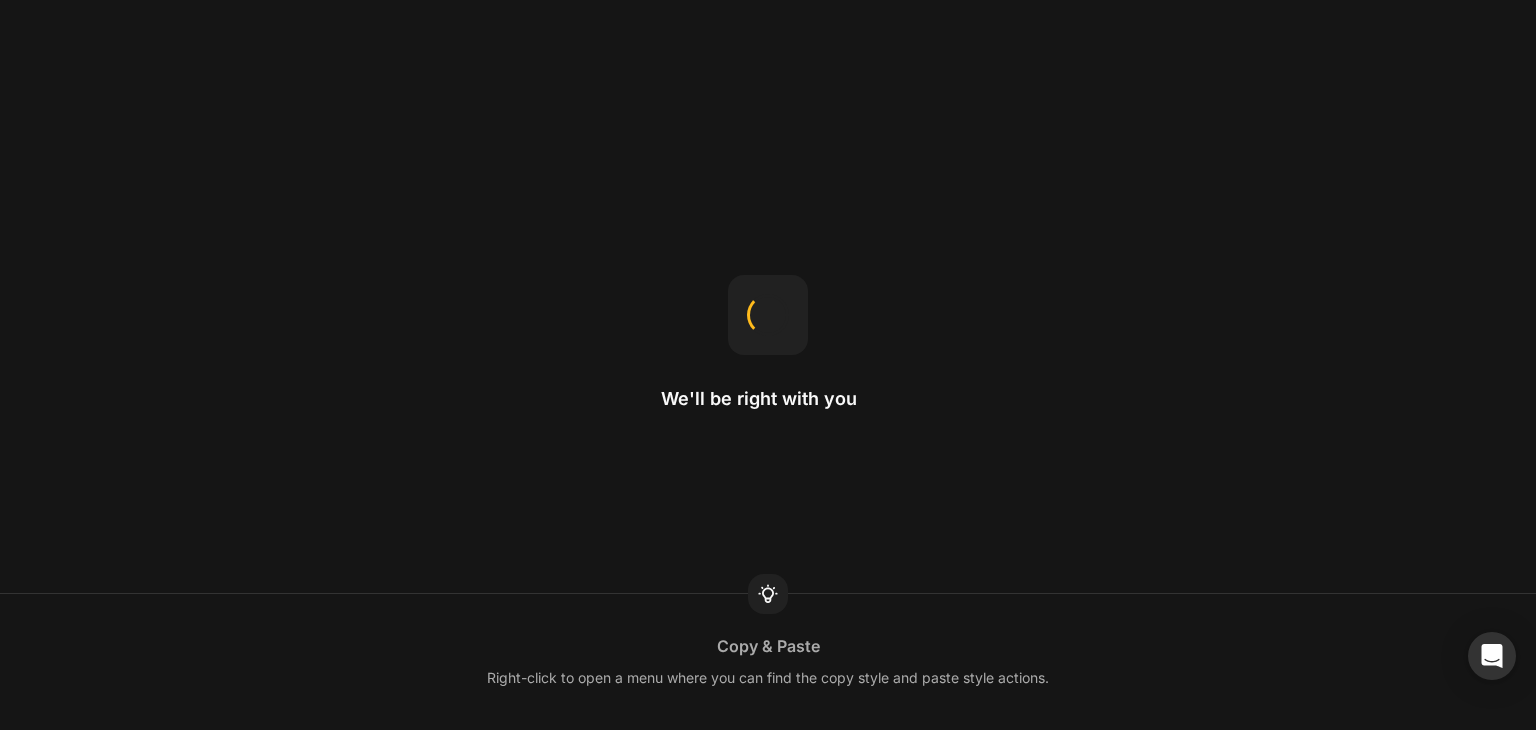 scroll, scrollTop: 0, scrollLeft: 0, axis: both 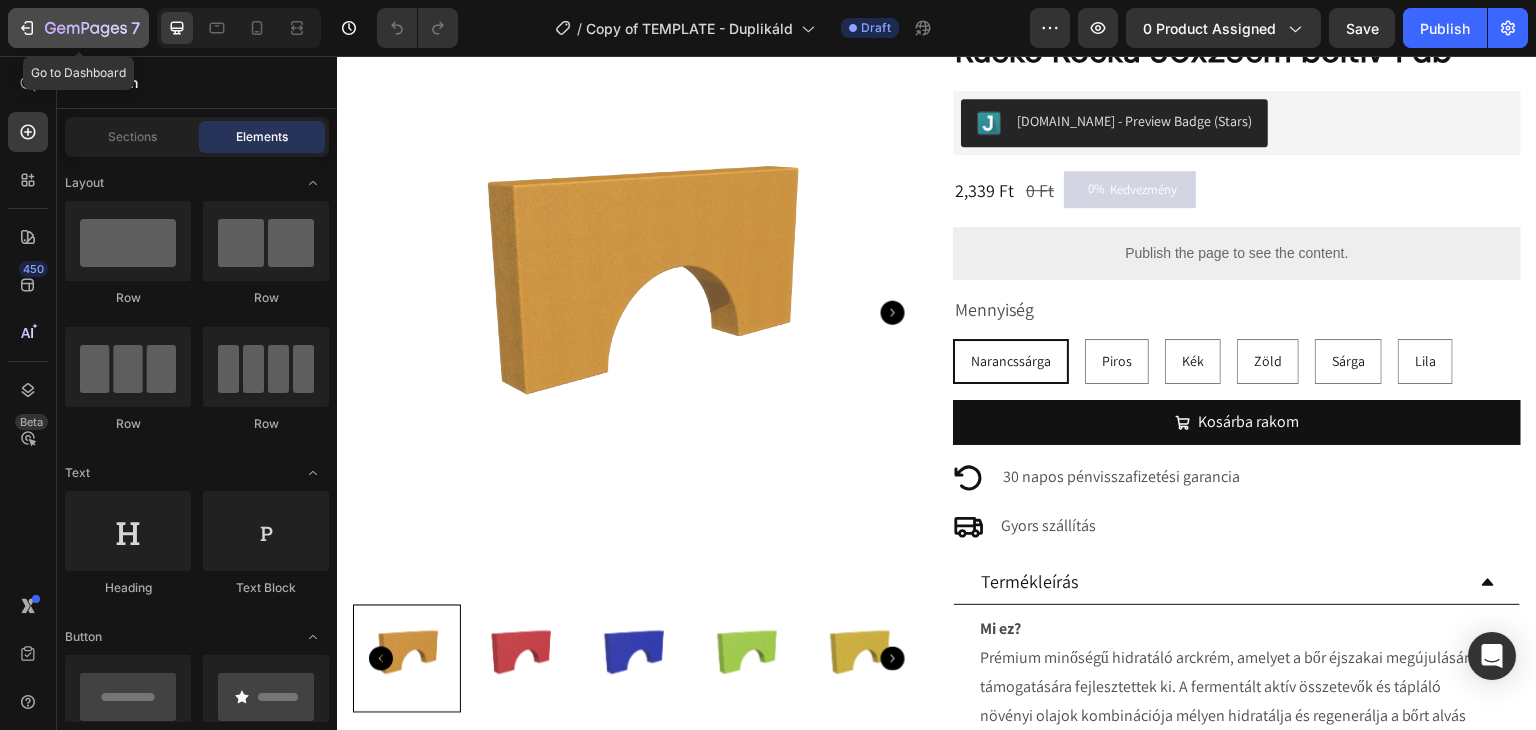 click 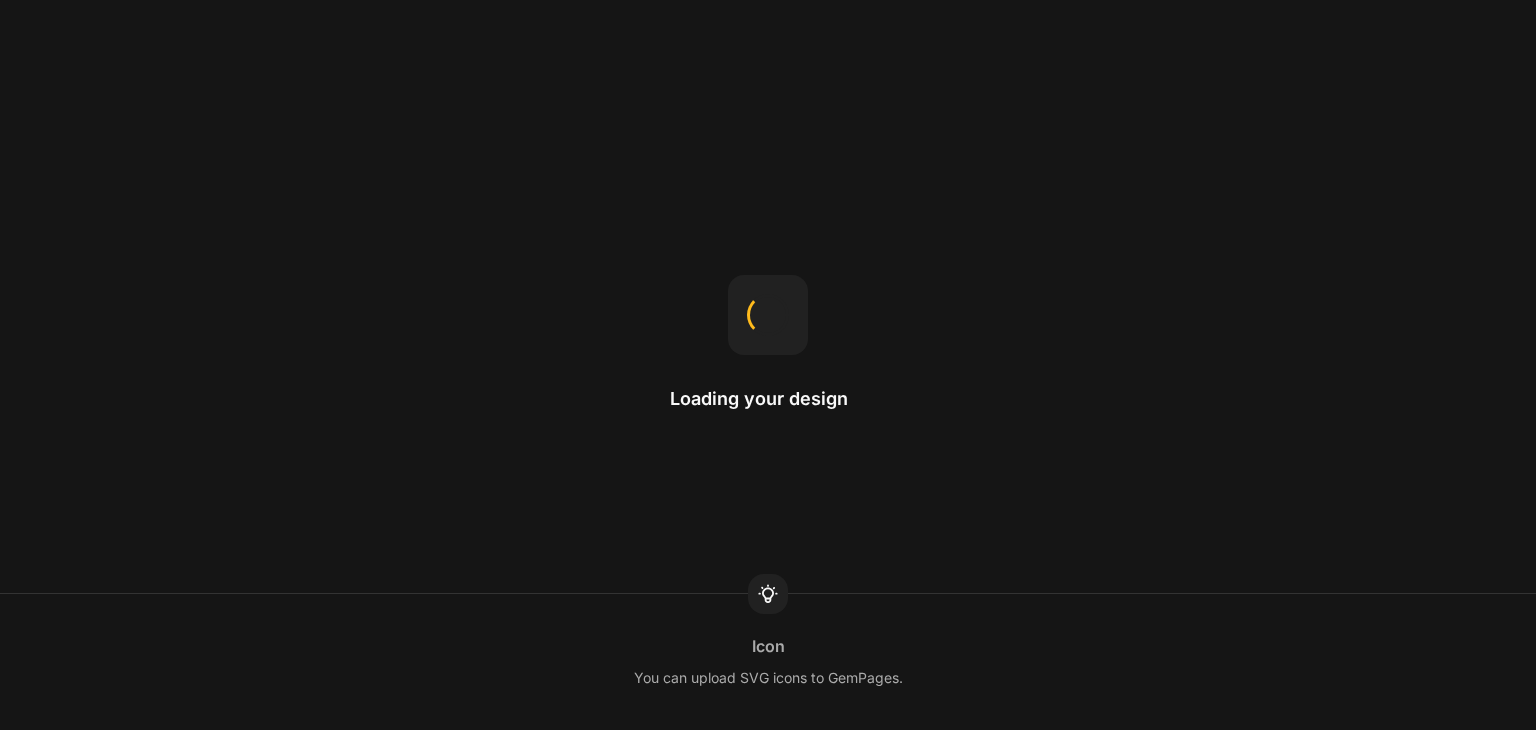 scroll, scrollTop: 0, scrollLeft: 0, axis: both 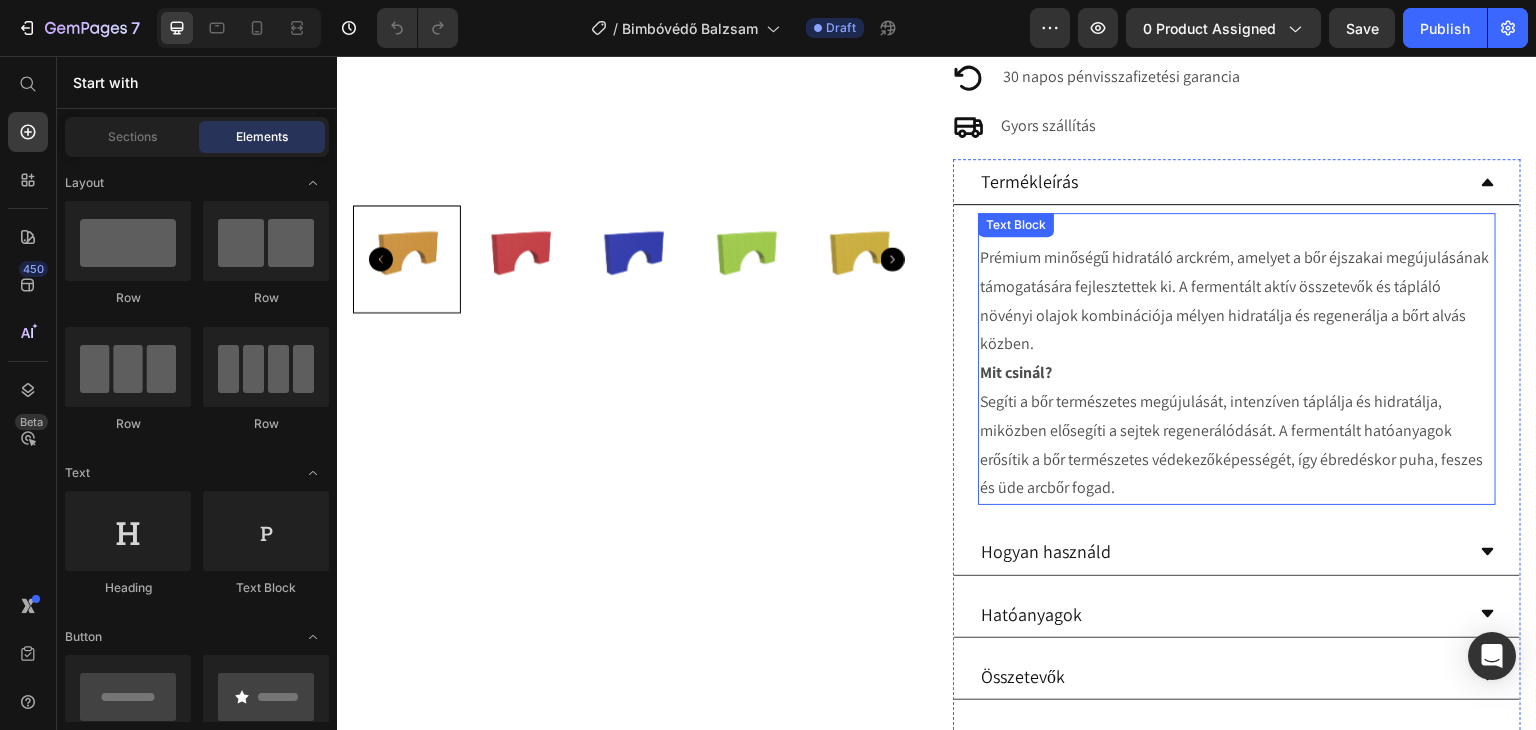 click on "Mi ez? Prémium minőségű hidratáló arckrém, amelyet a bőr éjszakai megújulásának támogatására fejlesztettek ki. A fermentált aktív összetevők és tápláló növényi olajok kombinációja mélyen hidratálja és regenerálja a bőrt alvás közben." at bounding box center (1237, 287) 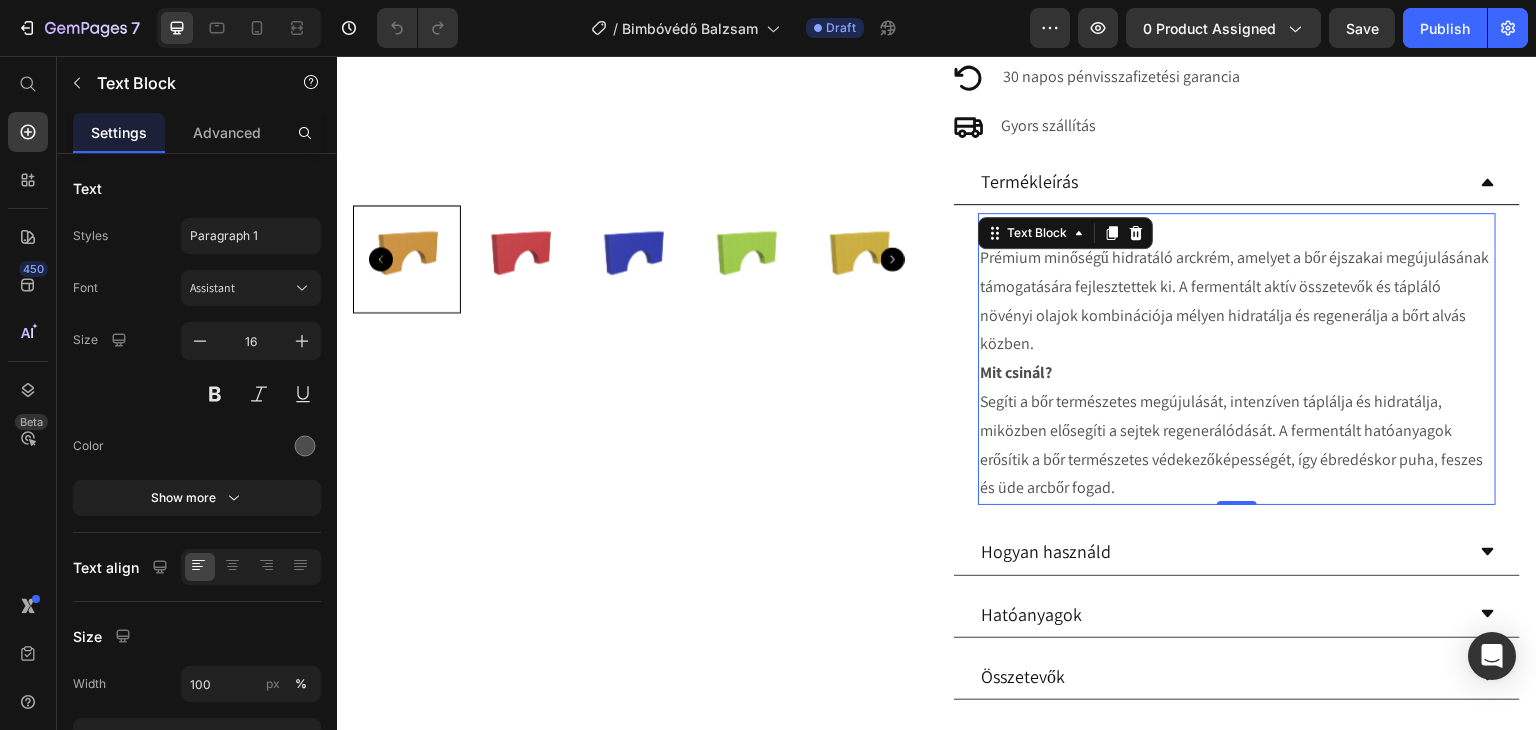 click on "Mi ez? Prémium minőségű hidratáló arckrém, amelyet a bőr éjszakai megújulásának támogatására fejlesztettek ki. A fermentált aktív összetevők és tápláló növényi olajok kombinációja mélyen hidratálja és regenerálja a bőrt alvás közben." at bounding box center (1237, 287) 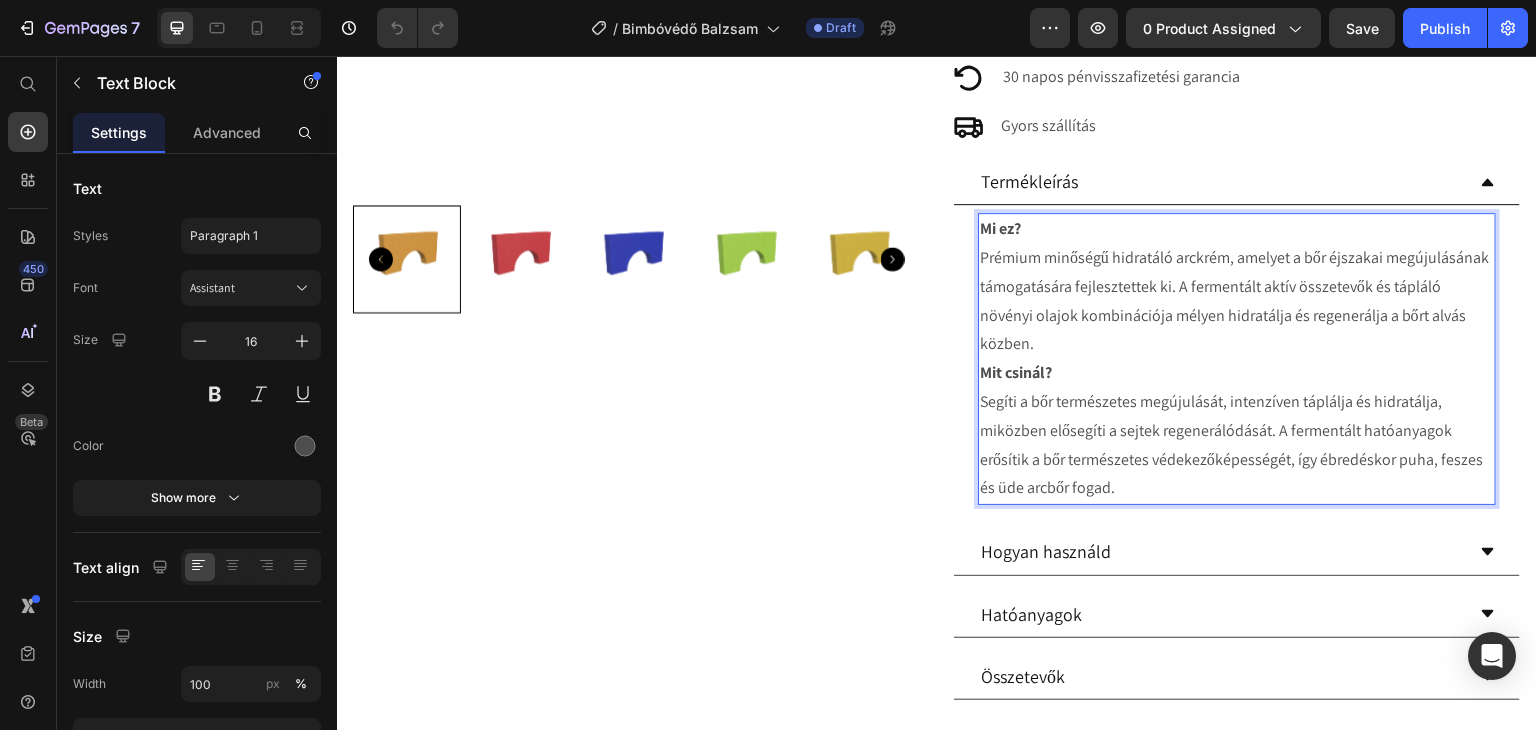 click on "Mi ez? Prémium minőségű hidratáló arckrém, amelyet a bőr éjszakai megújulásának támogatására fejlesztettek ki. A fermentált aktív összetevők és tápláló növényi olajok kombinációja mélyen hidratálja és regenerálja a bőrt alvás közben." at bounding box center (1237, 287) 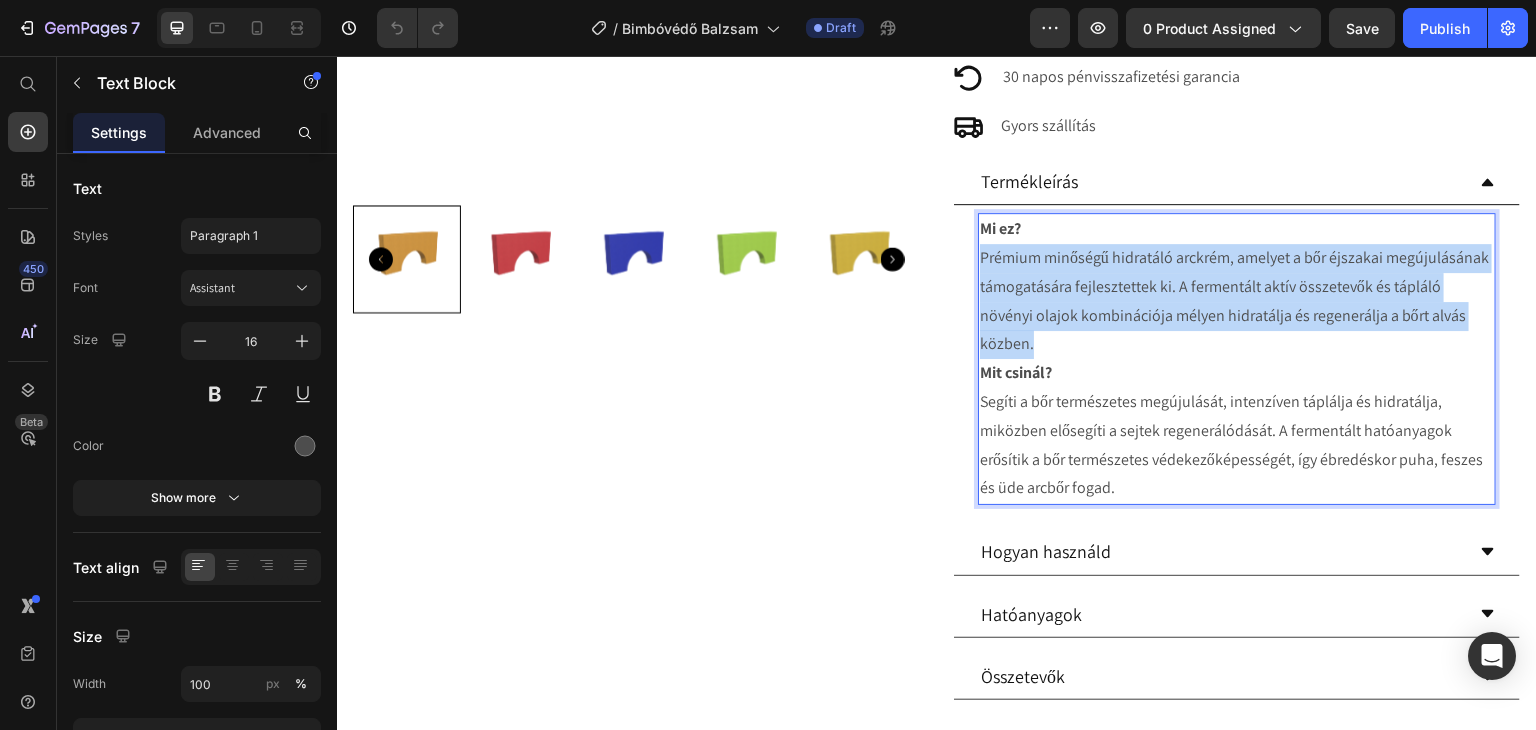 drag, startPoint x: 1092, startPoint y: 340, endPoint x: 976, endPoint y: 260, distance: 140.91132 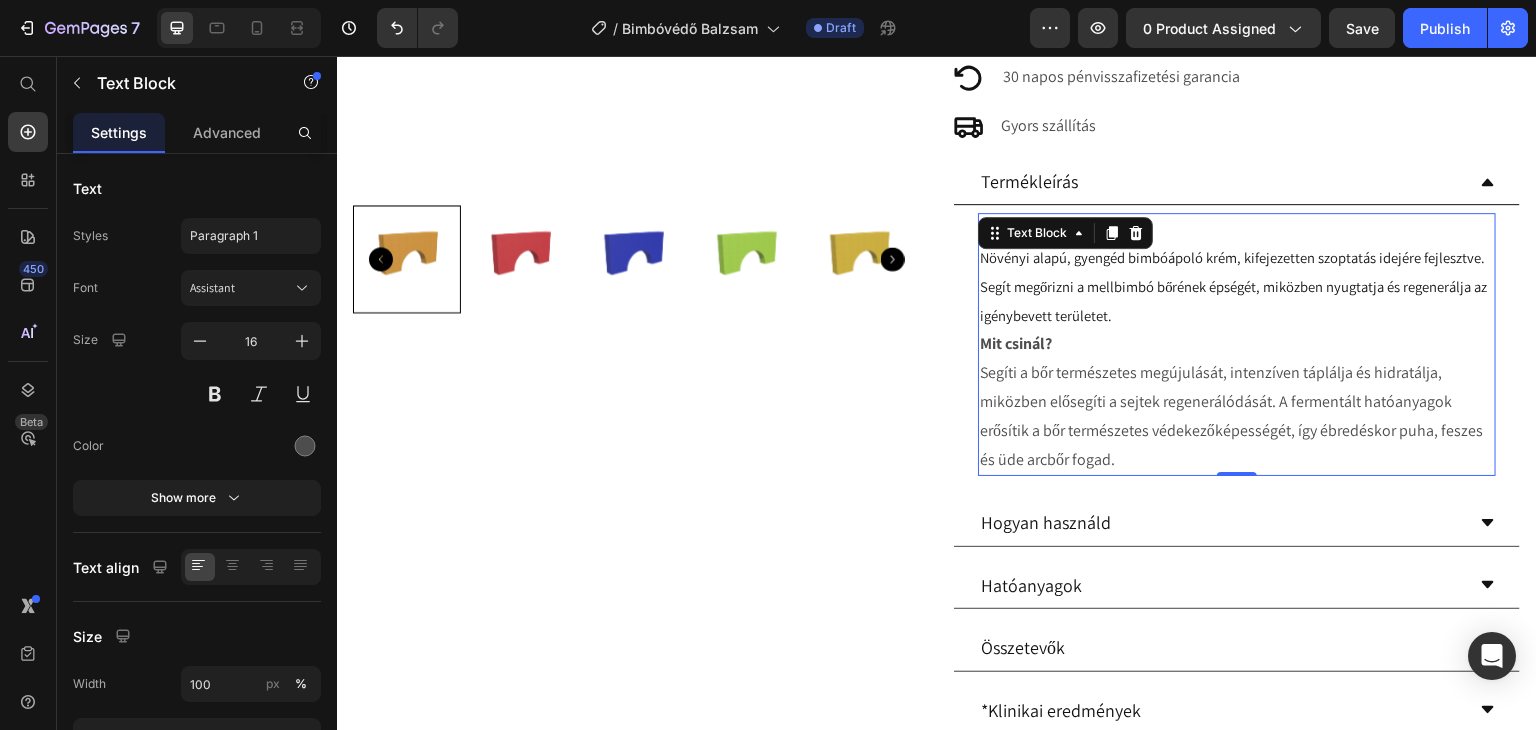 click on "Mit csinál? Segíti a bőr természetes megújulását, intenzíven táplálja és hidratálja, miközben elősegíti a sejtek regenerálódását. A fermentált hatóanyagok erősítik a bőr természetes védekezőképességét, így ébredéskor puha, feszes és üde arcbőr fogad." at bounding box center [1237, 402] 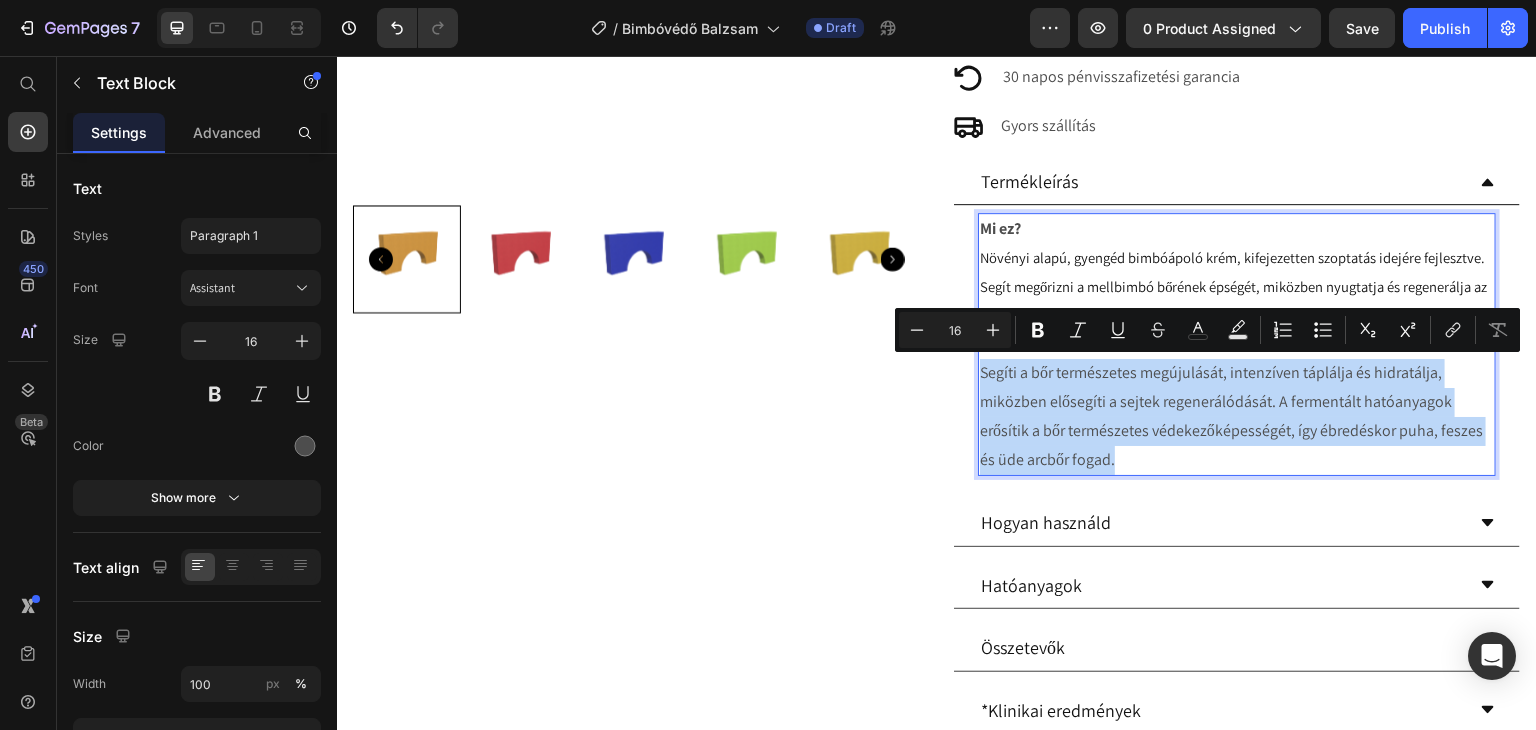 drag, startPoint x: 1116, startPoint y: 456, endPoint x: 970, endPoint y: 377, distance: 166.003 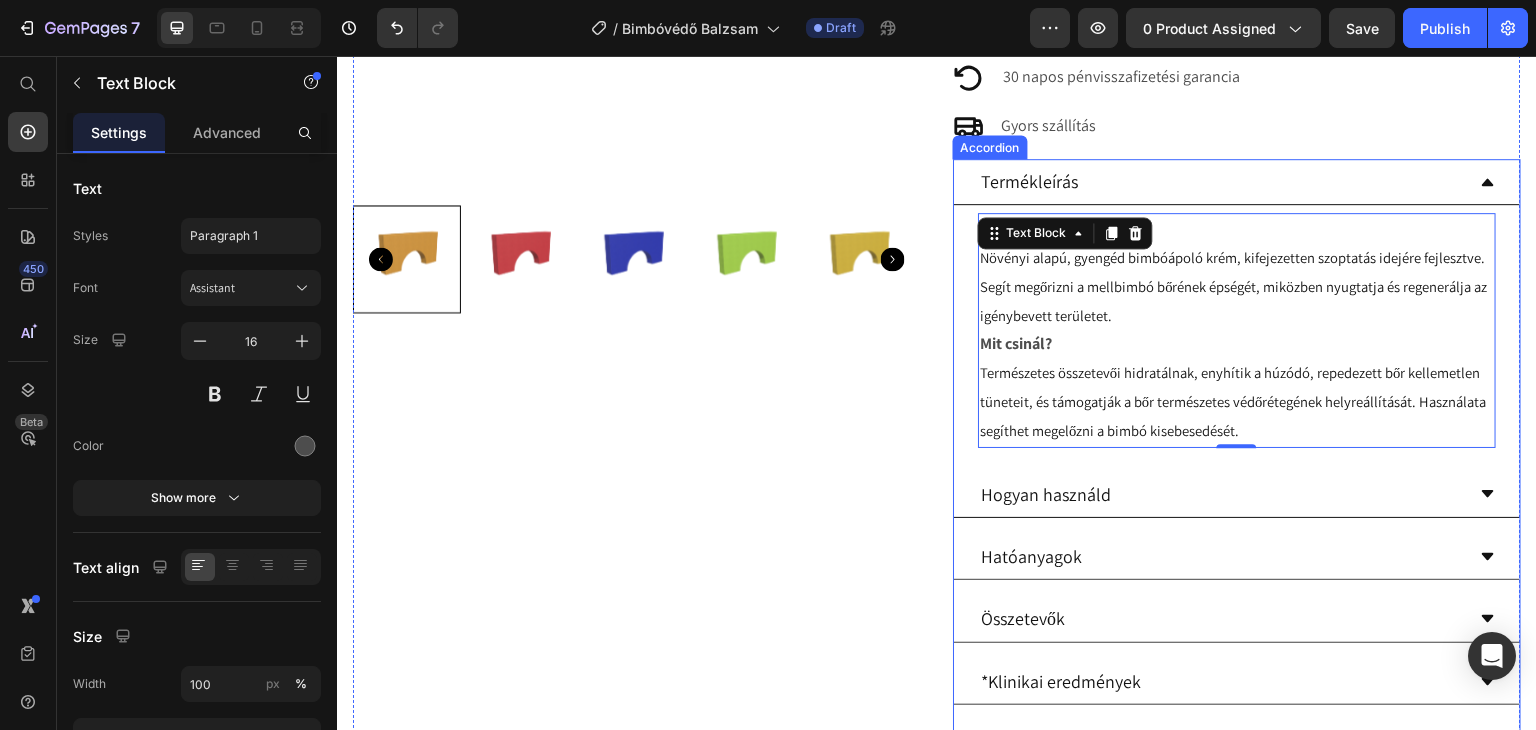 click on "Hogyan használd" at bounding box center (1221, 494) 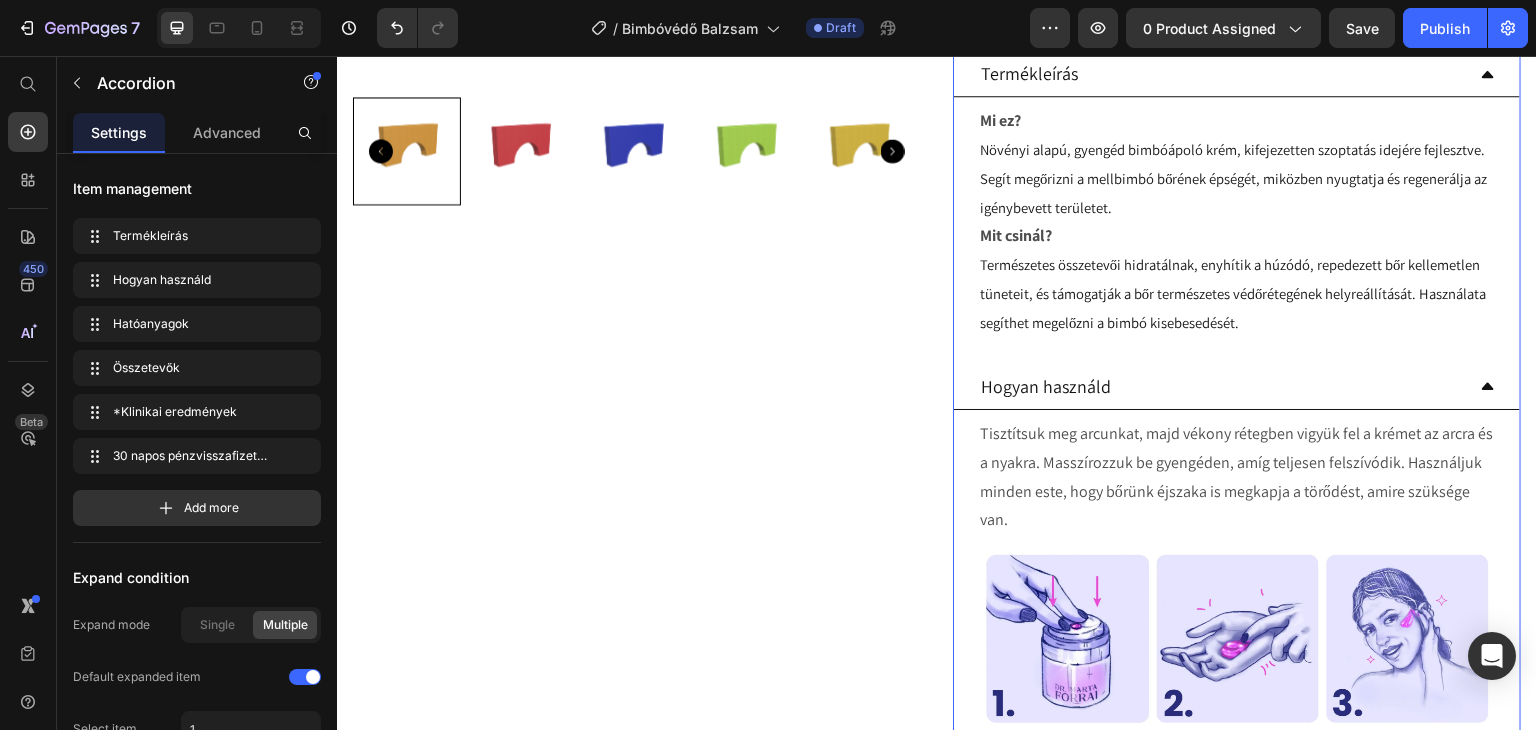 scroll, scrollTop: 700, scrollLeft: 0, axis: vertical 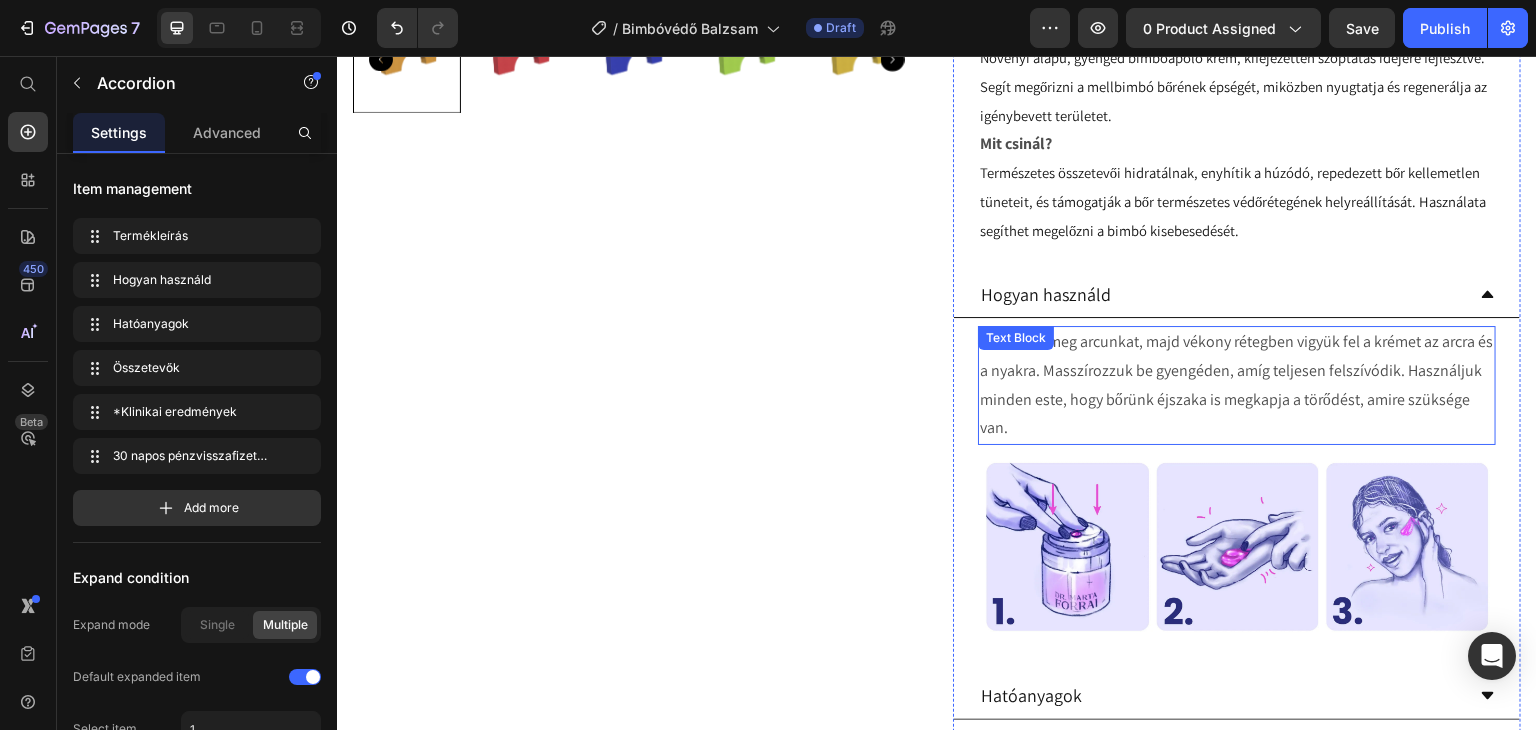 click on "Tisztítsuk meg arcunkat, majd vékony rétegben vigyük fel a krémet az arcra és a nyakra. Masszírozzuk be gyengéden, amíg teljesen felszívódik. Használjuk minden este, hogy bőrünk éjszaka is megkapja a törődést, amire szüksége van." at bounding box center [1237, 385] 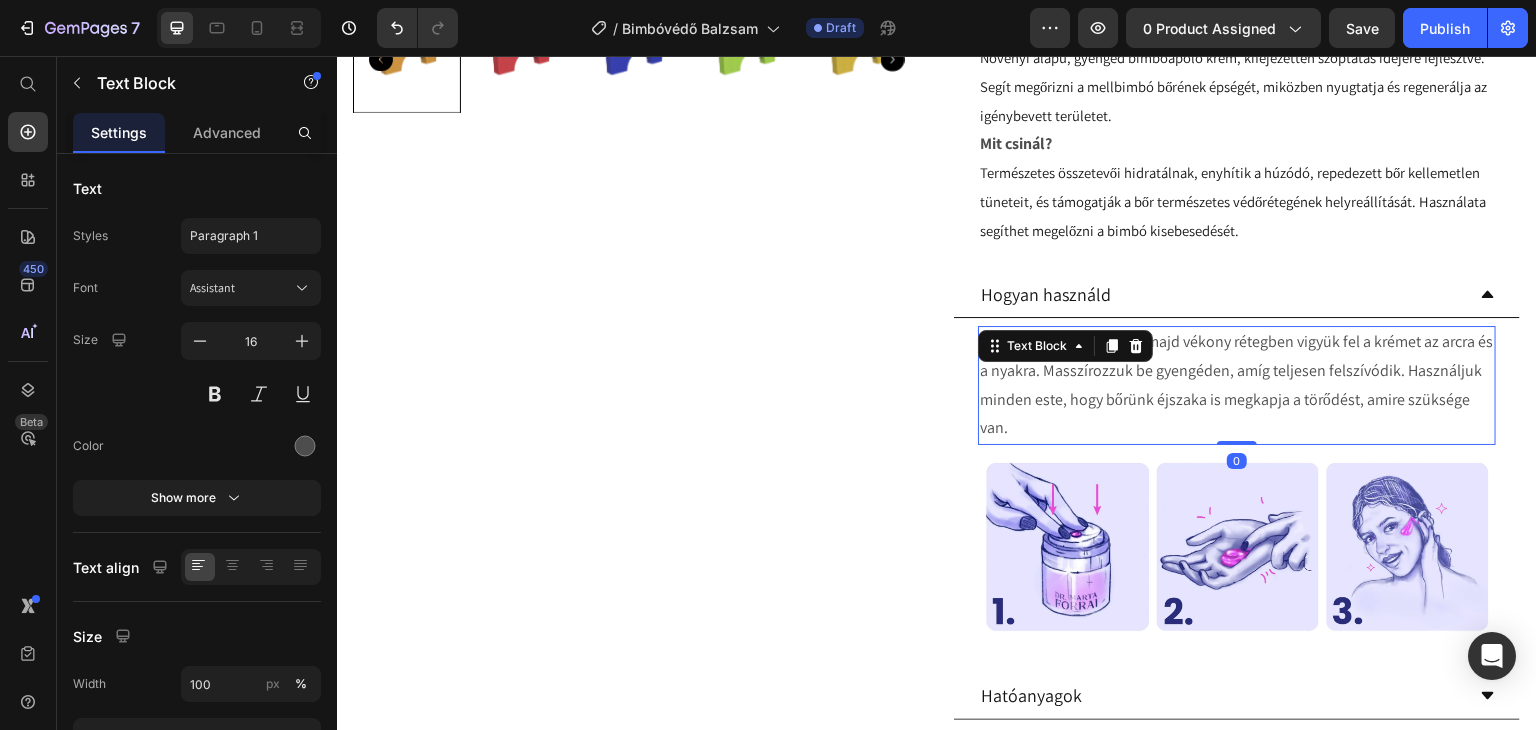 click on "Tisztítsuk meg arcunkat, majd vékony rétegben vigyük fel a krémet az arcra és a nyakra. Masszírozzuk be gyengéden, amíg teljesen felszívódik. Használjuk minden este, hogy bőrünk éjszaka is megkapja a törődést, amire szüksége van." at bounding box center [1237, 385] 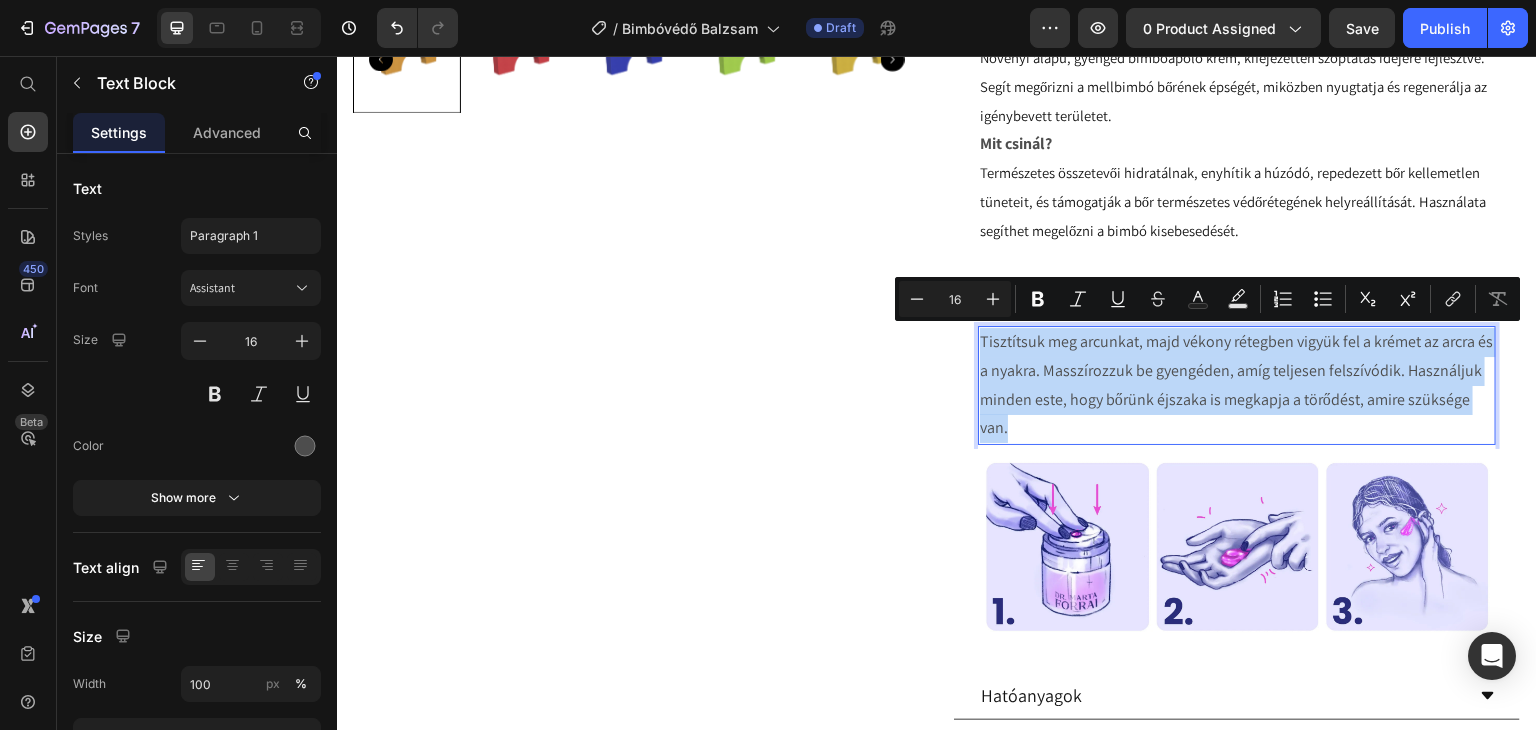 drag, startPoint x: 1081, startPoint y: 422, endPoint x: 970, endPoint y: 338, distance: 139.2013 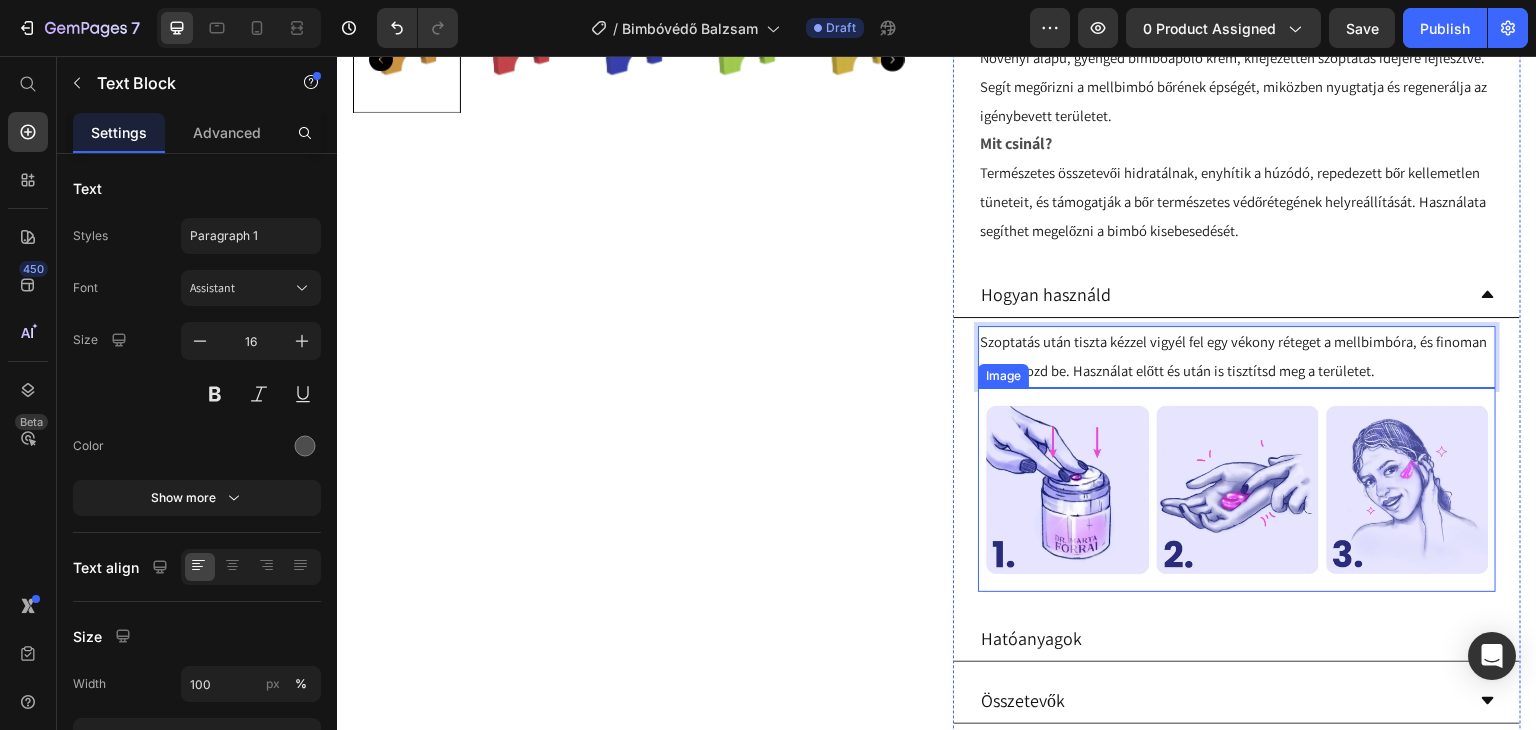 click at bounding box center [1237, 490] 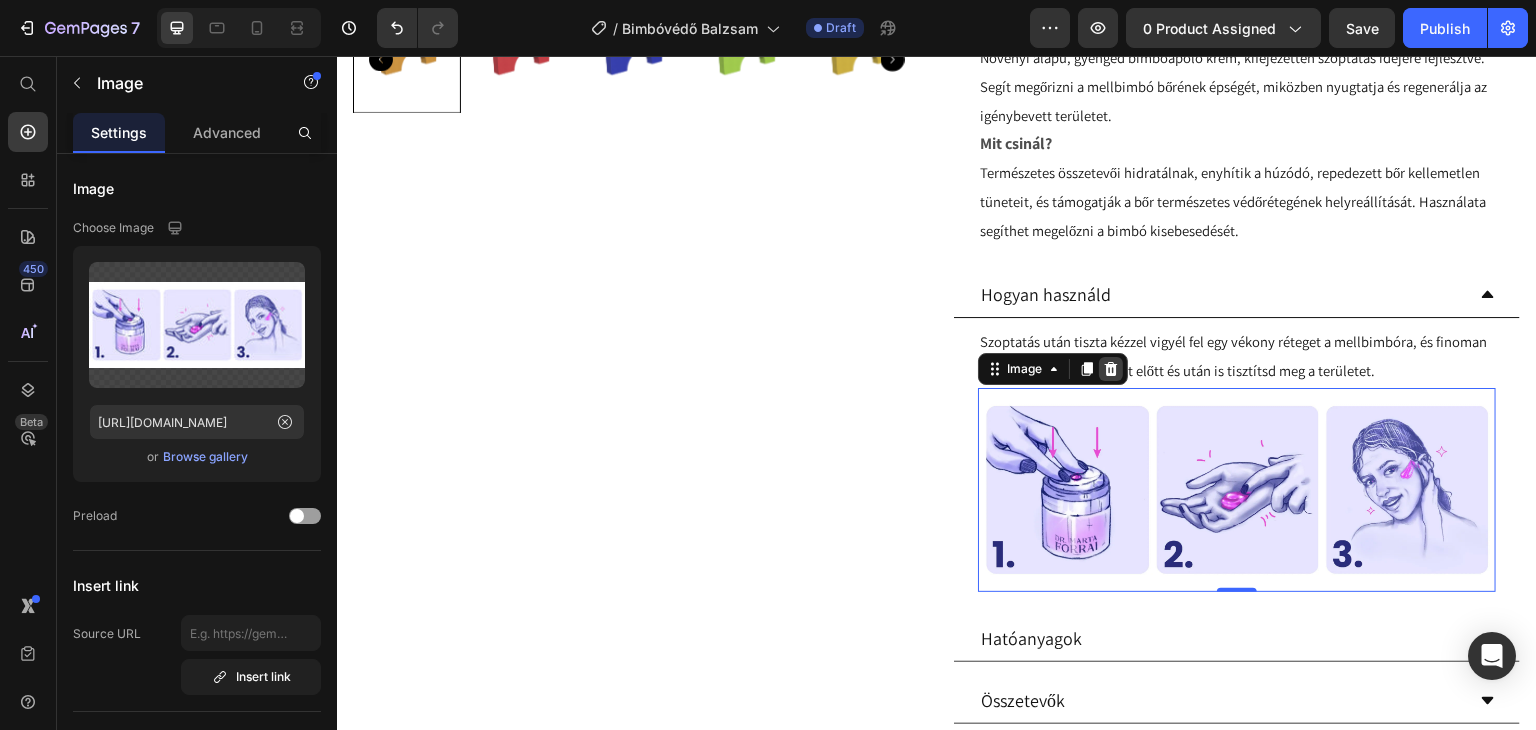 click 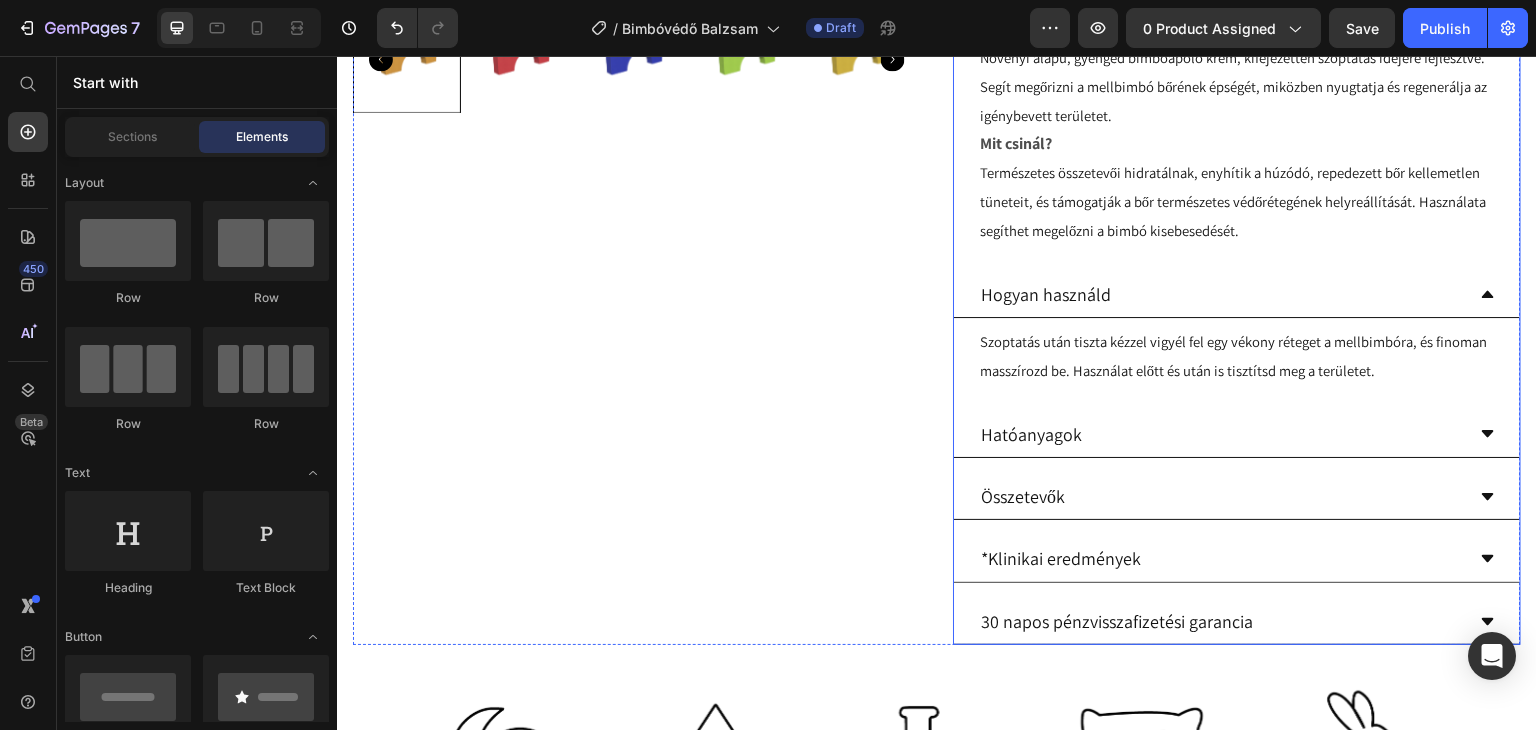 click on "Hatóanyagok" at bounding box center [1221, 434] 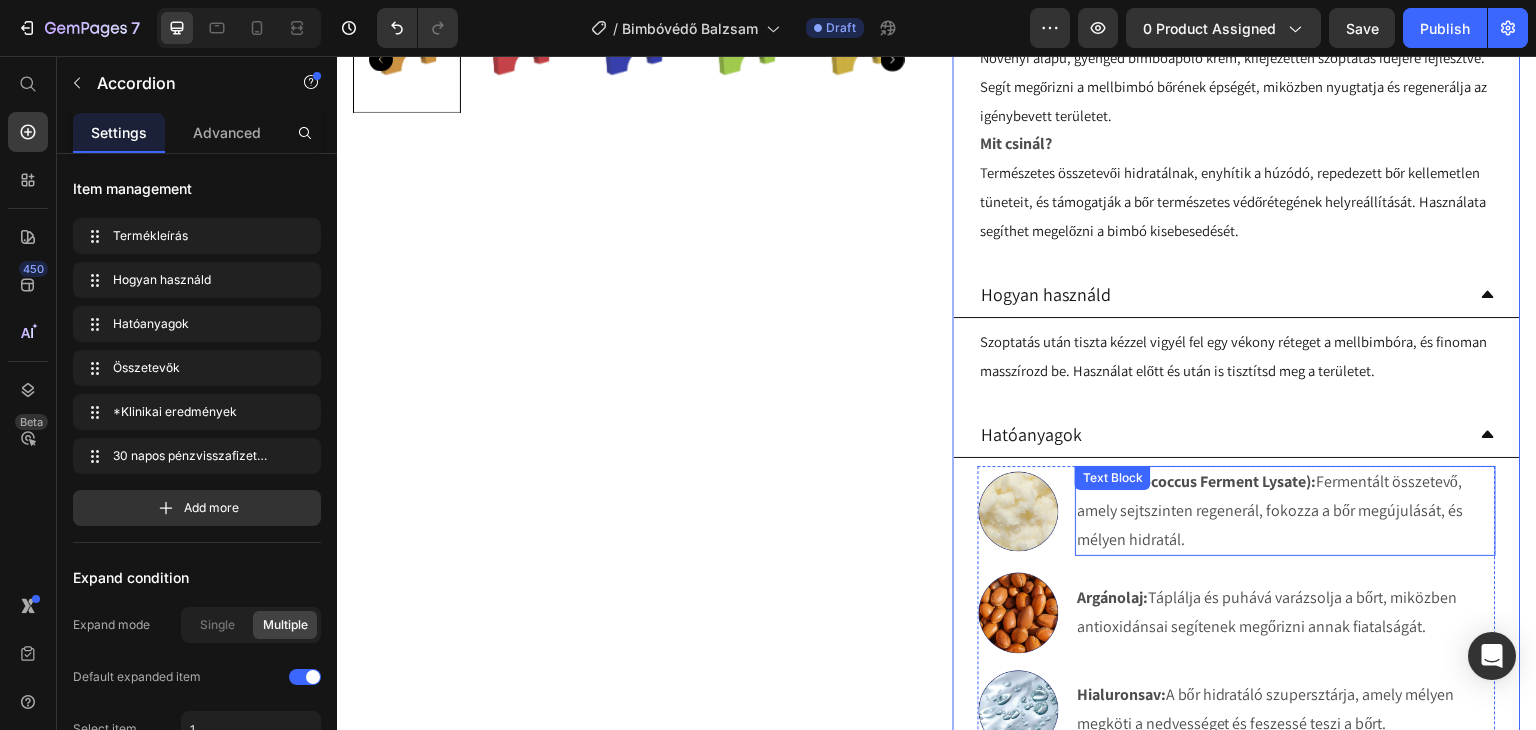 click on "LML (Lactococcus Ferment Lysate):" at bounding box center [1196, 481] 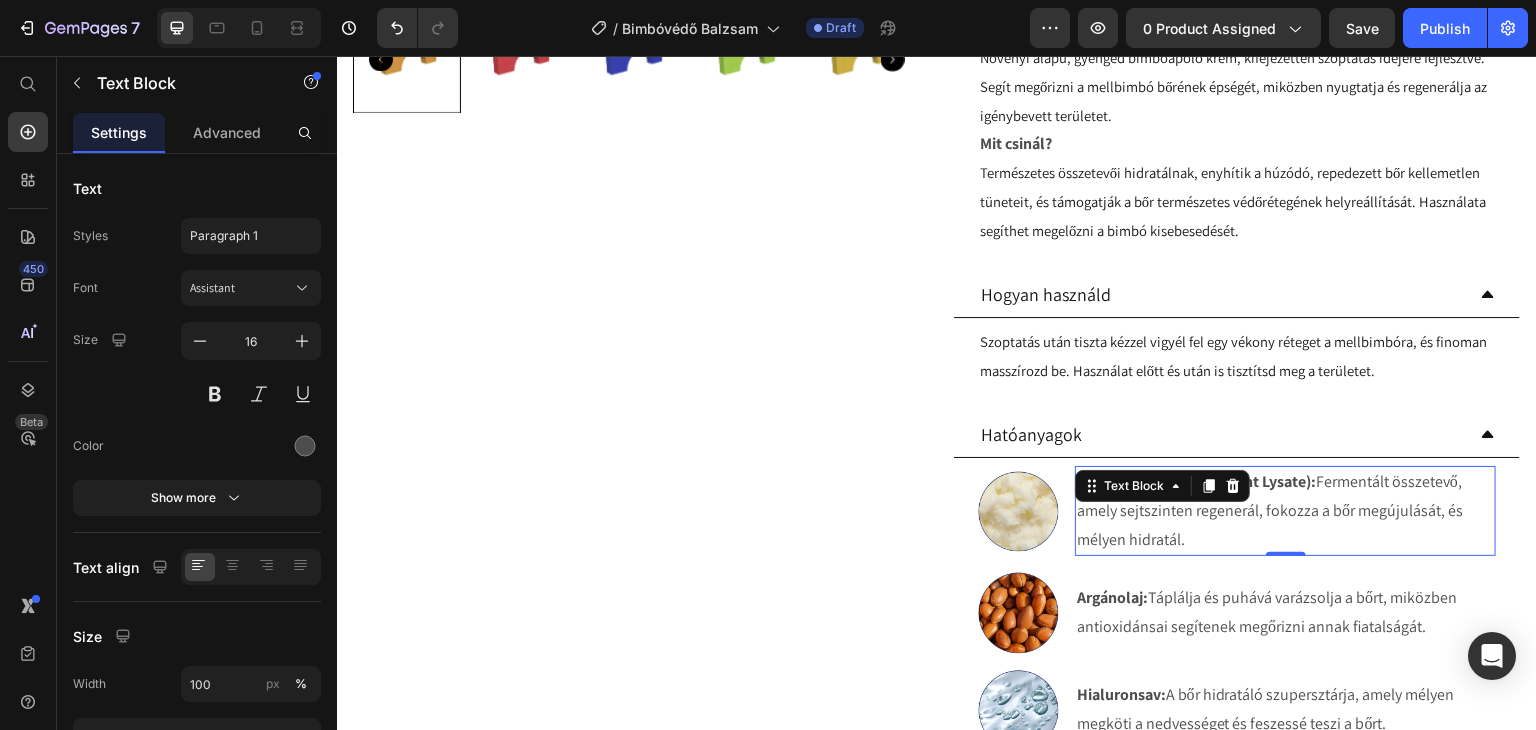 click on "LML (Lactococcus Ferment Lysate):" at bounding box center (1196, 481) 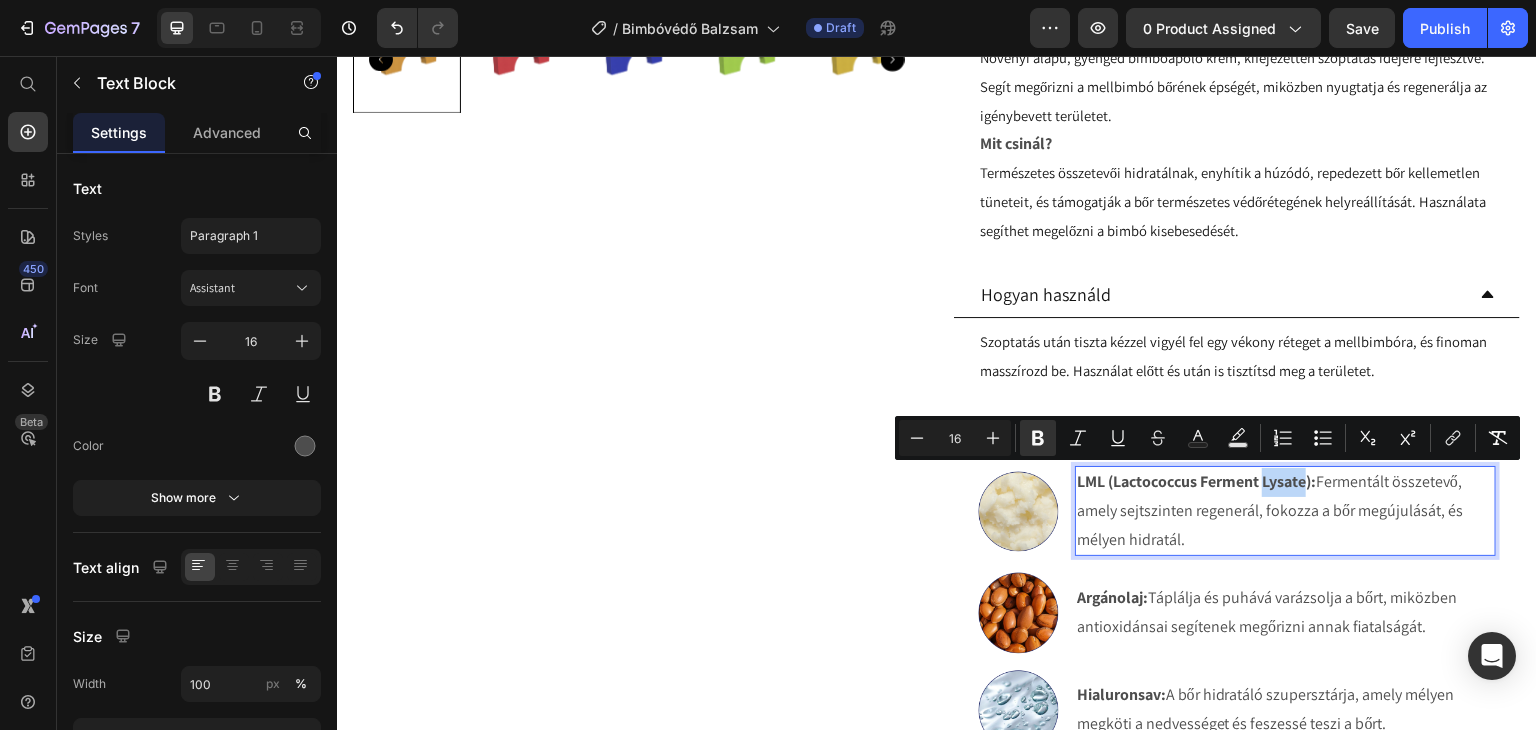 click on "LML (Lactococcus Ferment Lysate):" at bounding box center (1196, 481) 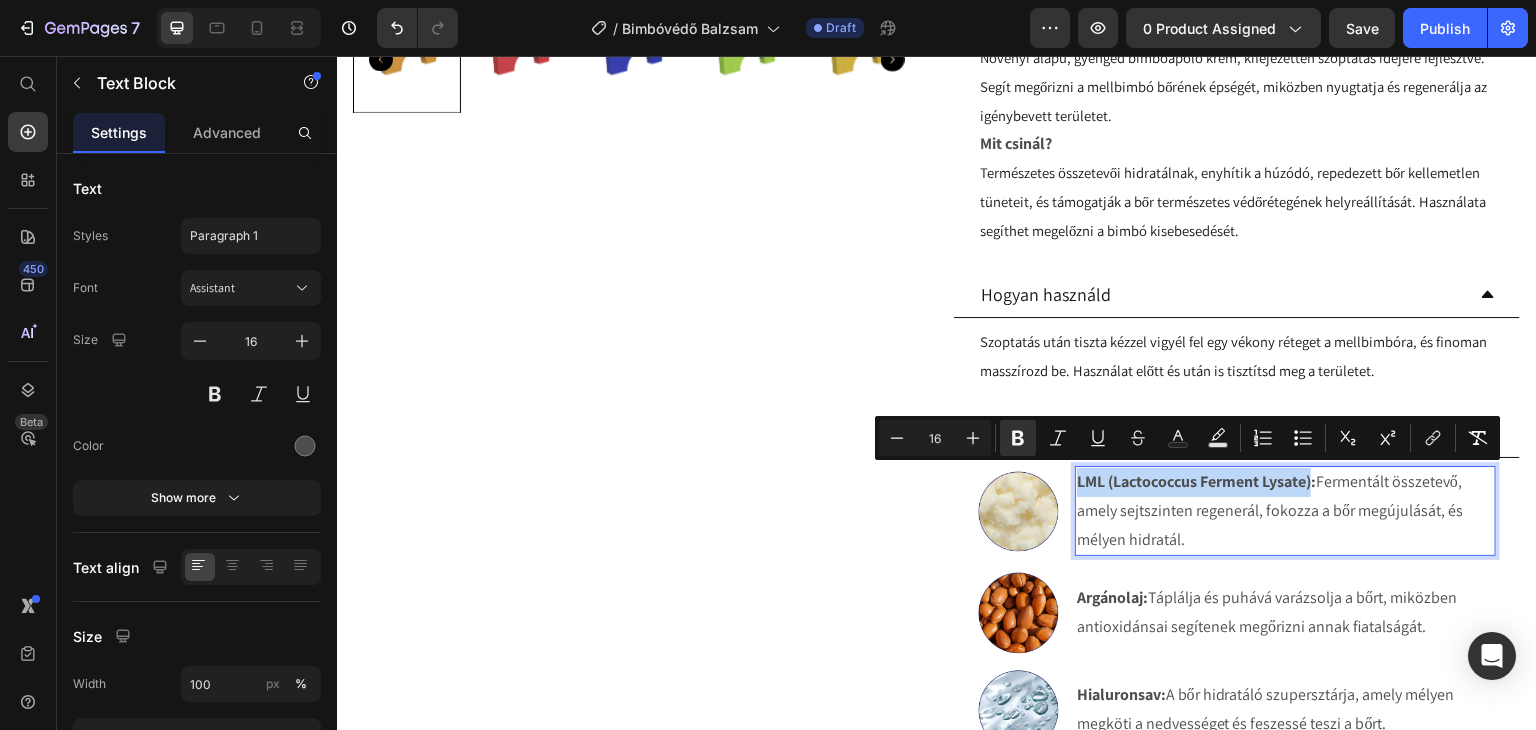 drag, startPoint x: 1307, startPoint y: 481, endPoint x: 1067, endPoint y: 482, distance: 240.00209 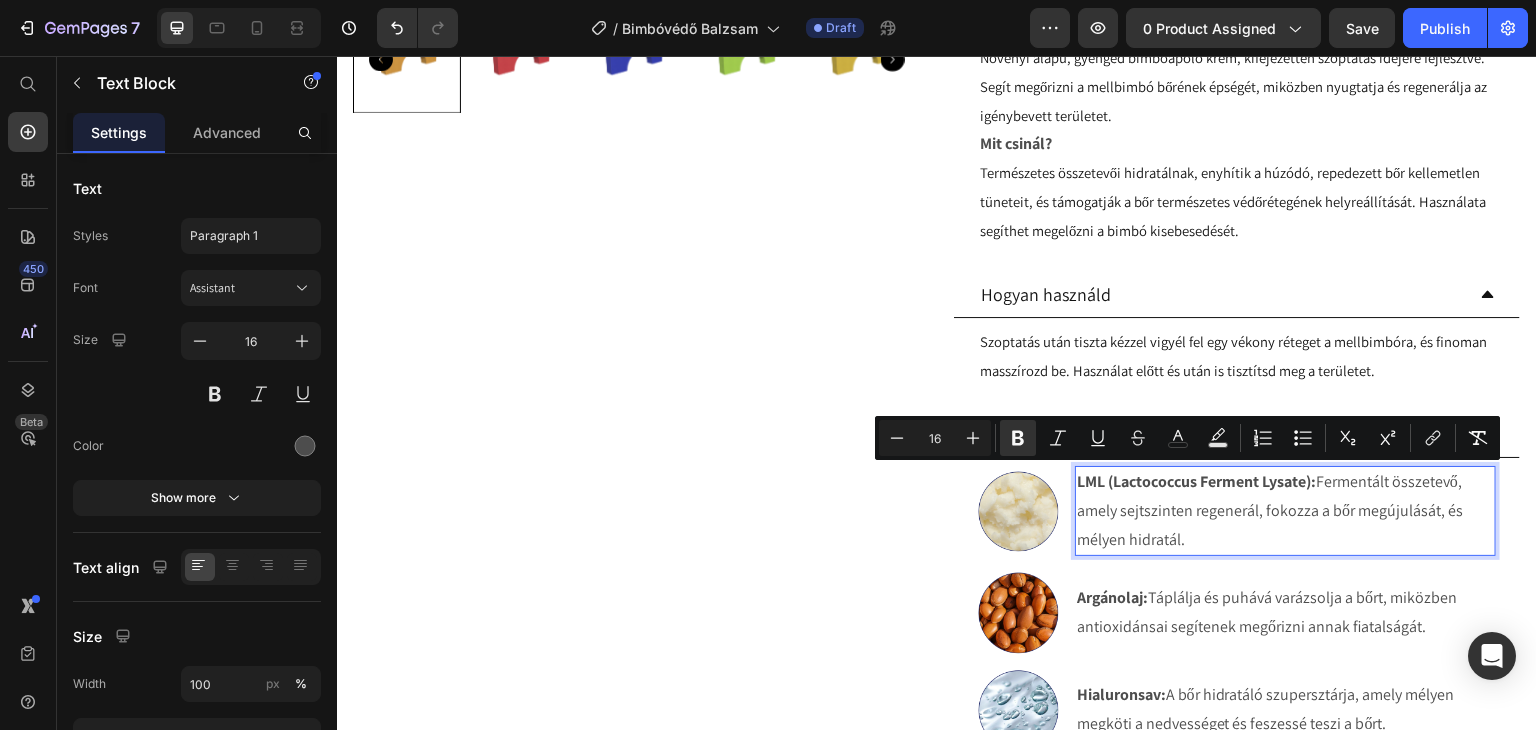 scroll, scrollTop: 709, scrollLeft: 0, axis: vertical 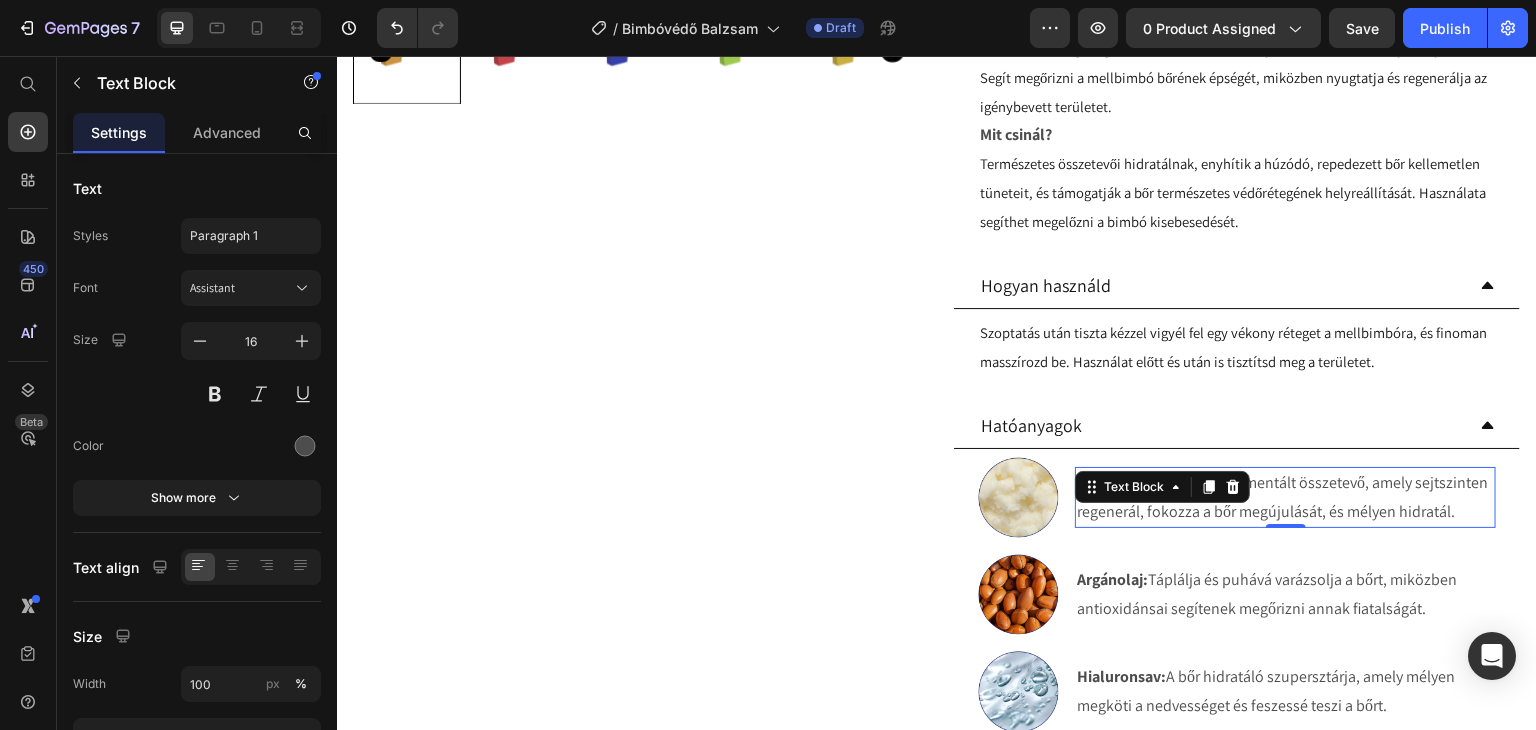 click on "Shea vaj:  Fermentált összetevő, amely sejtszinten regenerál, fokozza a bőr megújulását, és mélyen hidratál." at bounding box center [1285, 498] 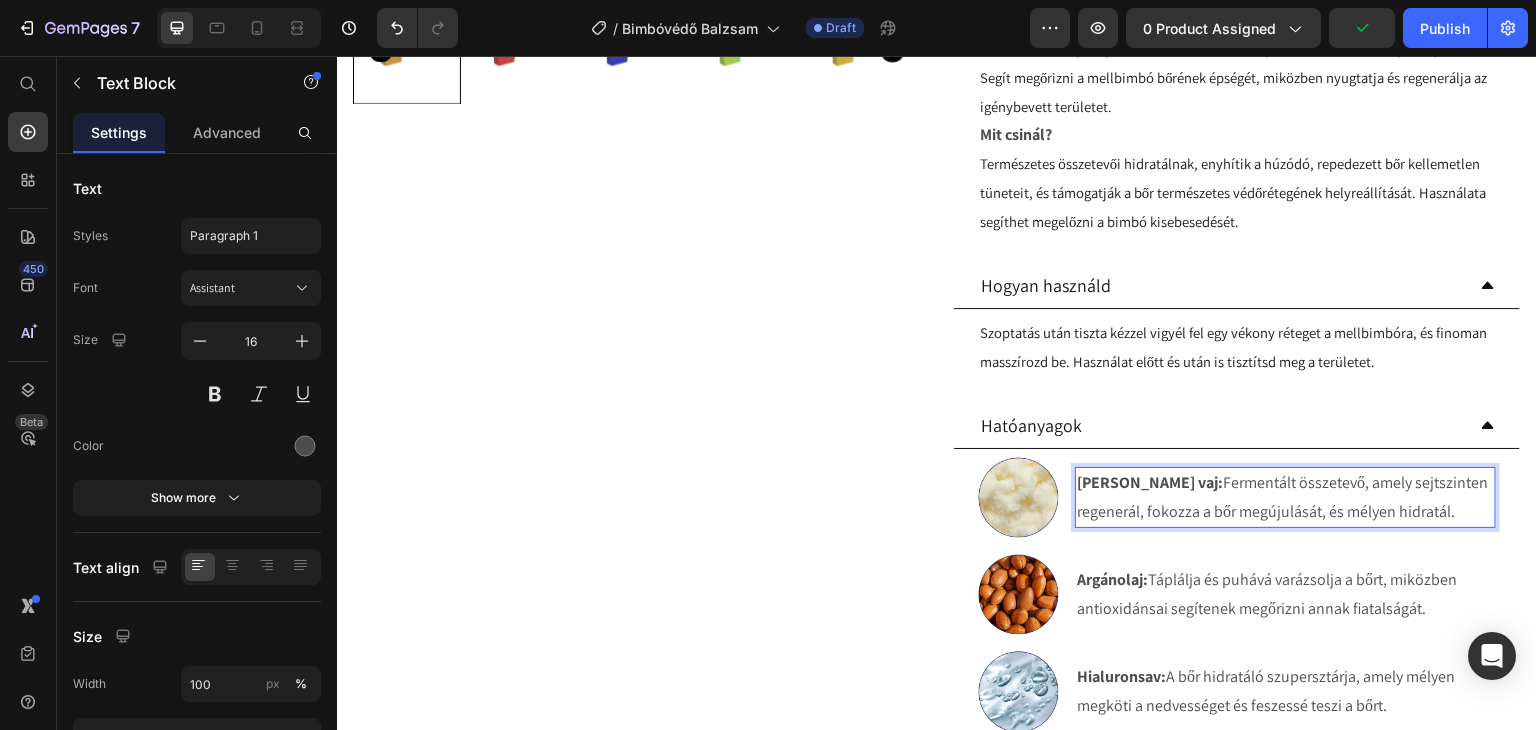 drag, startPoint x: 1356, startPoint y: 508, endPoint x: 1138, endPoint y: 488, distance: 218.91551 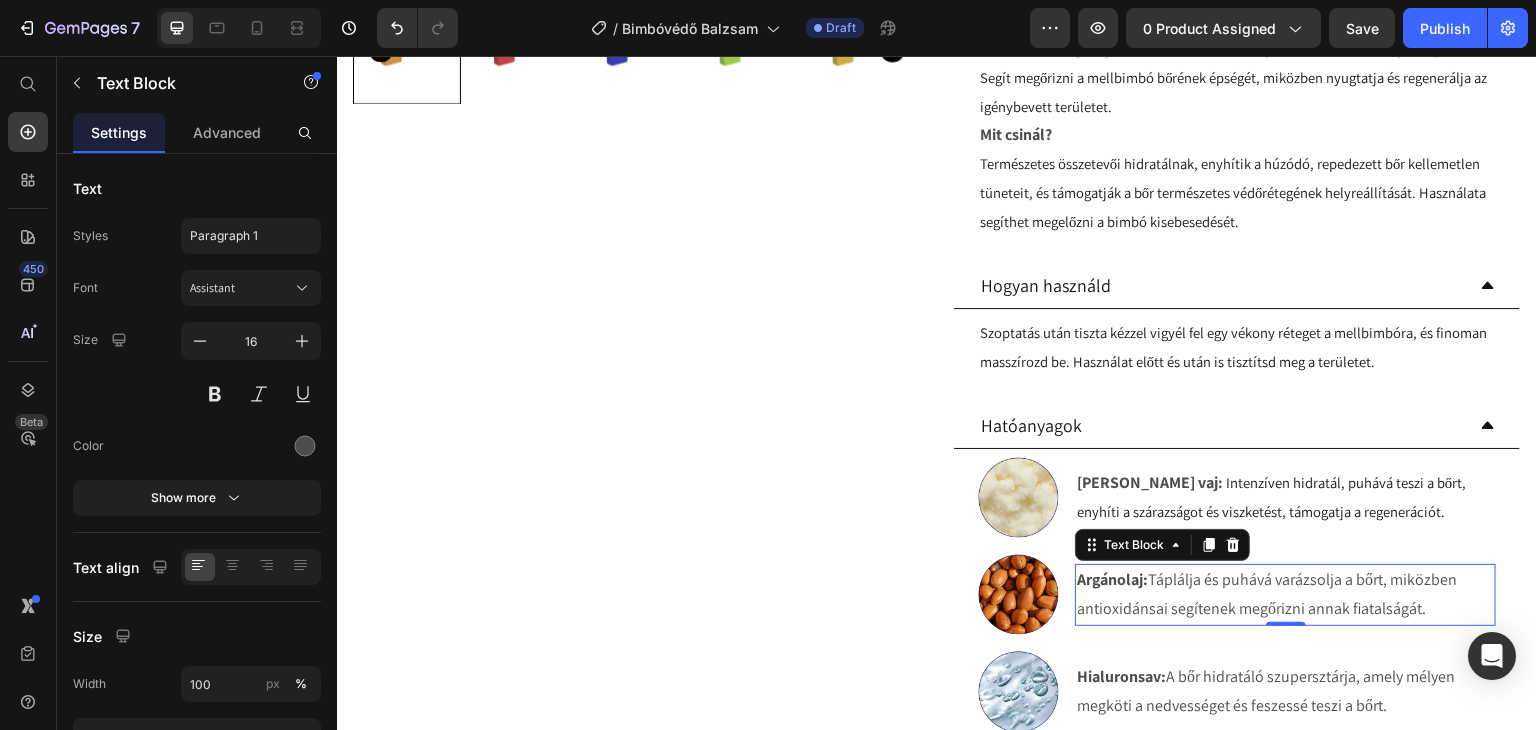 click on "Argánolaj:  Táplálja és puhává varázsolja a bőrt, miközben antioxidánsai segítenek megőrizni annak fiatalságát." at bounding box center (1285, 595) 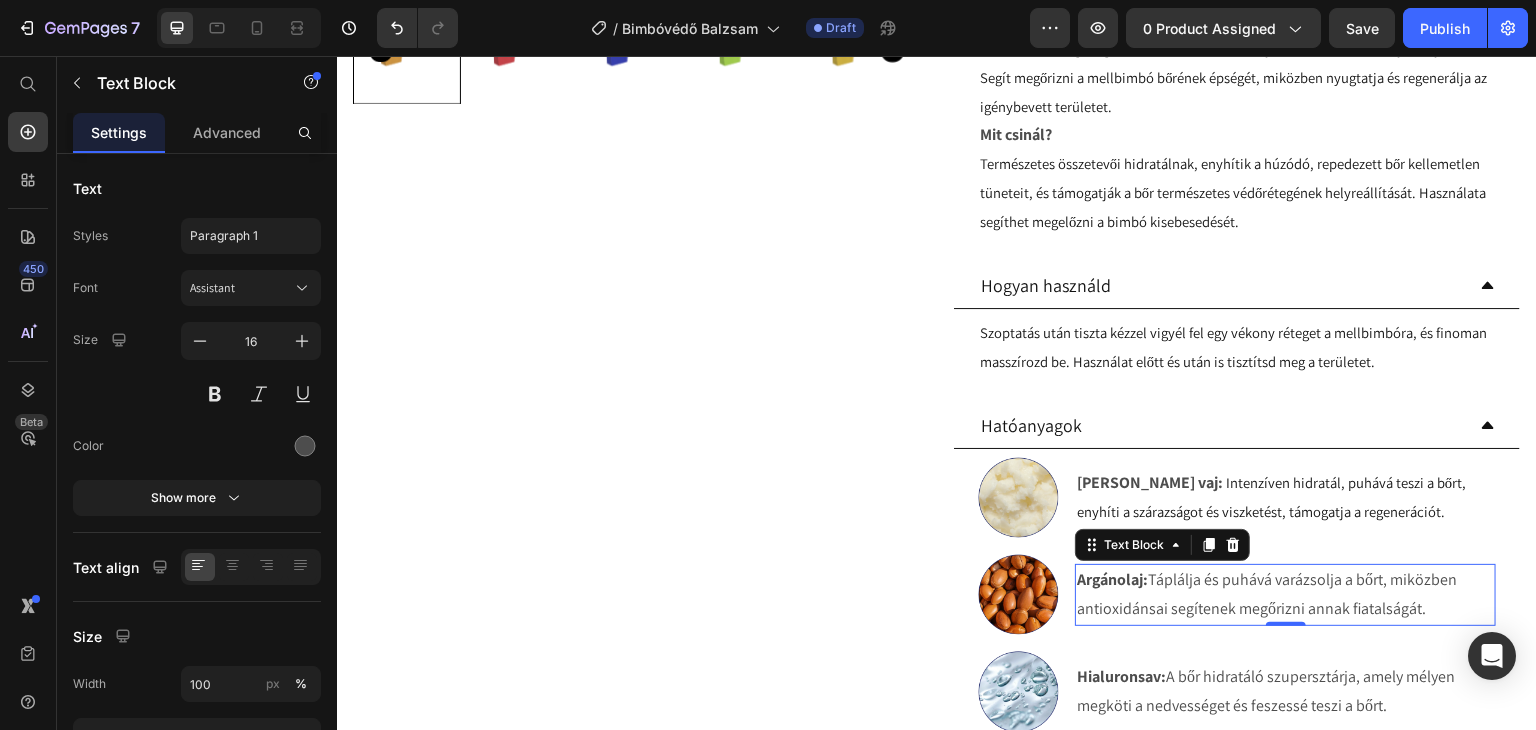 click on "Argánolaj:" at bounding box center (1112, 579) 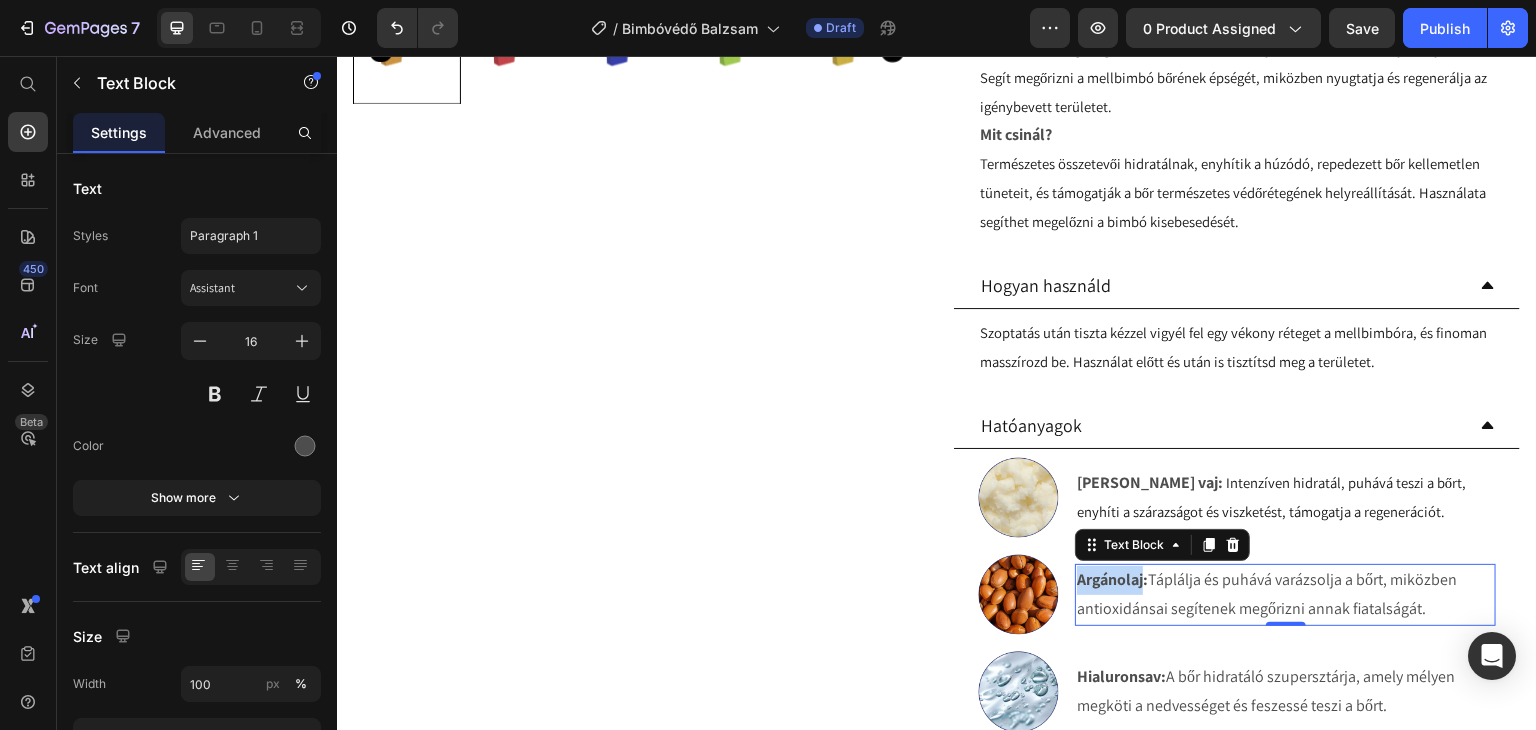 click on "Argánolaj:" at bounding box center (1112, 579) 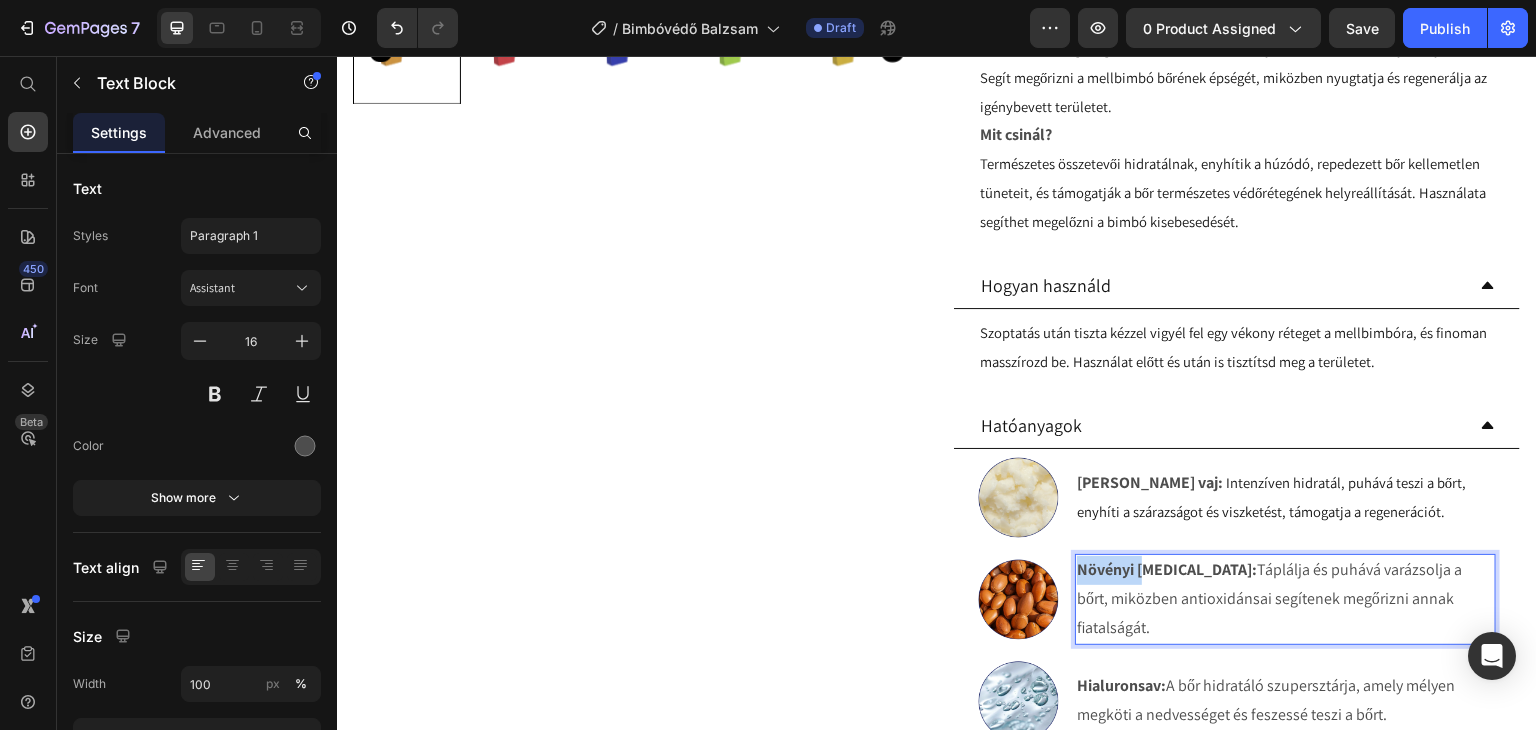 scroll, scrollTop: 700, scrollLeft: 0, axis: vertical 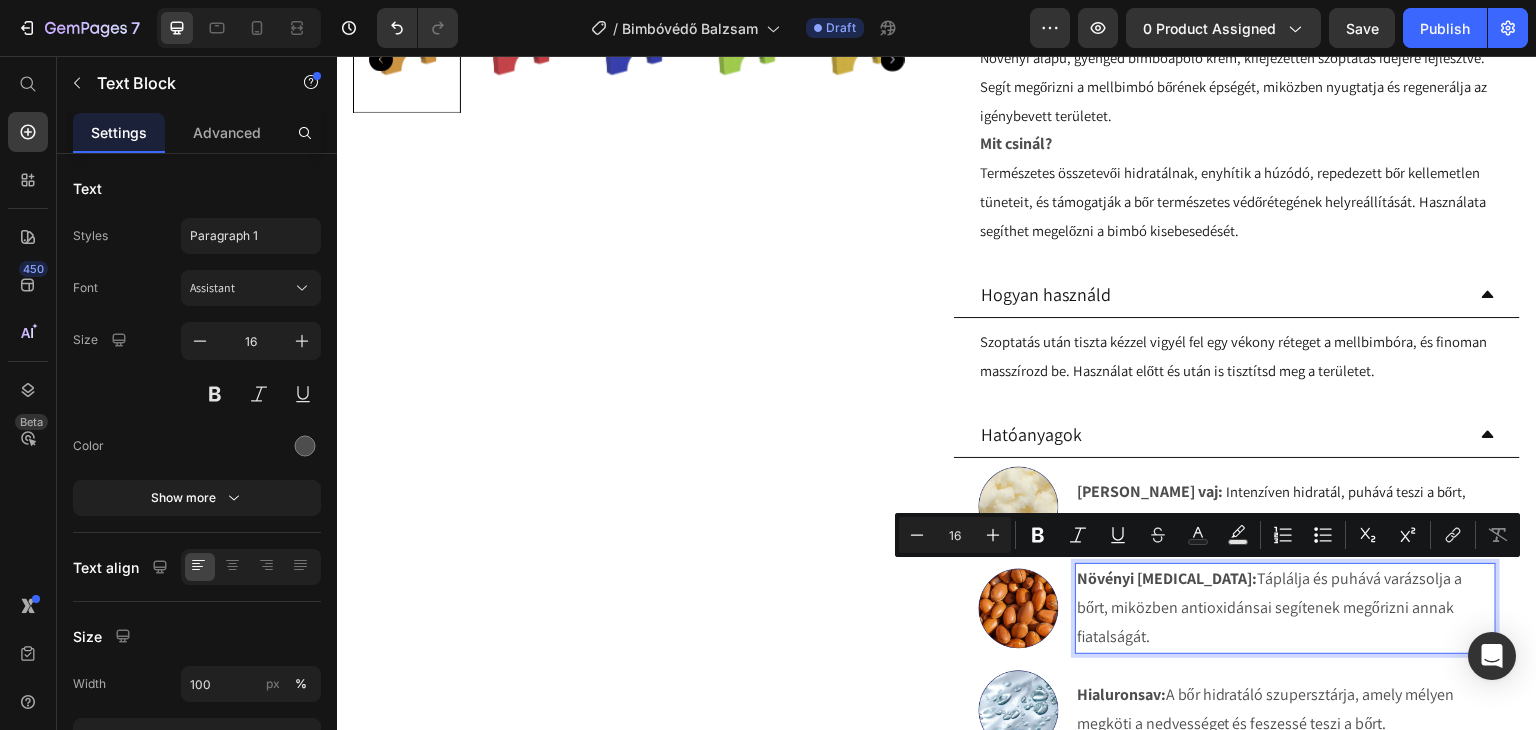 drag, startPoint x: 1183, startPoint y: 632, endPoint x: 1187, endPoint y: 575, distance: 57.14018 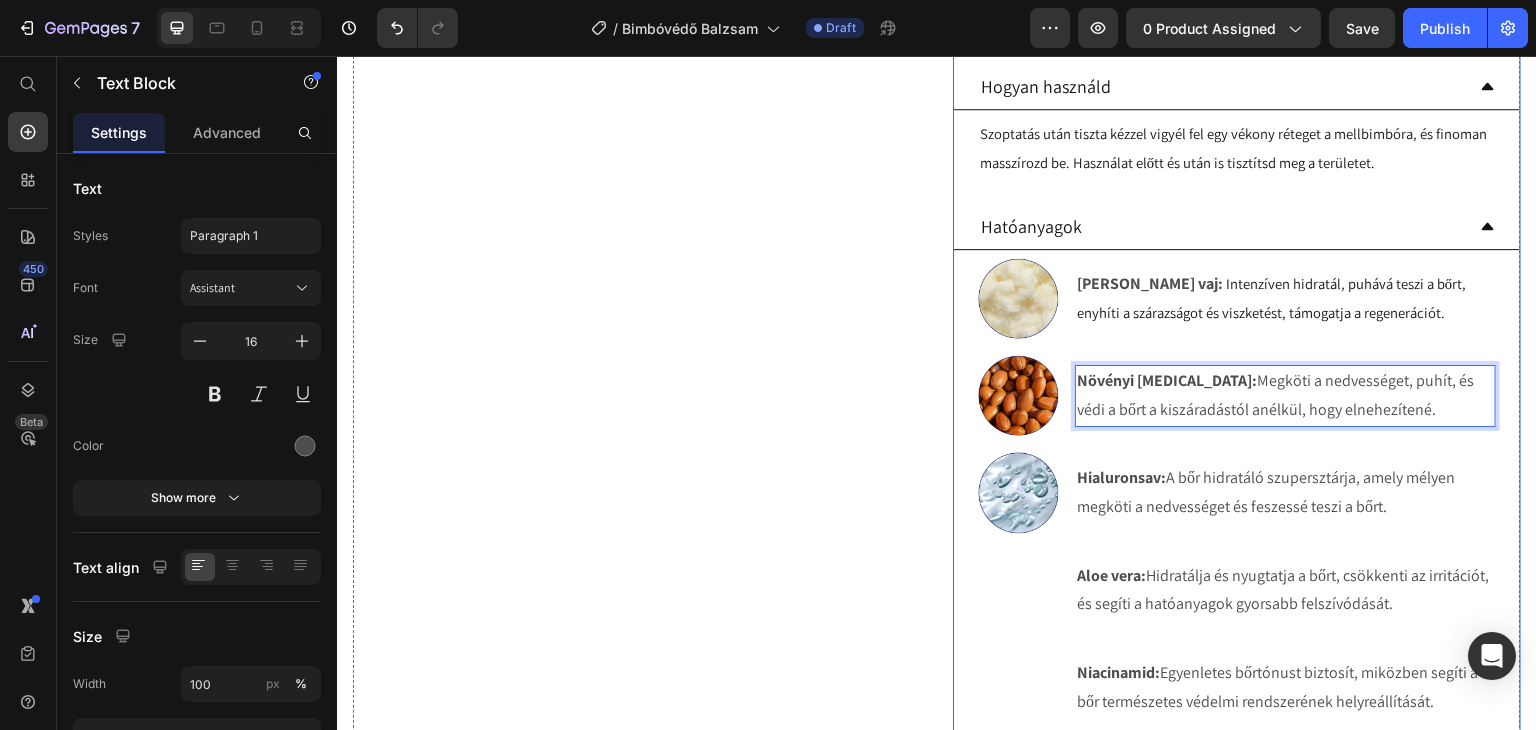 scroll, scrollTop: 909, scrollLeft: 0, axis: vertical 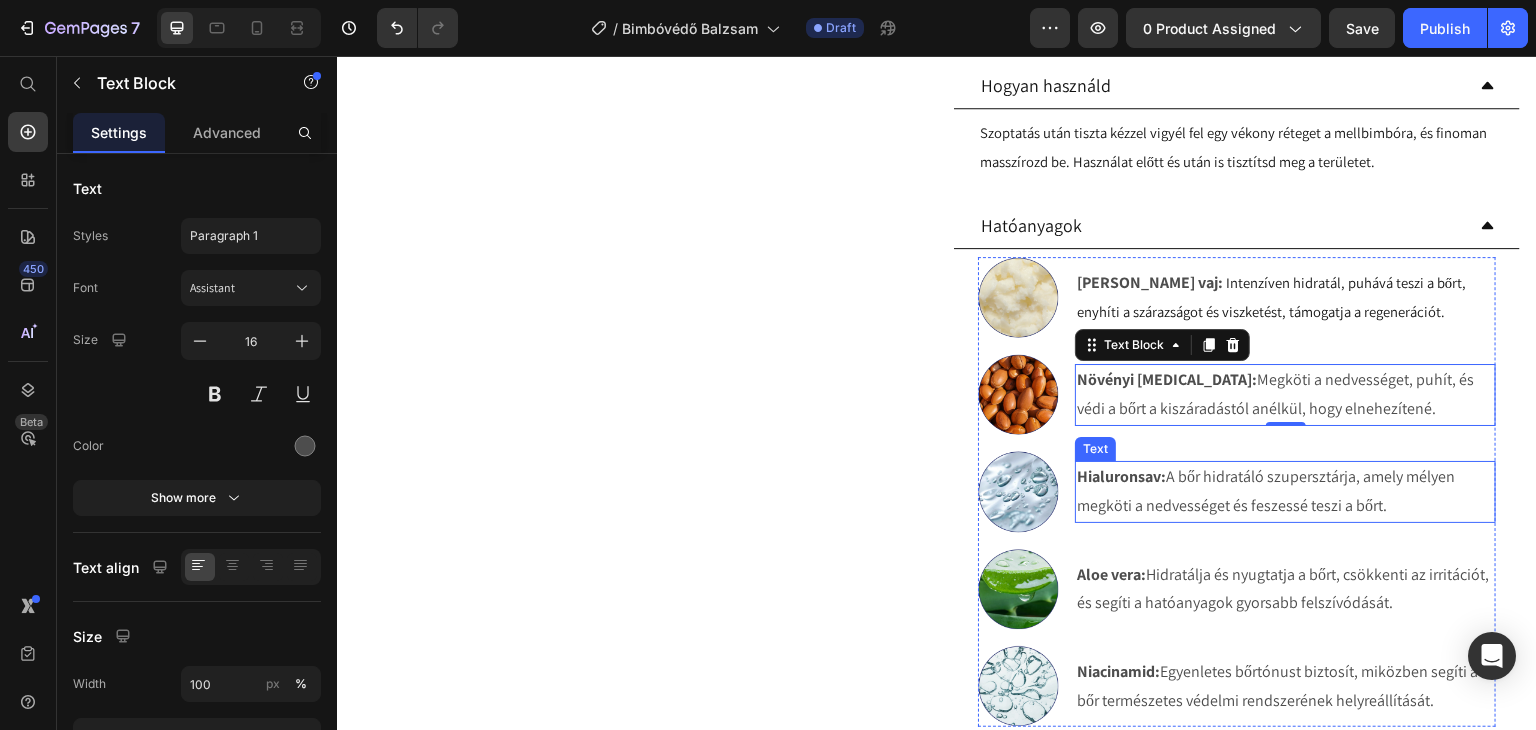 click on "Hialuronsav:" at bounding box center (1121, 476) 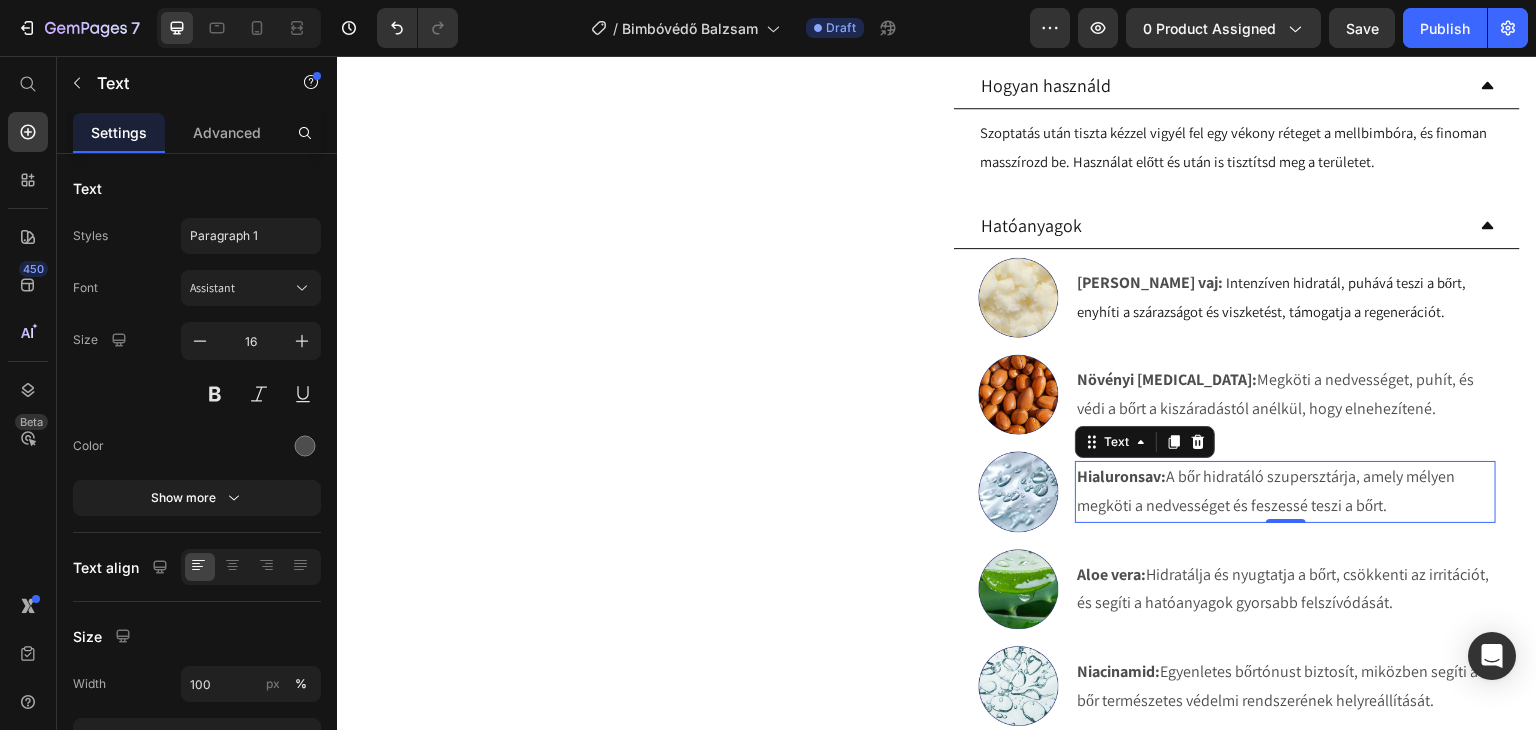 click on "Hialuronsav:" at bounding box center (1121, 476) 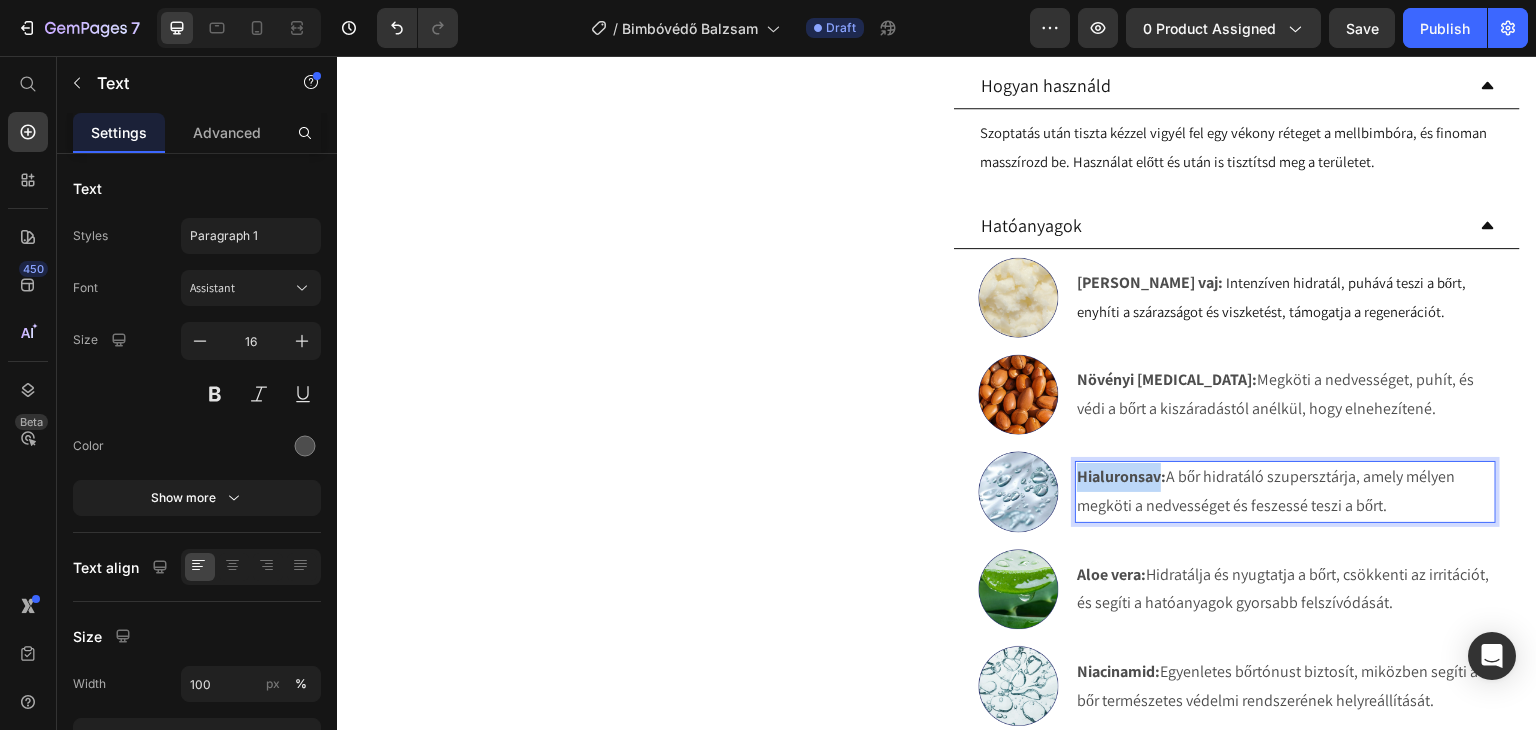 click on "Hialuronsav:" at bounding box center [1121, 476] 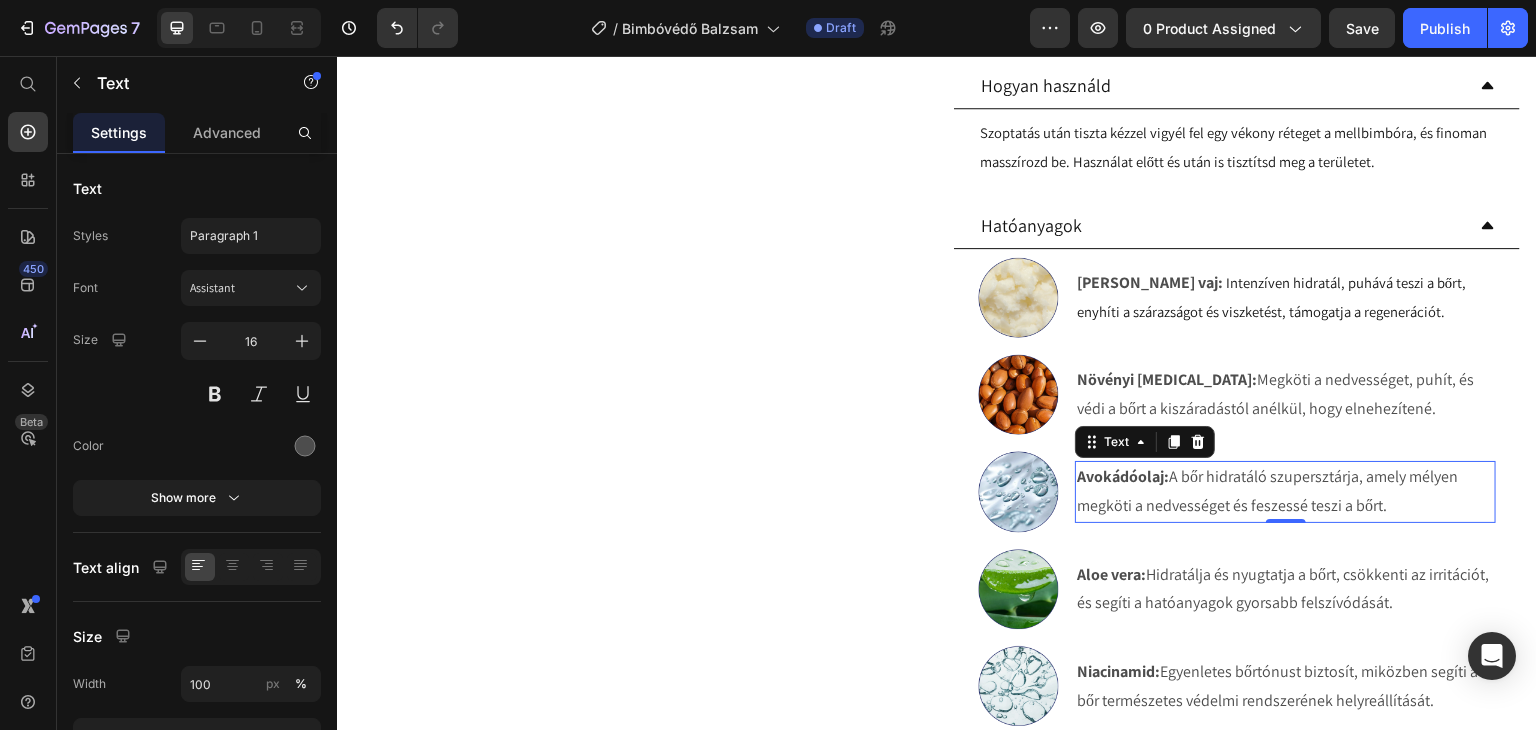click on "Avokádóolaj:  A bőr hidratáló szupersztárja, amely mélyen megköti a nedvességet és feszessé teszi a bőrt." at bounding box center [1285, 492] 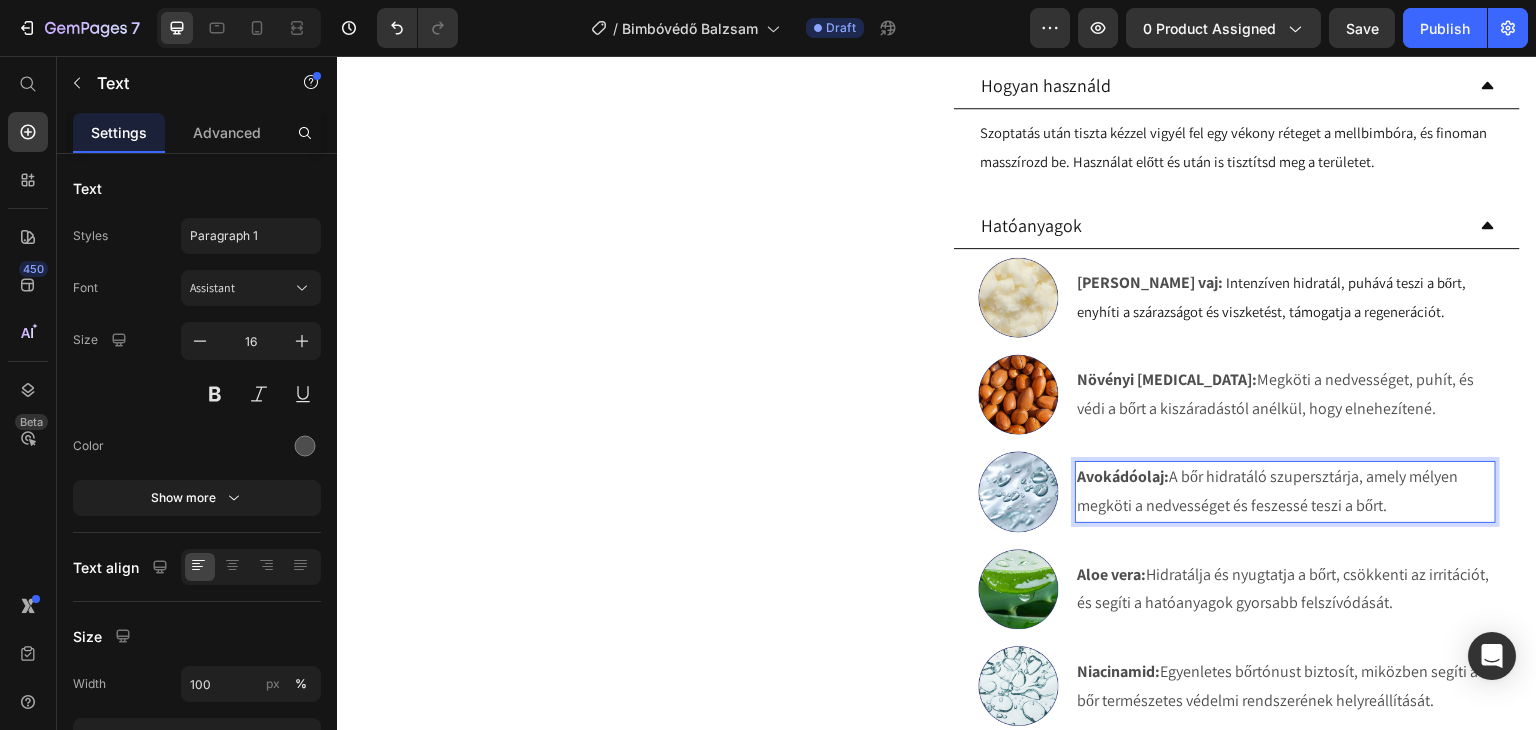 drag, startPoint x: 1391, startPoint y: 506, endPoint x: 1167, endPoint y: 480, distance: 225.50388 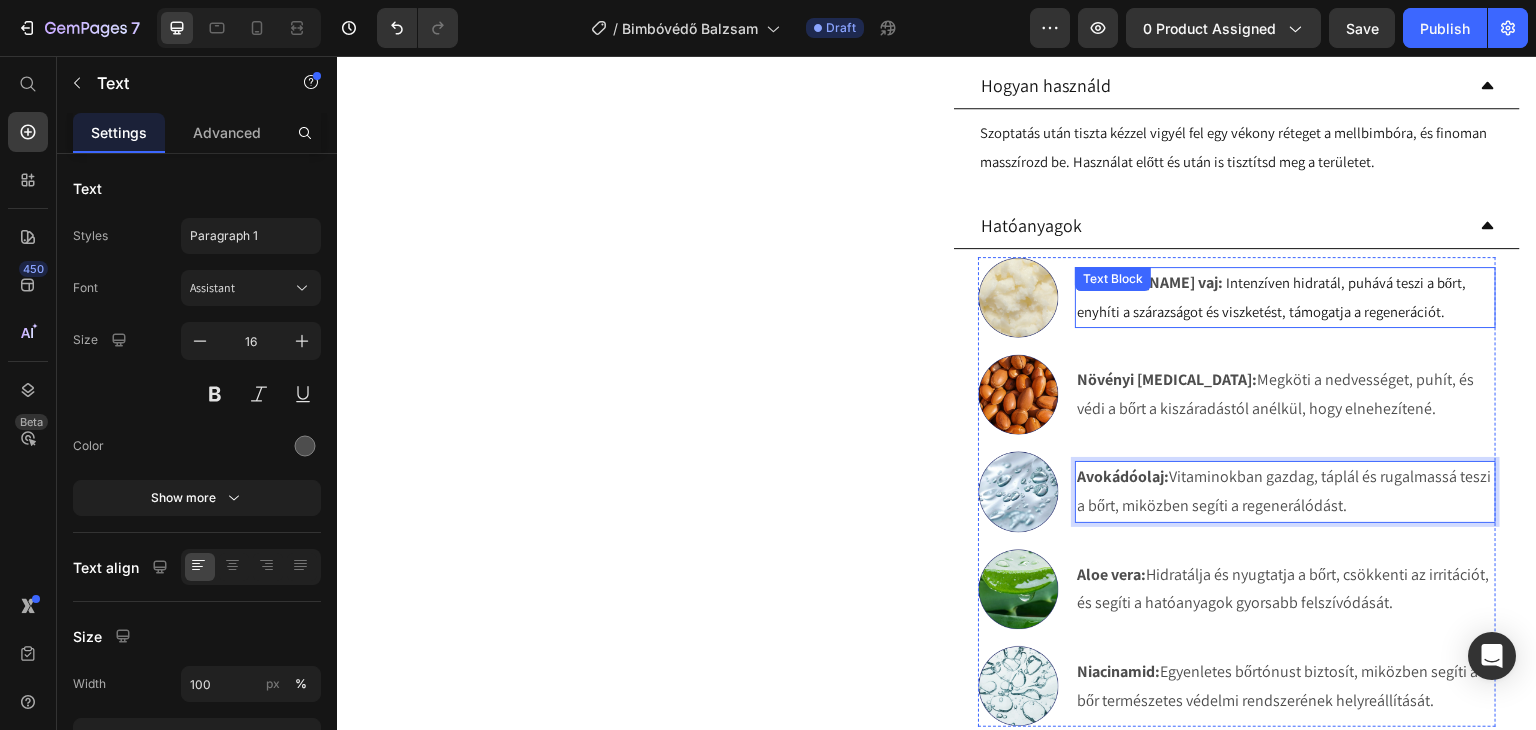 click on "Intenzíven hidratál, puhává teszi a bőrt, enyhíti a szárazságot és viszketést, támogatja a regenerációt." at bounding box center [1271, 297] 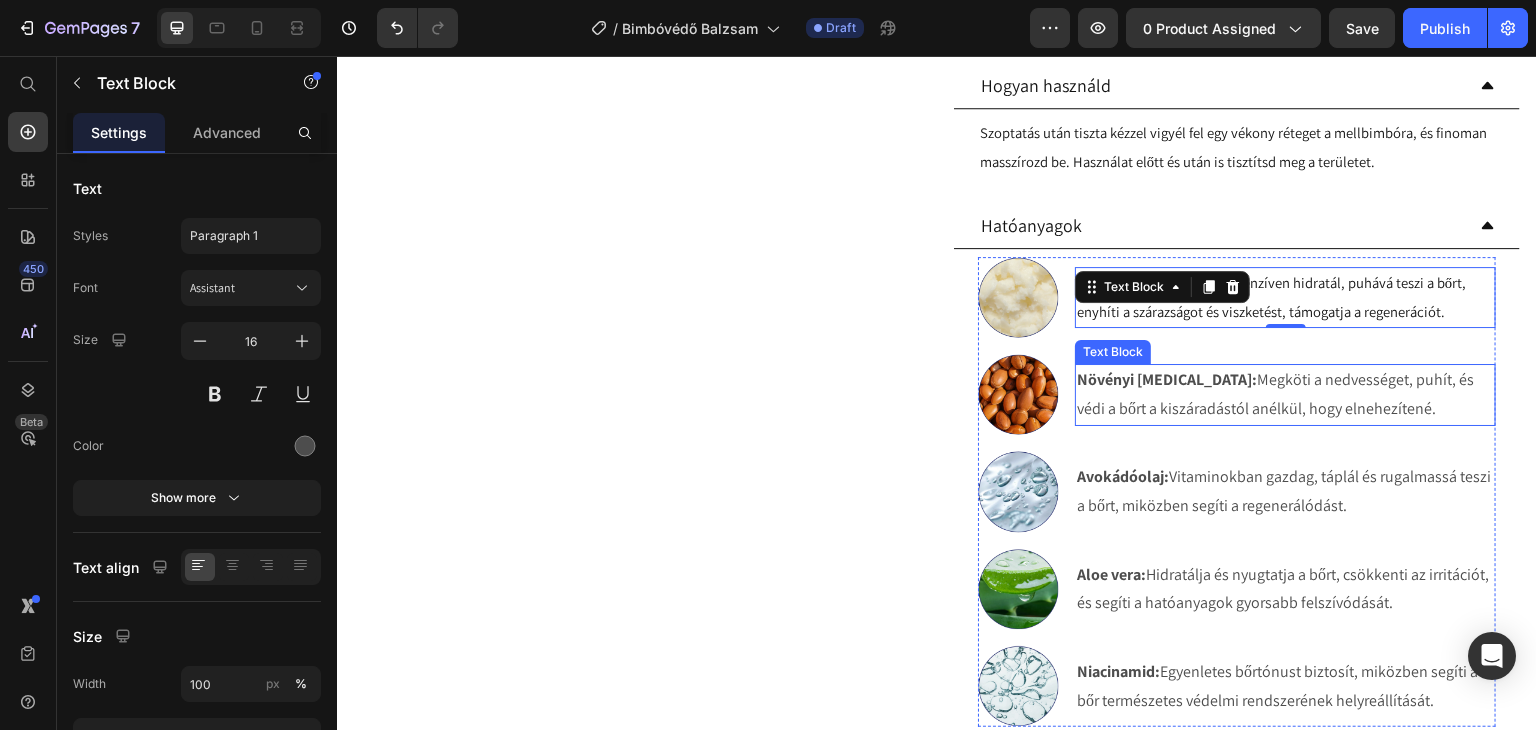 click on "Növényi lanolin:  Megköti a nedvességet, puhít, és védi a bőrt a kiszáradástól anélkül, hogy elnehezítené." at bounding box center [1285, 395] 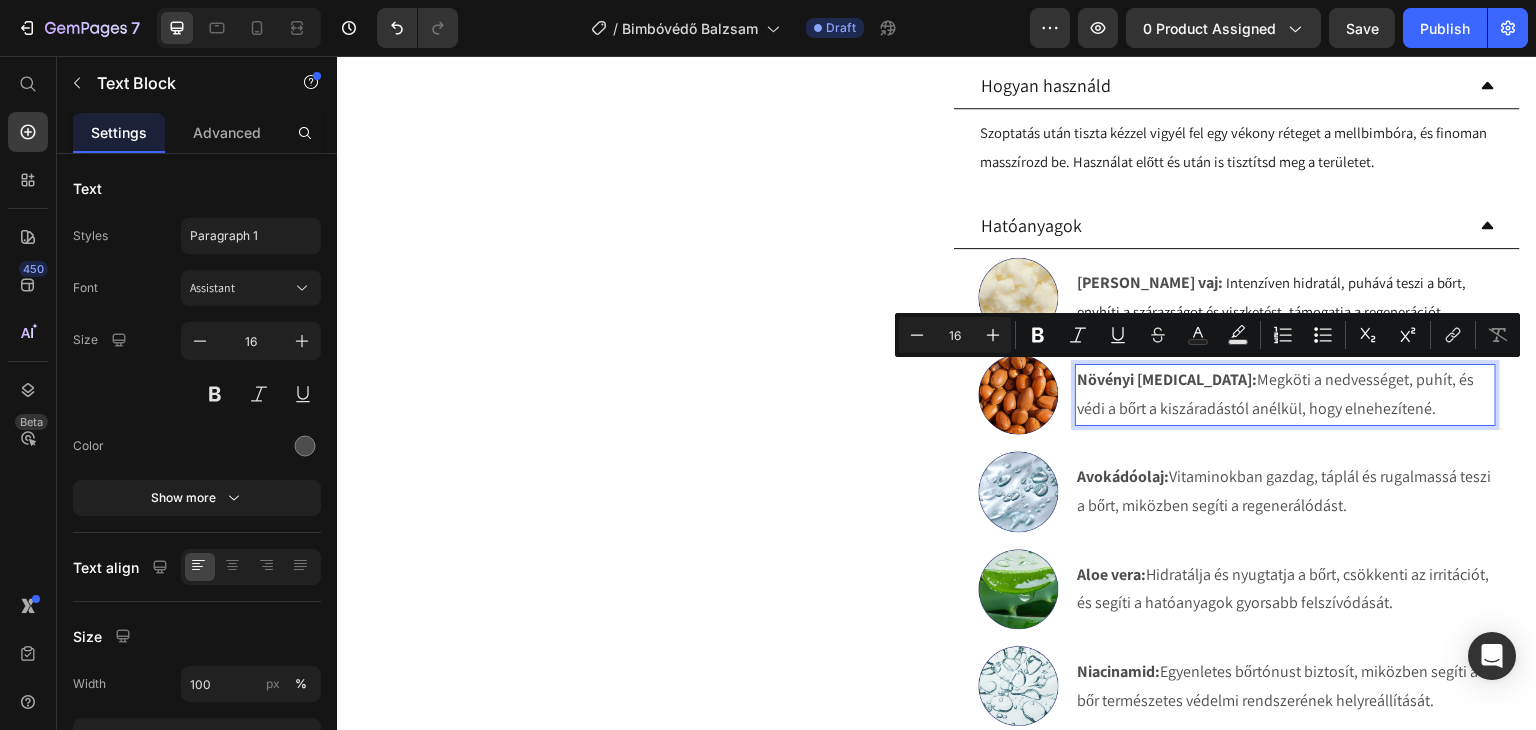 drag, startPoint x: 1360, startPoint y: 406, endPoint x: 1189, endPoint y: 386, distance: 172.16562 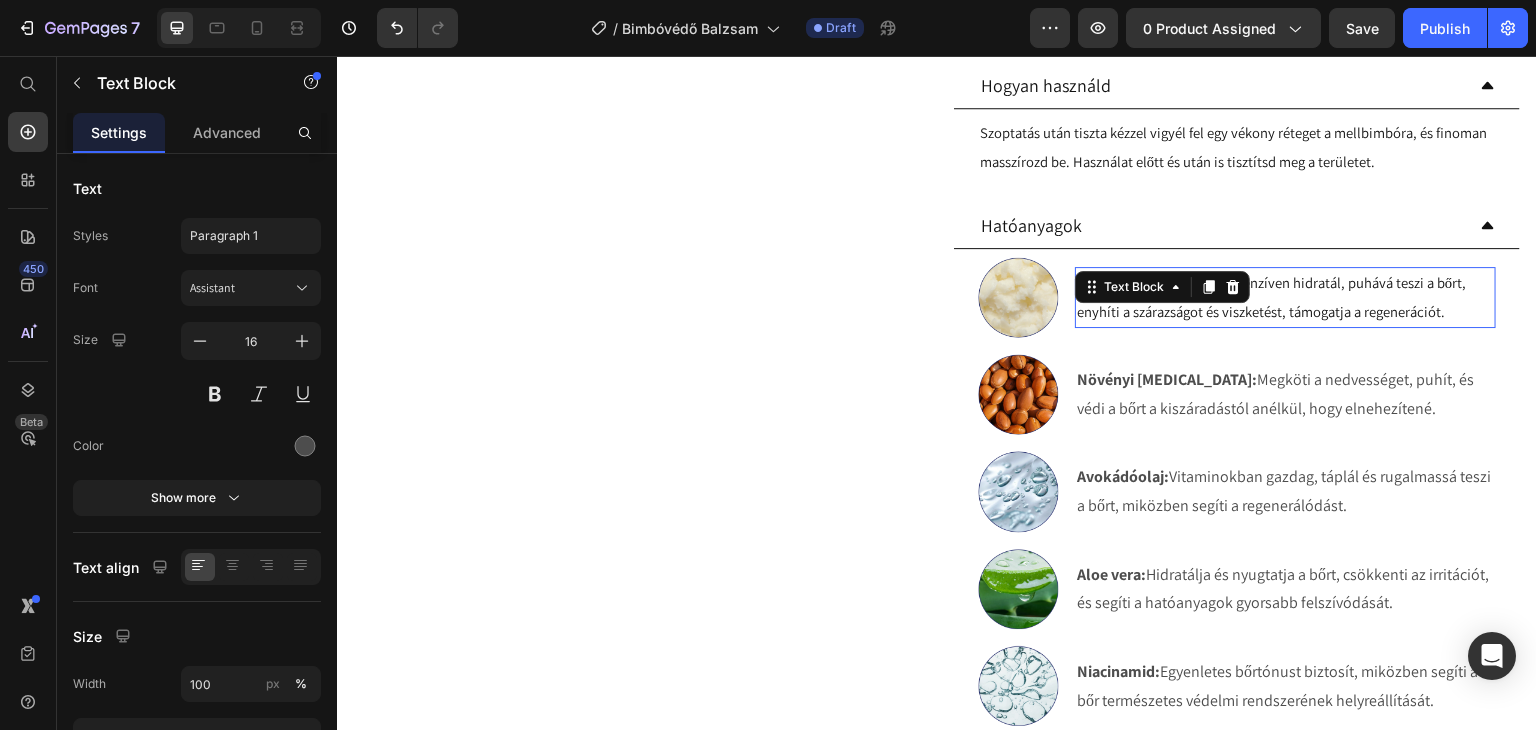 click on "Intenzíven hidratál, puhává teszi a bőrt, enyhíti a szárazságot és viszketést, támogatja a regenerációt." at bounding box center (1271, 297) 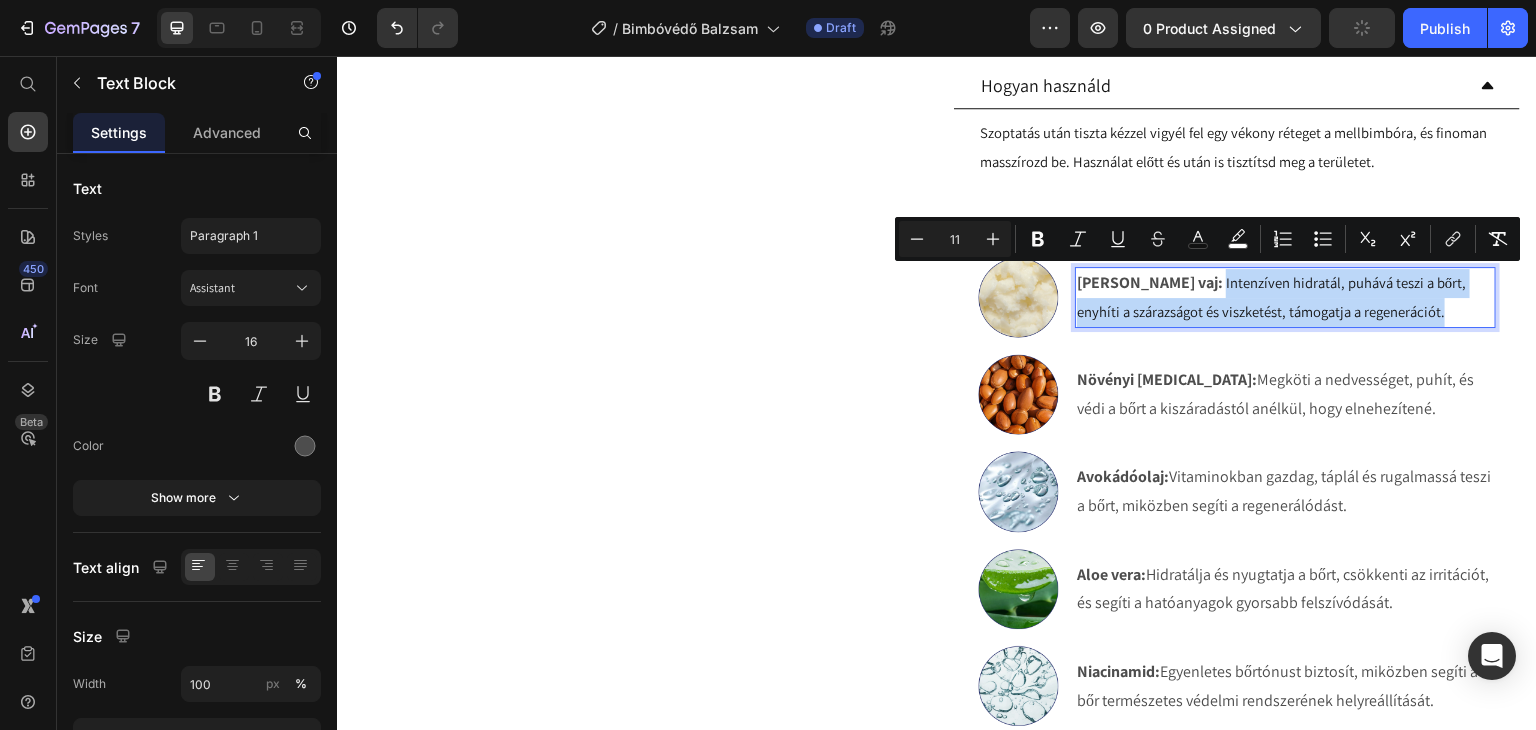 drag, startPoint x: 1388, startPoint y: 314, endPoint x: 1135, endPoint y: 282, distance: 255.01569 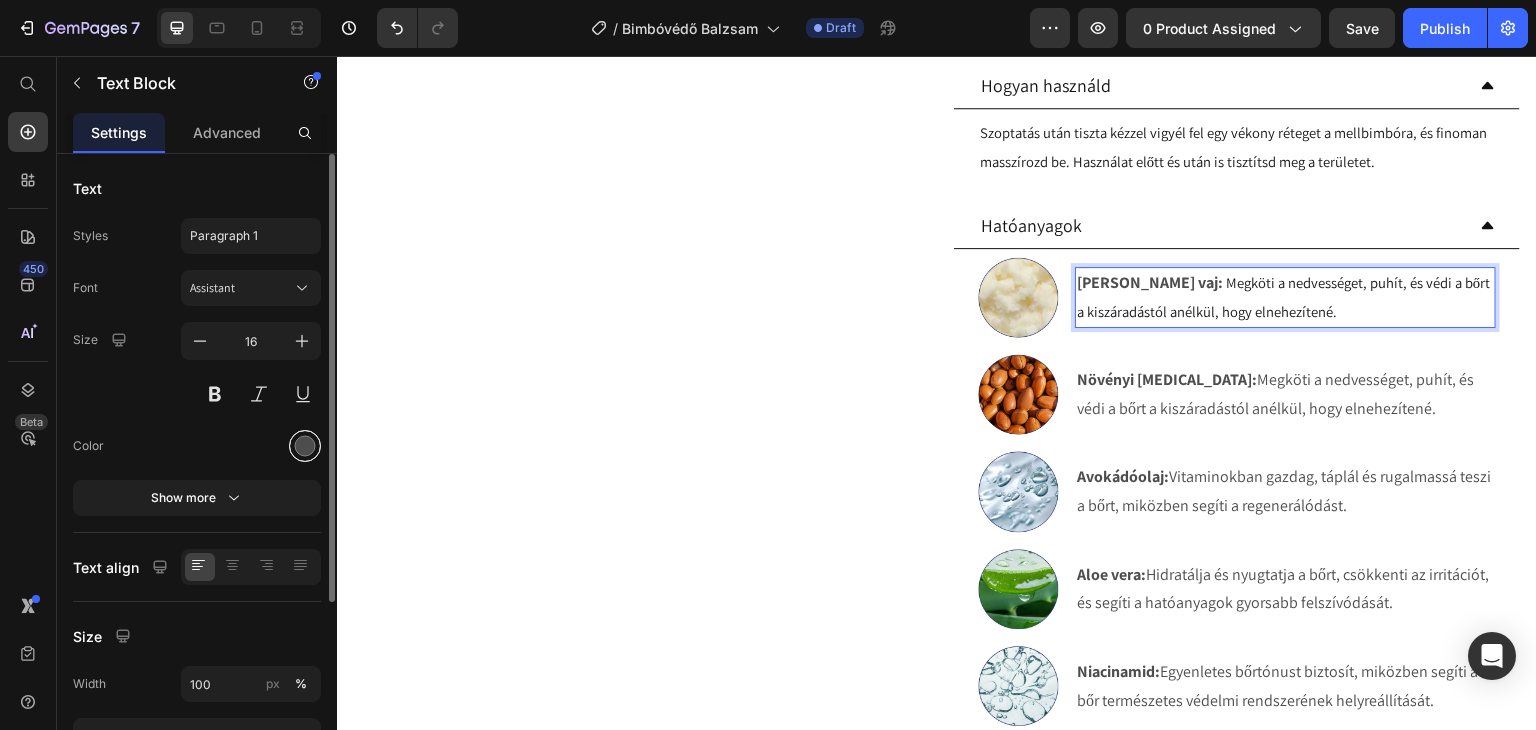 click at bounding box center [305, 446] 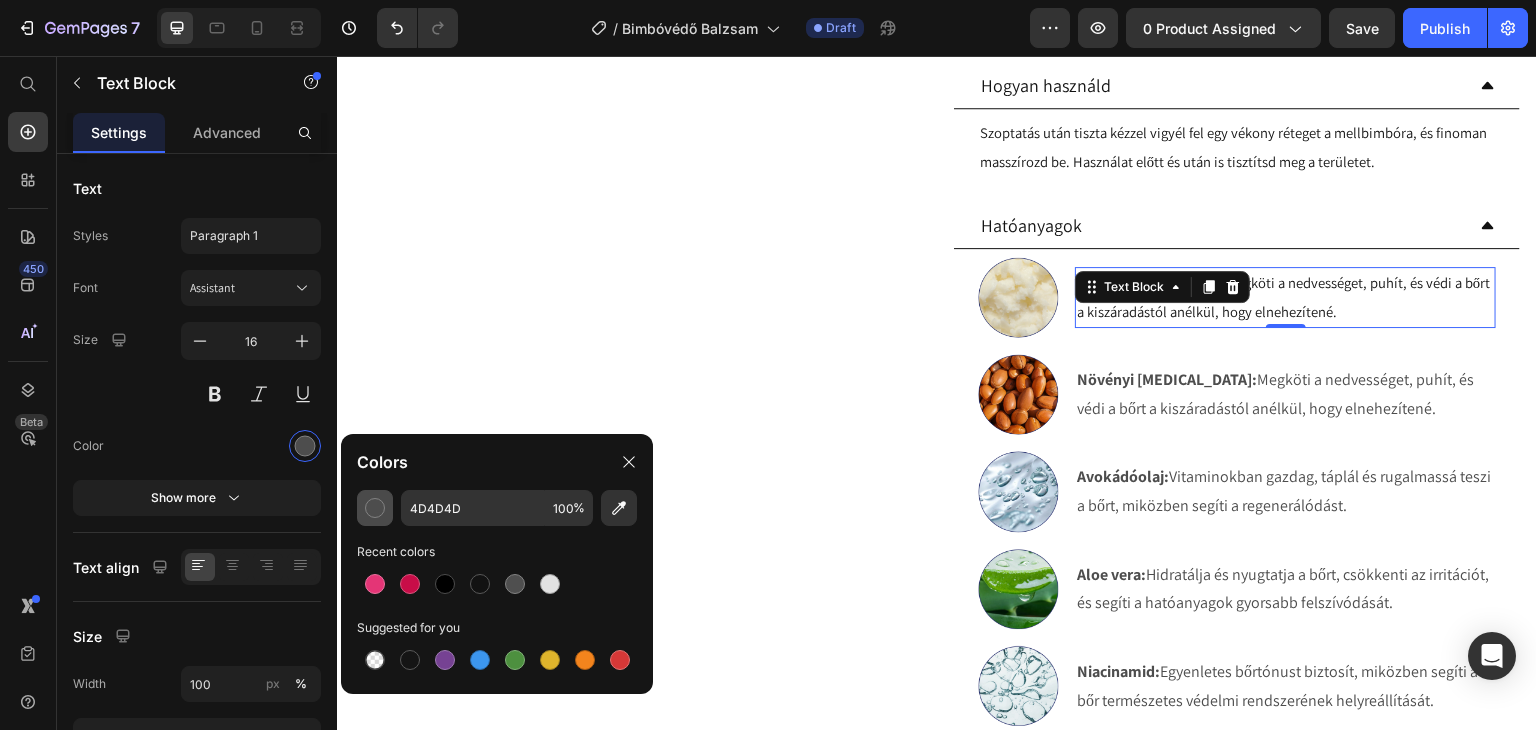 click at bounding box center [375, 508] 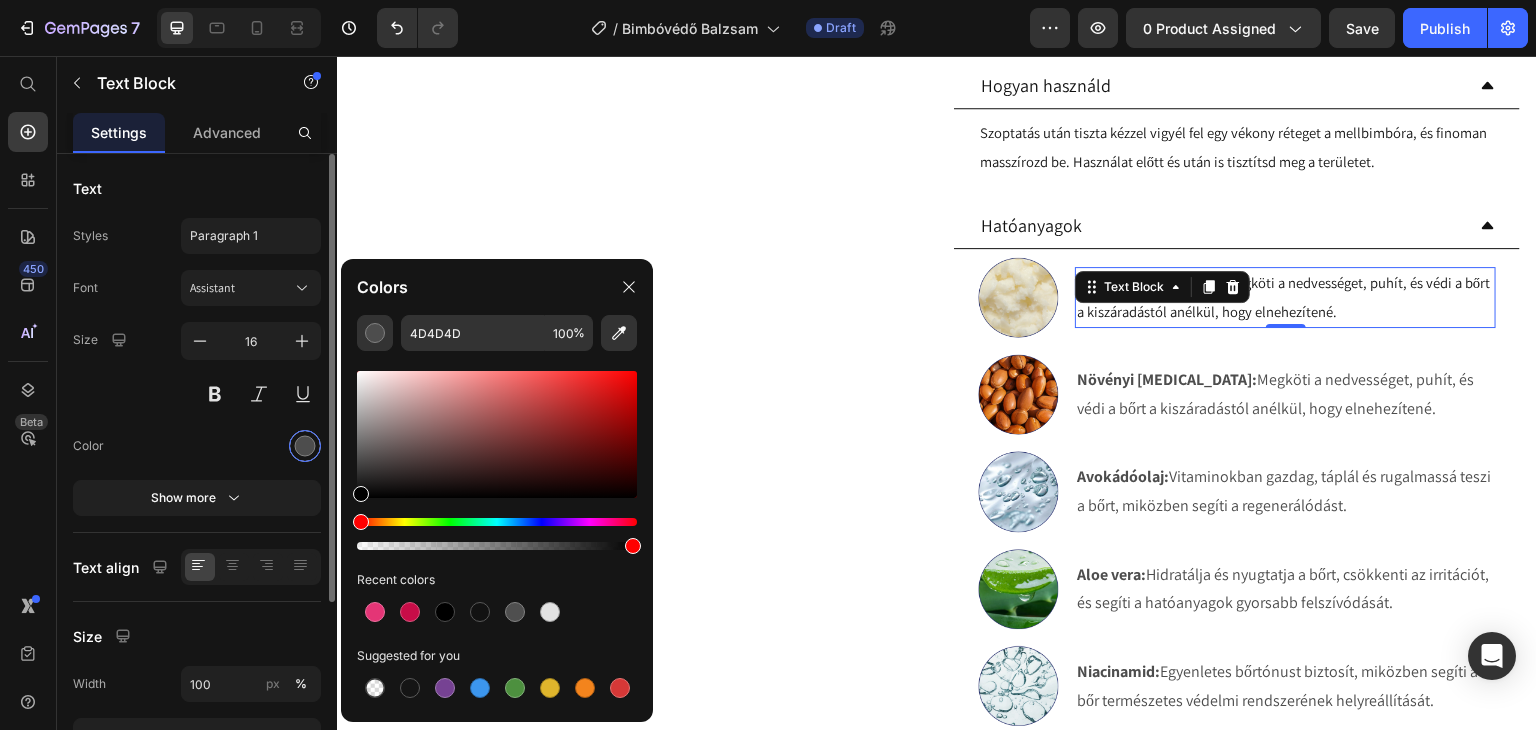 click at bounding box center (305, 446) 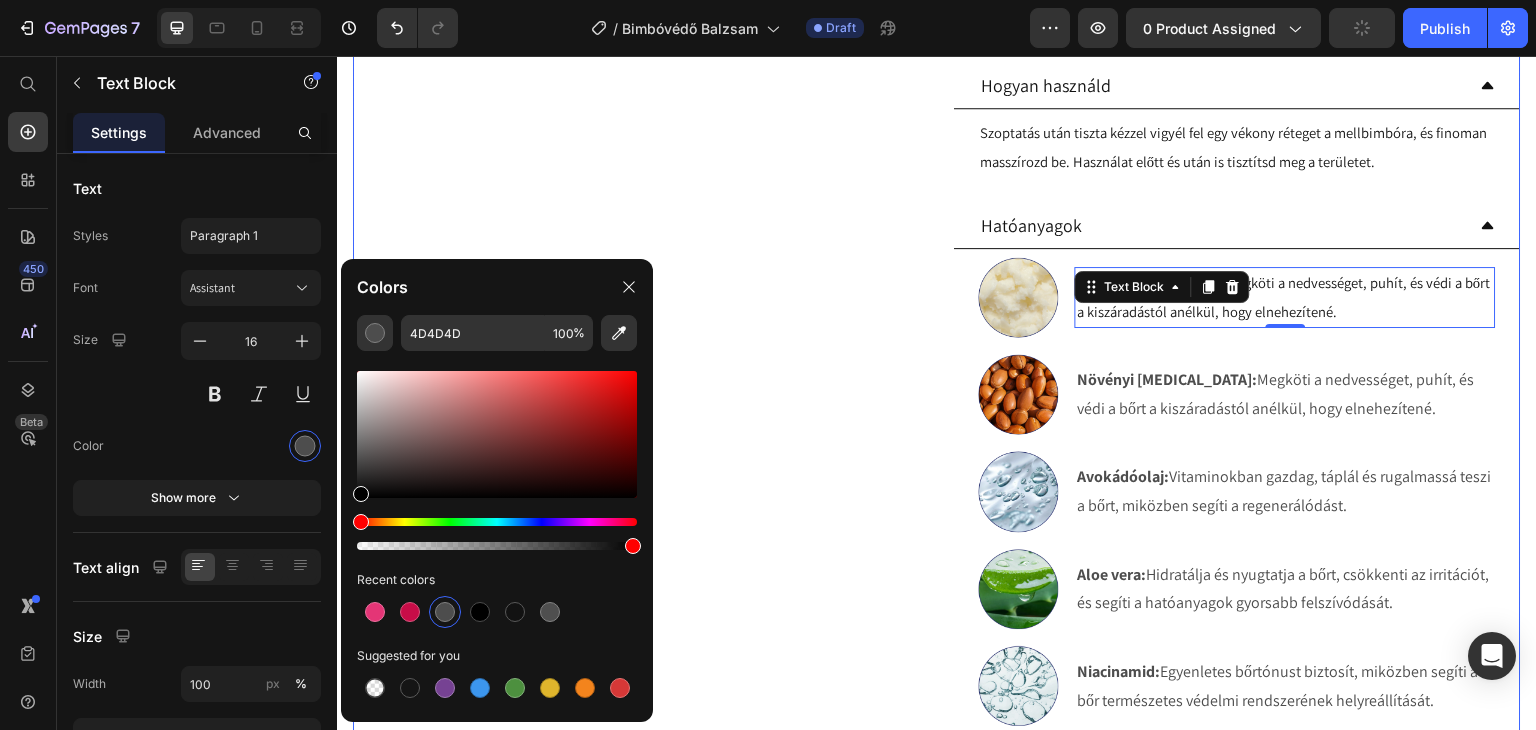 click on "Product Images" at bounding box center [637, 71] 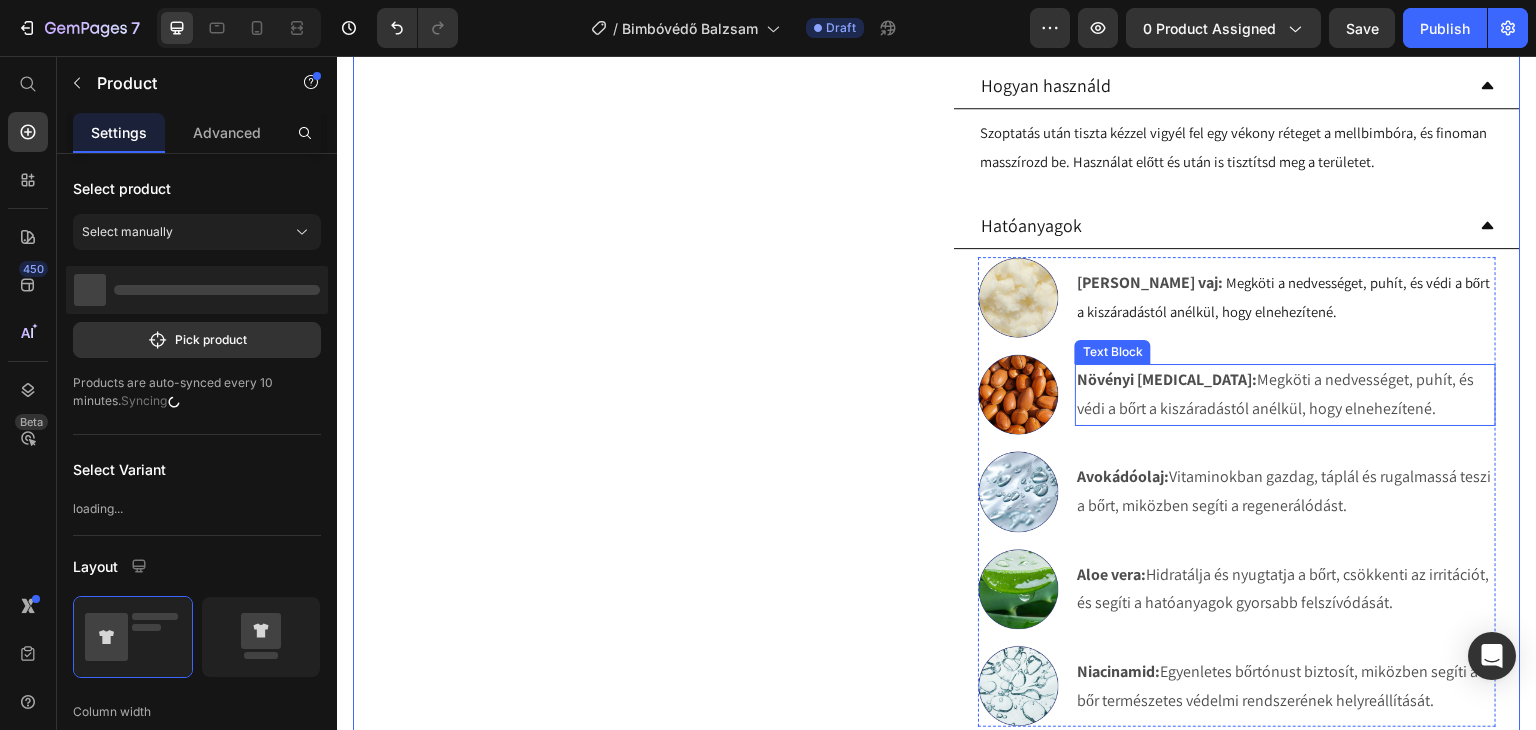 click on "Növényi lanolin:  Megköti a nedvességet, puhít, és védi a bőrt a kiszáradástól anélkül, hogy elnehezítené." at bounding box center (1285, 395) 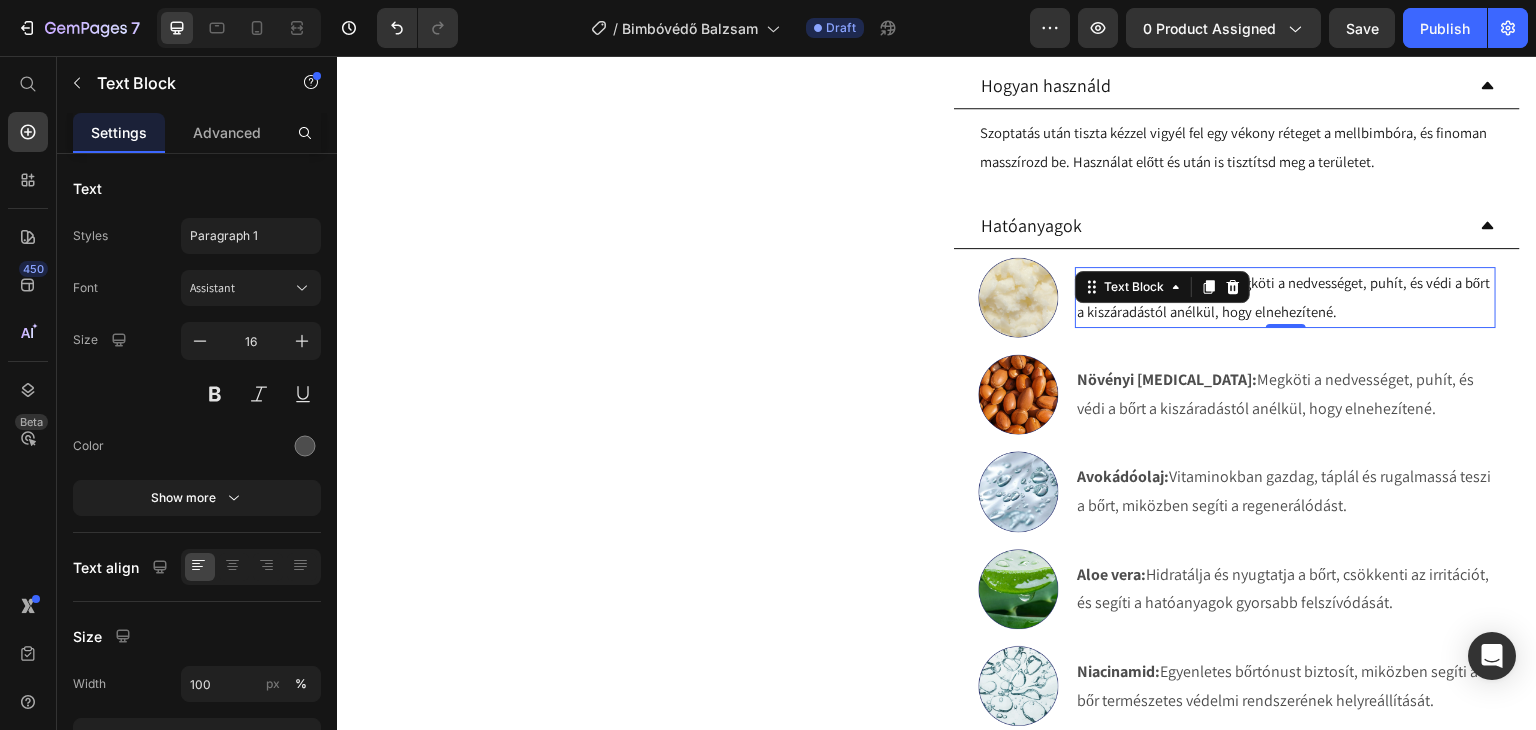 click on "Shea vaj:   Megköti a nedvességet, puhít, és védi a bőrt a kiszáradástól anélkül, hogy elnehezítené. Text Block   0" at bounding box center [1285, 298] 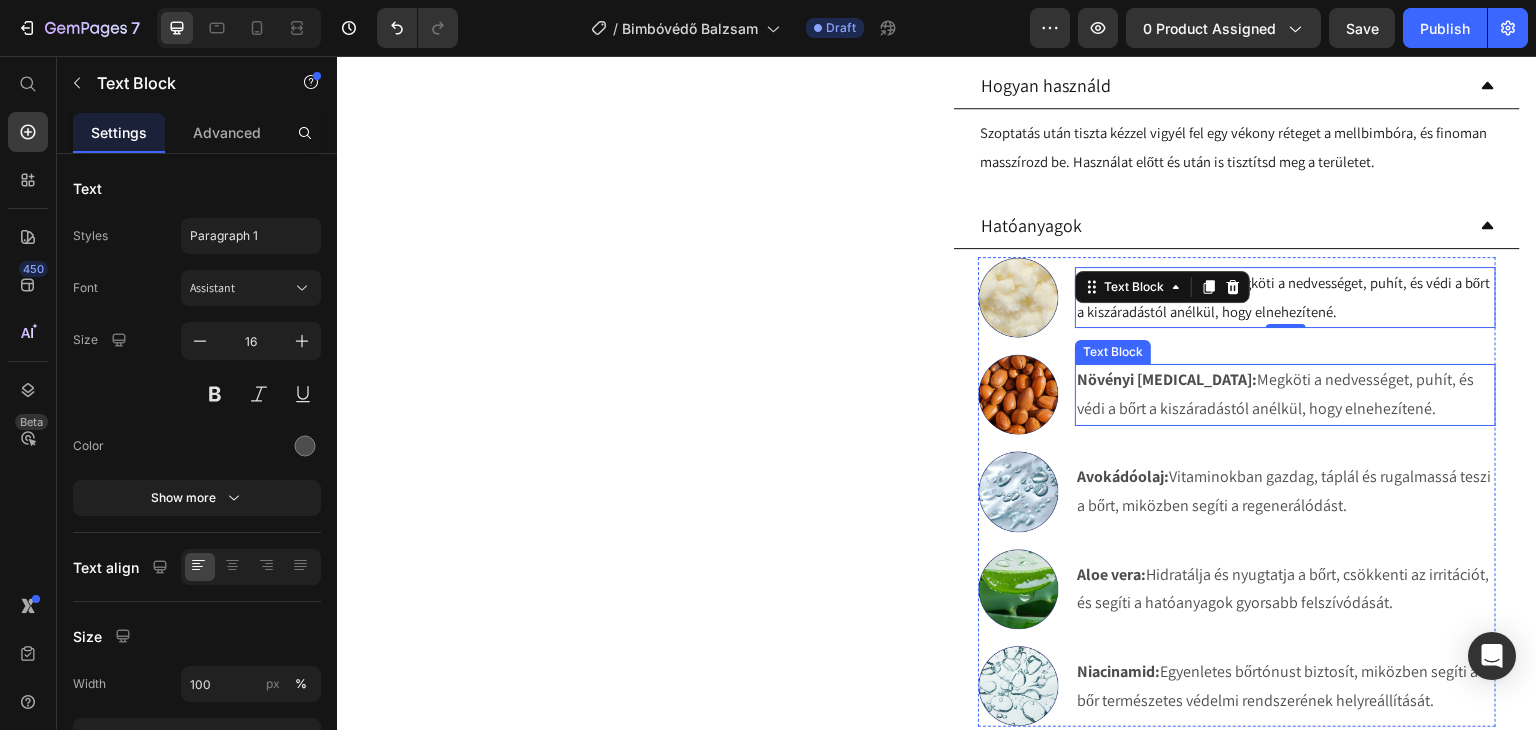 click on "Növényi lanolin:  Megköti a nedvességet, puhít, és védi a bőrt a kiszáradástól anélkül, hogy elnehezítené." at bounding box center (1285, 395) 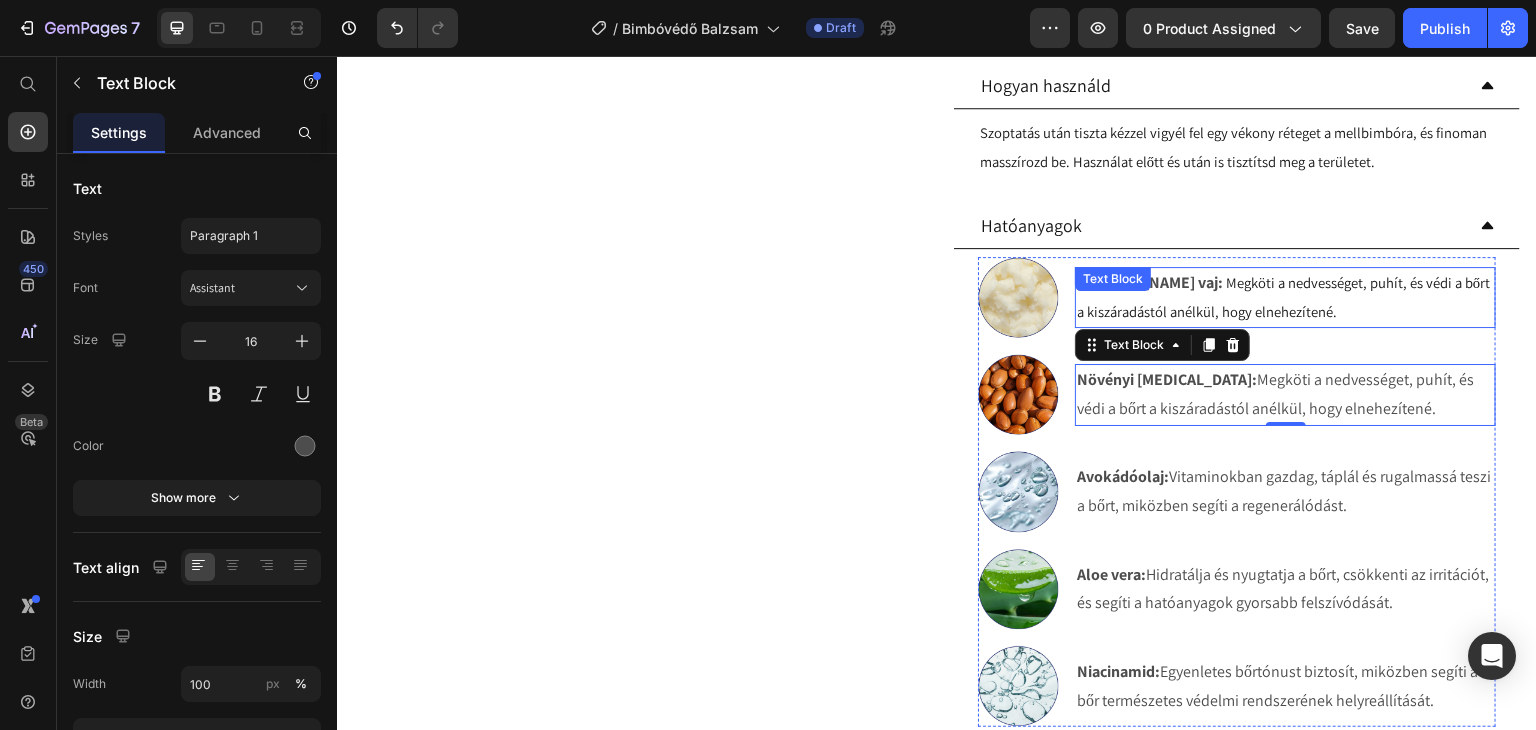 click on "Megköti a nedvességet, puhít, és védi a bőrt a kiszáradástól anélkül, hogy elnehezítené." at bounding box center [1283, 297] 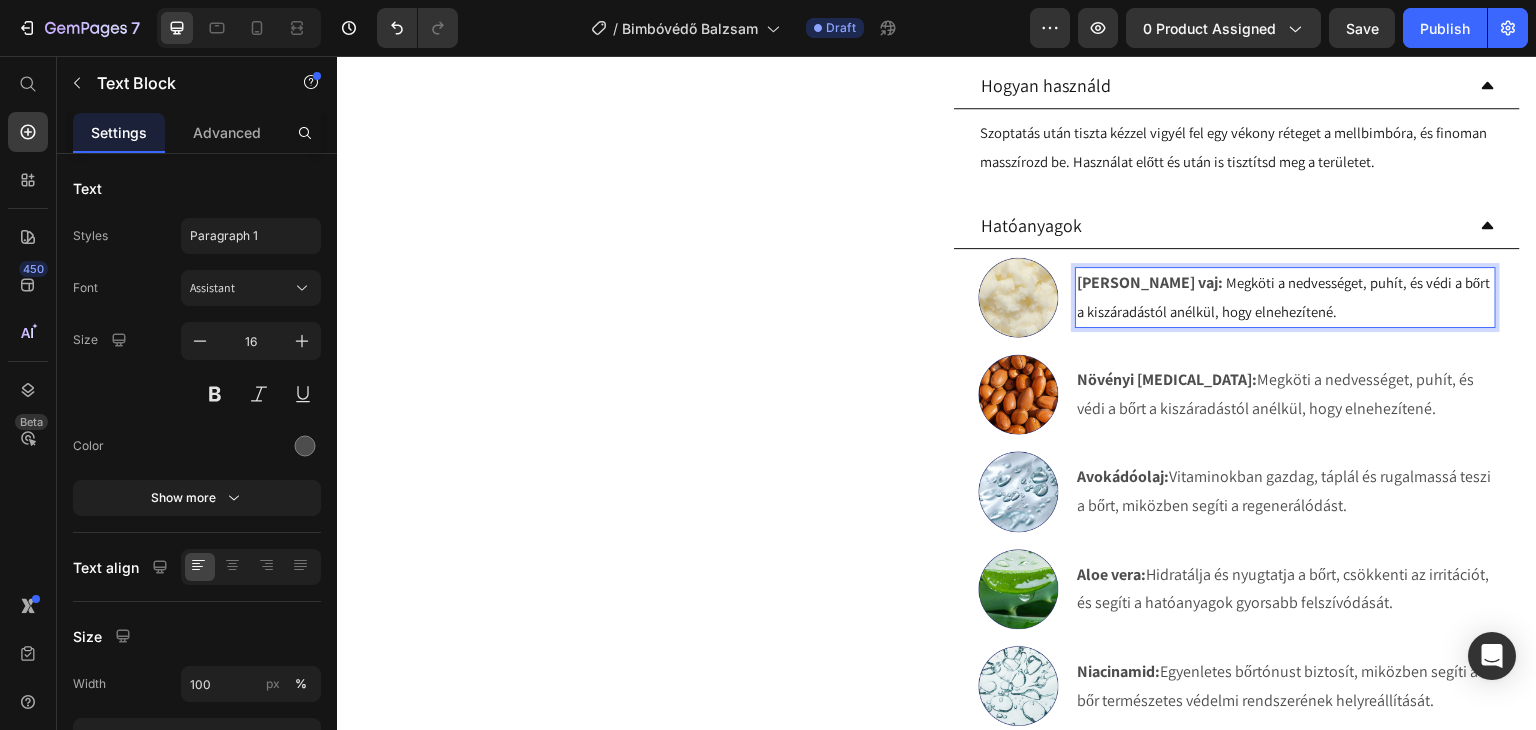 click on "Shea vaj:   Megköti a nedvességet, puhít, és védi a bőrt a kiszáradástól anélkül, hogy elnehezítené." at bounding box center (1285, 298) 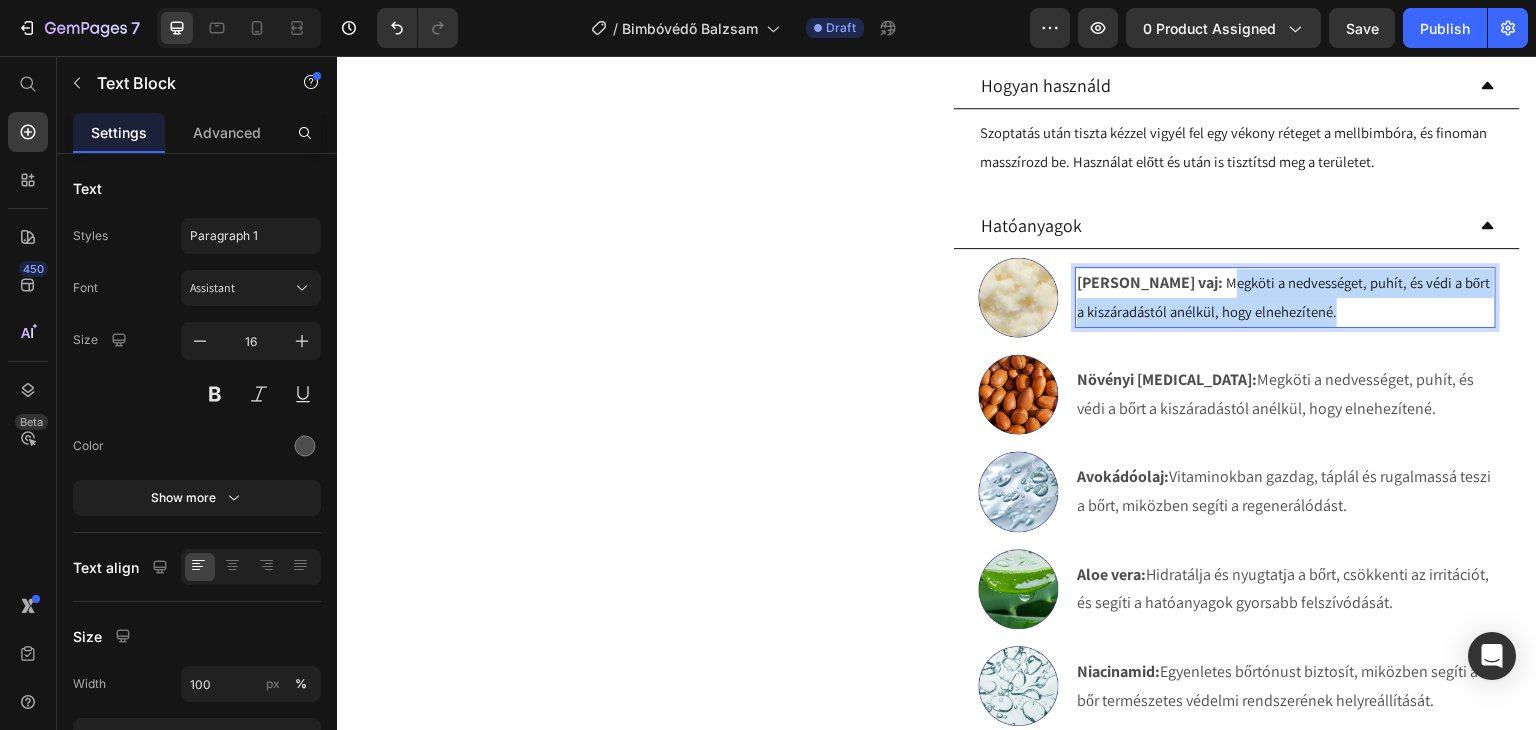 drag, startPoint x: 1319, startPoint y: 307, endPoint x: 1147, endPoint y: 292, distance: 172.65283 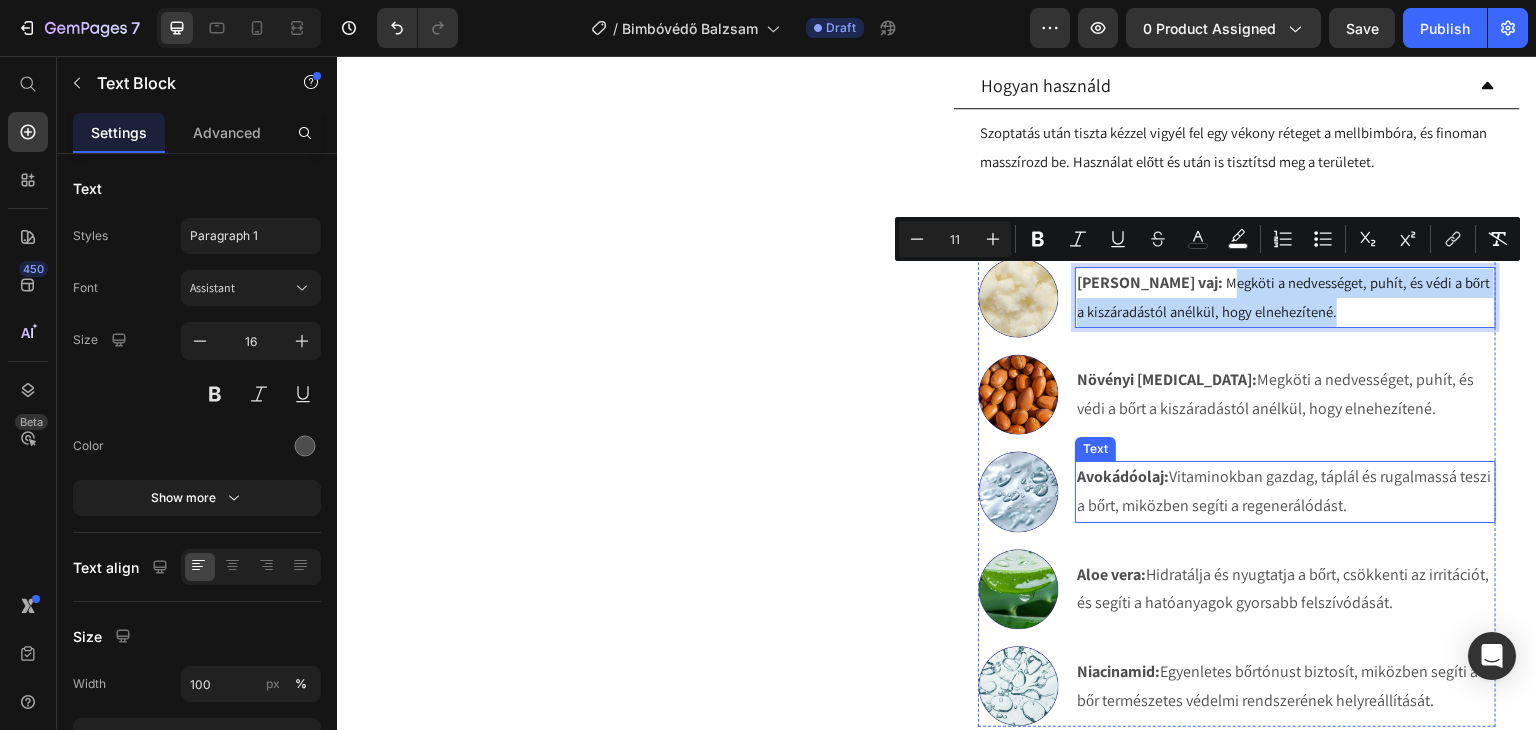 click on "Avokádóolaj:   Vitaminokban gazdag, táplál és rugalmassá teszi a bőrt, miközben segíti a regenerálódást." at bounding box center [1285, 492] 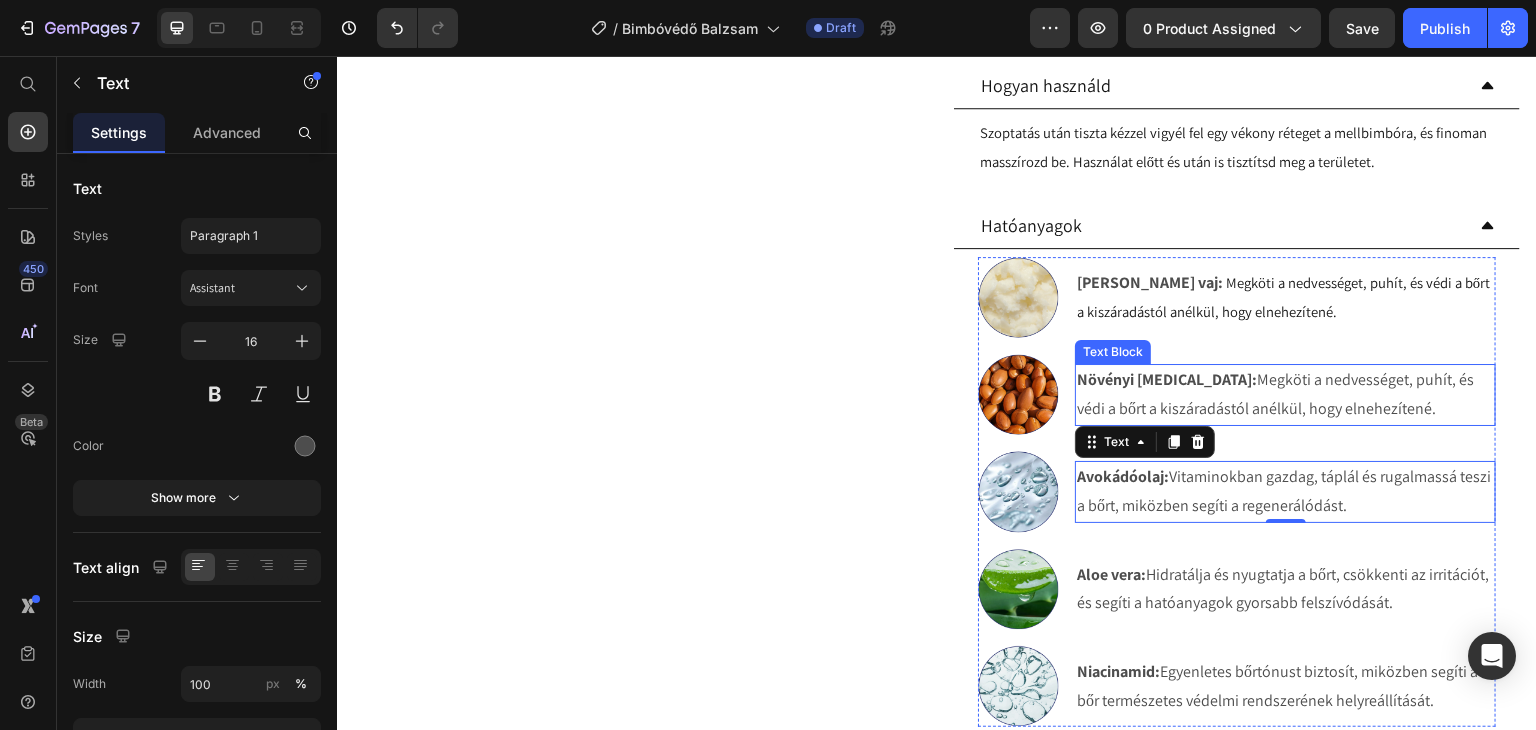 click on "Növényi lanolin:  Megköti a nedvességet, puhít, és védi a bőrt a kiszáradástól anélkül, hogy elnehezítené." at bounding box center (1285, 395) 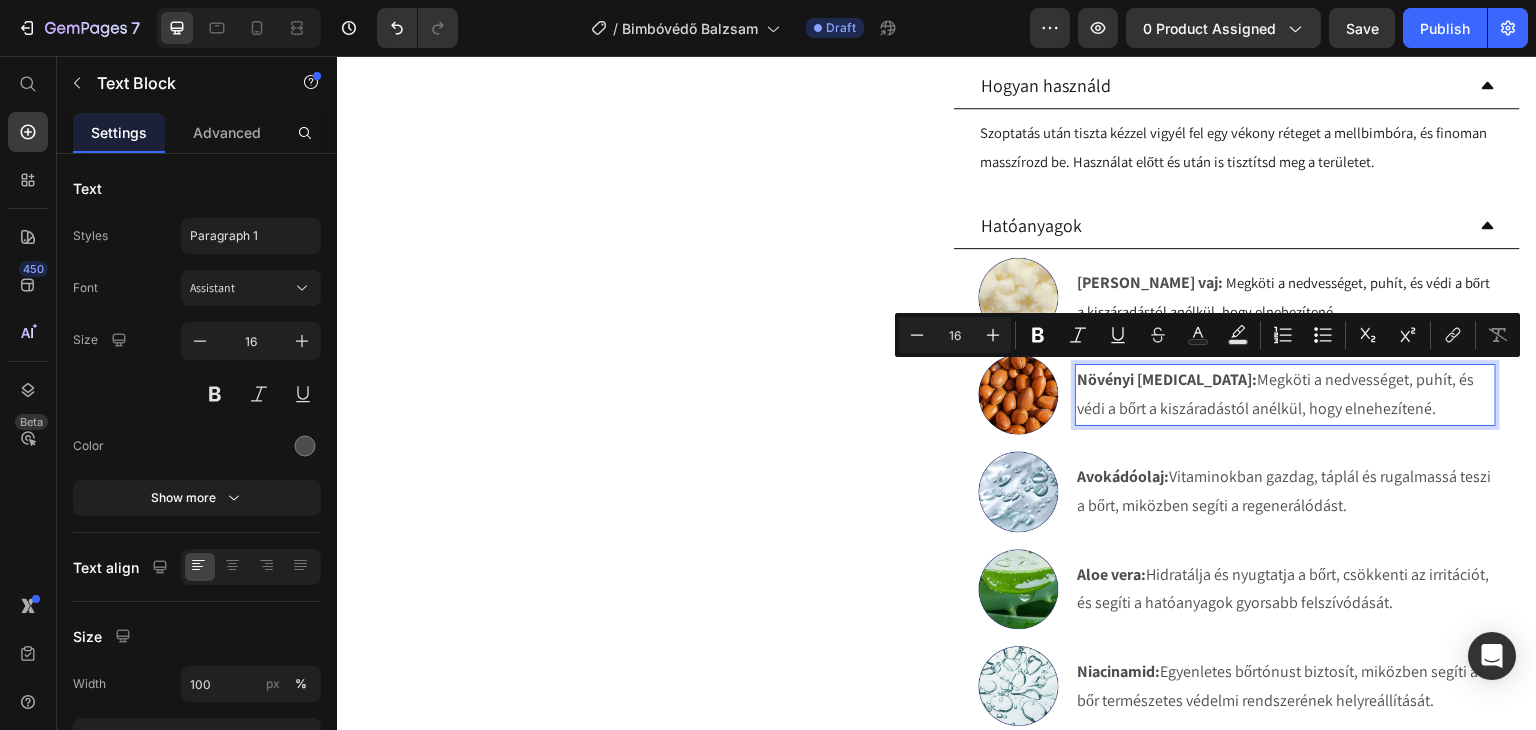 drag, startPoint x: 1359, startPoint y: 397, endPoint x: 1186, endPoint y: 376, distance: 174.26991 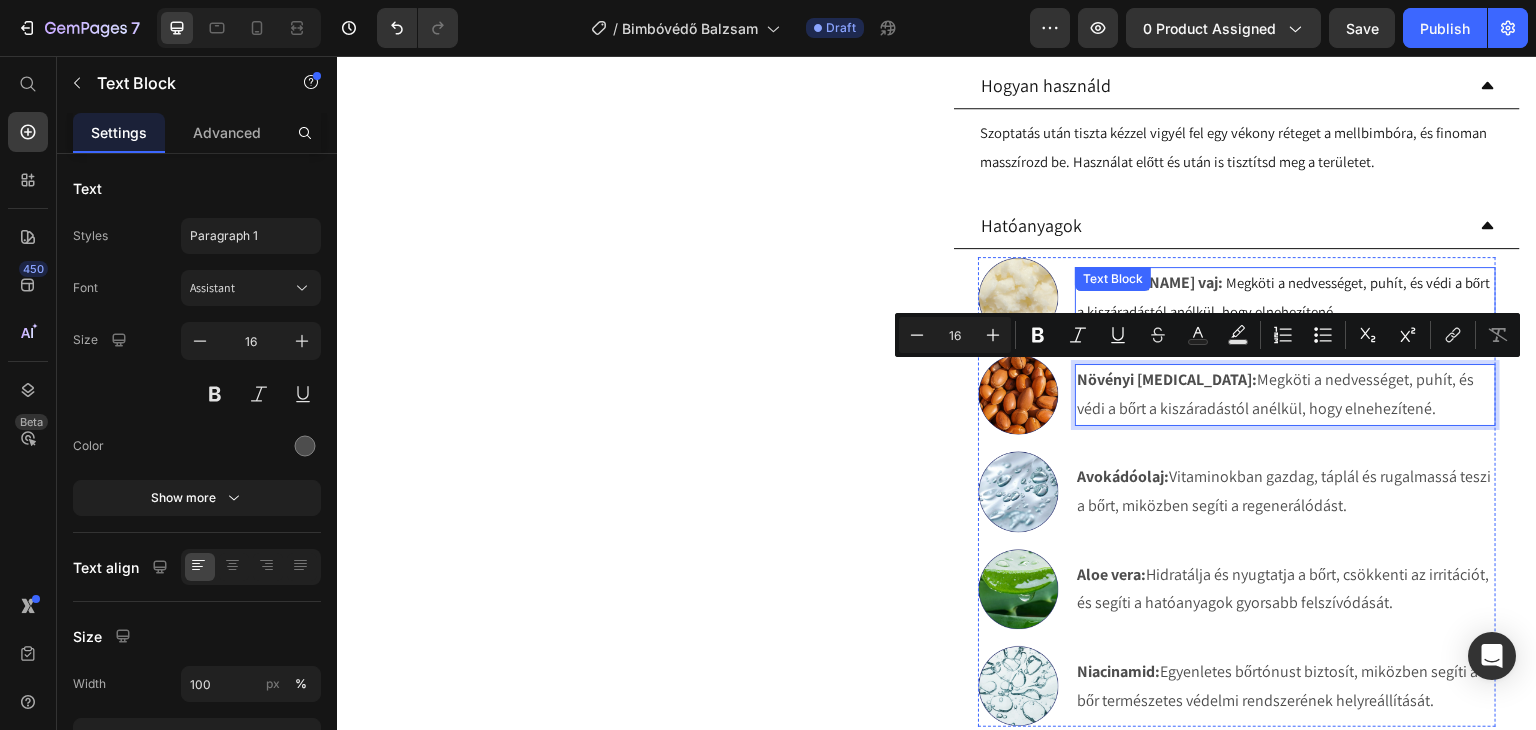 click on "Megköti a nedvességet, puhít, és védi a bőrt a kiszáradástól anélkül, hogy elnehezítené." at bounding box center [1283, 297] 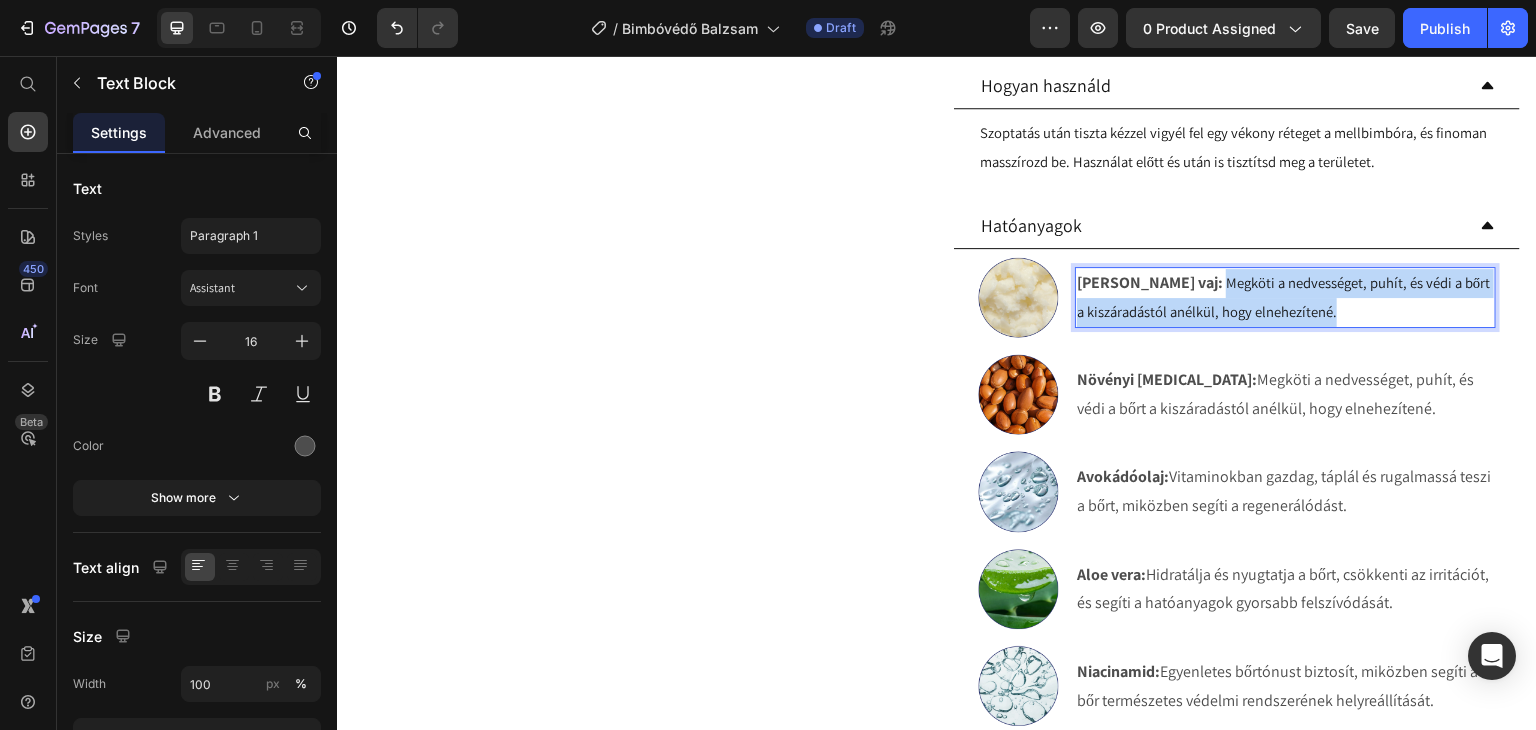 drag, startPoint x: 1328, startPoint y: 310, endPoint x: 1139, endPoint y: 282, distance: 191.06282 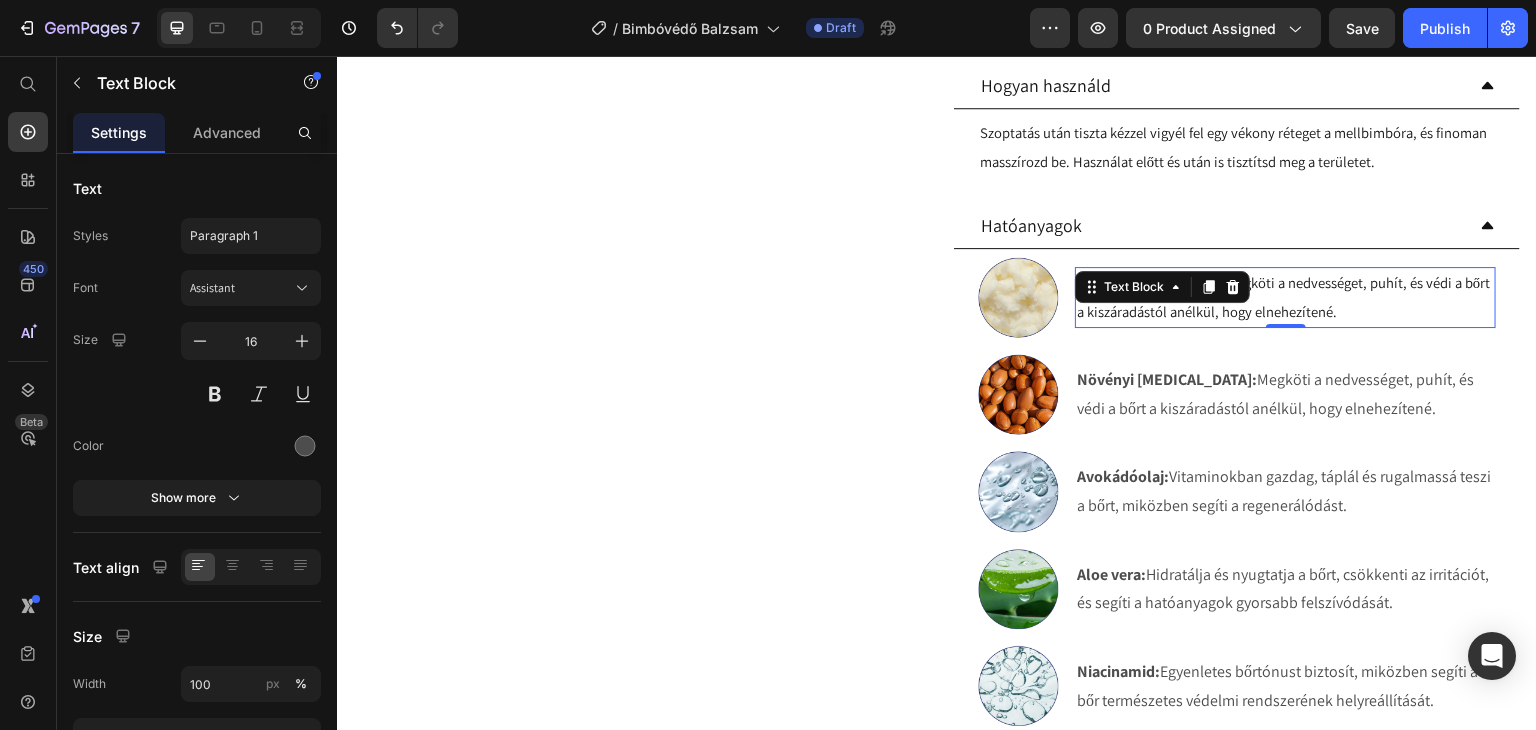 click on "Megköti a nedvességet, puhít, és védi a bőrt a kiszáradástól anélkül, hogy elnehezítené." at bounding box center [1283, 297] 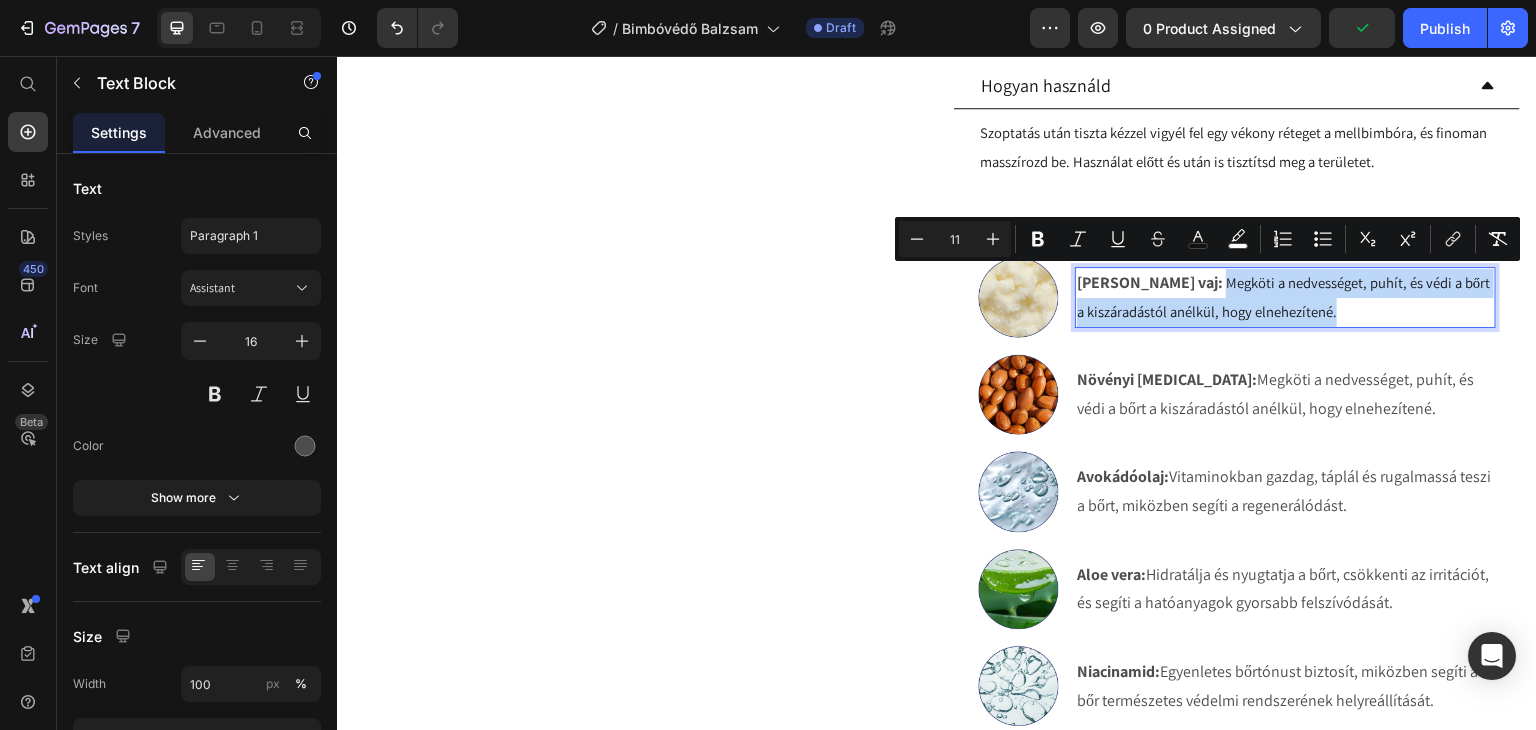 drag, startPoint x: 1337, startPoint y: 305, endPoint x: 1140, endPoint y: 284, distance: 198.11613 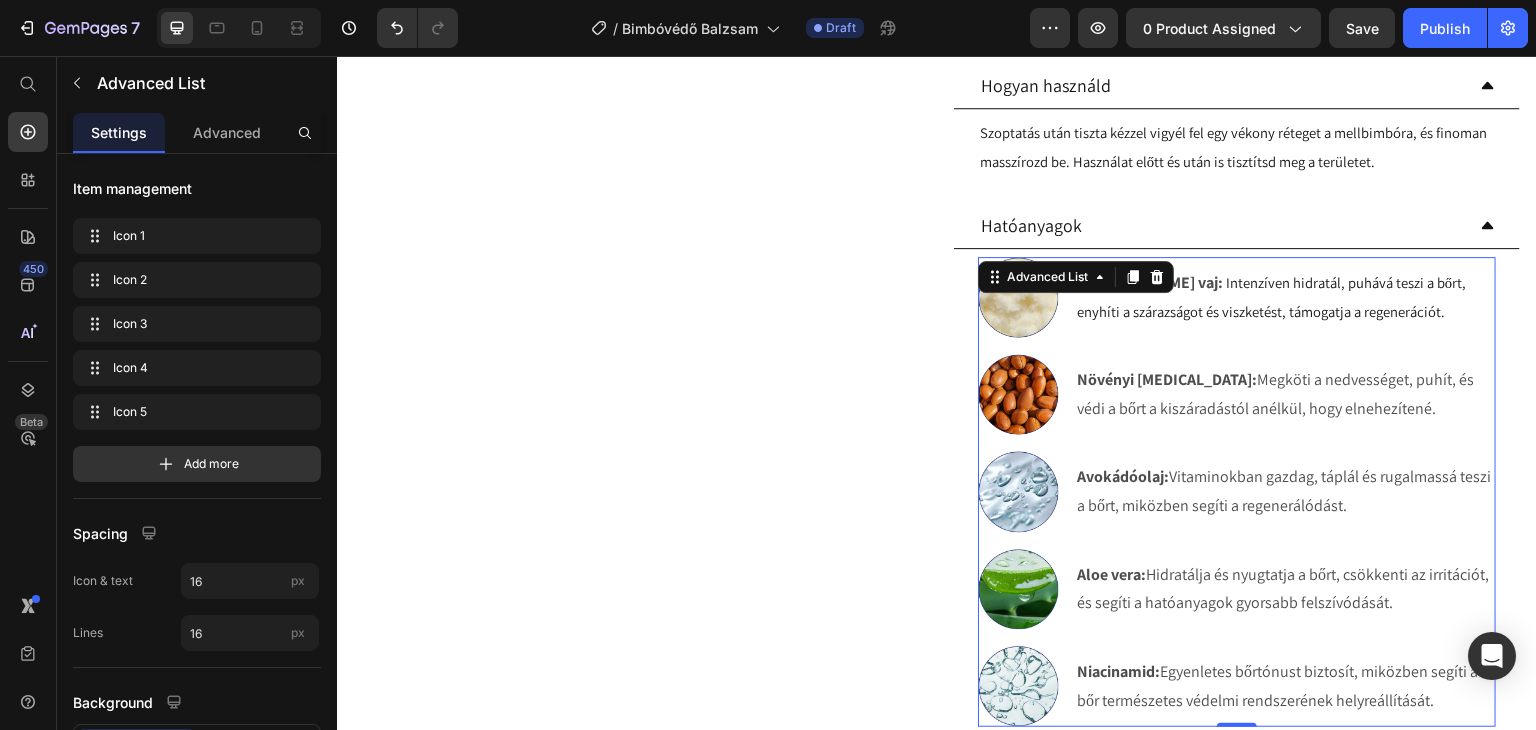 click on "Image Növényi lanolin:  Megköti a nedvességet, puhít, és védi a bőrt a kiszáradástól anélkül, hogy elnehezítené. Text Block" at bounding box center [1237, 394] 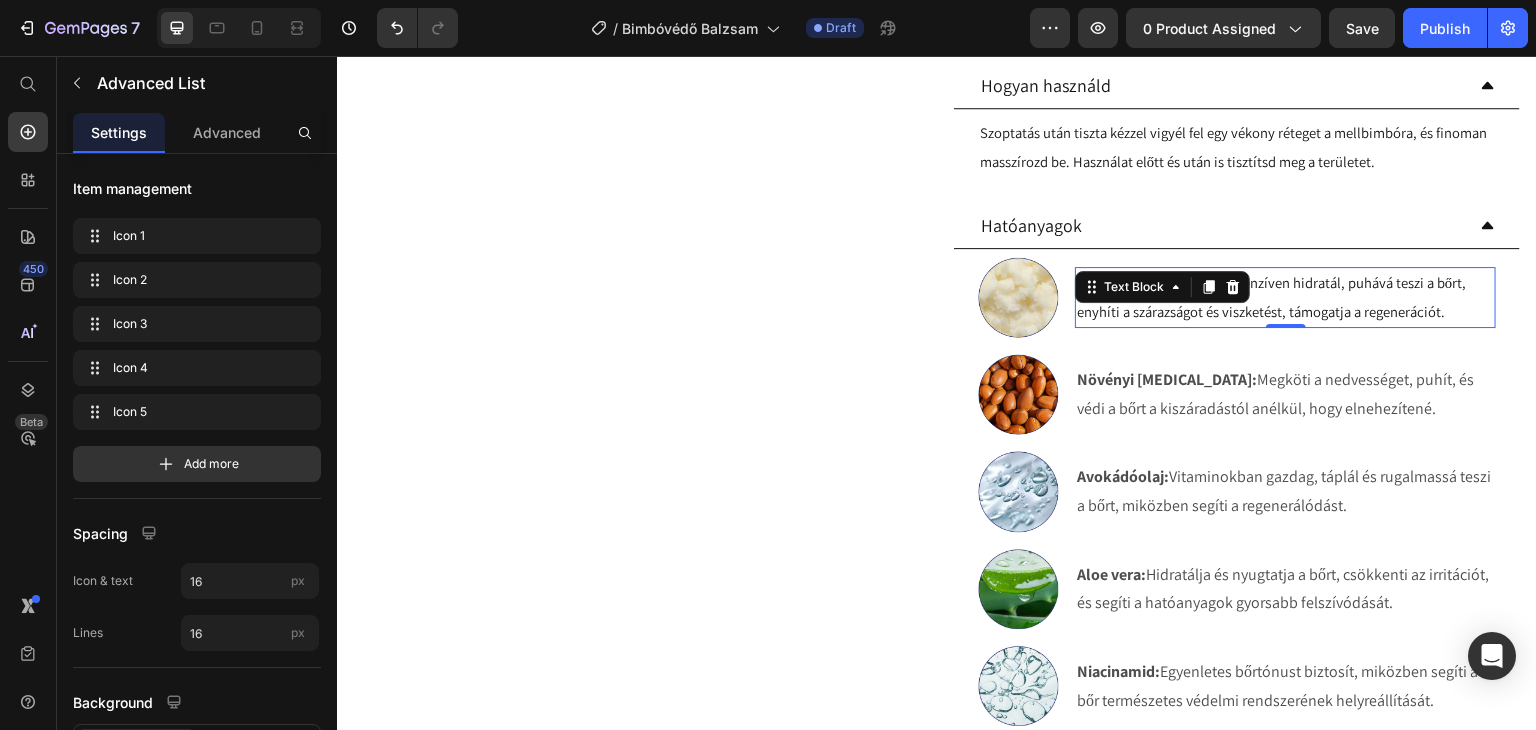 click on "Intenzíven hidratál, puhává teszi a bőrt, enyhíti a szárazságot és viszketést, támogatja a regenerációt." at bounding box center [1271, 297] 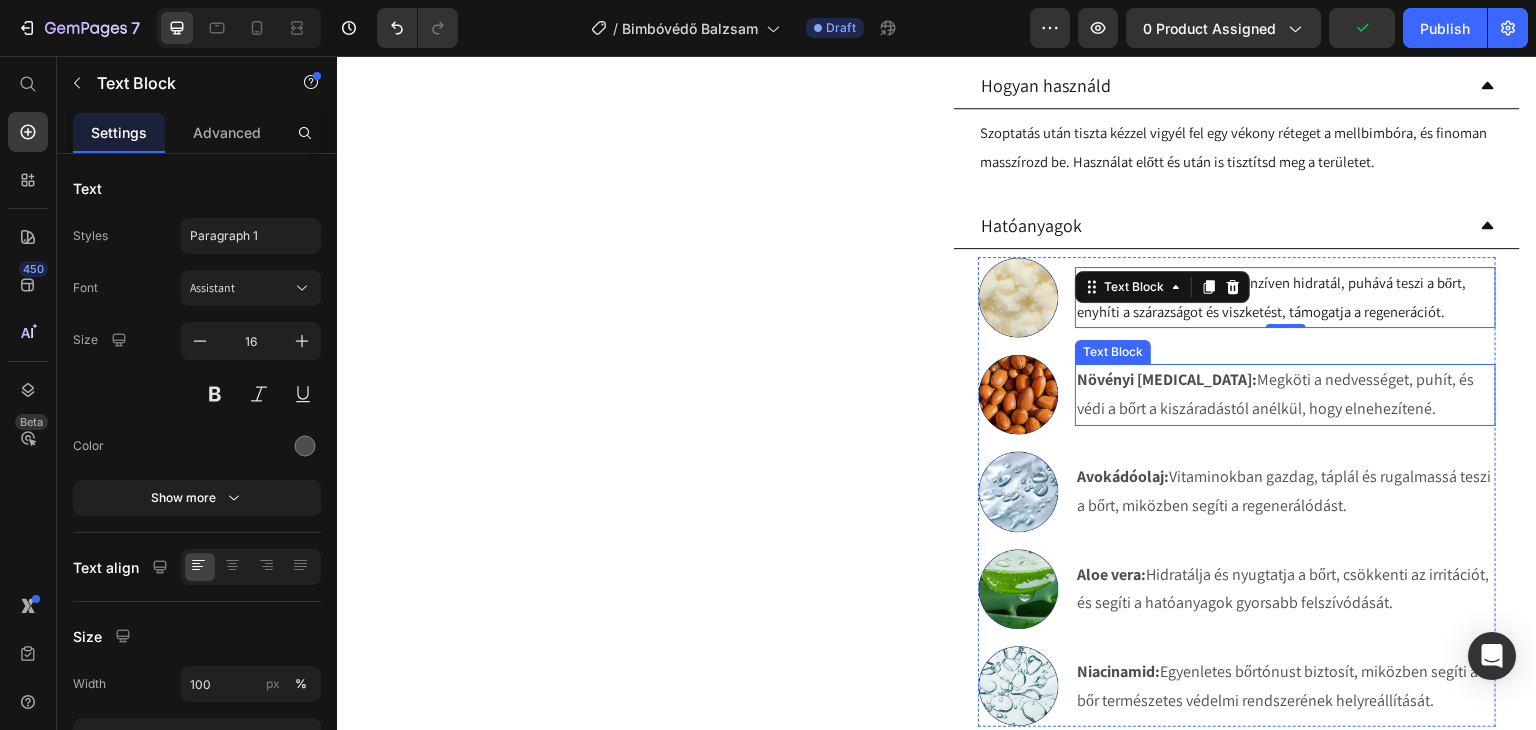 click on "Növényi lanolin:  Megköti a nedvességet, puhít, és védi a bőrt a kiszáradástól anélkül, hogy elnehezítené." at bounding box center [1285, 395] 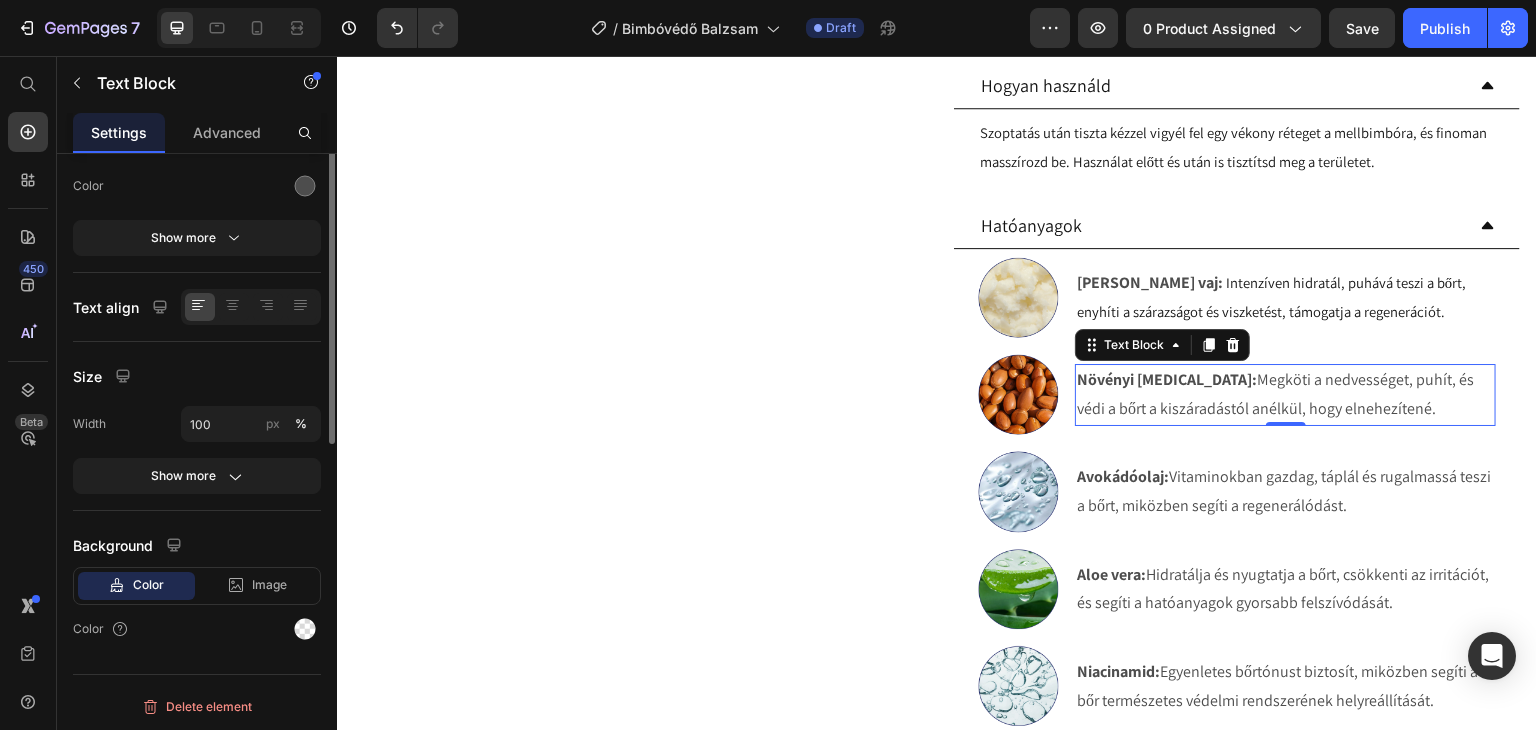 scroll, scrollTop: 0, scrollLeft: 0, axis: both 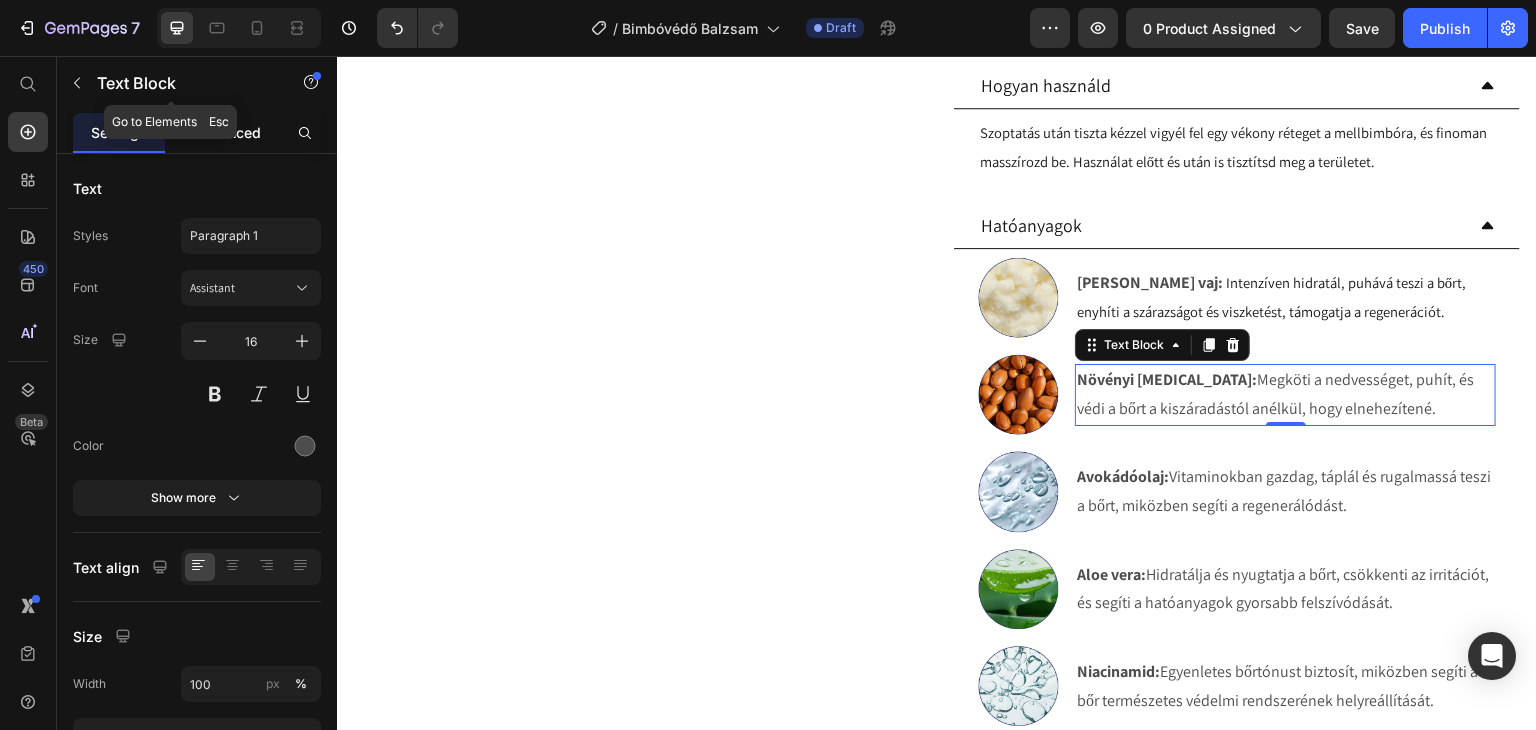click on "Advanced" 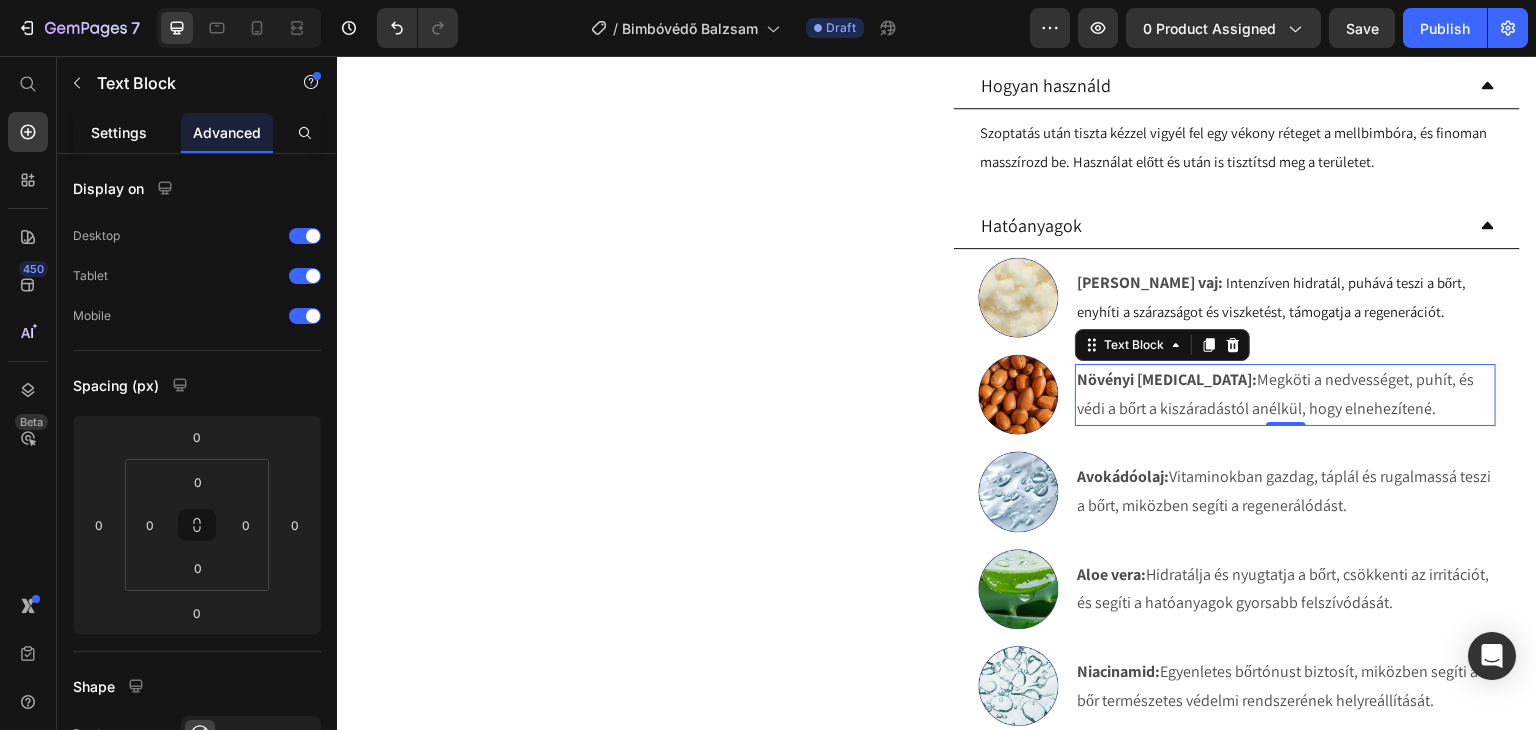 click on "Settings" 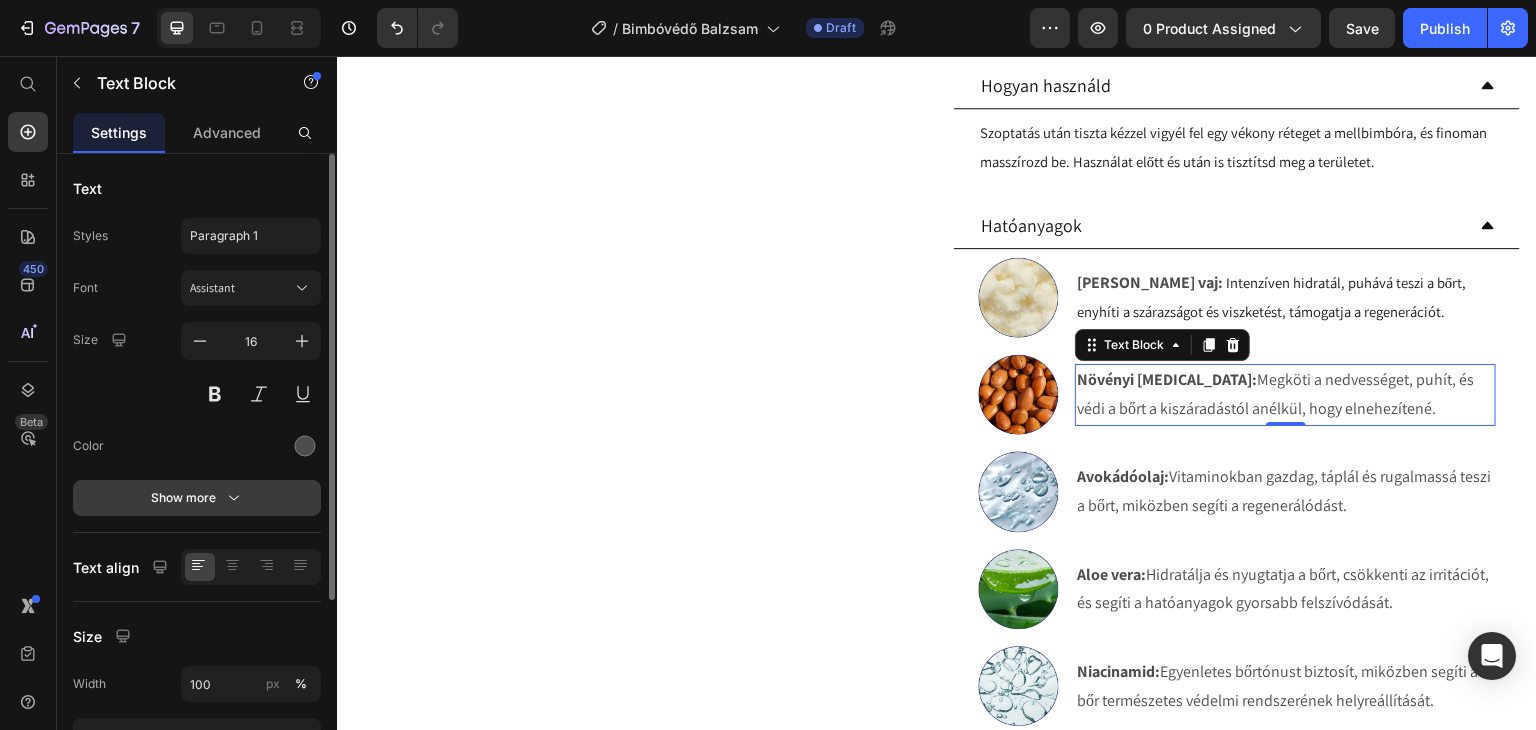click 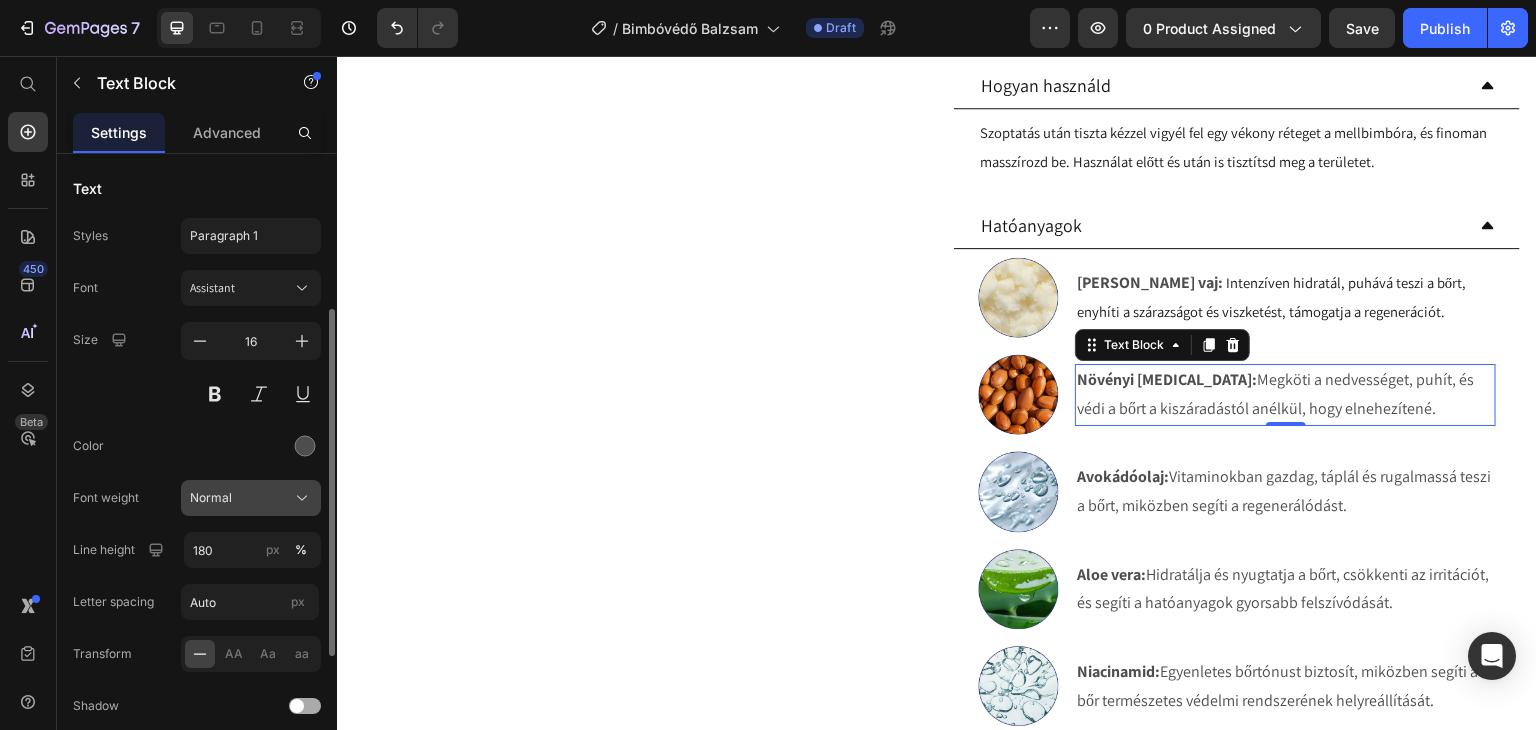 scroll, scrollTop: 100, scrollLeft: 0, axis: vertical 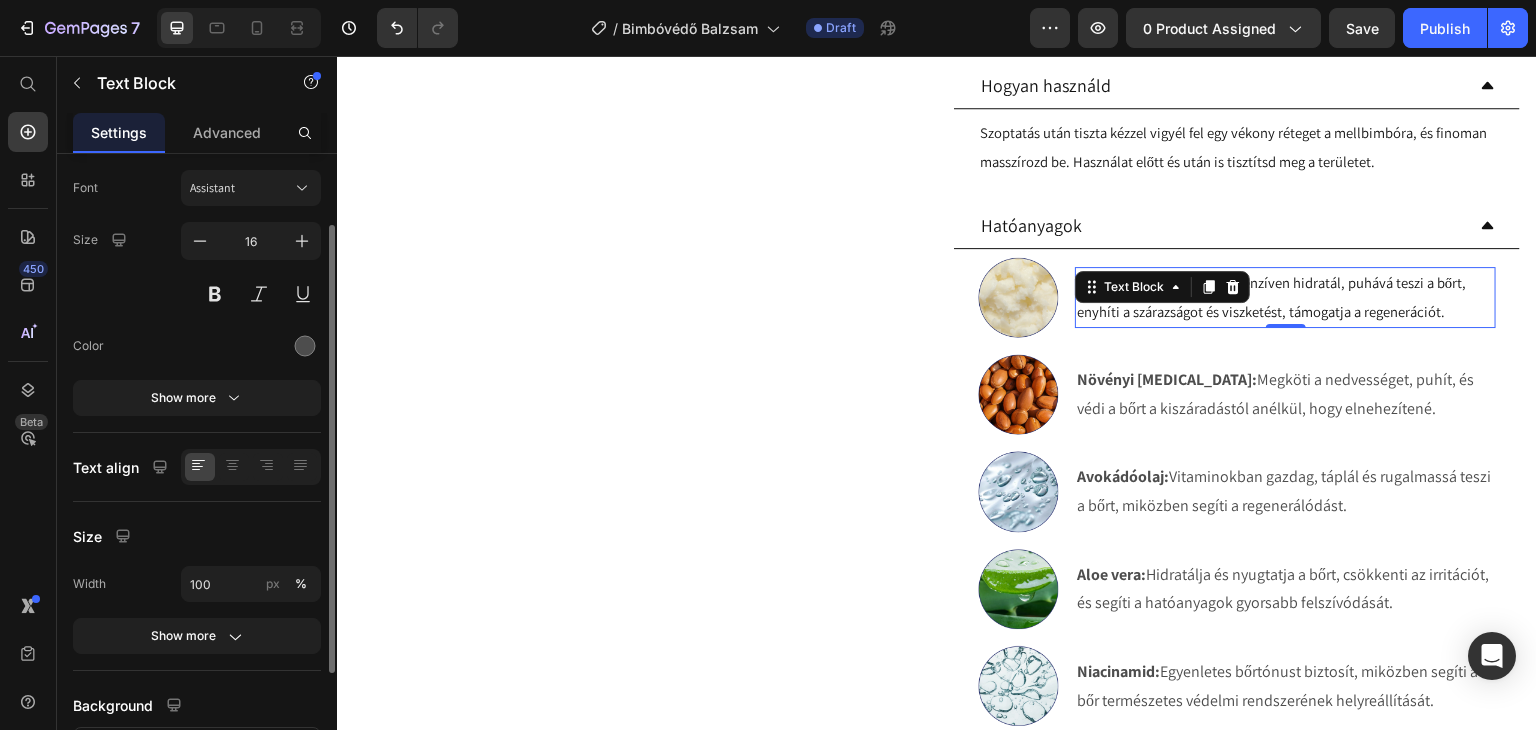 click on "Intenzíven hidratál, puhává teszi a bőrt, enyhíti a szárazságot és viszketést, támogatja a regenerációt." at bounding box center [1271, 297] 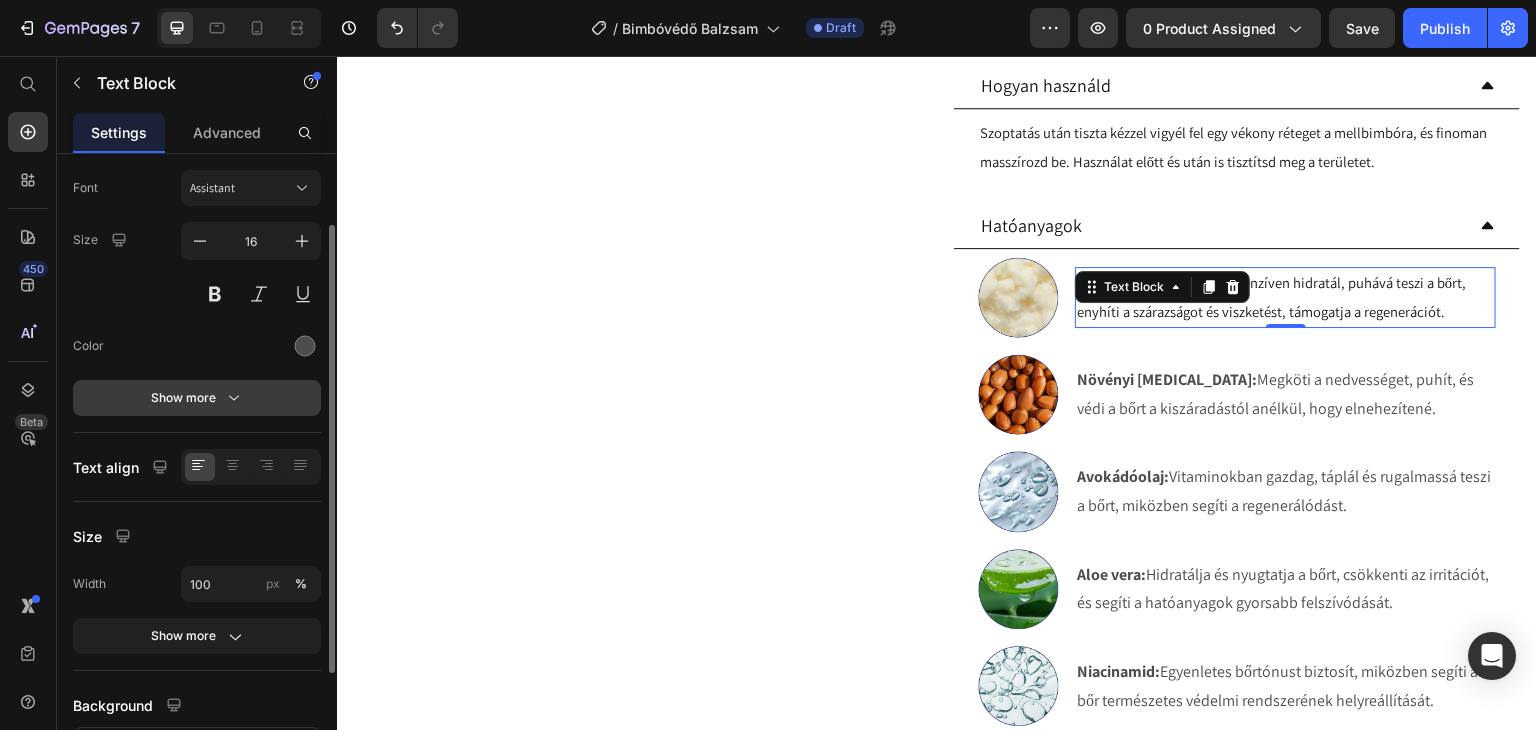 click 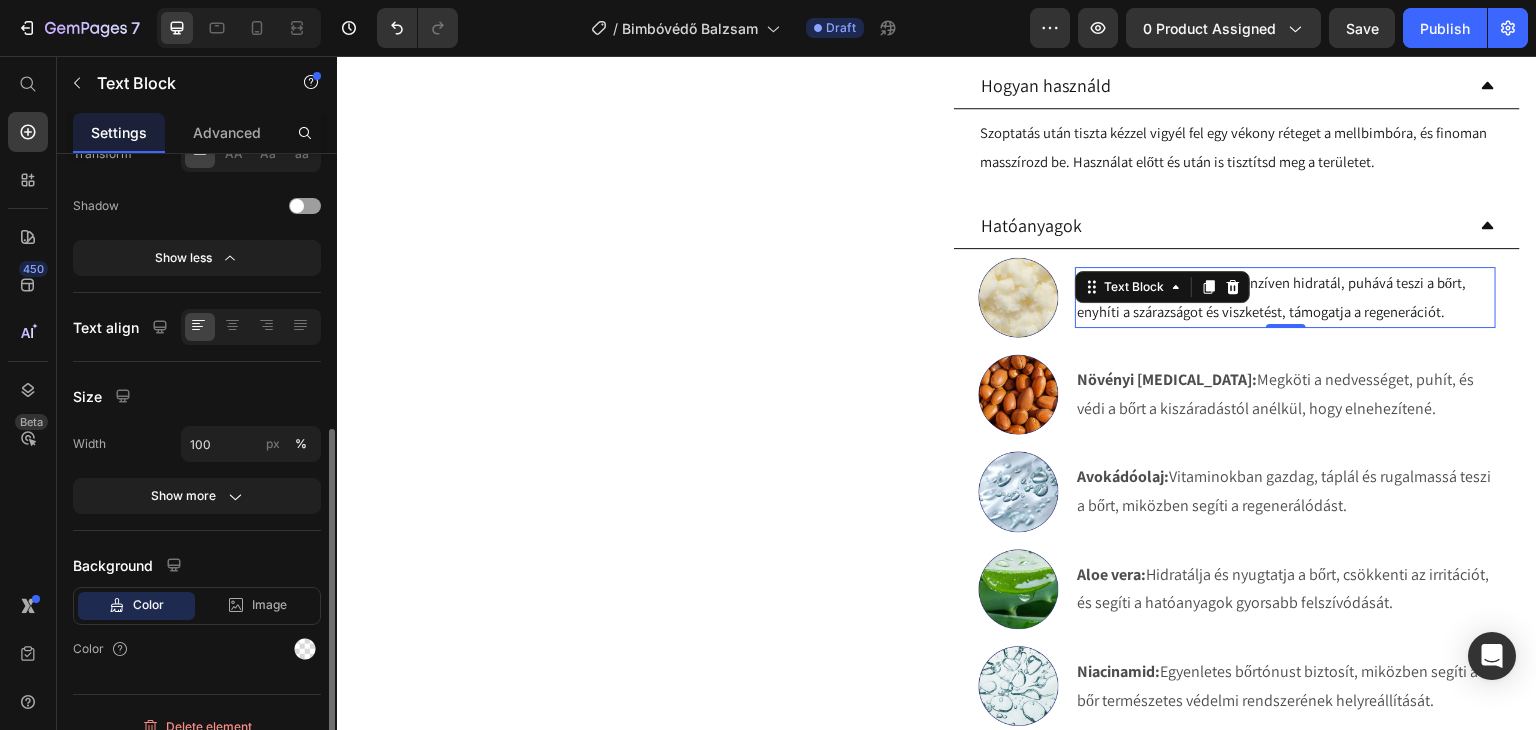 scroll, scrollTop: 520, scrollLeft: 0, axis: vertical 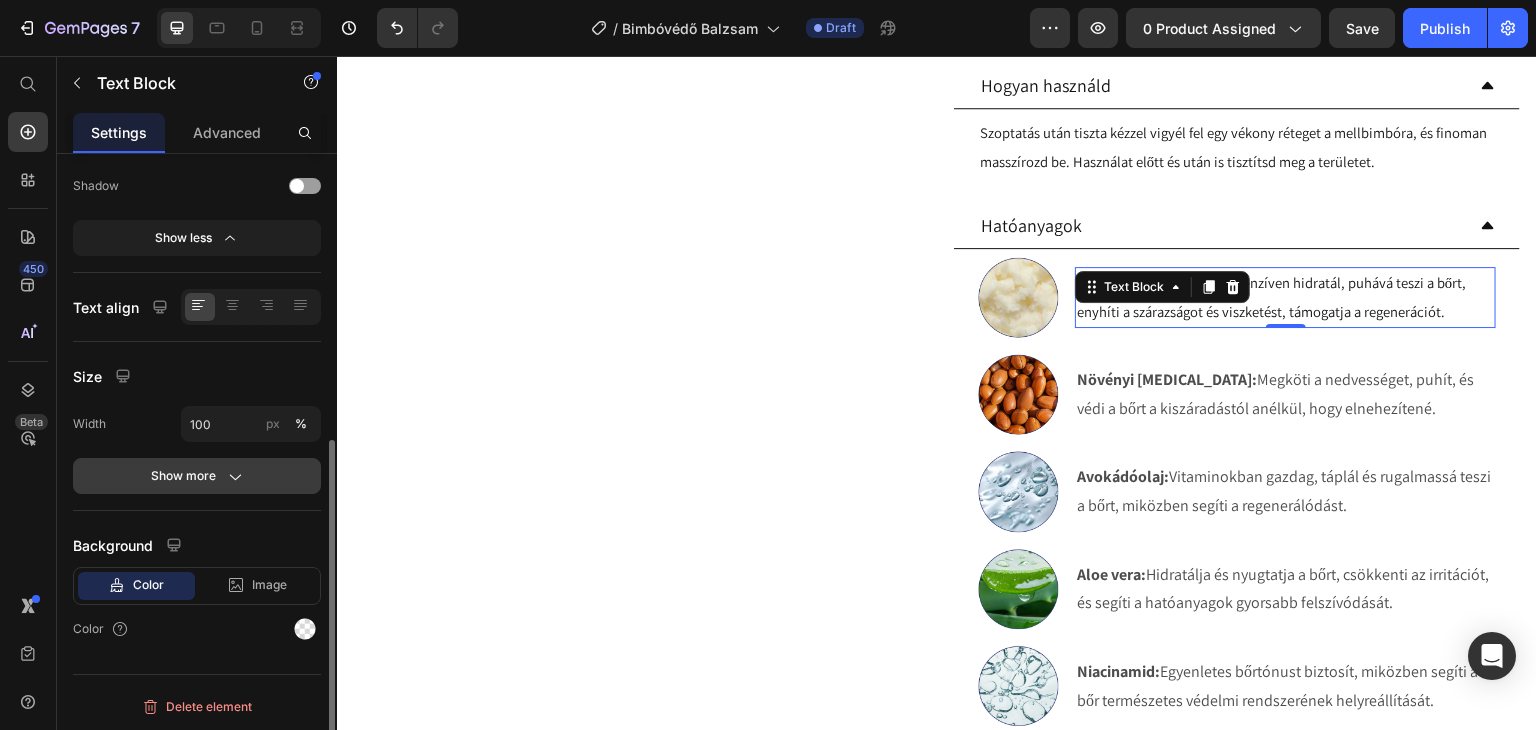 click 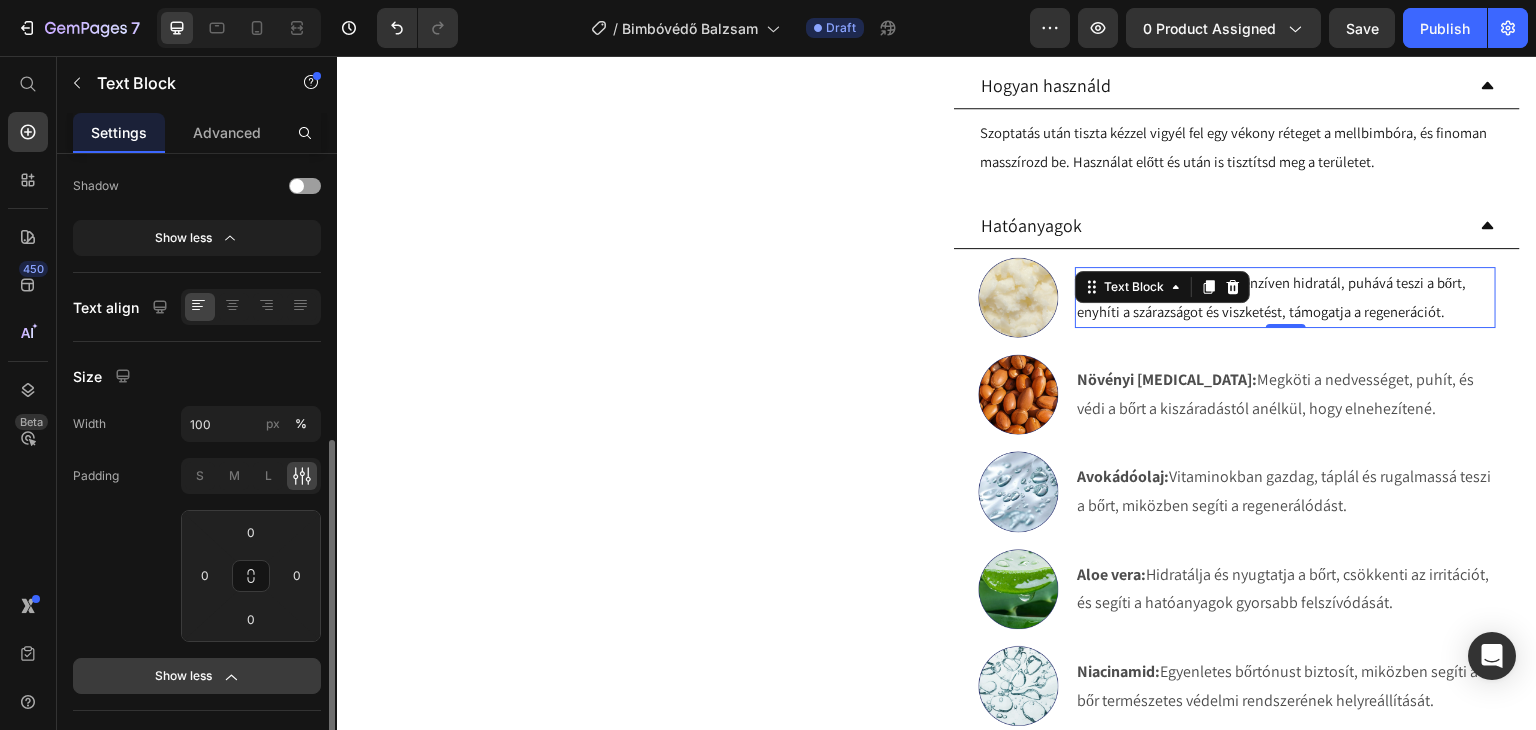 scroll, scrollTop: 720, scrollLeft: 0, axis: vertical 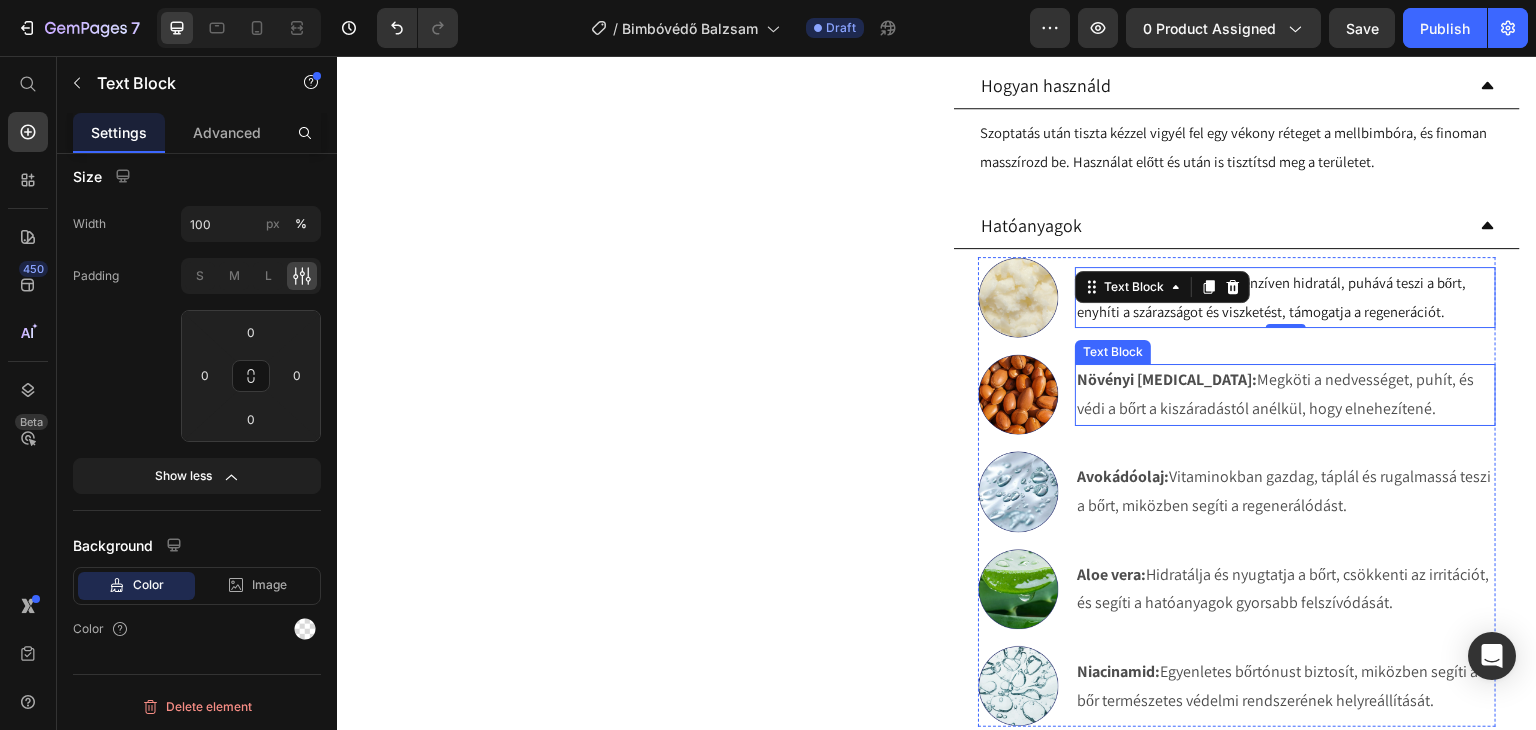 click on "Növényi lanolin:  Megköti a nedvességet, puhít, és védi a bőrt a kiszáradástól anélkül, hogy elnehezítené." at bounding box center (1285, 395) 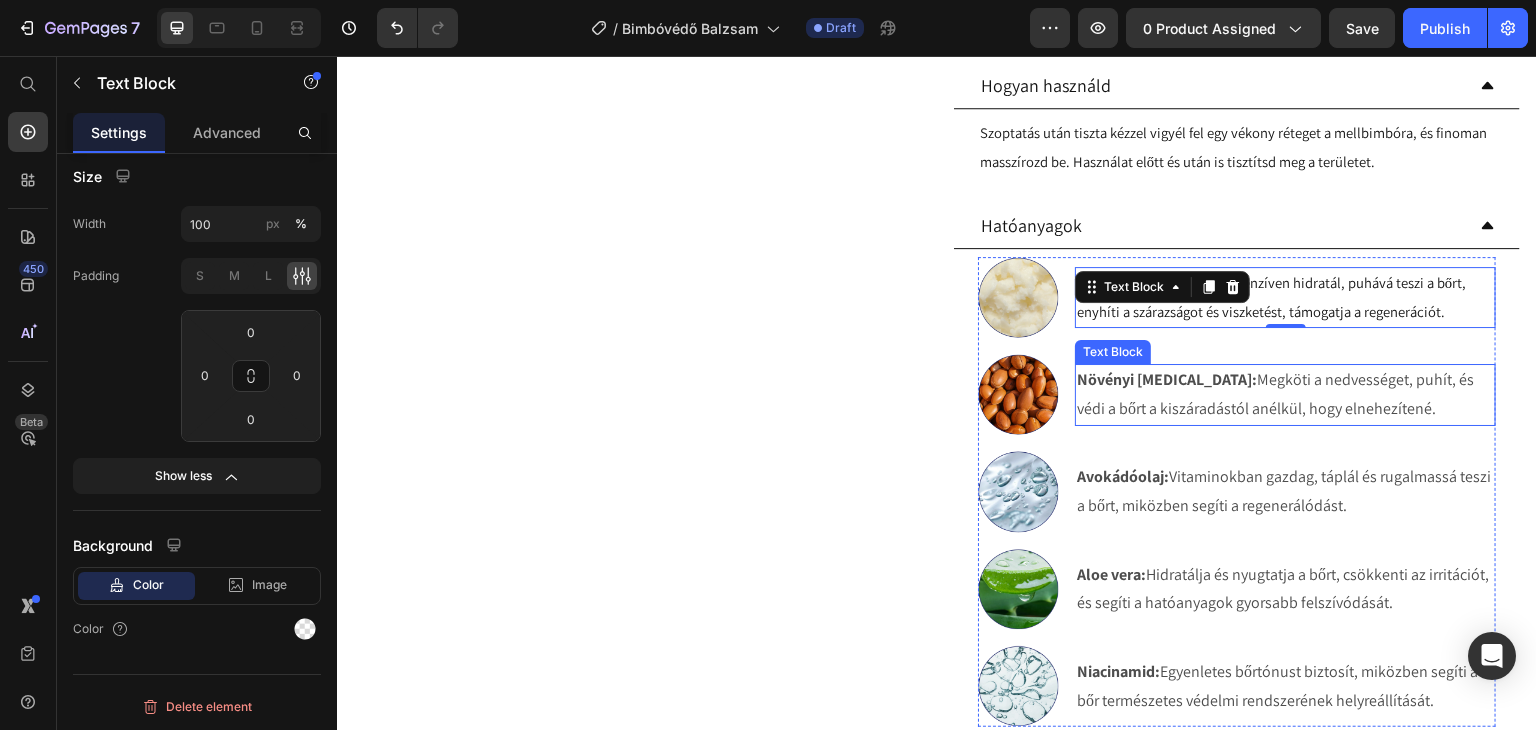 scroll, scrollTop: 260, scrollLeft: 0, axis: vertical 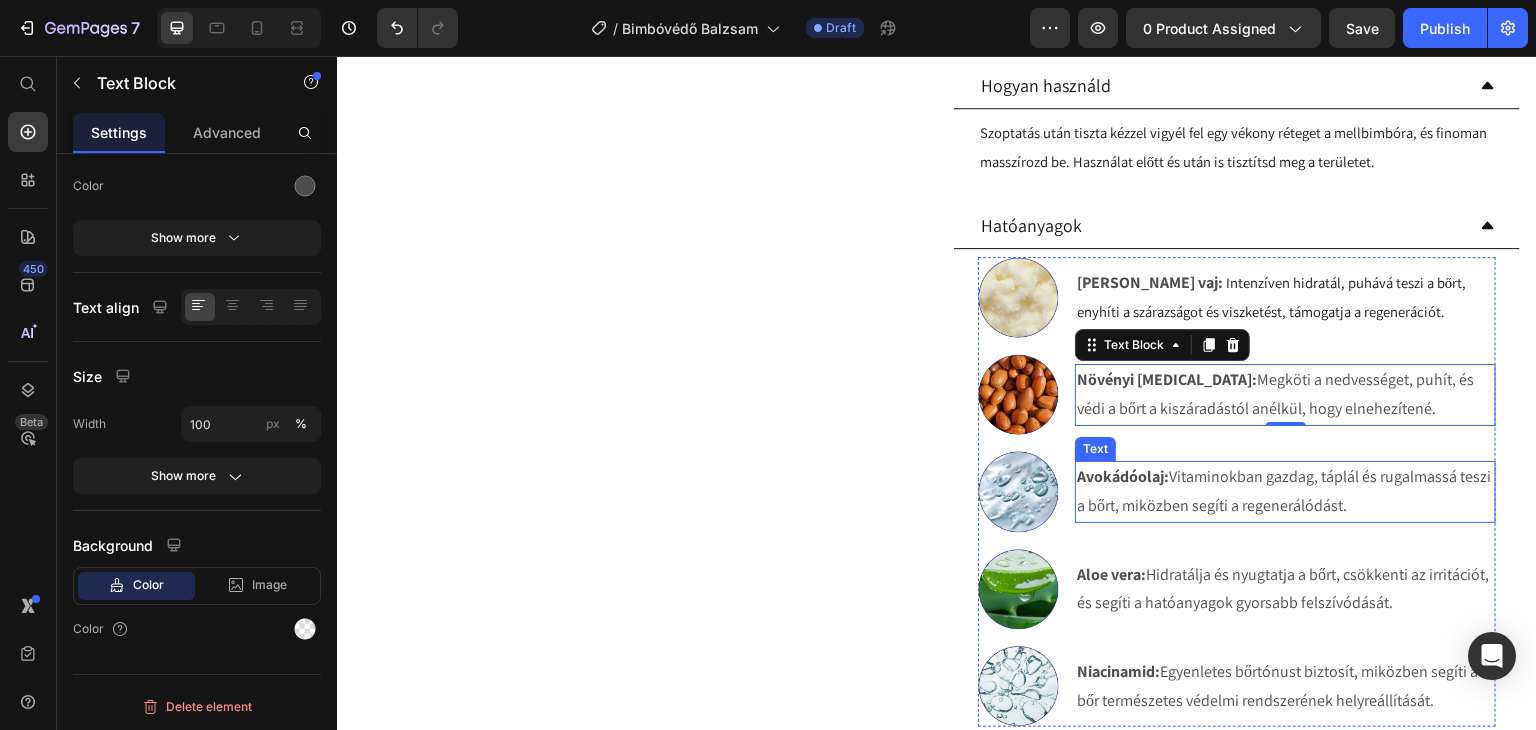 click on "Avokádóolaj:   Vitaminokban gazdag, táplál és rugalmassá teszi a bőrt, miközben segíti a regenerálódást." at bounding box center [1285, 492] 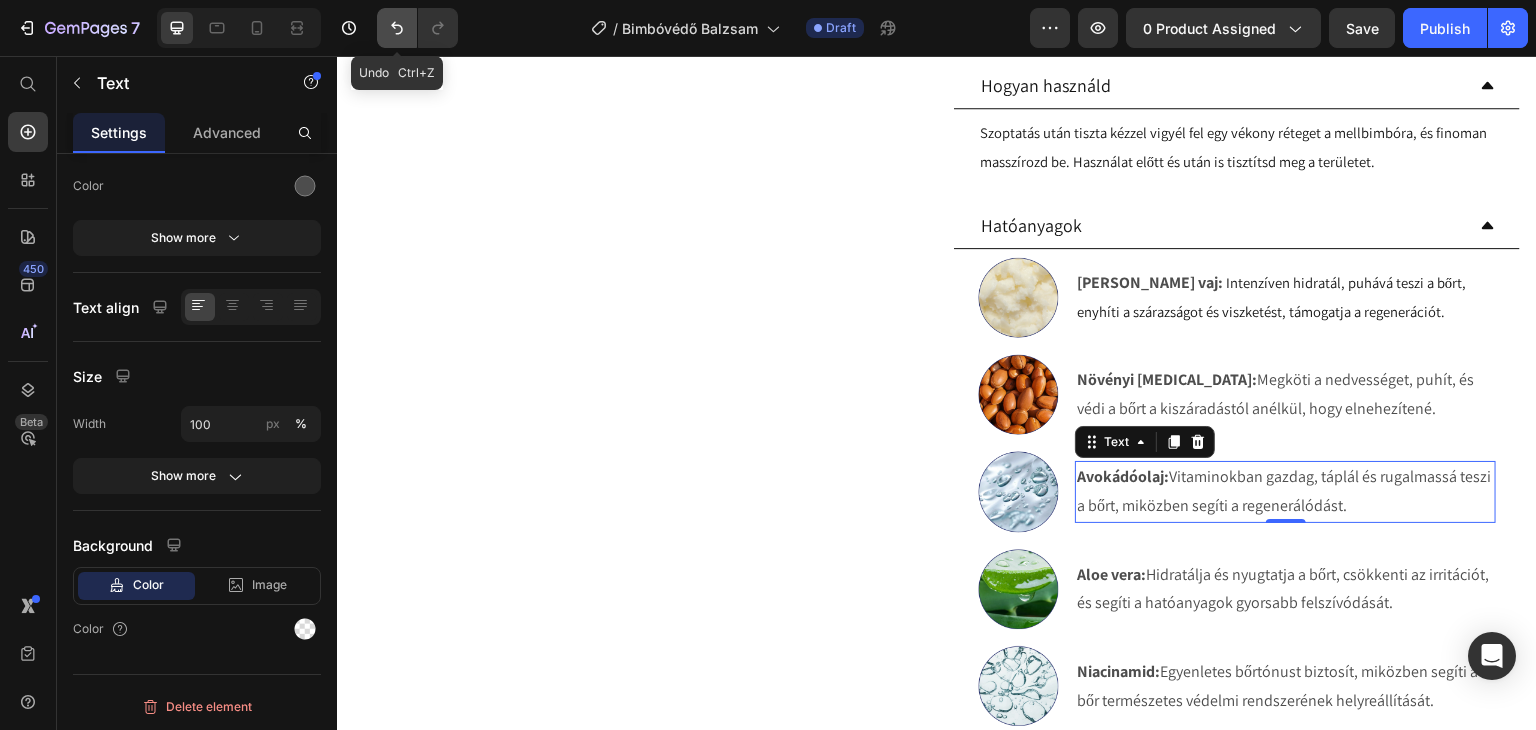 click 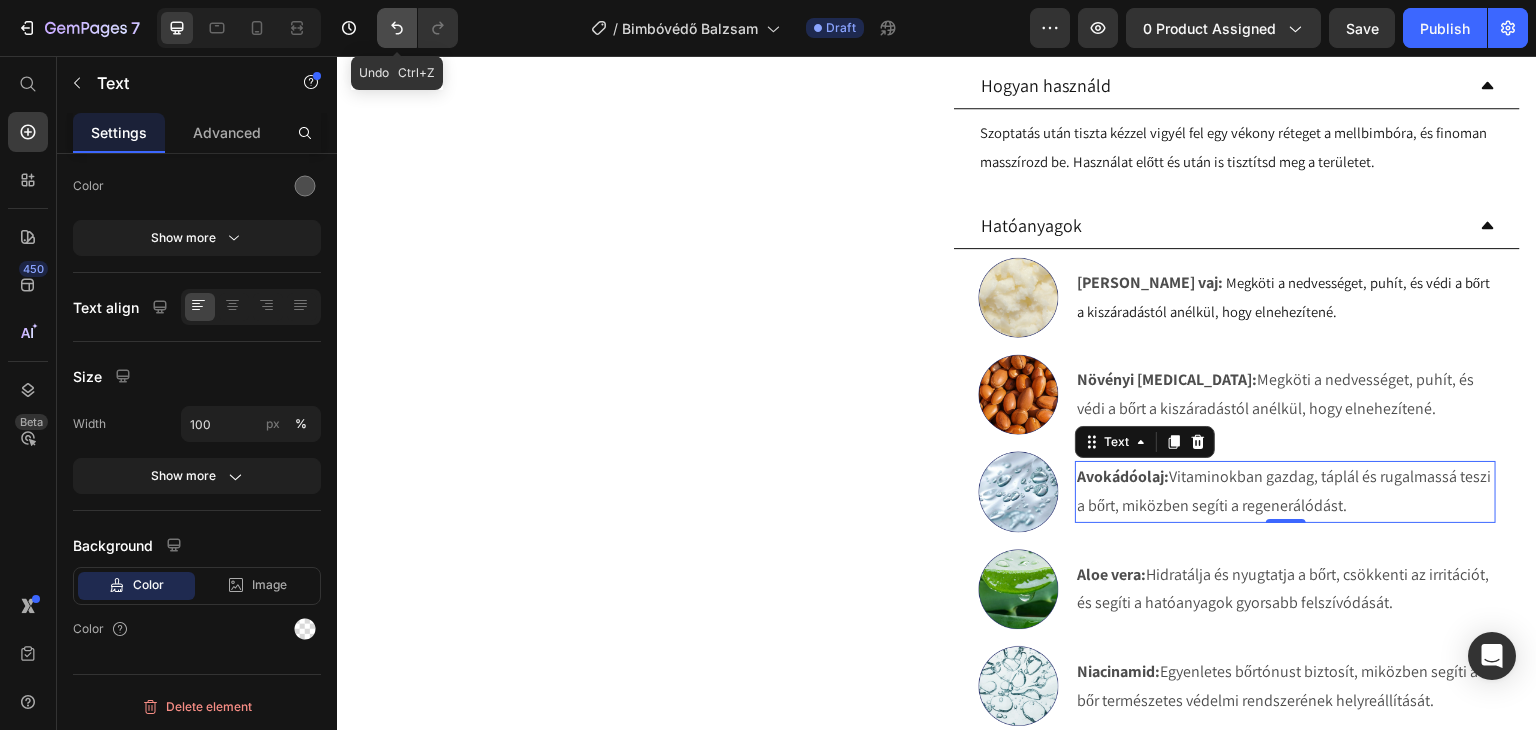 click 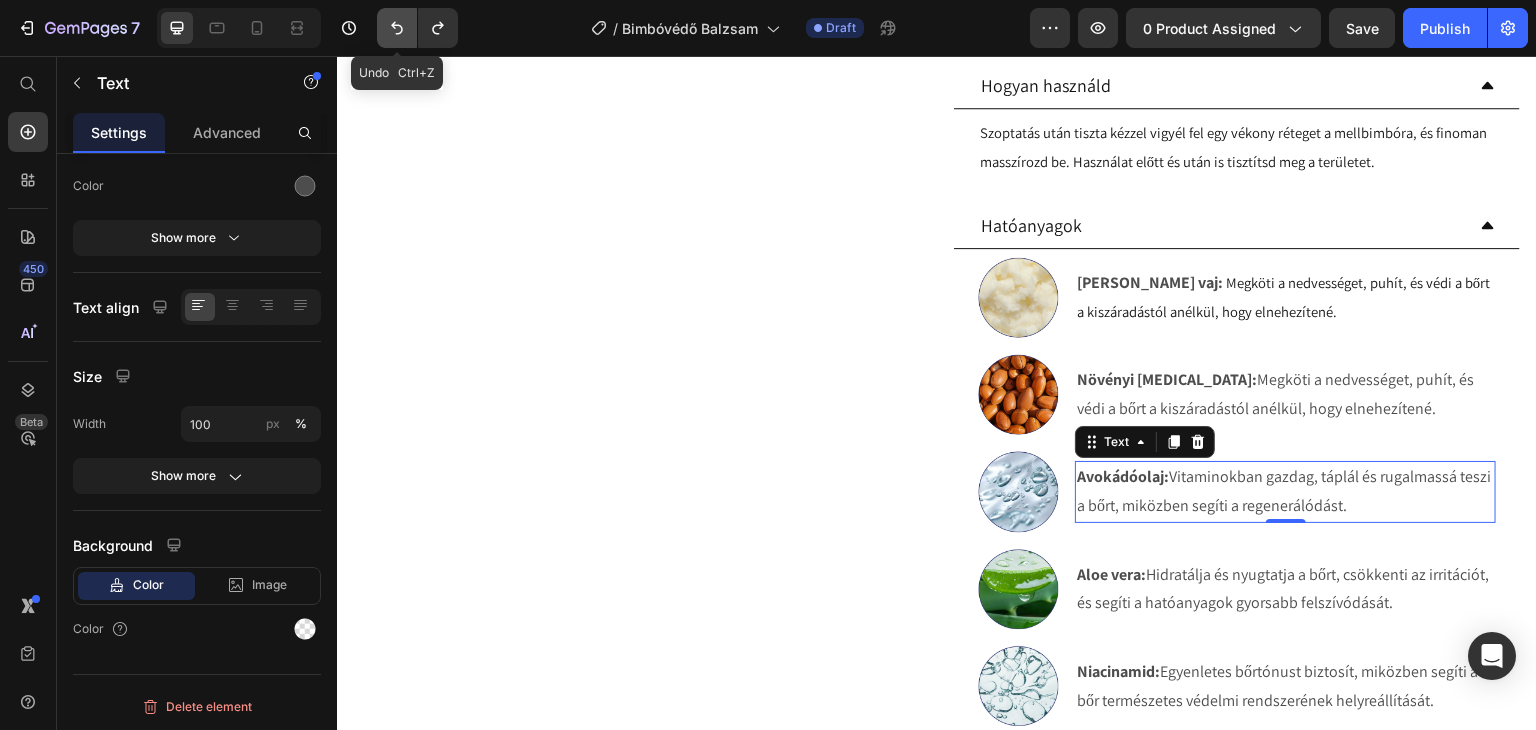 click 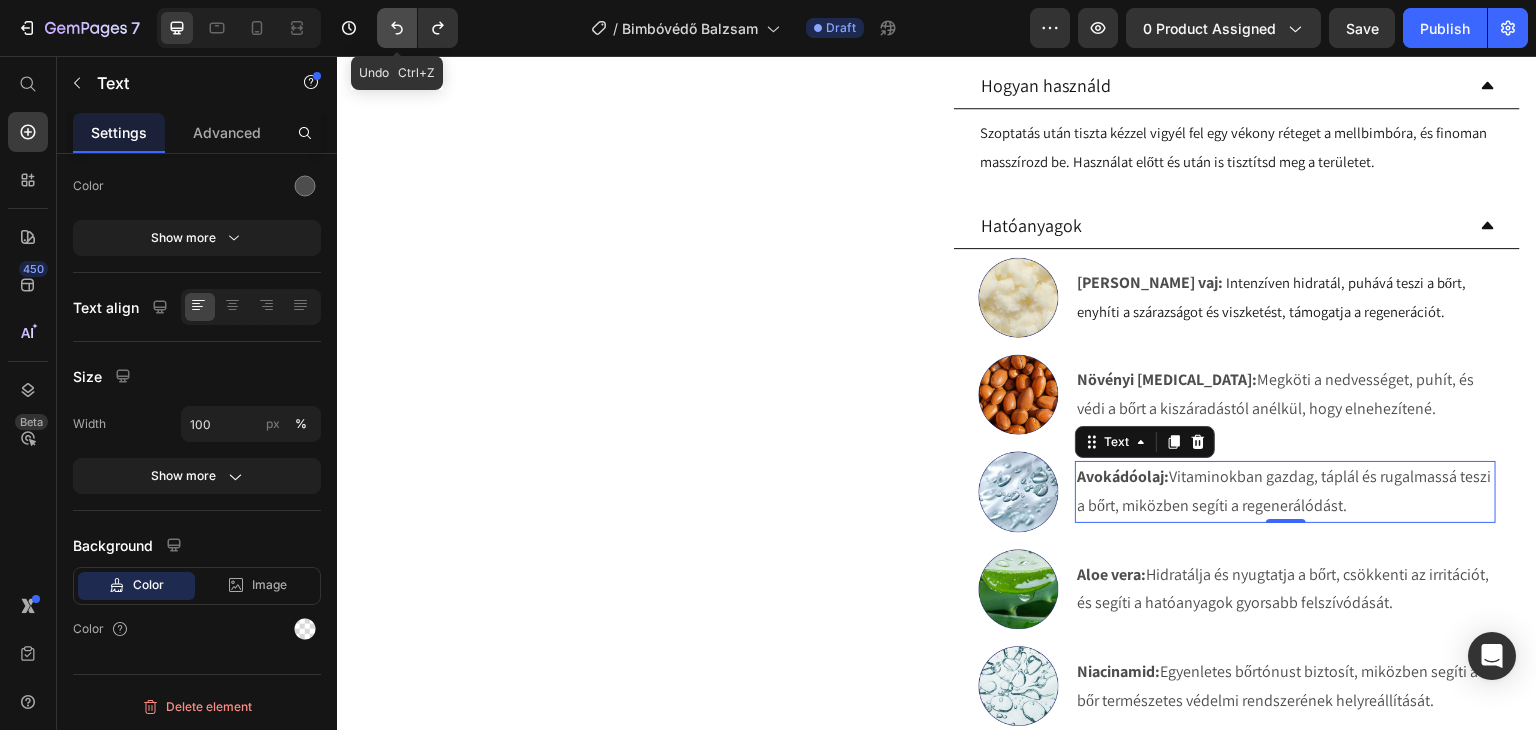 click 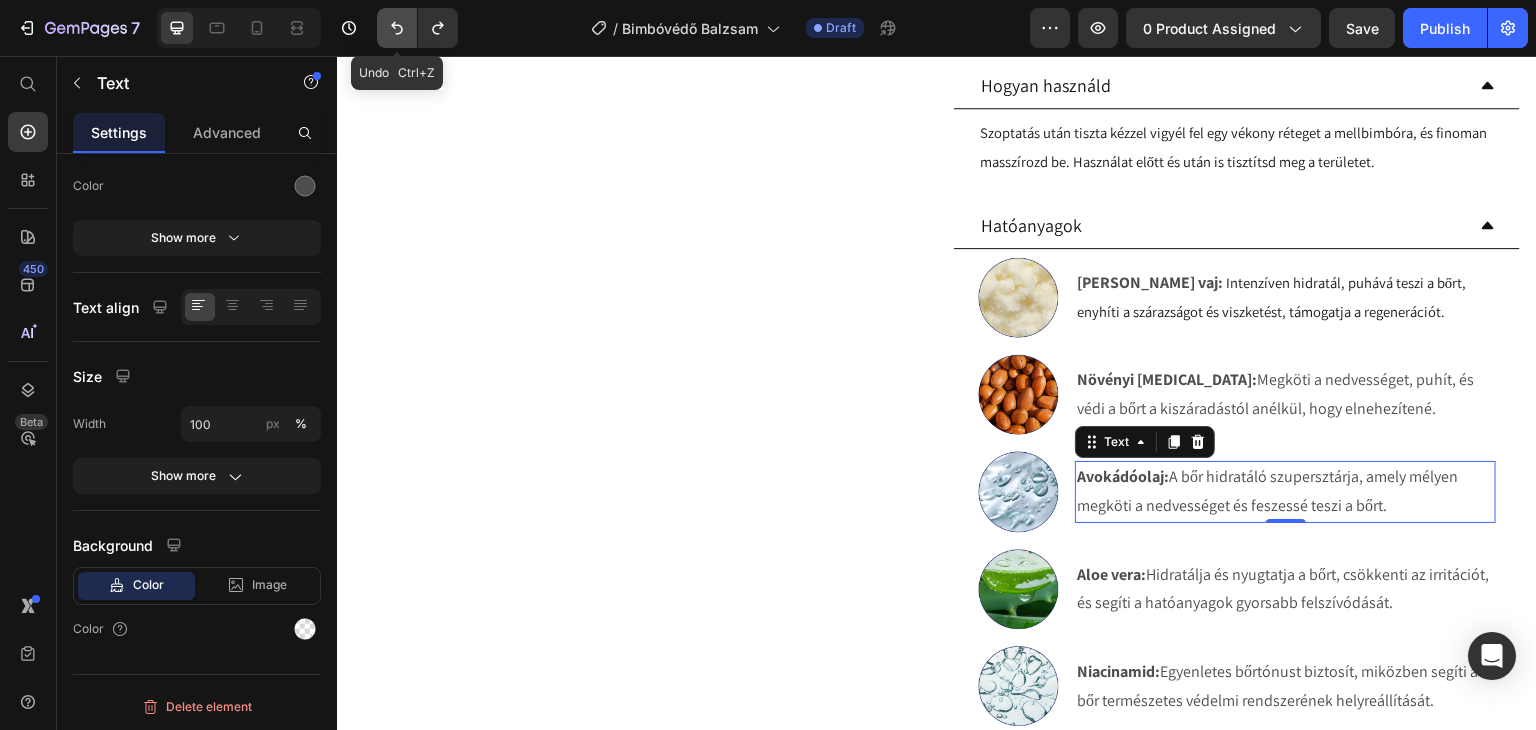 click 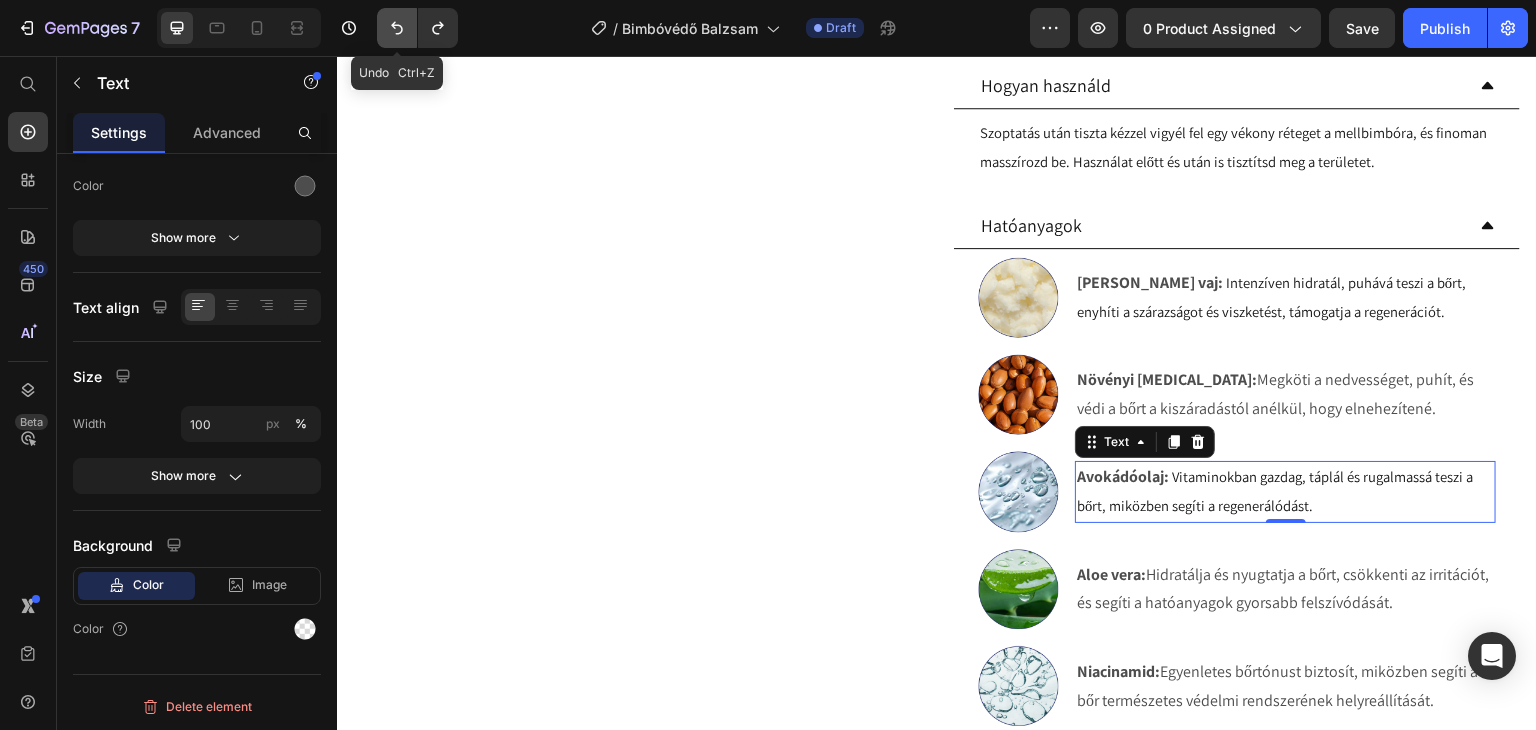 click 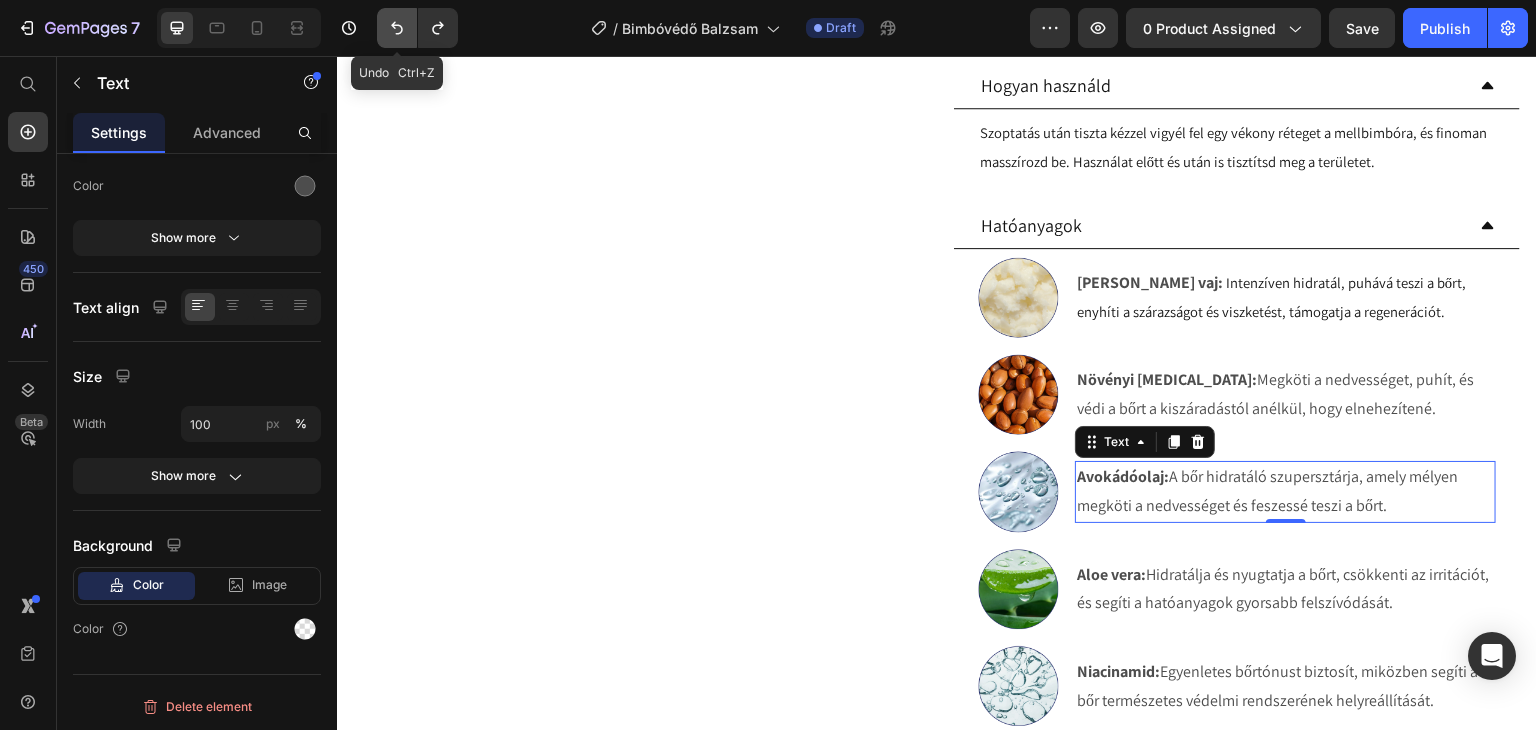 click 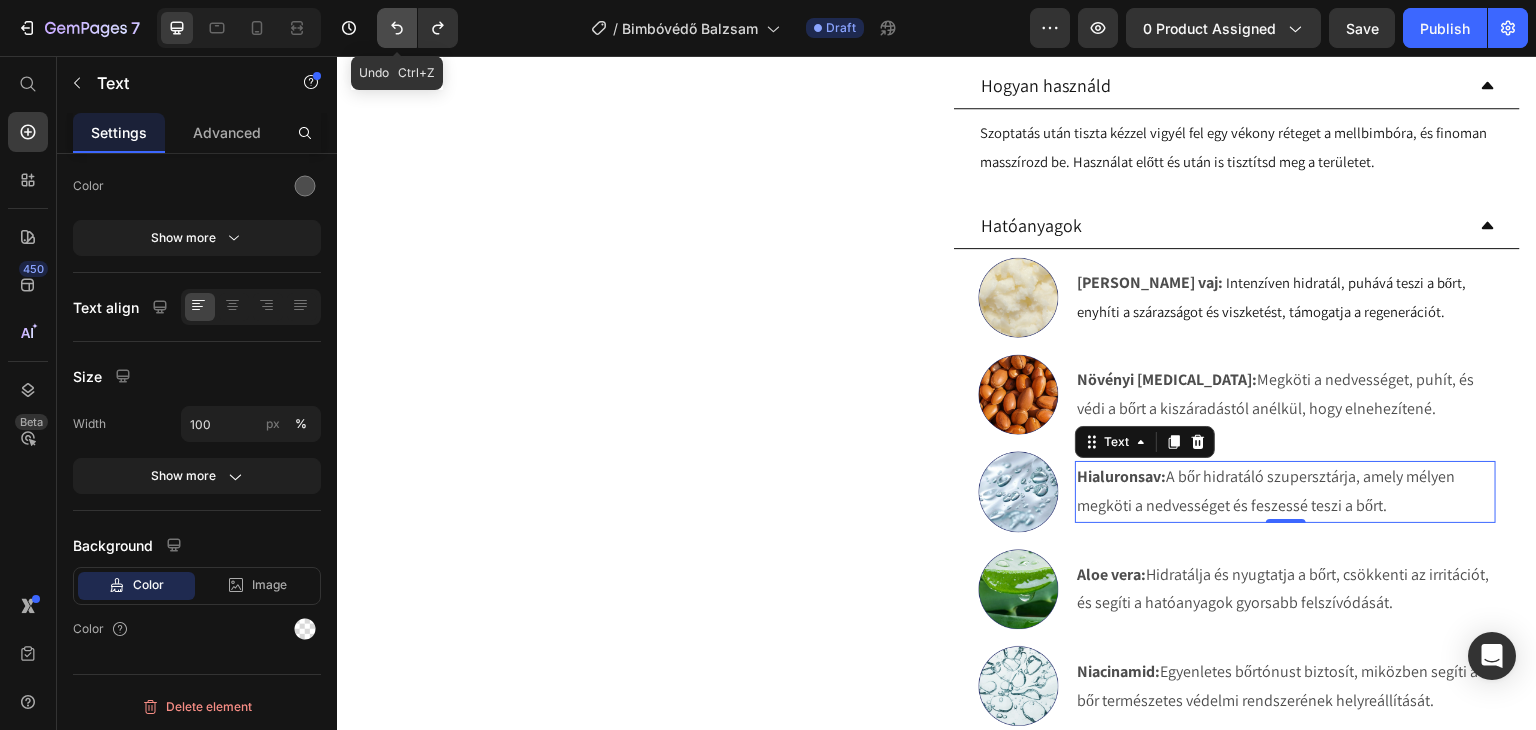 click 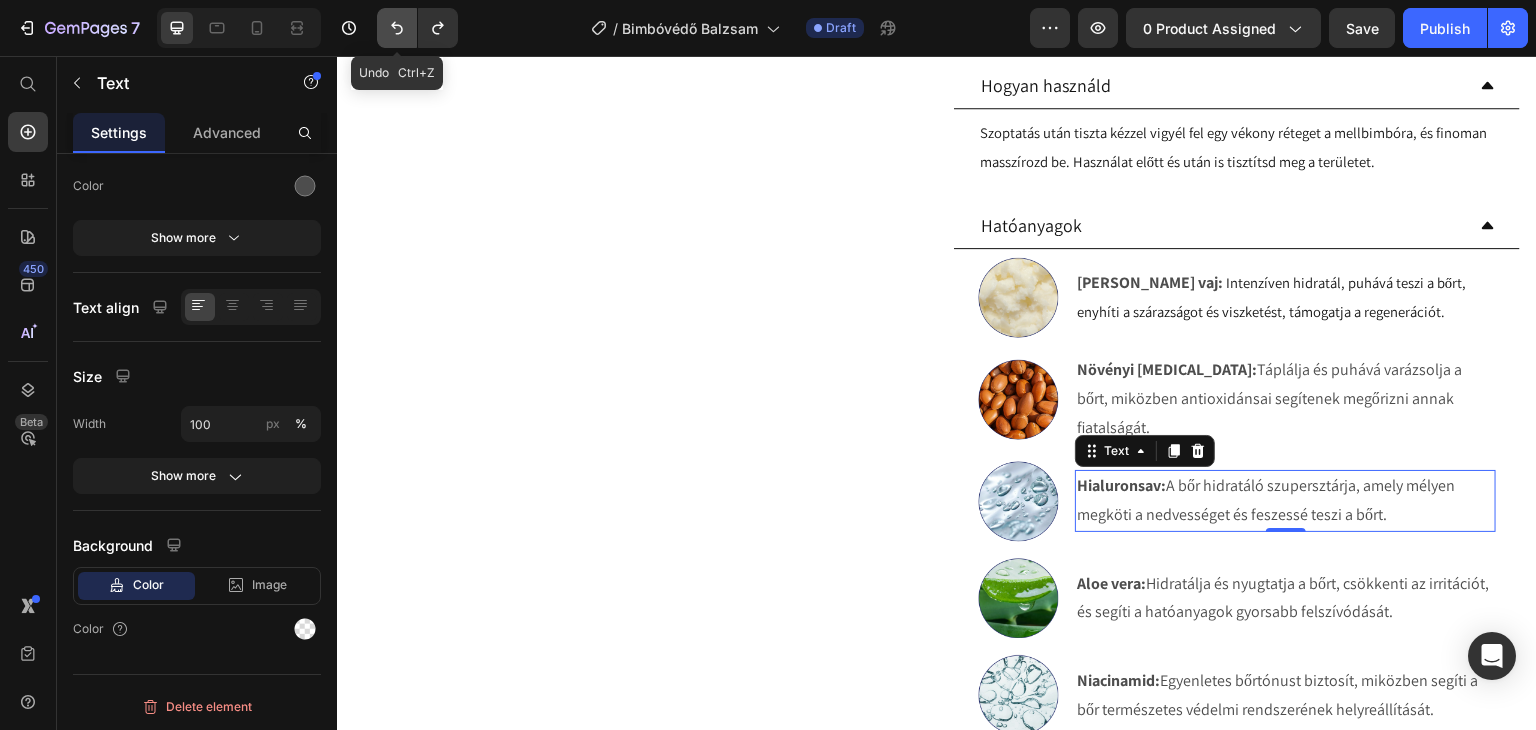 click 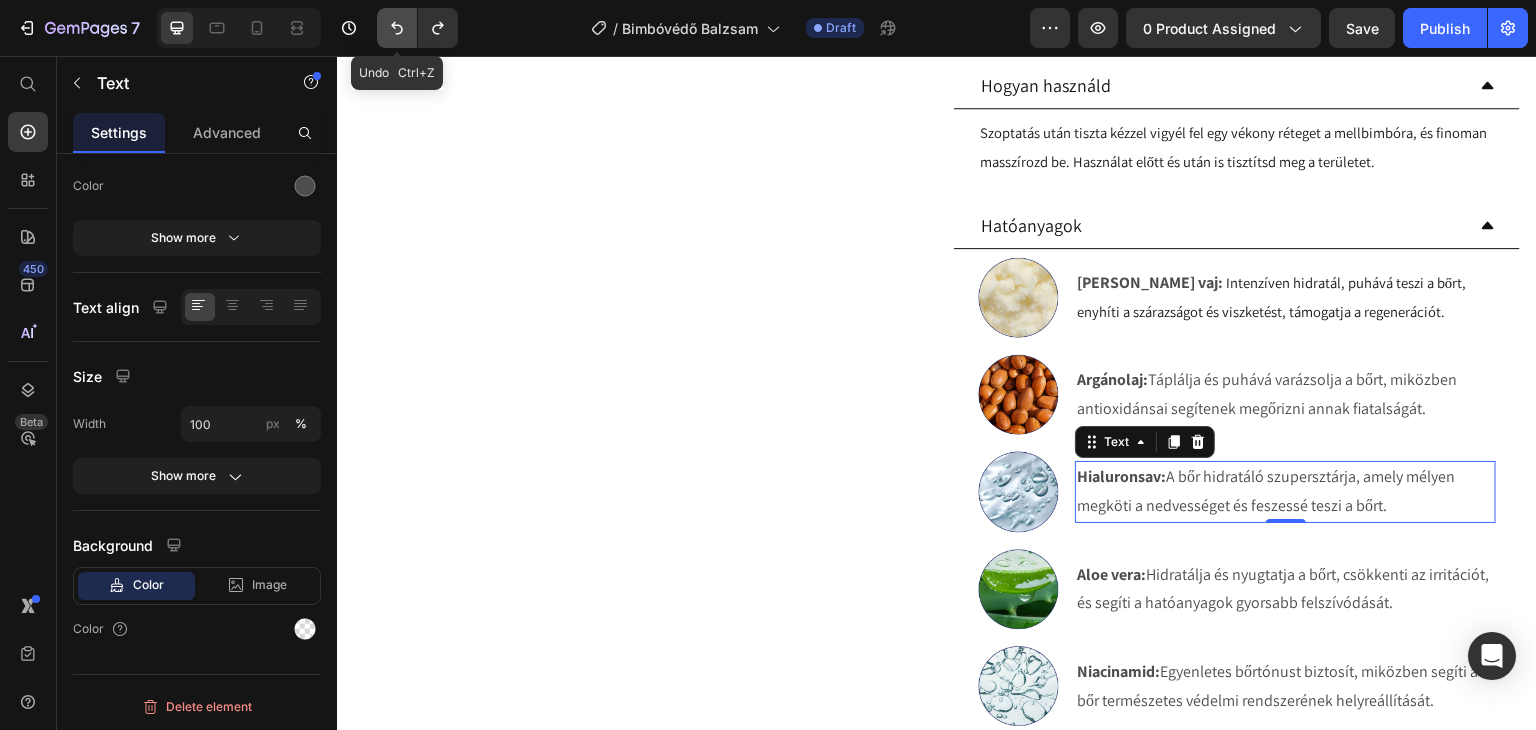 click 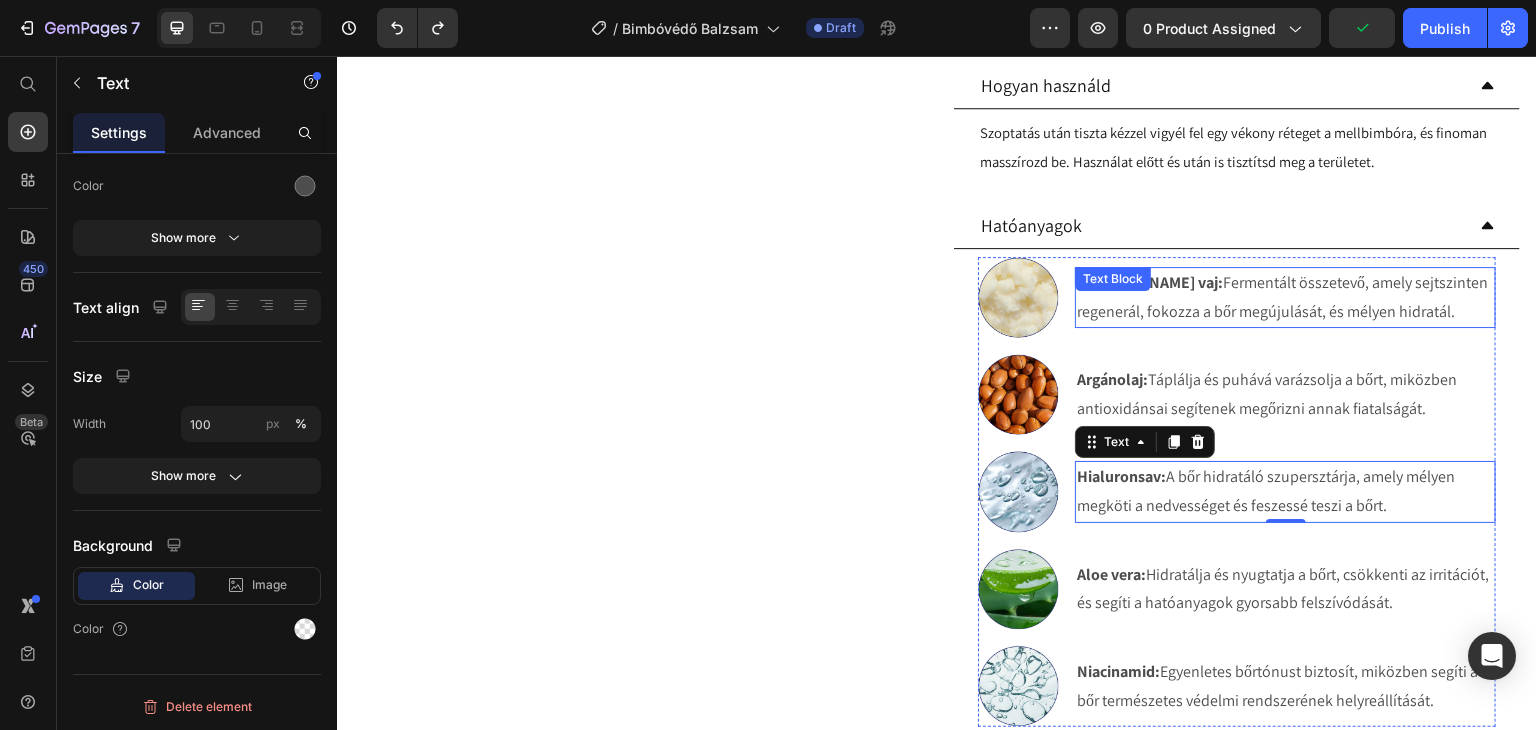 click on "Shea vaj:  Fermentált összetevő, amely sejtszinten regenerál, fokozza a bőr megújulását, és mélyen hidratál." at bounding box center [1285, 298] 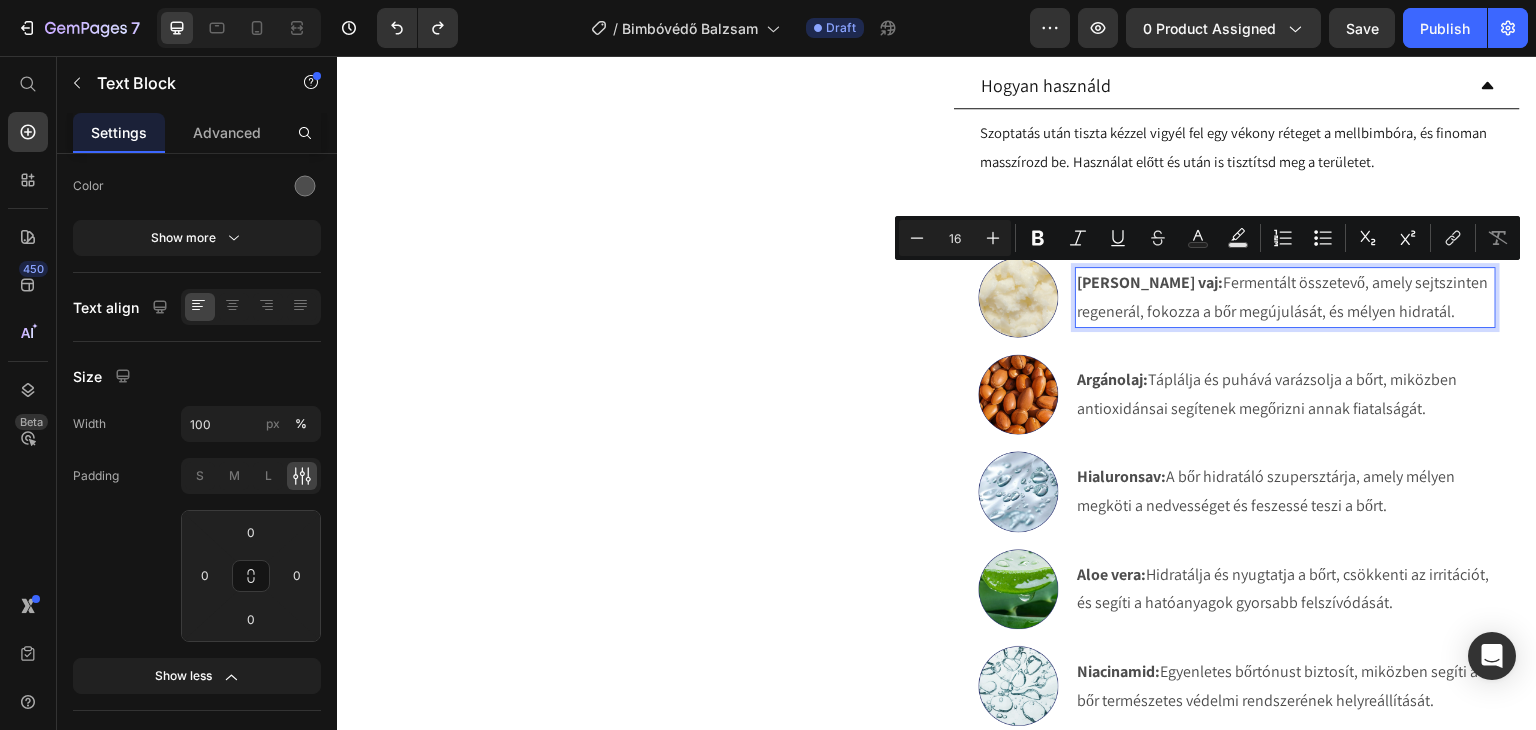 drag, startPoint x: 1379, startPoint y: 304, endPoint x: 1139, endPoint y: 289, distance: 240.46829 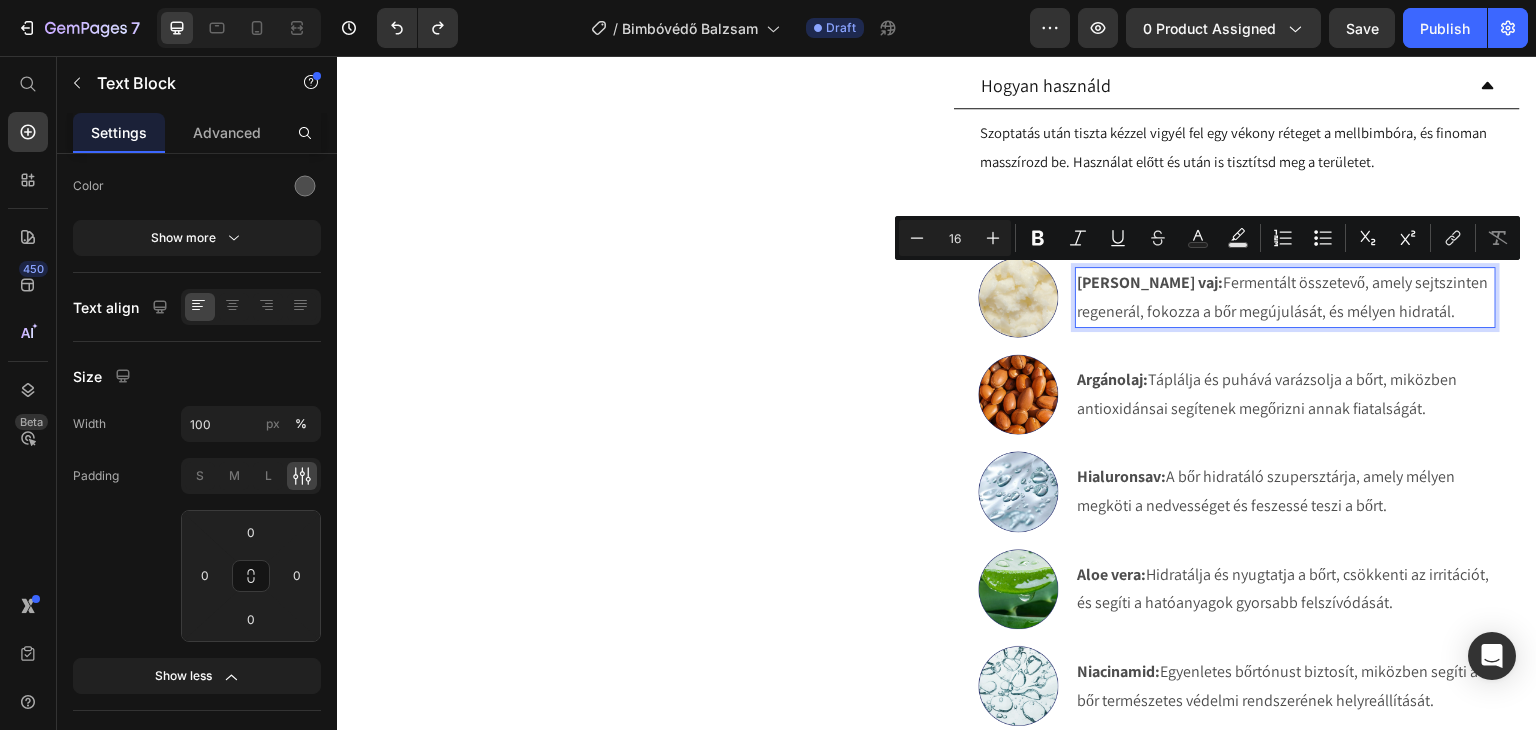 click on "Shea vaj:  Fermentált összetevő, amely sejtszinten regenerál, fokozza a bőr megújulását, és mélyen hidratál." at bounding box center [1285, 298] 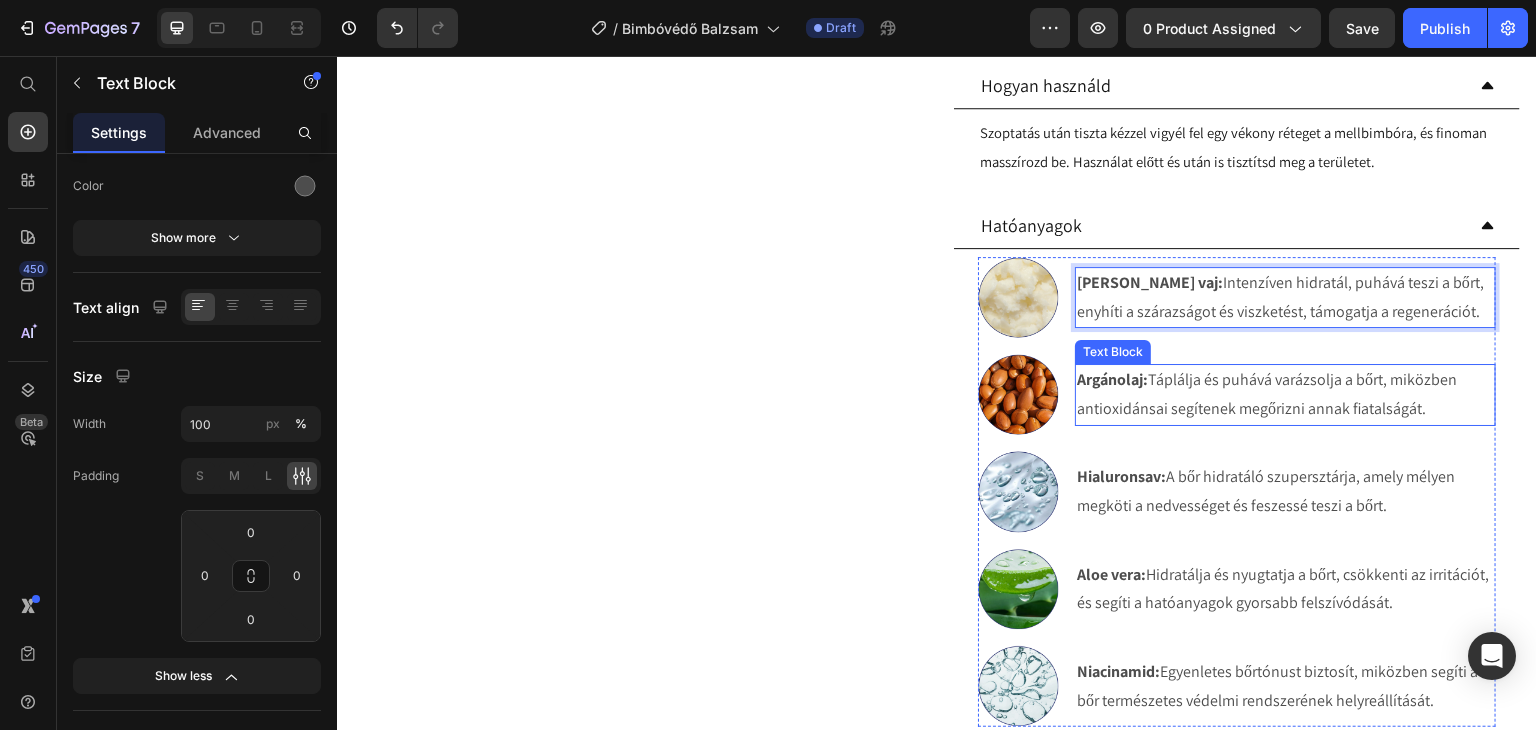 click on "Argánolaj:  Táplálja és puhává varázsolja a bőrt, miközben antioxidánsai segítenek megőrizni annak fiatalságát." at bounding box center [1285, 395] 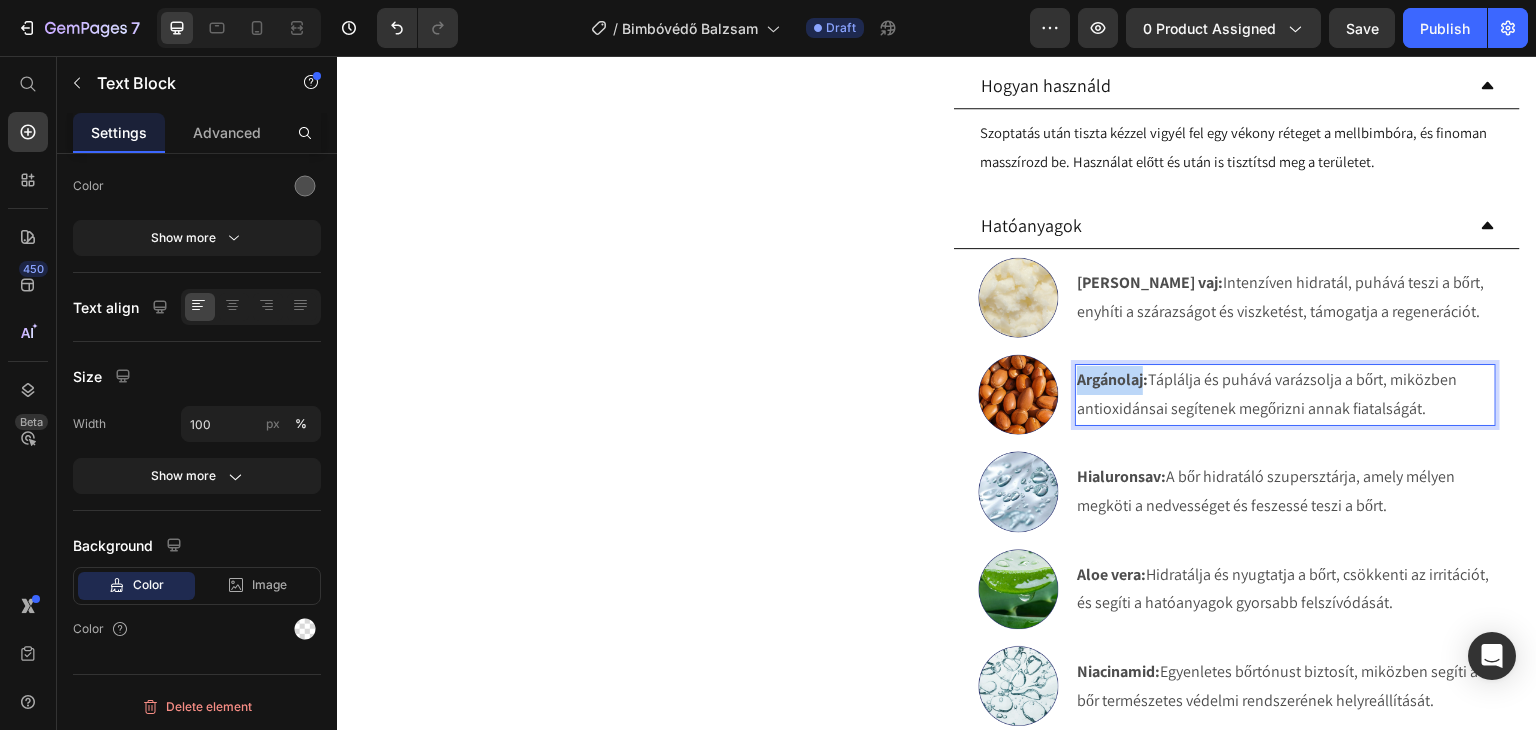 drag, startPoint x: 1136, startPoint y: 378, endPoint x: 1070, endPoint y: 386, distance: 66.48308 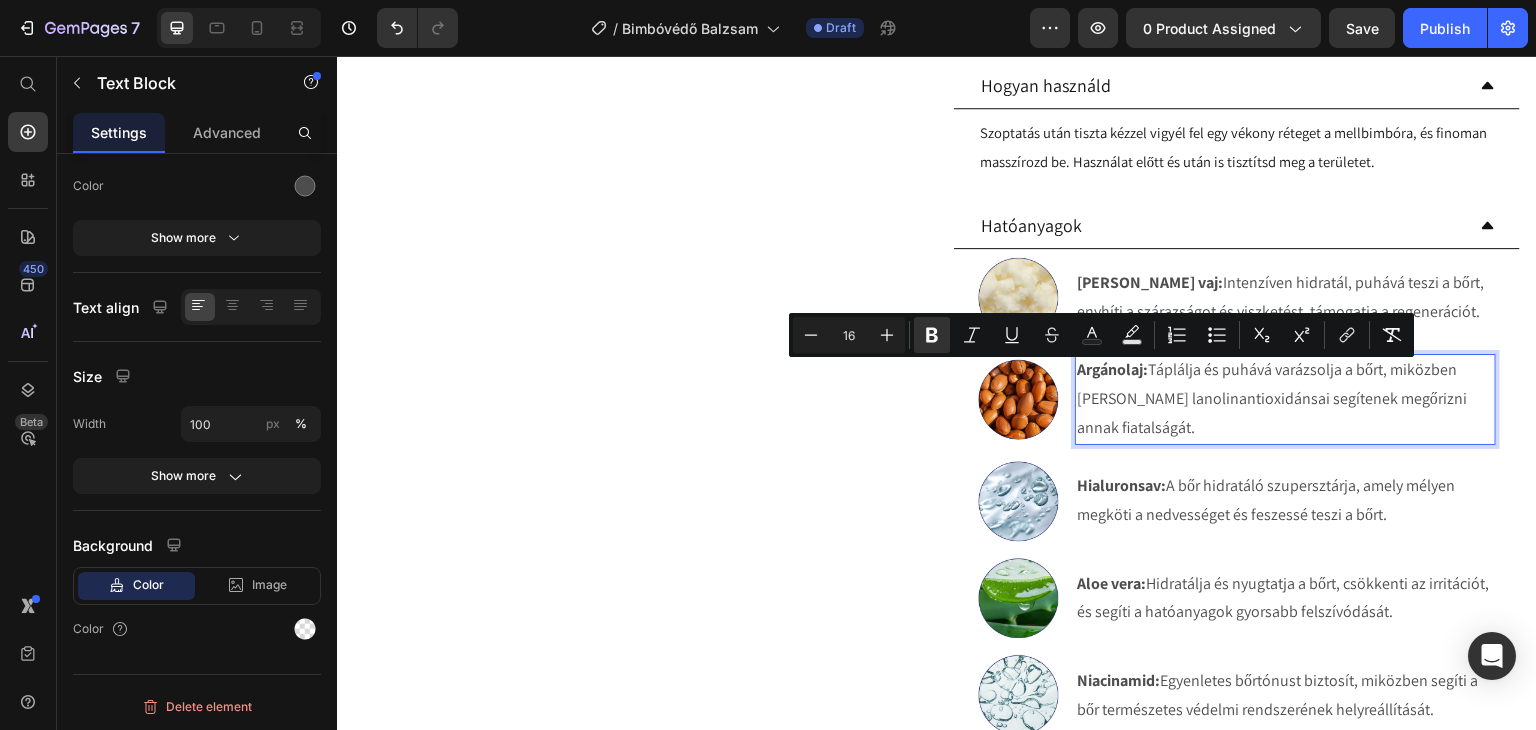 scroll, scrollTop: 900, scrollLeft: 0, axis: vertical 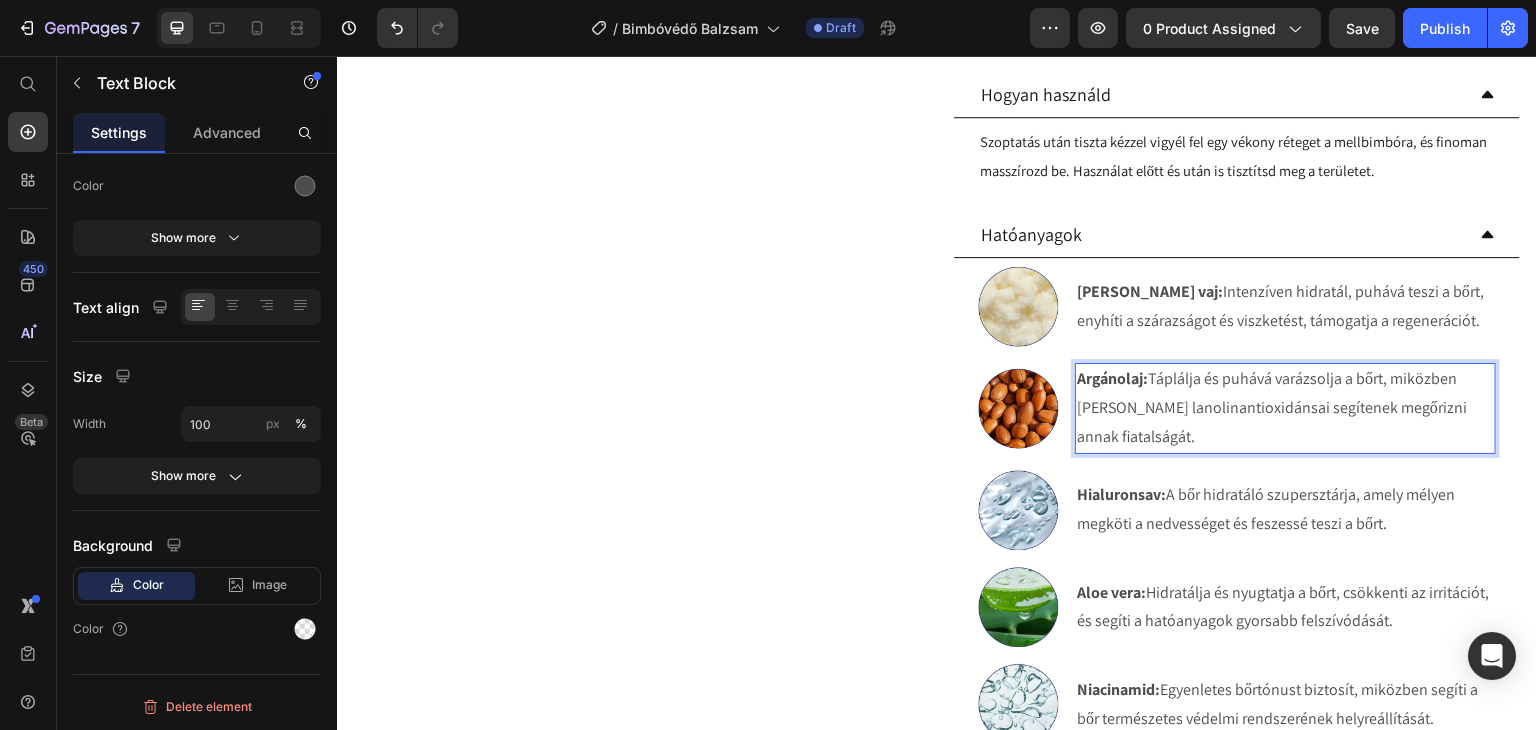 click on "Argánolaj:  Táplálja és puhává varázsolja a bőrt, miközben Növényi lanolinantioxidánsai segítenek megőrizni annak fiatalságát." at bounding box center [1285, 408] 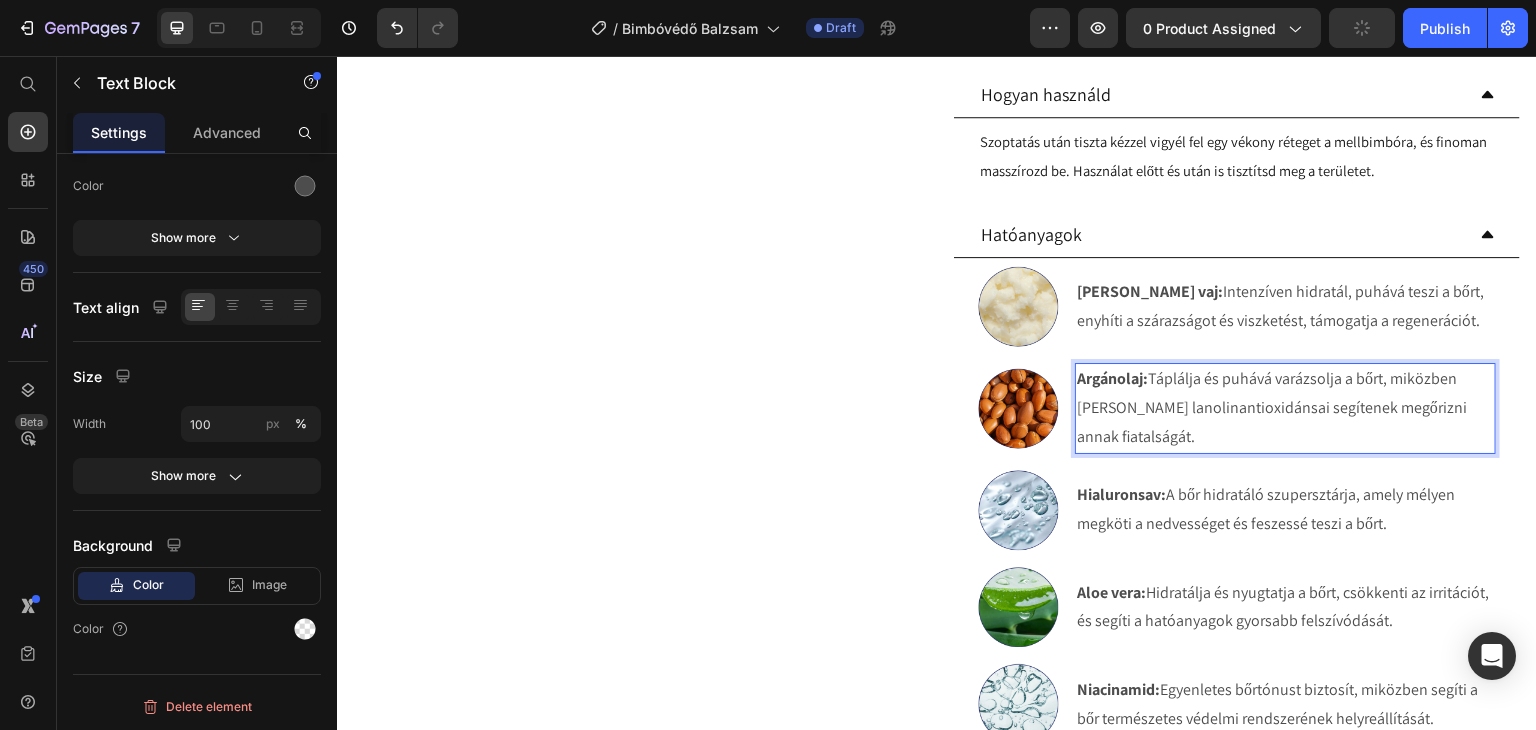 scroll, scrollTop: 909, scrollLeft: 0, axis: vertical 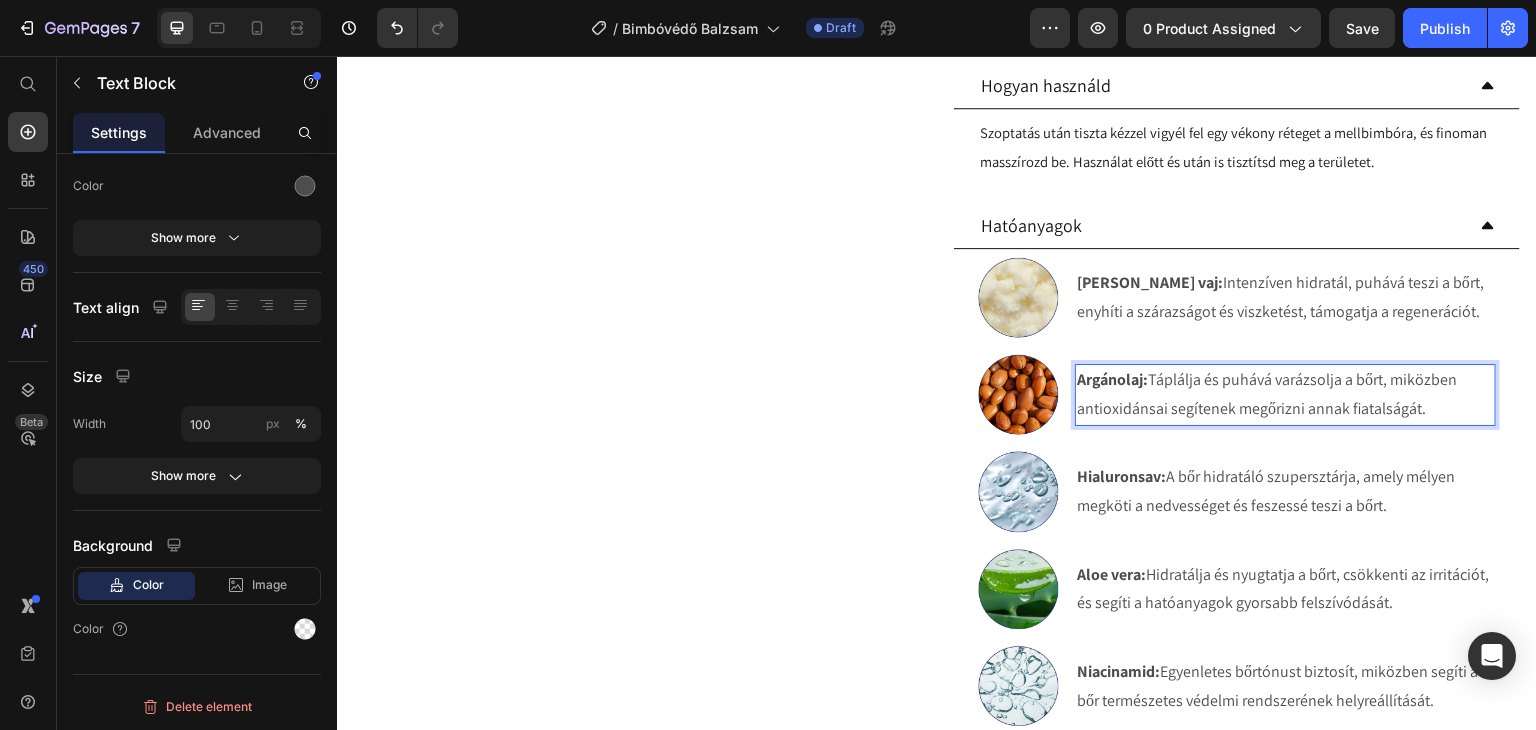 click on "Argánolaj:" at bounding box center [1112, 379] 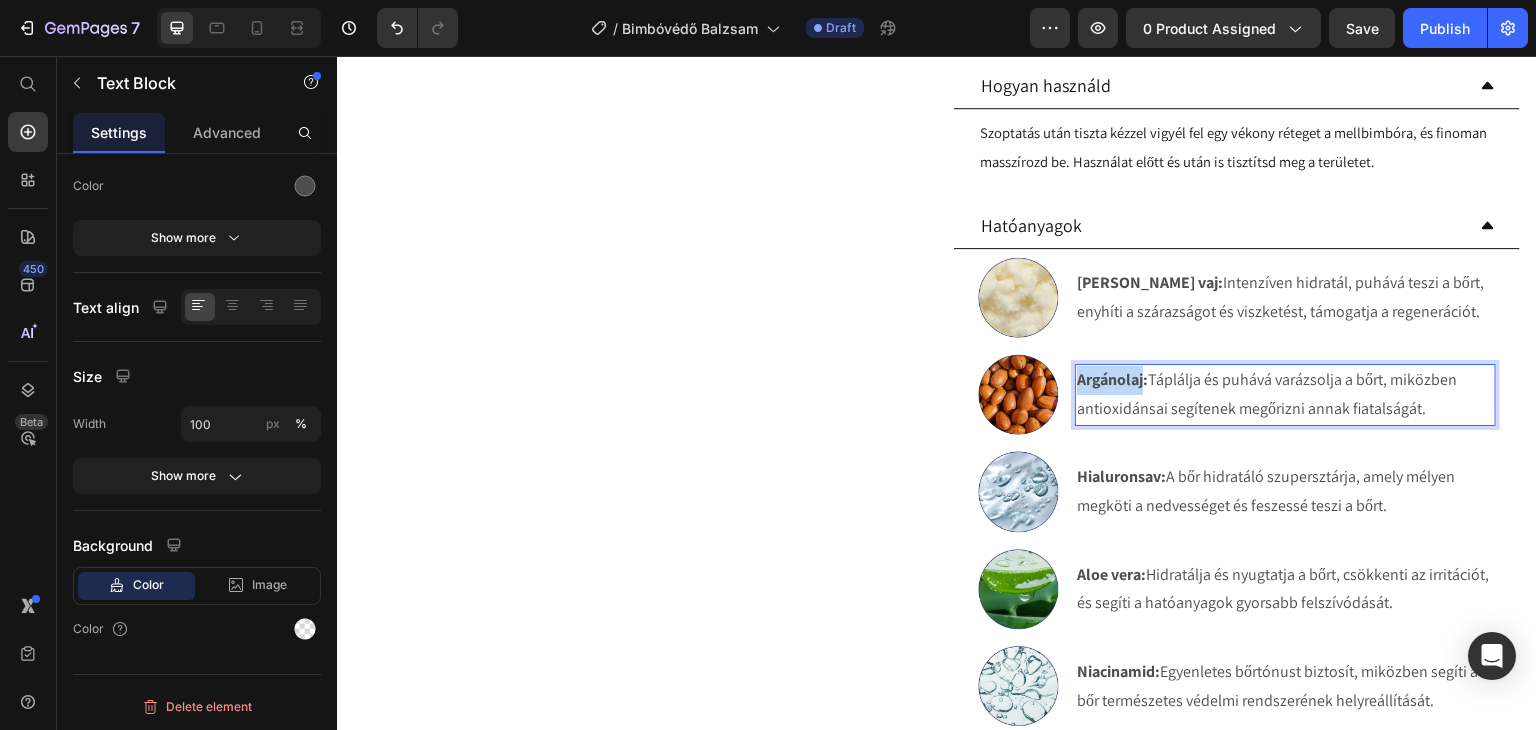 click on "Argánolaj:" at bounding box center [1112, 379] 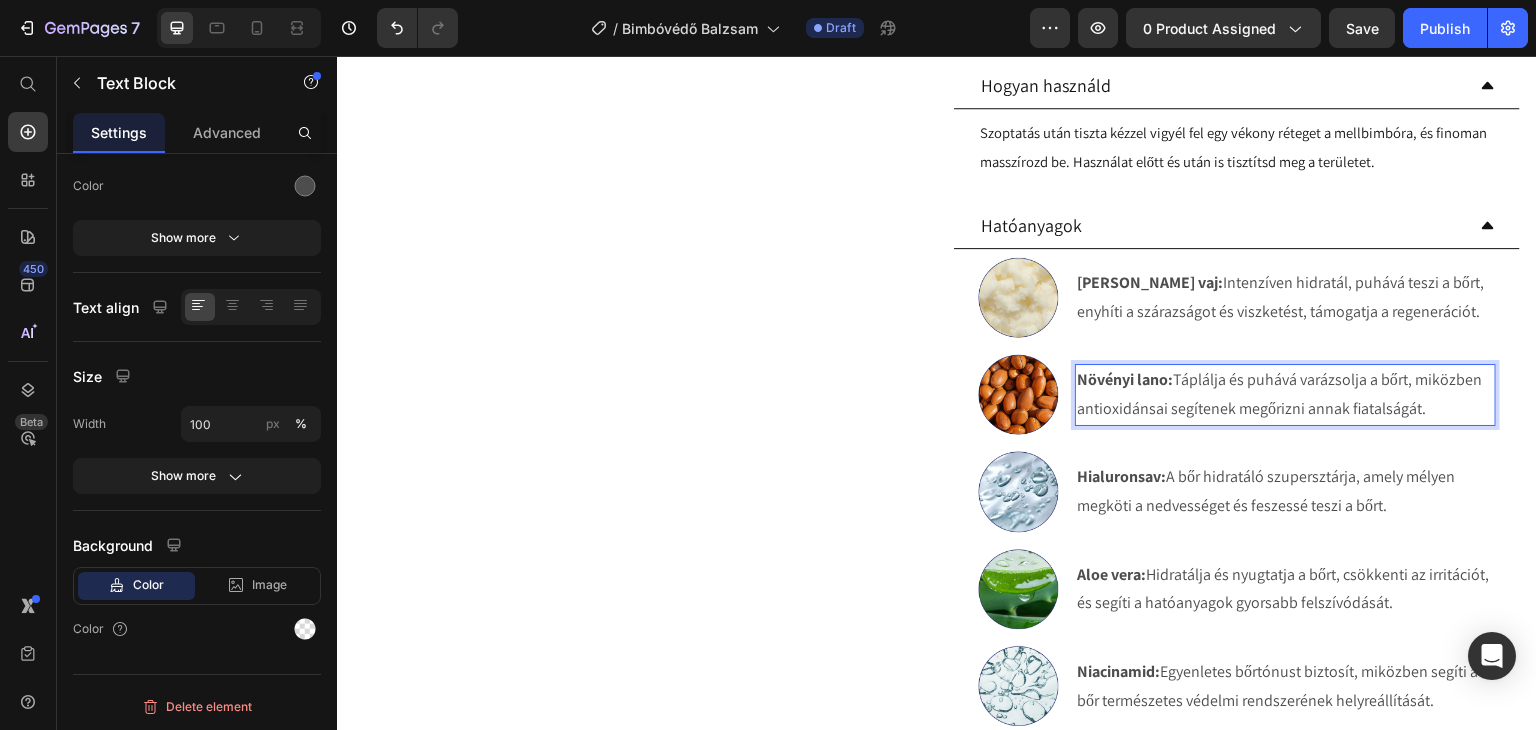 scroll, scrollTop: 900, scrollLeft: 0, axis: vertical 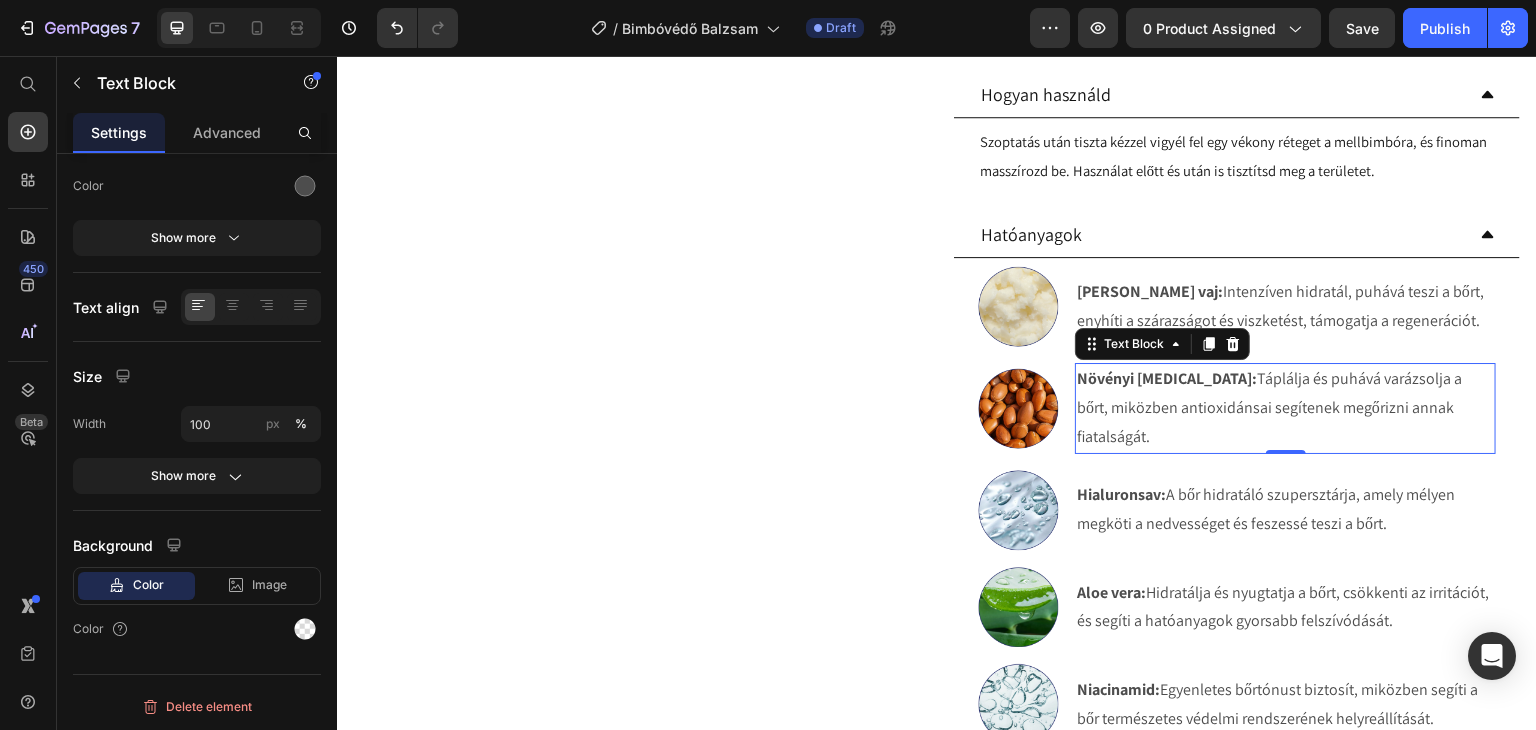 click on "Növényi lanolin:  Táplálja és puhává varázsolja a bőrt, miközben antioxidánsai segítenek megőrizni annak fiatalságát." at bounding box center (1285, 408) 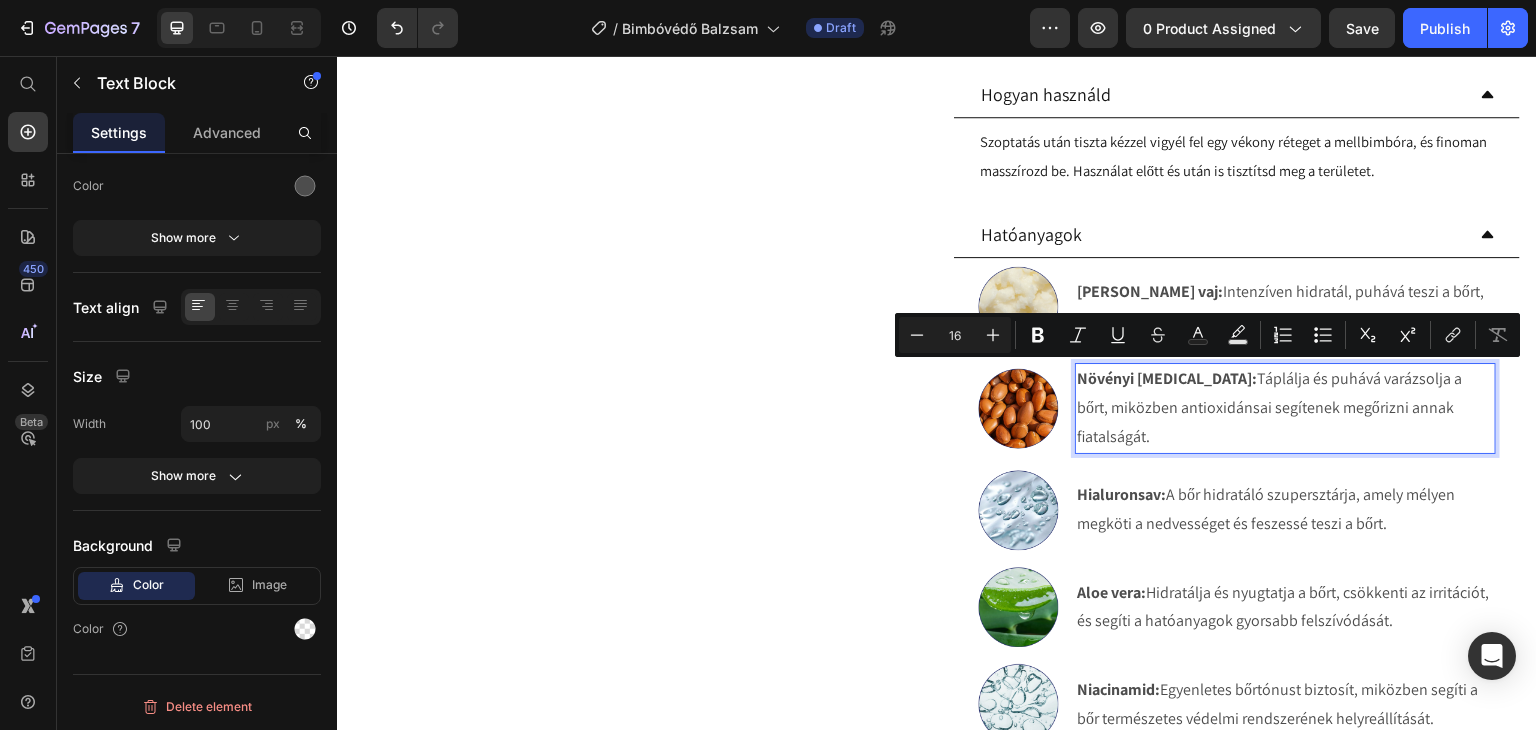 drag, startPoint x: 1177, startPoint y: 432, endPoint x: 1188, endPoint y: 382, distance: 51.1957 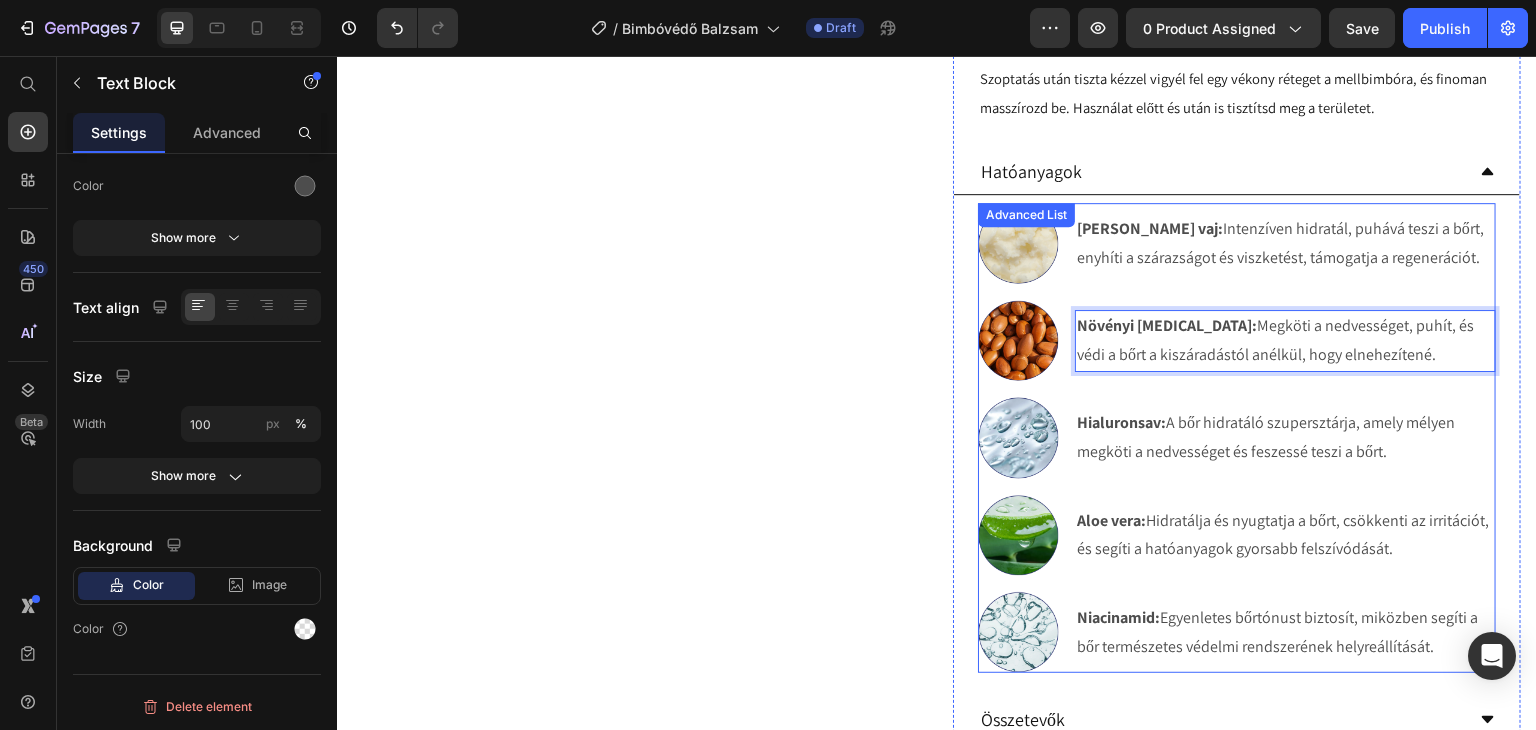 scroll, scrollTop: 1009, scrollLeft: 0, axis: vertical 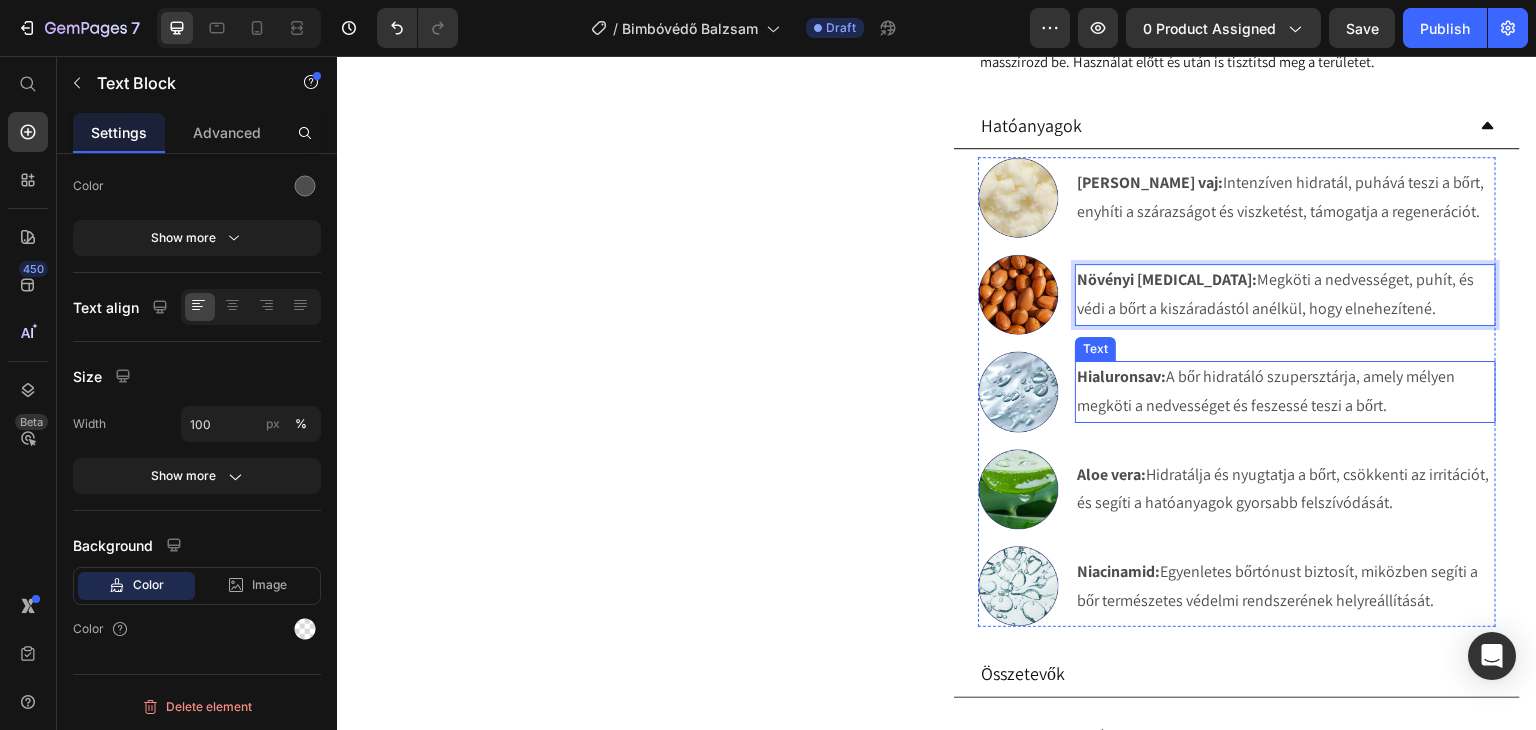 click on "Hialuronsav:  A bőr hidratáló szupersztárja, amely mélyen megköti a nedvességet és feszessé teszi a bőrt." at bounding box center (1285, 392) 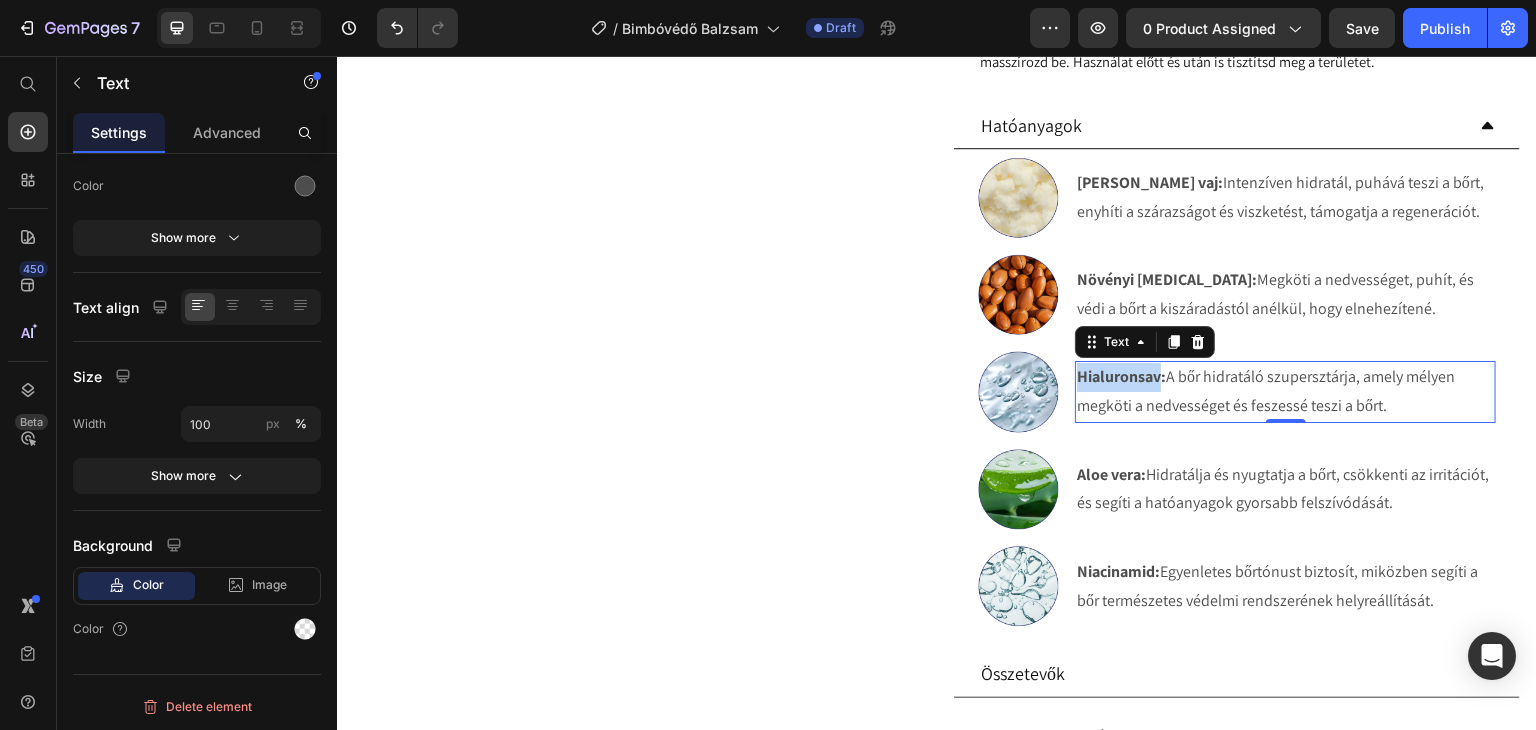 click on "Hialuronsav:" at bounding box center (1121, 376) 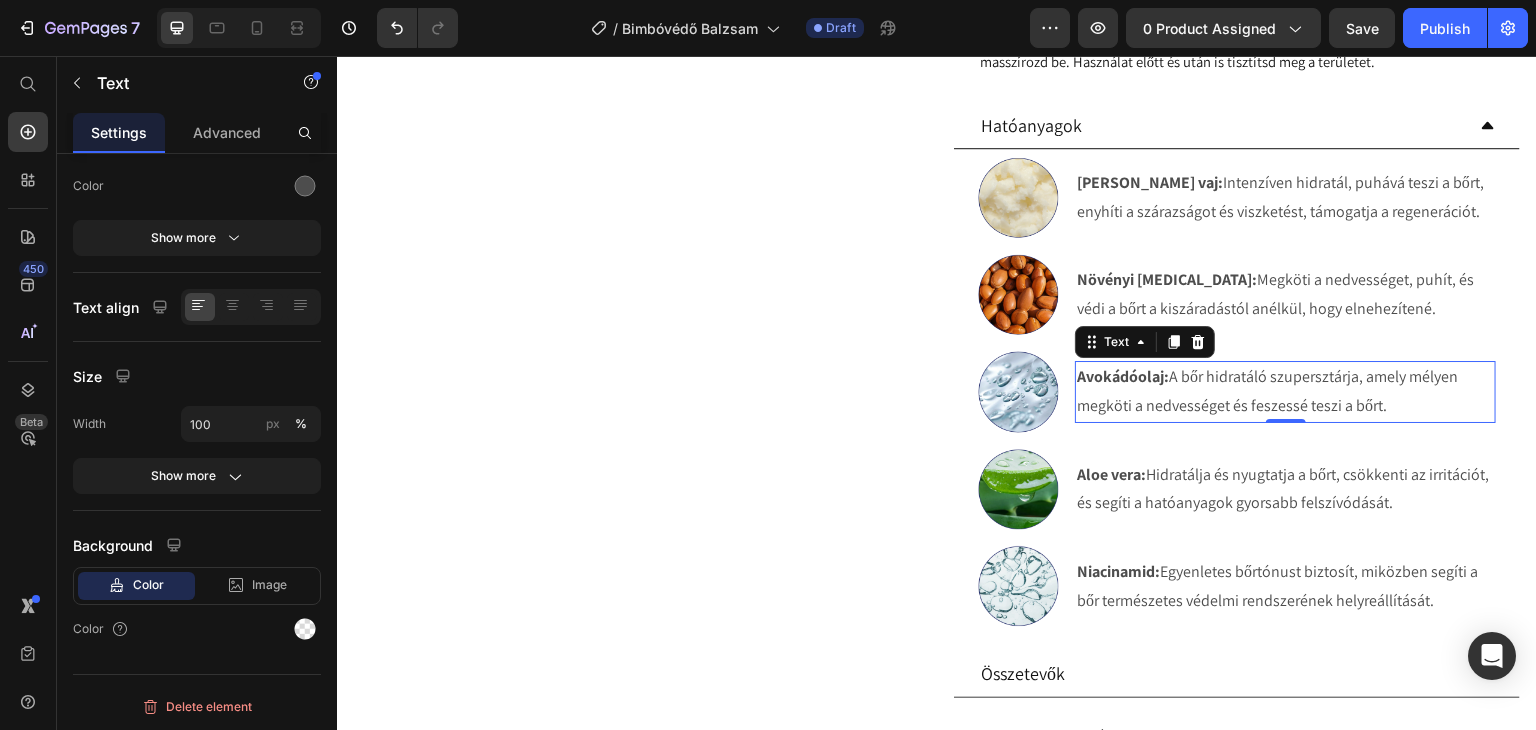 click on "Avokádóolaj:  A bőr hidratáló szupersztárja, amely mélyen megköti a nedvességet és feszessé teszi a bőrt." at bounding box center [1285, 392] 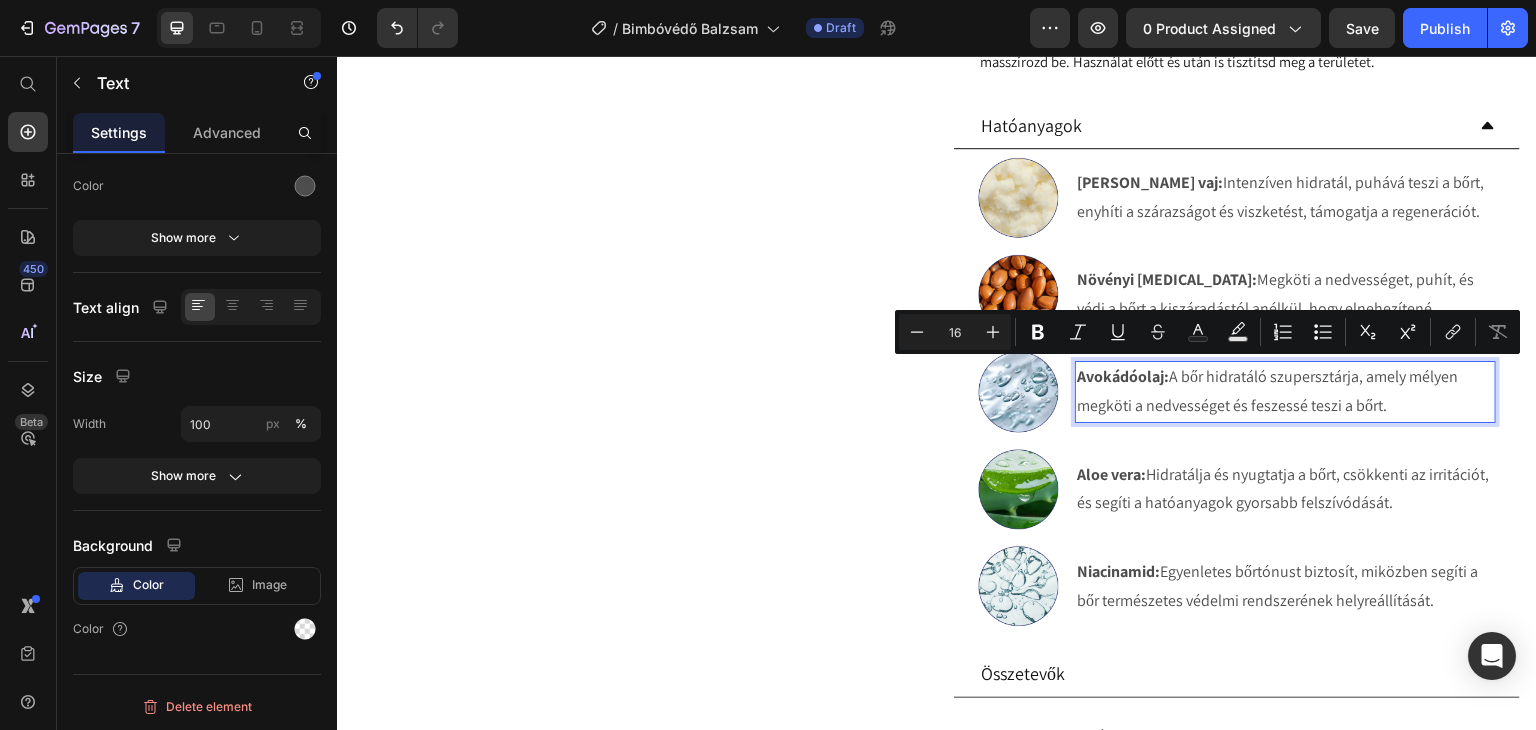 drag, startPoint x: 1377, startPoint y: 403, endPoint x: 1167, endPoint y: 382, distance: 211.0474 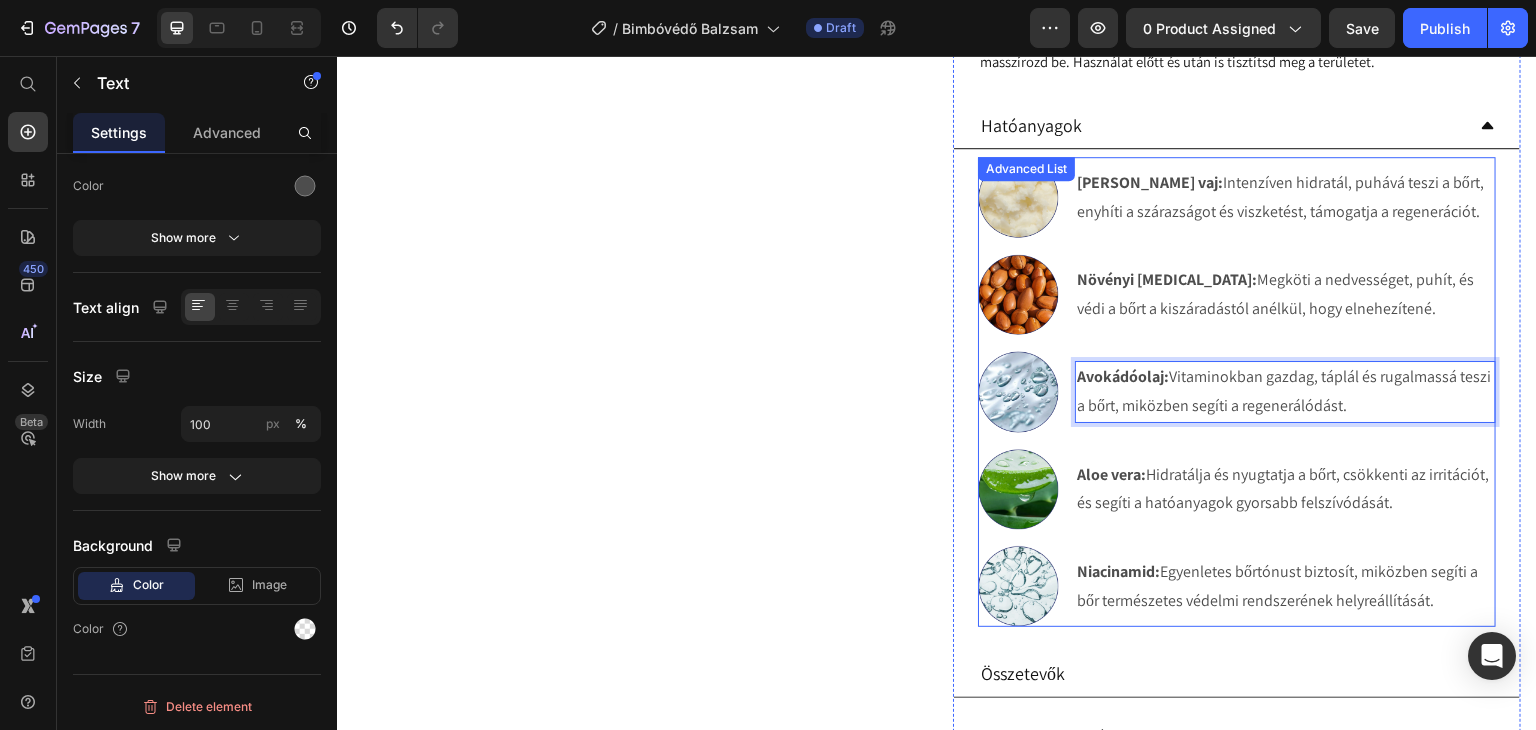 scroll, scrollTop: 1109, scrollLeft: 0, axis: vertical 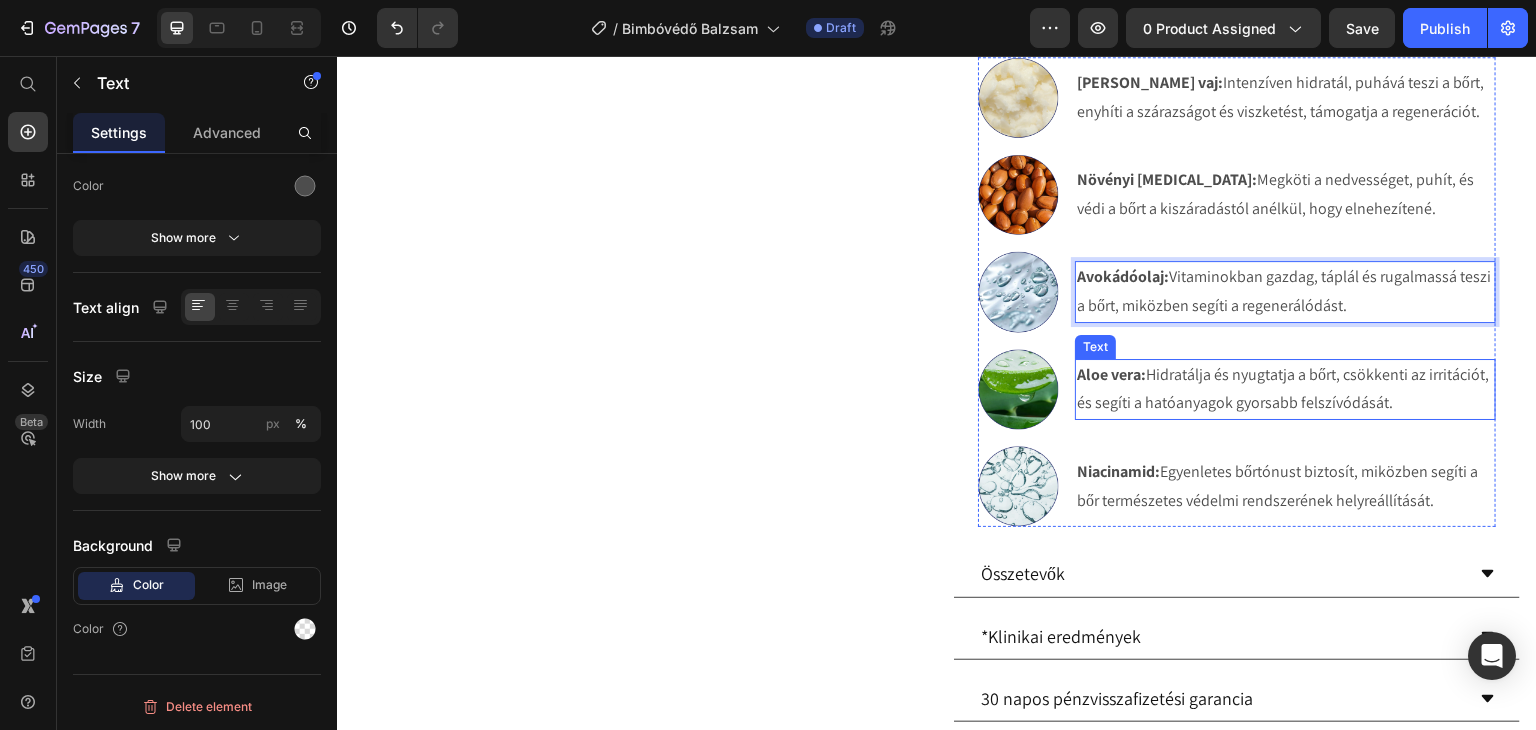 click on "Aloe vera:  Hidratálja és nyugtatja a bőrt, csökkenti az irritációt, és segíti a hatóanyagok gyorsabb felszívódását." at bounding box center [1285, 390] 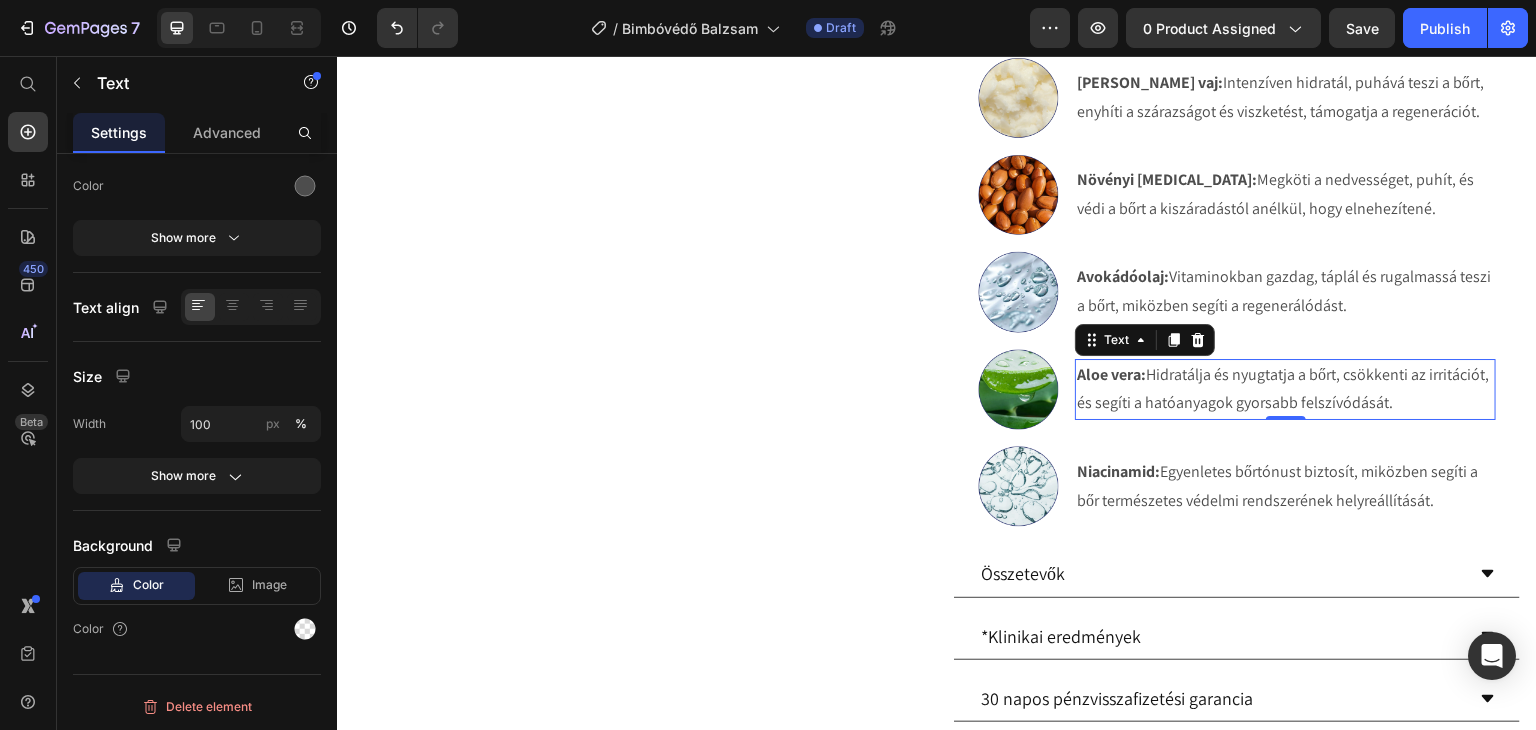 click on "Aloe vera:  Hidratálja és nyugtatja a bőrt, csökkenti az irritációt, és segíti a hatóanyagok gyorsabb felszívódását." at bounding box center [1285, 390] 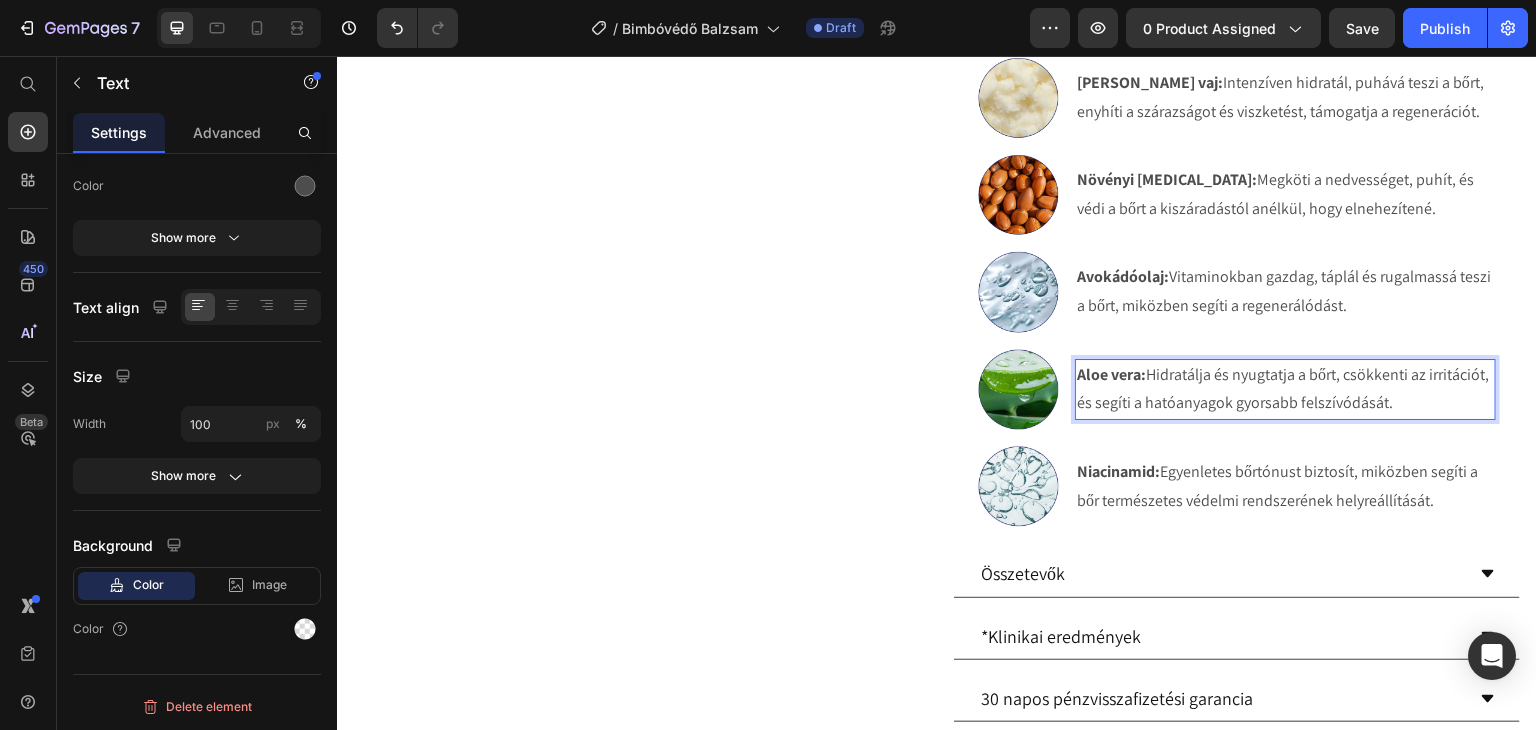 drag, startPoint x: 1135, startPoint y: 374, endPoint x: 1093, endPoint y: 373, distance: 42.0119 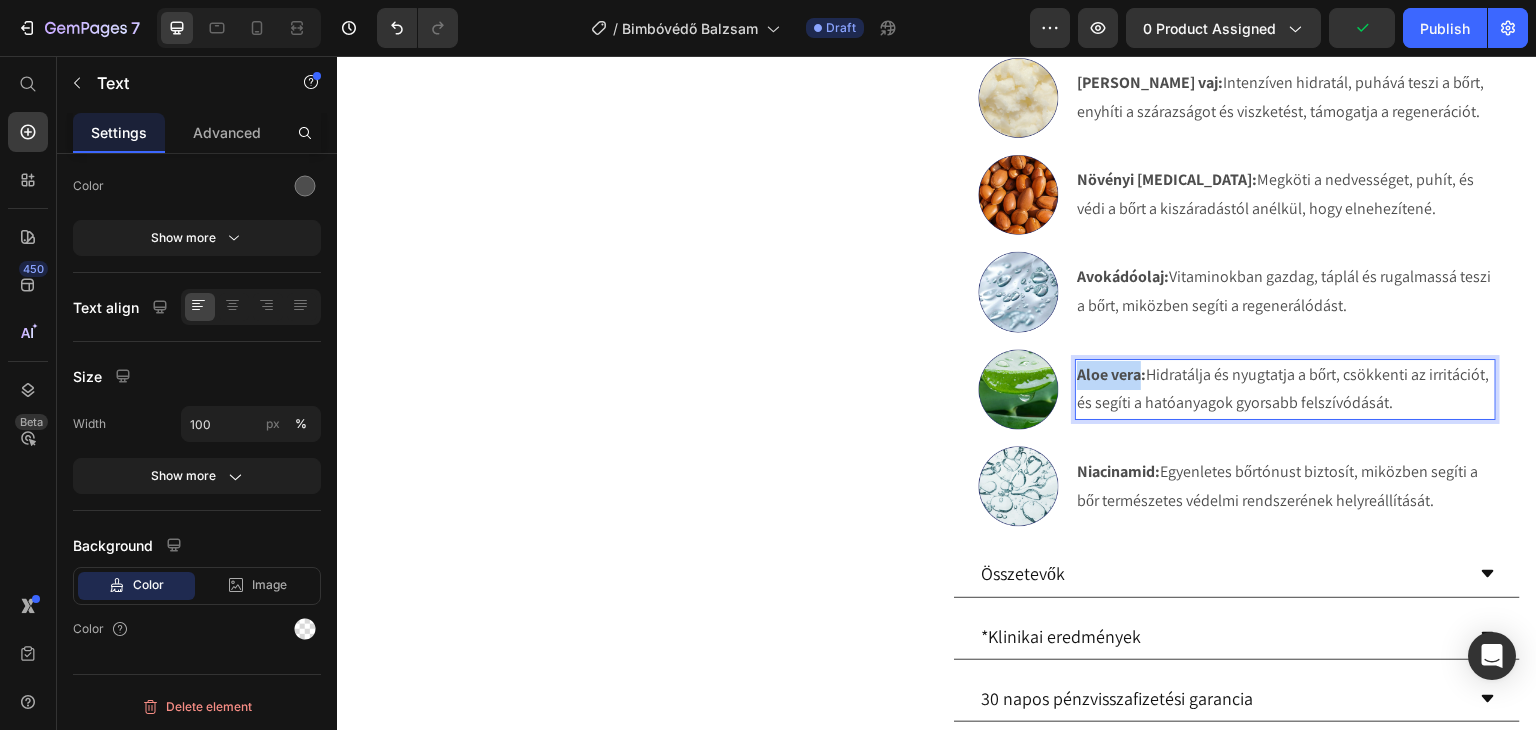 drag, startPoint x: 1135, startPoint y: 374, endPoint x: 1072, endPoint y: 374, distance: 63 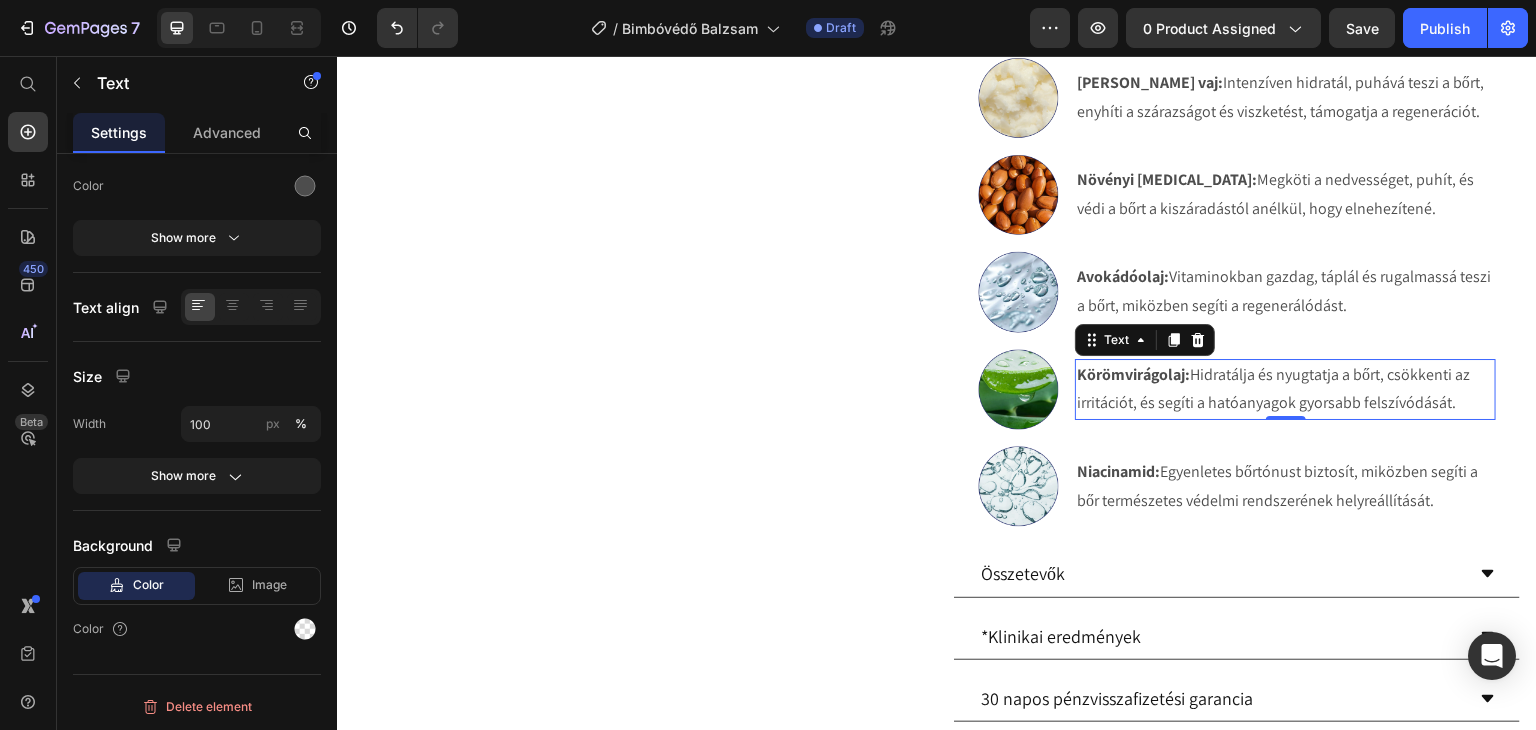 drag, startPoint x: 1406, startPoint y: 387, endPoint x: 1428, endPoint y: 396, distance: 23.769728 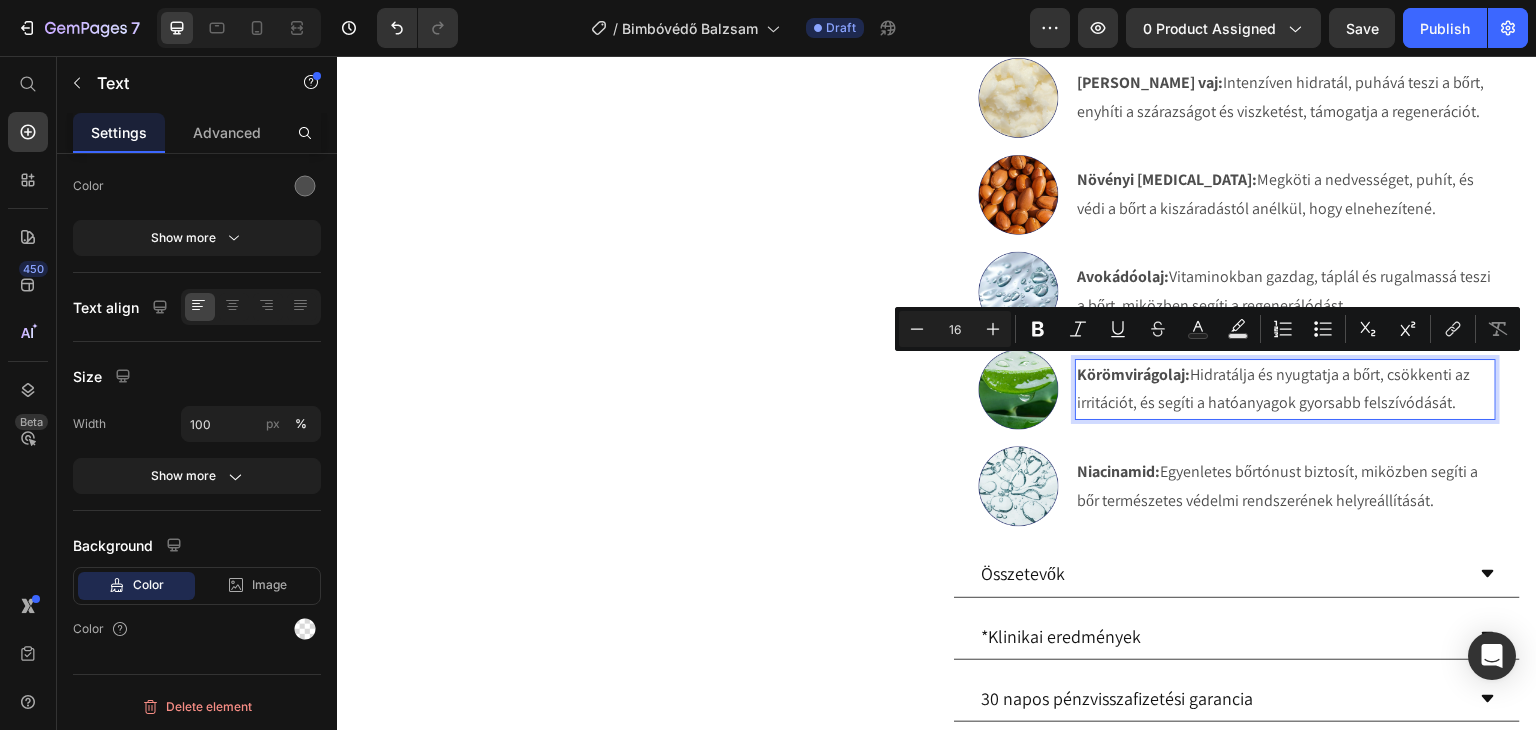 drag, startPoint x: 1395, startPoint y: 405, endPoint x: 1187, endPoint y: 381, distance: 209.38004 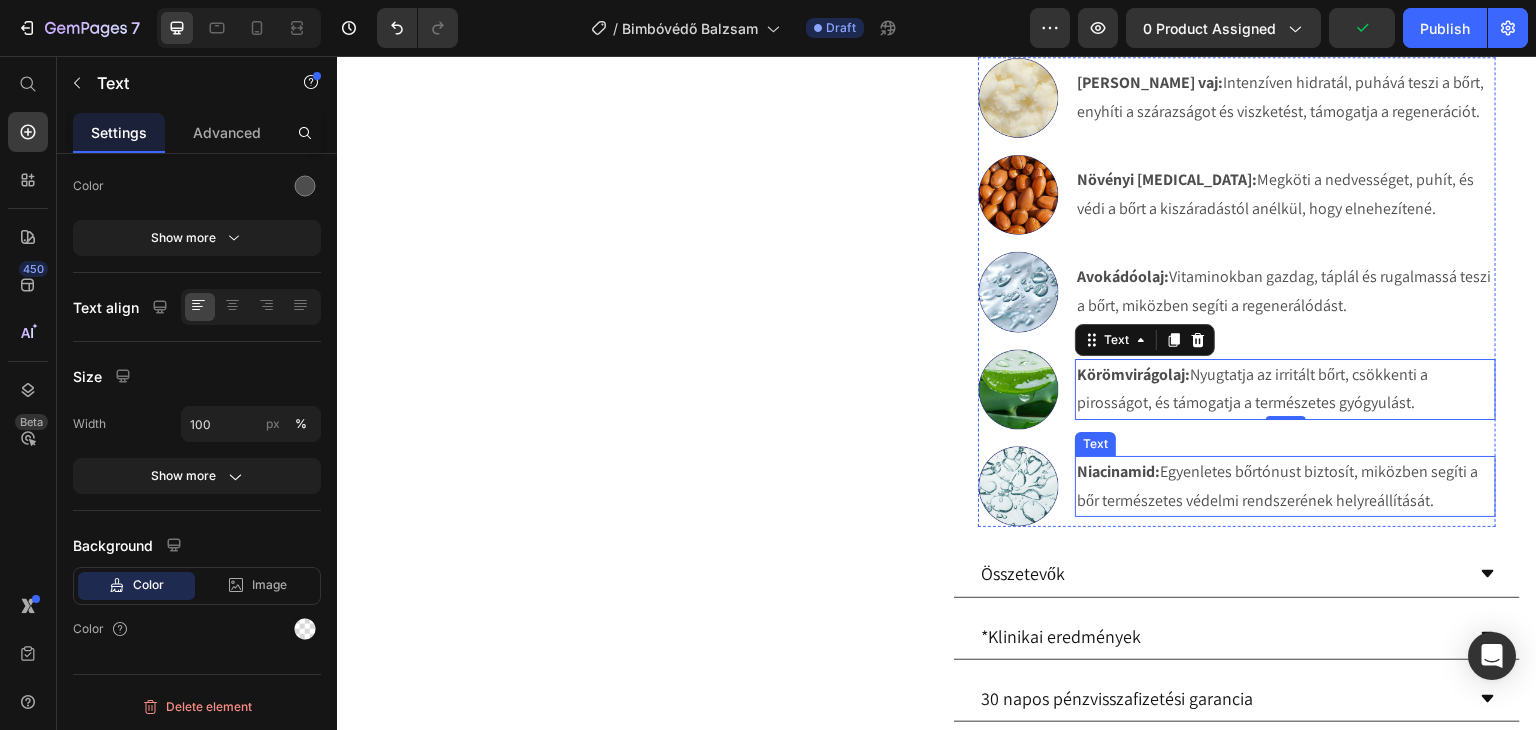 click on "Niacinamid:" at bounding box center (1118, 471) 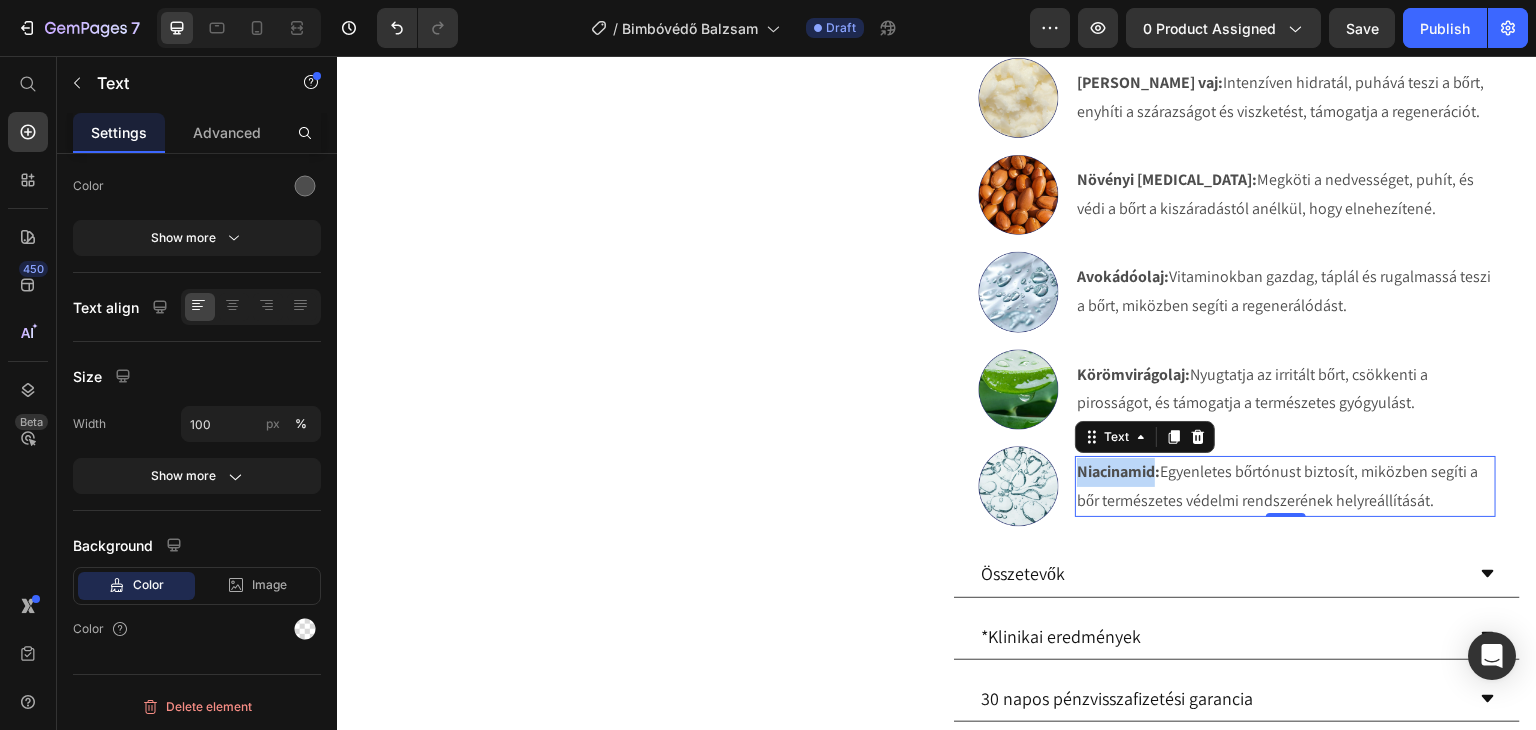 click on "Niacinamid:" at bounding box center [1118, 471] 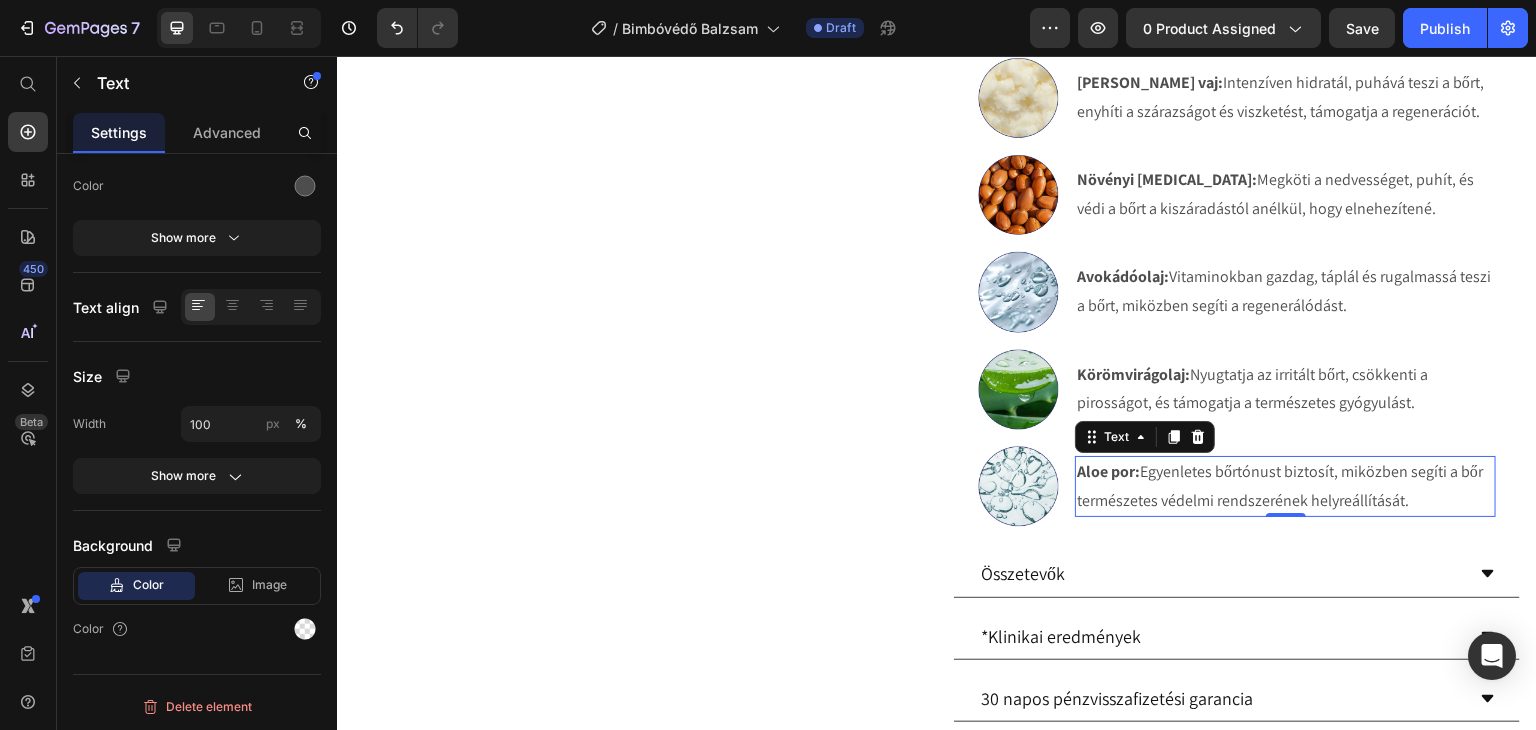 click on "Aloe por:  Egyenletes bőrtónust biztosít, miközben segíti a bőr természetes védelmi rendszerének helyreállítását." at bounding box center [1285, 487] 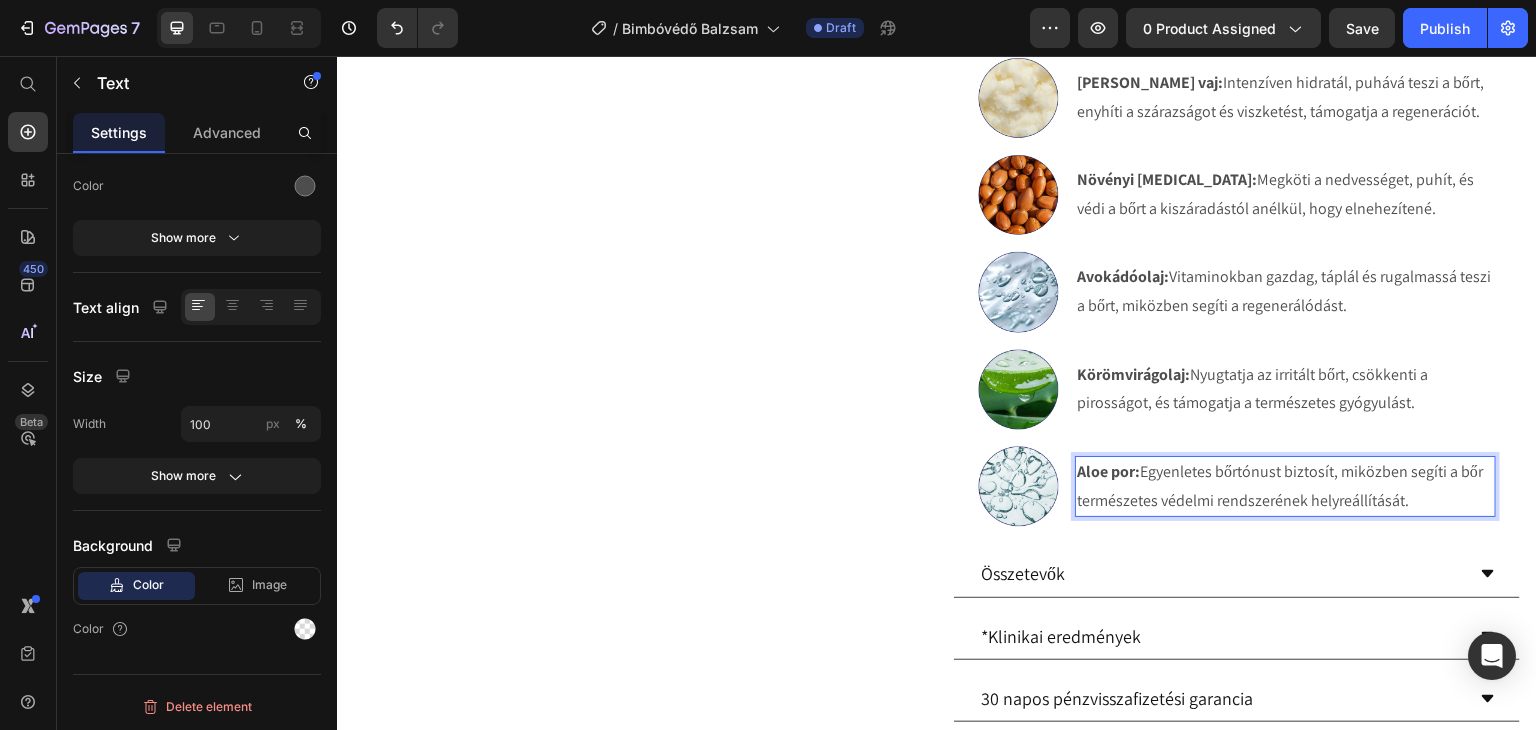 drag, startPoint x: 1419, startPoint y: 497, endPoint x: 1135, endPoint y: 464, distance: 285.91083 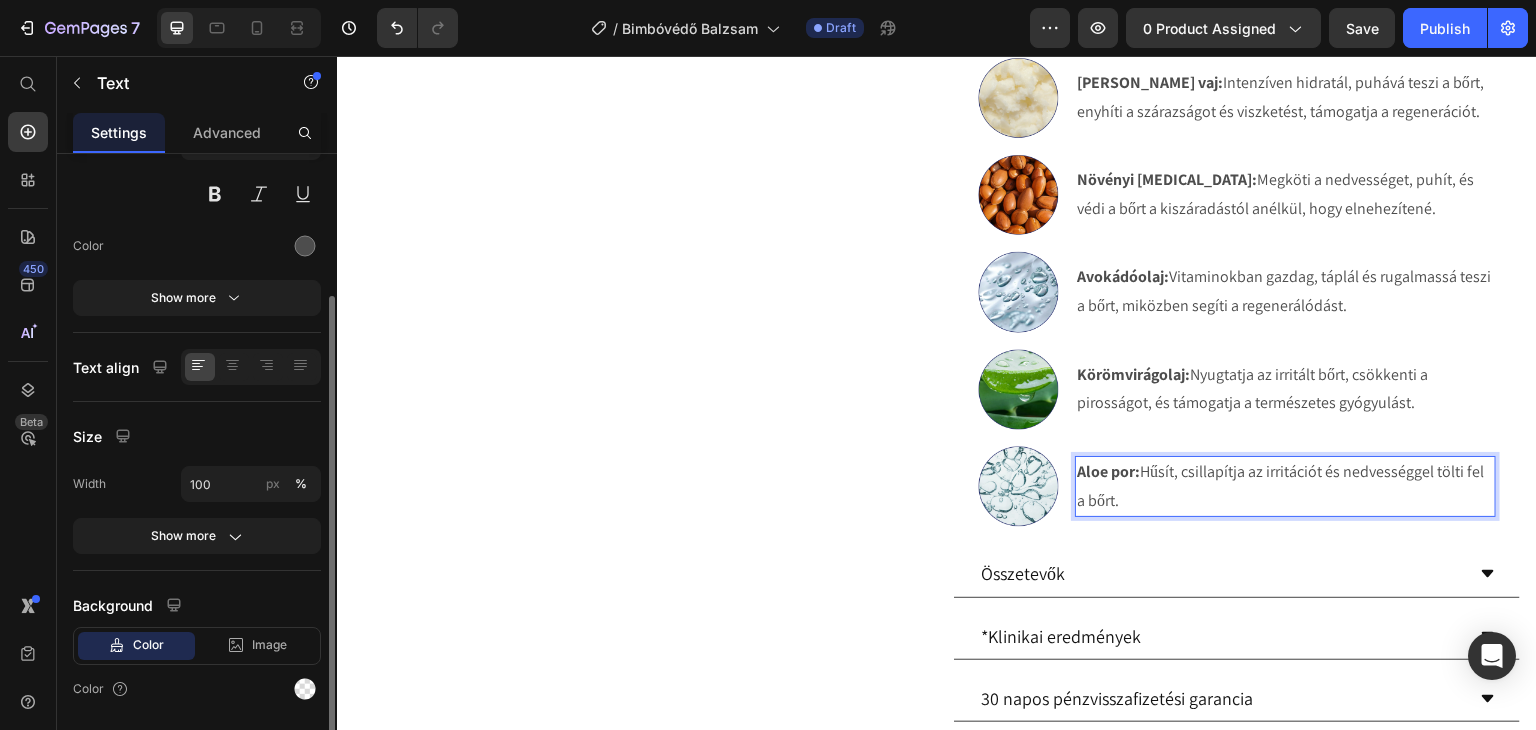 scroll, scrollTop: 260, scrollLeft: 0, axis: vertical 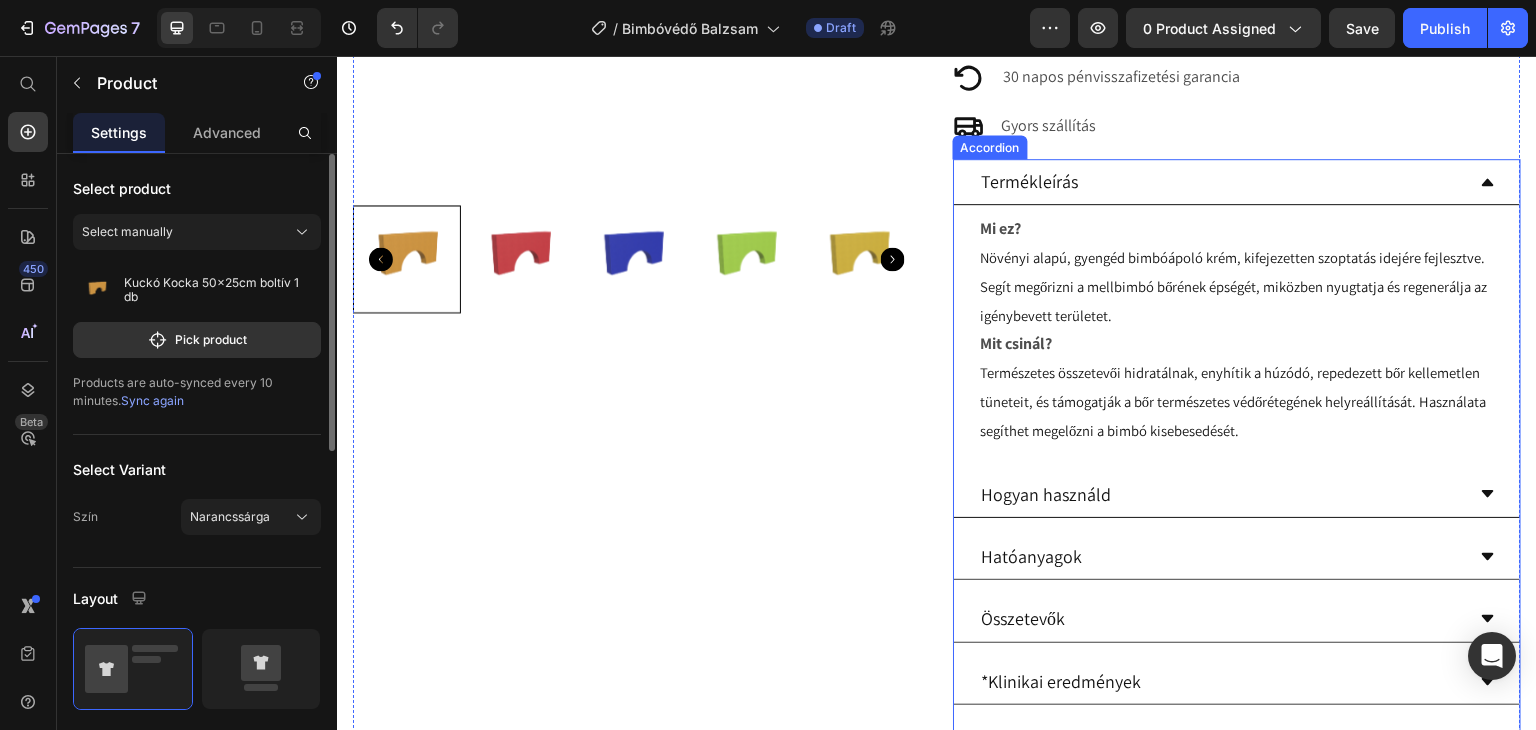 click on "Hogyan használd" at bounding box center [1237, 495] 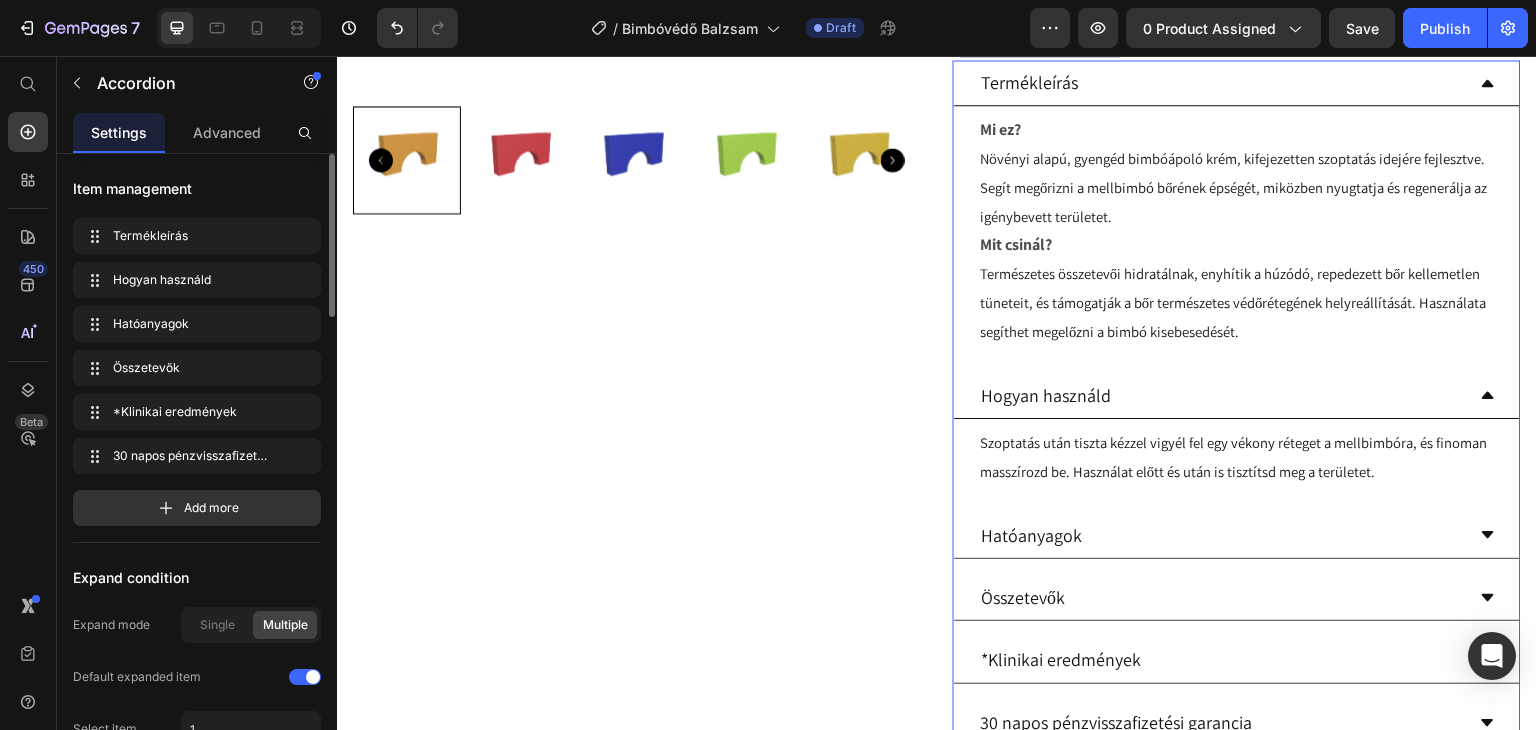 scroll, scrollTop: 600, scrollLeft: 0, axis: vertical 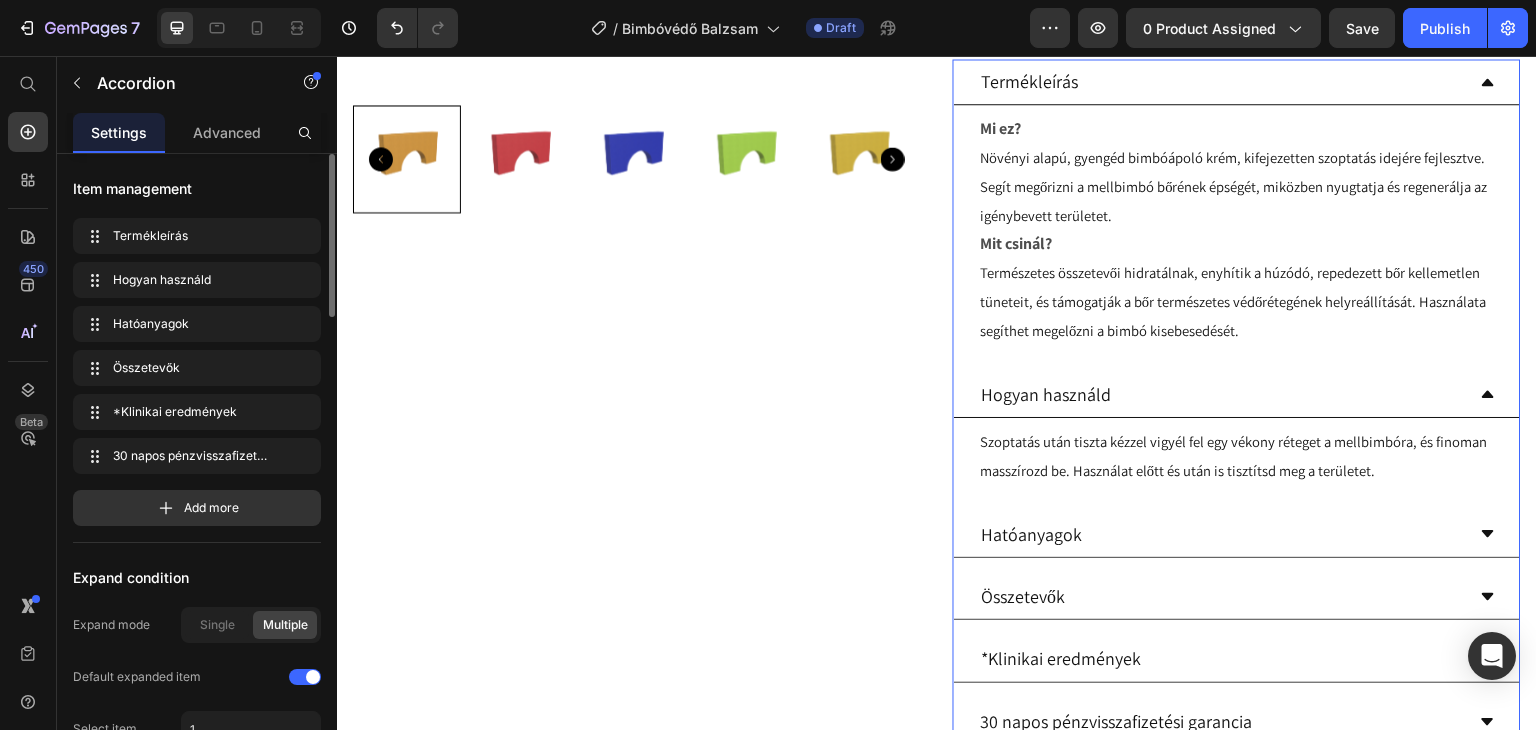 click on "Hatóanyagok" at bounding box center (1221, 534) 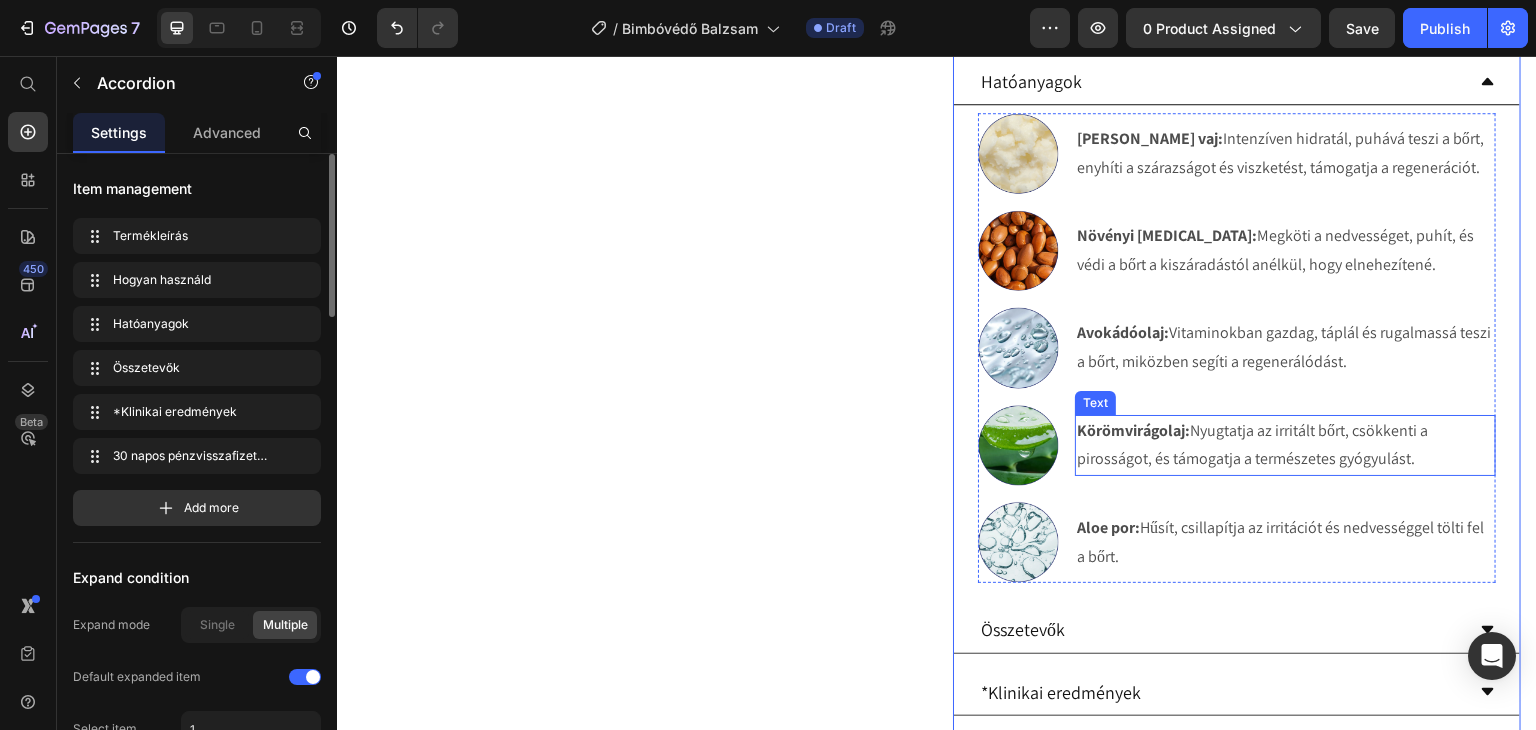 scroll, scrollTop: 1100, scrollLeft: 0, axis: vertical 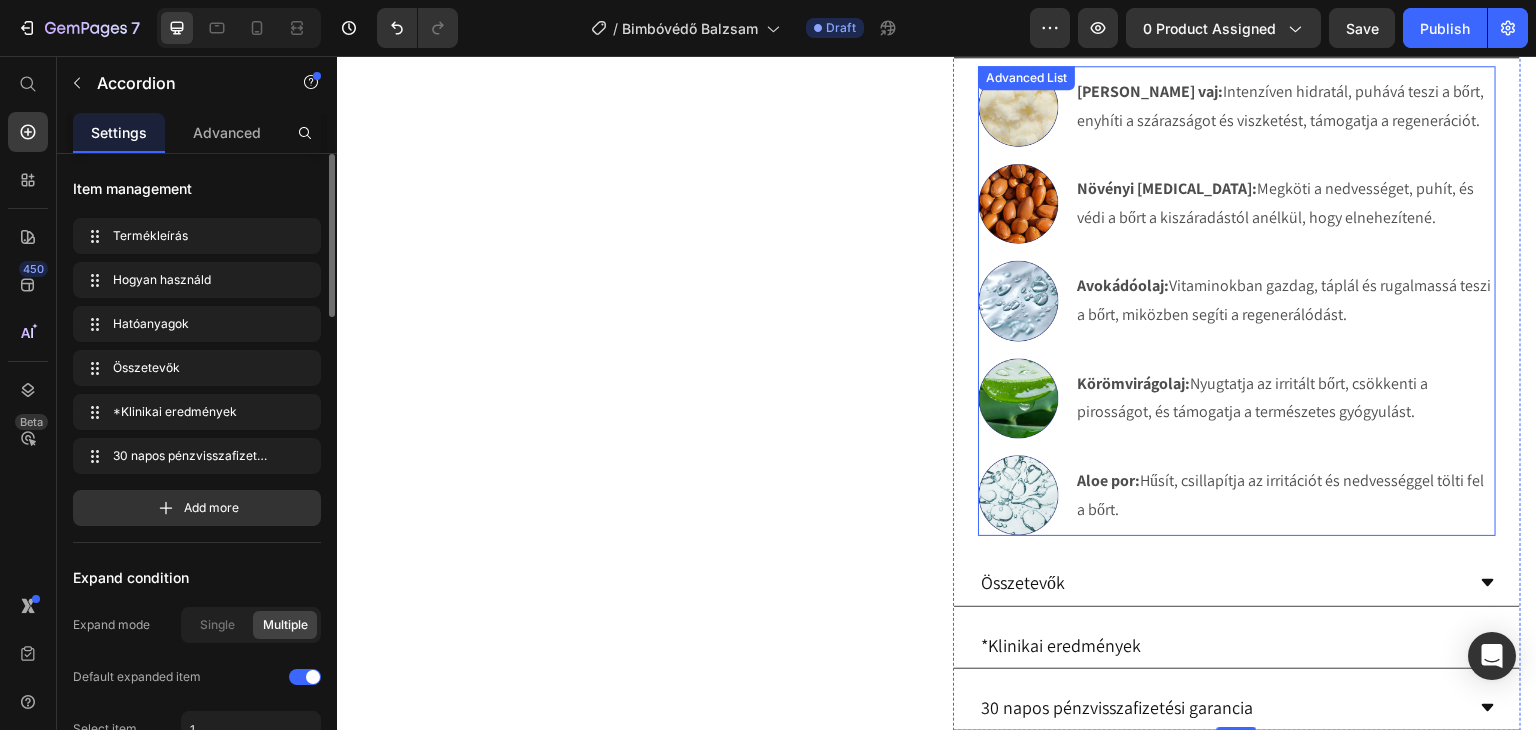 click on "Image Shea vaj:  Intenzíven hidratál, puhává teszi a bőrt, enyhíti a szárazságot és viszketést, támogatja a regenerációt. Text Block Image Növényi lanolin:  Megköti a nedvességet, puhít, és védi a bőrt a kiszáradástól anélkül, hogy elnehezítené. Text Block Image Avokádóolaj:   Vitaminokban gazdag, táplál és rugalmassá teszi a bőrt, miközben segíti a regenerálódást. Text Image Körömvirágolaj:  Nyugtatja az irritált bőrt, csökkenti a pirosságot, és támogatja a természetes gyógyulást. Text Image Aloe por:  Hűsít, csillapítja az irritációt és nedvességgel tölti fel a bőrt. Text" at bounding box center [1237, 301] 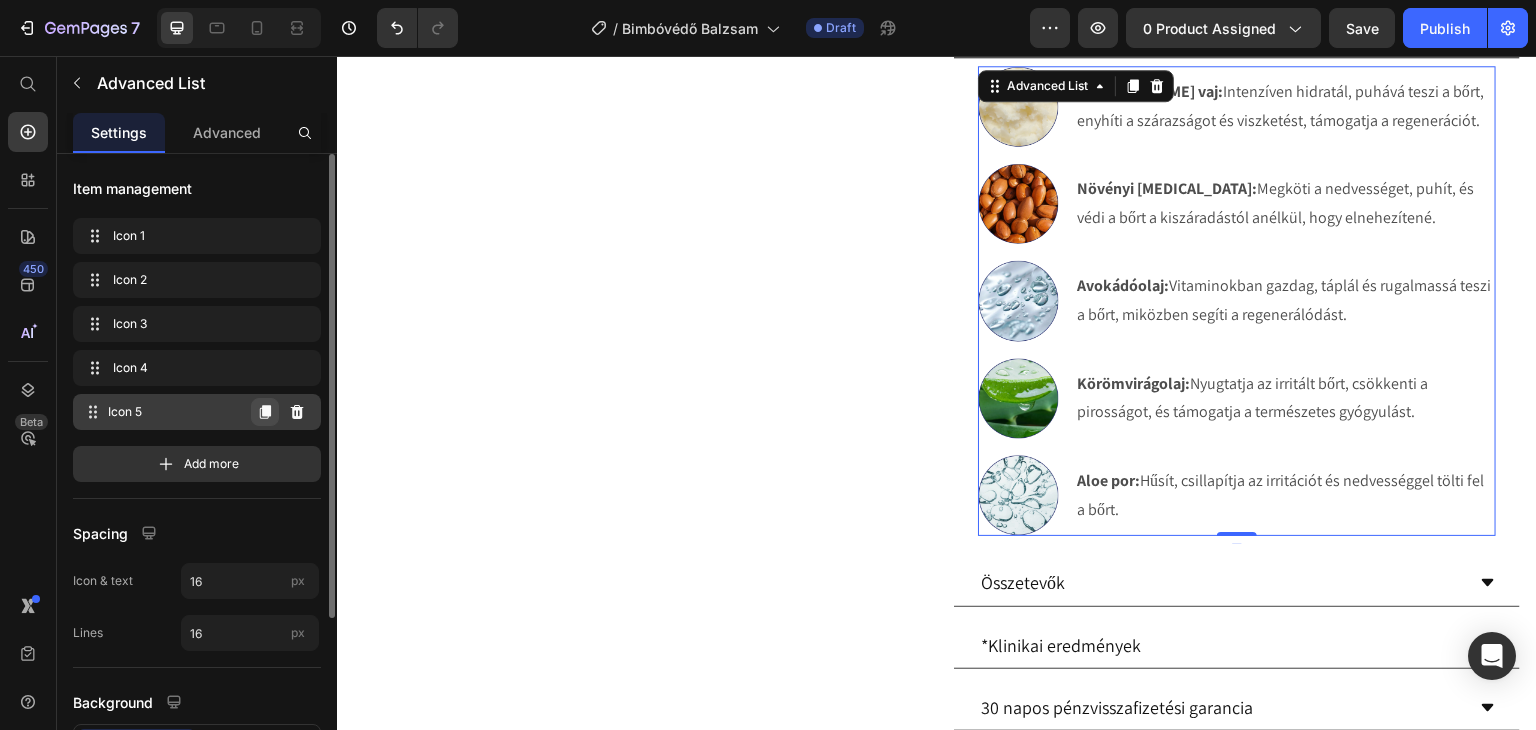 click 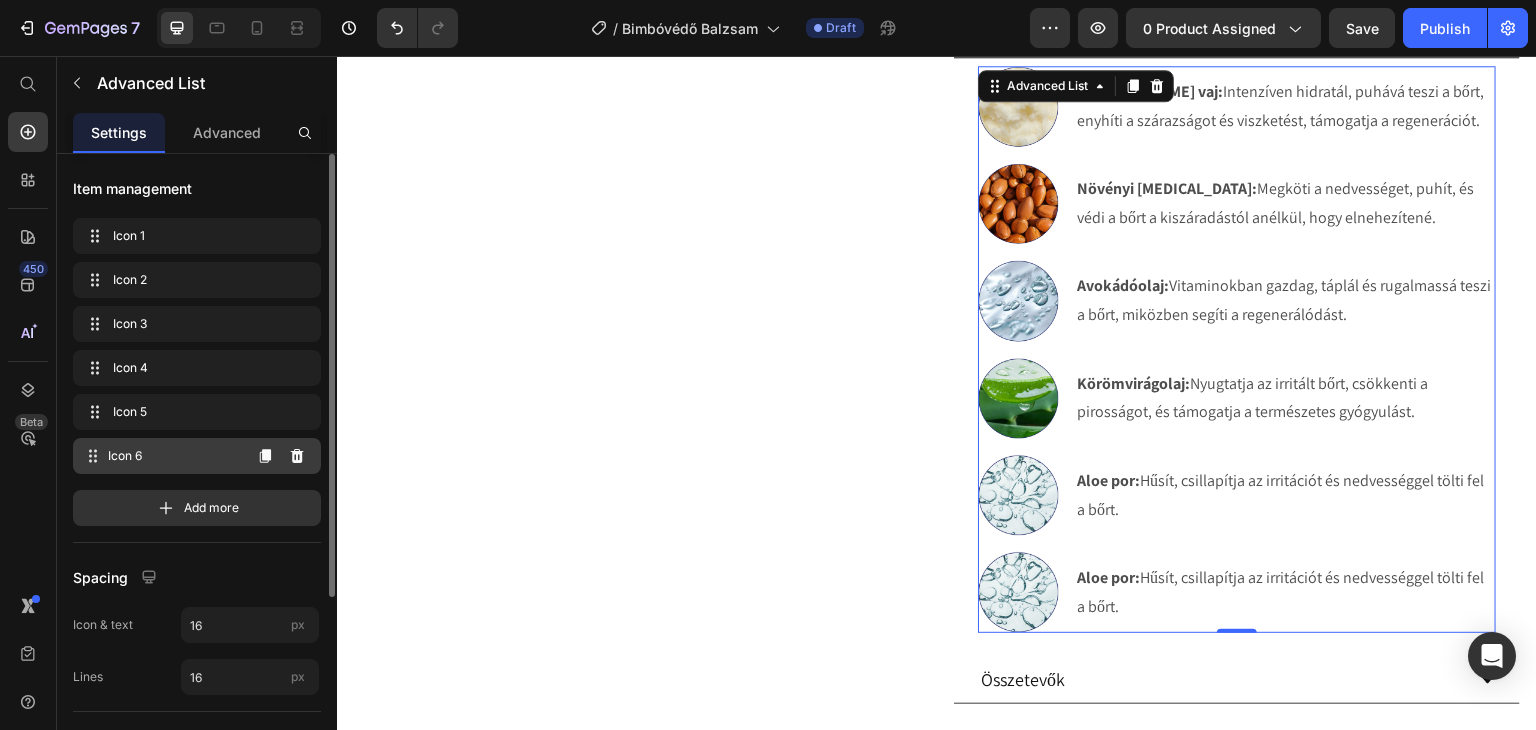 click 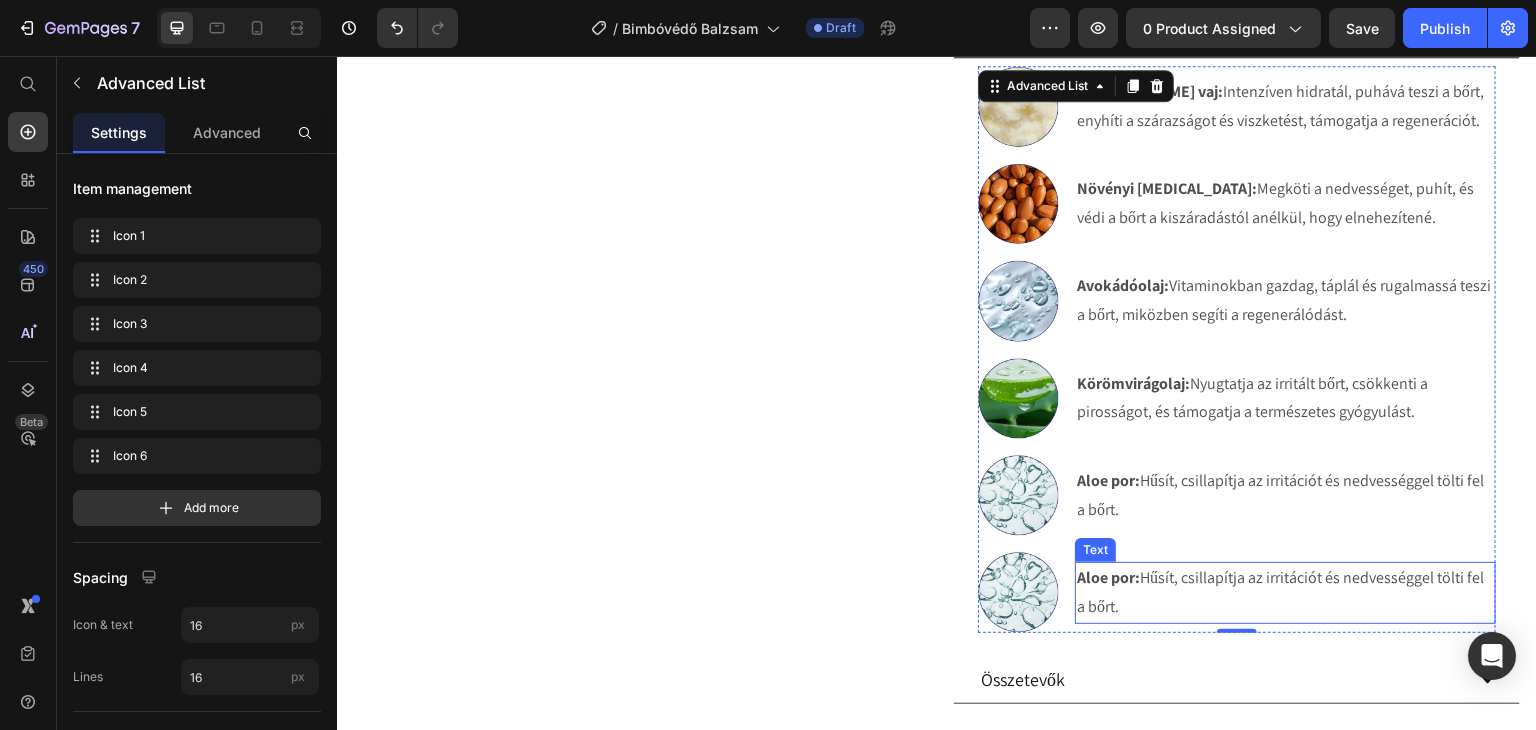 click on "Aloe por:" at bounding box center [1108, 577] 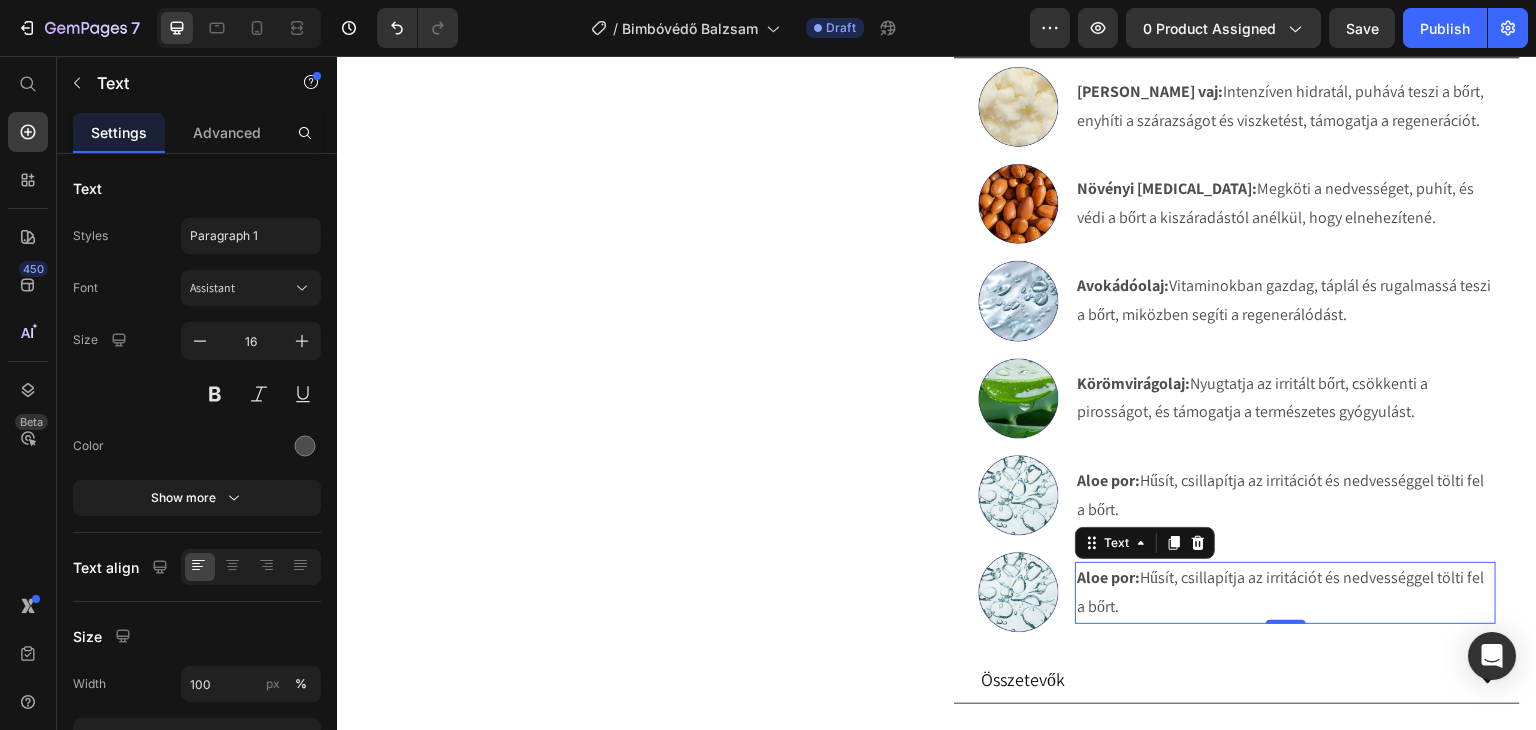 click on "Aloe por:" at bounding box center [1108, 577] 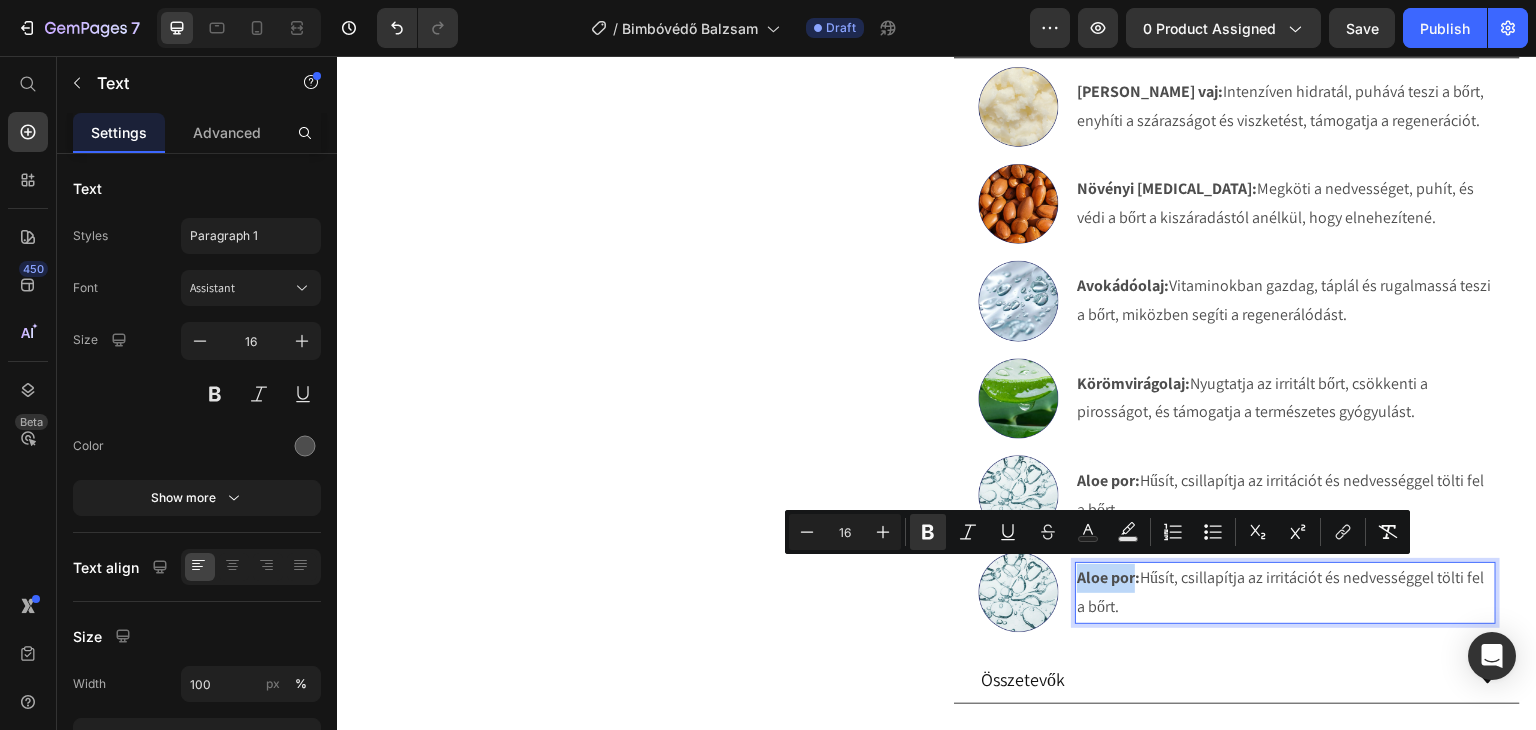 drag, startPoint x: 1127, startPoint y: 579, endPoint x: 1072, endPoint y: 580, distance: 55.00909 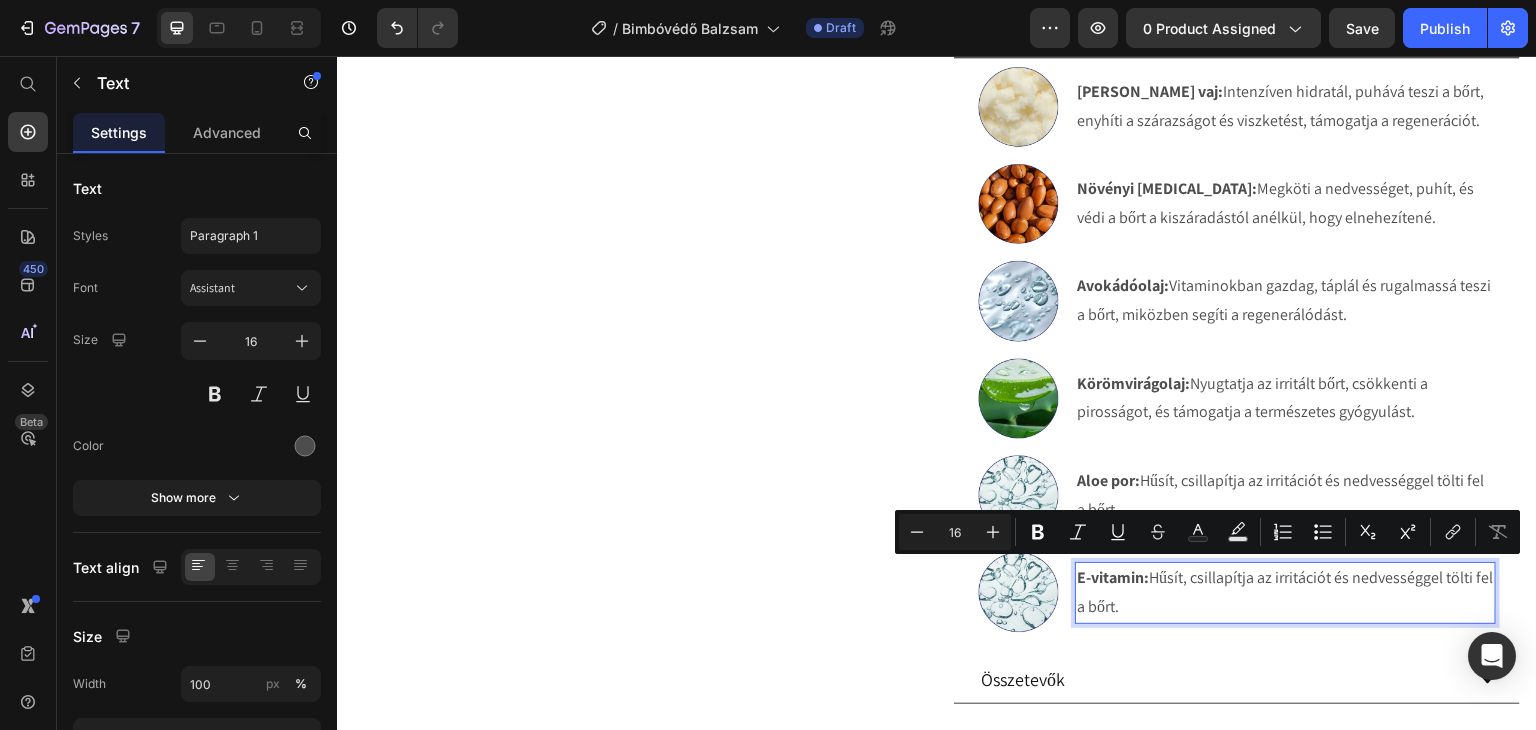 drag, startPoint x: 1155, startPoint y: 610, endPoint x: 1147, endPoint y: 581, distance: 30.083218 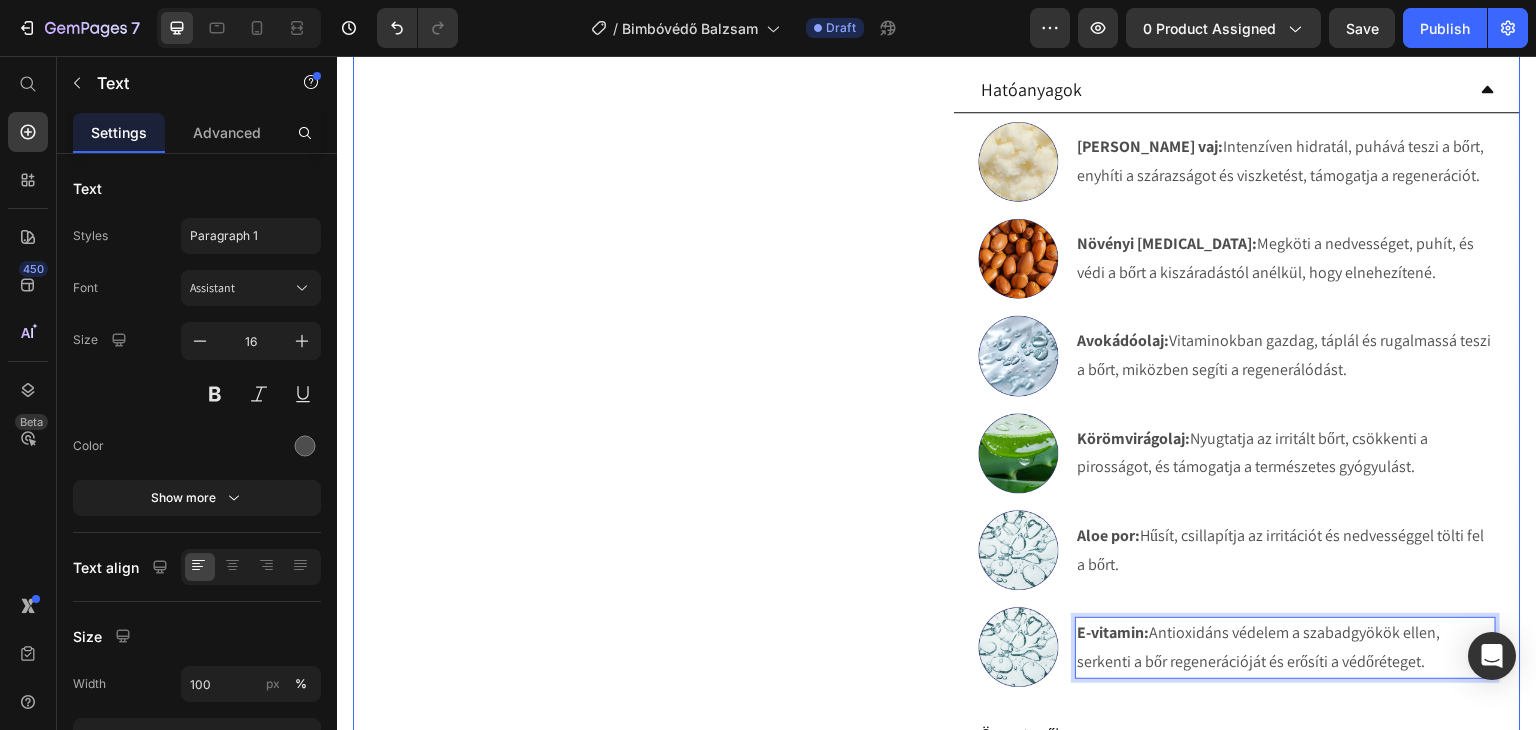 scroll, scrollTop: 900, scrollLeft: 0, axis: vertical 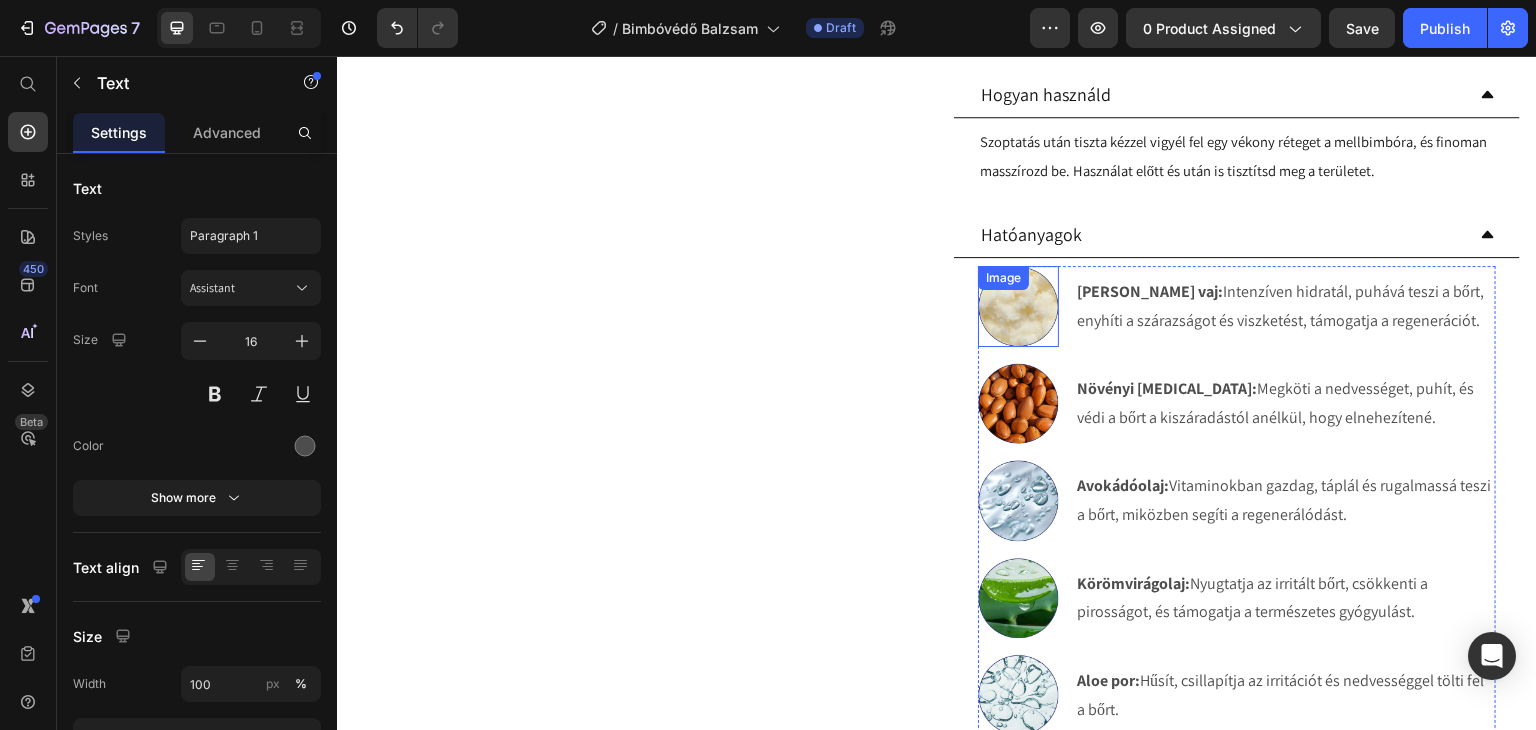 click at bounding box center (1018, 306) 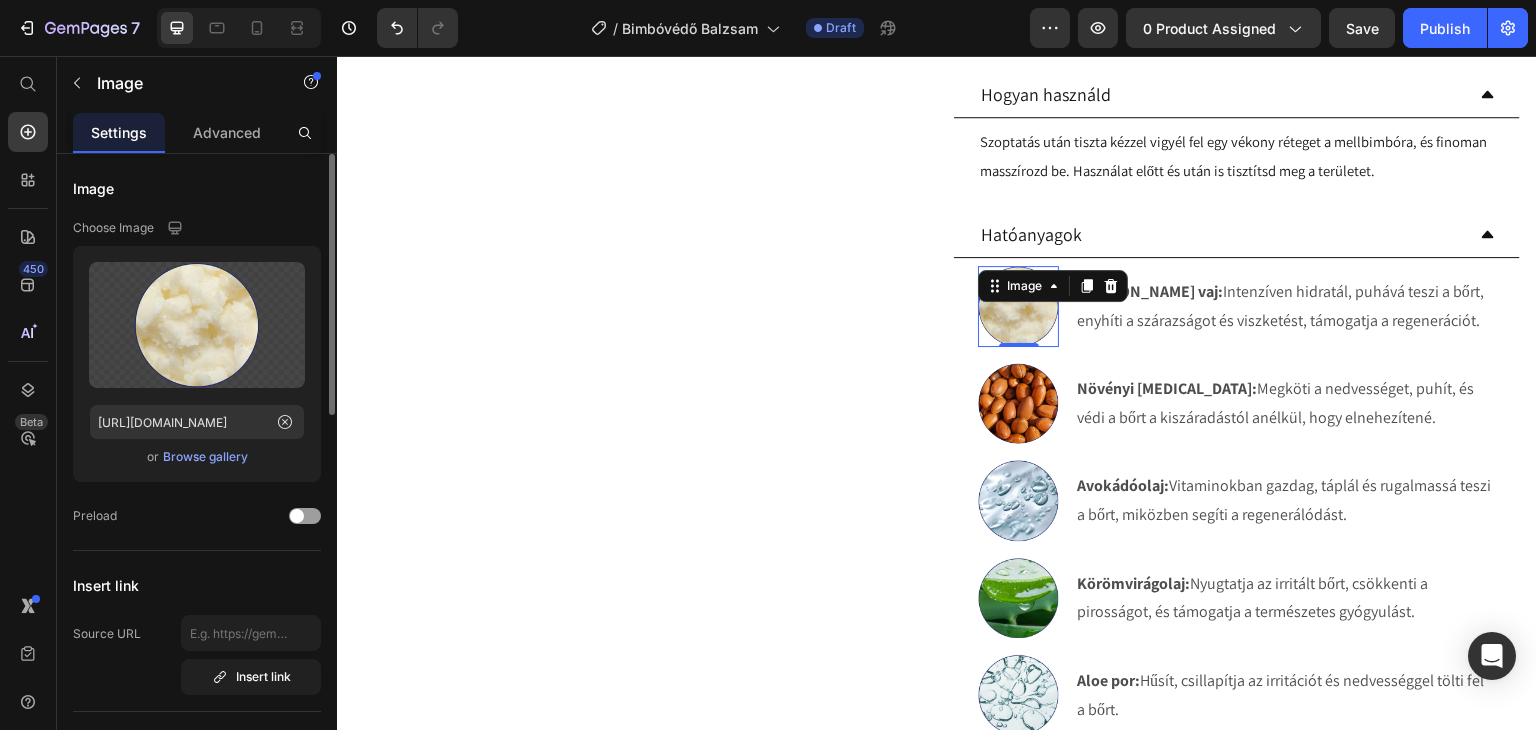 click on "Browse gallery" at bounding box center [205, 457] 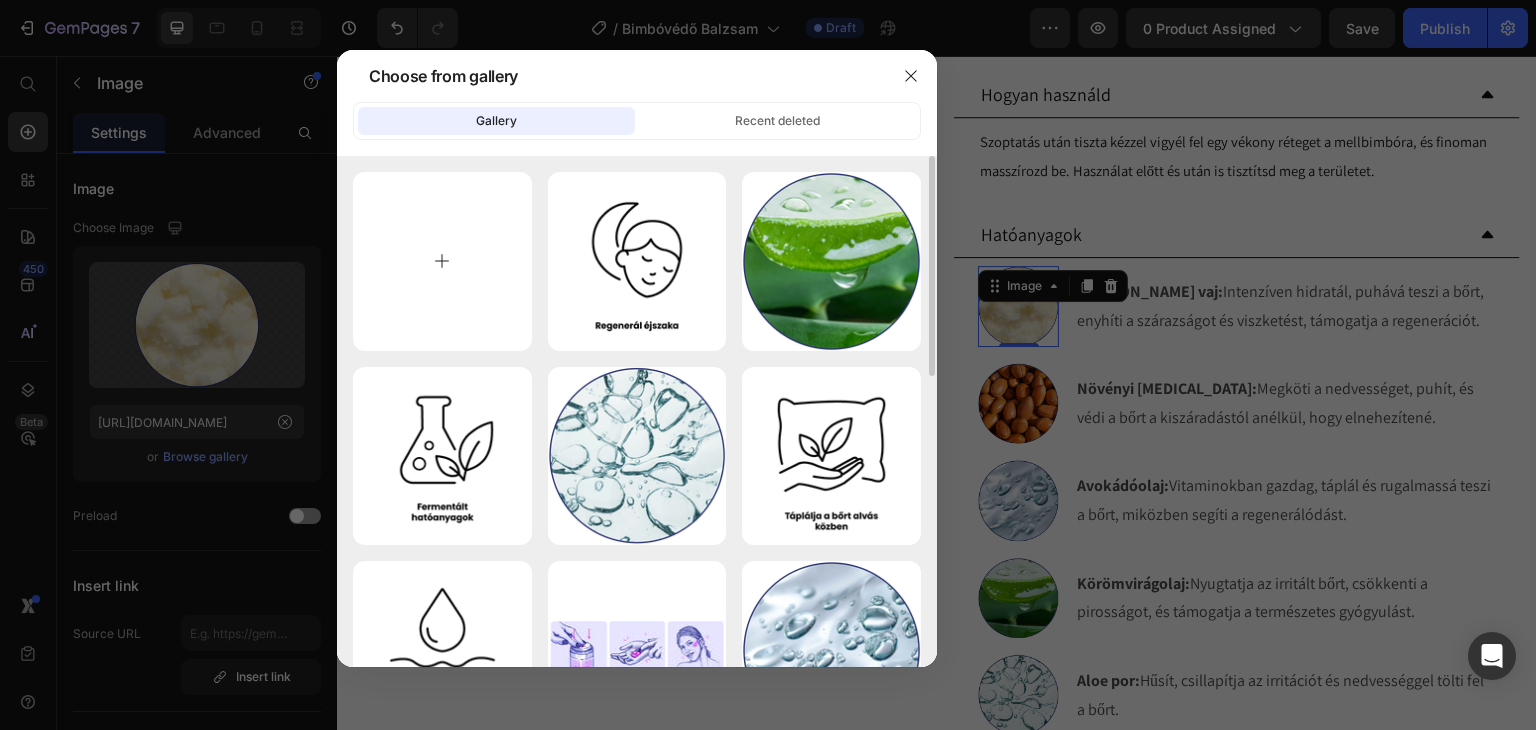 click at bounding box center [442, 261] 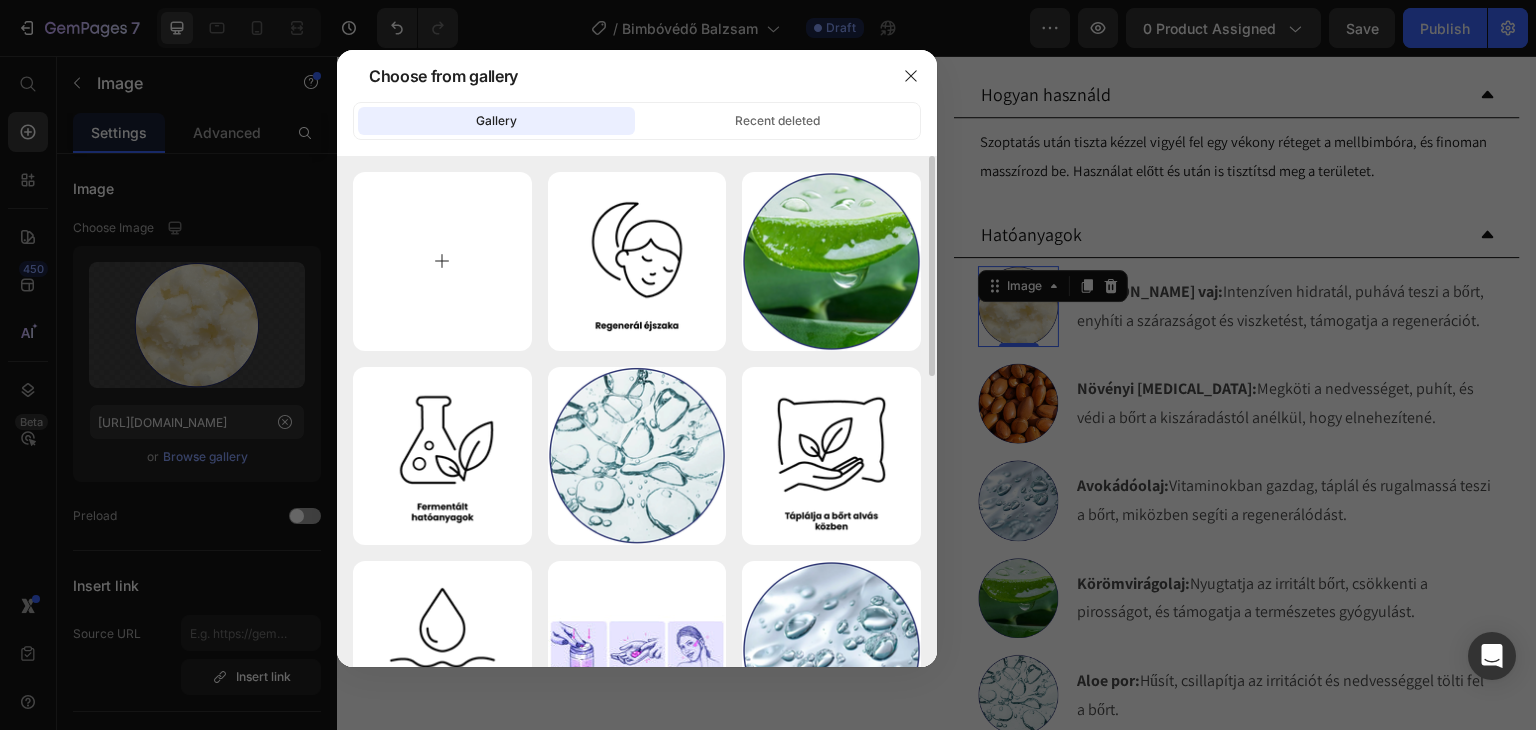 type on "C:\fakepath\Shea vaj-Skins-hatóanyag-ikonok.webp" 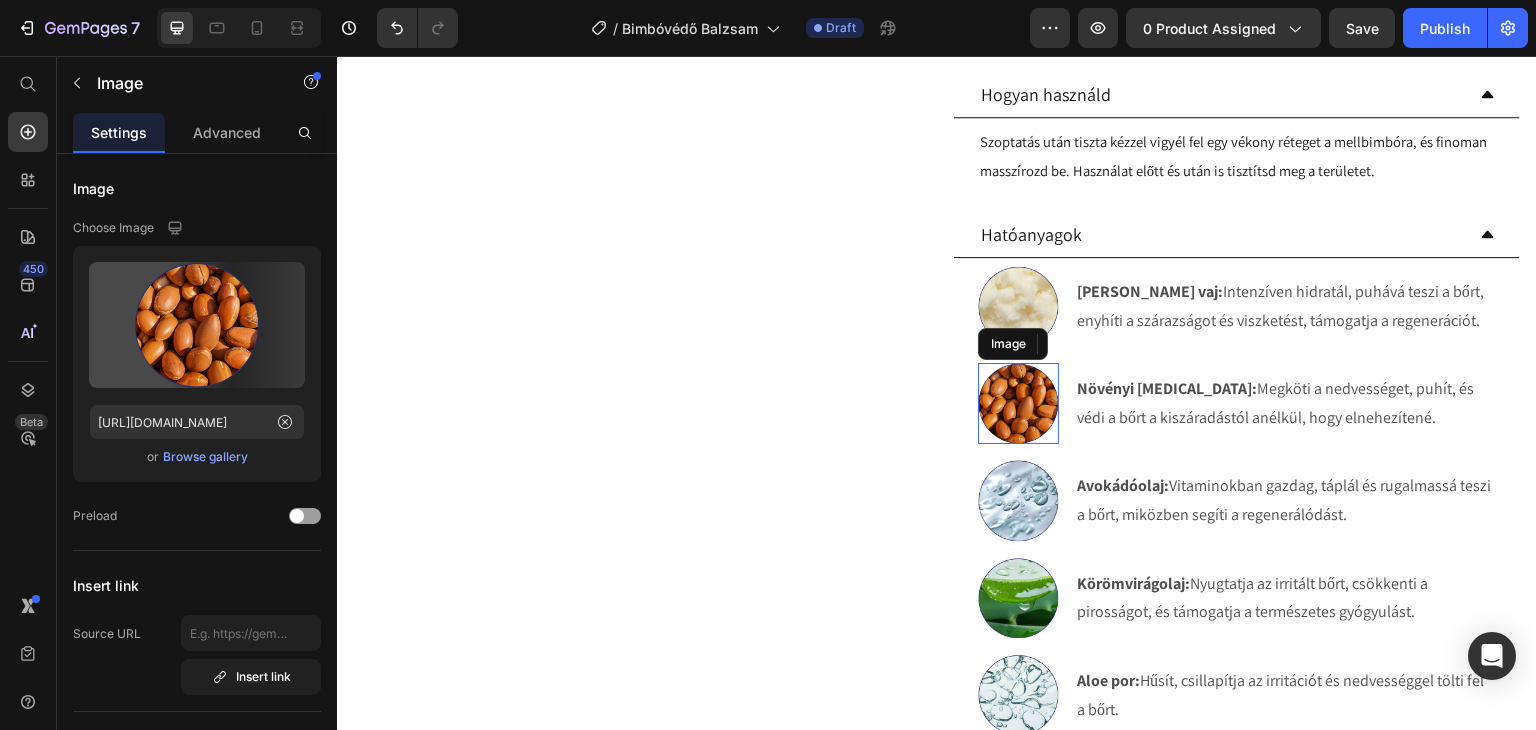 click at bounding box center (1018, 403) 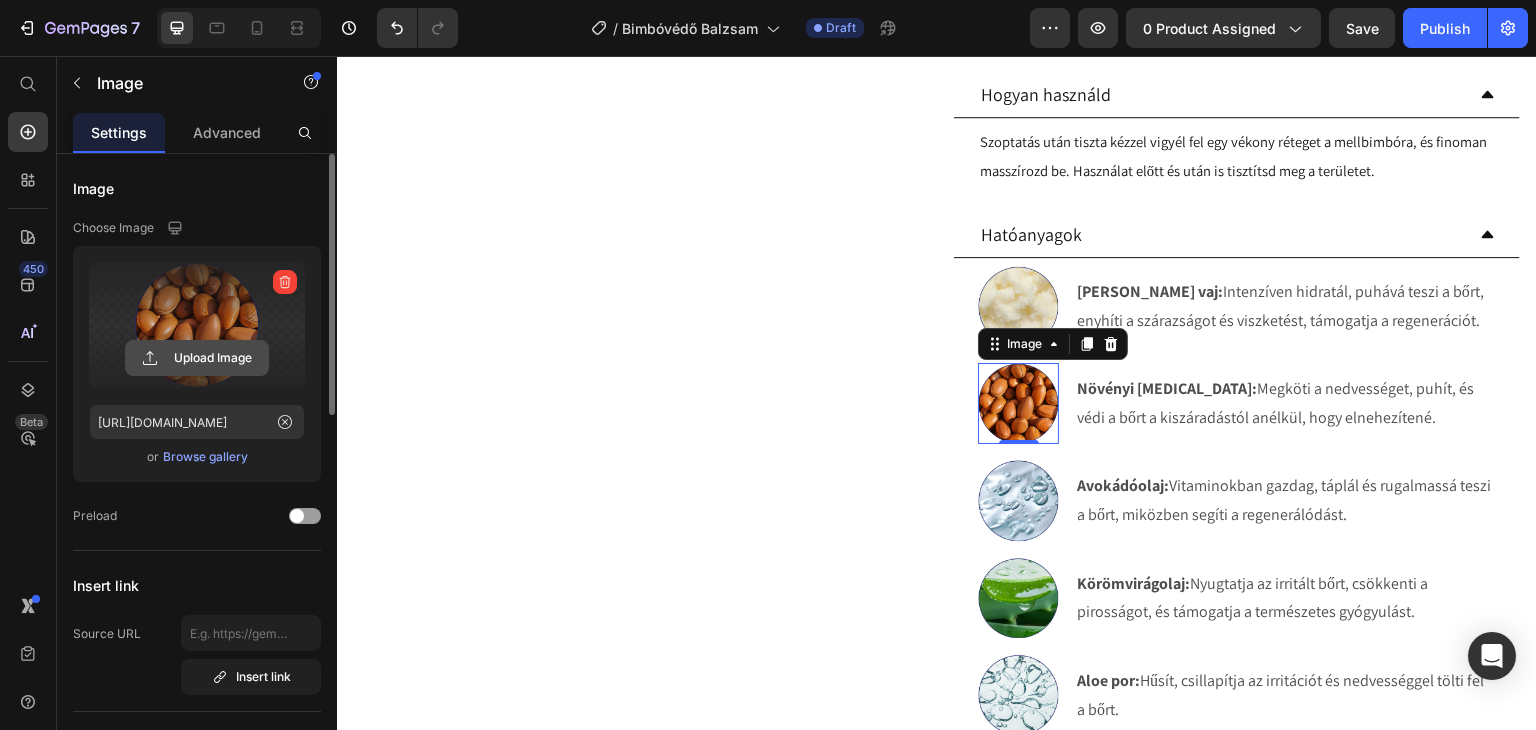 click 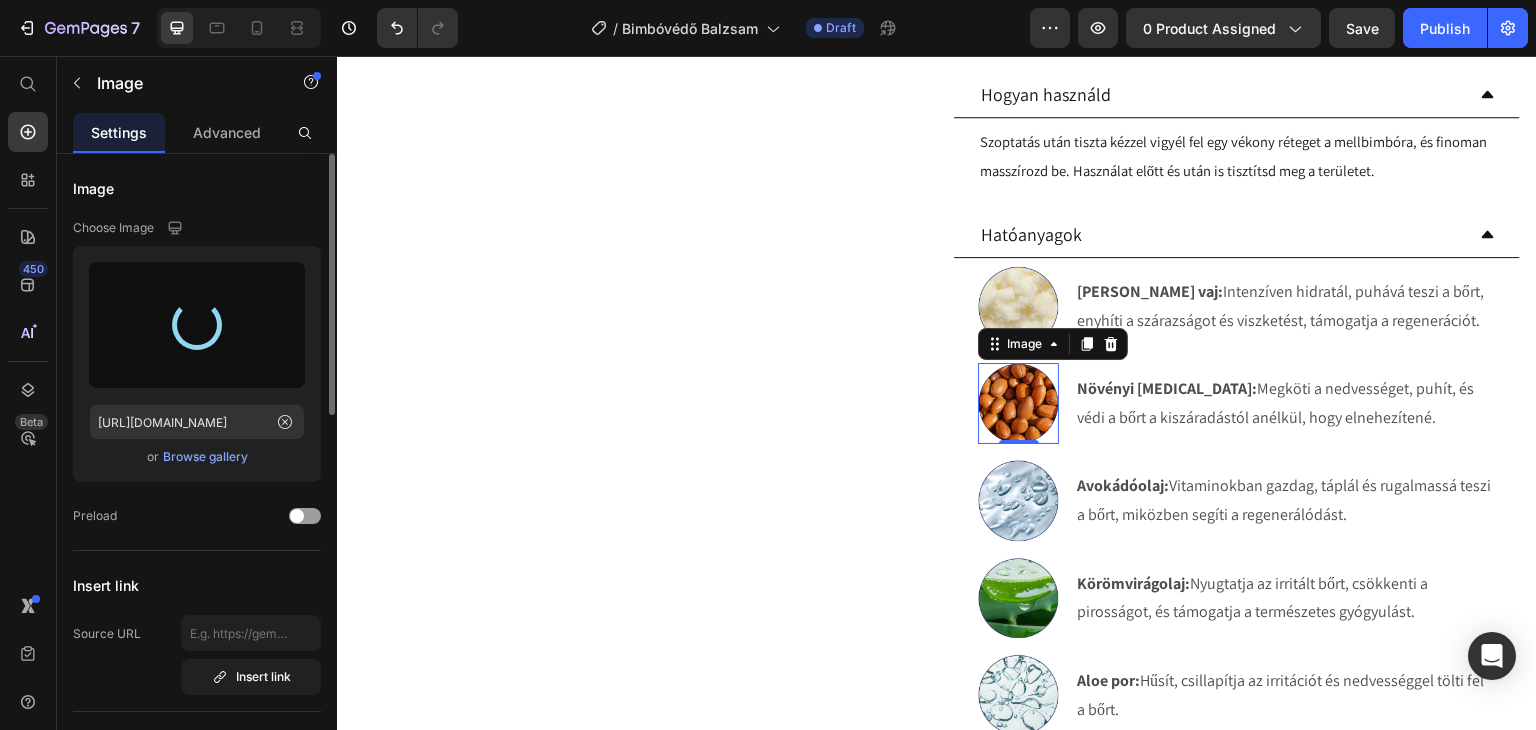 type on "https://cdn.shopify.com/s/files/1/0270/9628/5265/files/gempages_463917519317632081-d0d97188-c276-4134-bb95-7bb73511cf41.webp" 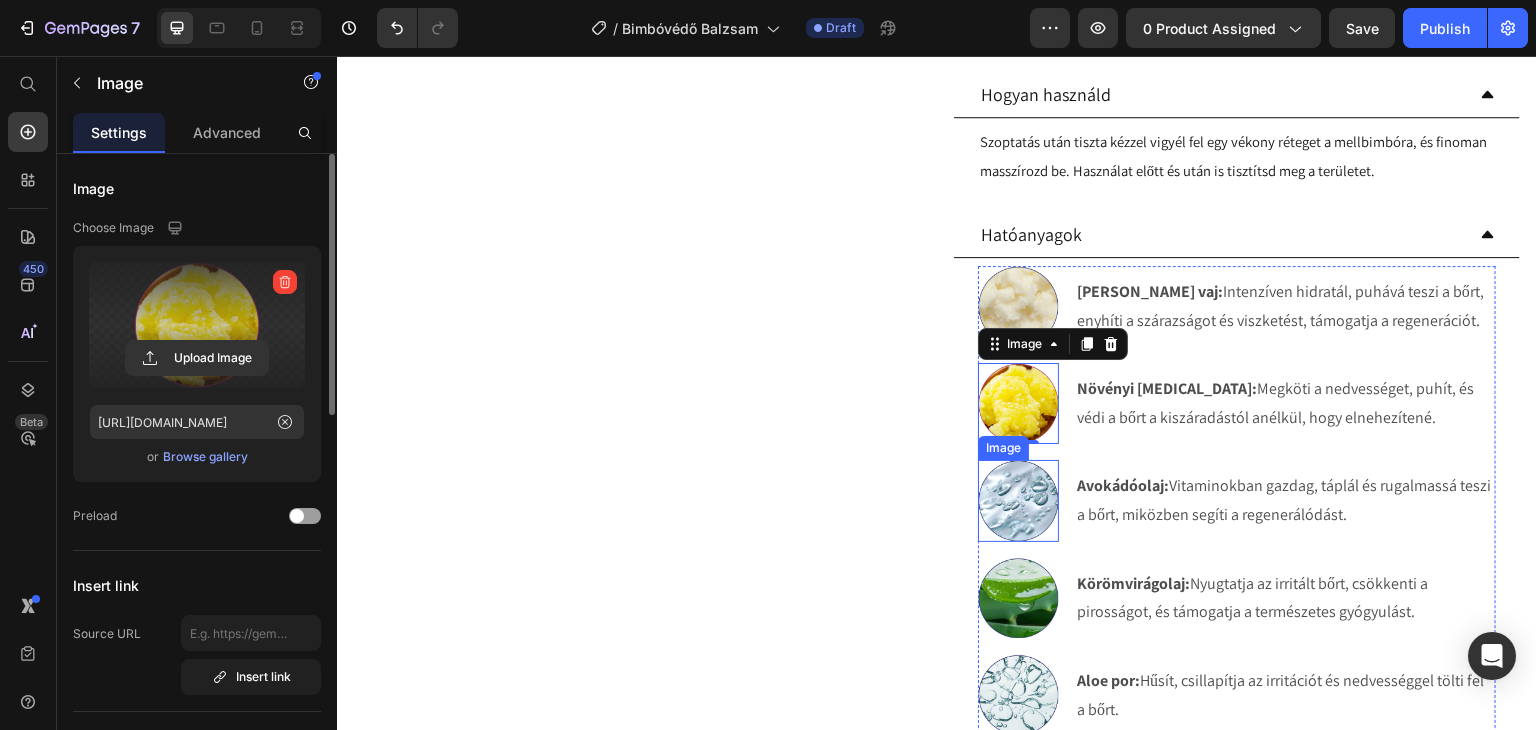 click at bounding box center [1018, 500] 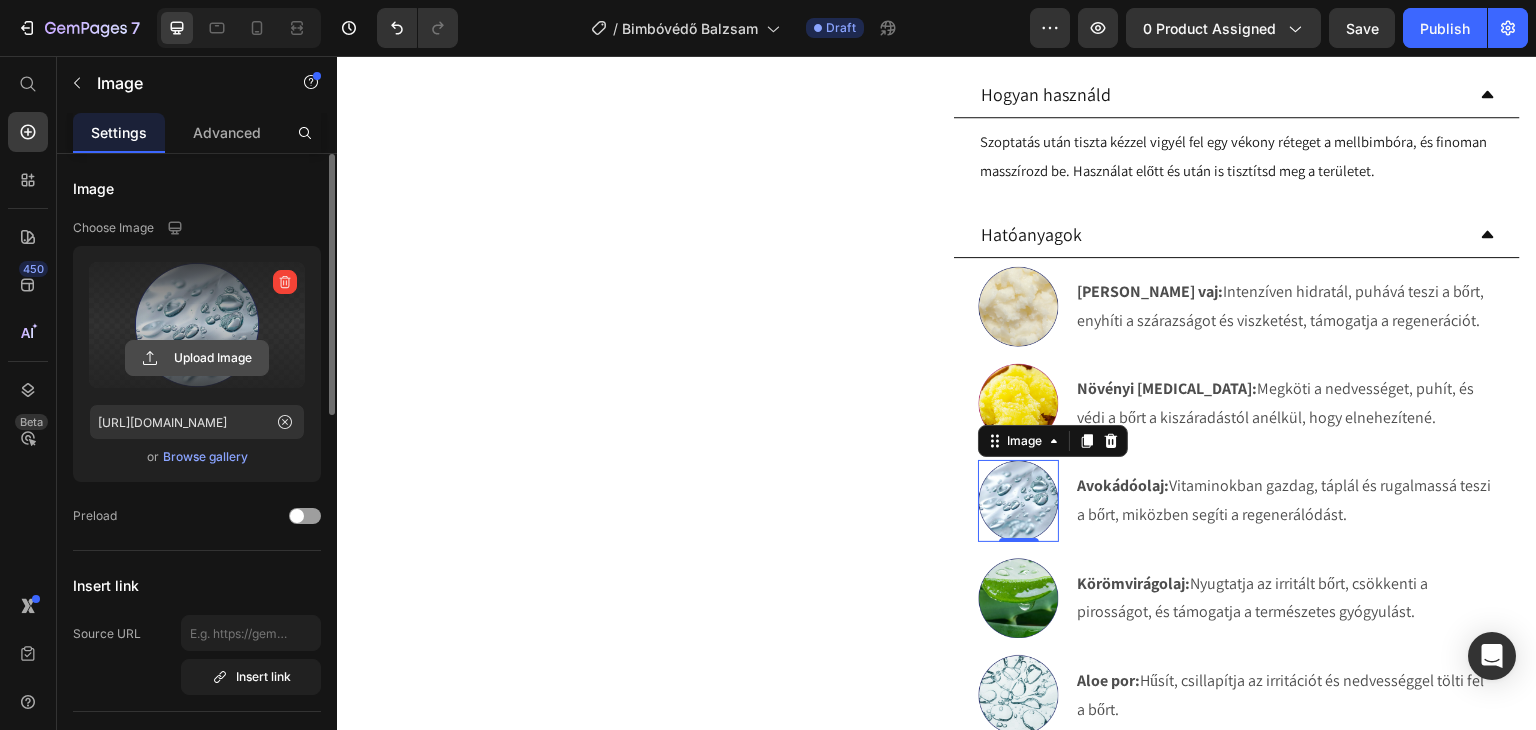 click 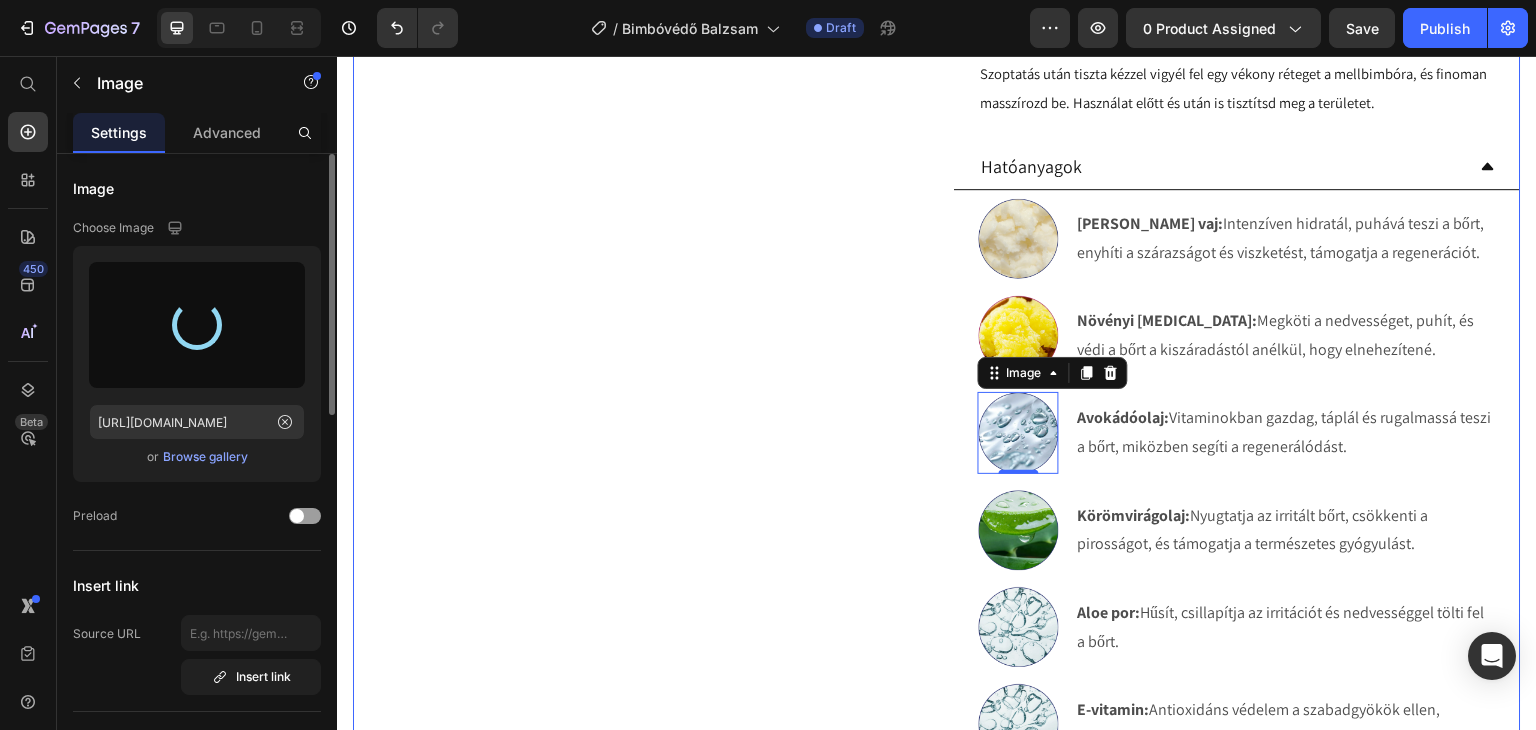 scroll, scrollTop: 1100, scrollLeft: 0, axis: vertical 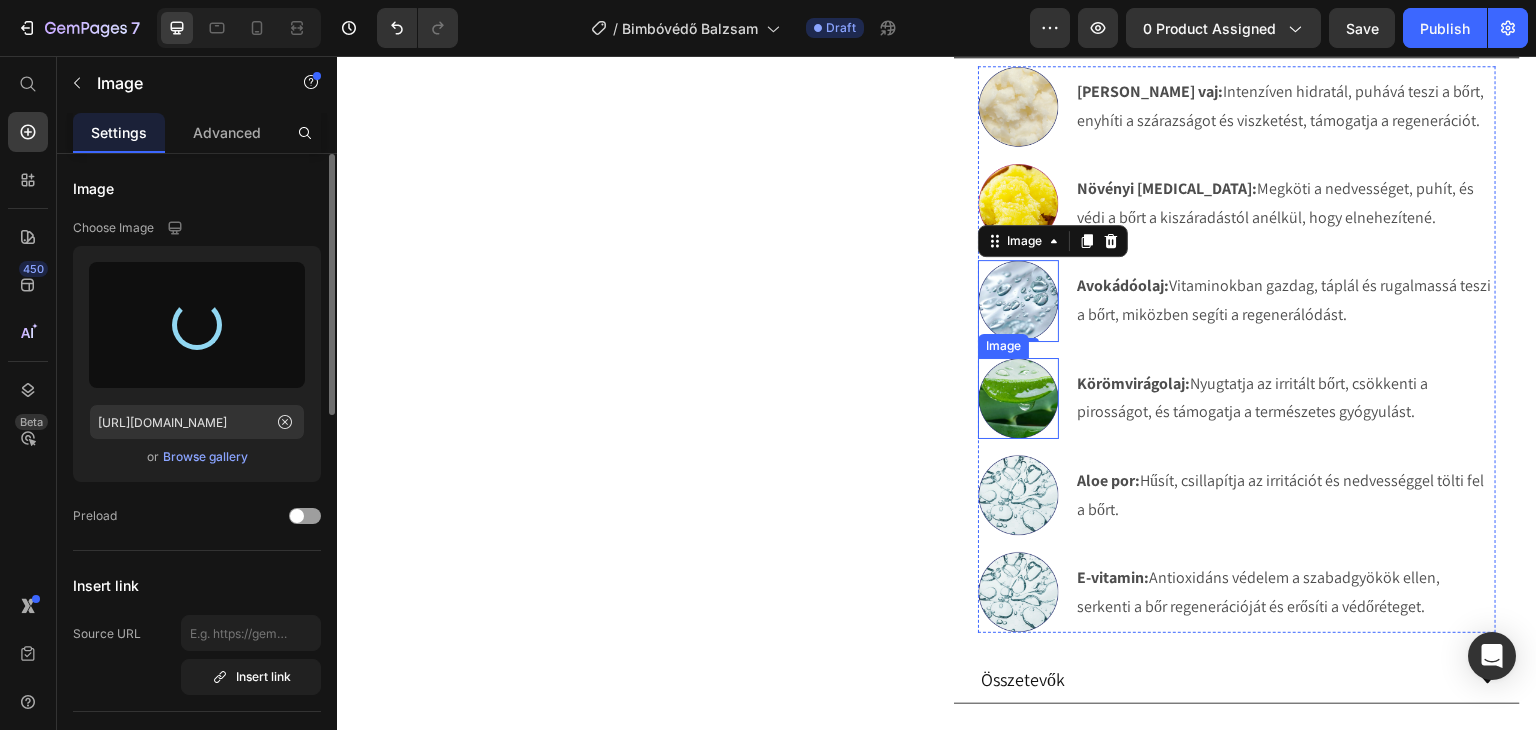 type on "[URL][DOMAIN_NAME]" 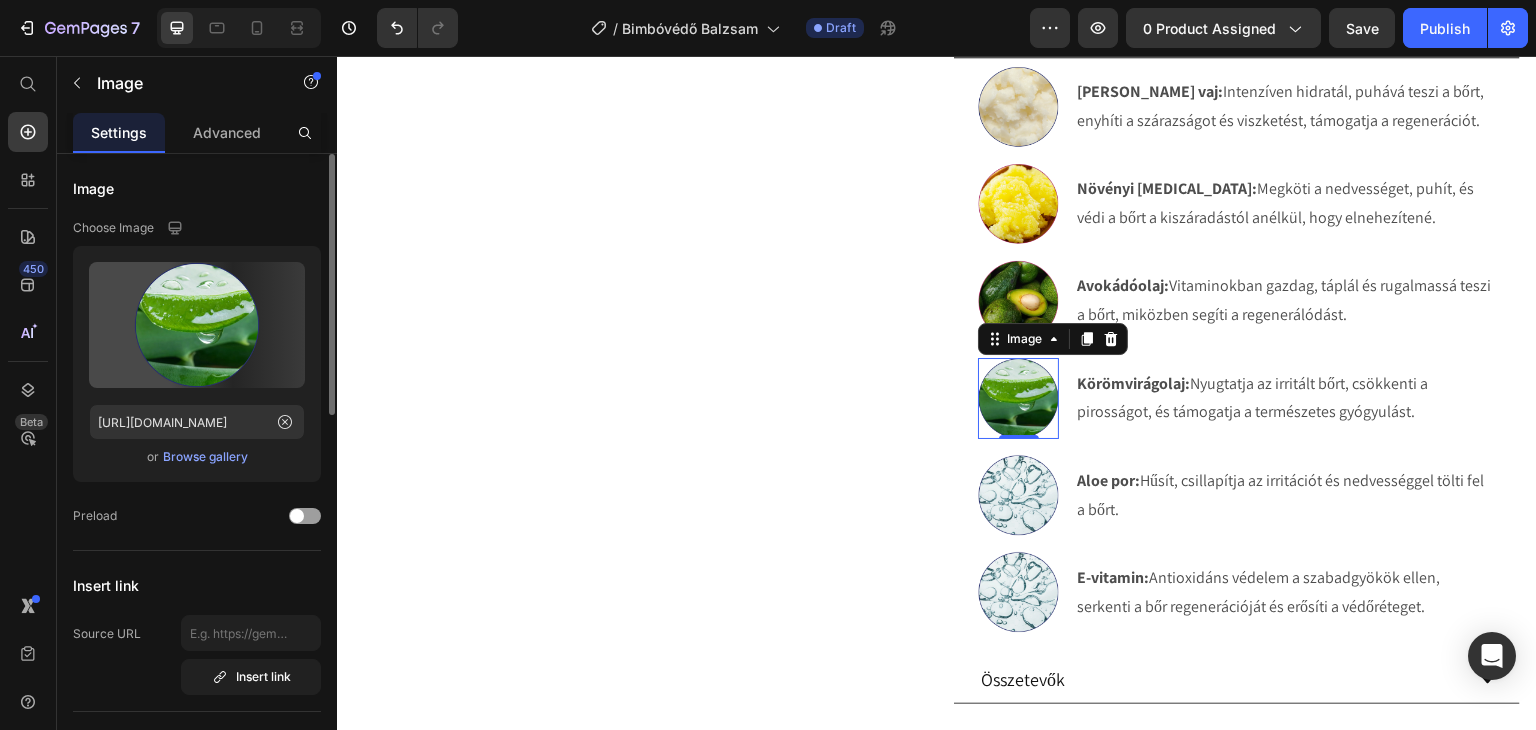 click at bounding box center [1018, 398] 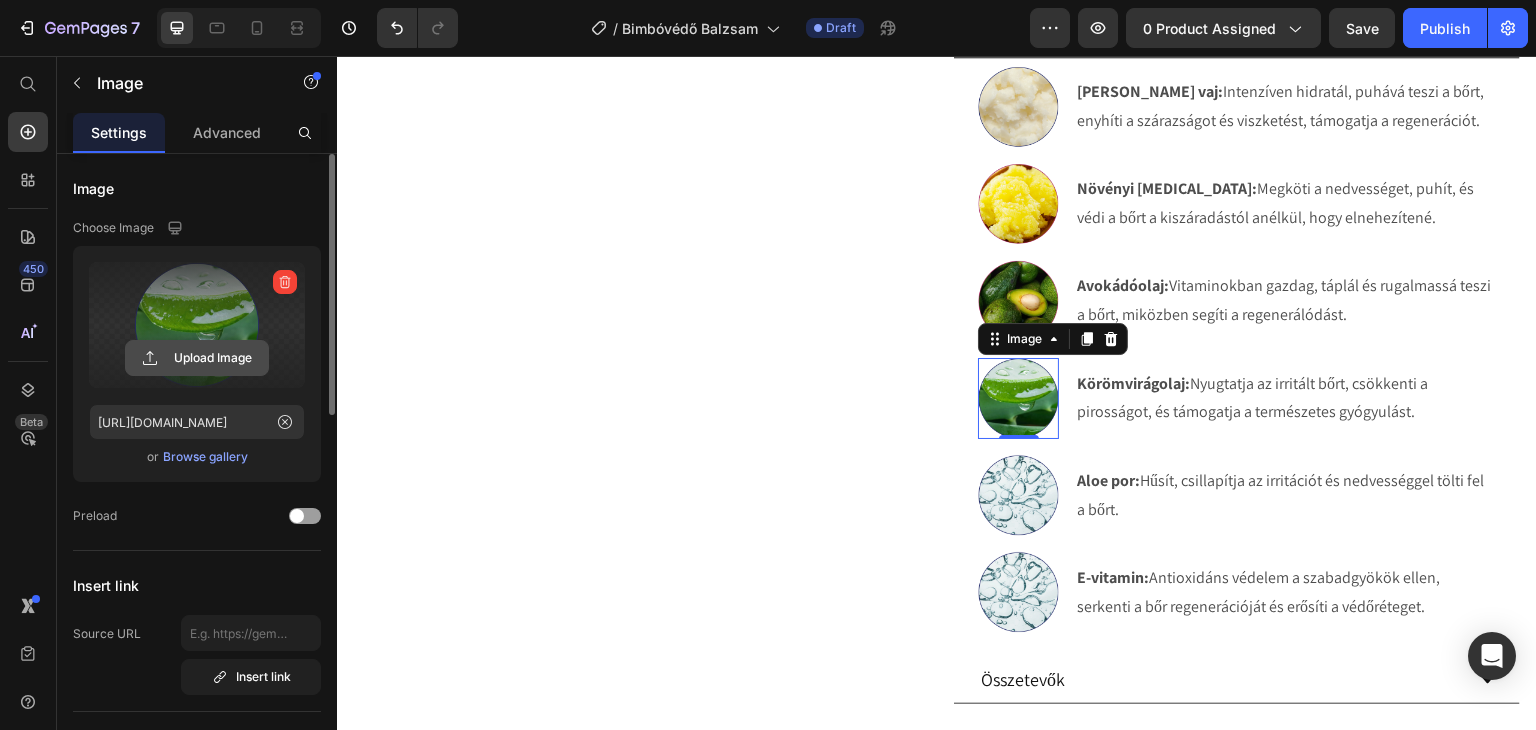 click 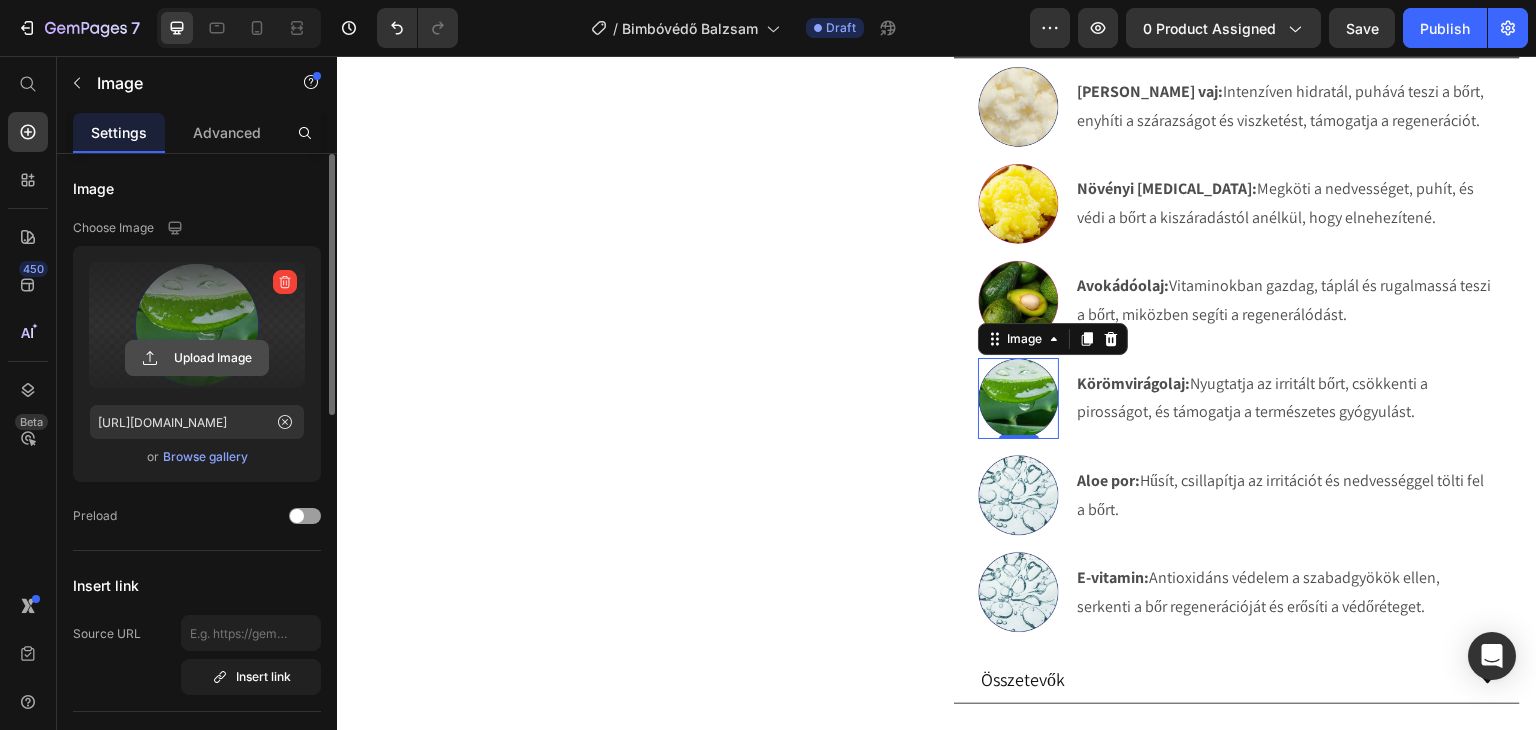 click 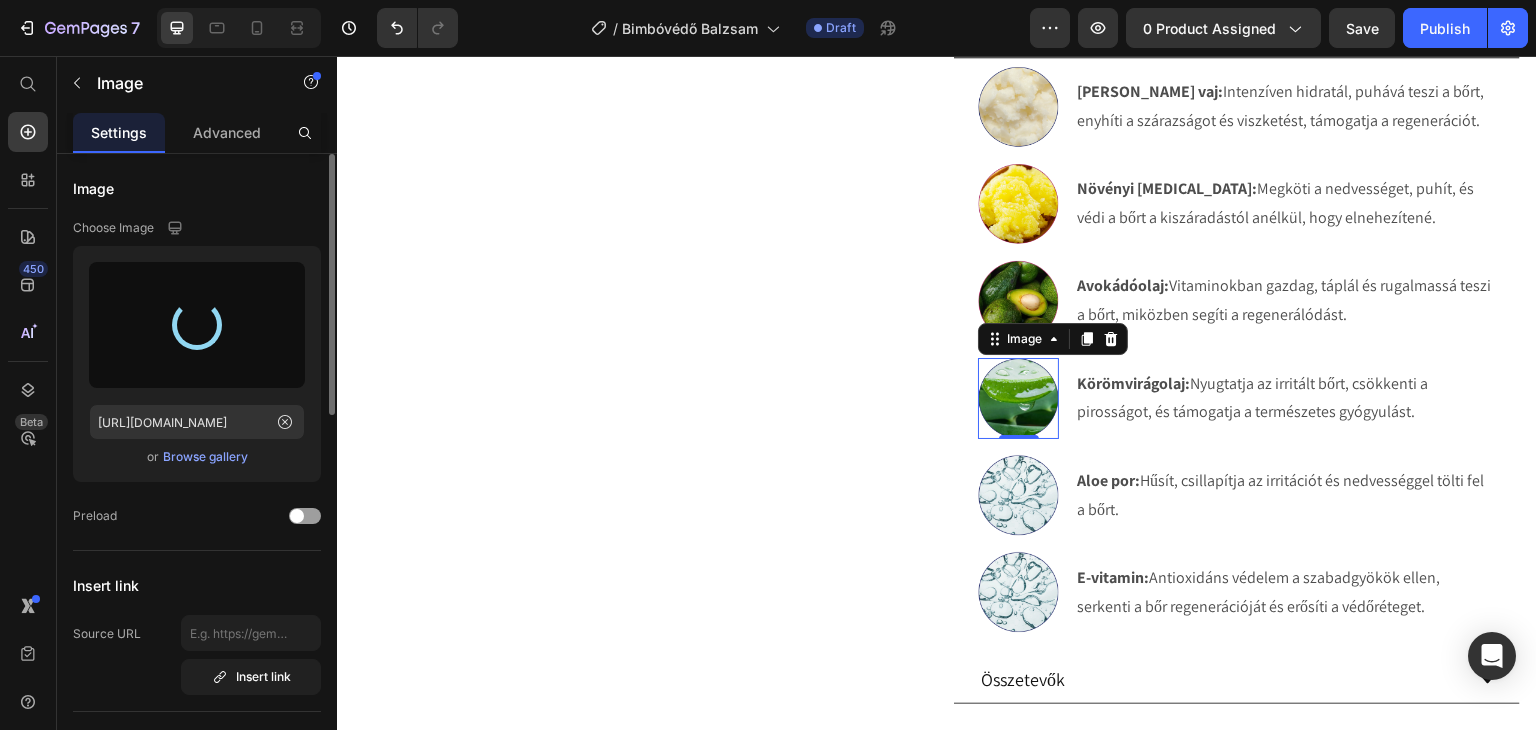 type on "https://cdn.shopify.com/s/files/1/0270/9628/5265/files/gempages_463917519317632081-83e44689-ca2a-4393-bd62-3d00ccc4b291.webp" 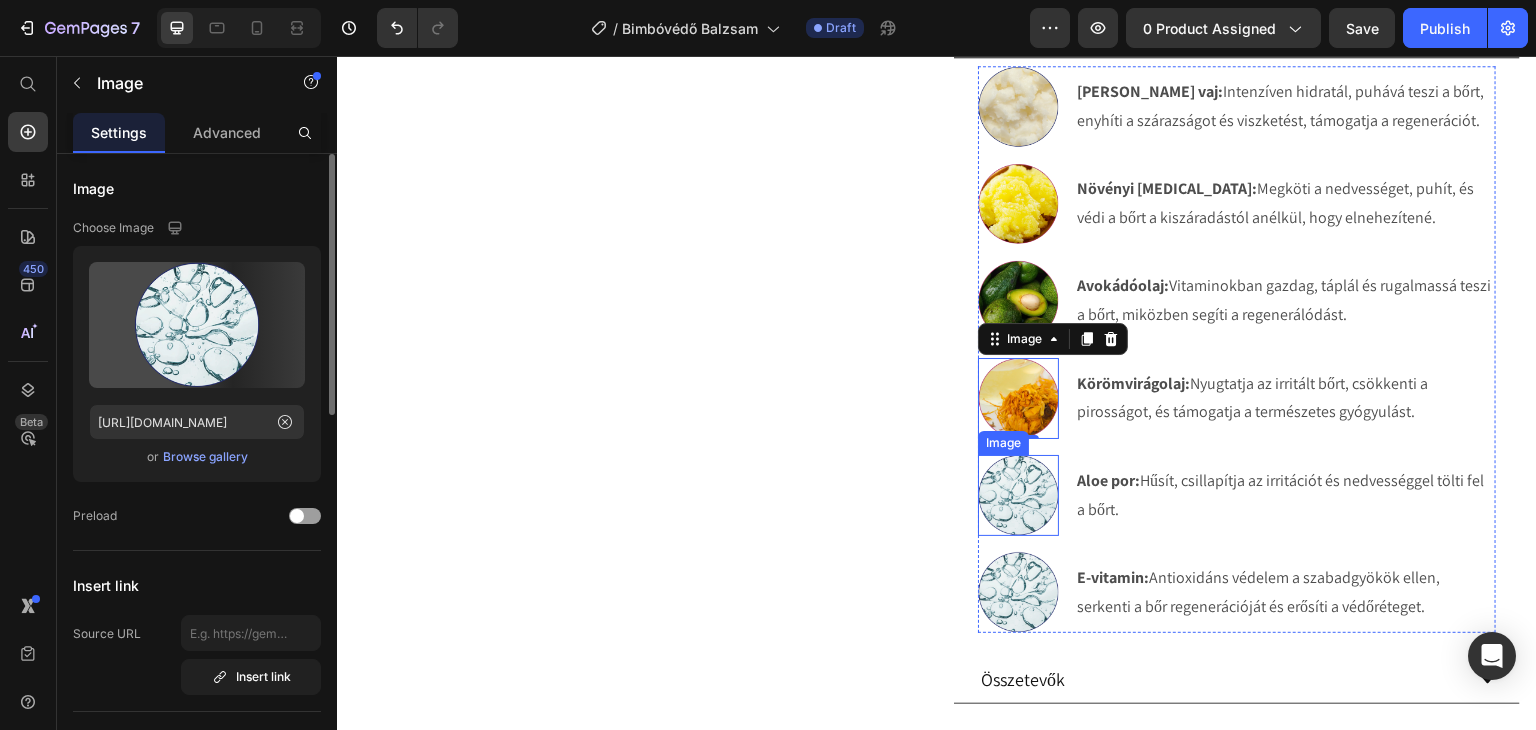 click at bounding box center (1018, 495) 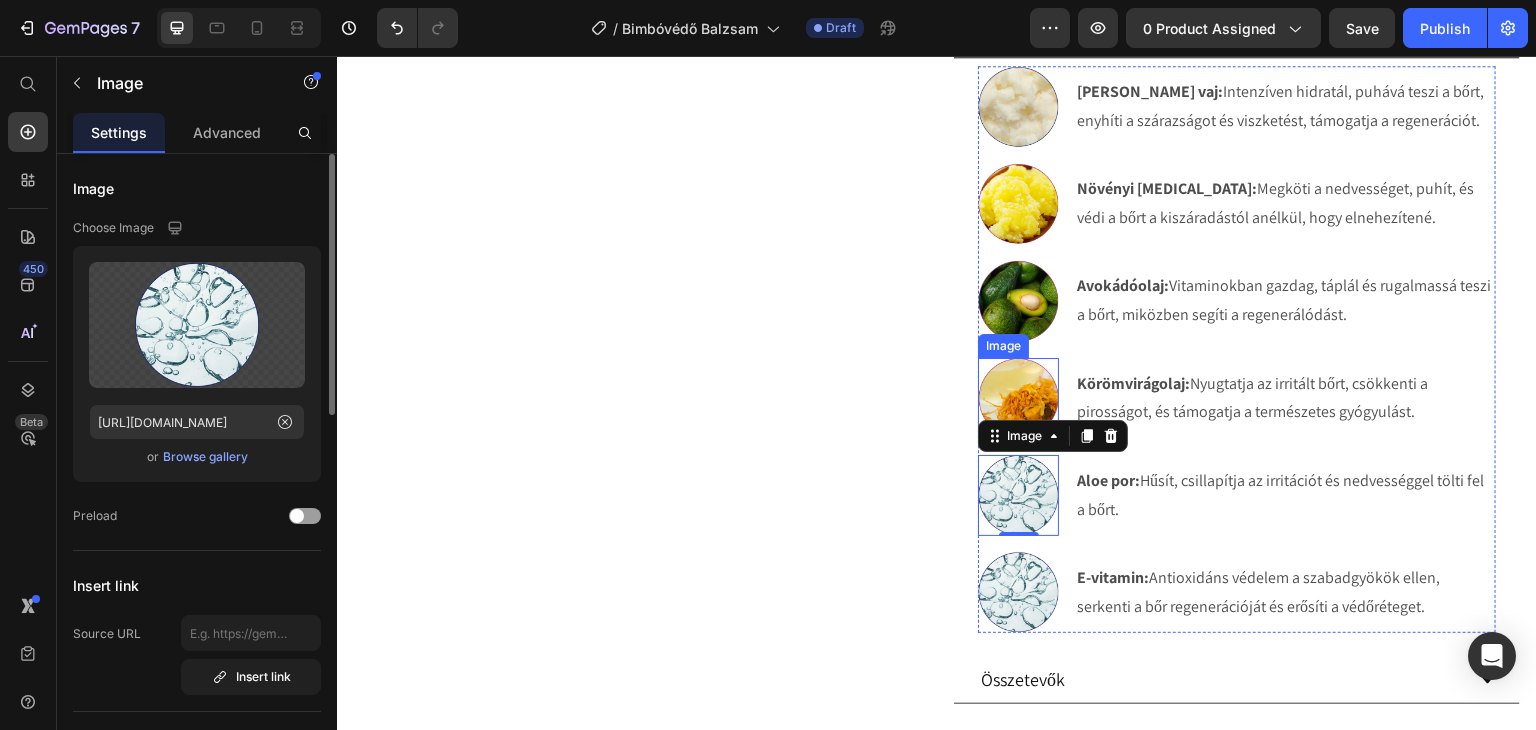 click at bounding box center [1018, 398] 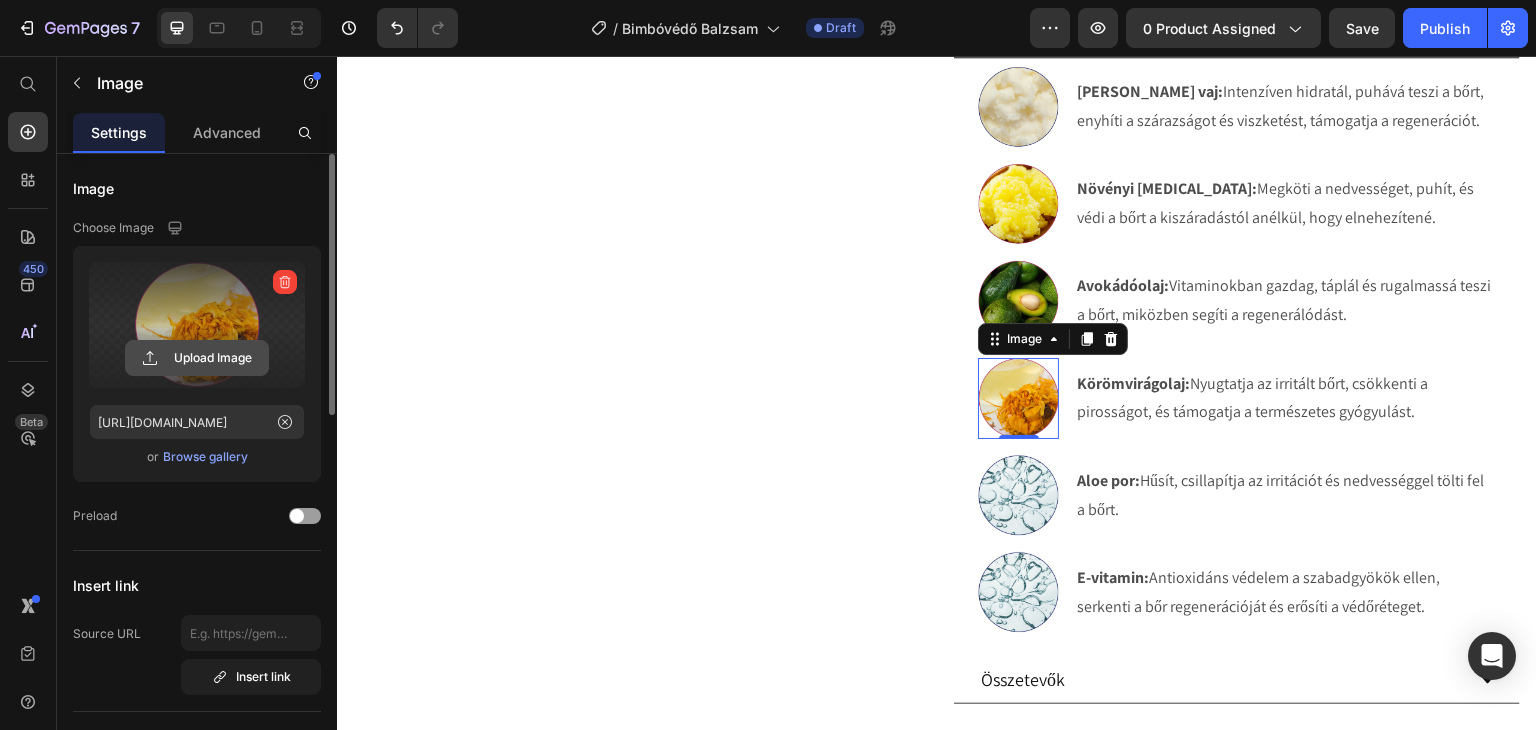 click 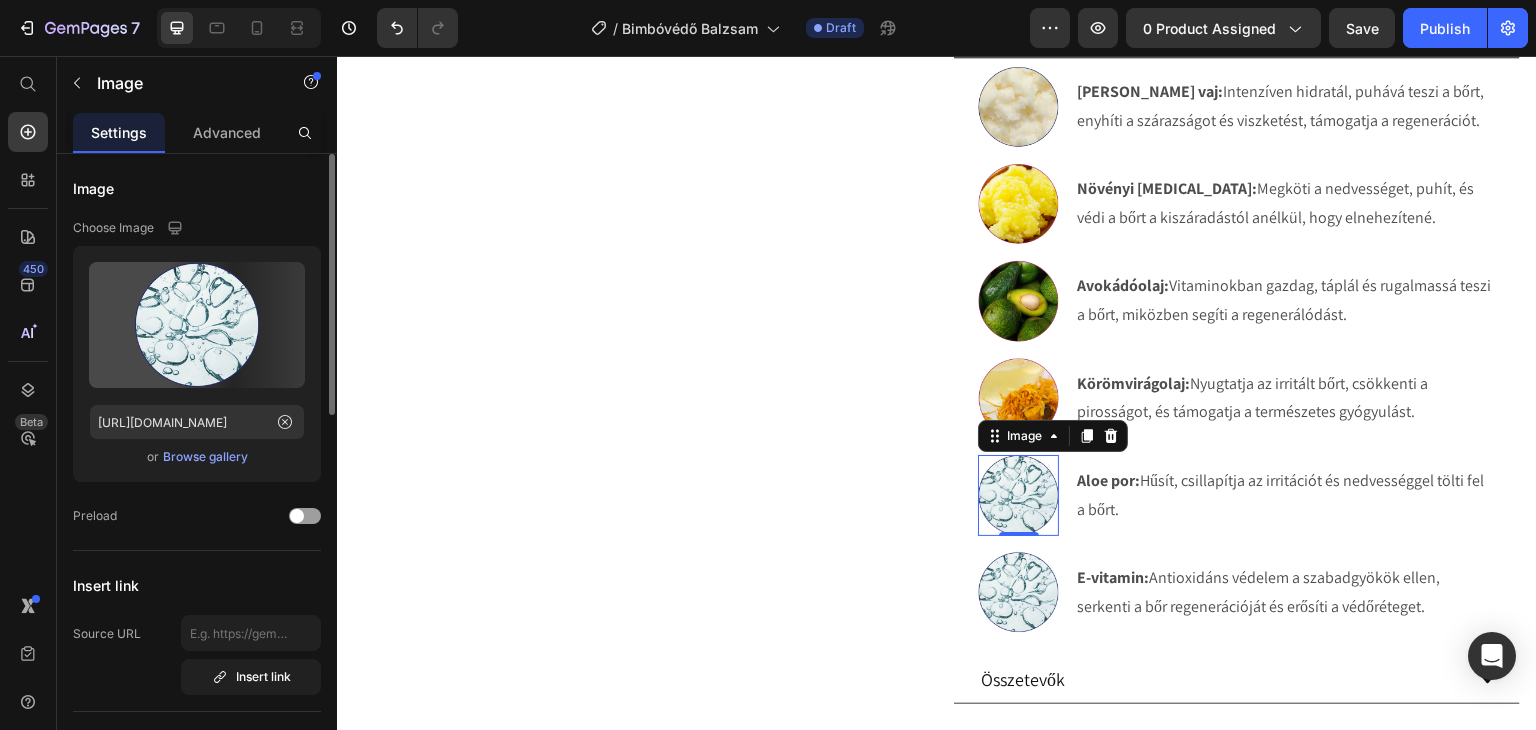 click at bounding box center (1018, 495) 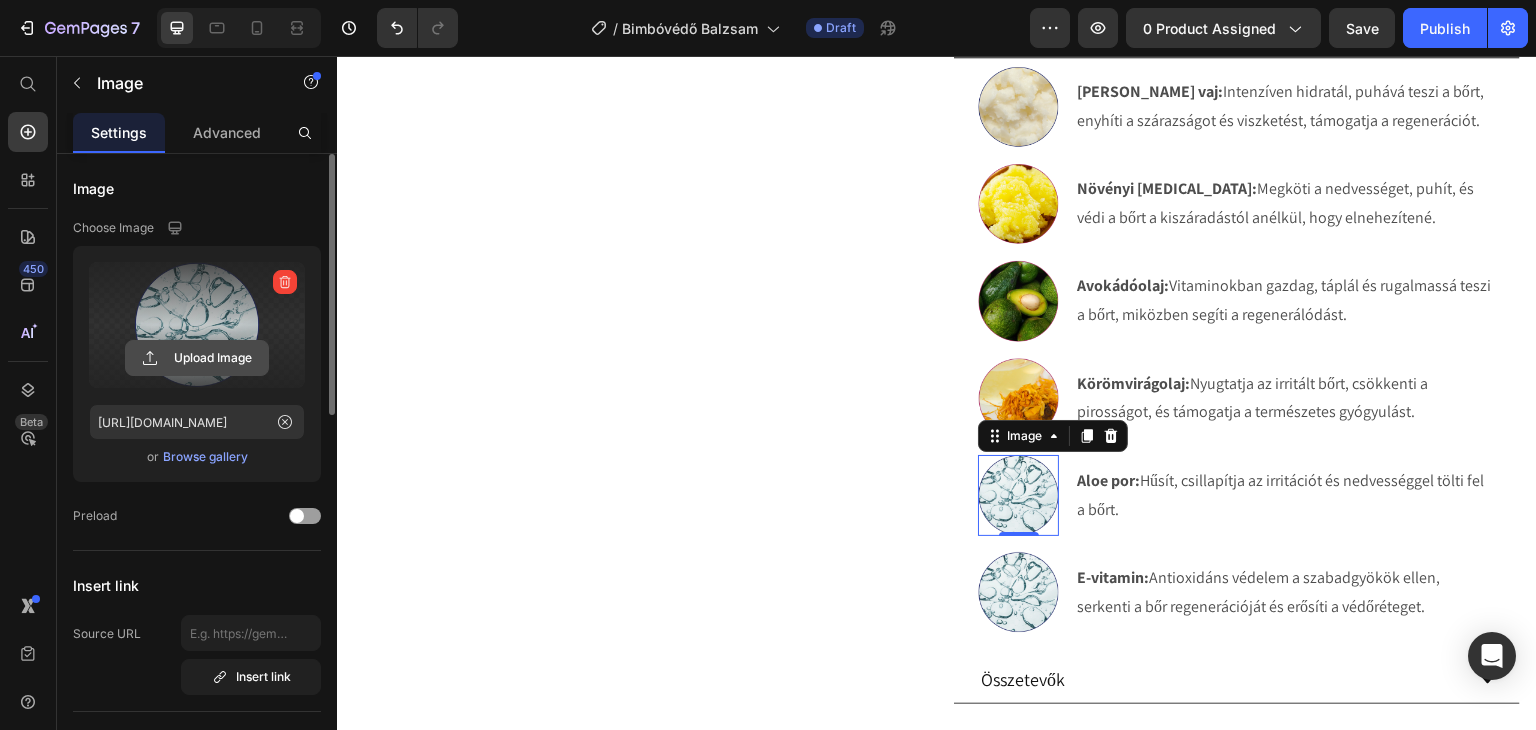 click 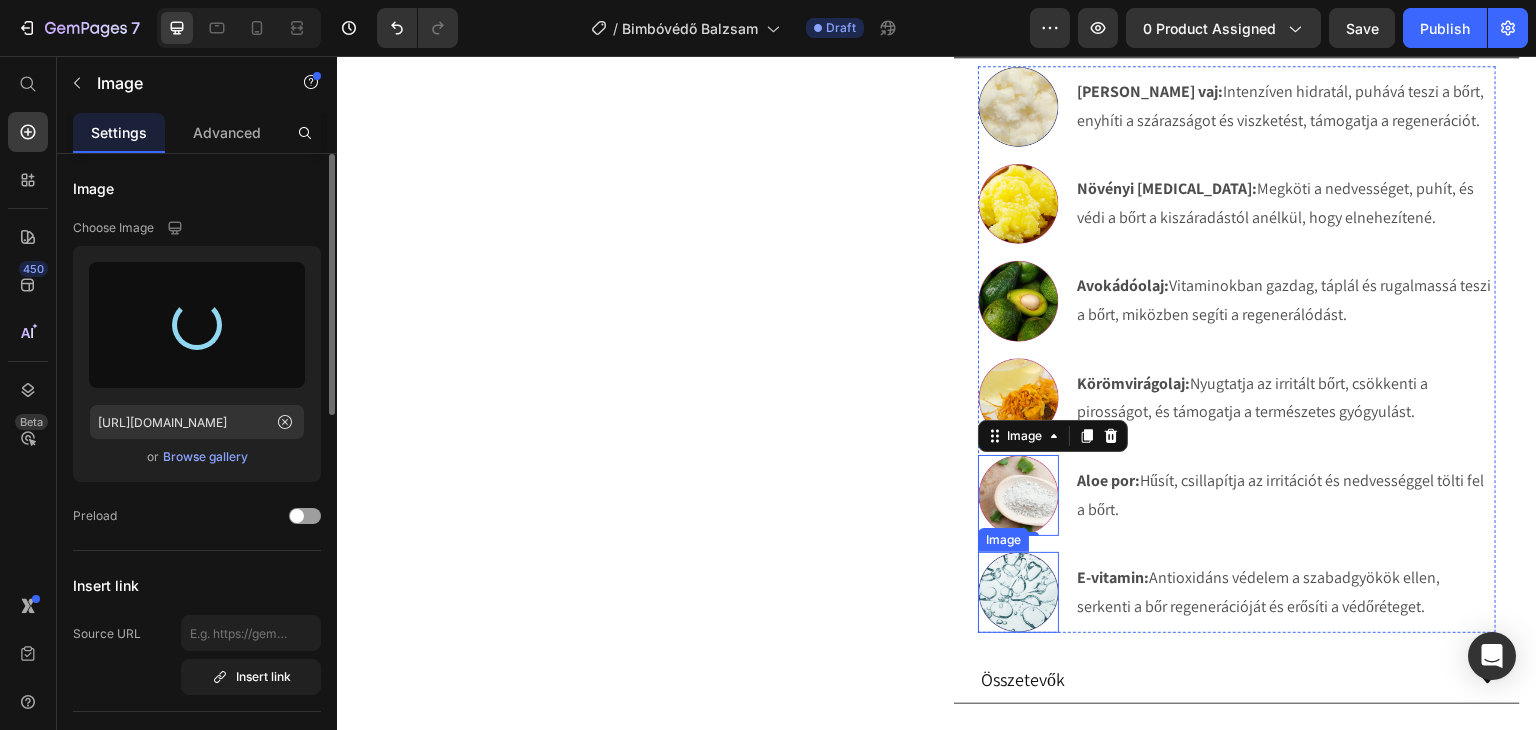 type on "https://cdn.shopify.com/s/files/1/0270/9628/5265/files/gempages_463917519317632081-6a5b136f-66f7-469f-8c53-8735c48a7a92.webp" 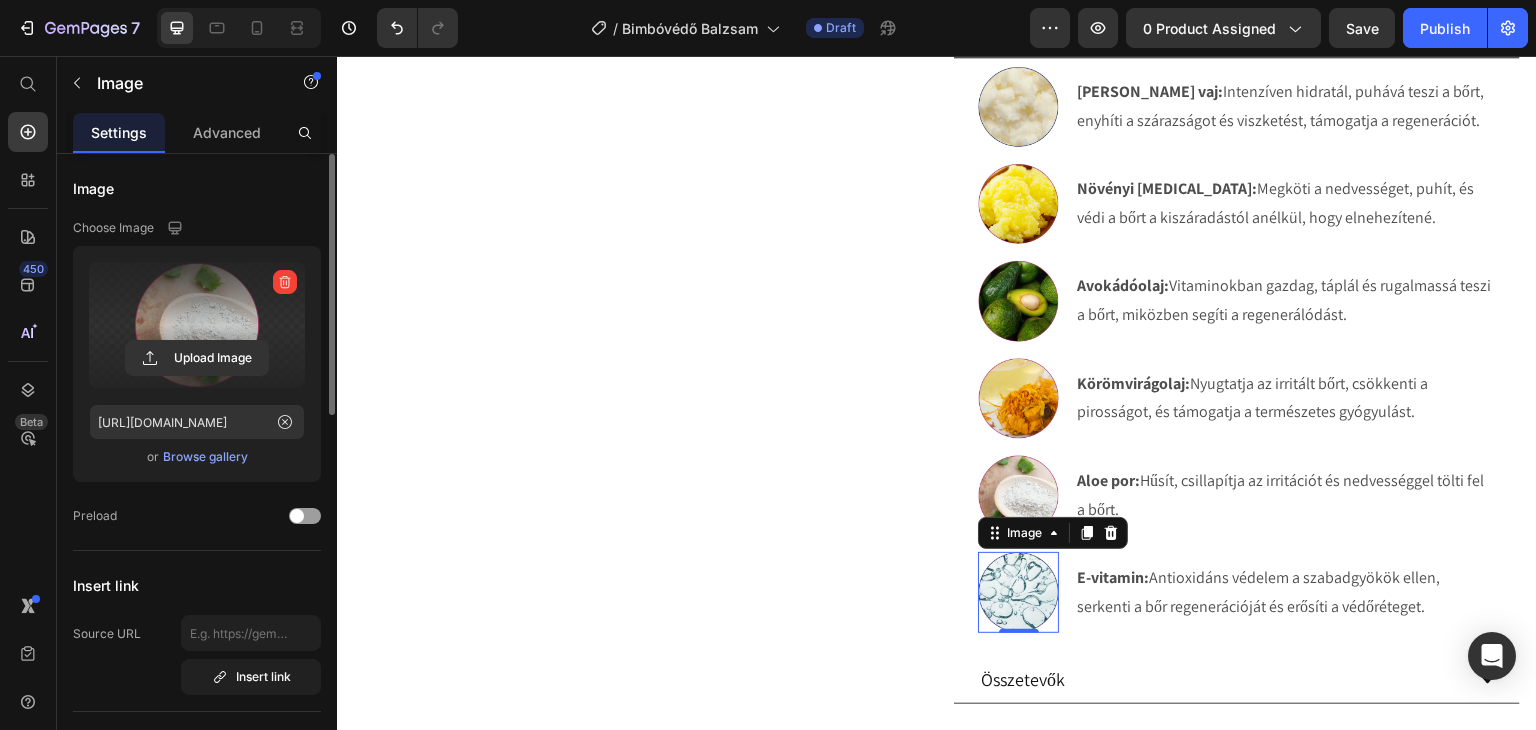 click at bounding box center [1018, 592] 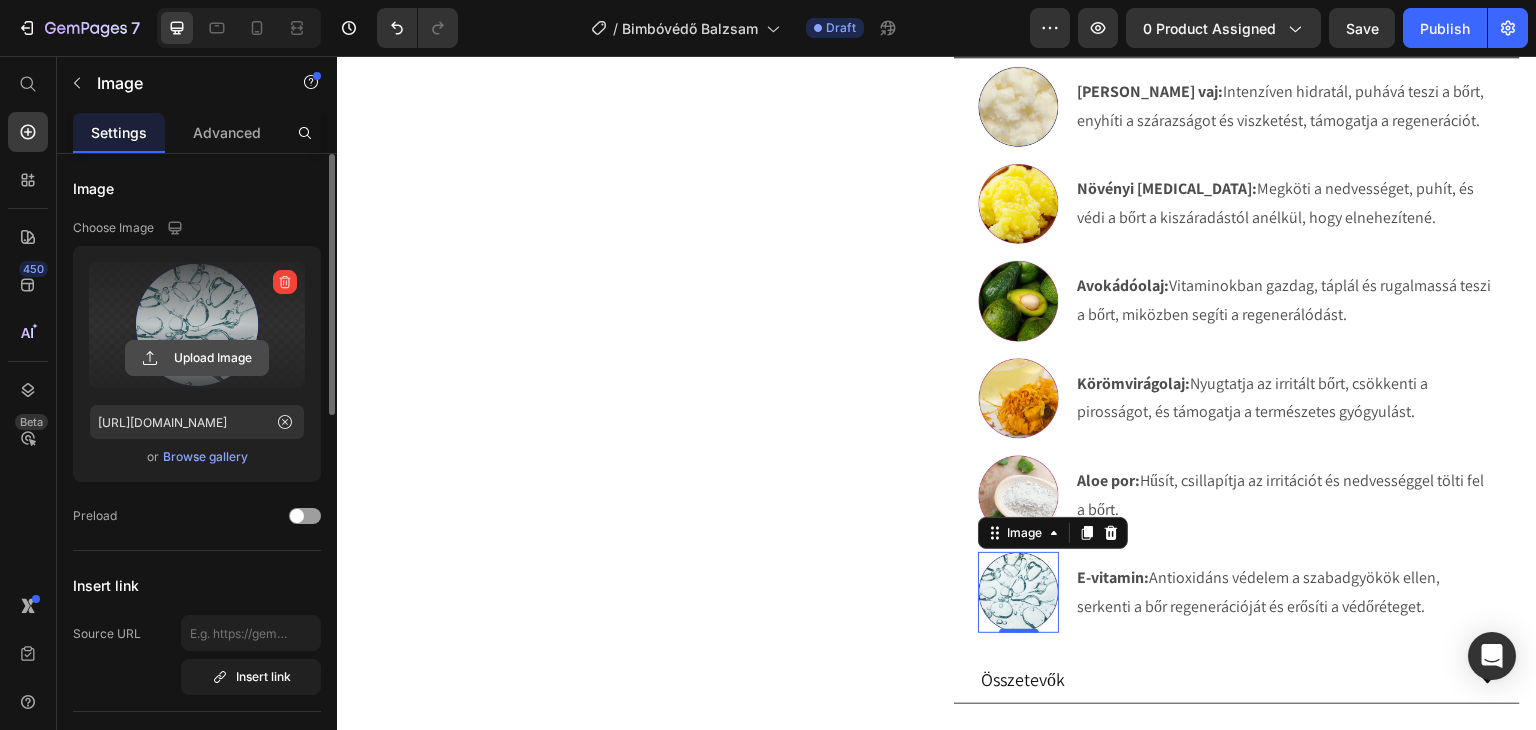 click 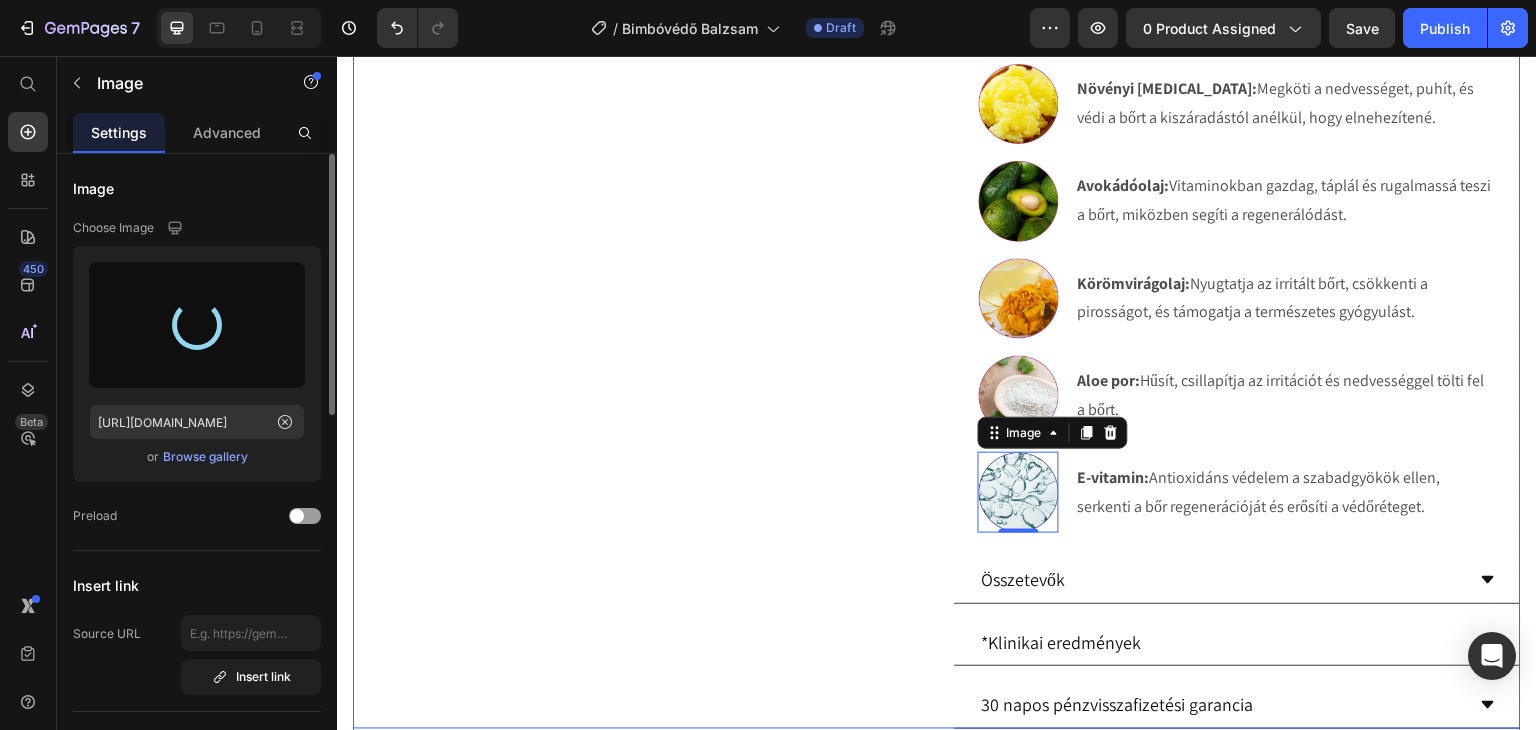 scroll, scrollTop: 1300, scrollLeft: 0, axis: vertical 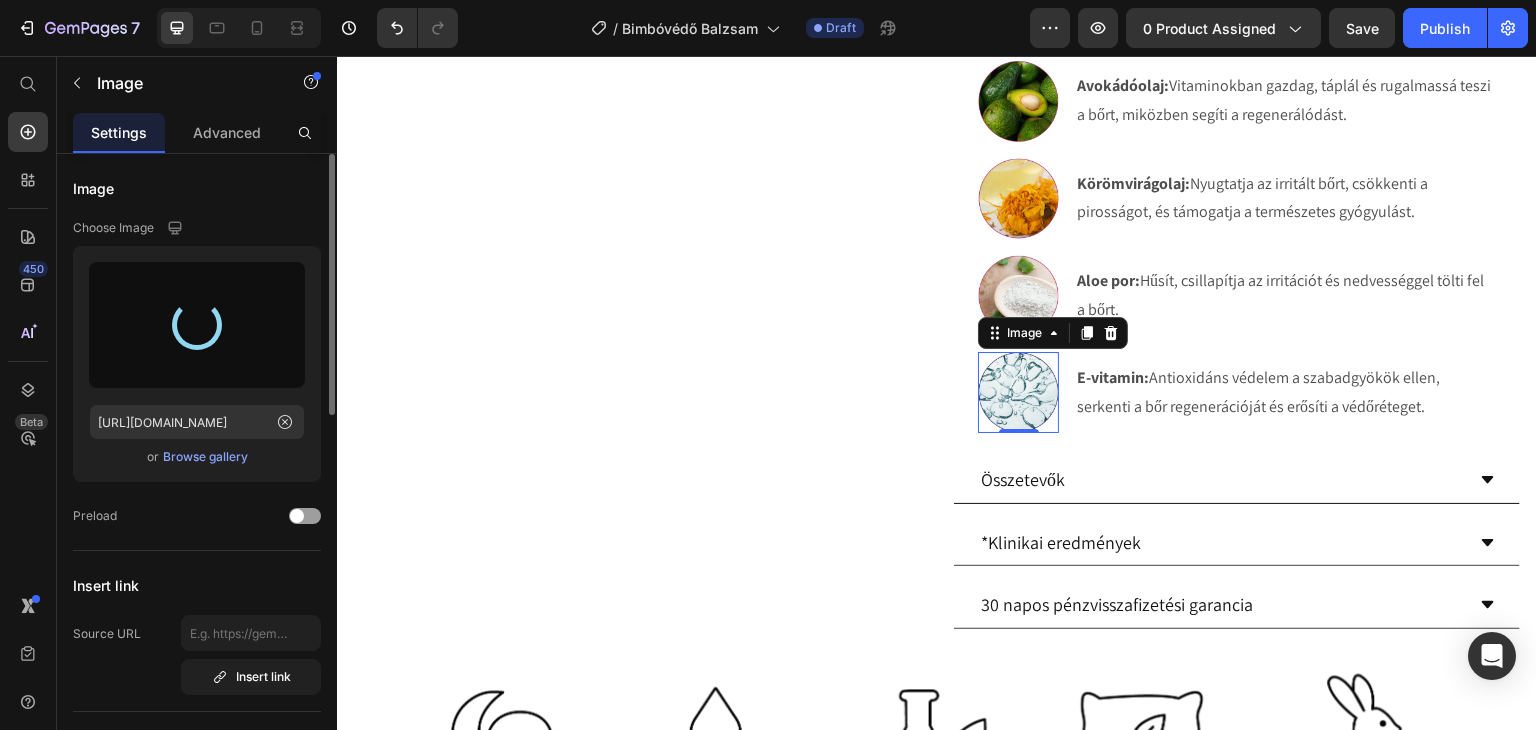 type on "https://cdn.shopify.com/s/files/1/0270/9628/5265/files/gempages_463917519317632081-894a5c52-e566-498f-9a50-5d61acb58e52.webp" 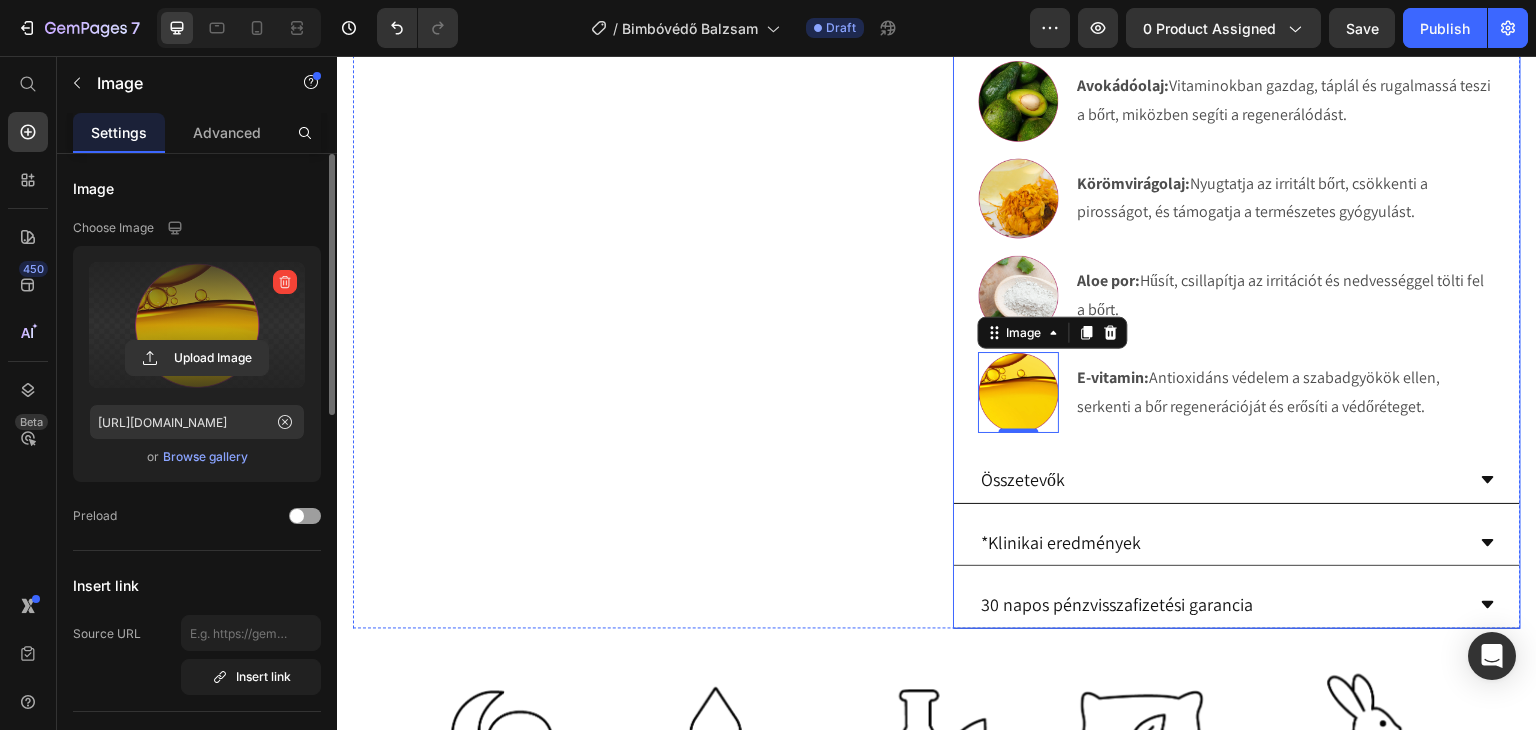 click on "Összetevők" at bounding box center (1221, 479) 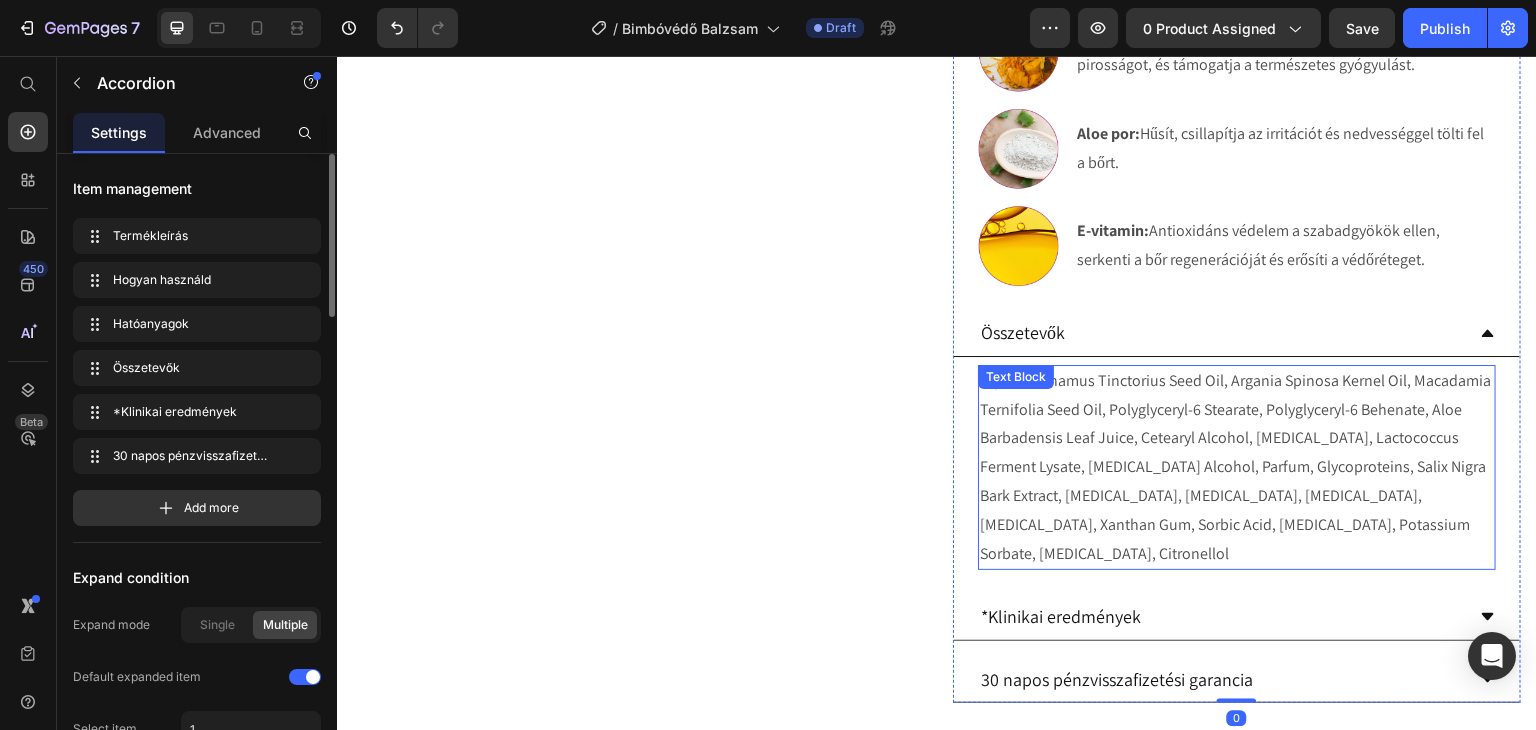 scroll, scrollTop: 1500, scrollLeft: 0, axis: vertical 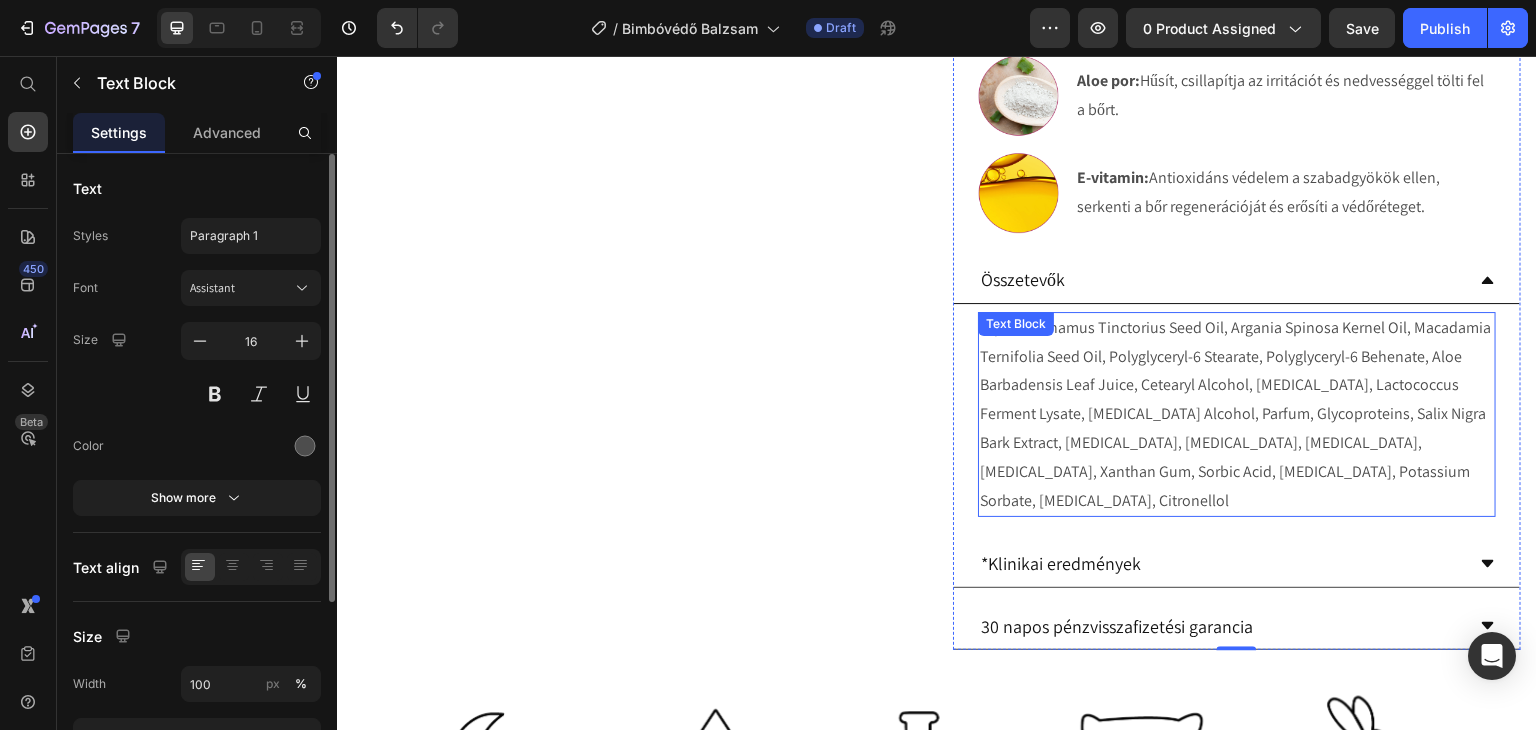 click on "Aqua, Carthamus Tinctorius Seed Oil, Argania Spinosa Kernel Oil, Macadamia Ternifolia Seed Oil, Polyglyceryl-6 Stearate, Polyglyceryl-6 Behenate, Aloe Barbadensis Leaf Juice, Cetearyl Alcohol, [MEDICAL_DATA], Lactococcus Ferment Lysate, [MEDICAL_DATA] Alcohol, Parfum, Glycoproteins, Salix Nigra Bark Extract, [MEDICAL_DATA], [MEDICAL_DATA], [MEDICAL_DATA], [MEDICAL_DATA], Xanthan Gum, Sorbic Acid, [MEDICAL_DATA], Potassium Sorbate, [MEDICAL_DATA], Citronellol" at bounding box center [1237, 415] 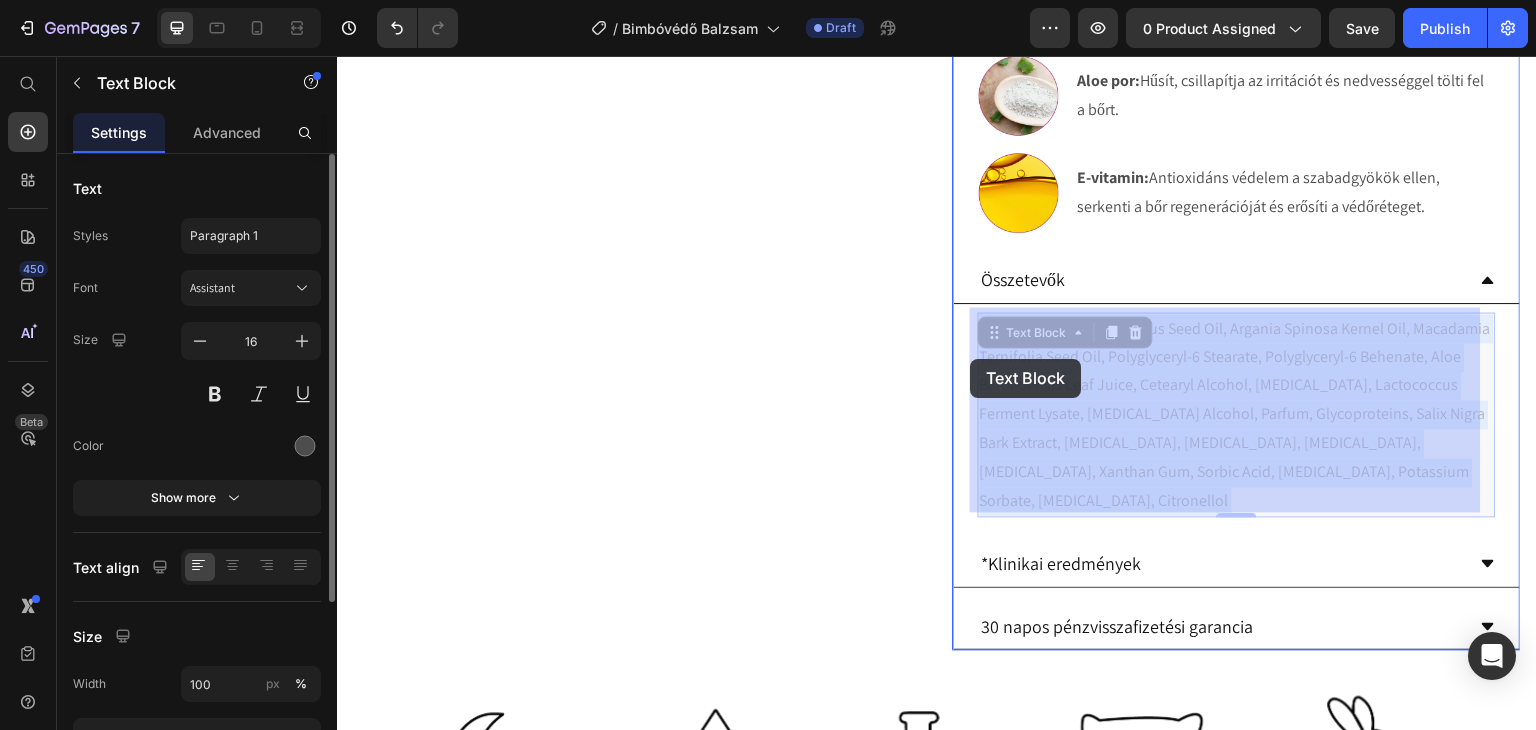drag, startPoint x: 1087, startPoint y: 498, endPoint x: 971, endPoint y: 359, distance: 181.04419 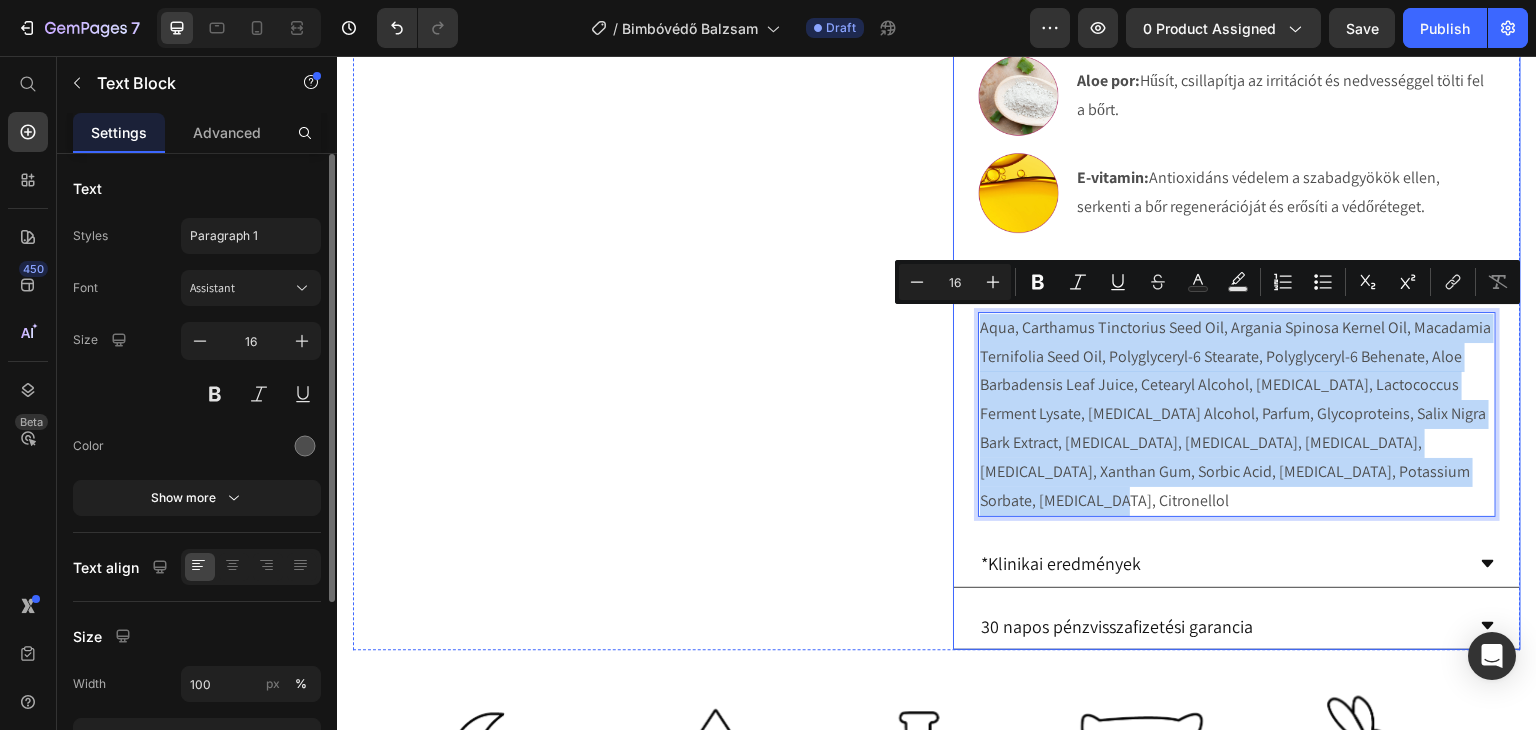 drag, startPoint x: 1085, startPoint y: 492, endPoint x: 969, endPoint y: 329, distance: 200.06248 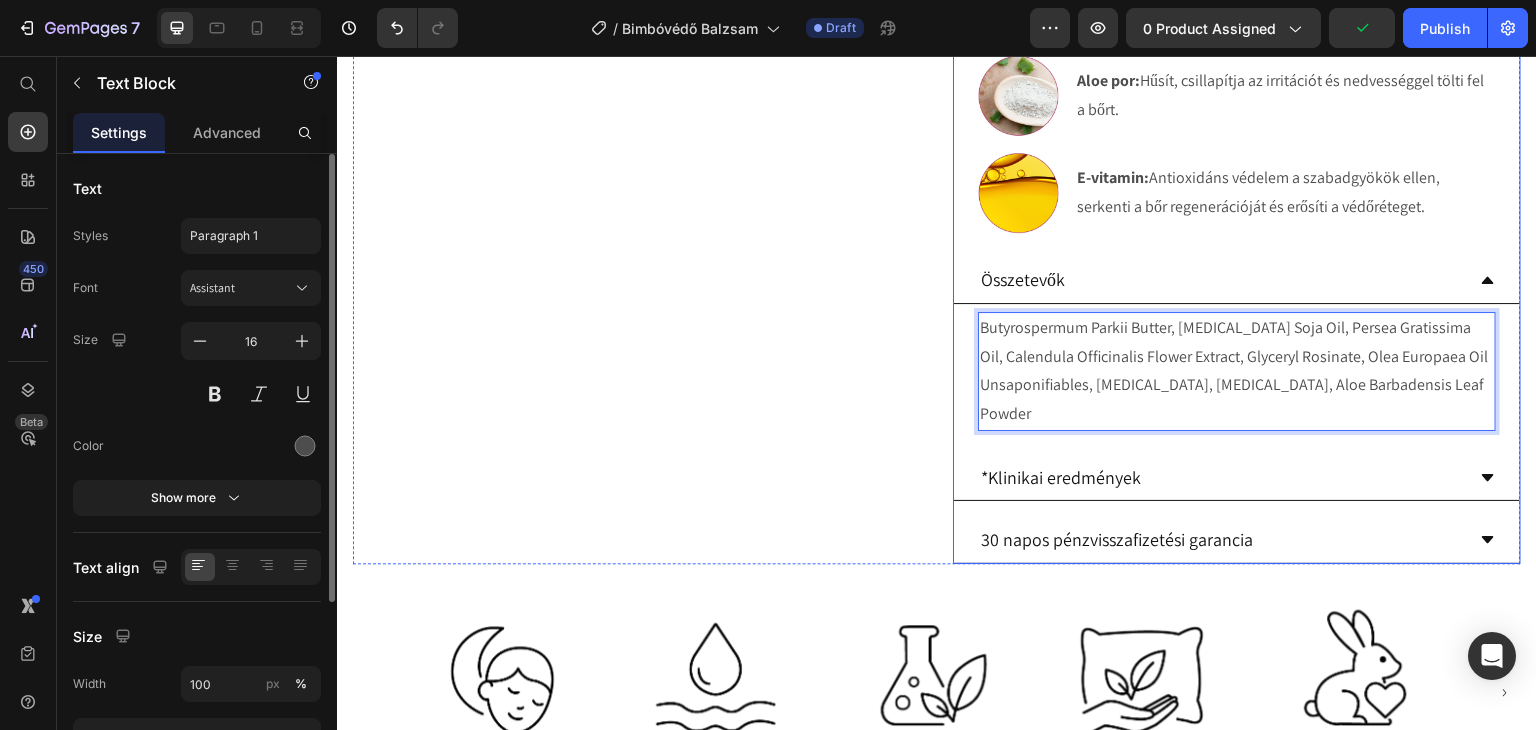 click on "*Klinikai eredmények" at bounding box center (1221, 477) 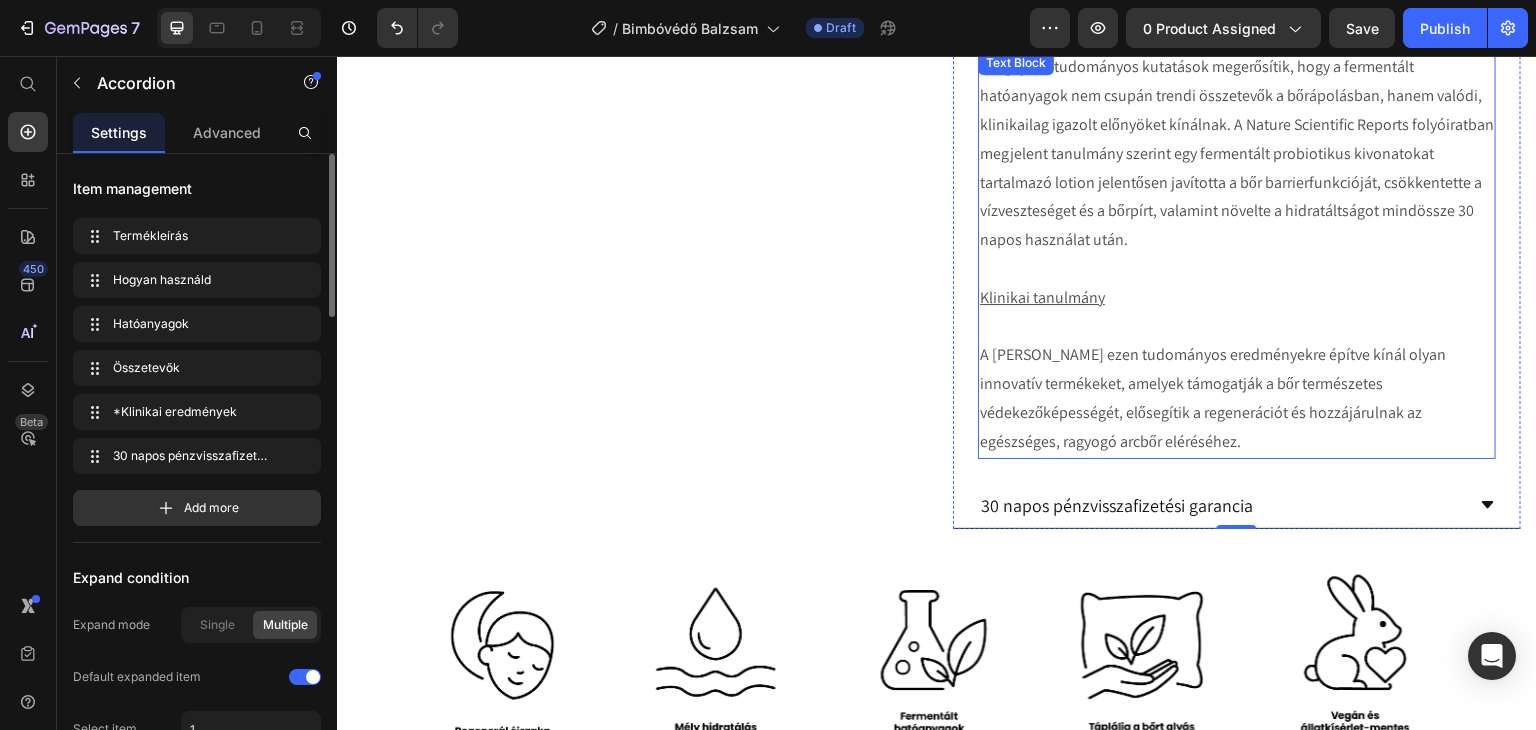scroll, scrollTop: 2000, scrollLeft: 0, axis: vertical 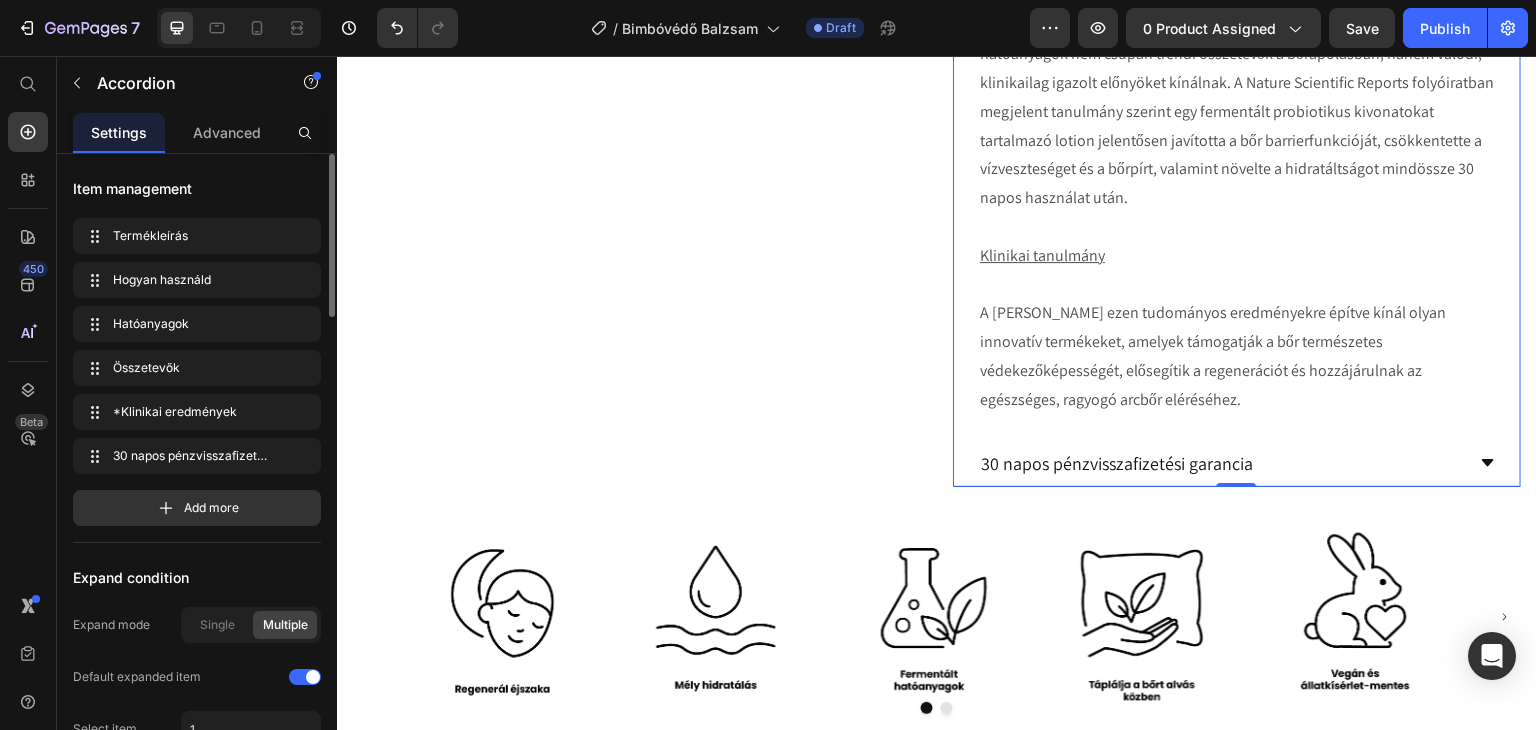 click on "30 napos pénzvisszafizetési garancia" at bounding box center [1221, 463] 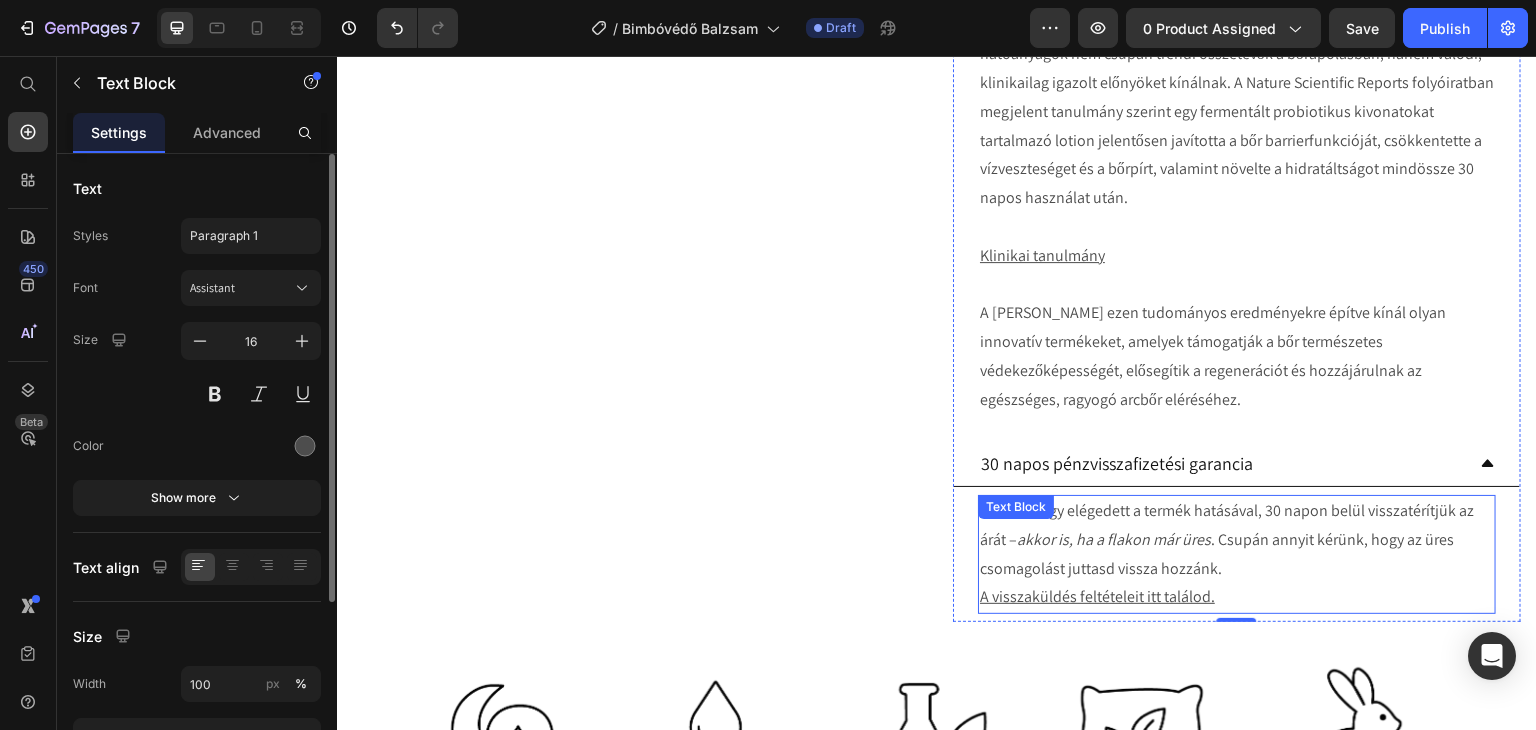 click on "A visszaküldés feltételeit itt találod." at bounding box center (1237, 597) 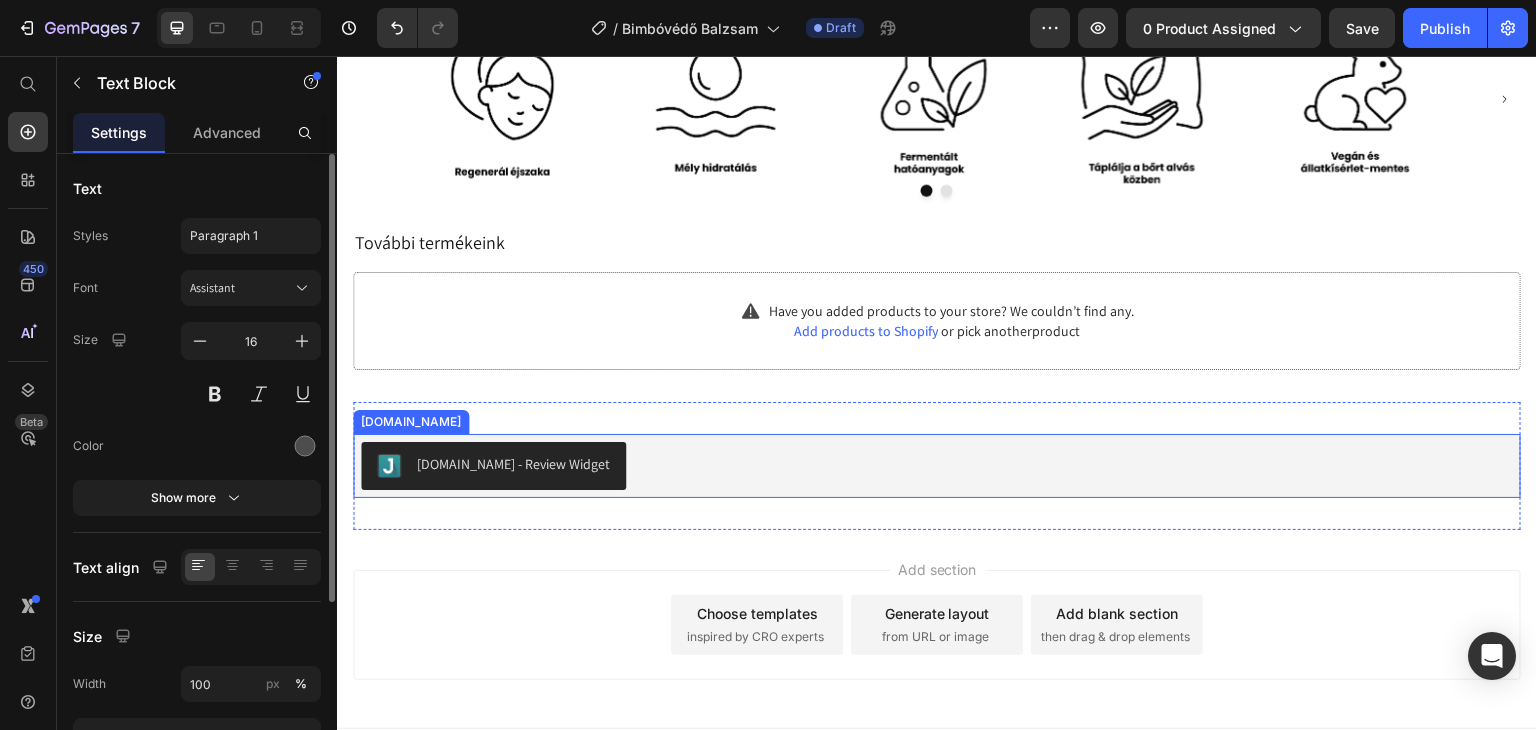 scroll, scrollTop: 2656, scrollLeft: 0, axis: vertical 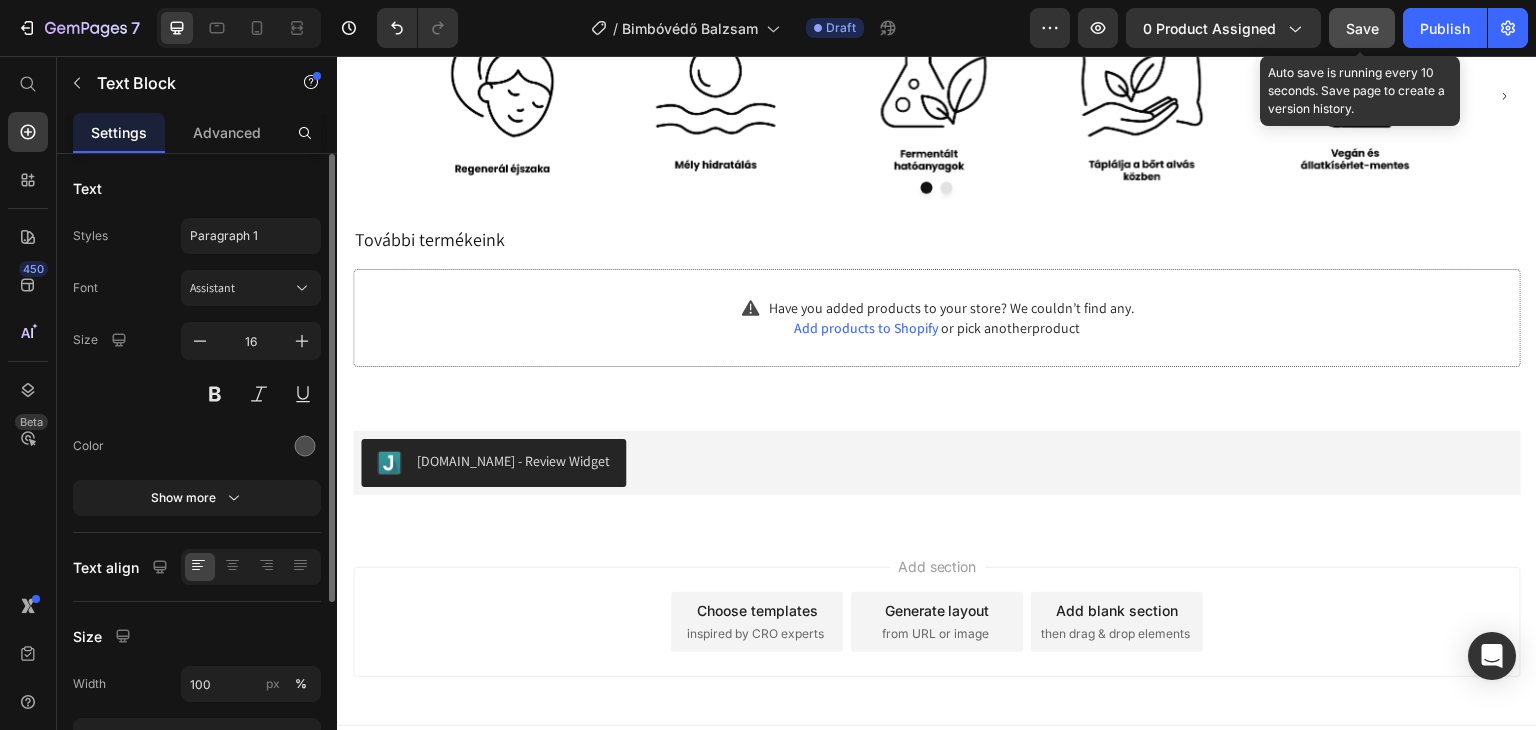 click on "Save" 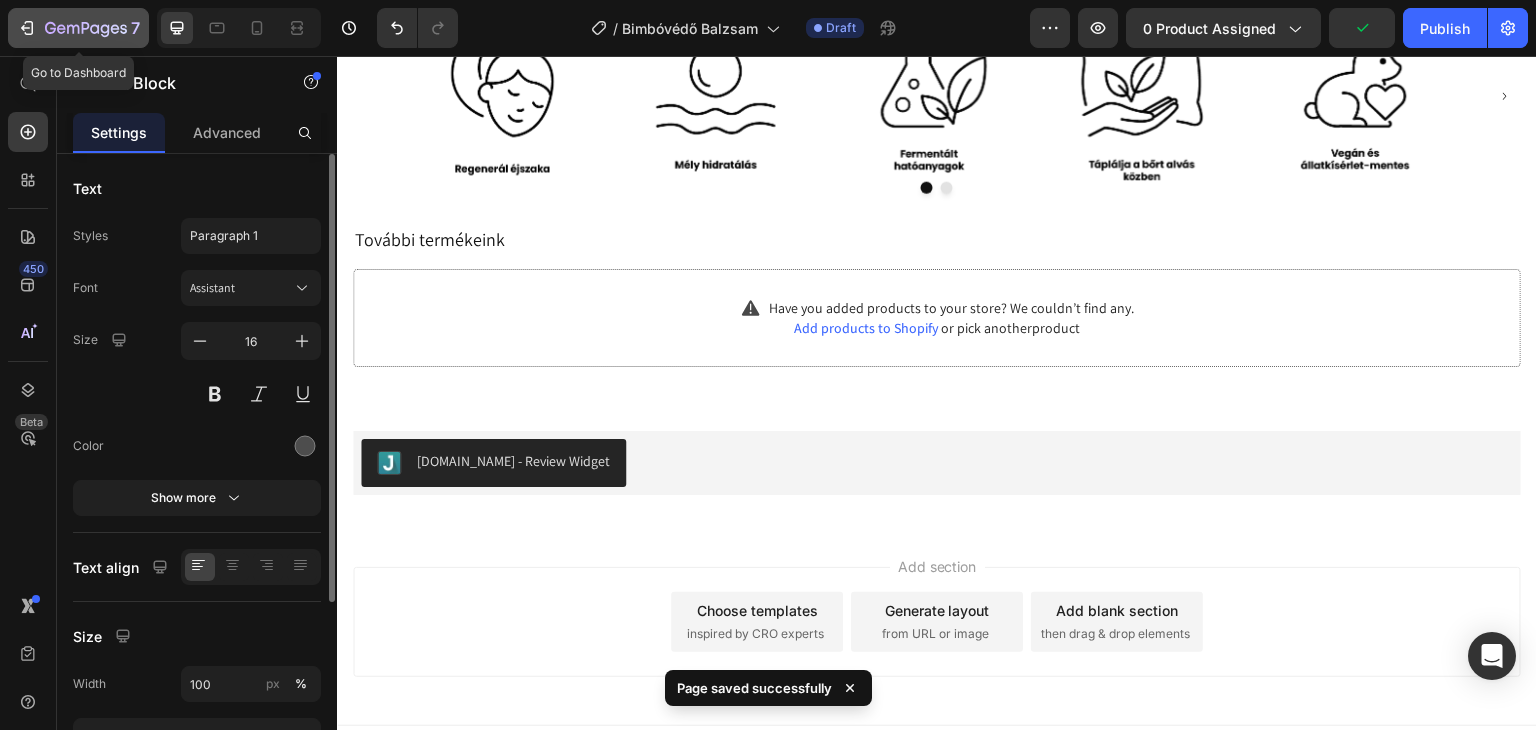 click 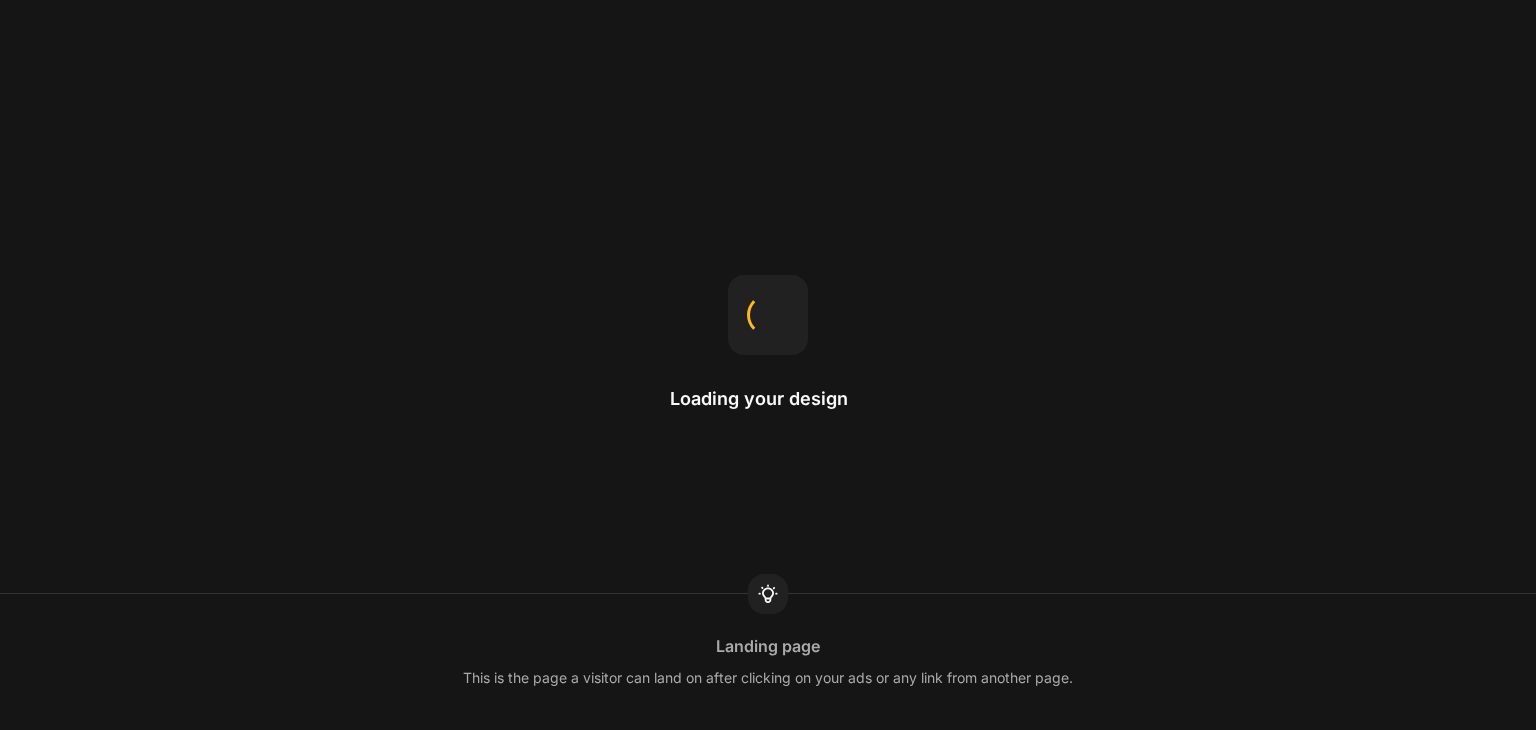 scroll, scrollTop: 0, scrollLeft: 0, axis: both 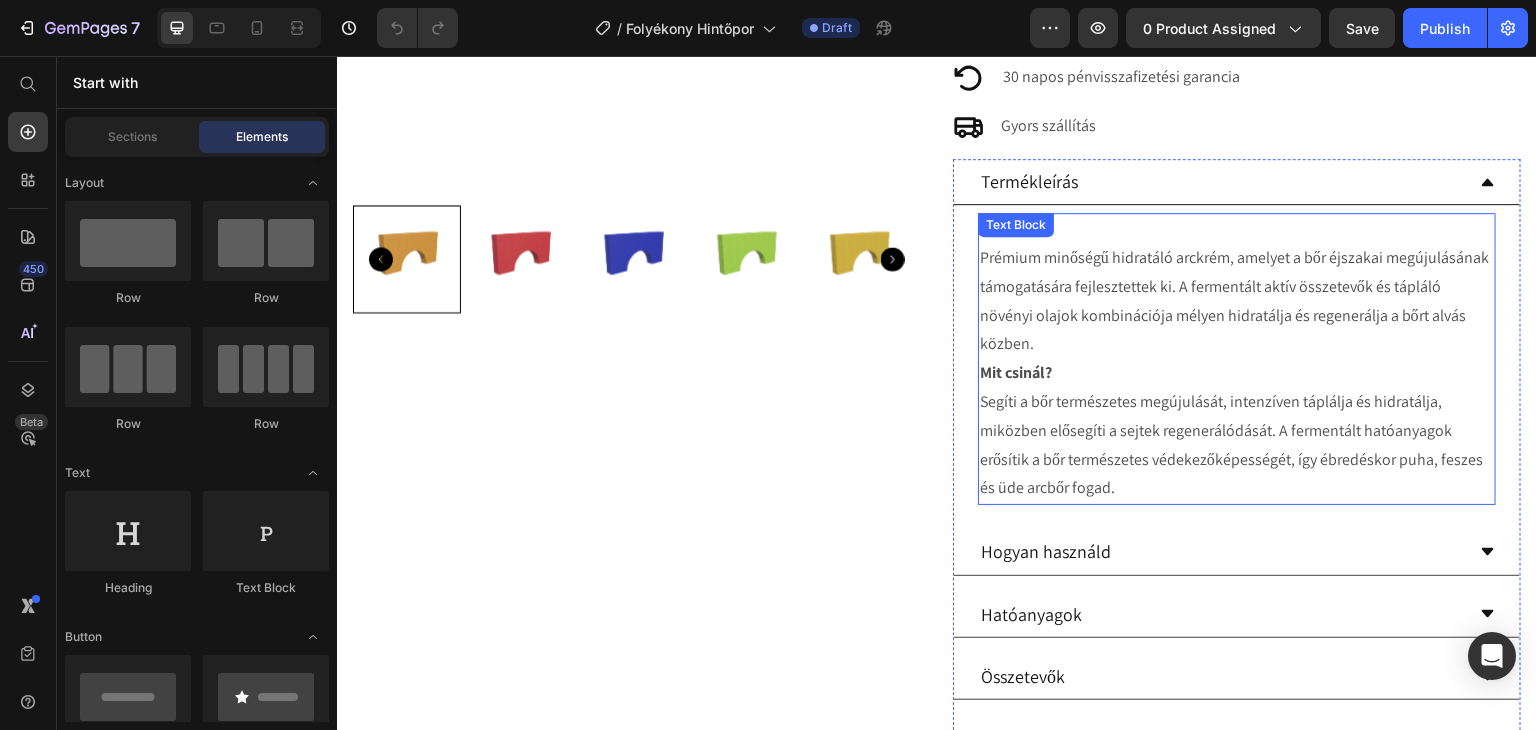 click on "Mi ez? Prémium minőségű hidratáló arckrém, amelyet a bőr éjszakai megújulásának támogatására fejlesztettek ki. A fermentált aktív összetevők és tápláló növényi olajok kombinációja mélyen hidratálja és regenerálja a bőrt alvás közben." at bounding box center [1237, 287] 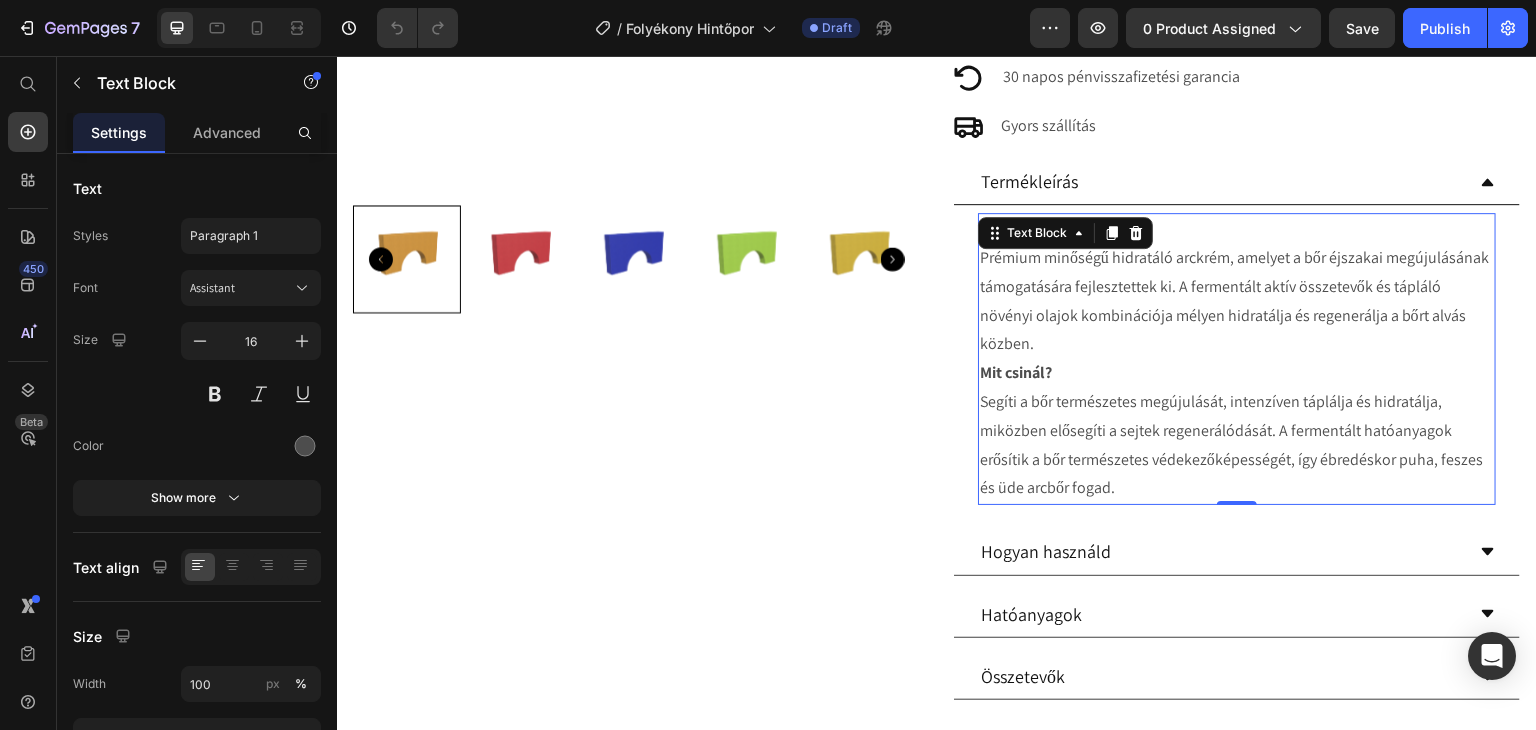 click on "Mi ez? Prémium minőségű hidratáló arckrém, amelyet a bőr éjszakai megújulásának támogatására fejlesztettek ki. A fermentált aktív összetevők és tápláló növényi olajok kombinációja mélyen hidratálja és regenerálja a bőrt alvás közben." at bounding box center [1237, 287] 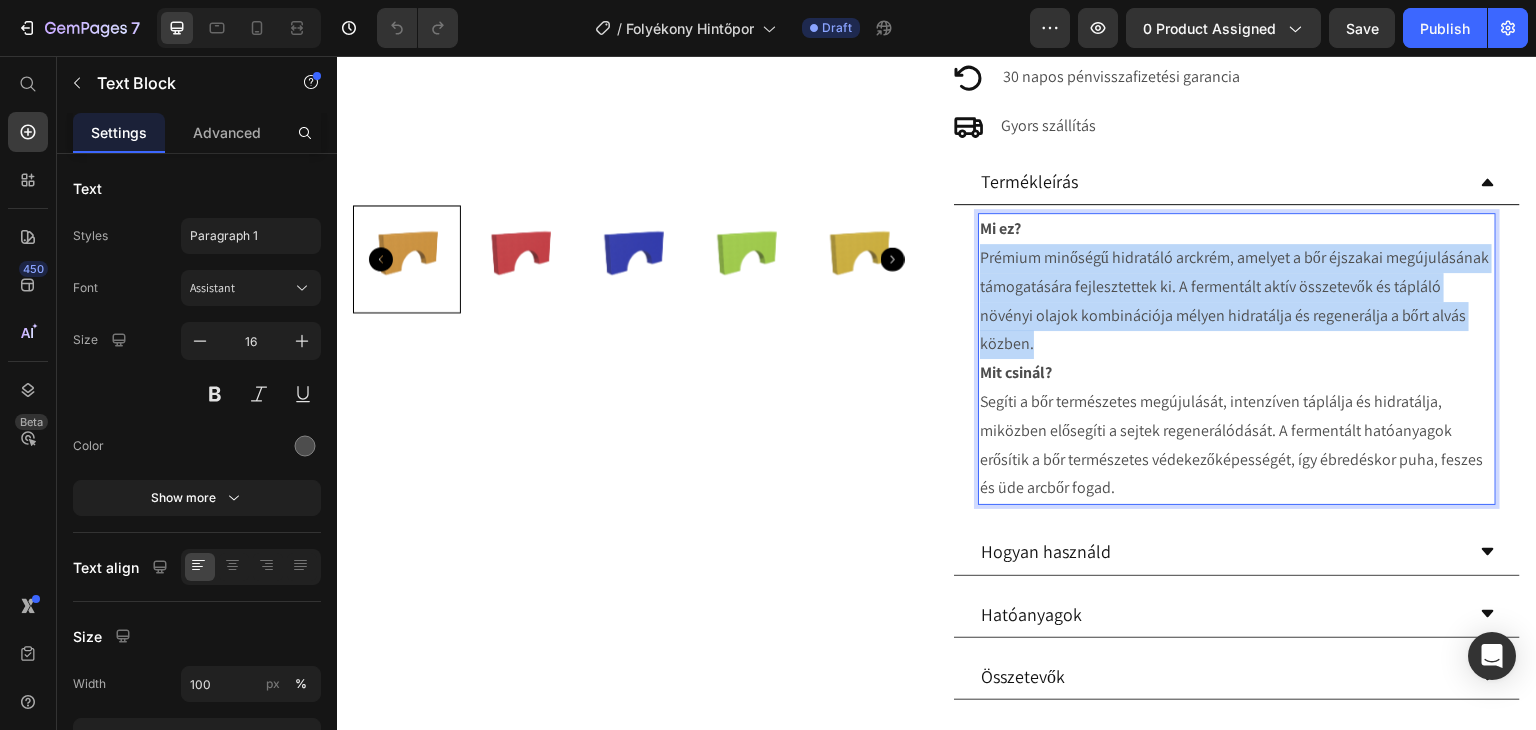 drag, startPoint x: 1119, startPoint y: 344, endPoint x: 973, endPoint y: 264, distance: 166.48123 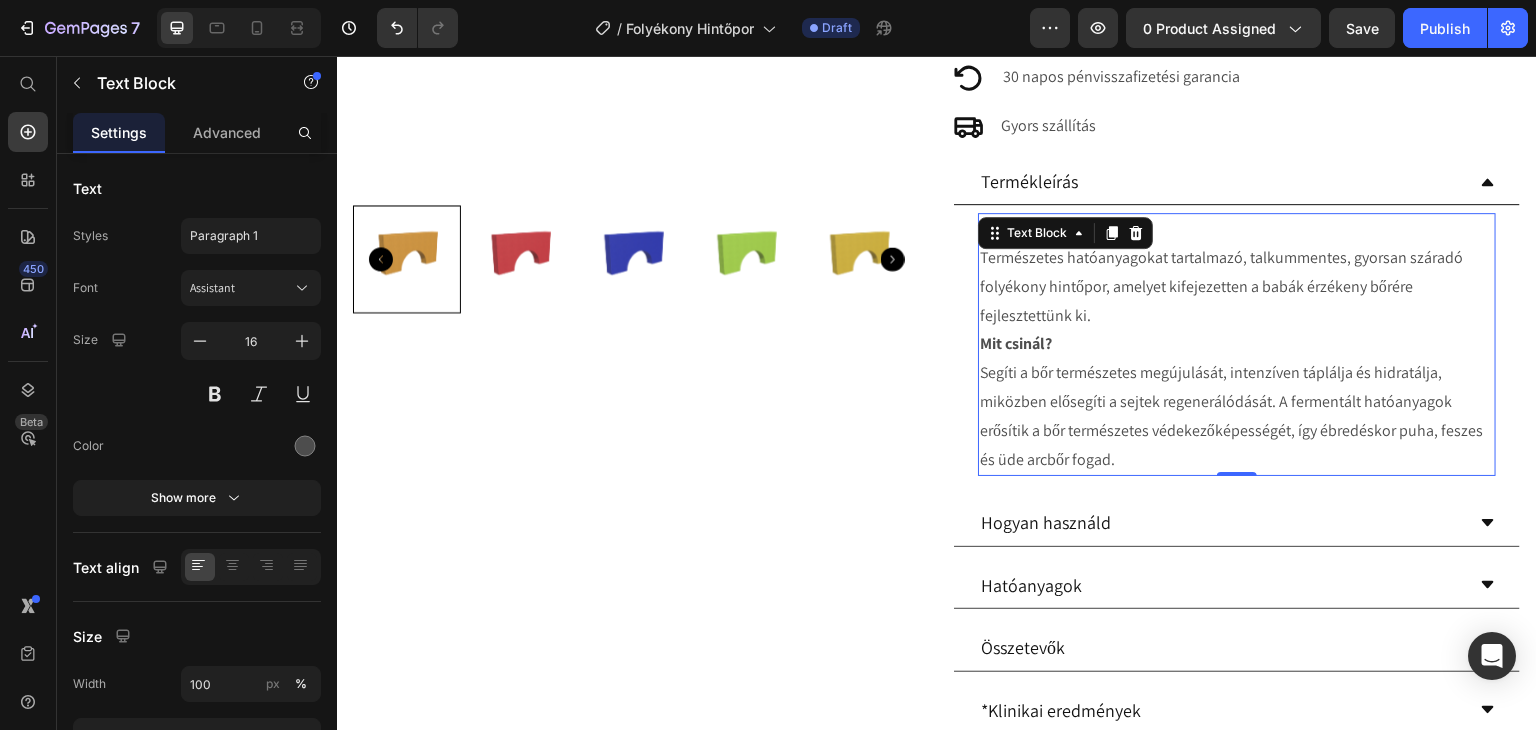 click on "Mit csinál? Segíti a bőr természetes megújulását, intenzíven táplálja és hidratálja, miközben elősegíti a sejtek regenerálódását. A fermentált hatóanyagok erősítik a bőr természetes védekezőképességét, így ébredéskor puha, feszes és üde arcbőr fogad." at bounding box center (1237, 402) 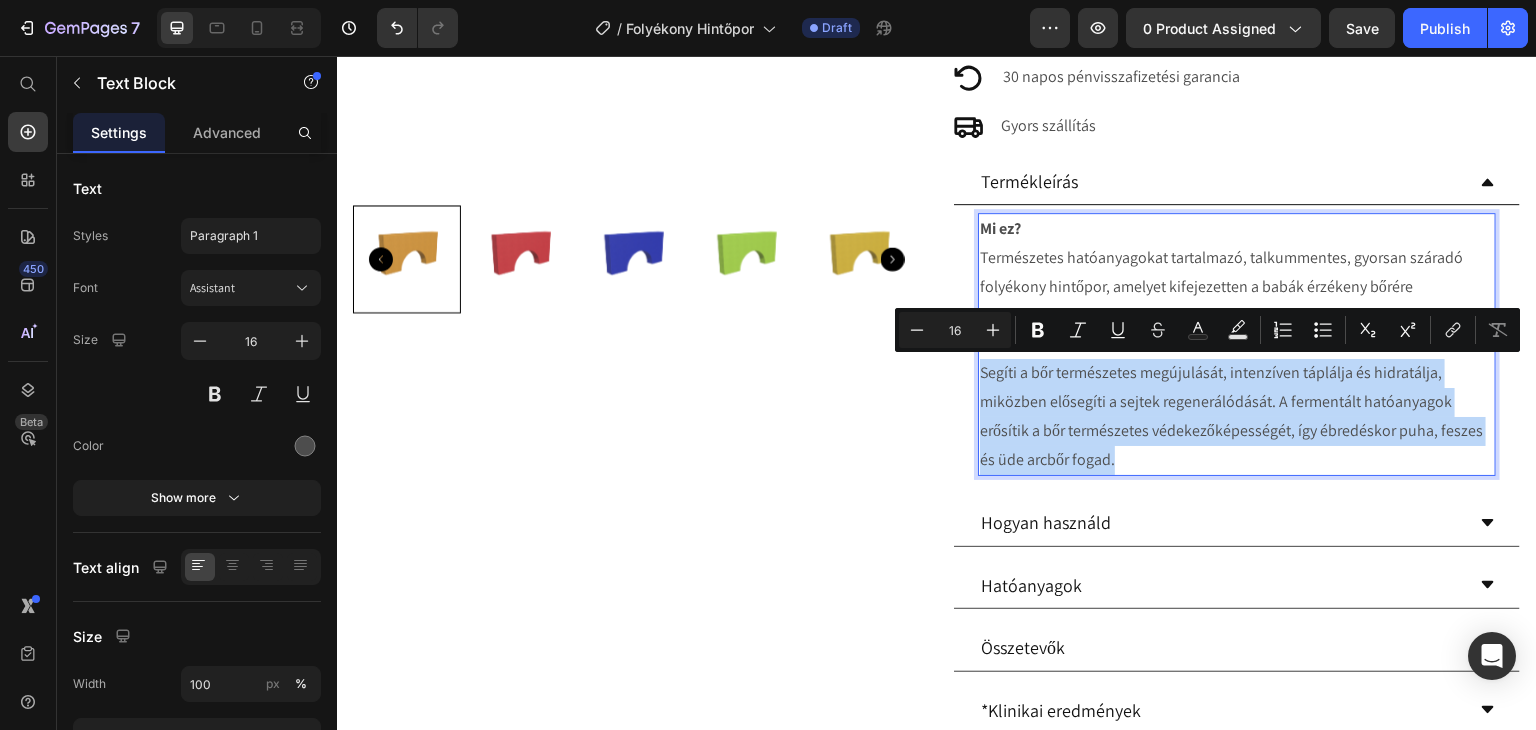 drag, startPoint x: 1118, startPoint y: 458, endPoint x: 976, endPoint y: 379, distance: 162.49615 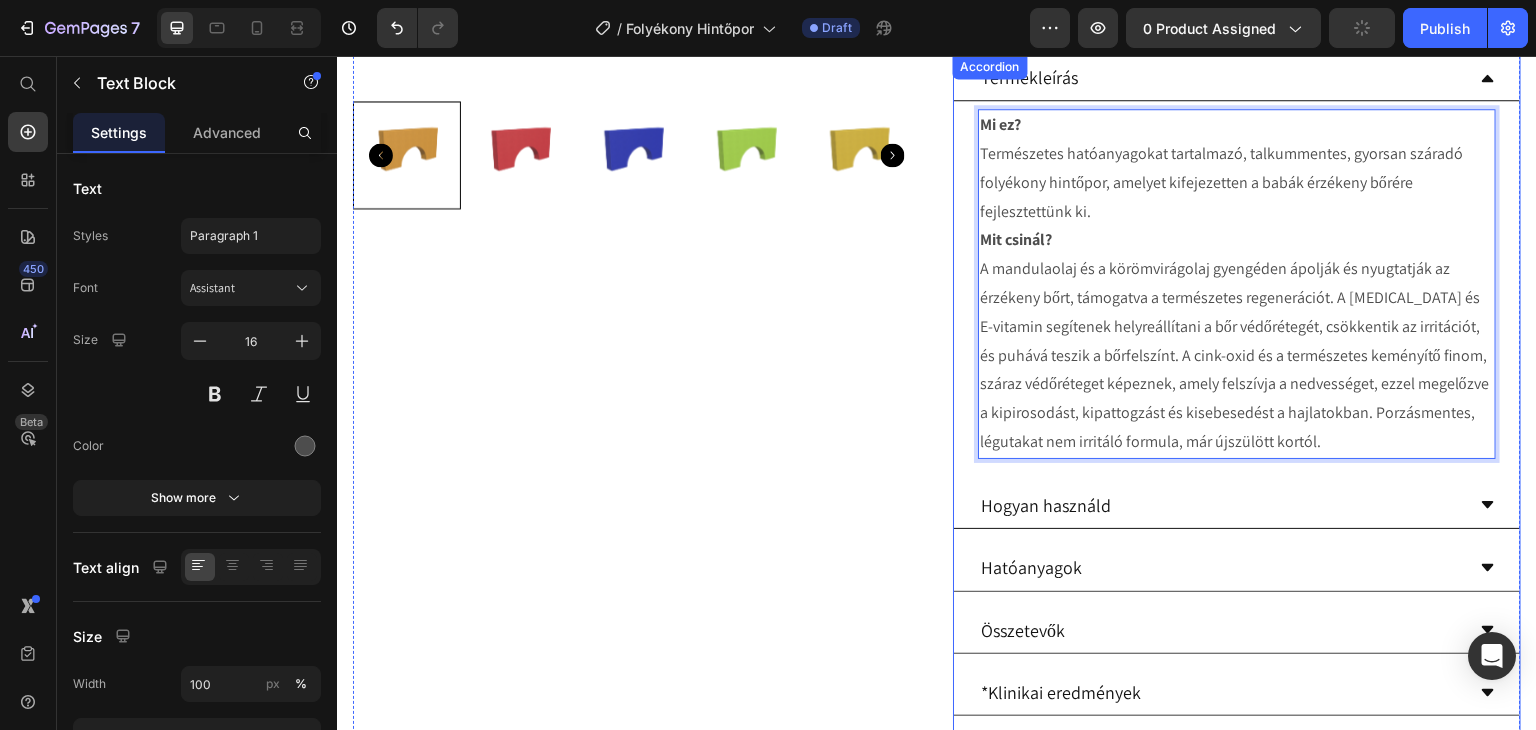 scroll, scrollTop: 700, scrollLeft: 0, axis: vertical 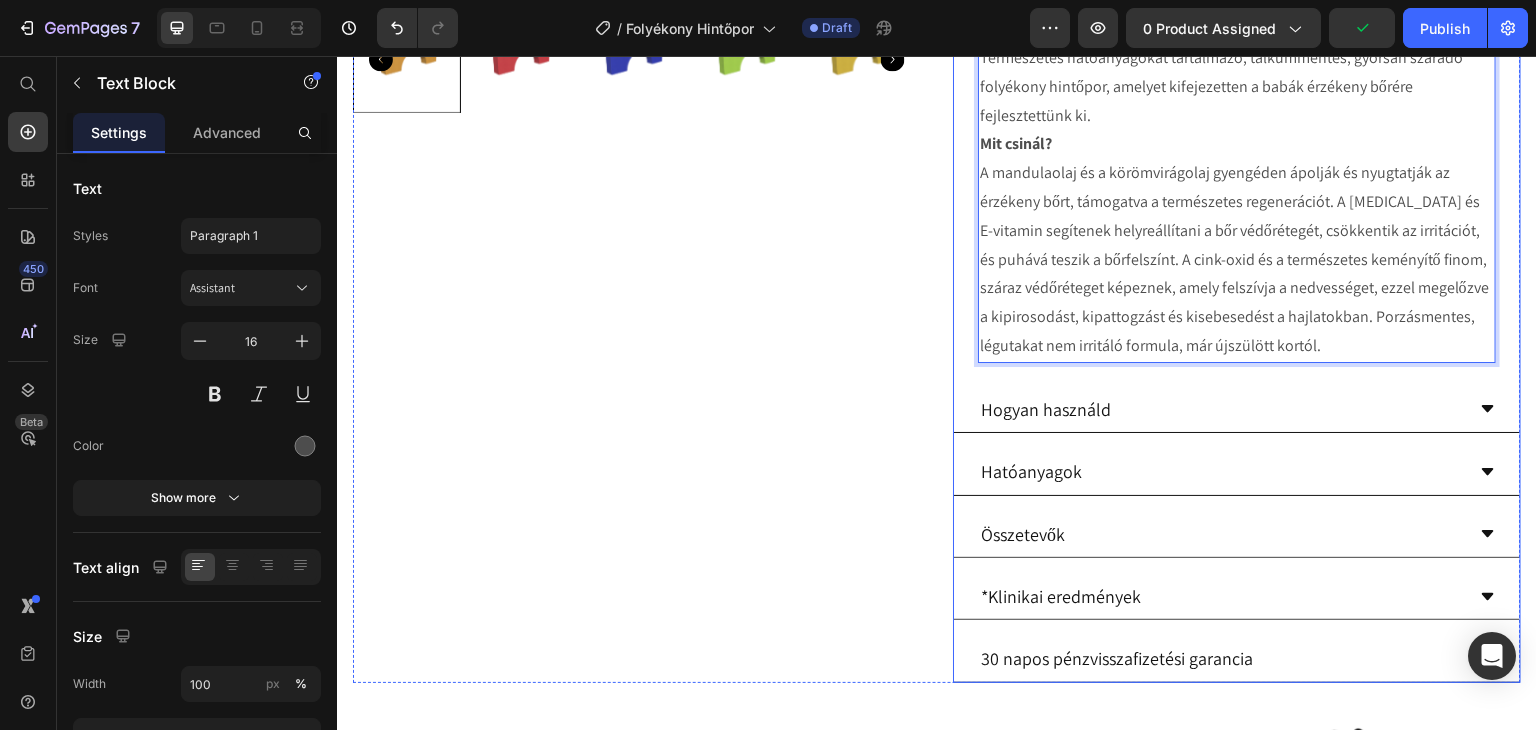 click on "Hogyan használd" at bounding box center (1237, 410) 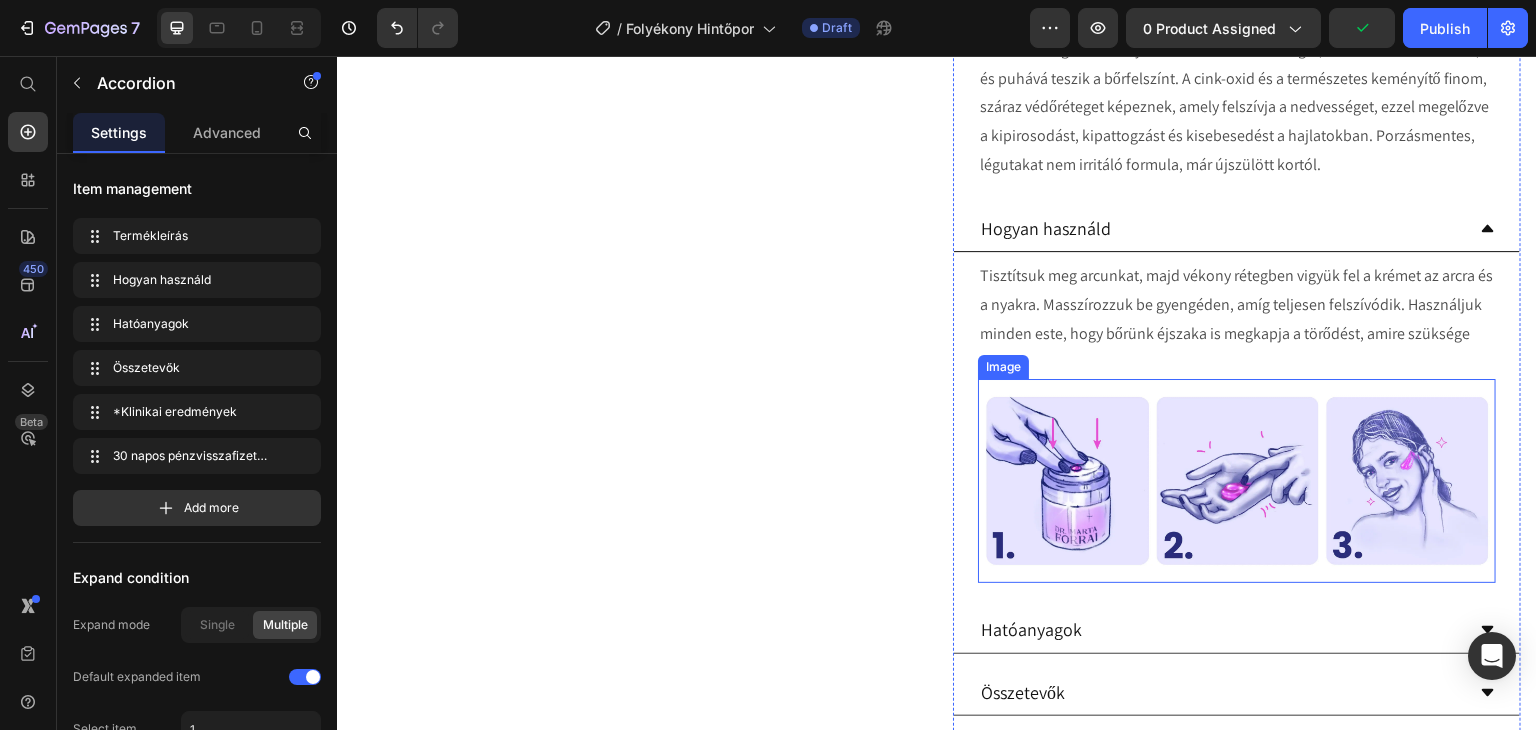 scroll, scrollTop: 900, scrollLeft: 0, axis: vertical 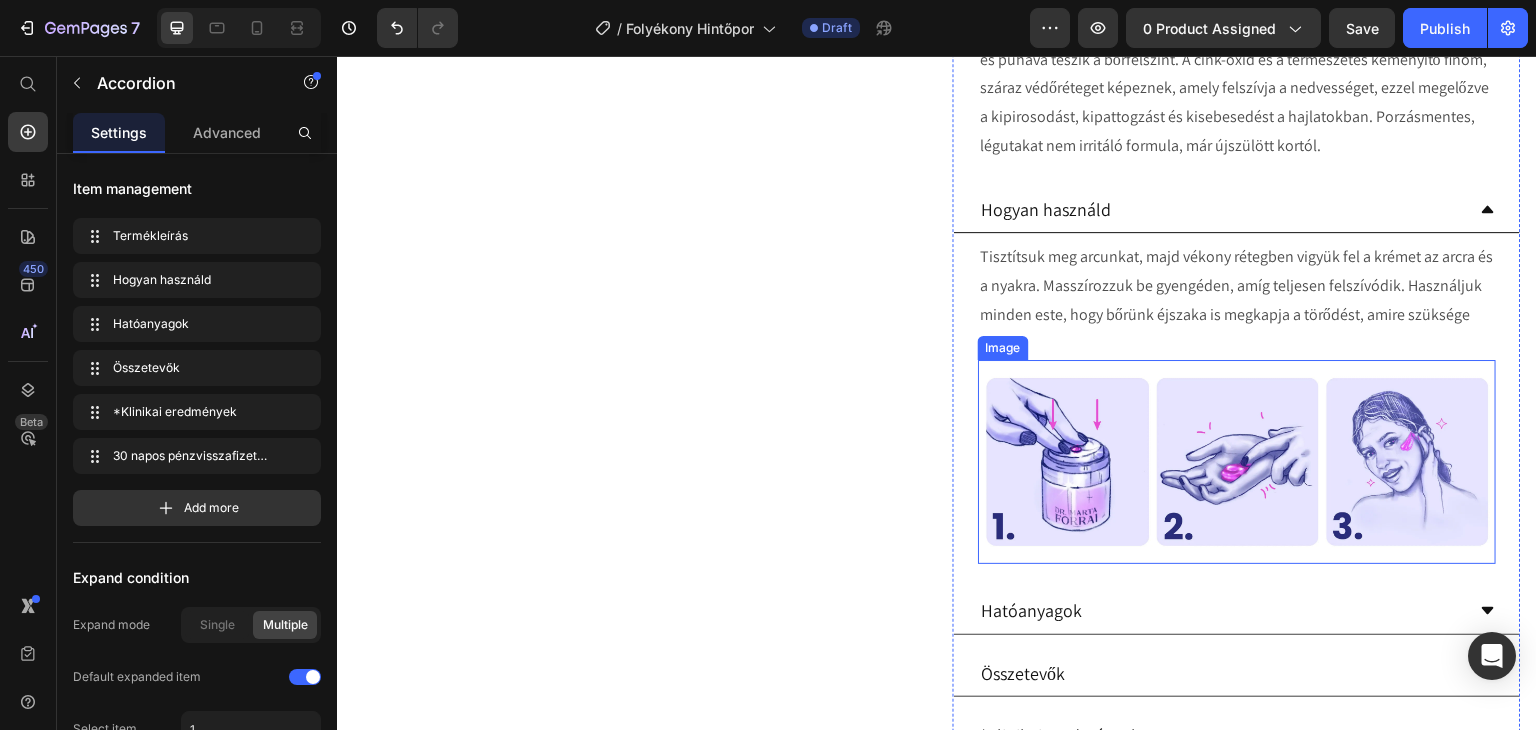 click at bounding box center (1237, 462) 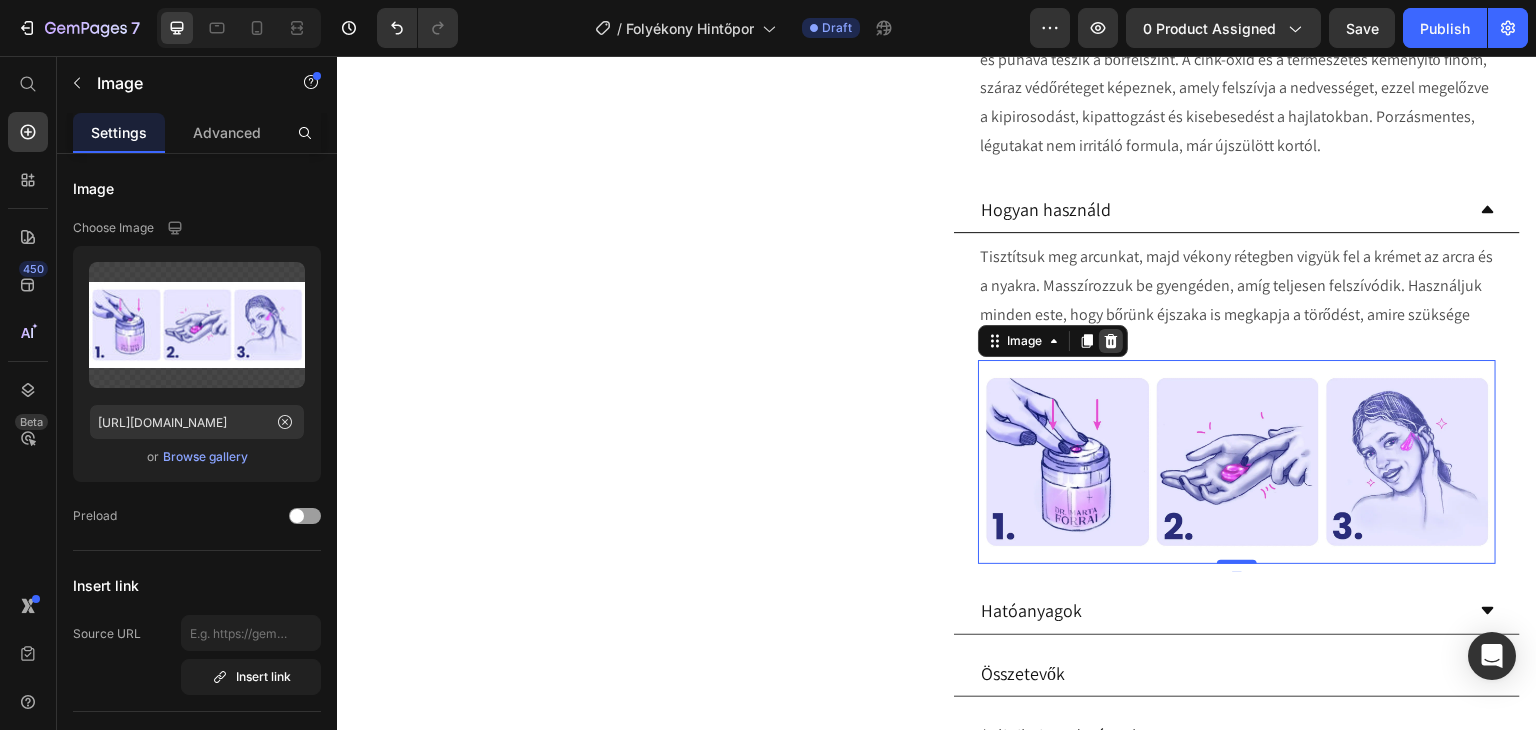 click 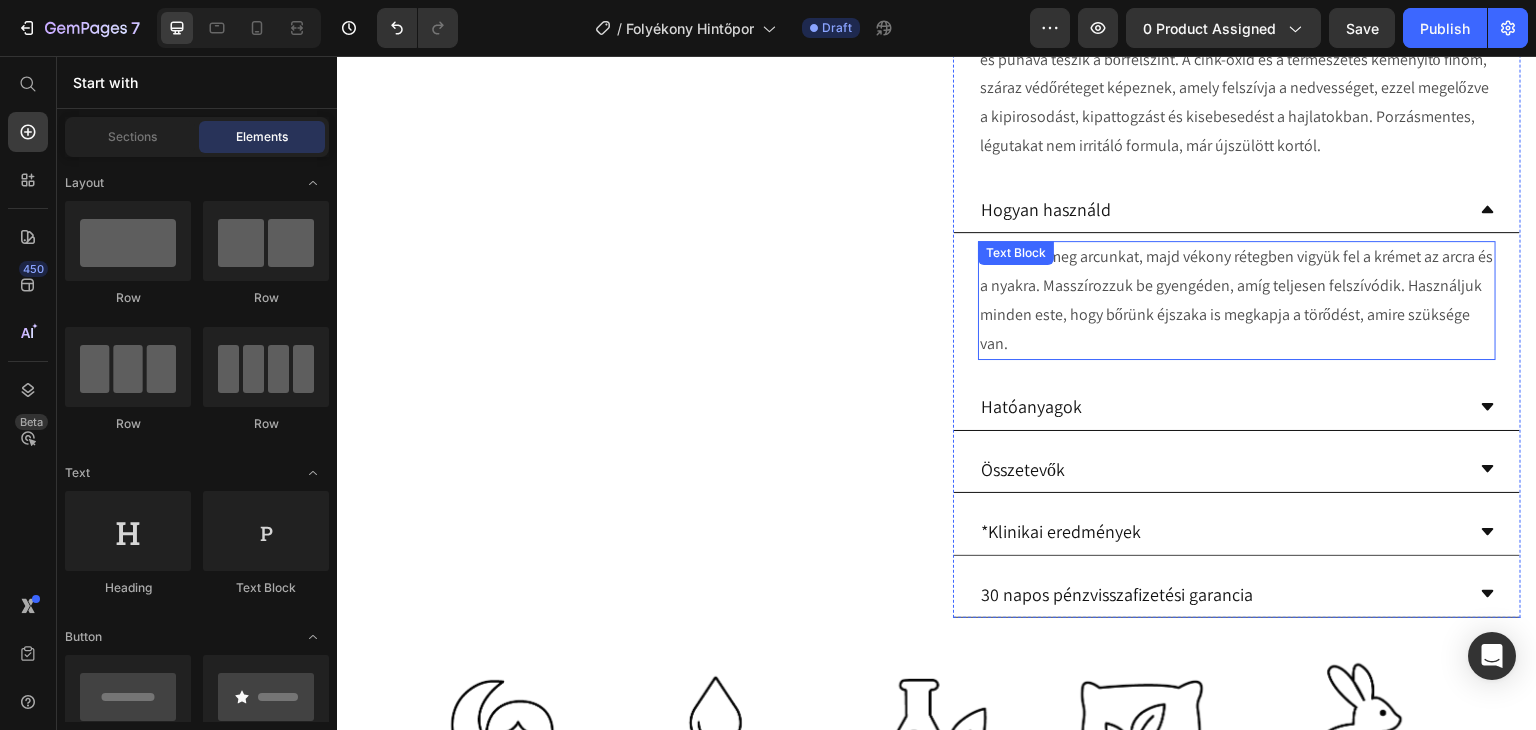 click on "Tisztítsuk meg arcunkat, majd vékony rétegben vigyük fel a krémet az arcra és a nyakra. Masszírozzuk be gyengéden, amíg teljesen felszívódik. Használjuk minden este, hogy bőrünk éjszaka is megkapja a törődést, amire szüksége van." at bounding box center (1237, 300) 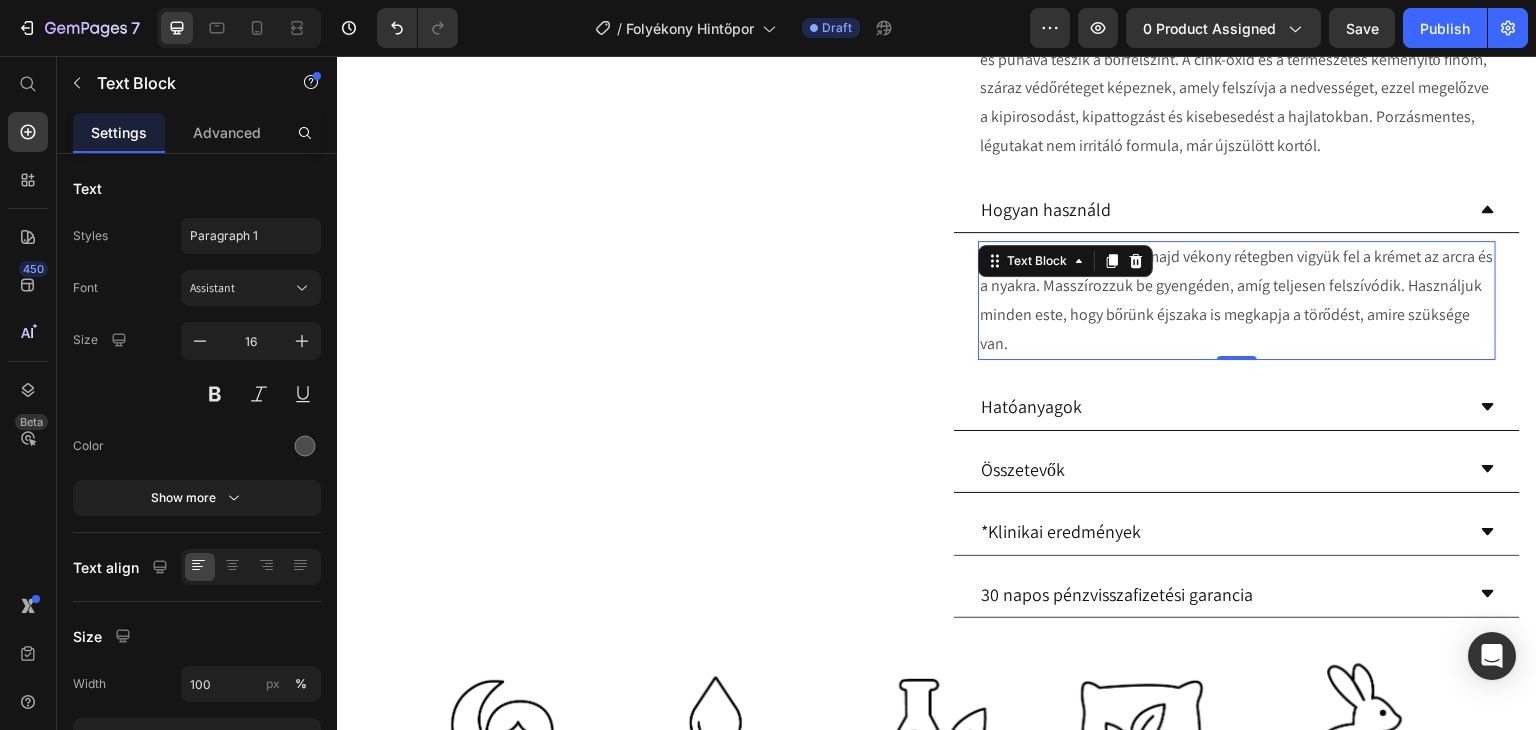 click on "Tisztítsuk meg arcunkat, majd vékony rétegben vigyük fel a krémet az arcra és a nyakra. Masszírozzuk be gyengéden, amíg teljesen felszívódik. Használjuk minden este, hogy bőrünk éjszaka is megkapja a törődést, amire szüksége van." at bounding box center [1237, 300] 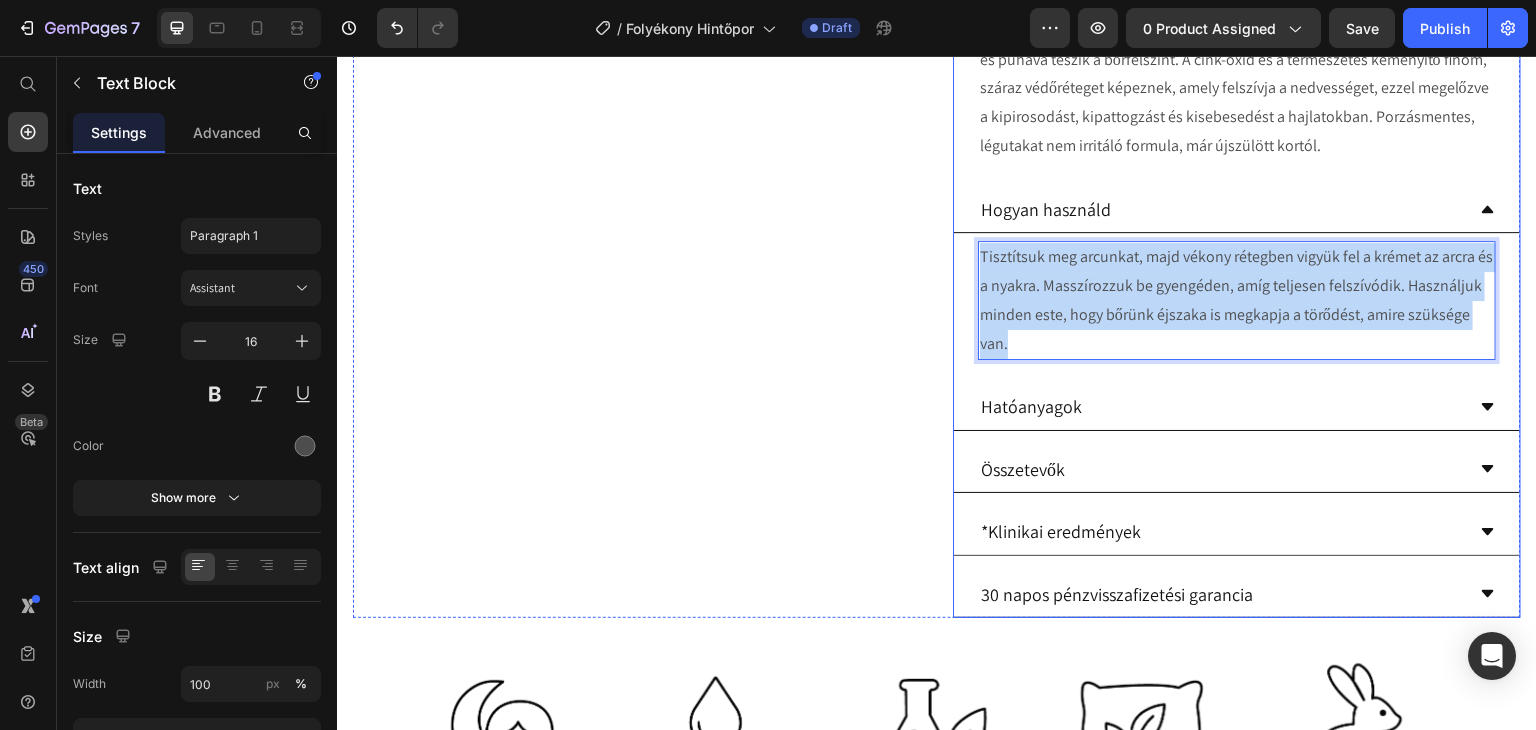 drag, startPoint x: 1072, startPoint y: 337, endPoint x: 953, endPoint y: 260, distance: 141.7392 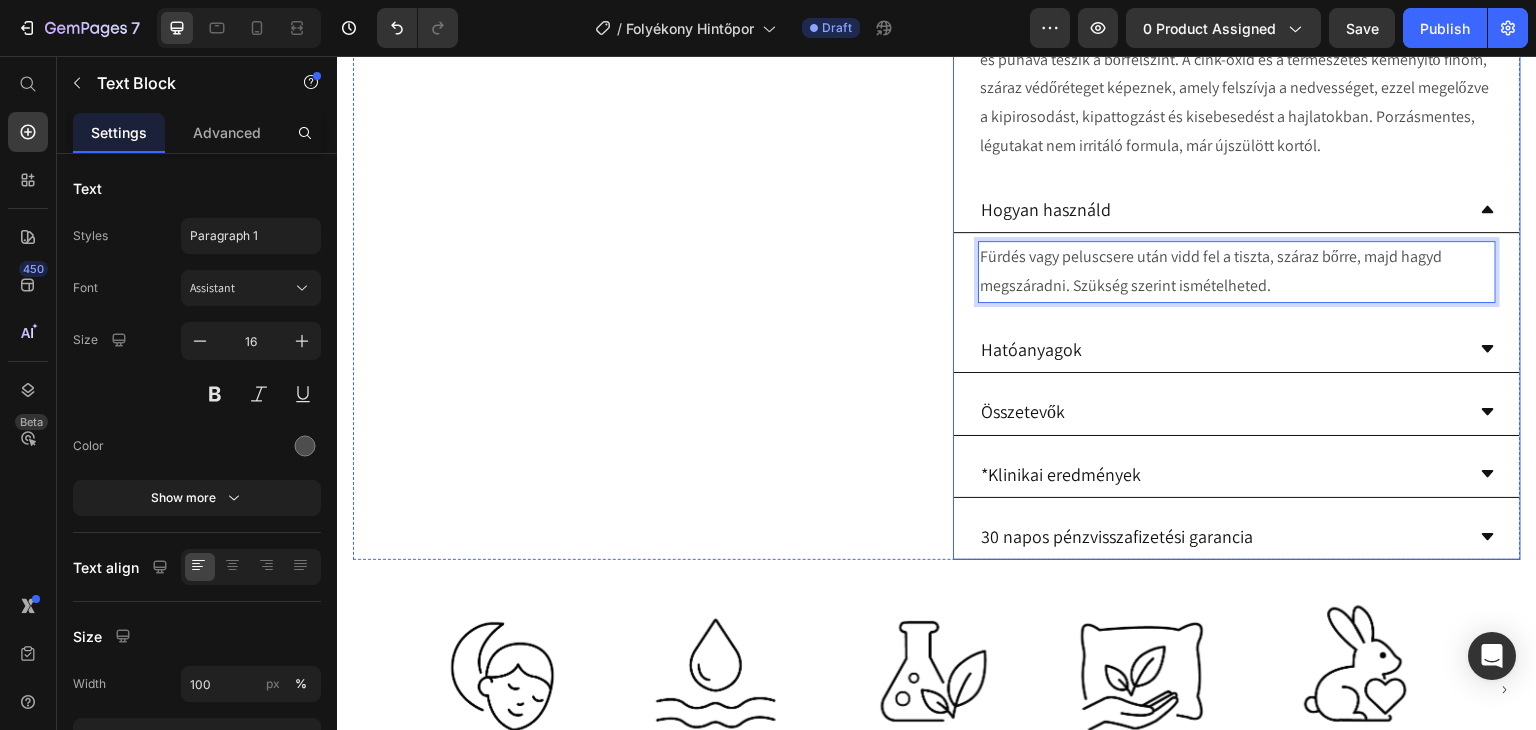 click on "Hatóanyagok" at bounding box center [1237, 350] 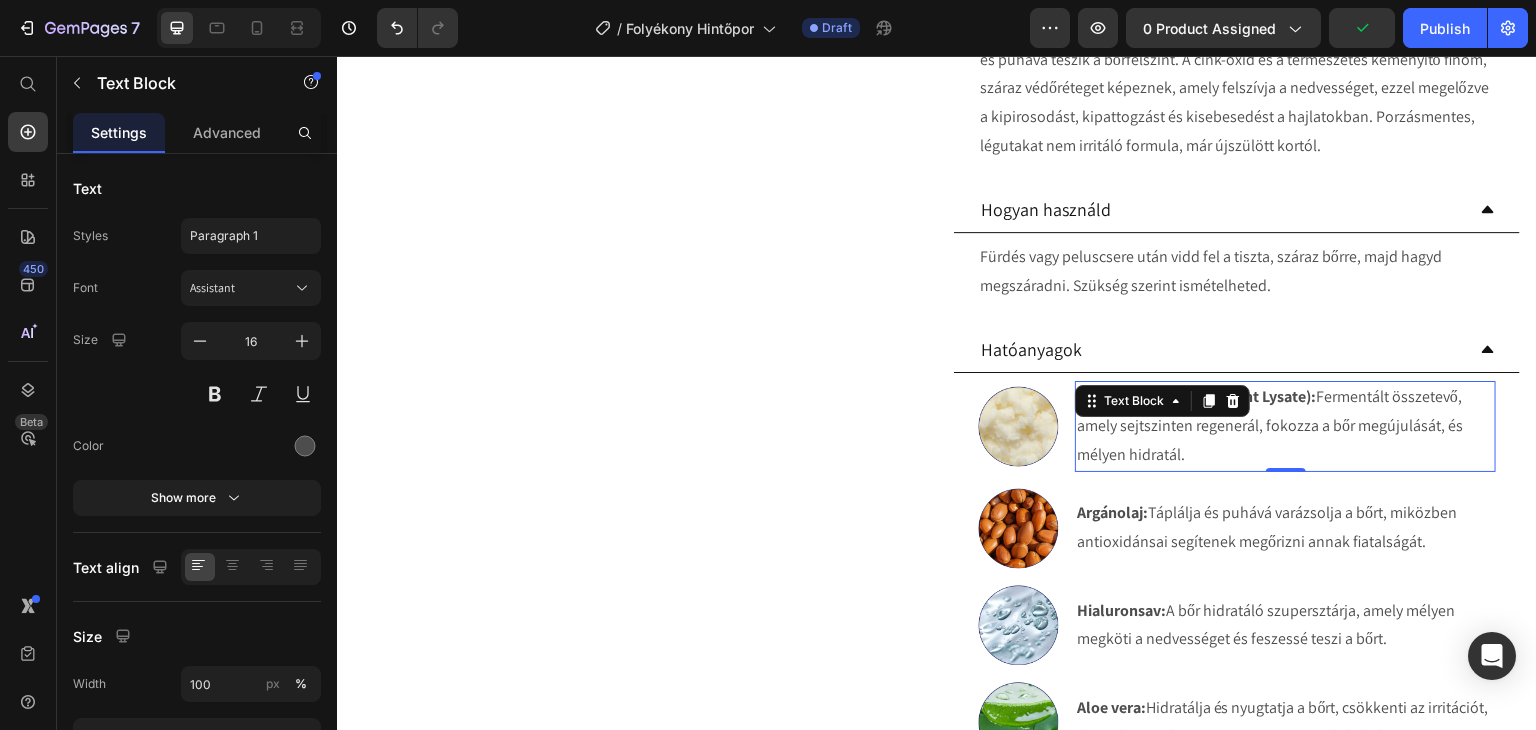 click on "LML (Lactococcus Ferment Lysate):  Fermentált összetevő, amely sejtszinten regenerál, fokozza a bőr megújulását, és mélyen hidratál." at bounding box center [1285, 426] 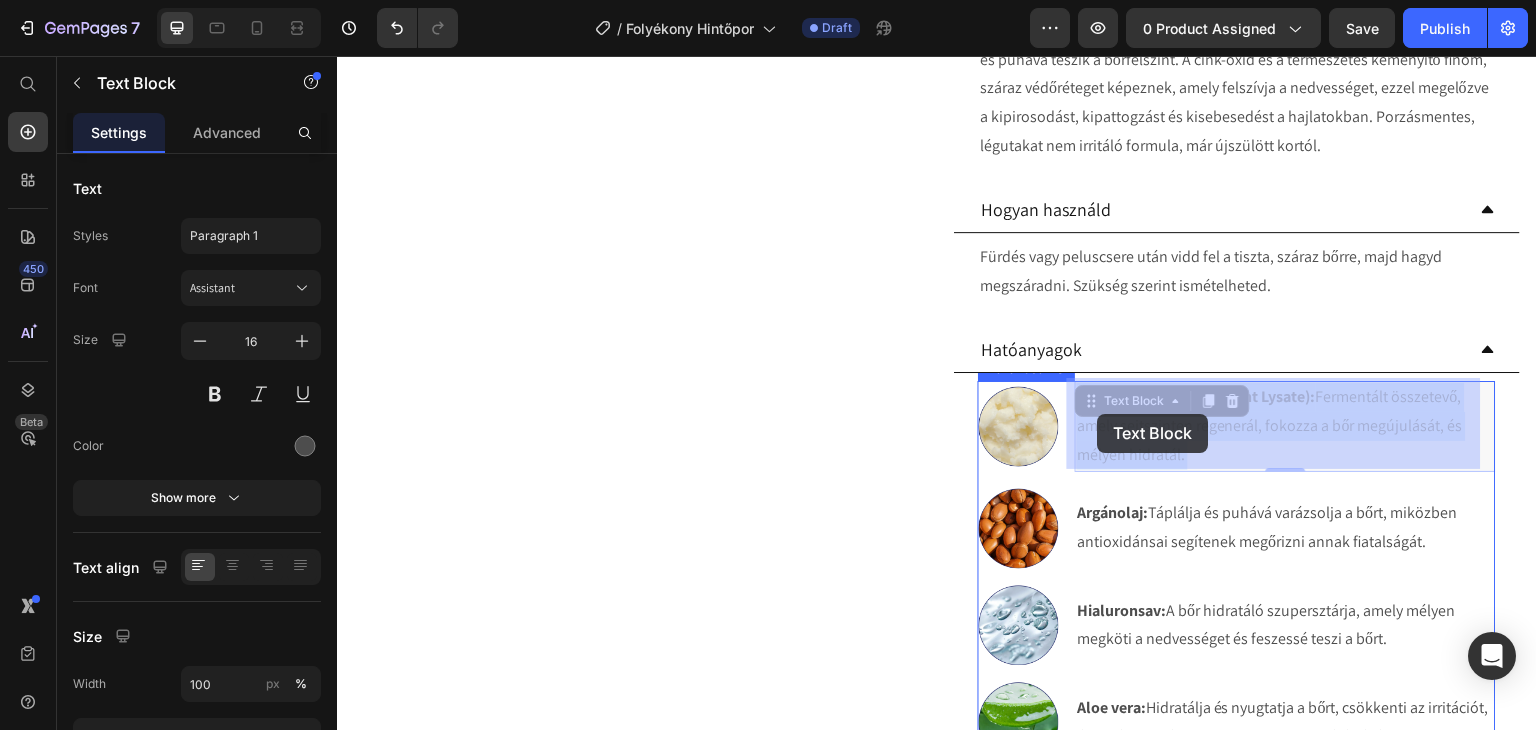 drag, startPoint x: 1210, startPoint y: 454, endPoint x: 1099, endPoint y: 414, distance: 117.98729 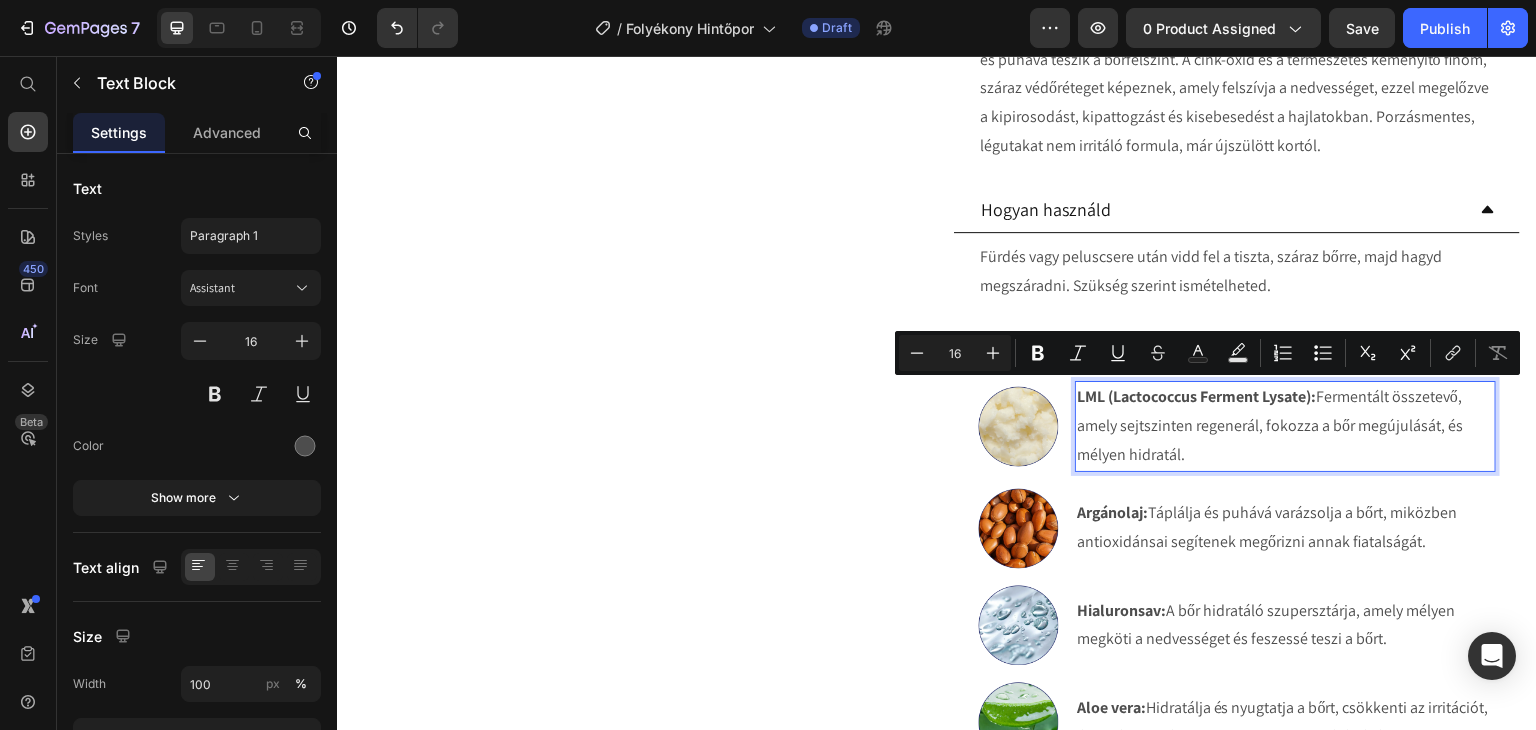 drag, startPoint x: 1184, startPoint y: 449, endPoint x: 1318, endPoint y: 389, distance: 146.81961 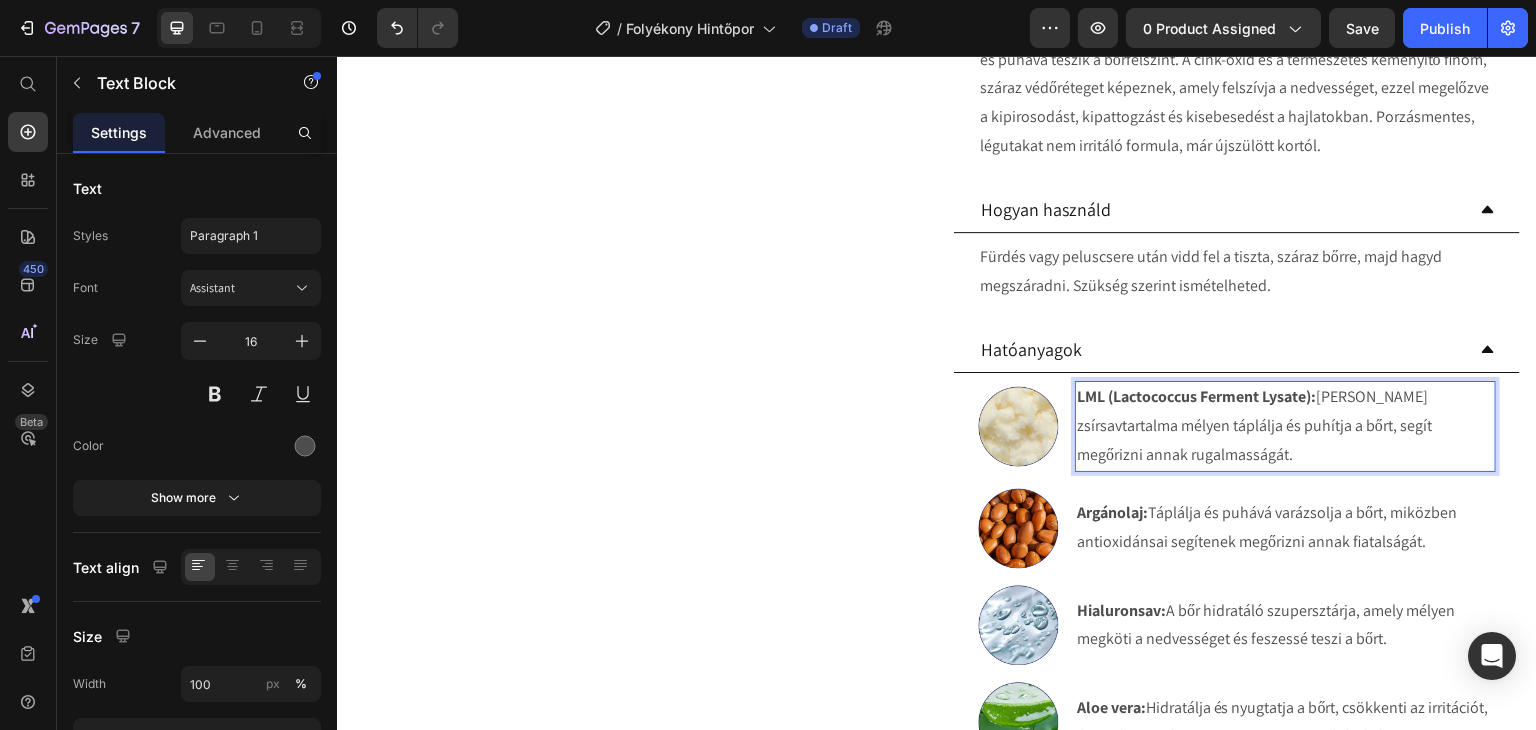 click on "LML (Lactococcus Ferment Lysate):" at bounding box center (1196, 396) 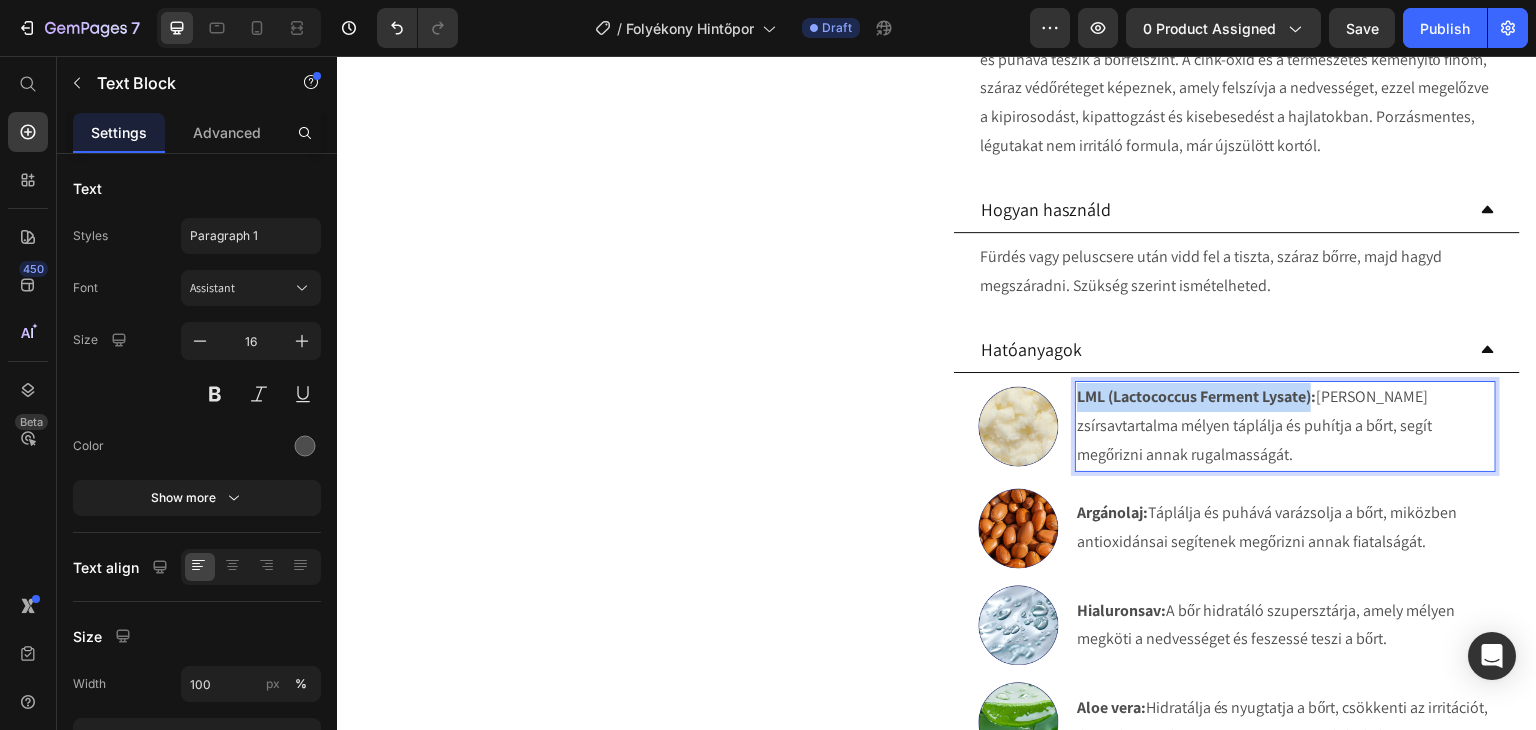 drag, startPoint x: 1307, startPoint y: 391, endPoint x: 1071, endPoint y: 402, distance: 236.25621 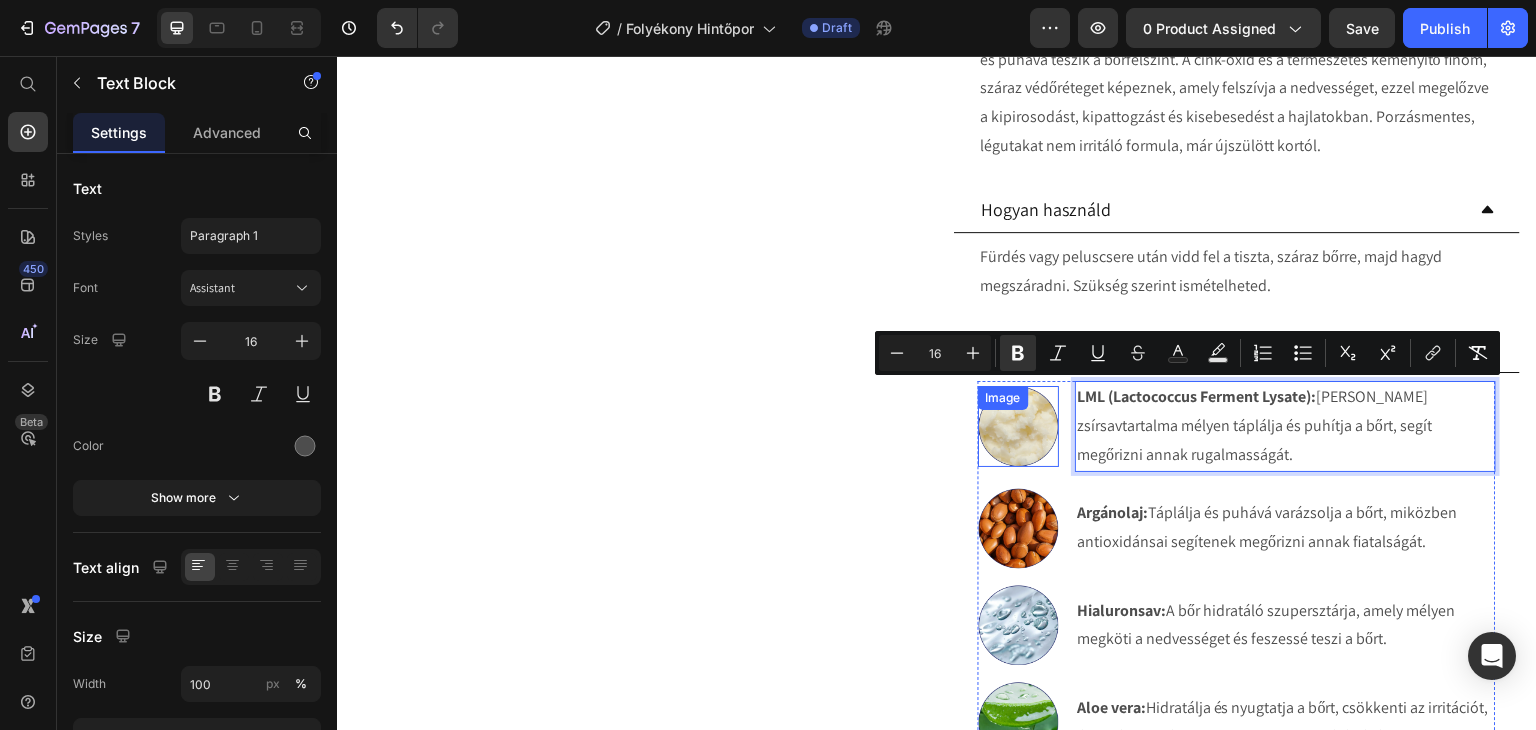 scroll, scrollTop: 909, scrollLeft: 0, axis: vertical 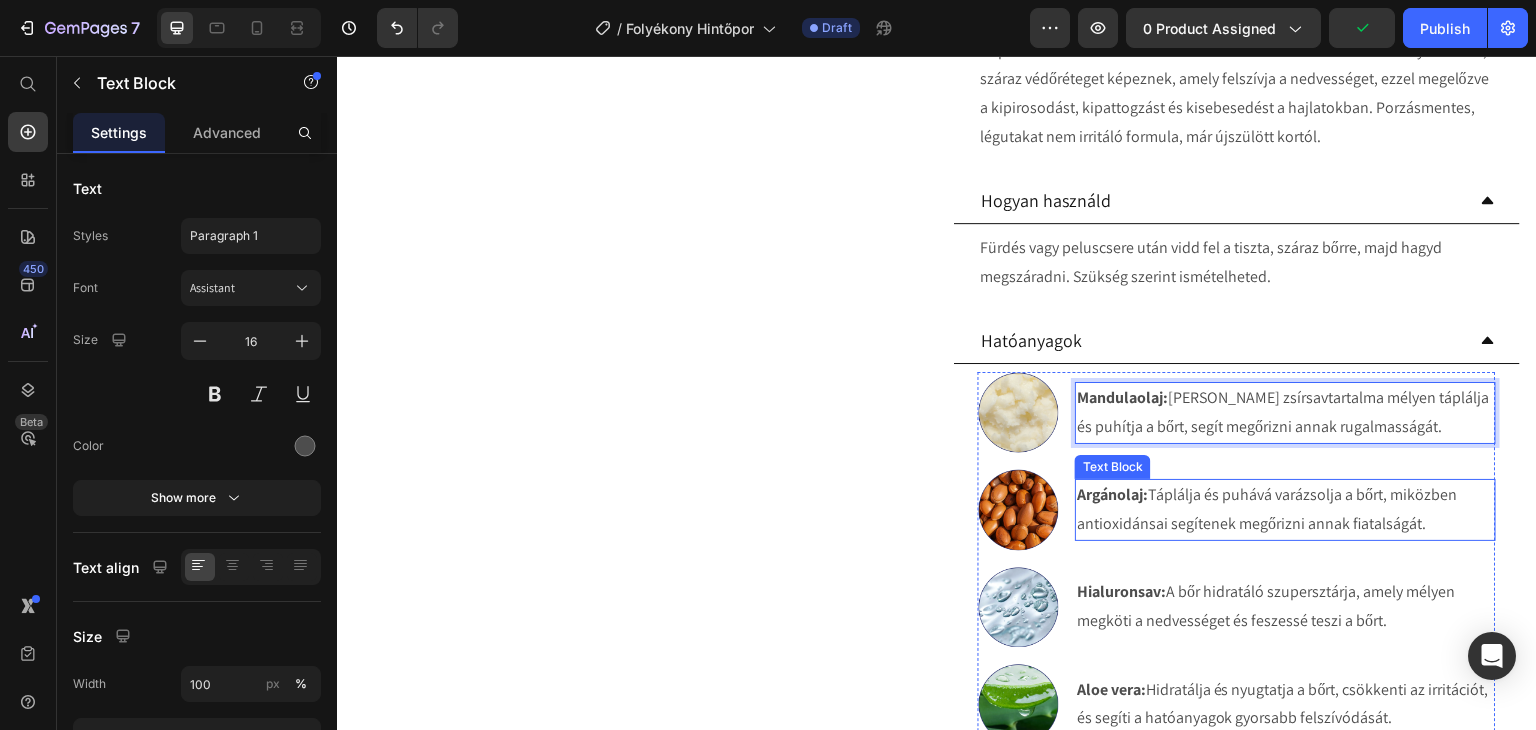 click on "Argánolaj:  Táplálja és puhává varázsolja a bőrt, miközben antioxidánsai segítenek megőrizni annak fiatalságát." at bounding box center [1285, 510] 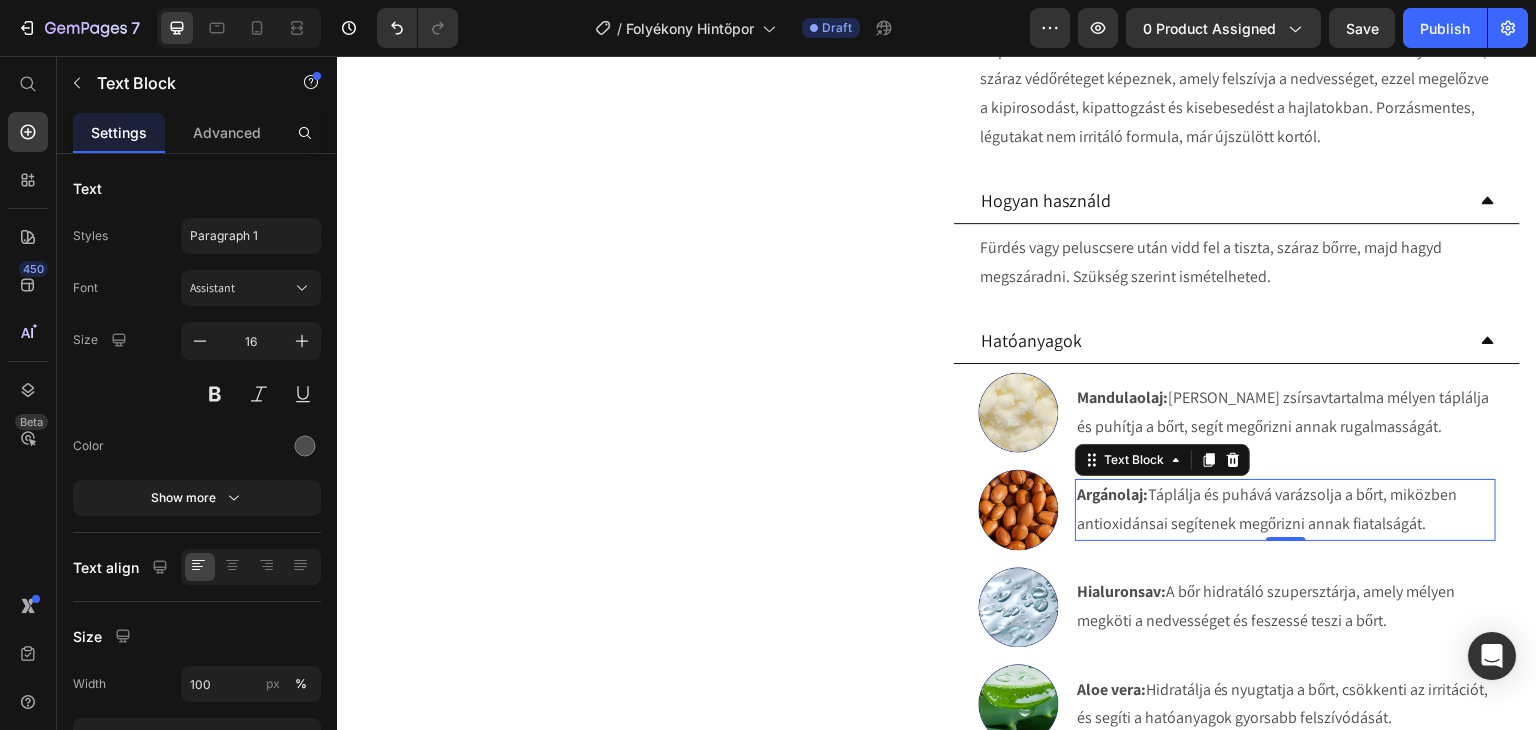 click on "Argánolaj:  Táplálja és puhává varázsolja a bőrt, miközben antioxidánsai segítenek megőrizni annak fiatalságát." at bounding box center [1285, 510] 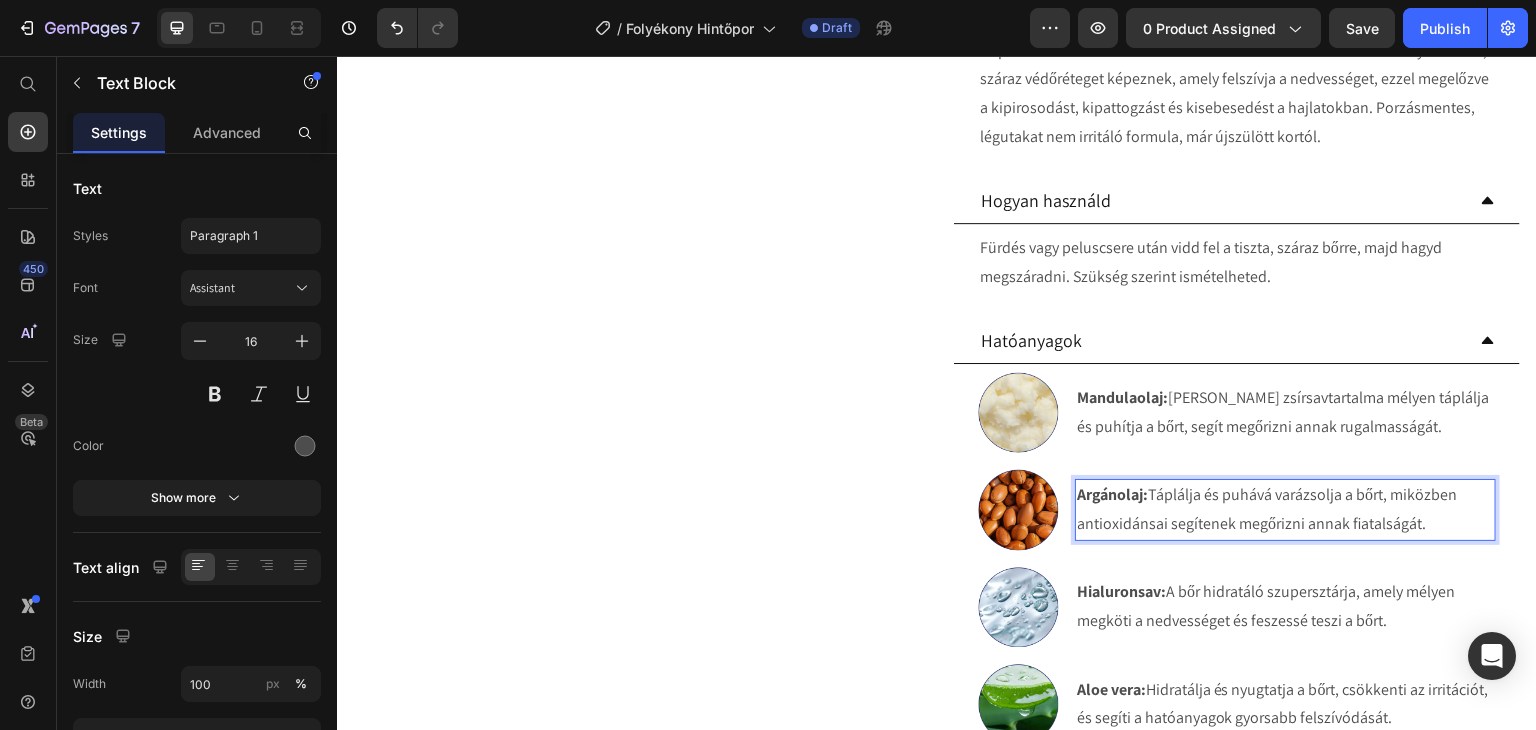 click on "Argánolaj:" at bounding box center (1112, 494) 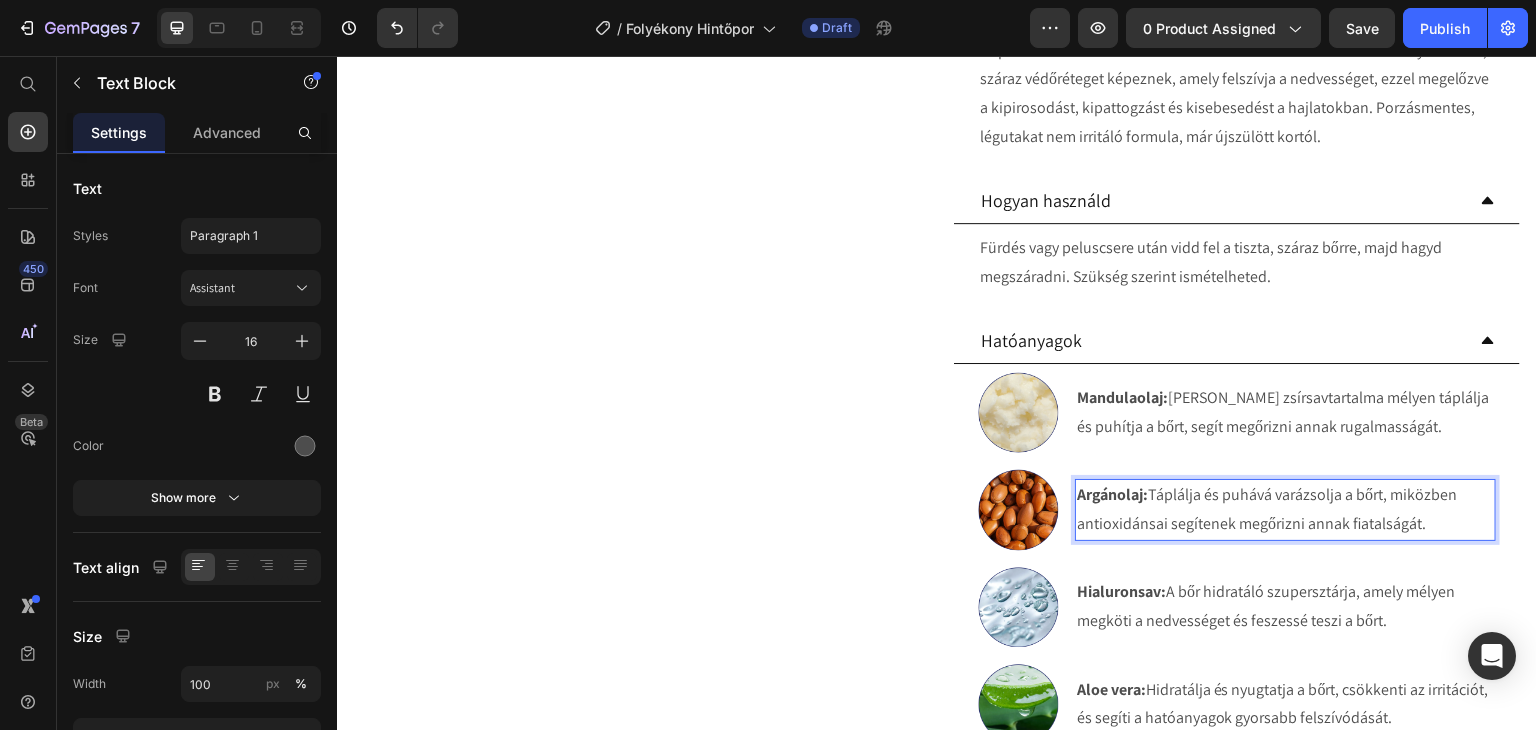 drag, startPoint x: 1110, startPoint y: 490, endPoint x: 1132, endPoint y: 494, distance: 22.36068 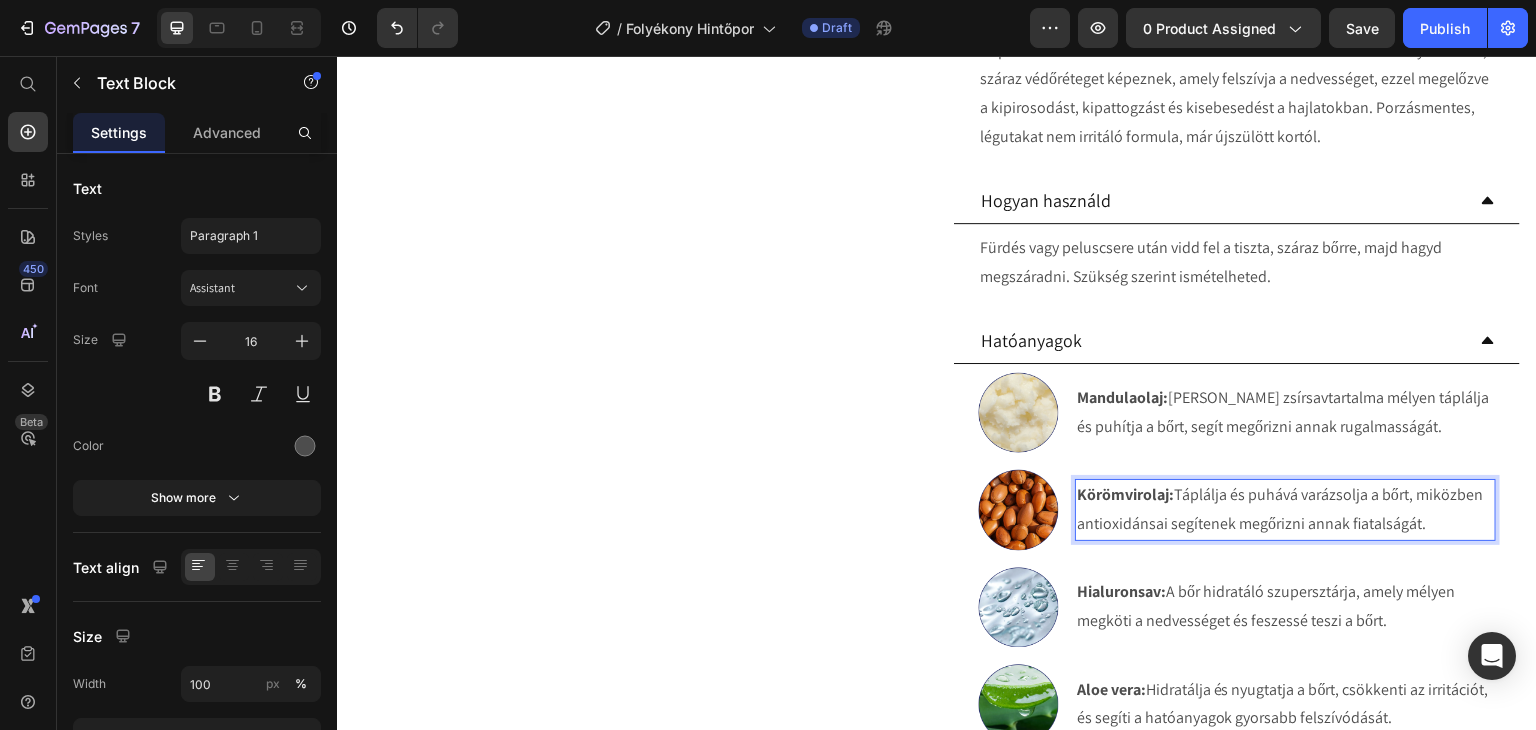 scroll, scrollTop: 900, scrollLeft: 0, axis: vertical 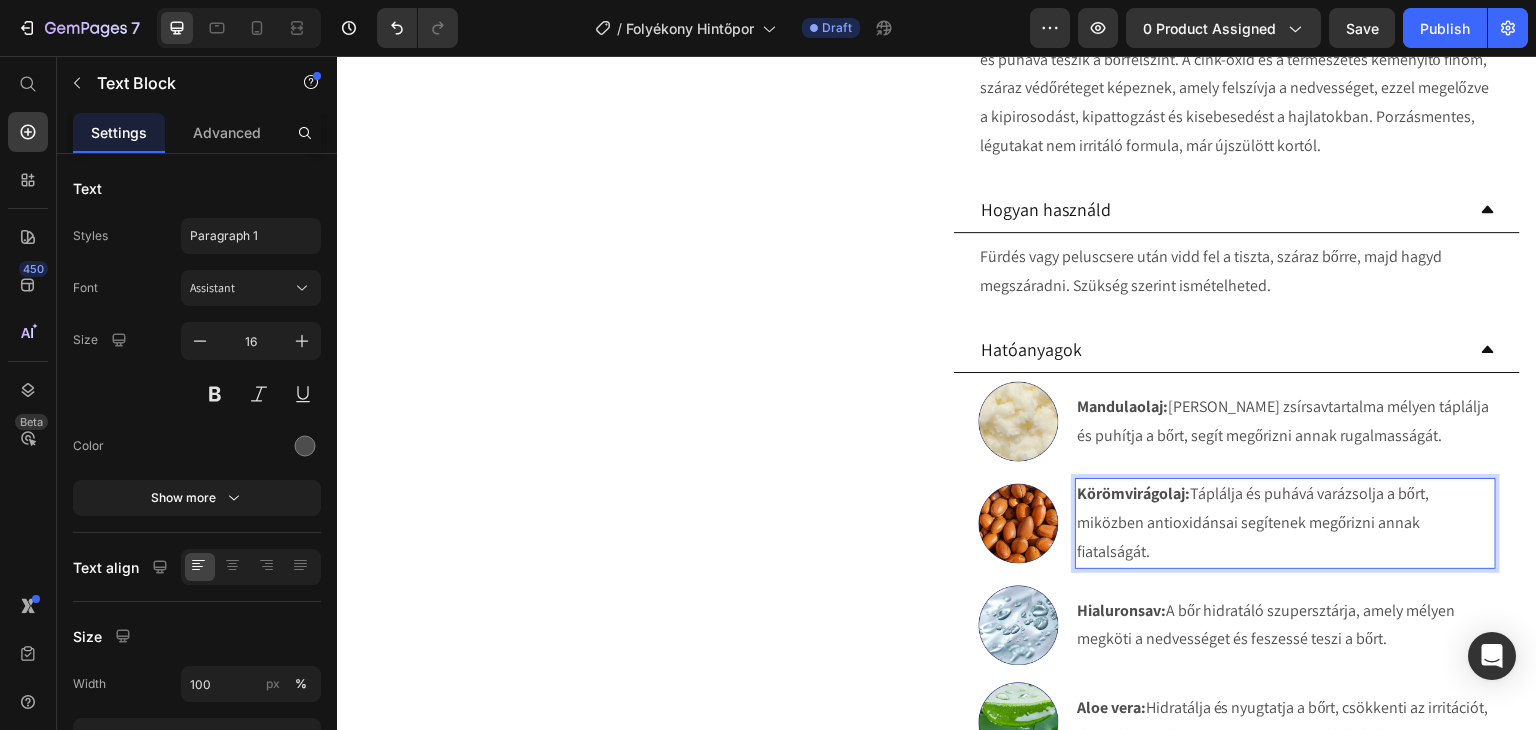 click on "Körömvirágolaj:  Táplálja és puhává varázsolja a bőrt, miközben antioxidánsai segítenek megőrizni annak fiatalságát." at bounding box center (1285, 523) 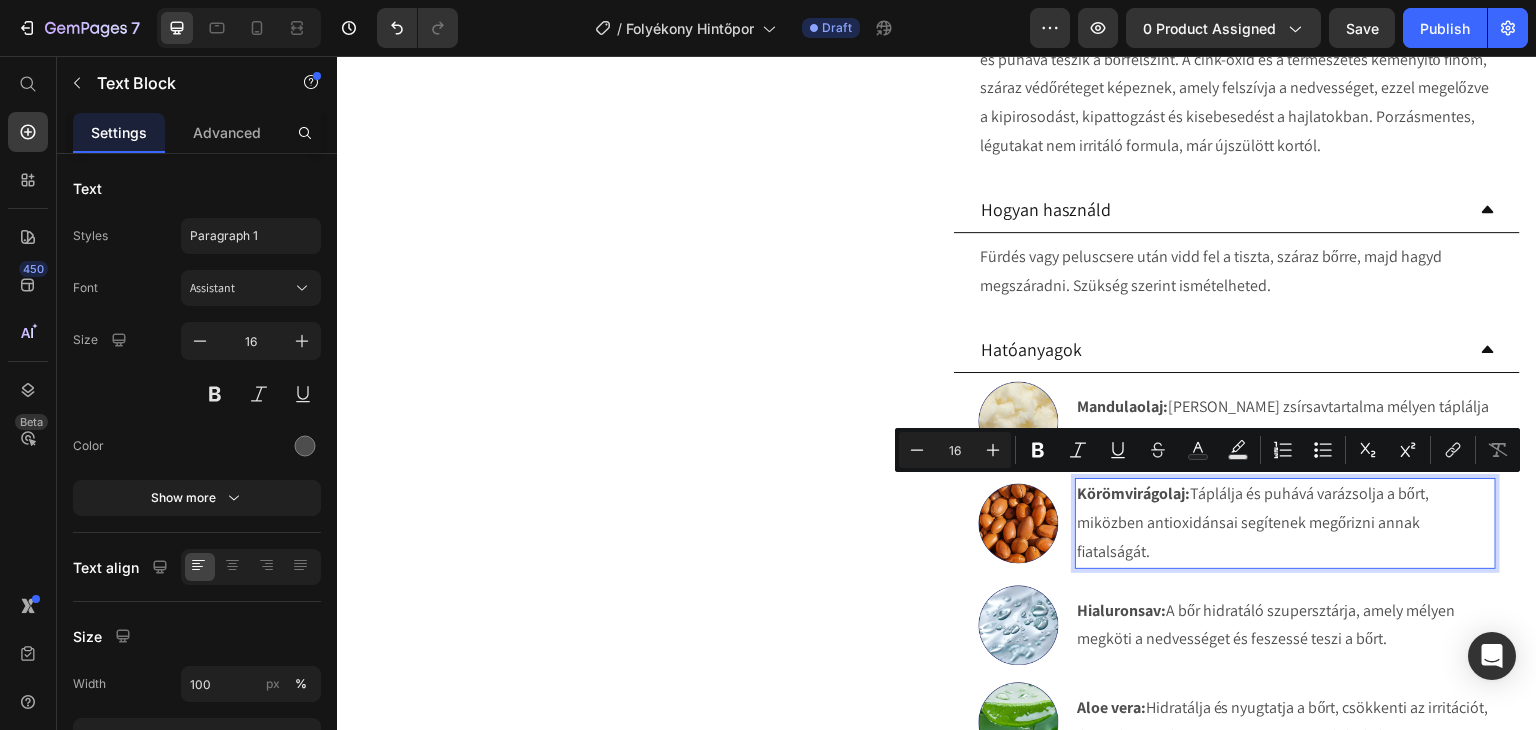drag, startPoint x: 1229, startPoint y: 553, endPoint x: 1188, endPoint y: 498, distance: 68.60029 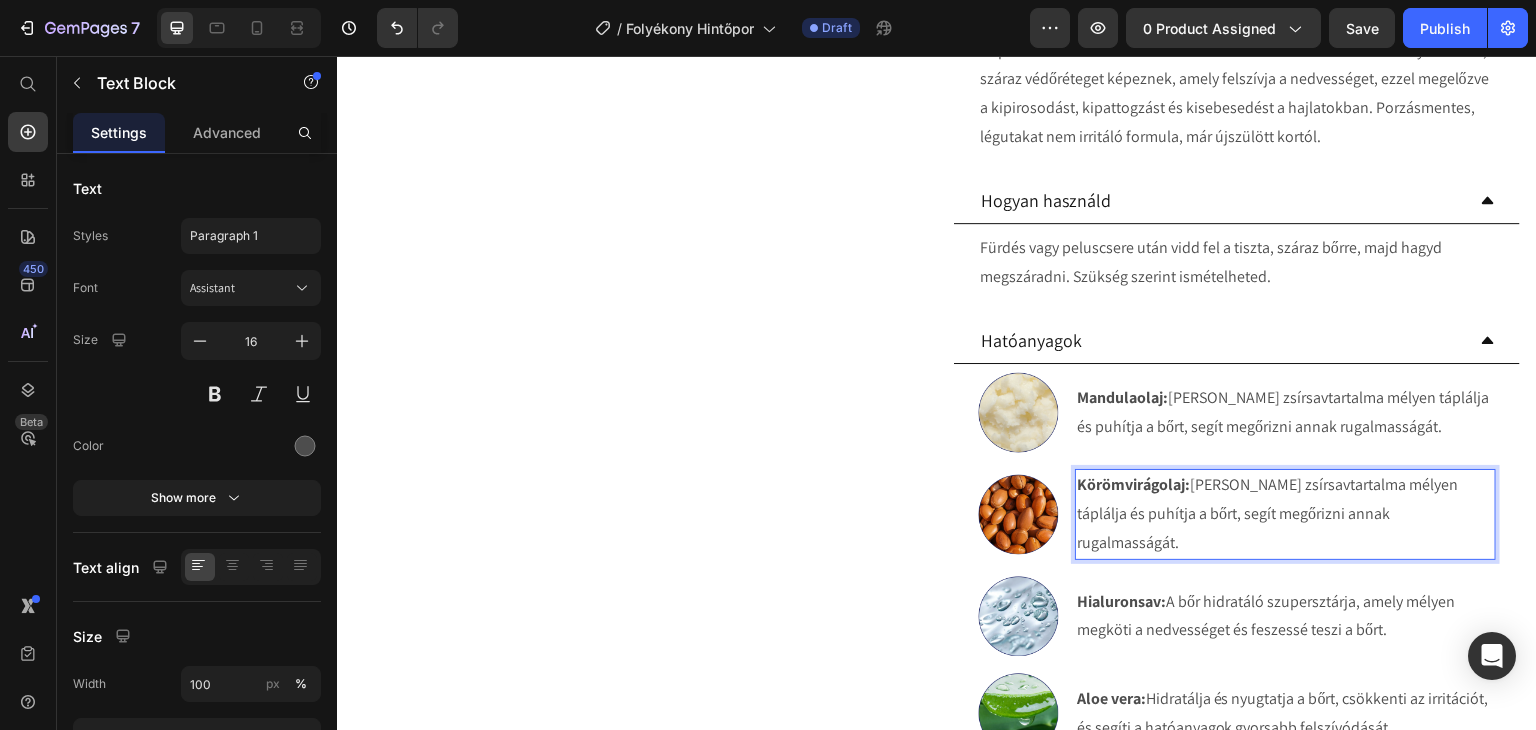 scroll, scrollTop: 1009, scrollLeft: 0, axis: vertical 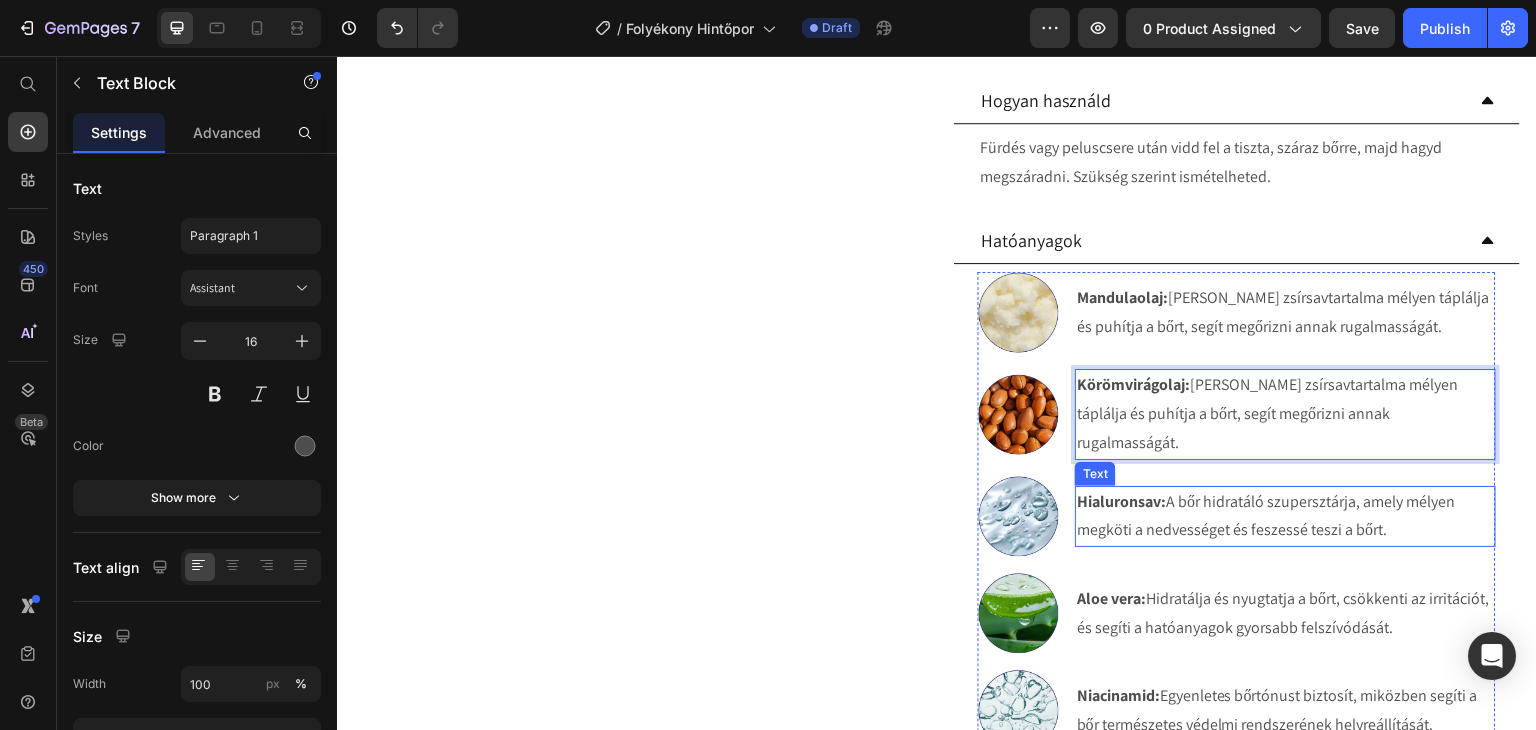 click on "Hialuronsav:  A bőr hidratáló szupersztárja, amely mélyen megköti a nedvességet és feszessé teszi a bőrt." at bounding box center [1285, 517] 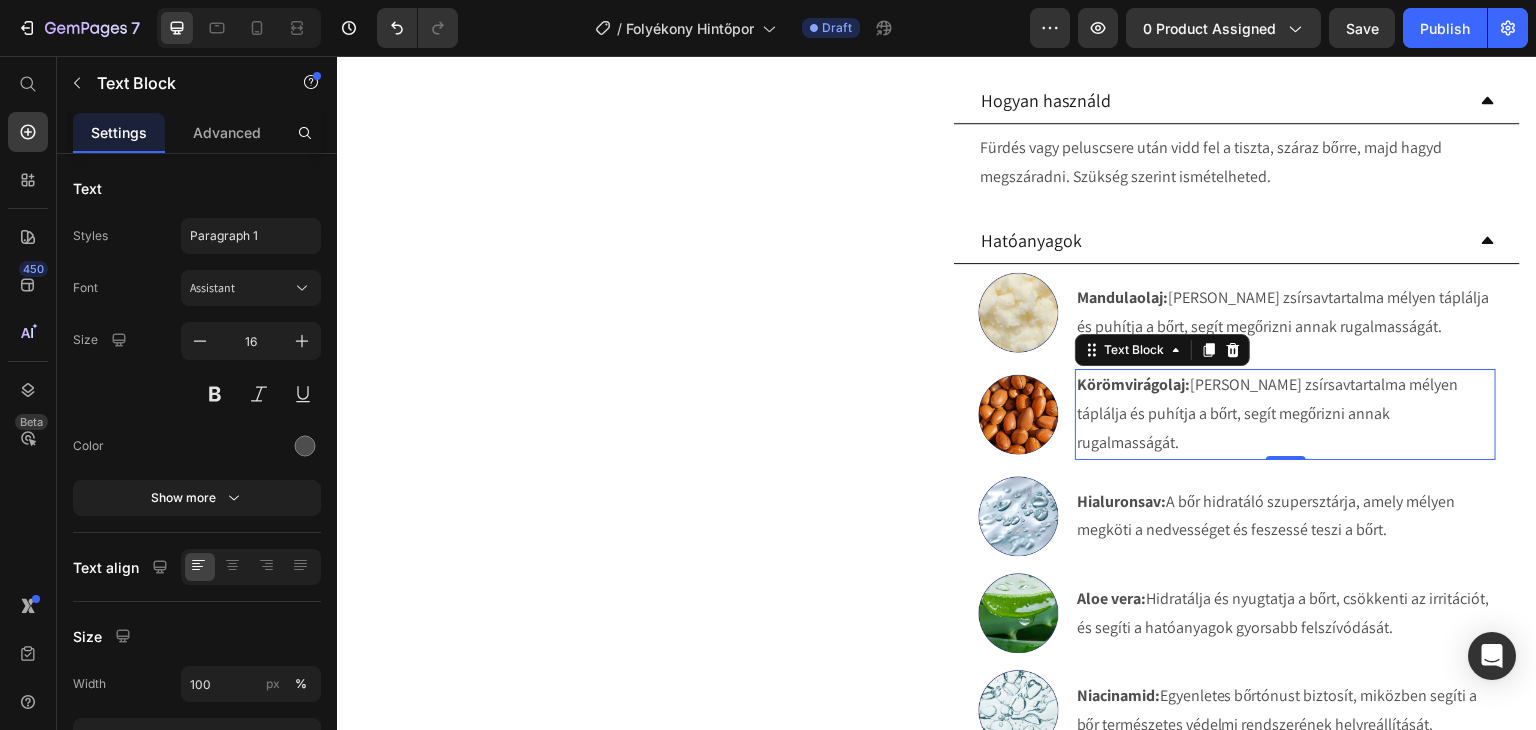 drag, startPoint x: 1361, startPoint y: 418, endPoint x: 1397, endPoint y: 418, distance: 36 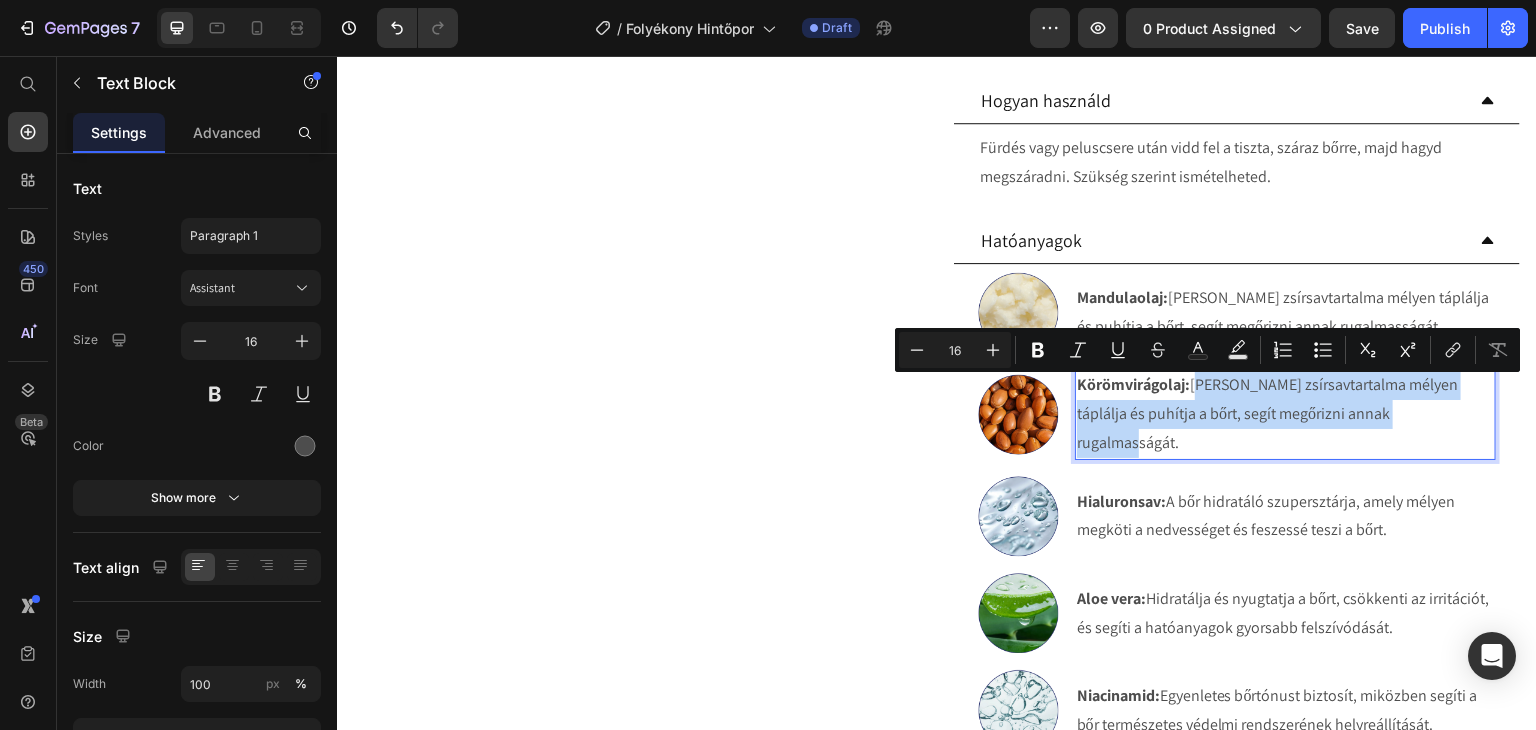 drag, startPoint x: 1449, startPoint y: 417, endPoint x: 1187, endPoint y: 398, distance: 262.68802 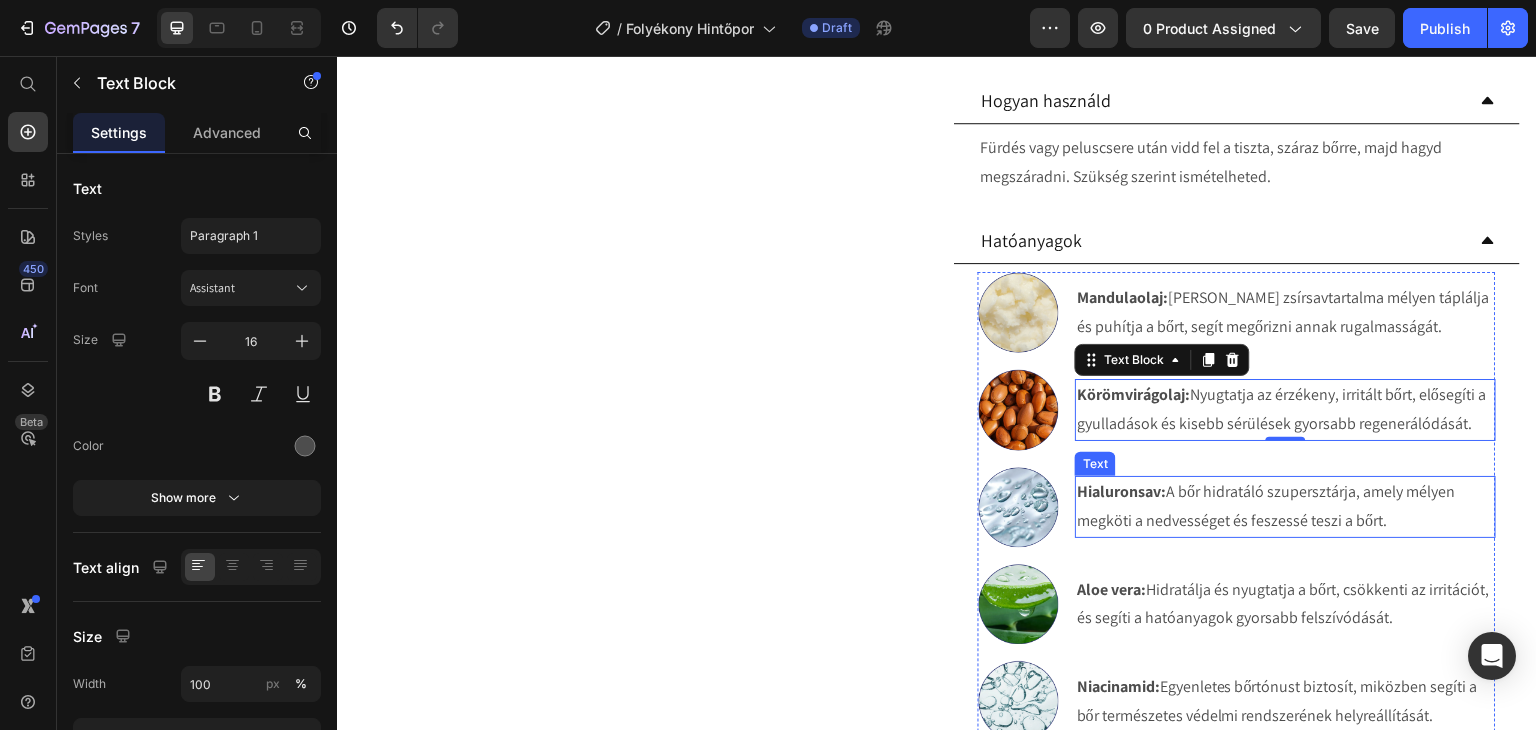 click on "Hialuronsav:" at bounding box center (1121, 491) 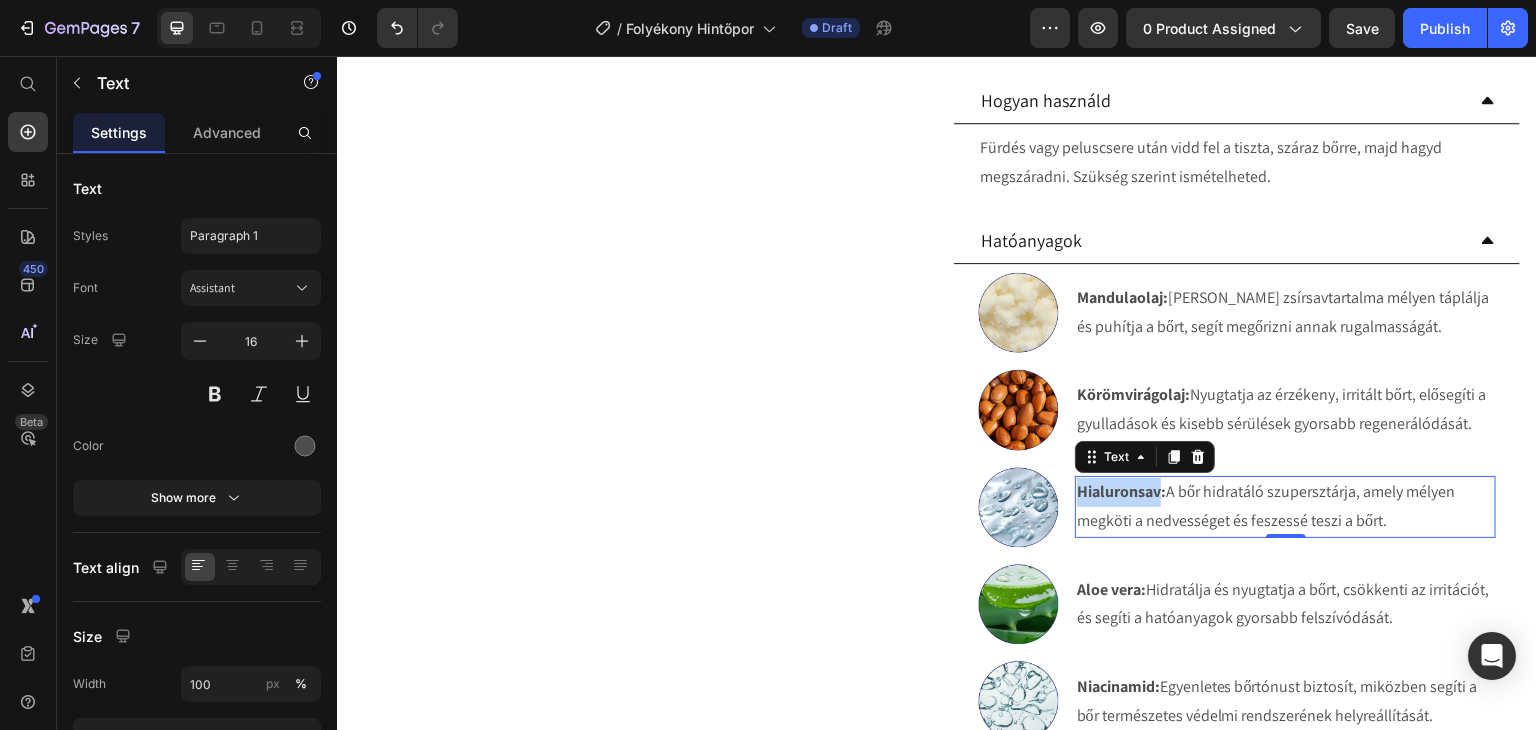 click on "Hialuronsav:" at bounding box center [1121, 491] 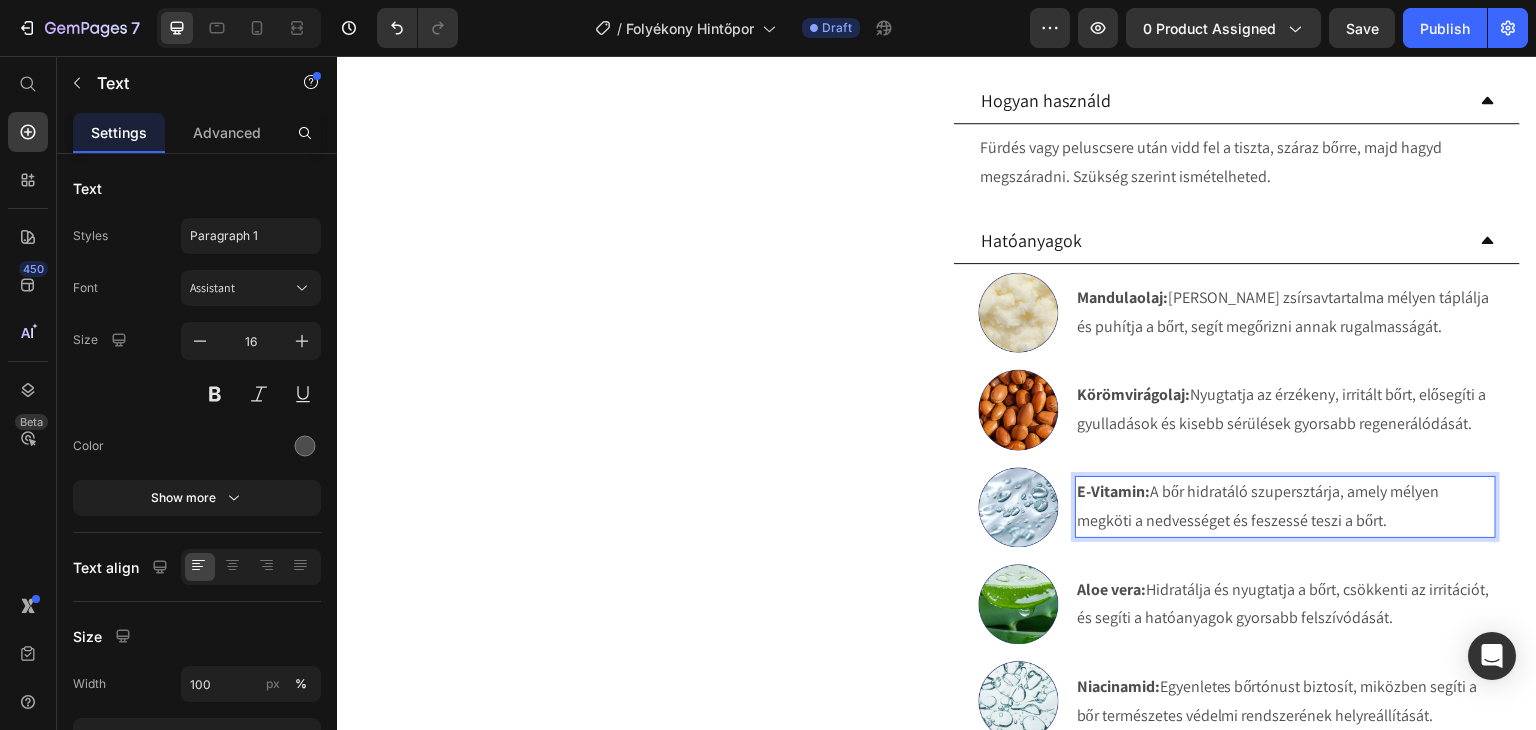 click on "E-Vitamin:" at bounding box center (1113, 491) 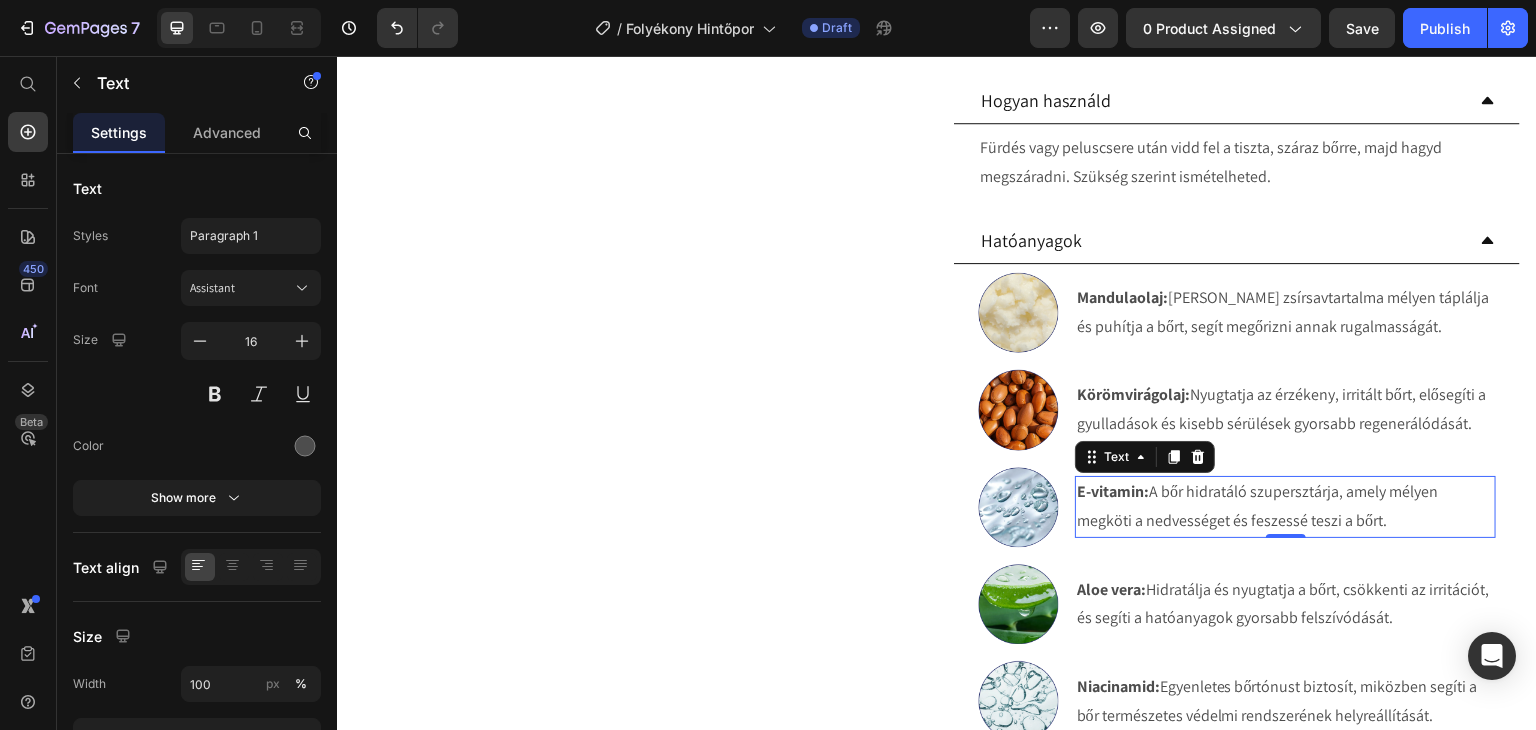 click on "E-vitamin:  A bőr hidratáló szupersztárja, amely mélyen megköti a nedvességet és feszessé teszi a bőrt." at bounding box center [1285, 507] 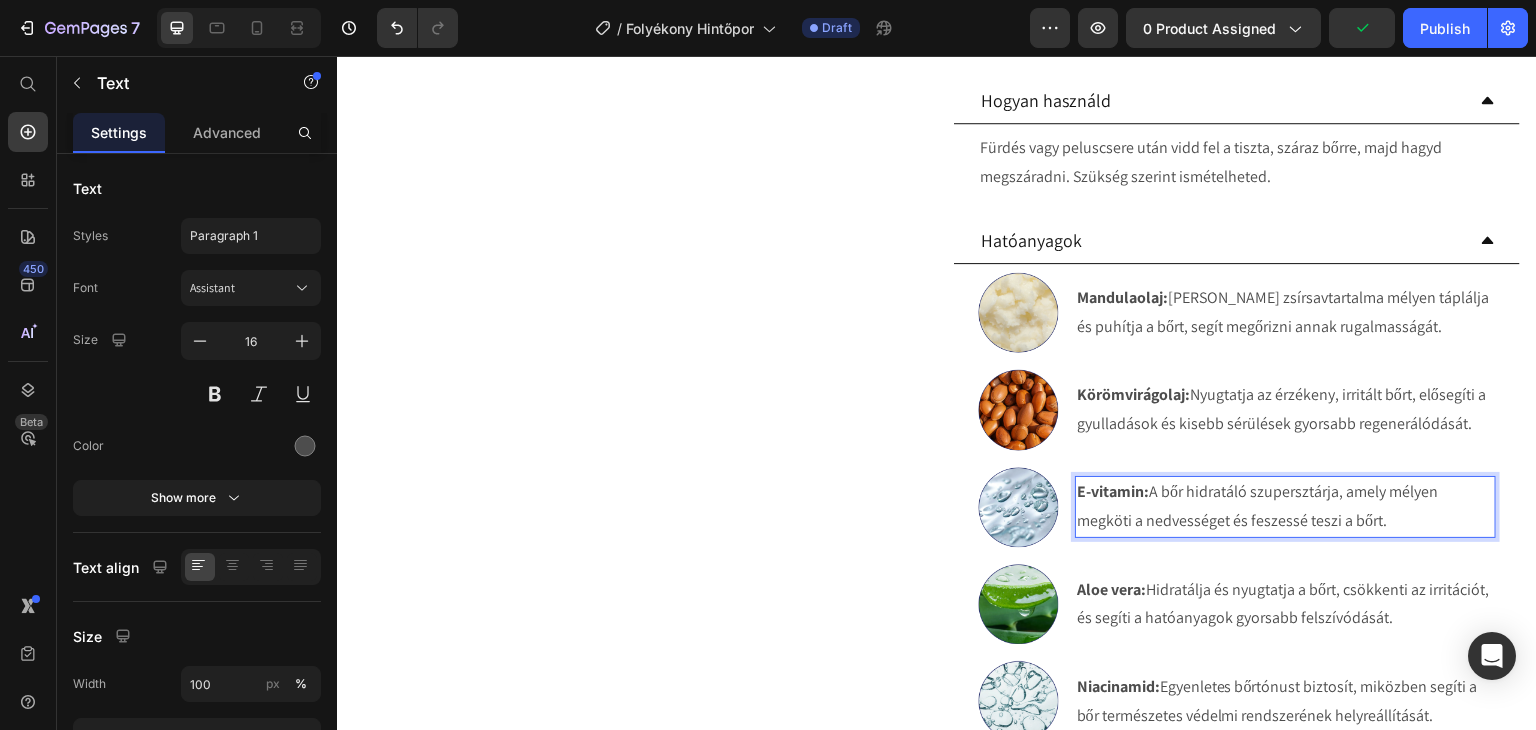 drag, startPoint x: 1380, startPoint y: 521, endPoint x: 1146, endPoint y: 489, distance: 236.1779 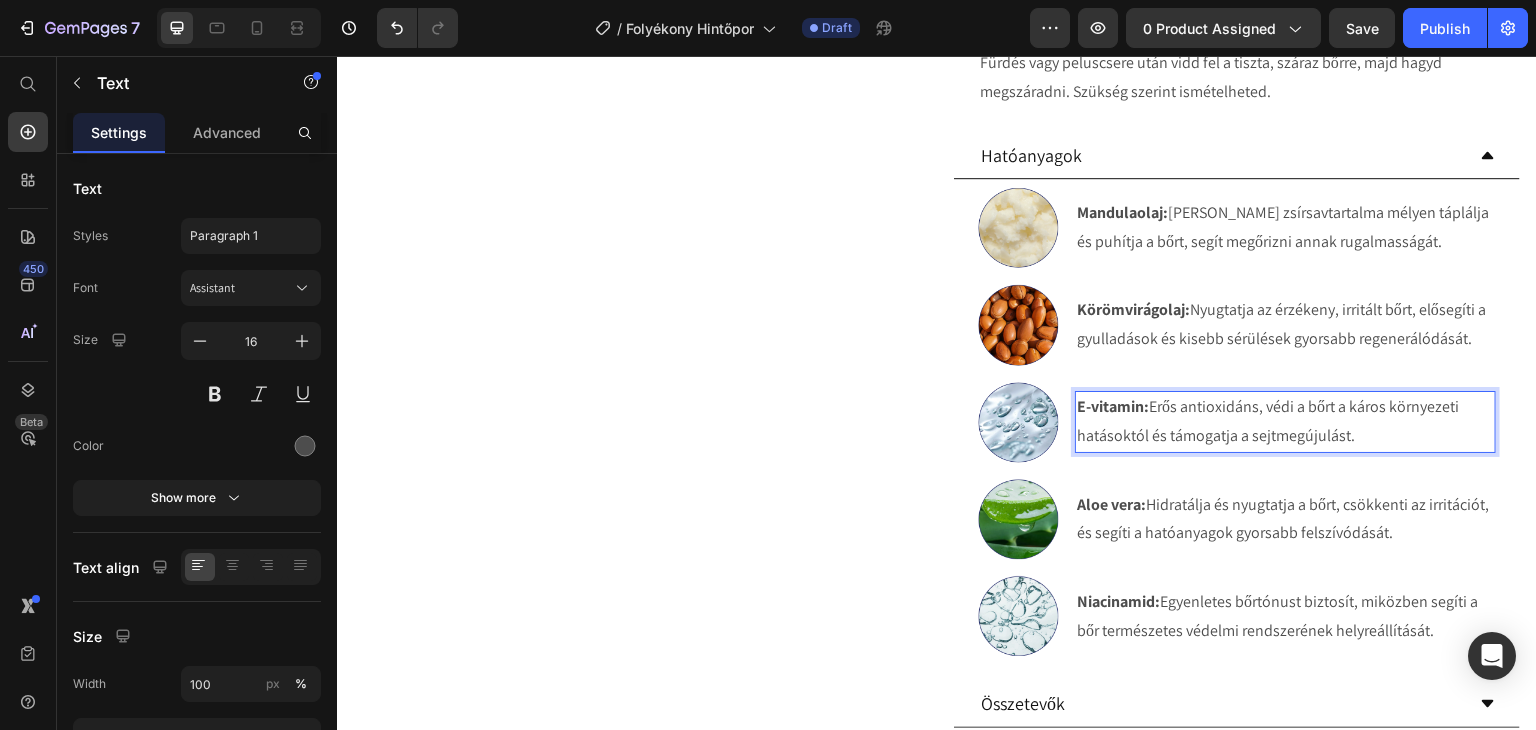 scroll, scrollTop: 1209, scrollLeft: 0, axis: vertical 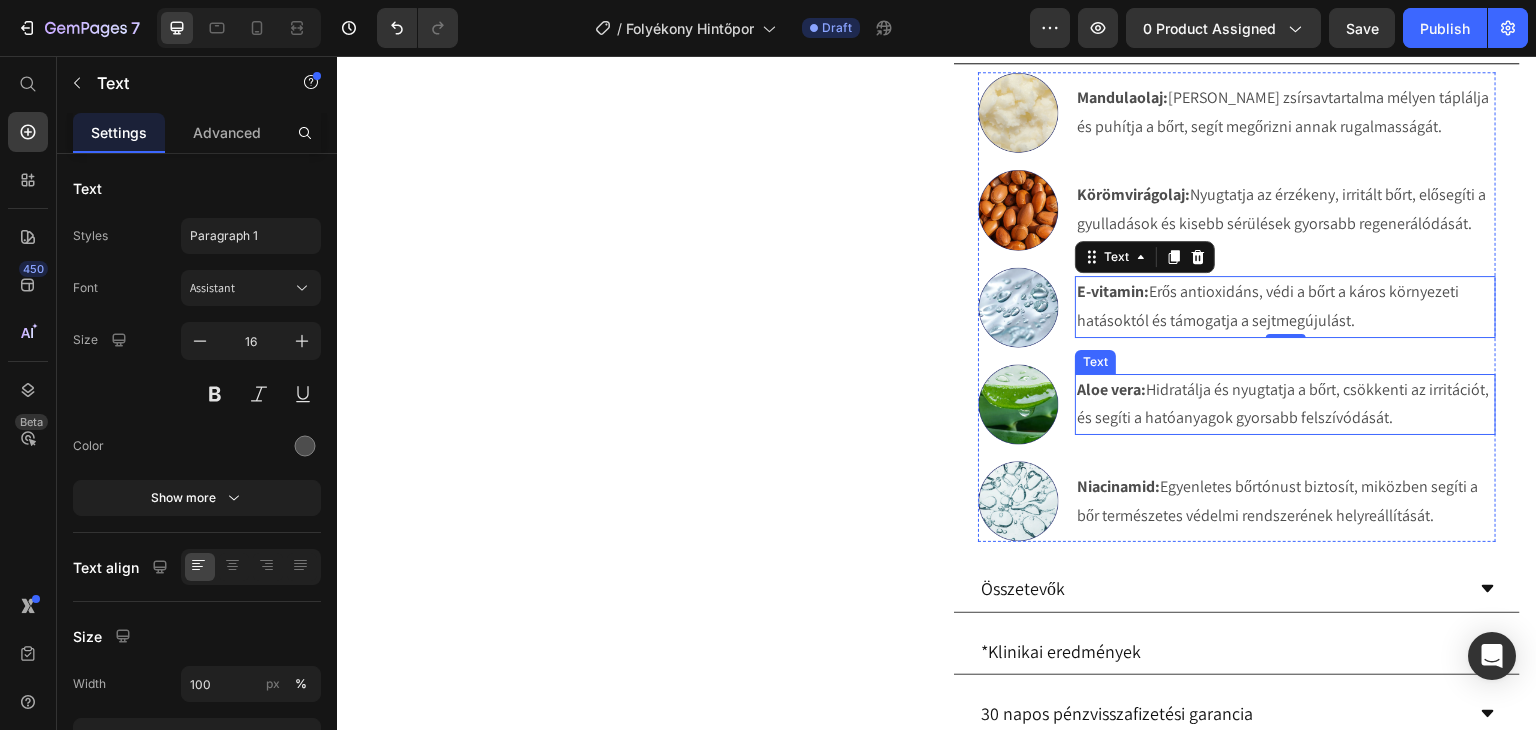 click on "Aloe vera:" at bounding box center [1111, 389] 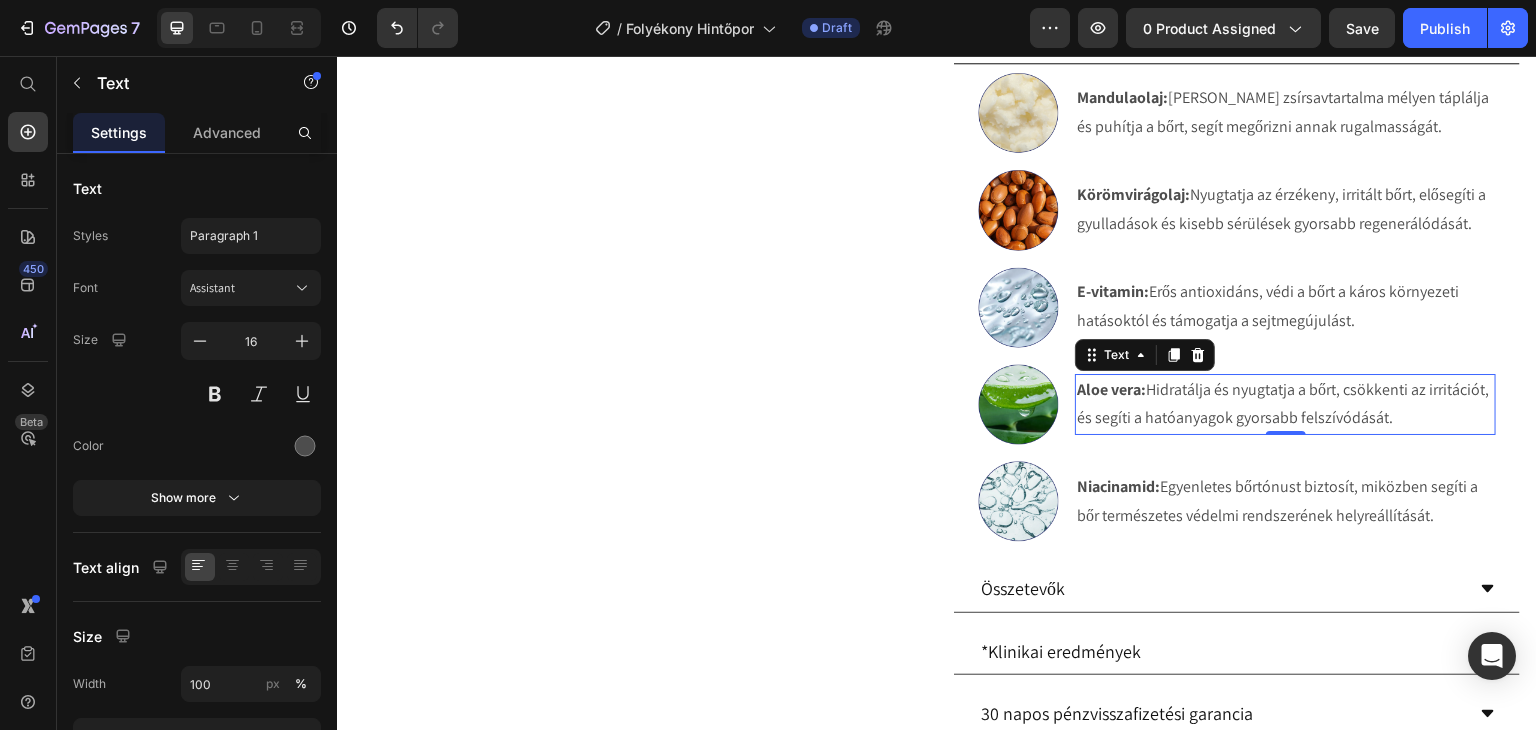 click on "Aloe vera:" at bounding box center [1111, 389] 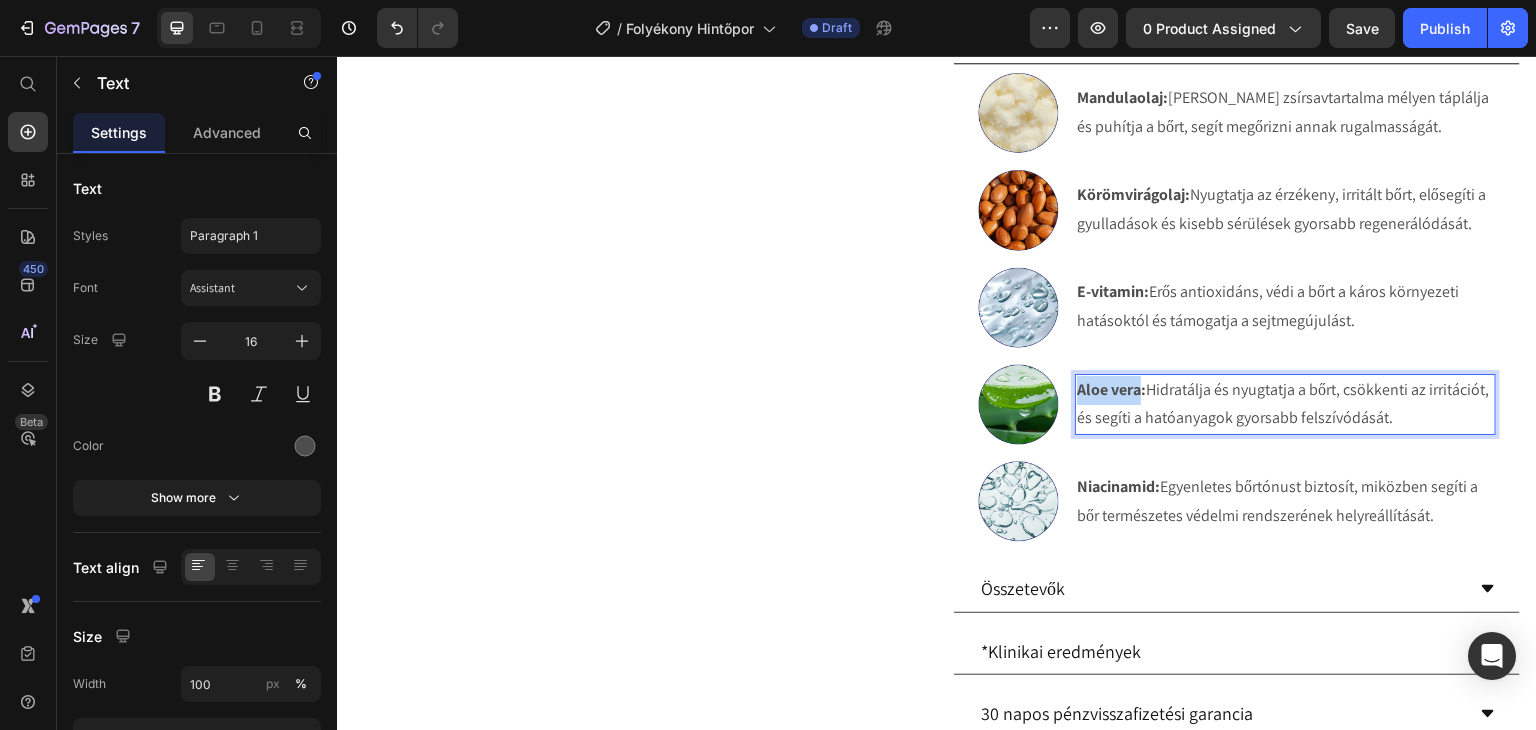drag, startPoint x: 1134, startPoint y: 388, endPoint x: 1070, endPoint y: 392, distance: 64.12488 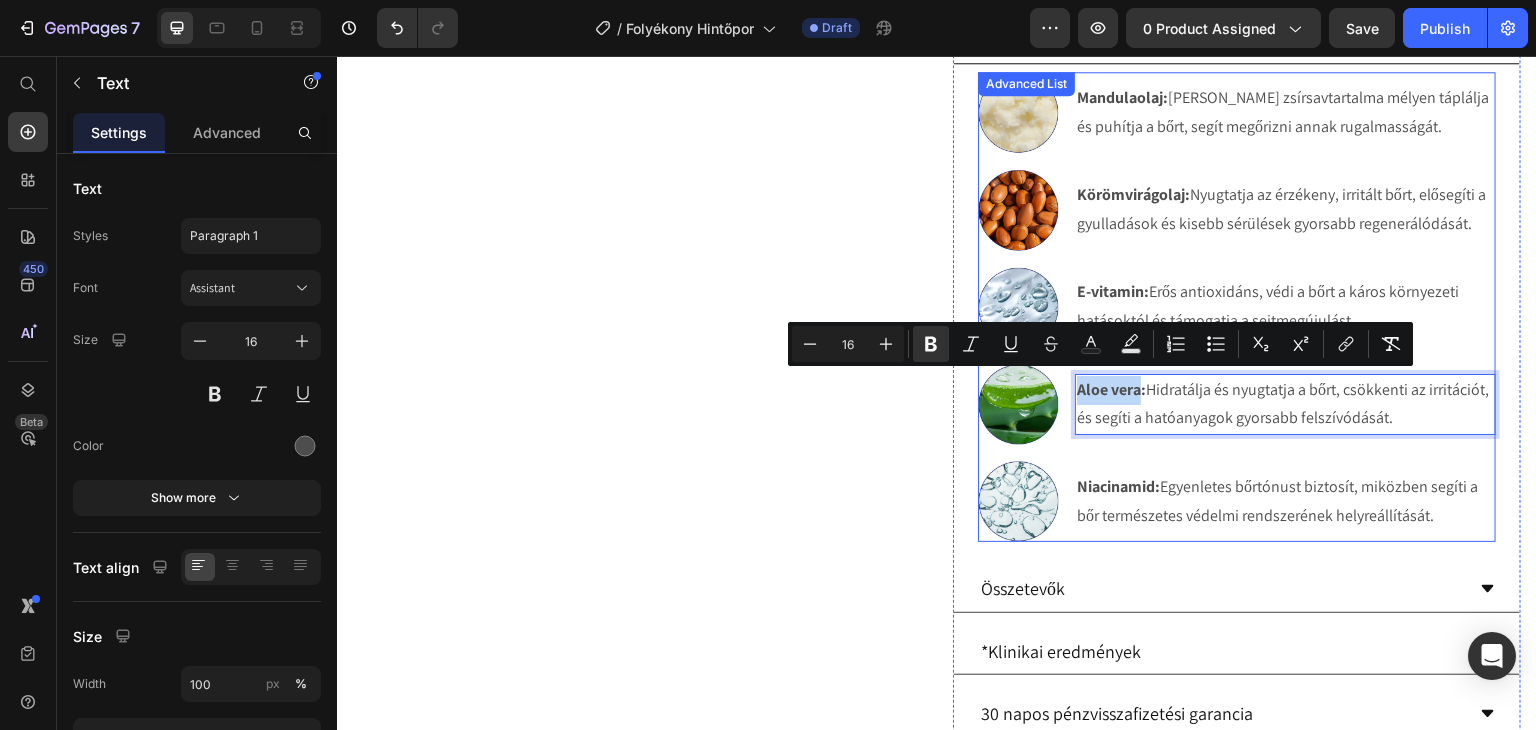 scroll, scrollTop: 1200, scrollLeft: 0, axis: vertical 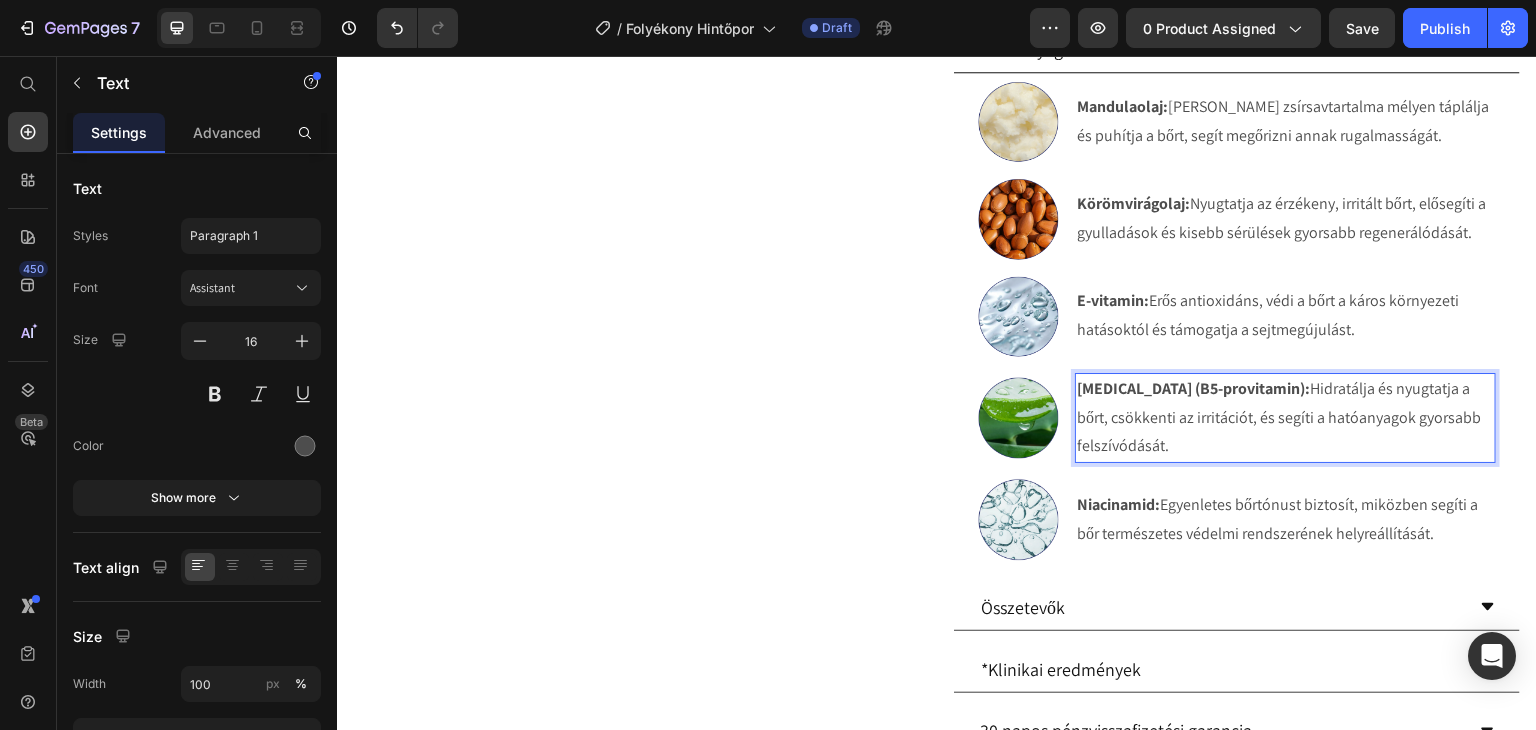 drag, startPoint x: 1165, startPoint y: 445, endPoint x: 1255, endPoint y: 394, distance: 103.44564 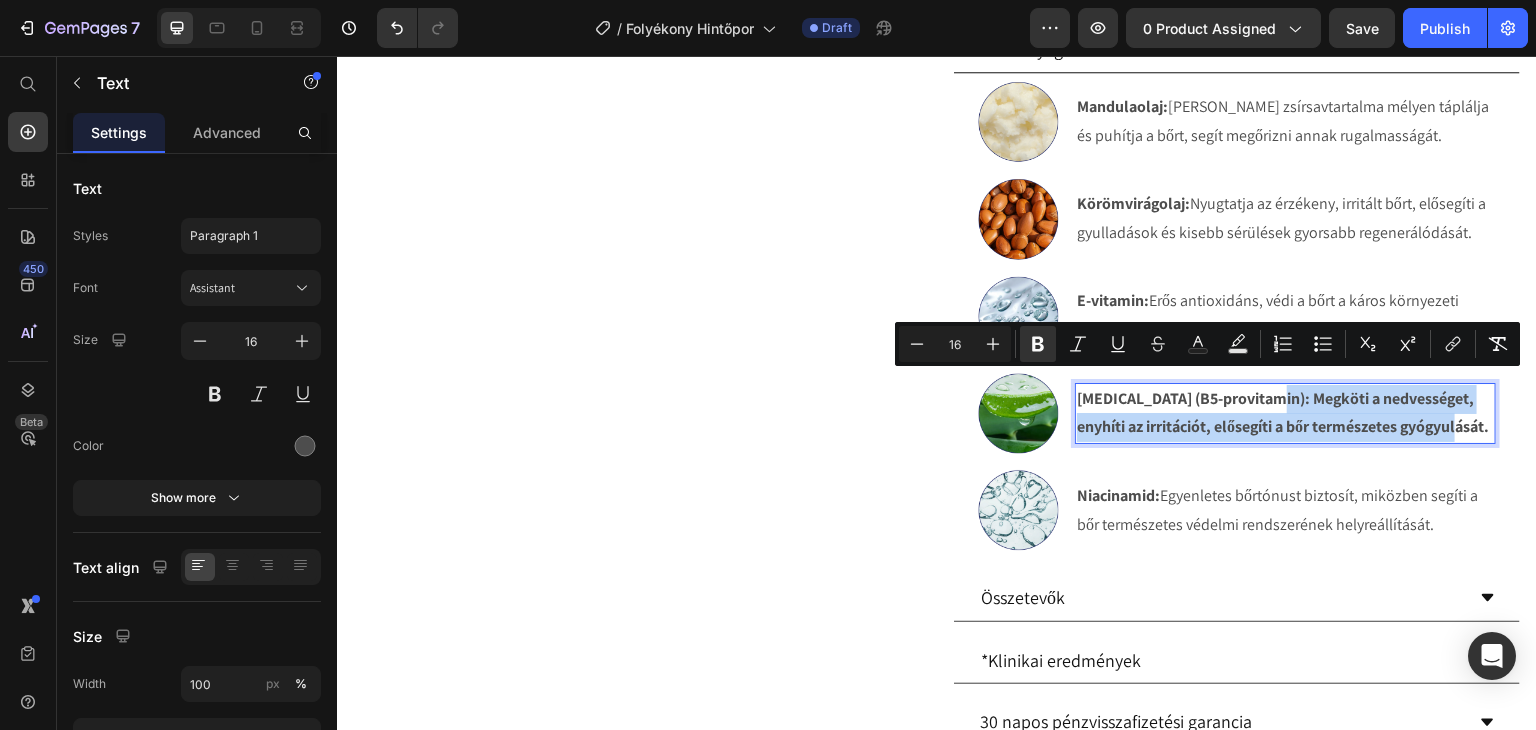 drag, startPoint x: 1203, startPoint y: 439, endPoint x: 1266, endPoint y: 378, distance: 87.69264 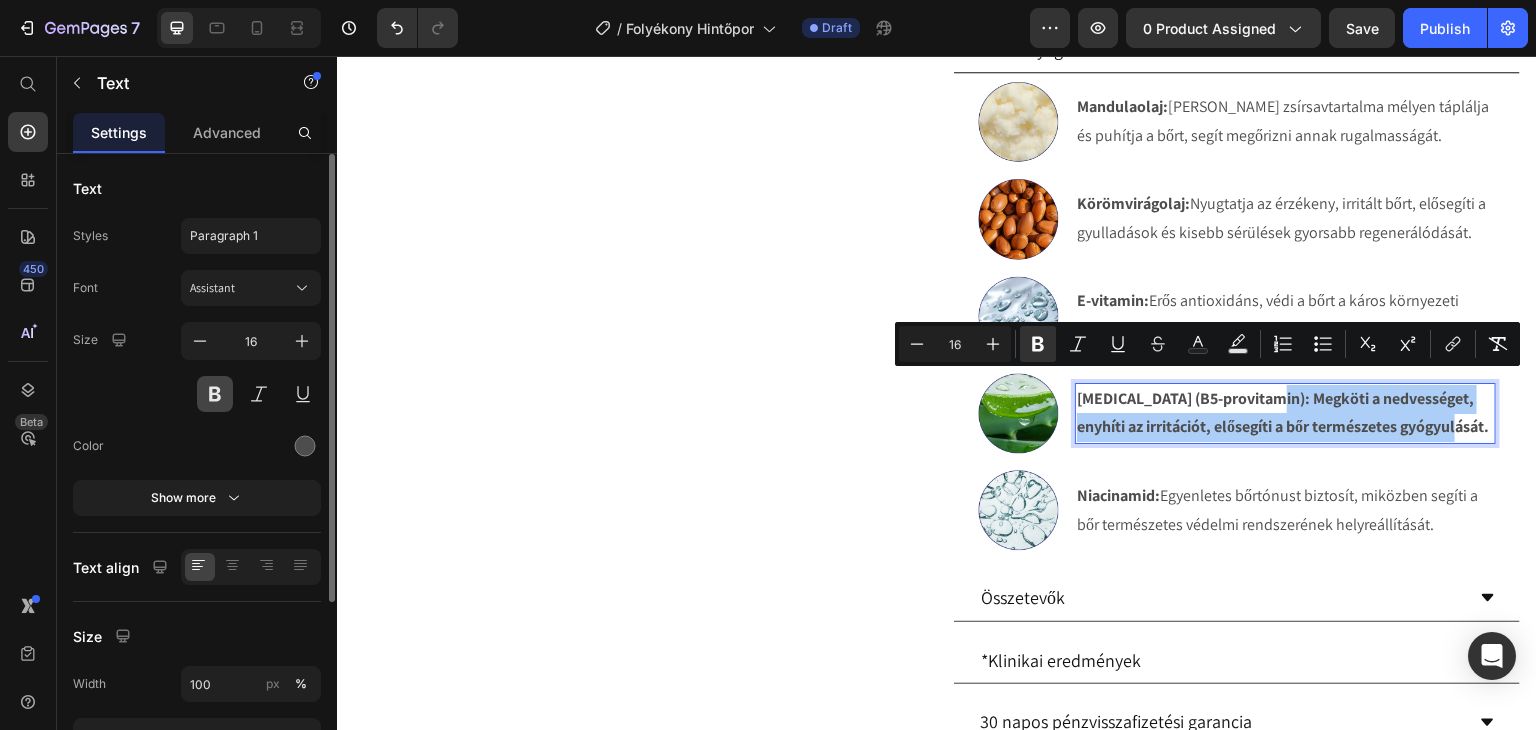 click at bounding box center (215, 394) 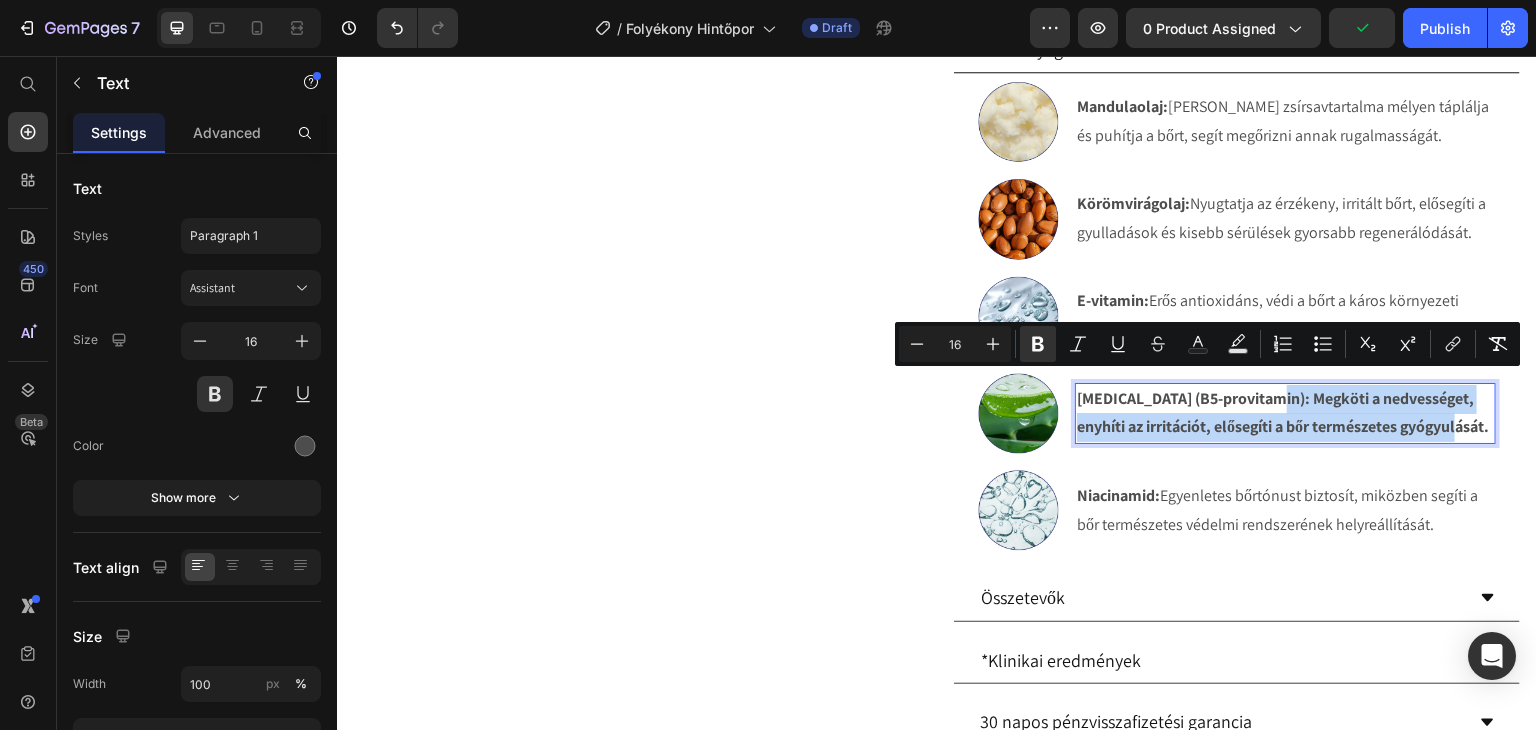 drag, startPoint x: 1202, startPoint y: 446, endPoint x: 1267, endPoint y: 397, distance: 81.400246 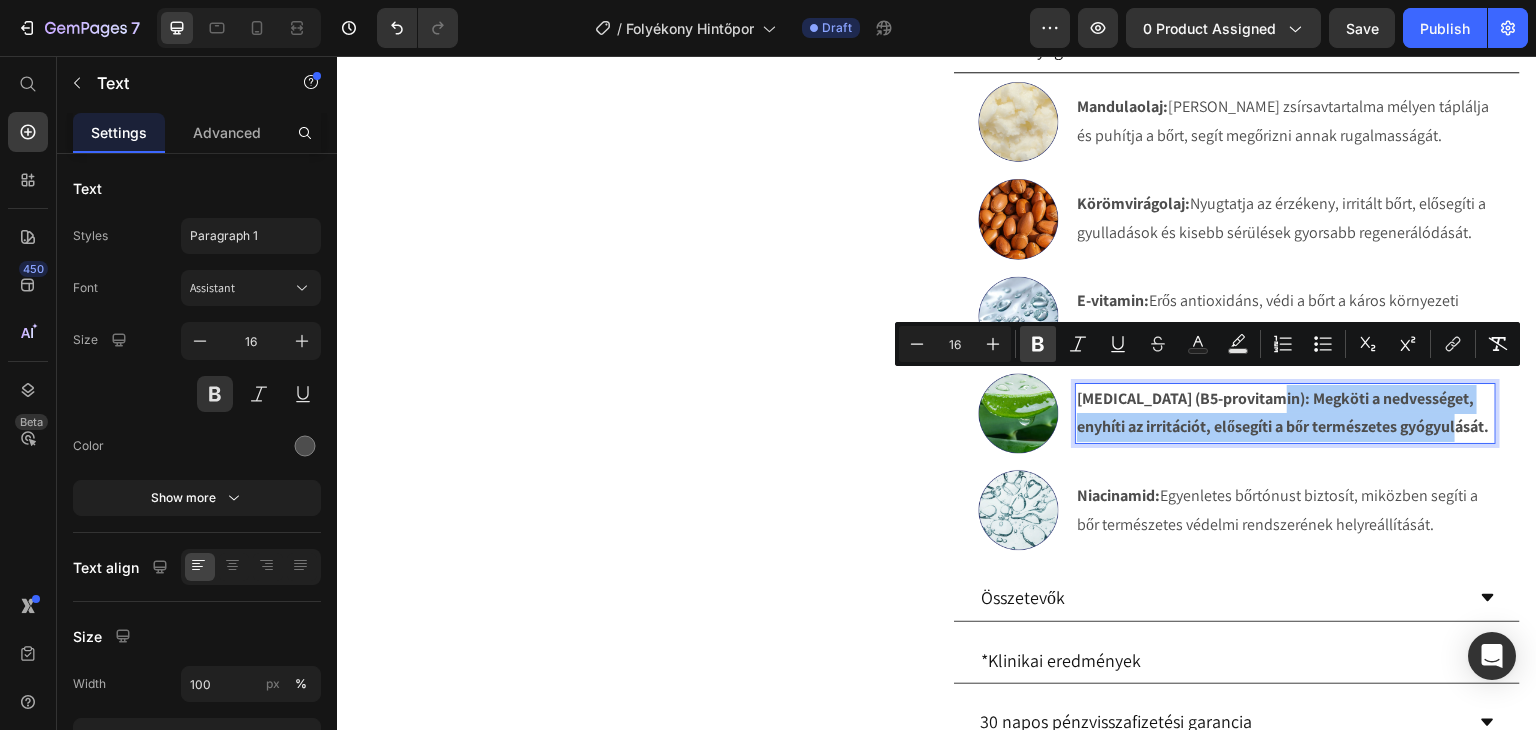 click on "Bold" at bounding box center [1038, 344] 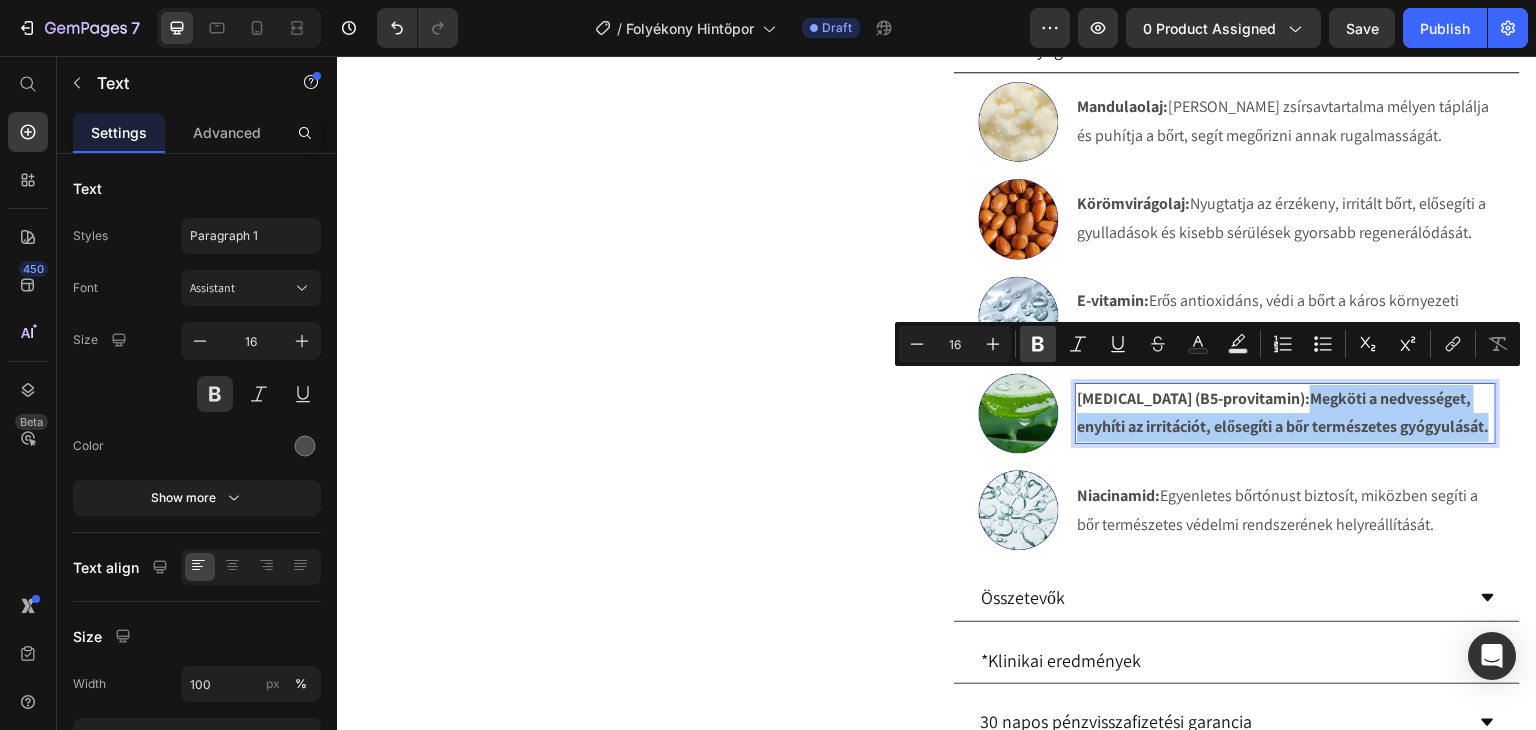 click 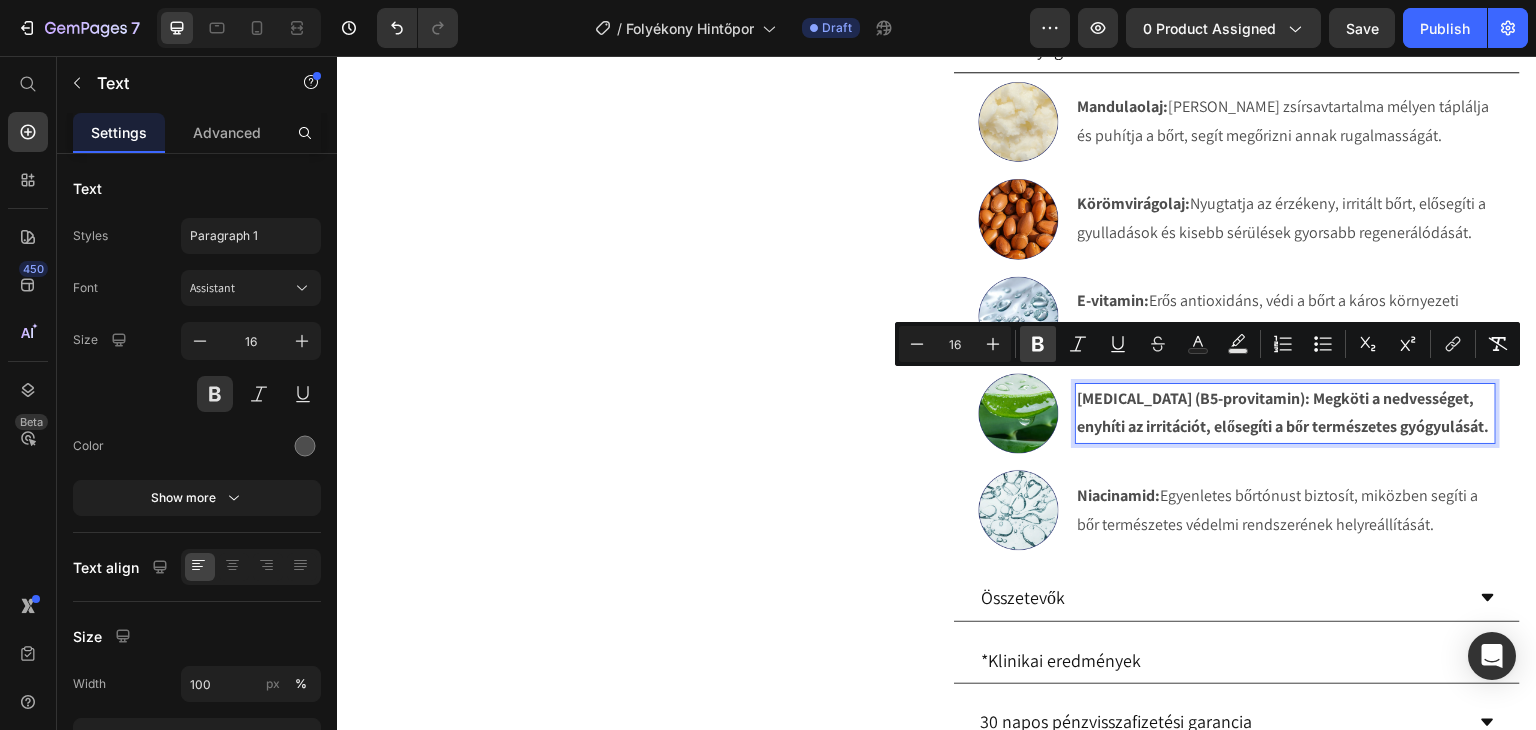 click 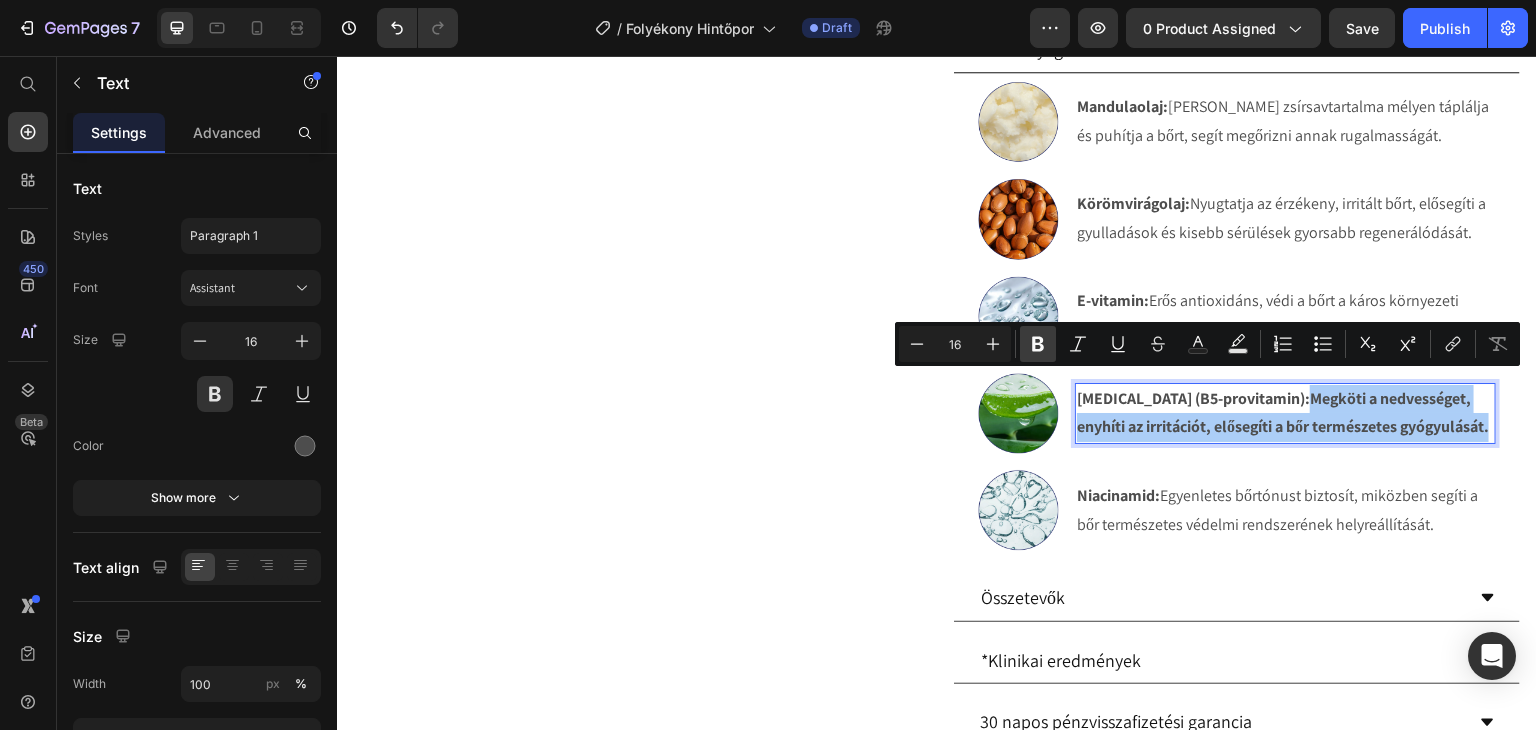 click 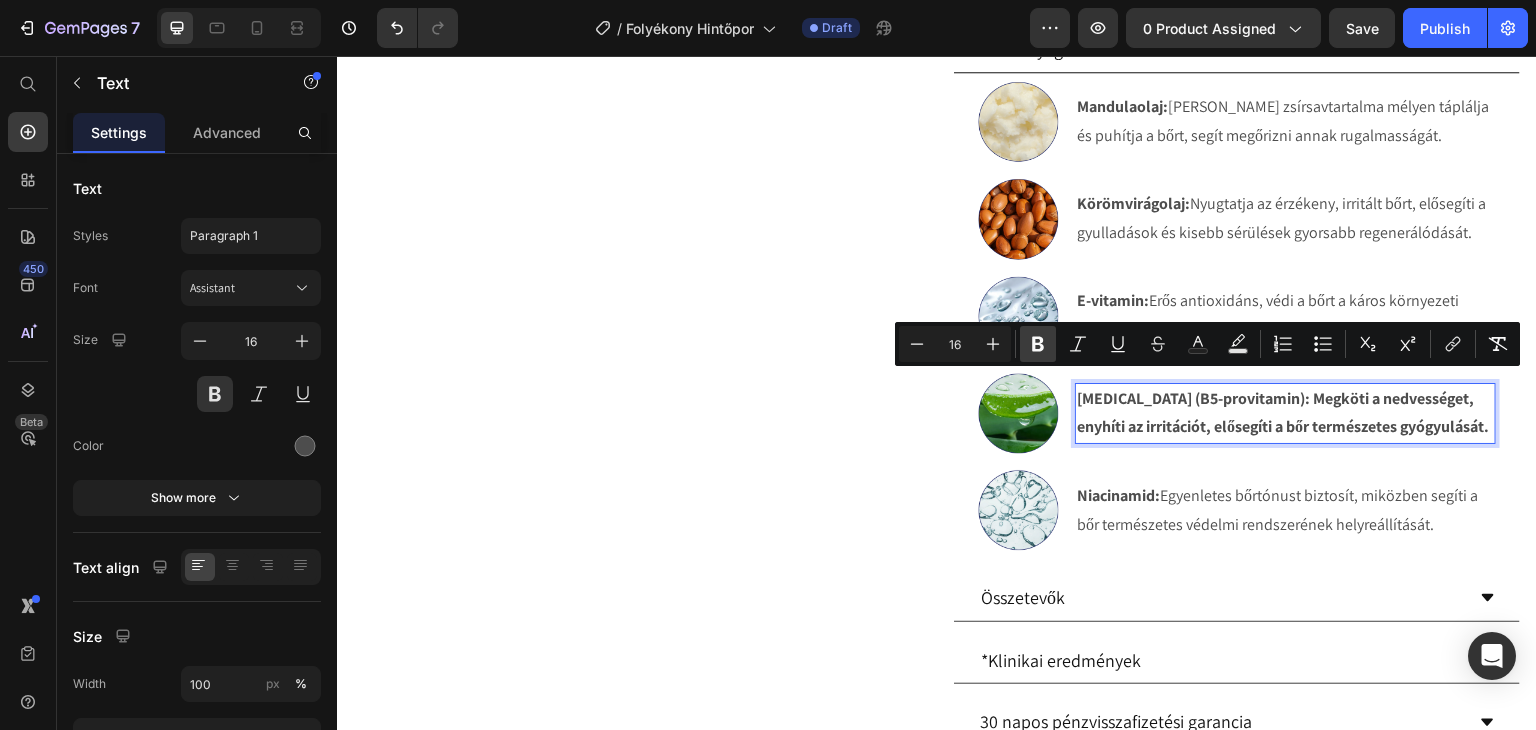 click 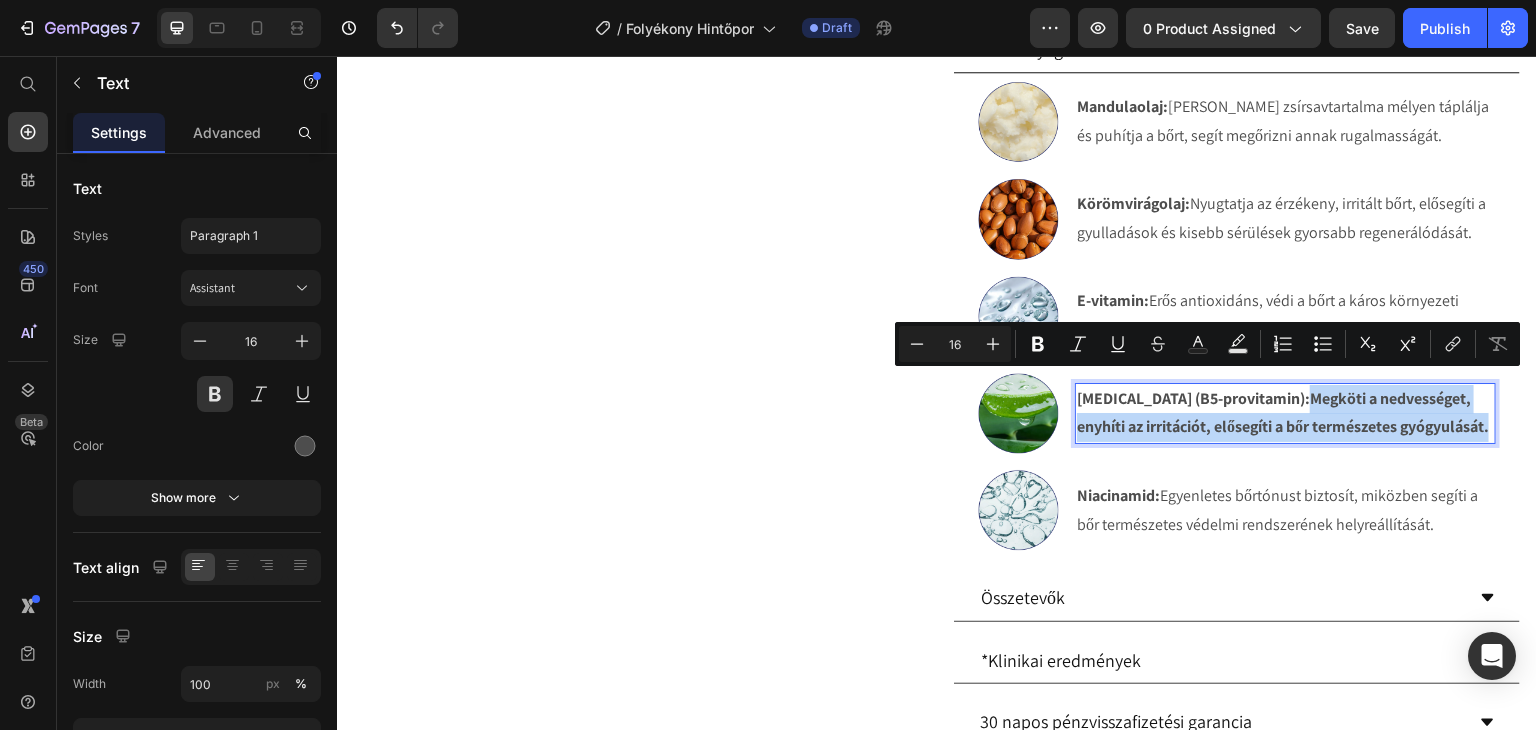 click on "Panthenol (B5-provitamin):  Megköti a nedvességet, enyhíti az irritációt, elősegíti a bőr természetes gyógyulását." at bounding box center (1285, 414) 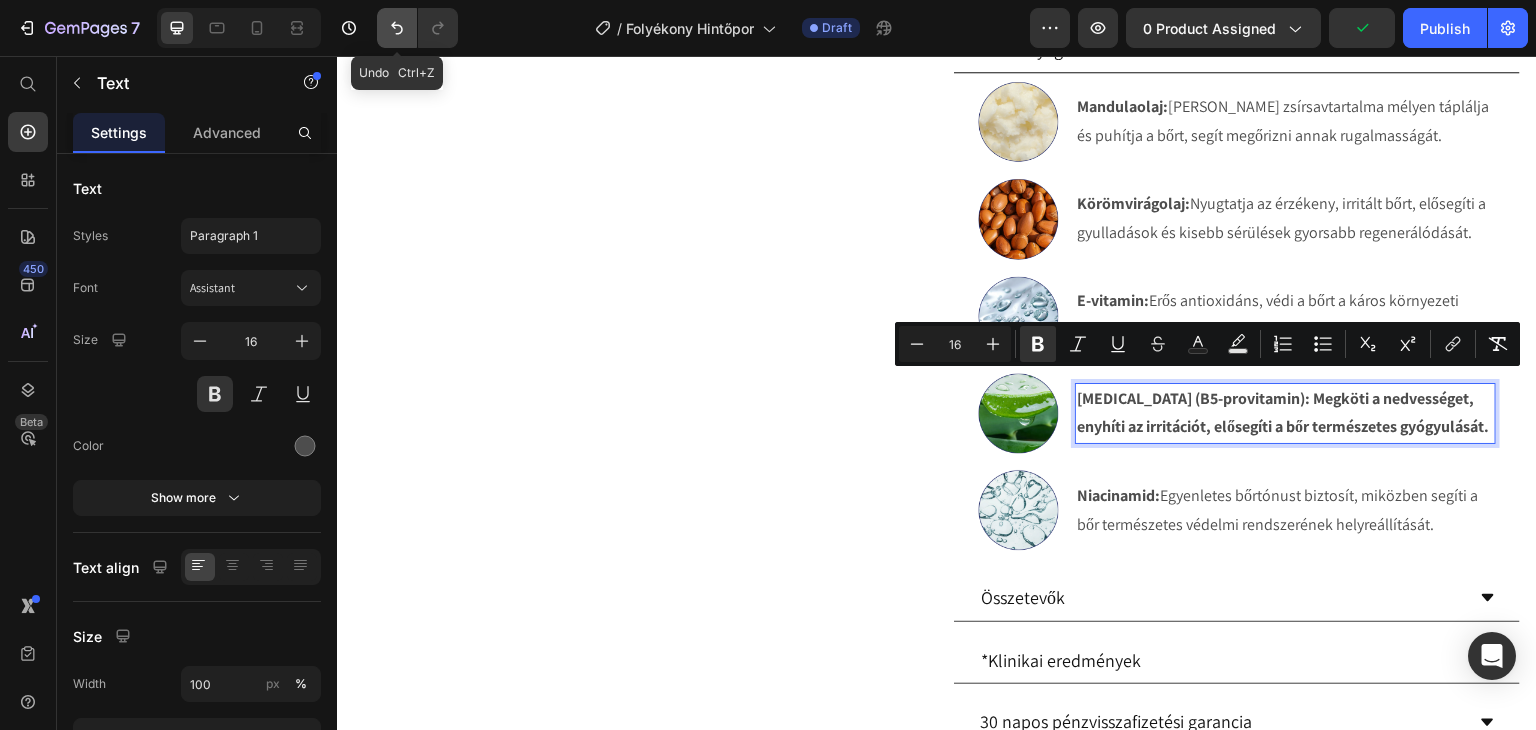 click 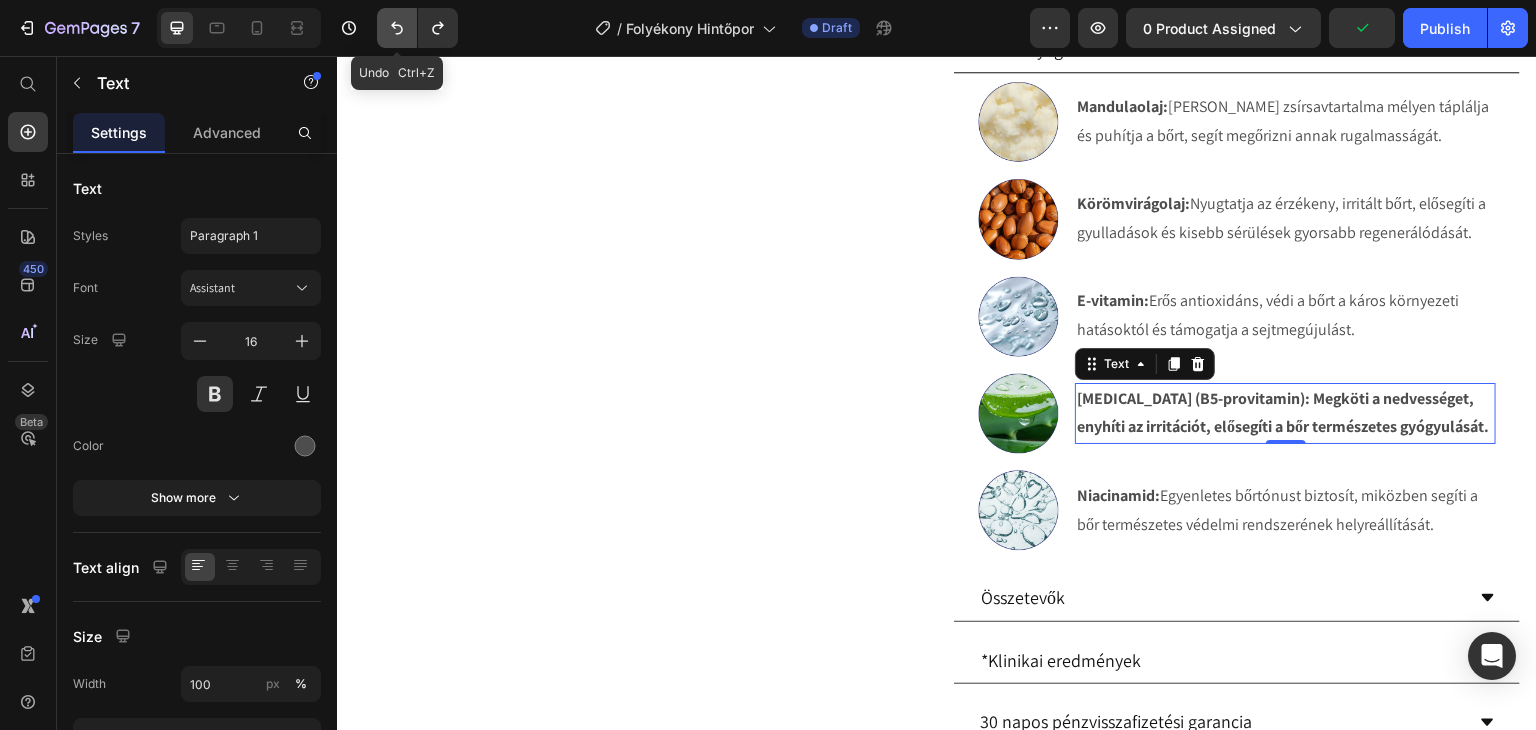 click 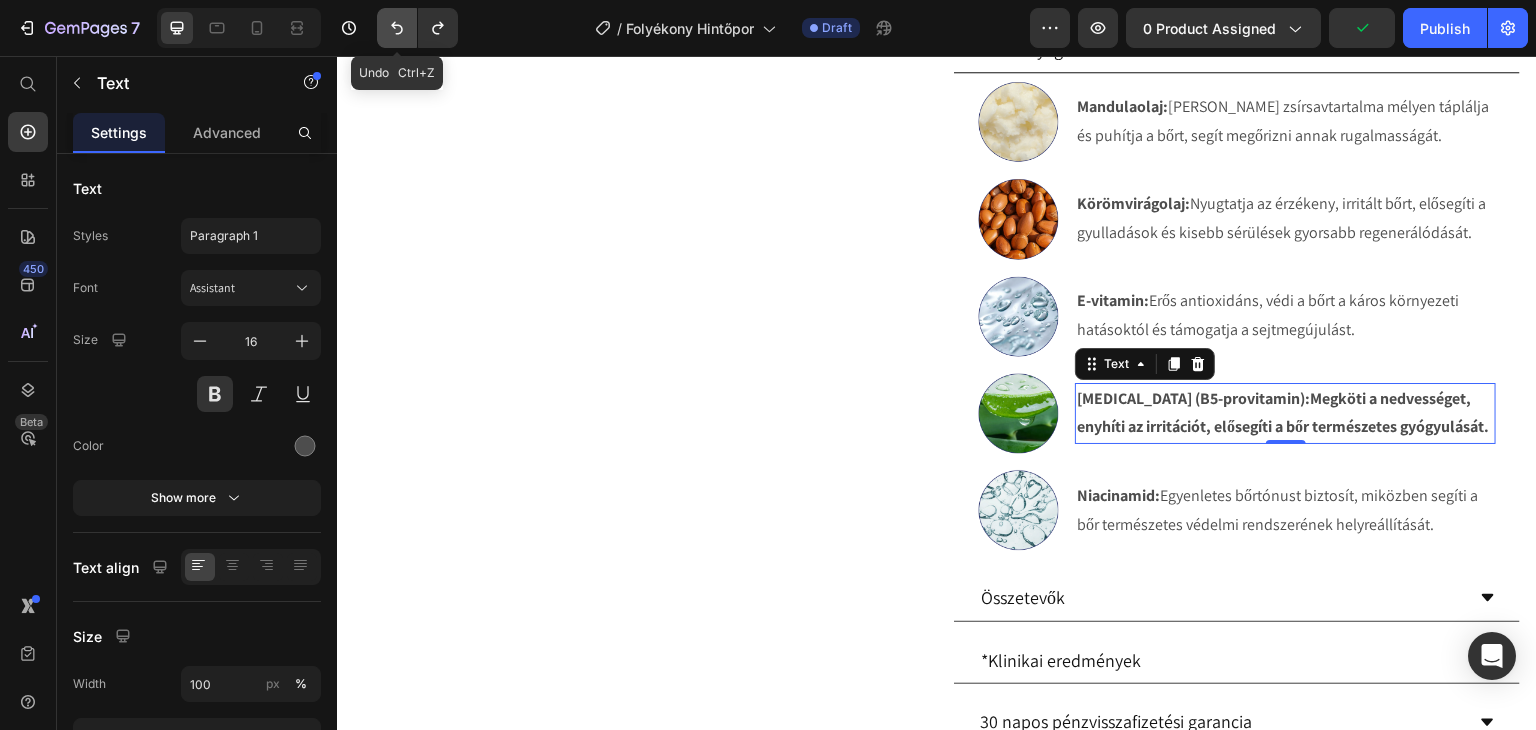 click 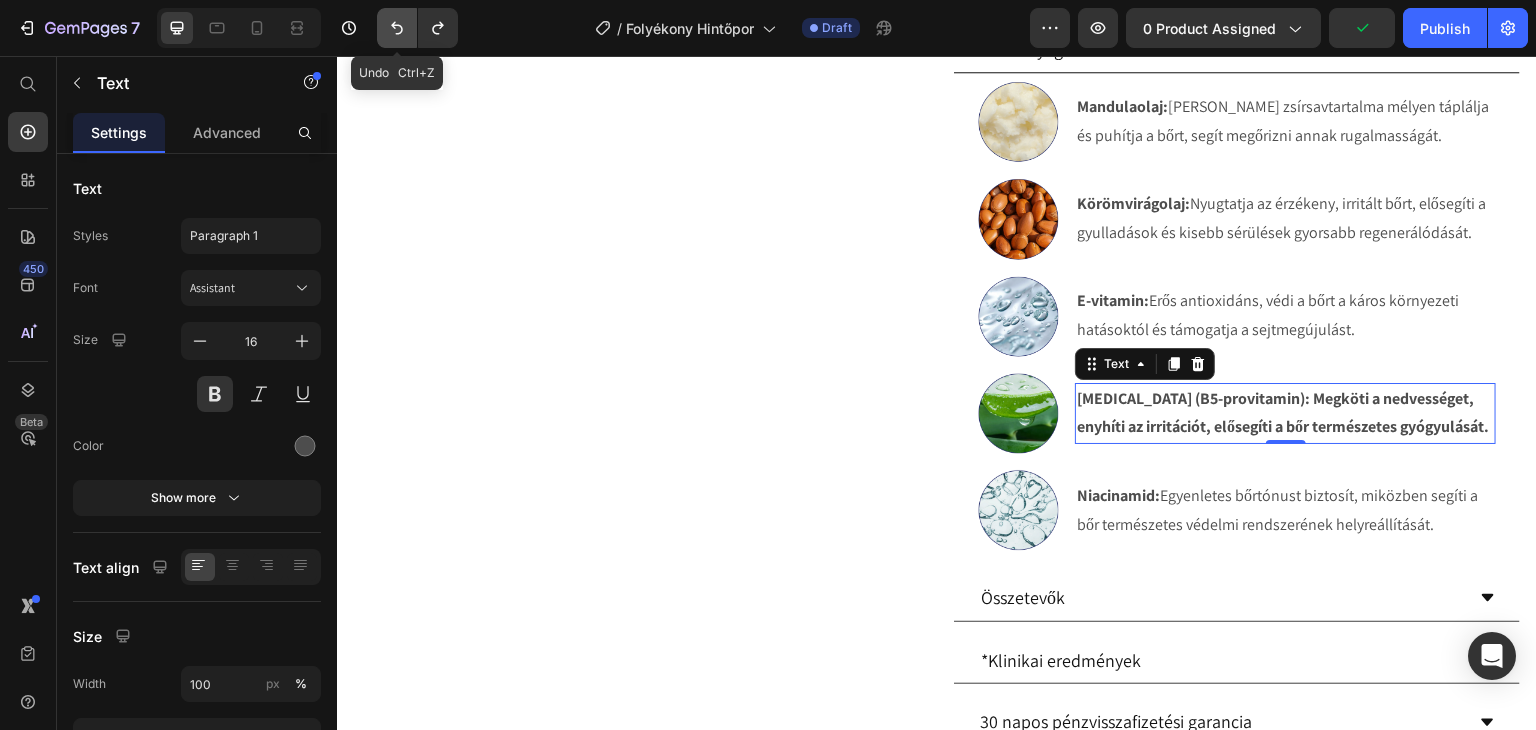 click 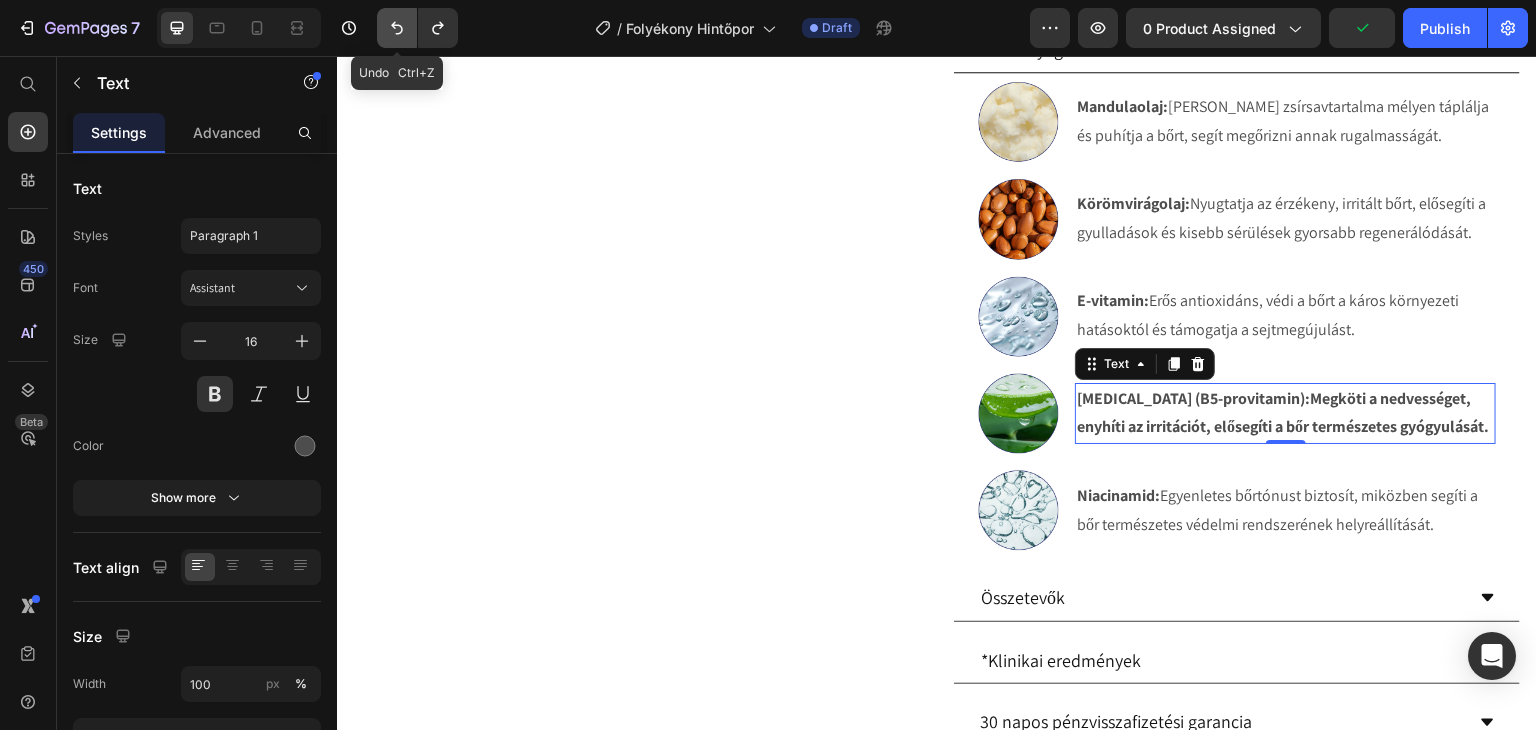 click 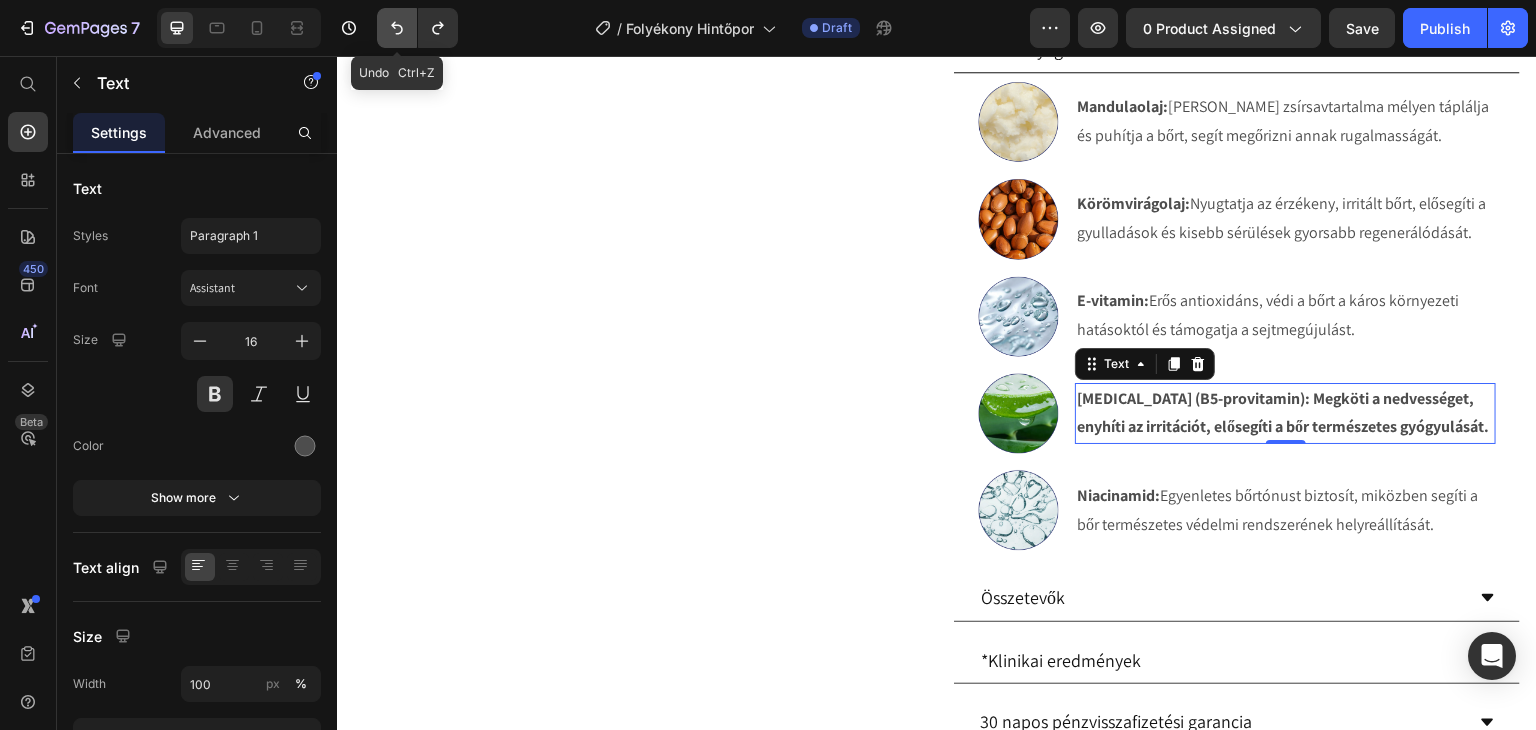 click 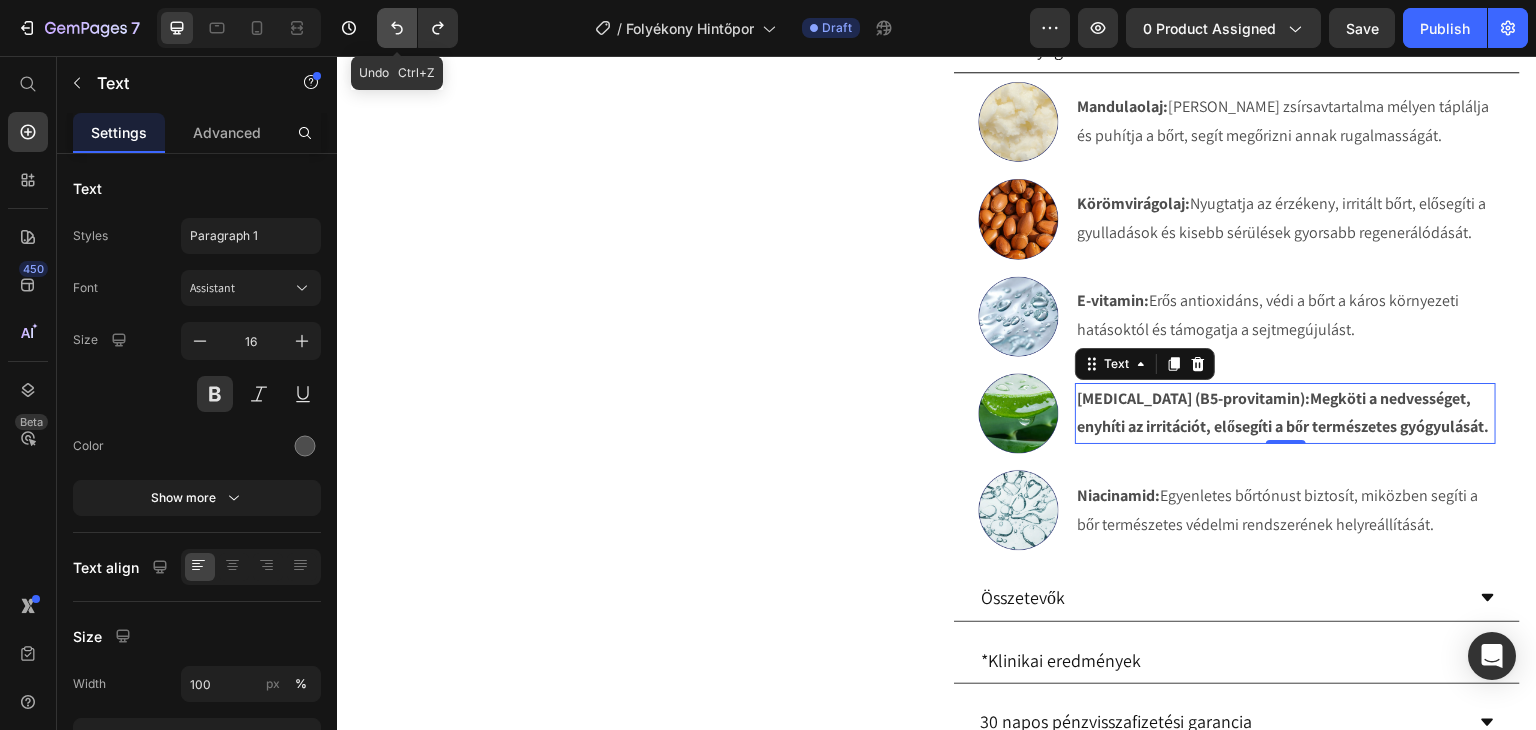 click 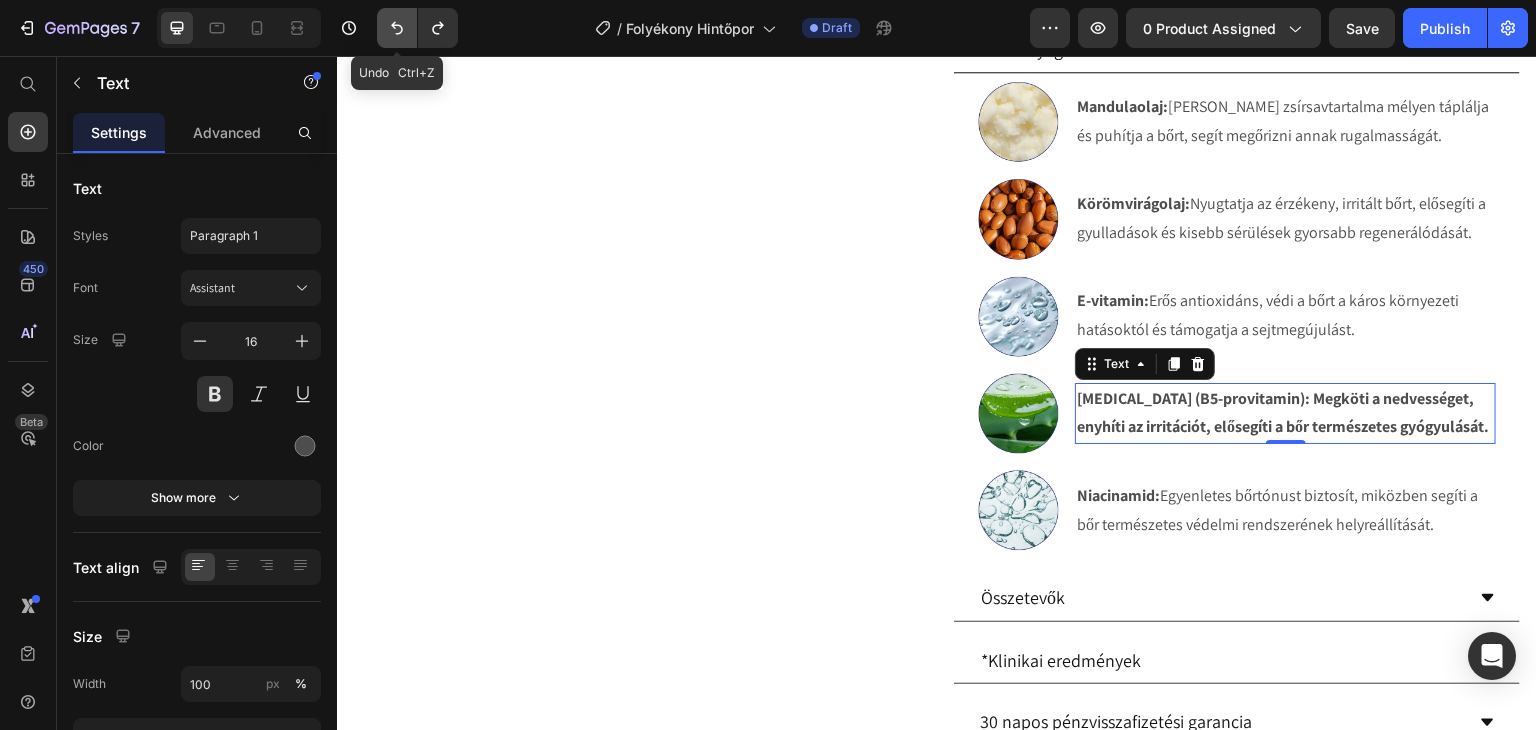 click 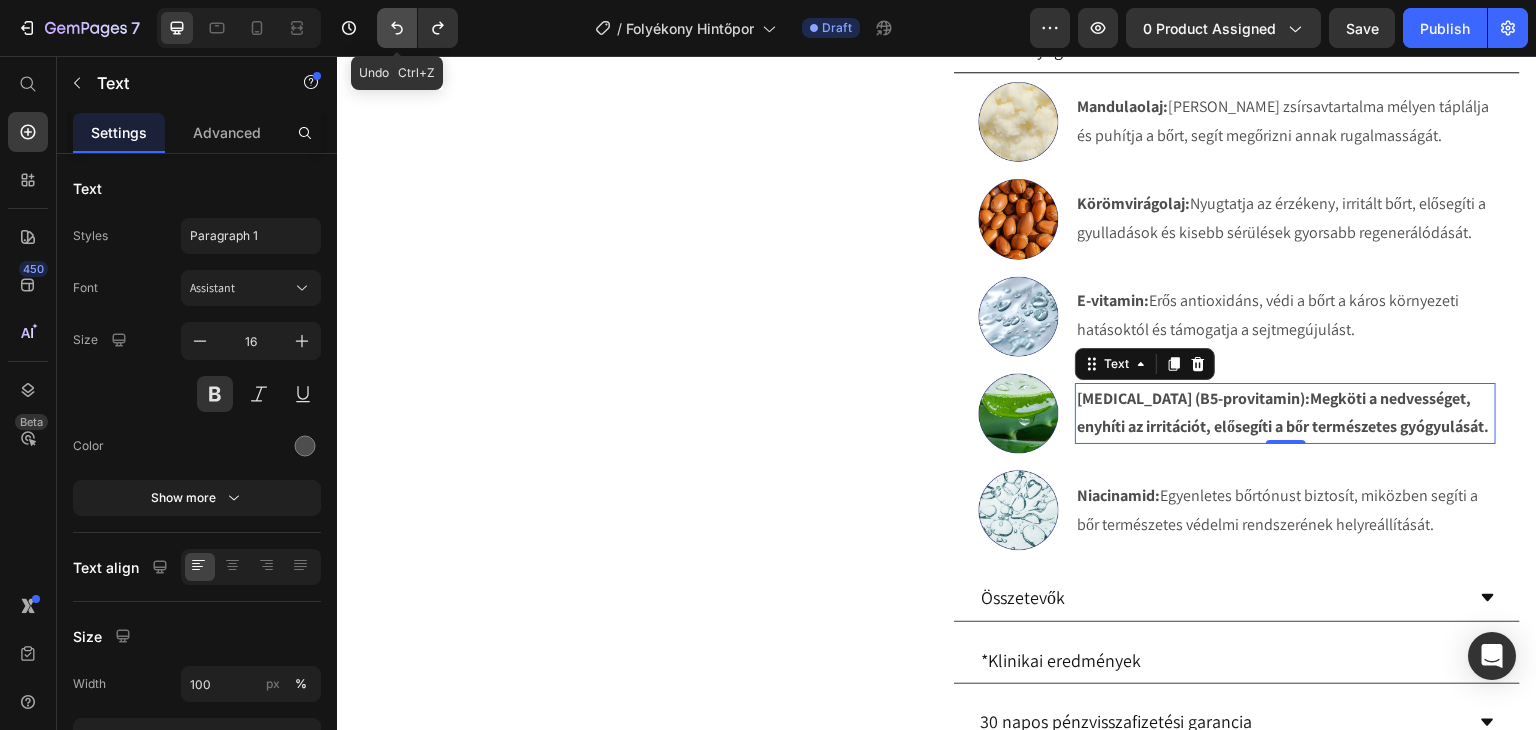 click 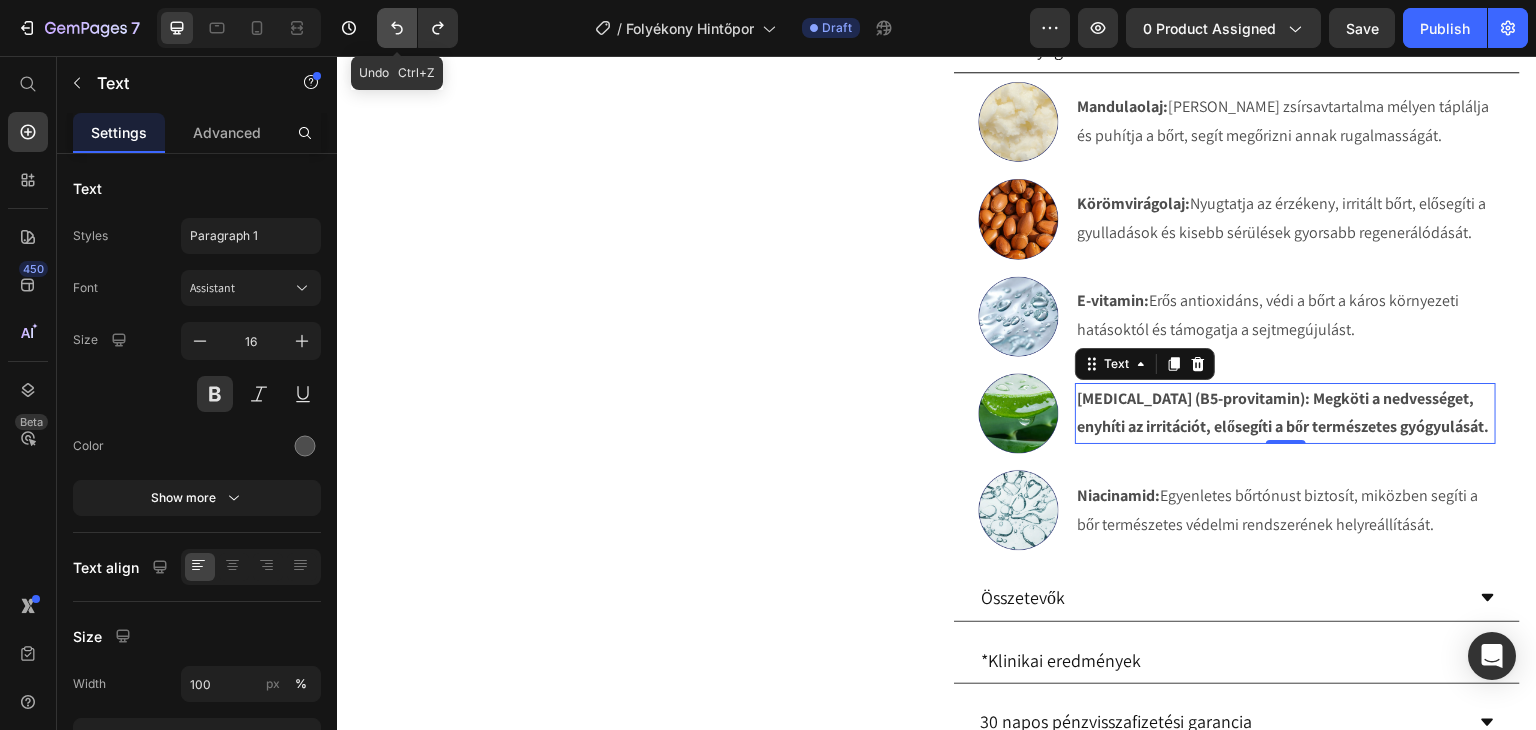 click 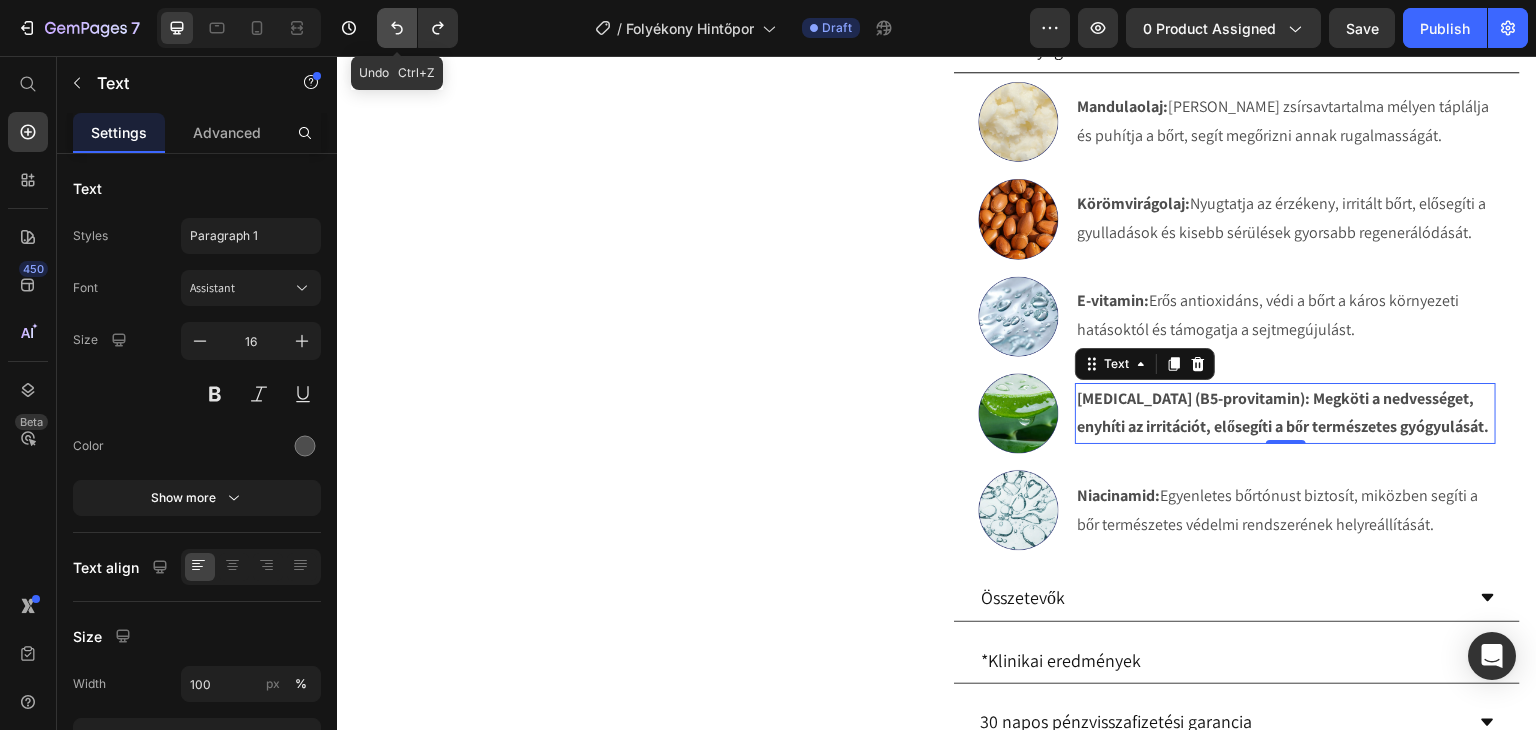 click 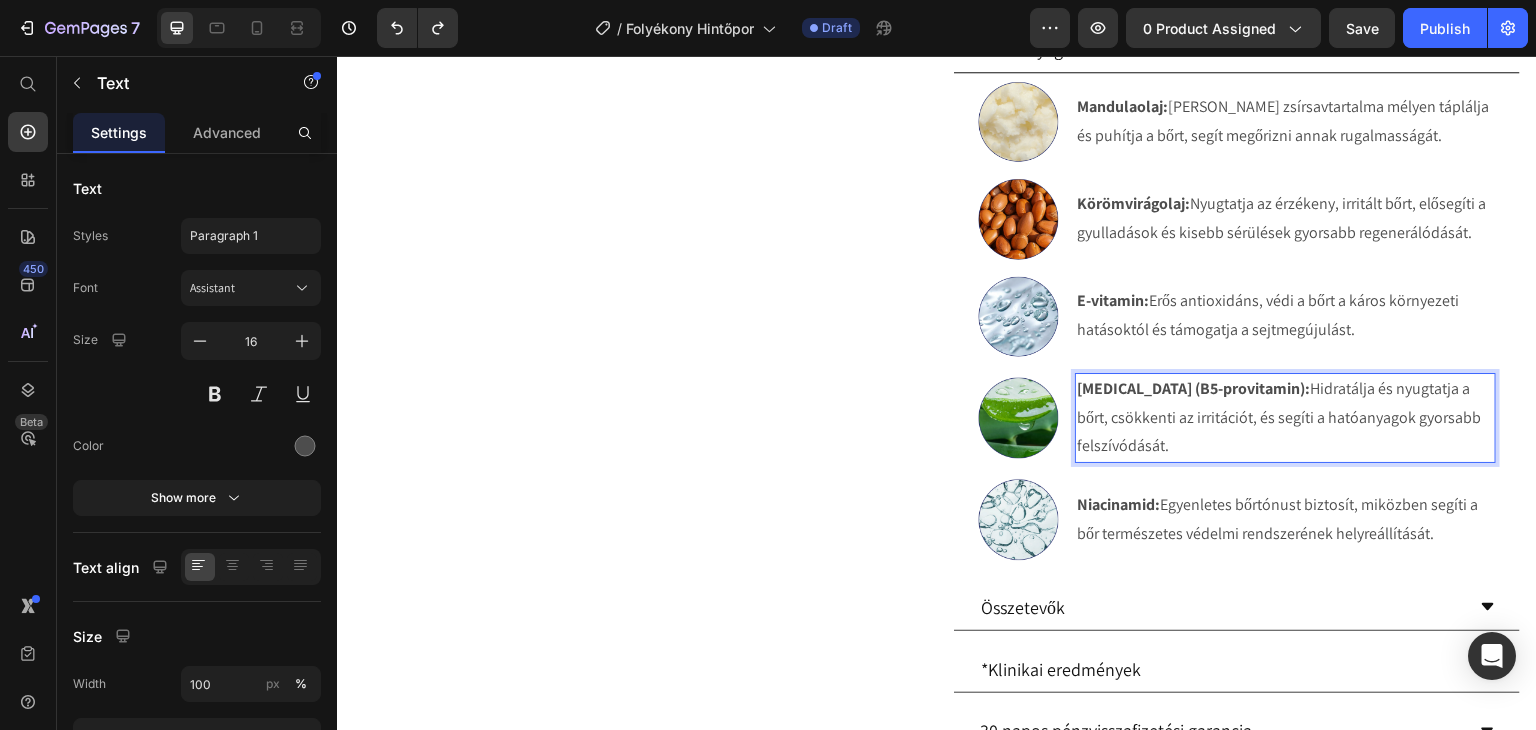 drag, startPoint x: 1211, startPoint y: 448, endPoint x: 1275, endPoint y: 394, distance: 83.737686 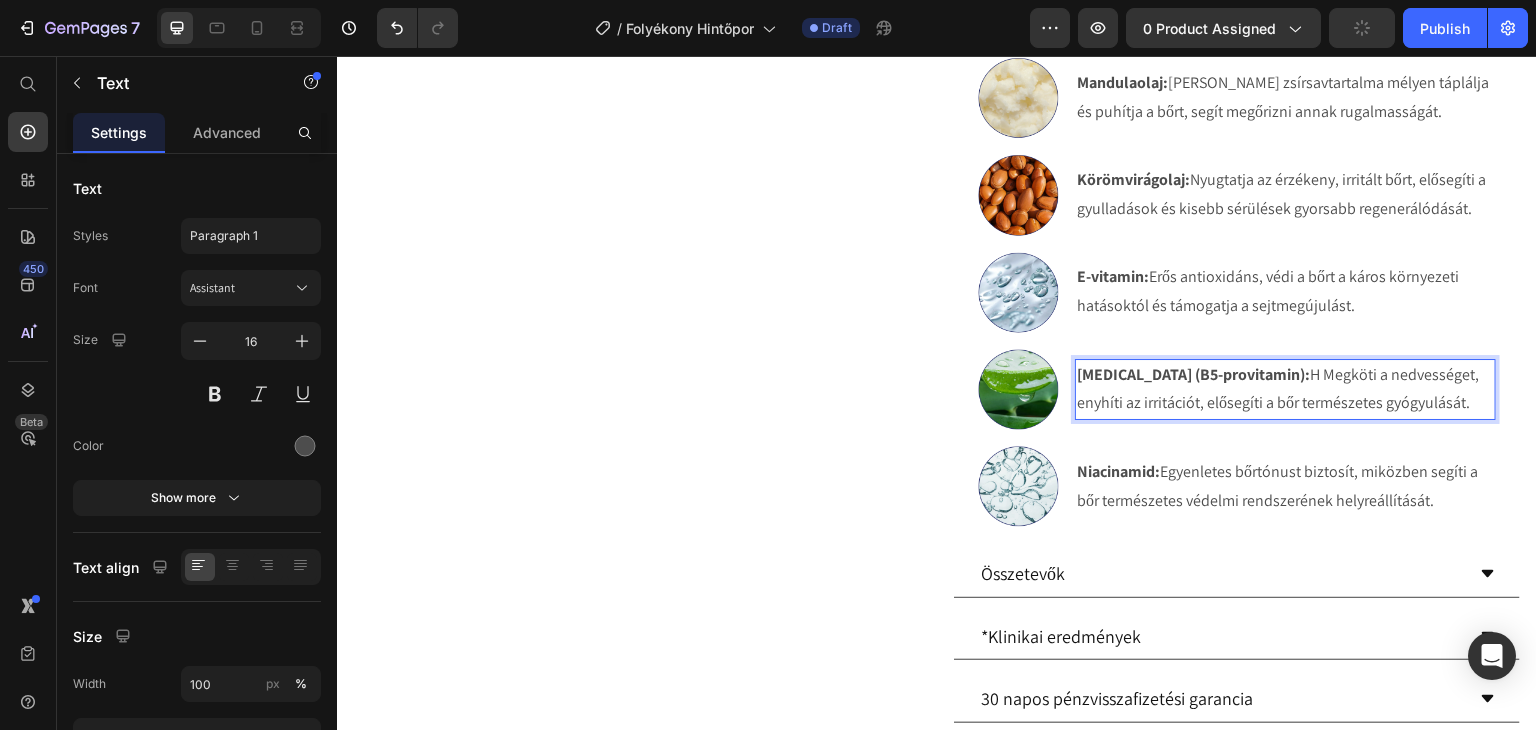 scroll, scrollTop: 1209, scrollLeft: 0, axis: vertical 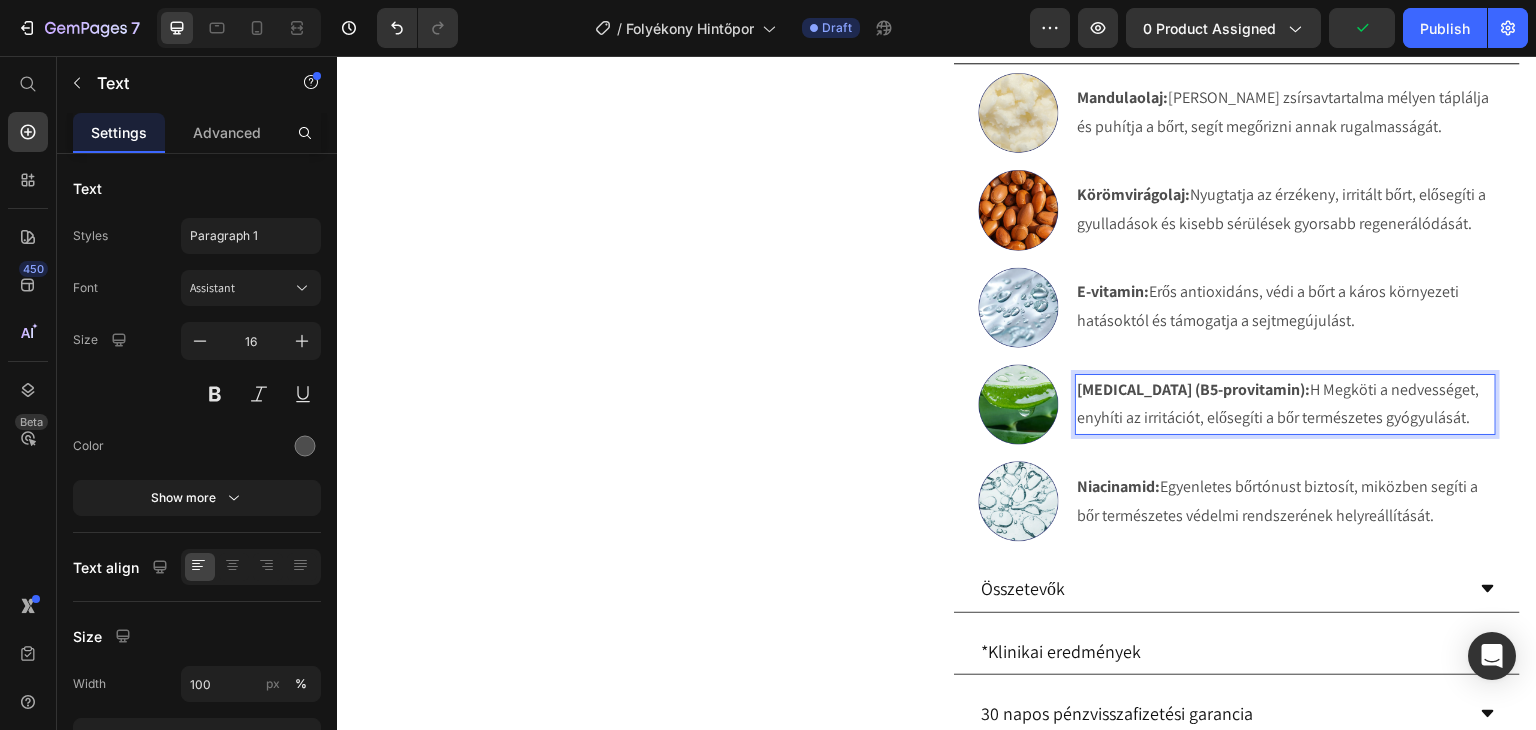 click on "Panthenol (B5-provitamin):  H Megköti a nedvességet, enyhíti az irritációt, elősegíti a bőr természetes gyógyulását." at bounding box center (1285, 405) 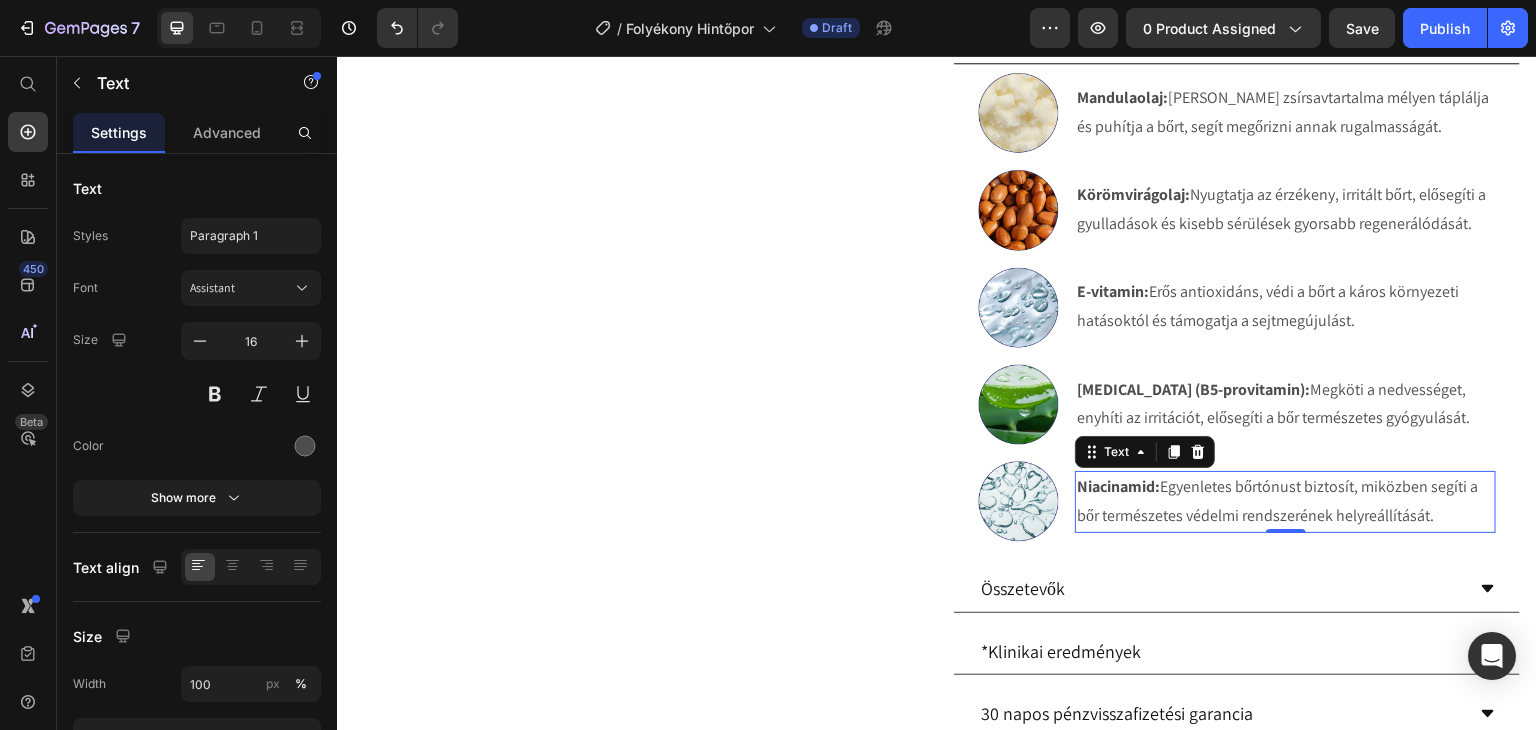 click on "Niacinamid:" at bounding box center (1118, 486) 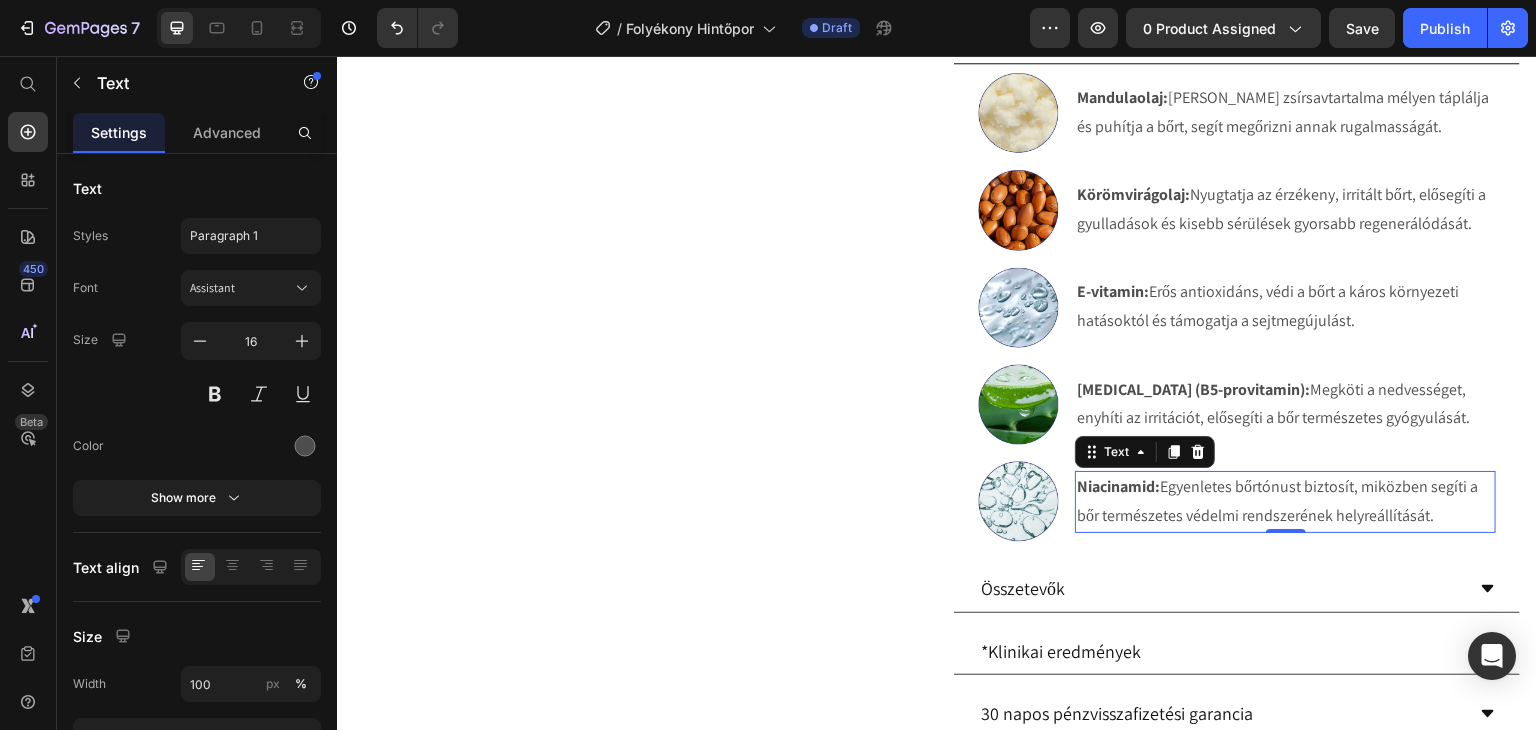 click on "Niacinamid:" at bounding box center [1118, 486] 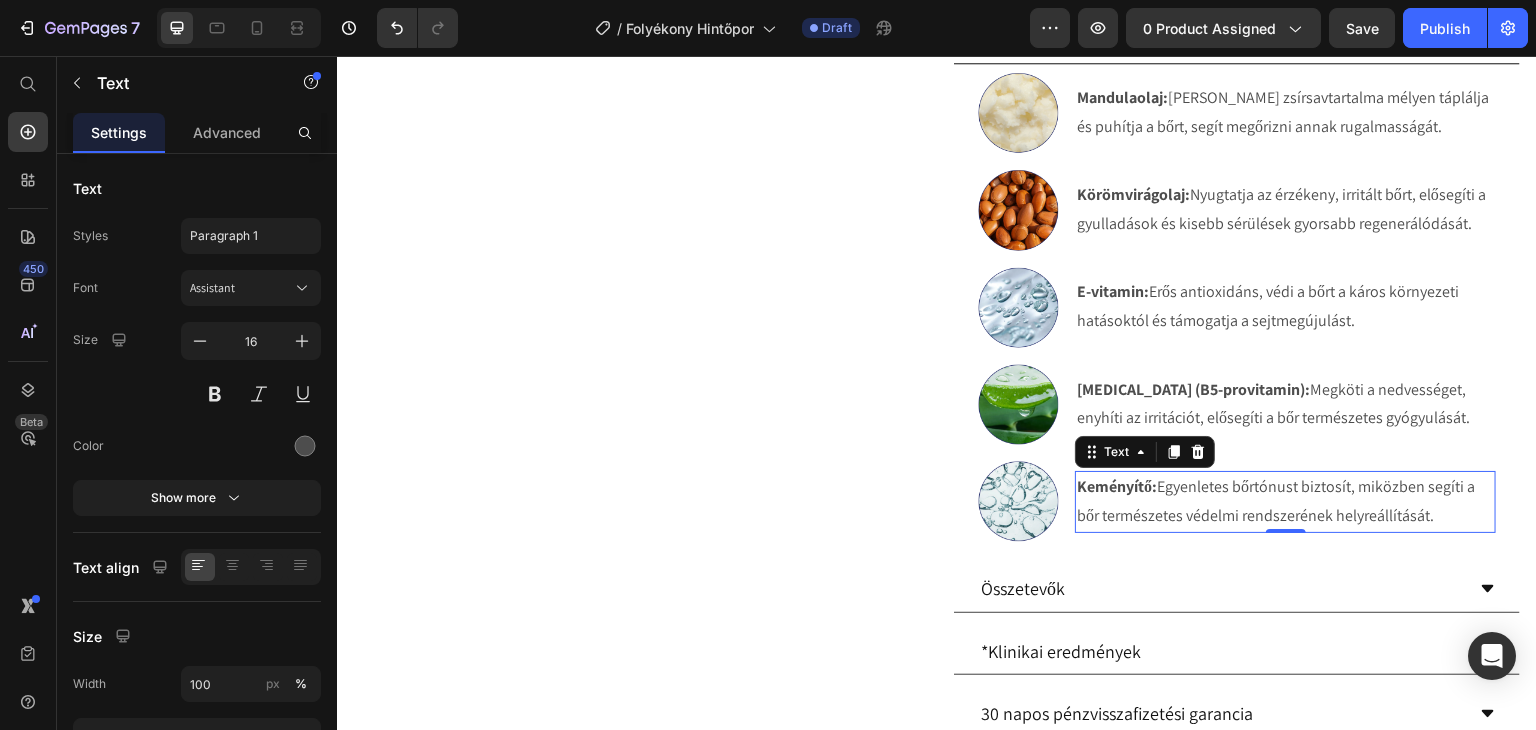 drag, startPoint x: 1362, startPoint y: 508, endPoint x: 1376, endPoint y: 508, distance: 14 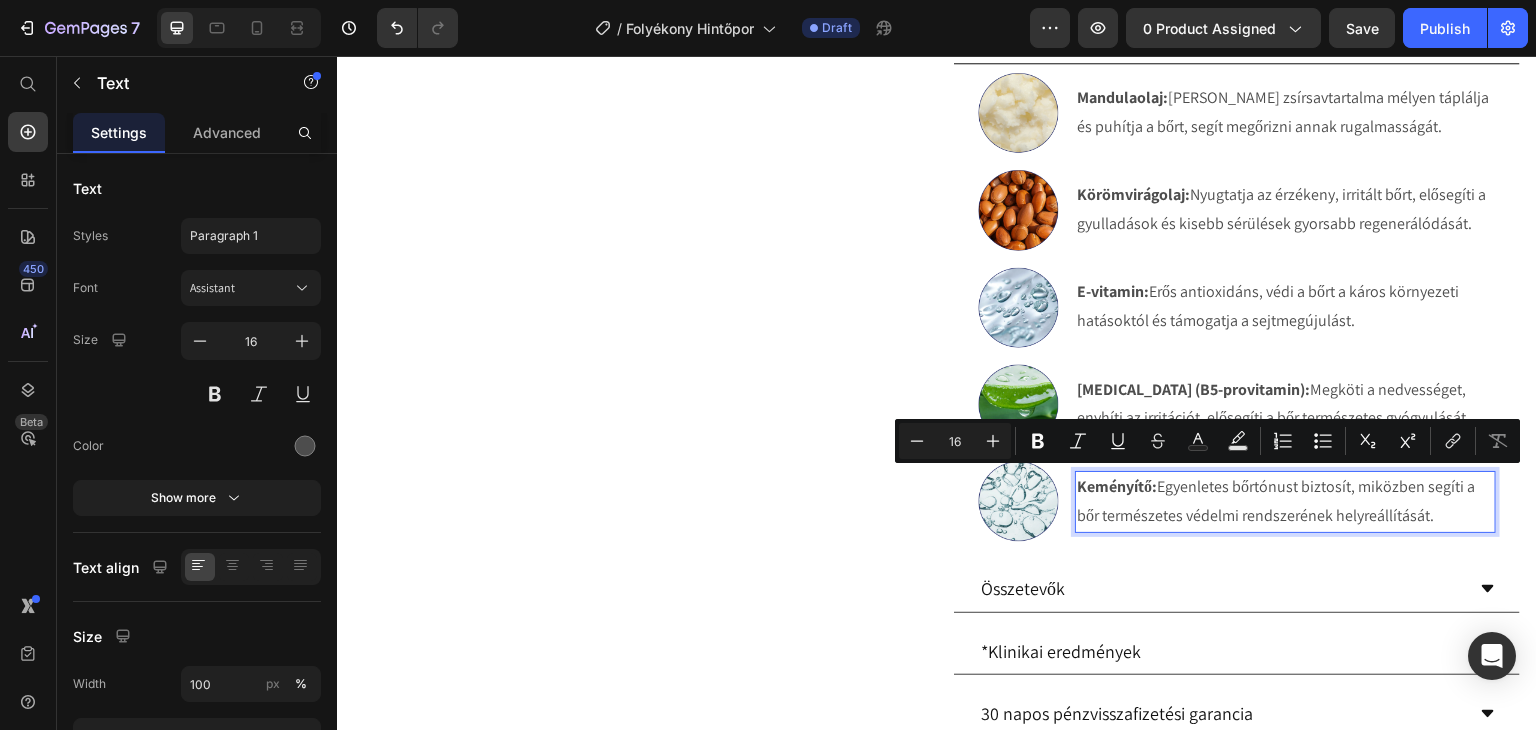 drag, startPoint x: 1428, startPoint y: 505, endPoint x: 1154, endPoint y: 485, distance: 274.72894 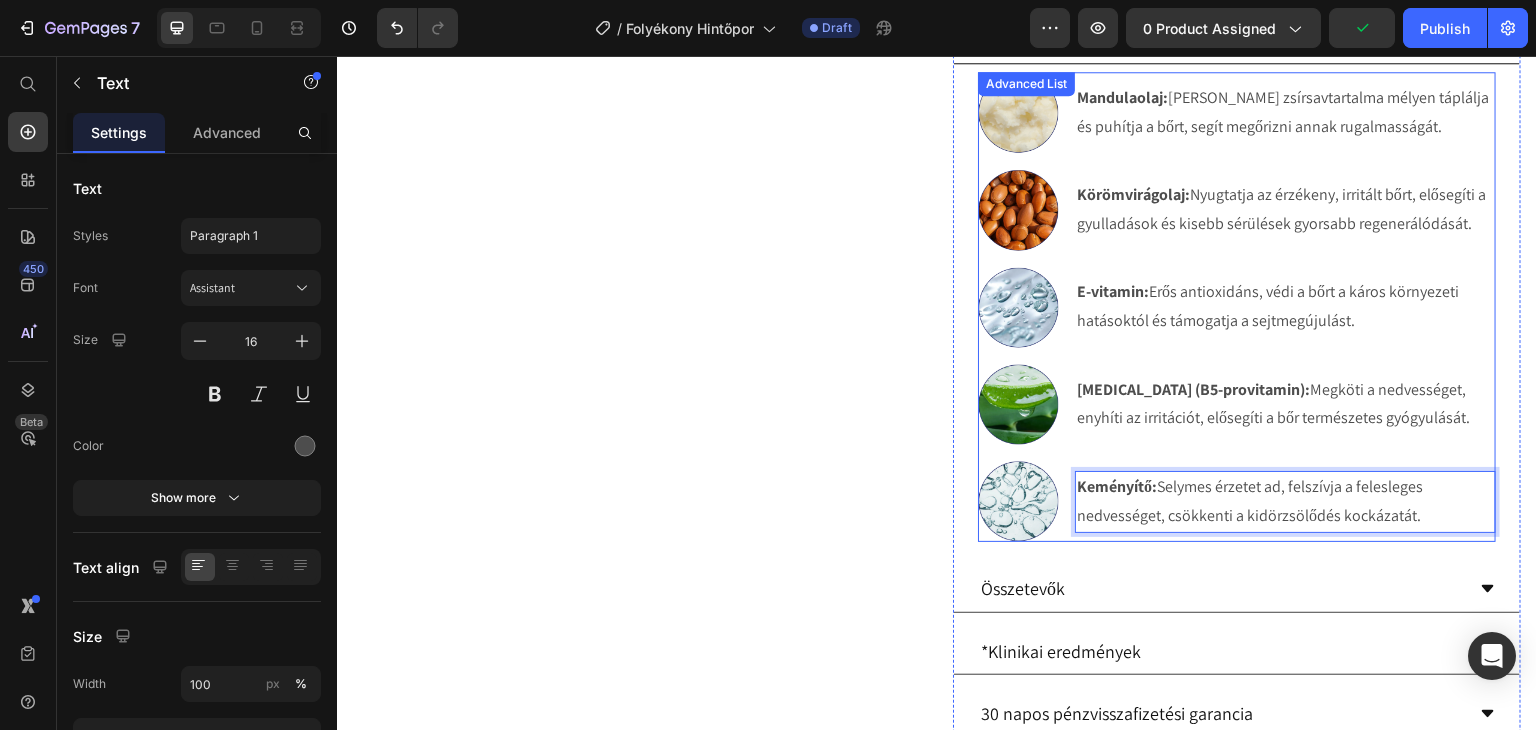 click on "Image Mandulaolaj:  Gazdag zsírsavtartalma mélyen táplálja és puhítja a bőrt, segít megőrizni annak rugalmasságát. Text Block Image Körömvirágolaj:  Nyugtatja az érzékeny, irritált bőrt, elősegíti a gyulladások és kisebb sérülések gyorsabb regenerálódását. Text Block Image E-vitamin:   Erős antioxidáns, védi a bőrt a káros környezeti hatásoktól és támogatja a sejtmegújulást. Text Image Panthenol (B5-provitamin):  Megköti a nedvességet, enyhíti az irritációt, elősegíti a bőr természetes gyógyulását. Text Image Keményítő:  Selymes érzetet ad, felszívja a felesleges nedvességet, csökkenti a kidörzsölődés kockázatát. Text   0" at bounding box center (1237, 307) 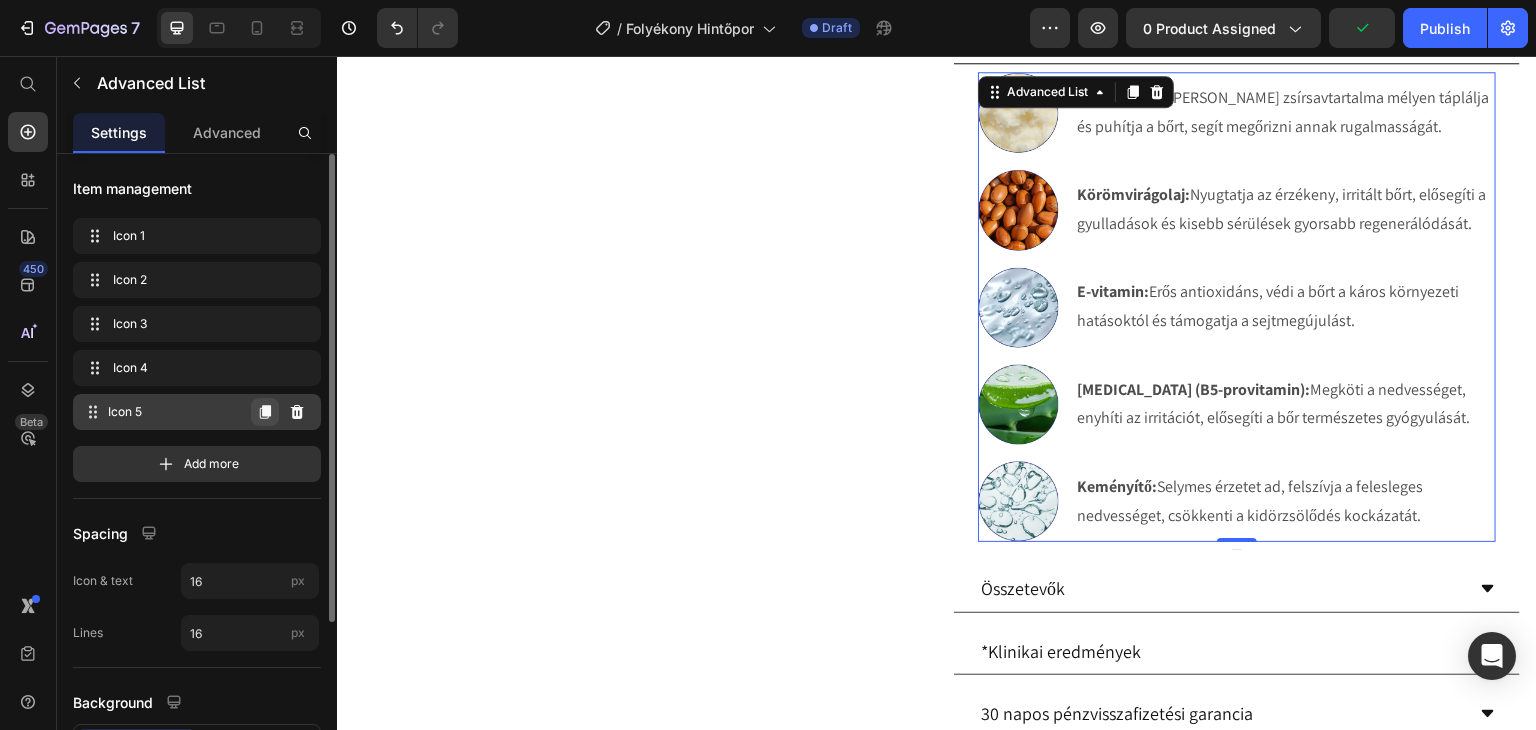 click 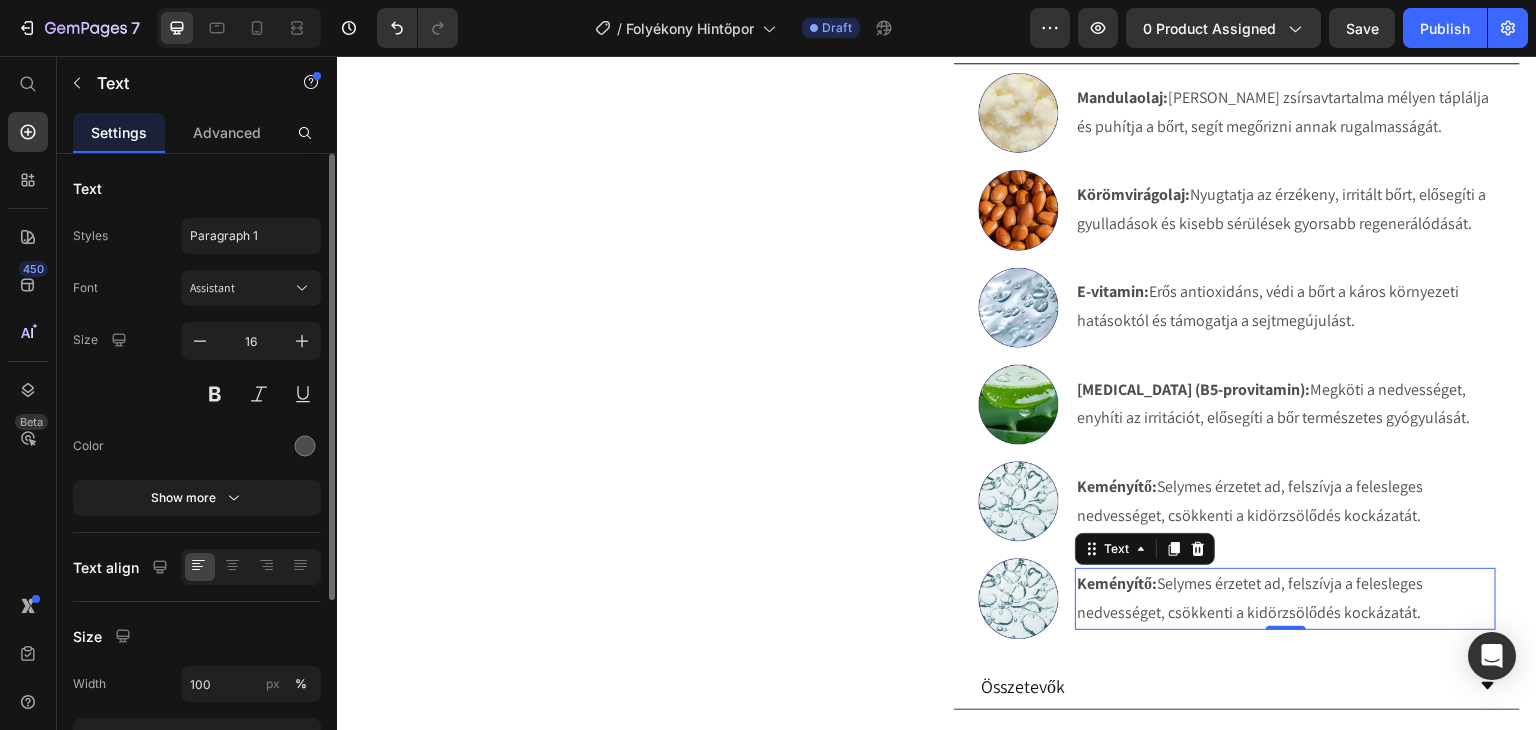 click on "Keményítő:" at bounding box center (1117, 583) 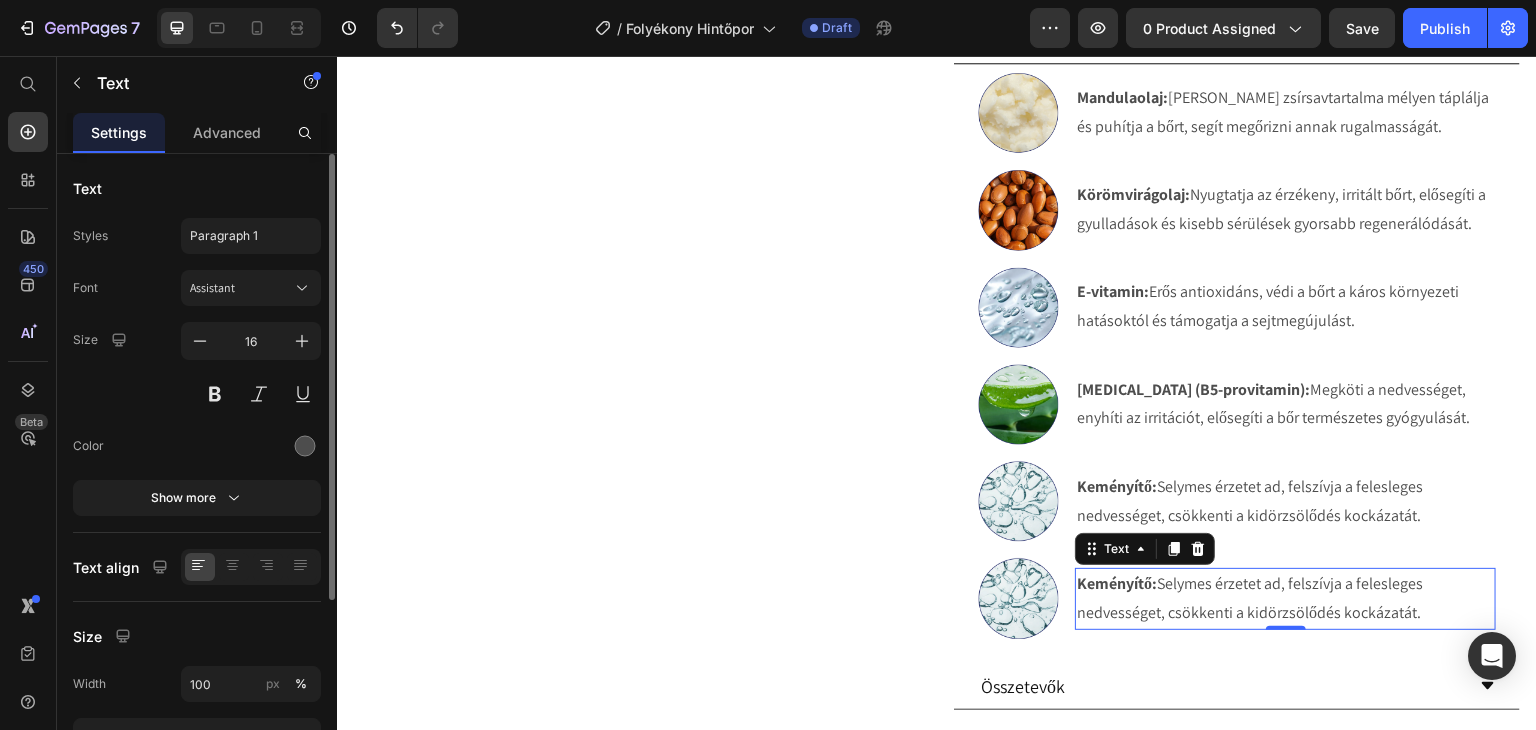 click on "Keményítő:" at bounding box center [1117, 583] 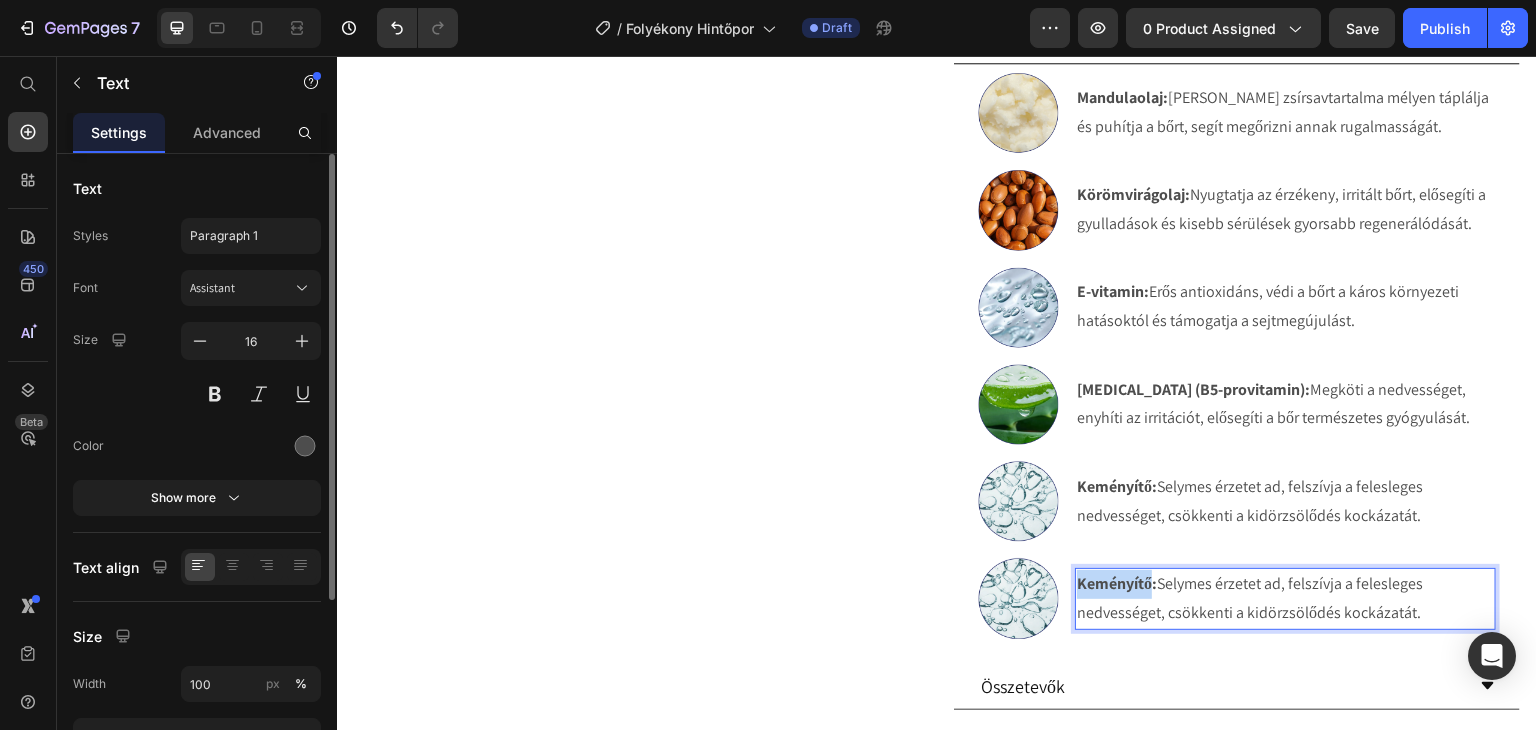 click on "Keményítő:" at bounding box center (1117, 583) 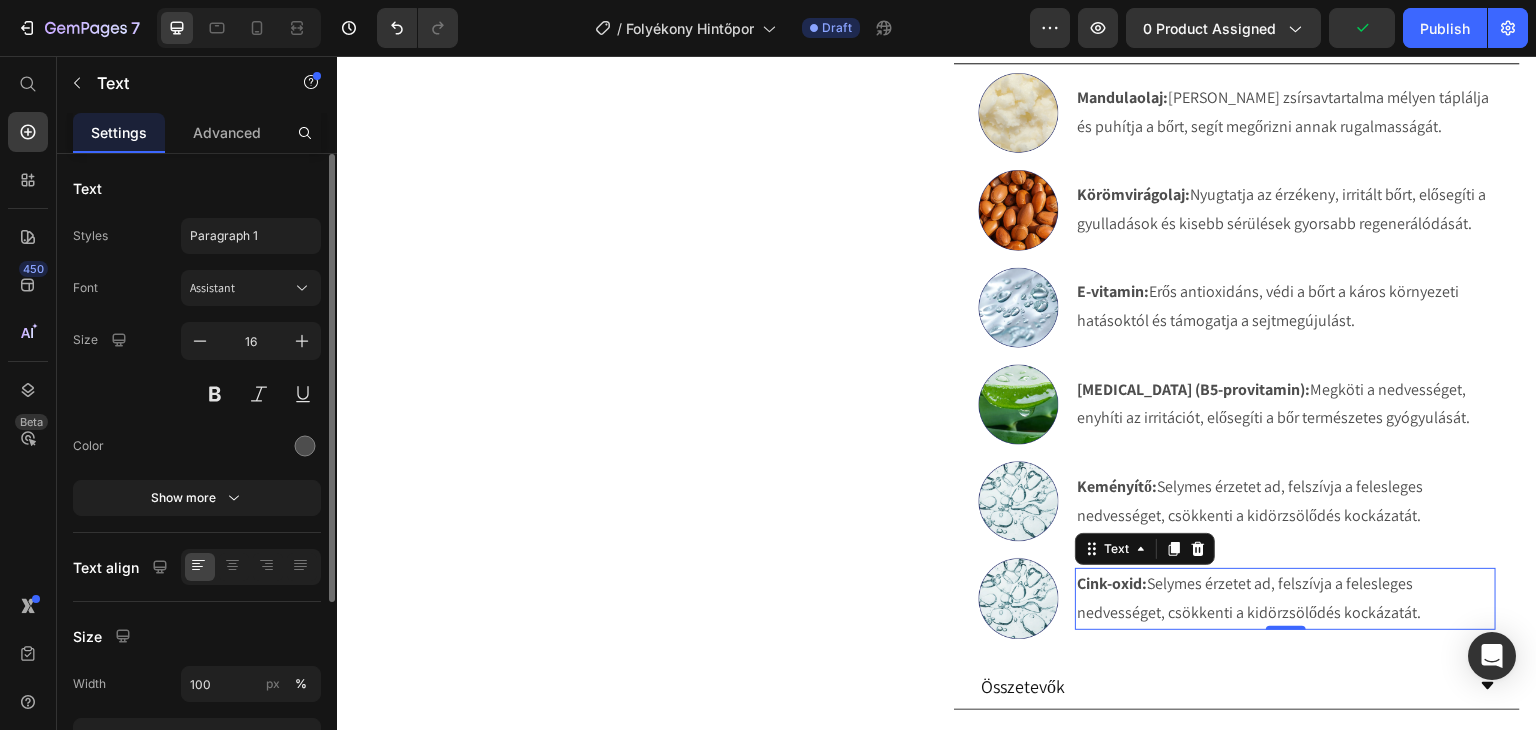 click on "Cink-oxid:  Selymes érzetet ad, felszívja a felesleges nedvességet, csökkenti a kidörzsölődés kockázatát." at bounding box center (1285, 599) 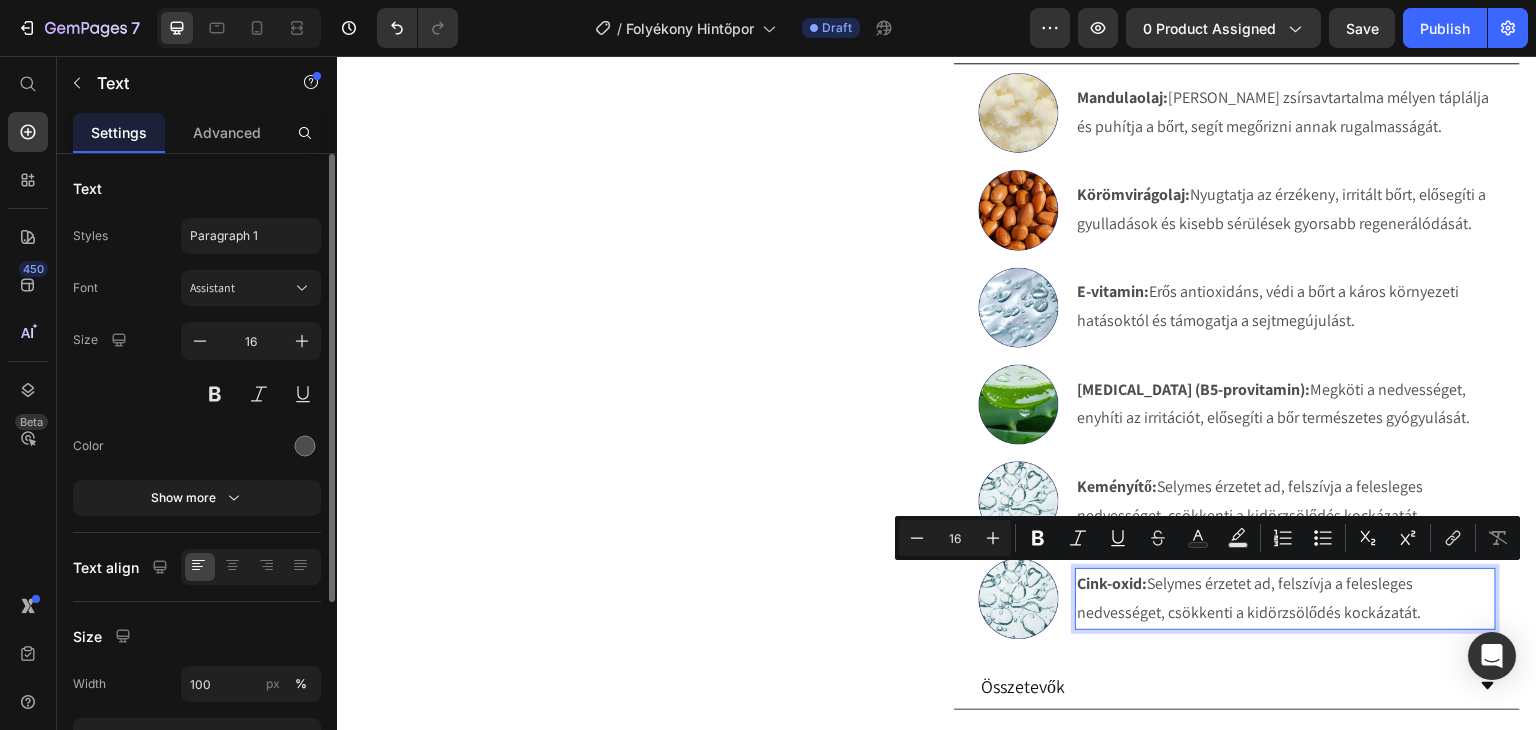 drag, startPoint x: 1412, startPoint y: 603, endPoint x: 1145, endPoint y: 590, distance: 267.31628 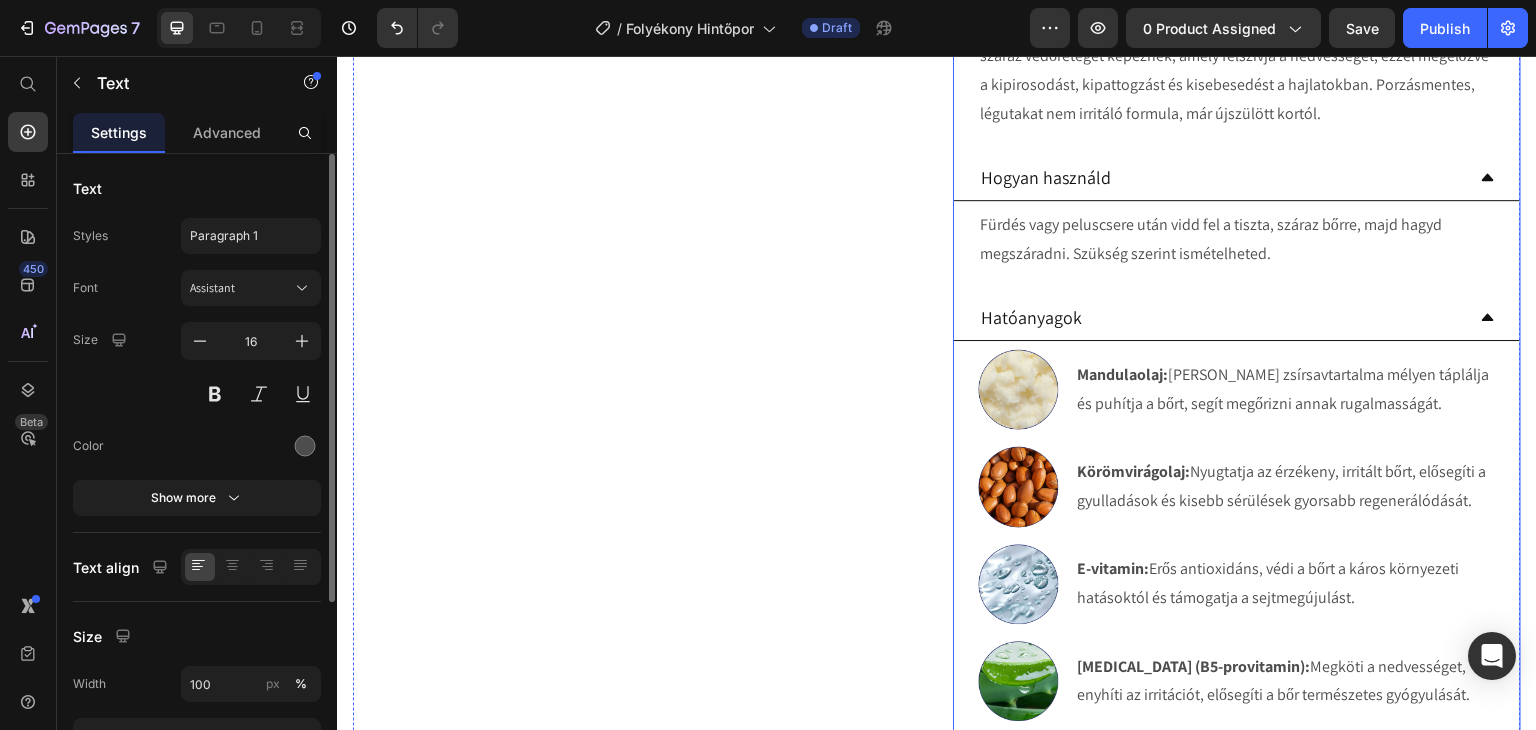 scroll, scrollTop: 909, scrollLeft: 0, axis: vertical 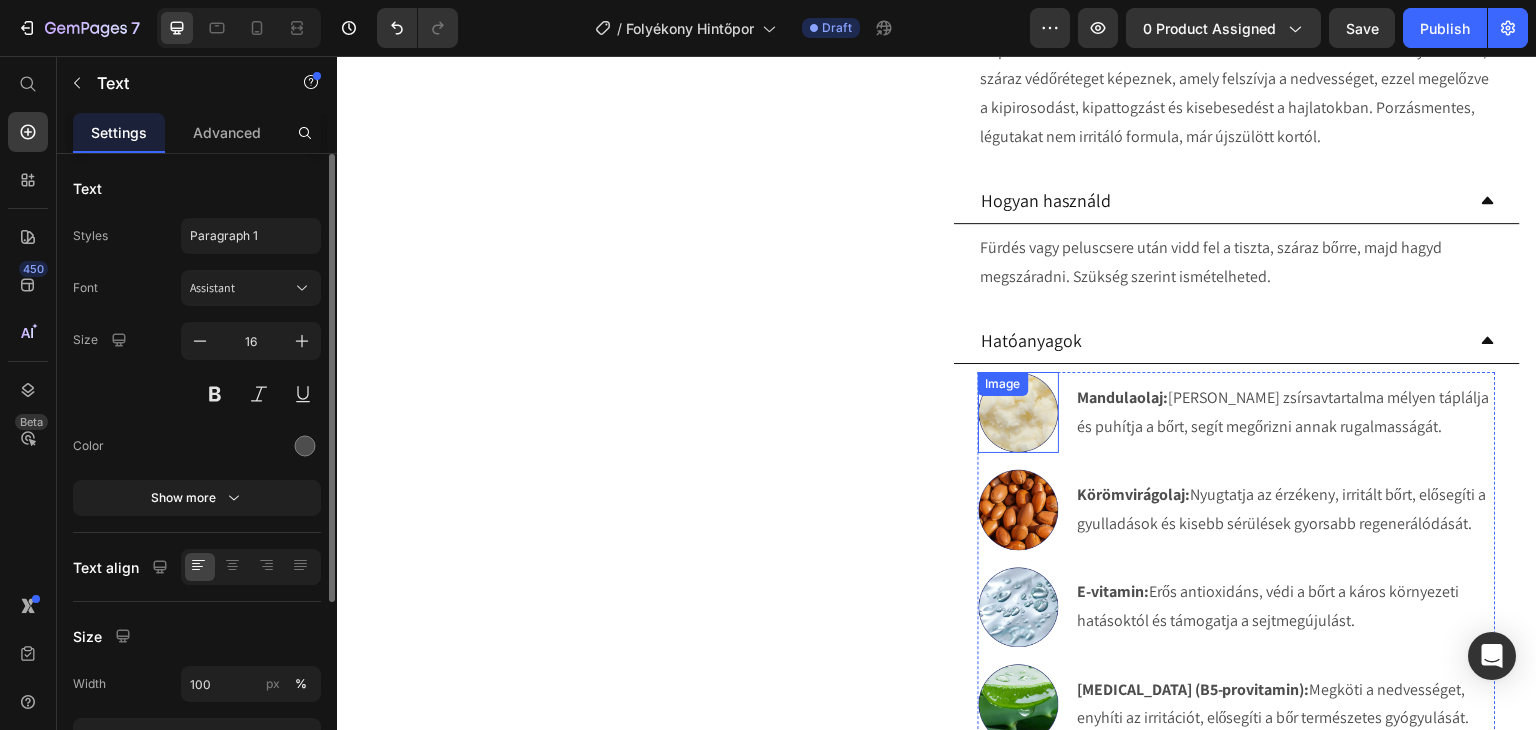 click at bounding box center [1018, 412] 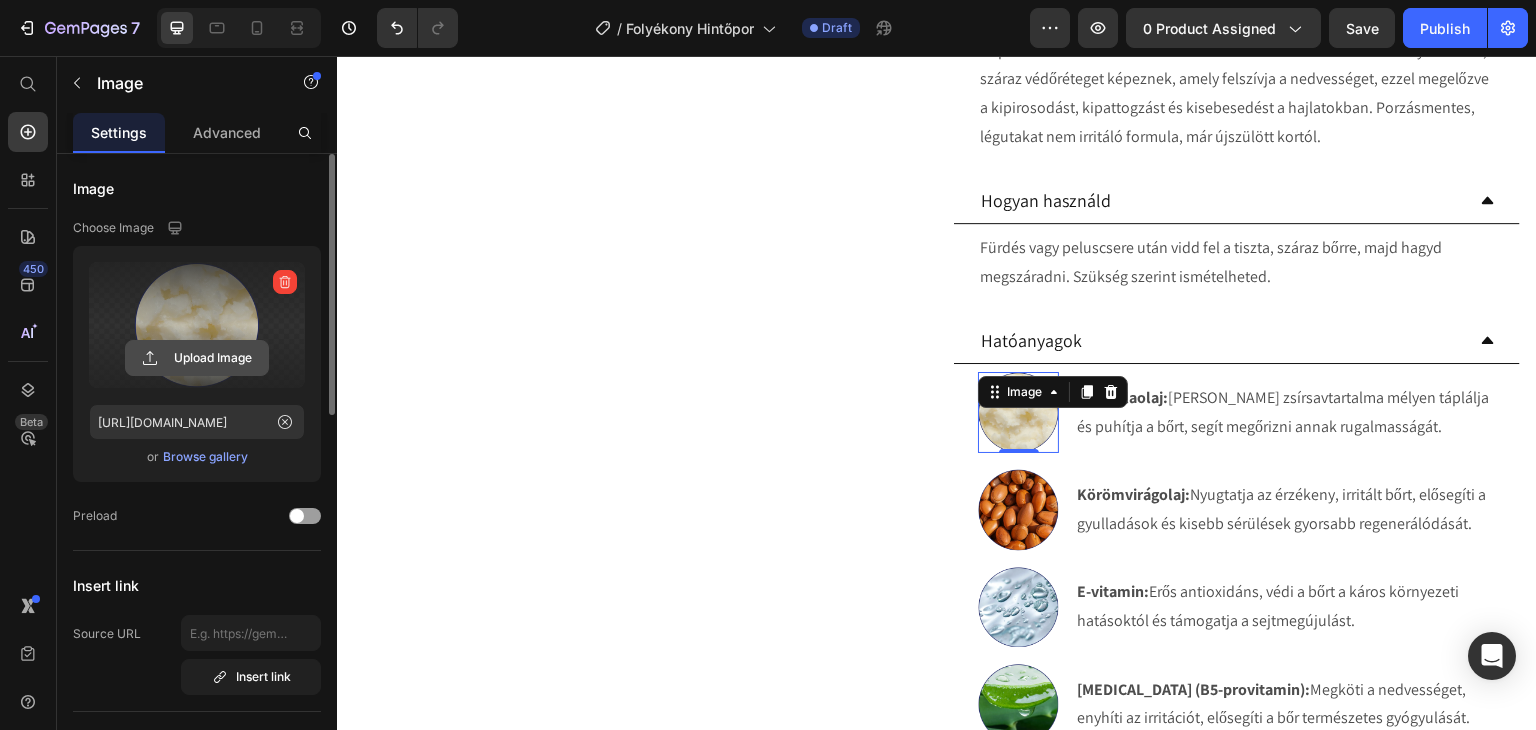 click 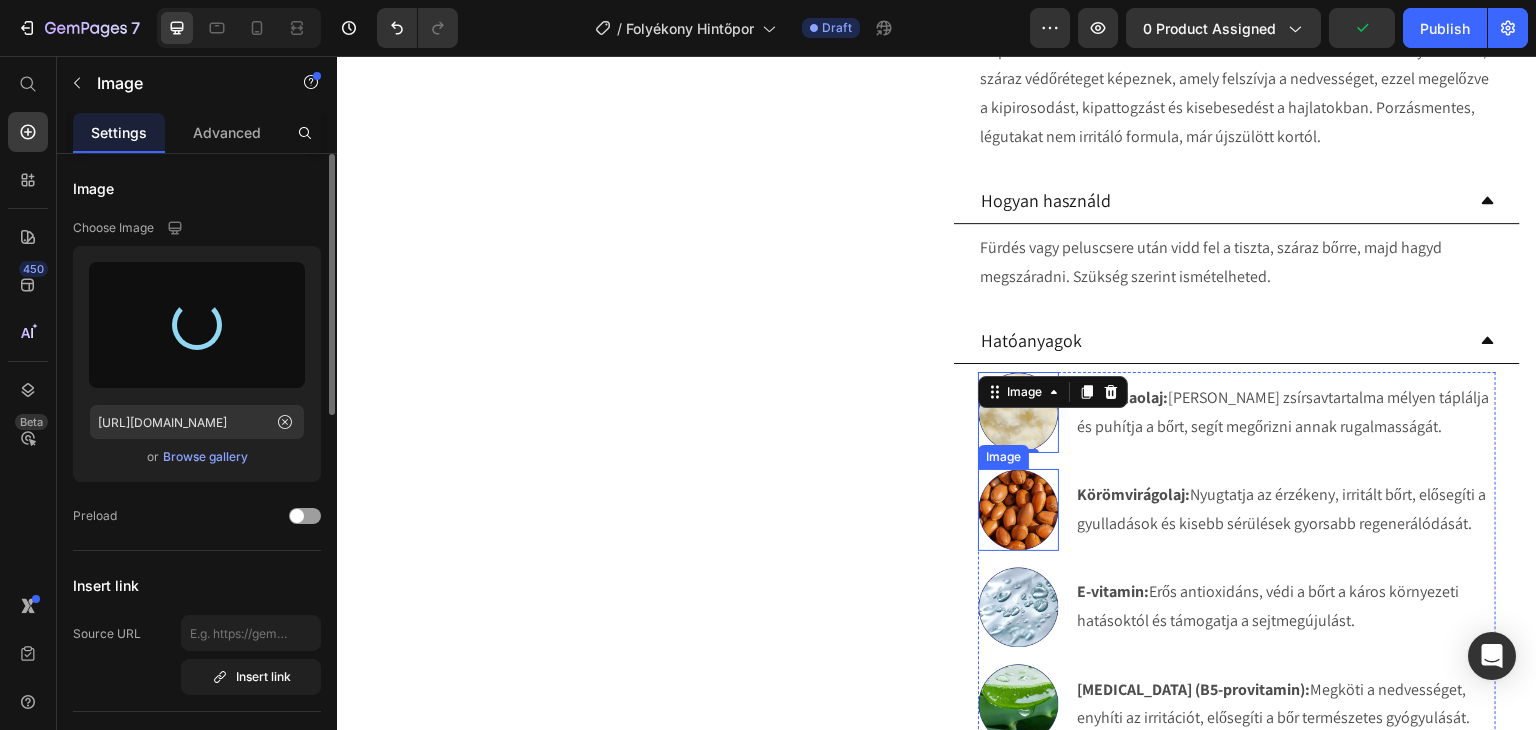 click at bounding box center [1018, 509] 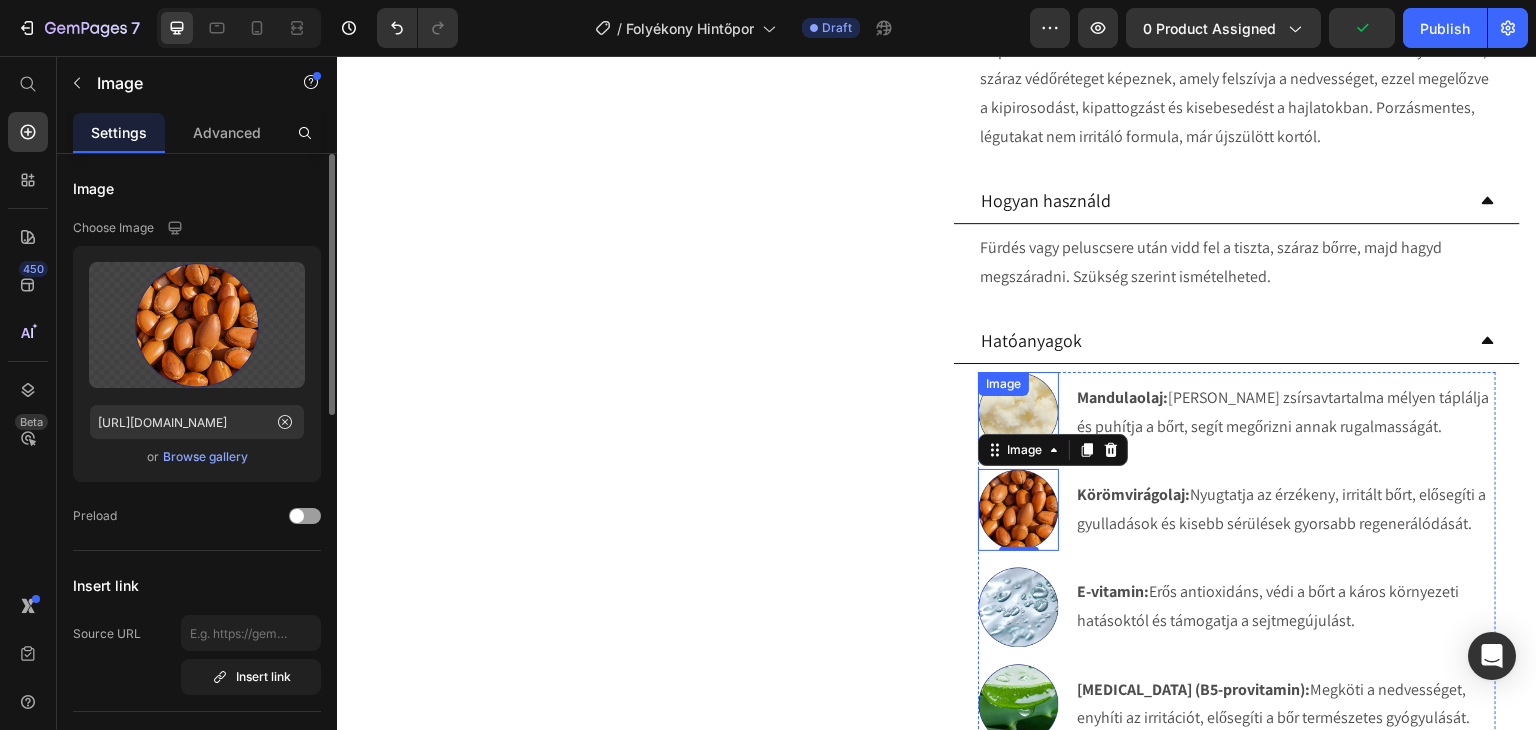 click on "Image" at bounding box center (1018, 412) 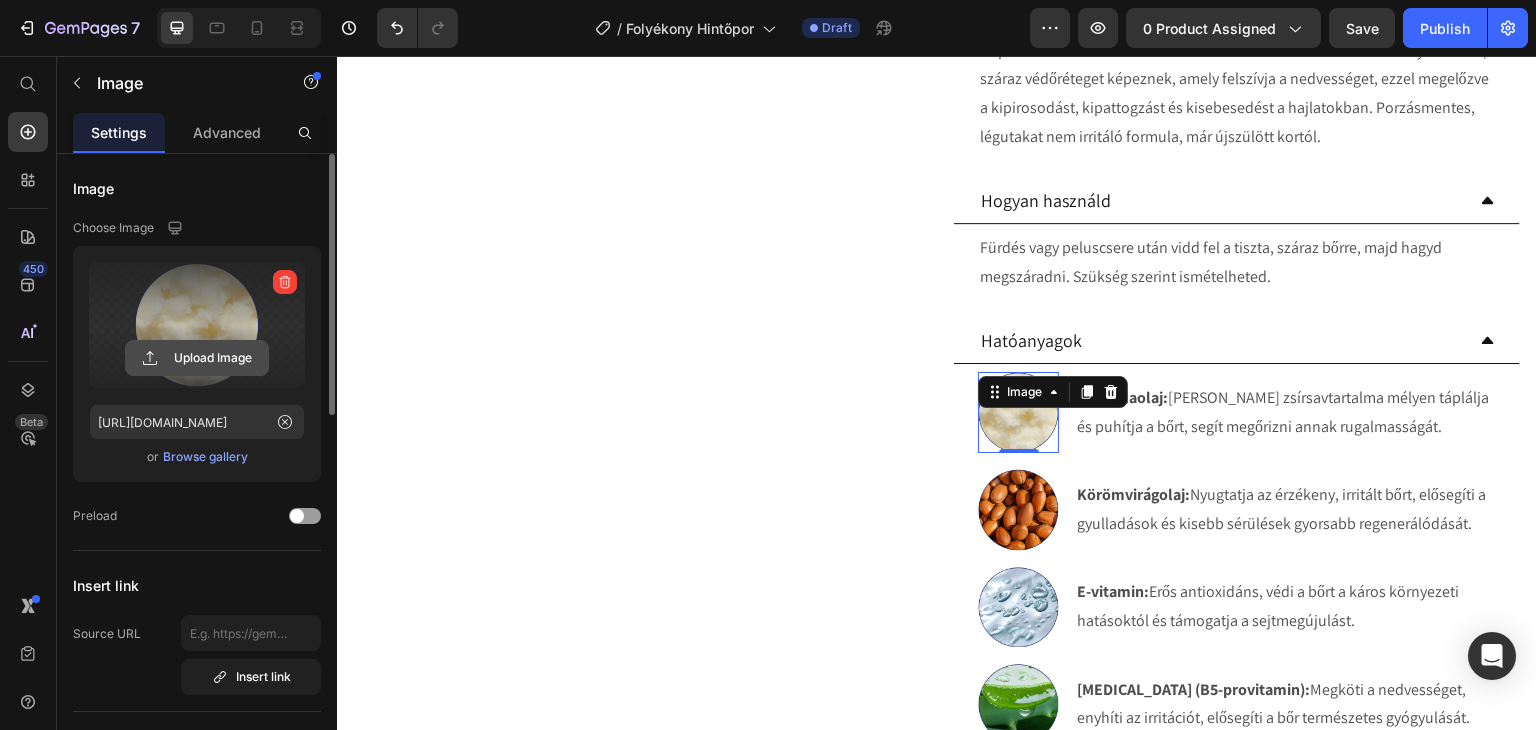 click 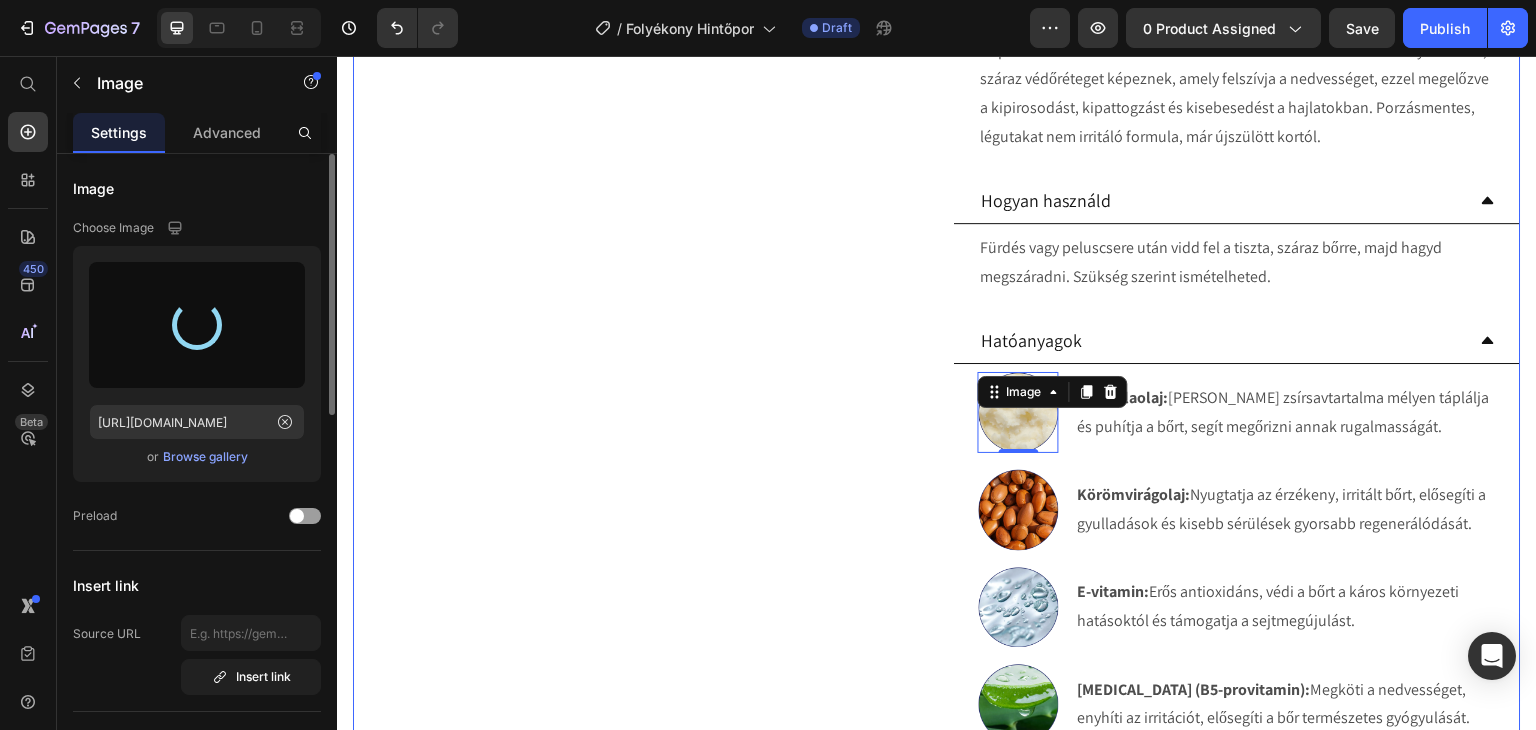 type on "https://cdn.shopify.com/s/files/1/0270/9628/5265/files/gempages_463917519317632081-306614d9-8a2e-4a24-99e1-35f36393dfff.webp" 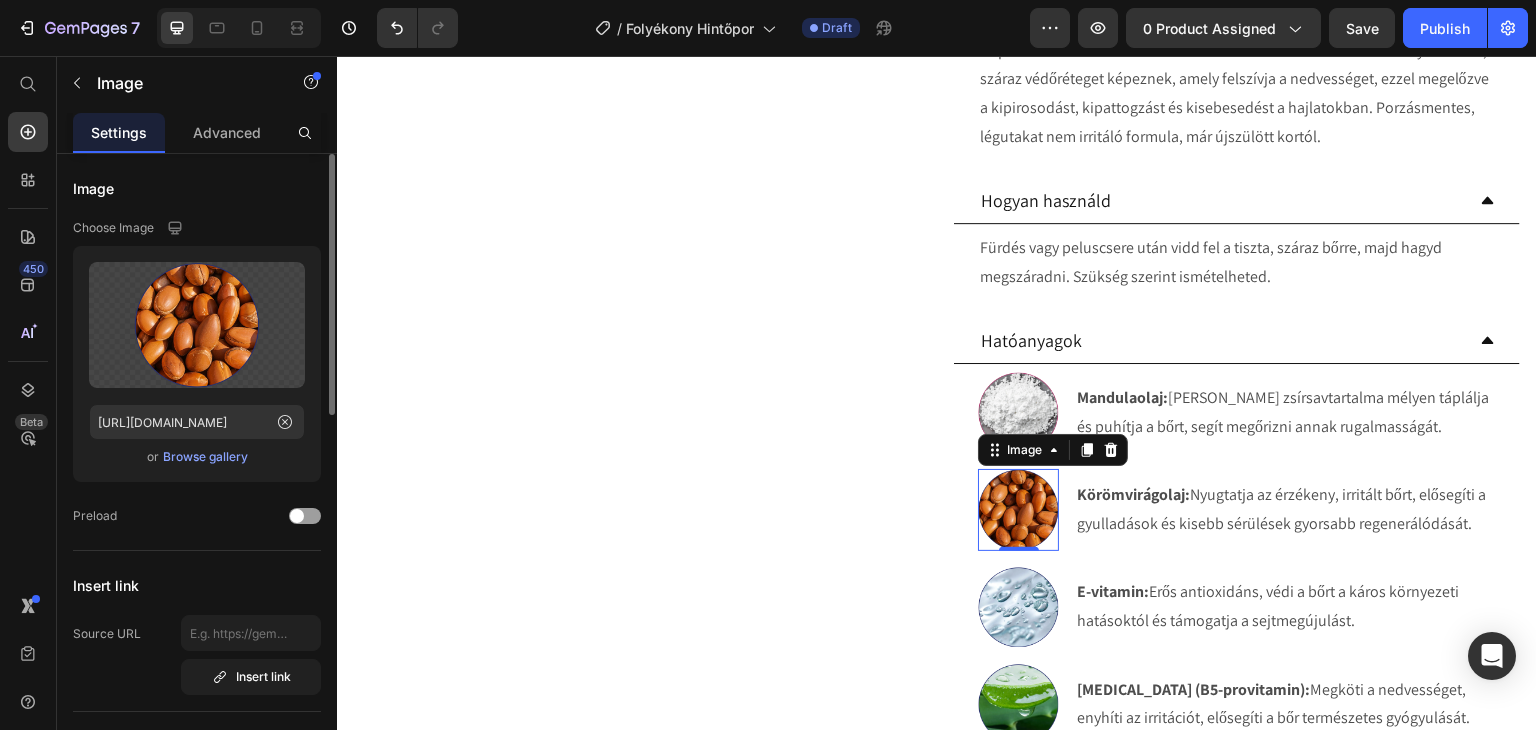 click at bounding box center [1018, 509] 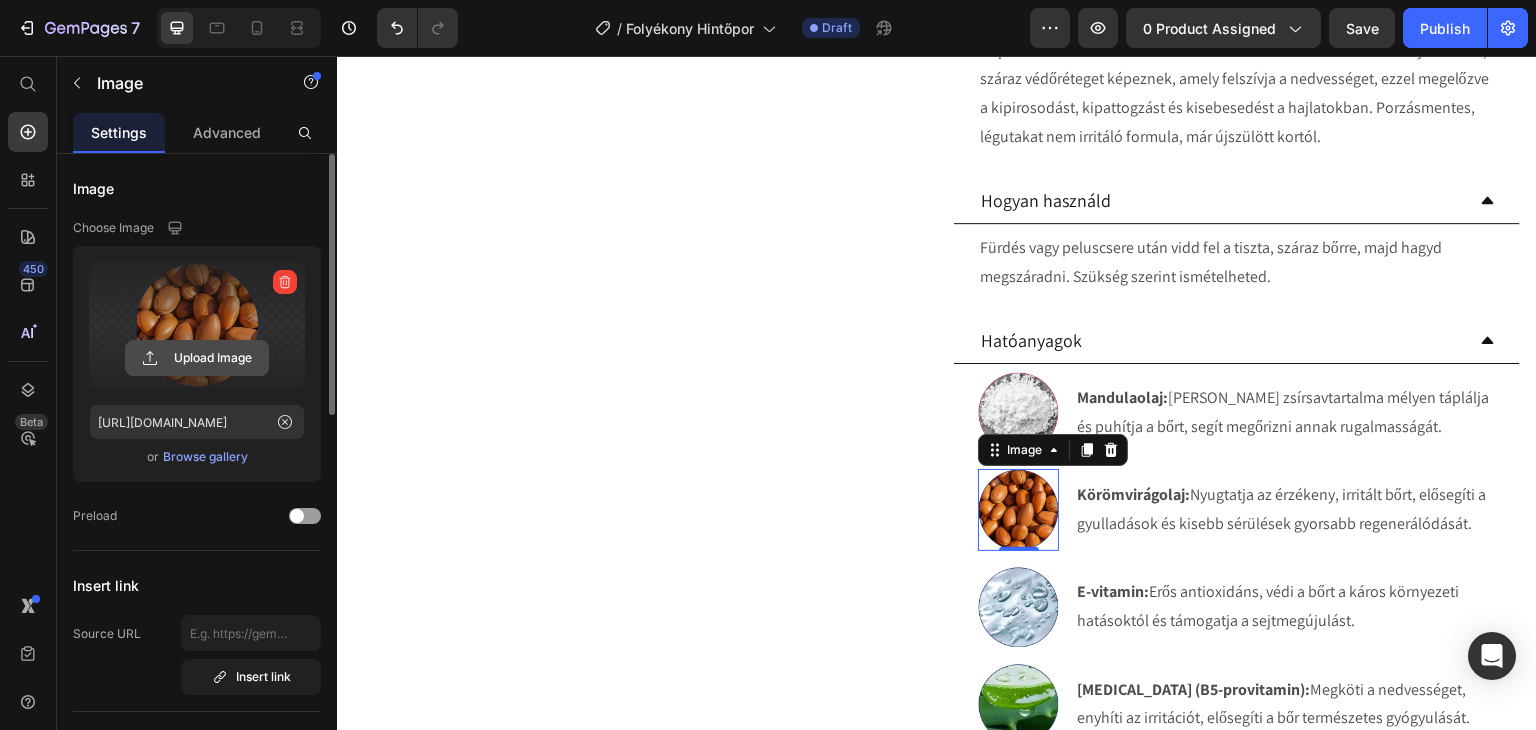 click 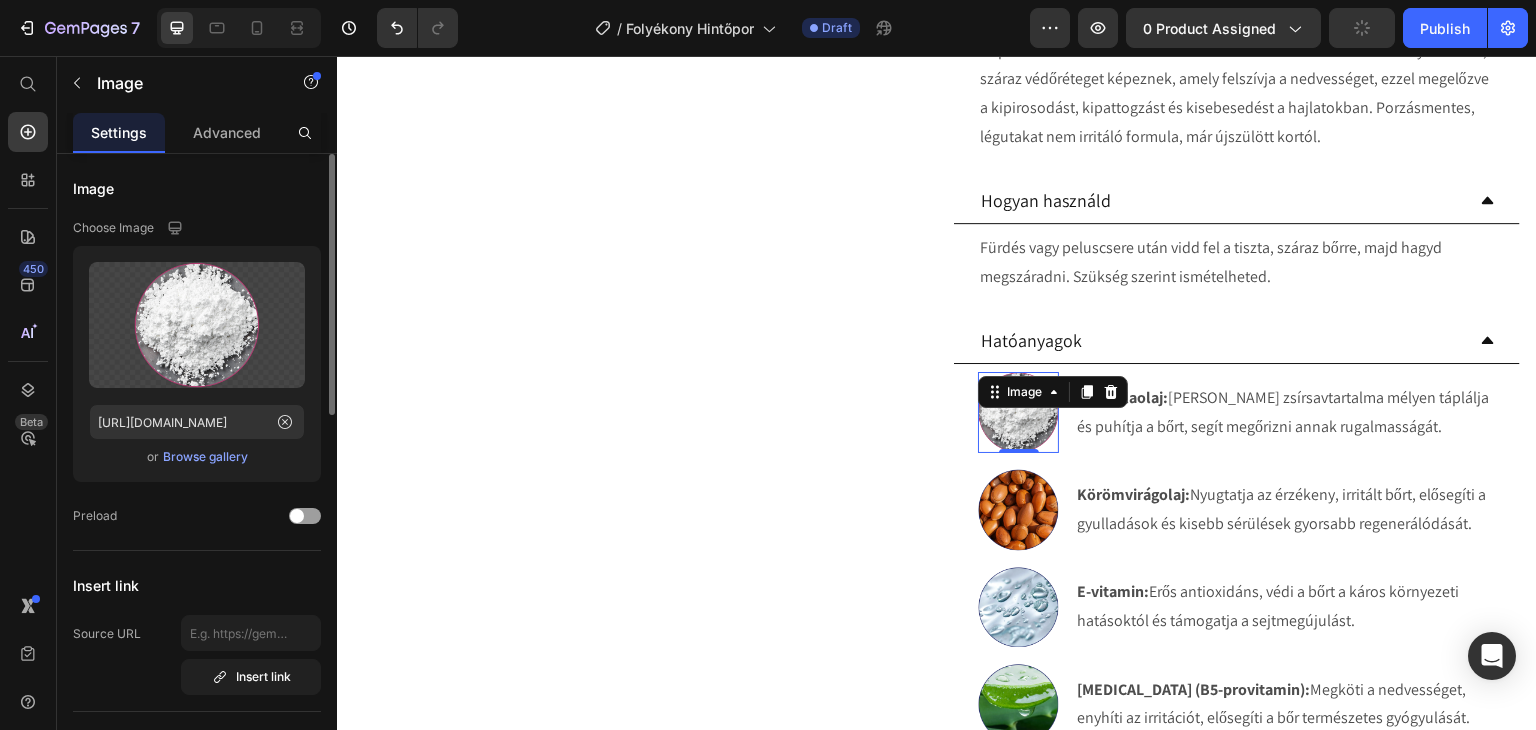 click on "Image   0" at bounding box center (1018, 412) 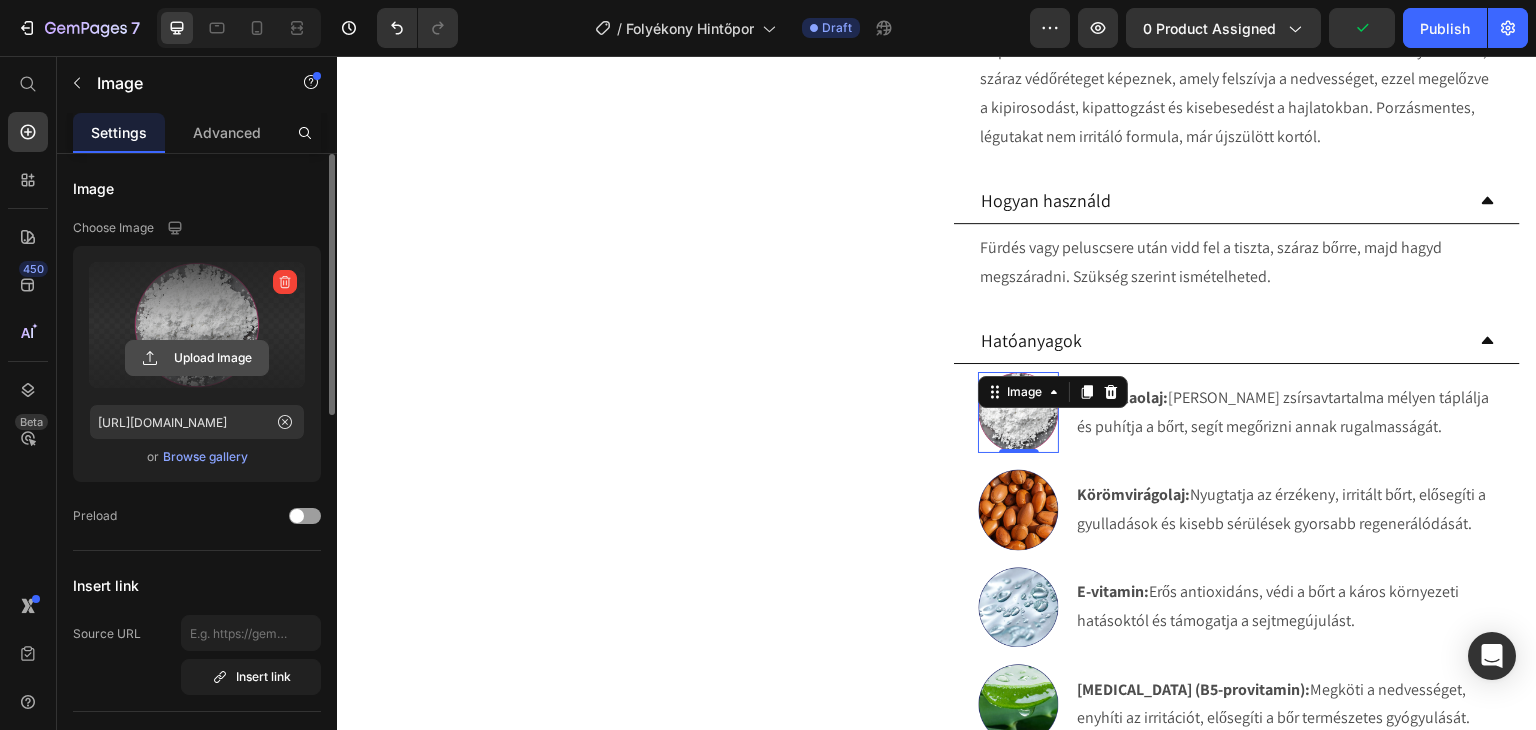 click 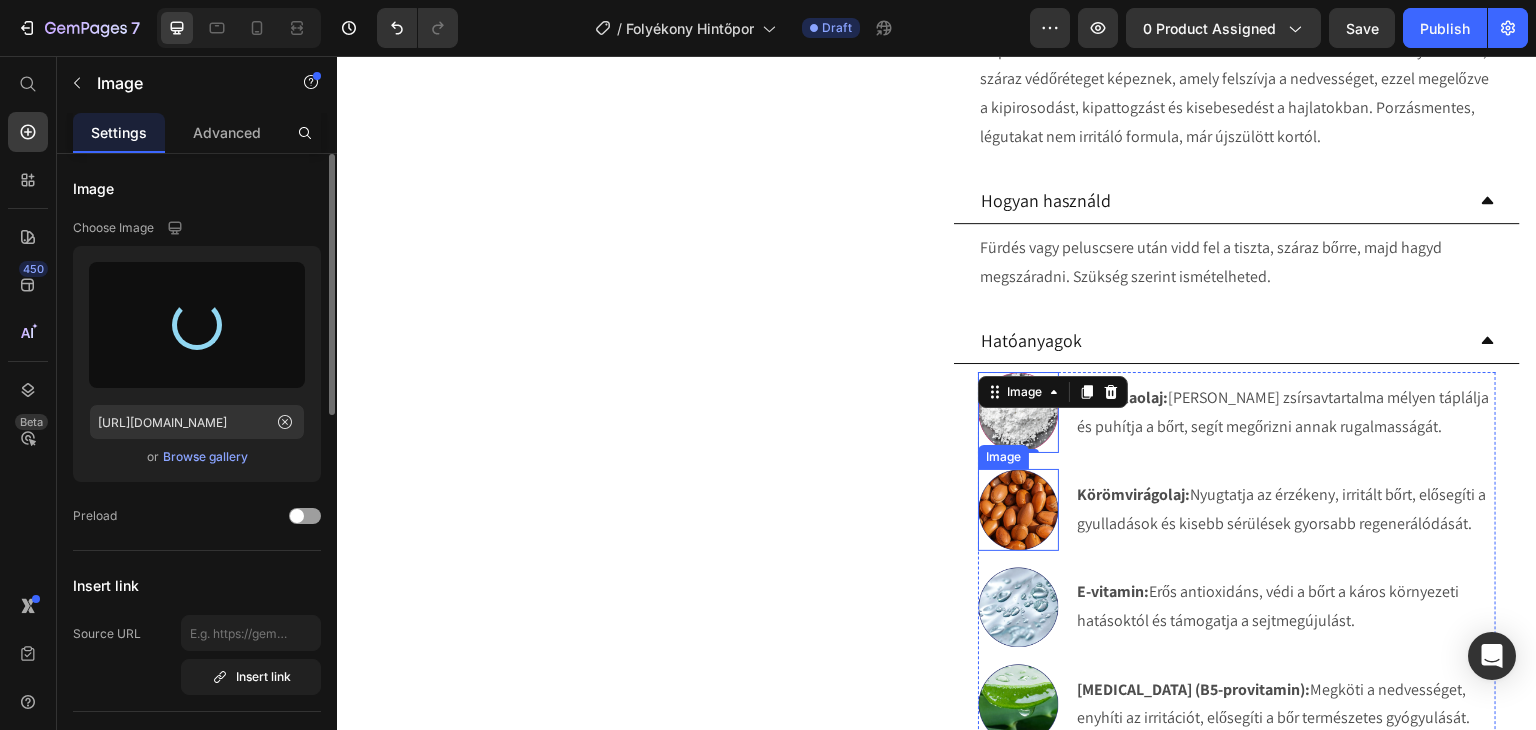 type on "[URL][DOMAIN_NAME]" 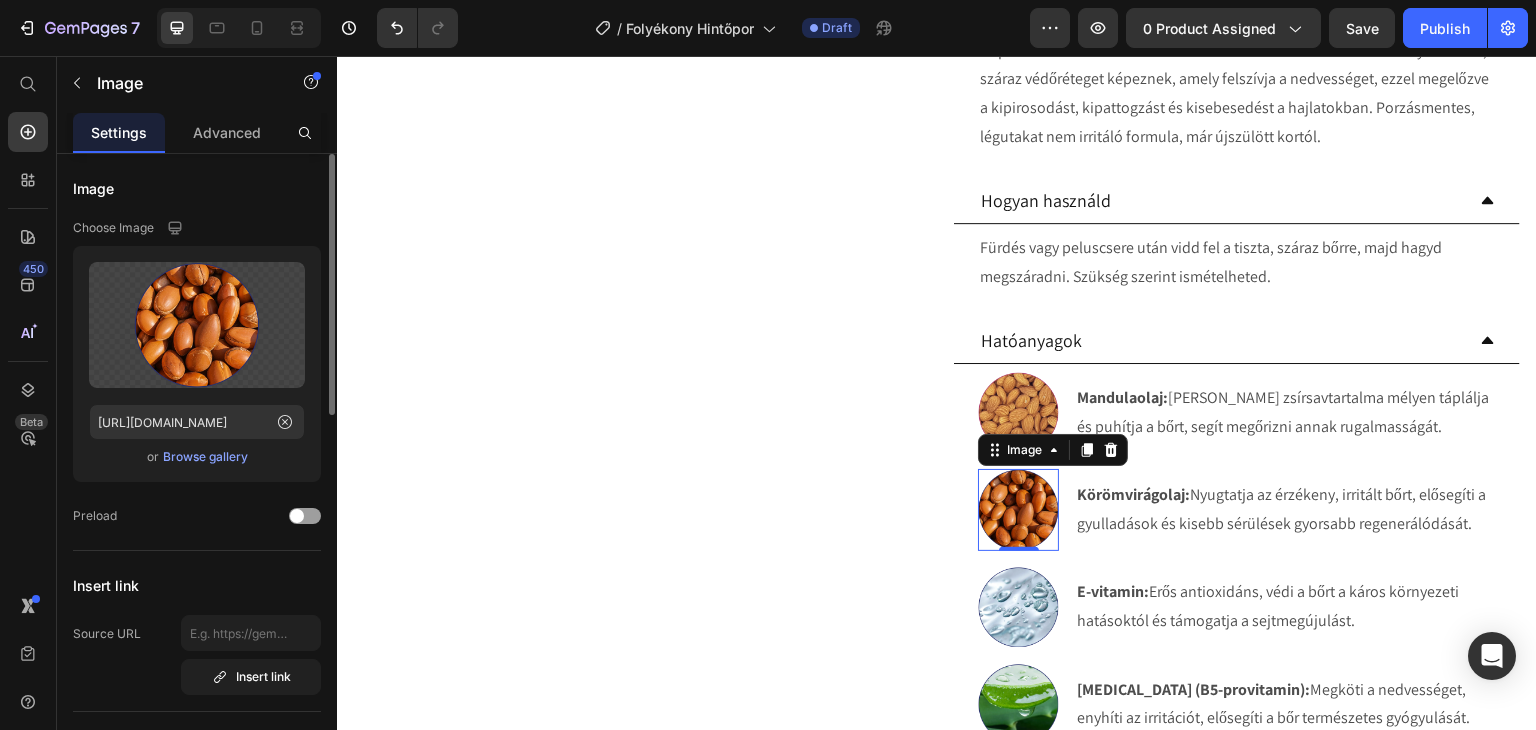 click at bounding box center [1018, 509] 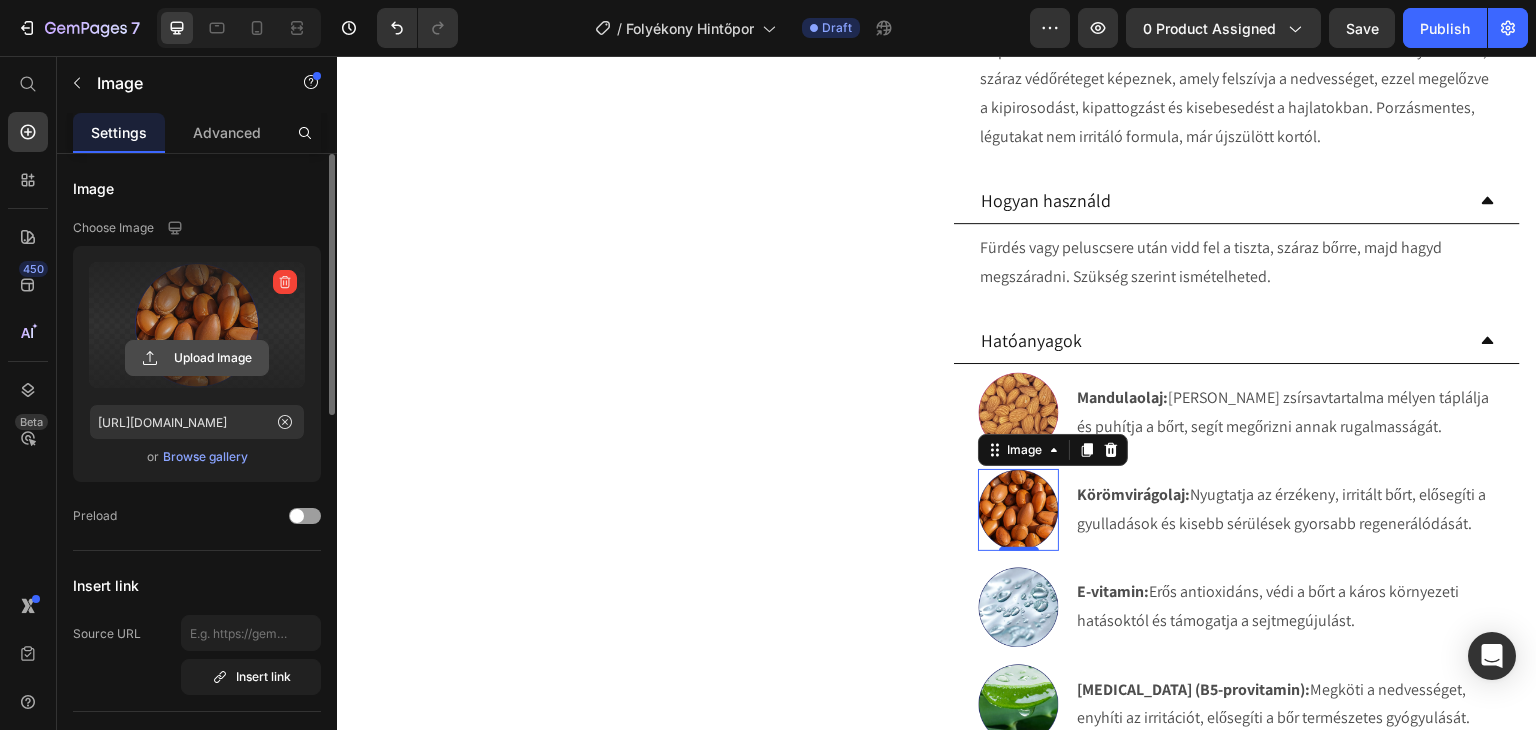 click 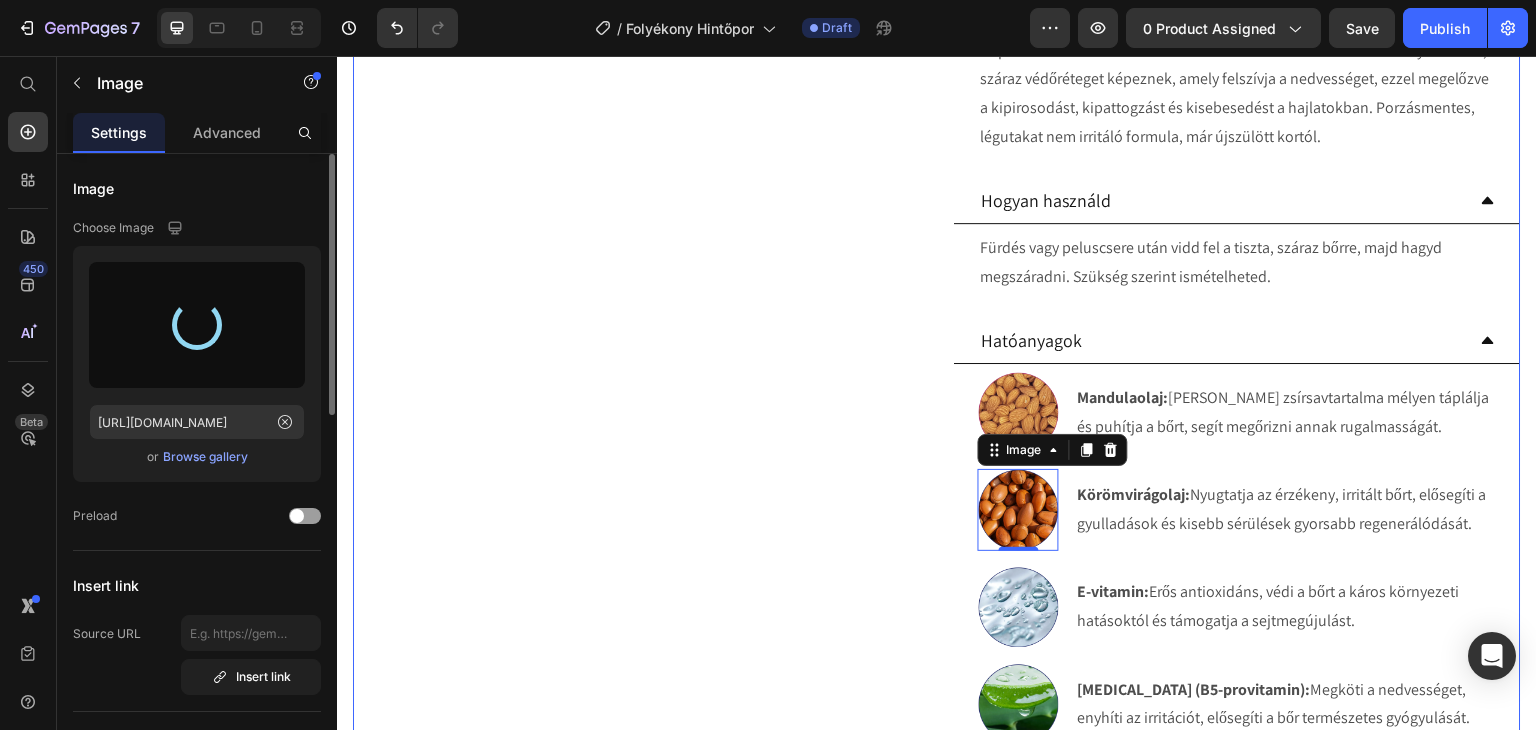 type on "[URL][DOMAIN_NAME]" 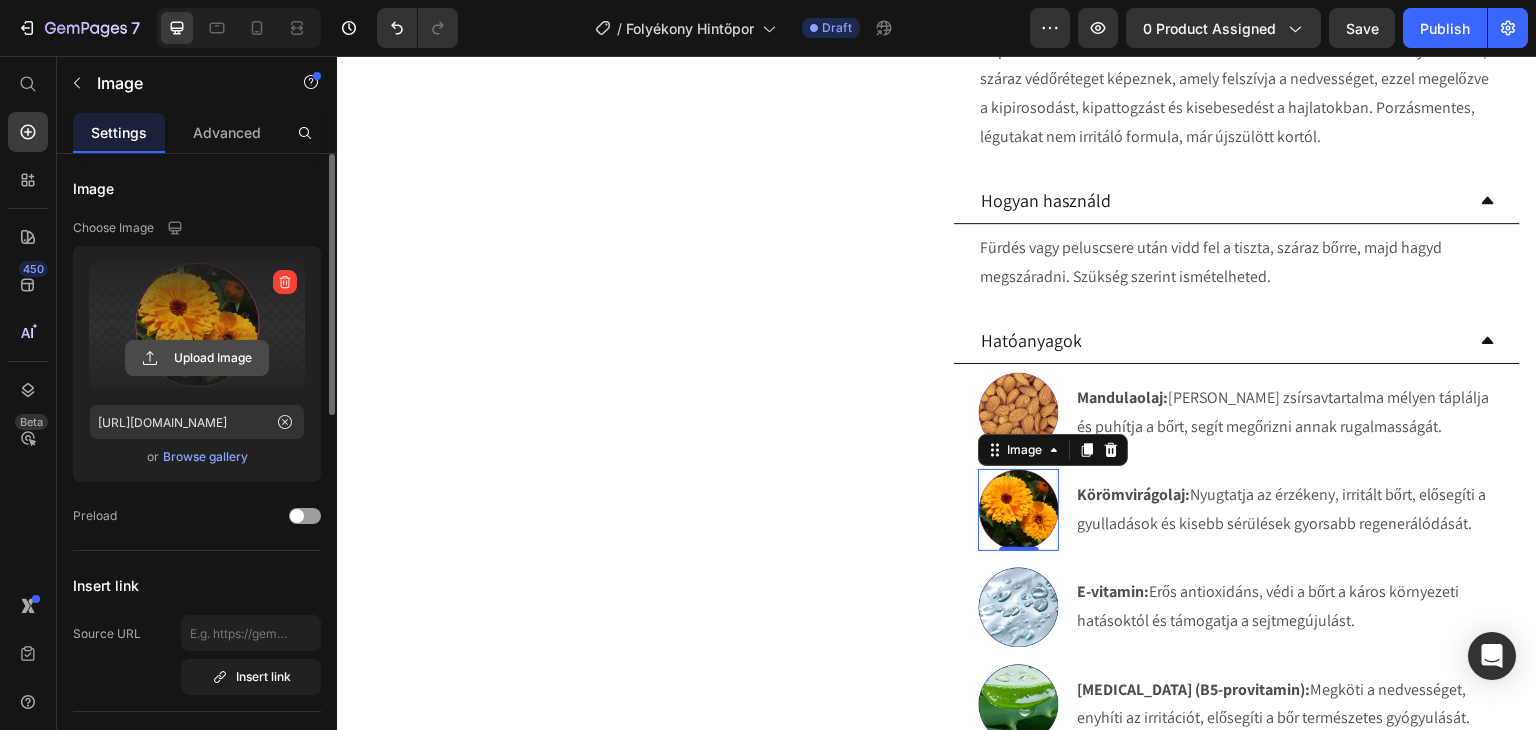 click 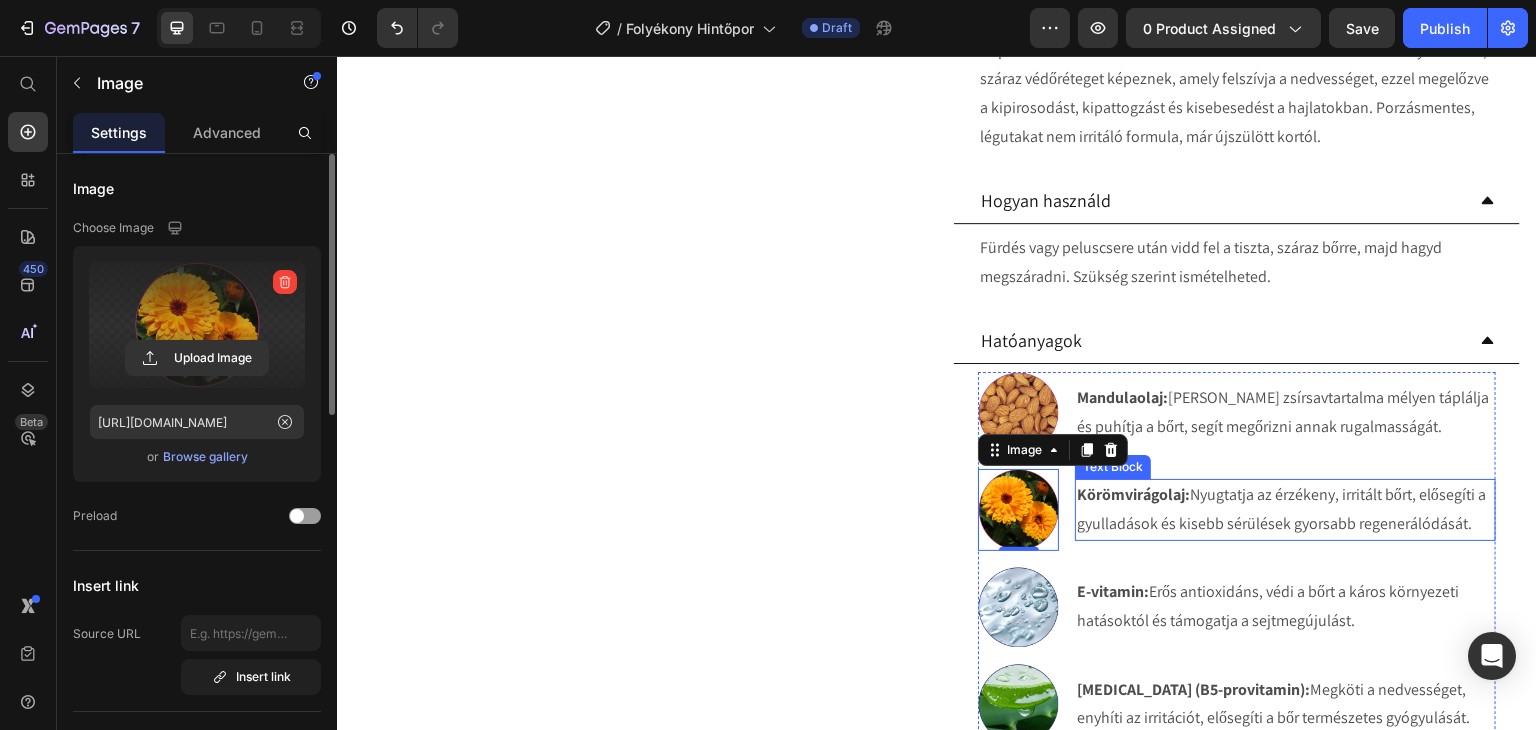 scroll, scrollTop: 1009, scrollLeft: 0, axis: vertical 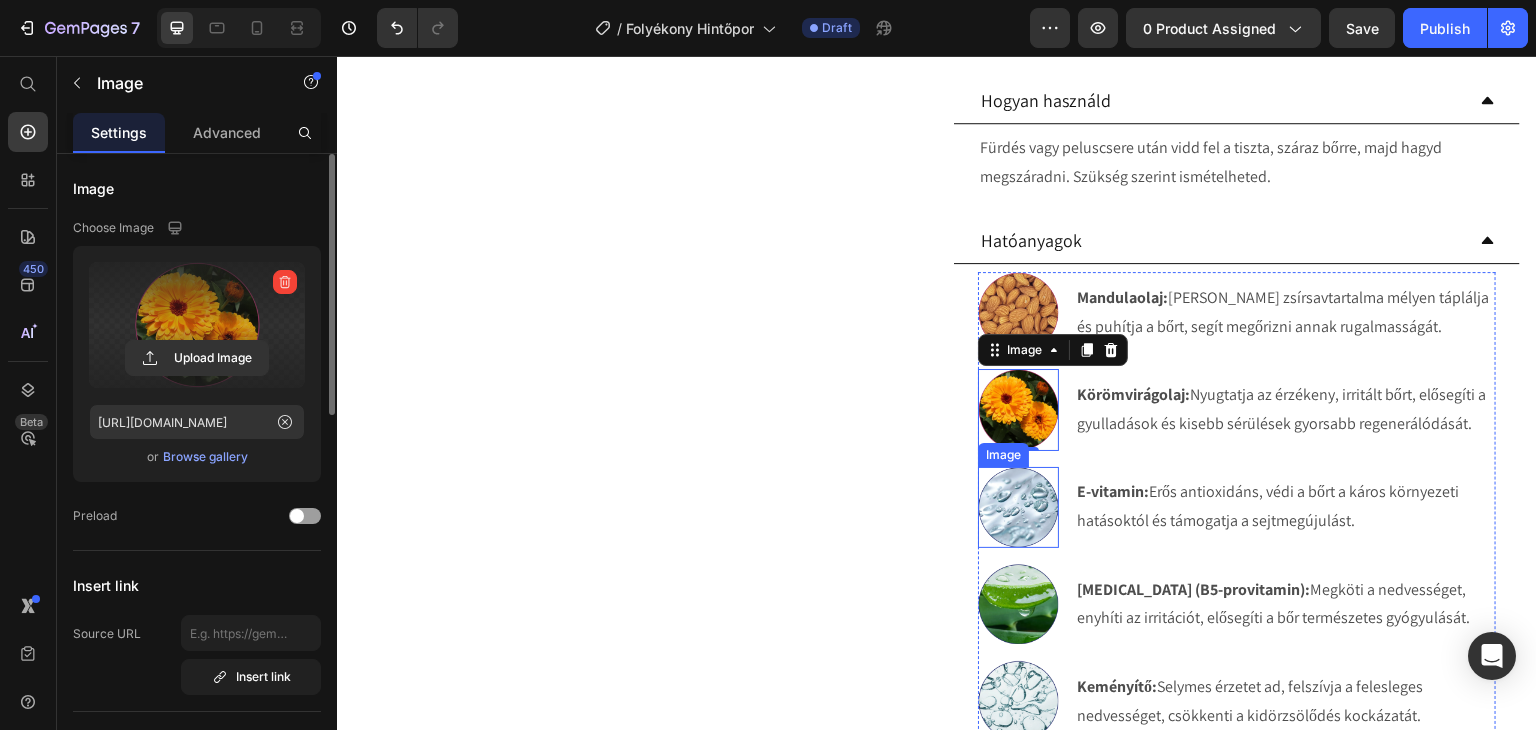 click at bounding box center (1018, 507) 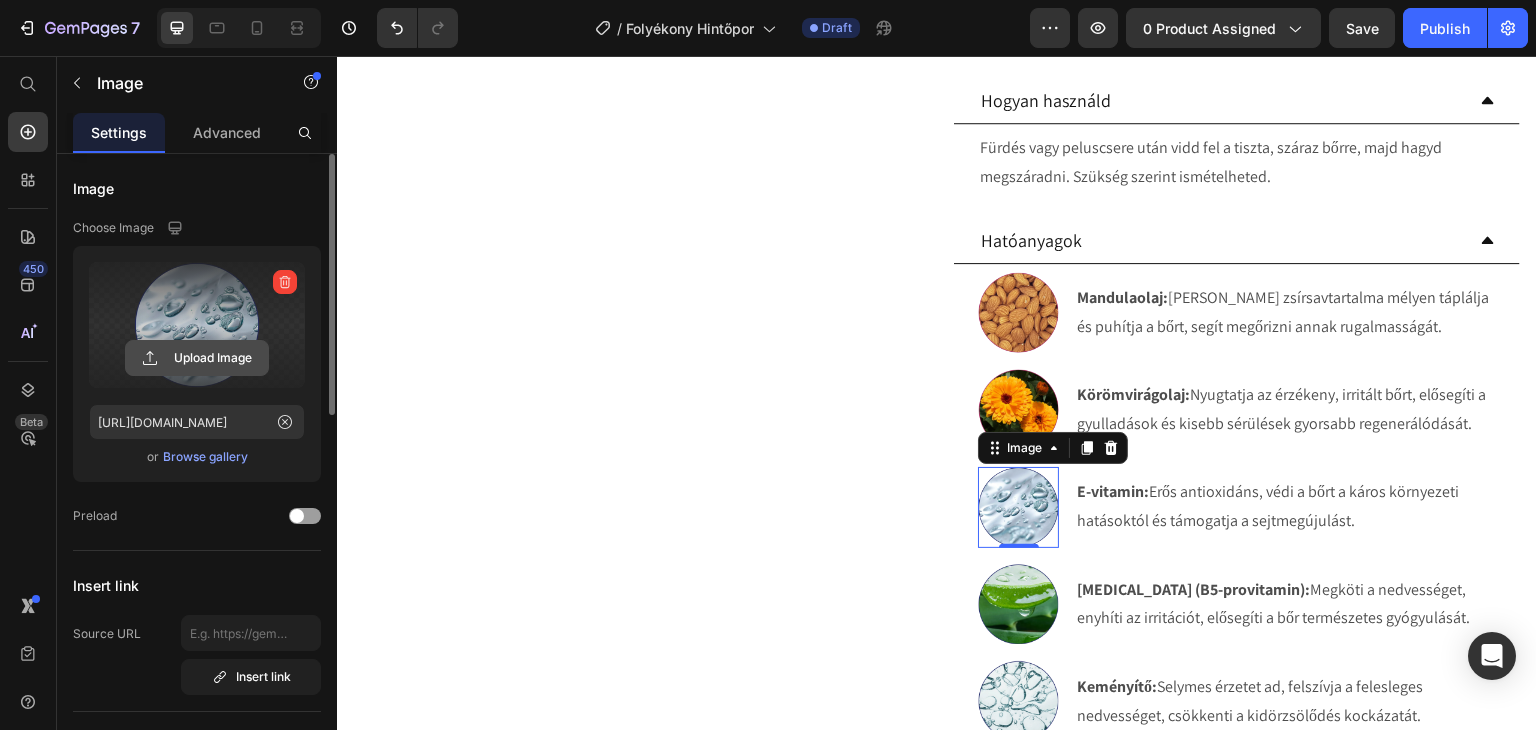 click 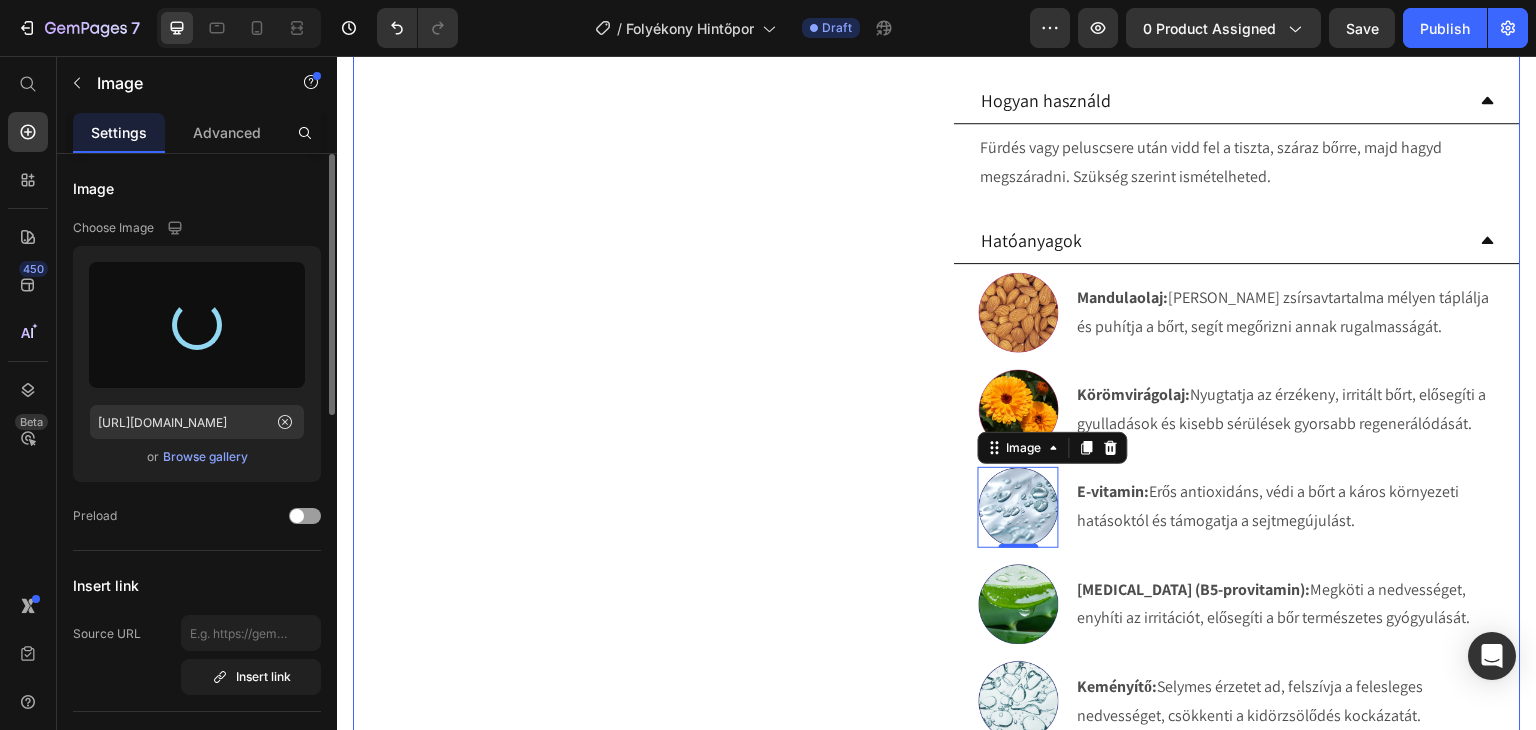 type on "https://cdn.shopify.com/s/files/1/0270/9628/5265/files/gempages_463917519317632081-894a5c52-e566-498f-9a50-5d61acb58e52.webp" 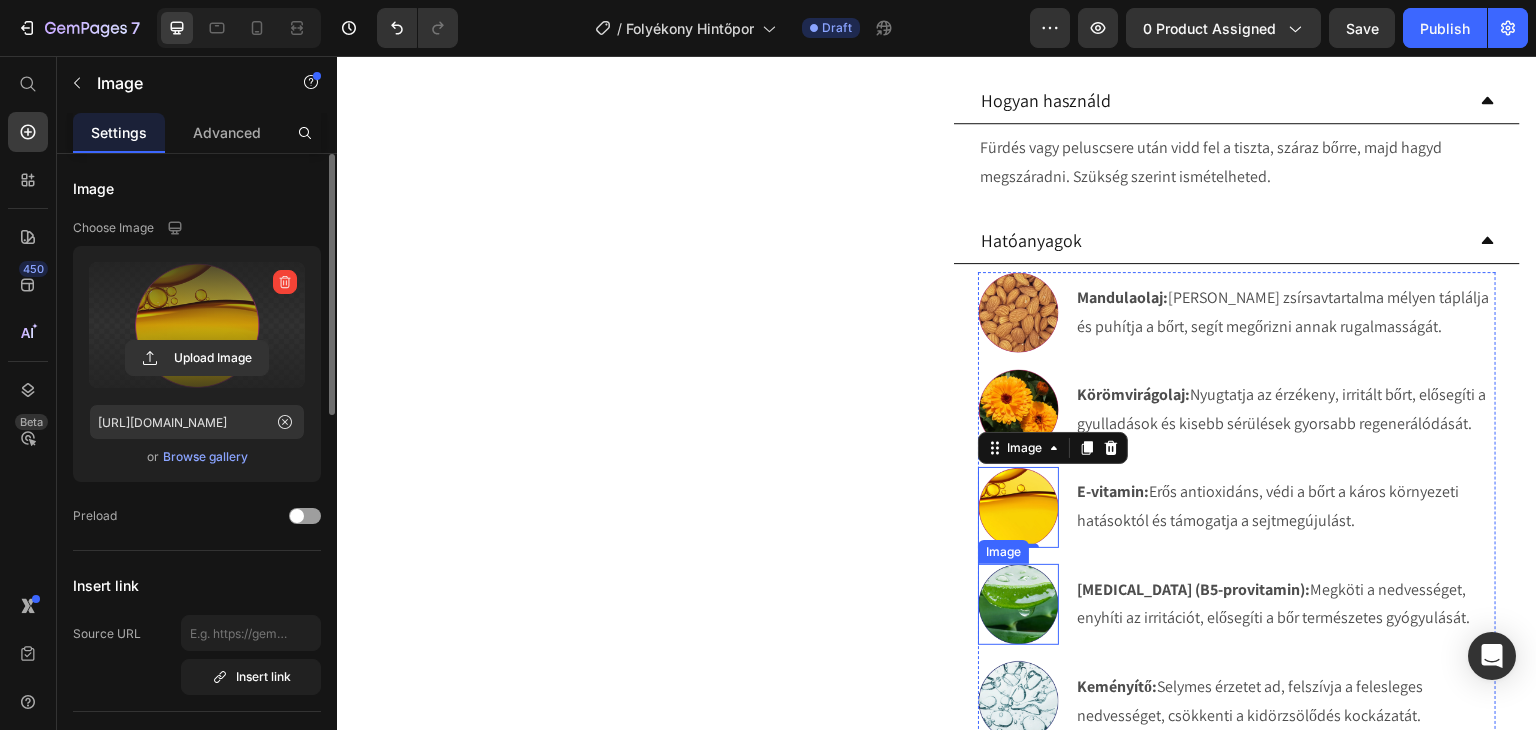 click at bounding box center [1018, 604] 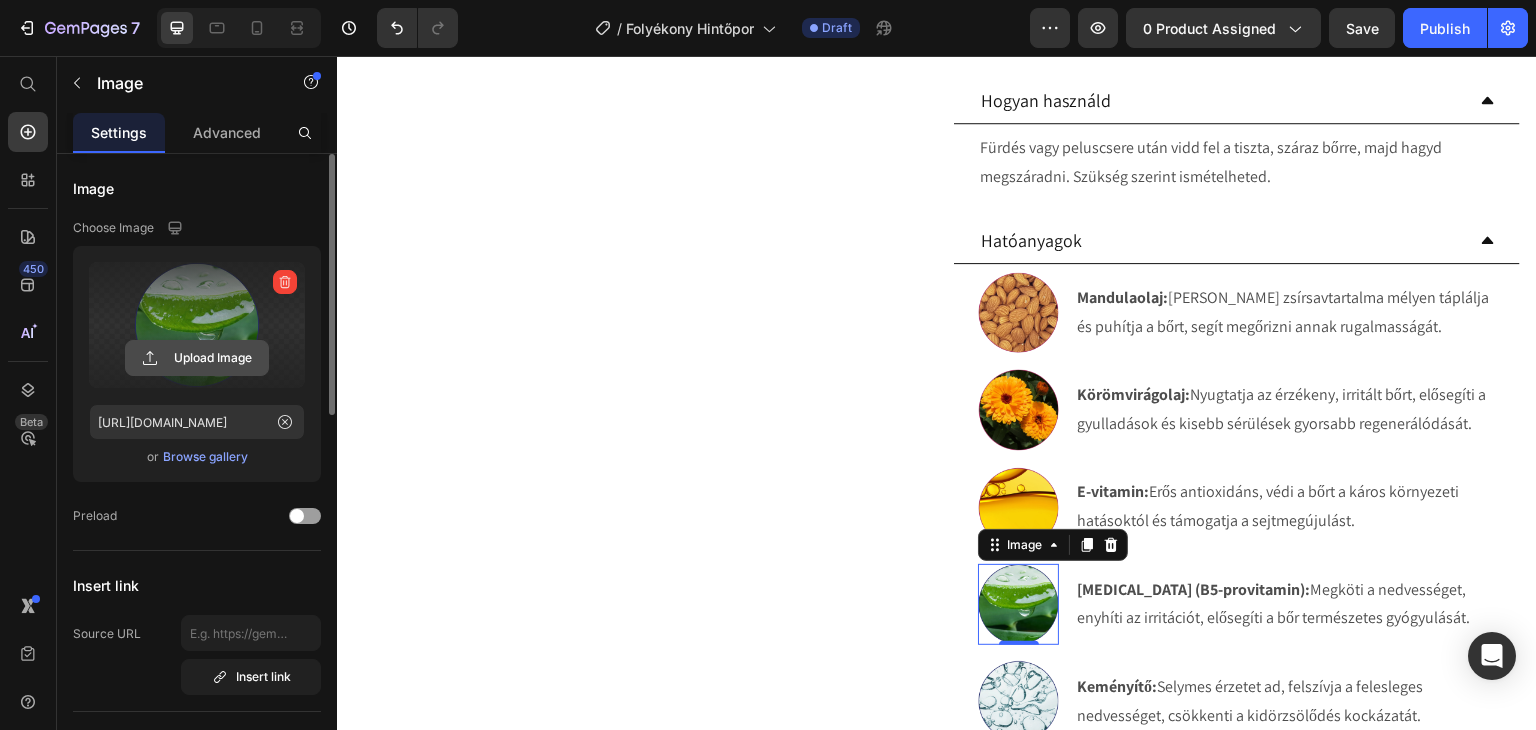 click 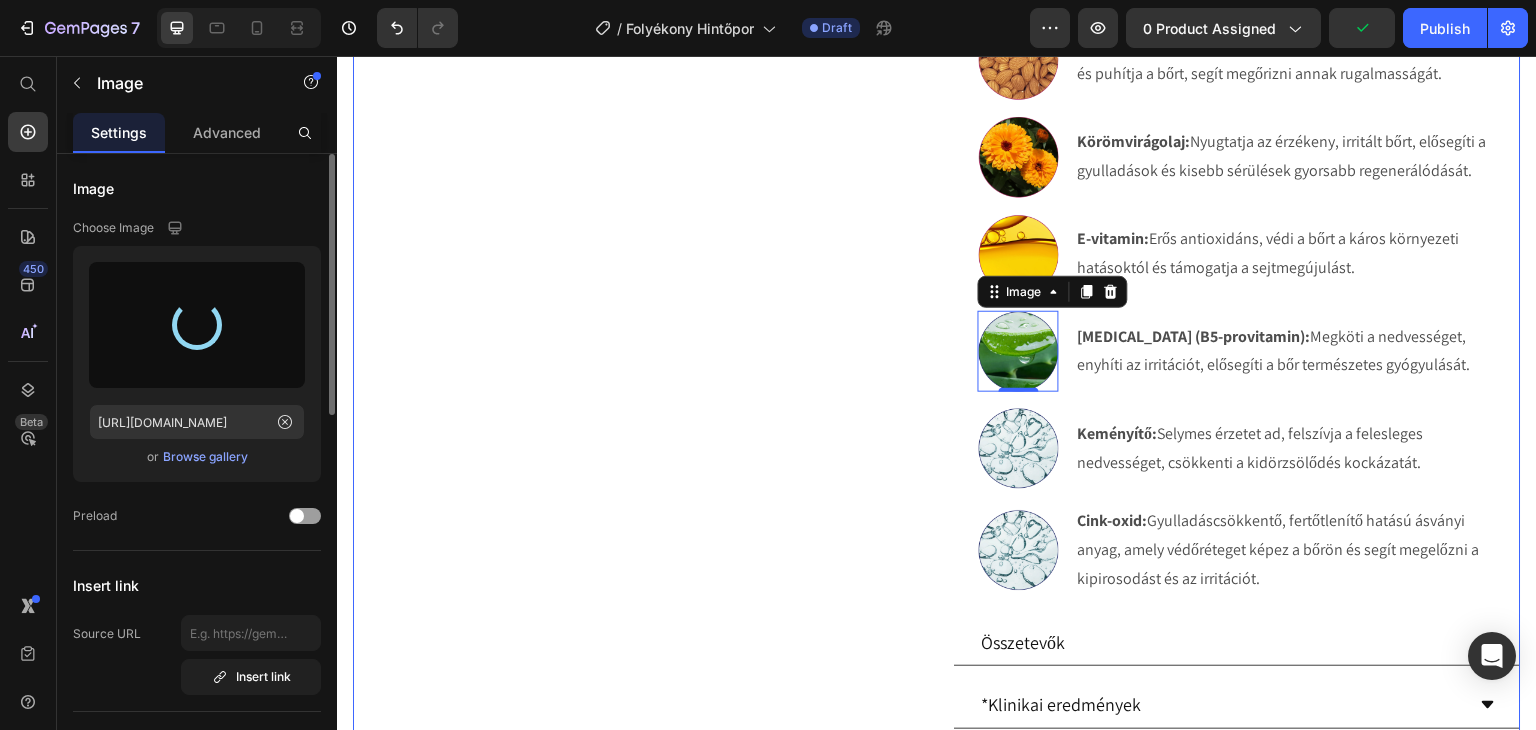scroll, scrollTop: 1309, scrollLeft: 0, axis: vertical 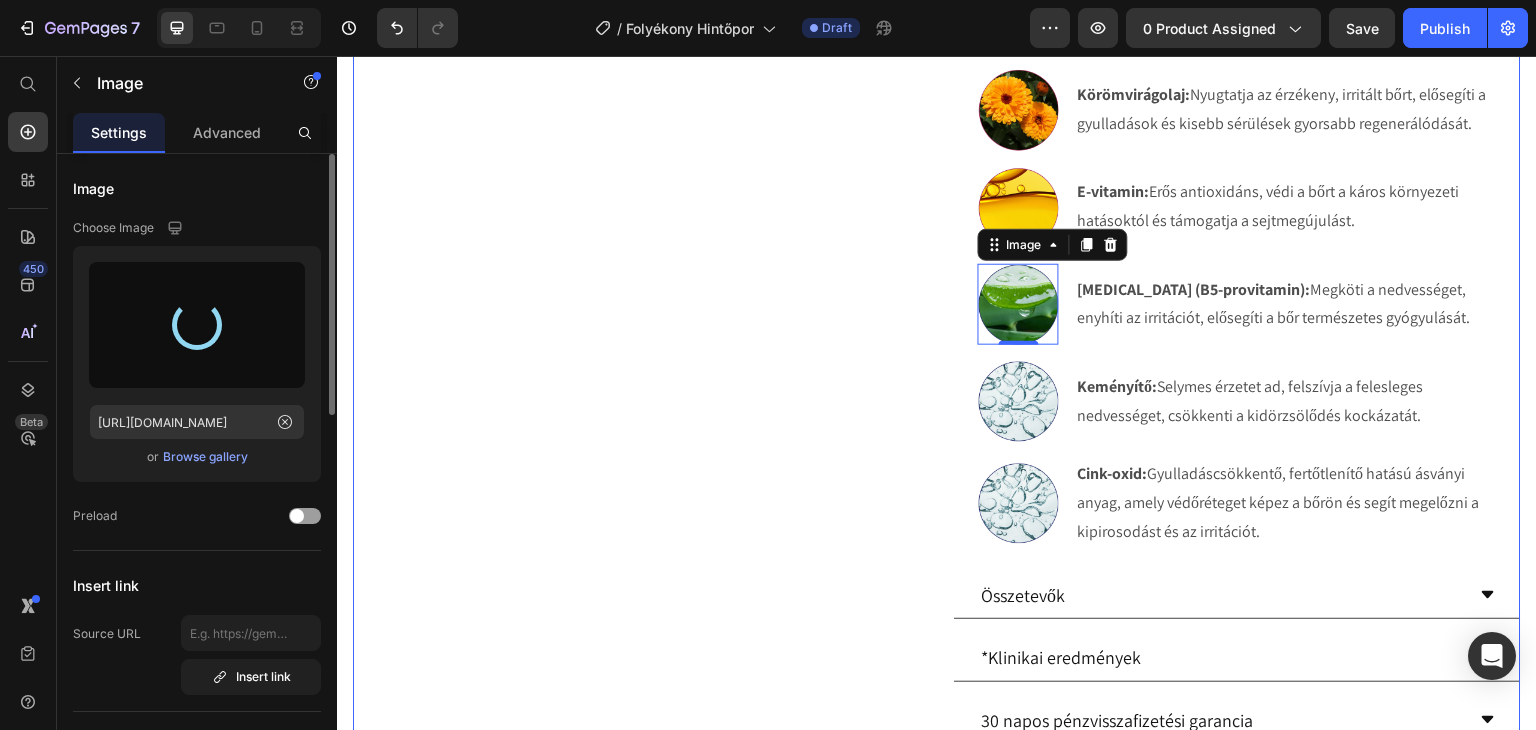 type on "[URL][DOMAIN_NAME]" 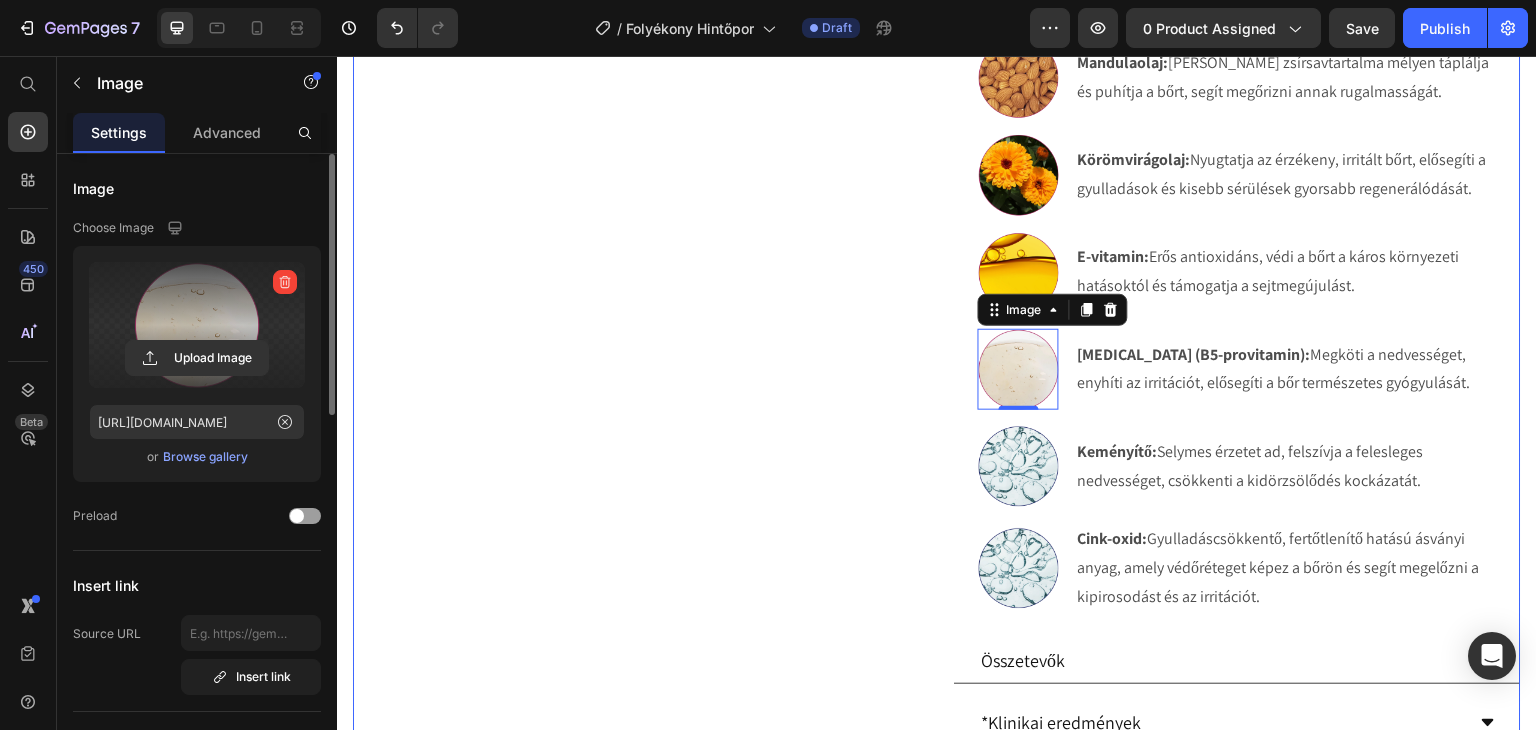 scroll, scrollTop: 1209, scrollLeft: 0, axis: vertical 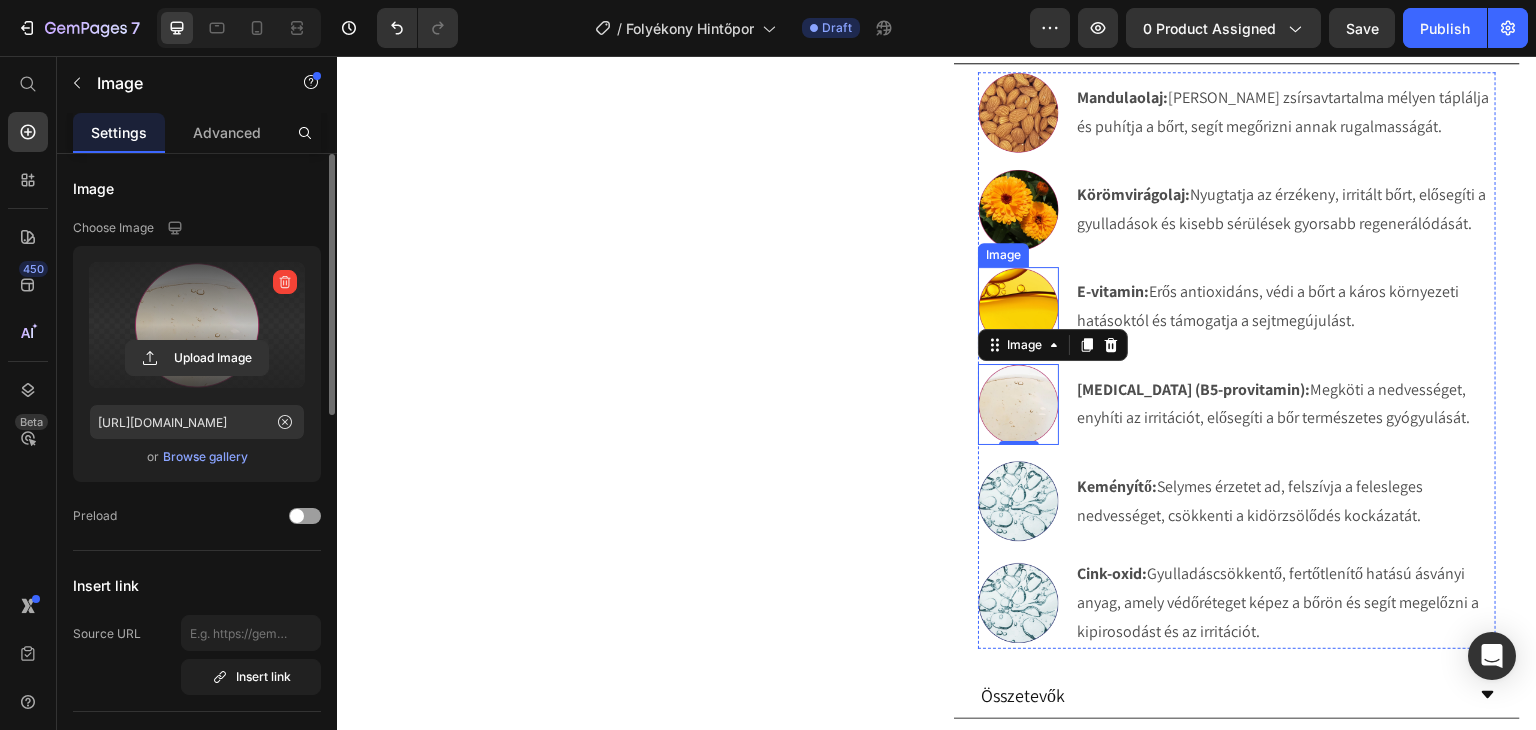 click at bounding box center [1018, 307] 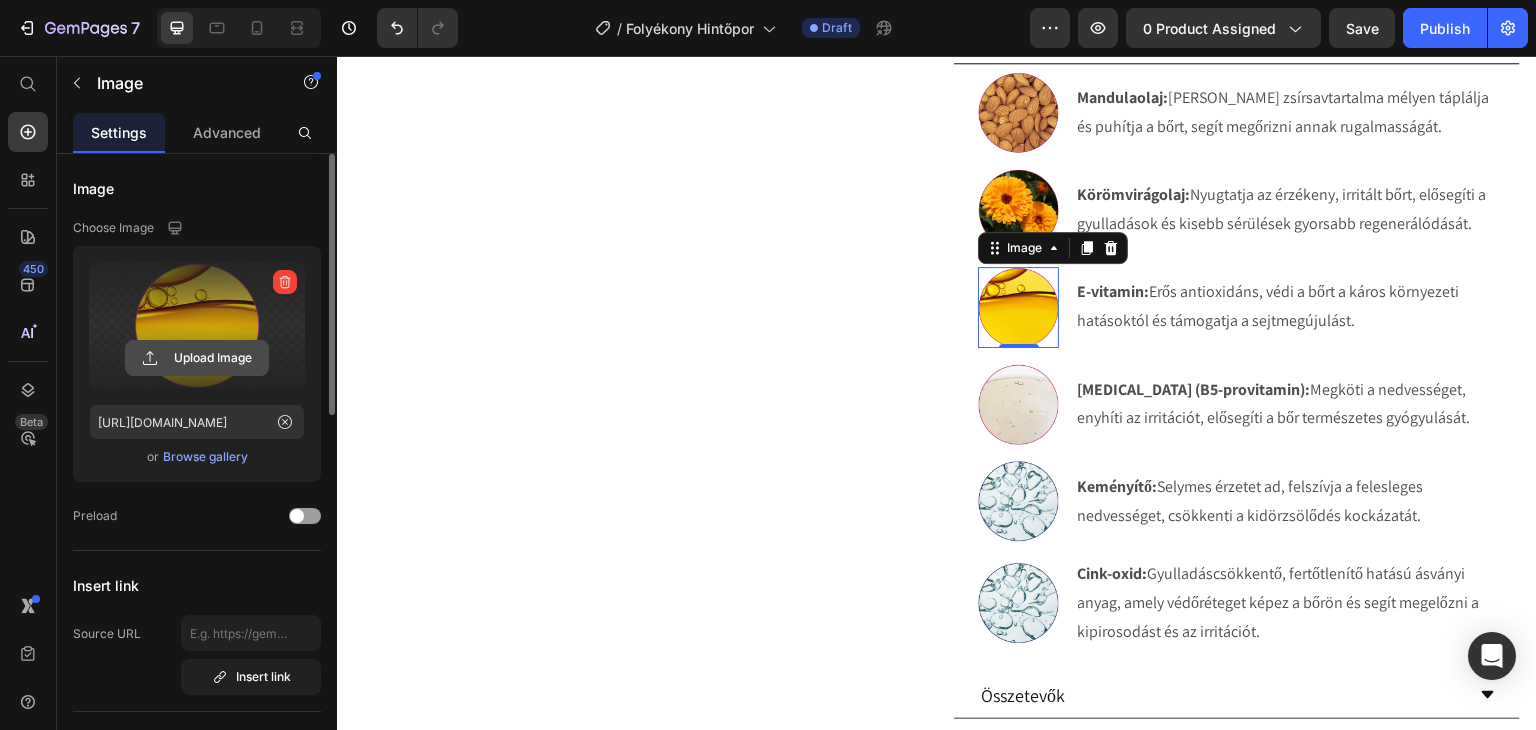 click 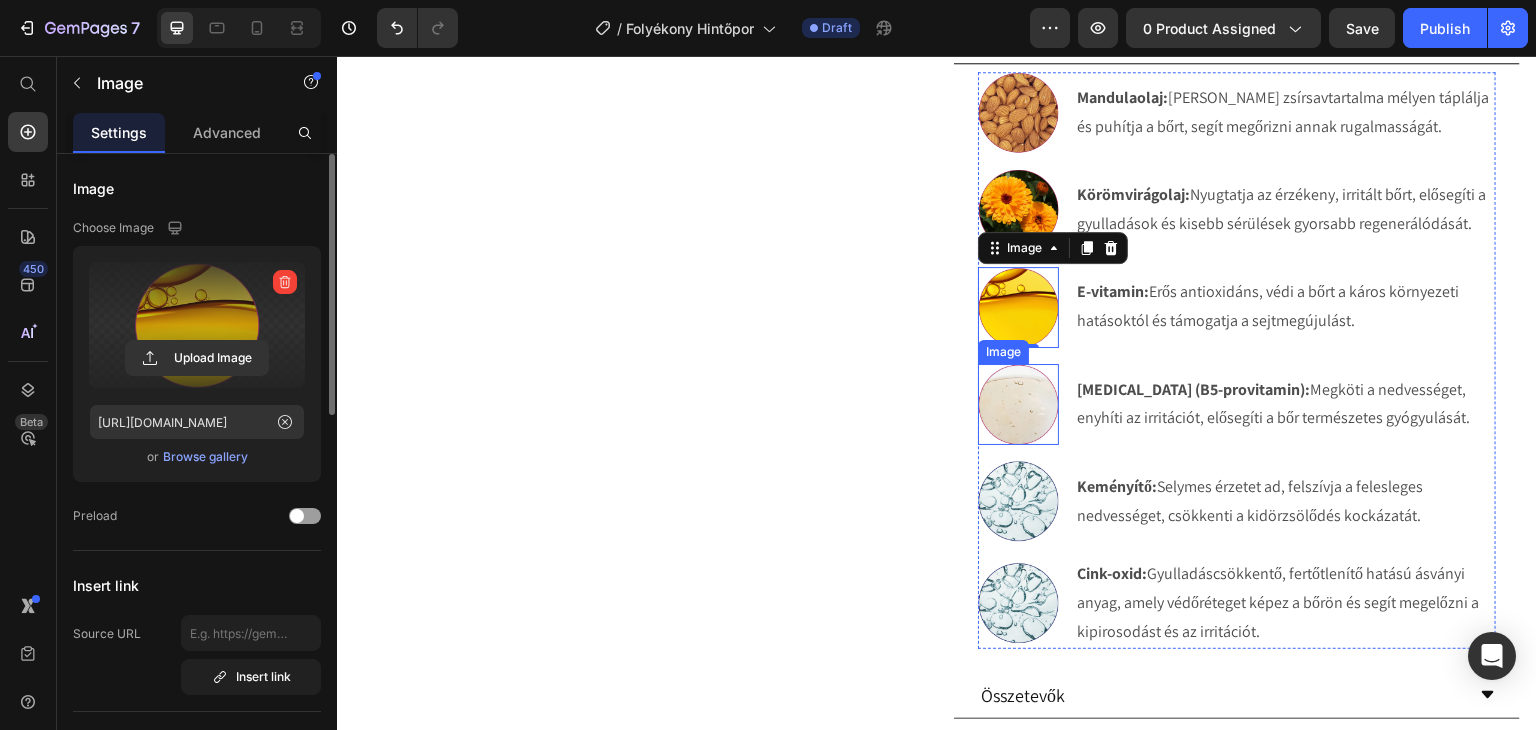 click at bounding box center [1018, 404] 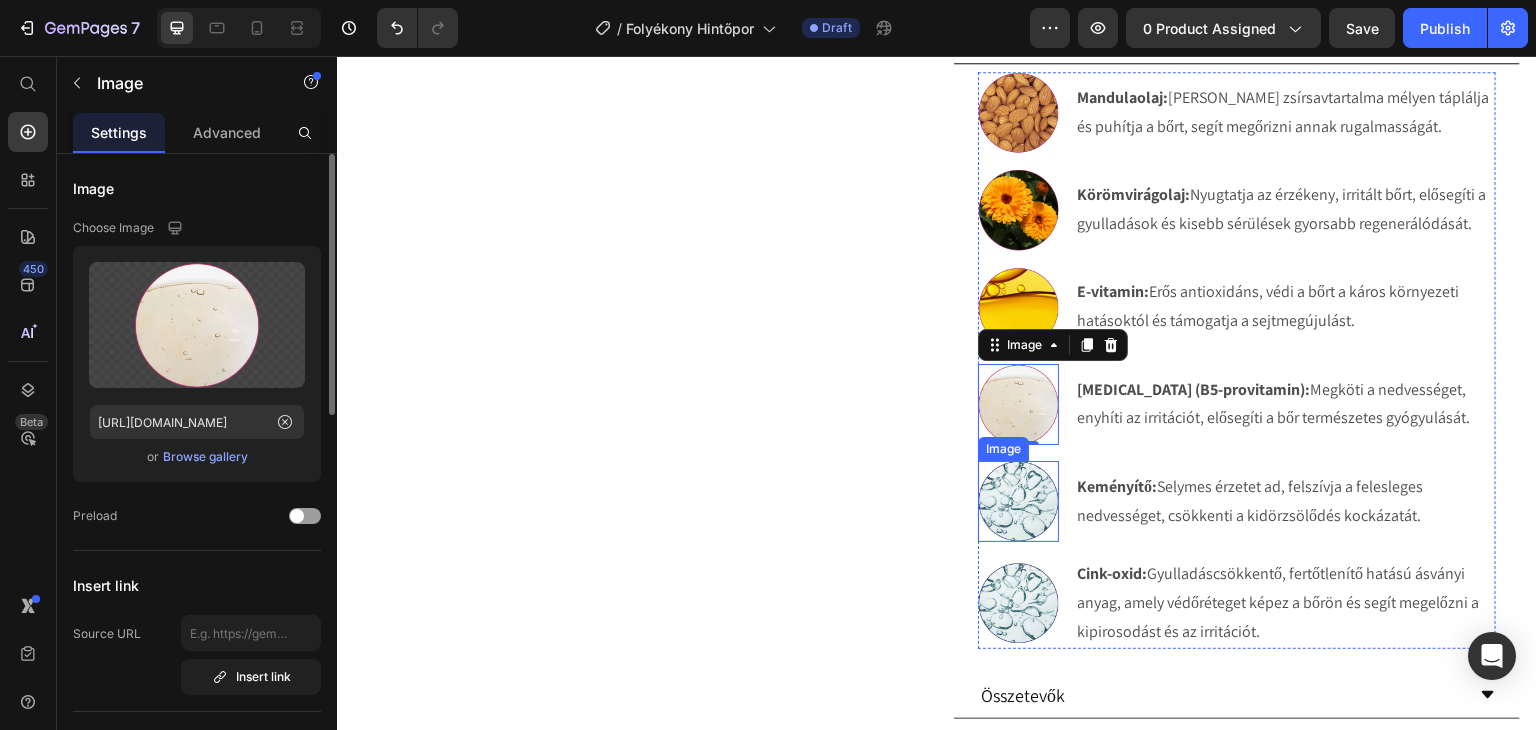 click at bounding box center (1018, 501) 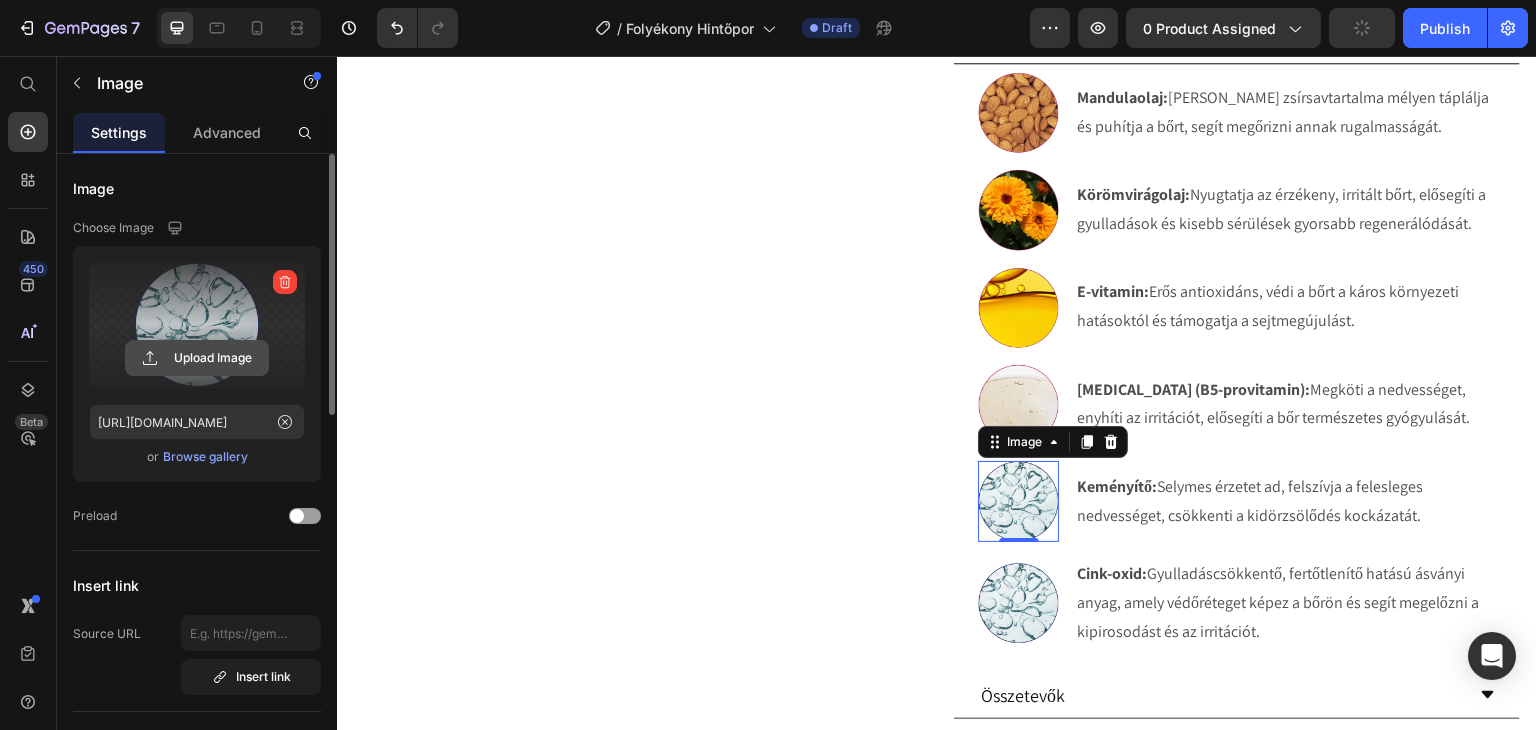 click 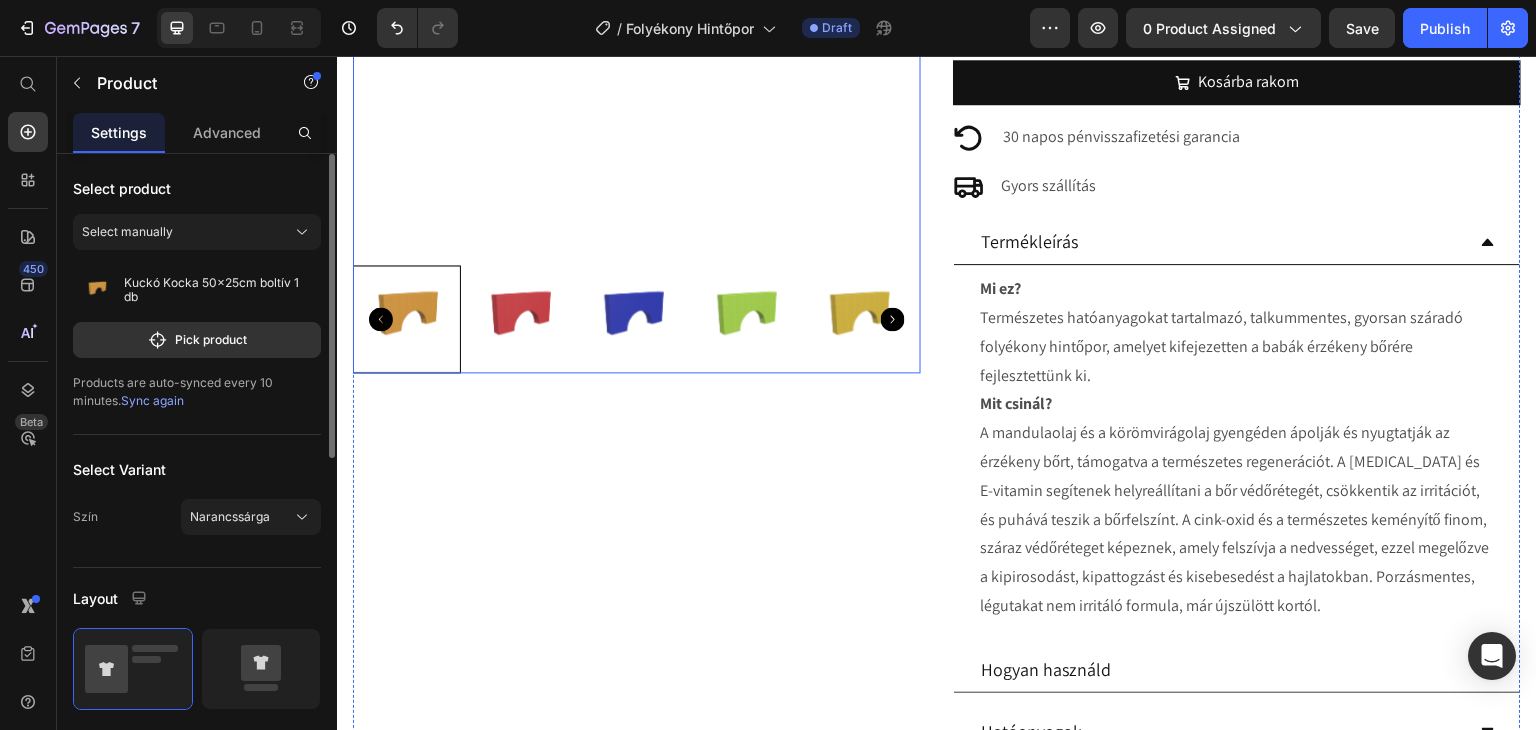 scroll, scrollTop: 805, scrollLeft: 0, axis: vertical 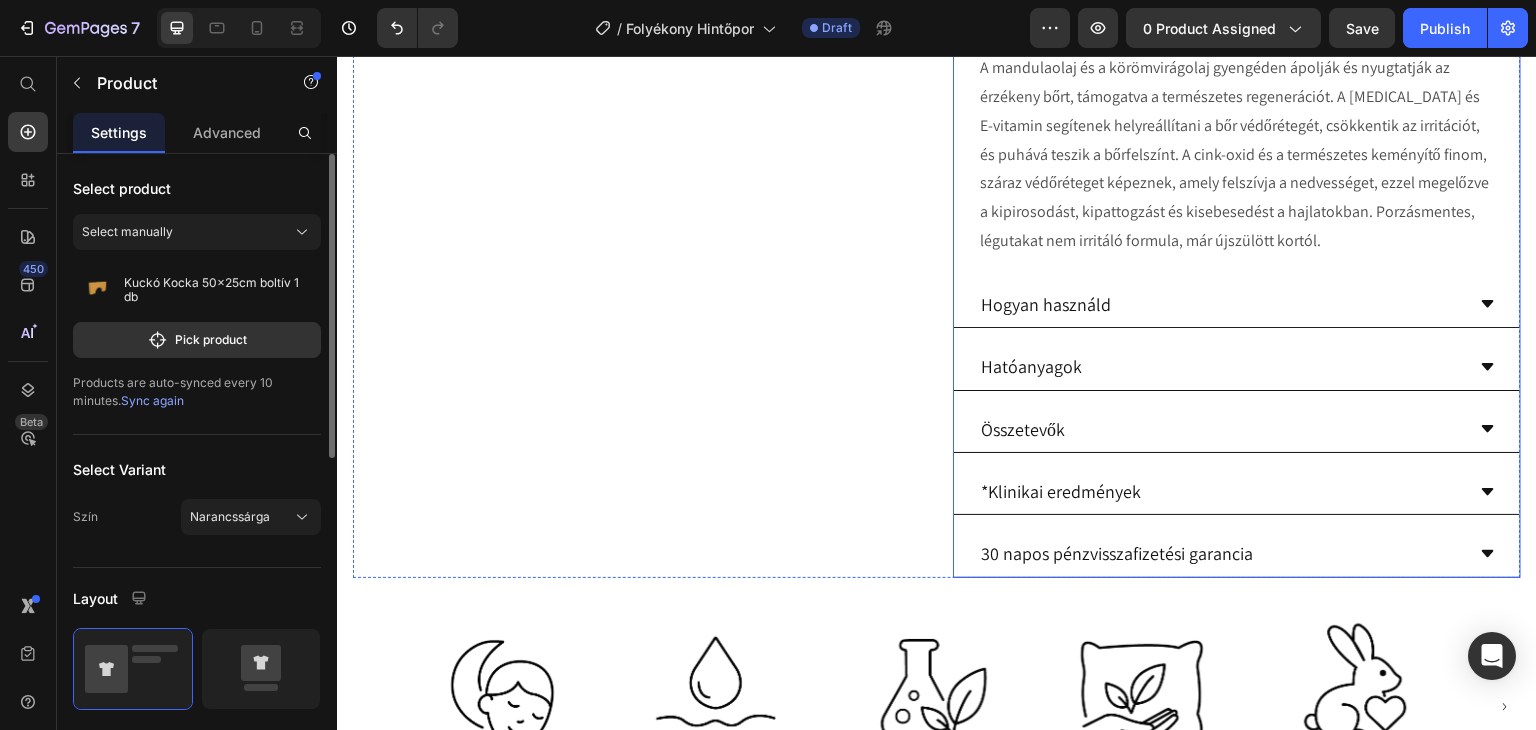 click on "Összetevők" at bounding box center (1221, 429) 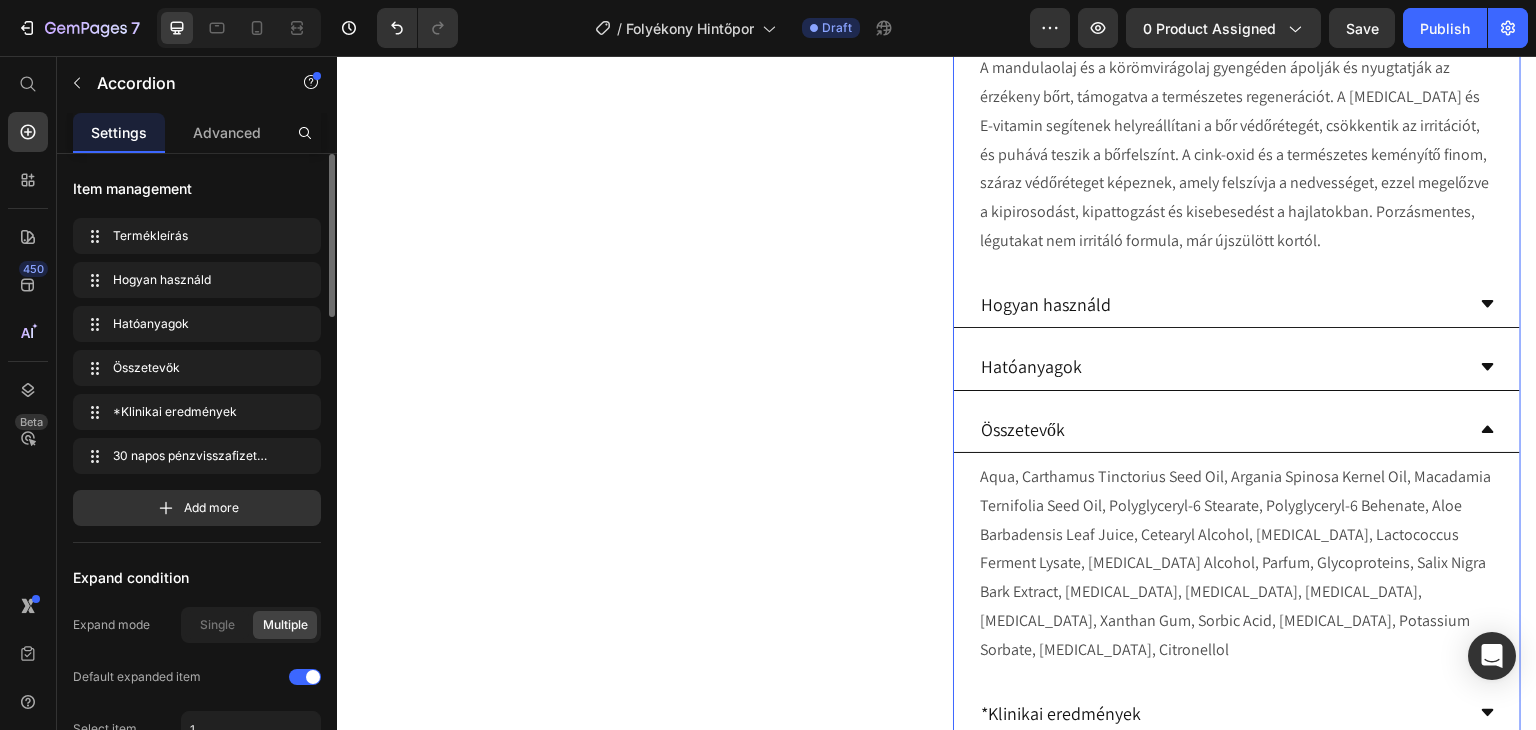 click on "Hatóanyagok" at bounding box center (1237, 367) 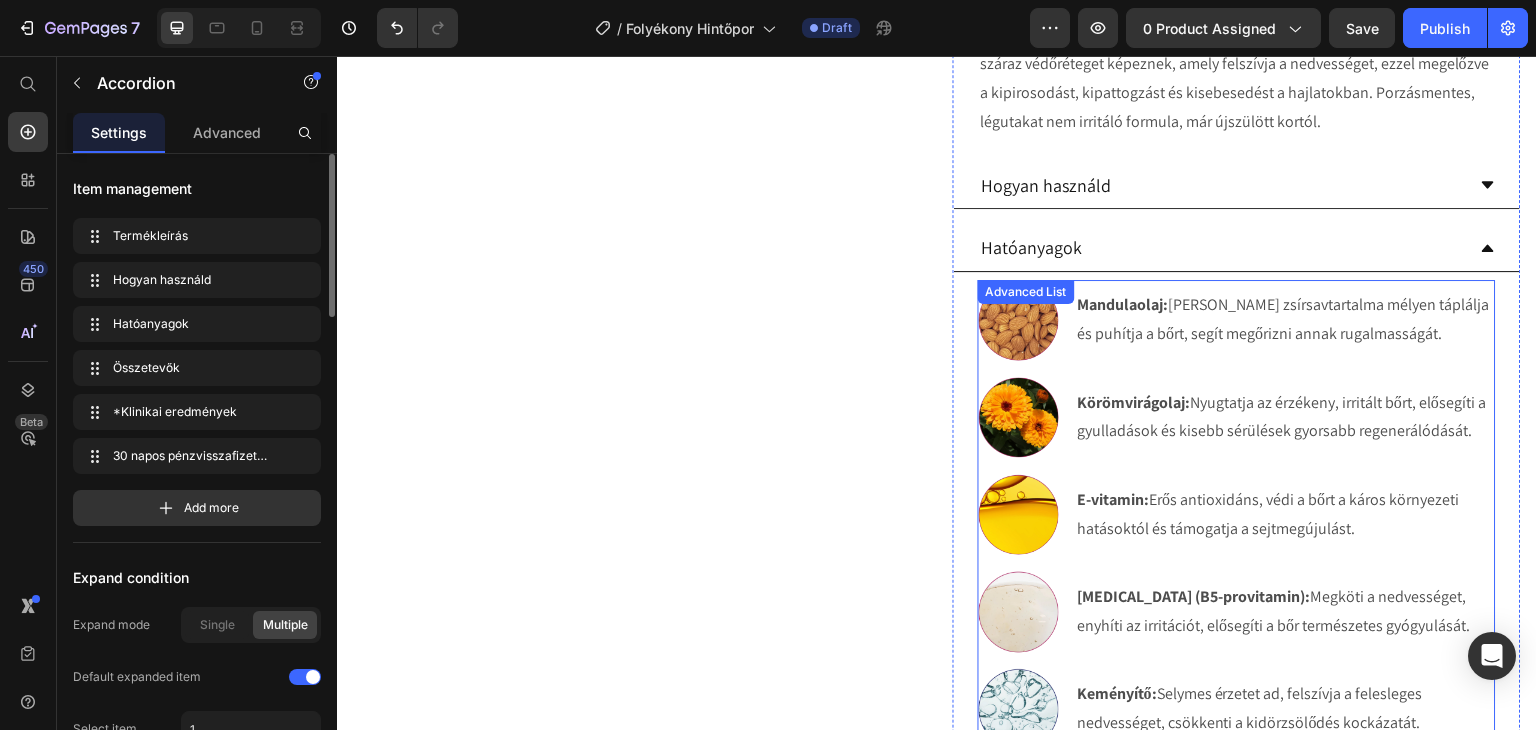 scroll, scrollTop: 1205, scrollLeft: 0, axis: vertical 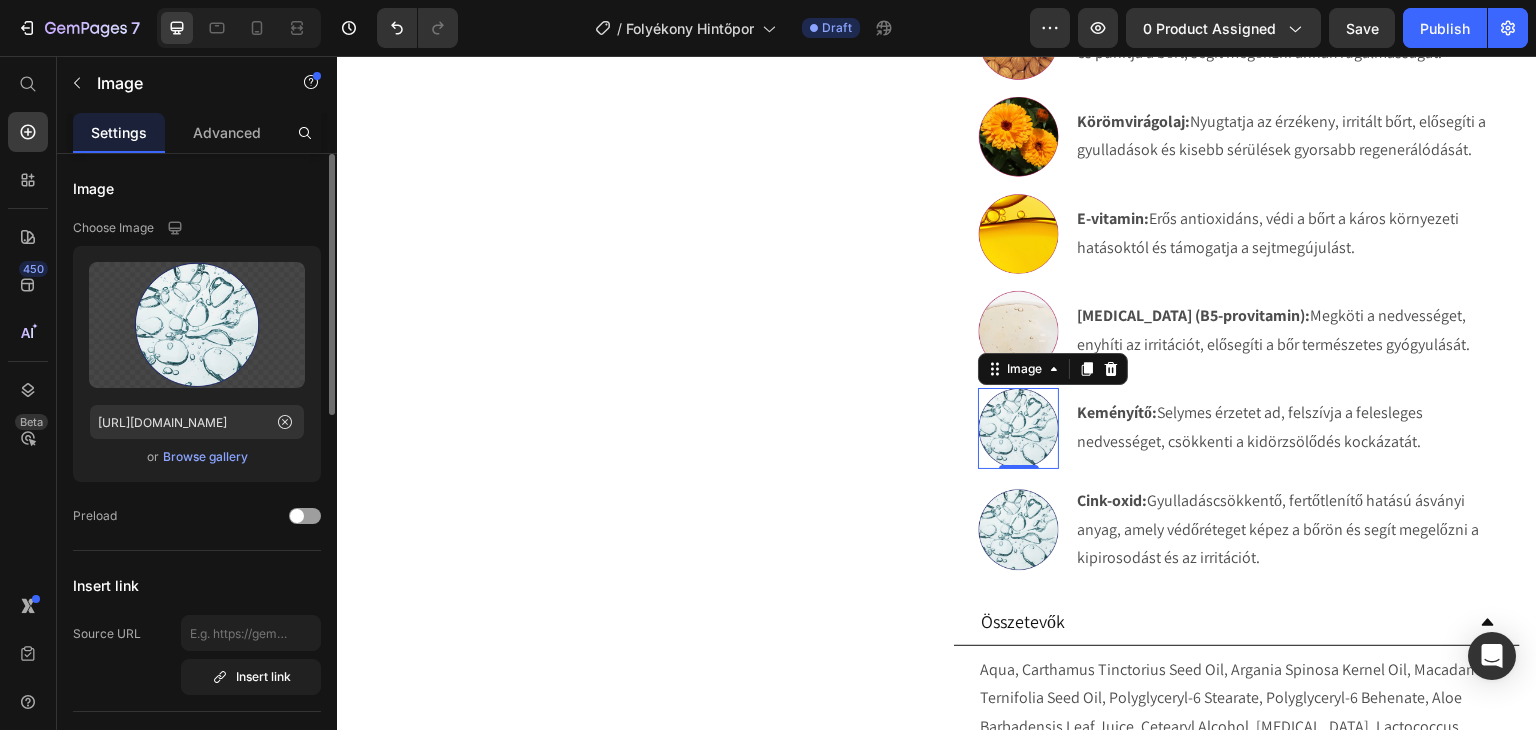 click at bounding box center (1018, 428) 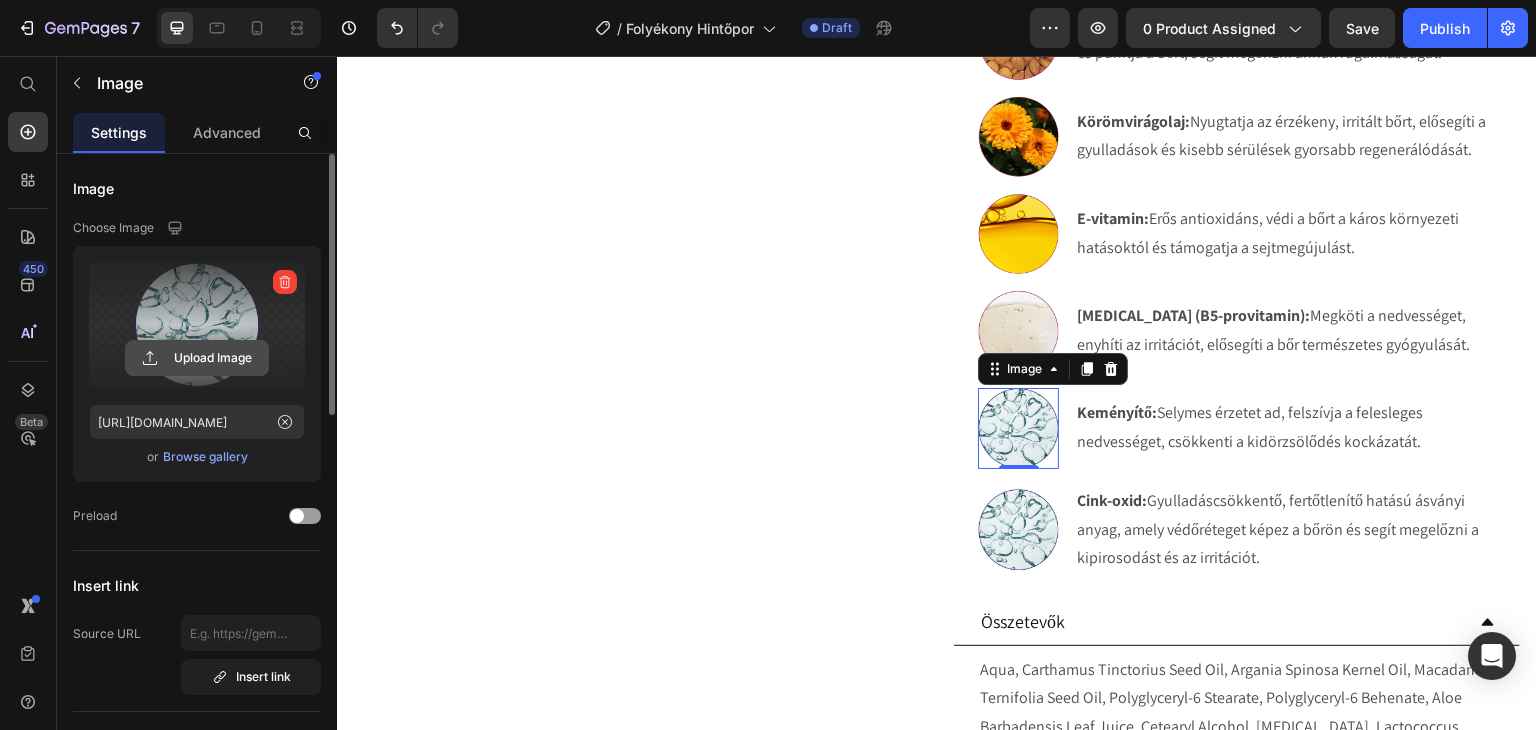 click 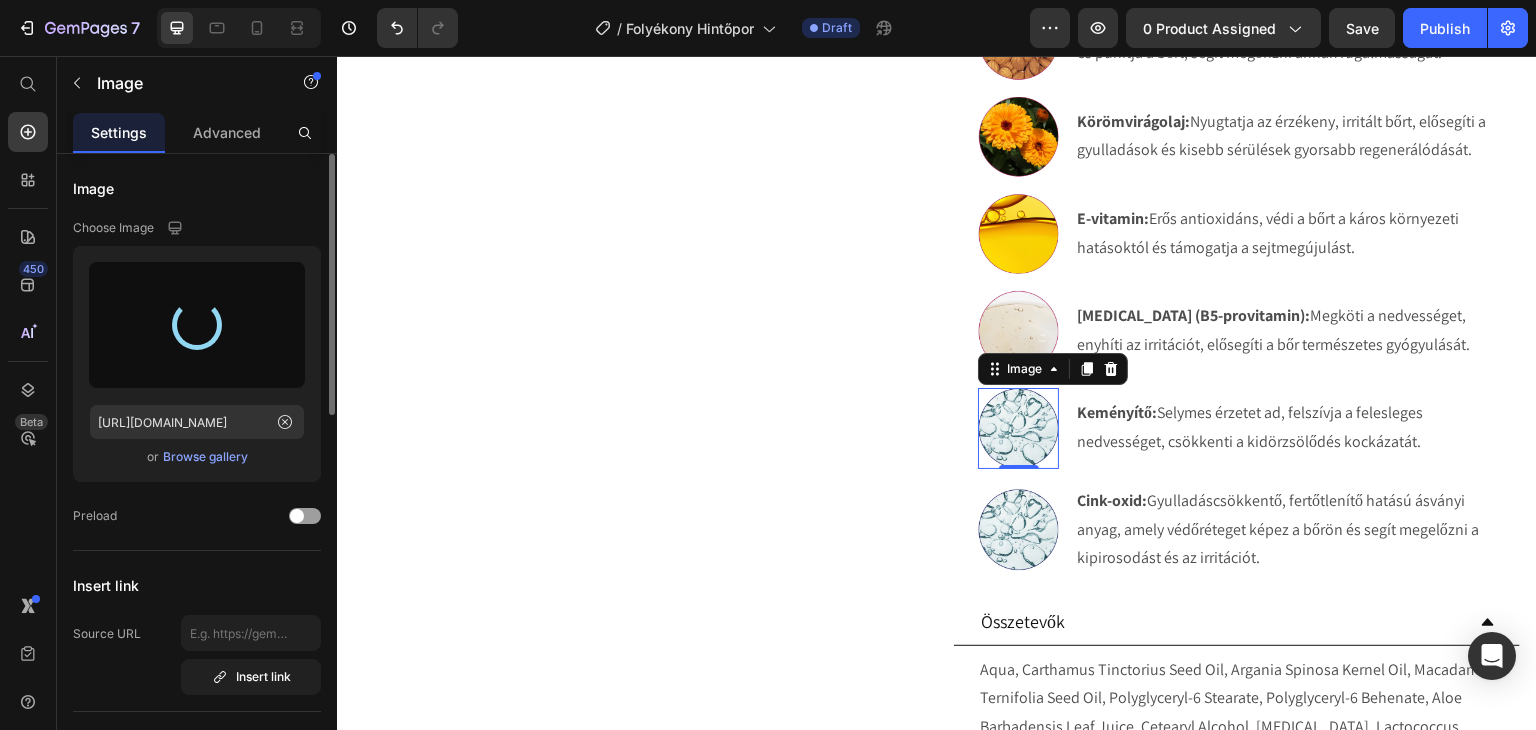 type on "https://cdn.shopify.com/s/files/1/0270/9628/5265/files/gempages_463917519317632081-b14fe893-69f6-4590-93b4-242ba63e2a54.webp" 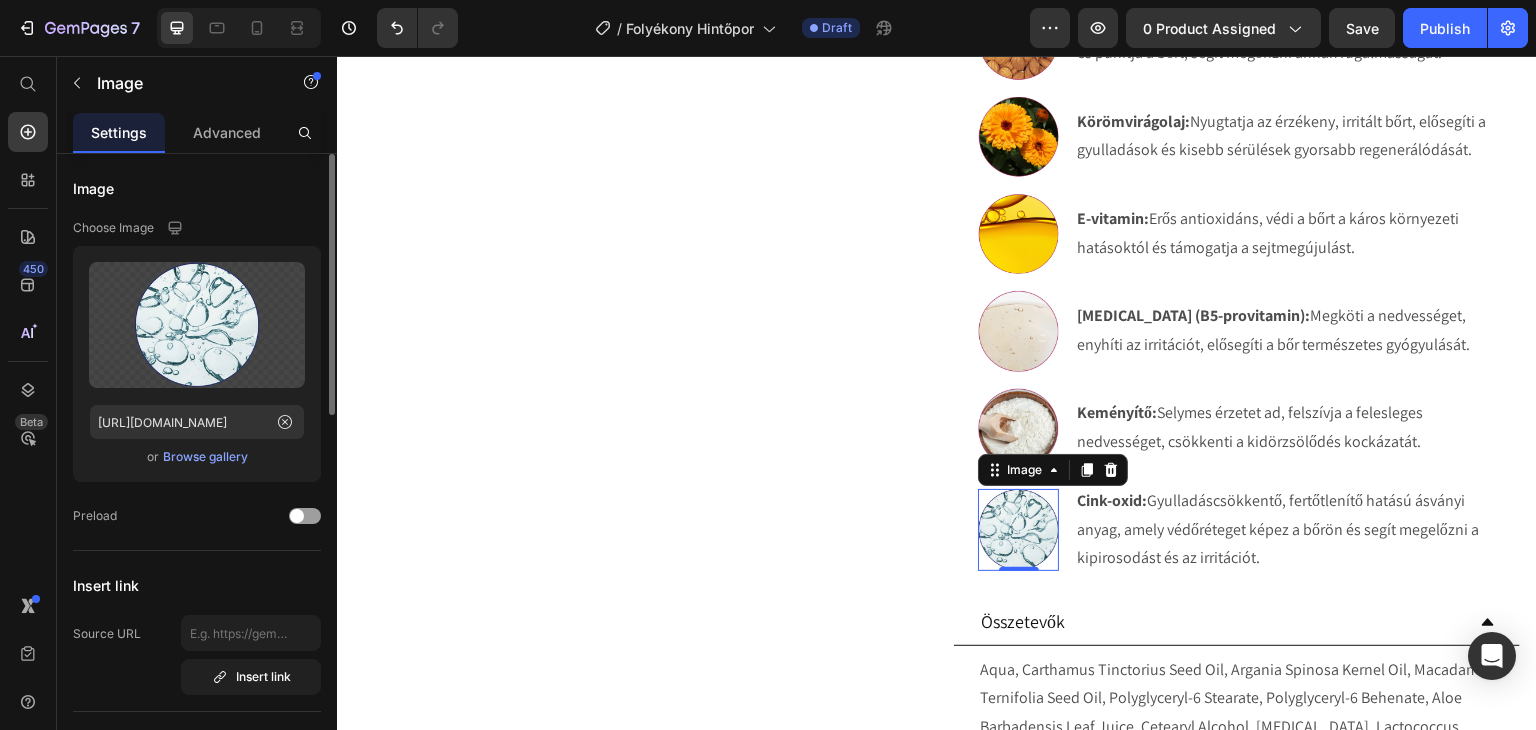 click at bounding box center (1018, 529) 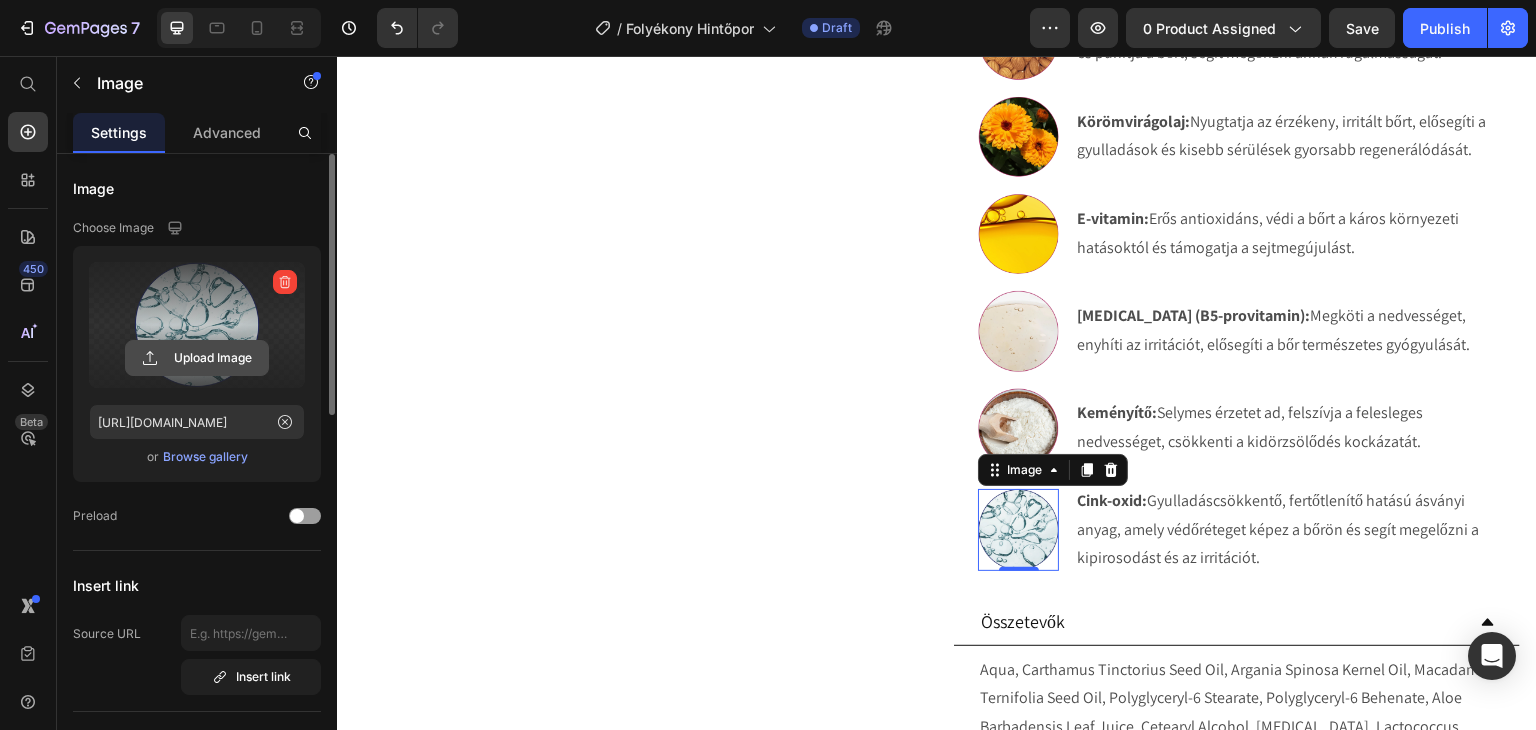 click 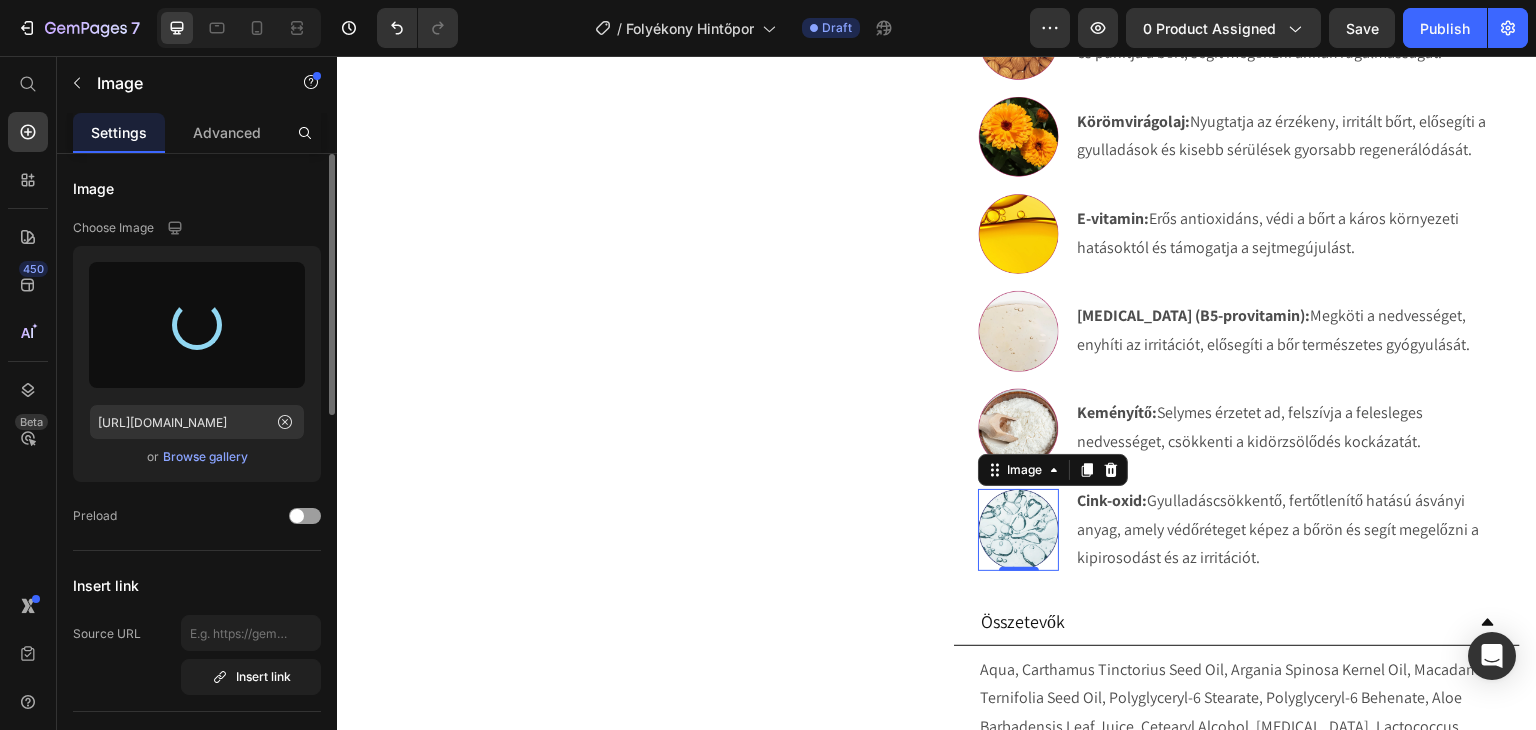 type on "https://cdn.shopify.com/s/files/1/0270/9628/5265/files/gempages_463917519317632081-306614d9-8a2e-4a24-99e1-35f36393dfff.webp" 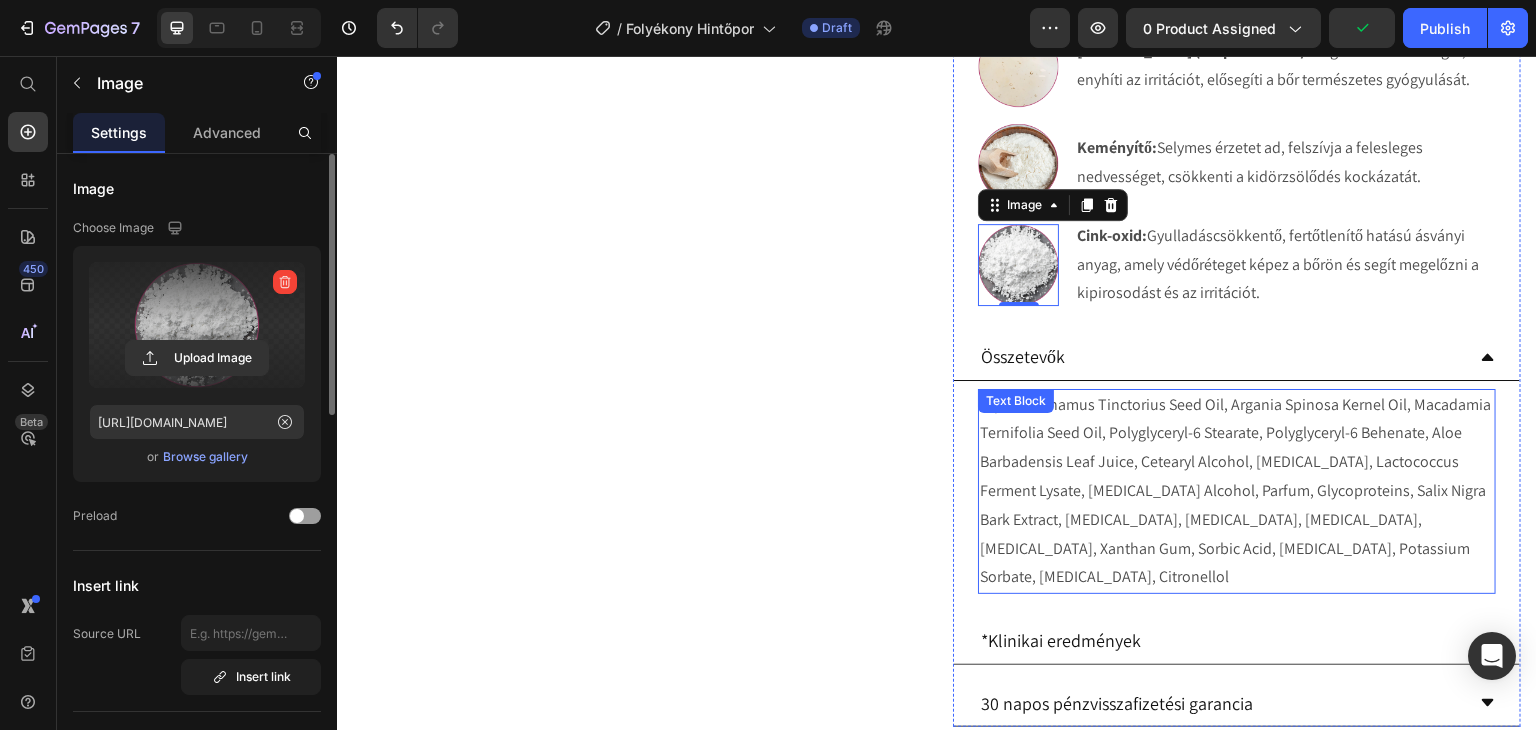 scroll, scrollTop: 1505, scrollLeft: 0, axis: vertical 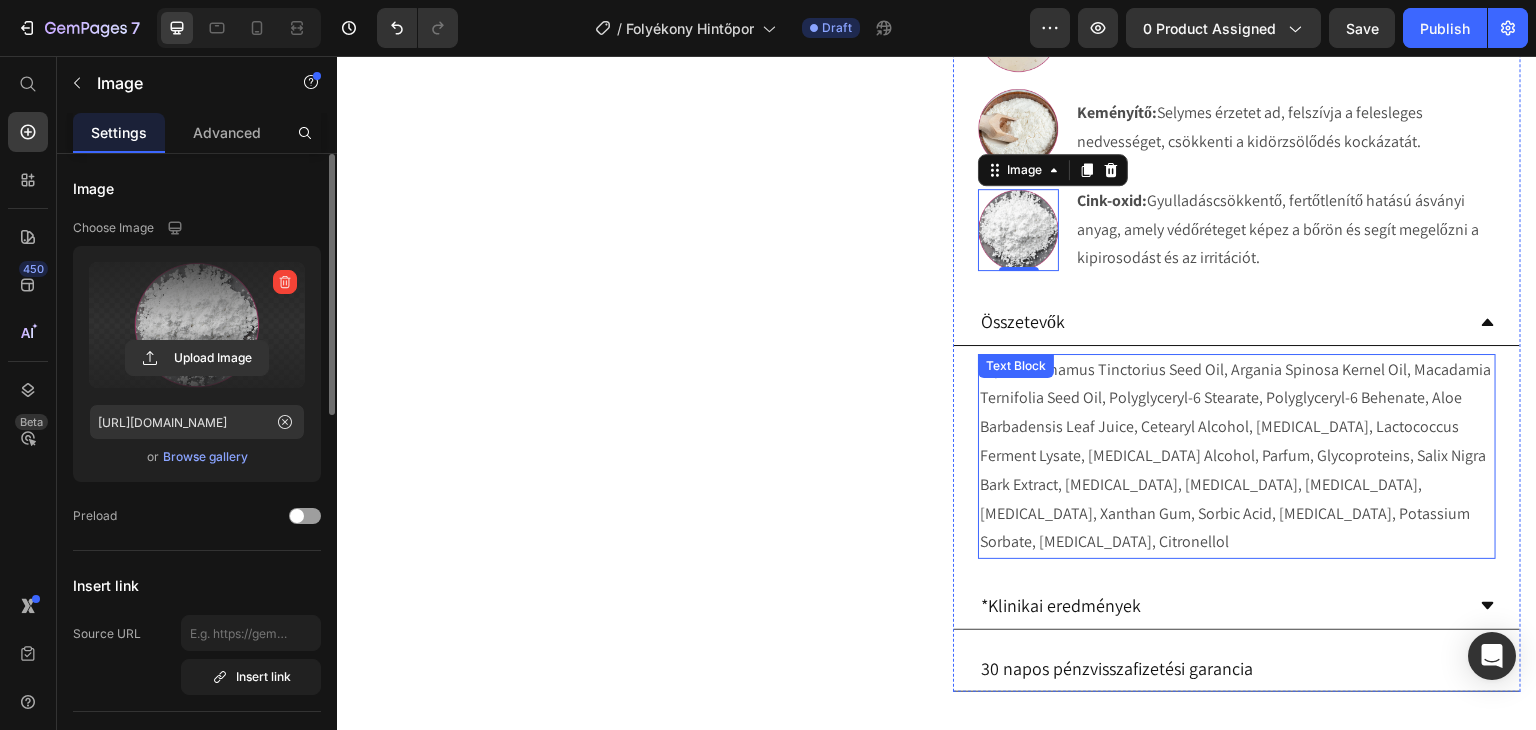 click on "Aqua, Carthamus Tinctorius Seed Oil, Argania Spinosa Kernel Oil, Macadamia Ternifolia Seed Oil, Polyglyceryl-6 Stearate, Polyglyceryl-6 Behenate, Aloe Barbadensis Leaf Juice, Cetearyl Alcohol, Niacinamide, Lactococcus Ferment Lysate, Benzyl Alcohol, Parfum, Glycoproteins, Salix Nigra Bark Extract, Sodium Hyaluronate, Tocopherol, Lactic Acid, Salicylic Acid, Xanthan Gum, Sorbic Acid, Sodium Benzoate, Potassium Sorbate, Citric Acid, Citronellol" at bounding box center [1237, 457] 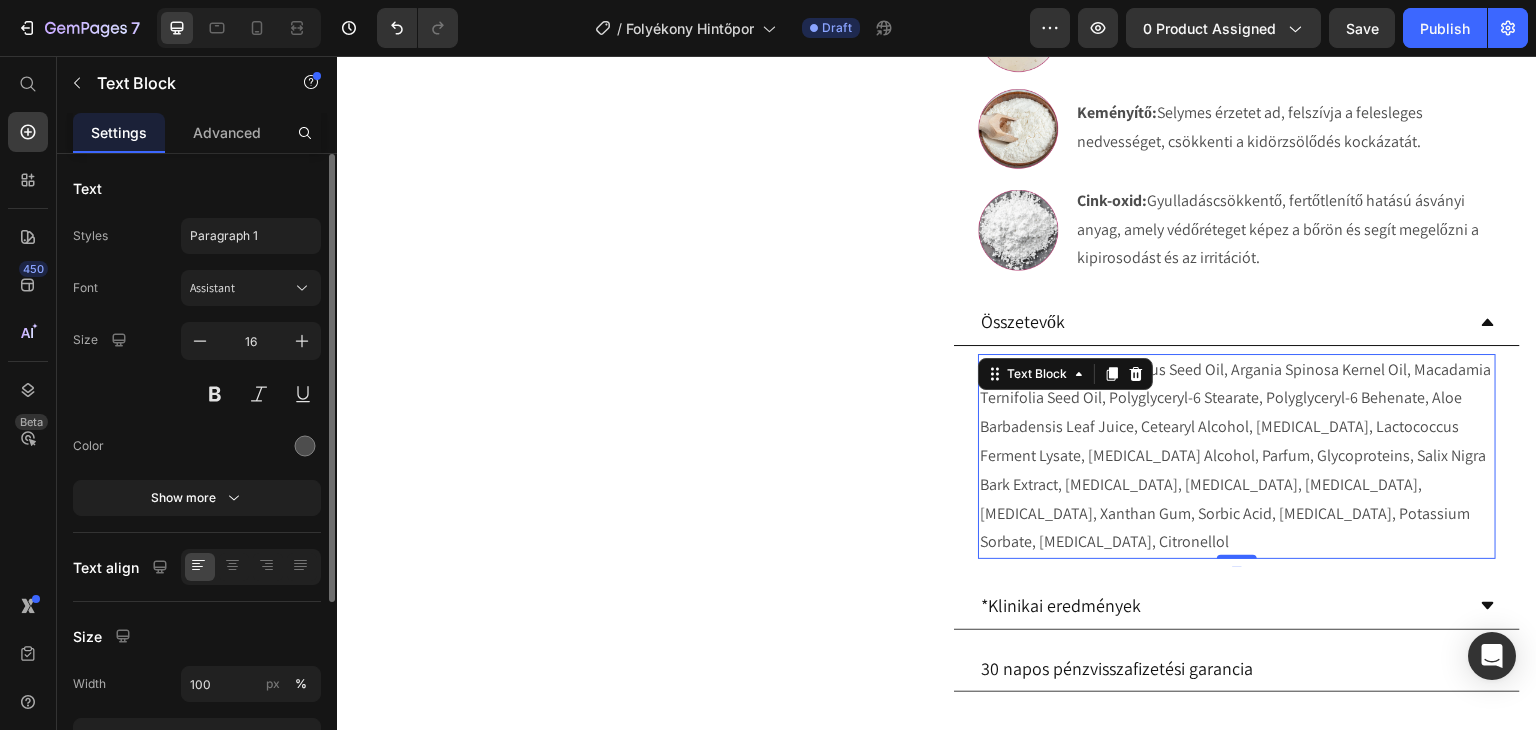 click on "Aqua, Carthamus Tinctorius Seed Oil, Argania Spinosa Kernel Oil, Macadamia Ternifolia Seed Oil, Polyglyceryl-6 Stearate, Polyglyceryl-6 Behenate, Aloe Barbadensis Leaf Juice, Cetearyl Alcohol, Niacinamide, Lactococcus Ferment Lysate, Benzyl Alcohol, Parfum, Glycoproteins, Salix Nigra Bark Extract, Sodium Hyaluronate, Tocopherol, Lactic Acid, Salicylic Acid, Xanthan Gum, Sorbic Acid, Sodium Benzoate, Potassium Sorbate, Citric Acid, Citronellol" at bounding box center [1237, 457] 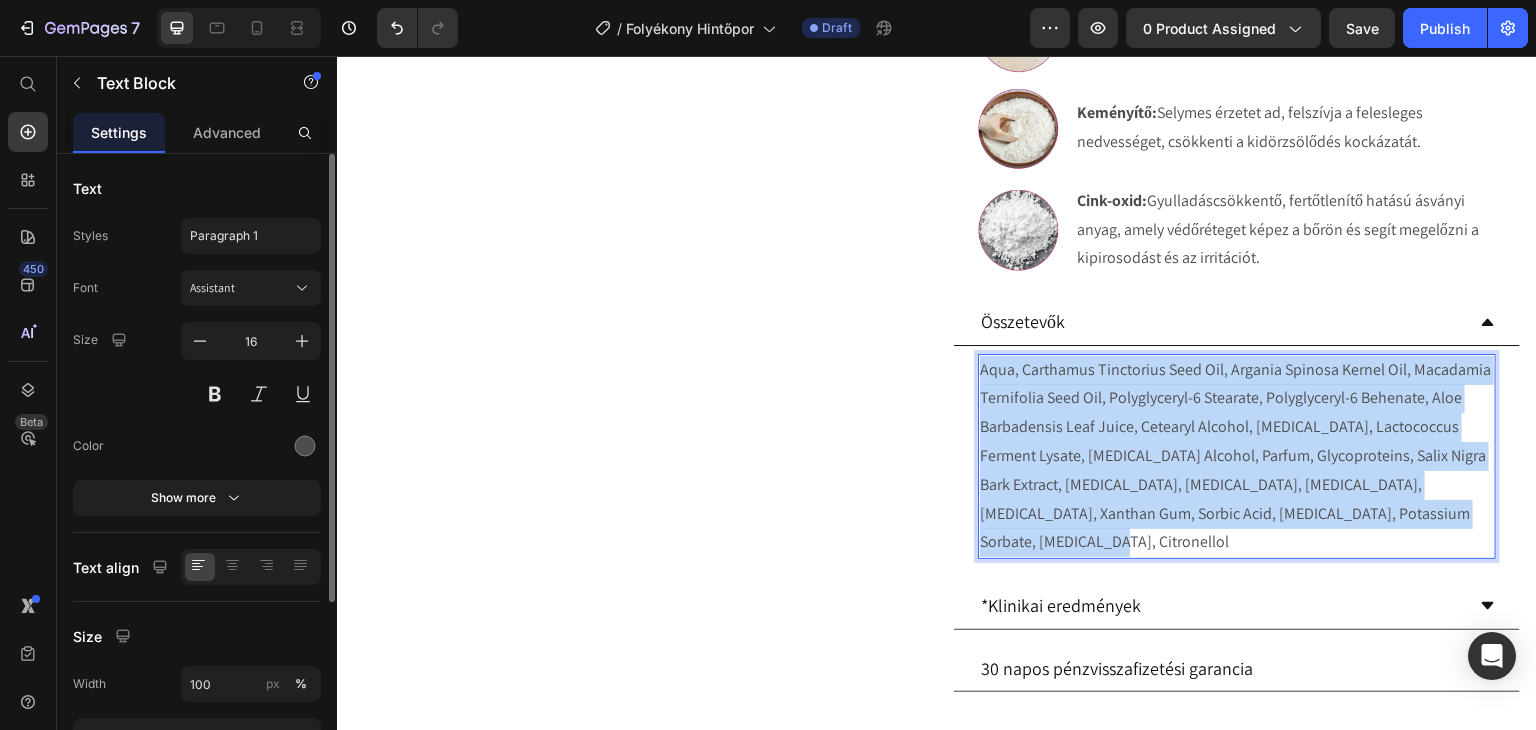 drag, startPoint x: 1096, startPoint y: 530, endPoint x: 974, endPoint y: 366, distance: 204.40157 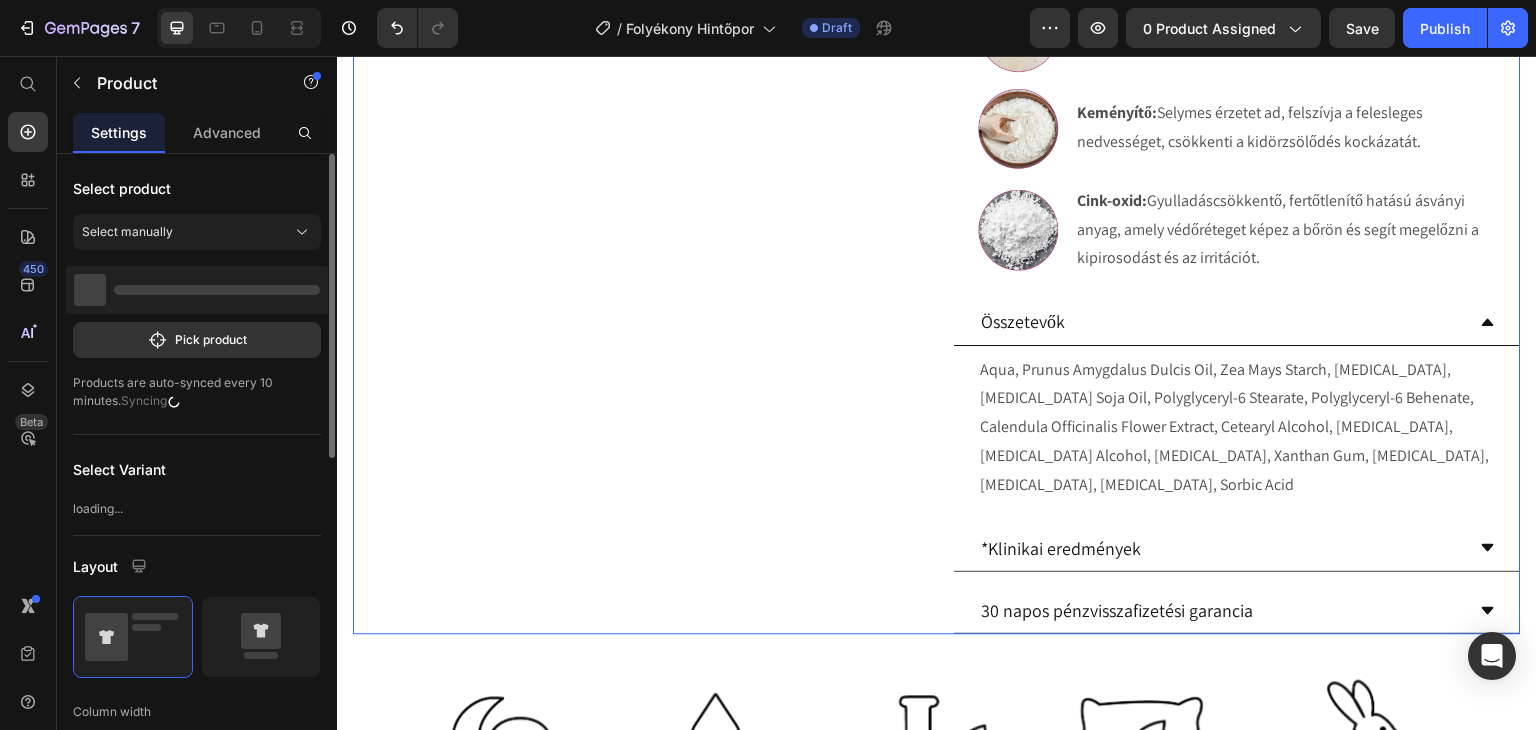 click on "Product Images" at bounding box center (637, -371) 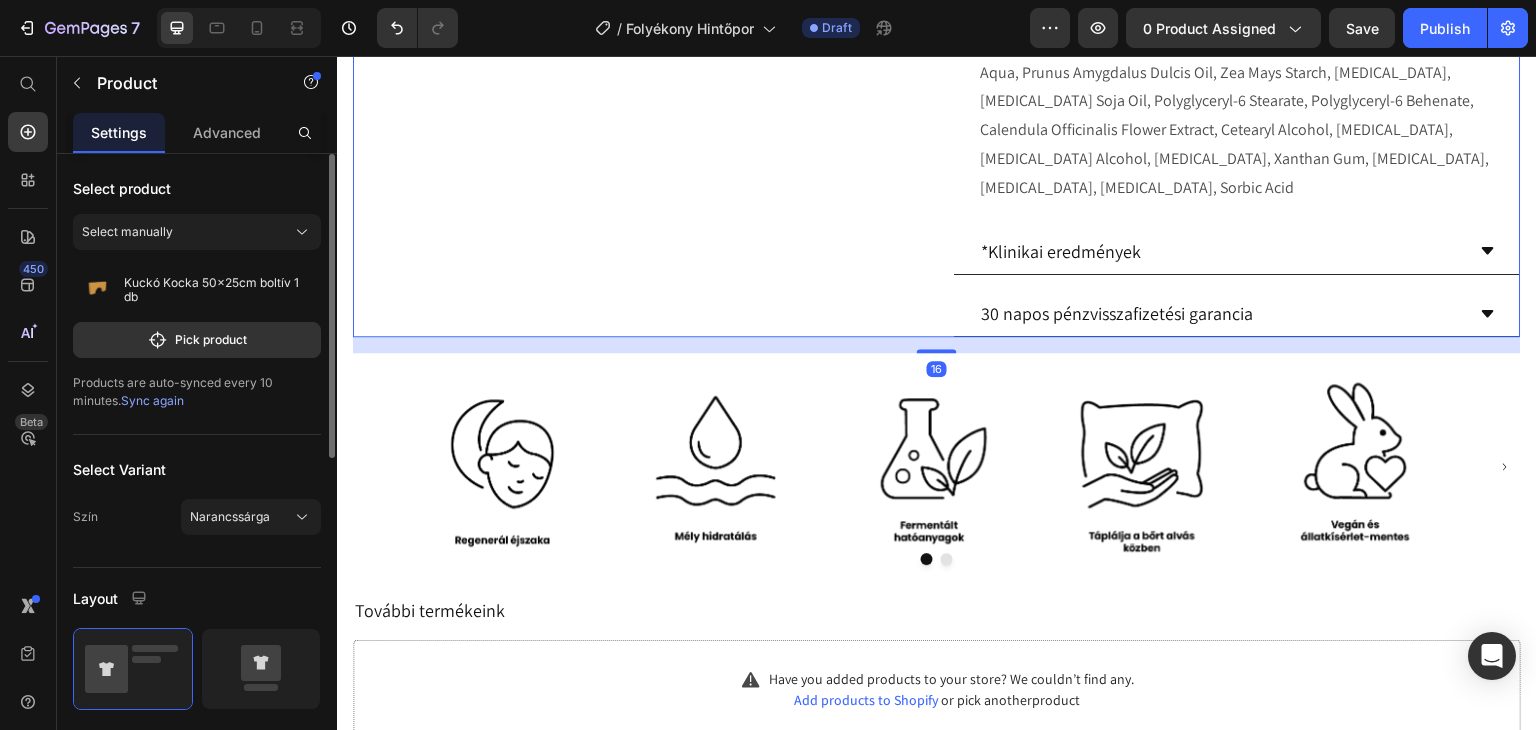 scroll, scrollTop: 1805, scrollLeft: 0, axis: vertical 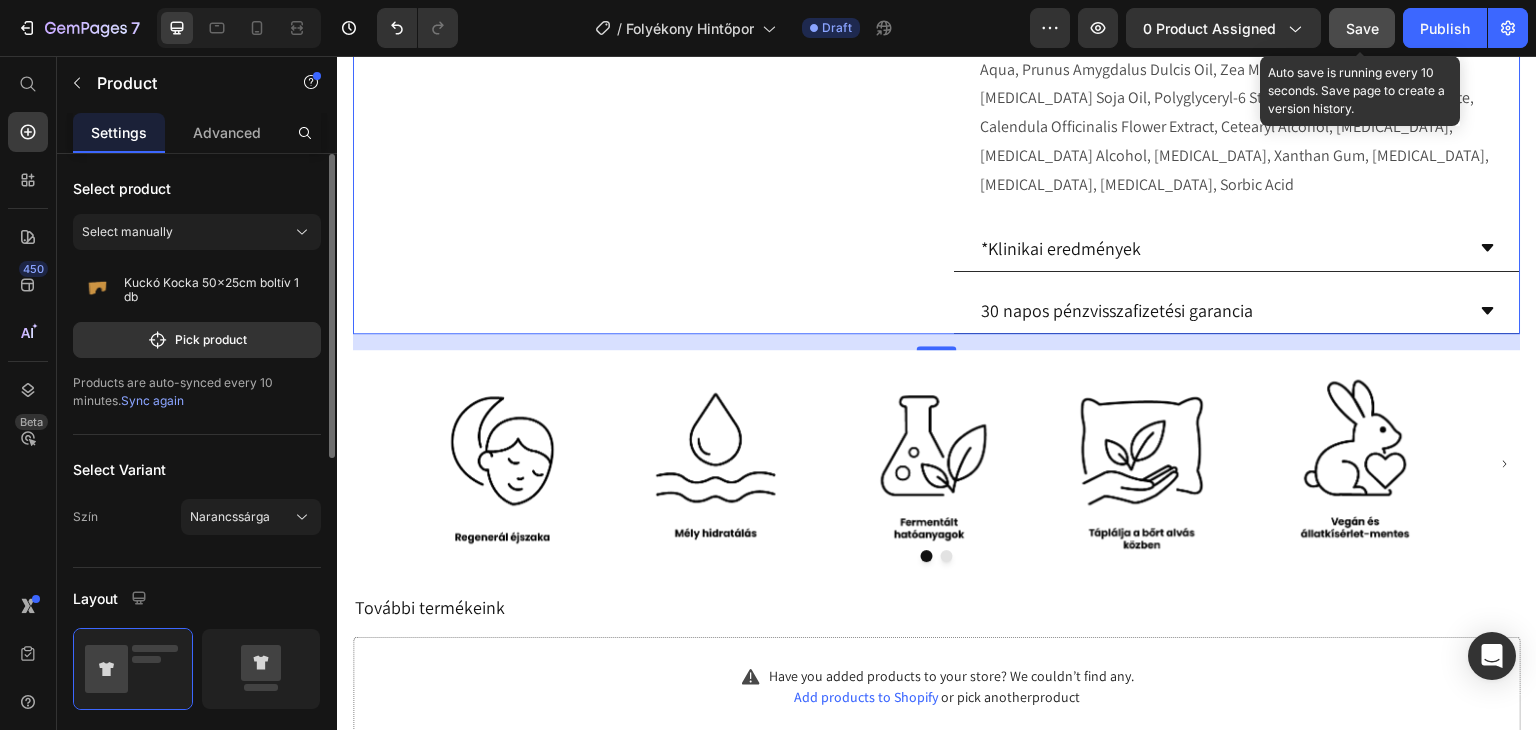 click on "Save" 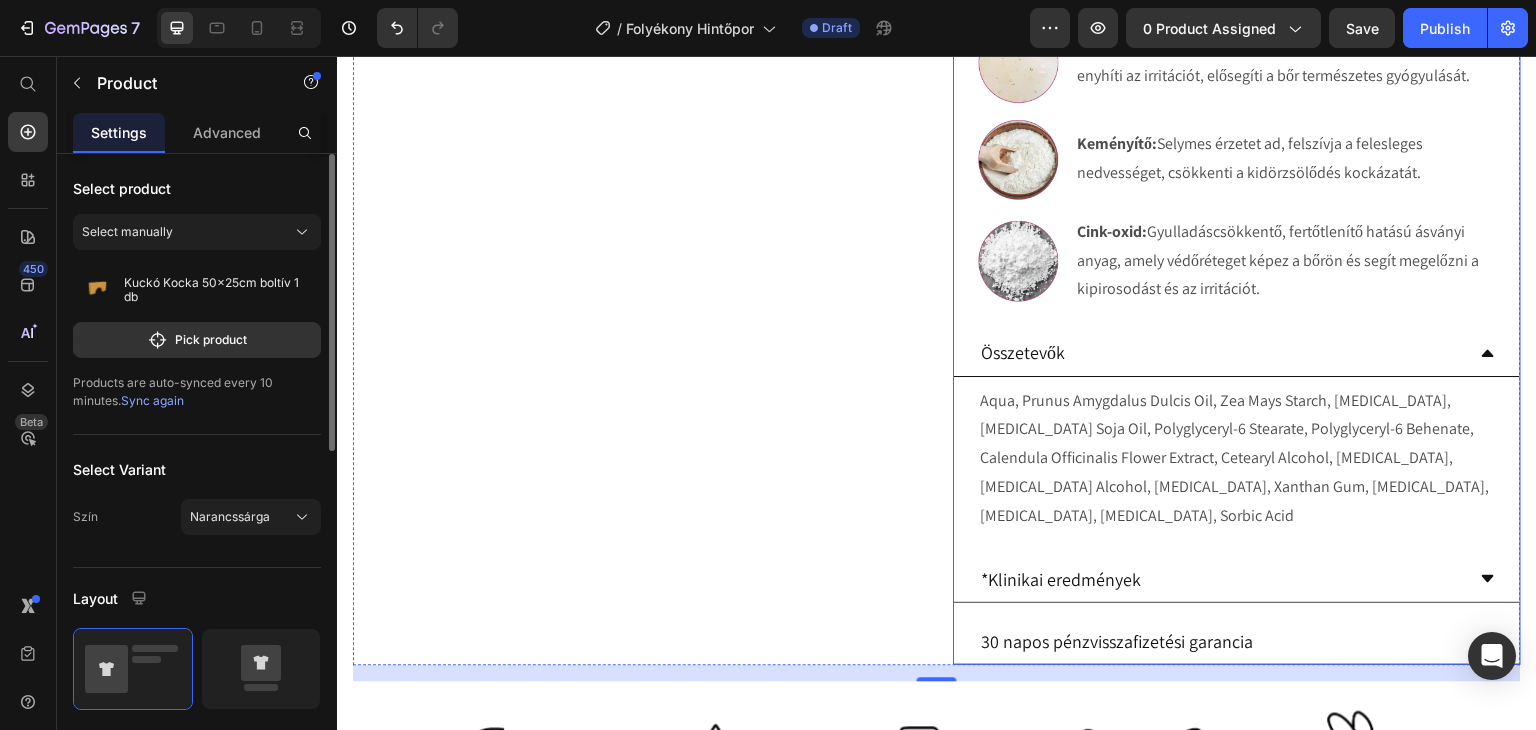 scroll, scrollTop: 1674, scrollLeft: 0, axis: vertical 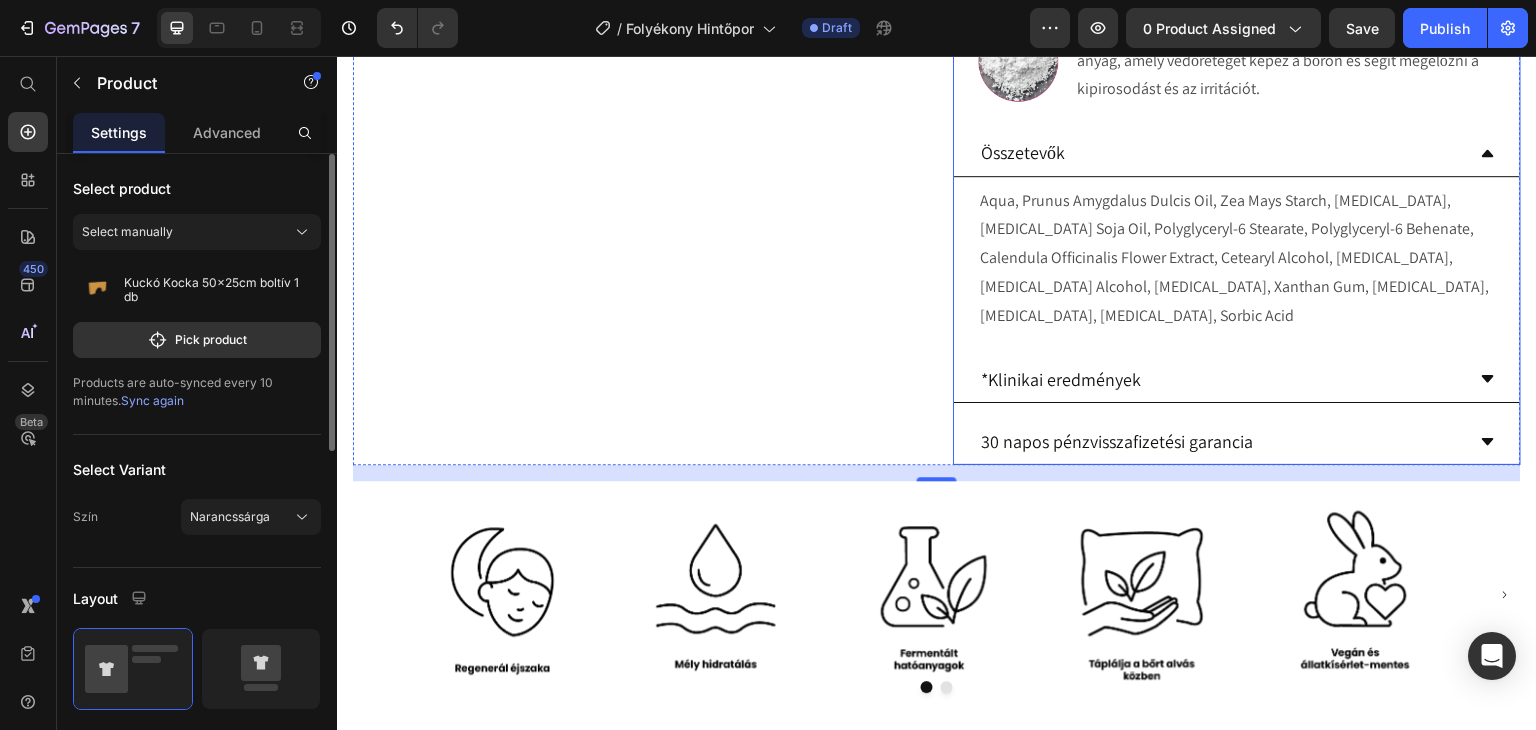 click on "30 napos pénzvisszafizetési garancia" at bounding box center (1221, 441) 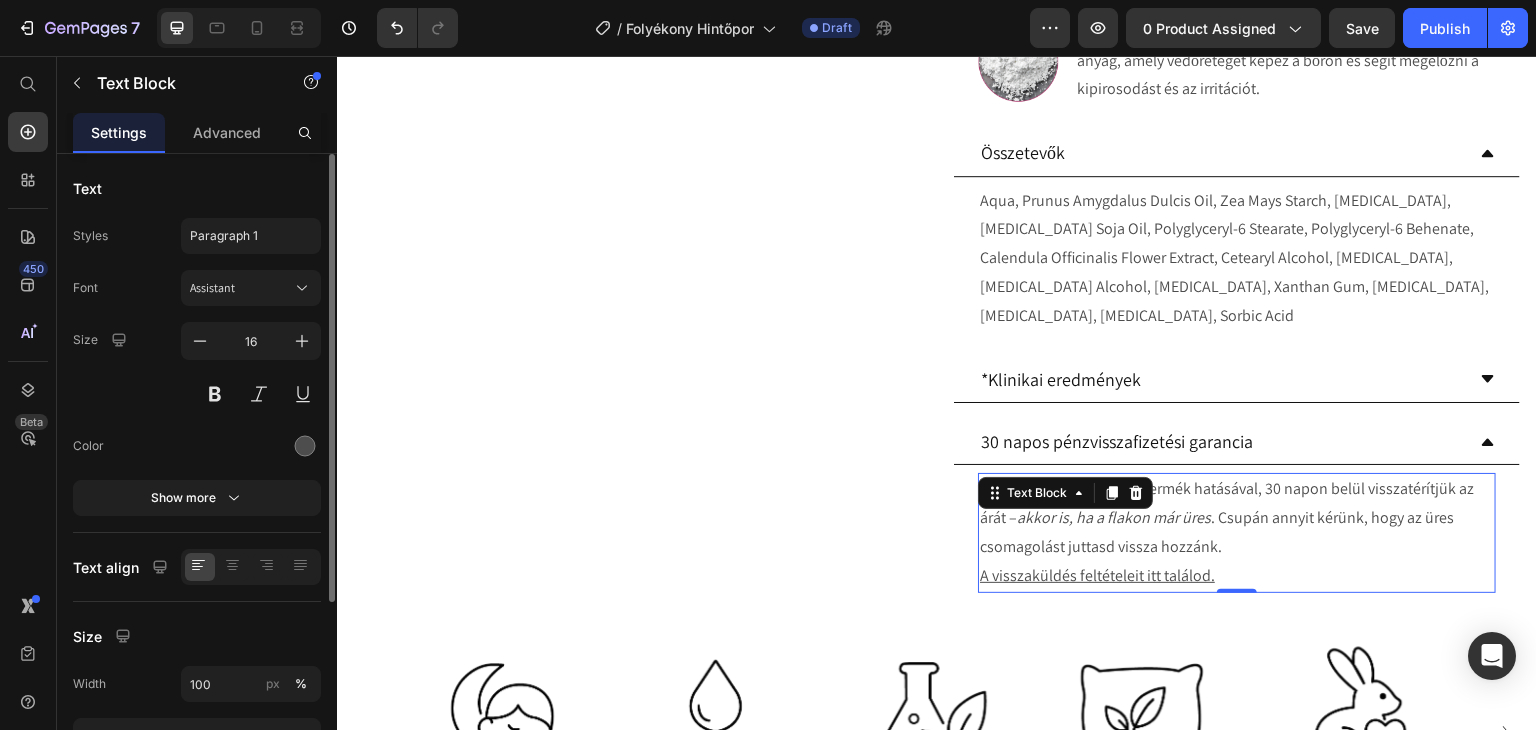 click on "A visszaküldés feltételeit itt találod." at bounding box center [1237, 576] 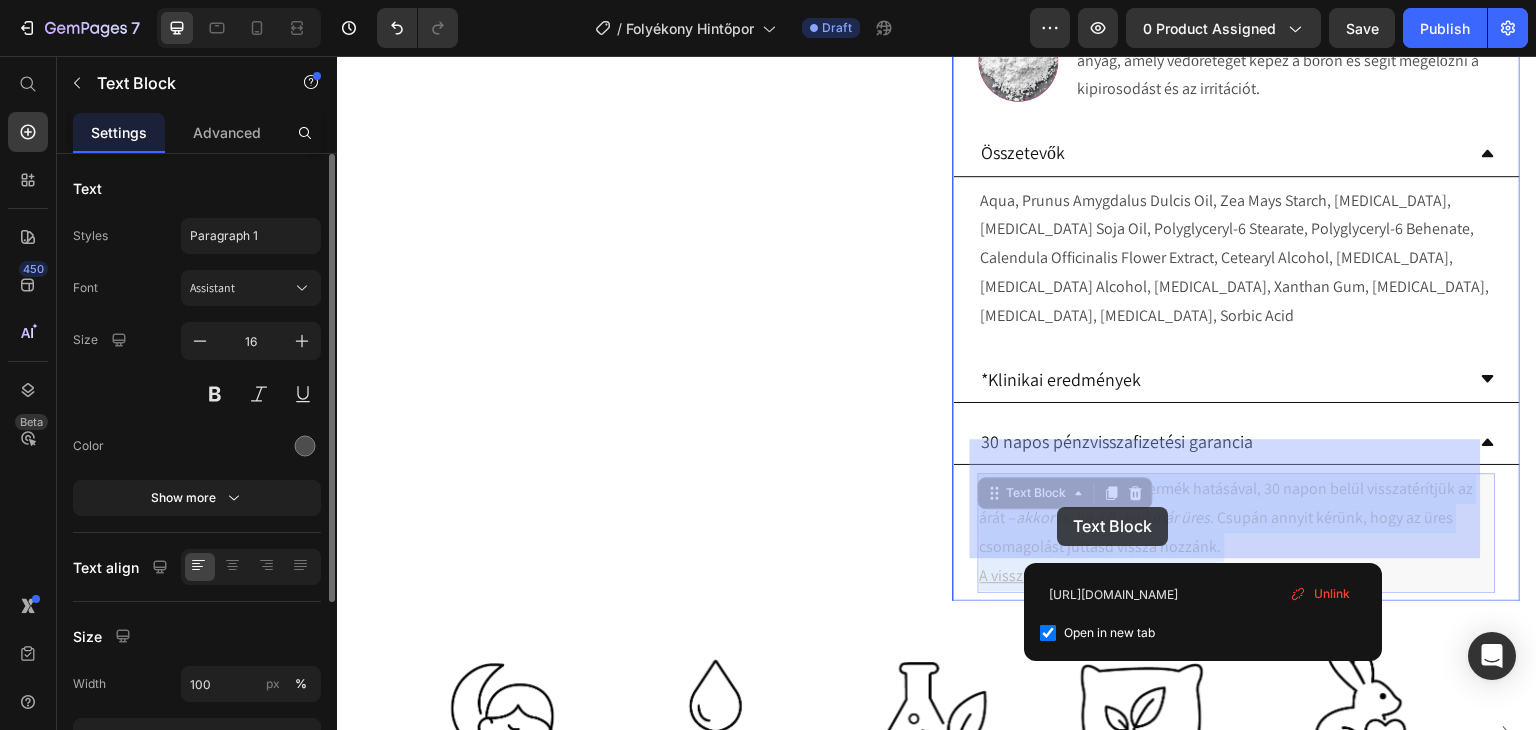 drag, startPoint x: 1215, startPoint y: 538, endPoint x: 1058, endPoint y: 507, distance: 160.03125 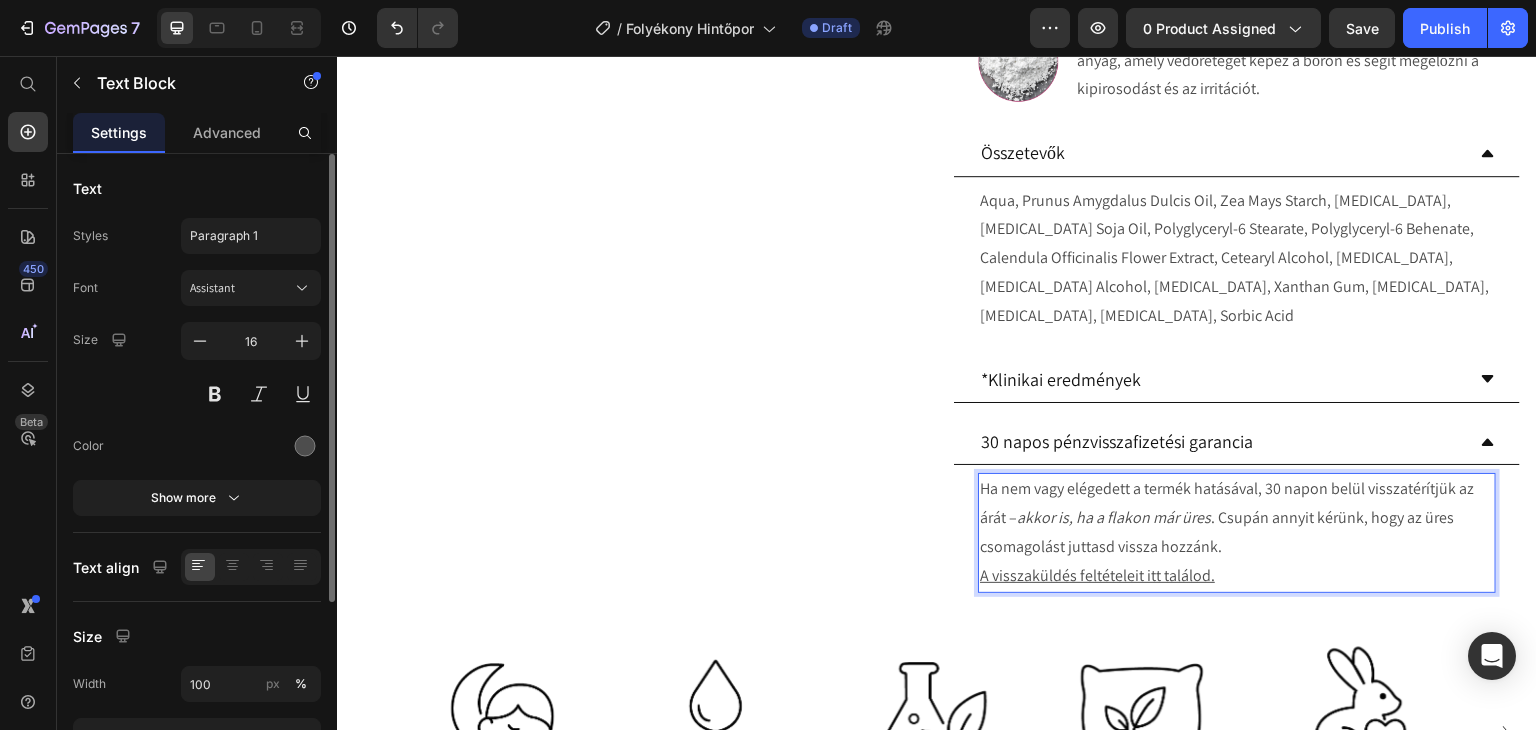 click on "A visszaküldés feltételeit itt találod. ⁠⁠⁠⁠⁠⁠⁠" at bounding box center (1237, 576) 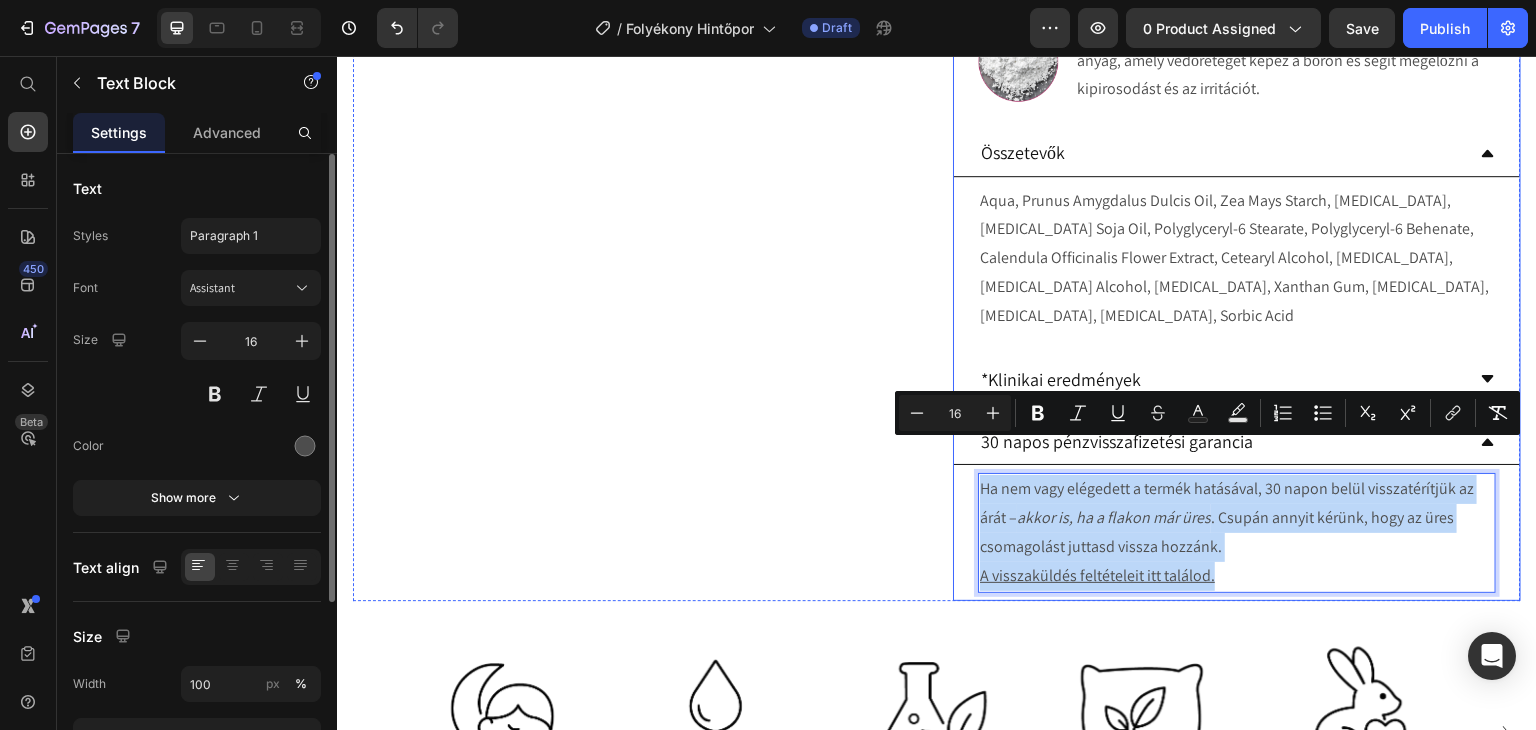 drag, startPoint x: 1223, startPoint y: 530, endPoint x: 967, endPoint y: 460, distance: 265.39783 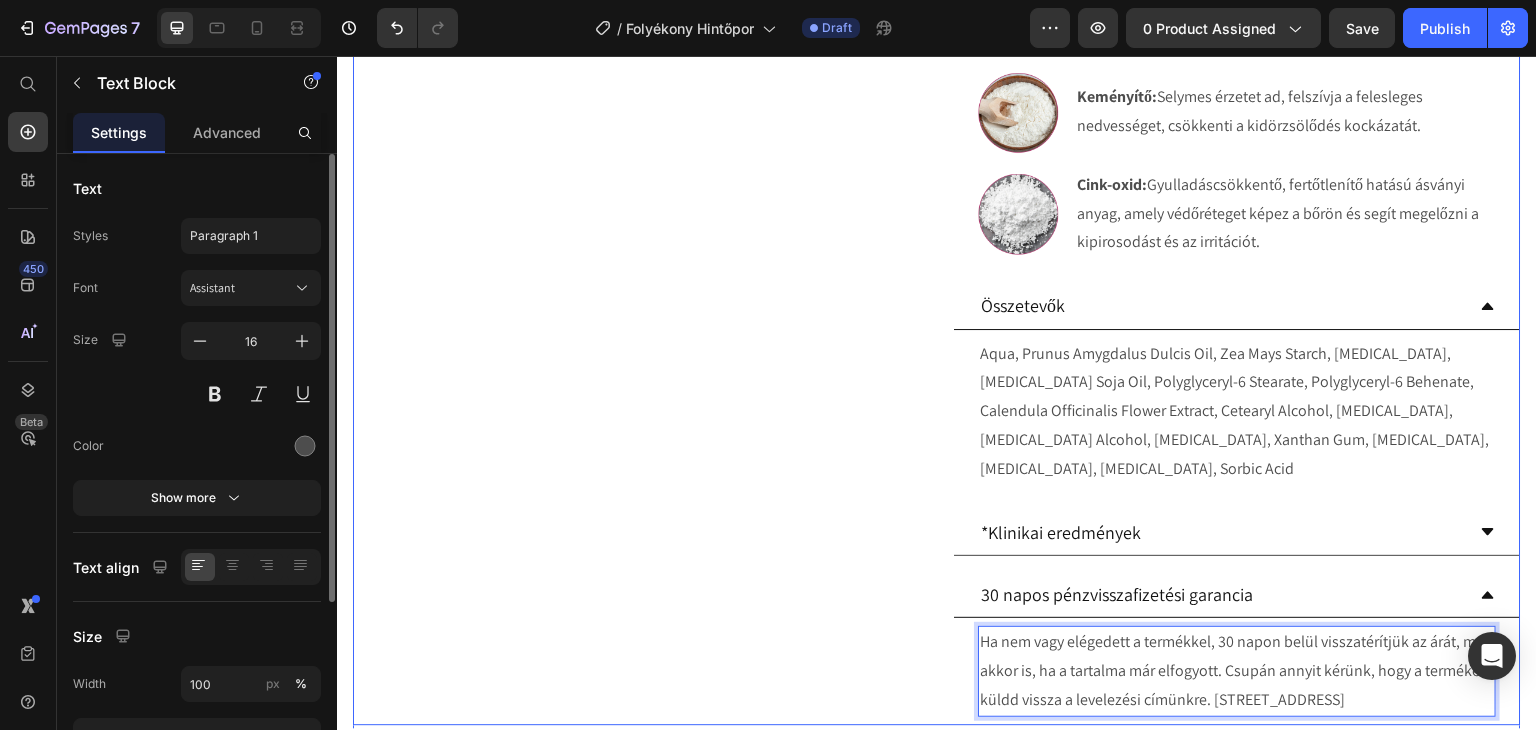 scroll, scrollTop: 1074, scrollLeft: 0, axis: vertical 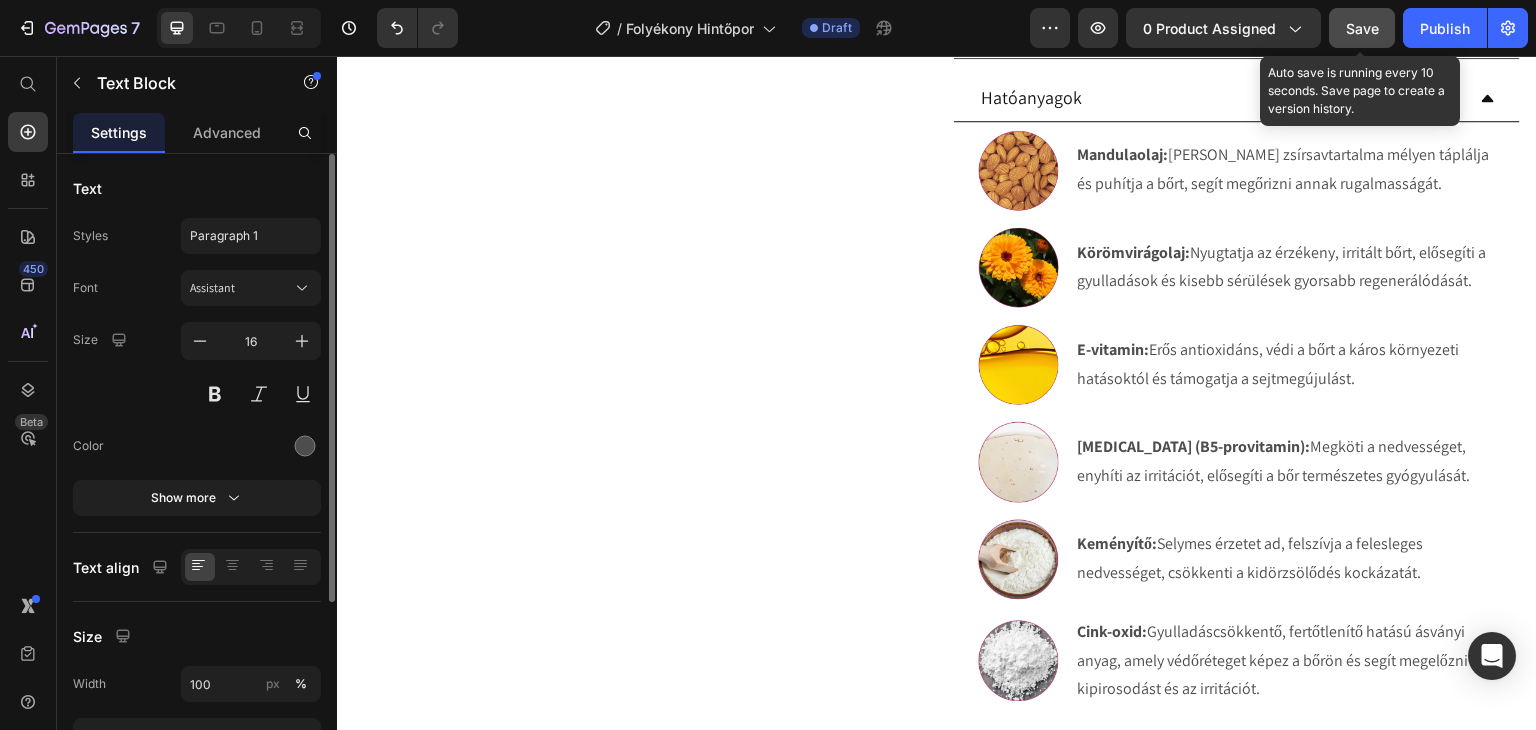 click on "Save" at bounding box center (1362, 28) 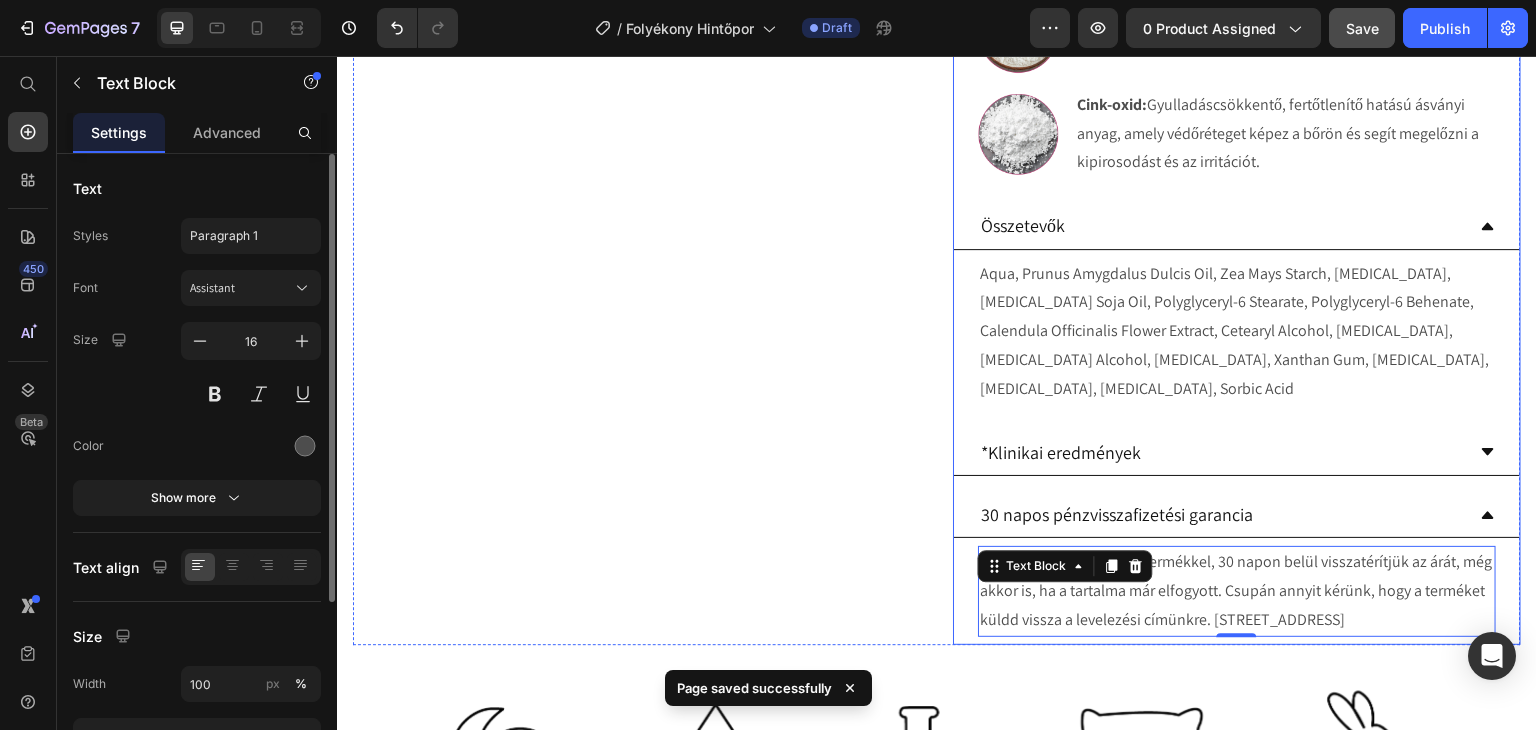 scroll, scrollTop: 1674, scrollLeft: 0, axis: vertical 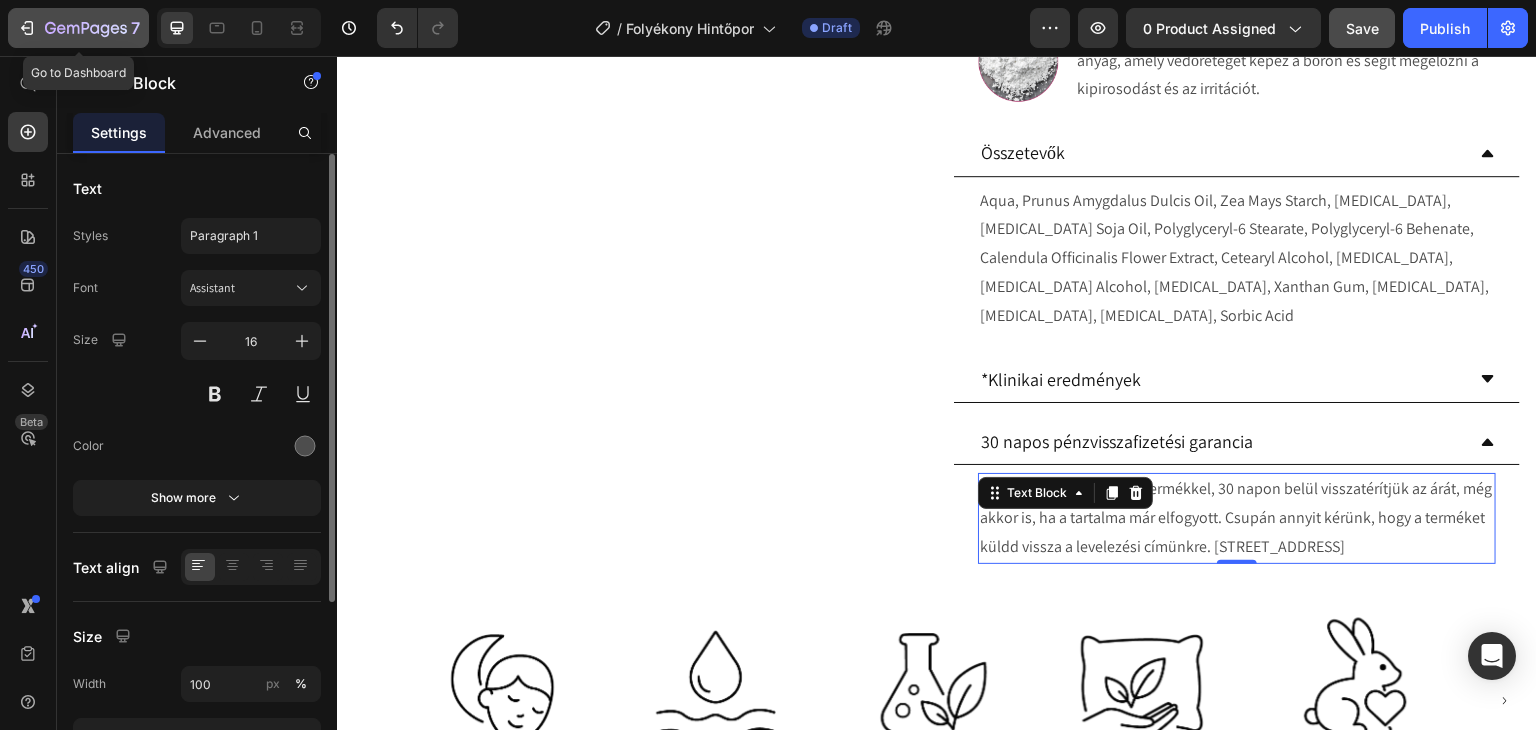 click on "7" 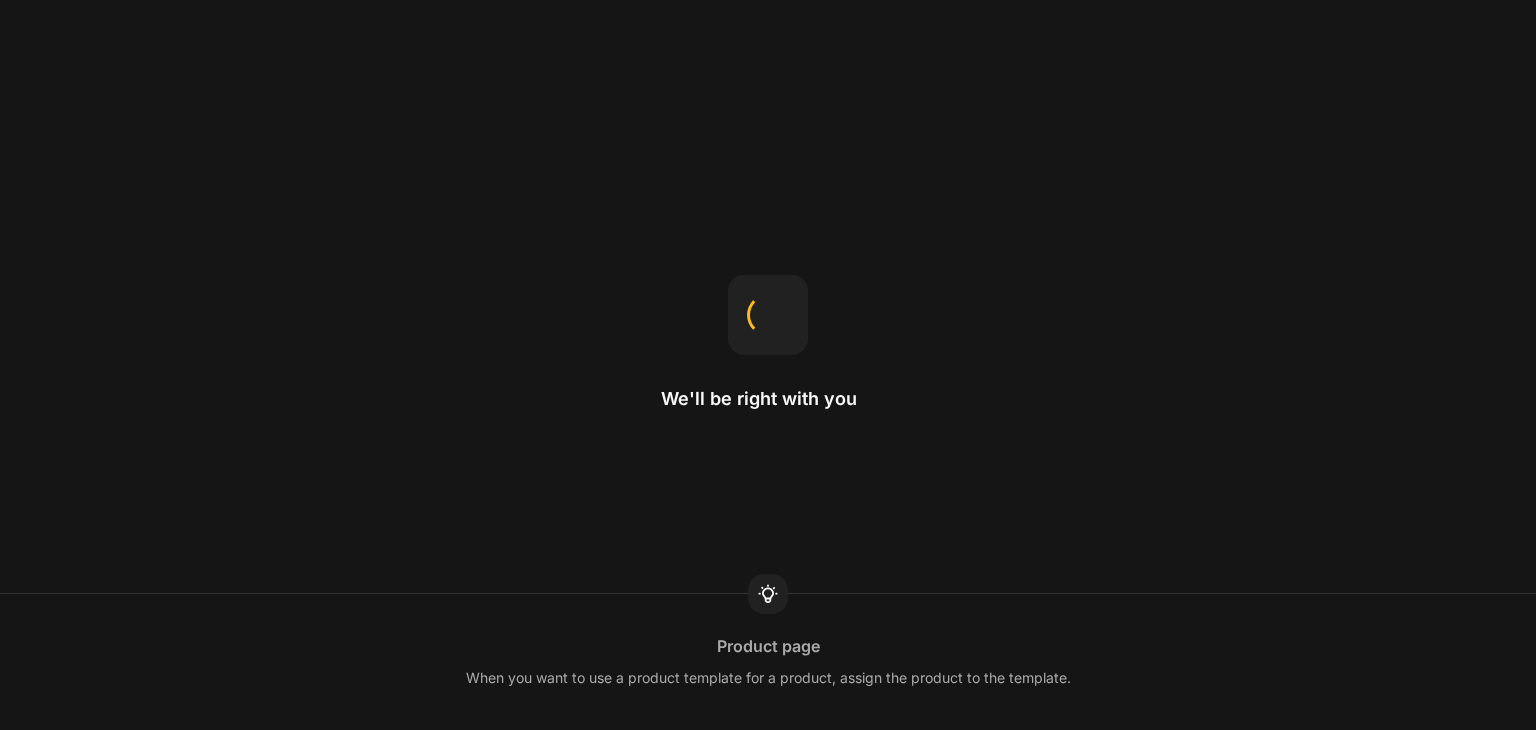 scroll, scrollTop: 0, scrollLeft: 0, axis: both 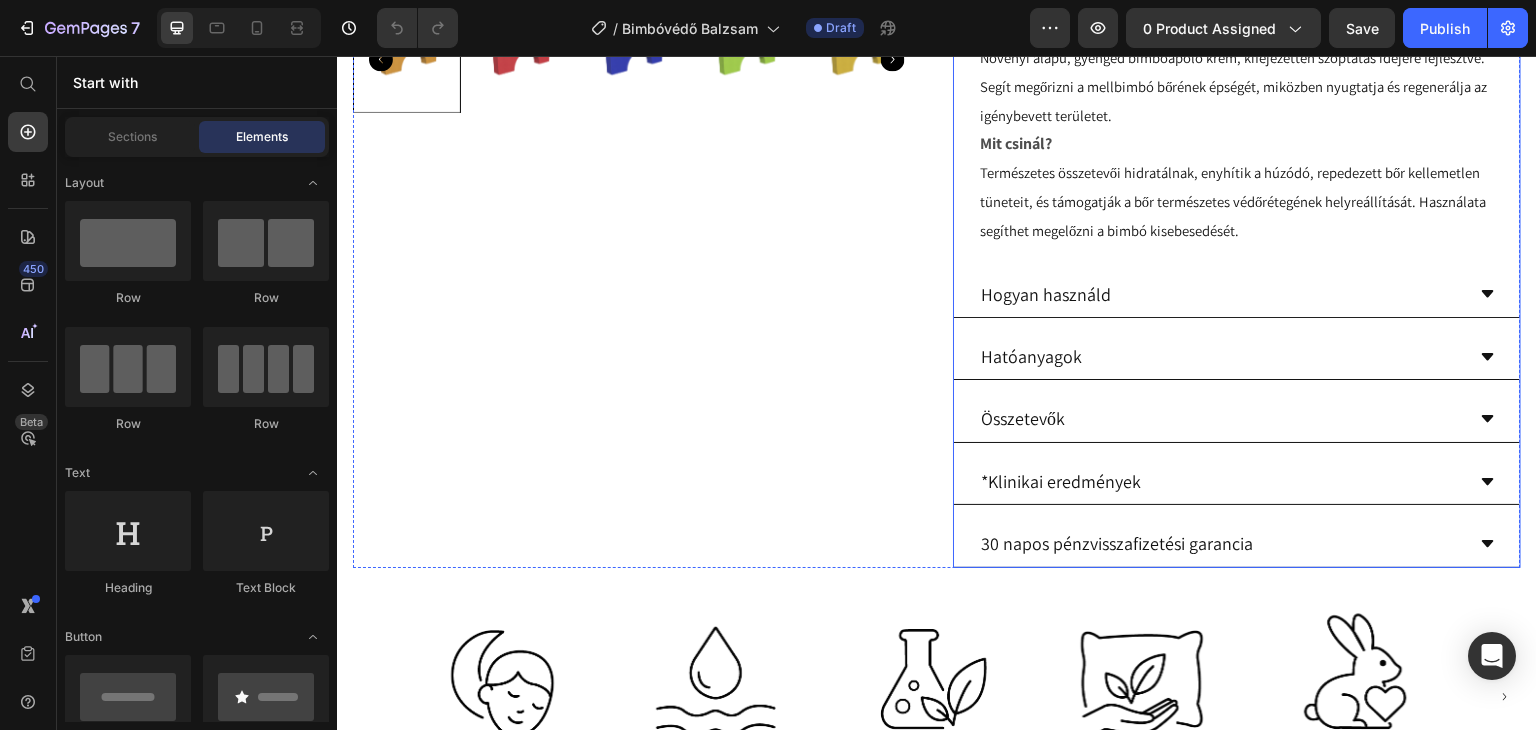 click on "30 napos pénzvisszafizetési garancia" at bounding box center (1221, 543) 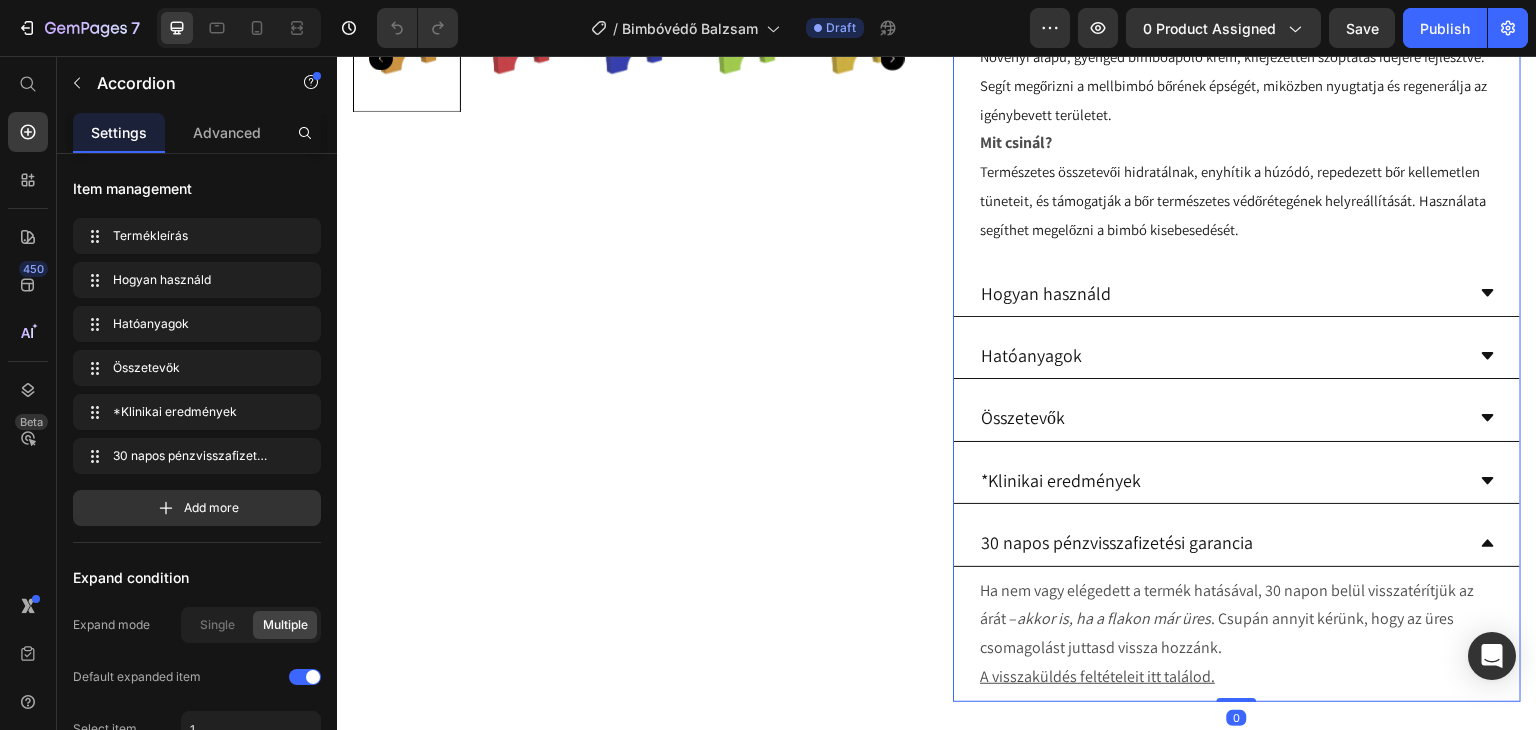 scroll, scrollTop: 900, scrollLeft: 0, axis: vertical 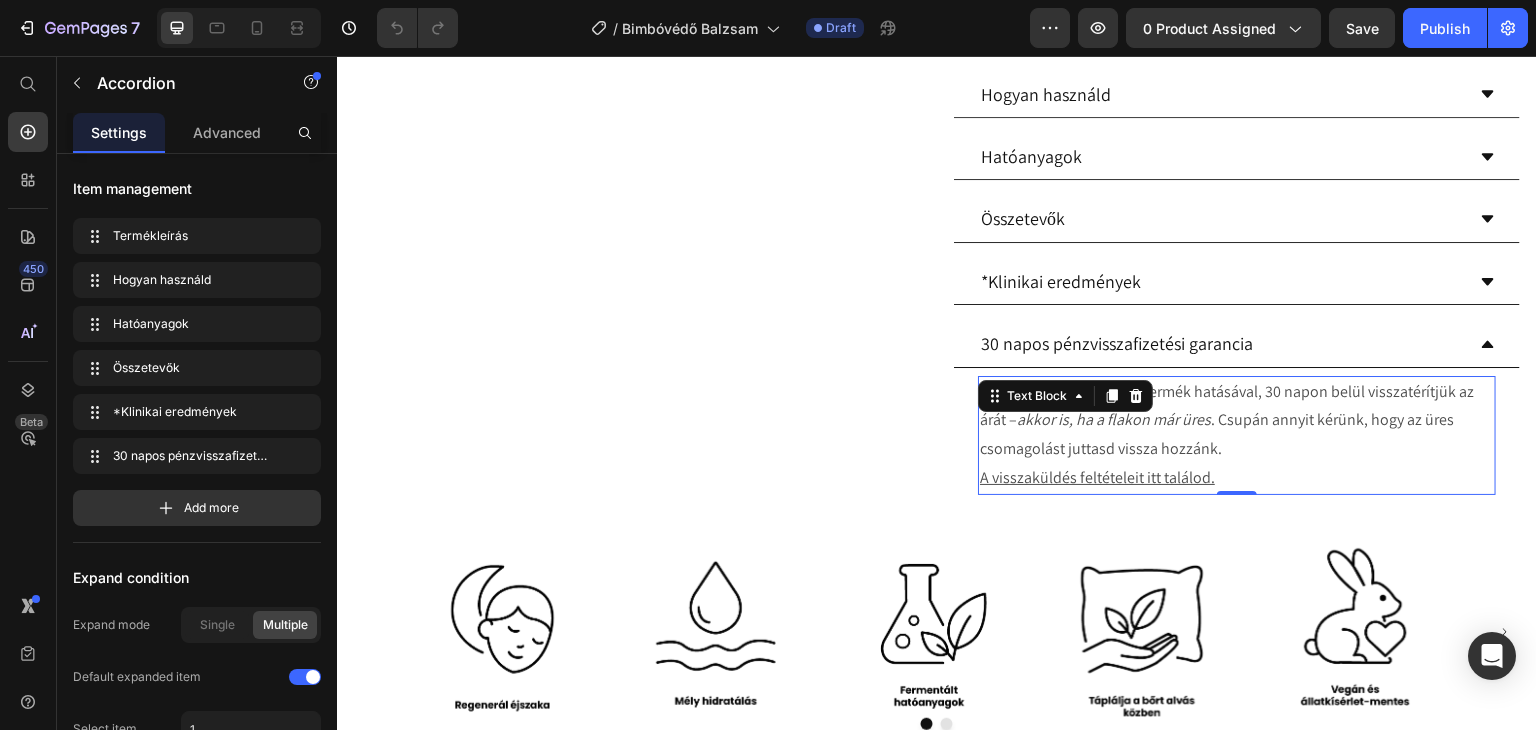 click on "A visszaküldés feltételeit itt találod." at bounding box center [1237, 478] 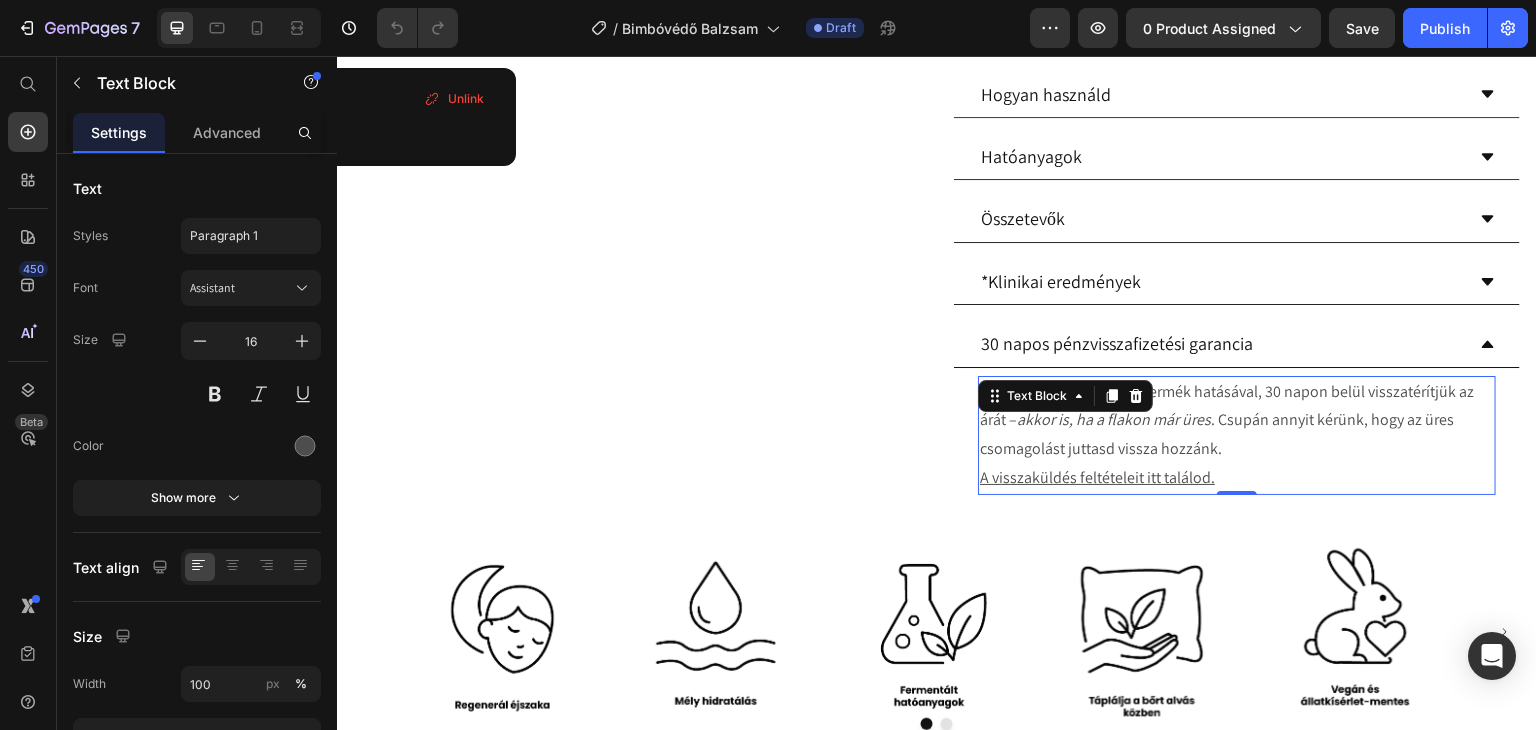 click on "A visszaküldés feltételeit itt találod." at bounding box center (1237, 478) 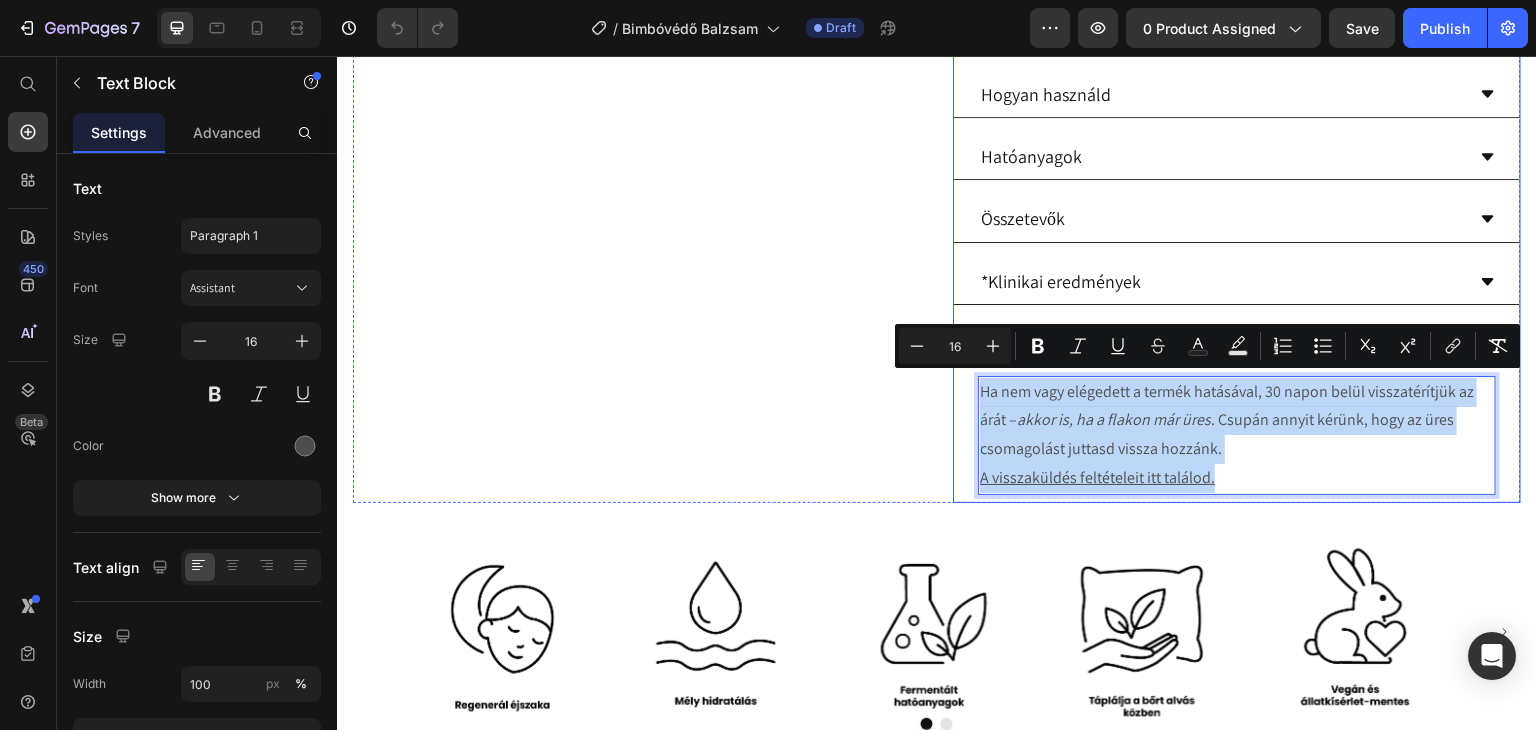 drag, startPoint x: 1232, startPoint y: 466, endPoint x: 967, endPoint y: 389, distance: 275.96014 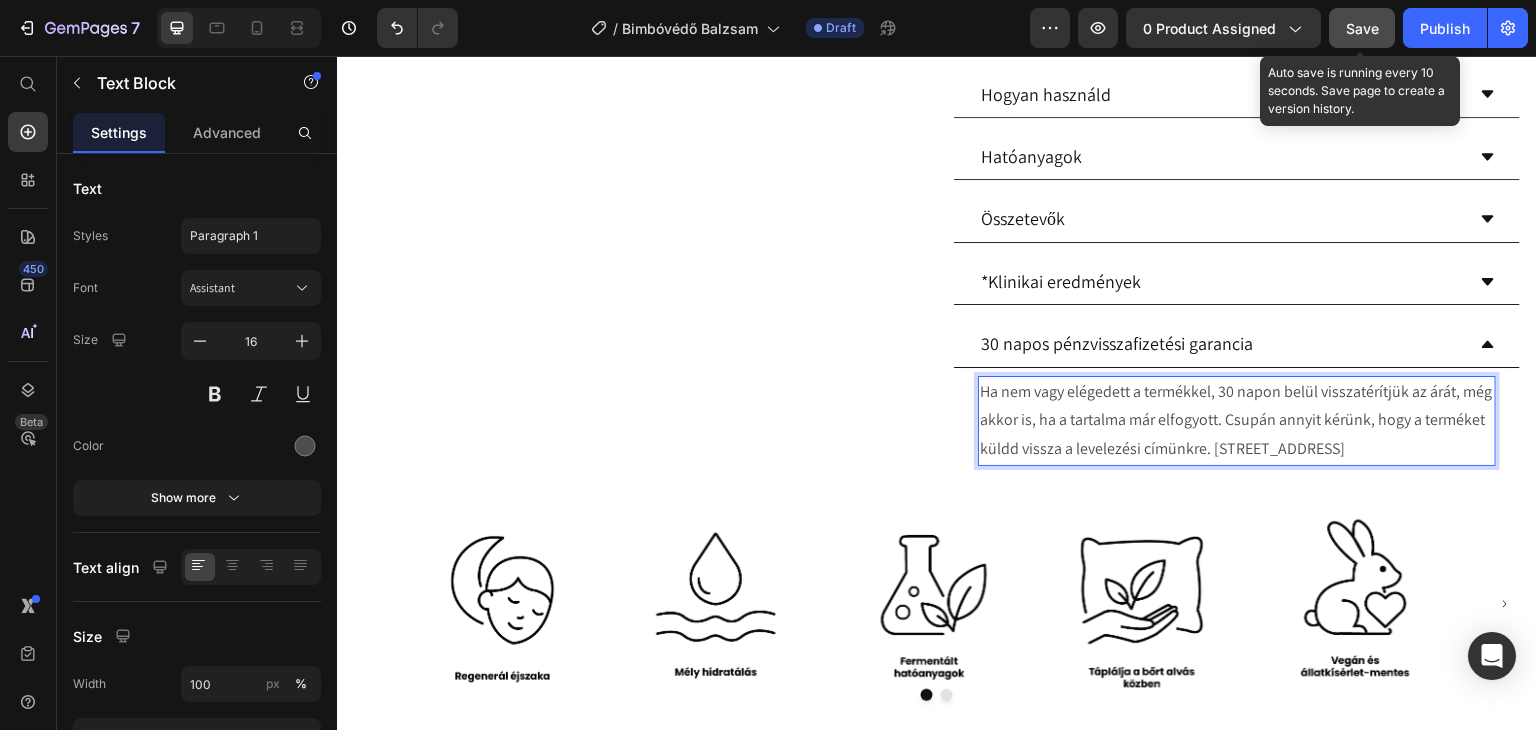 click on "Save" at bounding box center (1362, 28) 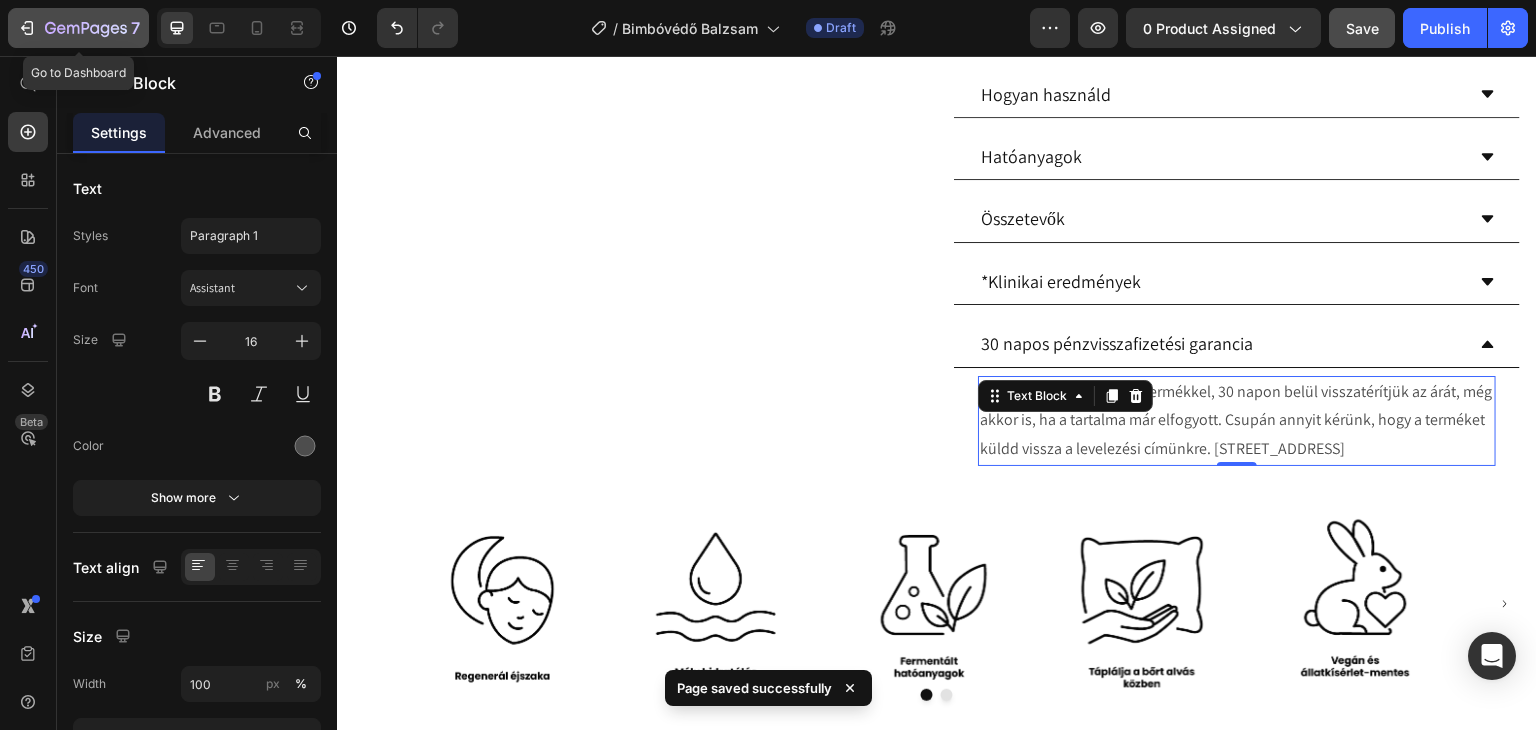 click 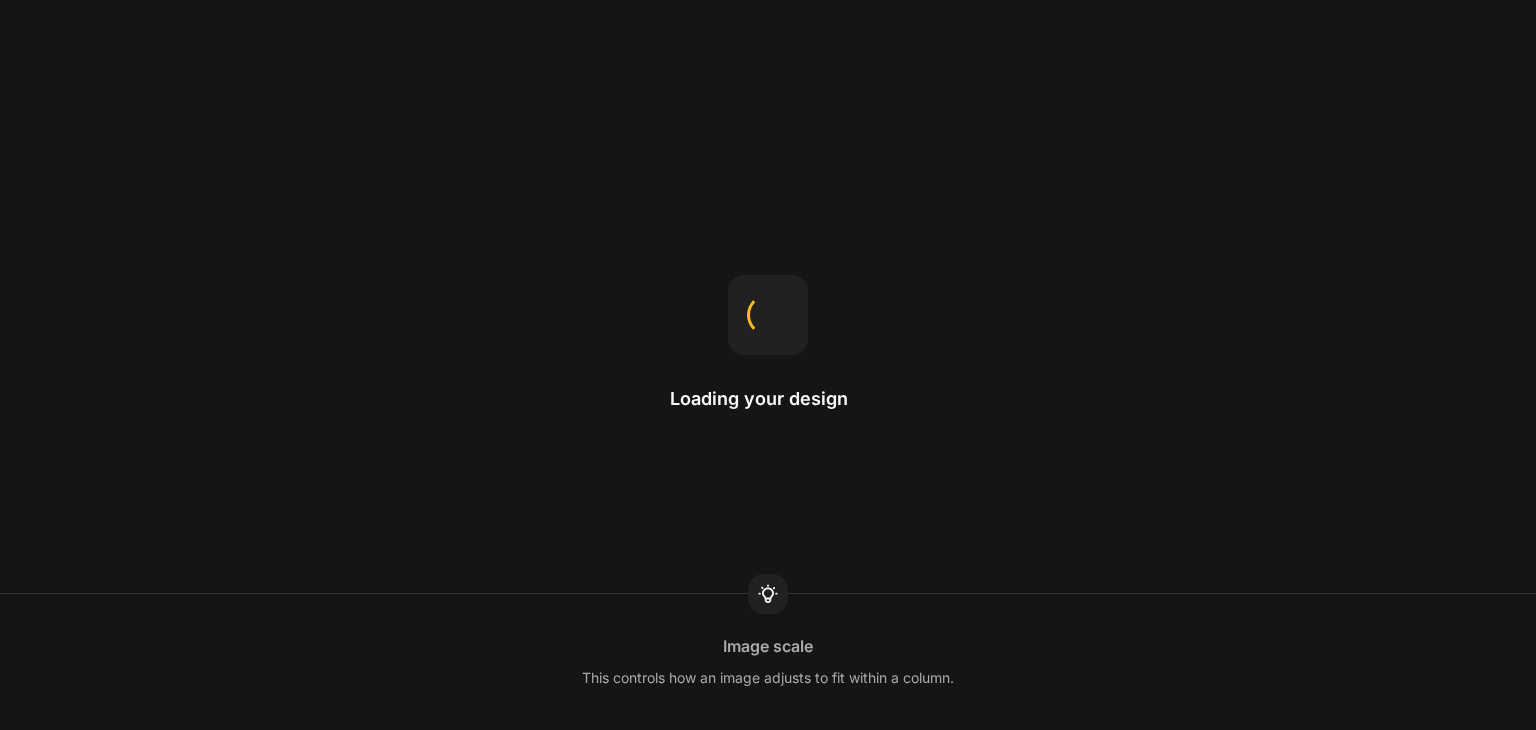 scroll, scrollTop: 0, scrollLeft: 0, axis: both 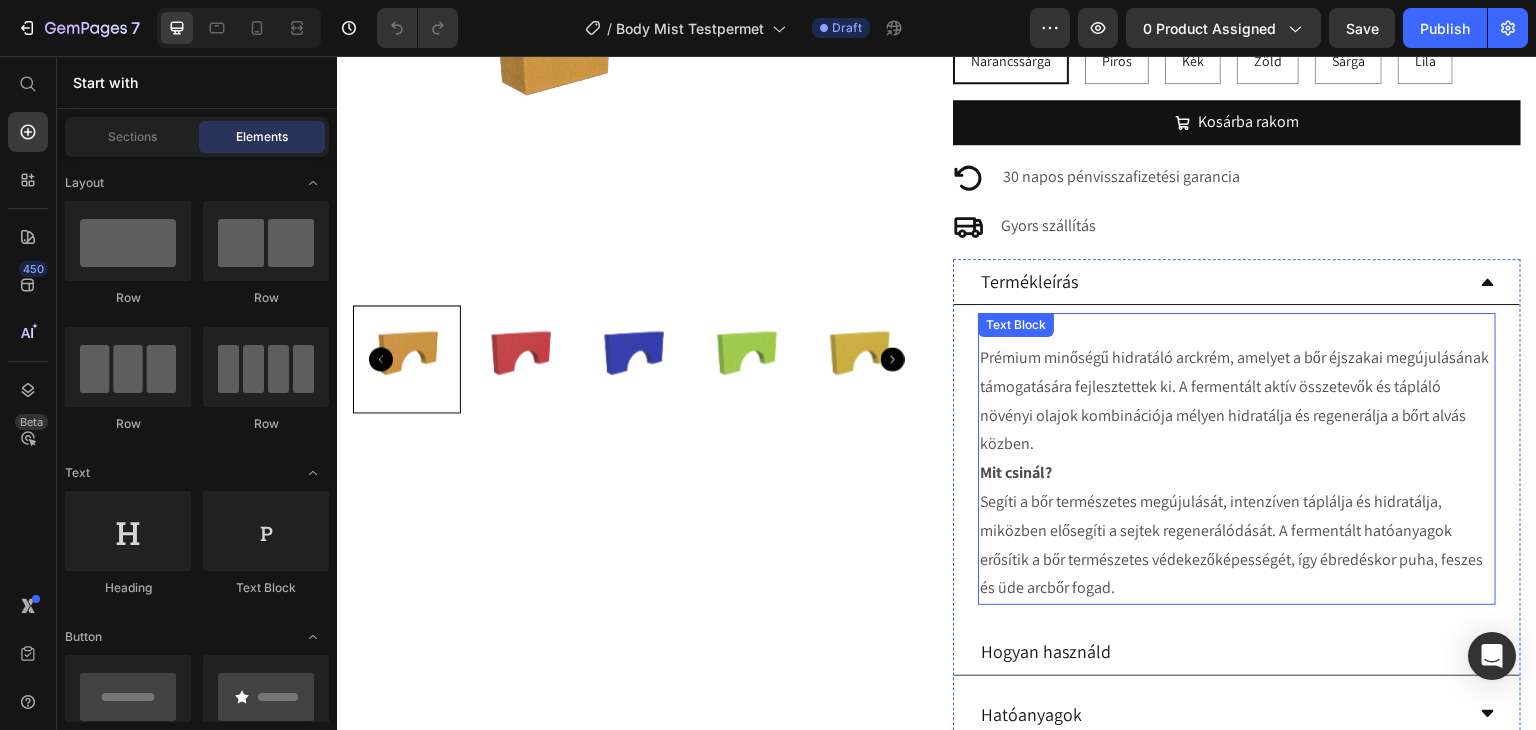 click on "Mi ez? Prémium minőségű hidratáló arckrém, amelyet a bőr éjszakai megújulásának támogatására fejlesztettek ki. A fermentált aktív összetevők és tápláló növényi olajok kombinációja mélyen hidratálja és regenerálja a bőrt alvás közben." at bounding box center (1237, 387) 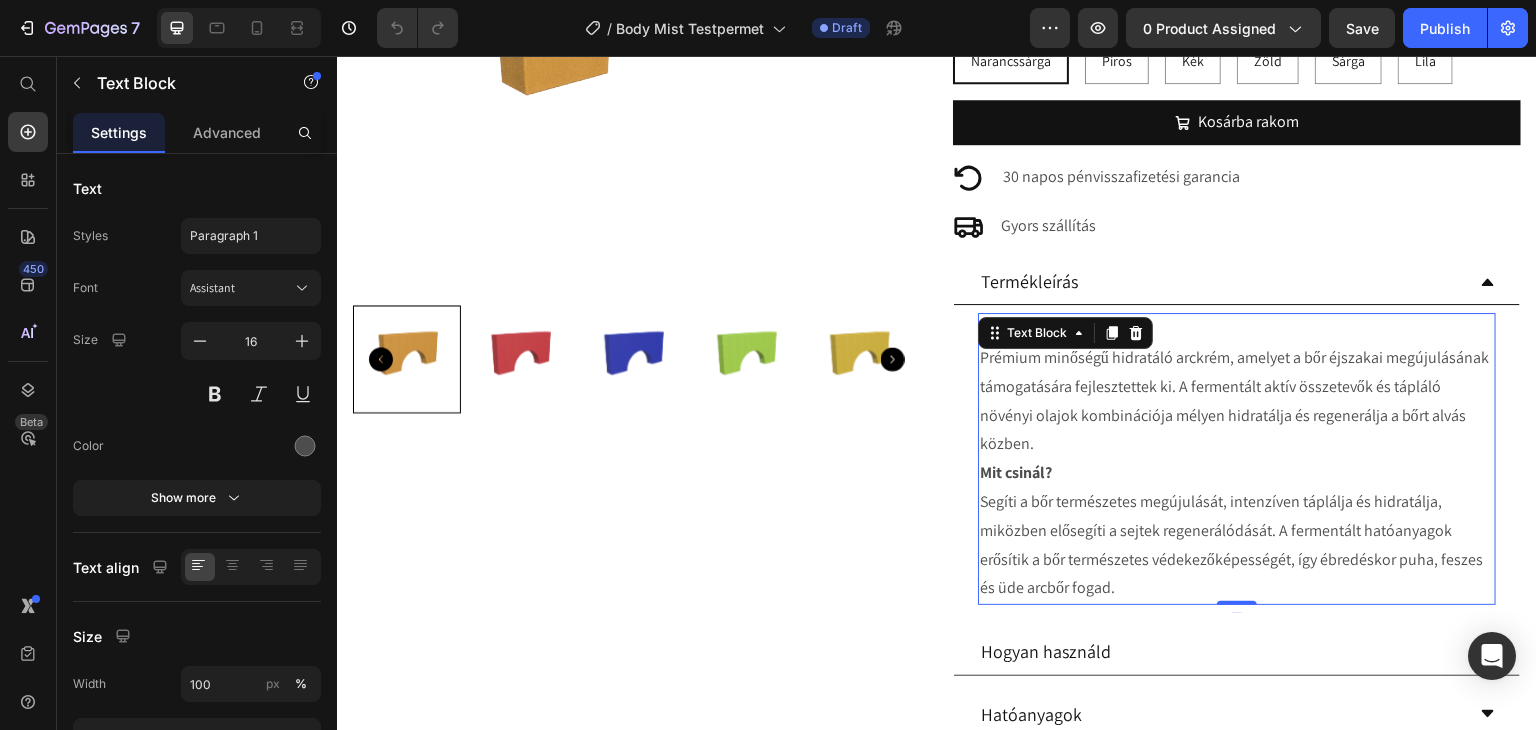 click on "Mi ez? Prémium minőségű hidratáló arckrém, amelyet a bőr éjszakai megújulásának támogatására fejlesztettek ki. A fermentált aktív összetevők és tápláló növényi olajok kombinációja mélyen hidratálja és regenerálja a bőrt alvás közben." at bounding box center [1237, 387] 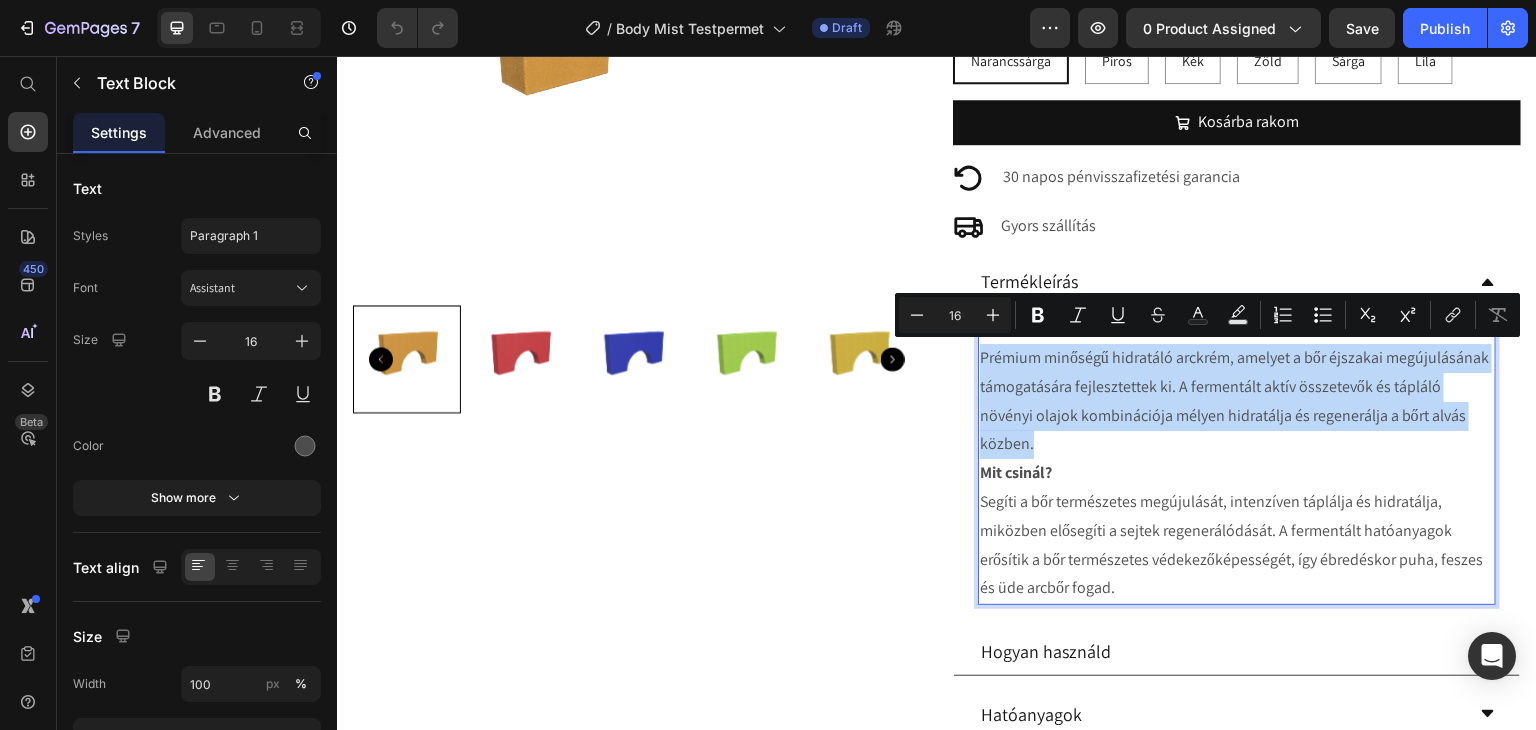 drag, startPoint x: 1108, startPoint y: 443, endPoint x: 972, endPoint y: 365, distance: 156.7801 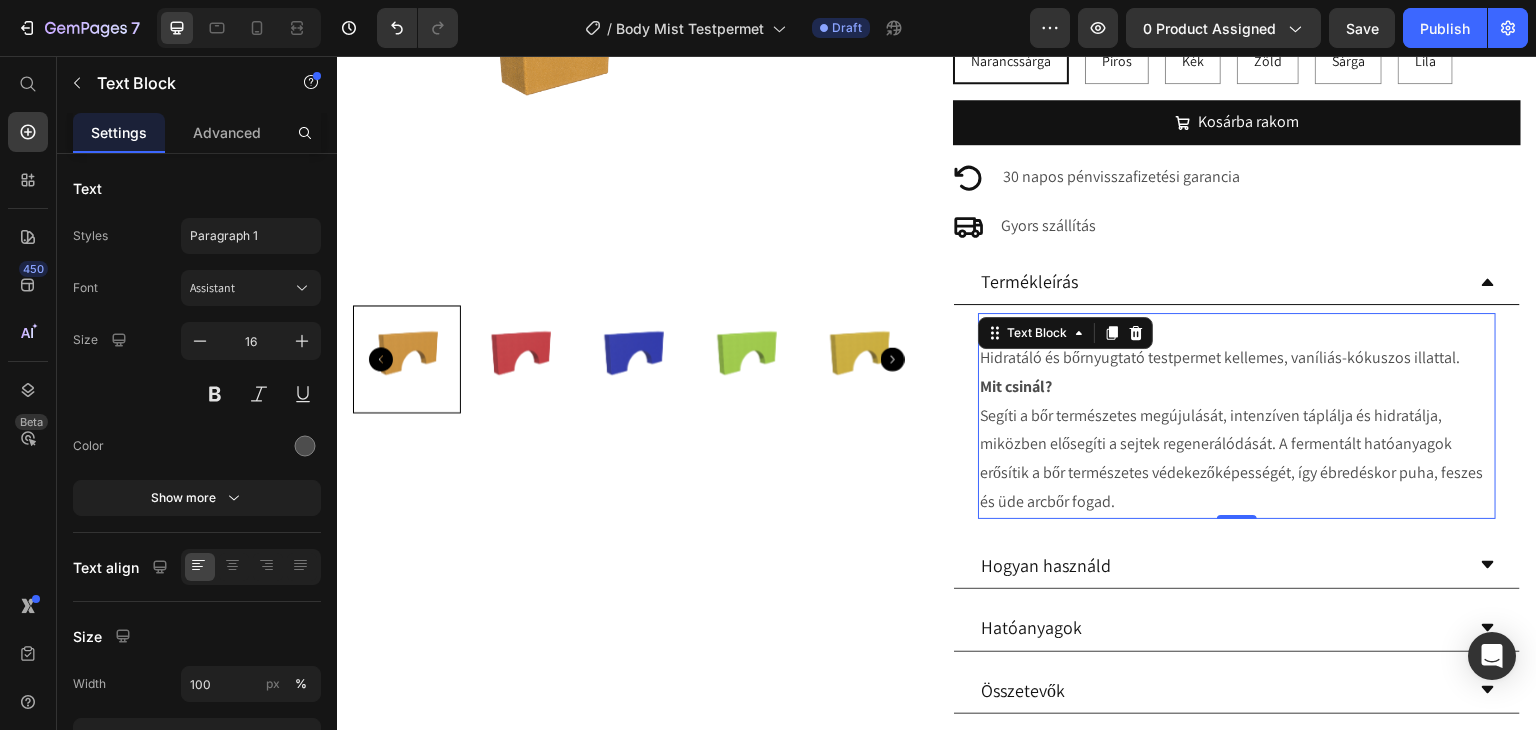 click on "Mit csinál? Segíti a bőr természetes megújulását, intenzíven táplálja és hidratálja, miközben elősegíti a sejtek regenerálódását. A fermentált hatóanyagok erősítik a bőr természetes védekezőképességét, így ébredéskor puha, feszes és üde arcbőr fogad." at bounding box center (1237, 445) 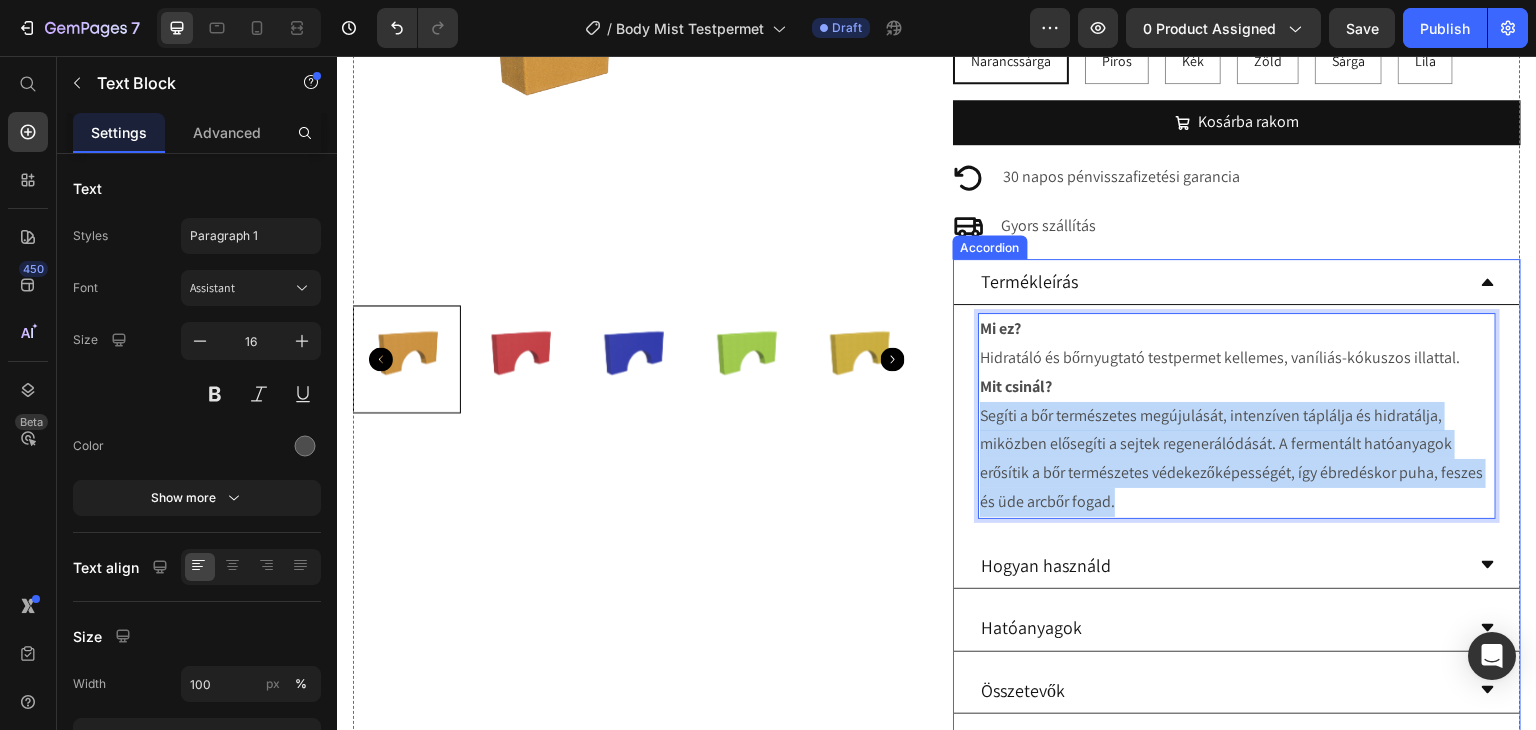 drag, startPoint x: 1112, startPoint y: 493, endPoint x: 969, endPoint y: 421, distance: 160.10309 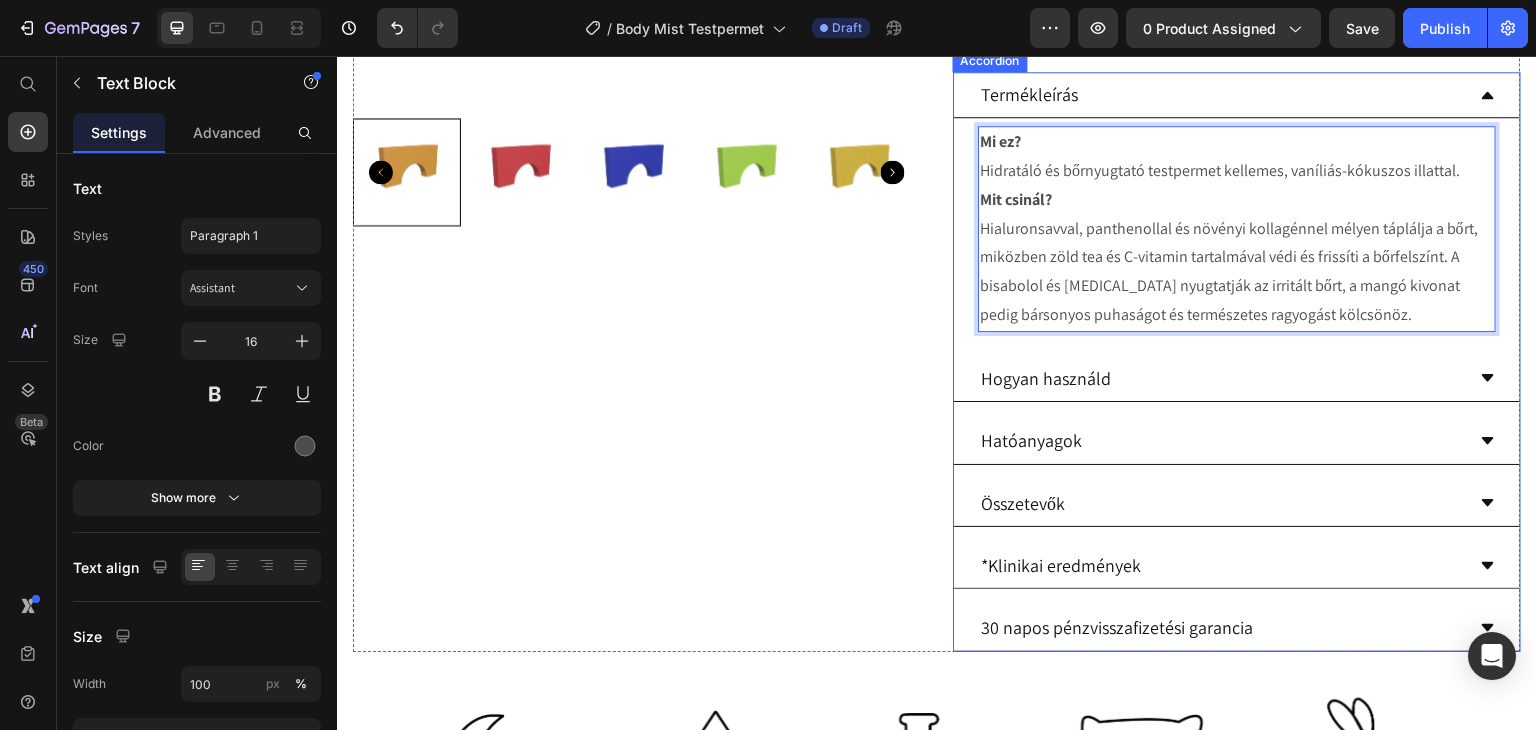 scroll, scrollTop: 600, scrollLeft: 0, axis: vertical 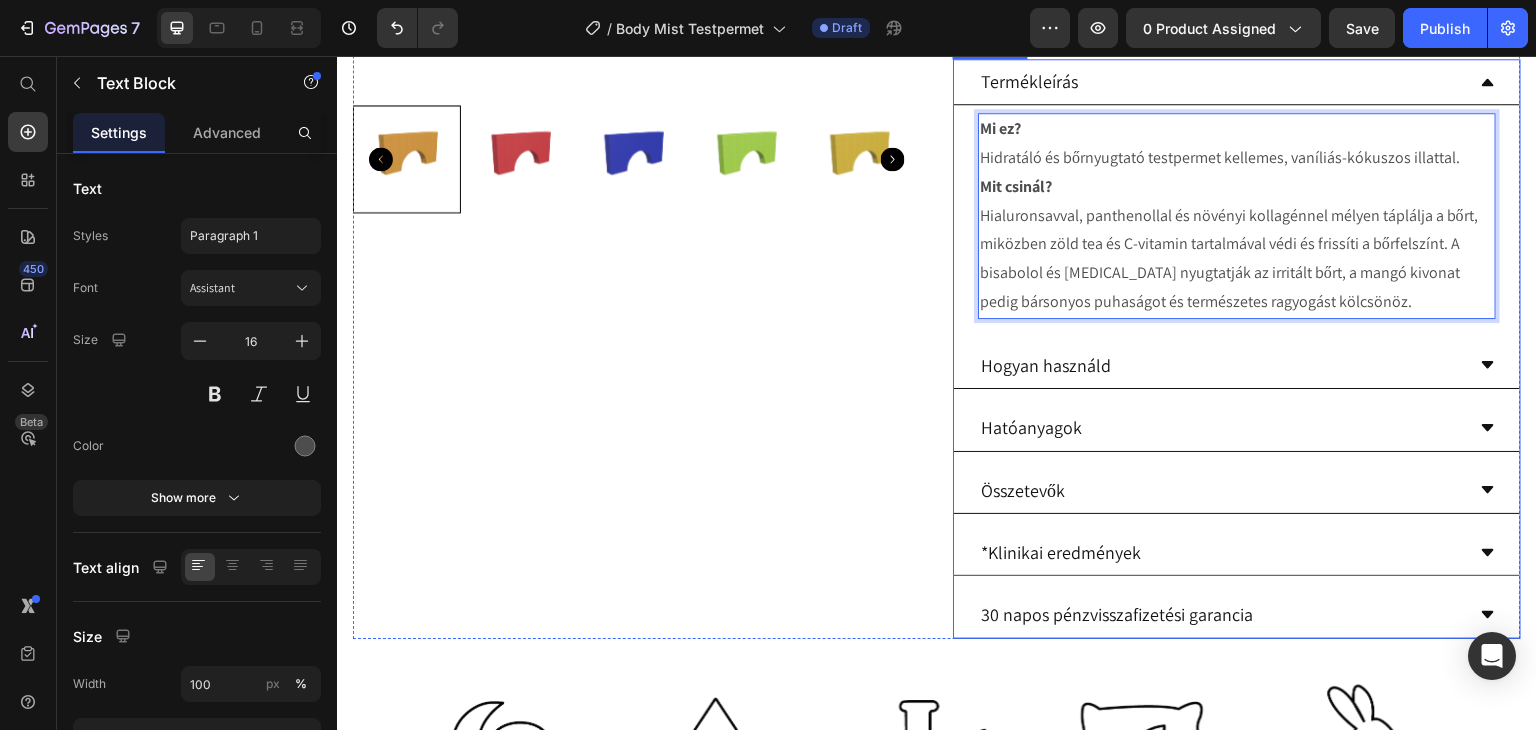 click on "Hogyan használd" at bounding box center (1221, 365) 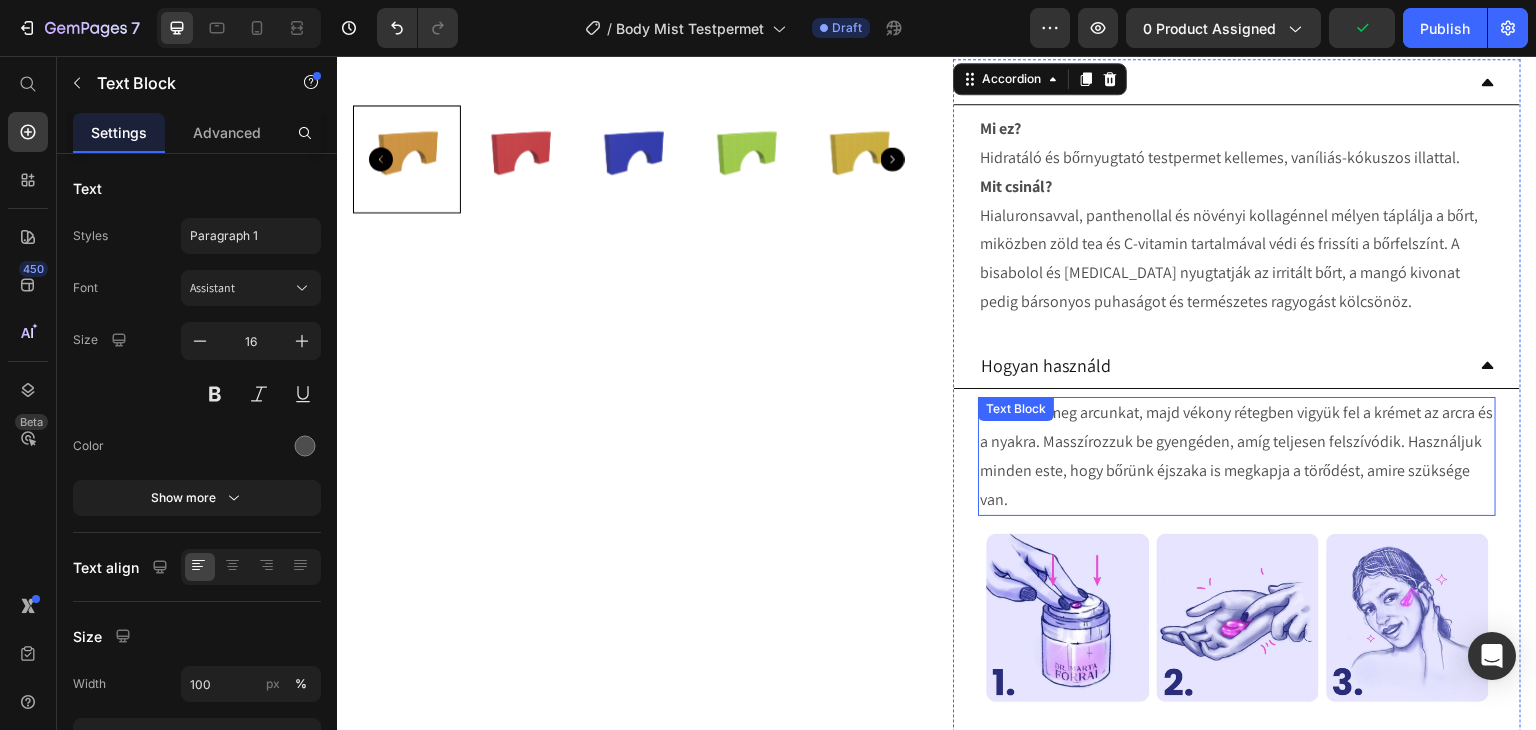 click on "Tisztítsuk meg arcunkat, majd vékony rétegben vigyük fel a krémet az arcra és a nyakra. Masszírozzuk be gyengéden, amíg teljesen felszívódik. Használjuk minden este, hogy bőrünk éjszaka is megkapja a törődést, amire szüksége van." at bounding box center (1237, 456) 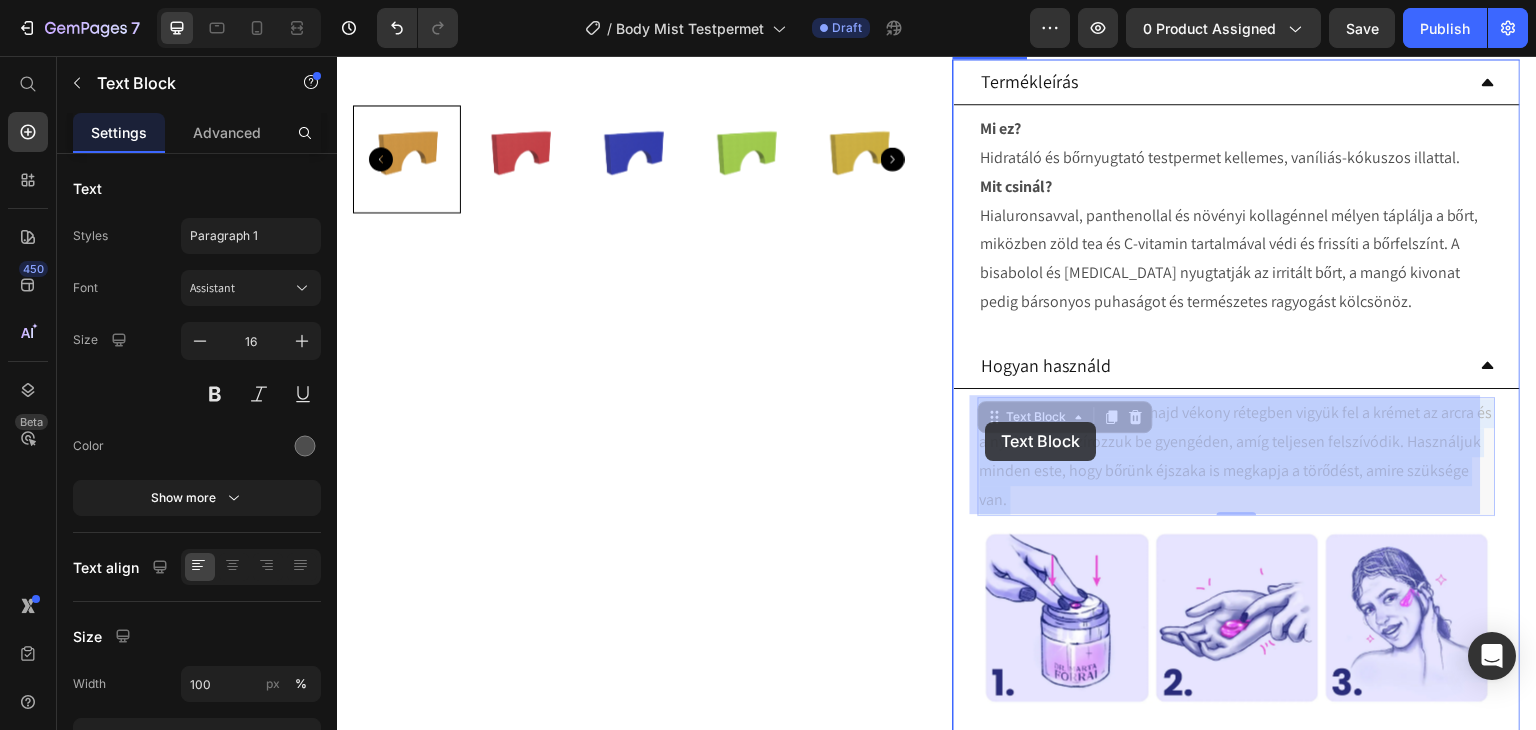 drag, startPoint x: 1087, startPoint y: 492, endPoint x: 986, endPoint y: 422, distance: 122.88612 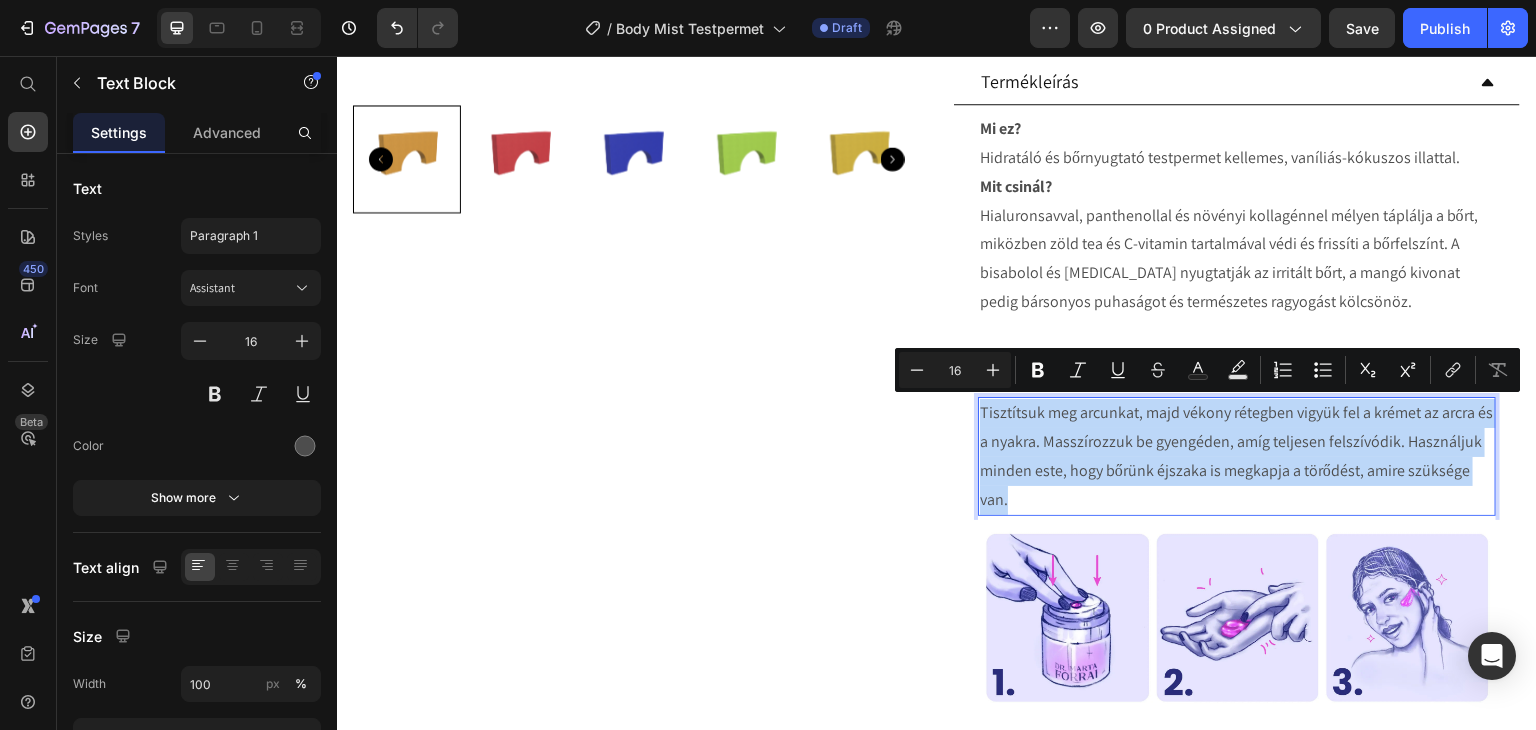 drag, startPoint x: 1080, startPoint y: 497, endPoint x: 970, endPoint y: 418, distance: 135.42896 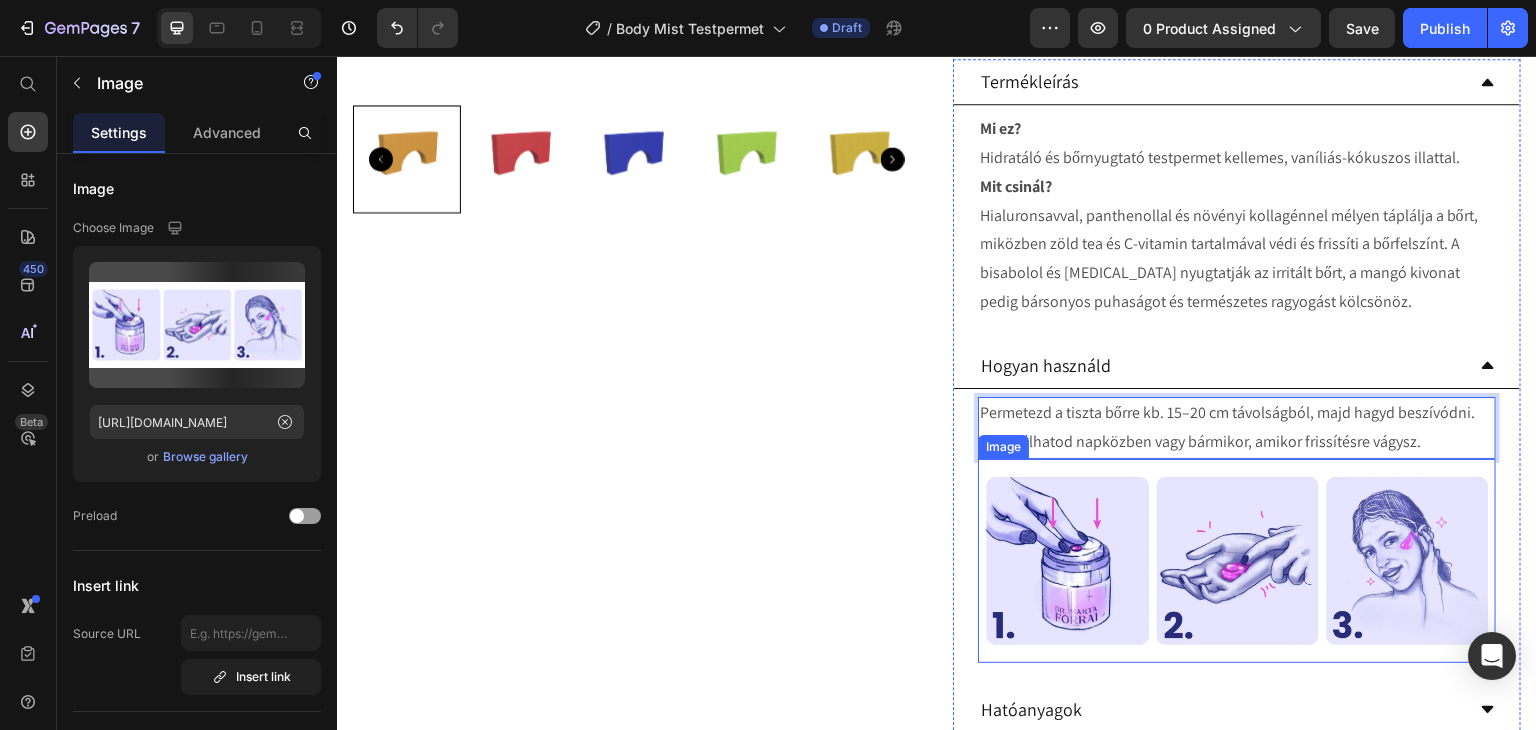click at bounding box center (1237, 561) 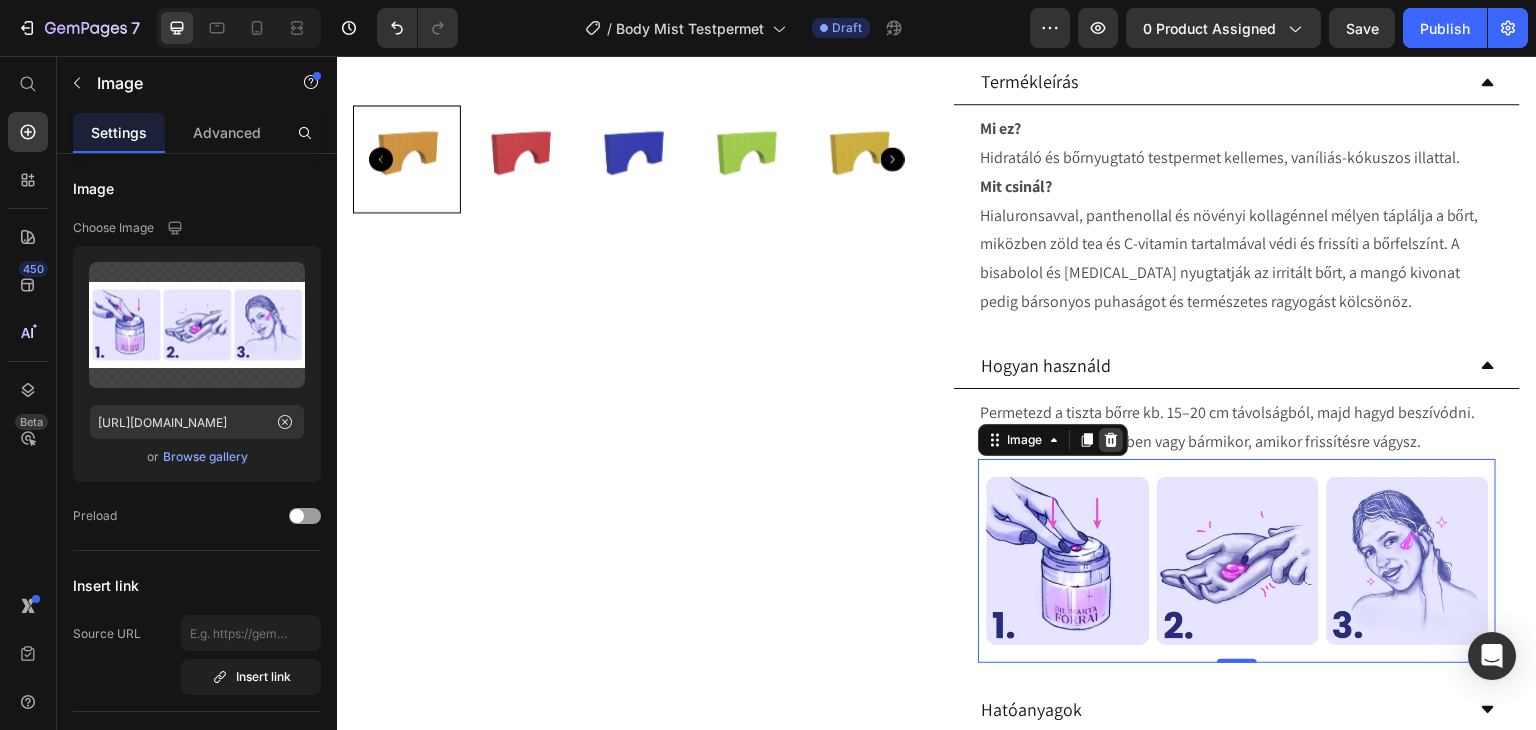 click 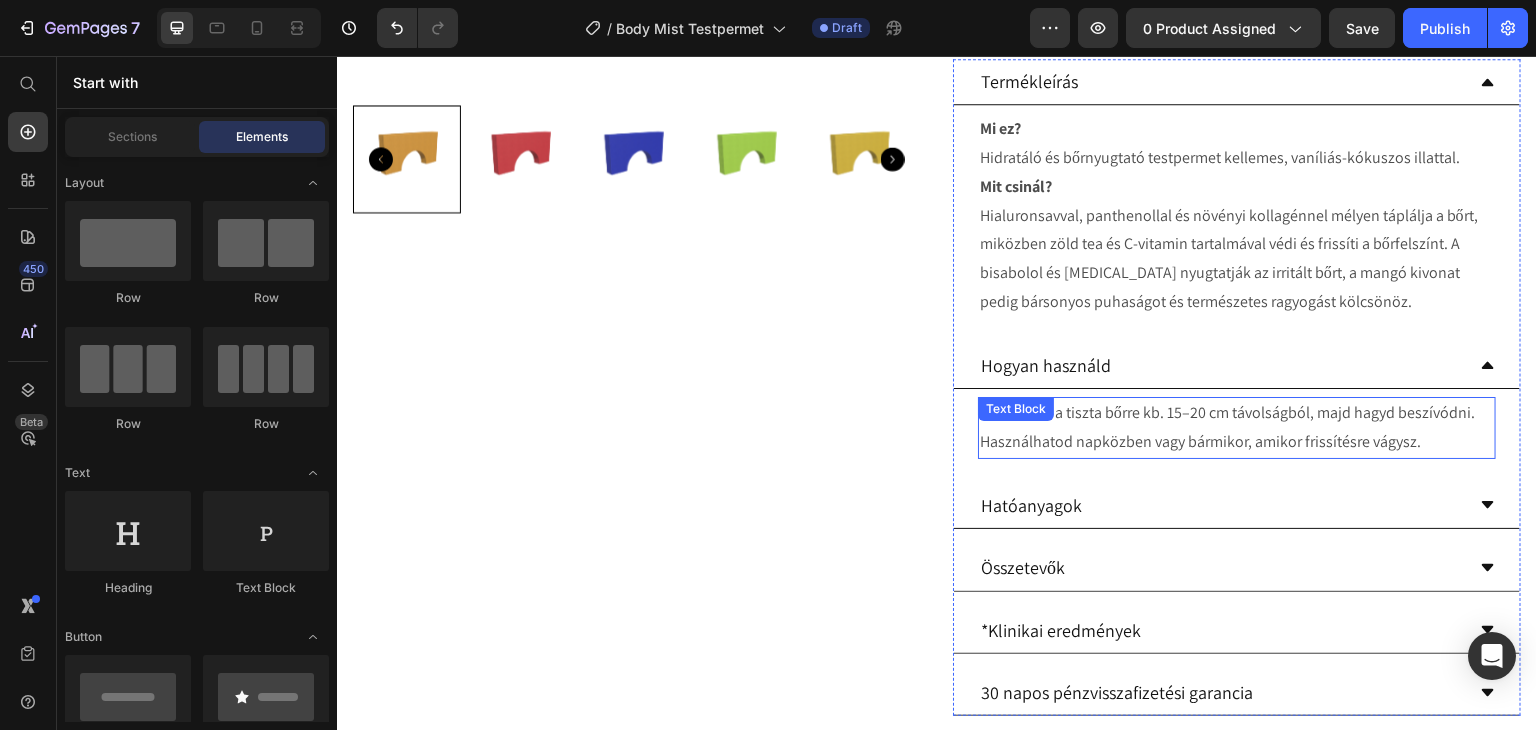 scroll, scrollTop: 700, scrollLeft: 0, axis: vertical 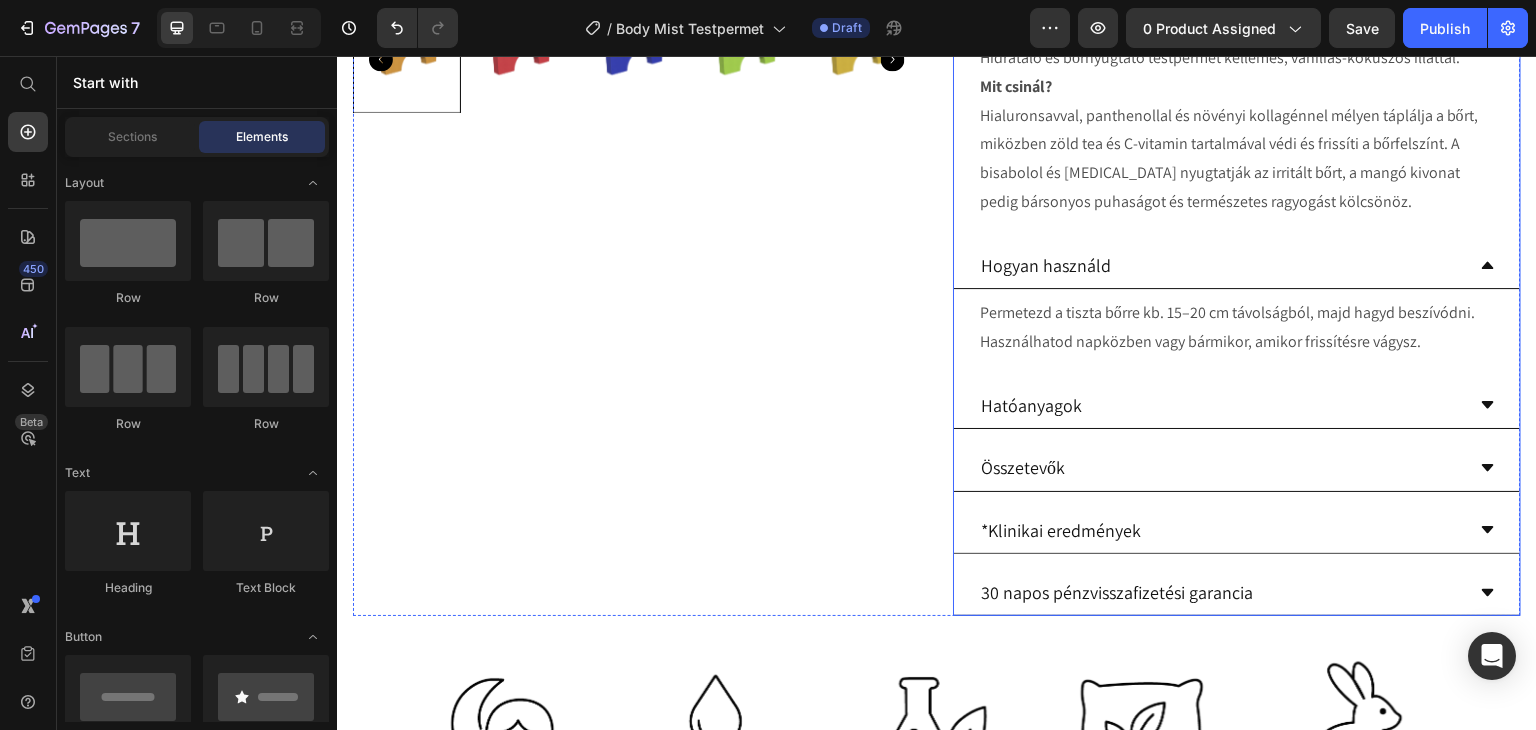 click on "Hatóanyagok" at bounding box center (1221, 405) 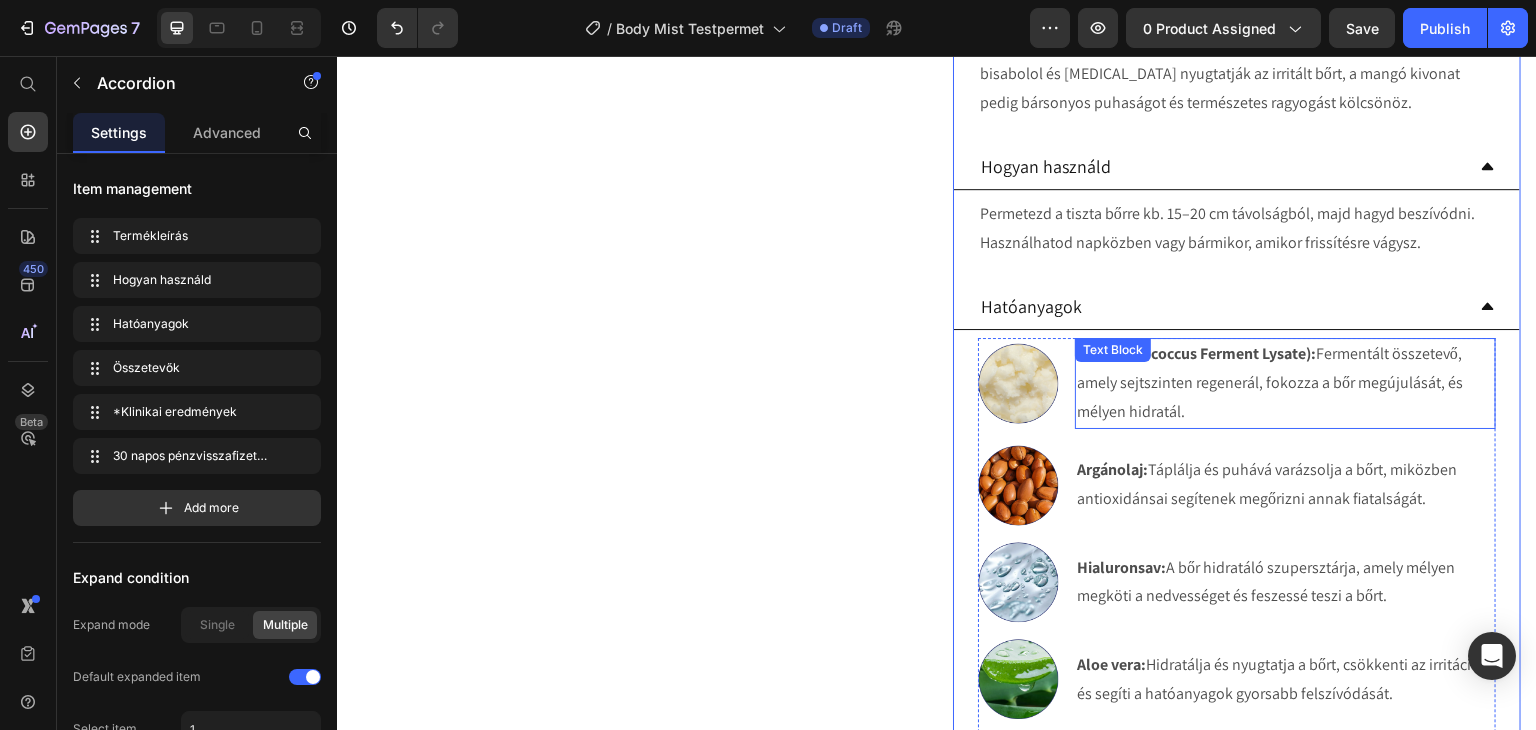 scroll, scrollTop: 800, scrollLeft: 0, axis: vertical 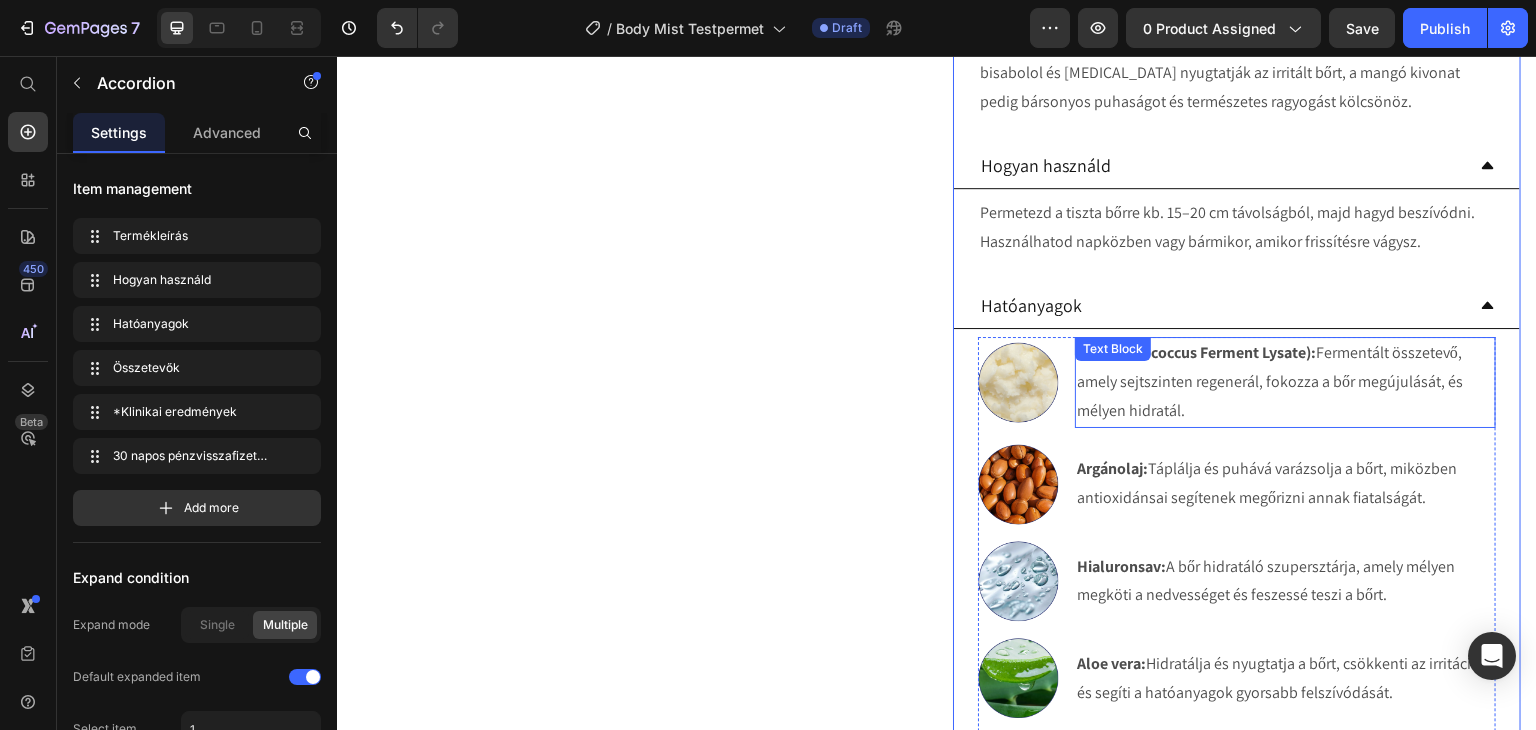 click on "LML (Lactococcus Ferment Lysate):  Fermentált összetevő, amely sejtszinten regenerál, fokozza a bőr megújulását, és mélyen hidratál." at bounding box center [1285, 382] 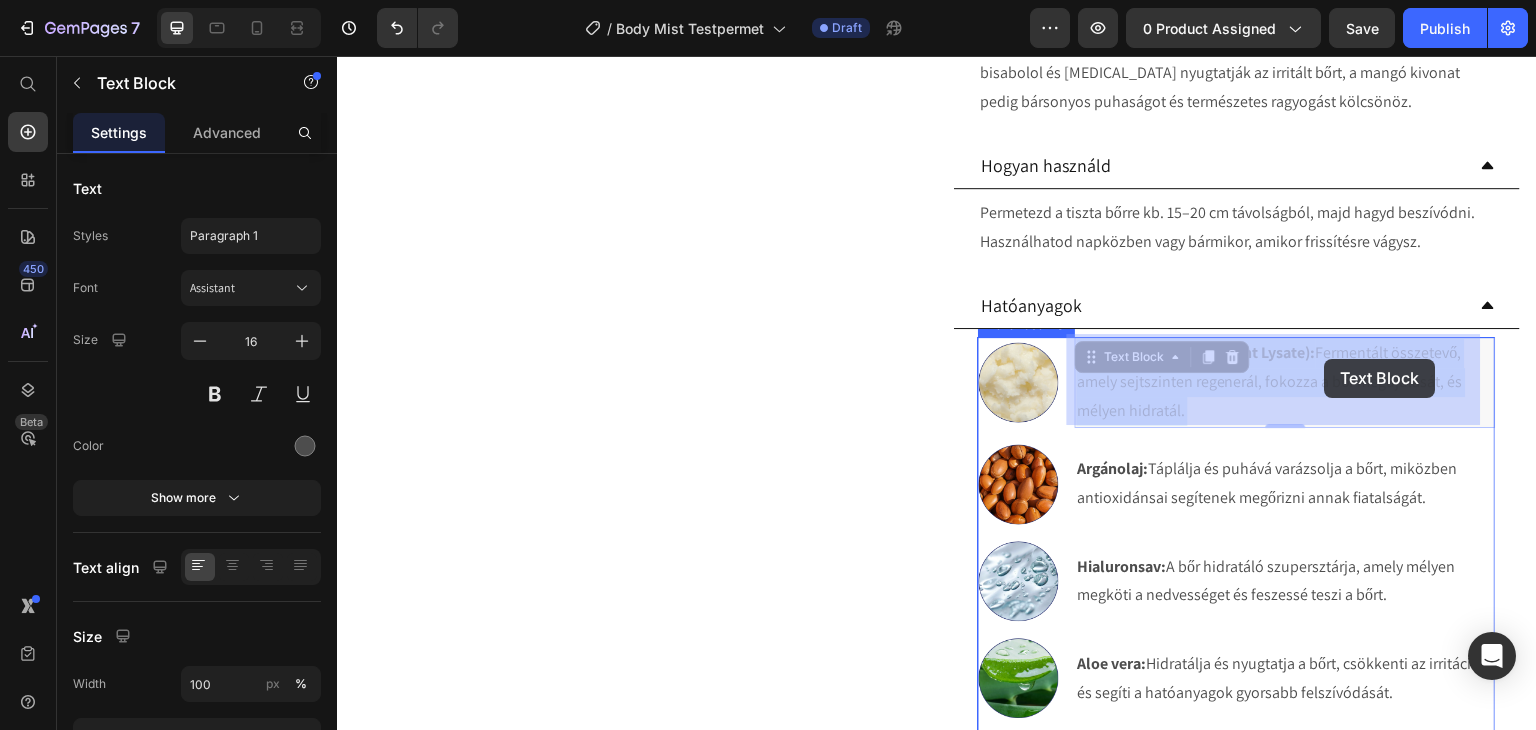 drag, startPoint x: 1215, startPoint y: 408, endPoint x: 1325, endPoint y: 359, distance: 120.4201 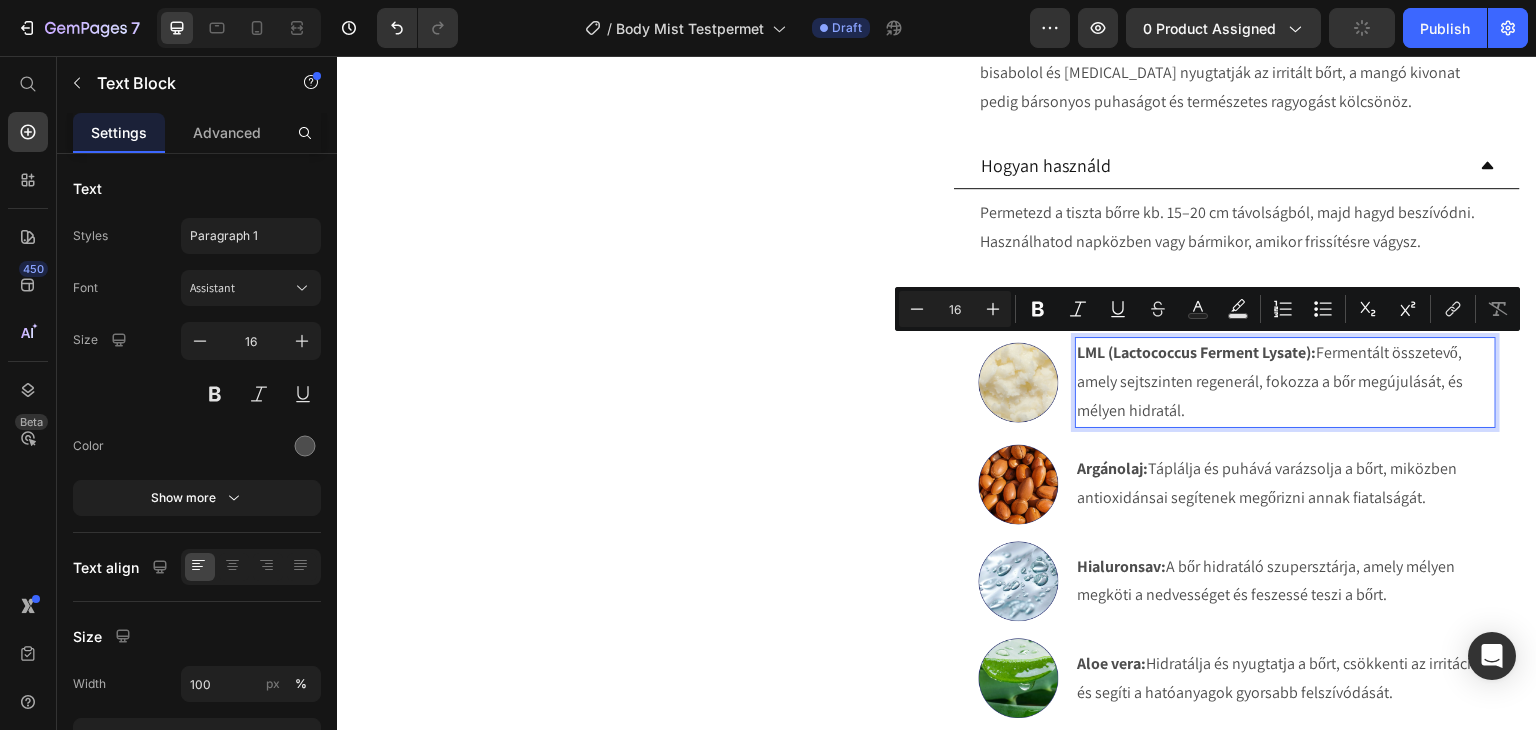 drag, startPoint x: 1203, startPoint y: 404, endPoint x: 1316, endPoint y: 356, distance: 122.77215 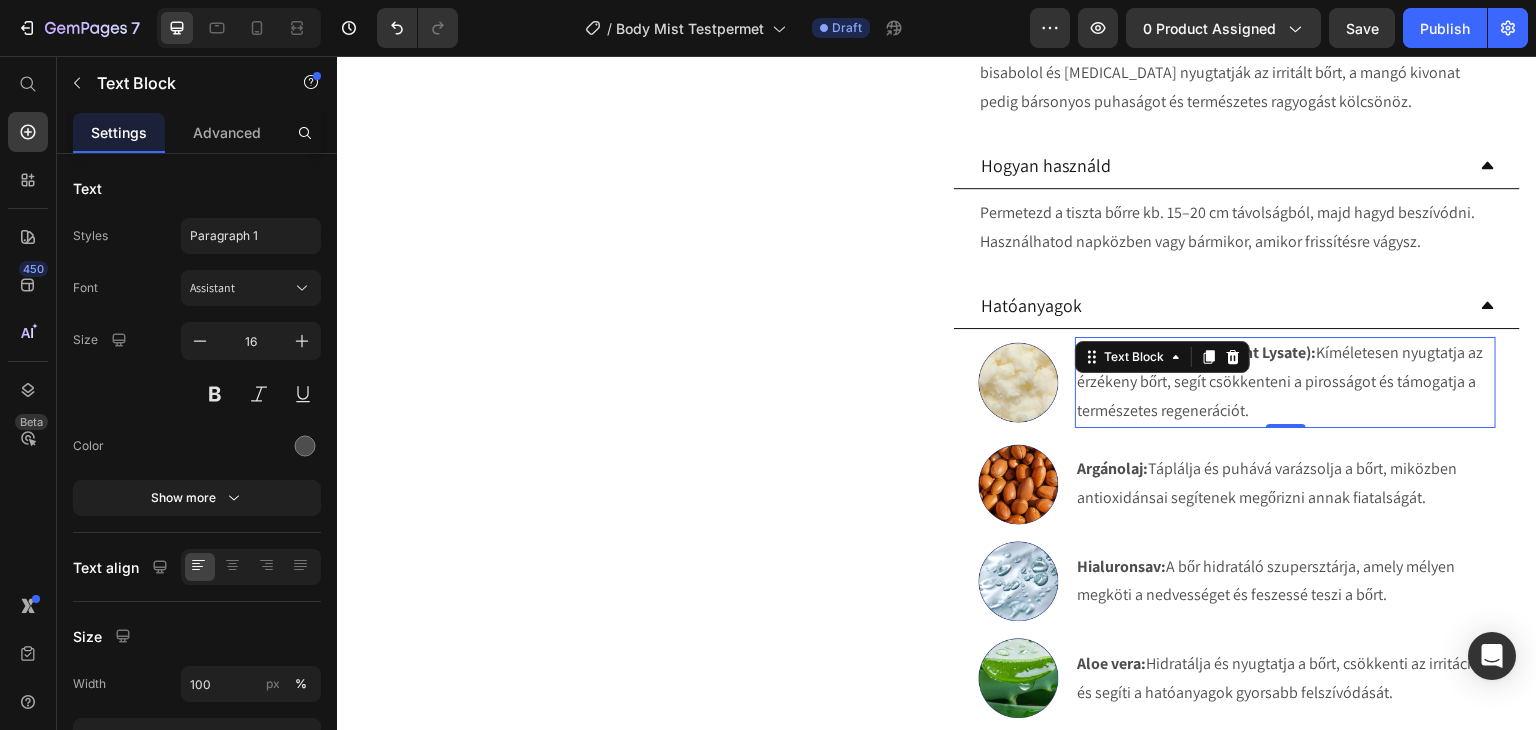 click on "LML (Lactococcus Ferment Lysate):" at bounding box center (1196, 352) 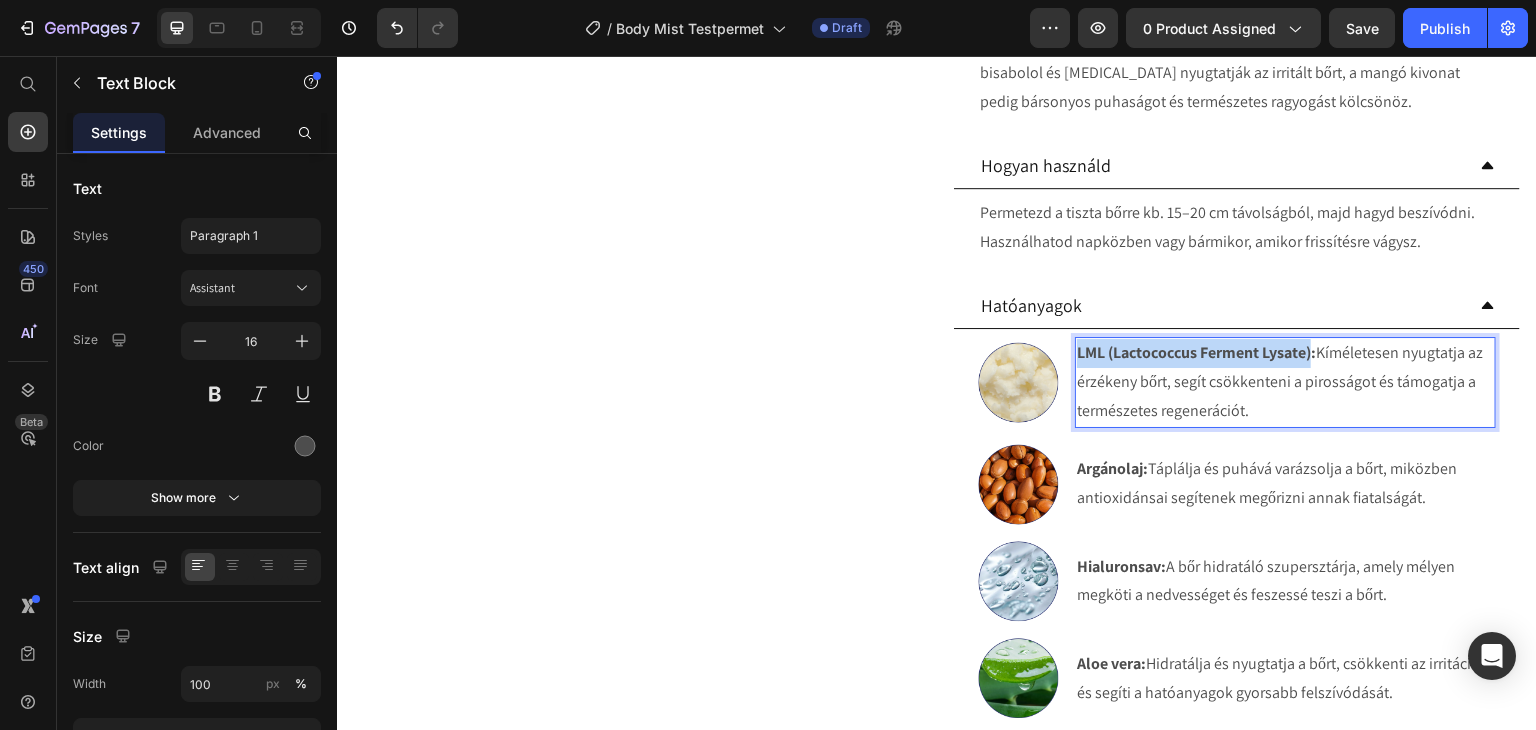drag, startPoint x: 1308, startPoint y: 350, endPoint x: 1071, endPoint y: 357, distance: 237.10335 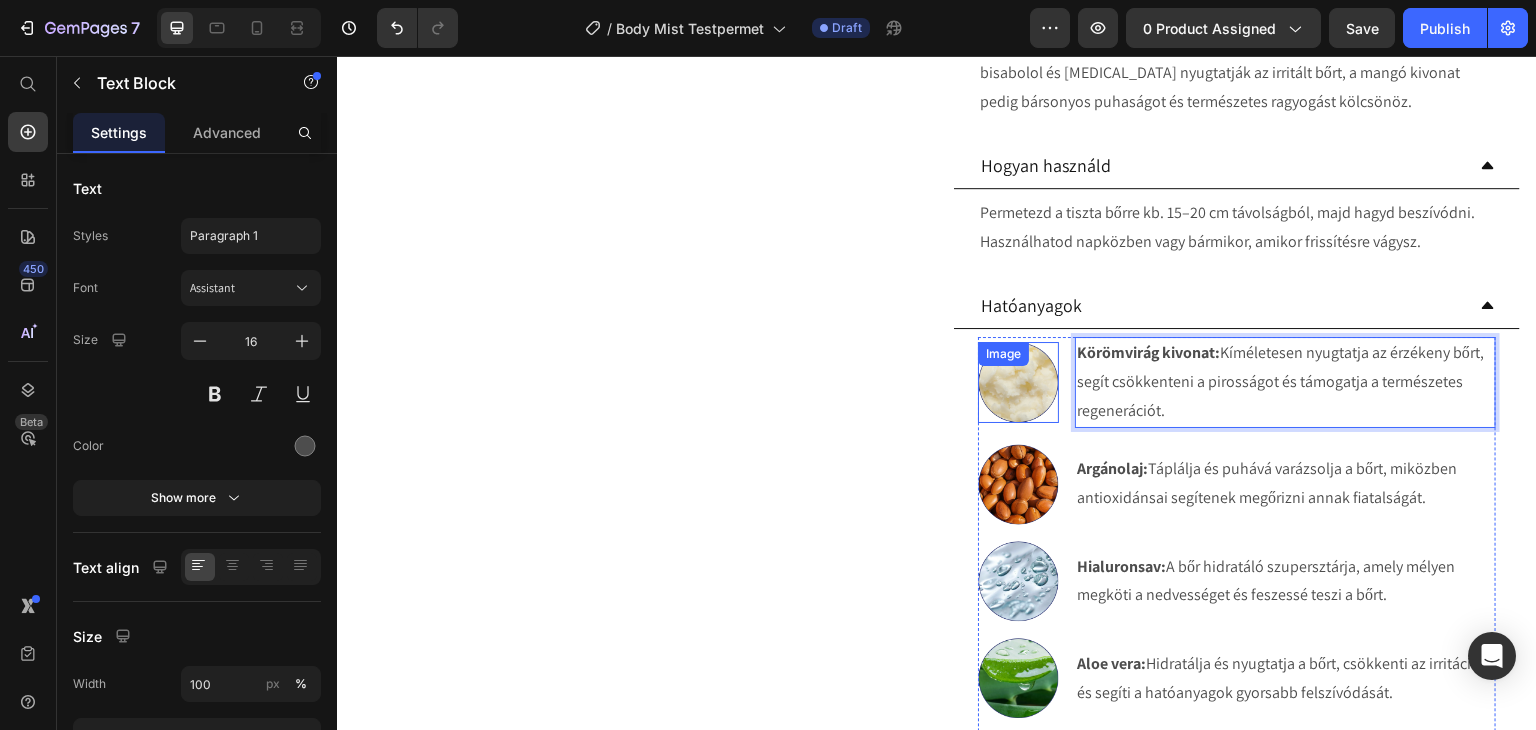 click at bounding box center [1018, 382] 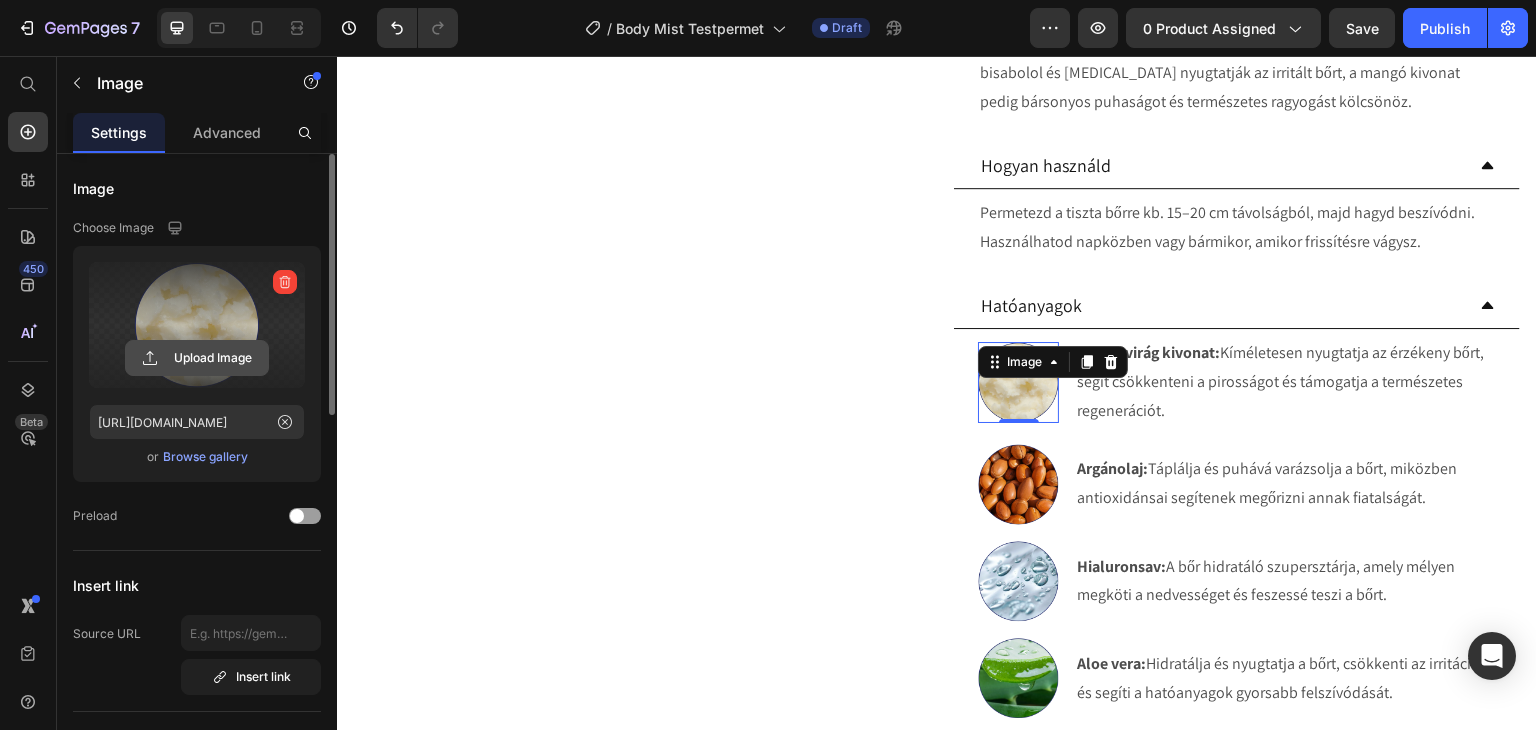 click 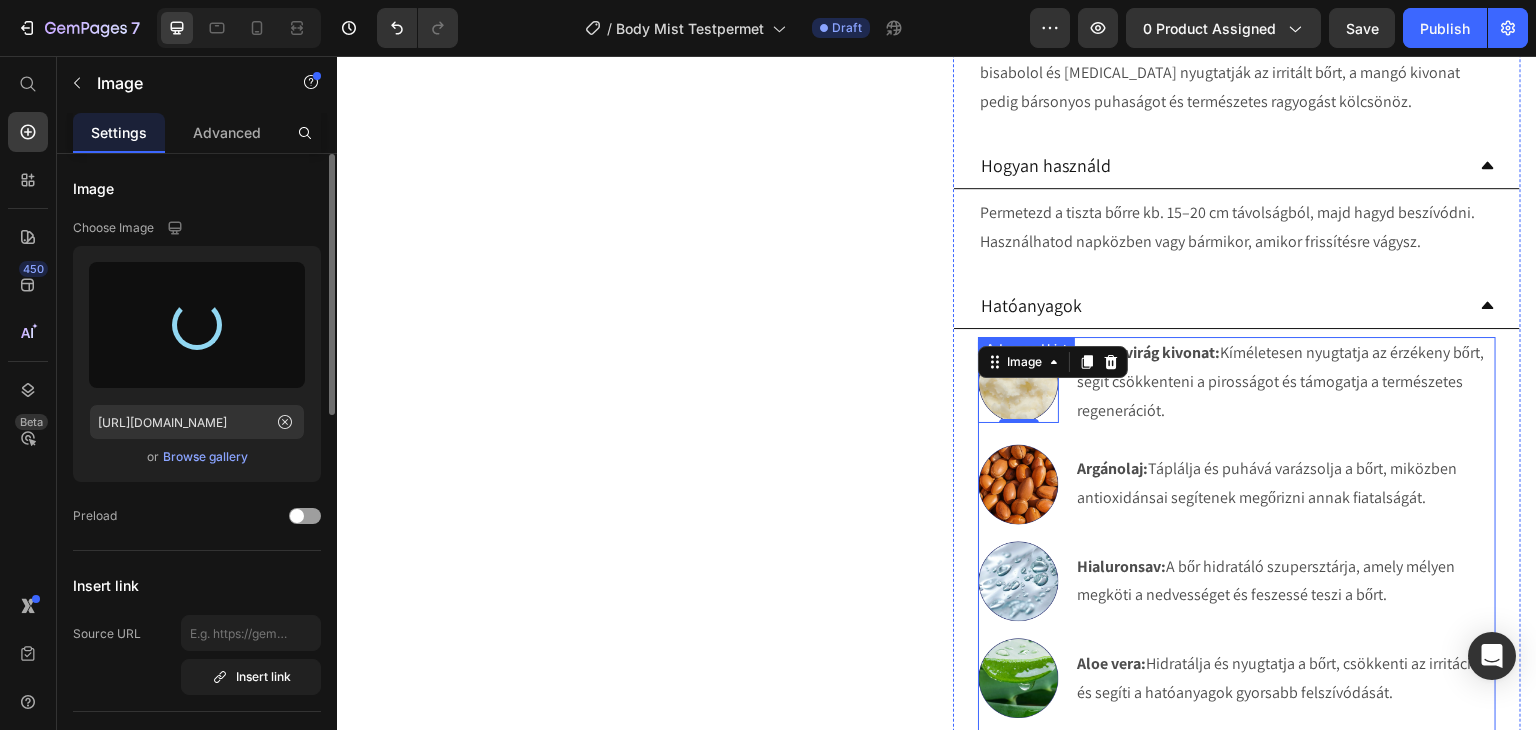 type on "[URL][DOMAIN_NAME]" 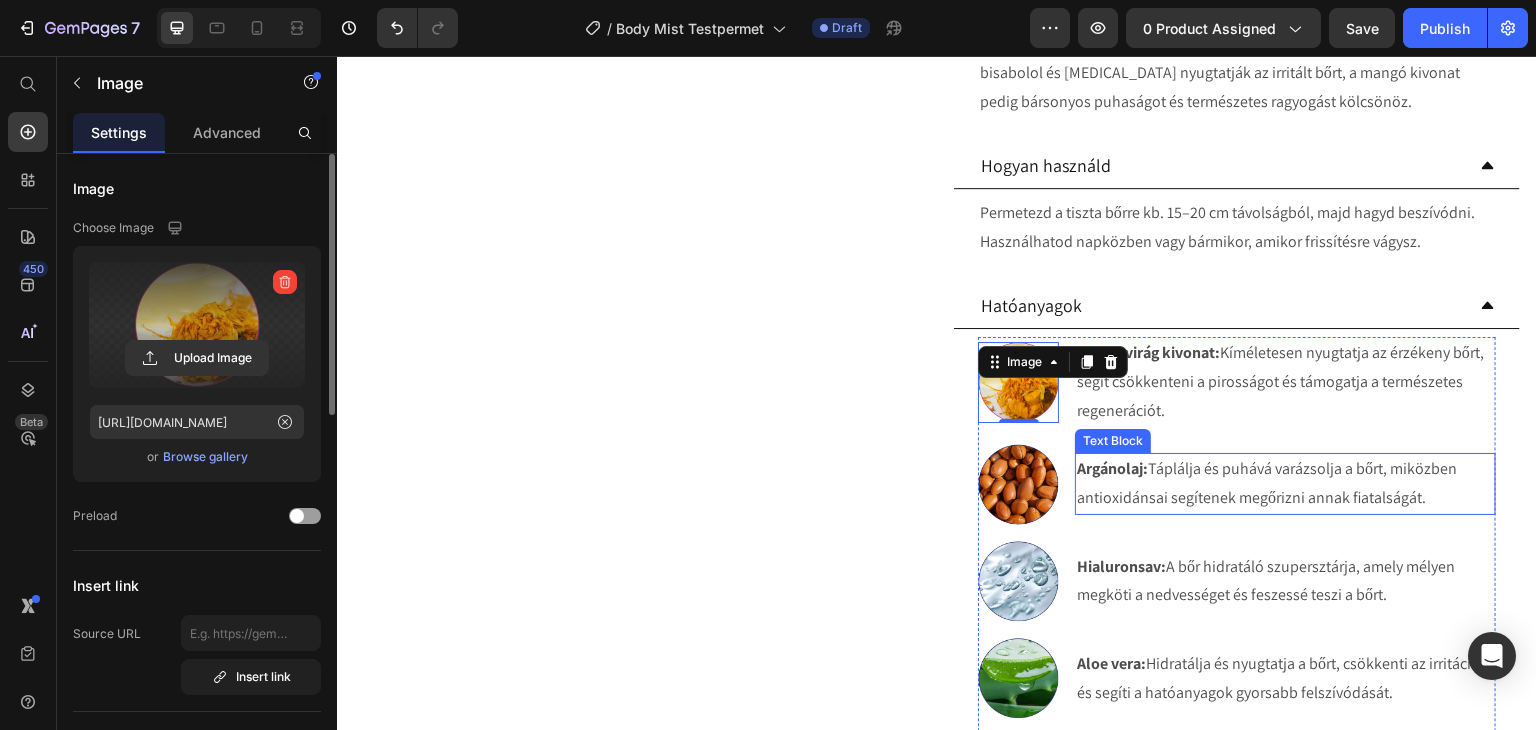 click on "Argánolaj:" at bounding box center [1112, 468] 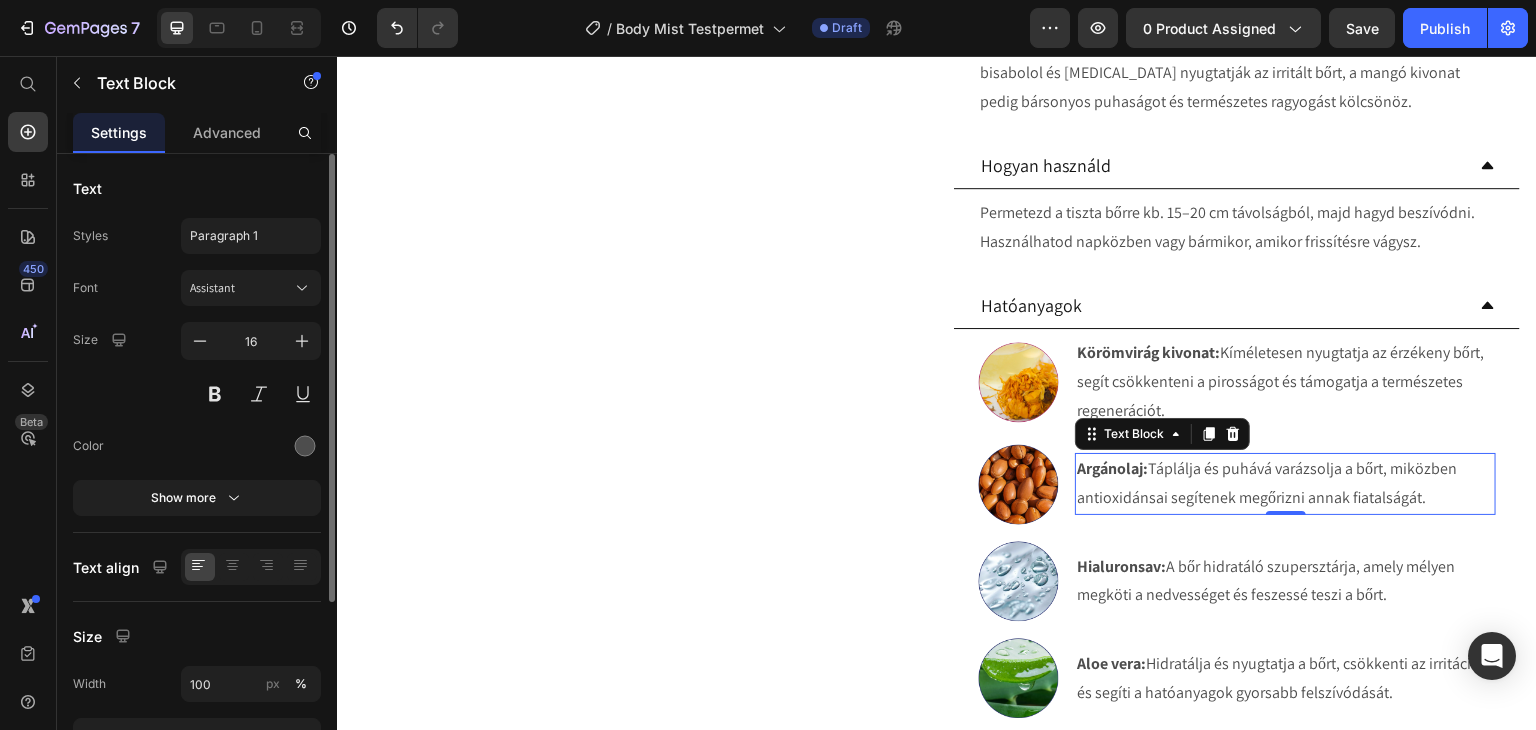 click on "Argánolaj:" at bounding box center [1112, 468] 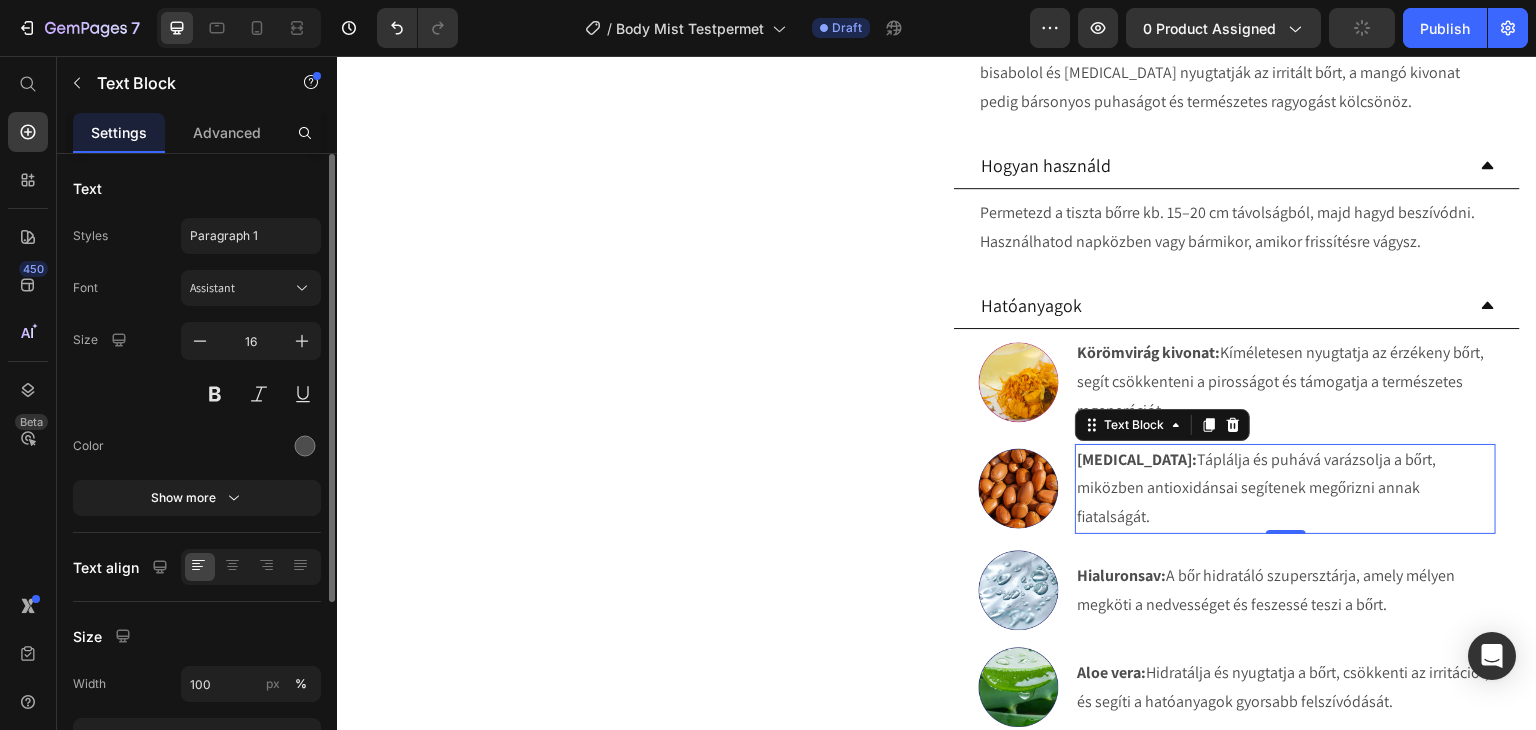 click on "Panthenol:  Táplálja és puhává varázsolja a bőrt, miközben antioxidánsai segítenek megőrizni annak fiatalságát." at bounding box center (1285, 489) 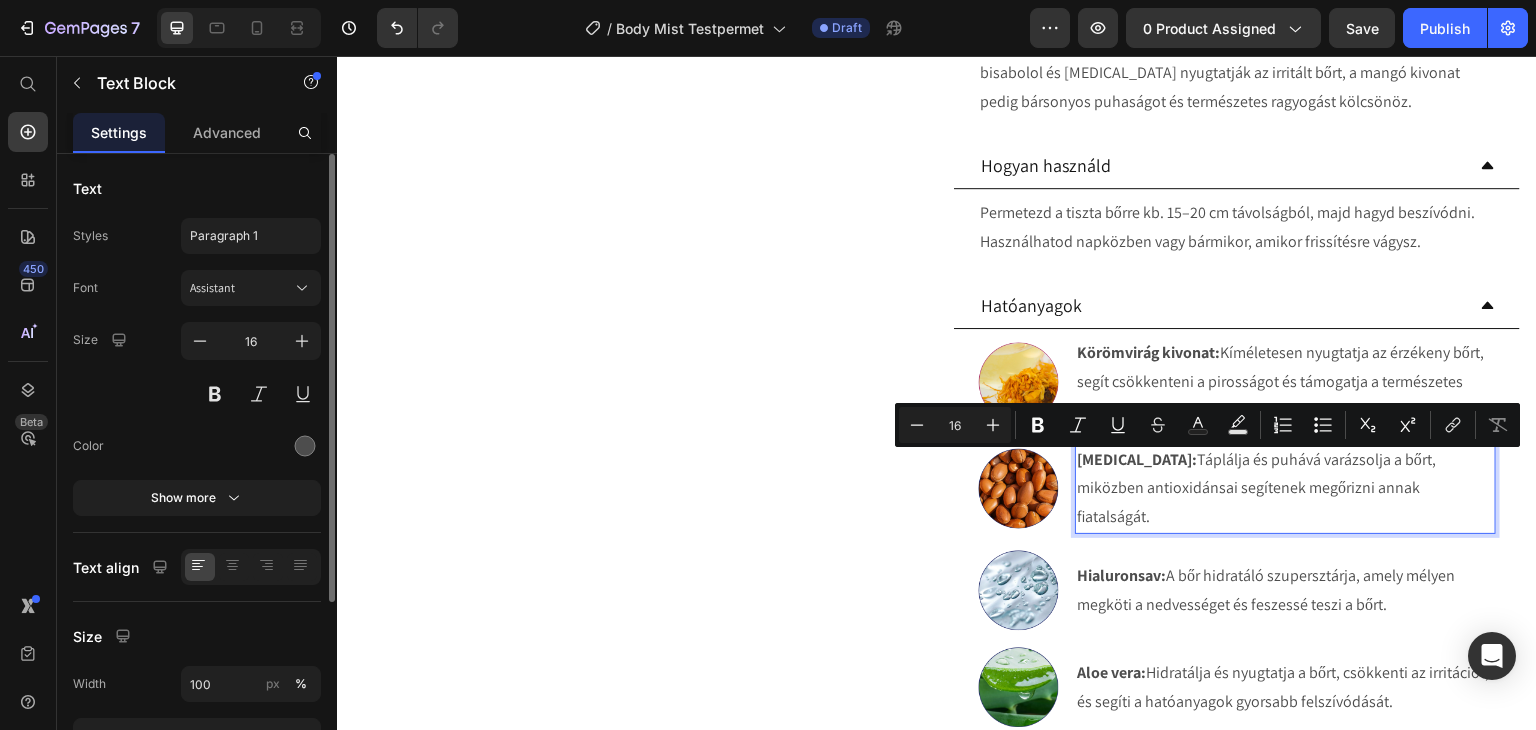 drag, startPoint x: 1404, startPoint y: 496, endPoint x: 1149, endPoint y: 474, distance: 255.94727 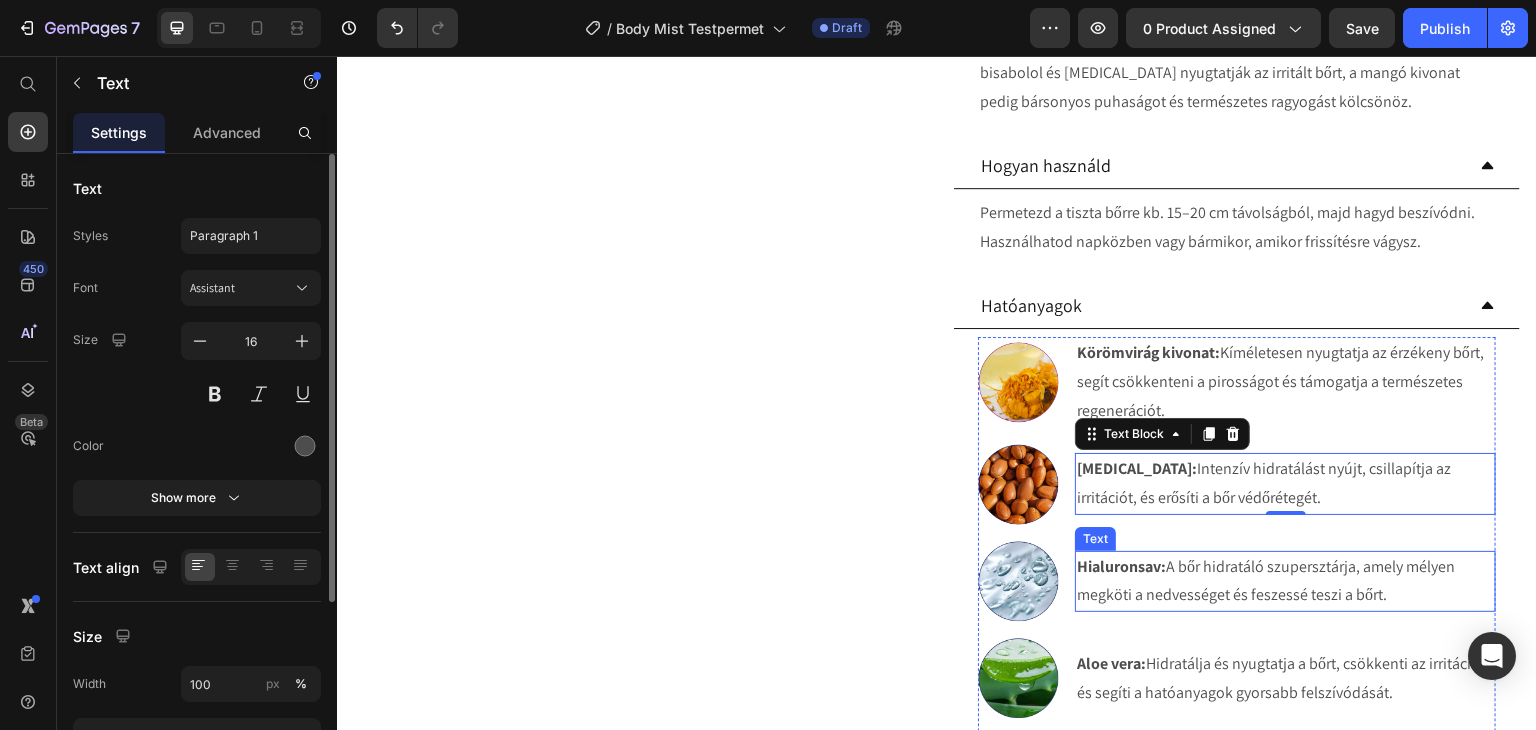 click on "Hialuronsav:" at bounding box center (1121, 566) 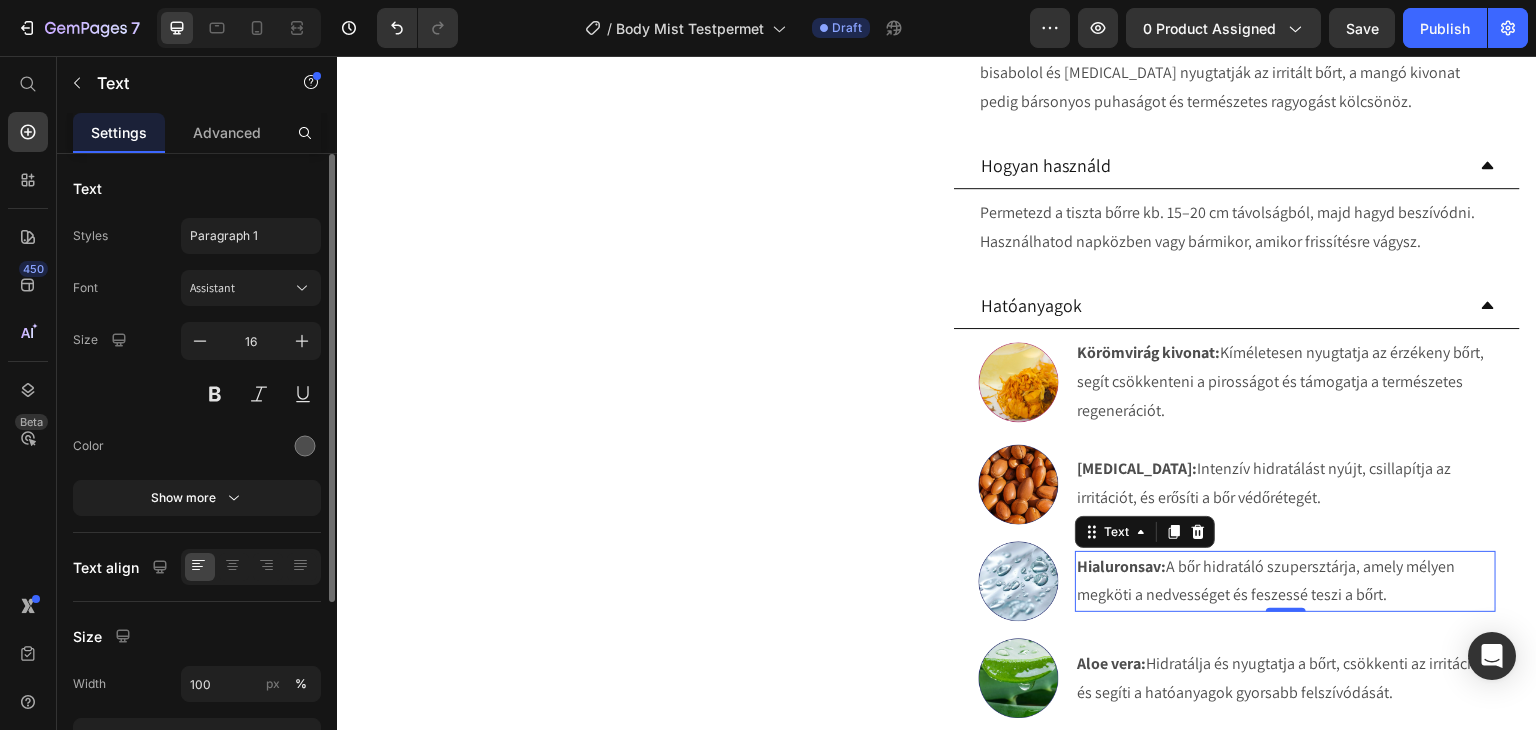 click on "Hialuronsav:" at bounding box center (1121, 566) 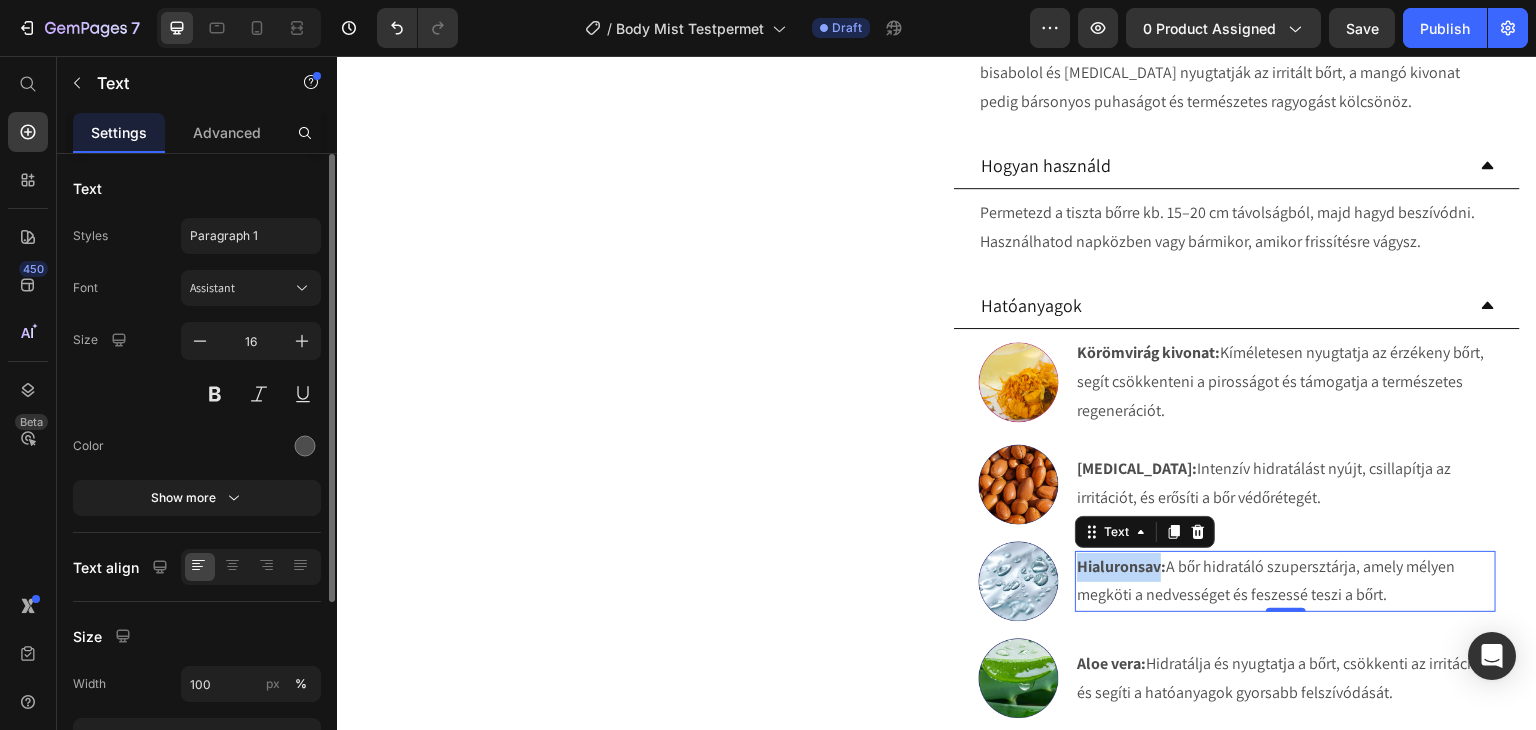click on "Hialuronsav:" at bounding box center (1121, 566) 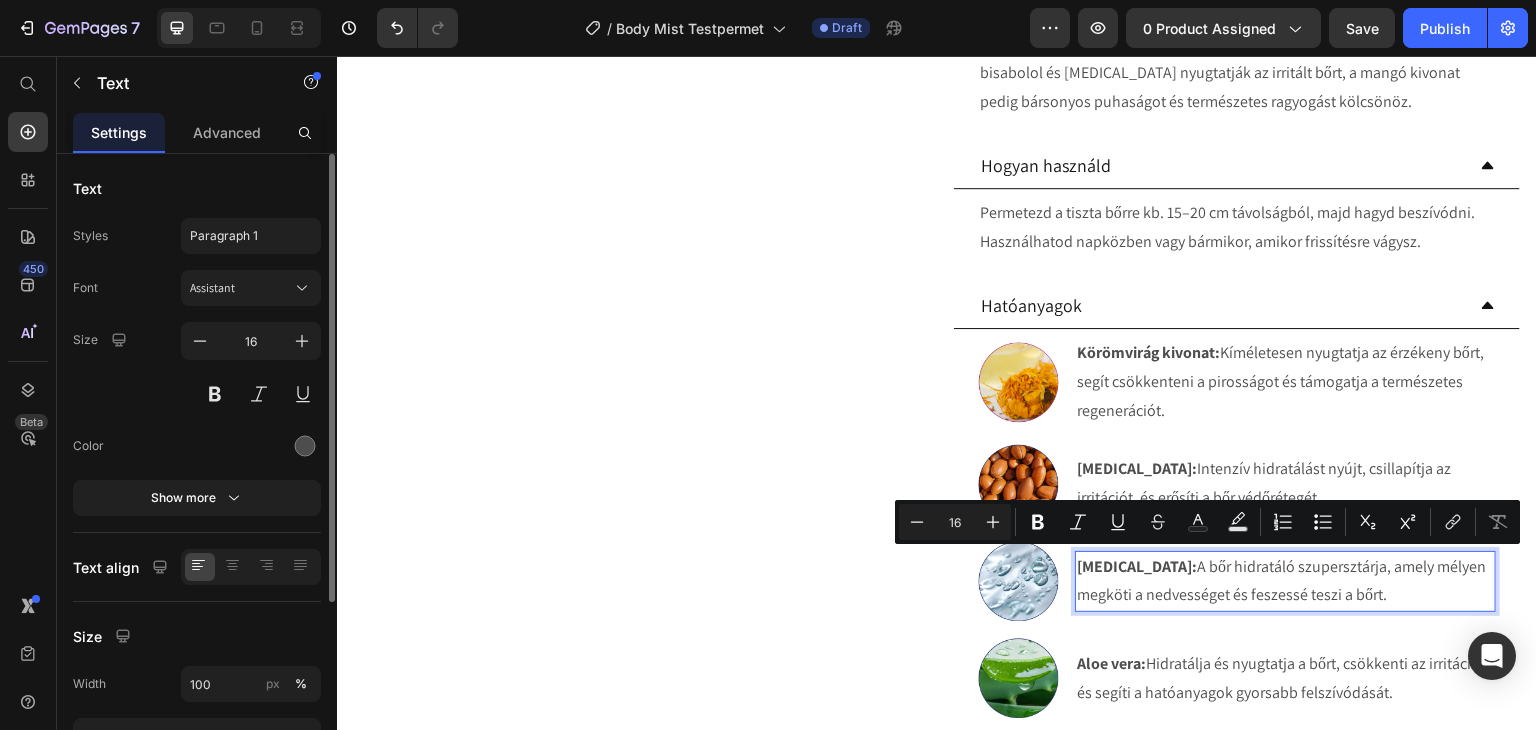 drag, startPoint x: 1386, startPoint y: 595, endPoint x: 1143, endPoint y: 567, distance: 244.60785 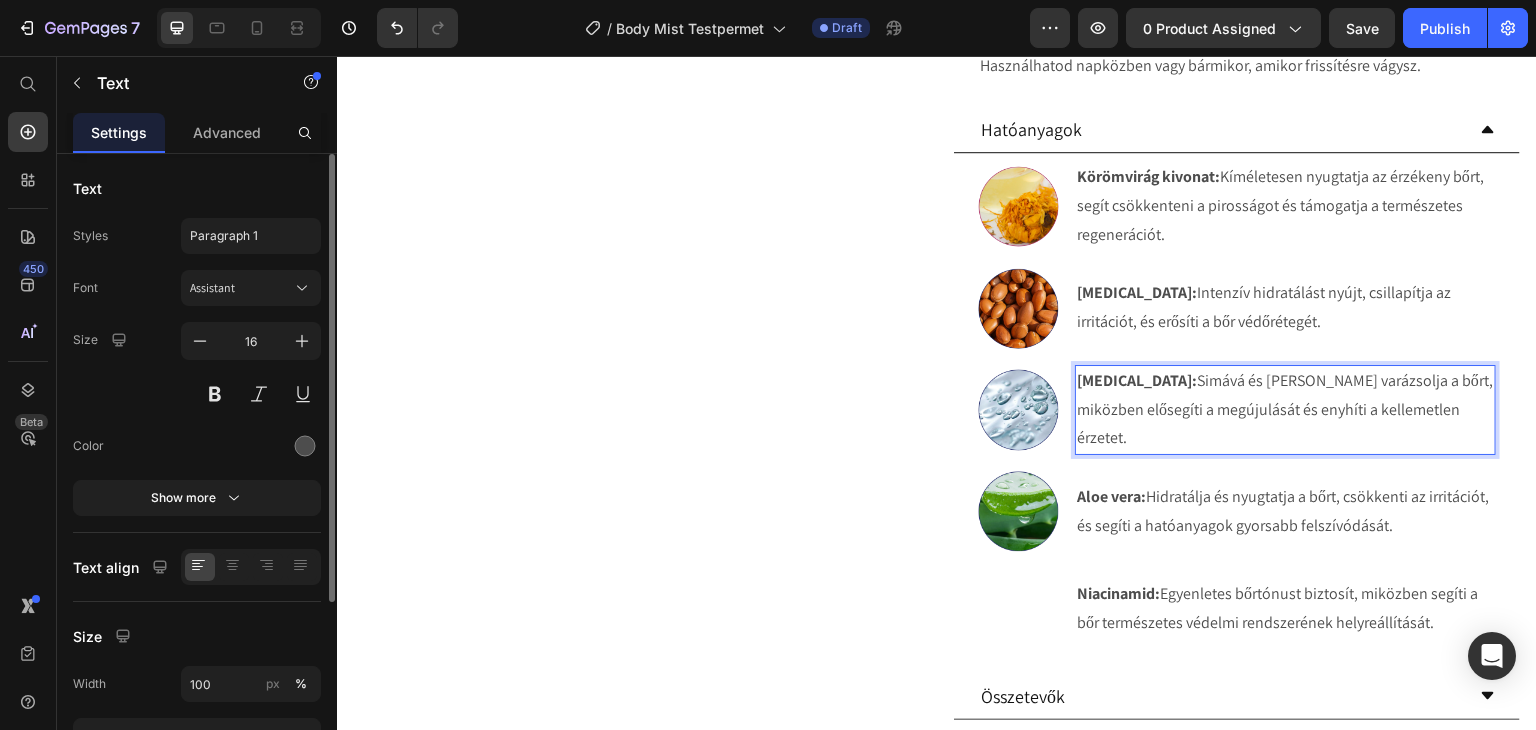 scroll, scrollTop: 1000, scrollLeft: 0, axis: vertical 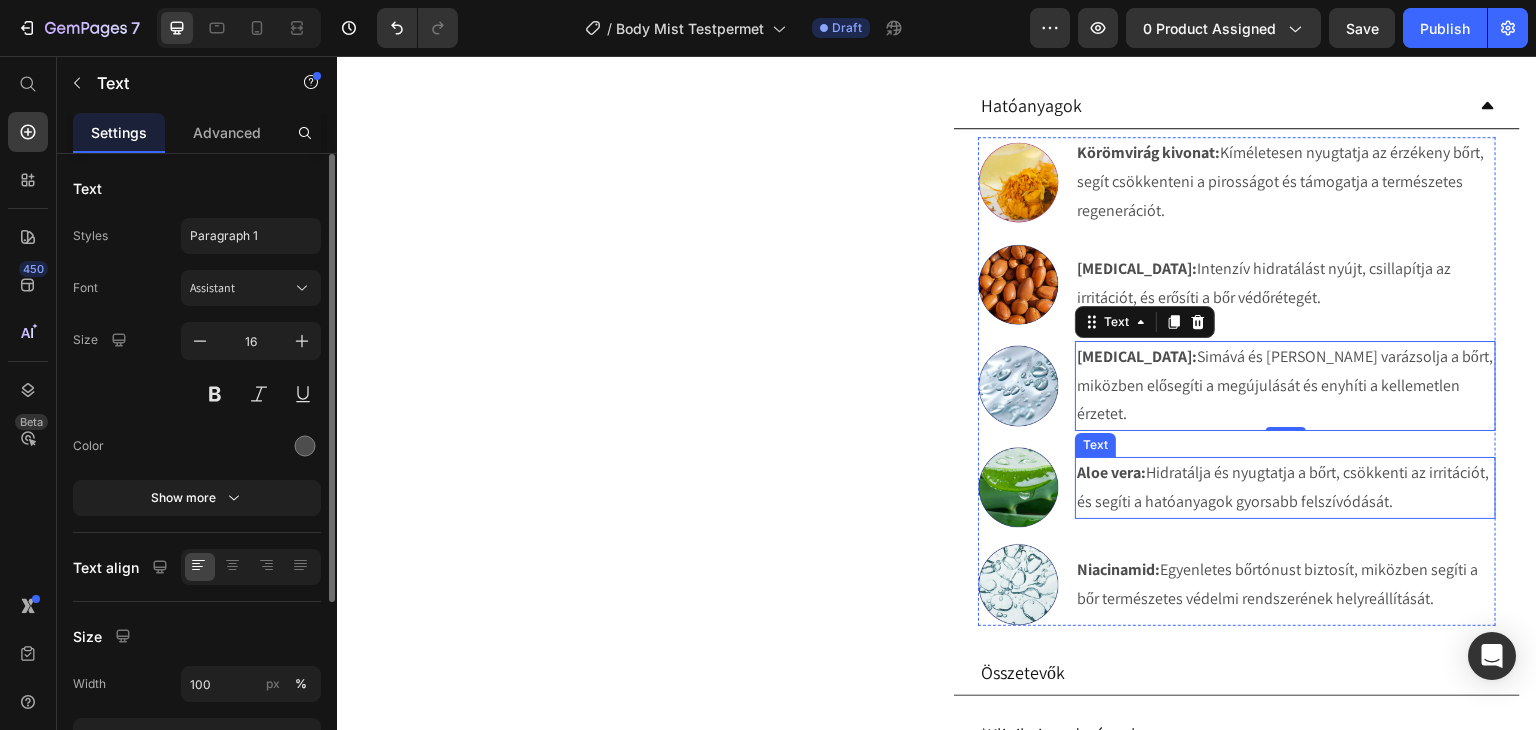 click on "Aloe vera:" at bounding box center [1111, 472] 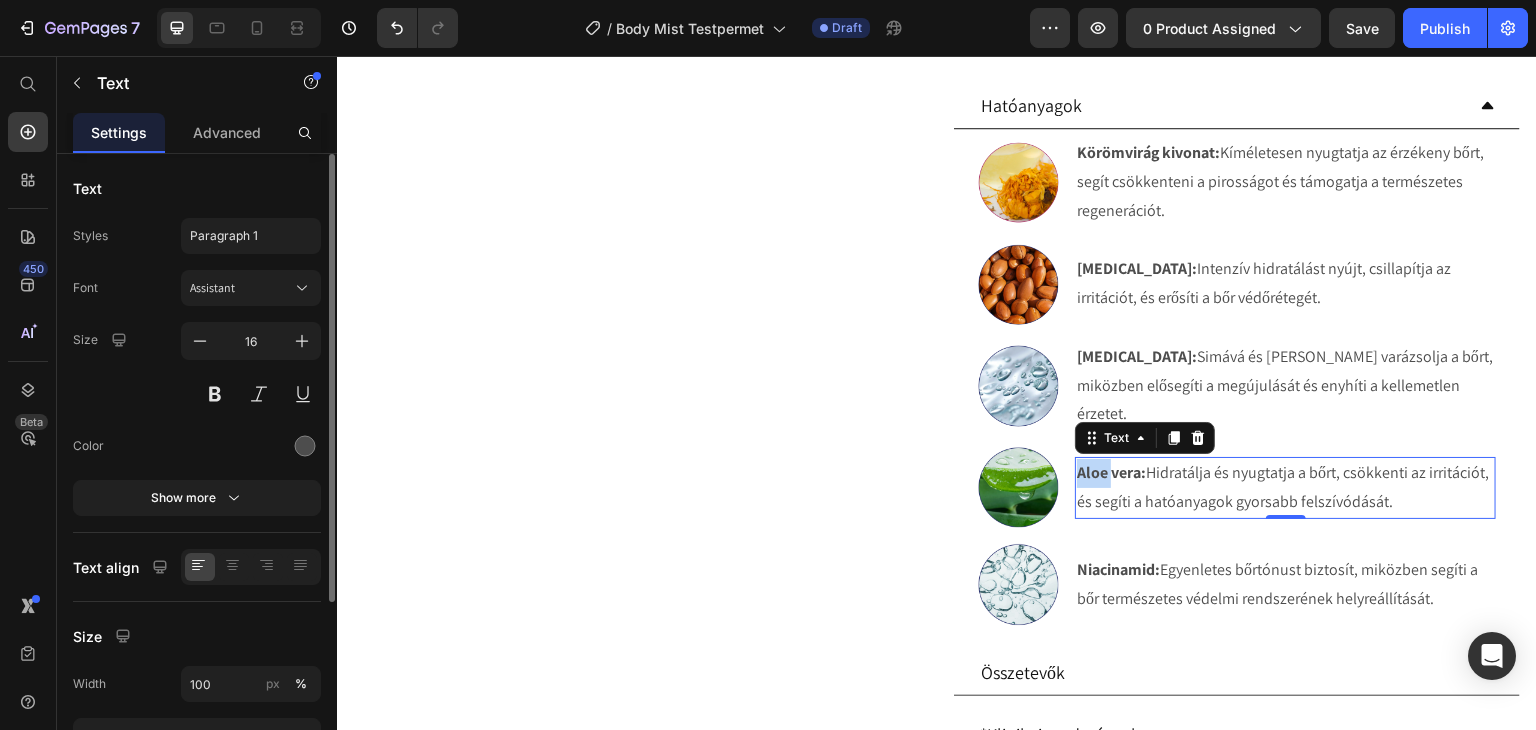 click on "Aloe vera:" at bounding box center [1111, 472] 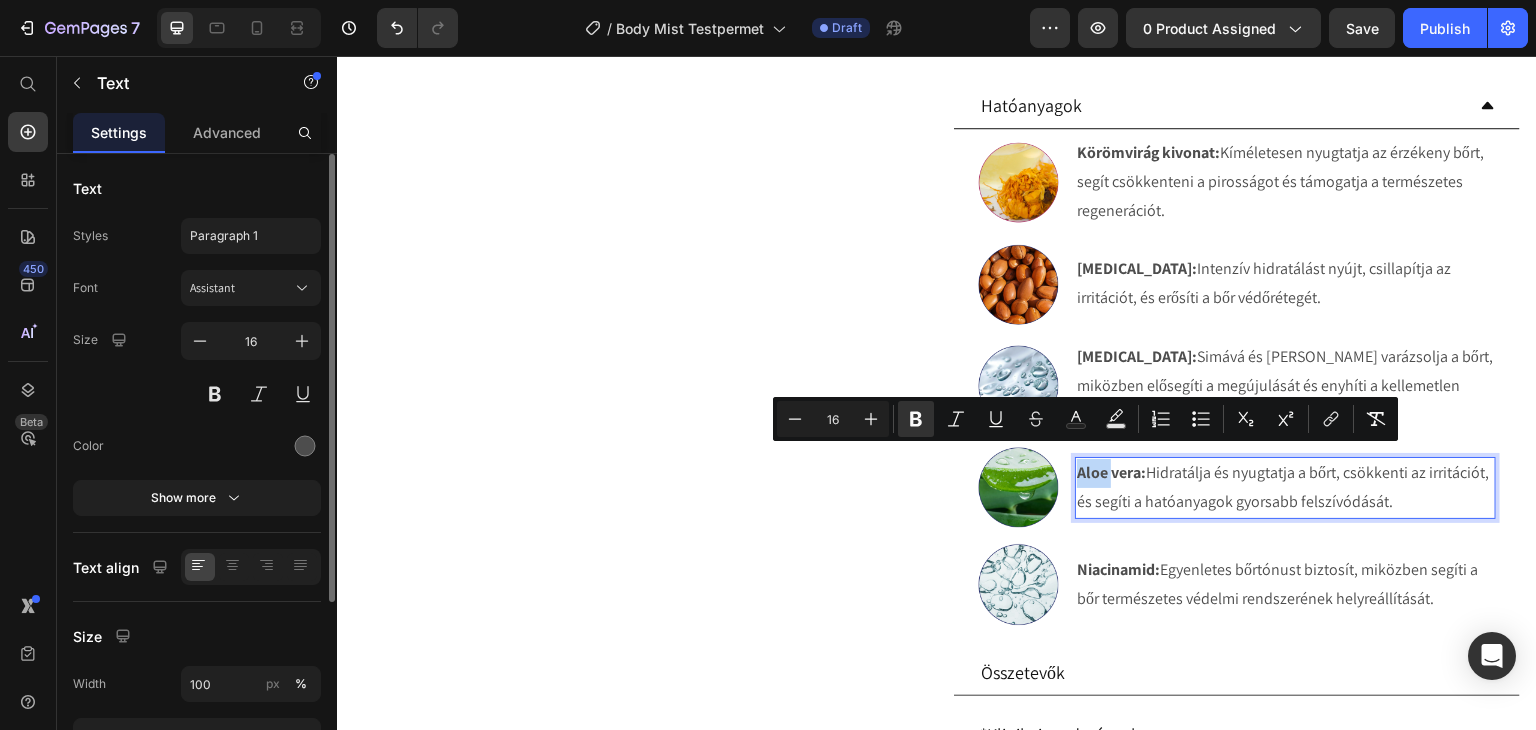 click on "Aloe vera:" at bounding box center (1111, 472) 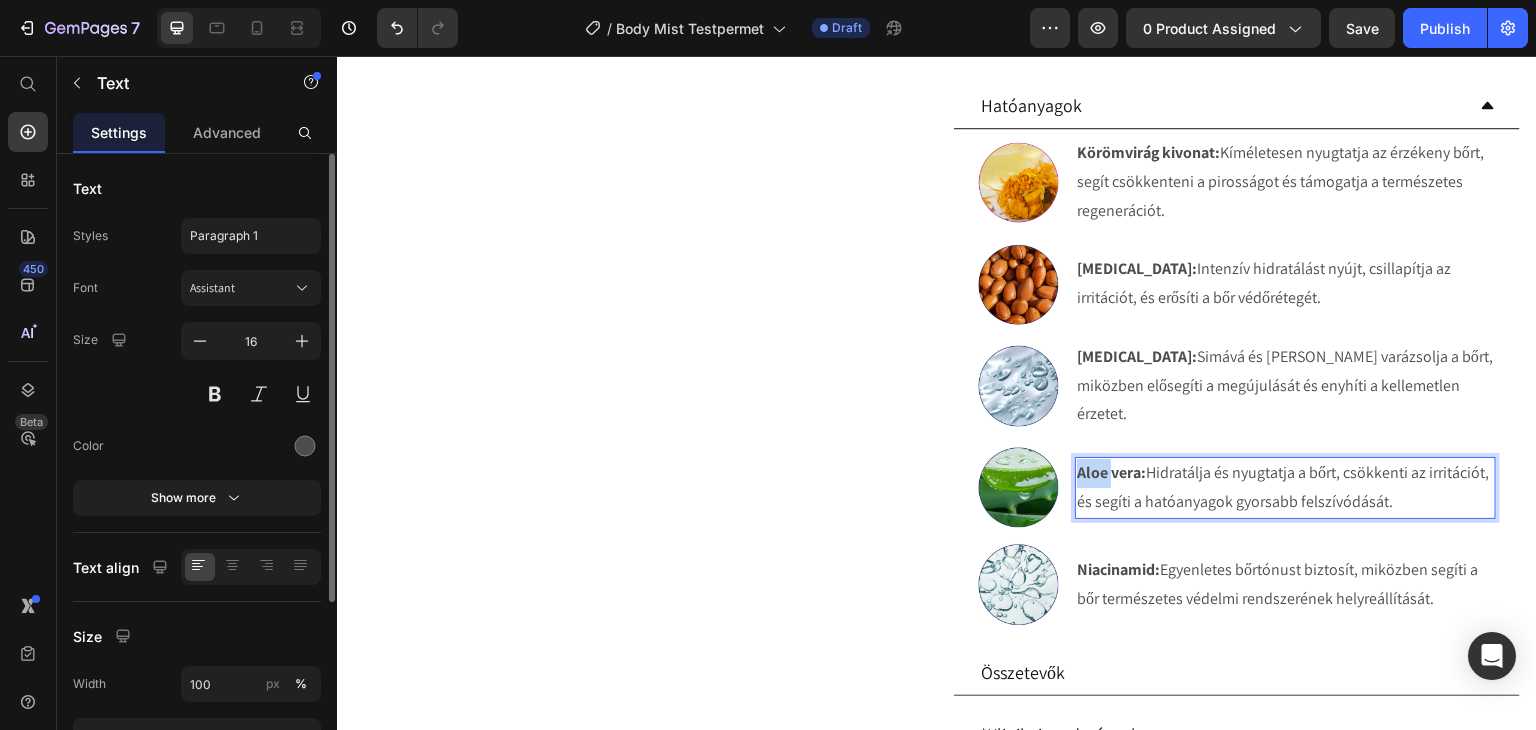 click on "Aloe vera:" at bounding box center [1111, 472] 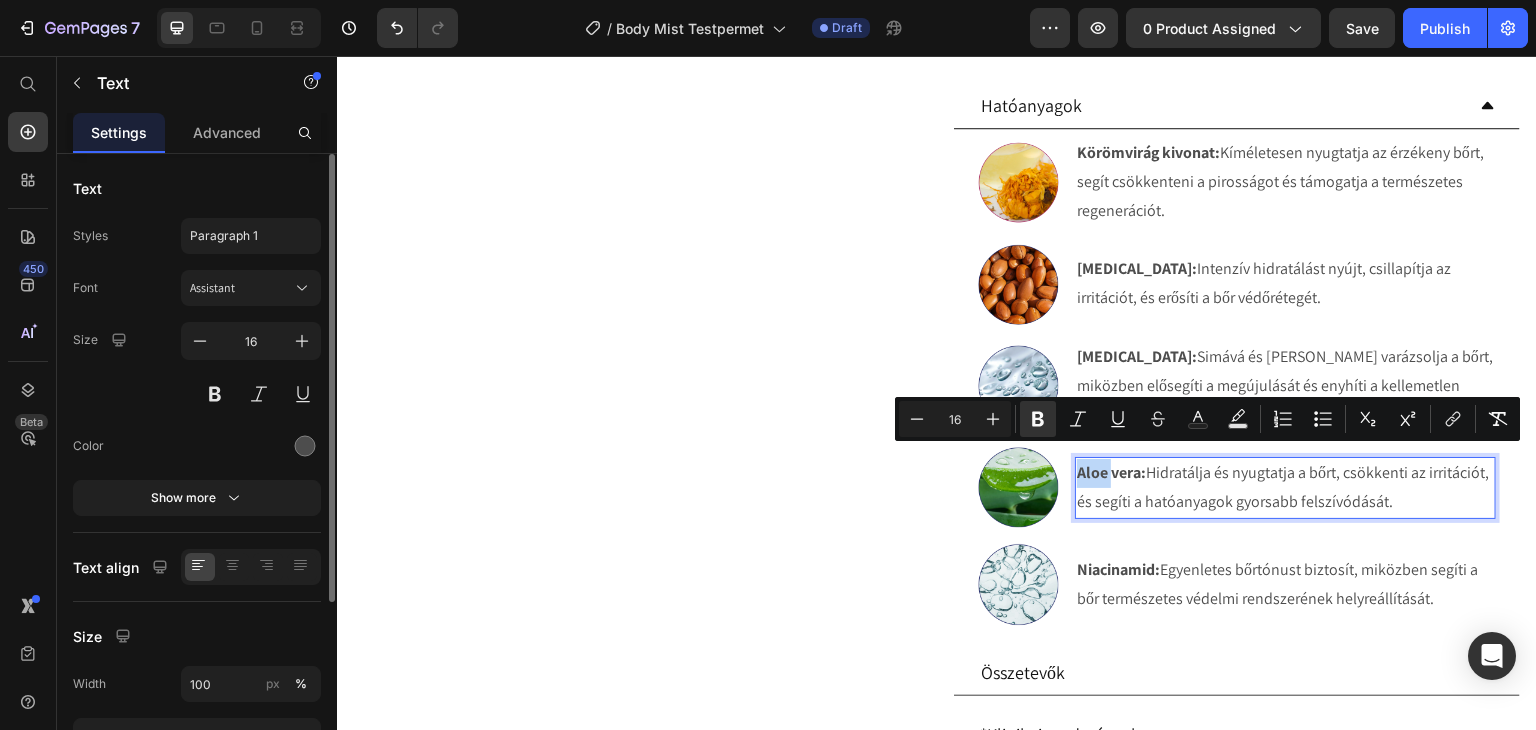 click on "Aloe vera:" at bounding box center [1111, 472] 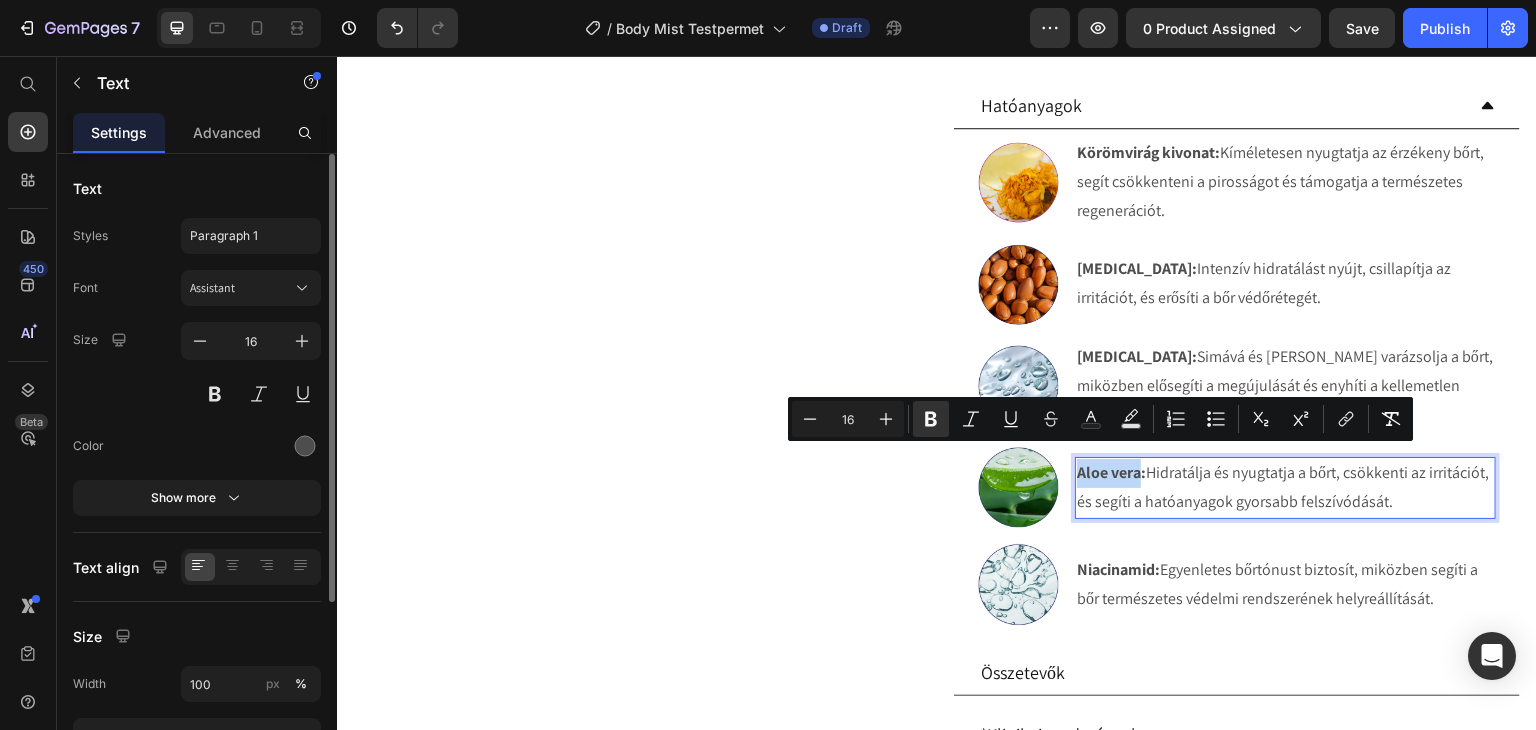 drag, startPoint x: 1131, startPoint y: 466, endPoint x: 1073, endPoint y: 466, distance: 58 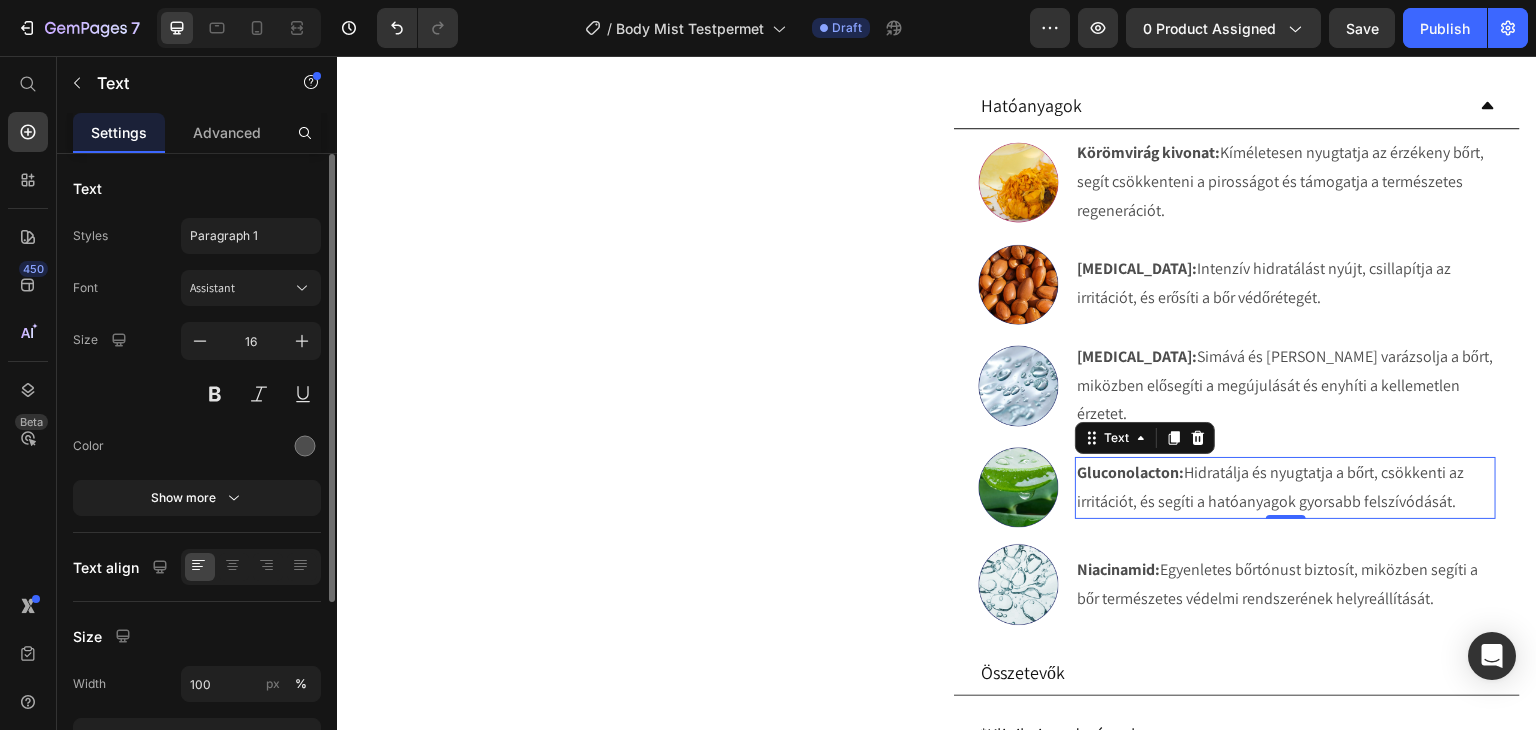 click on "Gluconolacton:  Hidratálja és nyugtatja a bőrt, csökkenti az irritációt, és segíti a hatóanyagok gyorsabb felszívódását." at bounding box center [1285, 488] 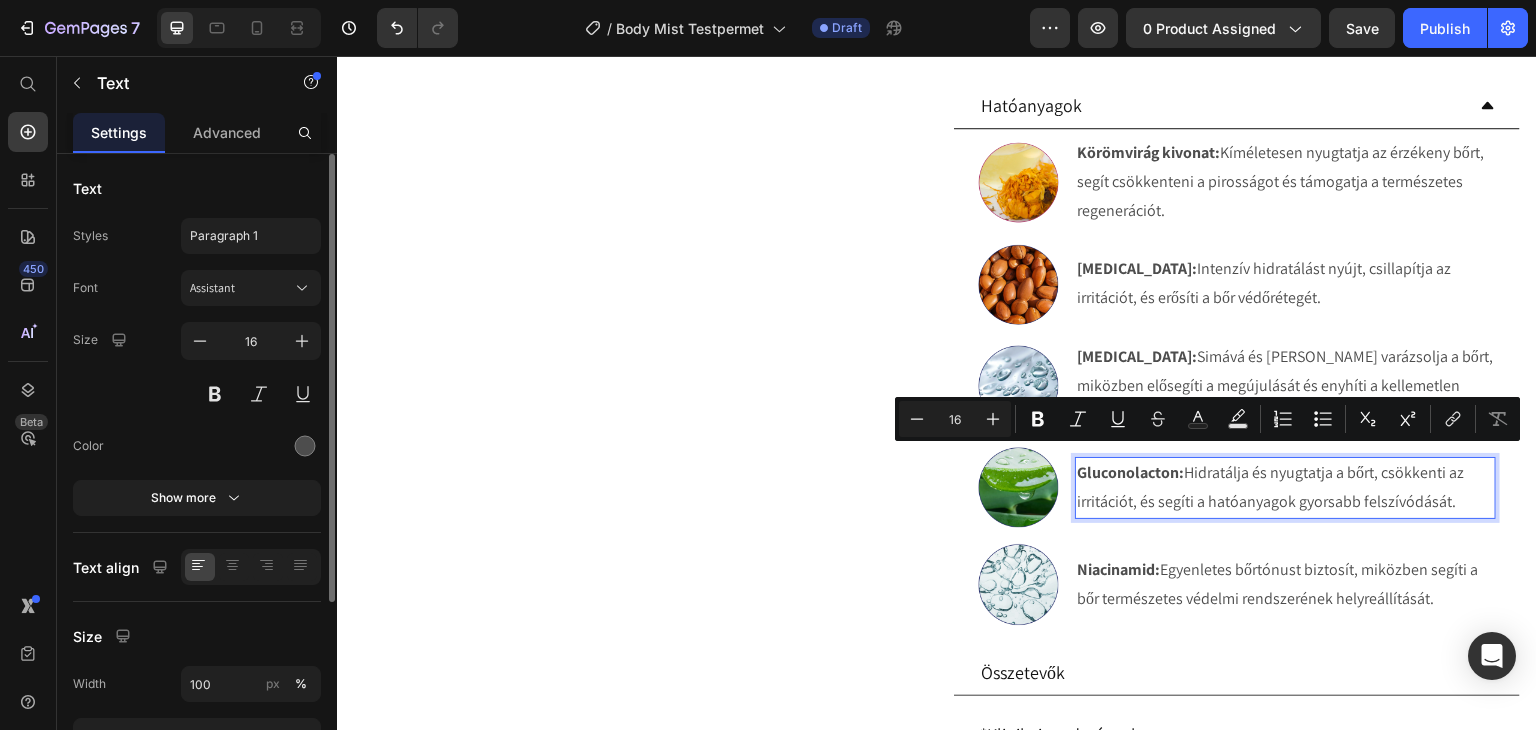 drag, startPoint x: 1460, startPoint y: 489, endPoint x: 1179, endPoint y: 470, distance: 281.6416 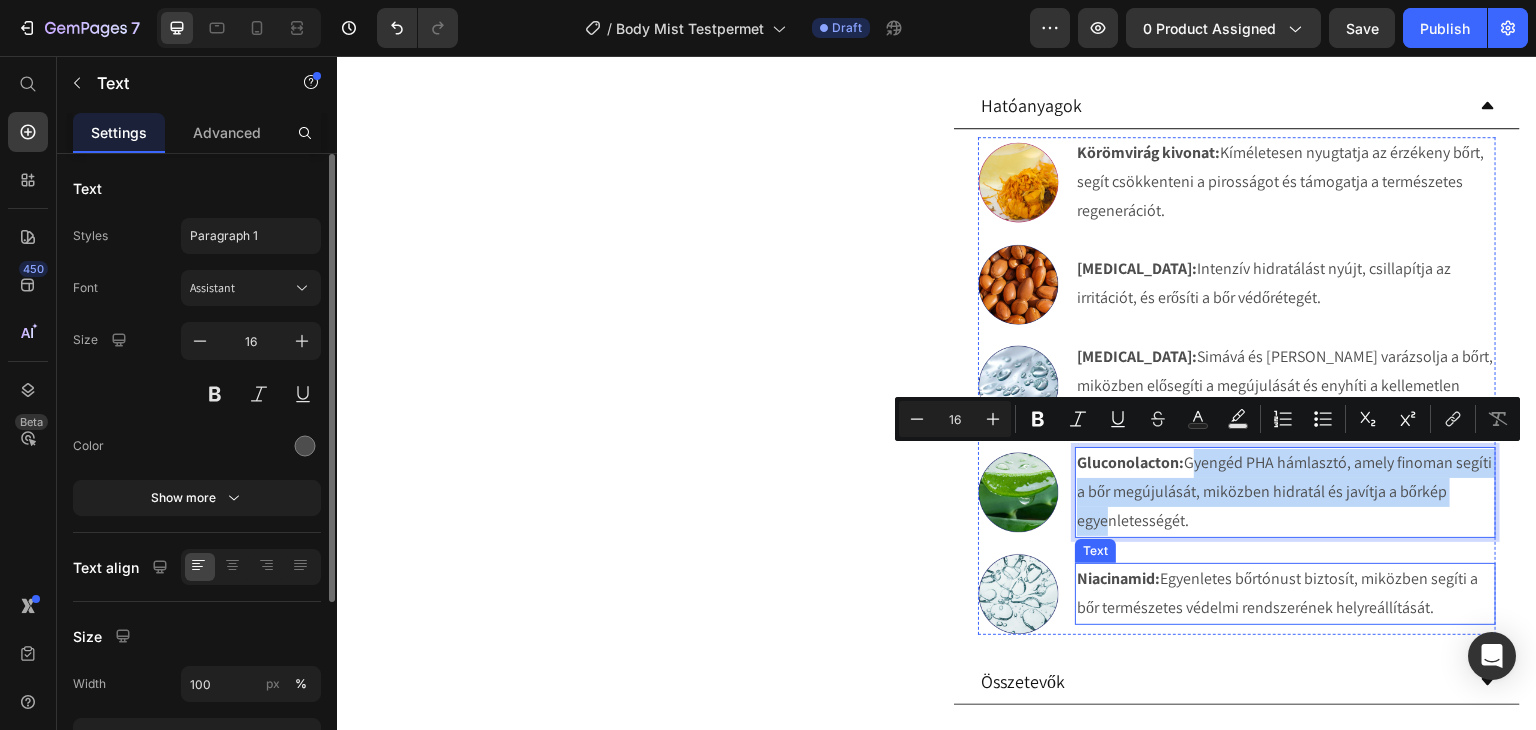 scroll, scrollTop: 990, scrollLeft: 0, axis: vertical 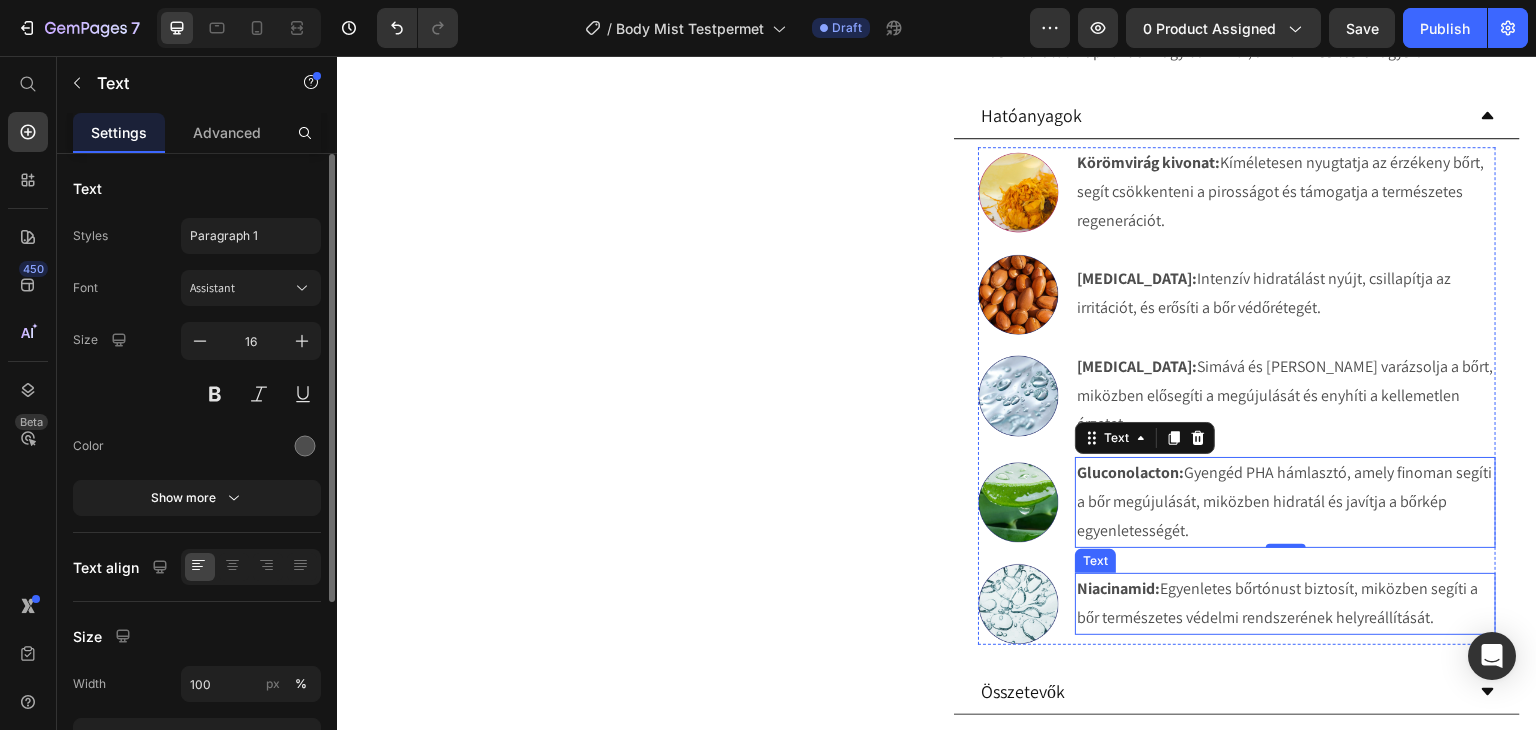 click on "Niacinamid:" at bounding box center (1118, 588) 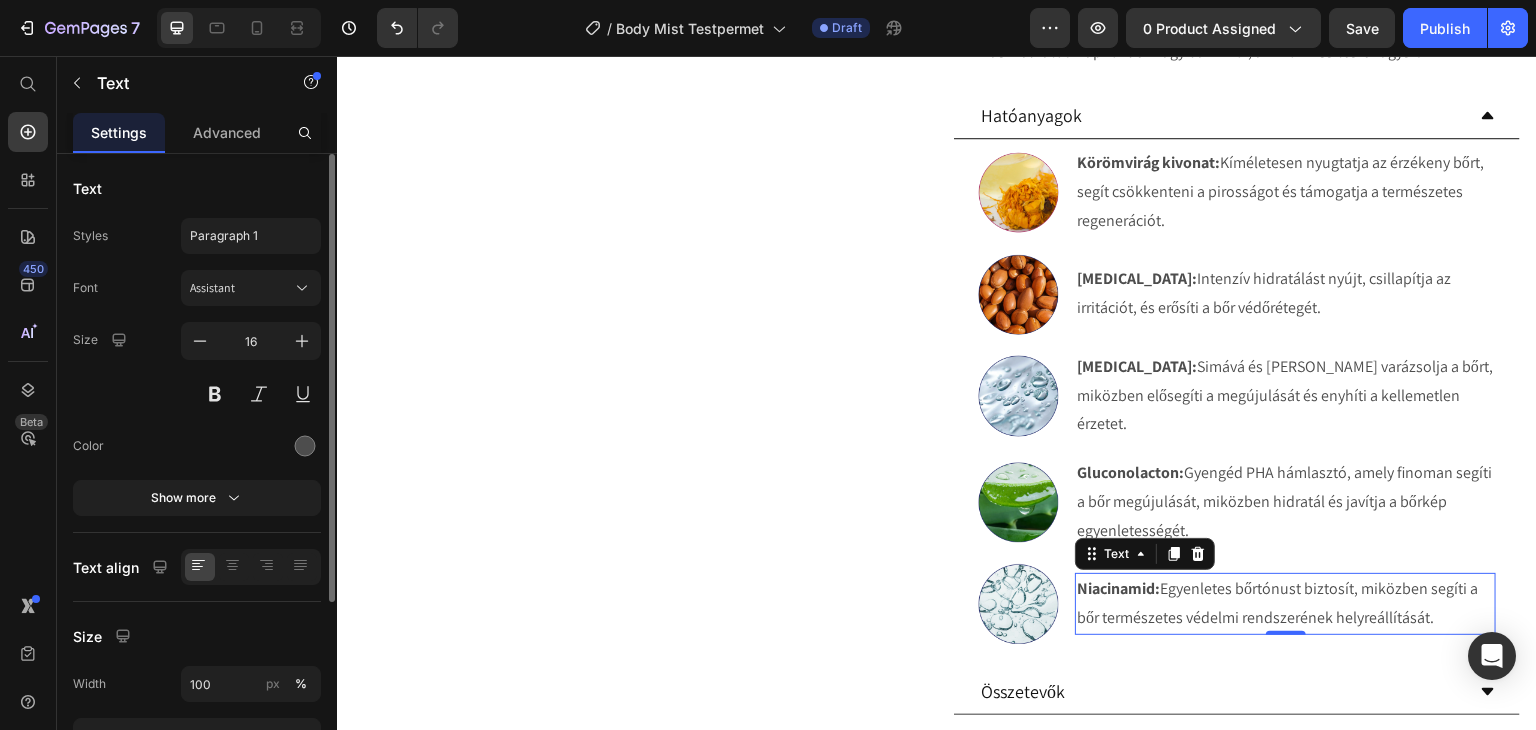 click on "Niacinamid:" at bounding box center [1118, 588] 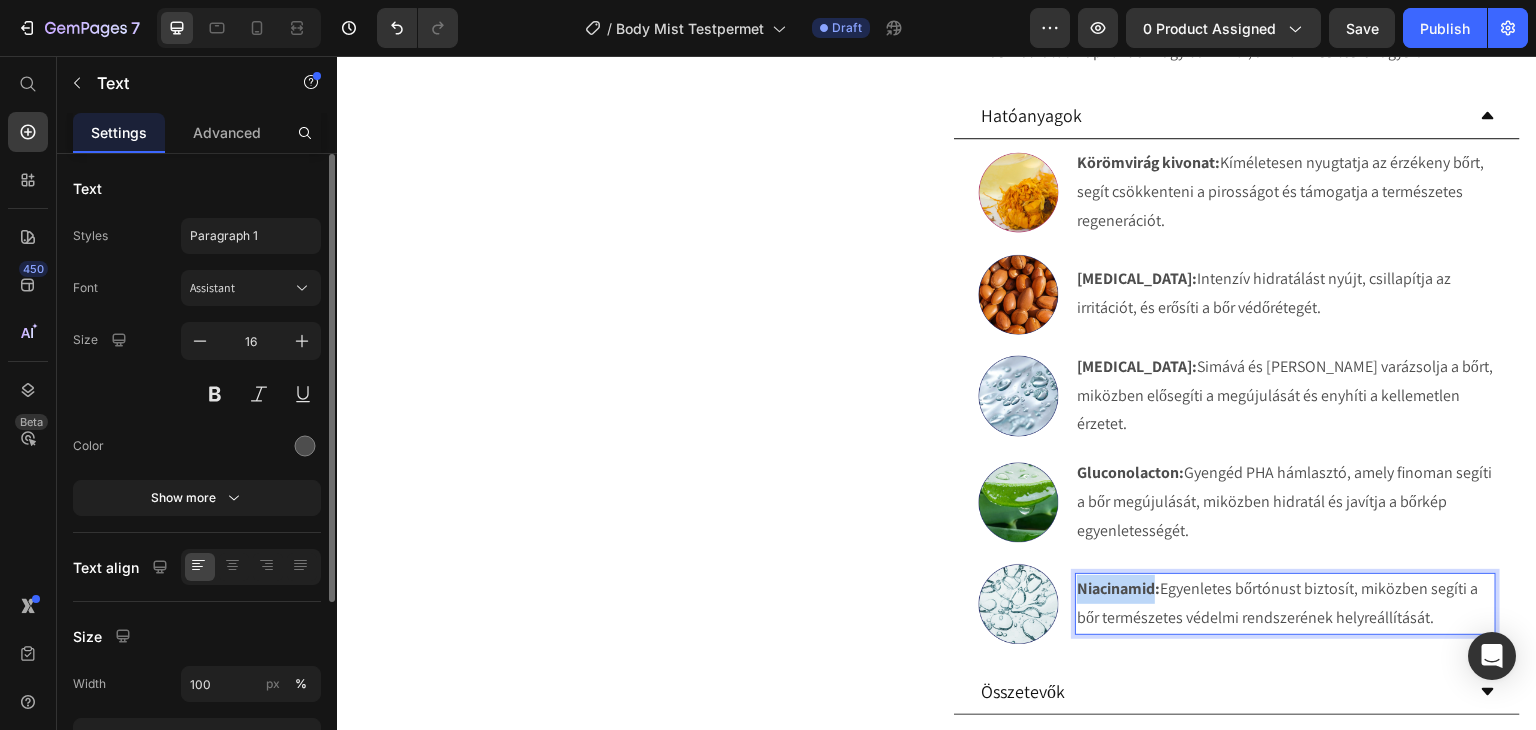 click on "Niacinamid:" at bounding box center (1118, 588) 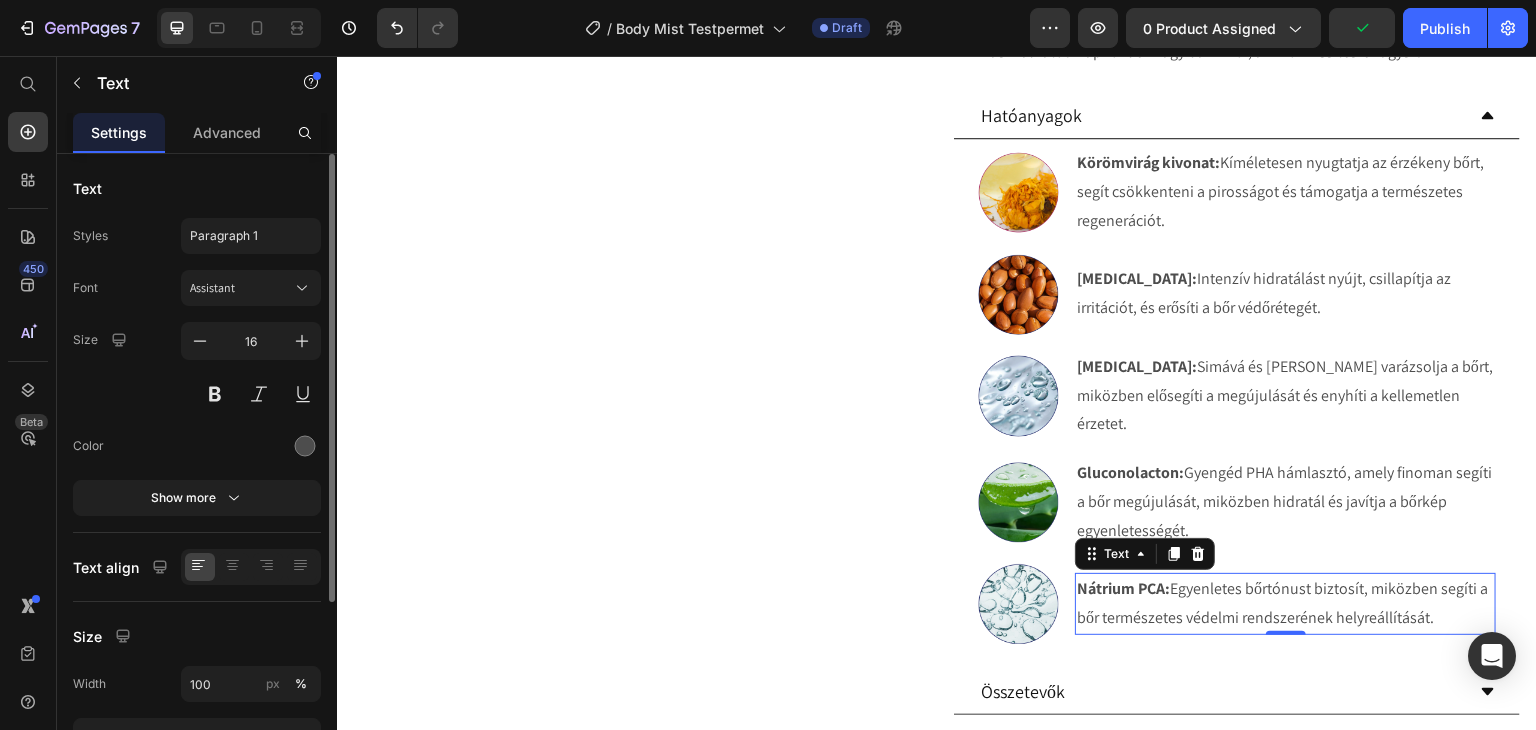 click on "Nátrium PCA:  Egyenletes bőrtónust biztosít, miközben segíti a bőr természetes védelmi rendszerének helyreállítását." at bounding box center [1285, 604] 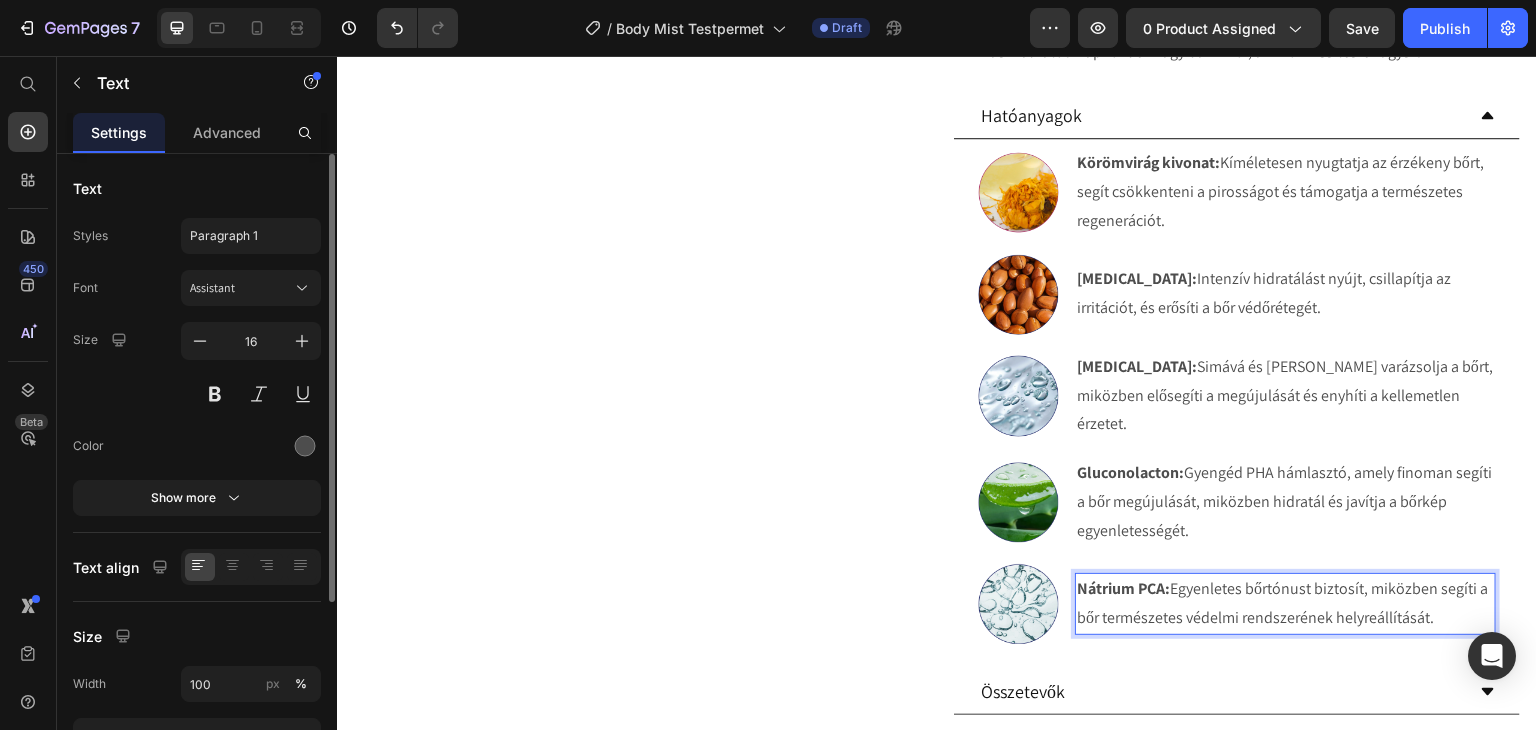 drag, startPoint x: 1438, startPoint y: 610, endPoint x: 1167, endPoint y: 582, distance: 272.44266 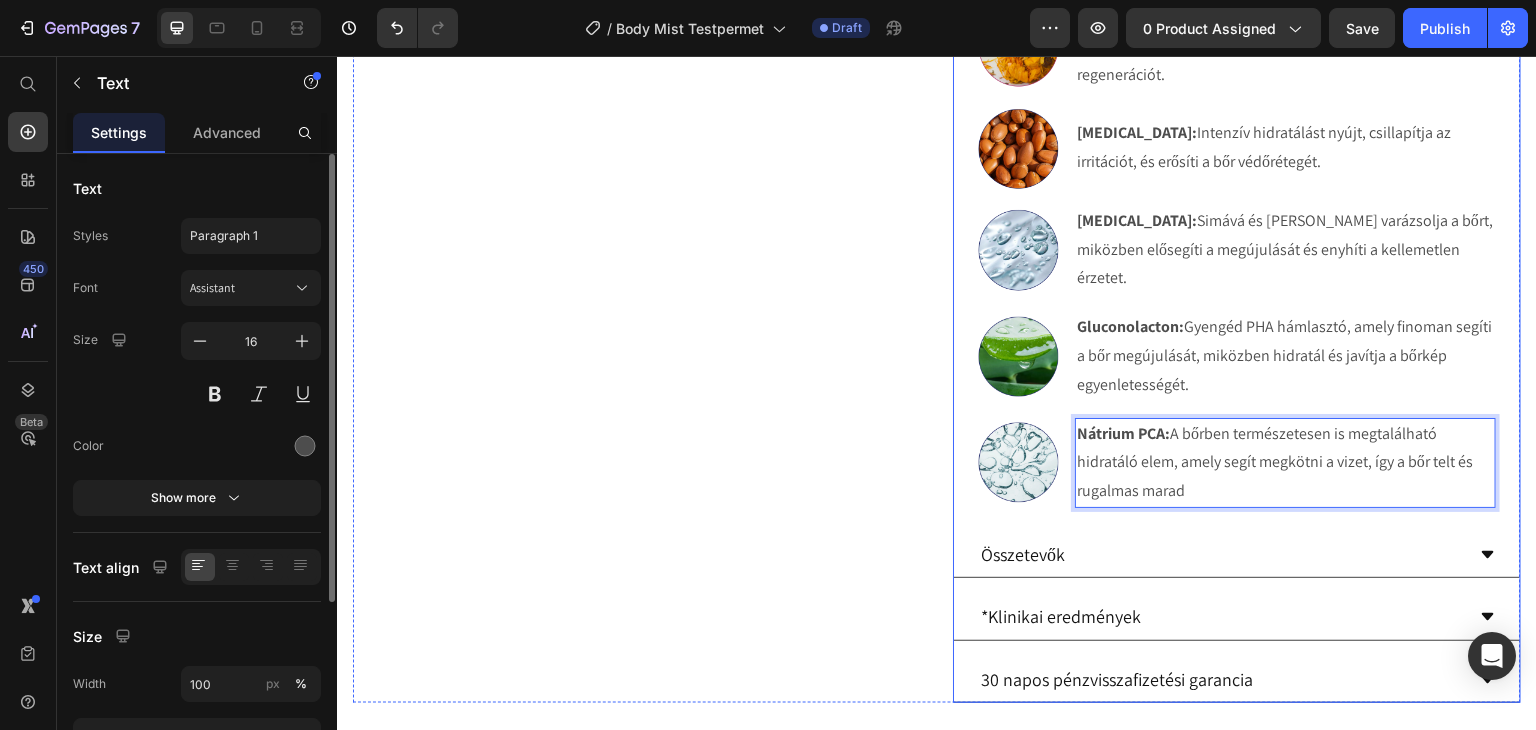 scroll, scrollTop: 1180, scrollLeft: 0, axis: vertical 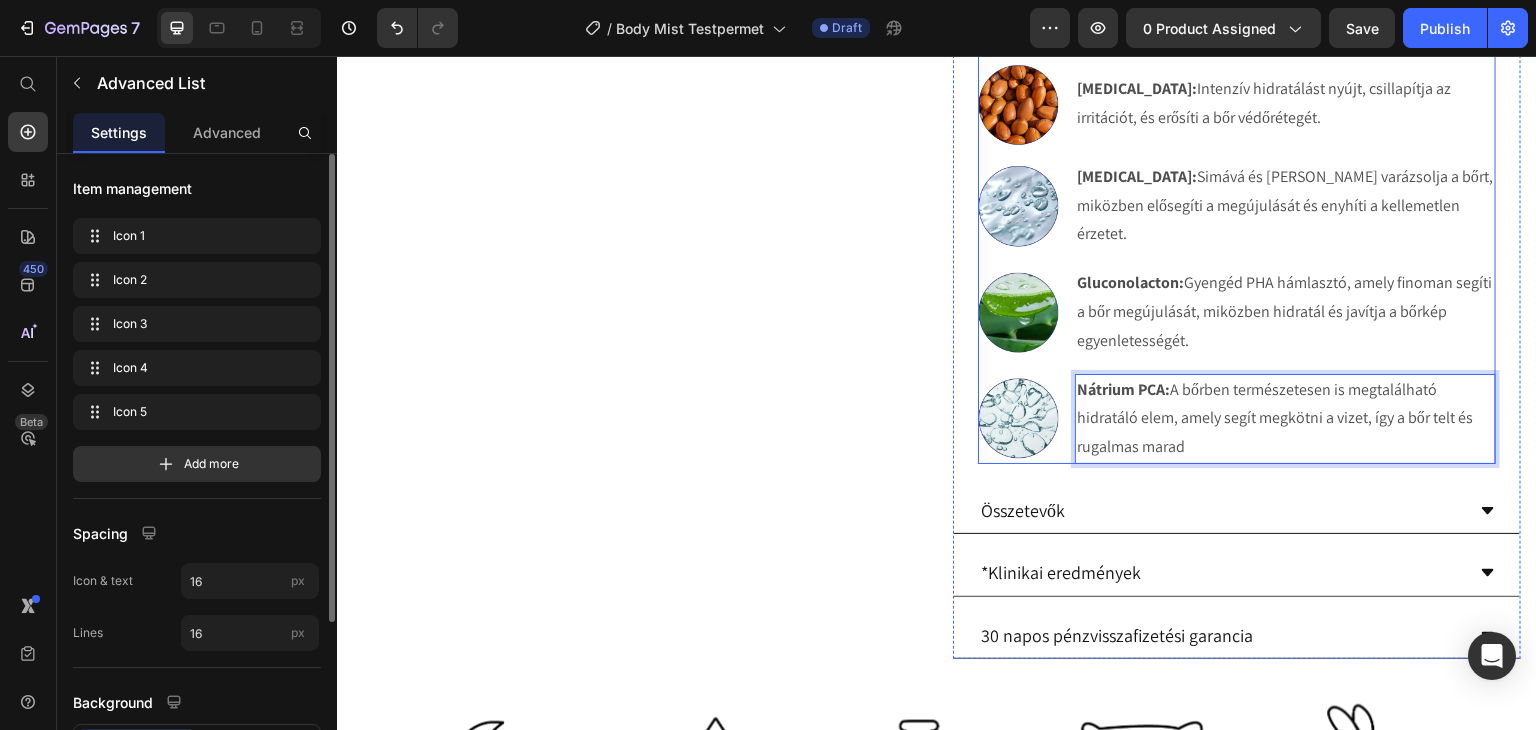 click on "Image Körömvirág kivonat:  Kíméletesen nyugtatja az érzékeny bőrt, segít csökkenteni a pirosságot és támogatja a természetes regenerációt. Text Block Image Panthenol:  Intenzív hidratálást nyújt, csillapítja az irritációt, és erősíti a bőr védőrétegét. Text Block Image Allantoin:  Simává és puhává varázsolja a bőrt, miközben elősegíti a megújulását és enyhíti a kellemetlen érzetet. Text Image Gluconolacton:  Gyengéd PHA hámlasztó, amely finoman segíti a bőr megújulását, miközben hidratál és javítja a bőrkép egyenletességét. Text Image Nátrium PCA:  A bőrben természetesen is megtalálható hidratáló elem, amely segít megkötni a vizet, így a bőr telt és rugalmas marad Text   0" at bounding box center [1237, 210] 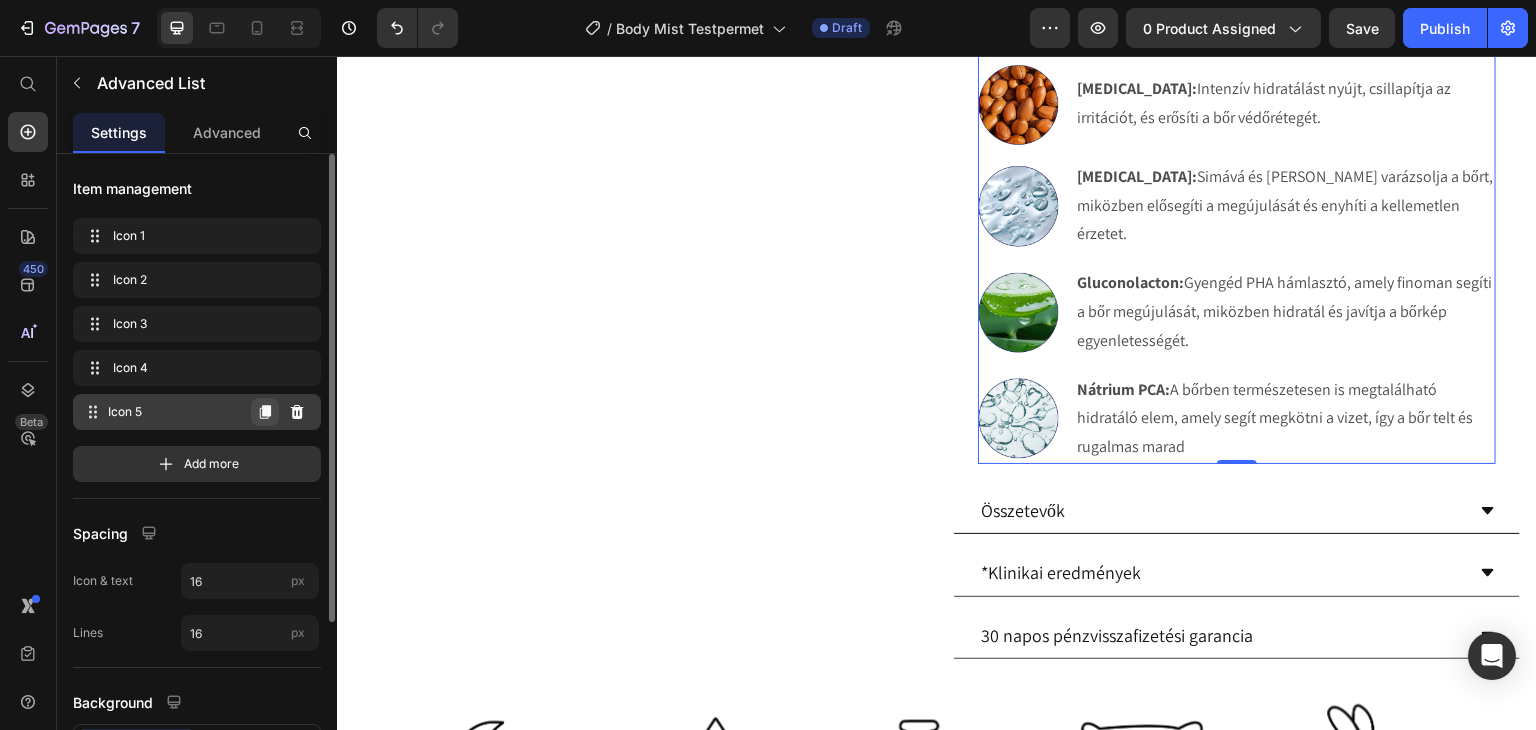 click 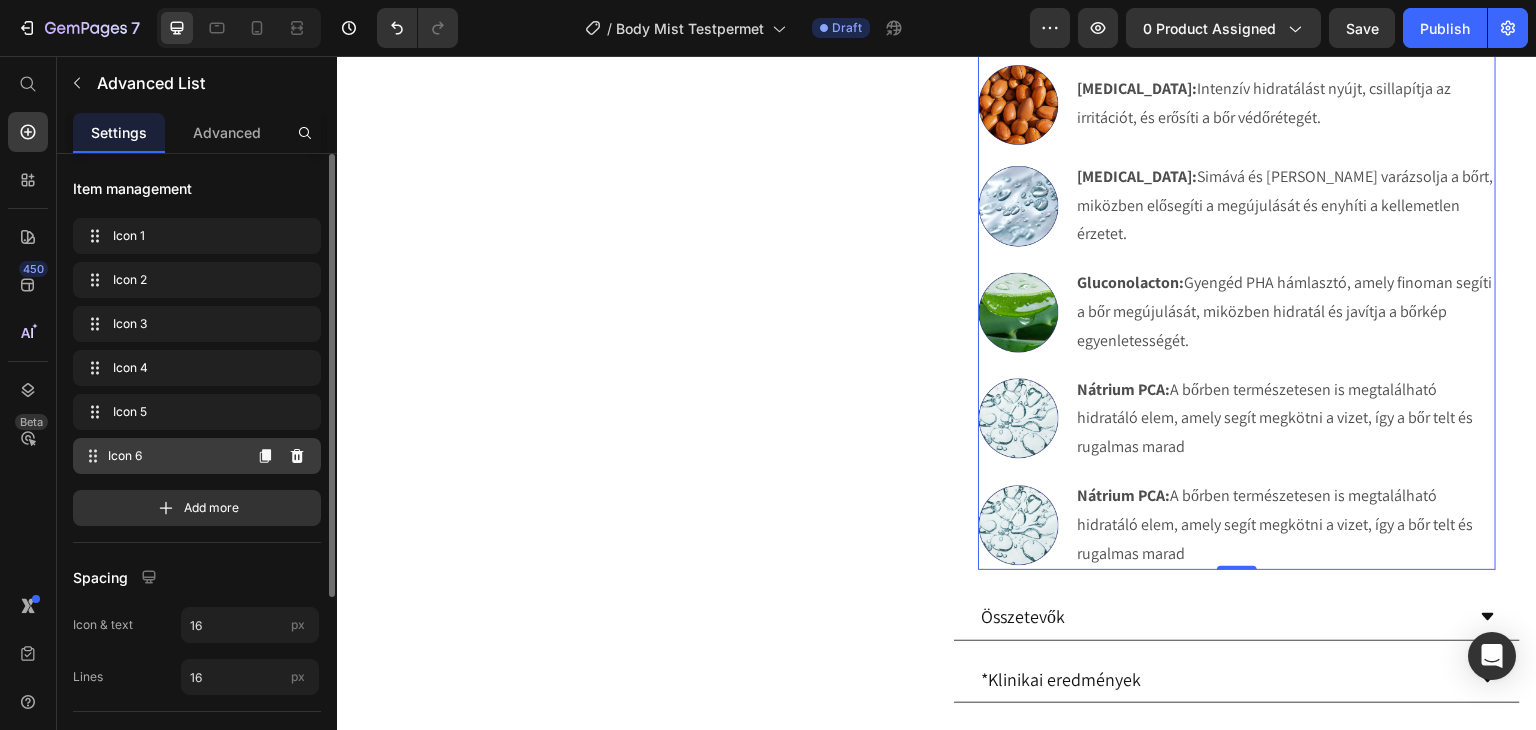 click on "Icon 6 Icon 6" at bounding box center (161, 456) 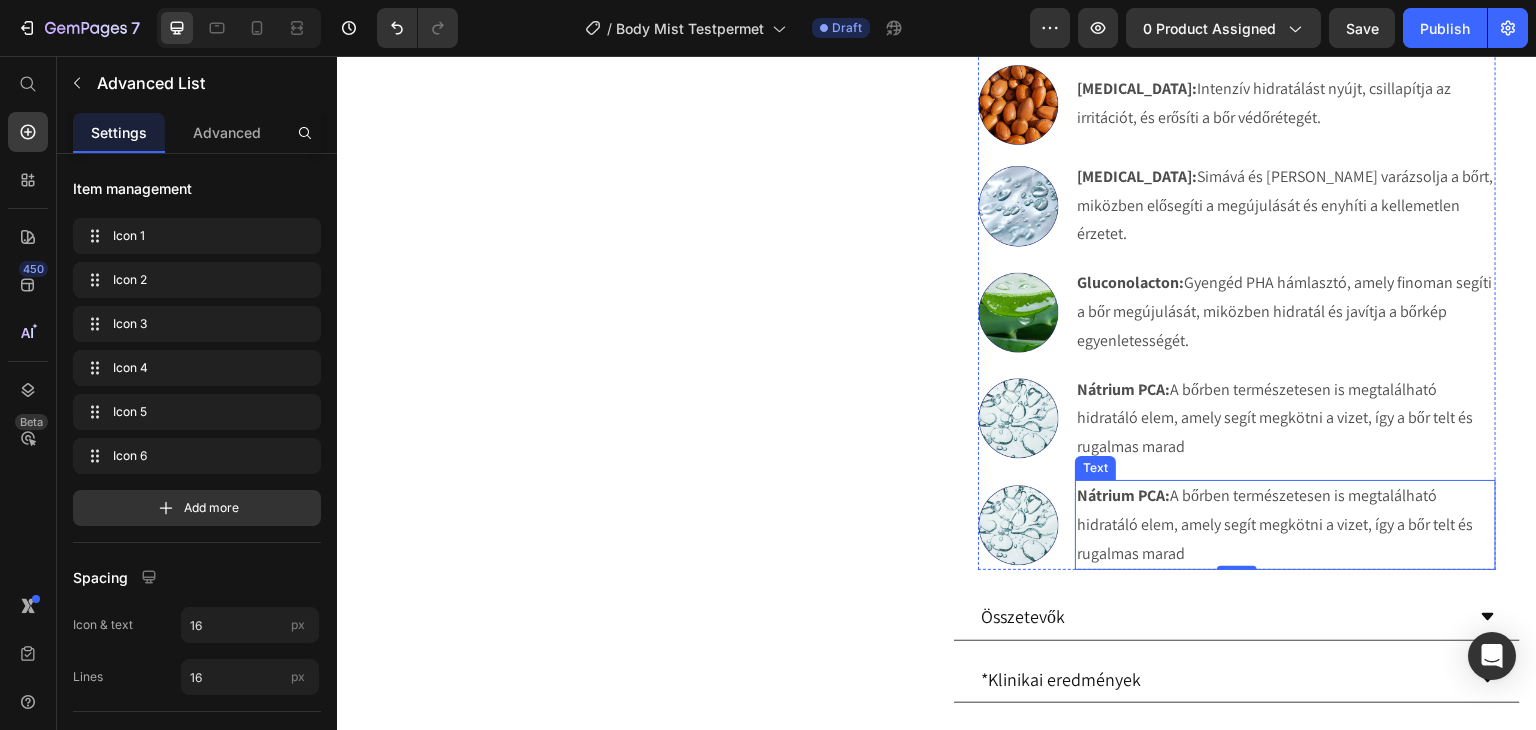 click on "Nátrium PCA:" at bounding box center [1123, 495] 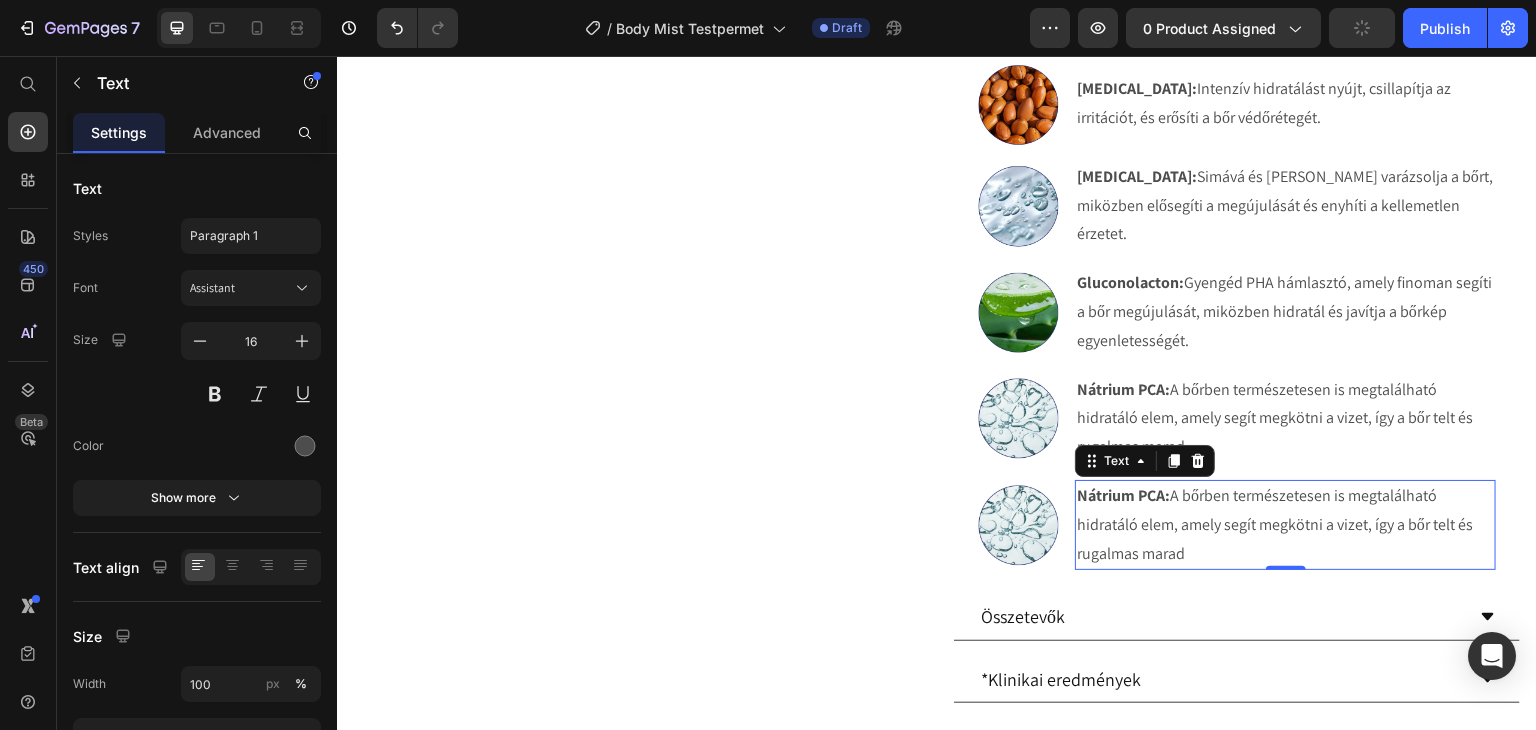 click on "Nátrium PCA:" at bounding box center (1123, 495) 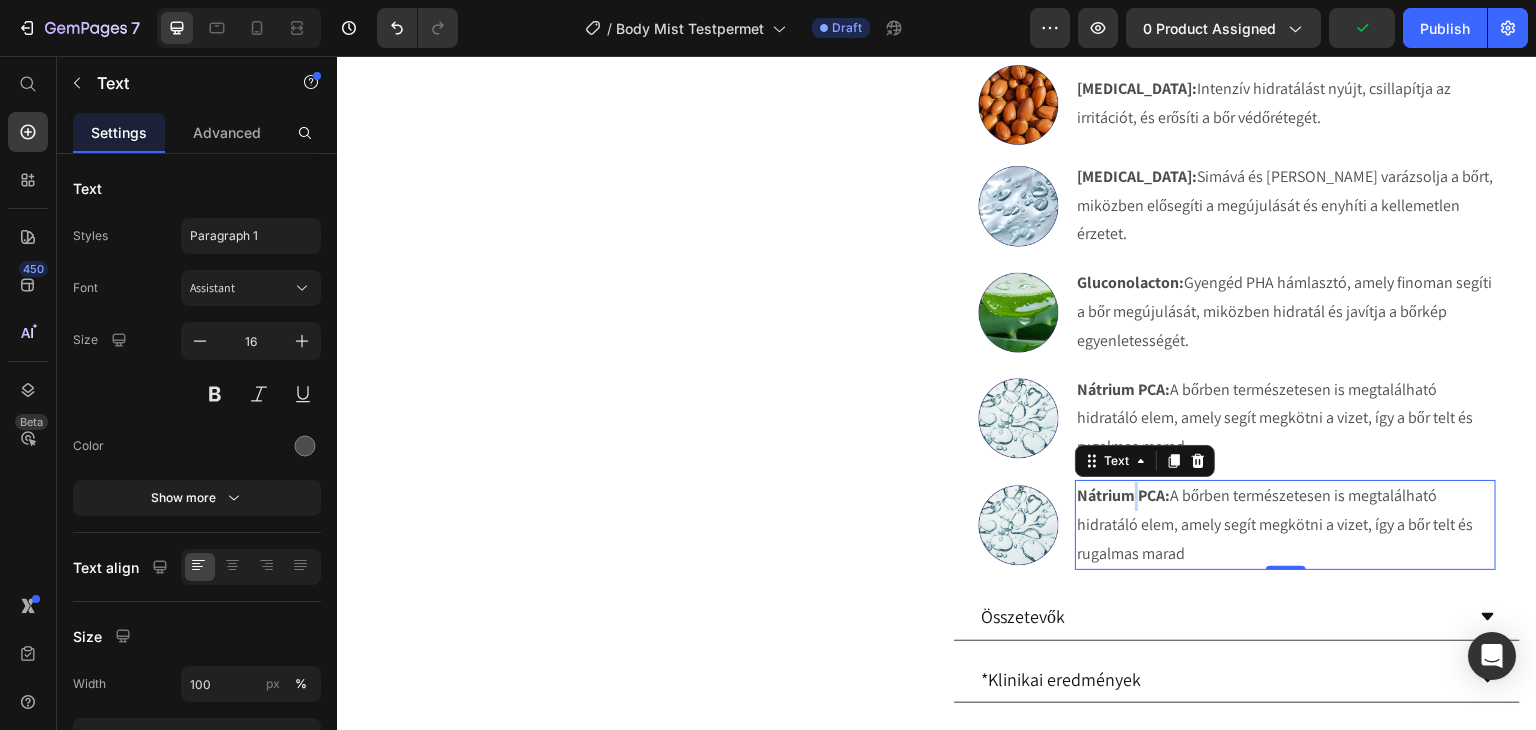 click on "Nátrium PCA:" at bounding box center (1123, 495) 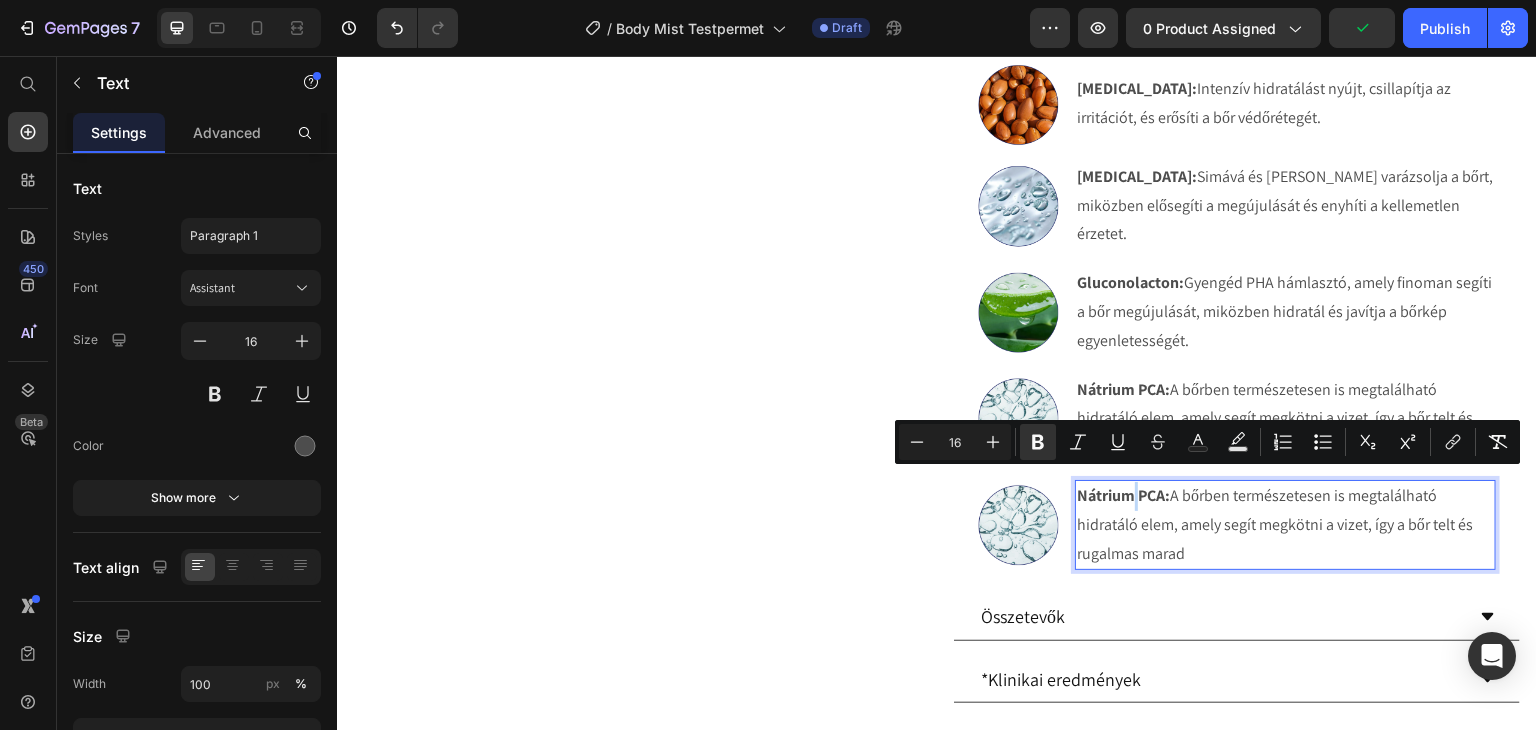 click on "Nátrium PCA:" at bounding box center (1123, 495) 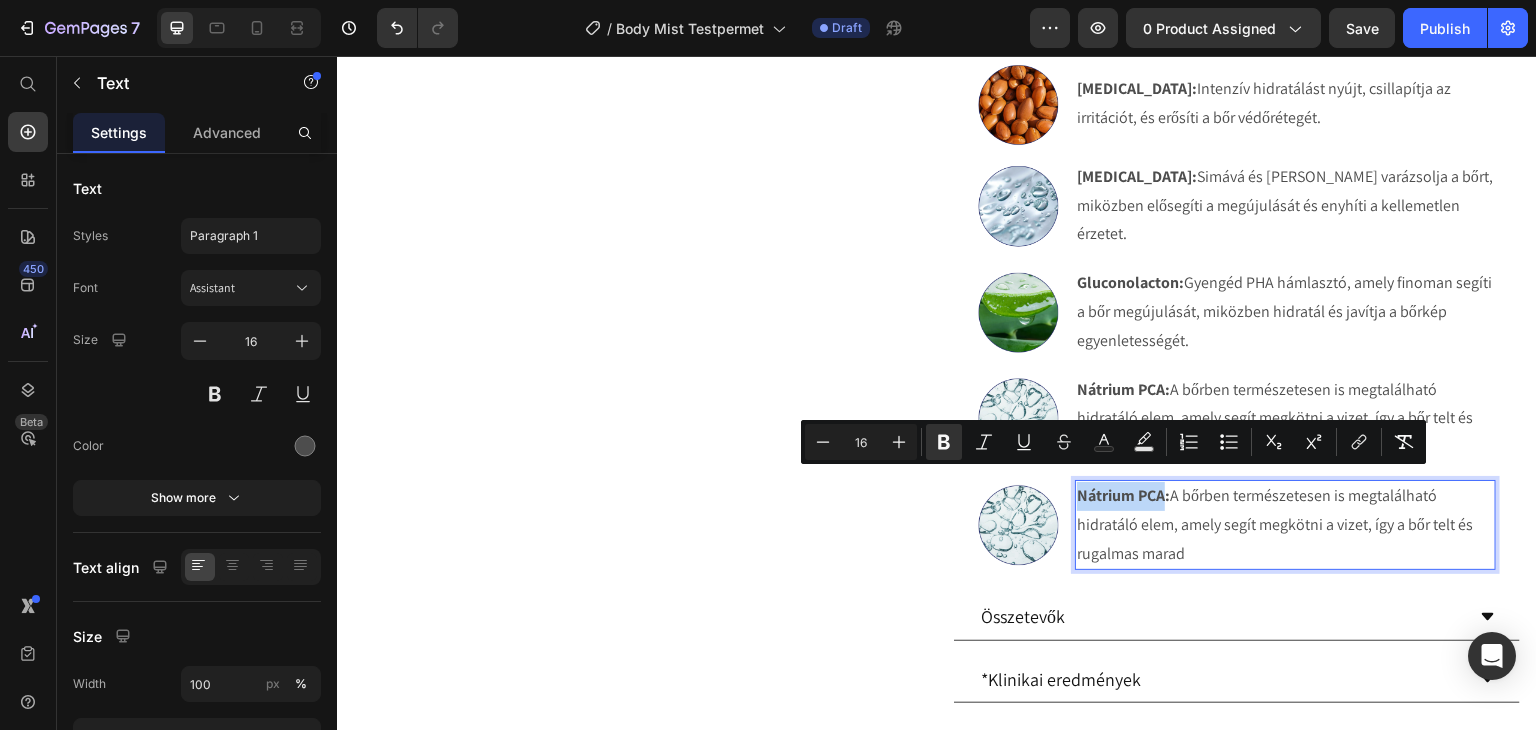 drag, startPoint x: 1159, startPoint y: 486, endPoint x: 1071, endPoint y: 486, distance: 88 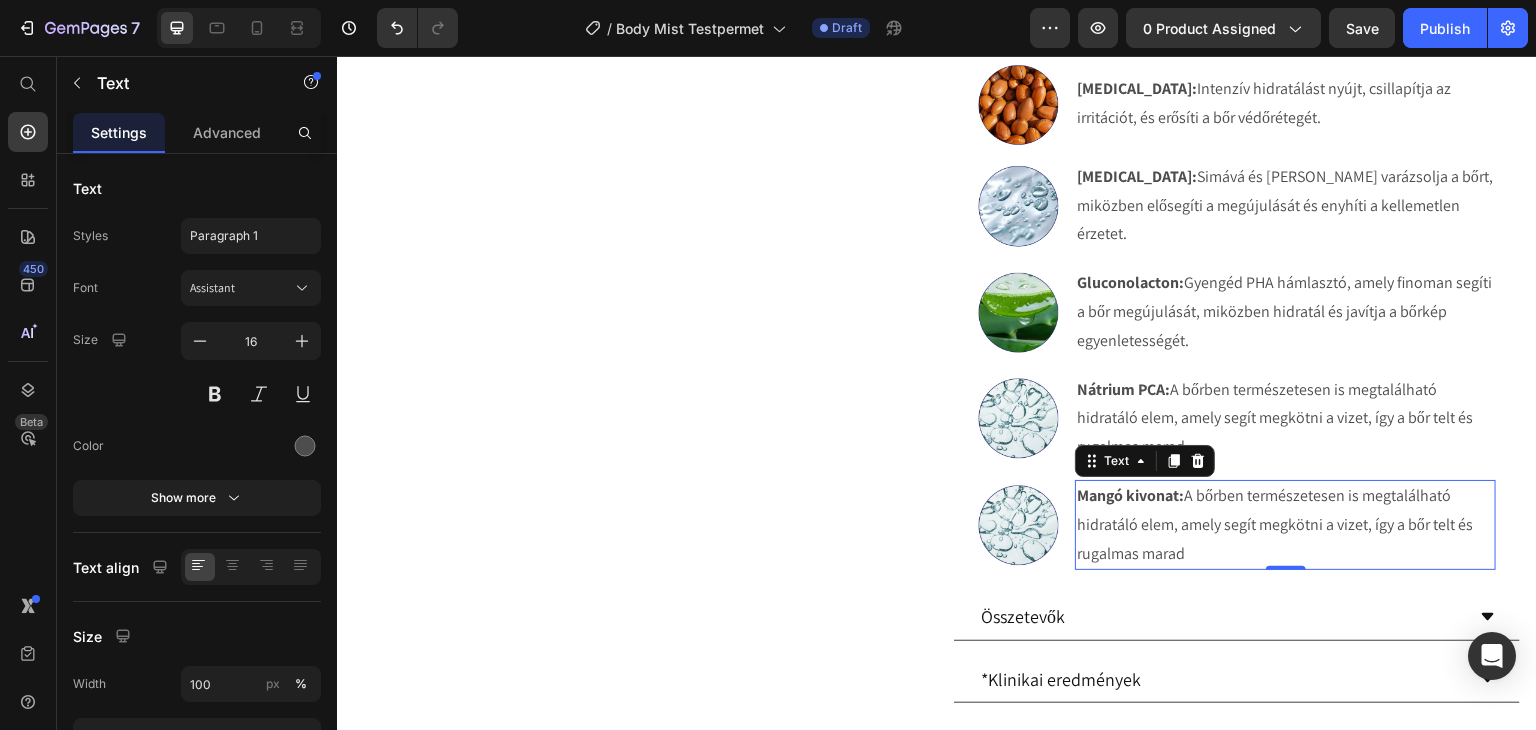 click on "Mangó kivonat:  A bőrben természetesen is megtalálható hidratáló elem, amely segít megkötni a vizet, így a bőr telt és rugalmas marad" at bounding box center (1285, 525) 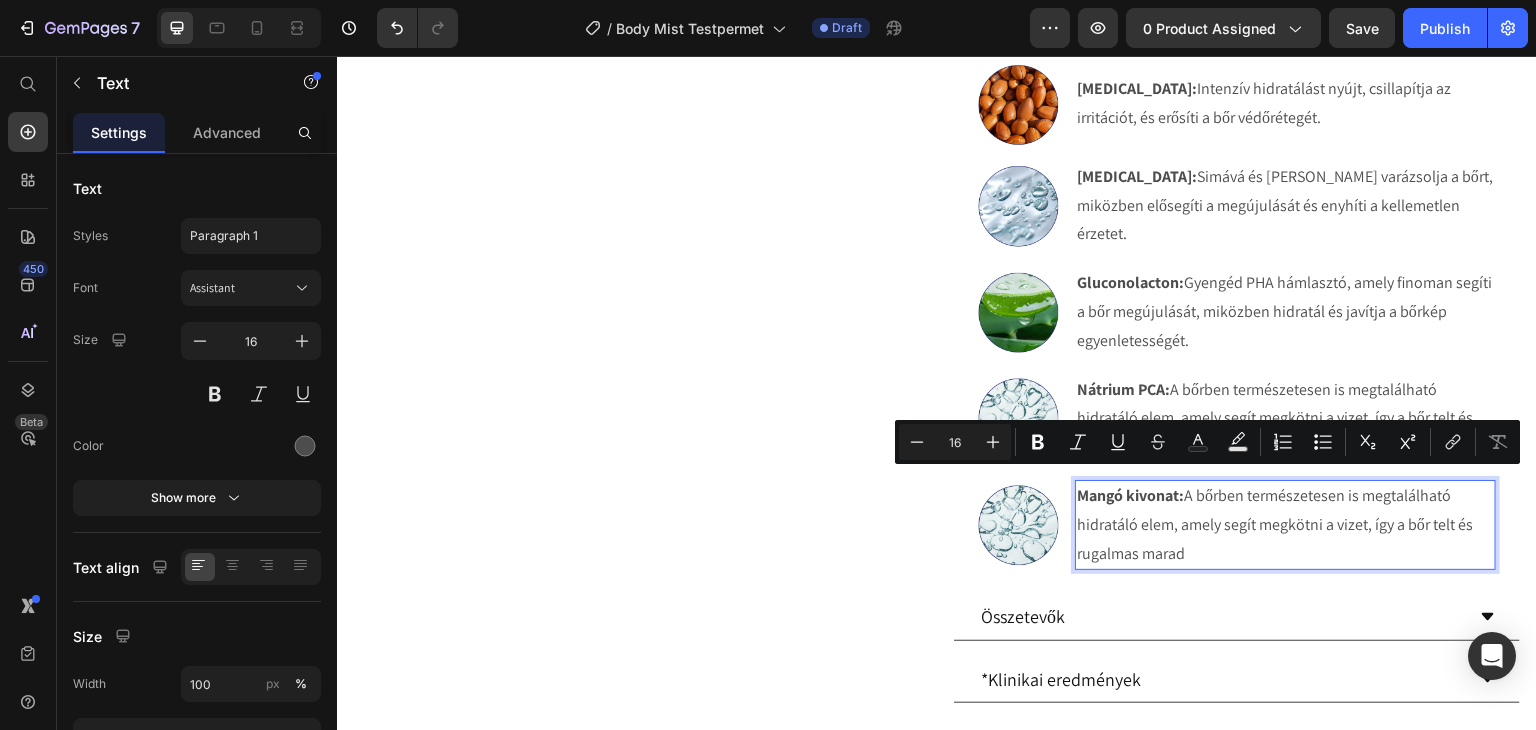 drag, startPoint x: 1196, startPoint y: 539, endPoint x: 1181, endPoint y: 491, distance: 50.289165 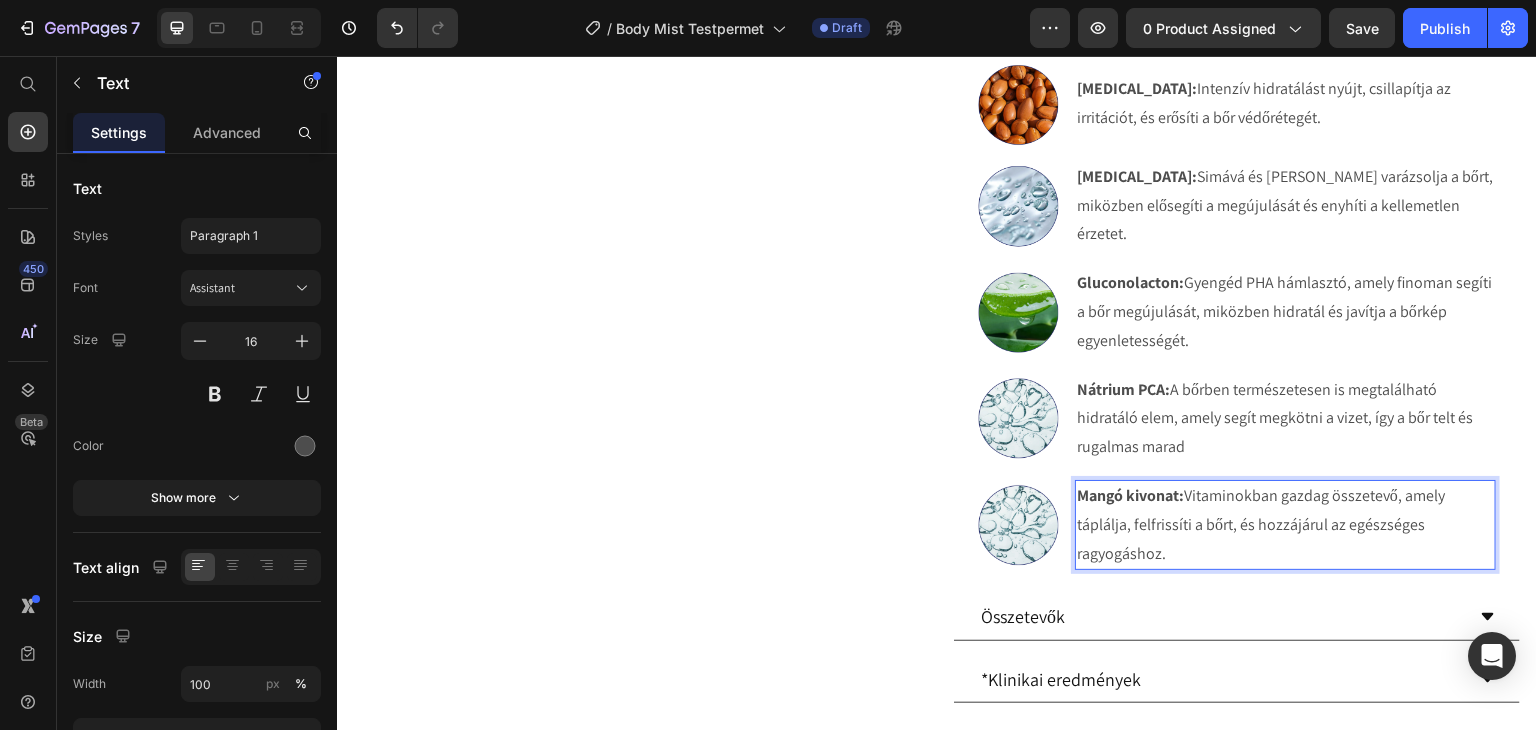 scroll, scrollTop: 1280, scrollLeft: 0, axis: vertical 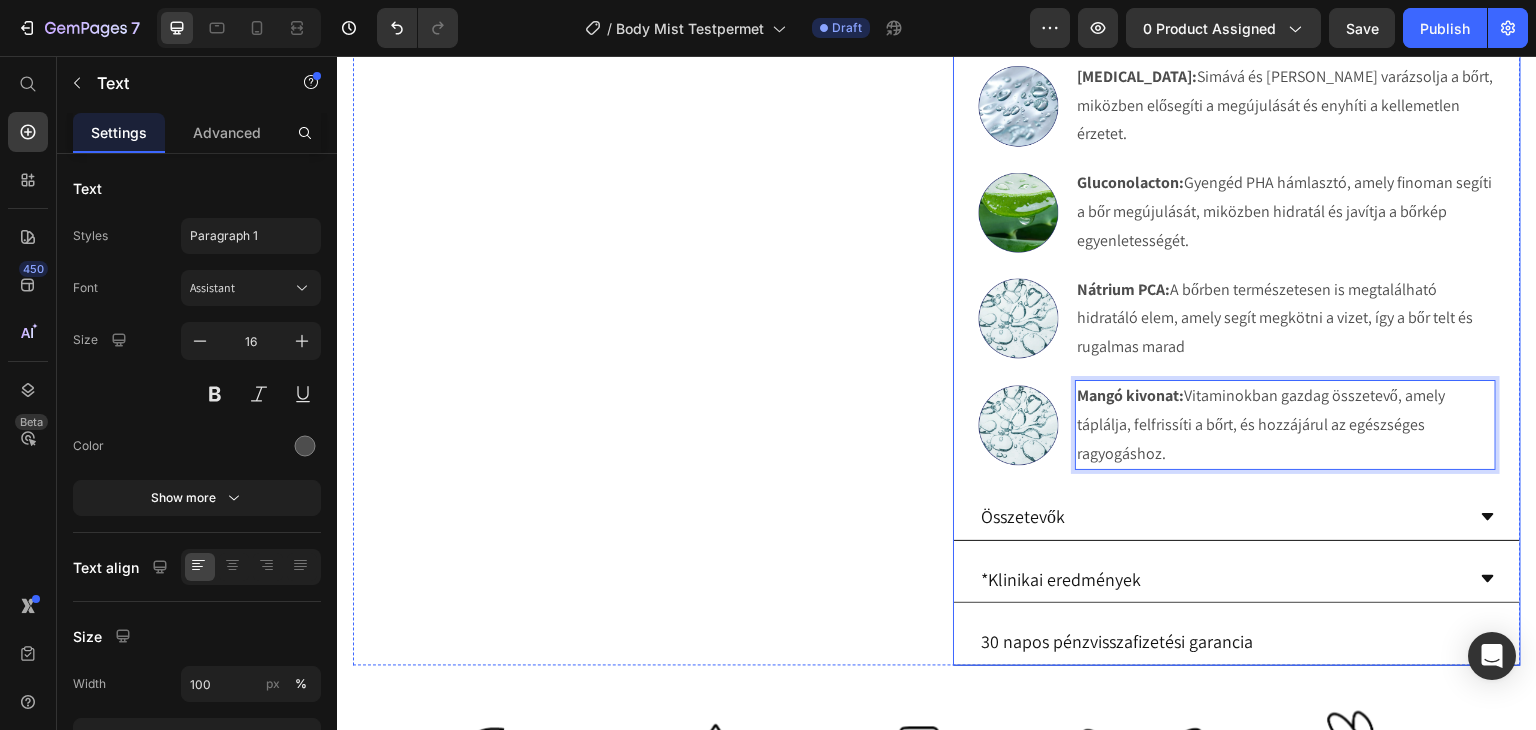 click on "Összetevők" at bounding box center [1221, 516] 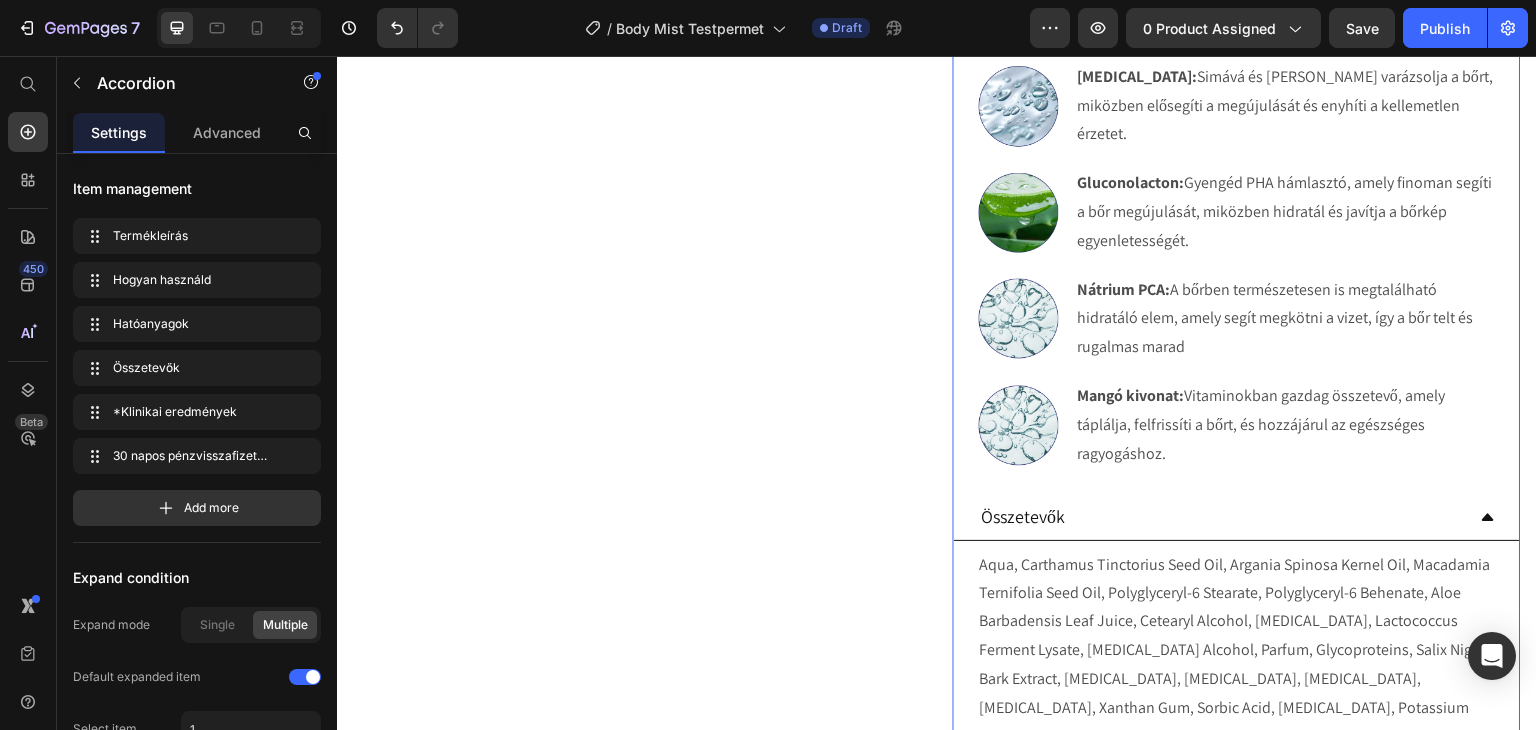 scroll, scrollTop: 1480, scrollLeft: 0, axis: vertical 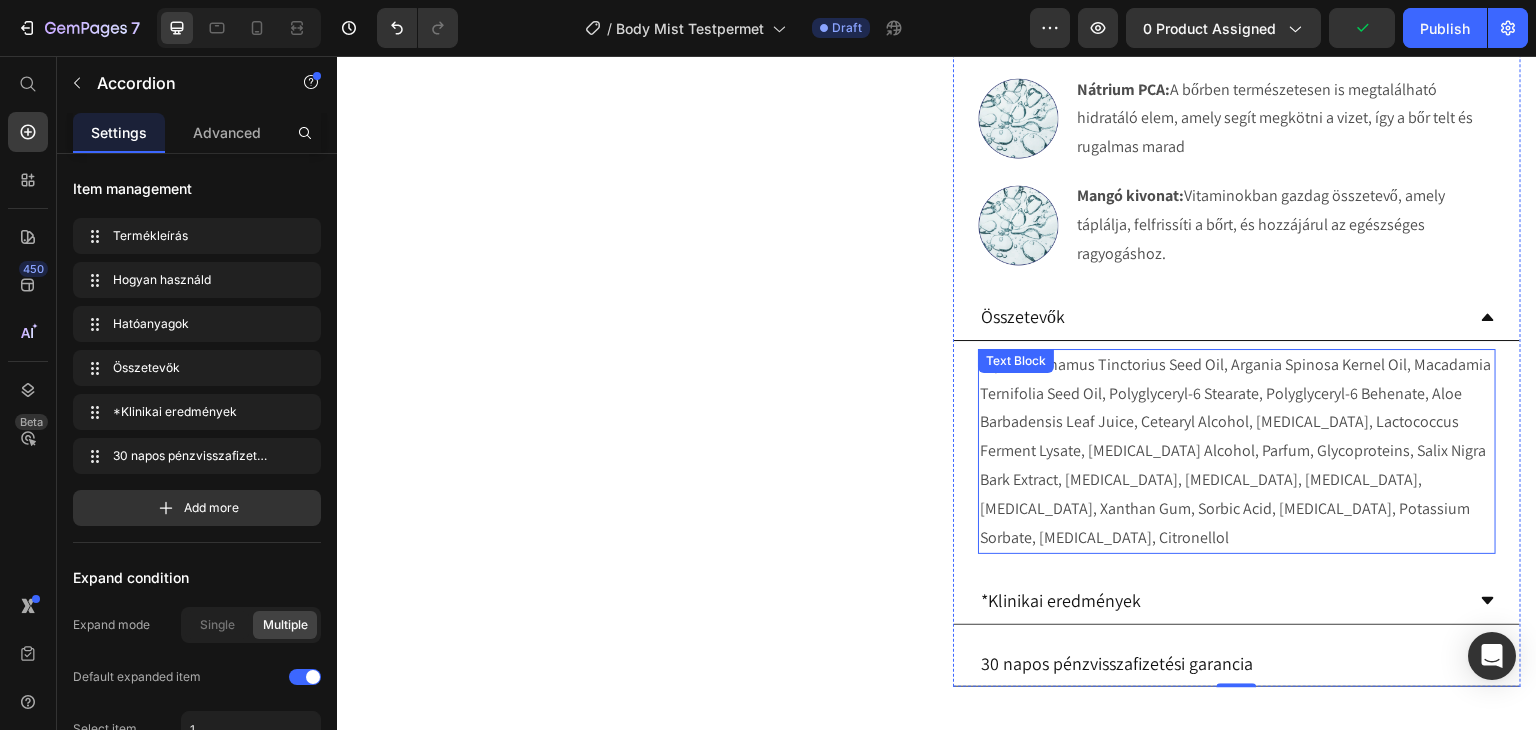 click on "Aqua, Carthamus Tinctorius Seed Oil, Argania Spinosa Kernel Oil, Macadamia Ternifolia Seed Oil, Polyglyceryl-6 Stearate, Polyglyceryl-6 Behenate, Aloe Barbadensis Leaf Juice, Cetearyl Alcohol, Niacinamide, Lactococcus Ferment Lysate, Benzyl Alcohol, Parfum, Glycoproteins, Salix Nigra Bark Extract, Sodium Hyaluronate, Tocopherol, Lactic Acid, Salicylic Acid, Xanthan Gum, Sorbic Acid, Sodium Benzoate, Potassium Sorbate, Citric Acid, Citronellol" at bounding box center [1237, 452] 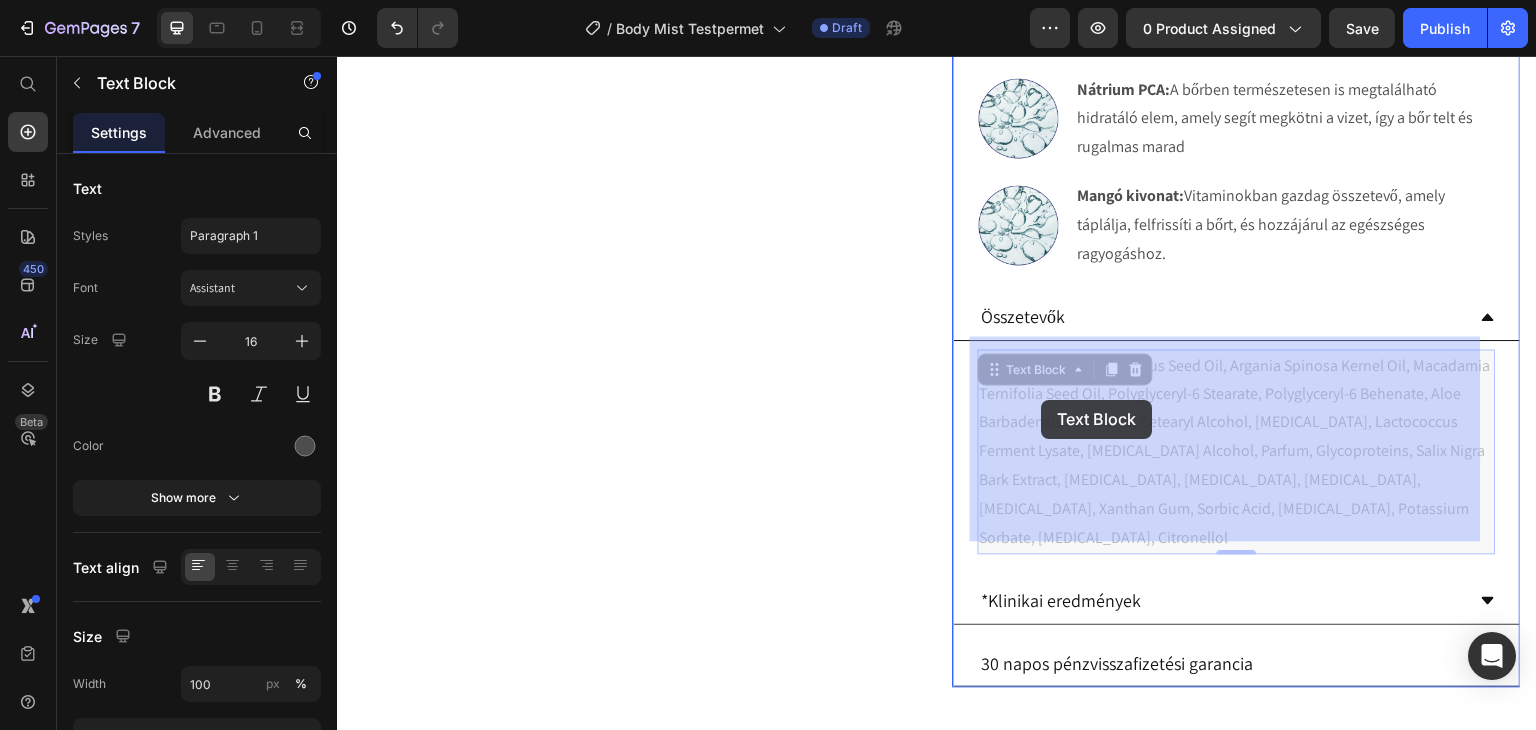 drag, startPoint x: 1101, startPoint y: 517, endPoint x: 1042, endPoint y: 400, distance: 131.03435 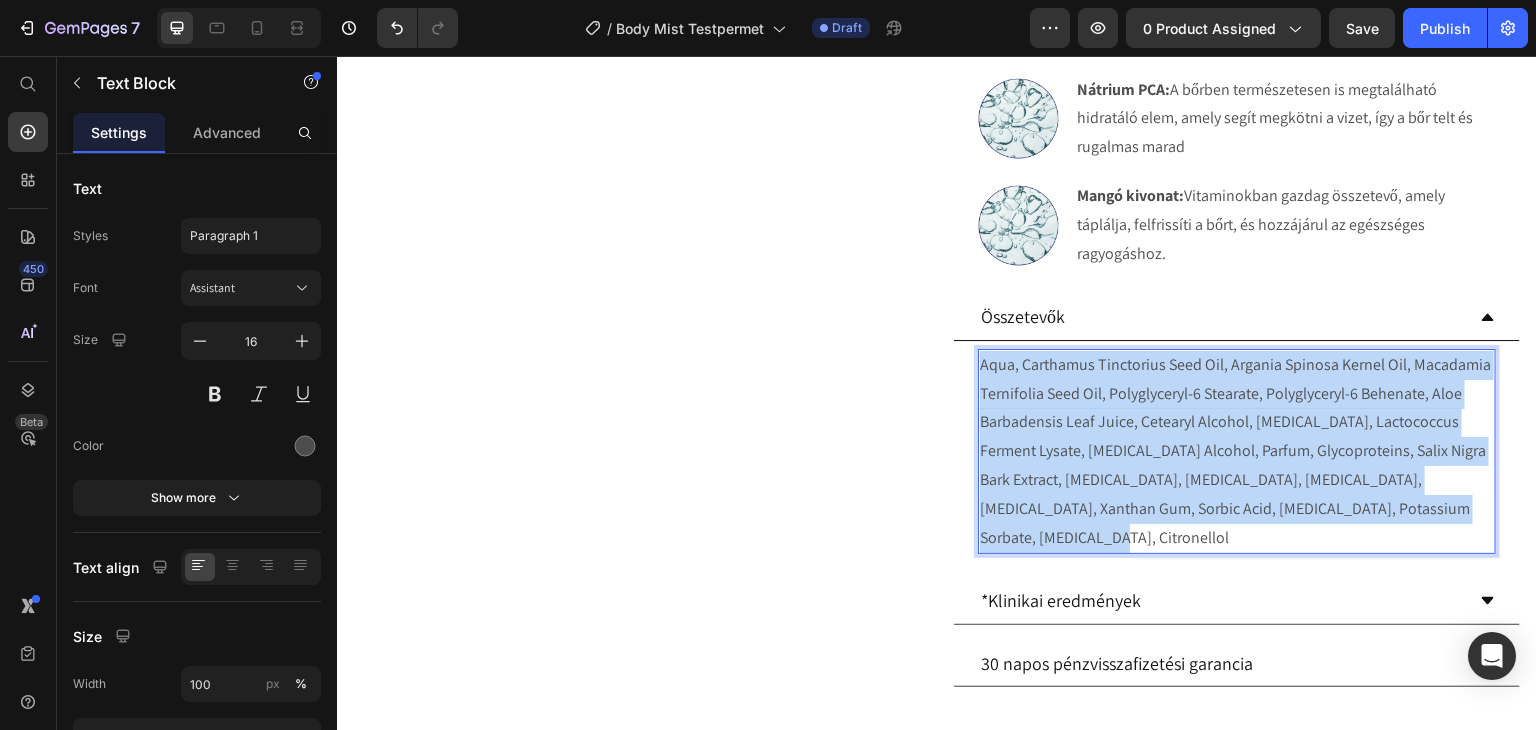 drag, startPoint x: 1086, startPoint y: 518, endPoint x: 974, endPoint y: 356, distance: 196.94669 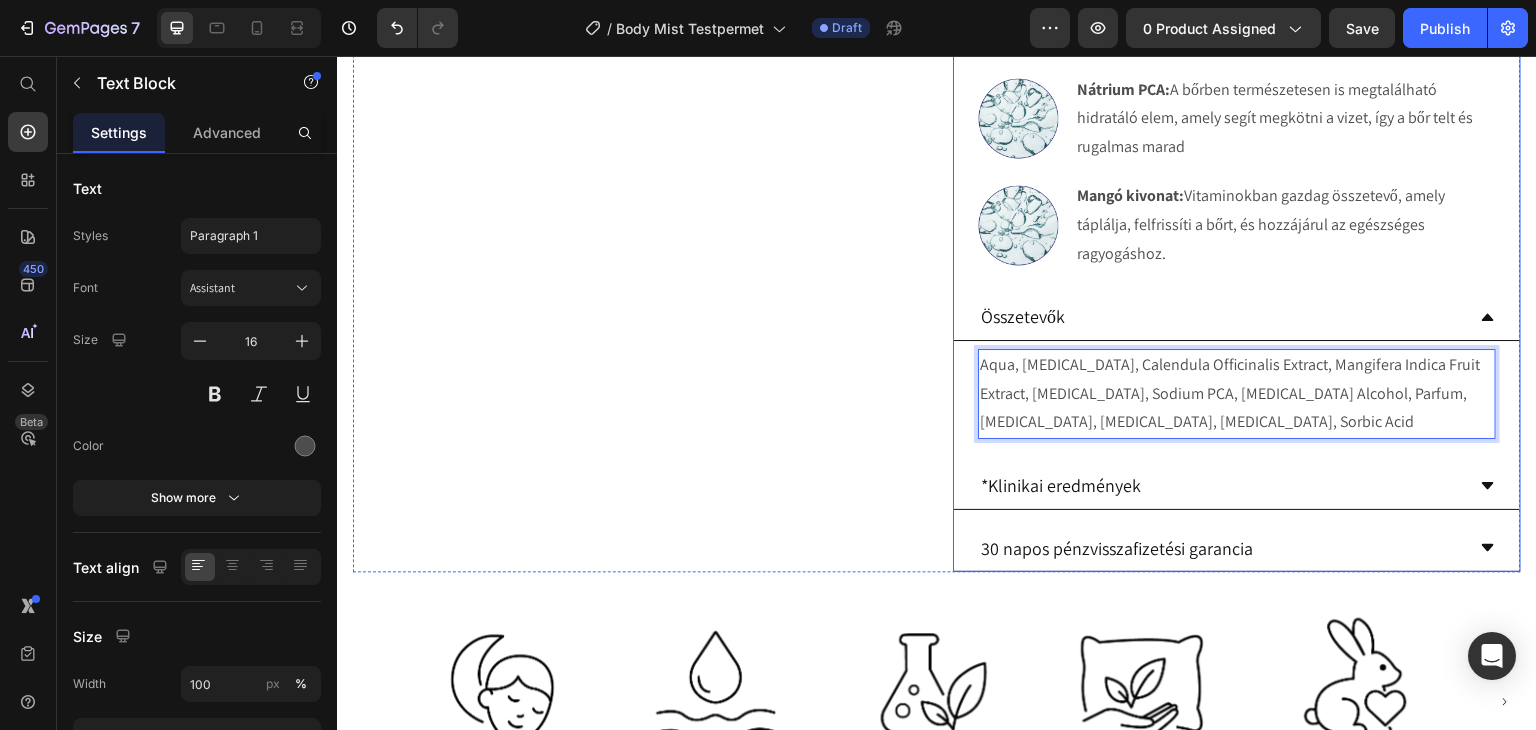 click on "30 napos pénzvisszafizetési garancia" at bounding box center [1237, 549] 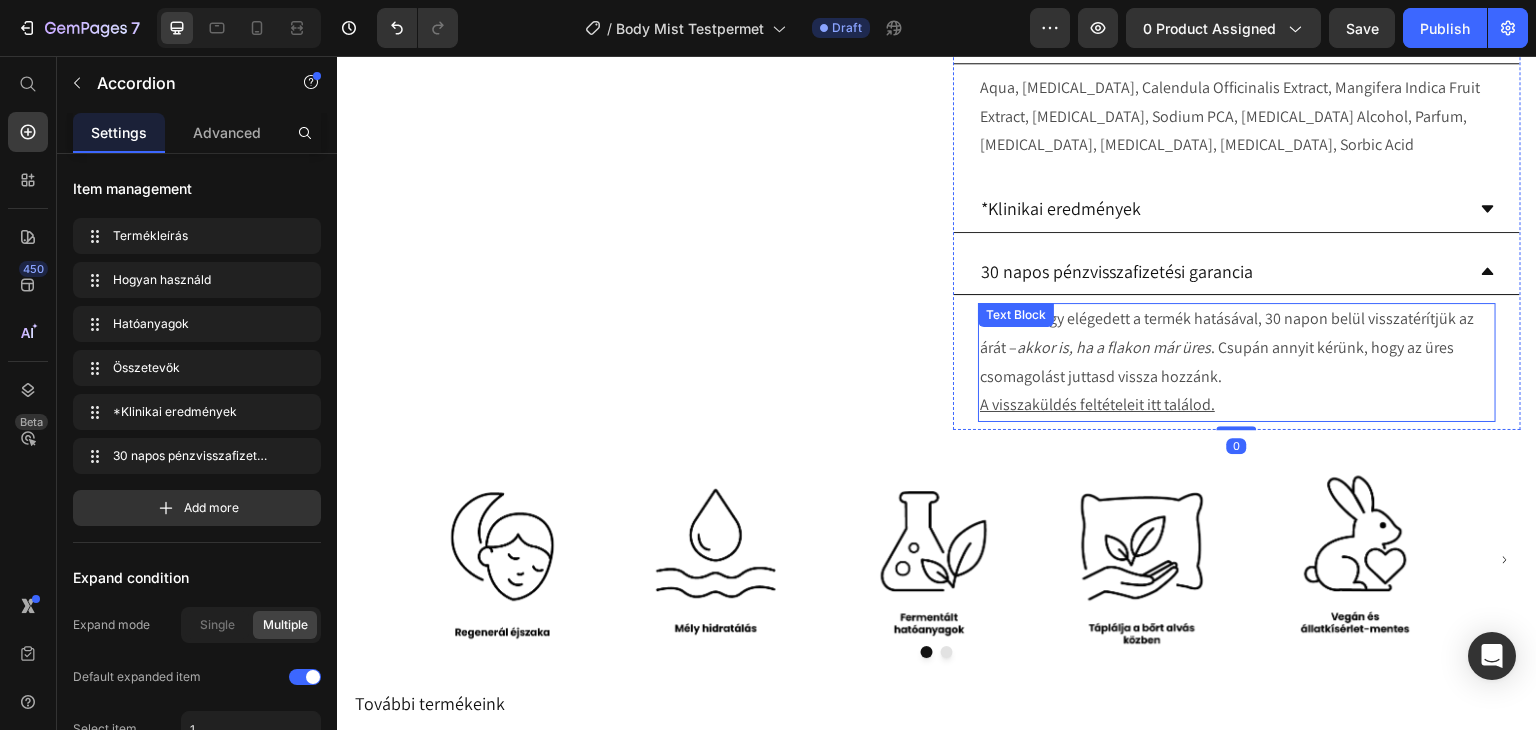 scroll, scrollTop: 1780, scrollLeft: 0, axis: vertical 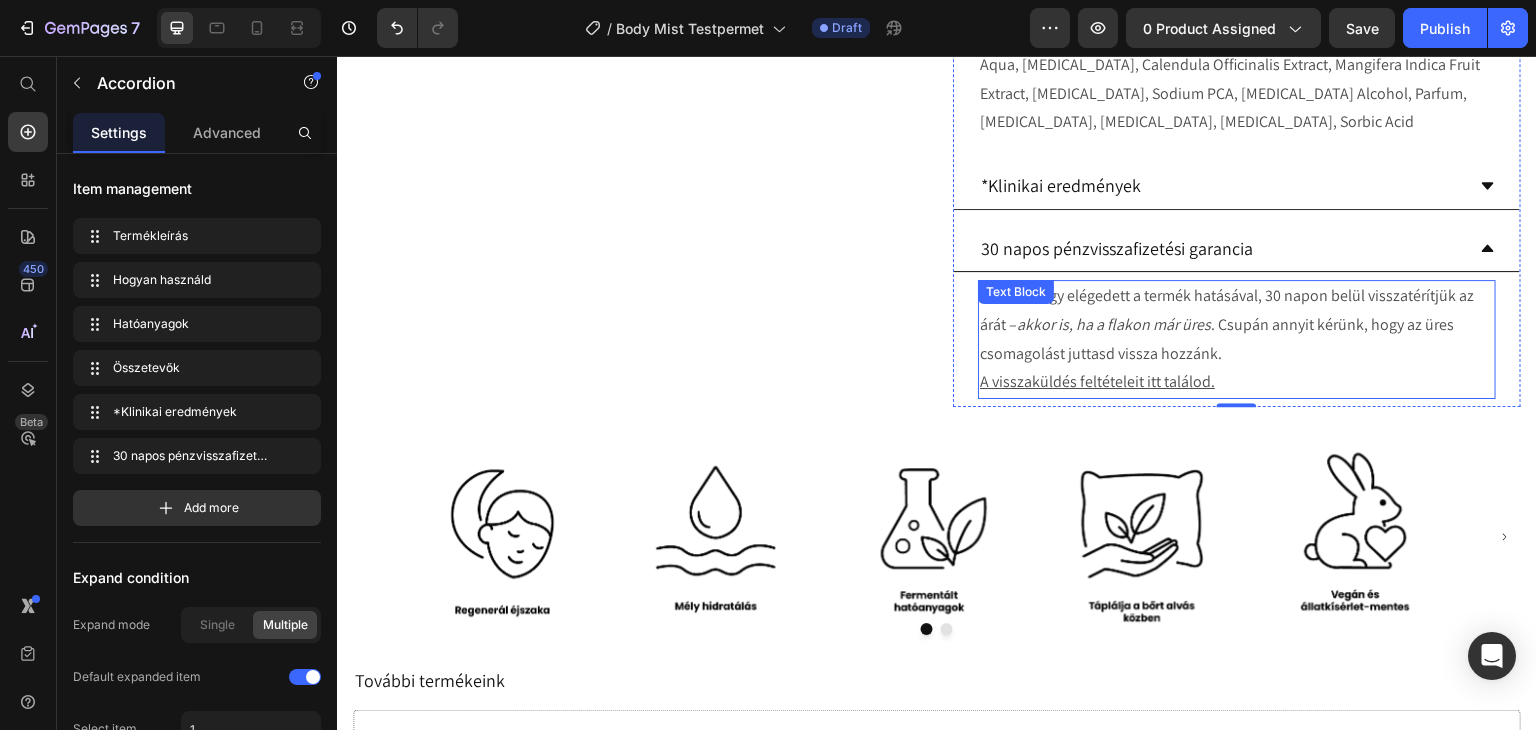 drag, startPoint x: 1198, startPoint y: 382, endPoint x: 1206, endPoint y: 373, distance: 12.0415945 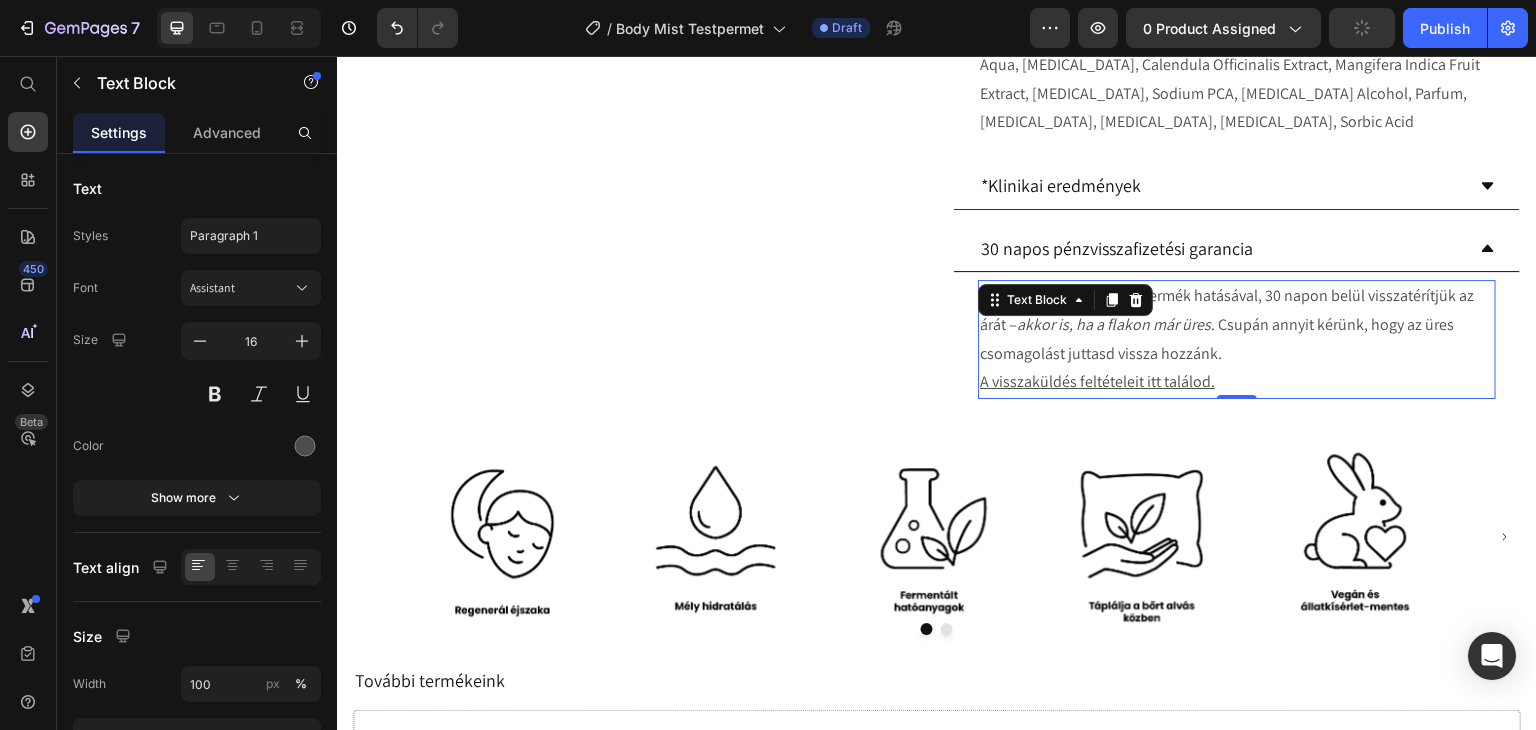 click on "A visszaküldés feltételeit itt találod." at bounding box center [1237, 382] 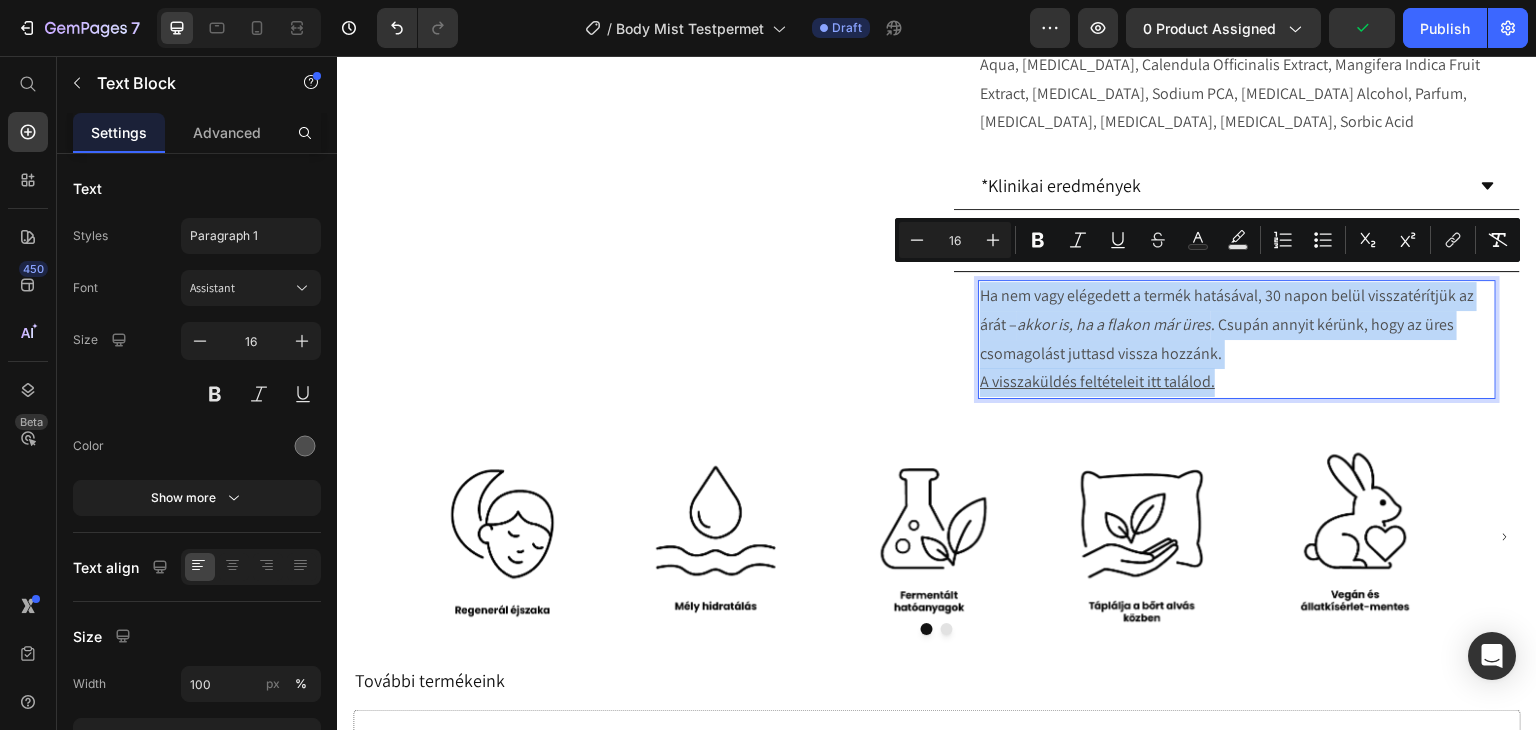 drag, startPoint x: 1111, startPoint y: 342, endPoint x: 977, endPoint y: 286, distance: 145.23085 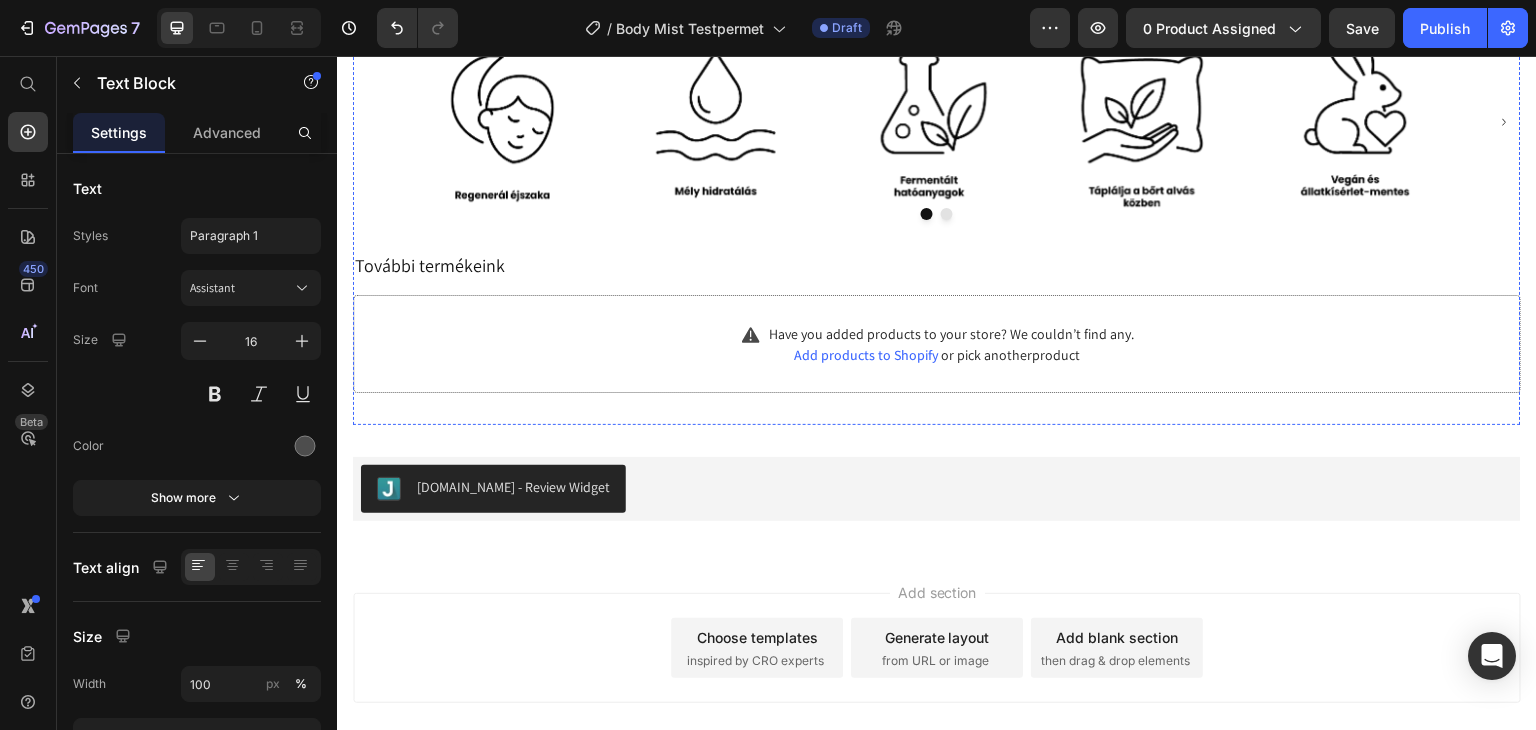 scroll, scrollTop: 2180, scrollLeft: 0, axis: vertical 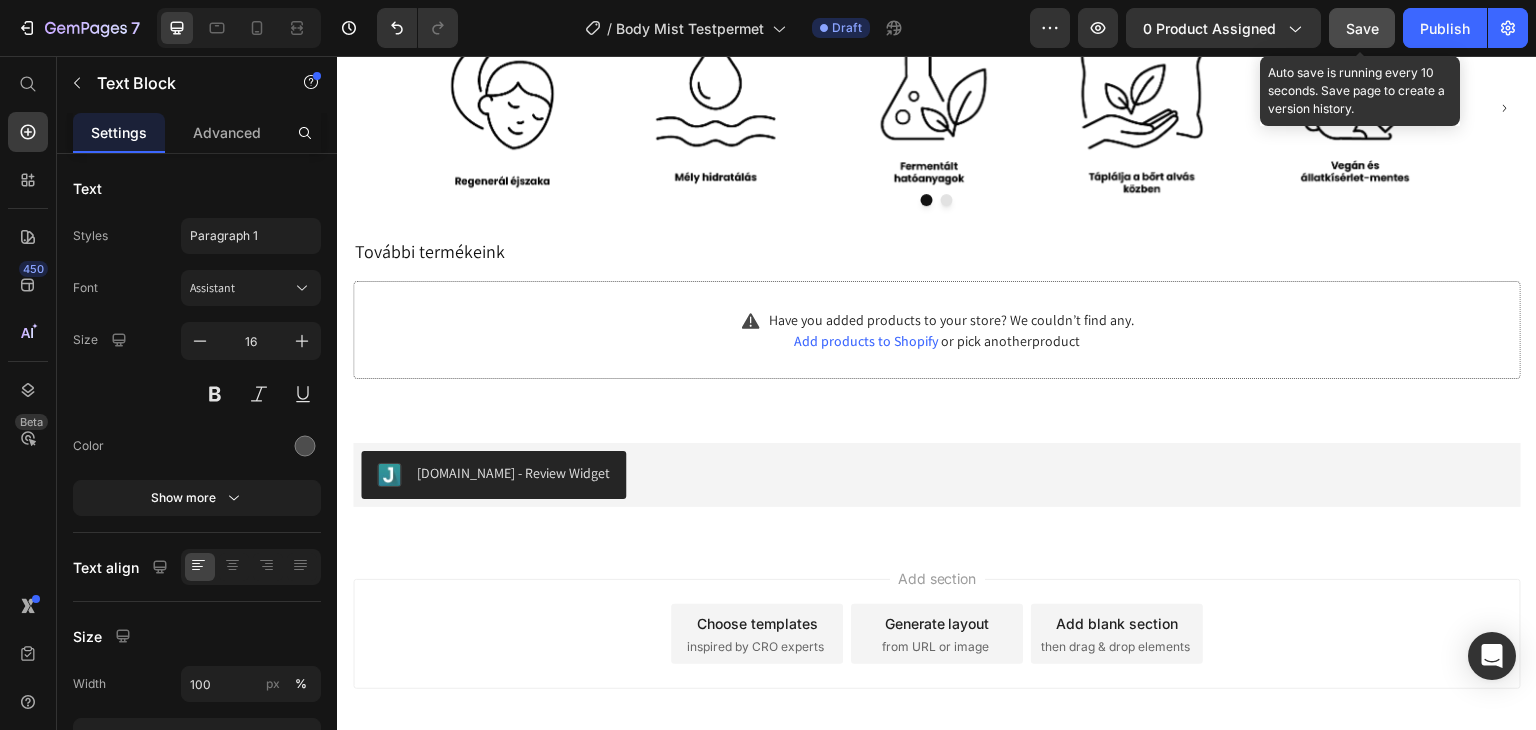 click on "Save" at bounding box center [1362, 28] 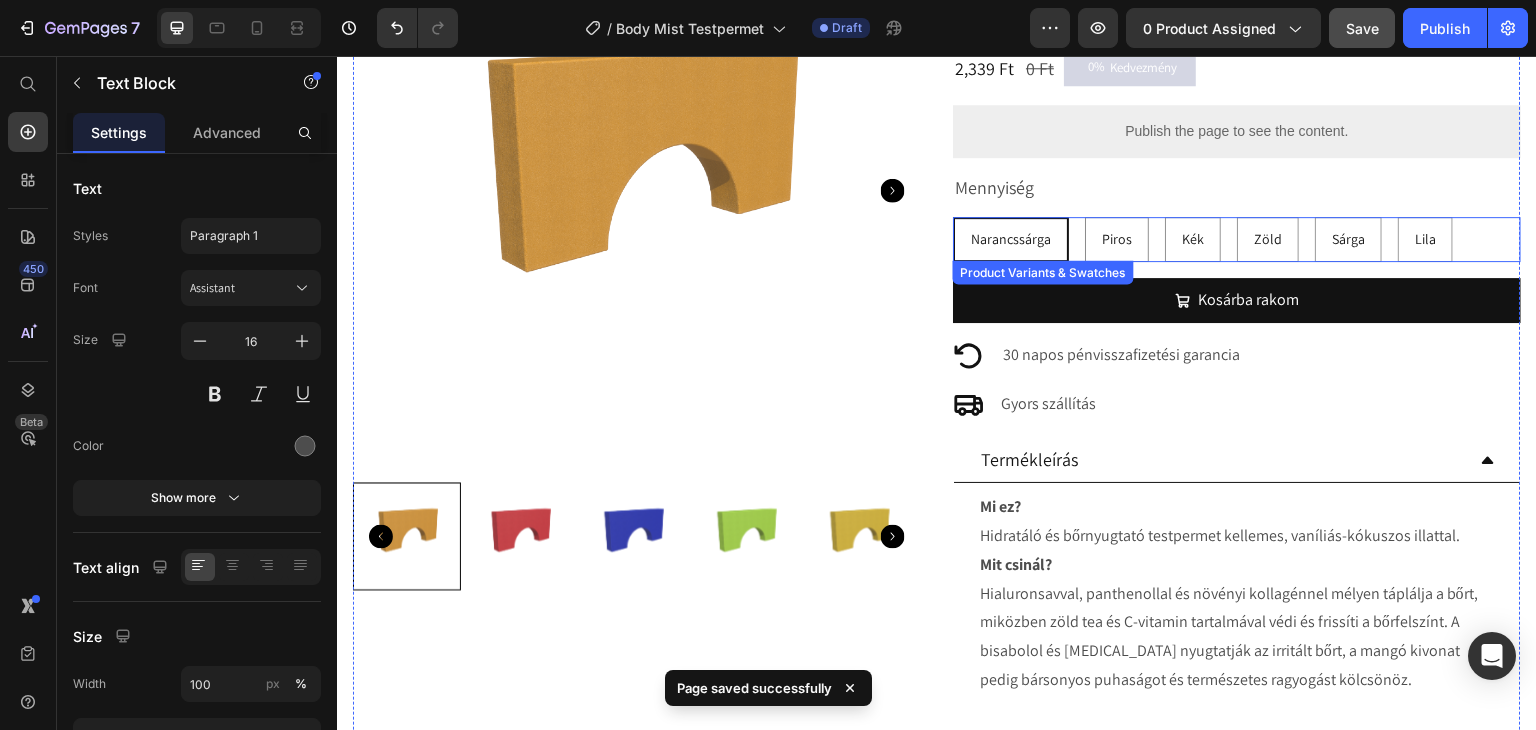 scroll, scrollTop: 0, scrollLeft: 0, axis: both 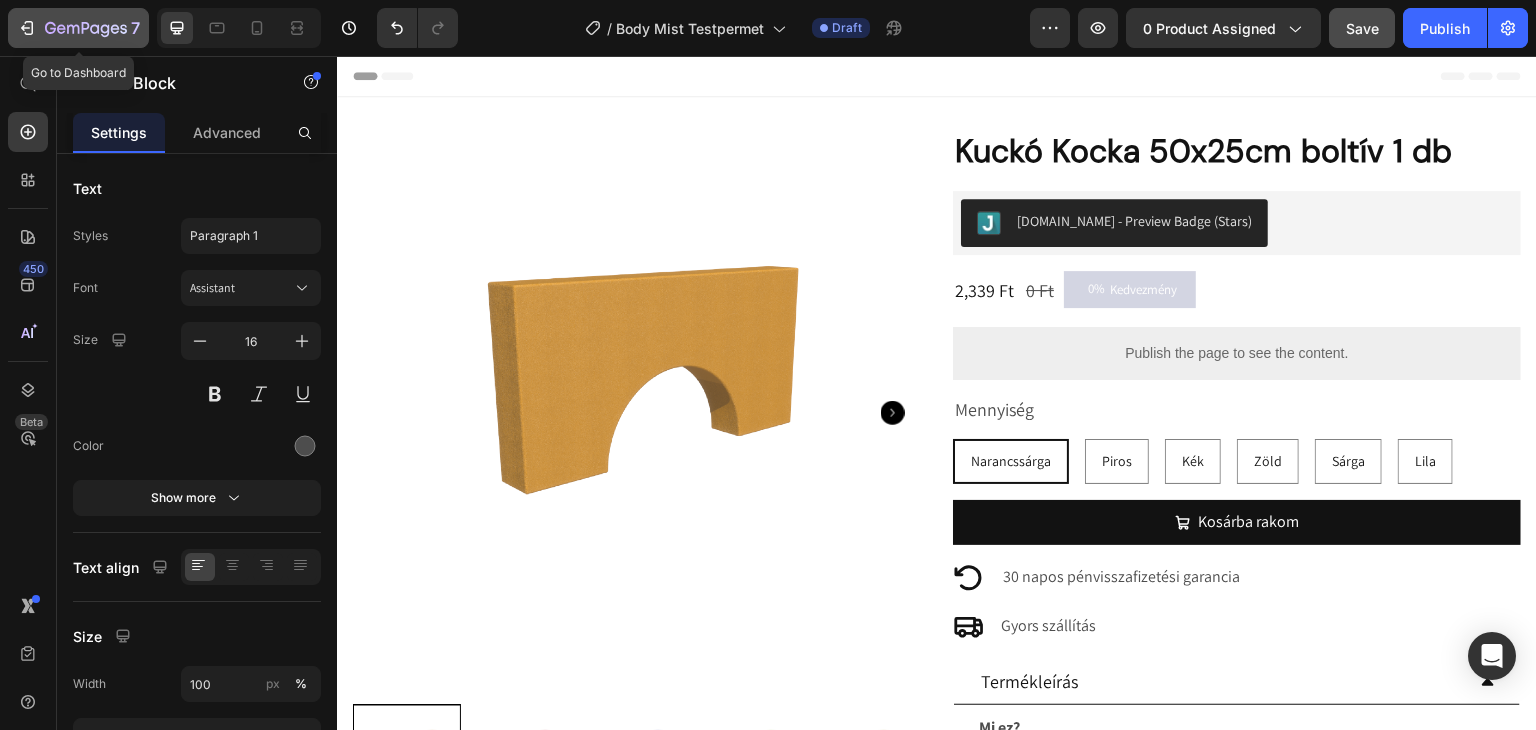 click 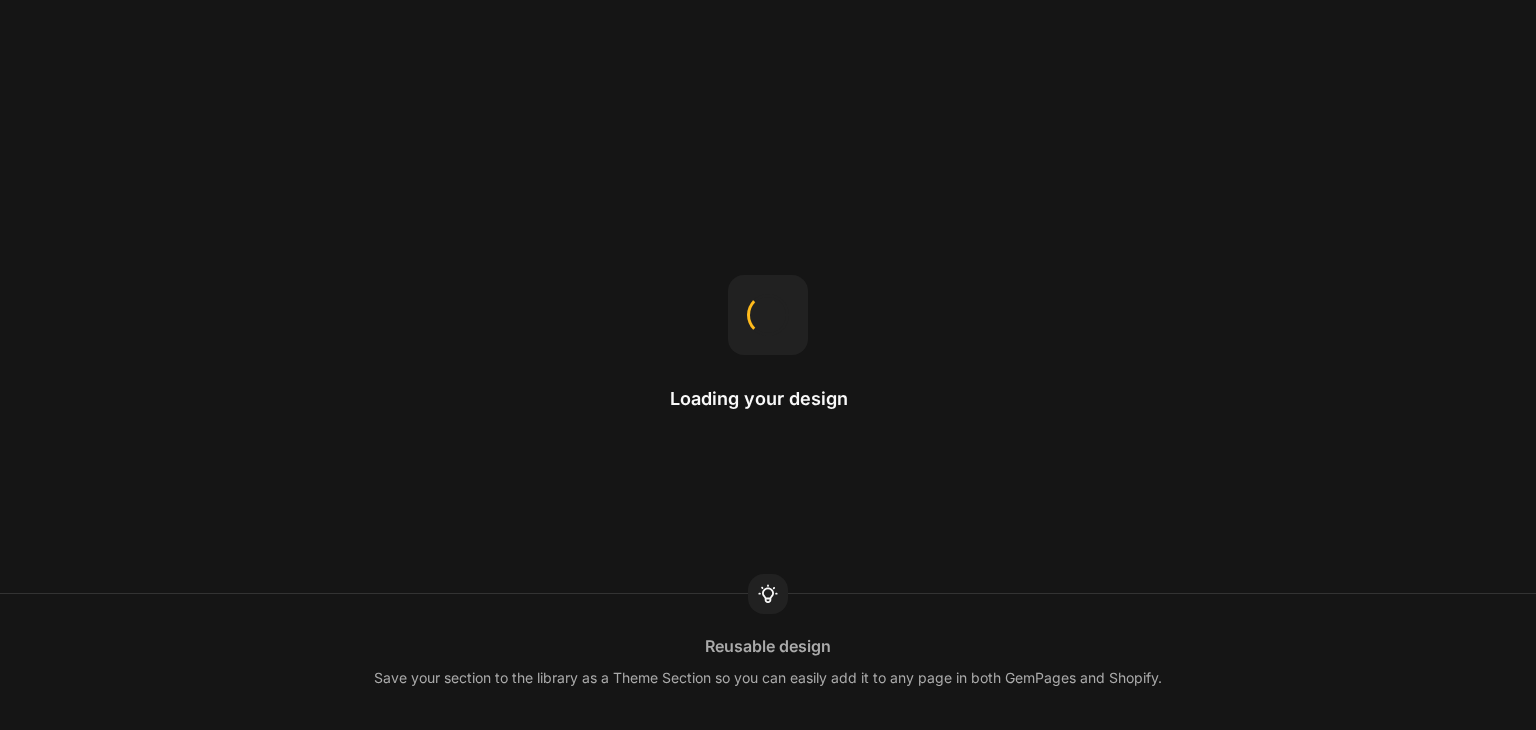 scroll, scrollTop: 0, scrollLeft: 0, axis: both 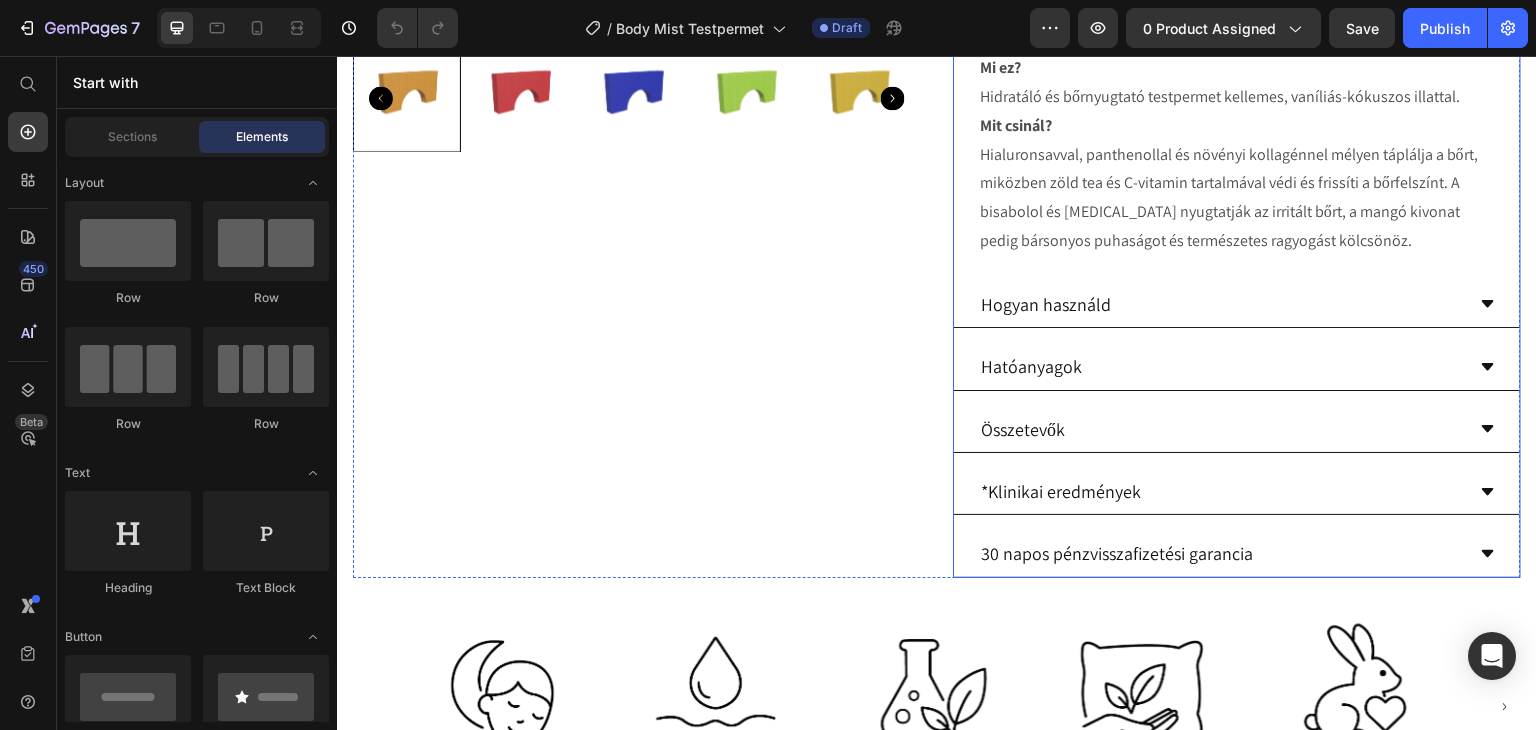 click on "Hatóanyagok" at bounding box center (1221, 366) 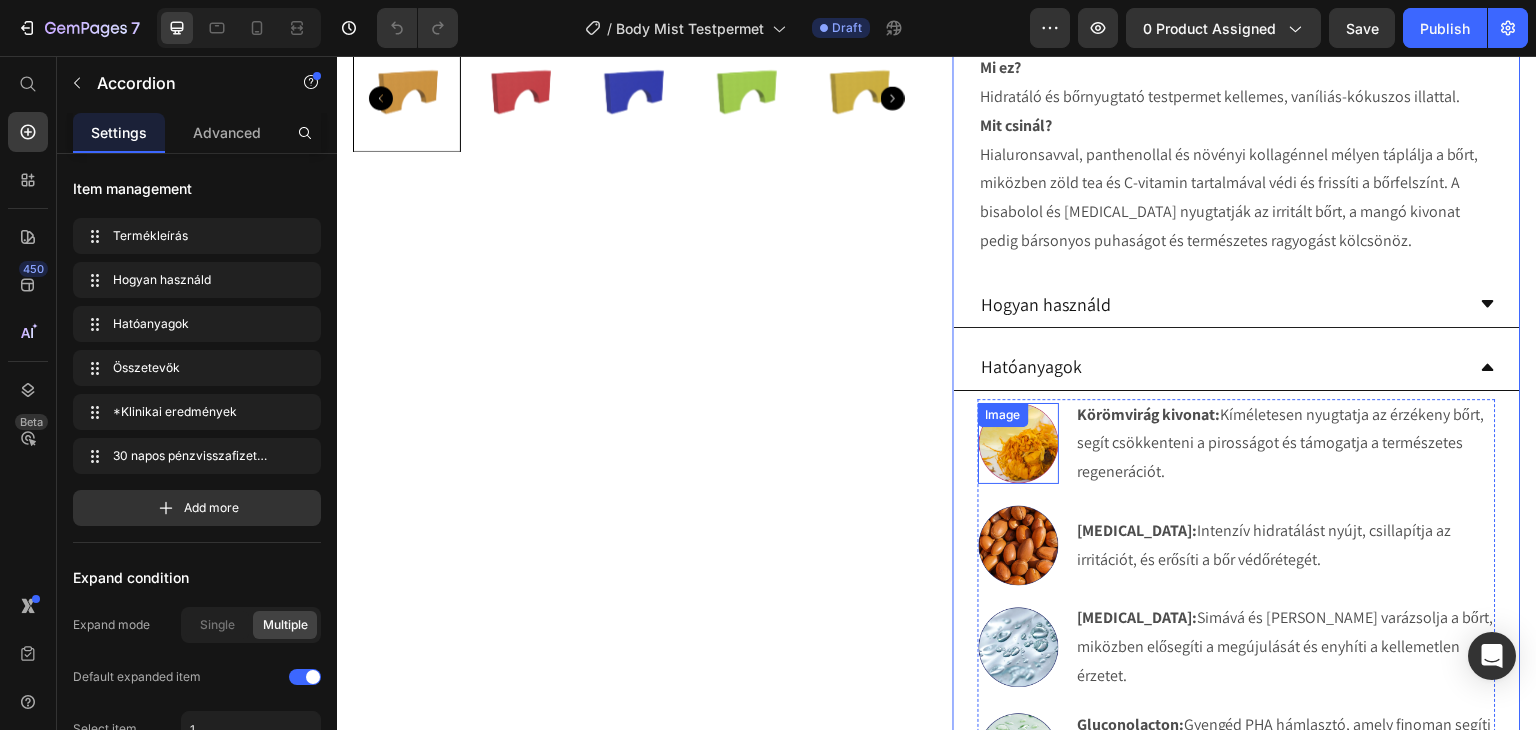 click on "Image" at bounding box center [1018, 443] 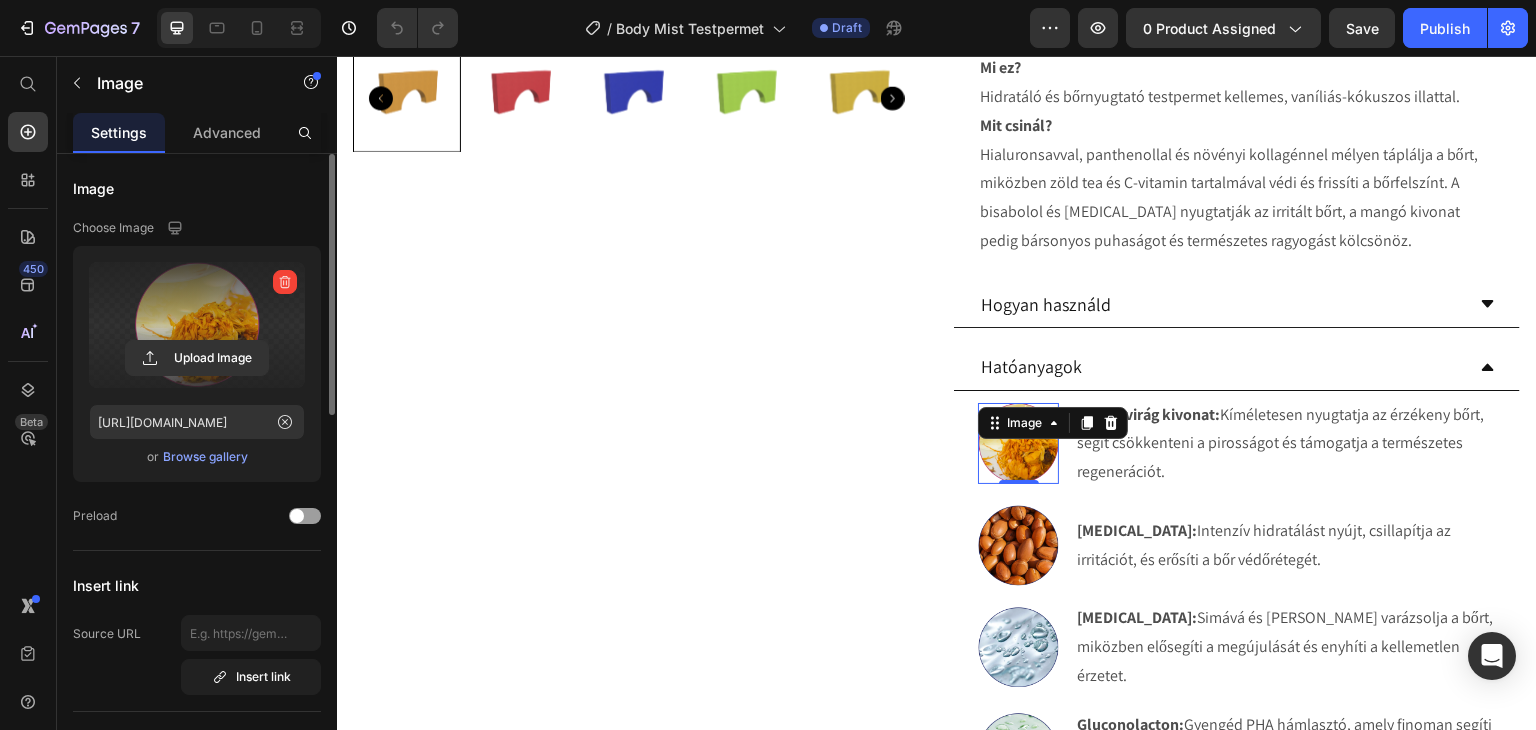 click at bounding box center (197, 325) 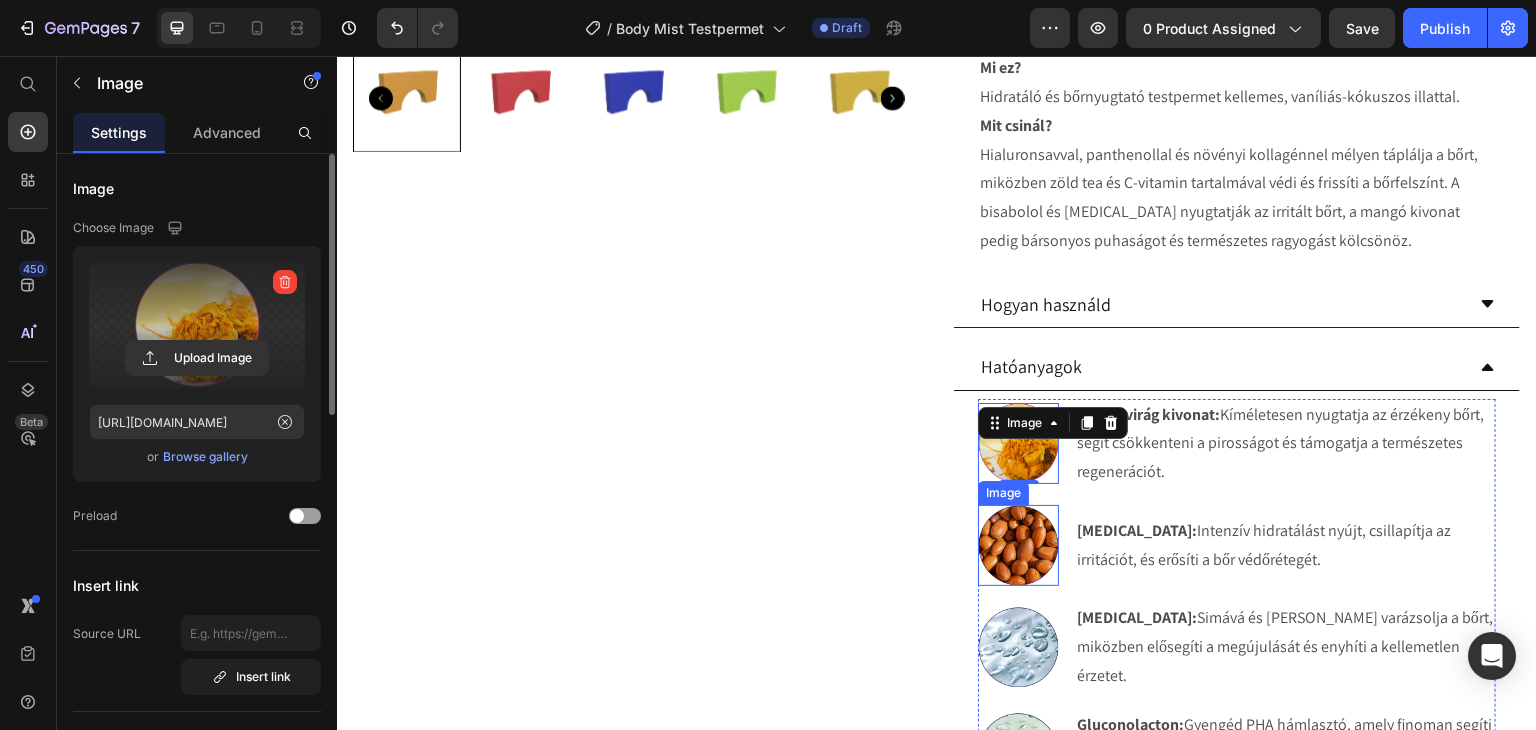 click at bounding box center (1018, 545) 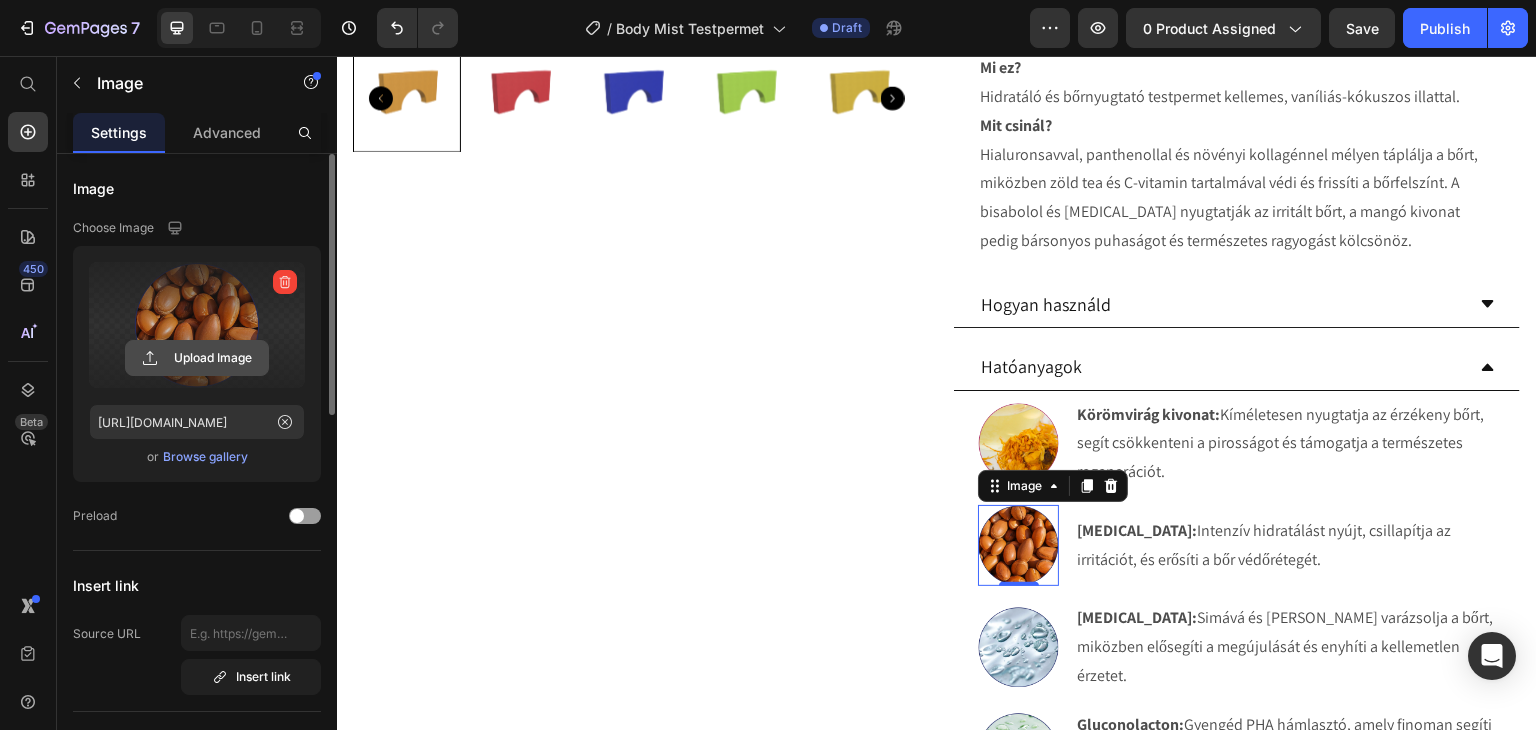 click 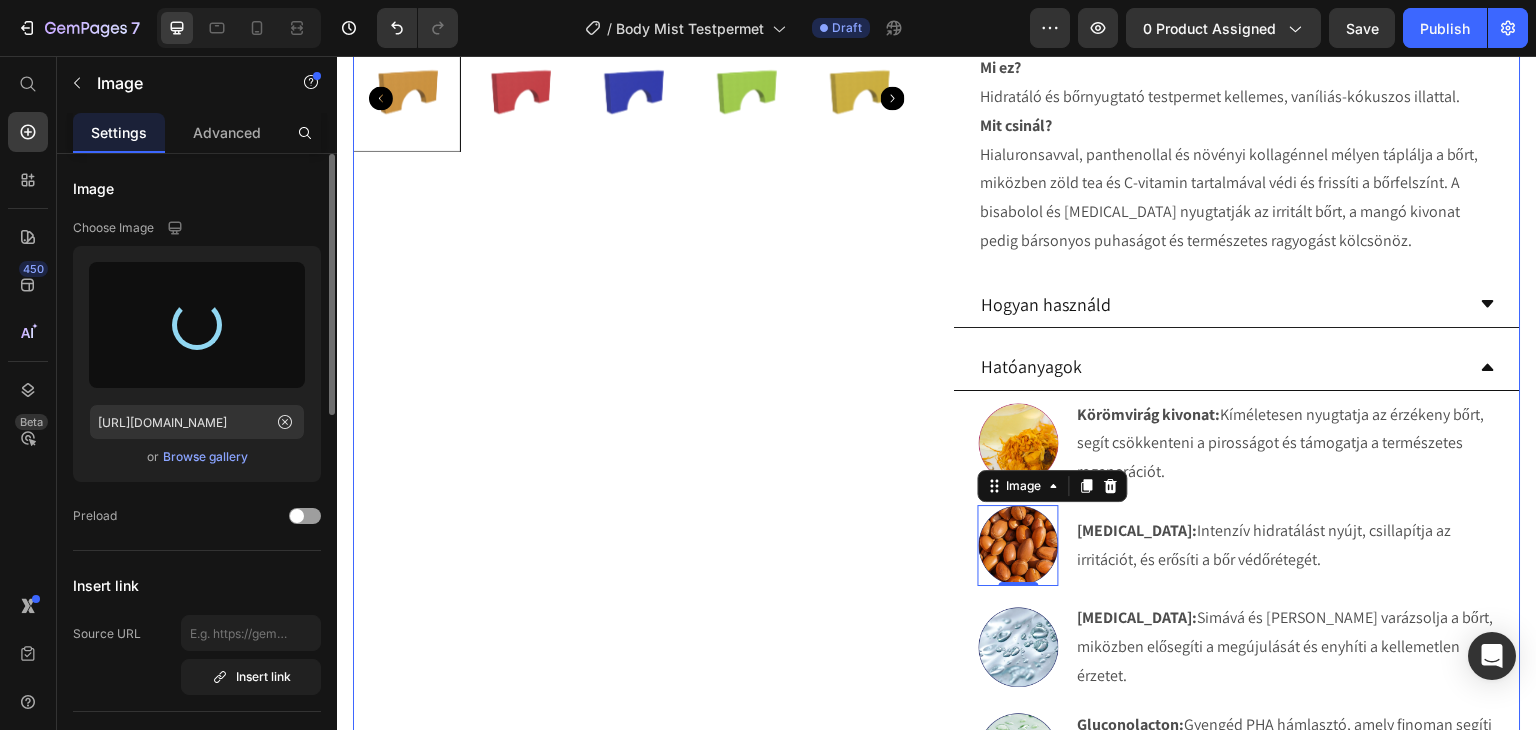 type on "[URL][DOMAIN_NAME]" 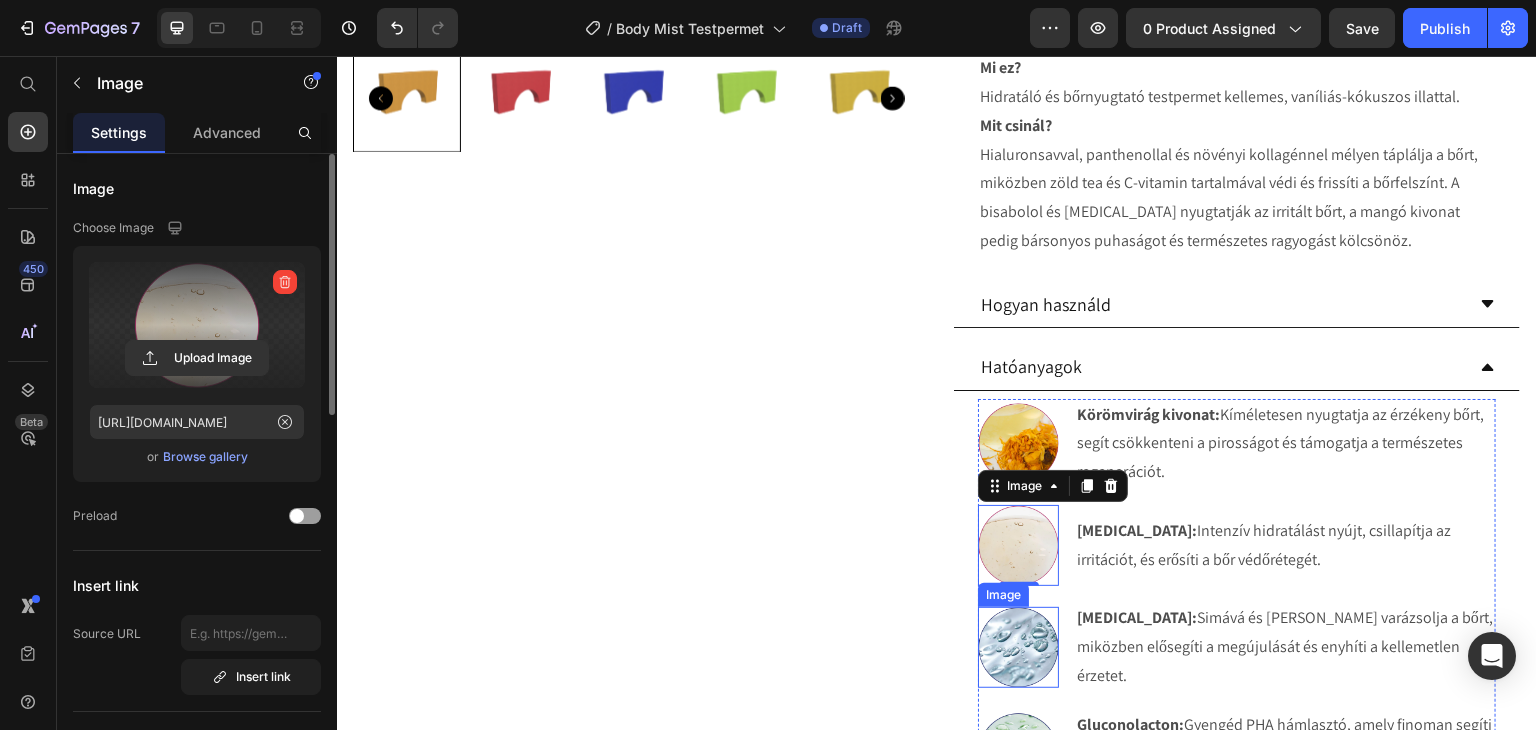 click at bounding box center [1018, 647] 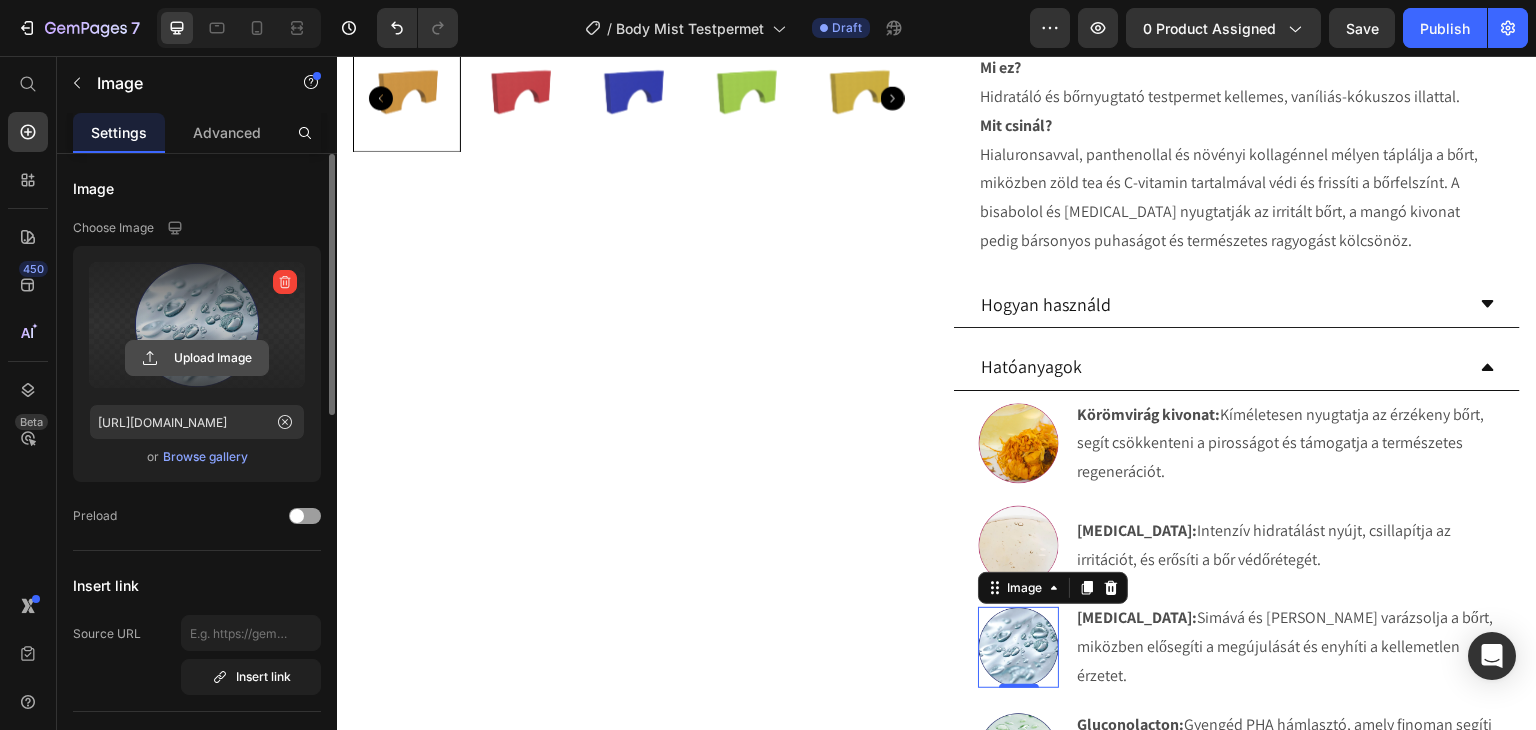 click 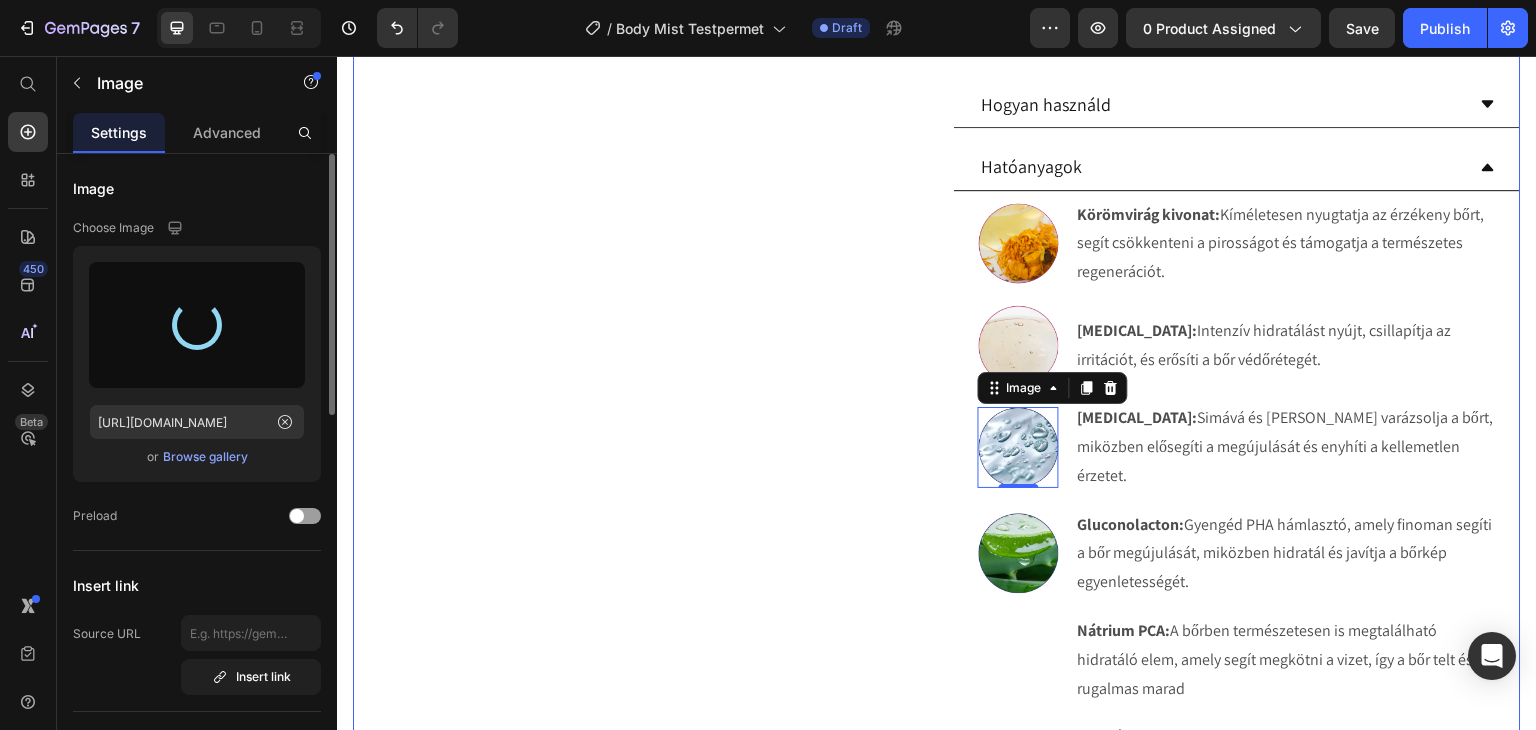 scroll, scrollTop: 961, scrollLeft: 0, axis: vertical 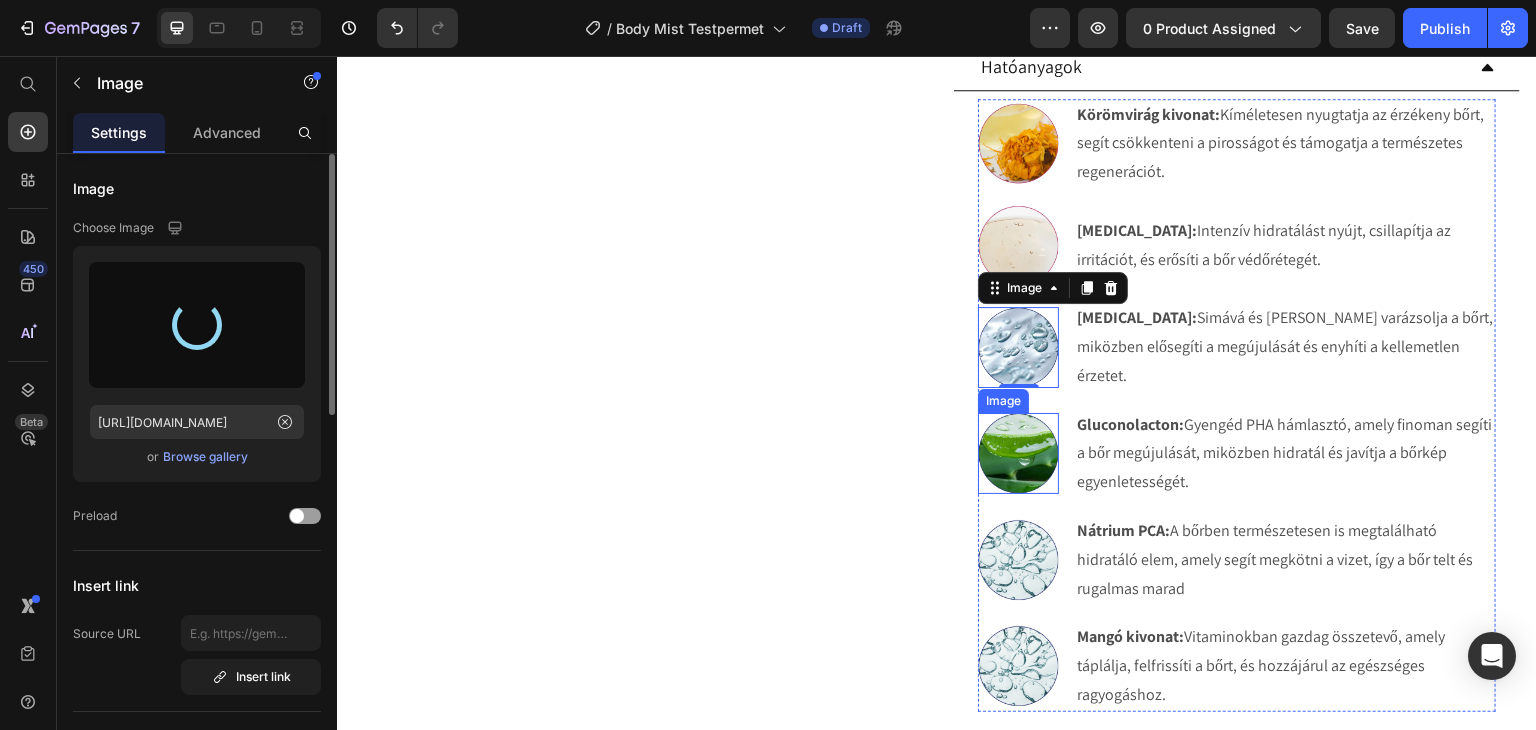 type on "[URL][DOMAIN_NAME]" 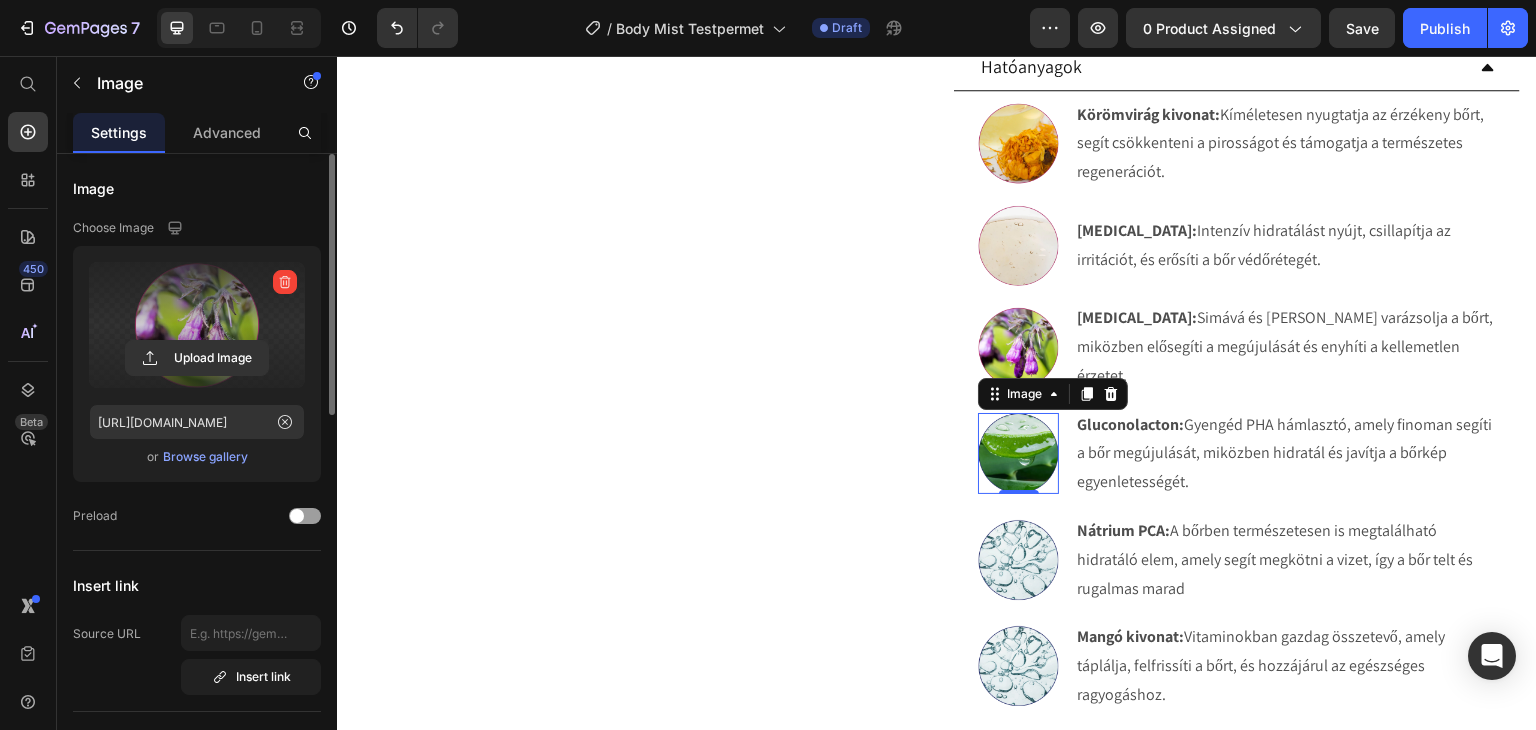 click at bounding box center [1018, 453] 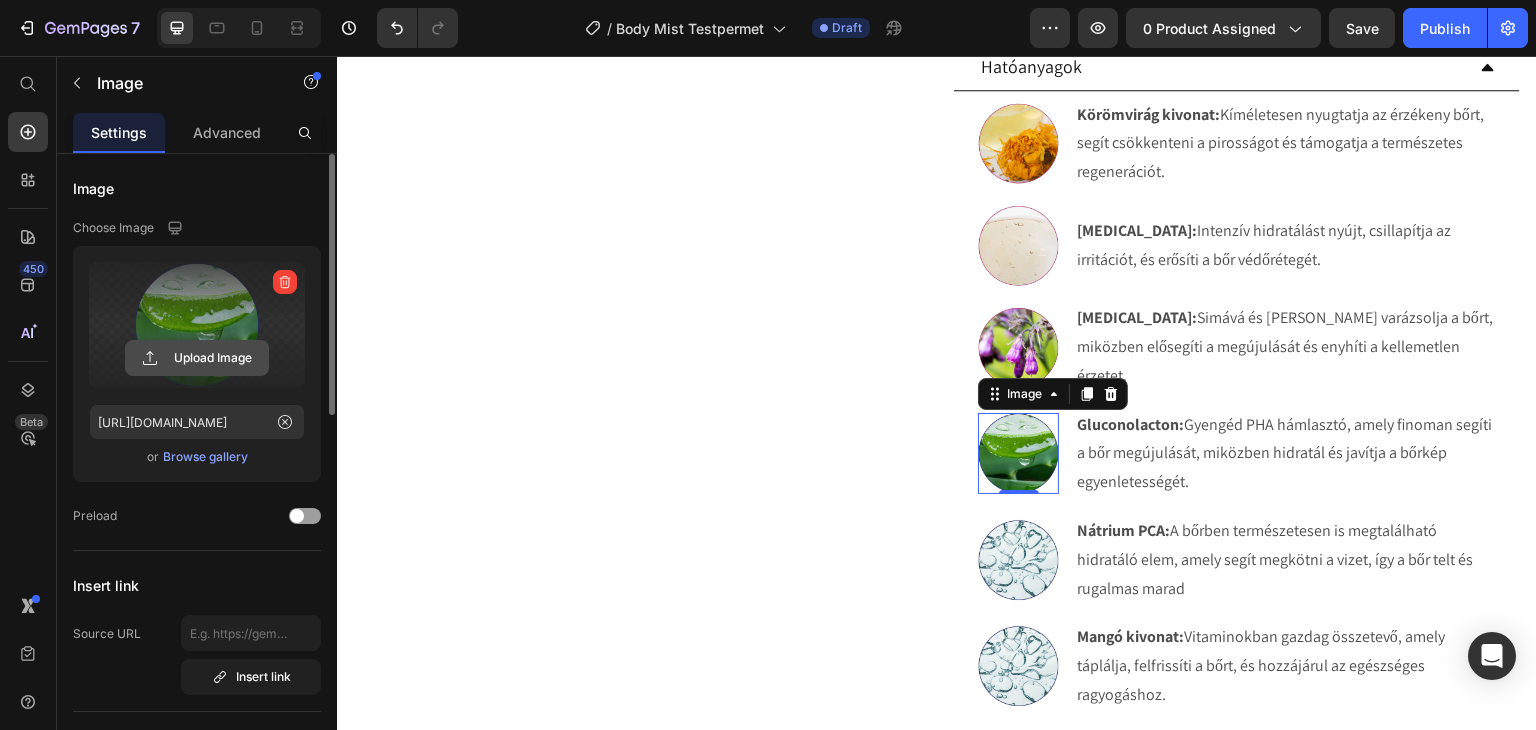 click 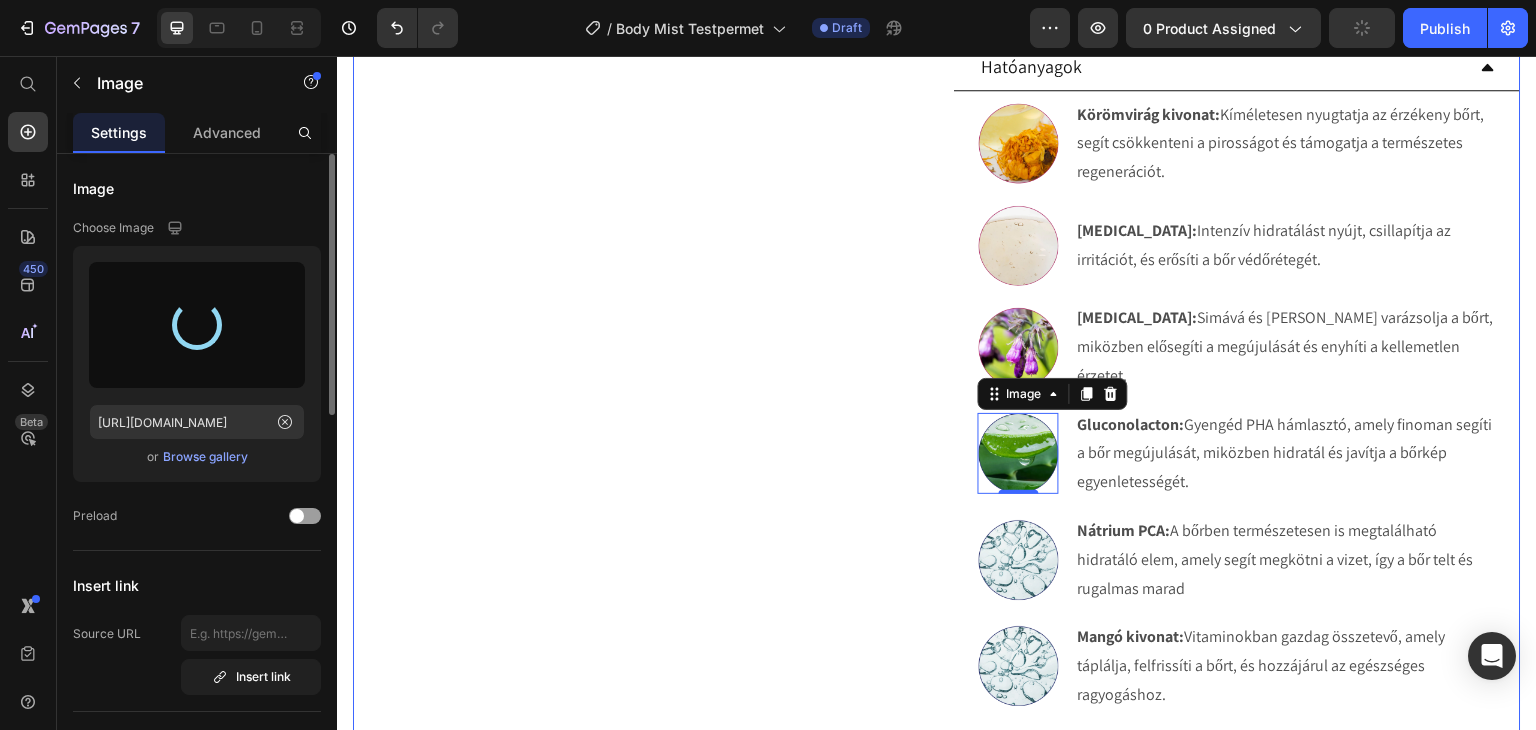 type on "[URL][DOMAIN_NAME]" 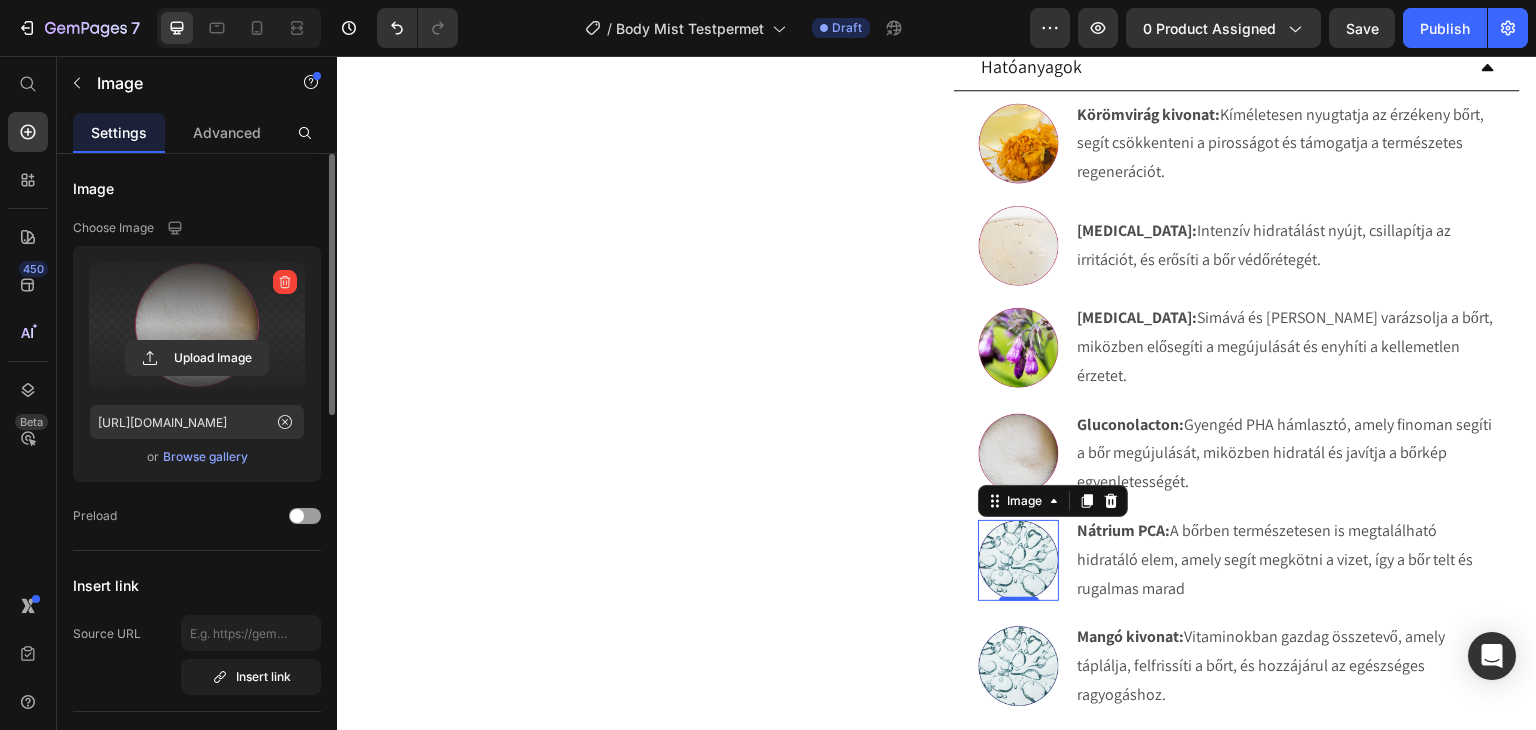 click at bounding box center (1018, 560) 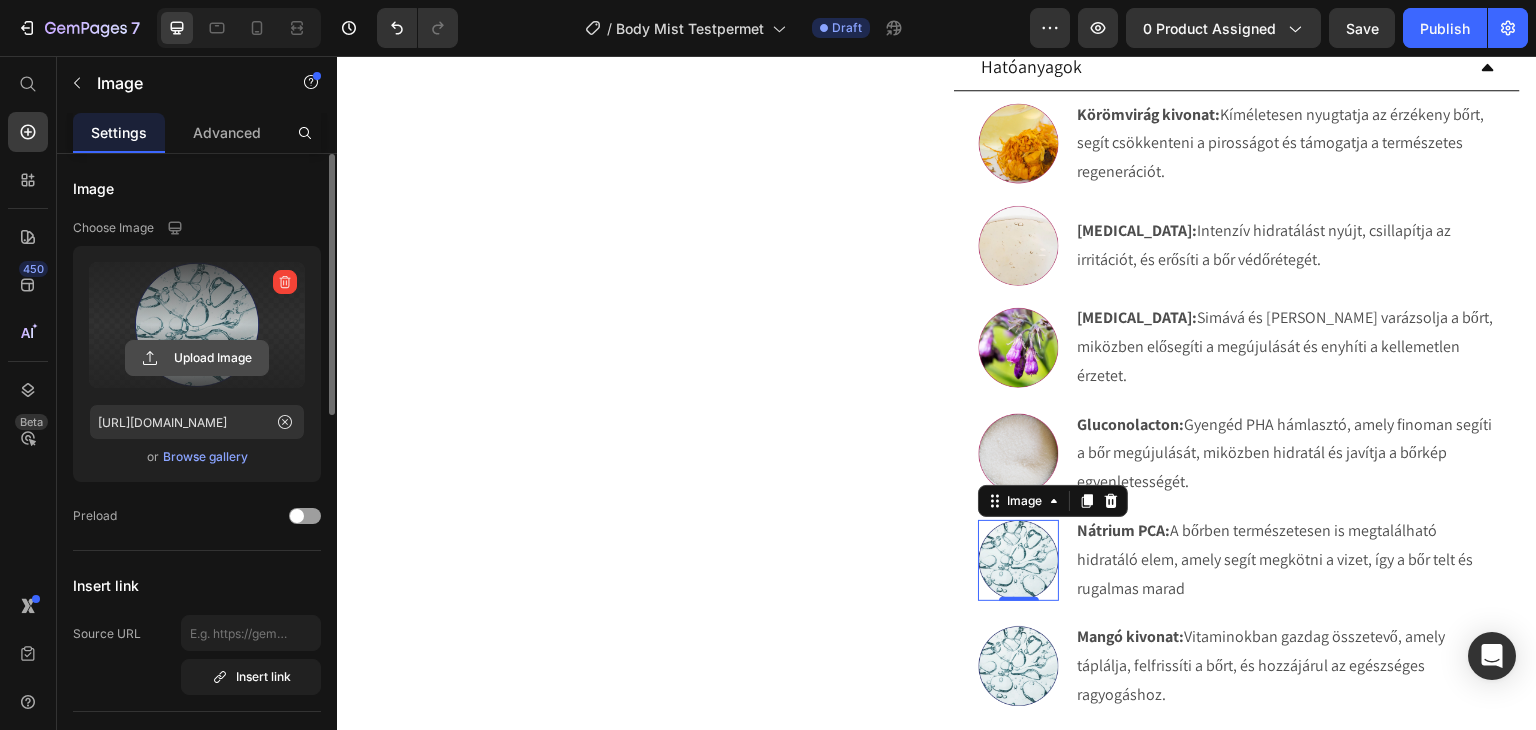 click 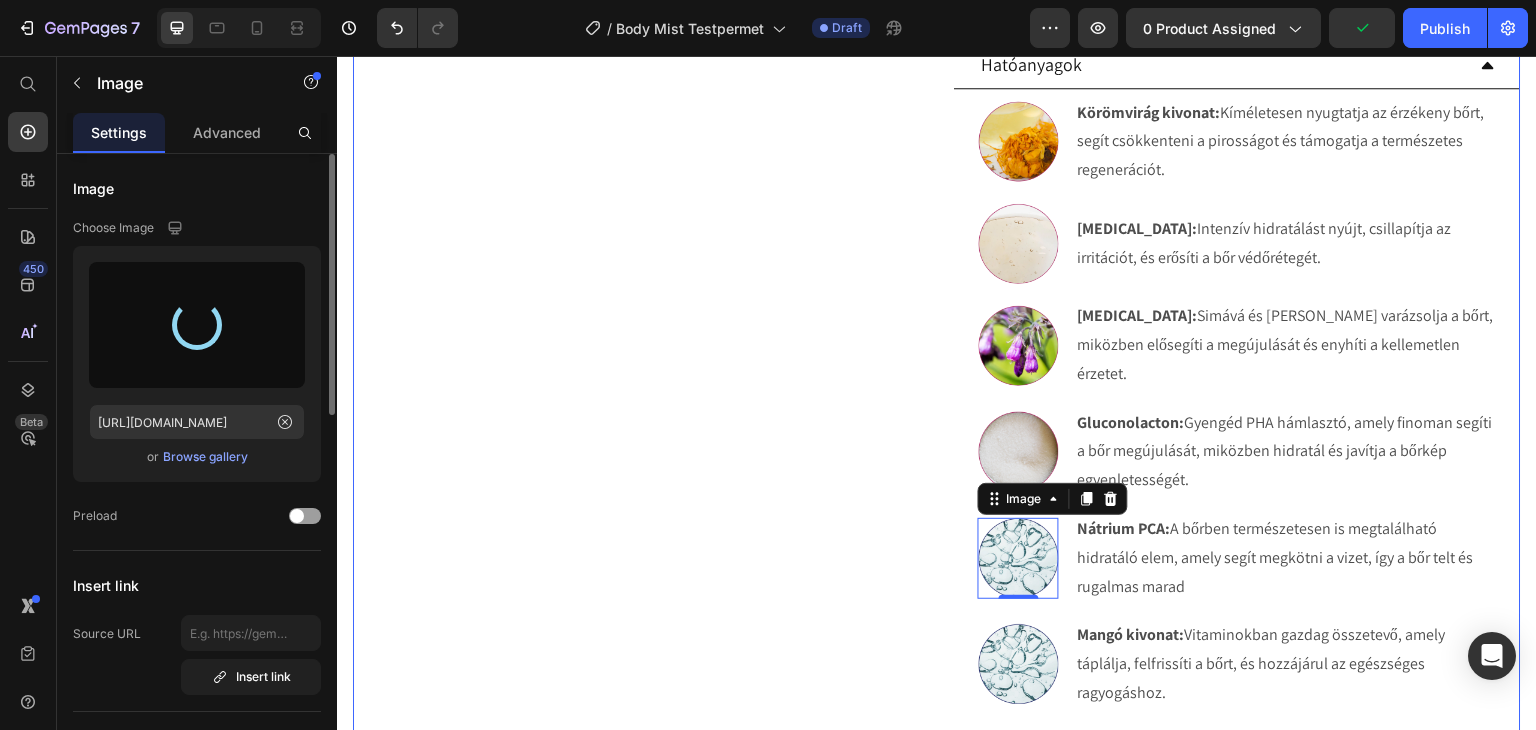 scroll, scrollTop: 1061, scrollLeft: 0, axis: vertical 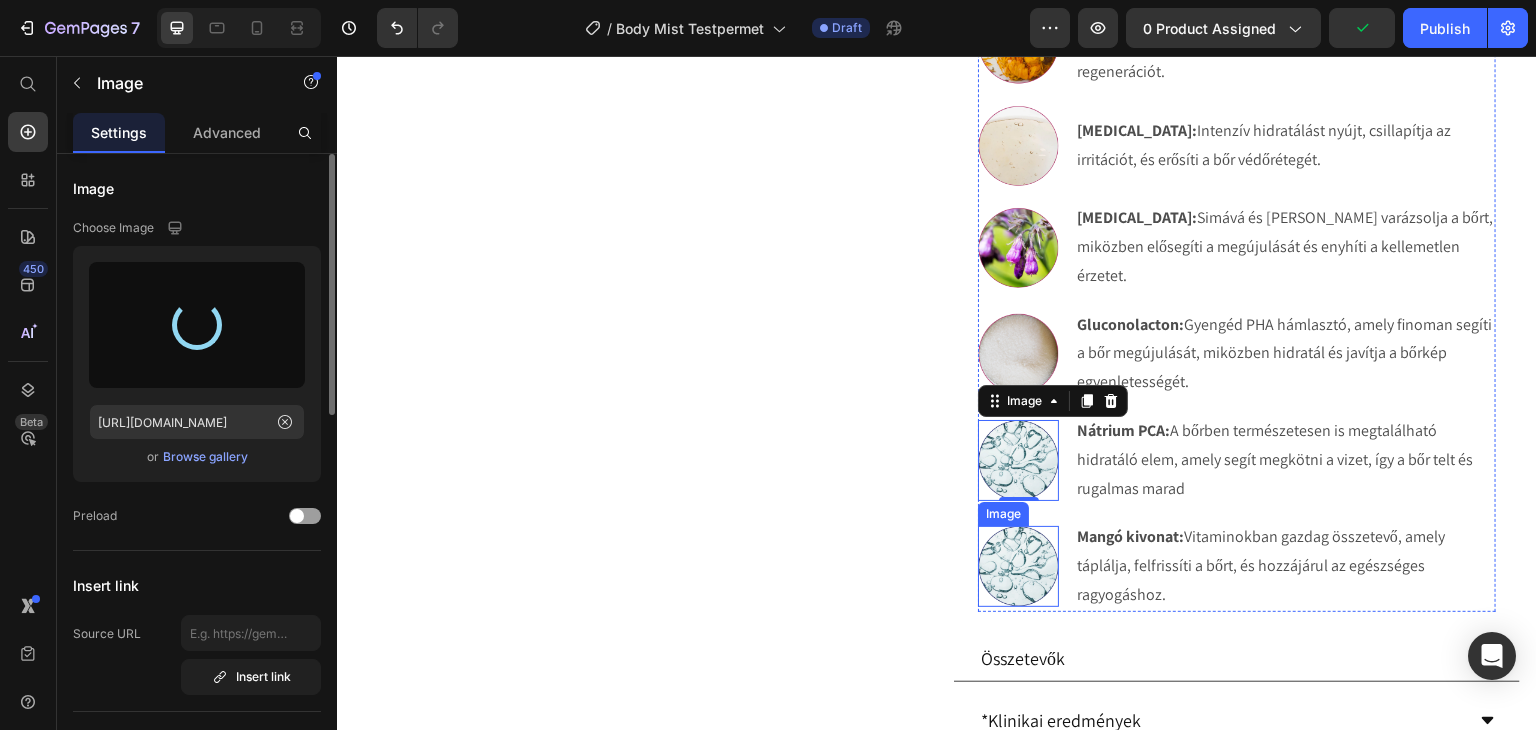 type on "[URL][DOMAIN_NAME]" 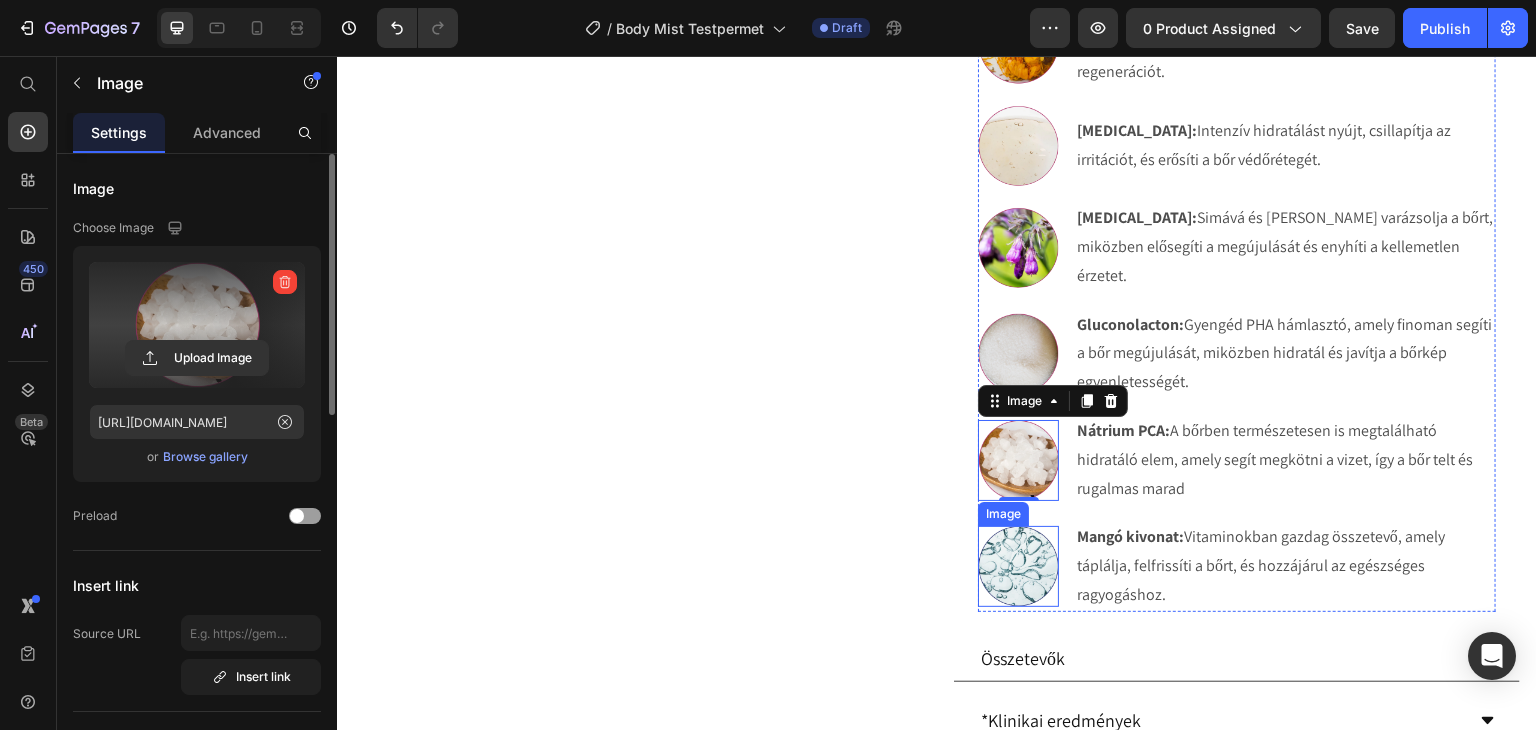 click at bounding box center (1018, 566) 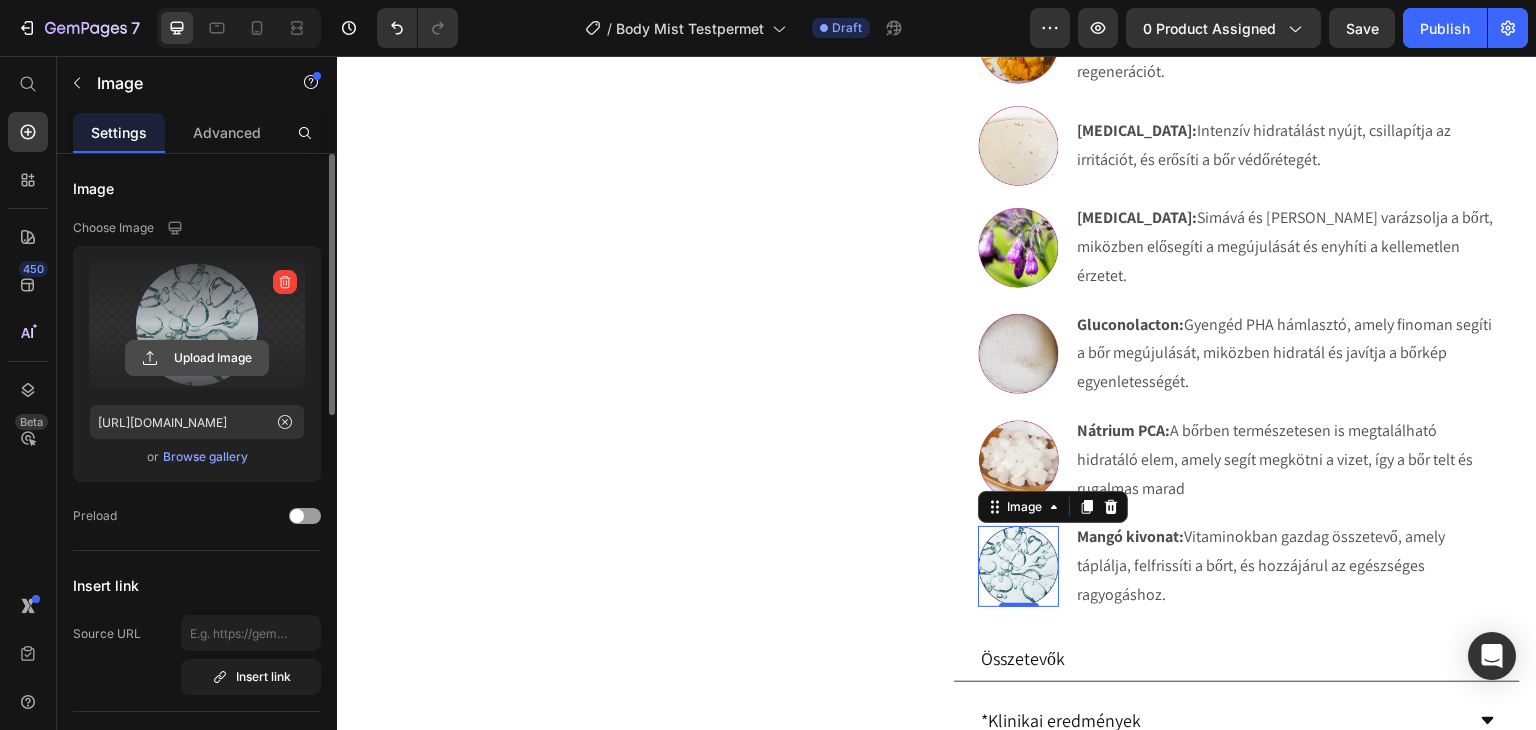 click 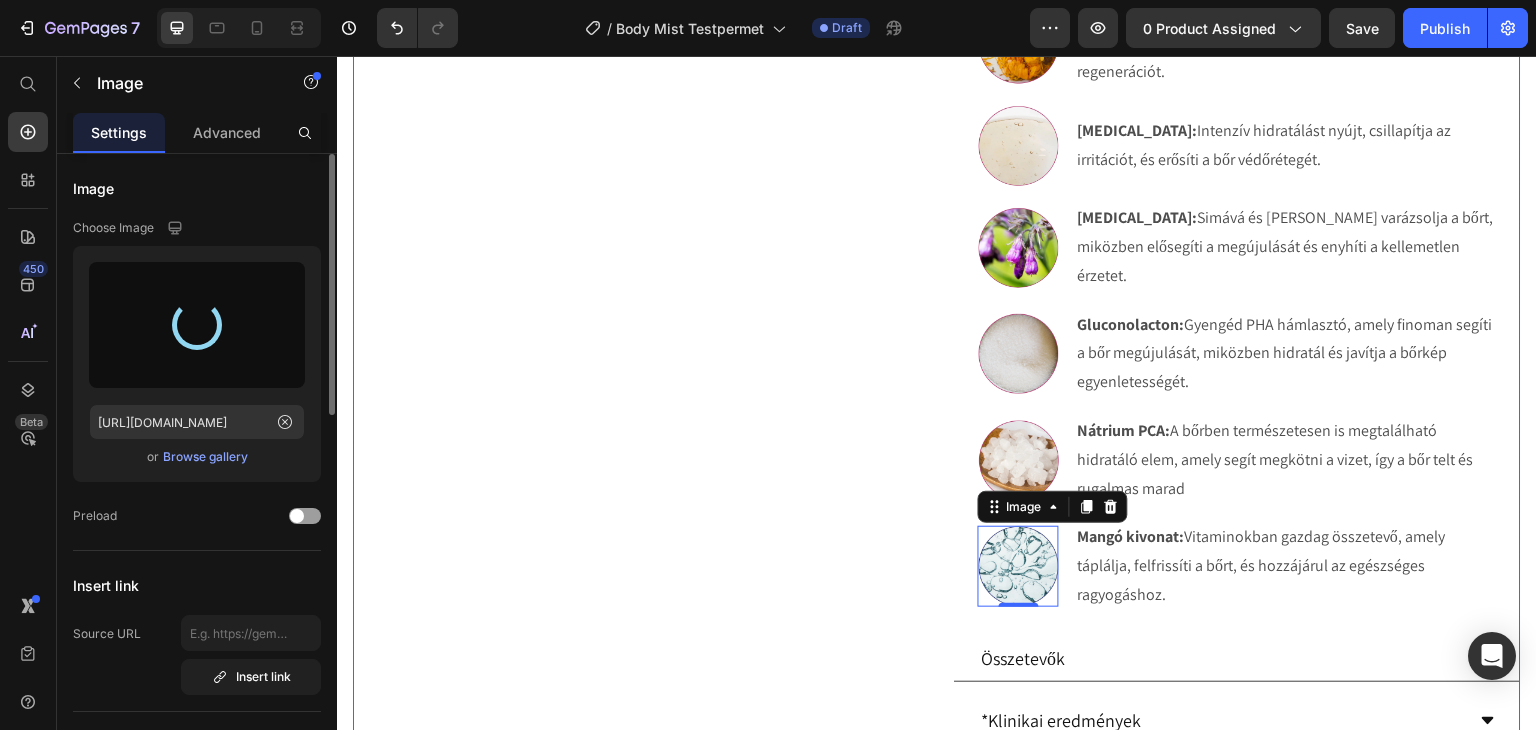 type on "[URL][DOMAIN_NAME]" 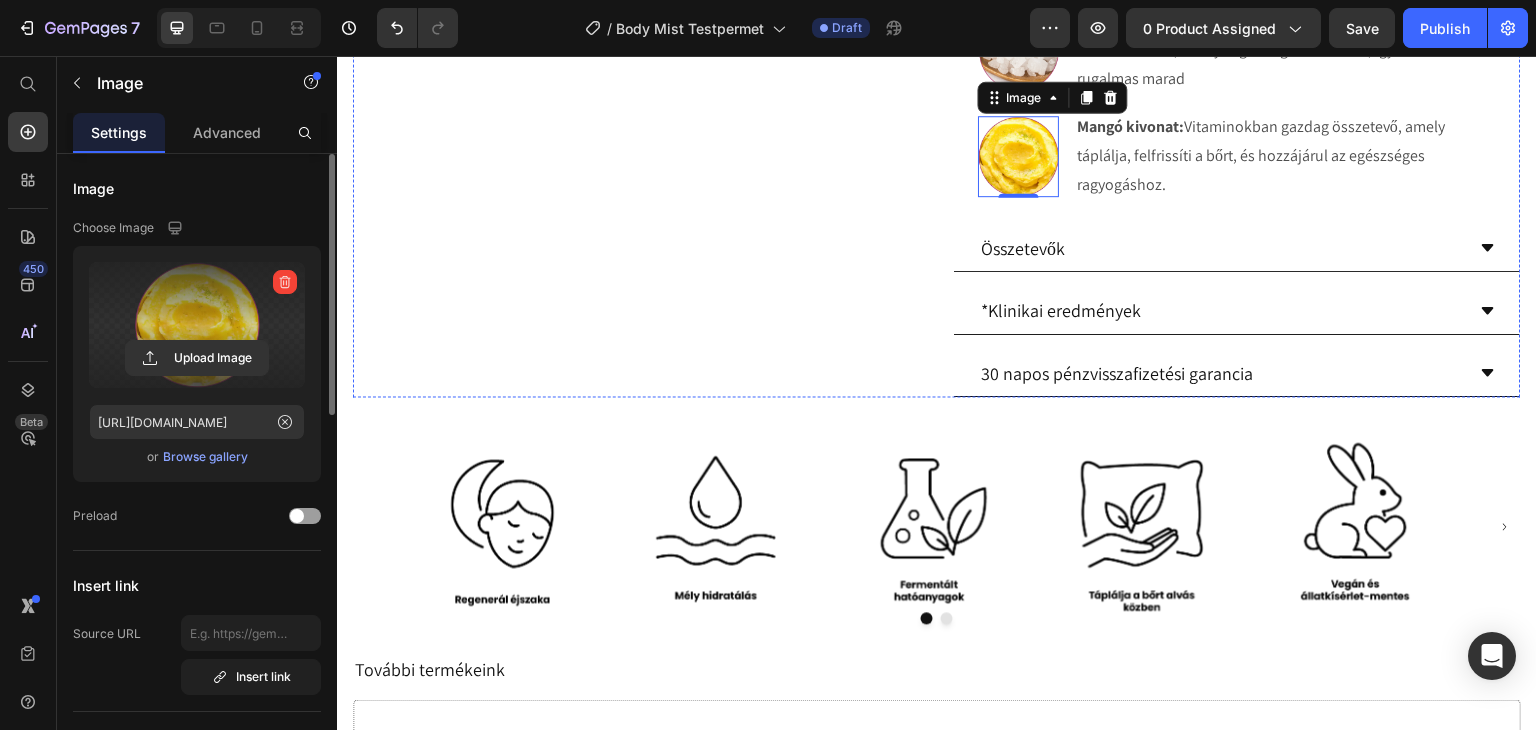 scroll, scrollTop: 1661, scrollLeft: 0, axis: vertical 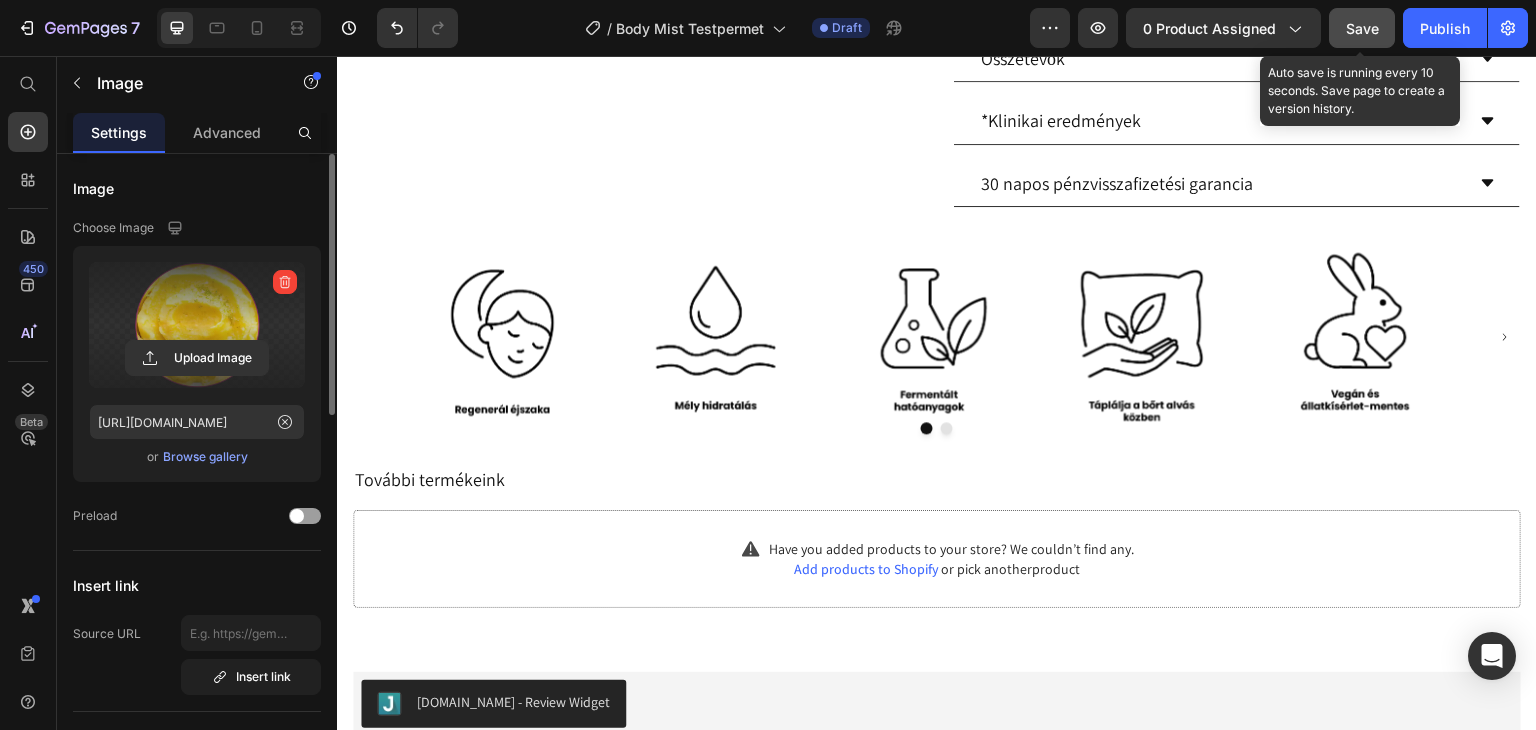 click on "Save" at bounding box center (1362, 28) 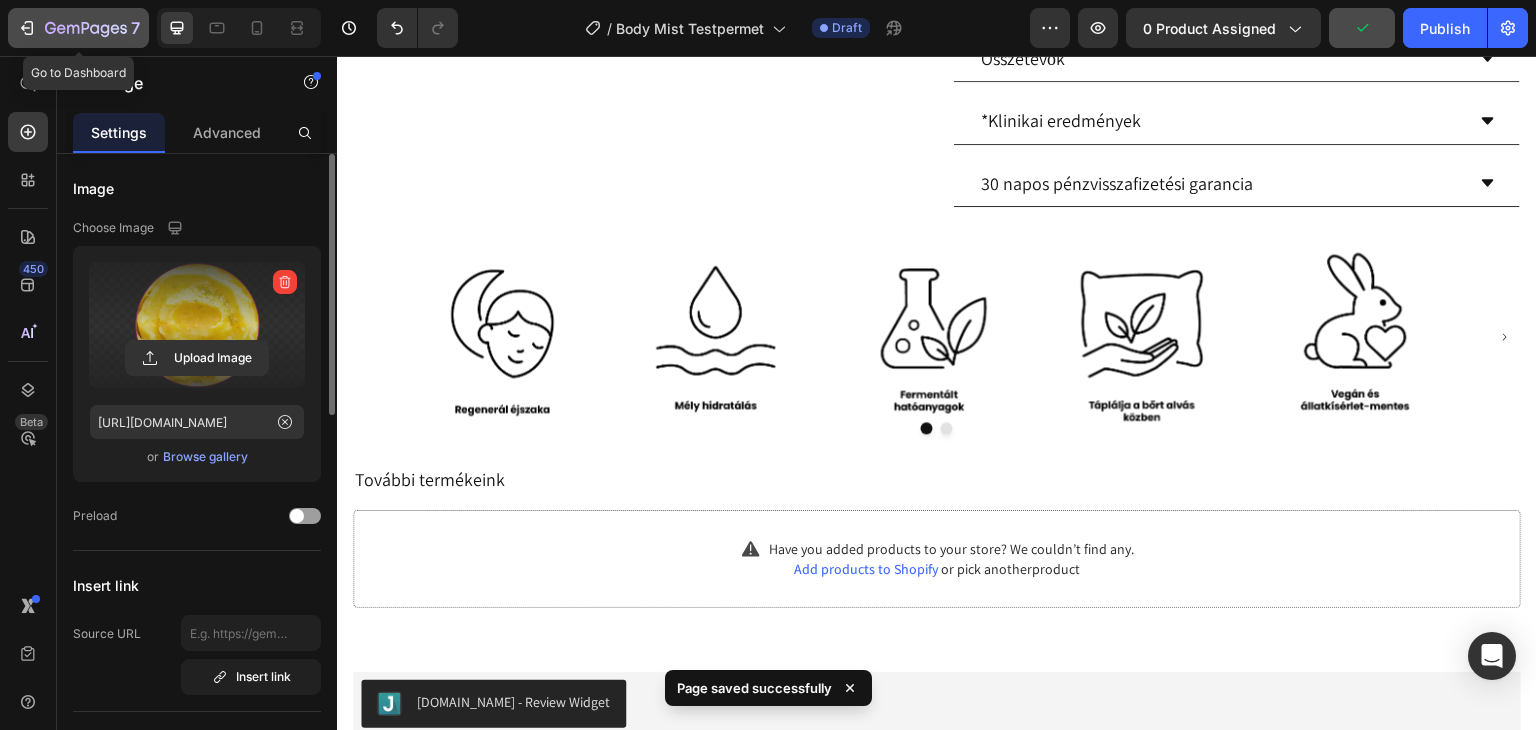 click on "7" 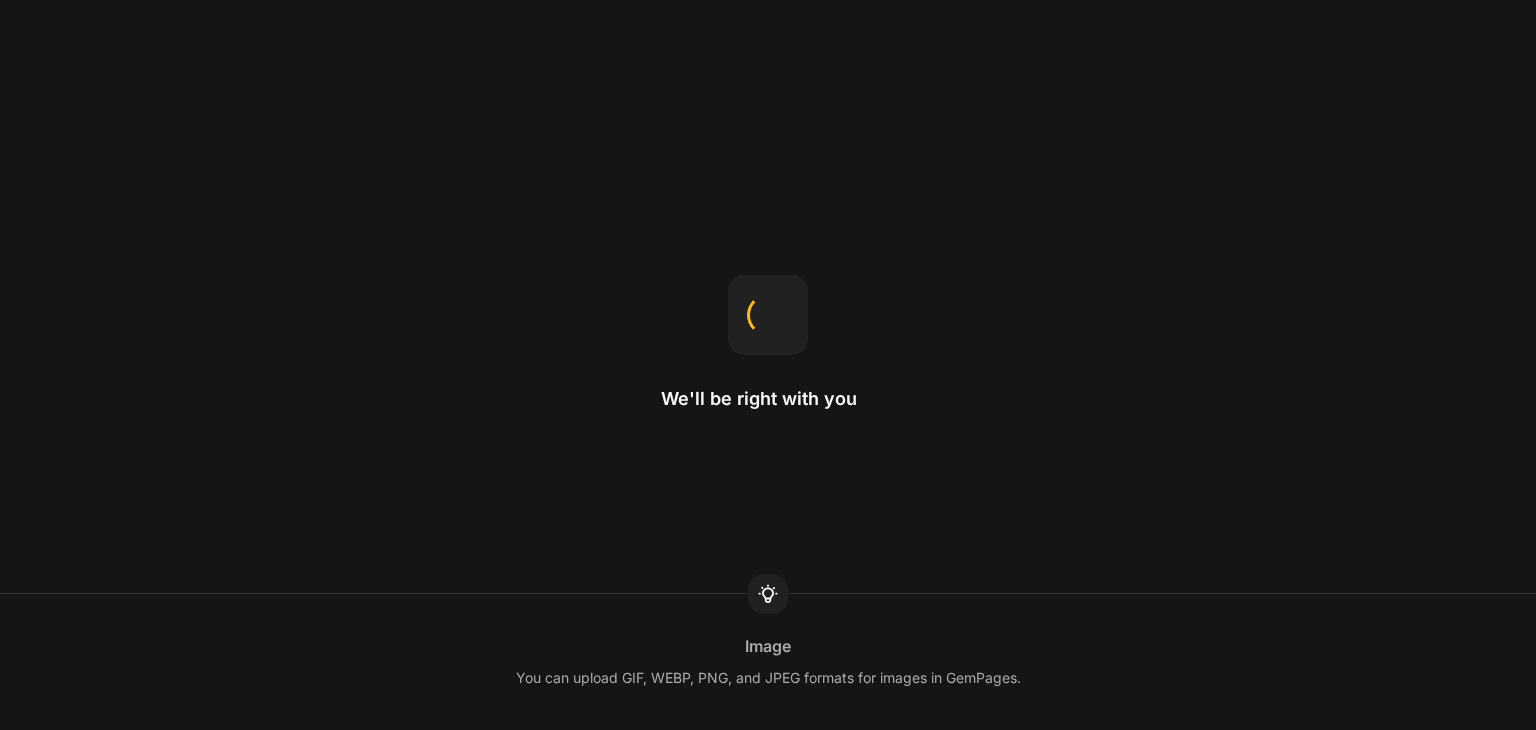 scroll, scrollTop: 0, scrollLeft: 0, axis: both 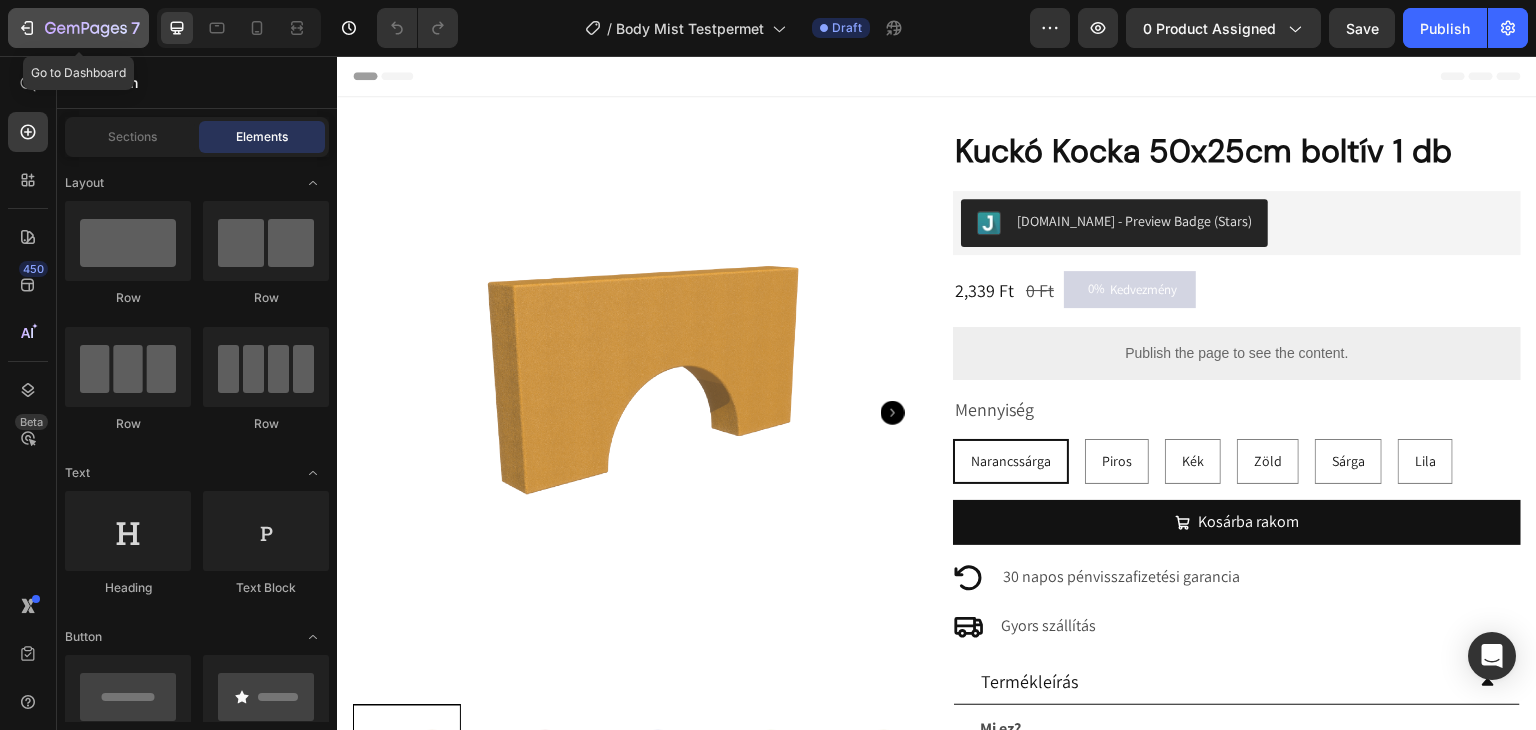 click 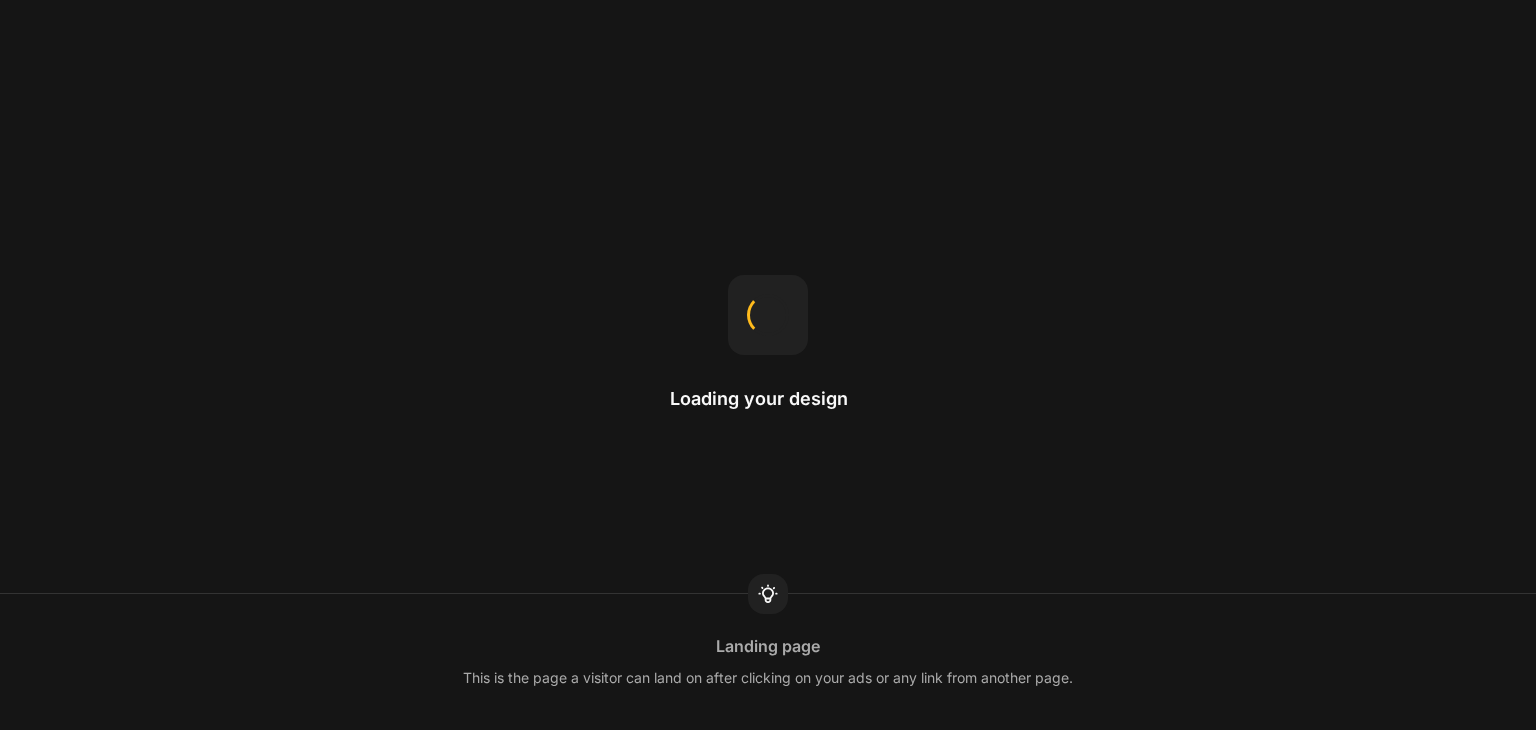 scroll, scrollTop: 0, scrollLeft: 0, axis: both 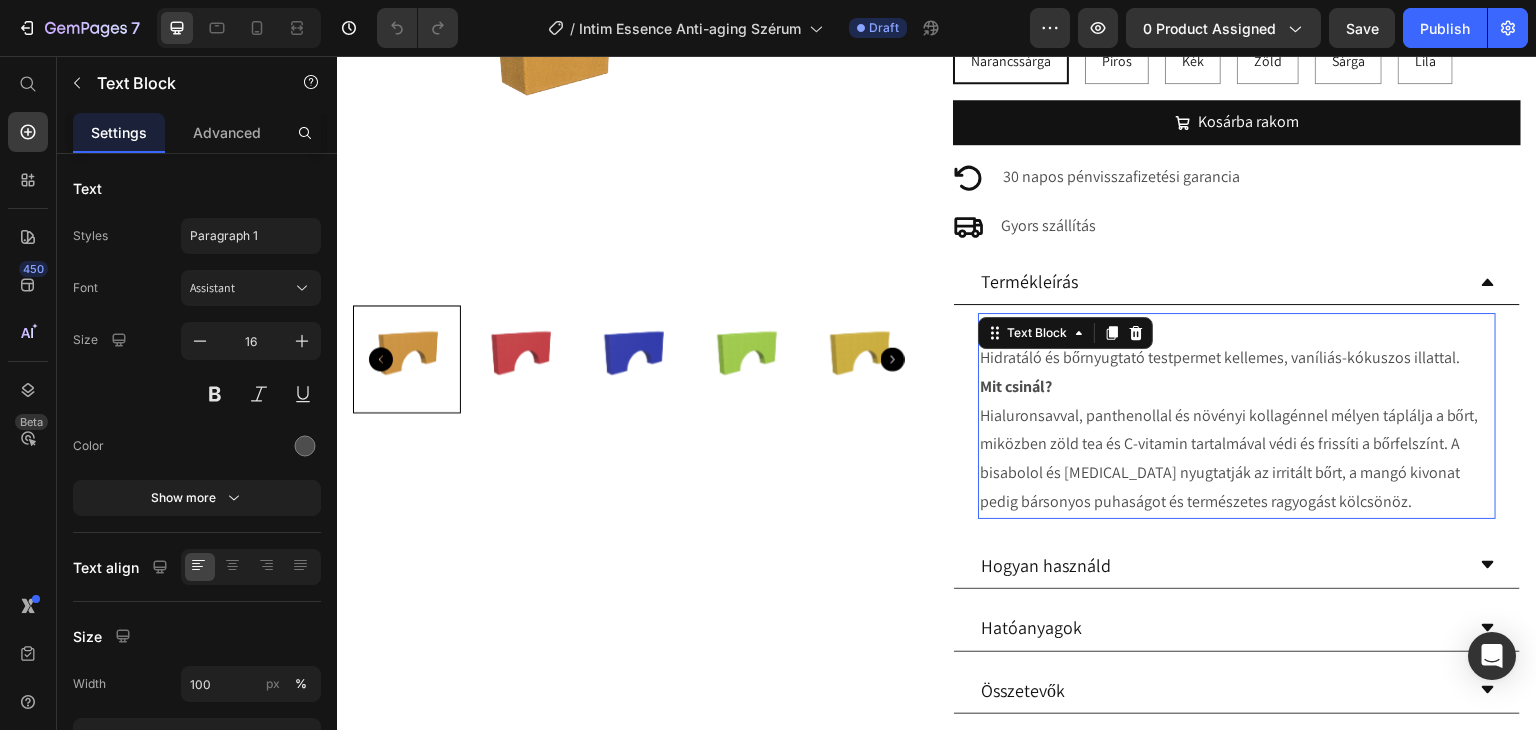 click on "Mit csinál? Hialuronsavval, panthenollal és növényi kollagénnel mélyen táplálja a bőrt, miközben zöld tea és C-vitamin tartalmával védi és frissíti a bőrfelszínt. A bisabolol és [MEDICAL_DATA] nyugtatják az irritált bőrt, a mangó kivonat pedig bársonyos puhaságot és természetes ragyogást kölcsönöz." at bounding box center [1237, 445] 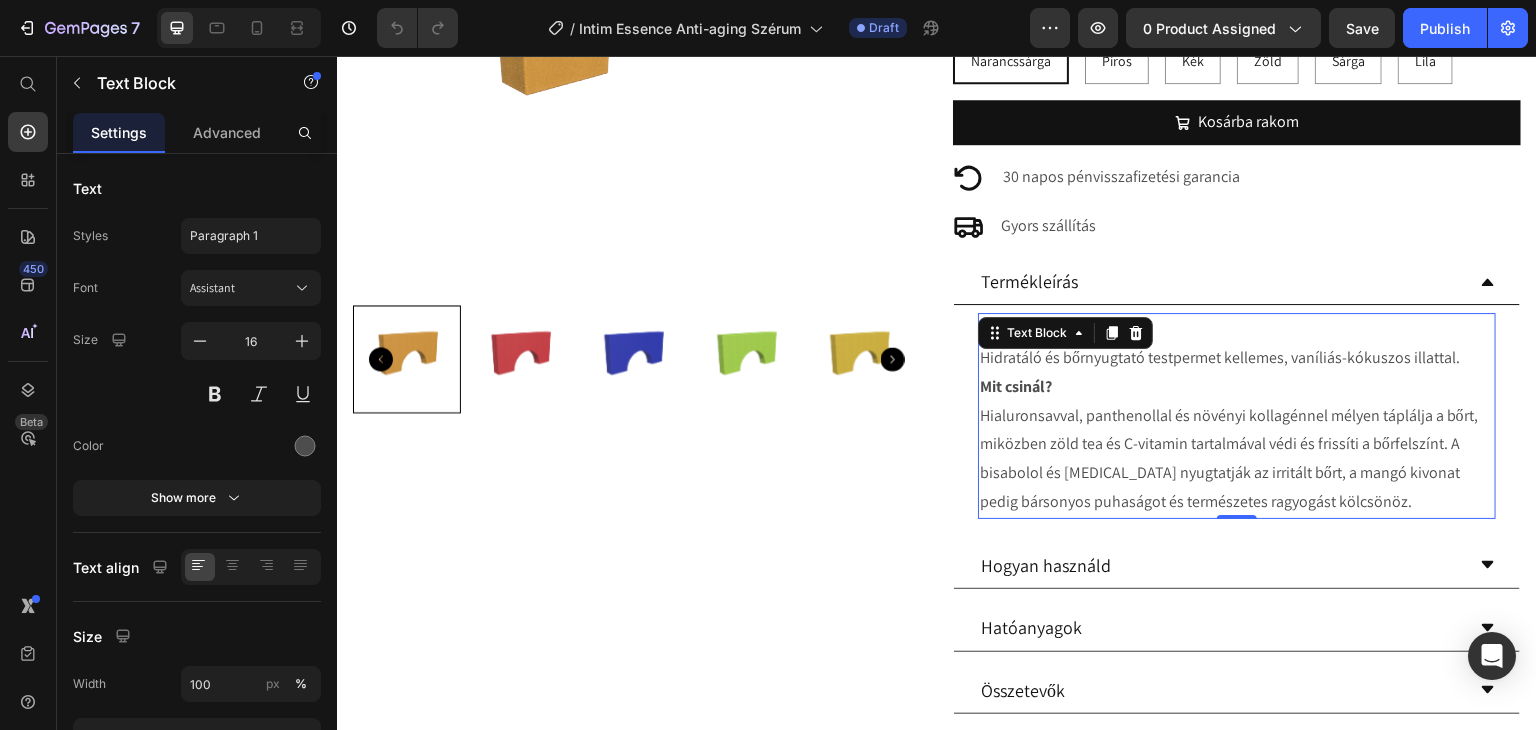 click on "Mi ez? Hidratáló és bőrnyugtató testpermet kellemes, vaníliás-kókuszos illattal." at bounding box center [1237, 344] 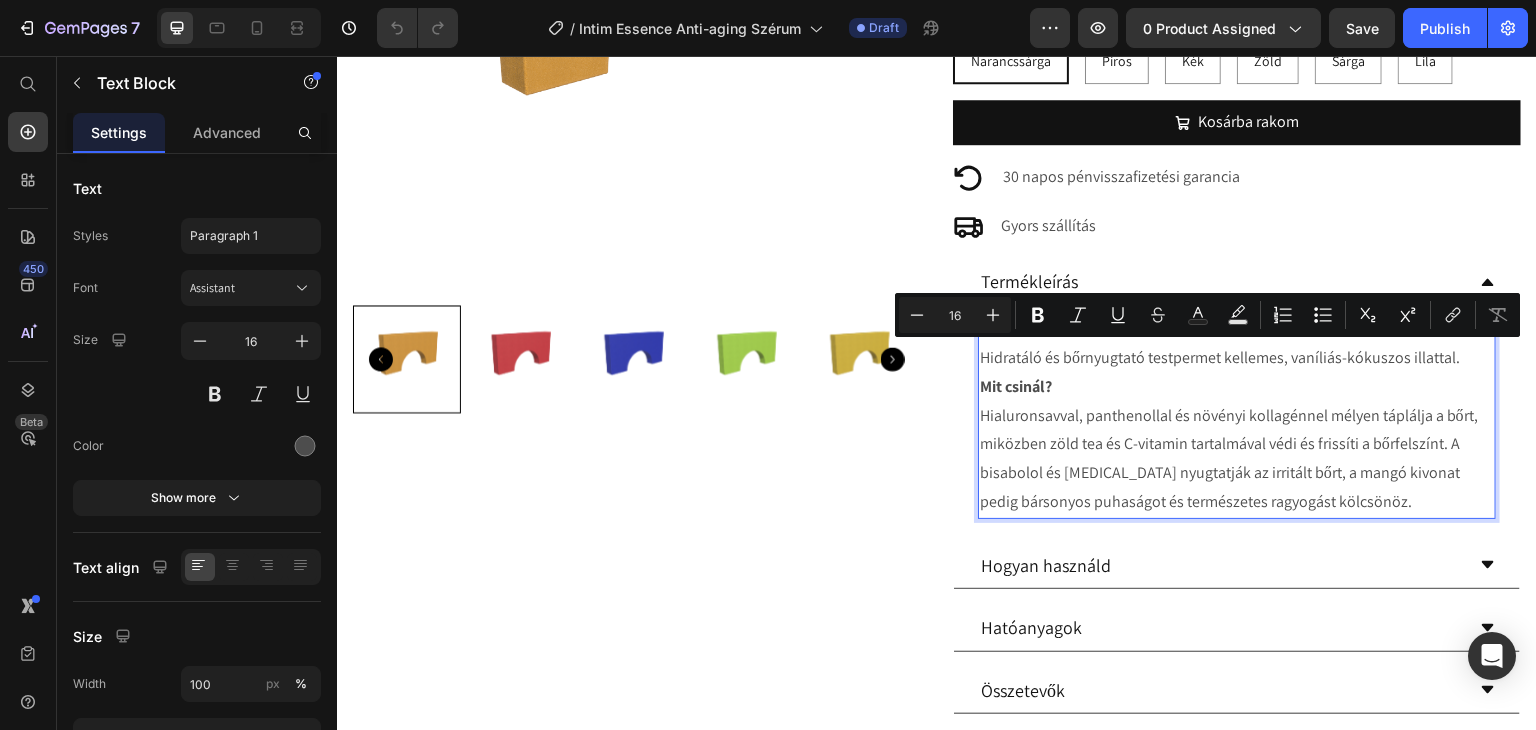 drag, startPoint x: 1460, startPoint y: 358, endPoint x: 973, endPoint y: 366, distance: 487.0657 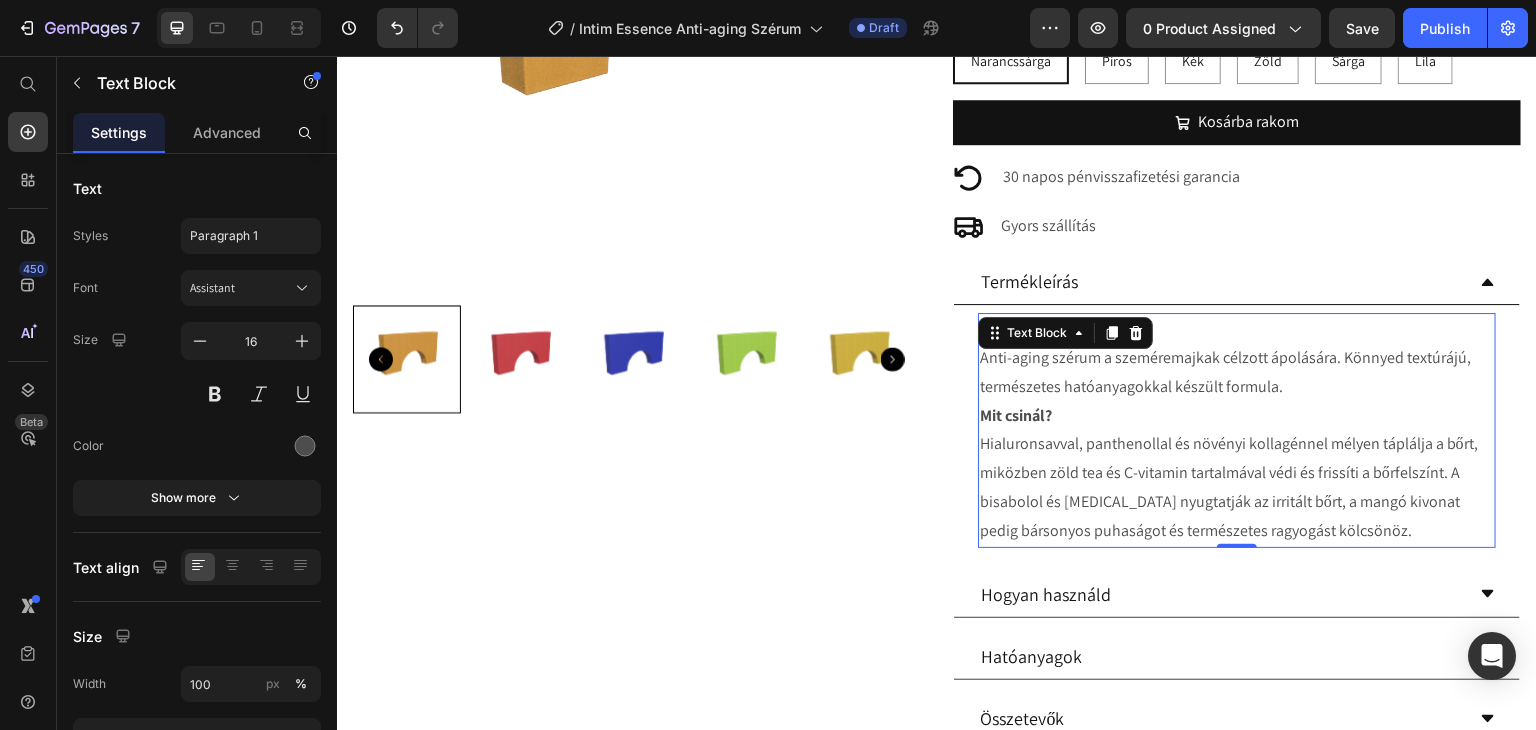 click on "Mit csinál? Hialuronsavval, panthenollal és növényi kollagénnel mélyen táplálja a bőrt, miközben zöld tea és C-vitamin tartalmával védi és frissíti a bőrfelszínt. A bisabolol és [MEDICAL_DATA] nyugtatják az irritált bőrt, a mangó kivonat pedig bársonyos puhaságot és természetes ragyogást kölcsönöz." at bounding box center (1237, 474) 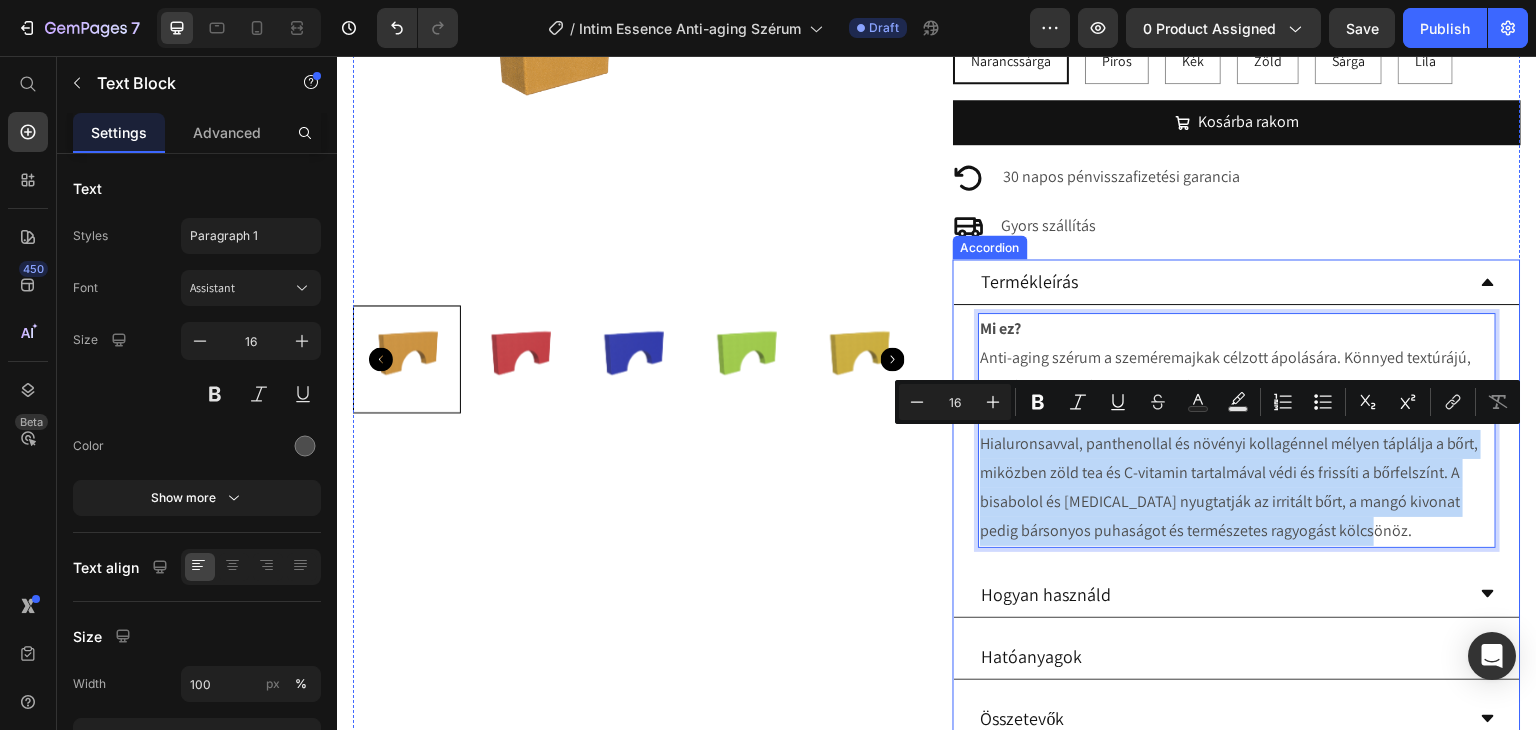 drag, startPoint x: 1365, startPoint y: 528, endPoint x: 964, endPoint y: 441, distance: 410.32913 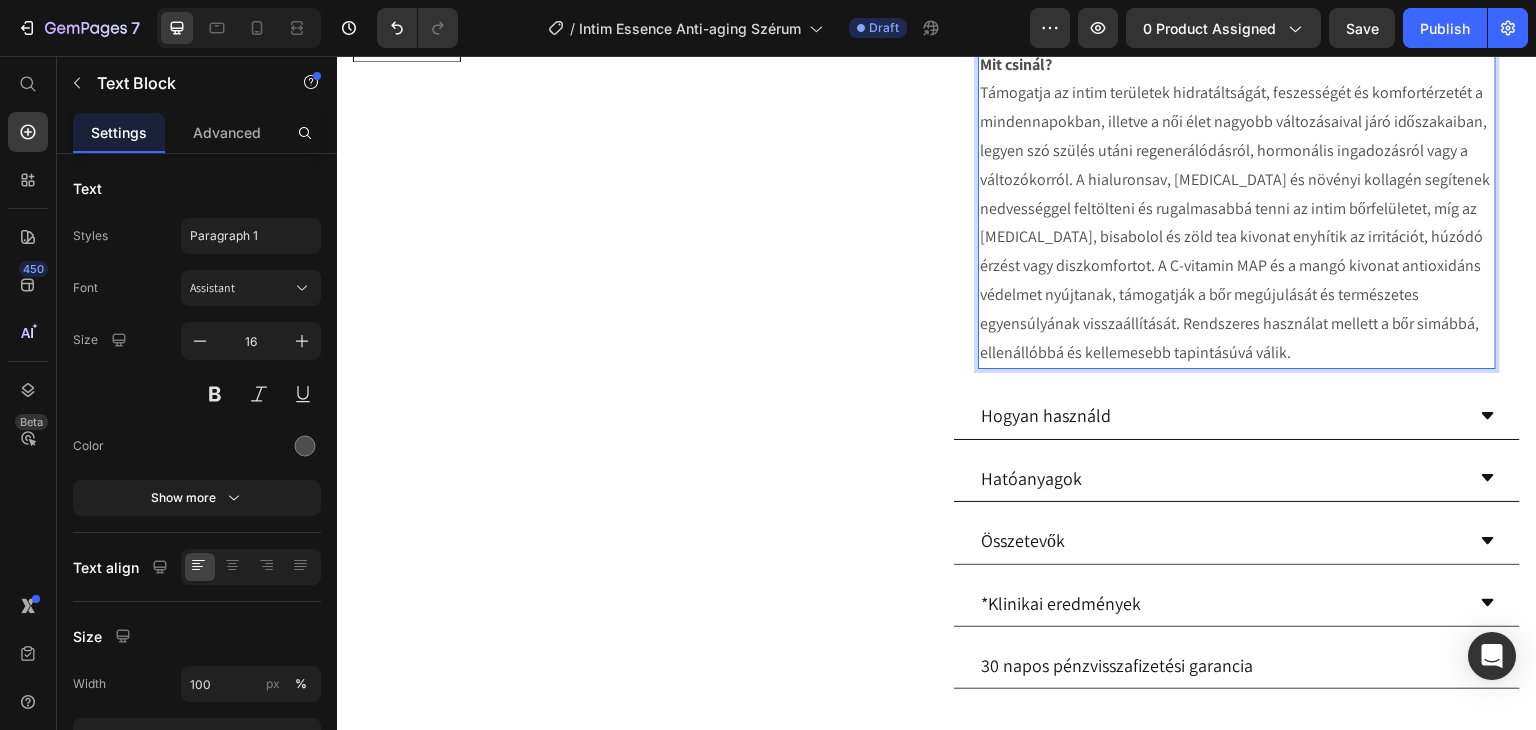 scroll, scrollTop: 902, scrollLeft: 0, axis: vertical 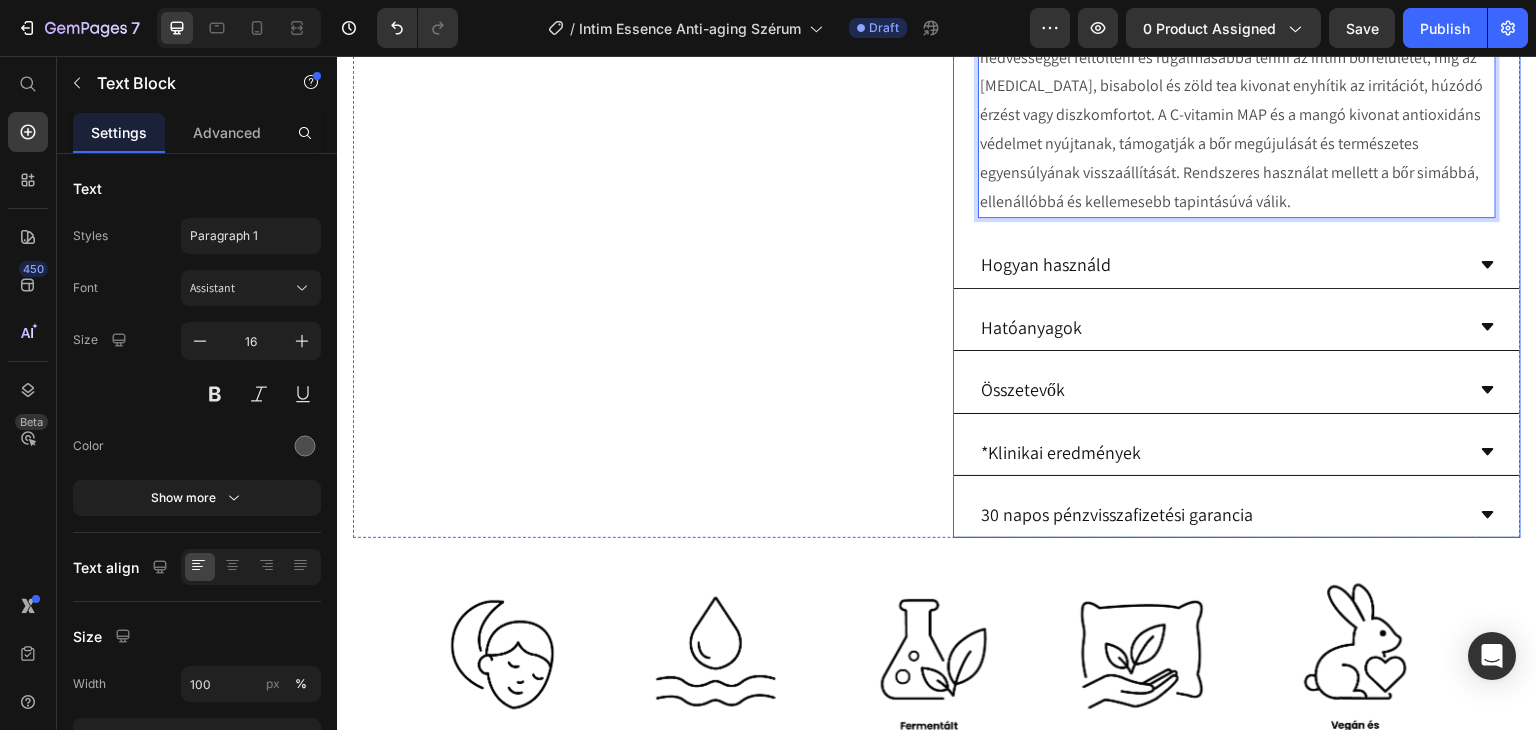 click on "Hogyan használd" at bounding box center (1221, 264) 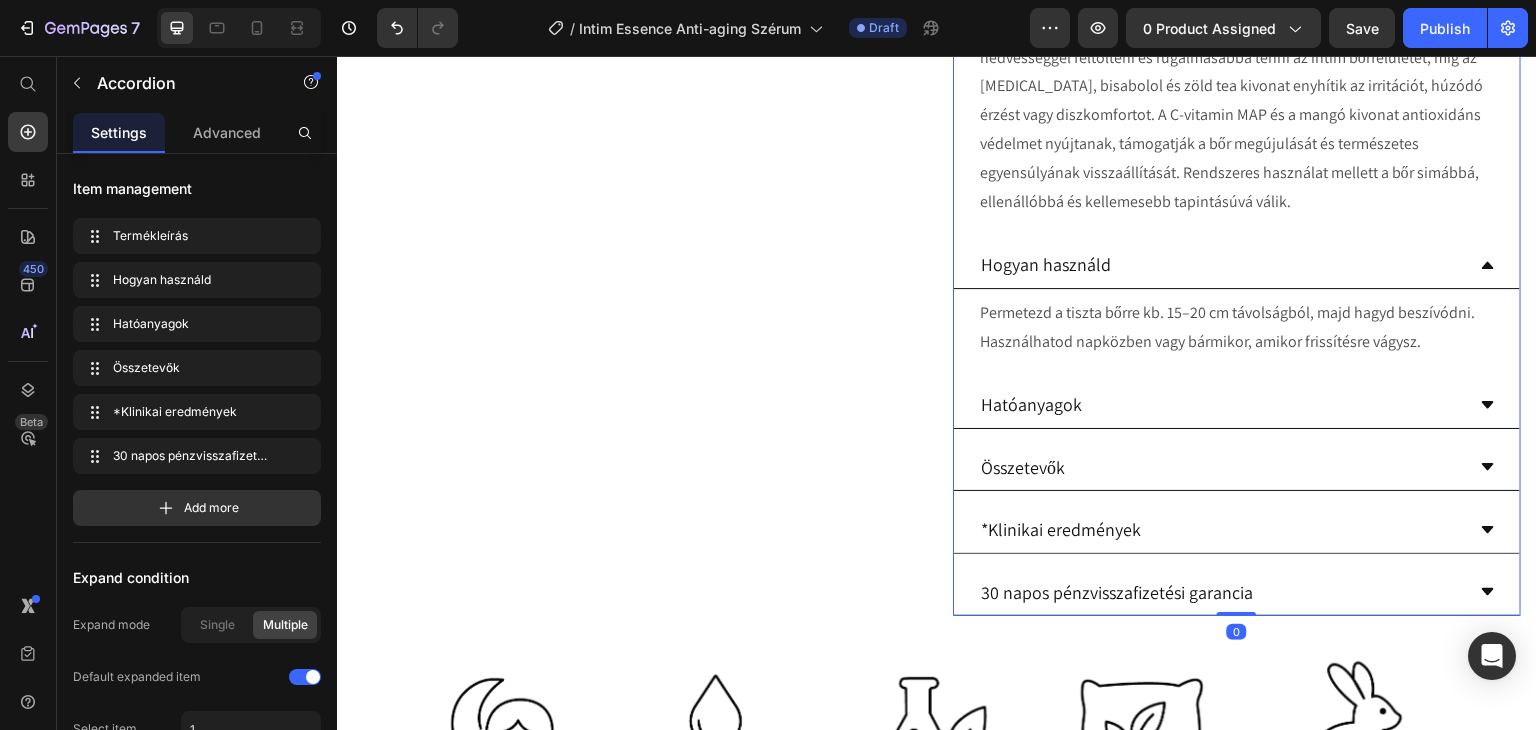 scroll, scrollTop: 0, scrollLeft: 0, axis: both 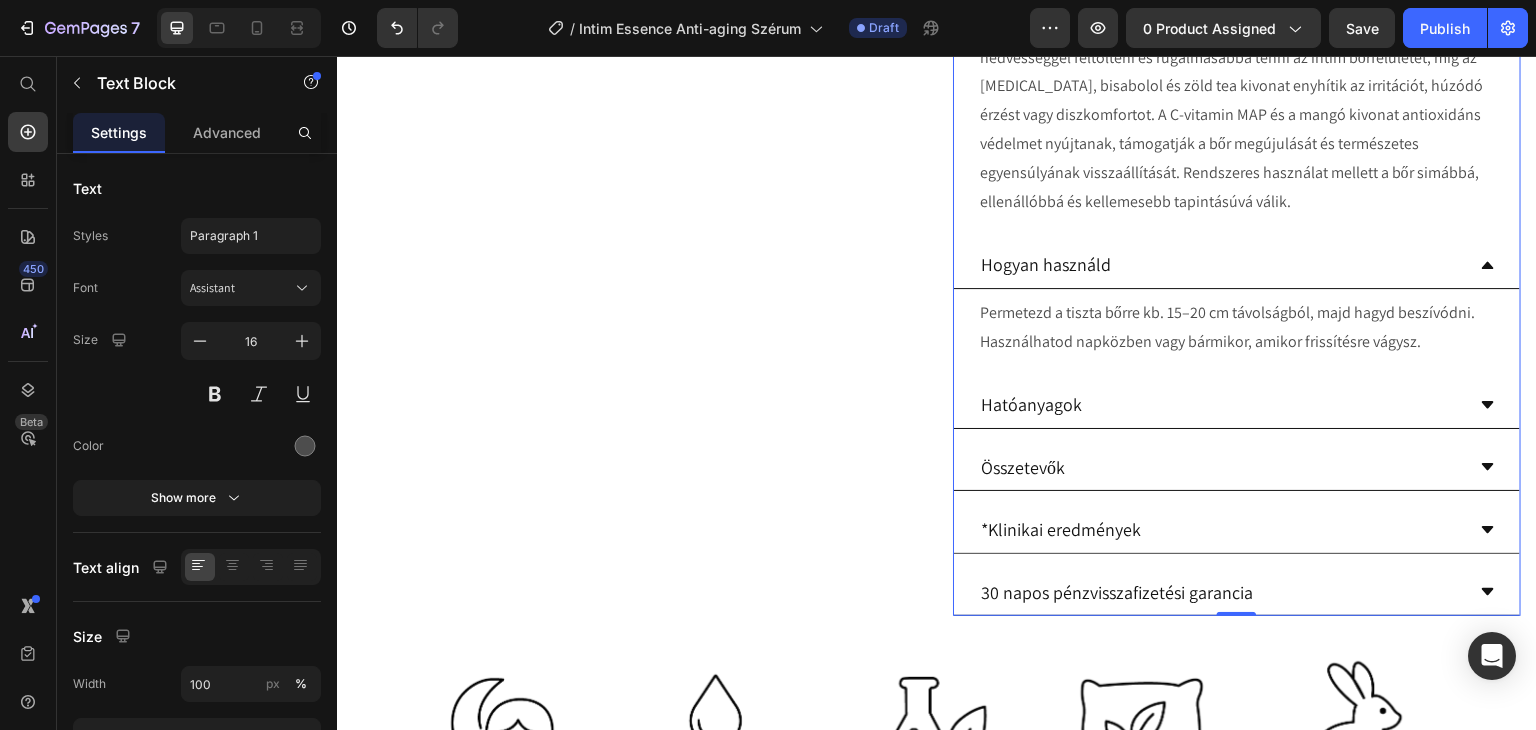 click on "Permetezd a tiszta bőrre kb. 15–20 cm távolságból, majd hagyd beszívódni. Használhatod napközben vagy bármikor, amikor frissítésre vágysz." at bounding box center (1237, 328) 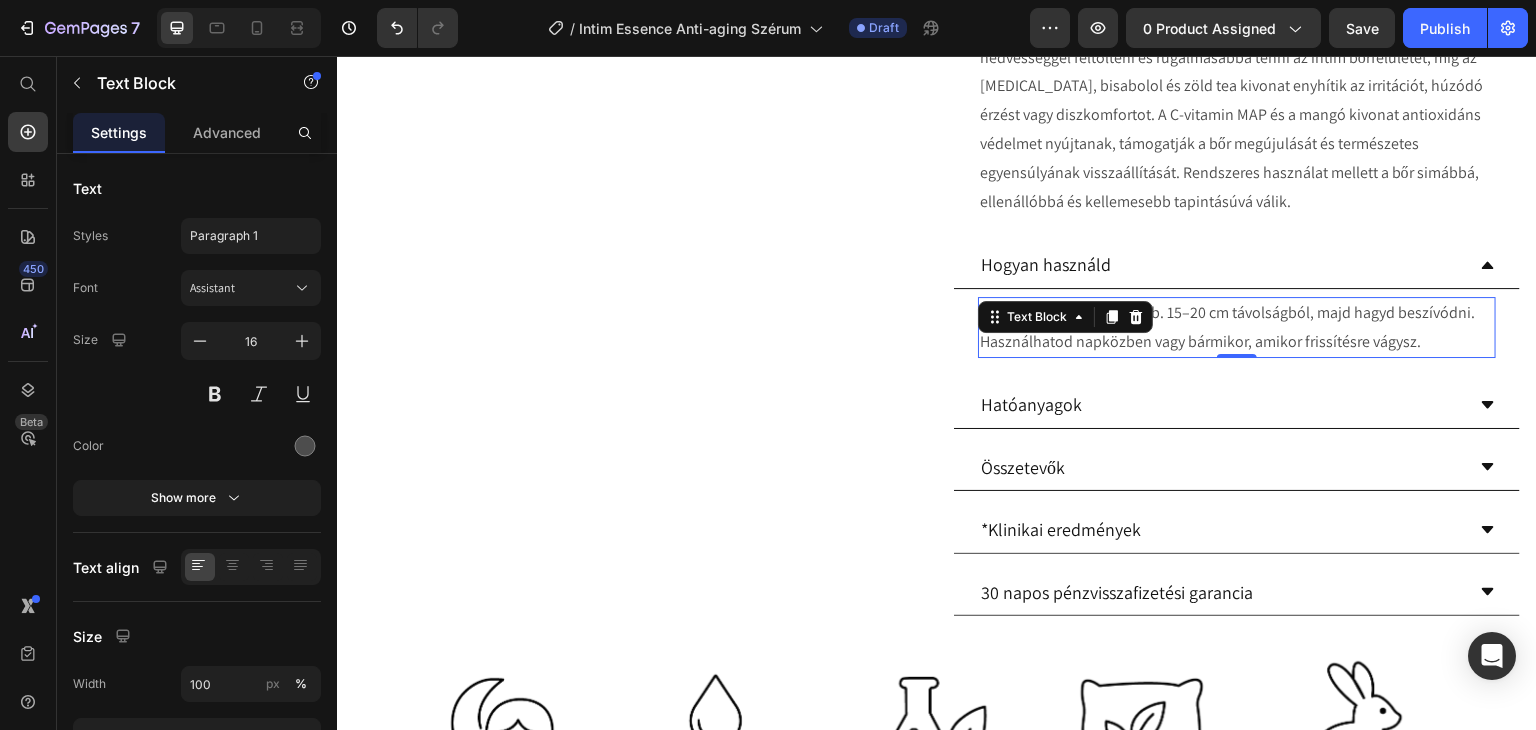 click on "Permetezd a tiszta bőrre kb. 15–20 cm távolságból, majd hagyd beszívódni. Használhatod napközben vagy bármikor, amikor frissítésre vágysz." at bounding box center (1237, 328) 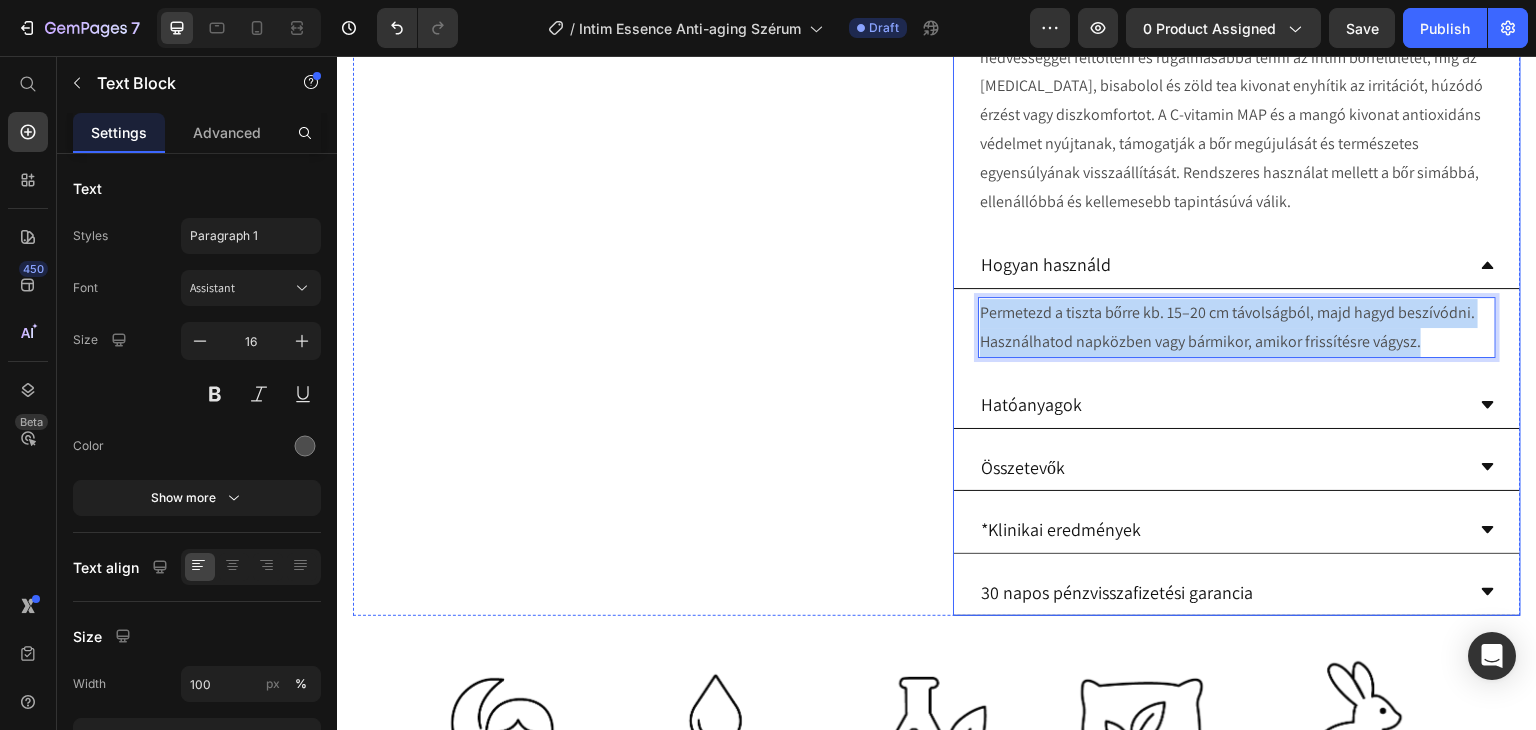 drag, startPoint x: 1414, startPoint y: 337, endPoint x: 969, endPoint y: 314, distance: 445.594 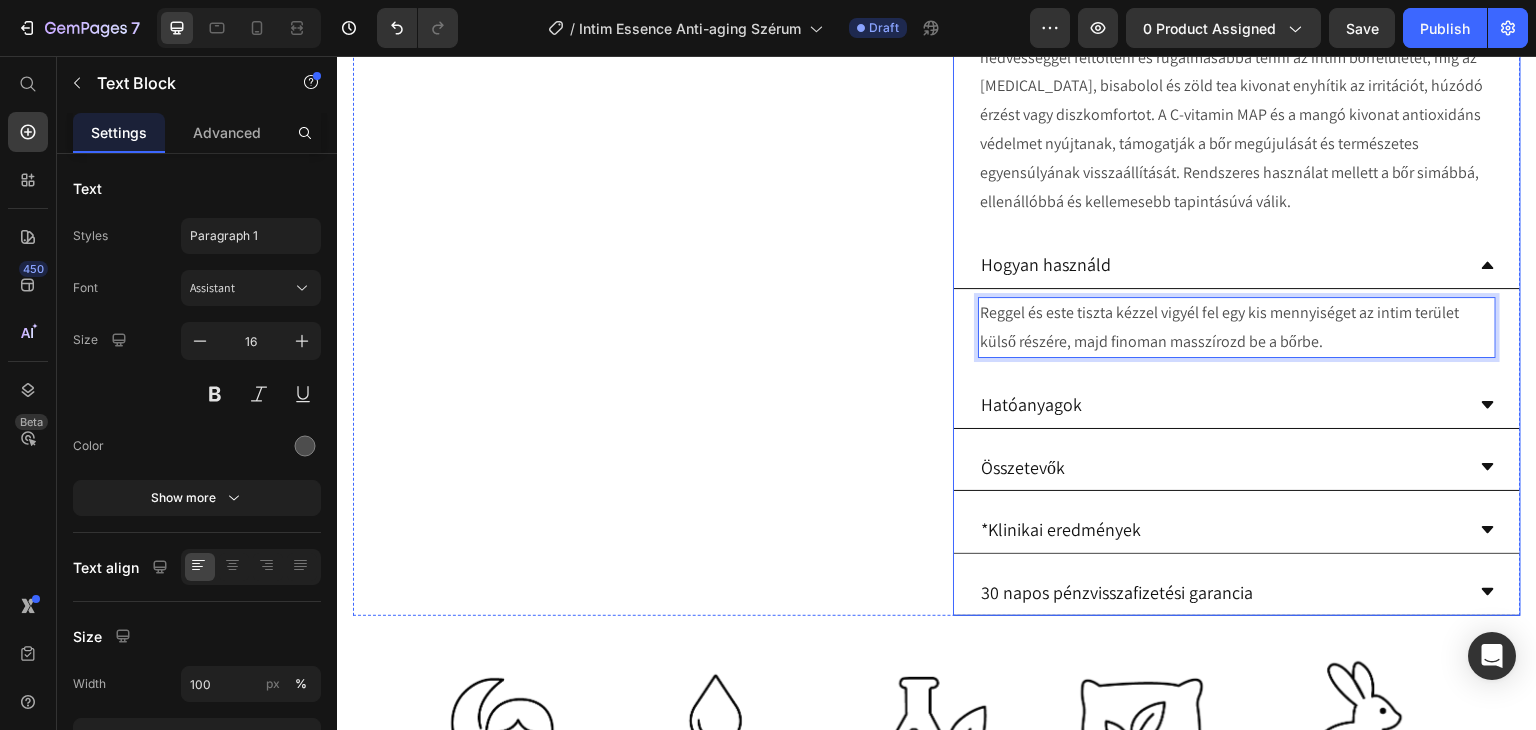 click on "Hatóanyagok" at bounding box center (1221, 404) 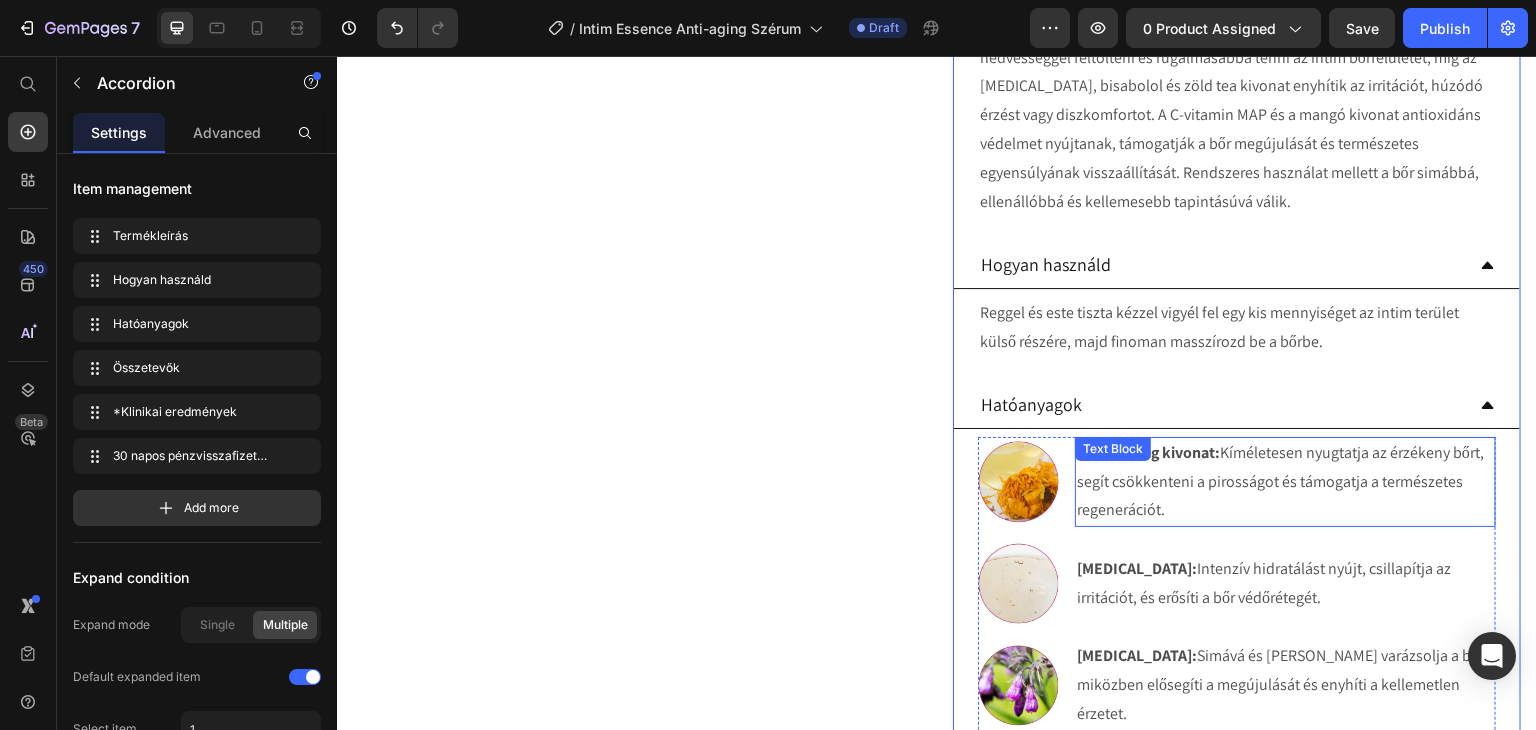 click on "Körömvirág kivonat:" at bounding box center (1148, 452) 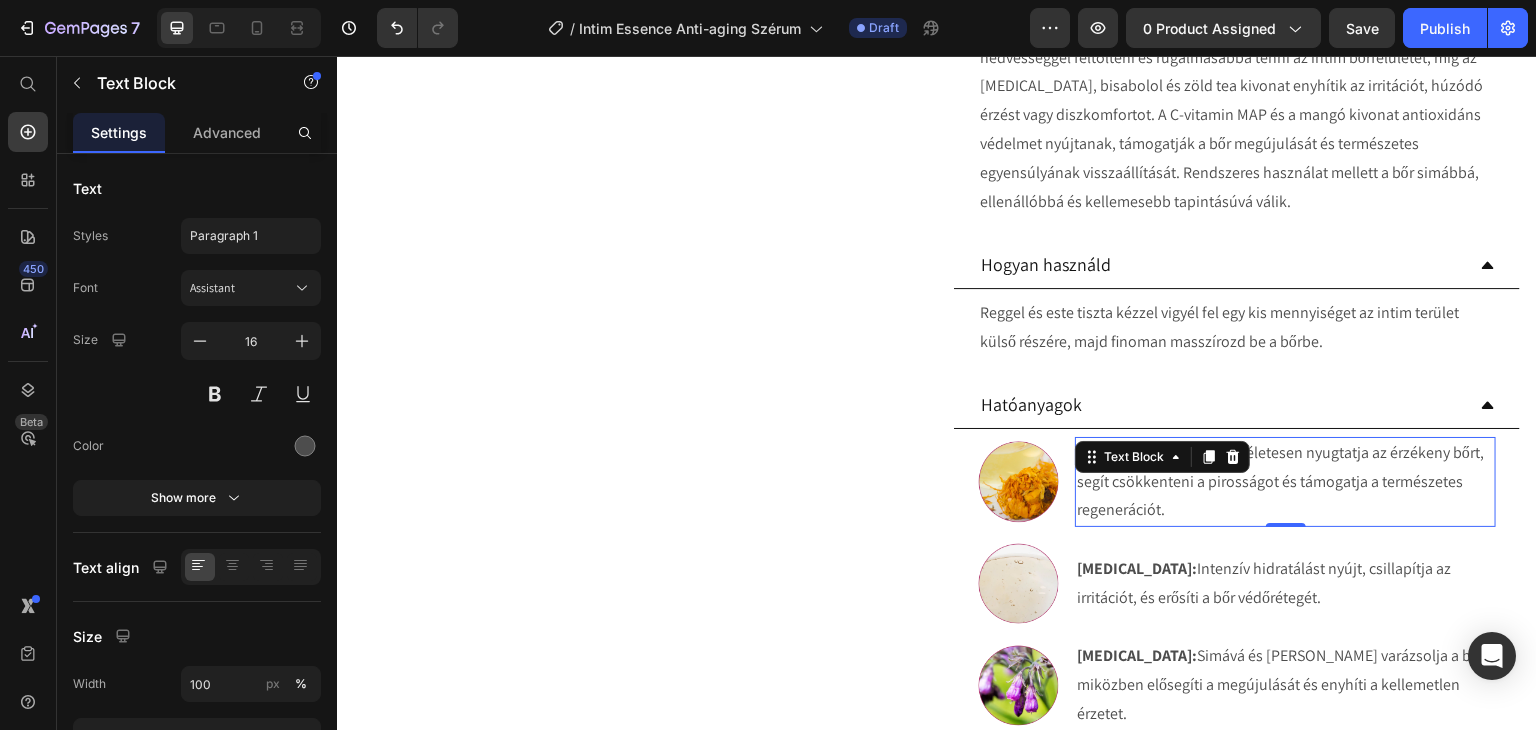 click 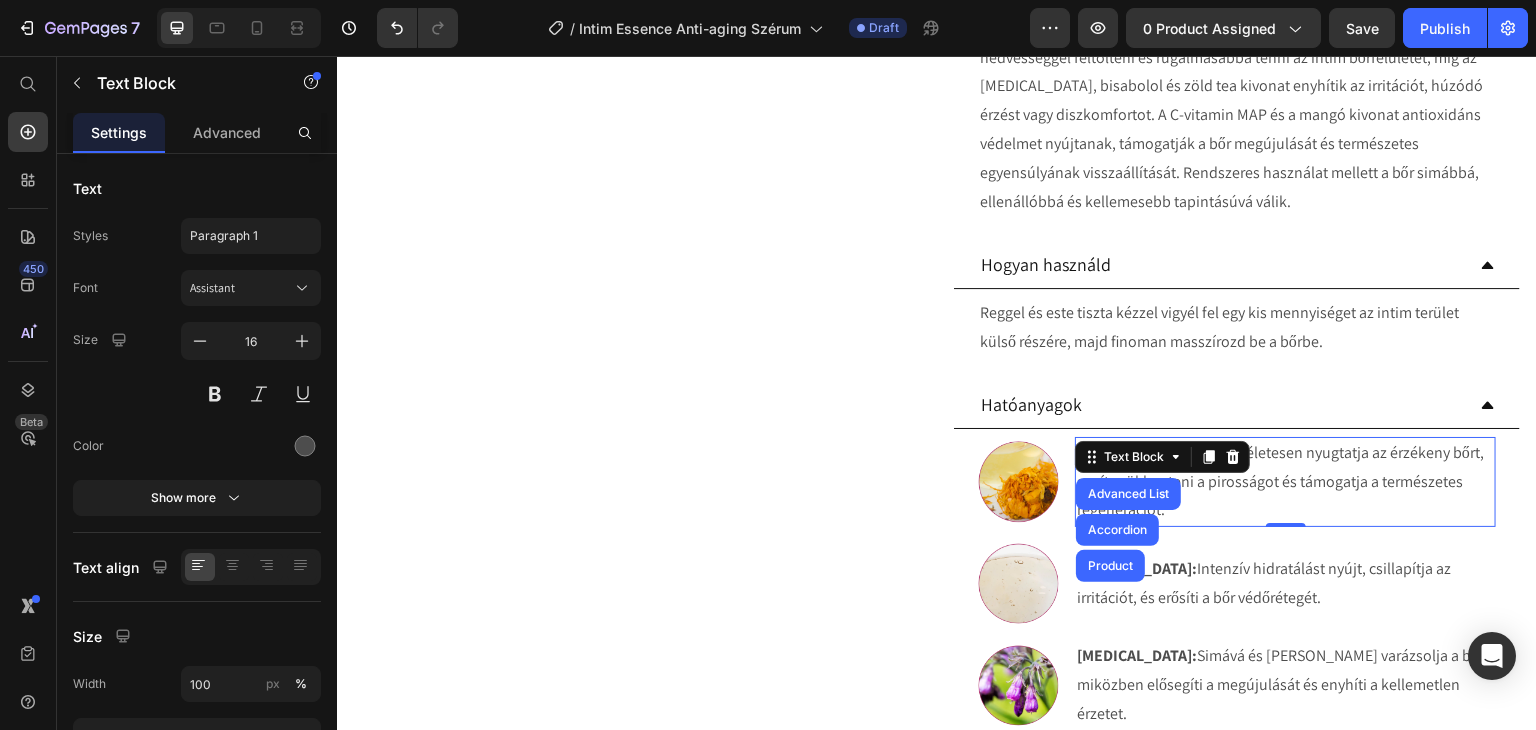 click on "Körömvirág kivonat:  Kíméletesen nyugtatja az érzékeny bőrt, segít csökkenteni a pirosságot és támogatja a természetes regenerációt." at bounding box center (1285, 482) 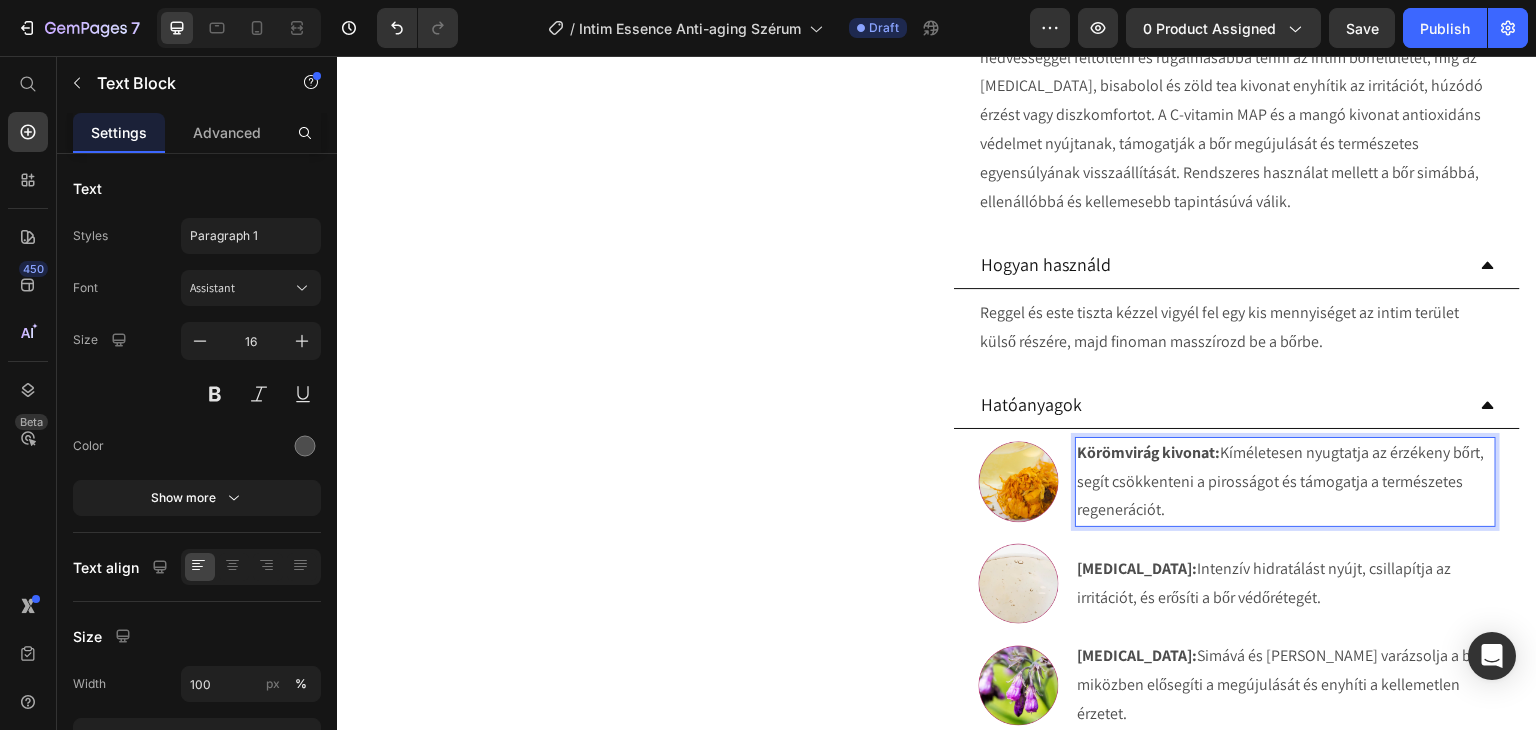 click on "Körömvirág kivonat:" at bounding box center (1148, 452) 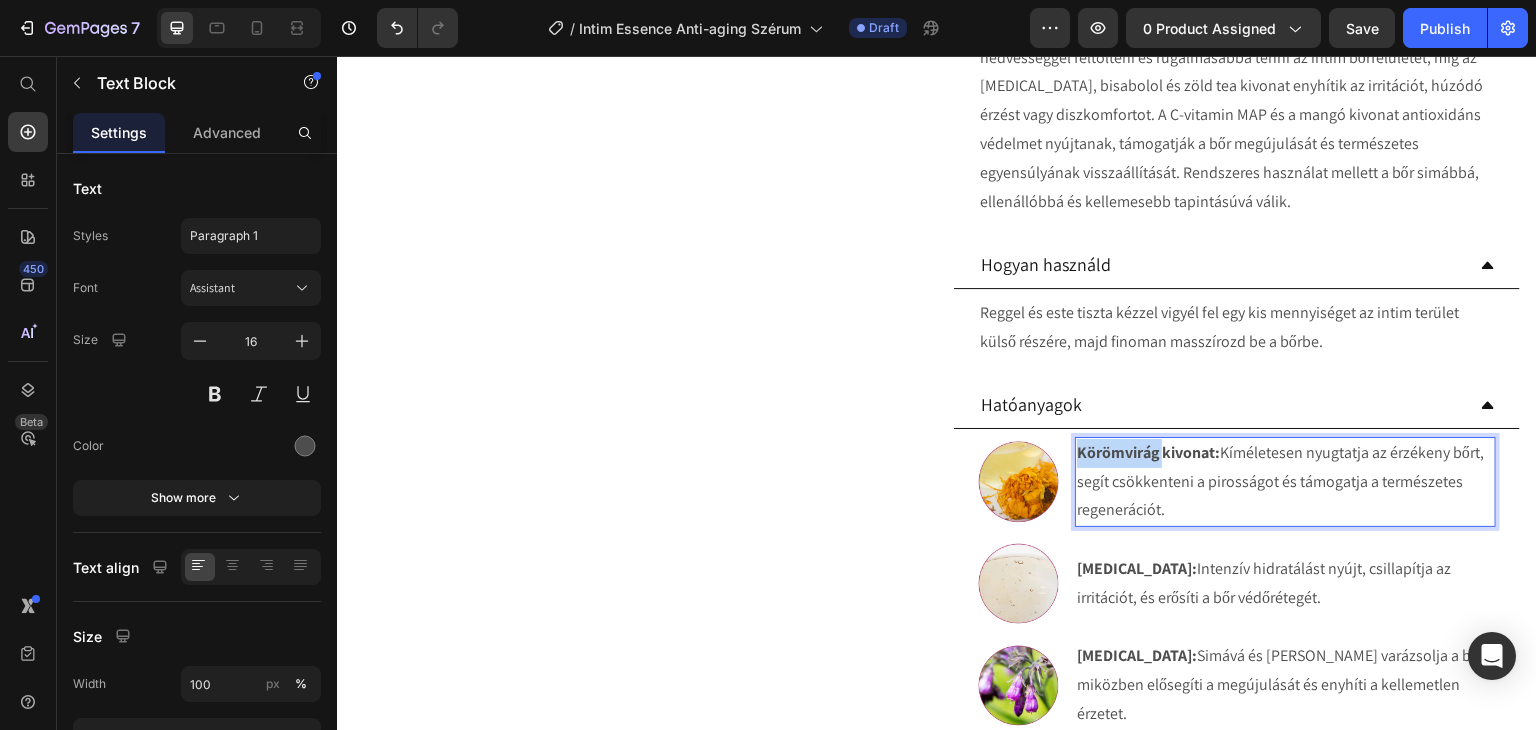 click on "Körömvirág kivonat:" at bounding box center [1148, 452] 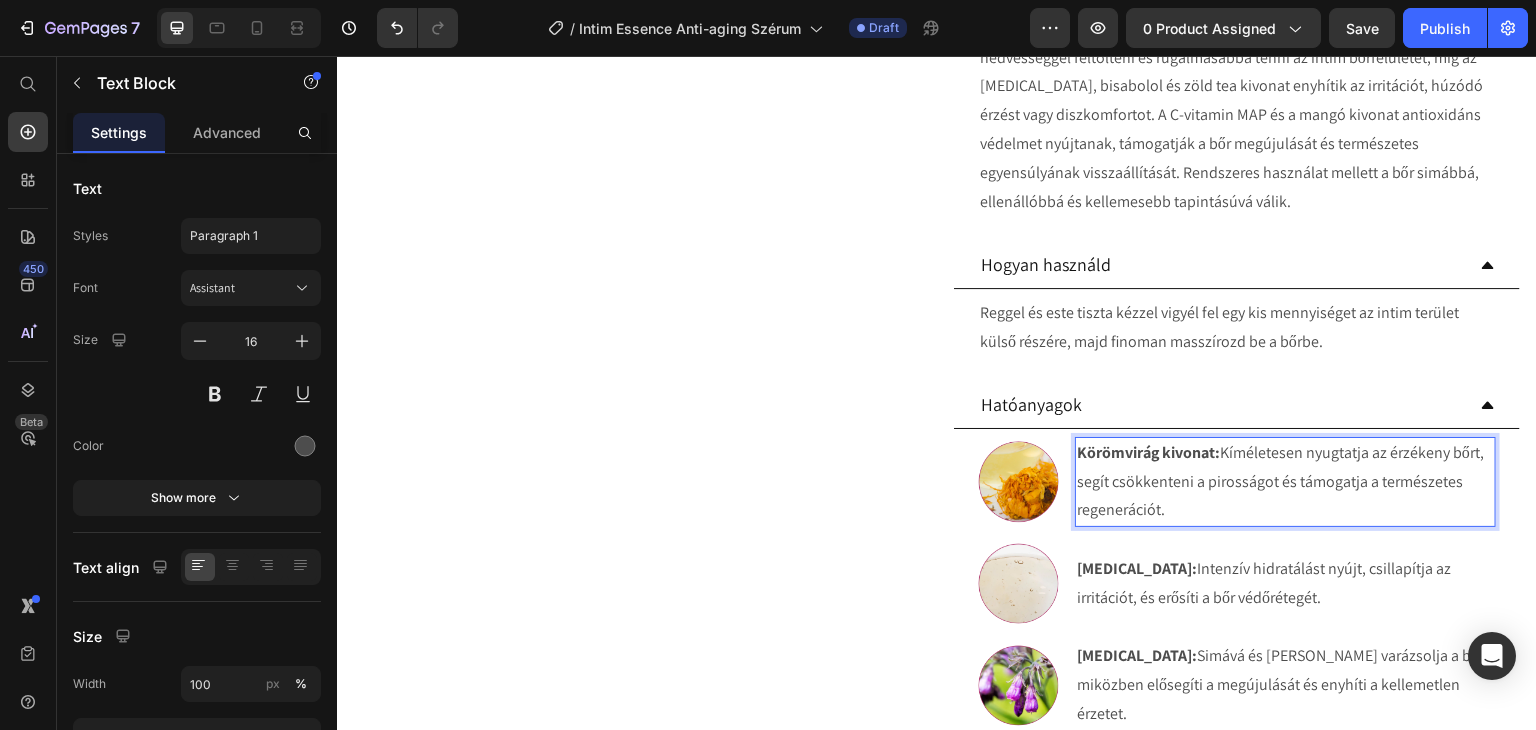 click on "Körömvirág kivonat:" at bounding box center (1148, 452) 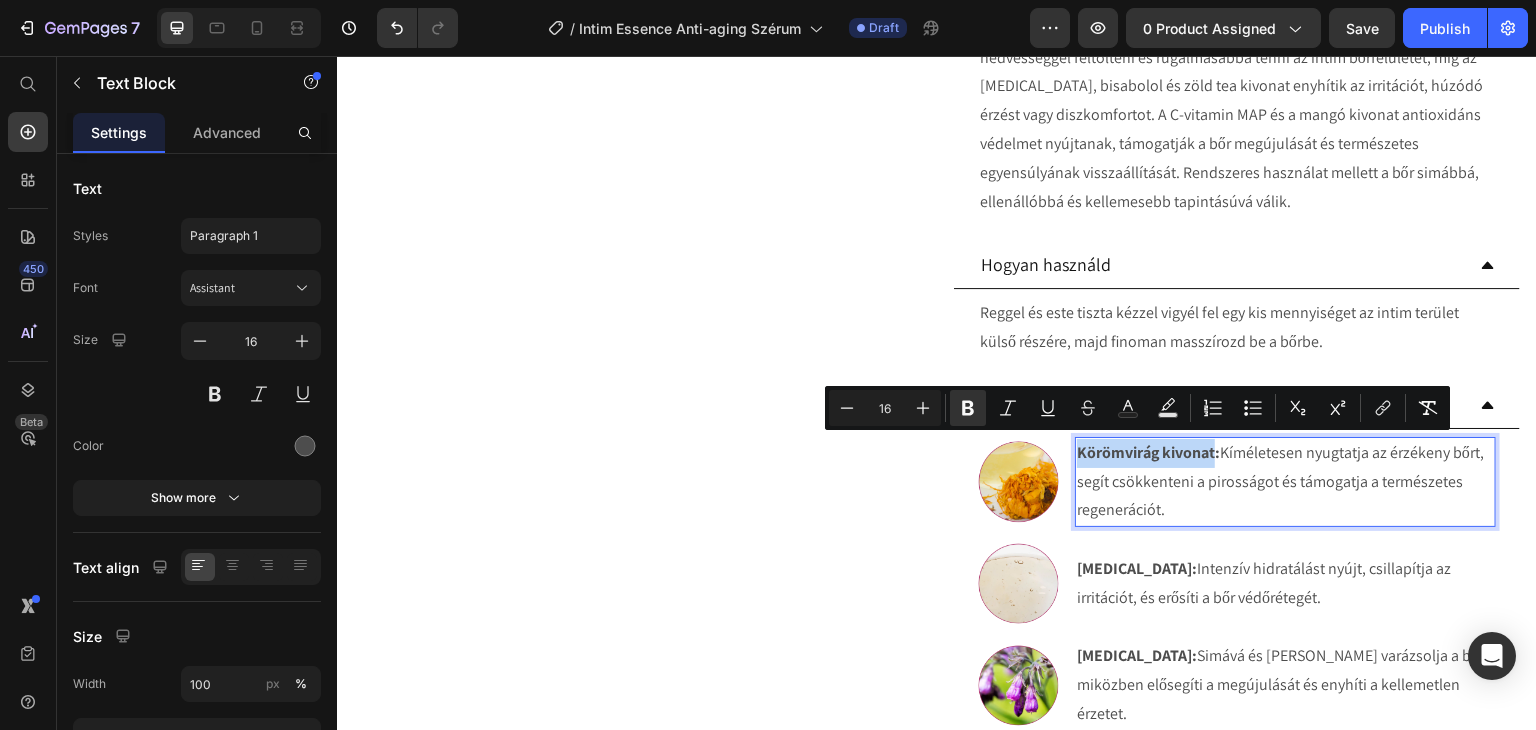 drag, startPoint x: 1209, startPoint y: 454, endPoint x: 1071, endPoint y: 454, distance: 138 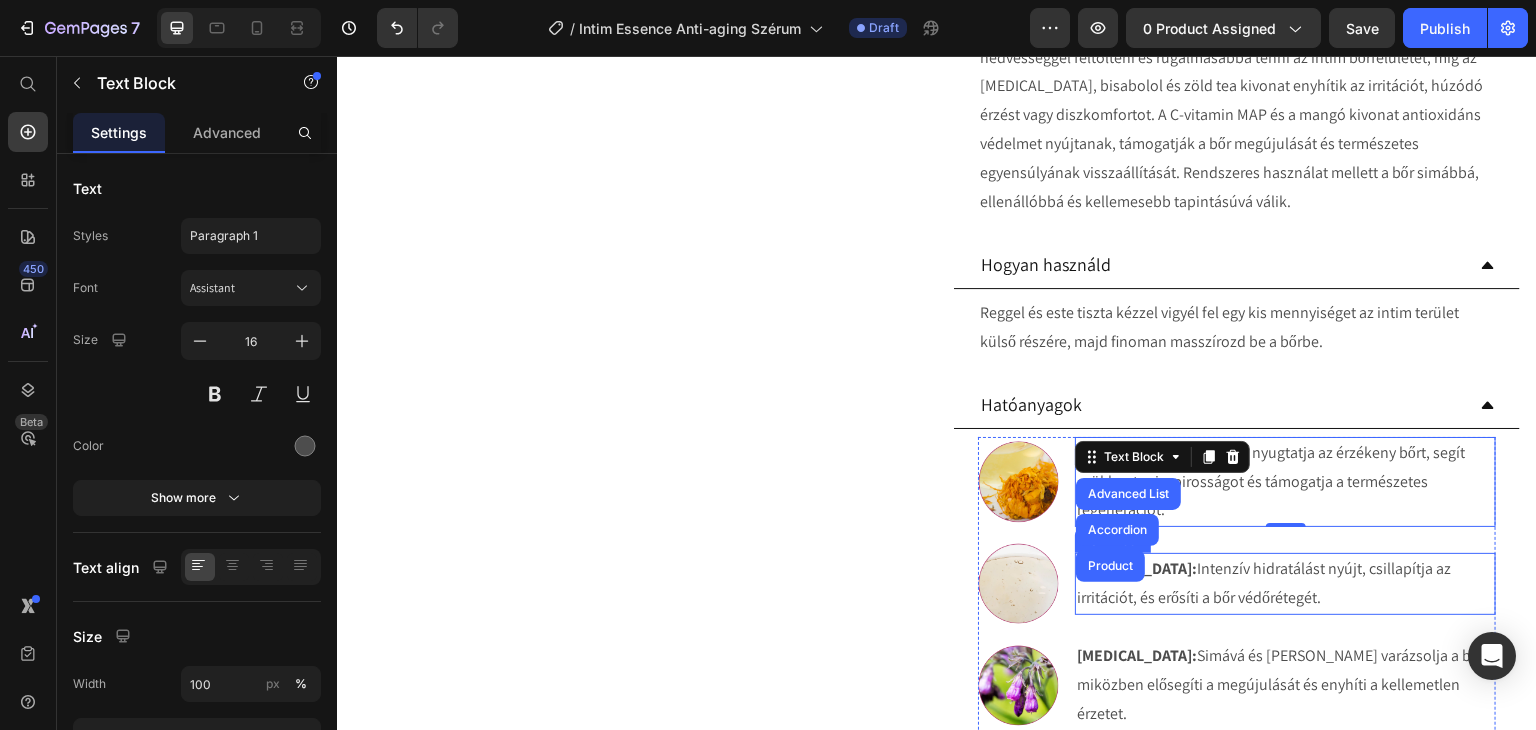 click on "[MEDICAL_DATA]:  Intenzív hidratálást nyújt, csillapítja az irritációt, és erősíti a bőr védőrétegét." at bounding box center [1285, 584] 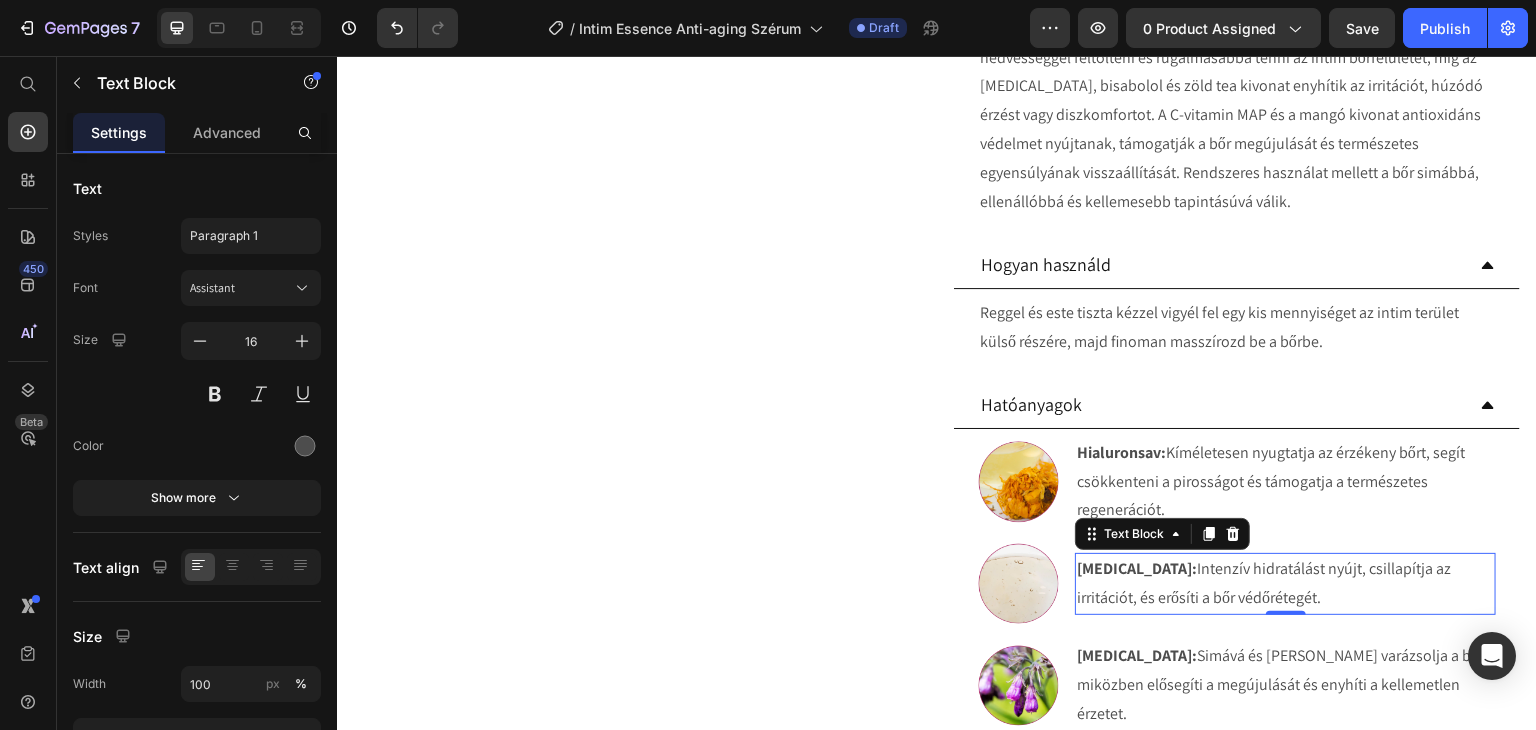 click on "[MEDICAL_DATA]:" at bounding box center [1137, 568] 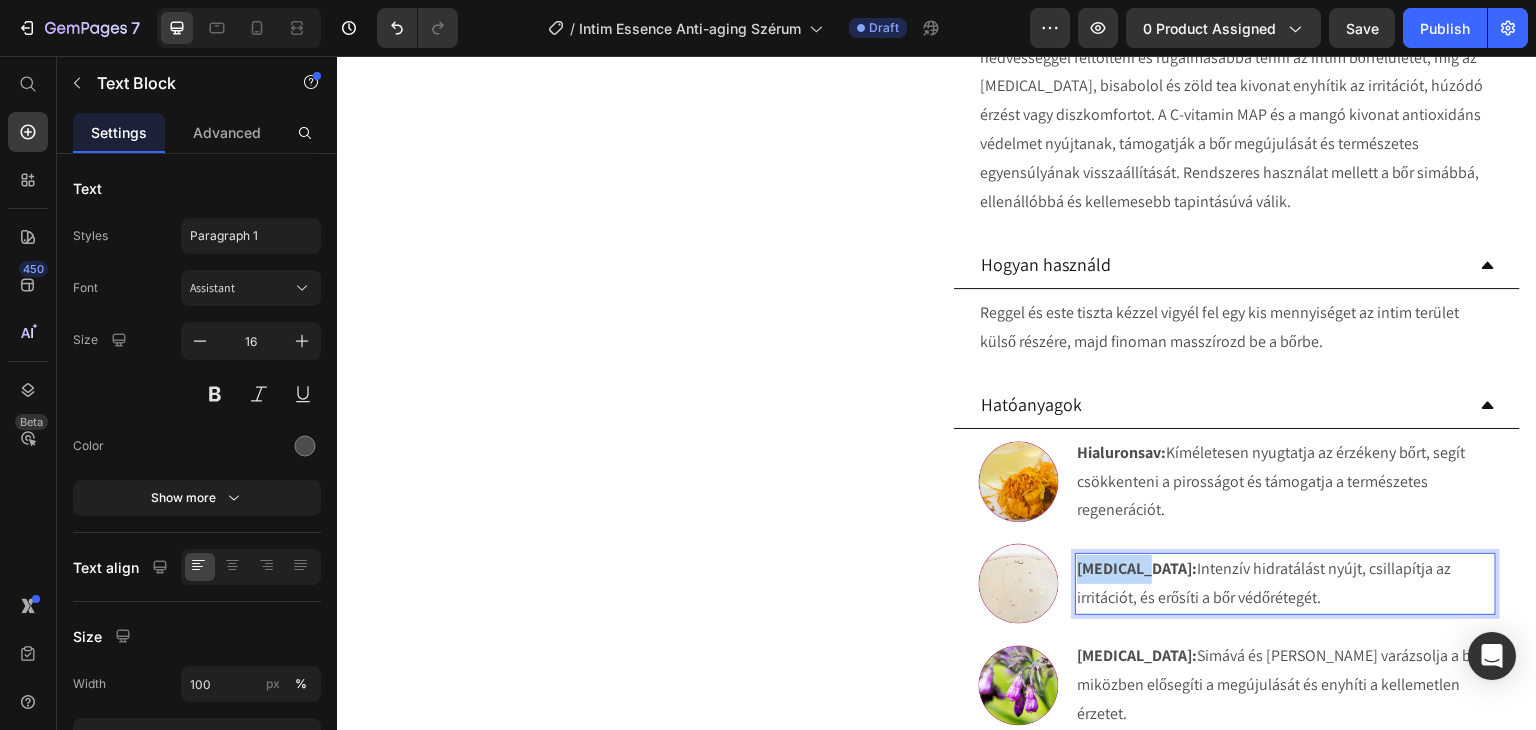 click on "[MEDICAL_DATA]:" at bounding box center [1137, 568] 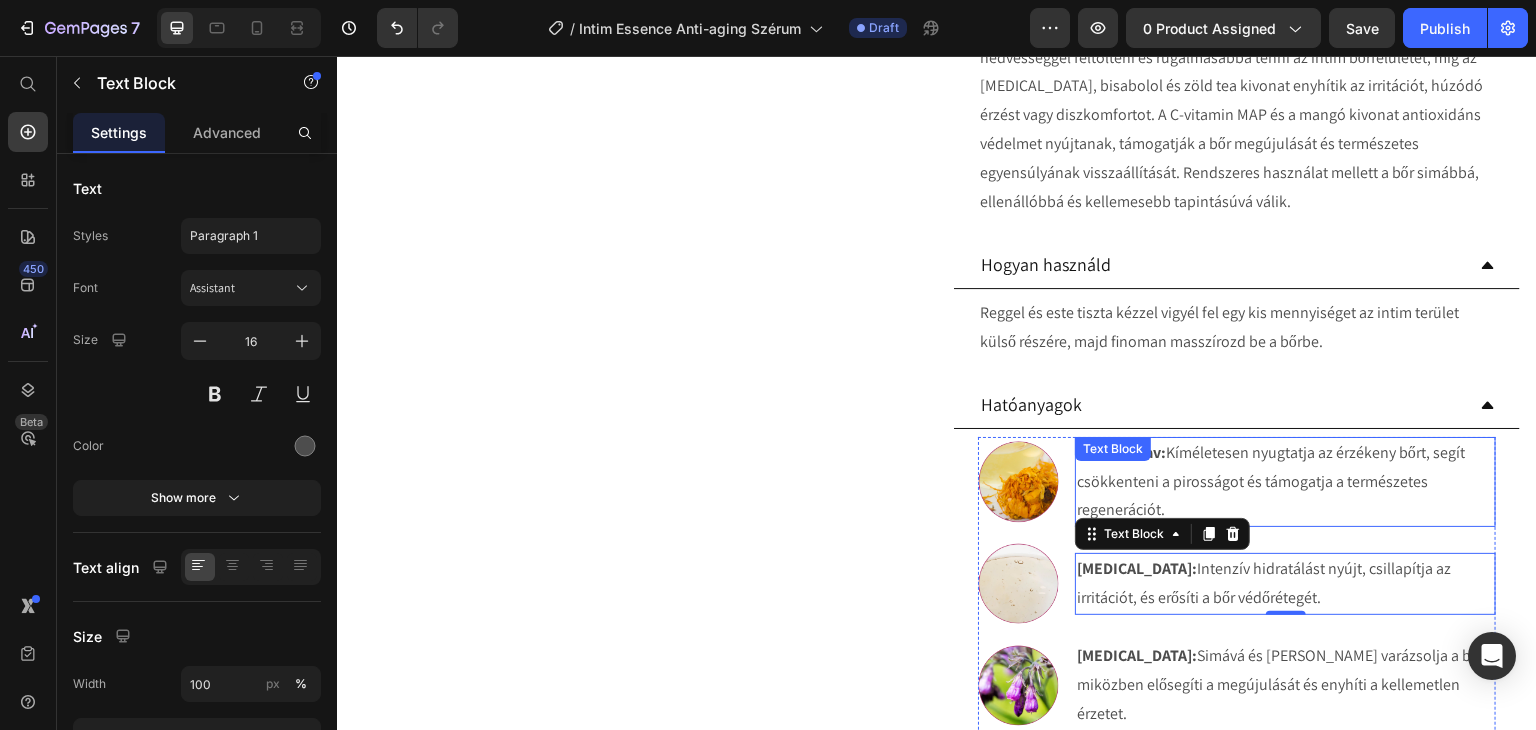 click on "Hialuronsav:  Kíméletesen nyugtatja az érzékeny bőrt, segít csökkenteni a pirosságot és támogatja a természetes regenerációt." at bounding box center (1285, 482) 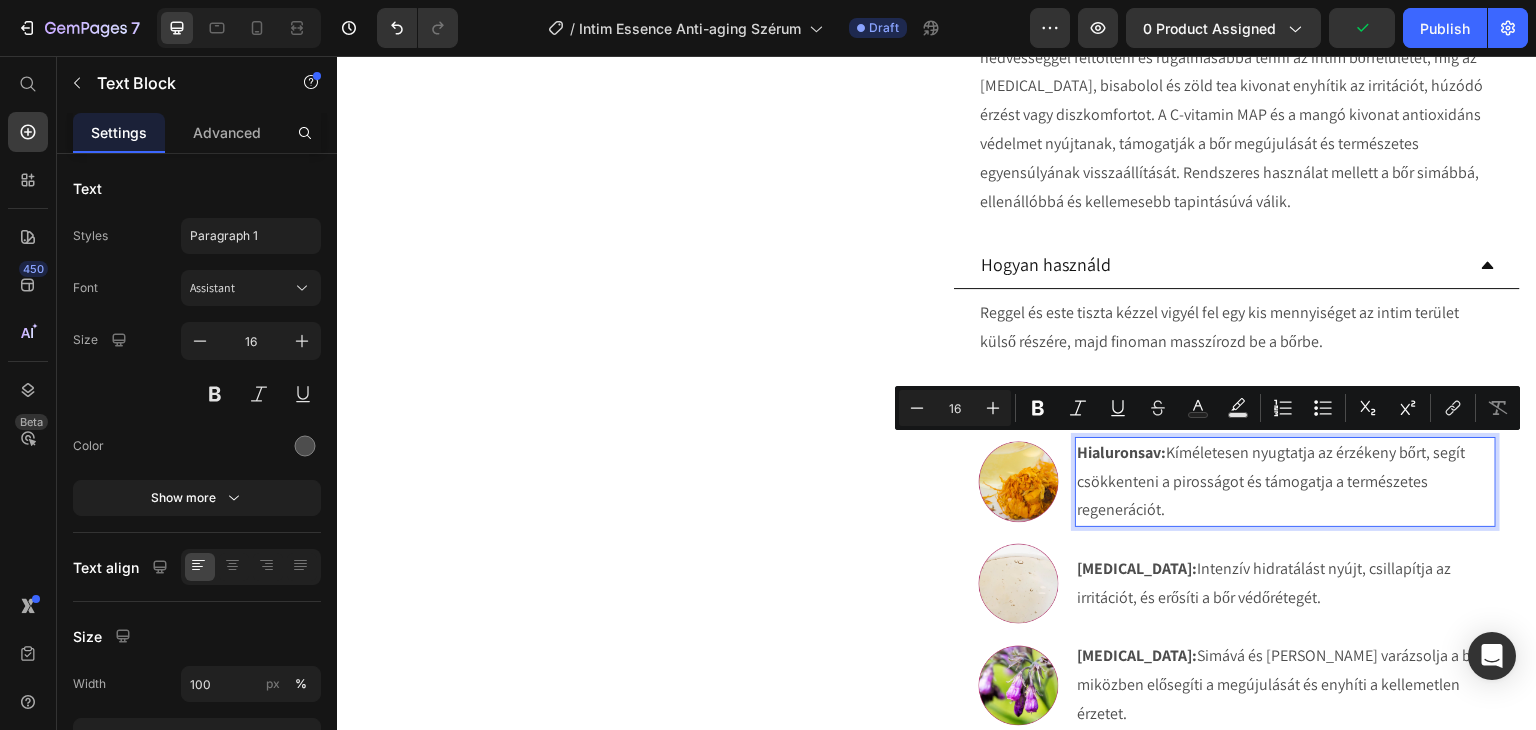 drag, startPoint x: 1164, startPoint y: 509, endPoint x: 1164, endPoint y: 454, distance: 55 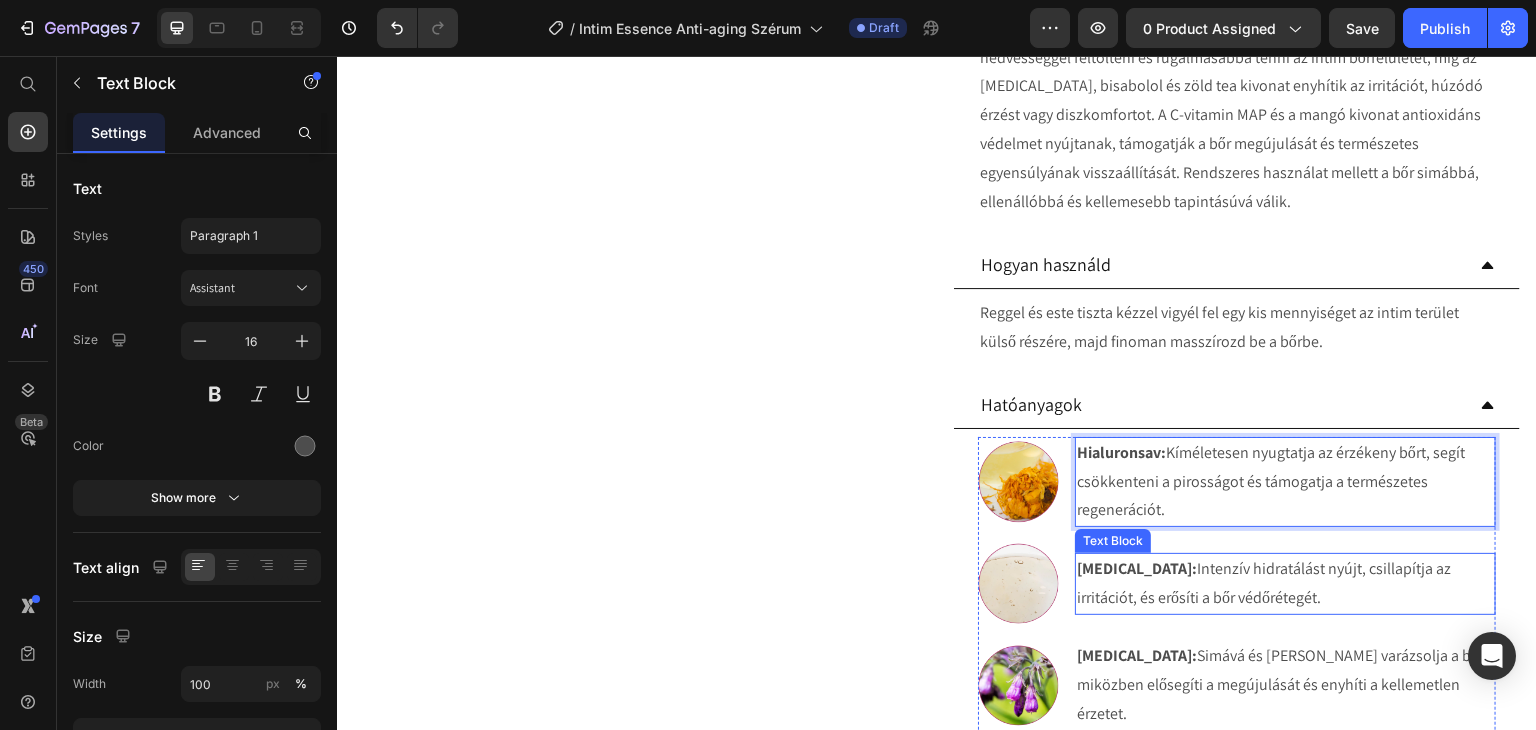 scroll, scrollTop: 912, scrollLeft: 0, axis: vertical 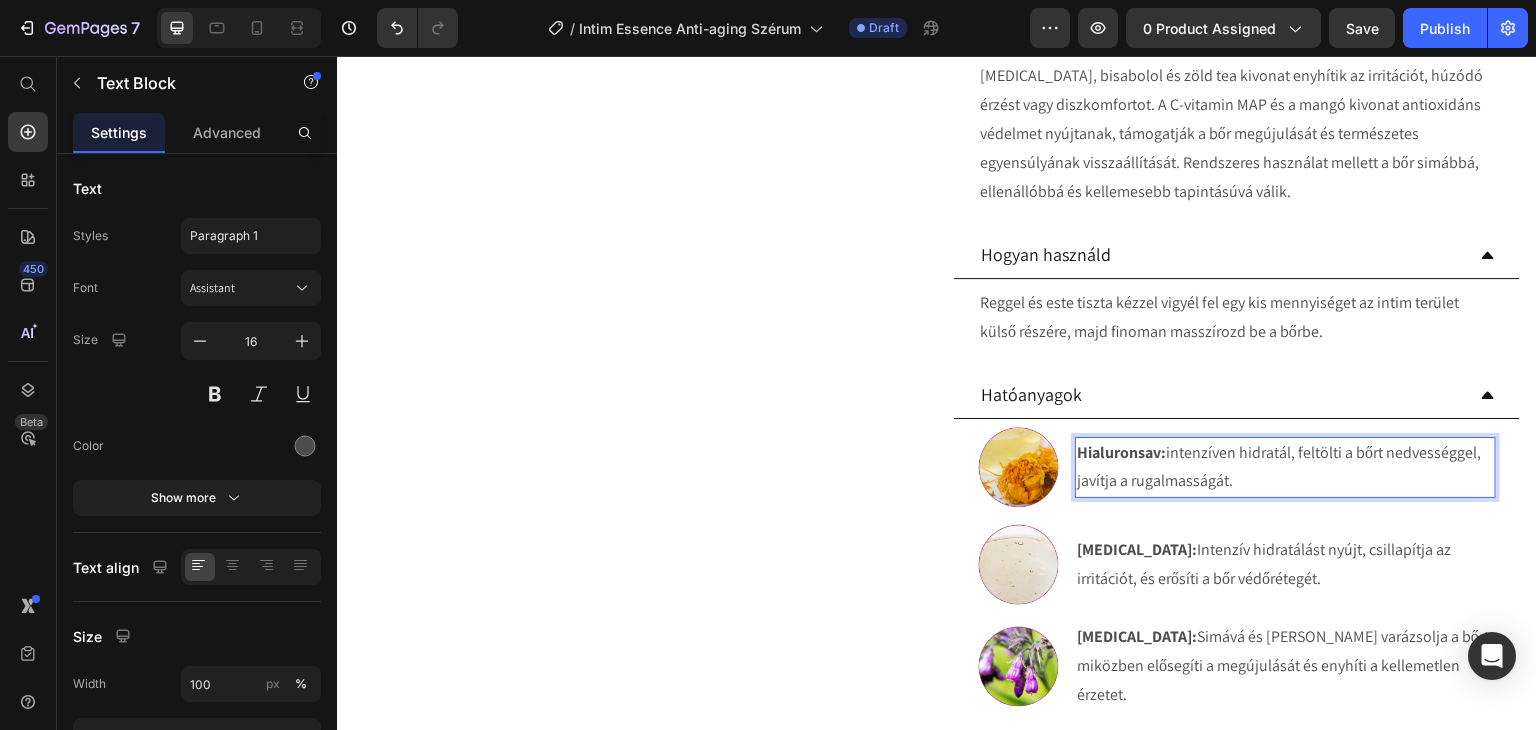 click on "Hialuronsav:  intenzíven hidratál, feltölti a bőrt nedvességgel, javítja a rugalmasságát." at bounding box center [1285, 468] 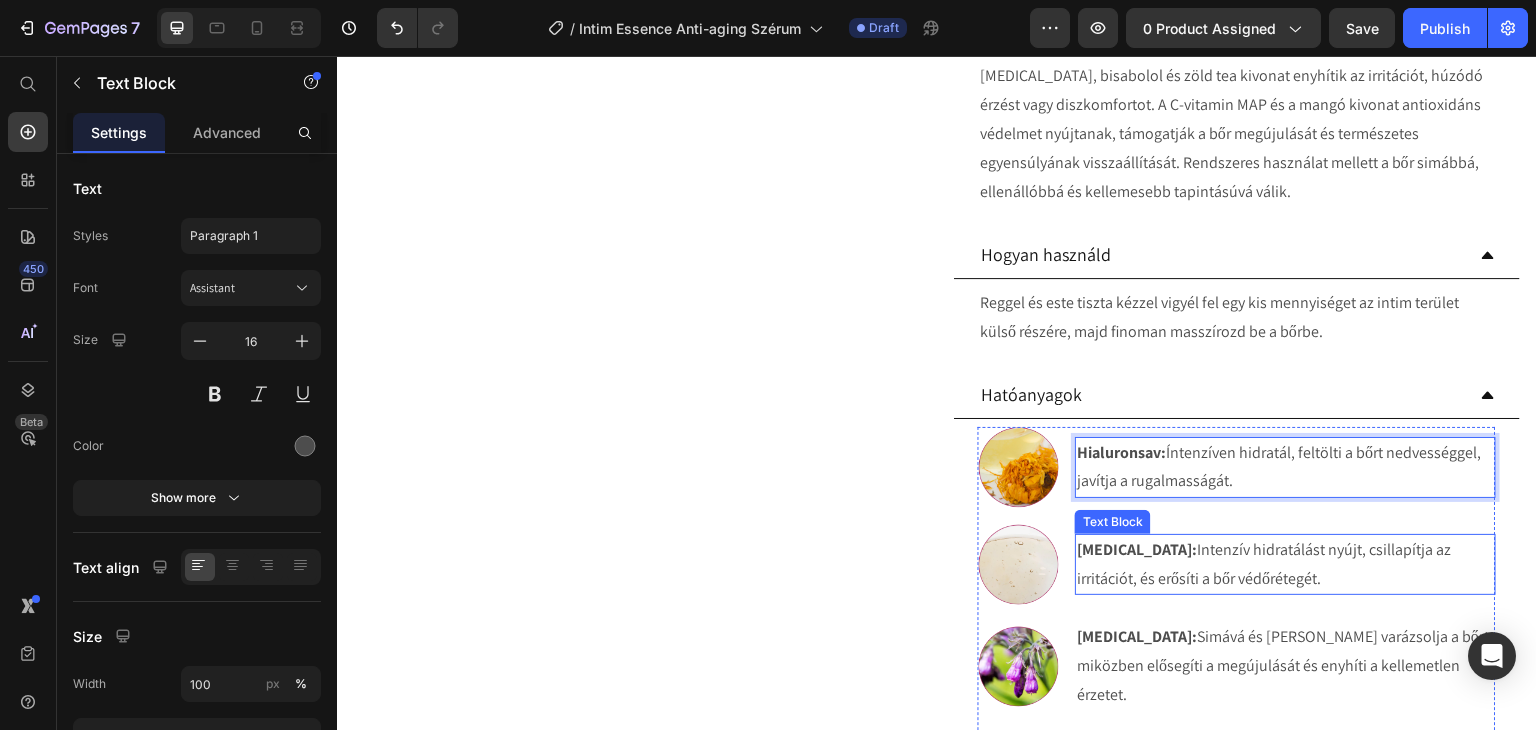 click on "Allantoin:  Intenzív hidratálást nyújt, csillapítja az irritációt, és erősíti a bőr védőrétegét." at bounding box center [1285, 565] 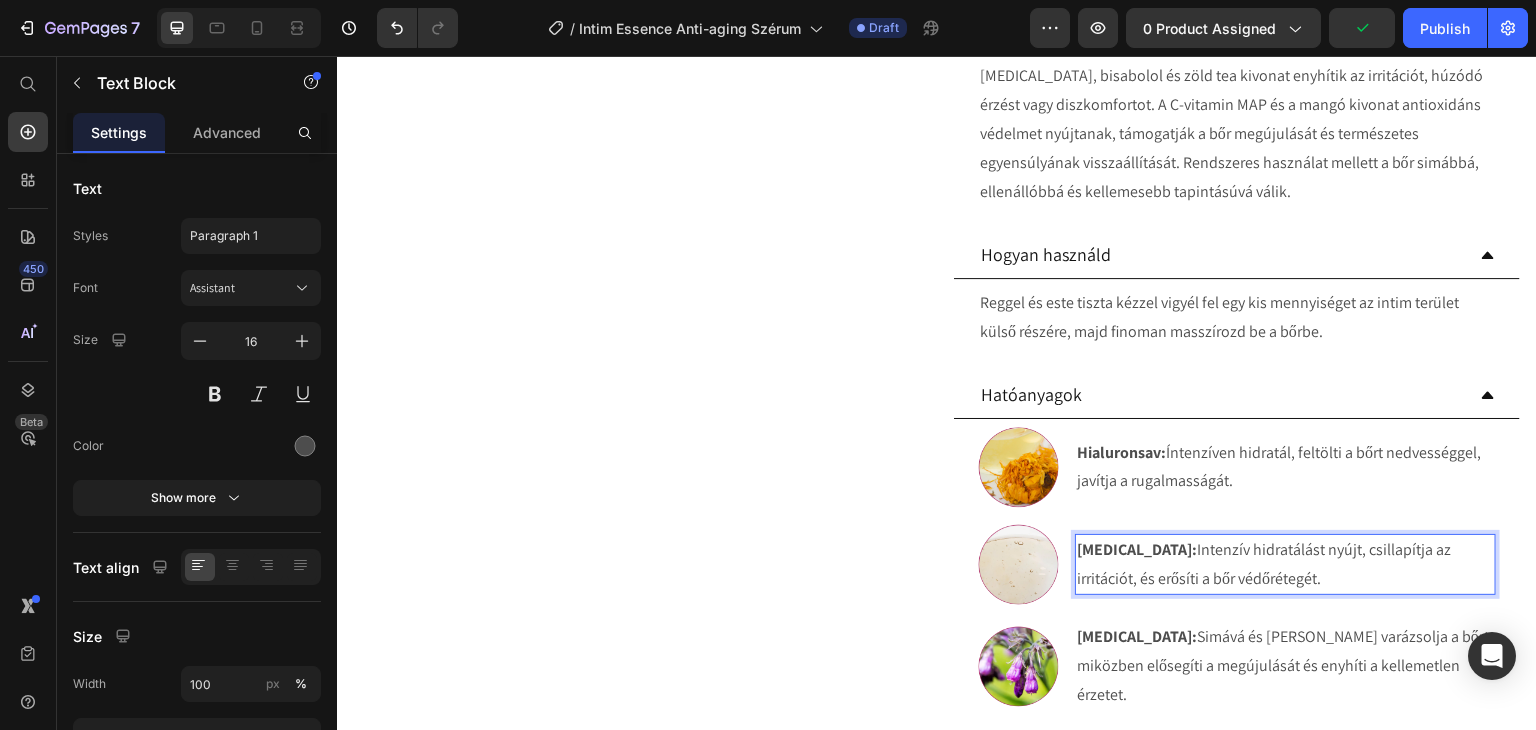 drag, startPoint x: 1246, startPoint y: 575, endPoint x: 1141, endPoint y: 555, distance: 106.887794 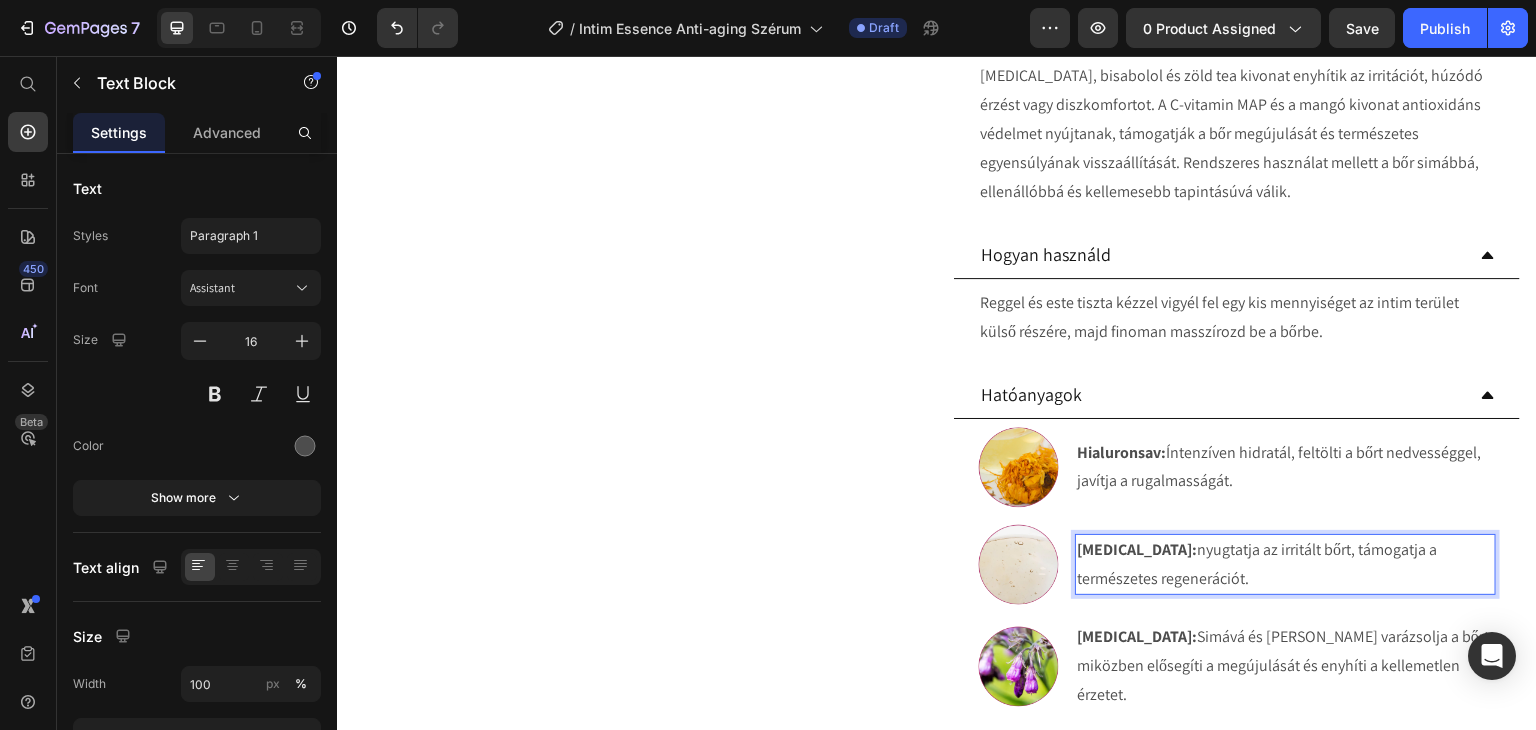 click on "Allantoin:  nyugtatja az irritált bőrt, támogatja a természetes regenerációt." at bounding box center (1285, 565) 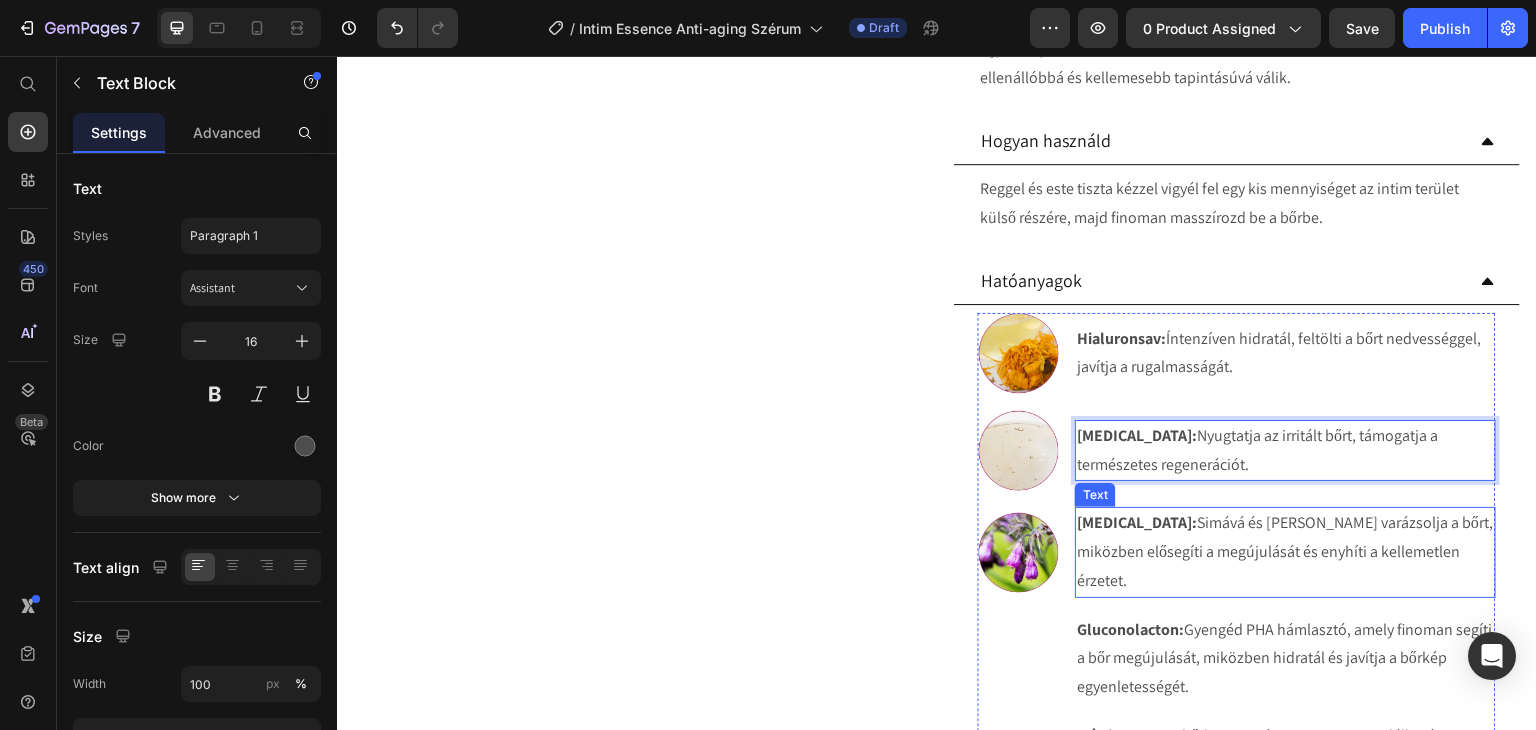scroll, scrollTop: 1112, scrollLeft: 0, axis: vertical 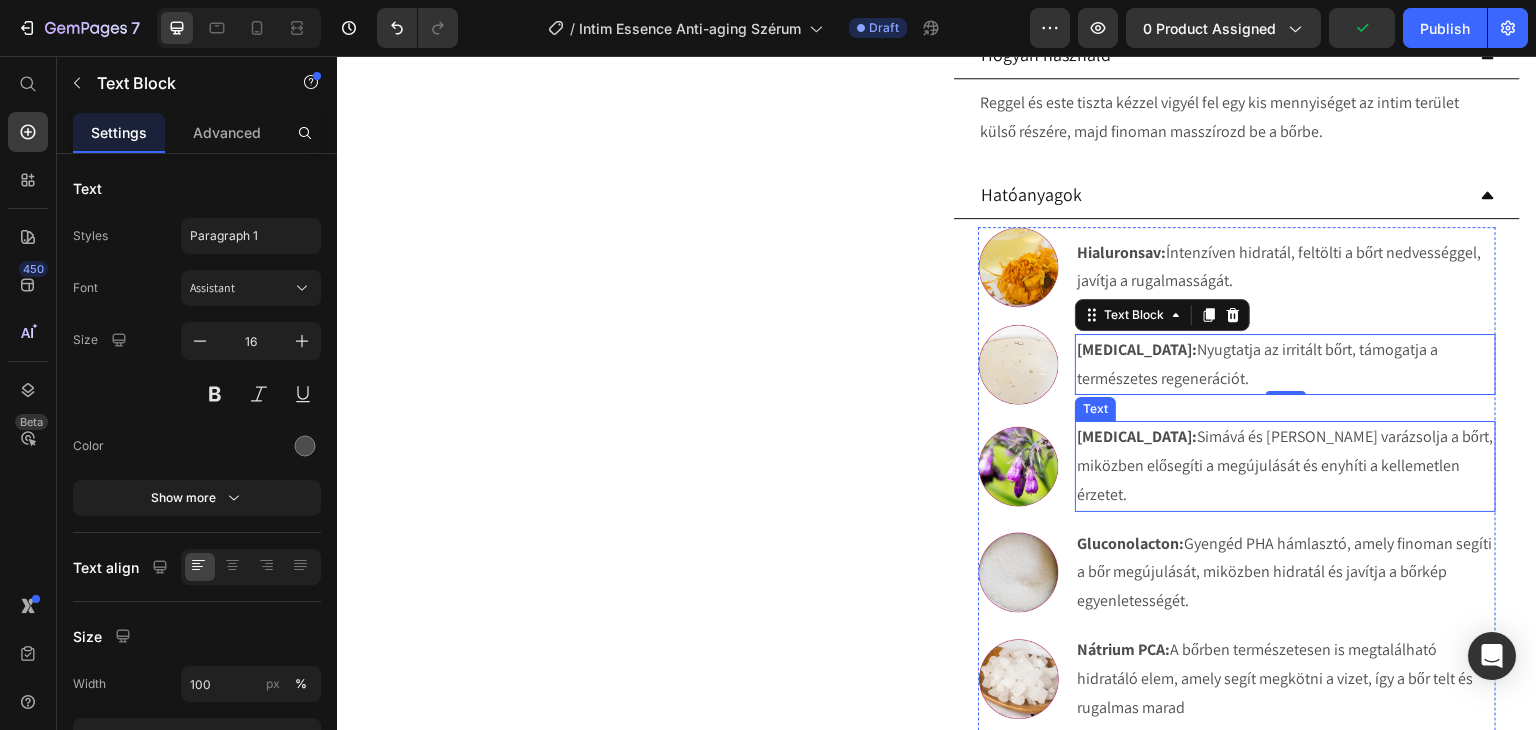 click on "[MEDICAL_DATA]:" at bounding box center (1137, 436) 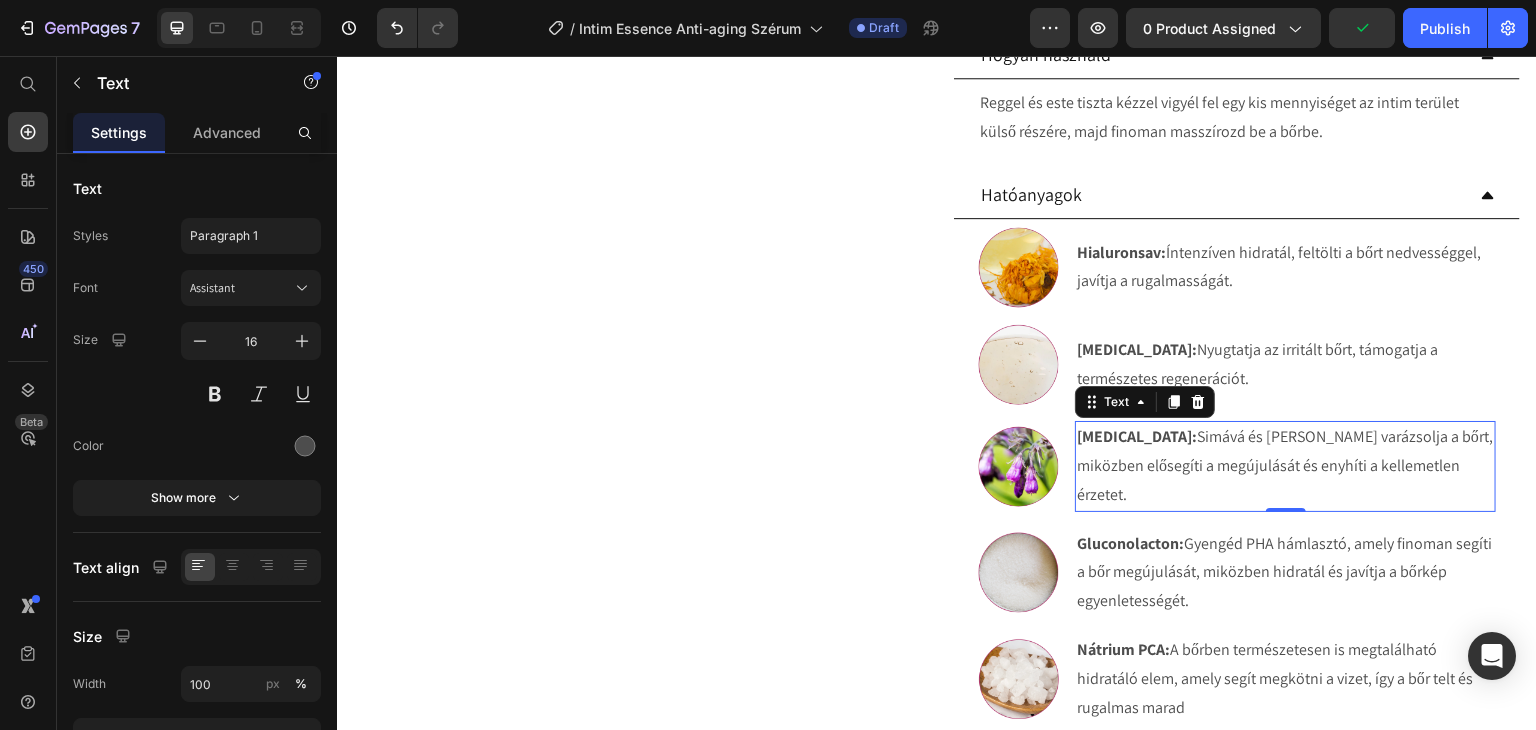 click on "[MEDICAL_DATA]:" at bounding box center [1137, 436] 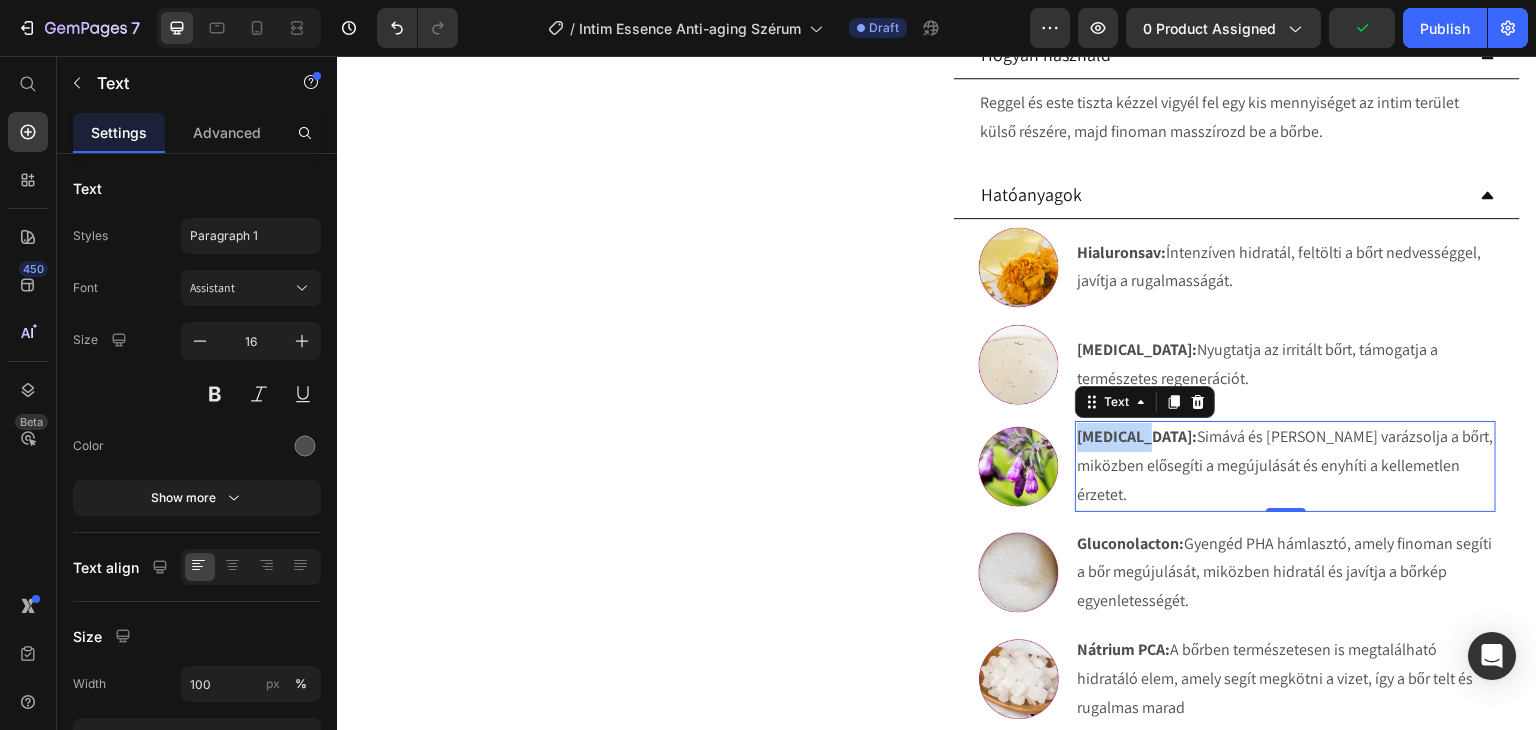 click on "[MEDICAL_DATA]:" at bounding box center (1137, 436) 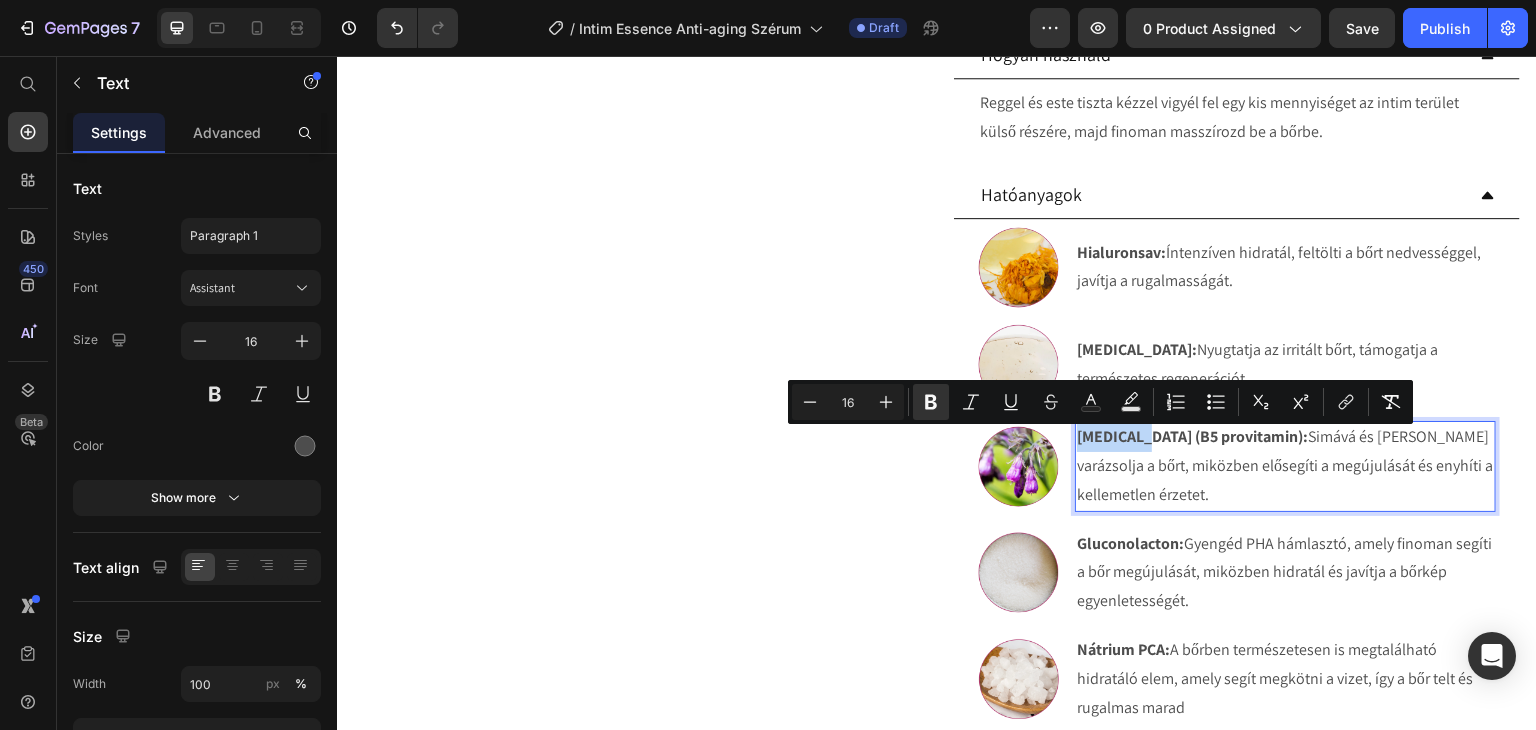 scroll, scrollTop: 1102, scrollLeft: 0, axis: vertical 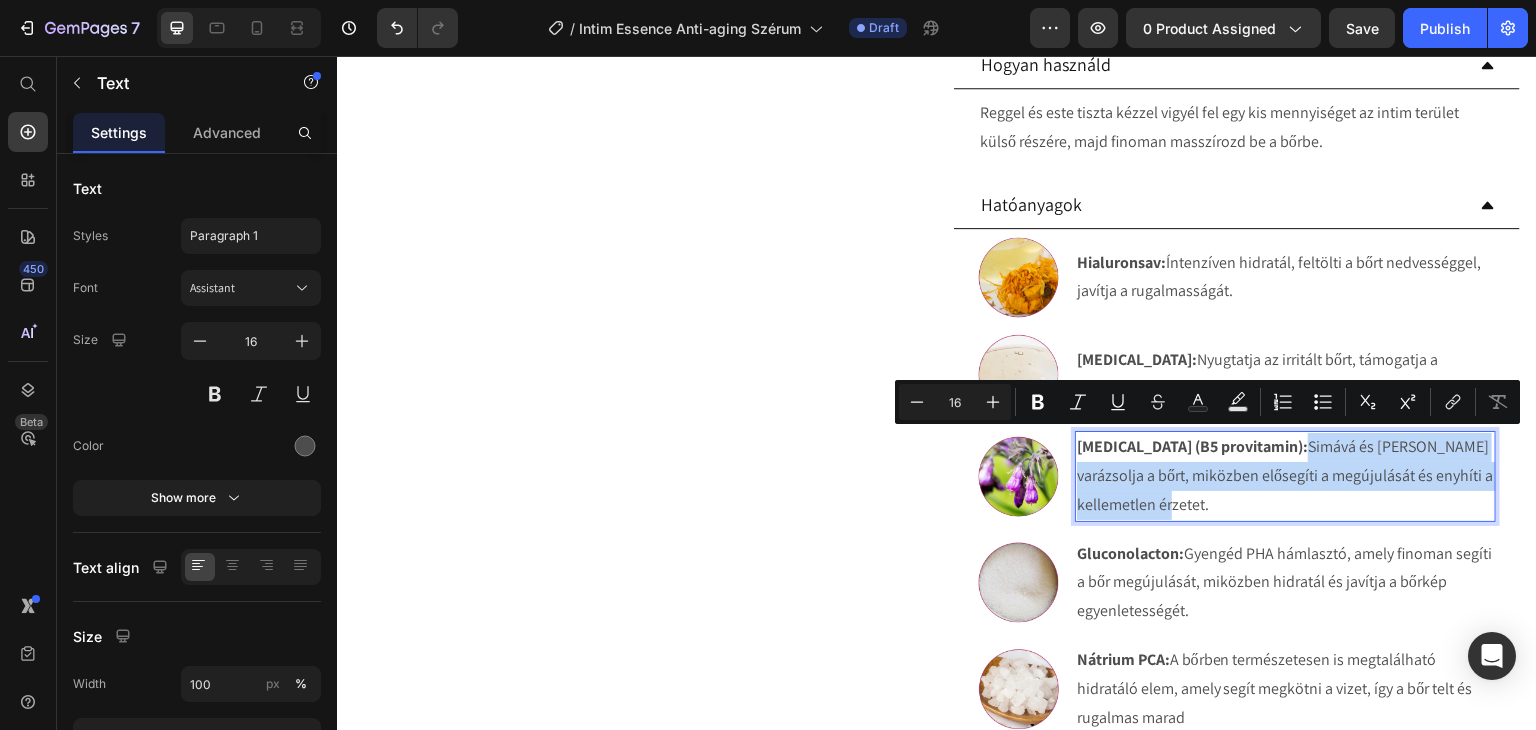 drag, startPoint x: 1214, startPoint y: 495, endPoint x: 1259, endPoint y: 443, distance: 68.76772 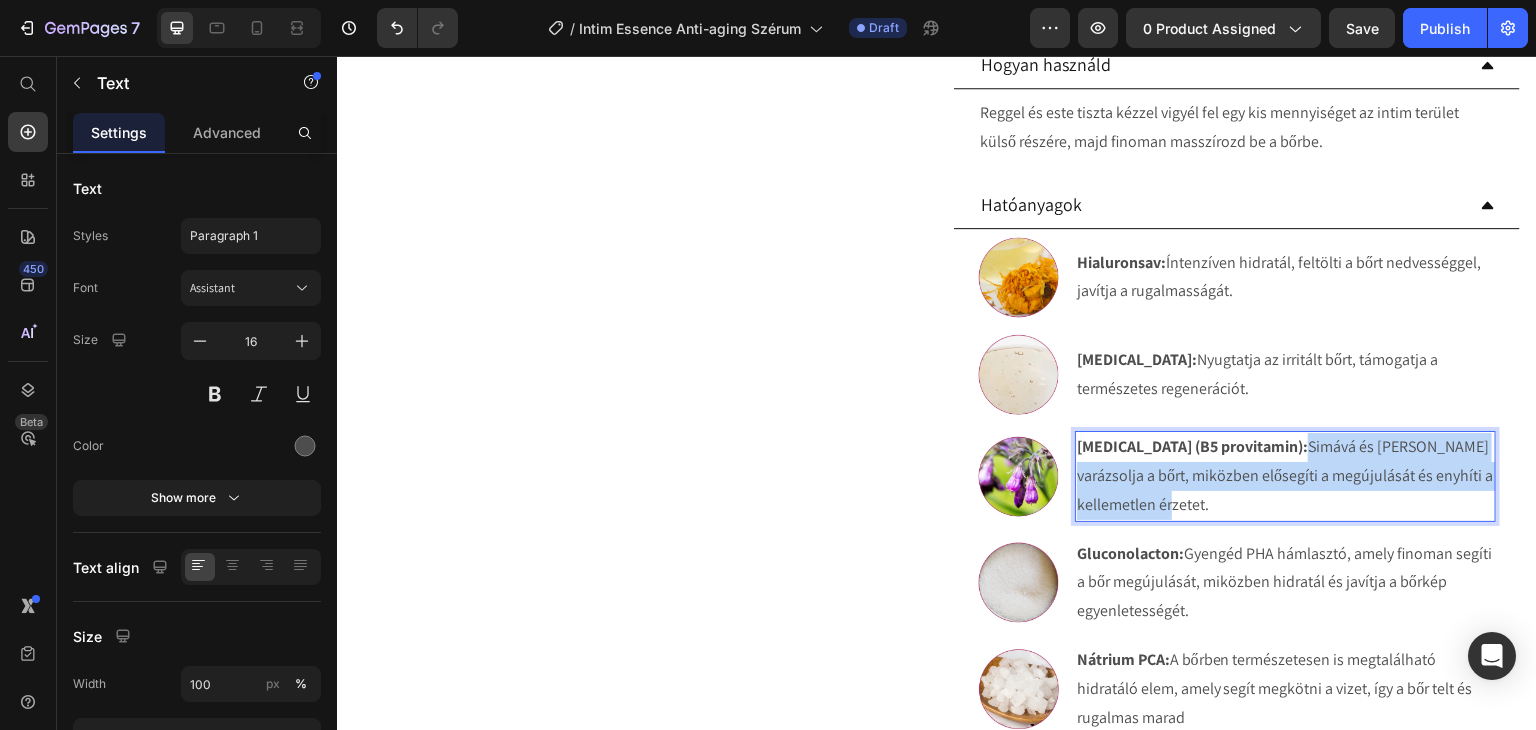 click on "Panthenol (B5 provitamin):  Simává és puhává varázsolja a bőrt, miközben elősegíti a megújulását és enyhíti a kellemetlen érzetet." at bounding box center [1285, 476] 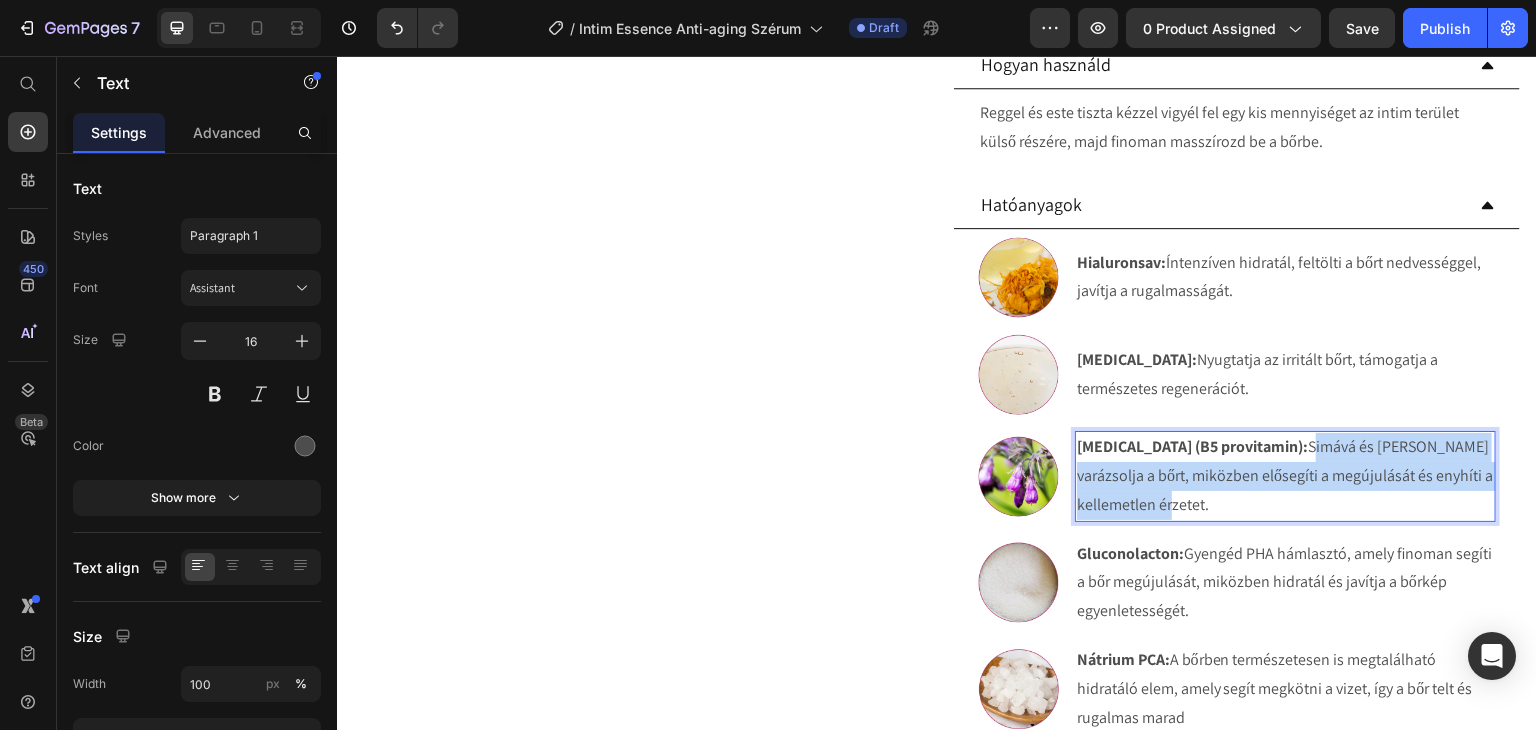 drag, startPoint x: 1222, startPoint y: 498, endPoint x: 1263, endPoint y: 442, distance: 69.40461 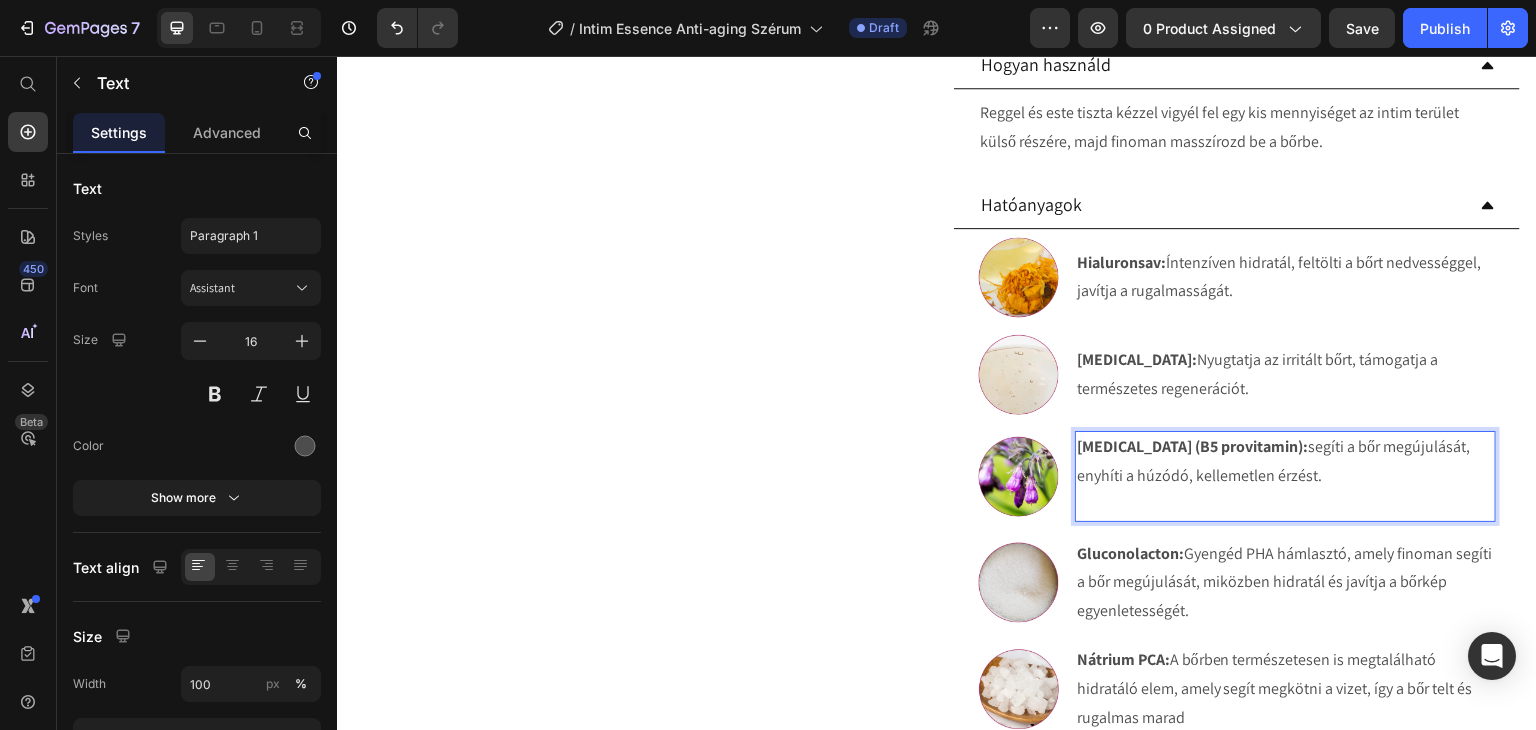click on "Panthenol (B5 provitamin):  segíti a bőr megújulását, enyhíti a húzódó, kellemetlen érzést." at bounding box center (1285, 476) 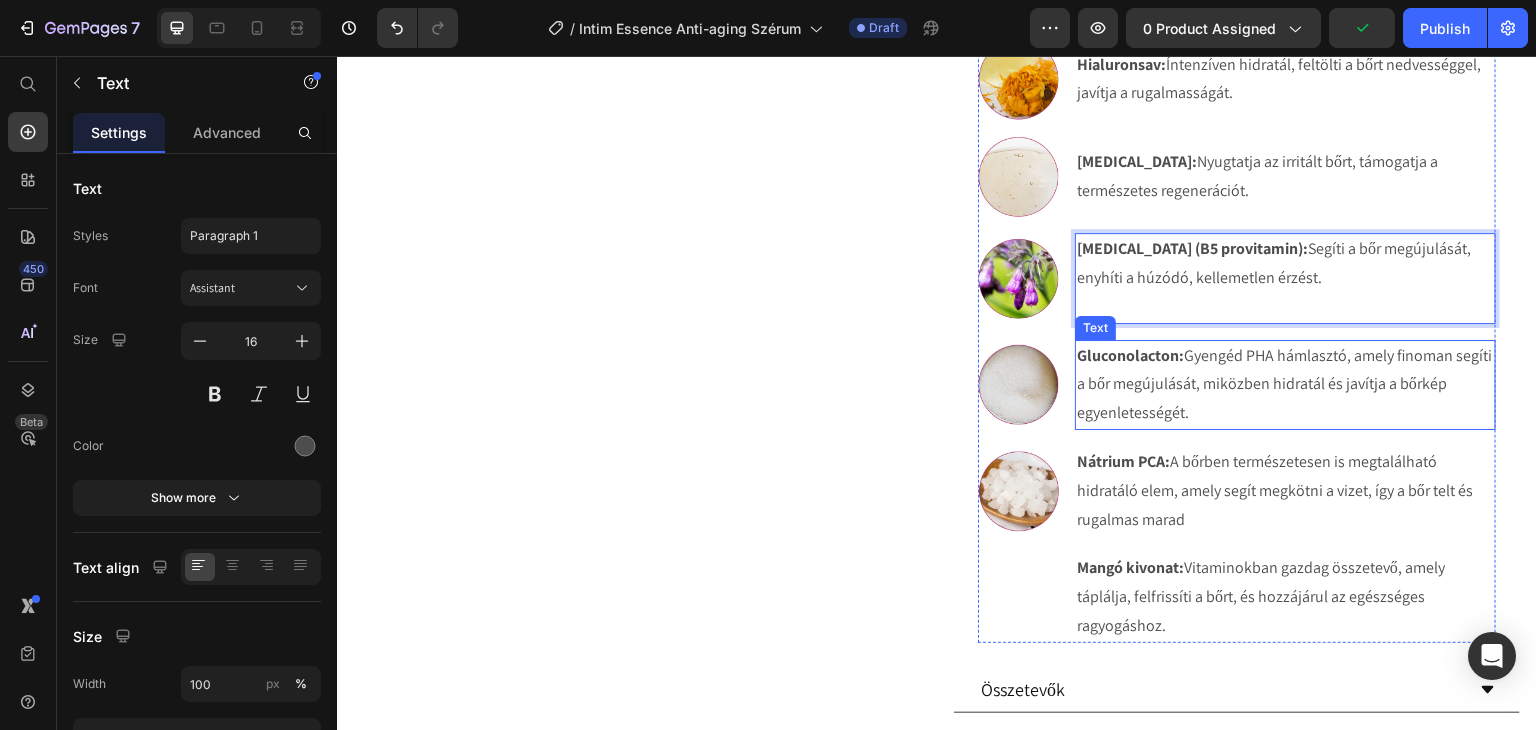 scroll, scrollTop: 1302, scrollLeft: 0, axis: vertical 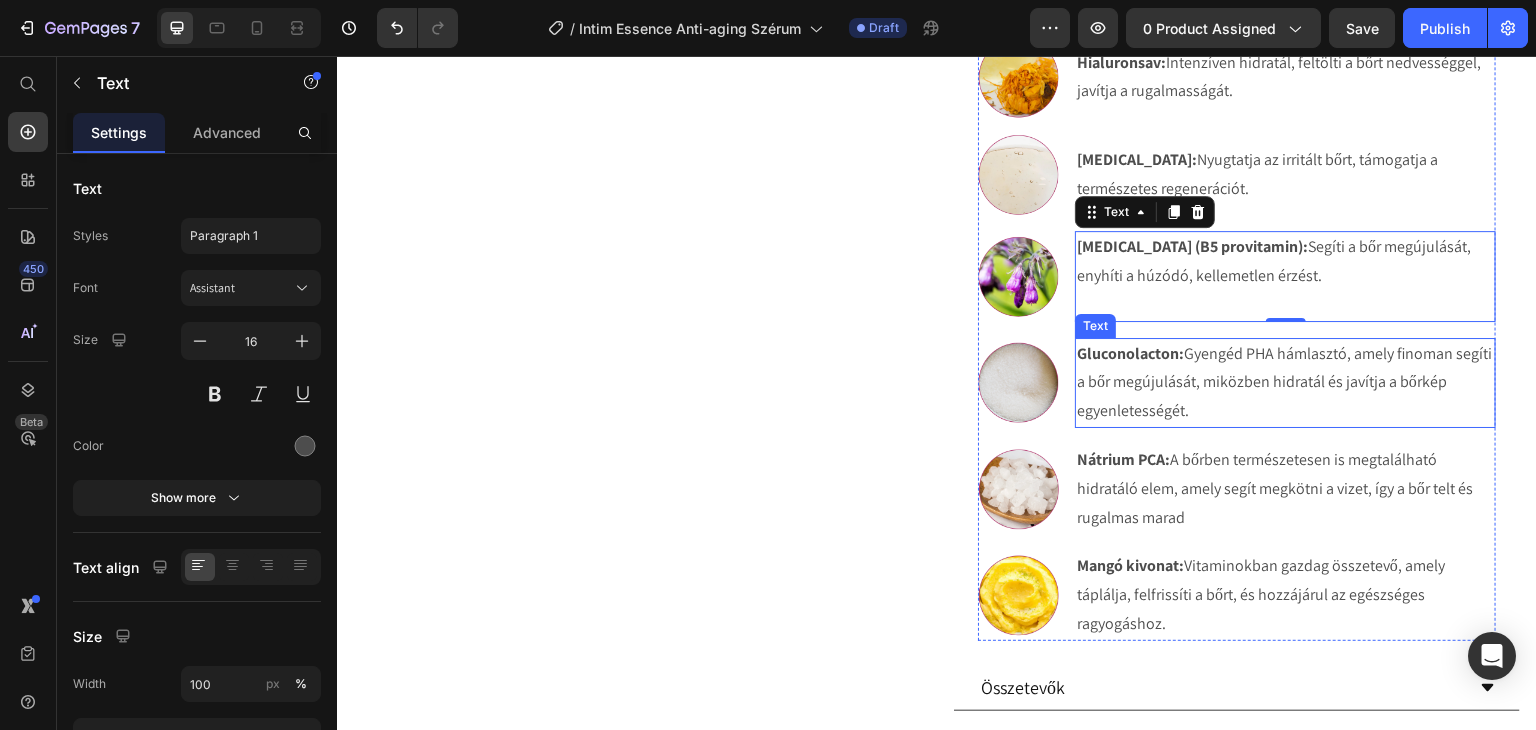 click on "Gluconolacton:" at bounding box center (1130, 353) 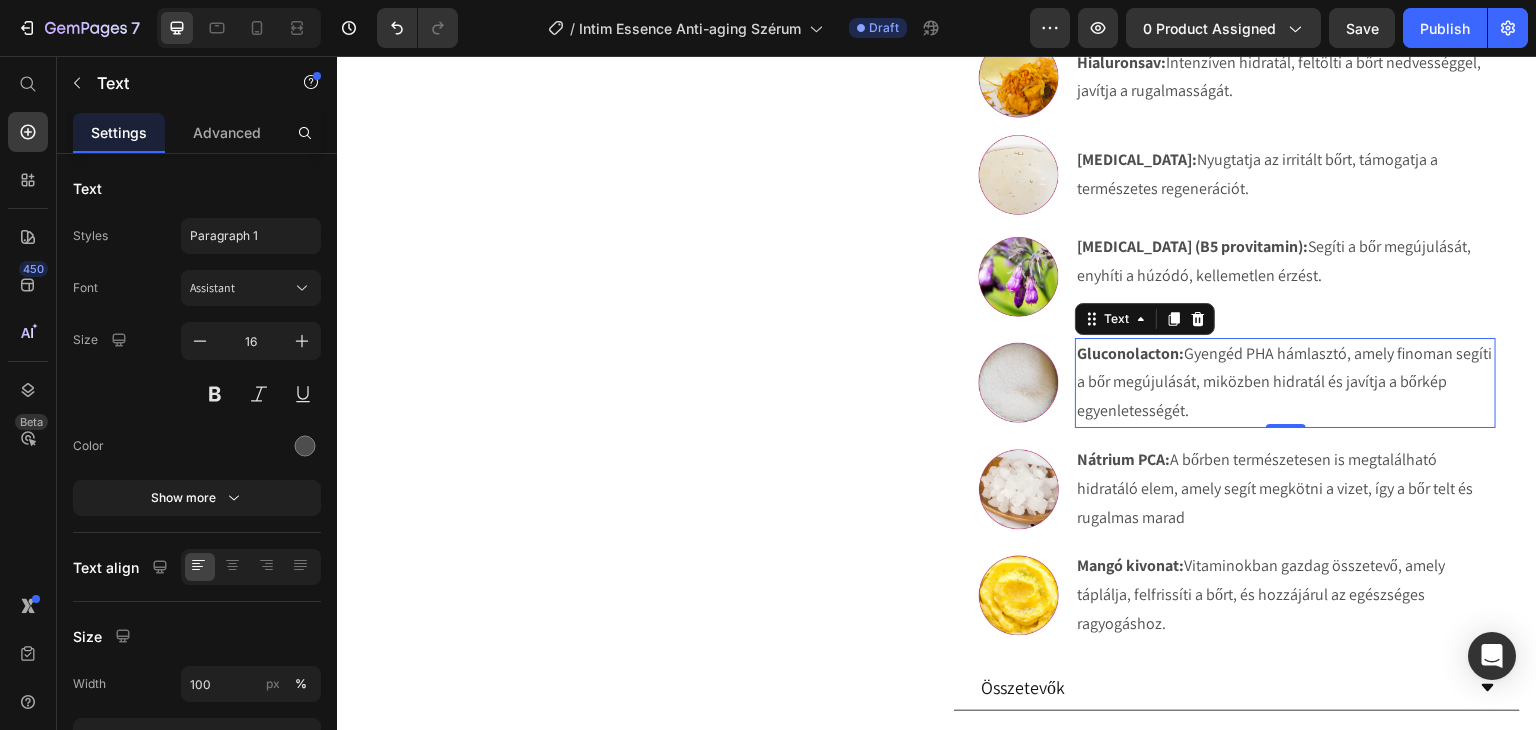 click on "Gluconolacton:" at bounding box center [1130, 353] 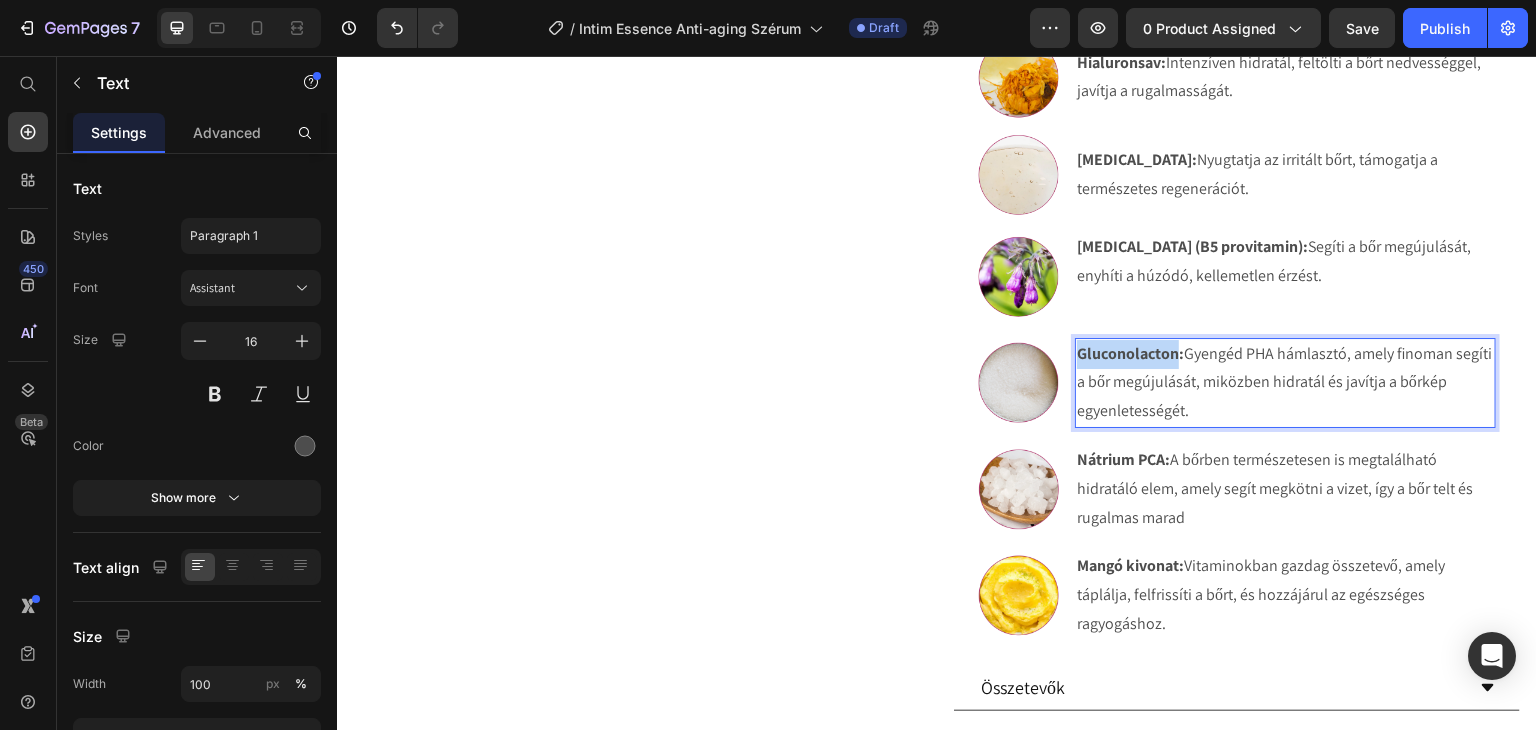 click on "Gluconolacton:" at bounding box center (1130, 353) 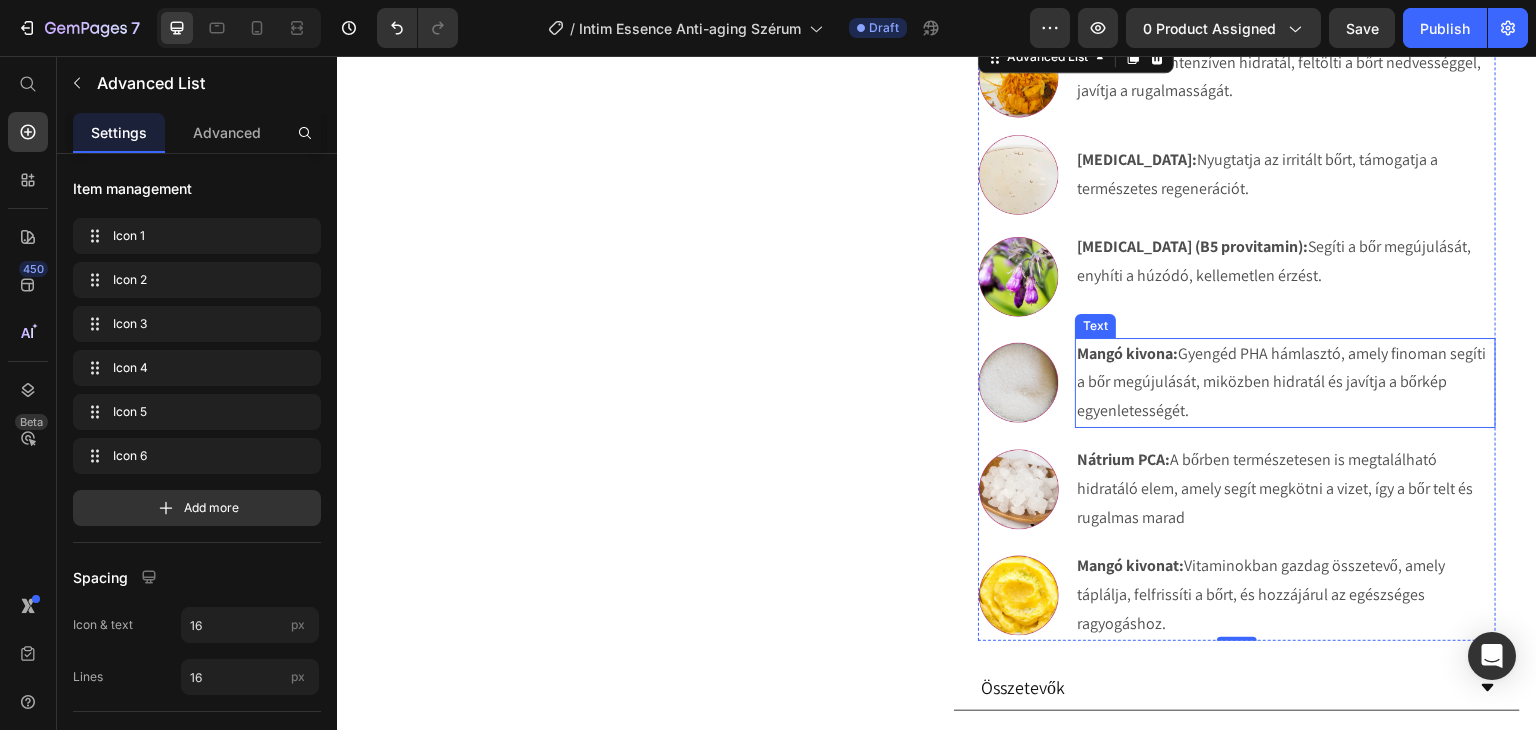 click on "Mangó kivona:  Gyengéd PHA hámlasztó, amely finoman segíti a bőr megújulását, miközben hidratál és javítja a bőrkép egyenletességét." at bounding box center [1285, 383] 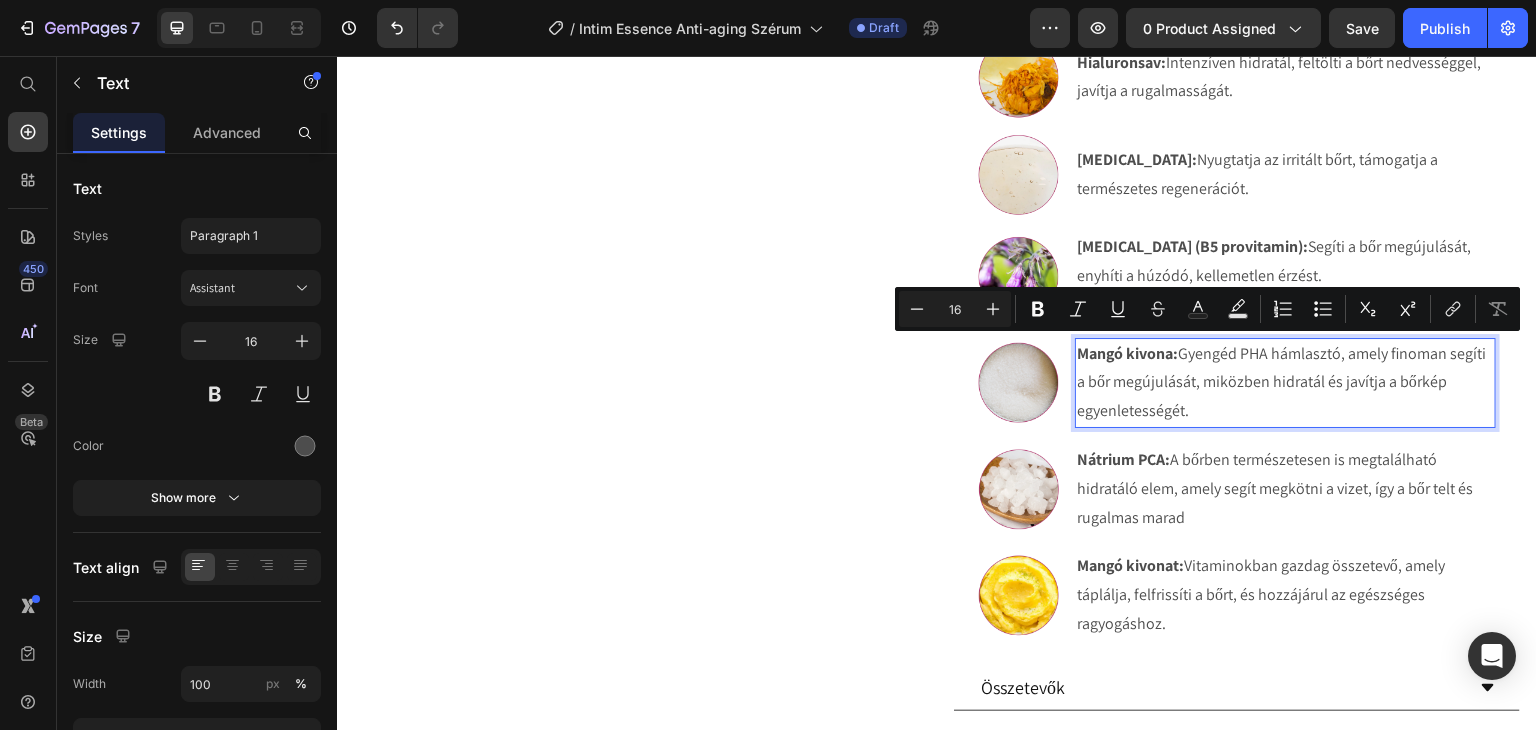 drag, startPoint x: 1205, startPoint y: 406, endPoint x: 1175, endPoint y: 357, distance: 57.45433 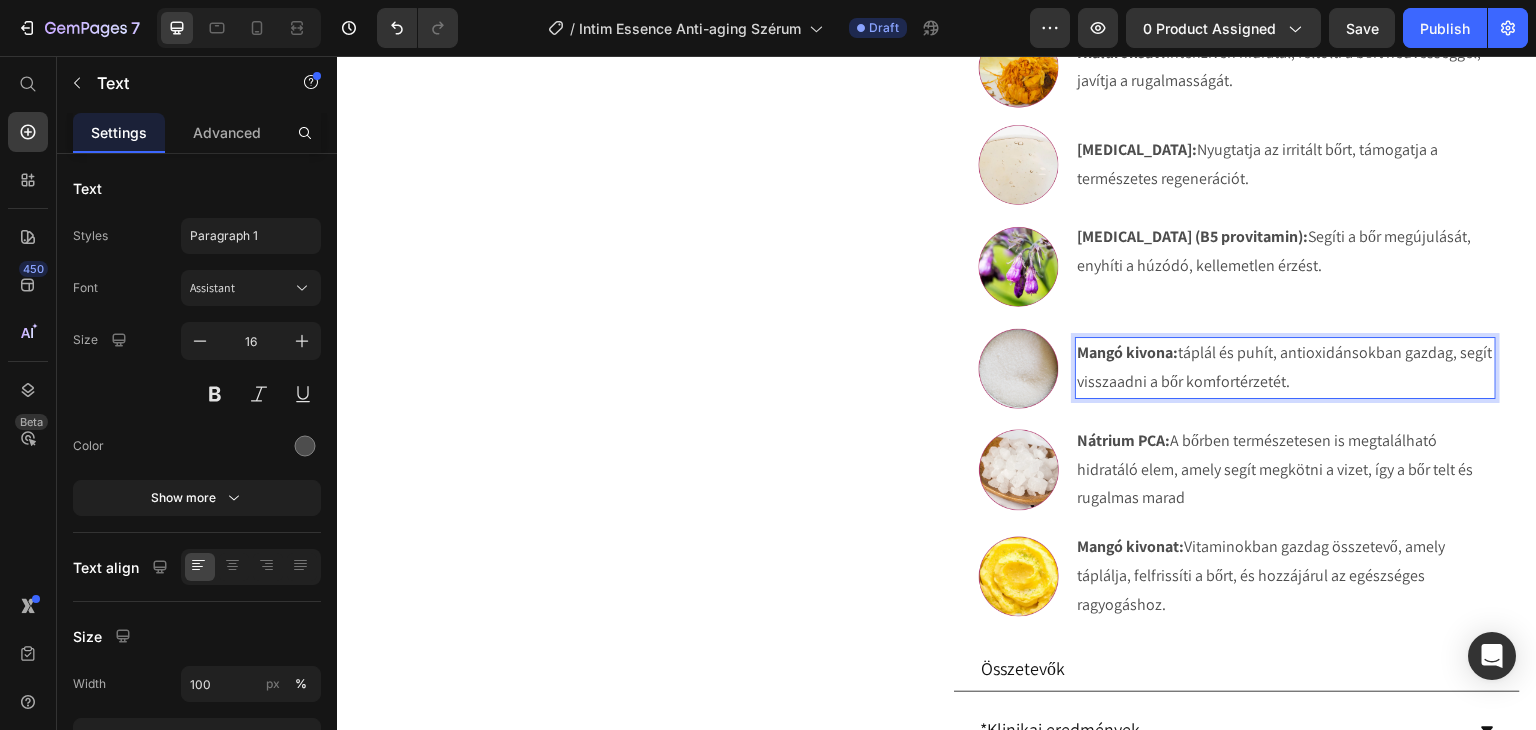 click on "Mangó kivona:  táplál és puhít, antioxidánsokban gazdag, segít visszaadni a bőr komfortérzetét." at bounding box center [1285, 368] 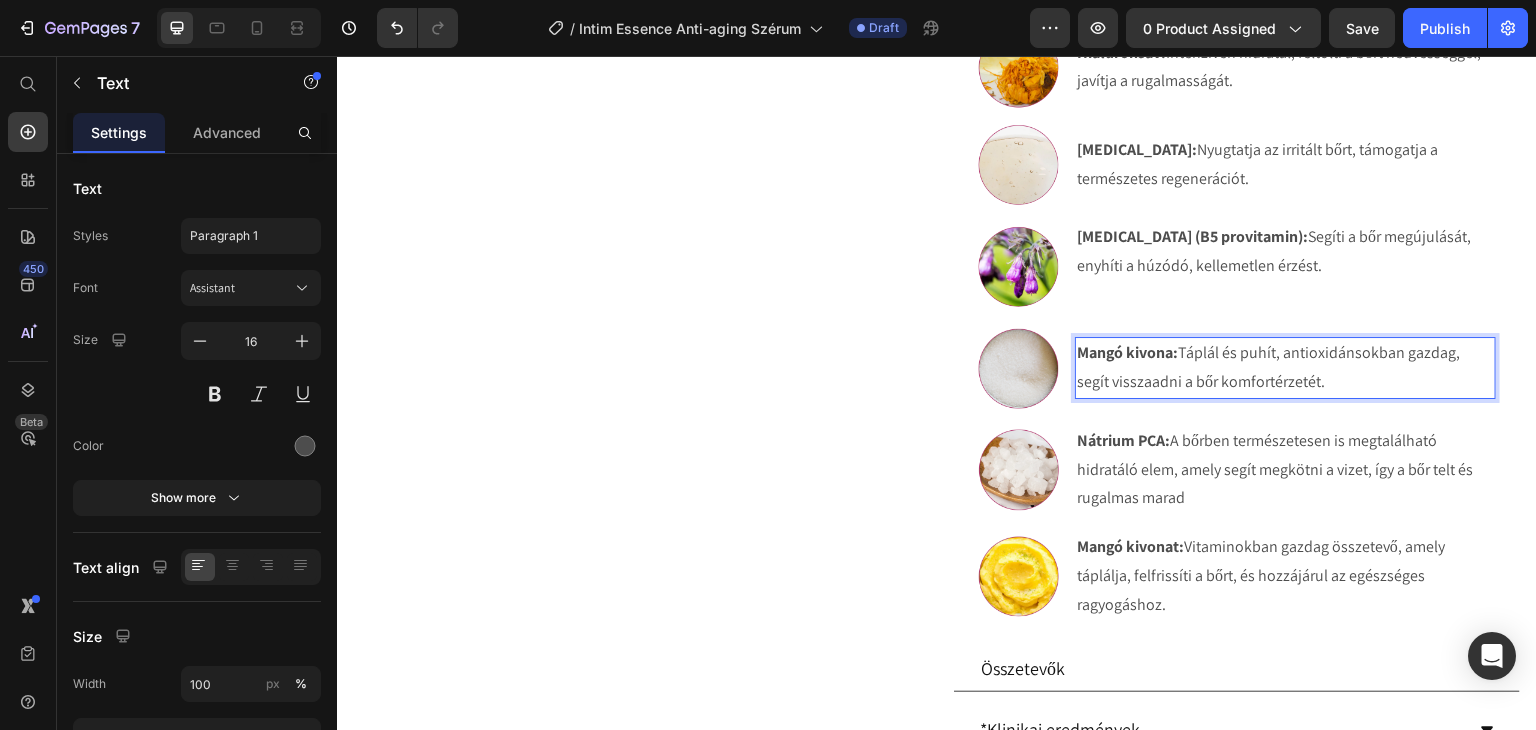 click on "Mangó kivona:" at bounding box center (1127, 352) 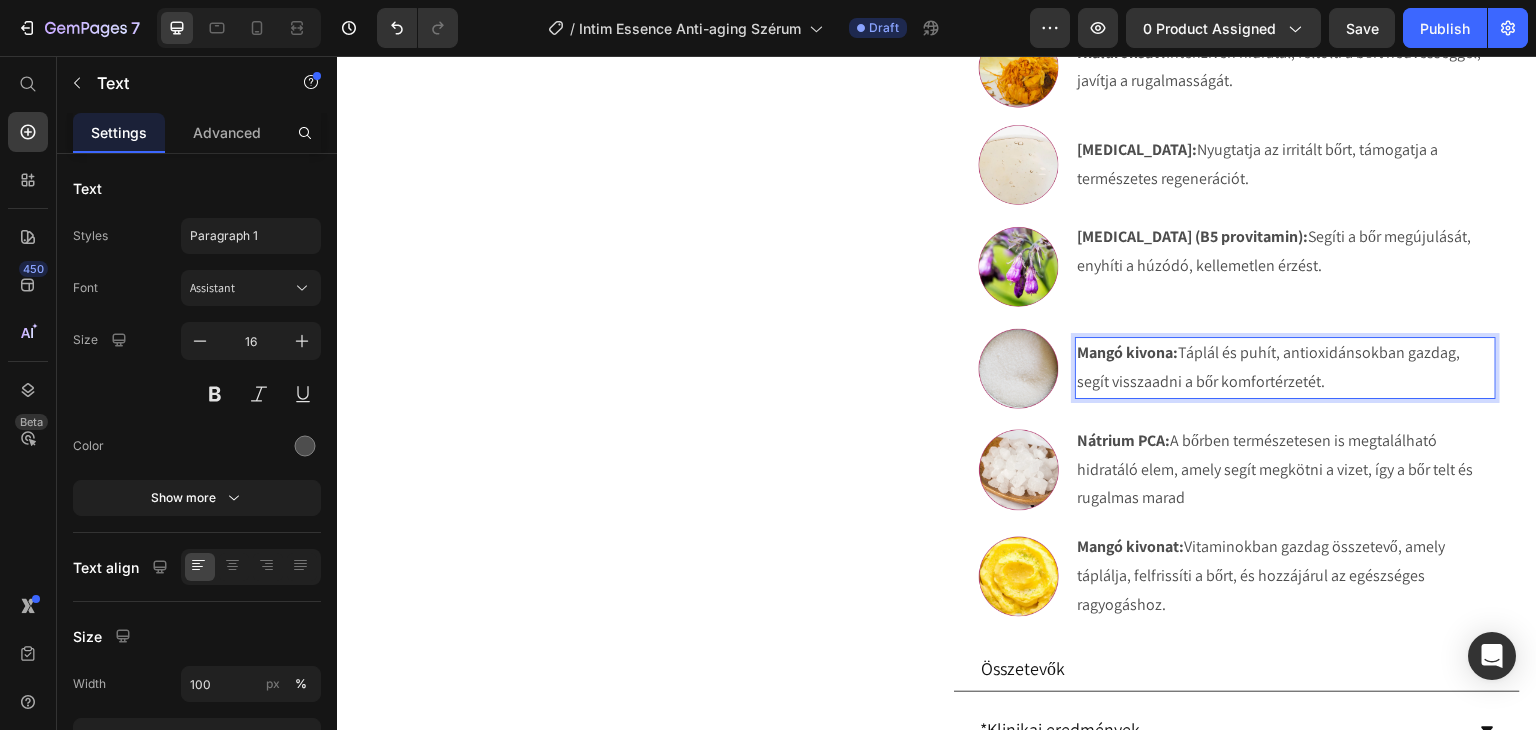click on "Mangó kivona:" at bounding box center [1127, 352] 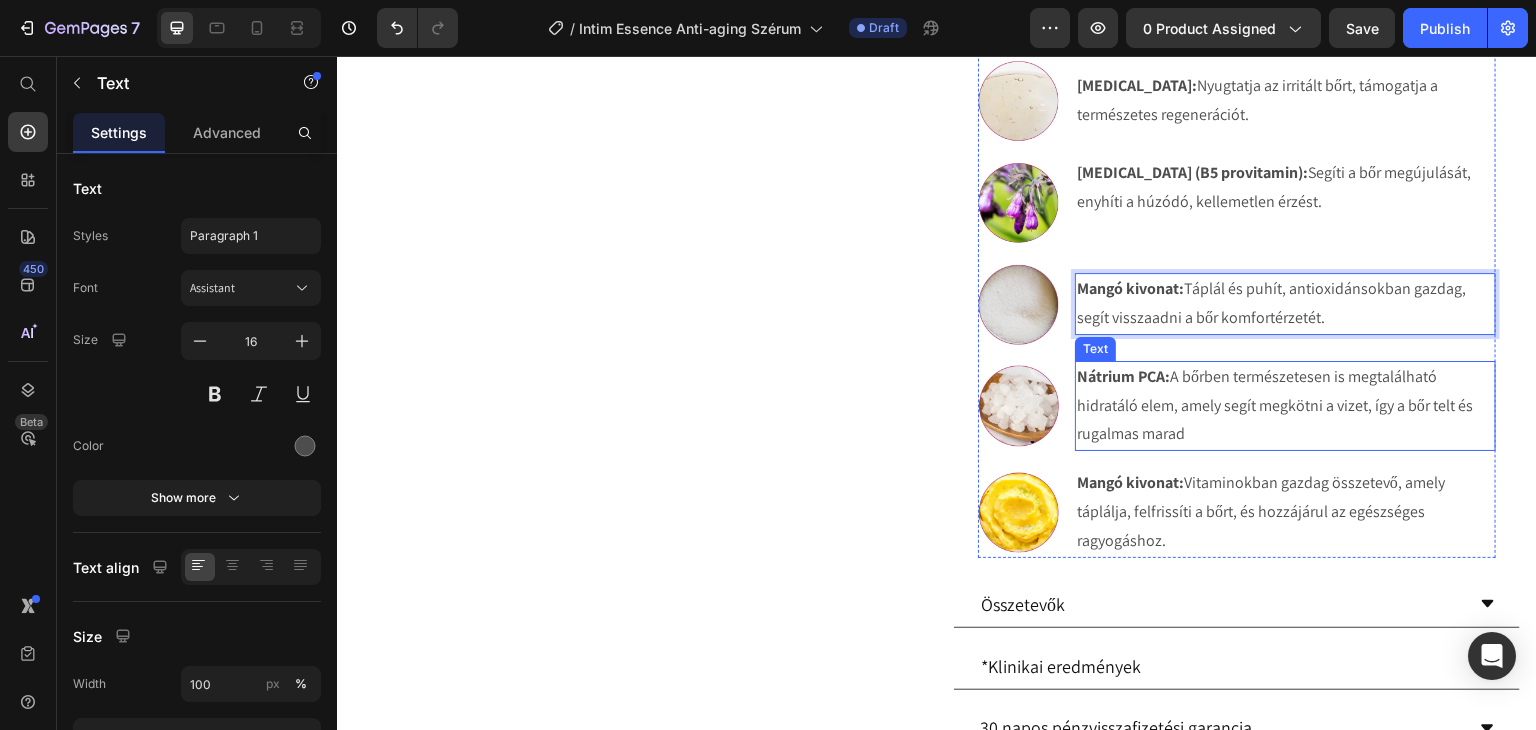 scroll, scrollTop: 1412, scrollLeft: 0, axis: vertical 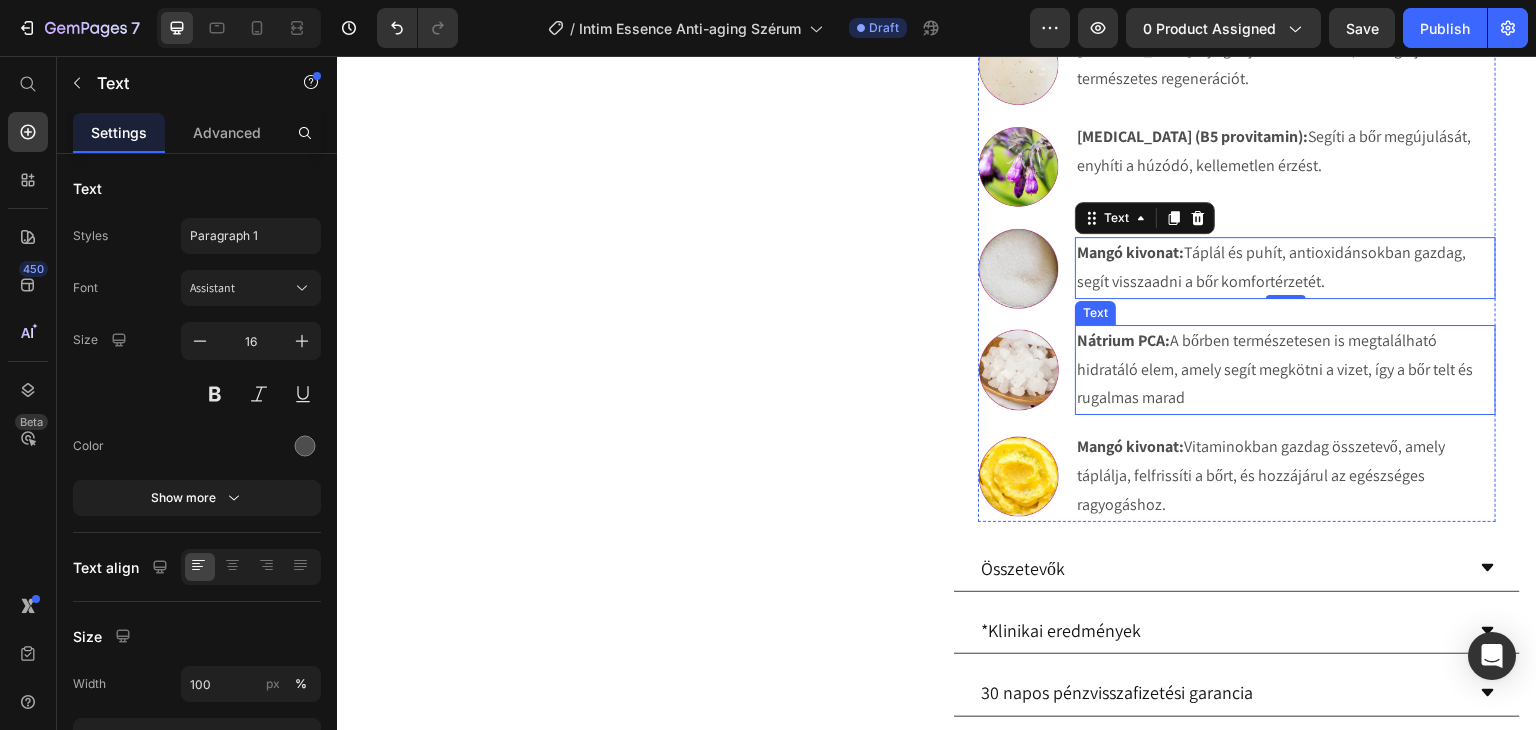 click on "Nátrium PCA:" at bounding box center (1123, 340) 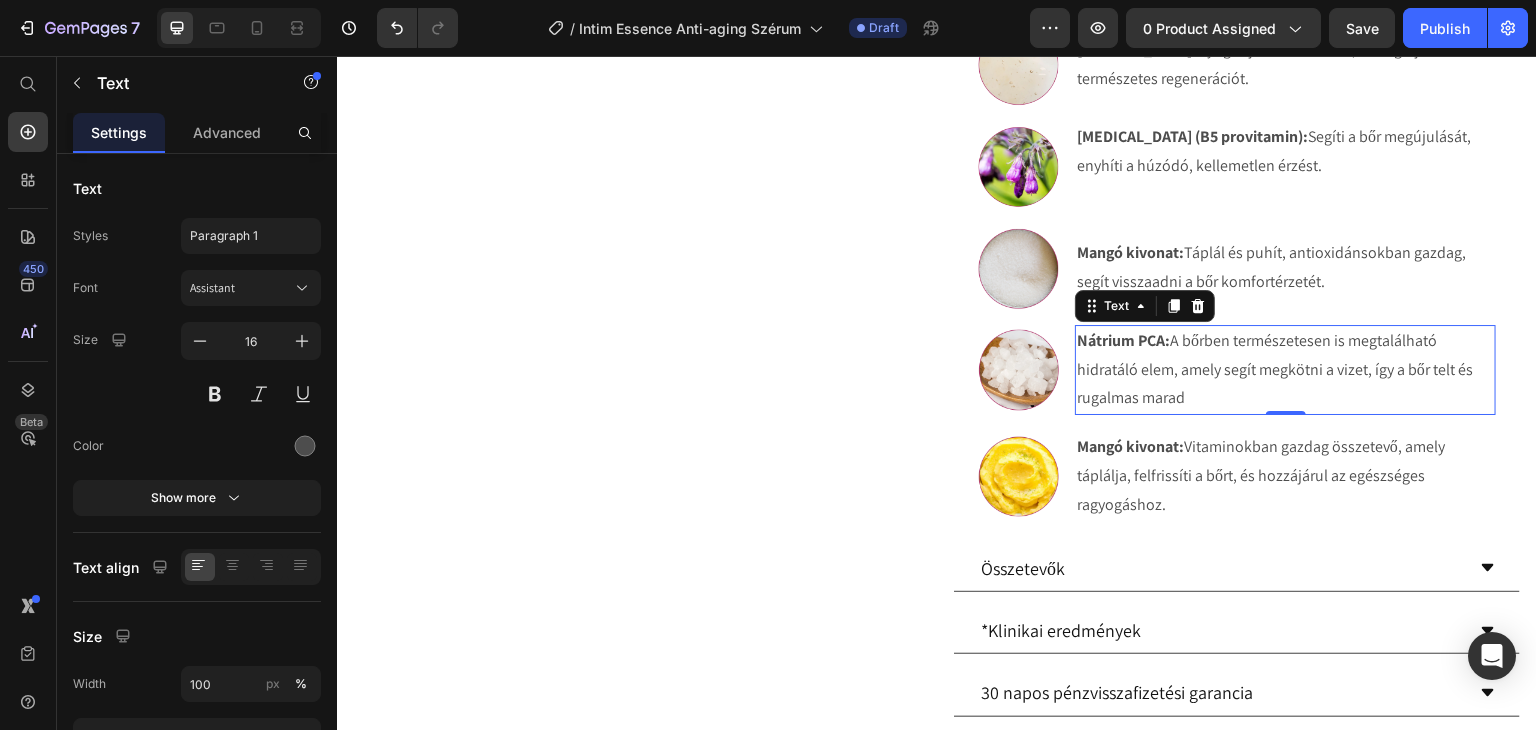 click on "Nátrium PCA:" at bounding box center [1123, 340] 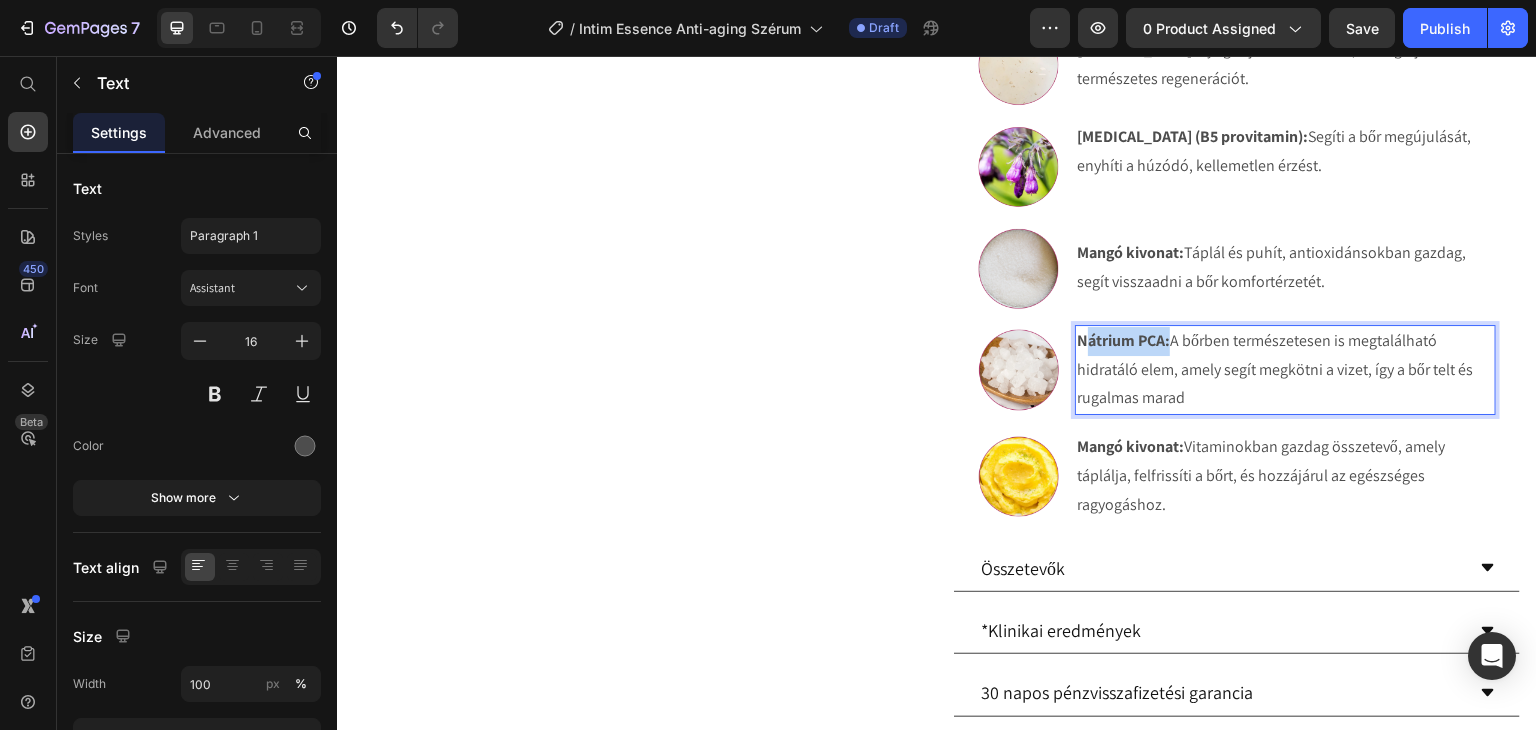 drag, startPoint x: 1159, startPoint y: 338, endPoint x: 1078, endPoint y: 341, distance: 81.055534 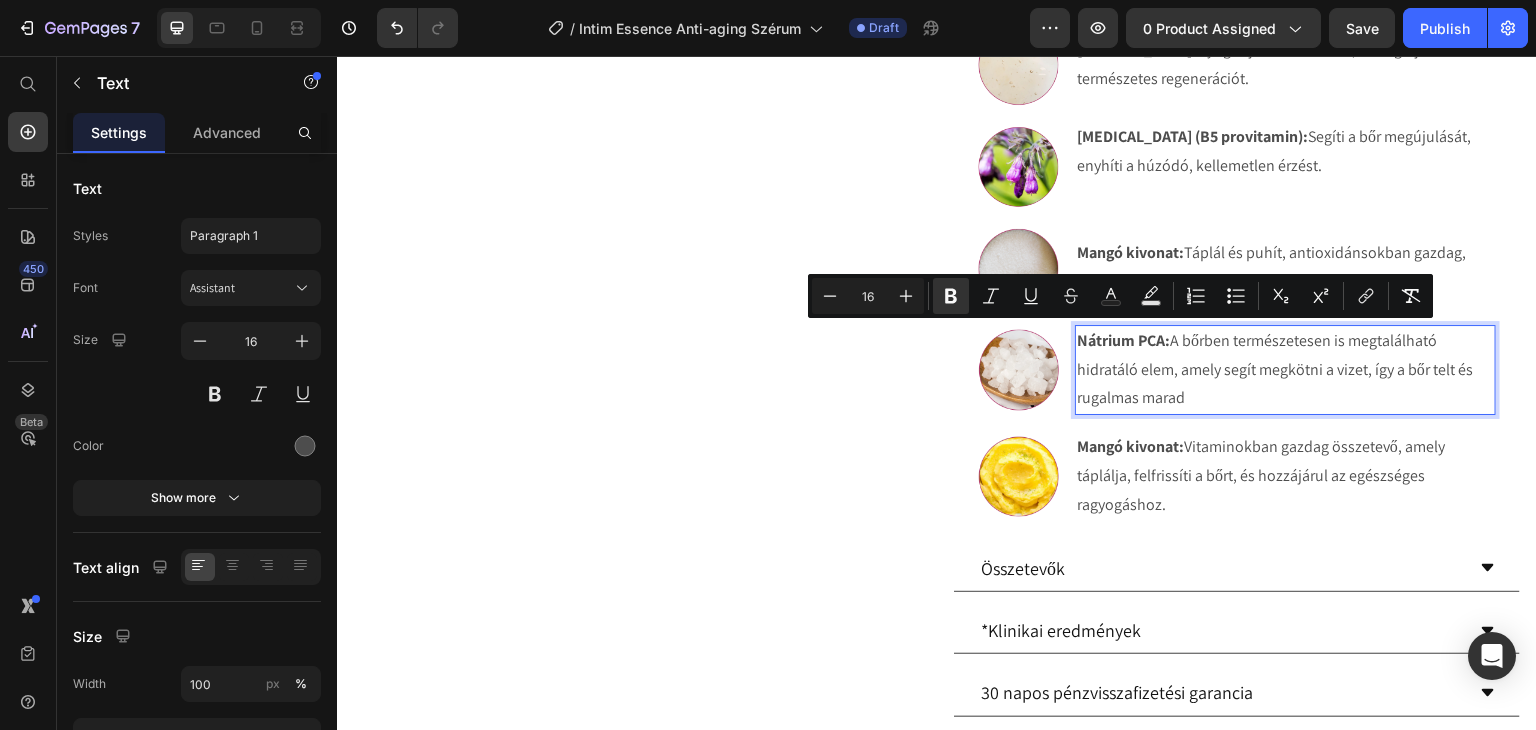 click on "Nátrium PCA:  A bőrben természetesen is megtalálható hidratáló elem, amely segít megkötni a vizet, így a bőr telt és rugalmas marad" at bounding box center [1285, 370] 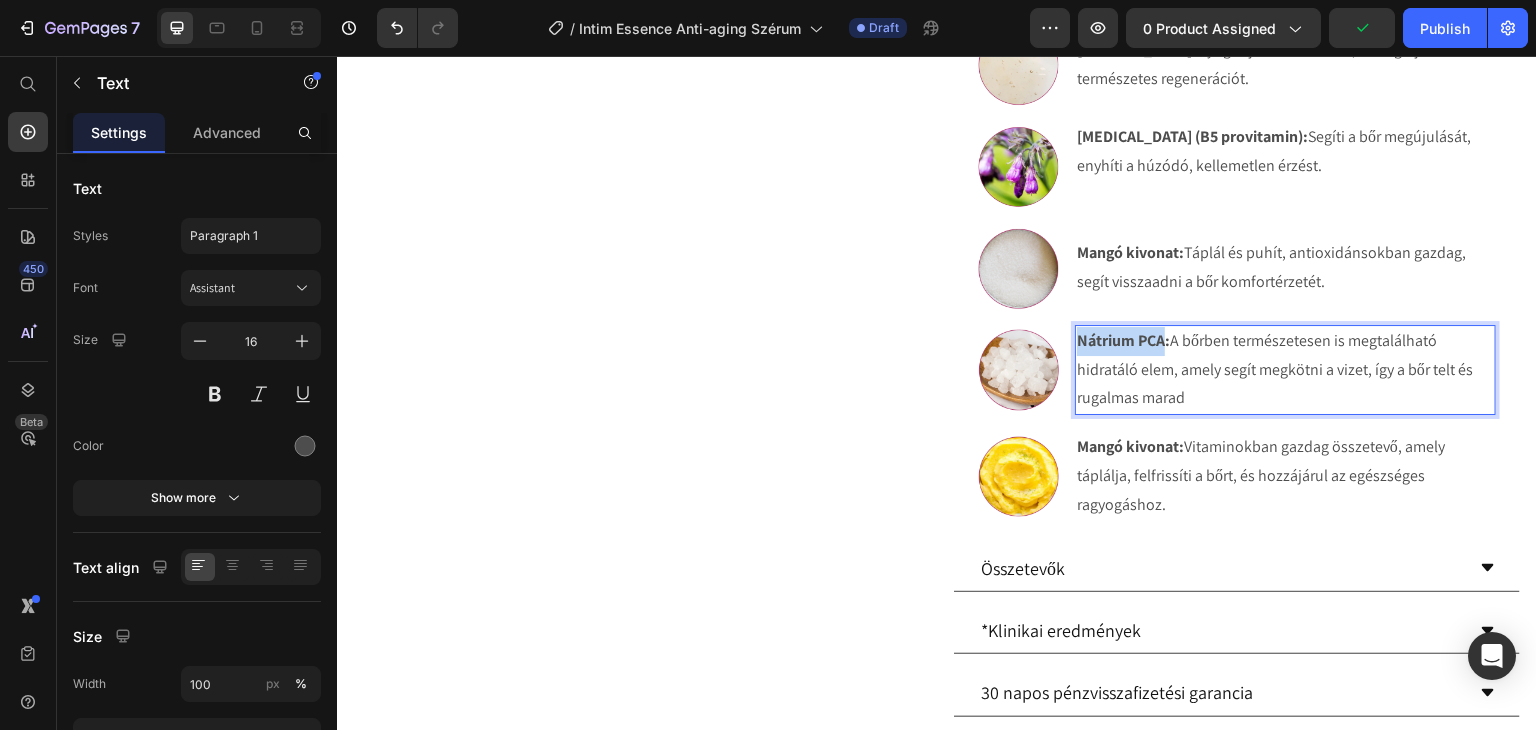 drag, startPoint x: 1156, startPoint y: 338, endPoint x: 1074, endPoint y: 346, distance: 82.38932 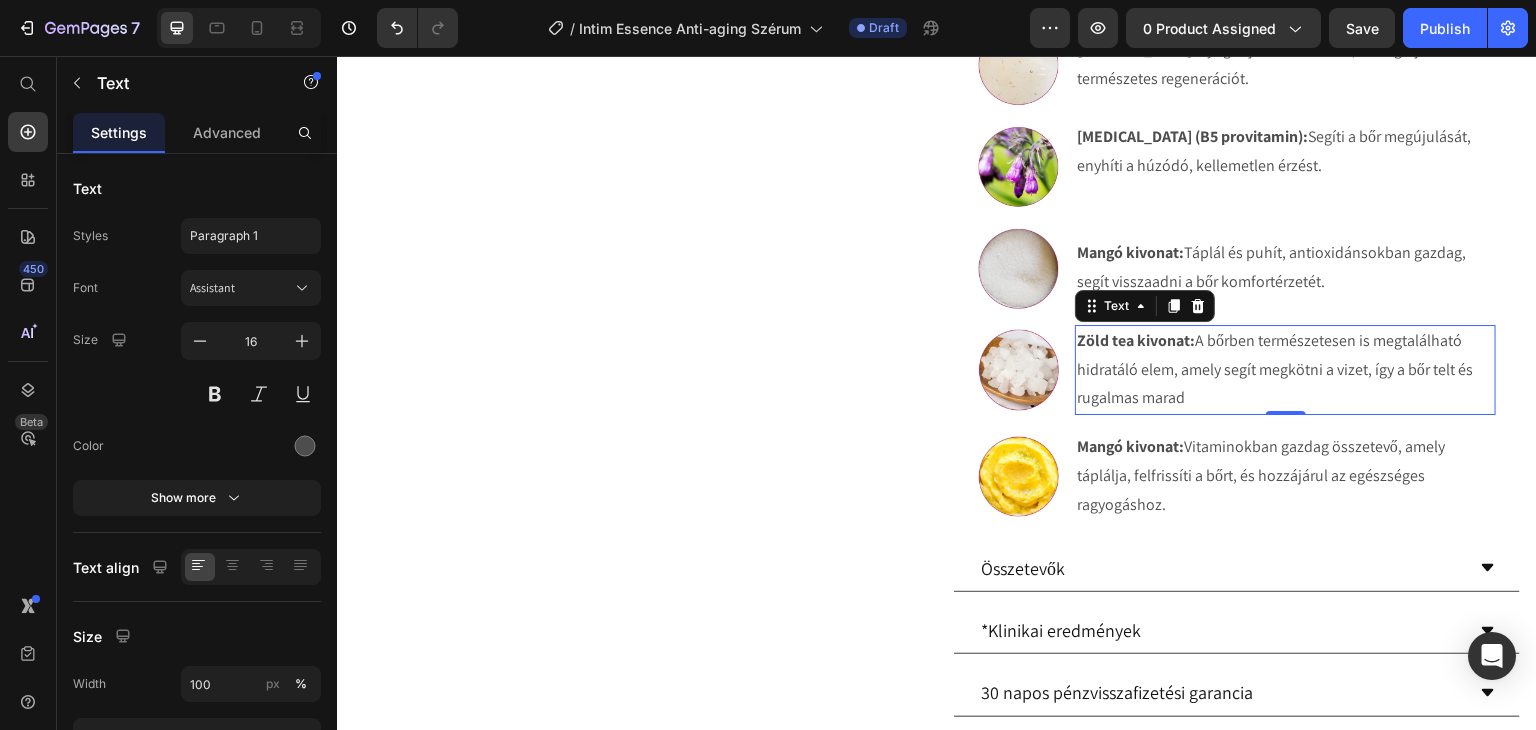 click on "Zöld tea kivonat:  A bőrben természetesen is megtalálható hidratáló elem, amely segít megkötni a vizet, így a bőr telt és rugalmas marad" at bounding box center [1285, 370] 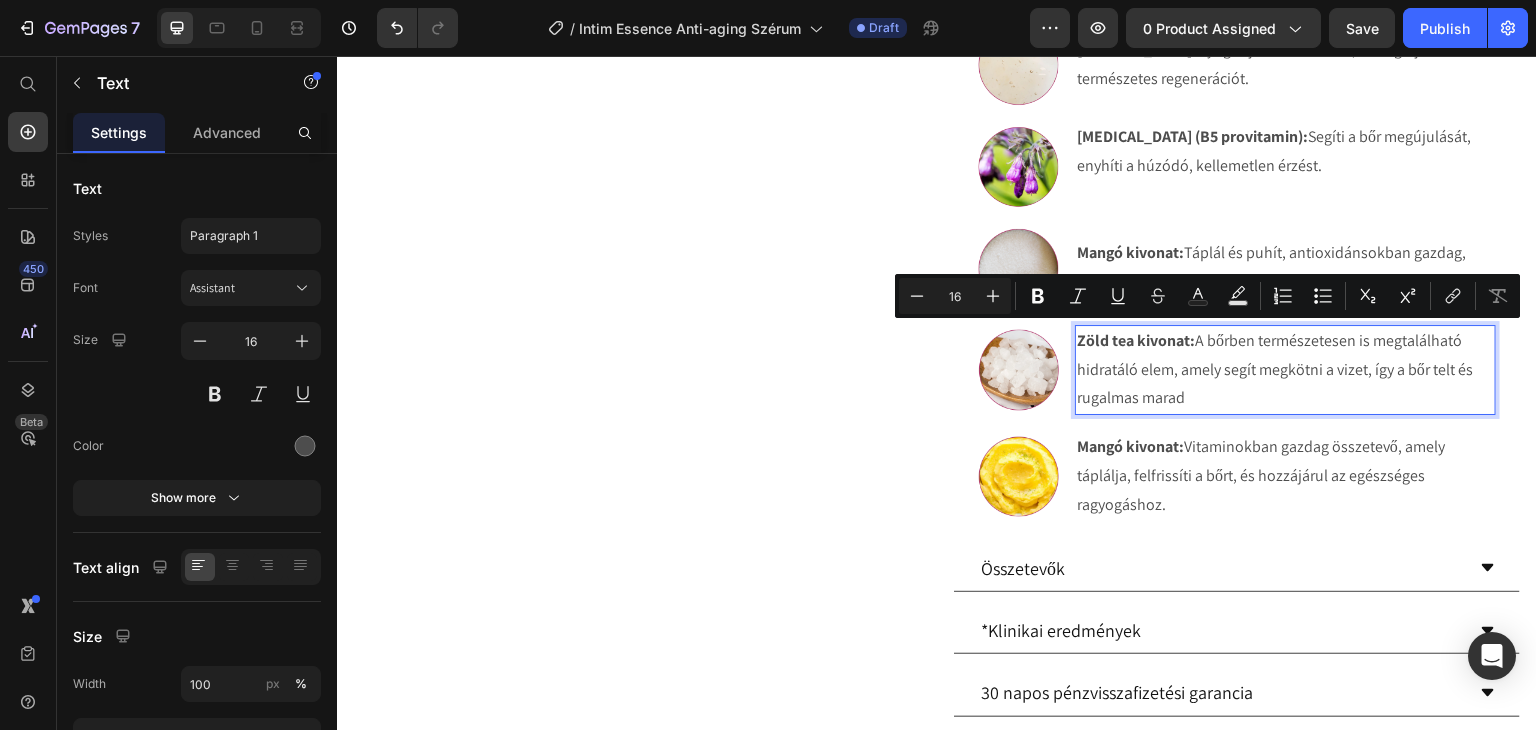 drag, startPoint x: 1205, startPoint y: 391, endPoint x: 1189, endPoint y: 343, distance: 50.596443 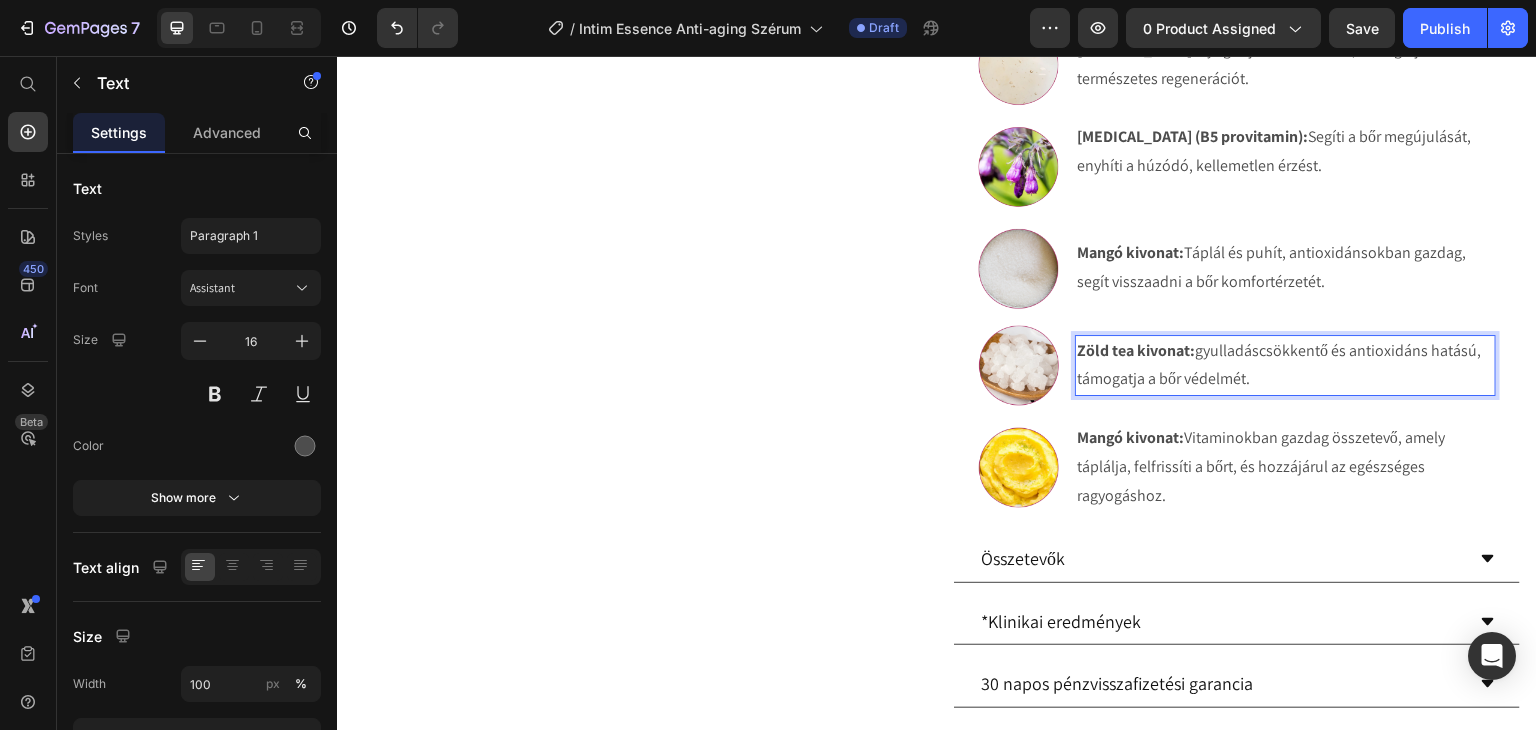 scroll, scrollTop: 1421, scrollLeft: 0, axis: vertical 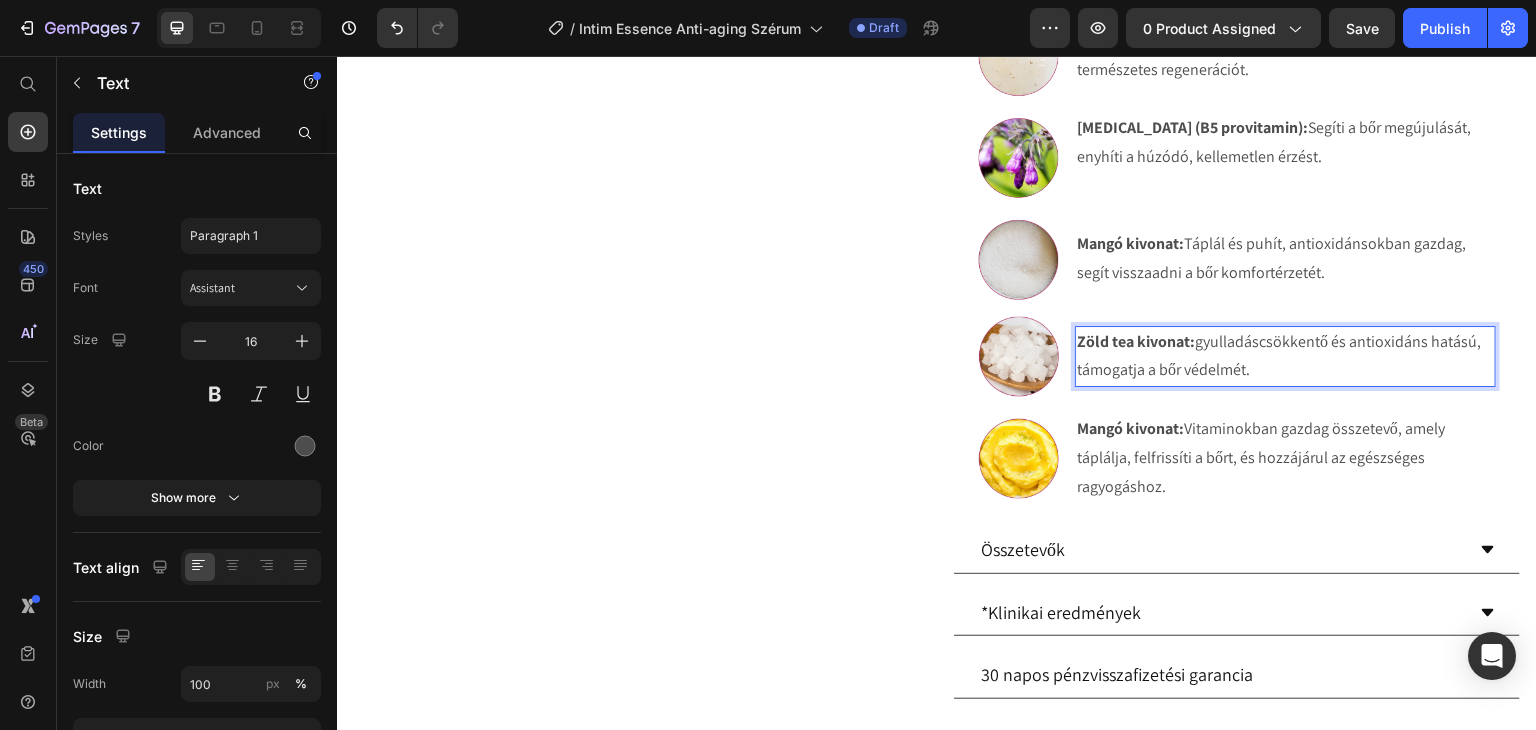 click on "Zöld tea kivonat:  gyulladáscsökkentő és antioxidáns hatású, támogatja a bőr védelmét." at bounding box center (1285, 357) 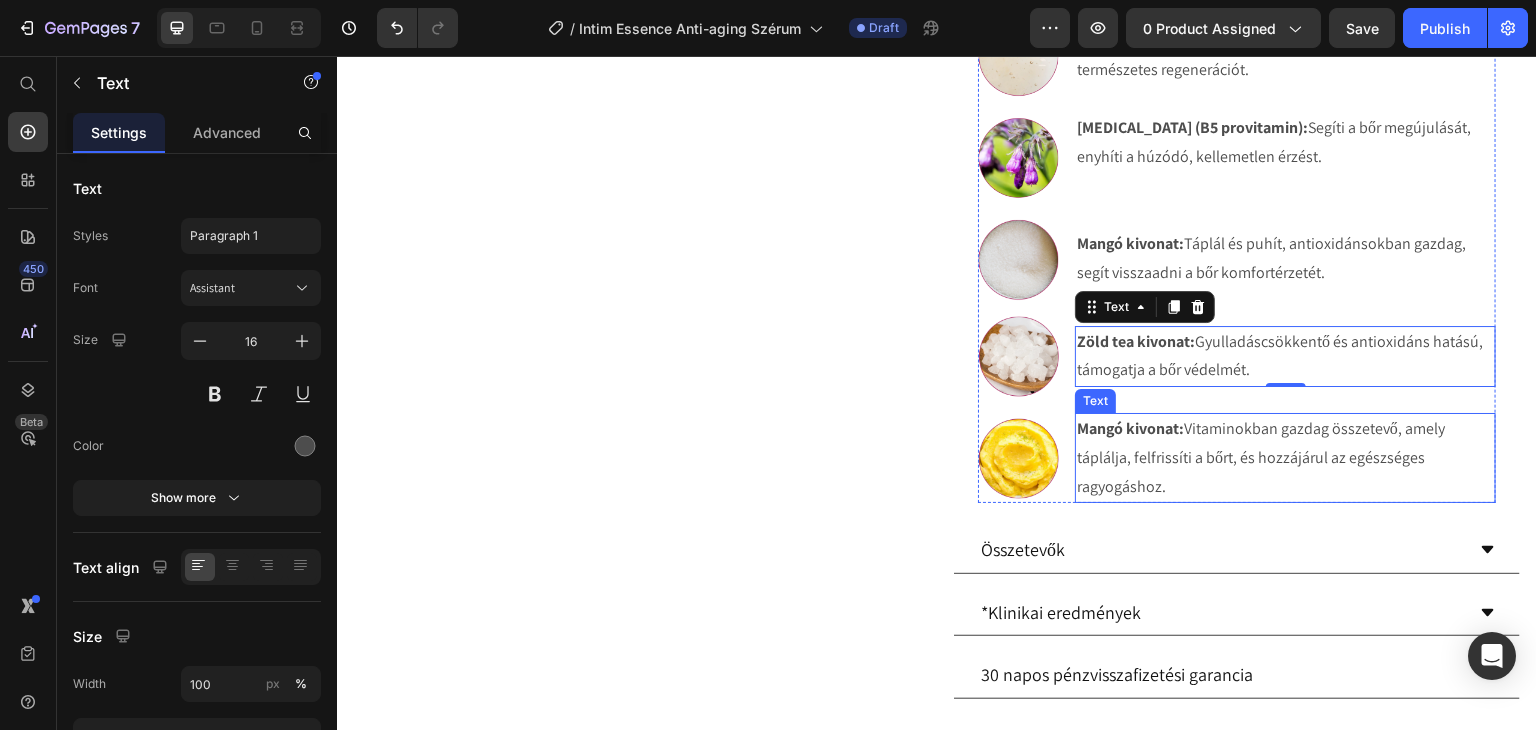 click on "Mangó kivonat:" at bounding box center [1130, 428] 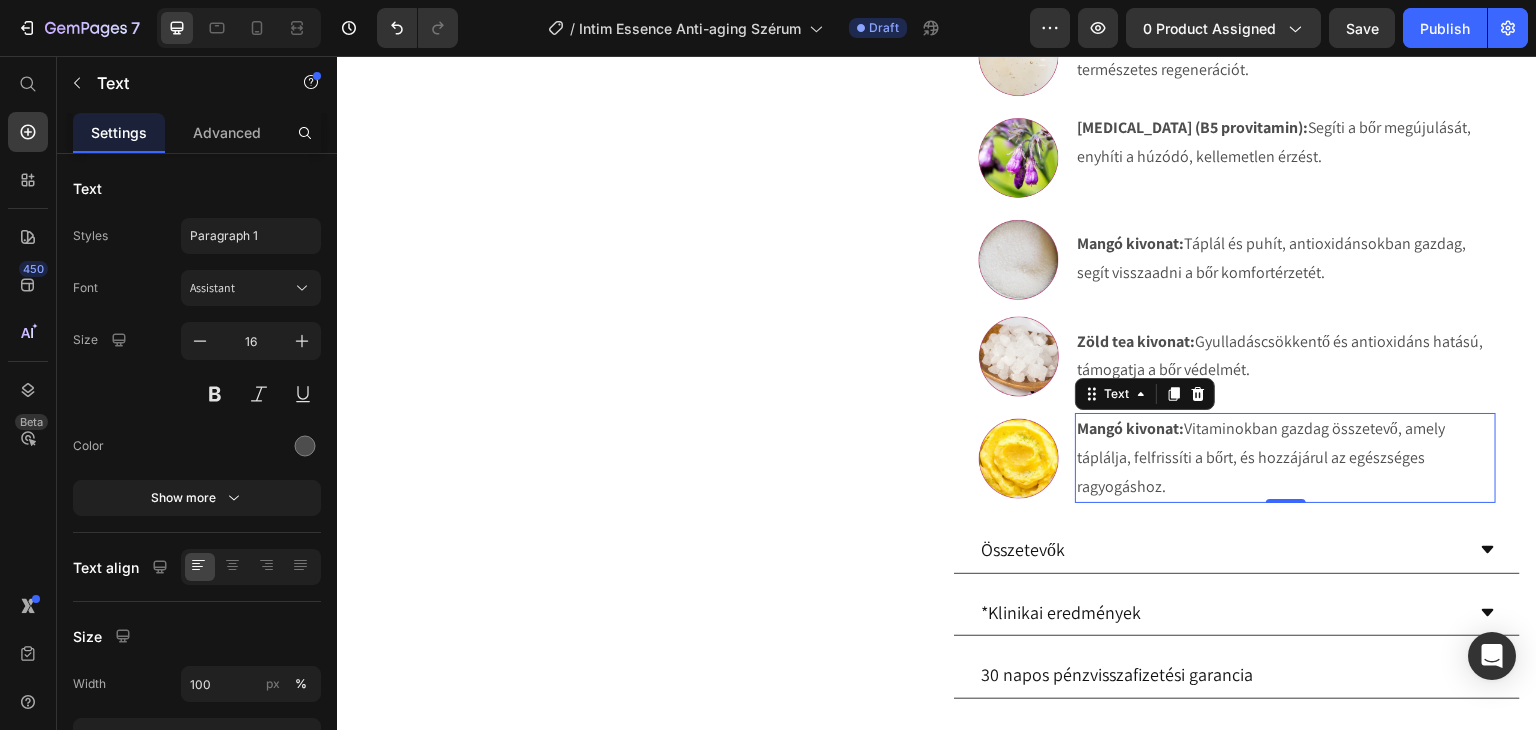 click on "Mangó kivonat:" at bounding box center [1130, 428] 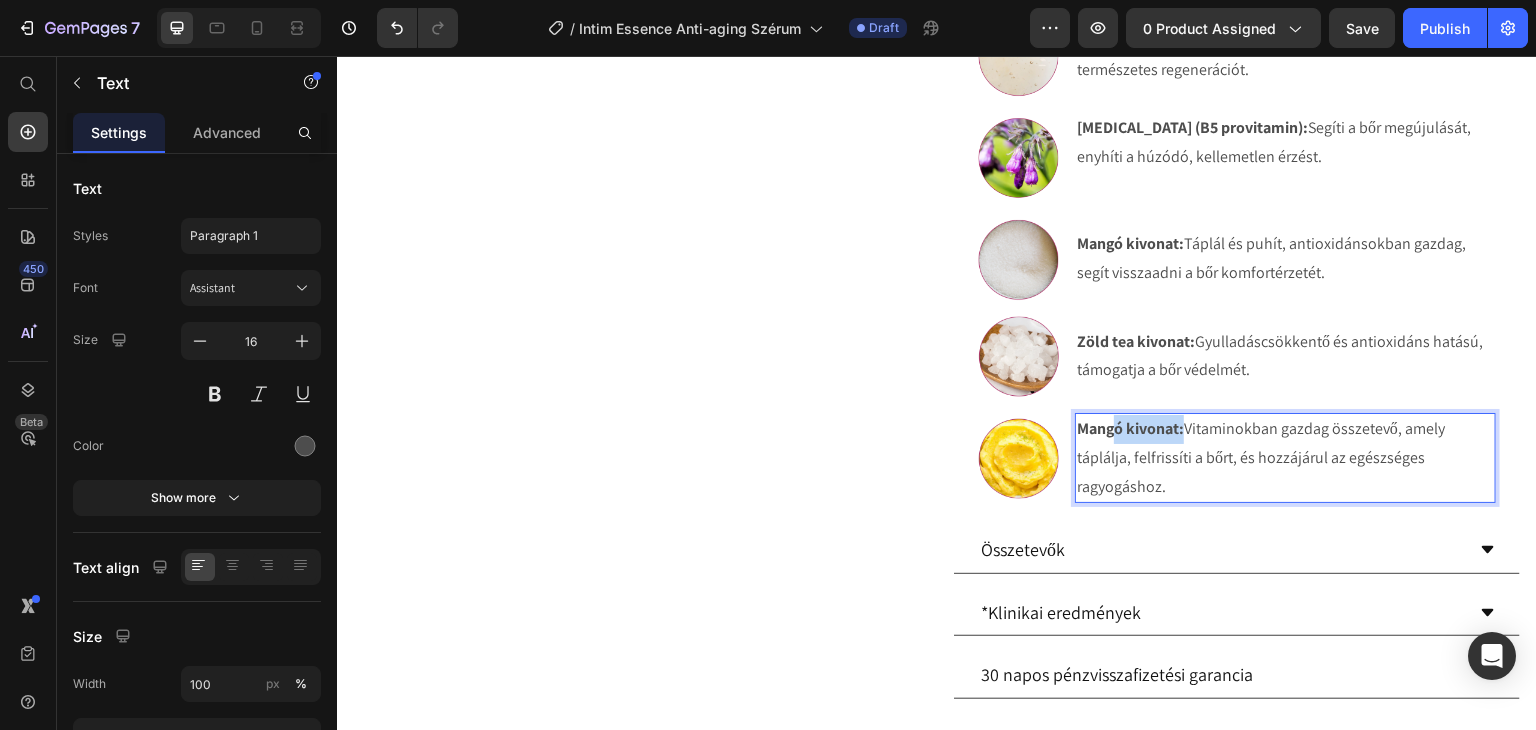 drag, startPoint x: 1175, startPoint y: 426, endPoint x: 1103, endPoint y: 427, distance: 72.00694 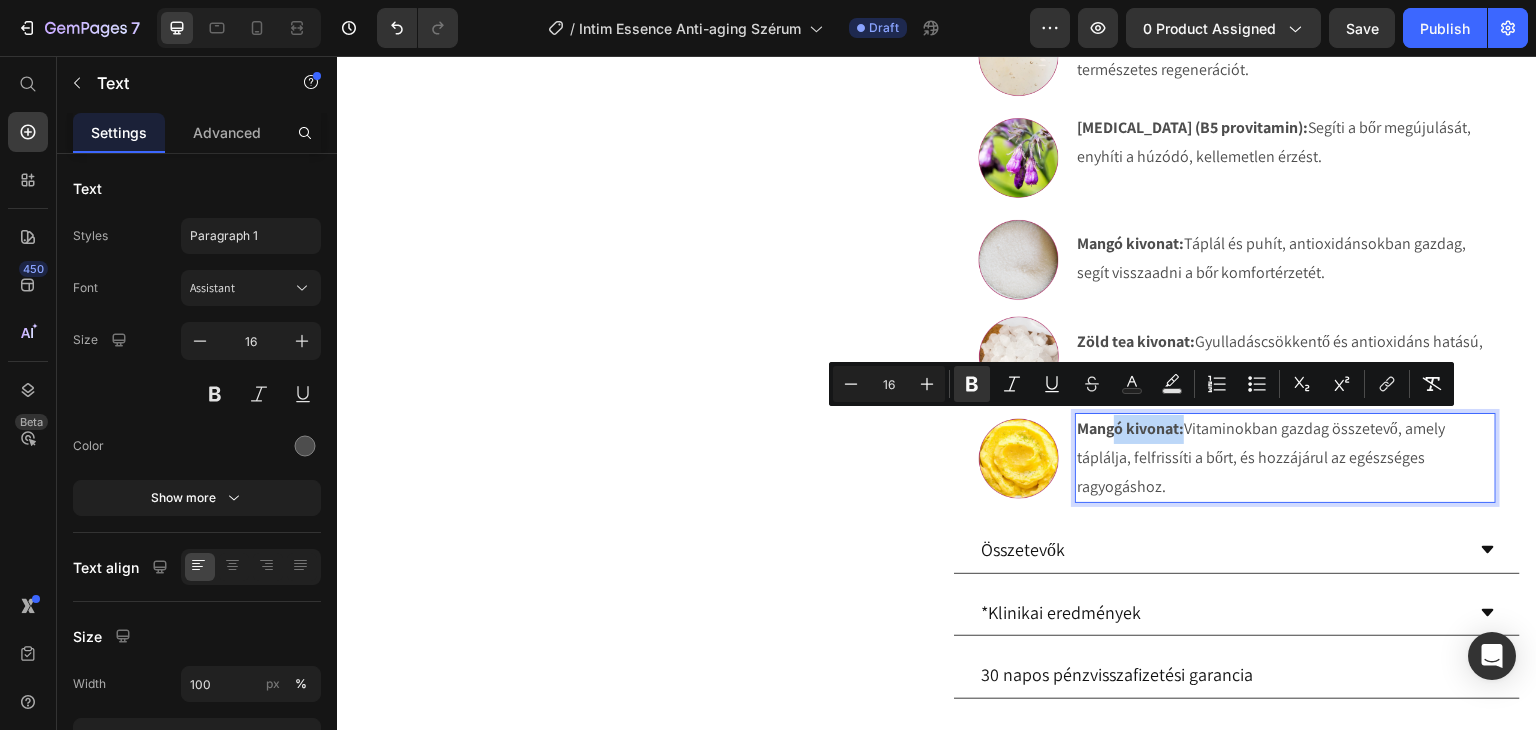 click on "Mangó kivonat:" at bounding box center (1130, 428) 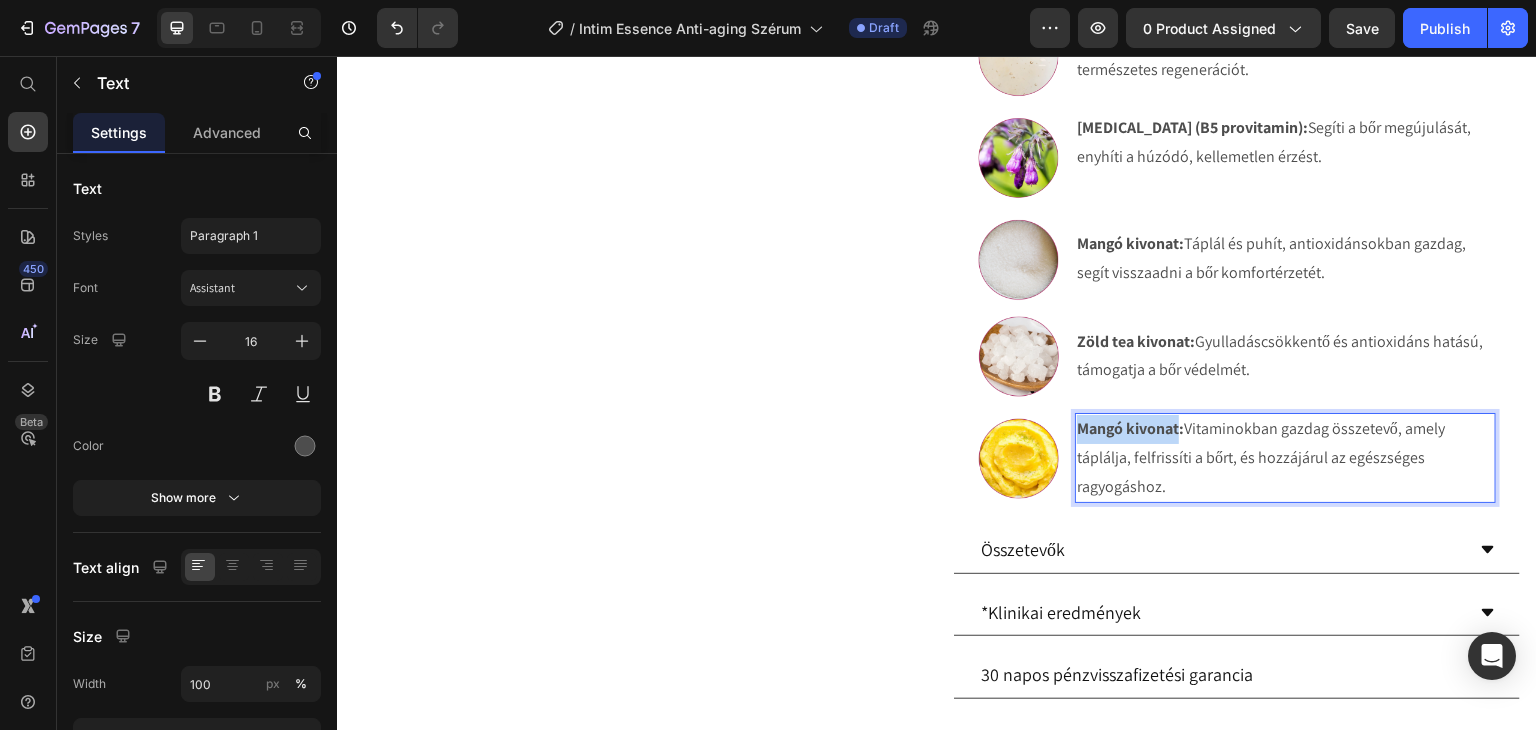 drag, startPoint x: 1172, startPoint y: 426, endPoint x: 1072, endPoint y: 426, distance: 100 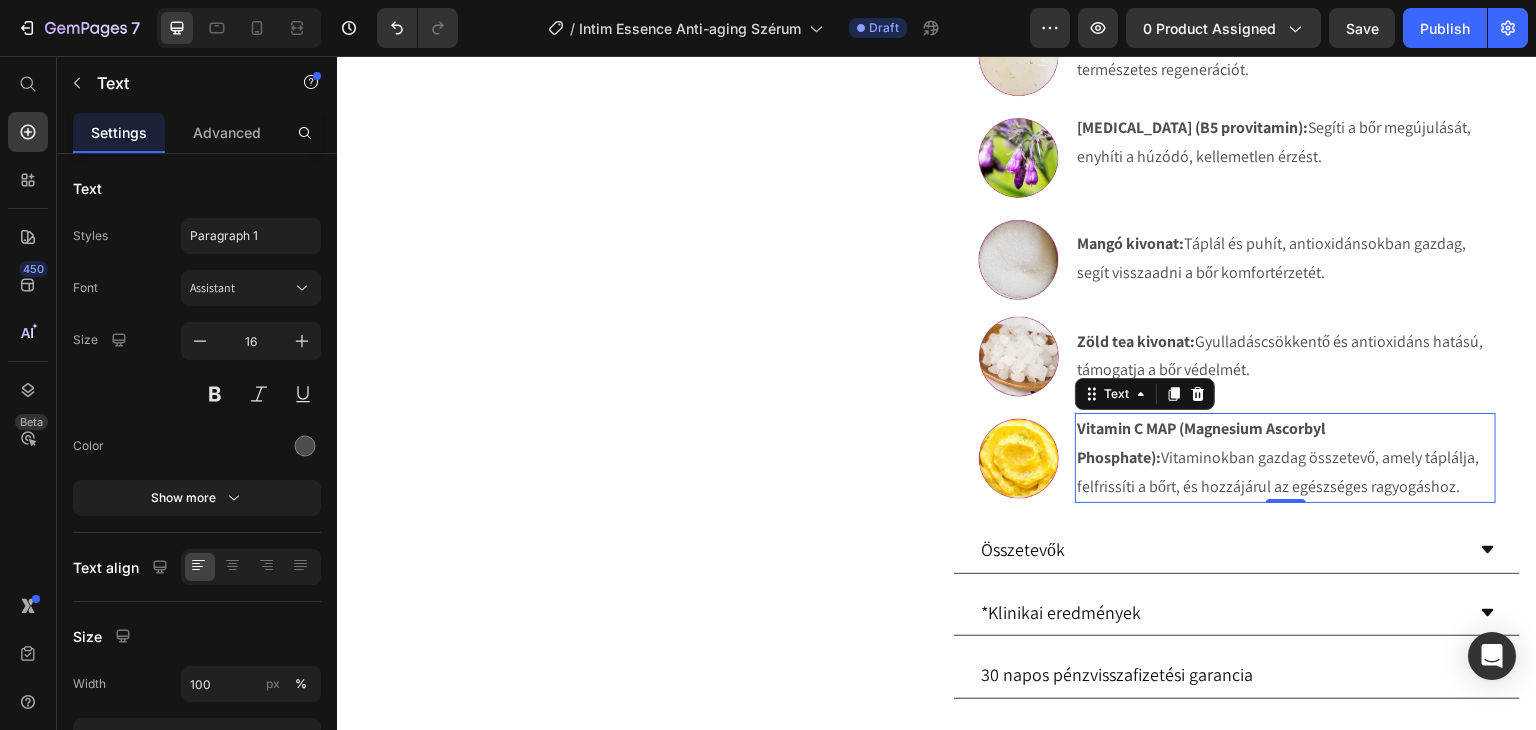 click on "Vitamin C MAP (Magnesium Ascorbyl Phosphate):  Vitaminokban gazdag összetevő, amely táplálja, felfrissíti a bőrt, és hozzájárul az egészséges ragyogáshoz." at bounding box center (1285, 458) 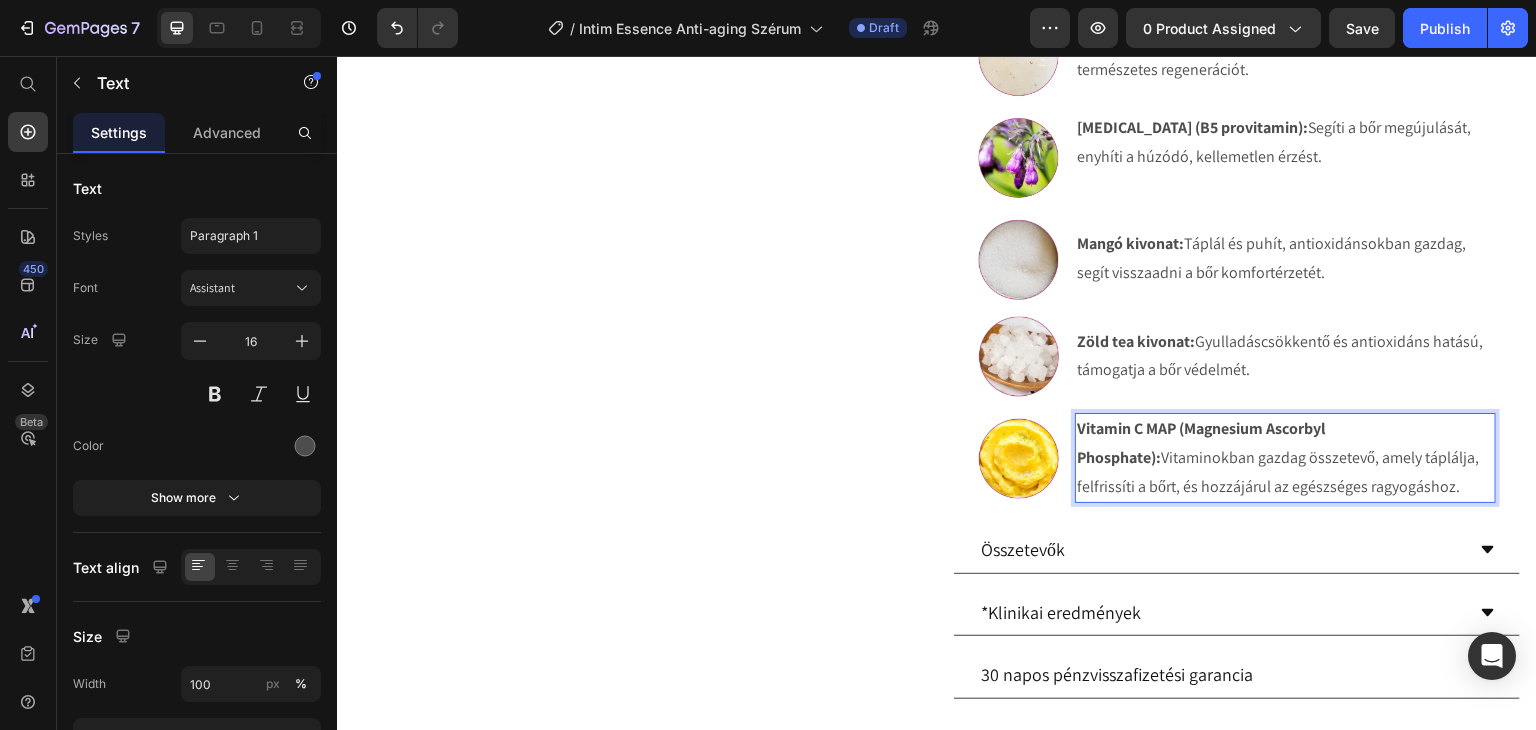 drag, startPoint x: 1459, startPoint y: 485, endPoint x: 1160, endPoint y: 458, distance: 300.21658 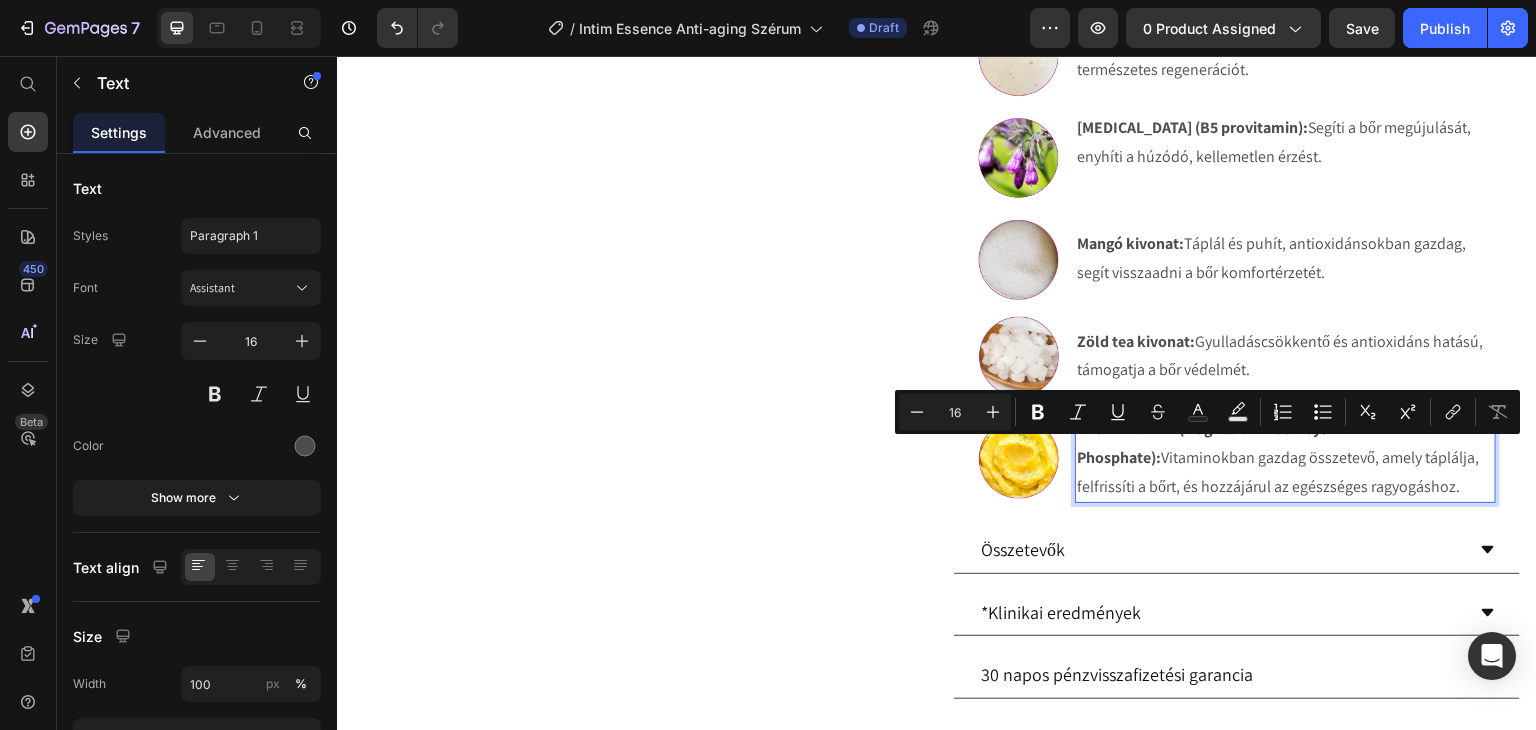 click on "Vitamin C MAP (Magnesium Ascorbyl Phosphate):  Vitaminokban gazdag összetevő, amely táplálja, felfrissíti a bőrt, és hozzájárul az egészséges ragyogáshoz." at bounding box center [1285, 458] 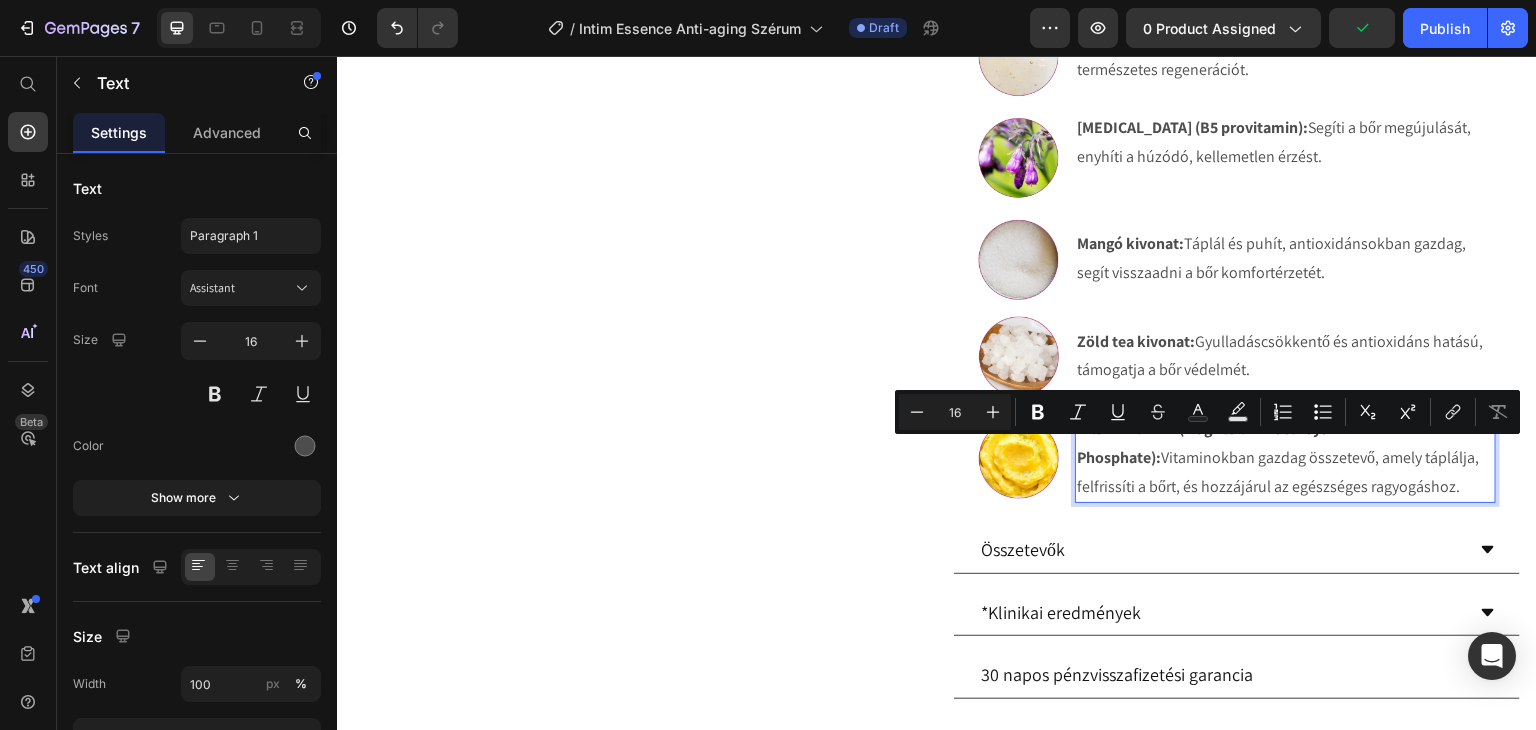 drag, startPoint x: 1159, startPoint y: 458, endPoint x: 1445, endPoint y: 485, distance: 287.27164 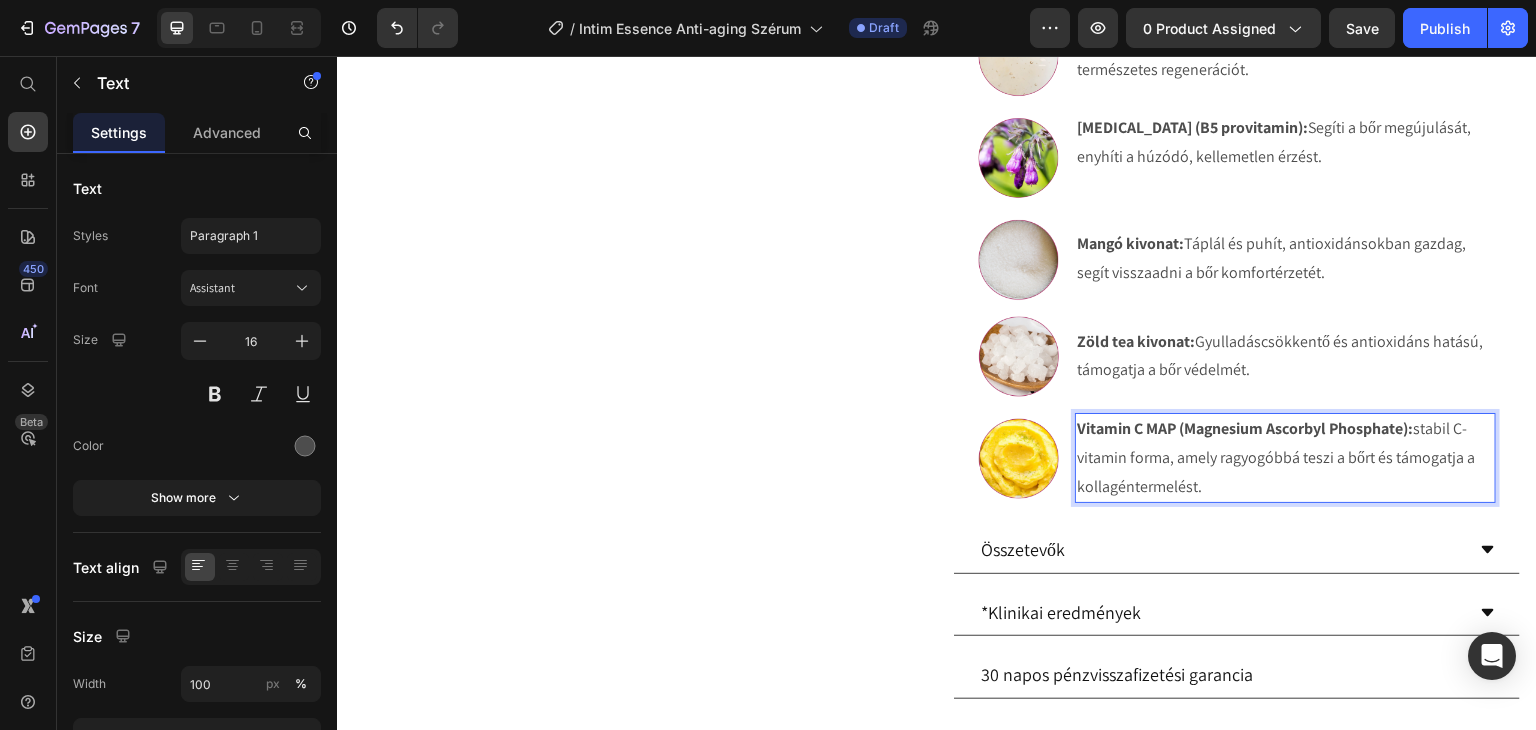 click on "Vitamin C MAP (Magnesium Ascorbyl Phosphate):  stabil C-vitamin forma, amely ragyogóbbá teszi a bőrt és támogatja a kollagéntermelést." at bounding box center (1285, 458) 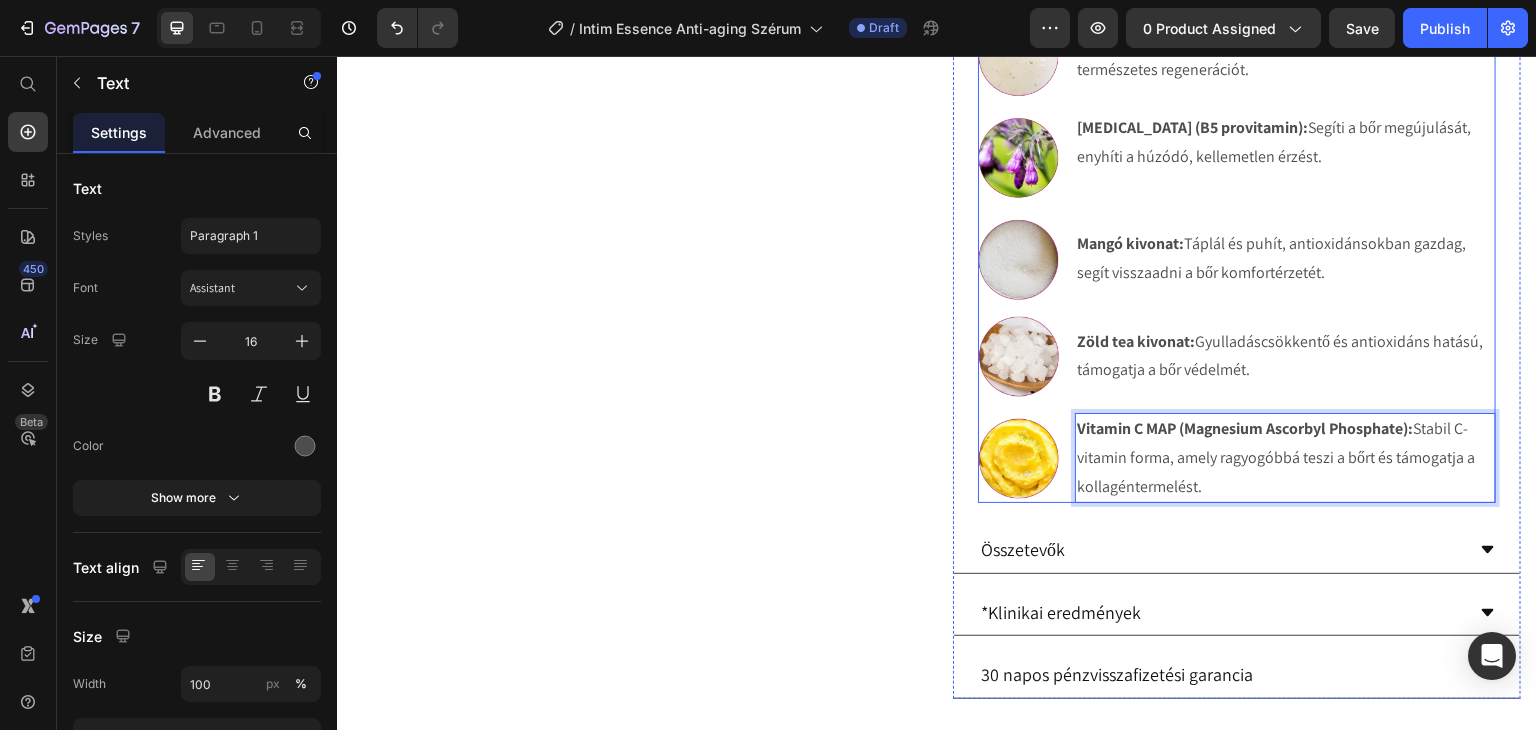click on "Image Hialuronsav:  Íntenzíven hidratál, feltölti a bőrt nedvességgel, javítja a rugalmasságát. Text Block Image Allantoin:  Nyugtatja az irritált bőrt, támogatja a természetes regenerációt. Text Block Image Panthenol (B5 provitamin):  Segíti a bőr megújulását, enyhíti a húzódó, kellemetlen érzést. Text Image Mangó kivonat:  Táplál és puhít, antioxidánsokban gazdag, segít visszaadni a bőr komfortérzetét. Text Image Zöld tea kivonat:  Gyulladáscsökkentő és antioxidáns hatású, támogatja a bőr védelmét. Text Image Vitamin C MAP (Magnesium Ascorbyl Phosphate):  Stabil C-vitamin forma, amely ragyogóbbá teszi a bőrt és támogatja a kollagéntermelést. Text   0" at bounding box center (1237, 211) 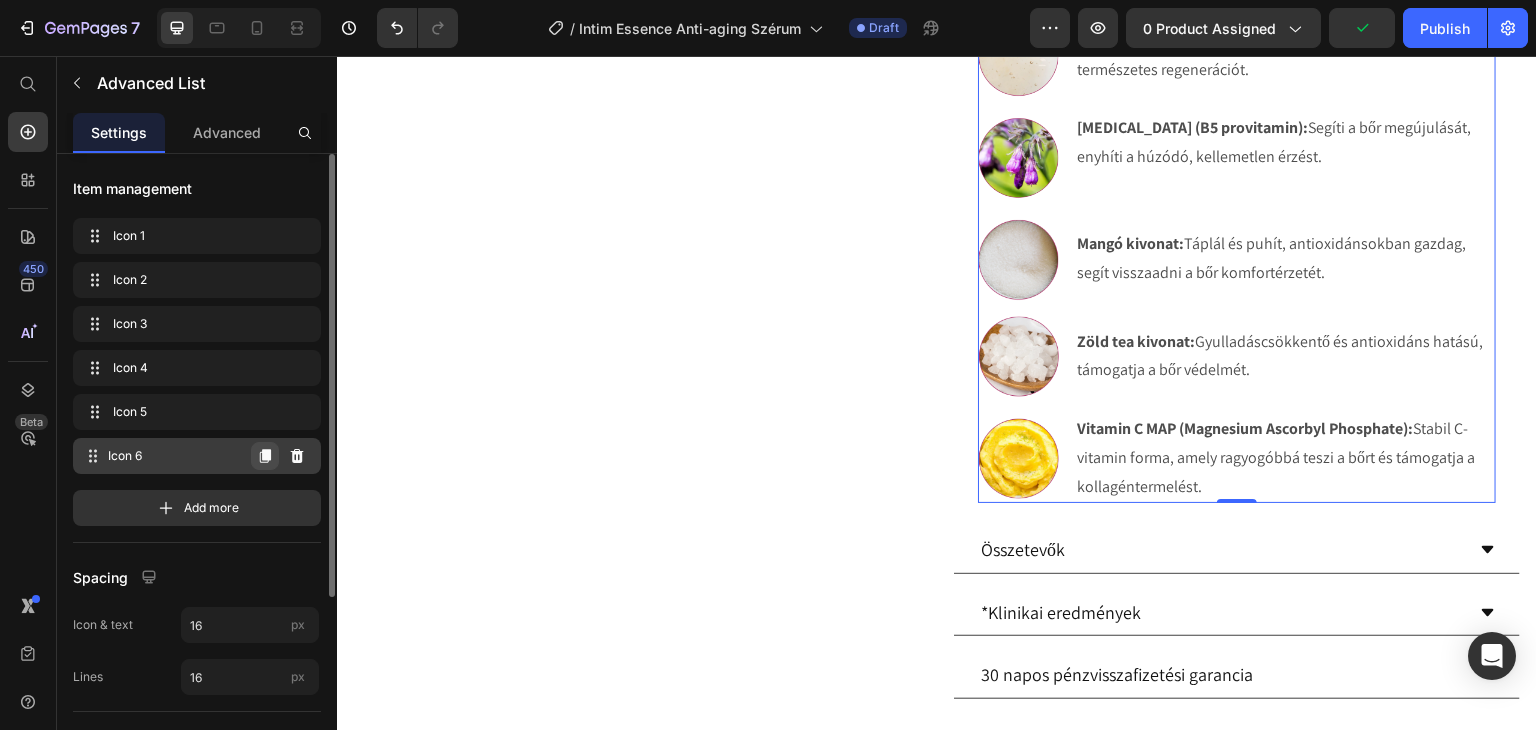 click 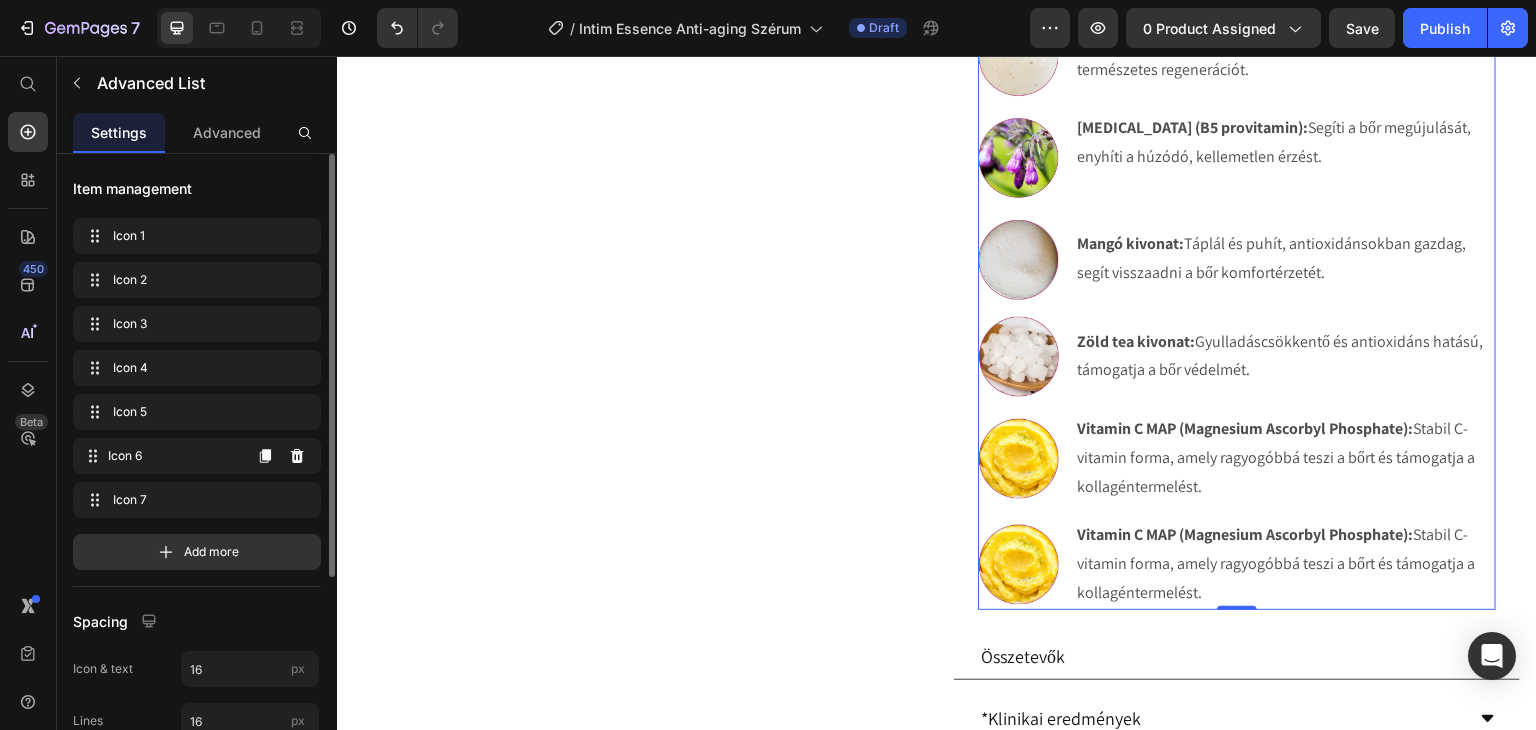 click 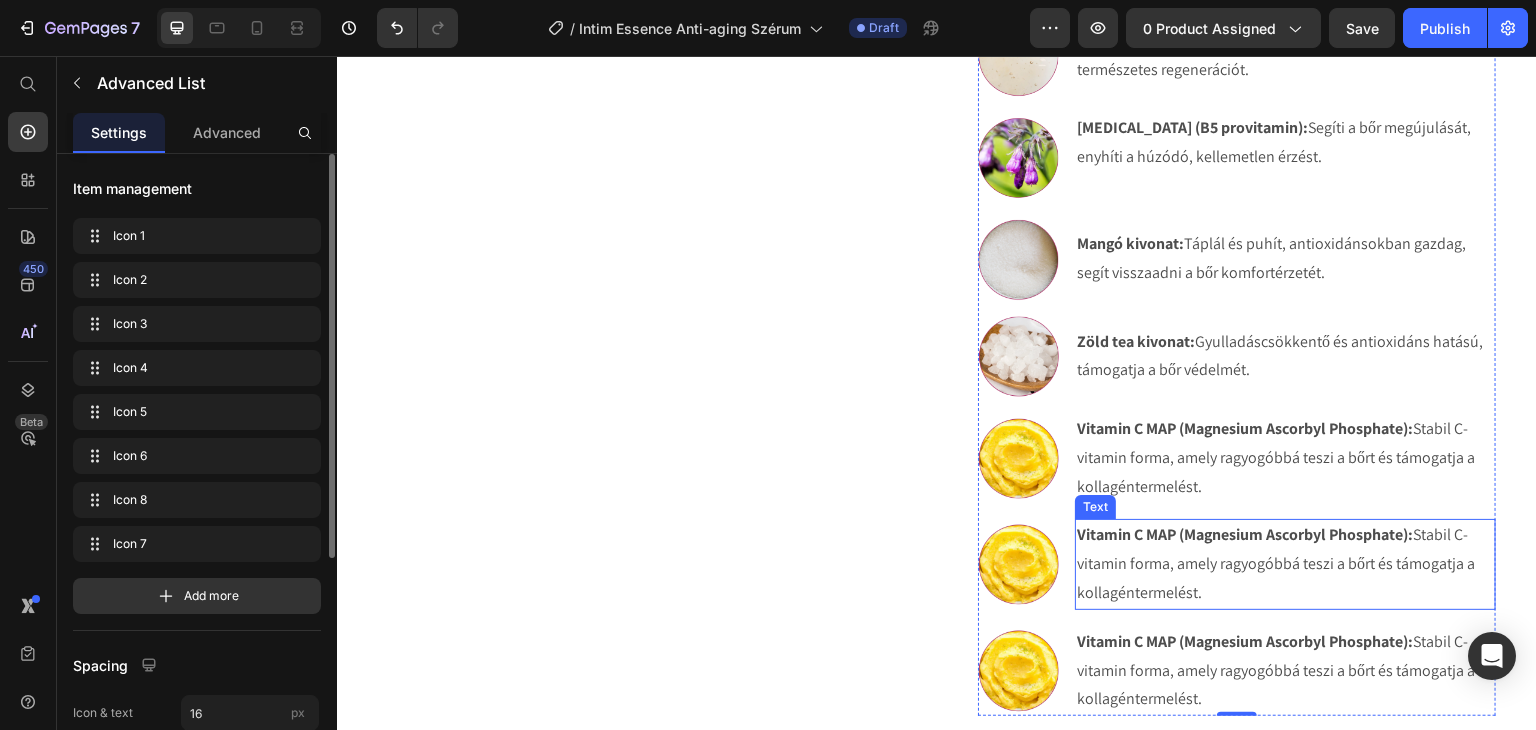 click on "Vitamin C MAP (Magnesium Ascorbyl Phosphate):" at bounding box center (1245, 534) 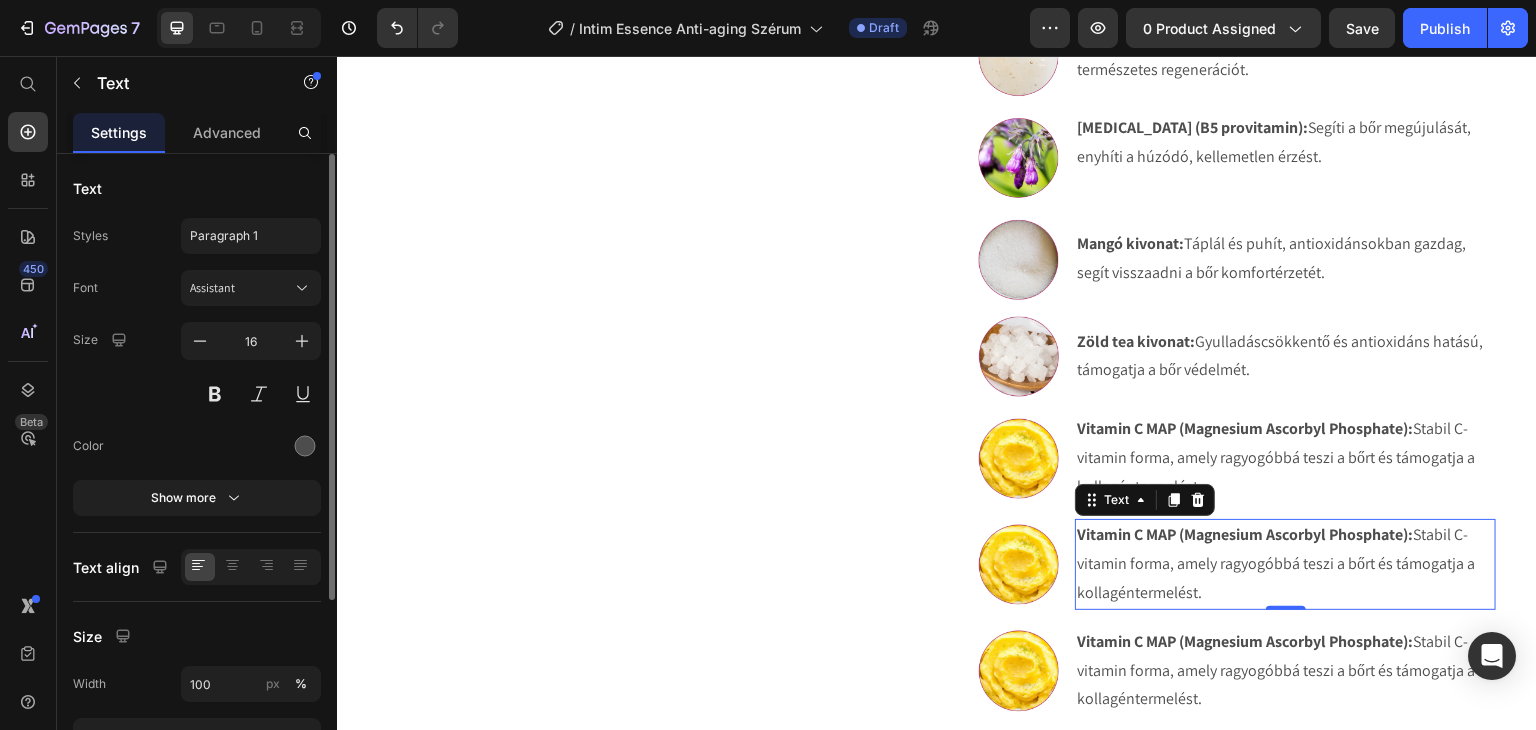 click on "Vitamin C MAP (Magnesium Ascorbyl Phosphate):" at bounding box center [1245, 534] 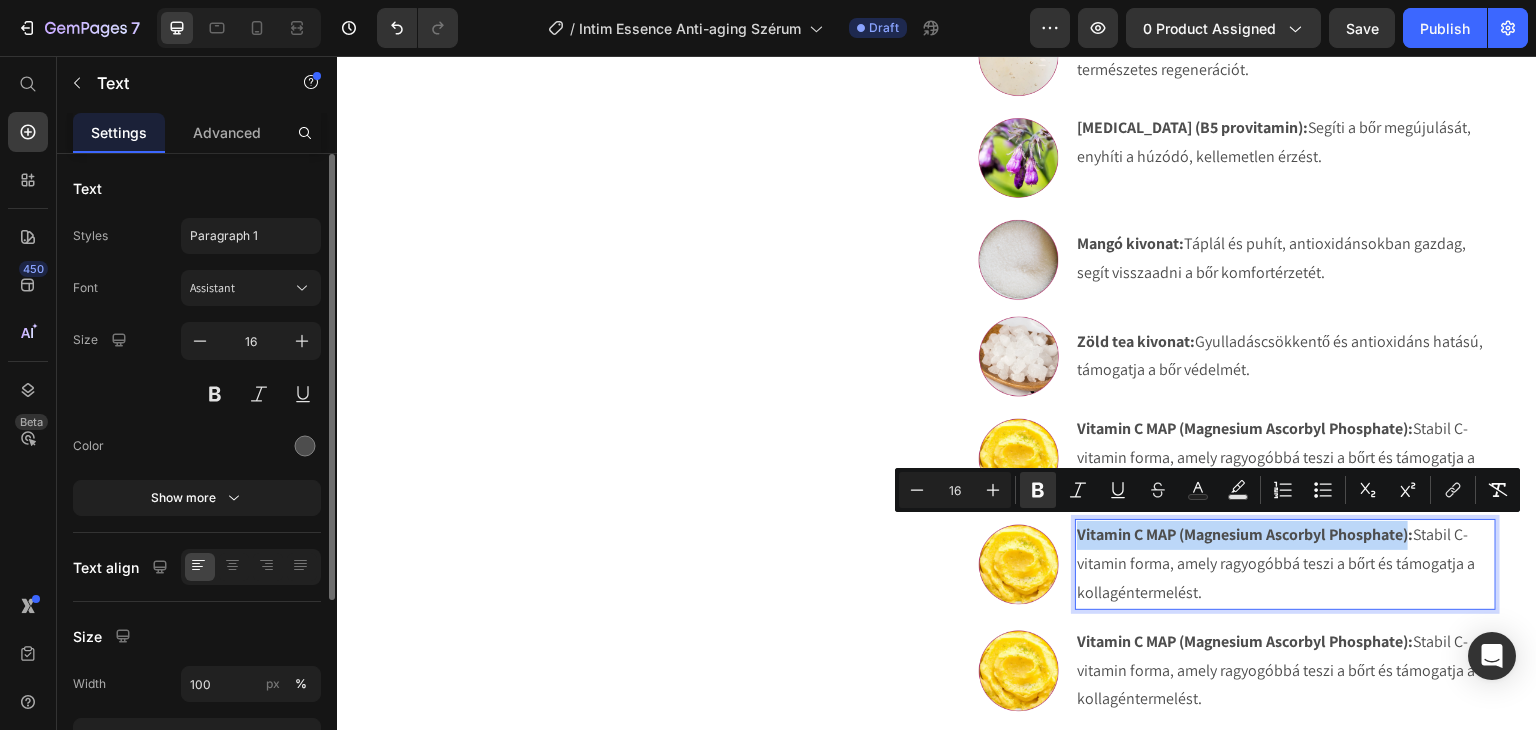 drag, startPoint x: 1406, startPoint y: 535, endPoint x: 1067, endPoint y: 537, distance: 339.0059 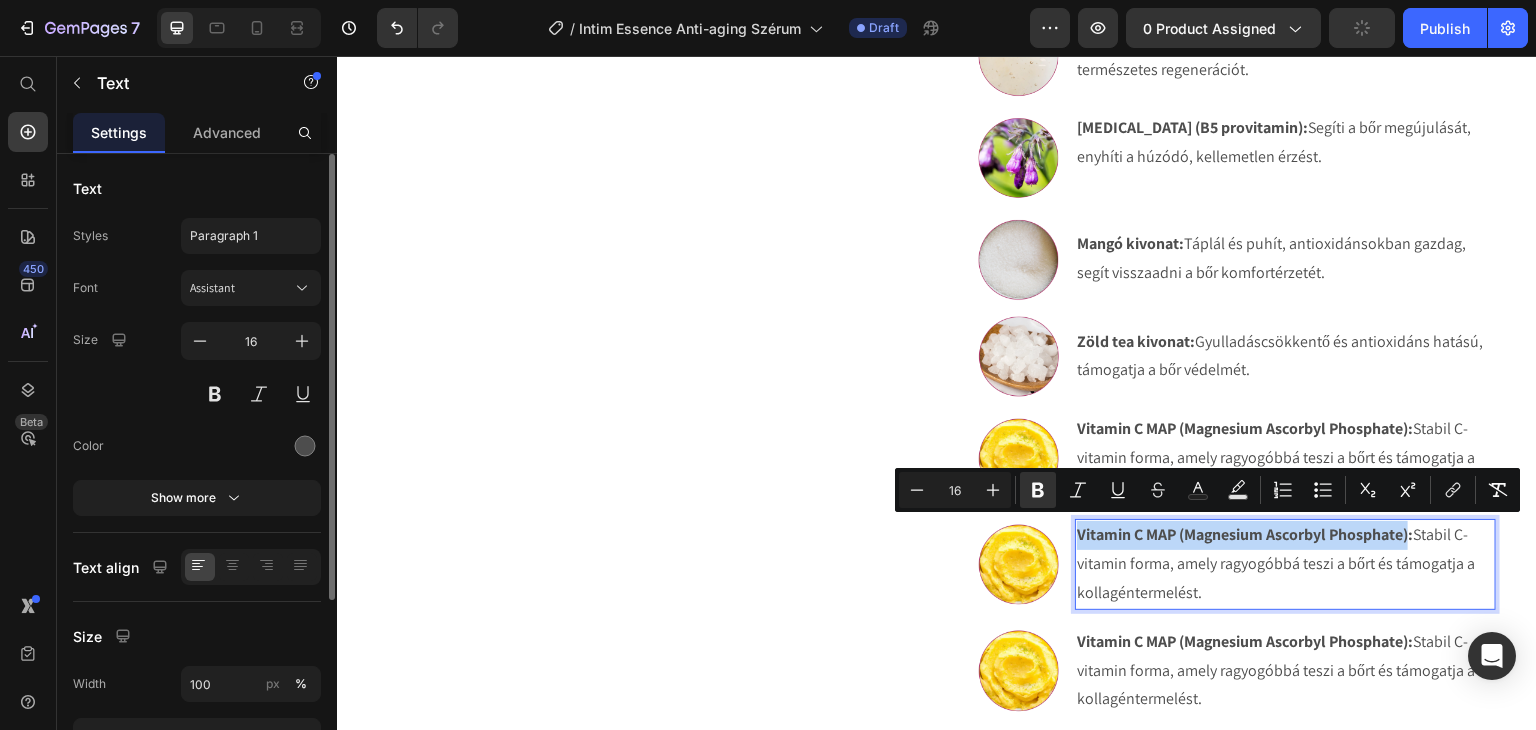 scroll, scrollTop: 1431, scrollLeft: 0, axis: vertical 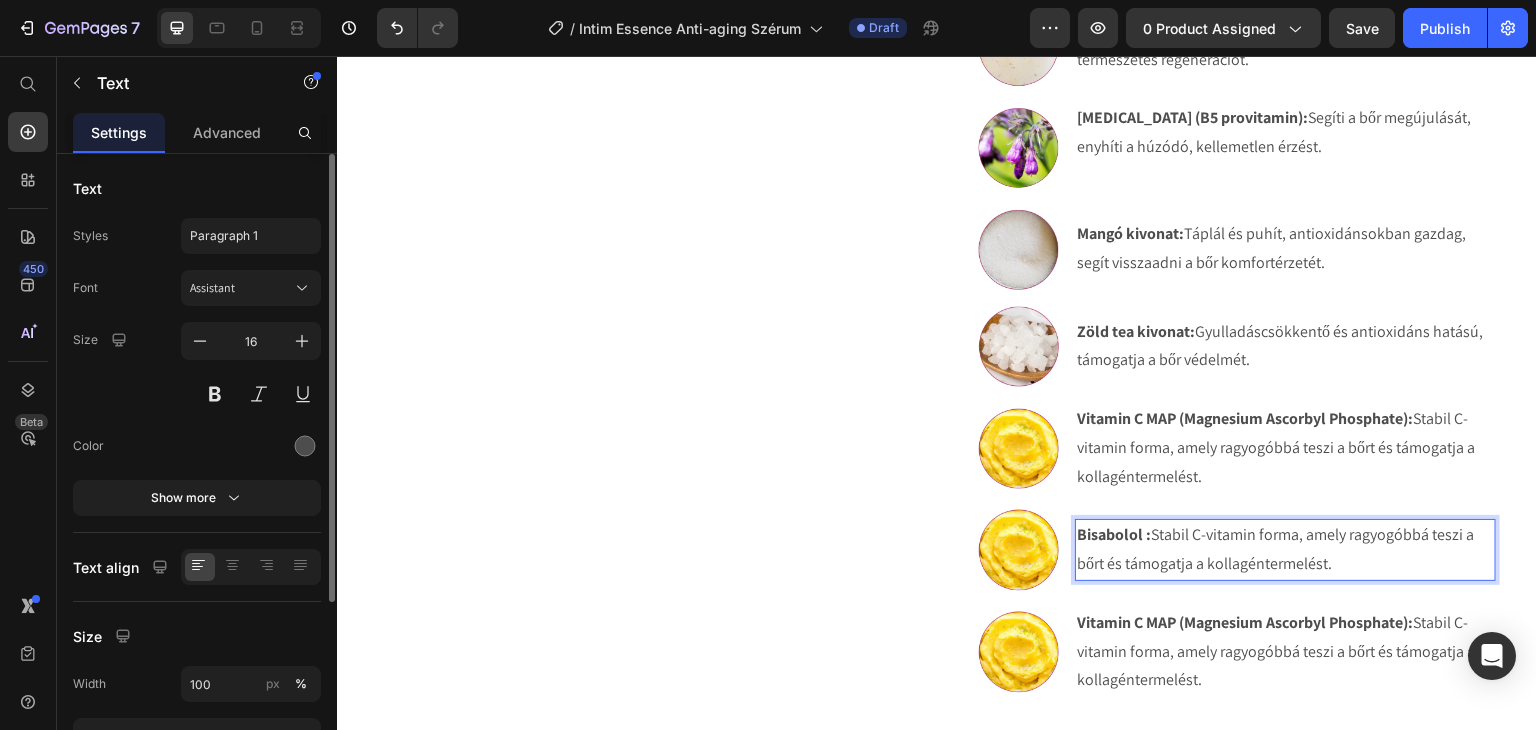drag, startPoint x: 1356, startPoint y: 564, endPoint x: 1147, endPoint y: 538, distance: 210.61102 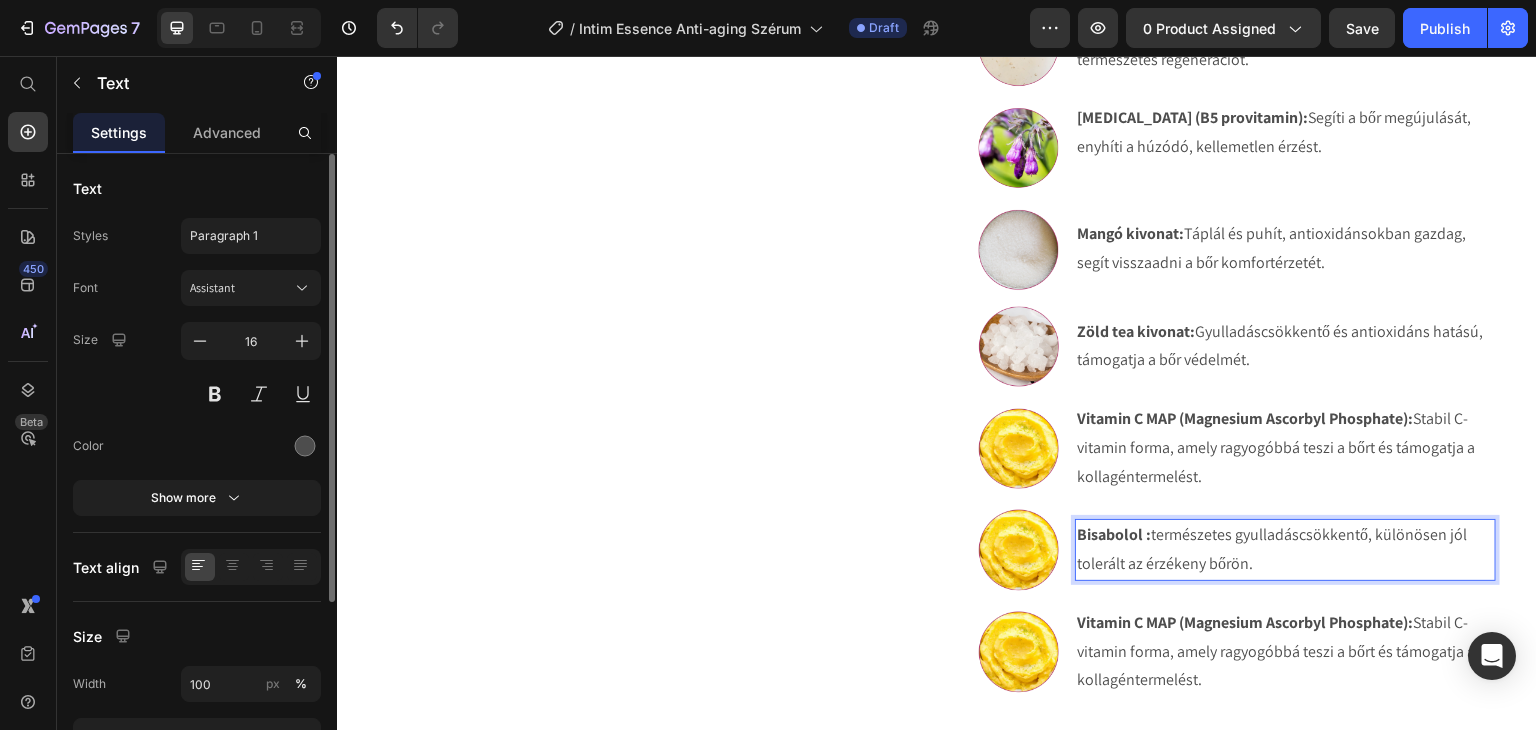 click on "Bisabolol :   természetes gyulladáscsökkentő, különösen jól tolerált az érzékeny bőrön." at bounding box center (1285, 550) 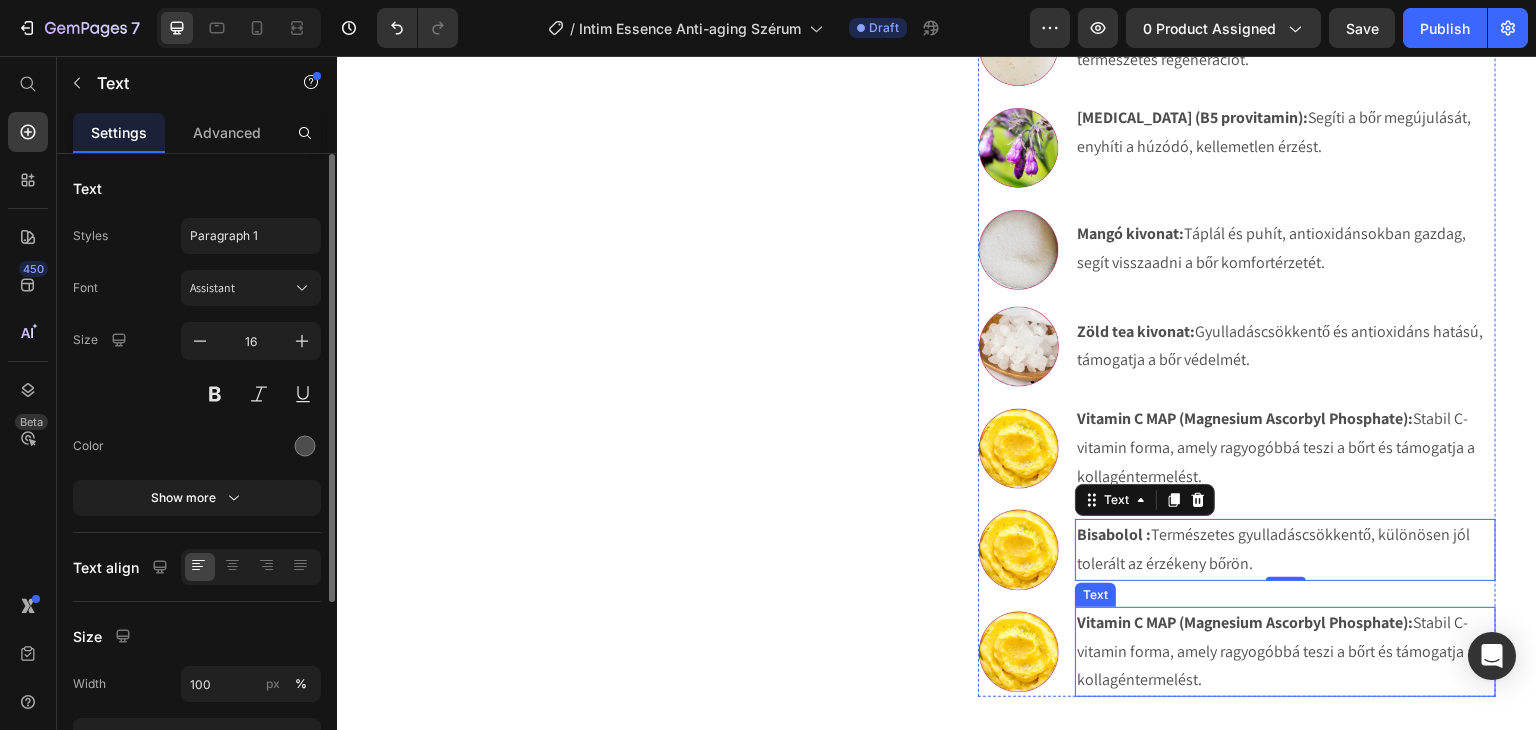 click on "Vitamin C MAP (Magnesium Ascorbyl Phosphate):" at bounding box center (1245, 622) 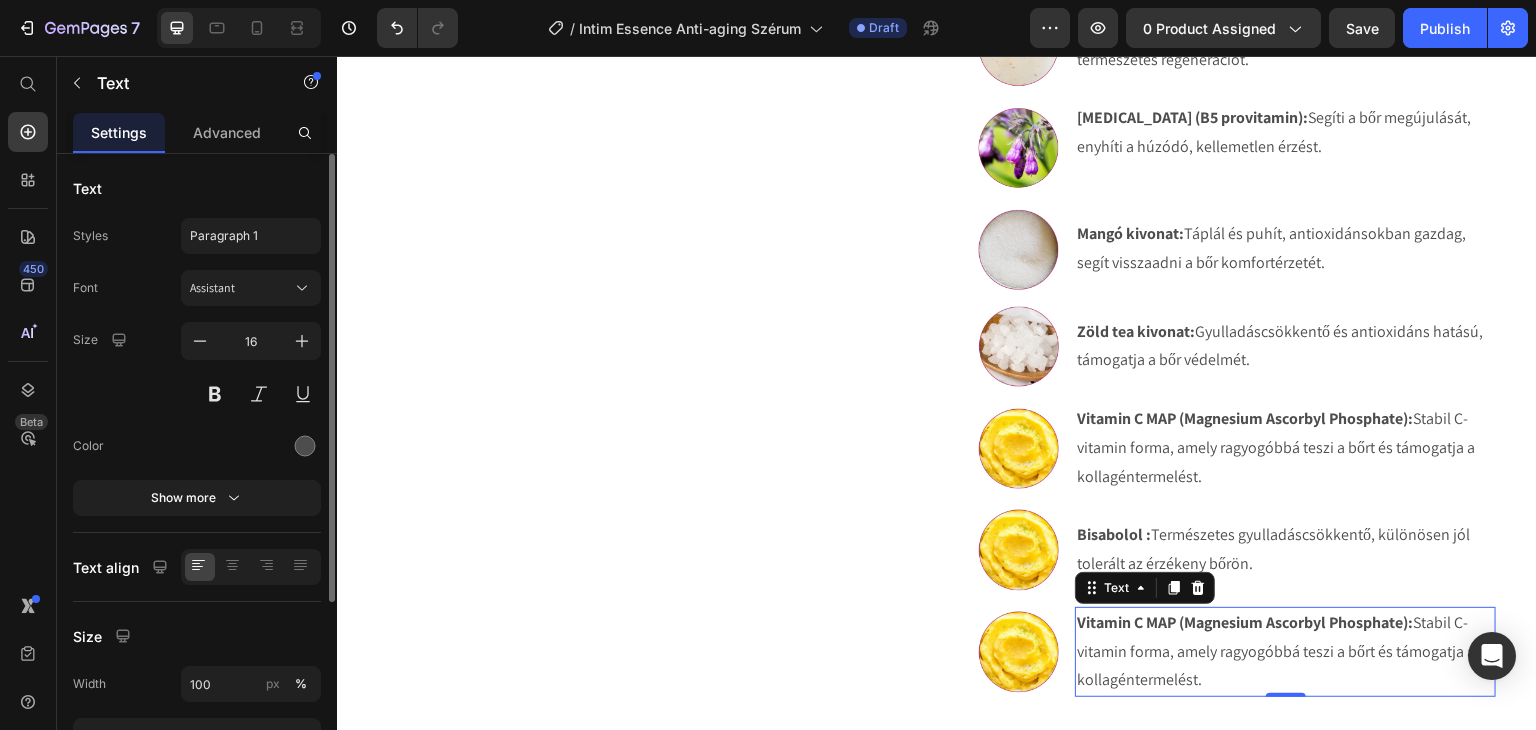 click on "Vitamin C MAP (Magnesium Ascorbyl Phosphate):" at bounding box center [1245, 622] 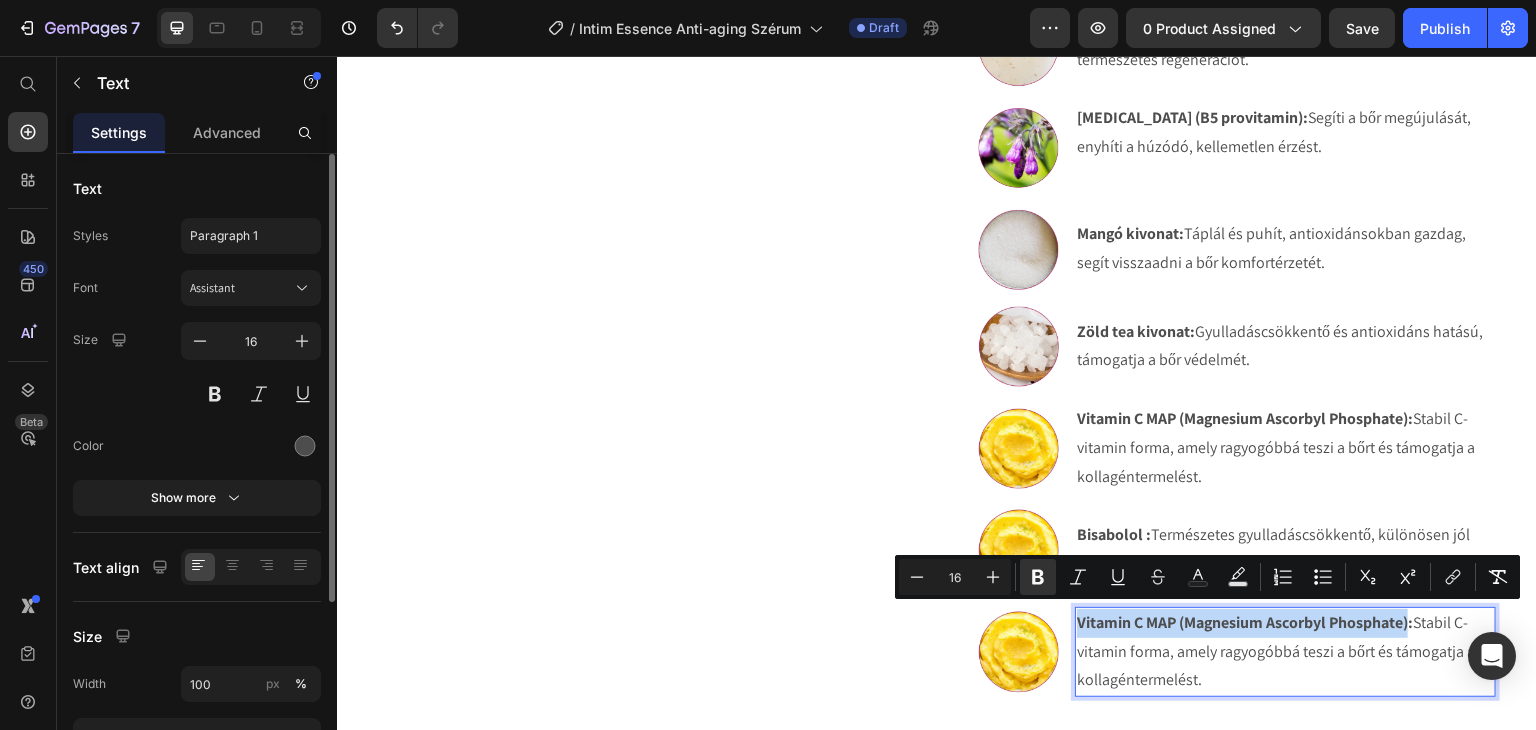 drag, startPoint x: 1404, startPoint y: 623, endPoint x: 1056, endPoint y: 624, distance: 348.00143 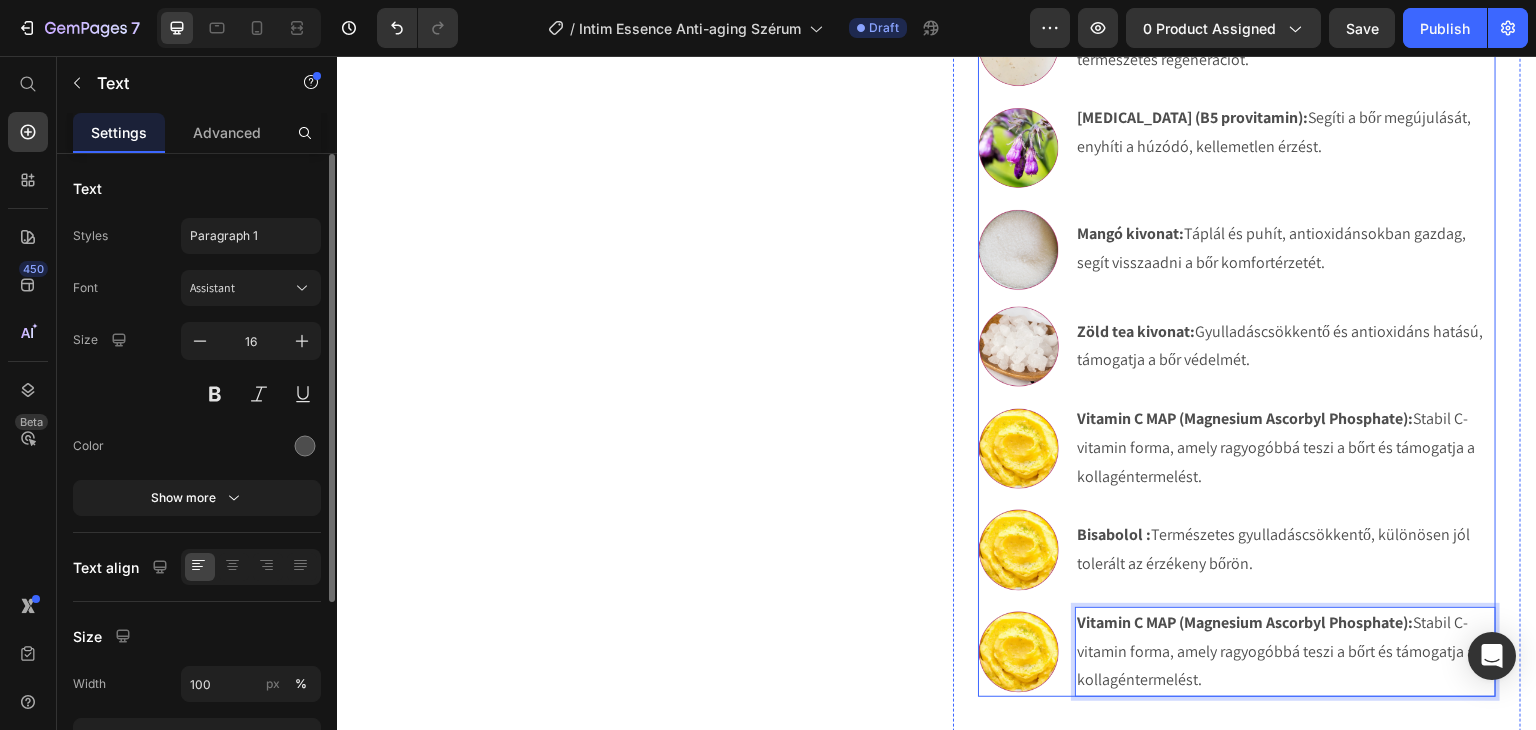 scroll, scrollTop: 1440, scrollLeft: 0, axis: vertical 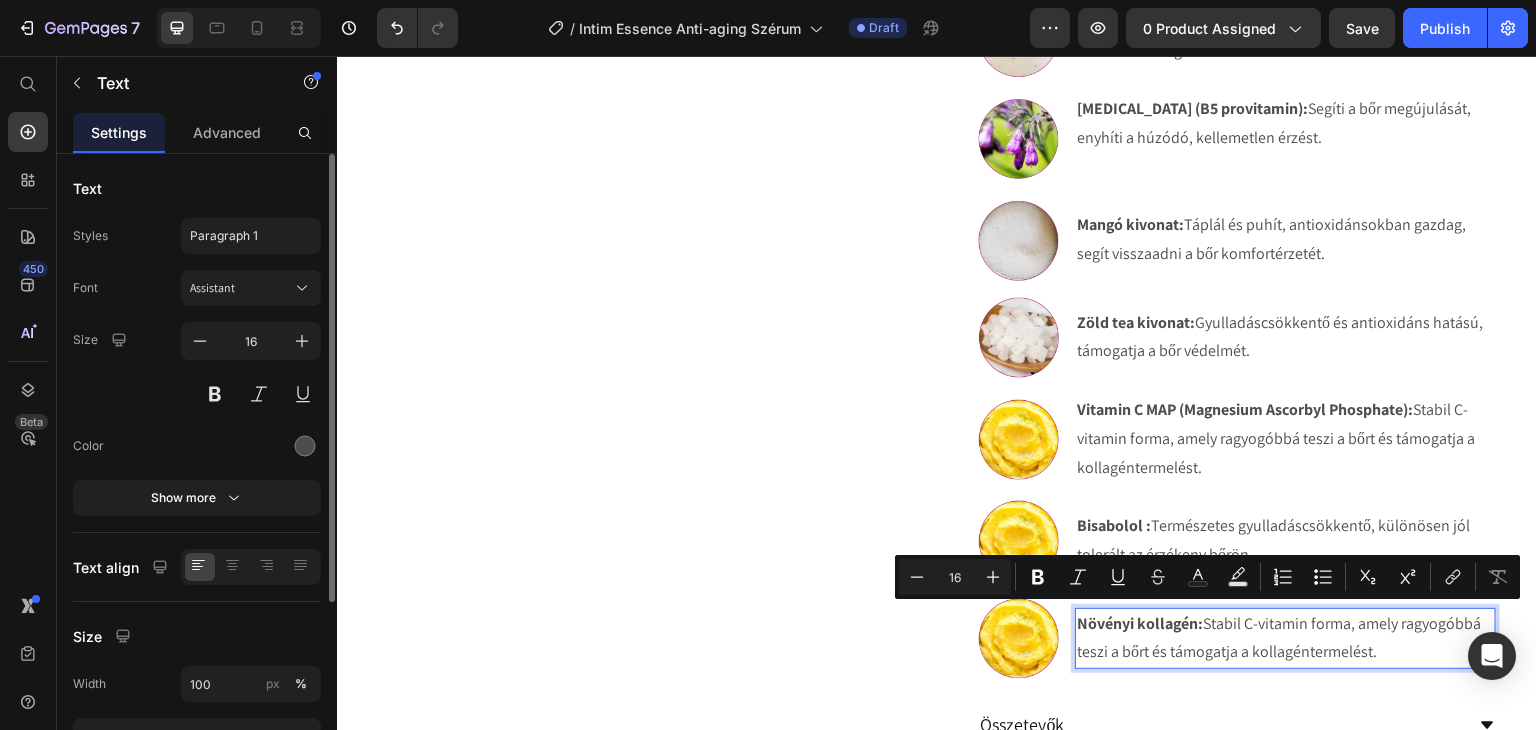 drag, startPoint x: 1378, startPoint y: 648, endPoint x: 1207, endPoint y: 627, distance: 172.28465 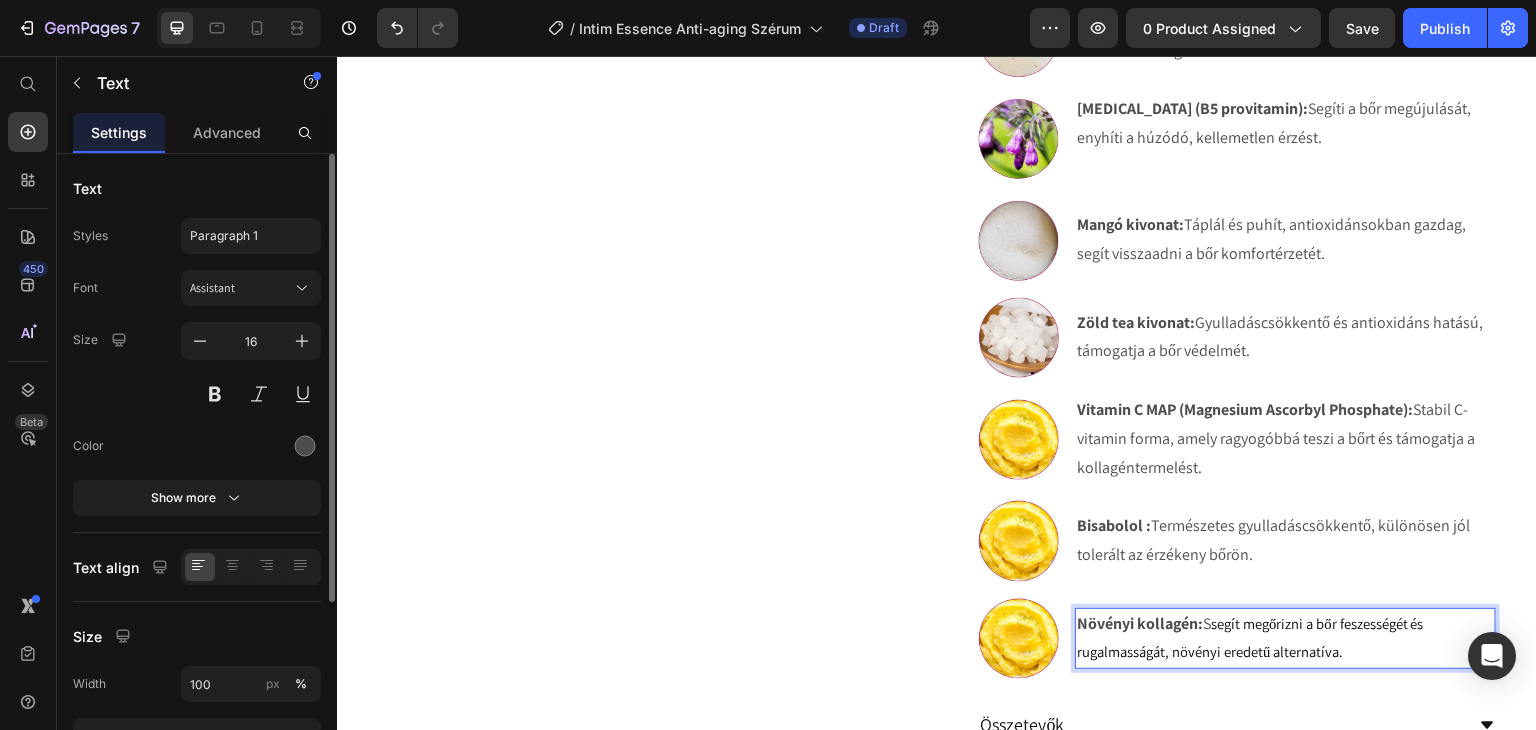 click on "segít megőrizni a bőr feszességét és rugalmasságát, növényi eredetű alternatíva." at bounding box center [1250, 638] 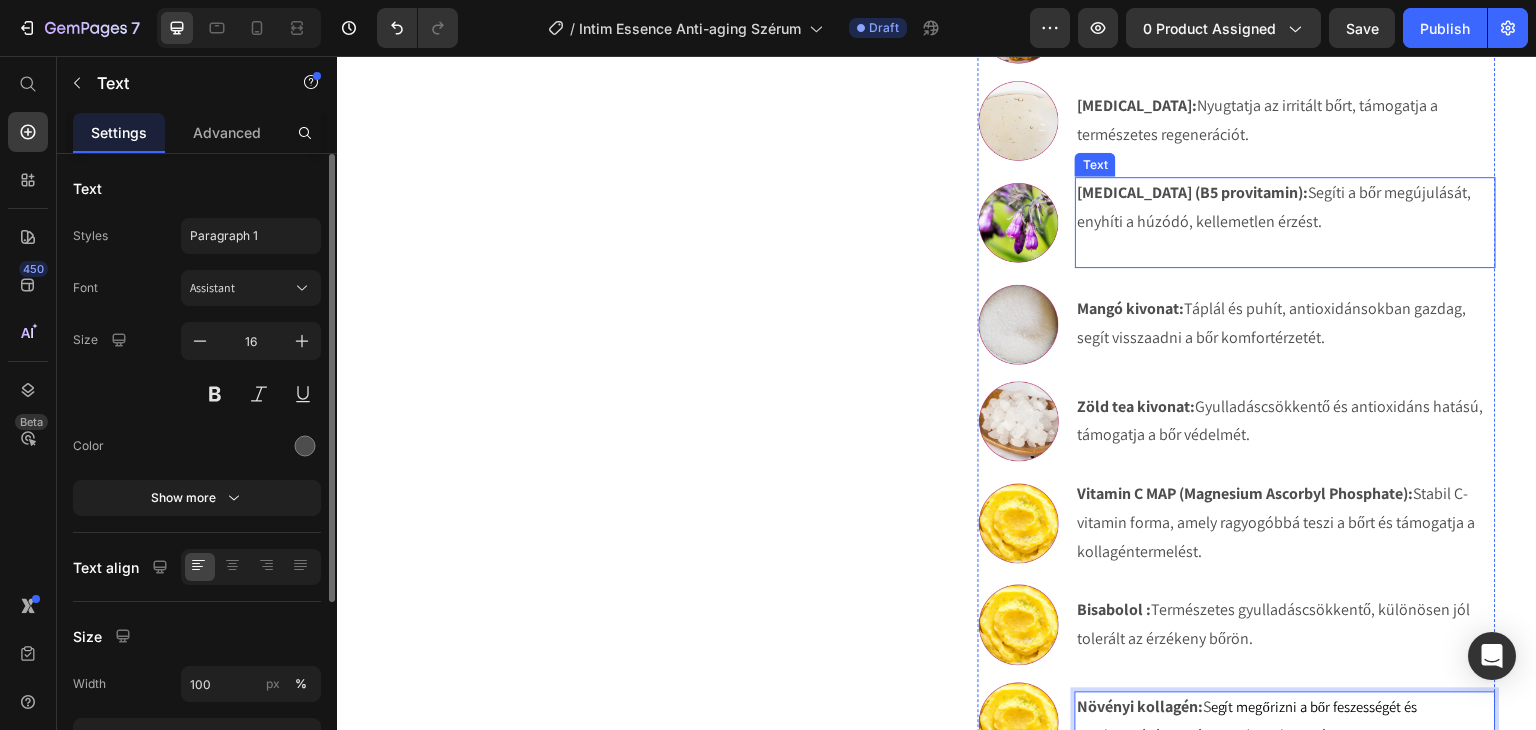 scroll, scrollTop: 1540, scrollLeft: 0, axis: vertical 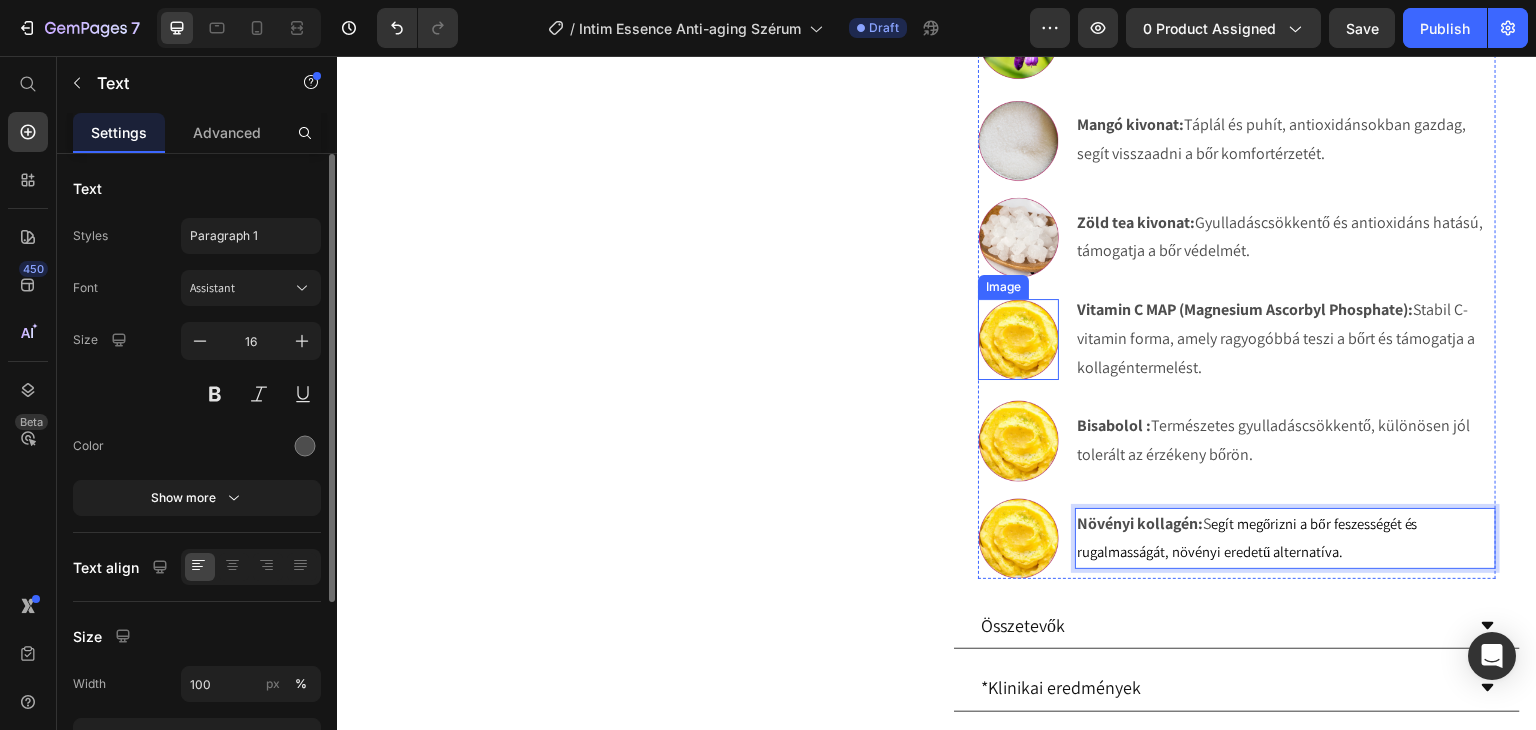 click at bounding box center [1018, 339] 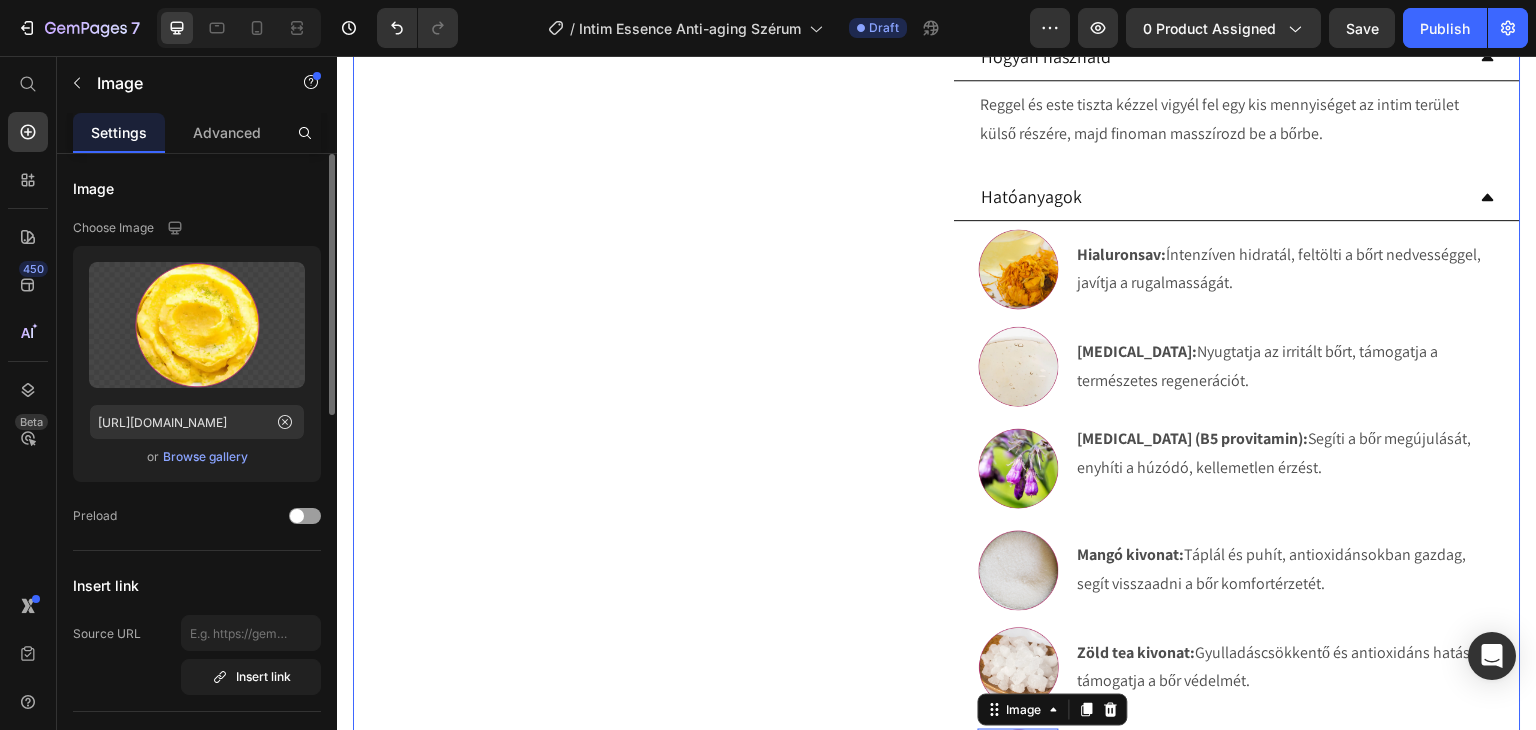 scroll, scrollTop: 940, scrollLeft: 0, axis: vertical 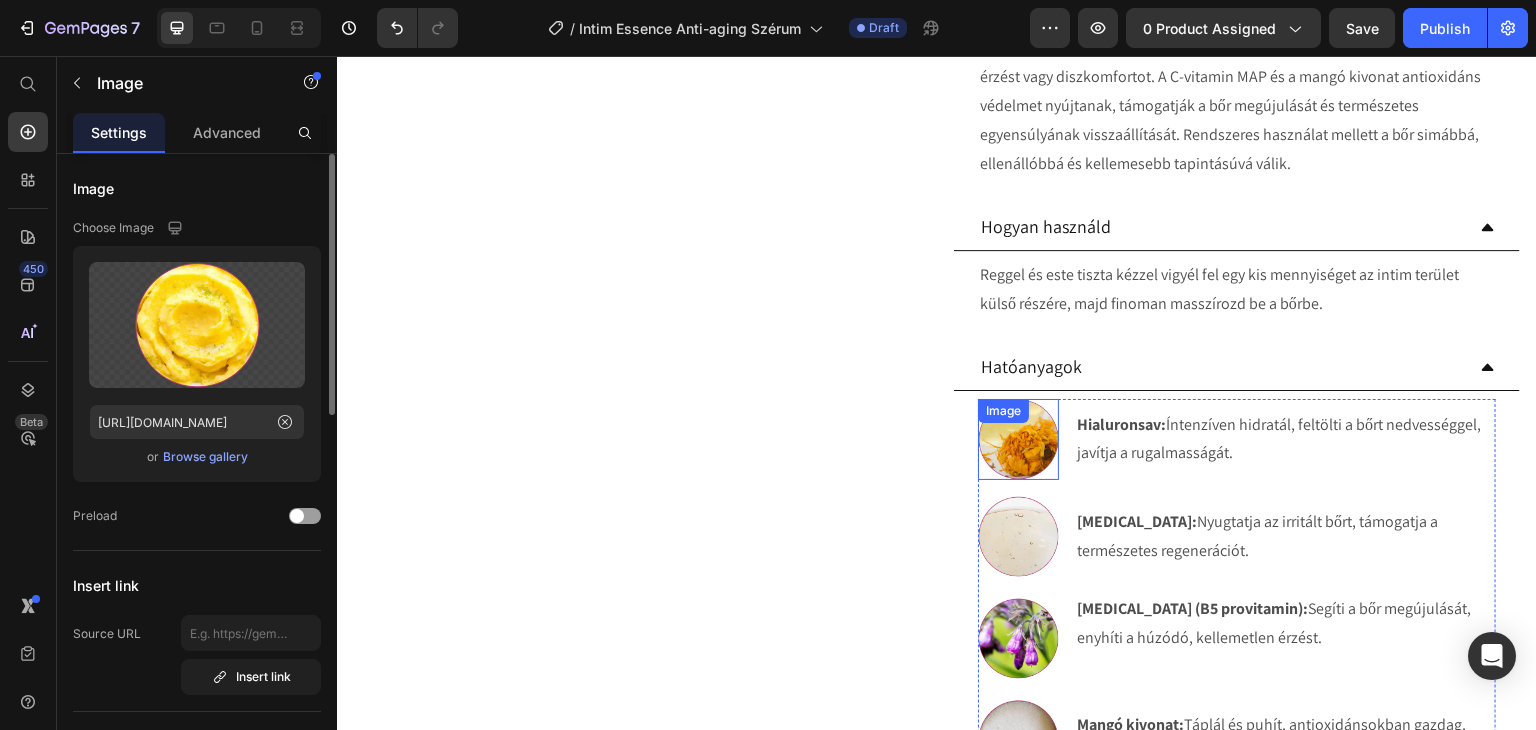 click on "Image" at bounding box center (1018, 439) 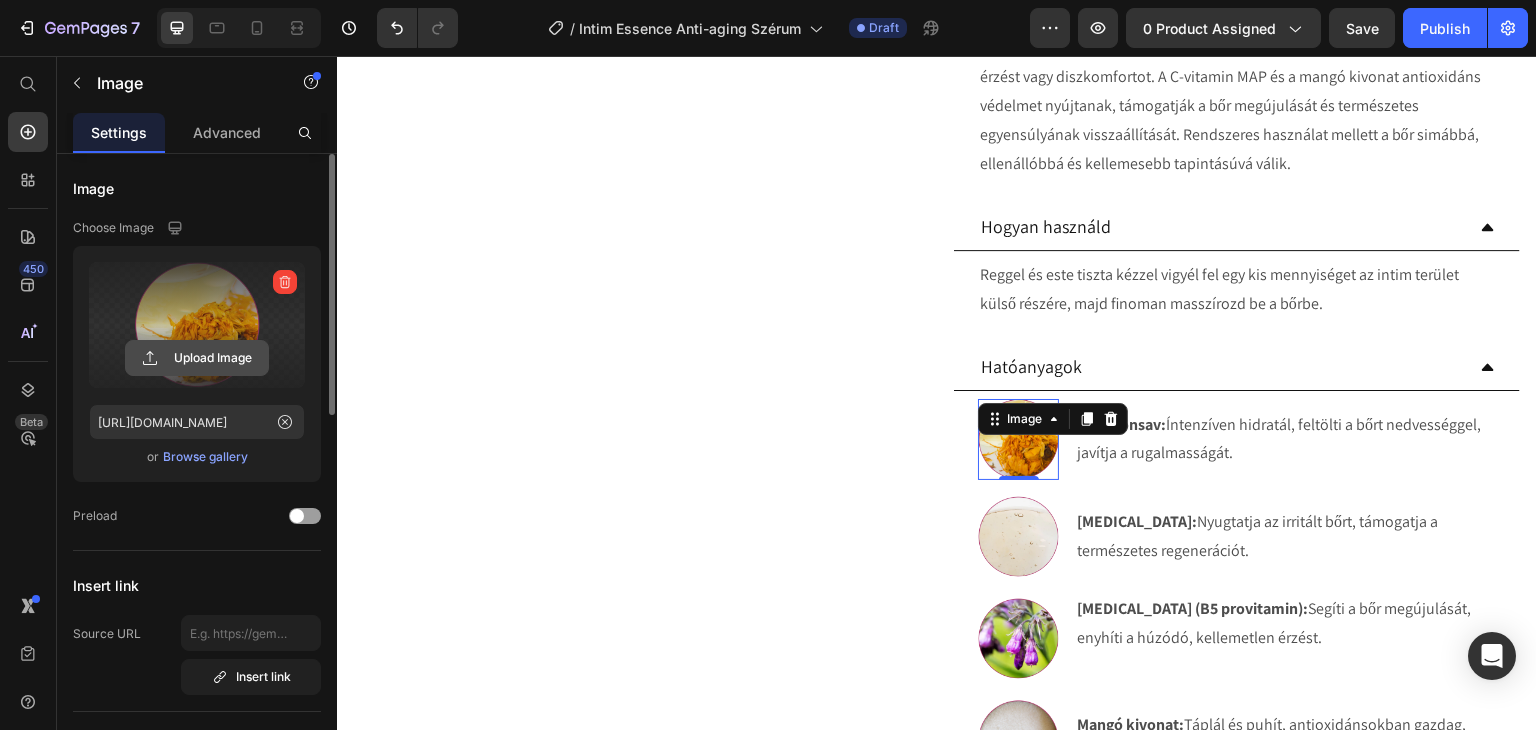 click 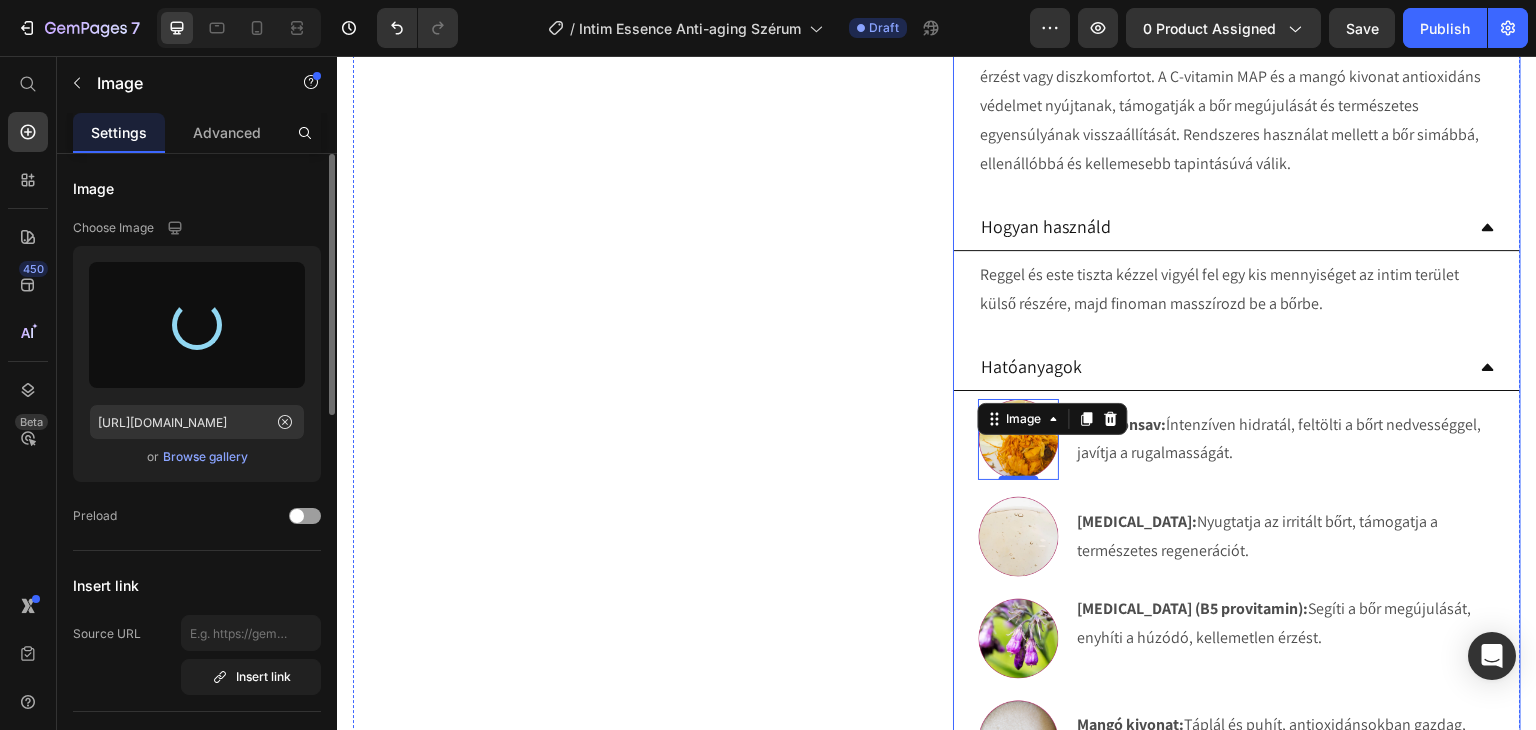 type on "https://cdn.shopify.com/s/files/1/0270/9628/5265/files/gempages_463917519317632081-7339909b-0939-46eb-8294-f47f1efe9075.webp" 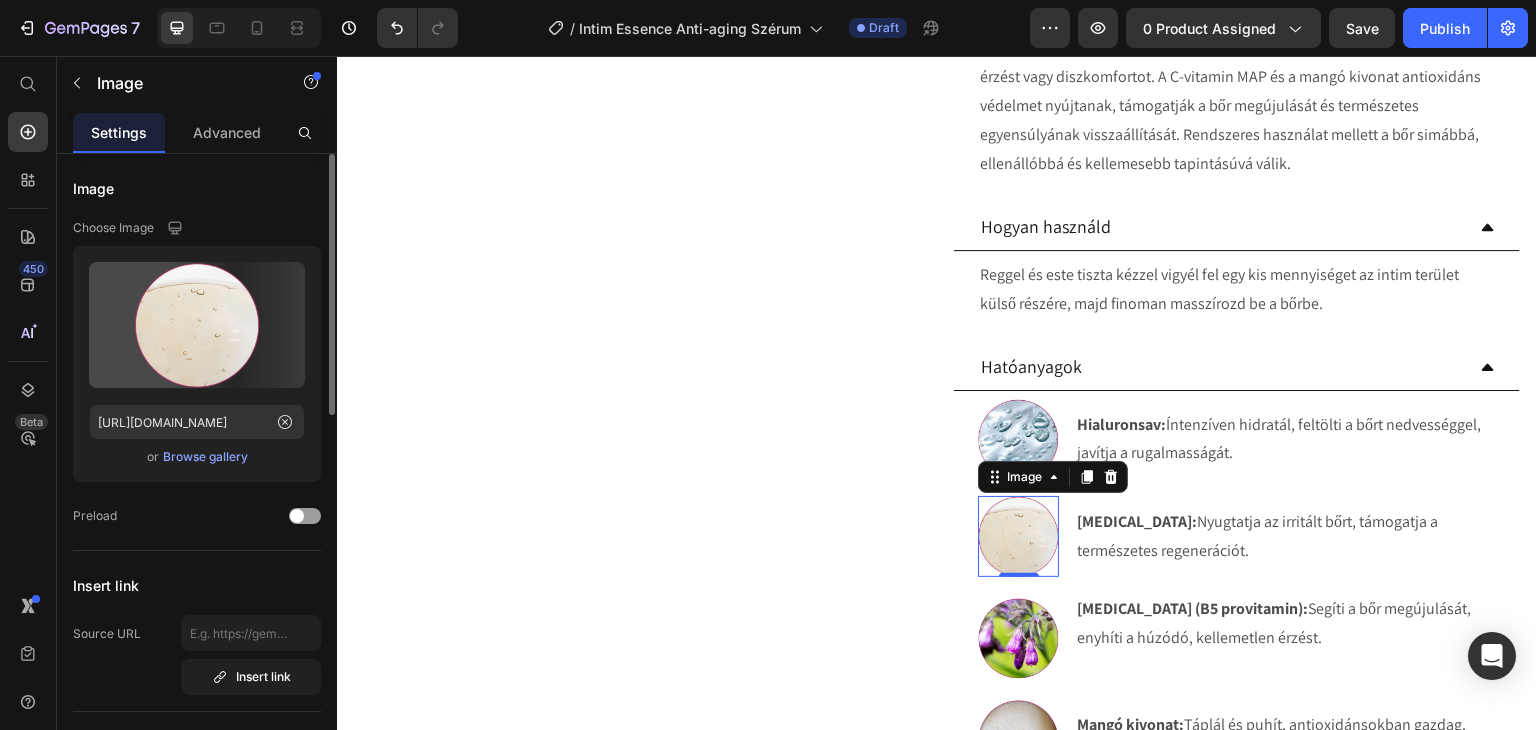 click at bounding box center (1018, 536) 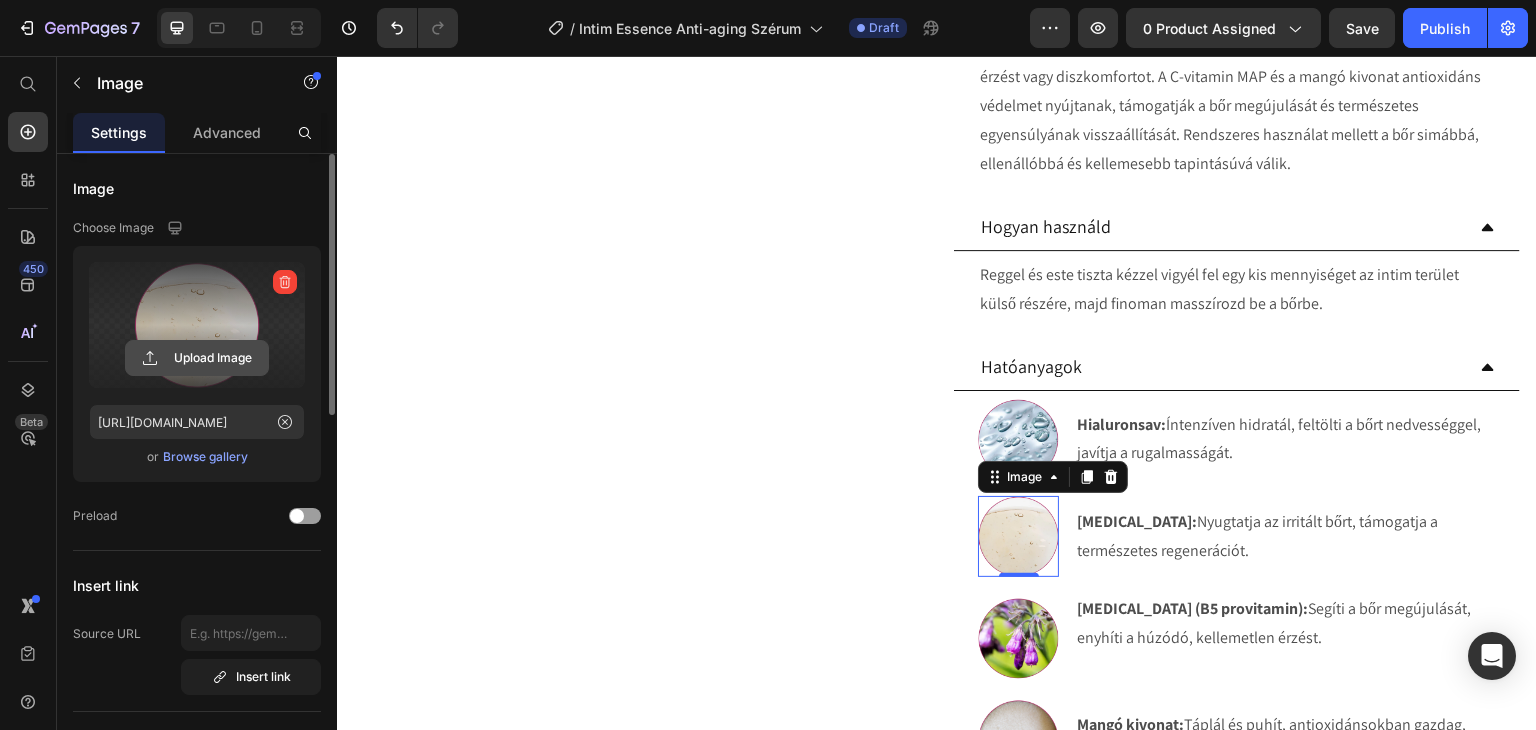 click 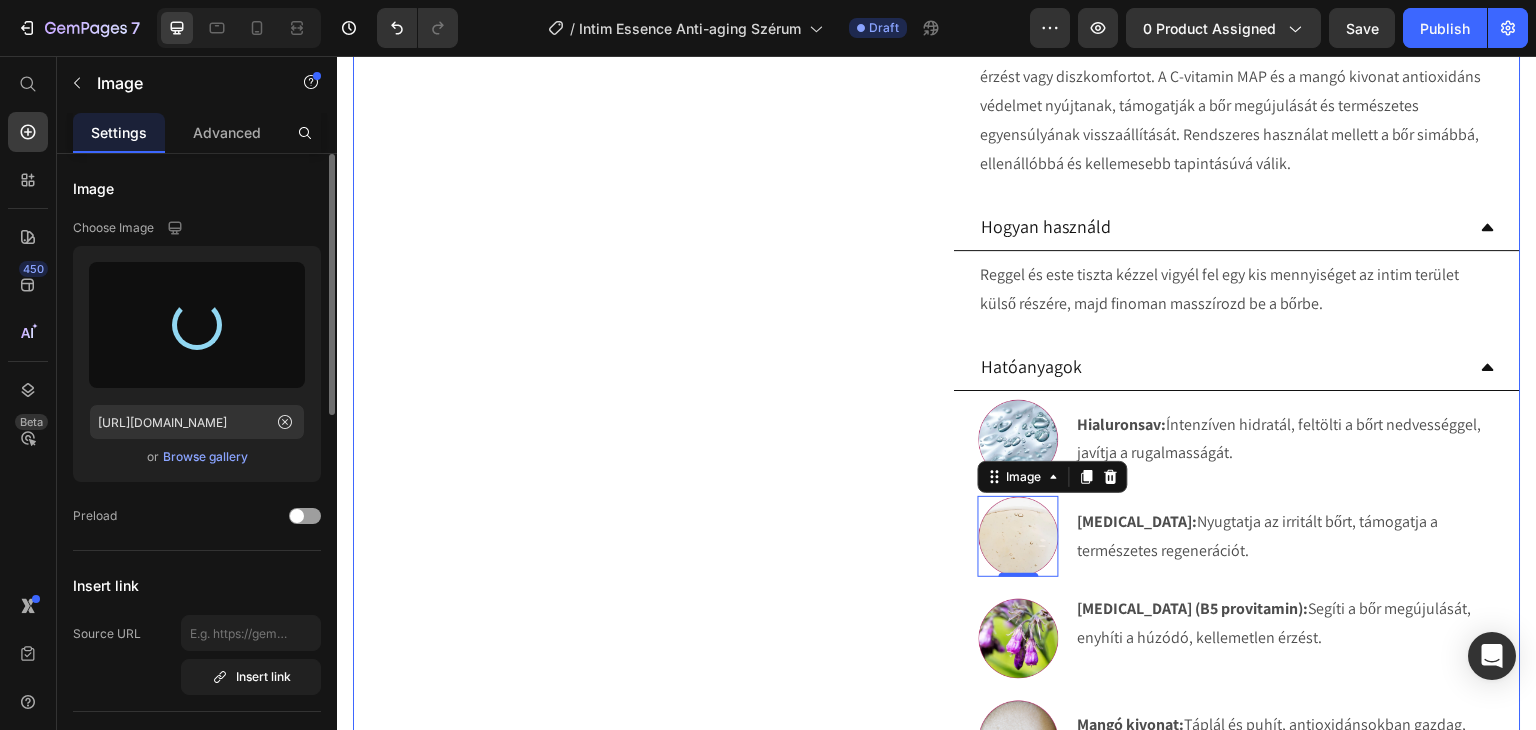 type on "https://cdn.shopify.com/s/files/1/0270/9628/5265/files/gempages_463917519317632081-531c7bad-e532-48e9-8c23-d551c3300768.webp" 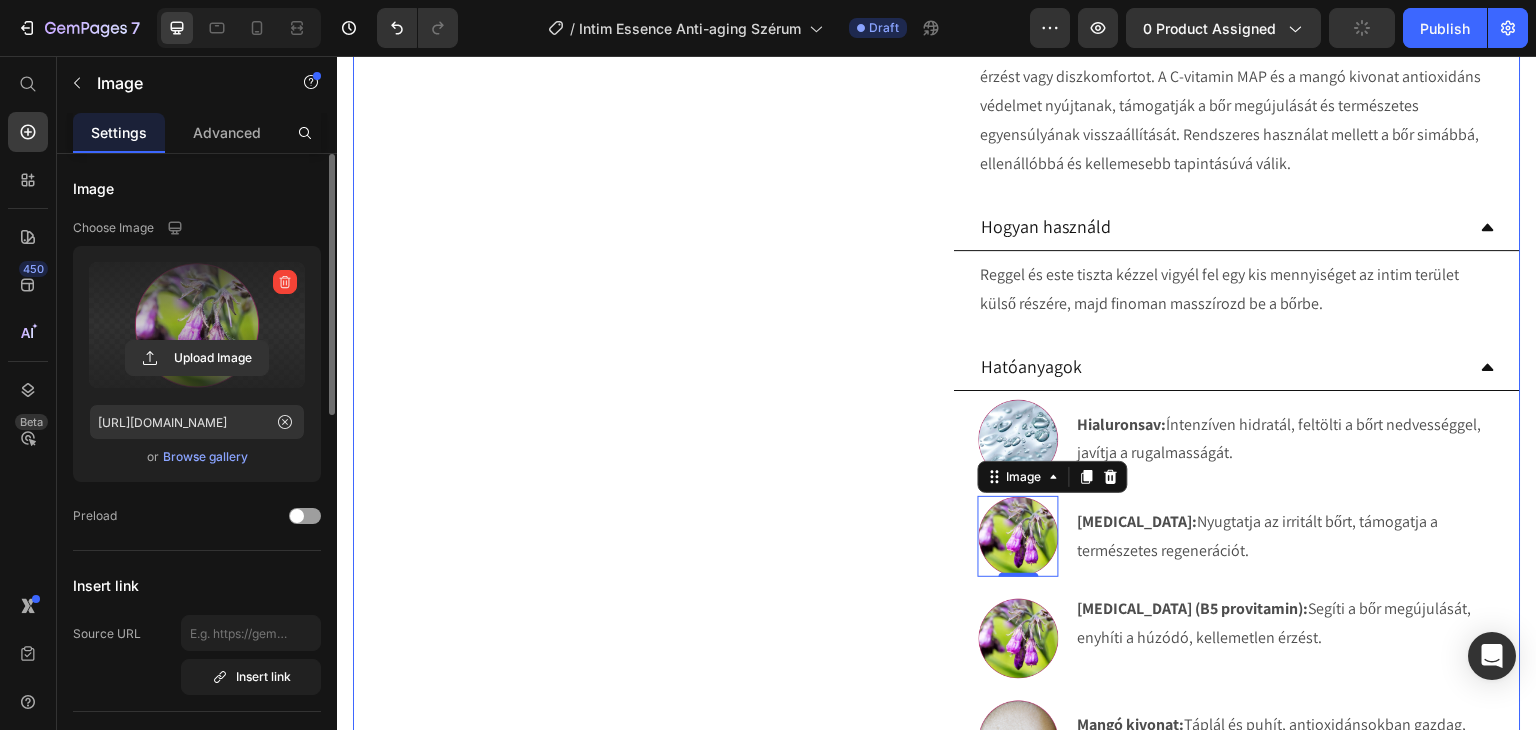 scroll, scrollTop: 1040, scrollLeft: 0, axis: vertical 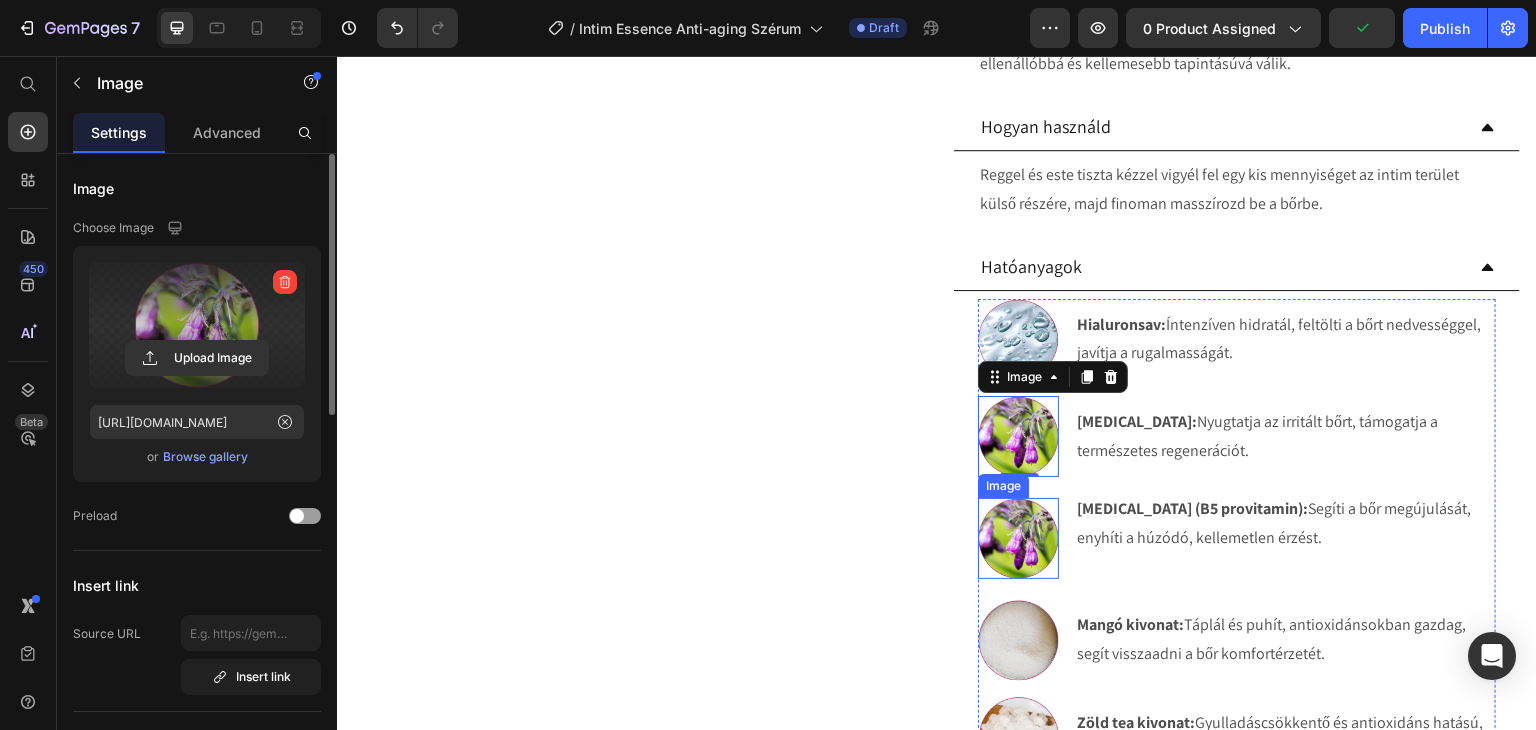 click at bounding box center (1018, 538) 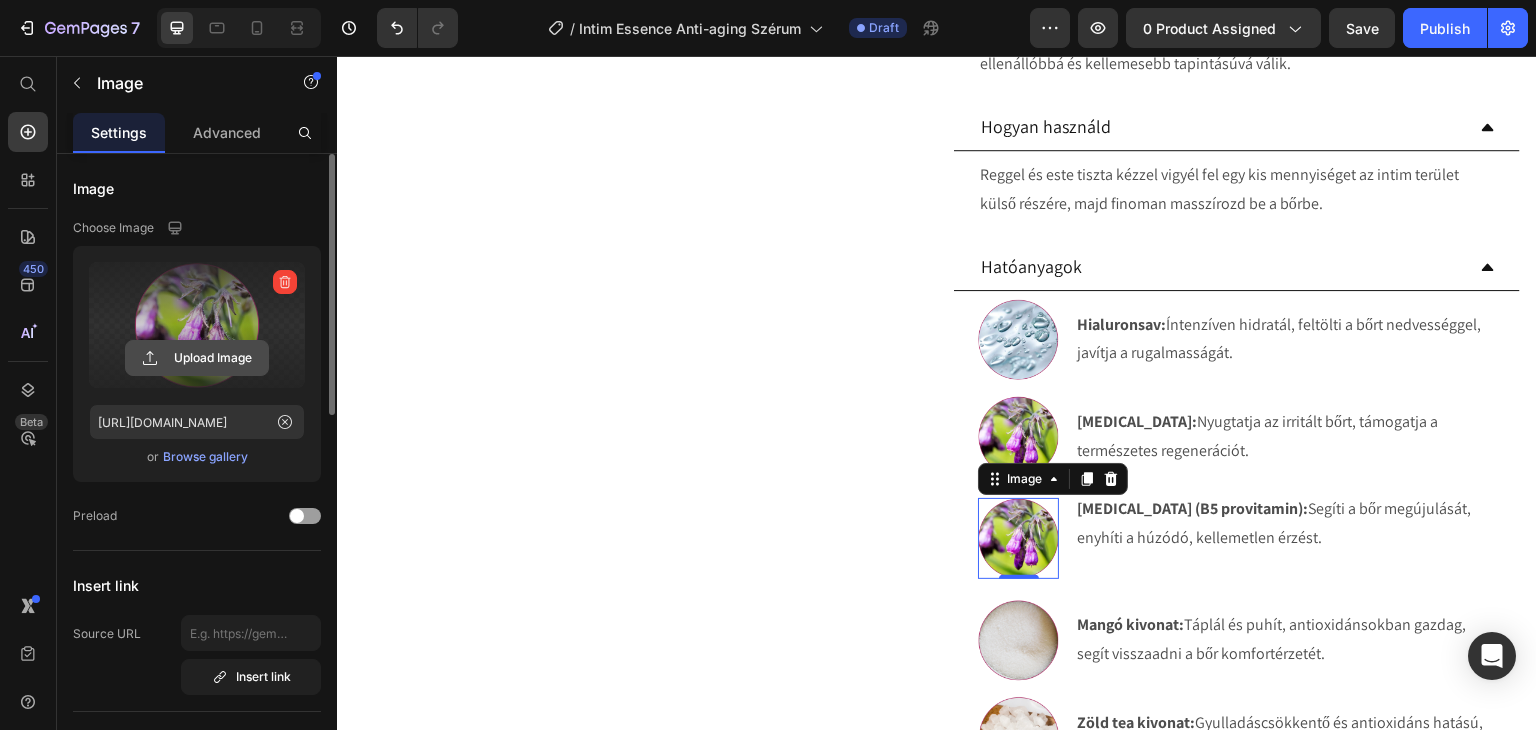 click 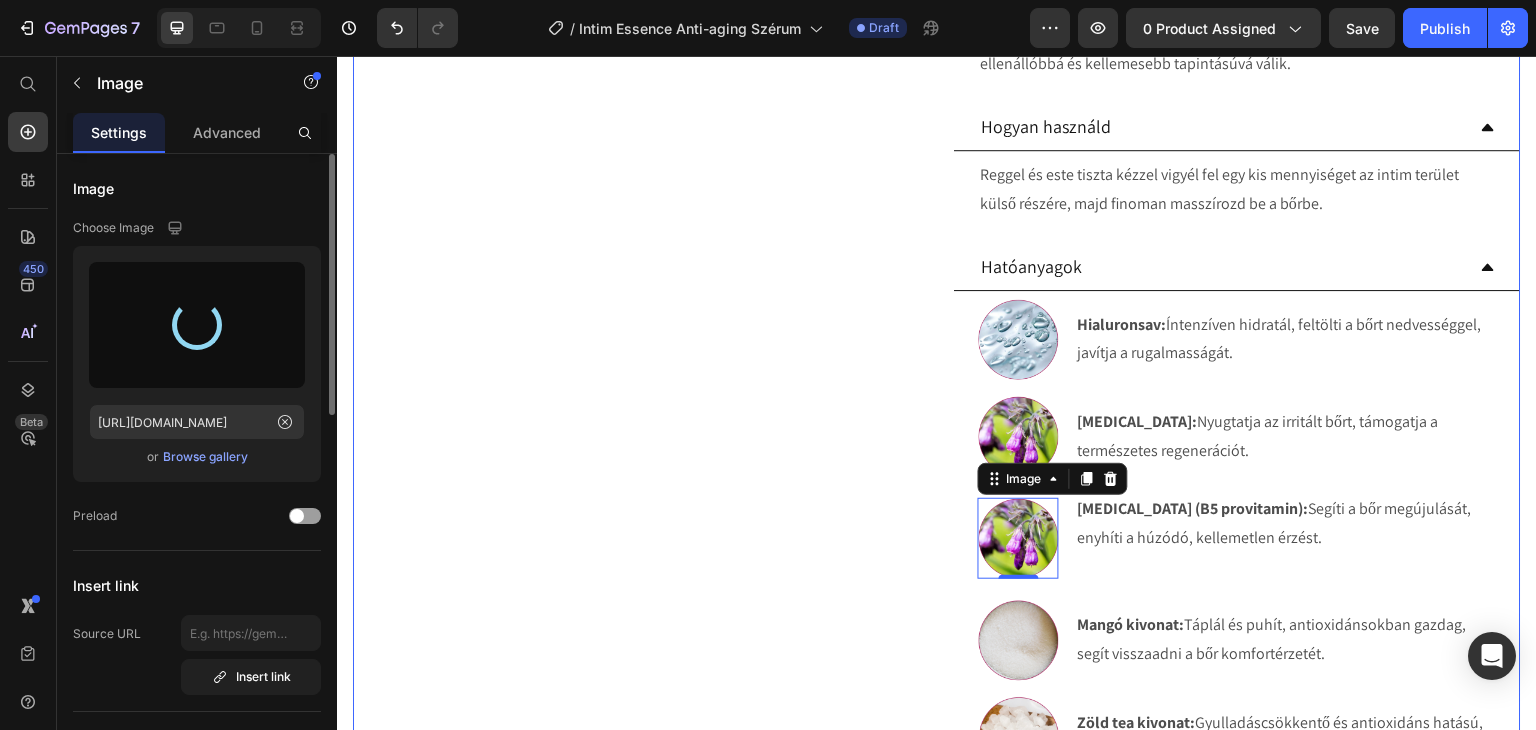 type on "https://cdn.shopify.com/s/files/1/0270/9628/5265/files/gempages_463917519317632081-4dcdd1cf-0e92-4d53-8dce-dca633a7d3c4.webp" 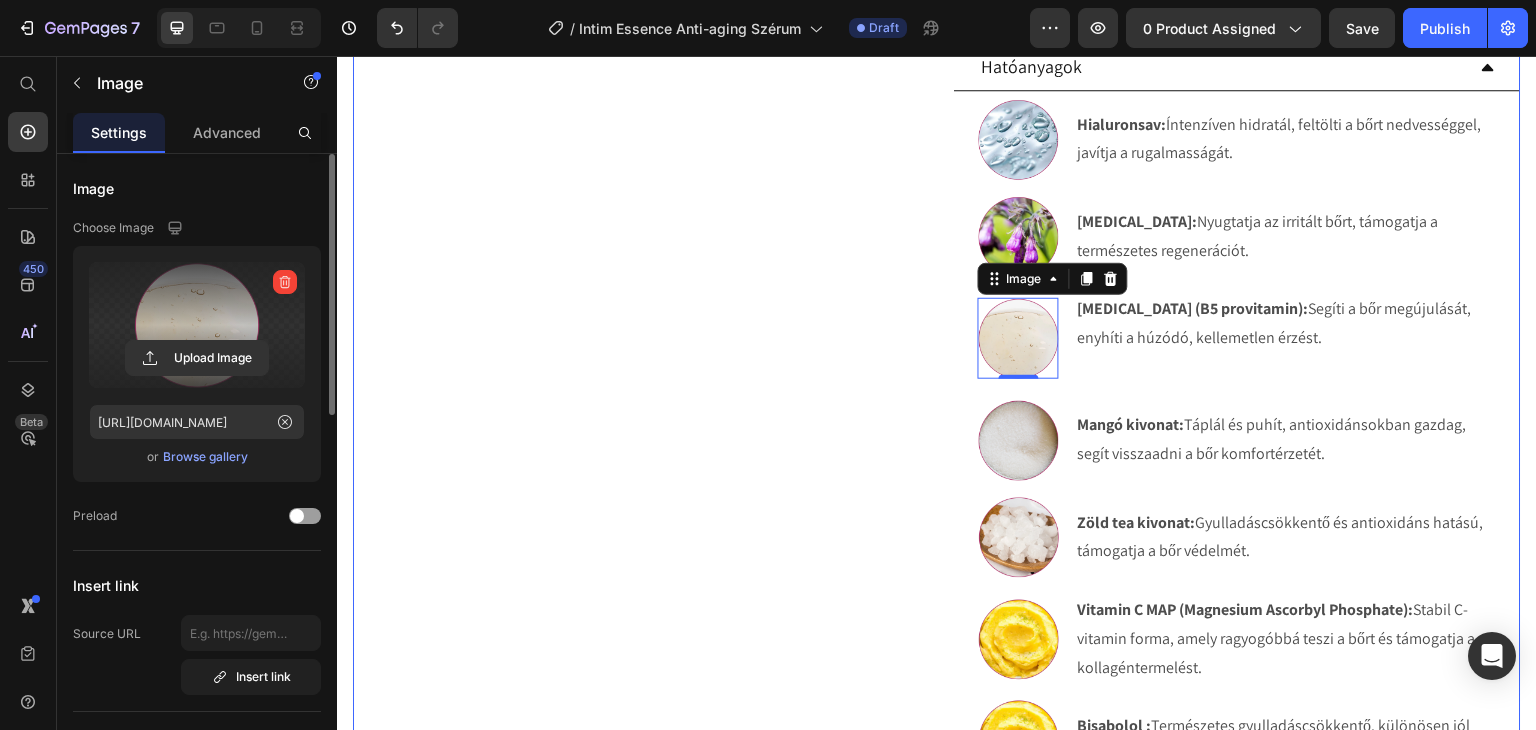 scroll, scrollTop: 1240, scrollLeft: 0, axis: vertical 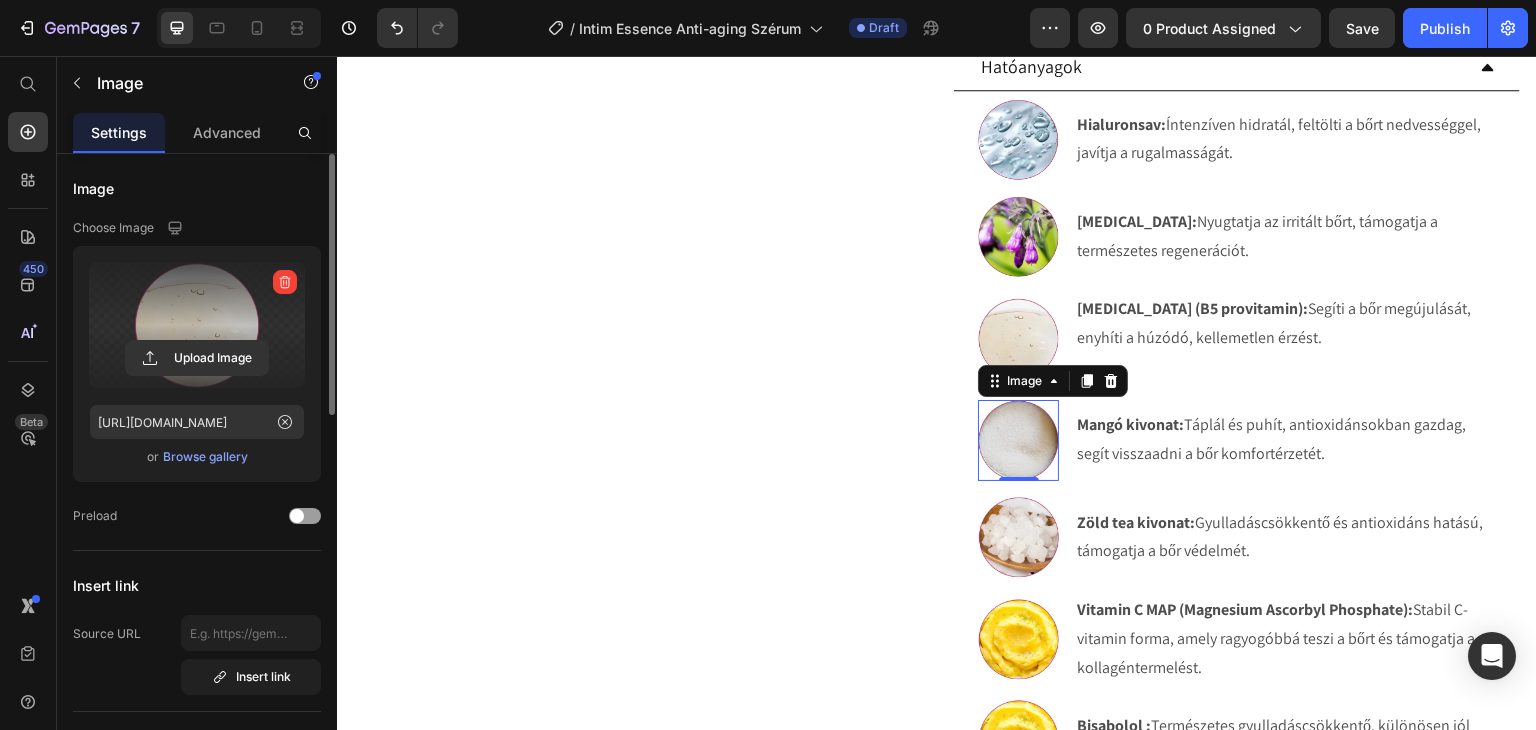 click at bounding box center [1018, 440] 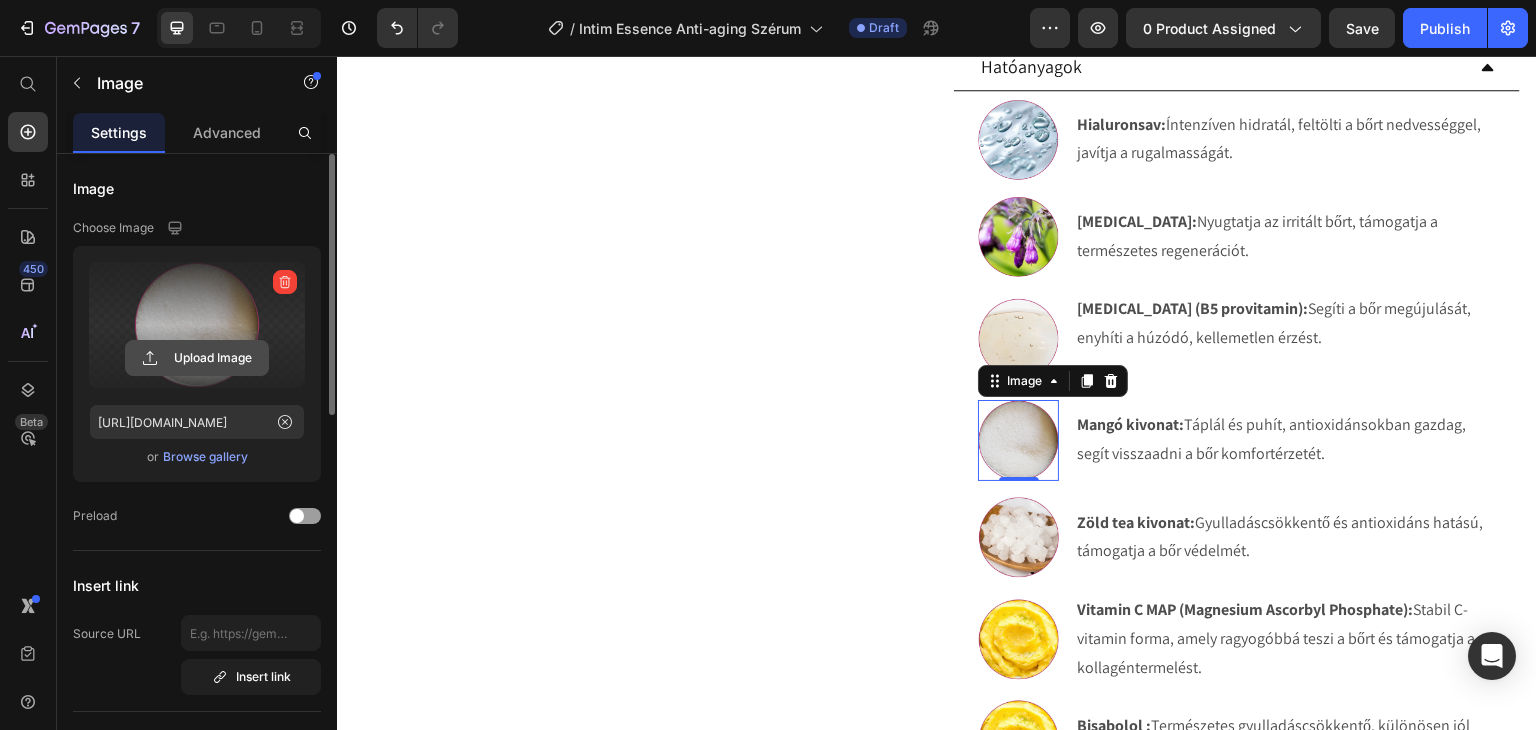click 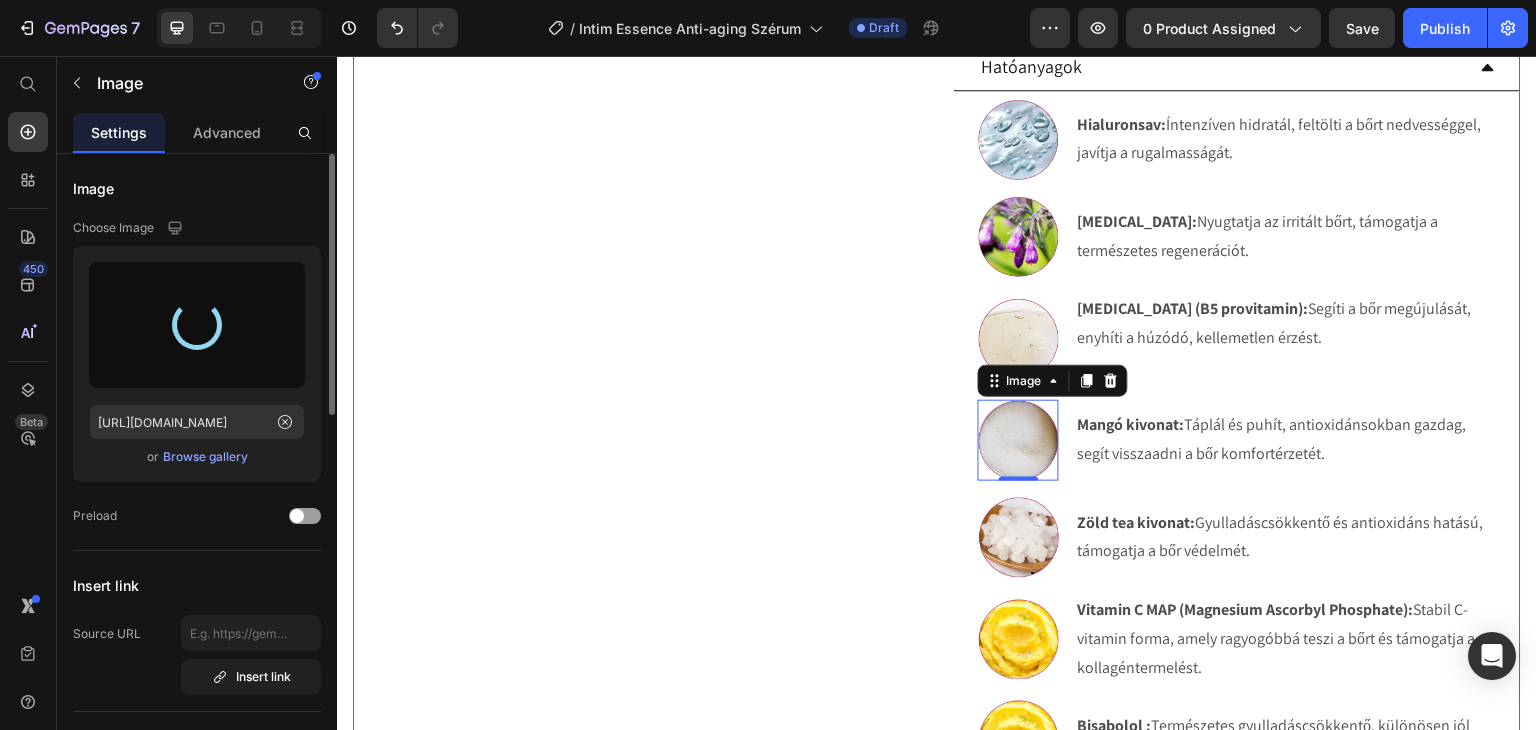 type on "https://cdn.shopify.com/s/files/1/0270/9628/5265/files/gempages_463917519317632081-6b1e368d-3808-4a8e-8c0b-04e7b7325bb2.webp" 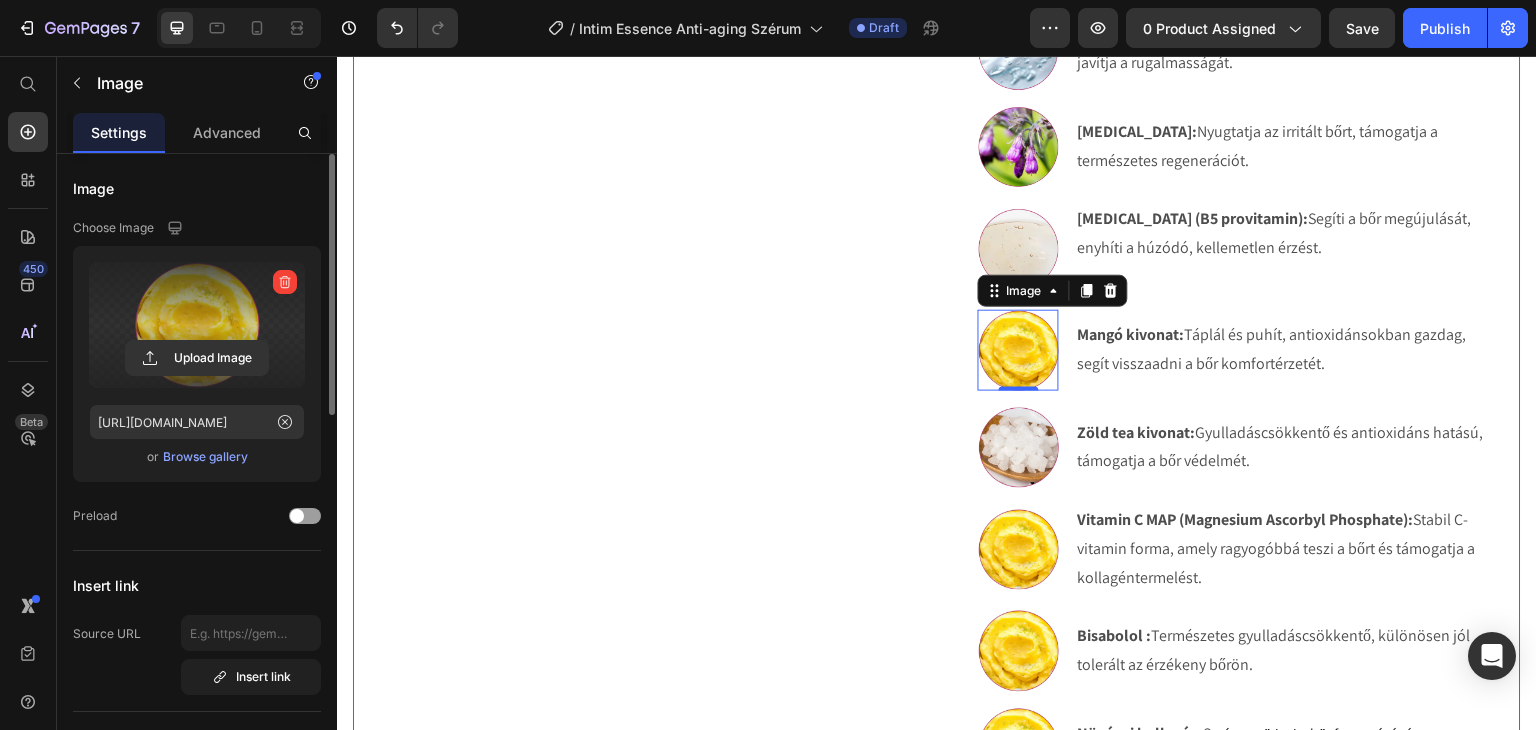 scroll, scrollTop: 1340, scrollLeft: 0, axis: vertical 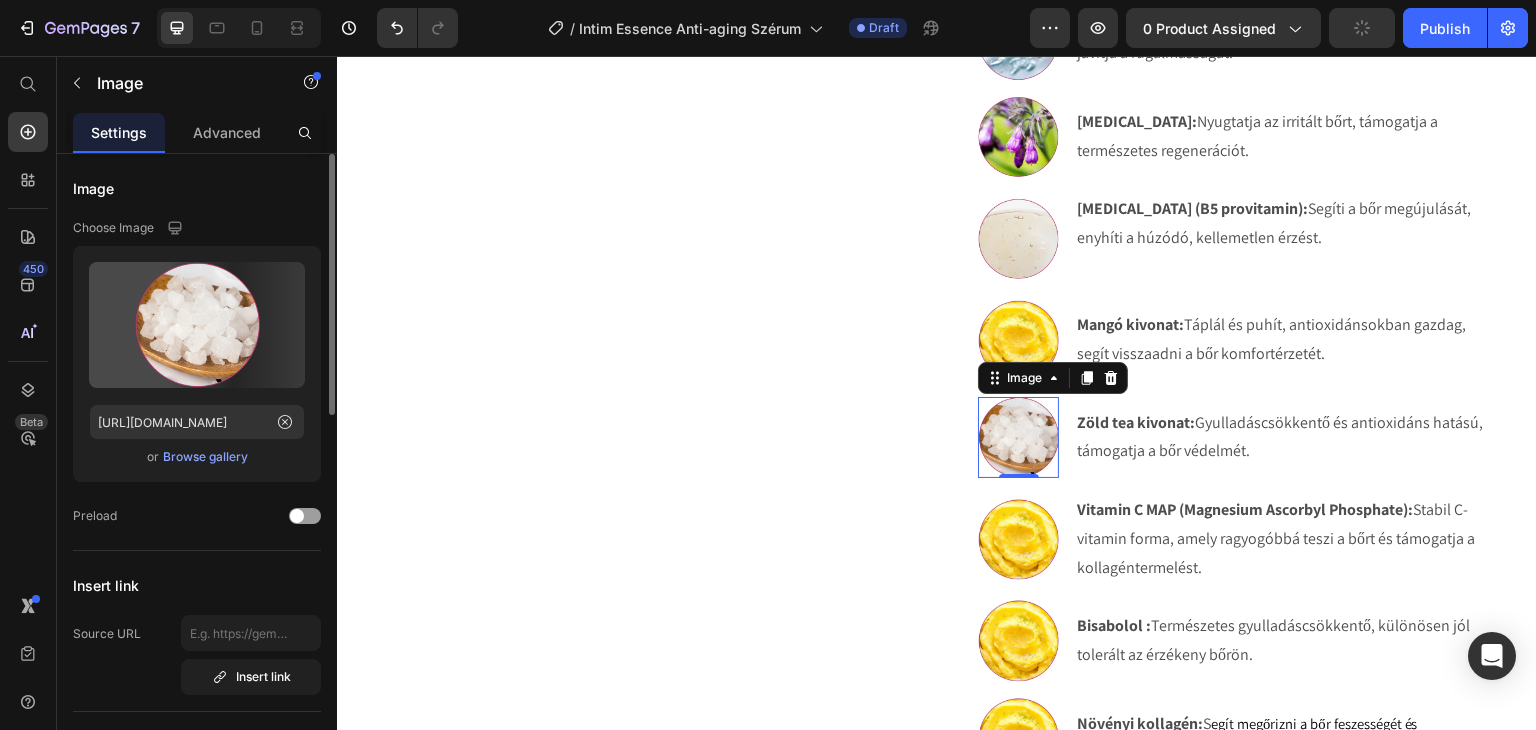click at bounding box center [1018, 437] 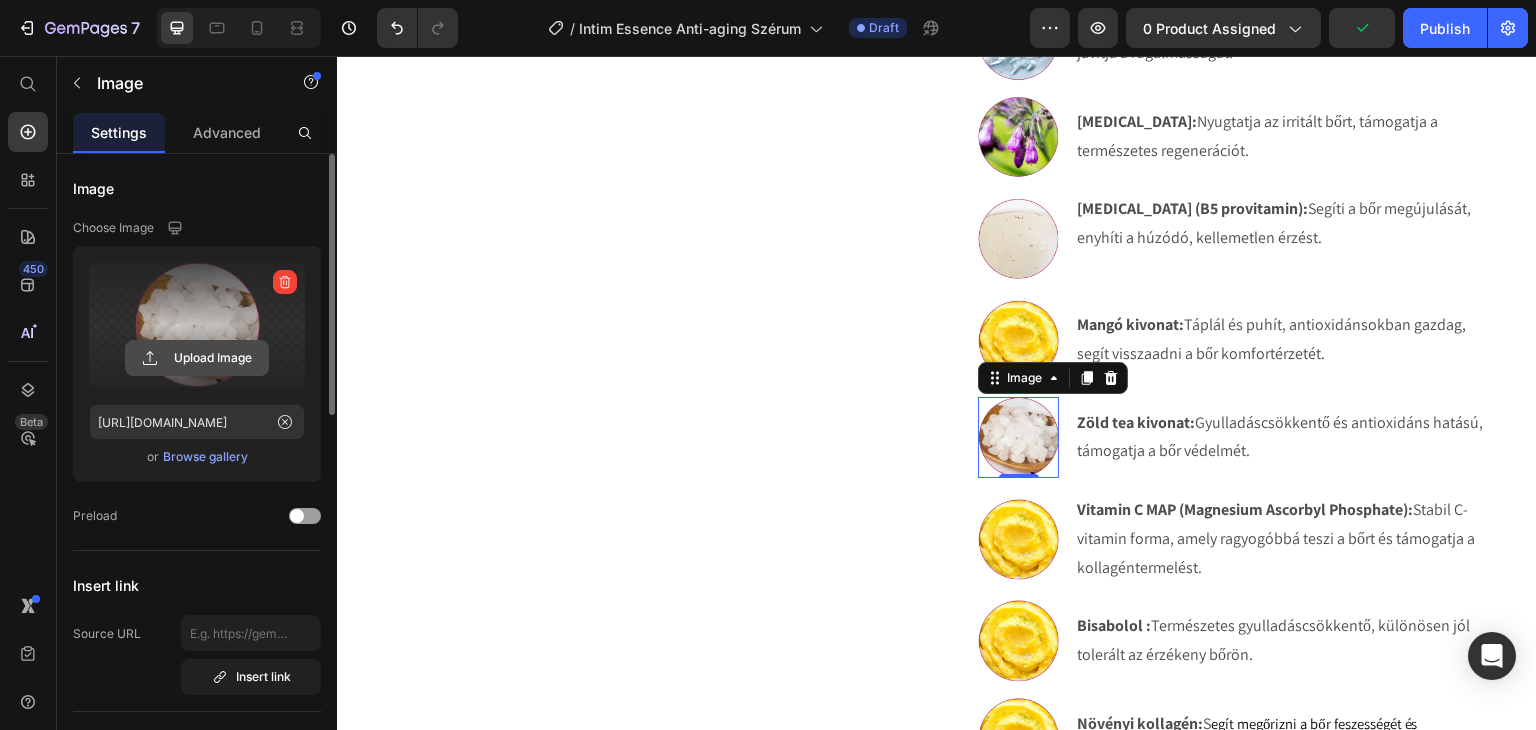 click 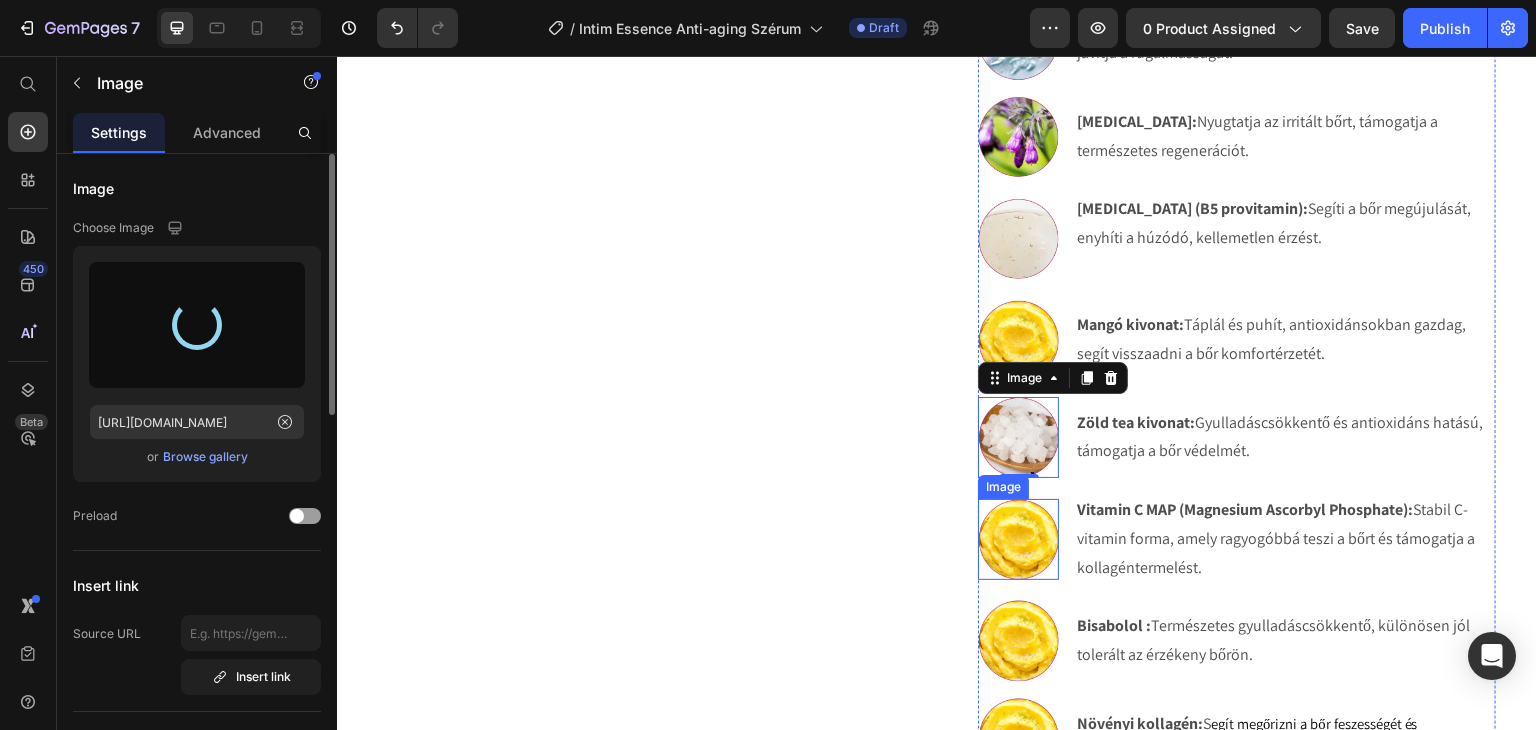 type on "https://cdn.shopify.com/s/files/1/0270/9628/5265/files/gempages_463917519317632081-a54070ff-da15-495c-a8c8-2e6675ccb178.webp" 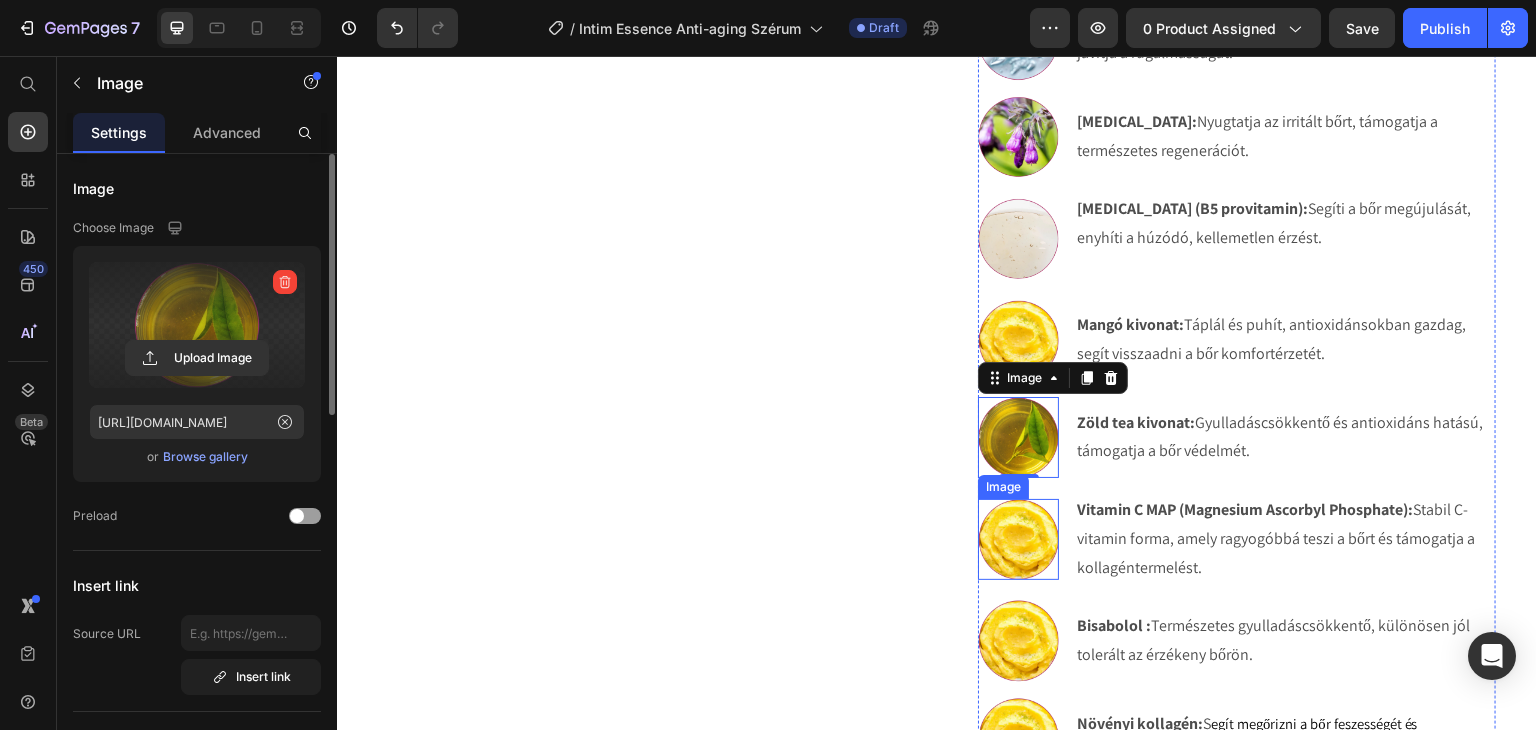 click at bounding box center (1018, 539) 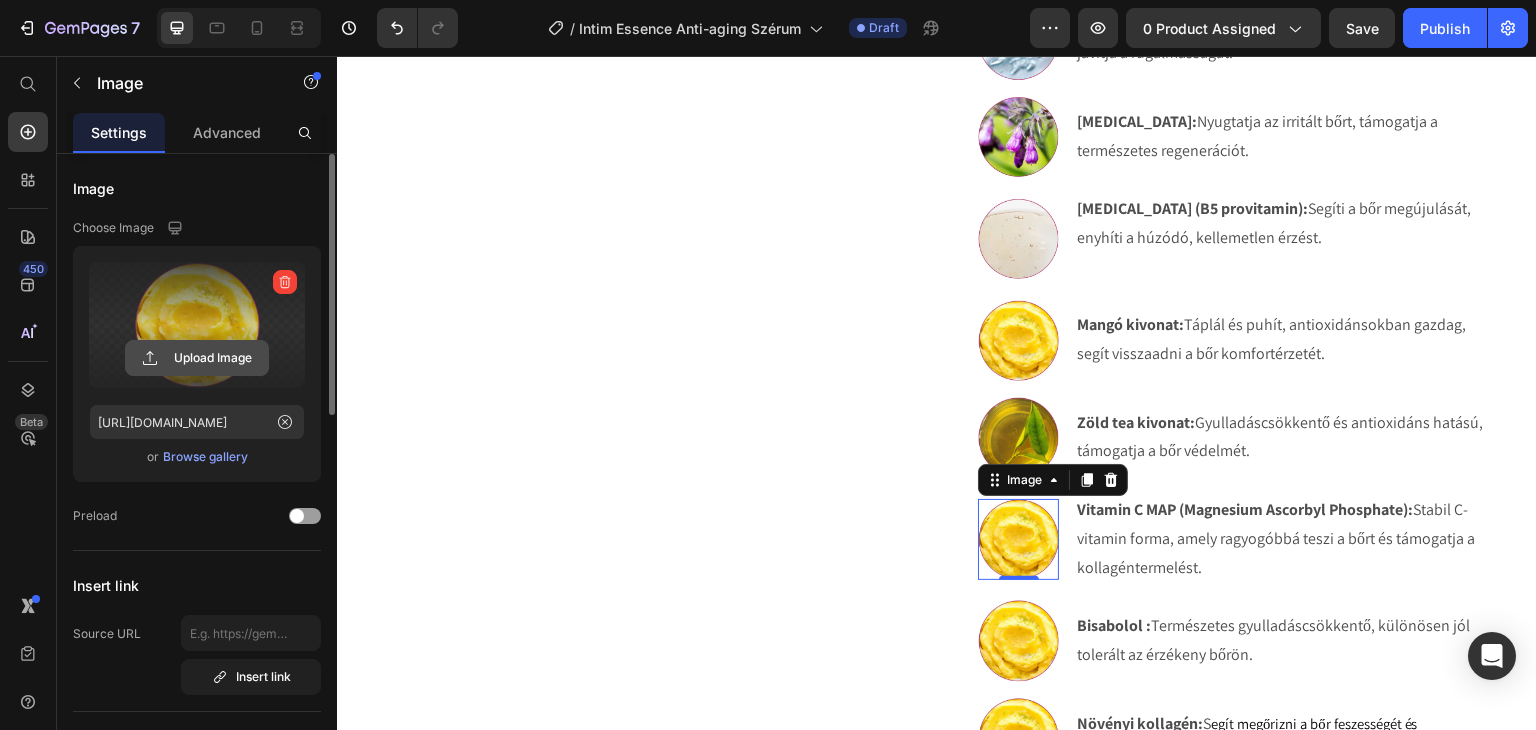 click 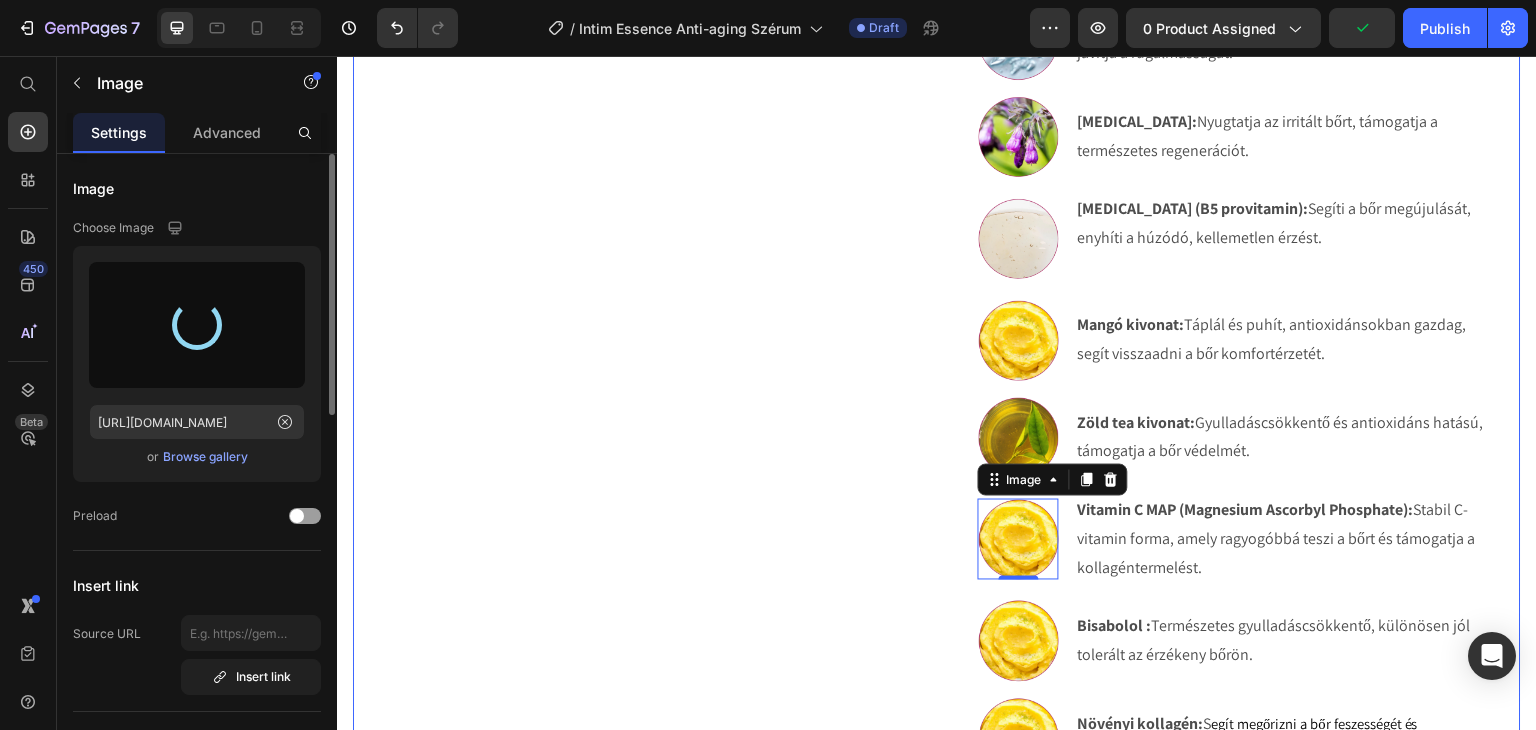 type on "https://cdn.shopify.com/s/files/1/0270/9628/5265/files/gempages_463917519317632081-b8899121-4306-4581-9714-057c765940a3.webp" 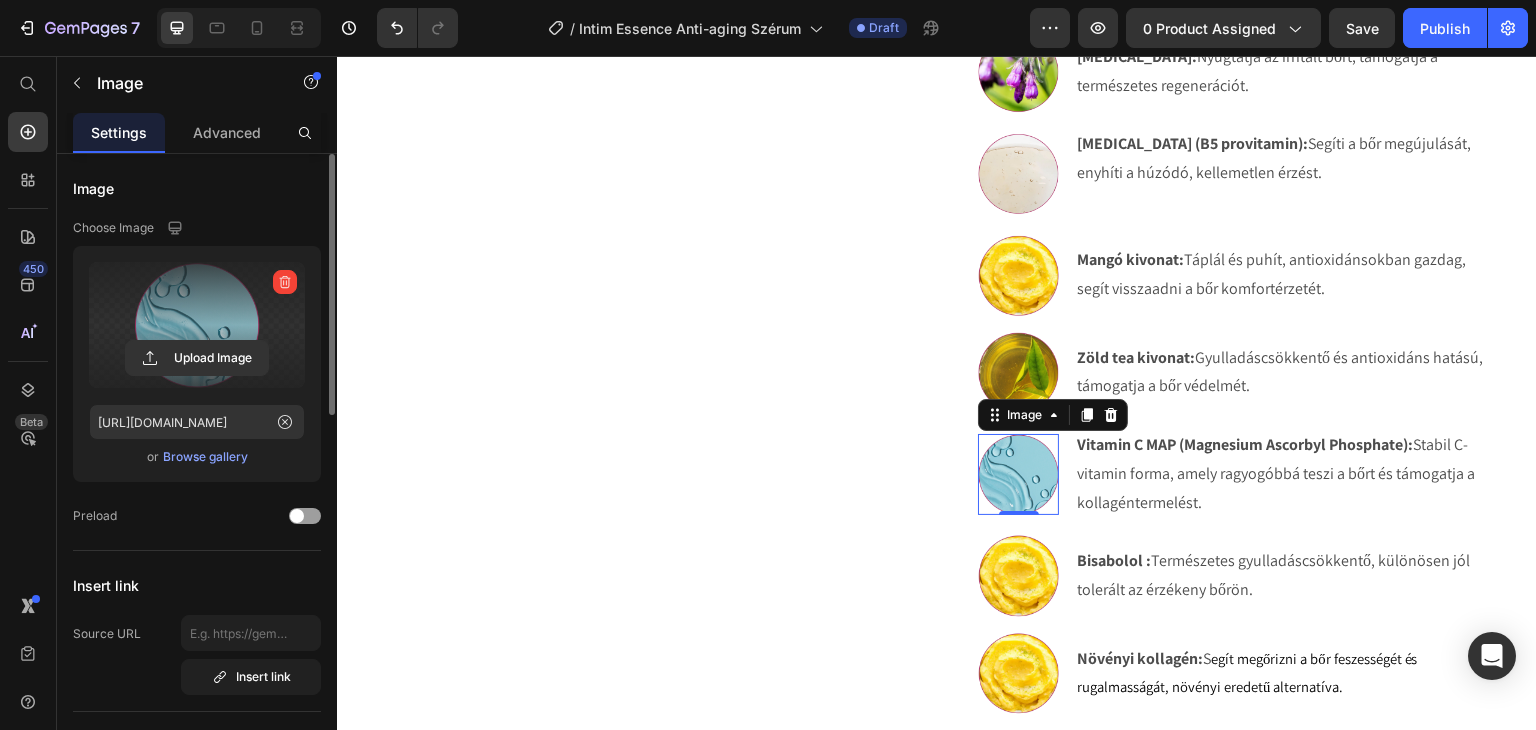 scroll, scrollTop: 1440, scrollLeft: 0, axis: vertical 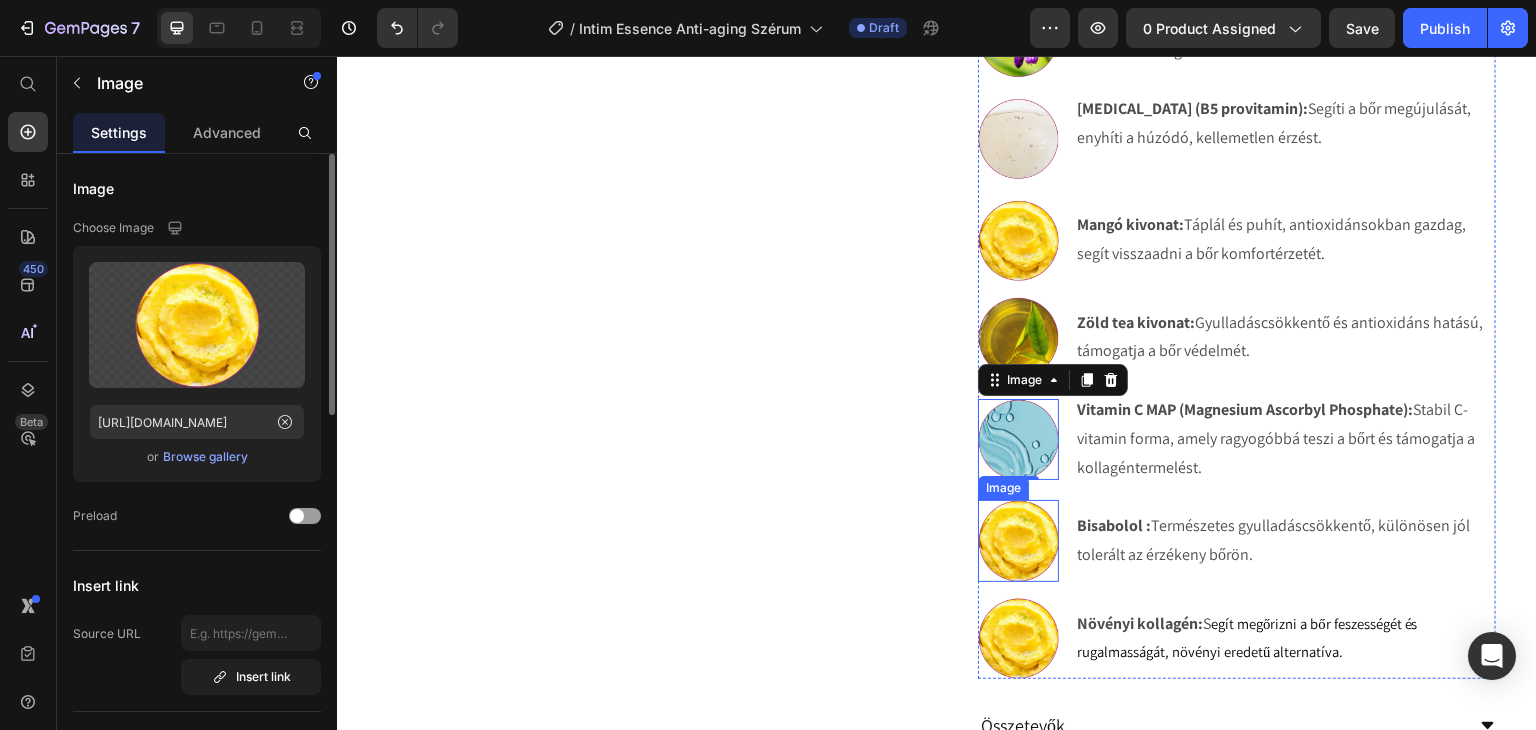 click at bounding box center [1018, 540] 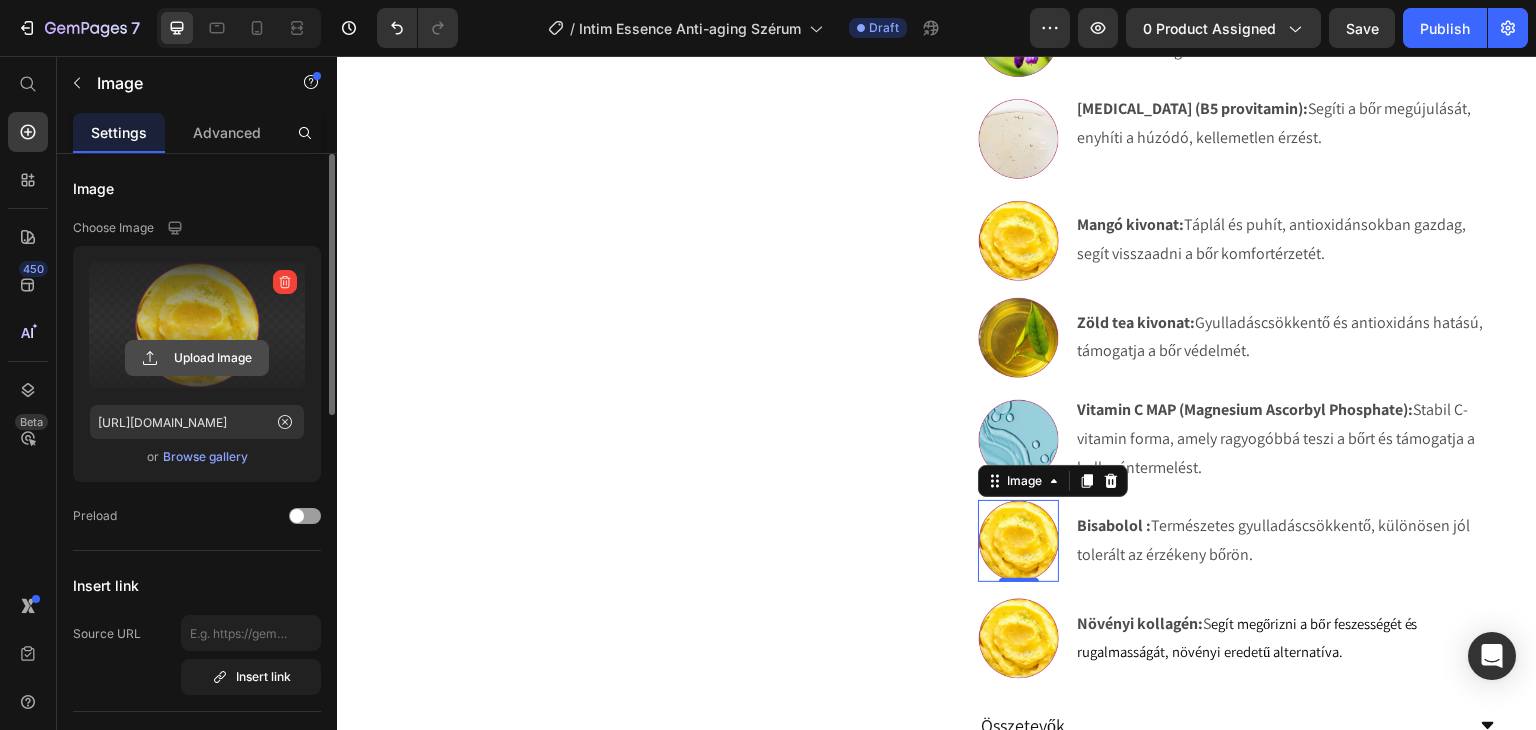 click 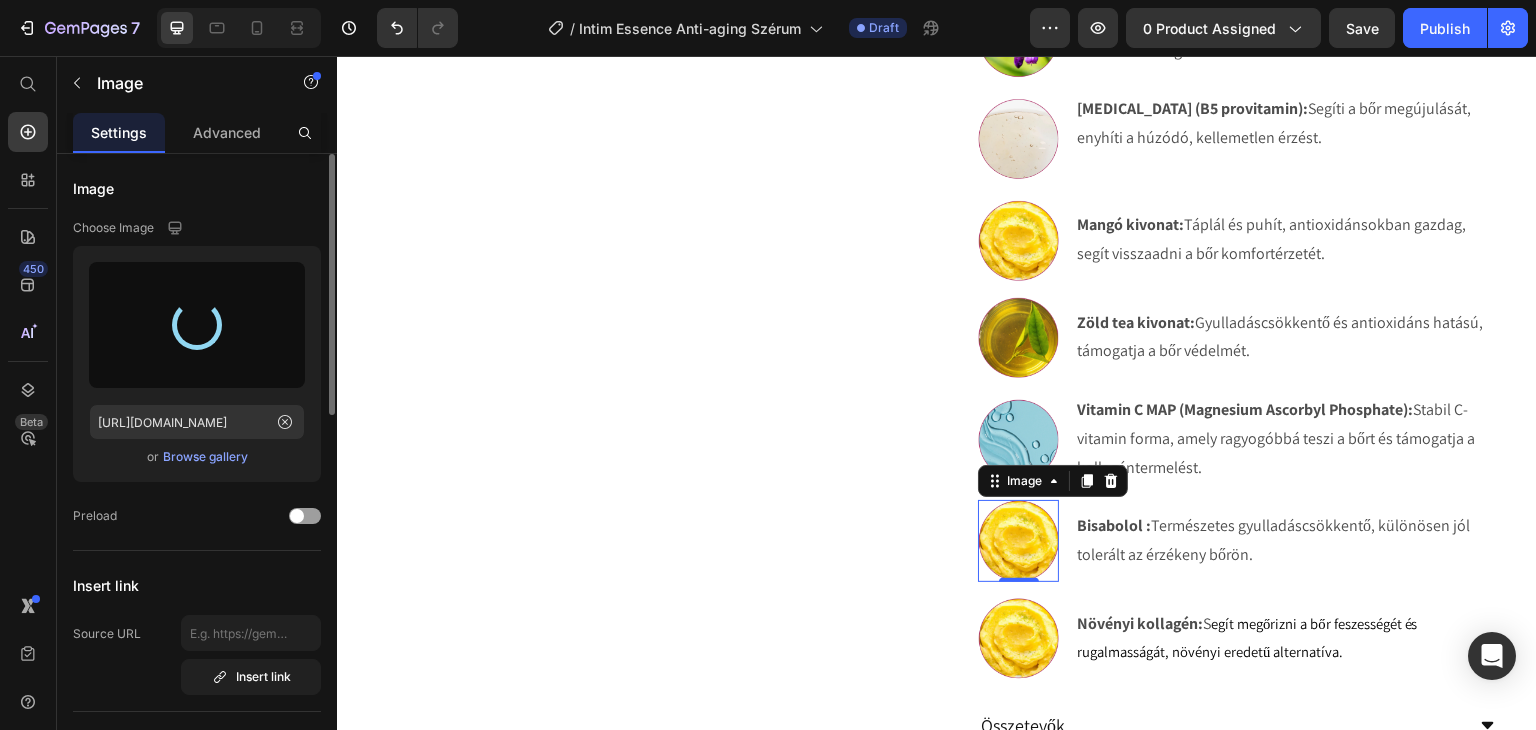 type on "https://cdn.shopify.com/s/files/1/0270/9628/5265/files/gempages_463917519317632081-177edd84-08e9-4639-bb35-bab22bea4a55.webp" 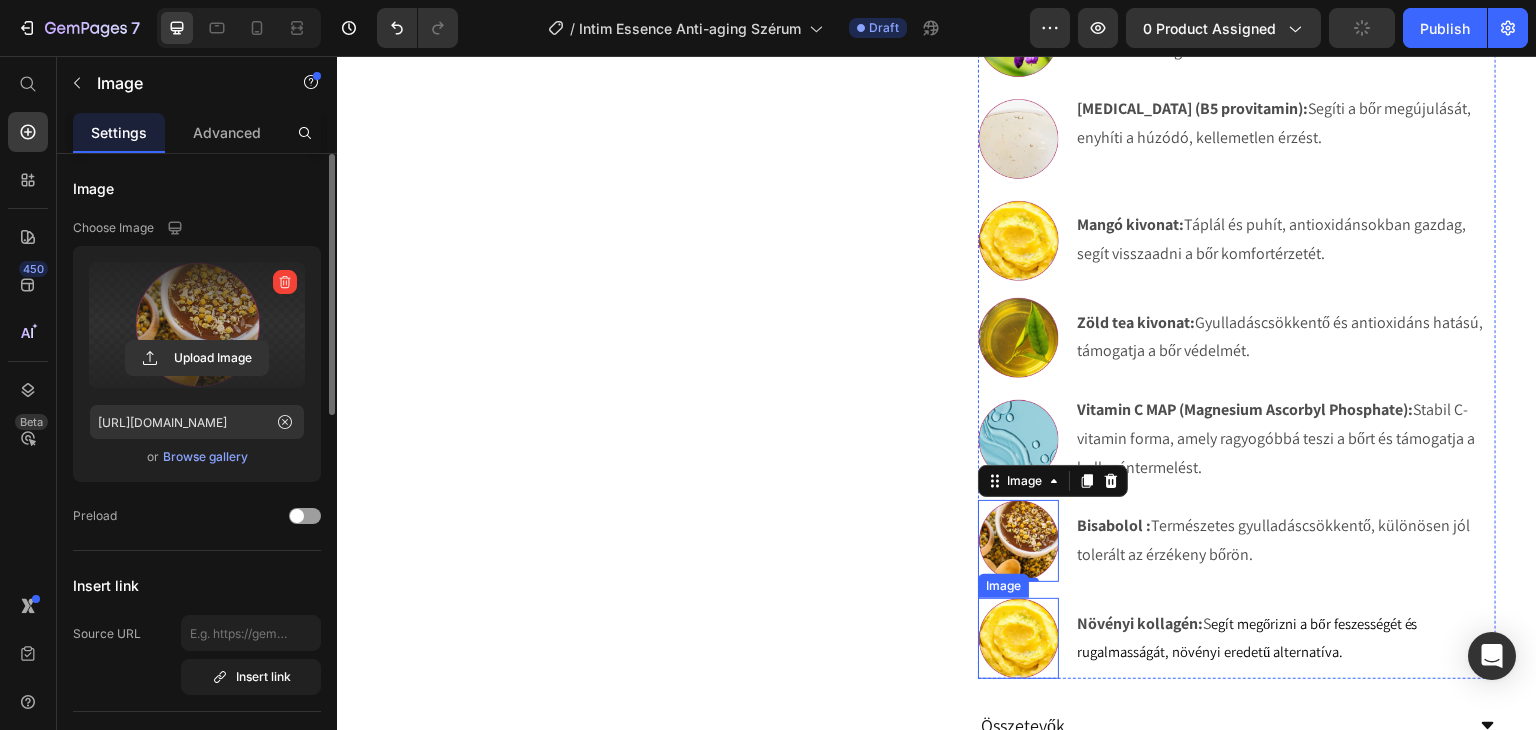 click at bounding box center (1018, 638) 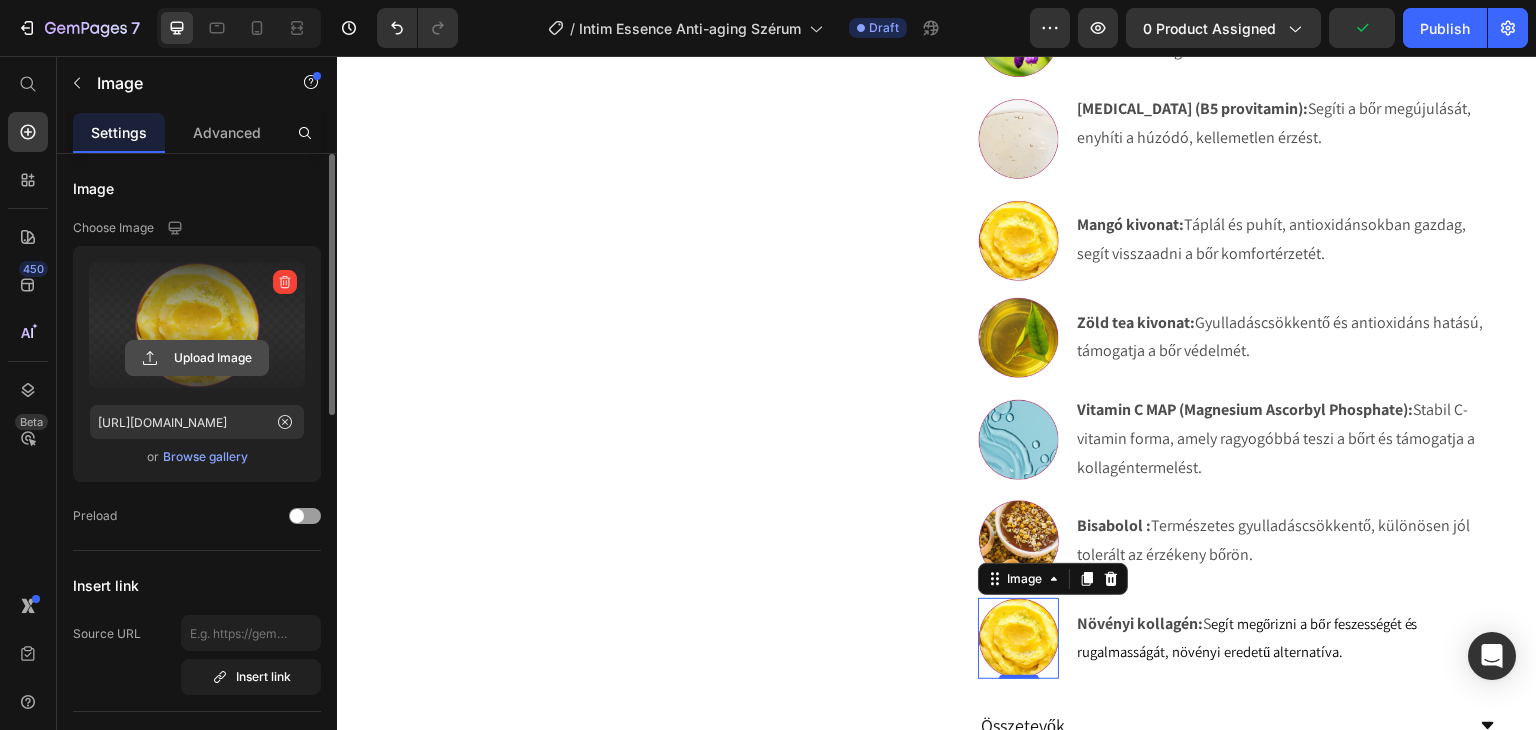 click 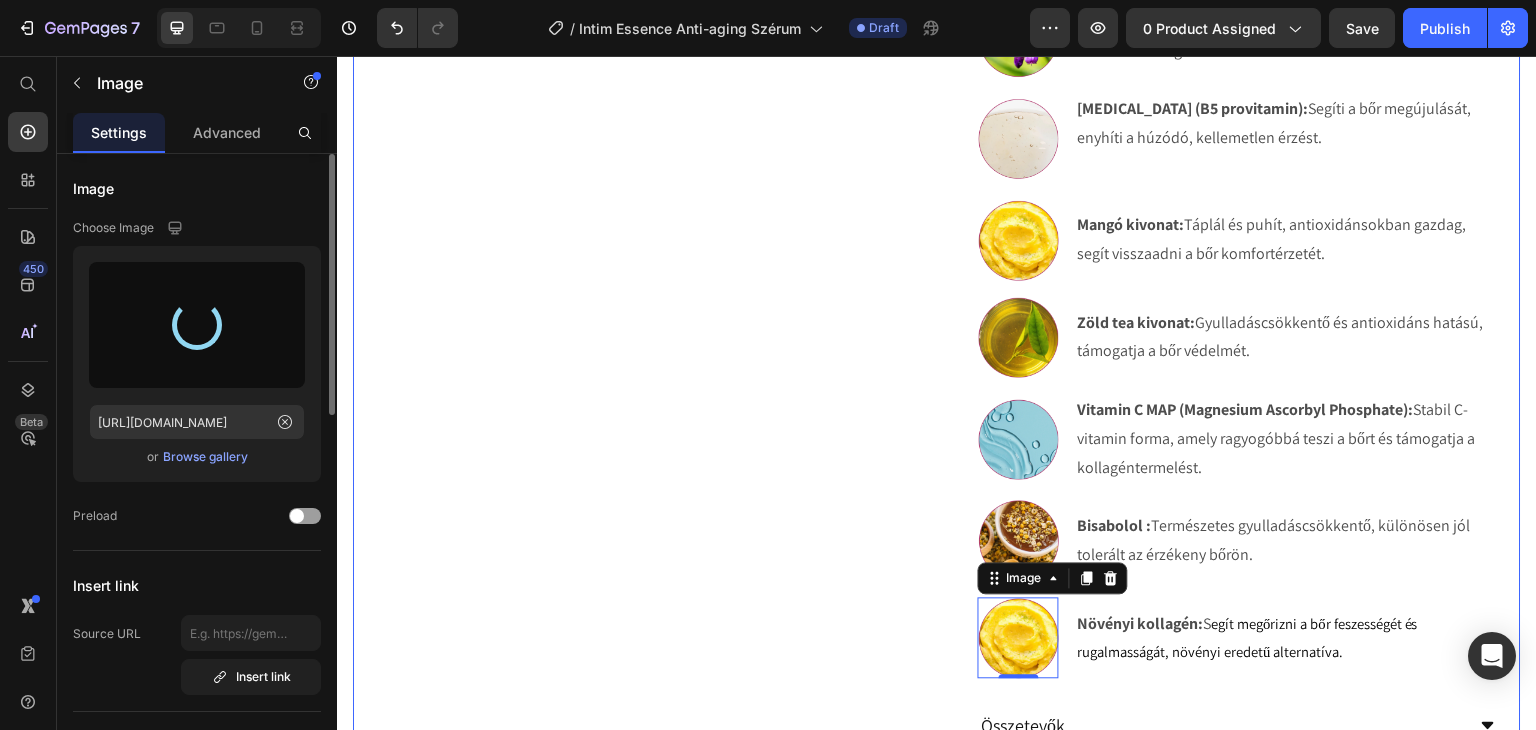type on "https://cdn.shopify.com/s/files/1/0270/9628/5265/files/gempages_463917519317632081-2a36be85-5275-4a1f-9782-3332f24e3112.webp" 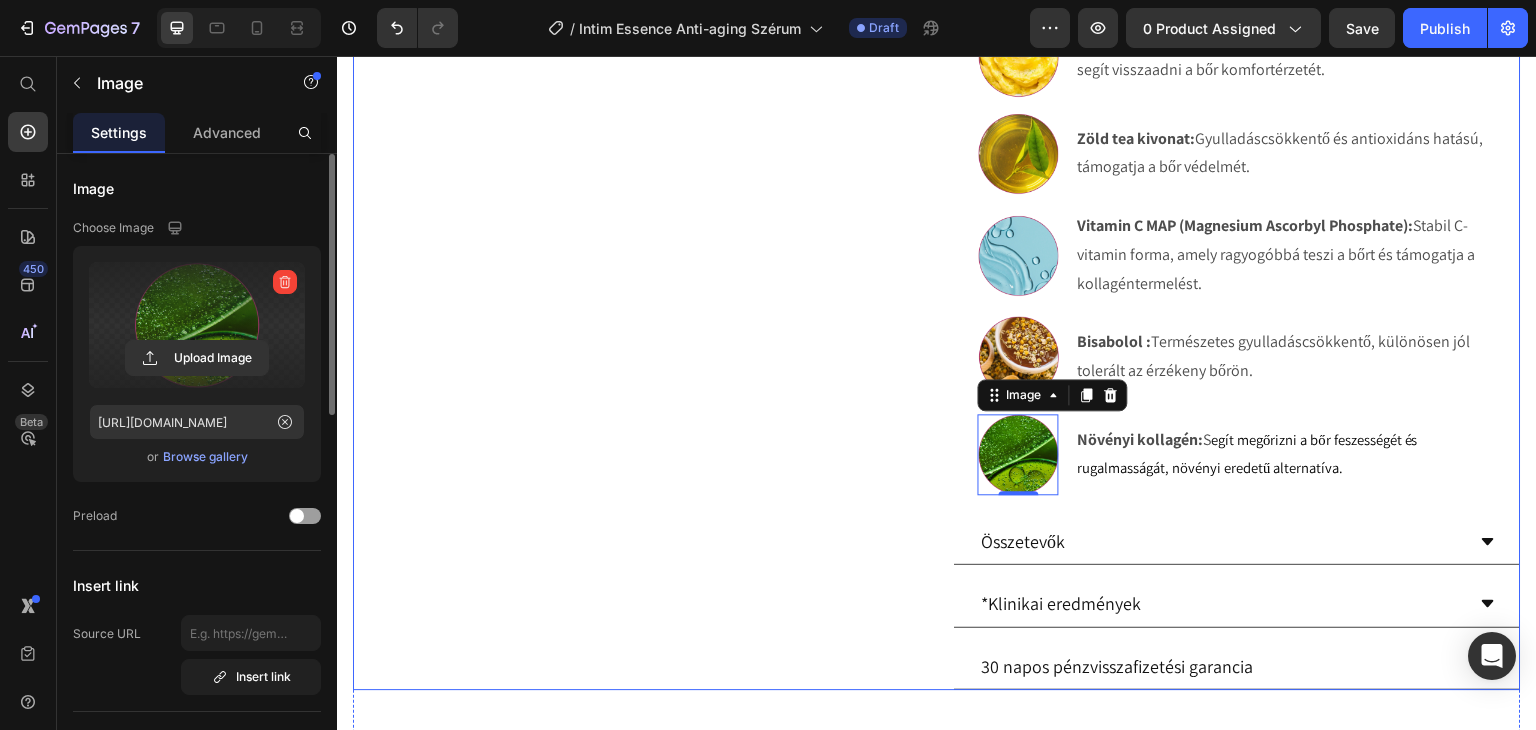 scroll, scrollTop: 1640, scrollLeft: 0, axis: vertical 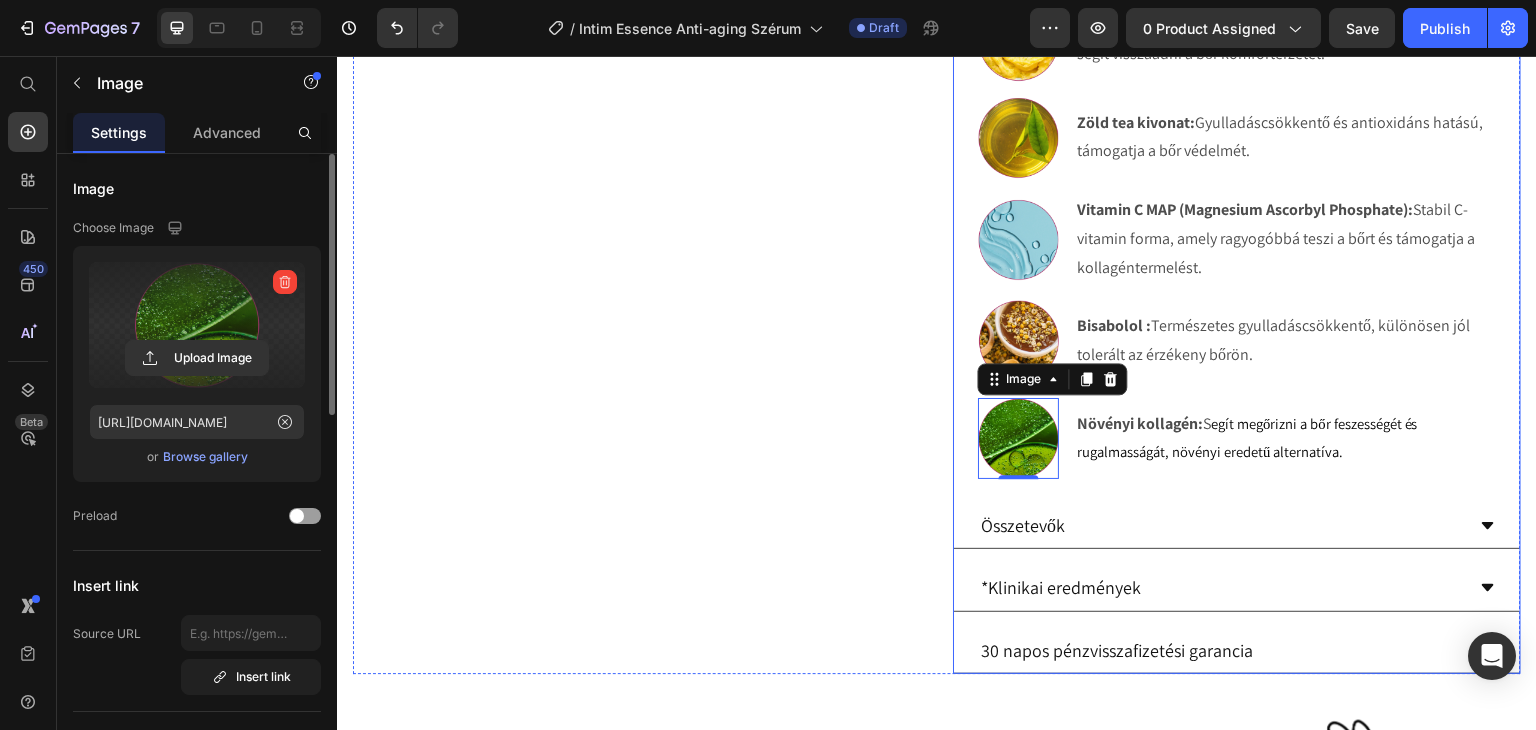 click on "Összetevők" at bounding box center [1221, 525] 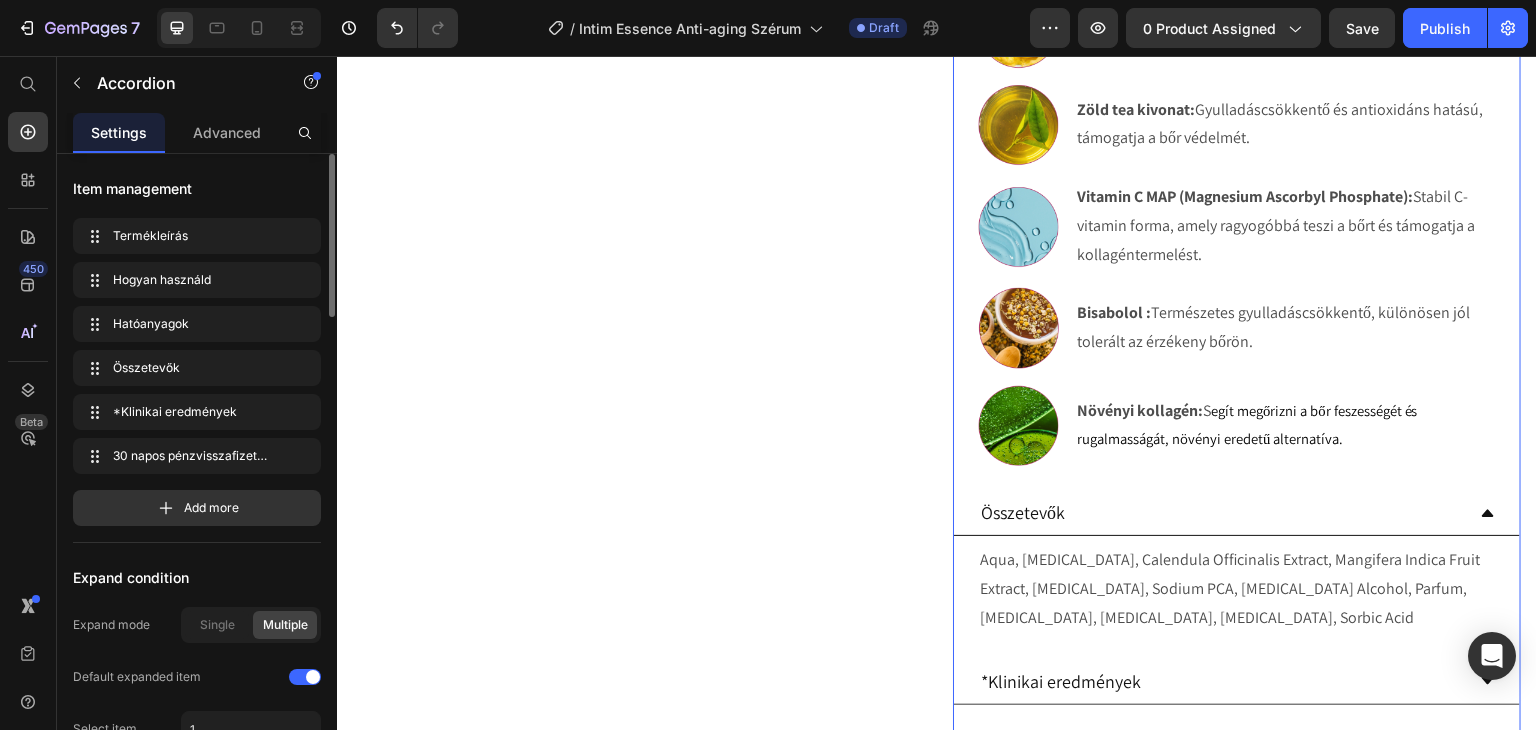 scroll, scrollTop: 1740, scrollLeft: 0, axis: vertical 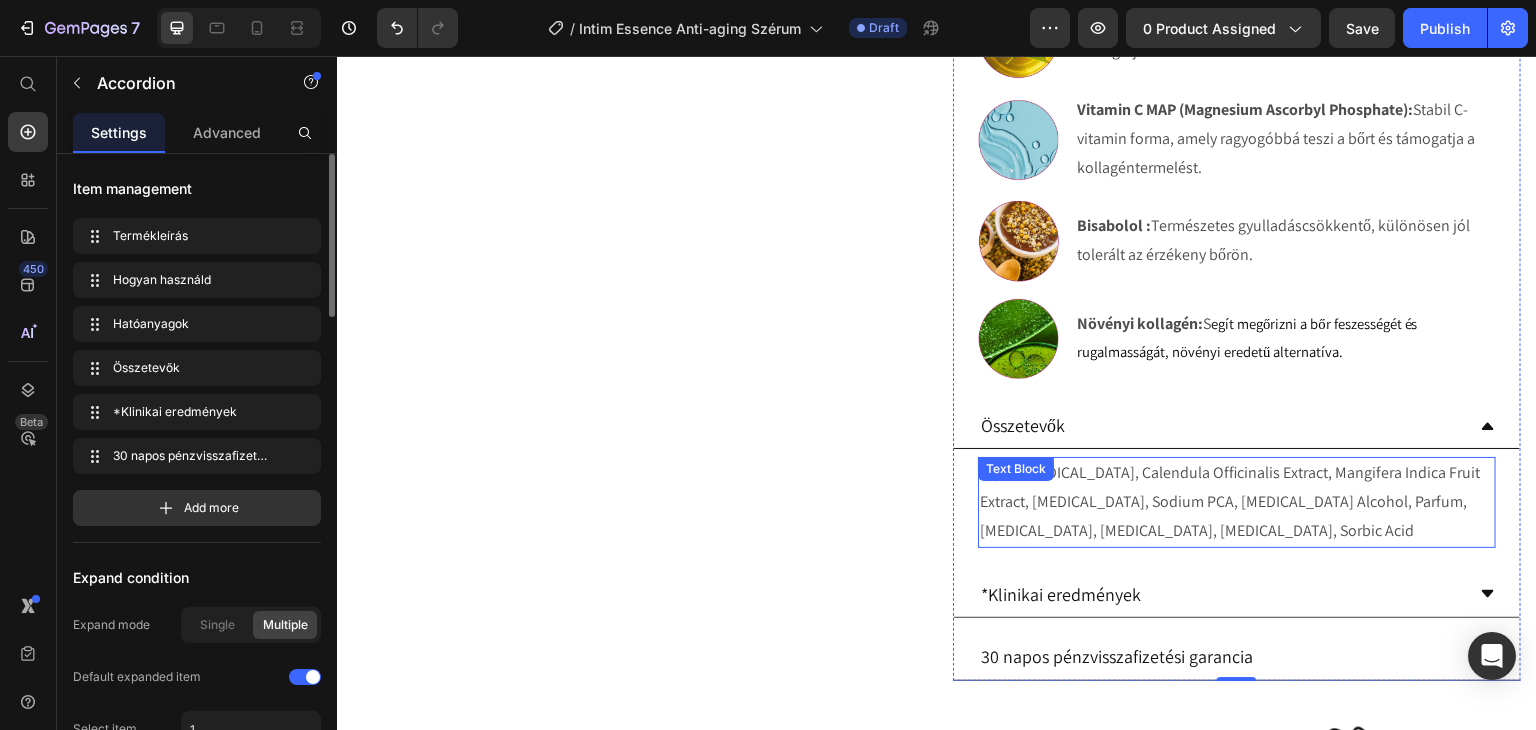click on "Aqua, Glycerin, Calendula Officinalis Extract, Mangifera Indica Fruit Extract, Panthenol, Sodium PCA, Benzyl Alcohol, Parfum, Gluconolactone, Allantoin, Salicylic Acid, Sorbic Acid" at bounding box center [1237, 502] 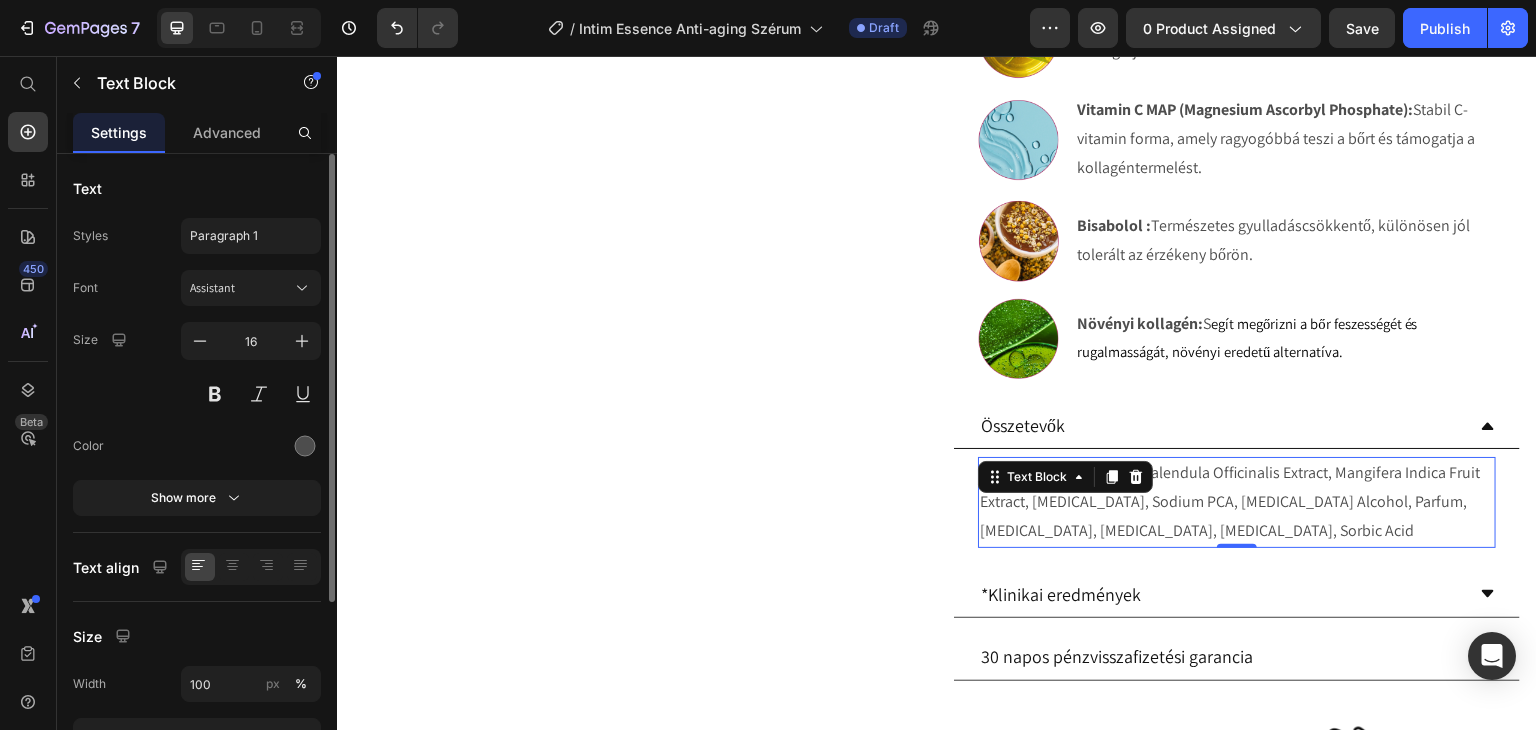 click on "Aqua, Glycerin, Calendula Officinalis Extract, Mangifera Indica Fruit Extract, Panthenol, Sodium PCA, Benzyl Alcohol, Parfum, Gluconolactone, Allantoin, Salicylic Acid, Sorbic Acid" at bounding box center (1237, 502) 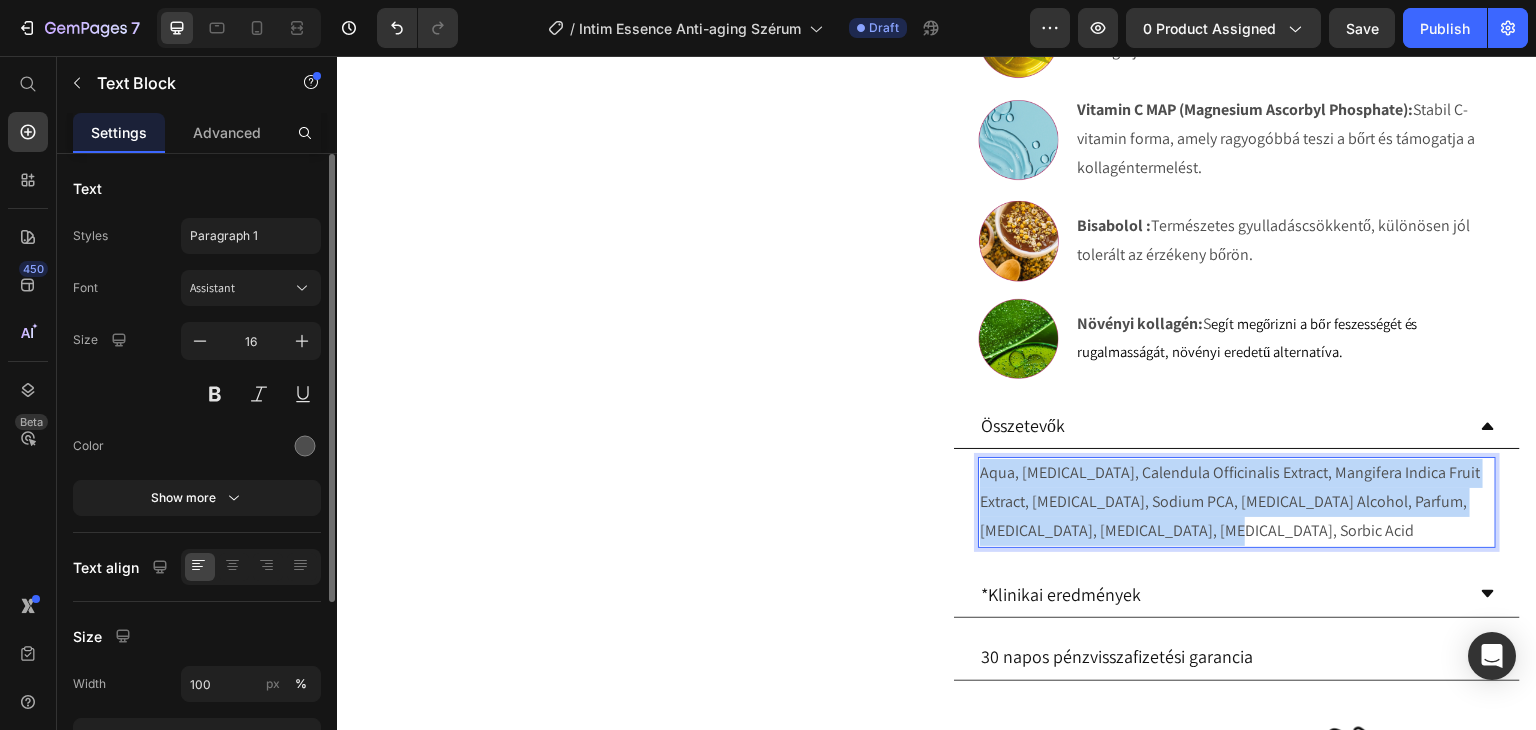 drag, startPoint x: 1158, startPoint y: 526, endPoint x: 970, endPoint y: 471, distance: 195.88007 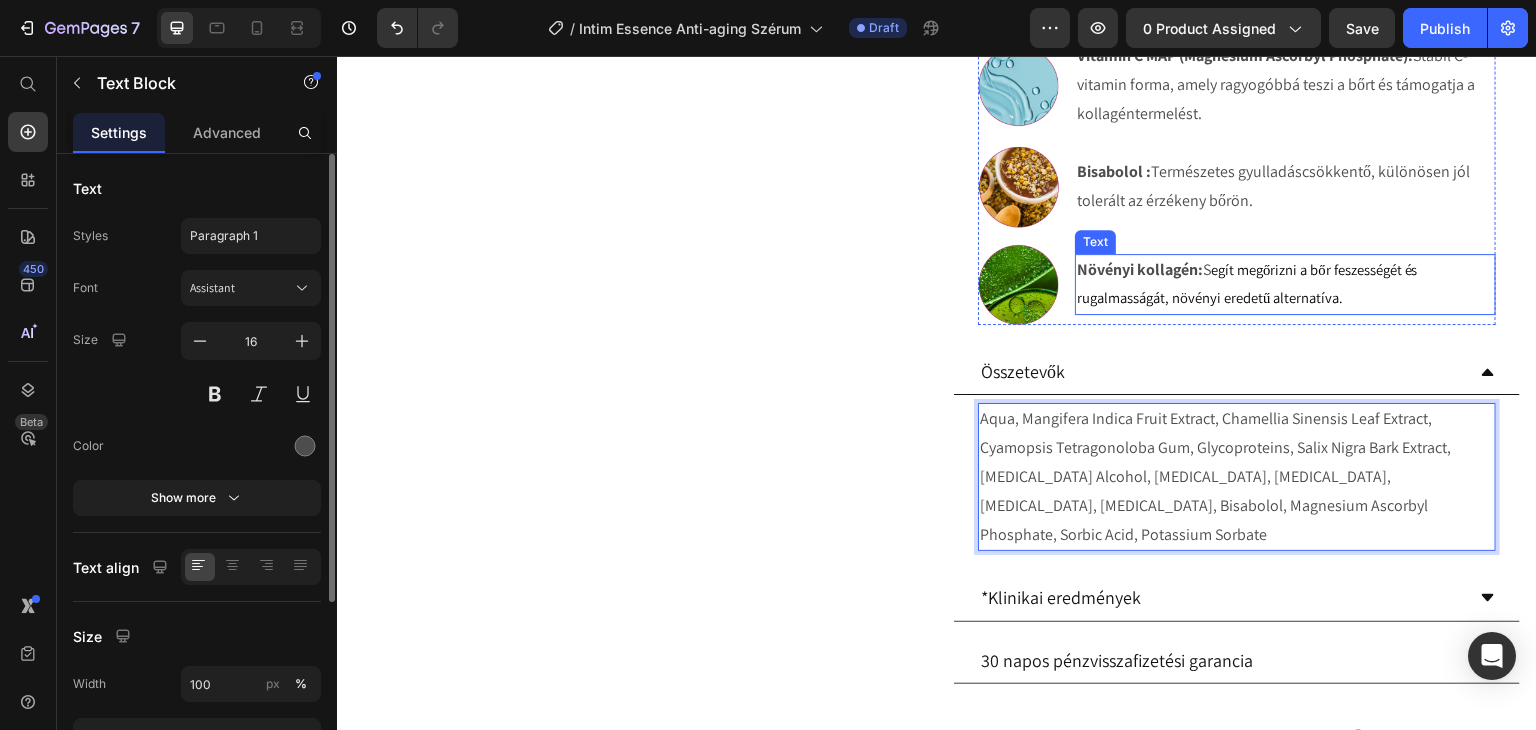 scroll, scrollTop: 1940, scrollLeft: 0, axis: vertical 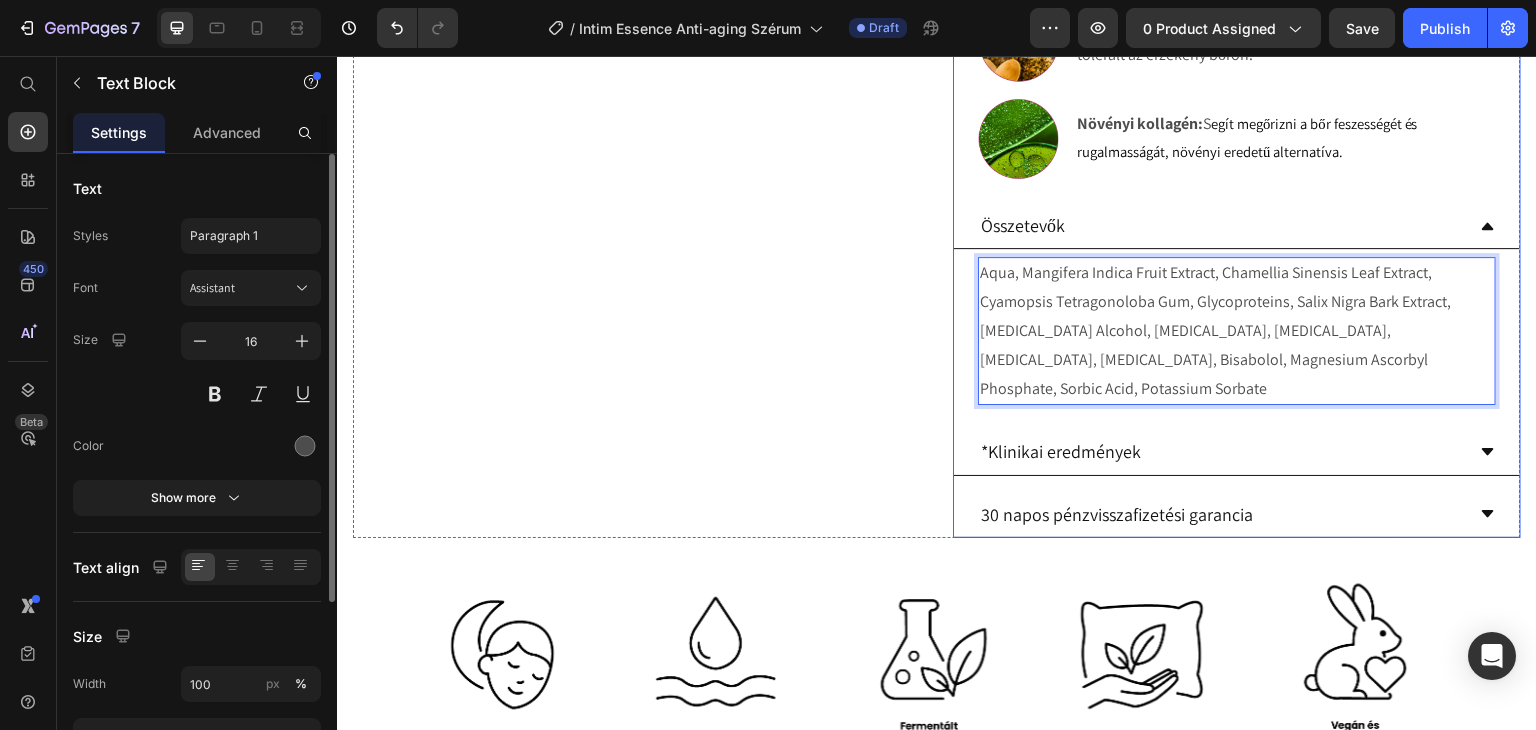 click on "*Klinikai eredmények" at bounding box center [1221, 451] 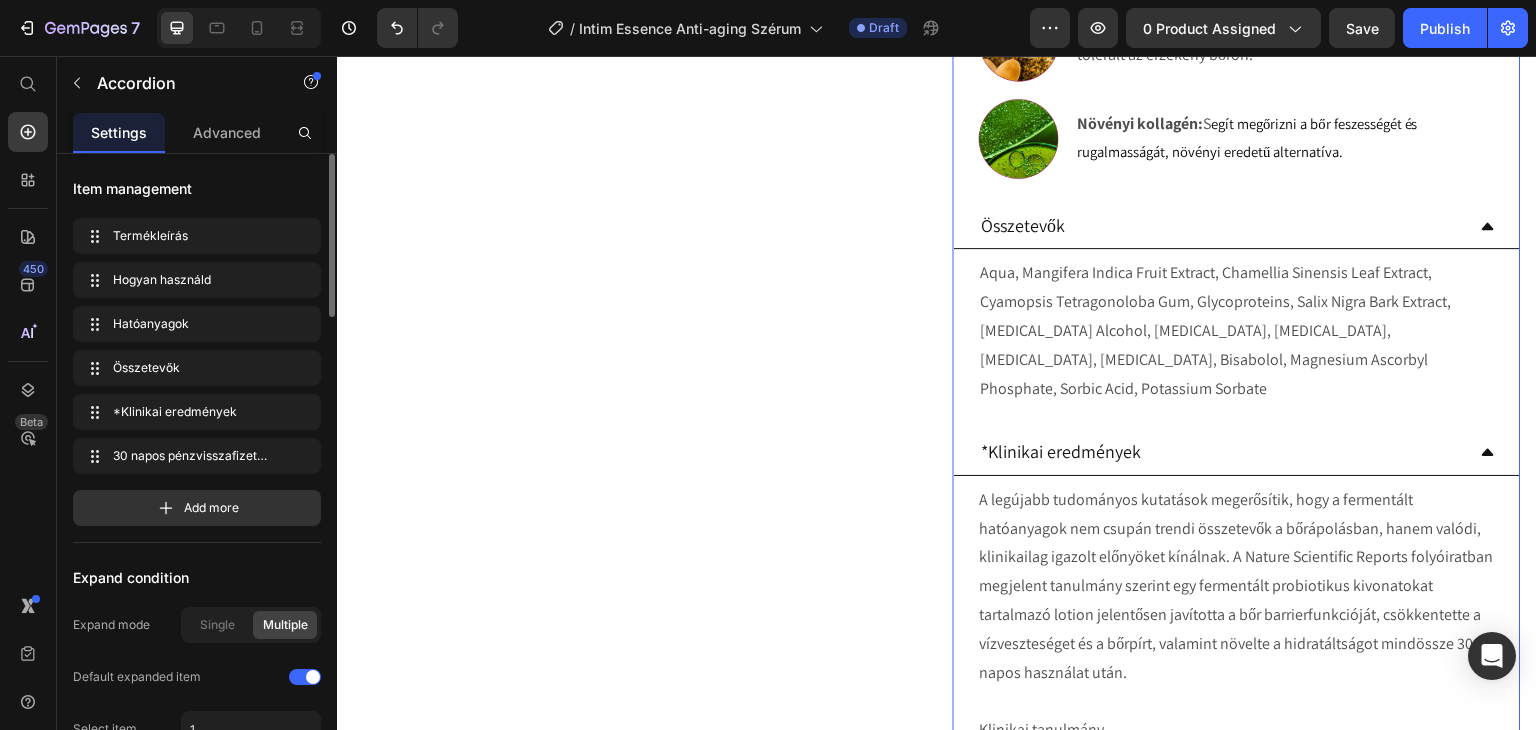 click on "*Klinikai eredmények" at bounding box center (1221, 451) 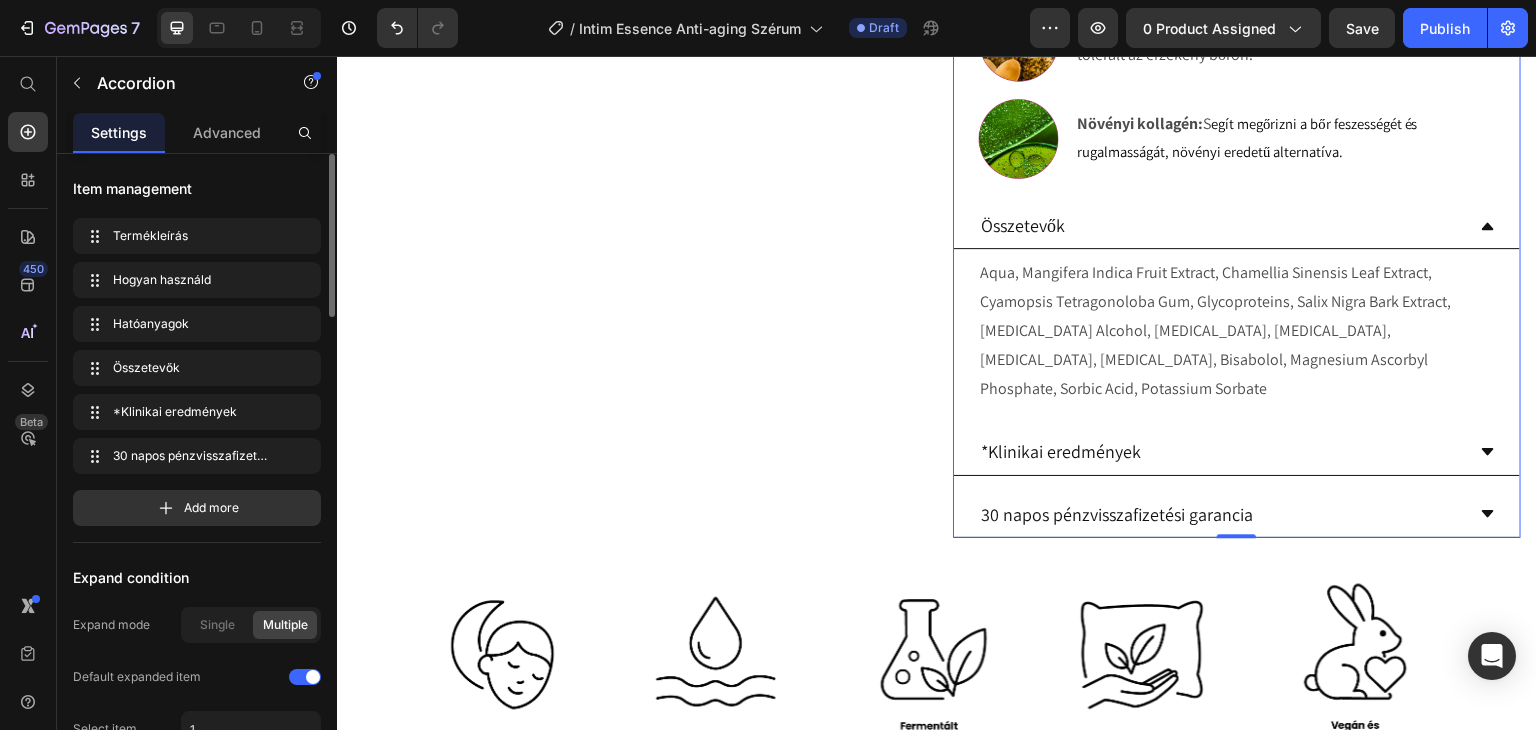 click on "30 napos pénzvisszafizetési garancia" at bounding box center (1221, 514) 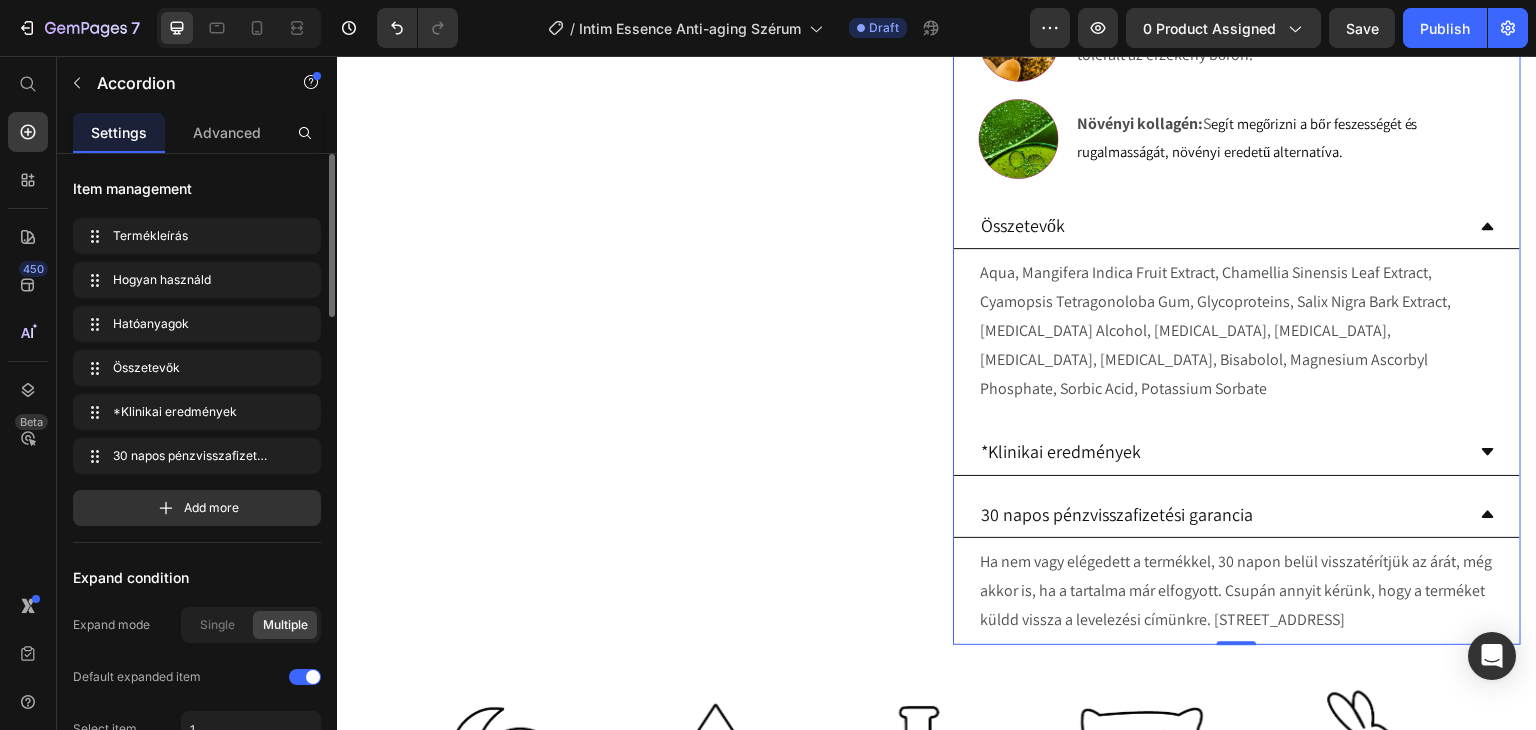 click on "*Klinikai eredmények" at bounding box center (1221, 451) 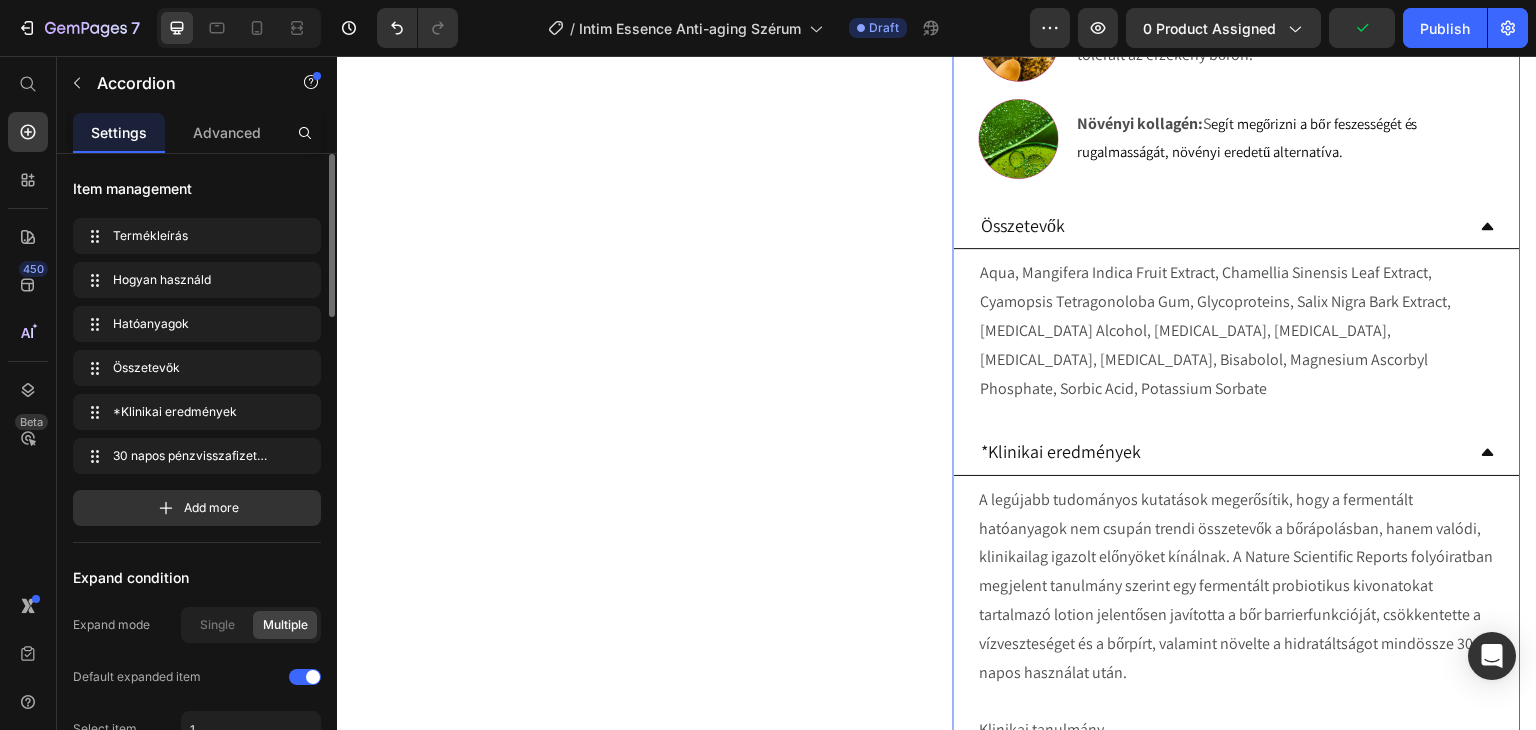 click on "*Klinikai eredmények" at bounding box center [1221, 451] 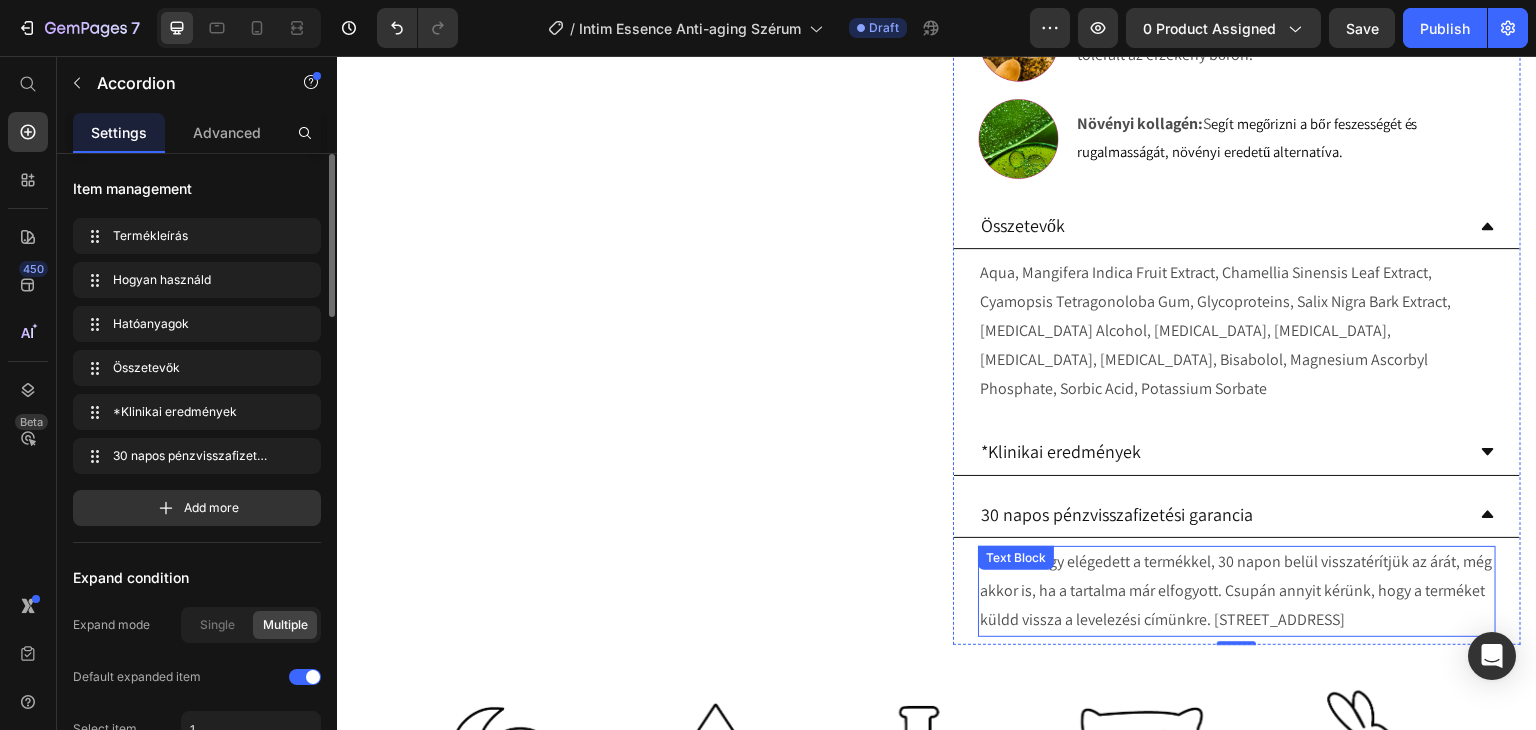 click on "Ha nem vagy elégedett a termékkel, 30 napon belül visszatérítjük az árát, még akkor is, ha a tartalma már elfogyott. Csupán annyit kérünk, hogy a terméket küldd vissza a levelezési címünkre. [STREET_ADDRESS]" at bounding box center (1237, 591) 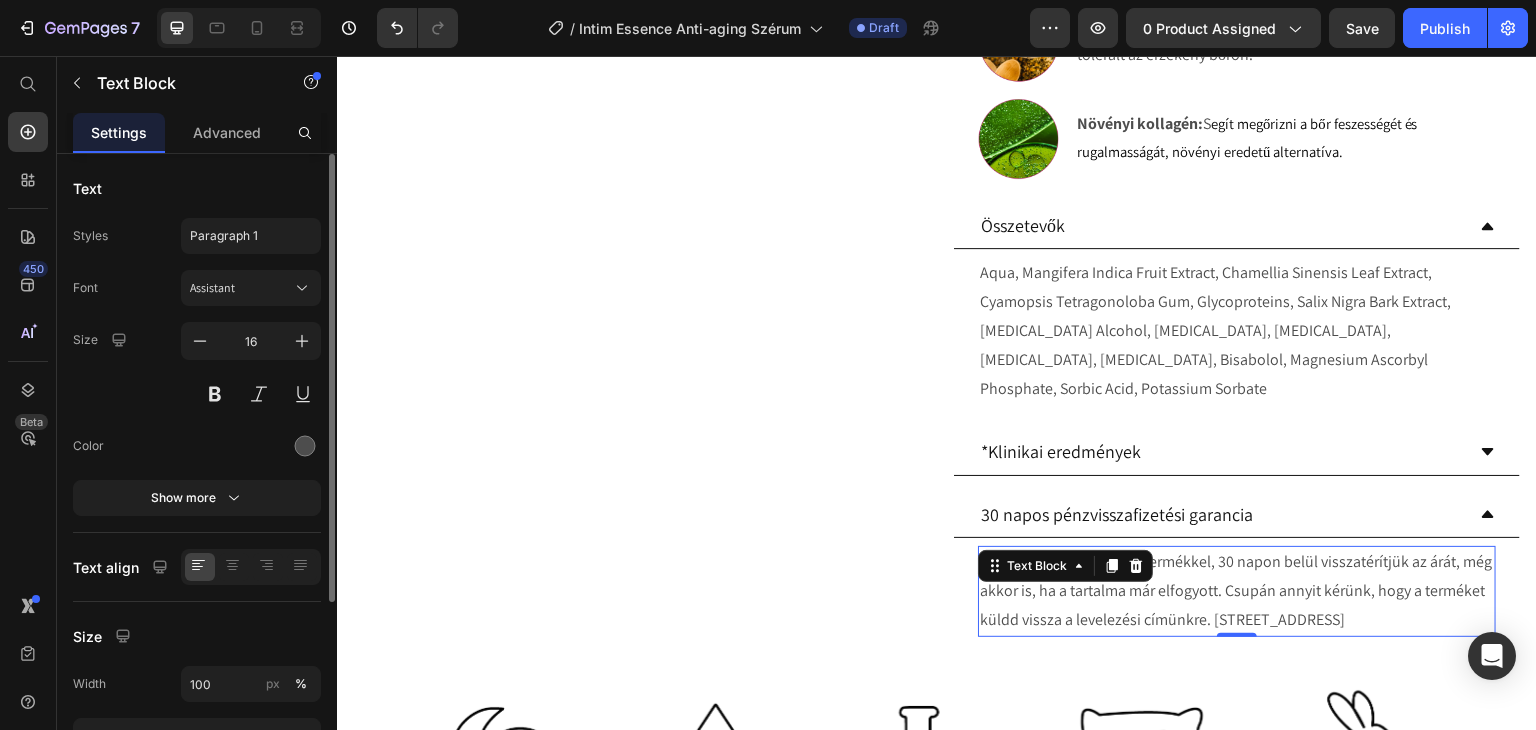 click on "Ha nem vagy elégedett a termékkel, 30 napon belül visszatérítjük az árát, még akkor is, ha a tartalma már elfogyott. Csupán annyit kérünk, hogy a terméket küldd vissza a levelezési címünkre. [STREET_ADDRESS]" at bounding box center (1237, 591) 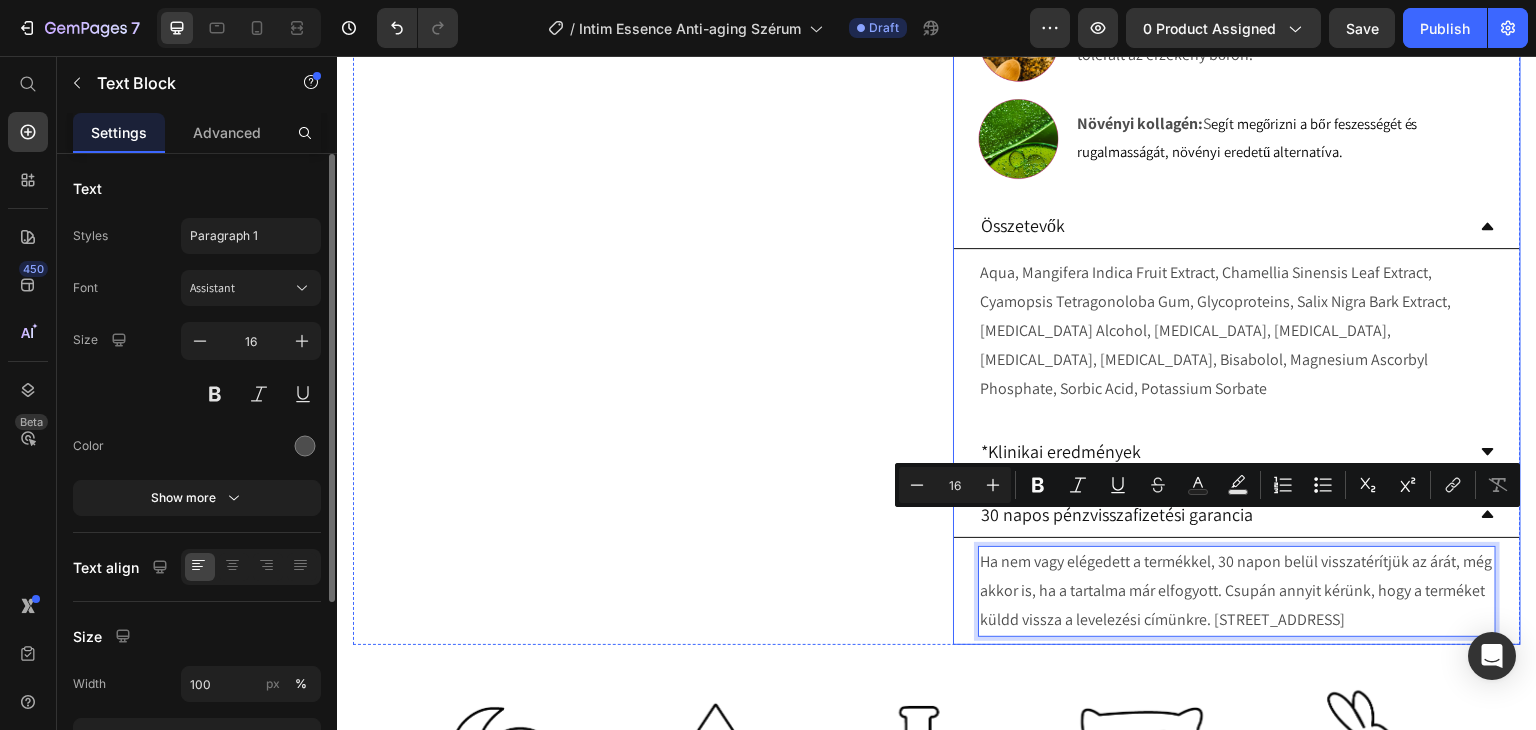 drag, startPoint x: 1018, startPoint y: 613, endPoint x: 968, endPoint y: 535, distance: 92.64988 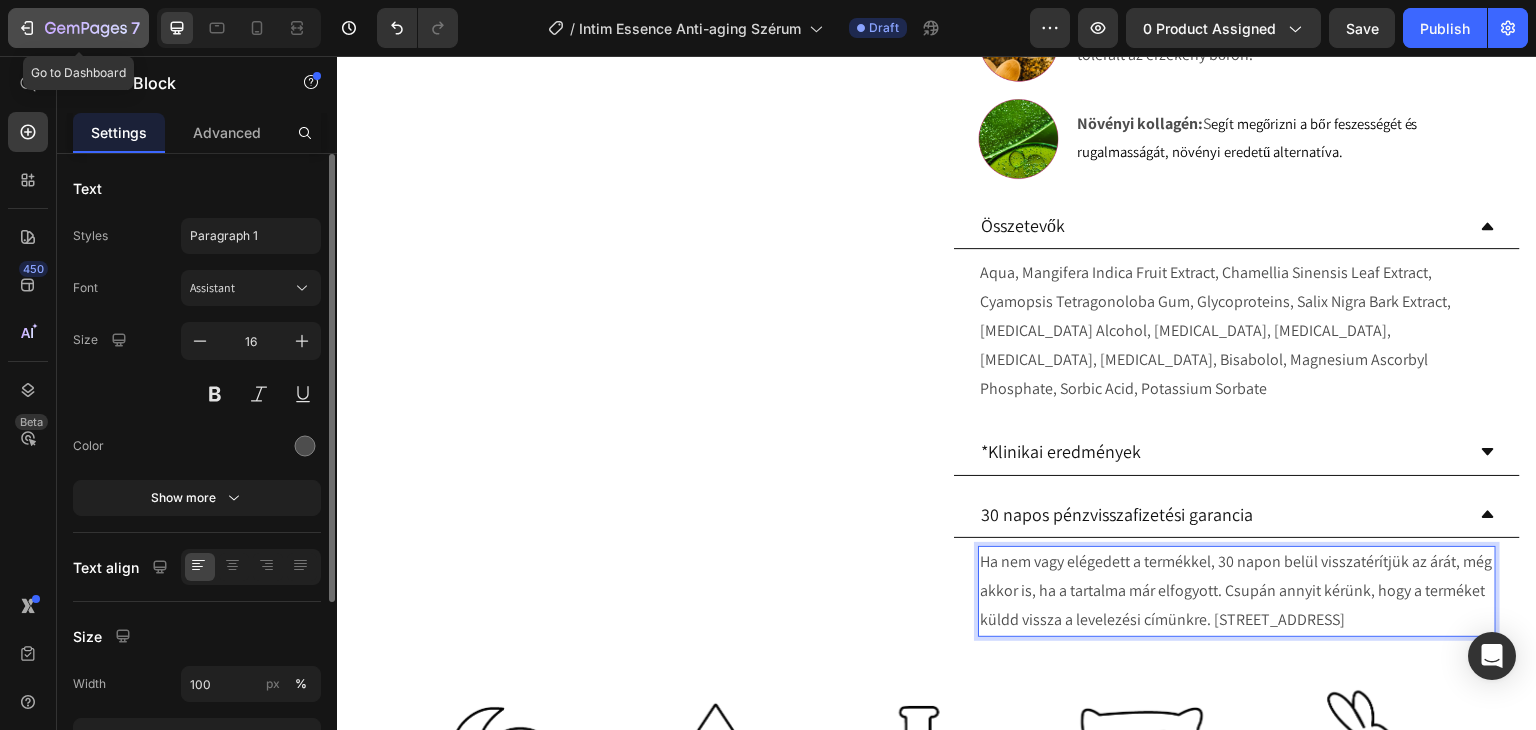click 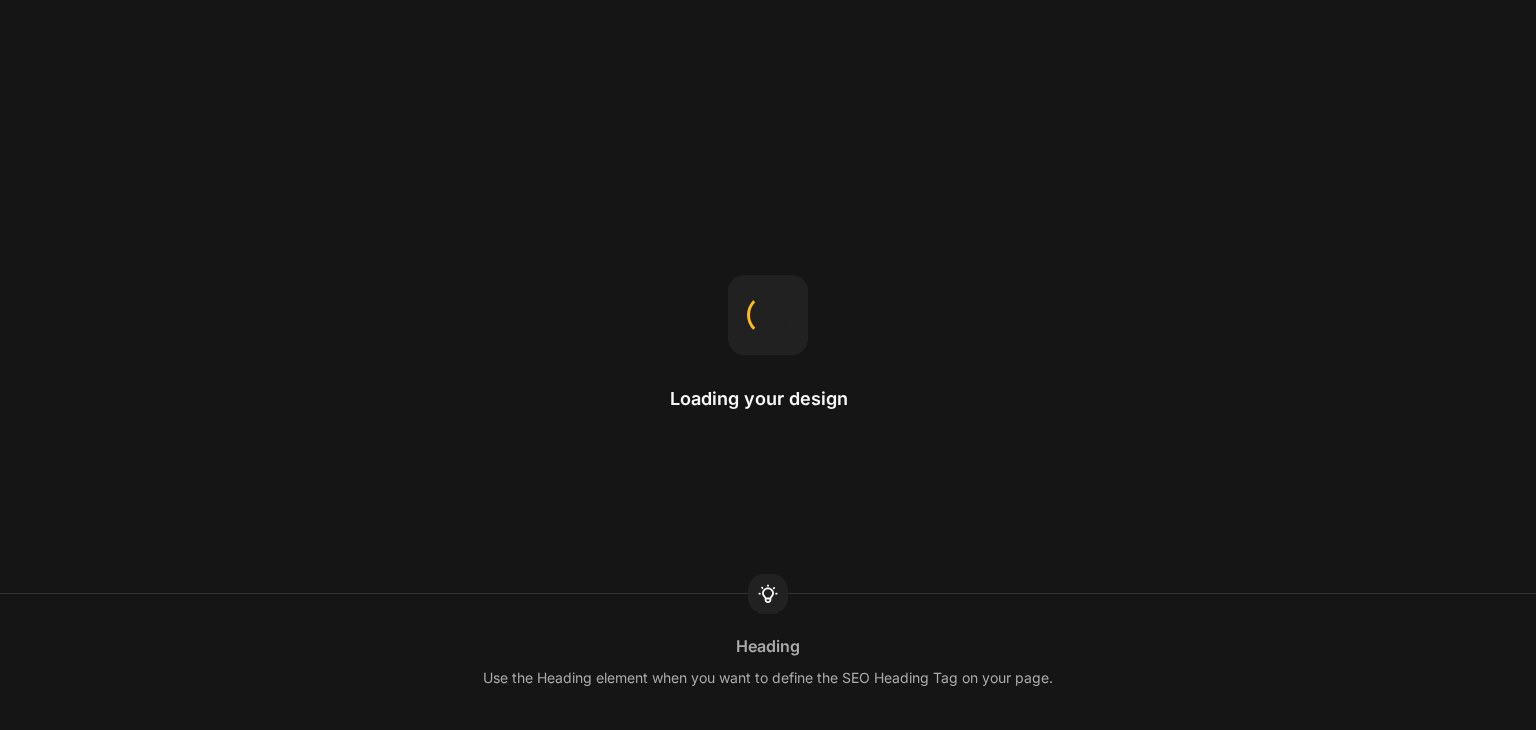 scroll, scrollTop: 0, scrollLeft: 0, axis: both 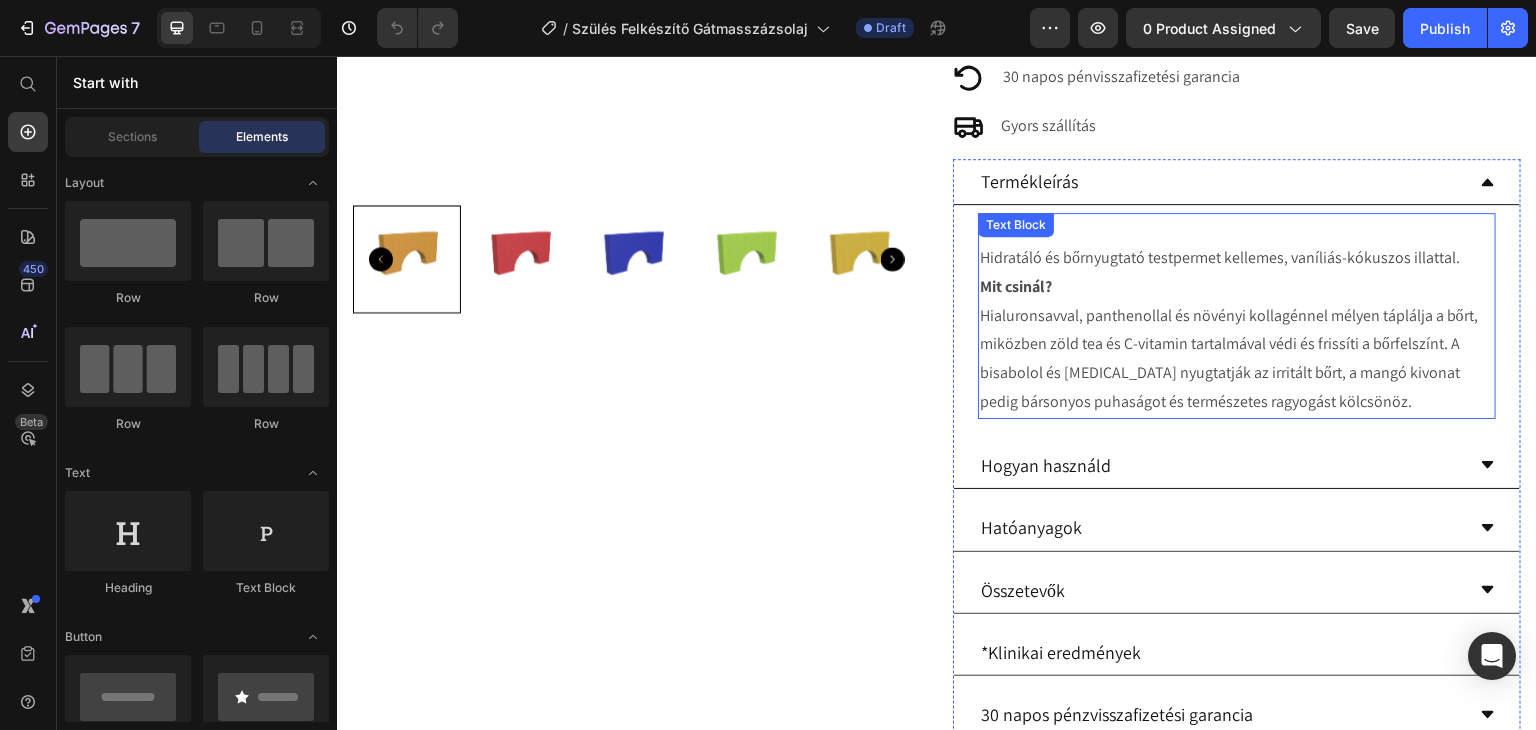 click on "Mi ez? Hidratáló és bőrnyugtató testpermet kellemes, vaníliás-kókuszos illattal." at bounding box center [1237, 244] 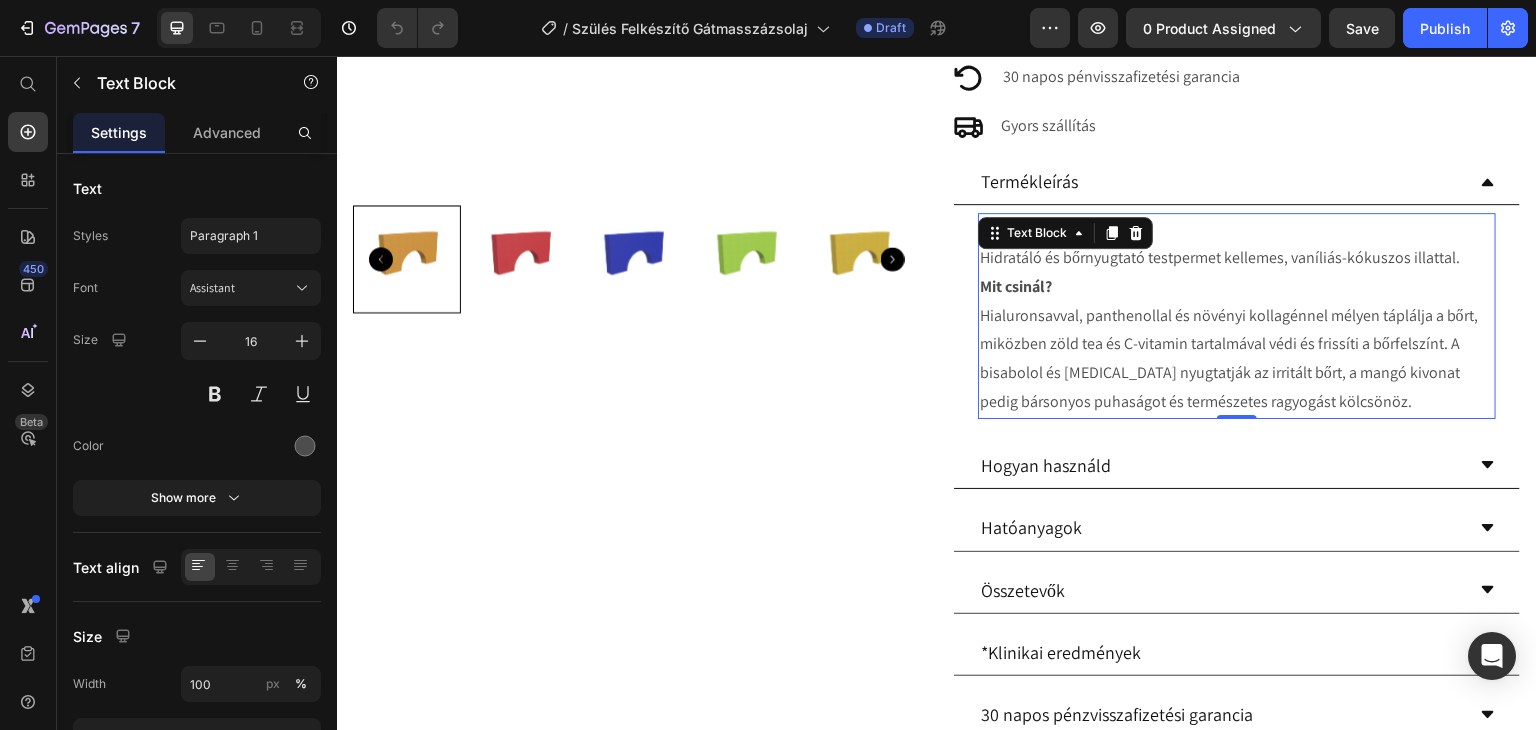 click on "Mi ez? Hidratáló és bőrnyugtató testpermet kellemes, vaníliás-kókuszos illattal." at bounding box center (1237, 244) 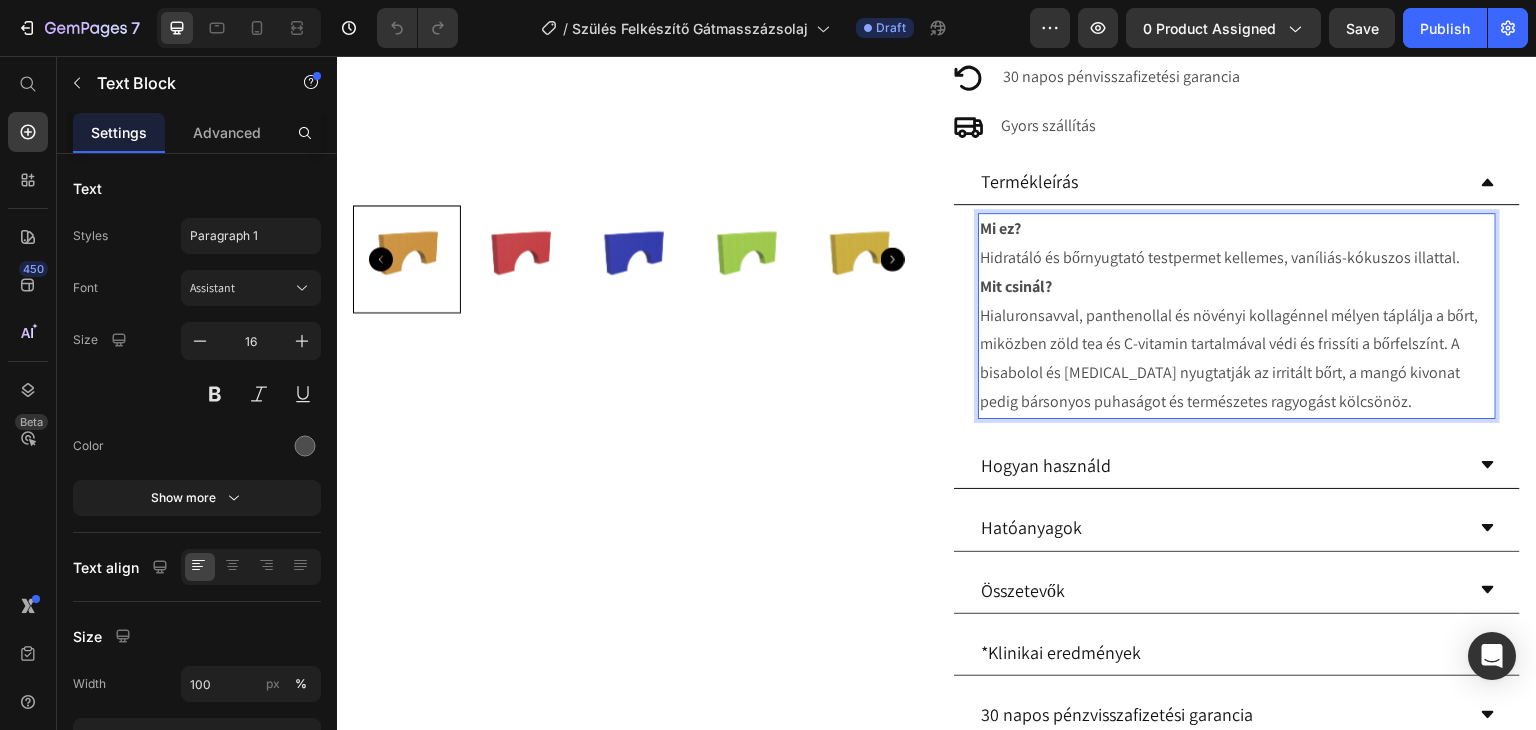 click on "Mi ez? Hidratáló és bőrnyugtató testpermet kellemes, vaníliás-kókuszos illattal." at bounding box center [1237, 244] 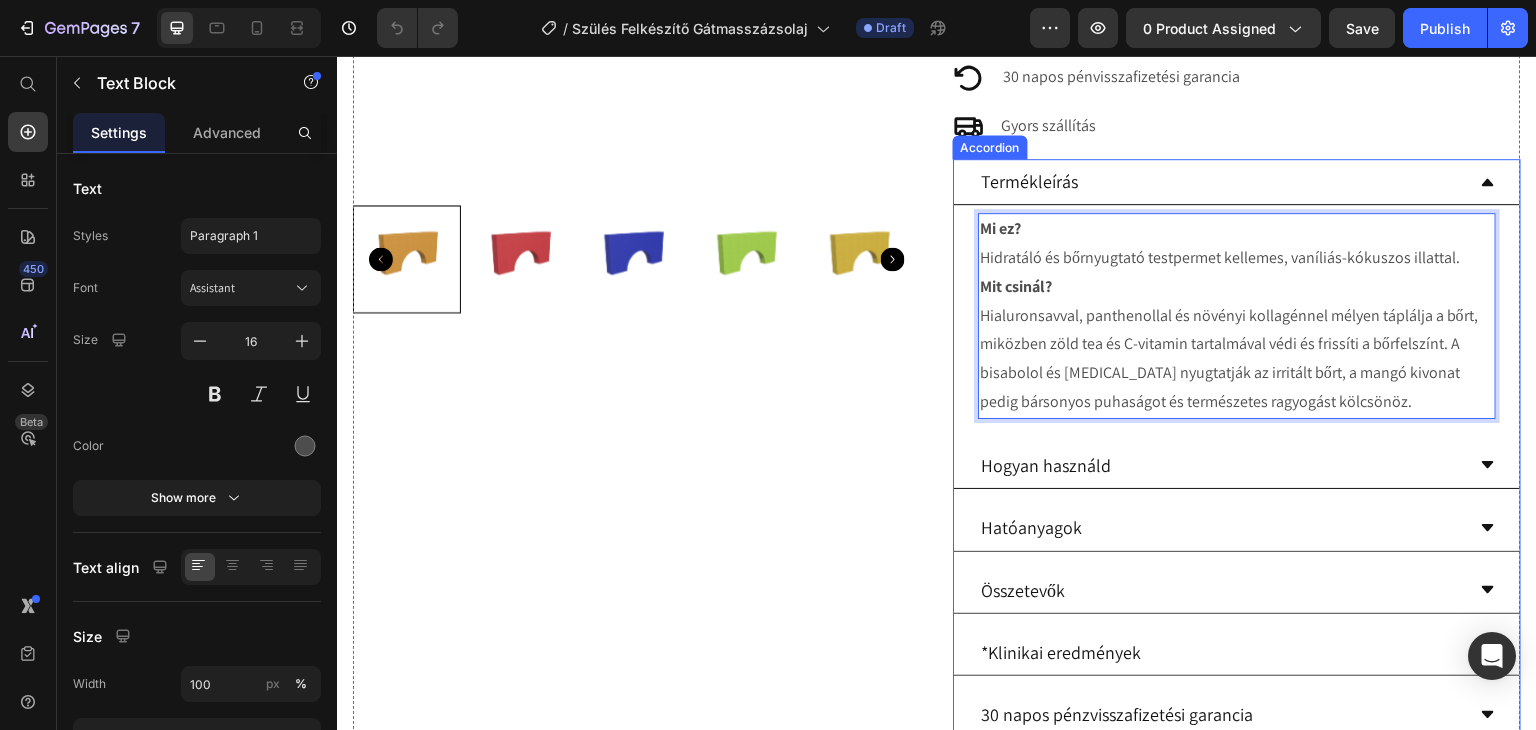 drag, startPoint x: 1448, startPoint y: 253, endPoint x: 962, endPoint y: 253, distance: 486 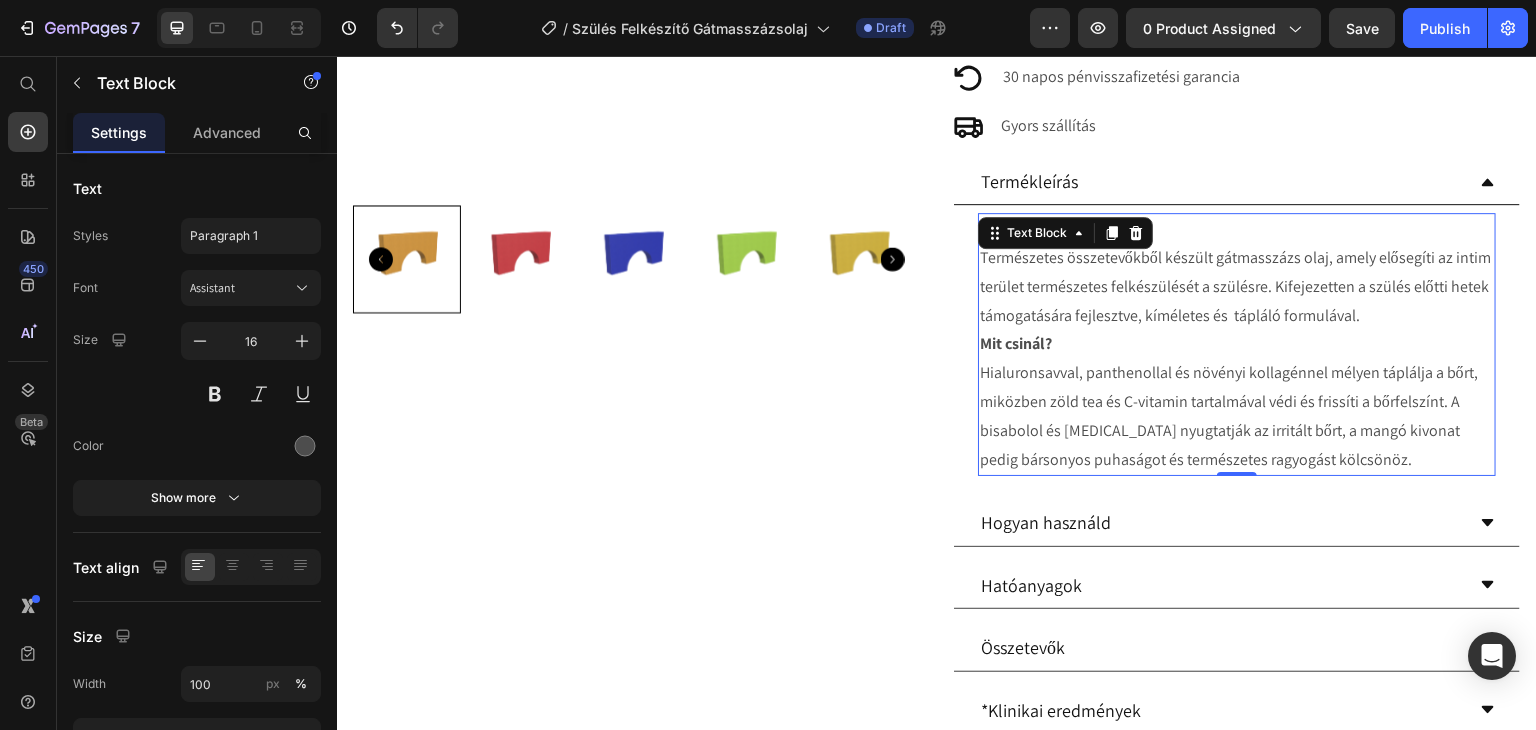 click on "Mit csinál? Hialuronsavval, panthenollal és növényi kollagénnel mélyen táplálja a bőrt, miközben zöld tea és C-vitamin tartalmával védi és frissíti a bőrfelszínt. A bisabolol és [MEDICAL_DATA] nyugtatják az irritált bőrt, a mangó kivonat pedig bársonyos puhaságot és természetes ragyogást kölcsönöz." at bounding box center [1237, 402] 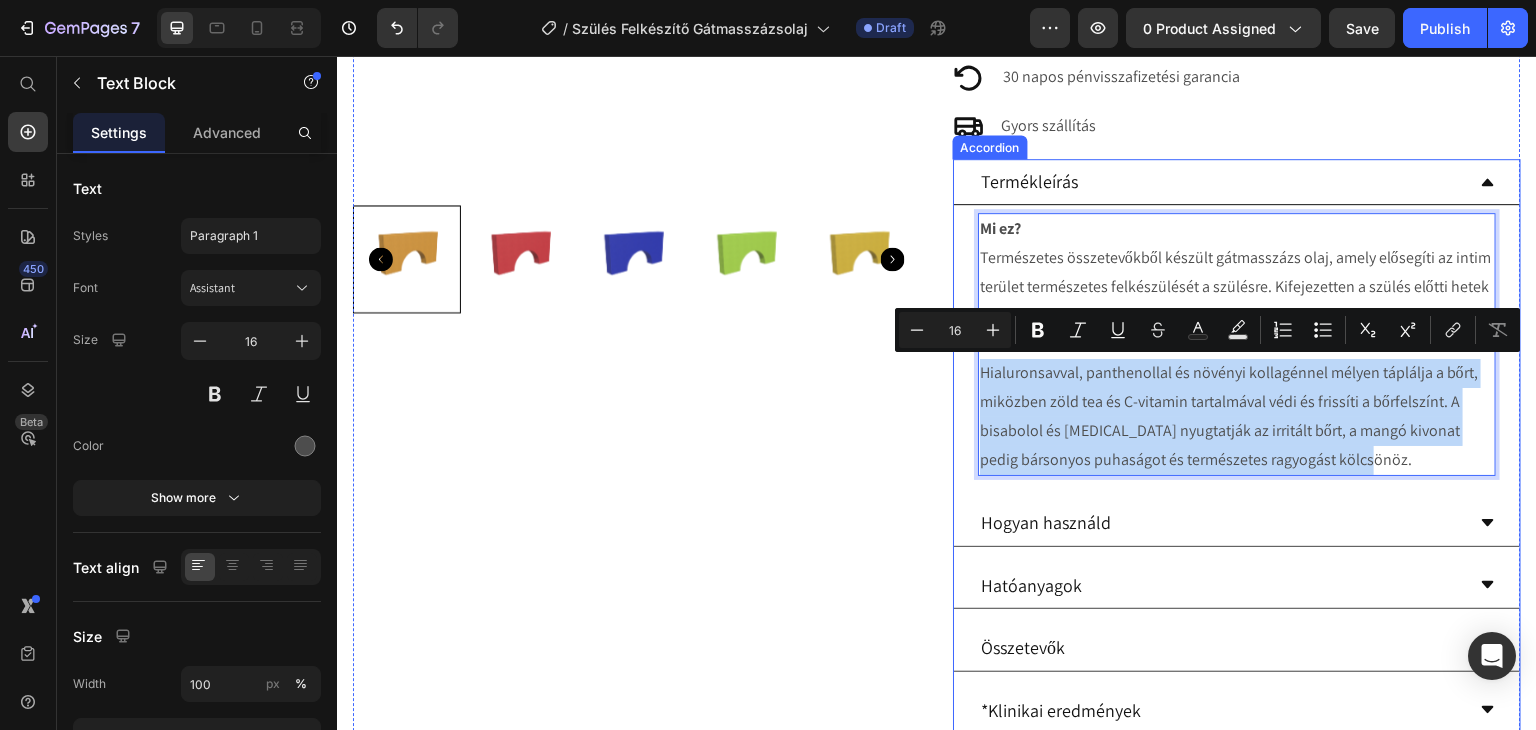 drag, startPoint x: 1368, startPoint y: 453, endPoint x: 967, endPoint y: 380, distance: 407.59048 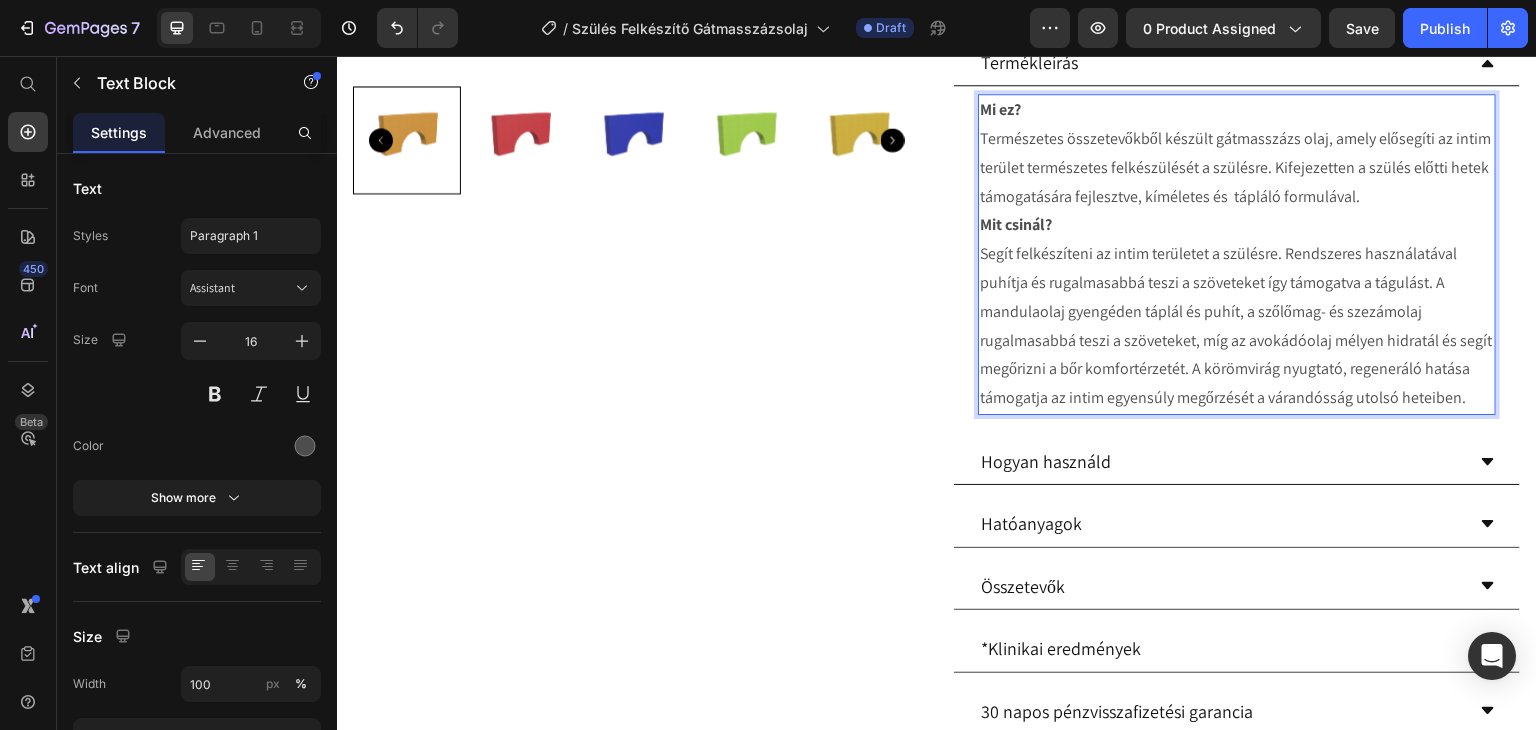scroll, scrollTop: 900, scrollLeft: 0, axis: vertical 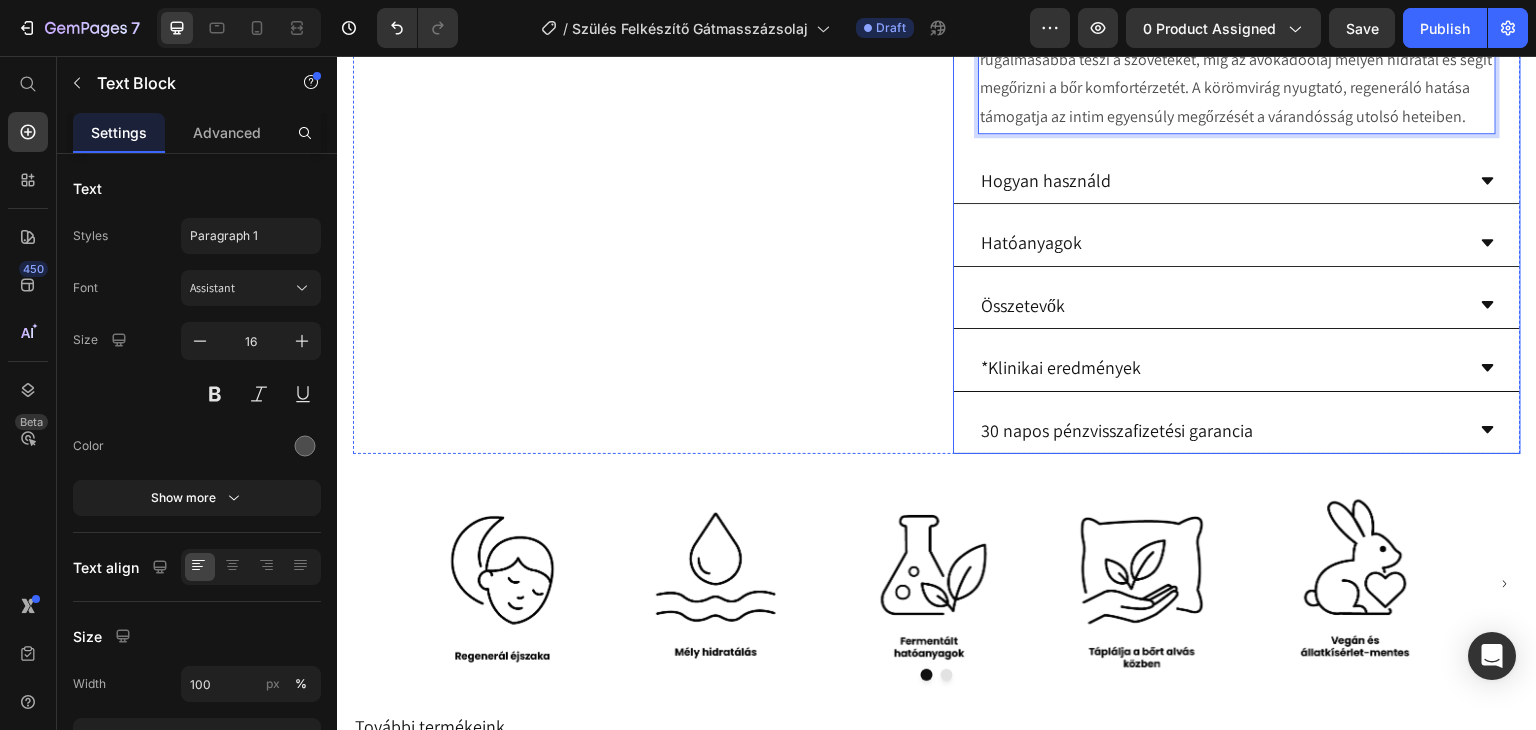 click on "Hogyan használd" at bounding box center (1221, 180) 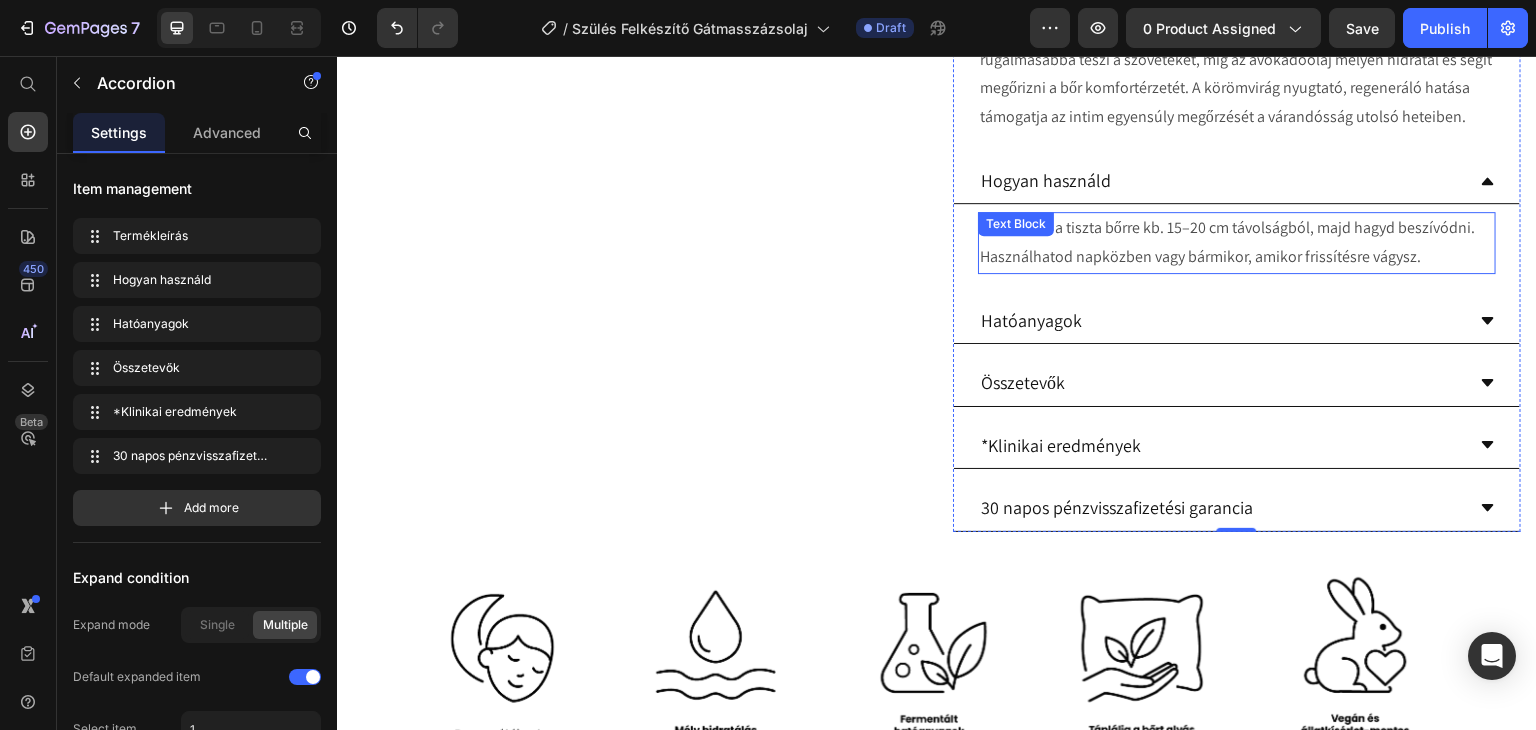 click on "Permetezd a tiszta bőrre kb. 15–20 cm távolságból, majd hagyd beszívódni. Használhatod napközben vagy bármikor, amikor frissítésre vágysz." at bounding box center (1237, 243) 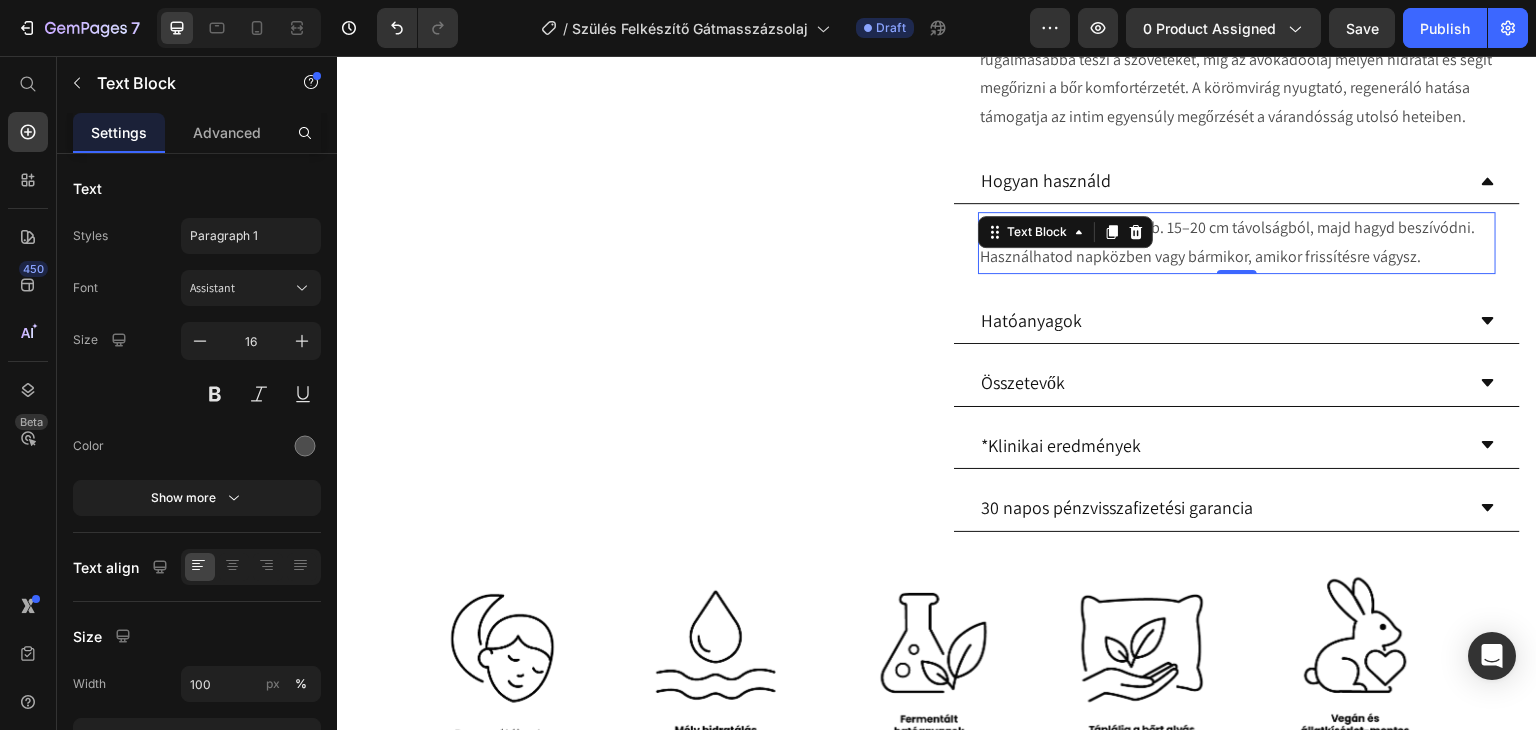 click on "Permetezd a tiszta bőrre kb. 15–20 cm távolságból, majd hagyd beszívódni. Használhatod napközben vagy bármikor, amikor frissítésre vágysz." at bounding box center [1237, 243] 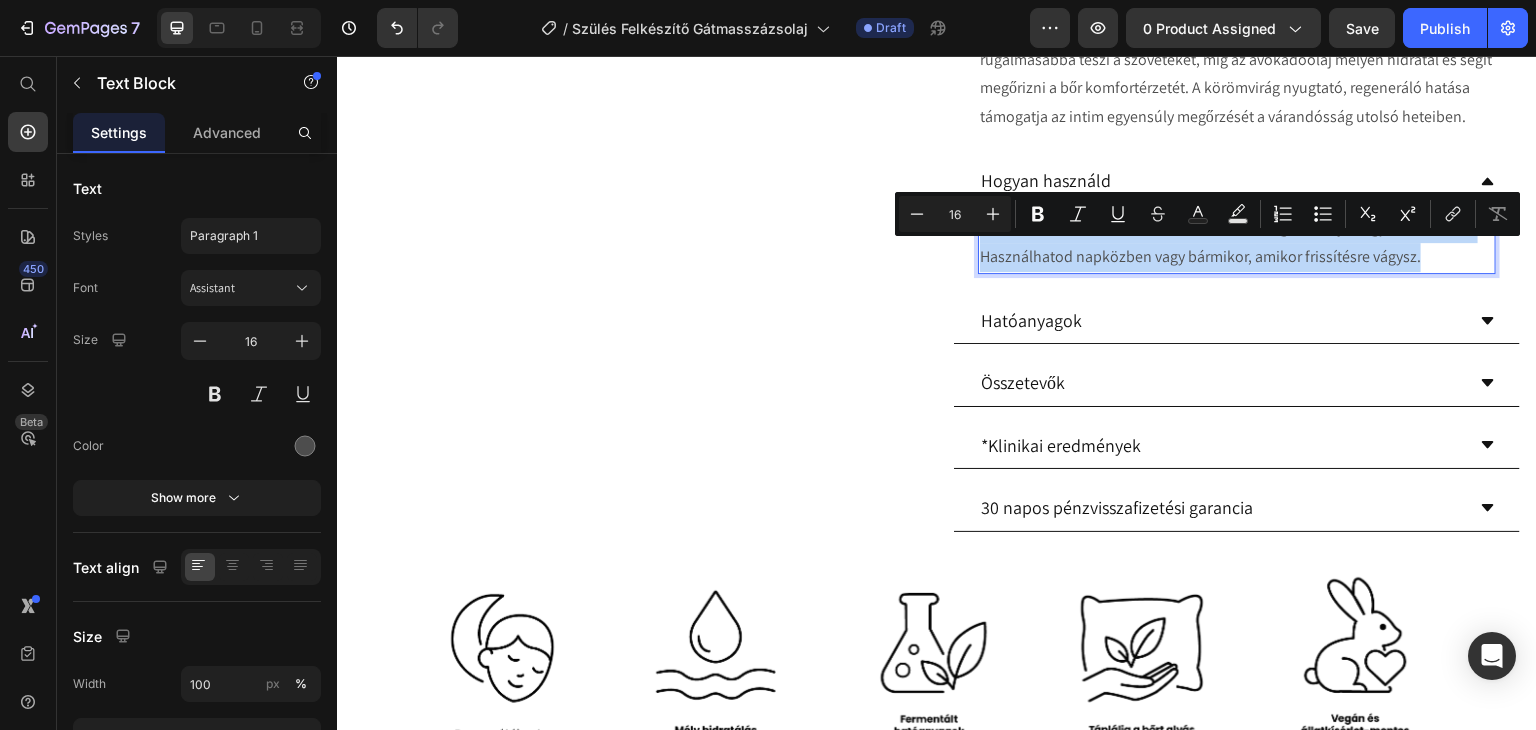 drag, startPoint x: 1424, startPoint y: 288, endPoint x: 971, endPoint y: 249, distance: 454.67572 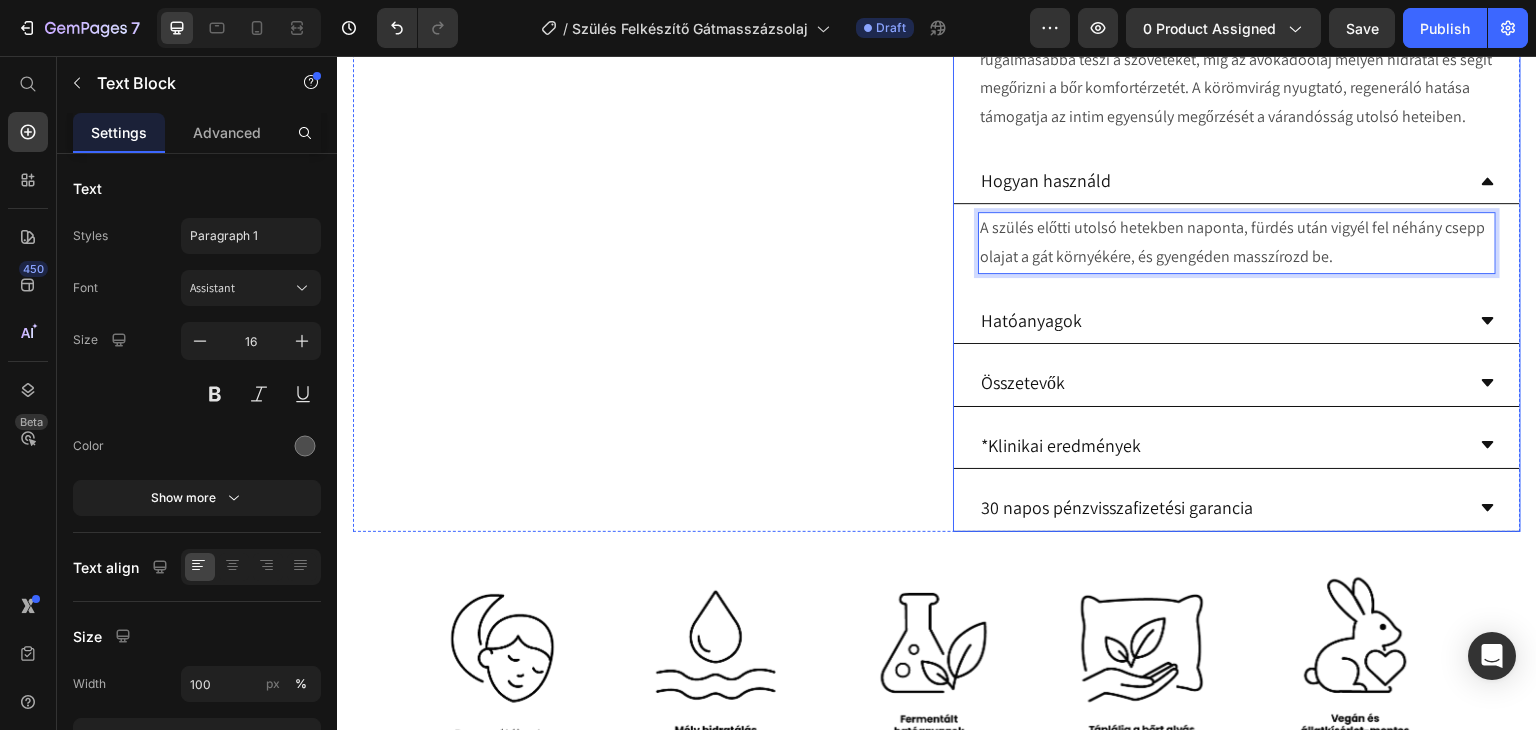 click on "Hatóanyagok" at bounding box center [1221, 320] 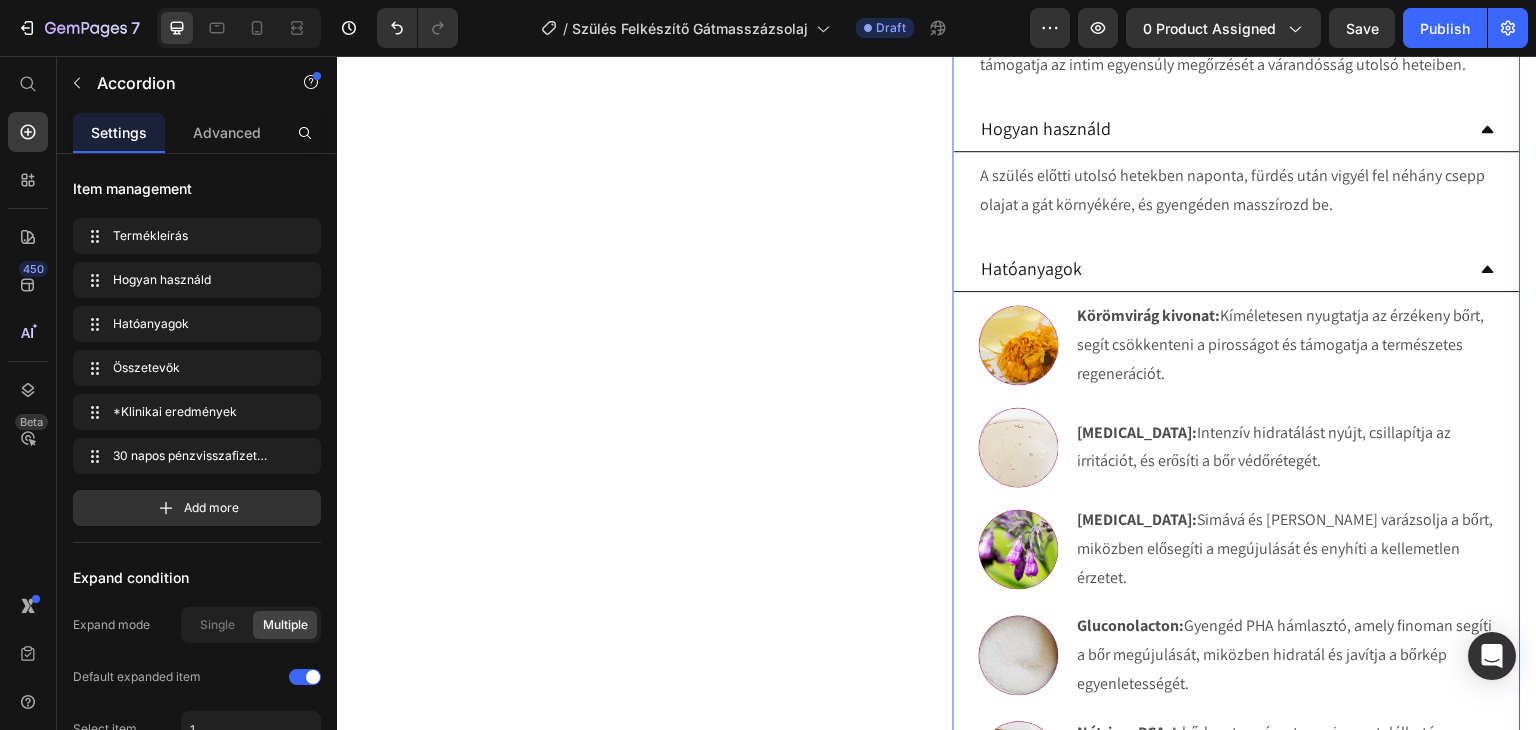 scroll, scrollTop: 1000, scrollLeft: 0, axis: vertical 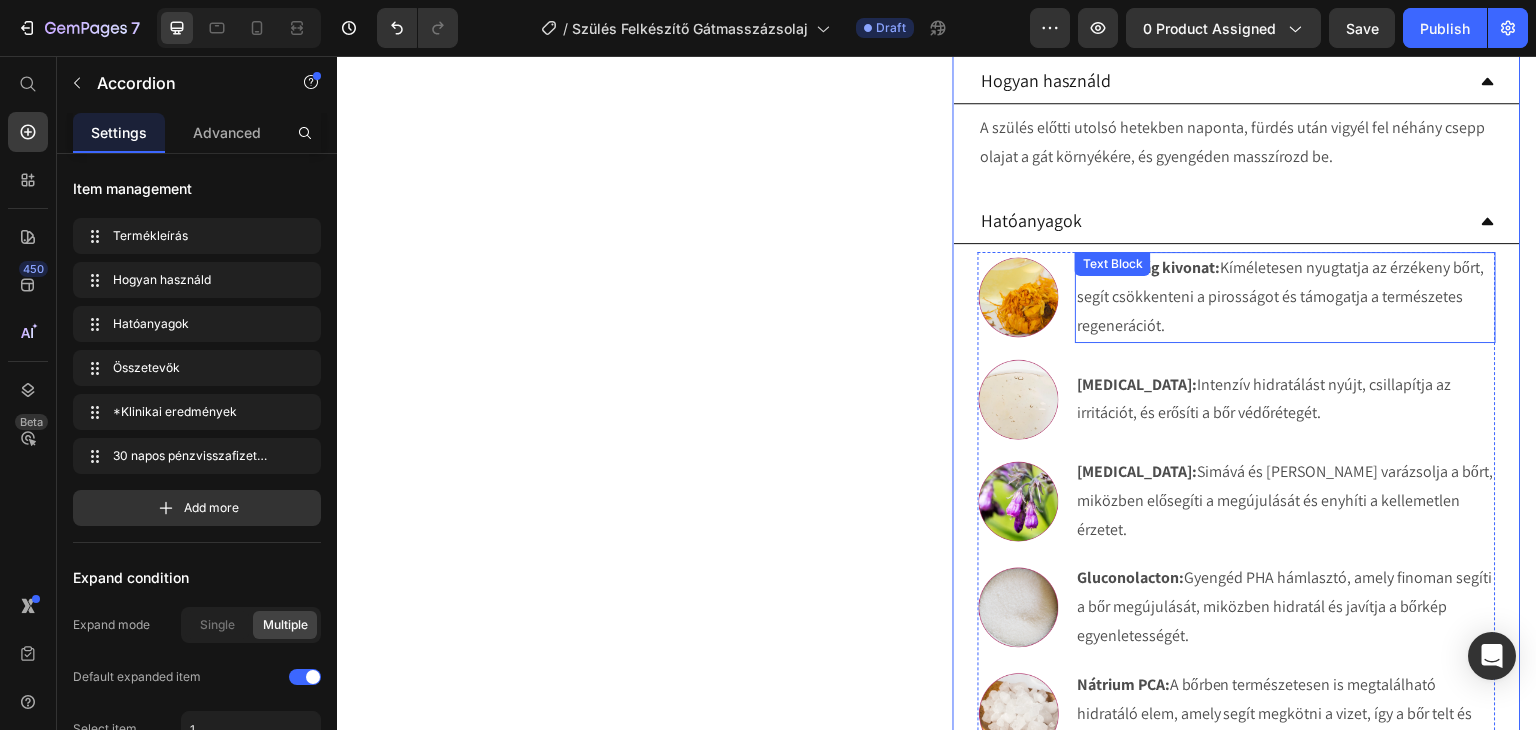 click on "Text Block" at bounding box center (1113, 264) 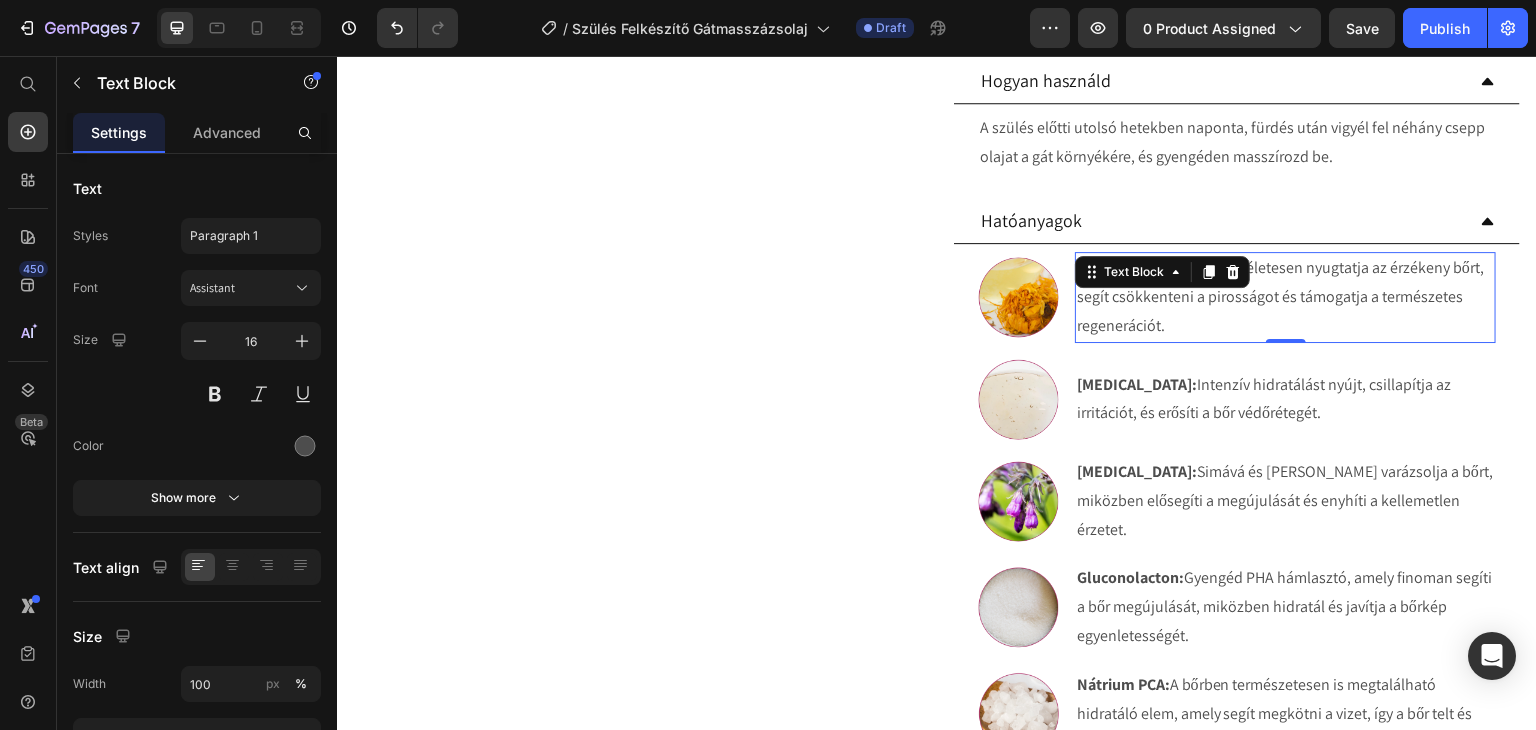 click on "Körömvirág kivonat:  Kíméletesen nyugtatja az érzékeny bőrt, segít csökkenteni a pirosságot és támogatja a természetes regenerációt." at bounding box center (1285, 297) 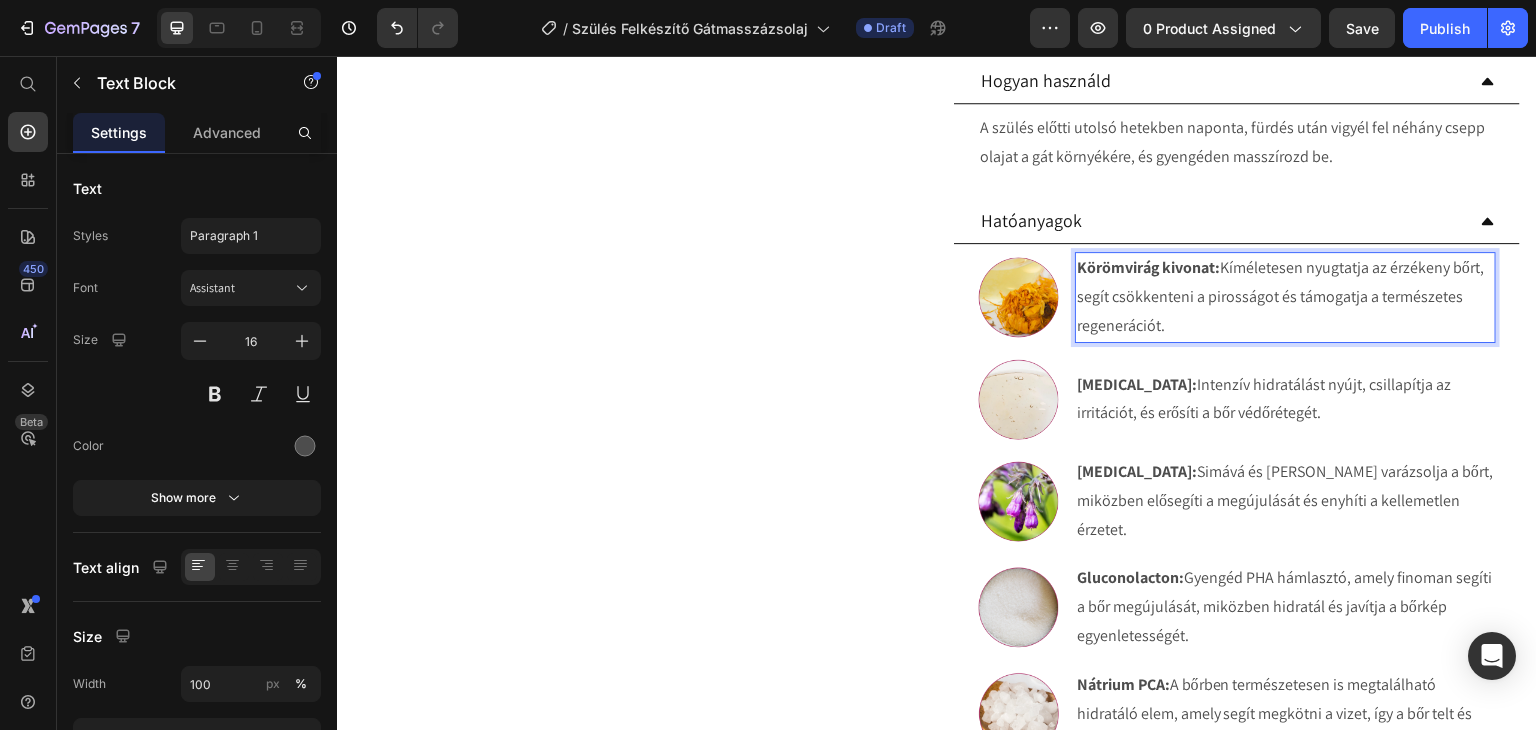 click on "Körömvirág kivonat:  Kíméletesen nyugtatja az érzékeny bőrt, segít csökkenteni a pirosságot és támogatja a természetes regenerációt." at bounding box center [1285, 297] 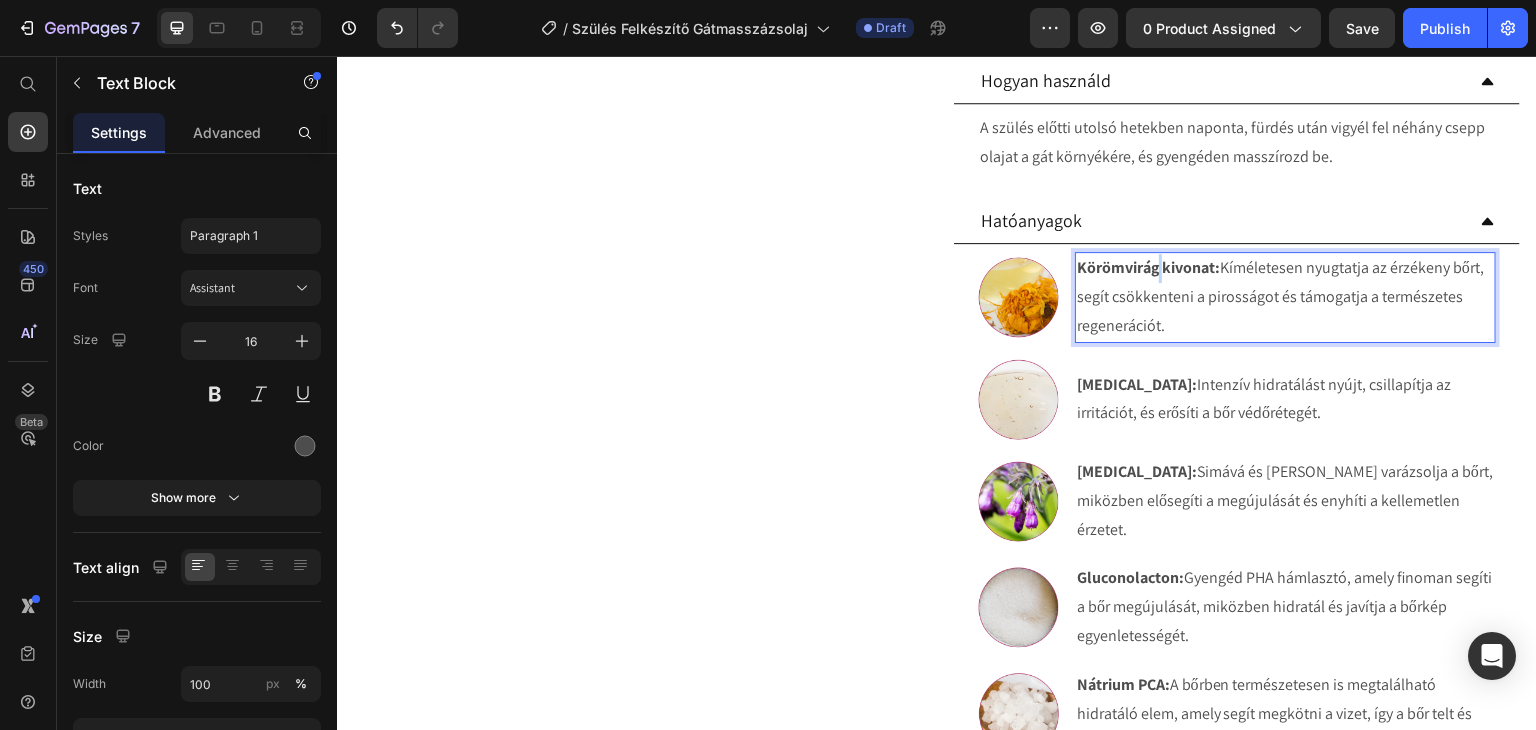 click on "Körömvirág kivonat:" at bounding box center (1148, 267) 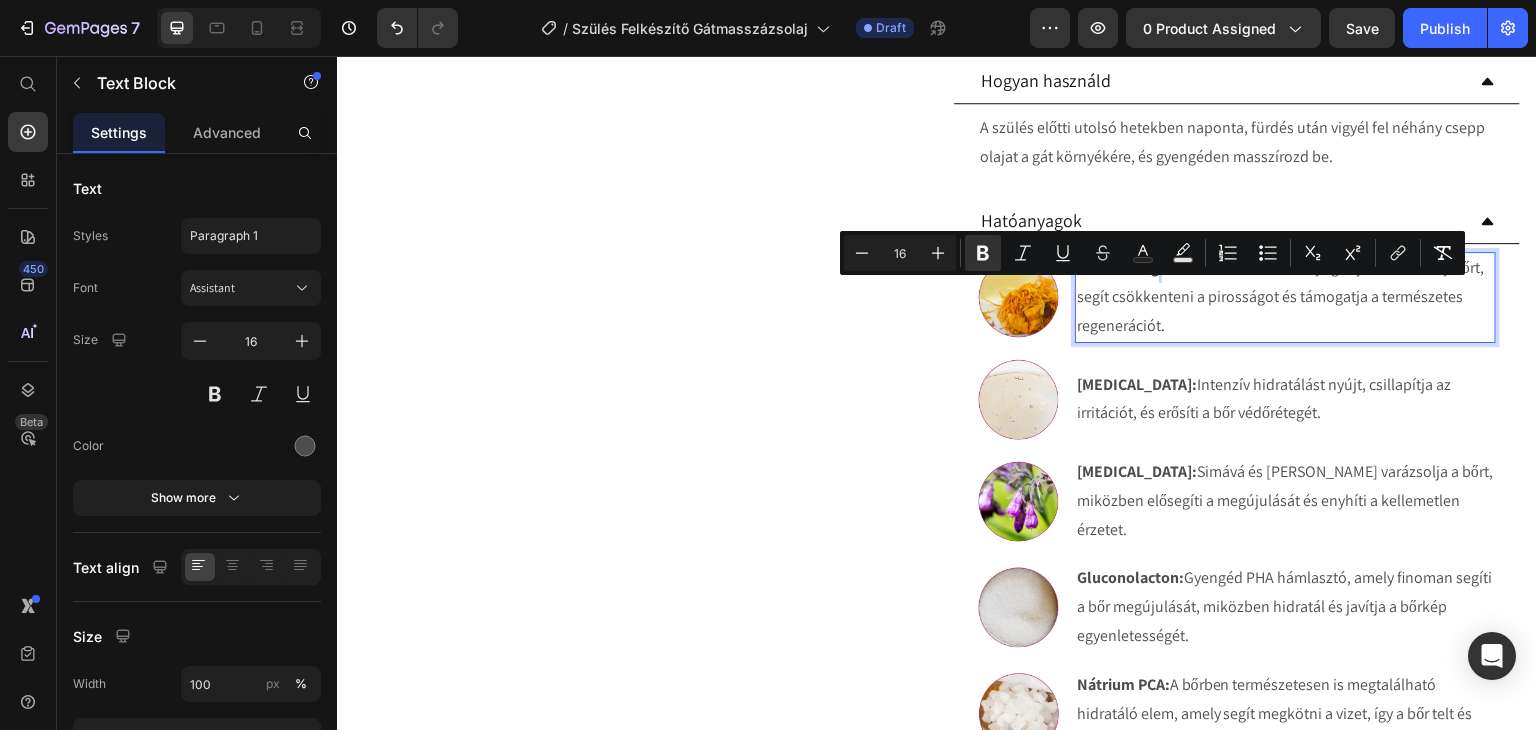 click on "Körömvirág kivonat:" at bounding box center (1148, 267) 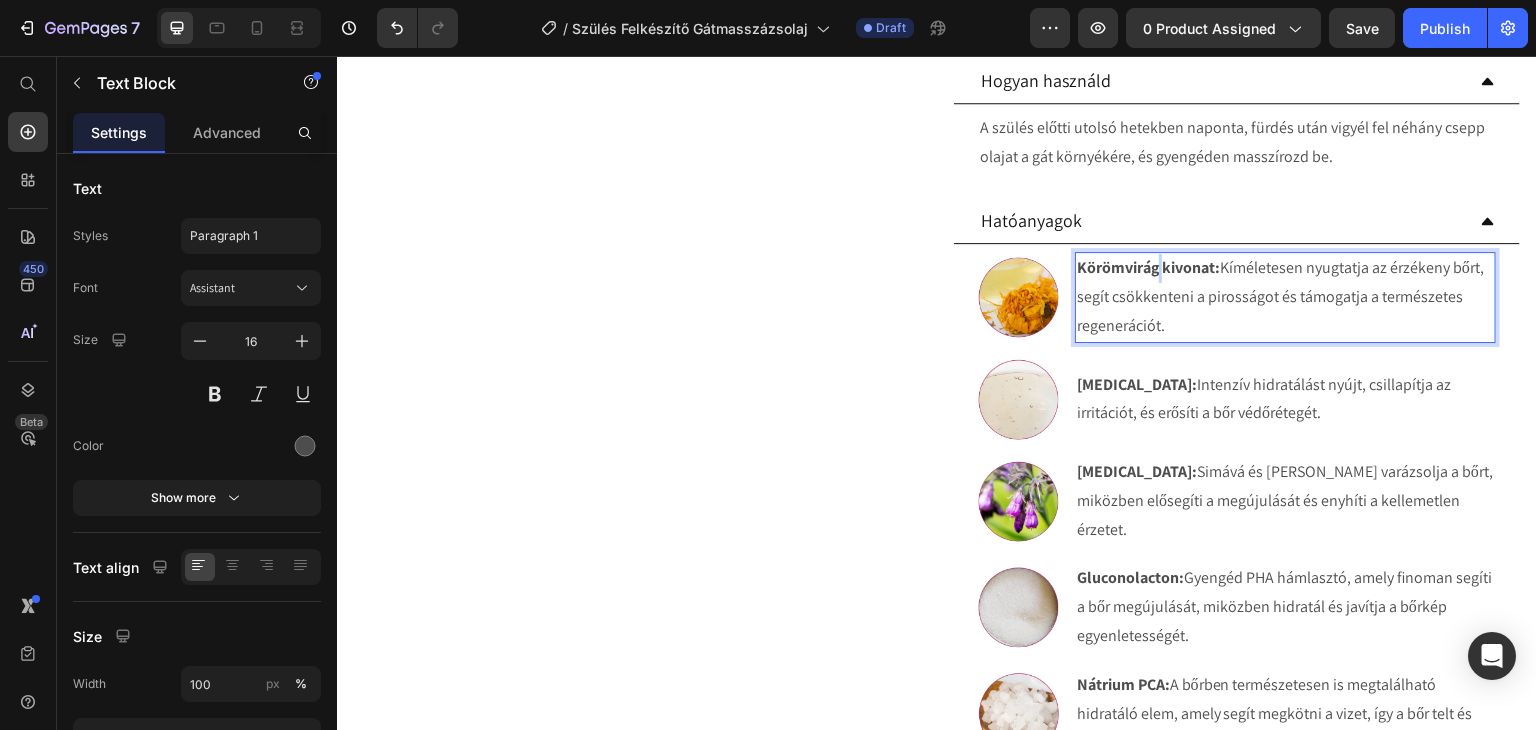 click on "Körömvirág kivonat:" at bounding box center [1148, 267] 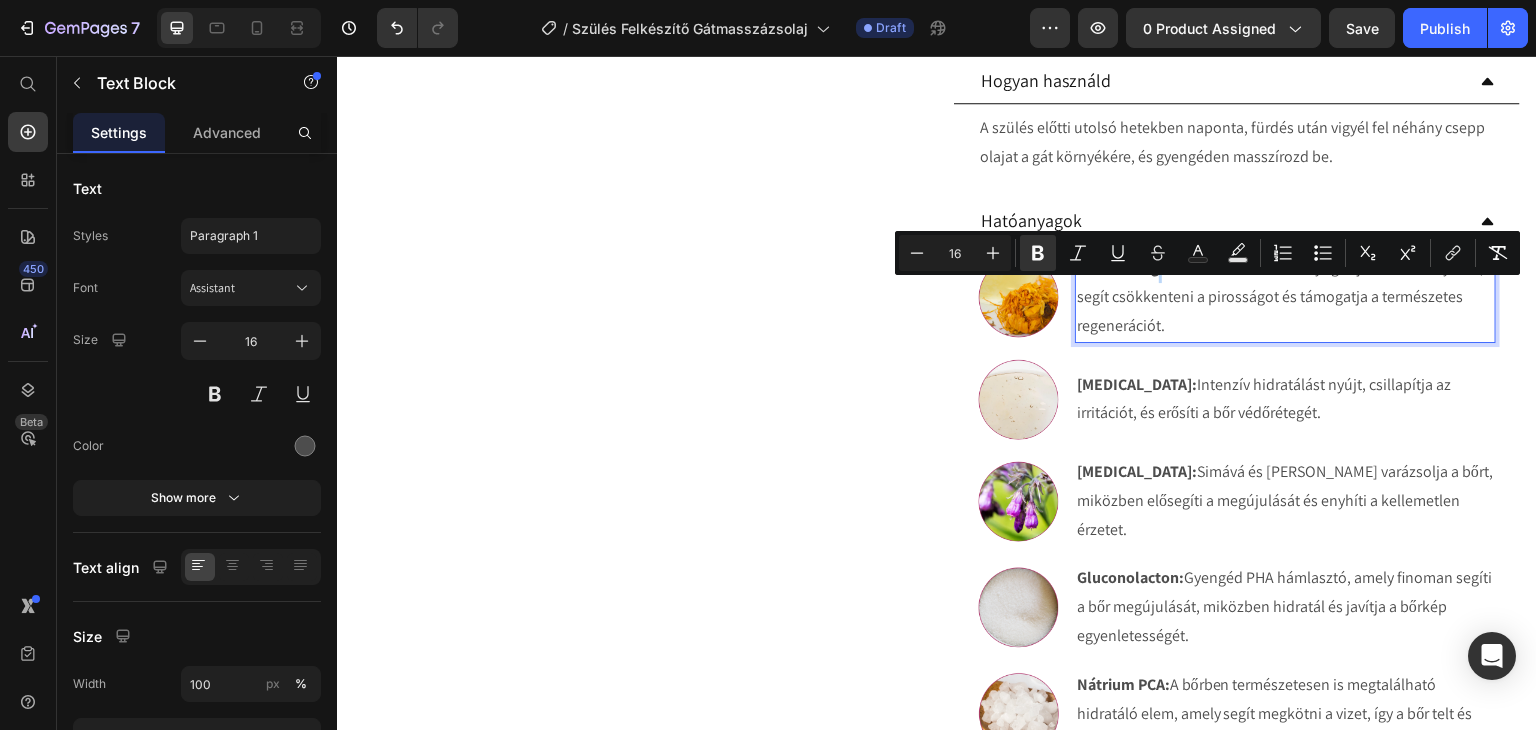 click on "Körömvirág kivonat:" at bounding box center [1148, 267] 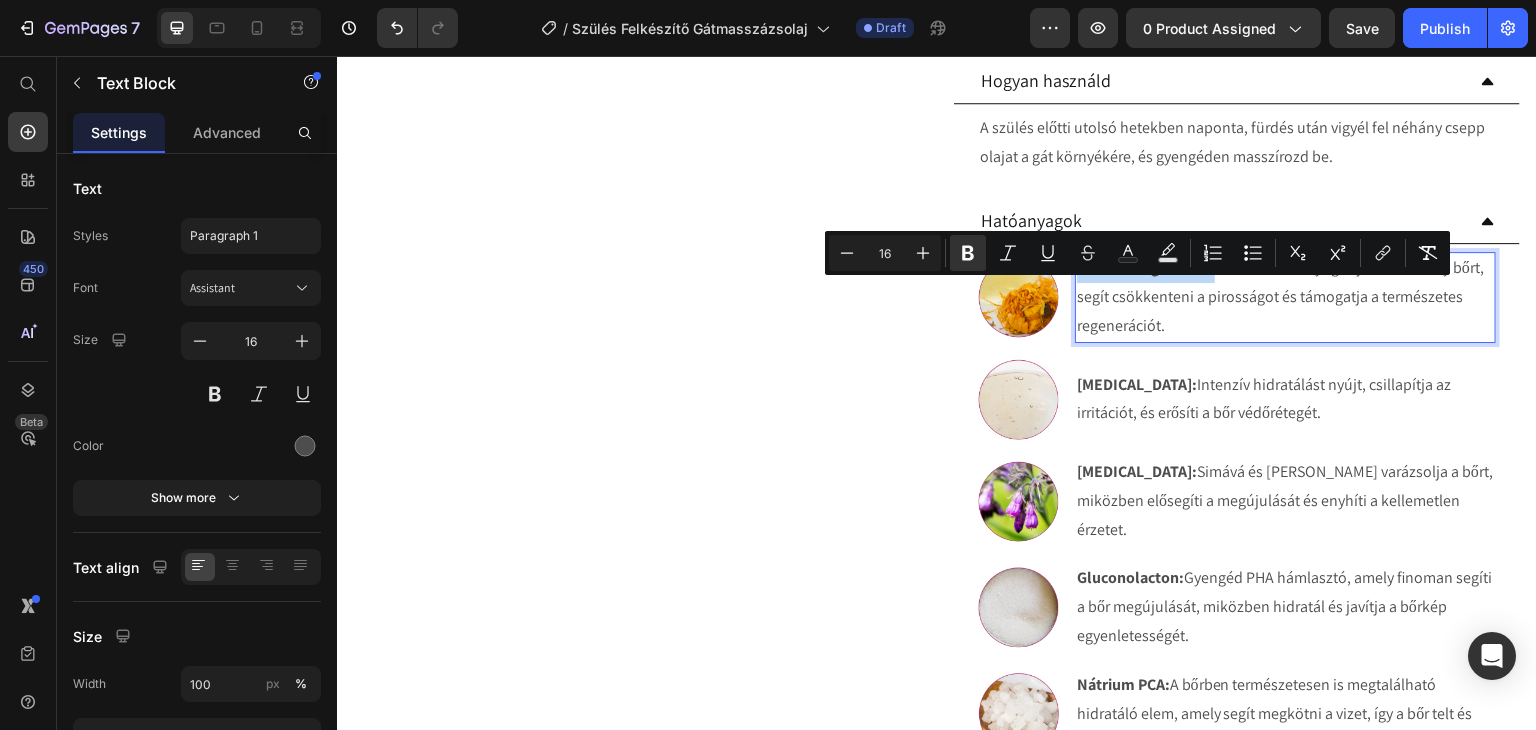 drag, startPoint x: 1207, startPoint y: 297, endPoint x: 1071, endPoint y: 301, distance: 136.0588 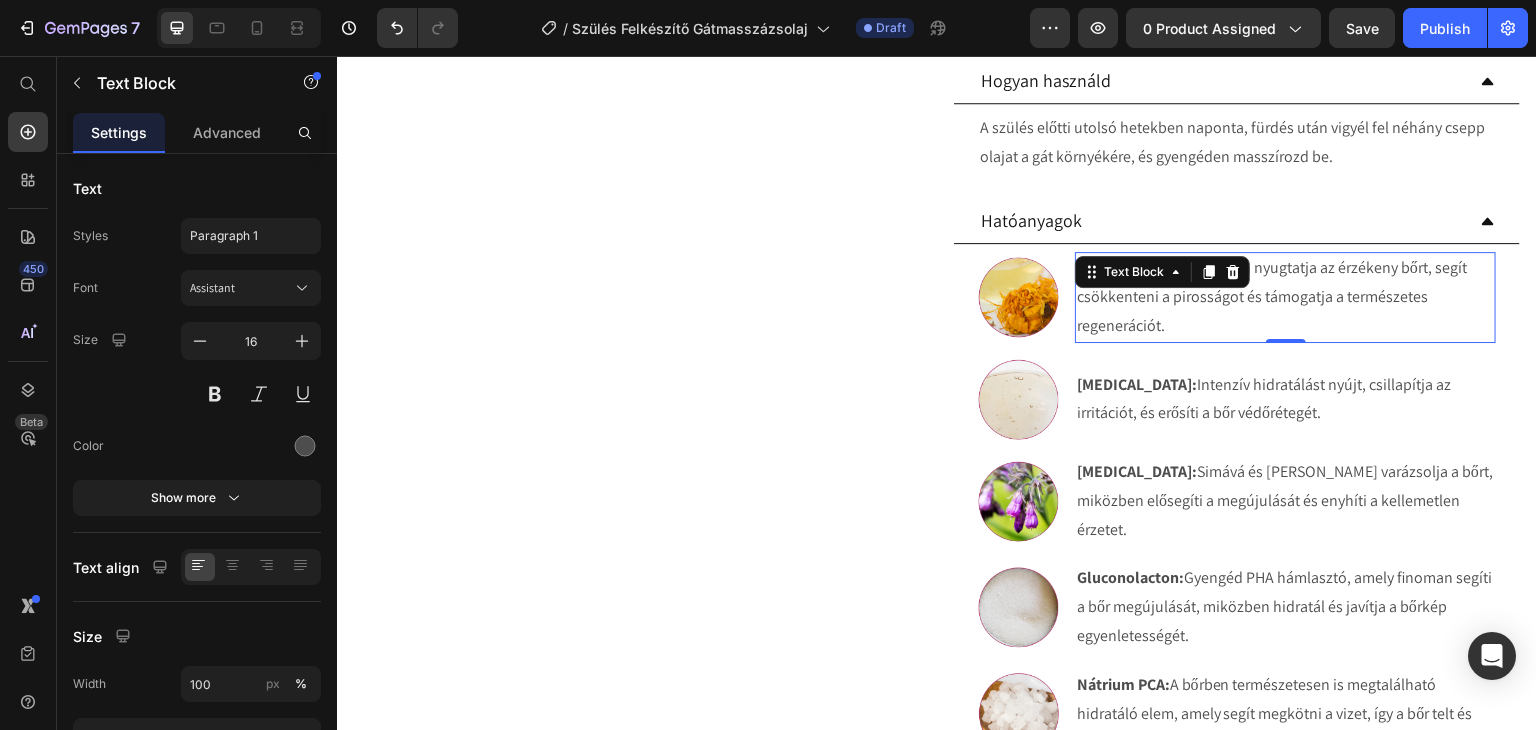 click on "Mandulaolaj:  Kíméletesen nyugtatja az érzékeny bőrt, segít csökkenteni a pirosságot és támogatja a természetes regenerációt." at bounding box center [1285, 297] 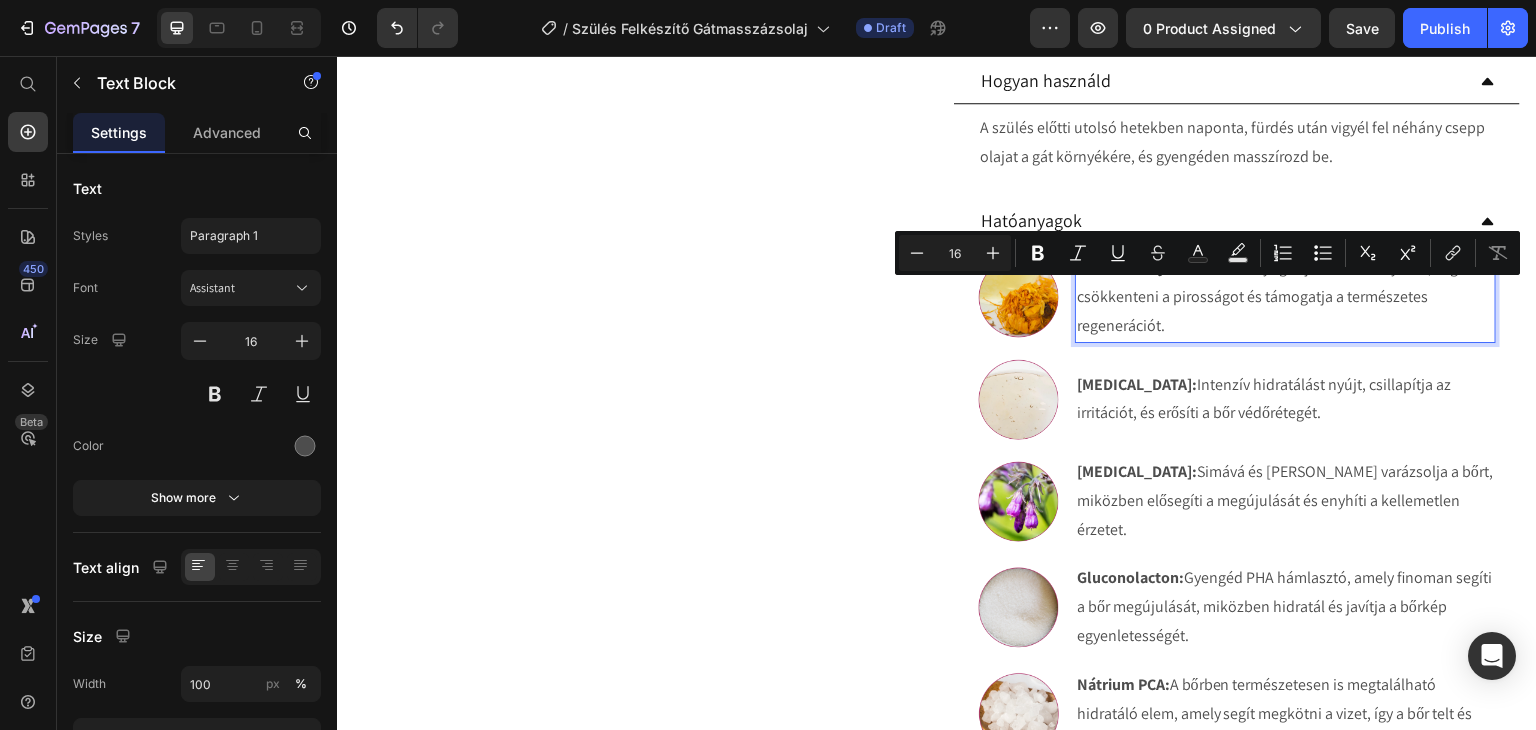 drag, startPoint x: 1171, startPoint y: 350, endPoint x: 1164, endPoint y: 300, distance: 50.48762 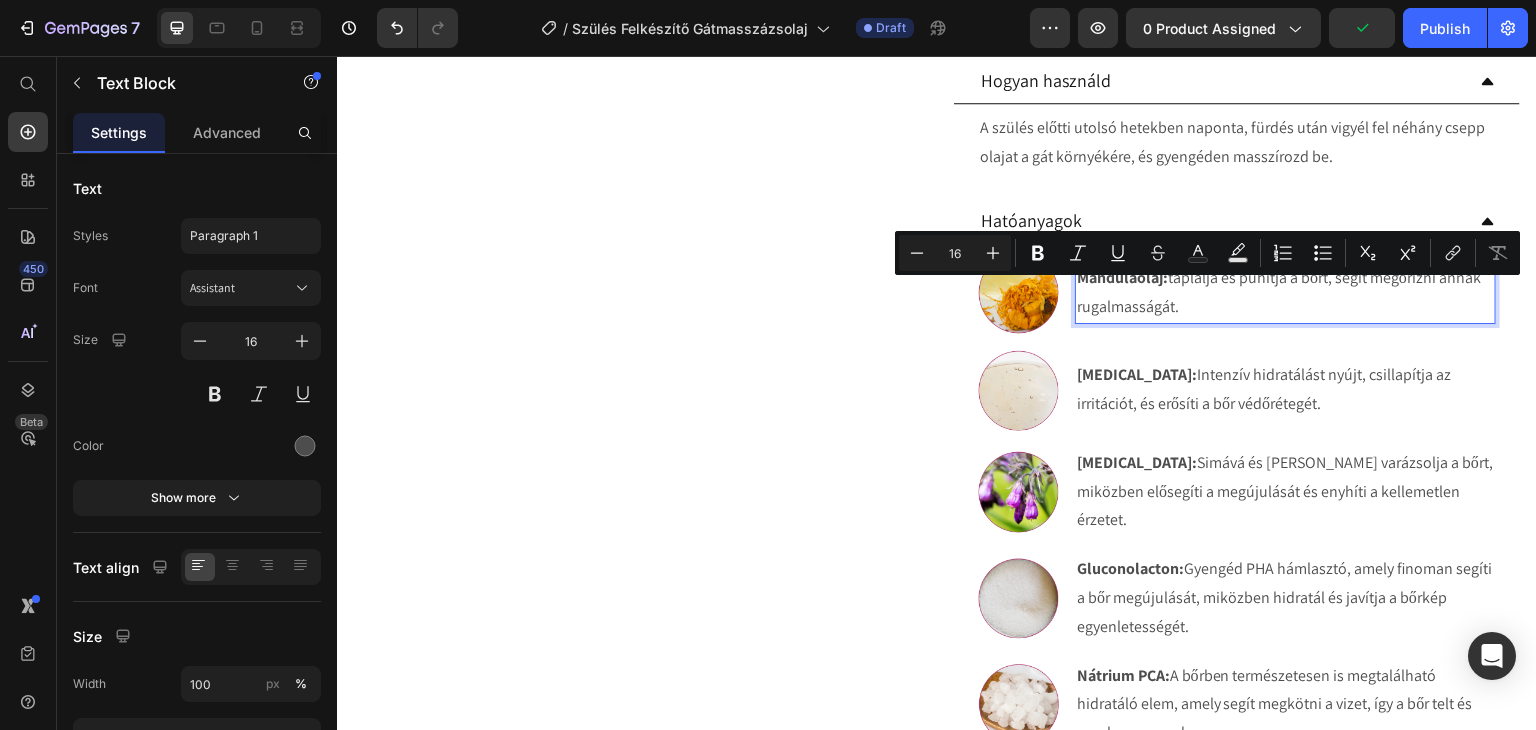 scroll, scrollTop: 1009, scrollLeft: 0, axis: vertical 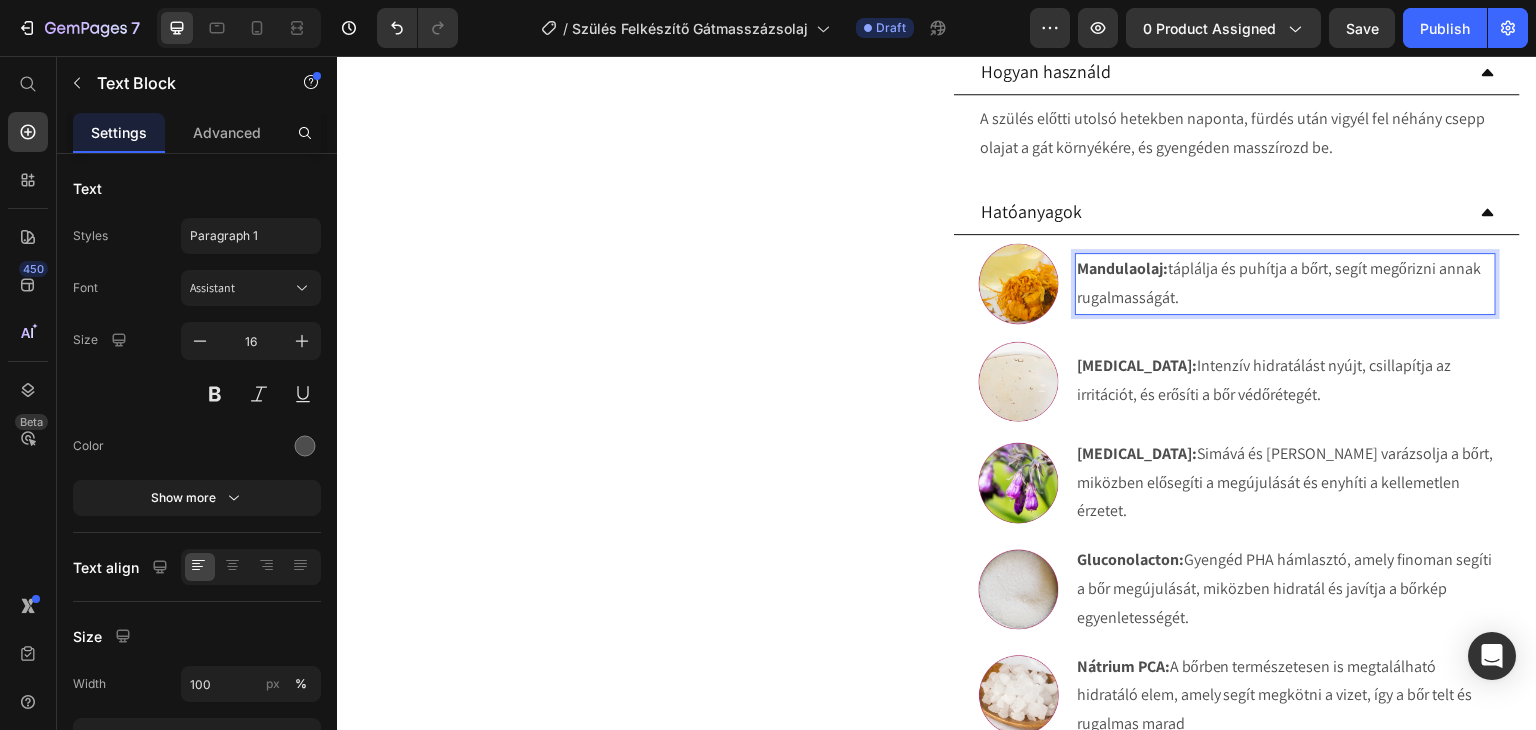 click on "[PERSON_NAME]:  táplálja és puhítja a bőrt, segít megőrizni annak rugalmasságát." at bounding box center (1285, 284) 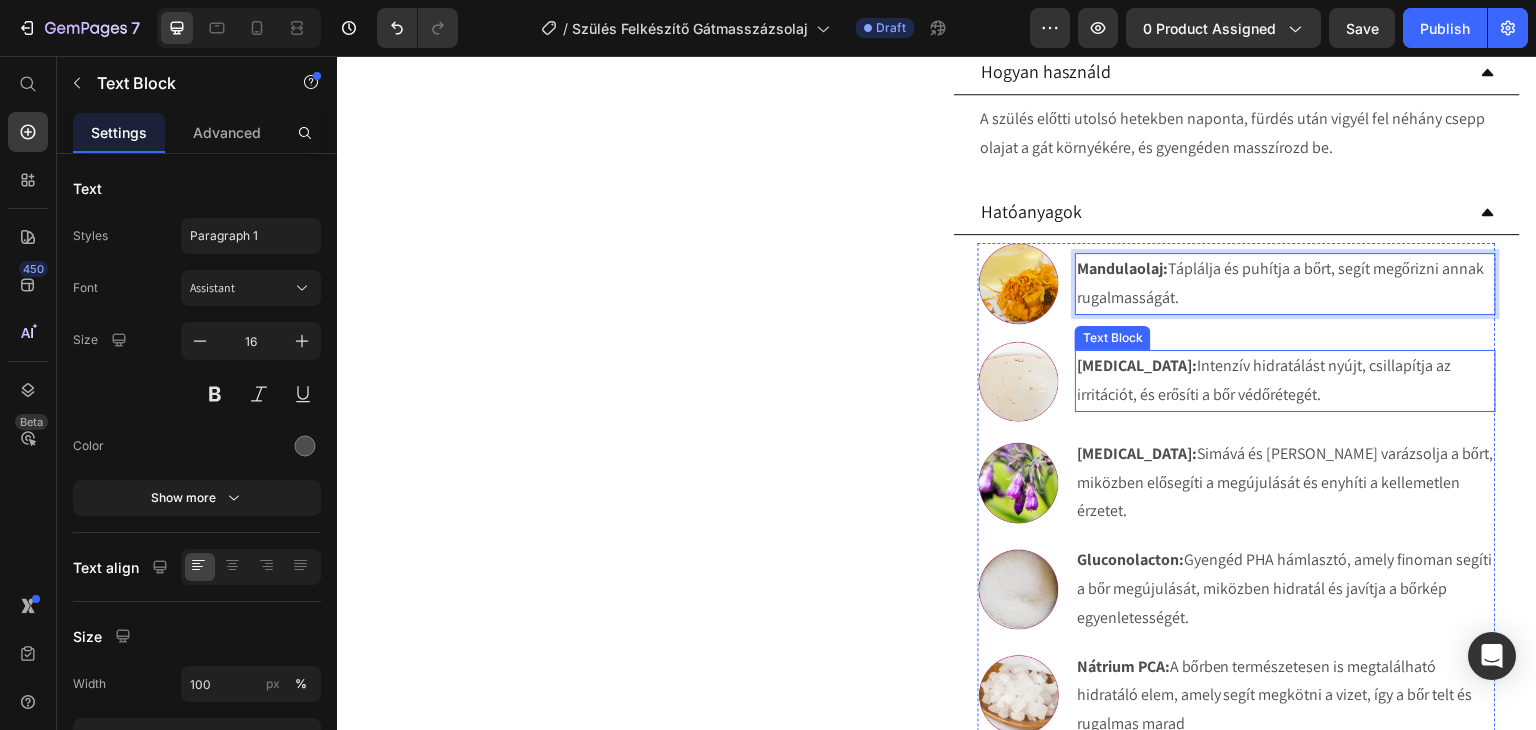 click on "[MEDICAL_DATA]:  Intenzív hidratálást nyújt, csillapítja az irritációt, és erősíti a bőr védőrétegét." at bounding box center (1285, 381) 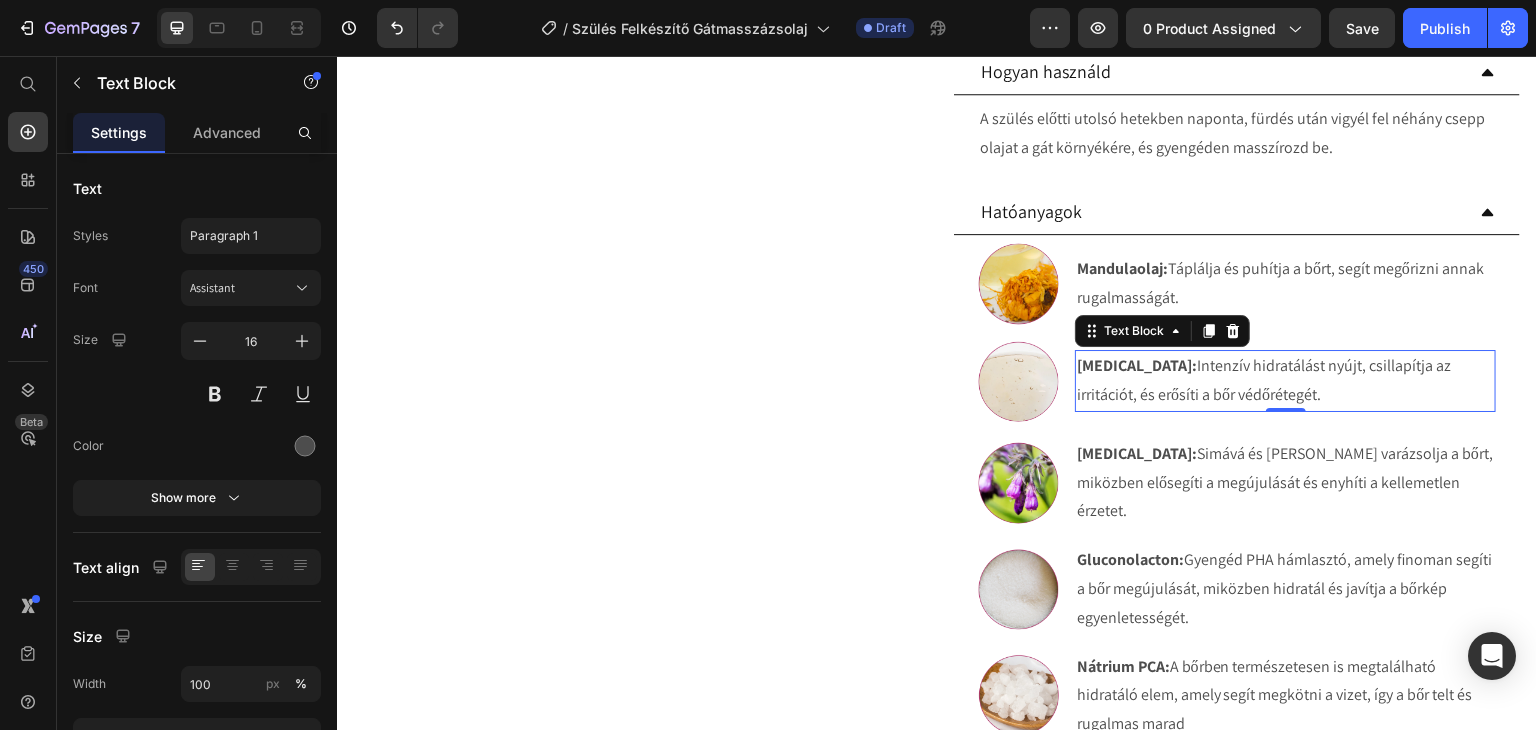 click on "[MEDICAL_DATA]:  Intenzív hidratálást nyújt, csillapítja az irritációt, és erősíti a bőr védőrétegét." at bounding box center (1285, 381) 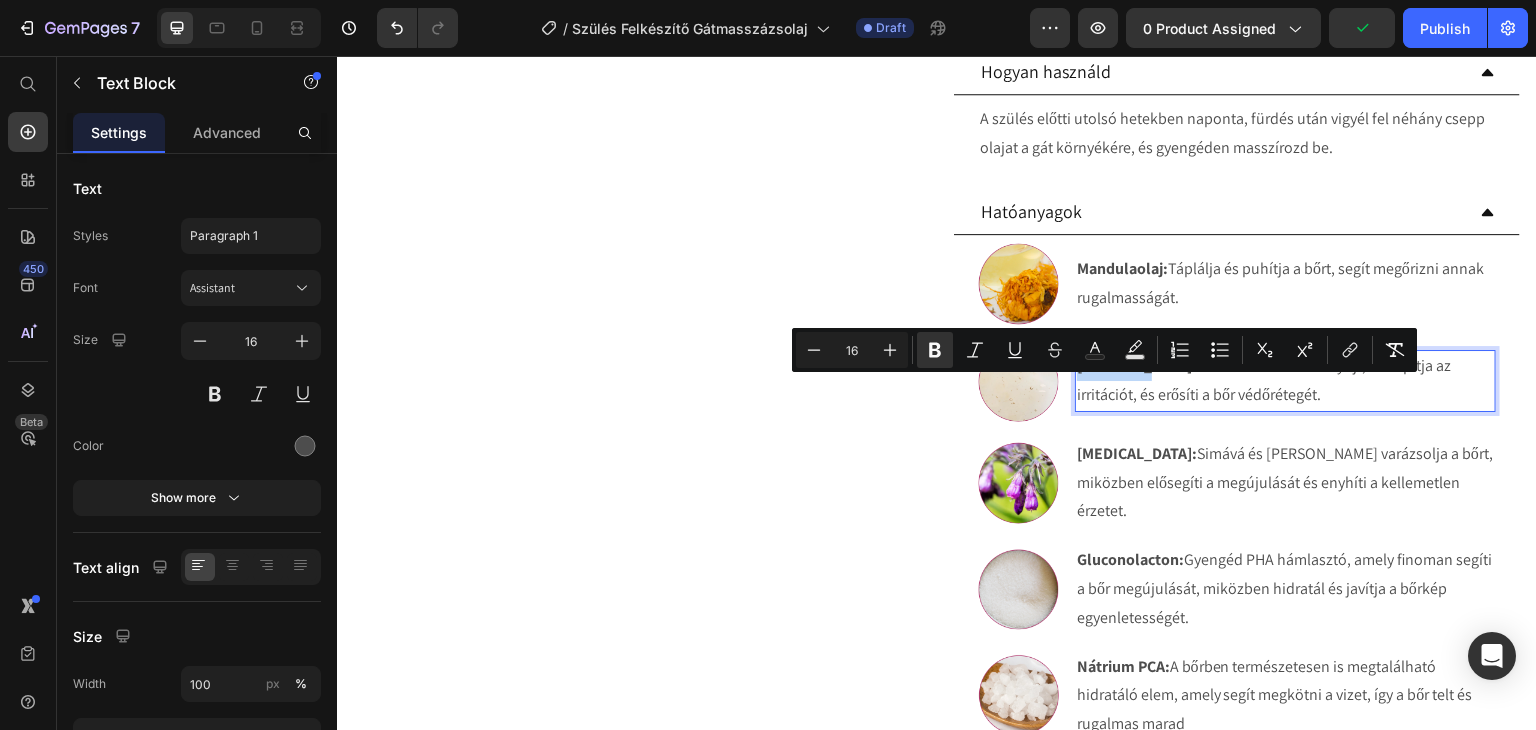 drag, startPoint x: 1142, startPoint y: 395, endPoint x: 1072, endPoint y: 397, distance: 70.028564 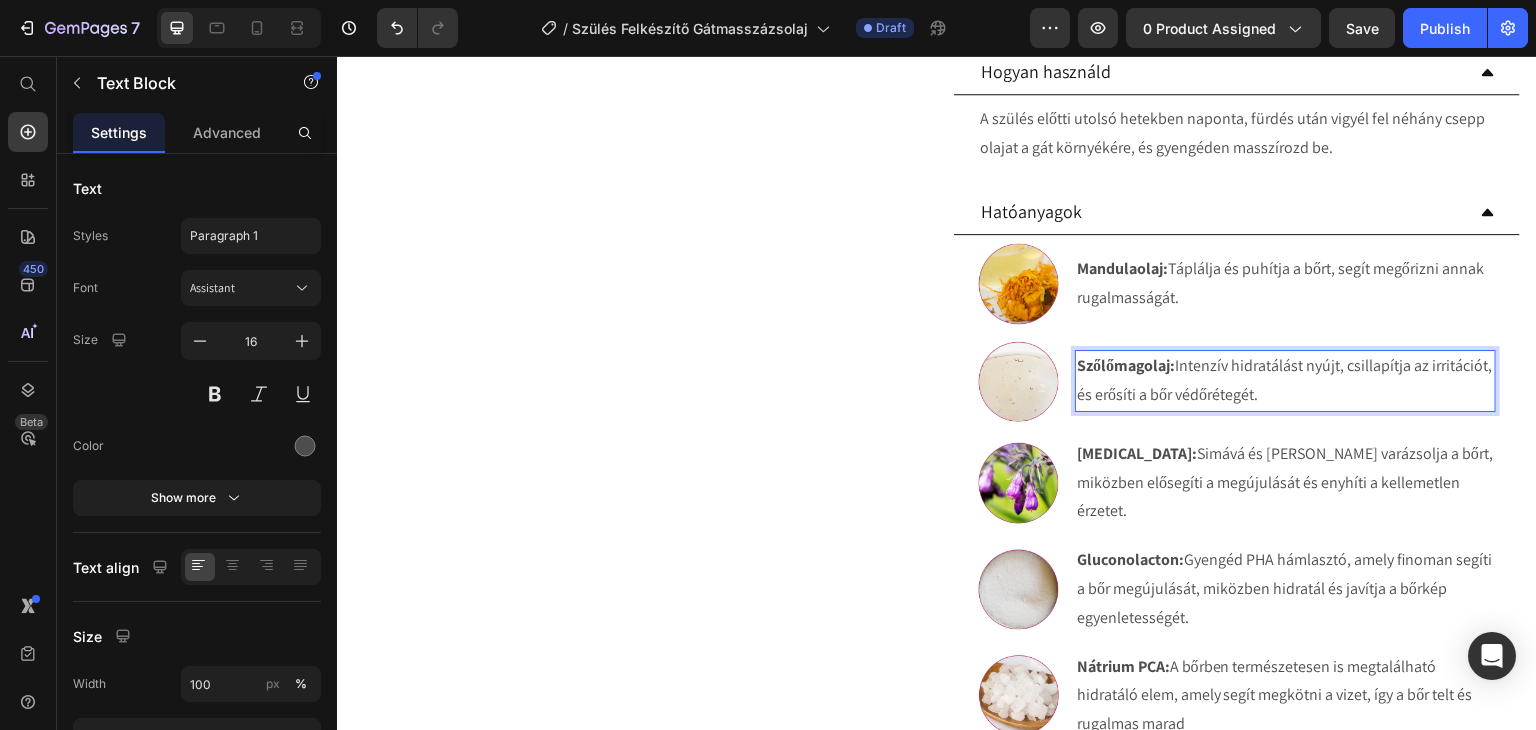 drag, startPoint x: 1332, startPoint y: 421, endPoint x: 1169, endPoint y: 398, distance: 164.6147 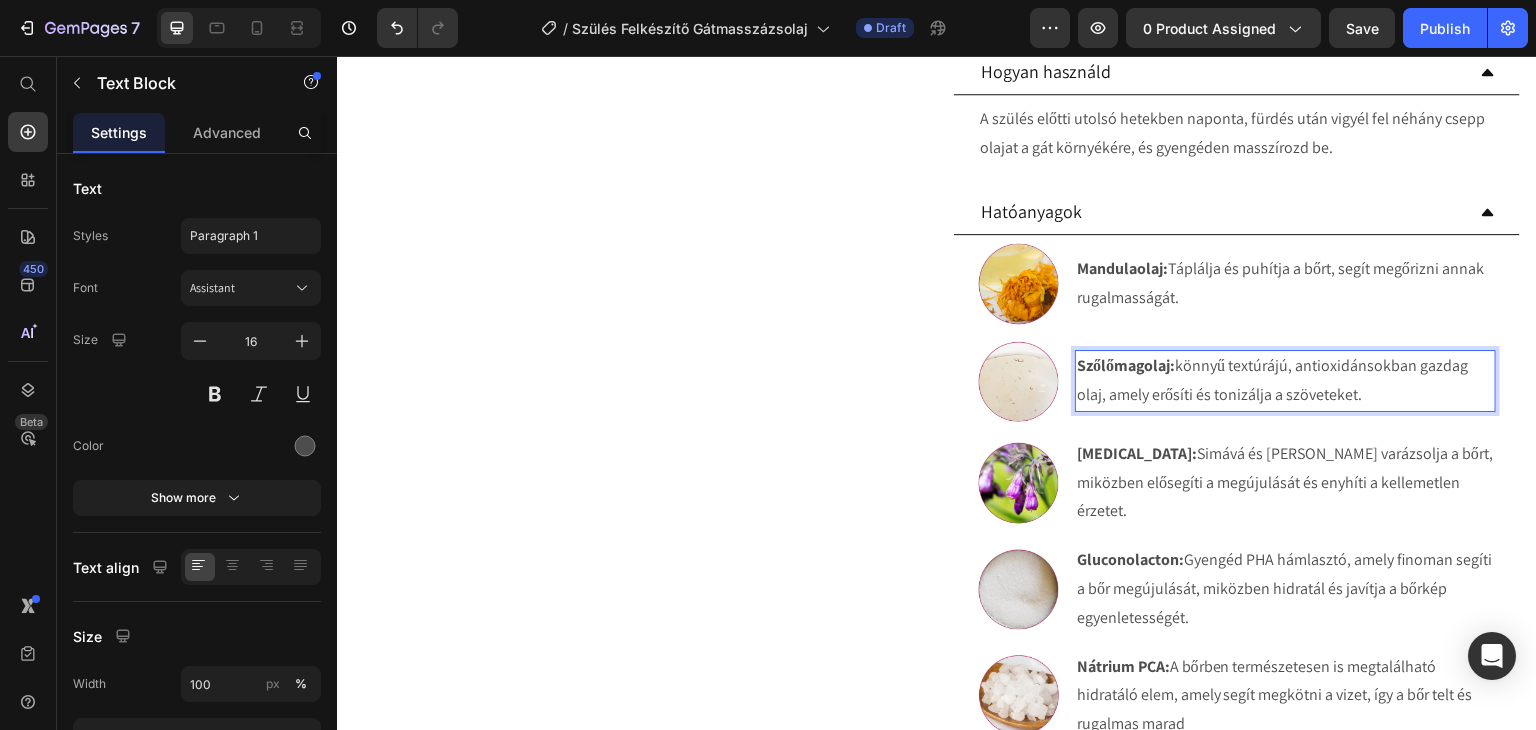 click on "Szőlőmagolaj:  könnyű textúrájú, antioxidánsokban gazdag olaj, amely erősíti és tonizálja a szöveteket." at bounding box center (1285, 381) 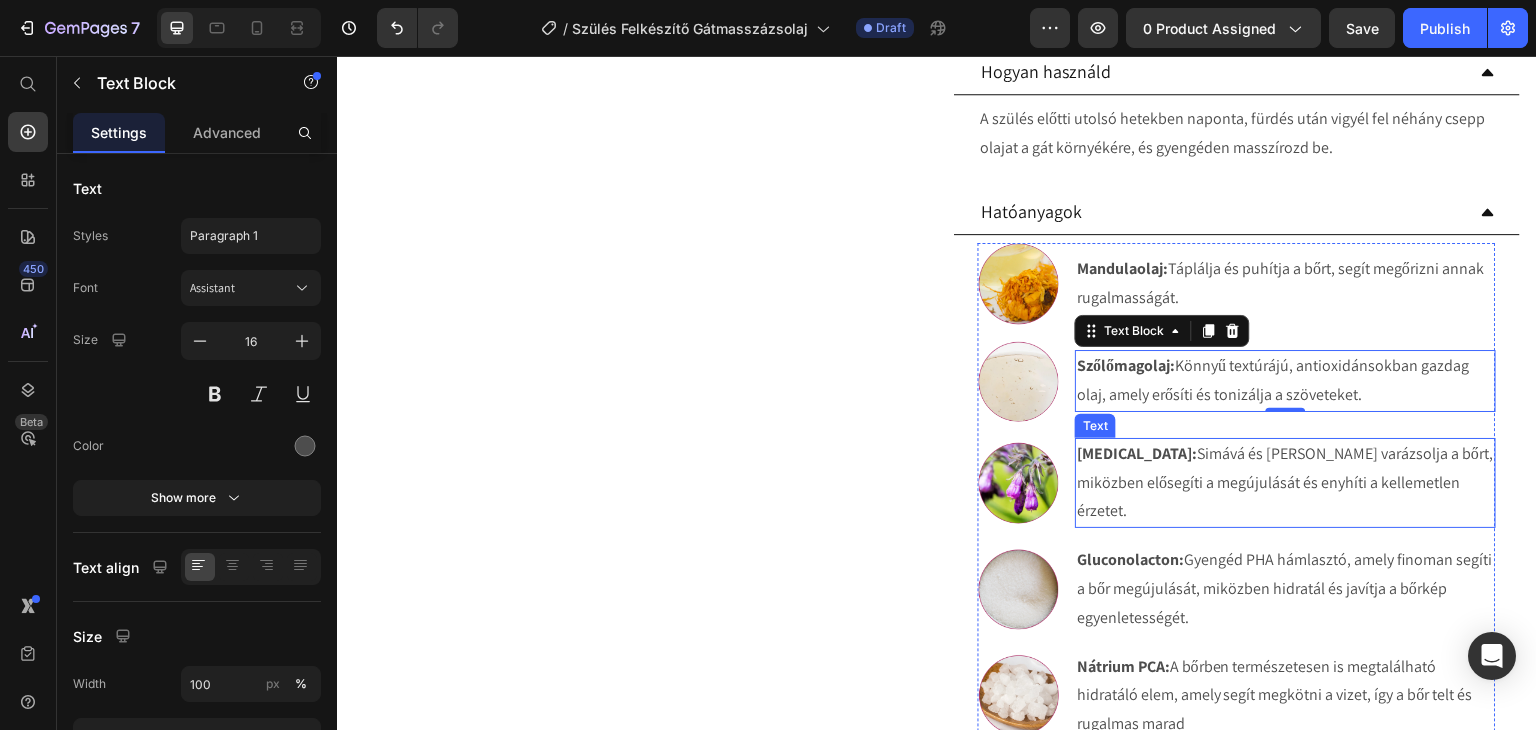 click on "[MEDICAL_DATA]:  Simává és puhává varázsolja a bőrt, miközben elősegíti a megújulását és enyhíti a kellemetlen érzetet." at bounding box center (1285, 483) 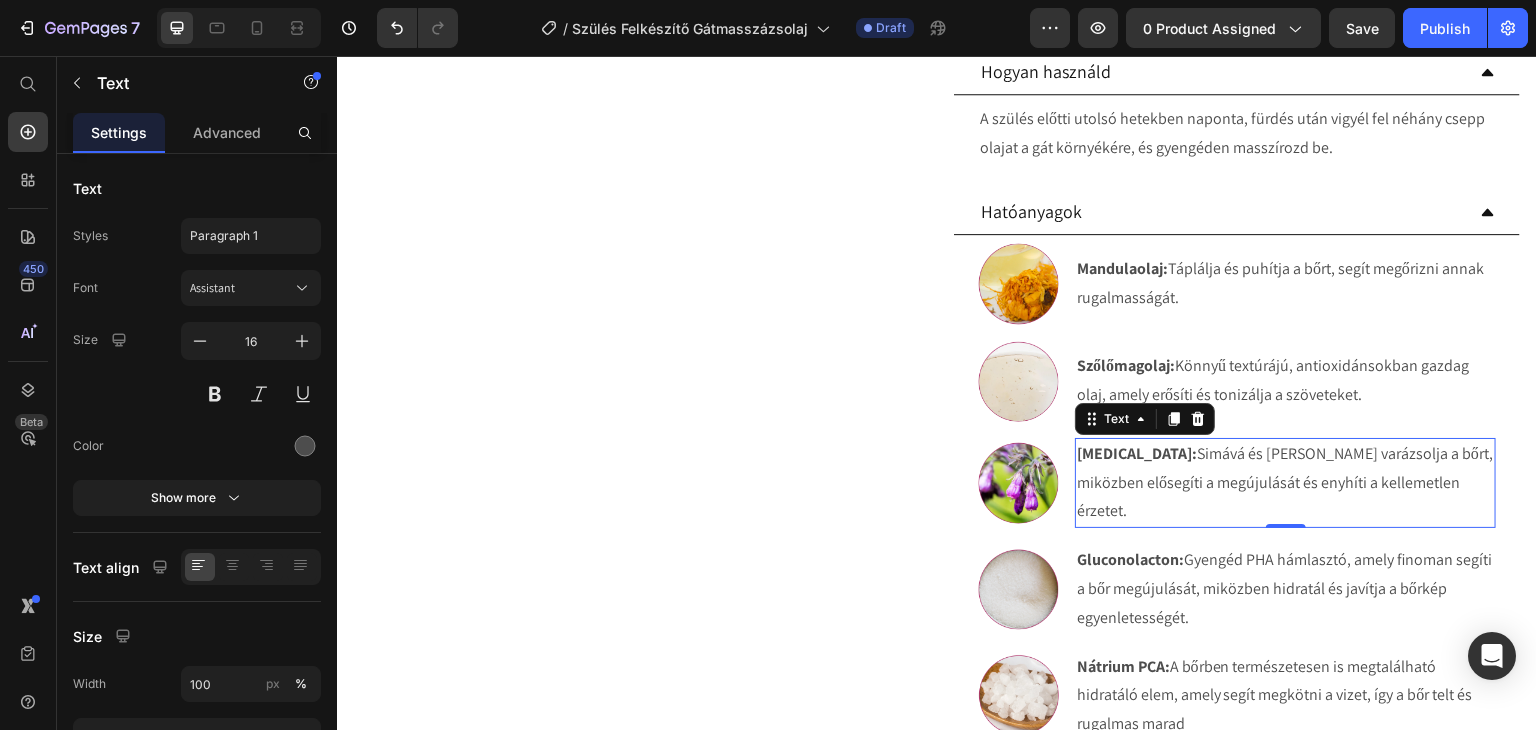 click on "[MEDICAL_DATA]:" at bounding box center (1137, 453) 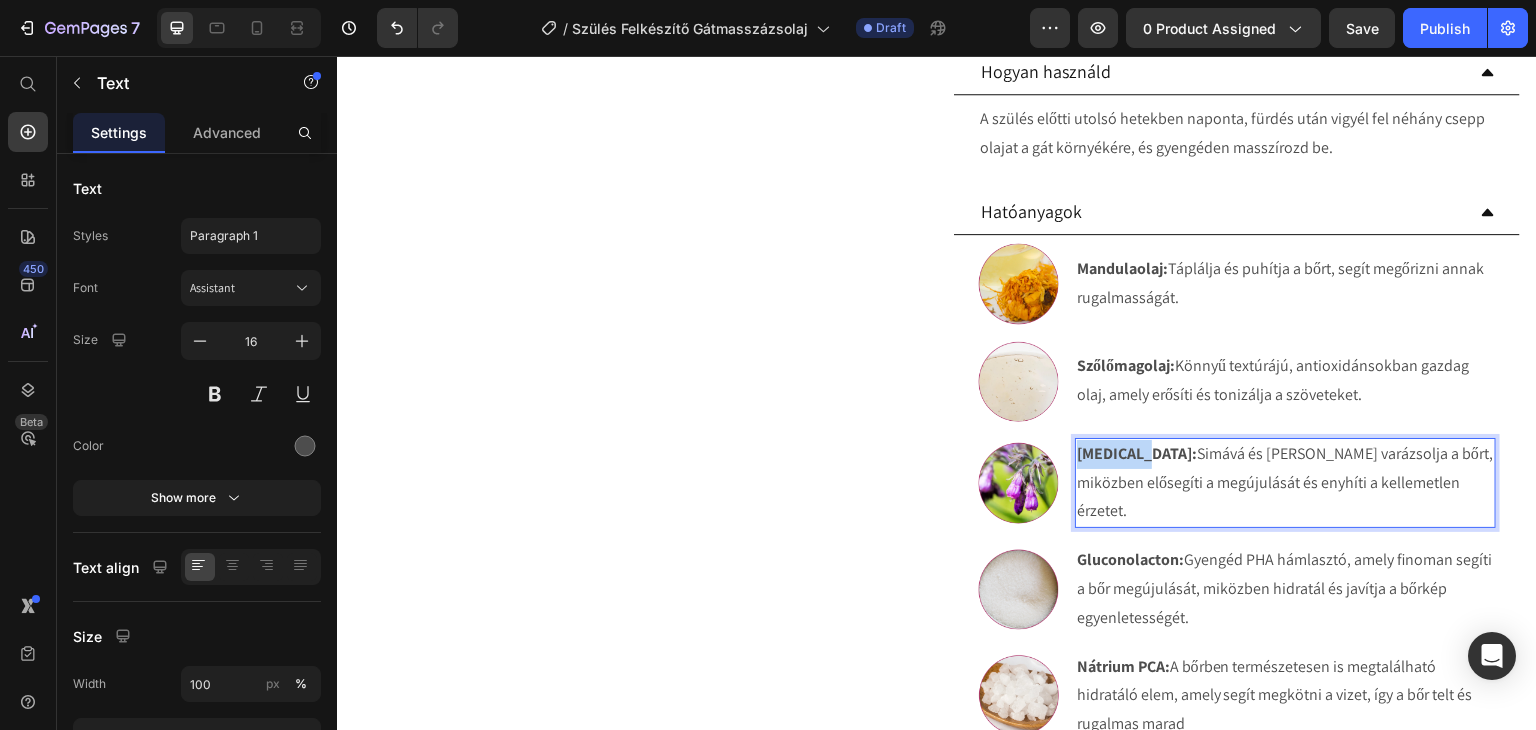 click on "[MEDICAL_DATA]:" at bounding box center [1137, 453] 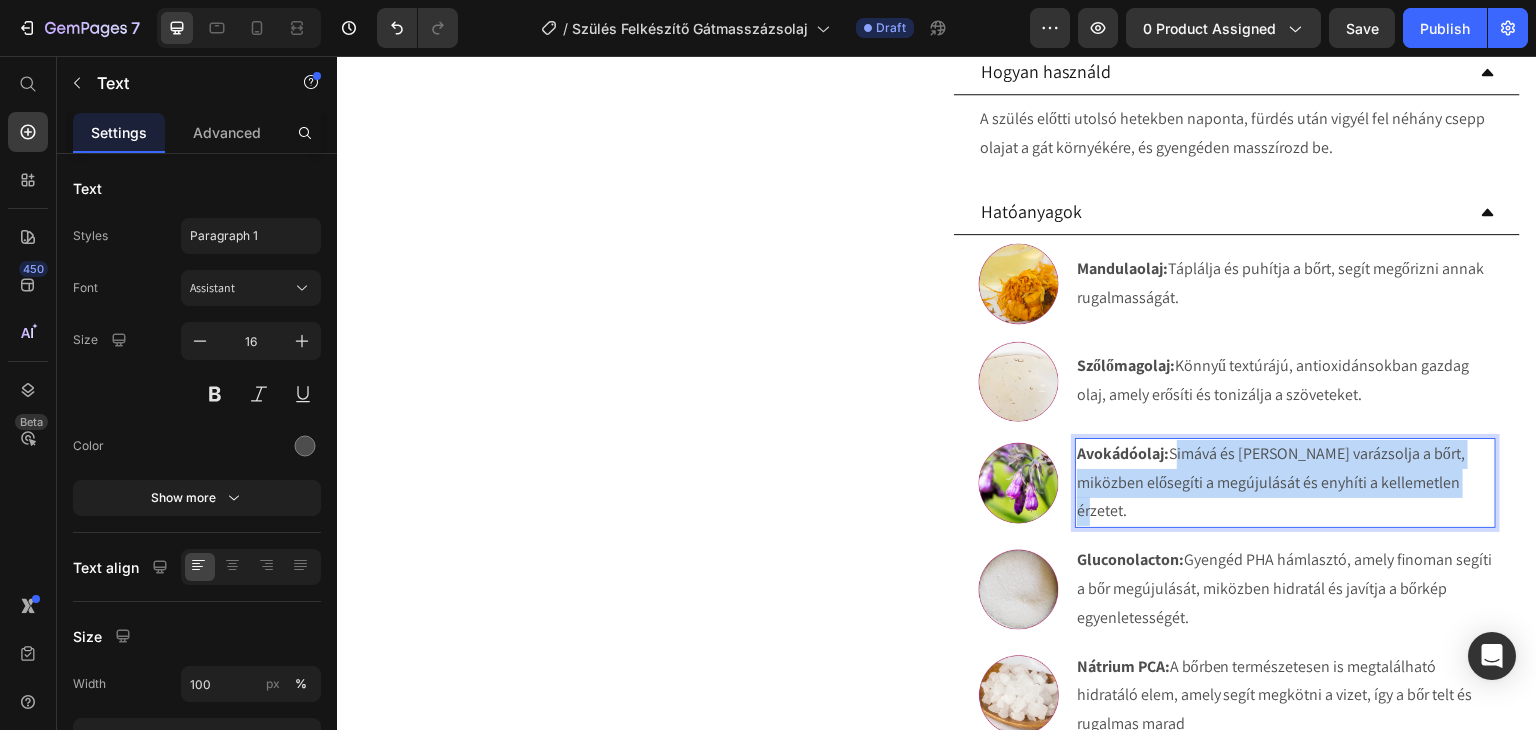drag, startPoint x: 1463, startPoint y: 522, endPoint x: 1164, endPoint y: 489, distance: 300.81555 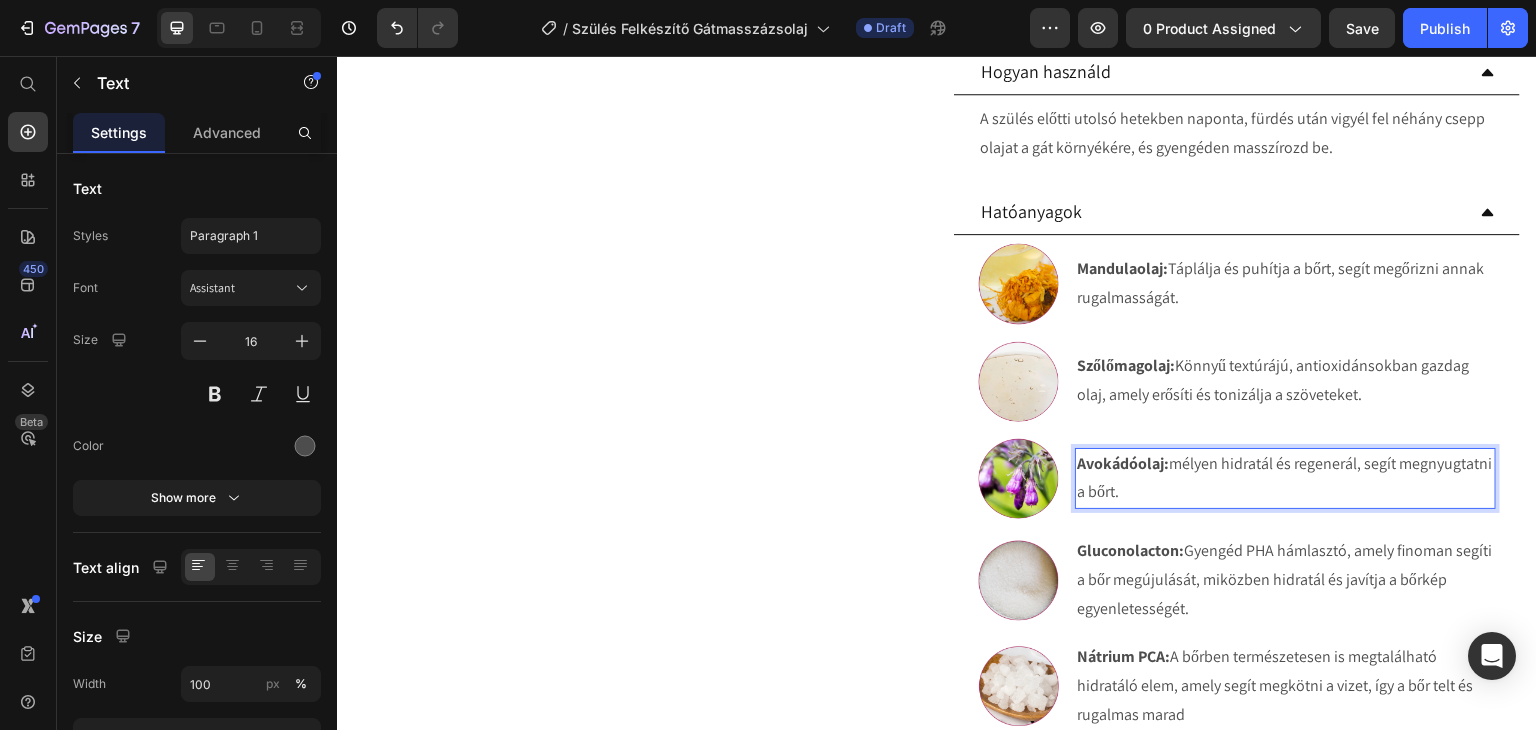 click on "Avokádóolaj:  mélyen hidratál és regenerál, segít megnyugtatni a bőrt." at bounding box center [1285, 479] 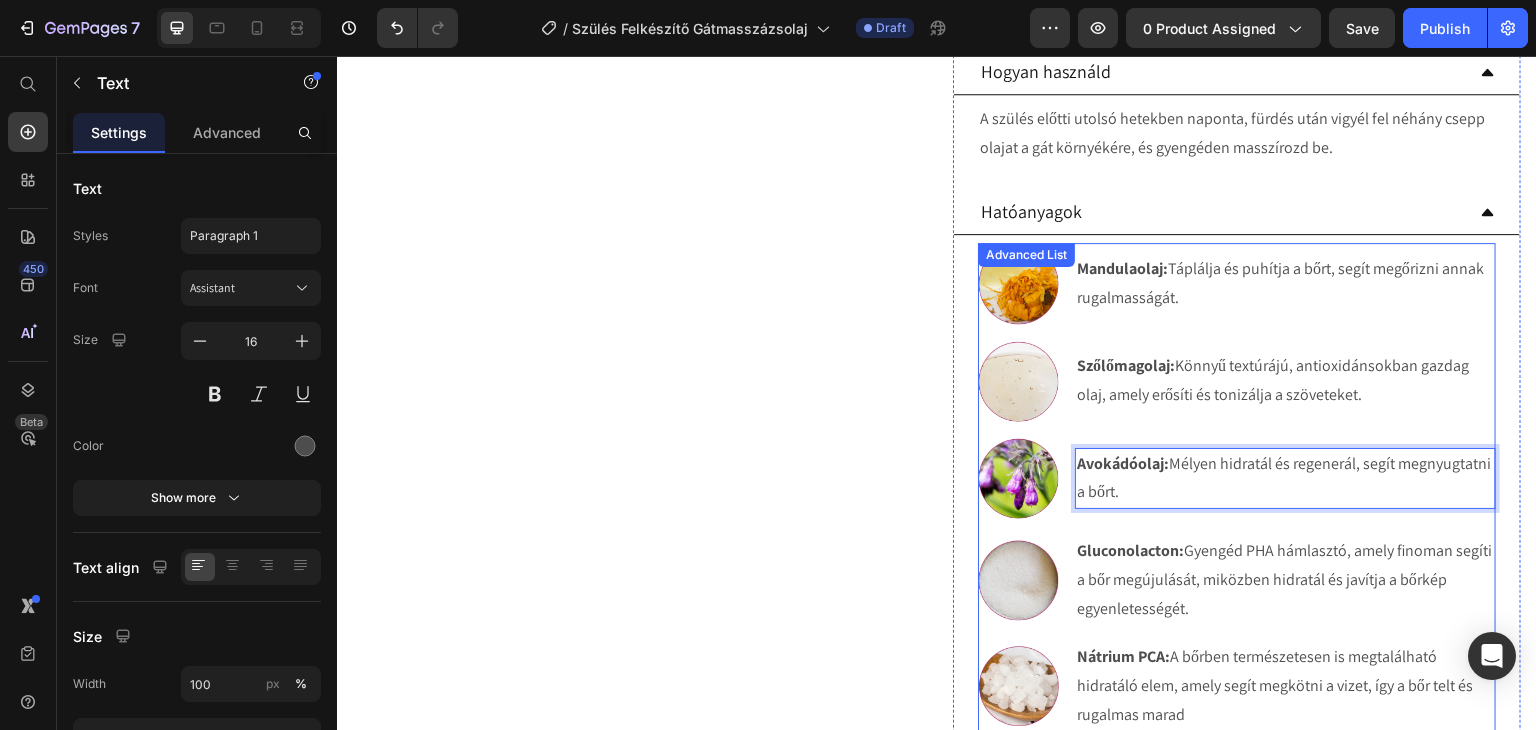scroll, scrollTop: 1209, scrollLeft: 0, axis: vertical 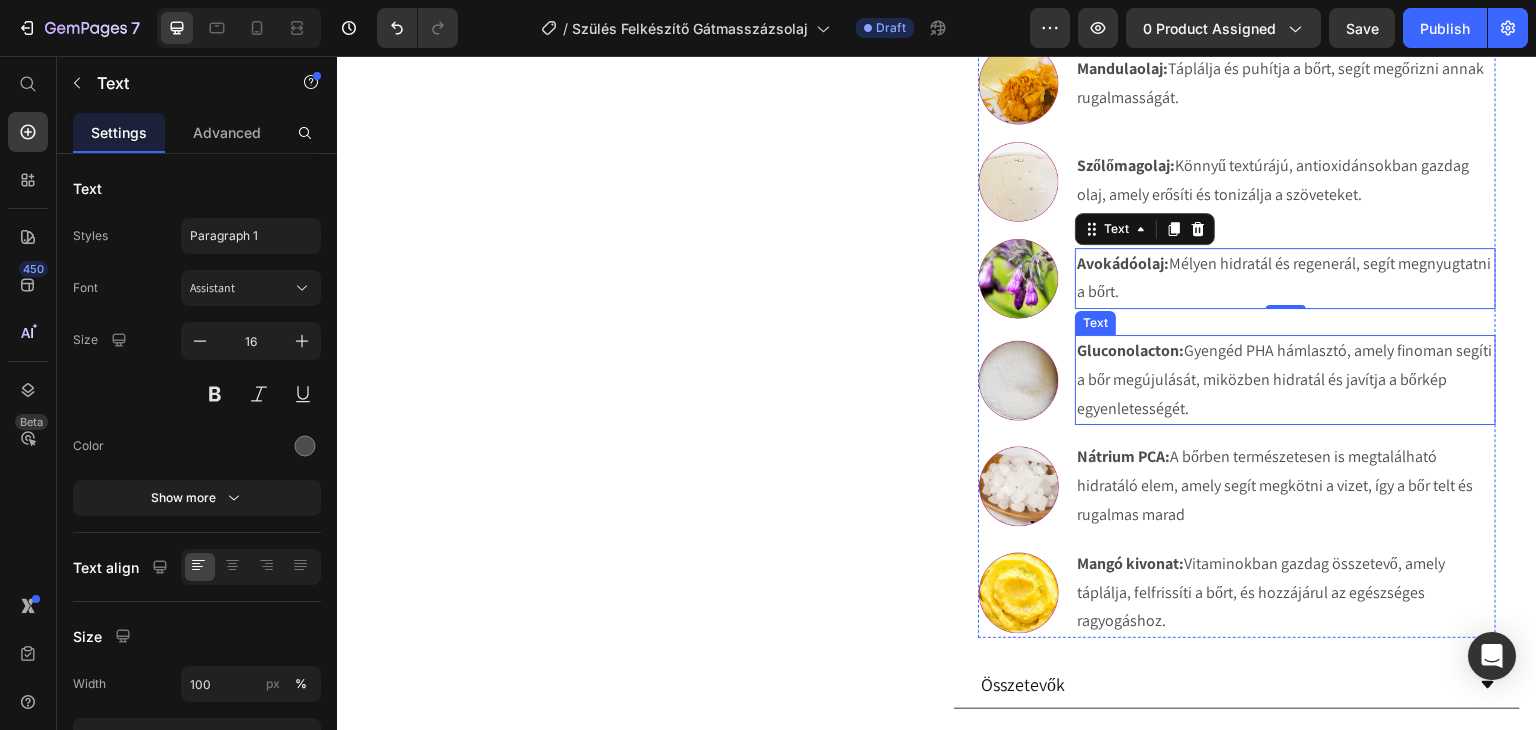 click on "Gluconolacton:  Gyengéd PHA hámlasztó, amely finoman segíti a bőr megújulását, miközben [PERSON_NAME] és javítja a bőrkép egyenletességét." at bounding box center [1285, 380] 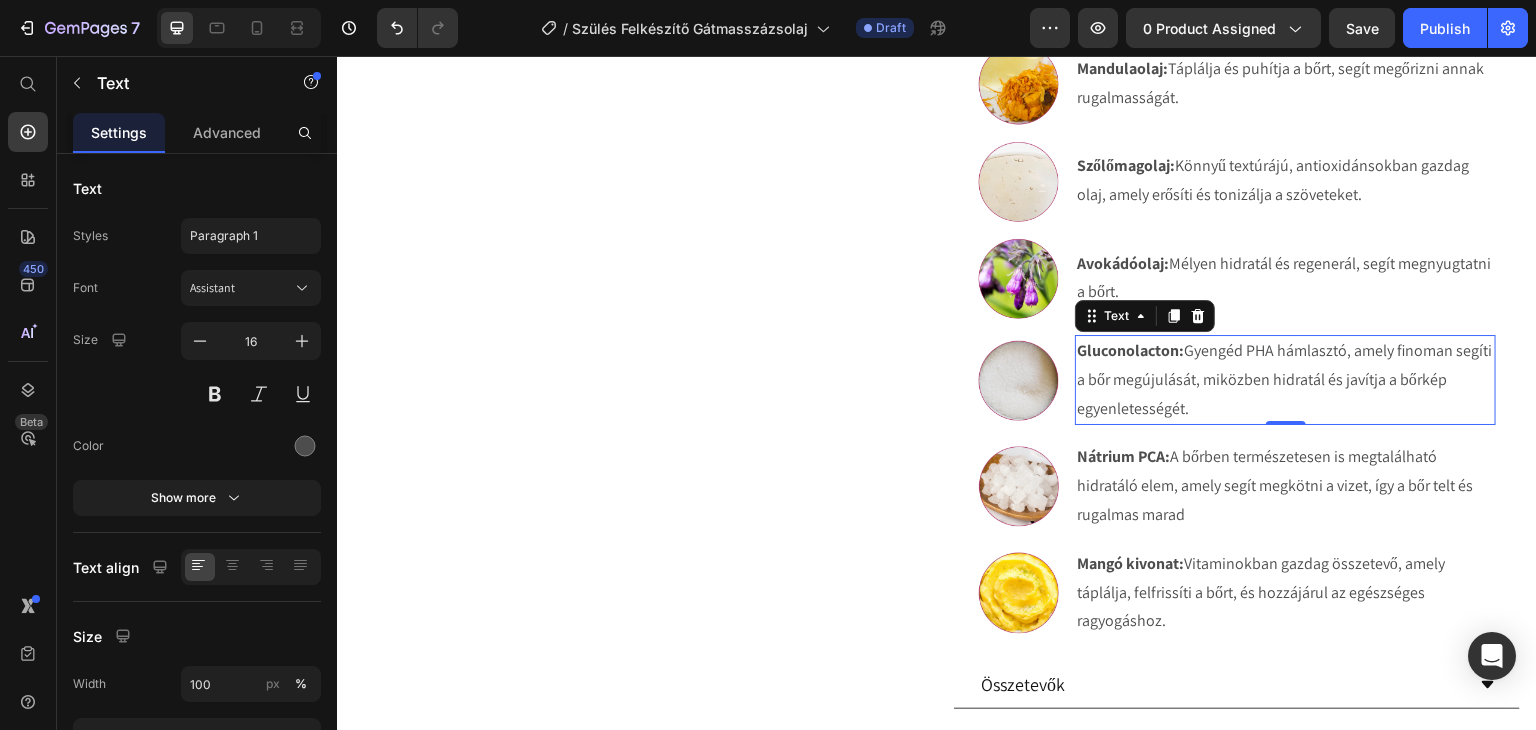 click on "Gluconolacton:  Gyengéd PHA hámlasztó, amely finoman segíti a bőr megújulását, miközben [PERSON_NAME] és javítja a bőrkép egyenletességét." at bounding box center [1285, 380] 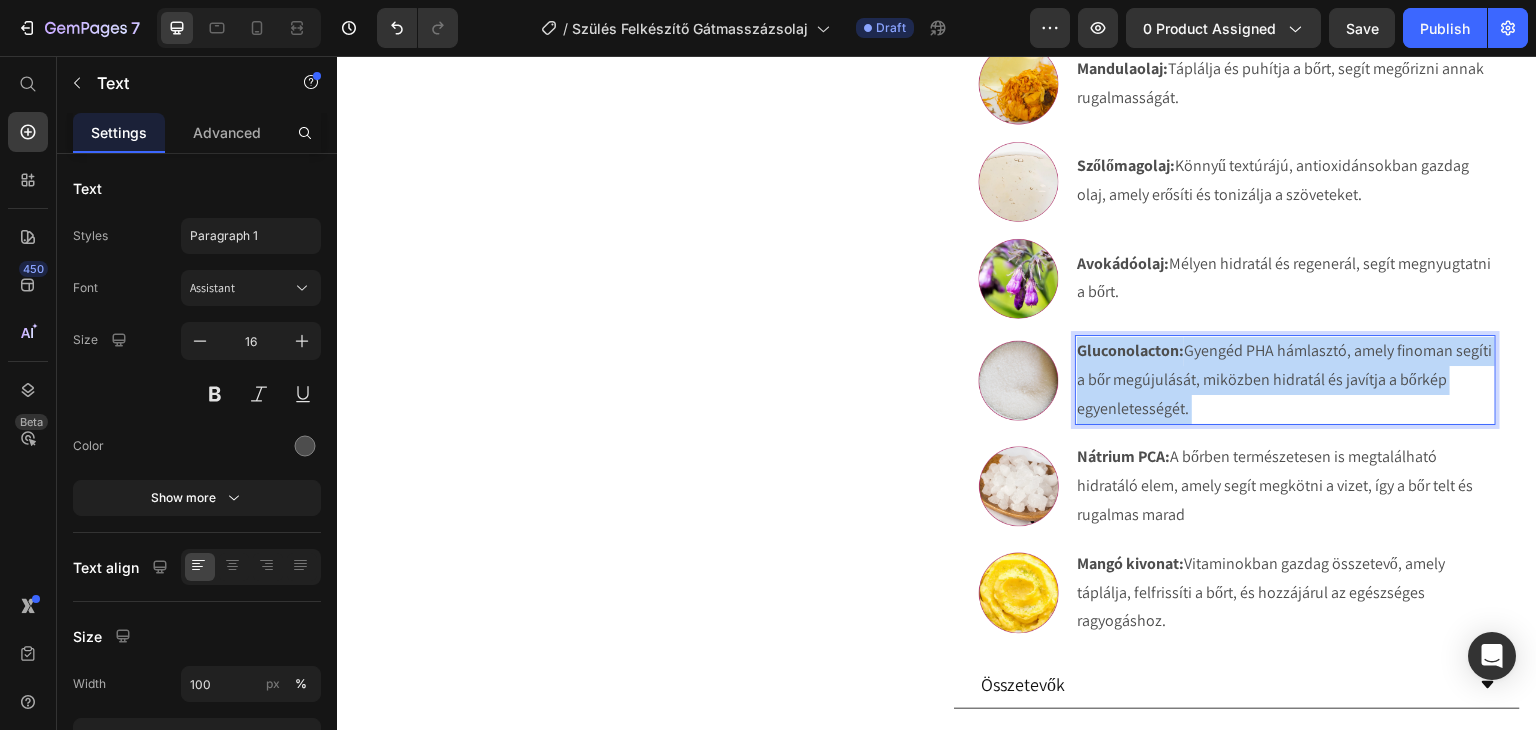 drag, startPoint x: 1226, startPoint y: 428, endPoint x: 1177, endPoint y: 378, distance: 70.00714 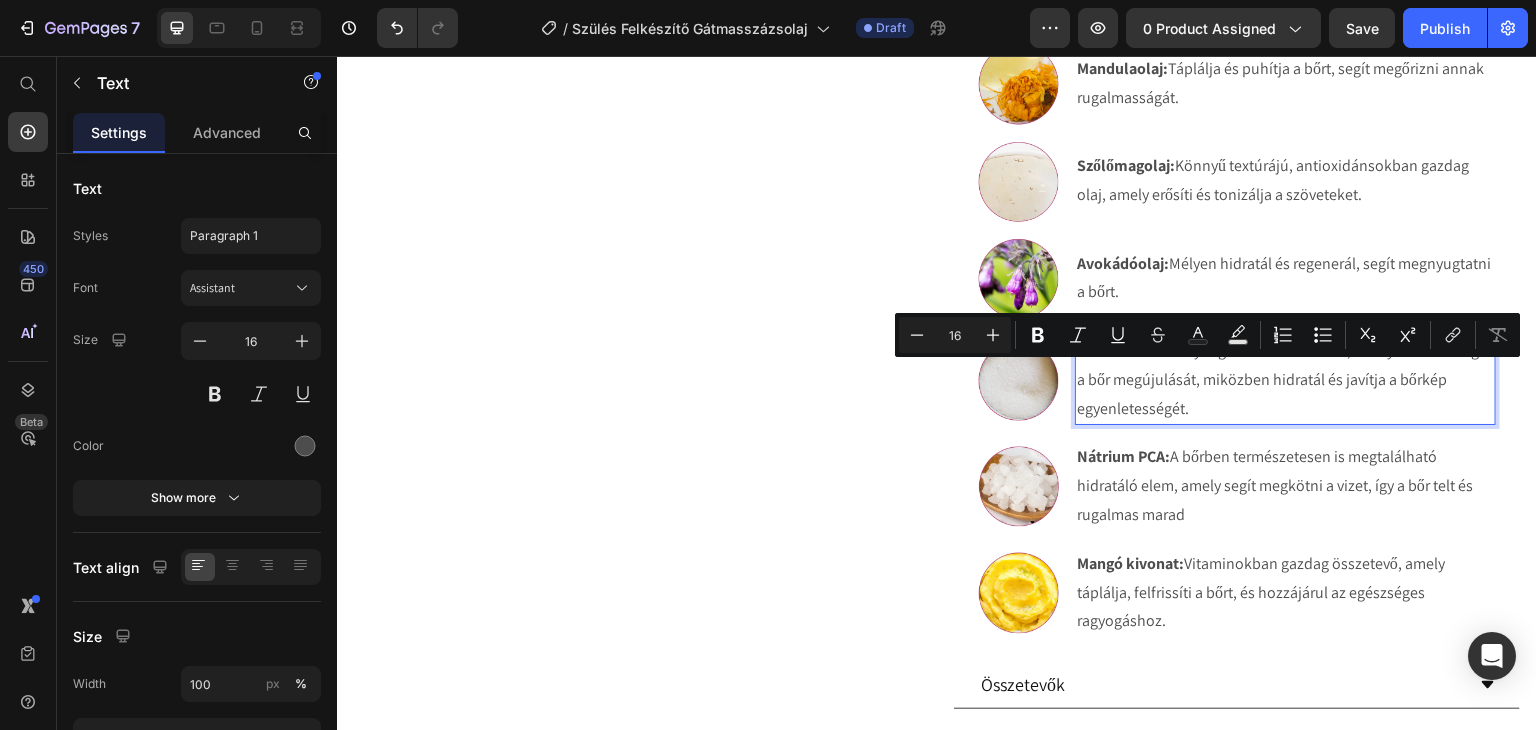 drag, startPoint x: 1179, startPoint y: 402, endPoint x: 1182, endPoint y: 371, distance: 31.144823 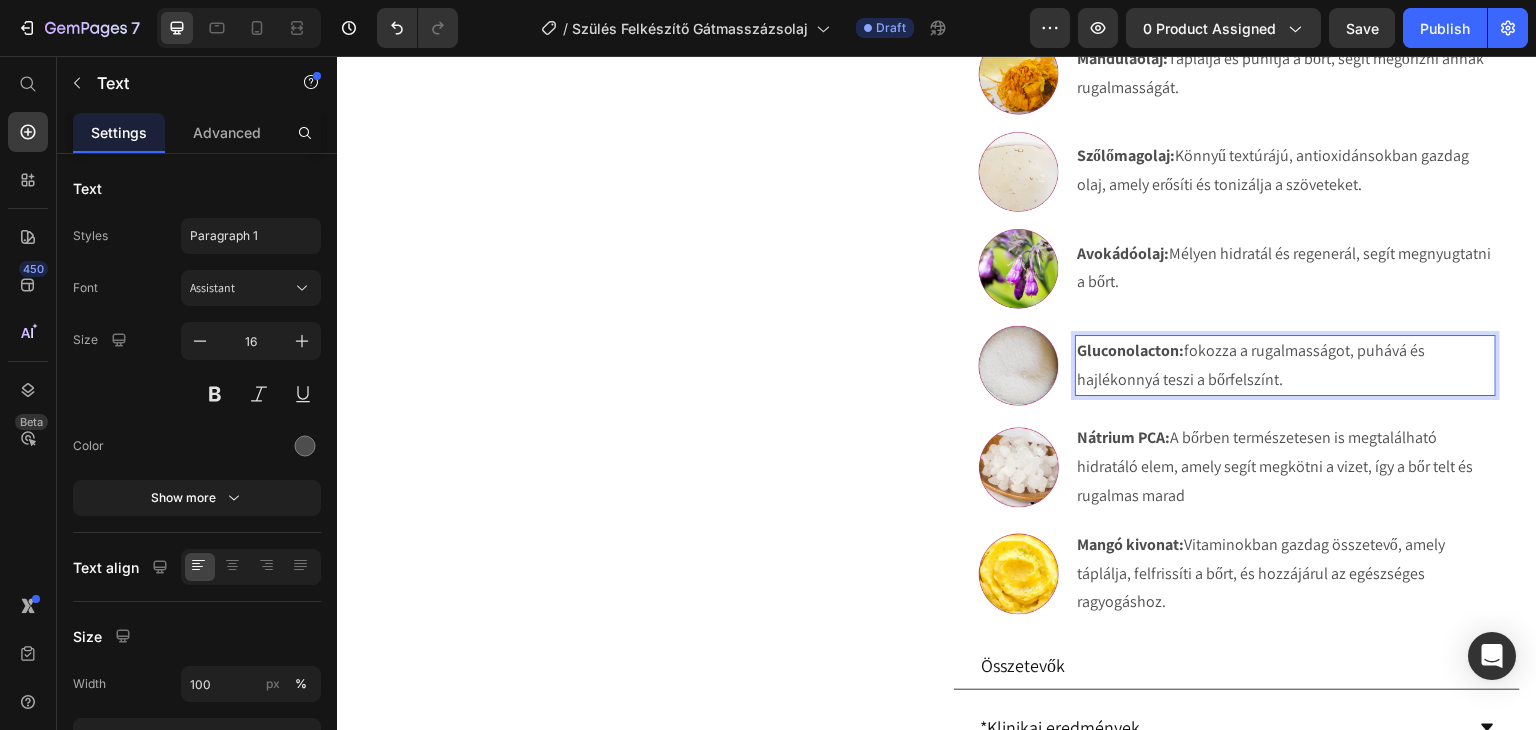 click on "Gluconolacton:  fokozza a rugalmasságot, puhává és hajlékonnyá teszi a bőrfelszínt." at bounding box center (1285, 366) 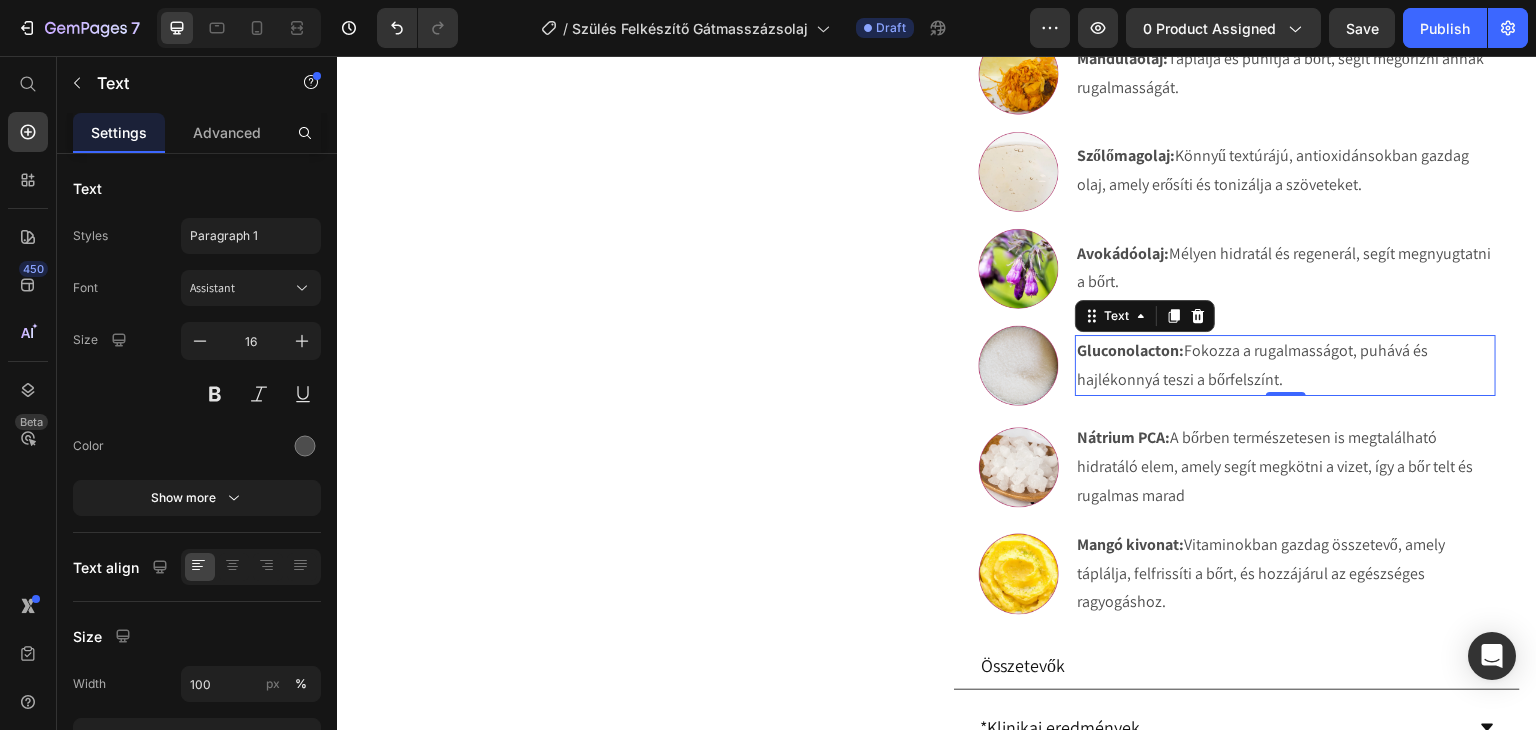 click on "Gluconolacton:" at bounding box center (1130, 350) 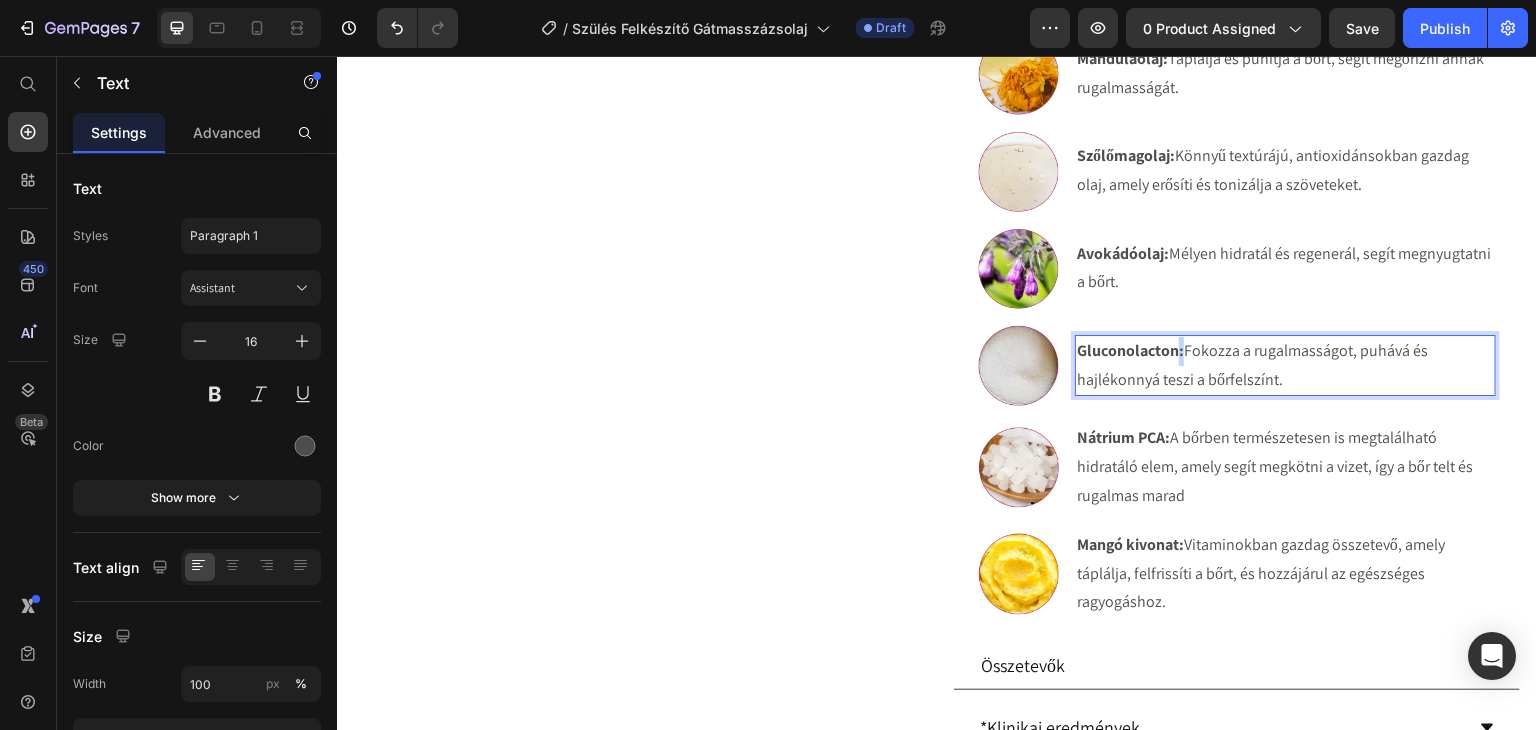 click on "Gluconolacton:" at bounding box center [1130, 350] 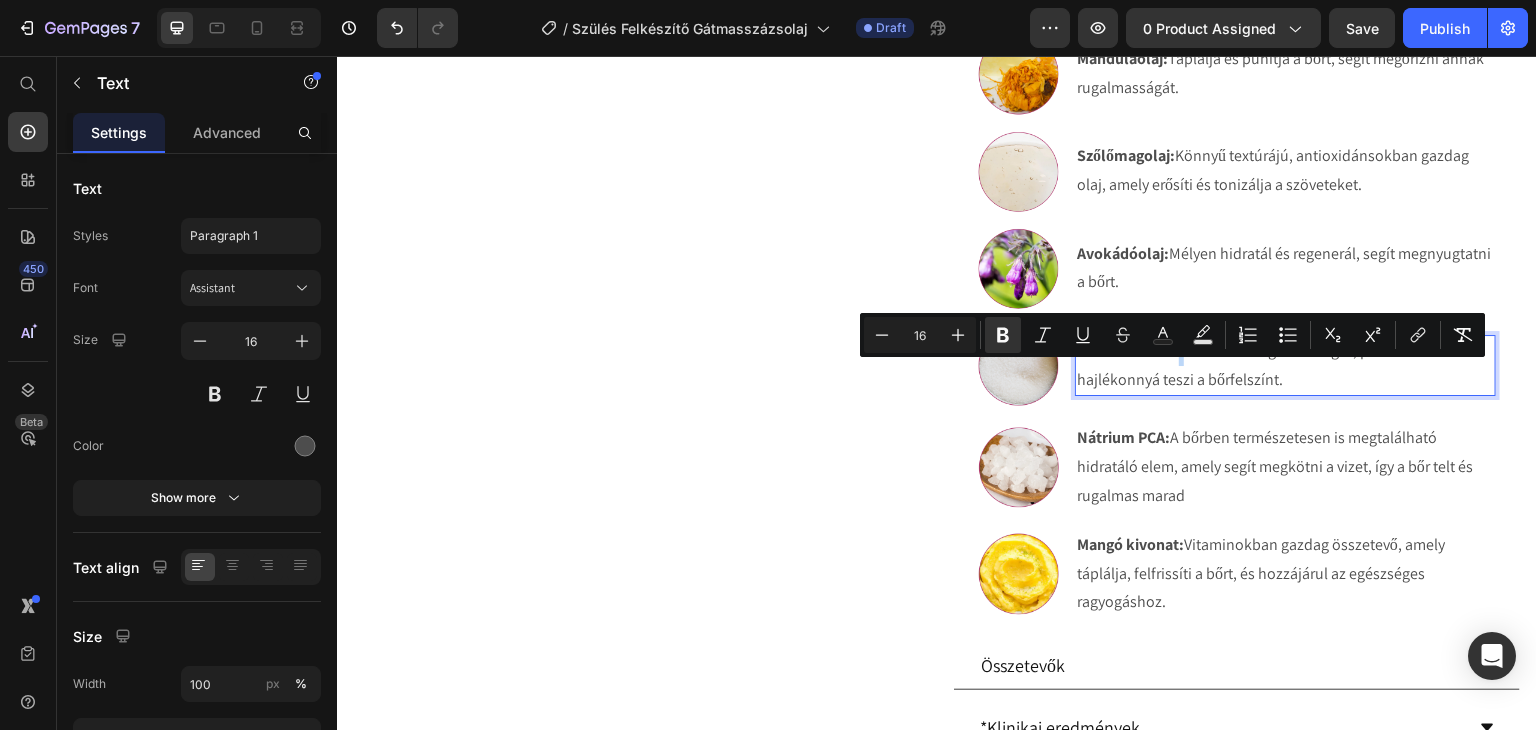 click on "Gluconolacton:" at bounding box center (1130, 350) 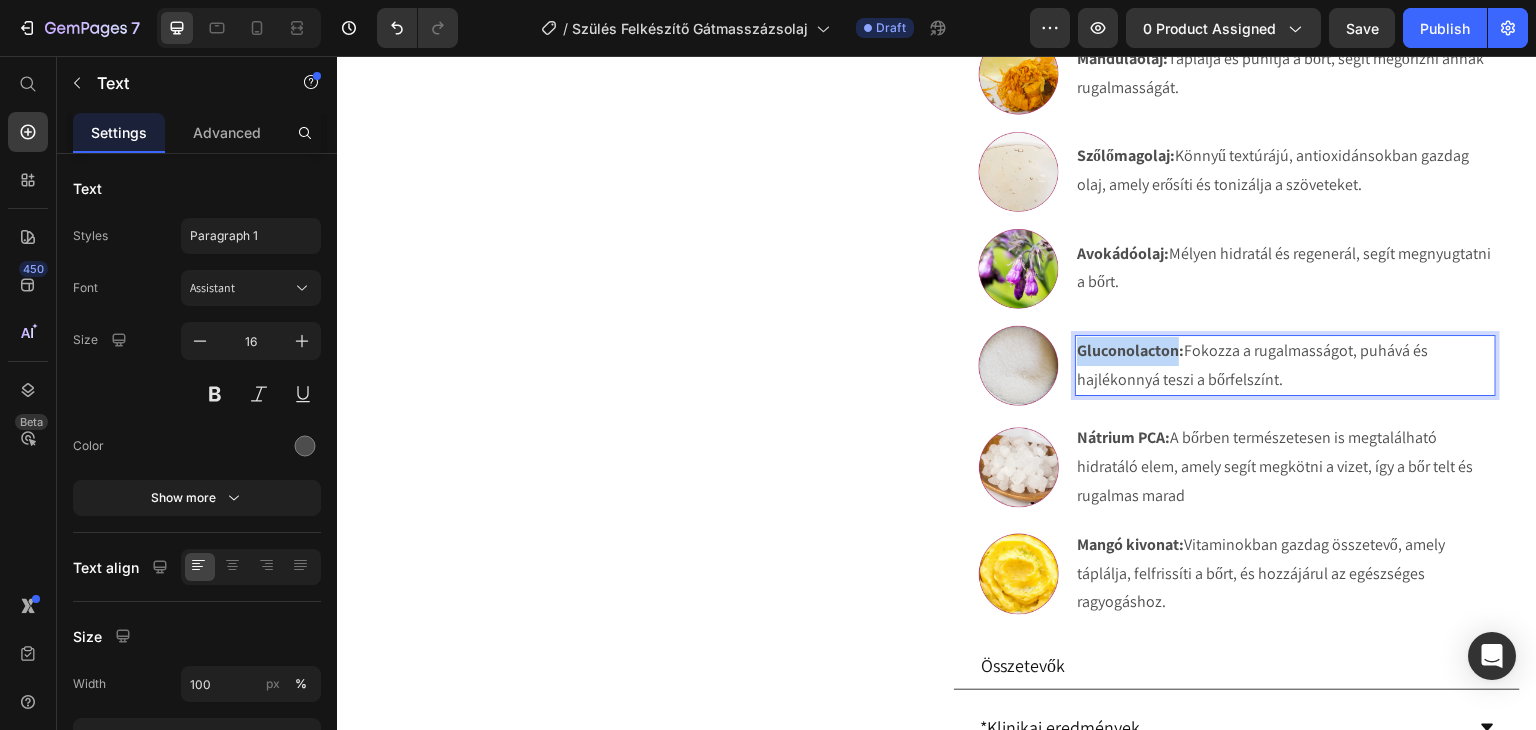 drag, startPoint x: 1171, startPoint y: 382, endPoint x: 1071, endPoint y: 383, distance: 100.005 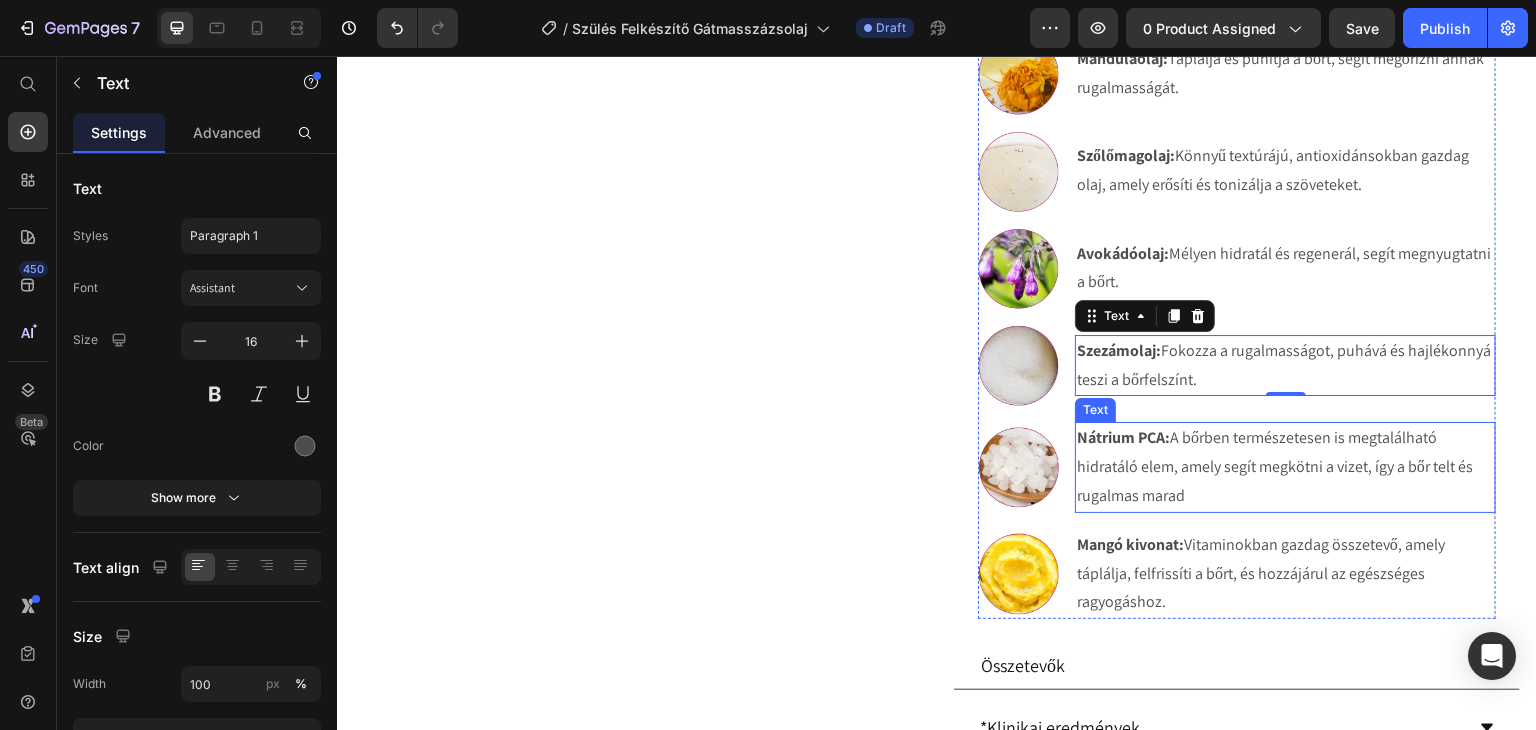 click on "Nátrium PCA:" at bounding box center [1123, 437] 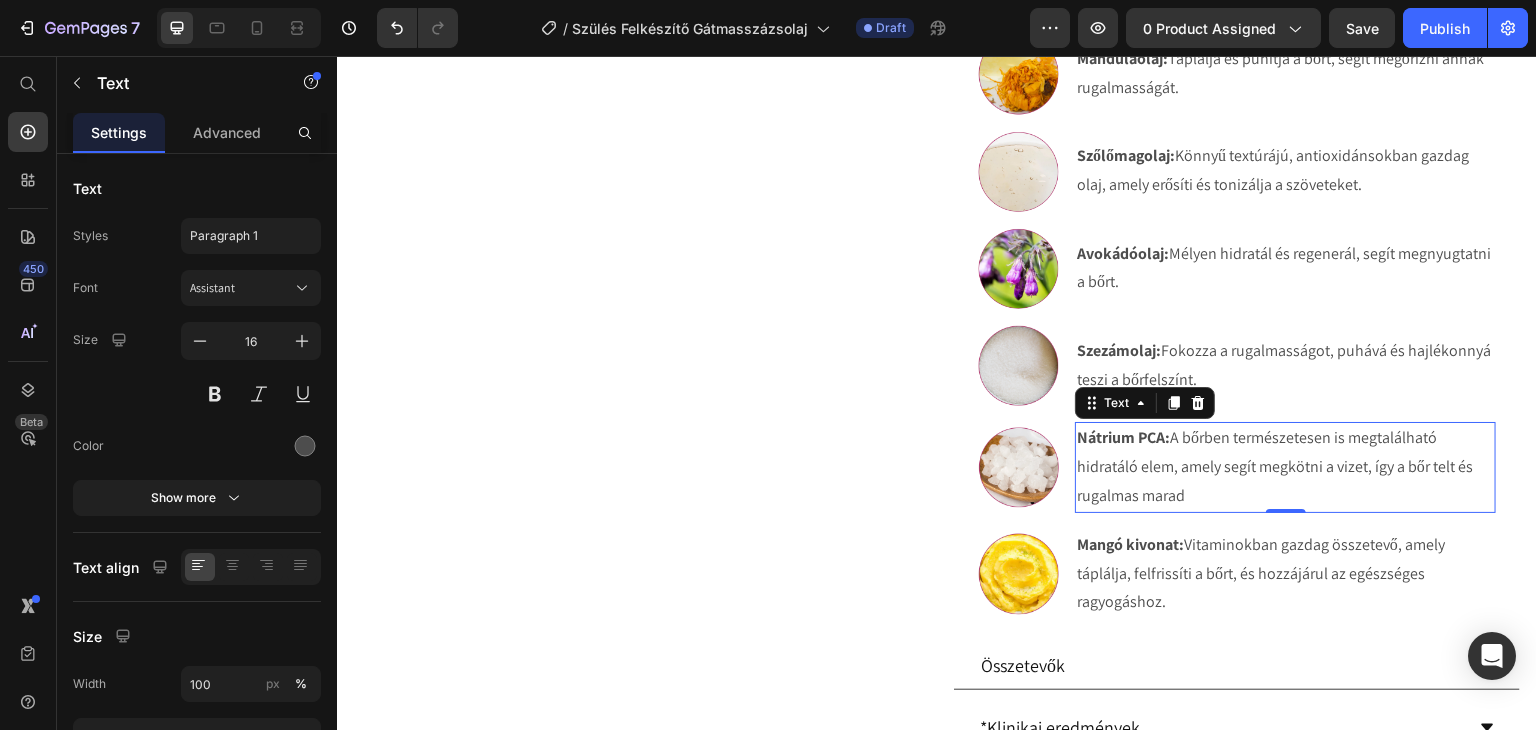 click on "Nátrium PCA:  A bőrben természetesen is megtalálható hidratáló elem, amely segít megkötni a vizet, így a bőr telt és rugalmas marad" at bounding box center [1285, 467] 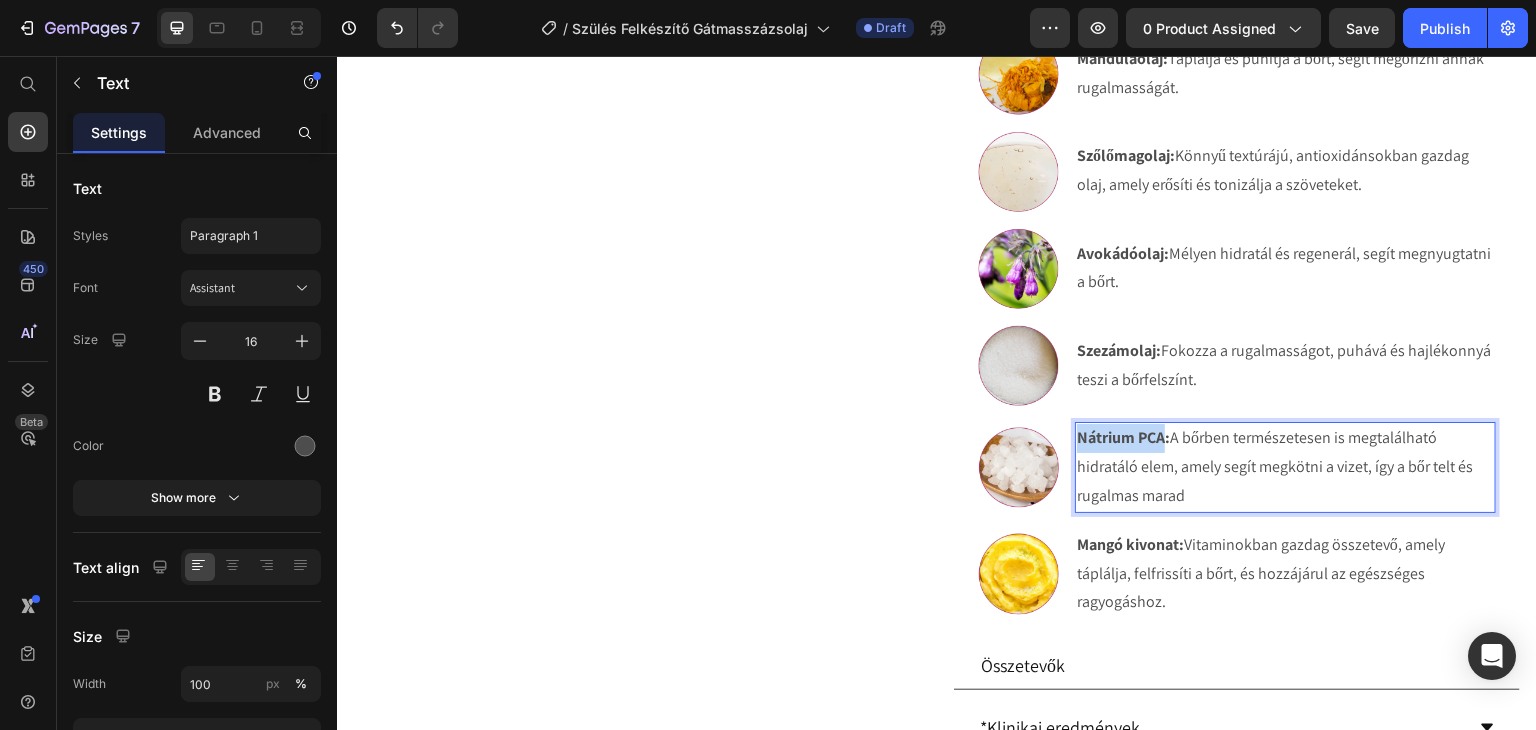 drag, startPoint x: 1158, startPoint y: 466, endPoint x: 1071, endPoint y: 467, distance: 87.005745 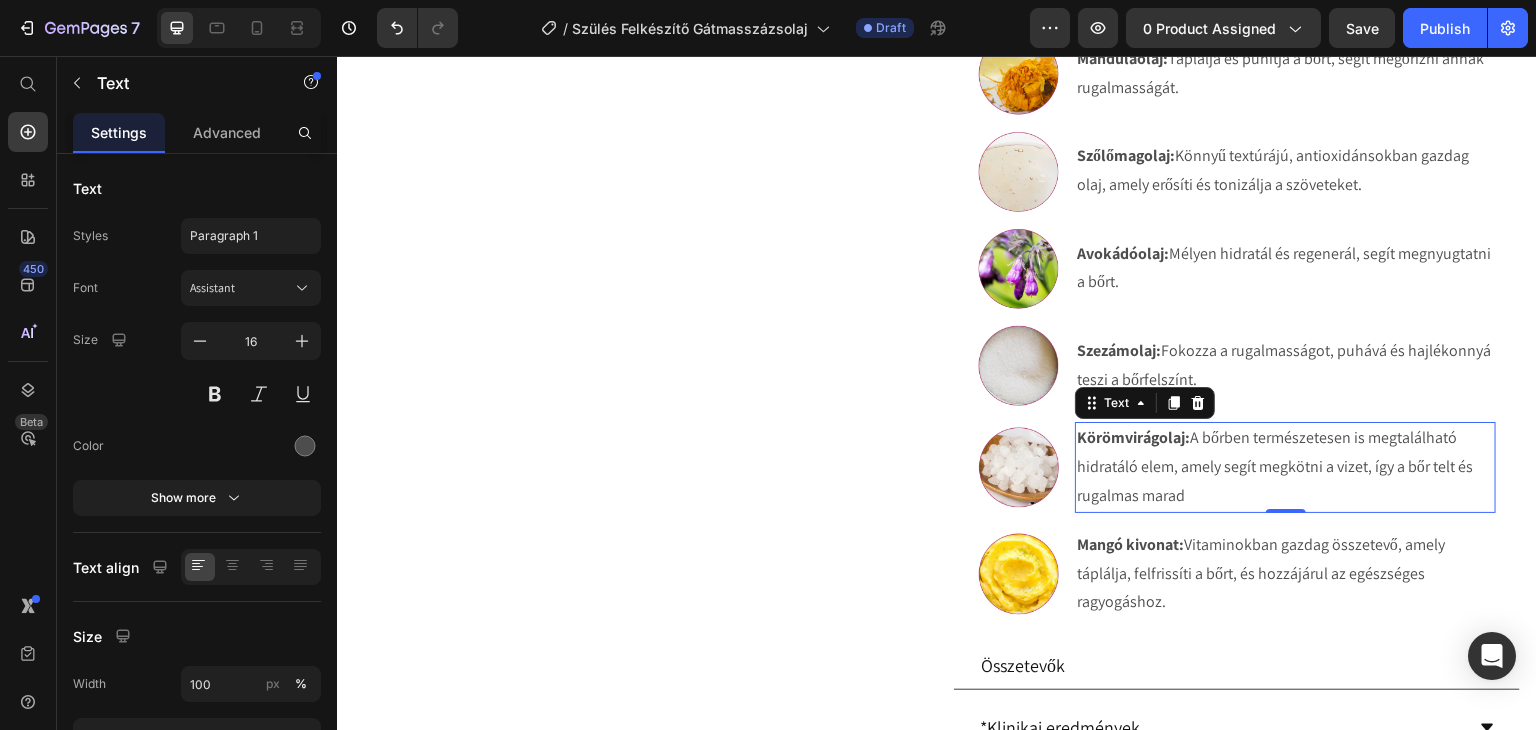 click on "Körömvirágolaj:  A bőrben természetesen is megtalálható hidratáló elem, amely segít megkötni a vizet, így a bőr telt és rugalmas marad" at bounding box center (1285, 467) 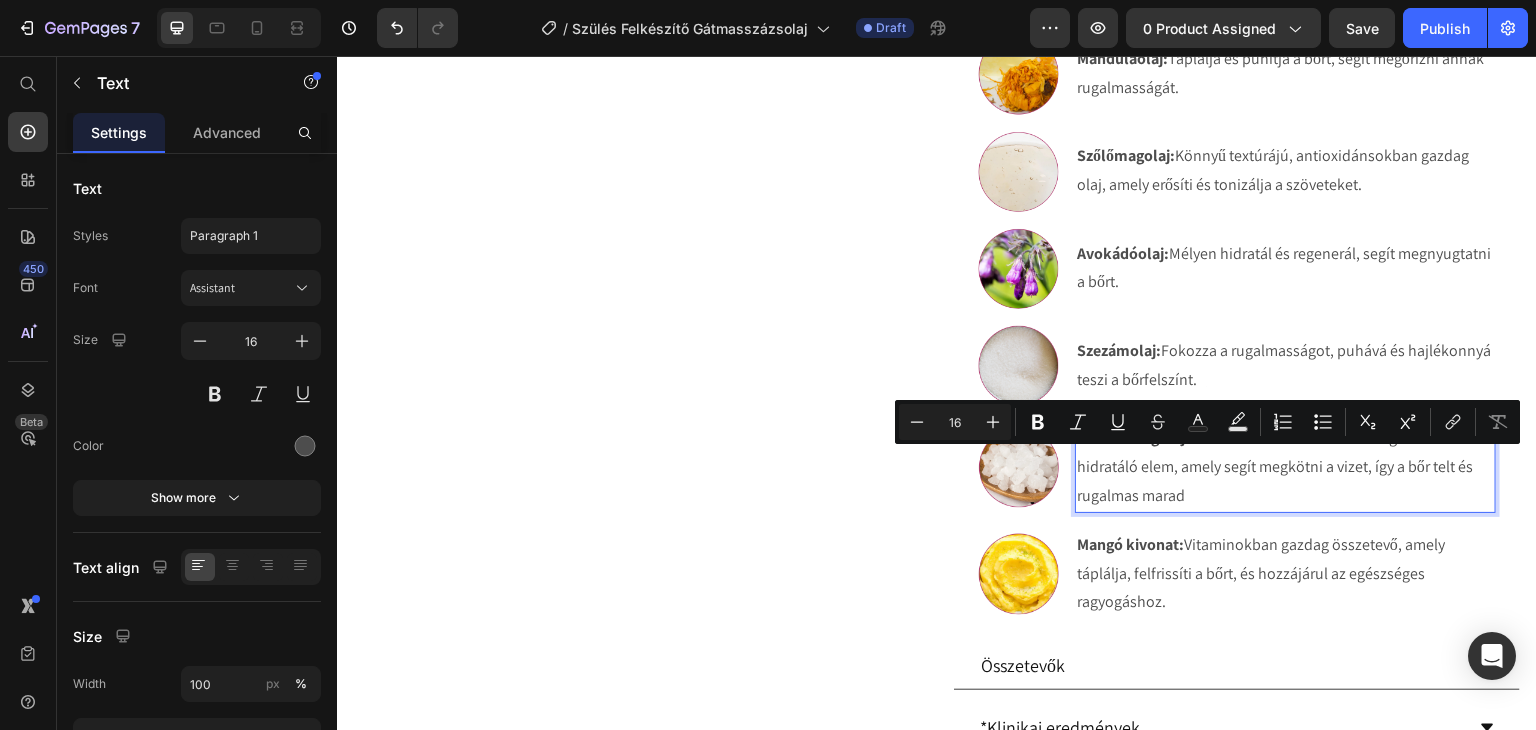 drag, startPoint x: 1195, startPoint y: 514, endPoint x: 1187, endPoint y: 465, distance: 49.648766 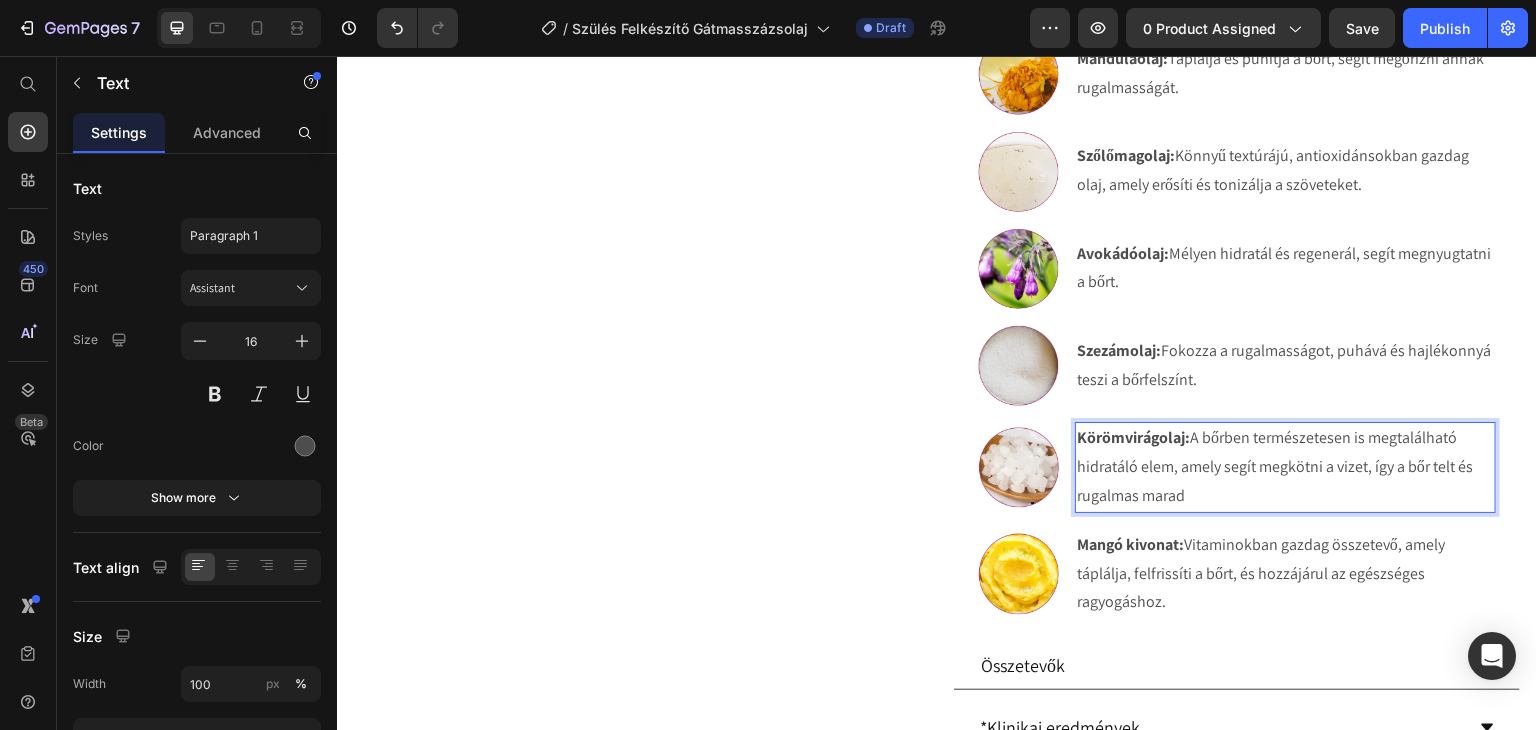 scroll, scrollTop: 1228, scrollLeft: 0, axis: vertical 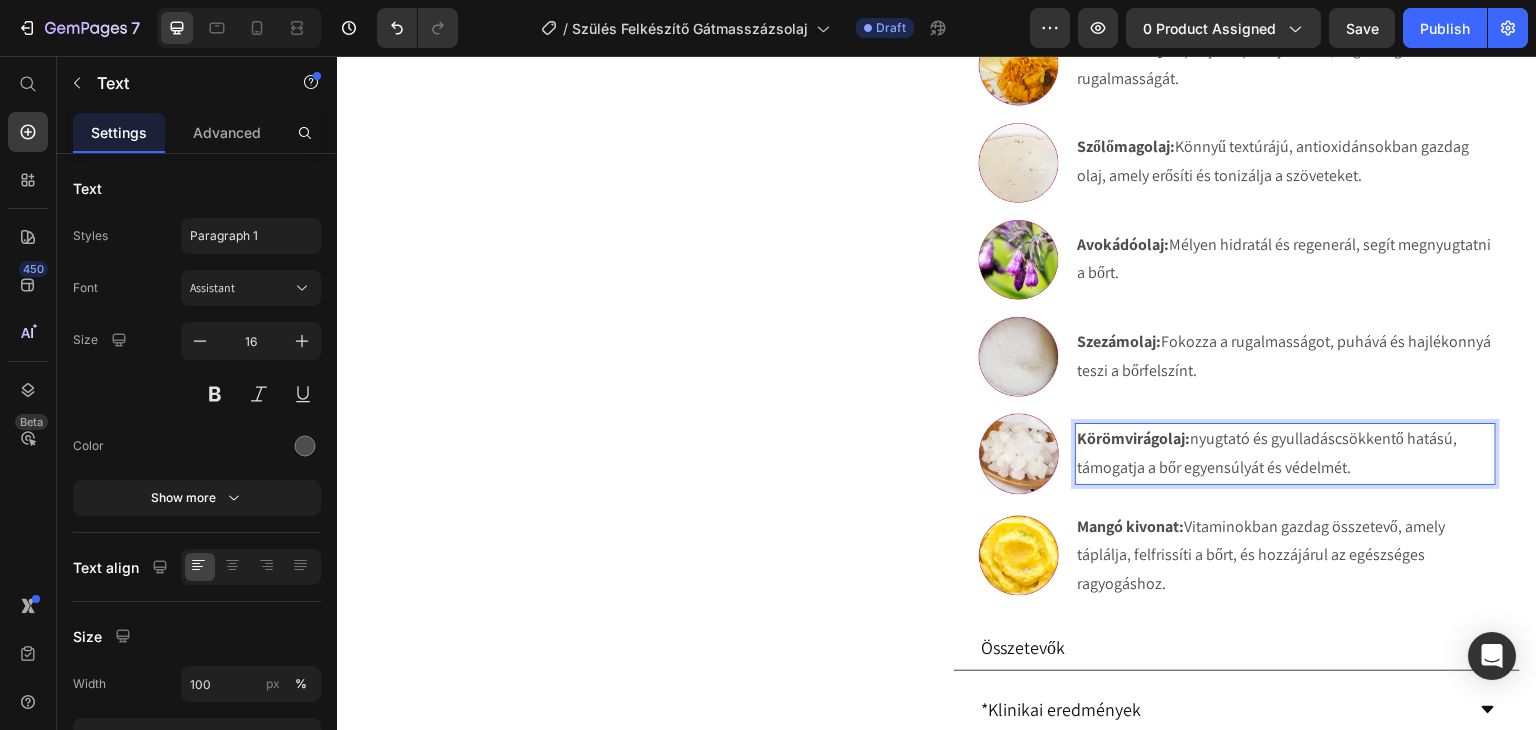 click on "Körömvirágolaj:  nyugtató és gyulladáscsökkentő hatású, támogatja a bőr egyensúlyát és védelmét." at bounding box center (1285, 454) 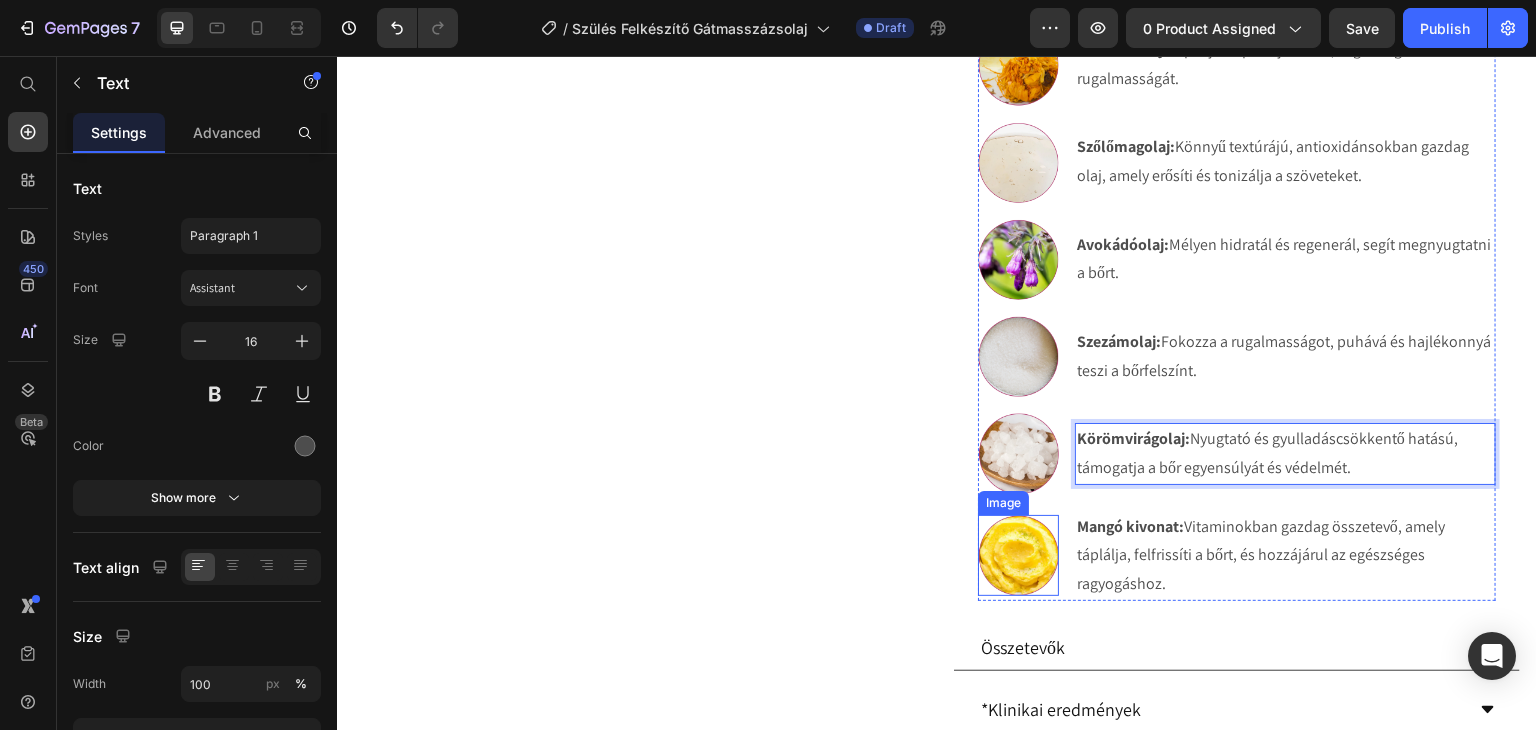 click at bounding box center (1018, 555) 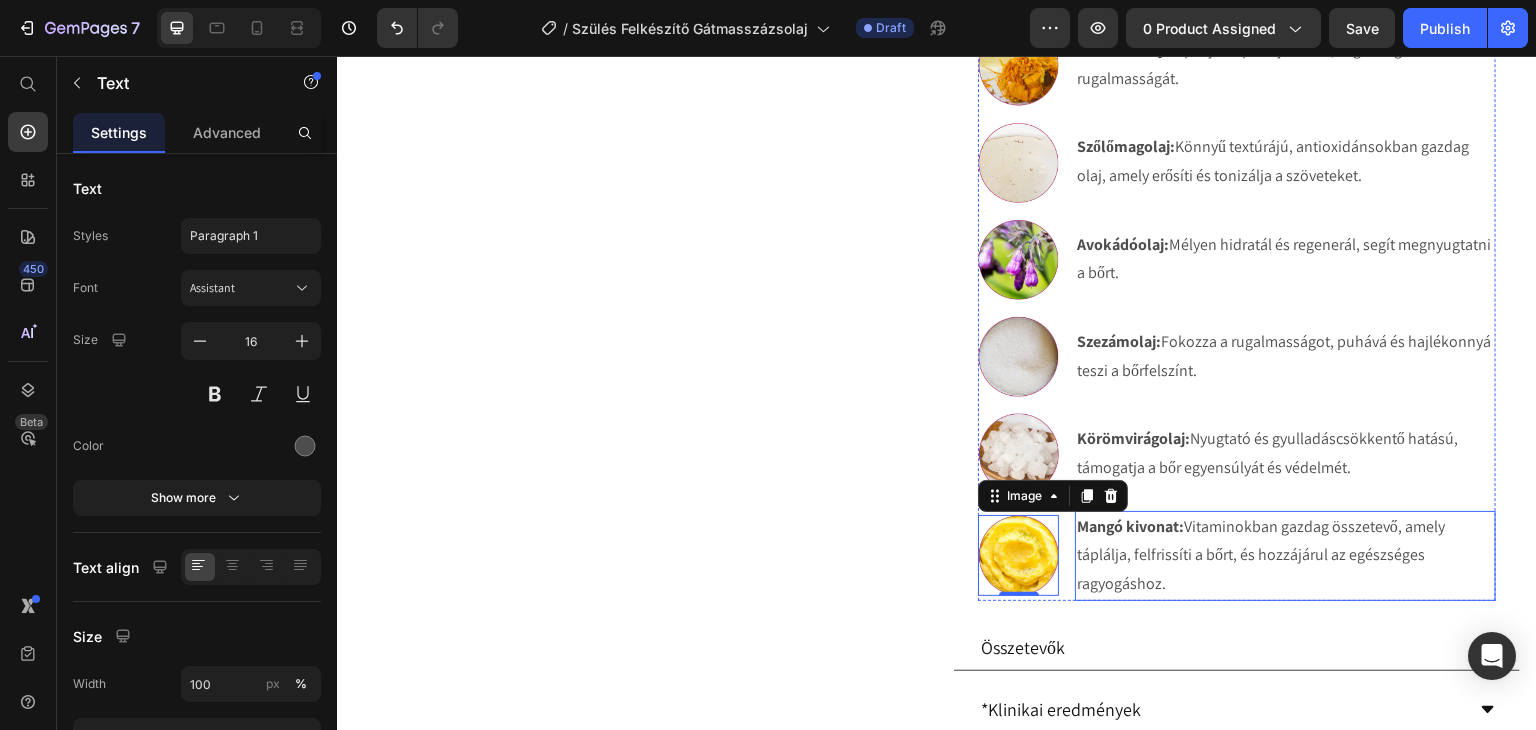 click on "Mangó kivonat:  Vitaminokban gazdag összetevő, amely táplálja, felfrissíti a bőrt, és hozzájárul az egészséges ragyogáshoz." at bounding box center [1285, 556] 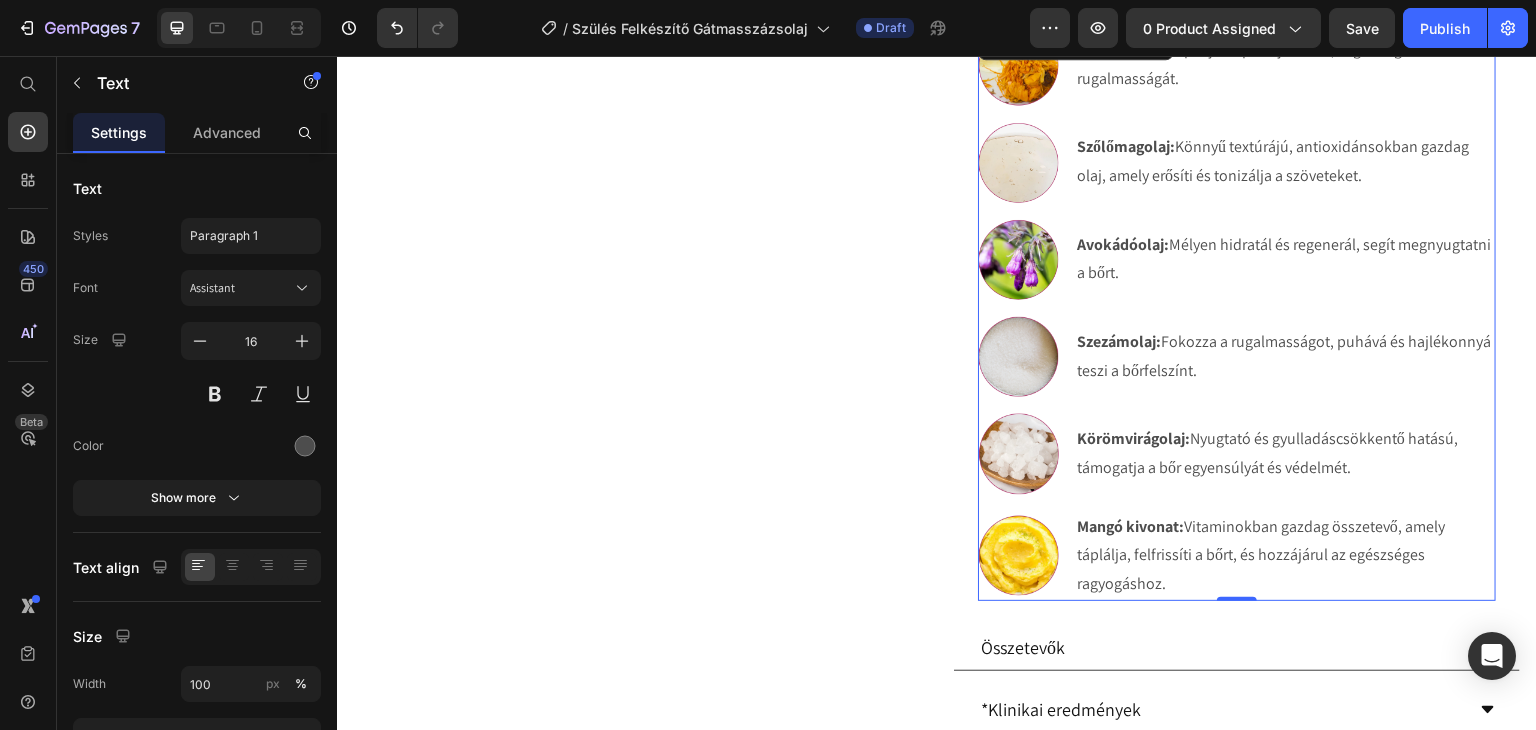 click on "Image Mandulaolaj:  Táplálja és puhítja a bőrt, segít megőrizni annak rugalmasságát. Text Block Image Szőlőmagolaj:  Könnyű textúrájú, antioxidánsokban gazdag olaj, amely erősíti és tonizálja a szöveteket. Text Block Image Avokádóolaj:  Mélyen hidratál és regenerál, segít megnyugtatni a bőrt. Text Image Szezámolaj:  Fokozza a rugalmasságot, puhává és hajlékonnyá teszi a bőrfelszínt. Text Image Körömvirágolaj:  Nyugtató és gyulladáscsökkentő hatású, támogatja a bőr egyensúlyát és védelmét. Text Image Mangó kivonat:  Vitaminokban gazdag összetevő, amely táplálja, felfrissíti a bőrt, és hozzájárul az egészséges ragyogáshoz. Text" at bounding box center [1237, 312] 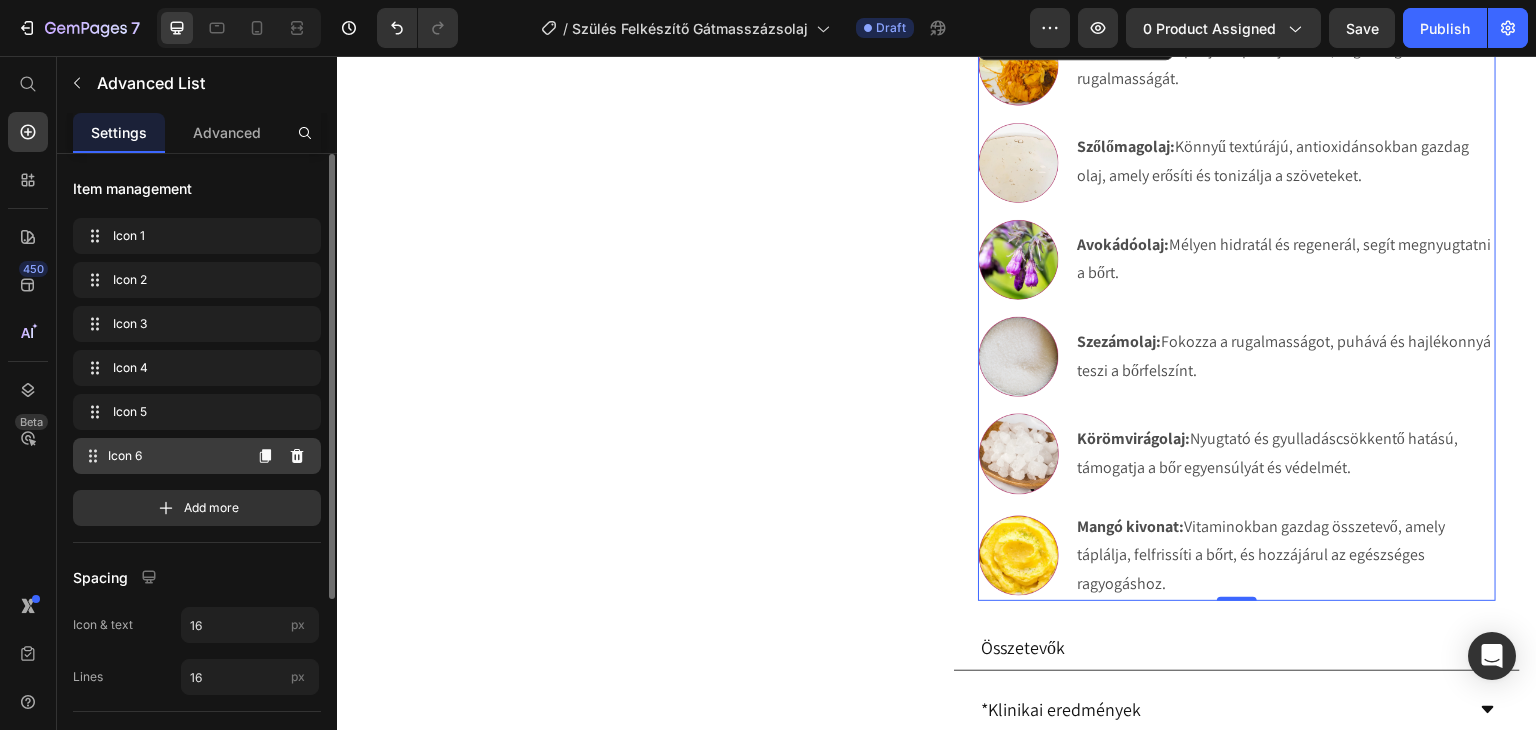 click 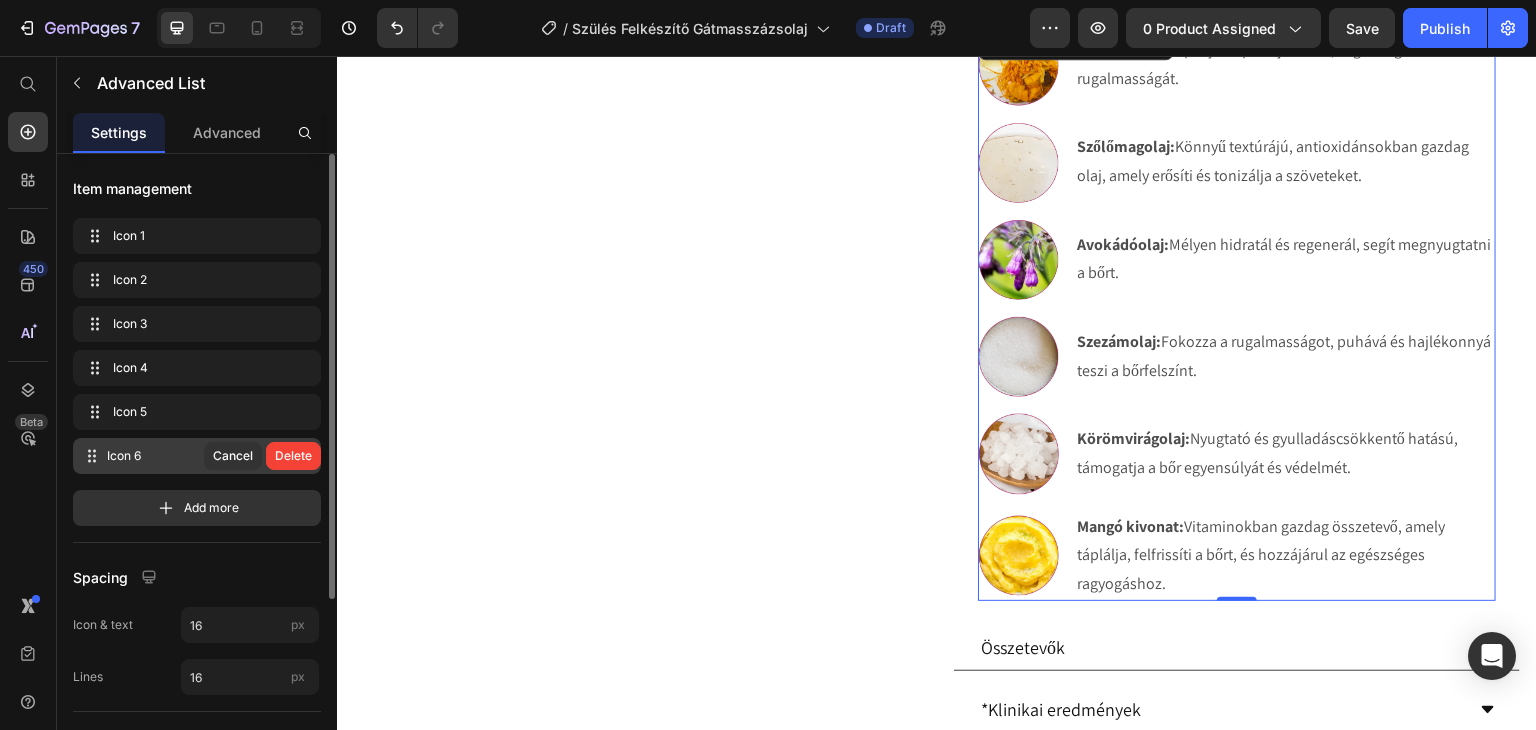 click on "Delete" at bounding box center (293, 456) 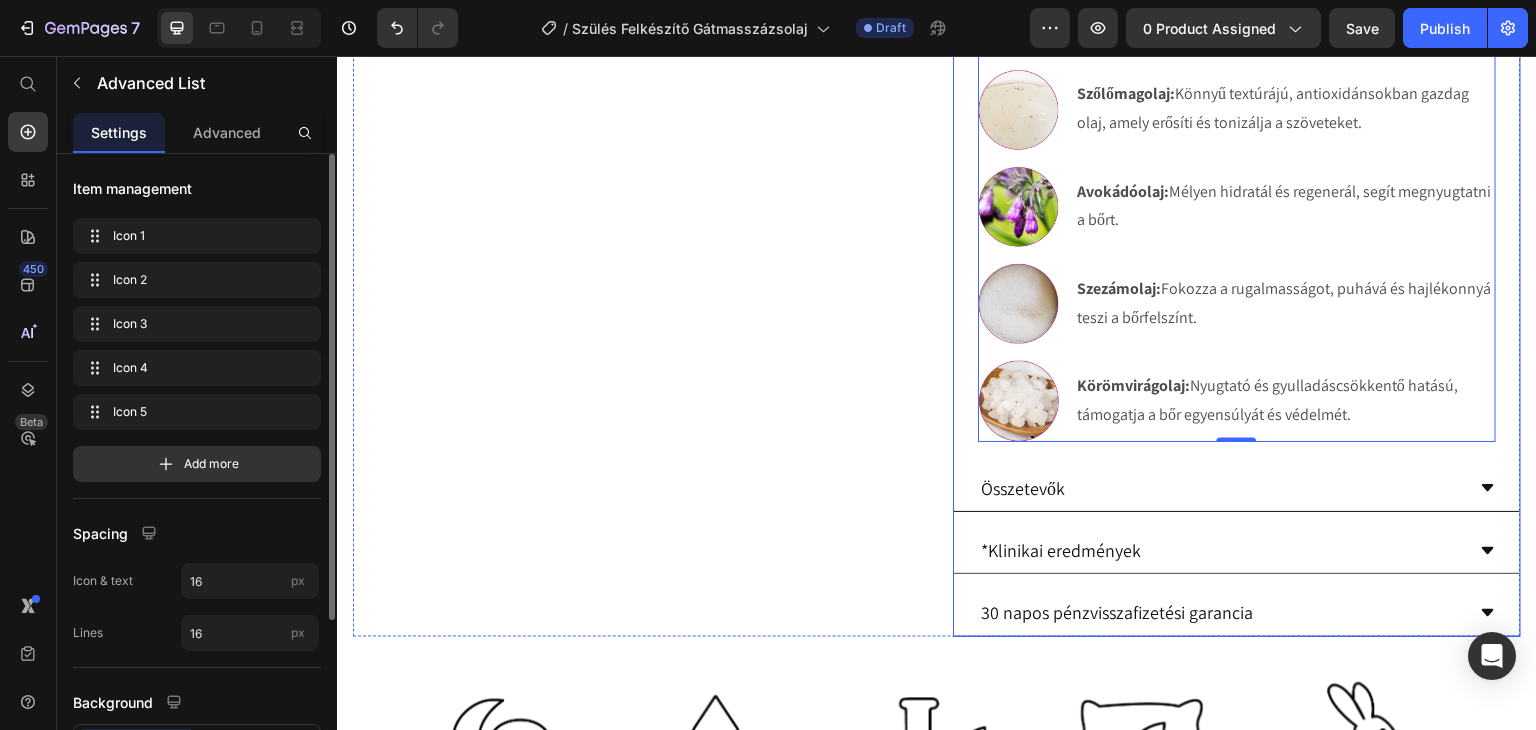 scroll, scrollTop: 1328, scrollLeft: 0, axis: vertical 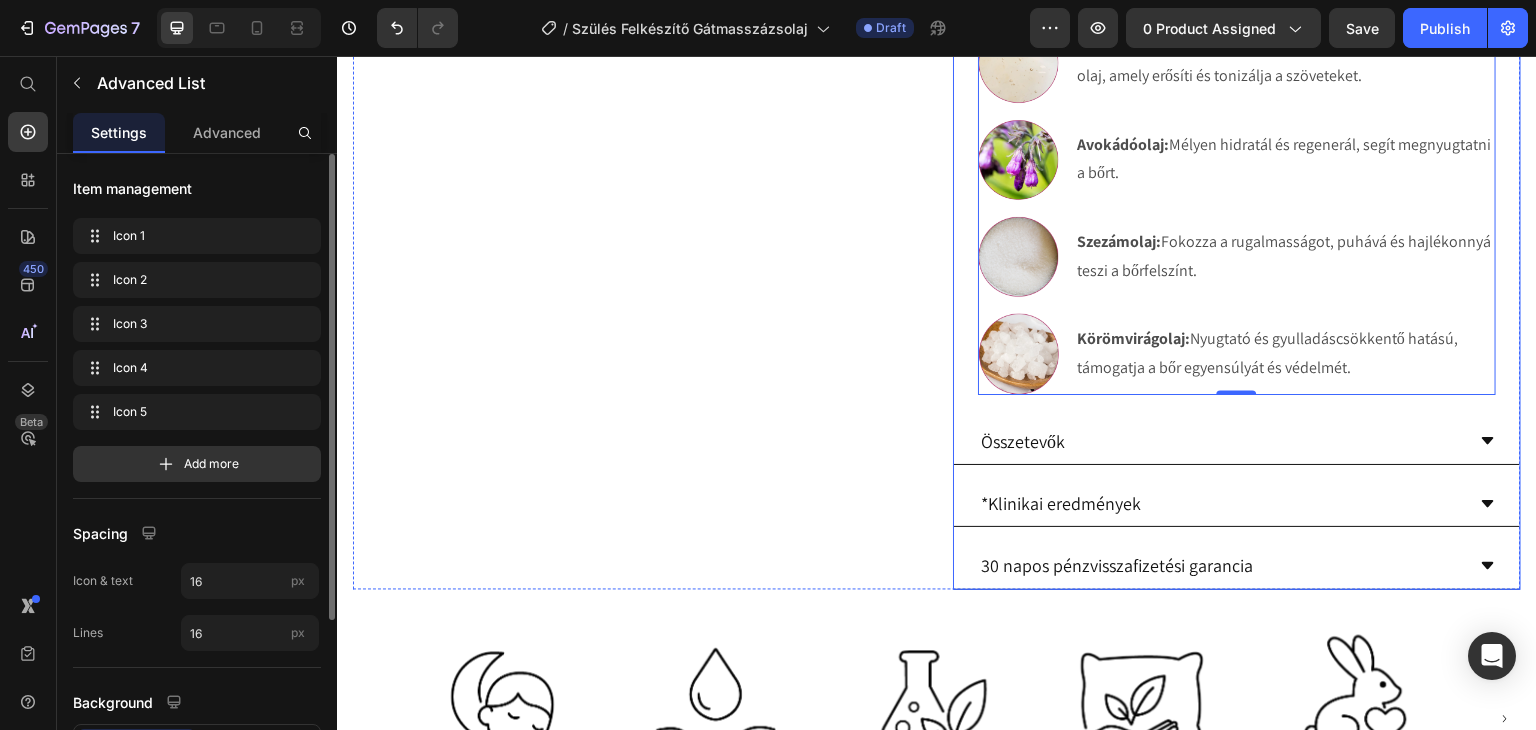 click on "Összetevők" at bounding box center (1221, 441) 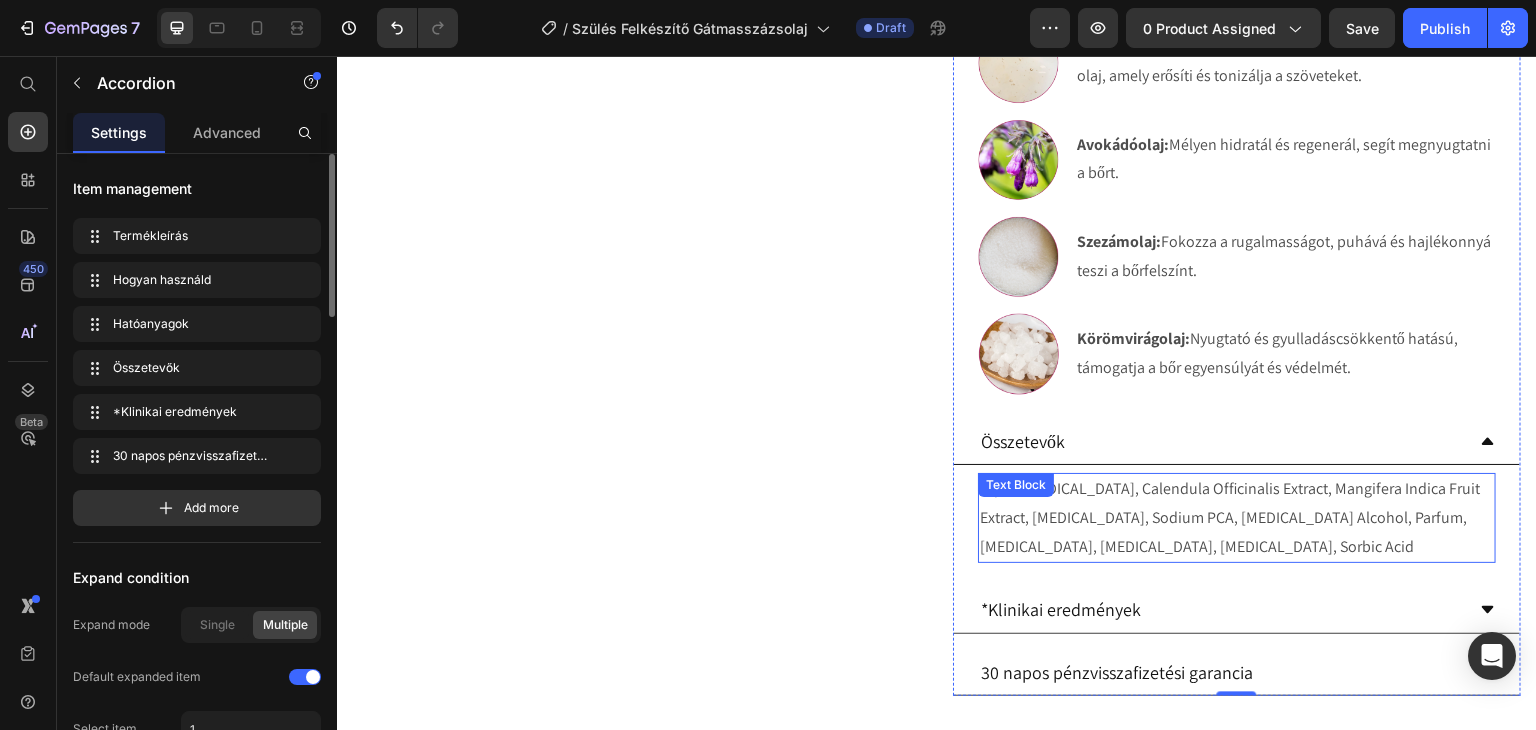 scroll, scrollTop: 1528, scrollLeft: 0, axis: vertical 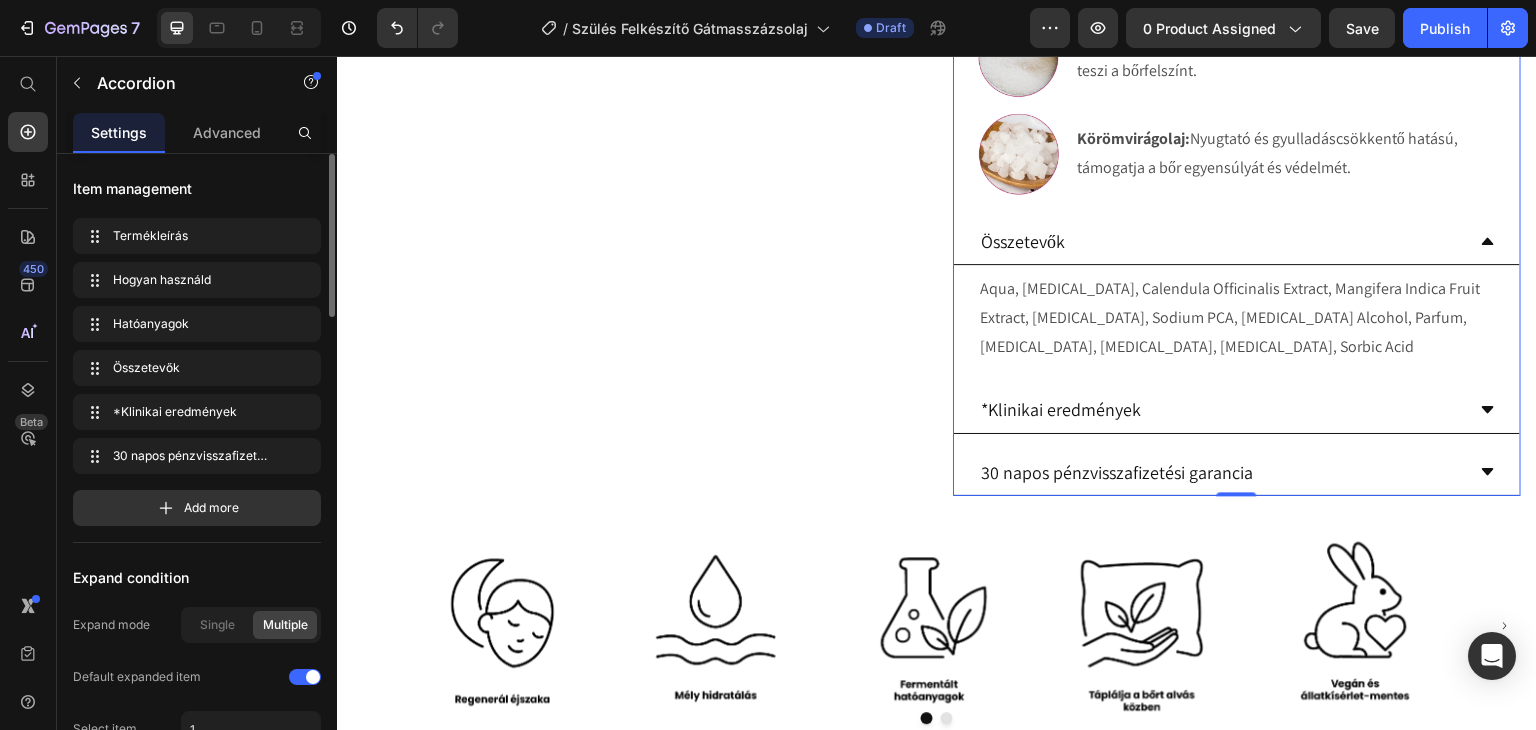 click on "30 napos pénzvisszafizetési garancia" at bounding box center [1221, 472] 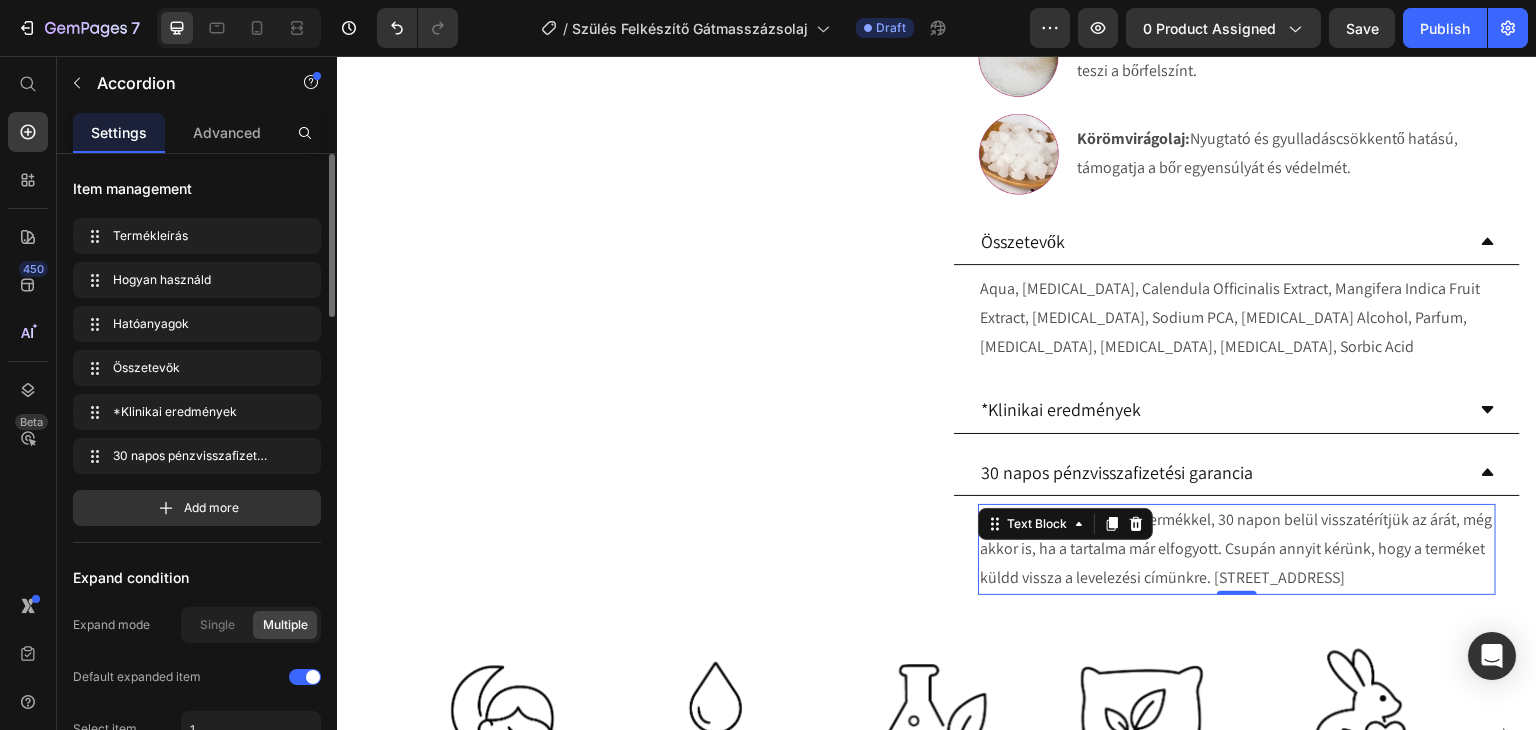 click on "Ha nem vagy elégedett a termékkel, 30 napon belül visszatérítjük az árát, még akkor is, ha a tartalma már elfogyott. Csupán annyit kérünk, hogy a terméket küldd vissza a levelezési címünkre. [STREET_ADDRESS]" at bounding box center (1237, 549) 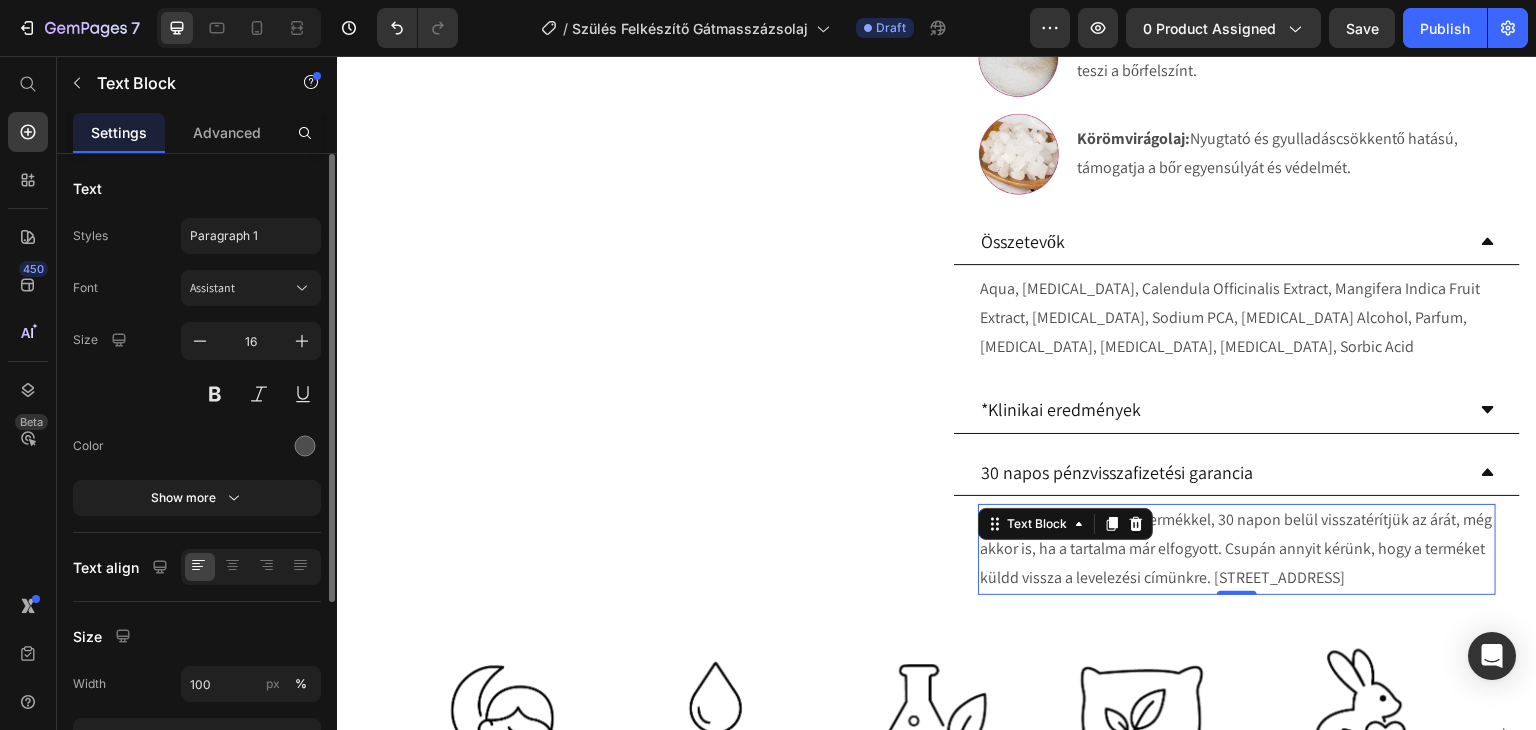 click on "Ha nem vagy elégedett a termékkel, 30 napon belül visszatérítjük az árát, még akkor is, ha a tartalma már elfogyott. Csupán annyit kérünk, hogy a terméket küldd vissza a levelezési címünkre. [STREET_ADDRESS]" at bounding box center [1237, 549] 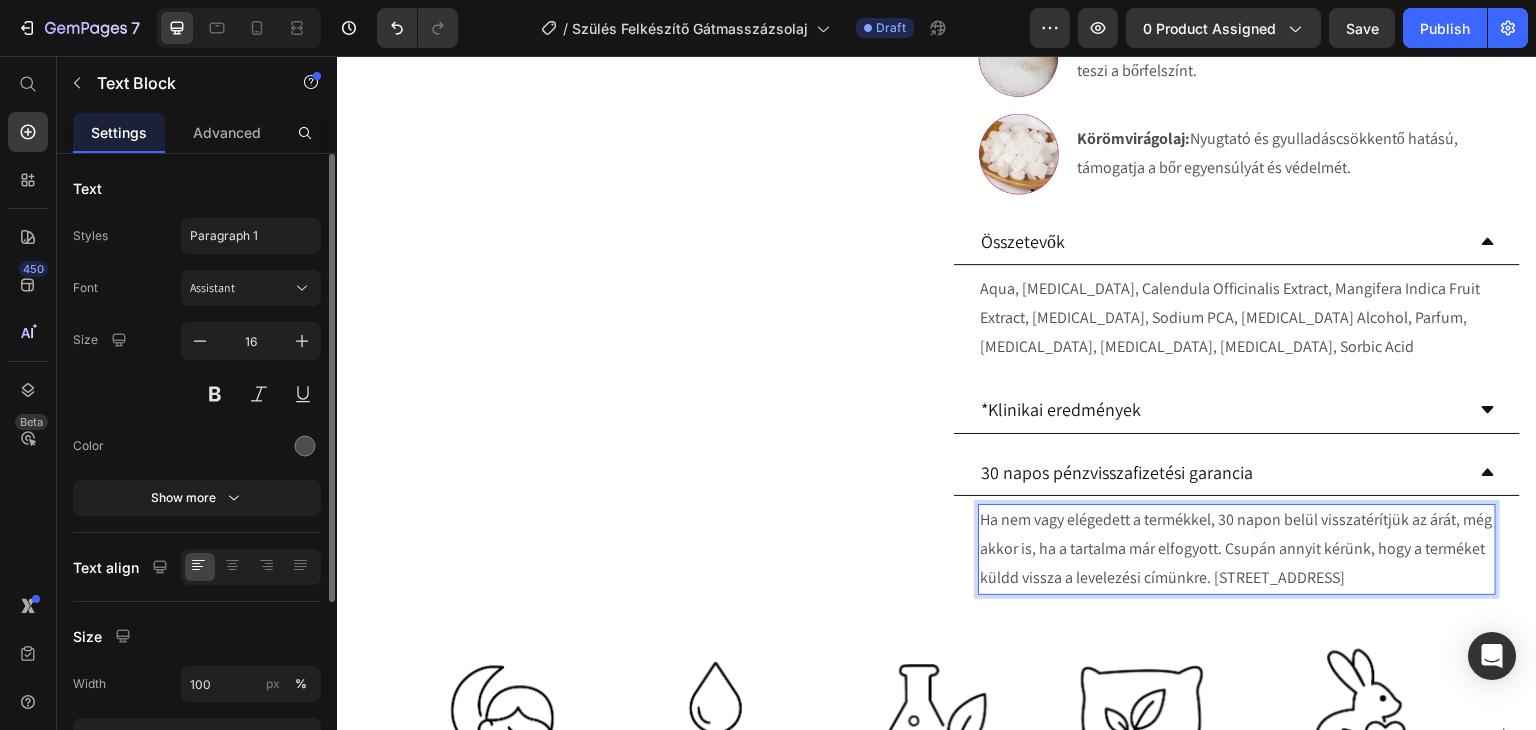 drag, startPoint x: 1017, startPoint y: 625, endPoint x: 971, endPoint y: 541, distance: 95.77056 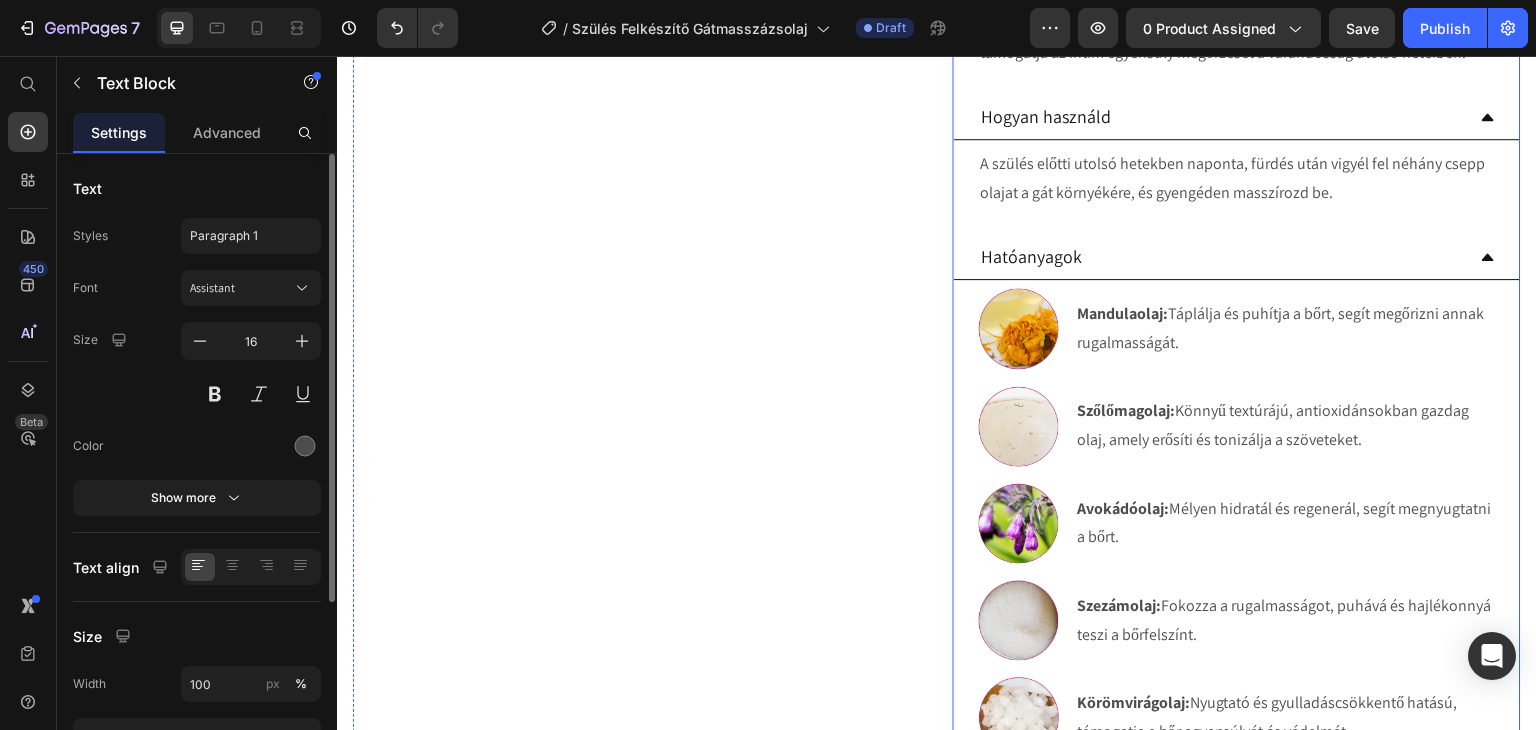 scroll, scrollTop: 928, scrollLeft: 0, axis: vertical 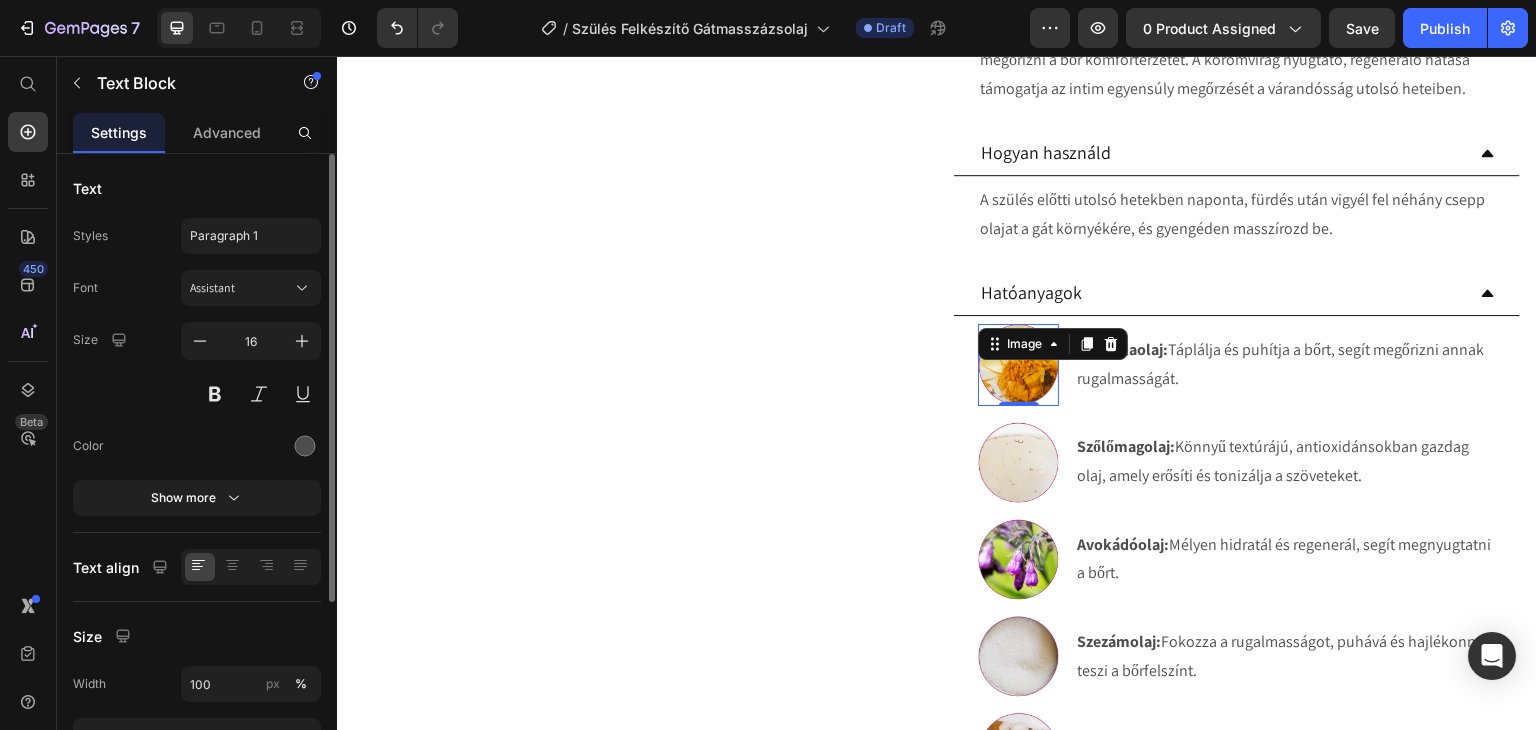 click at bounding box center (1018, 364) 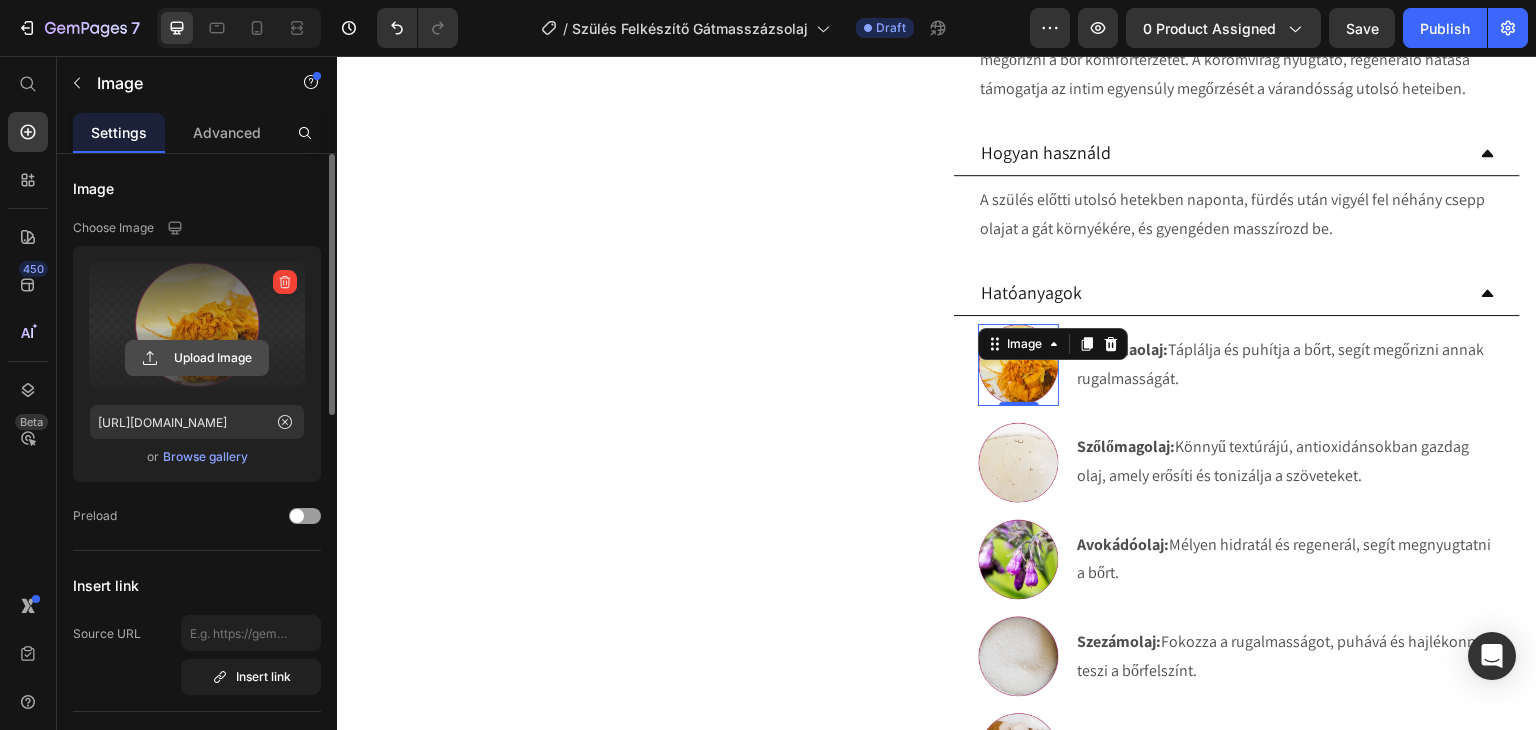 click 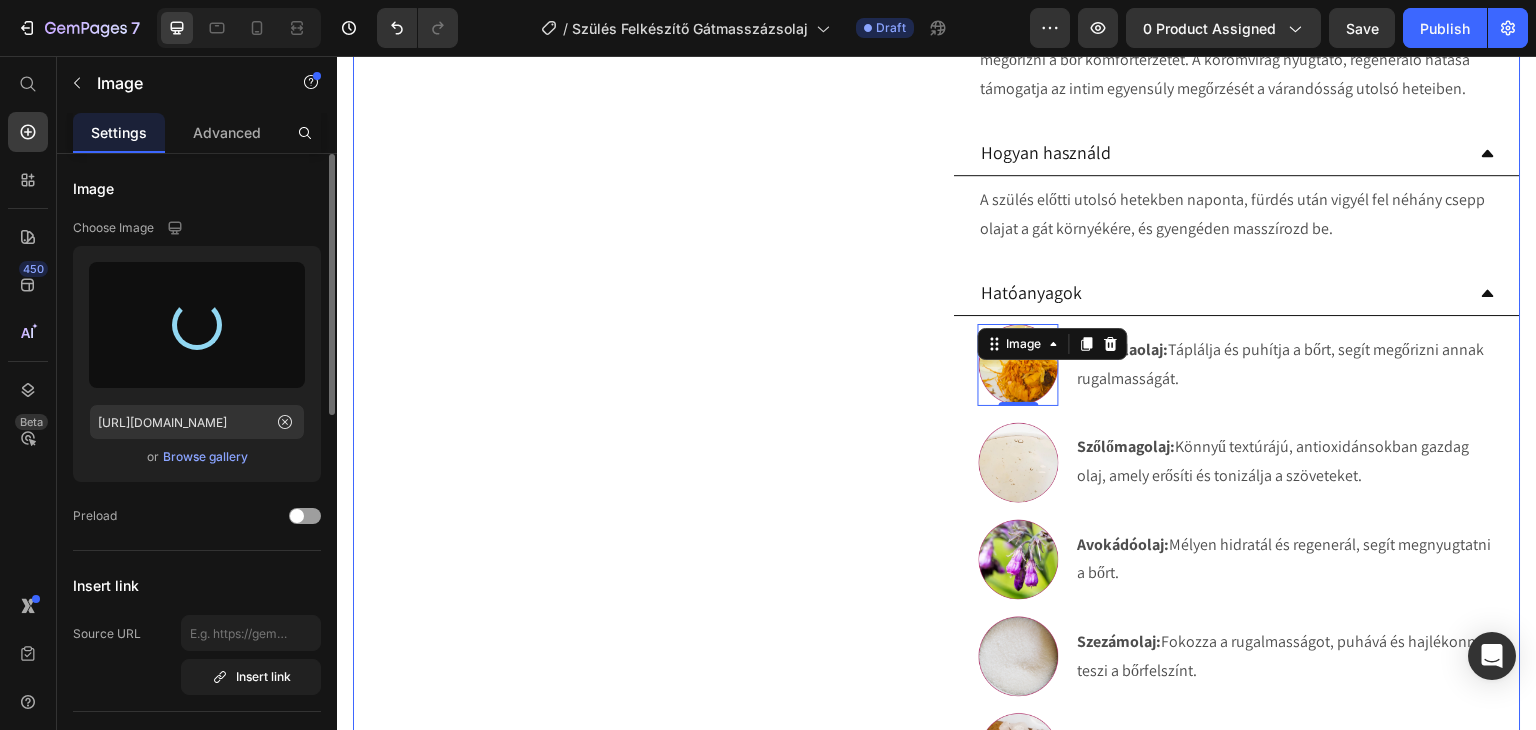 type on "[URL][DOMAIN_NAME]" 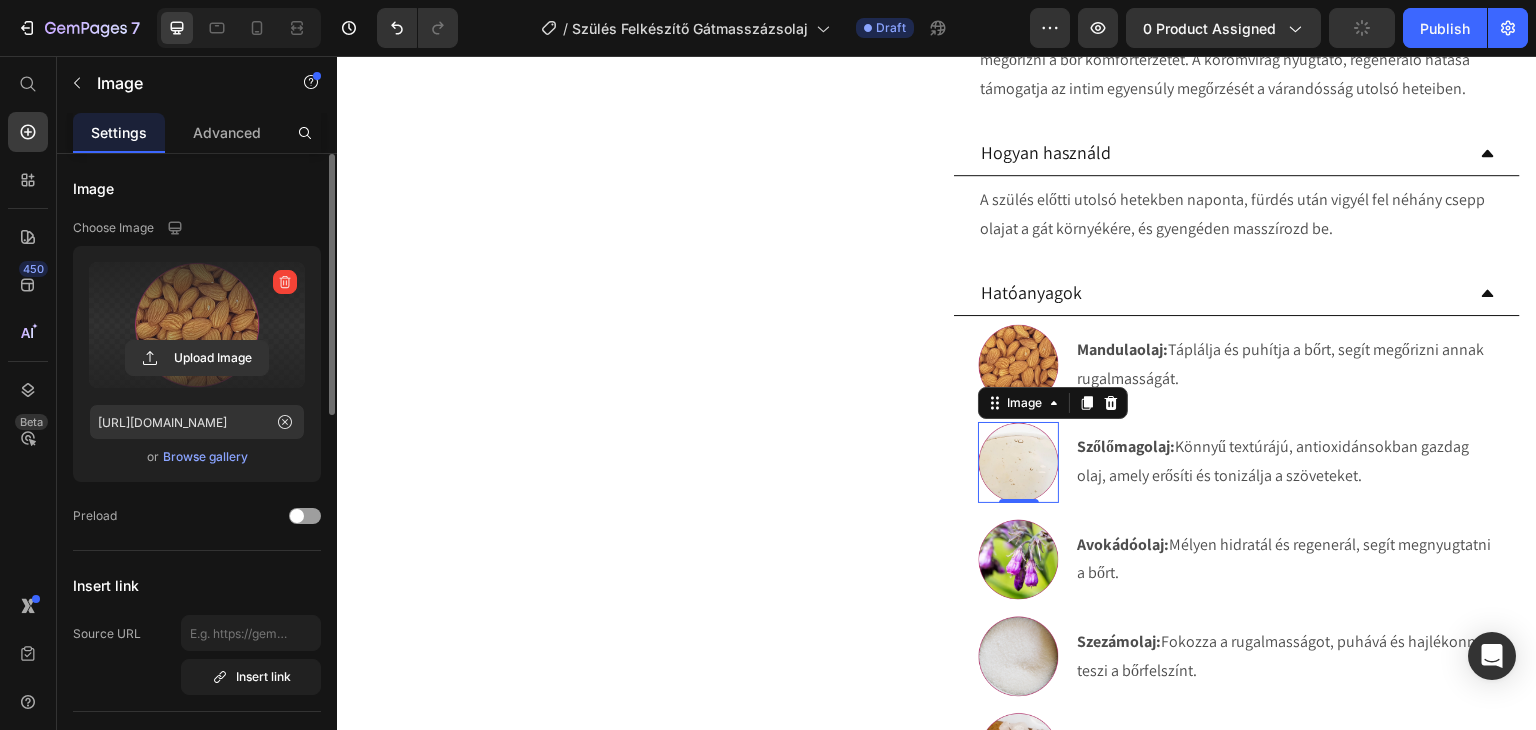 click at bounding box center [1018, 462] 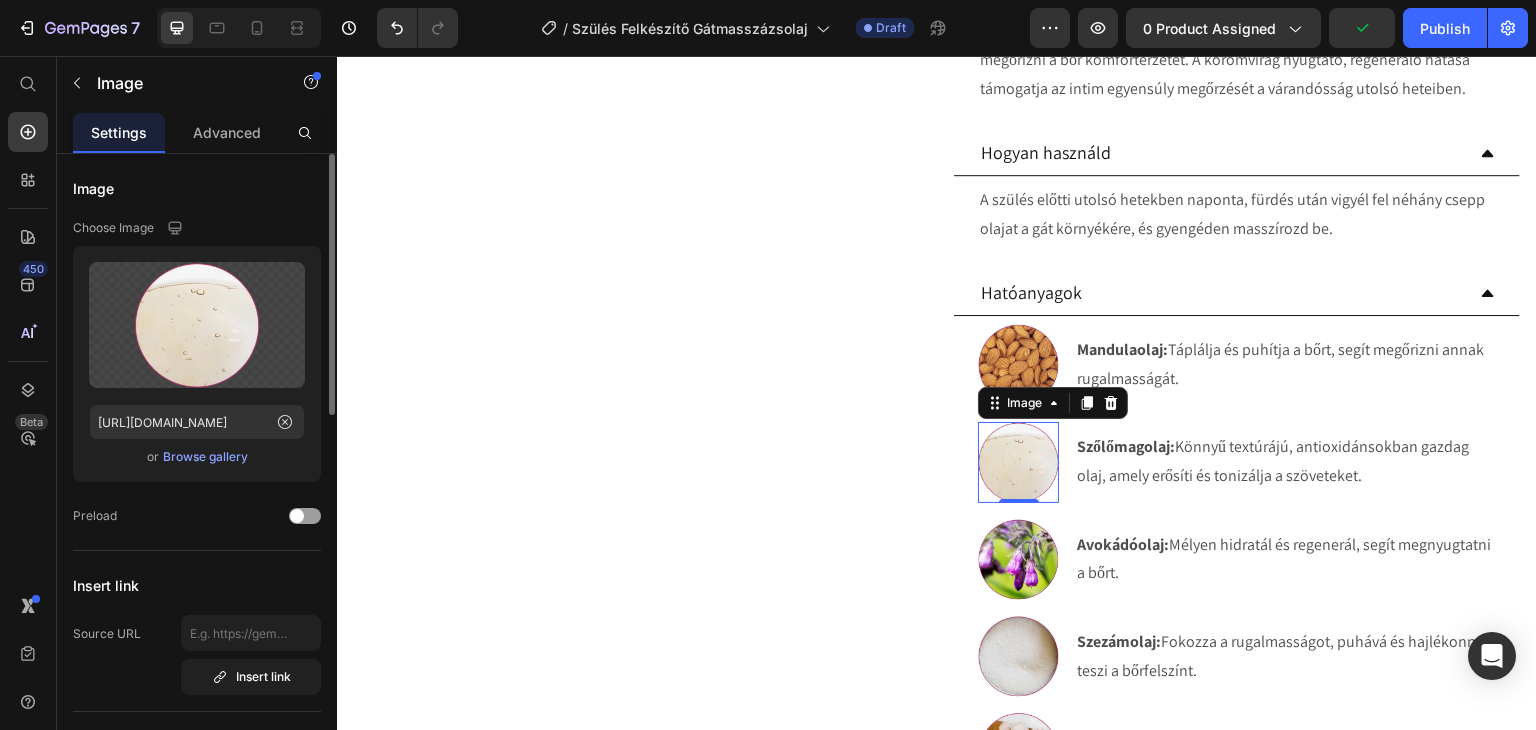 click on "Browse gallery" at bounding box center [205, 457] 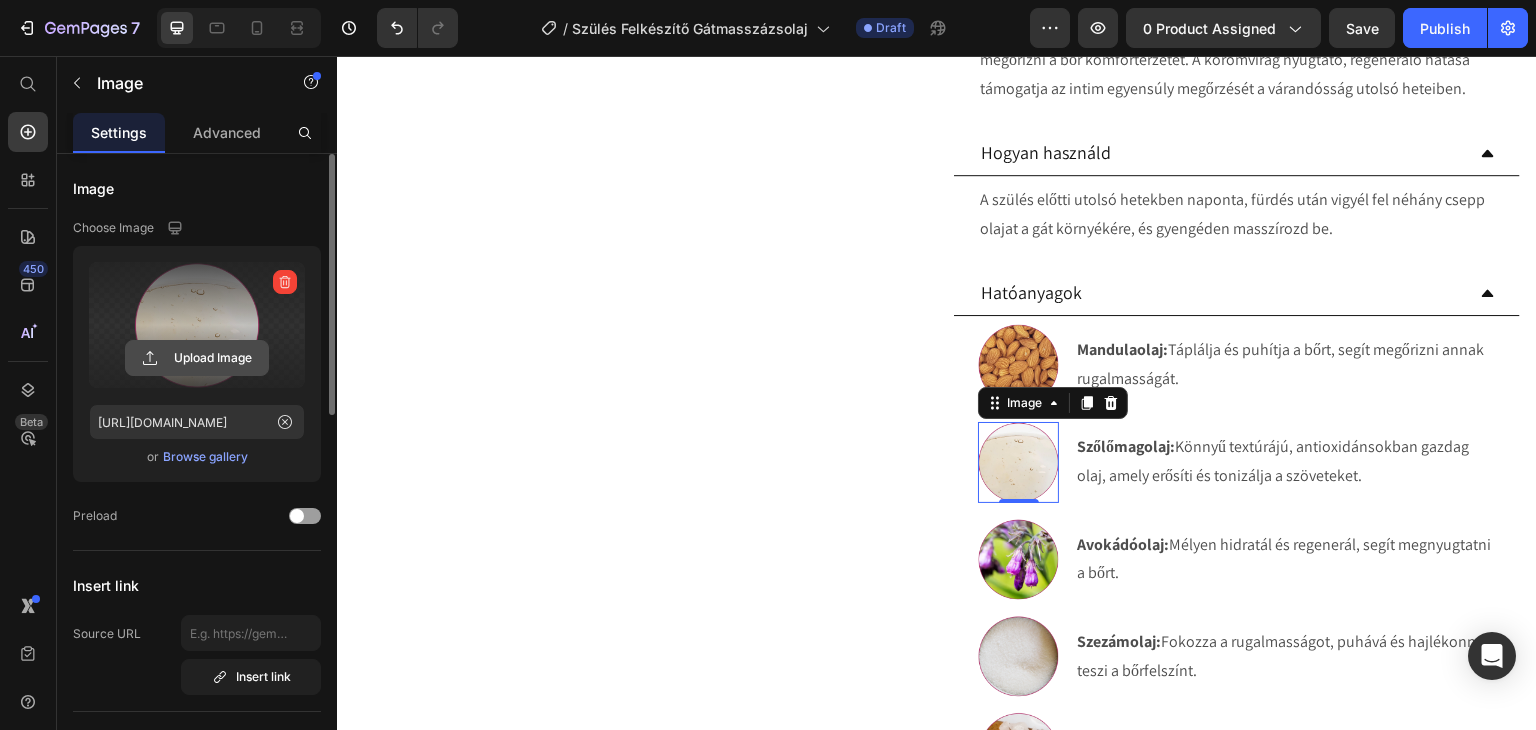 click 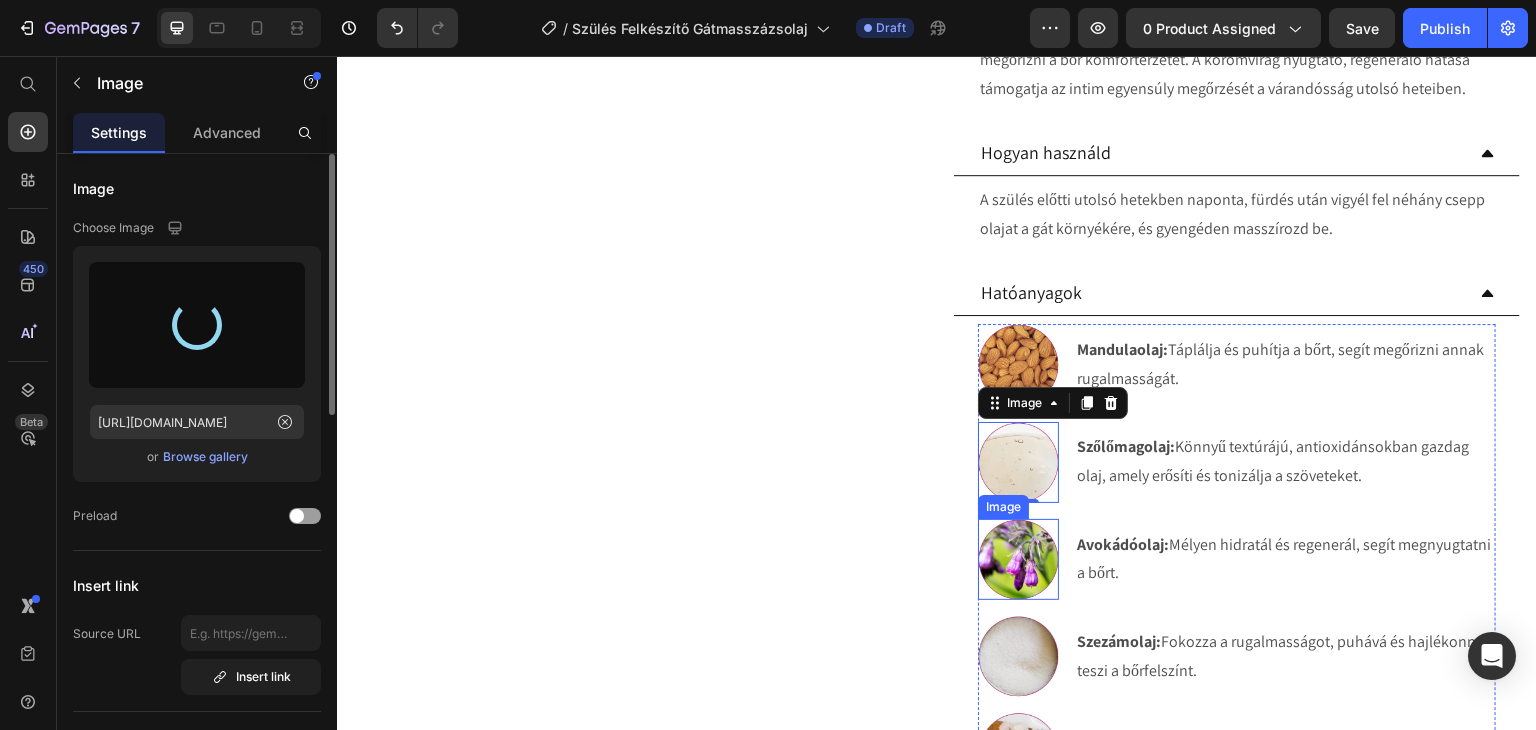 type on "https://cdn.shopify.com/s/files/1/0270/9628/5265/files/gempages_463917519317632081-e6537e04-39c8-44f0-ab0e-e253a3cdaa5d.webp" 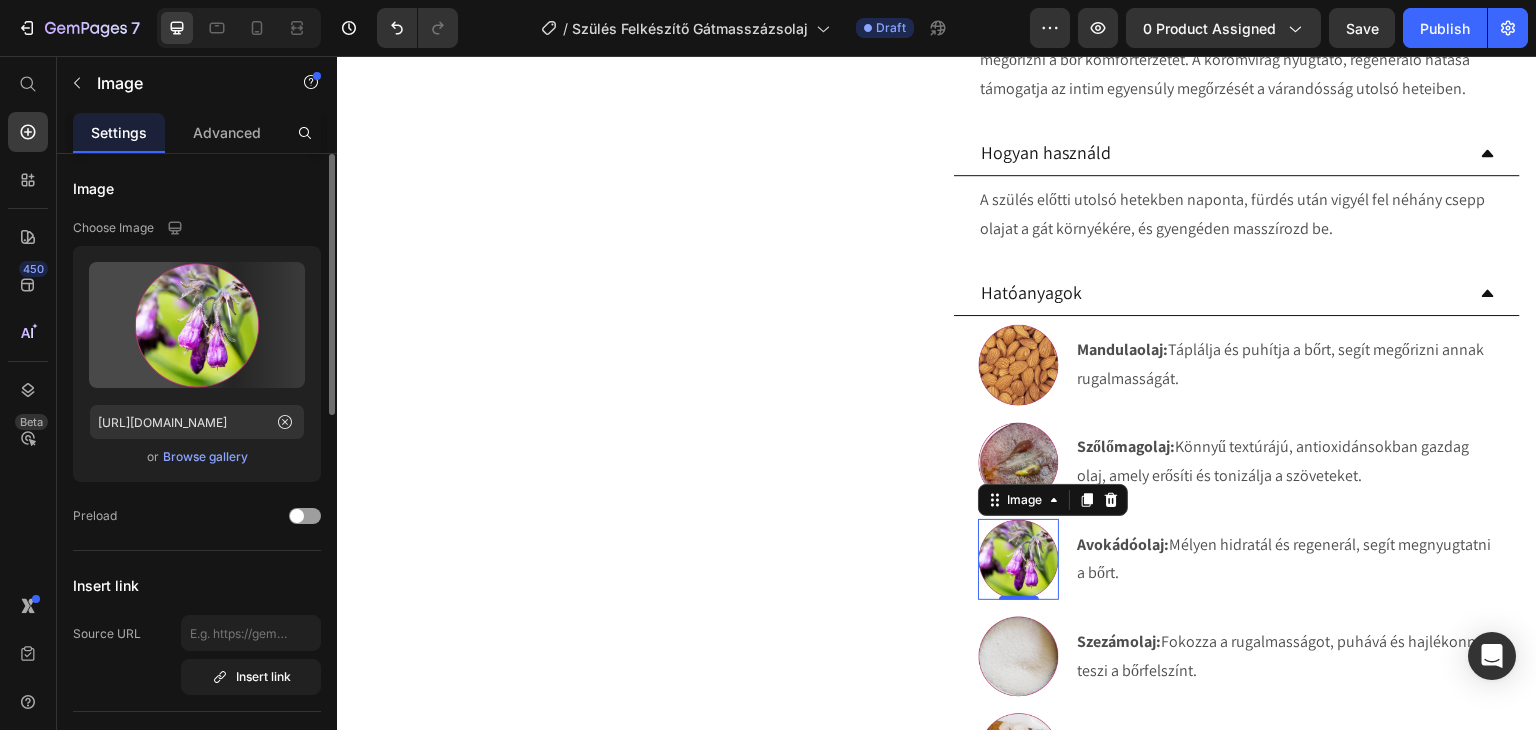 click at bounding box center (1018, 559) 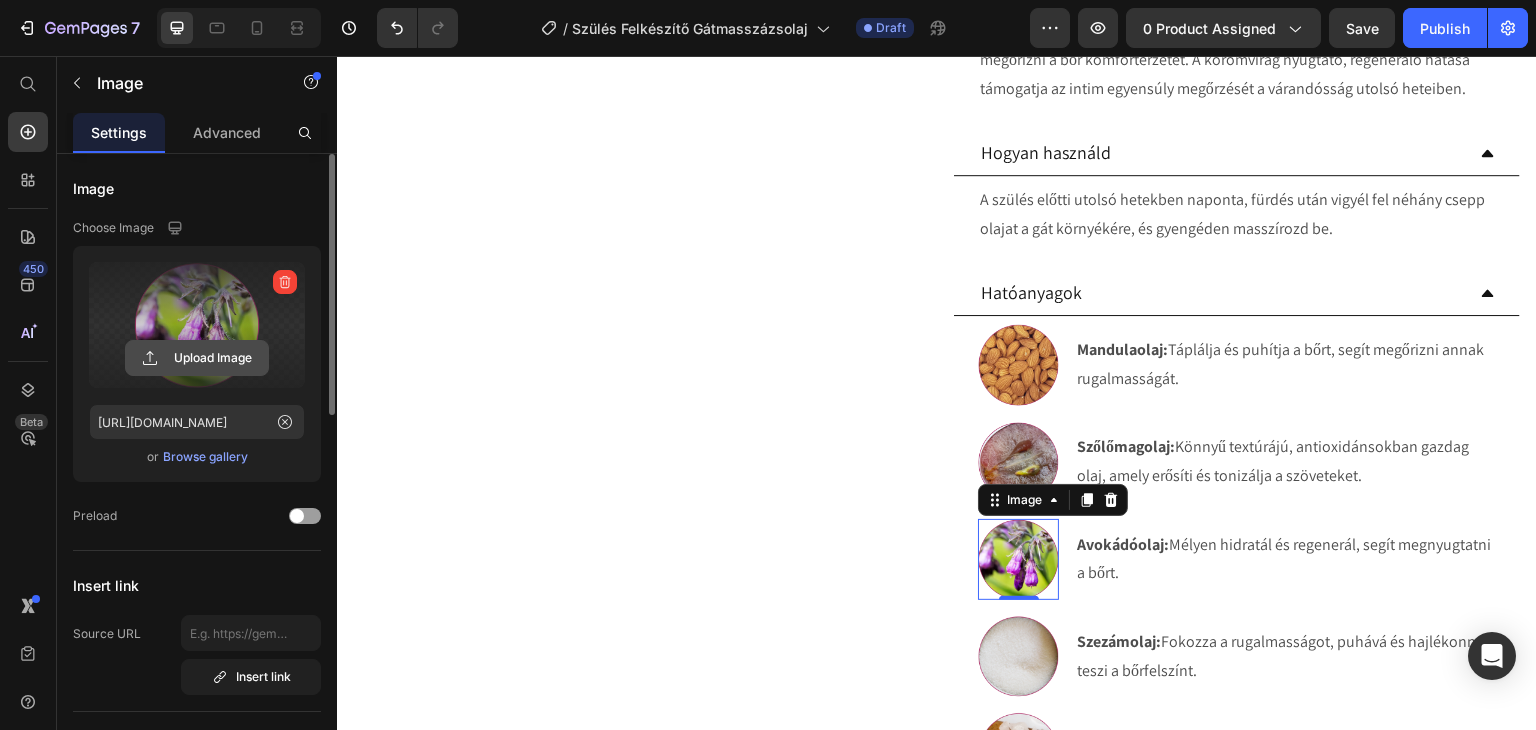 click 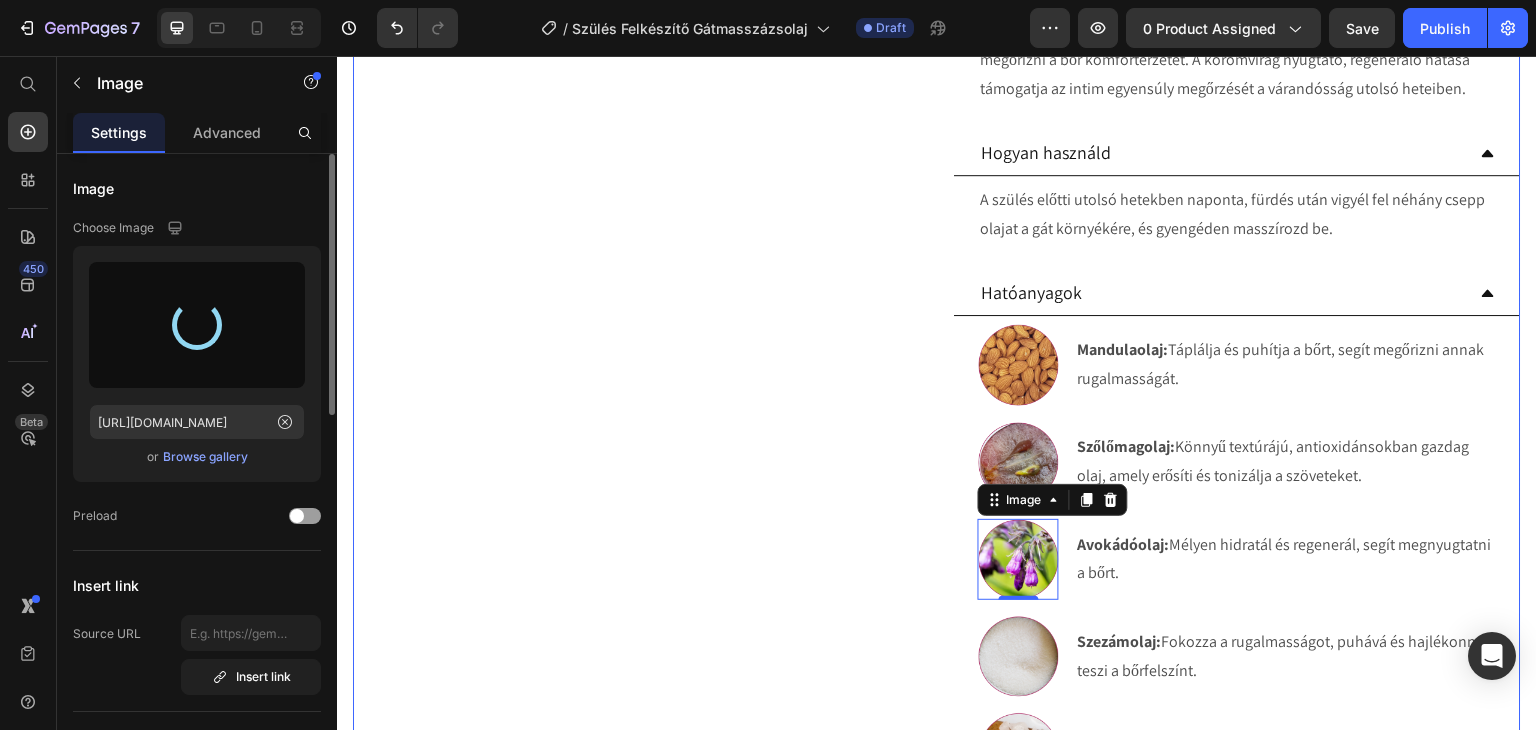 type on "[URL][DOMAIN_NAME]" 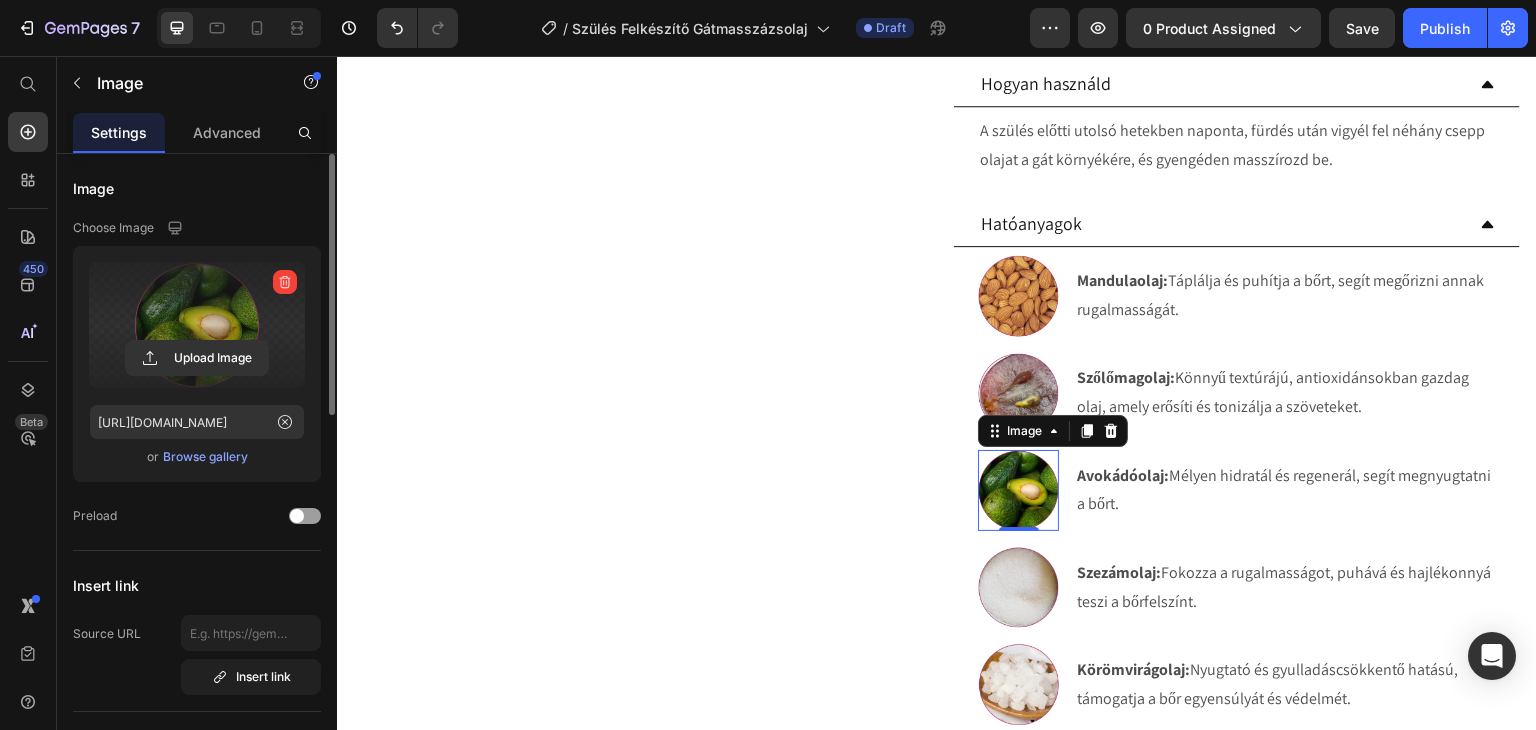 scroll, scrollTop: 1028, scrollLeft: 0, axis: vertical 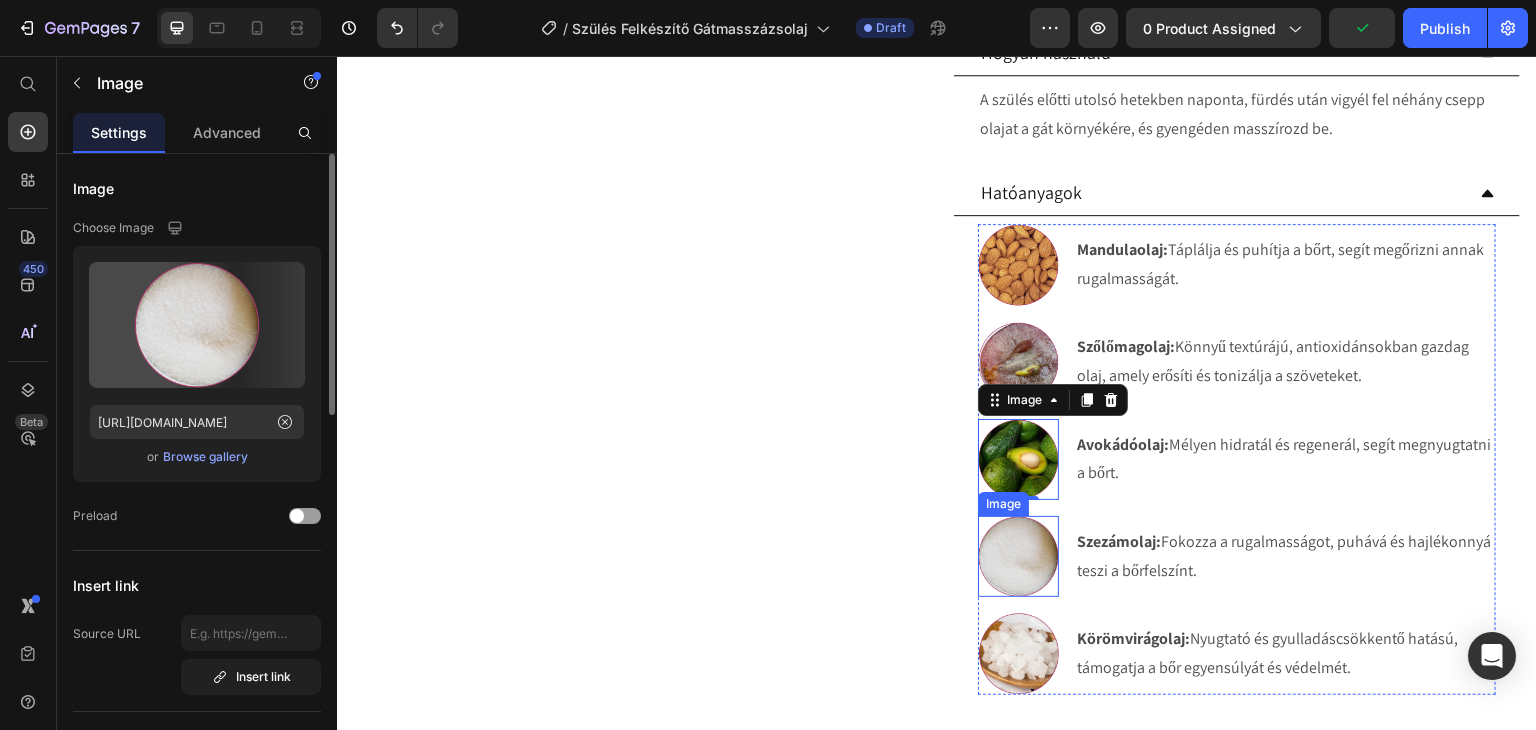 click at bounding box center (1018, 556) 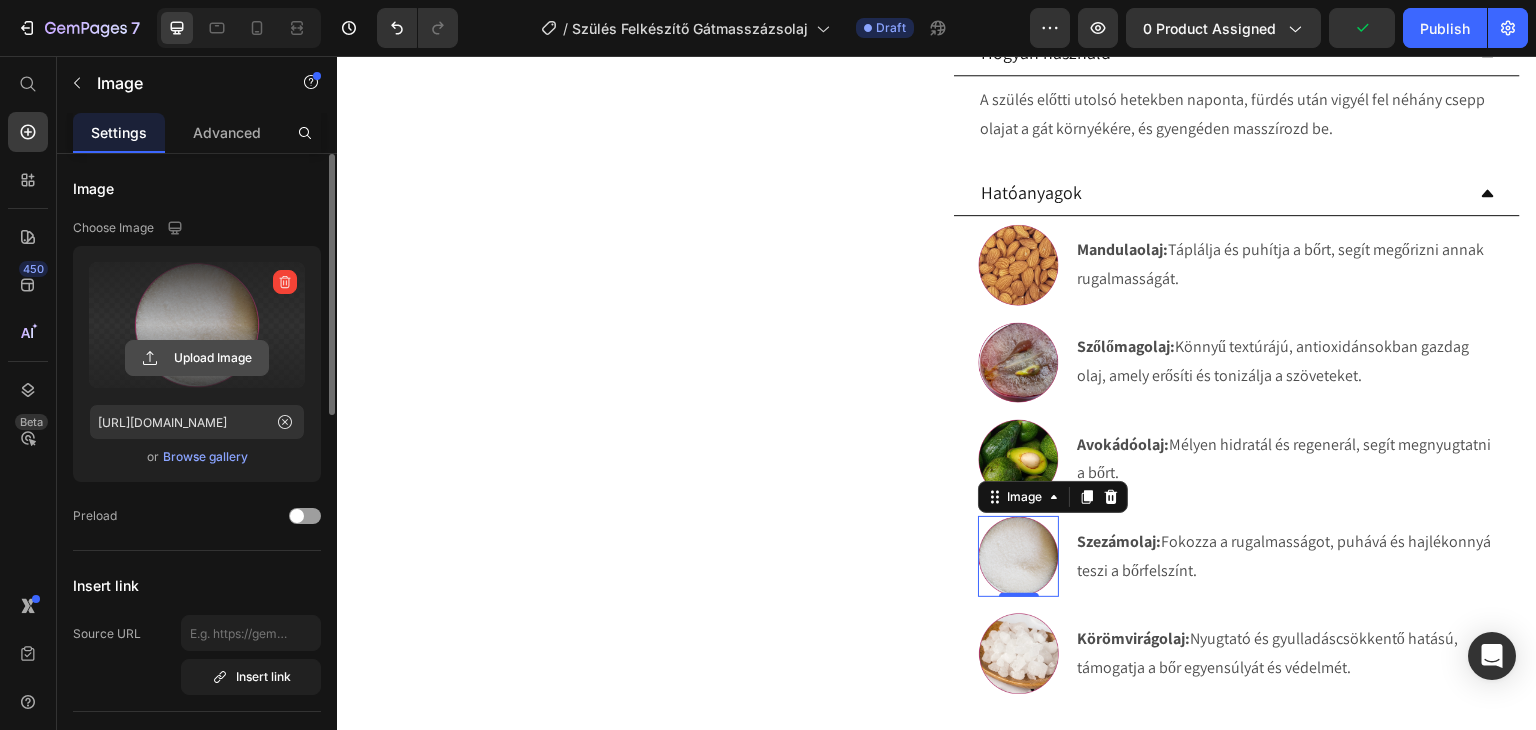 click 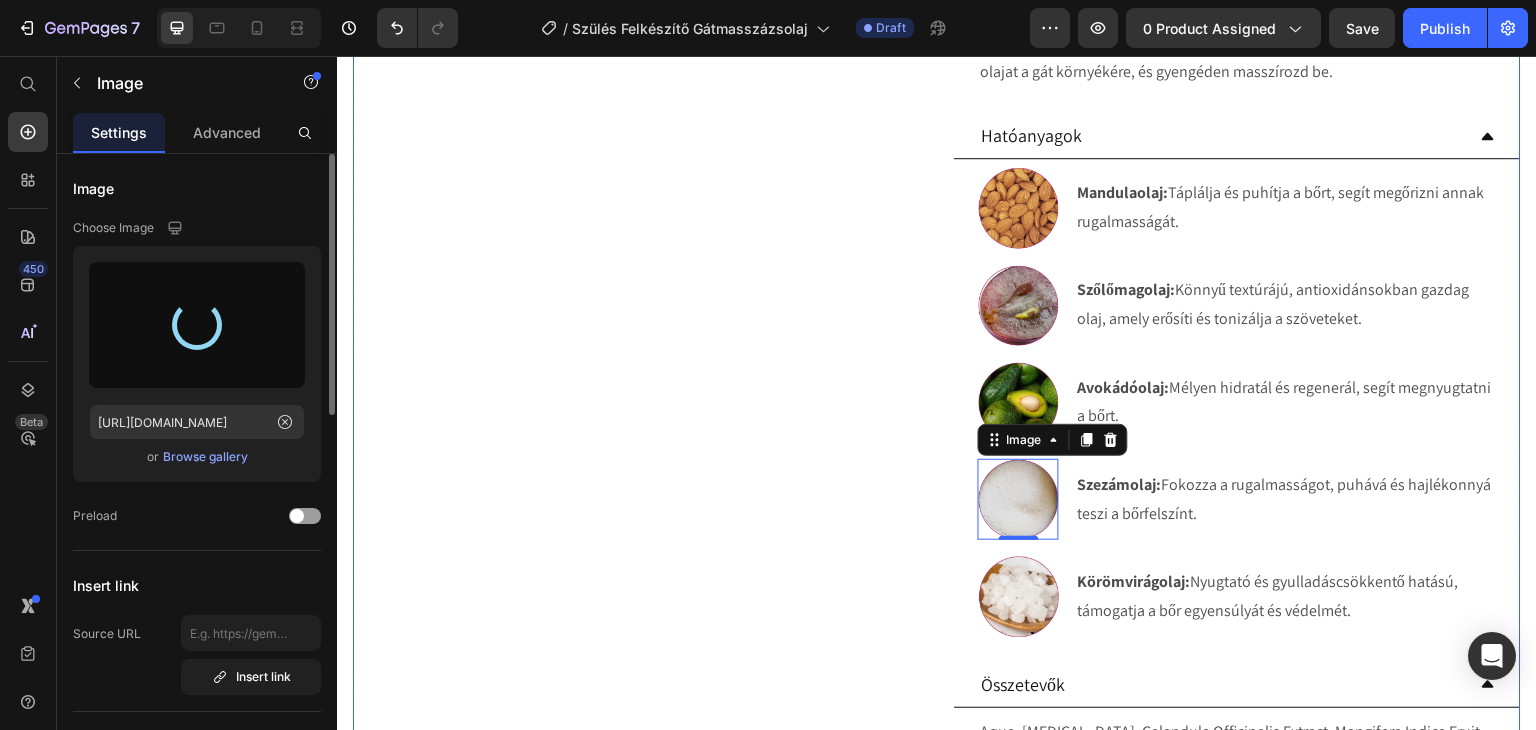 scroll, scrollTop: 1128, scrollLeft: 0, axis: vertical 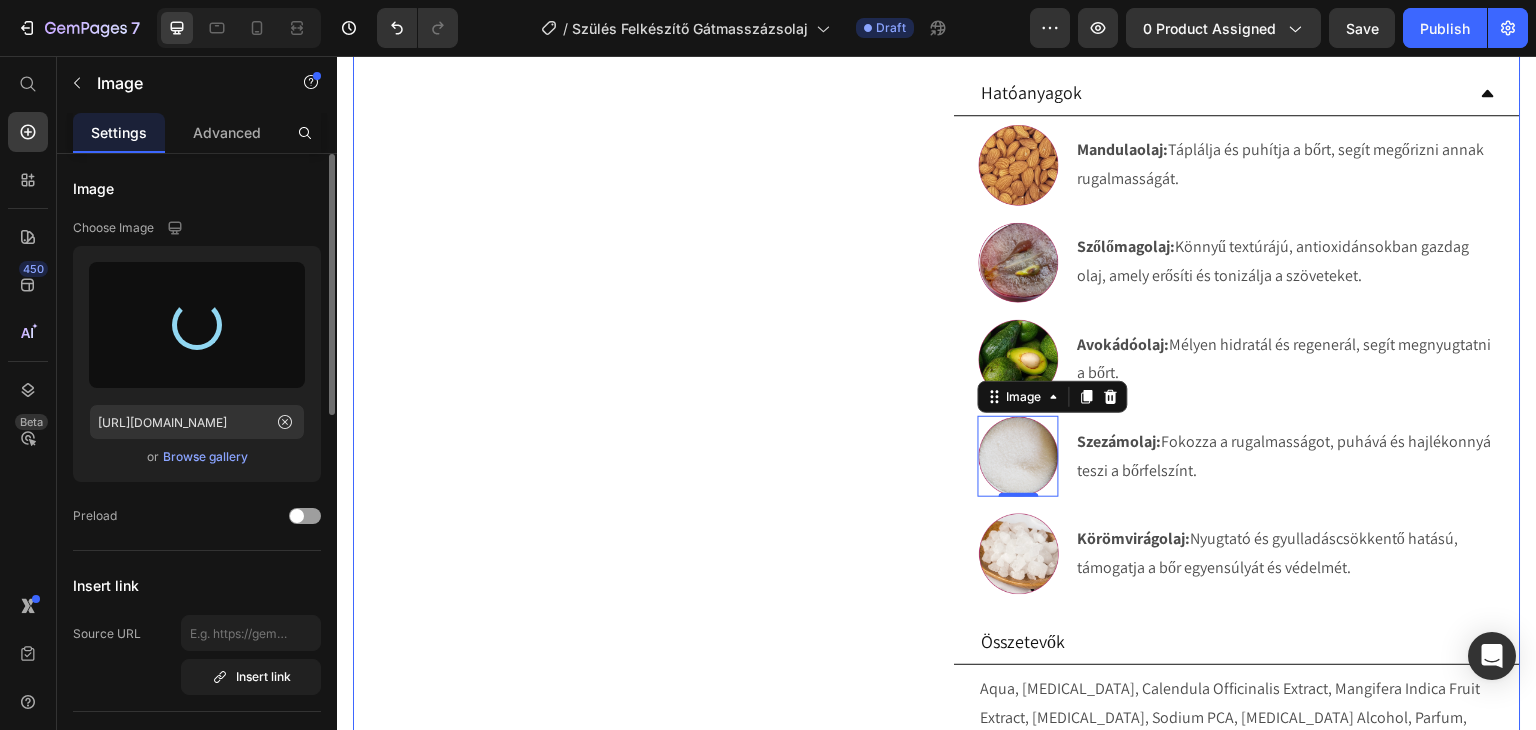 type on "https://cdn.shopify.com/s/files/1/0270/9628/5265/files/gempages_463917519317632081-0df8eb2f-94d0-4ab9-8bfe-a961a0e94956.webp" 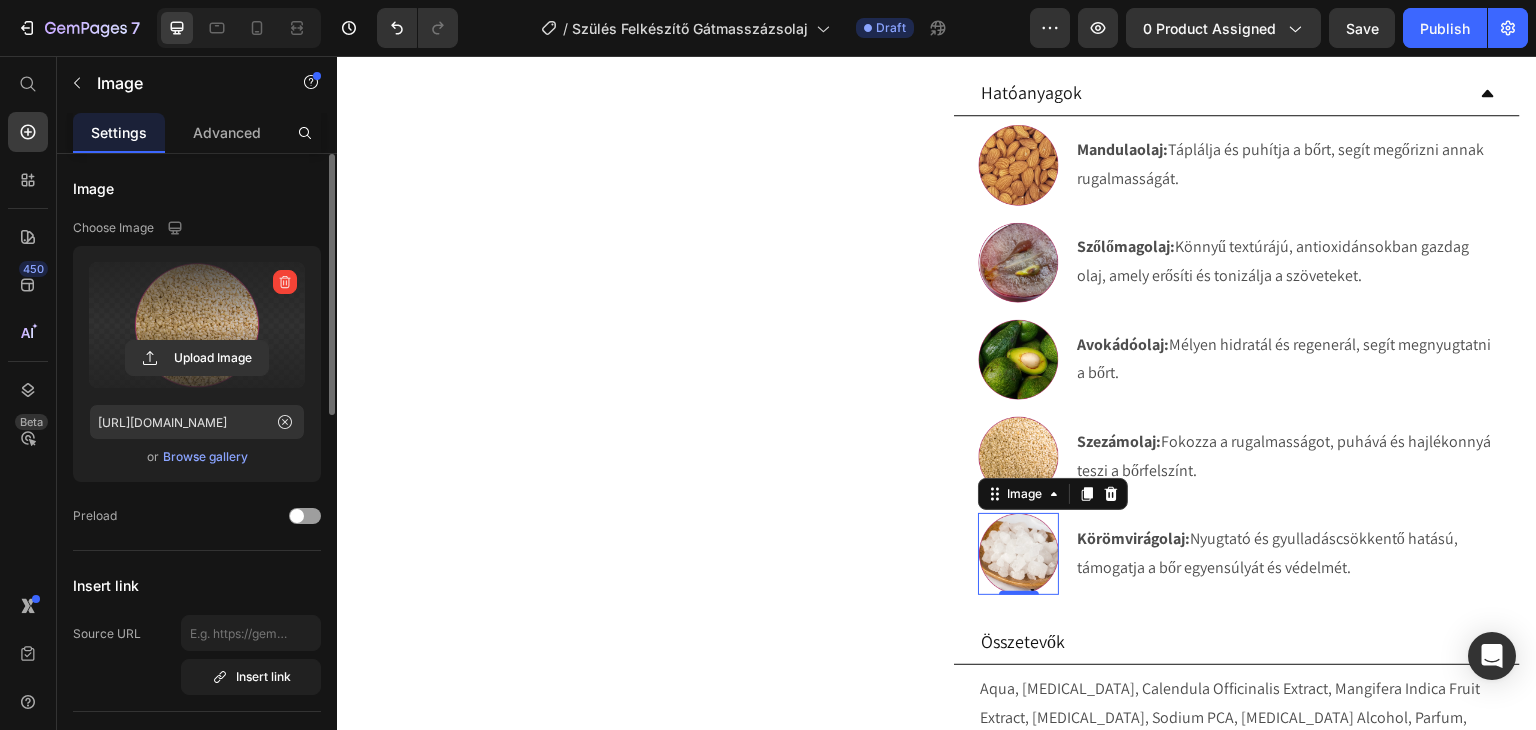 click at bounding box center [1018, 553] 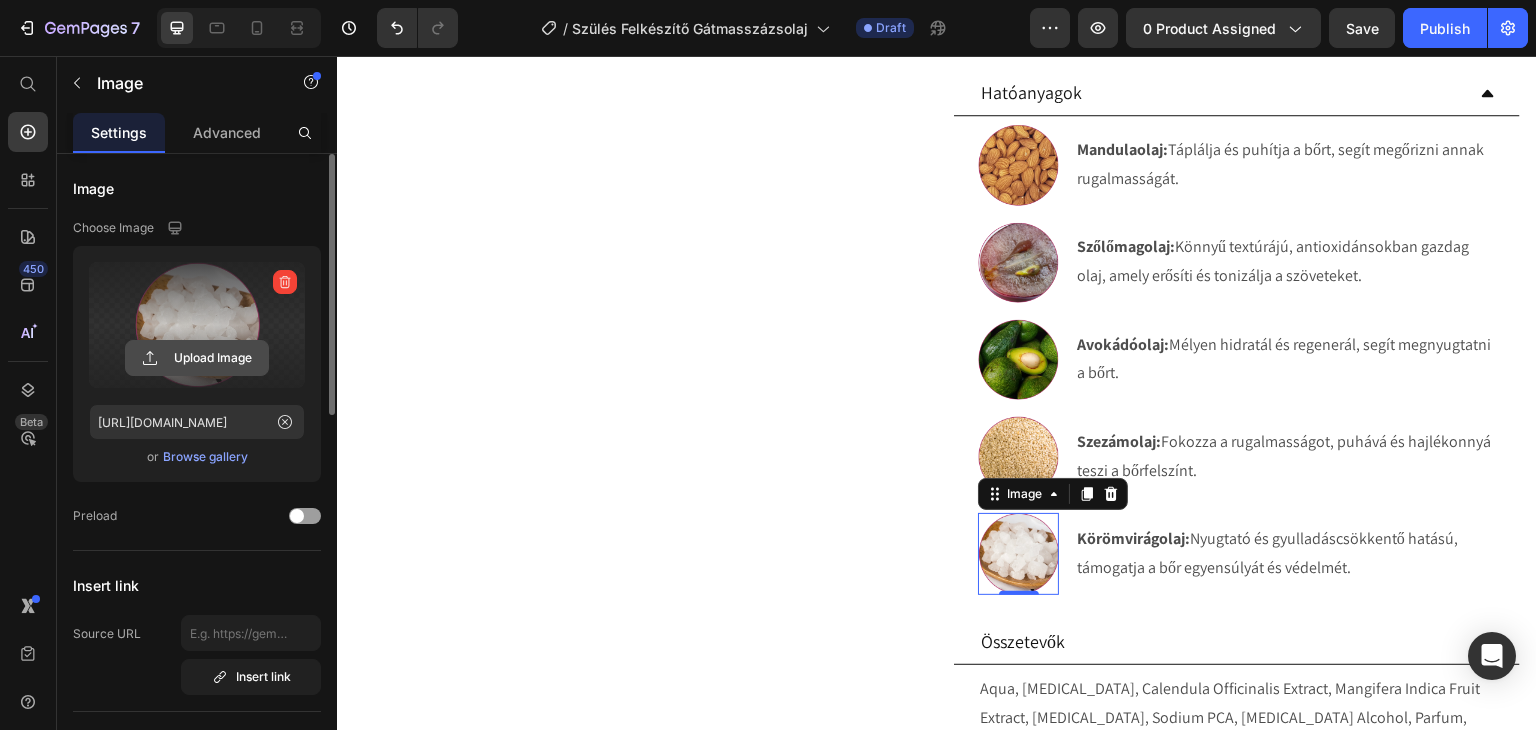 click 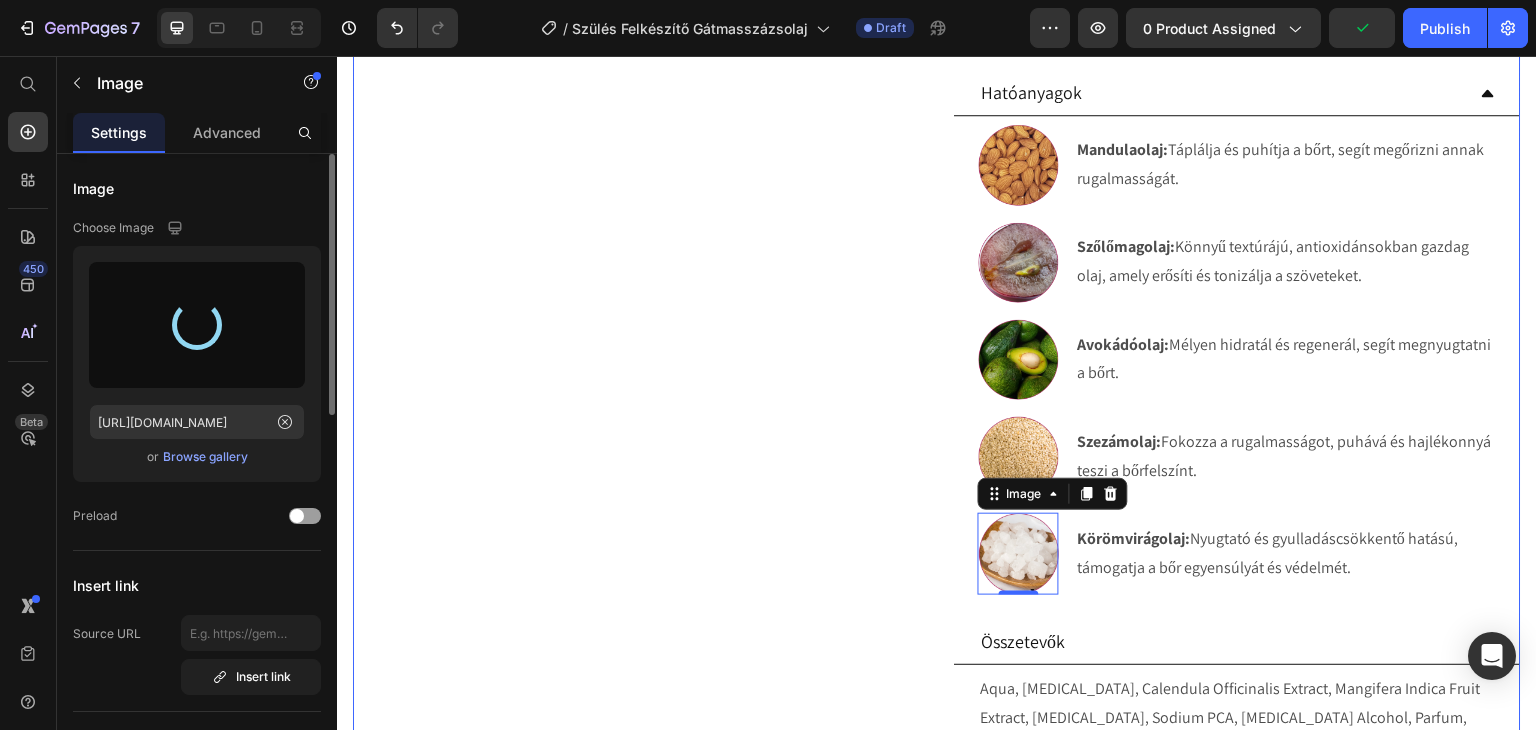 type on "[URL][DOMAIN_NAME]" 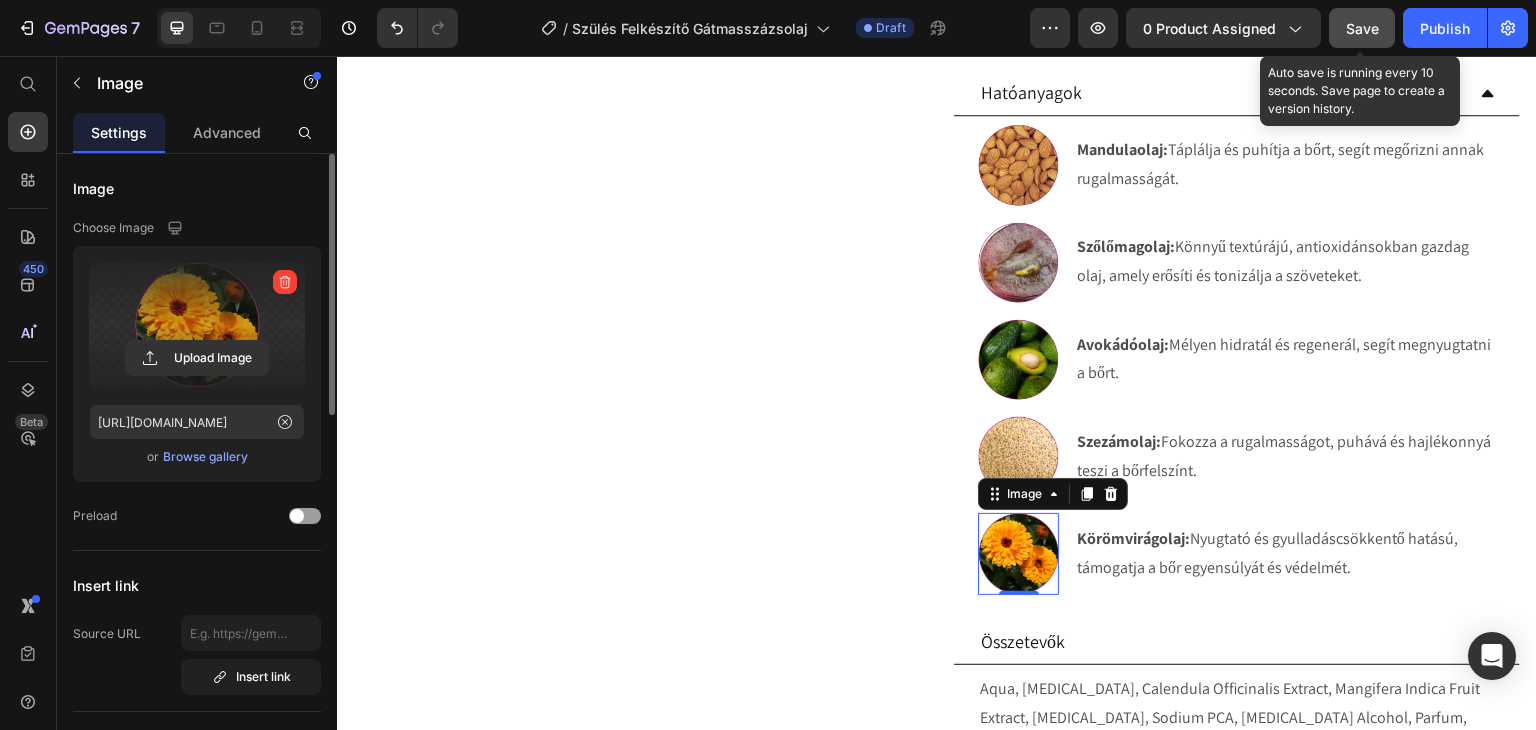 click on "Save" at bounding box center (1362, 28) 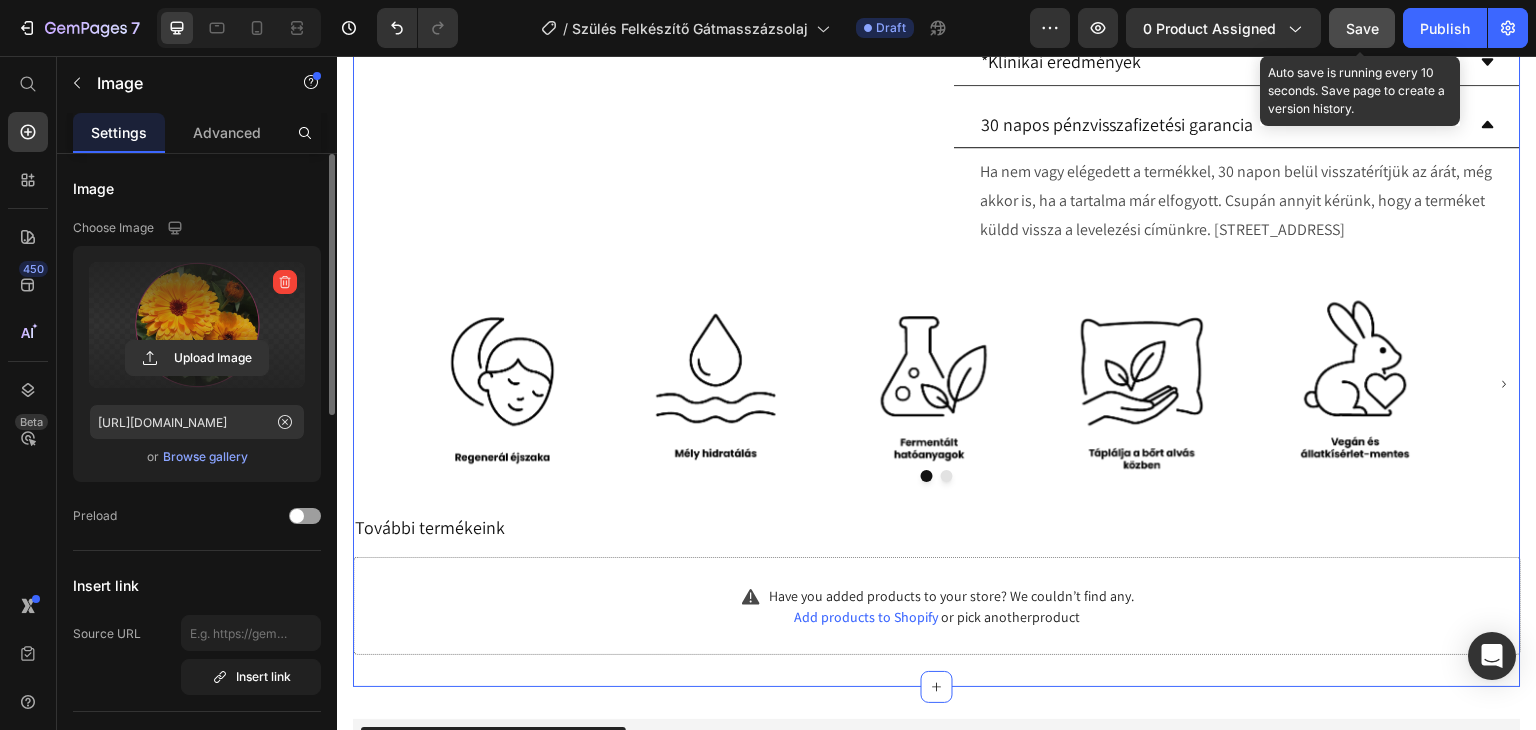 scroll, scrollTop: 1828, scrollLeft: 0, axis: vertical 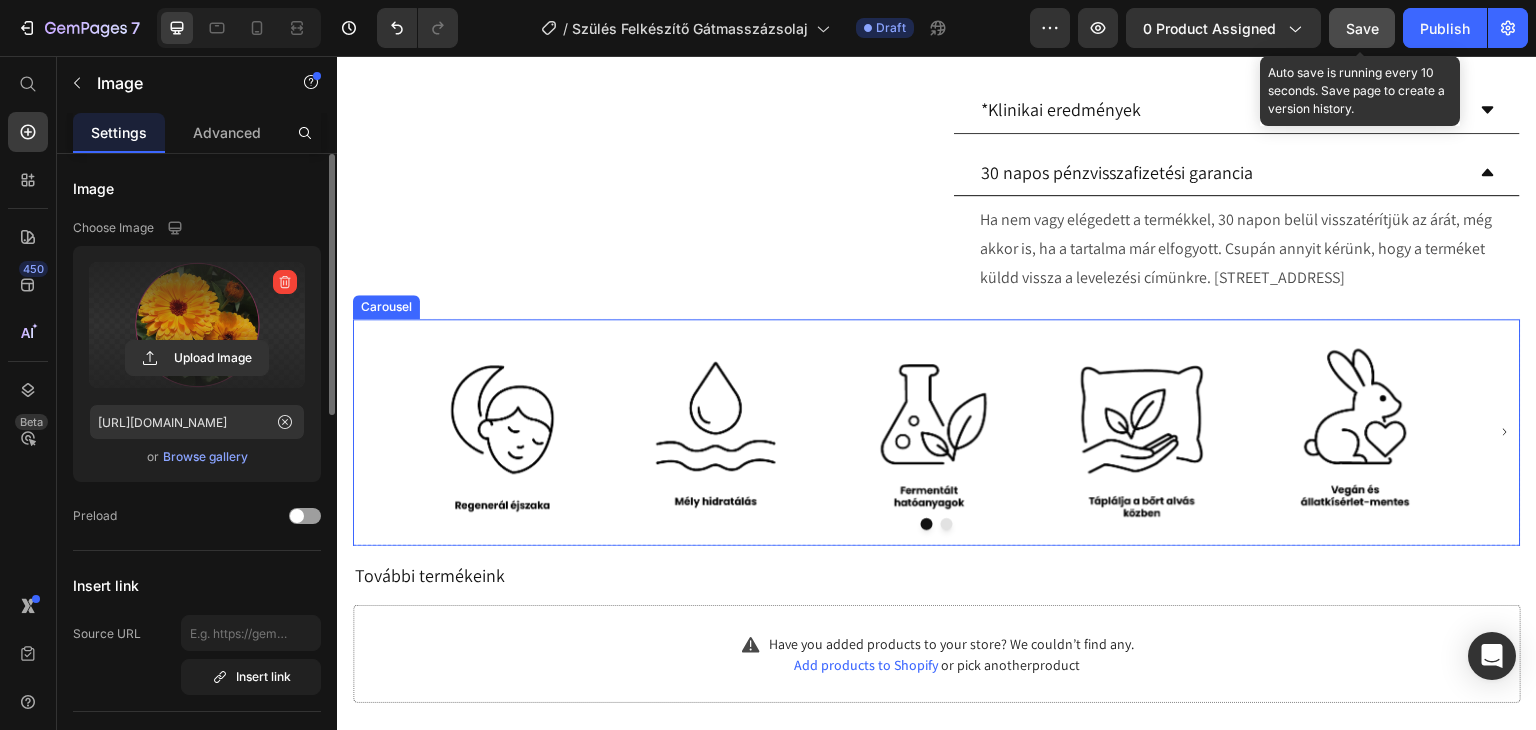 click 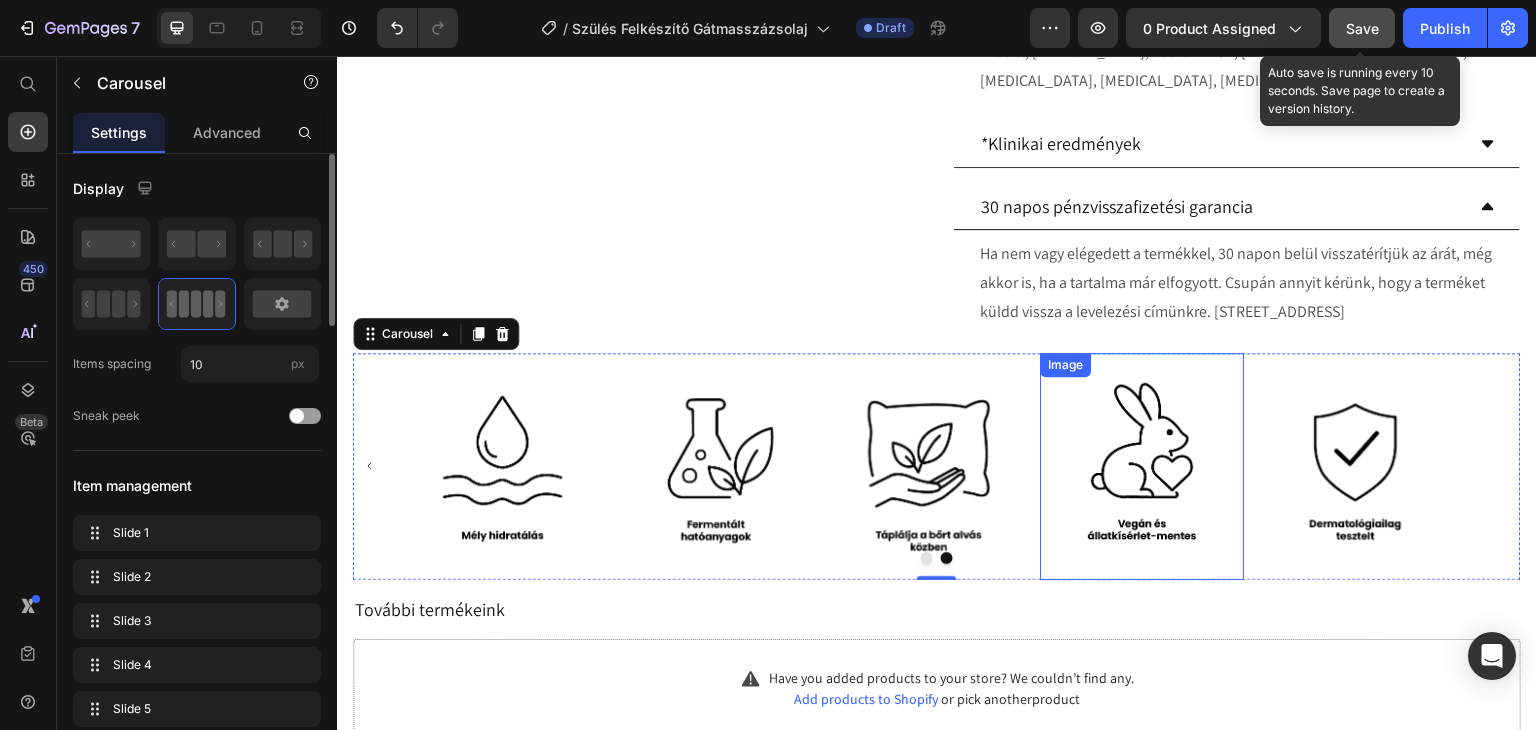 scroll, scrollTop: 1828, scrollLeft: 0, axis: vertical 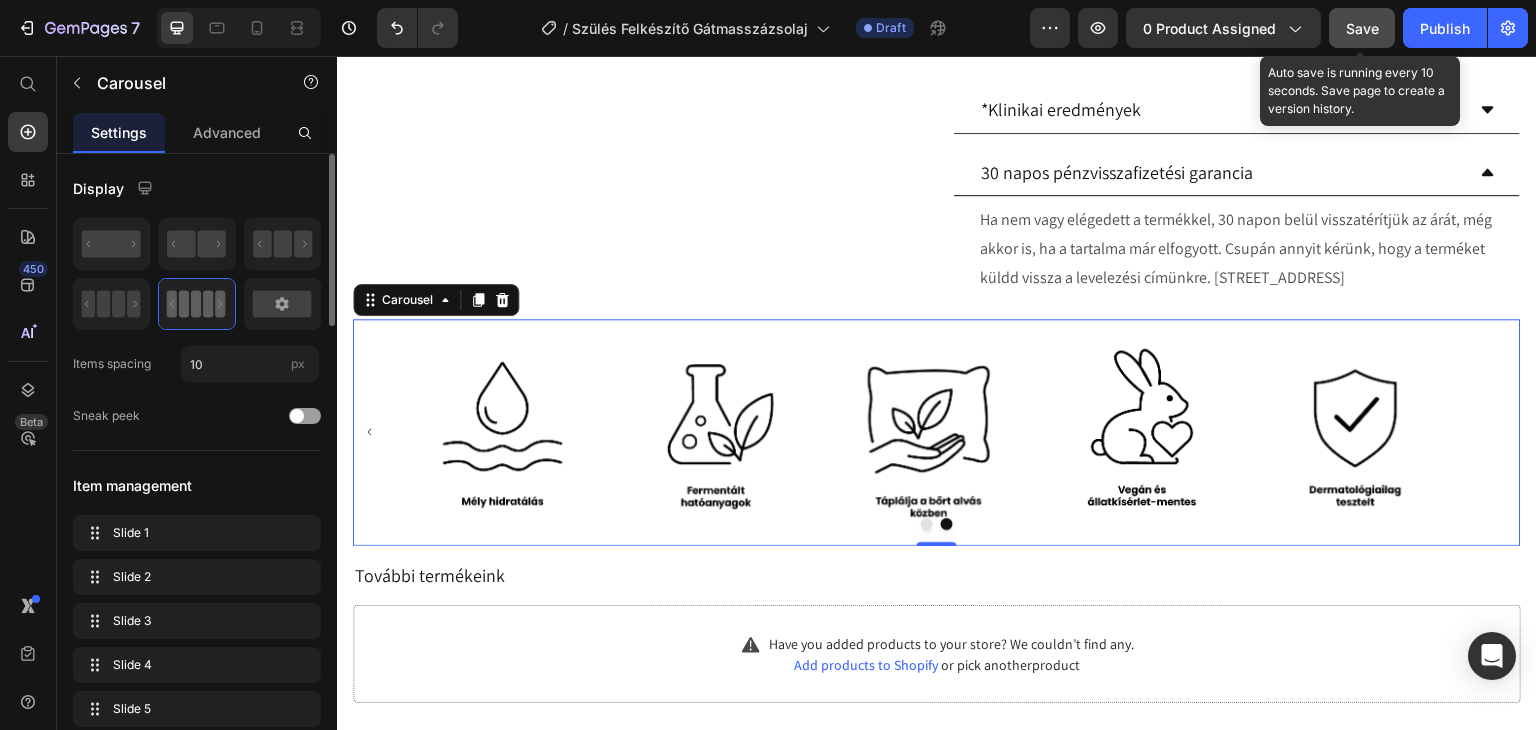 click 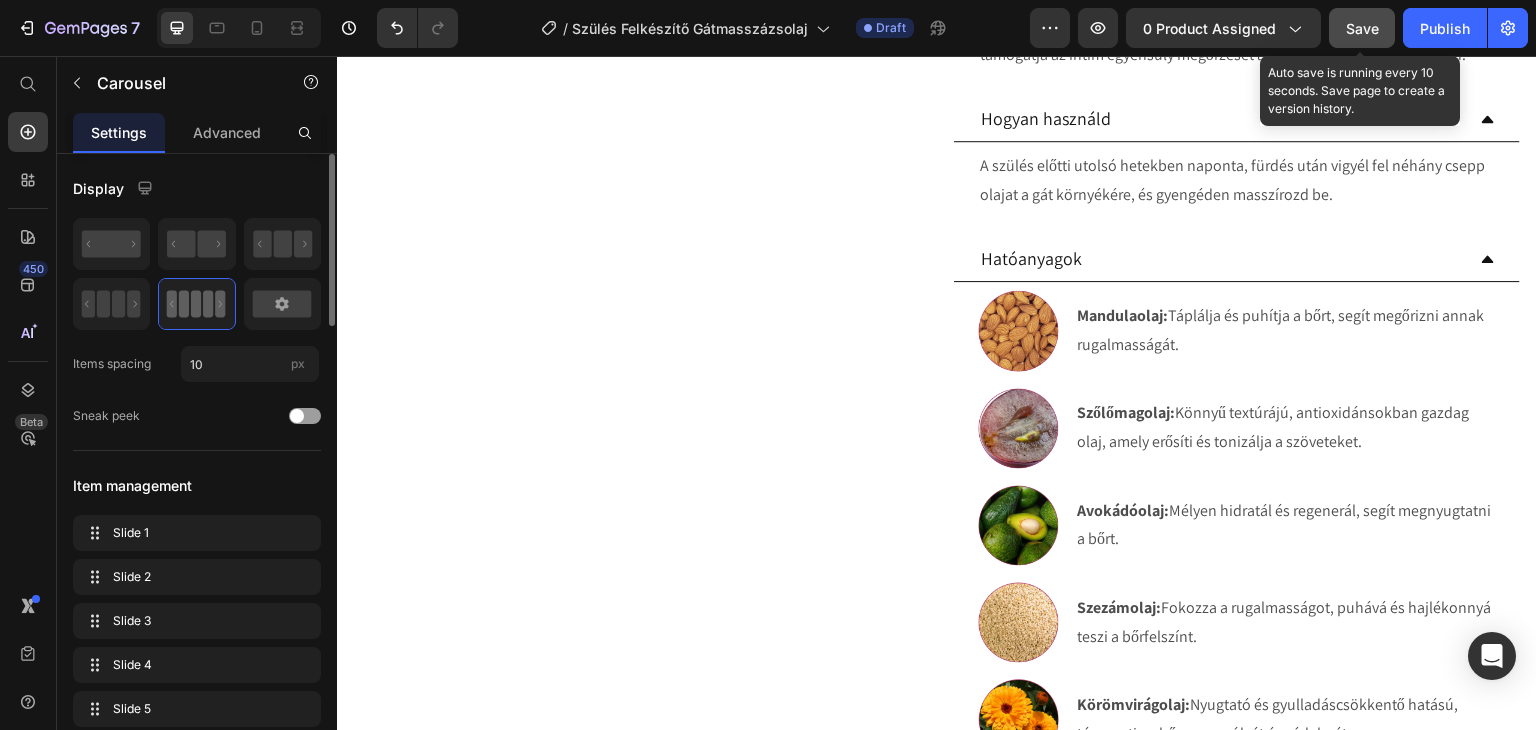scroll, scrollTop: 828, scrollLeft: 0, axis: vertical 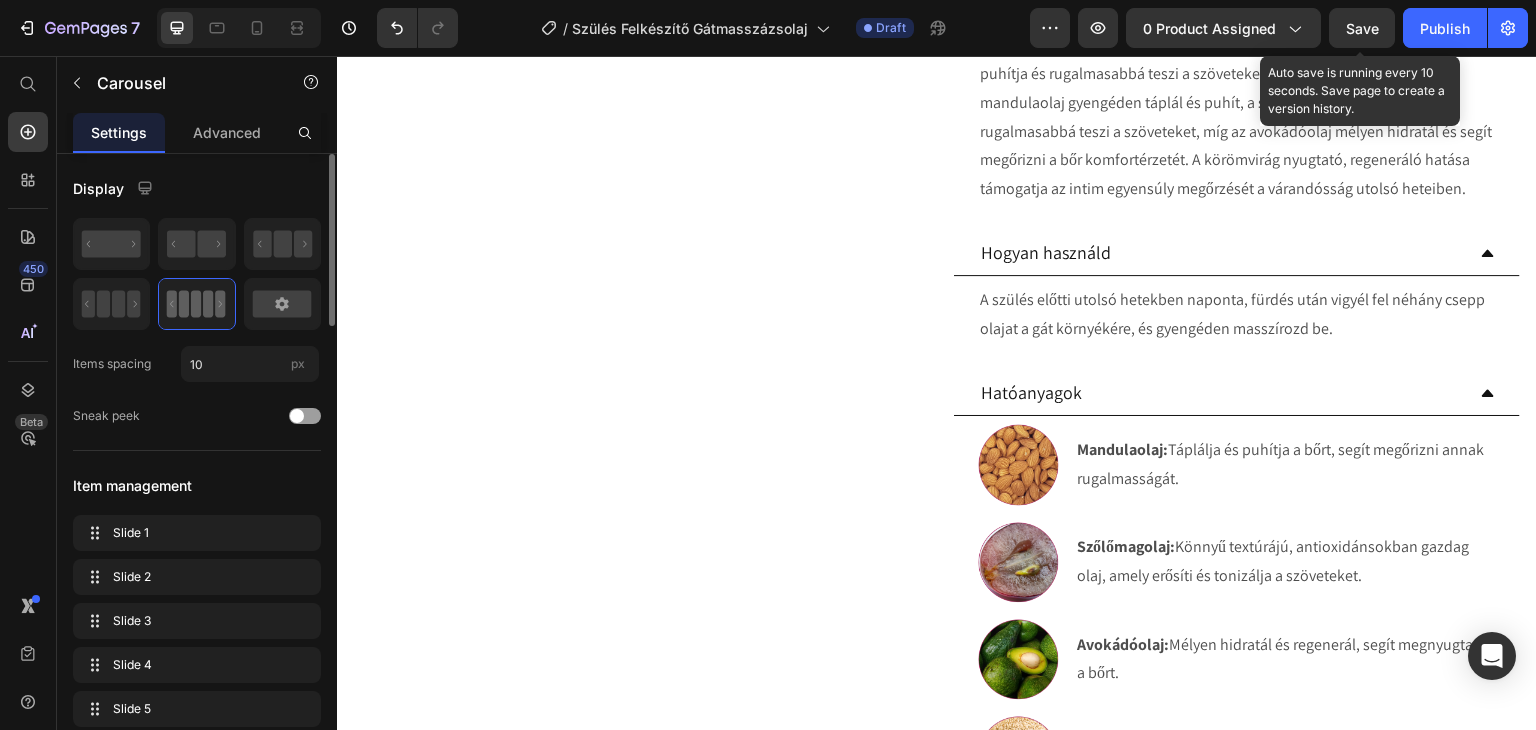drag, startPoint x: 1369, startPoint y: 31, endPoint x: 797, endPoint y: 1, distance: 572.7862 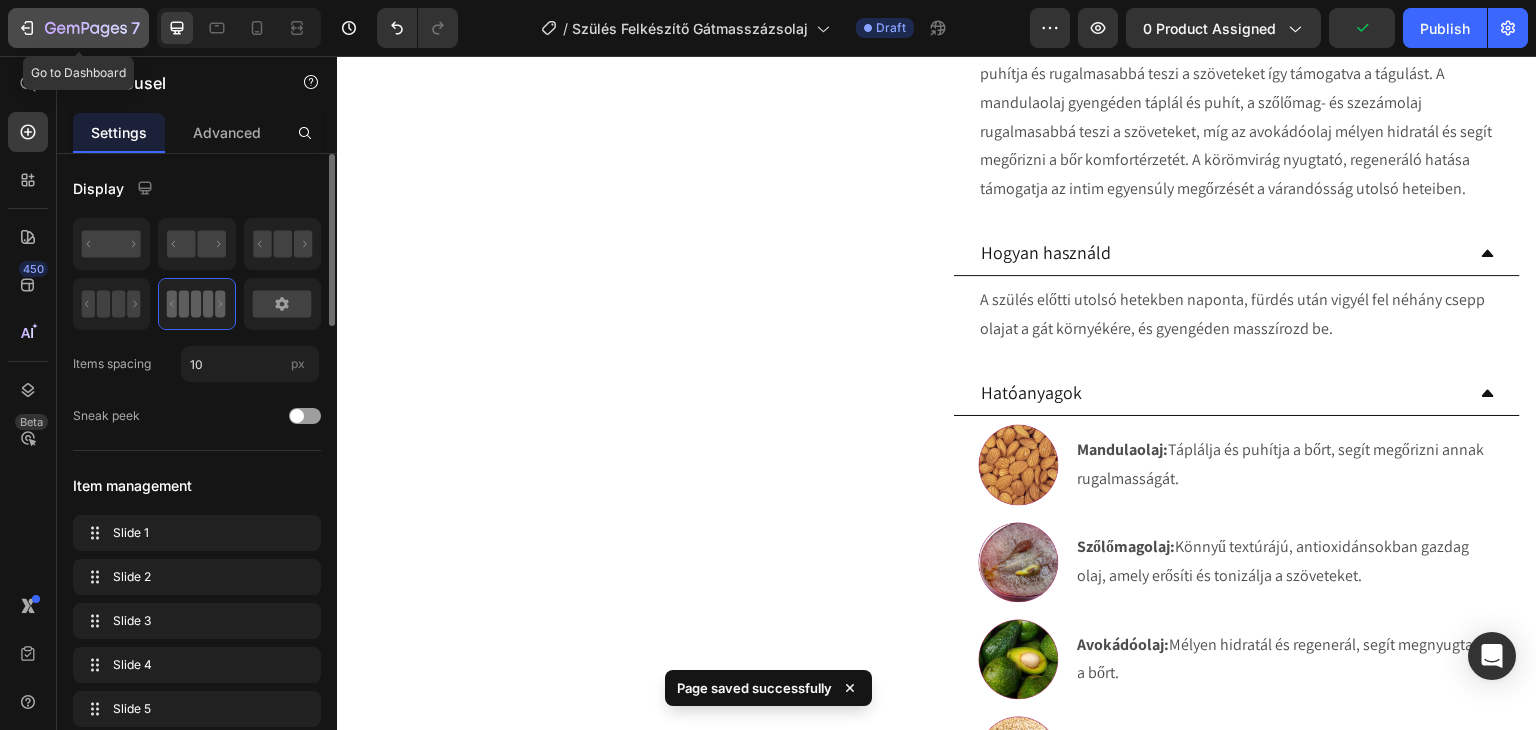 click 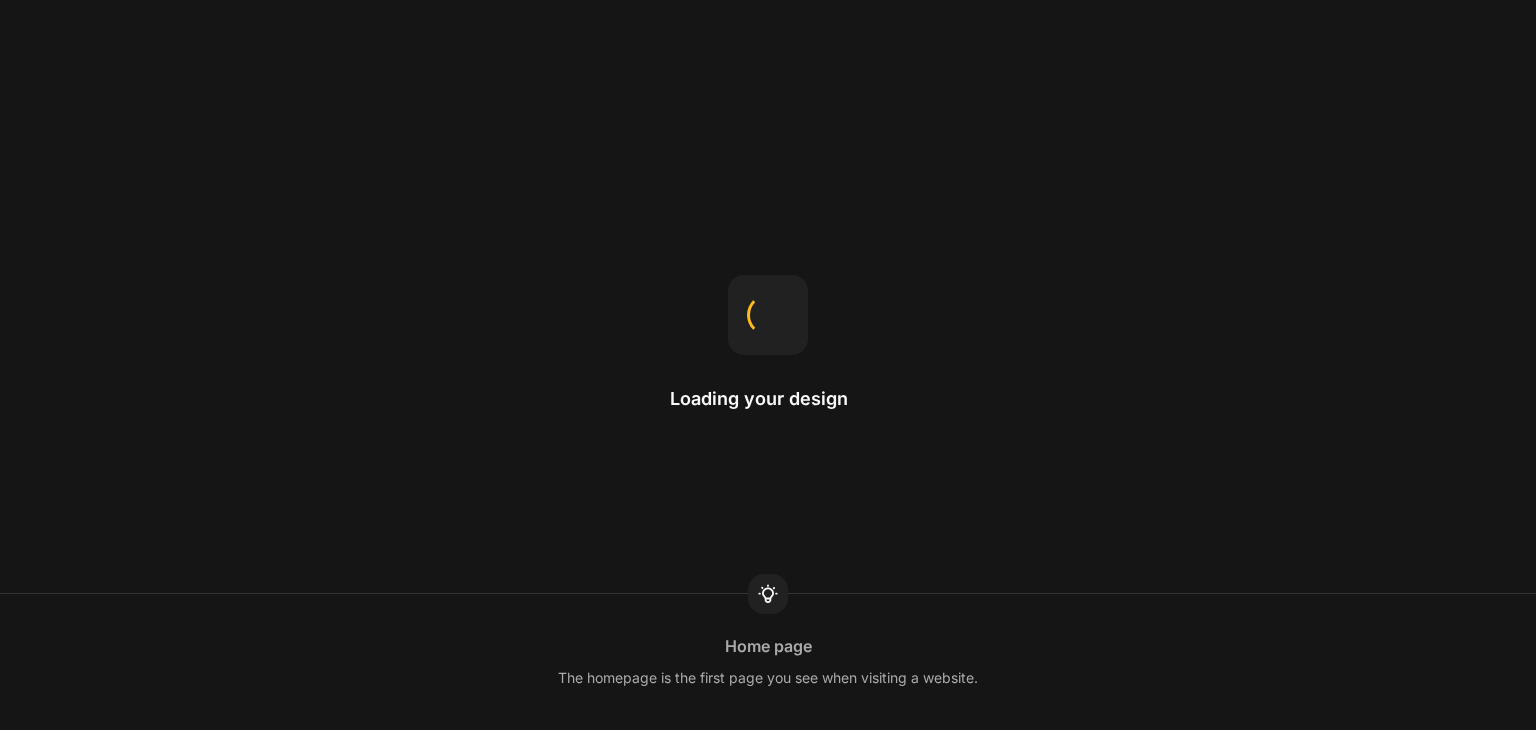 scroll, scrollTop: 0, scrollLeft: 0, axis: both 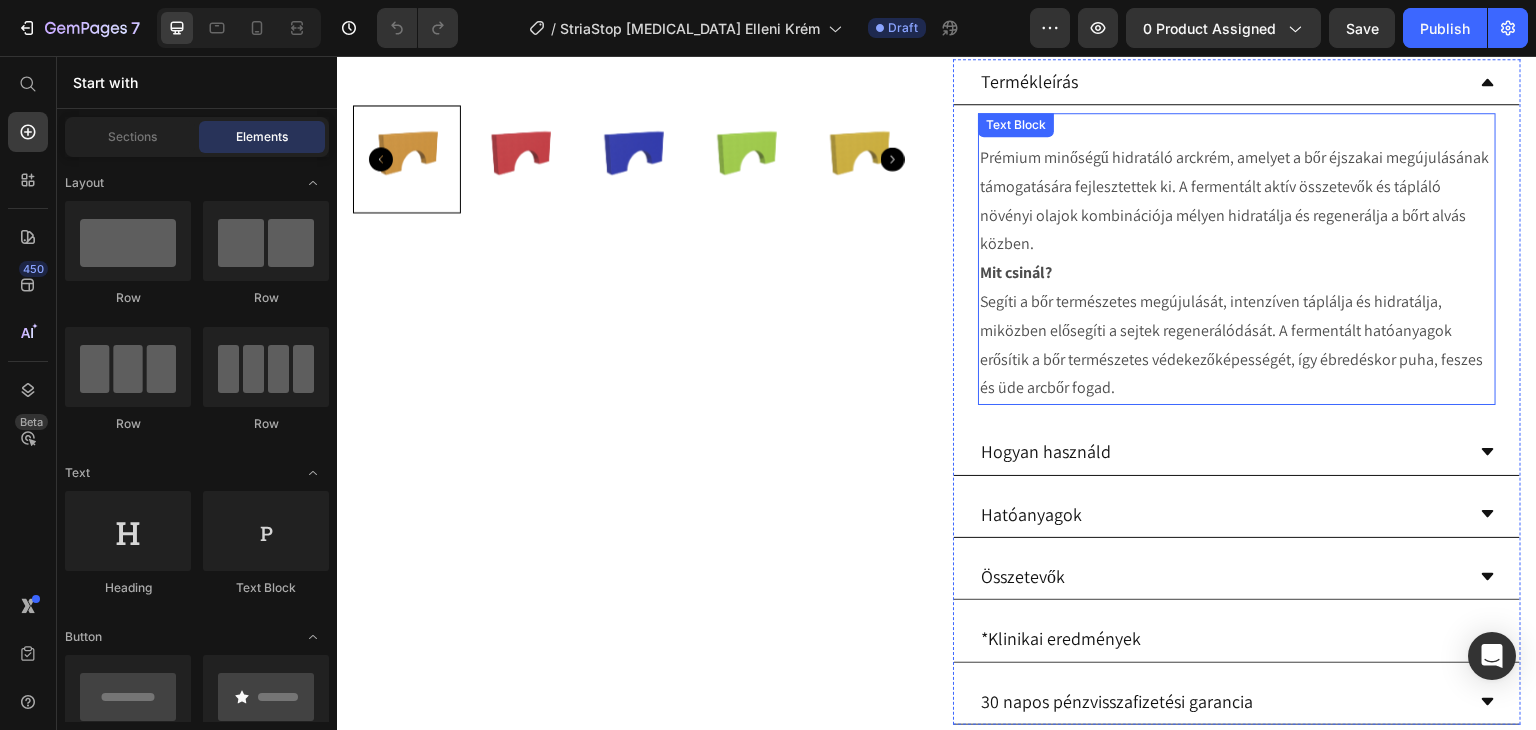 click on "Mit csinál? Segíti a bőr természetes megújulását, intenzíven táplálja és hidratálja, miközben elősegíti a sejtek regenerálódását. A fermentált hatóanyagok erősítik a bőr természetes védekezőképességét, így ébredéskor puha, feszes és üde arcbőr fogad." at bounding box center [1237, 331] 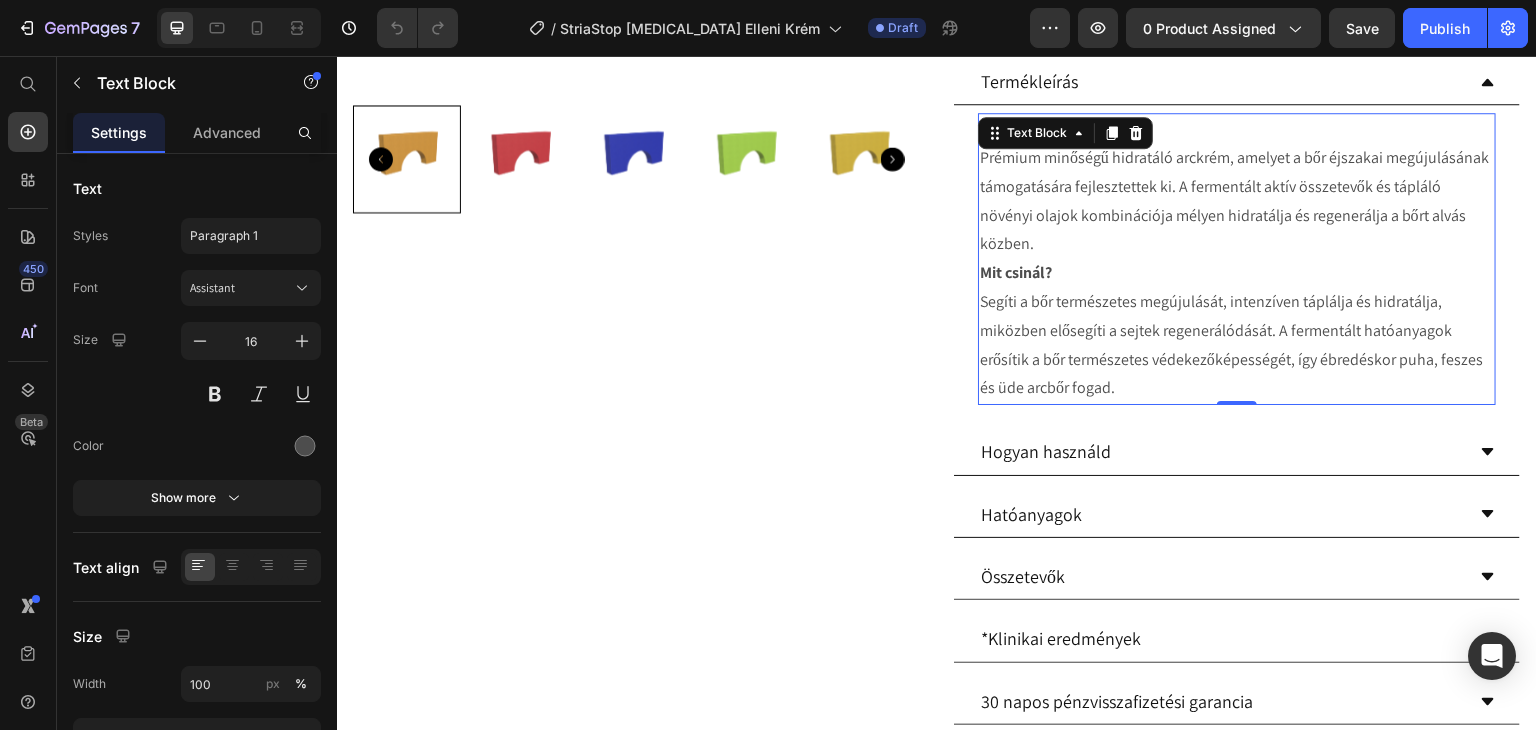click on "Mi ez? Prémium minőségű hidratáló arckrém, amelyet a bőr éjszakai megújulásának támogatására fejlesztettek ki. A fermentált aktív összetevők és tápláló növényi olajok kombinációja mélyen hidratálja és regenerálja a bőrt alvás közben." at bounding box center [1237, 187] 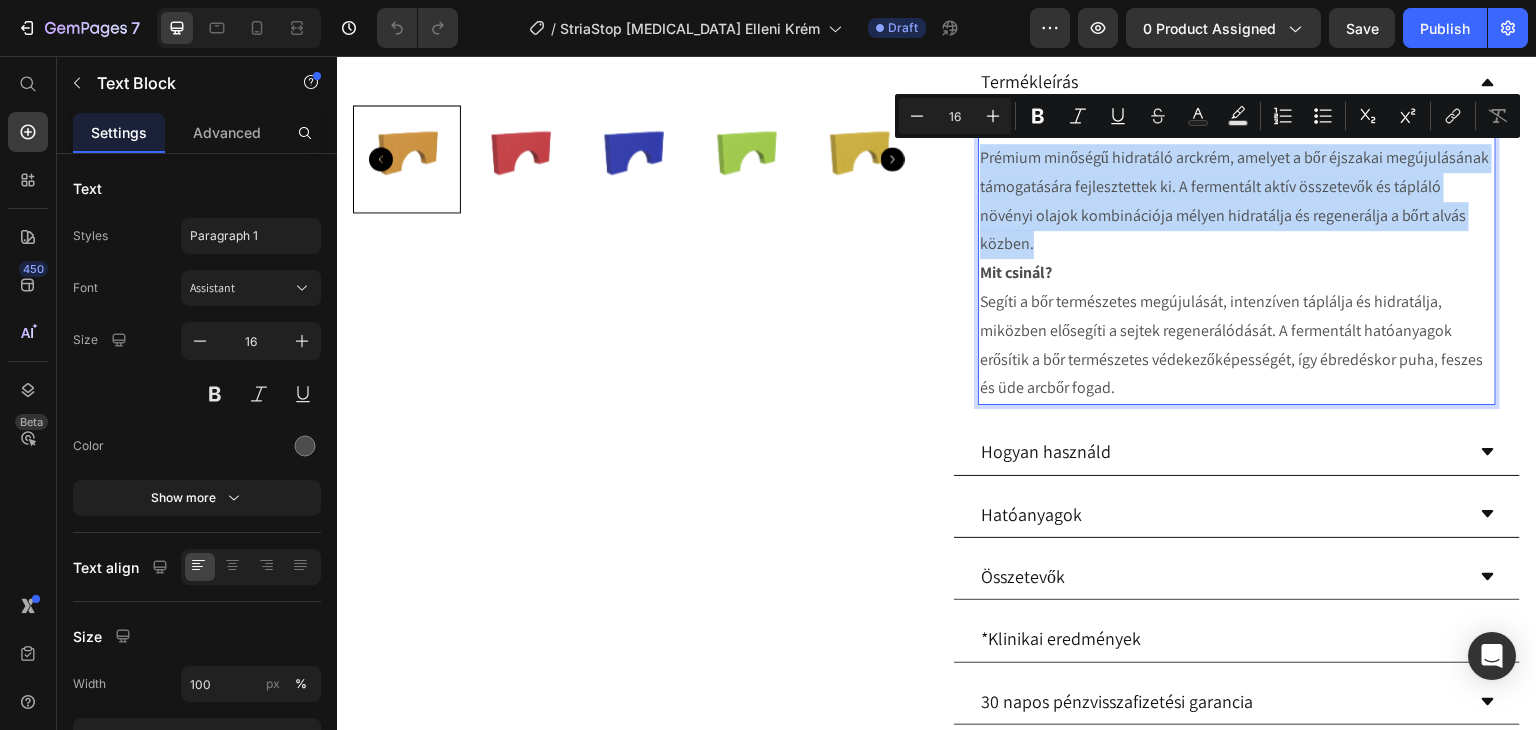drag, startPoint x: 1117, startPoint y: 245, endPoint x: 974, endPoint y: 161, distance: 165.84631 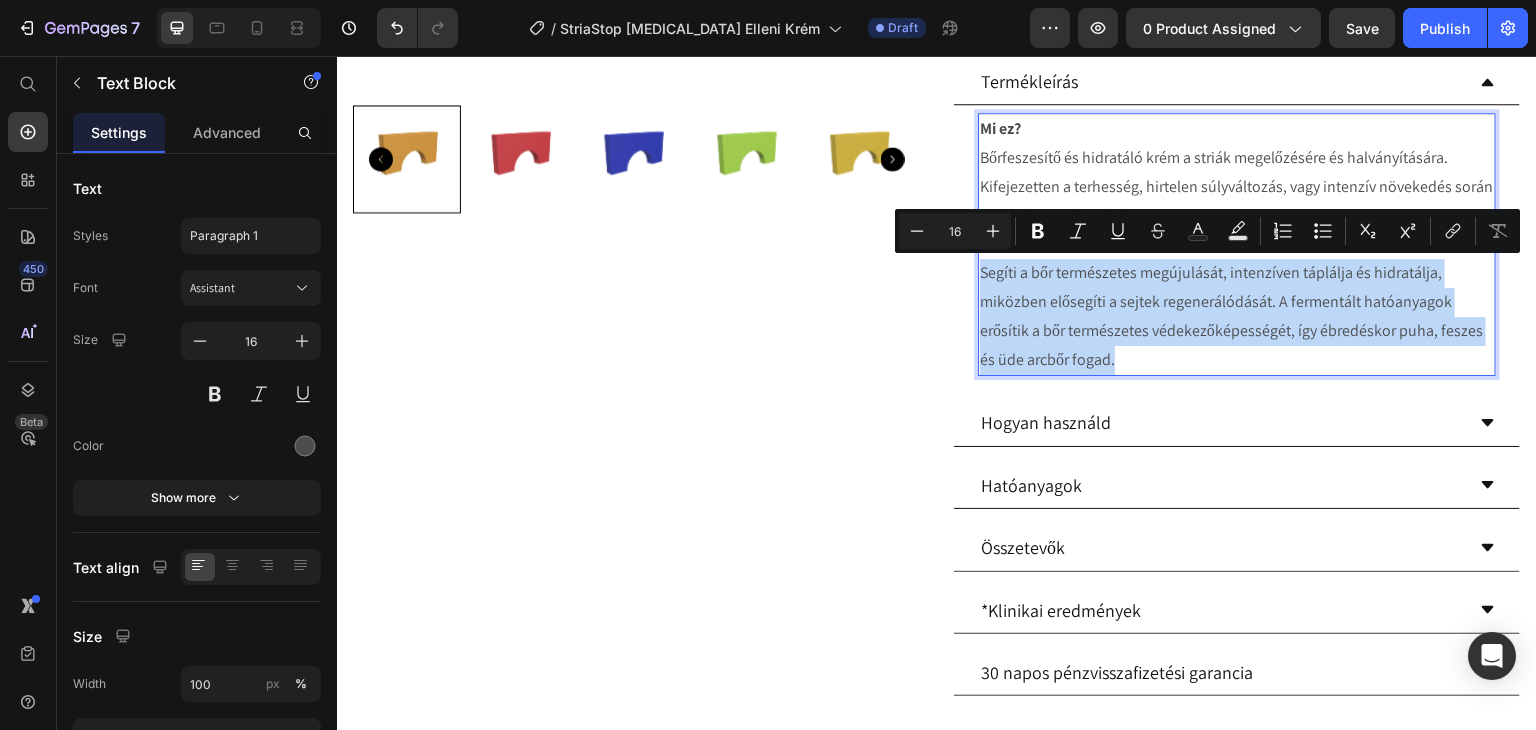 drag, startPoint x: 1126, startPoint y: 345, endPoint x: 970, endPoint y: 273, distance: 171.81386 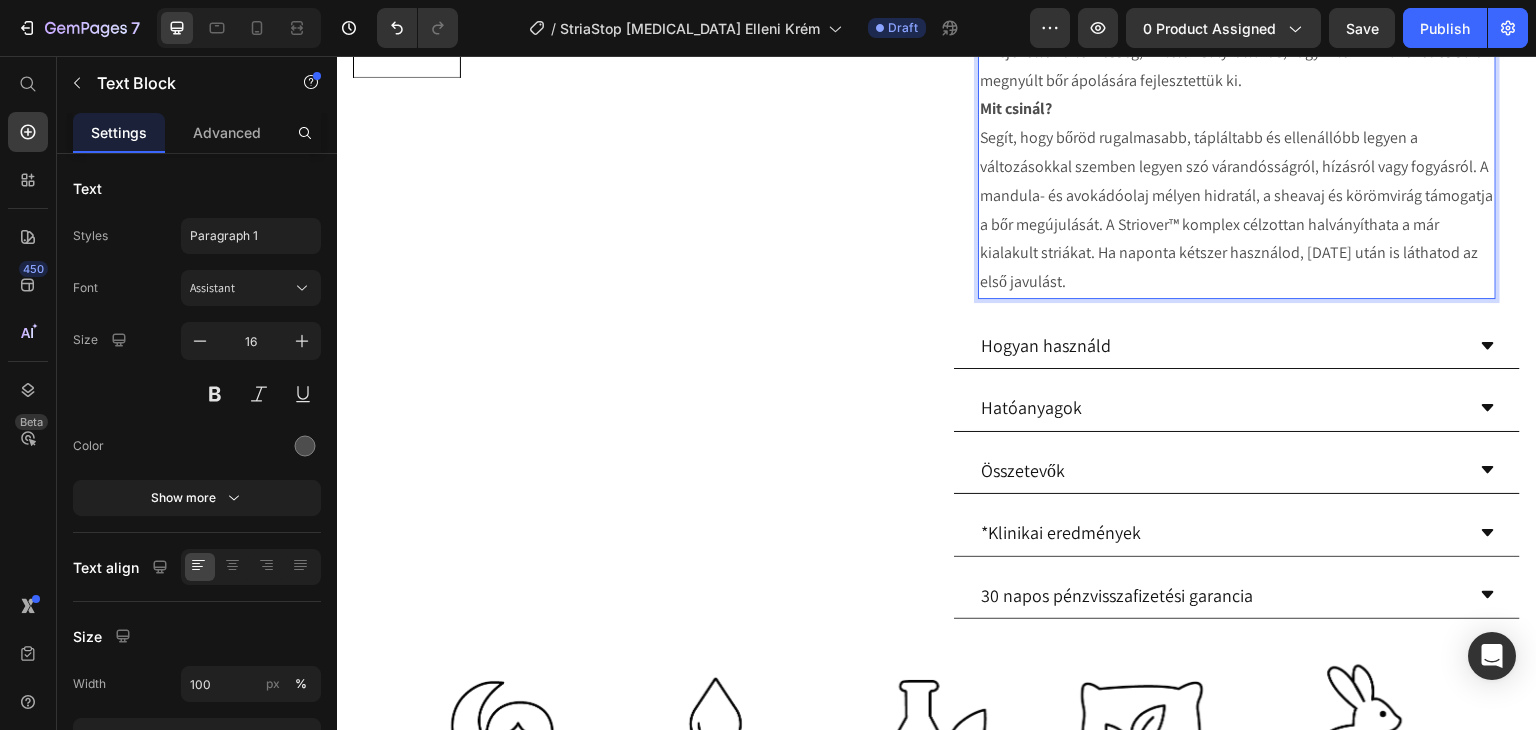 scroll, scrollTop: 800, scrollLeft: 0, axis: vertical 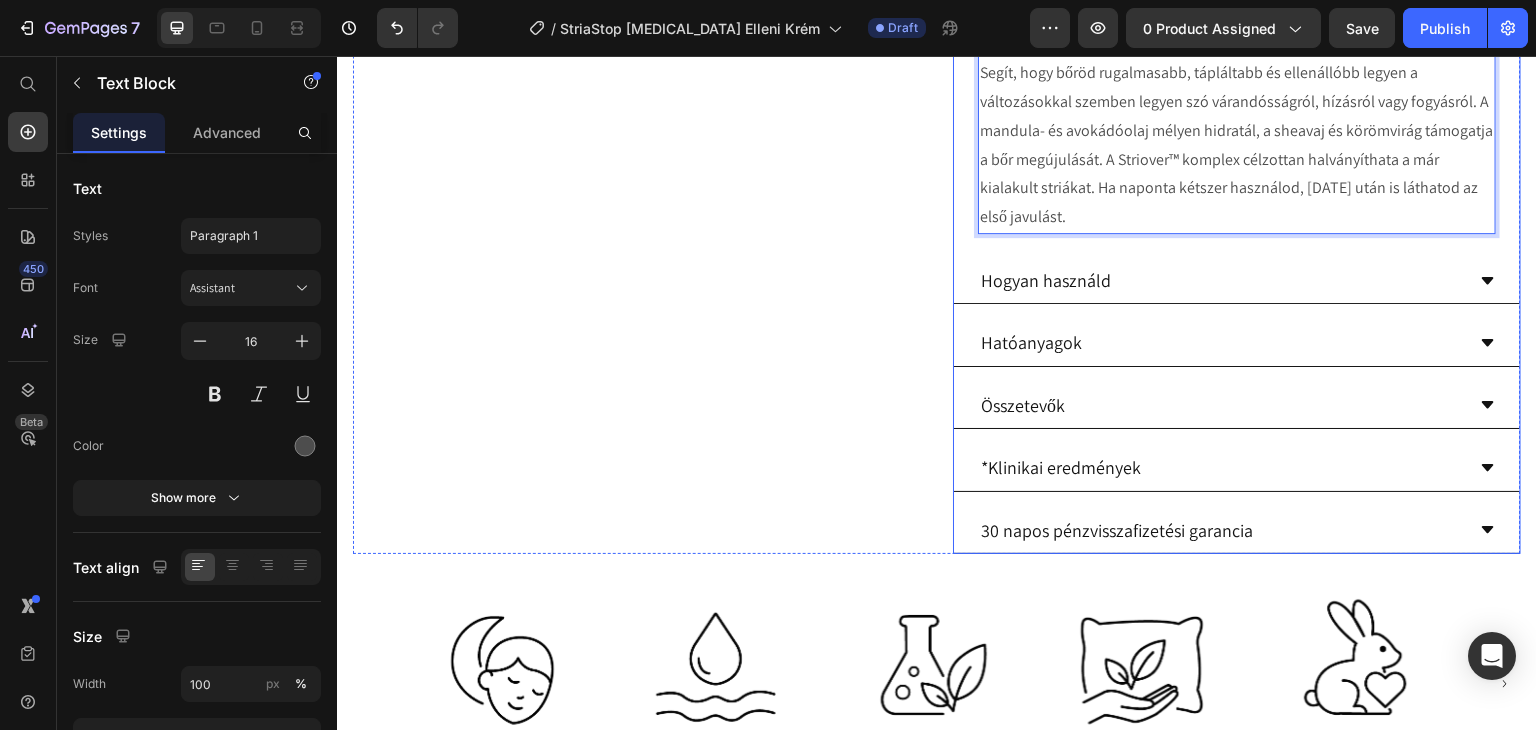 click on "Hogyan használd" at bounding box center (1221, 280) 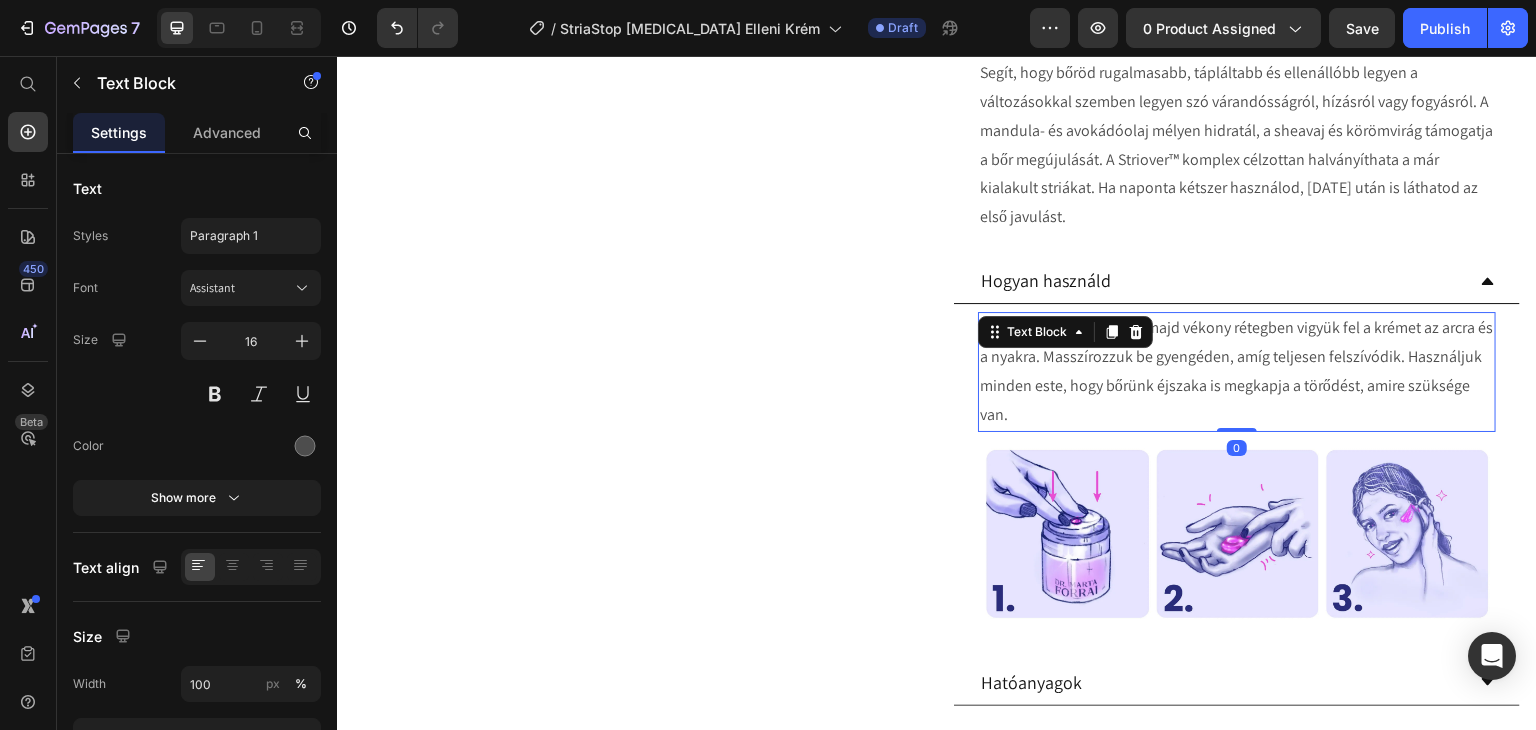 click on "Tisztítsuk meg arcunkat, majd vékony rétegben vigyük fel a krémet az arcra és a nyakra. Masszírozzuk be gyengéden, amíg teljesen felszívódik. Használjuk minden este, hogy bőrünk éjszaka is megkapja a törődést, amire szüksége van." at bounding box center (1237, 371) 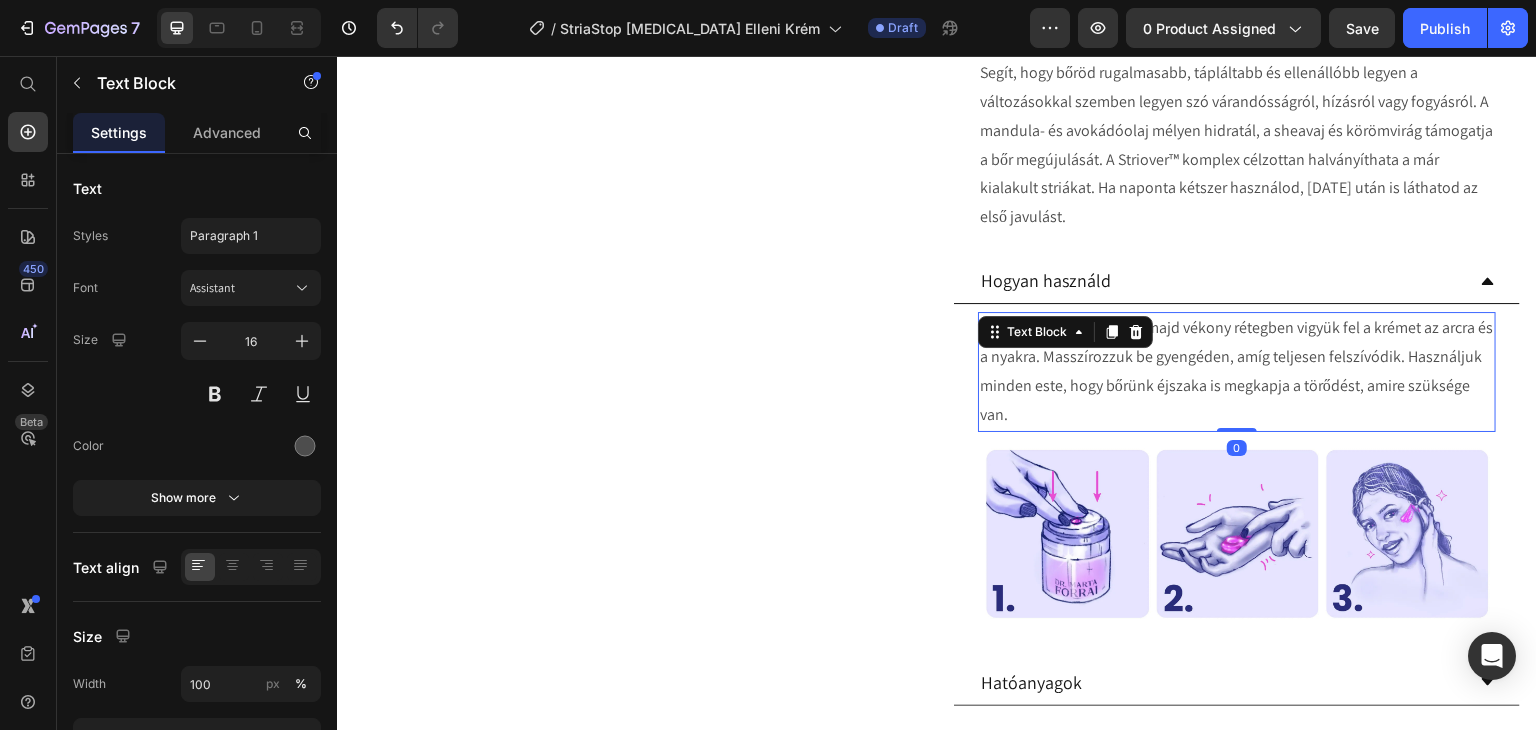 click on "Tisztítsuk meg arcunkat, majd vékony rétegben vigyük fel a krémet az arcra és a nyakra. Masszírozzuk be gyengéden, amíg teljesen felszívódik. Használjuk minden este, hogy bőrünk éjszaka is megkapja a törődést, amire szüksége van." at bounding box center (1237, 371) 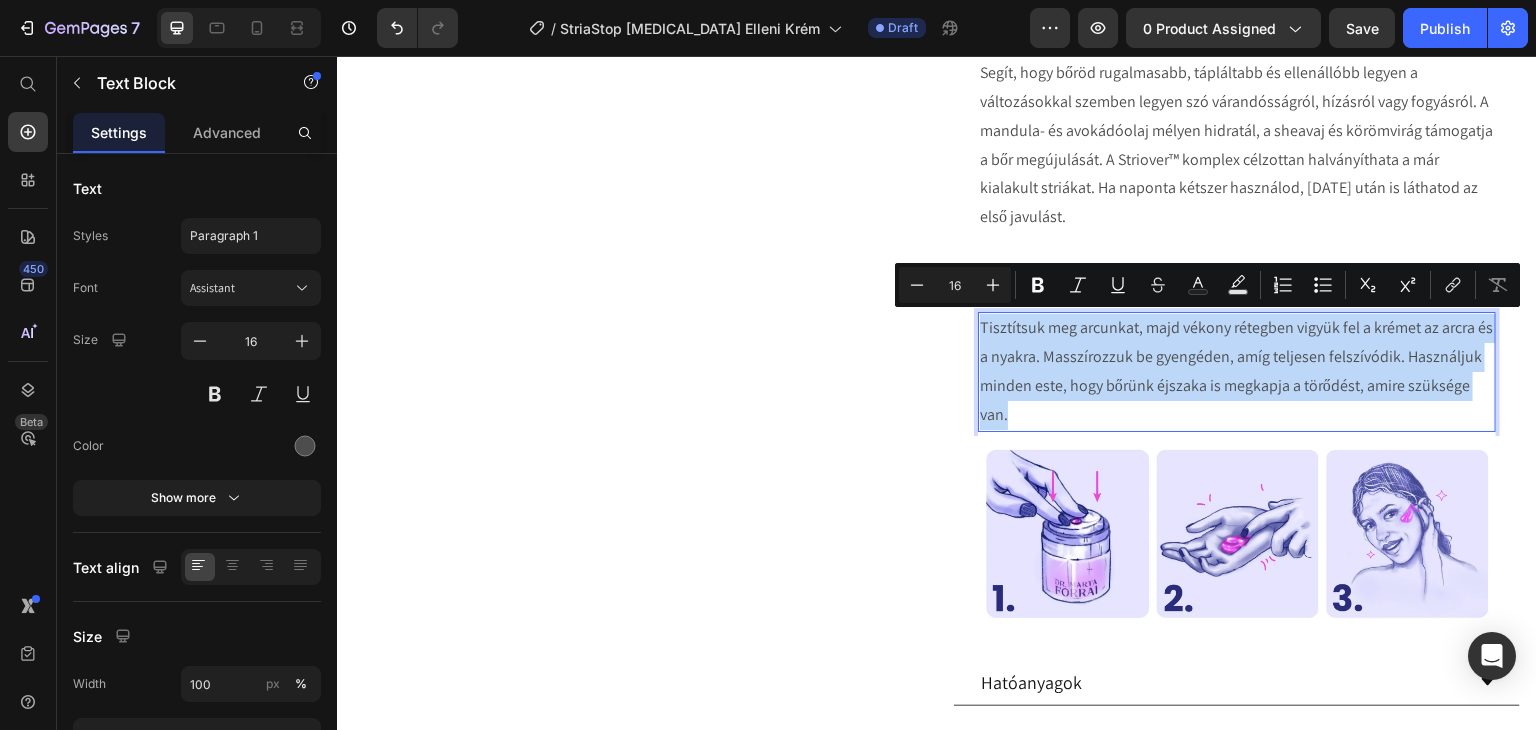 drag, startPoint x: 1071, startPoint y: 410, endPoint x: 974, endPoint y: 328, distance: 127.01575 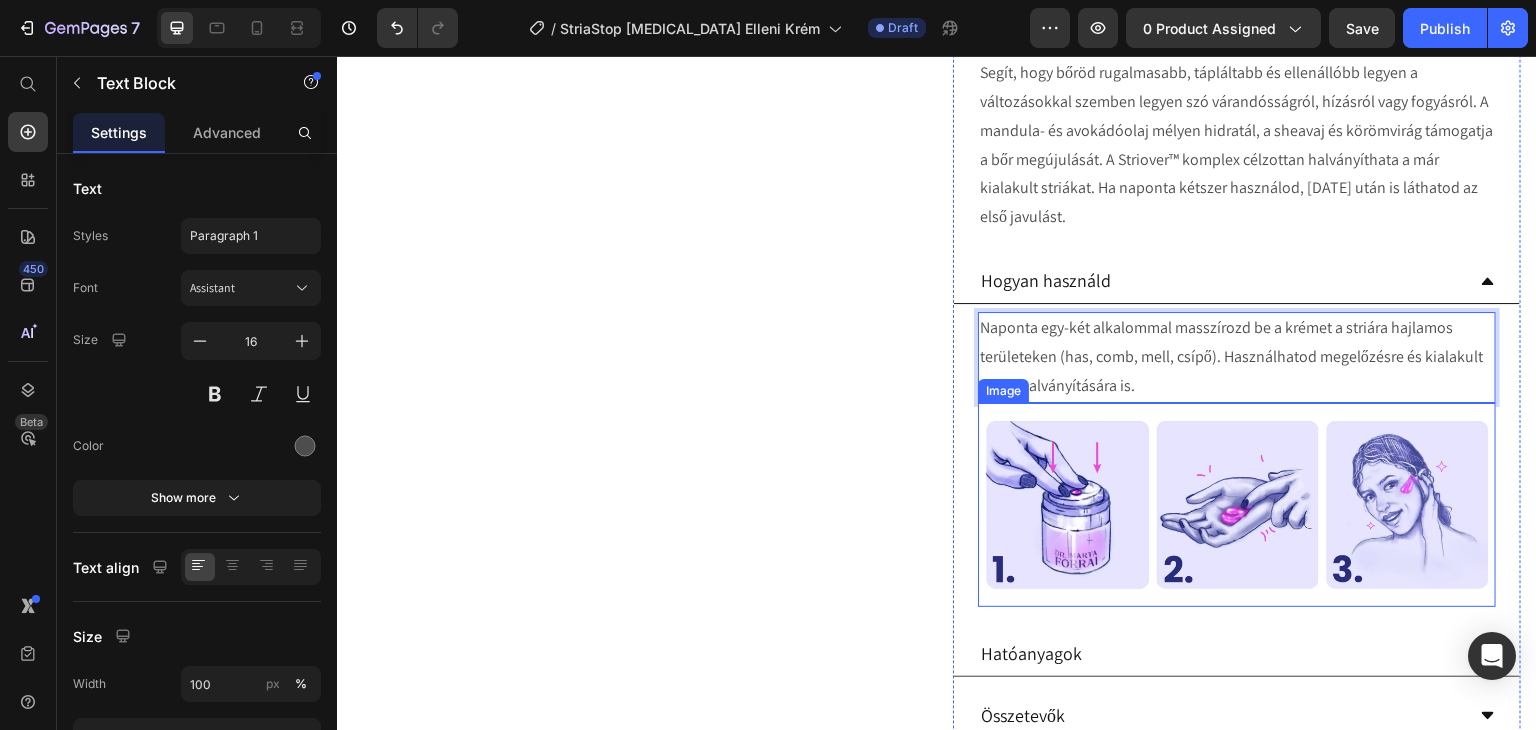 click at bounding box center [1237, 505] 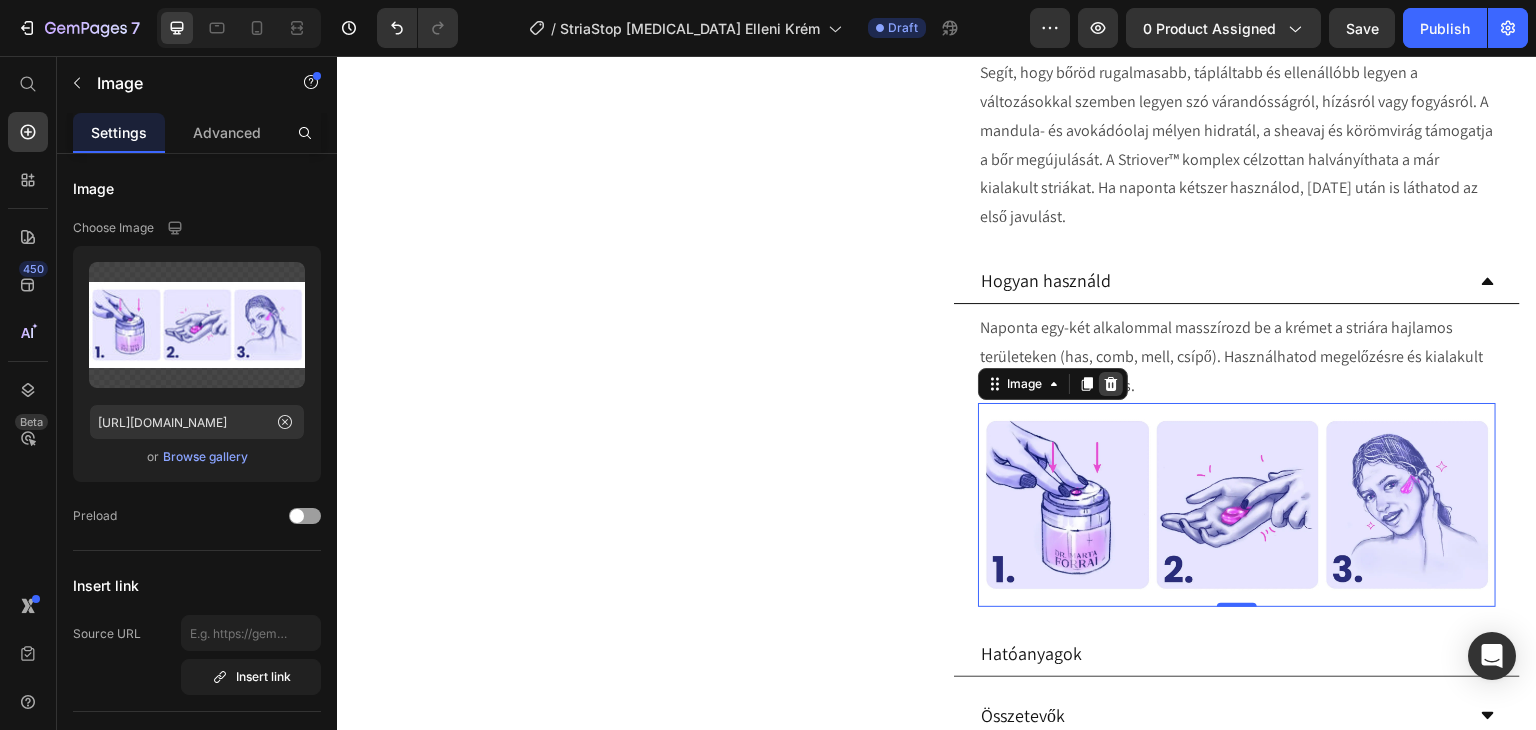 click 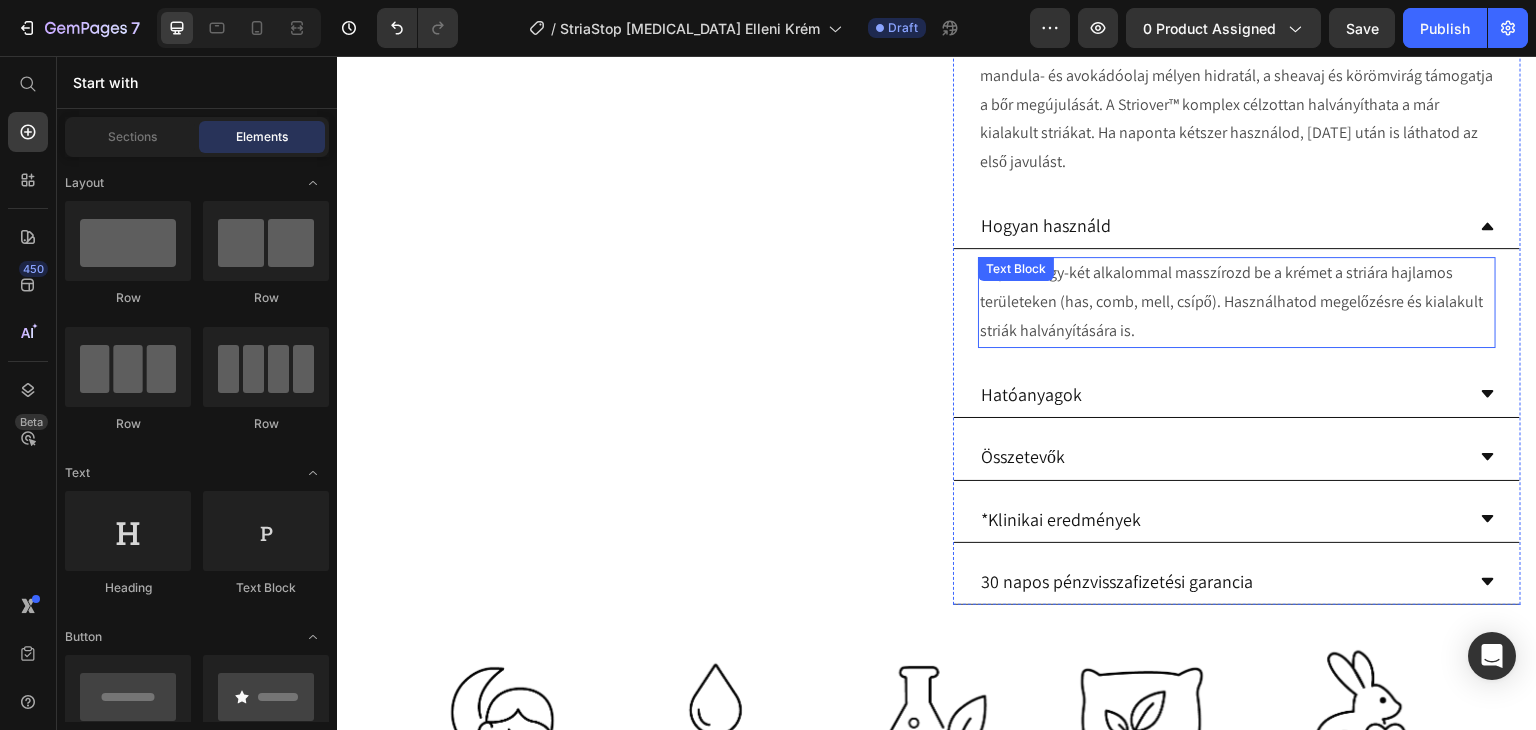 scroll, scrollTop: 900, scrollLeft: 0, axis: vertical 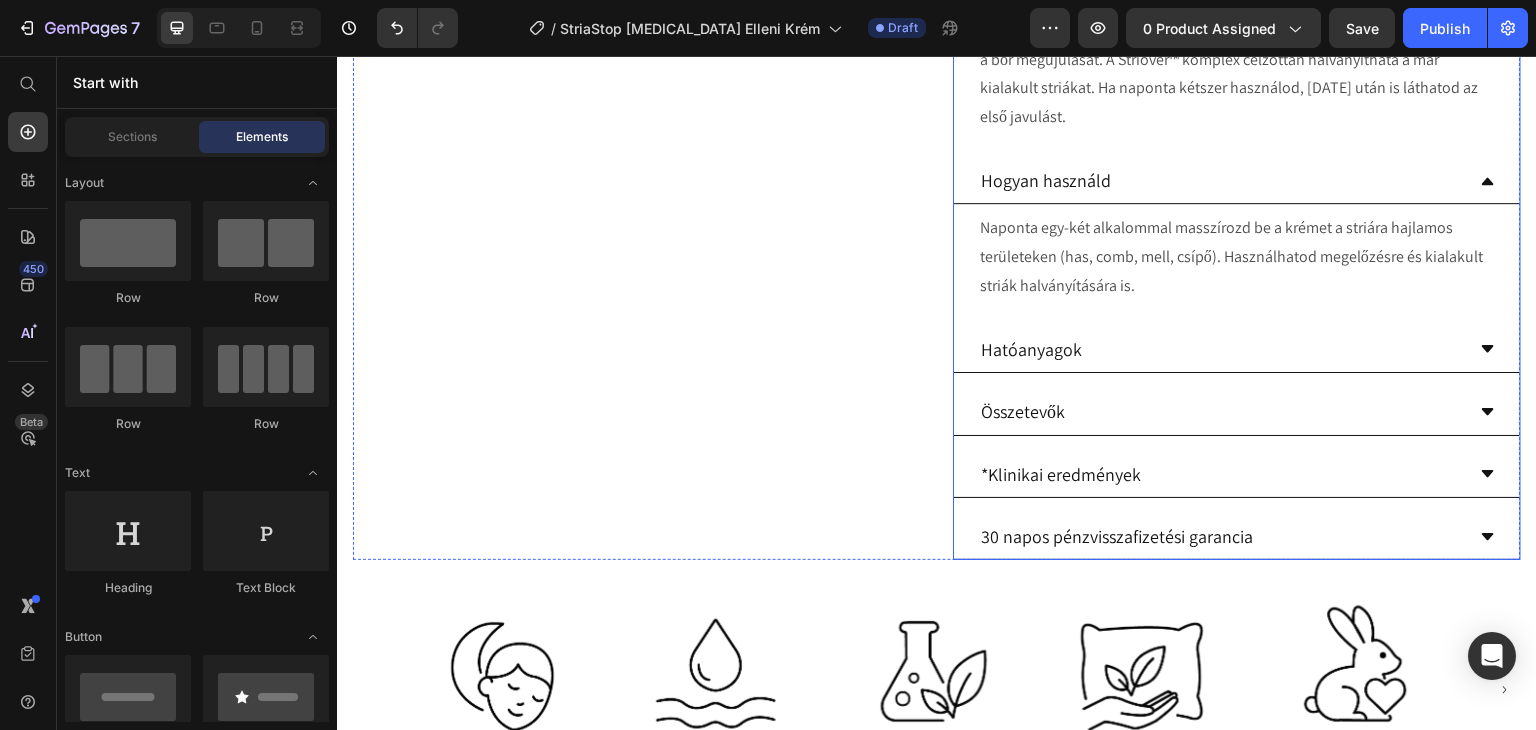click on "Hatóanyagok" at bounding box center (1221, 349) 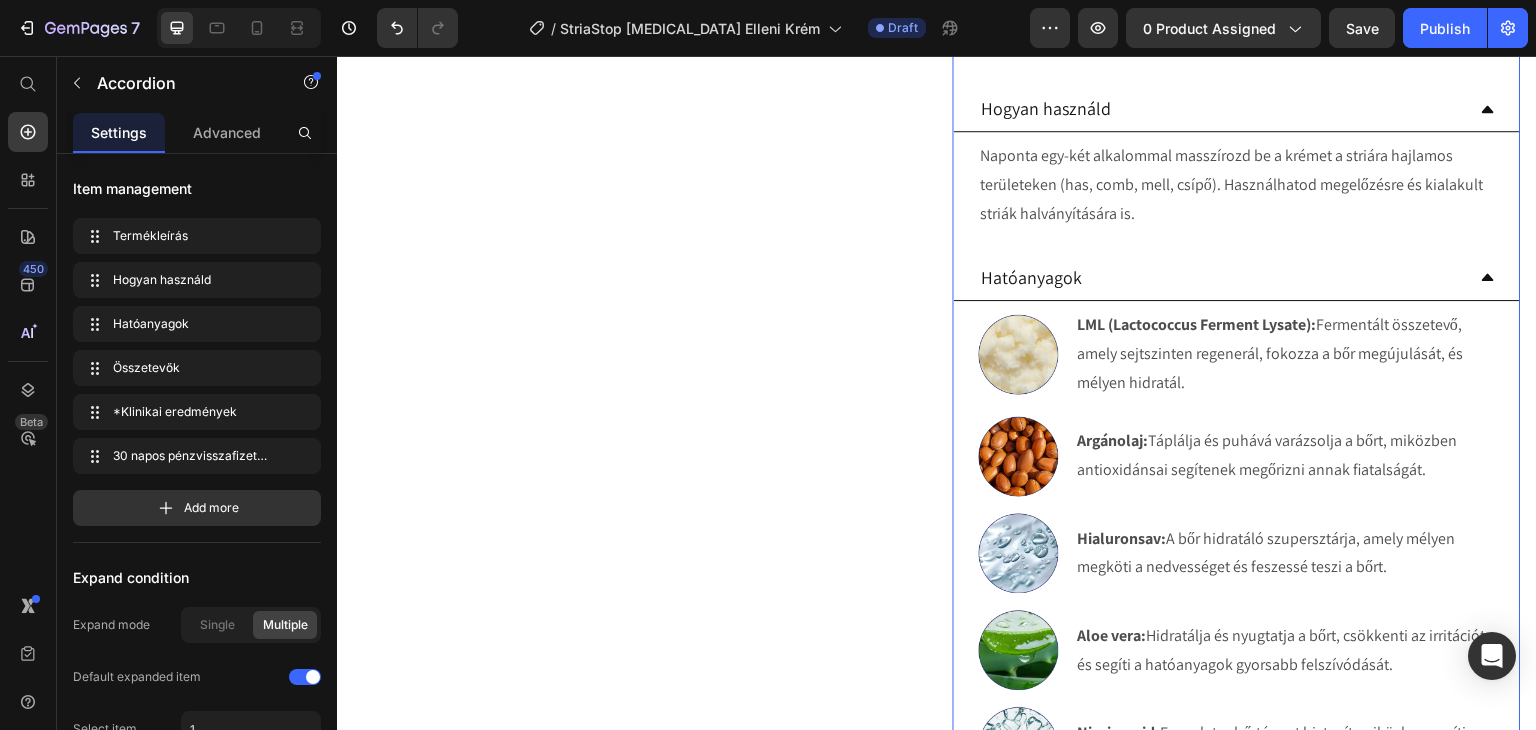 scroll, scrollTop: 1100, scrollLeft: 0, axis: vertical 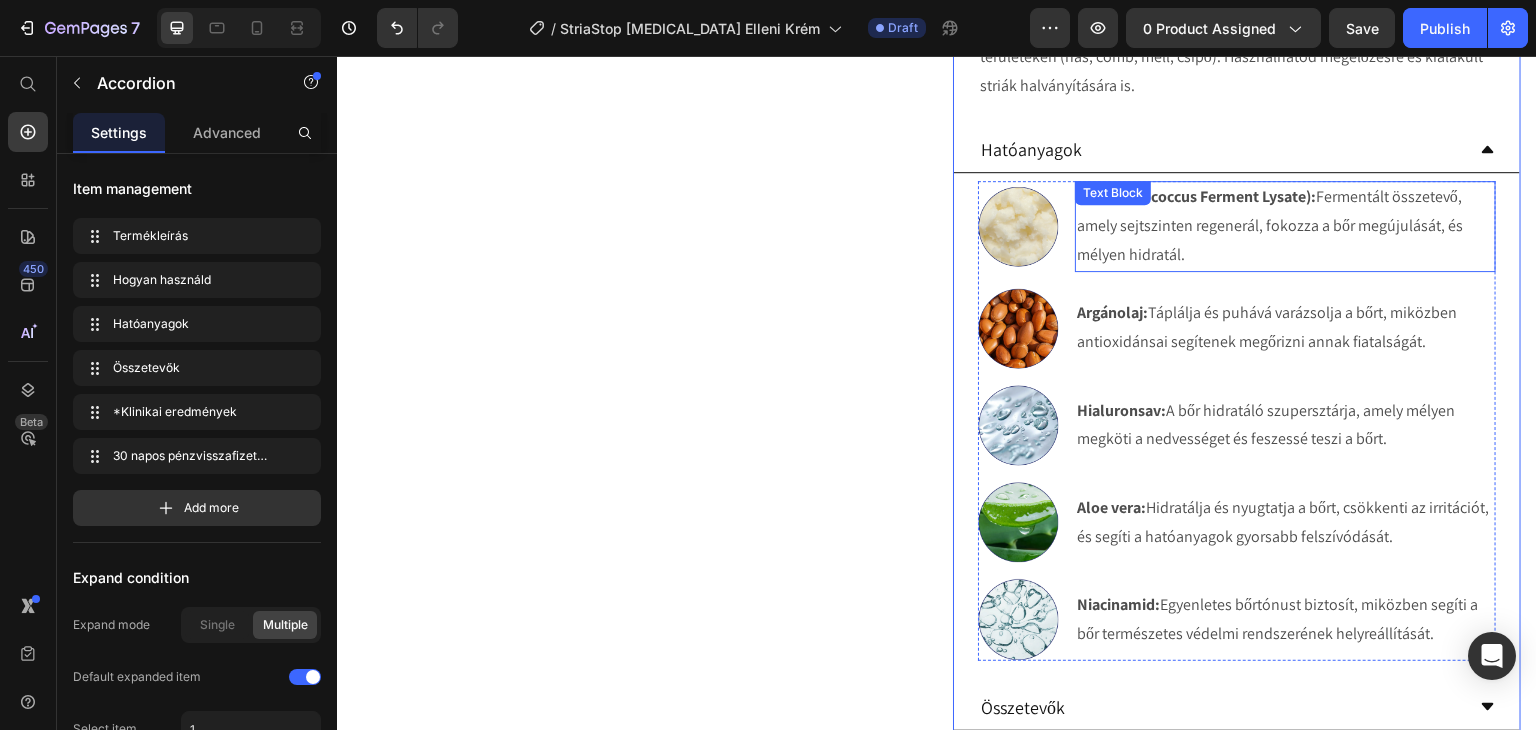 click on "LML (Lactococcus Ferment Lysate):  Fermentált összetevő, amely sejtszinten regenerál, fokozza a bőr megújulását, és mélyen hidratál. Text Block" at bounding box center [1285, 226] 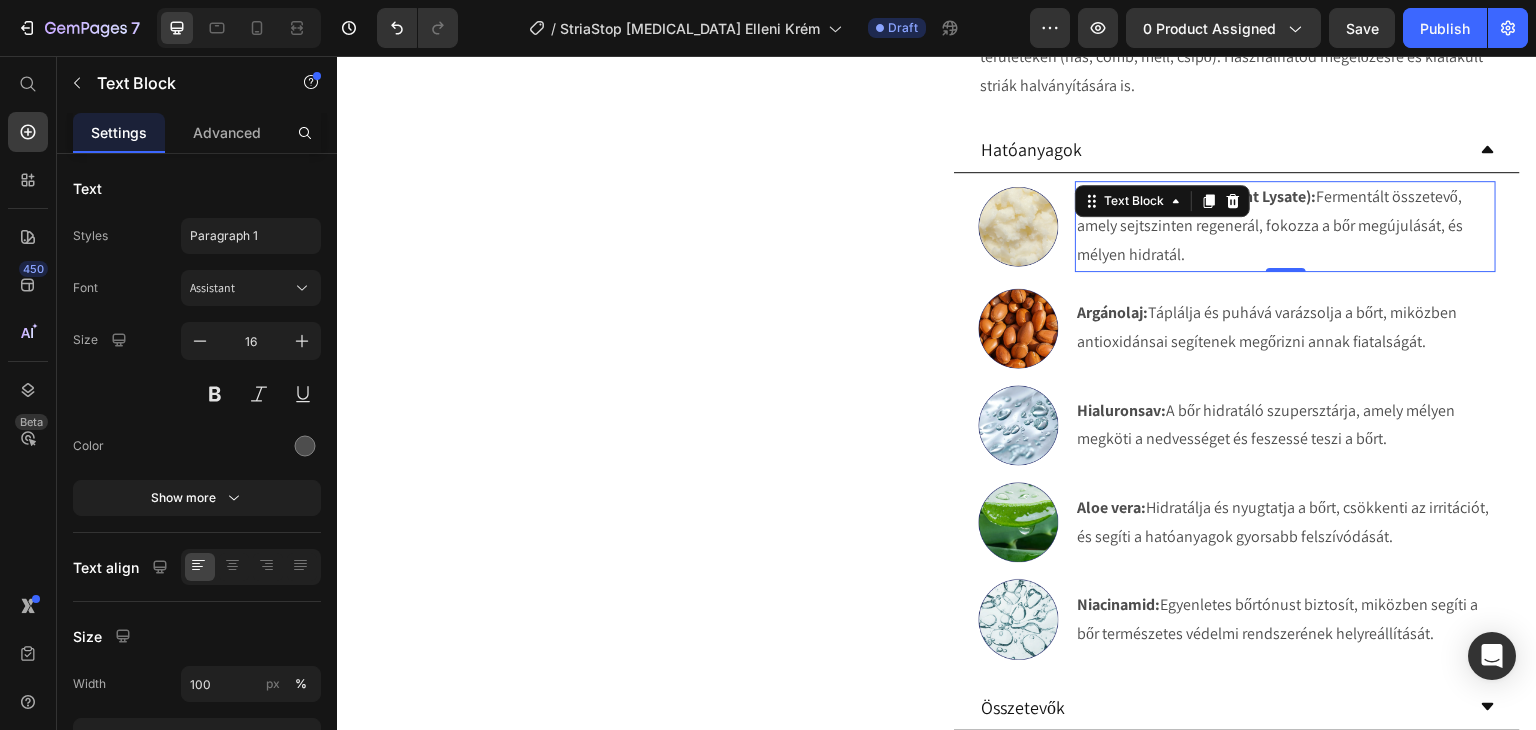 click on "LML (Lactococcus Ferment Lysate):" at bounding box center [1196, 196] 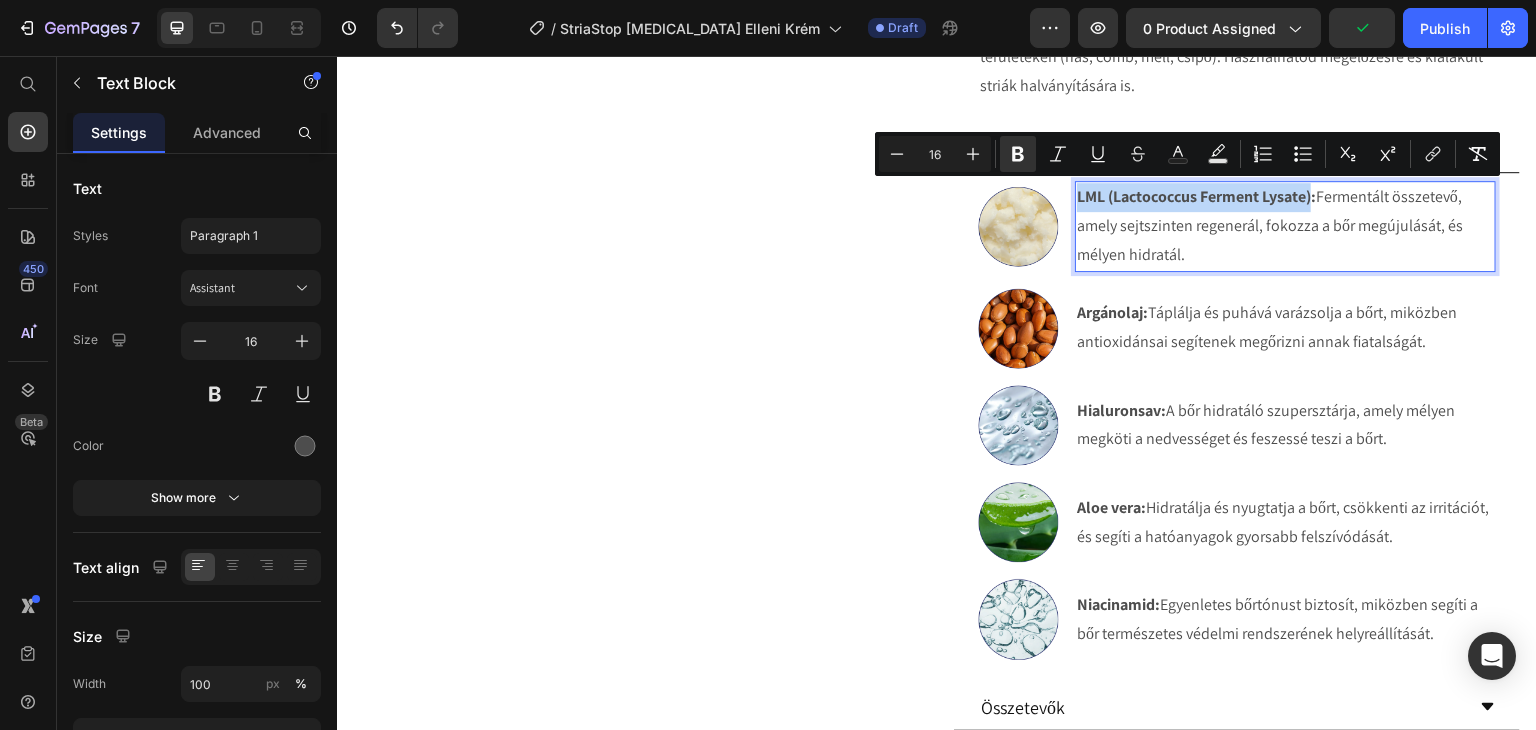drag, startPoint x: 1307, startPoint y: 198, endPoint x: 1069, endPoint y: 202, distance: 238.03362 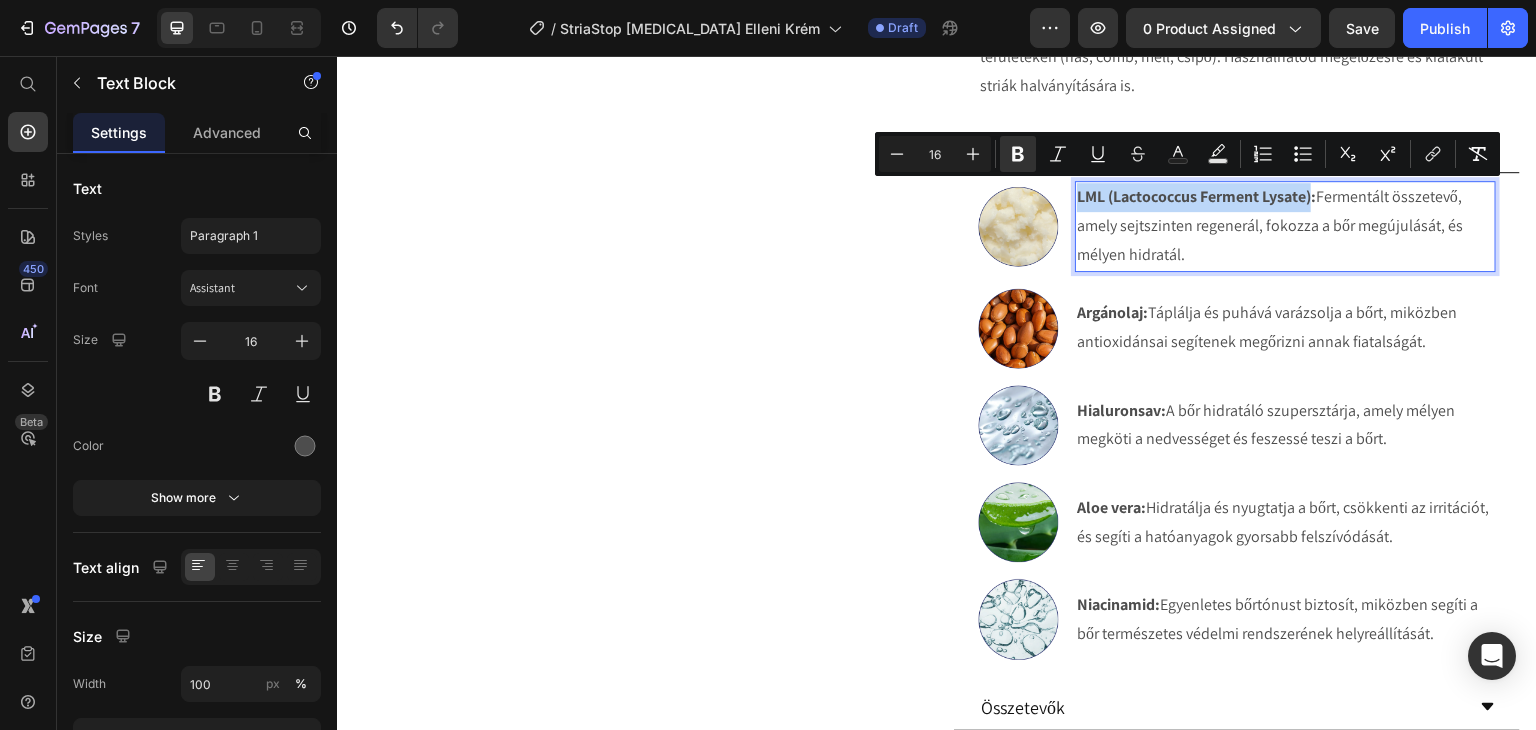 scroll, scrollTop: 1109, scrollLeft: 0, axis: vertical 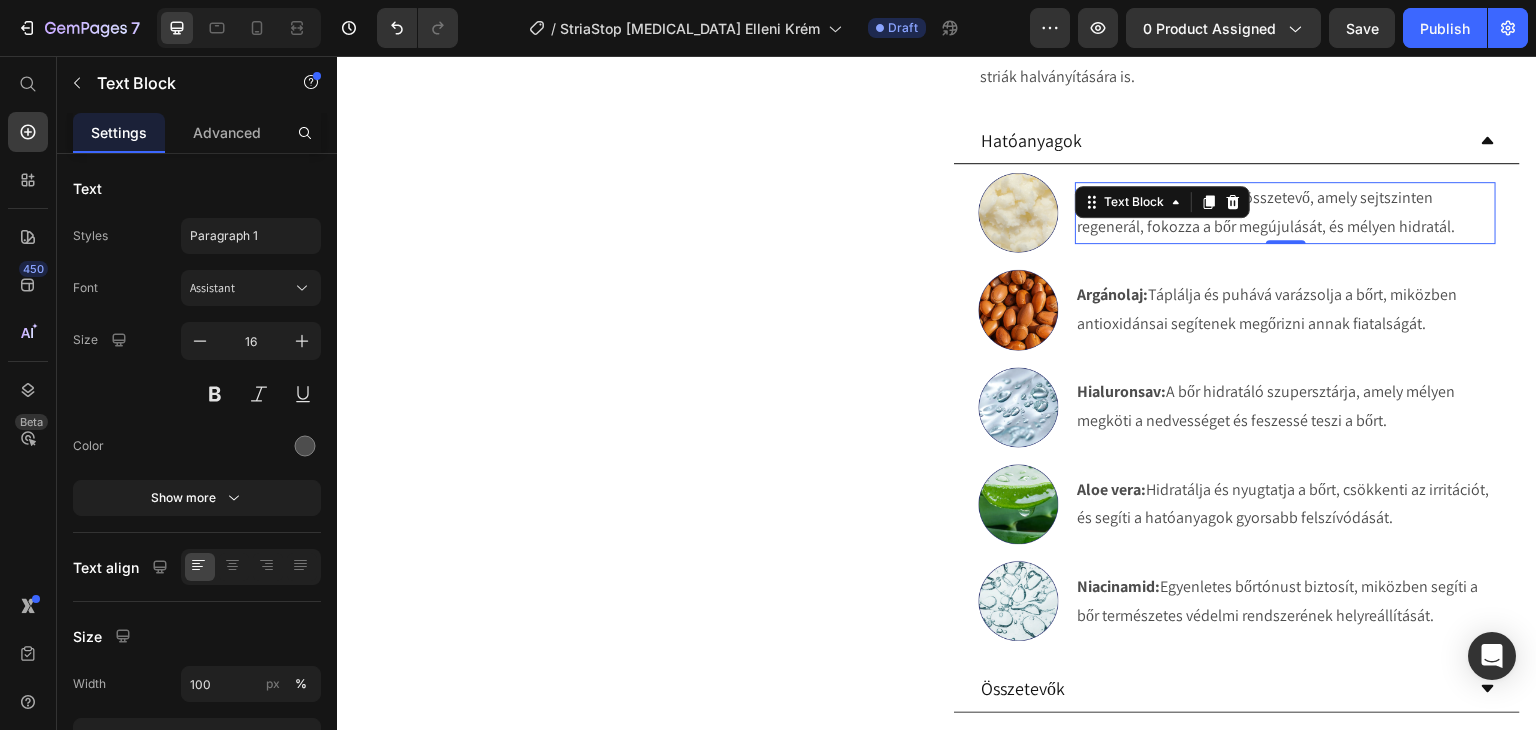 click on "Mandulaolaj:  Fermentált összetevő, amely sejtszinten regenerál, fokozza a bőr megújulását, és mélyen hidratál." at bounding box center [1285, 213] 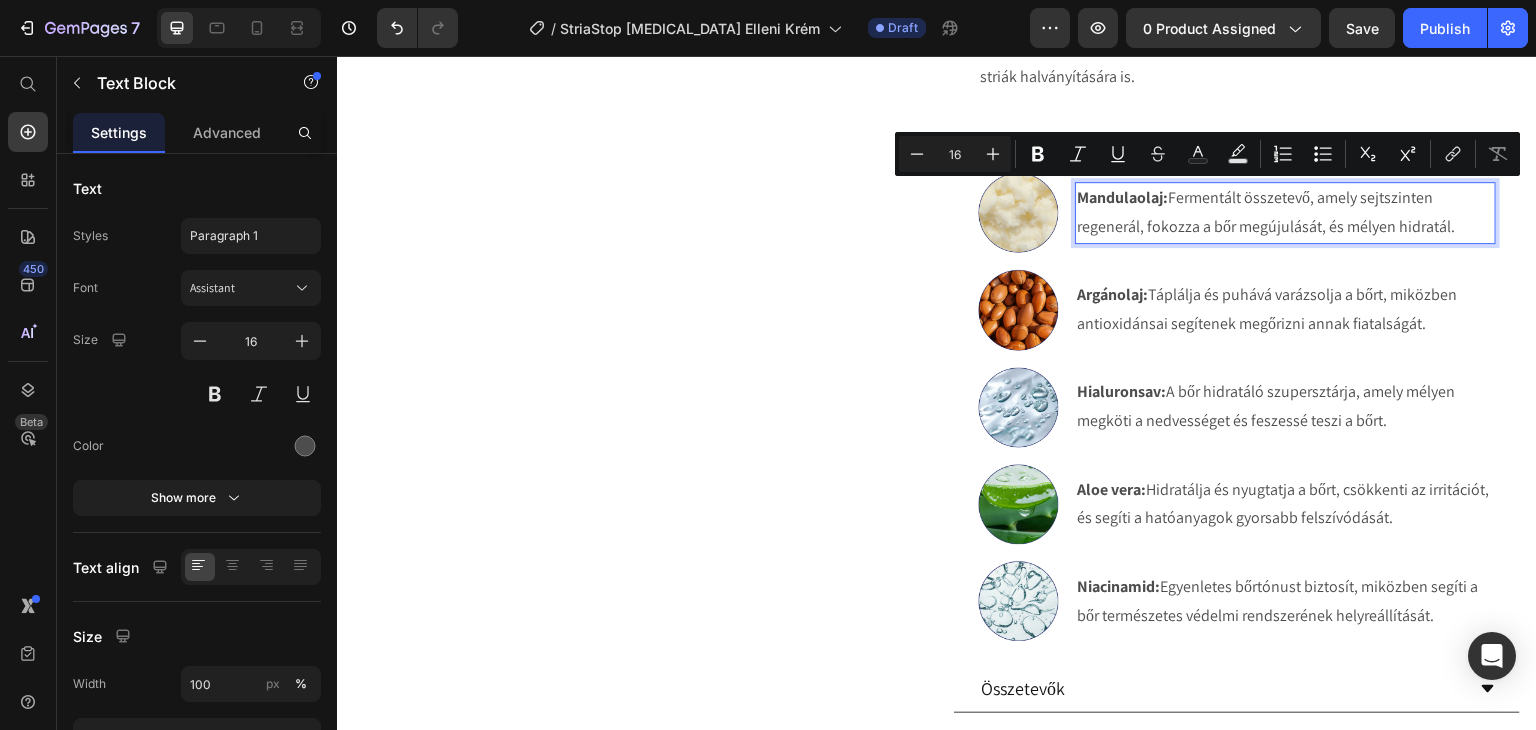 drag, startPoint x: 1362, startPoint y: 223, endPoint x: 1166, endPoint y: 200, distance: 197.34488 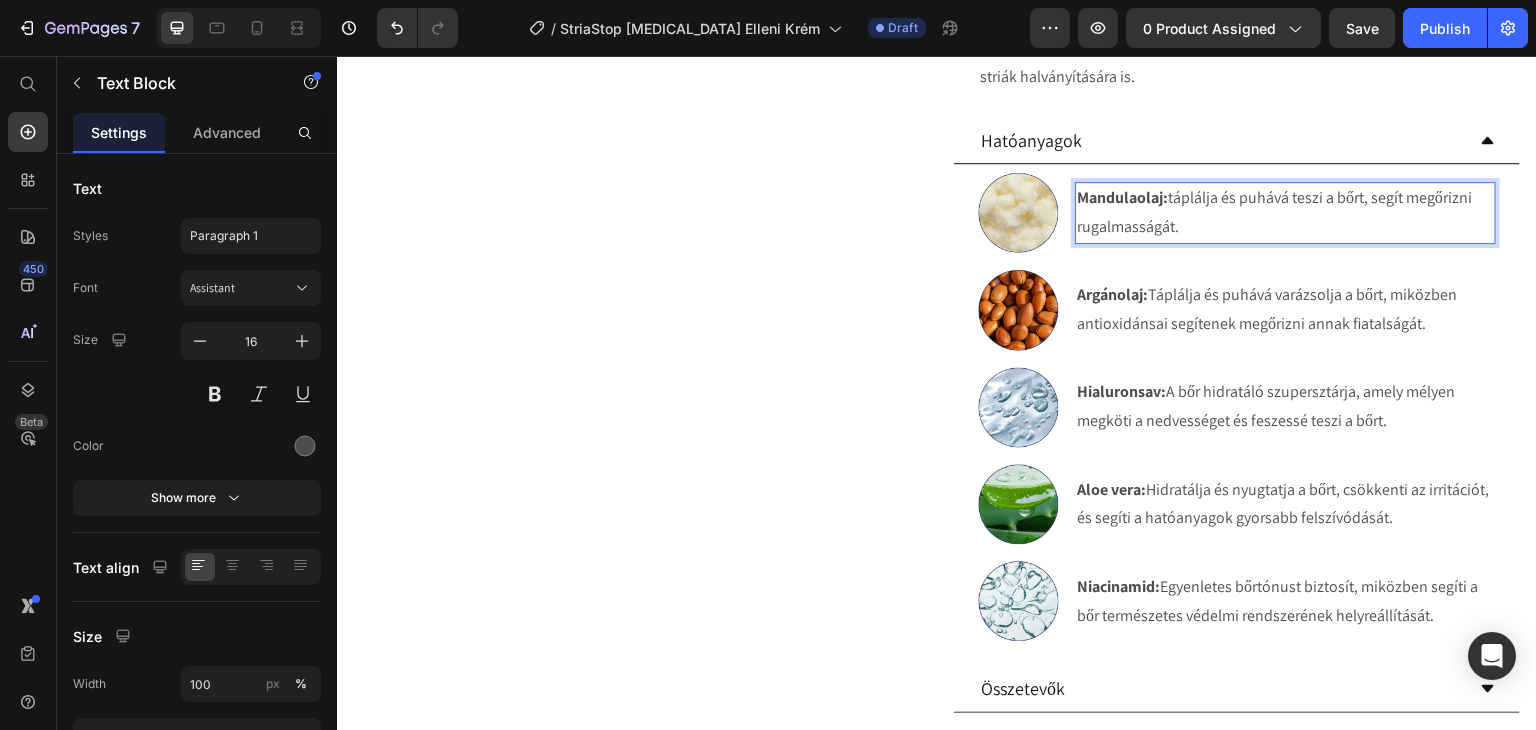click on "[PERSON_NAME]:  táplálja és puhává teszi a bőrt, segít megőrizni rugalmasságát." at bounding box center (1285, 213) 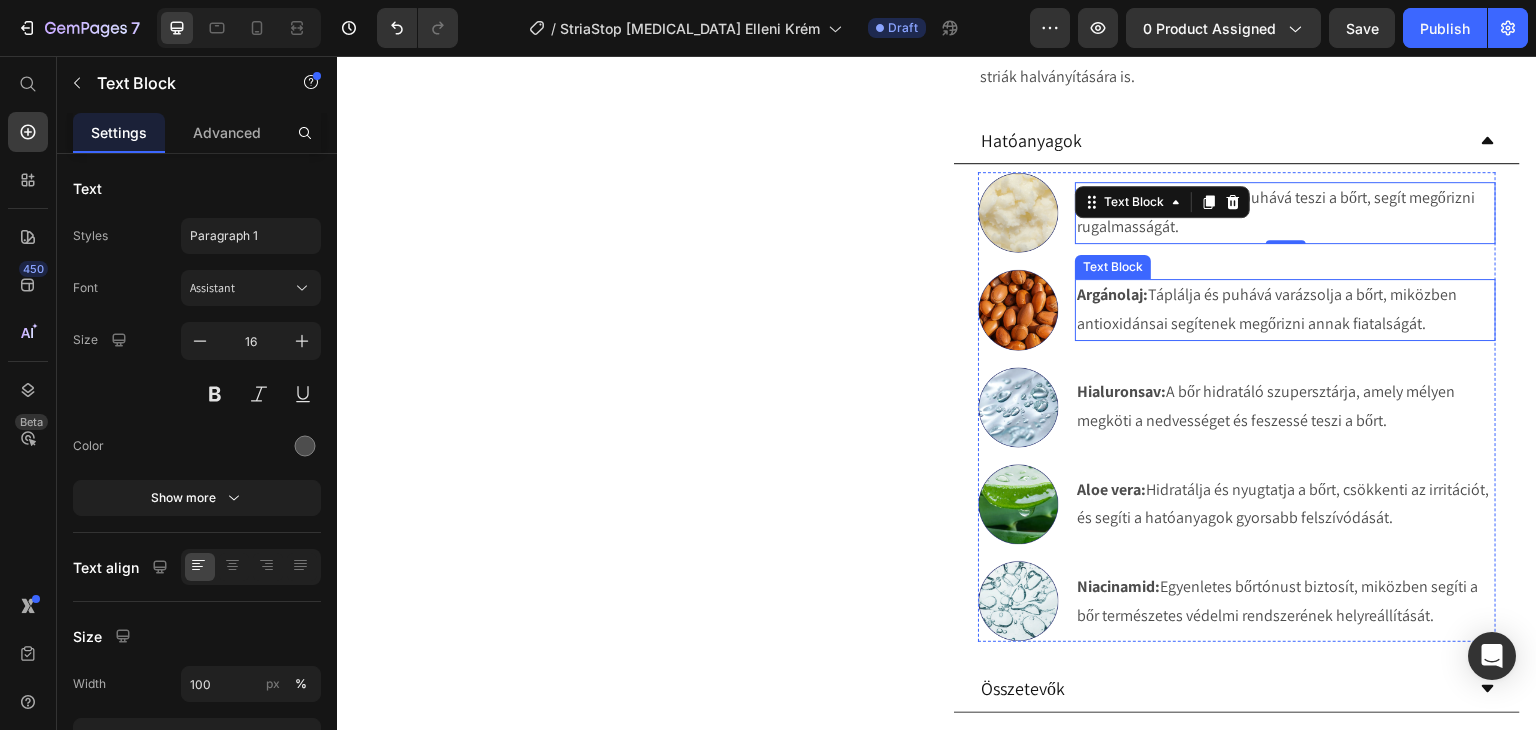 click on "Argánolaj:" at bounding box center (1112, 294) 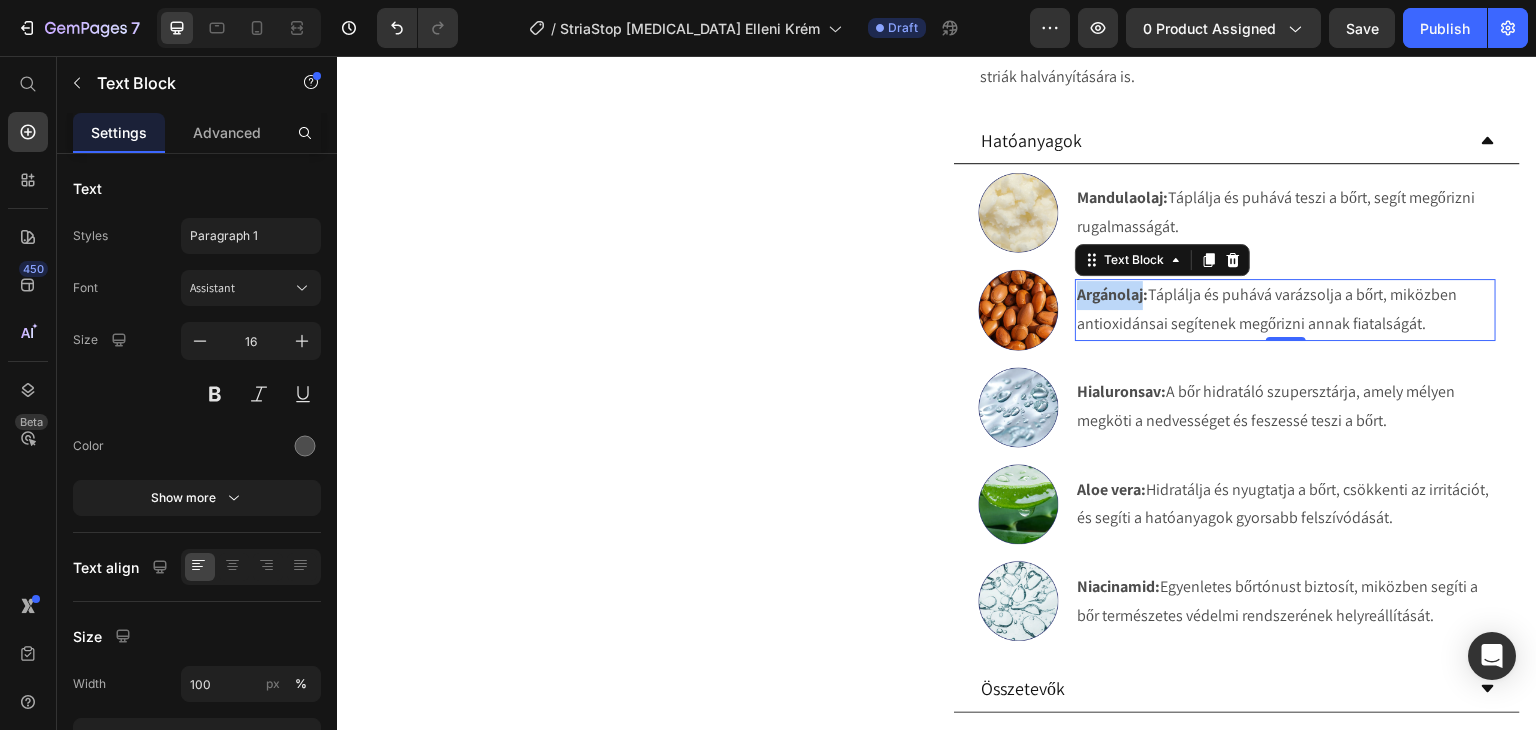 click on "Argánolaj:" at bounding box center [1112, 294] 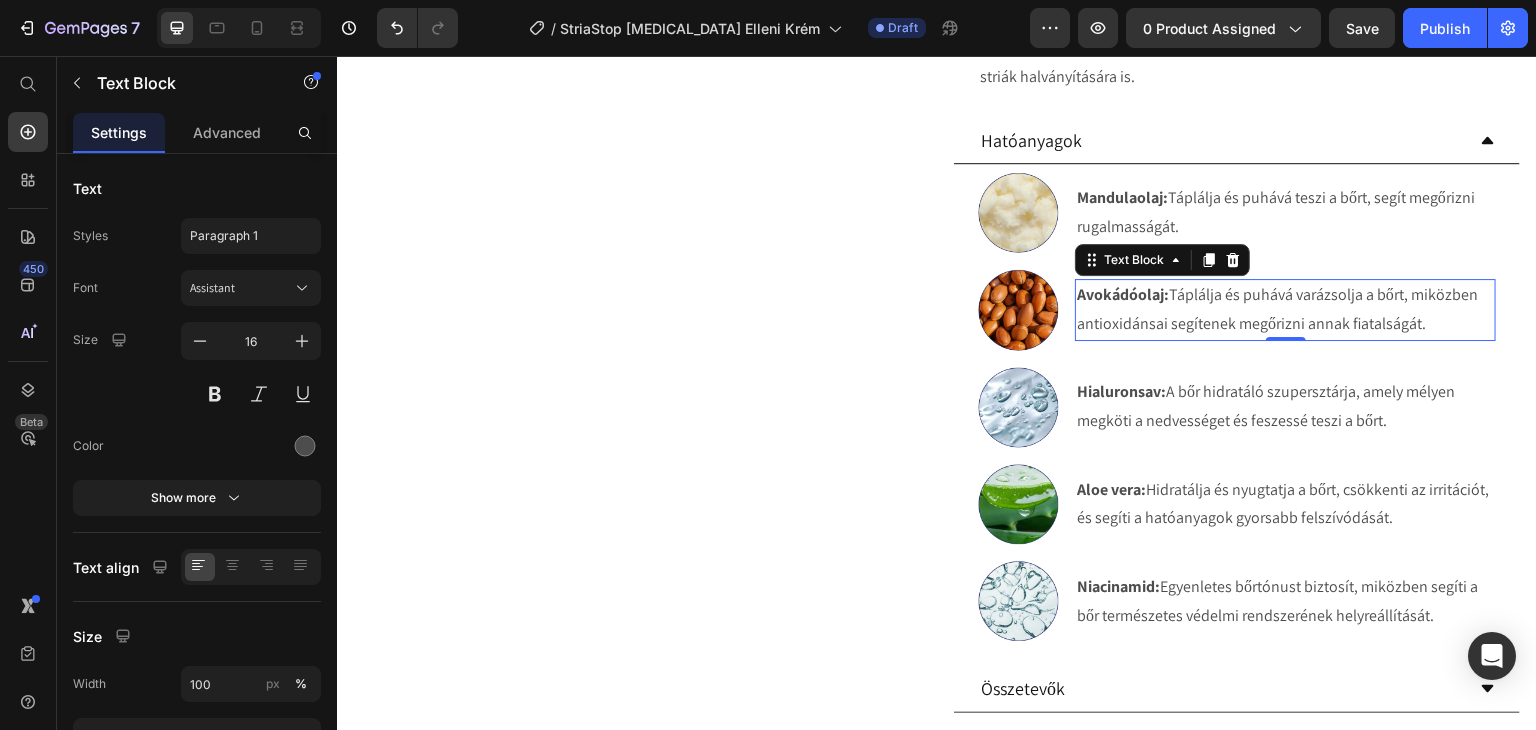 click on "Avokádóolaj:  Táplálja és puhává varázsolja a bőrt, miközben antioxidánsai segítenek megőrizni annak fiatalságát." at bounding box center [1285, 310] 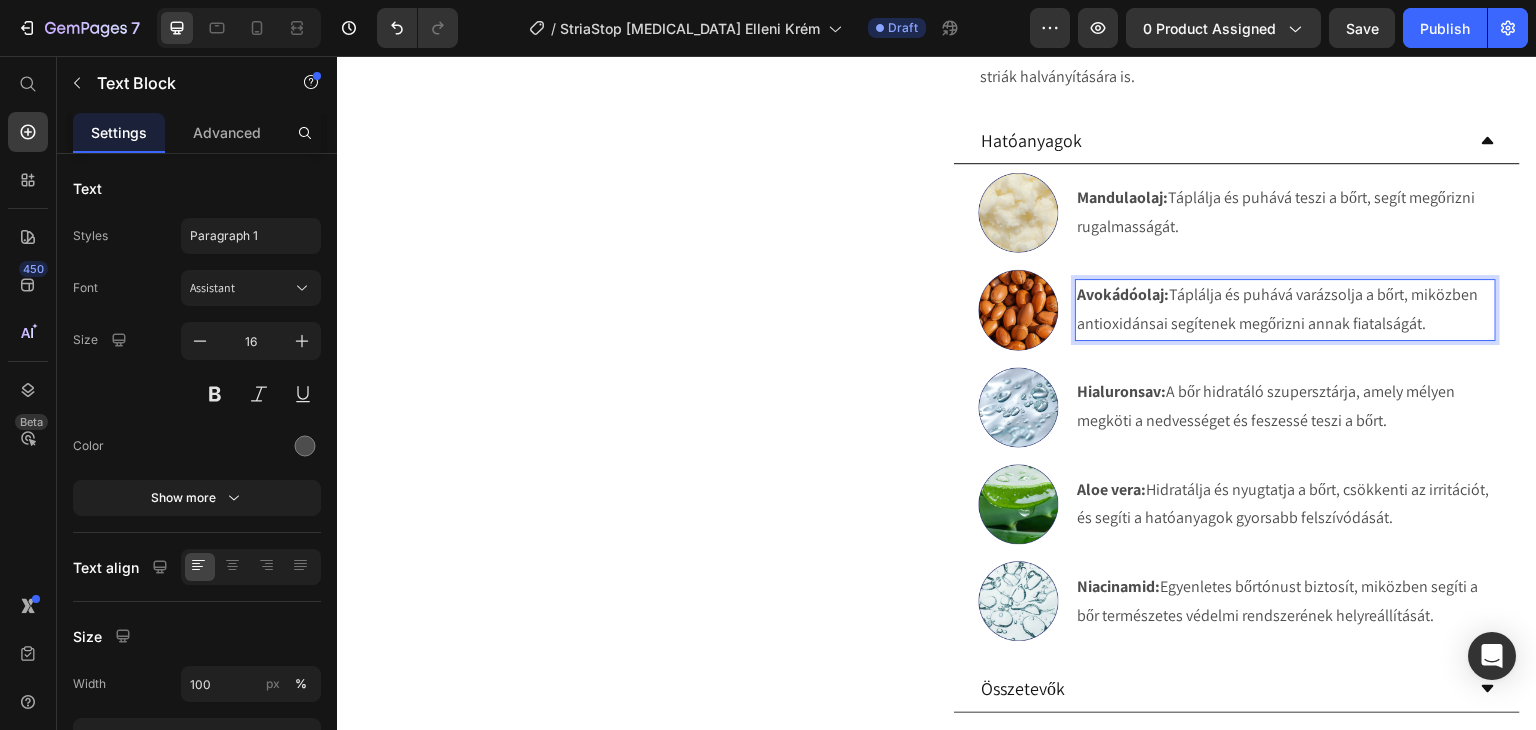 drag, startPoint x: 1422, startPoint y: 316, endPoint x: 1163, endPoint y: 286, distance: 260.73166 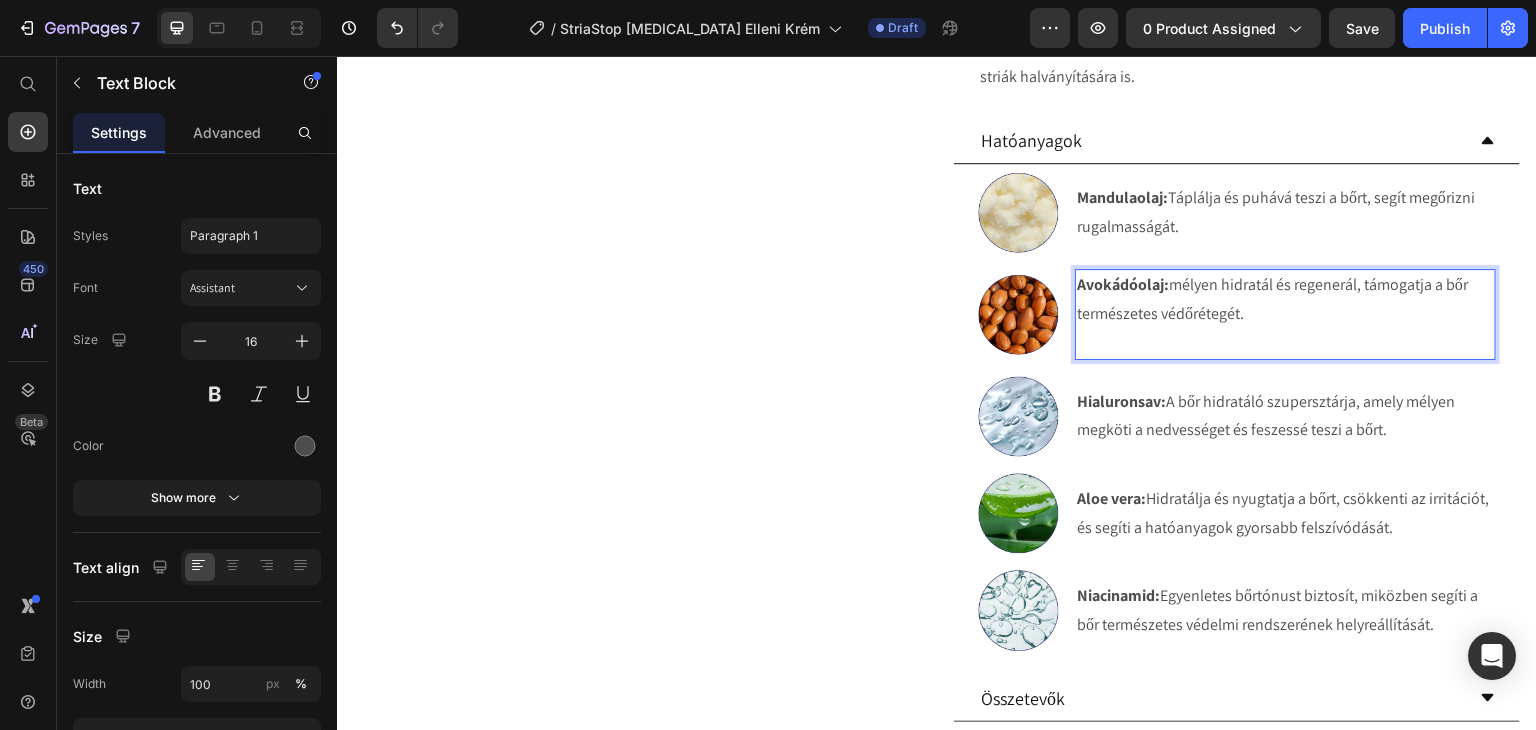 scroll, scrollTop: 1100, scrollLeft: 0, axis: vertical 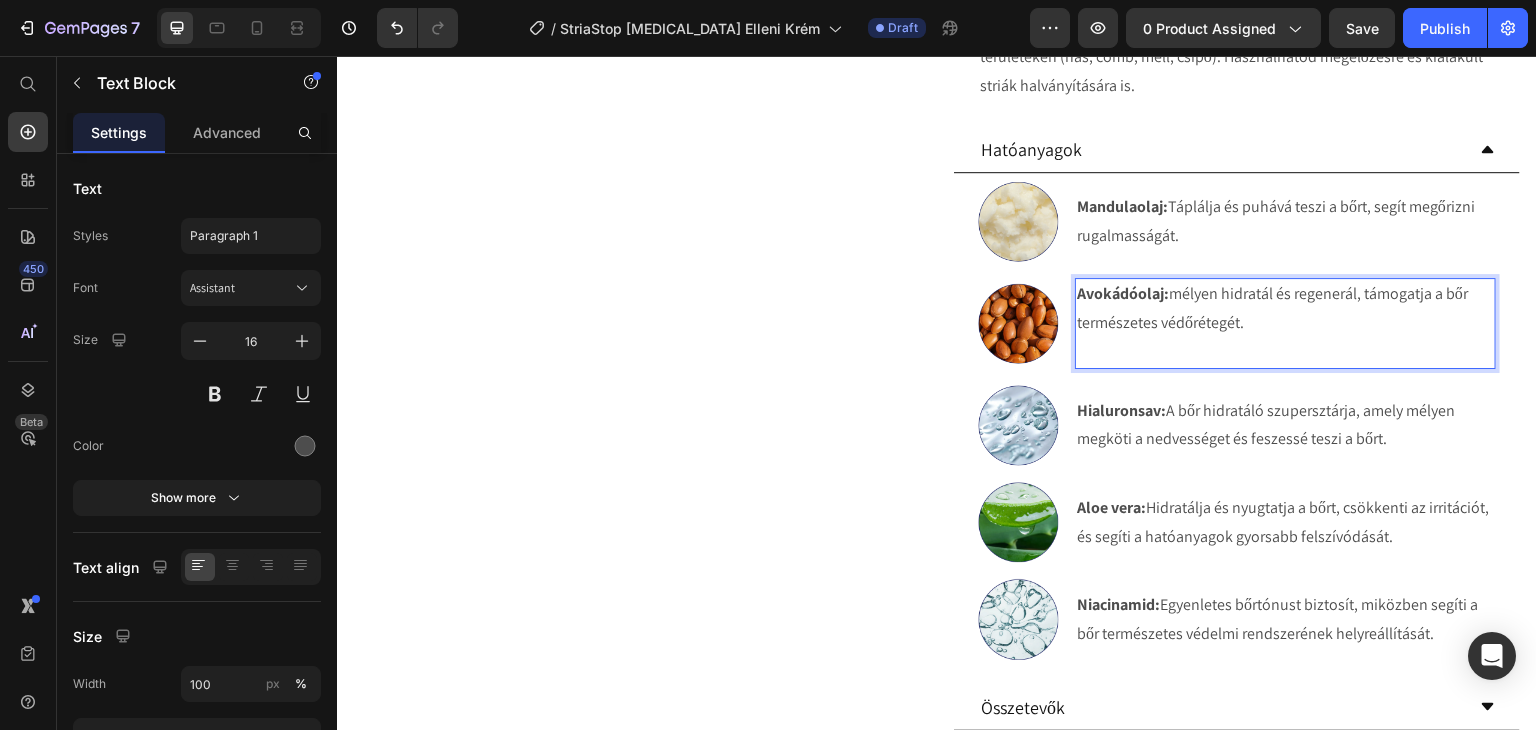 click on "Avokádóolaj:   mélyen hidratál és regenerál, támogatja a bőr természetes védőrétegét." at bounding box center (1285, 323) 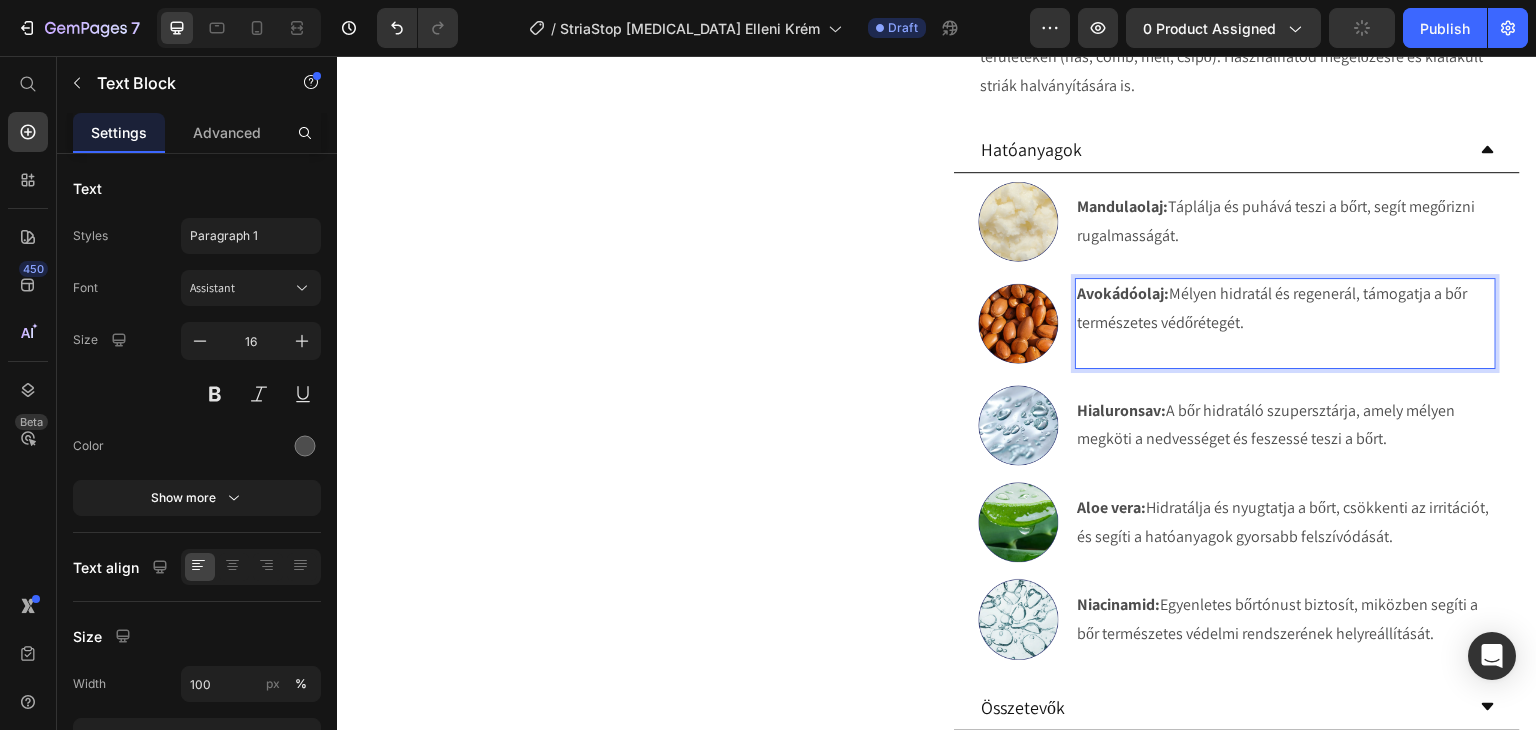 click on "Avokádóolaj:   Mélyen hidratál és regenerál, támogatja a bőr természetes védőrétegét." at bounding box center (1285, 323) 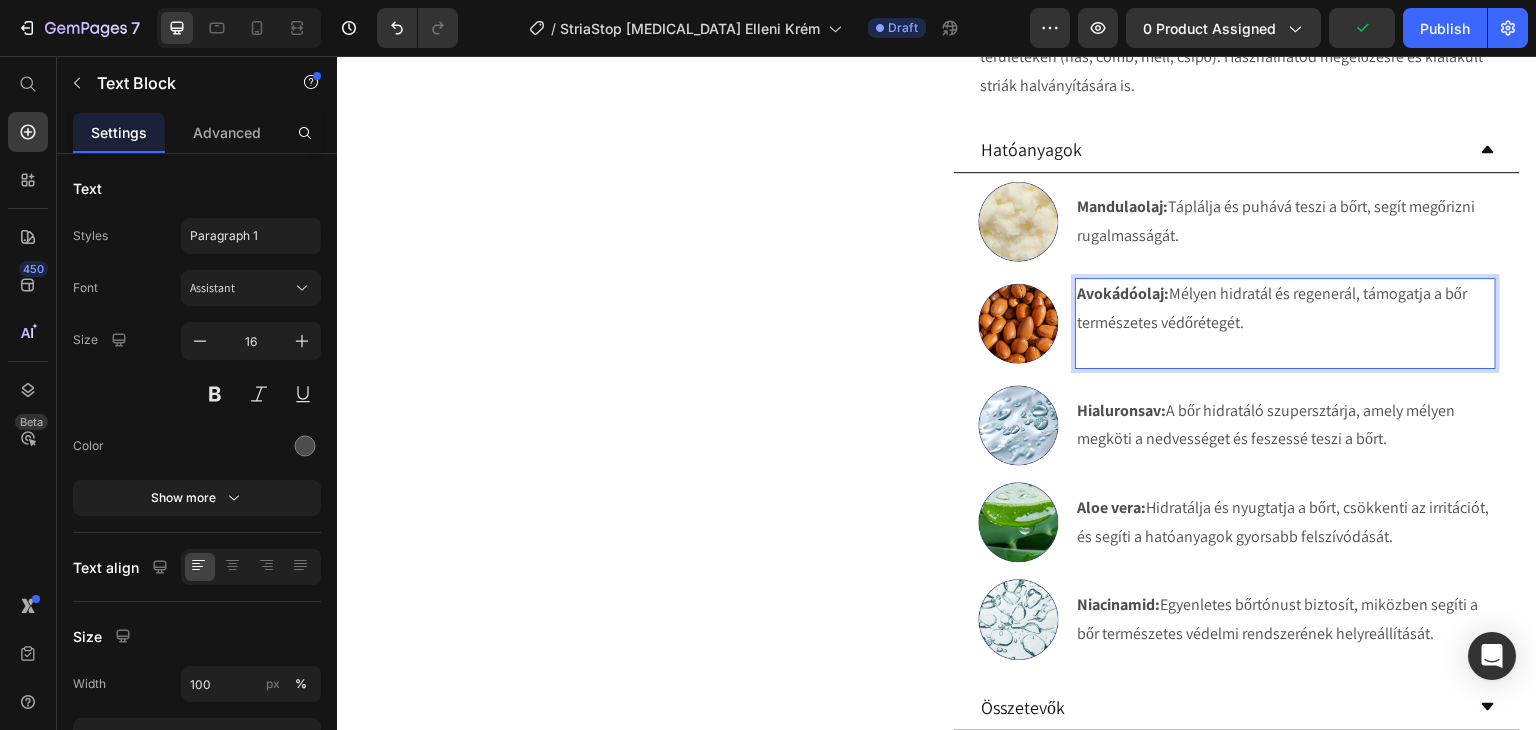 scroll, scrollTop: 1109, scrollLeft: 0, axis: vertical 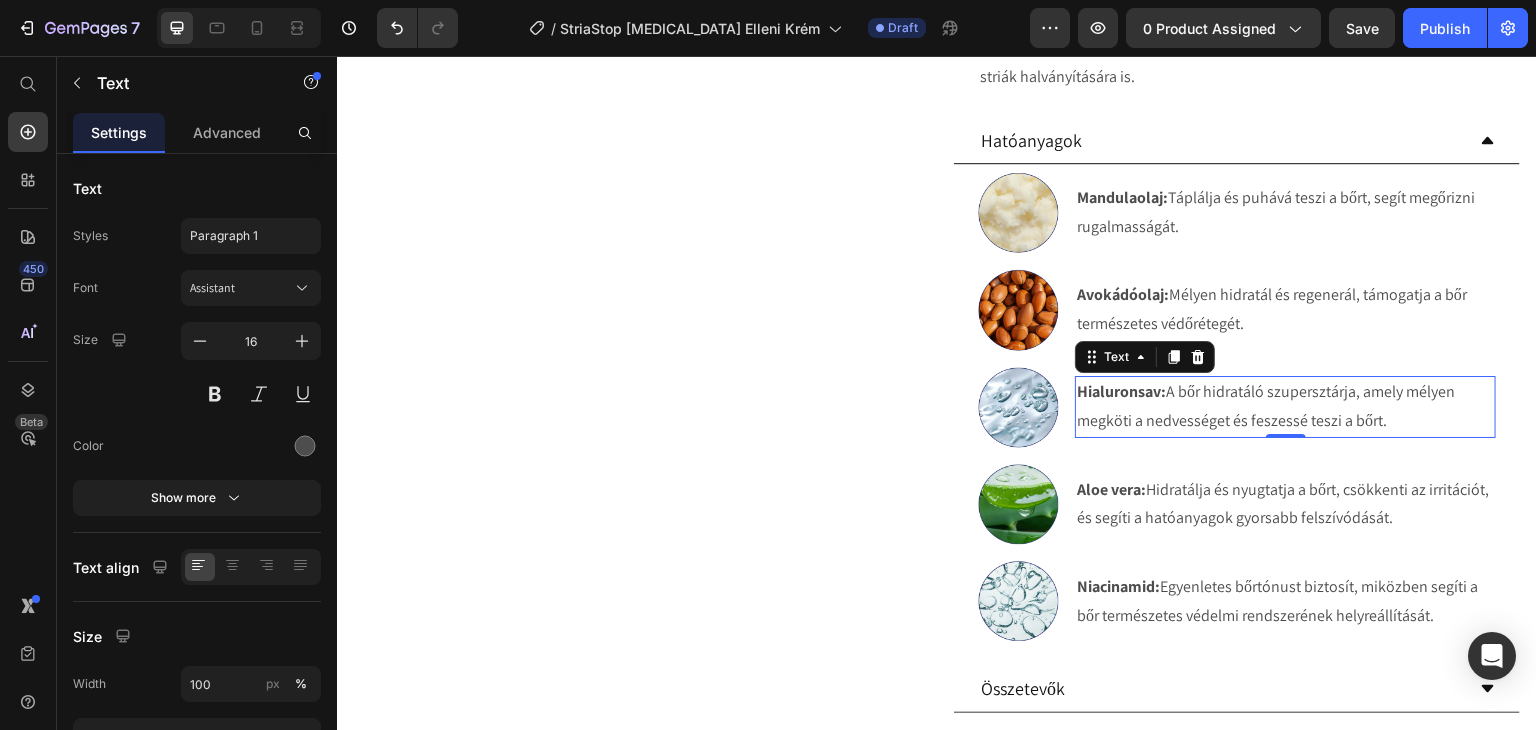 click on "Hialuronsav:" at bounding box center [1121, 391] 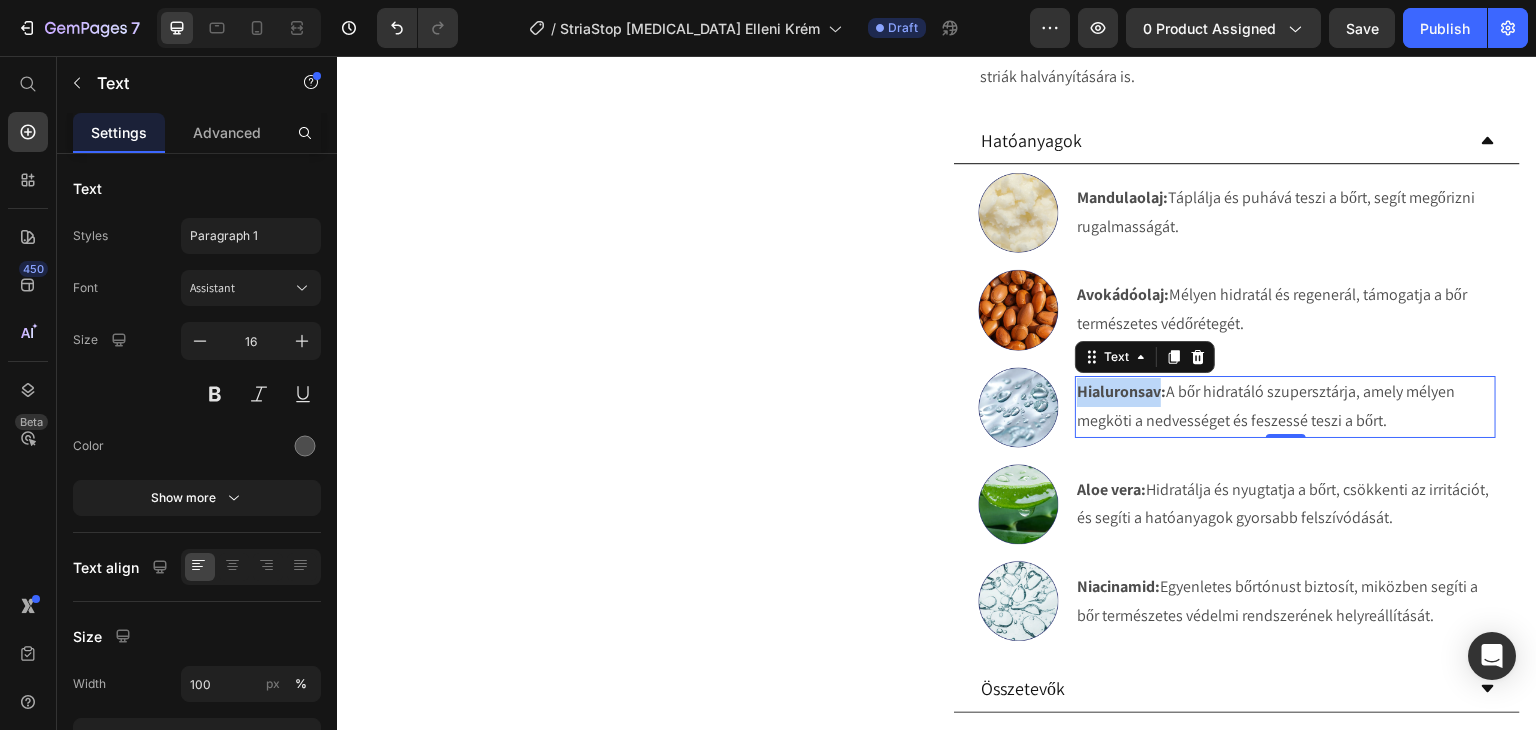 click on "Hialuronsav:" at bounding box center (1121, 391) 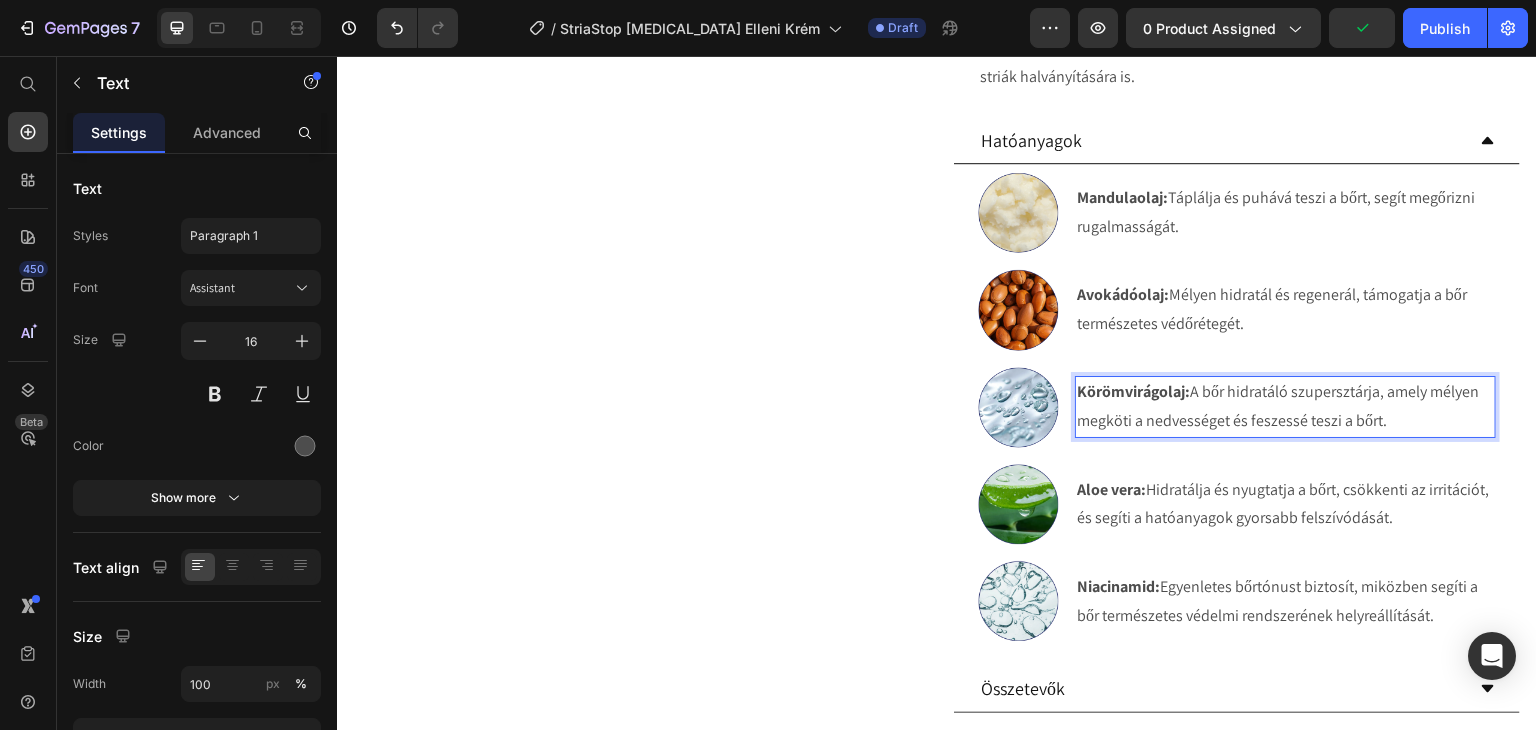 drag, startPoint x: 1390, startPoint y: 419, endPoint x: 1185, endPoint y: 394, distance: 206.51877 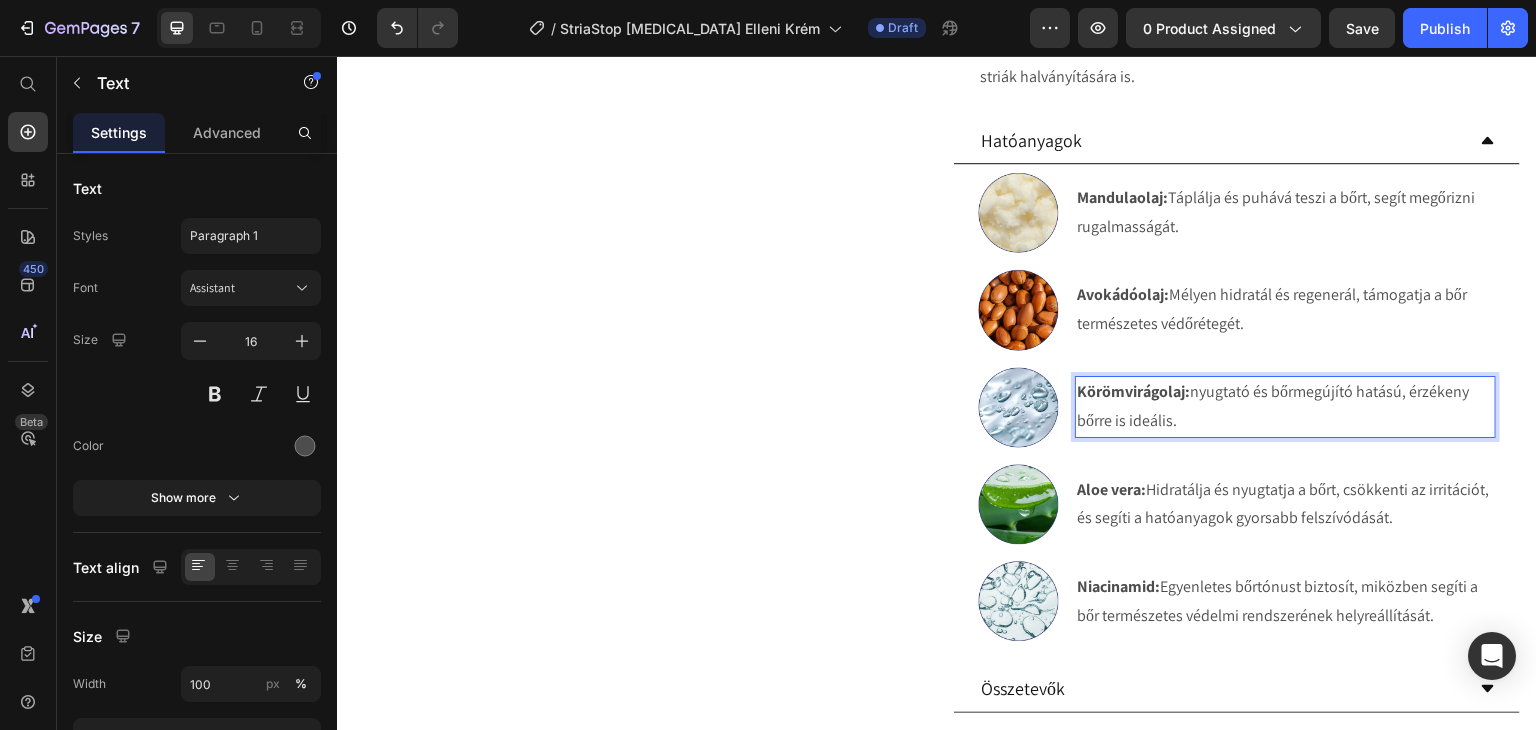 click on "Körömvirágolaj:  nyugtató és bőrmegújító hatású, érzékeny bőrre is ideális." at bounding box center [1285, 407] 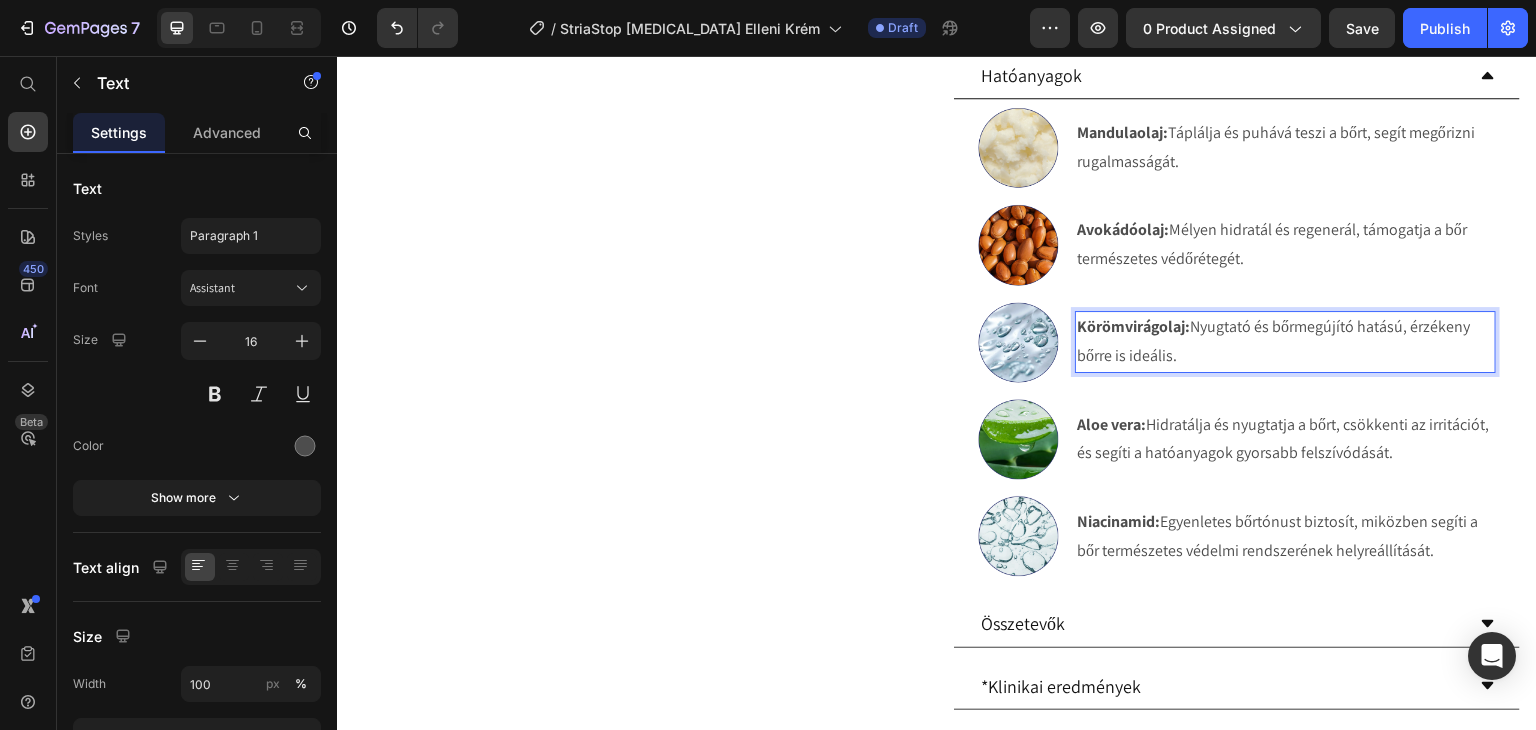 scroll, scrollTop: 1209, scrollLeft: 0, axis: vertical 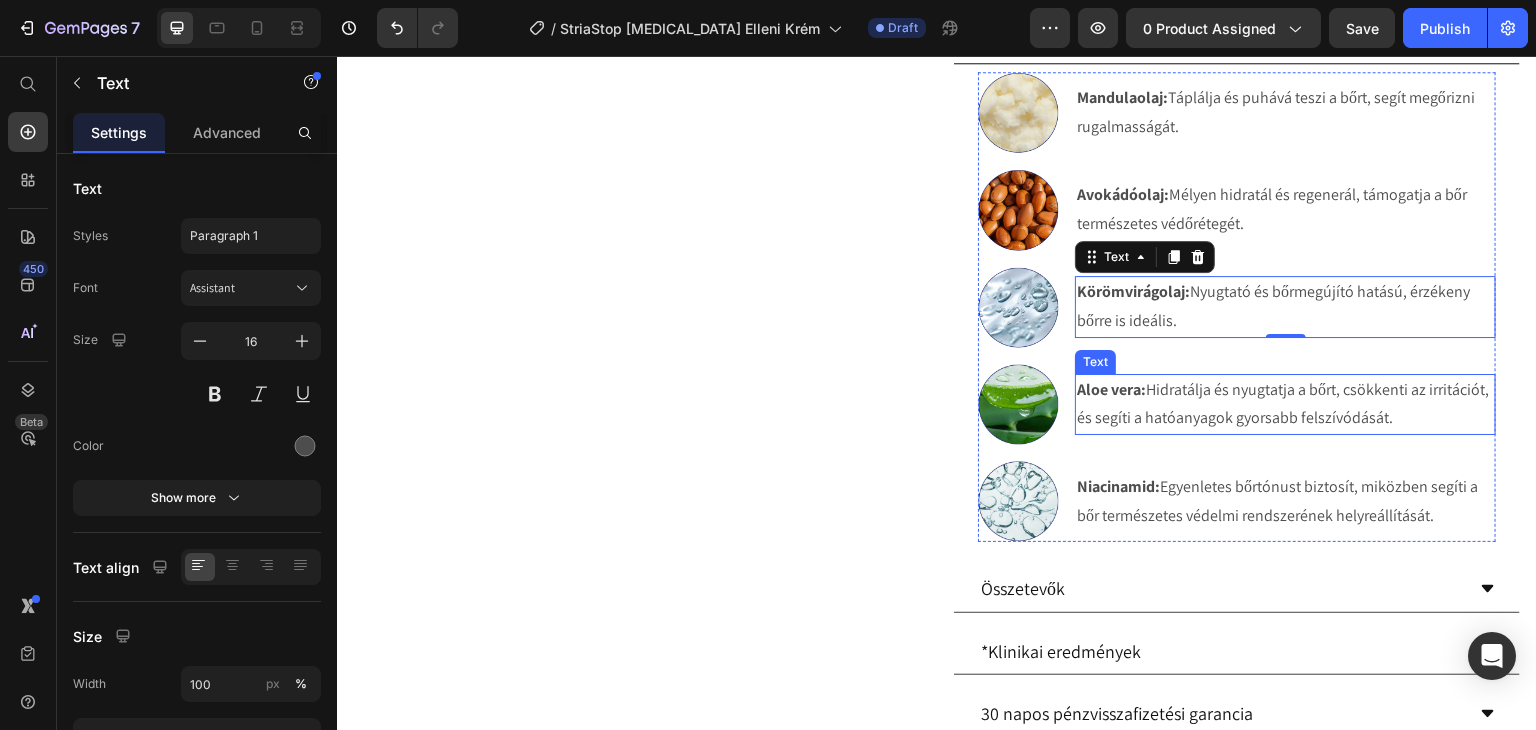 click on "Aloe vera:" at bounding box center (1111, 389) 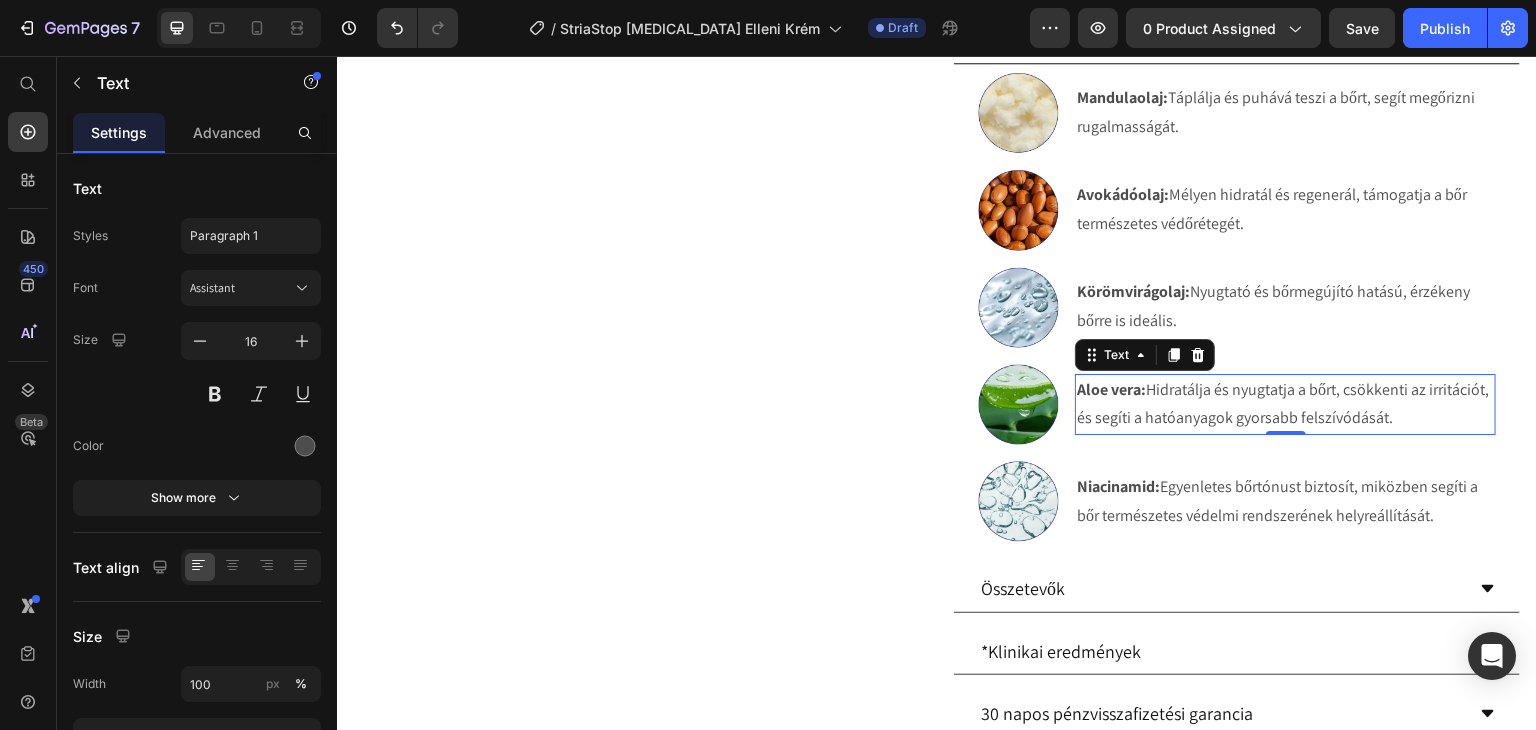 click on "Aloe vera:" at bounding box center [1111, 389] 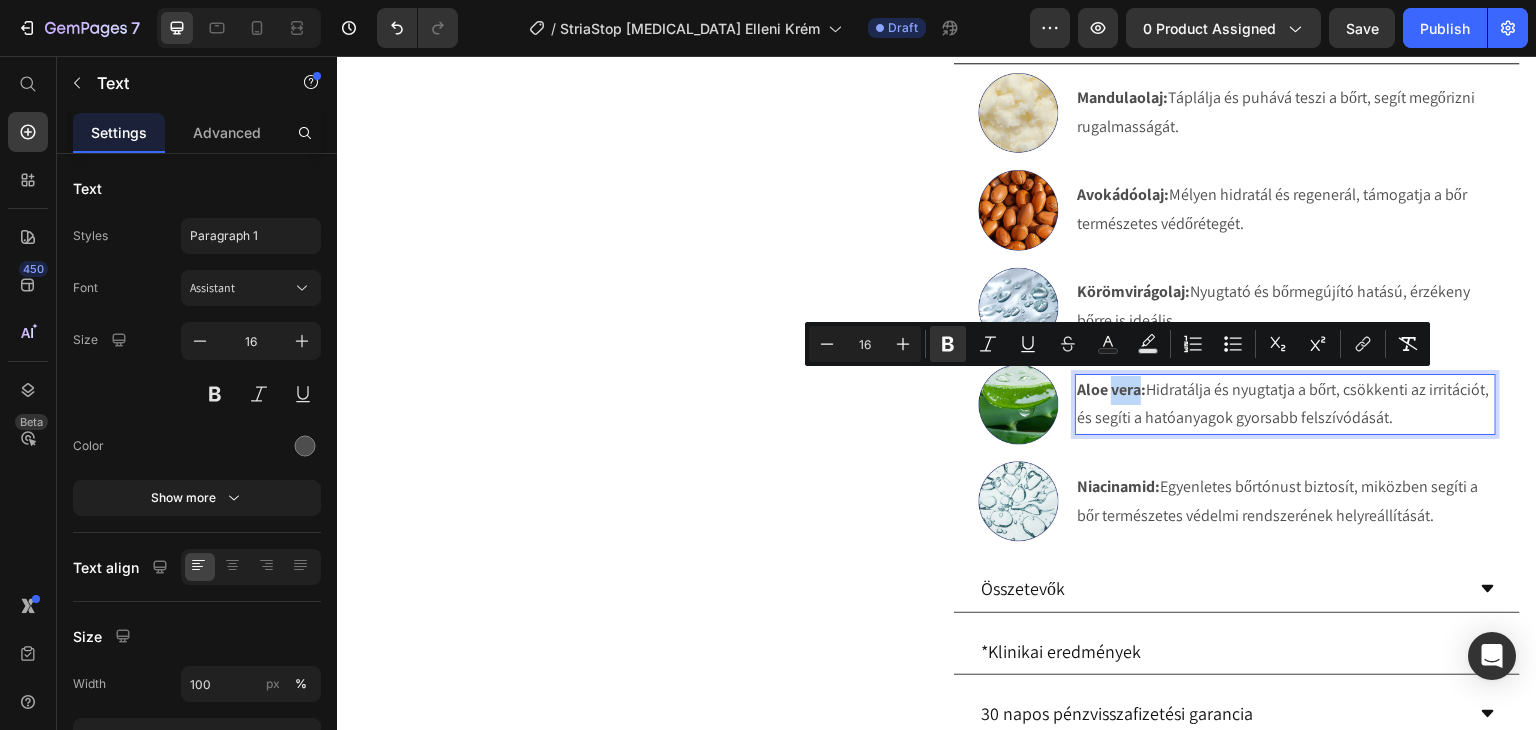 click on "Aloe vera:" at bounding box center [1111, 389] 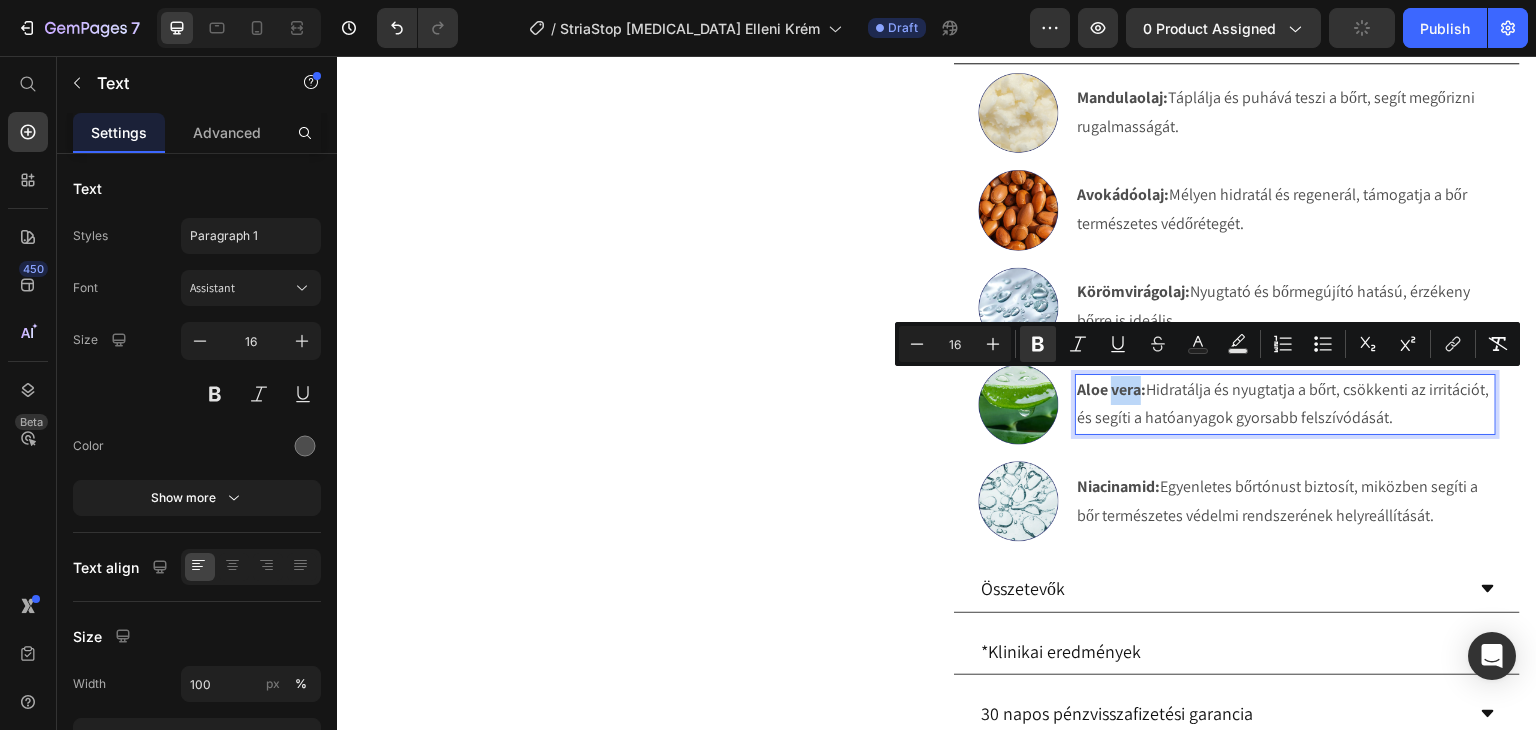 click on "Aloe vera:" at bounding box center (1111, 389) 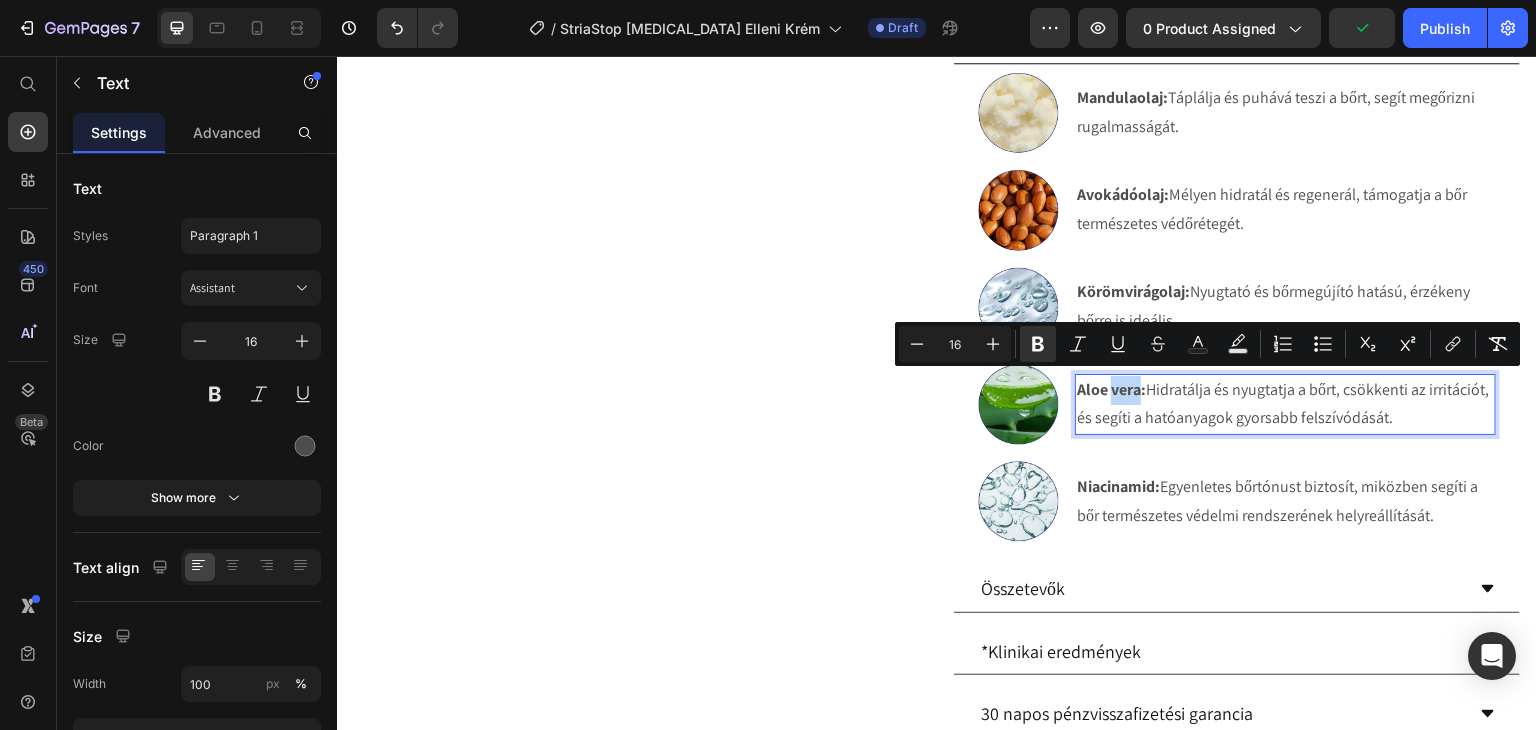 click on "Aloe vera:" at bounding box center (1111, 389) 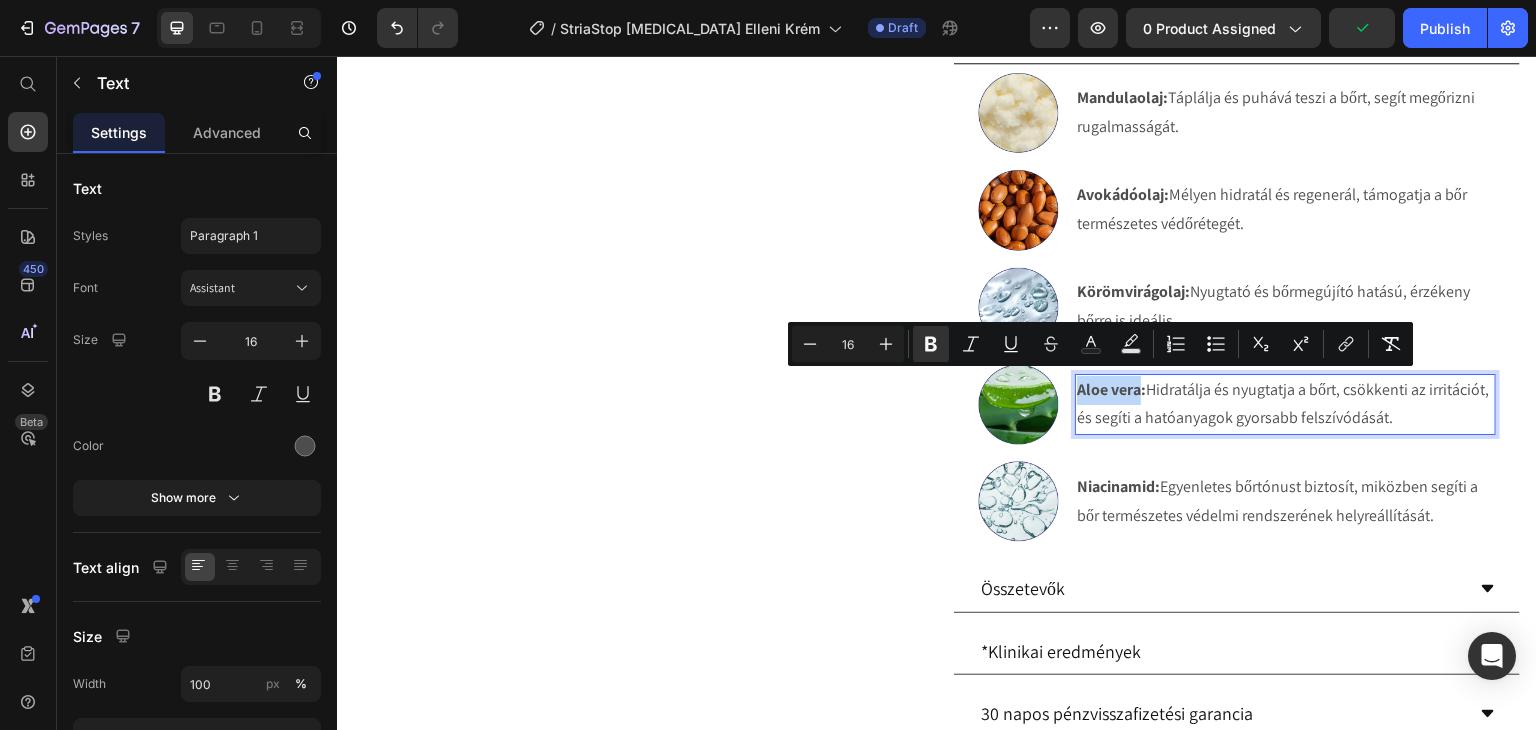 drag, startPoint x: 1132, startPoint y: 390, endPoint x: 1068, endPoint y: 390, distance: 64 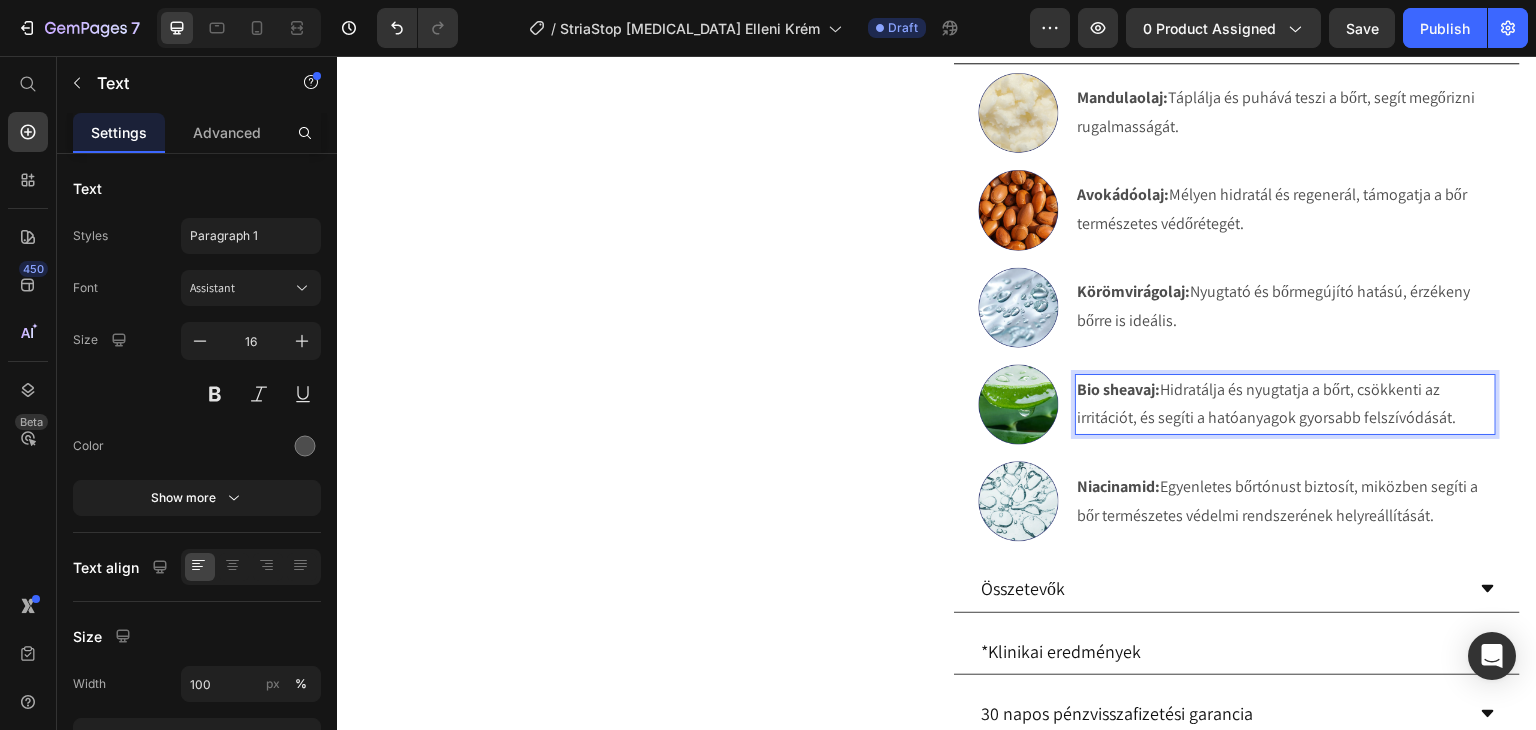drag, startPoint x: 1448, startPoint y: 415, endPoint x: 1160, endPoint y: 390, distance: 289.08304 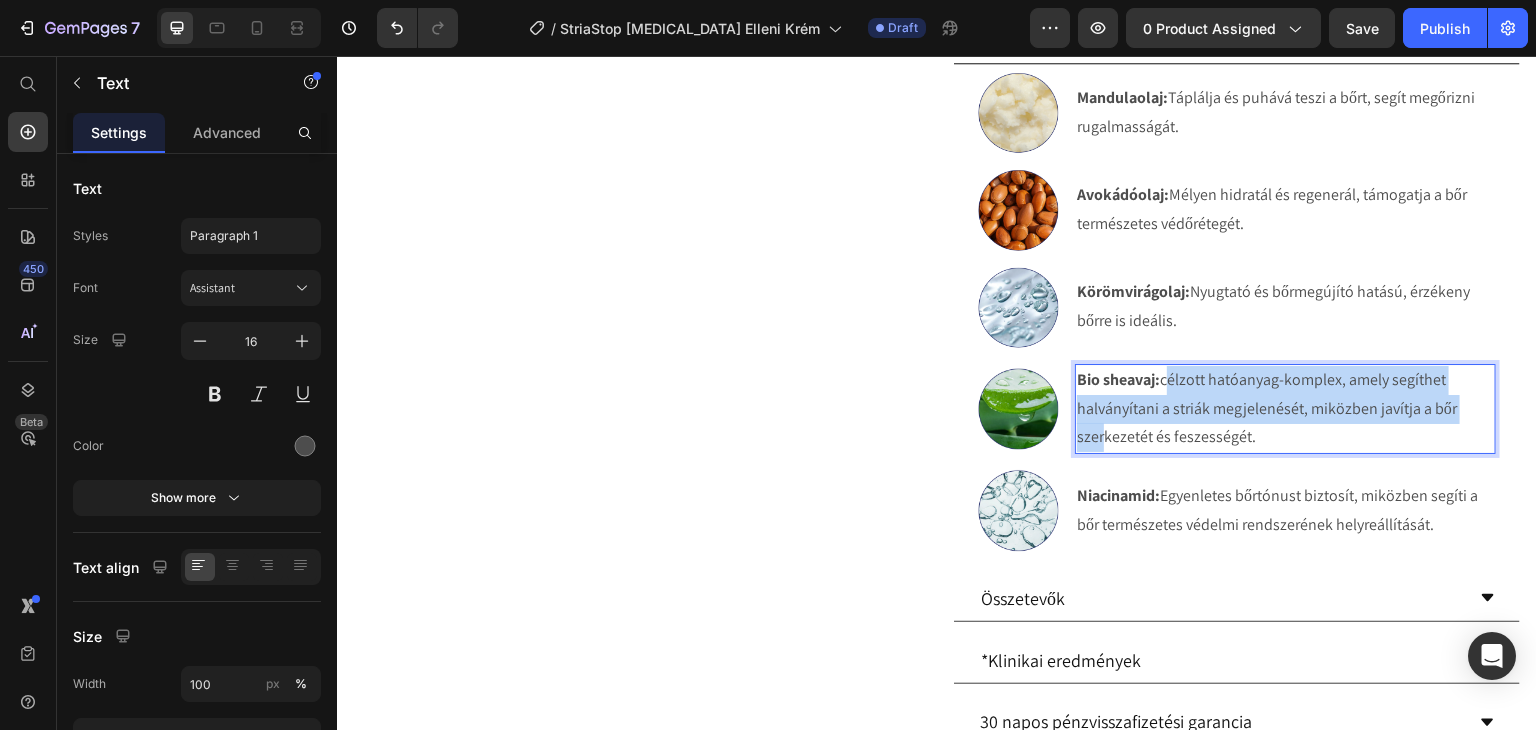 scroll, scrollTop: 1200, scrollLeft: 0, axis: vertical 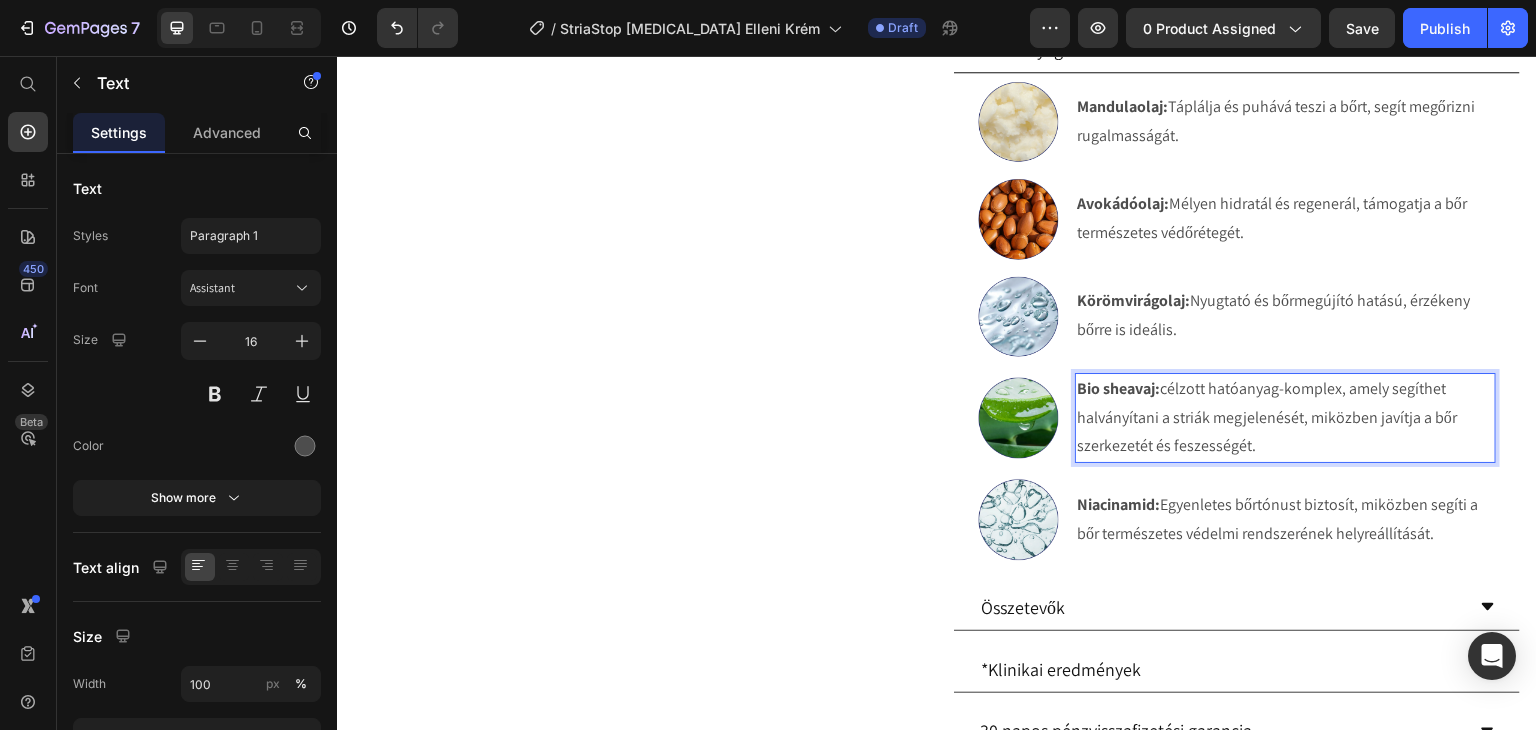 click on "Bio sheavaj:   célzott hatóanyag-komplex, amely segíthet halványítani a striák megjelenését, miközben javítja a bőr szerkezetét és feszességét." at bounding box center (1285, 418) 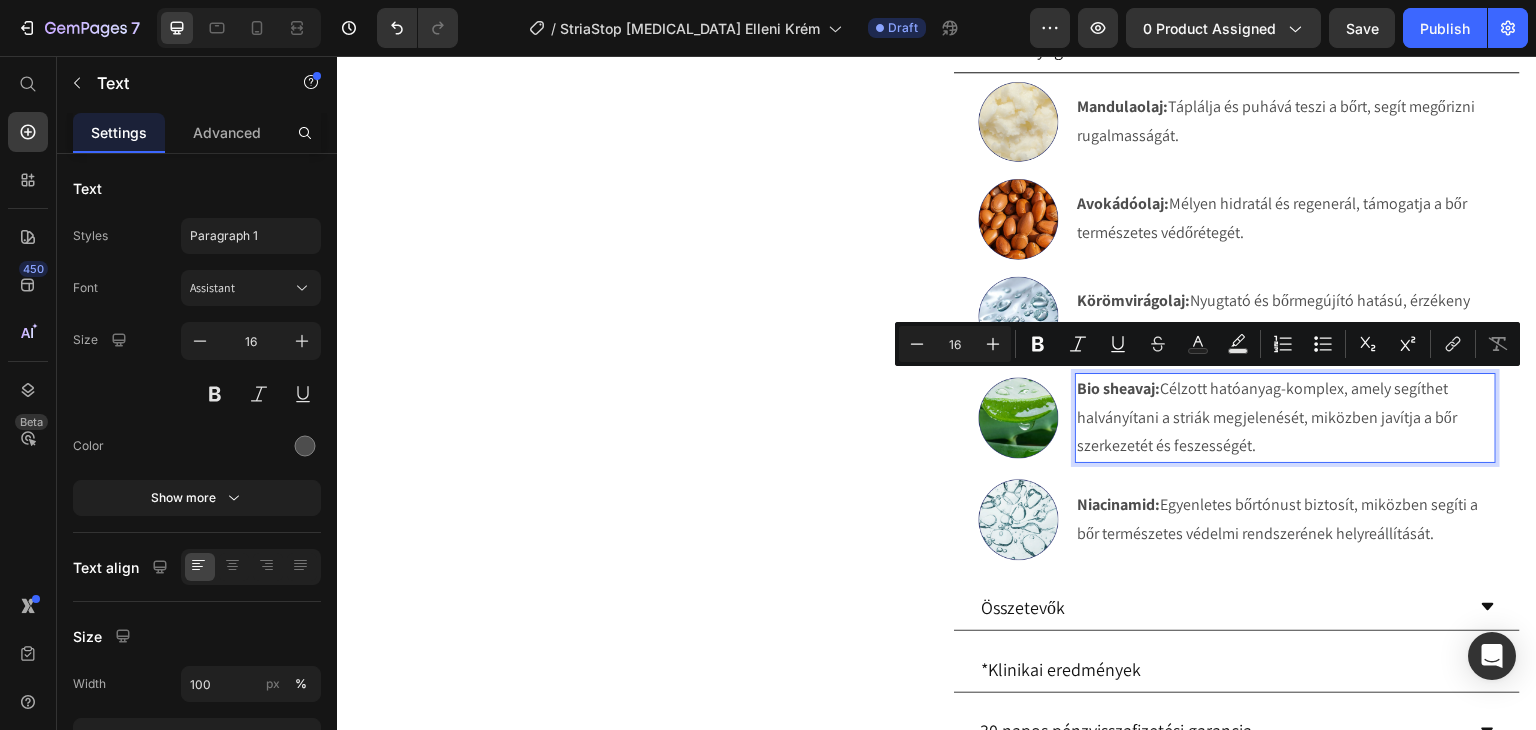 drag, startPoint x: 1255, startPoint y: 438, endPoint x: 1162, endPoint y: 382, distance: 108.55874 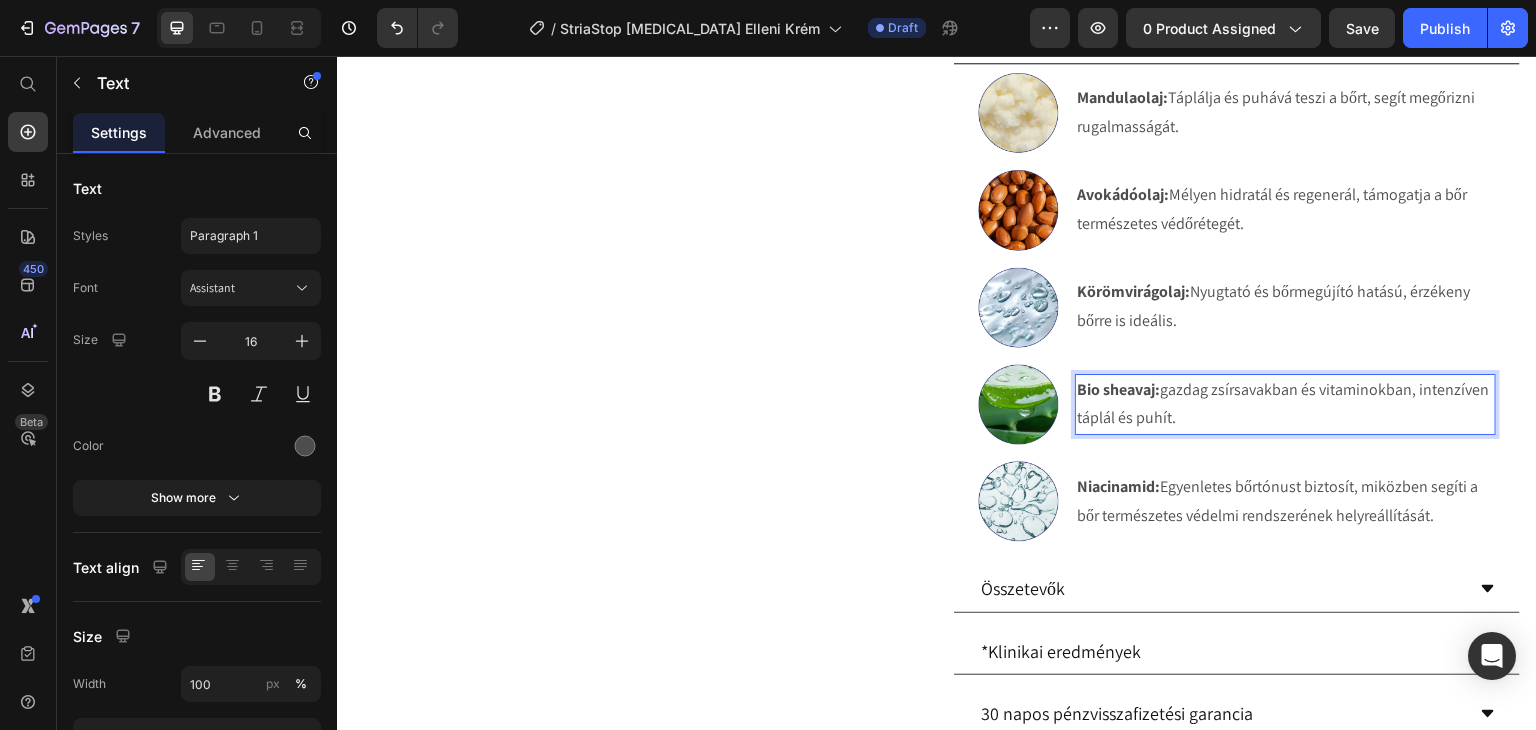 click on "Bio sheavaj:   gazdag zsírsavakban és vitaminokban, intenzíven táplál és puhít." at bounding box center (1285, 405) 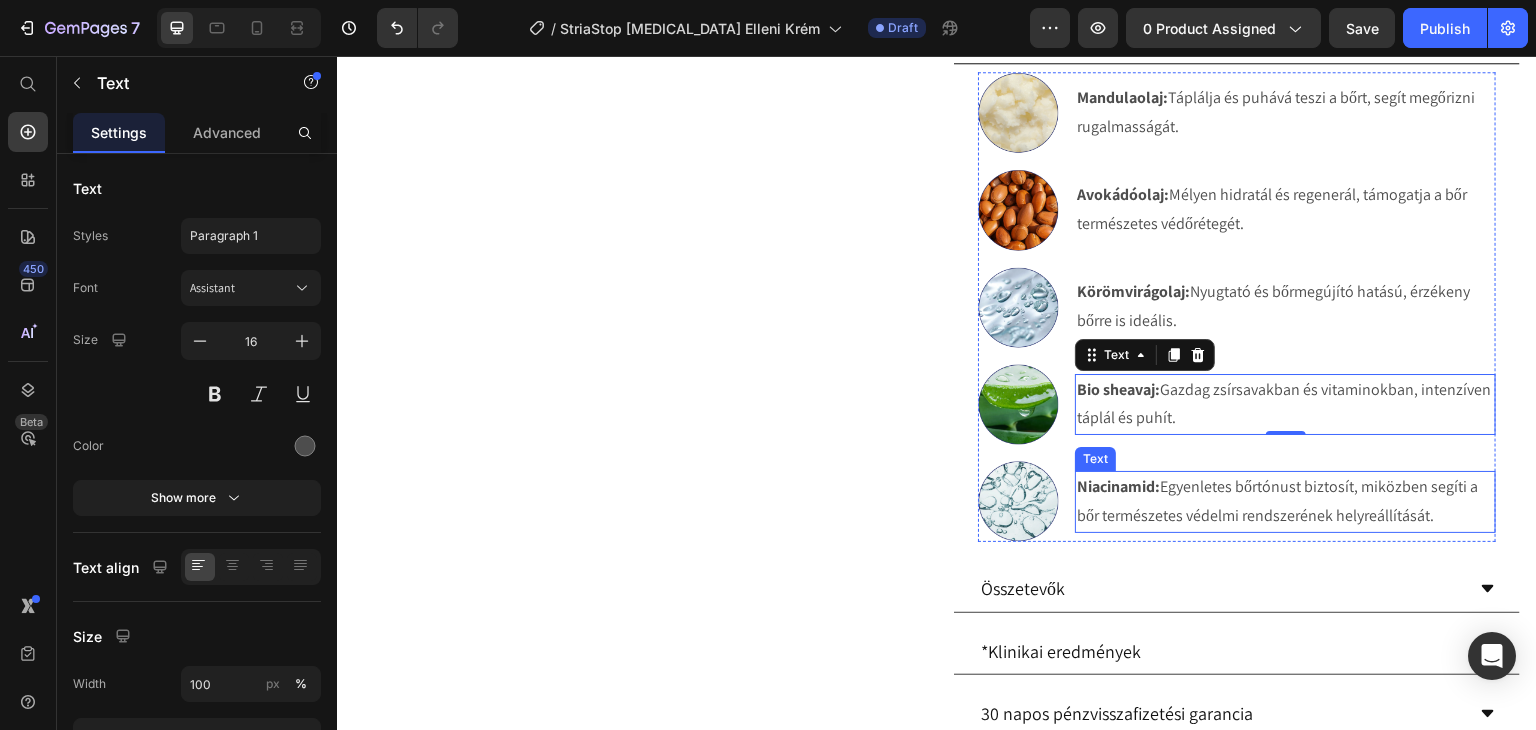 click on "Niacinamid:" at bounding box center [1118, 486] 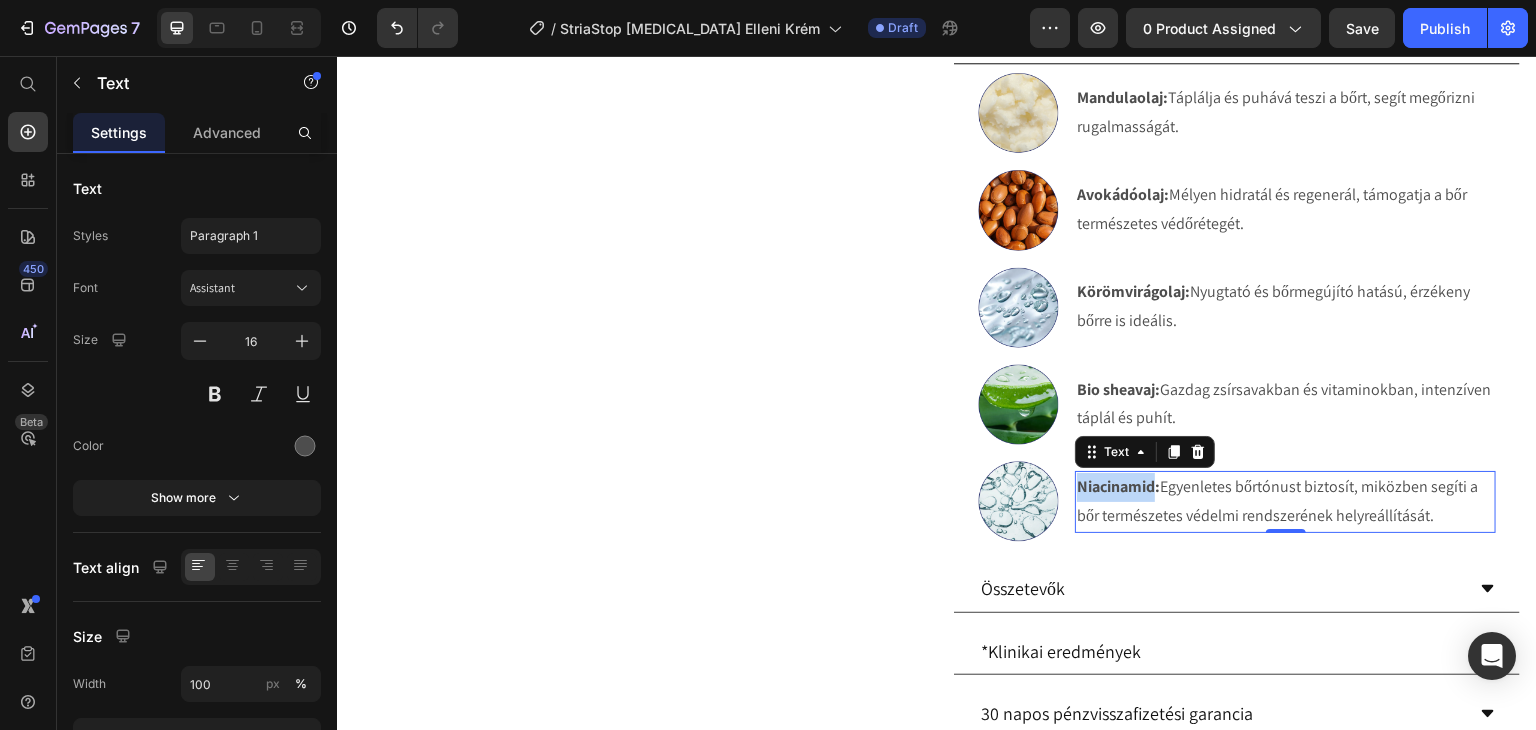 click on "Niacinamid:" at bounding box center (1118, 486) 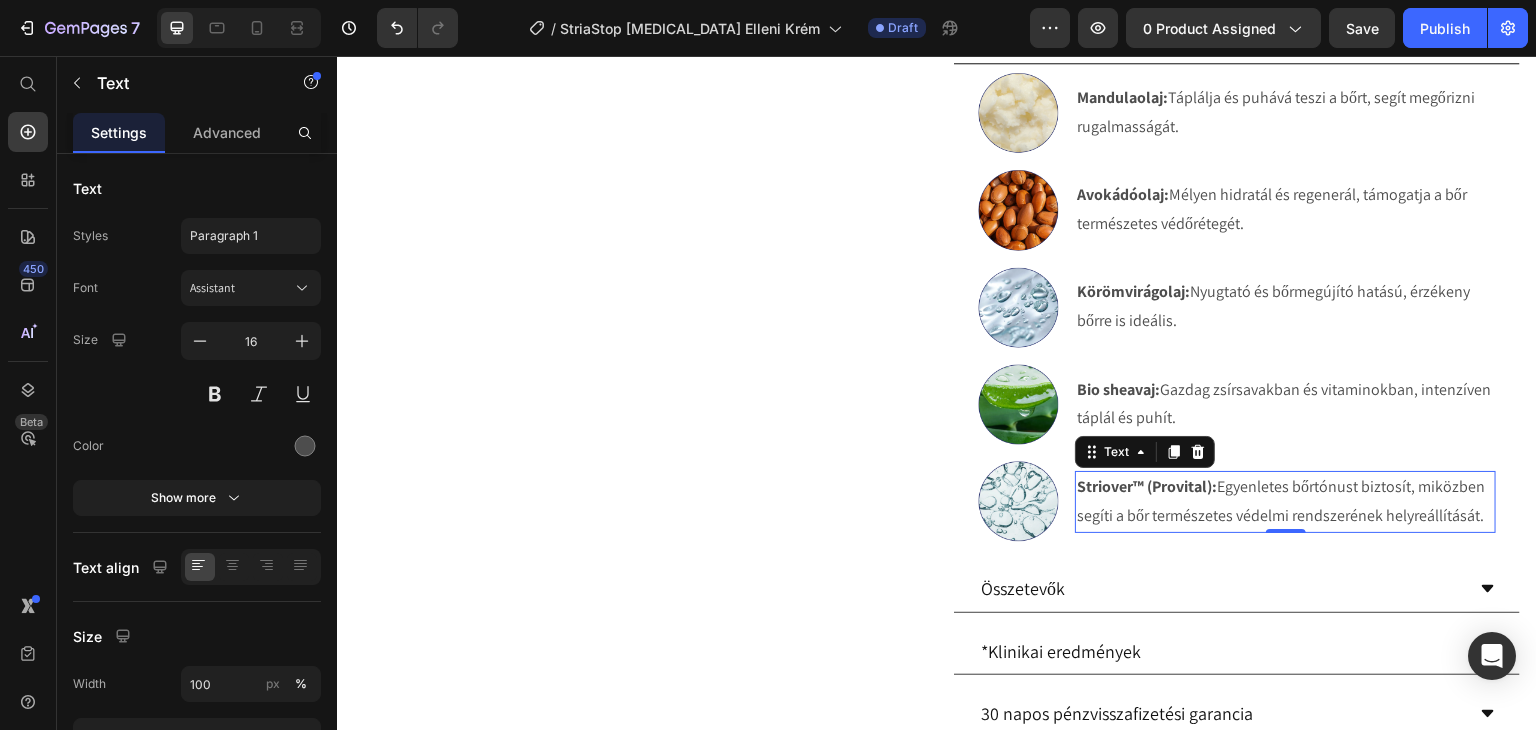 click on "Striover™ (Provital):  Egyenletes bőrtónust biztosít, miközben segíti a bőr természetes védelmi rendszerének helyreállítását." at bounding box center [1285, 502] 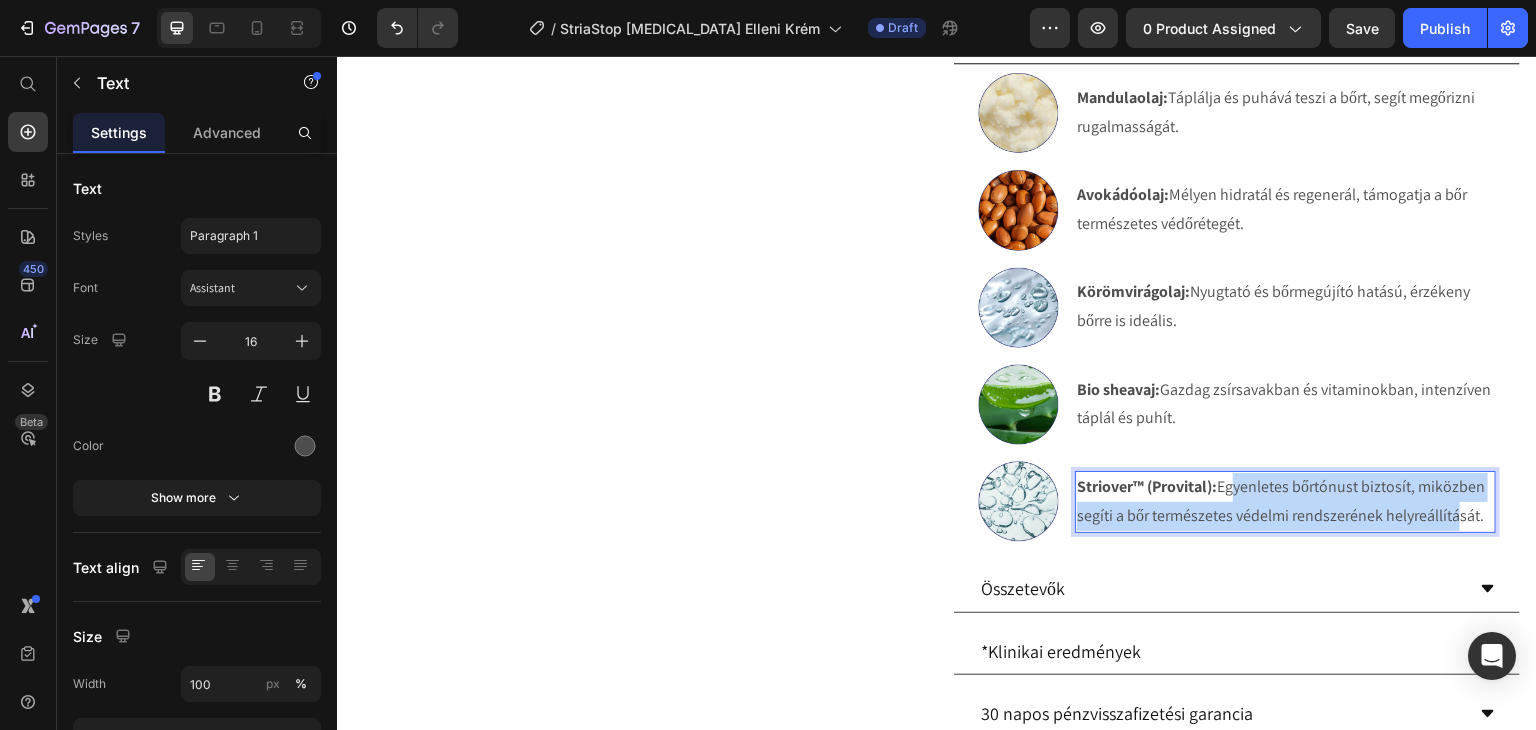drag, startPoint x: 1218, startPoint y: 483, endPoint x: 1445, endPoint y: 507, distance: 228.2652 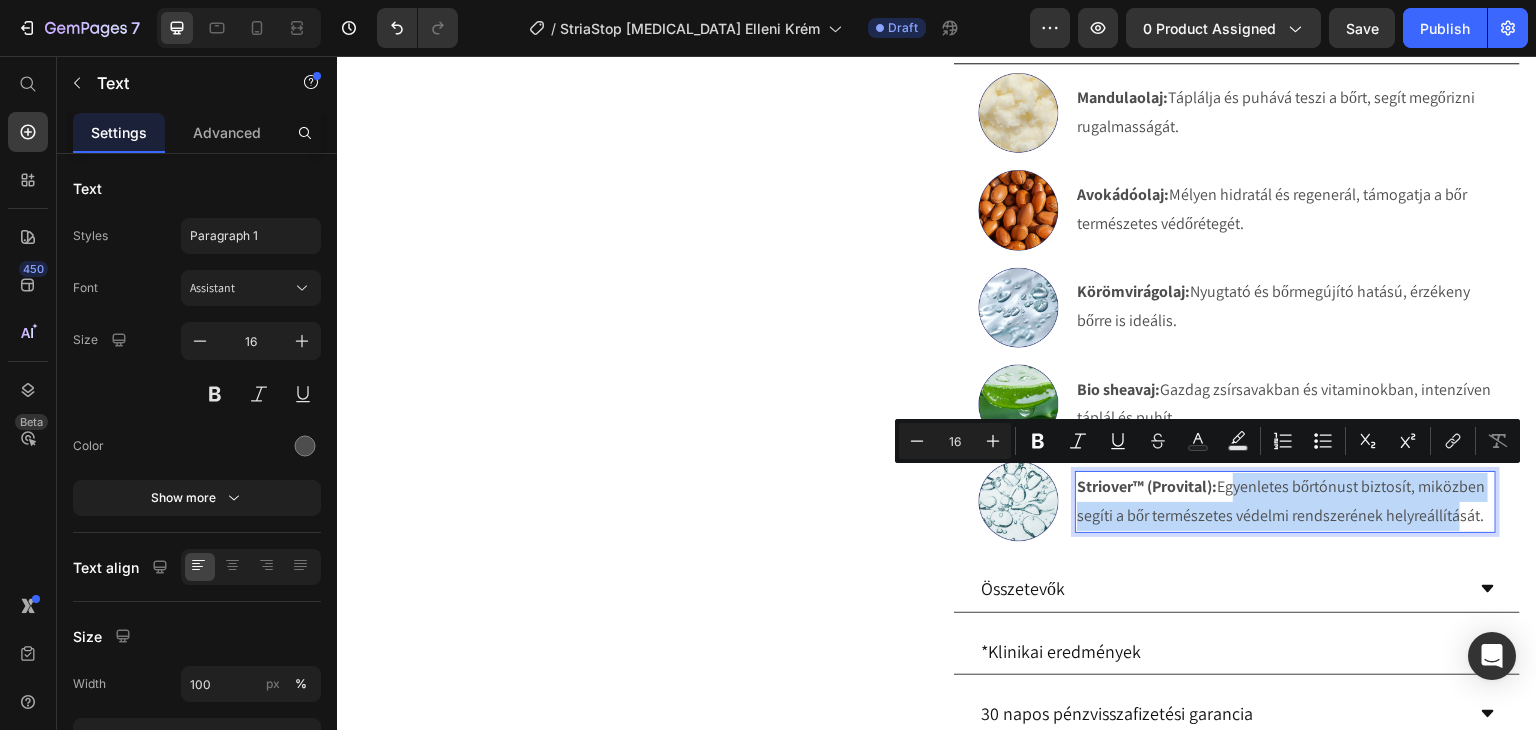 click on "Striover™ (Provital):  Egyenletes bőrtónust biztosít, miközben segíti a bőr természetes védelmi rendszerének helyreállítását." at bounding box center [1285, 502] 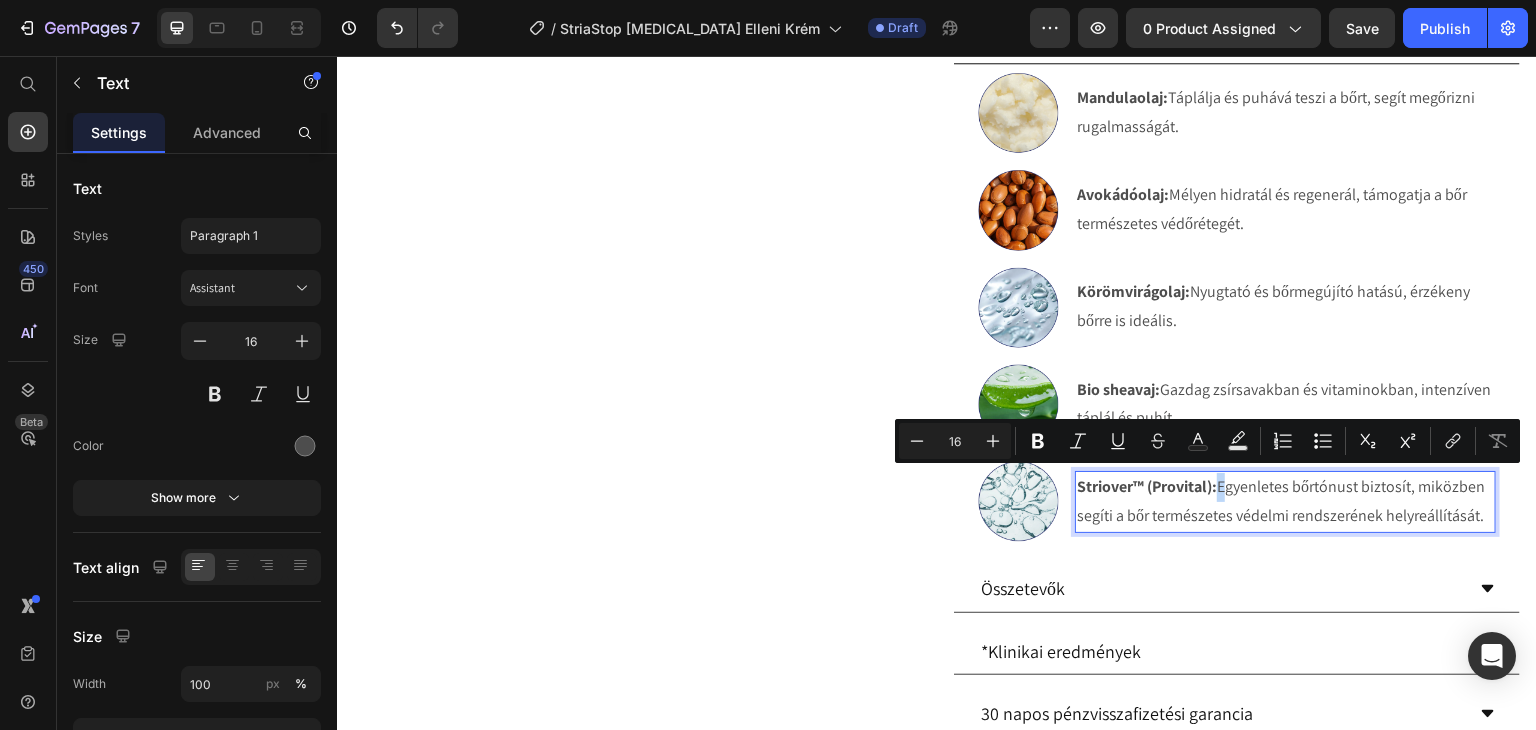 click on "Striover™ (Provital):  Egyenletes bőrtónust biztosít, miközben segíti a bőr természetes védelmi rendszerének helyreállítását." at bounding box center (1285, 502) 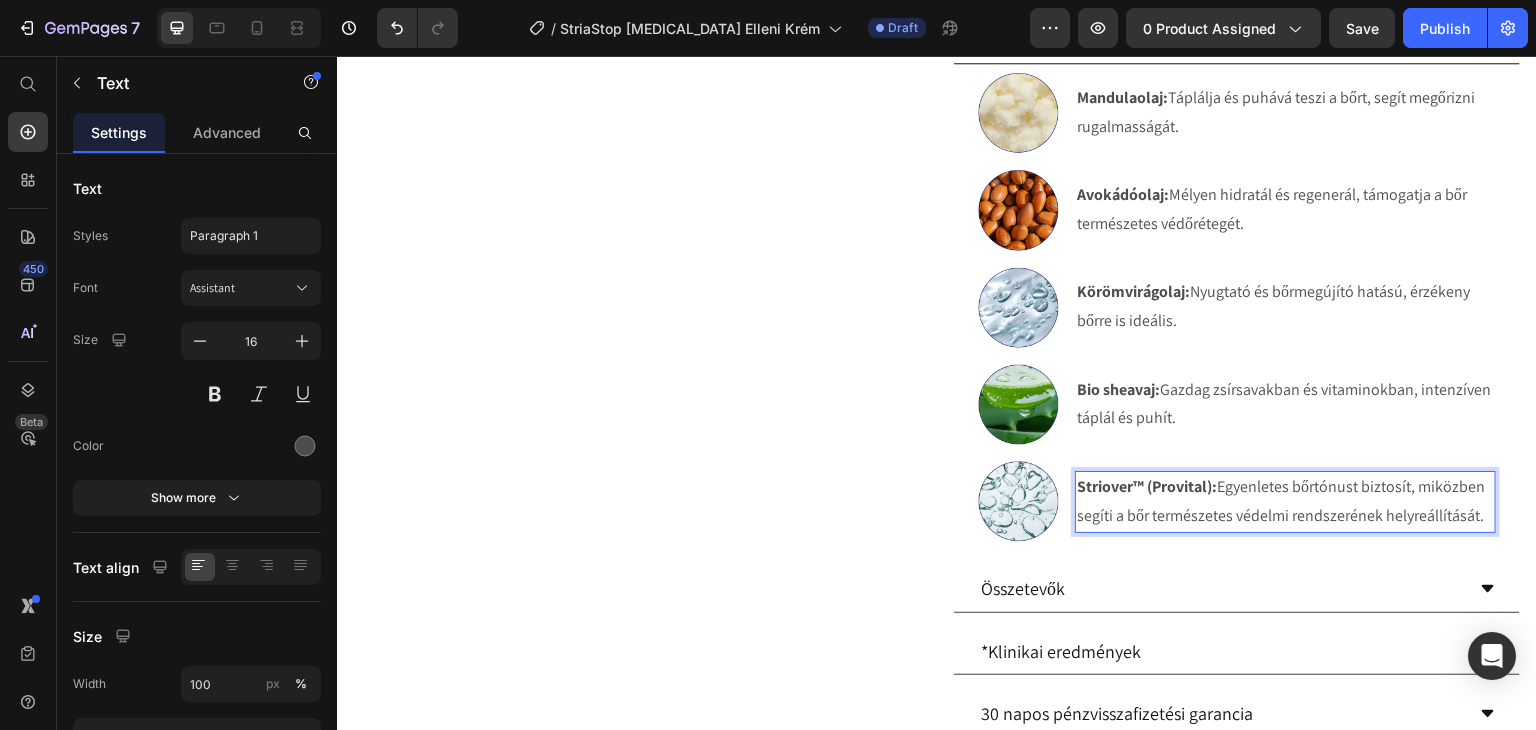 click on "Striover™ (Provital):  Egyenletes bőrtónust biztosít, miközben segíti a bőr természetes védelmi rendszerének helyreállítását." at bounding box center (1285, 502) 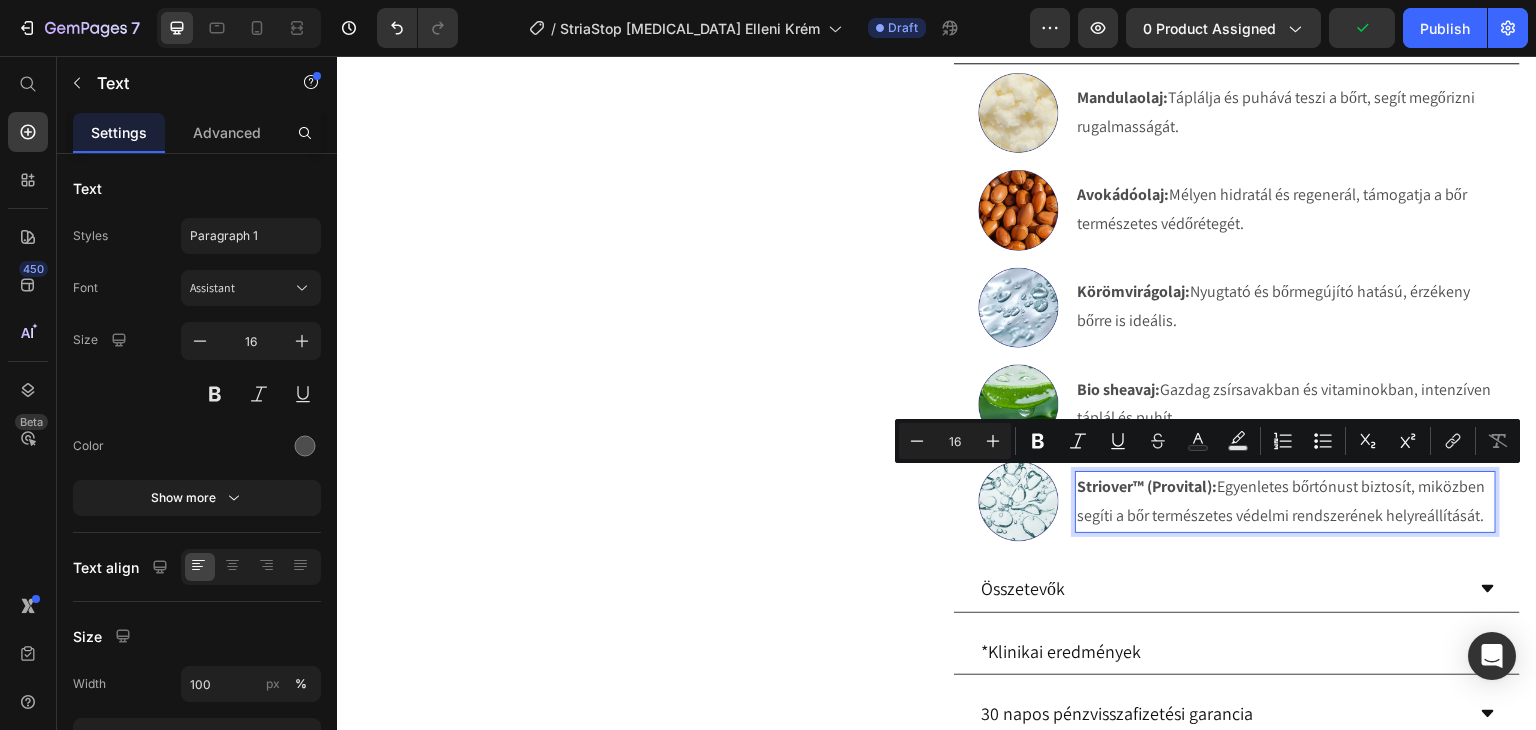 drag, startPoint x: 1217, startPoint y: 483, endPoint x: 1476, endPoint y: 511, distance: 260.50912 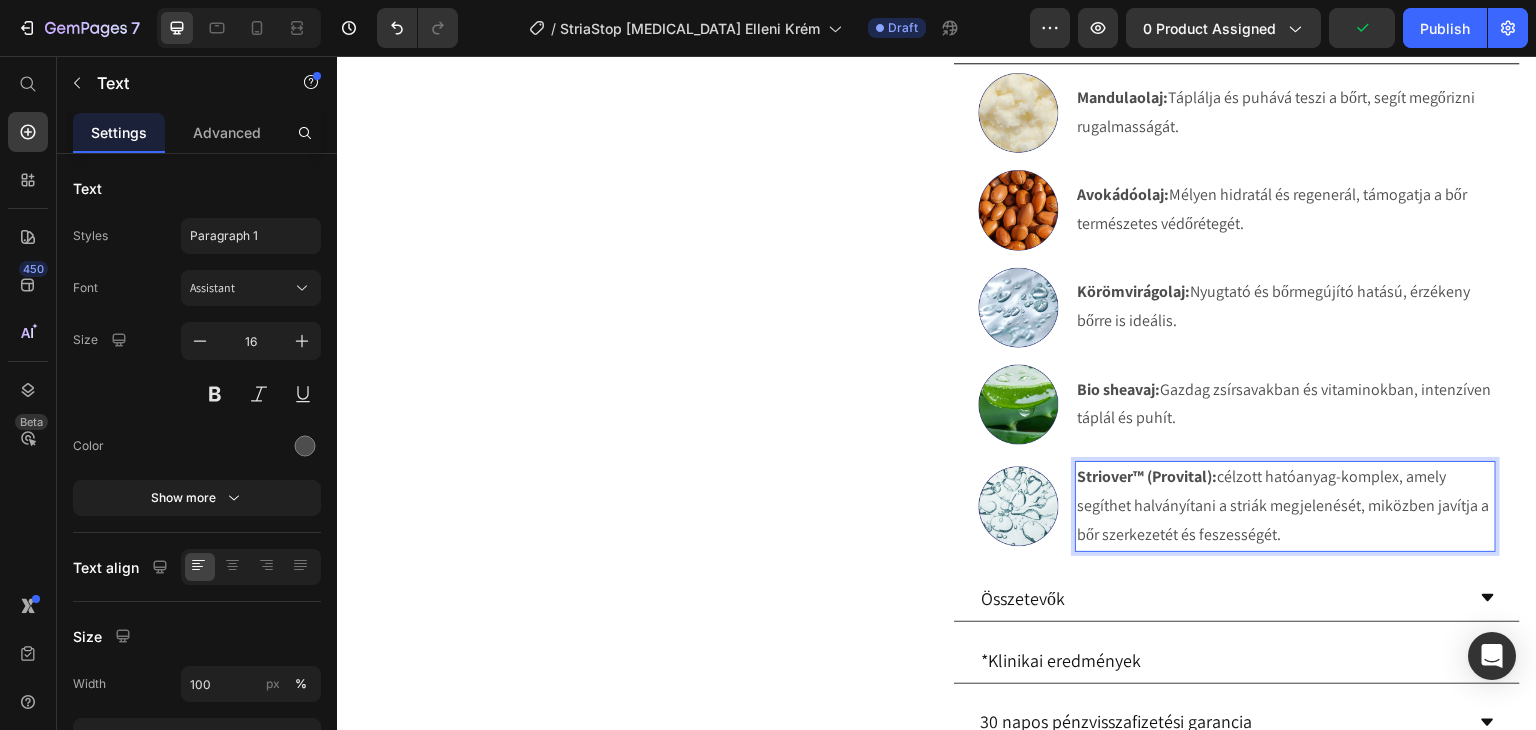 scroll, scrollTop: 1200, scrollLeft: 0, axis: vertical 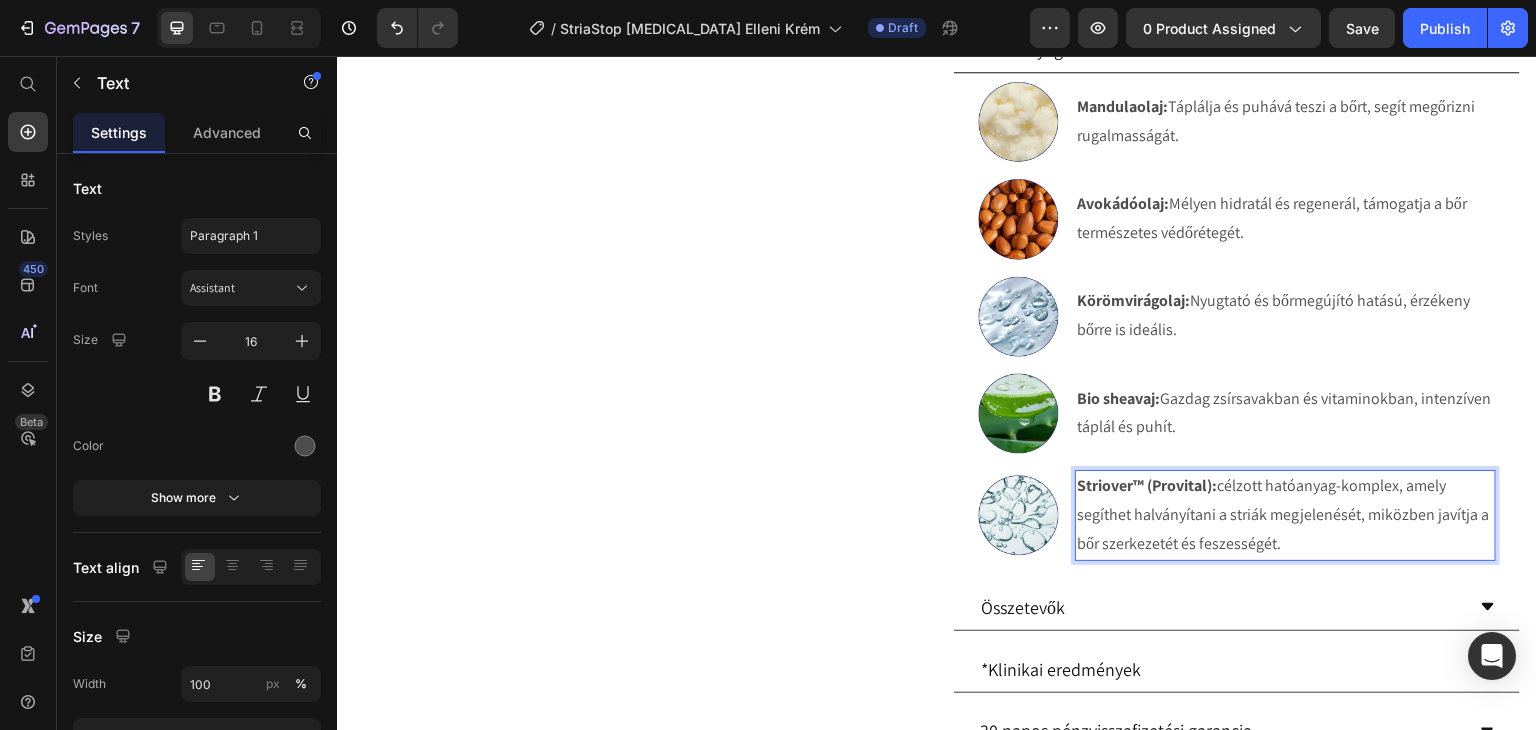 click on "Striover™ (Provital):  célzott hatóanyag-komplex, amely segíthet halványítani a striák megjelenését, miközben javítja a bőr szerkezetét és feszességét." at bounding box center [1285, 515] 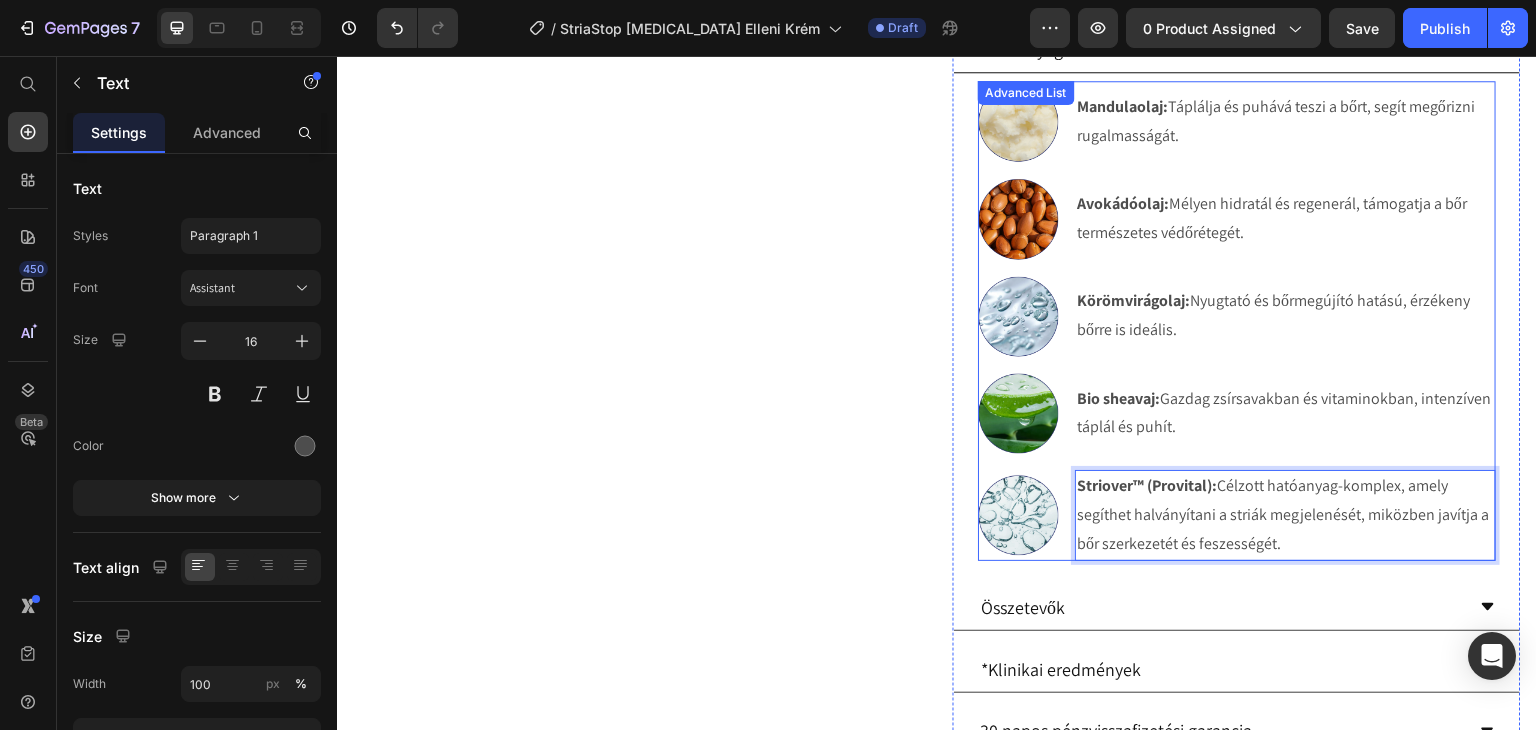click on "Image Mandulaolaj:  Táplálja és puhává teszi a bőrt, segít megőrizni rugalmasságát. Text Block Image Avokádóolaj:   Mélyen hidratál és regenerál, támogatja a bőr természetes védőrétegét. Text Block Image Körömvirágolaj:  Nyugtató és bőrmegújító hatású, érzékeny bőrre is ideális. Text Image Bio sheavaj:   Gazdag zsírsavakban és vitaminokban, intenzíven táplál és puhít. Text Image Striover™ (Provital):  Célzott hatóanyag-komplex, amely segíthet halványítani a striák megjelenését, miközben javítja a bőr szerkezetét és feszességét. Text   0" at bounding box center [1237, 320] 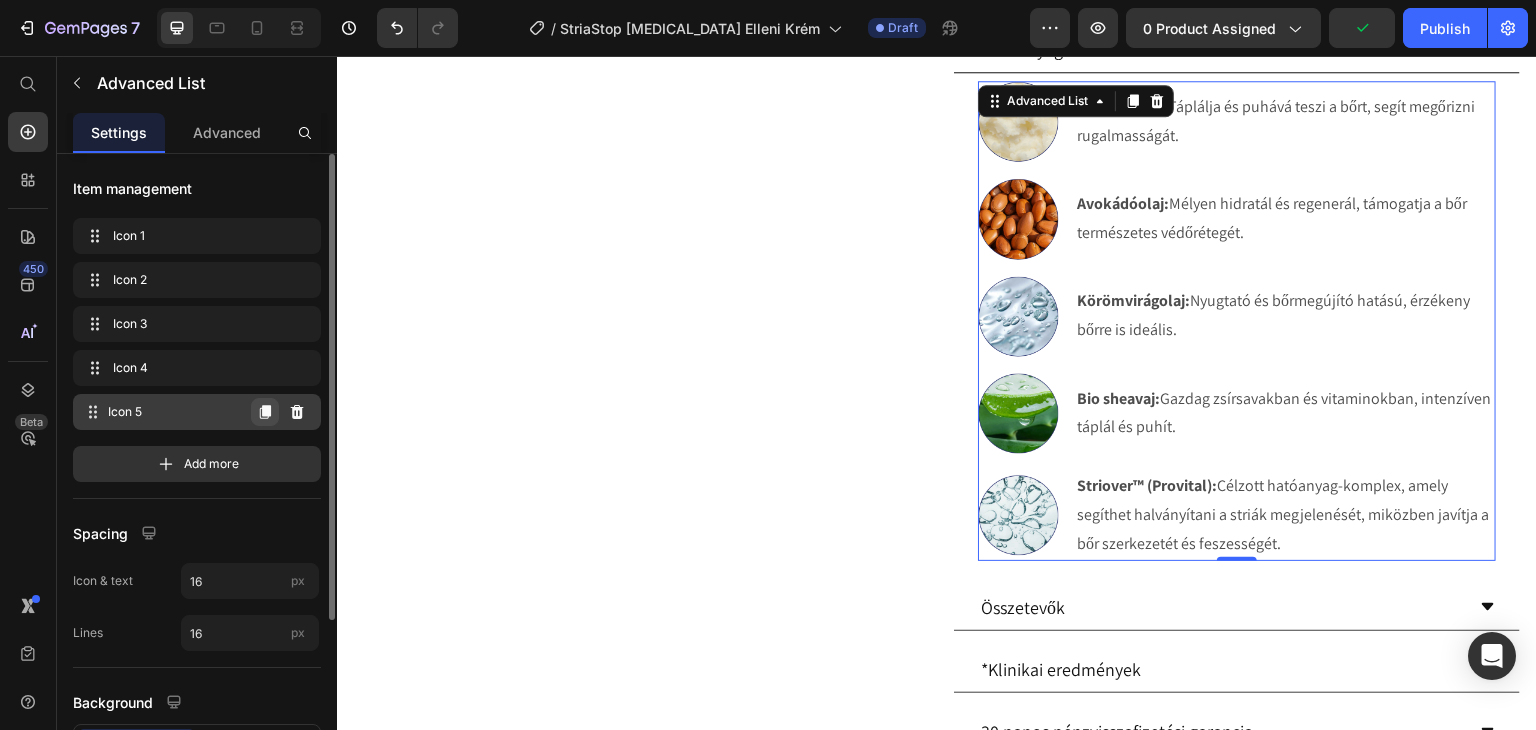 click 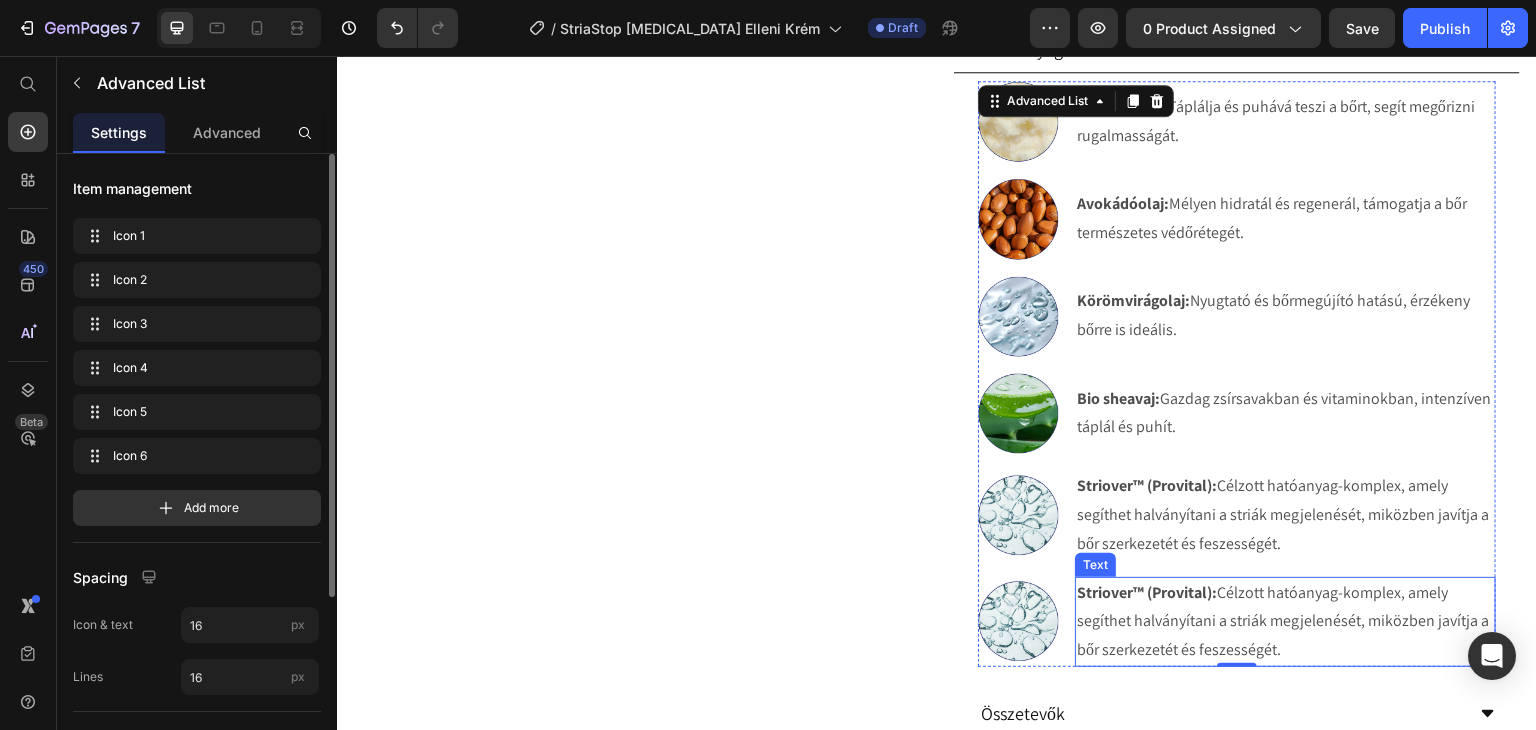click on "Striover™ (Provital):" at bounding box center (1147, 592) 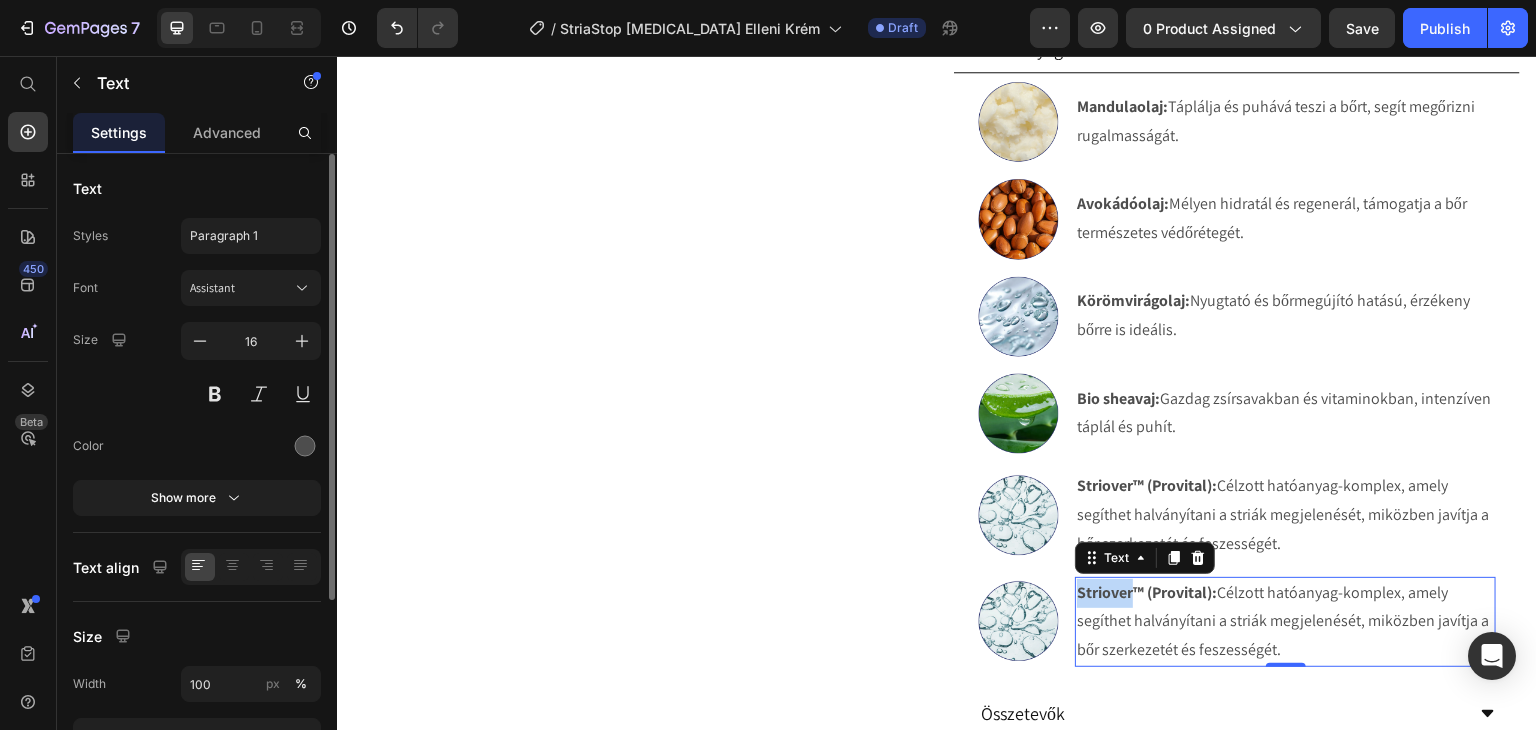 click on "Striover™ (Provital):" at bounding box center (1147, 592) 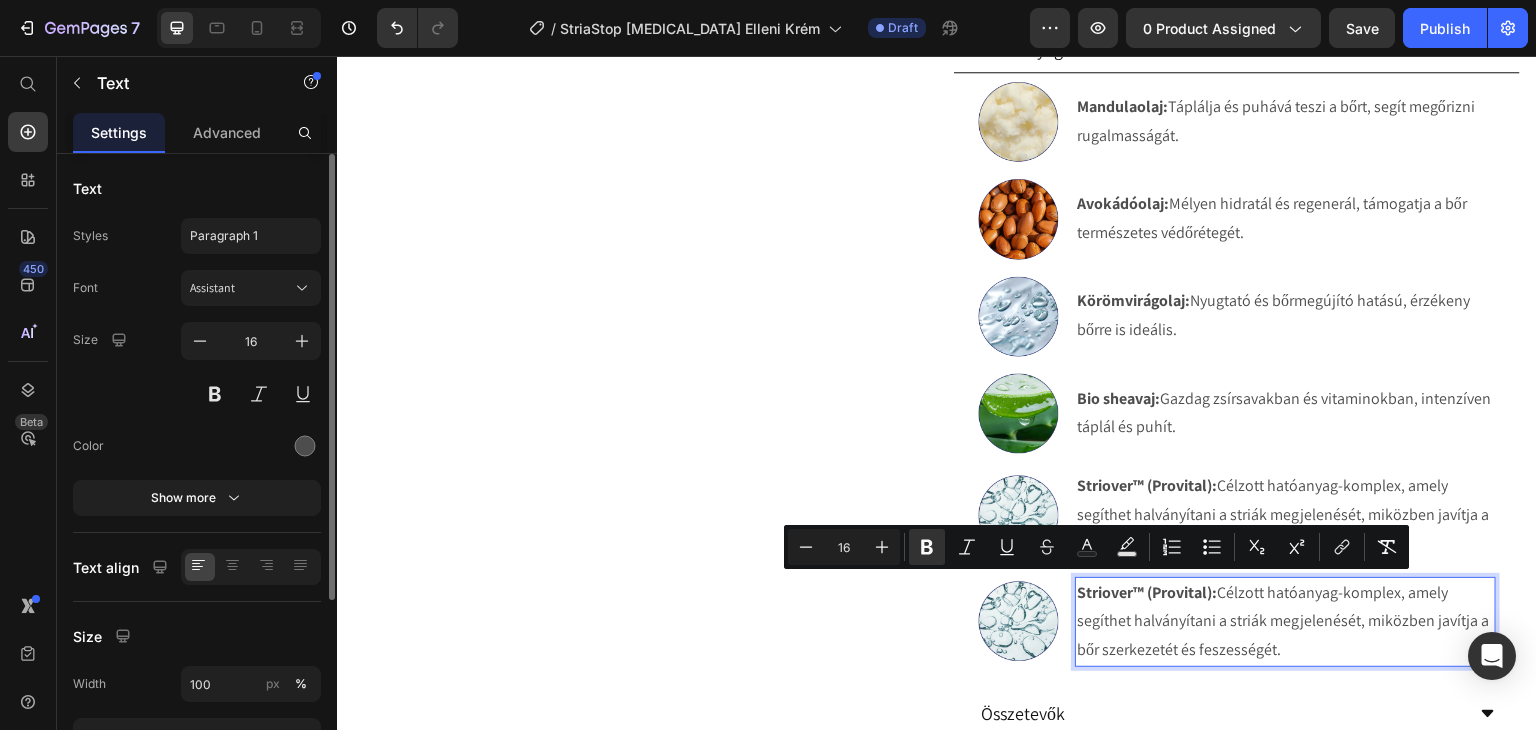 click on "Striover™ (Provital):" at bounding box center [1147, 592] 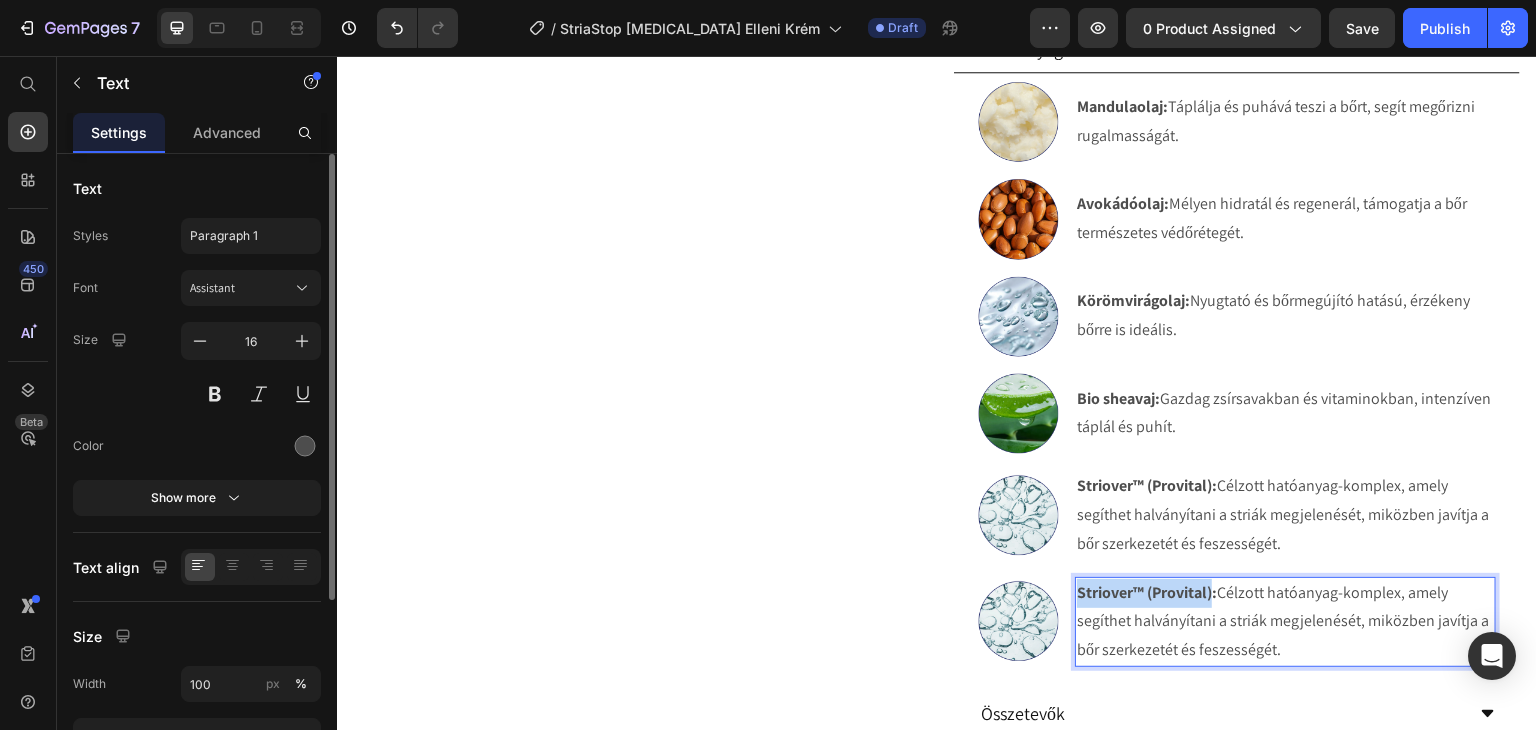 drag, startPoint x: 1207, startPoint y: 591, endPoint x: 1067, endPoint y: 598, distance: 140.1749 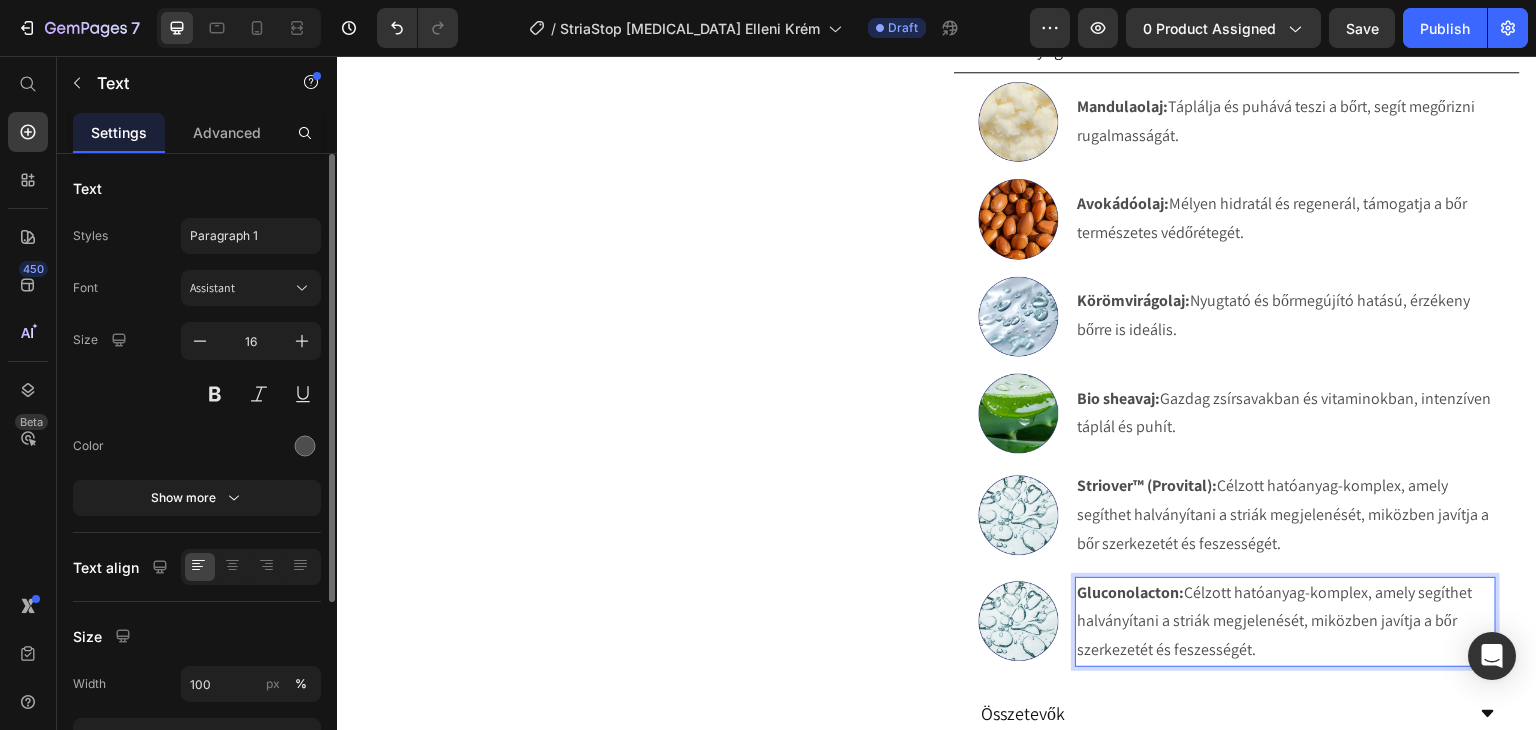 drag, startPoint x: 1227, startPoint y: 631, endPoint x: 1179, endPoint y: 591, distance: 62.482 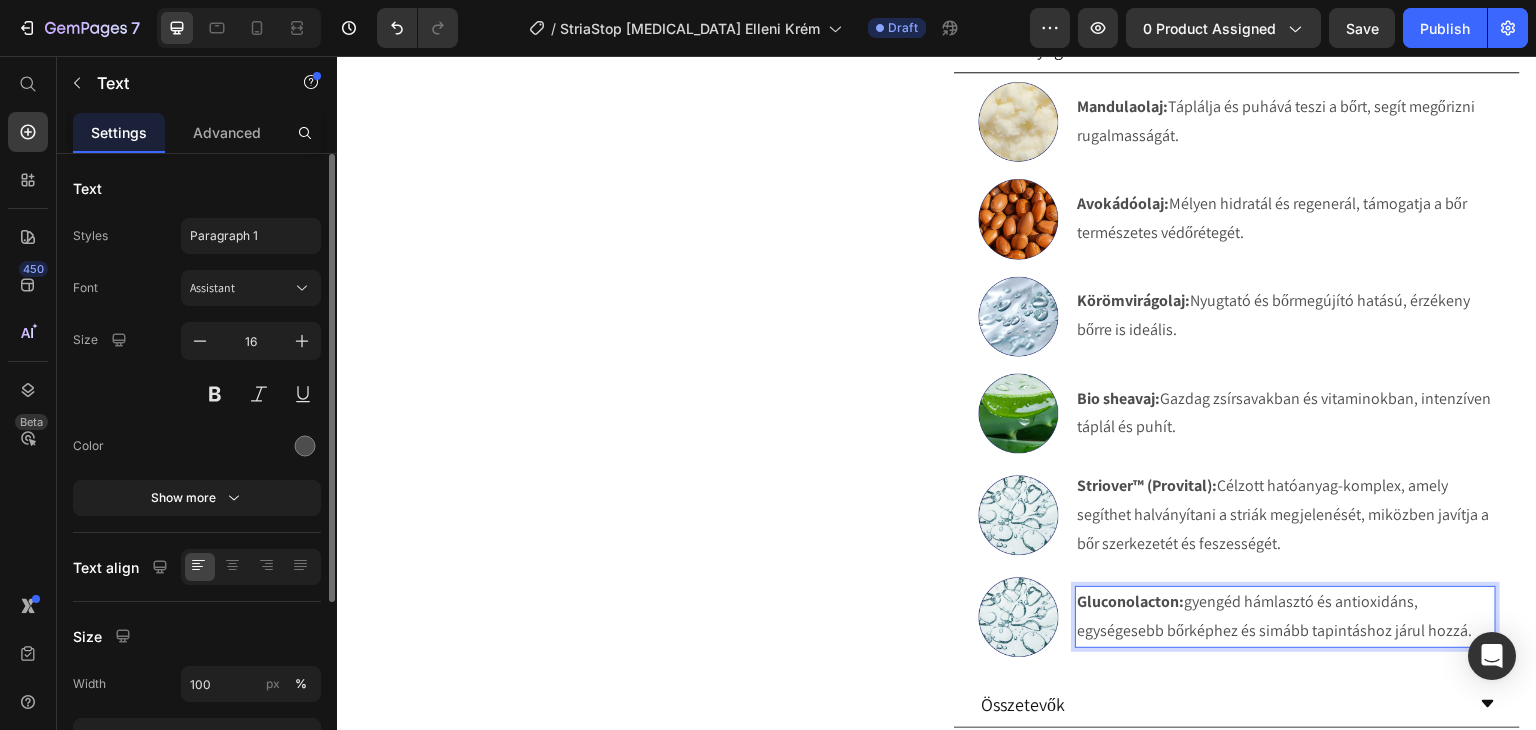 click on "Gluconolacton:   gyengéd hámlasztó és antioxidáns, egységesebb bőrképhez és simább tapintáshoz járul hozzá." at bounding box center (1285, 617) 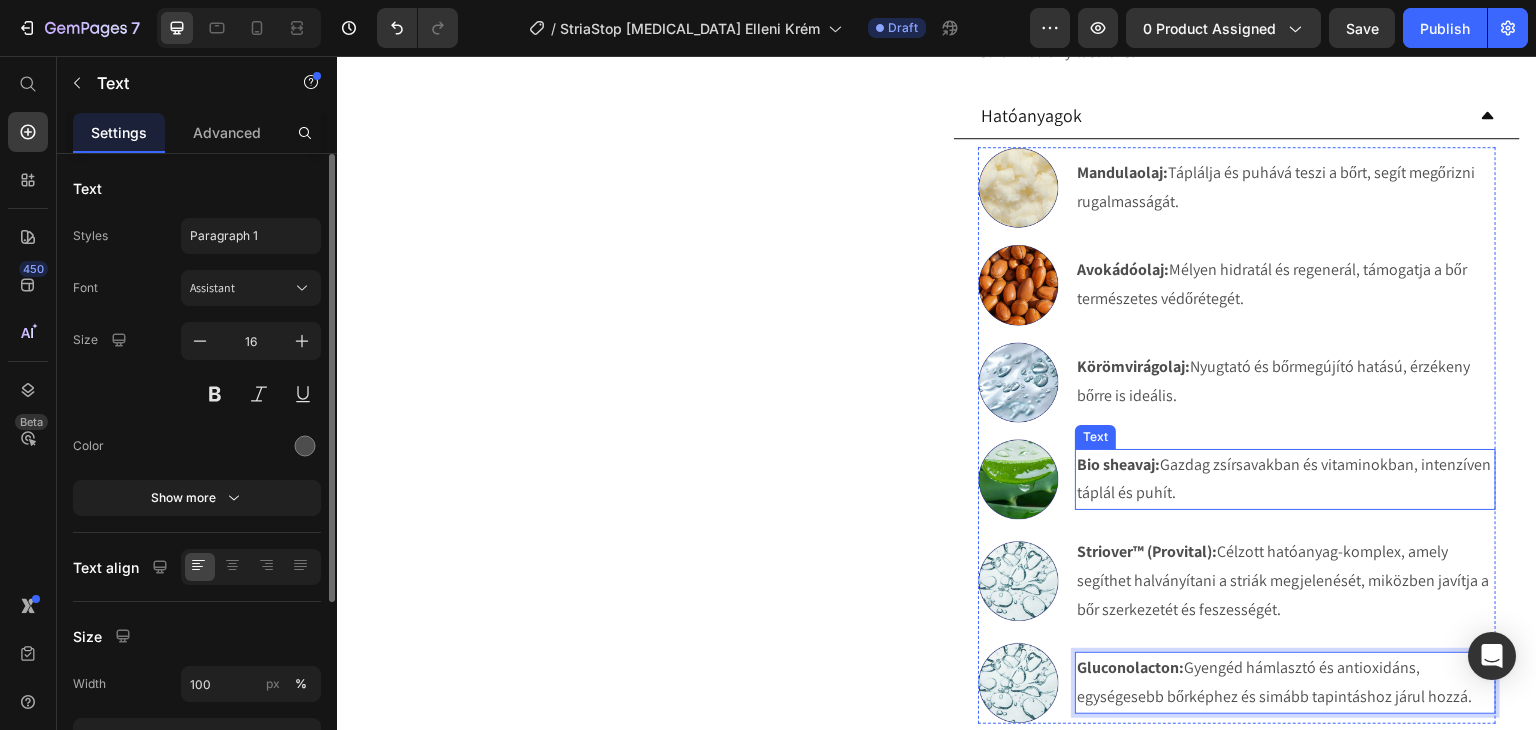 scroll, scrollTop: 1100, scrollLeft: 0, axis: vertical 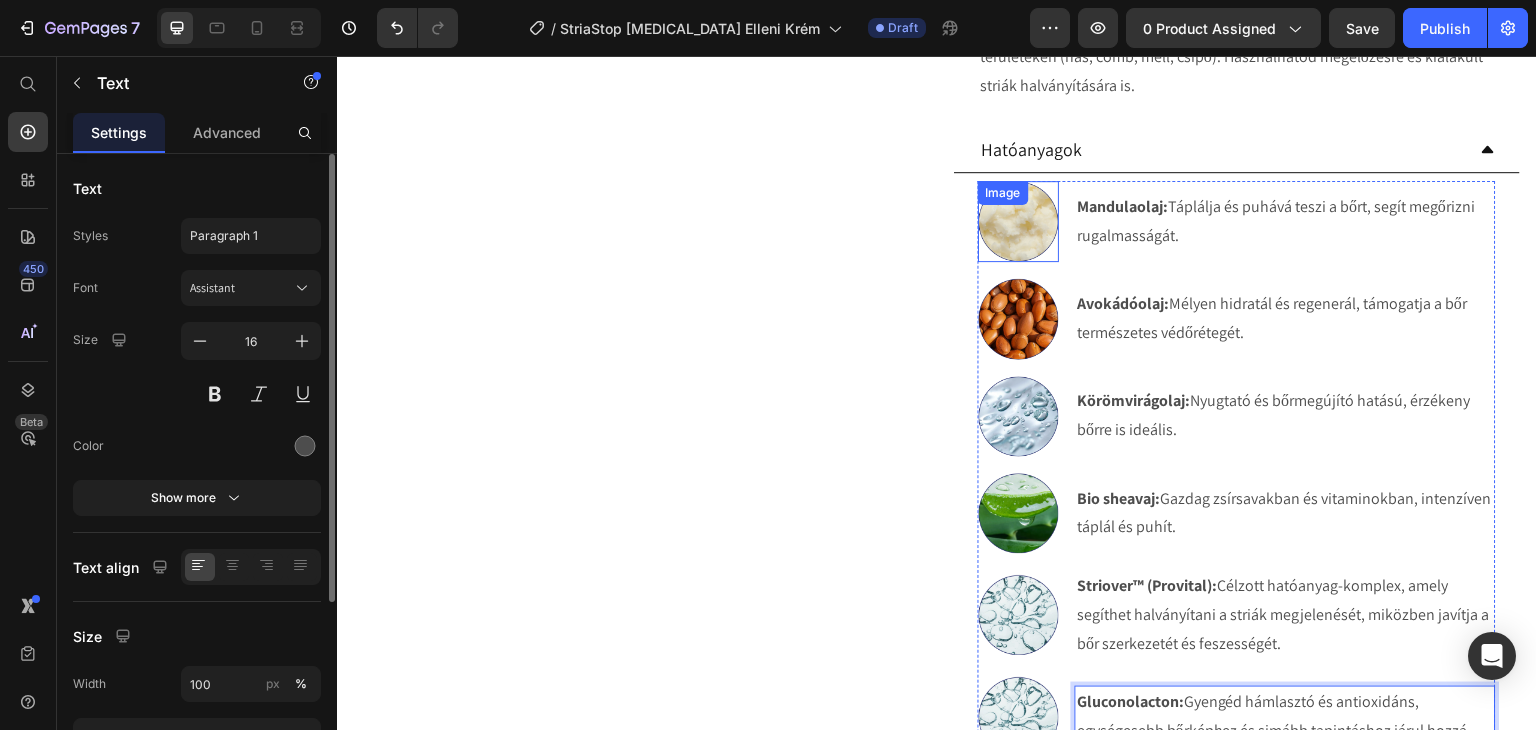 click at bounding box center [1018, 221] 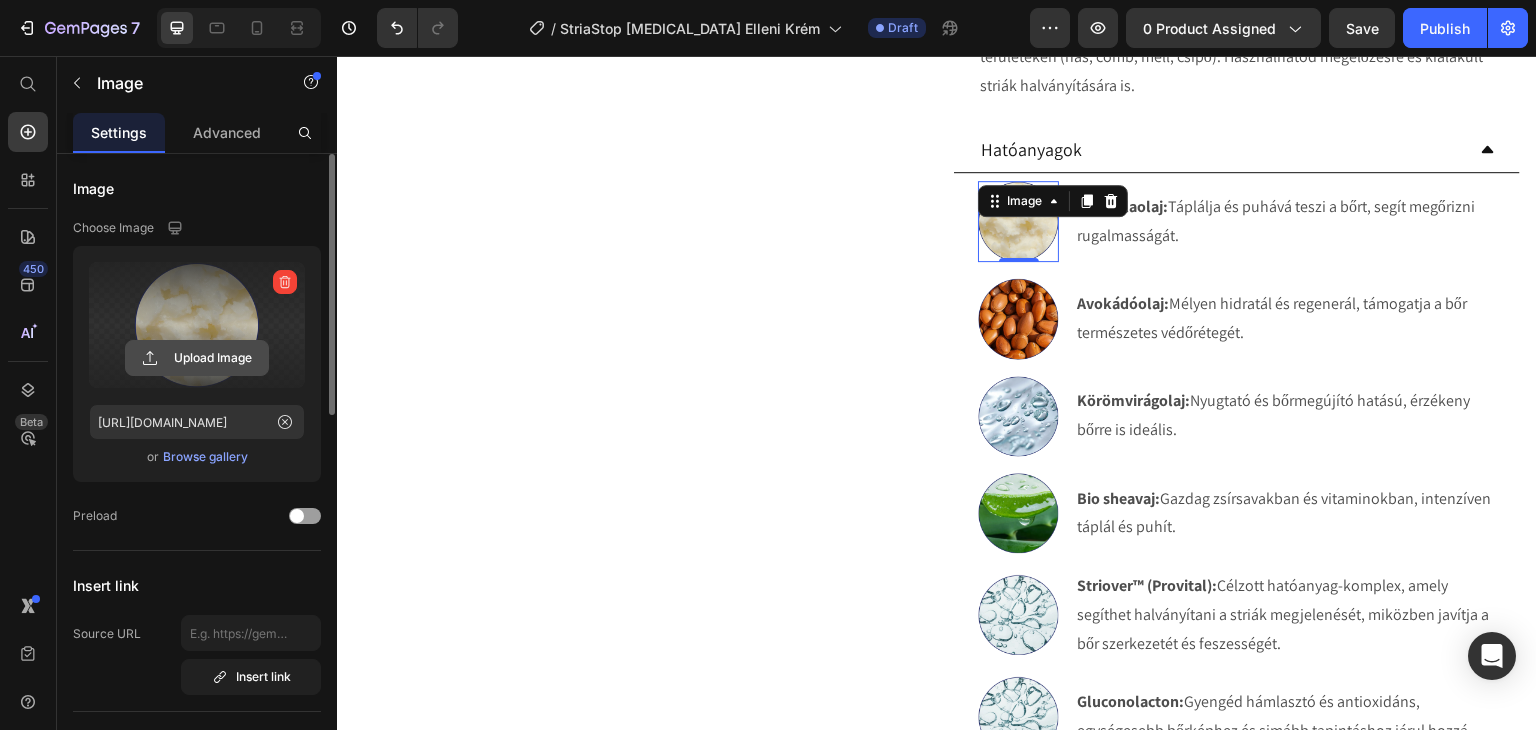 click 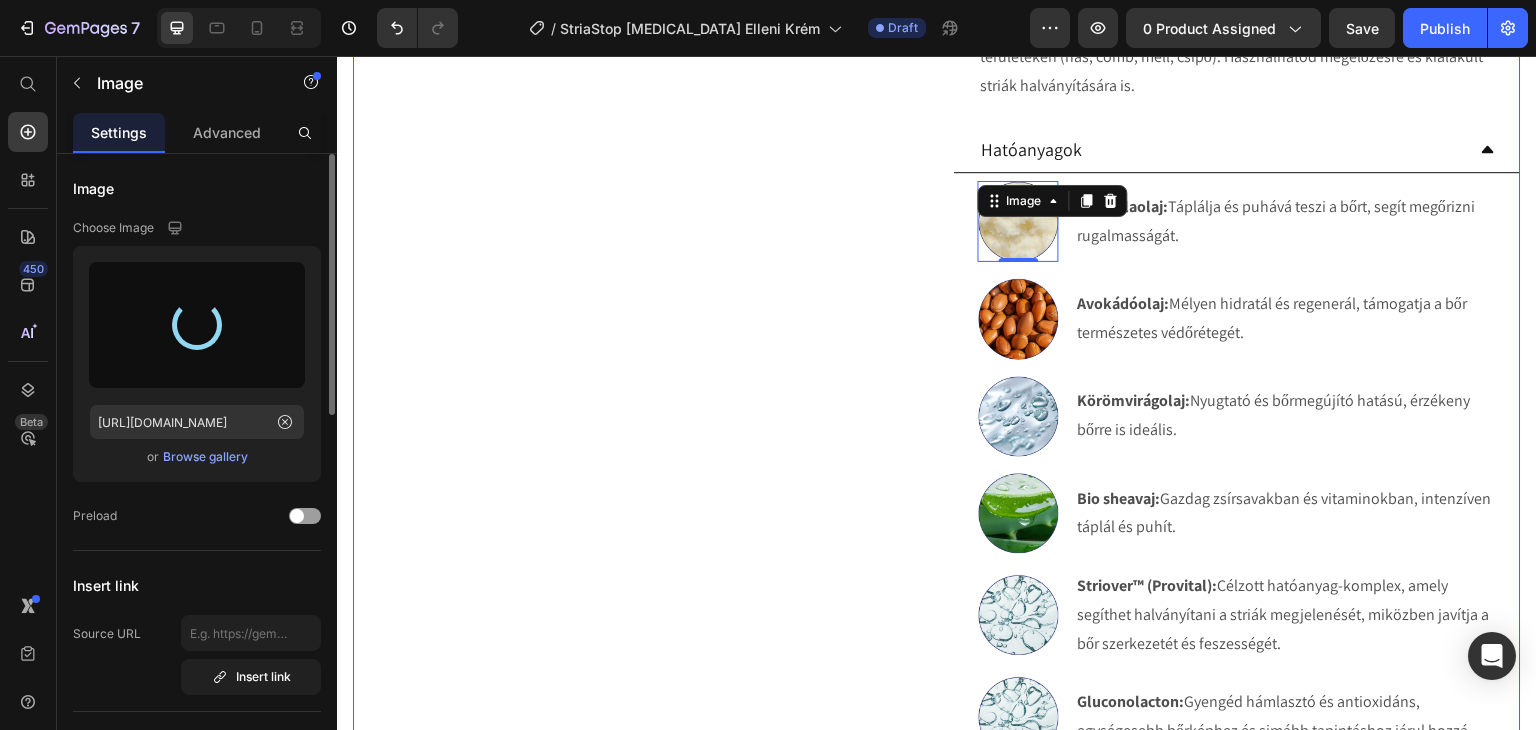 type on "https://cdn.shopify.com/s/files/1/0270/9628/5265/files/gempages_463917519317632081-d5ce2b95-851a-4fd5-be39-11b1620a5954.webp" 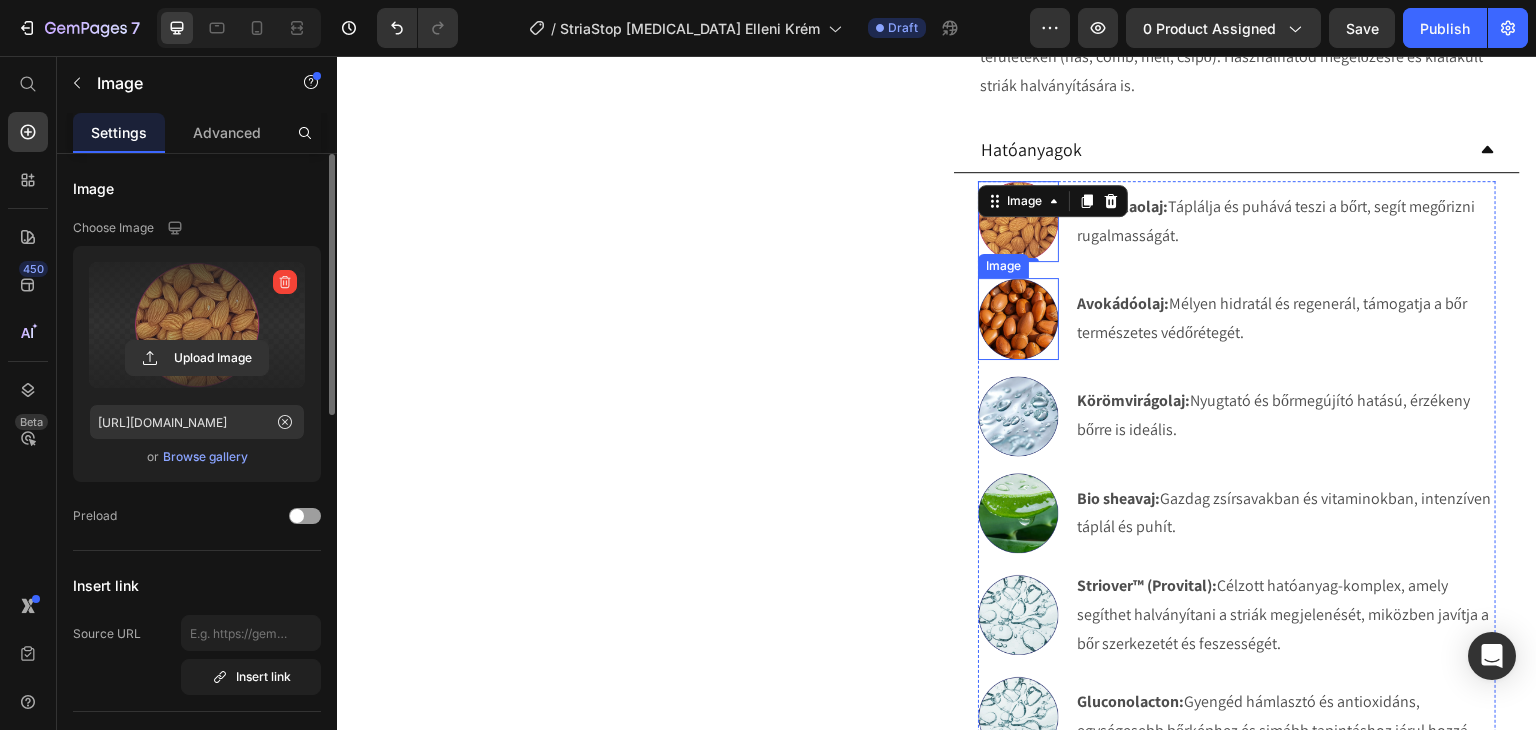 click at bounding box center (1018, 318) 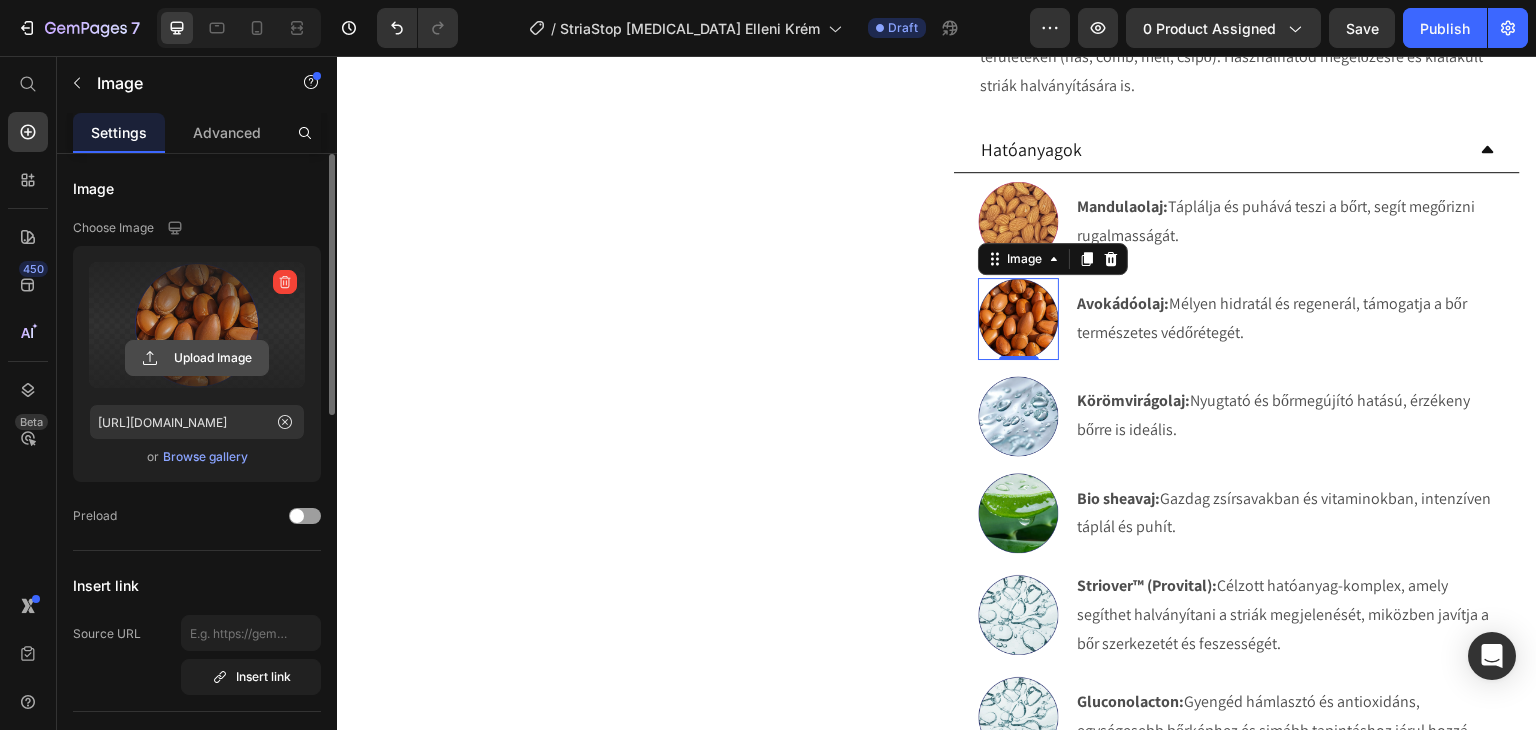 click 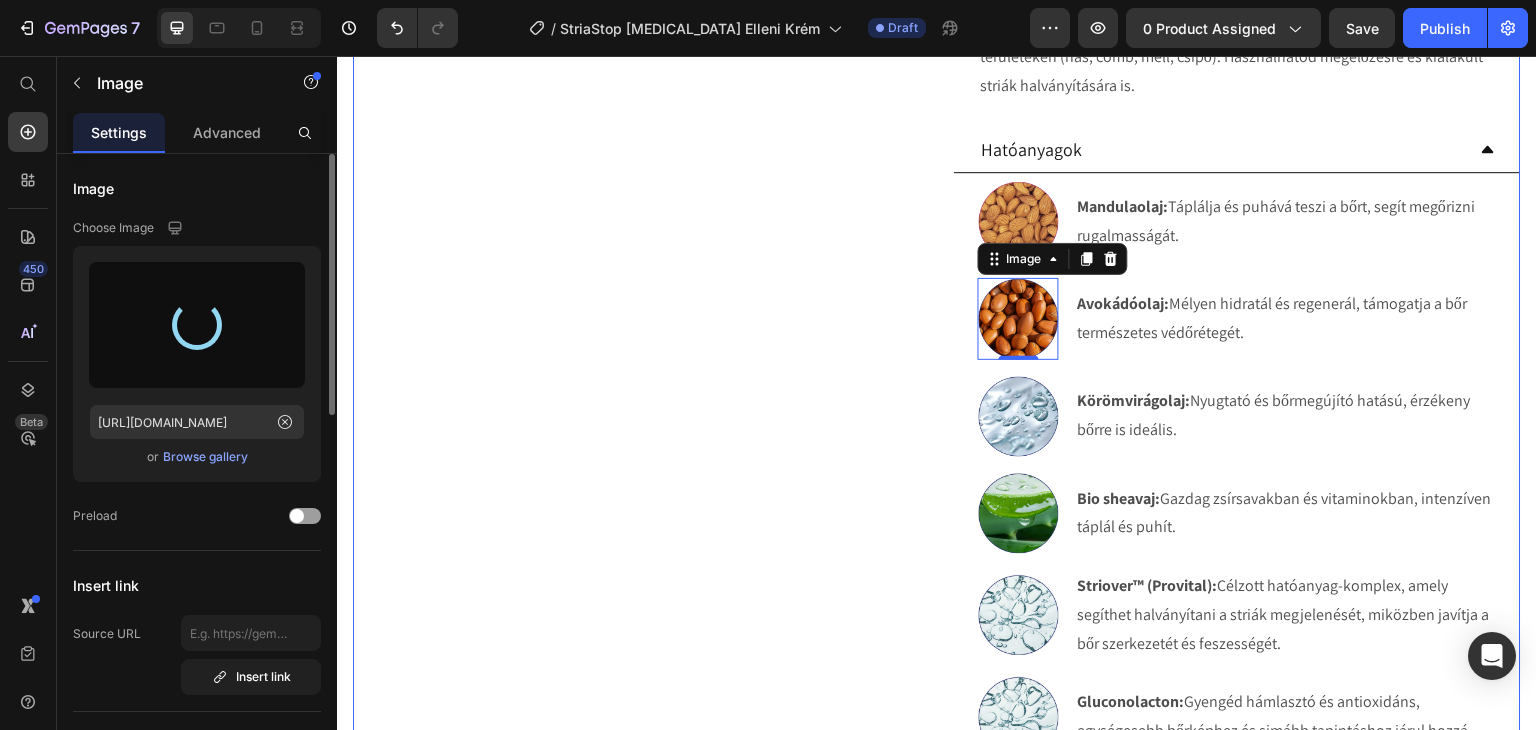 type on "https://cdn.shopify.com/s/files/1/0270/9628/5265/files/gempages_463917519317632081-8a4a9970-d774-40d6-bd4a-c625ad629cc7.webp" 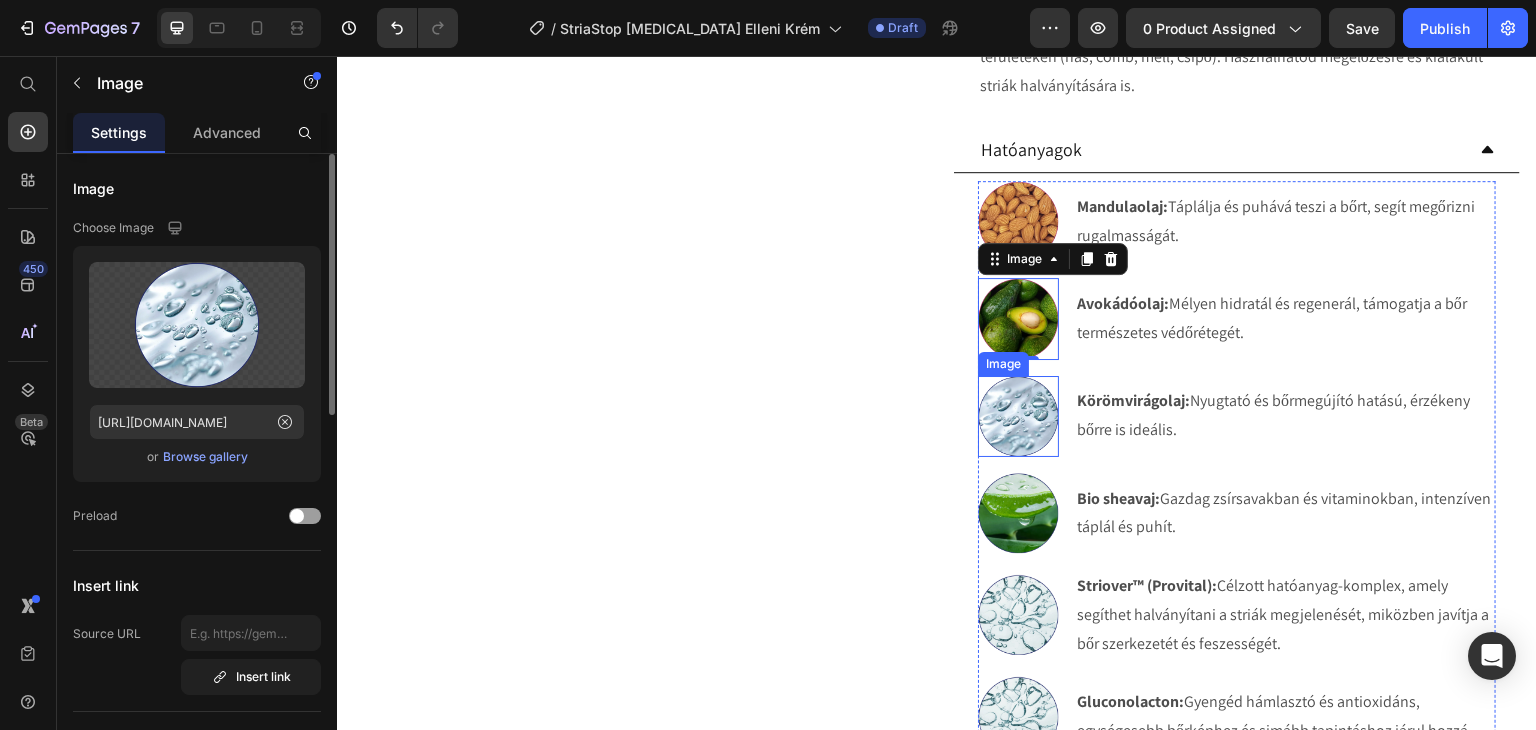 click at bounding box center [1018, 416] 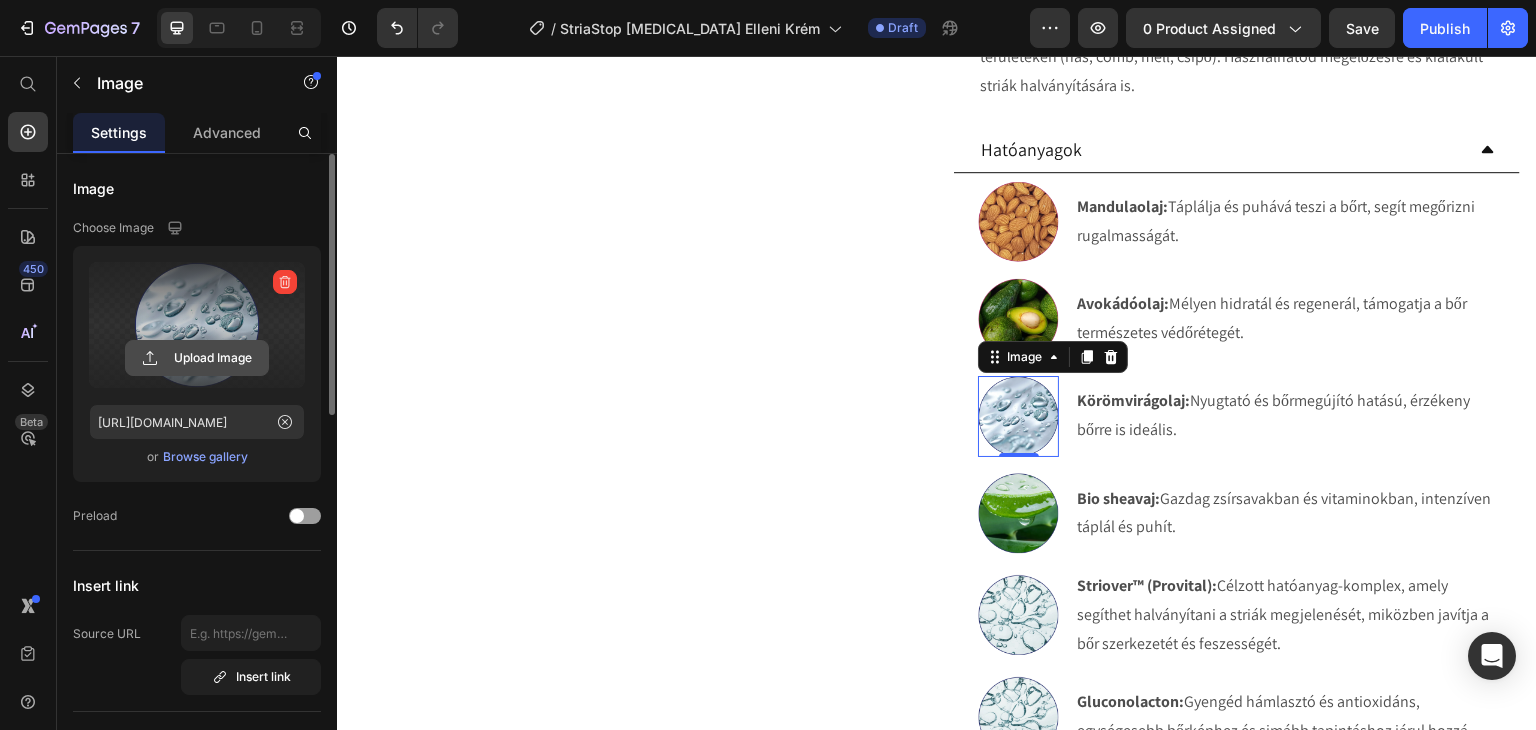 click 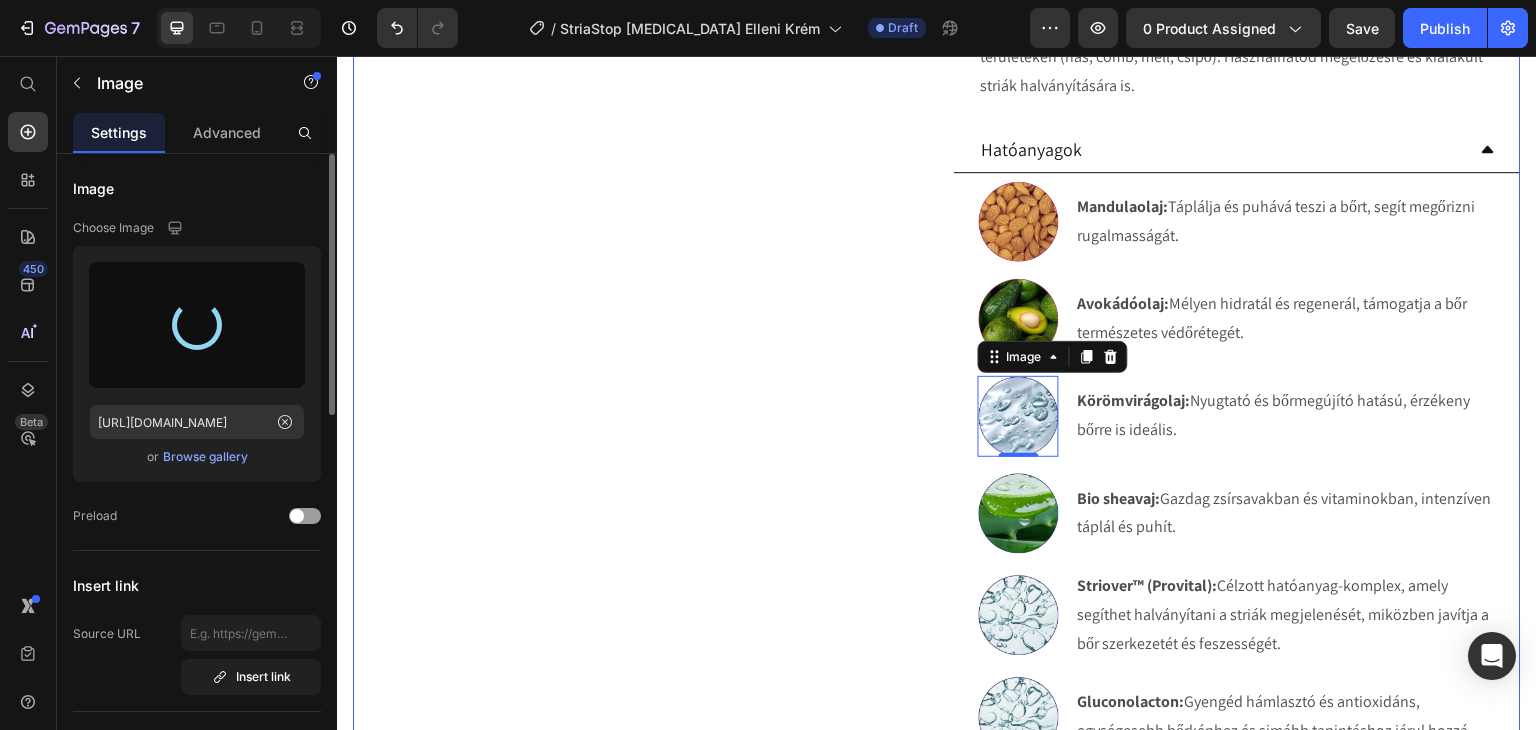 type on "https://cdn.shopify.com/s/files/1/0270/9628/5265/files/gempages_463917519317632081-bfaf365f-1ae5-4301-9906-a42844aadbe0.webp" 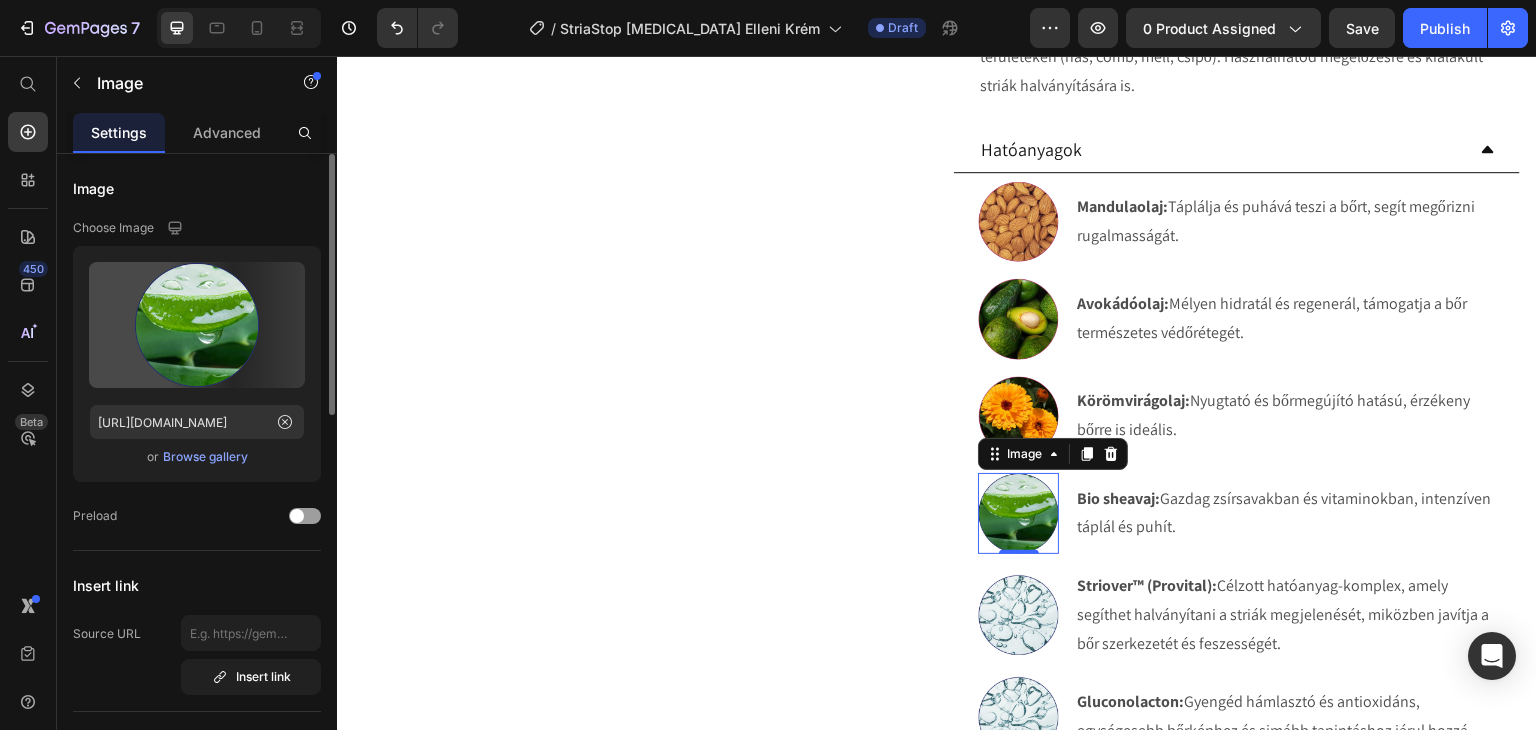 click at bounding box center [1018, 513] 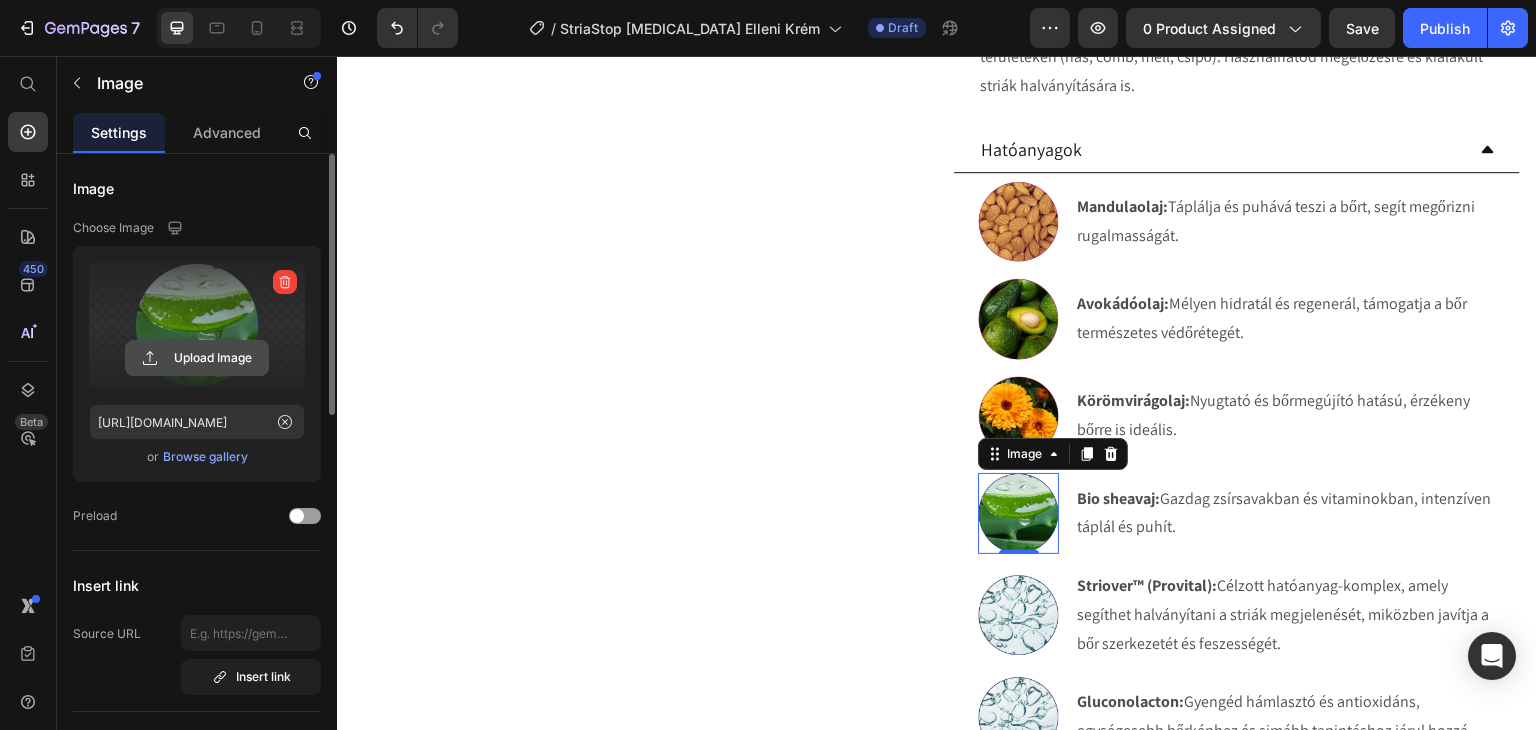 click 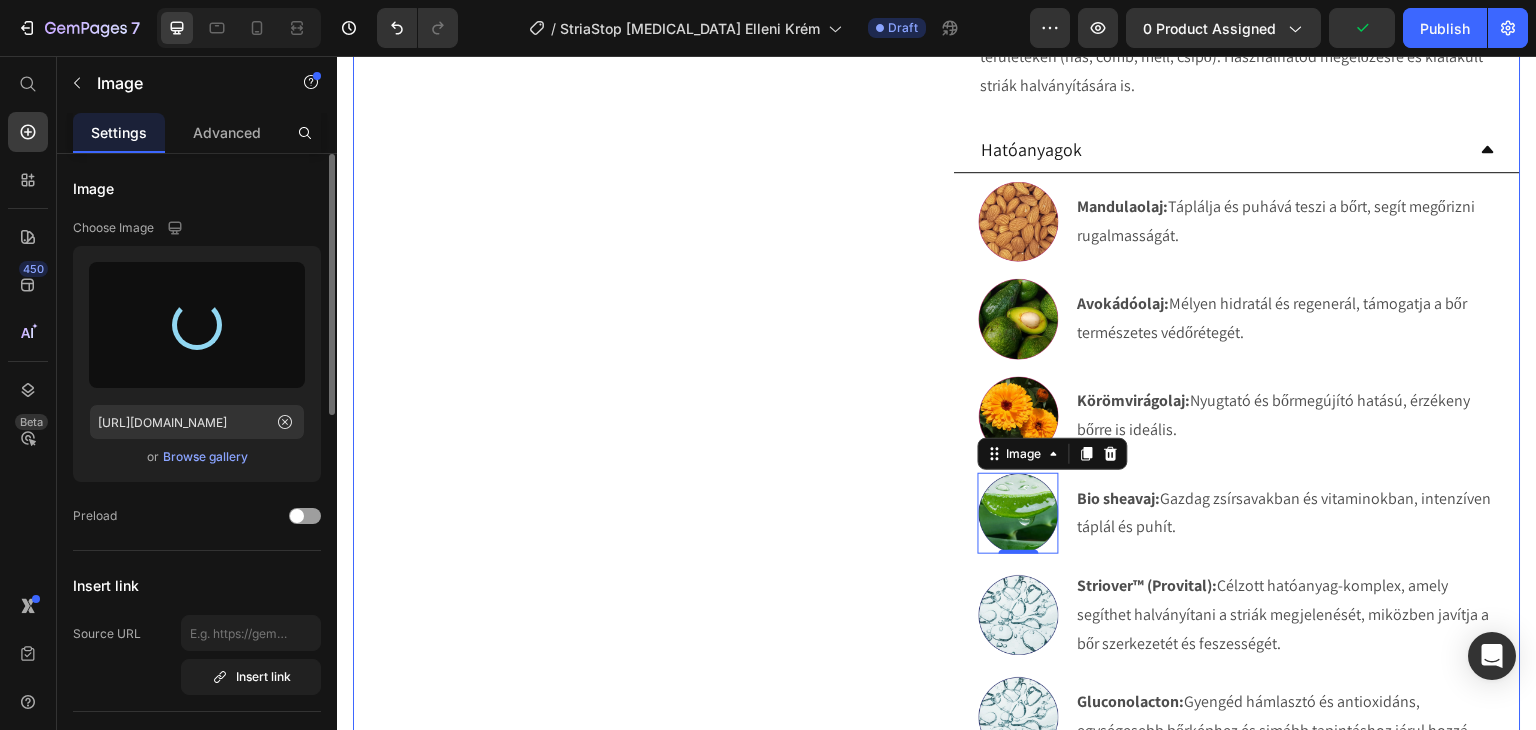type on "https://cdn.shopify.com/s/files/1/0270/9628/5265/files/gempages_463917519317632081-46b05d8d-1d54-430d-875a-f014d03aec2d.webp" 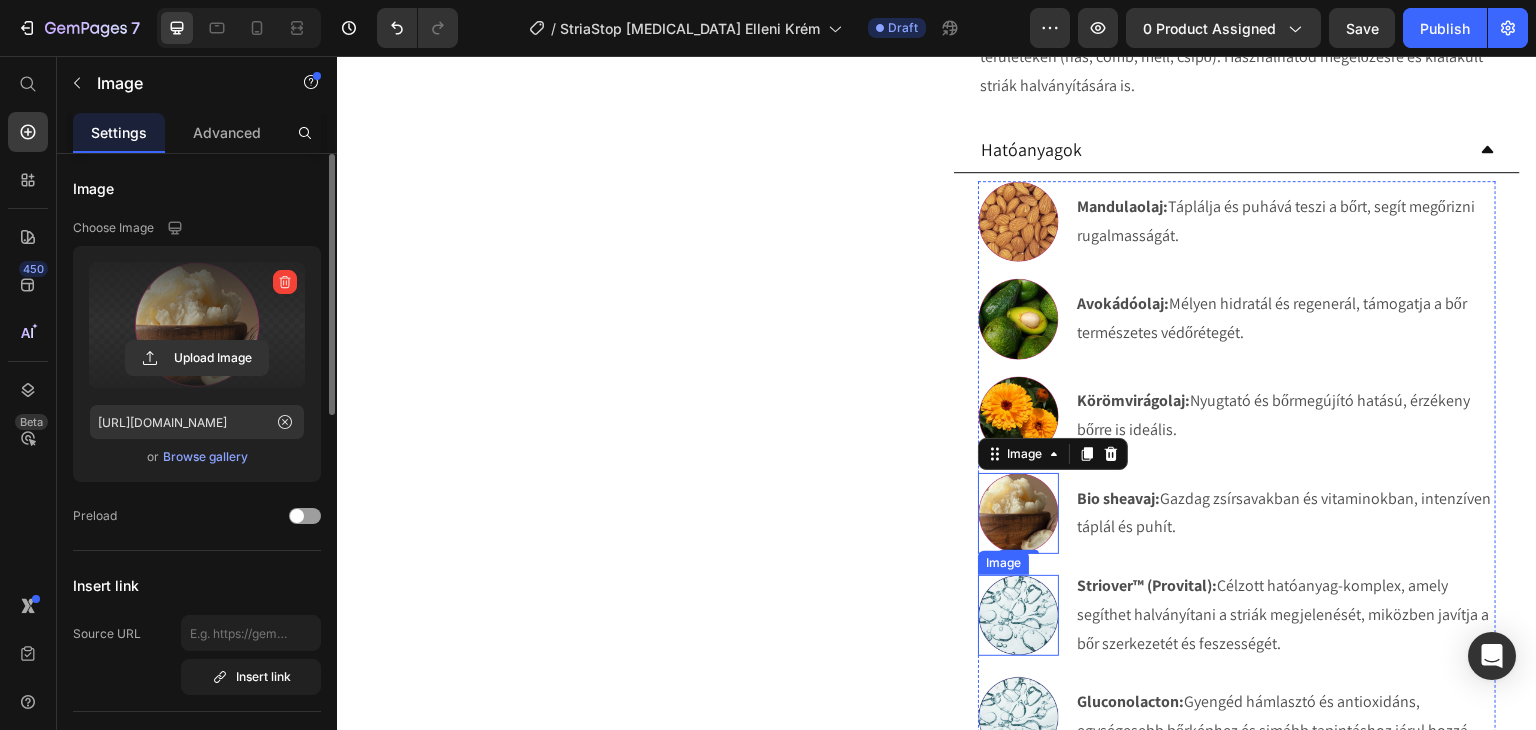 click at bounding box center [1018, 615] 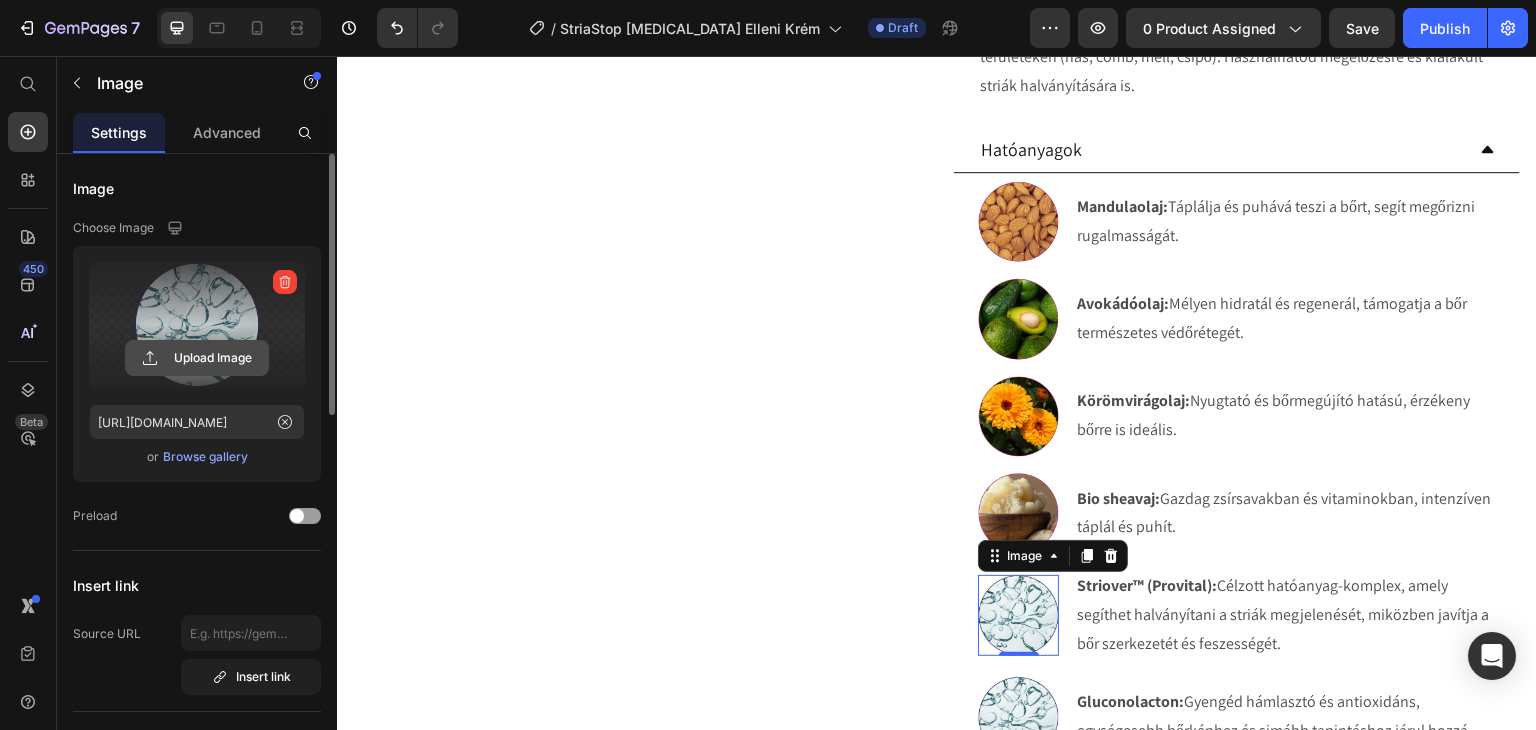 click 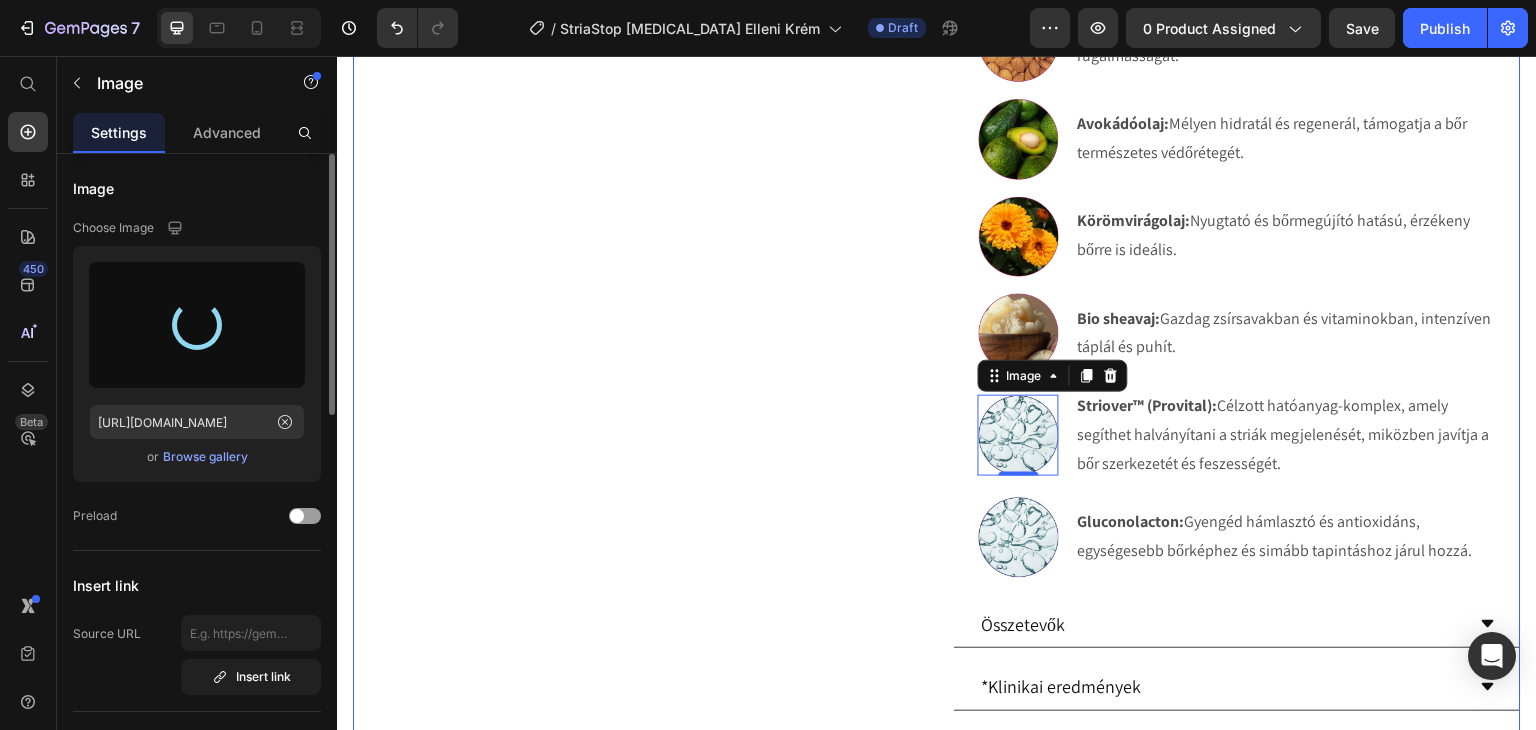 scroll, scrollTop: 1300, scrollLeft: 0, axis: vertical 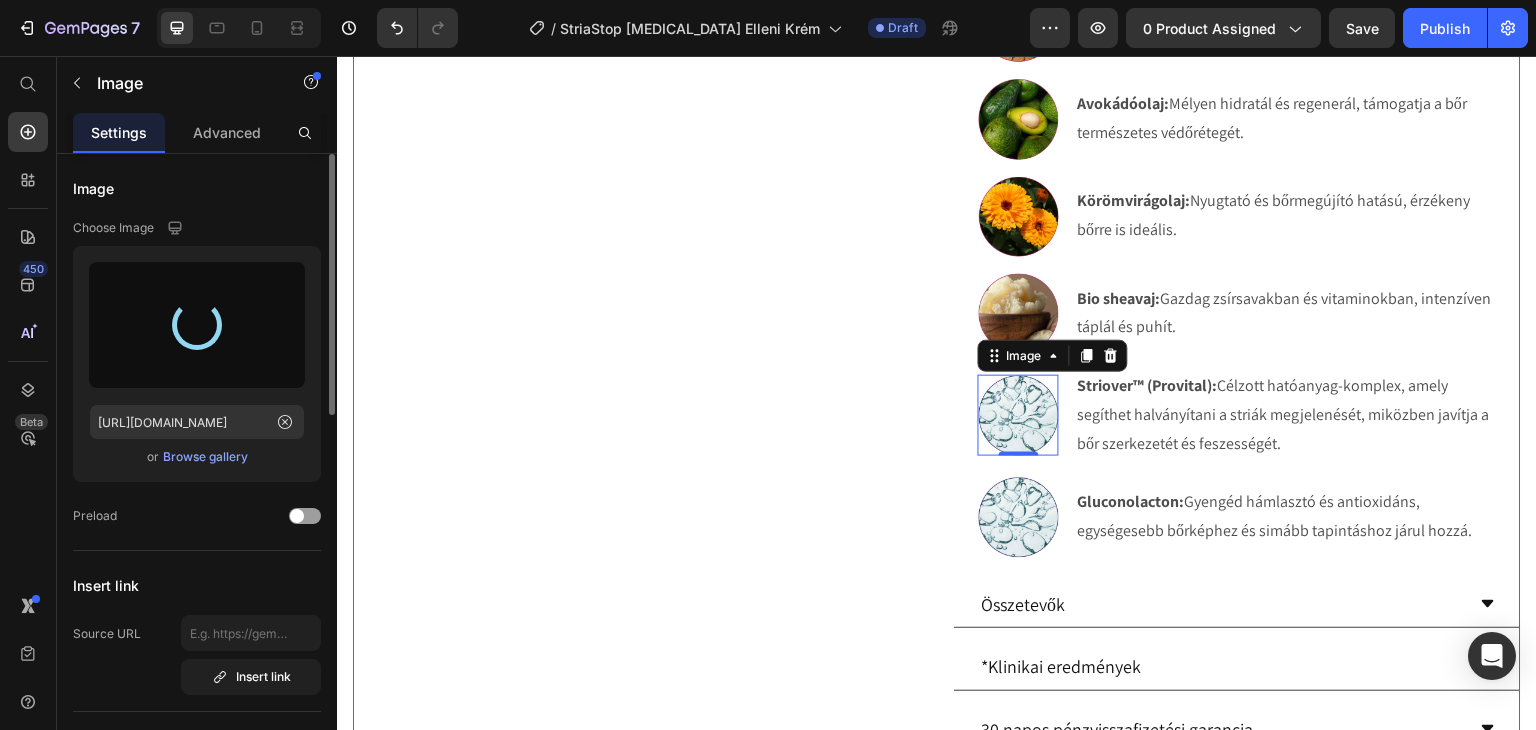 type on "https://cdn.shopify.com/s/files/1/0270/9628/5265/files/gempages_463917519317632081-4953fdc0-2431-41e0-bcab-344e89139eea.webp" 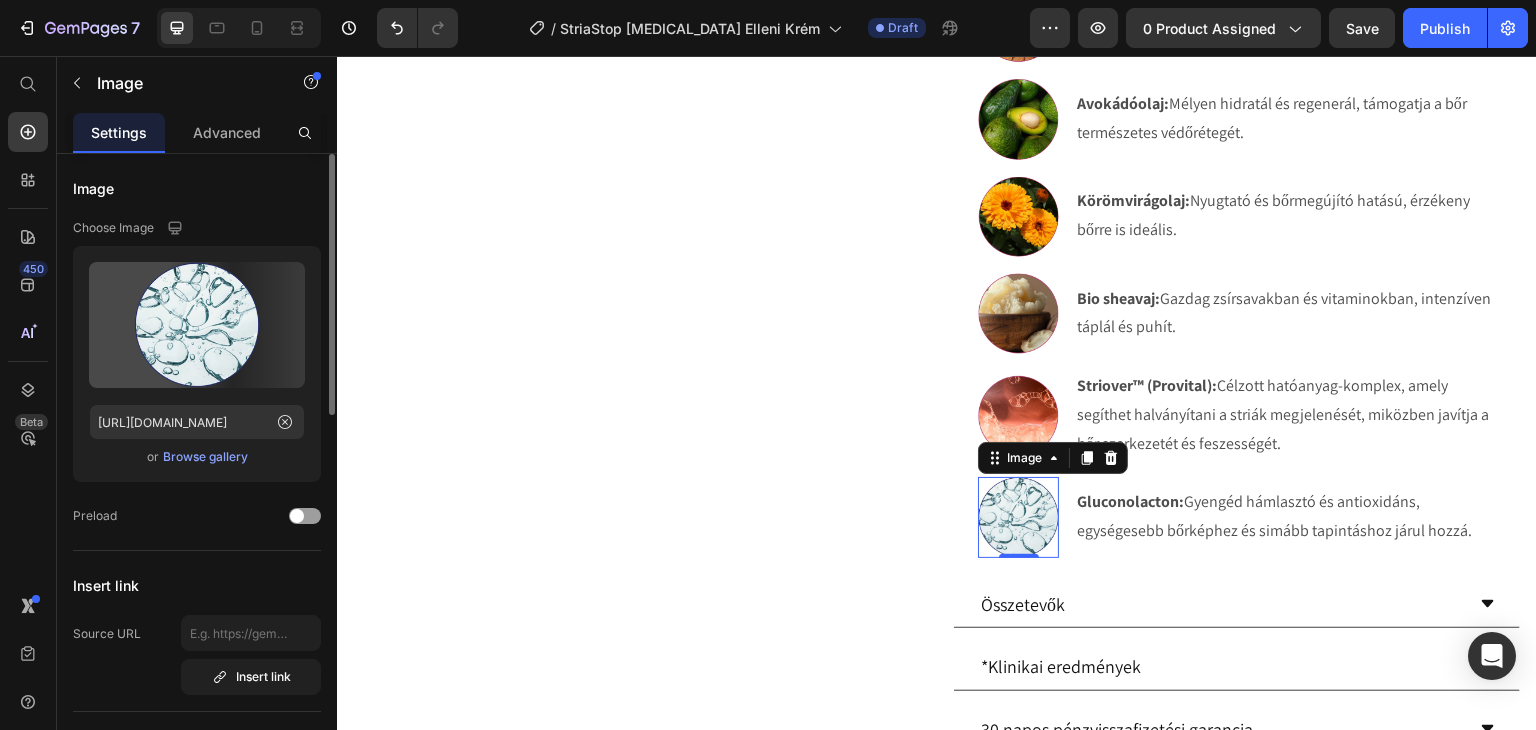 click at bounding box center (1018, 517) 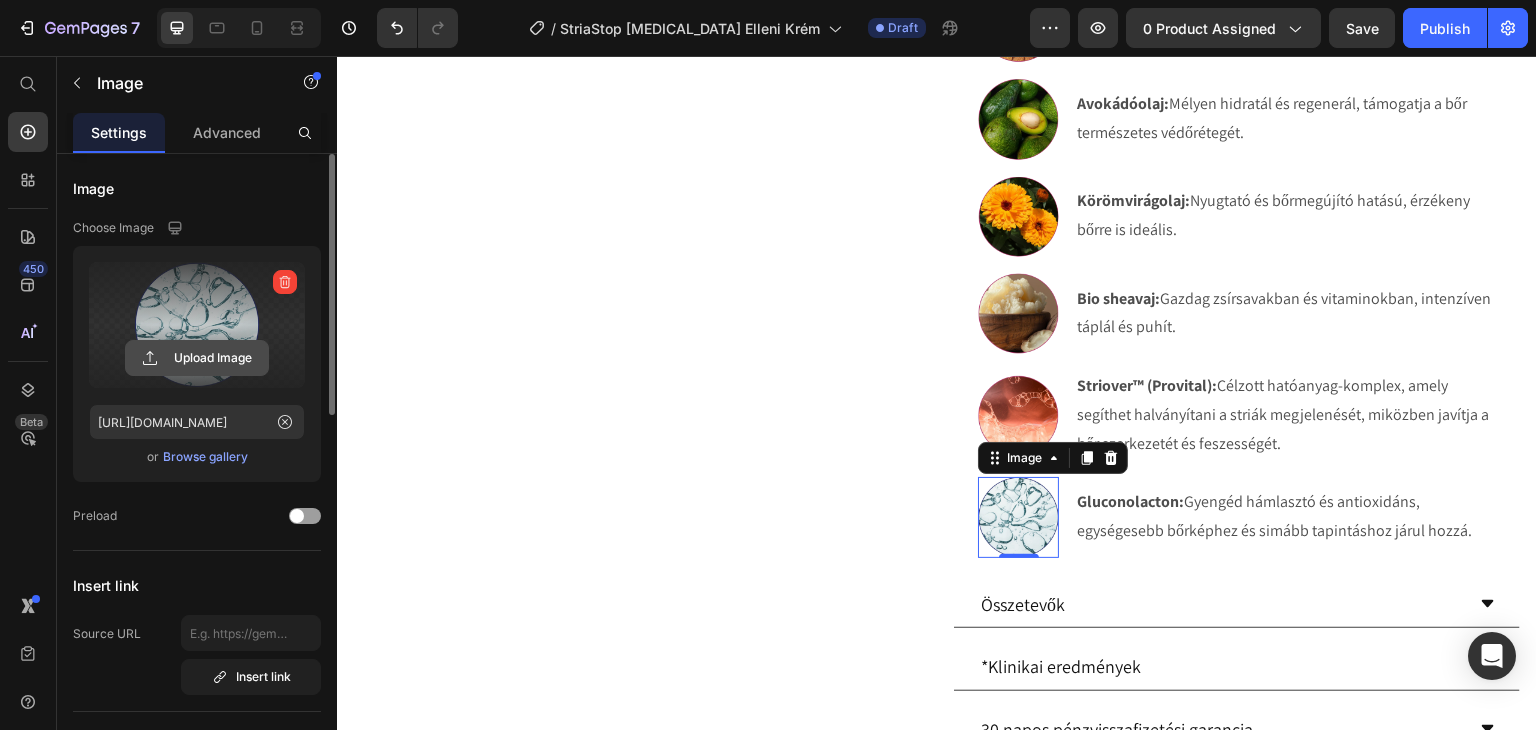 click 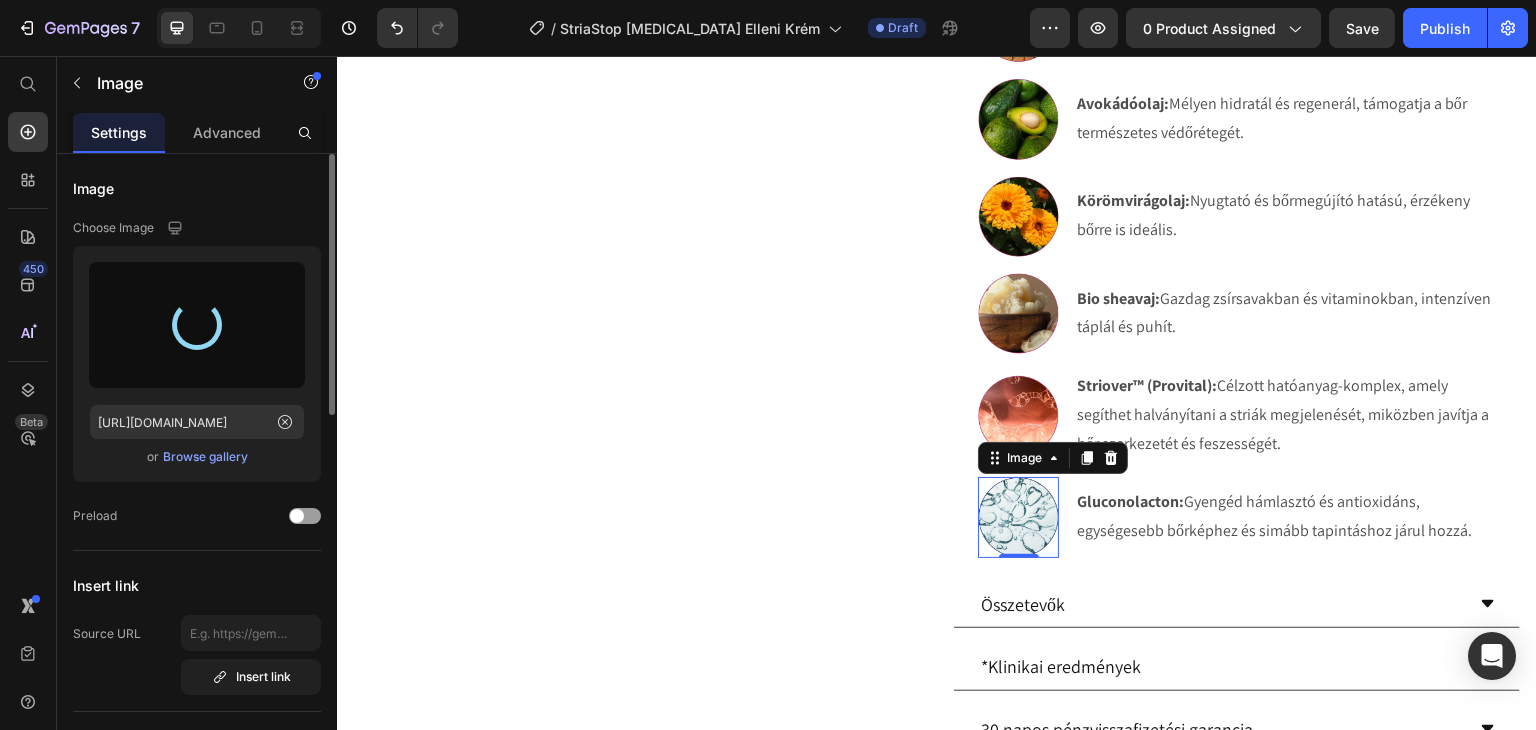 type on "https://cdn.shopify.com/s/files/1/0270/9628/5265/files/gempages_463917519317632081-eddaeabf-bc74-47c1-a825-73c37332fdf8.webp" 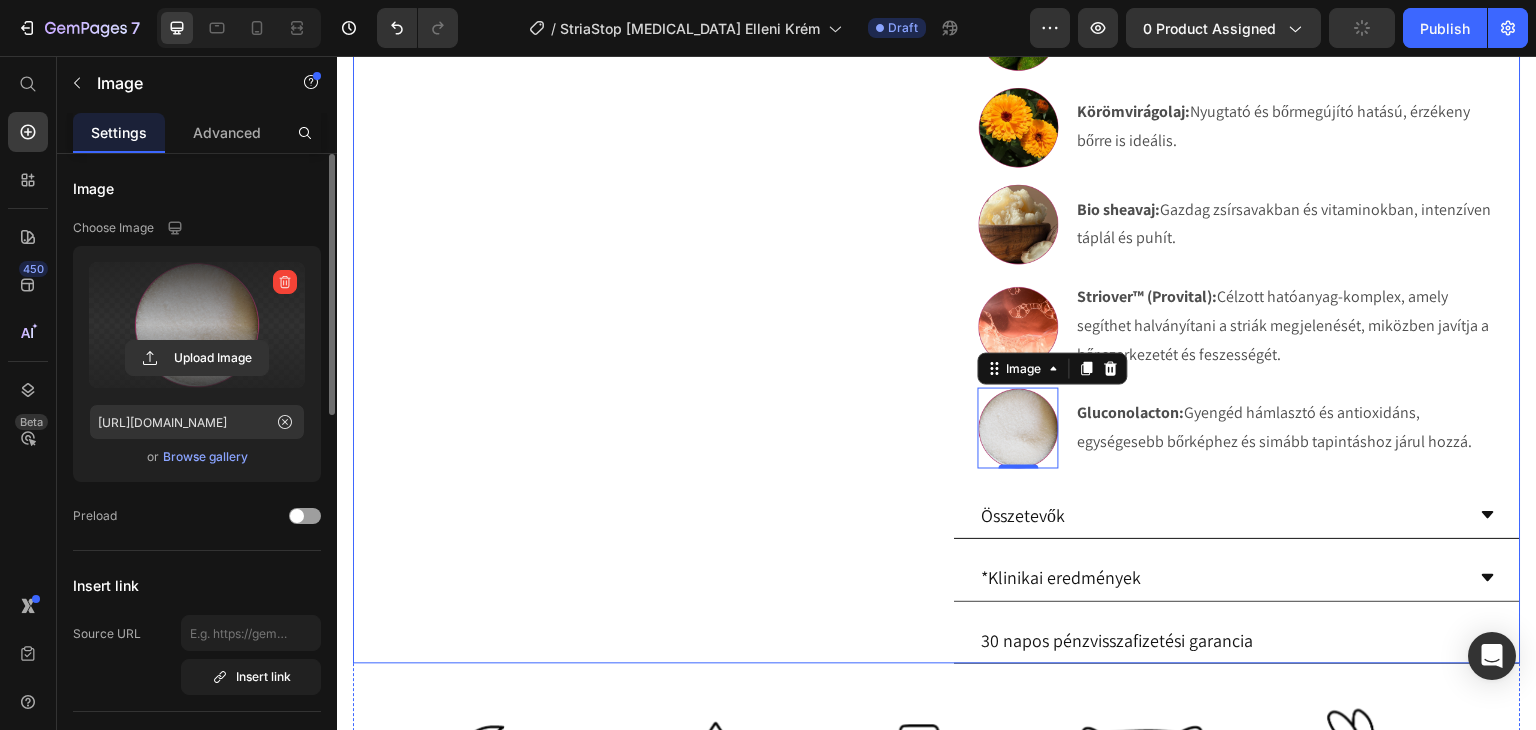 scroll, scrollTop: 1400, scrollLeft: 0, axis: vertical 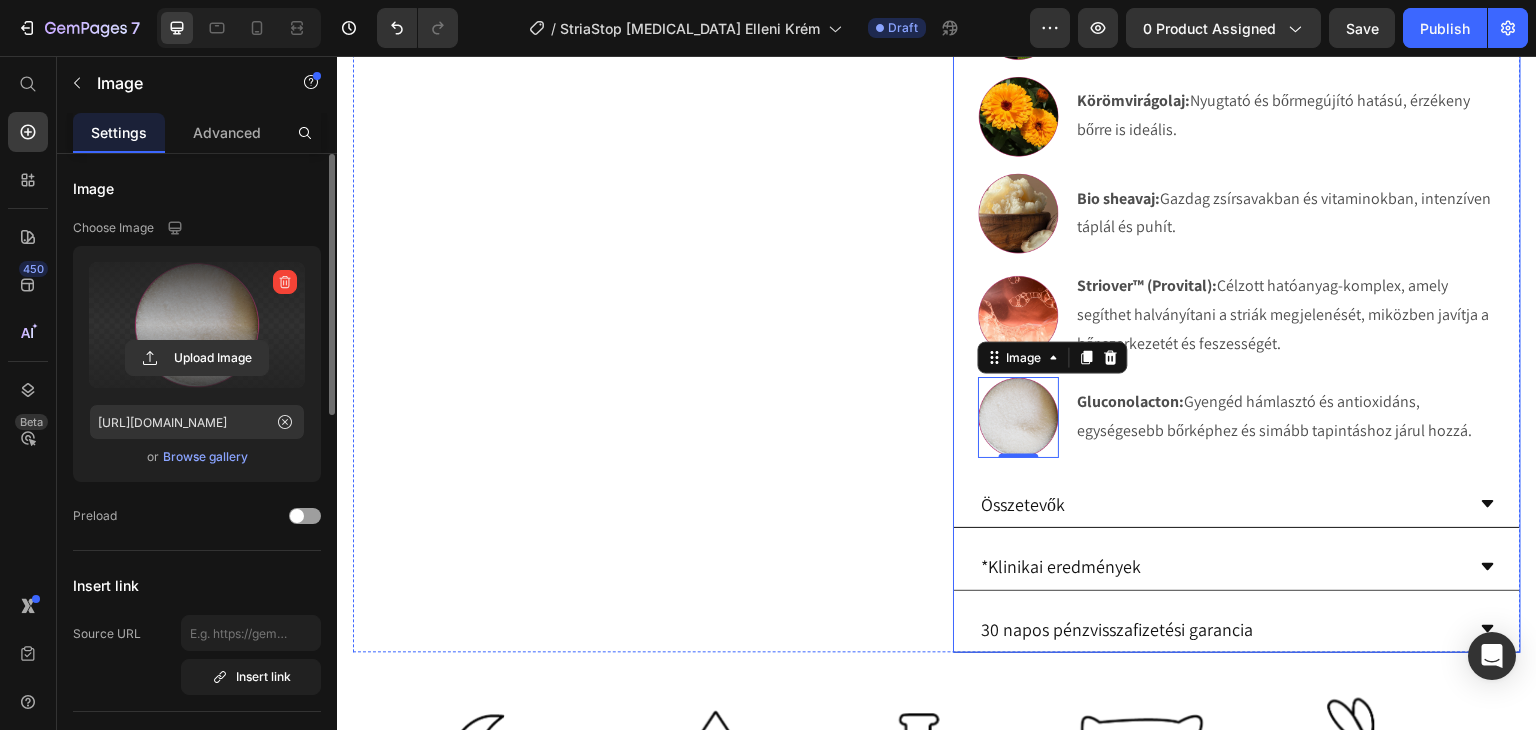 click on "Összetevők" at bounding box center (1221, 504) 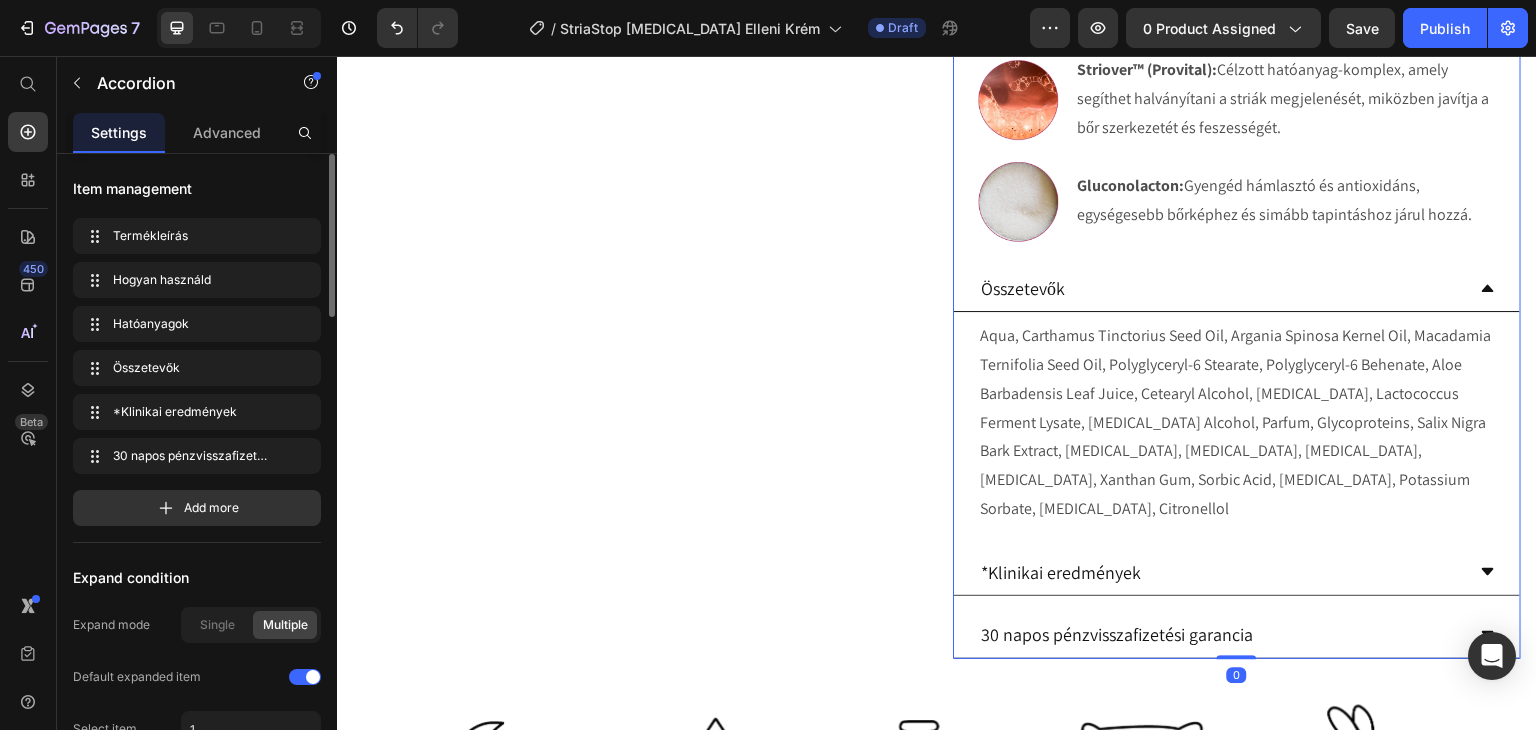 scroll, scrollTop: 1800, scrollLeft: 0, axis: vertical 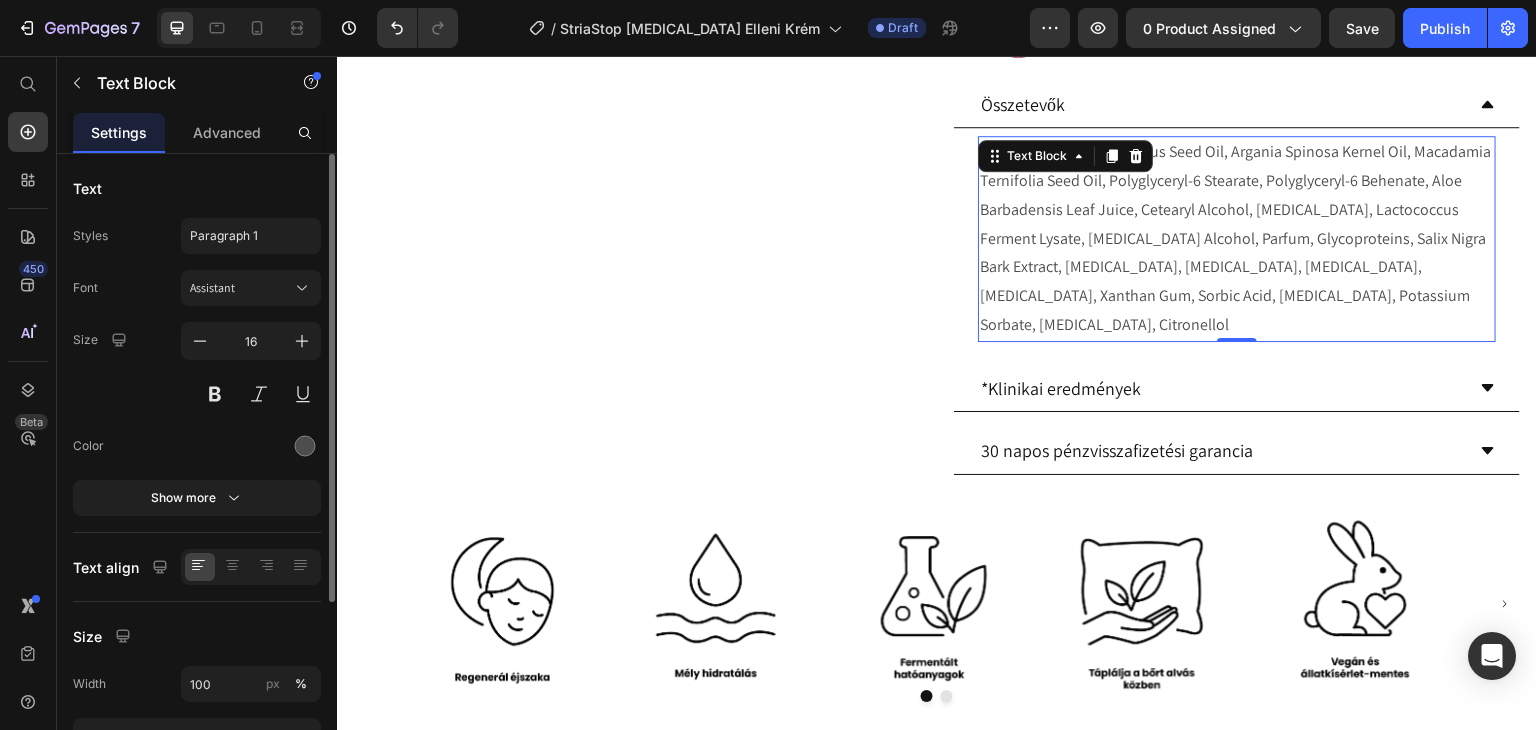 click on "Aqua, Carthamus Tinctorius Seed Oil, Argania Spinosa Kernel Oil, Macadamia Ternifolia Seed Oil, Polyglyceryl-6 Stearate, Polyglyceryl-6 Behenate, Aloe Barbadensis Leaf Juice, Cetearyl Alcohol, Niacinamide, Lactococcus Ferment Lysate, Benzyl Alcohol, Parfum, Glycoproteins, Salix Nigra Bark Extract, Sodium Hyaluronate, Tocopherol, Lactic Acid, Salicylic Acid, Xanthan Gum, Sorbic Acid, Sodium Benzoate, Potassium Sorbate, Citric Acid, Citronellol" at bounding box center [1237, 239] 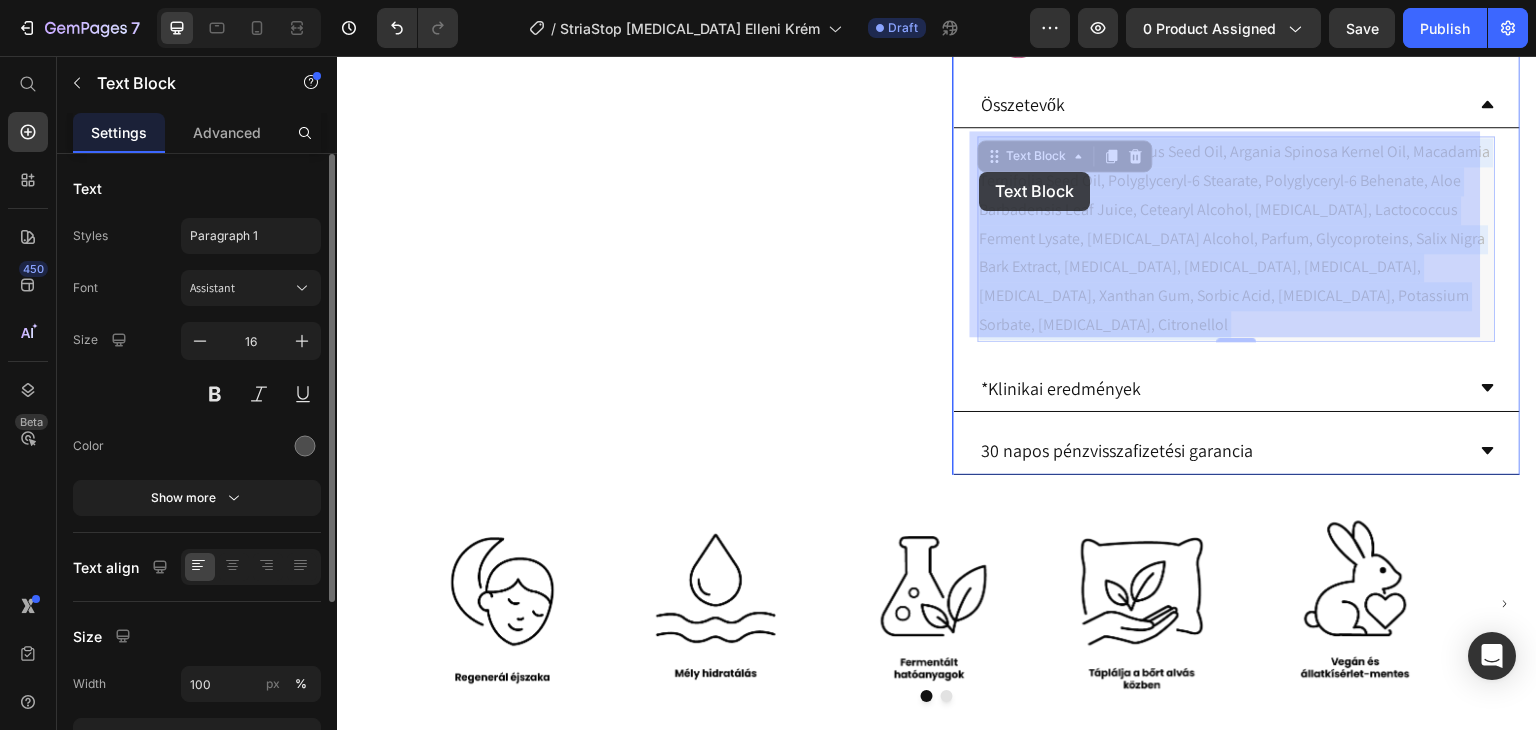 drag, startPoint x: 1091, startPoint y: 319, endPoint x: 980, endPoint y: 172, distance: 184.20097 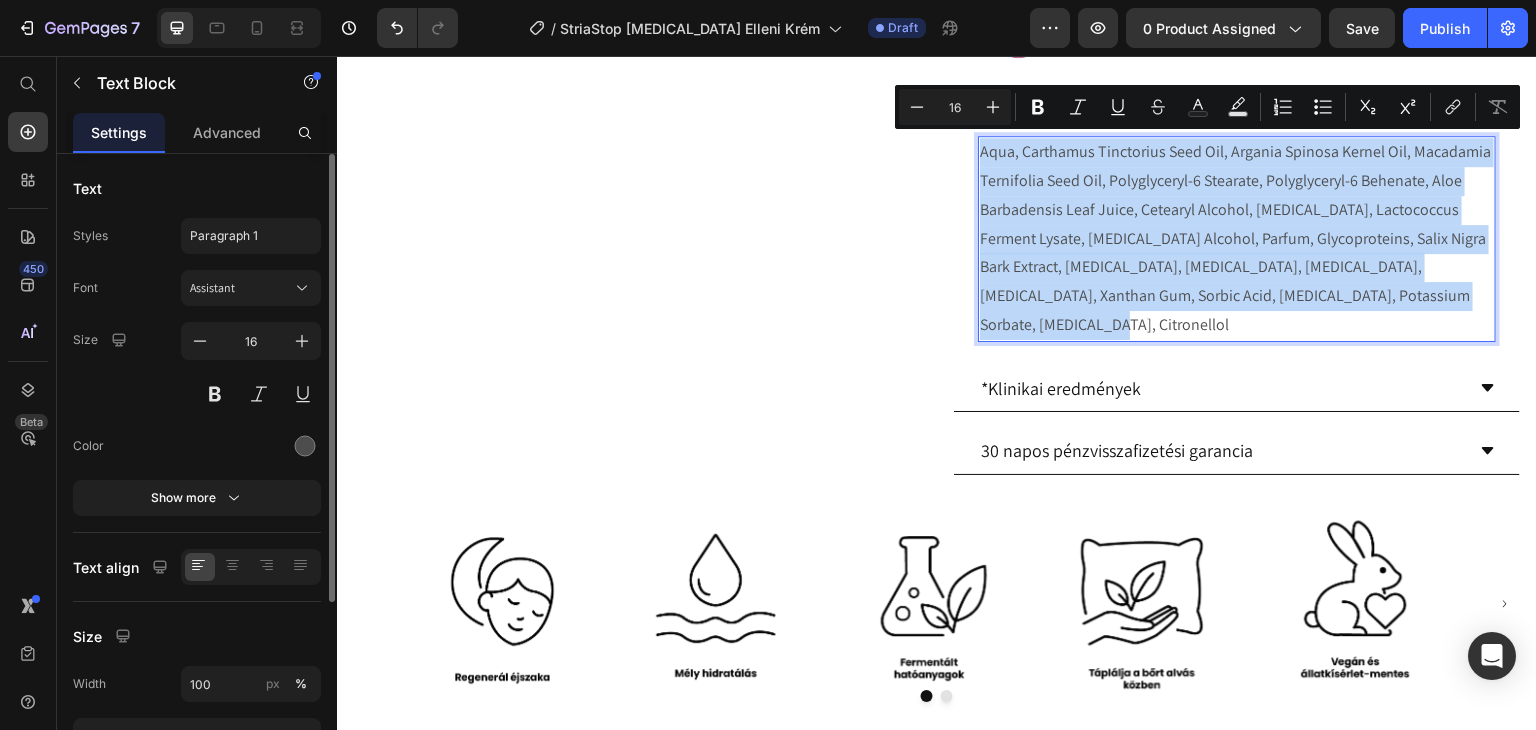 drag, startPoint x: 1090, startPoint y: 314, endPoint x: 972, endPoint y: 152, distance: 200.41956 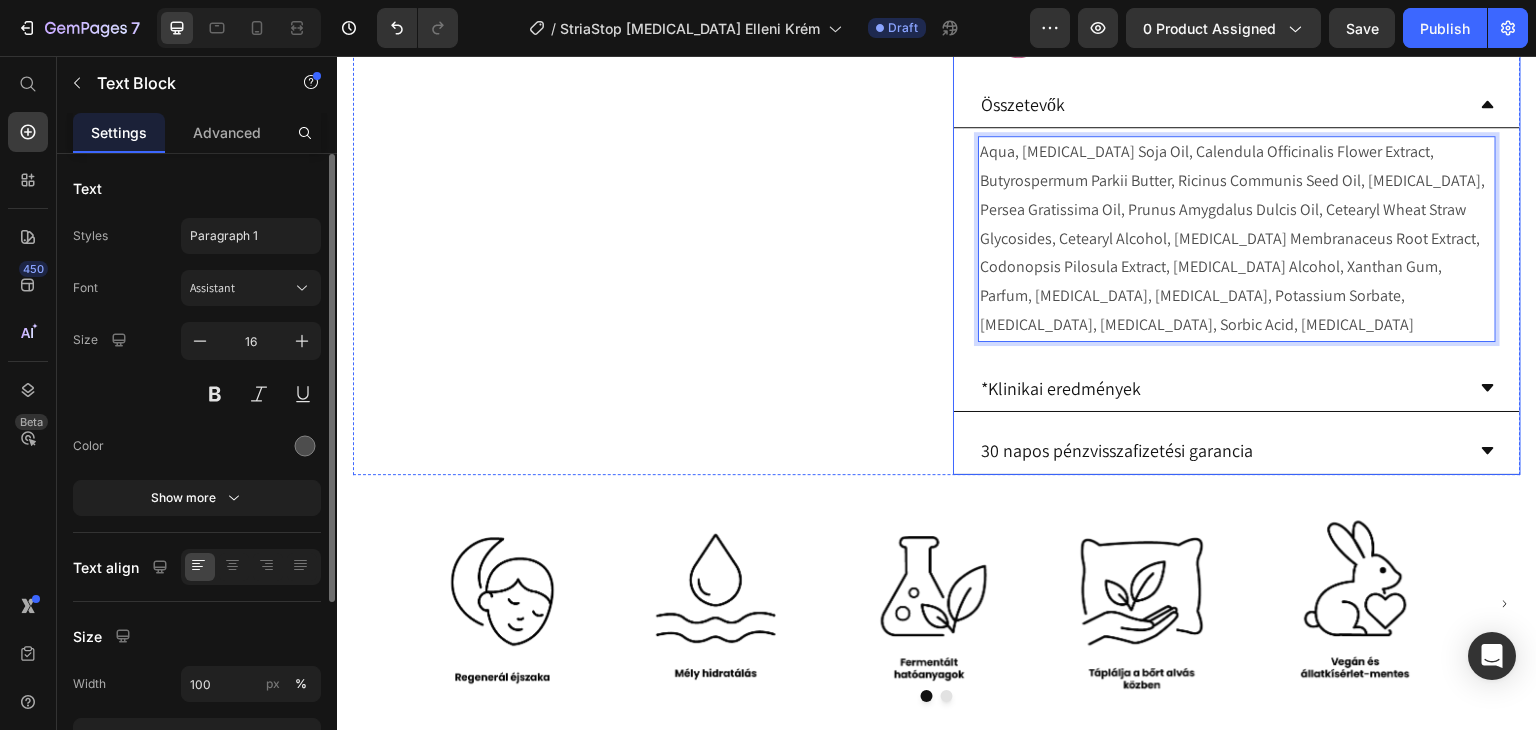 click on "*Klinikai eredmények" at bounding box center (1221, 388) 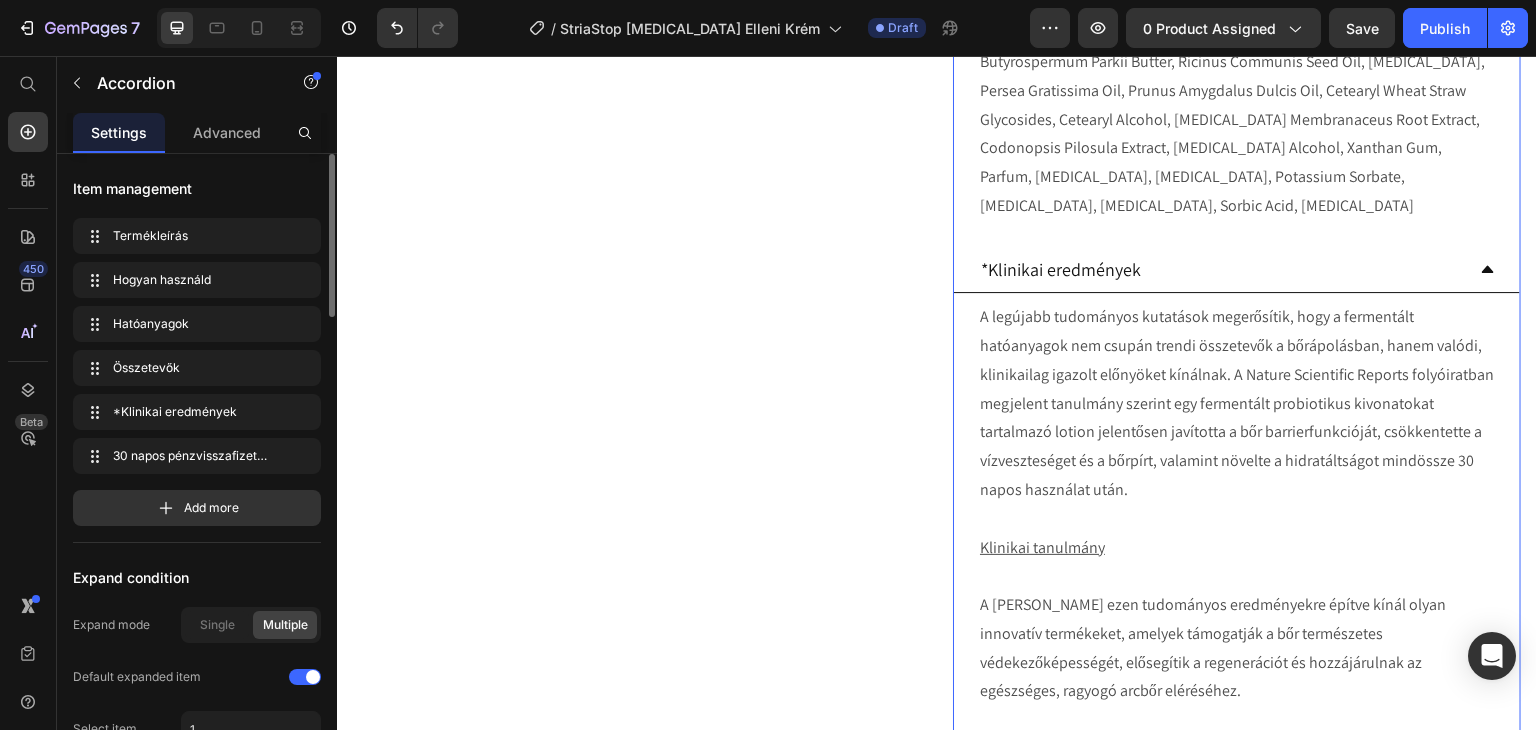 scroll, scrollTop: 2000, scrollLeft: 0, axis: vertical 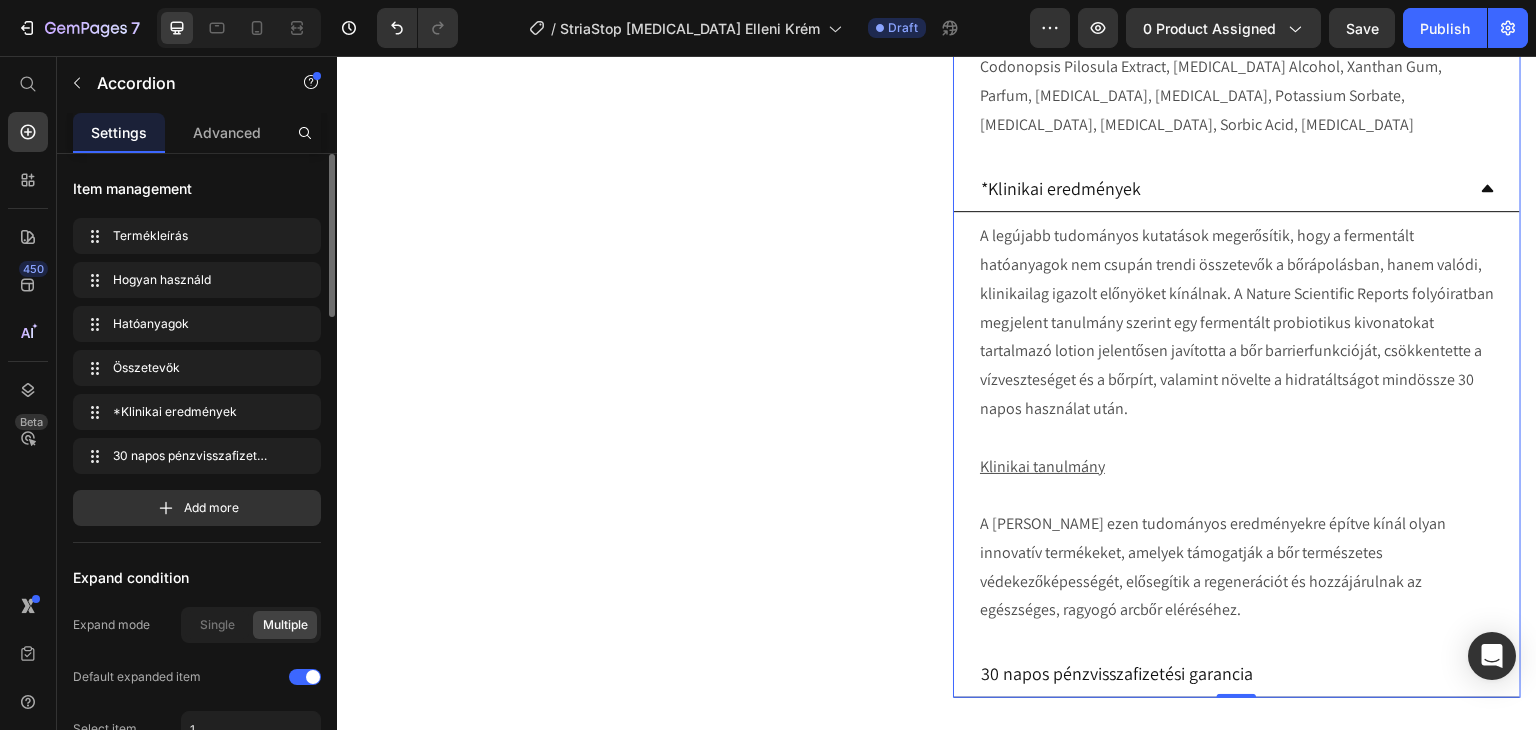 click on "*Klinikai eredmények" at bounding box center [1221, 188] 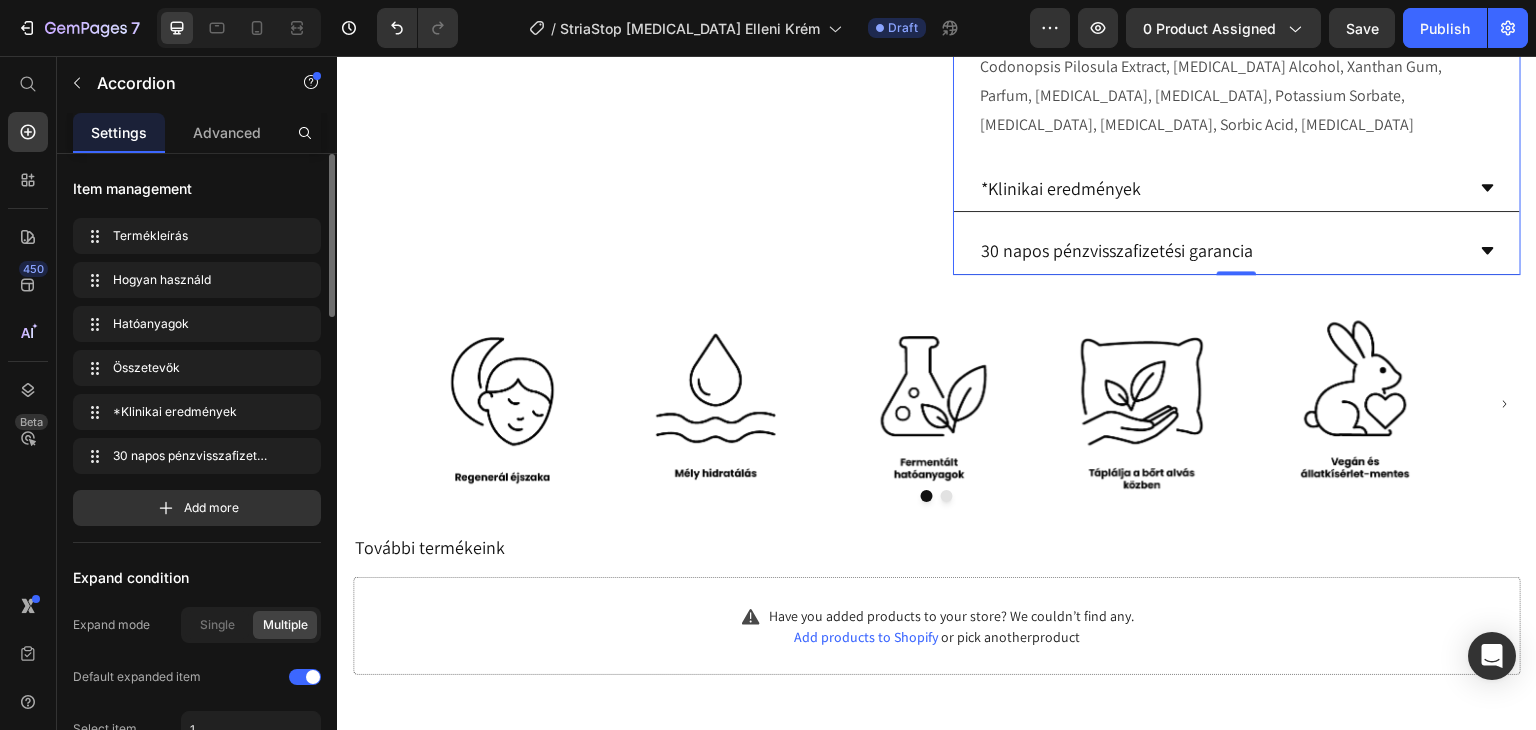 click on "30 napos pénzvisszafizetési garancia" at bounding box center (1221, 250) 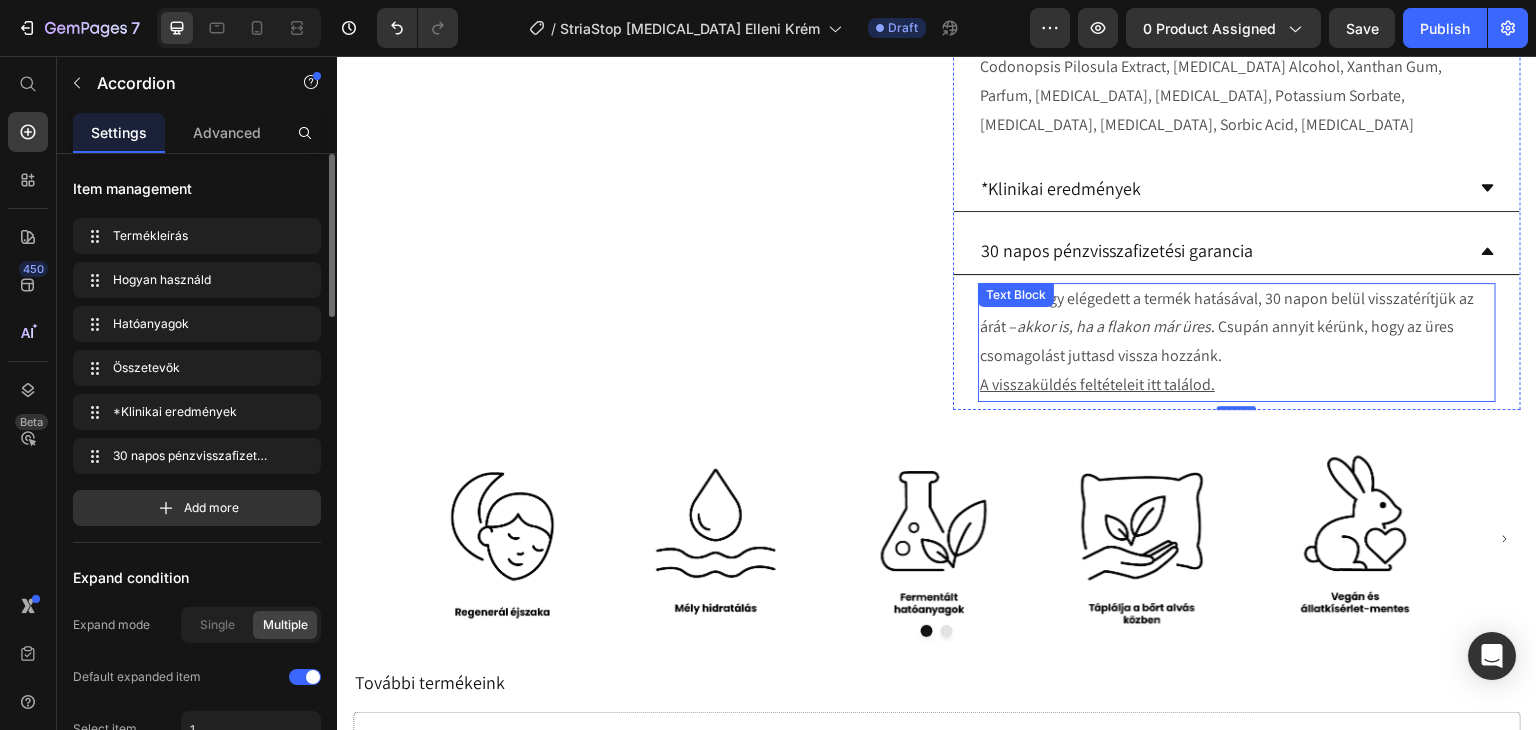 click on "Ha nem vagy elégedett a termék hatásával, 30 napon belül visszatérítjük az árát – akkor is, ha a flakon már üres . Csupán annyit kérünk, hogy az üres csomagolást juttasd vissza hozzánk." at bounding box center [1237, 328] 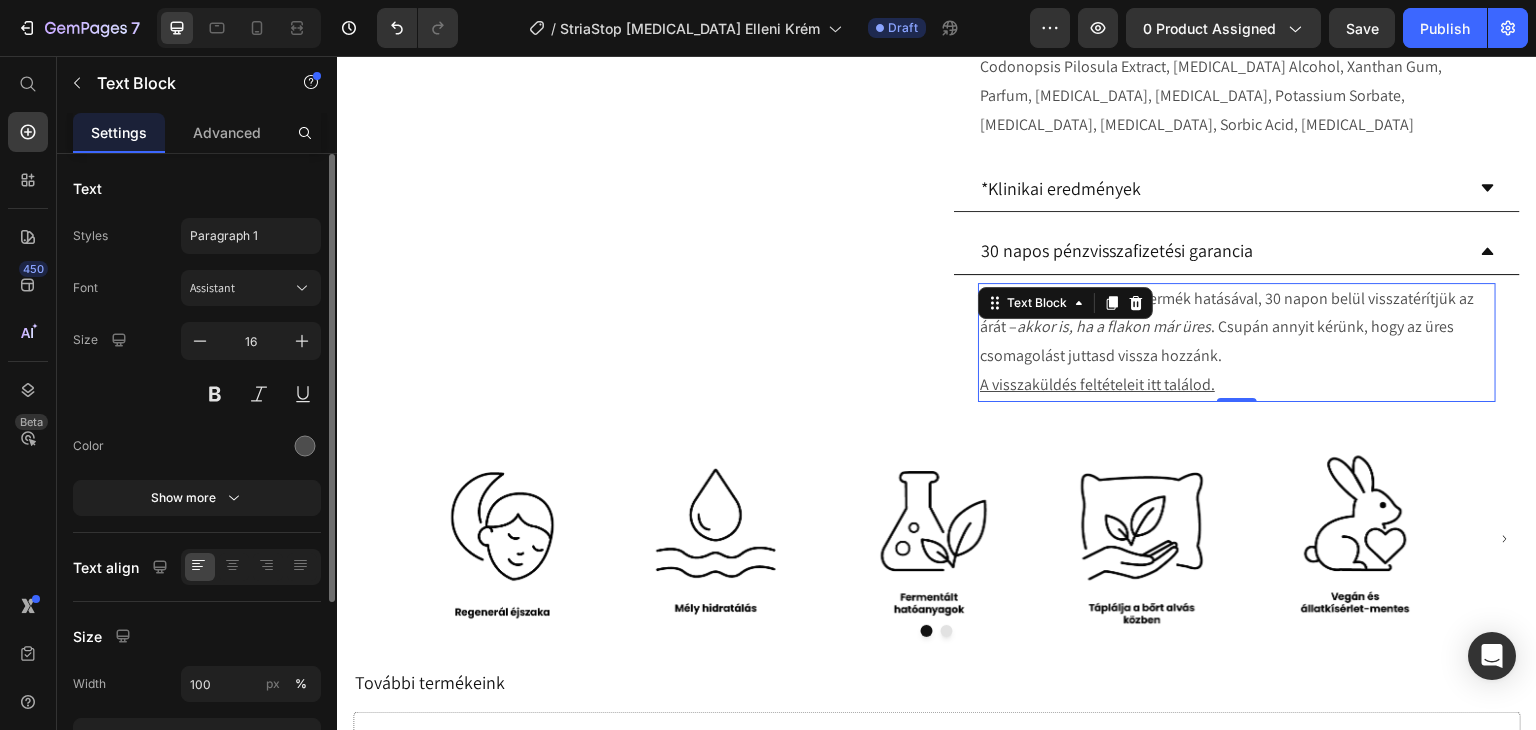 click on "A visszaküldés feltételeit itt találod." at bounding box center [1237, 385] 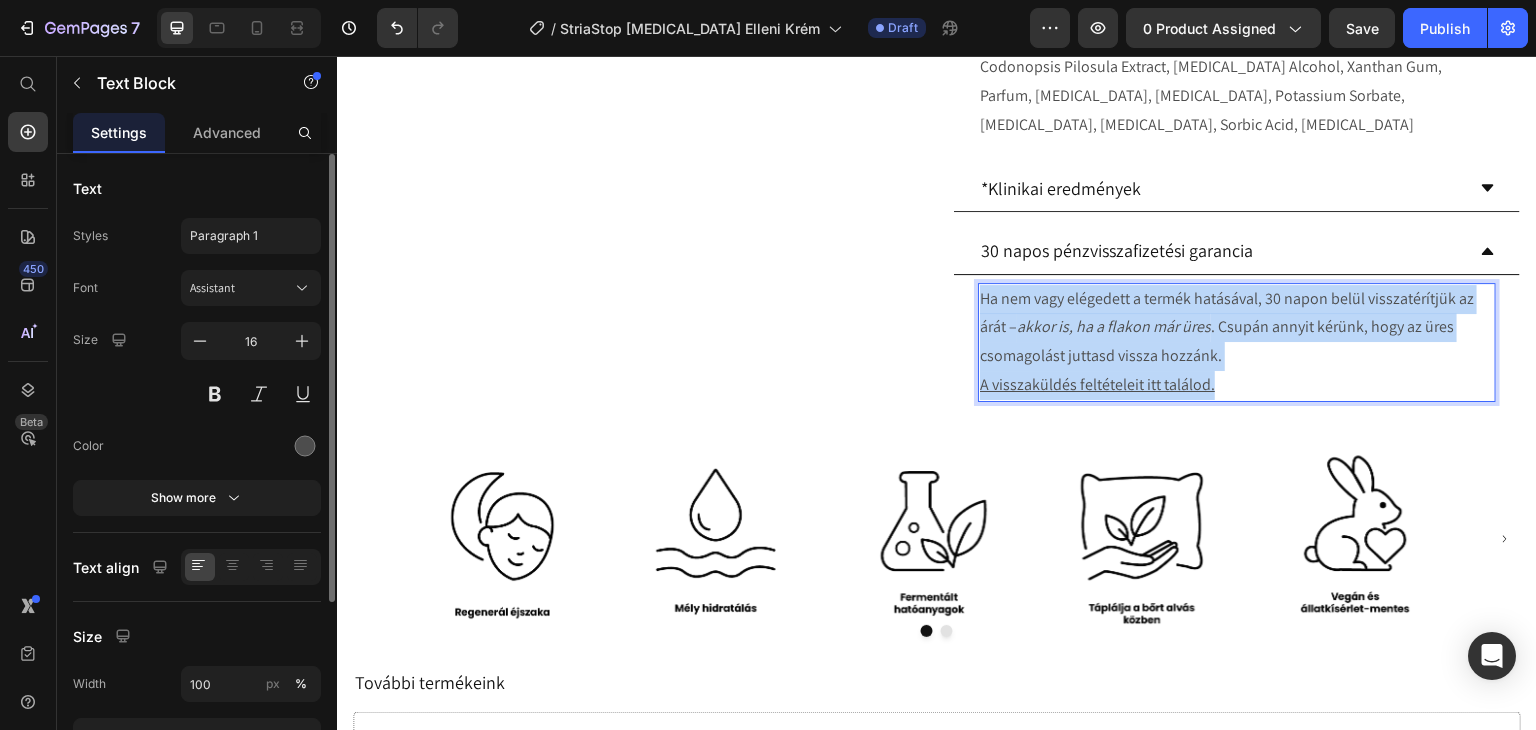 drag, startPoint x: 1216, startPoint y: 374, endPoint x: 974, endPoint y: 299, distance: 253.35548 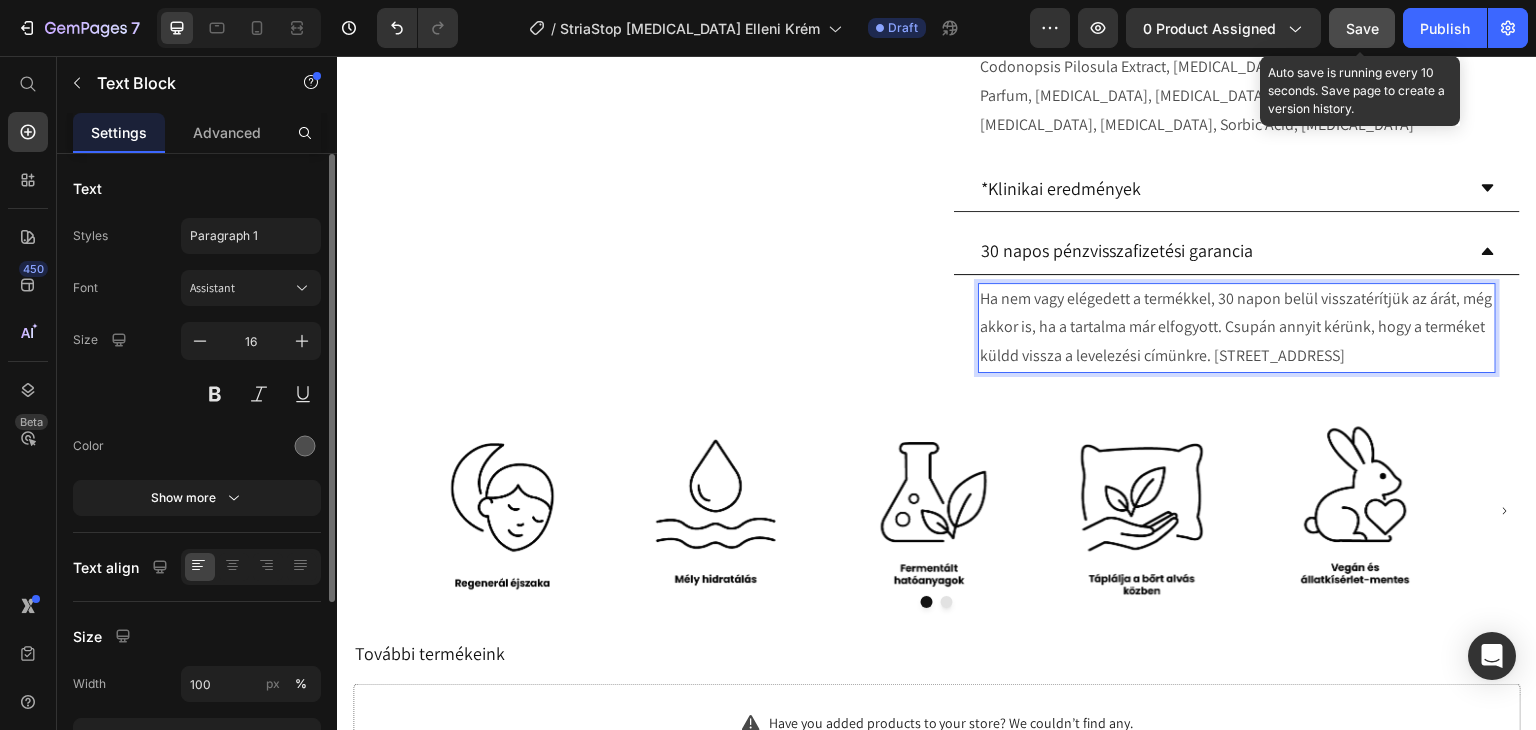 click on "Save" 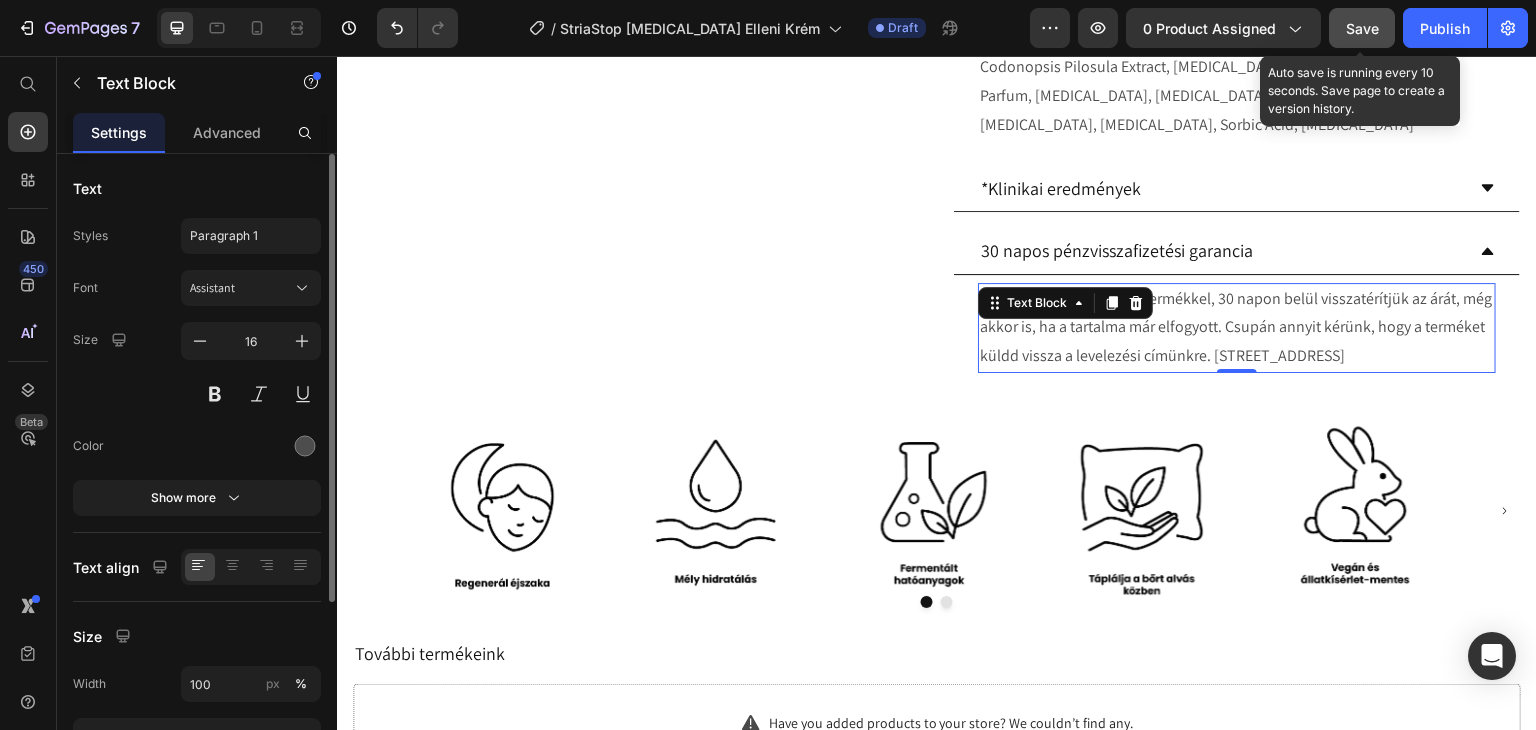 click on "Save" 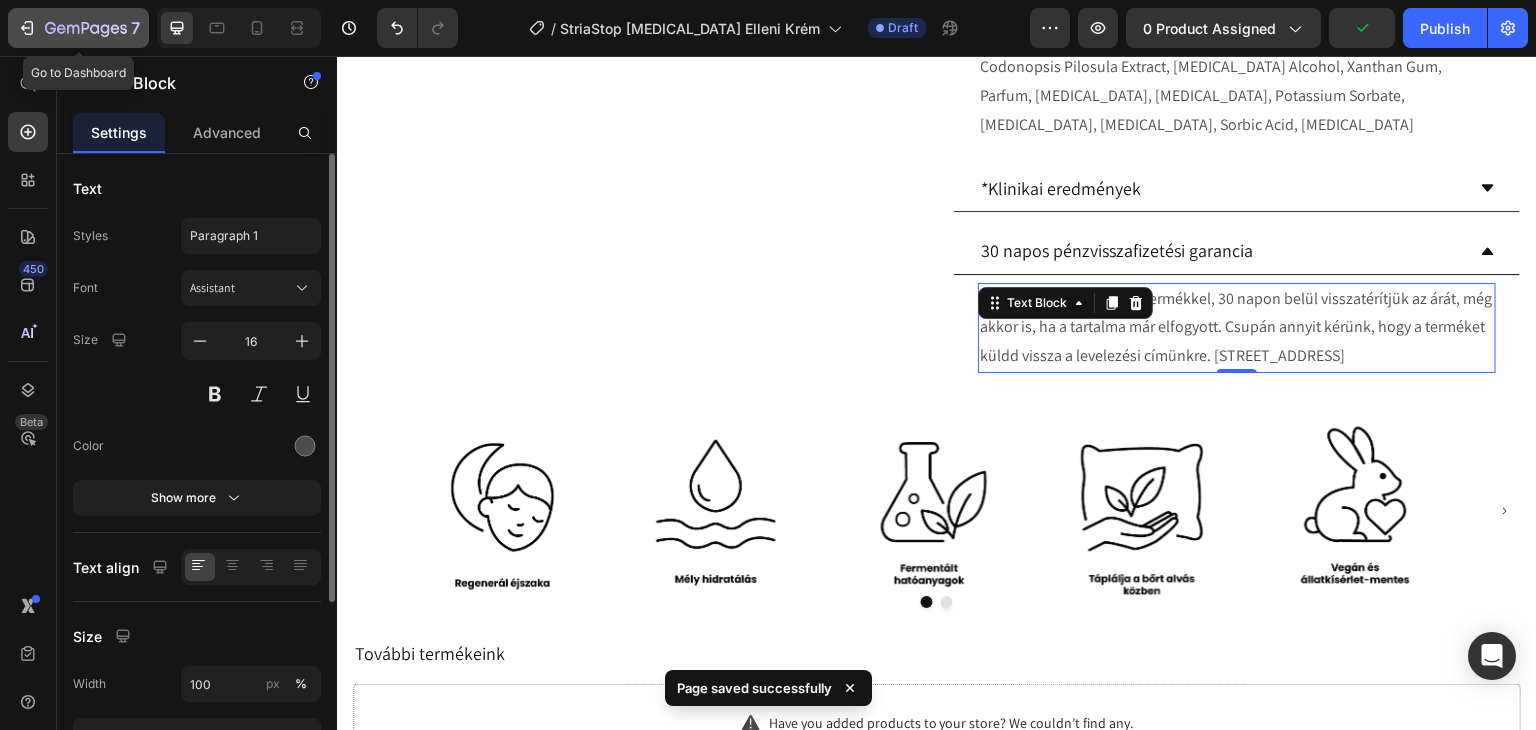 click on "7" 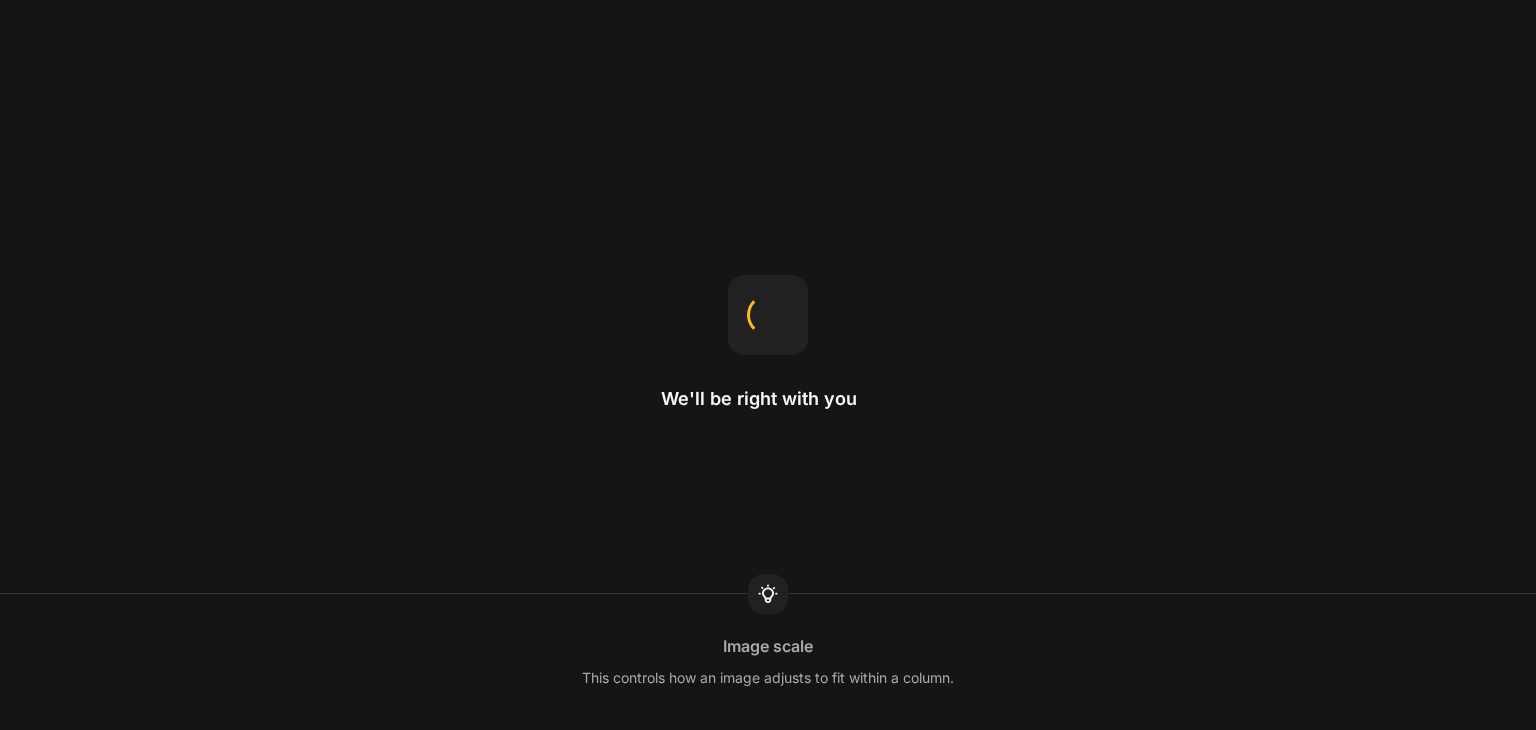 scroll, scrollTop: 0, scrollLeft: 0, axis: both 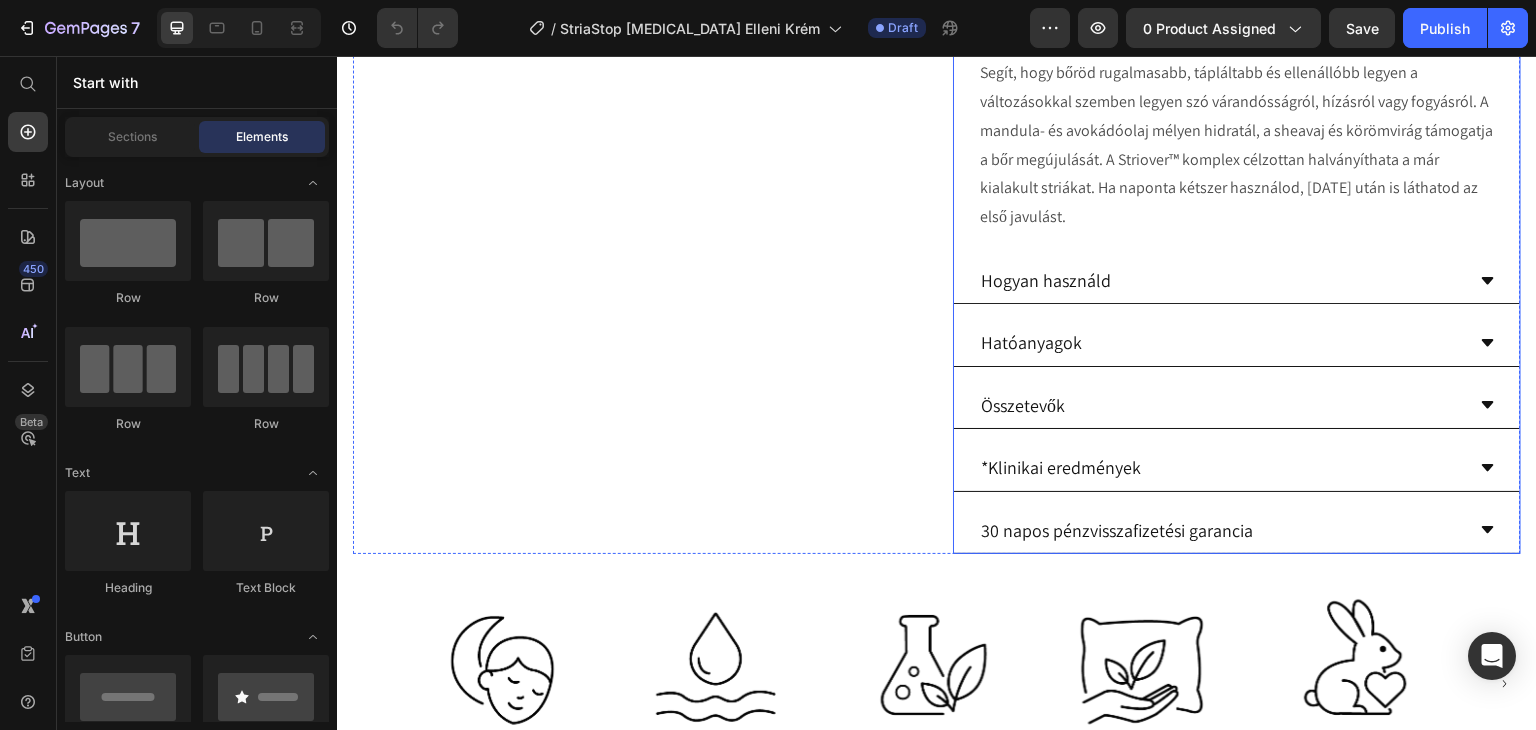 click on "Összetevők" at bounding box center (1221, 405) 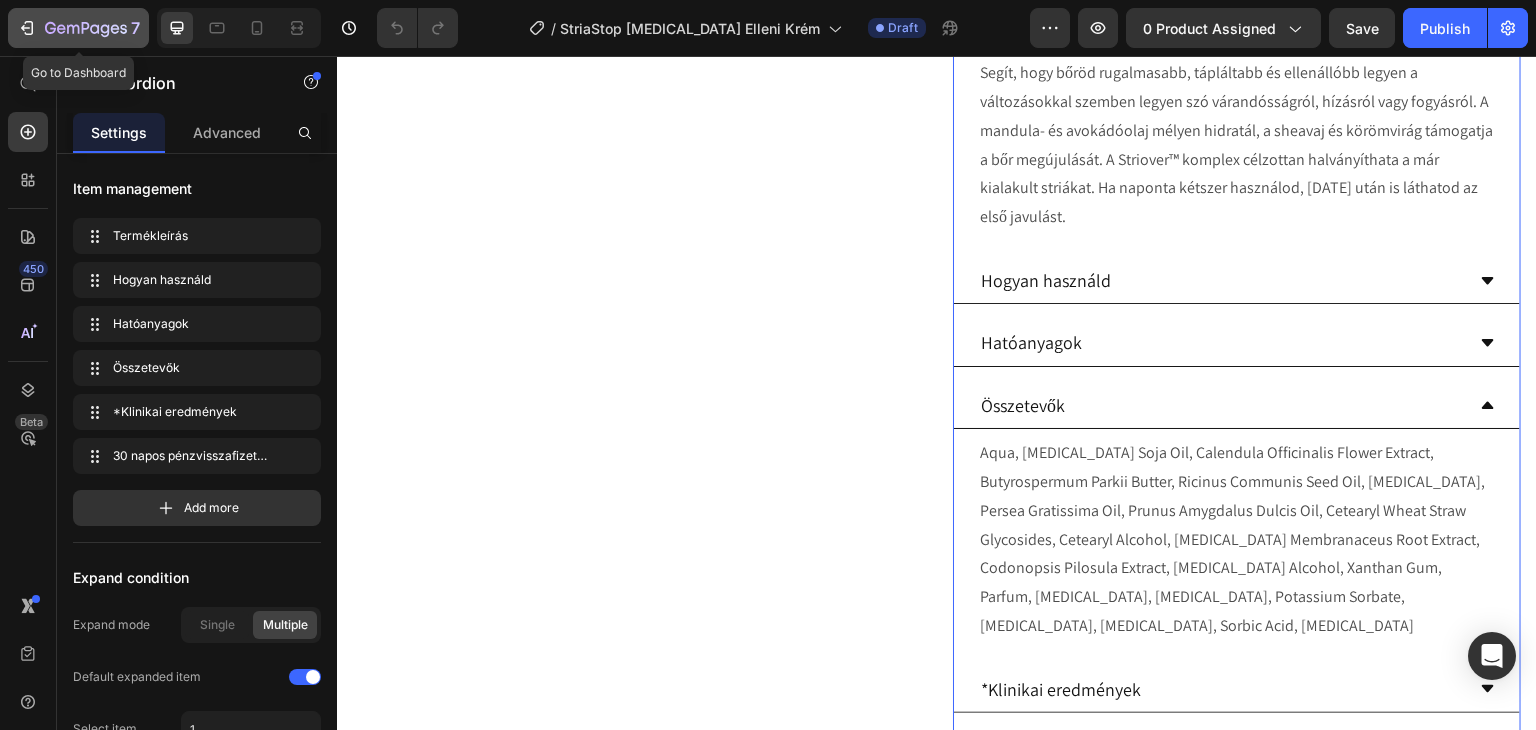 click 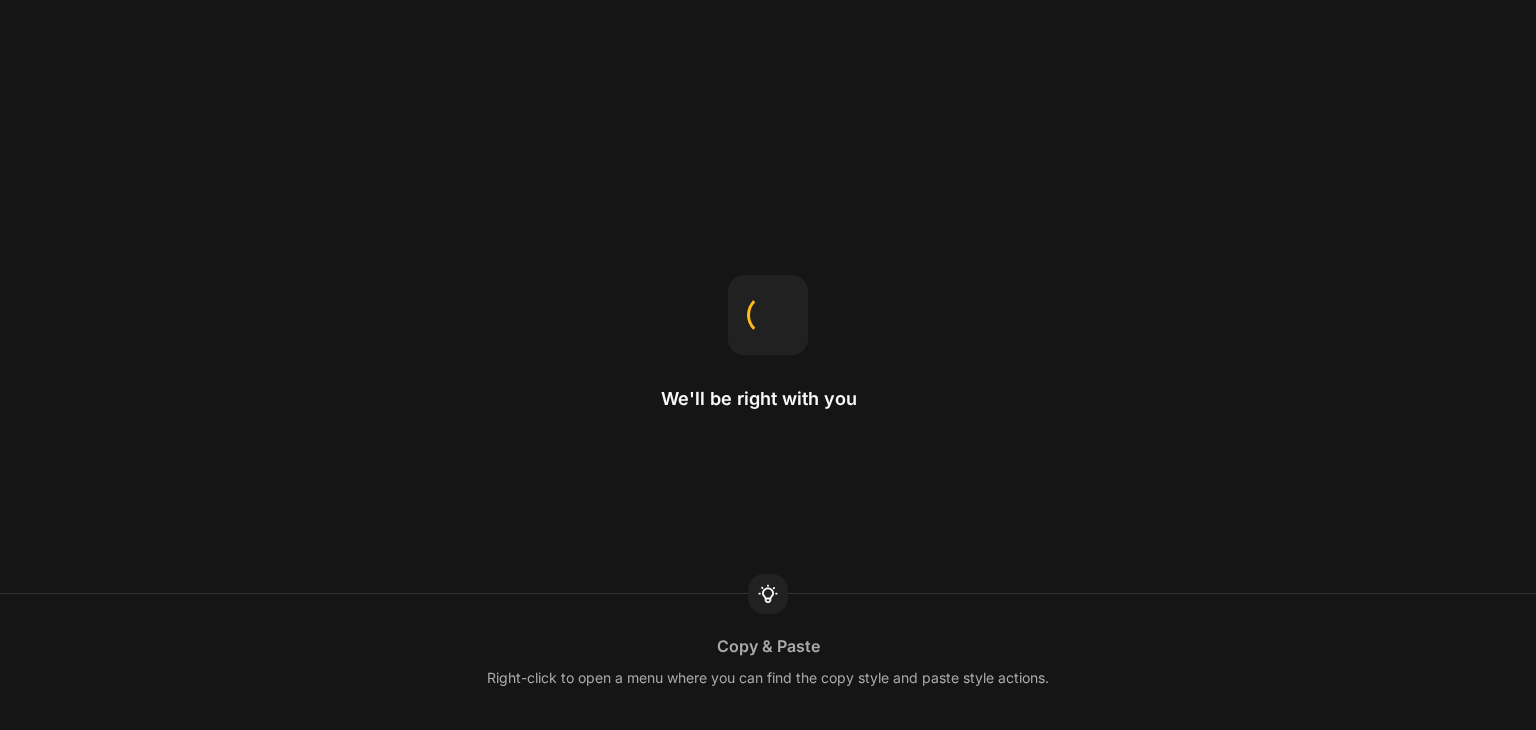 scroll, scrollTop: 0, scrollLeft: 0, axis: both 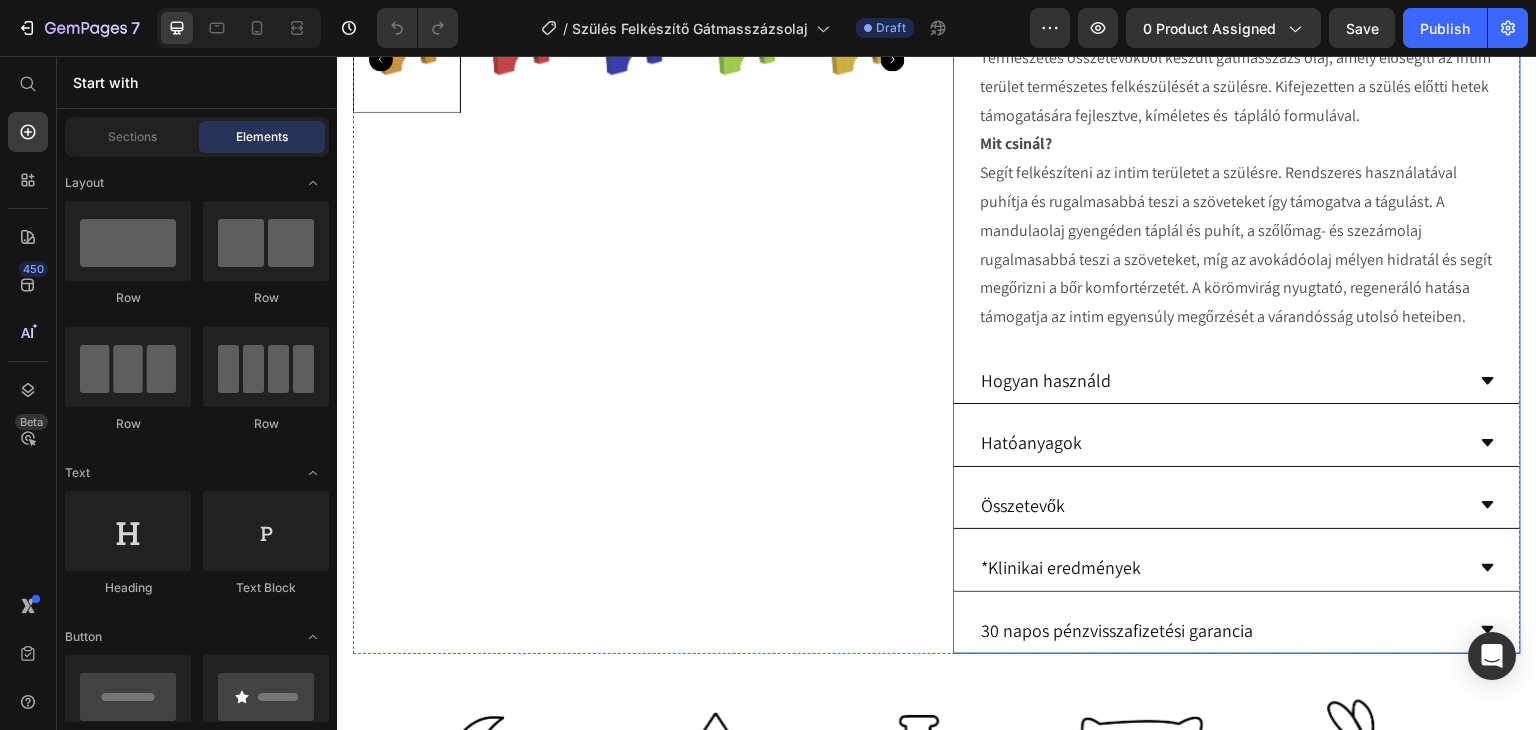 click on "Hogyan használd" at bounding box center (1221, 380) 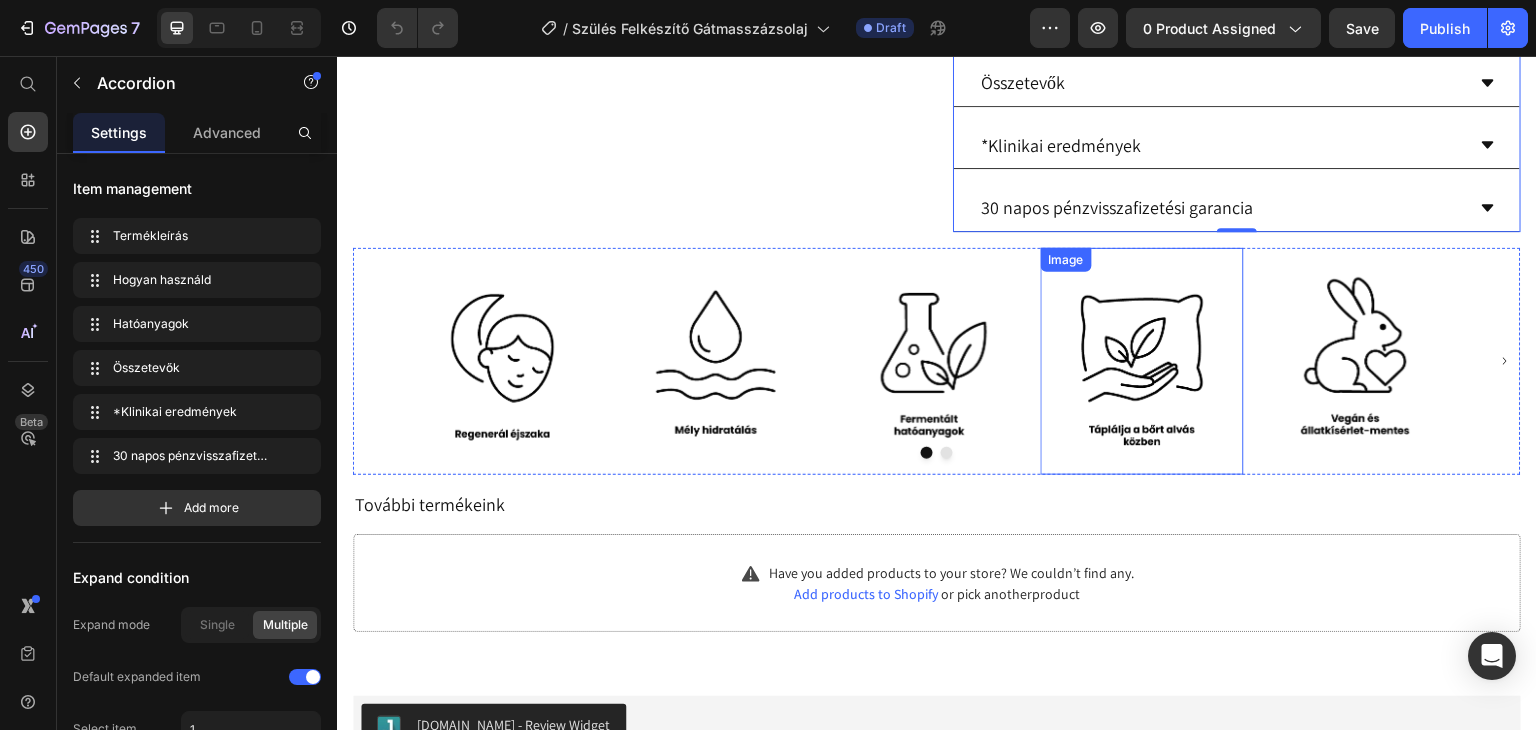 scroll, scrollTop: 900, scrollLeft: 0, axis: vertical 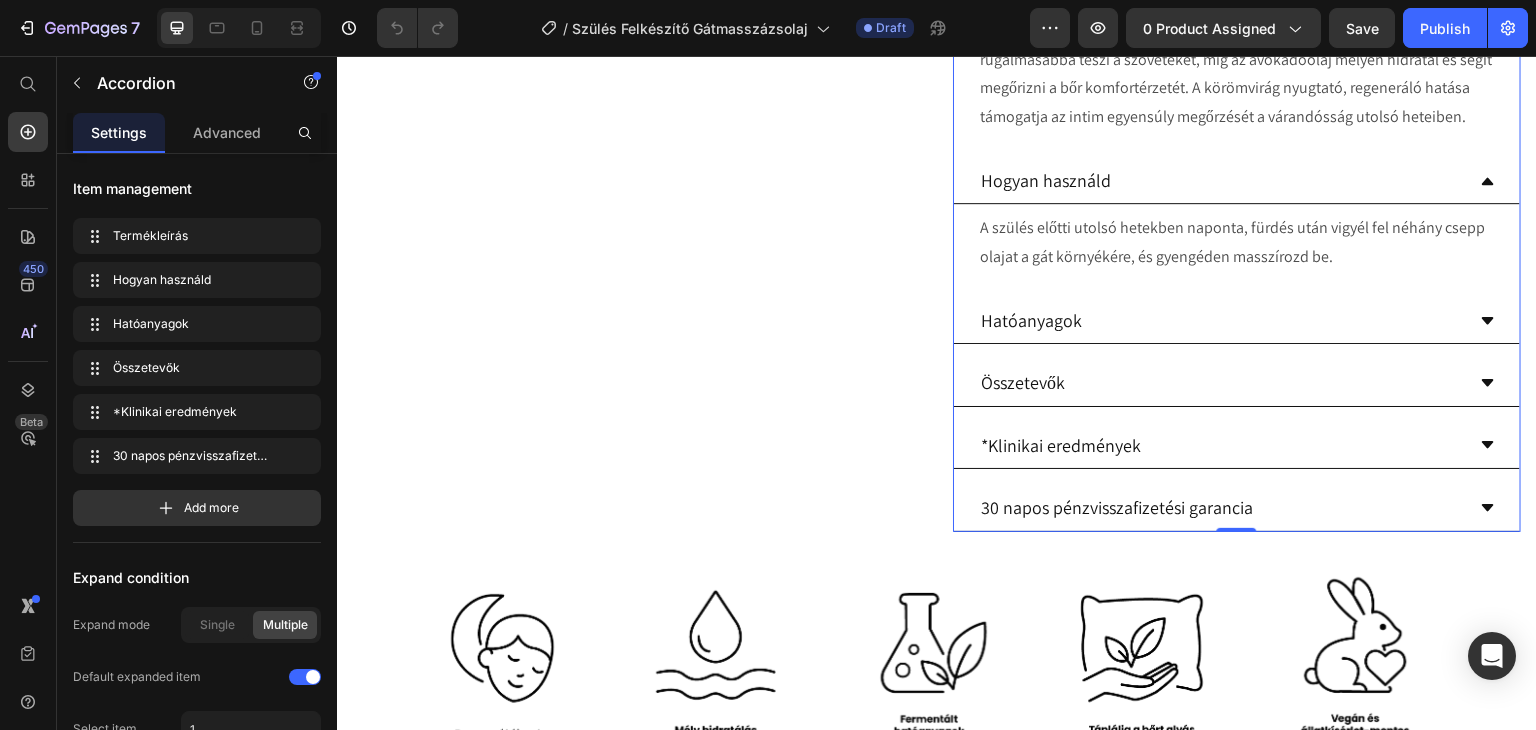 click on "Hatóanyagok" at bounding box center [1221, 320] 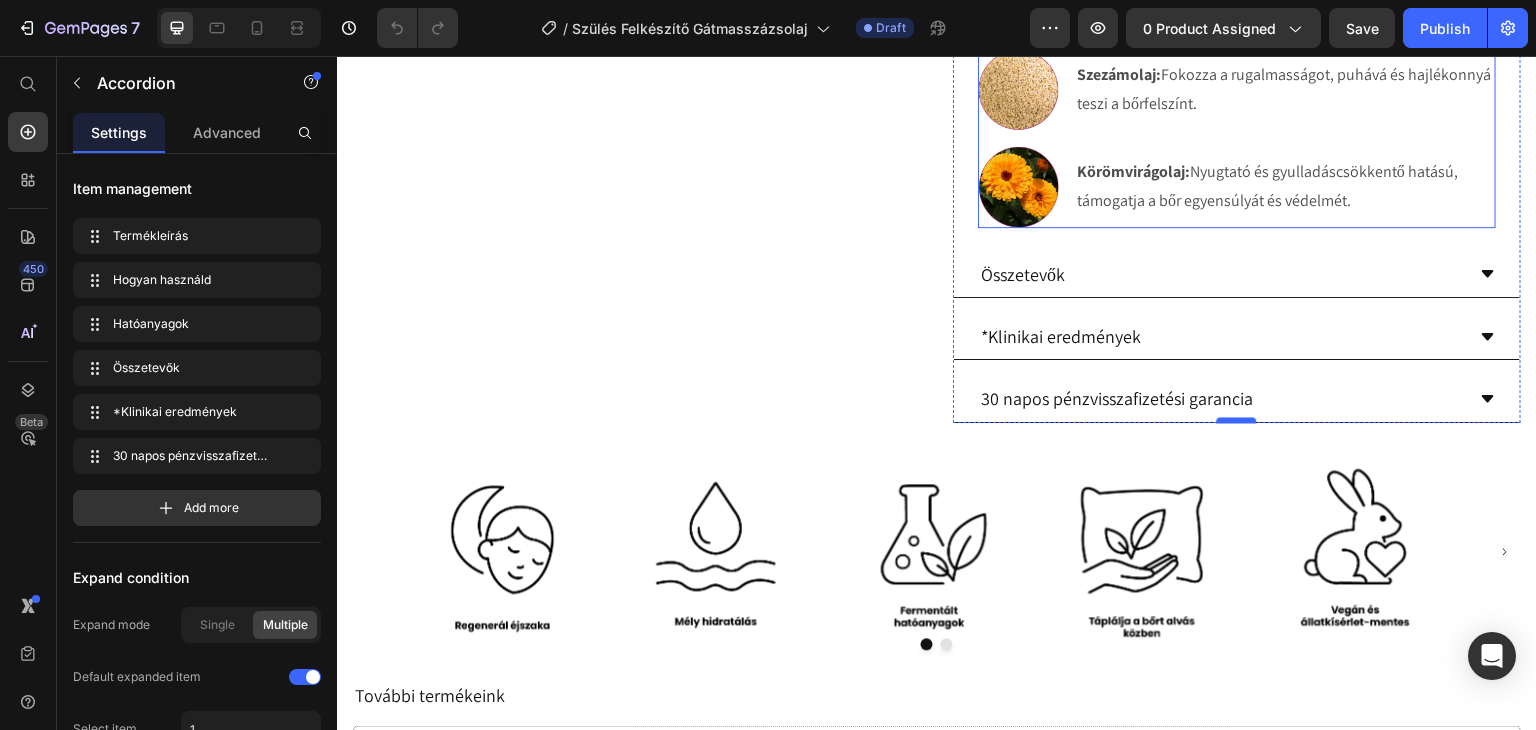 scroll, scrollTop: 1500, scrollLeft: 0, axis: vertical 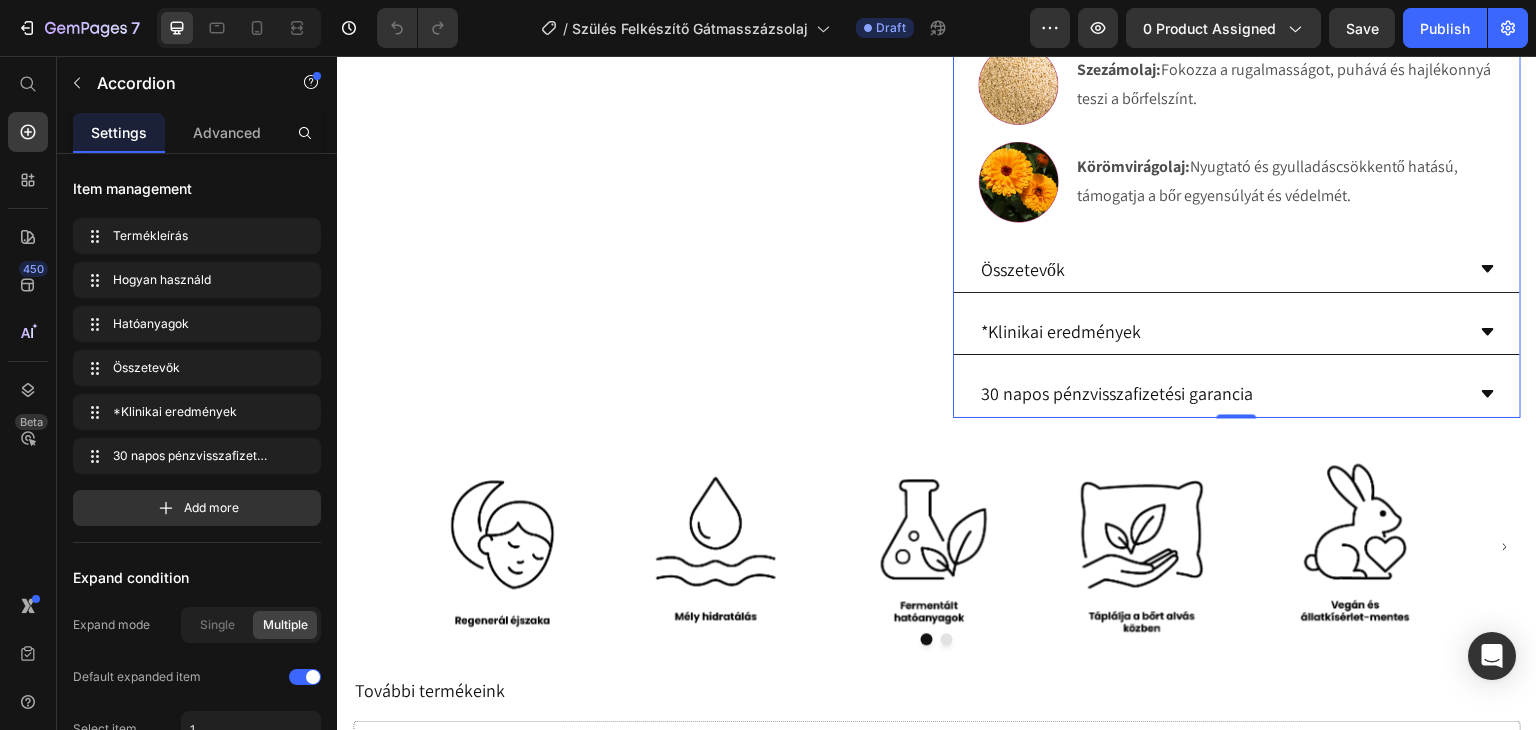 click on "*Klinikai eredmények" at bounding box center (1221, 331) 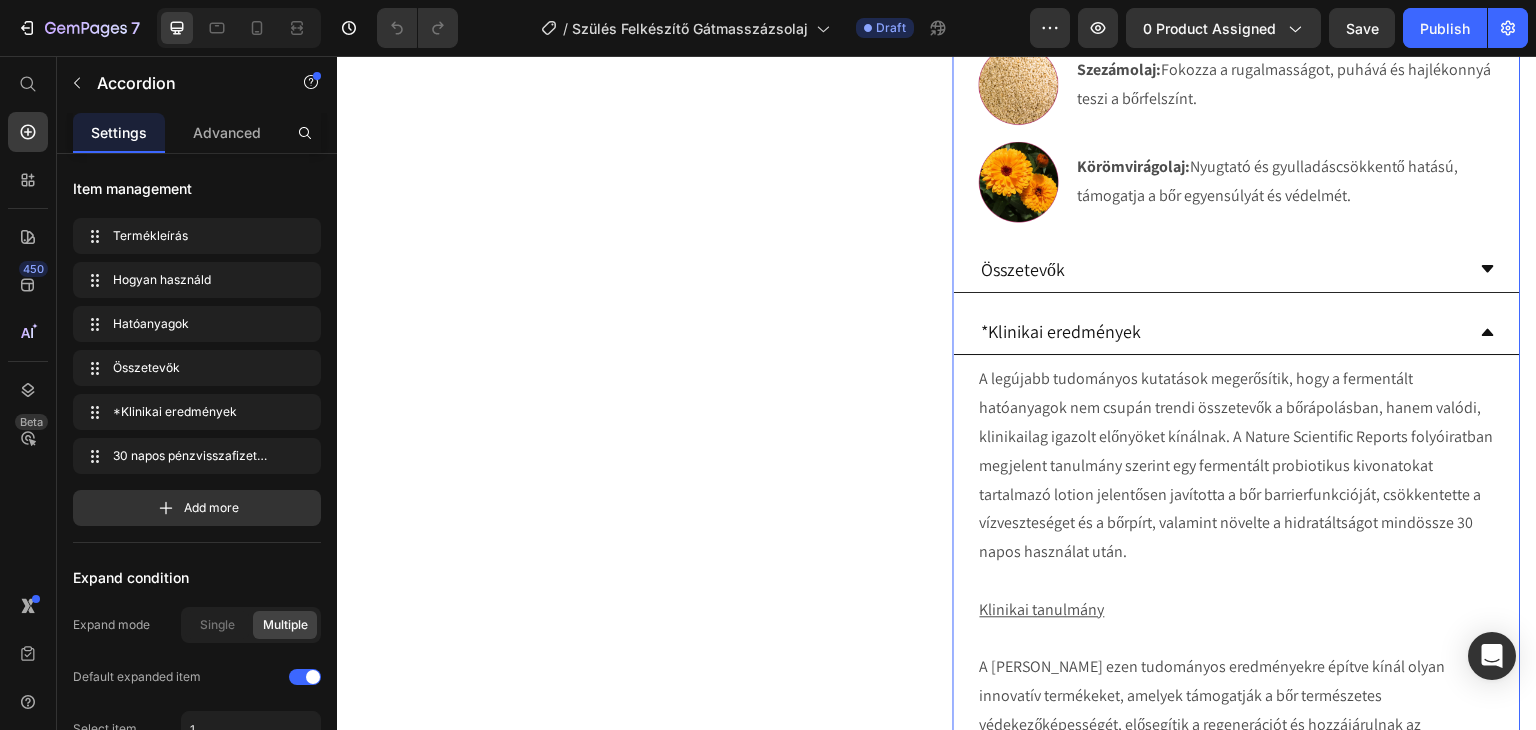 click on "*Klinikai eredmények" at bounding box center [1221, 331] 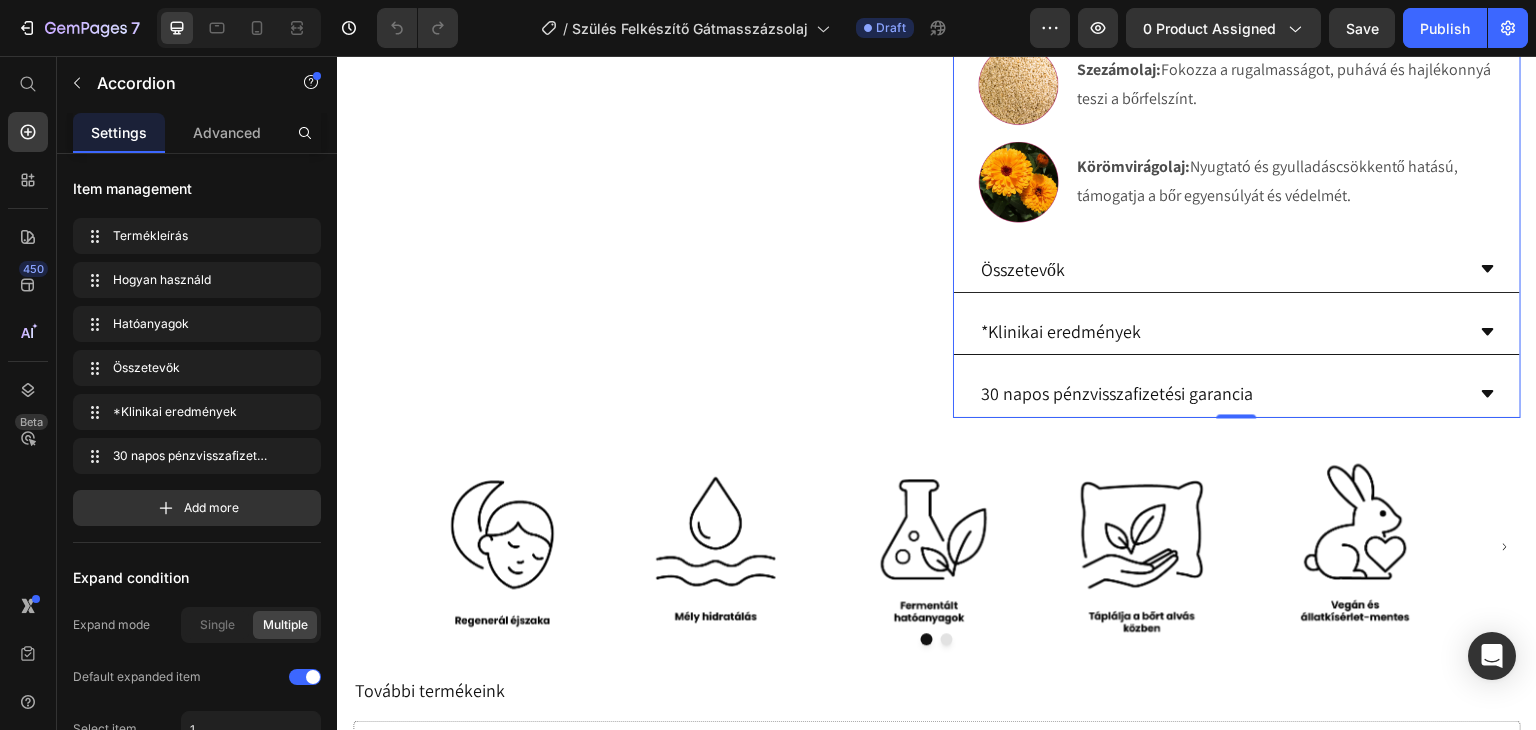 click on "Összetevők" at bounding box center (1221, 269) 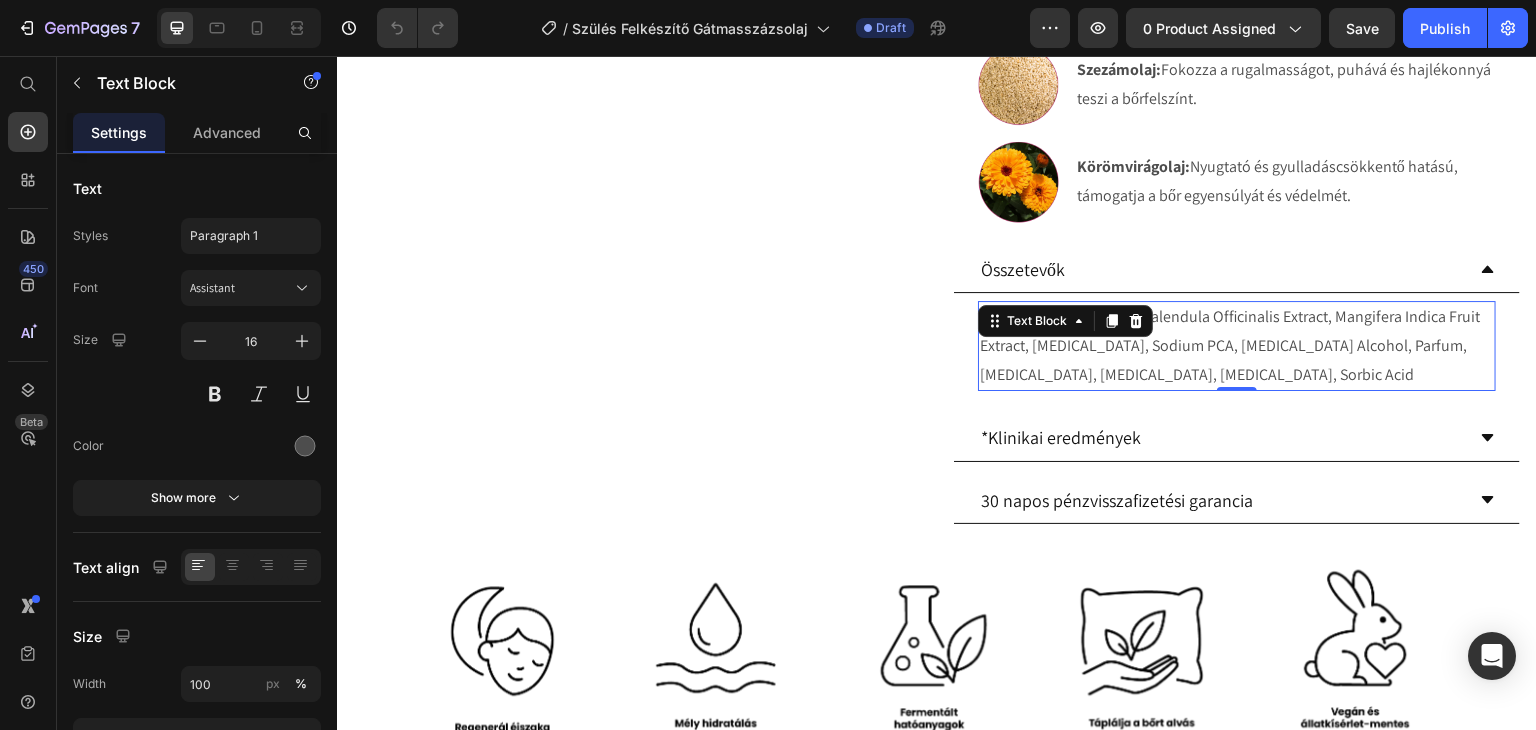 click on "Aqua, Glycerin, Calendula Officinalis Extract, Mangifera Indica Fruit Extract, Panthenol, Sodium PCA, Benzyl Alcohol, Parfum, Gluconolactone, Allantoin, Salicylic Acid, Sorbic Acid" at bounding box center [1237, 346] 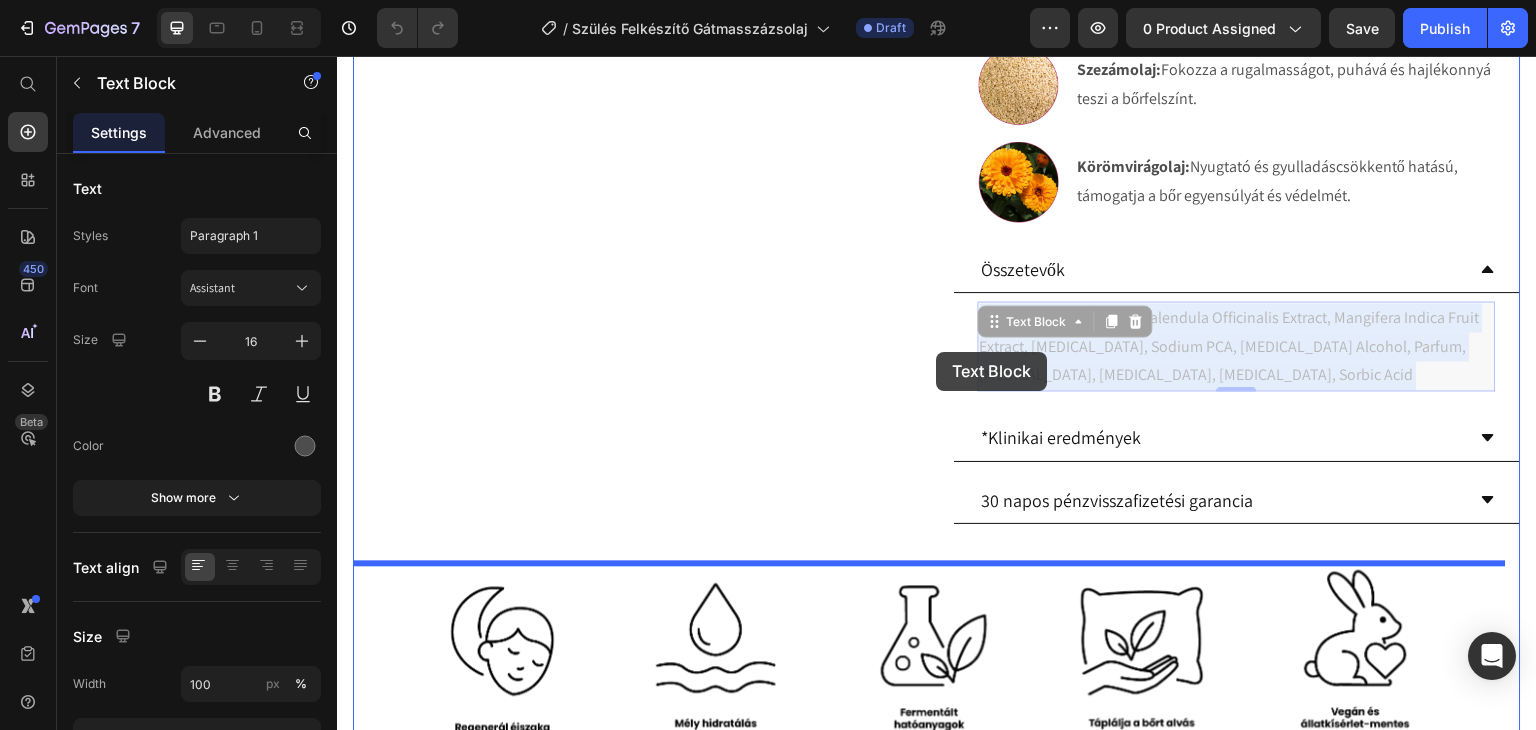 drag, startPoint x: 1173, startPoint y: 396, endPoint x: 937, endPoint y: 351, distance: 240.25195 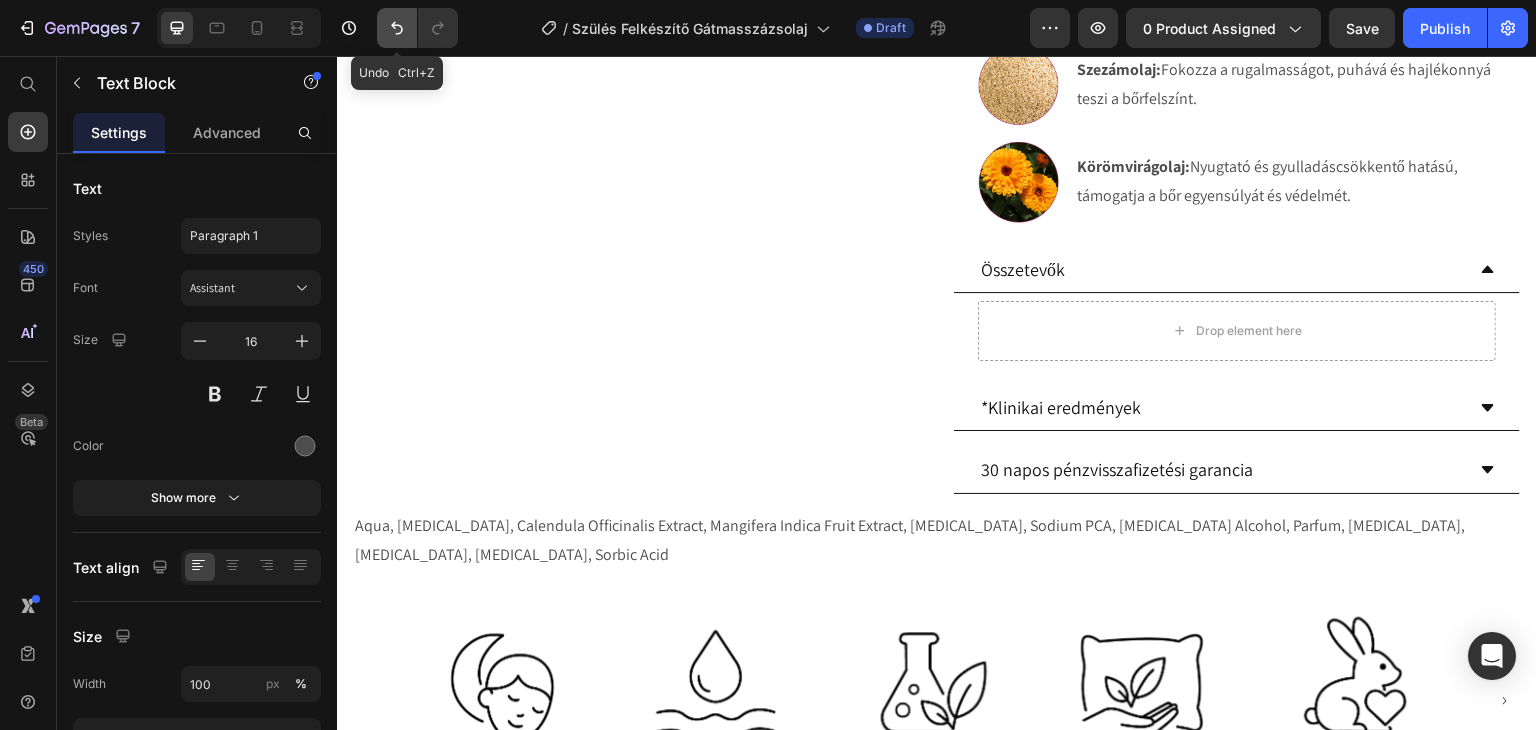 click 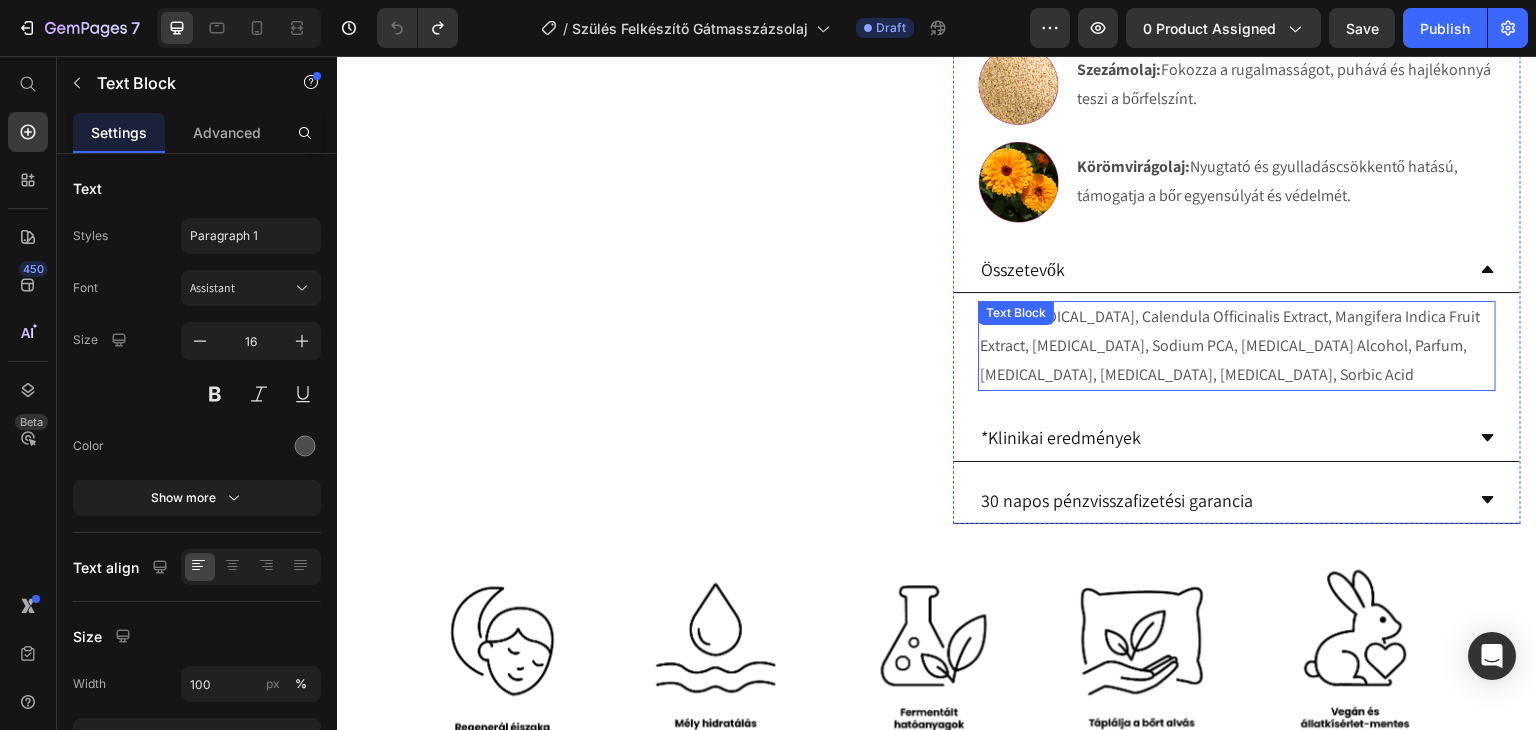 click on "Aqua, Glycerin, Calendula Officinalis Extract, Mangifera Indica Fruit Extract, Panthenol, Sodium PCA, Benzyl Alcohol, Parfum, Gluconolactone, Allantoin, Salicylic Acid, Sorbic Acid" at bounding box center [1237, 346] 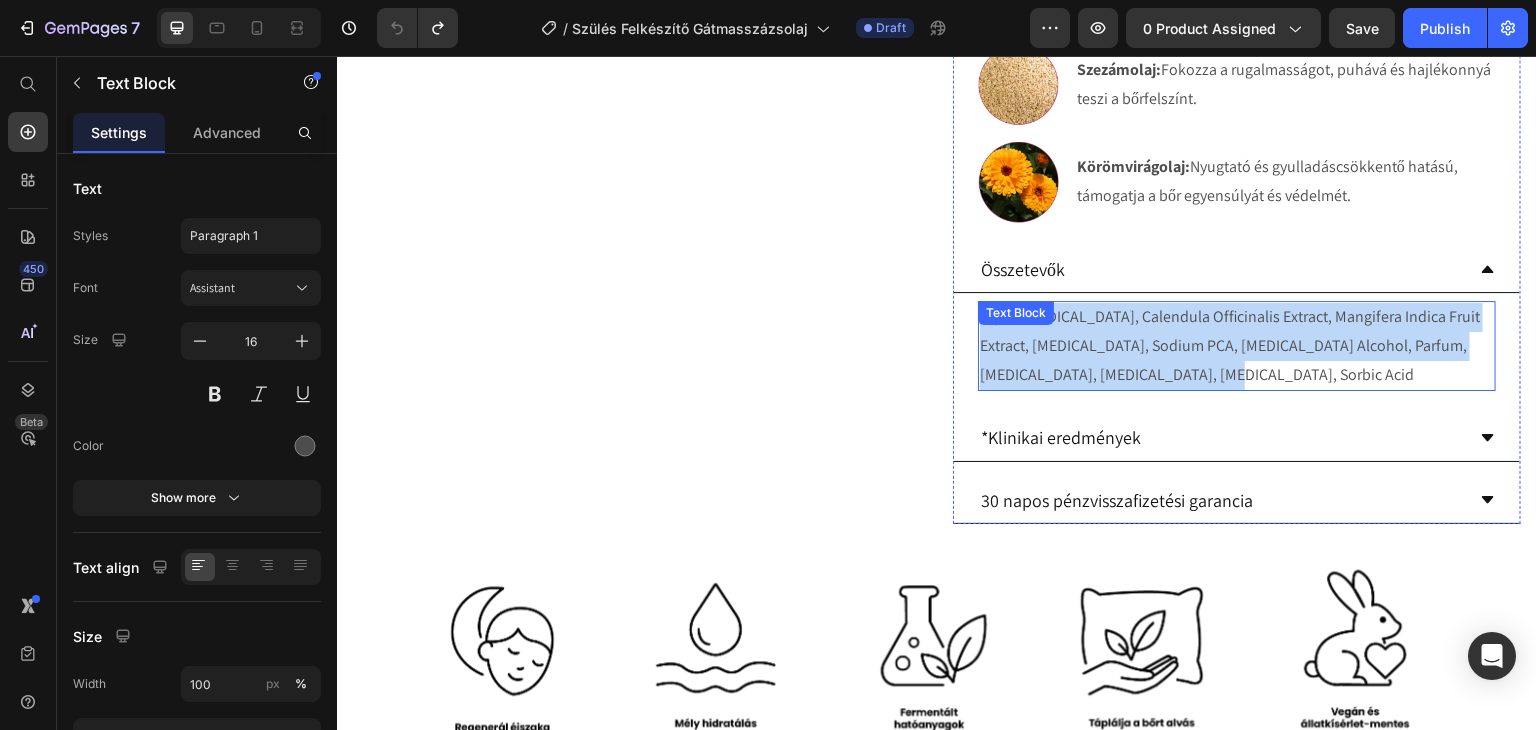 drag, startPoint x: 1159, startPoint y: 398, endPoint x: 974, endPoint y: 339, distance: 194.18033 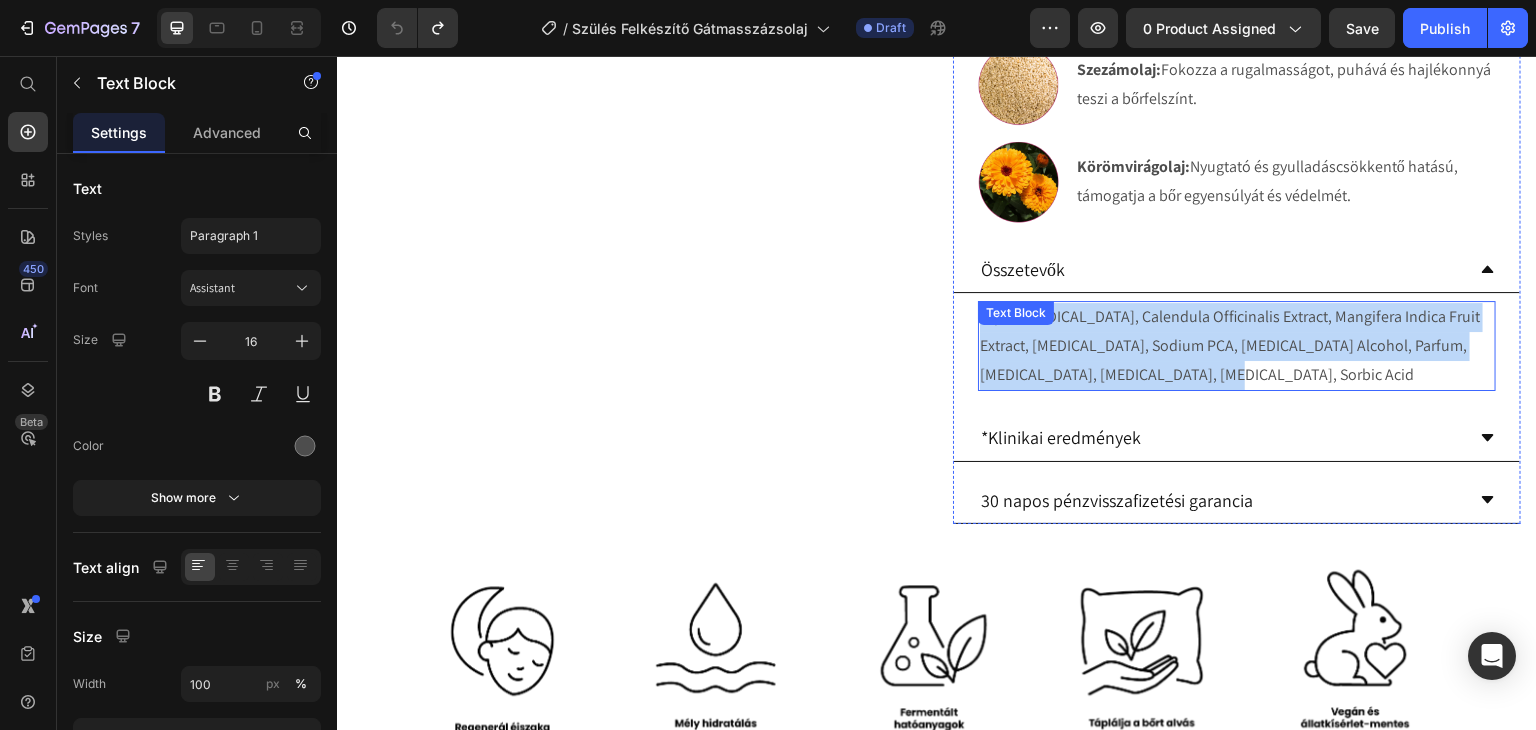 click on "Aqua, Glycerin, Calendula Officinalis Extract, Mangifera Indica Fruit Extract, Panthenol, Sodium PCA, Benzyl Alcohol, Parfum, Gluconolactone, Allantoin, Salicylic Acid, Sorbic Acid Text Block" at bounding box center [1237, 346] 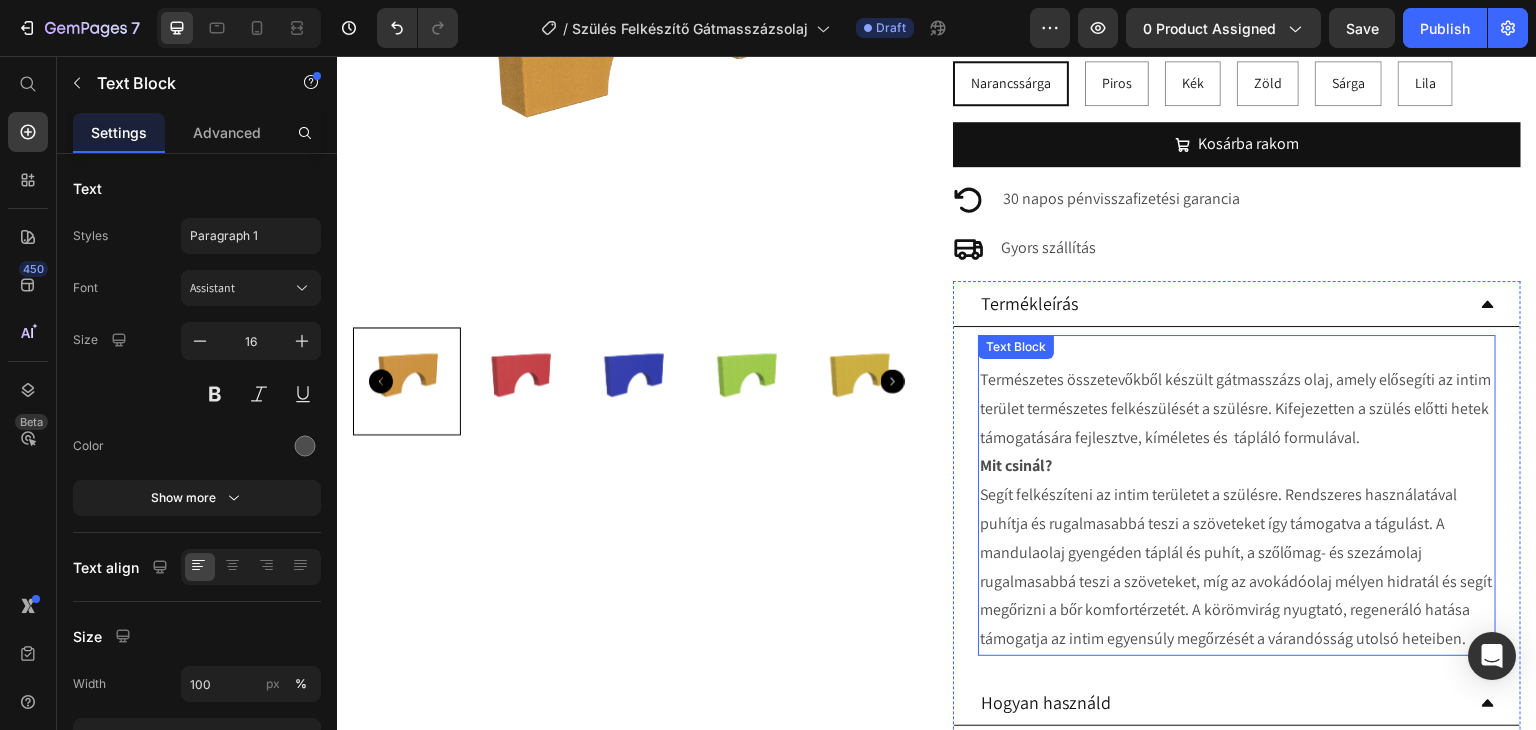 scroll, scrollTop: 600, scrollLeft: 0, axis: vertical 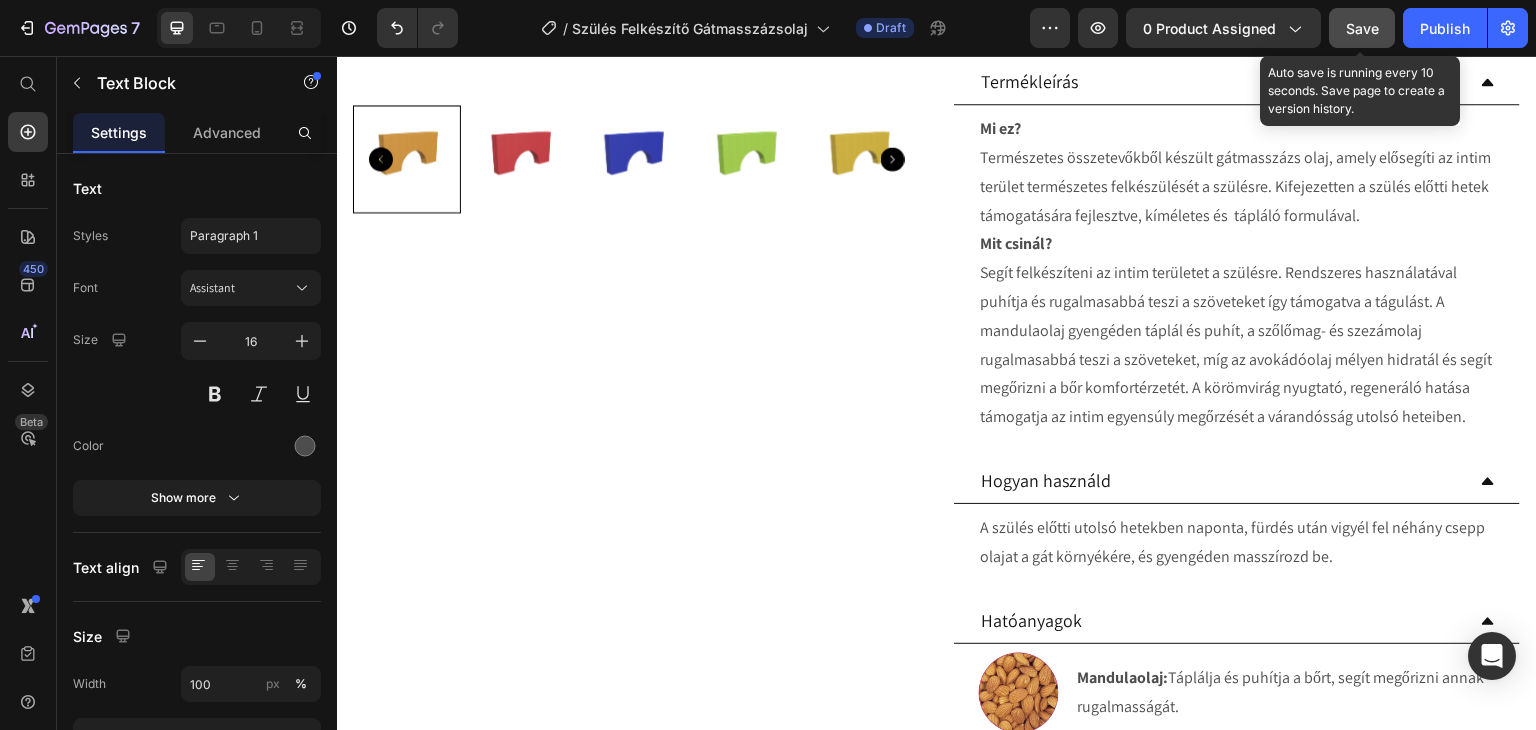 click on "Save" at bounding box center (1362, 28) 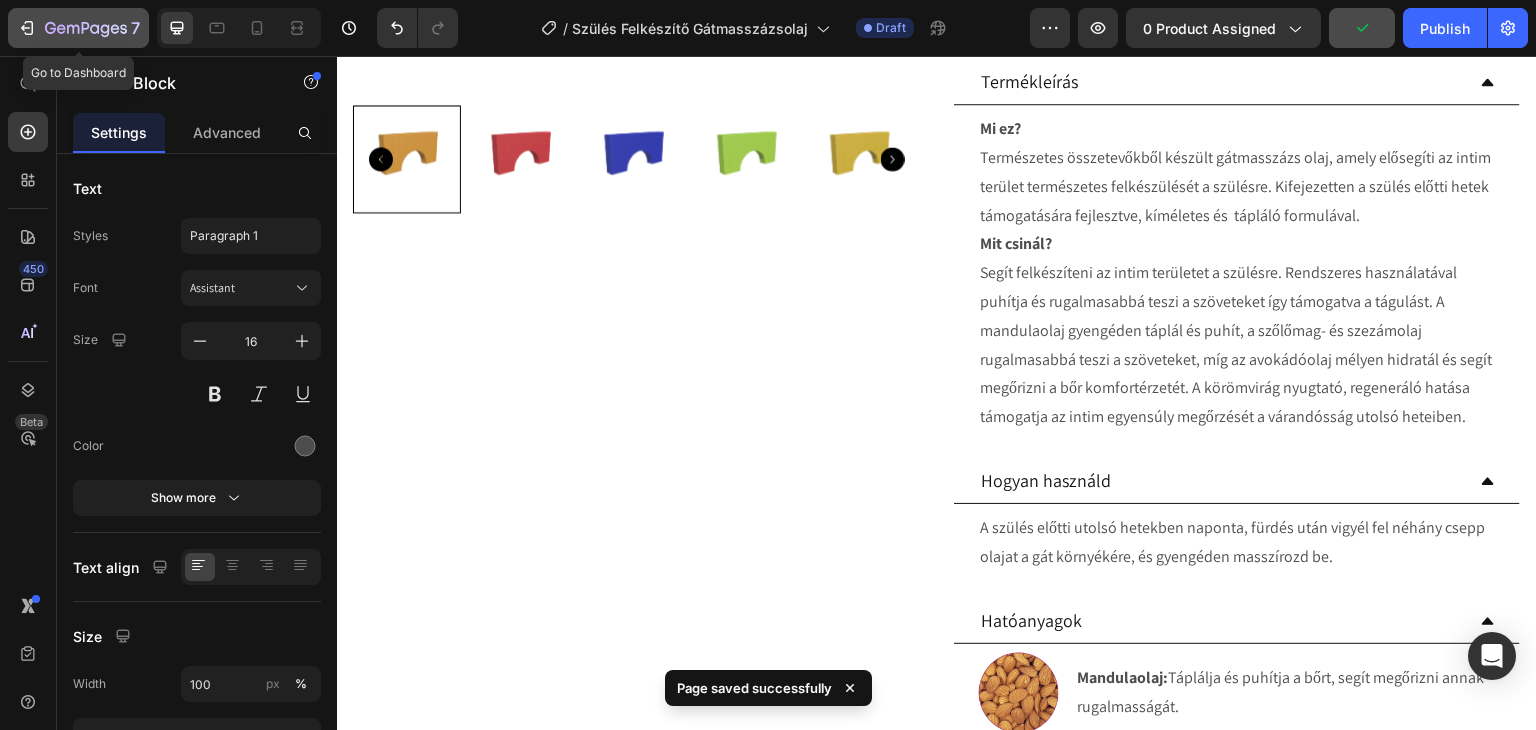 click 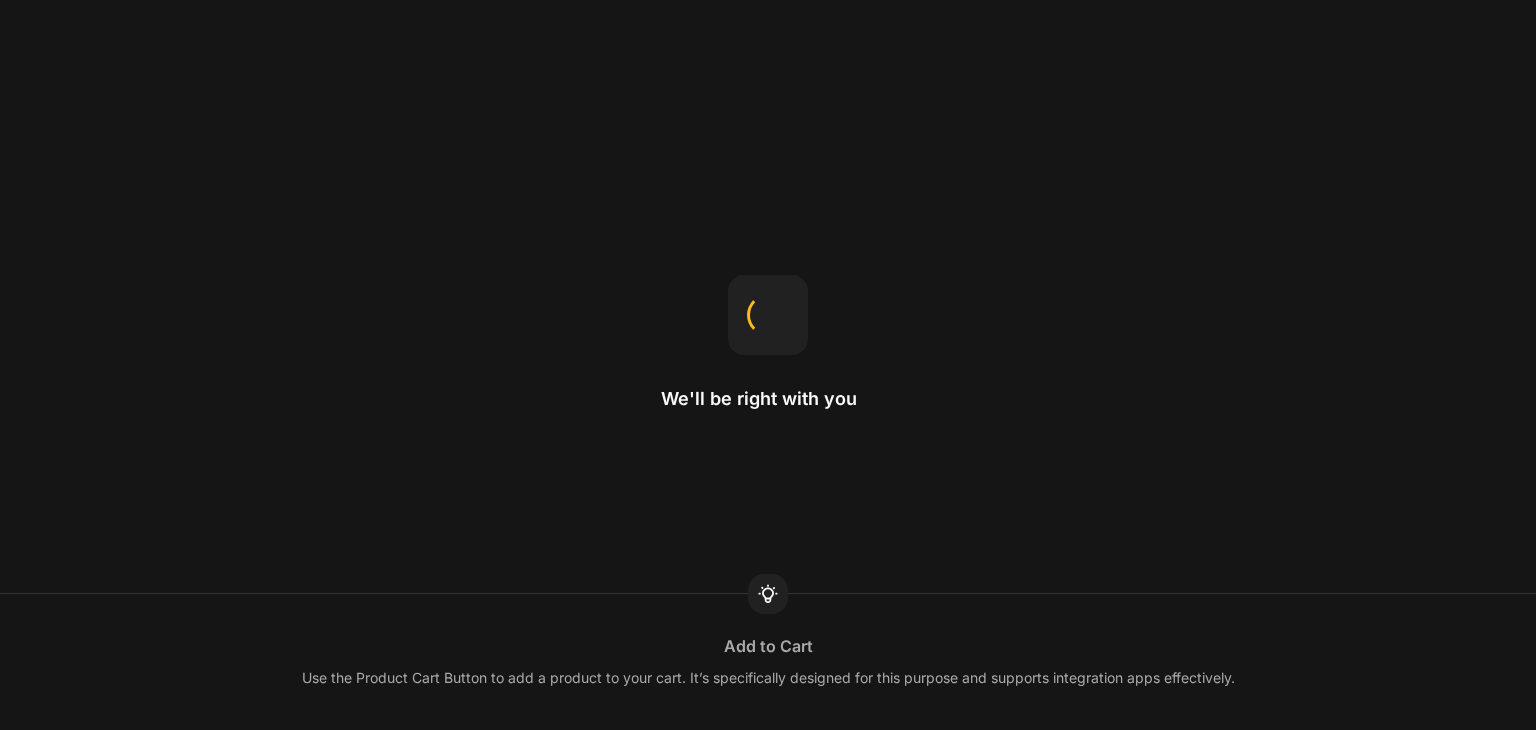 scroll, scrollTop: 0, scrollLeft: 0, axis: both 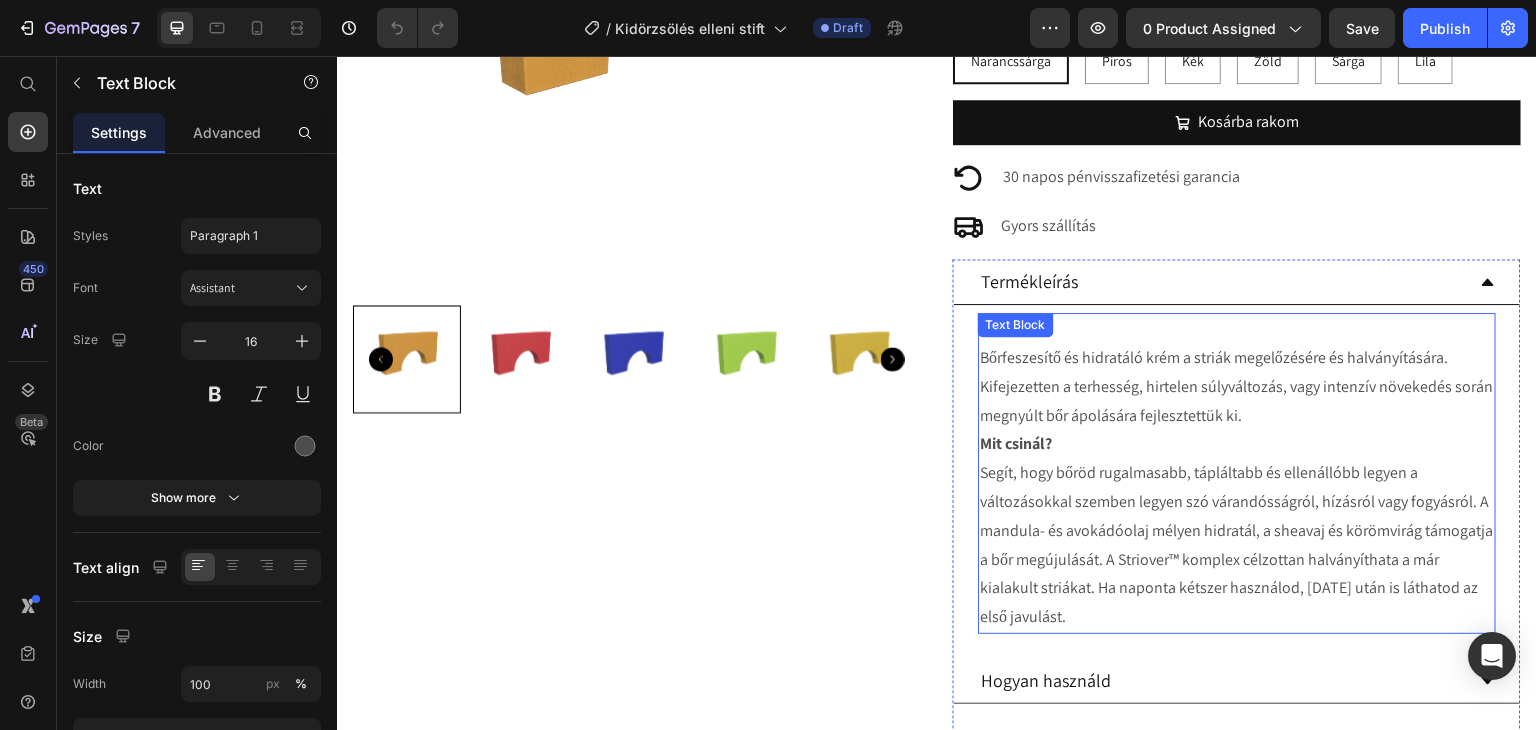 click on "Mi ez? Bőrfeszesítő és hidratáló krém a striák megelőzésére és halványítására. Kifejezetten a terhesség, hirtelen súlyváltozás, vagy intenzív növekedés során megnyúlt bőr ápolására fejlesztettük ki." at bounding box center [1237, 372] 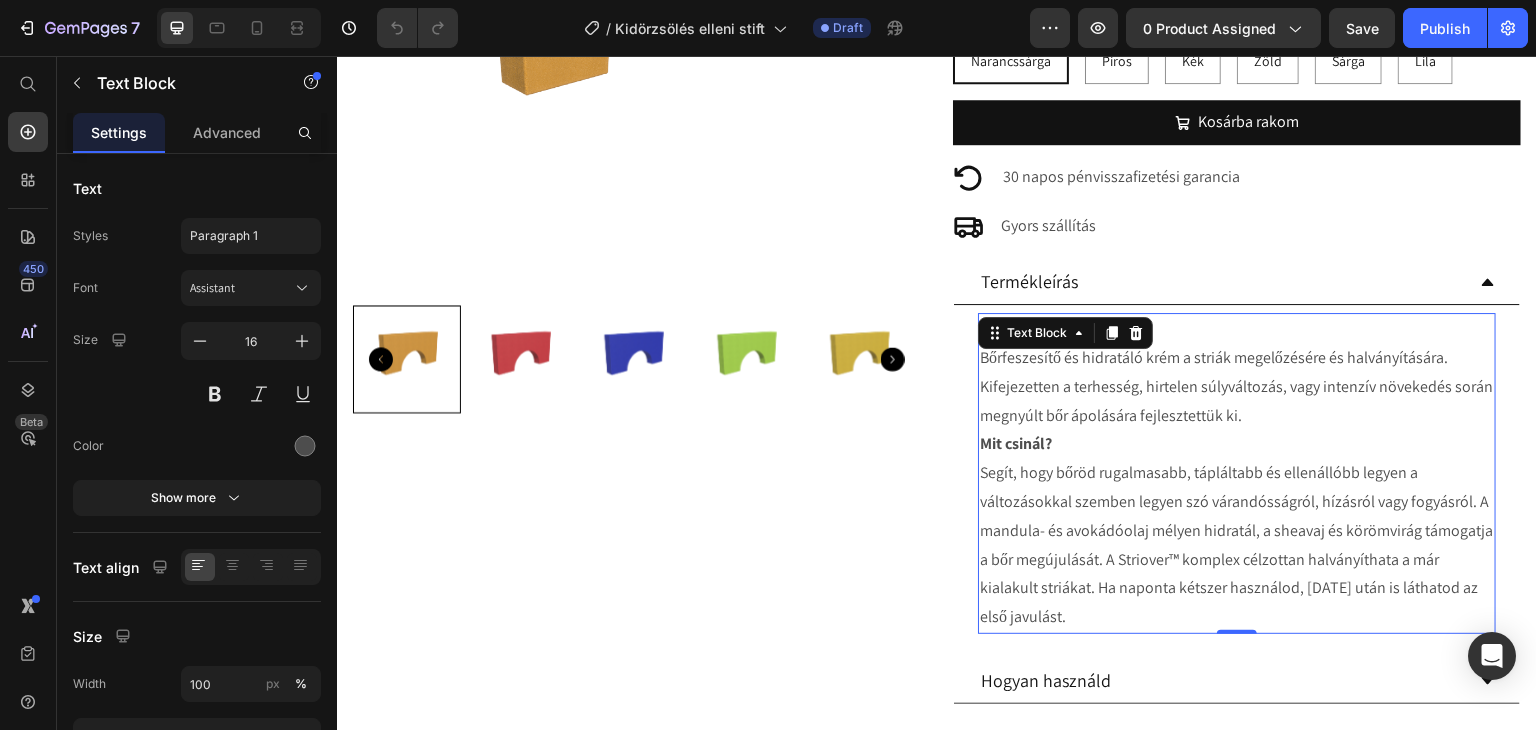 click on "Mi ez? Bőrfeszesítő és hidratáló krém a striák megelőzésére és halványítására. Kifejezetten a terhesség, hirtelen súlyváltozás, vagy intenzív növekedés során megnyúlt bőr ápolására fejlesztettük ki." at bounding box center (1237, 372) 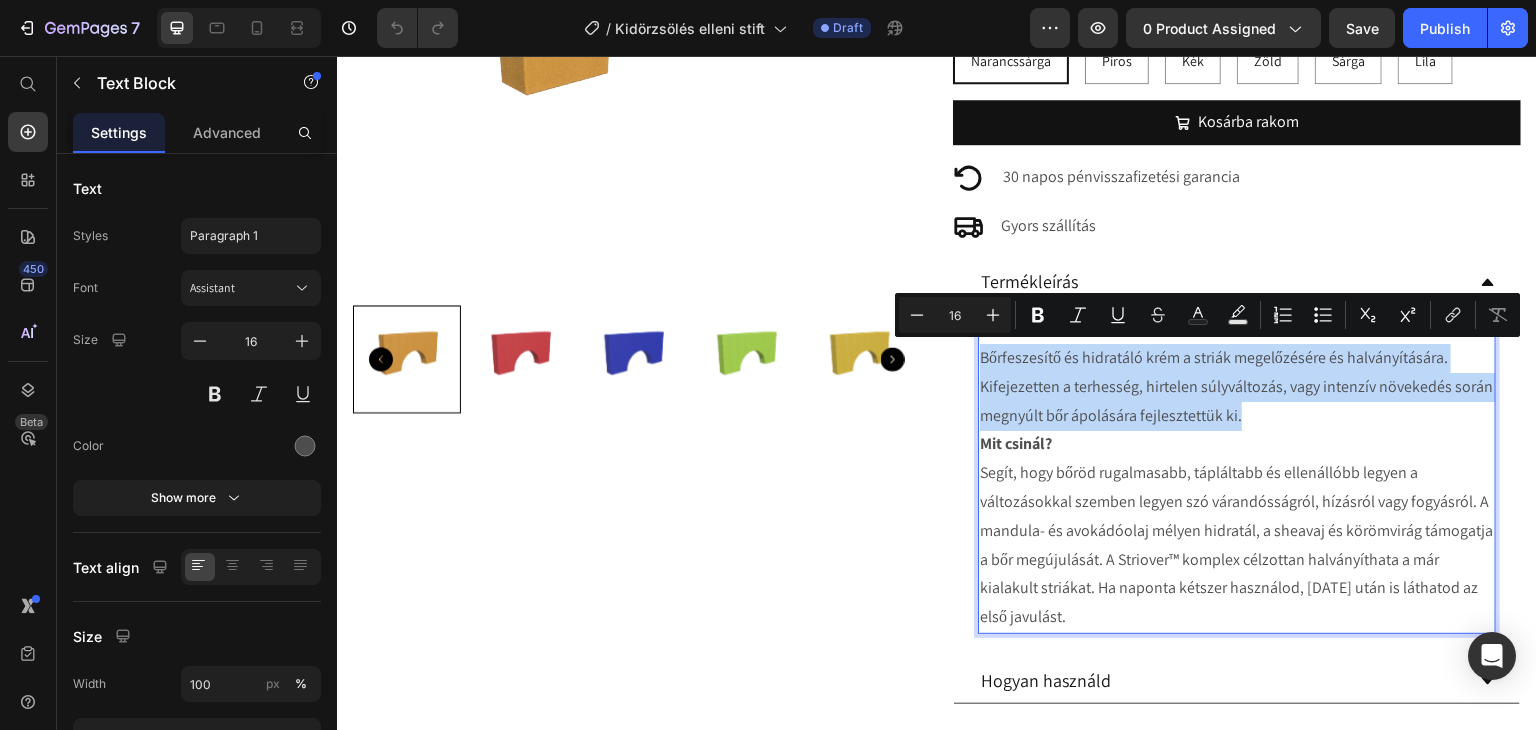 drag, startPoint x: 1247, startPoint y: 418, endPoint x: 970, endPoint y: 366, distance: 281.8386 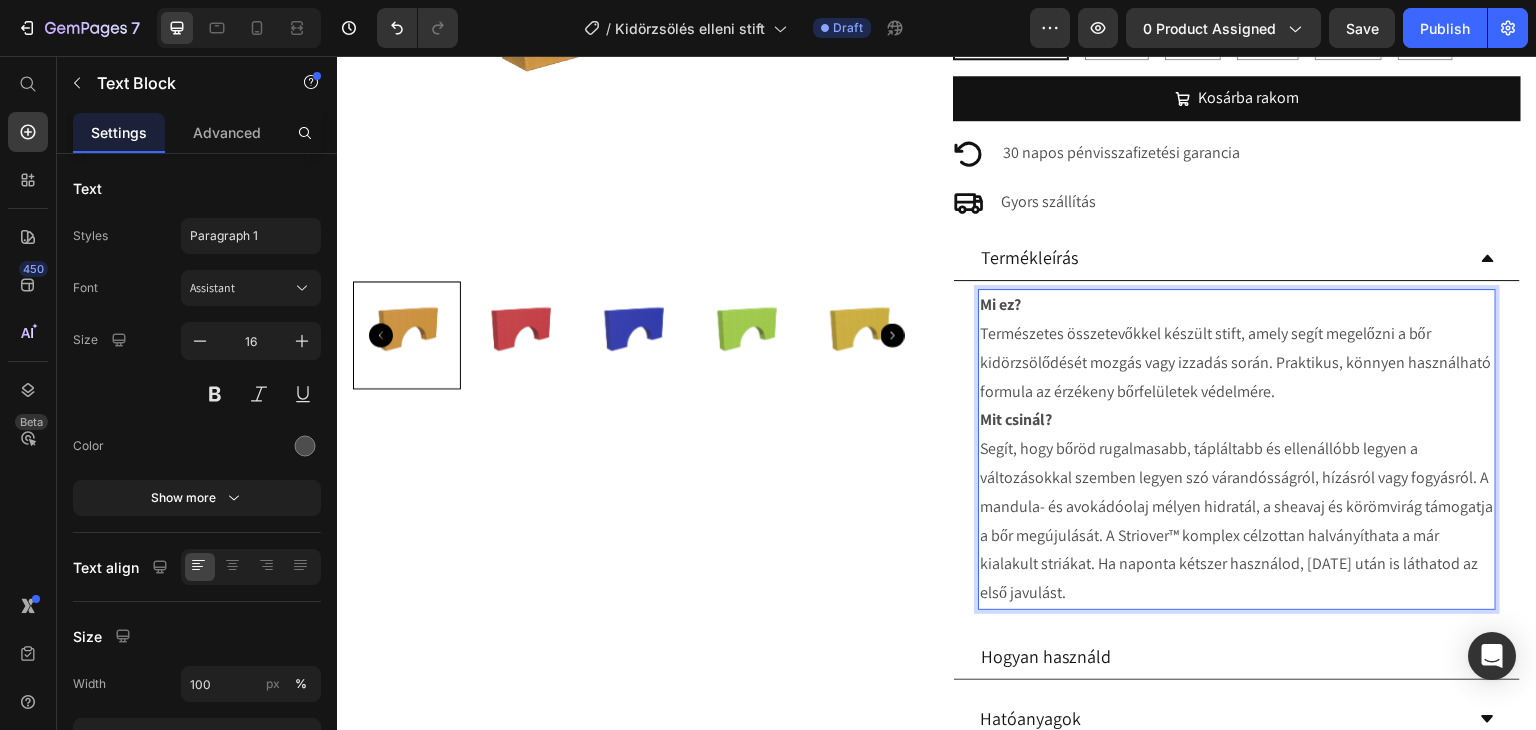 scroll, scrollTop: 600, scrollLeft: 0, axis: vertical 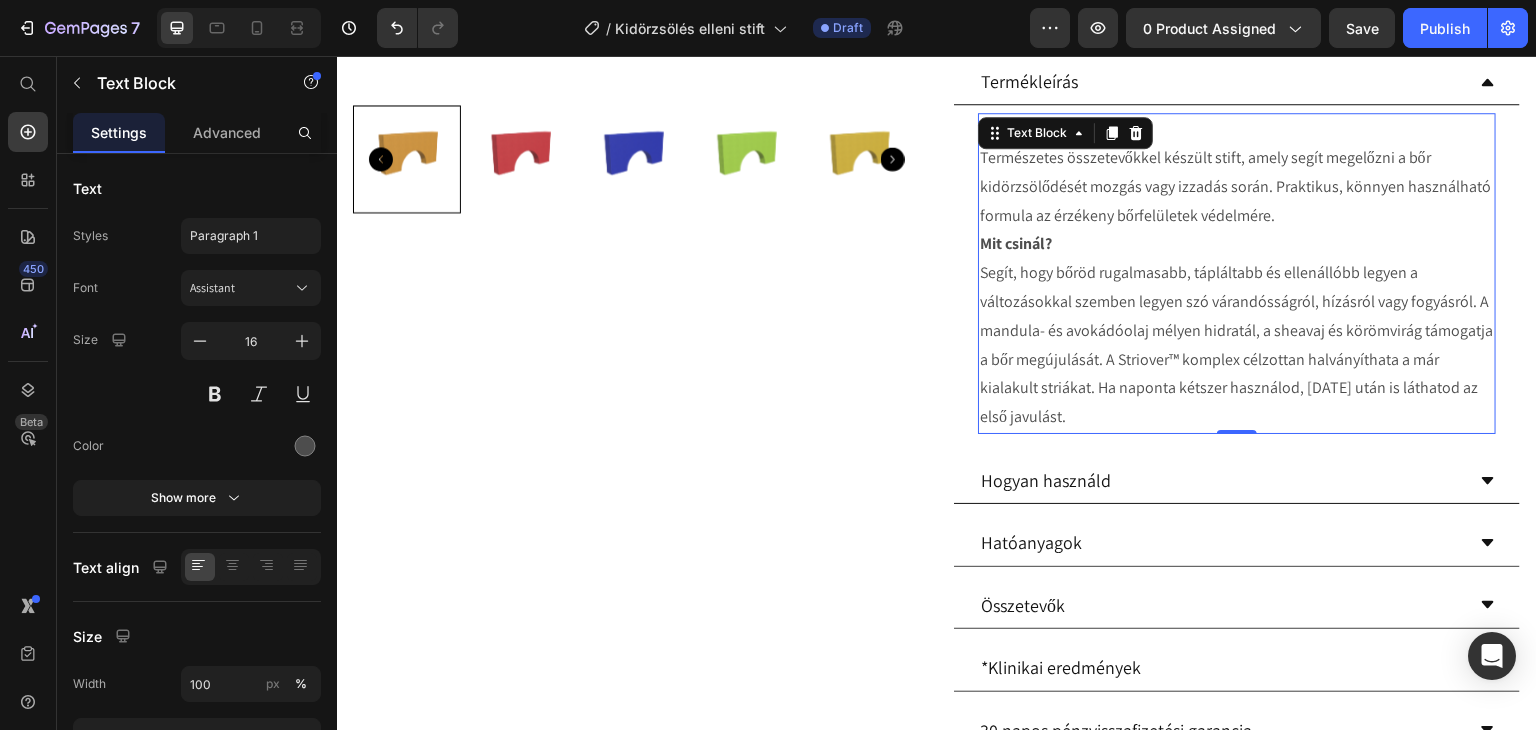 click on "Mit csinál? Segít, hogy bőröd rugalmasabb, tápláltabb és ellenállóbb legyen a változásokkal szemben legyen szó várandósságról, hízásról vagy fogyásról. A mandula- és avokádóolaj mélyen hidratál, a sheavaj és körömvirág támogatja a bőr megújulását. A Striover™ komplex célzottan halványíthata a már kialakult striákat. Ha naponta kétszer használod, [DATE] után is láthatod az első javulást." at bounding box center (1237, 331) 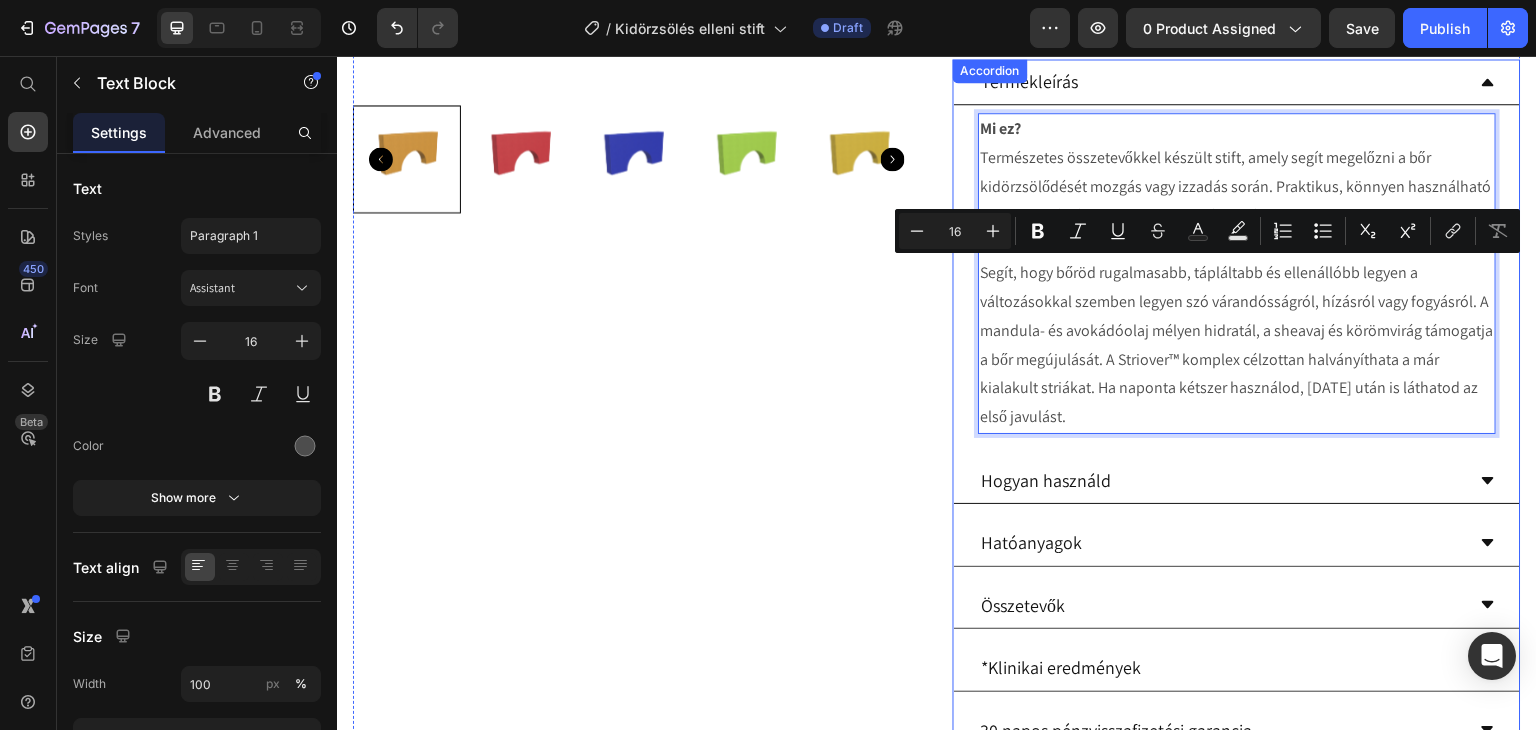 drag, startPoint x: 1142, startPoint y: 411, endPoint x: 946, endPoint y: 265, distance: 244.4013 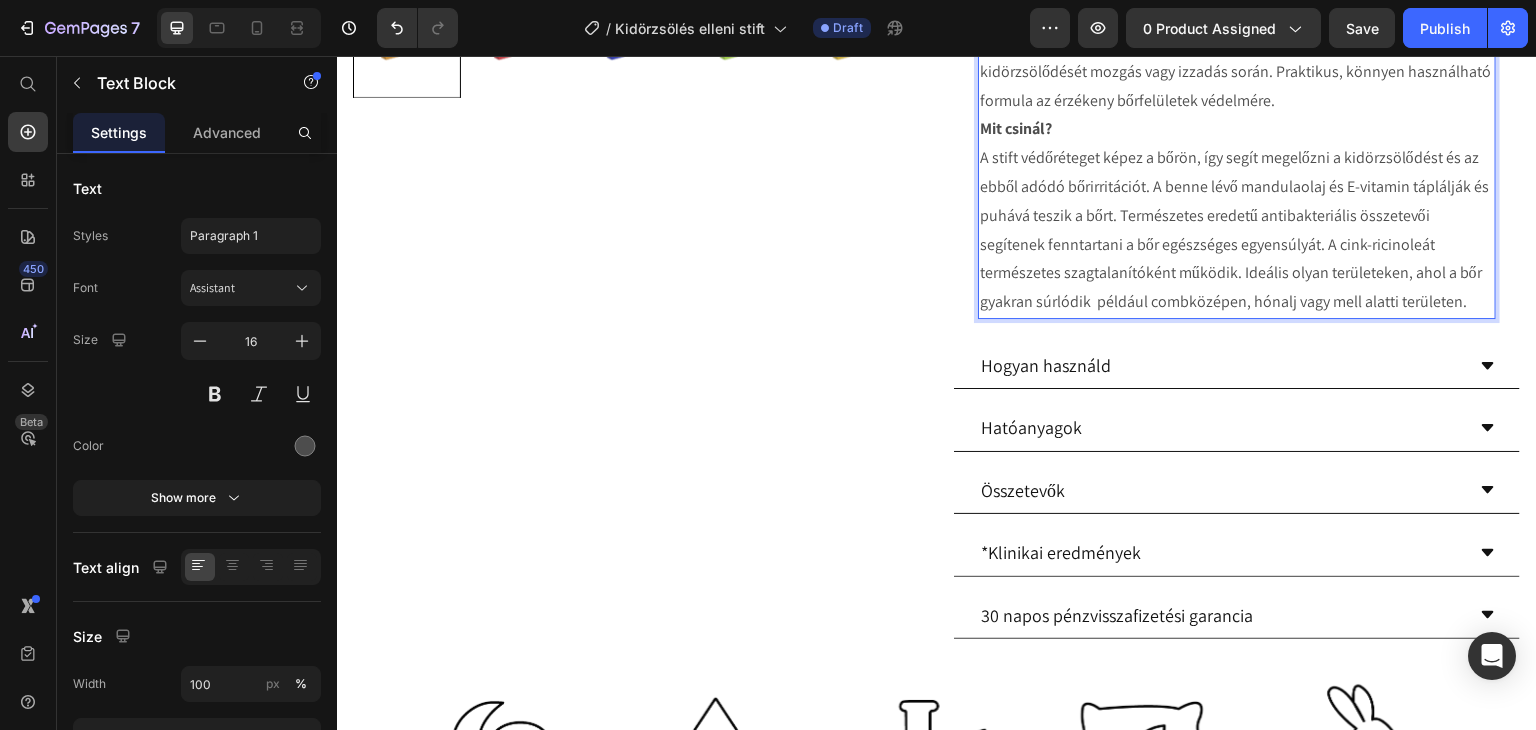 scroll, scrollTop: 800, scrollLeft: 0, axis: vertical 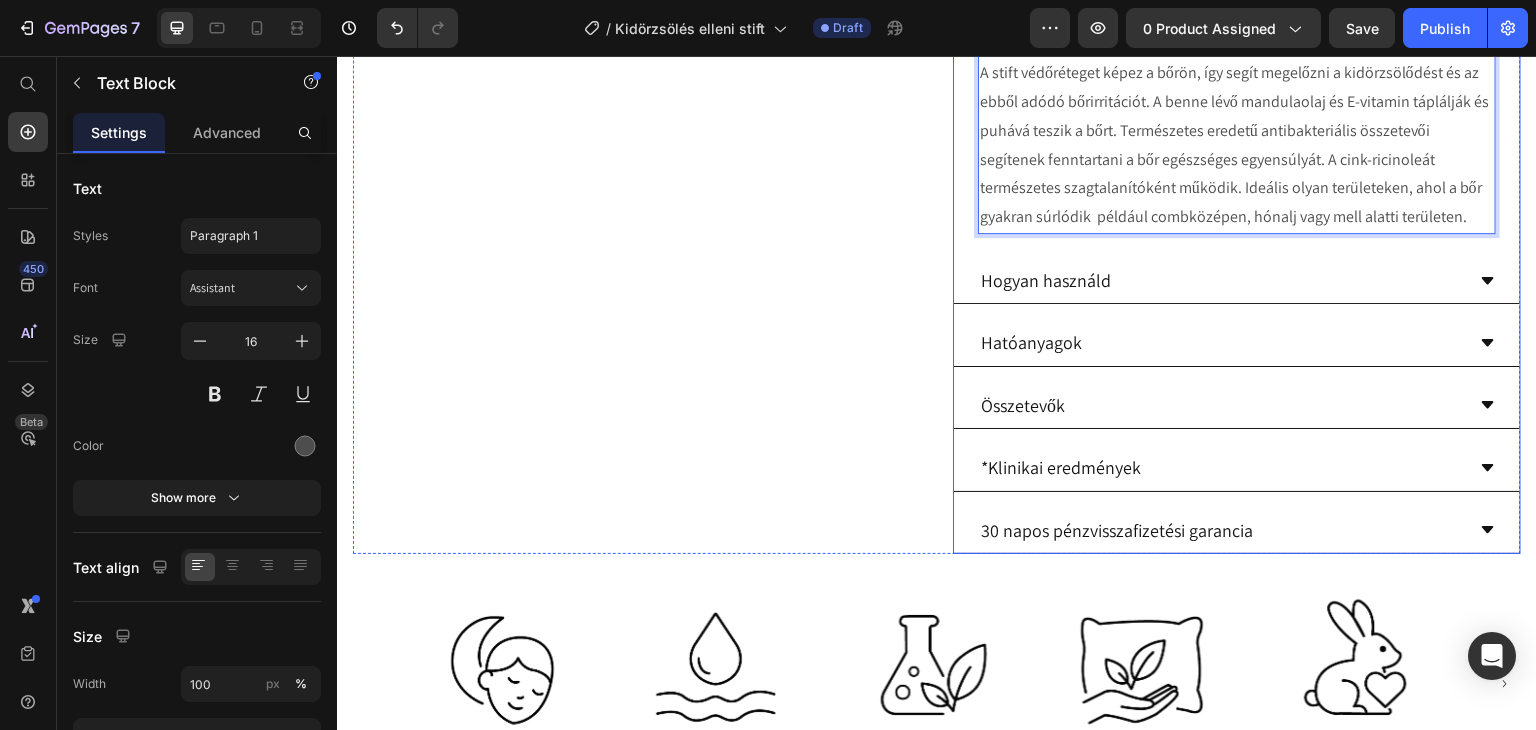 click on "Hogyan használd" at bounding box center (1237, 281) 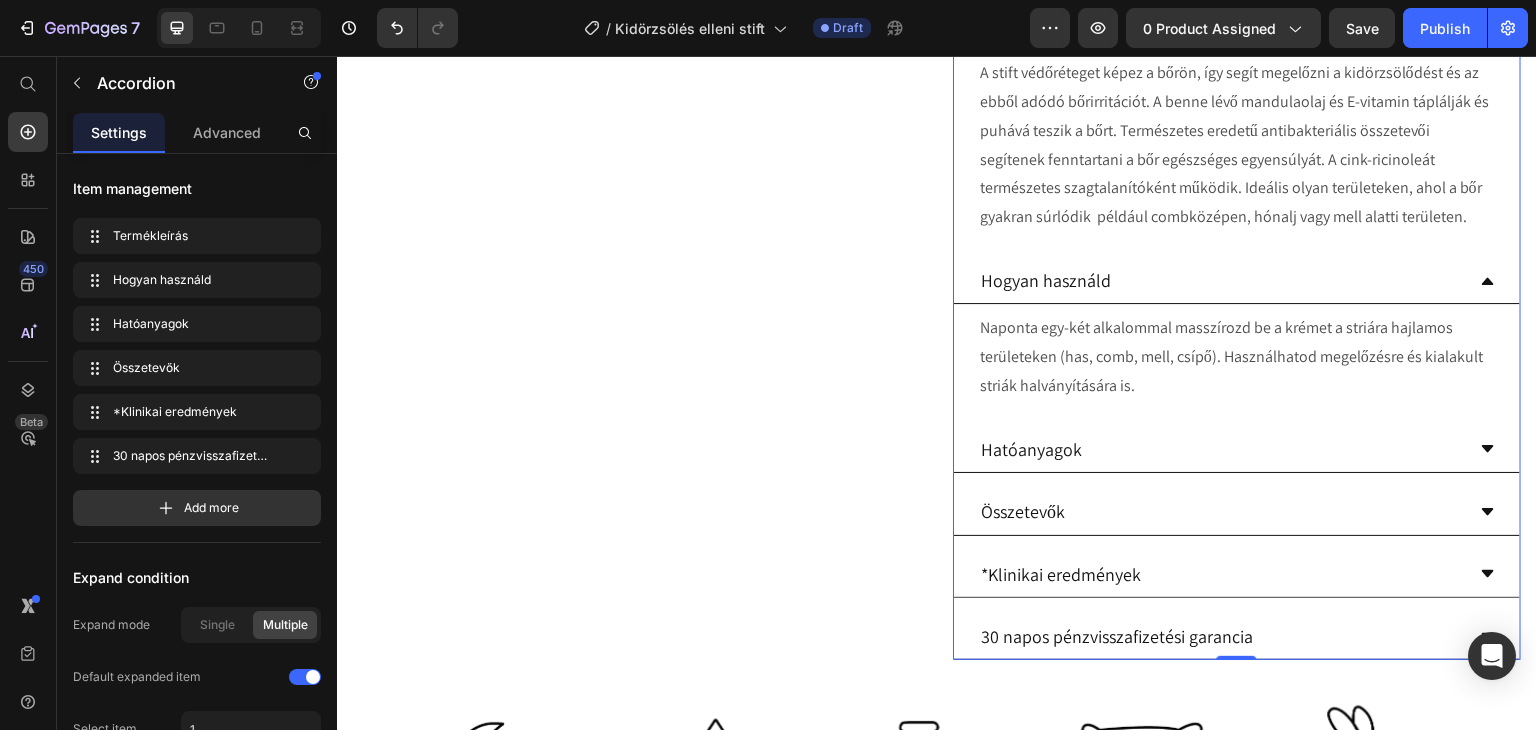 click on "Naponta egy-két alkalommal masszírozd be a krémet a striára hajlamos területeken (has, comb, mell, csípő). Használhatod megelőzésre és kialakult striák halványítására is." at bounding box center [1237, 357] 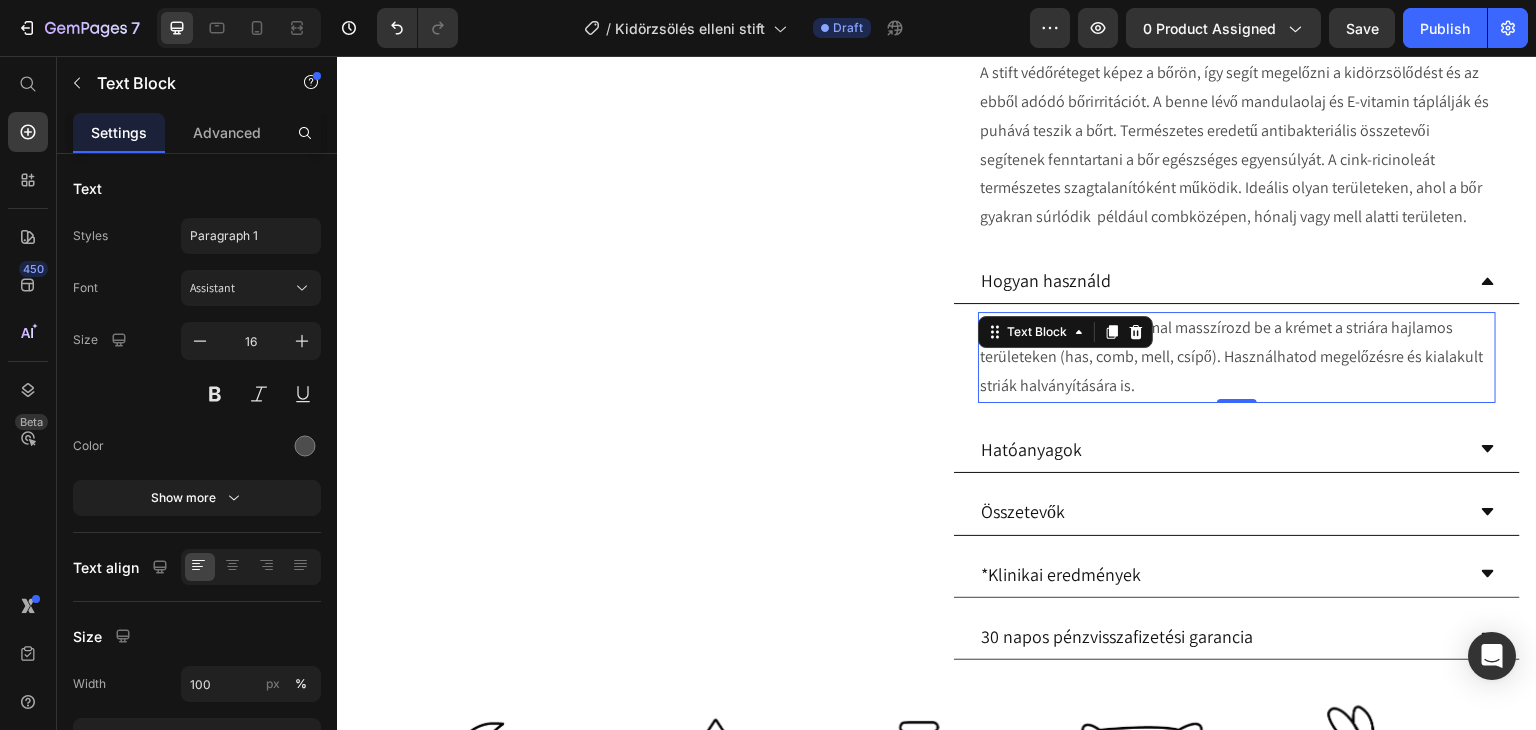 click on "Naponta egy-két alkalommal masszírozd be a krémet a striára hajlamos területeken (has, comb, mell, csípő). Használhatod megelőzésre és kialakult striák halványítására is." at bounding box center (1237, 357) 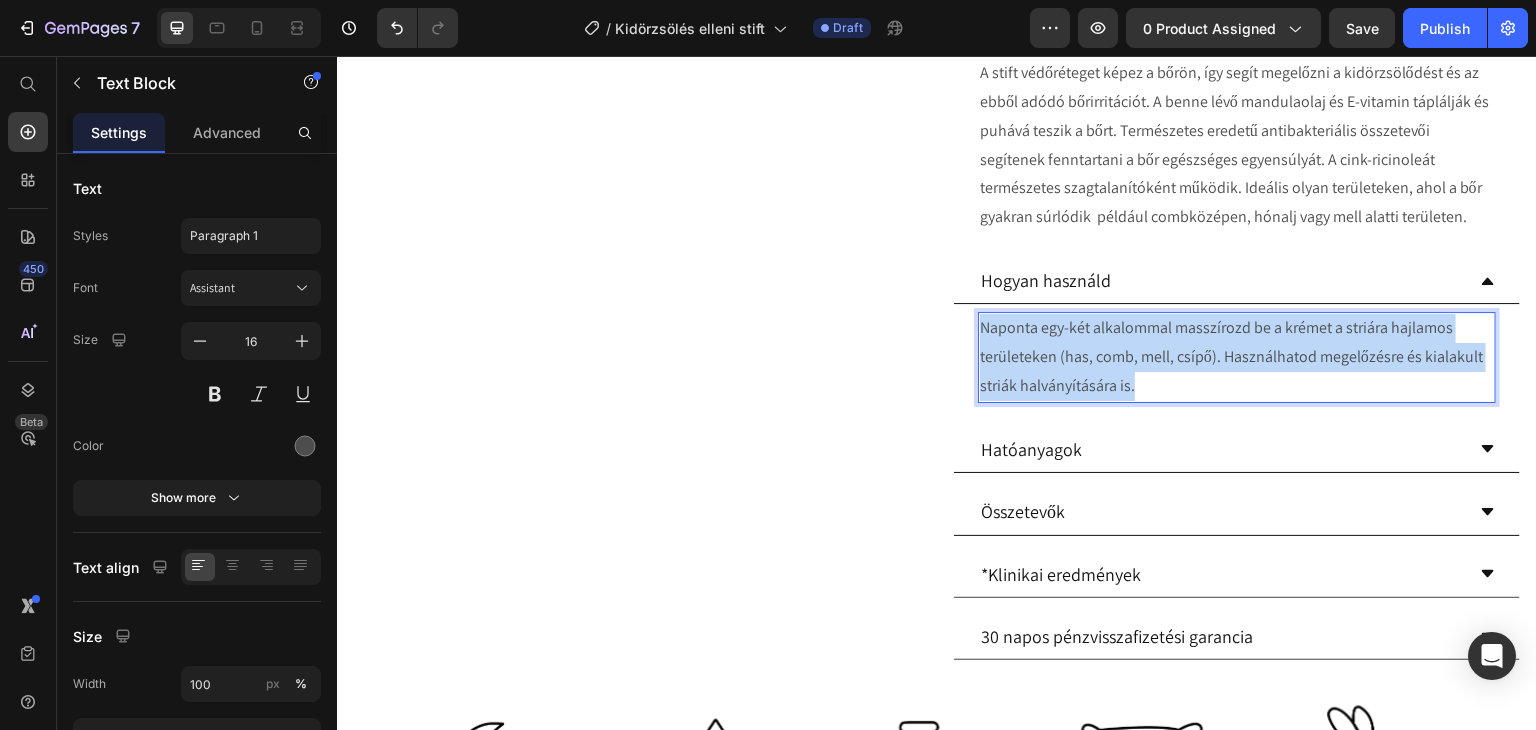 drag, startPoint x: 1059, startPoint y: 358, endPoint x: 970, endPoint y: 320, distance: 96.77293 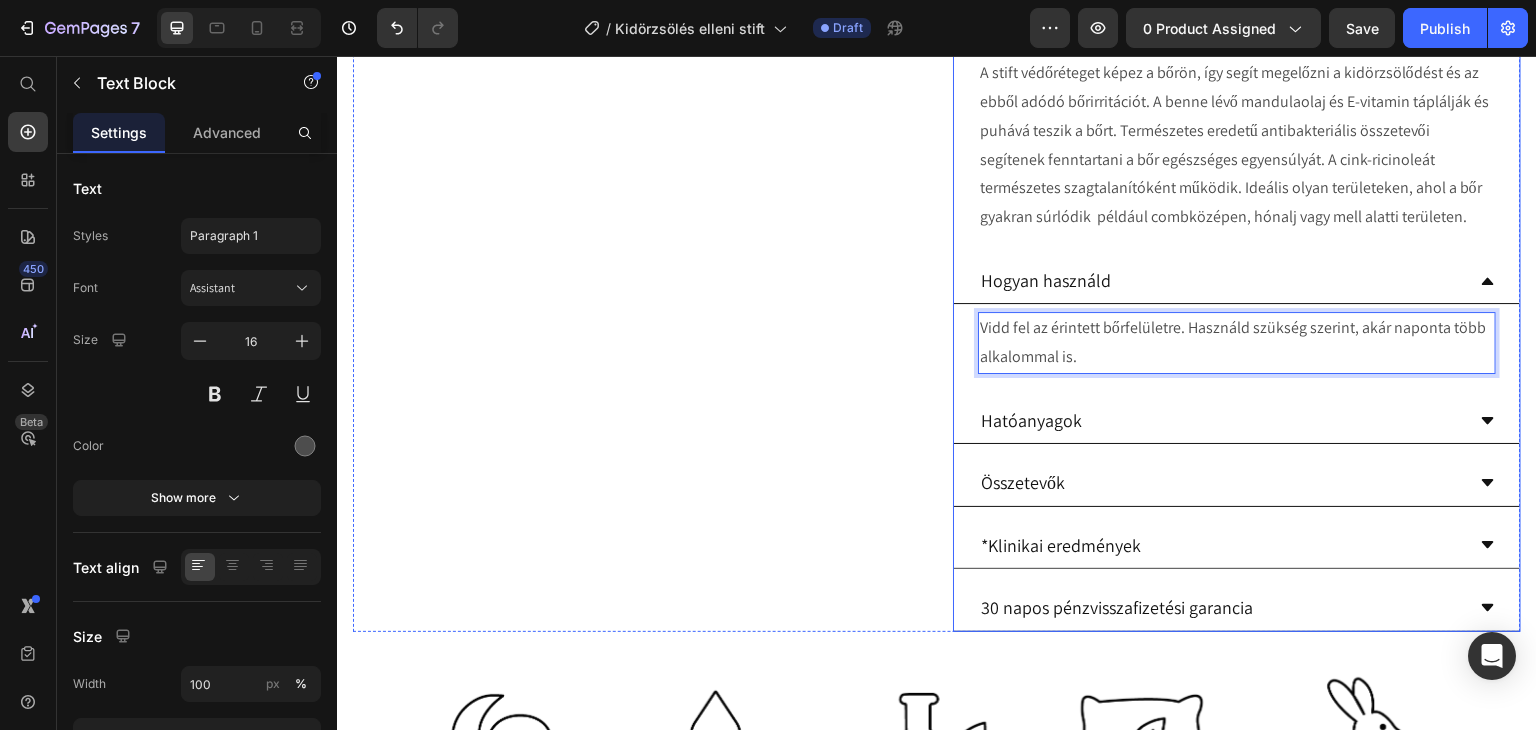click on "Hatóanyagok" at bounding box center (1221, 420) 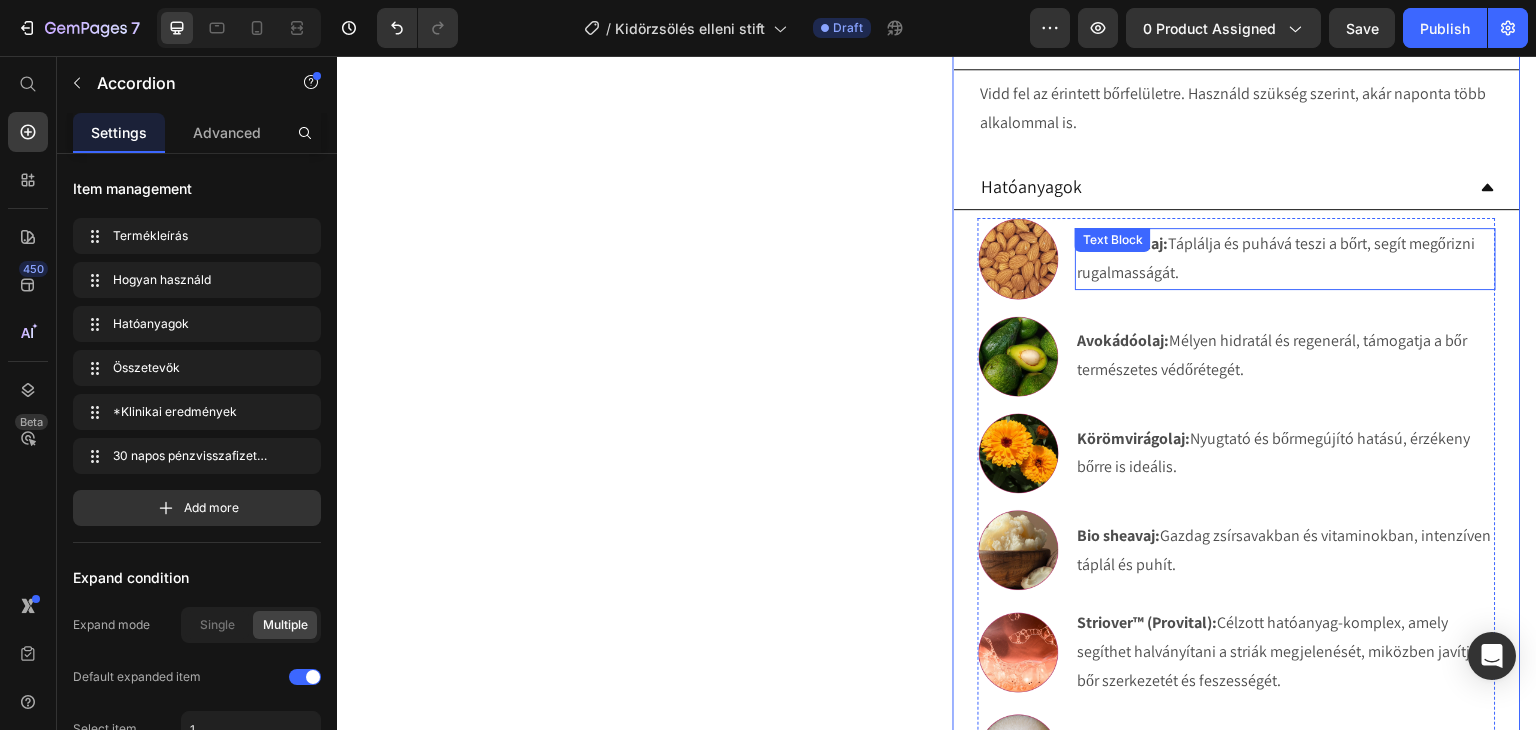 scroll, scrollTop: 1000, scrollLeft: 0, axis: vertical 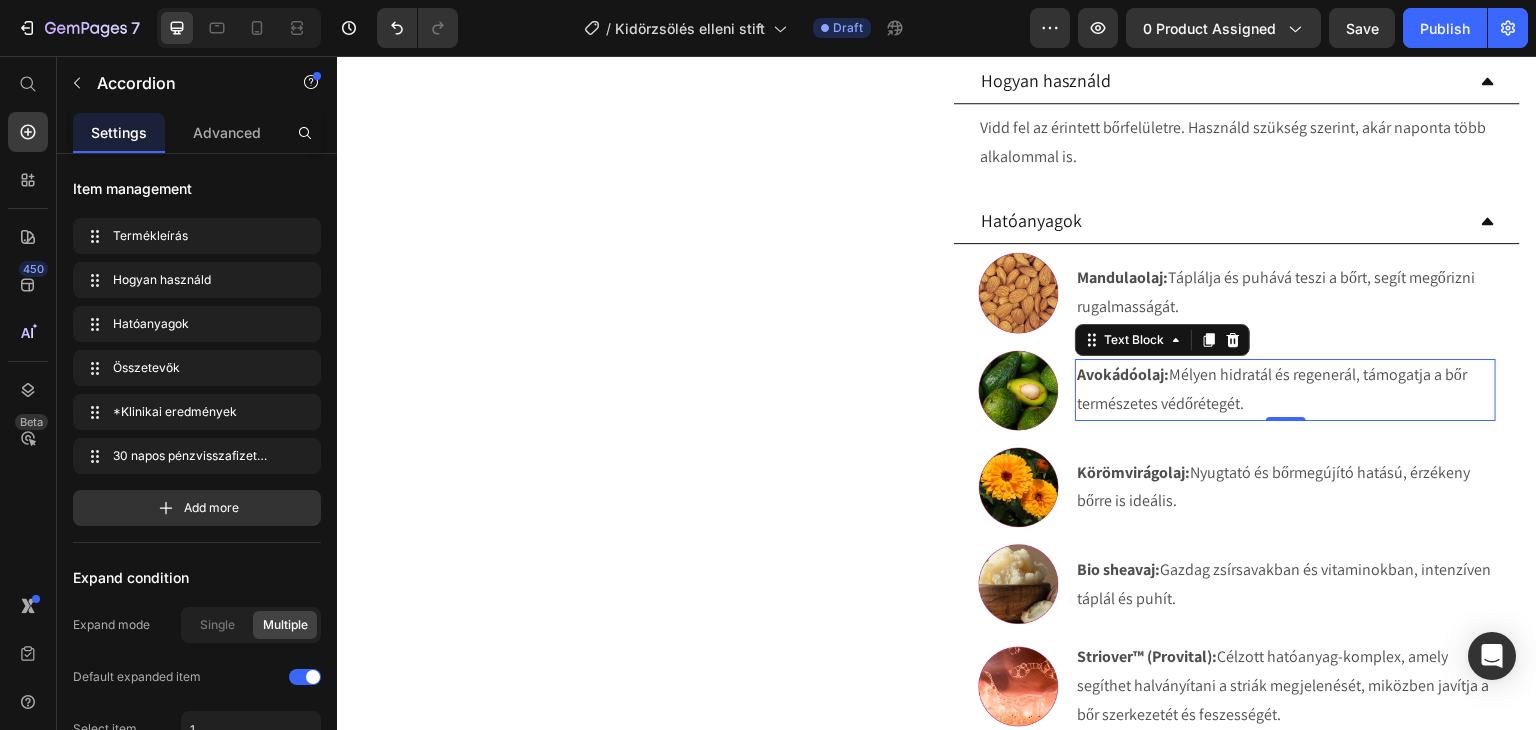 click on "Avokádóolaj:" at bounding box center [1123, 374] 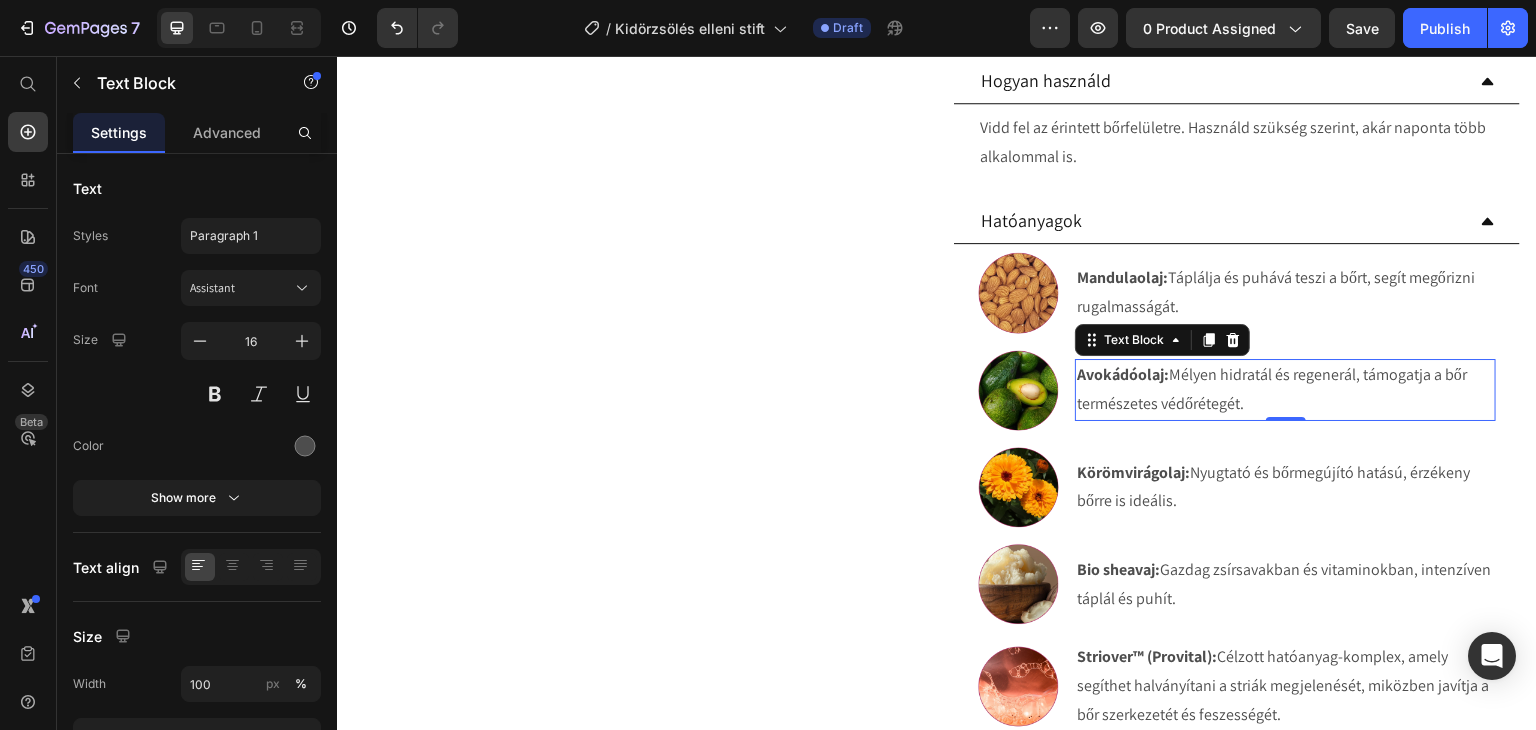 click on "Avokádóolaj:" at bounding box center [1123, 374] 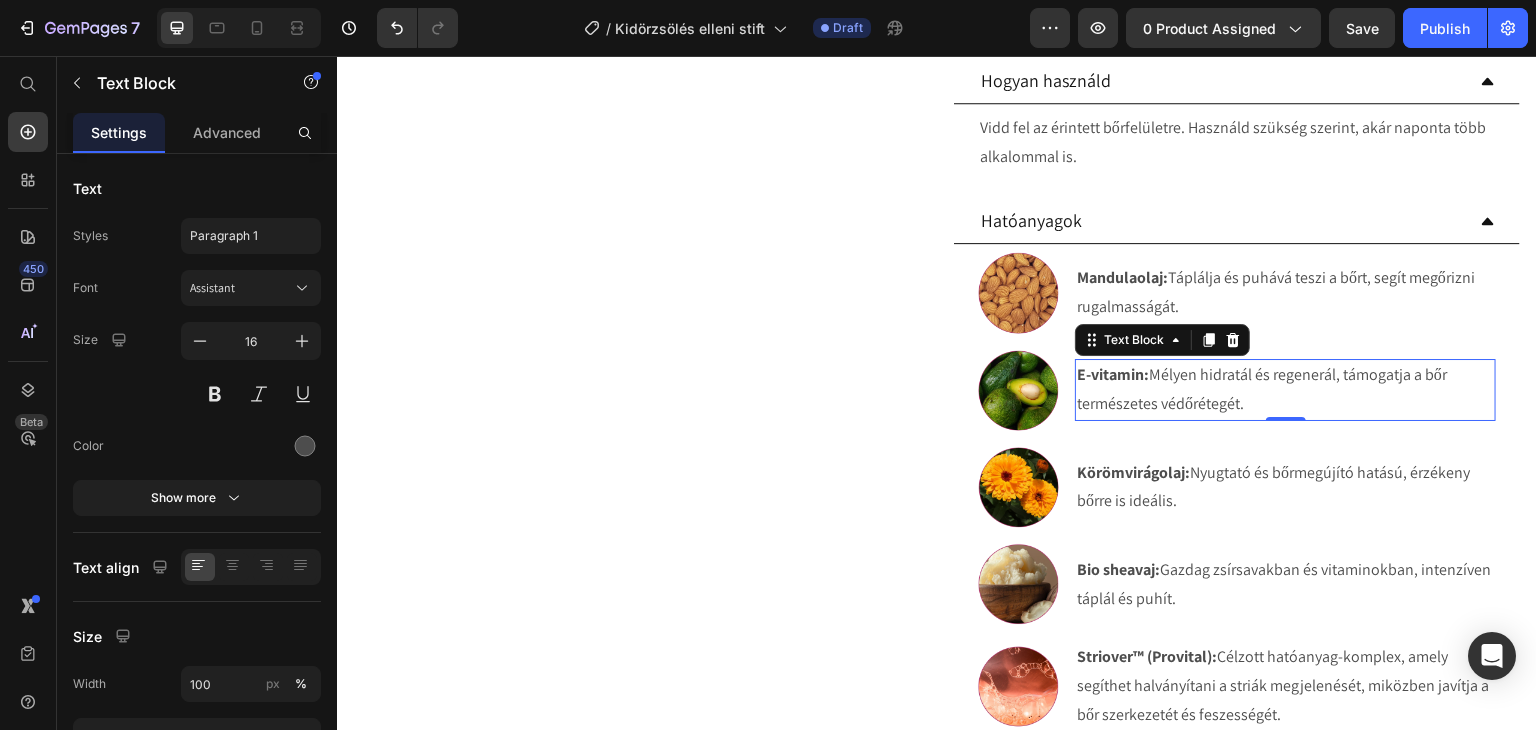 click on "E-vitamin:   Mélyen hidratál és regenerál, támogatja a bőr természetes védőrétegét." at bounding box center [1285, 390] 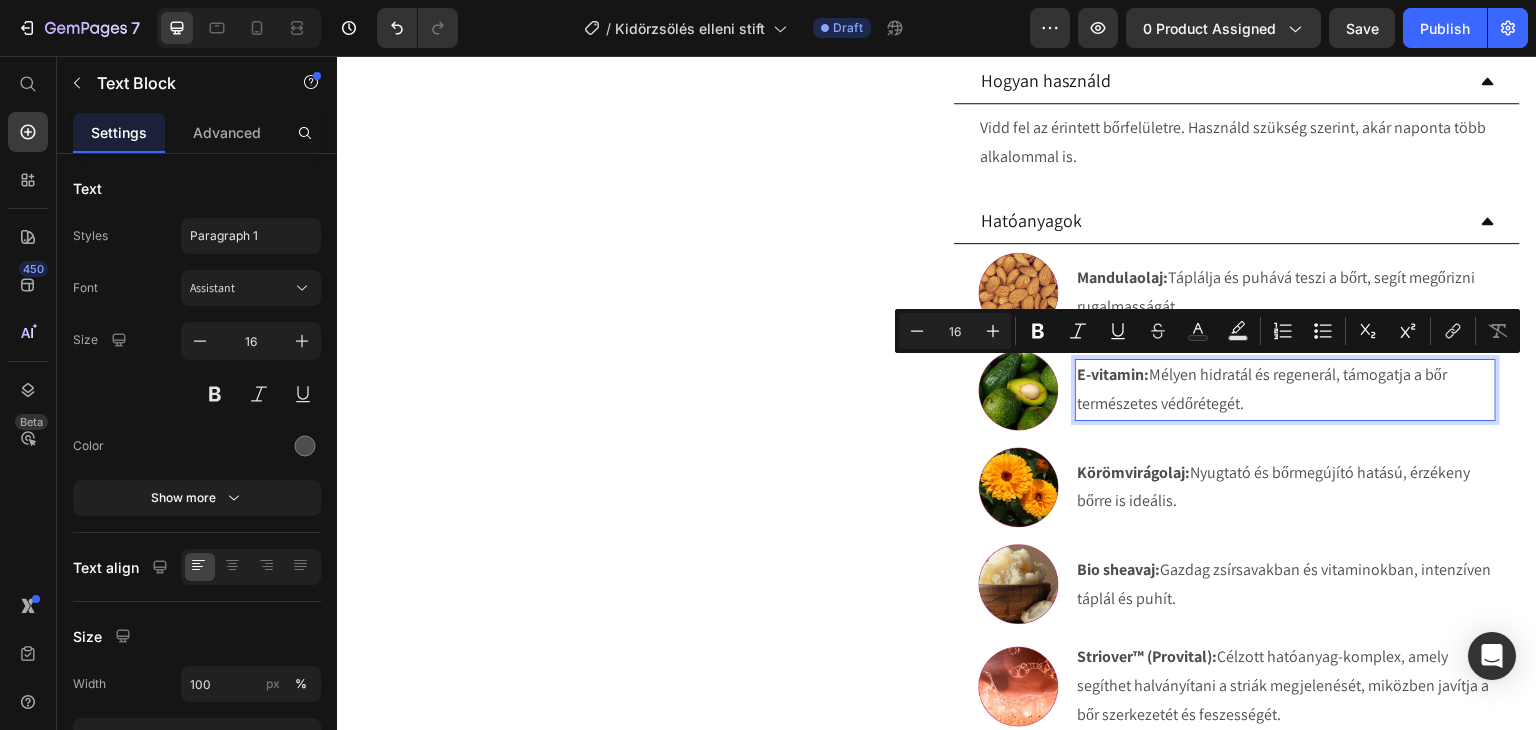 drag, startPoint x: 1187, startPoint y: 386, endPoint x: 1153, endPoint y: 376, distance: 35.44009 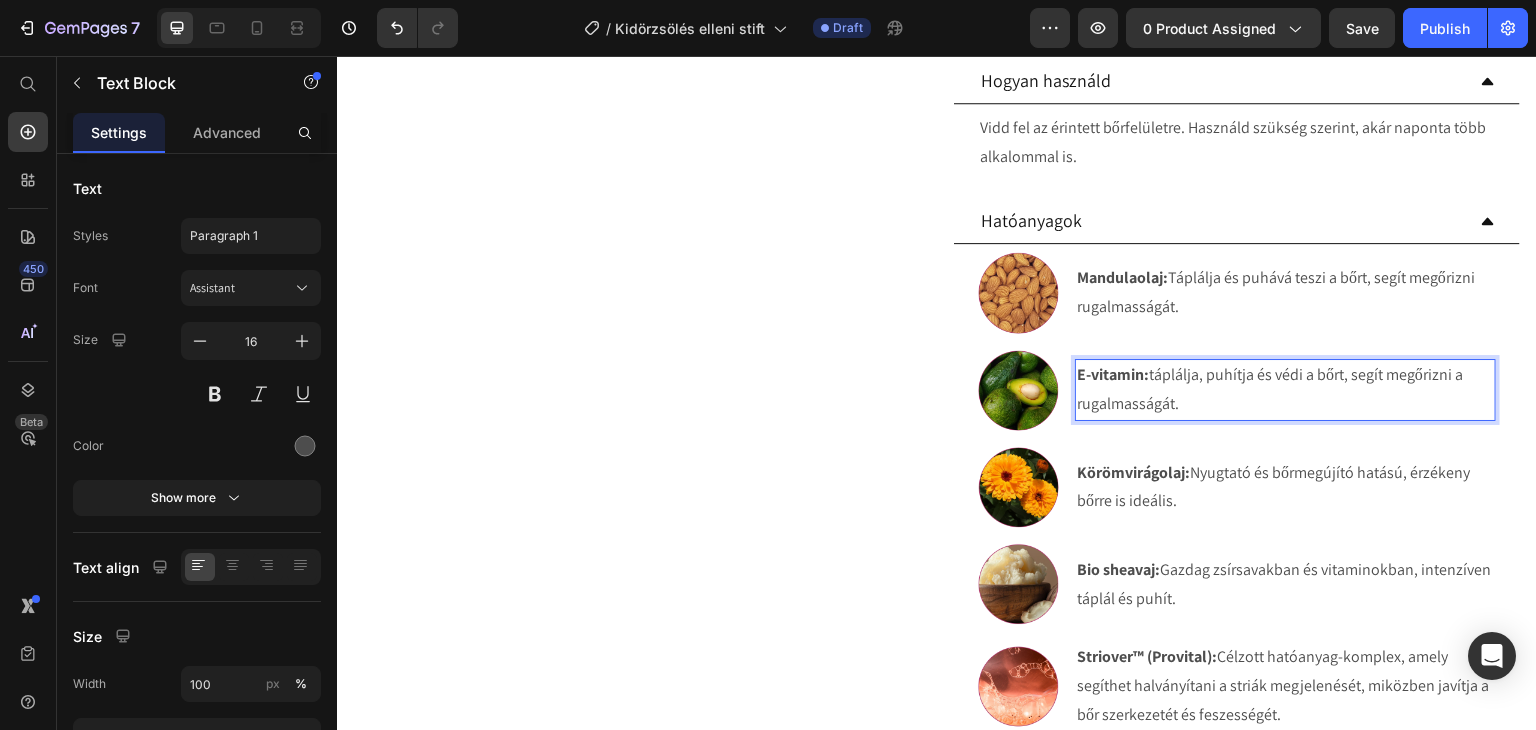 click on "E-vitamin:   táplálja, puhítja és védi a bőrt, segít megőrizni a rugalmasságát." at bounding box center [1285, 390] 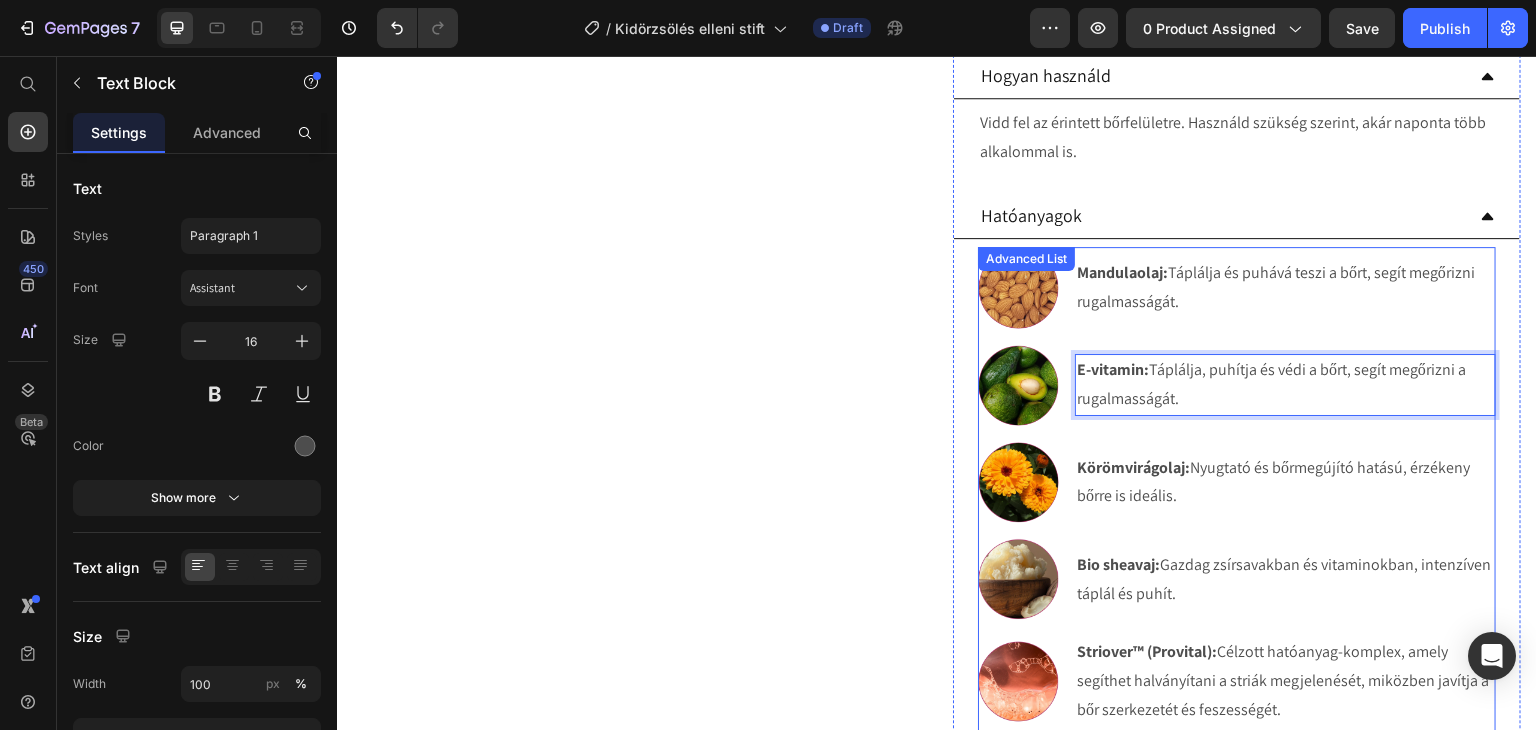 scroll, scrollTop: 1100, scrollLeft: 0, axis: vertical 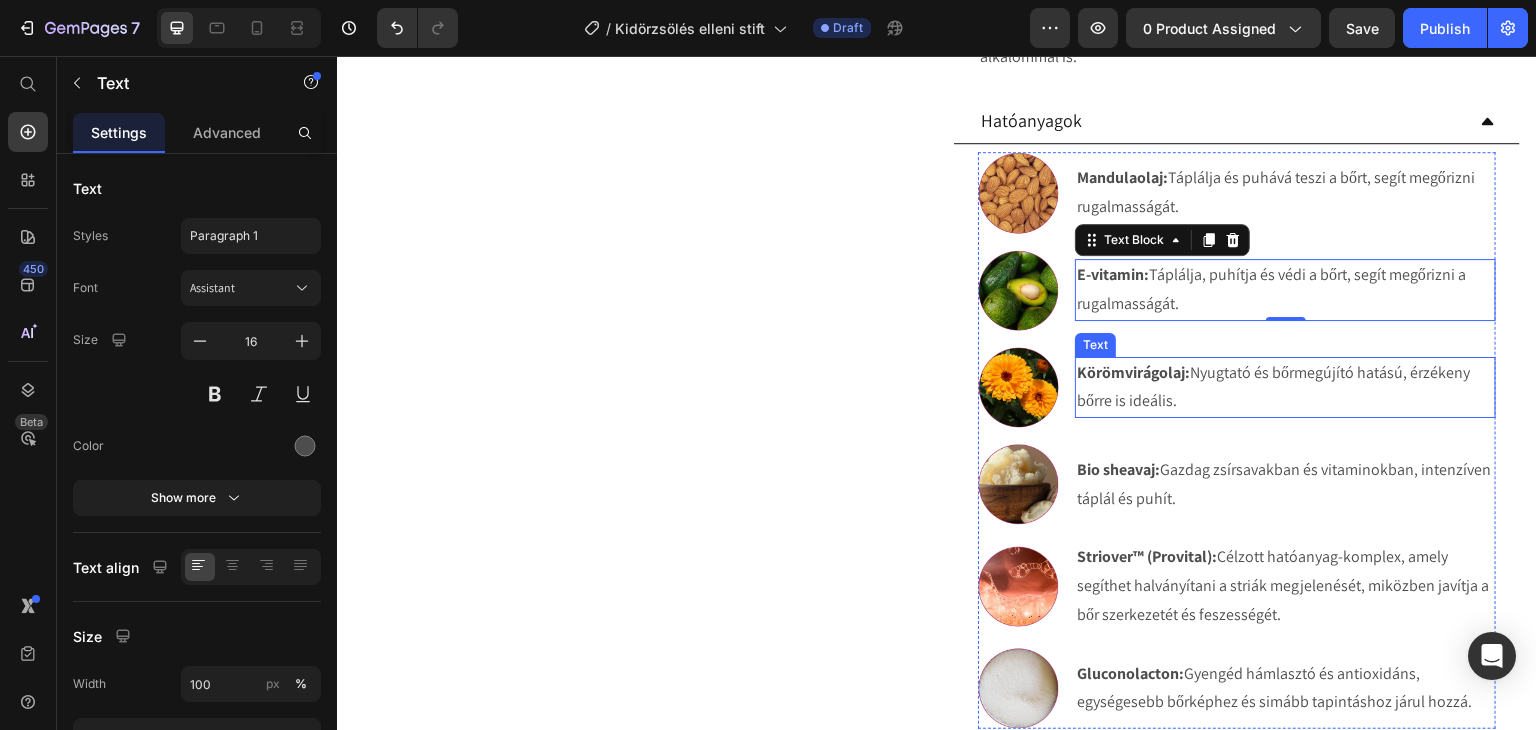 click on "Körömvirágolaj:" at bounding box center (1133, 372) 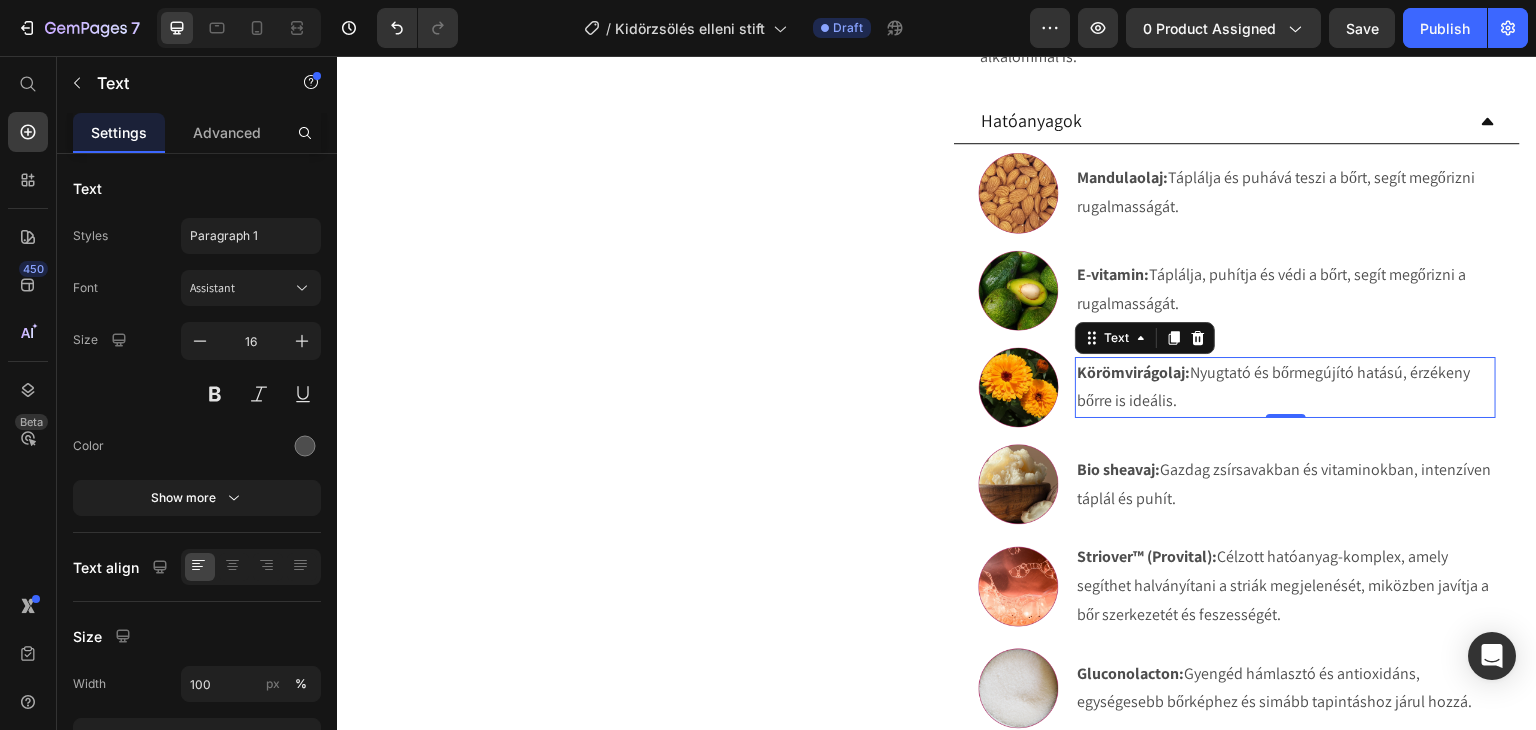click on "Körömvirágolaj:" at bounding box center [1133, 372] 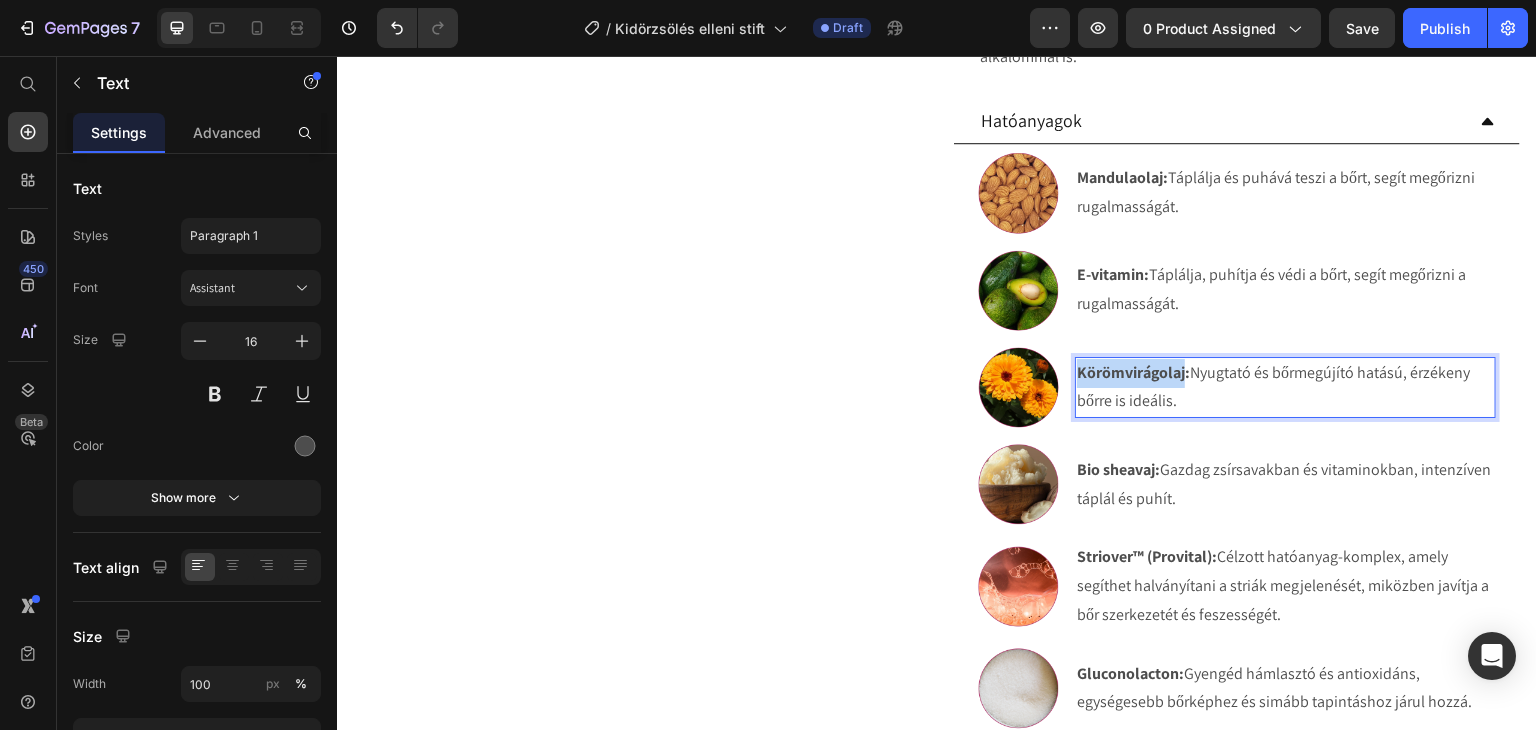 click on "Körömvirágolaj:" at bounding box center [1133, 372] 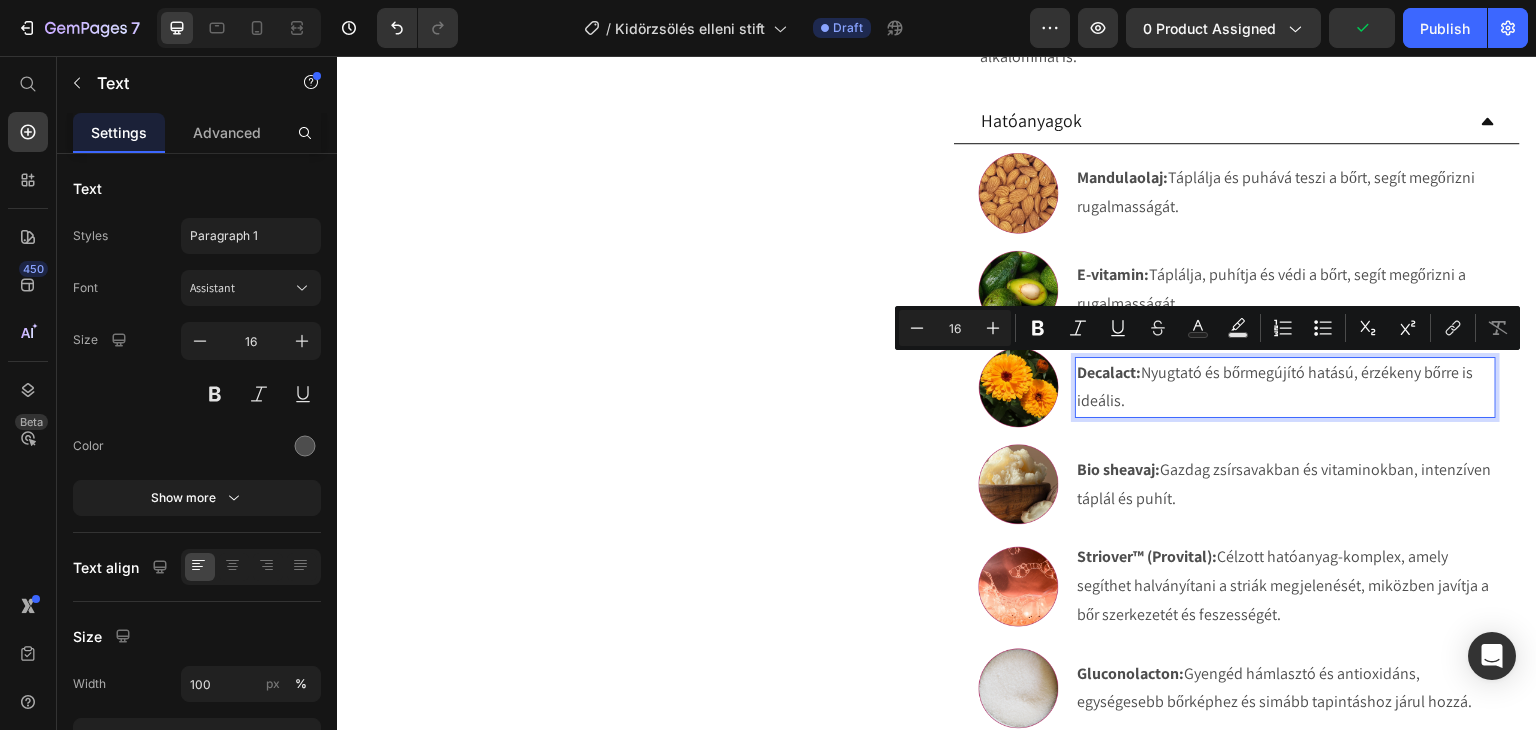 drag, startPoint x: 1134, startPoint y: 396, endPoint x: 1141, endPoint y: 375, distance: 22.135944 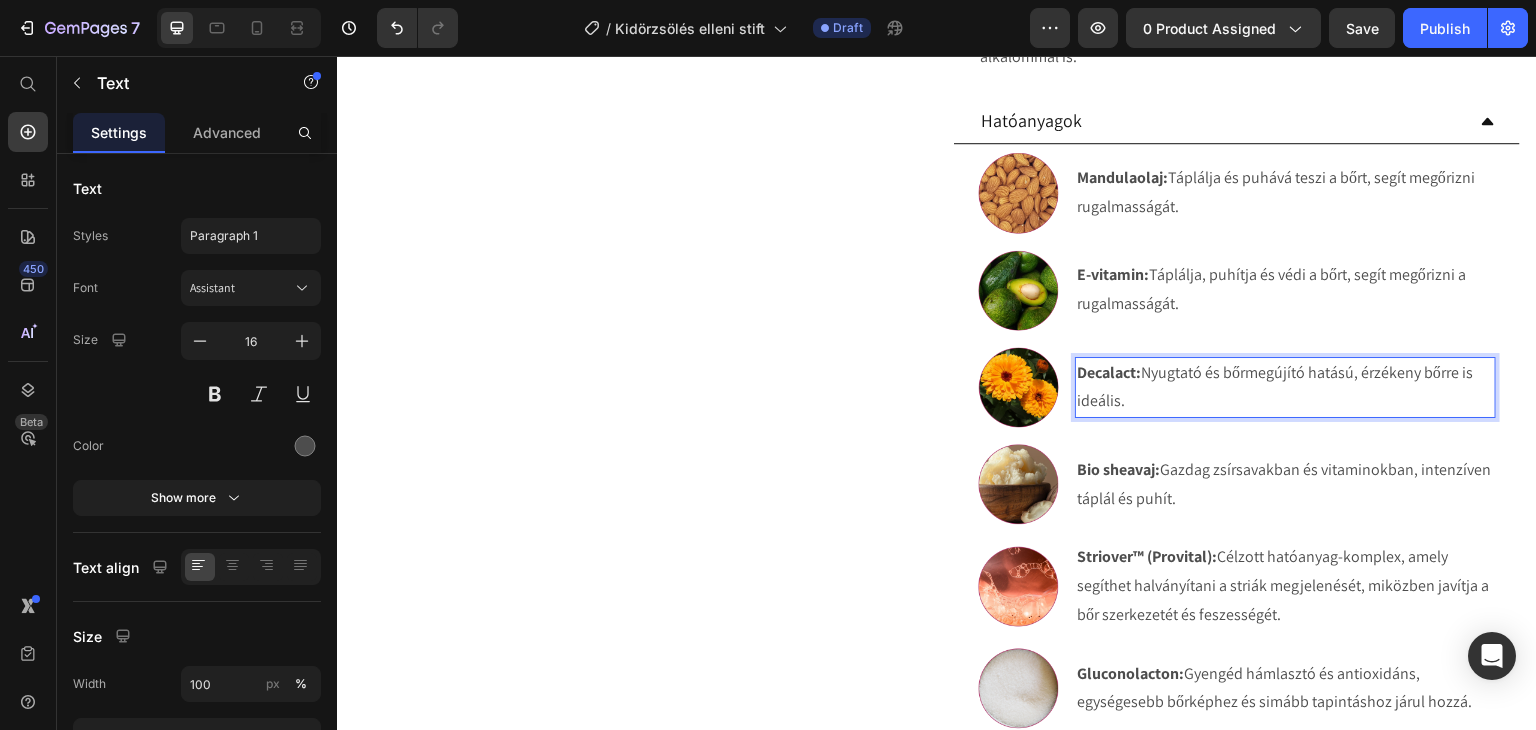 scroll, scrollTop: 1090, scrollLeft: 0, axis: vertical 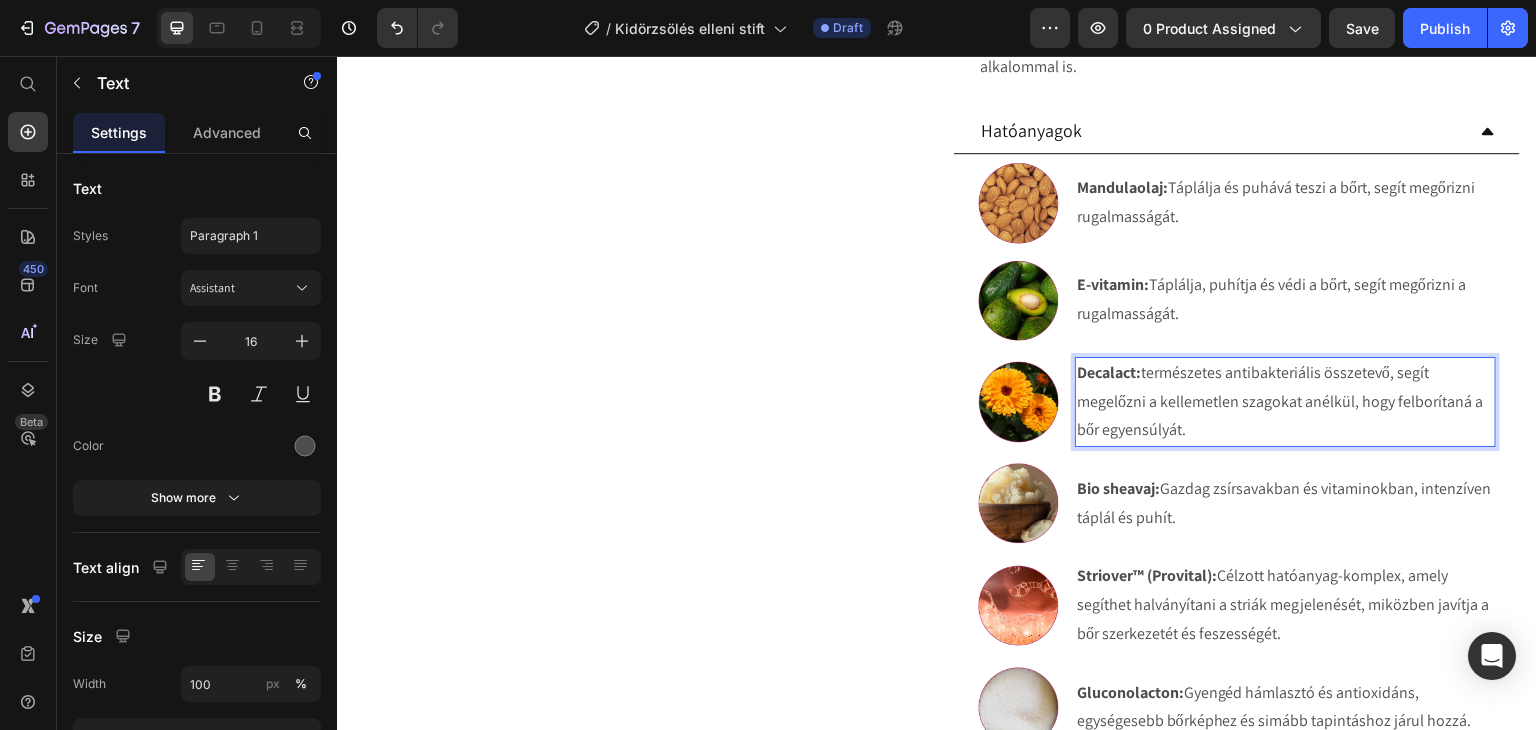 click on "Decalact:  természetes antibakteriális összetevő, segít megelőzni a kellemetlen szagokat anélkül, hogy felborítaná a bőr egyensúlyát." at bounding box center (1285, 402) 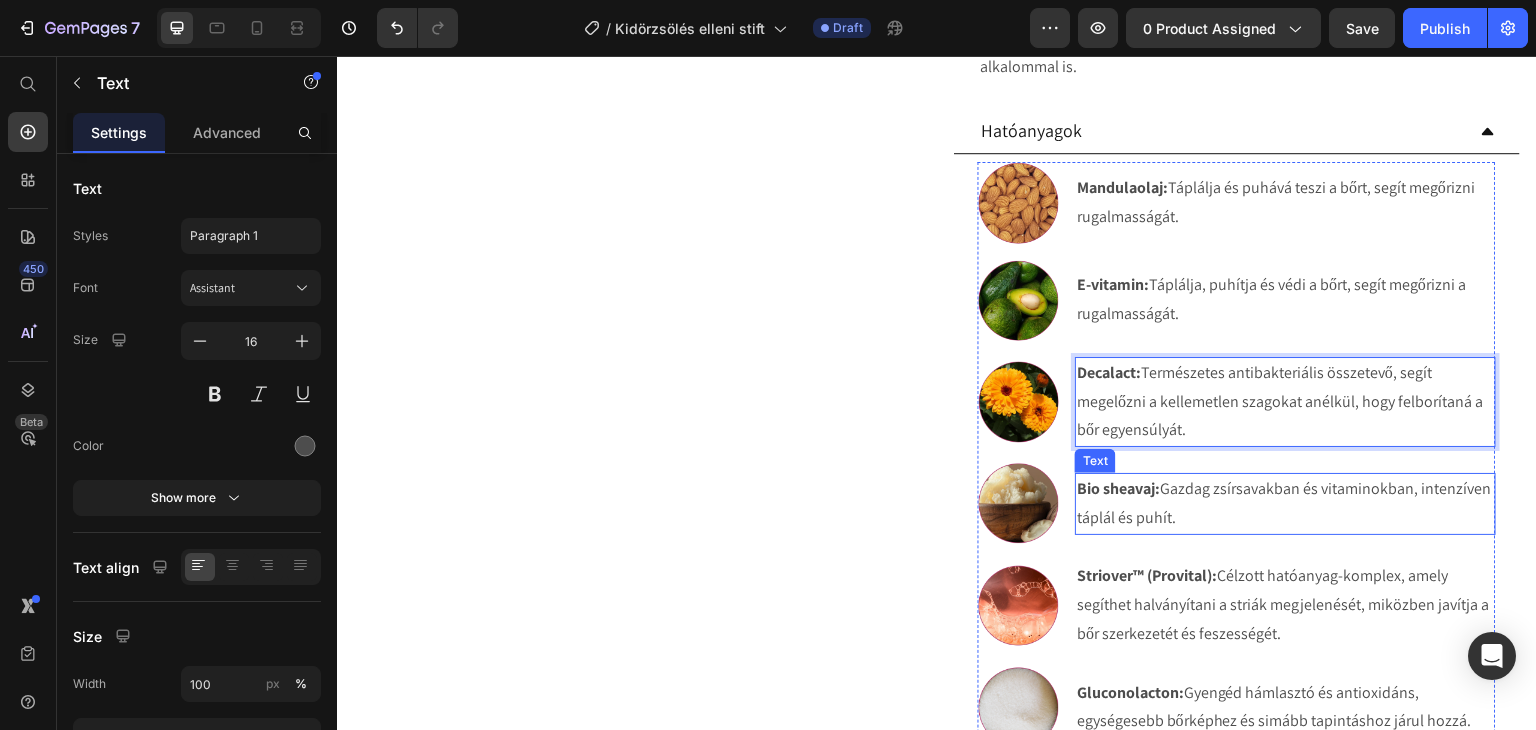 scroll, scrollTop: 1190, scrollLeft: 0, axis: vertical 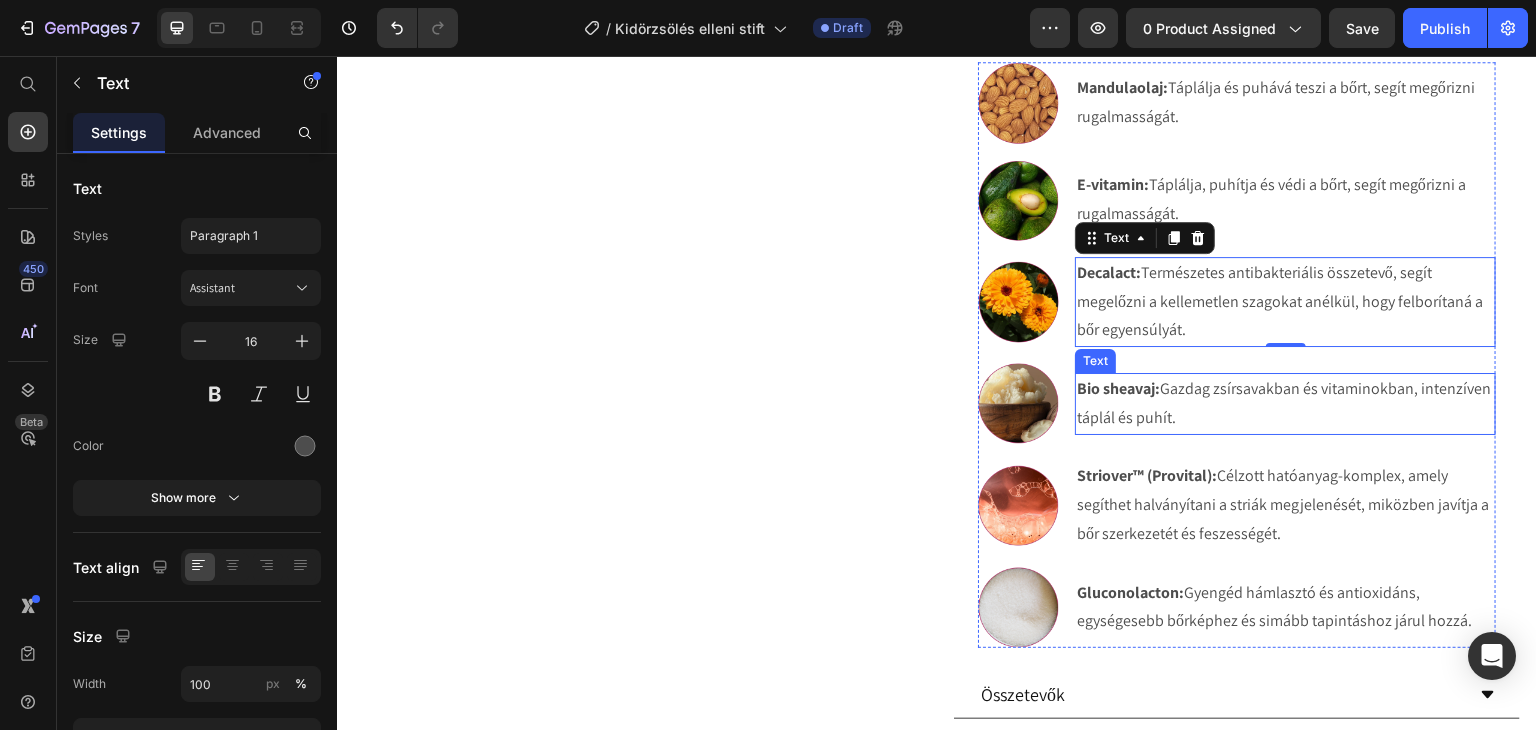 click on "Bio sheavaj:" at bounding box center (1118, 388) 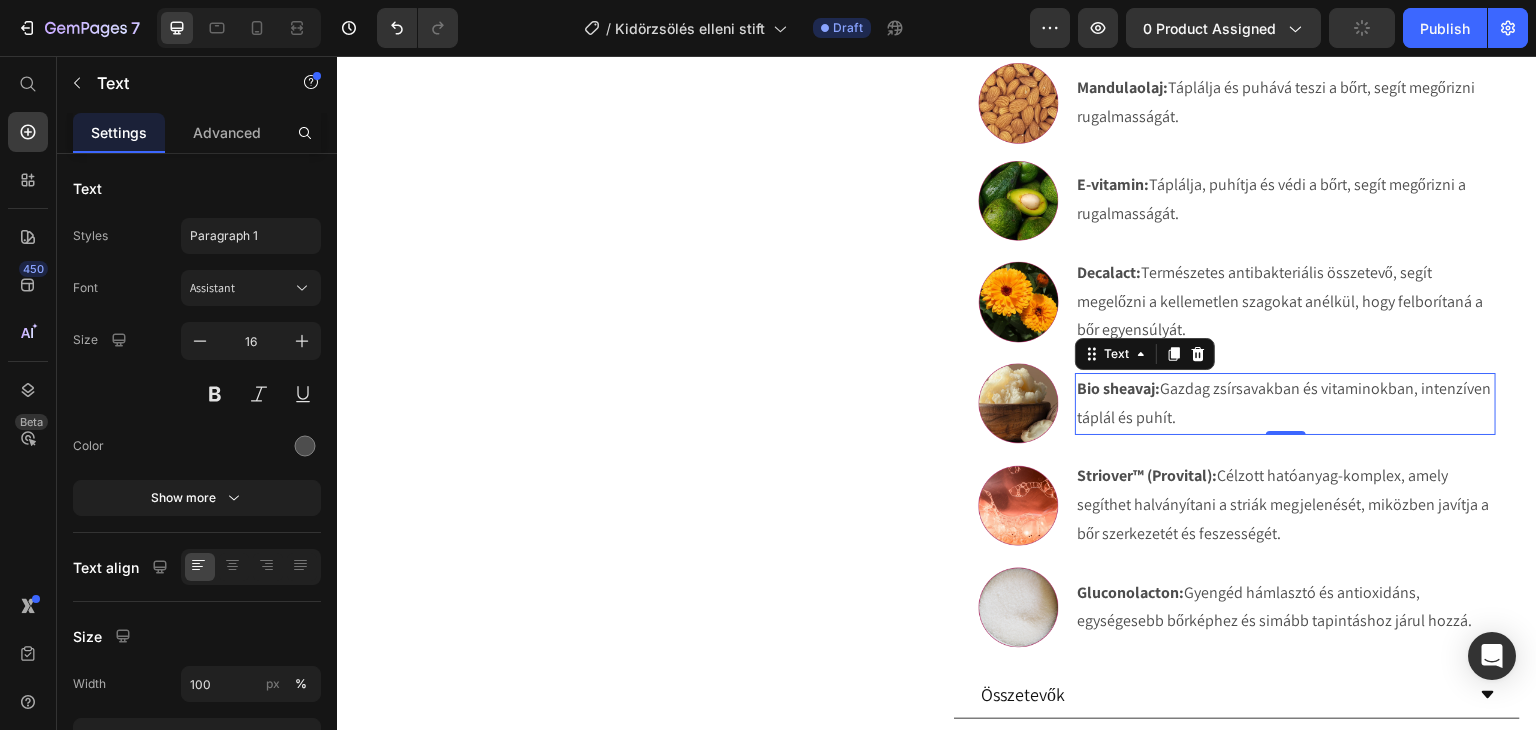 click on "Bio sheavaj:" at bounding box center [1118, 388] 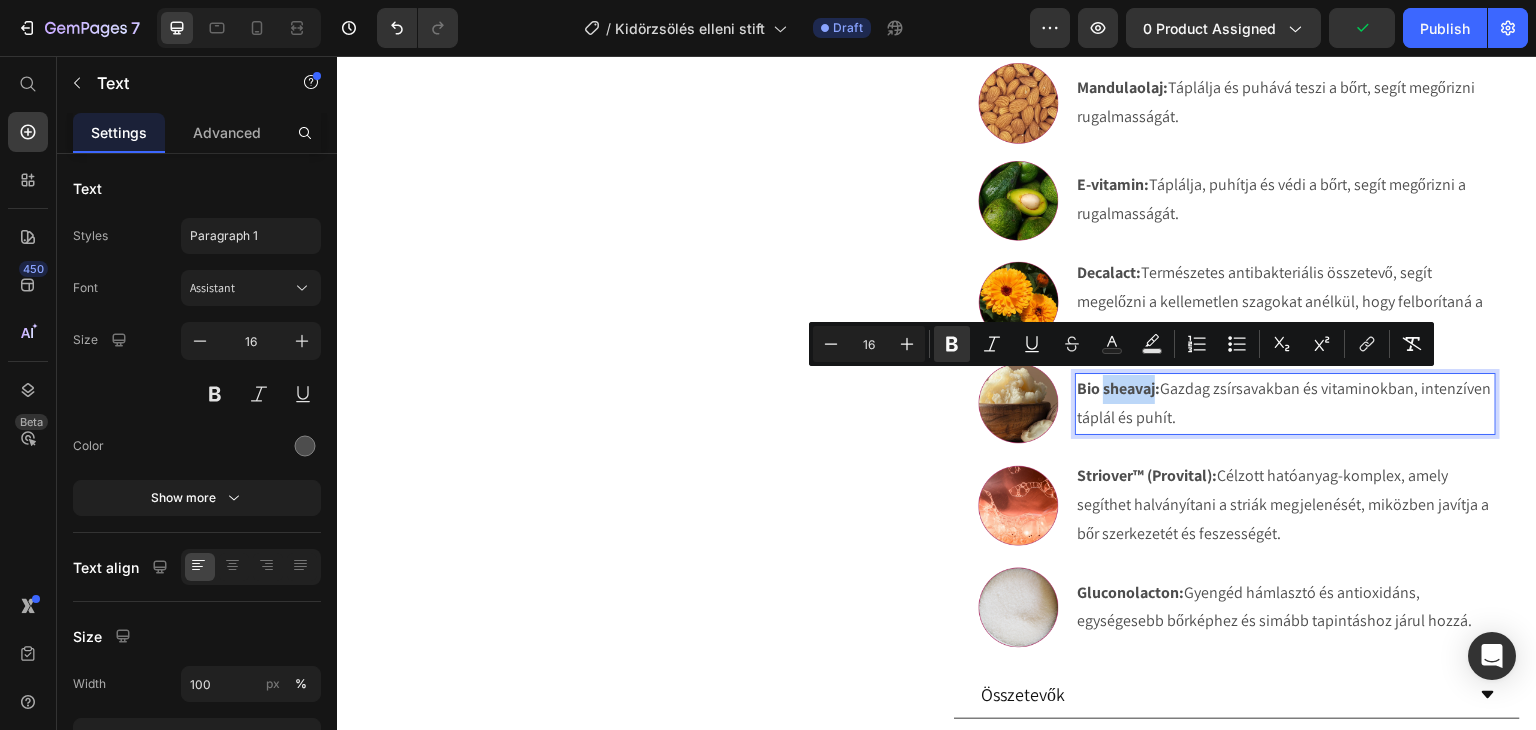 click on "Bio sheavaj:" at bounding box center (1118, 388) 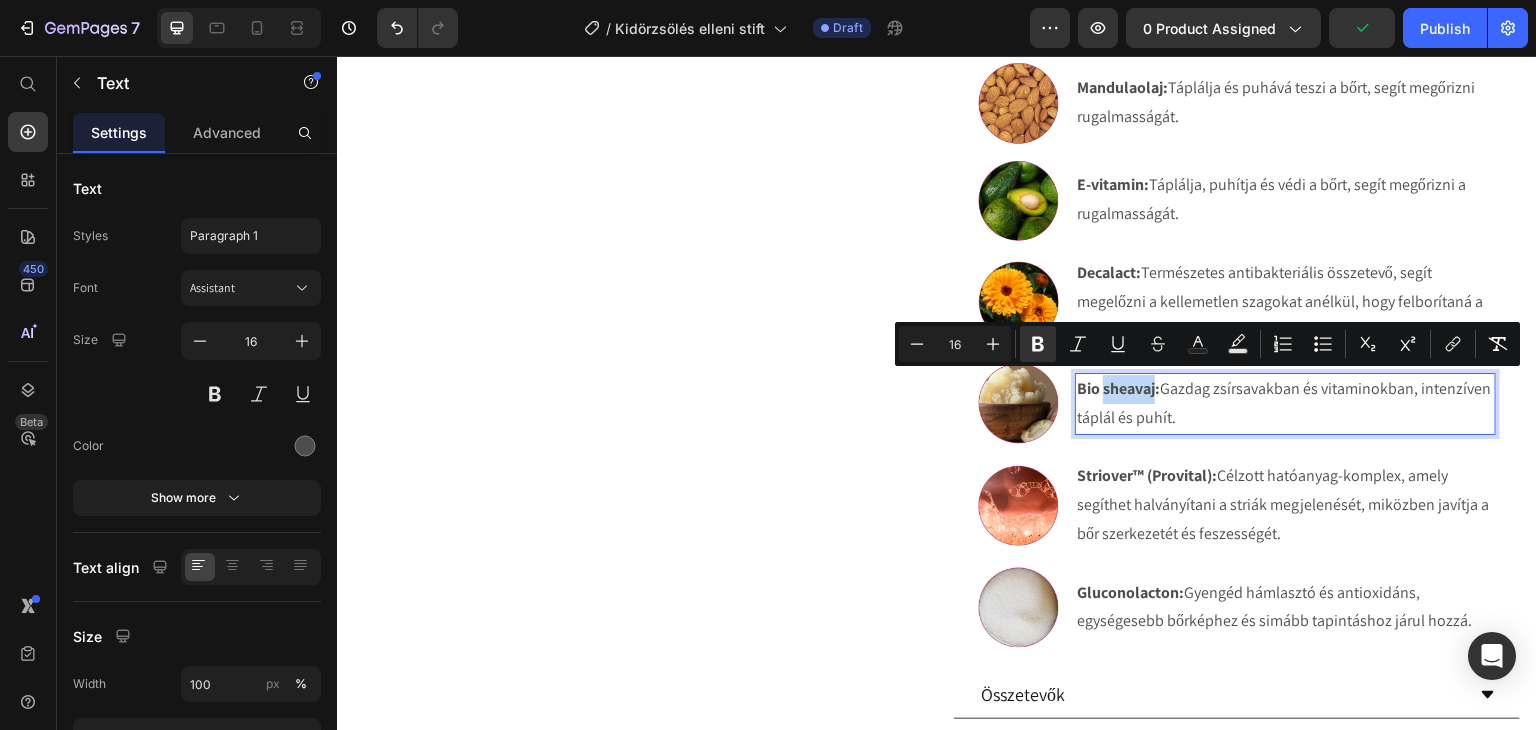 click on "Bio sheavaj:" at bounding box center [1118, 388] 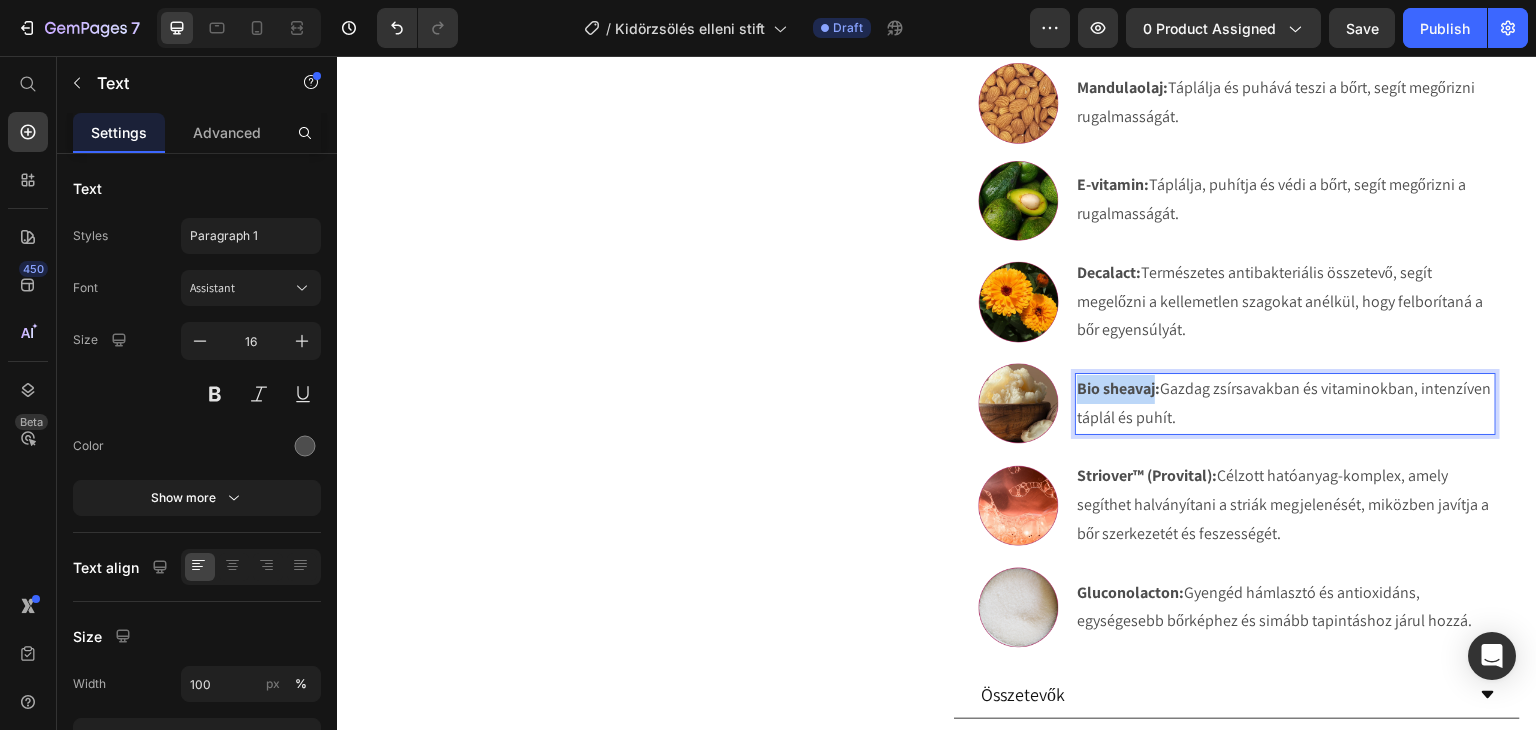 drag, startPoint x: 1150, startPoint y: 386, endPoint x: 1071, endPoint y: 390, distance: 79.101204 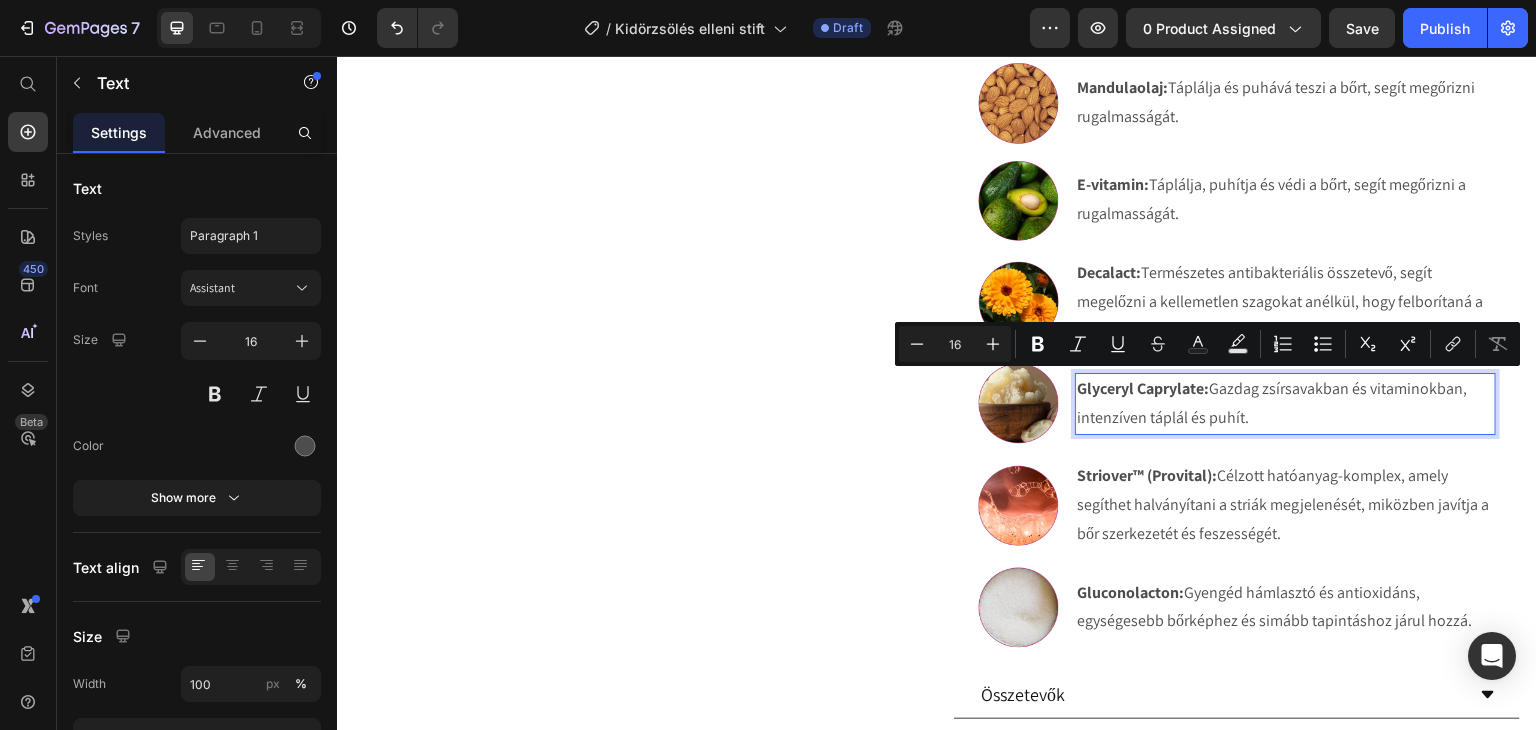drag, startPoint x: 1261, startPoint y: 419, endPoint x: 1215, endPoint y: 393, distance: 52.83938 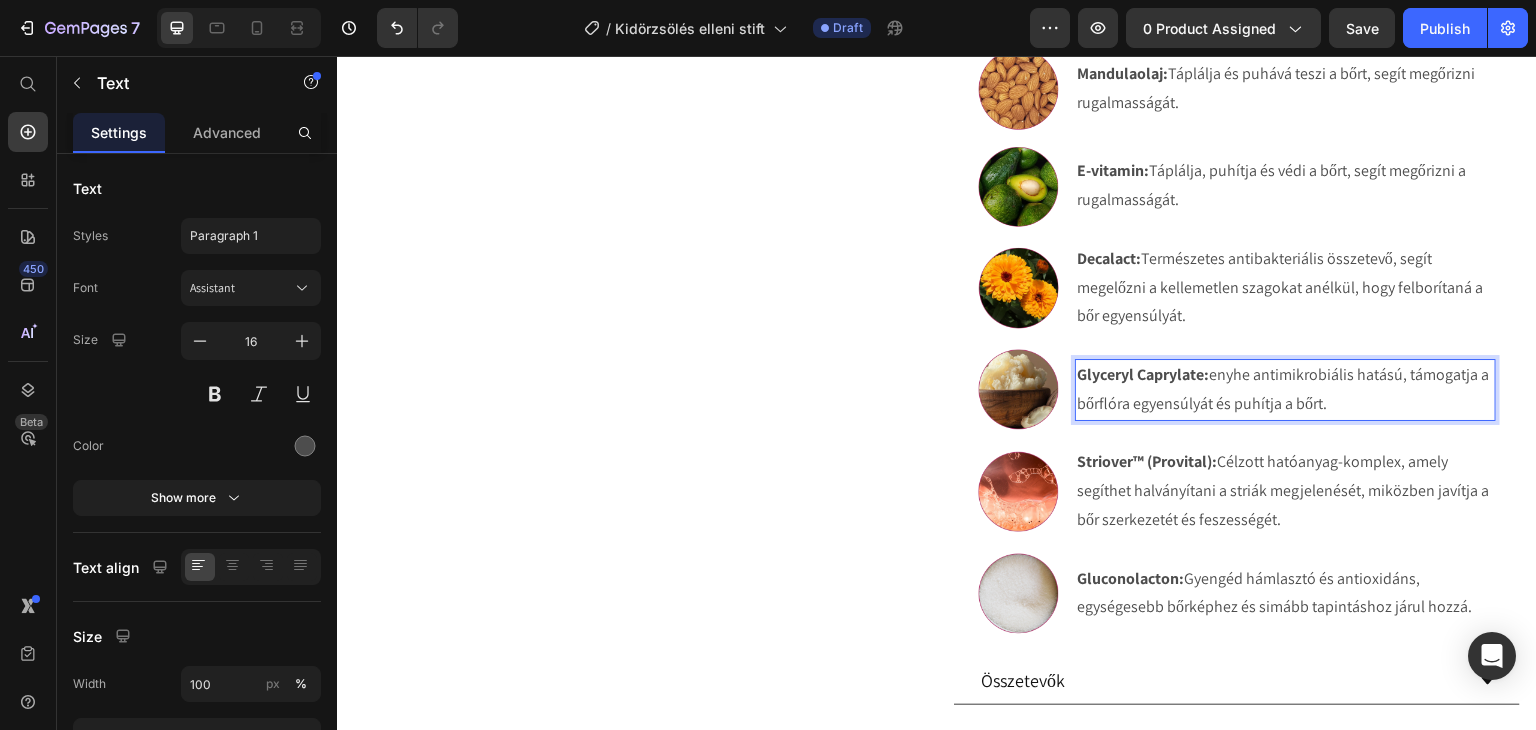 scroll, scrollTop: 1190, scrollLeft: 0, axis: vertical 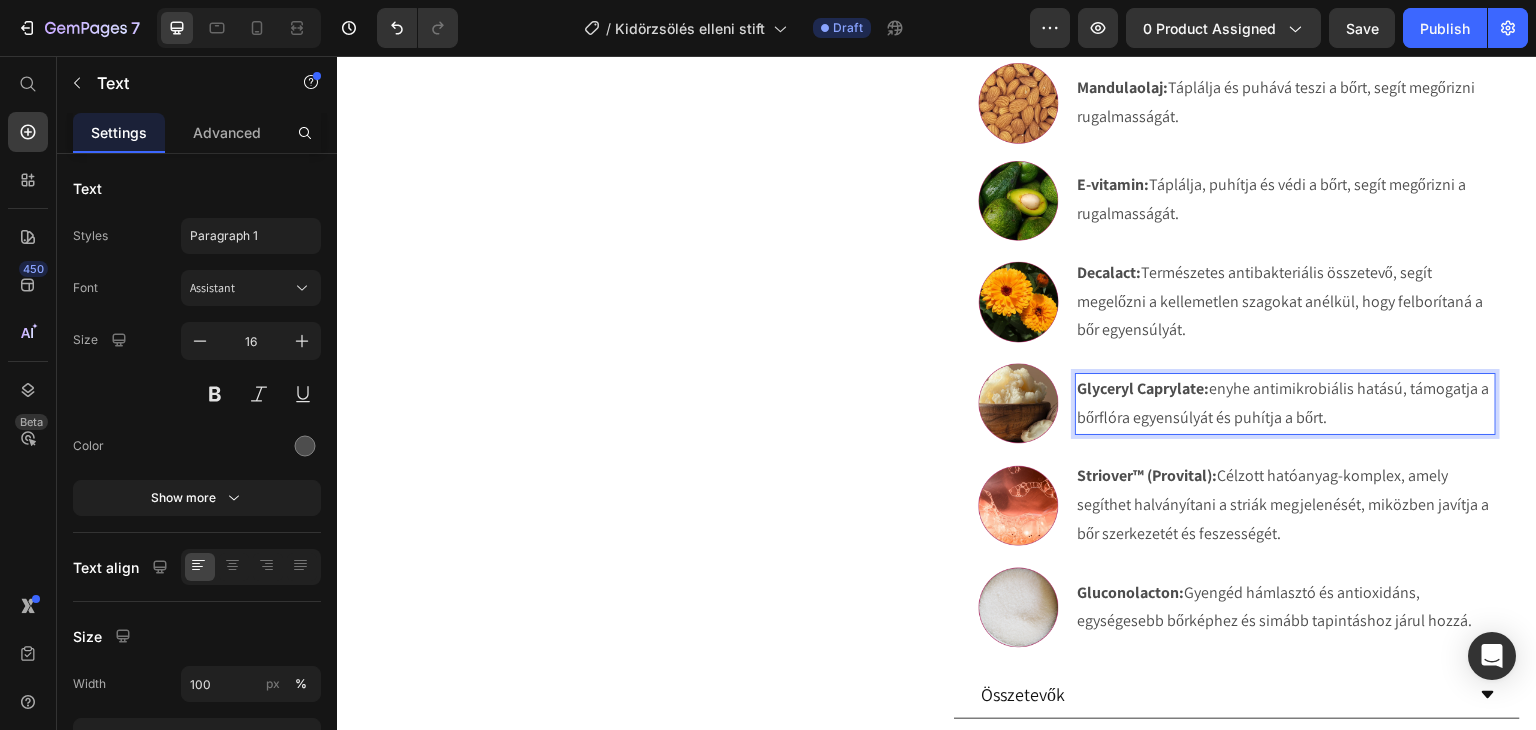 click on "Glyceryl Caprylate:   enyhe antimikrobiális hatású, támogatja a bőrflóra egyensúlyát és puhítja a bőrt." at bounding box center (1285, 404) 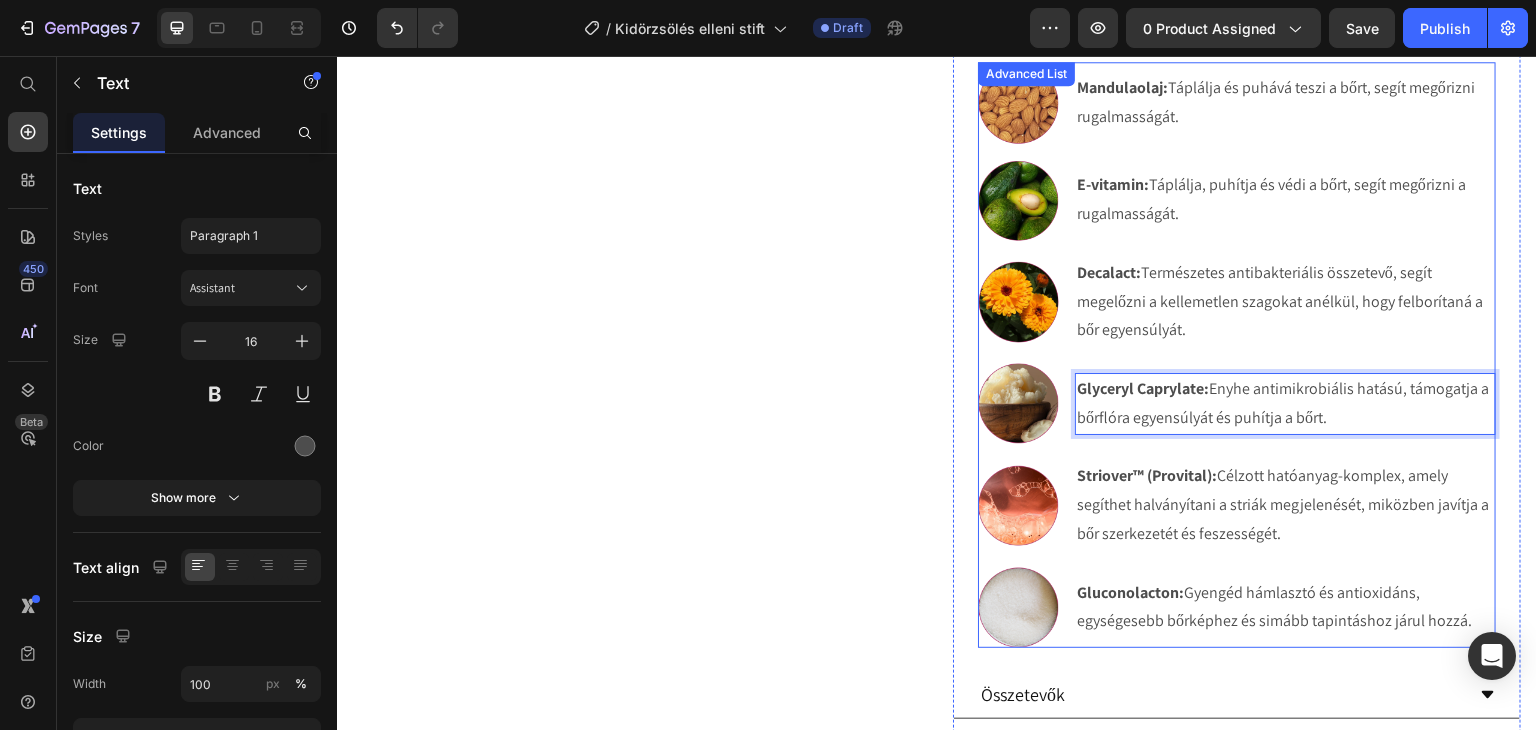 scroll, scrollTop: 1290, scrollLeft: 0, axis: vertical 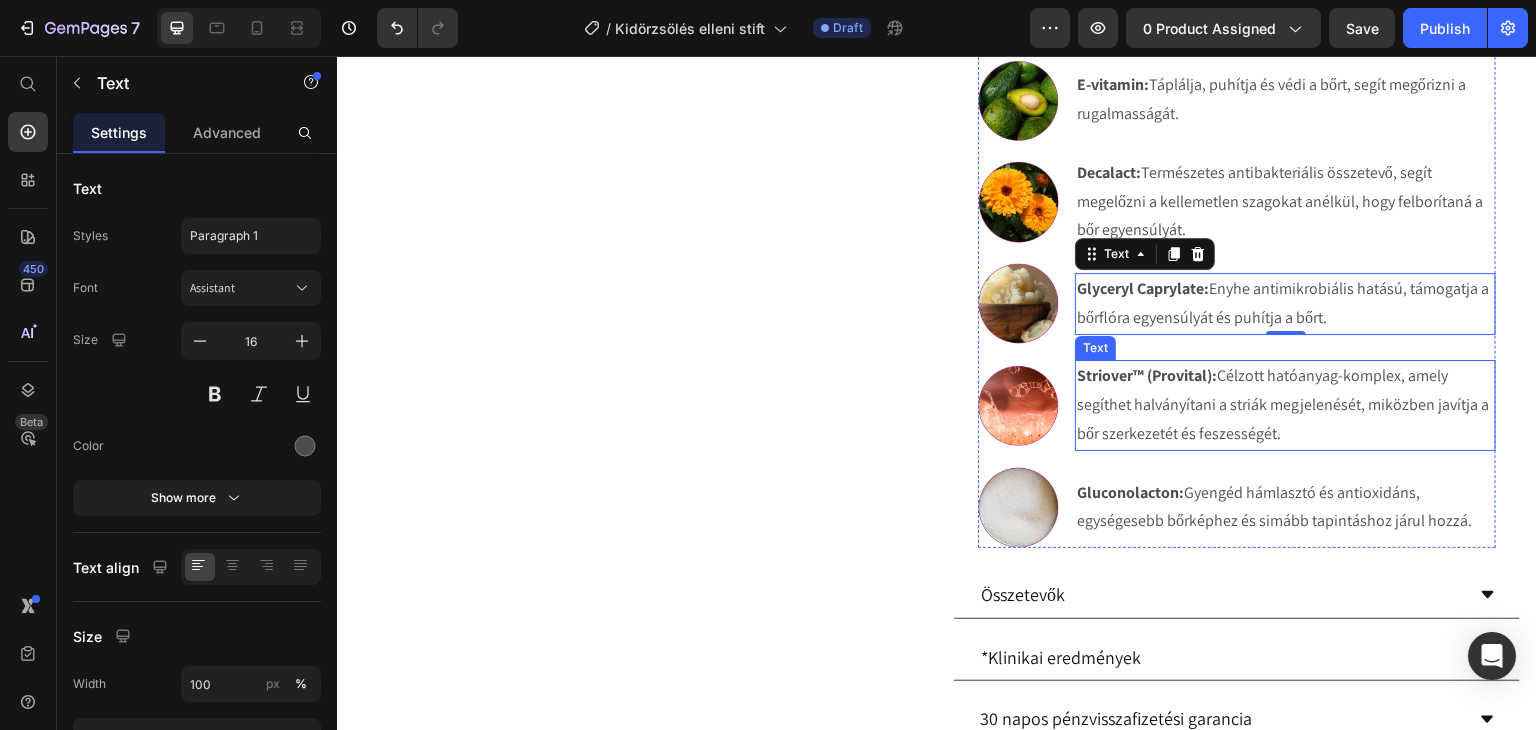 click on "Striover™ (Provital):" at bounding box center [1147, 375] 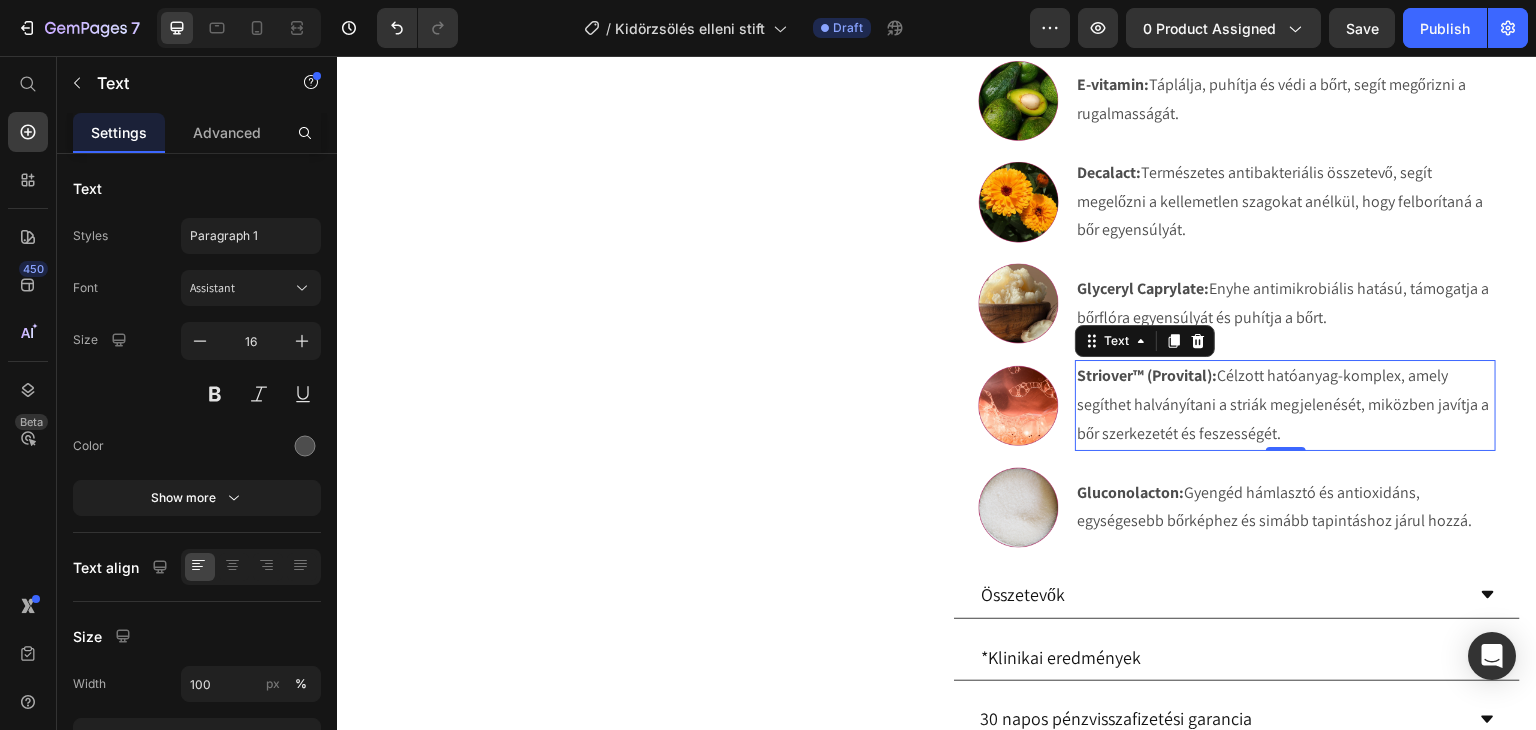 click on "Striover™ (Provital):" at bounding box center (1147, 375) 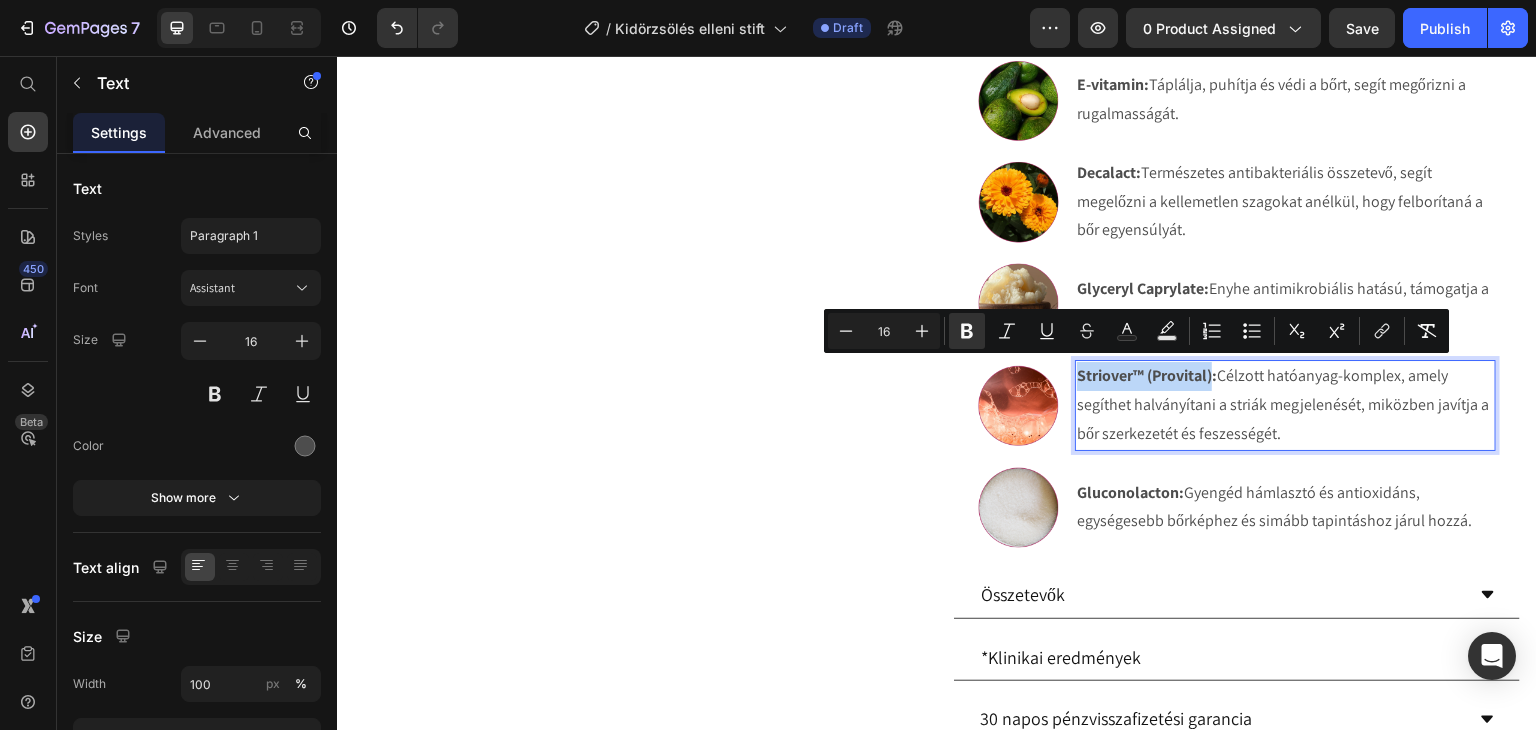 drag, startPoint x: 1204, startPoint y: 374, endPoint x: 1069, endPoint y: 386, distance: 135.53229 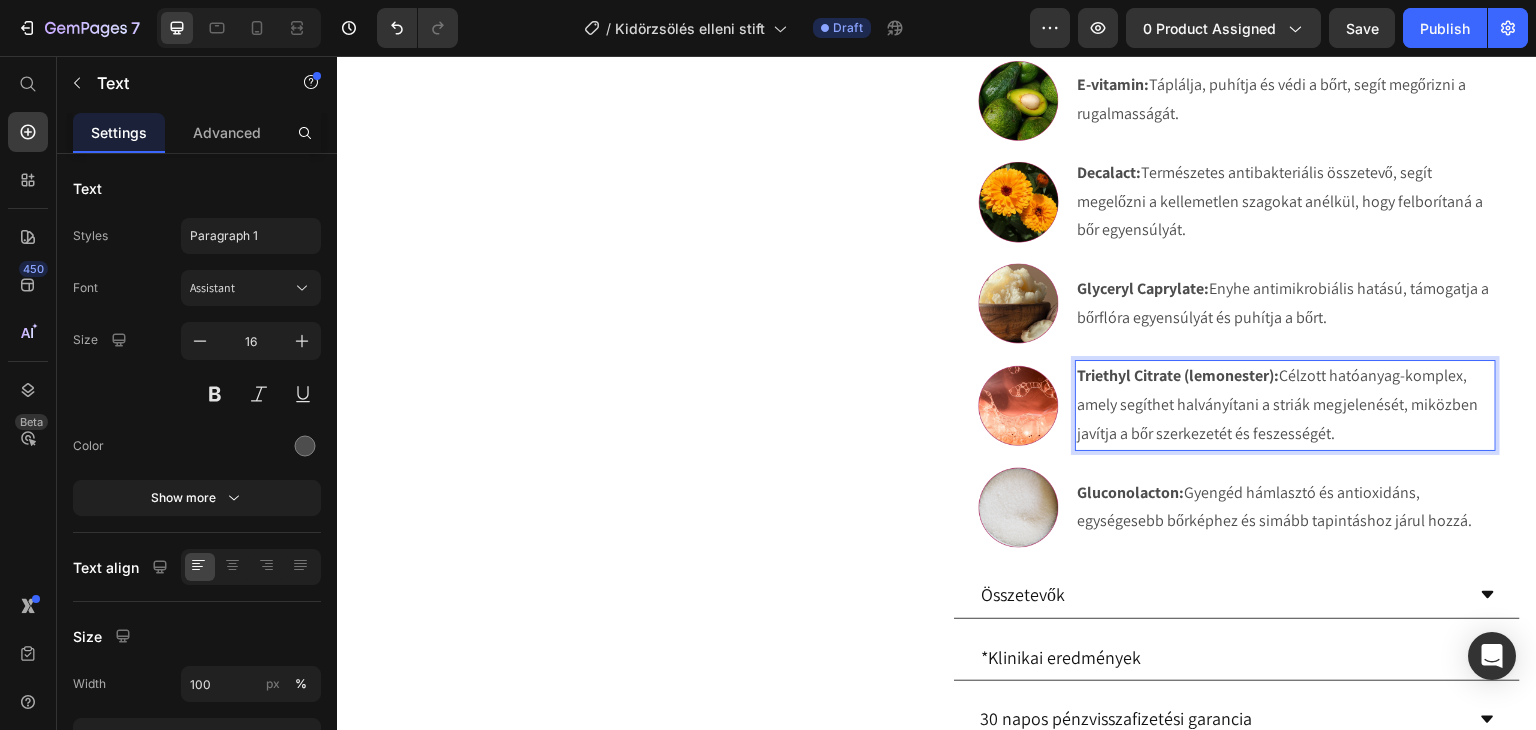 drag, startPoint x: 1329, startPoint y: 426, endPoint x: 1279, endPoint y: 379, distance: 68.622154 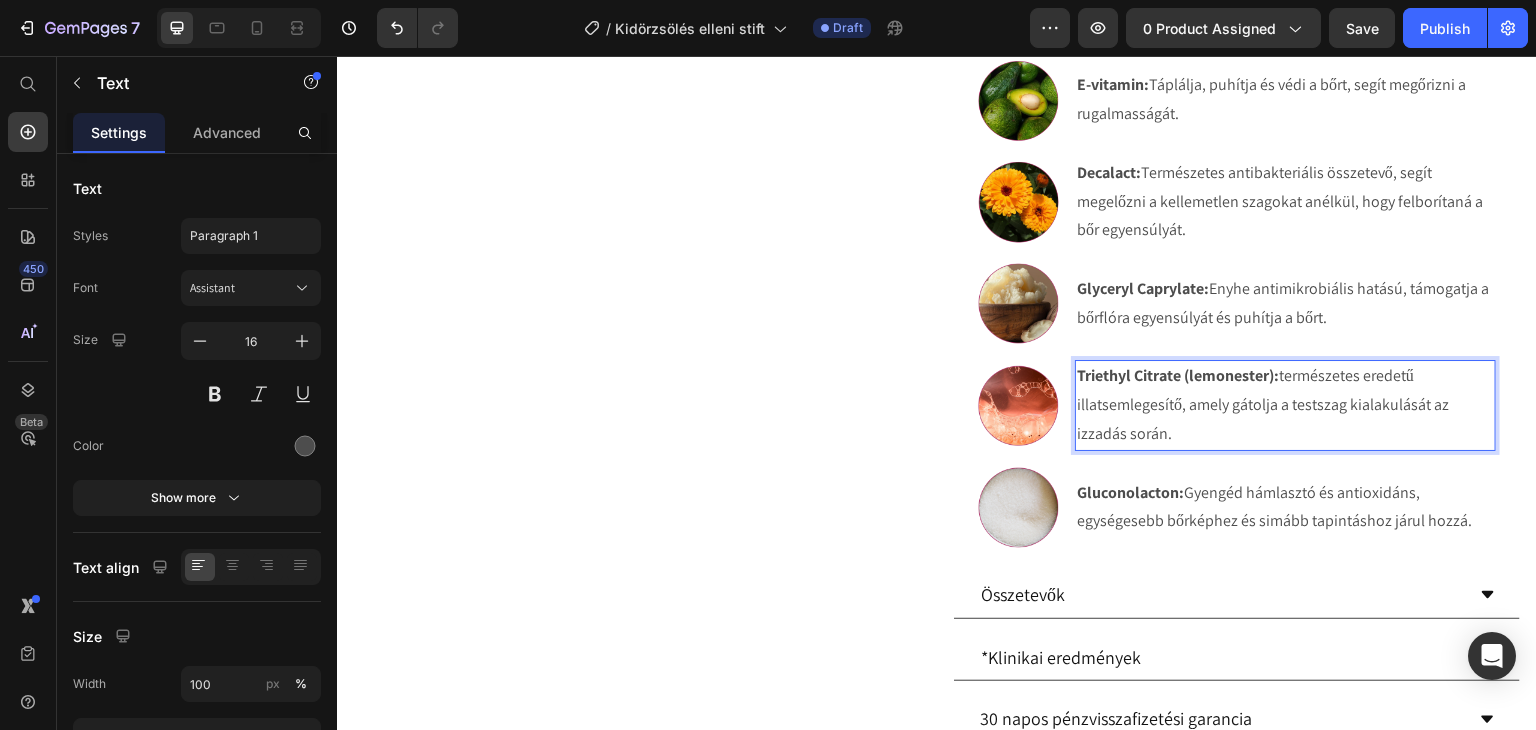click on "Triethyl Citrate (lemonester):  természetes eredetű illatsemlegesítő, amely gátolja a testszag kialakulását az izzadás során." at bounding box center [1285, 405] 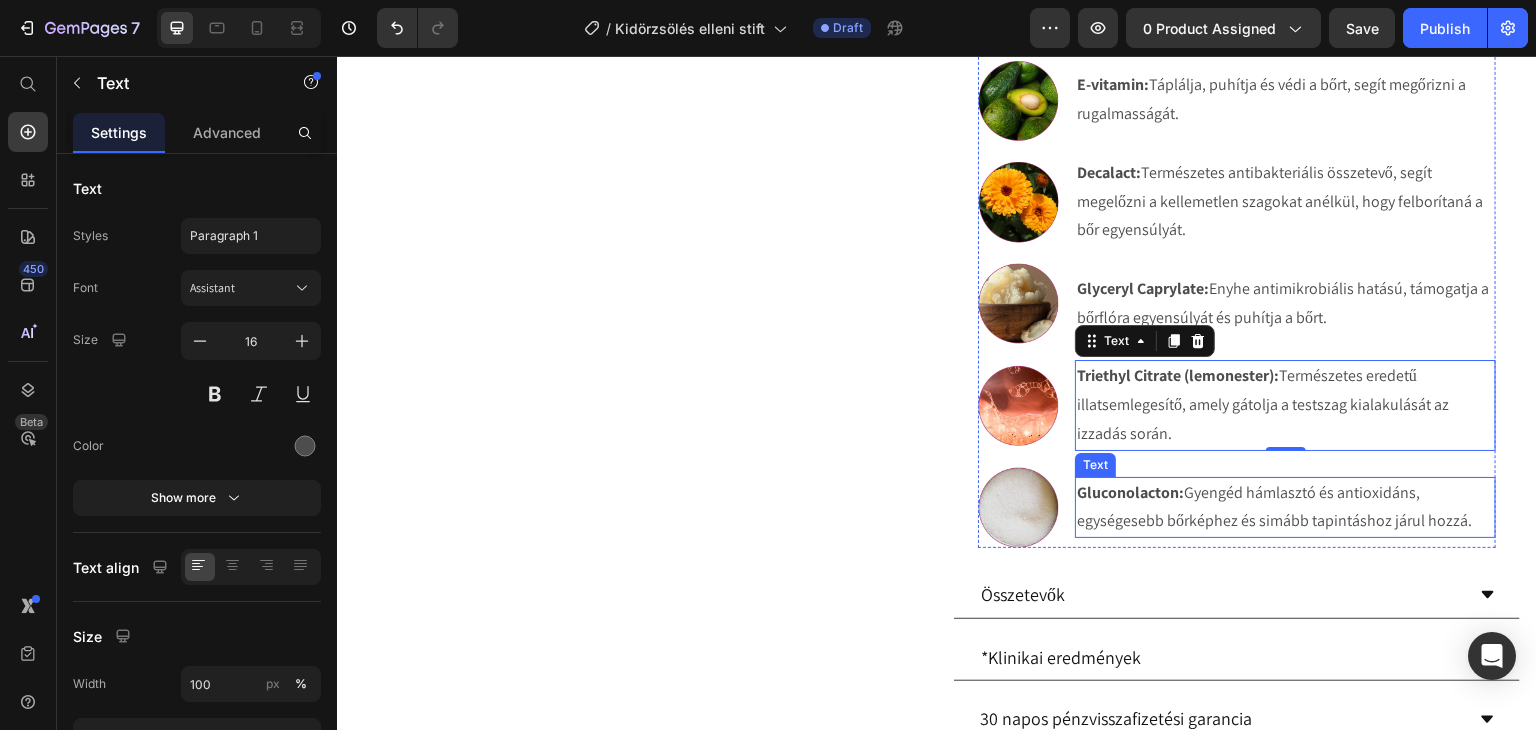 click on "Gluconolacton:   Gyengéd hámlasztó és antioxidáns, egységesebb bőrképhez és simább tapintáshoz járul hozzá." at bounding box center [1285, 508] 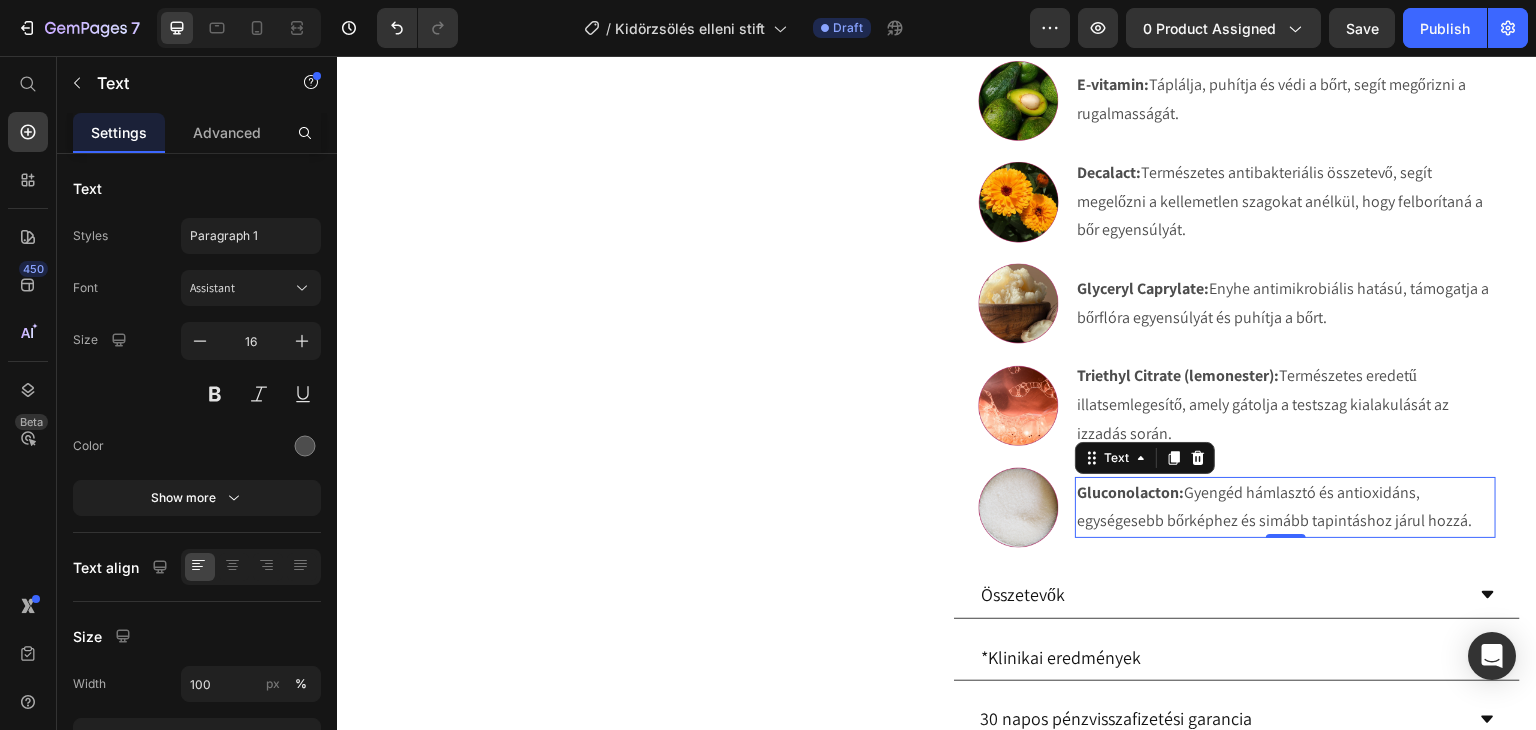 click on "Gluconolacton:   Gyengéd hámlasztó és antioxidáns, egységesebb bőrképhez és simább tapintáshoz járul hozzá." at bounding box center [1285, 508] 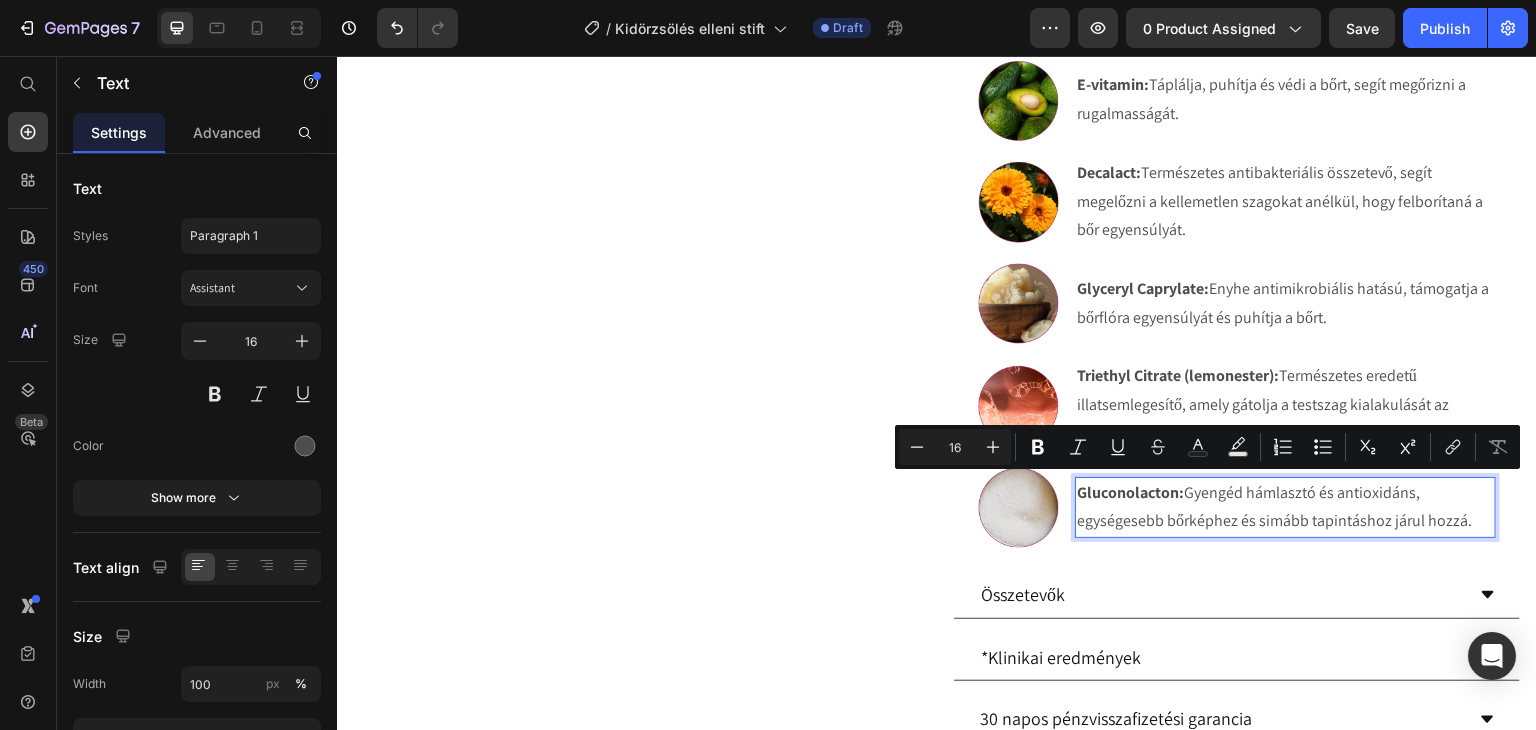 drag, startPoint x: 1463, startPoint y: 520, endPoint x: 1185, endPoint y: 490, distance: 279.614 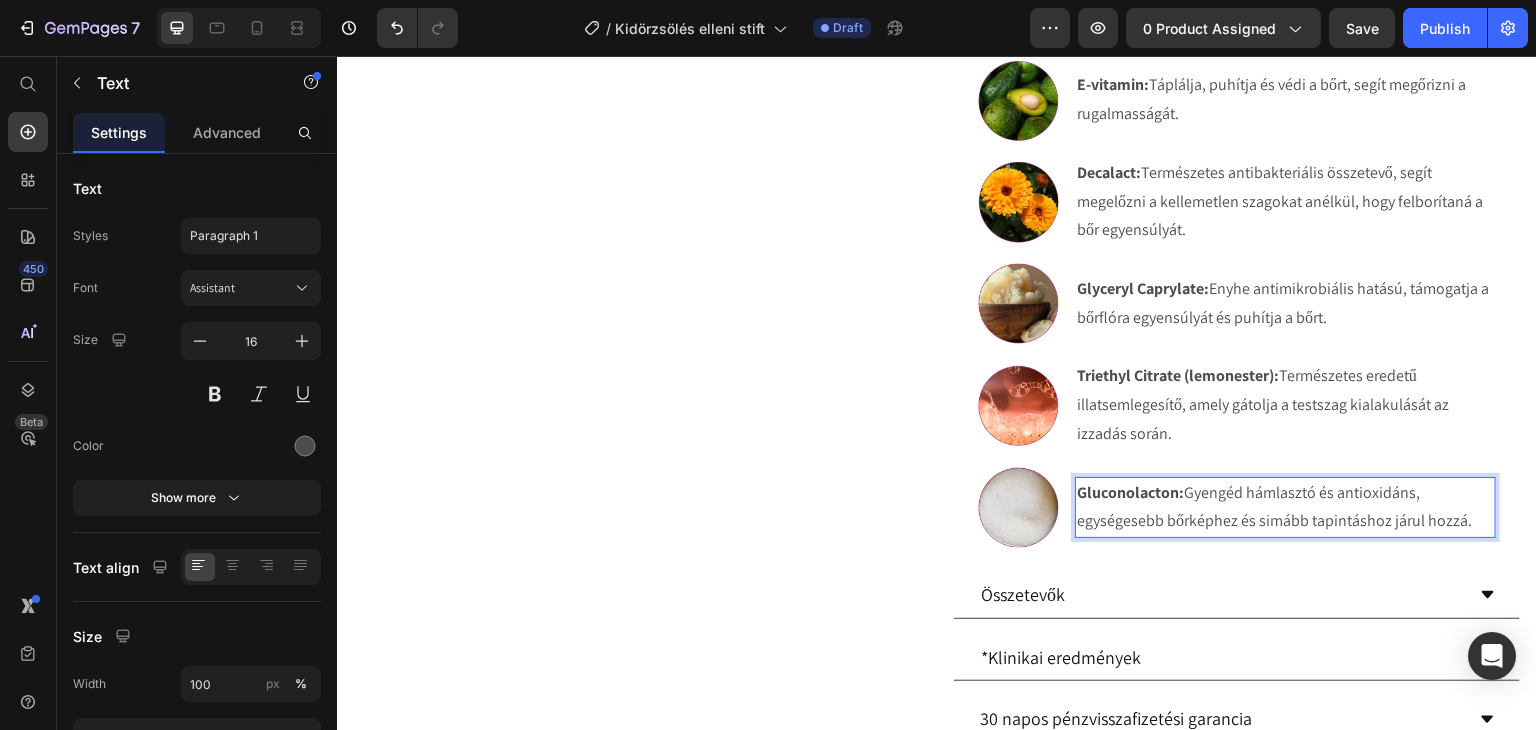 scroll, scrollTop: 1280, scrollLeft: 0, axis: vertical 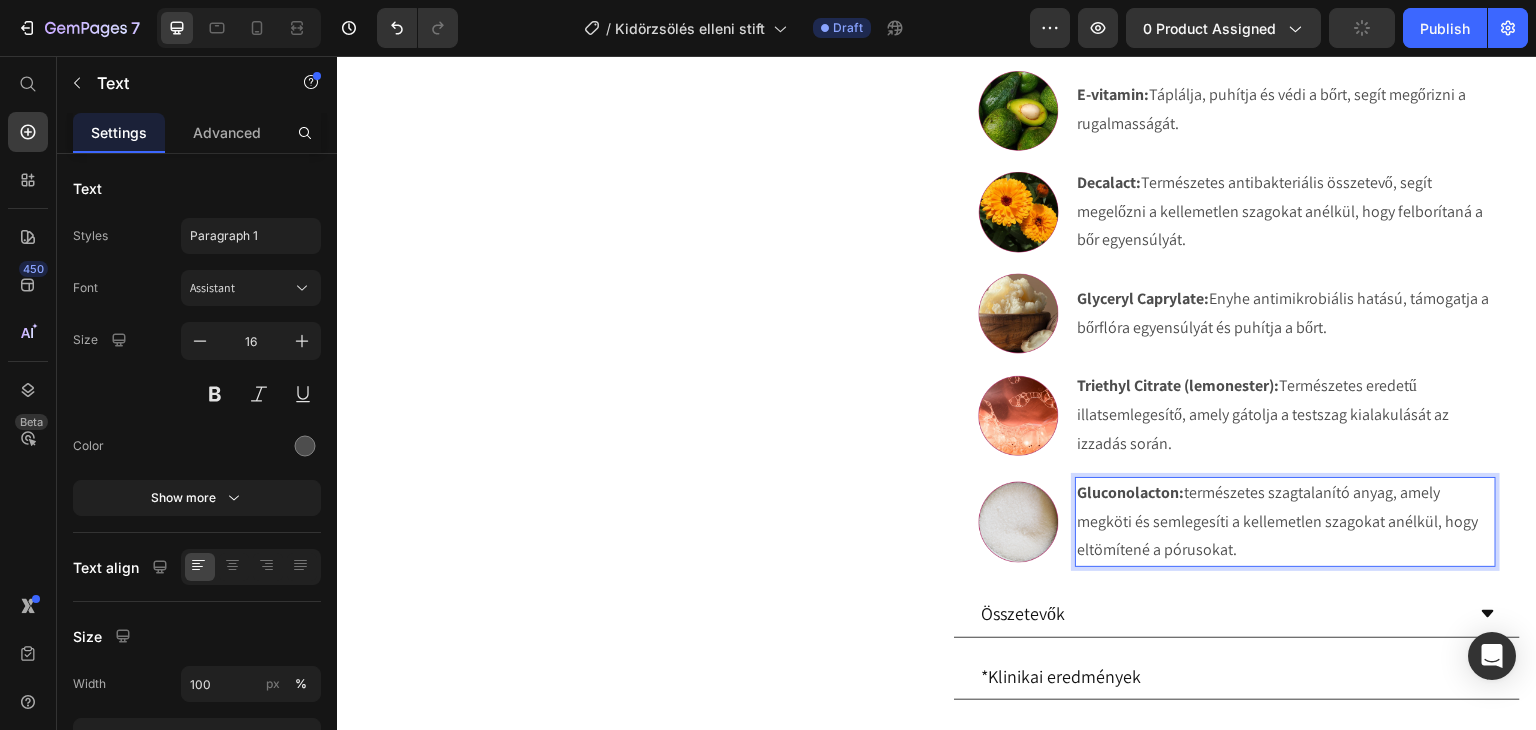 click on "Gluconolacton:   természetes szagtalanító anyag, amely megköti és semlegesíti a kellemetlen szagokat anélkül, hogy eltömítené a pórusokat." at bounding box center [1285, 522] 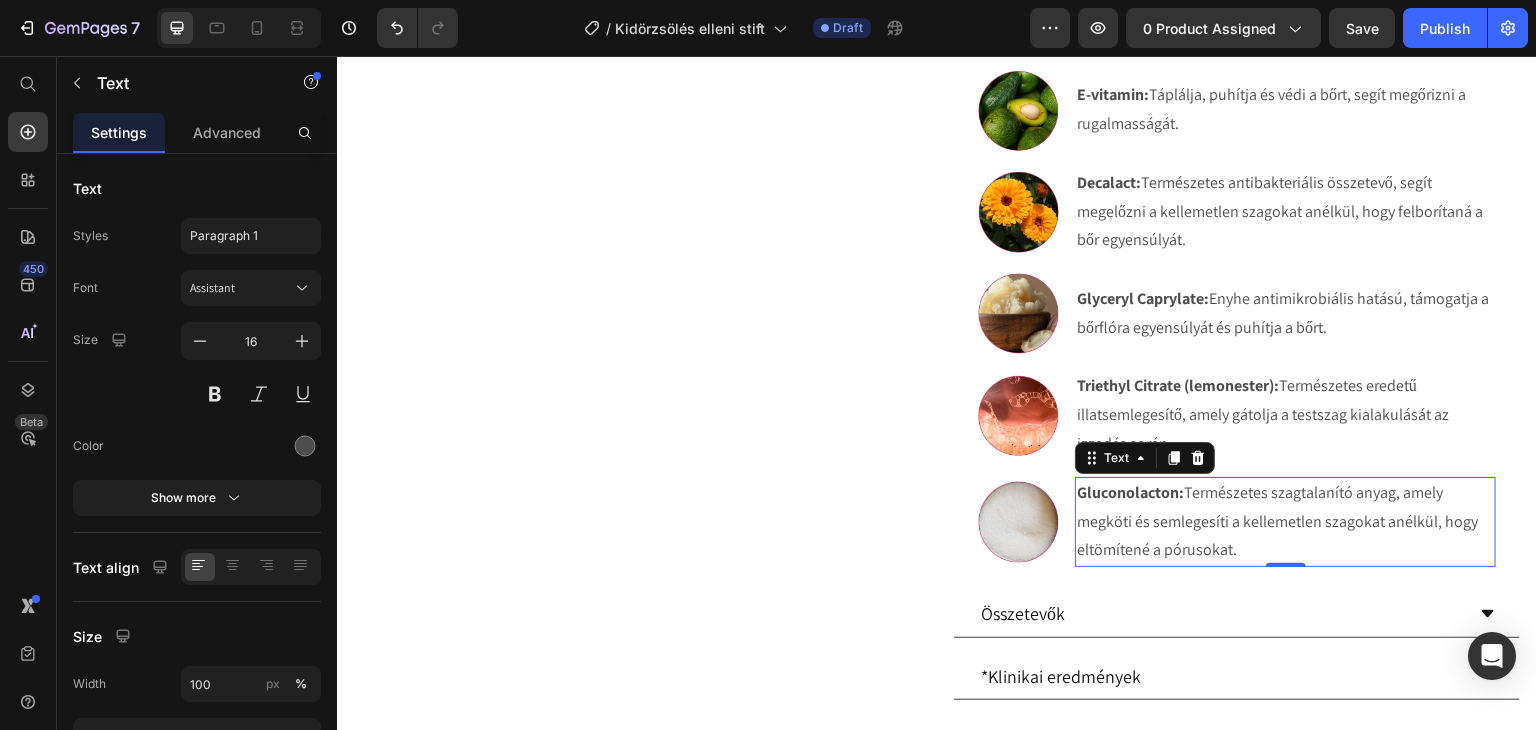 click on "Gluconolacton:   Természetes szagtalanító anyag, amely megköti és semlegesíti a kellemetlen szagokat anélkül, hogy eltömítené a pórusokat." at bounding box center [1285, 522] 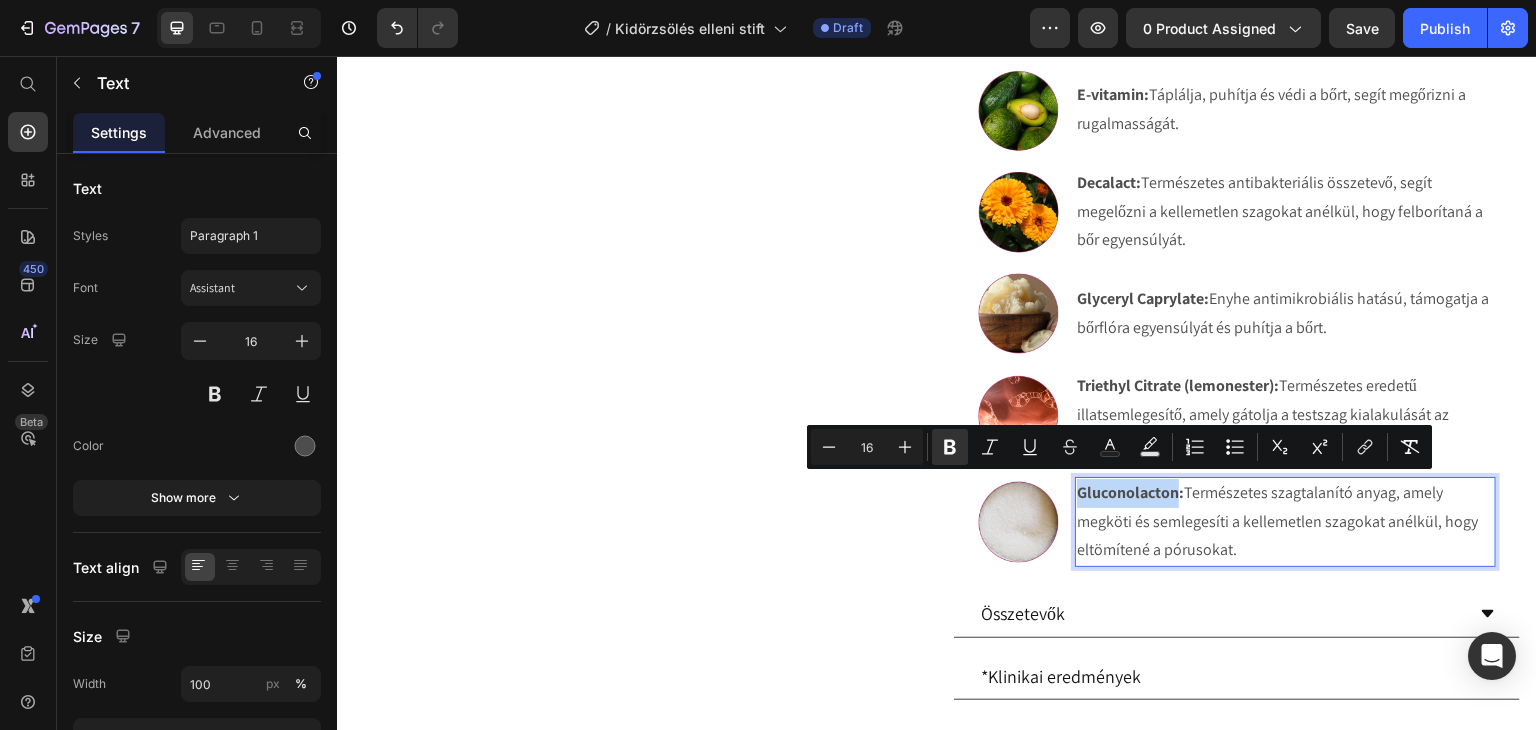 drag, startPoint x: 1171, startPoint y: 491, endPoint x: 1067, endPoint y: 495, distance: 104.0769 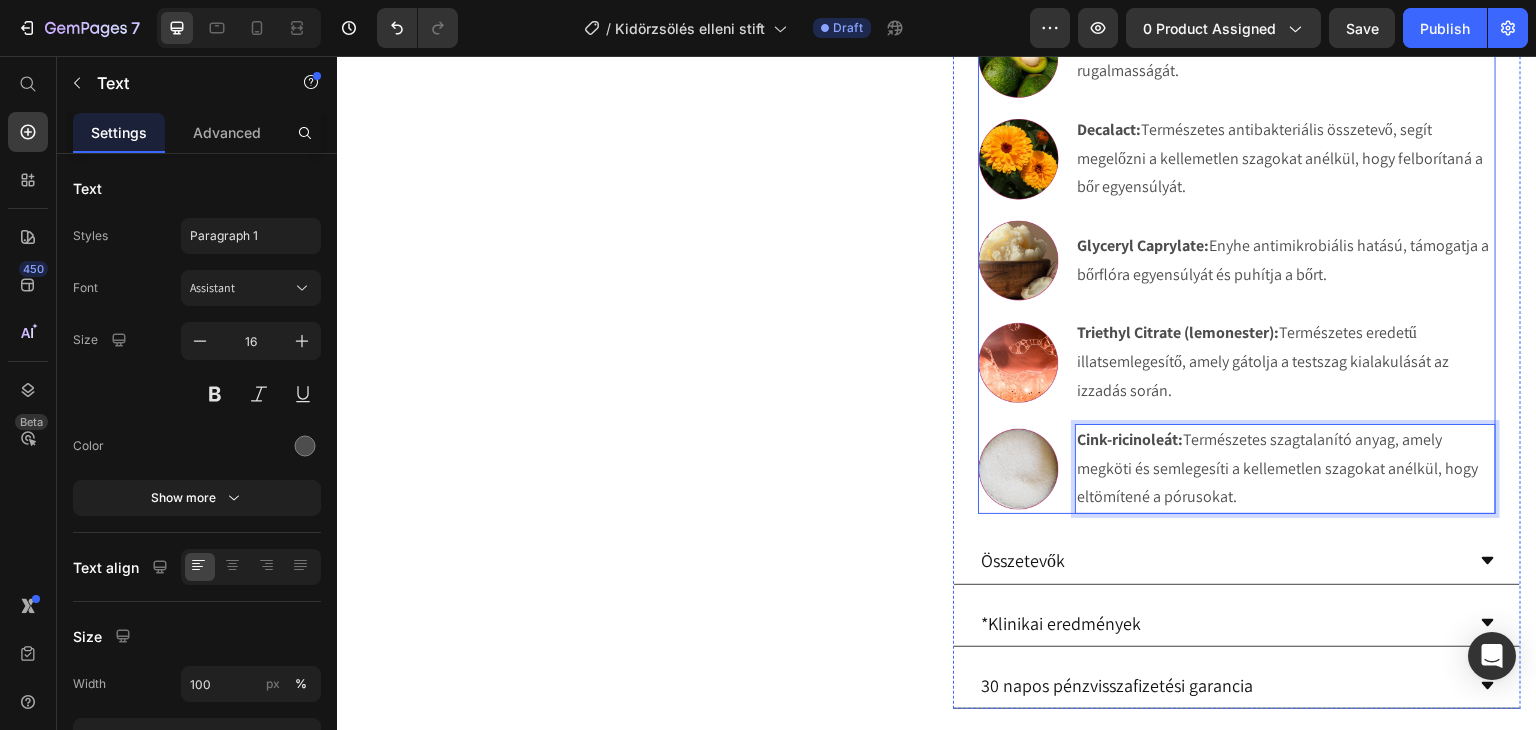 scroll, scrollTop: 1380, scrollLeft: 0, axis: vertical 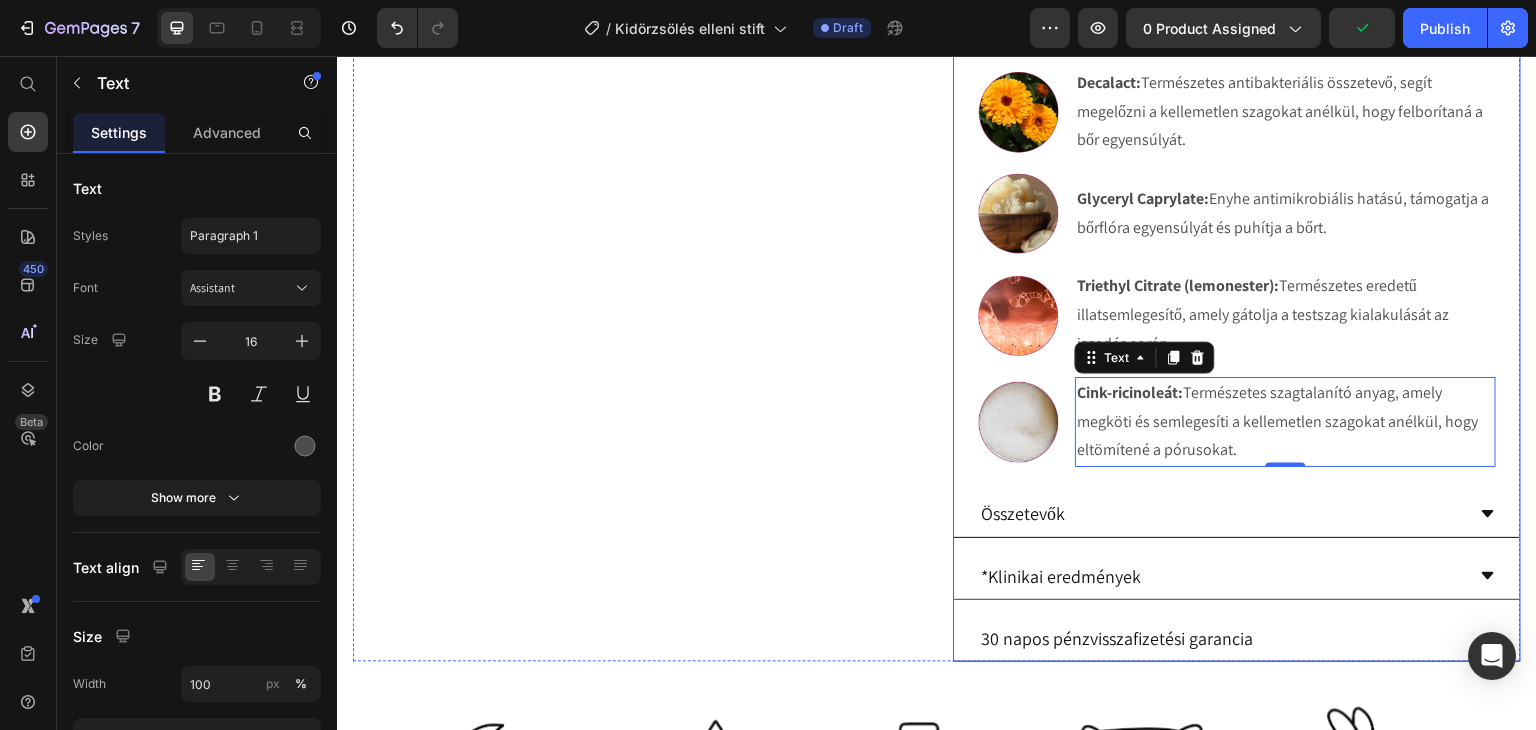 click on "Összetevők" at bounding box center [1221, 513] 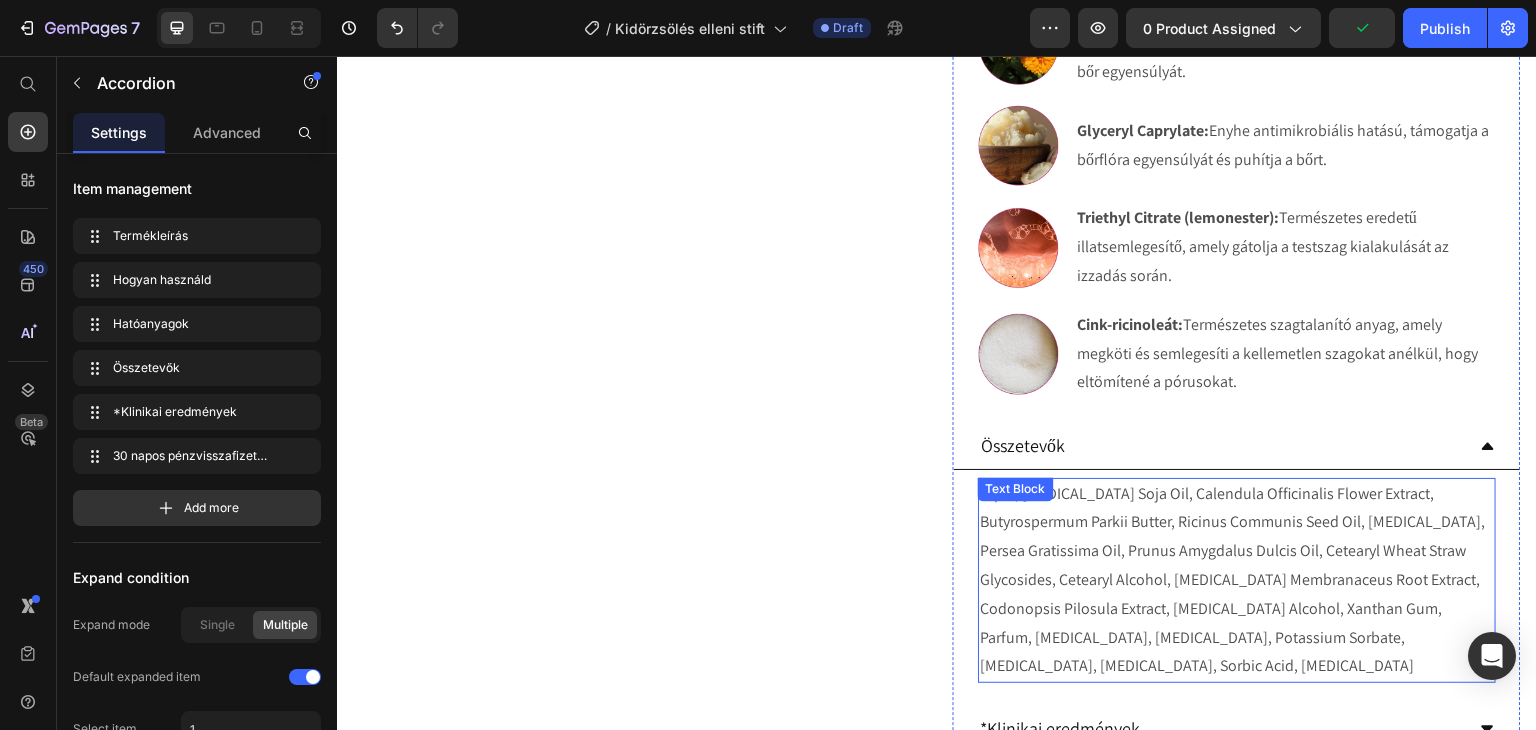 scroll, scrollTop: 1580, scrollLeft: 0, axis: vertical 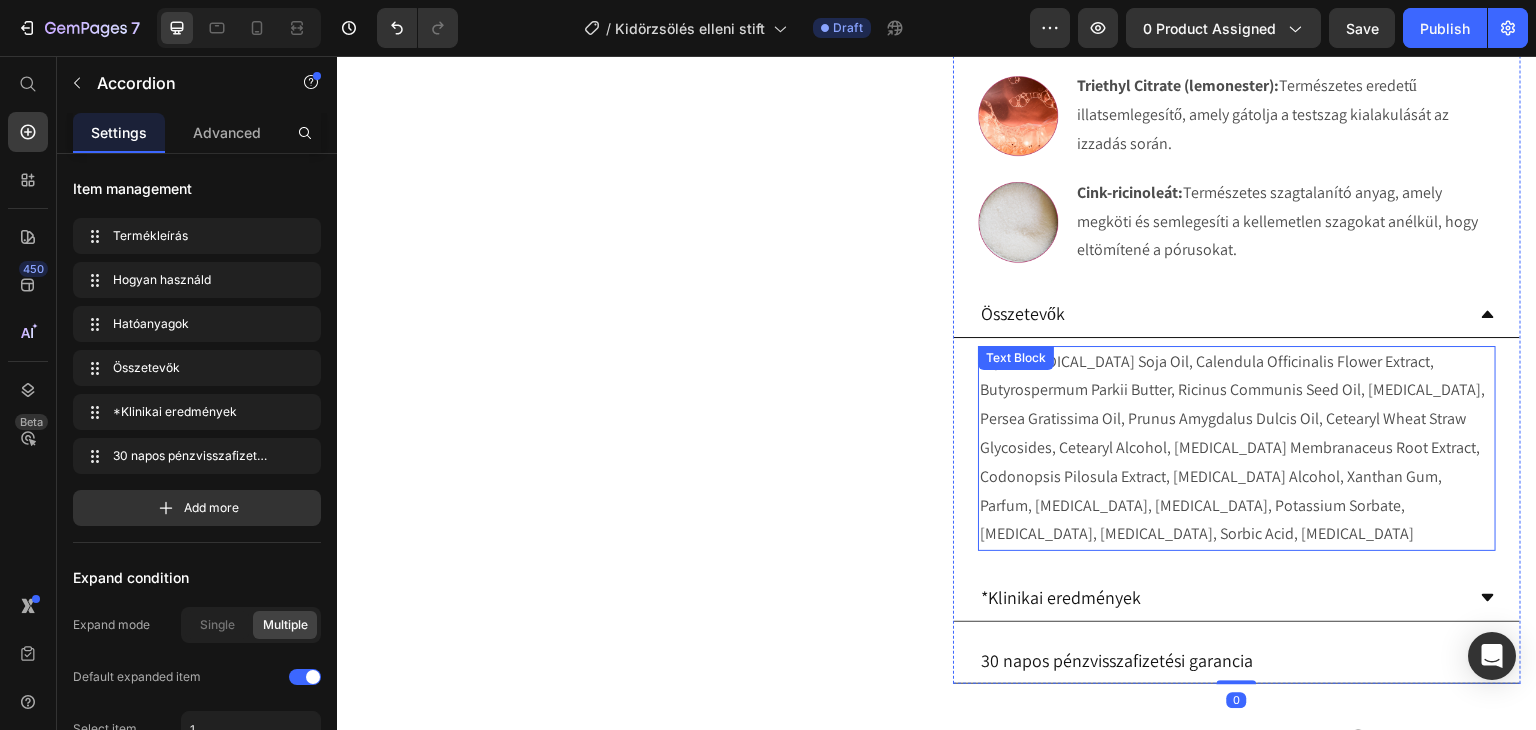 click on "Aqua, Glycine Soja Oil, Calendula Officinalis Flower Extract, Butyrospermum Parkii Butter, Ricinus Communis Seed Oil, Glycerin, Persea Gratissima Oil, Prunus Amygdalus Dulcis Oil, Cetearyl Wheat Straw Glycosides, Cetearyl Alcohol, Astragalus Membranaceus Root Extract, Codonopsis Pilosula Extract, Benzyl Alcohol, Xanthan Gum, Parfum, Gluconolactone, Salicylic Acid, Potassium Sorbate, Sodium Benzoate, Lactic Acid, Sorbic Acid, Tocopherol" at bounding box center (1237, 449) 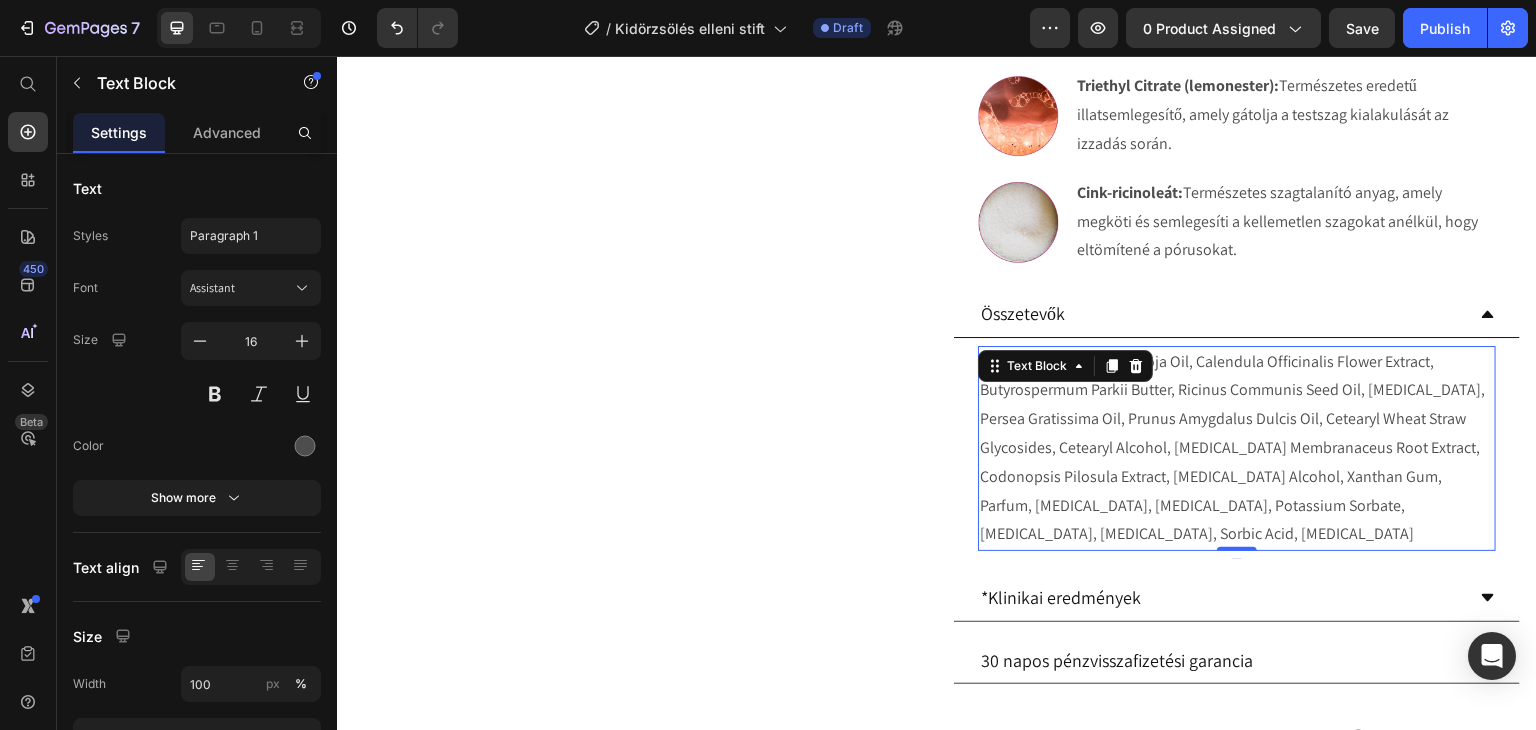 click on "Aqua, Glycine Soja Oil, Calendula Officinalis Flower Extract, Butyrospermum Parkii Butter, Ricinus Communis Seed Oil, Glycerin, Persea Gratissima Oil, Prunus Amygdalus Dulcis Oil, Cetearyl Wheat Straw Glycosides, Cetearyl Alcohol, Astragalus Membranaceus Root Extract, Codonopsis Pilosula Extract, Benzyl Alcohol, Xanthan Gum, Parfum, Gluconolactone, Salicylic Acid, Potassium Sorbate, Sodium Benzoate, Lactic Acid, Sorbic Acid, Tocopherol" at bounding box center [1237, 449] 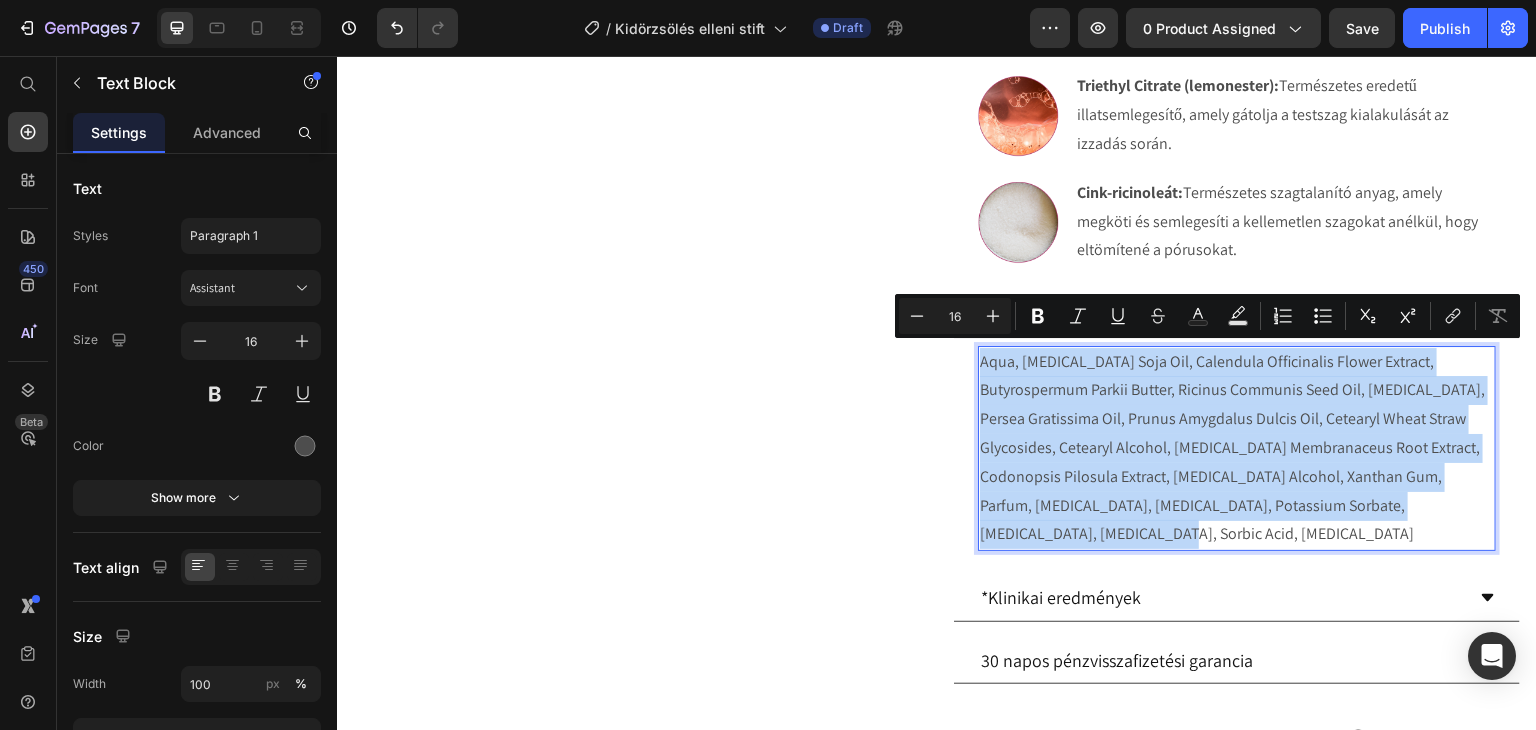 drag, startPoint x: 1018, startPoint y: 478, endPoint x: 976, endPoint y: 360, distance: 125.25175 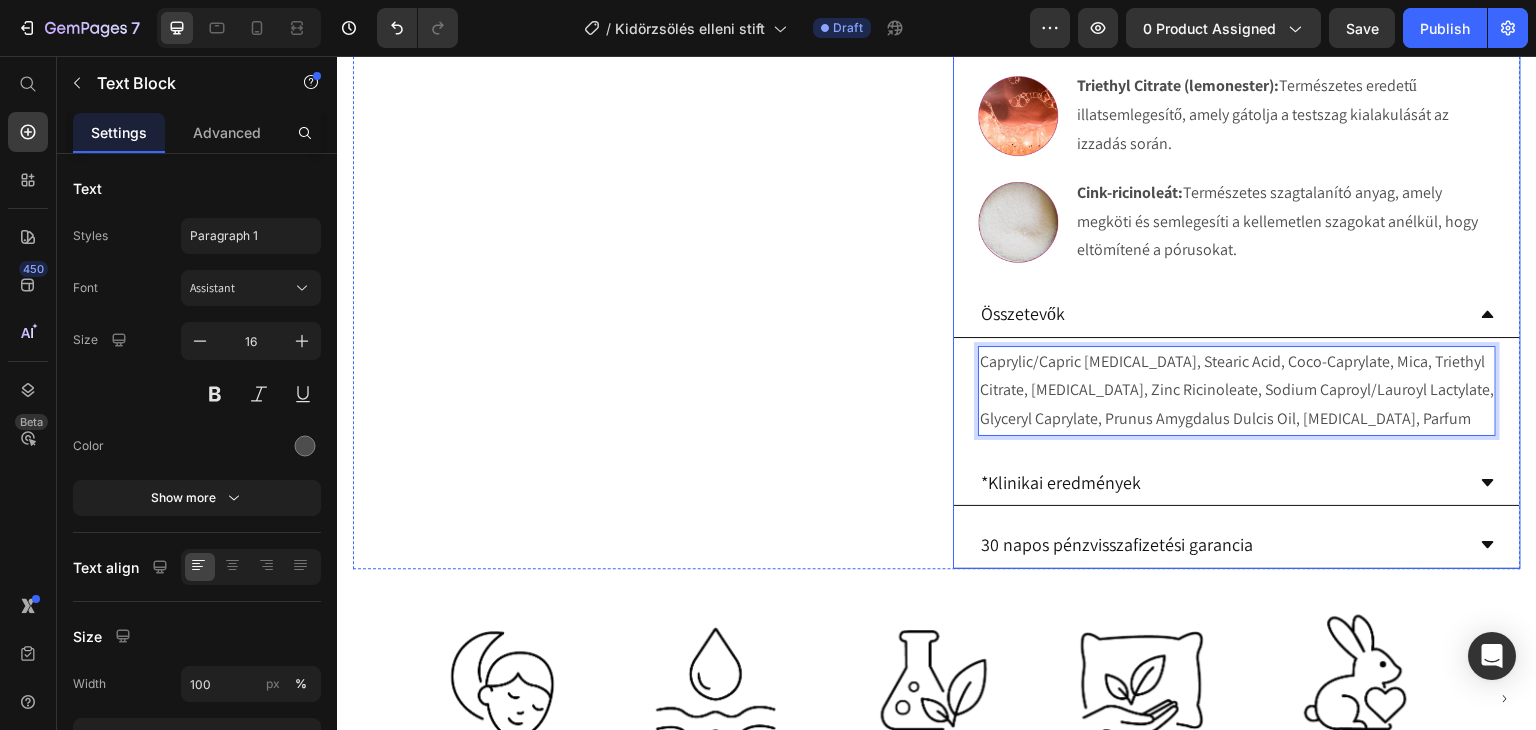 scroll, scrollTop: 1780, scrollLeft: 0, axis: vertical 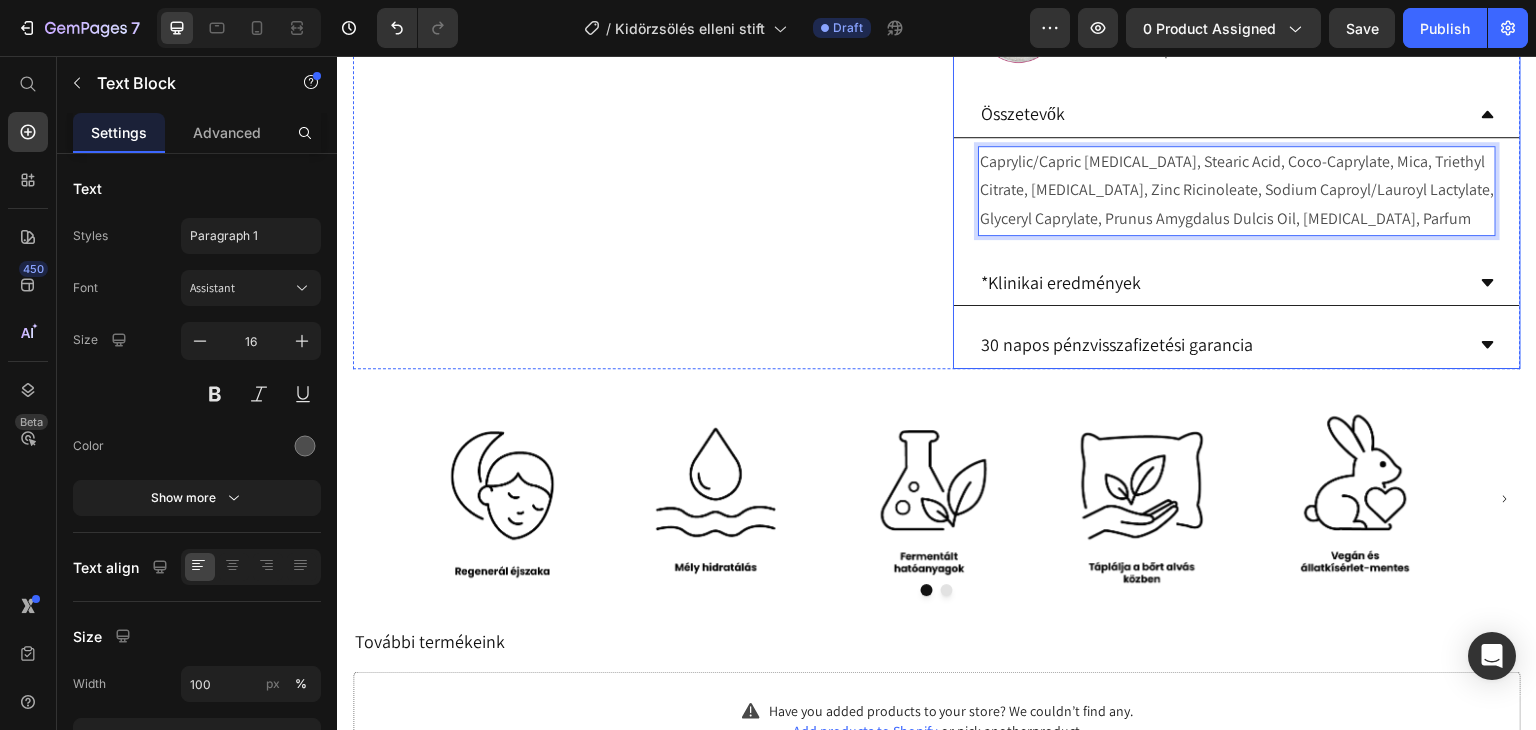 click on "30 napos pénzvisszafizetési garancia" at bounding box center [1221, 344] 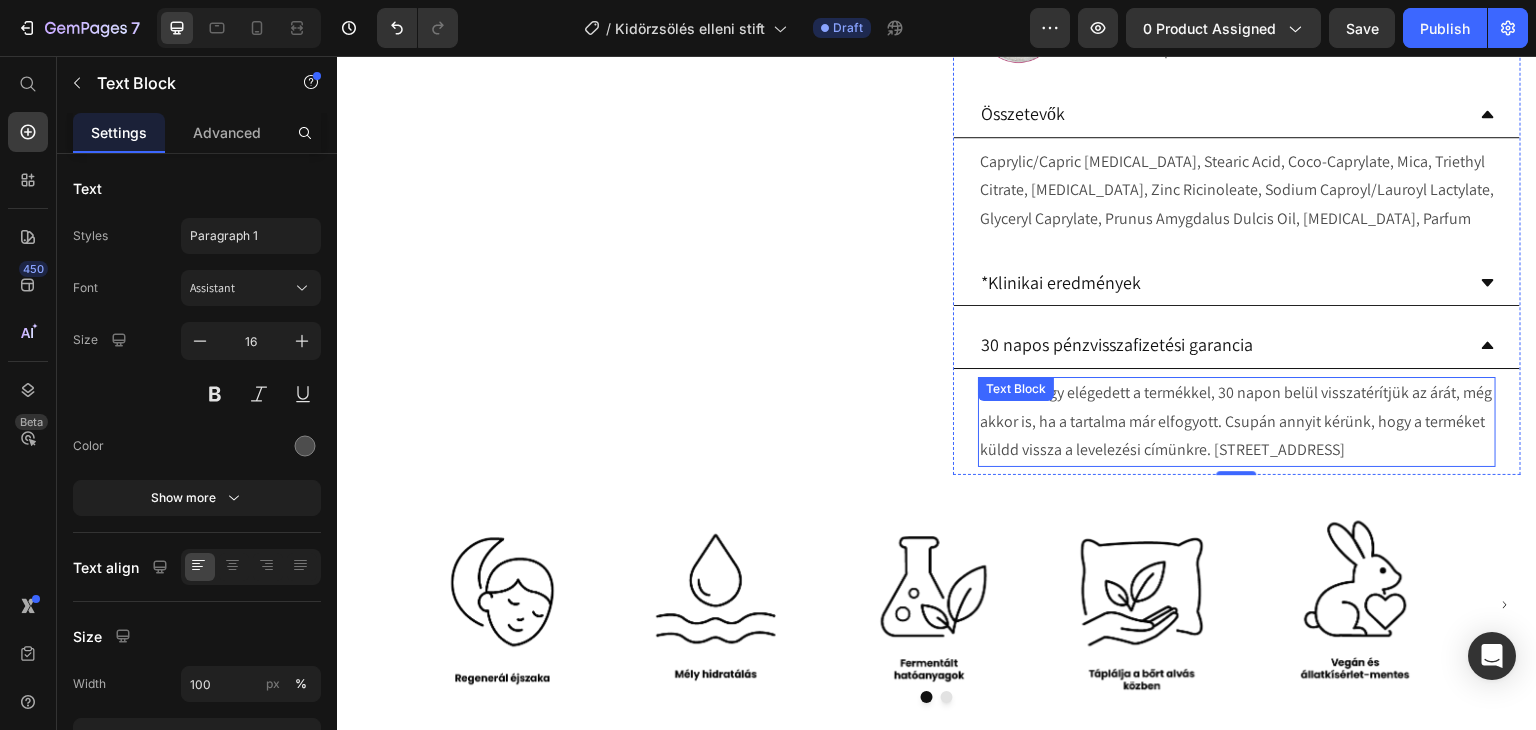 click on "Ha nem vagy elégedett a termékkel, 30 napon belül visszatérítjük az árát, még akkor is, ha a tartalma már elfogyott. Csupán annyit kérünk, hogy a terméket küldd vissza a levelezési címünkre. 1211 Budapest Színesfém utca 7/A" at bounding box center (1237, 422) 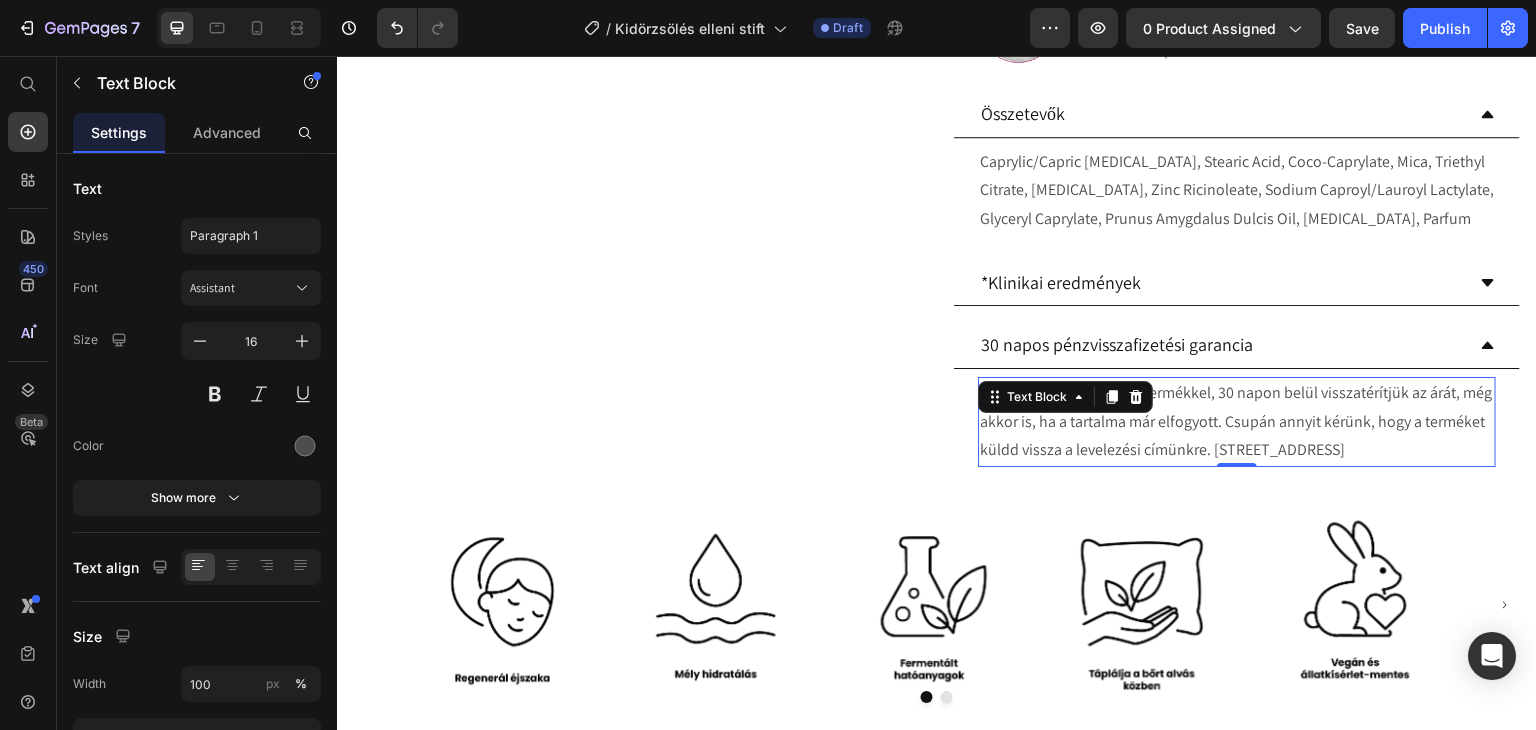 click on "Ha nem vagy elégedett a termékkel, 30 napon belül visszatérítjük az árát, még akkor is, ha a tartalma már elfogyott. Csupán annyit kérünk, hogy a terméket küldd vissza a levelezési címünkre. 1211 Budapest Színesfém utca 7/A" at bounding box center [1237, 422] 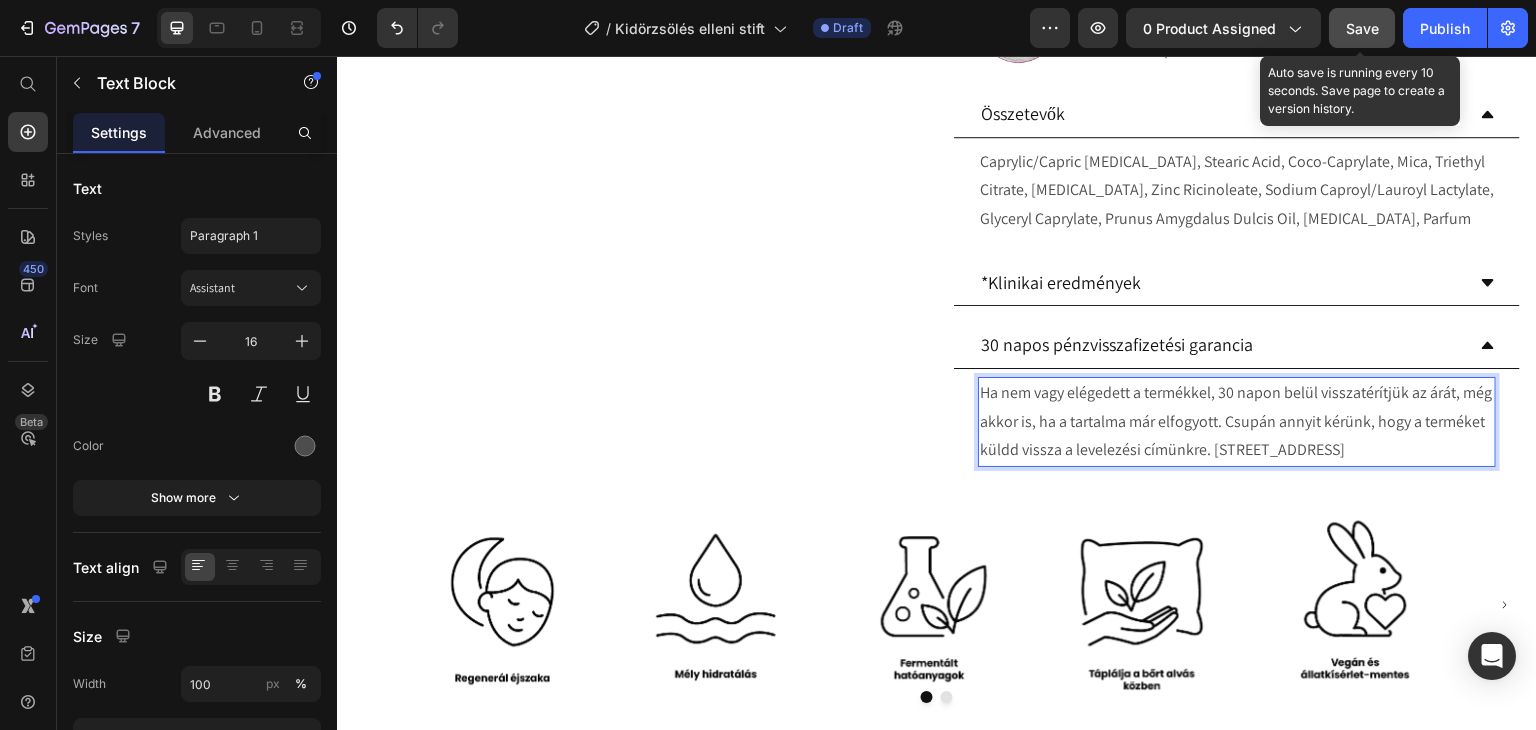 click on "Save" at bounding box center [1362, 28] 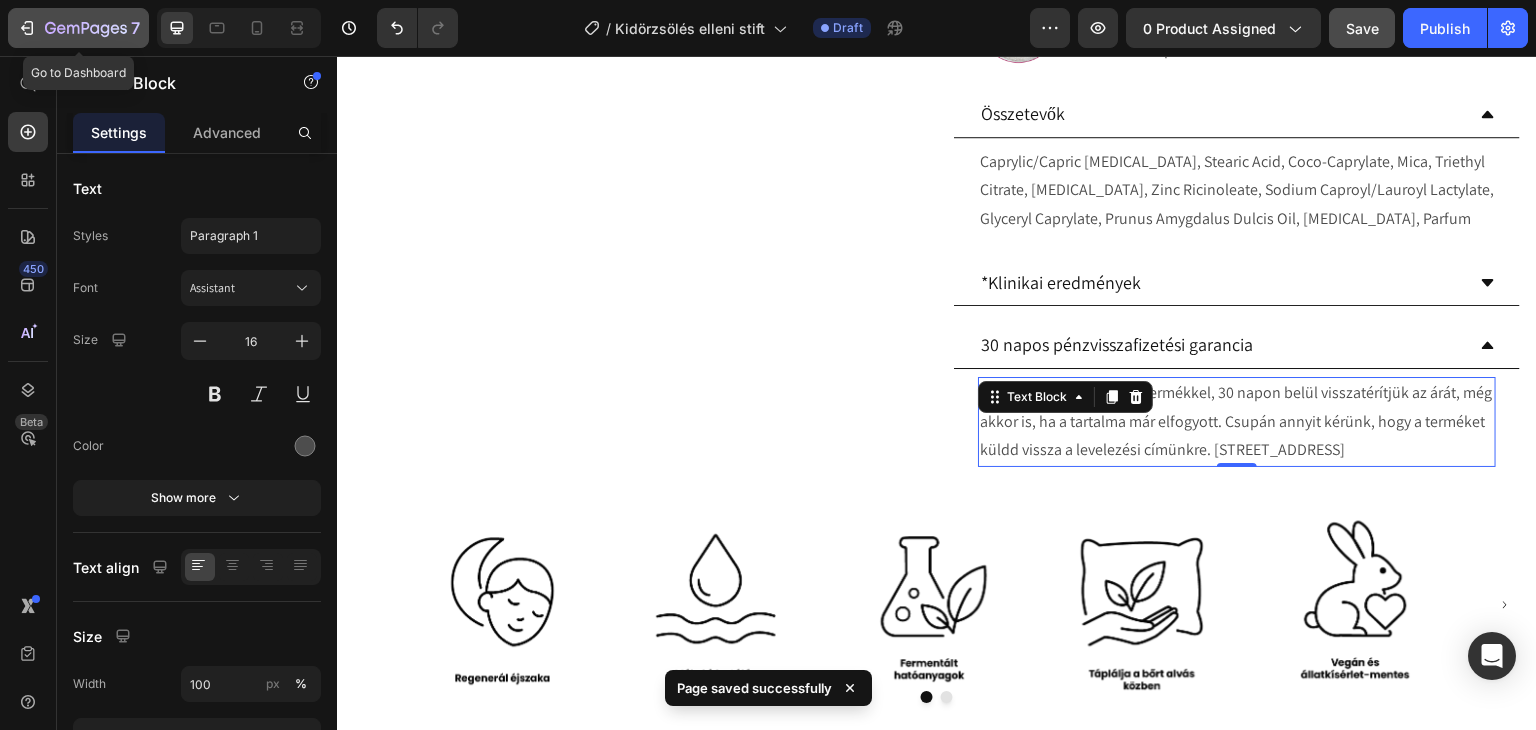 click 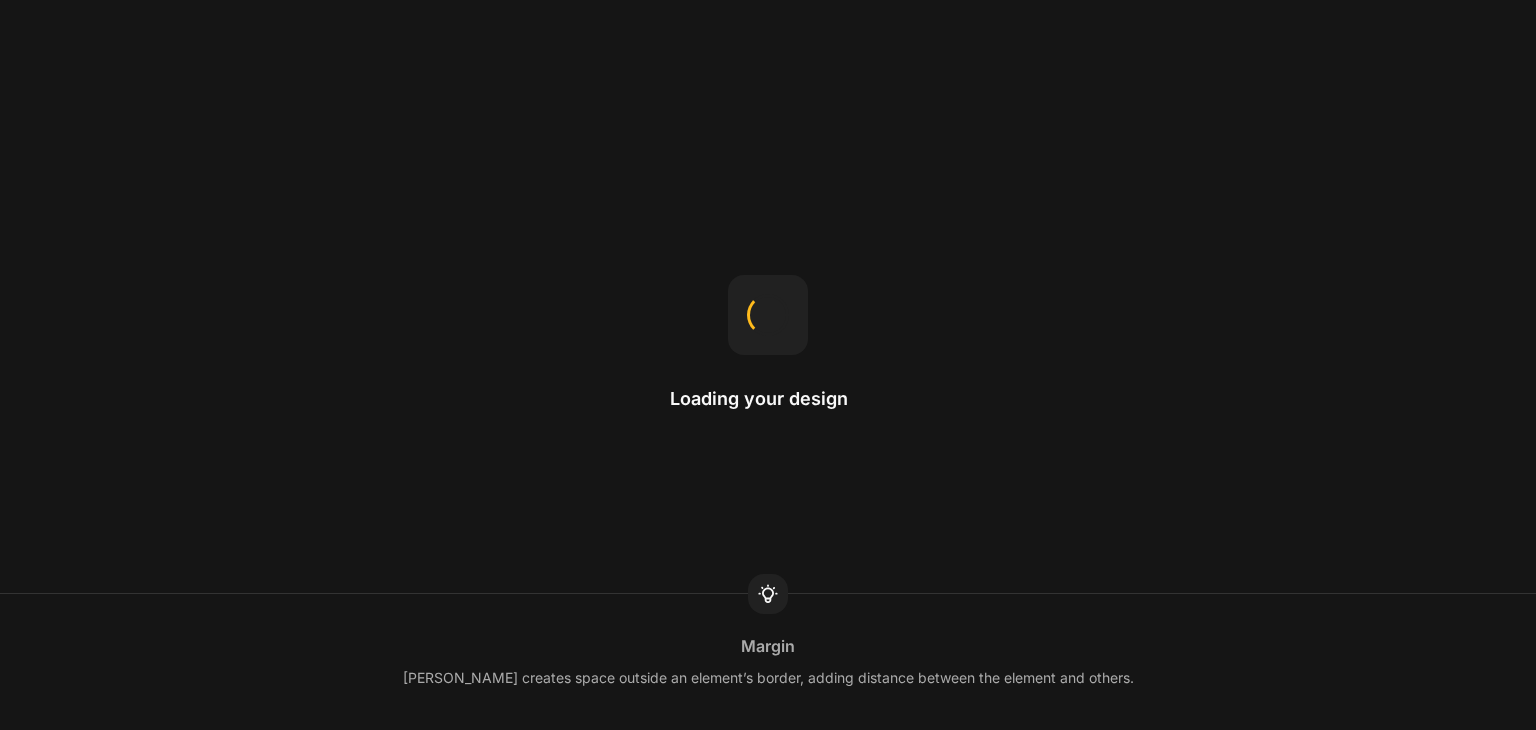 scroll, scrollTop: 0, scrollLeft: 0, axis: both 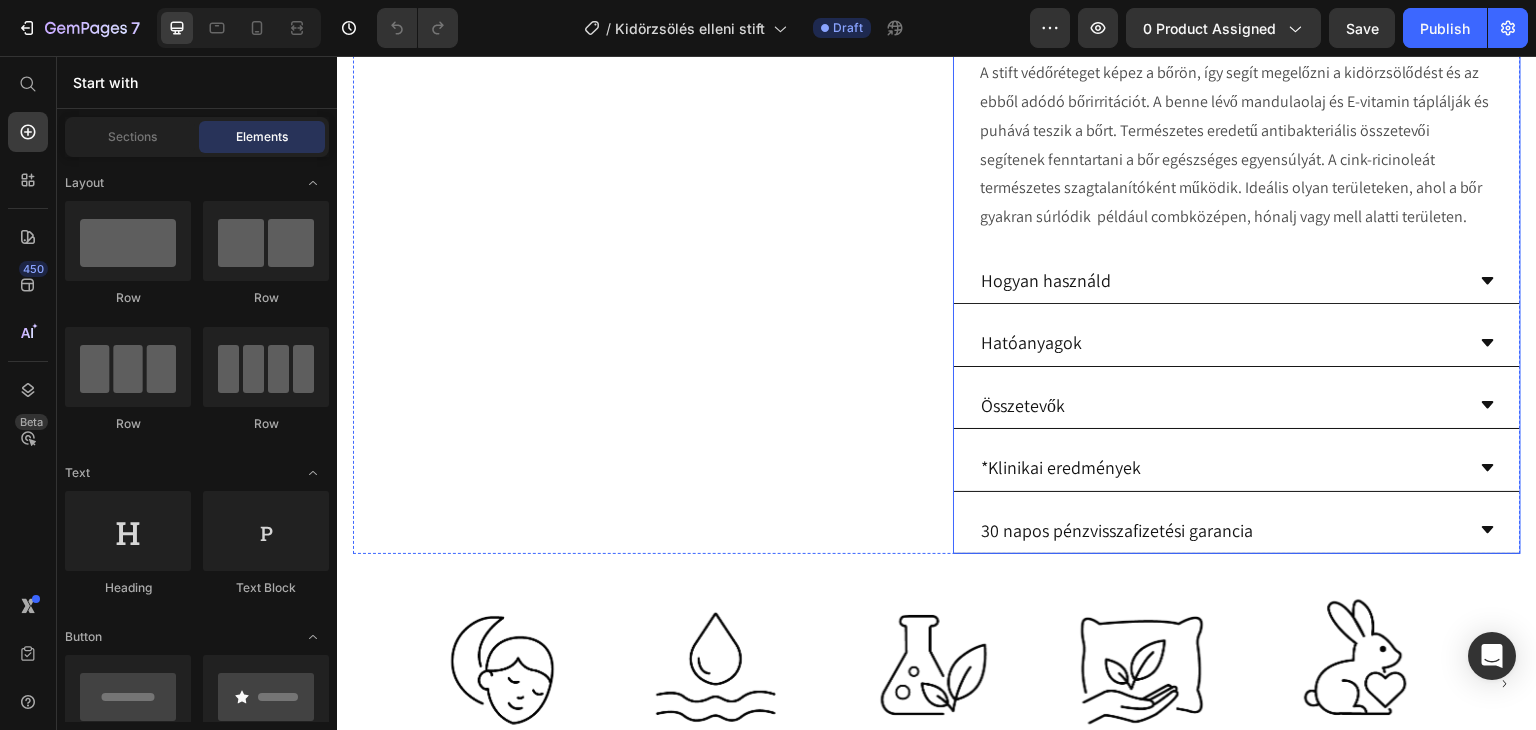 click on "Hatóanyagok" at bounding box center [1221, 342] 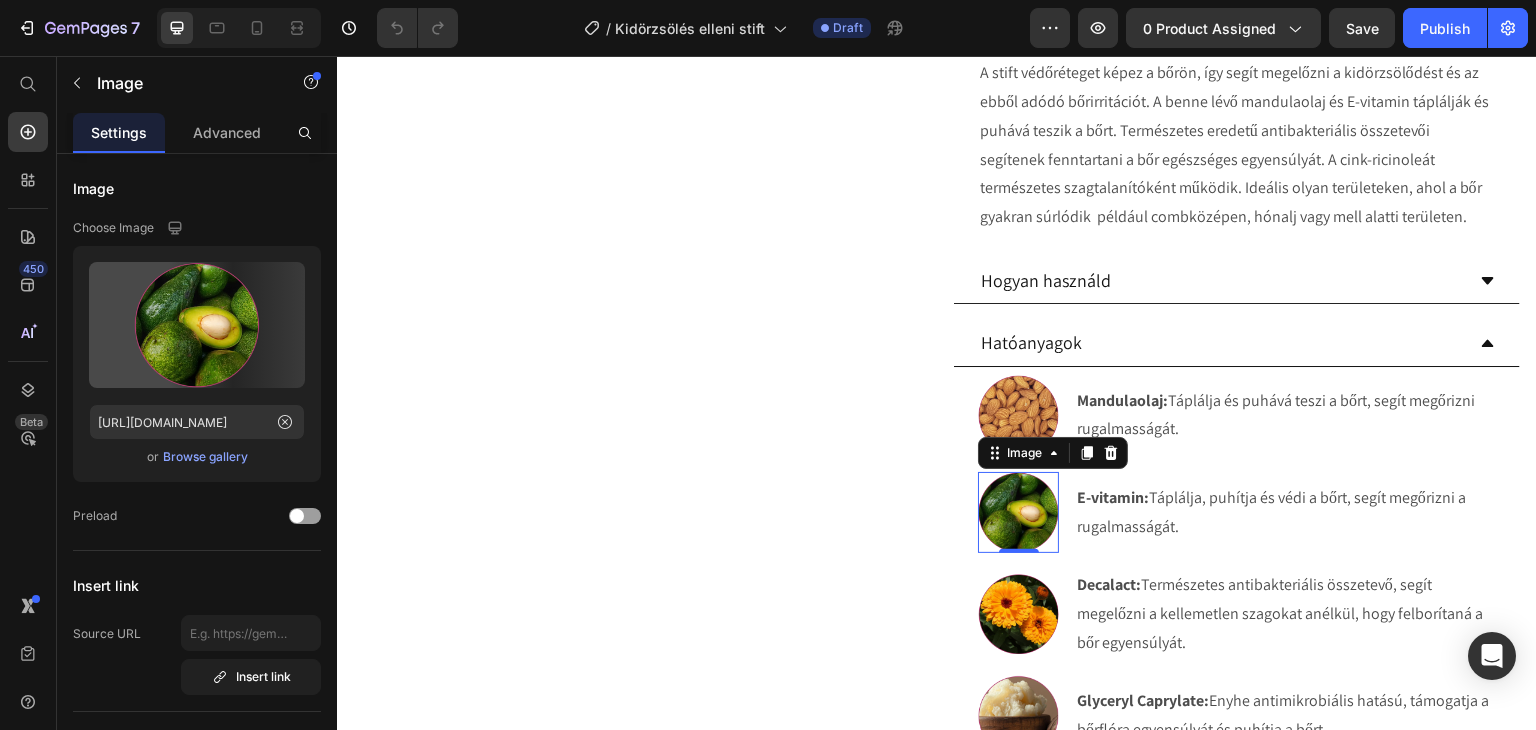 click at bounding box center (1018, 512) 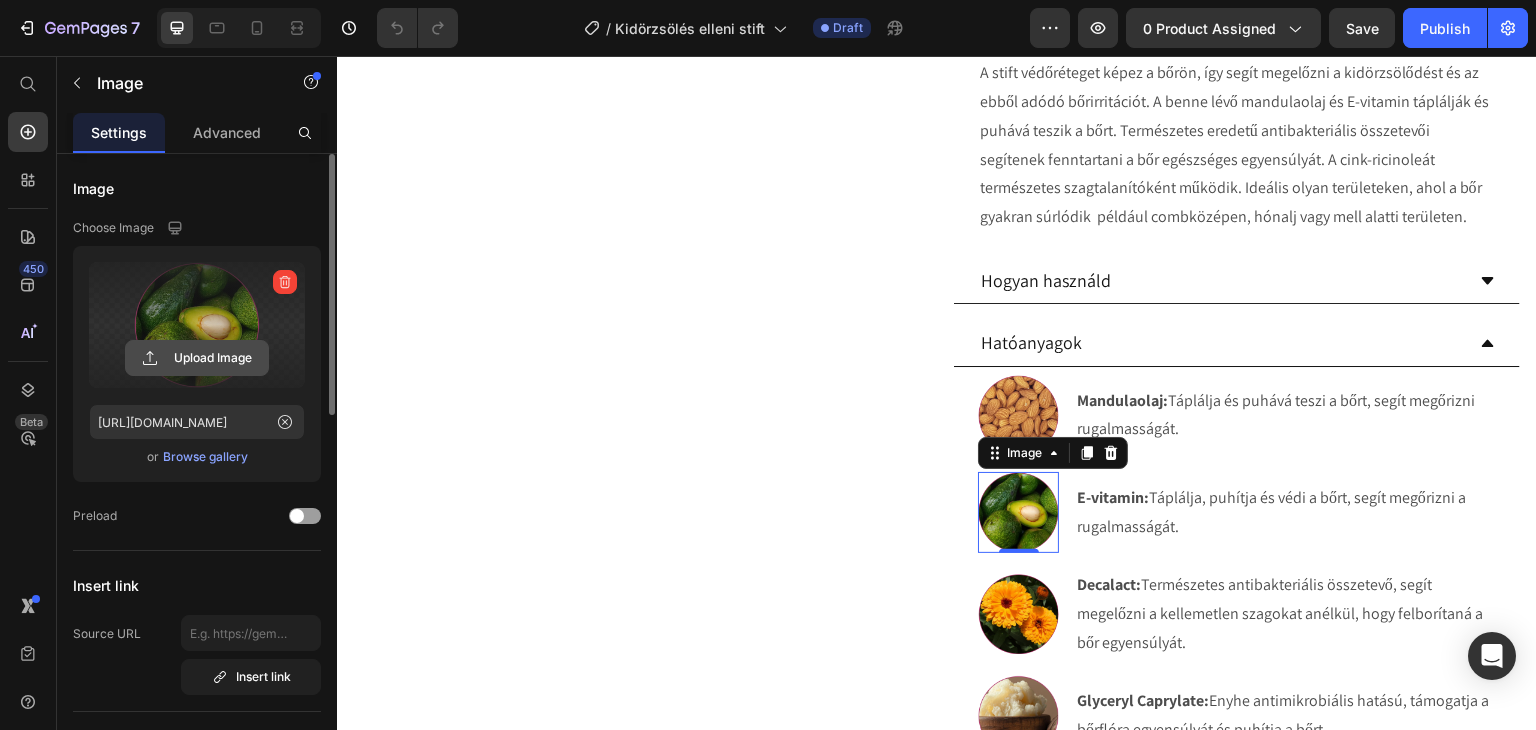 click 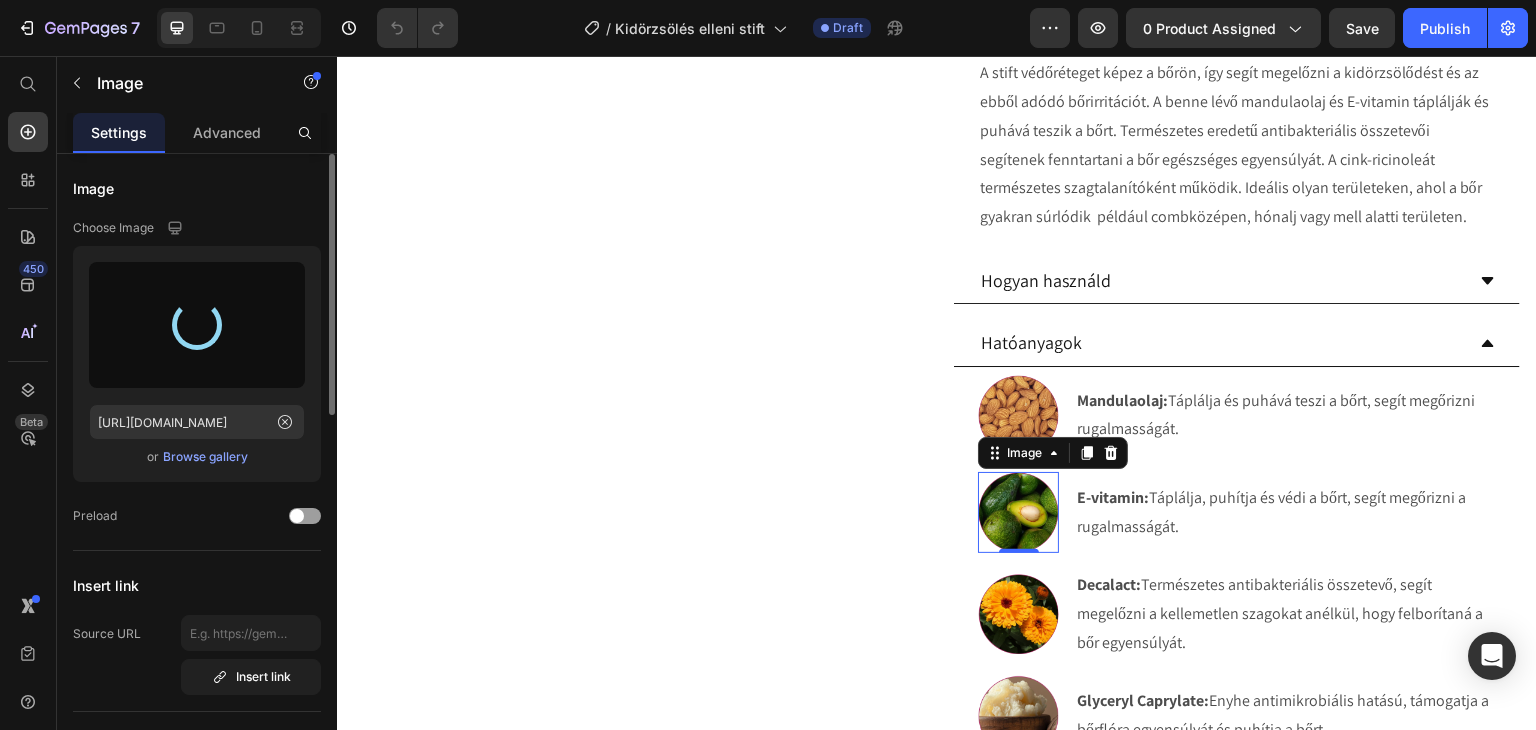 type on "[URL][DOMAIN_NAME]" 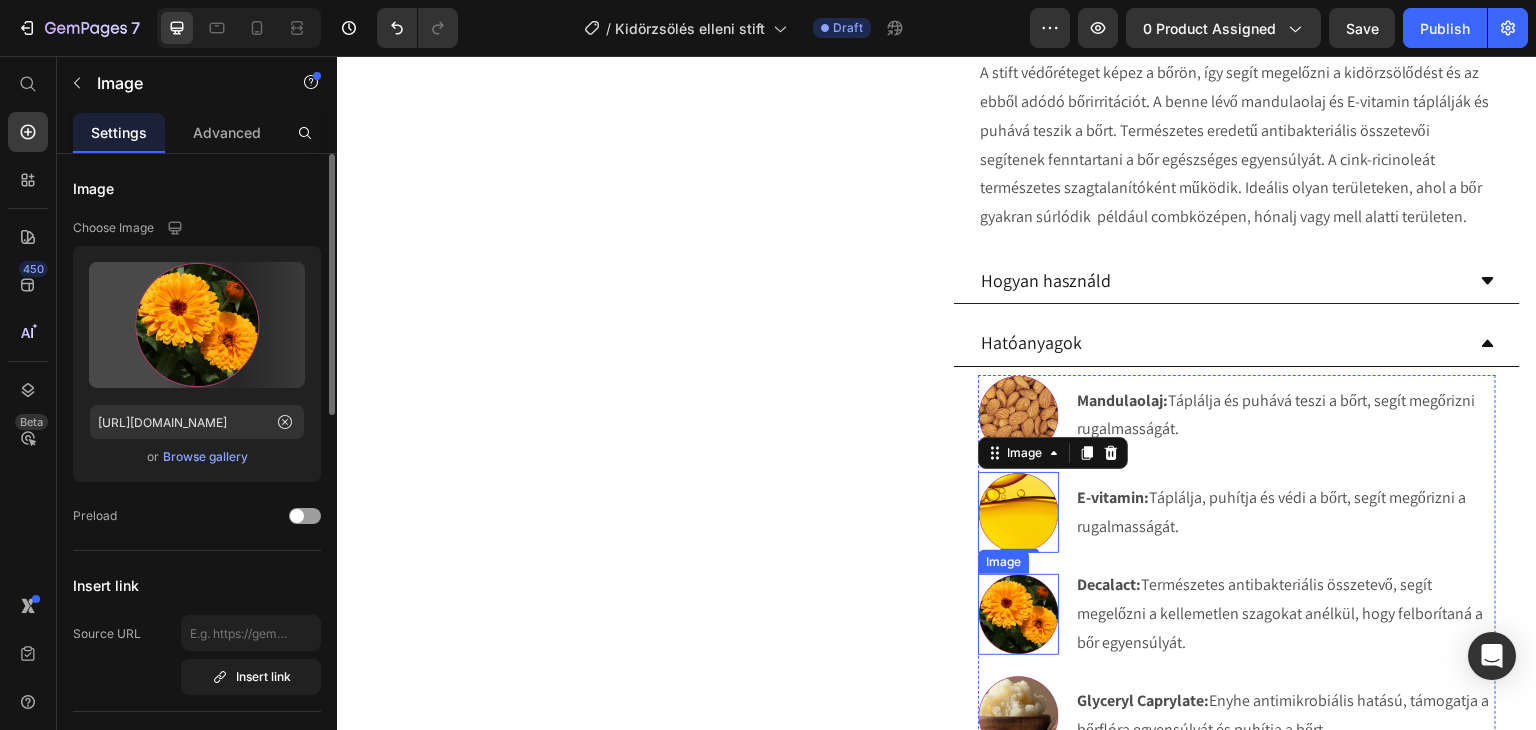 click at bounding box center [1018, 614] 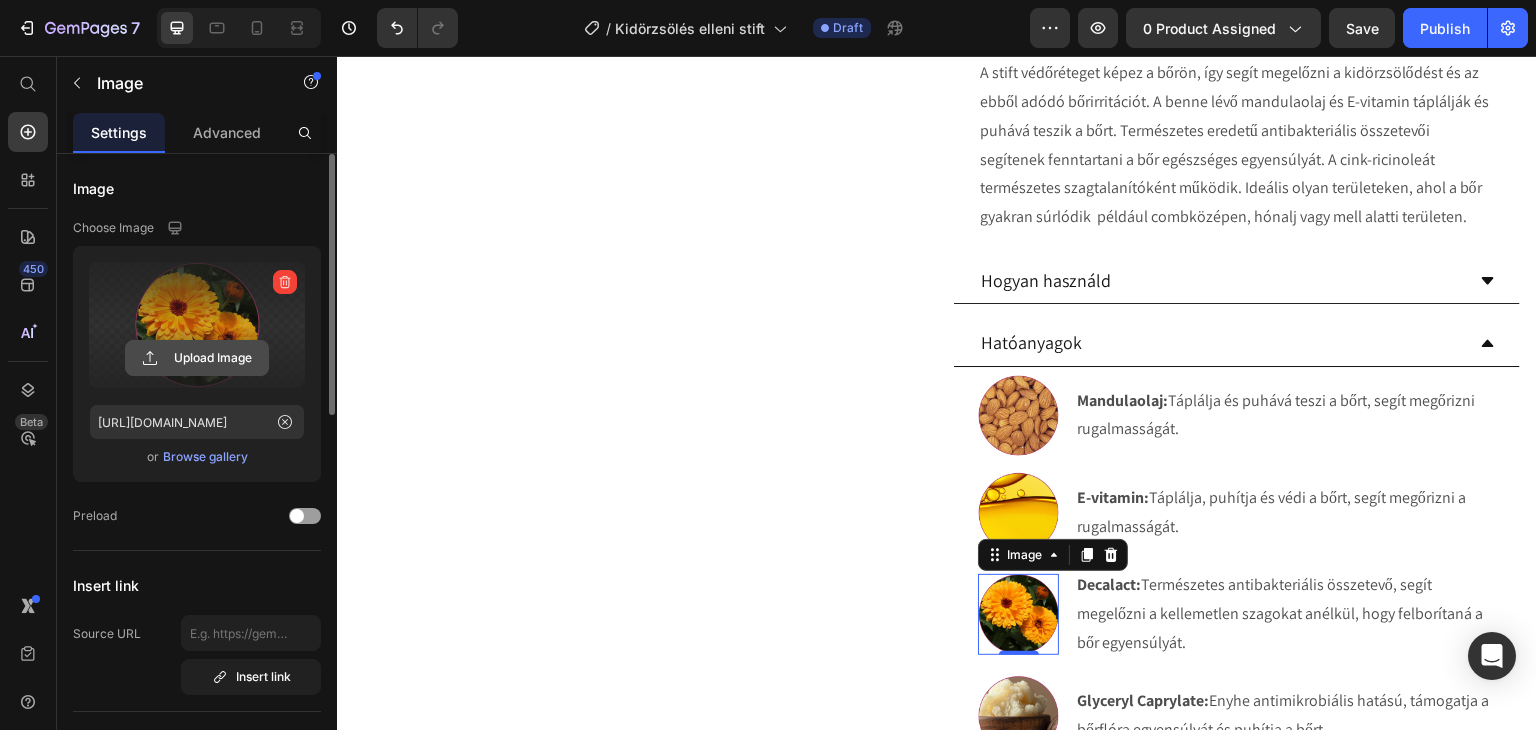 click 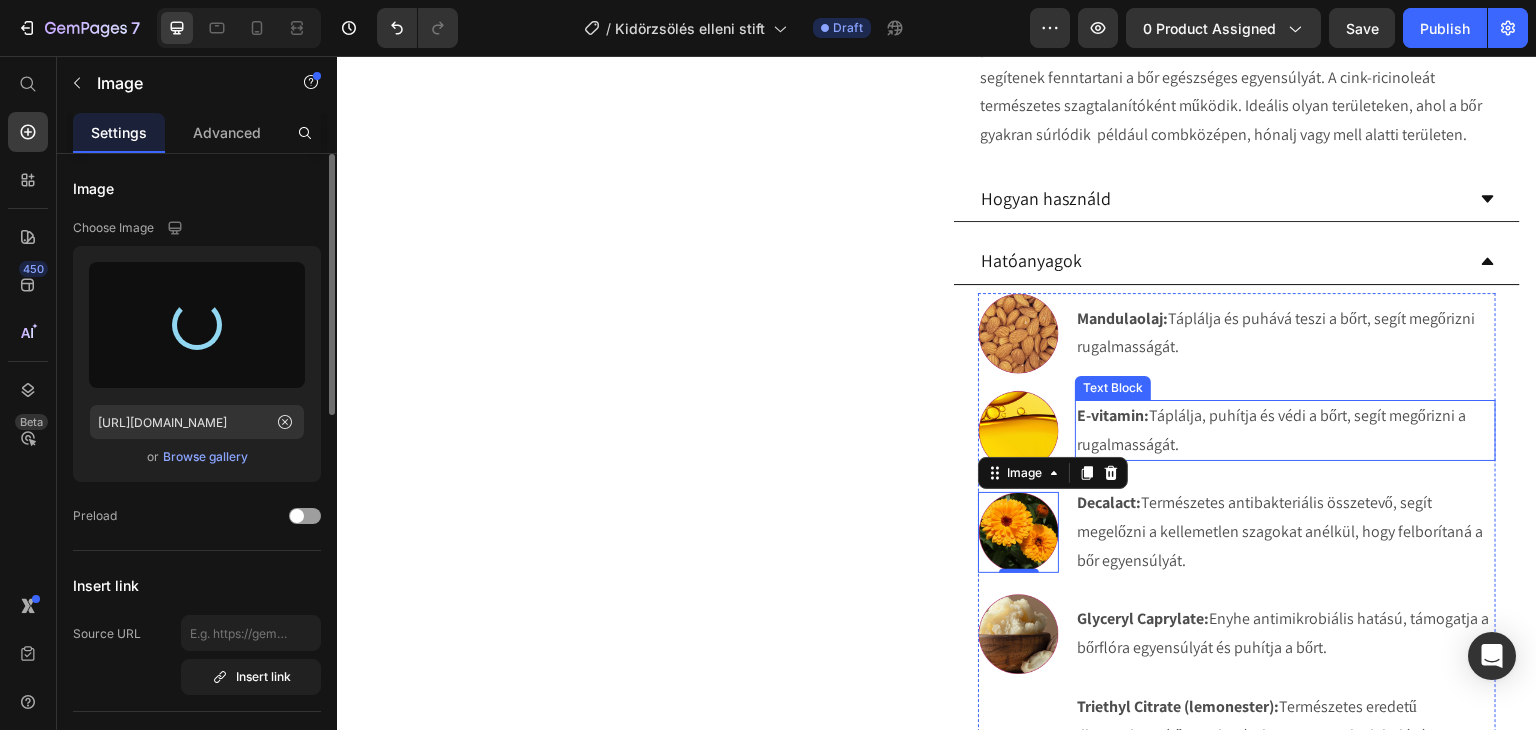 scroll, scrollTop: 1000, scrollLeft: 0, axis: vertical 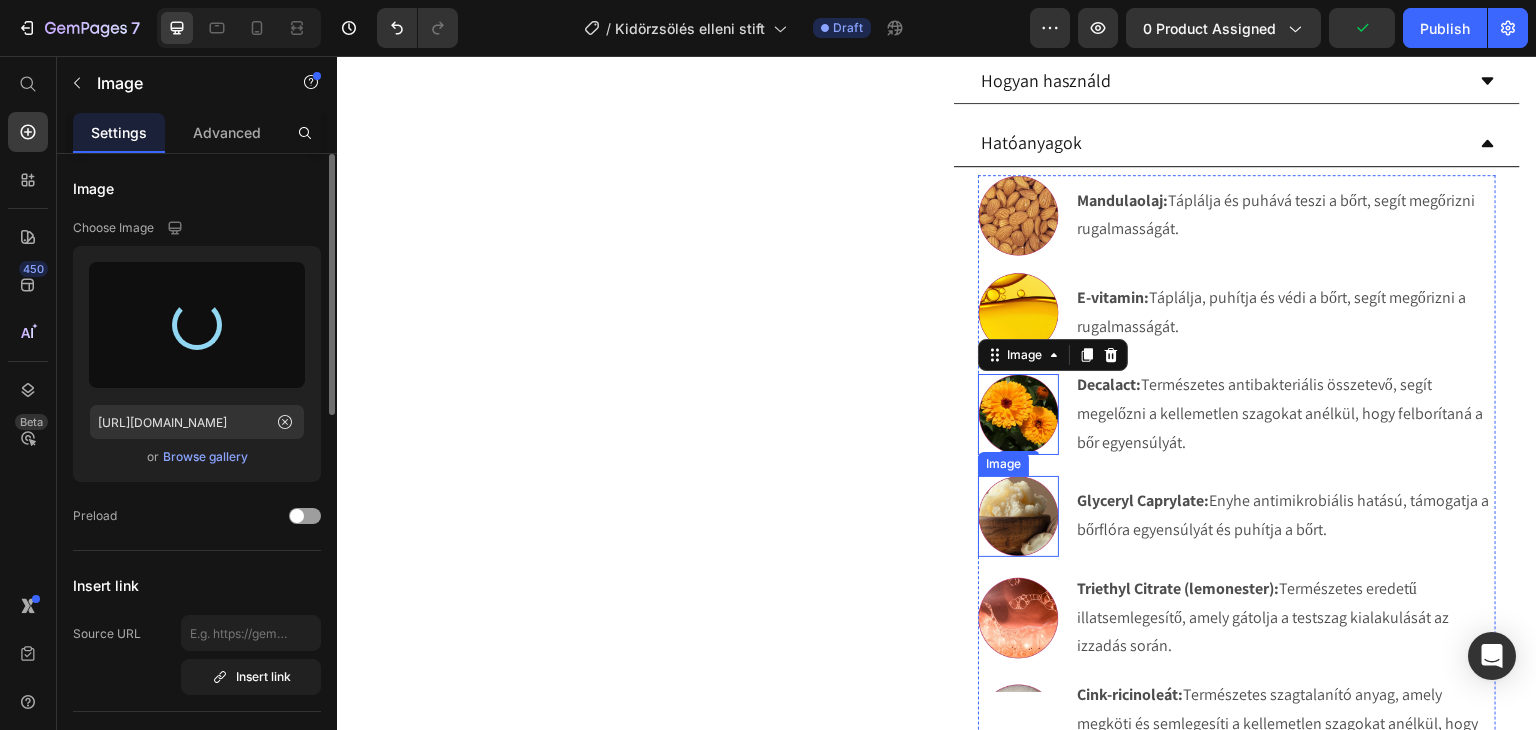 type on "[URL][DOMAIN_NAME]" 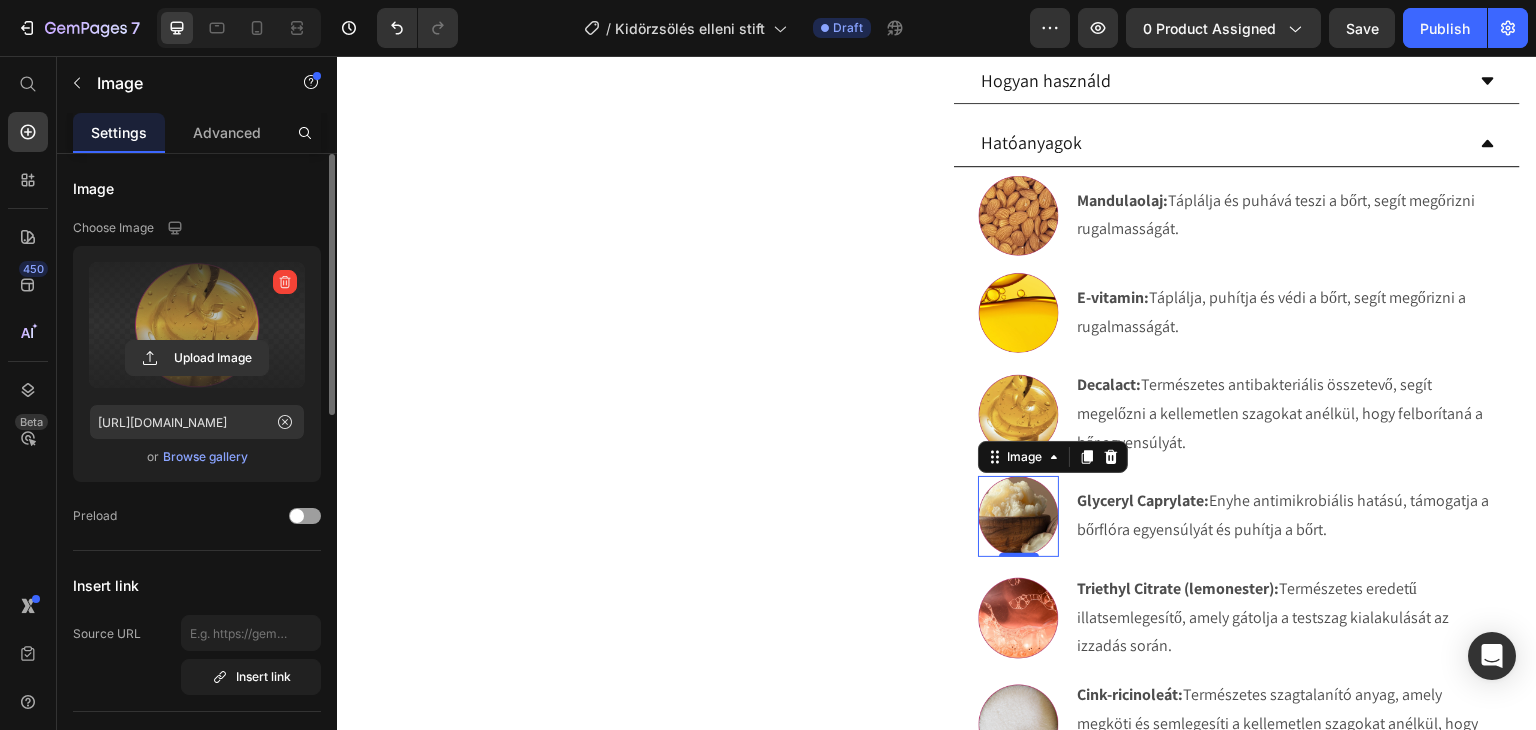 click at bounding box center [1018, 516] 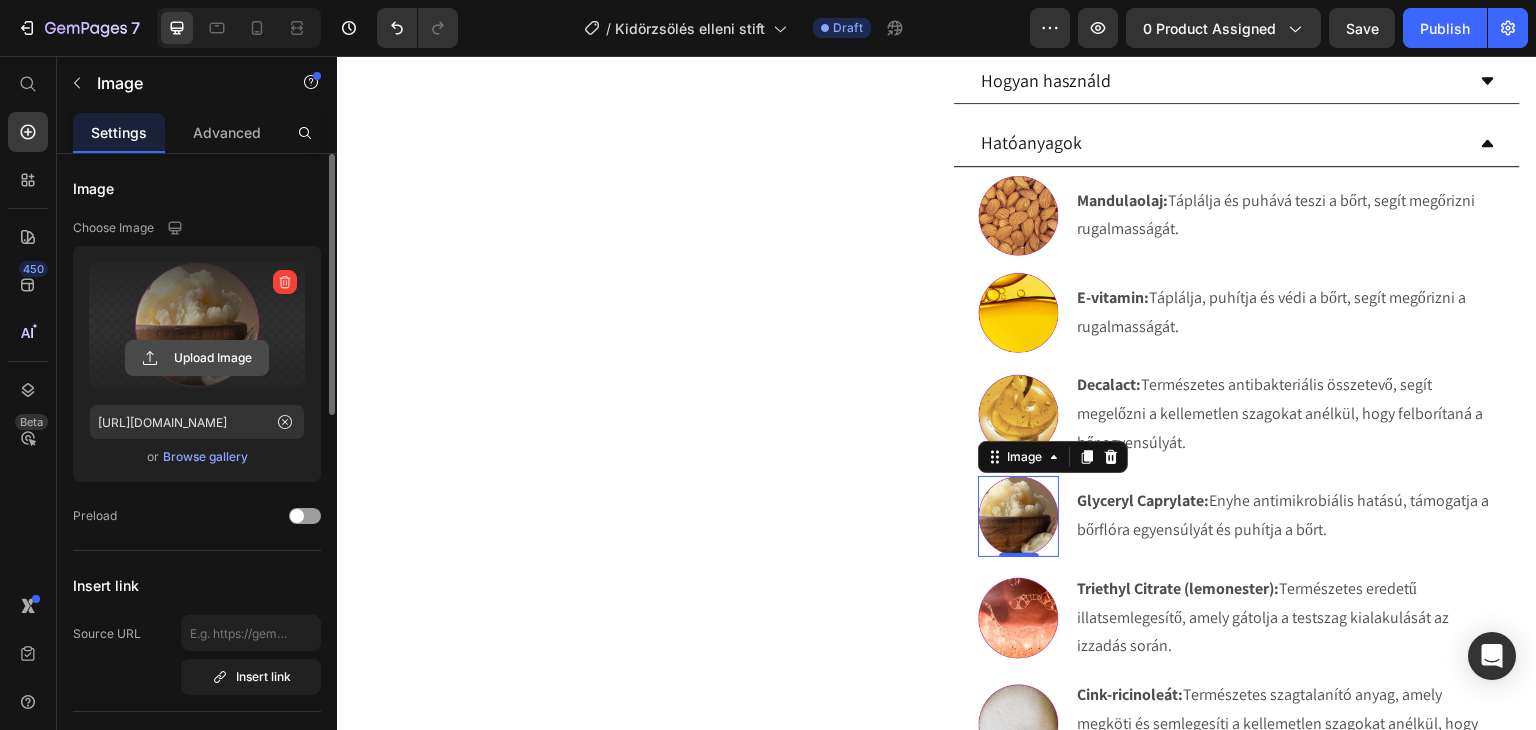 click 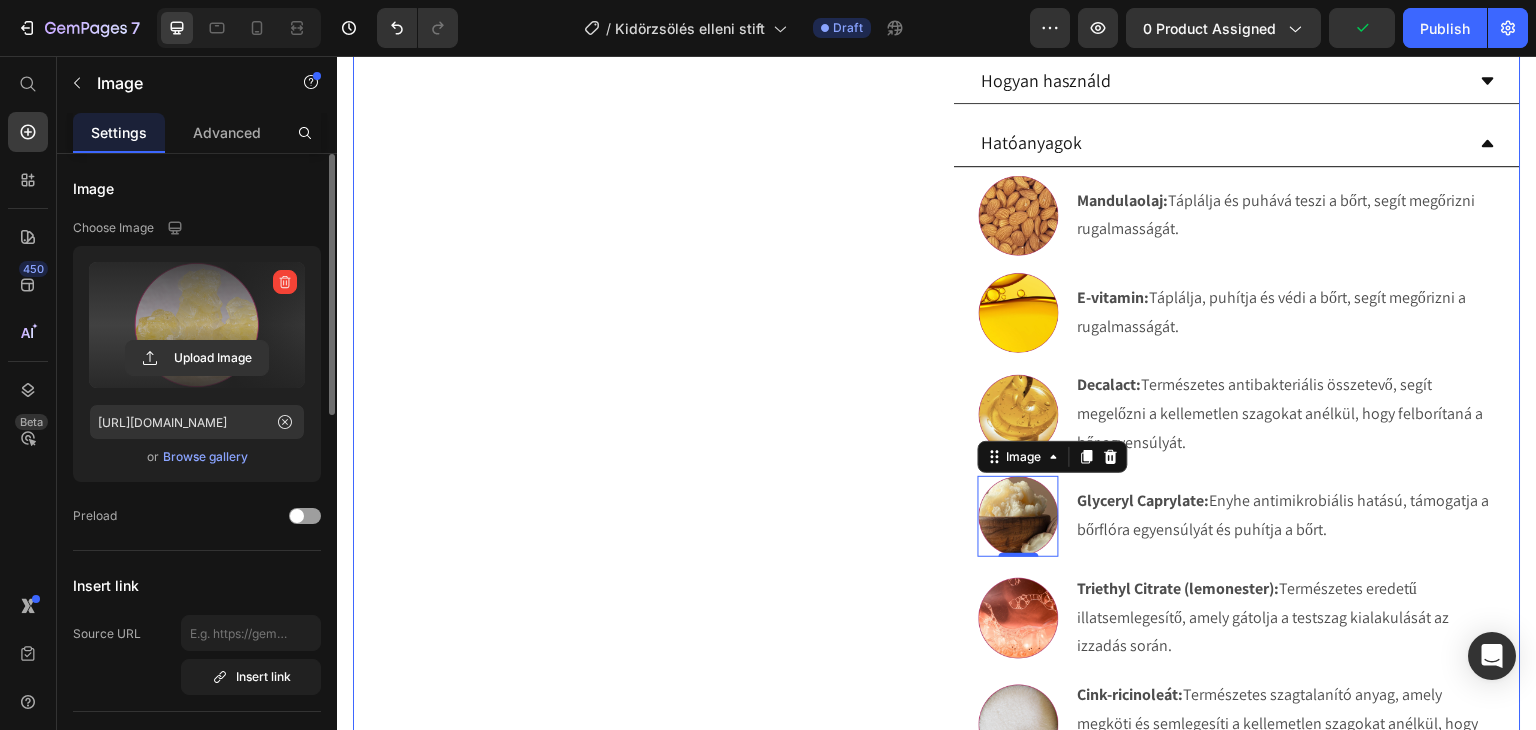 type on "[URL][DOMAIN_NAME]" 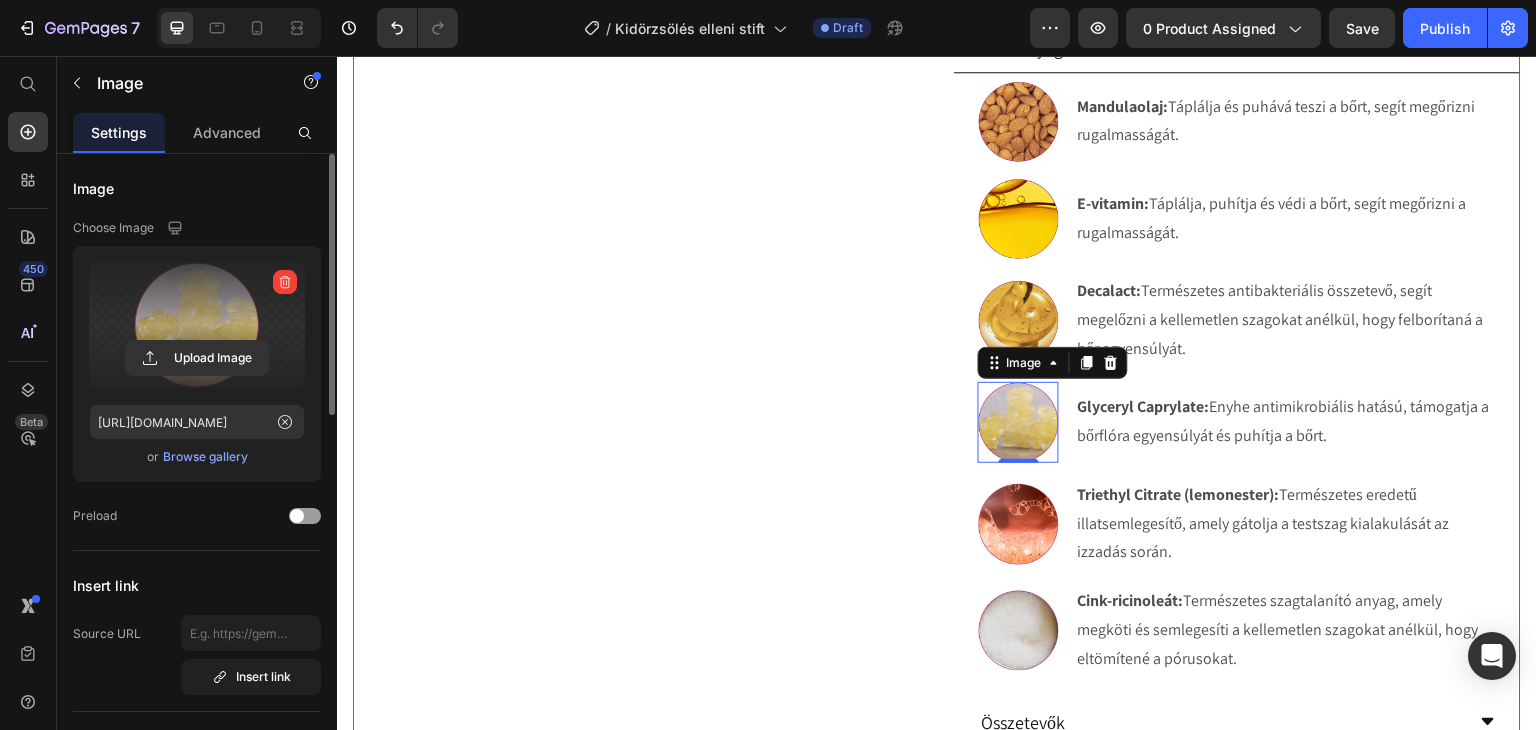 scroll, scrollTop: 1200, scrollLeft: 0, axis: vertical 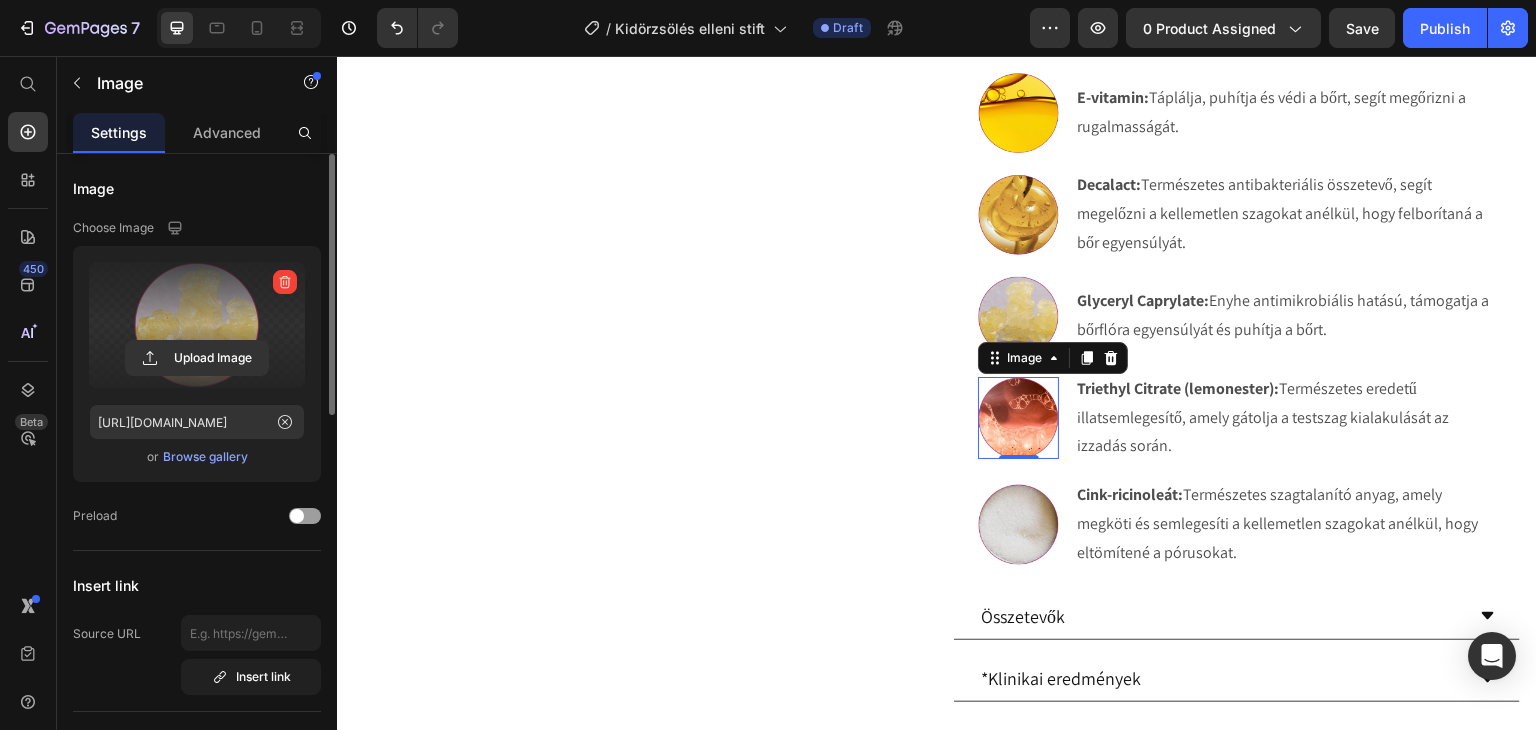 click at bounding box center (1018, 417) 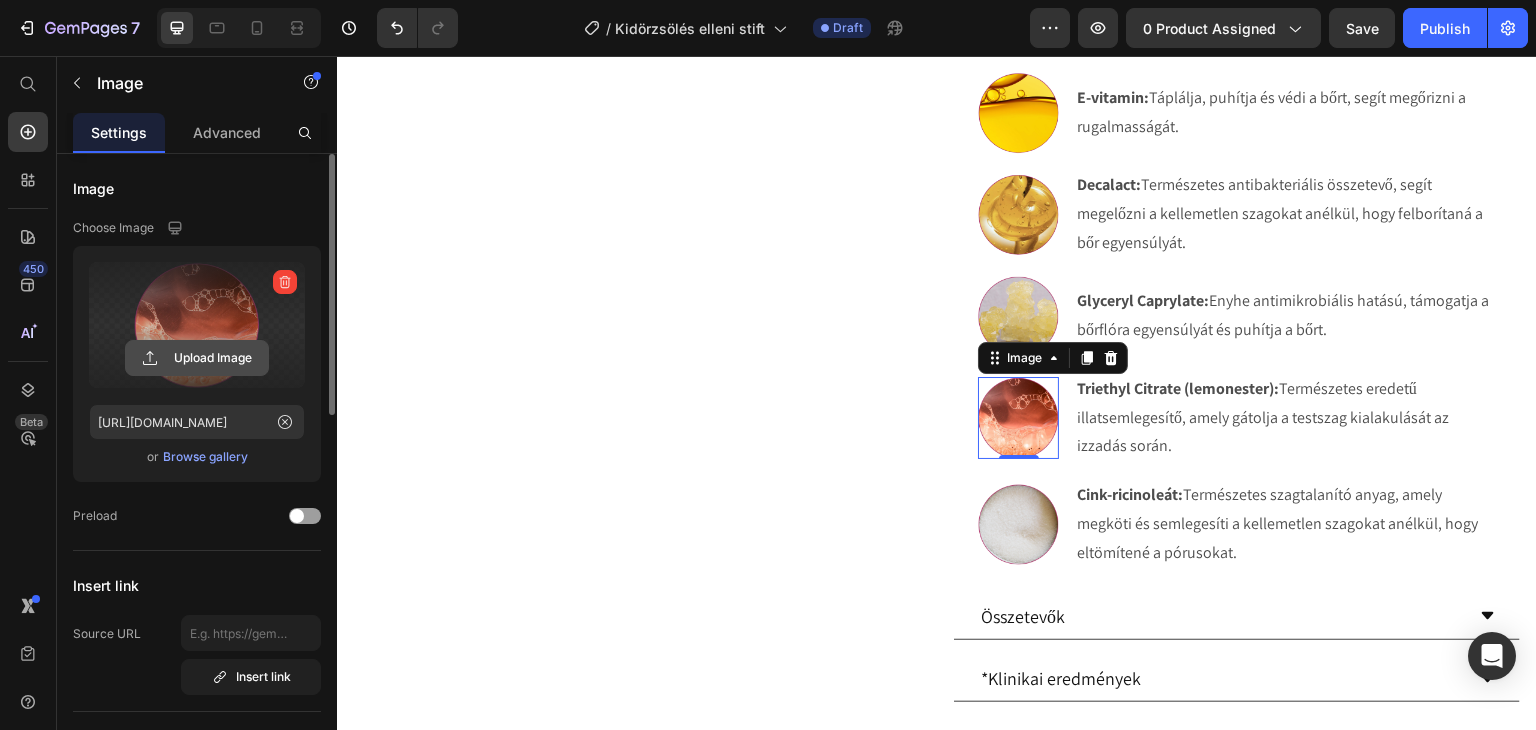 click 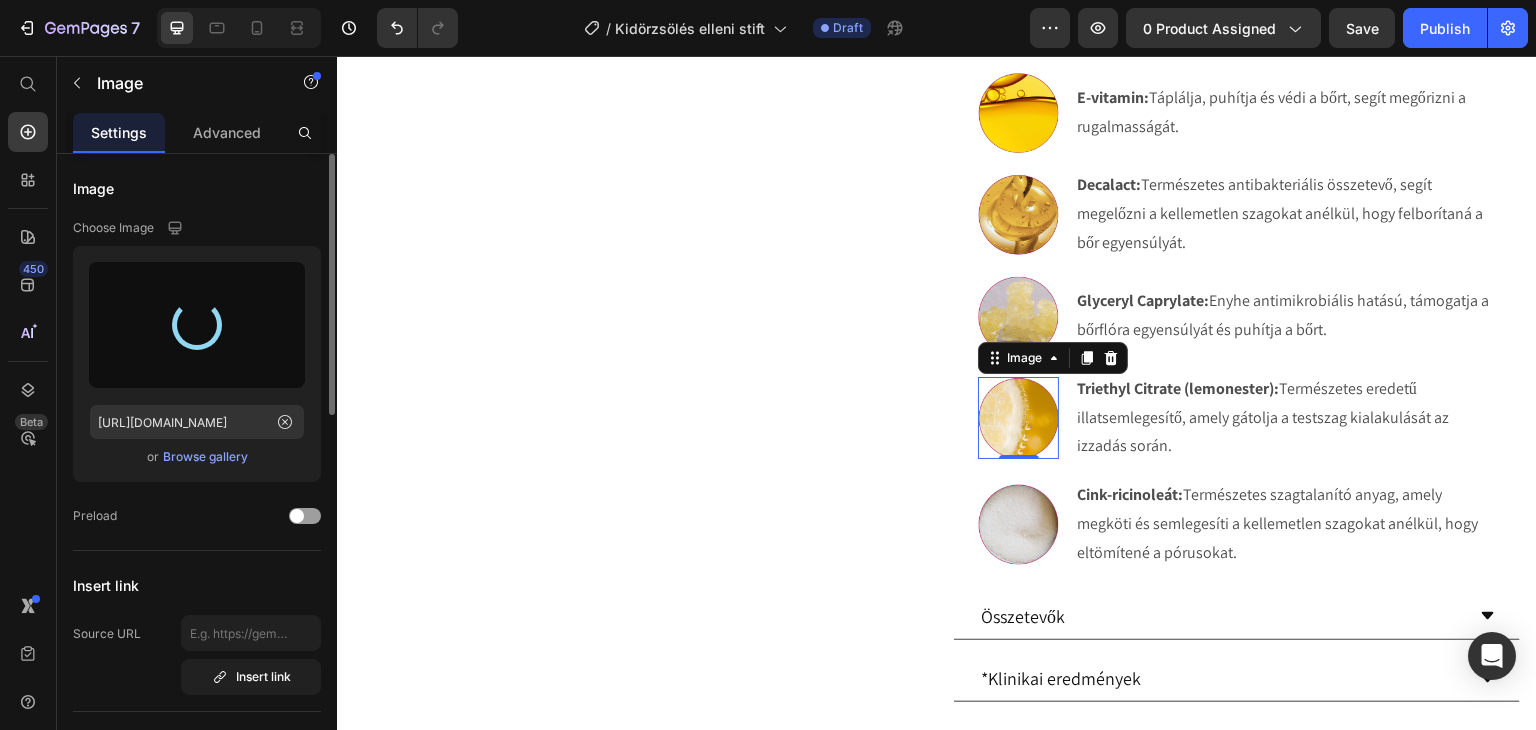type on "https://cdn.shopify.com/s/files/1/0270/9628/5265/files/gempages_463917519317632081-4ce9a58b-85fa-43cb-b050-bb073efbbcb9.webp" 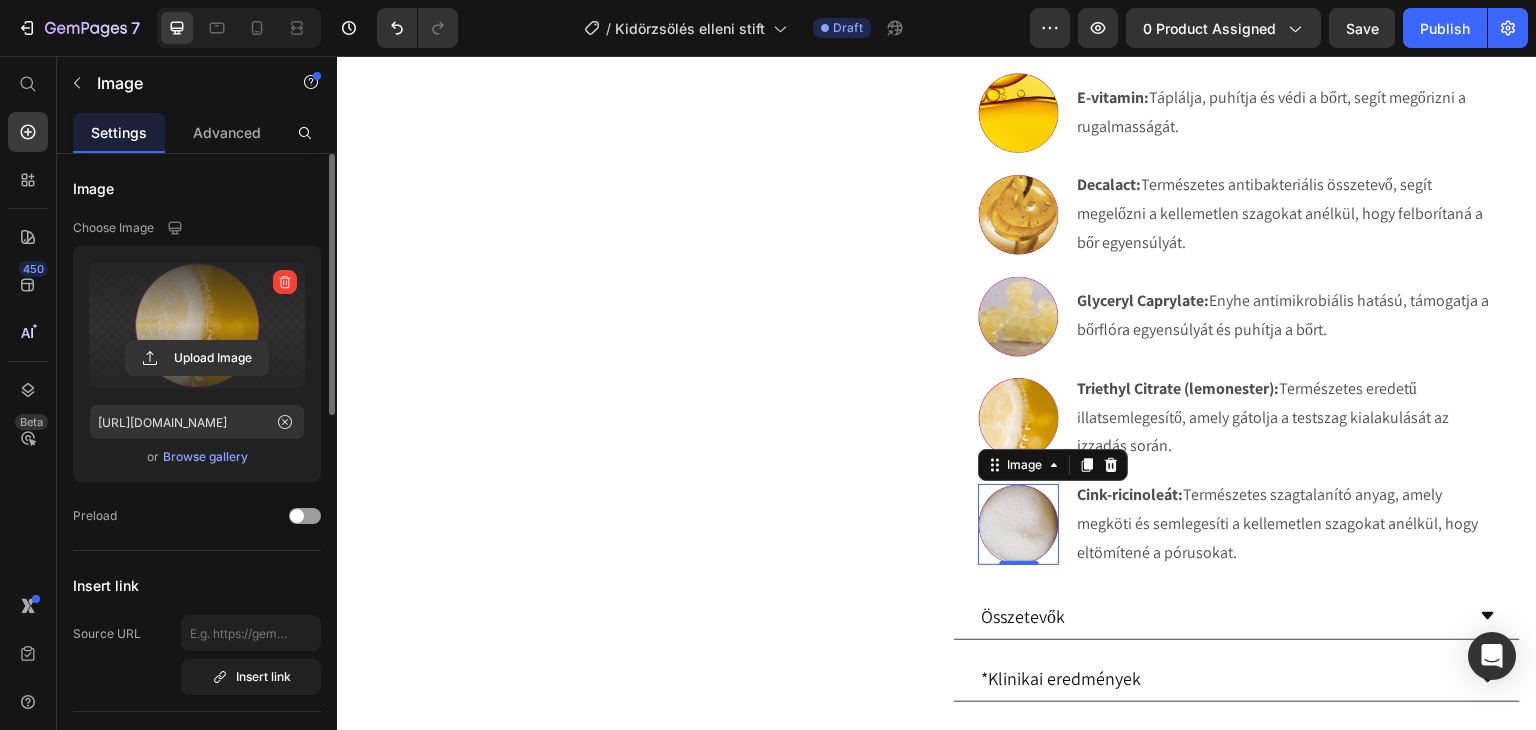 click at bounding box center (1018, 524) 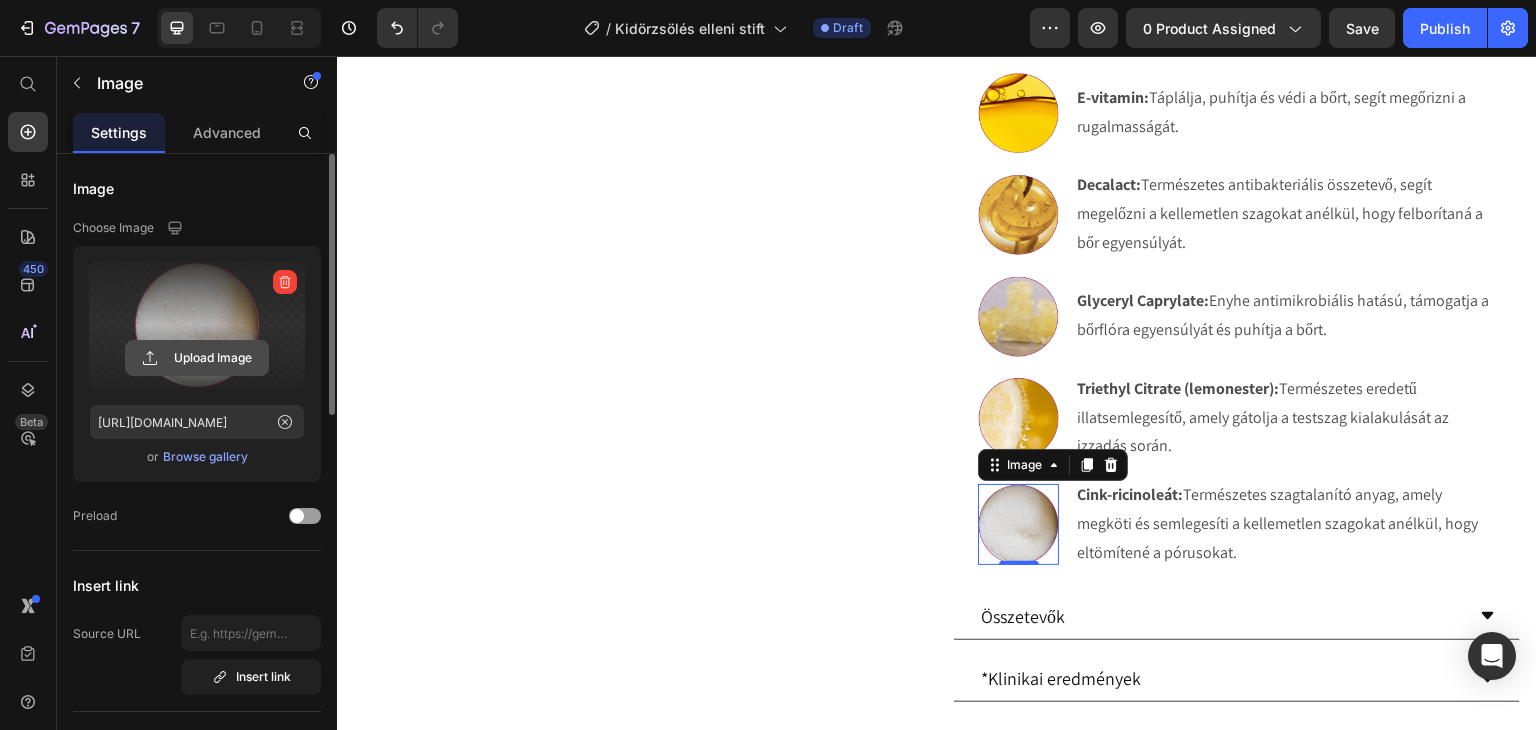 click 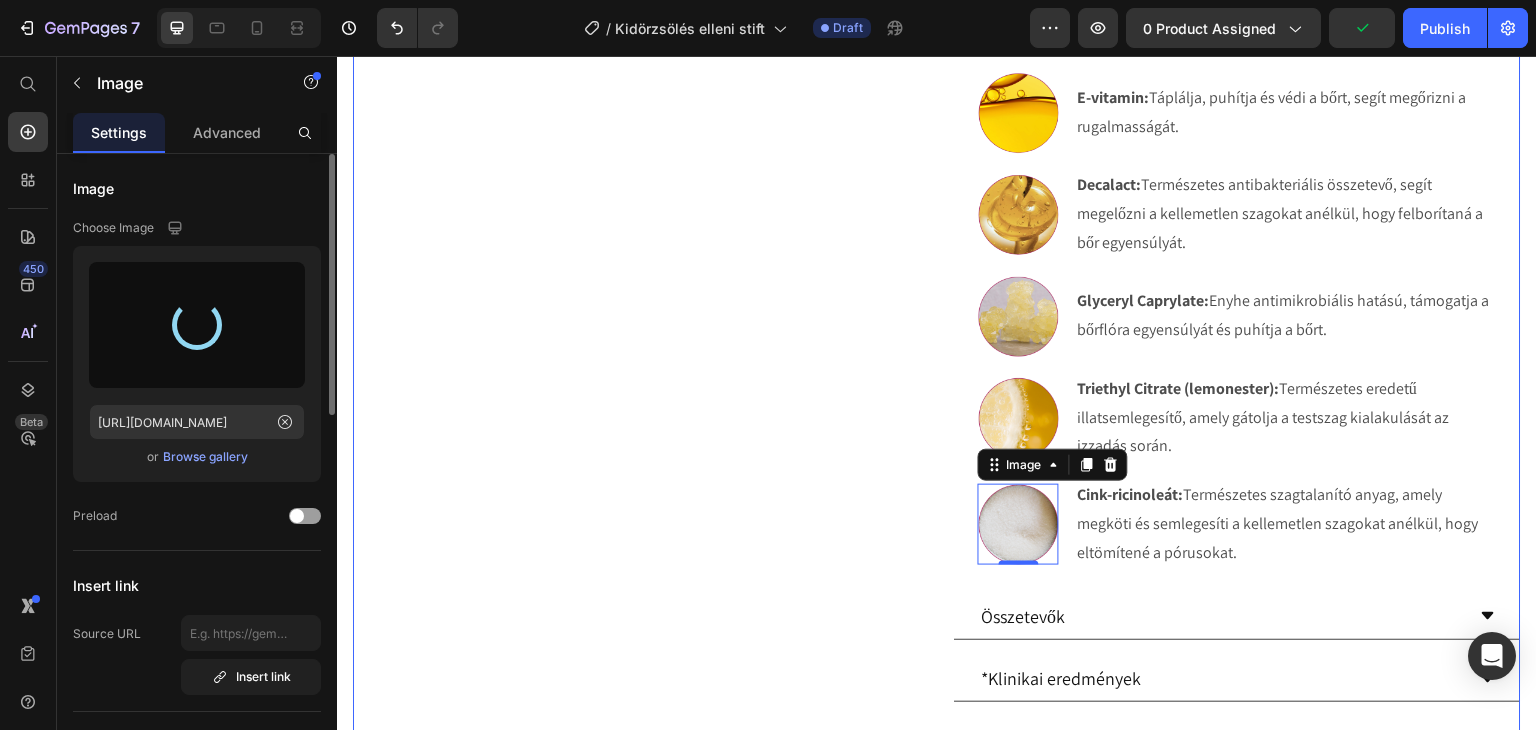 type on "[URL][DOMAIN_NAME]" 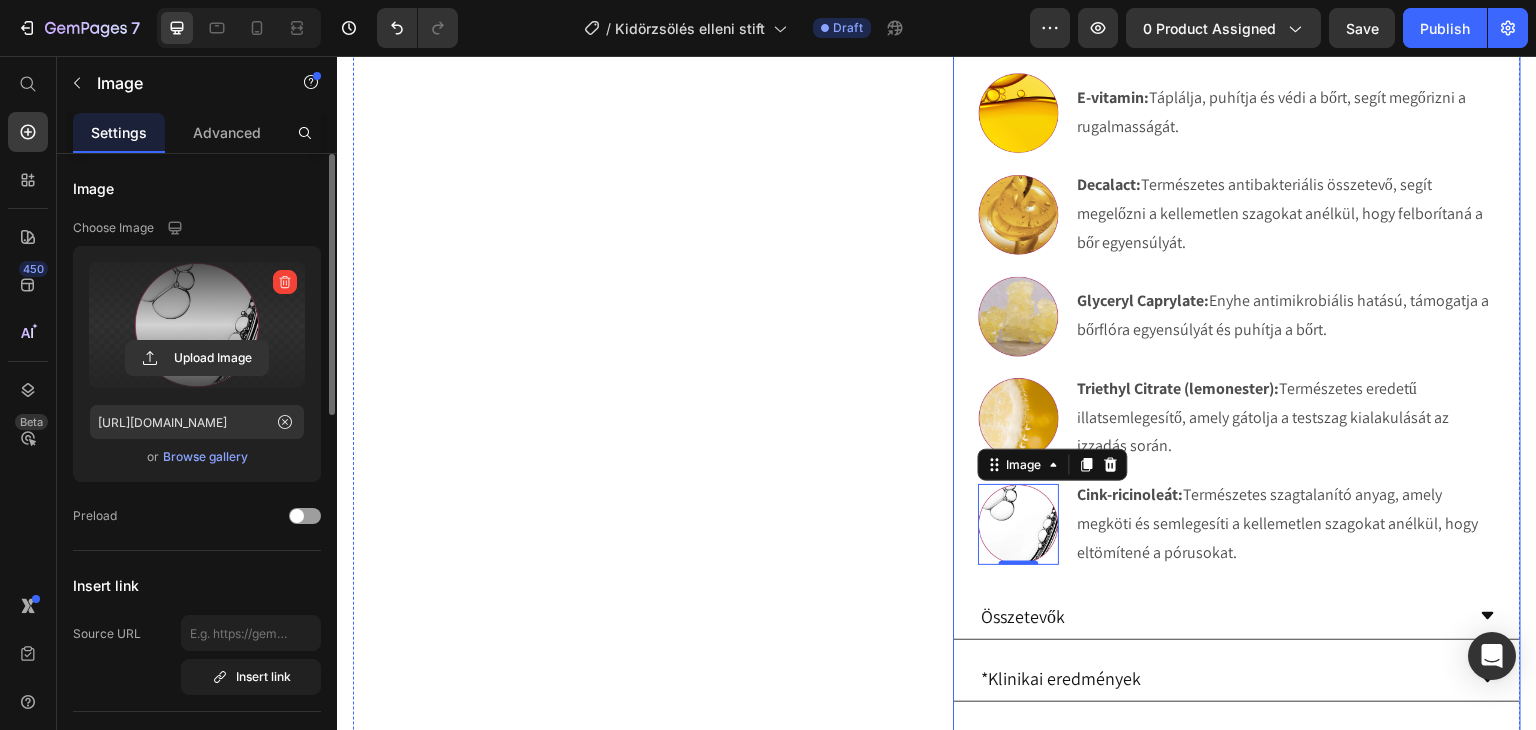 click on "Összetevők" at bounding box center (1221, 616) 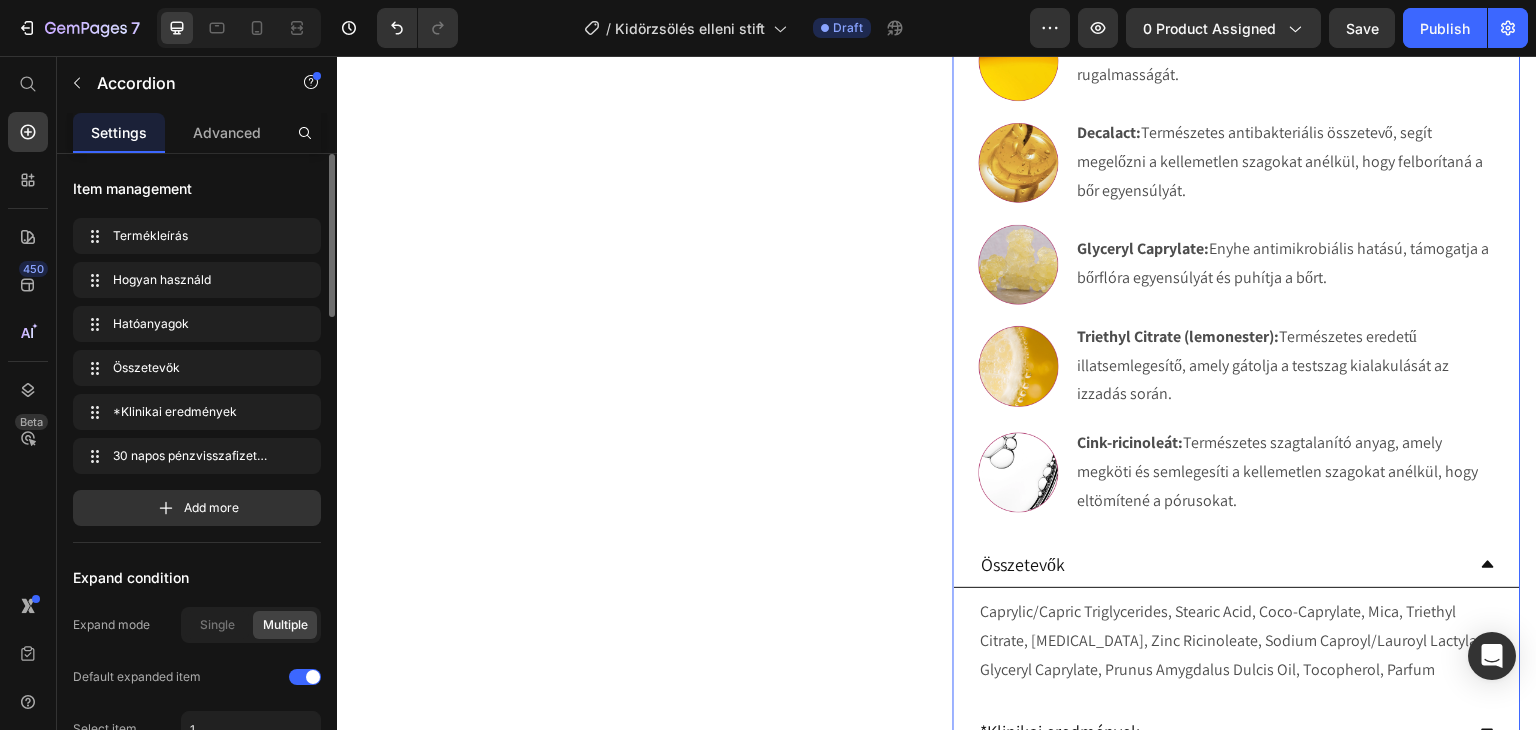 scroll, scrollTop: 1300, scrollLeft: 0, axis: vertical 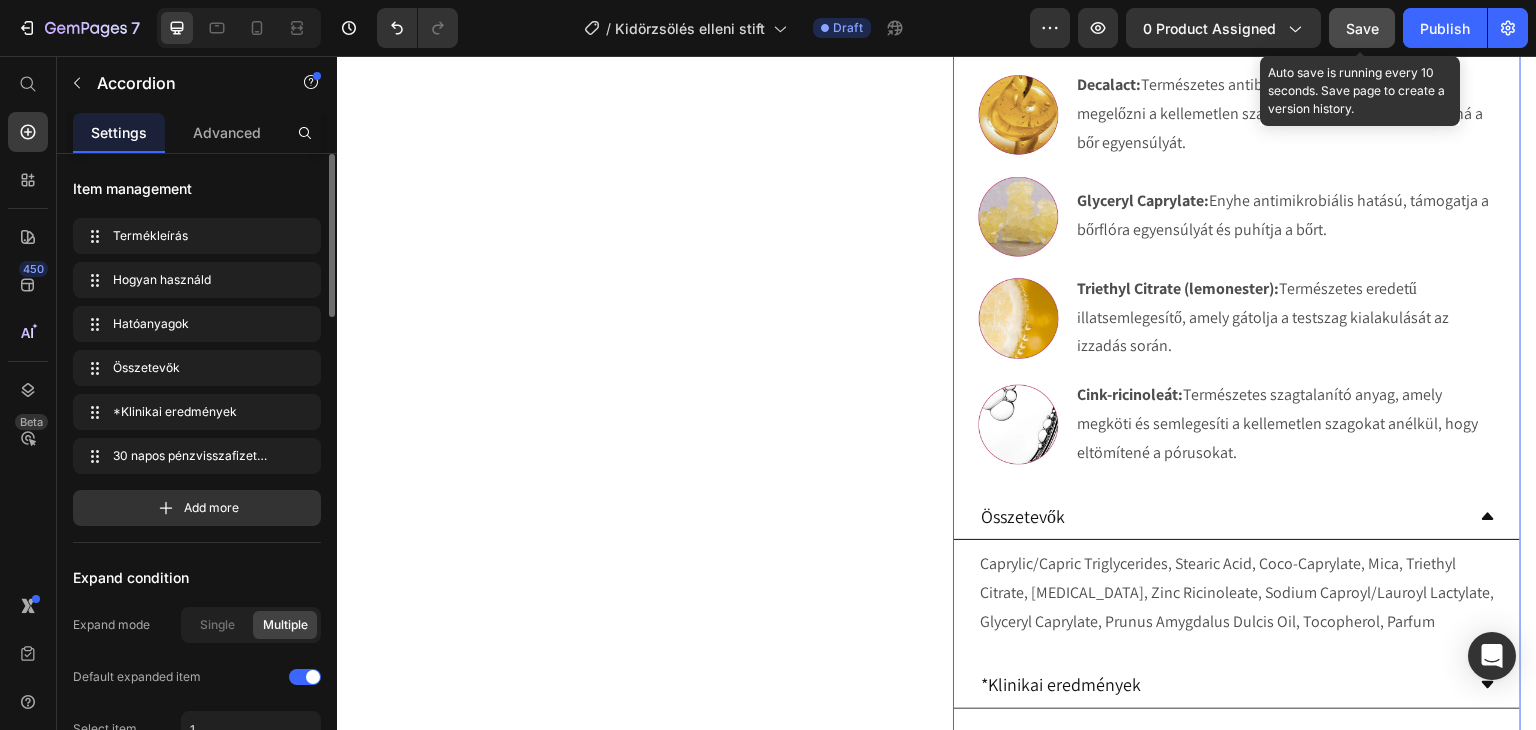 click on "Save" 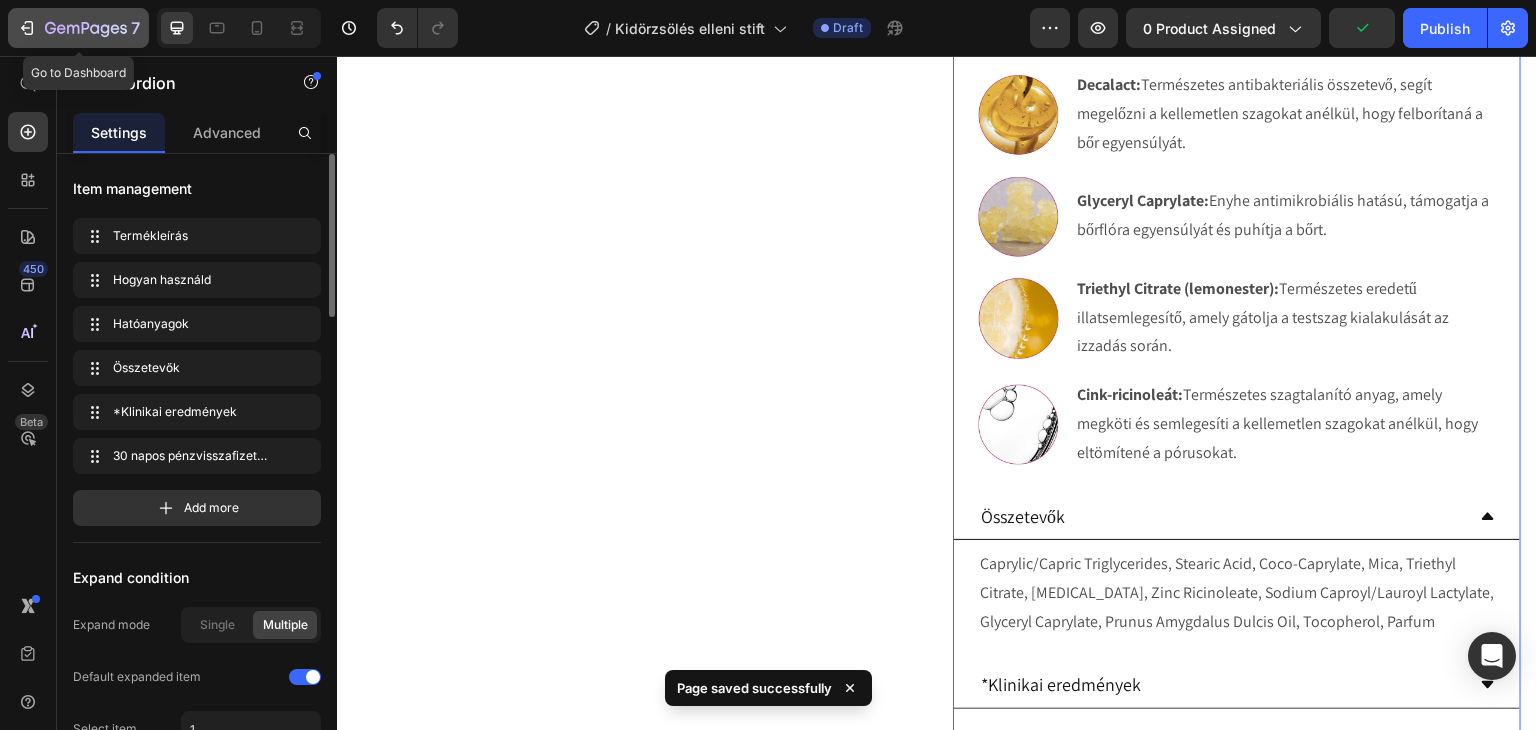 click 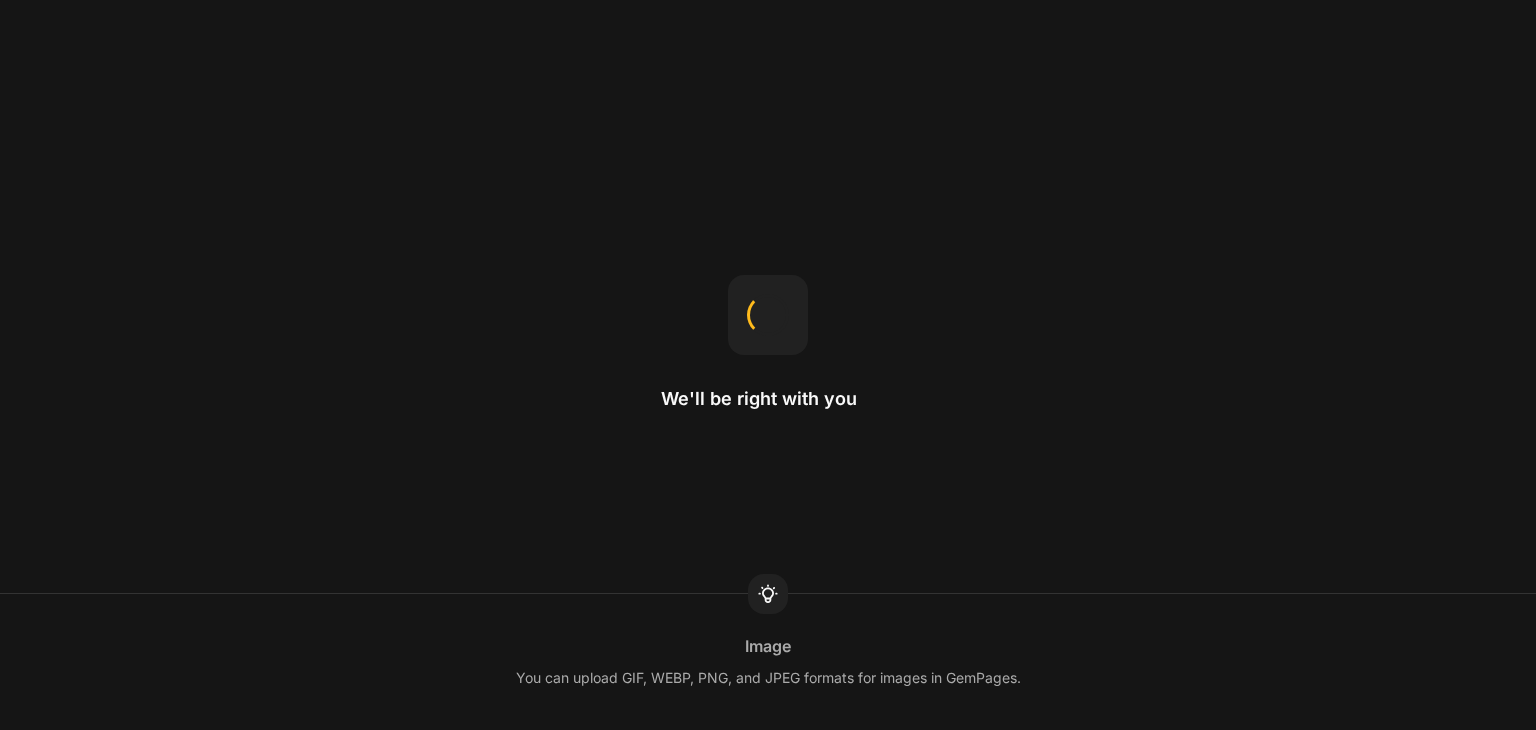 scroll, scrollTop: 0, scrollLeft: 0, axis: both 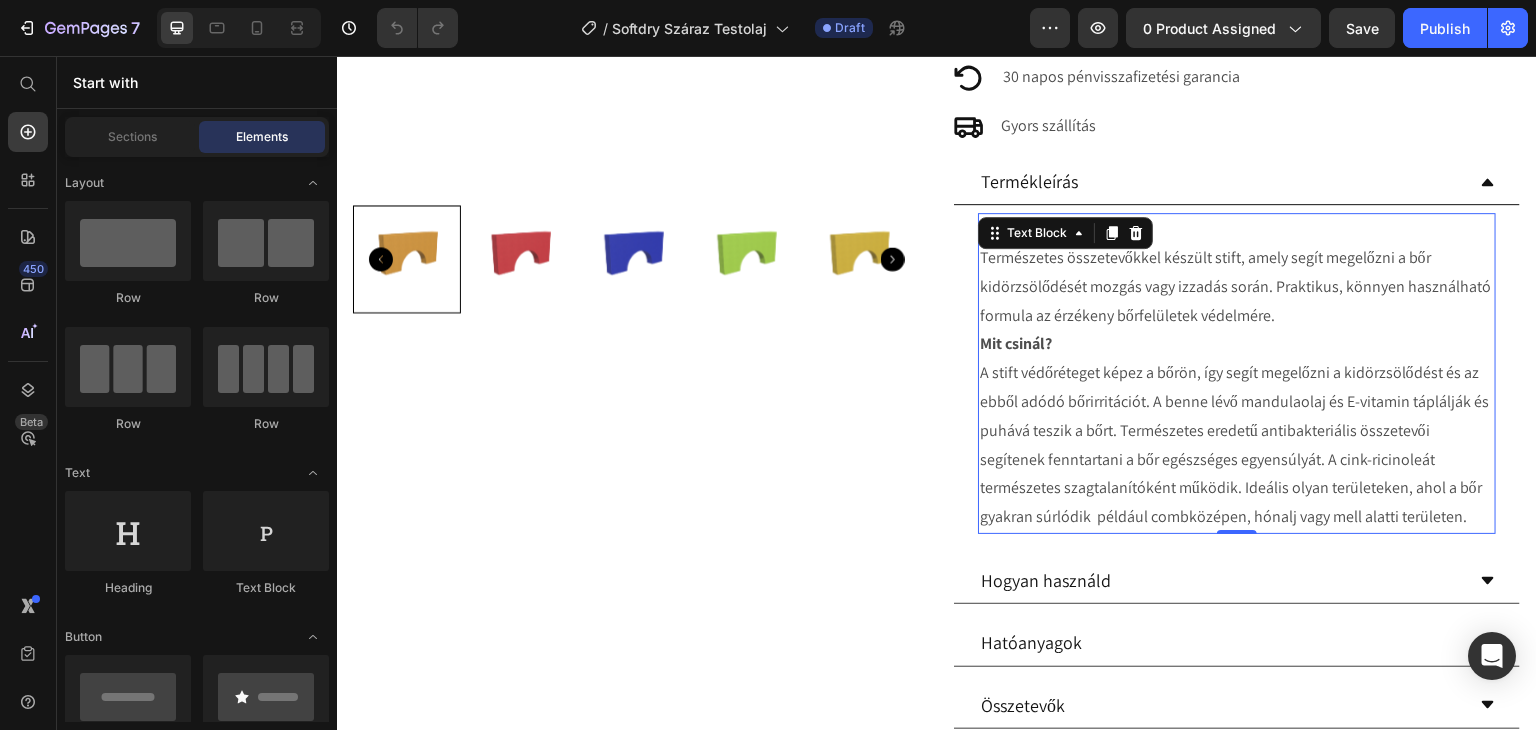 click on "Mi ez? Természetes összetevőkkel készült stift, amely segít megelőzni a bőr kidörzsölődését mozgás vagy izzadás során. Praktikus, könnyen használható formula az érzékeny bőrfelületek védelmére." at bounding box center (1237, 272) 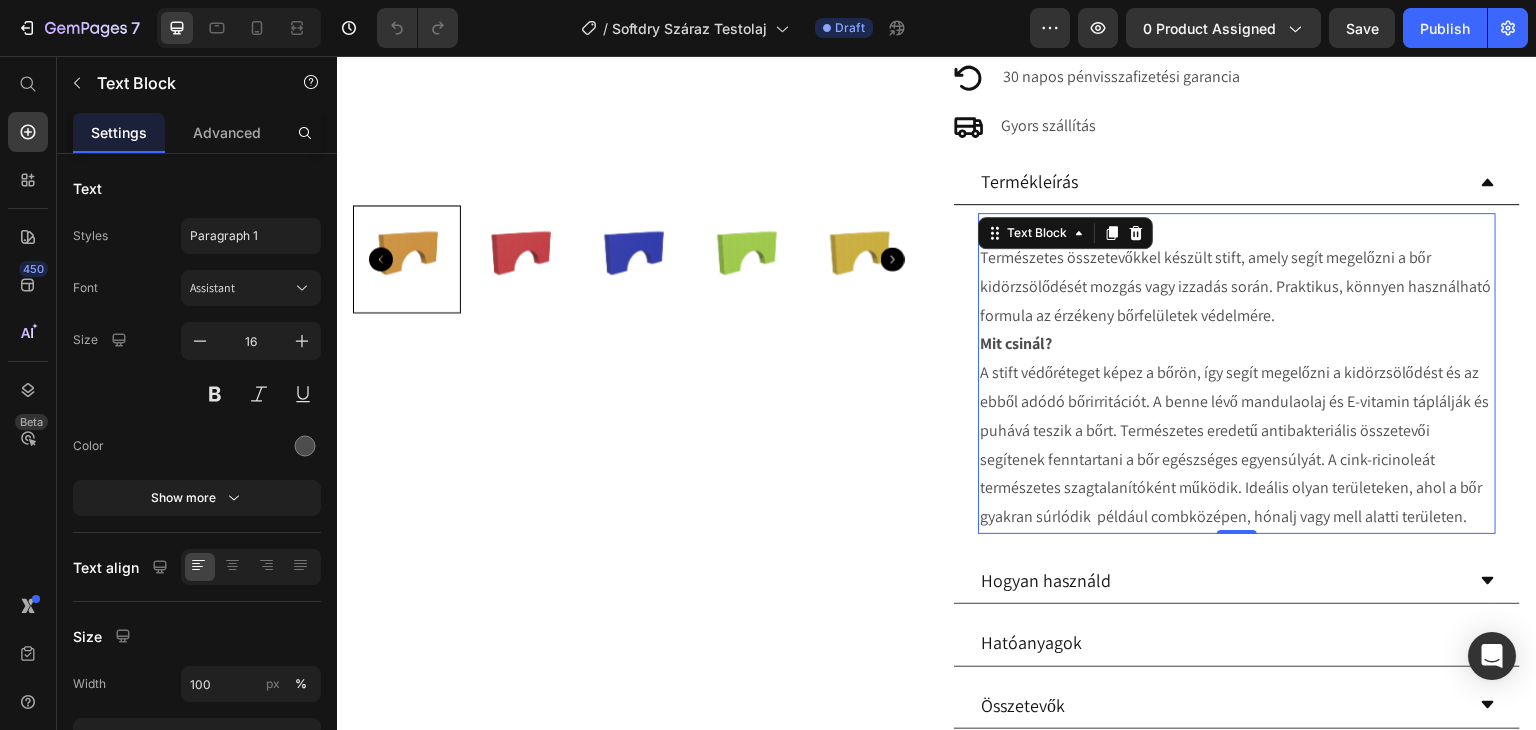 click on "Mi ez? Természetes összetevőkkel készült stift, amely segít megelőzni a bőr kidörzsölődését mozgás vagy izzadás során. Praktikus, könnyen használható formula az érzékeny bőrfelületek védelmére." at bounding box center (1237, 272) 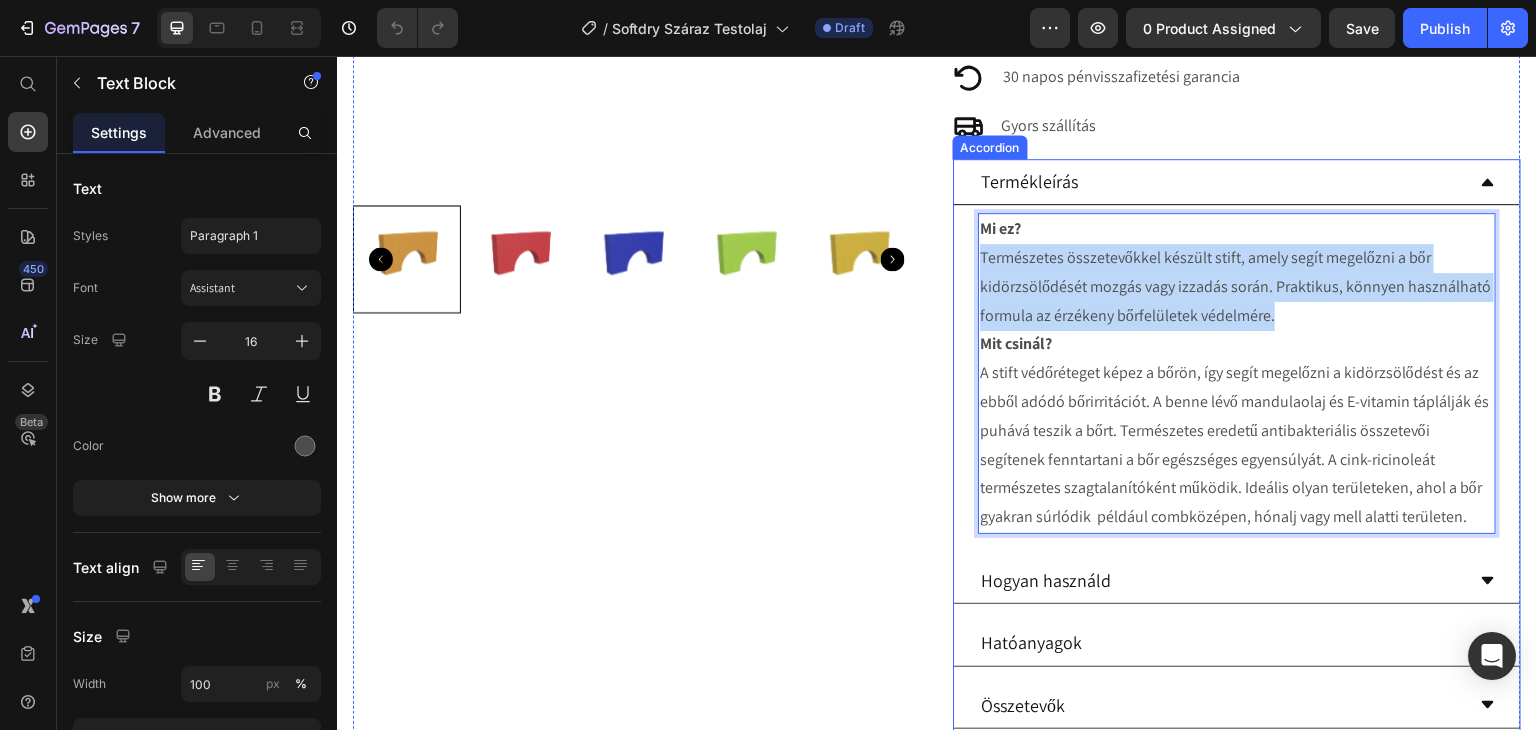 drag, startPoint x: 1268, startPoint y: 309, endPoint x: 965, endPoint y: 249, distance: 308.88348 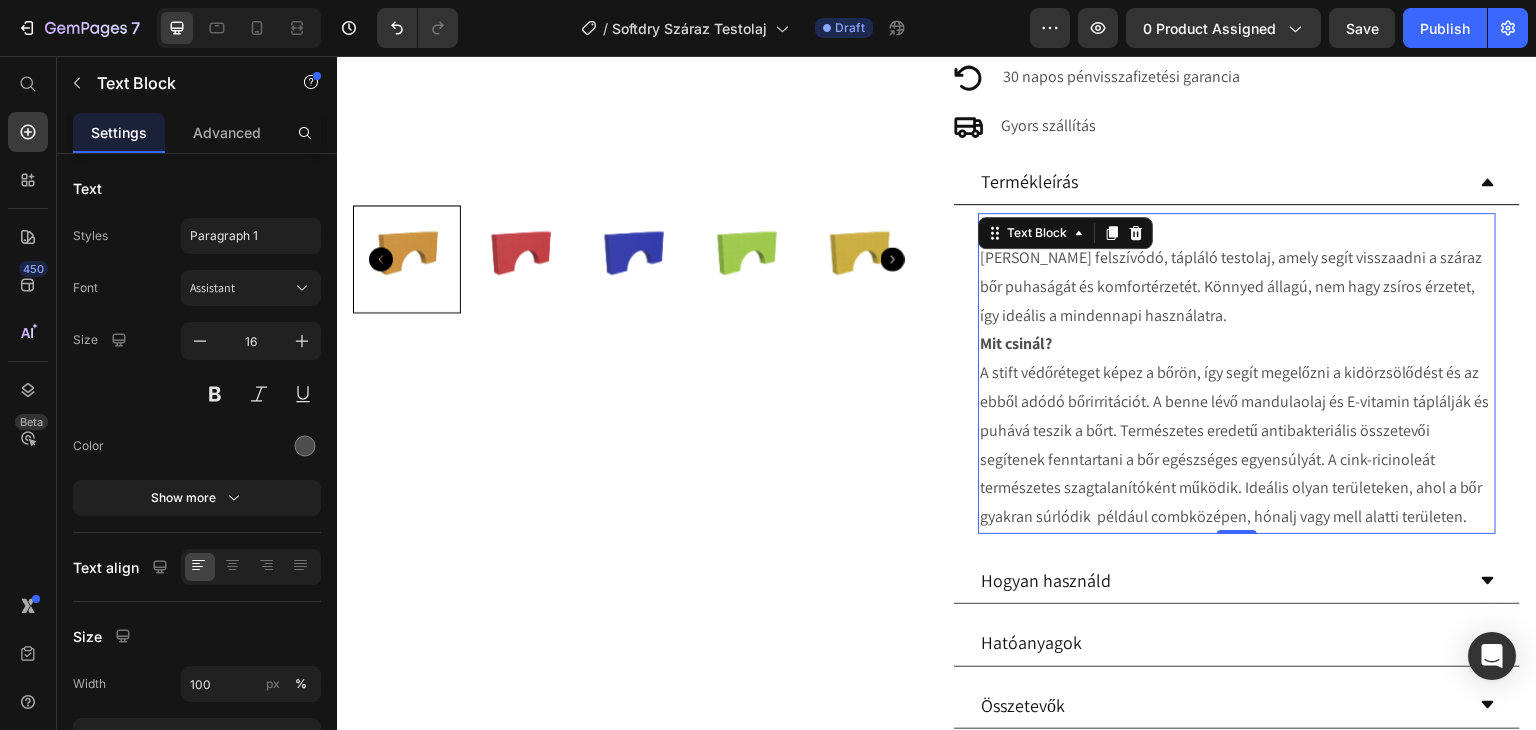 click on "Mit csinál? A stift védőréteget képez a bőrön, így segít megelőzni a kidörzsölődést és az ebből adódó bőrirritációt. A benne lévő mandulaolaj és E-vitamin táplálják és puhává teszik a bőrt. Természetes eredetű antibakteriális összetevői segítenek fenntartani a bőr egészséges egyensúlyát. A cink-ricinoleát természetes szagtalanítóként működik. Ideális olyan területeken, ahol a bőr gyakran súrlódik  például combközépen, hónalj vagy mell alatti területen." at bounding box center [1237, 431] 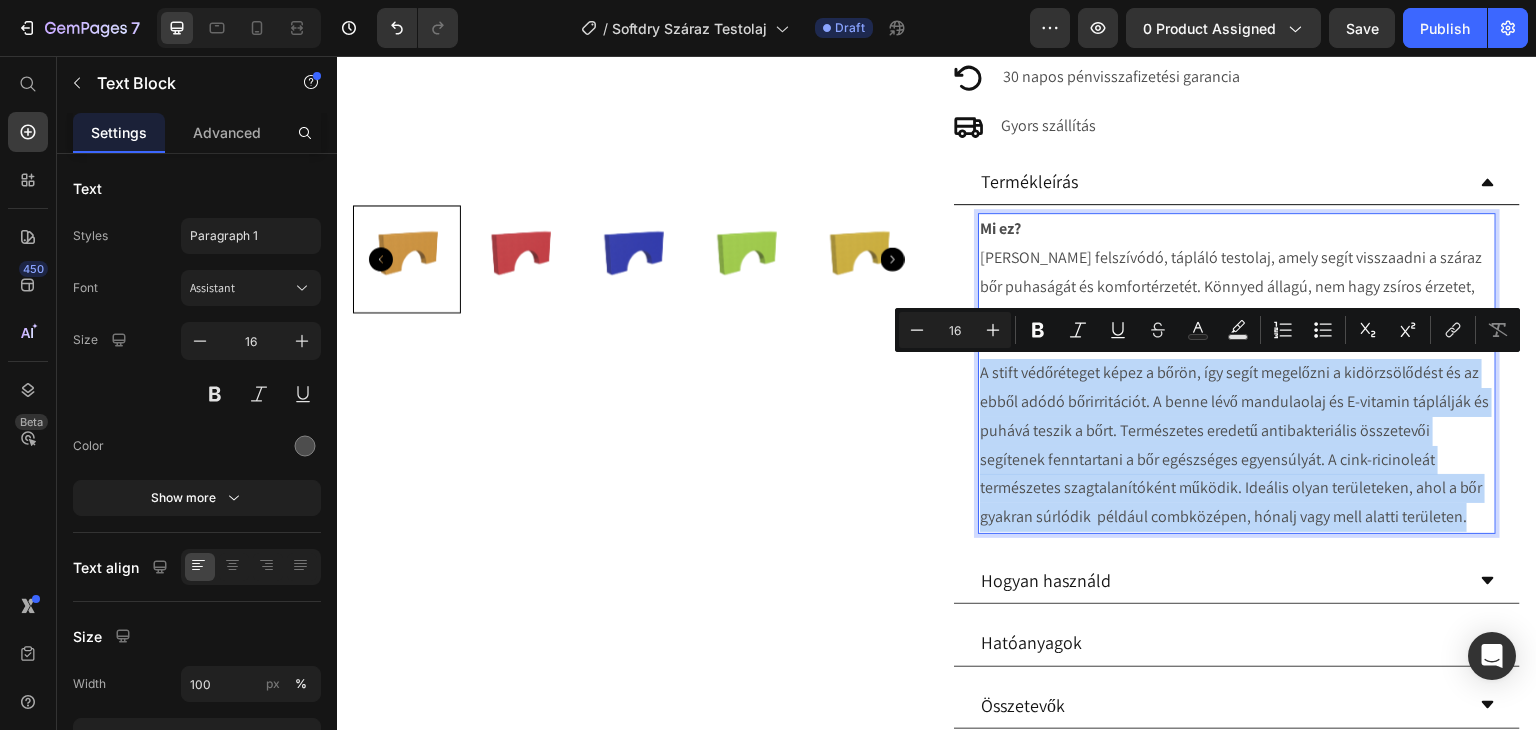 drag, startPoint x: 1466, startPoint y: 516, endPoint x: 974, endPoint y: 374, distance: 512.08203 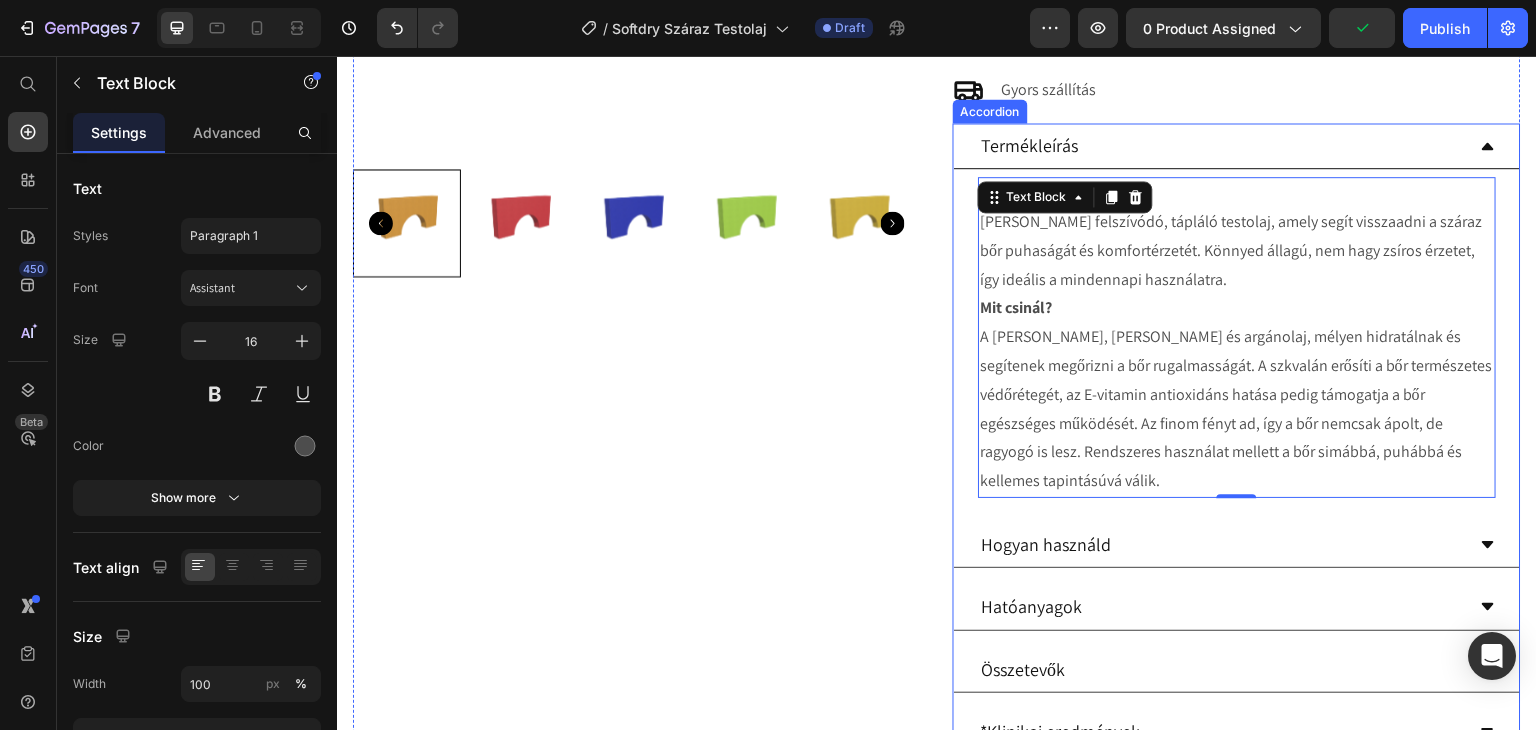 scroll, scrollTop: 600, scrollLeft: 0, axis: vertical 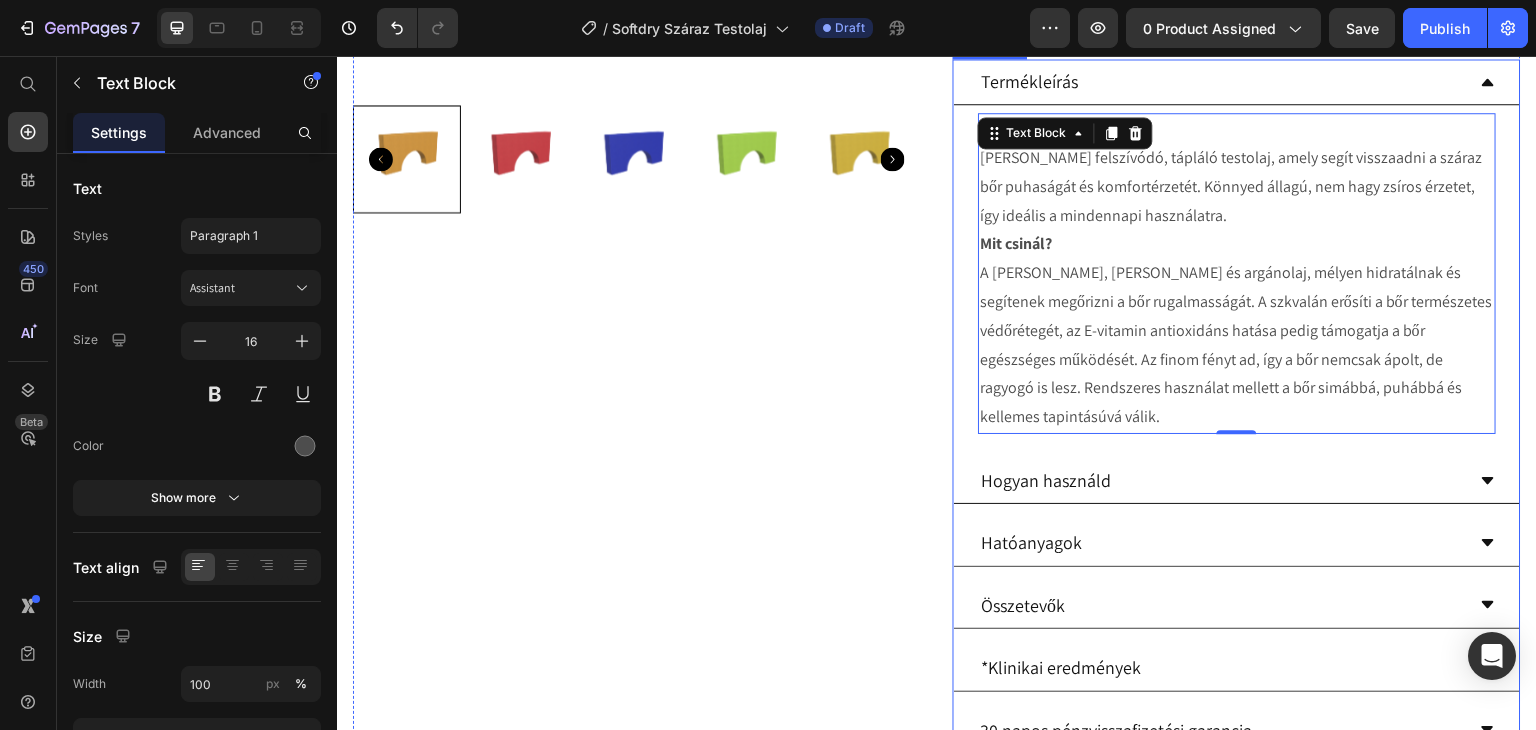 drag, startPoint x: 1223, startPoint y: 450, endPoint x: 1199, endPoint y: 449, distance: 24.020824 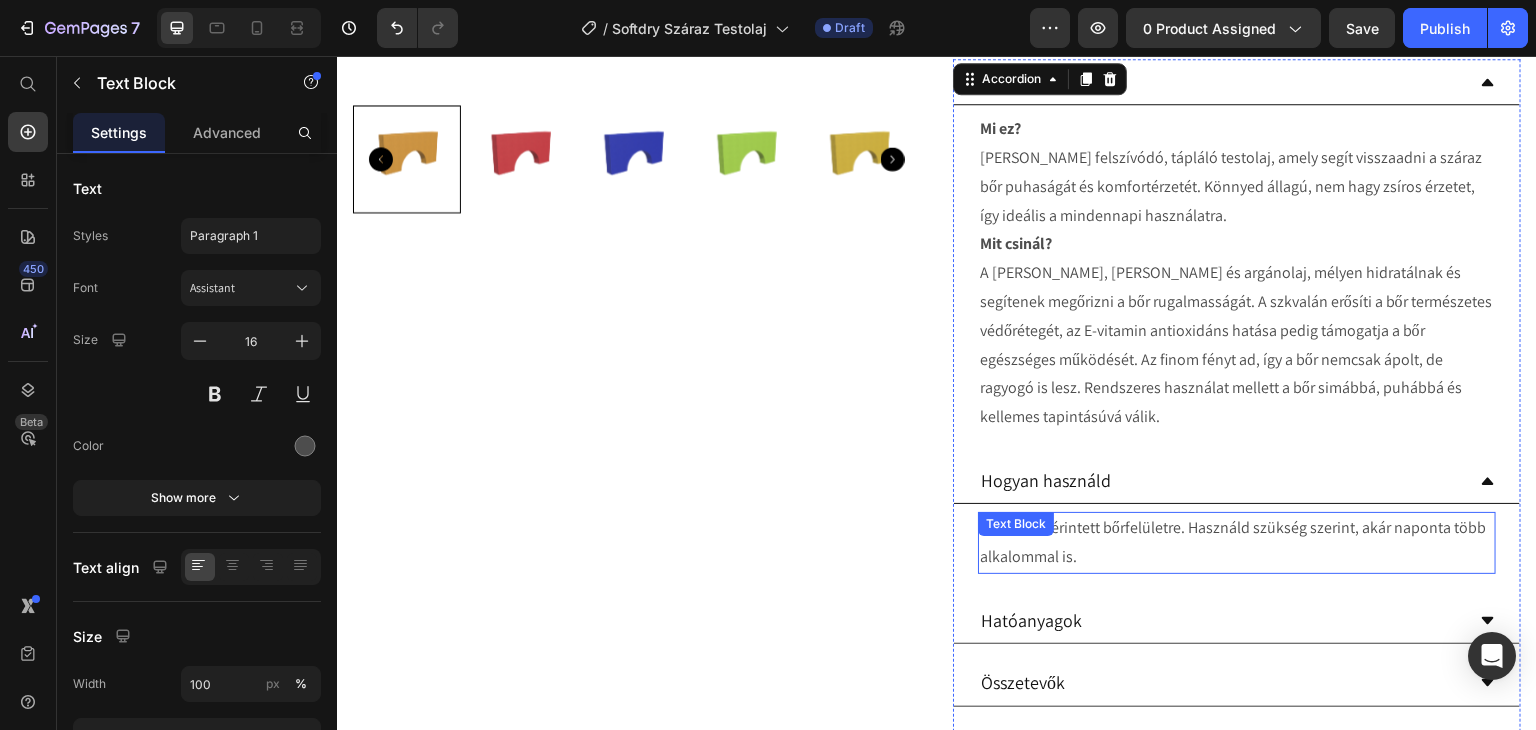 click on "Vidd fel az érintett bőrfelületre. Használd szükség szerint, akár naponta több alkalommal is." at bounding box center [1237, 543] 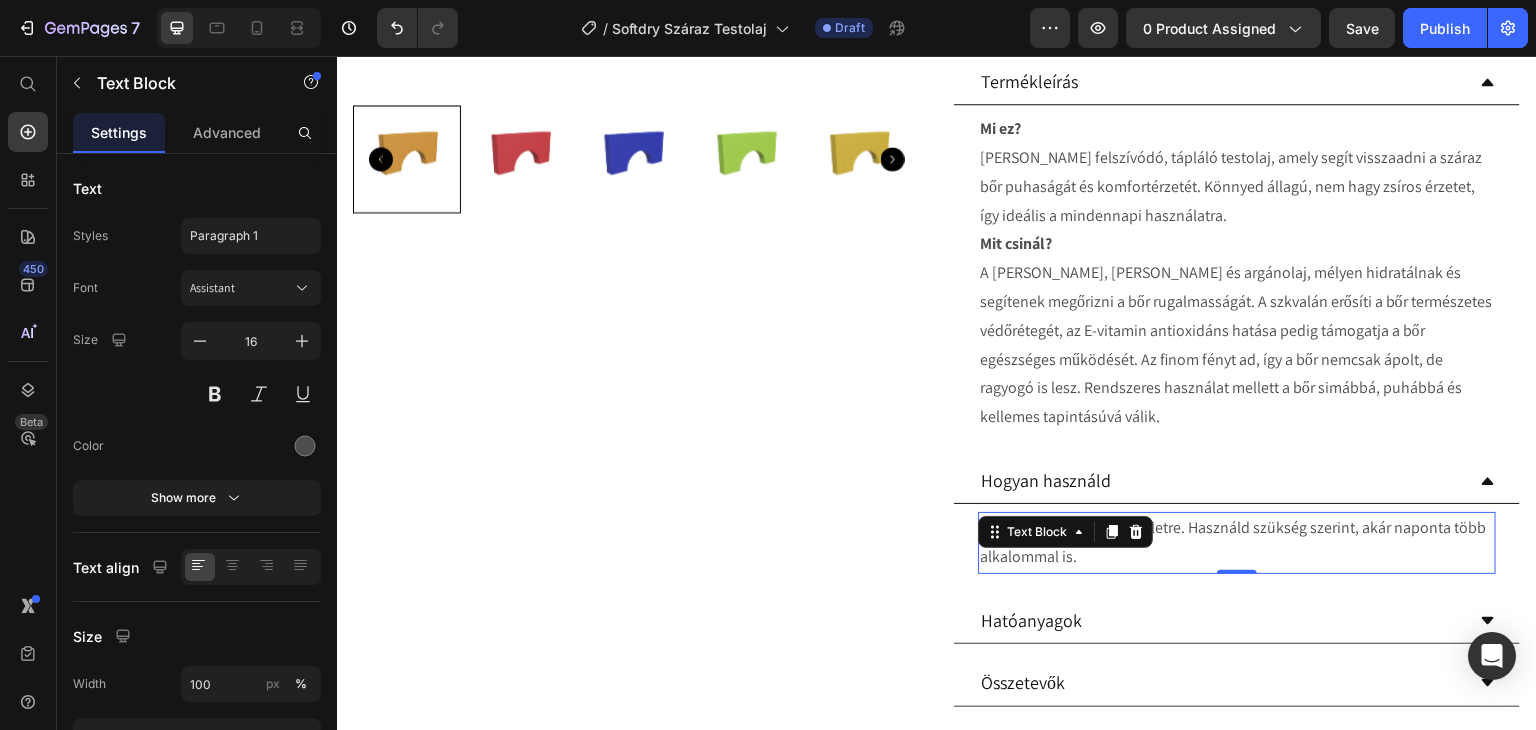 click on "Vidd fel az érintett bőrfelületre. Használd szükség szerint, akár naponta több alkalommal is." at bounding box center [1237, 543] 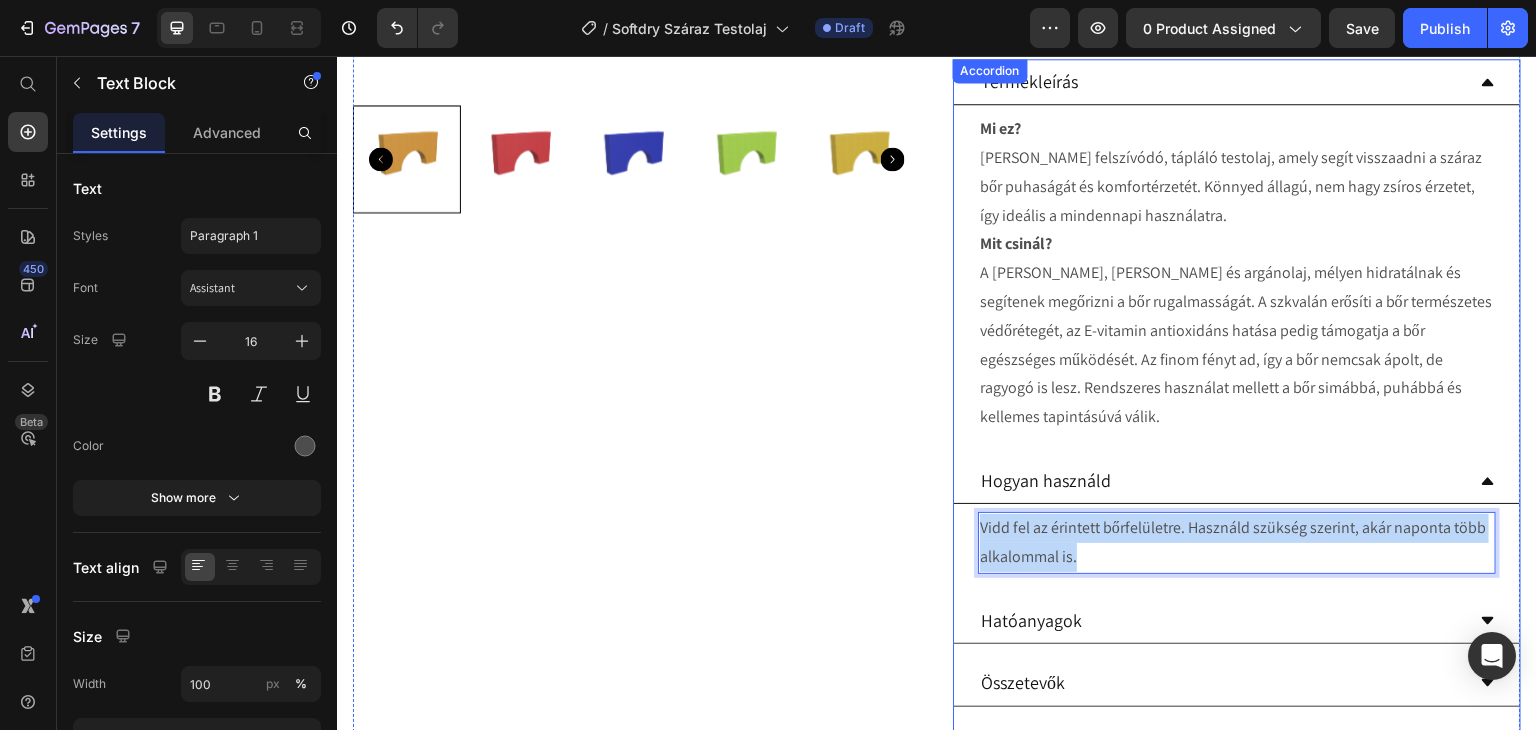 drag, startPoint x: 1079, startPoint y: 527, endPoint x: 967, endPoint y: 497, distance: 115.948265 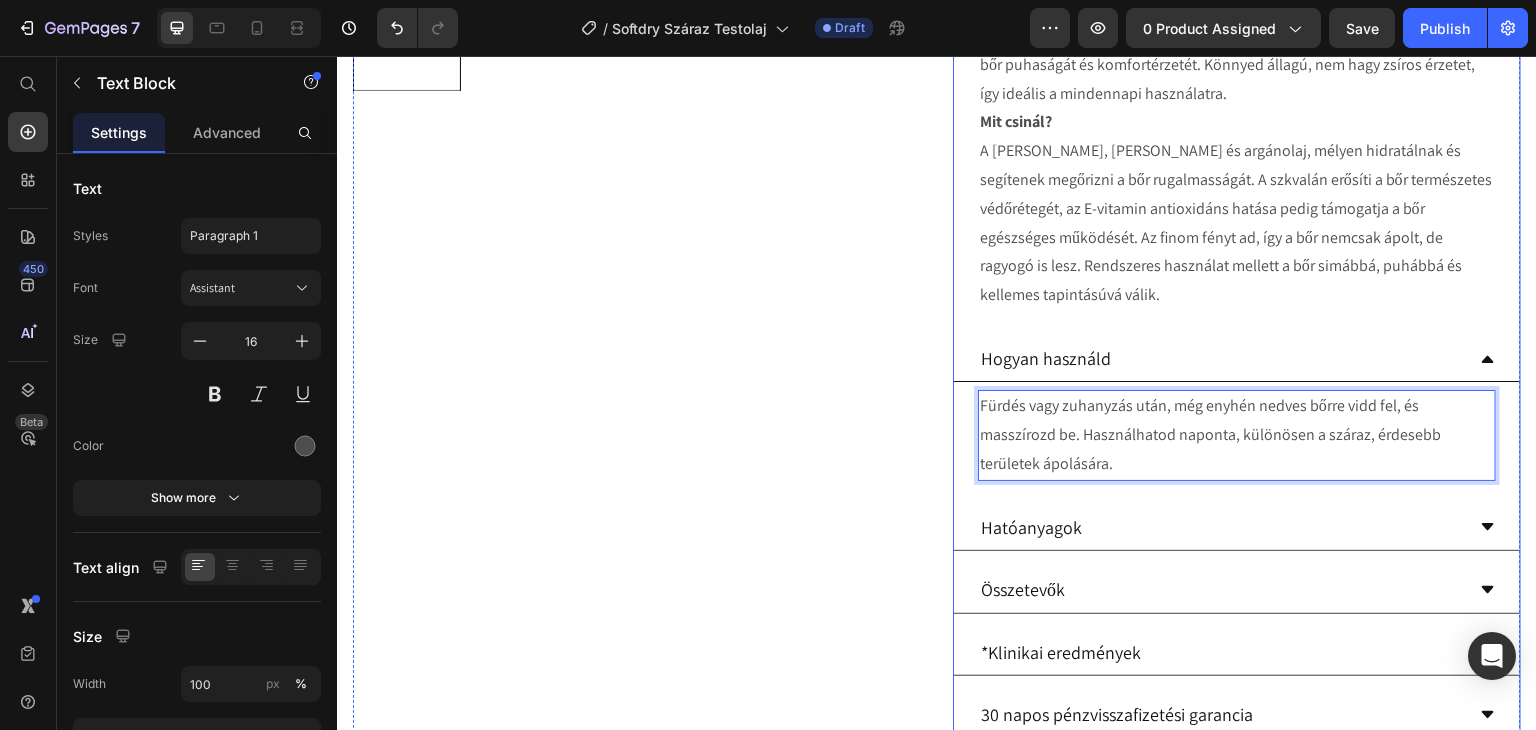 scroll, scrollTop: 800, scrollLeft: 0, axis: vertical 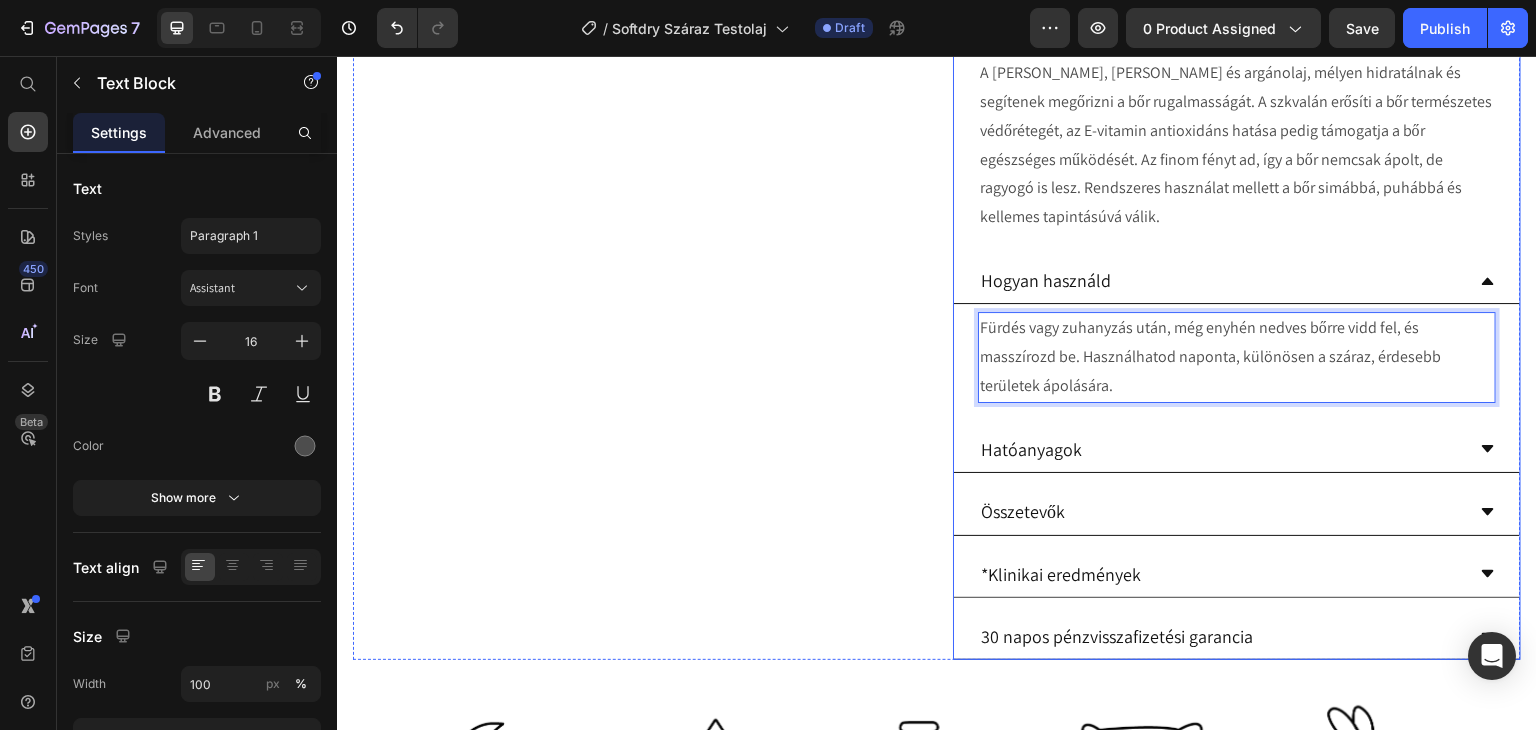 click on "Hatóanyagok" at bounding box center (1221, 449) 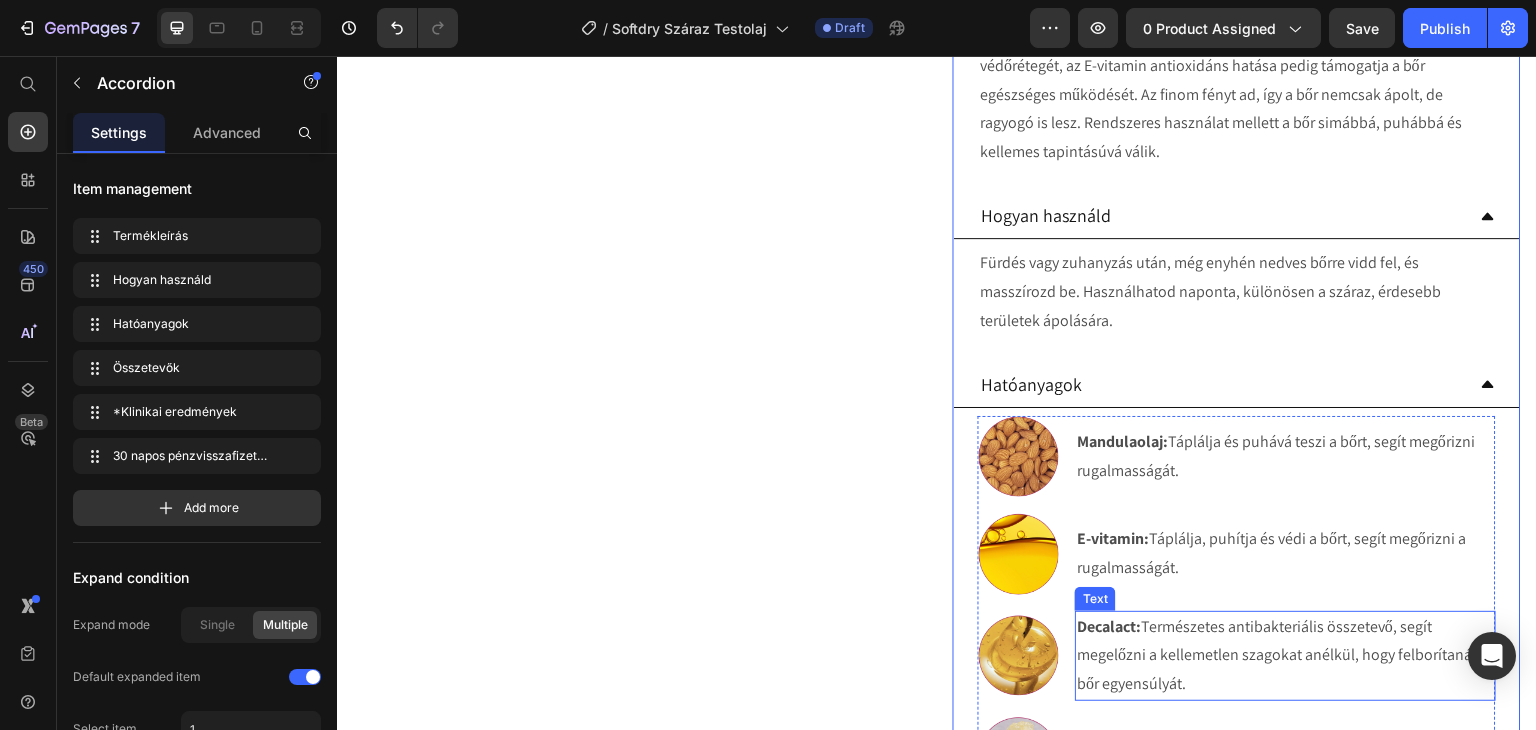 scroll, scrollTop: 900, scrollLeft: 0, axis: vertical 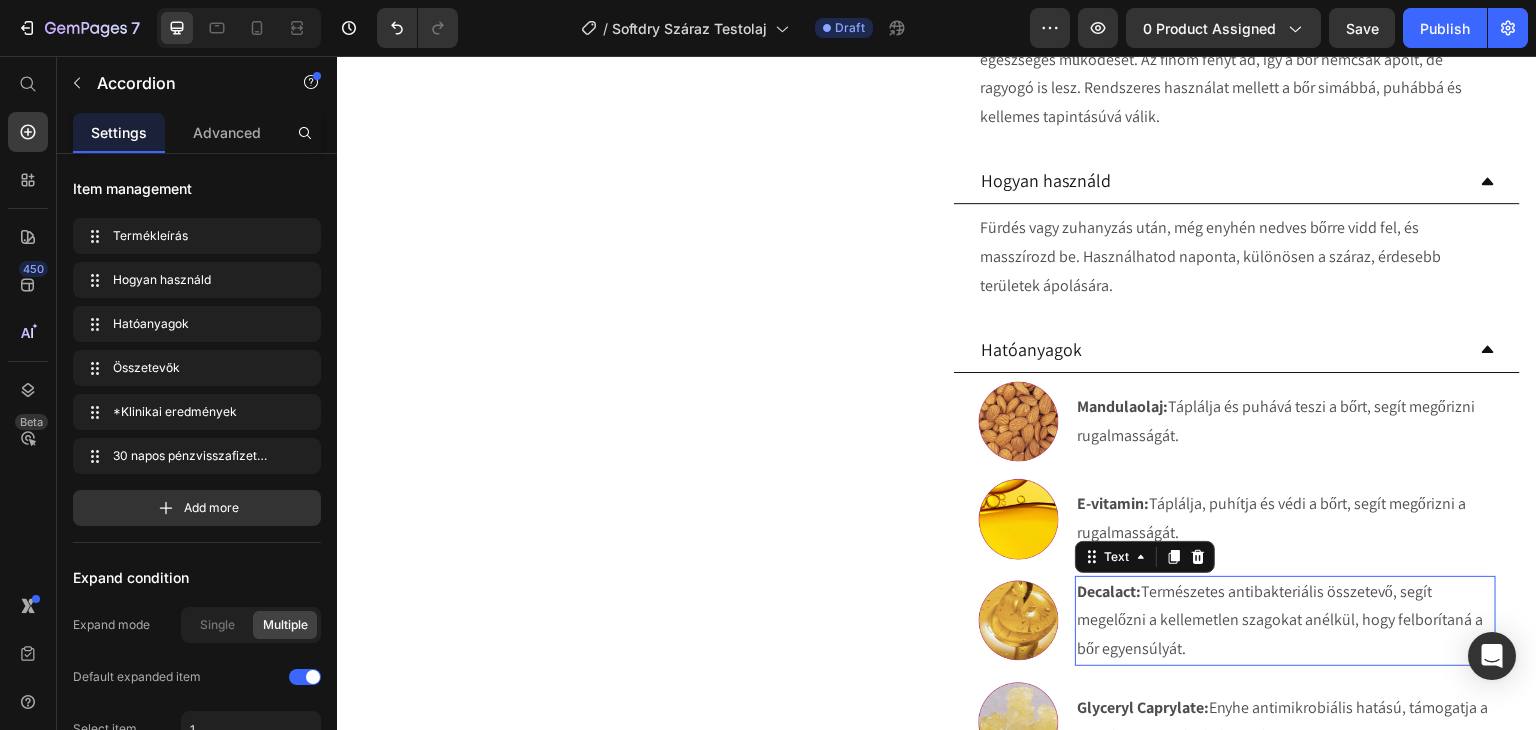 click on "Decalact:" at bounding box center [1109, 591] 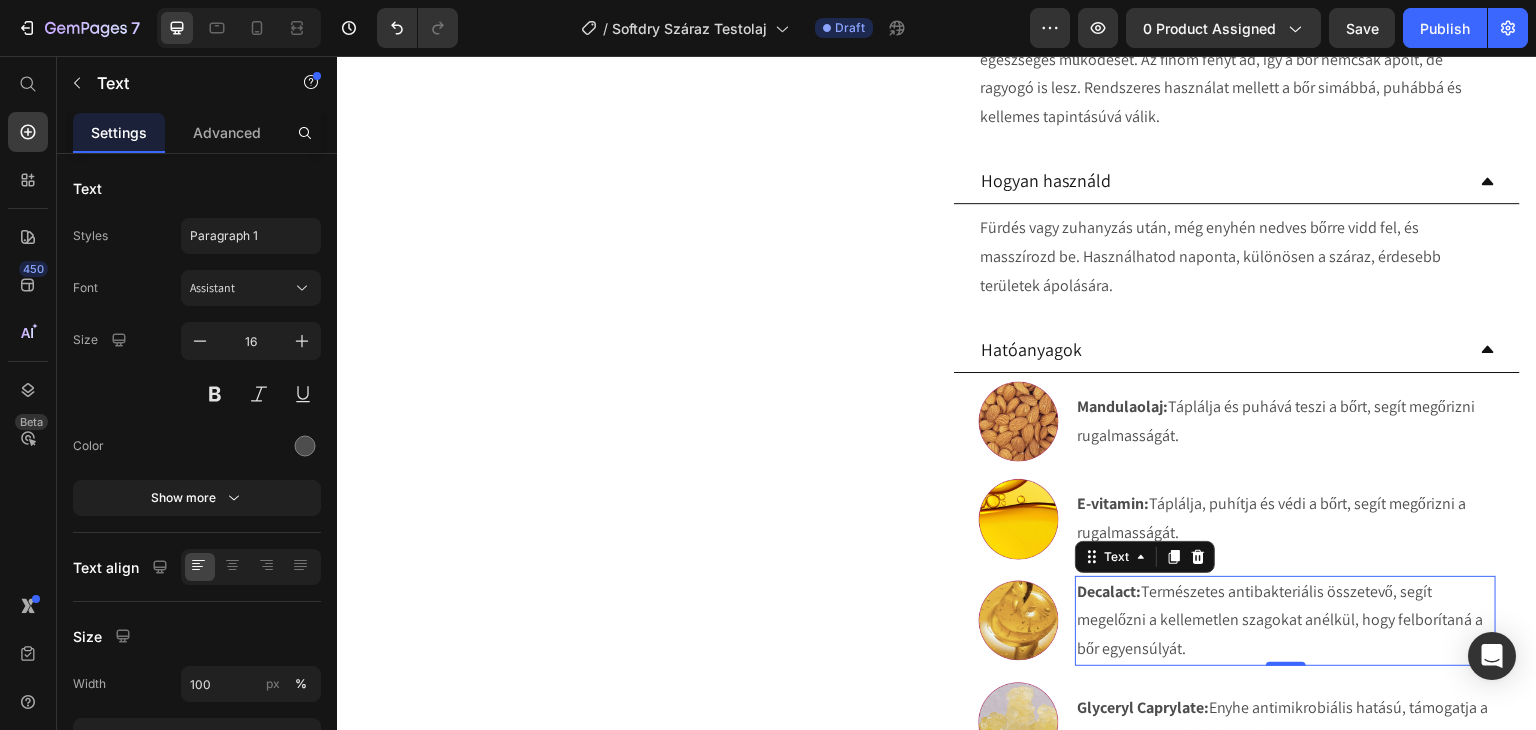 click on "Decalact:" at bounding box center [1109, 591] 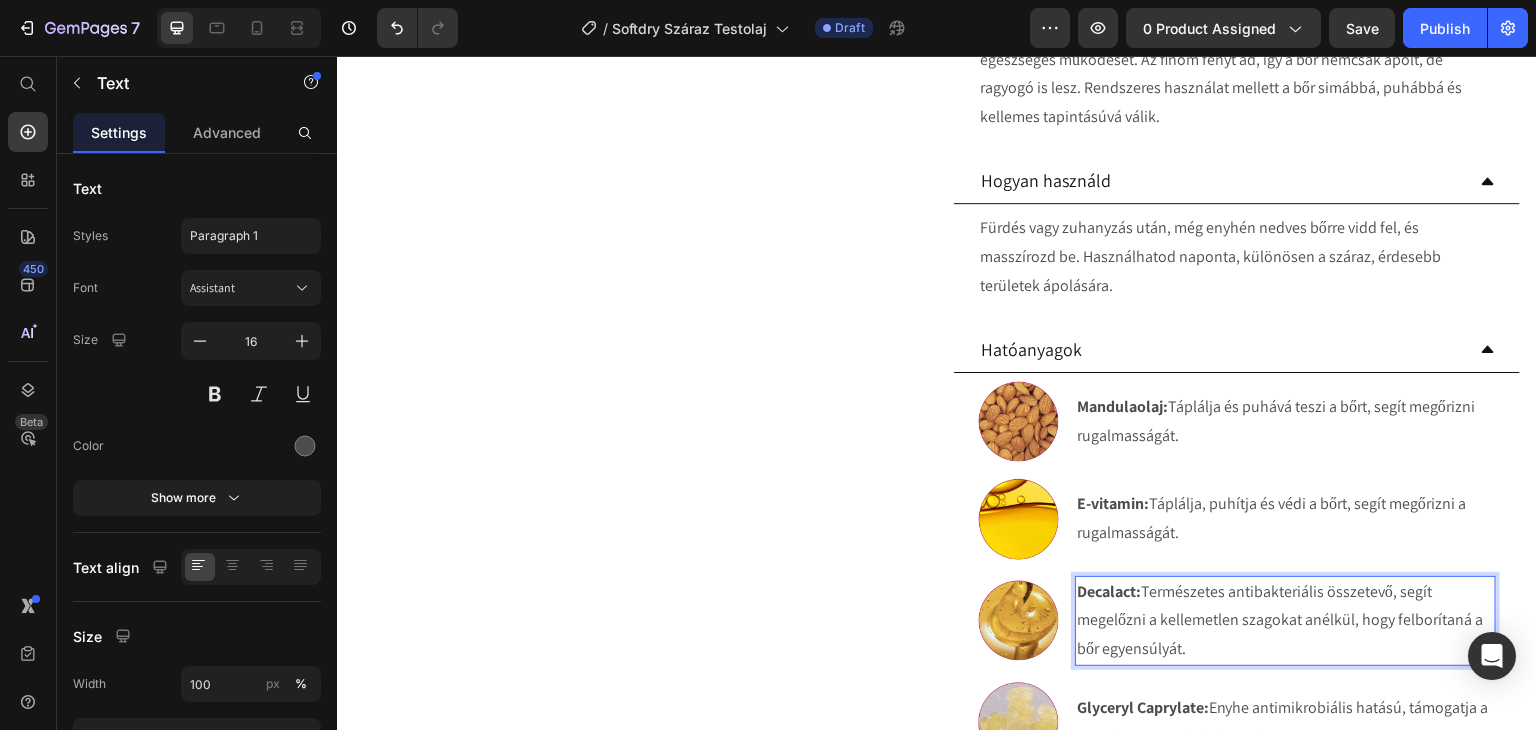 click on "Decalact:" at bounding box center [1109, 591] 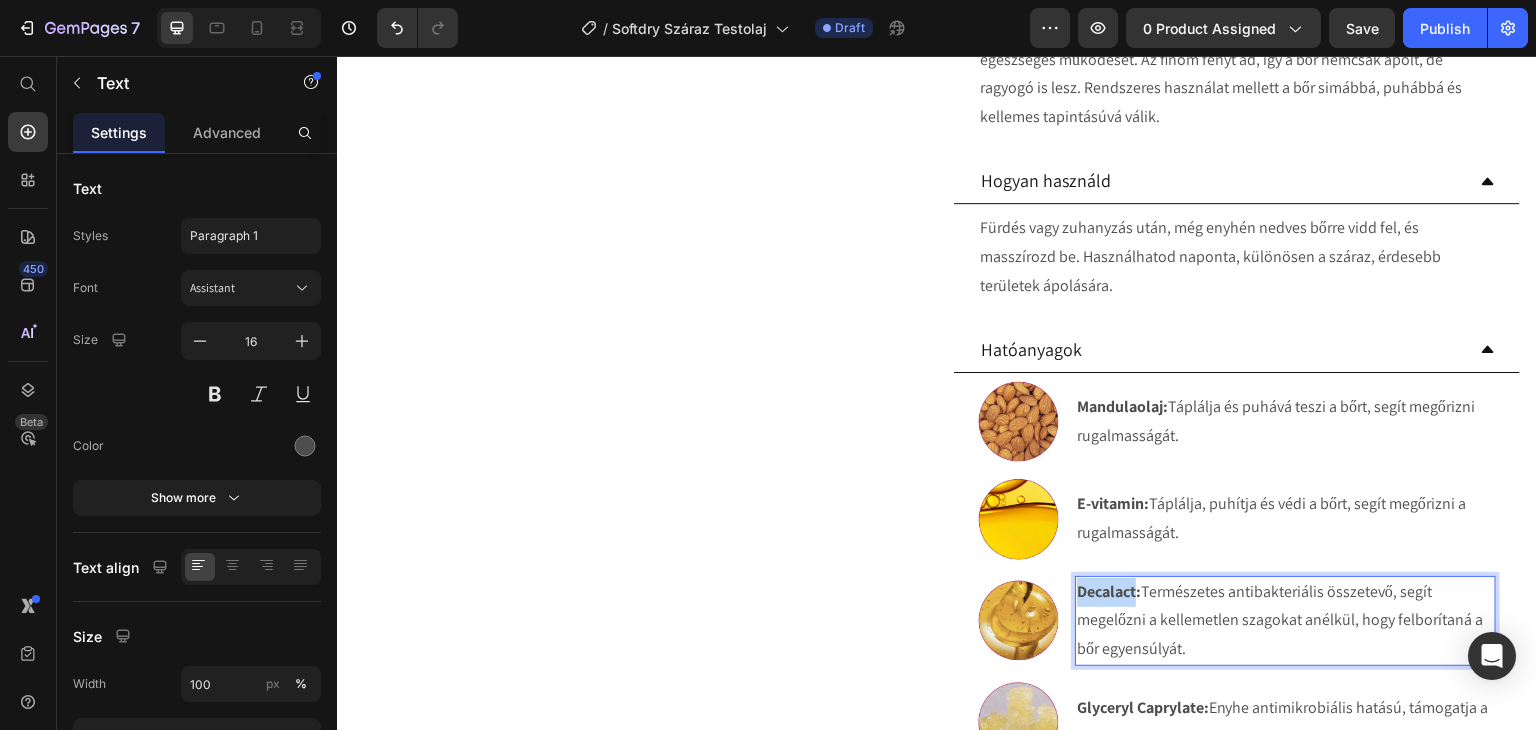 click on "Decalact:" at bounding box center [1109, 591] 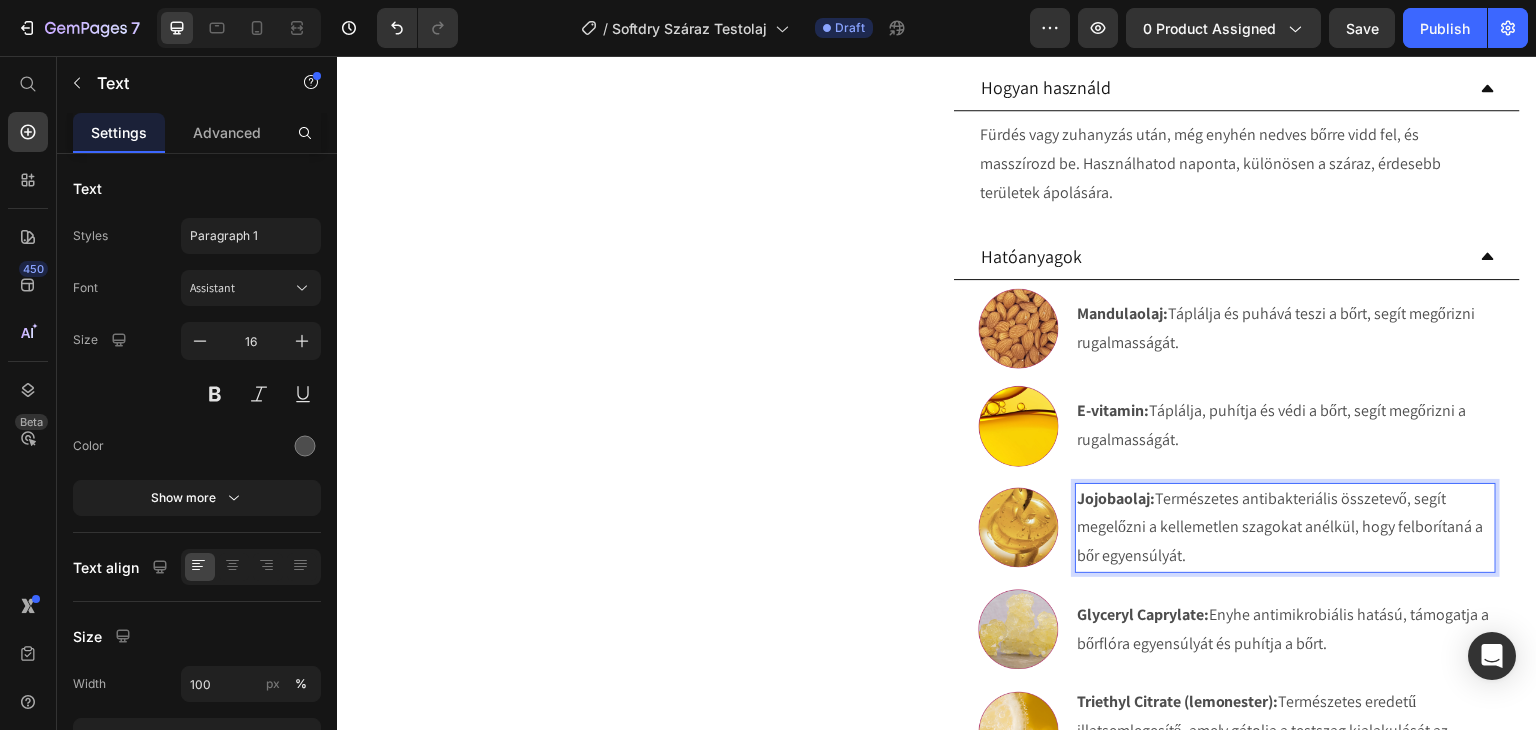 scroll, scrollTop: 1100, scrollLeft: 0, axis: vertical 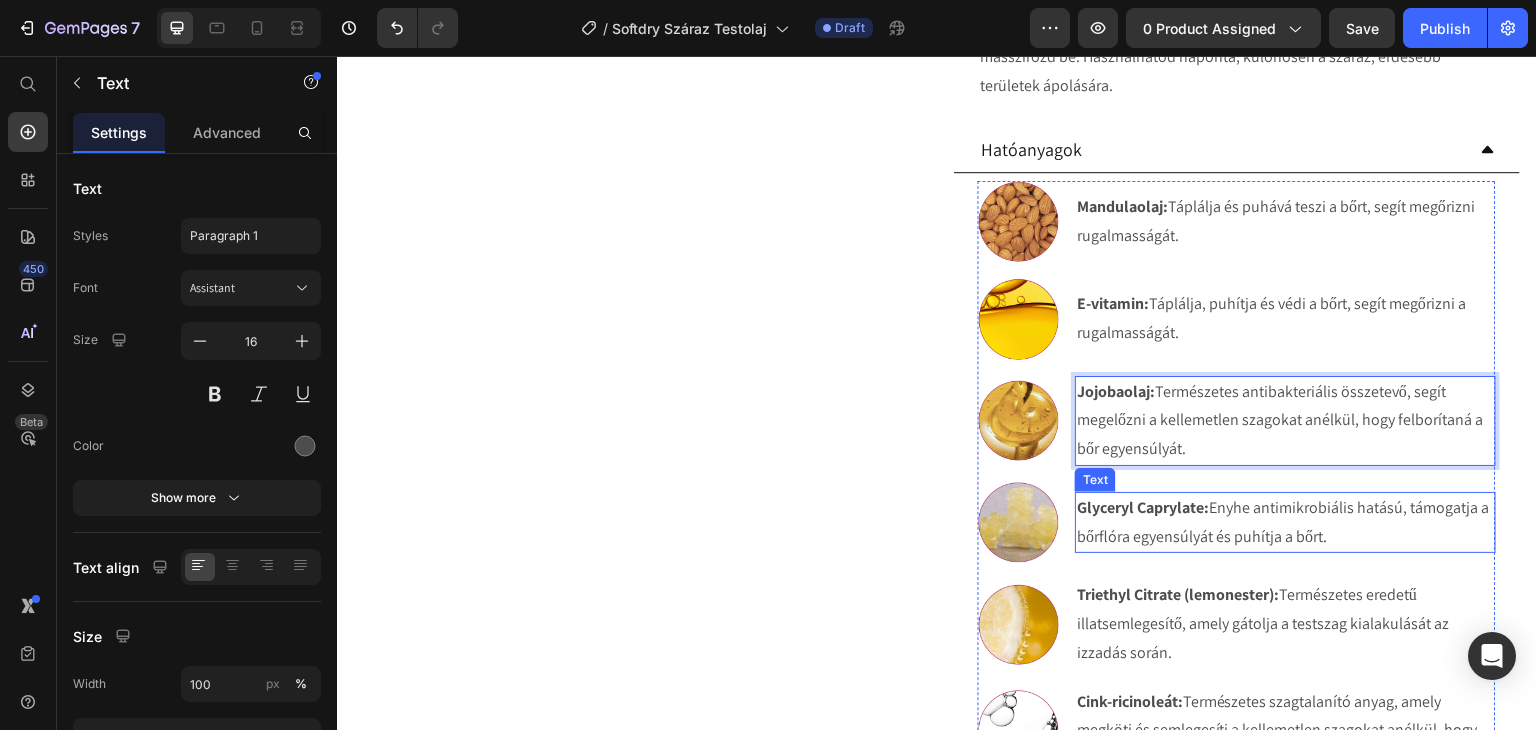 click on "Glyceryl Caprylate:" at bounding box center [1143, 507] 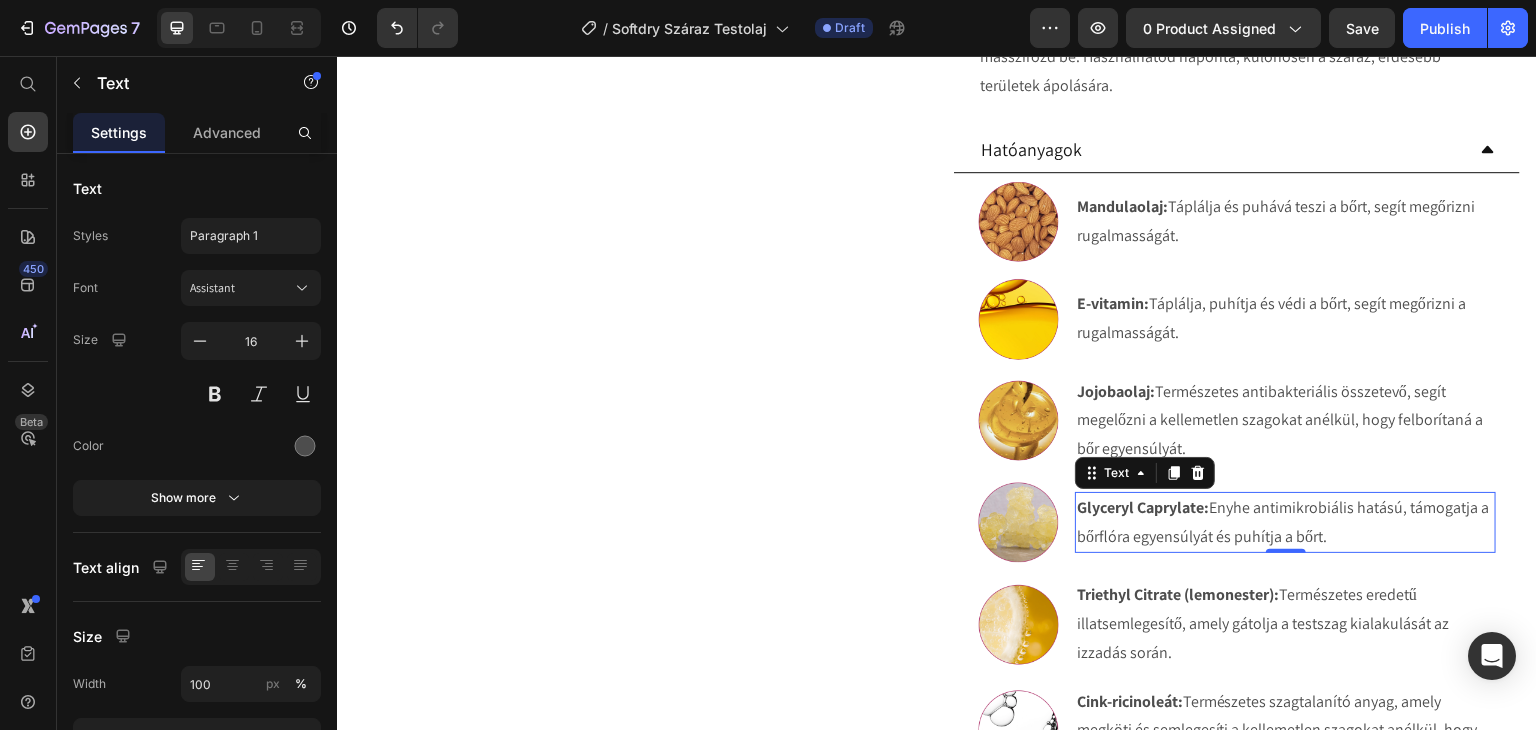 click on "Glyceryl Caprylate:" at bounding box center [1143, 507] 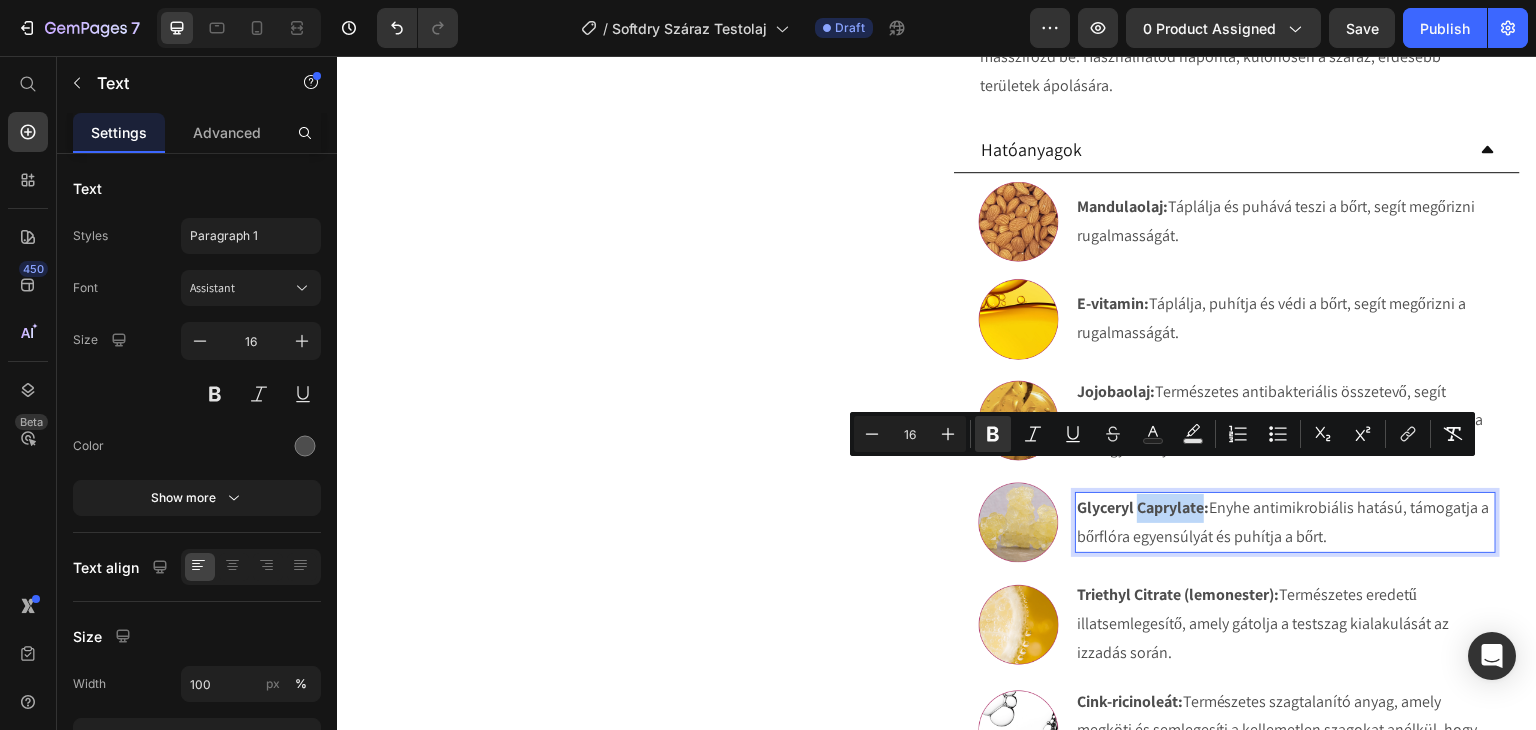 click on "Glyceryl Caprylate:" at bounding box center (1143, 507) 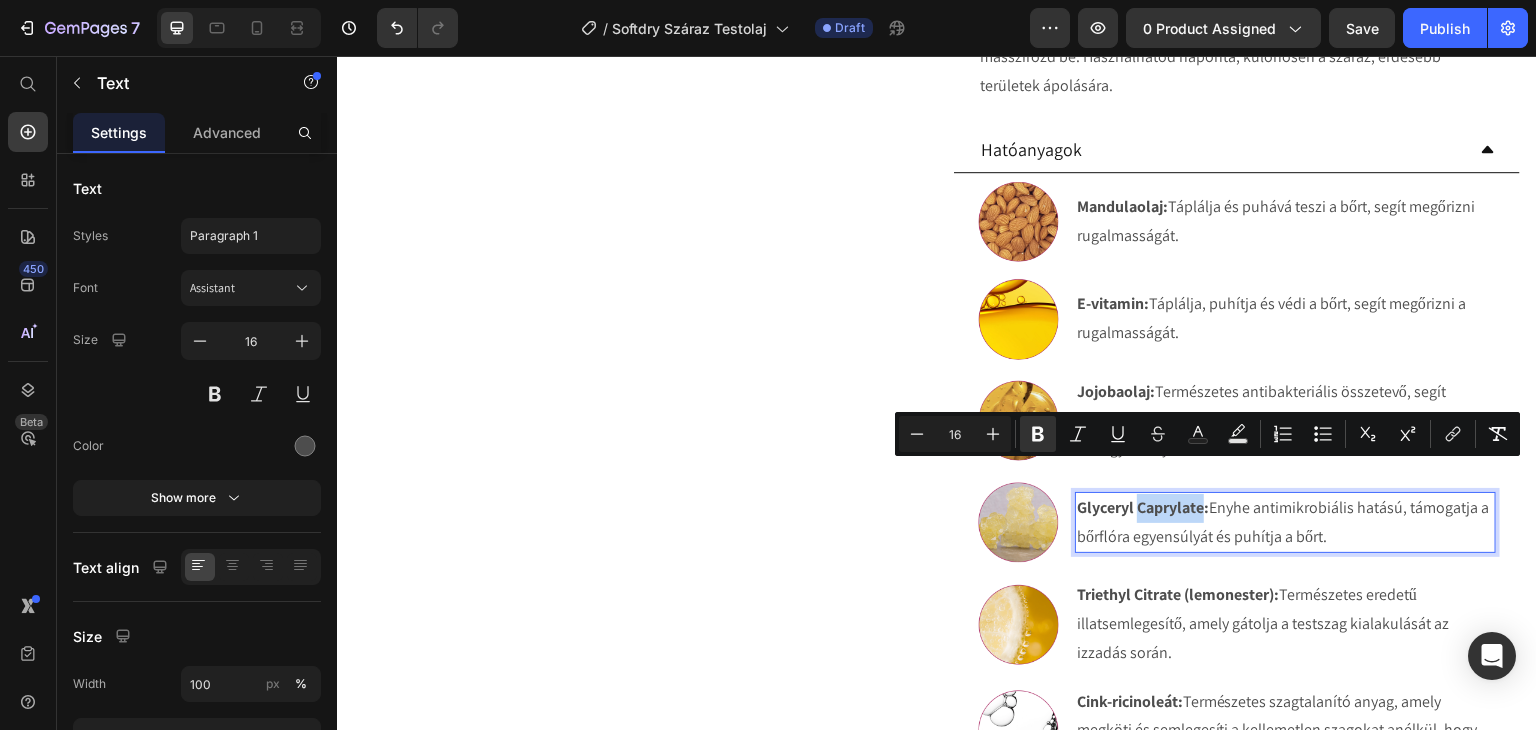 drag, startPoint x: 1154, startPoint y: 476, endPoint x: 1206, endPoint y: 485, distance: 52.773098 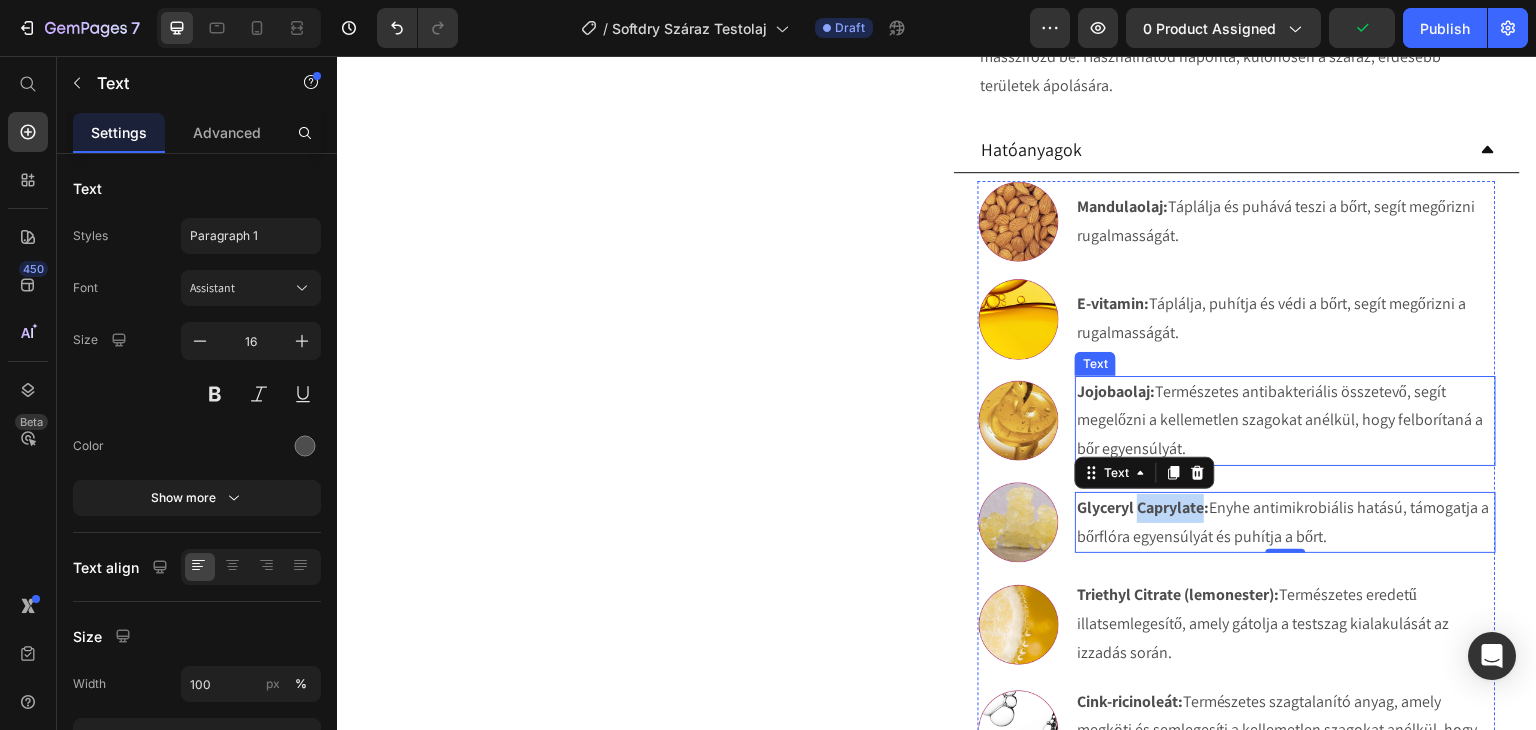 click on "Jojobaolaj:  Természetes antibakteriális összetevő, segít megelőzni a kellemetlen szagokat anélkül, hogy felborítaná a bőr egyensúlyát." at bounding box center [1285, 421] 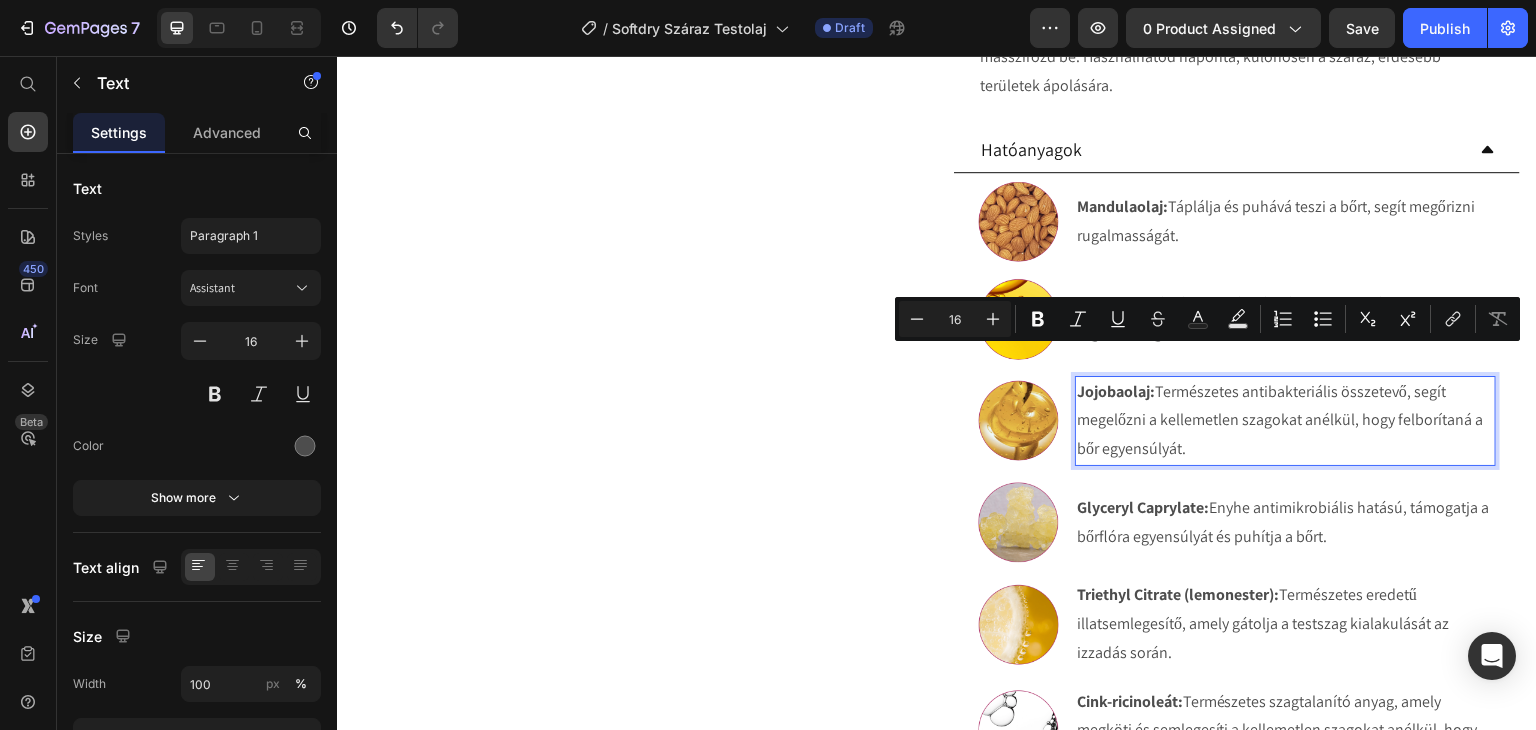 drag, startPoint x: 1202, startPoint y: 412, endPoint x: 1154, endPoint y: 366, distance: 66.48308 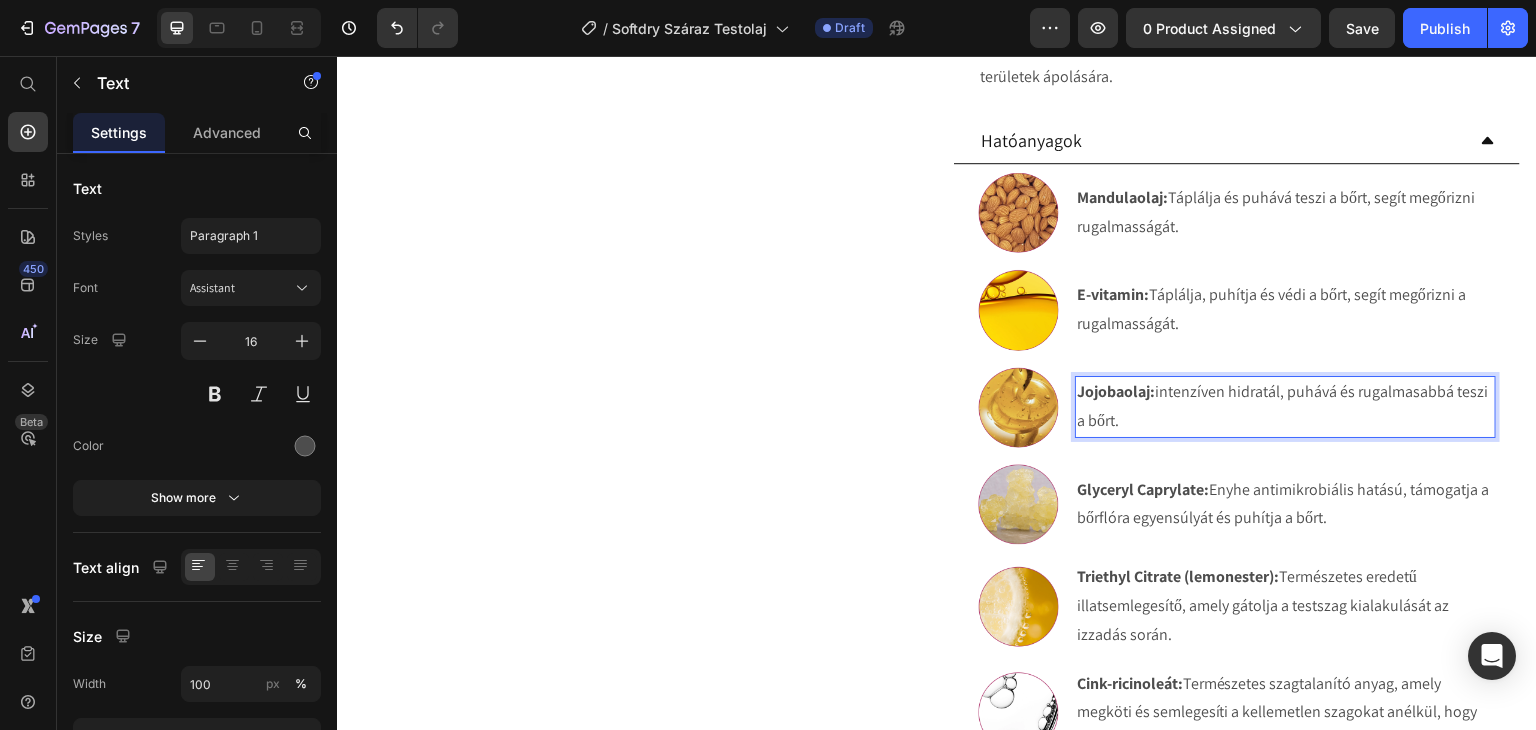 drag, startPoint x: 1152, startPoint y: 357, endPoint x: 1163, endPoint y: 366, distance: 14.21267 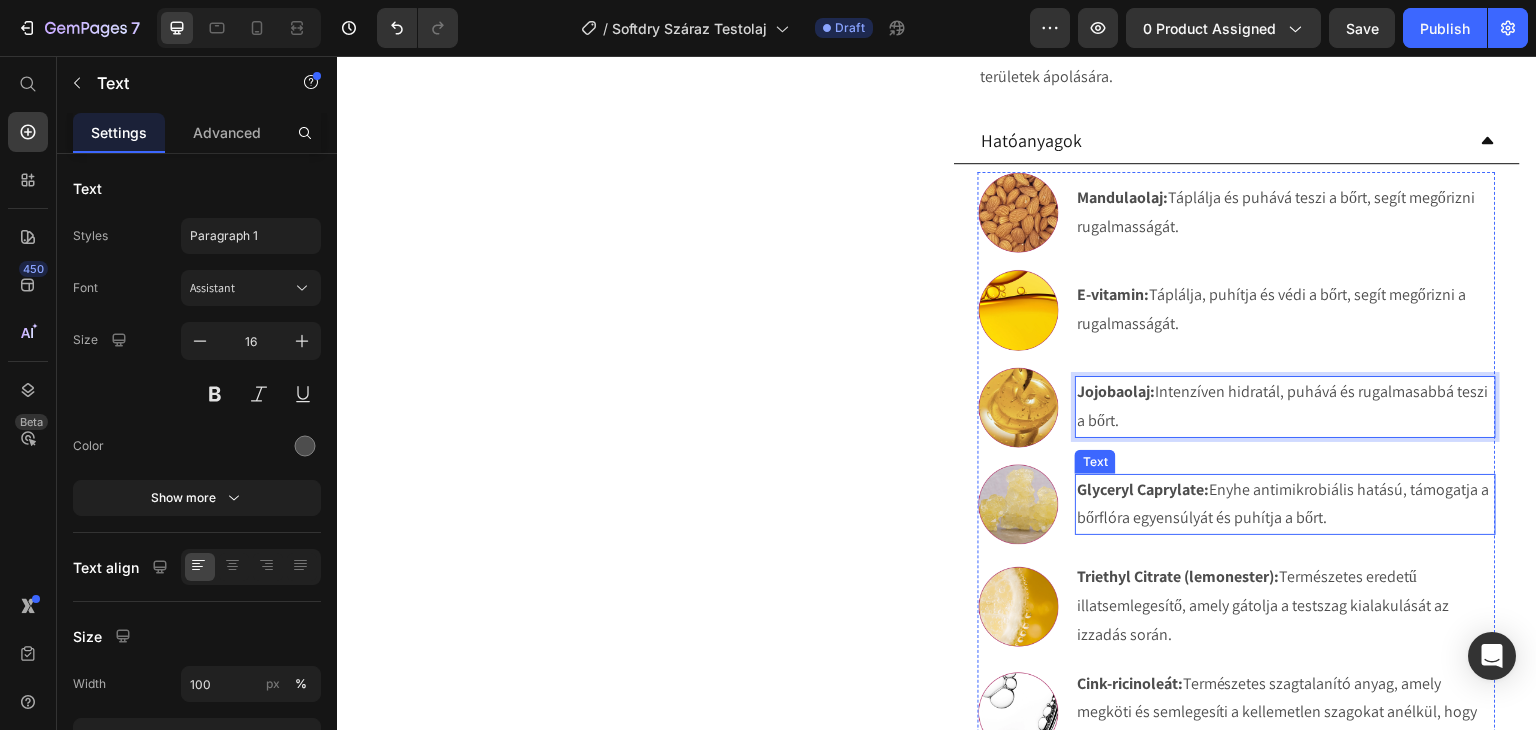 click on "Glyceryl Caprylate:" at bounding box center [1143, 489] 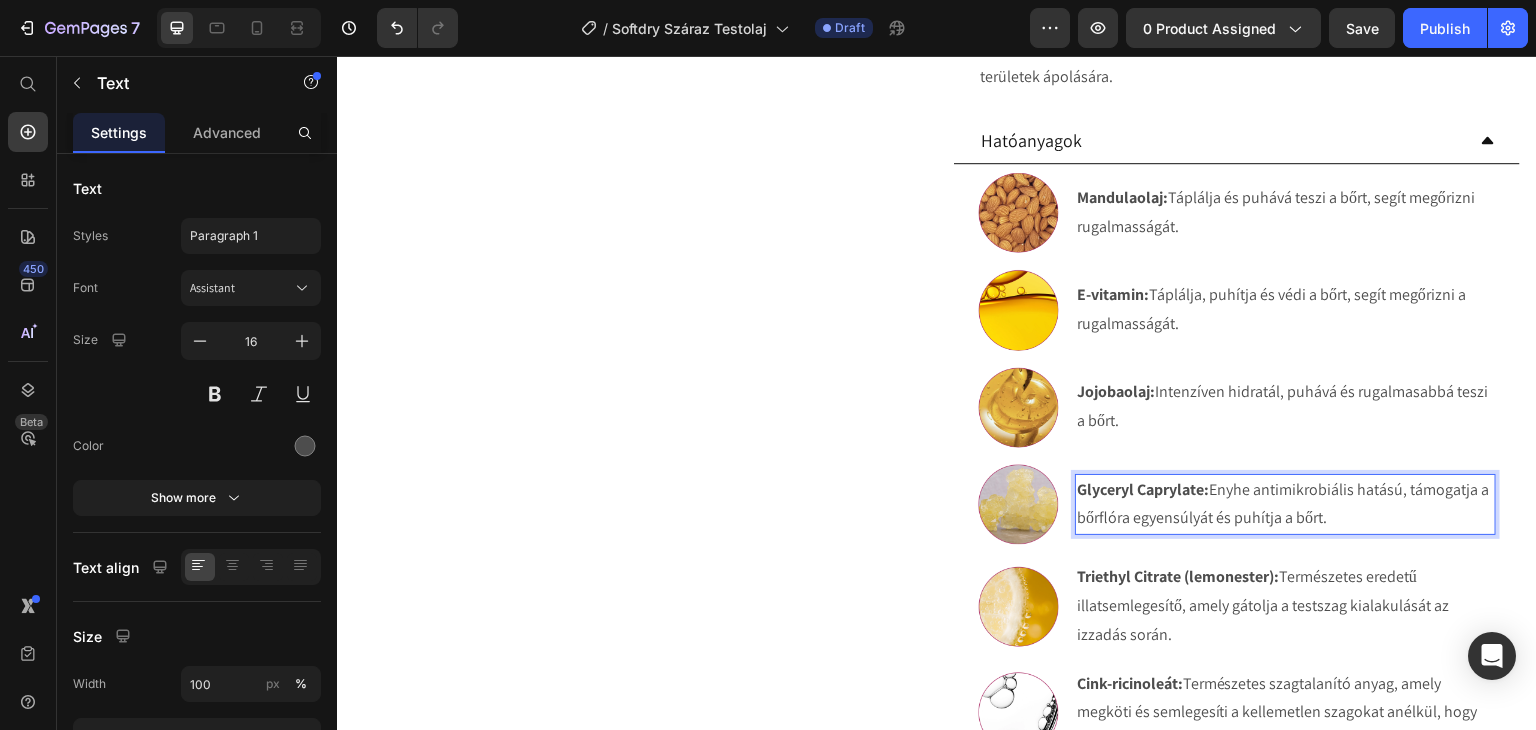 click on "Glyceryl Caprylate:" at bounding box center [1143, 489] 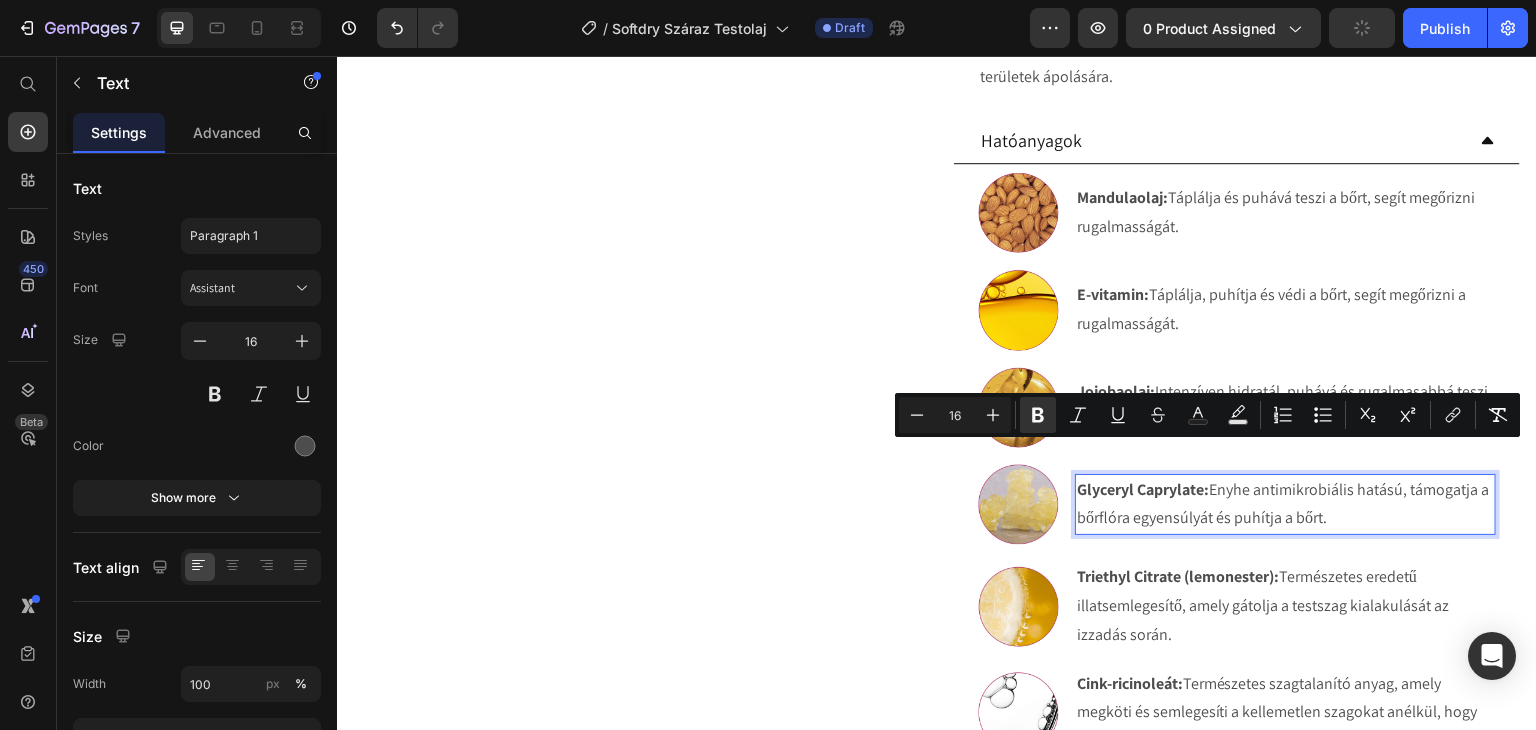 click on "Glyceryl Caprylate:" at bounding box center [1143, 489] 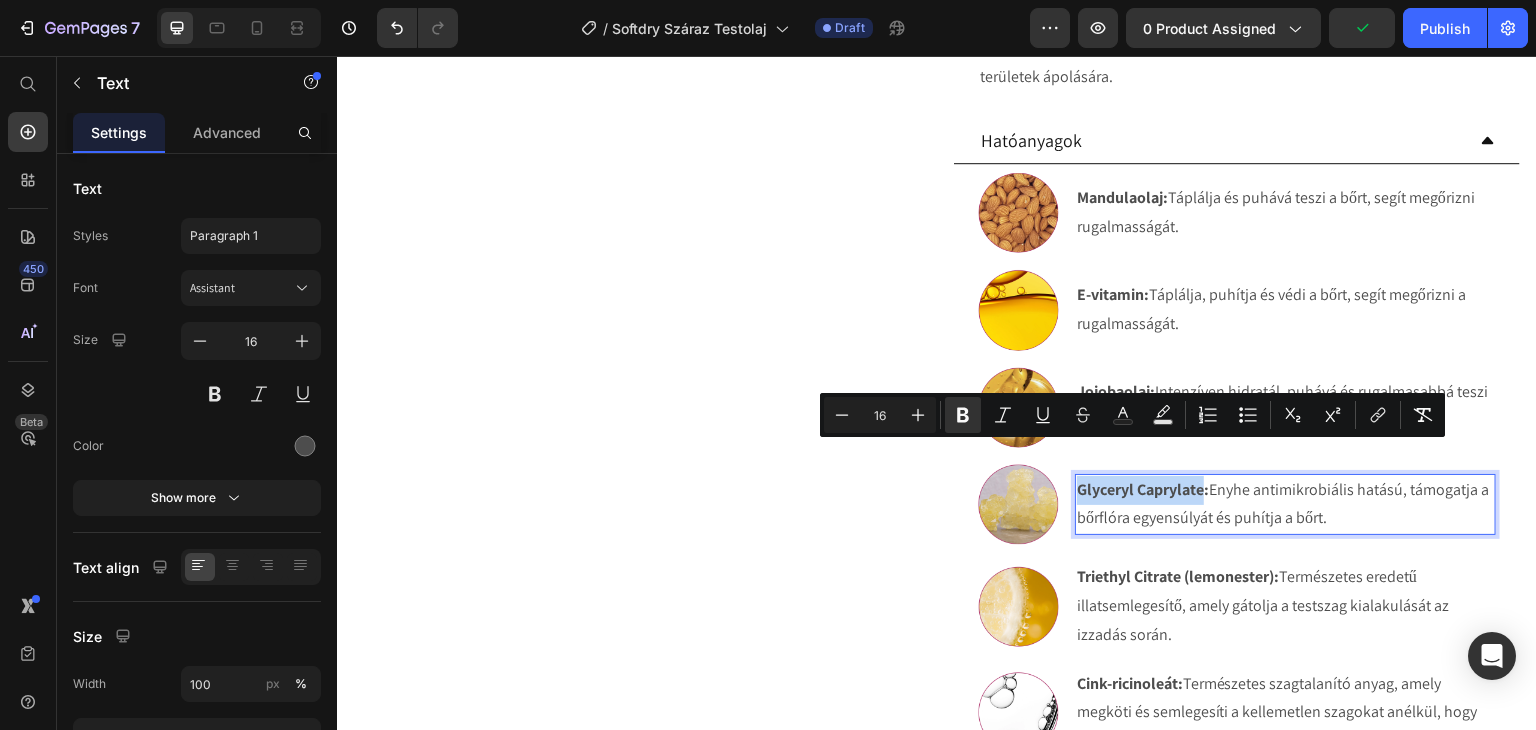 drag, startPoint x: 1196, startPoint y: 462, endPoint x: 1071, endPoint y: 463, distance: 125.004 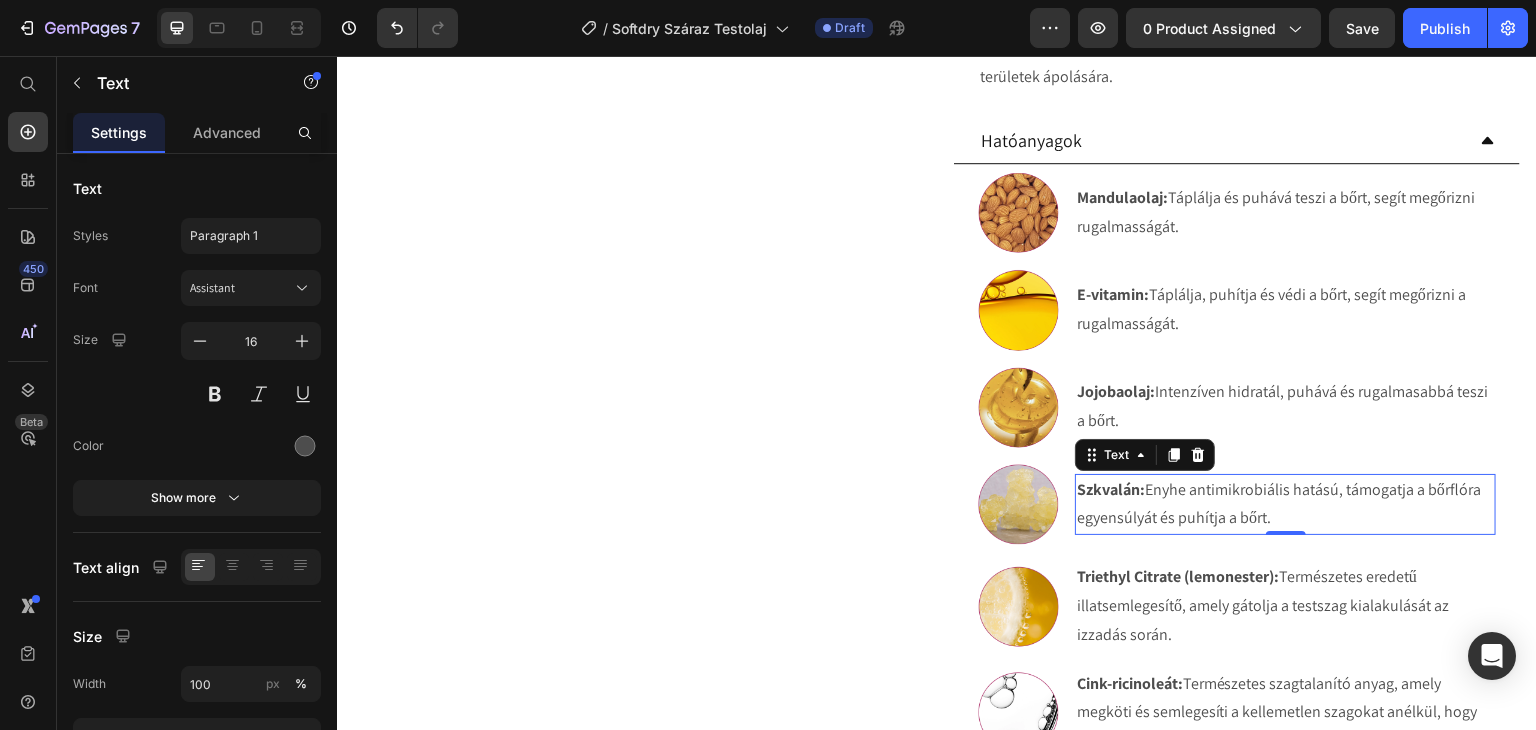 click on "Szkvalán:   Enyhe antimikrobiális hatású, támogatja a bőrflóra egyensúlyát és puhítja a bőrt." at bounding box center (1285, 505) 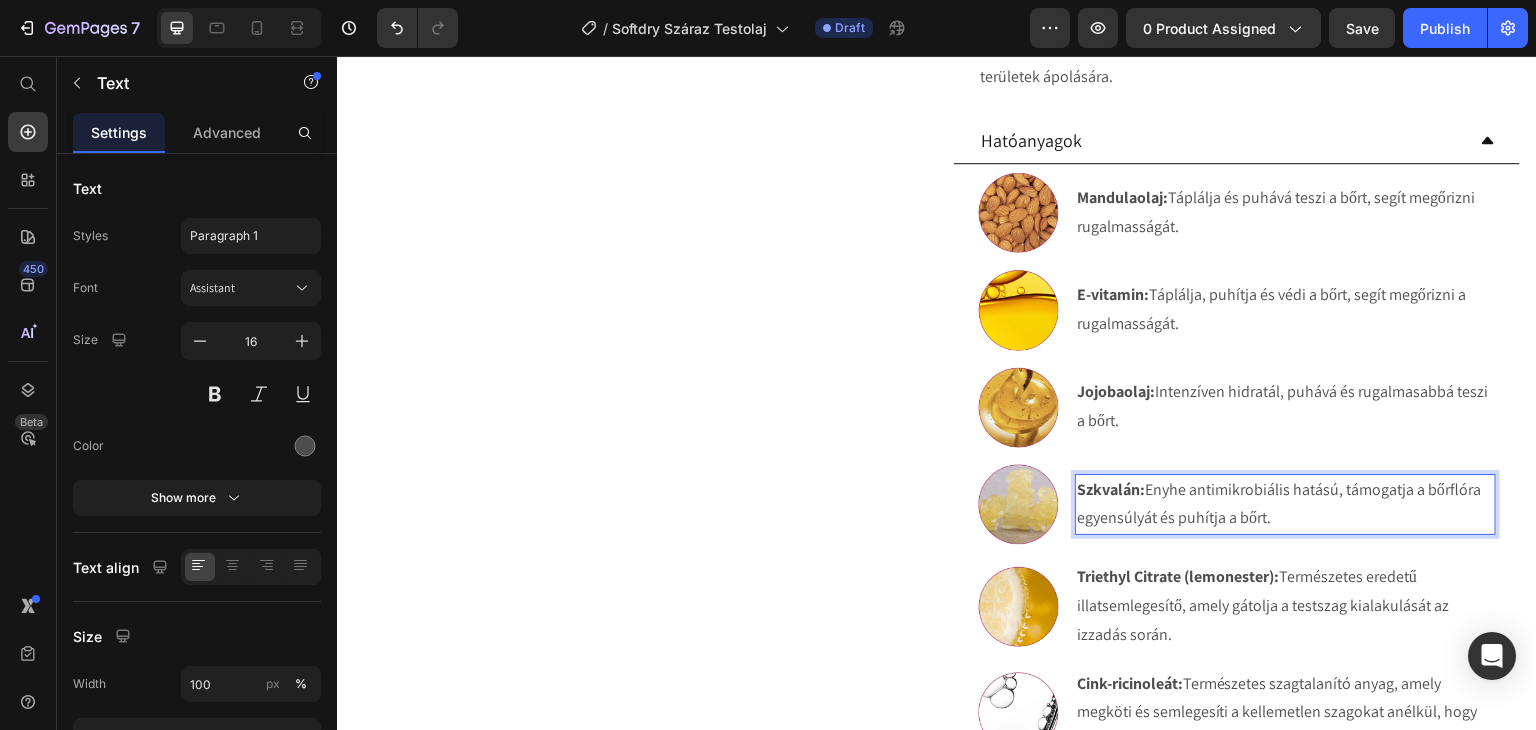 drag, startPoint x: 1297, startPoint y: 477, endPoint x: 1145, endPoint y: 464, distance: 152.5549 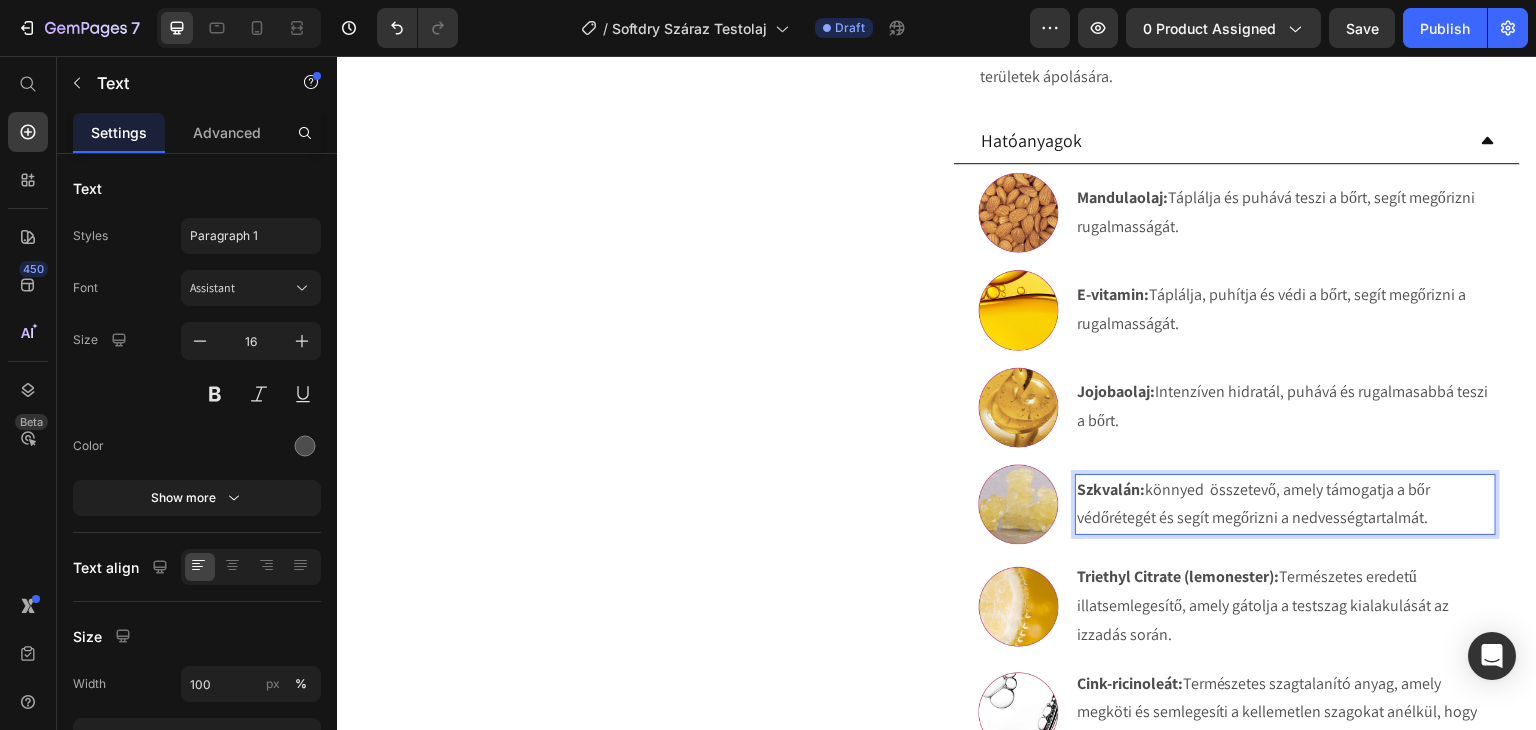 click on "Szkvalán:   könnyed  összetevő, amely támogatja a bőr védőrétegét és segít megőrizni a nedvességtartalmát." at bounding box center [1285, 505] 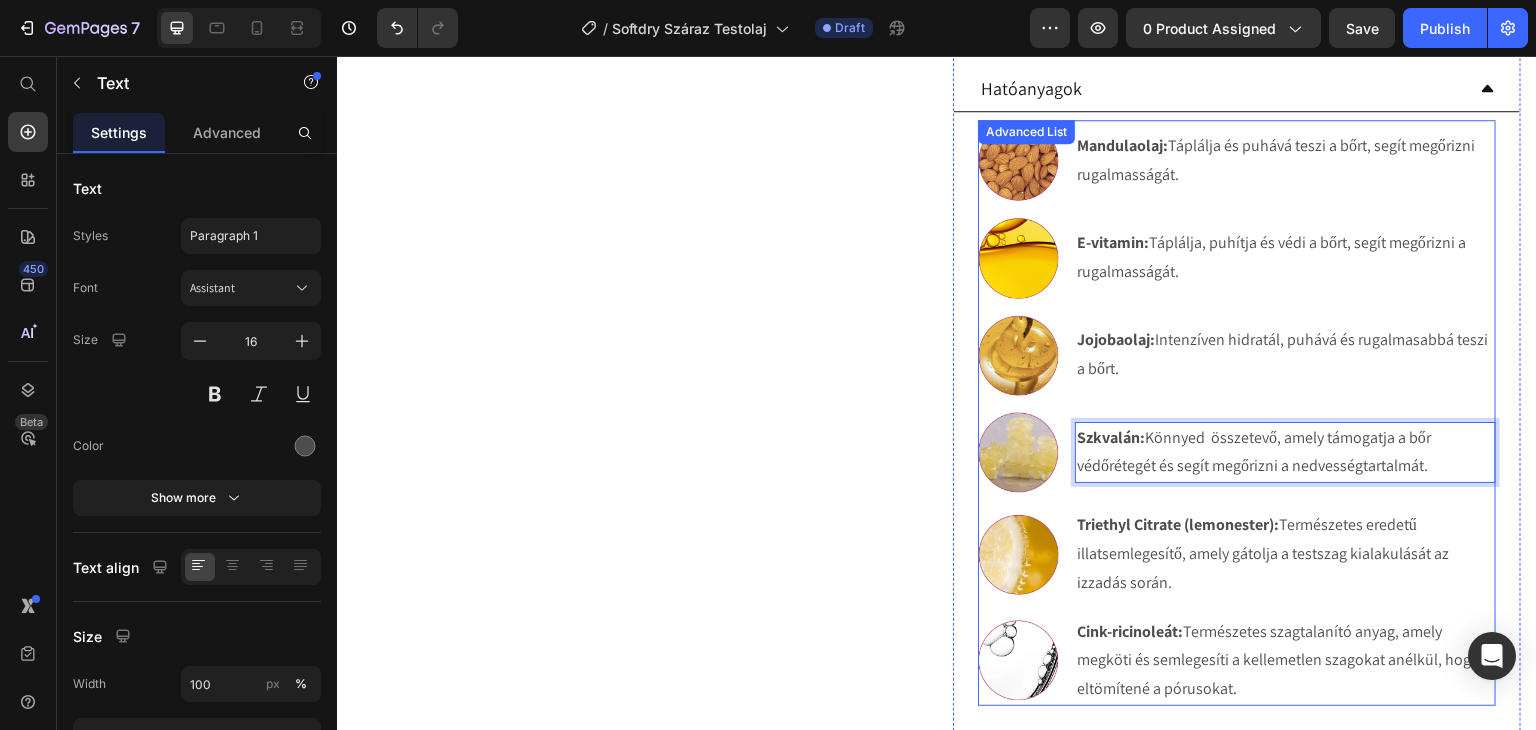 scroll, scrollTop: 1209, scrollLeft: 0, axis: vertical 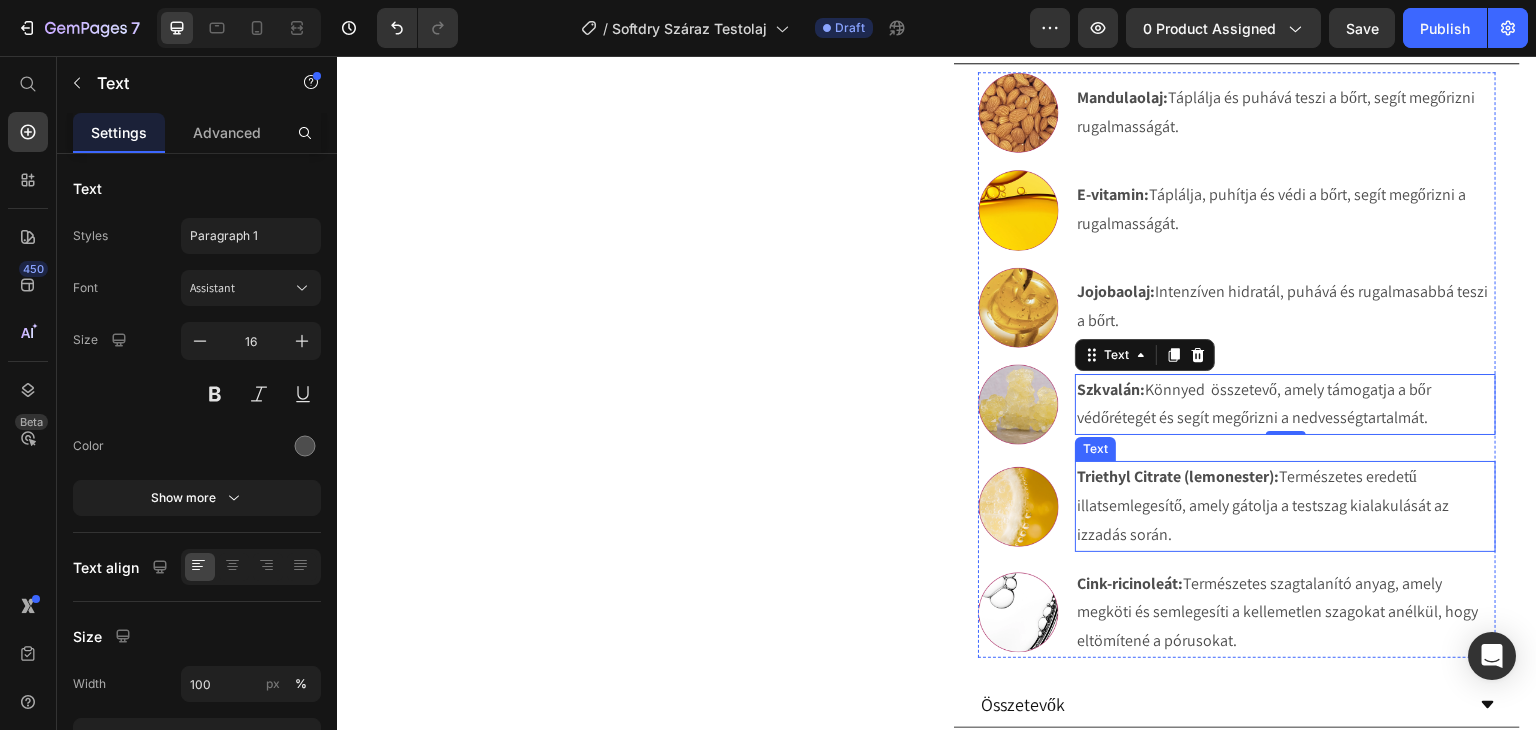 click on "Triethyl Citrate (lemonester):" at bounding box center [1178, 476] 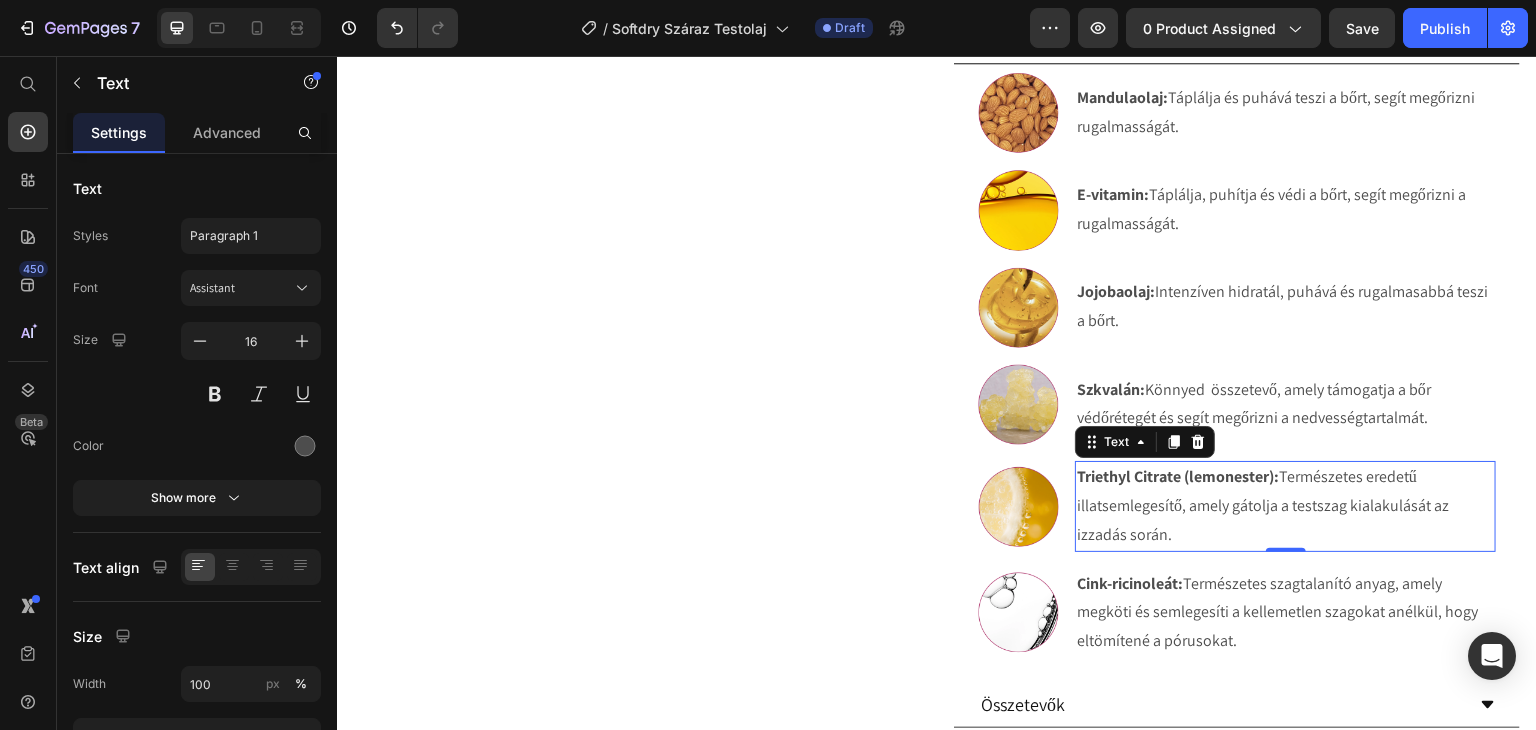 click on "Triethyl Citrate (lemonester):" at bounding box center [1178, 476] 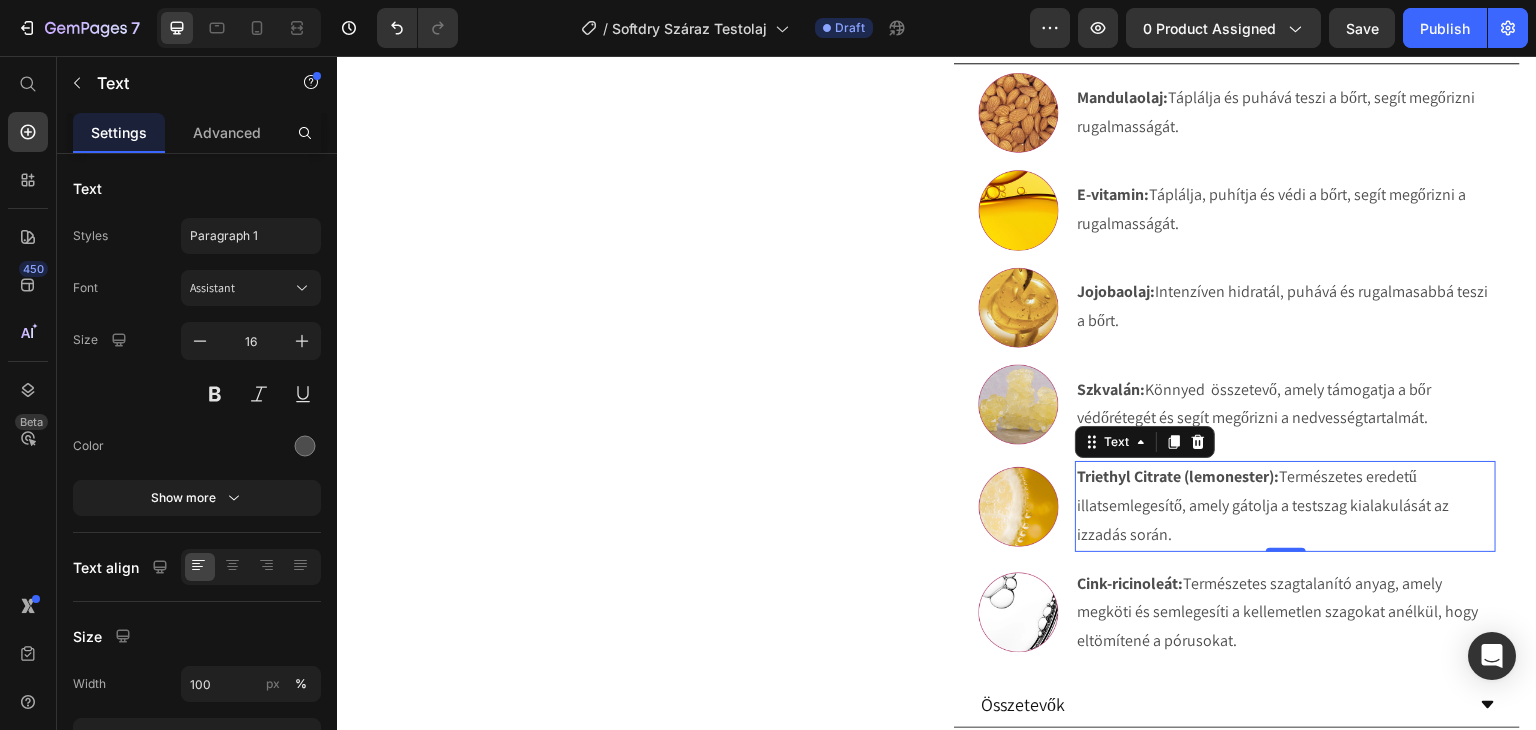 click on "Triethyl Citrate (lemonester):" at bounding box center [1178, 476] 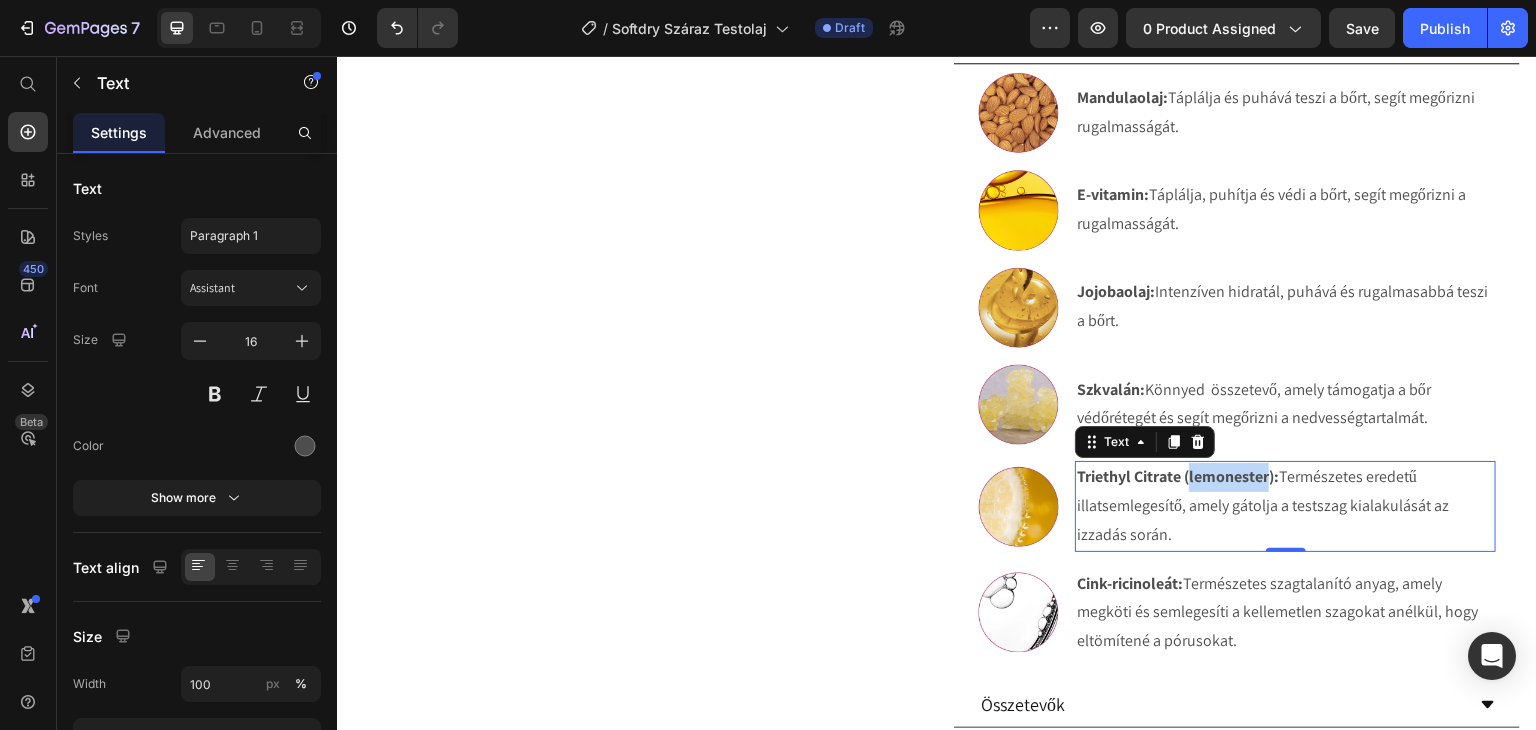 click on "Triethyl Citrate (lemonester):" at bounding box center [1178, 476] 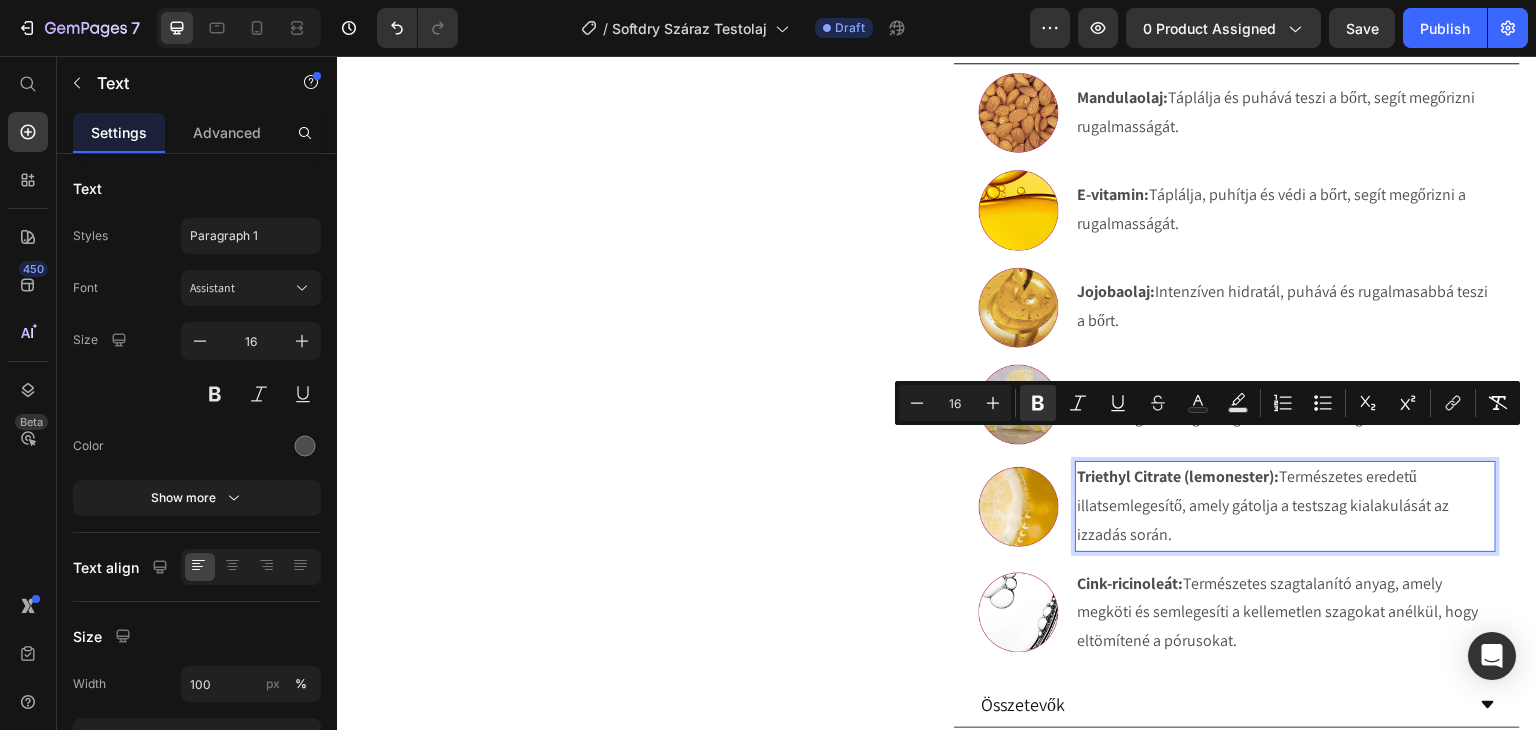 click on "Triethyl Citrate (lemonester):  Természetes eredetű illatsemlegesítő, amely gátolja a testszag kialakulását az izzadás során." at bounding box center [1285, 506] 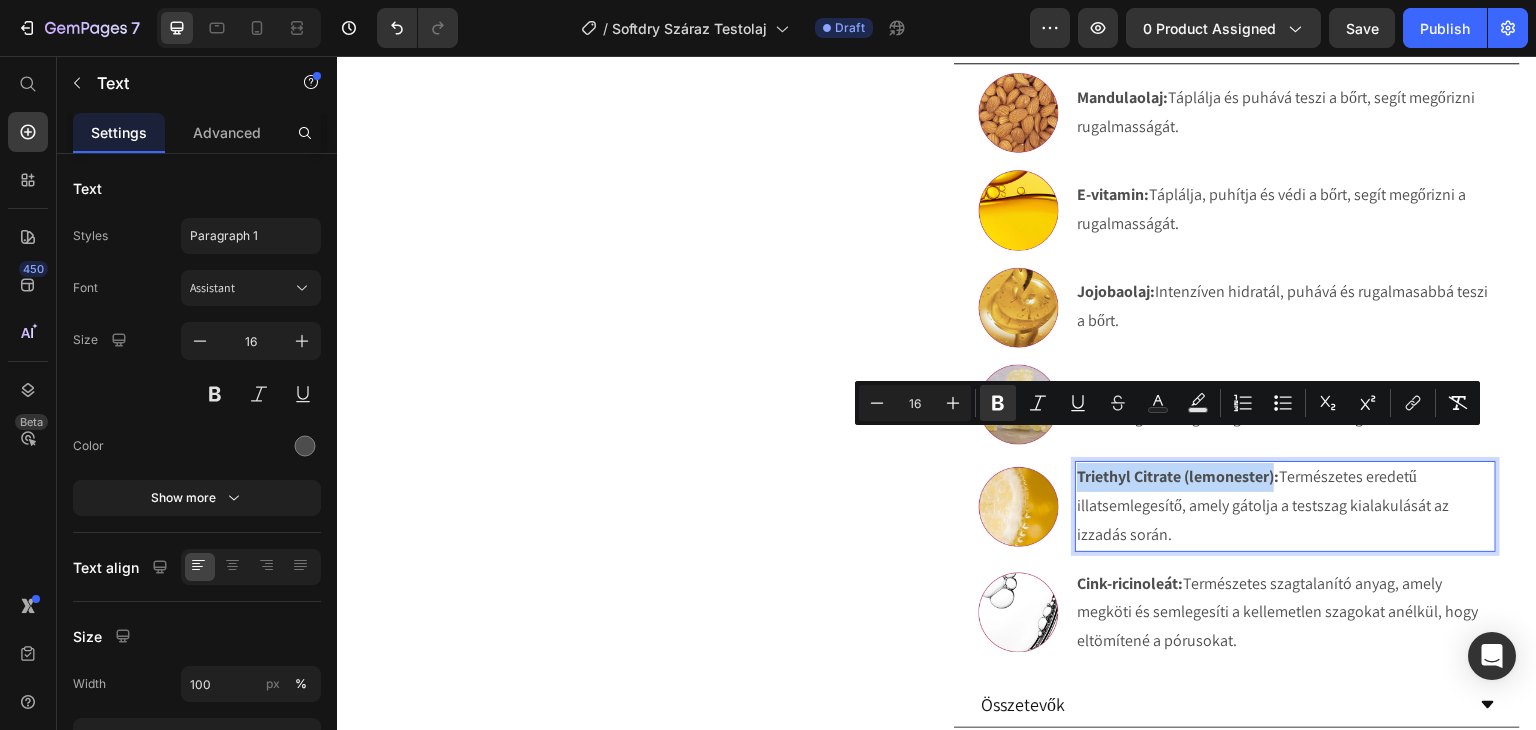 drag, startPoint x: 1267, startPoint y: 446, endPoint x: 1070, endPoint y: 454, distance: 197.16237 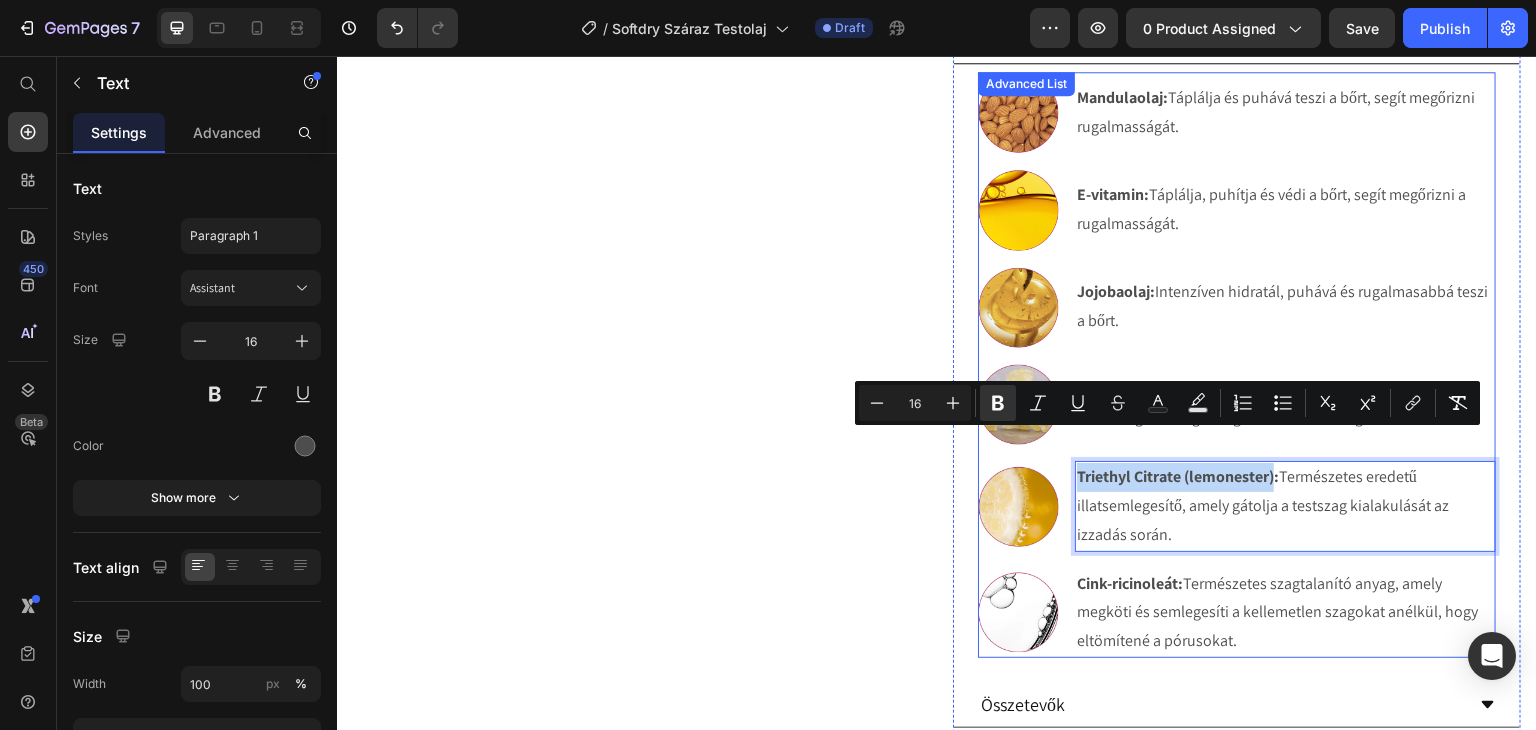 scroll, scrollTop: 1219, scrollLeft: 0, axis: vertical 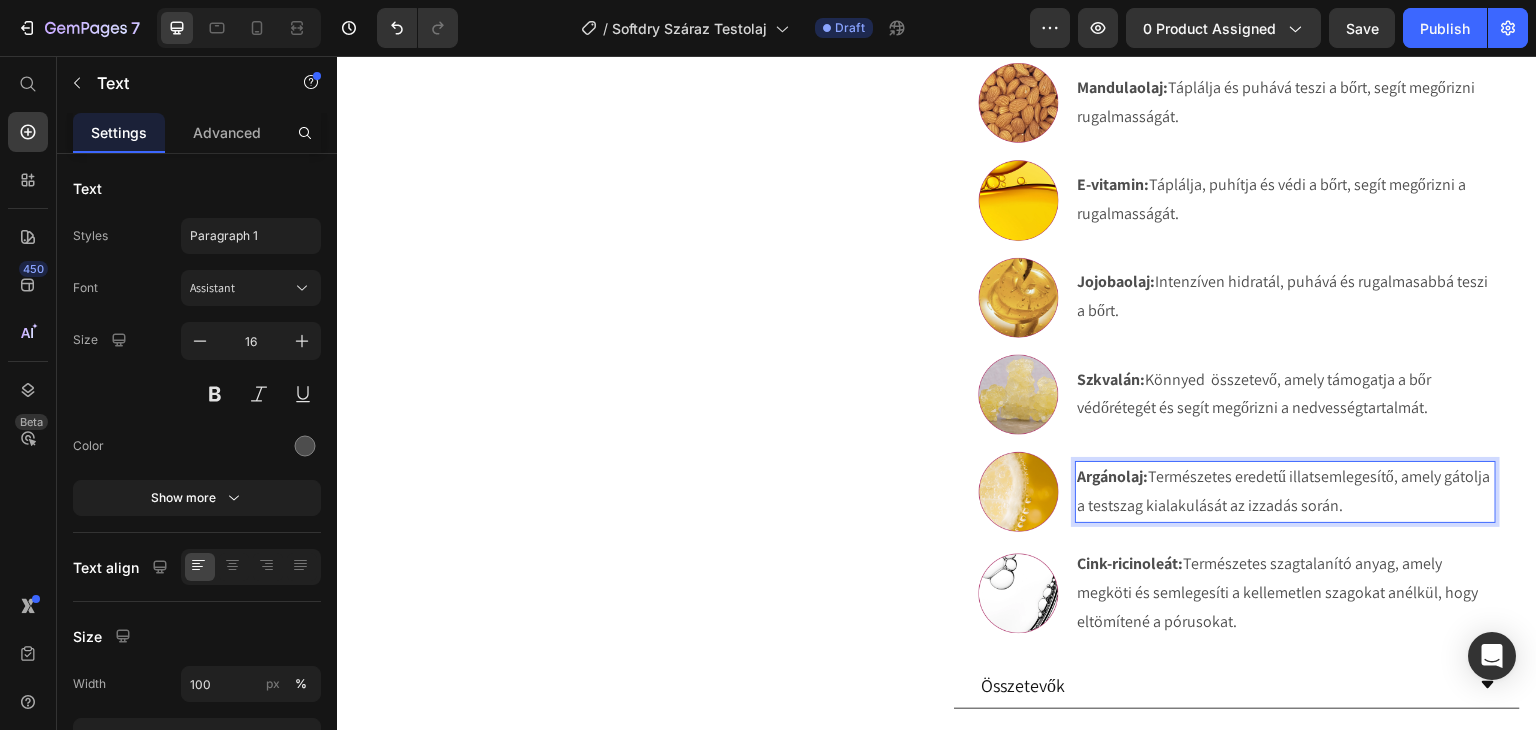 click on "Argánolaj:  Természetes eredetű illatsemlegesítő, amely gátolja a testszag kialakulását az izzadás során." at bounding box center (1285, 492) 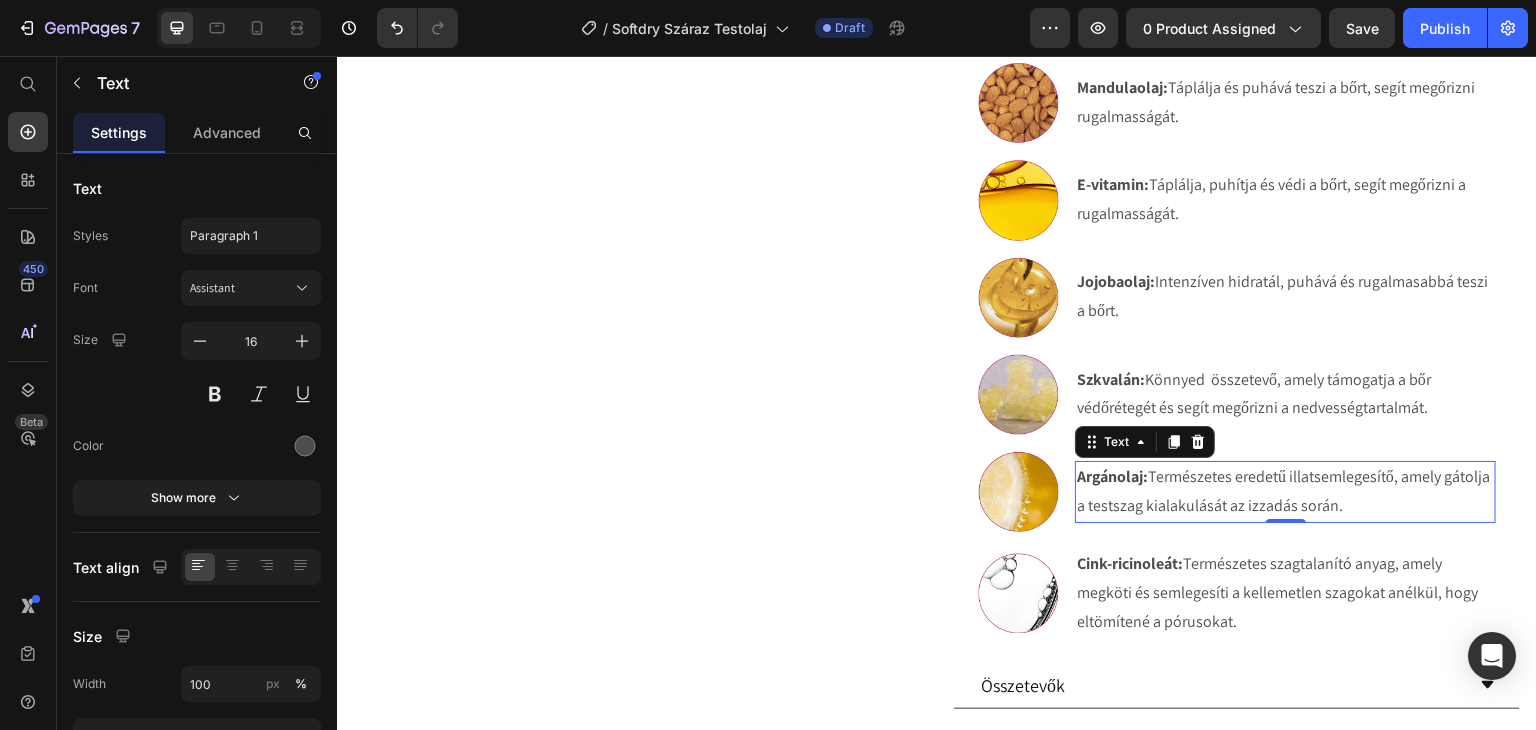 click on "Argánolaj:  Természetes eredetű illatsemlegesítő, amely gátolja a testszag kialakulását az izzadás során." at bounding box center (1285, 492) 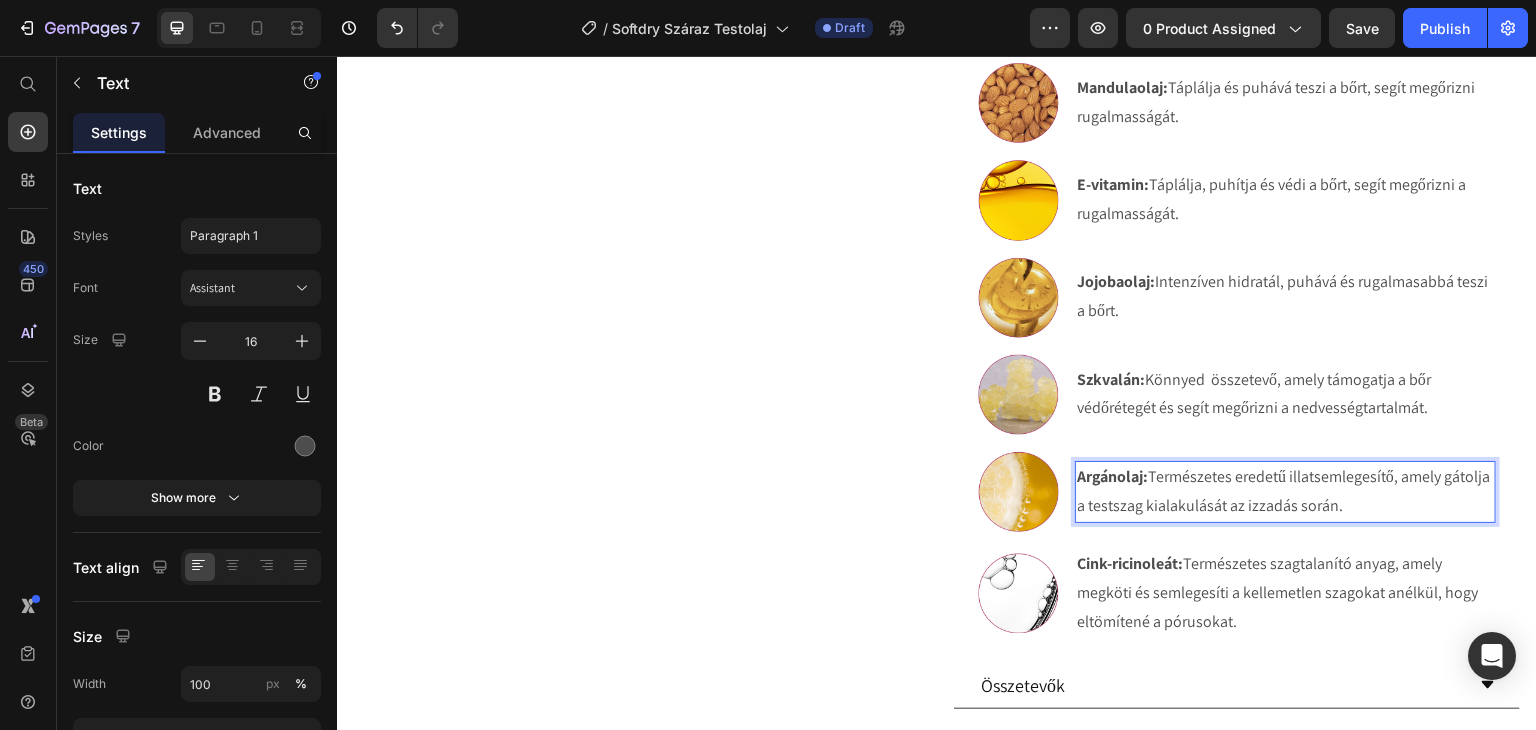 drag, startPoint x: 1392, startPoint y: 472, endPoint x: 1145, endPoint y: 452, distance: 247.8084 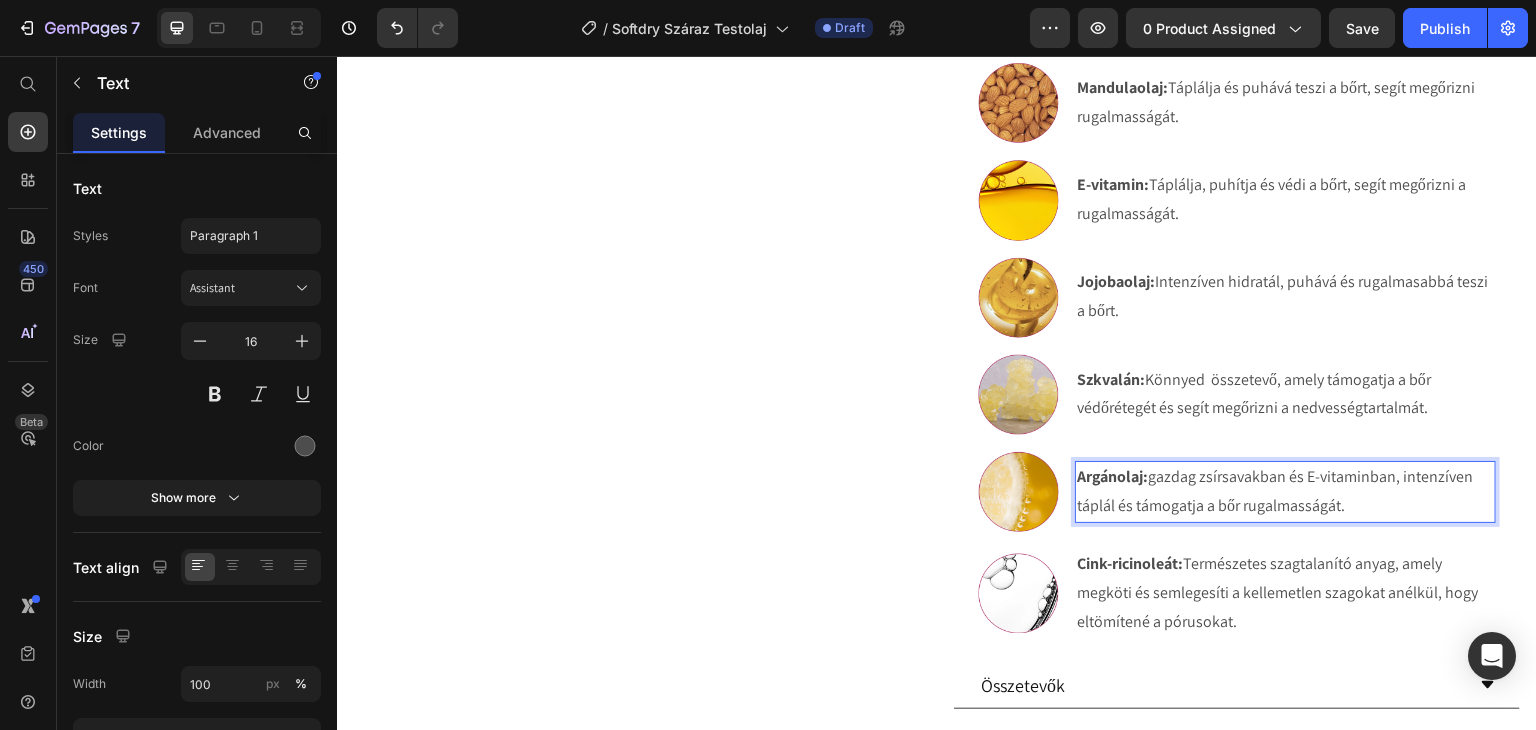 click on "Argánolaj:  gazdag zsírsavakban és E-vitaminban, intenzíven táplál és támogatja a bőr rugalmasságát." at bounding box center [1285, 492] 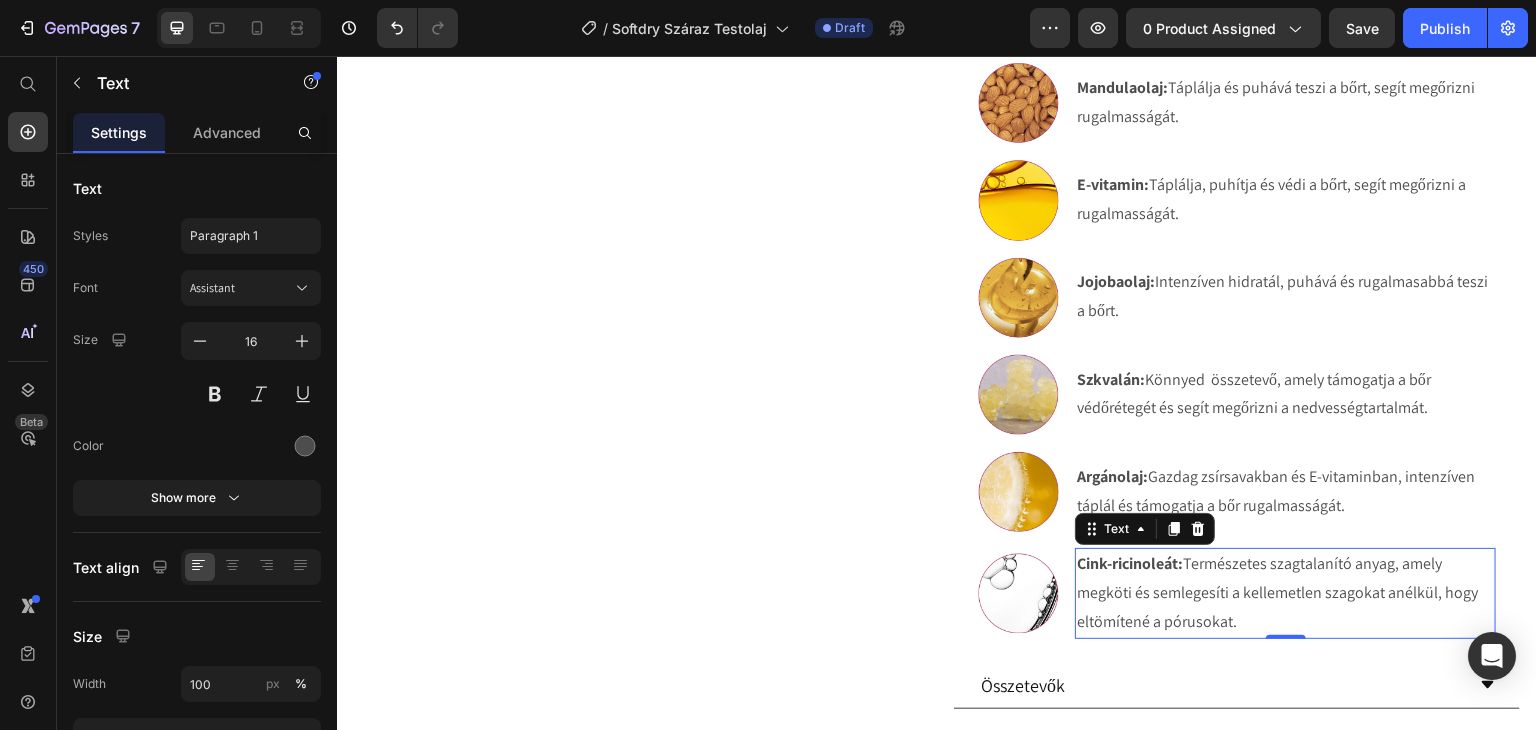 click on "Cink-ricinoleát:" at bounding box center (1130, 563) 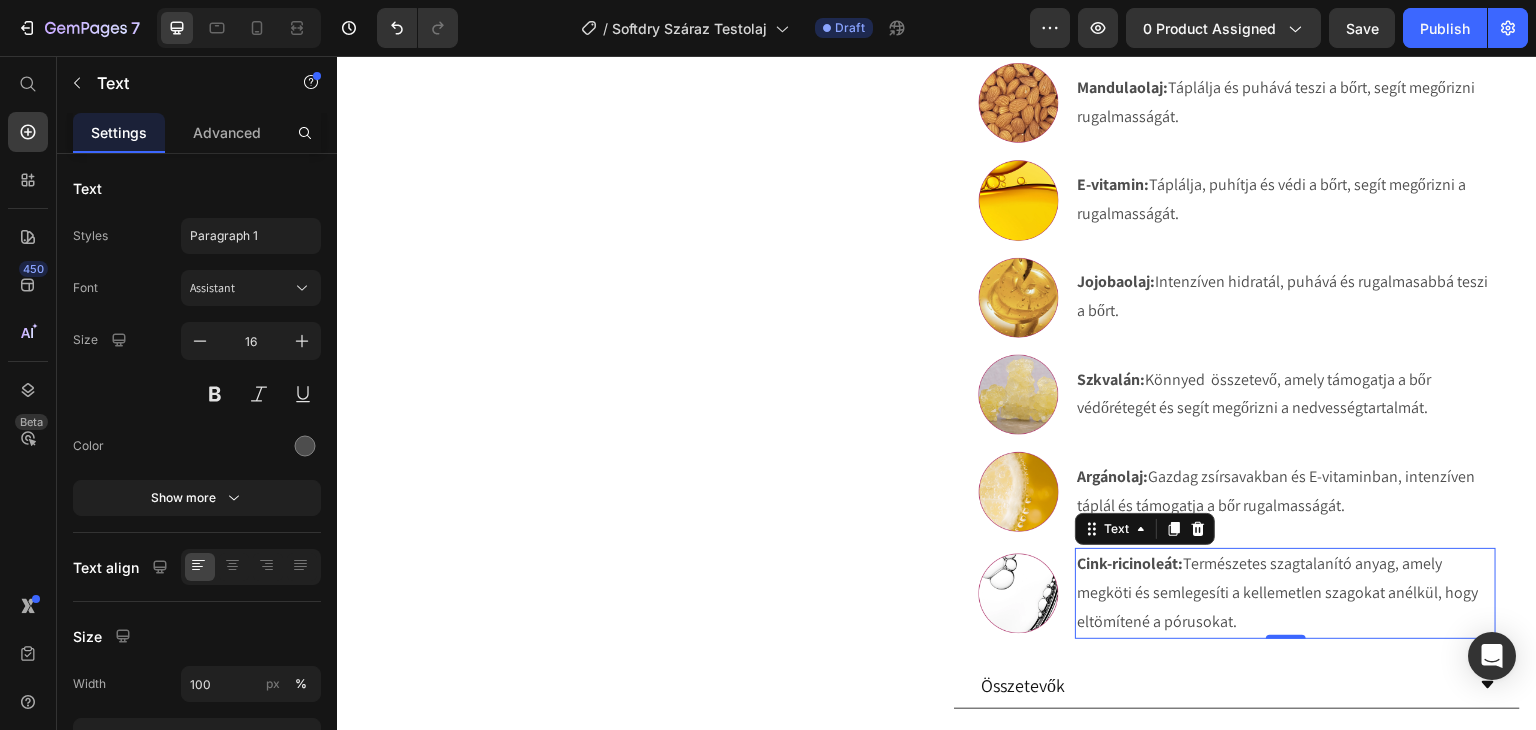 click on "Cink-ricinoleát:" at bounding box center [1130, 563] 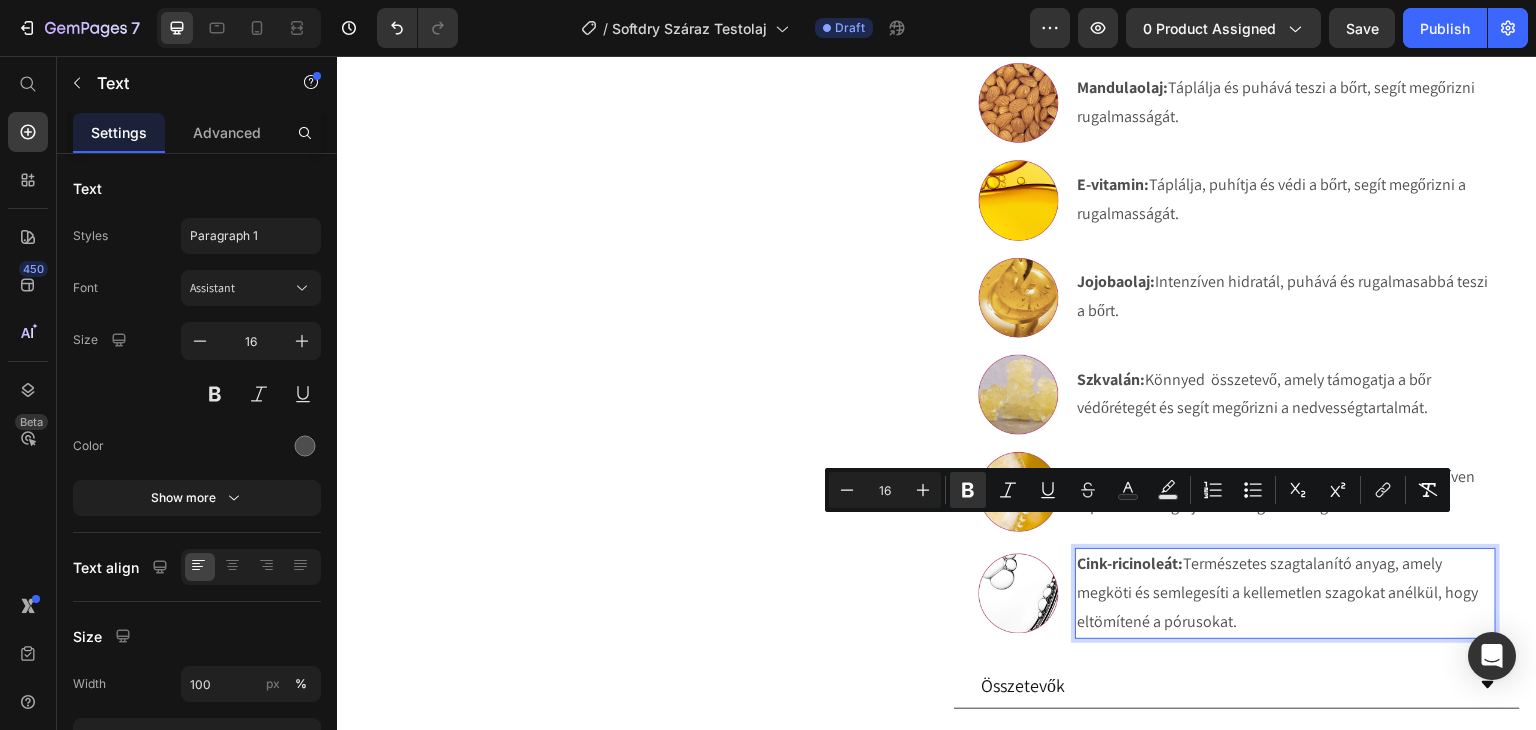 click on "Cink-ricinoleát:   Természetes szagtalanító anyag, amely megköti és semlegesíti a kellemetlen szagokat anélkül, hogy eltömítené a pórusokat." at bounding box center (1285, 593) 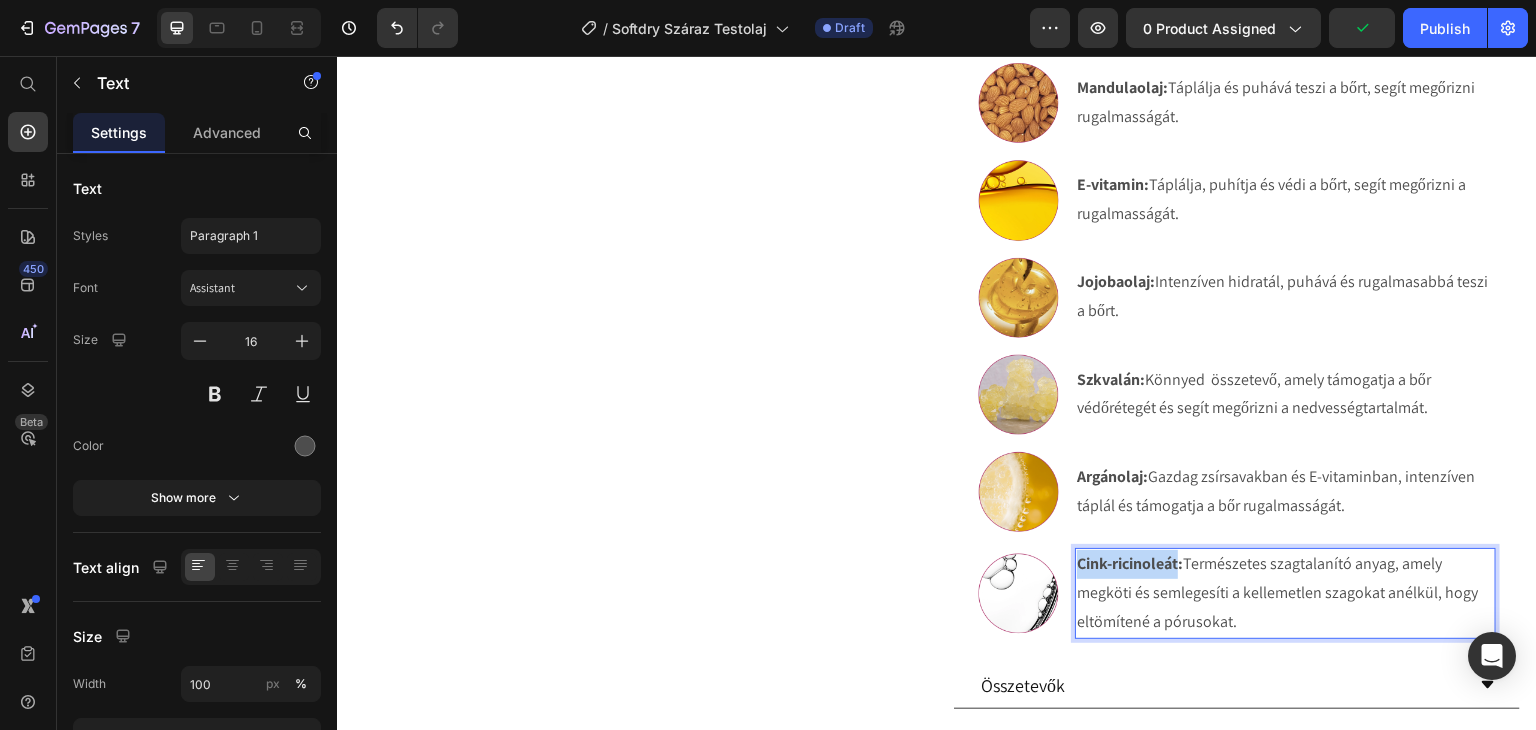 drag, startPoint x: 1169, startPoint y: 531, endPoint x: 1068, endPoint y: 543, distance: 101.71037 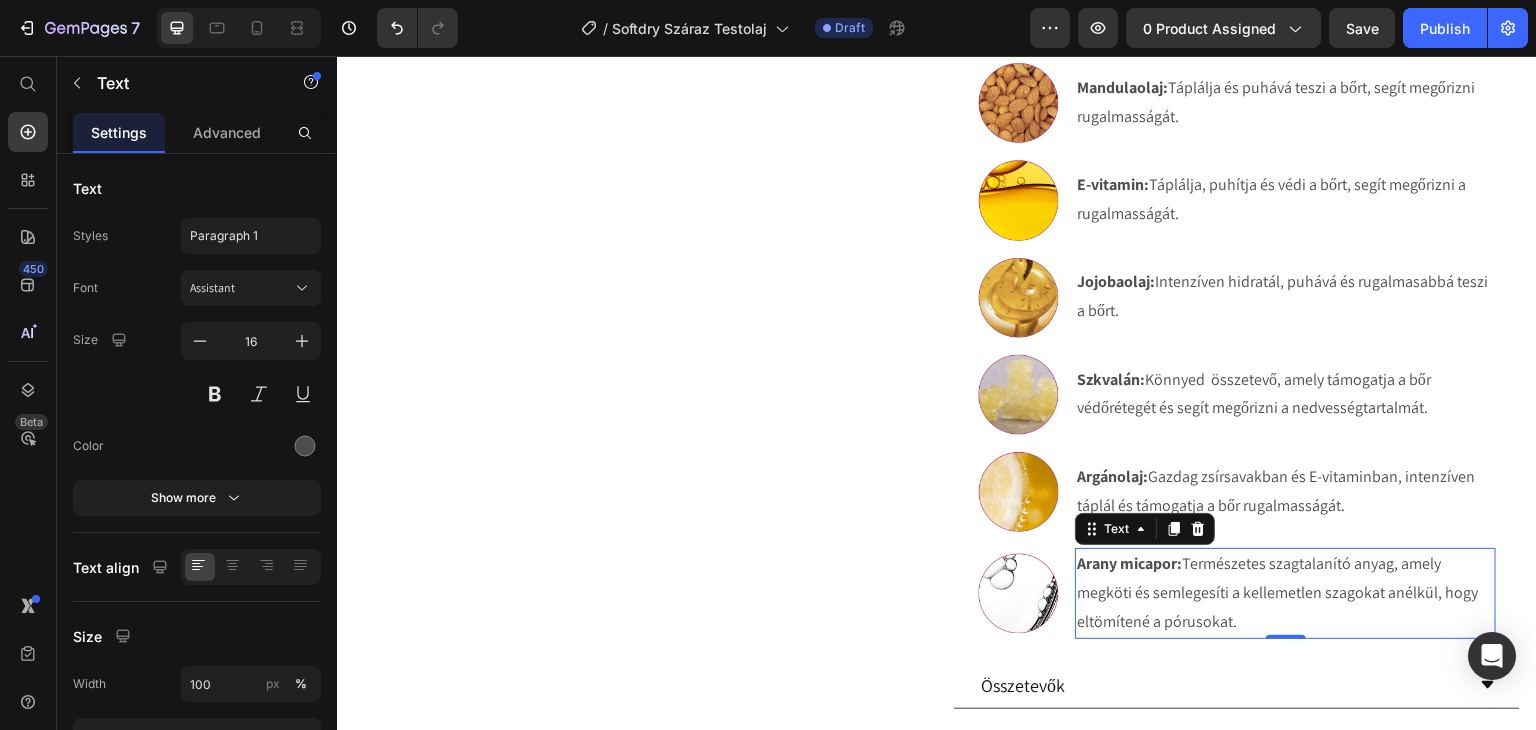 click on "Arany micapor:   Természetes szagtalanító anyag, amely megköti és semlegesíti a kellemetlen szagokat anélkül, hogy eltömítené a pórusokat." at bounding box center (1285, 593) 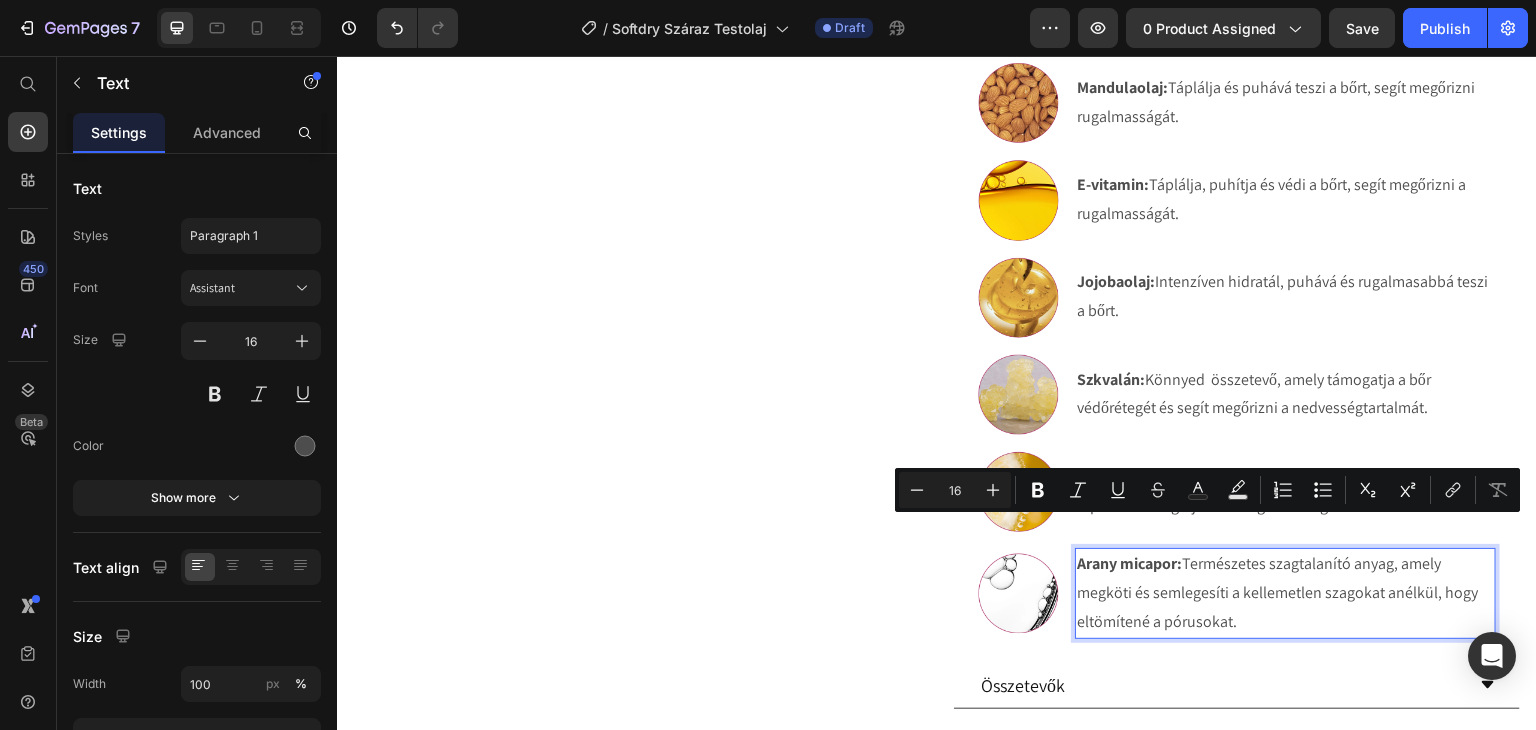 drag, startPoint x: 1236, startPoint y: 580, endPoint x: 1184, endPoint y: 539, distance: 66.21933 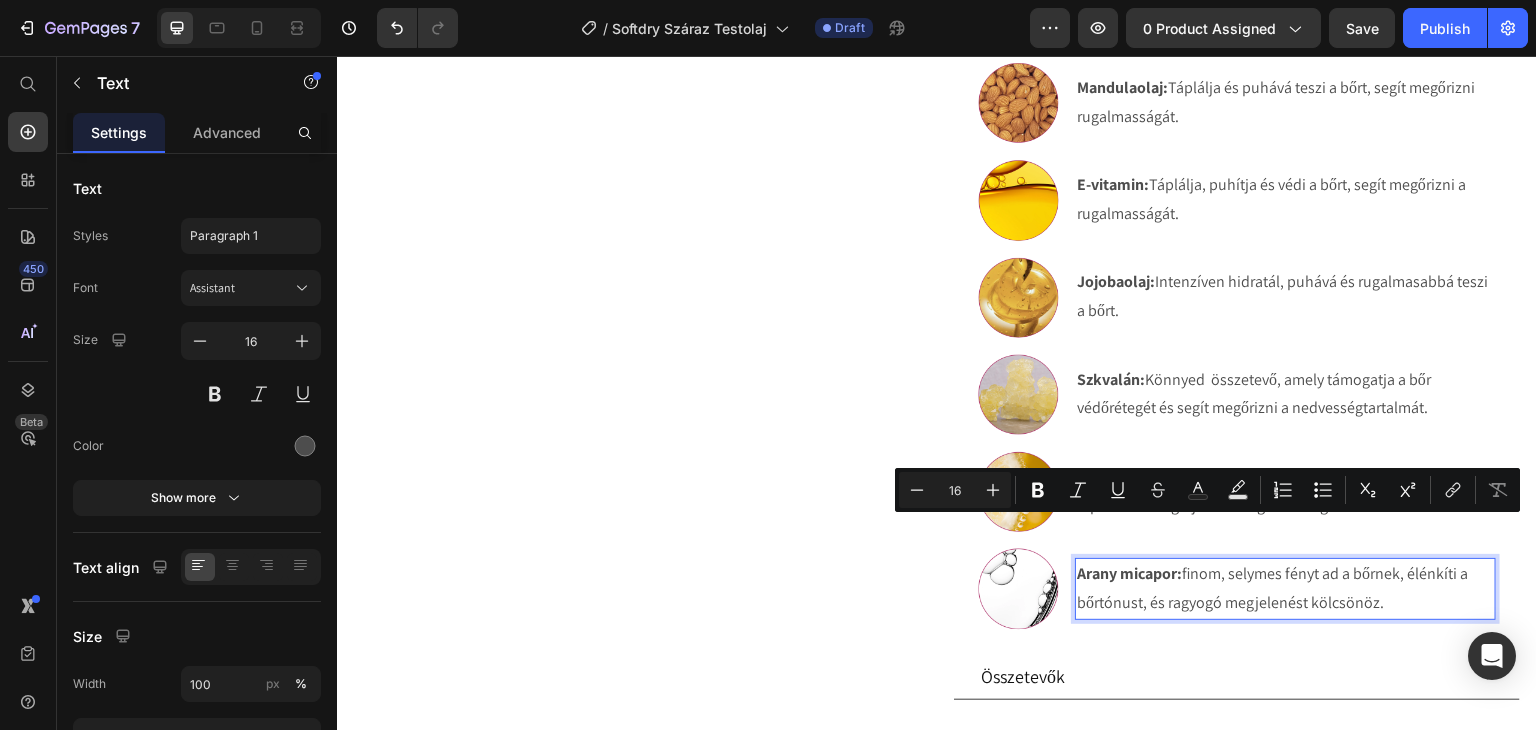 scroll, scrollTop: 1228, scrollLeft: 0, axis: vertical 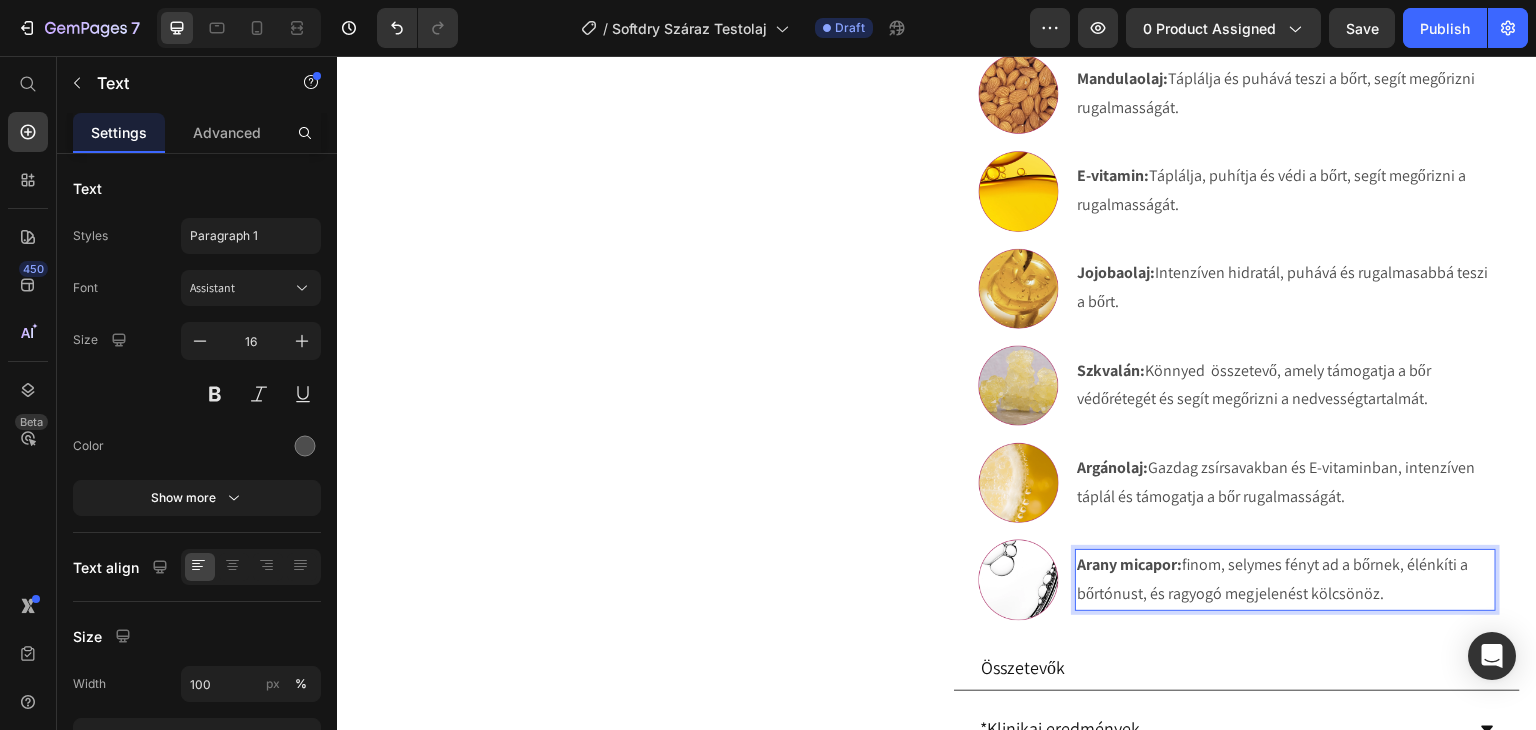 click on "Arany micapor:    finom, selymes fényt ad a bőrnek, élénkíti a bőrtónust, és ragyogó megjelenést kölcsönöz." at bounding box center [1285, 580] 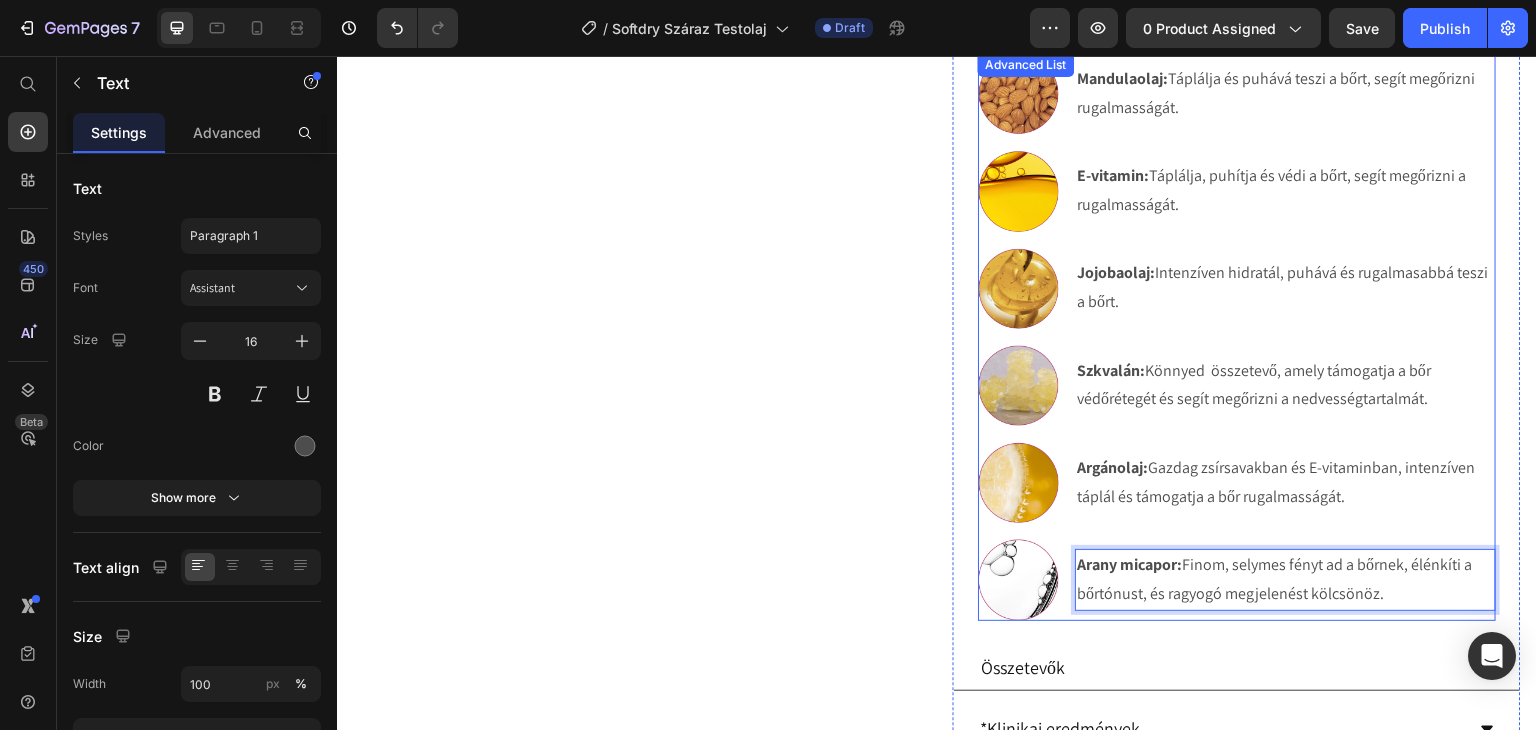 scroll, scrollTop: 1328, scrollLeft: 0, axis: vertical 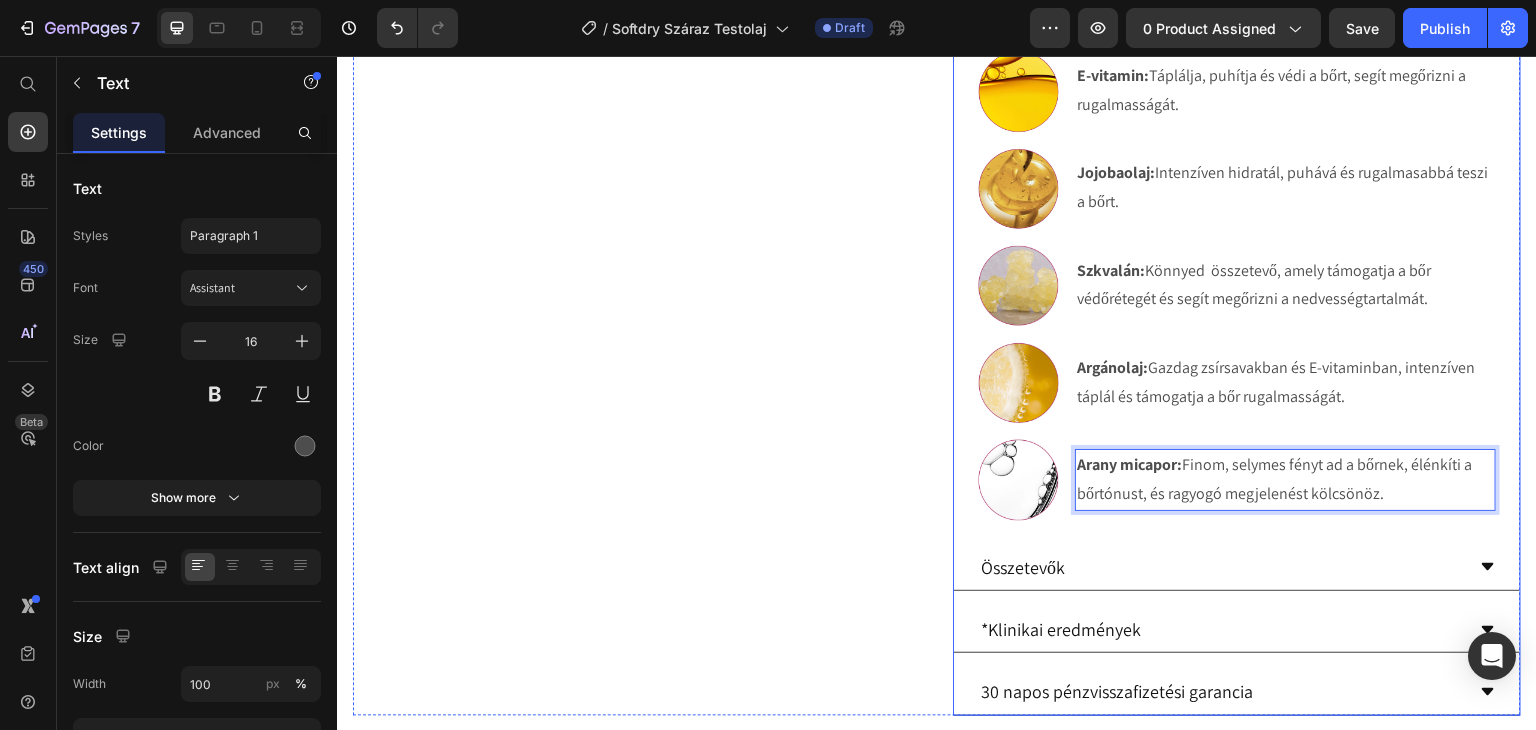 click on "Összetevők" at bounding box center [1221, 567] 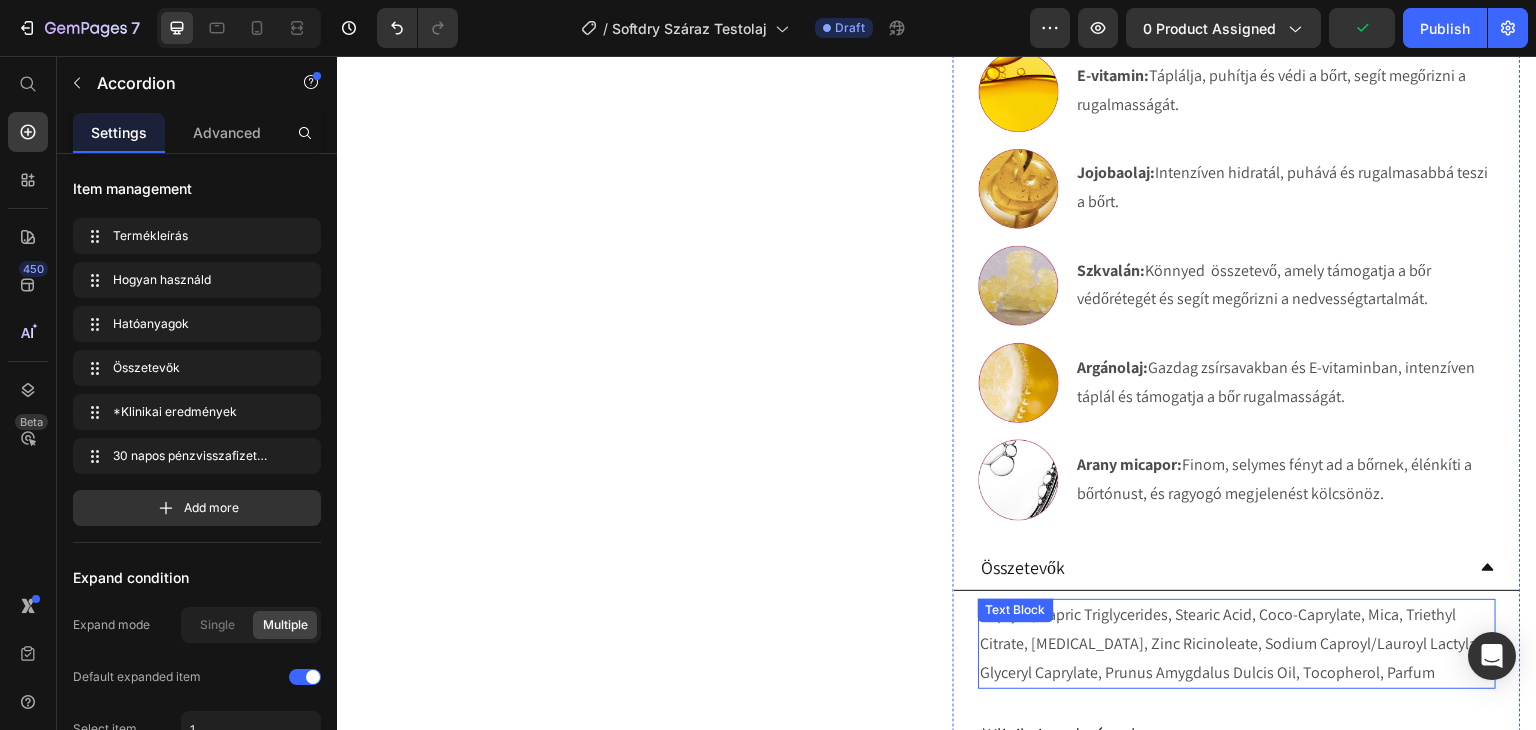 click on "Caprylic/Capric Triglycerides, Stearic Acid, Coco-Caprylate, Mica, Triethyl Citrate, Glycerin, Zinc Ricinoleate, Sodium Caproyl/Lauroyl Lactylate, Glyceryl Caprylate, Prunus Amygdalus Dulcis Oil, Tocopherol, Parfum" at bounding box center [1237, 644] 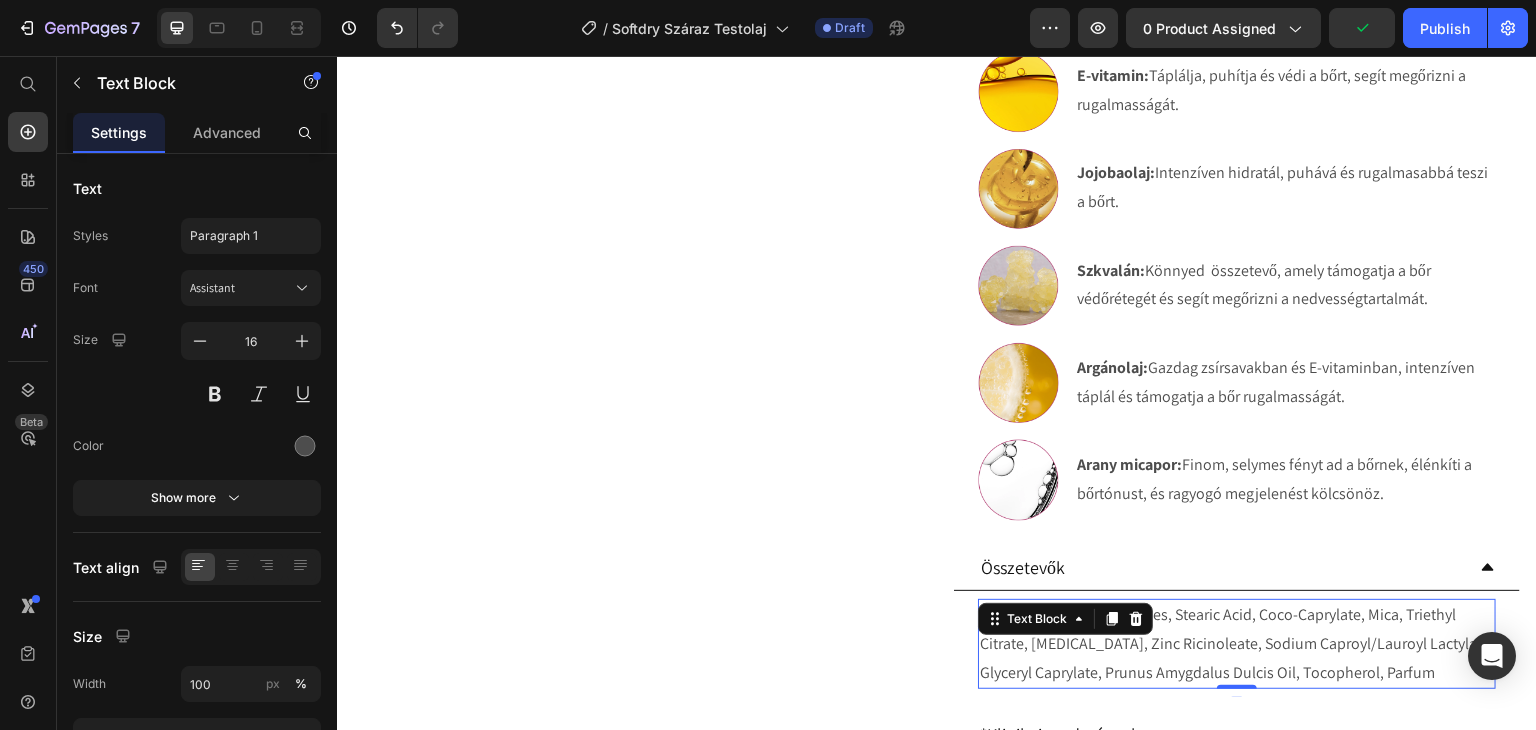 click on "Caprylic/Capric Triglycerides, Stearic Acid, Coco-Caprylate, Mica, Triethyl Citrate, Glycerin, Zinc Ricinoleate, Sodium Caproyl/Lauroyl Lactylate, Glyceryl Caprylate, Prunus Amygdalus Dulcis Oil, Tocopherol, Parfum" at bounding box center (1237, 644) 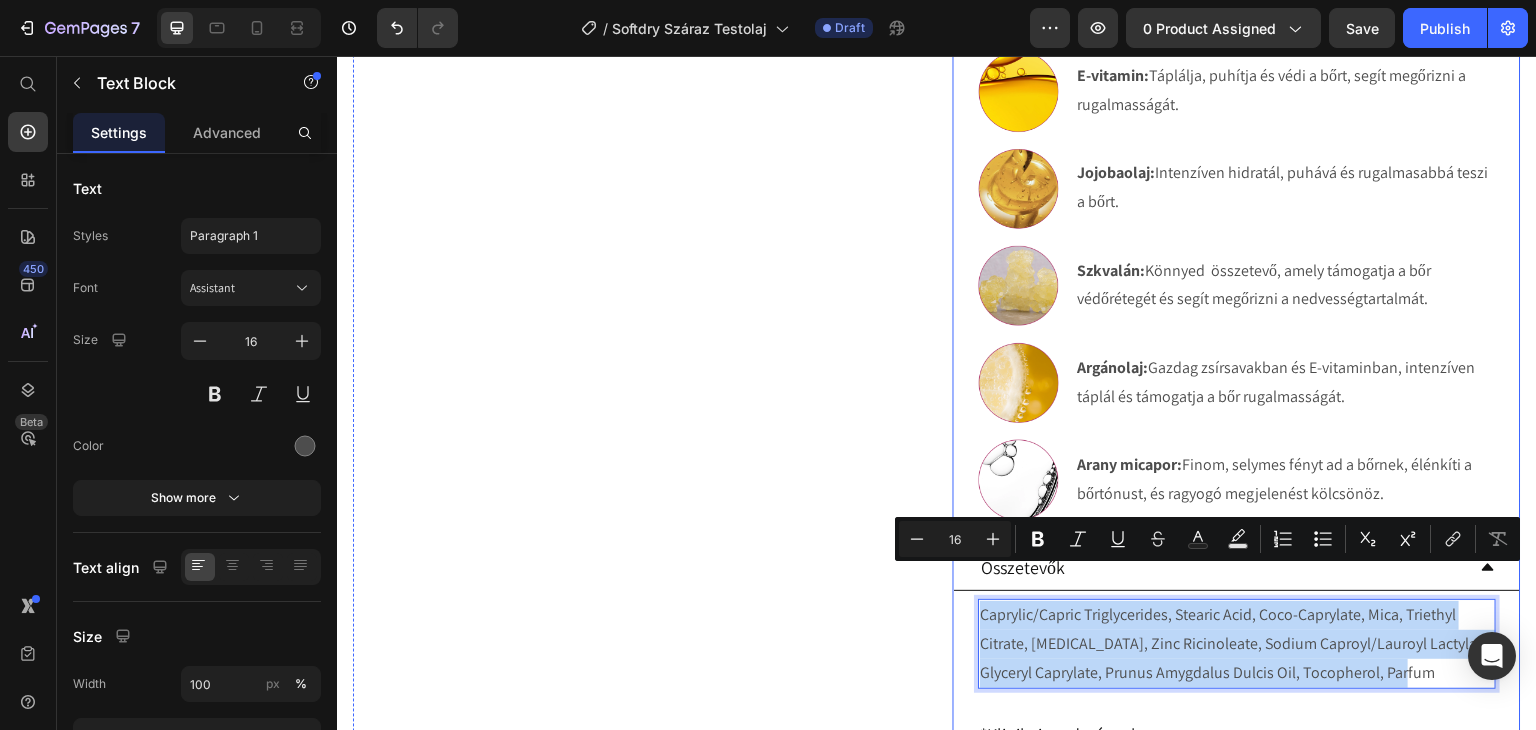 drag, startPoint x: 1436, startPoint y: 639, endPoint x: 964, endPoint y: 585, distance: 475.07895 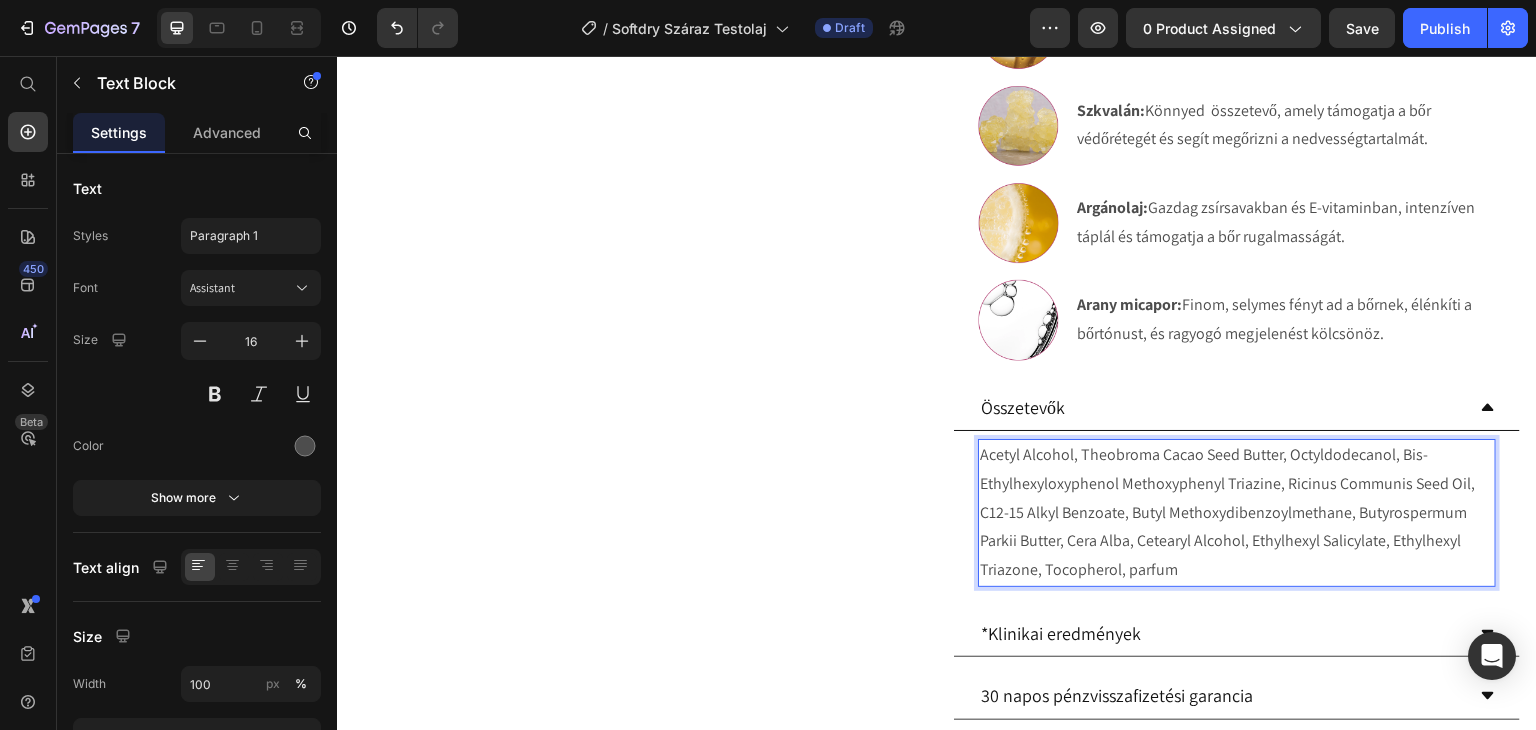 scroll, scrollTop: 1528, scrollLeft: 0, axis: vertical 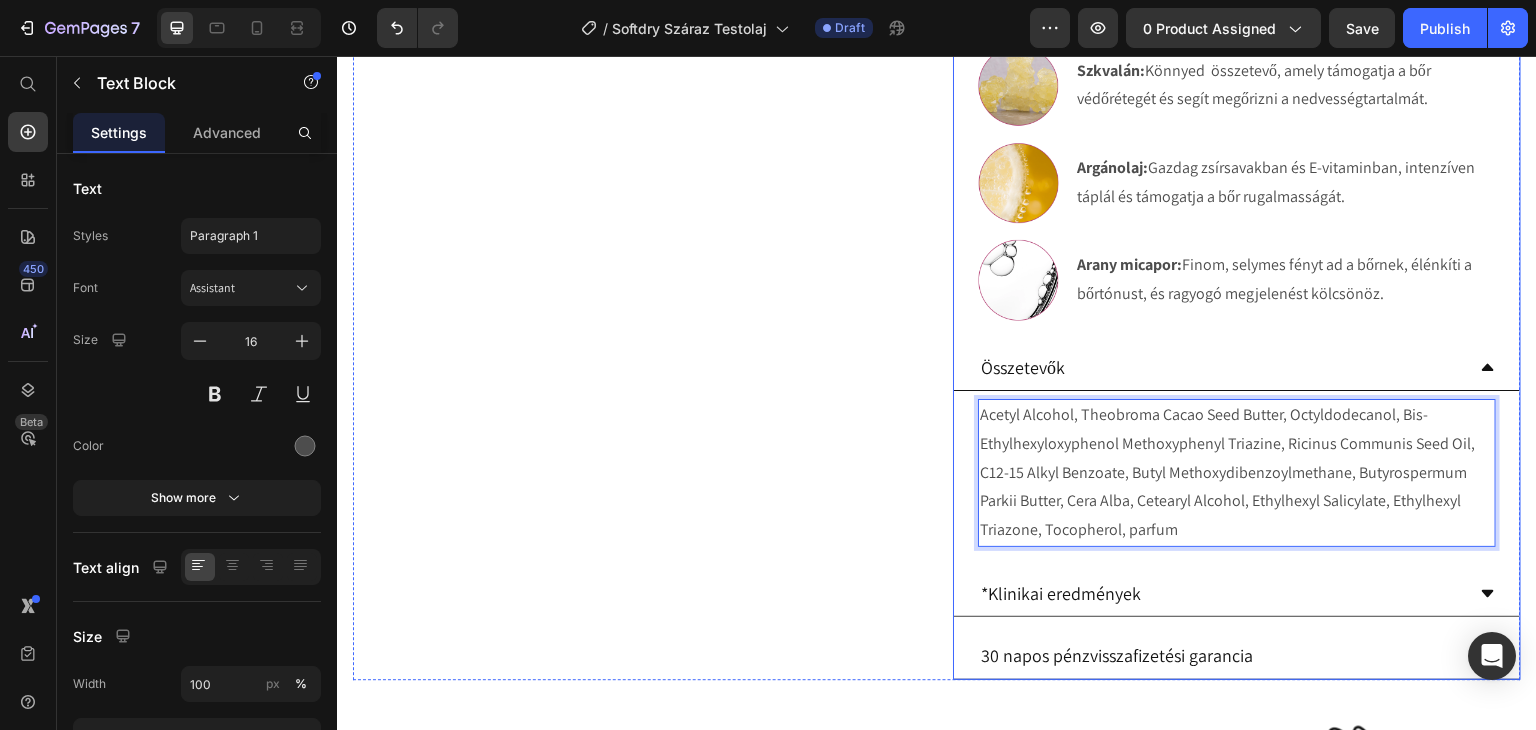 drag, startPoint x: 1404, startPoint y: 606, endPoint x: 1399, endPoint y: 627, distance: 21.587032 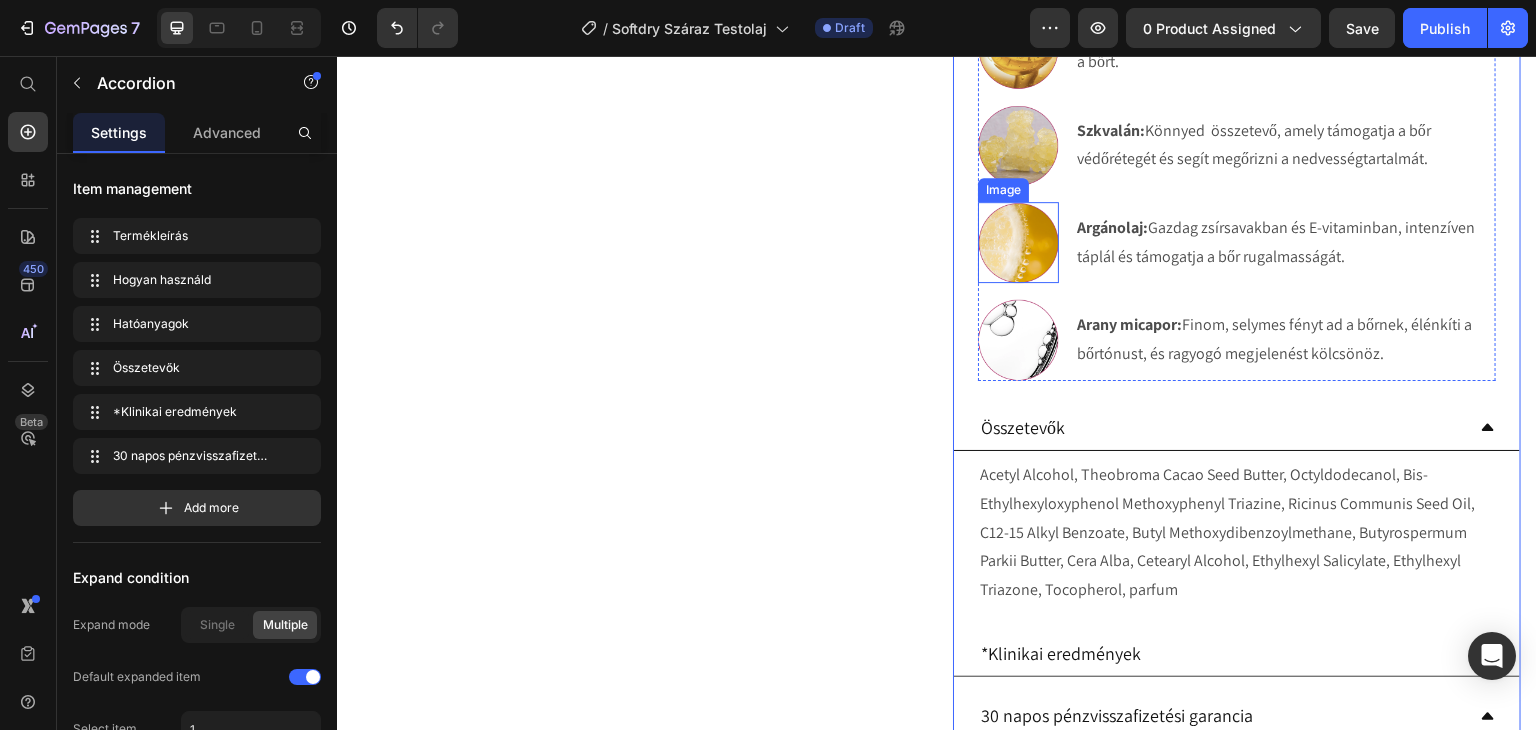 scroll, scrollTop: 1377, scrollLeft: 0, axis: vertical 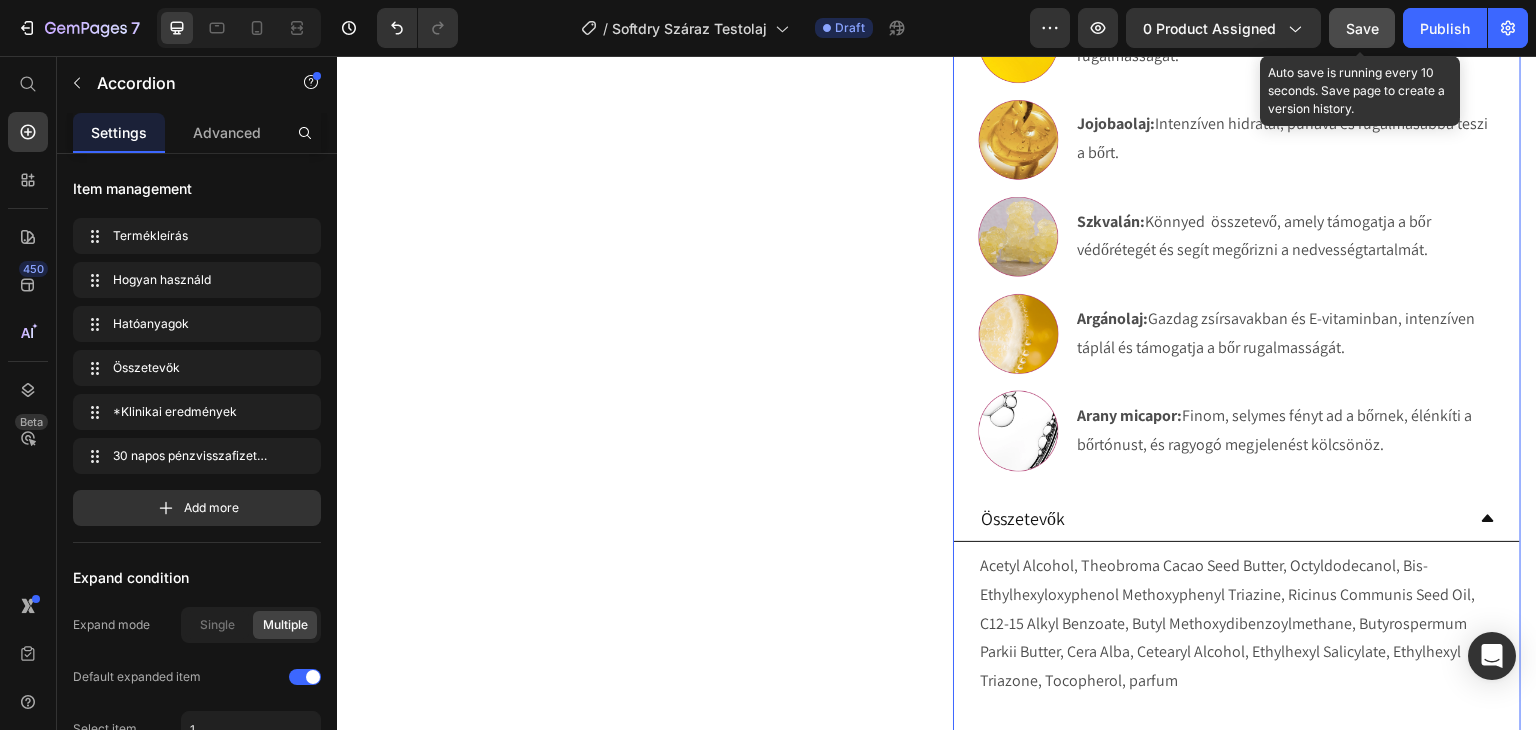 click on "Save" 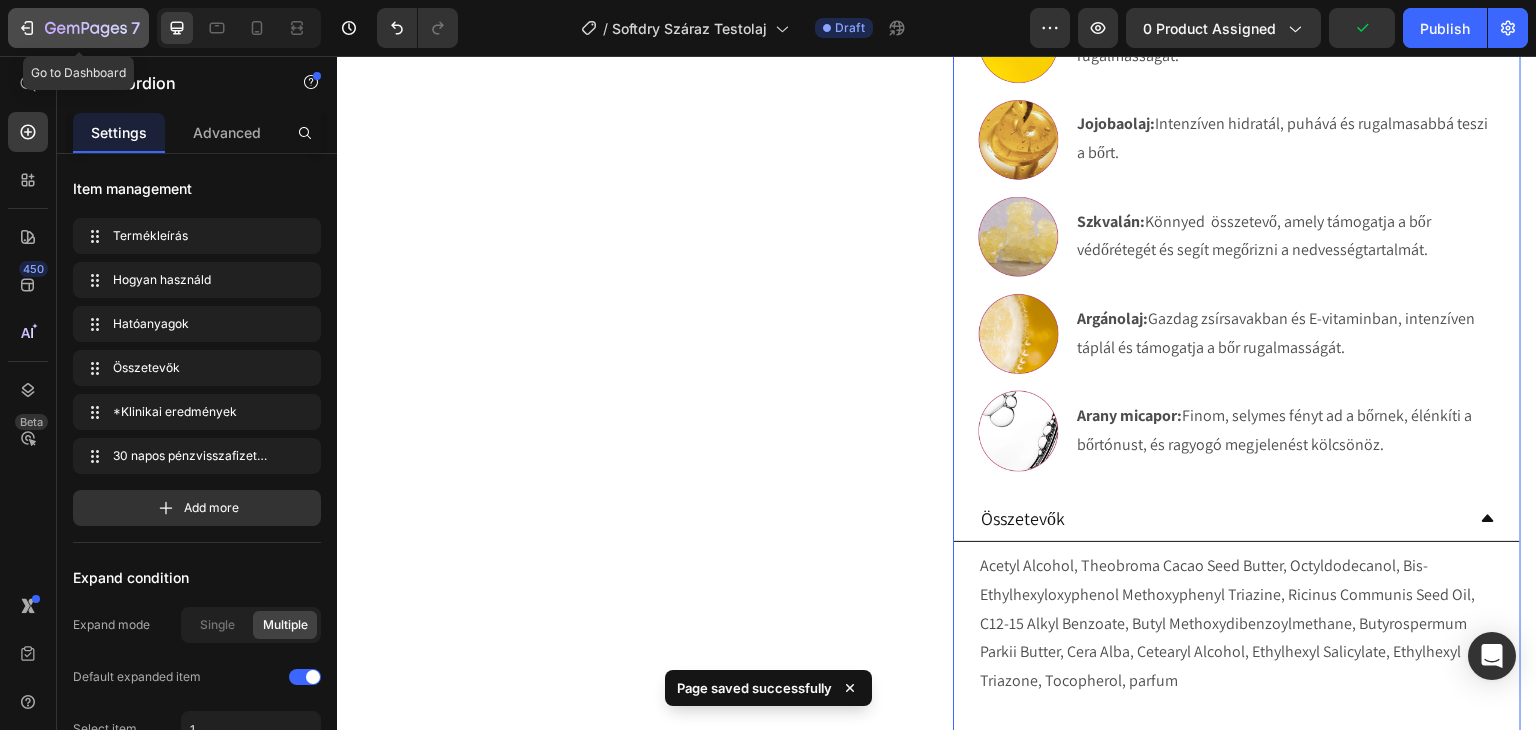 click on "7" 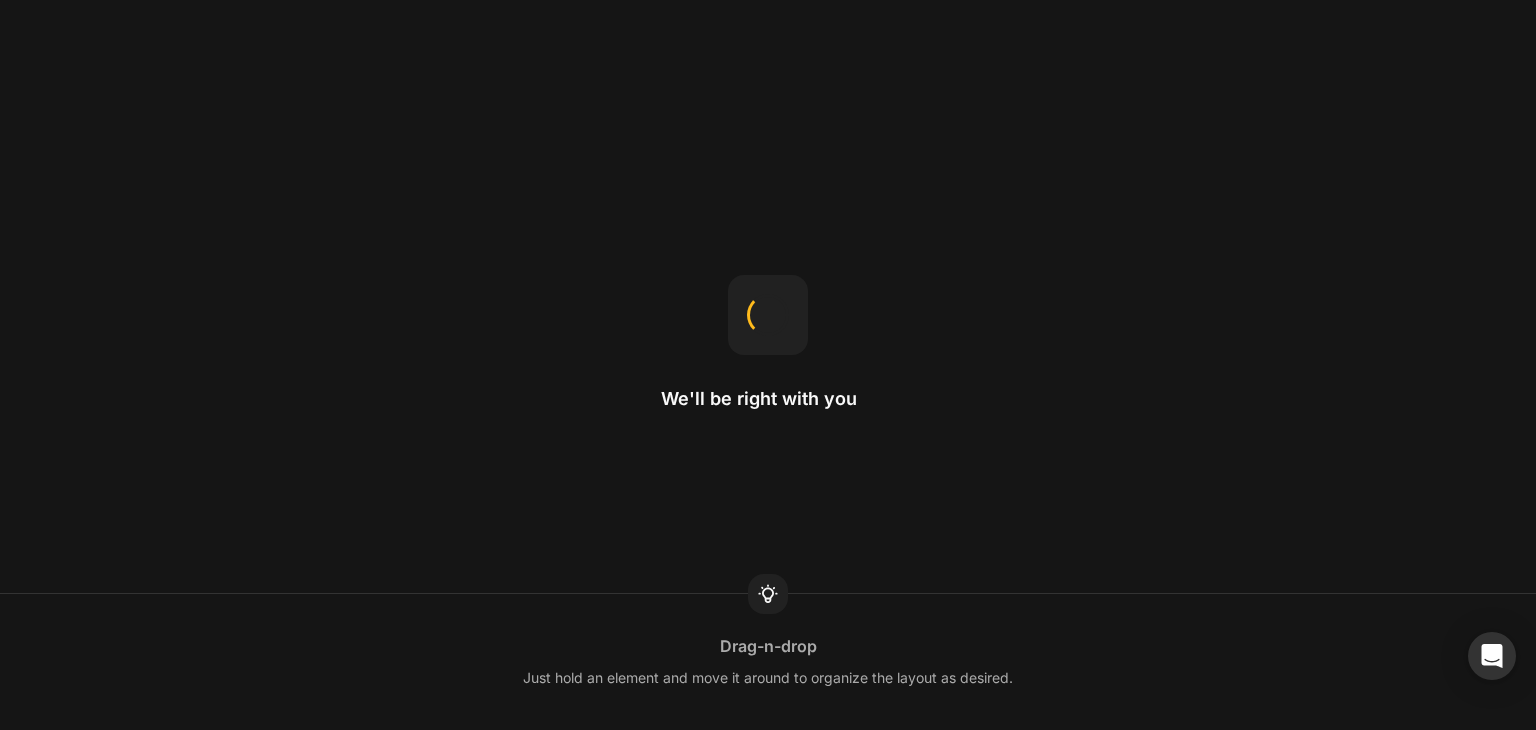 scroll, scrollTop: 0, scrollLeft: 0, axis: both 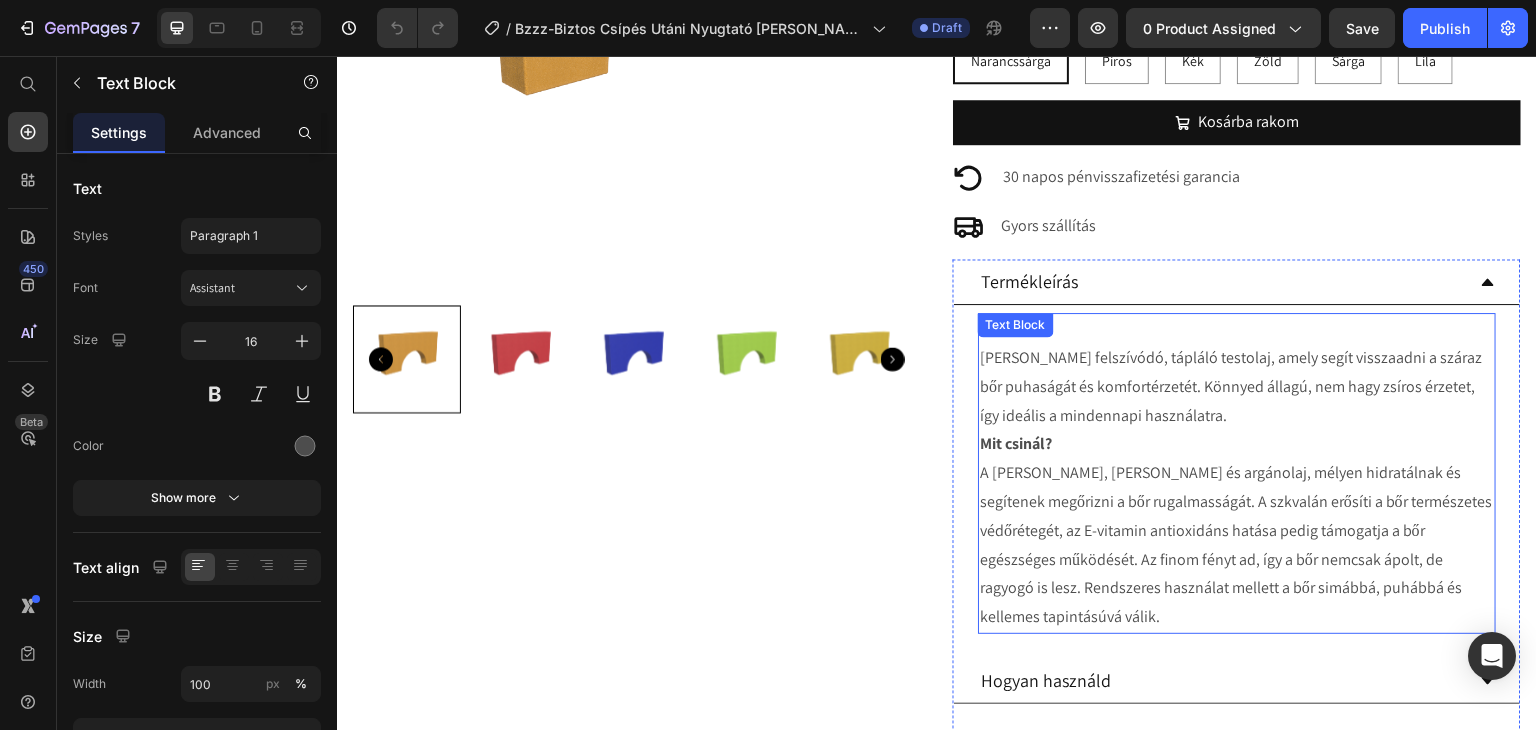 drag, startPoint x: 1244, startPoint y: 378, endPoint x: 1223, endPoint y: 390, distance: 24.186773 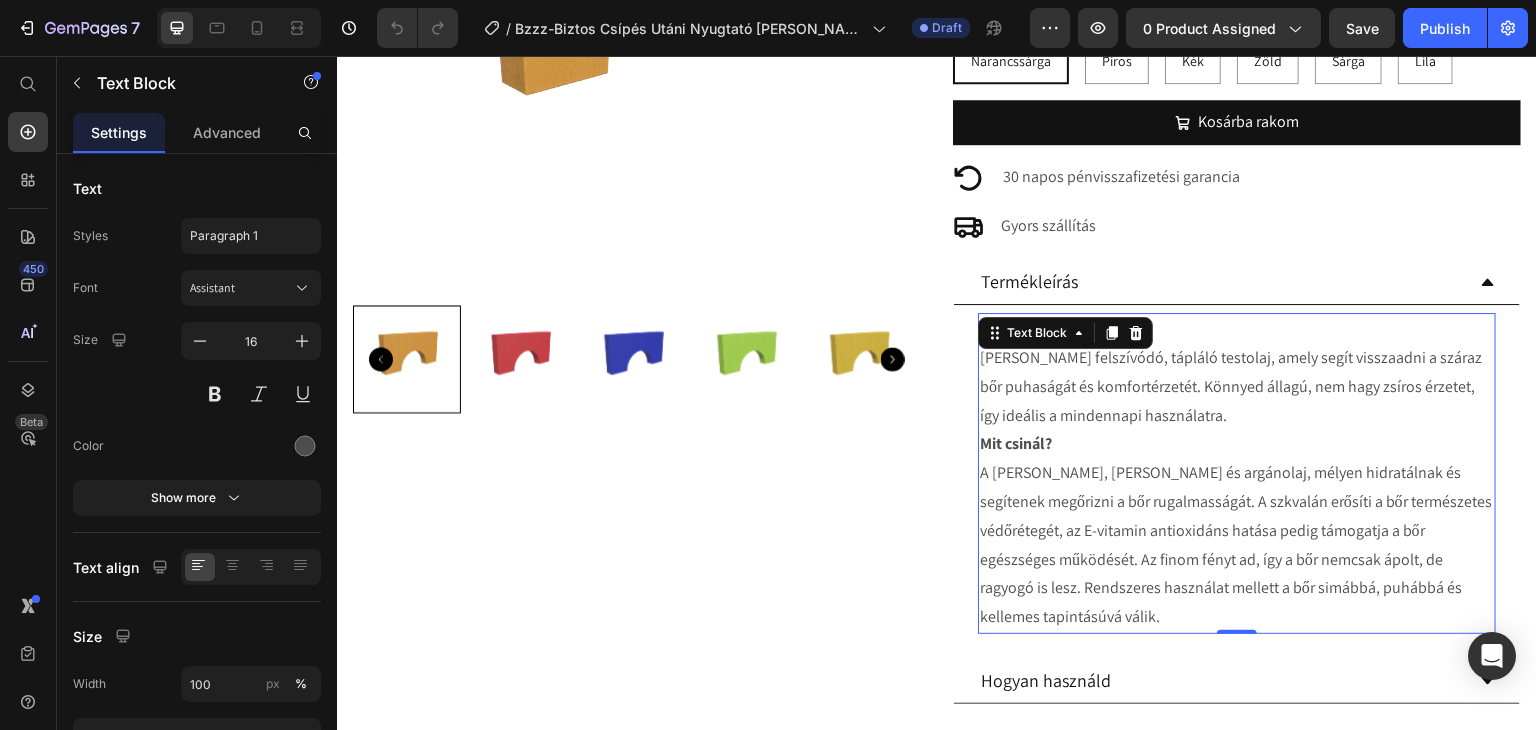 click on "Mi ez? Gyorsan felszívódó, tápláló testolaj, amely segít visszaadni a száraz bőr puhaságát és komfortérzetét. Könnyed állagú, nem hagy zsíros érzetet, így ideális a mindennapi használatra." at bounding box center [1237, 372] 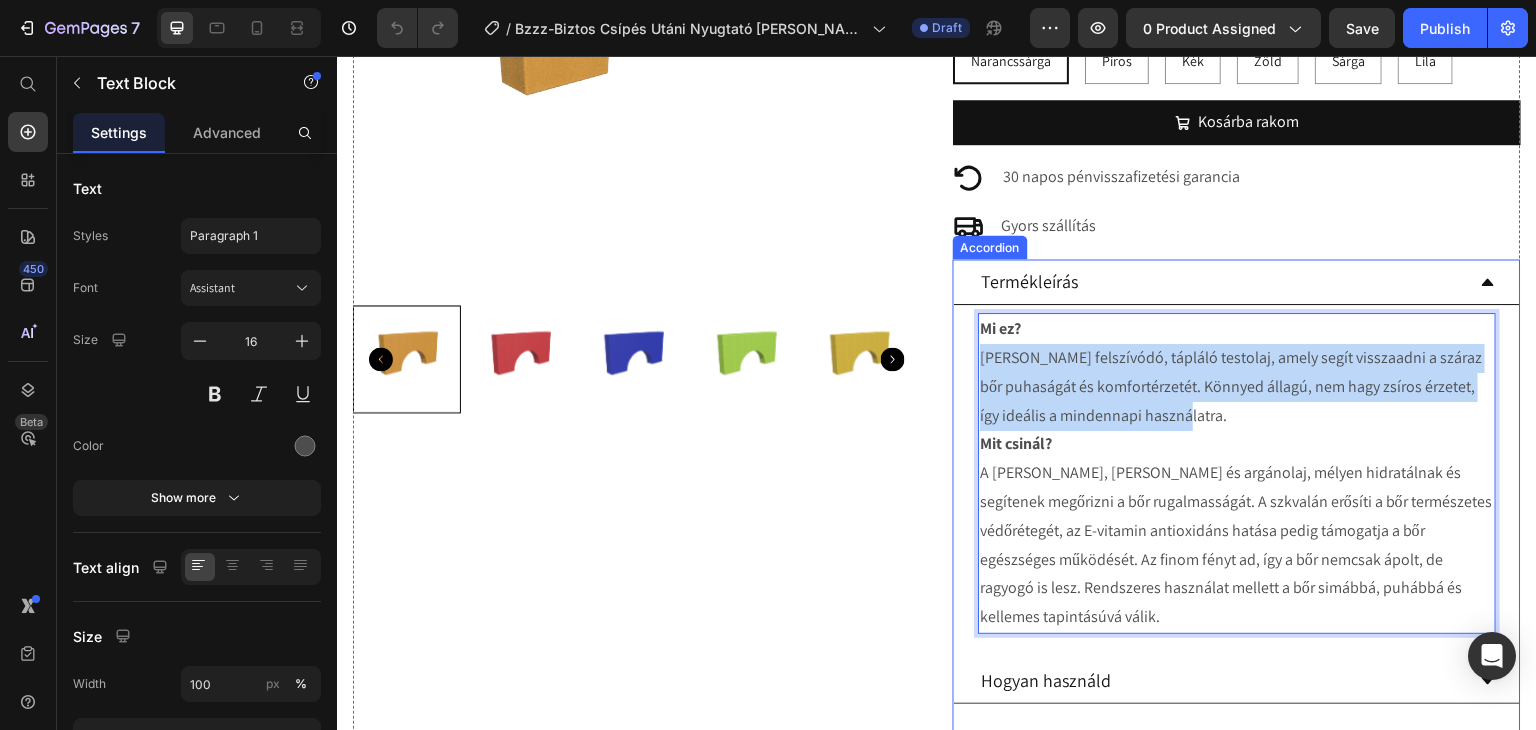 drag, startPoint x: 1202, startPoint y: 411, endPoint x: 966, endPoint y: 362, distance: 241.03319 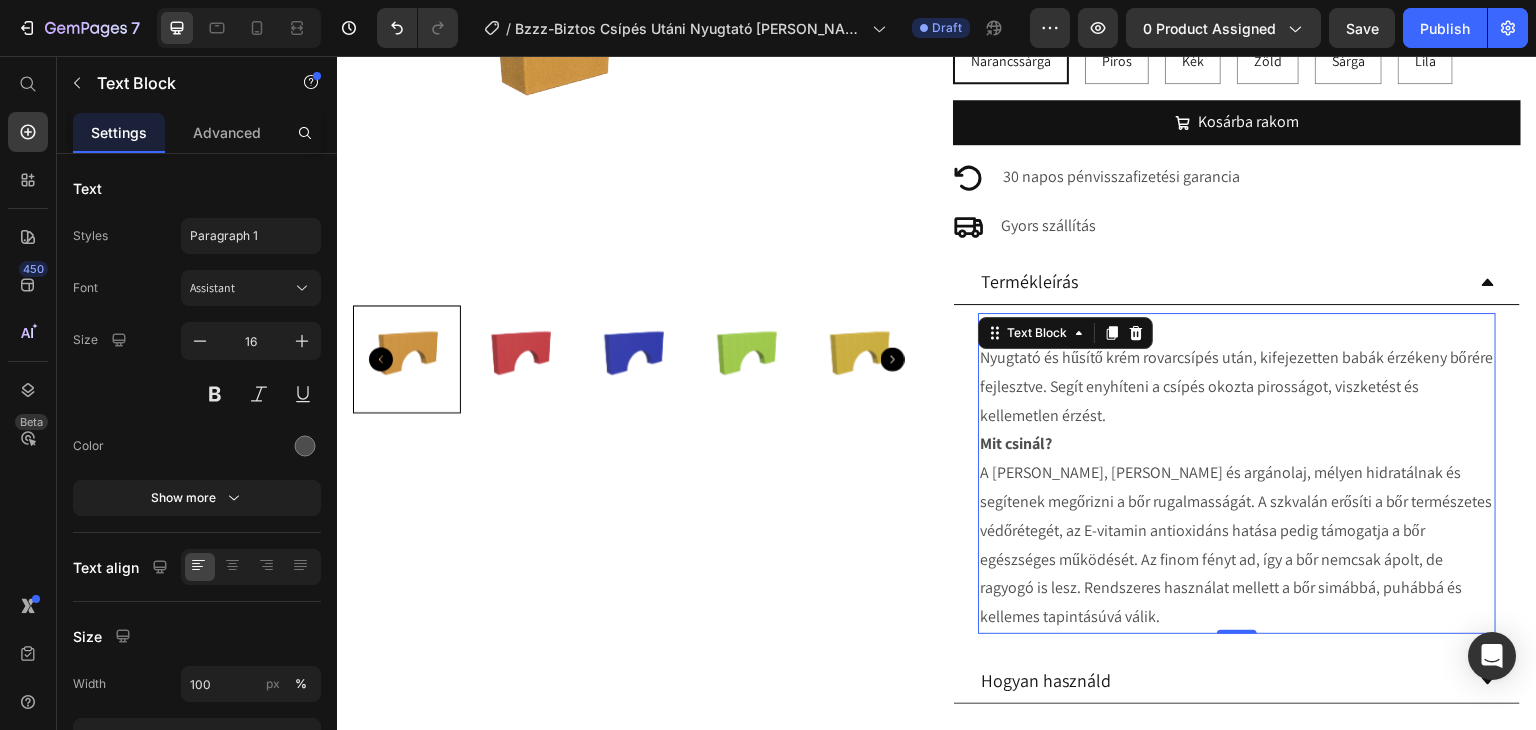 click on "Mit csinál? A jojoba, mandula és argánolaj, mélyen hidratálnak és segítenek megőrizni a bőr rugalmasságát. A szkvalán erősíti a bőr természetes védőrétegét, az E-vitamin antioxidáns hatása pedig támogatja a bőr egészséges működését. Az finom fényt ad, így a bőr nemcsak ápolt, de ragyogó is lesz. Rendszeres használat mellett a bőr simábbá, puhábbá és kellemes tapintásúvá válik." at bounding box center (1237, 531) 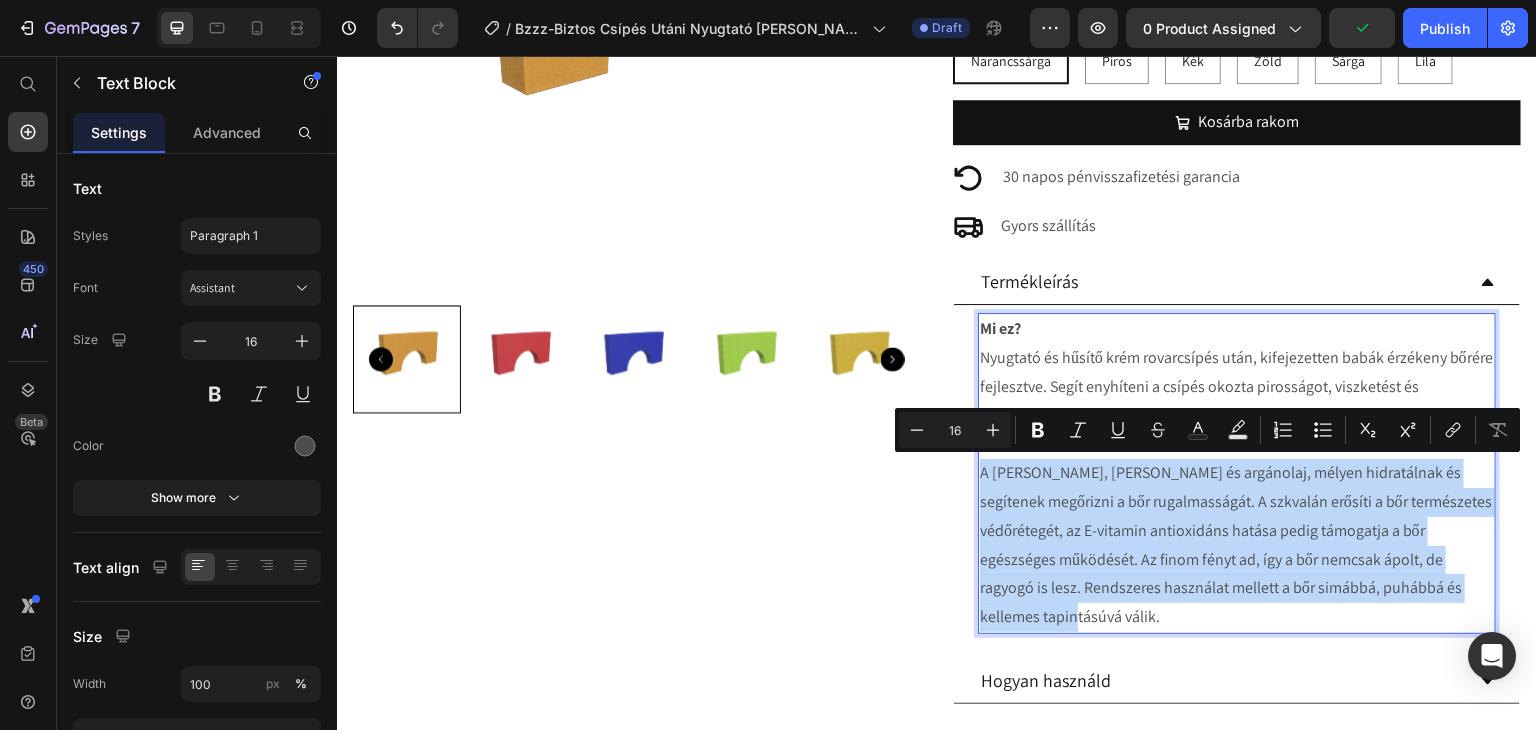 drag, startPoint x: 1366, startPoint y: 577, endPoint x: 973, endPoint y: 479, distance: 405.03458 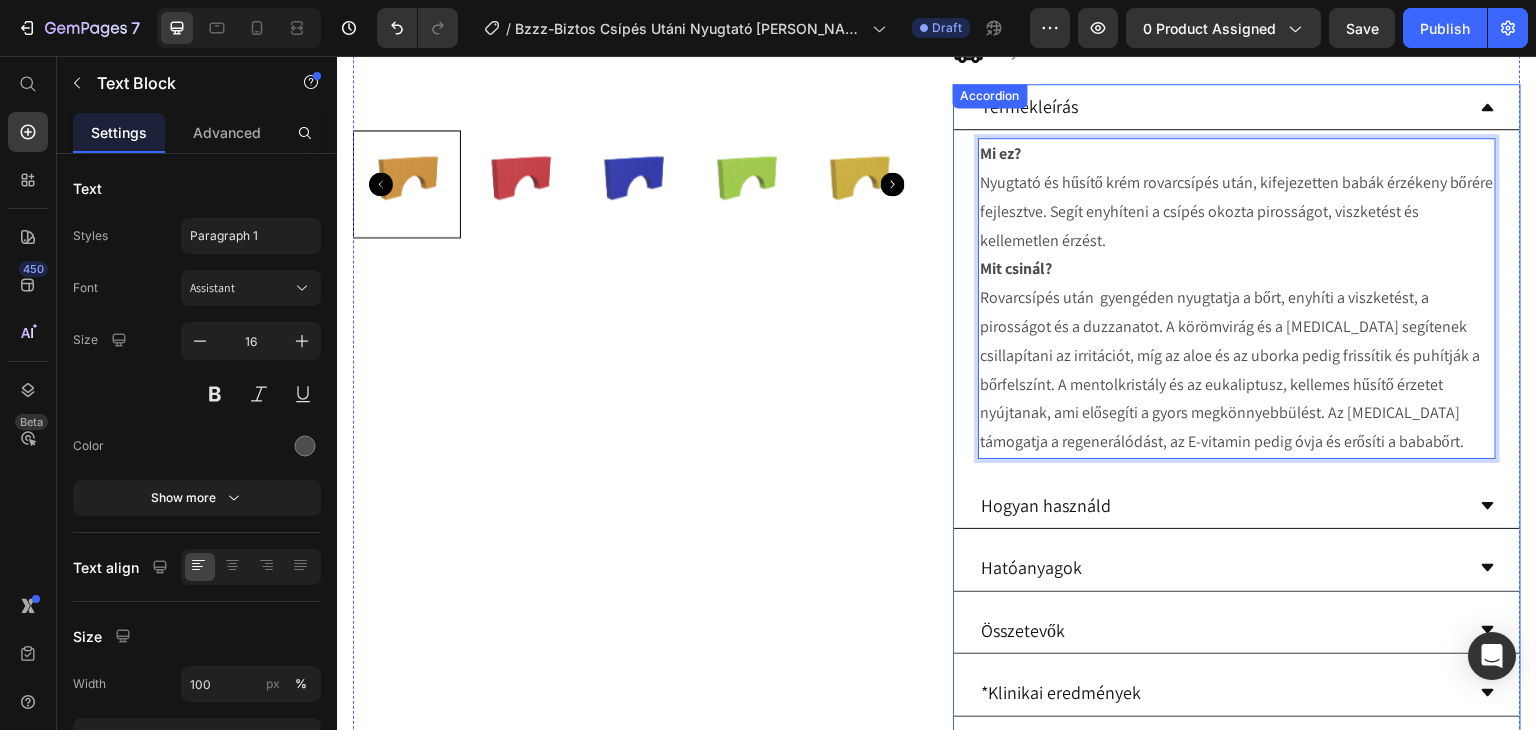 scroll, scrollTop: 700, scrollLeft: 0, axis: vertical 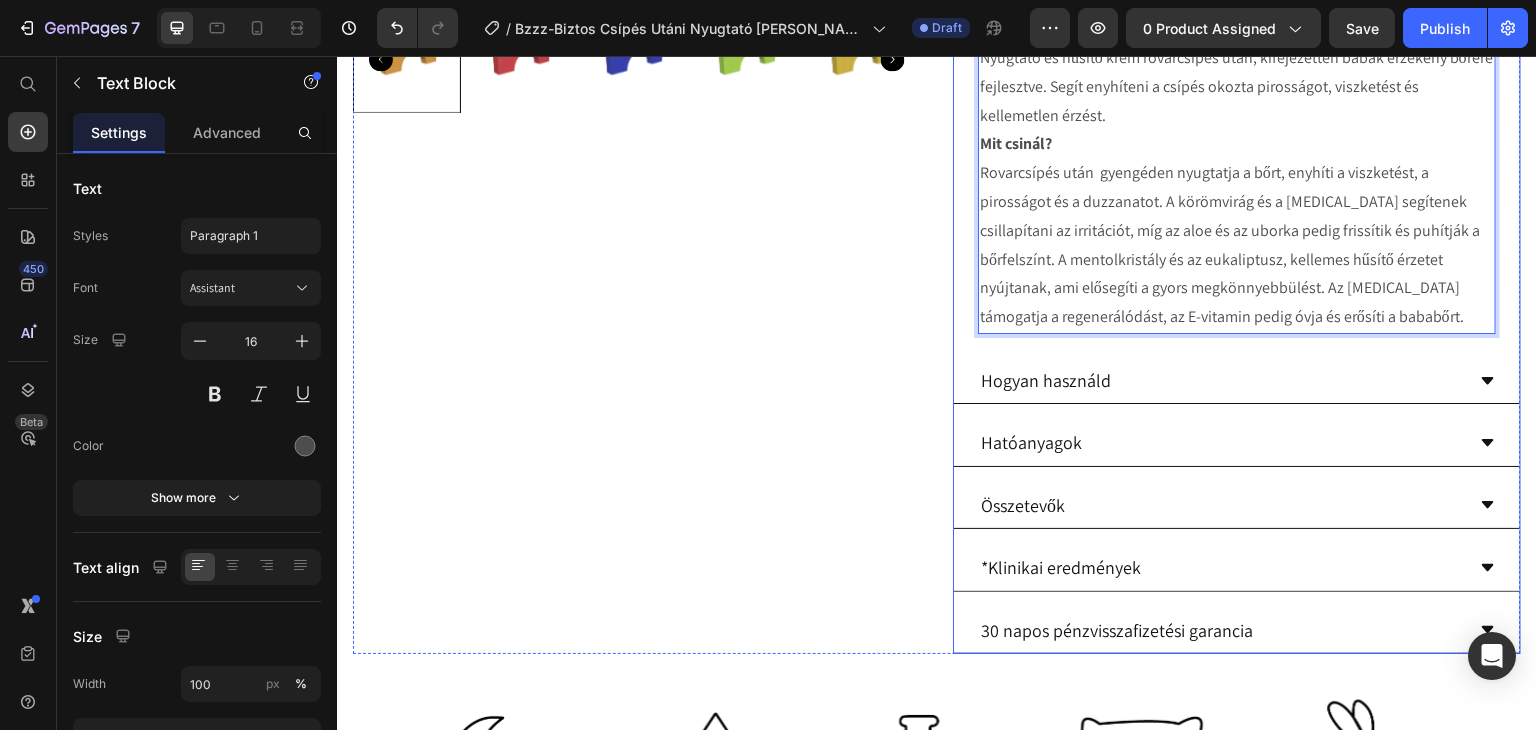 click on "Hogyan használd" at bounding box center [1221, 380] 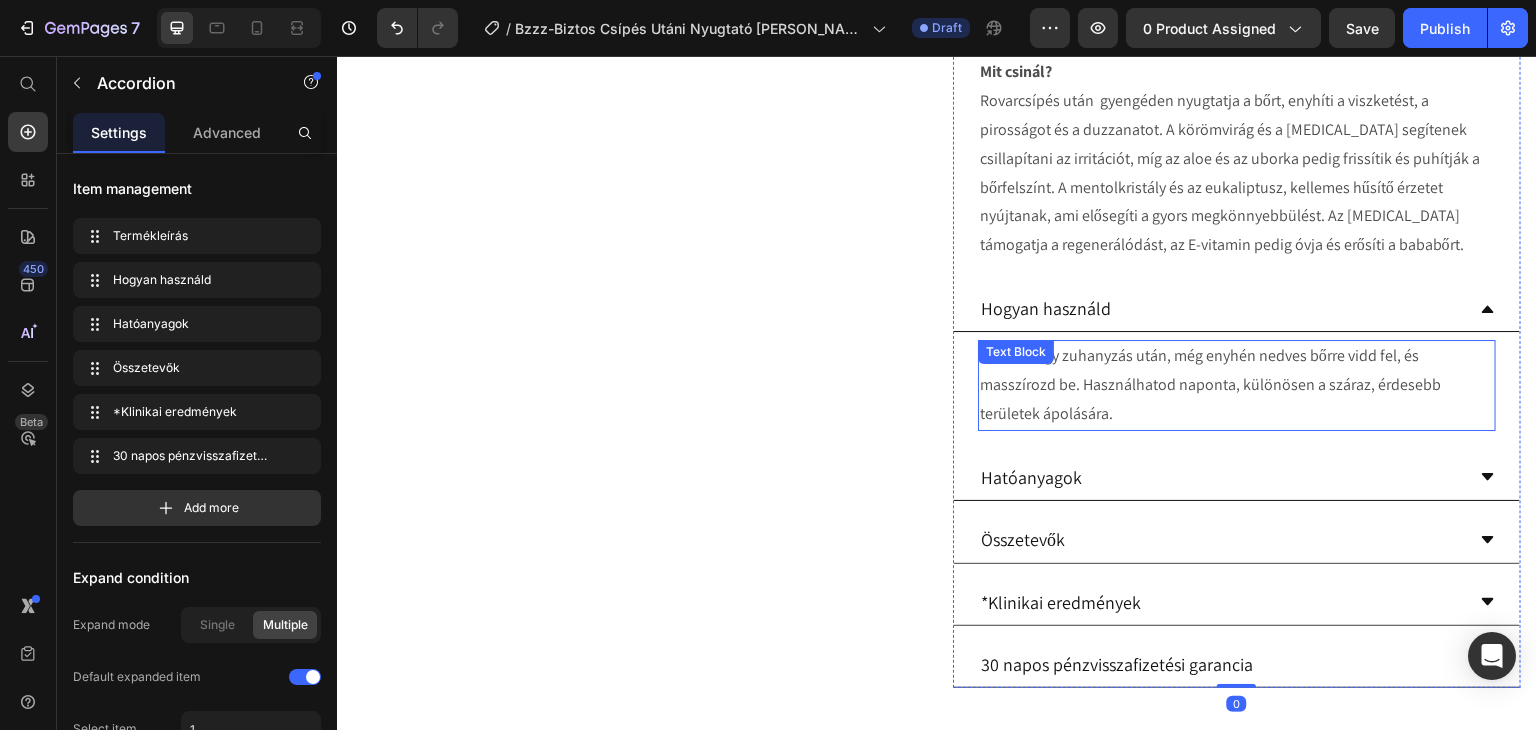 scroll, scrollTop: 800, scrollLeft: 0, axis: vertical 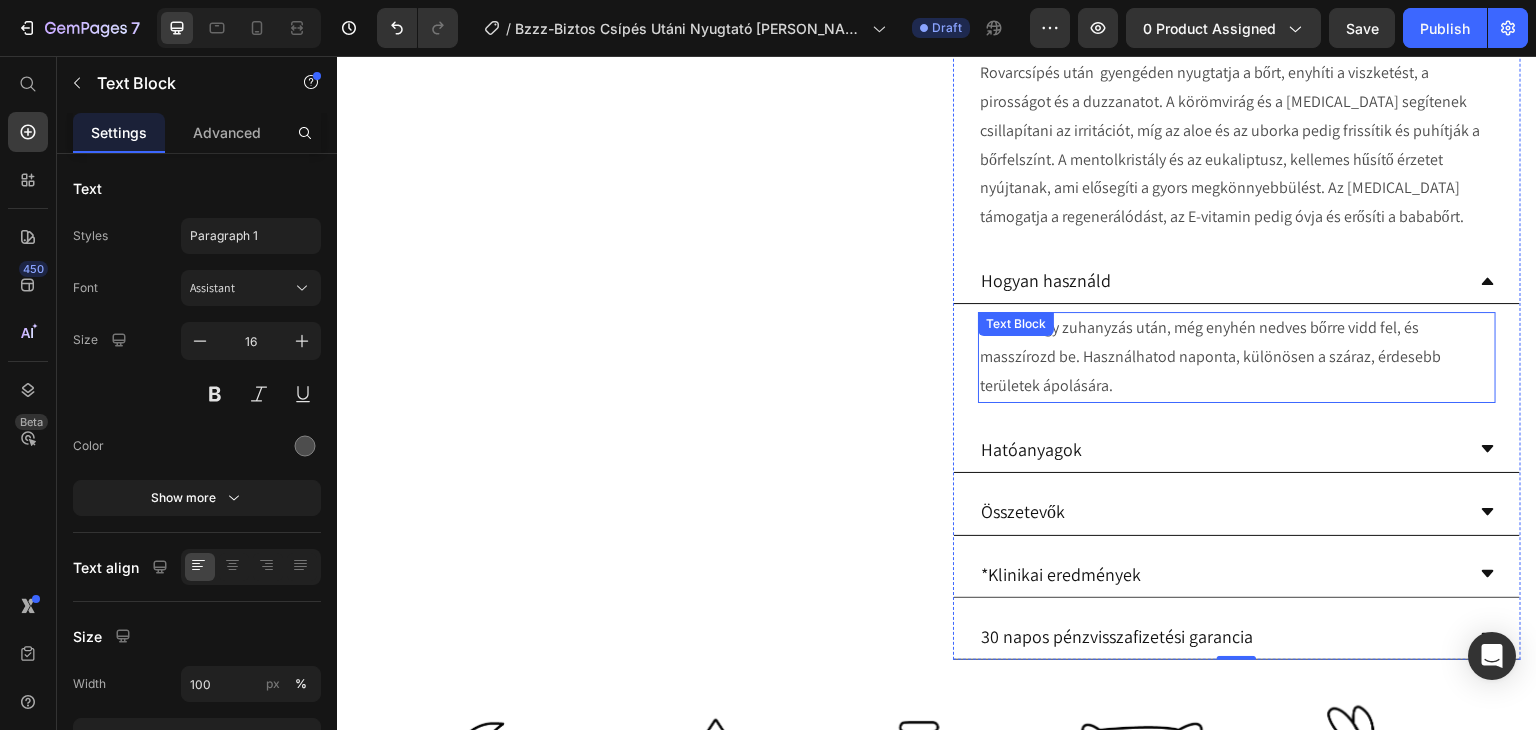 click on "Fürdés vagy zuhanyzás után, még enyhén nedves bőrre vidd fel, és masszírozd be. Használhatod naponta, különösen a száraz, érdesebb területek ápolására." at bounding box center [1237, 357] 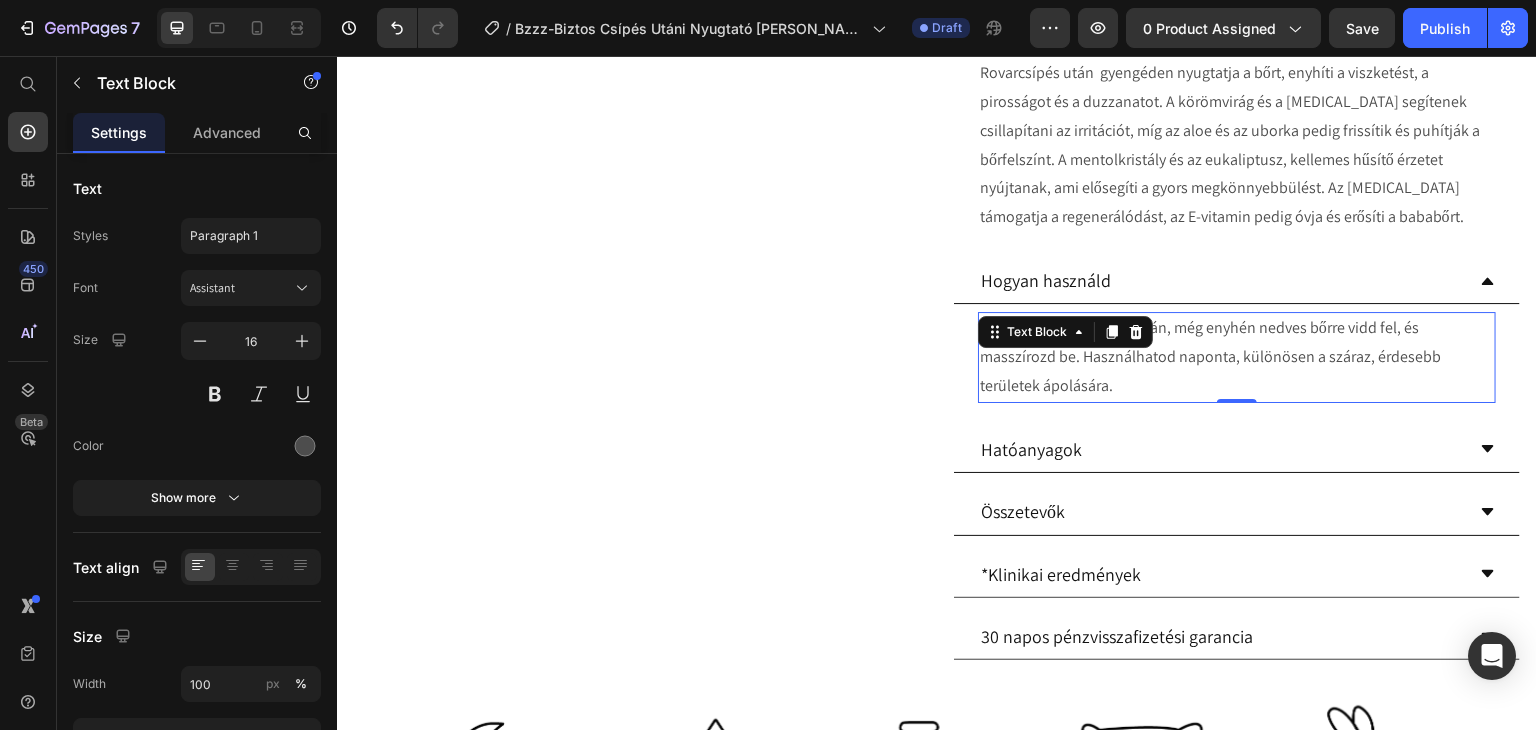 click on "Fürdés vagy zuhanyzás után, még enyhén nedves bőrre vidd fel, és masszírozd be. Használhatod naponta, különösen a száraz, érdesebb területek ápolására." at bounding box center [1237, 357] 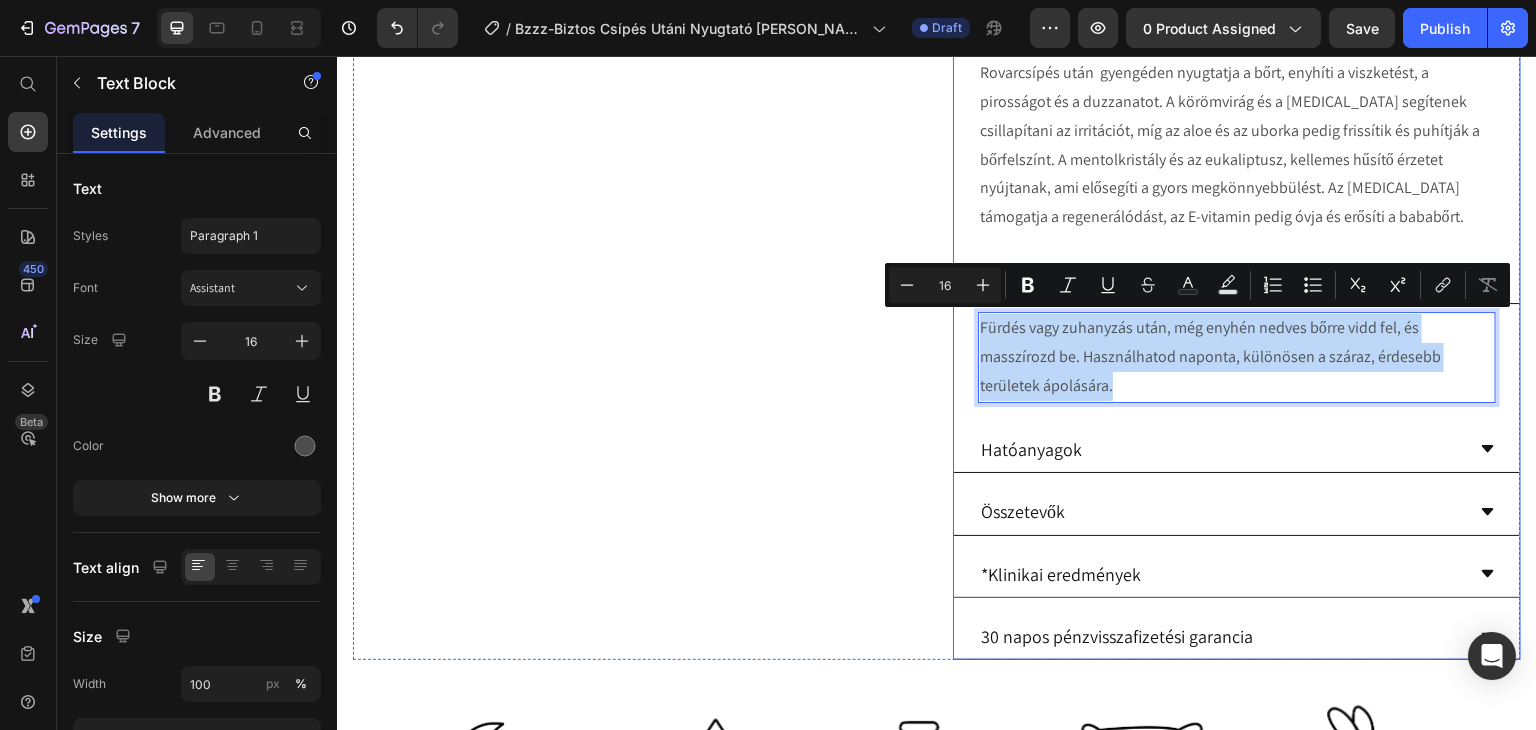 drag, startPoint x: 1131, startPoint y: 384, endPoint x: 954, endPoint y: 335, distance: 183.65729 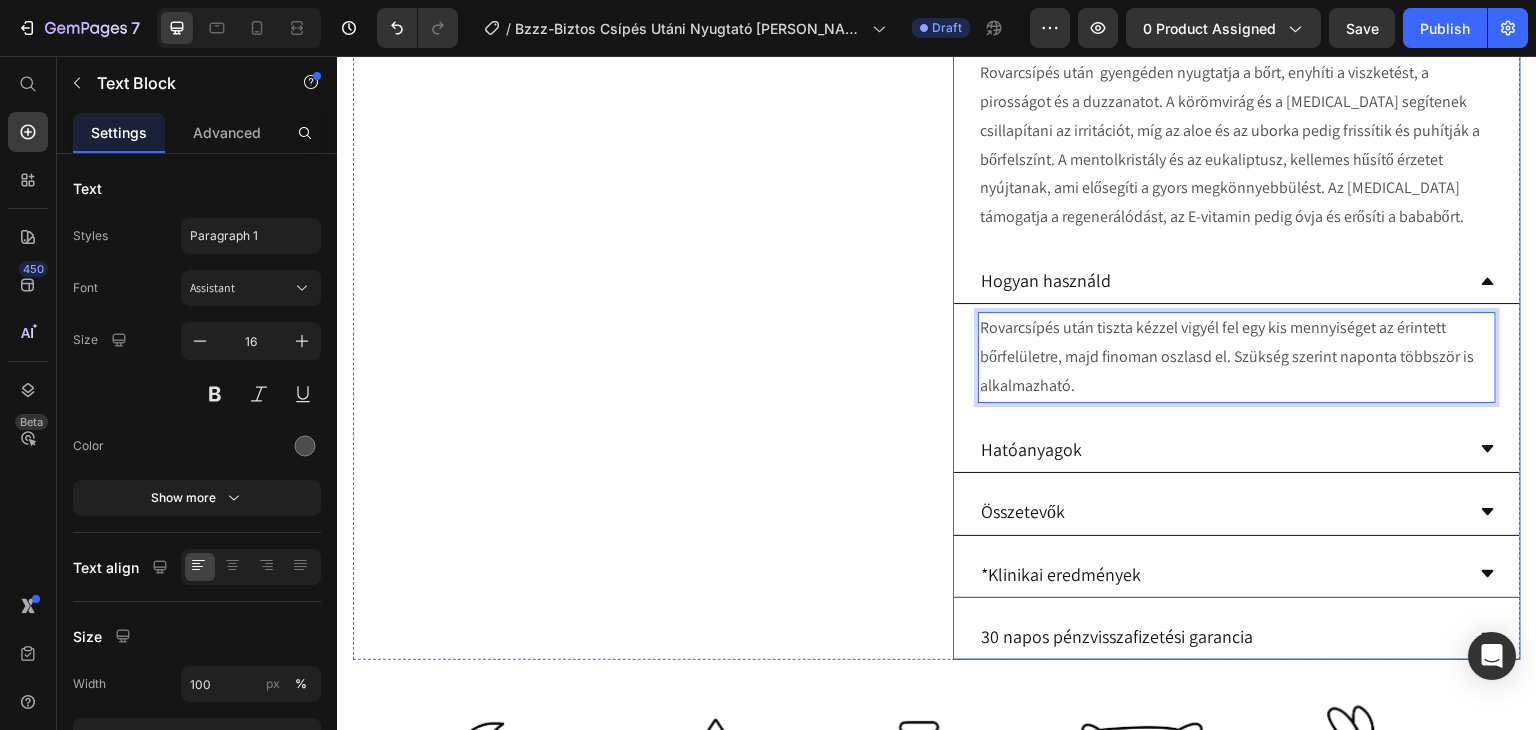 click on "Hatóanyagok" at bounding box center (1221, 449) 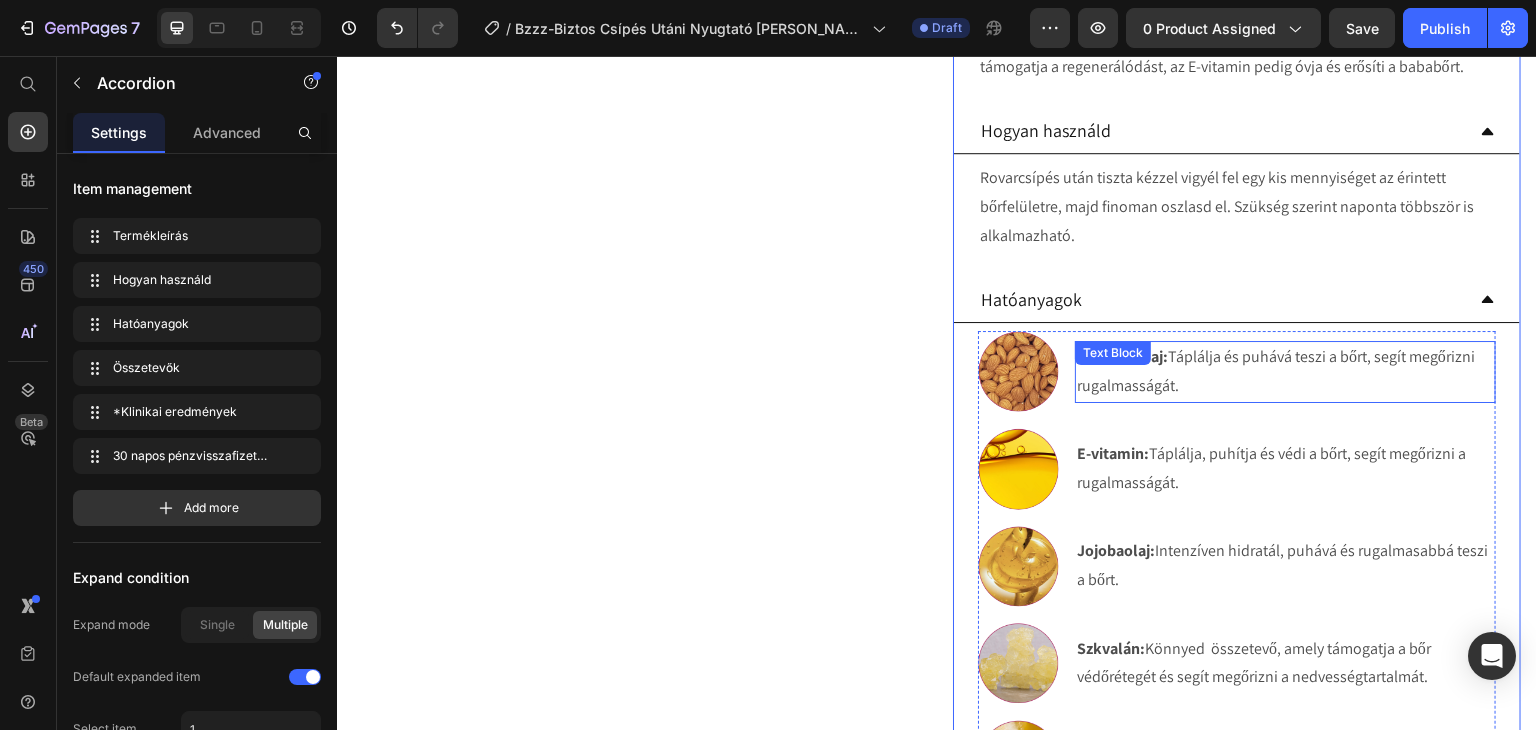 scroll, scrollTop: 1000, scrollLeft: 0, axis: vertical 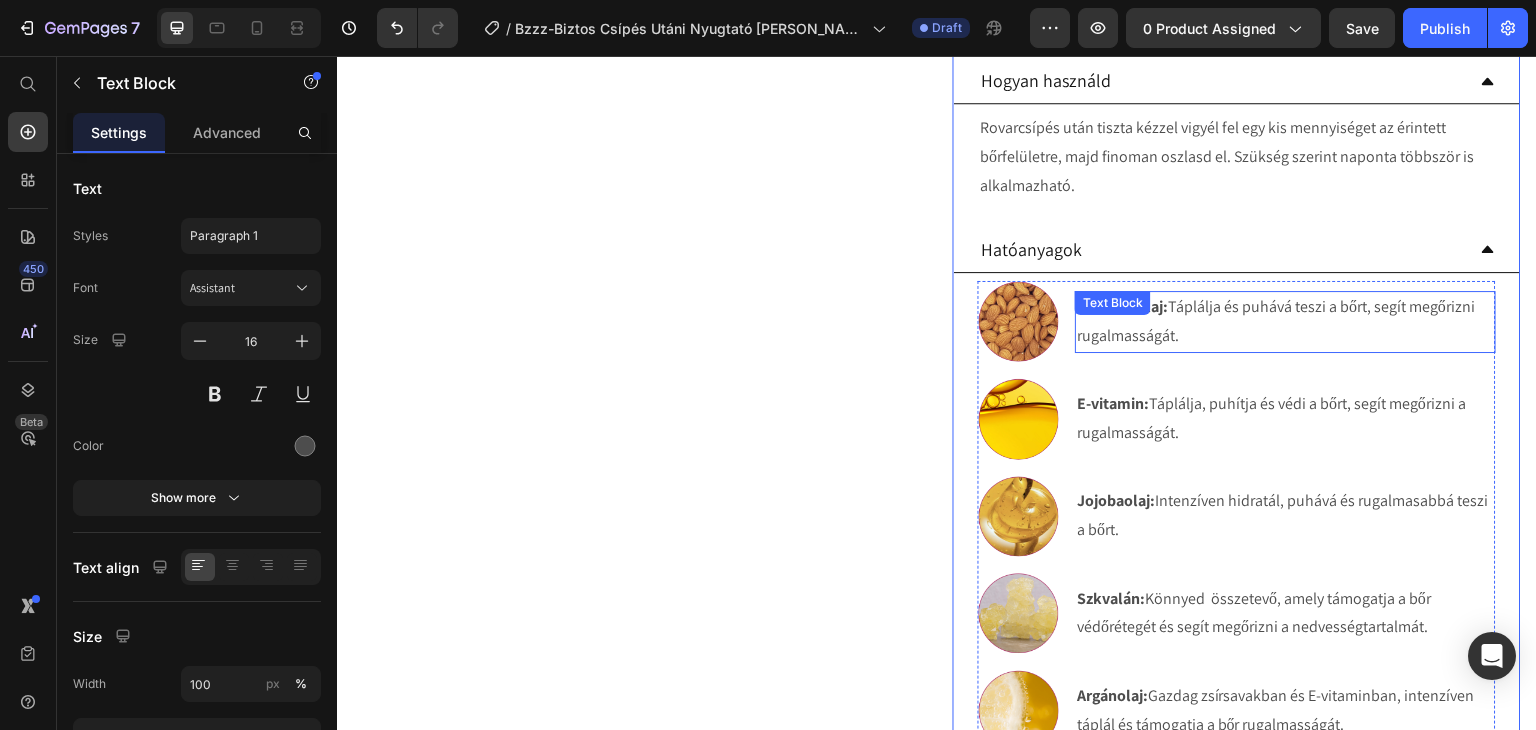 click on "Mandulaolaj:  Táplálja és puhává teszi a bőrt, segít megőrizni rugalmasságát. Text Block" at bounding box center [1285, 322] 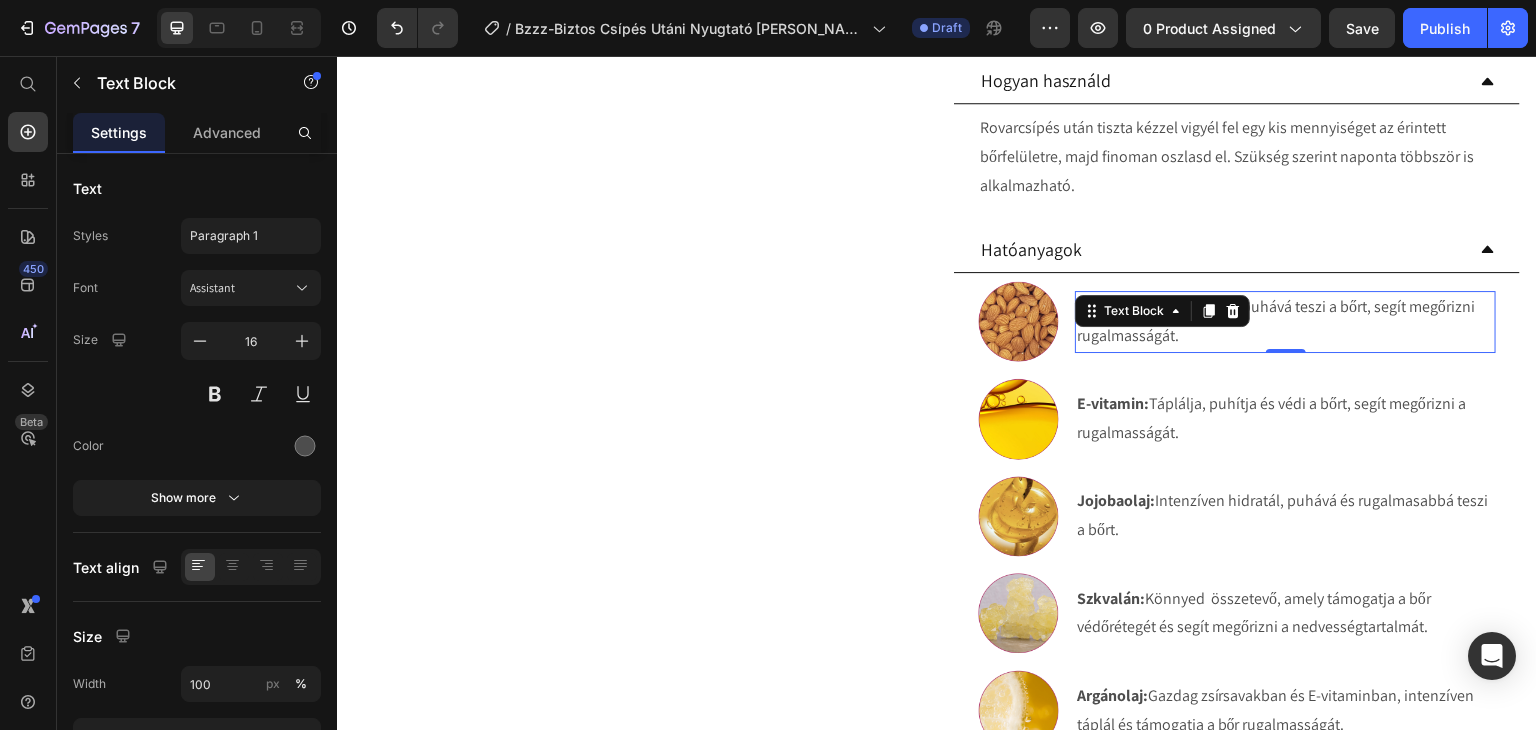 click on "Mandulaolaj:  Táplálja és puhává teszi a bőrt, segít megőrizni rugalmasságát." at bounding box center (1285, 322) 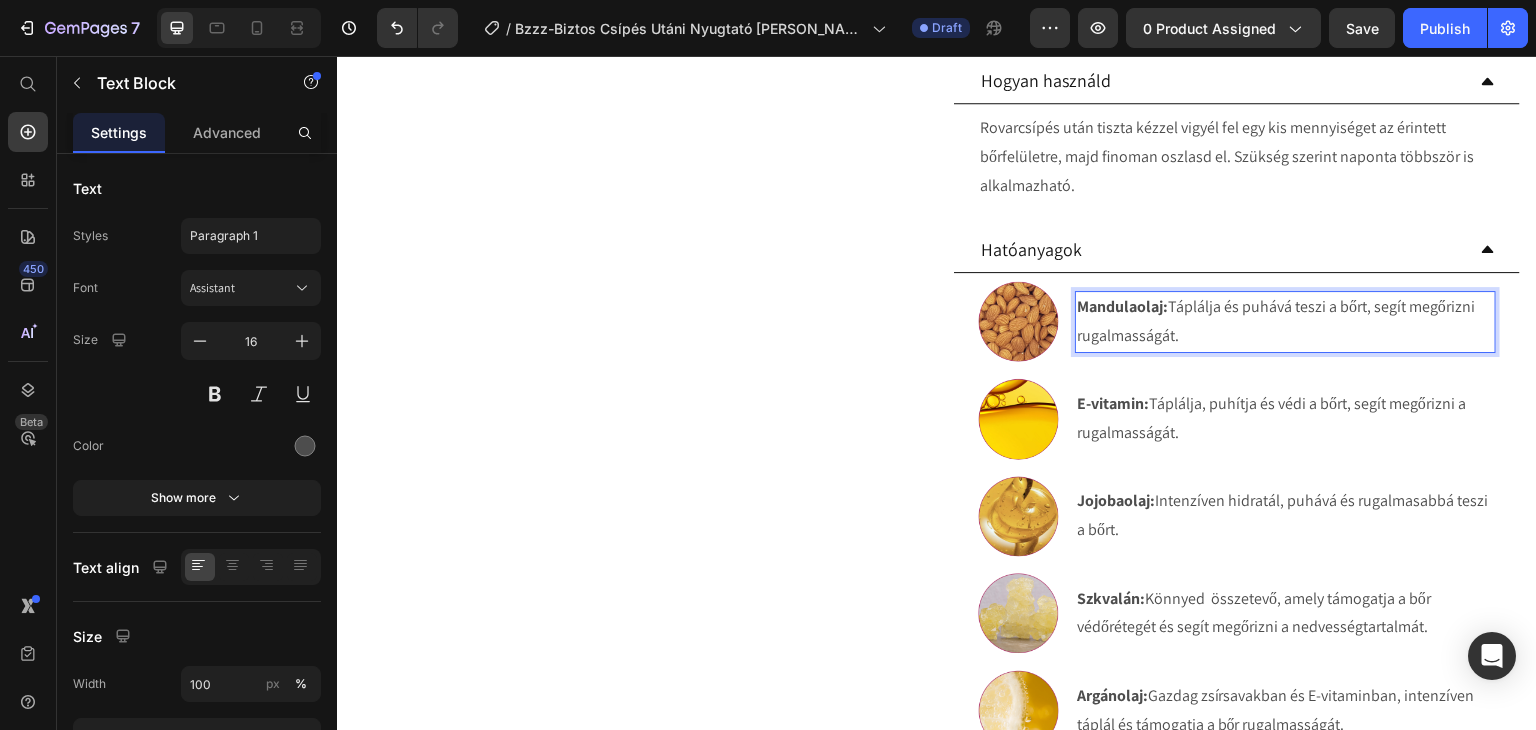 click on "Mandulaolaj:" at bounding box center (1122, 306) 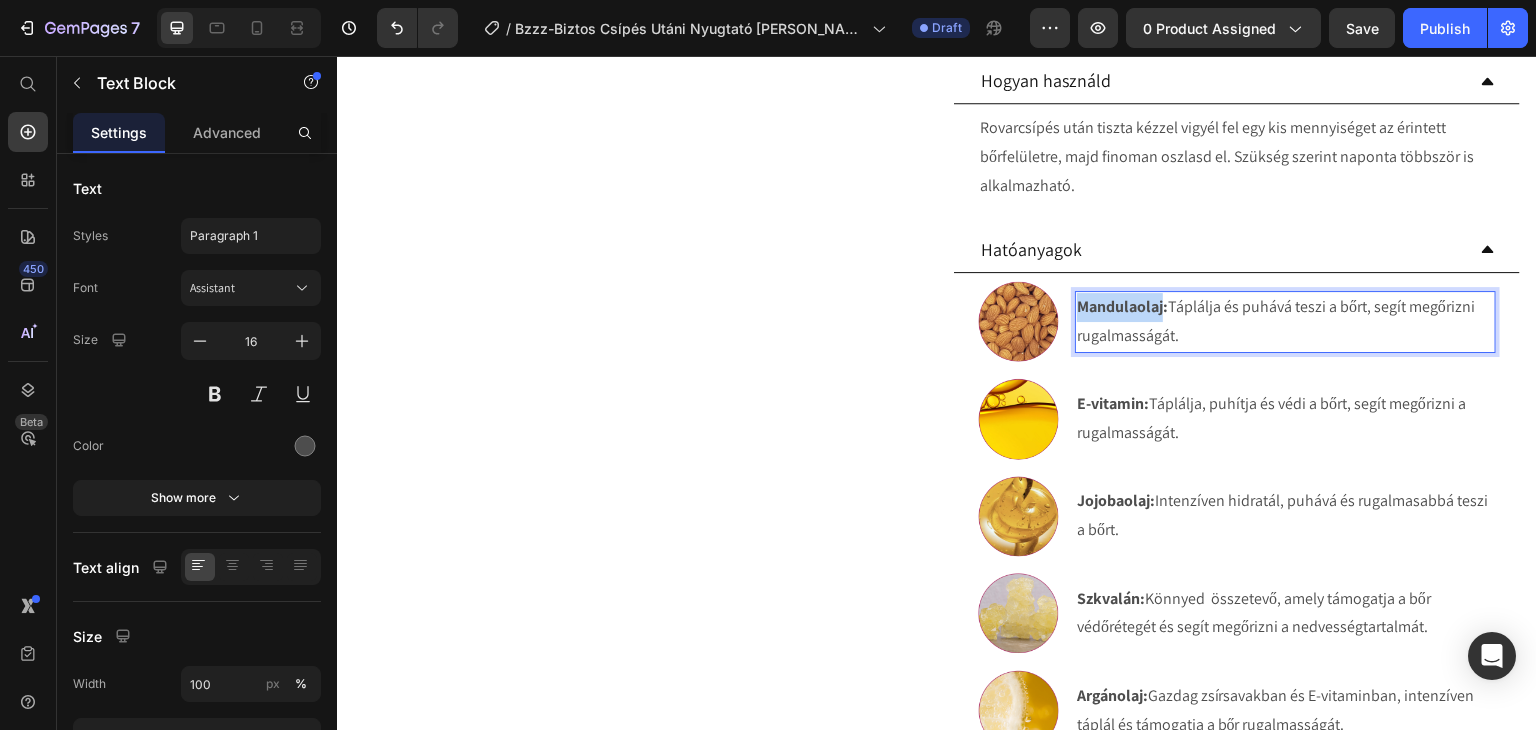 click on "Mandulaolaj:" at bounding box center (1122, 306) 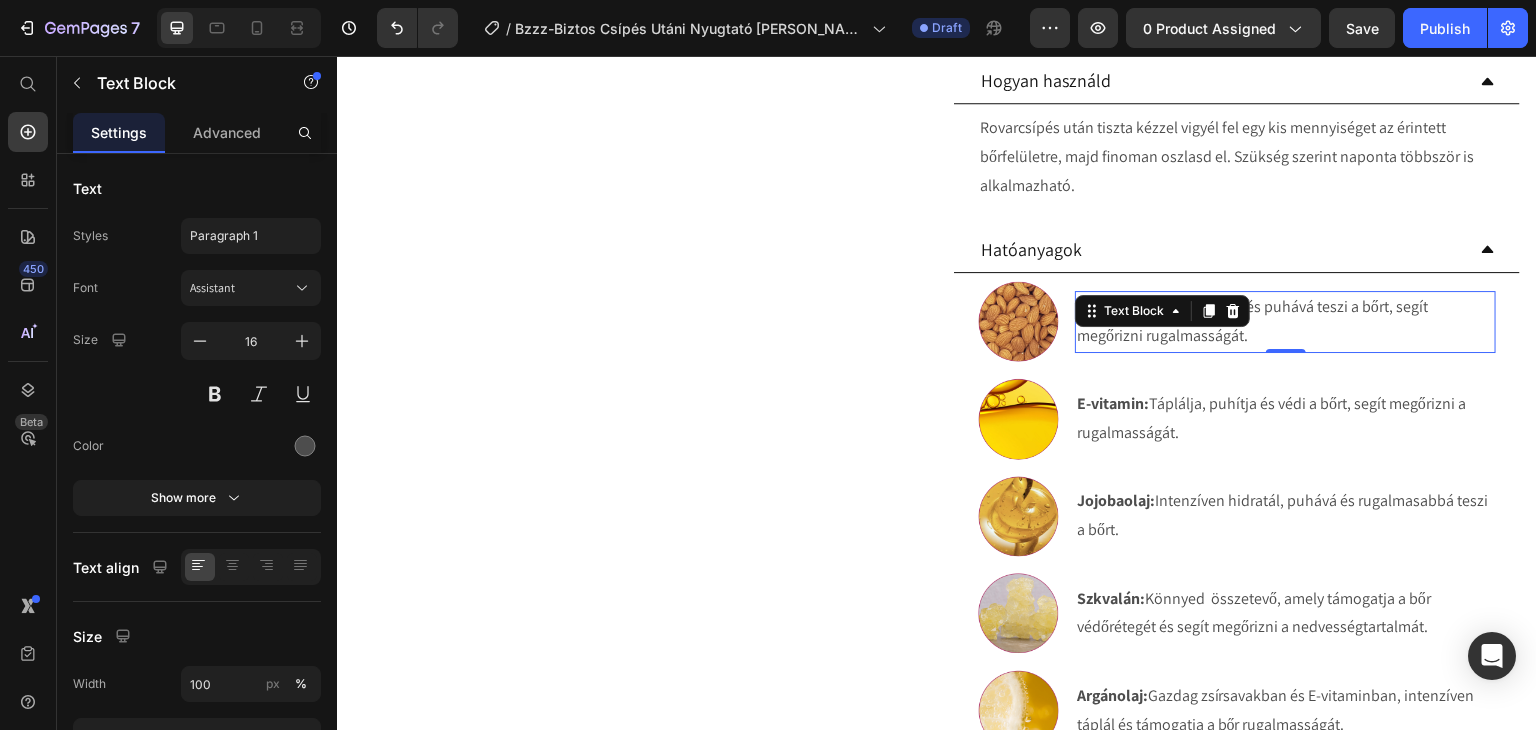 click on "Körömvirágolaj:  Táplálja és puhává teszi a bőrt, segít megőrizni rugalmasságát." at bounding box center (1285, 322) 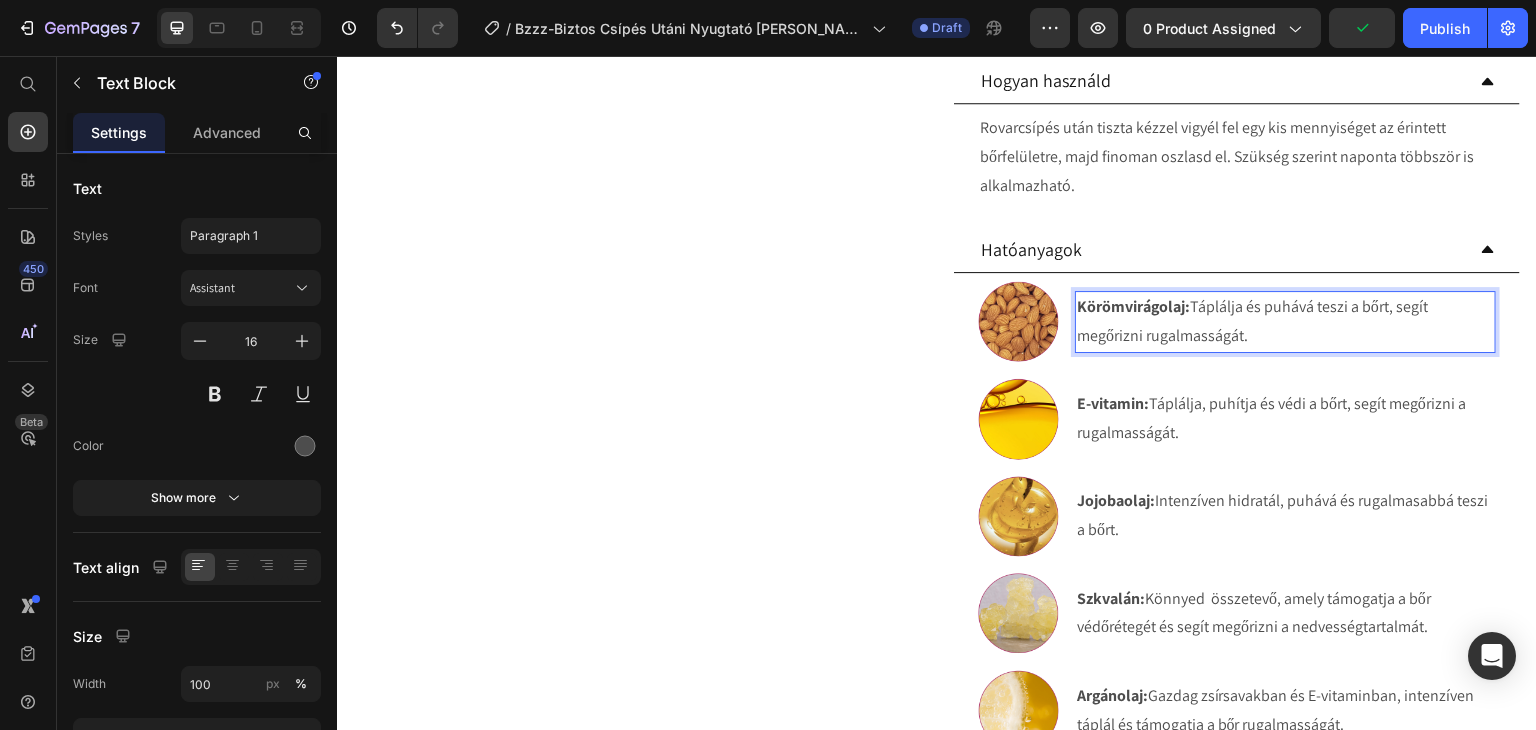 drag, startPoint x: 1247, startPoint y: 334, endPoint x: 1187, endPoint y: 308, distance: 65.39113 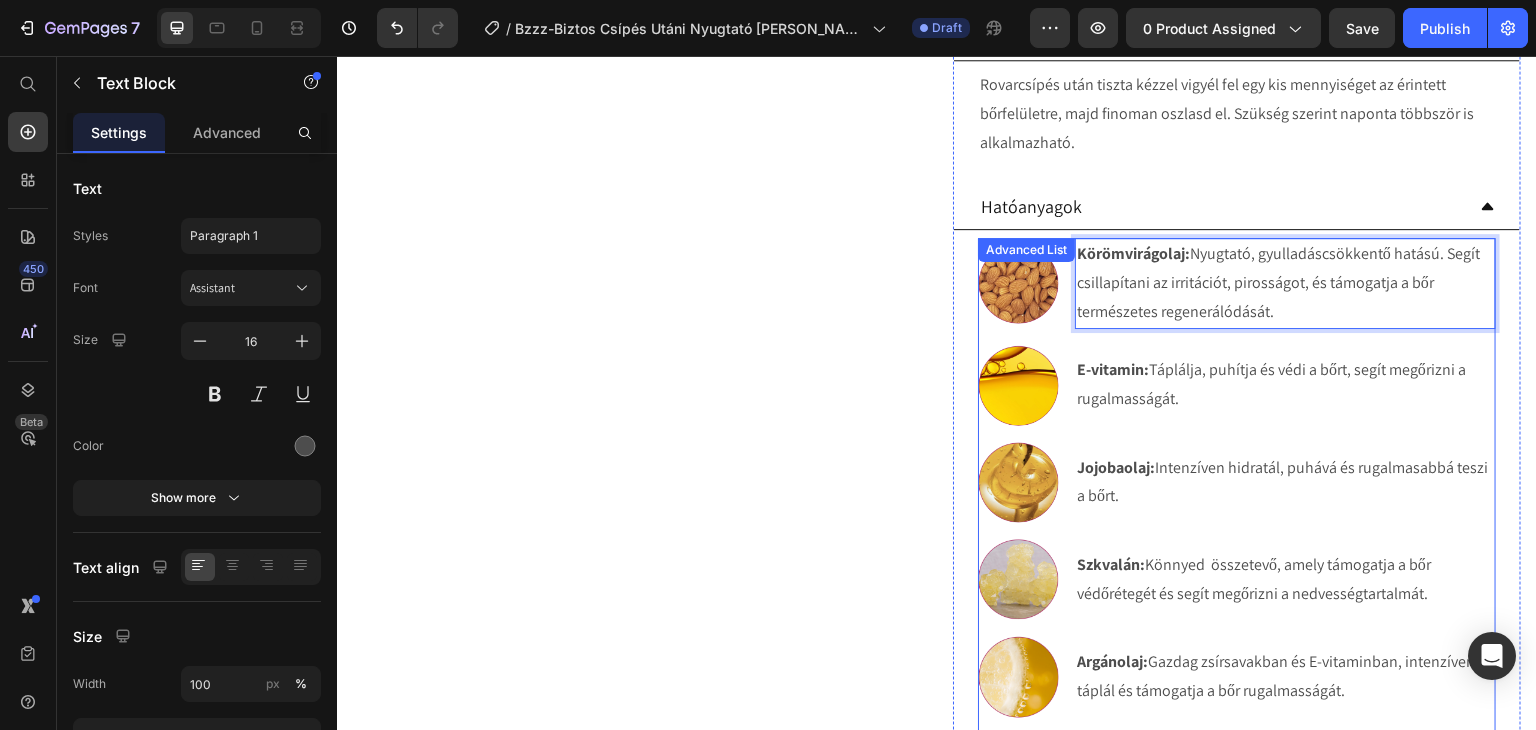 scroll, scrollTop: 1090, scrollLeft: 0, axis: vertical 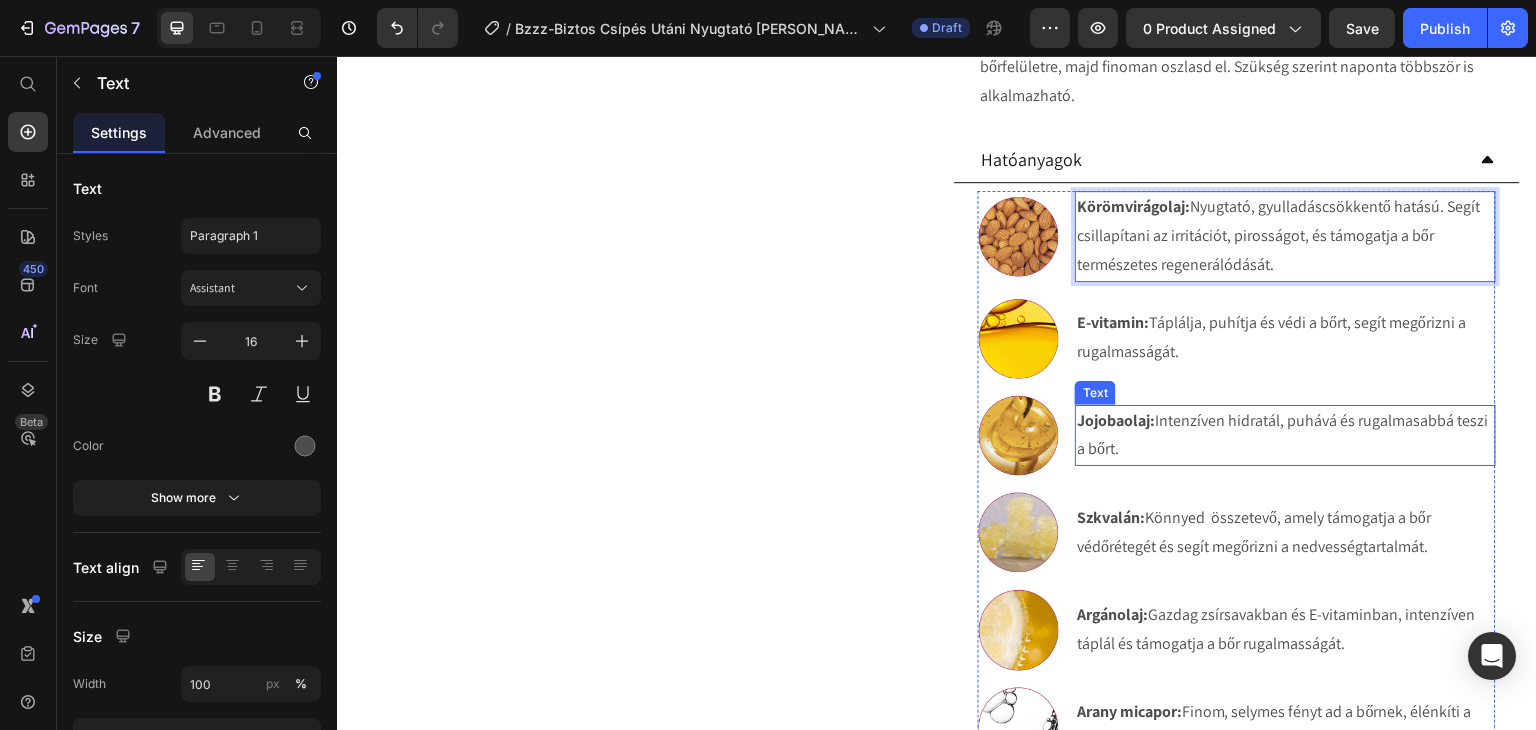 click on "Jojobaolaj:" at bounding box center (1116, 420) 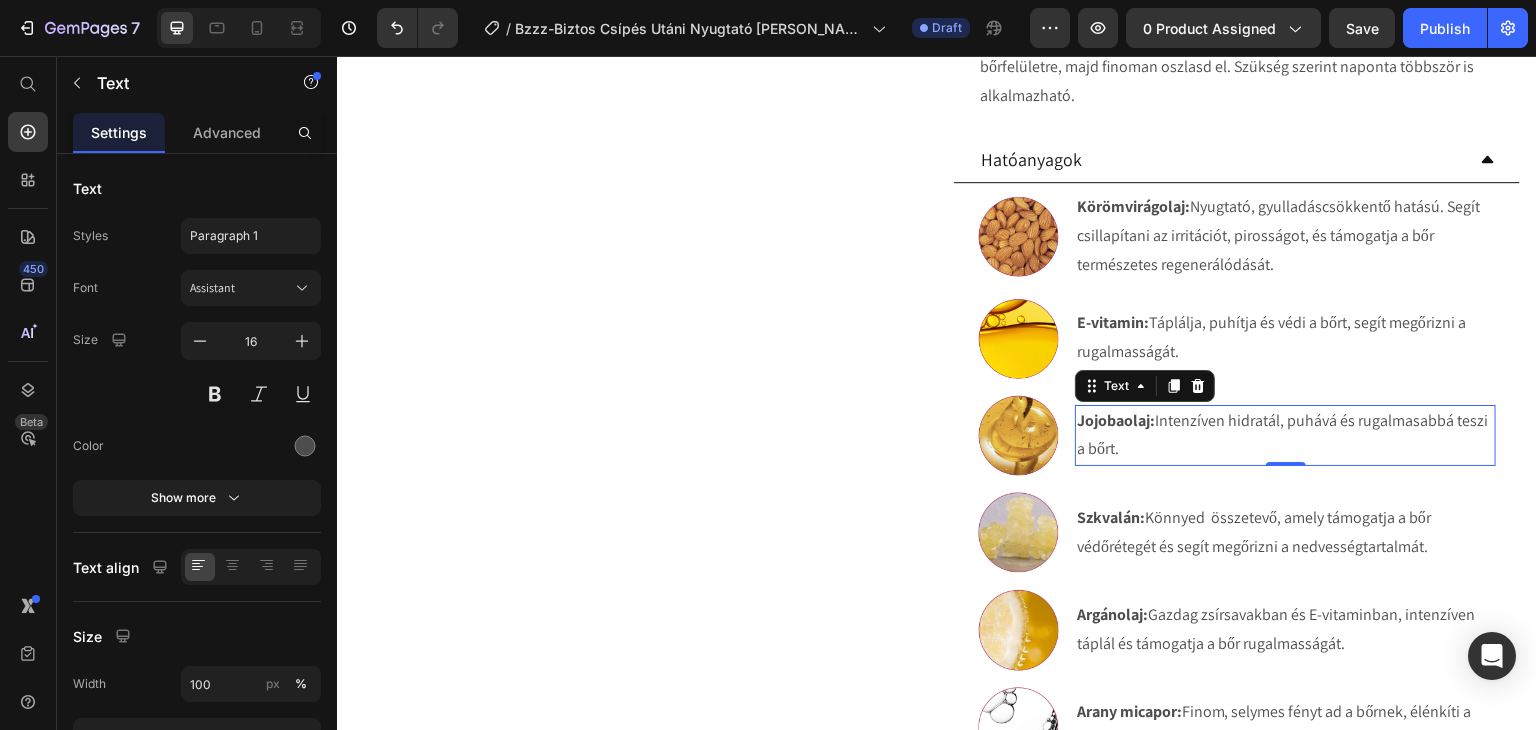 click on "Jojobaolaj:" at bounding box center [1116, 420] 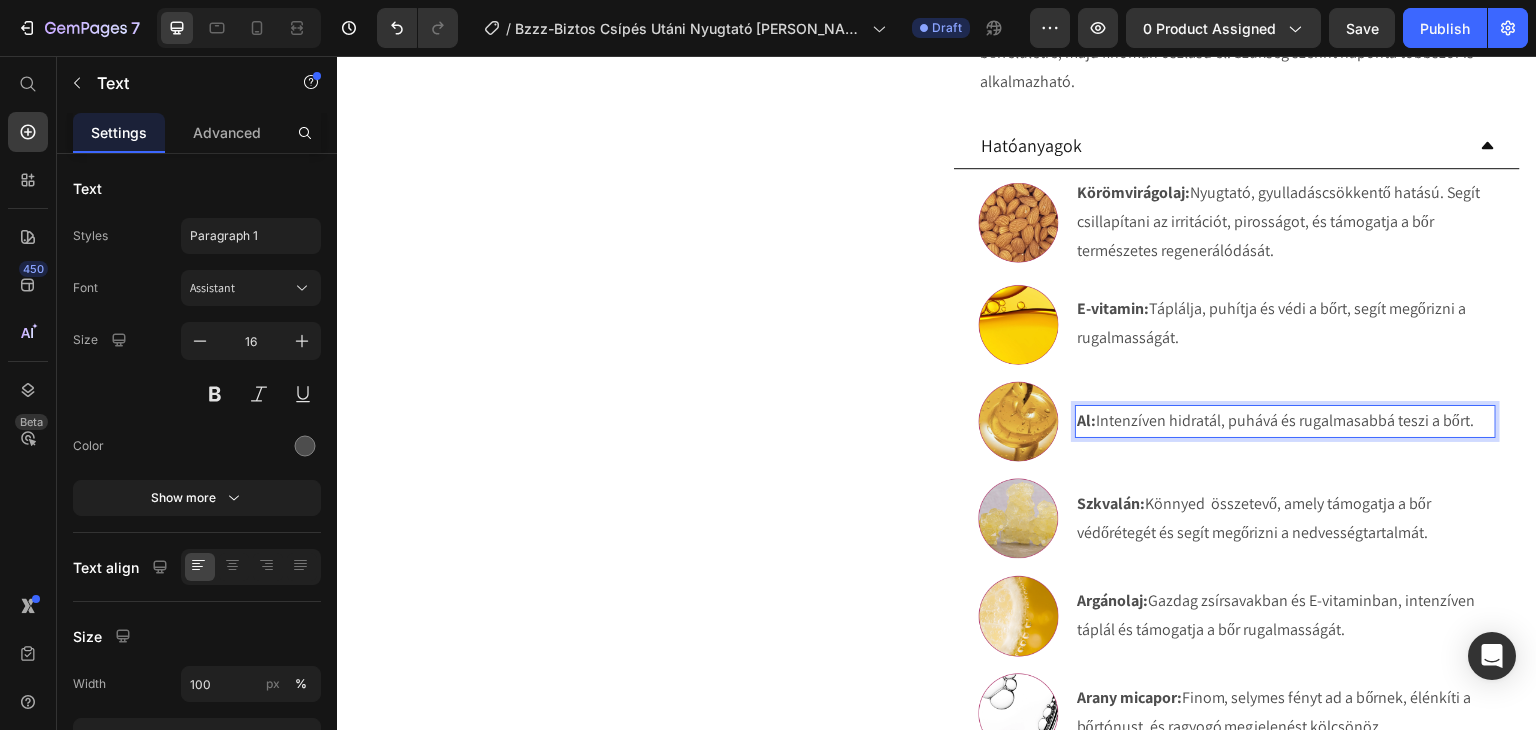 scroll, scrollTop: 1090, scrollLeft: 0, axis: vertical 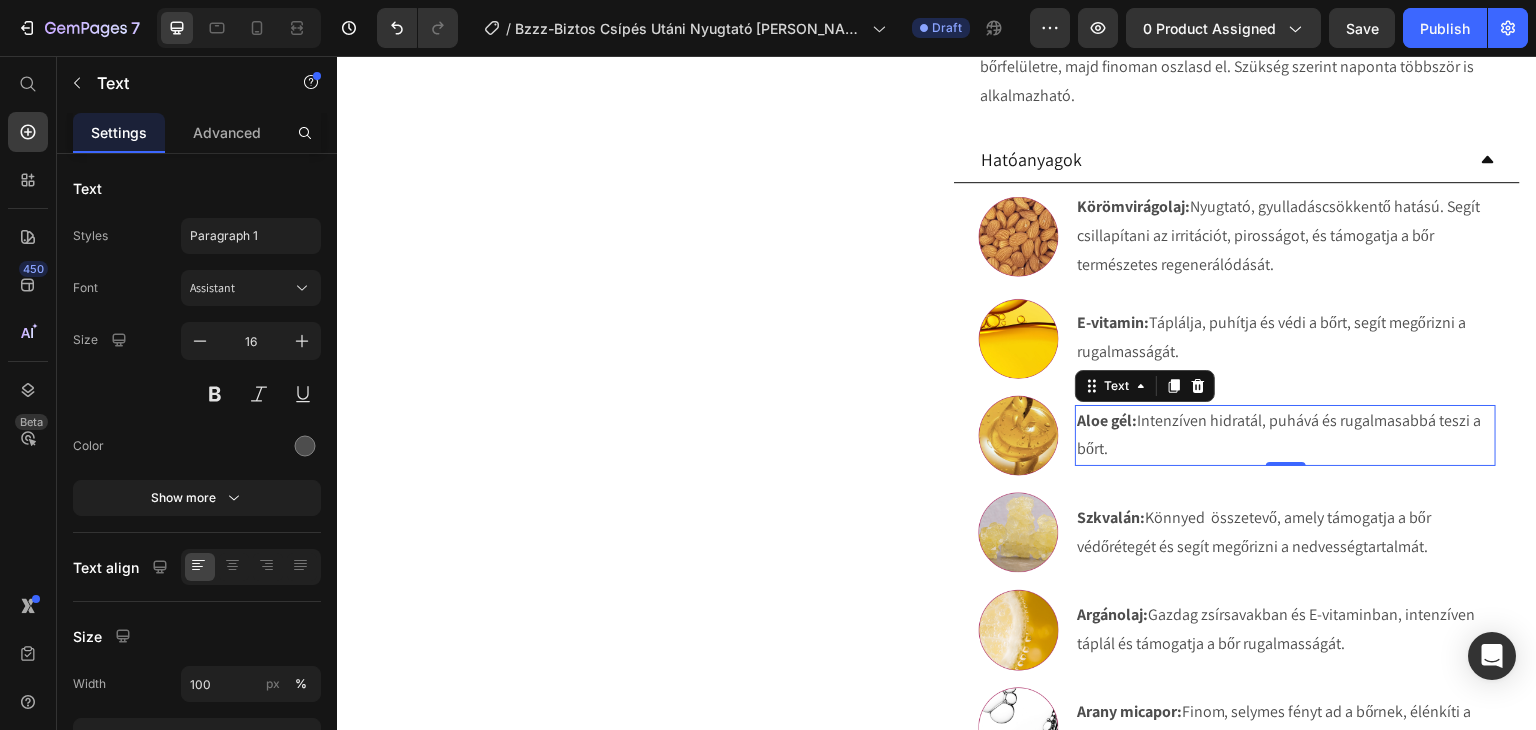 click on "Aloe gél:  Intenzíven hidratál, puhává és rugalmasabbá teszi a bőrt." at bounding box center [1285, 436] 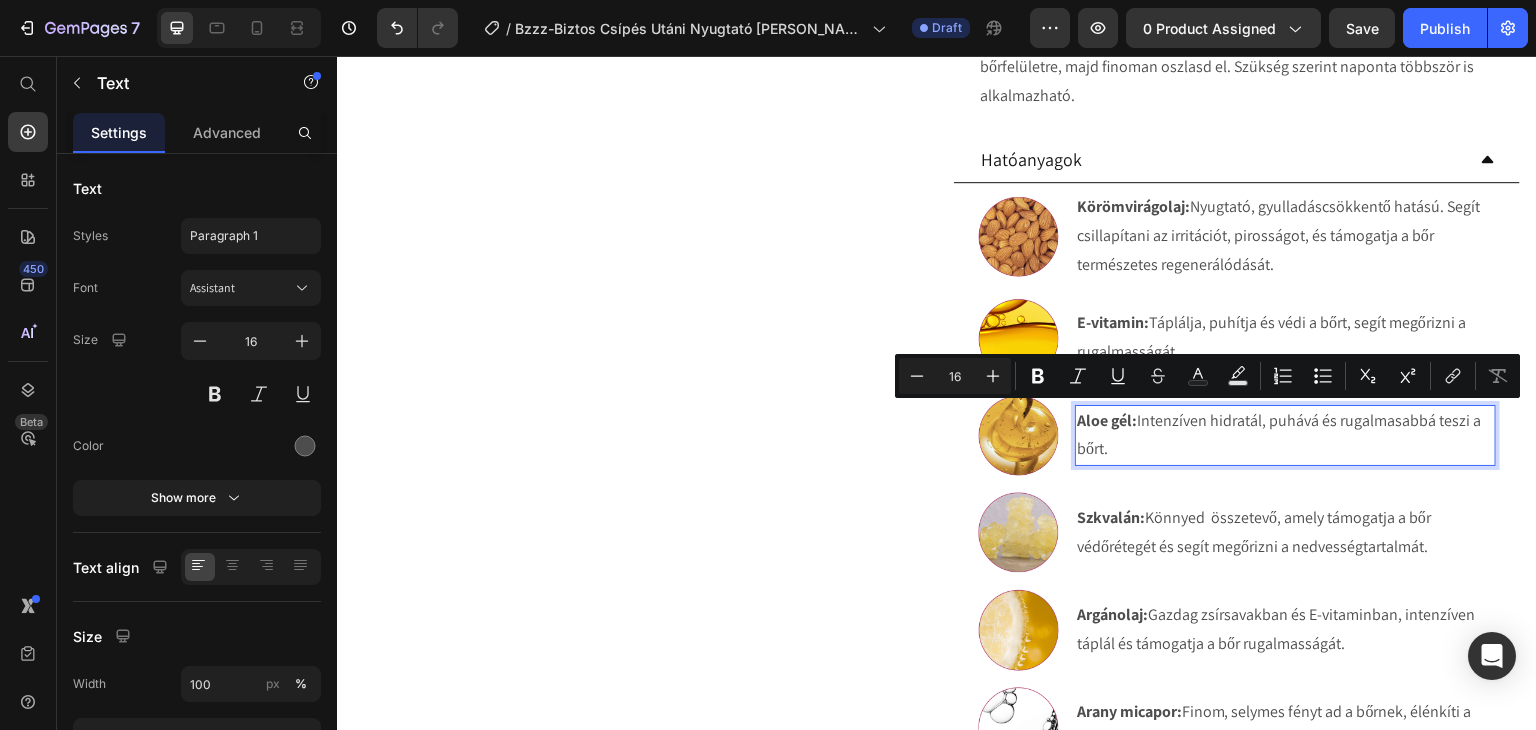 drag, startPoint x: 1128, startPoint y: 441, endPoint x: 1131, endPoint y: 423, distance: 18.248287 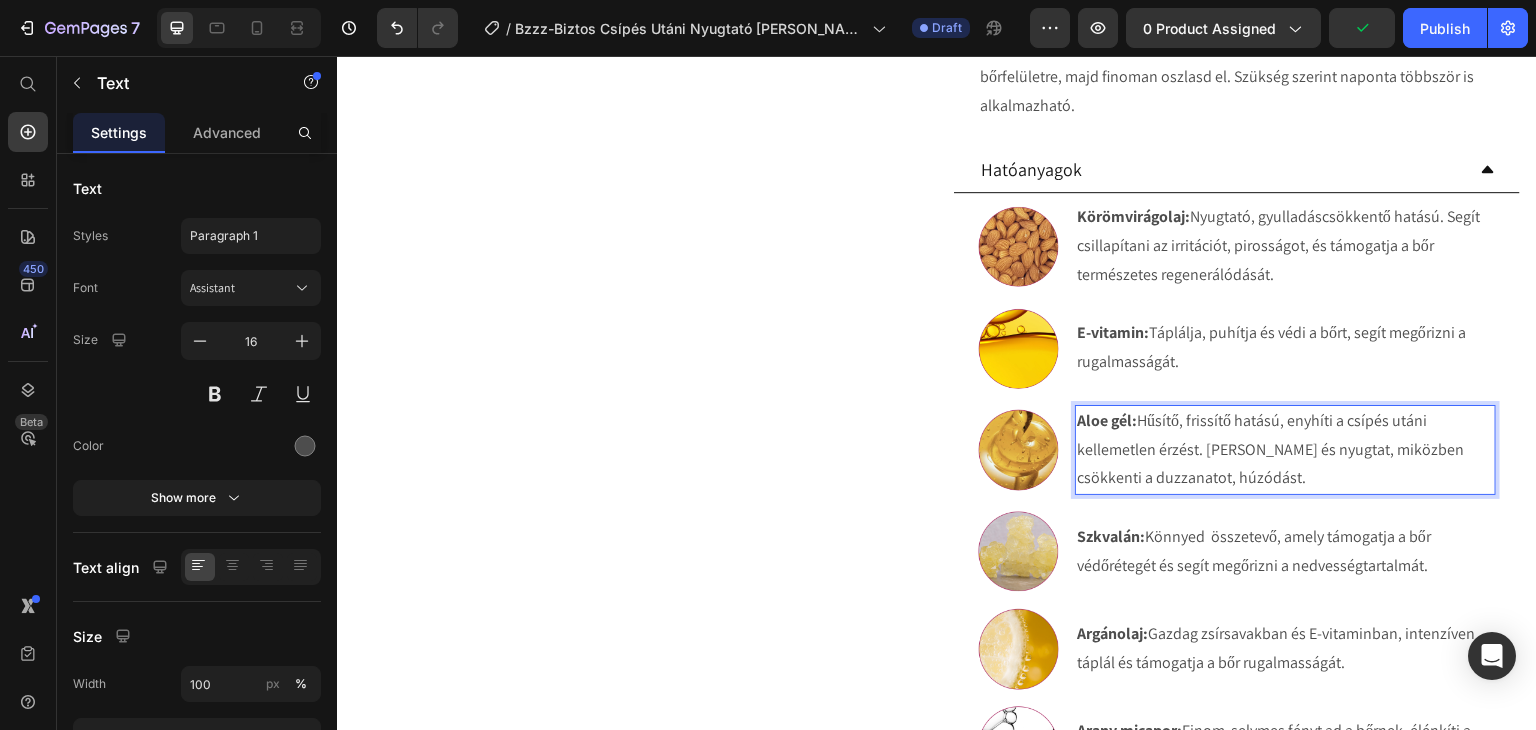 scroll, scrollTop: 1180, scrollLeft: 0, axis: vertical 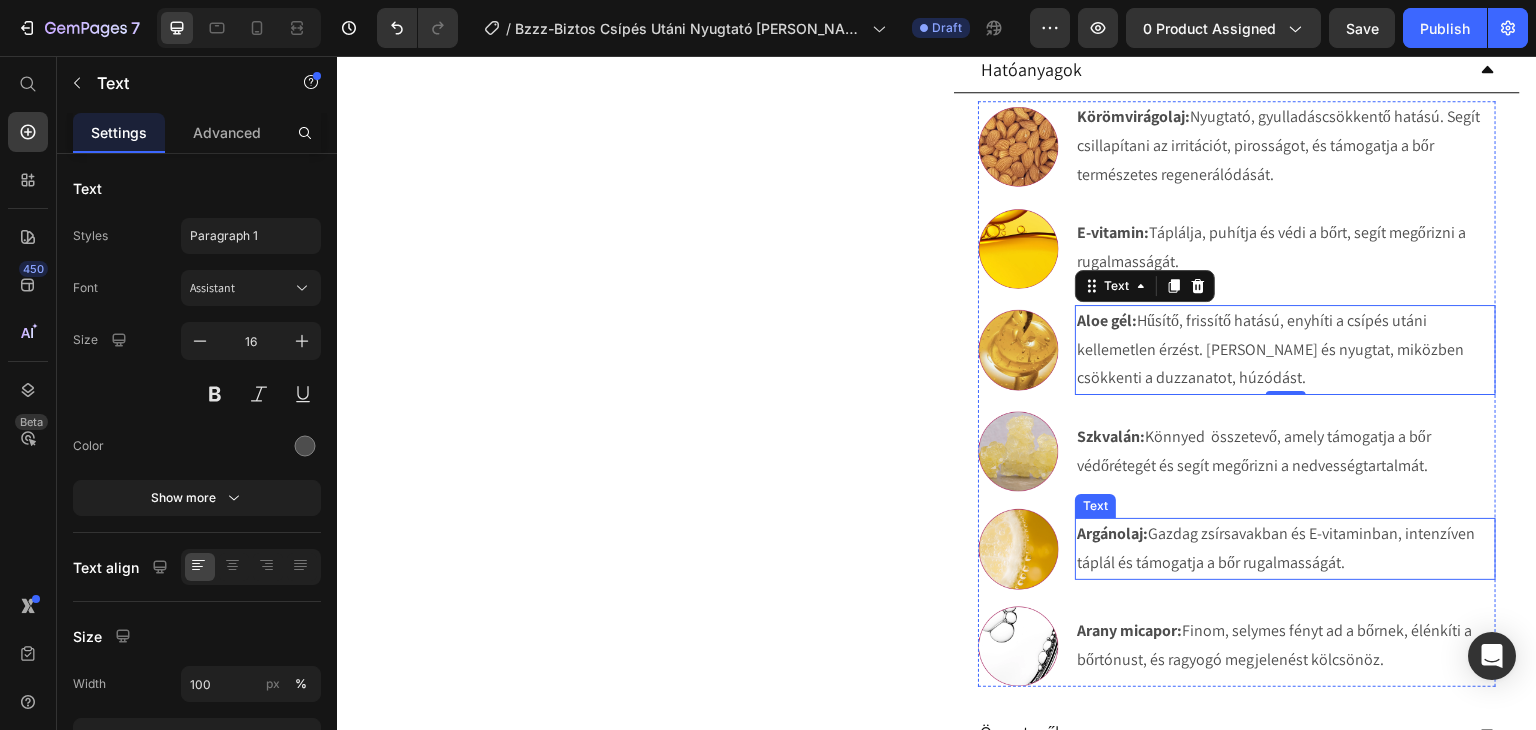 click on "Argánolaj:  Gazdag zsírsavakban és E-vitaminban, intenzíven táplál és támogatja a bőr rugalmasságát." at bounding box center (1285, 549) 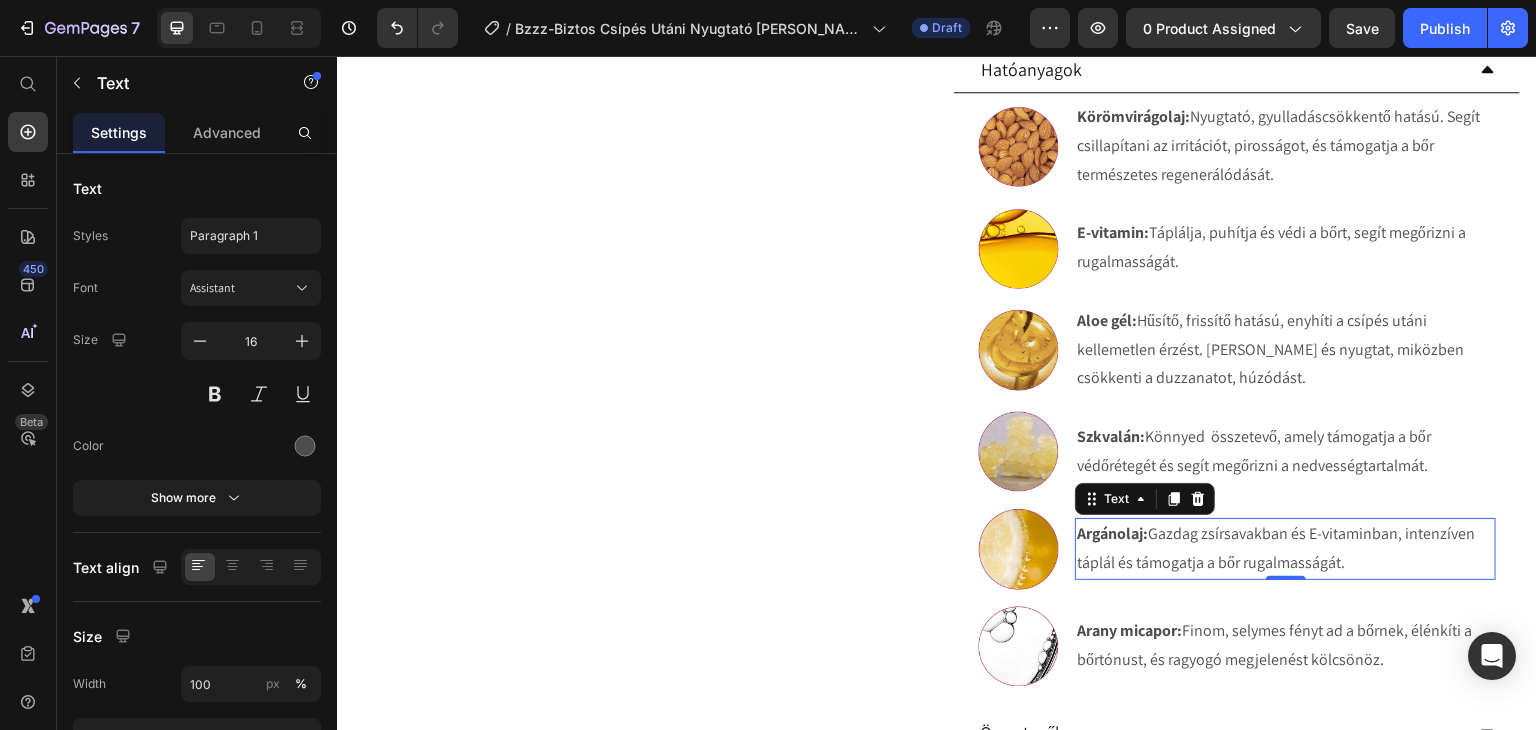 click on "Argánolaj:" at bounding box center (1112, 533) 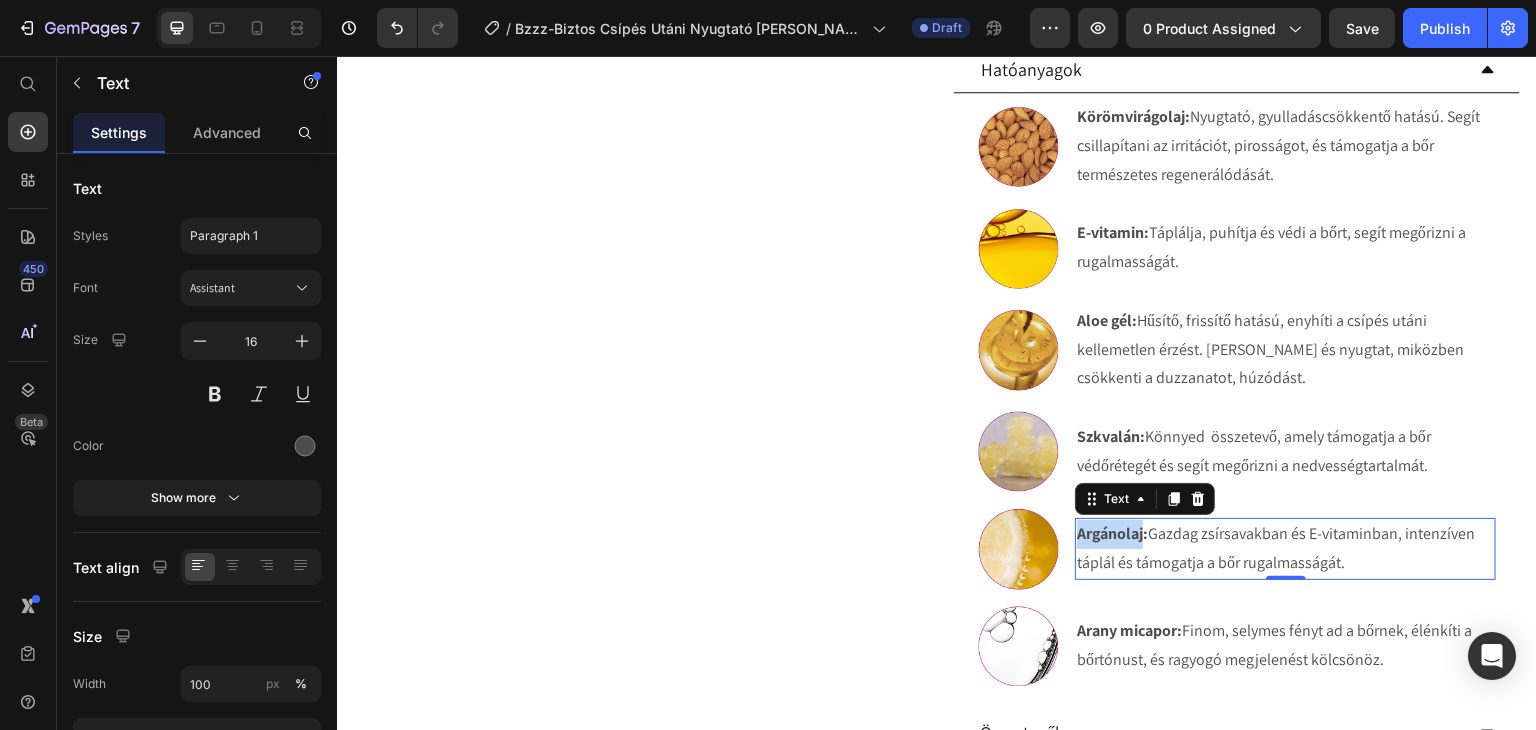 click on "Argánolaj:" at bounding box center [1112, 533] 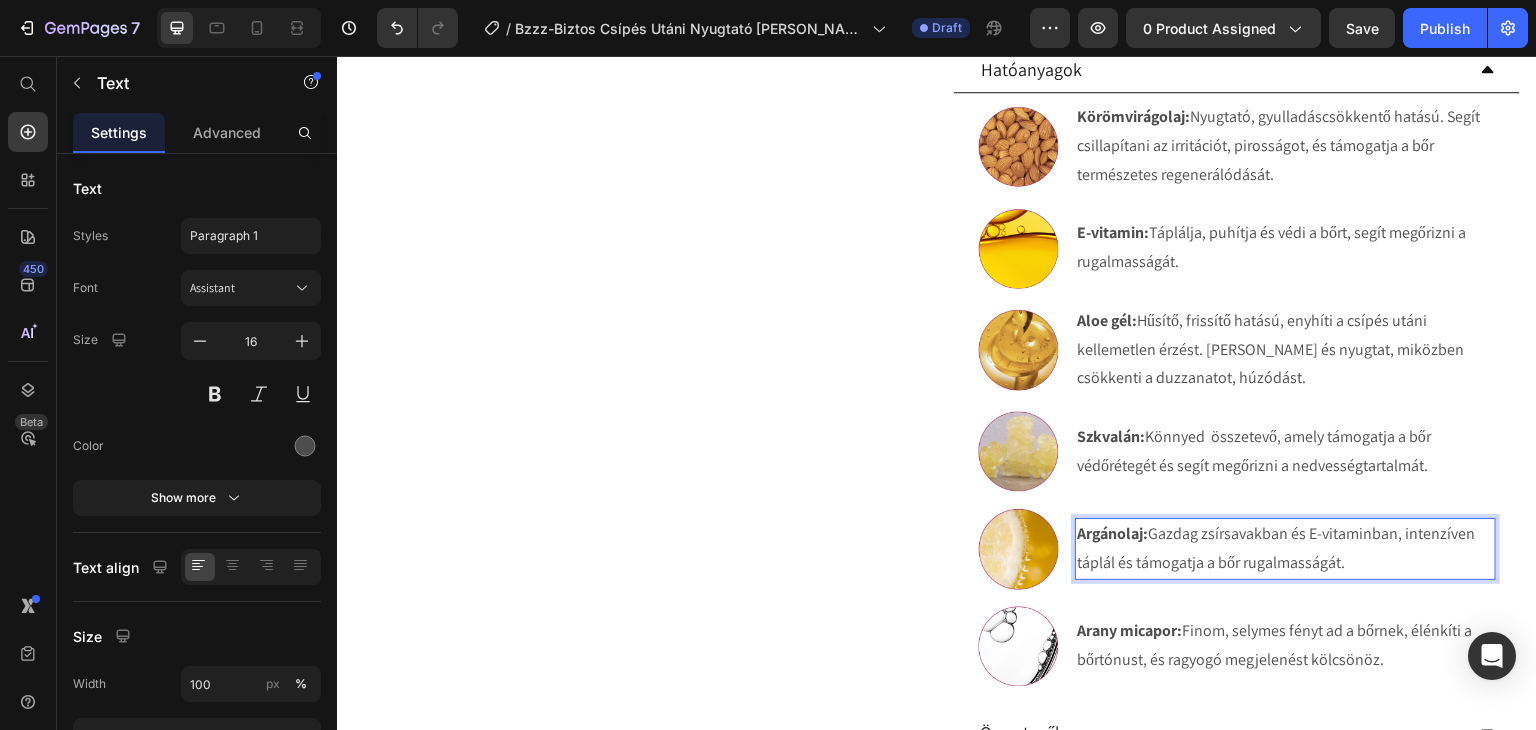 scroll, scrollTop: 1171, scrollLeft: 0, axis: vertical 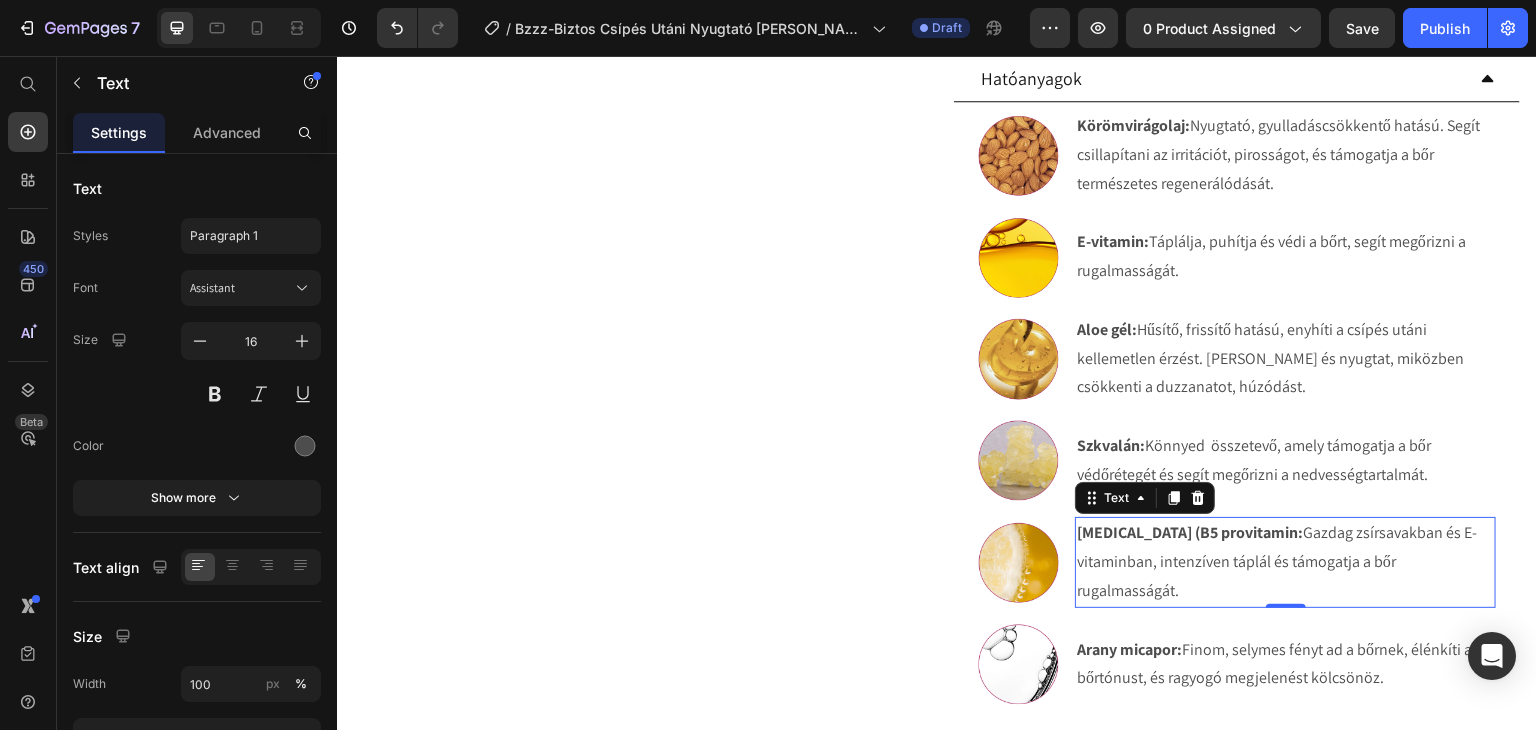 click on "Panthenol (B5 provitamin:  Gazdag zsírsavakban és E-vitaminban, intenzíven táplál és támogatja a bőr rugalmasságát." at bounding box center [1285, 562] 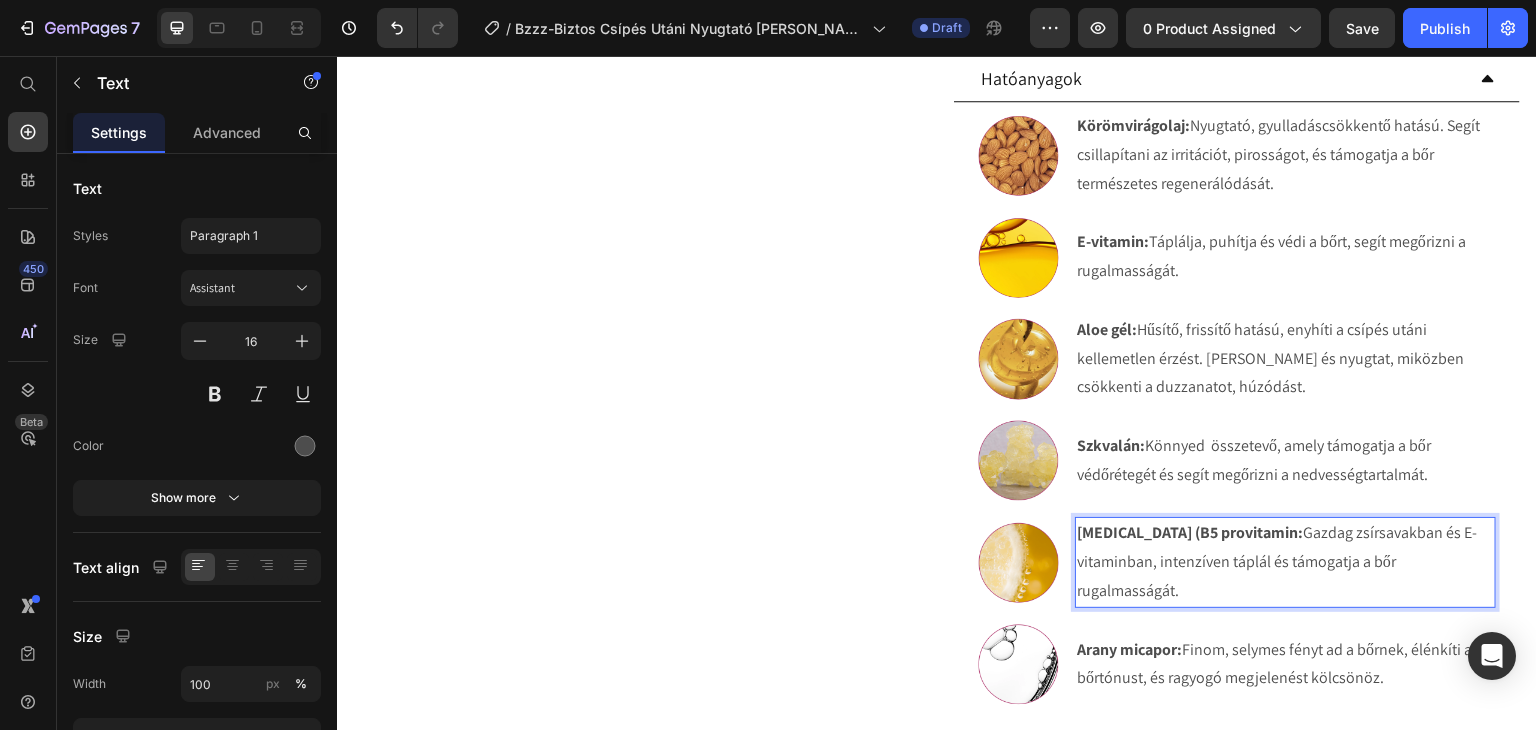 drag, startPoint x: 1194, startPoint y: 580, endPoint x: 1256, endPoint y: 532, distance: 78.40918 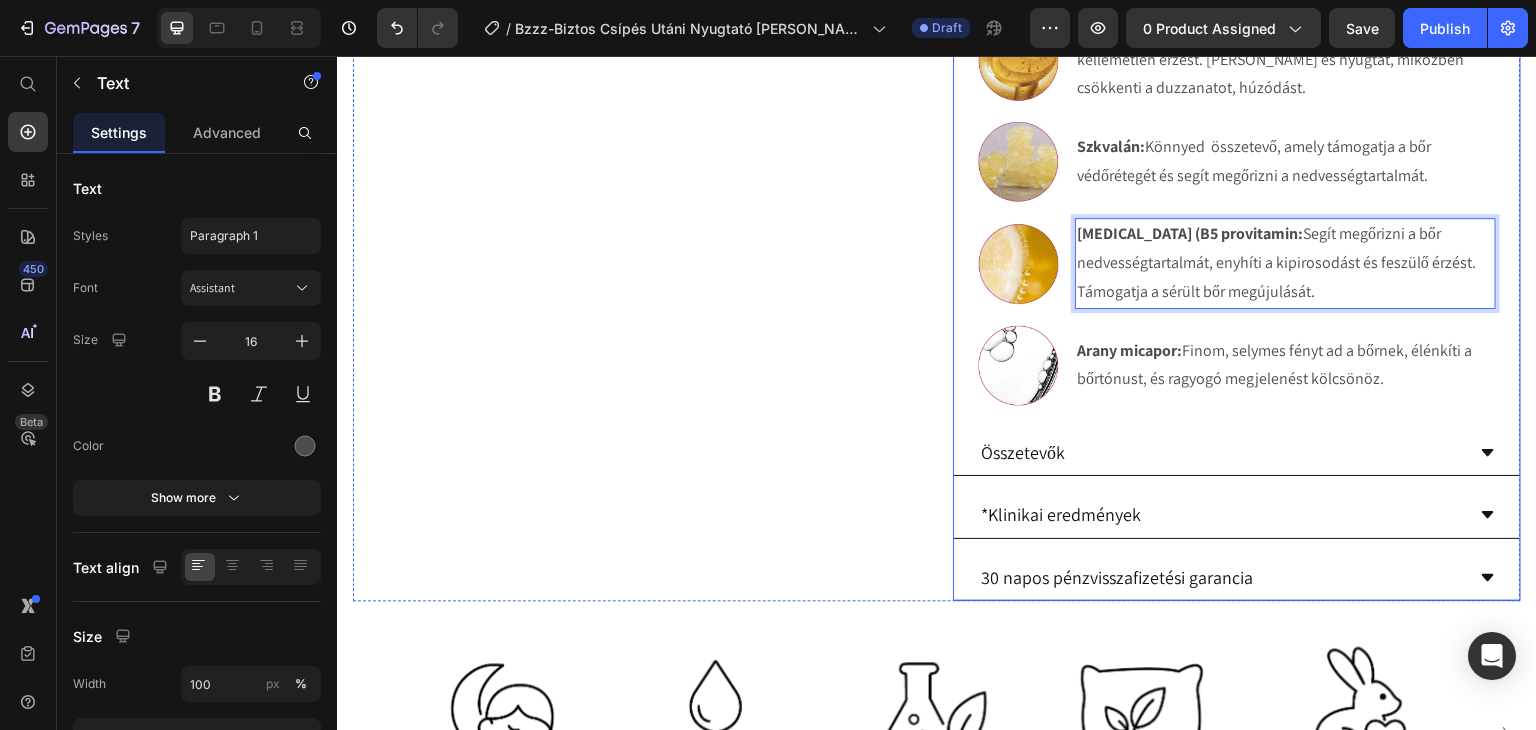 scroll, scrollTop: 1471, scrollLeft: 0, axis: vertical 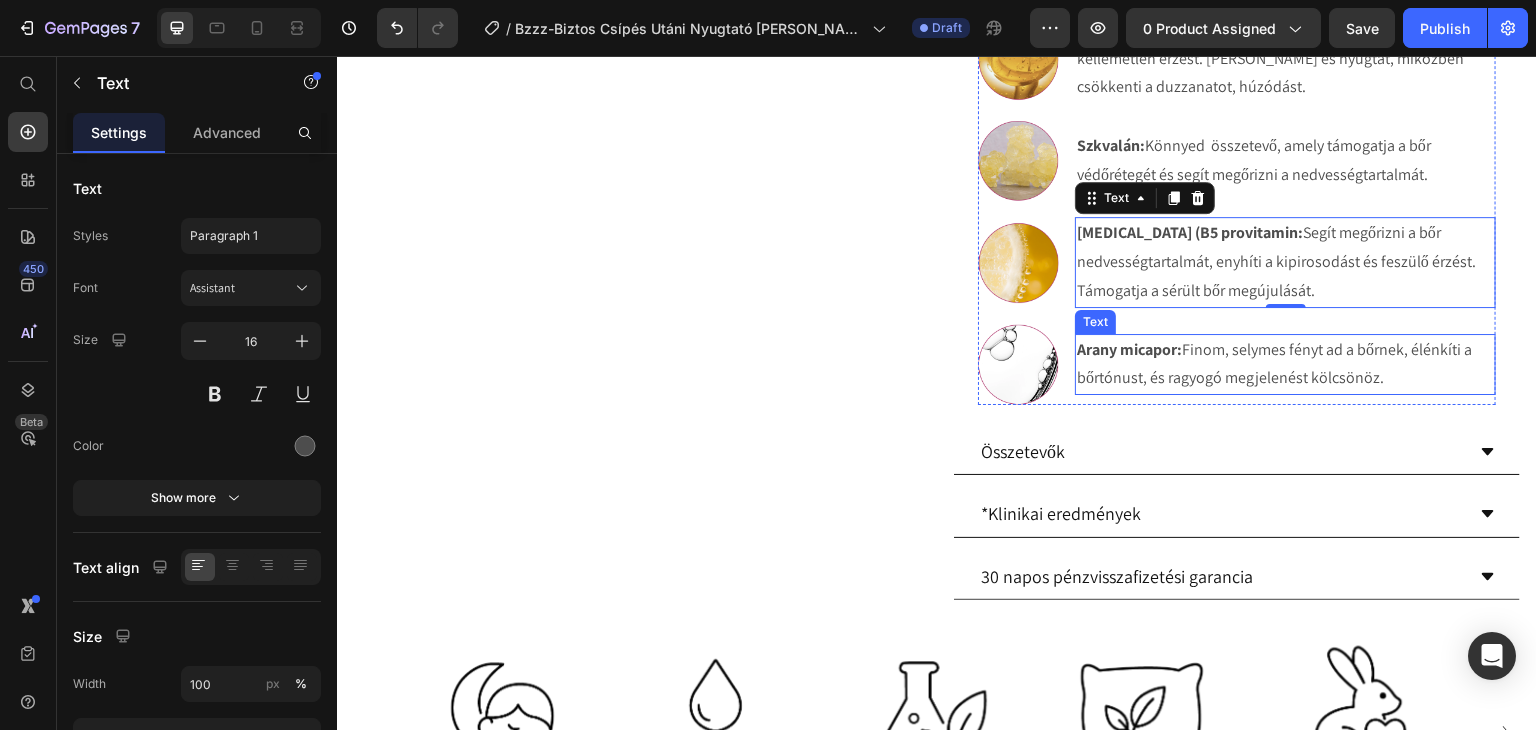 click on "Arany micapor:   Finom, selymes fényt ad a bőrnek, élénkíti a bőrtónust, és ragyogó megjelenést kölcsönöz." at bounding box center [1285, 365] 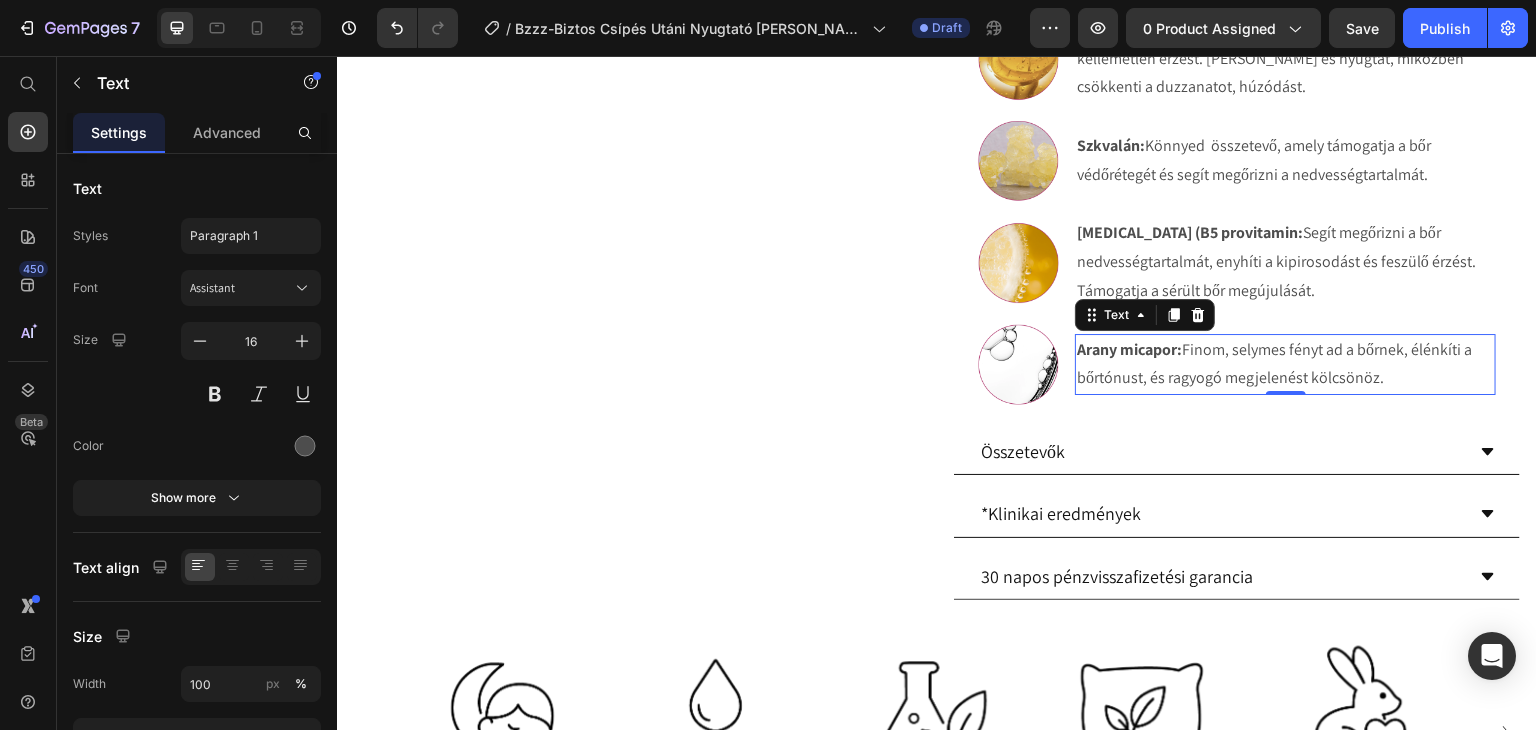 click on "Arany micapor:" at bounding box center (1129, 349) 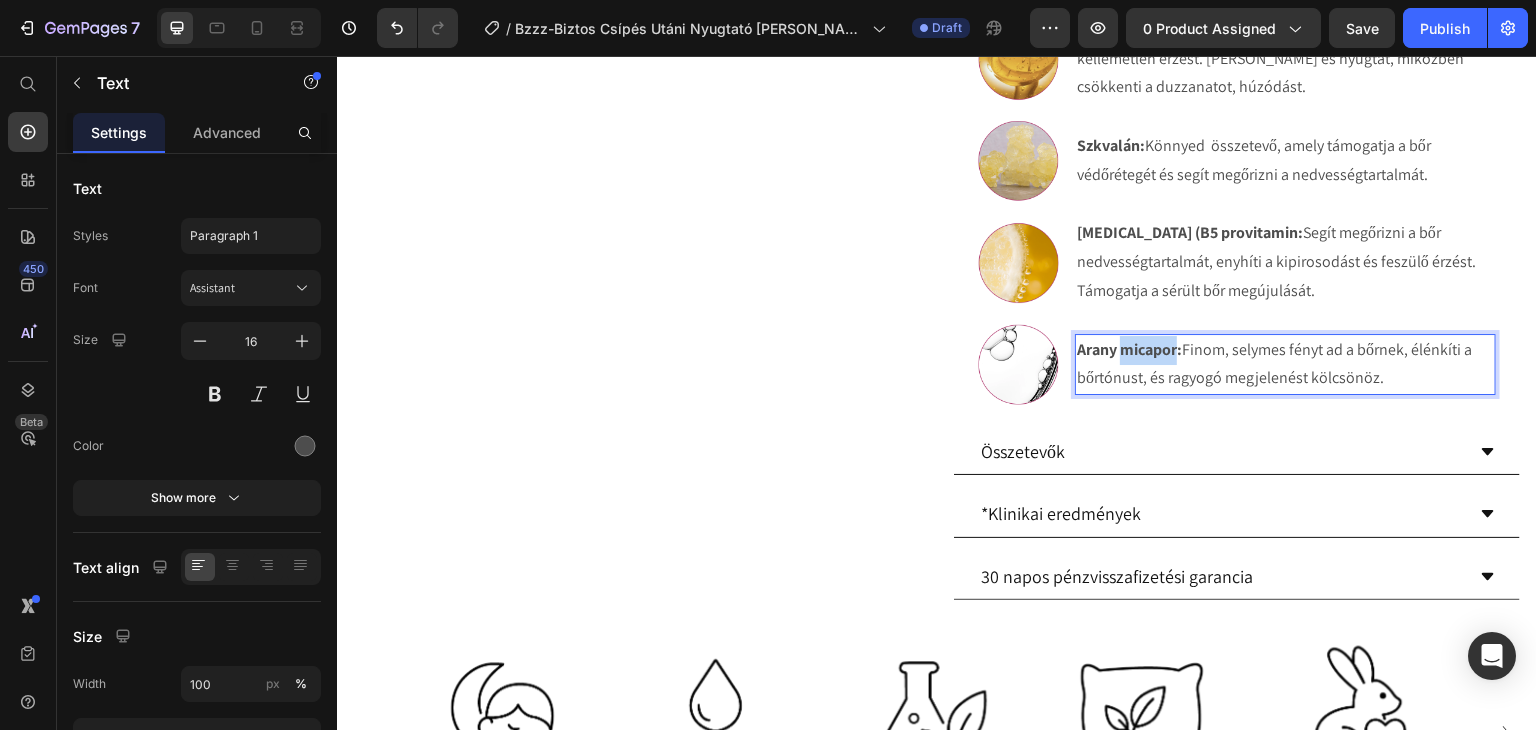 click on "Arany micapor:" at bounding box center (1129, 349) 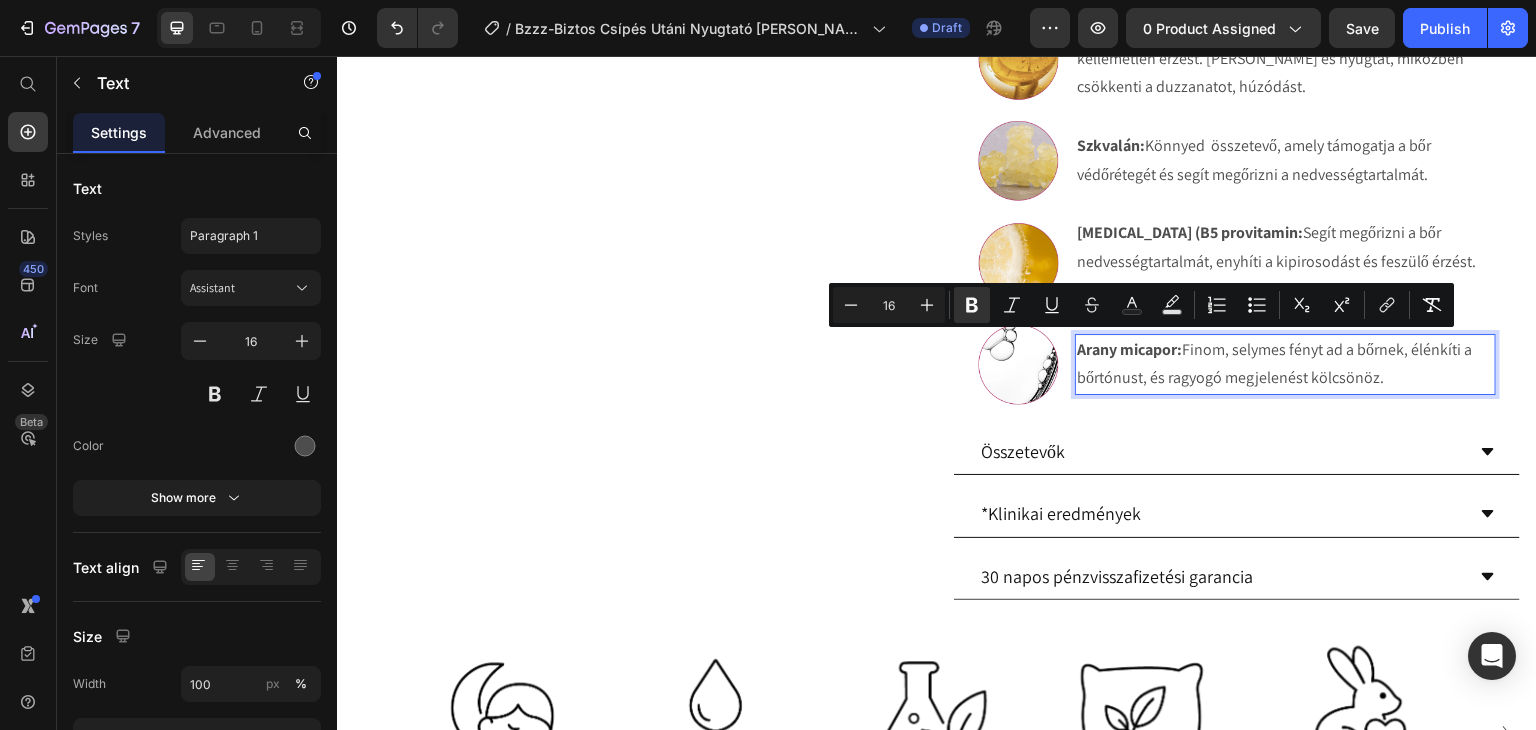 click on "Arany micapor:   Finom, selymes fényt ad a bőrnek, élénkíti a bőrtónust, és ragyogó megjelenést kölcsönöz." at bounding box center (1285, 365) 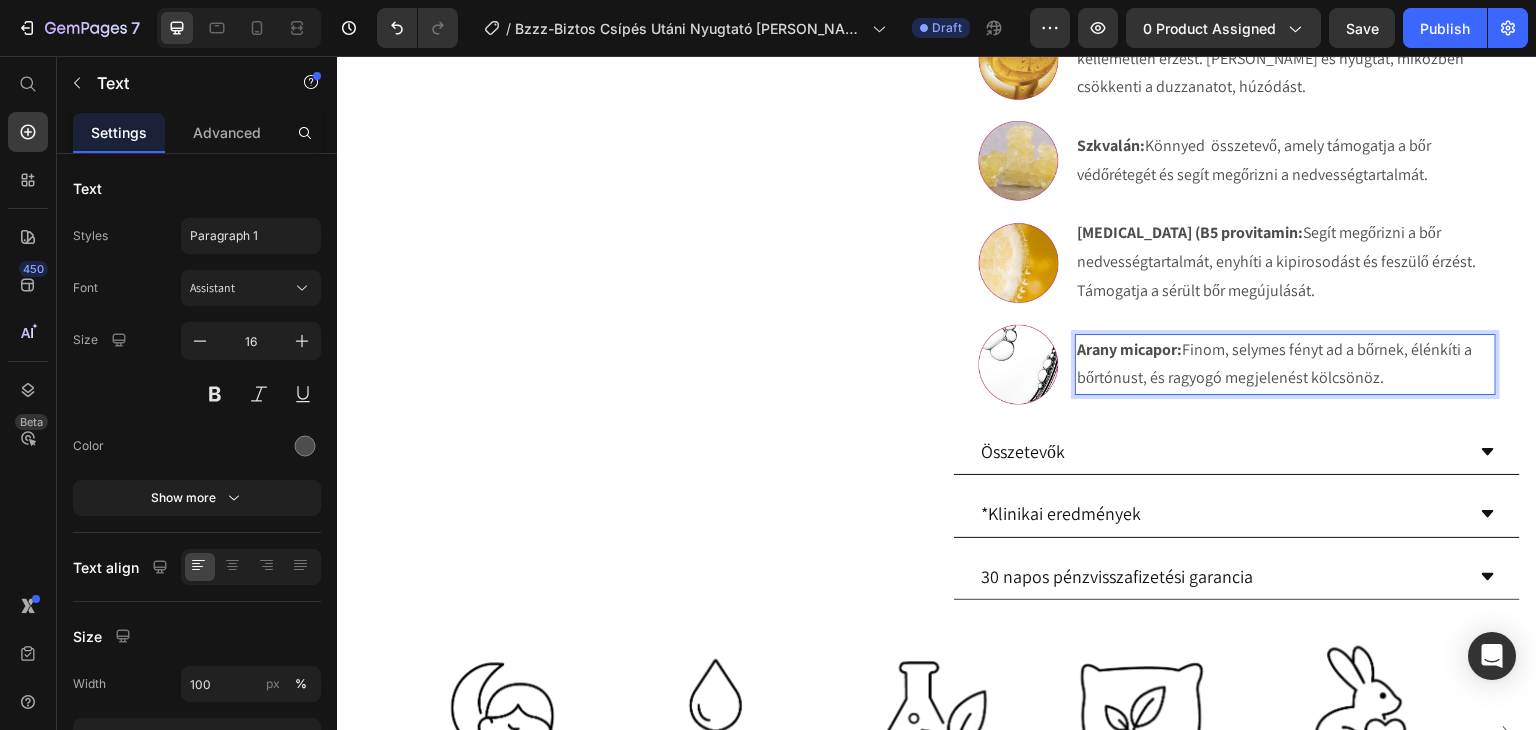 drag, startPoint x: 1173, startPoint y: 350, endPoint x: 1087, endPoint y: 349, distance: 86.00581 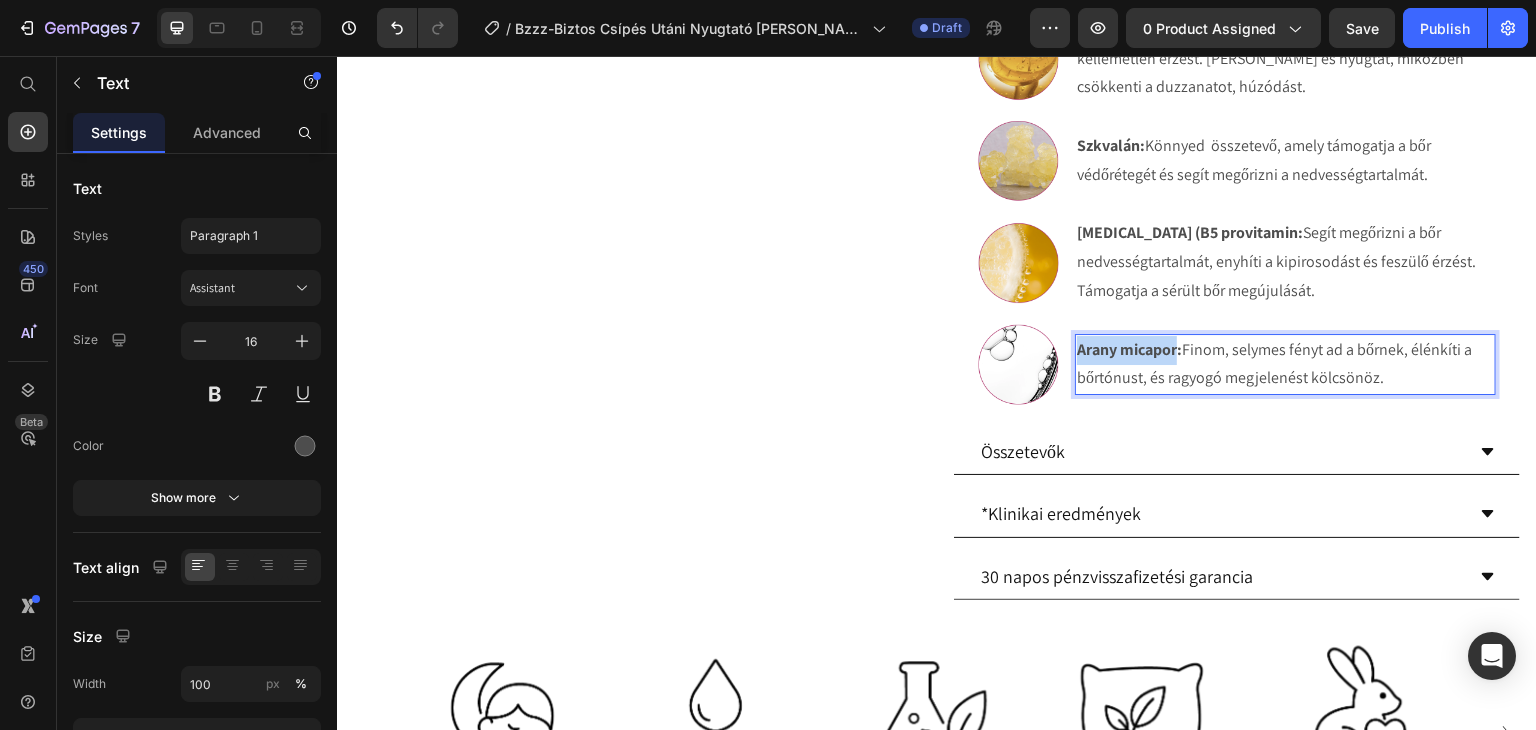 drag, startPoint x: 1171, startPoint y: 348, endPoint x: 1067, endPoint y: 354, distance: 104.172935 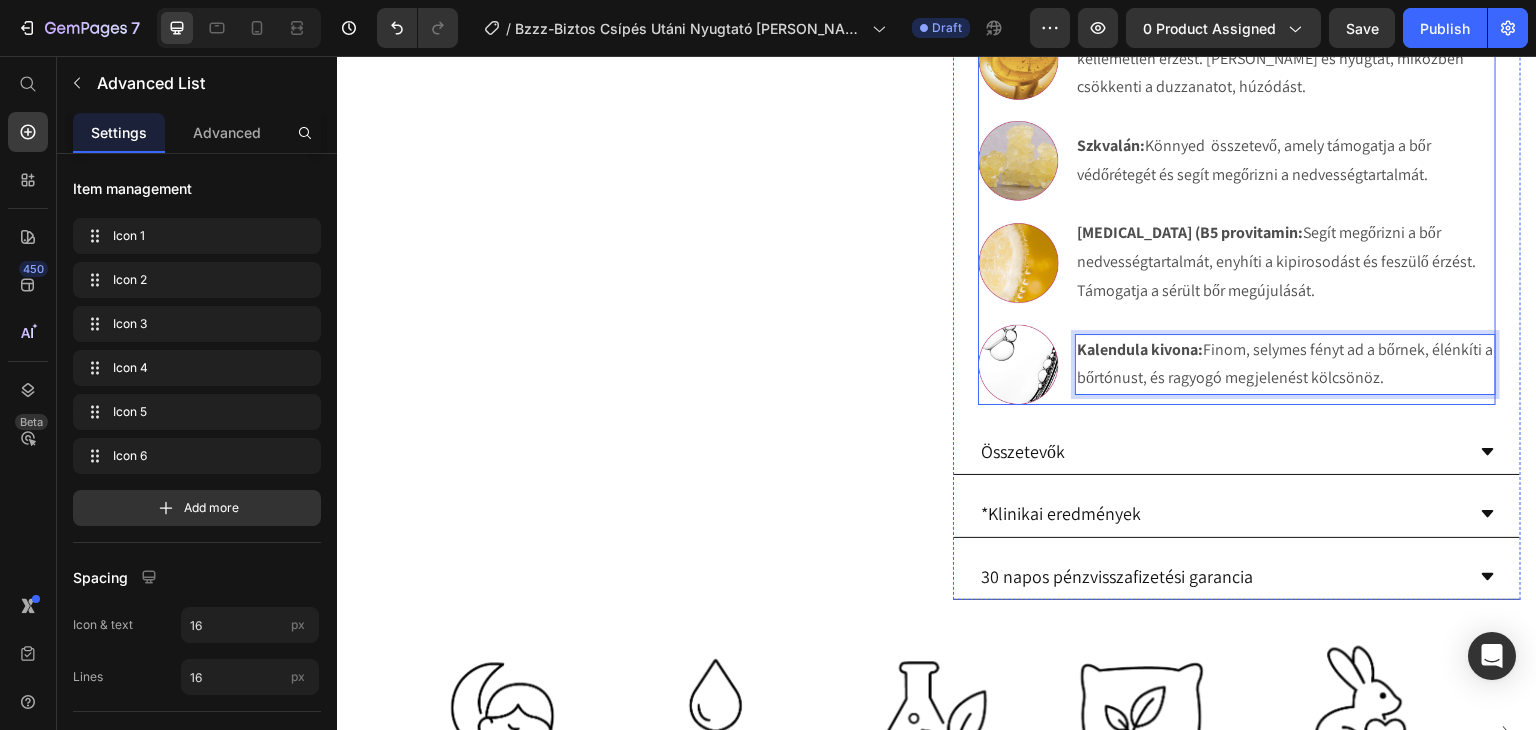 click on "Image Körömvirágolaj:  Nyugtató, gyulladáscsökkentő hatású. Segít csillapítani az irritációt, pirosságot, és támogatja a bőr természetes regenerálódását. Text Block Image E-vitamin:   Táplálja, puhítja és védi a bőrt, segít megőrizni a rugalmasságát. Text Block Image Aloe gél:  Hűsítő, frissítő hatású, enyhíti a csípés utáni kellemetlen érzést. Hidratál és nyugtat, miközben csökkenti a duzzanatot, húzódást. Text Image Szkvalán:   Könnyed  összetevő, amely támogatja a bőr védőrétegét és segít megőrizni a nedvességtartalmát. Text Image Panthenol (B5 provitamin:  Segít megőrizni a bőr nedvességtartalmát, enyhíti a kipirosodást és feszülő érzést. Támogatja a sérült bőr megújulását. Text Image Kalendula kivona:   Finom, selymes fényt ad a bőrnek, élénkíti a bőrtónust, és ragyogó megjelenést kölcsönöz. Text   0" at bounding box center (1237, 107) 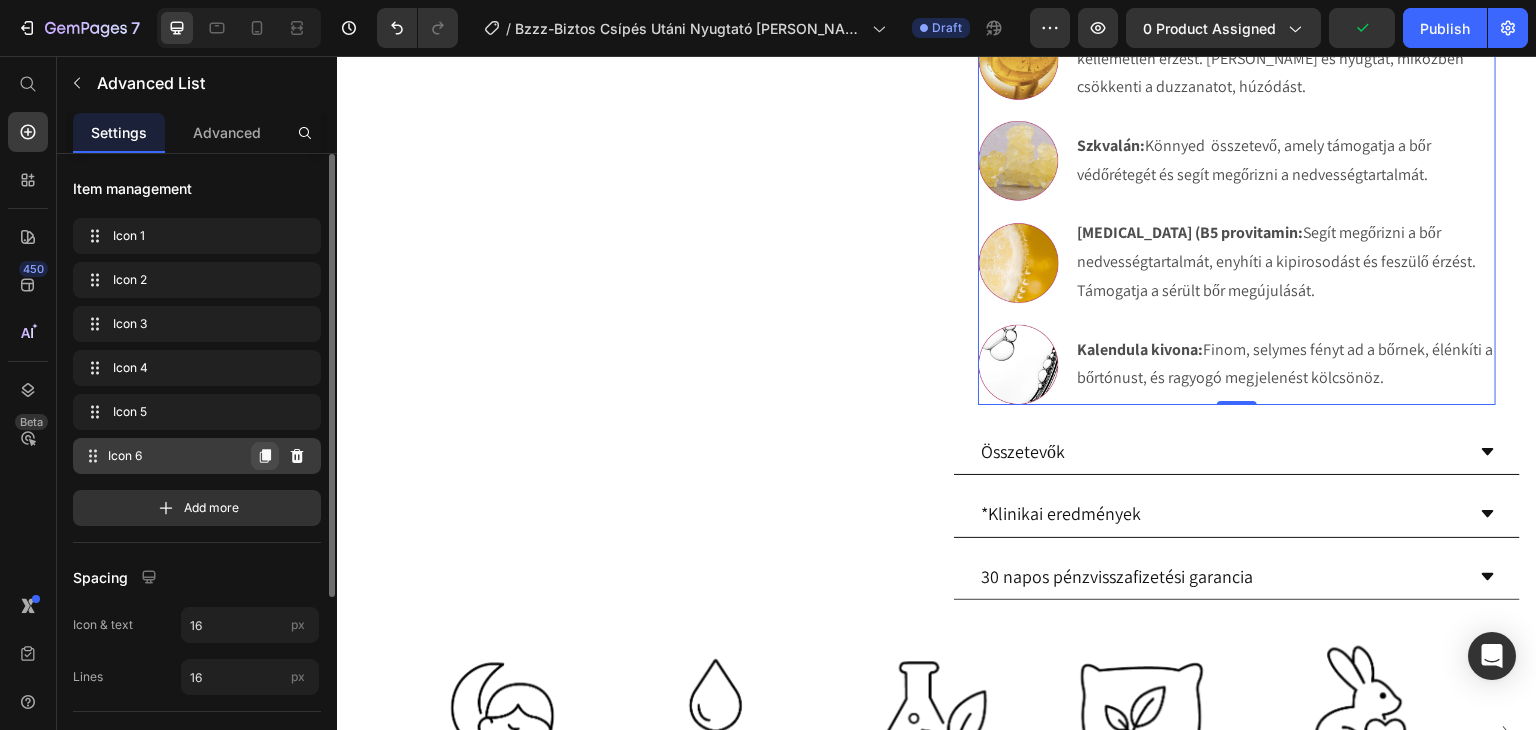 click 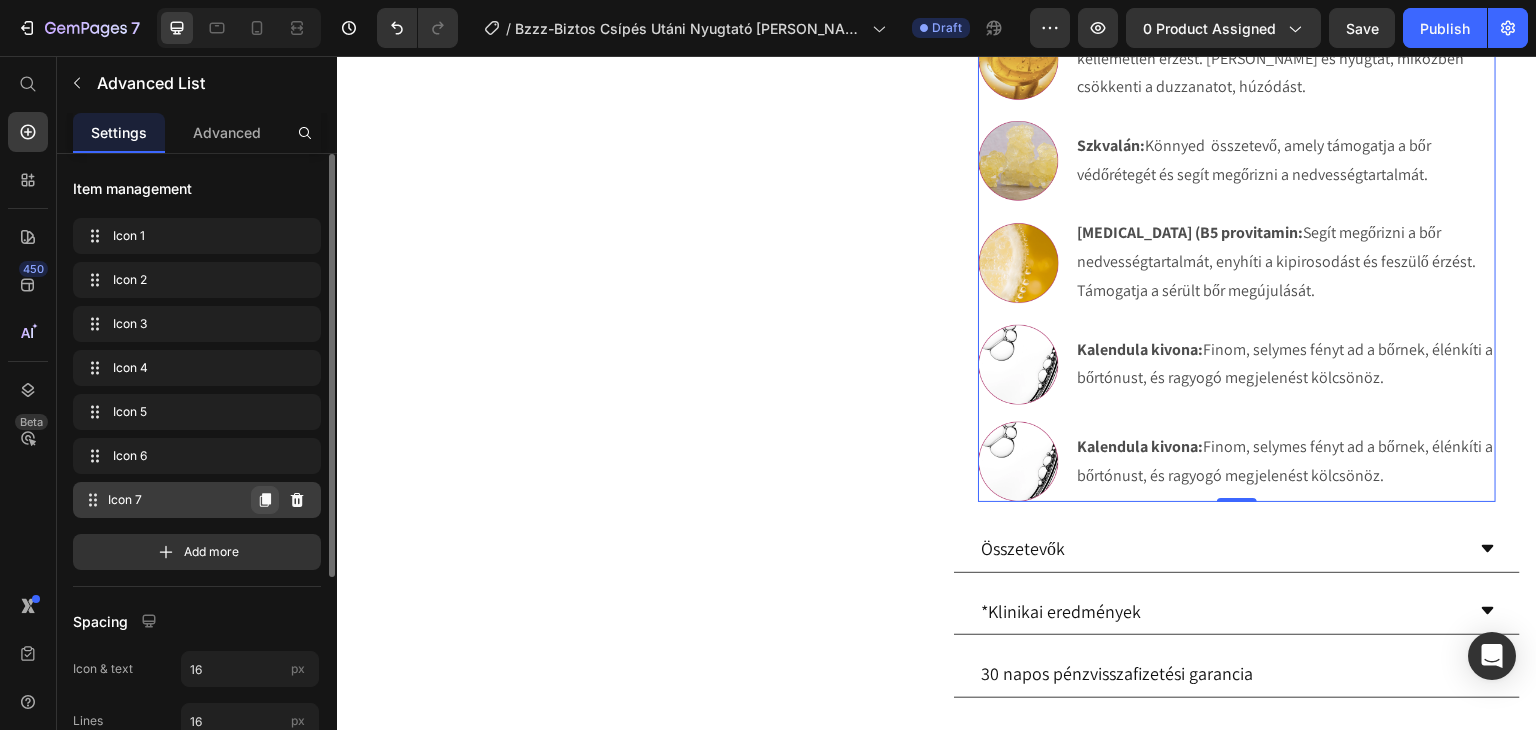 click 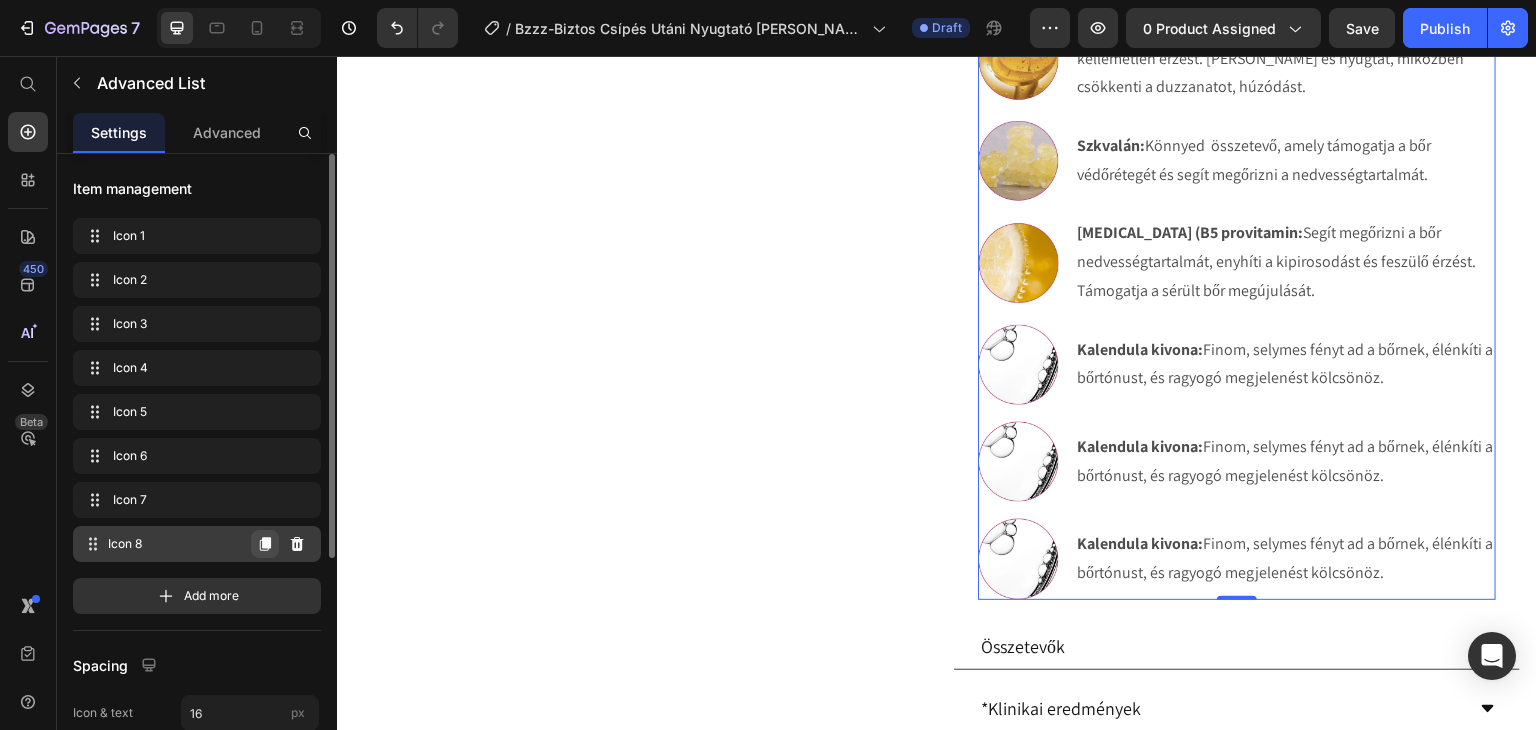 click 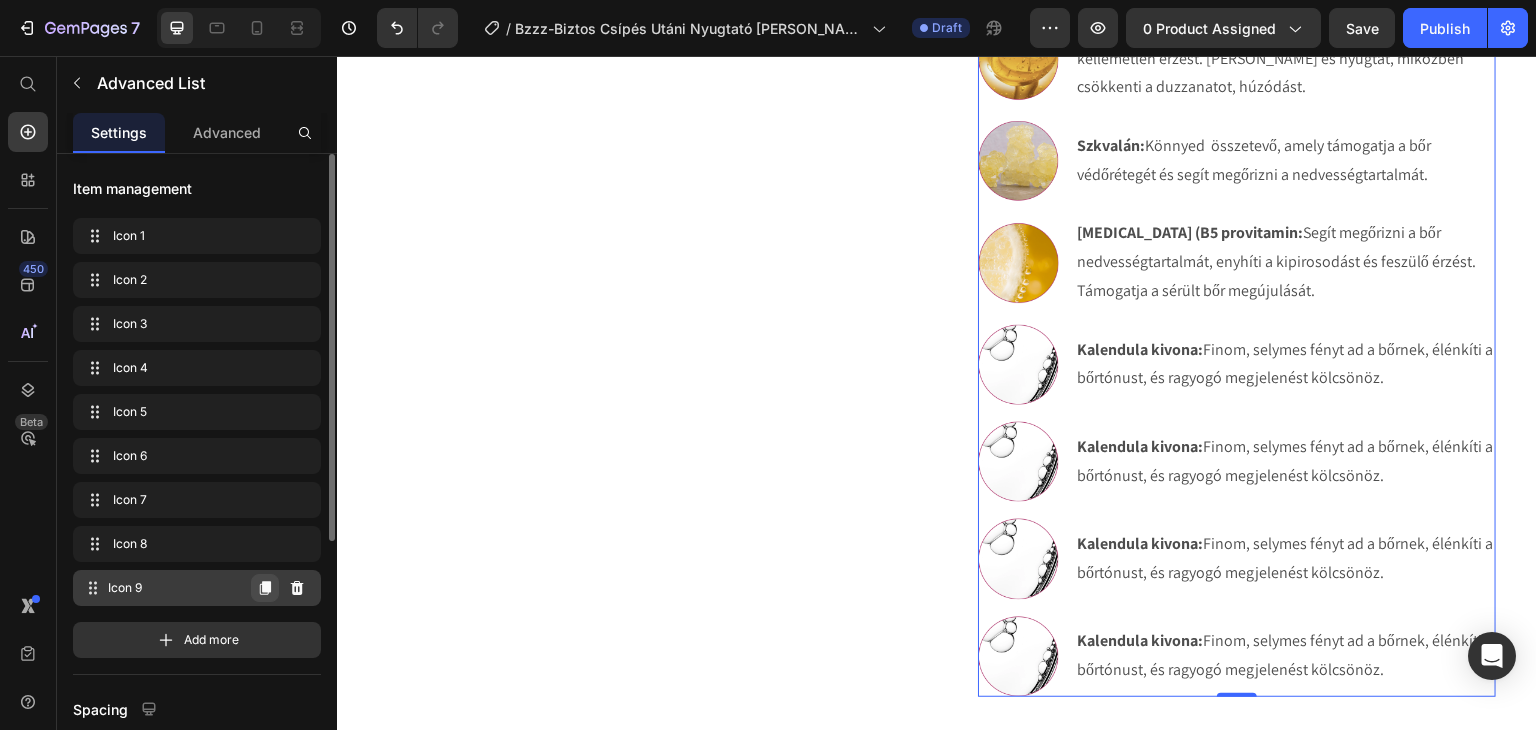 click 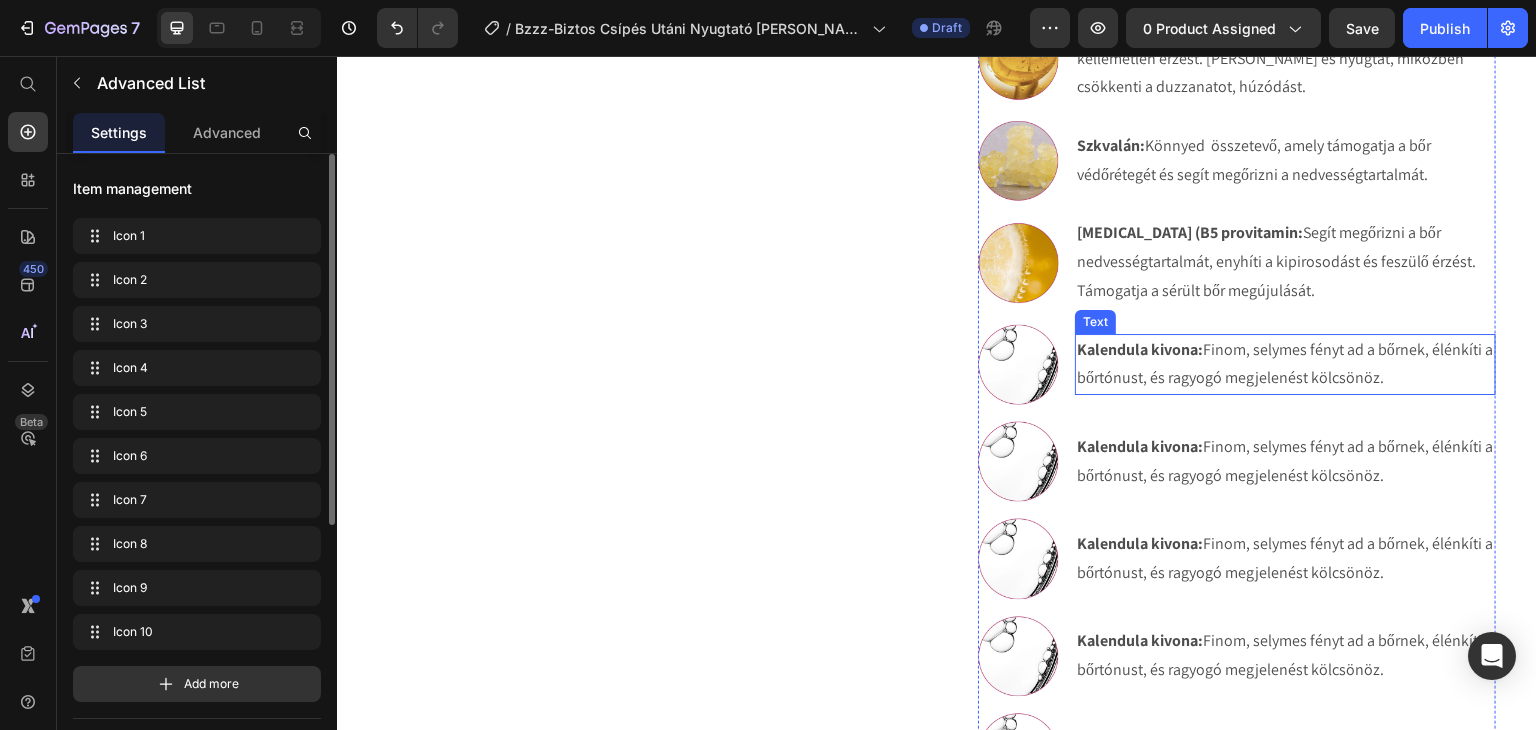 click on "Kalendula kivona:   Finom, selymes fényt ad a bőrnek, élénkíti a bőrtónust, és ragyogó megjelenést kölcsönöz." at bounding box center [1285, 365] 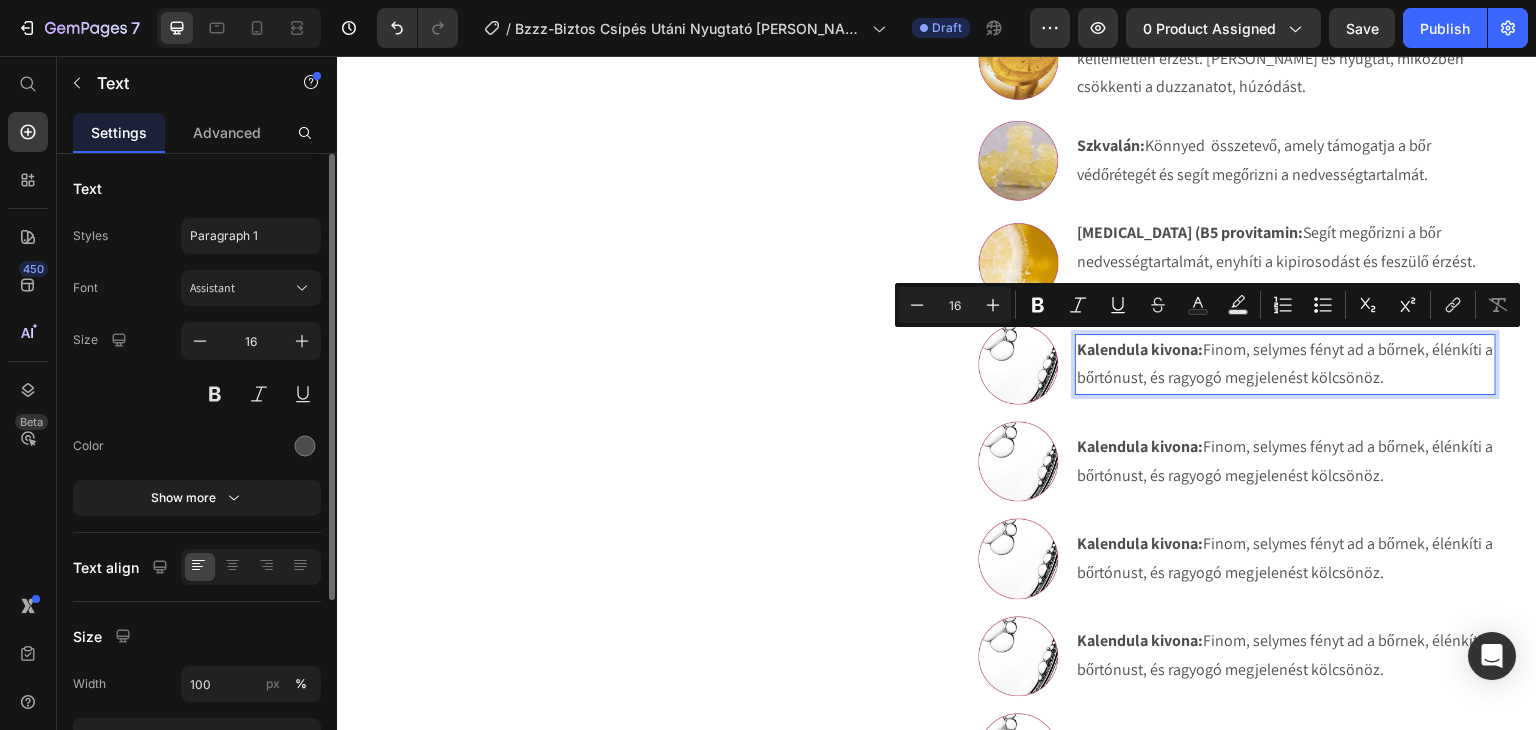 drag, startPoint x: 1444, startPoint y: 374, endPoint x: 1203, endPoint y: 355, distance: 241.7478 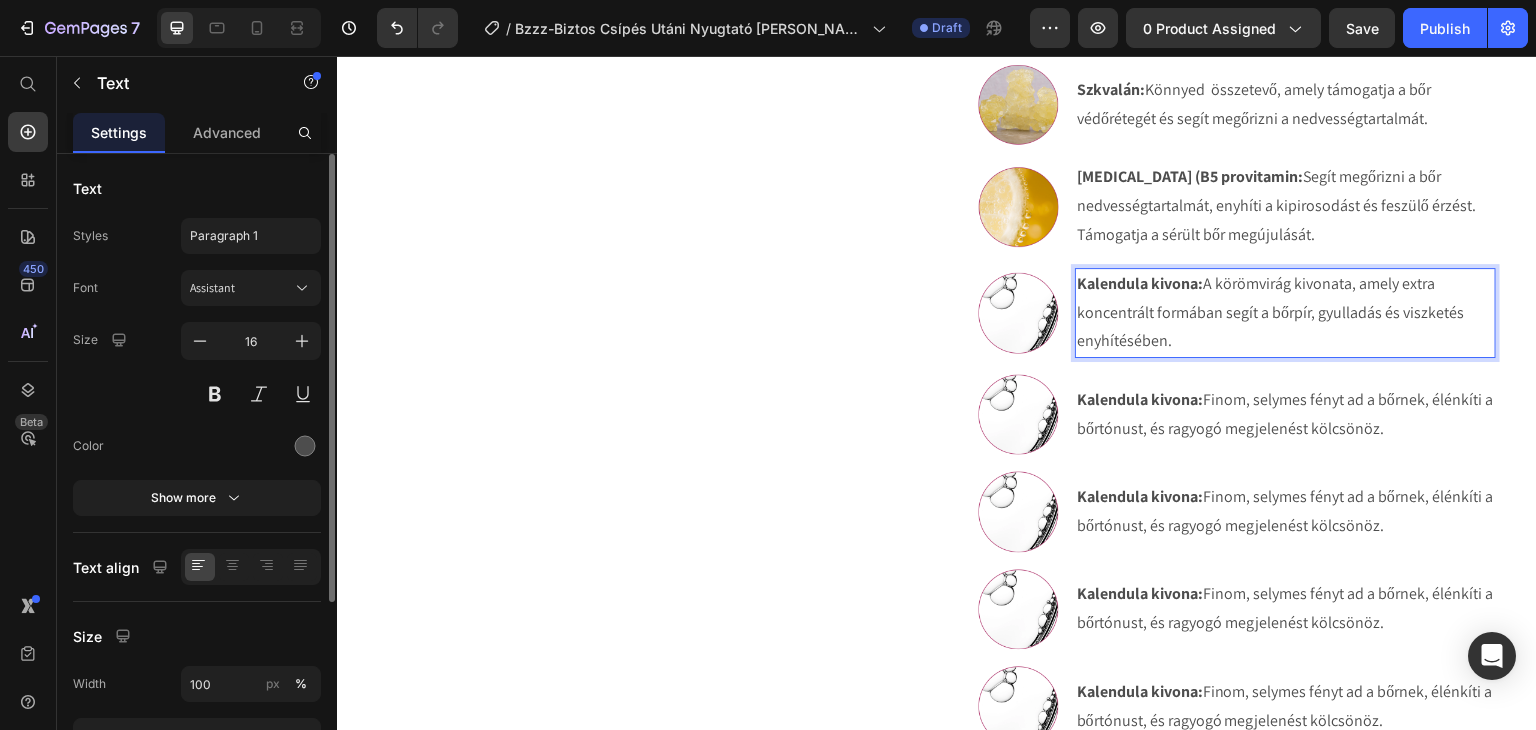 scroll, scrollTop: 1561, scrollLeft: 0, axis: vertical 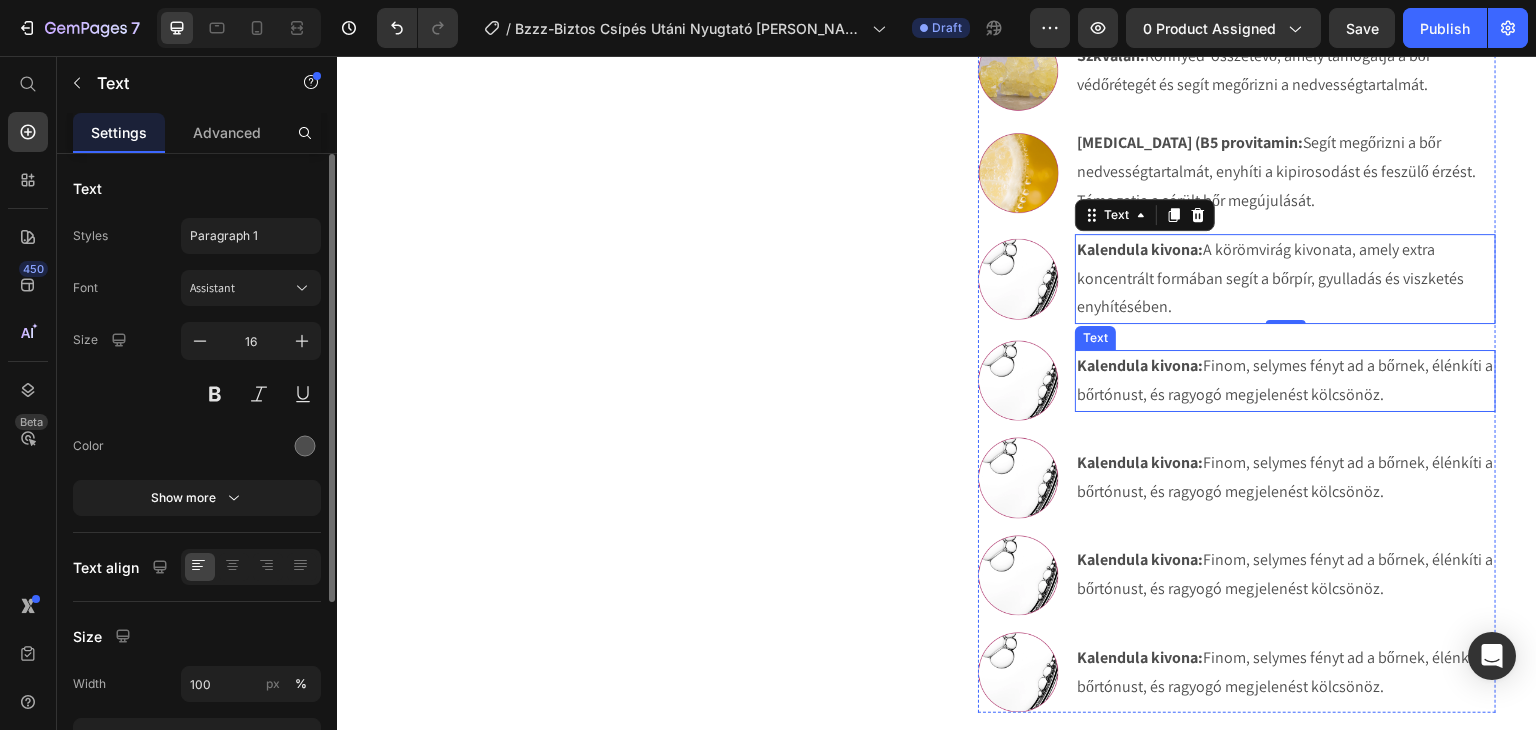 click on "Kalendula kivona:" at bounding box center (1140, 365) 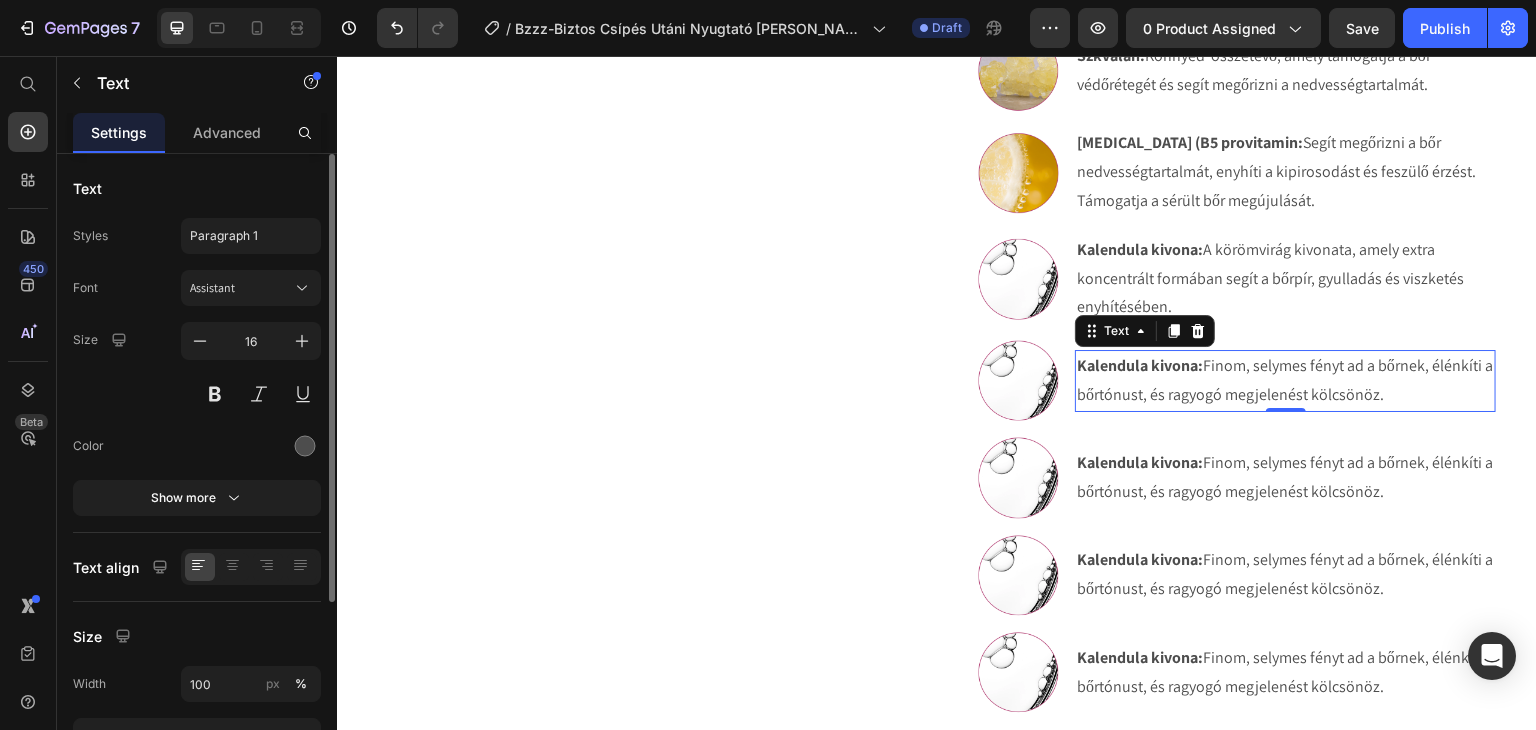 click on "Kalendula kivona:" at bounding box center (1140, 365) 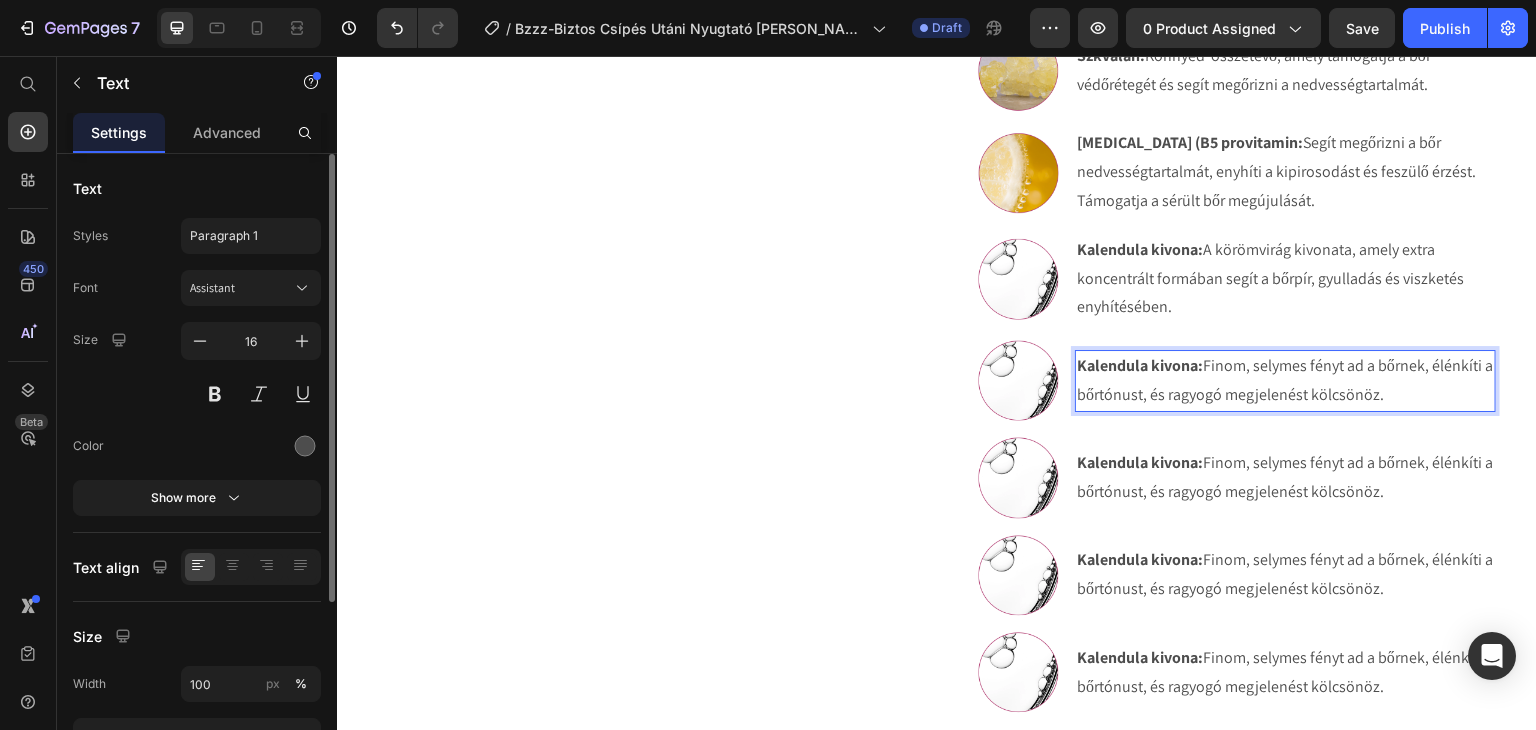 click on "Kalendula kivona:   Finom, selymes fényt ad a bőrnek, élénkíti a bőrtónust, és ragyogó megjelenést kölcsönöz." at bounding box center [1285, 381] 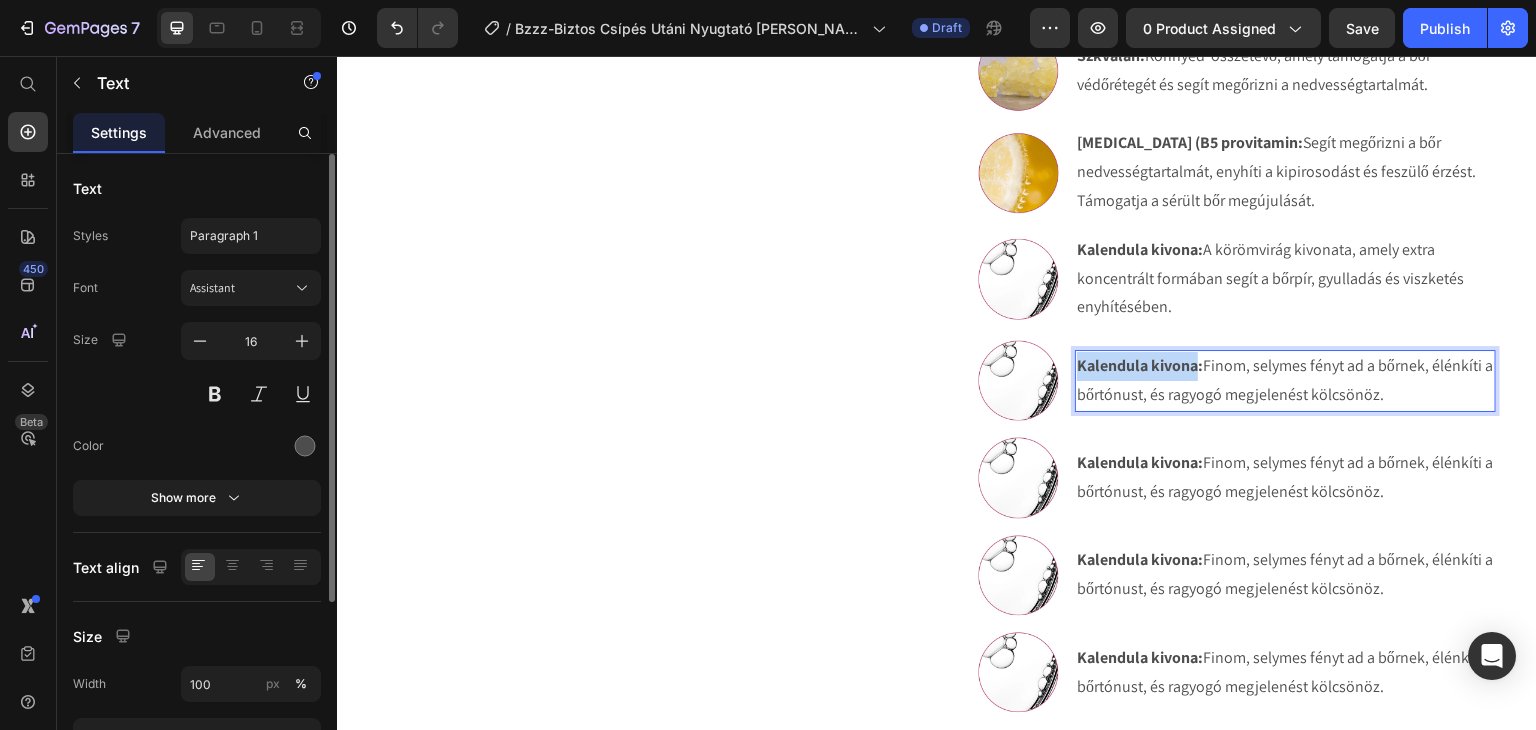 drag, startPoint x: 1190, startPoint y: 364, endPoint x: 1069, endPoint y: 370, distance: 121.14867 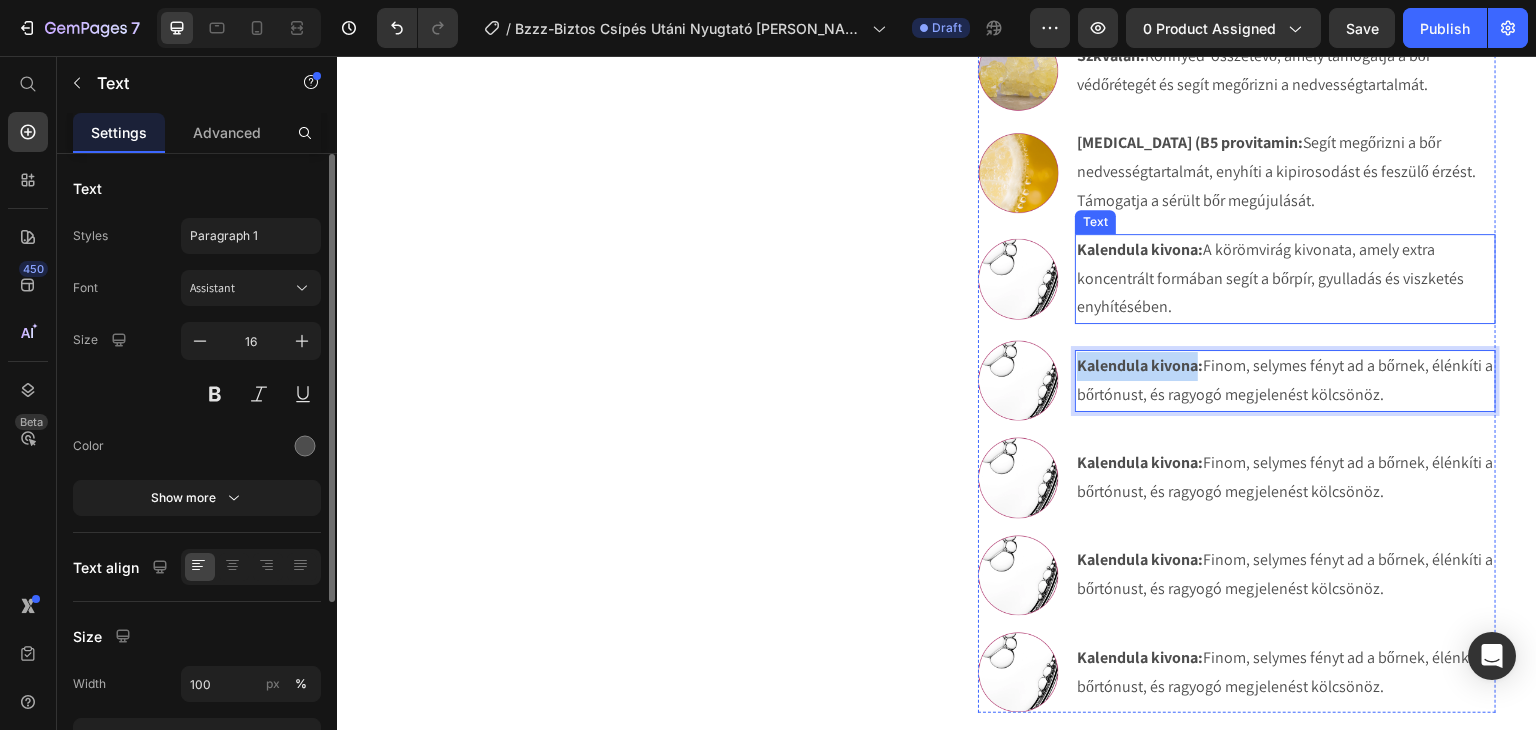 click on "Kalendula kivona:" at bounding box center (1140, 249) 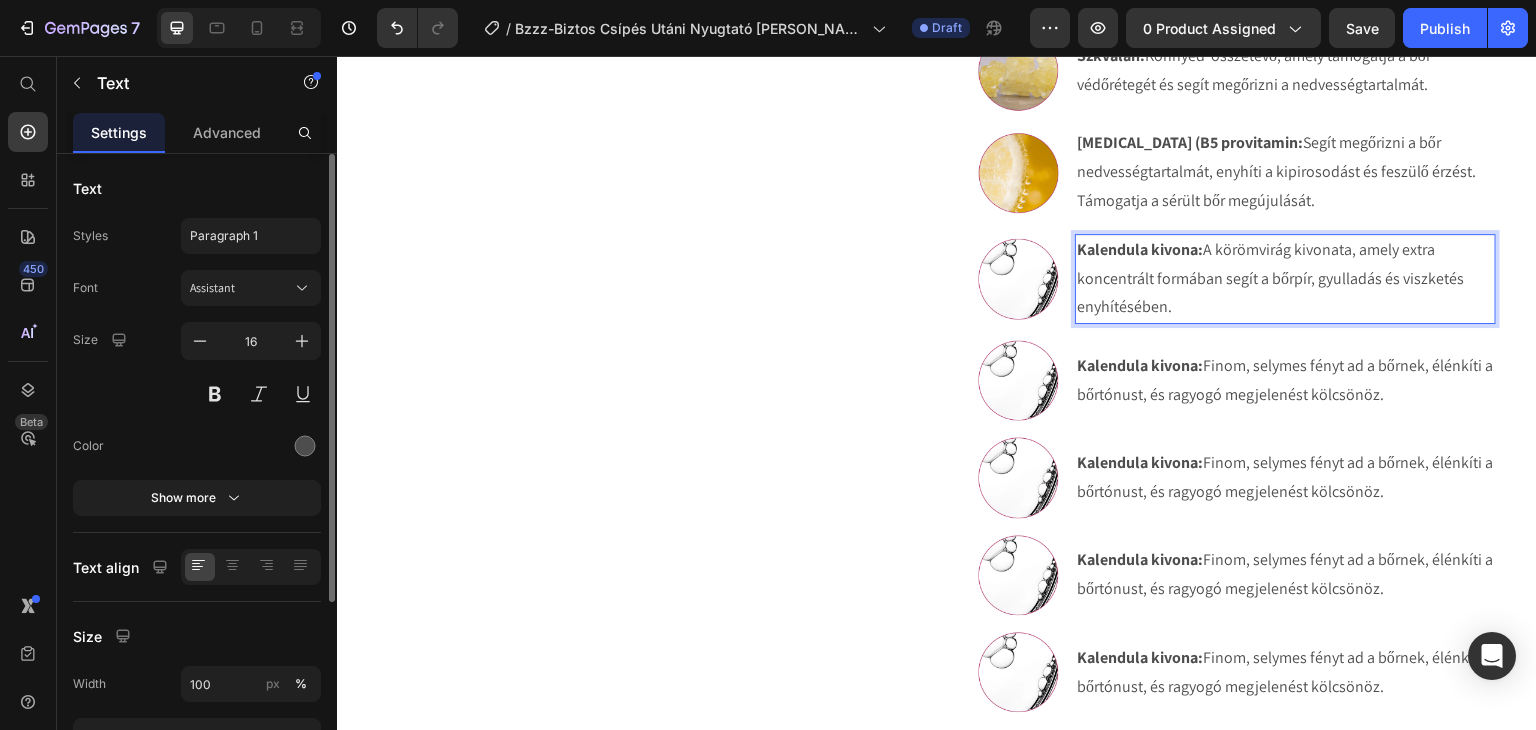 click on "Kalendula kivona:" at bounding box center [1140, 249] 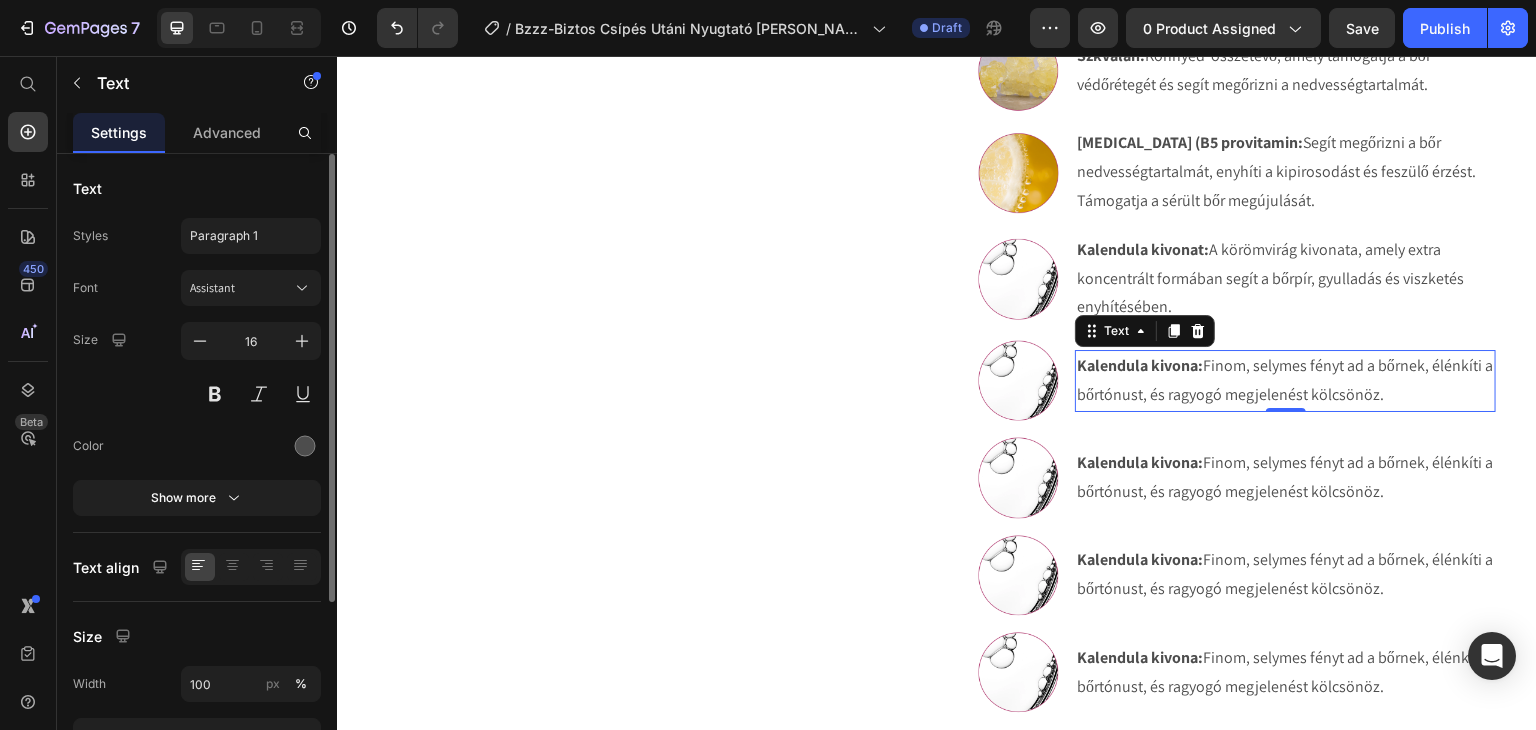 click on "Kalendula kivona:" at bounding box center [1140, 365] 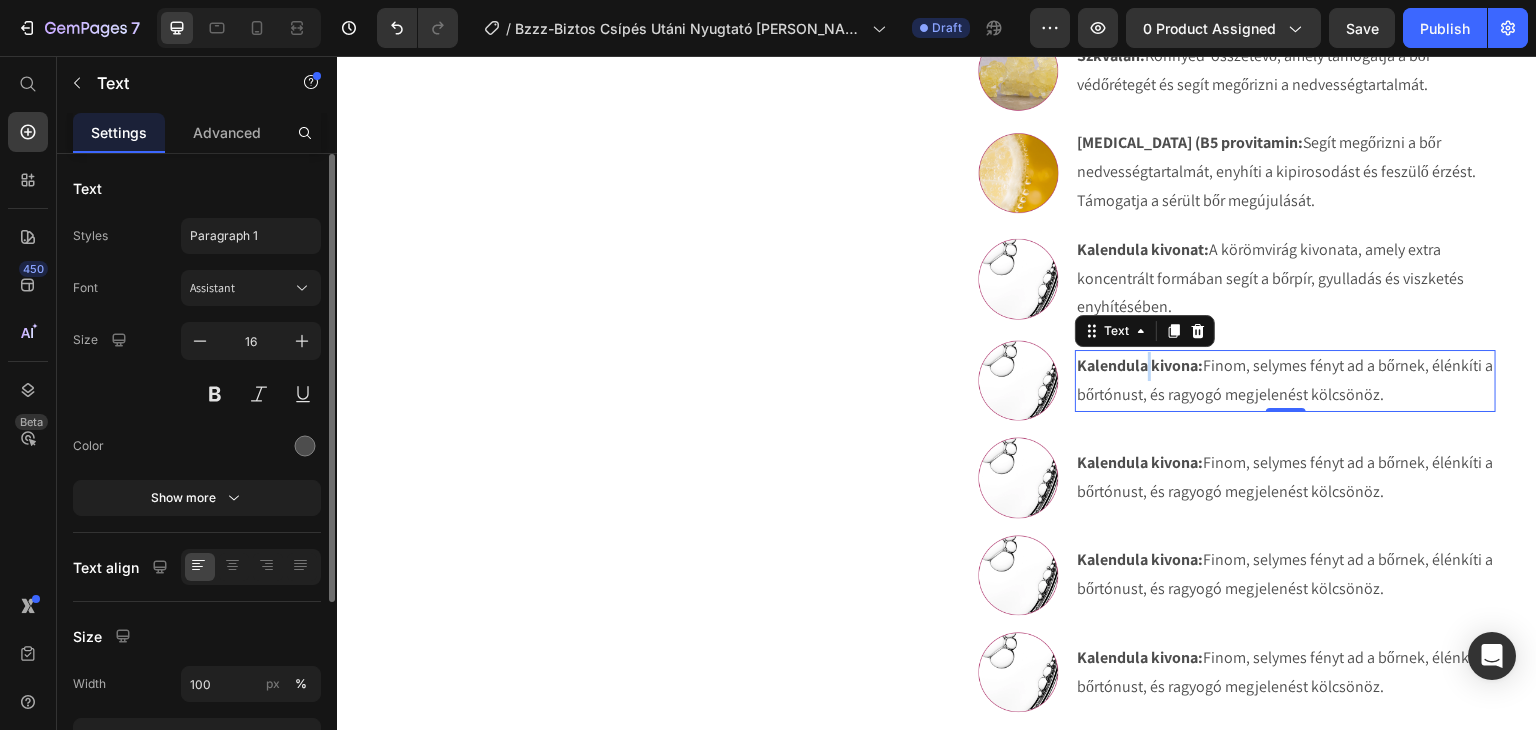 click on "Kalendula kivona:" at bounding box center (1140, 365) 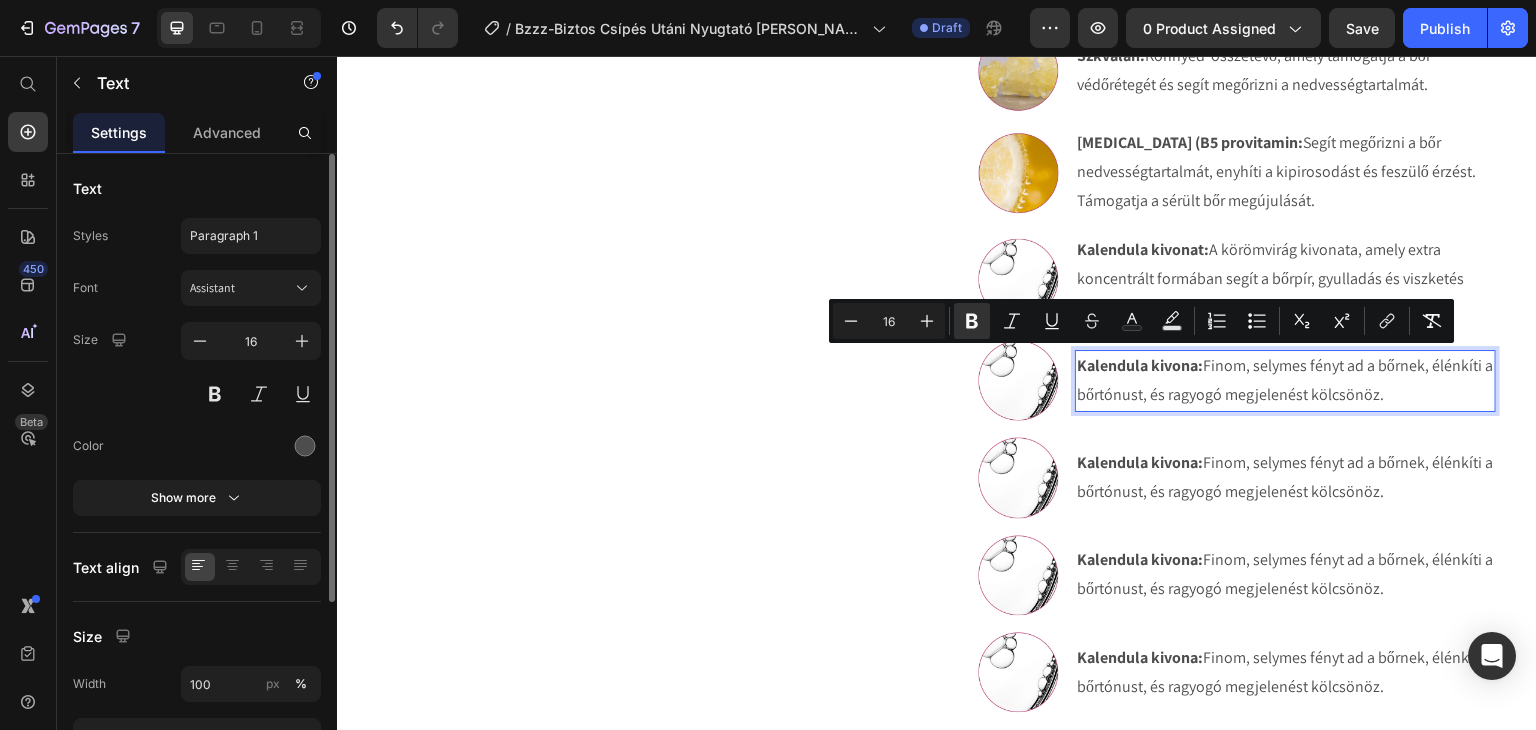 click on "Kalendula kivona:" at bounding box center [1140, 365] 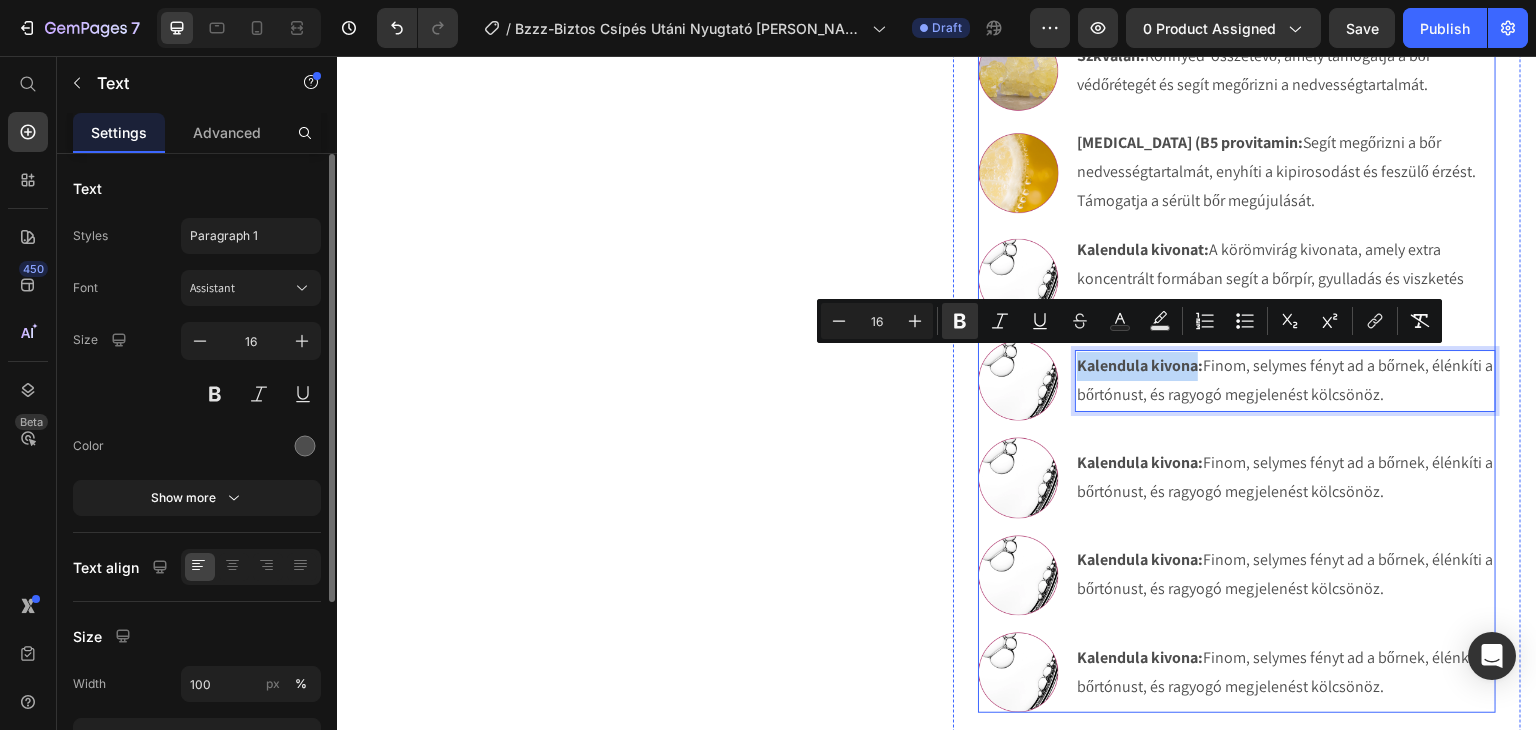 drag, startPoint x: 1191, startPoint y: 365, endPoint x: 1061, endPoint y: 375, distance: 130.38405 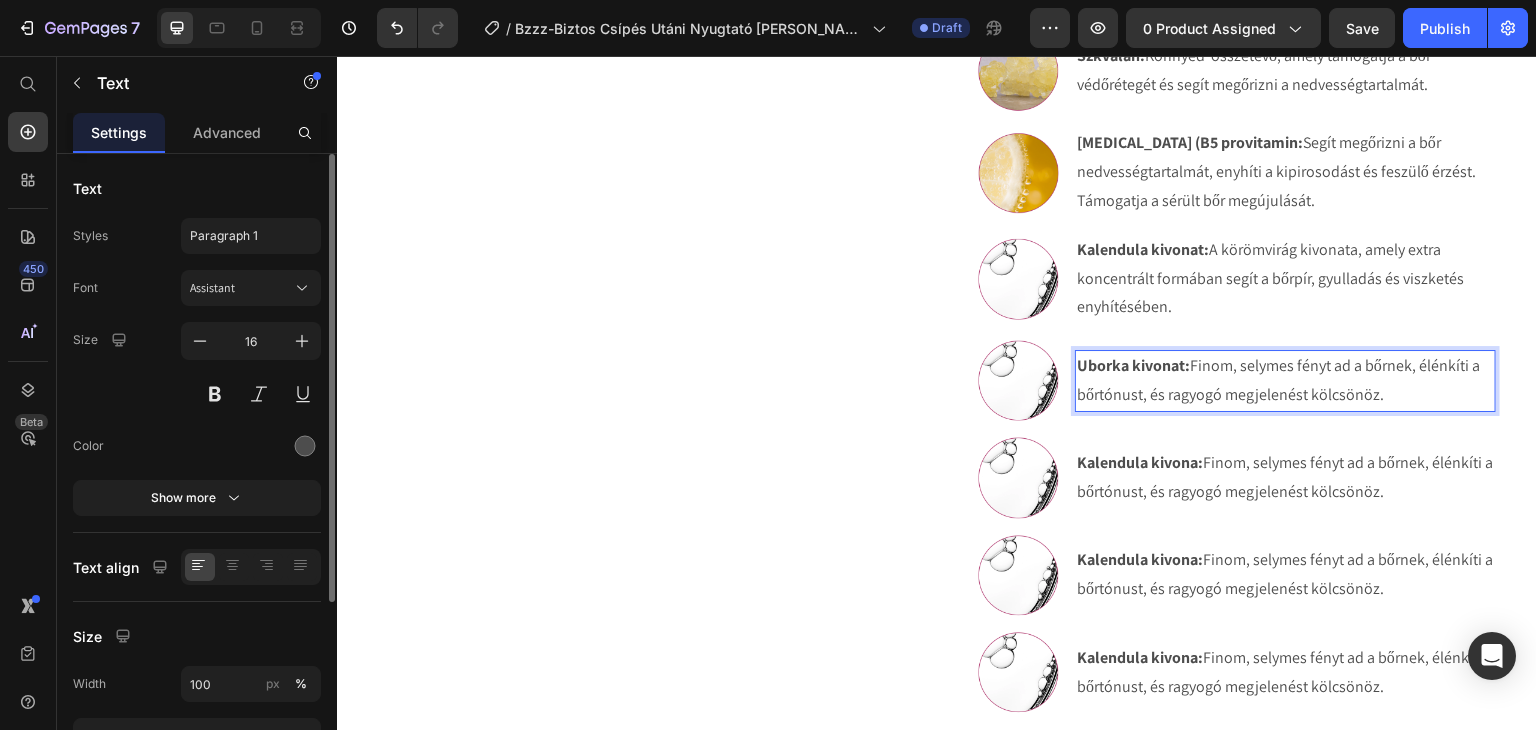 drag, startPoint x: 1392, startPoint y: 394, endPoint x: 1183, endPoint y: 370, distance: 210.37347 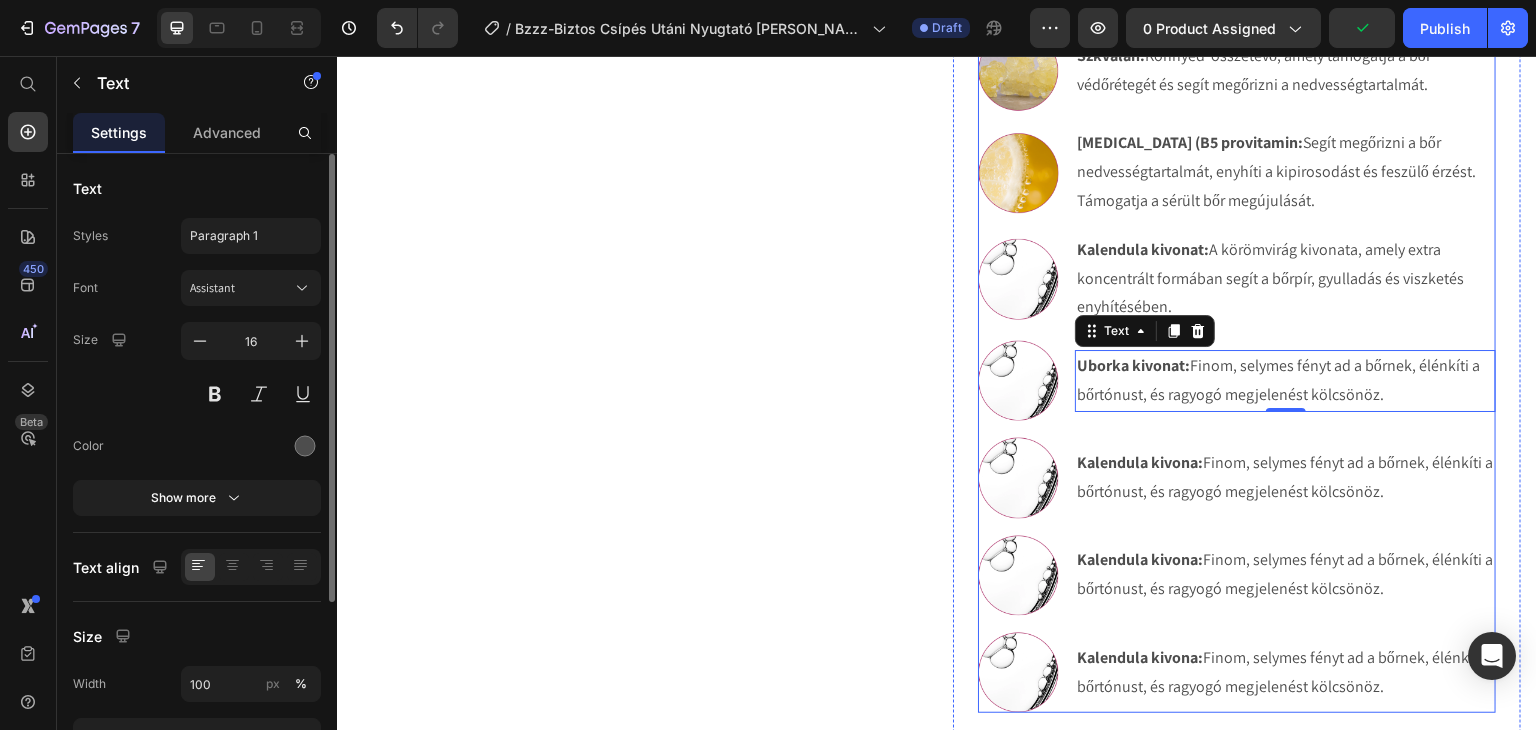 click on "Image Uborka kivonat:   Finom, selymes fényt ad a bőrnek, élénkíti a bőrtónust, és ragyogó megjelenést kölcsönöz. Text   0" at bounding box center [1237, 380] 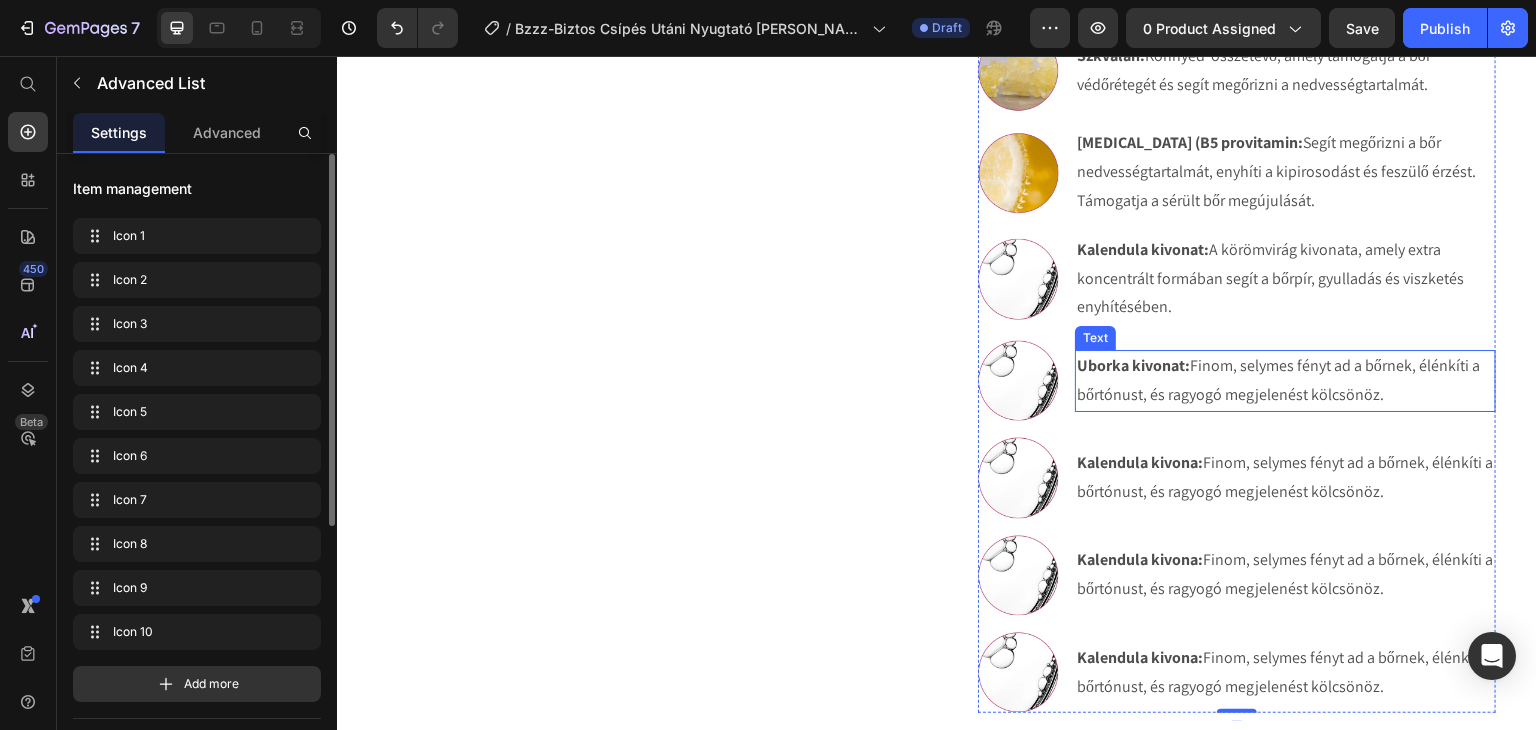 click on "Uborka kivonat:   Finom, selymes fényt ad a bőrnek, élénkíti a bőrtónust, és ragyogó megjelenést kölcsönöz." at bounding box center [1285, 381] 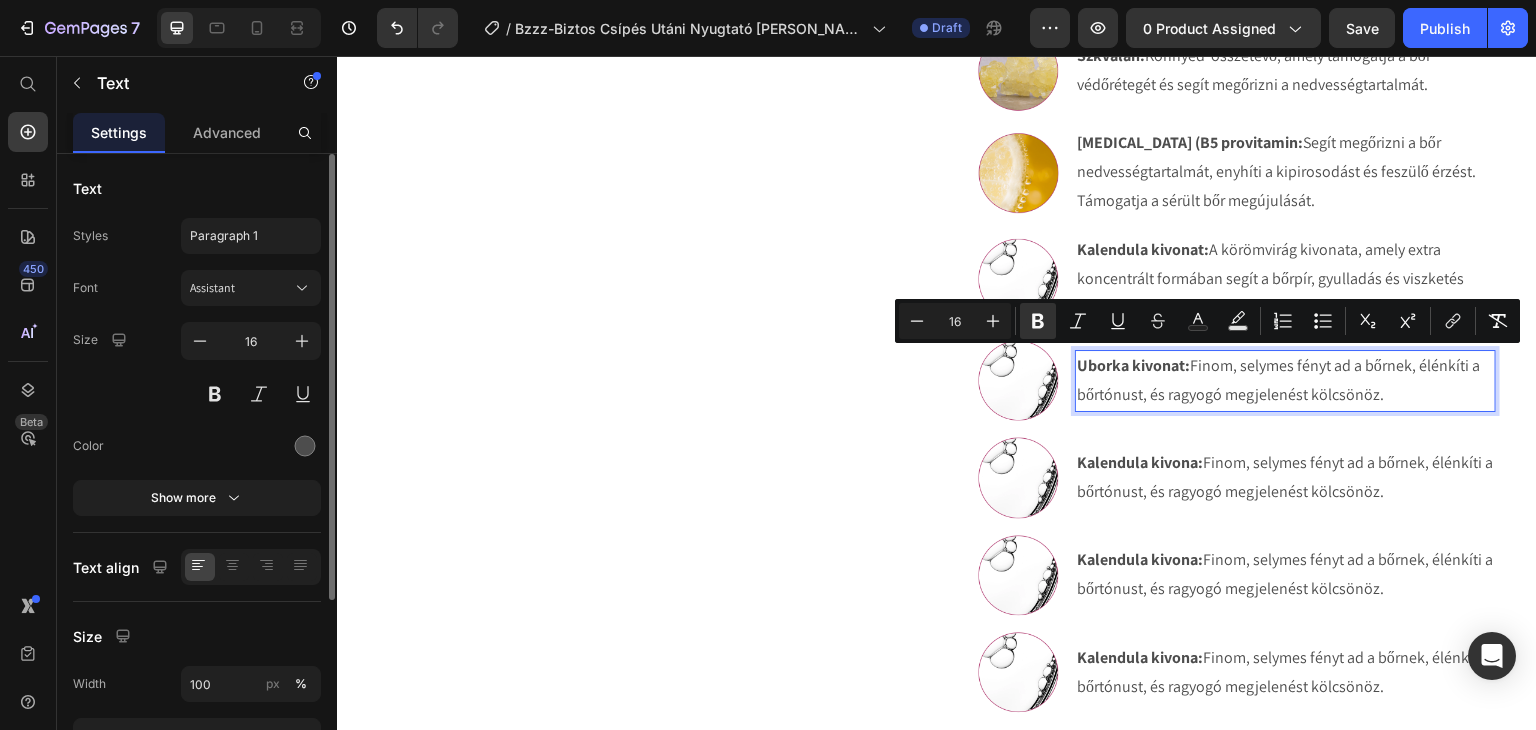drag, startPoint x: 1388, startPoint y: 391, endPoint x: 1181, endPoint y: 362, distance: 209.02153 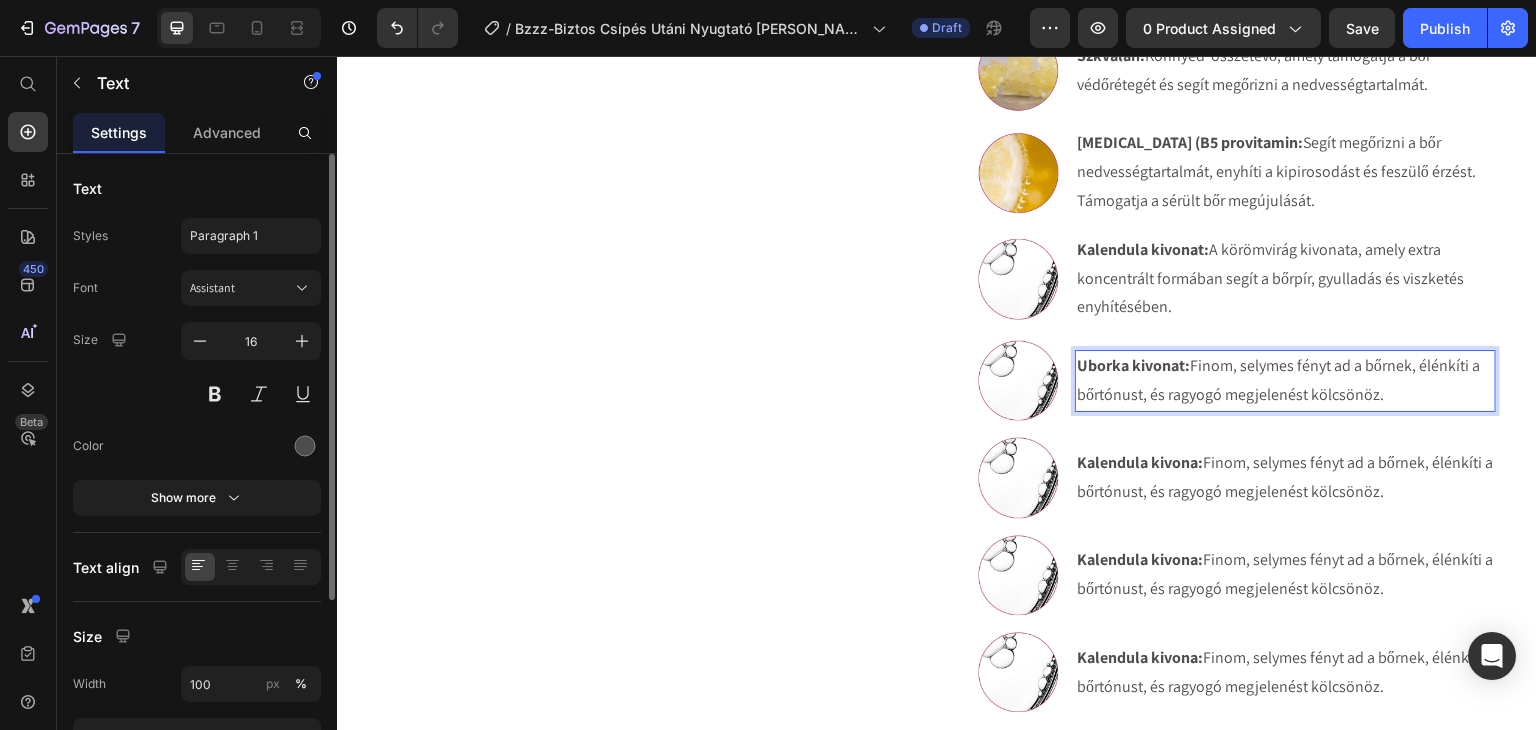 drag, startPoint x: 1369, startPoint y: 391, endPoint x: 1190, endPoint y: 364, distance: 181.02486 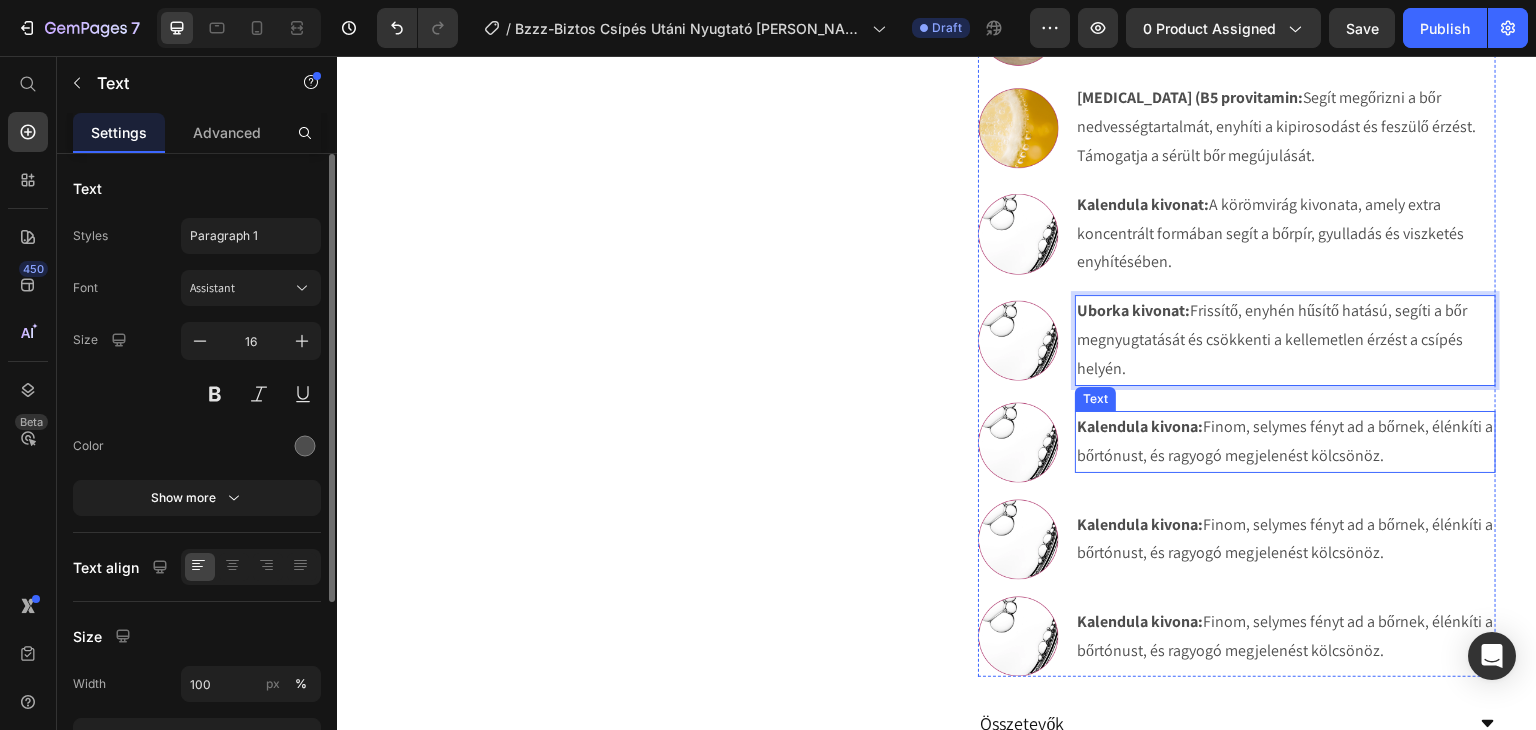 scroll, scrollTop: 1652, scrollLeft: 0, axis: vertical 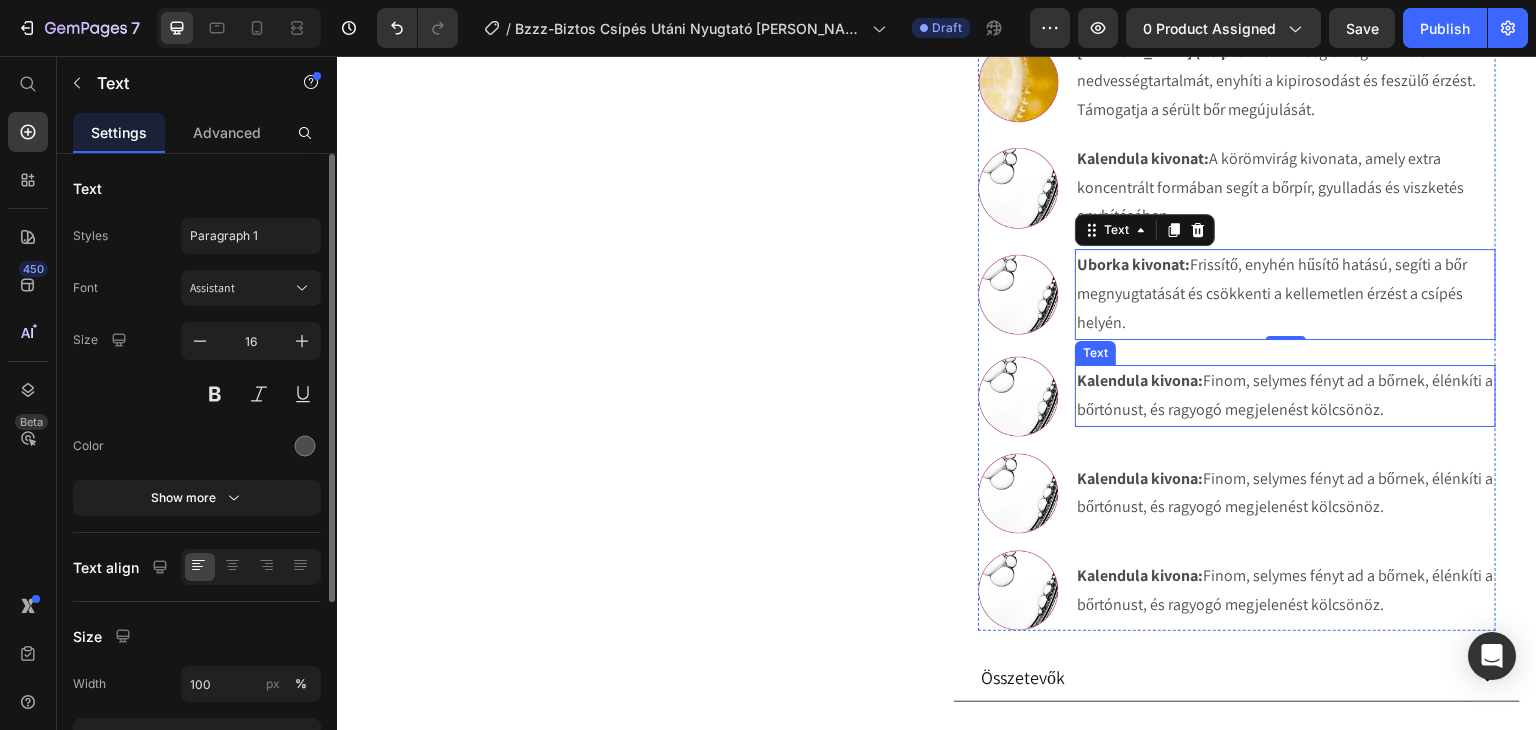 click on "Kalendula kivona:" at bounding box center (1140, 380) 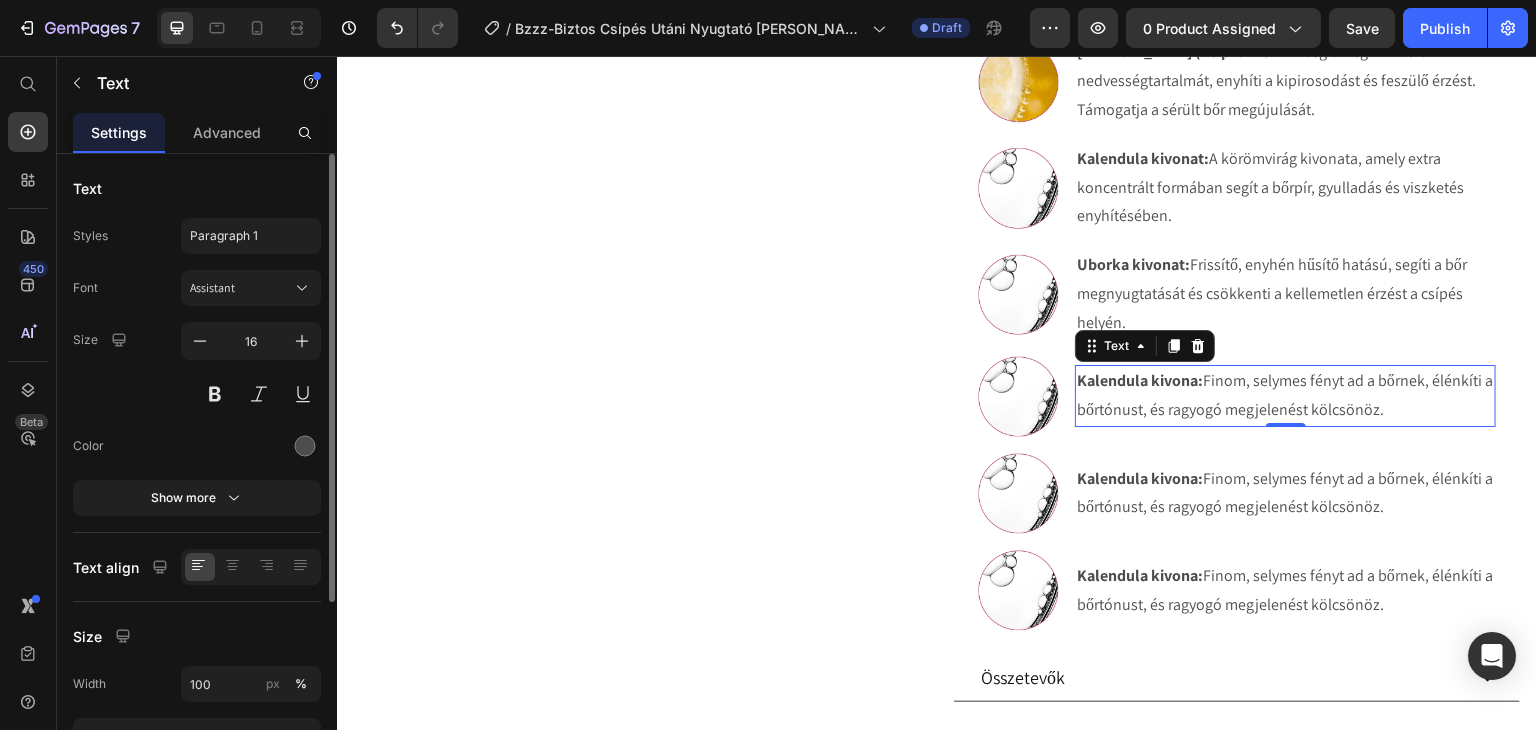 click on "Kalendula kivona:" at bounding box center [1140, 380] 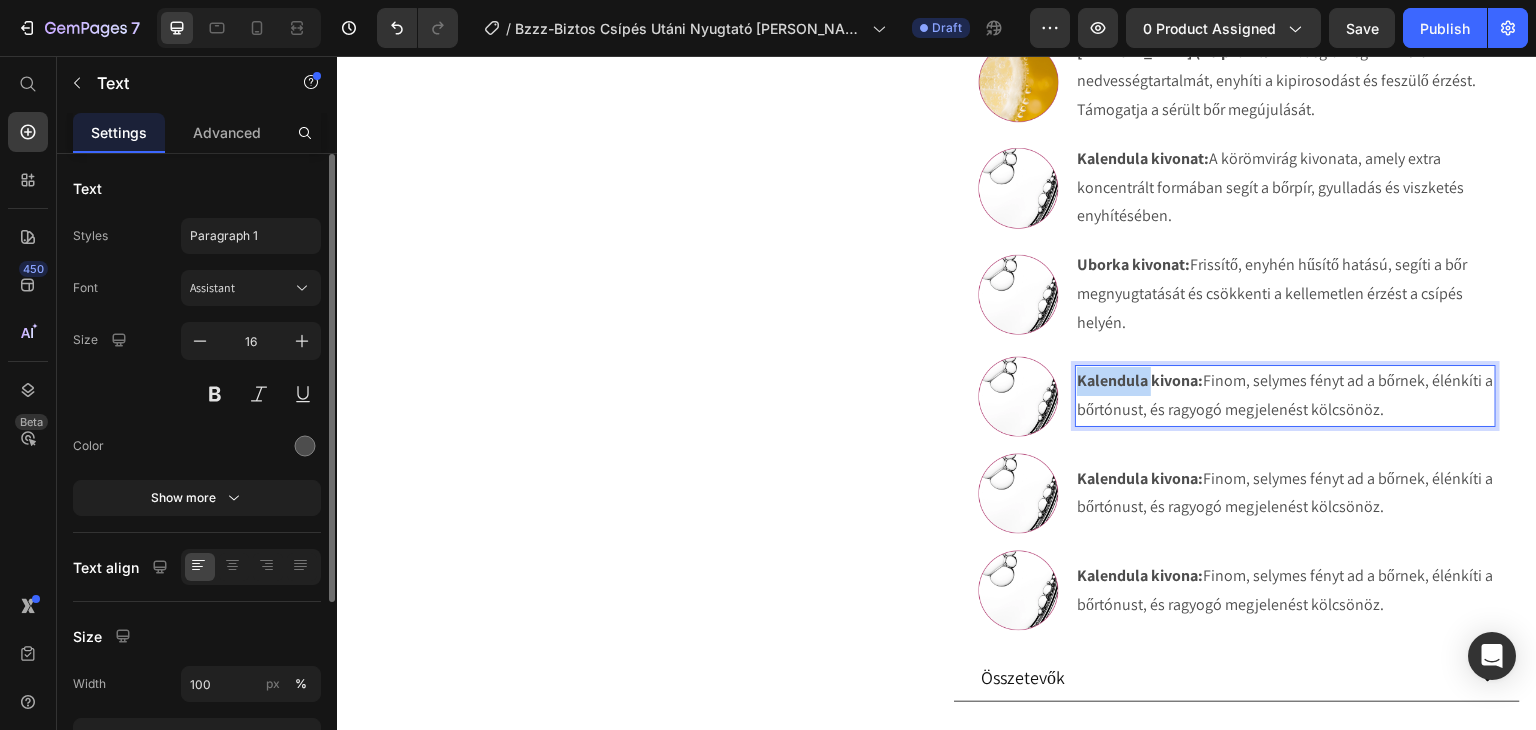 click on "Kalendula kivona:" at bounding box center [1140, 380] 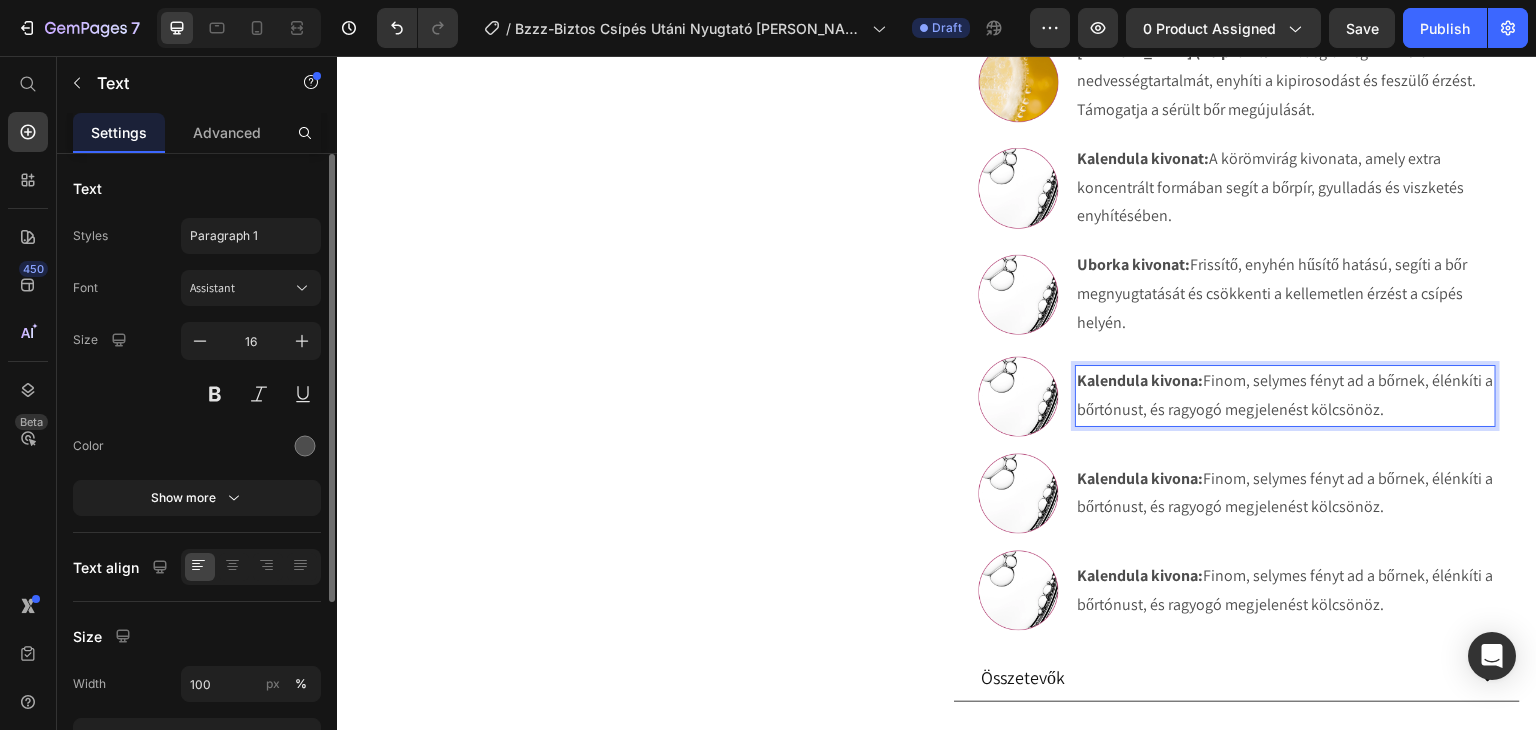 click on "Kalendula kivona:" at bounding box center (1140, 380) 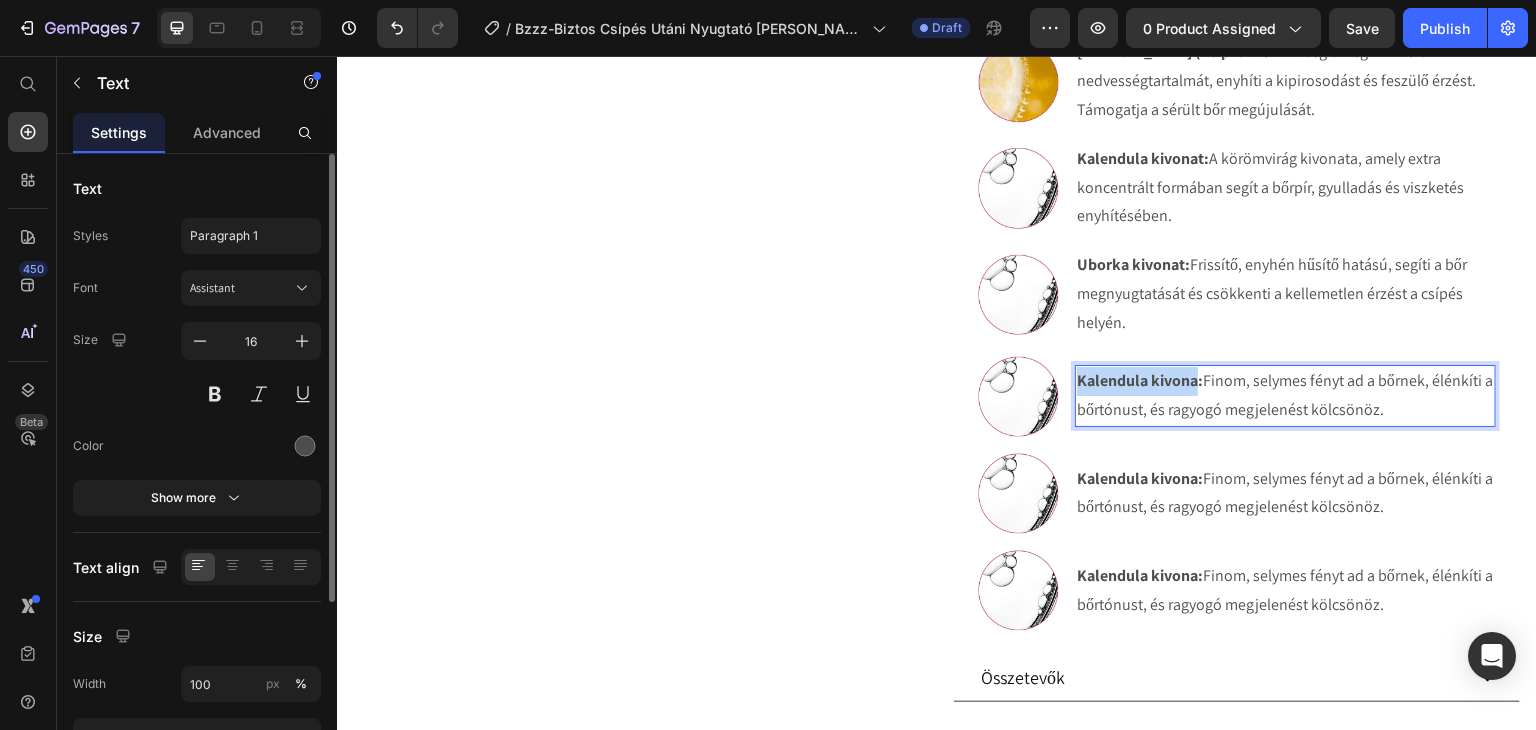 drag, startPoint x: 1191, startPoint y: 380, endPoint x: 1070, endPoint y: 387, distance: 121.20231 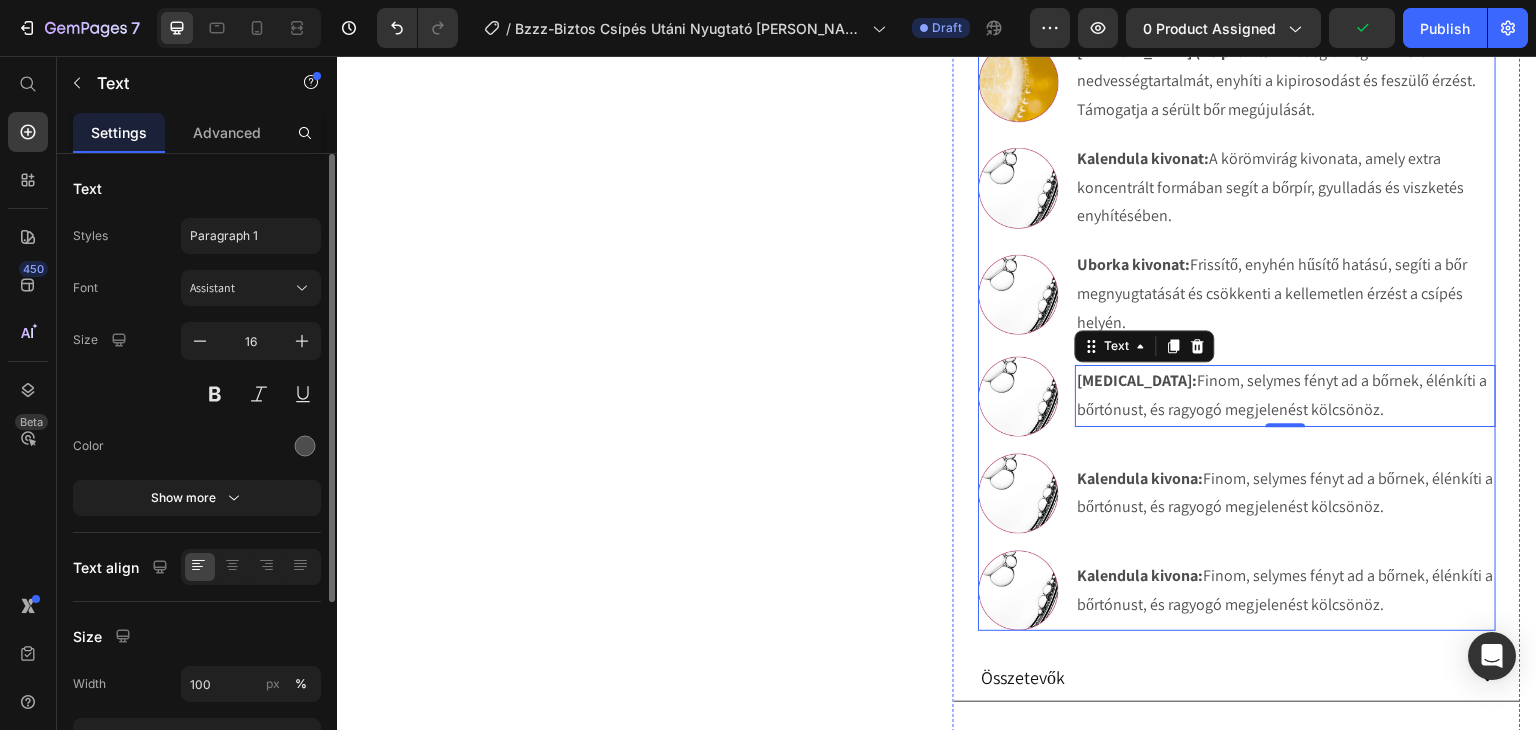 click on "Allantoin:   Finom, selymes fényt ad a bőrnek, élénkíti a bőrtónust, és ragyogó megjelenést kölcsönöz." at bounding box center (1285, 396) 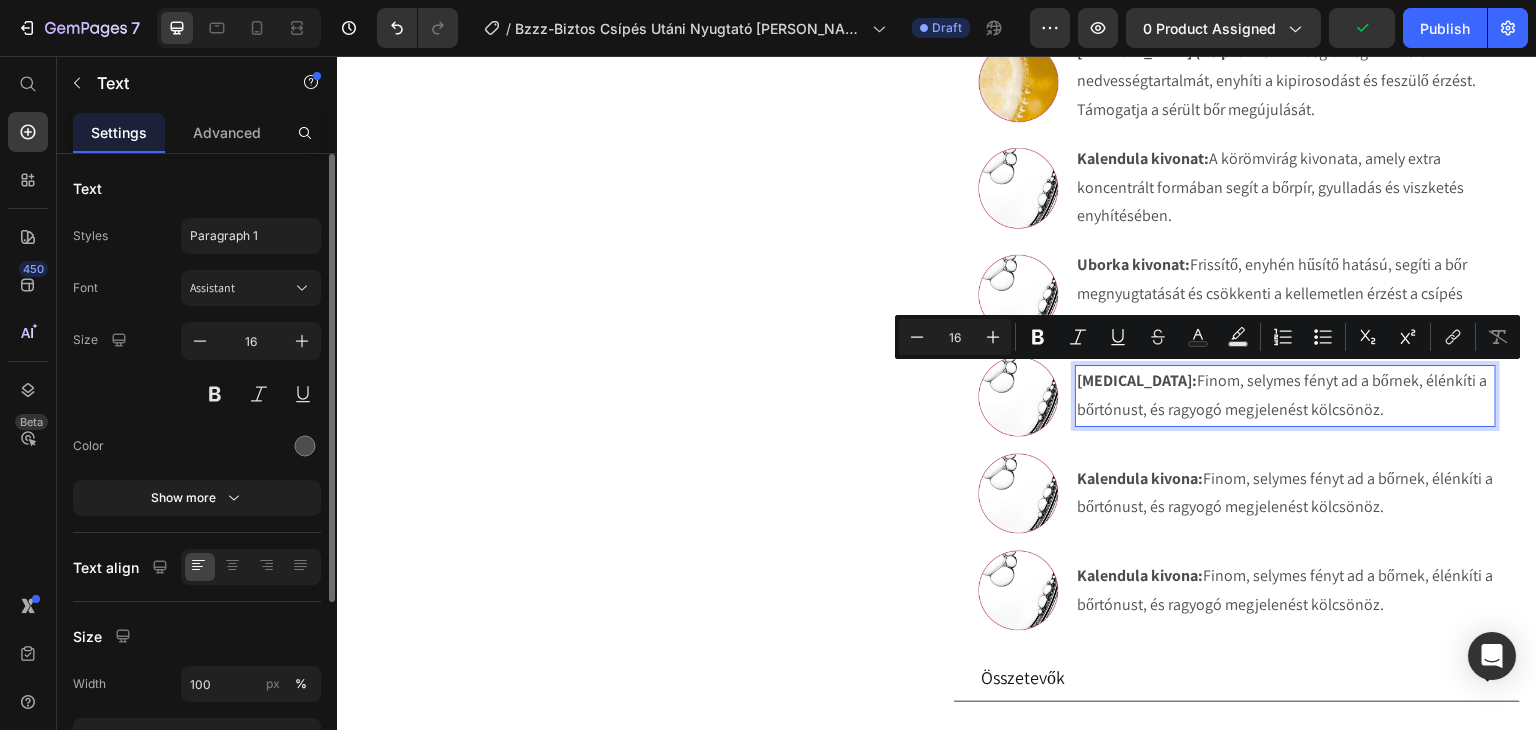 drag, startPoint x: 1386, startPoint y: 403, endPoint x: 1143, endPoint y: 384, distance: 243.74167 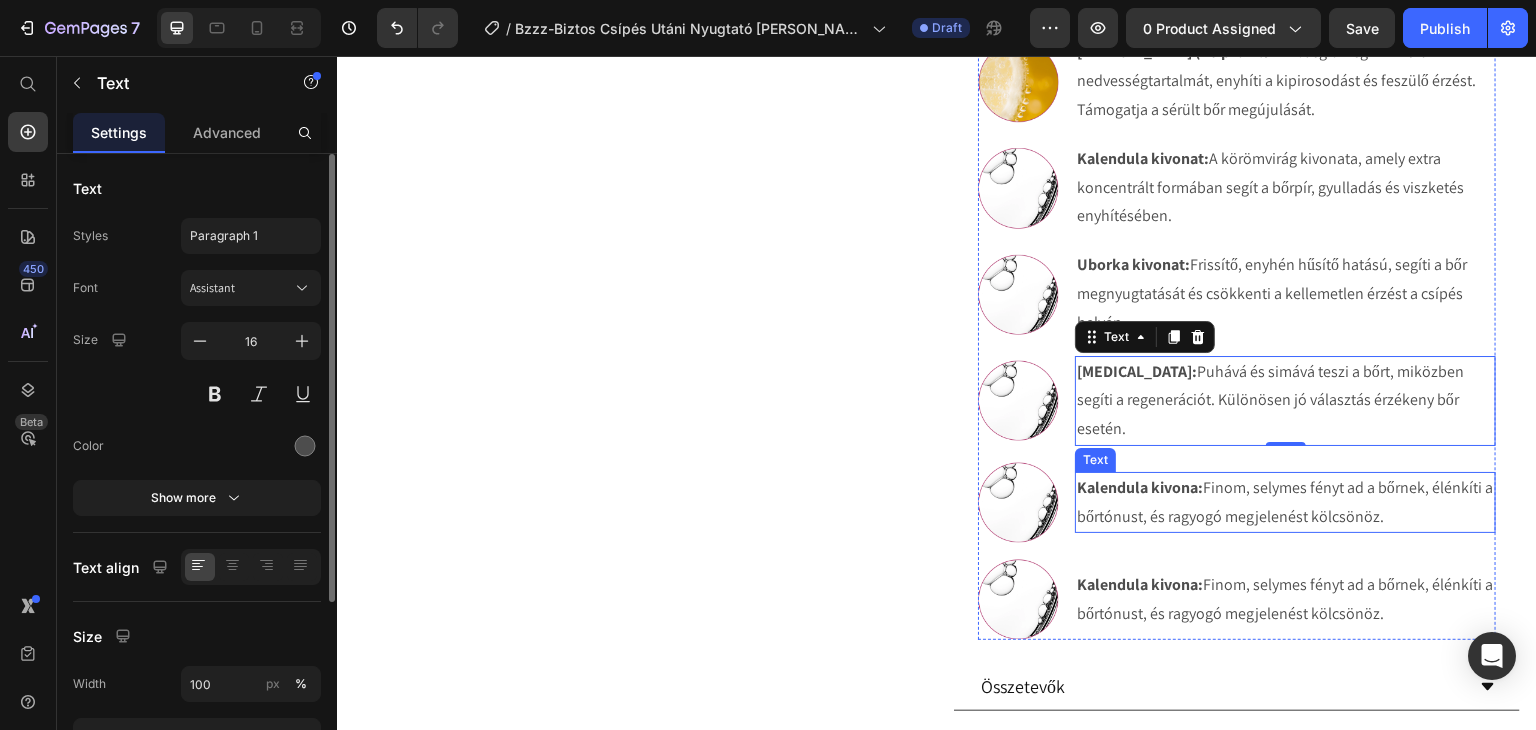 click on "Kalendula kivona:" at bounding box center (1140, 487) 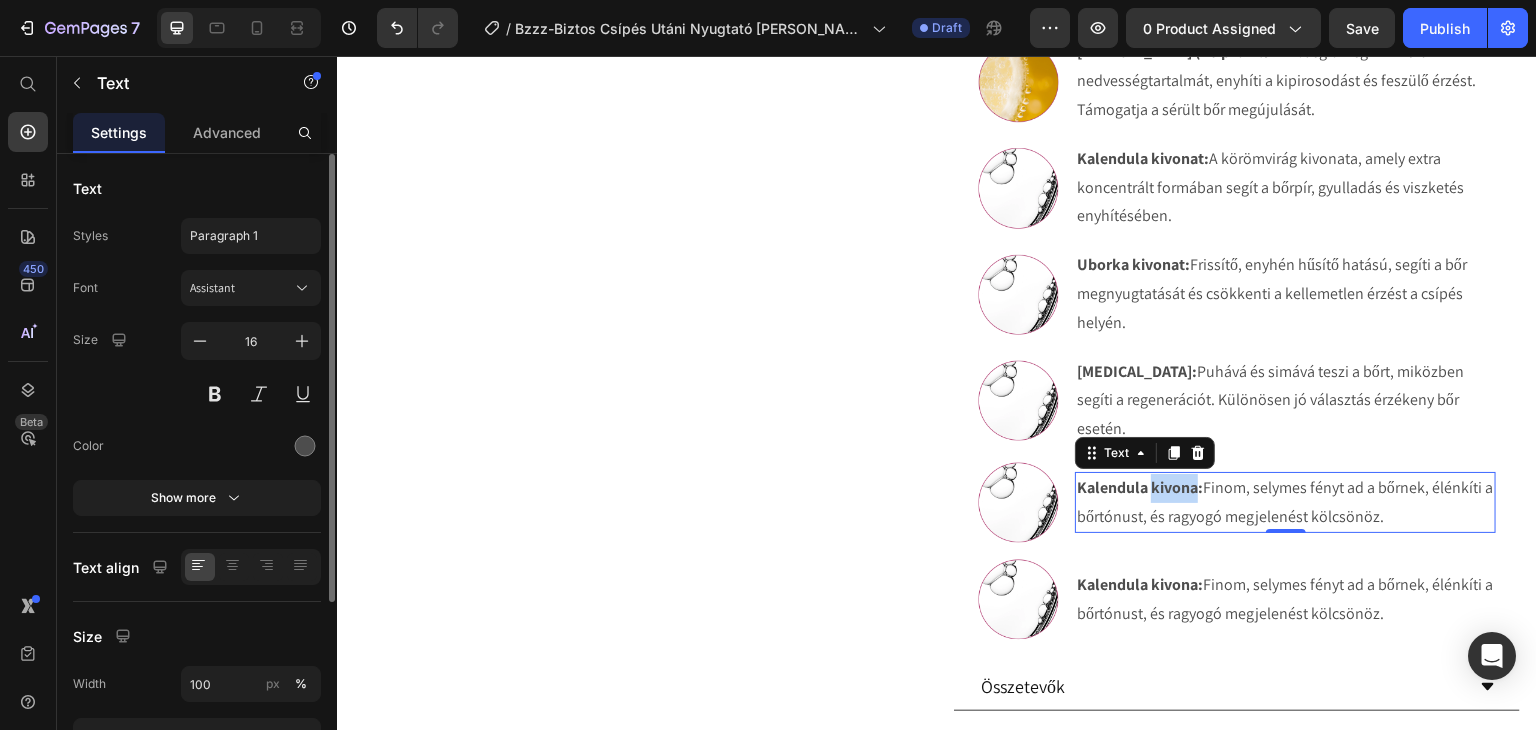 click on "Kalendula kivona:" at bounding box center [1140, 487] 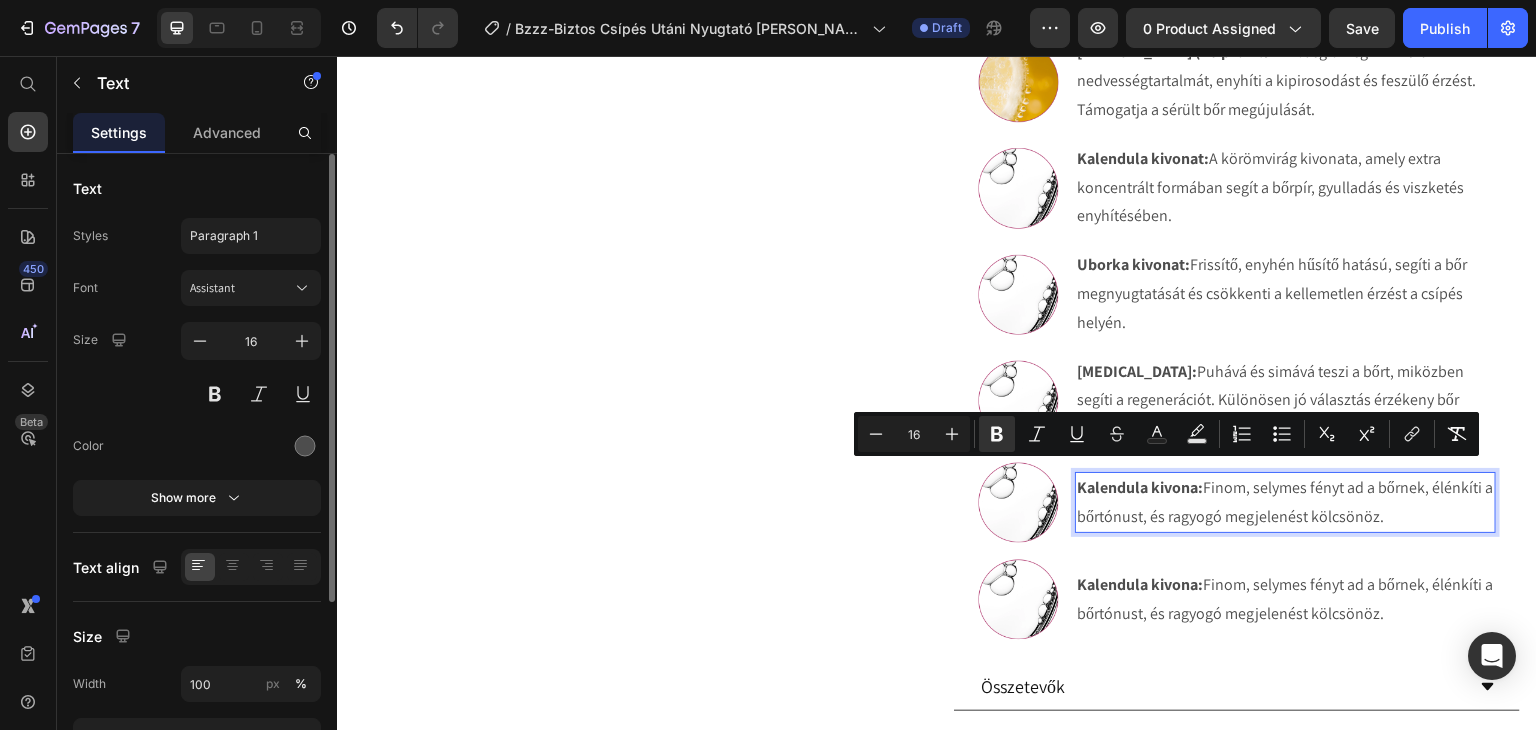 click on "Kalendula kivona:   Finom, selymes fényt ad a bőrnek, élénkíti a bőrtónust, és ragyogó megjelenést kölcsönöz." at bounding box center [1285, 503] 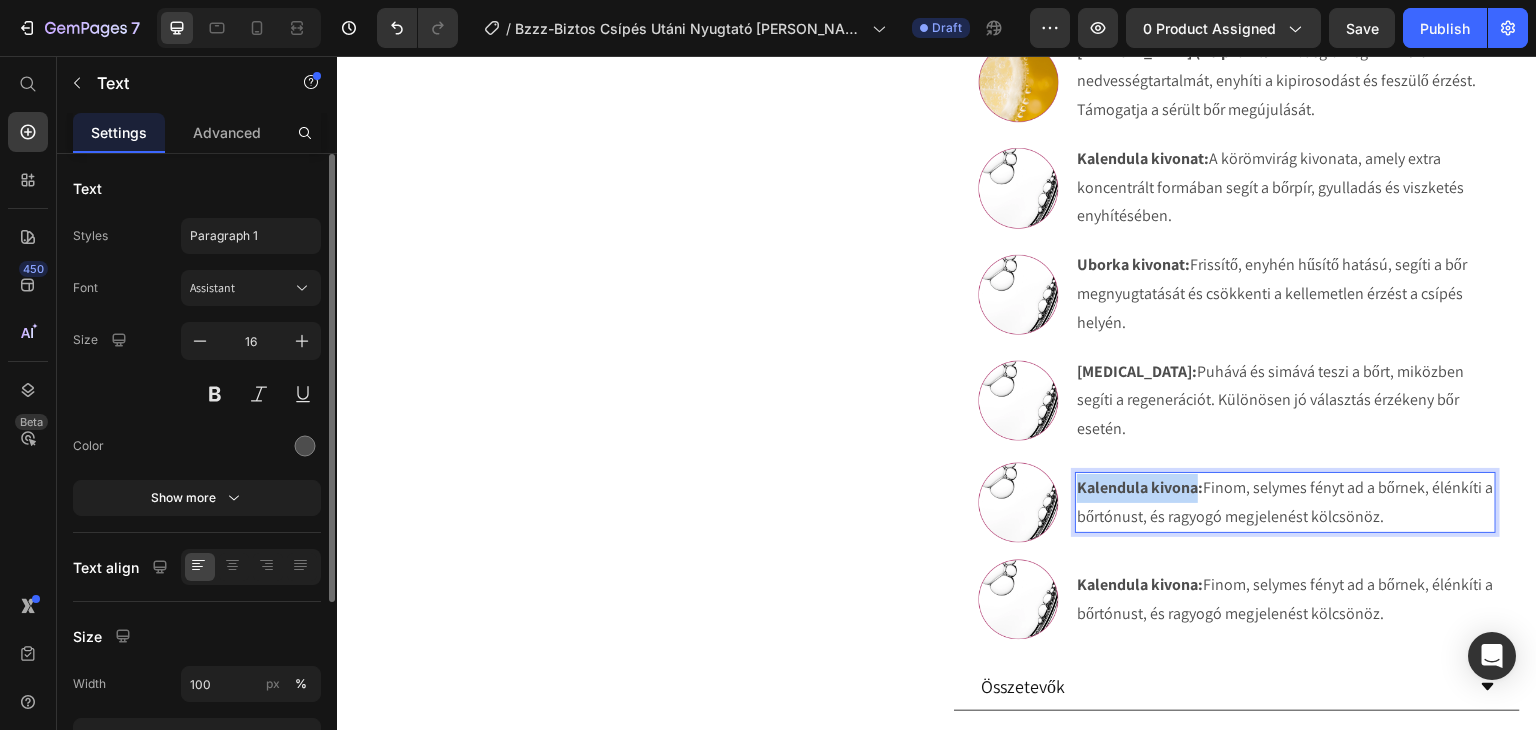 drag, startPoint x: 1189, startPoint y: 476, endPoint x: 1061, endPoint y: 479, distance: 128.03516 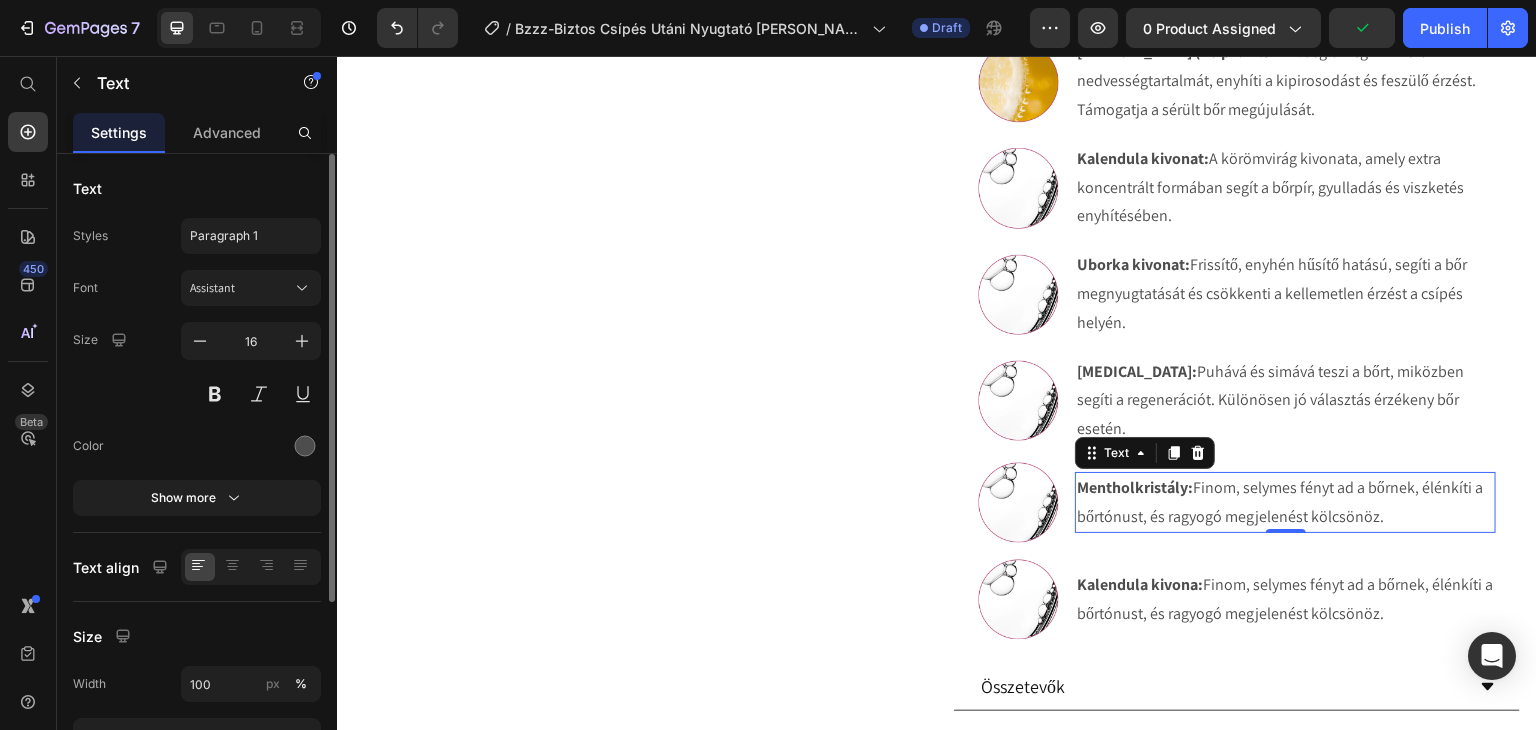 click on "Mentholkristály:   Finom, selymes fényt ad a bőrnek, élénkíti a bőrtónust, és ragyogó megjelenést kölcsönöz." at bounding box center (1285, 503) 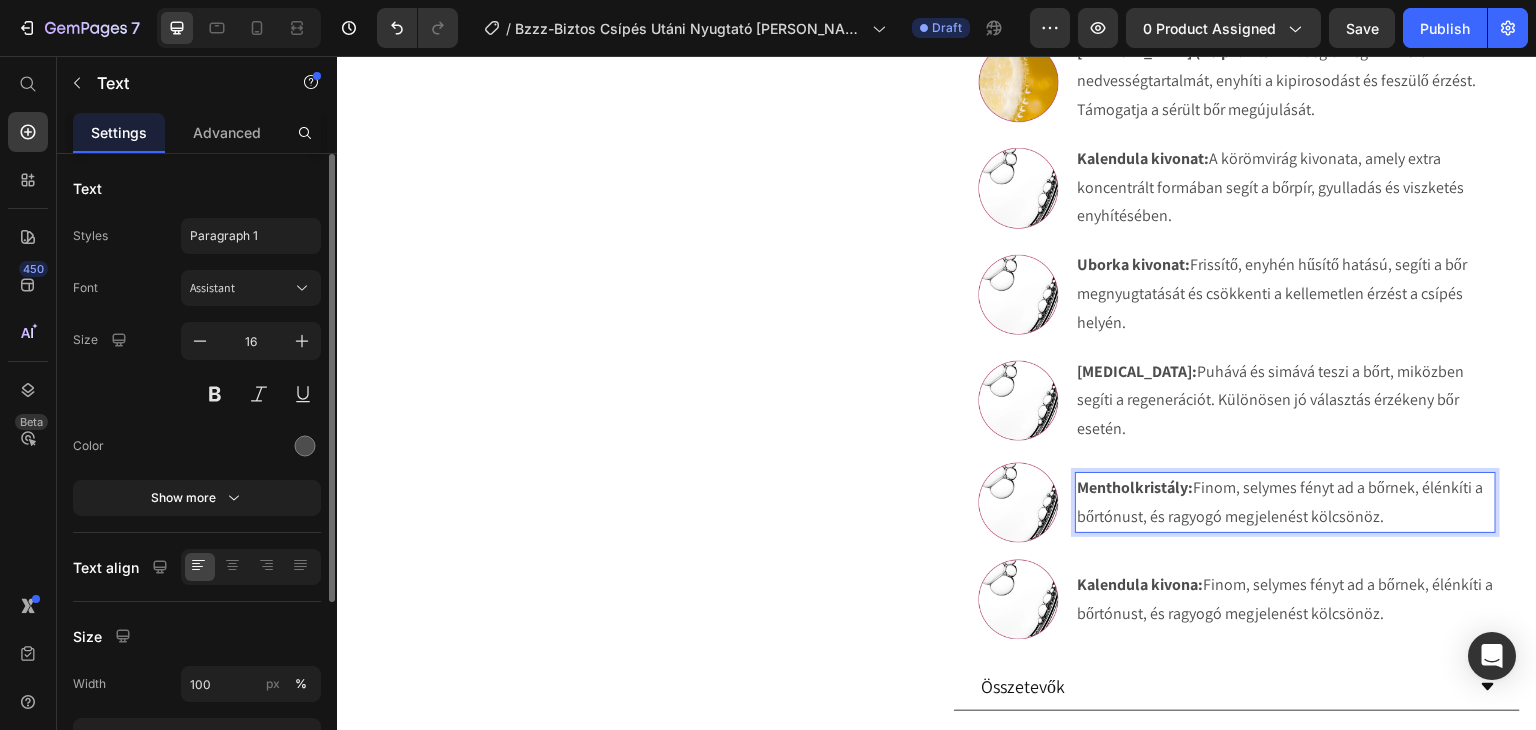 drag, startPoint x: 1273, startPoint y: 494, endPoint x: 1189, endPoint y: 479, distance: 85.32877 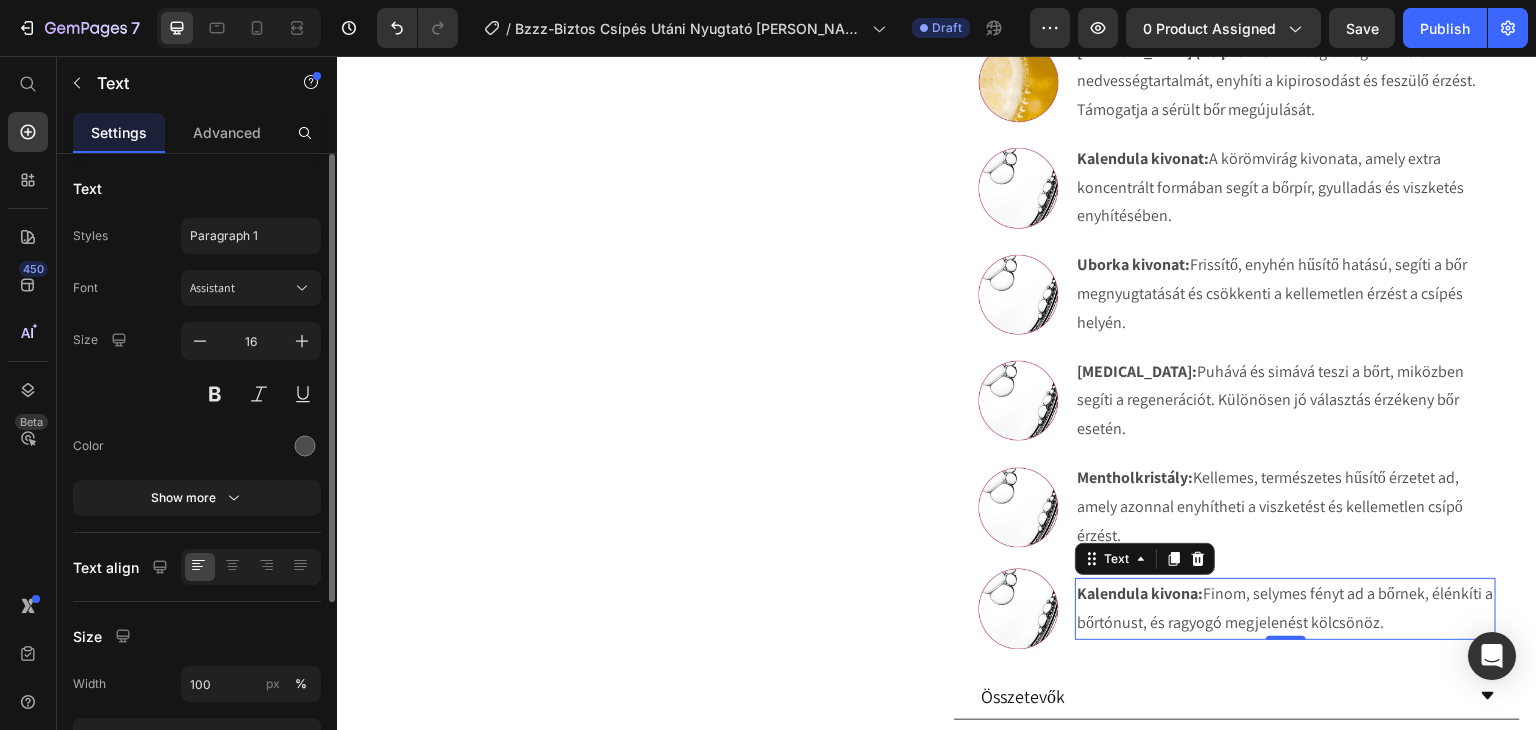 click on "Kalendula kivona:" at bounding box center [1140, 593] 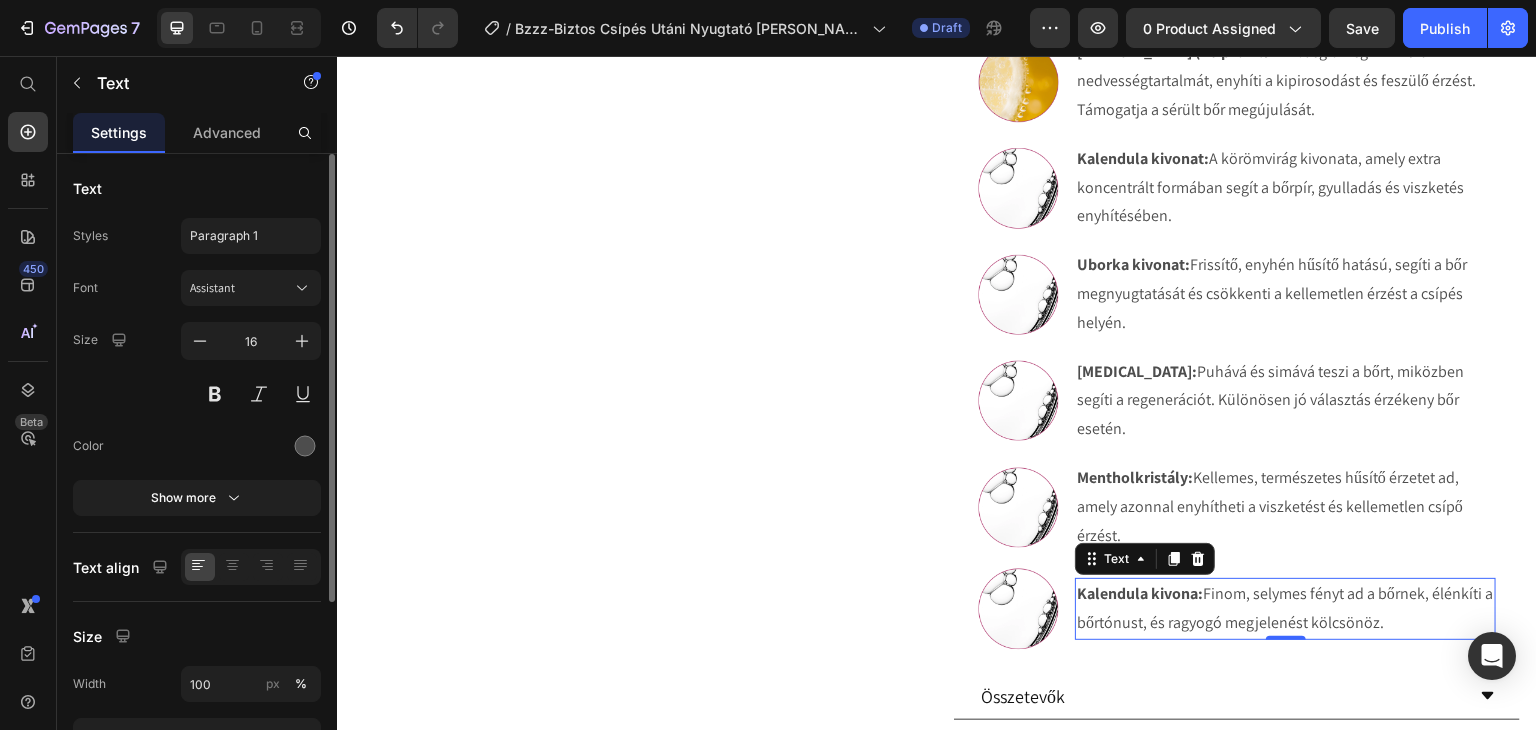 click on "Kalendula kivona:" at bounding box center [1140, 593] 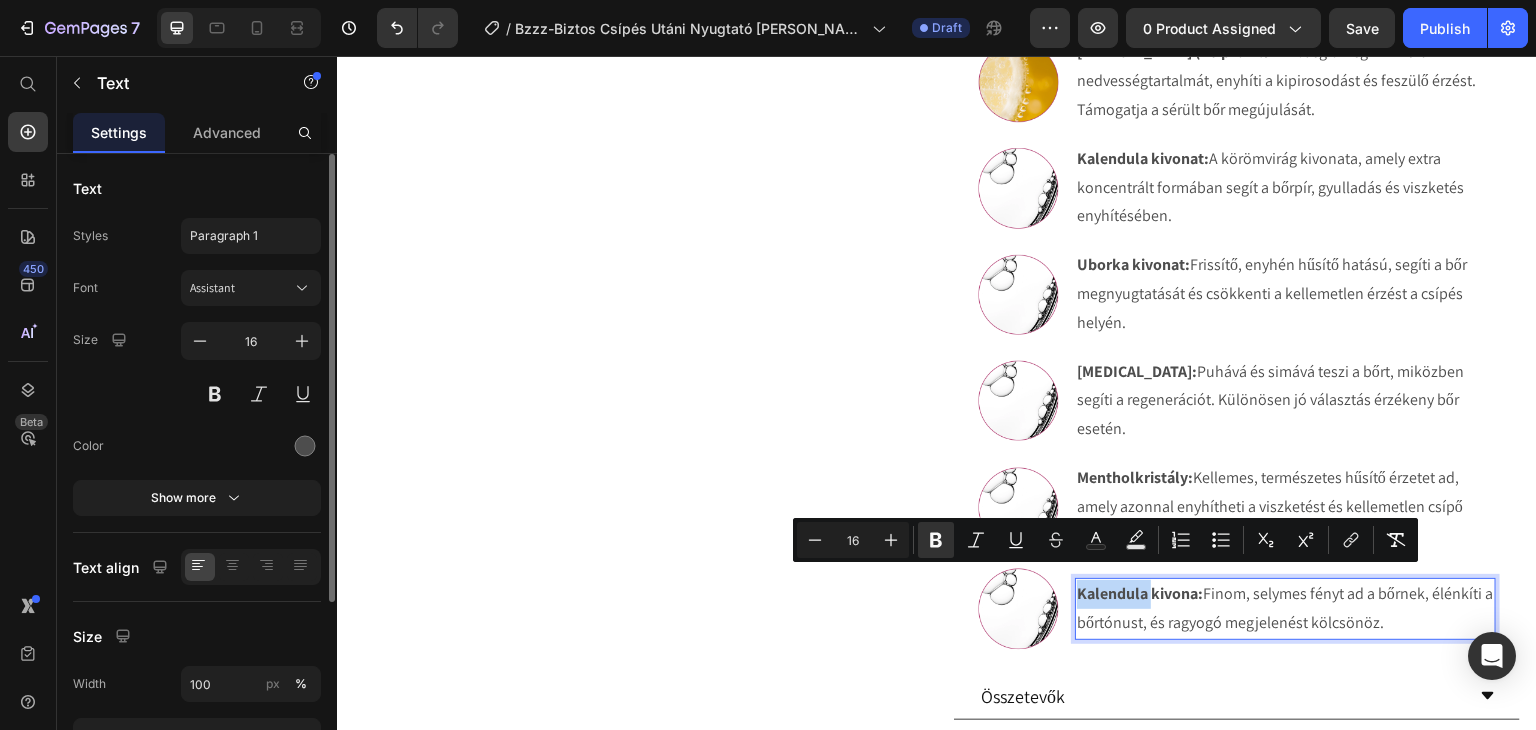 click on "Kalendula kivona:" at bounding box center [1140, 593] 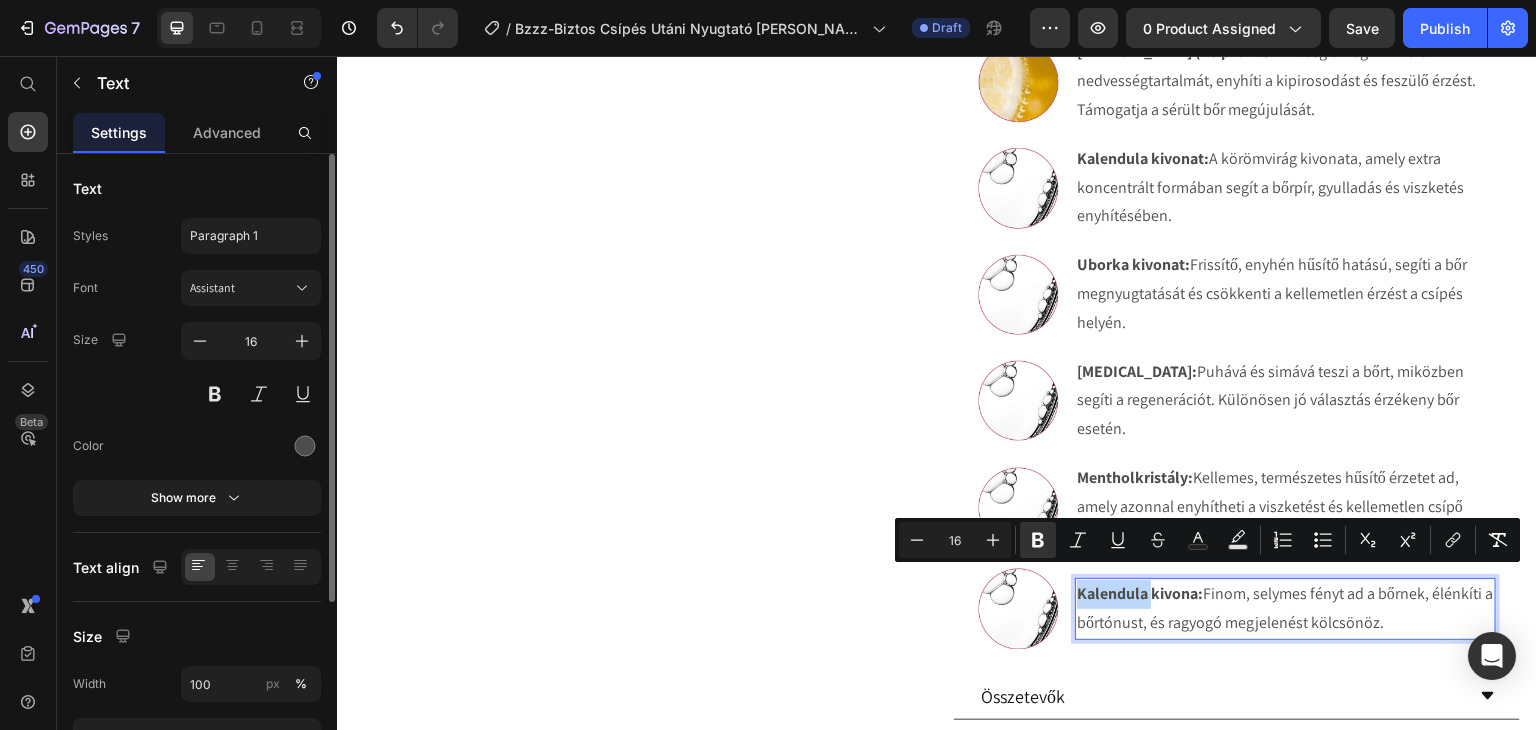 click on "Kalendula kivona:" at bounding box center (1140, 593) 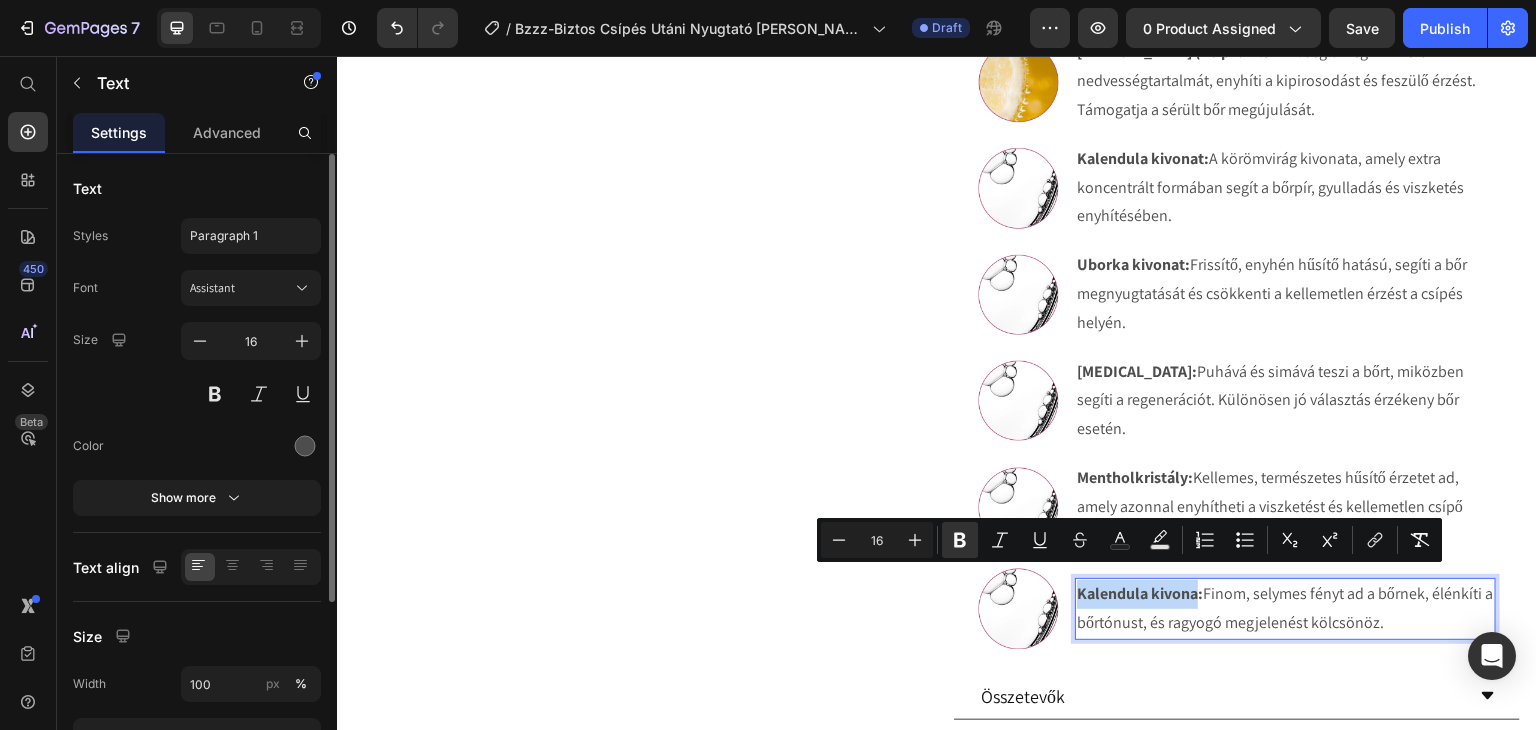 drag, startPoint x: 1191, startPoint y: 585, endPoint x: 1073, endPoint y: 587, distance: 118.016945 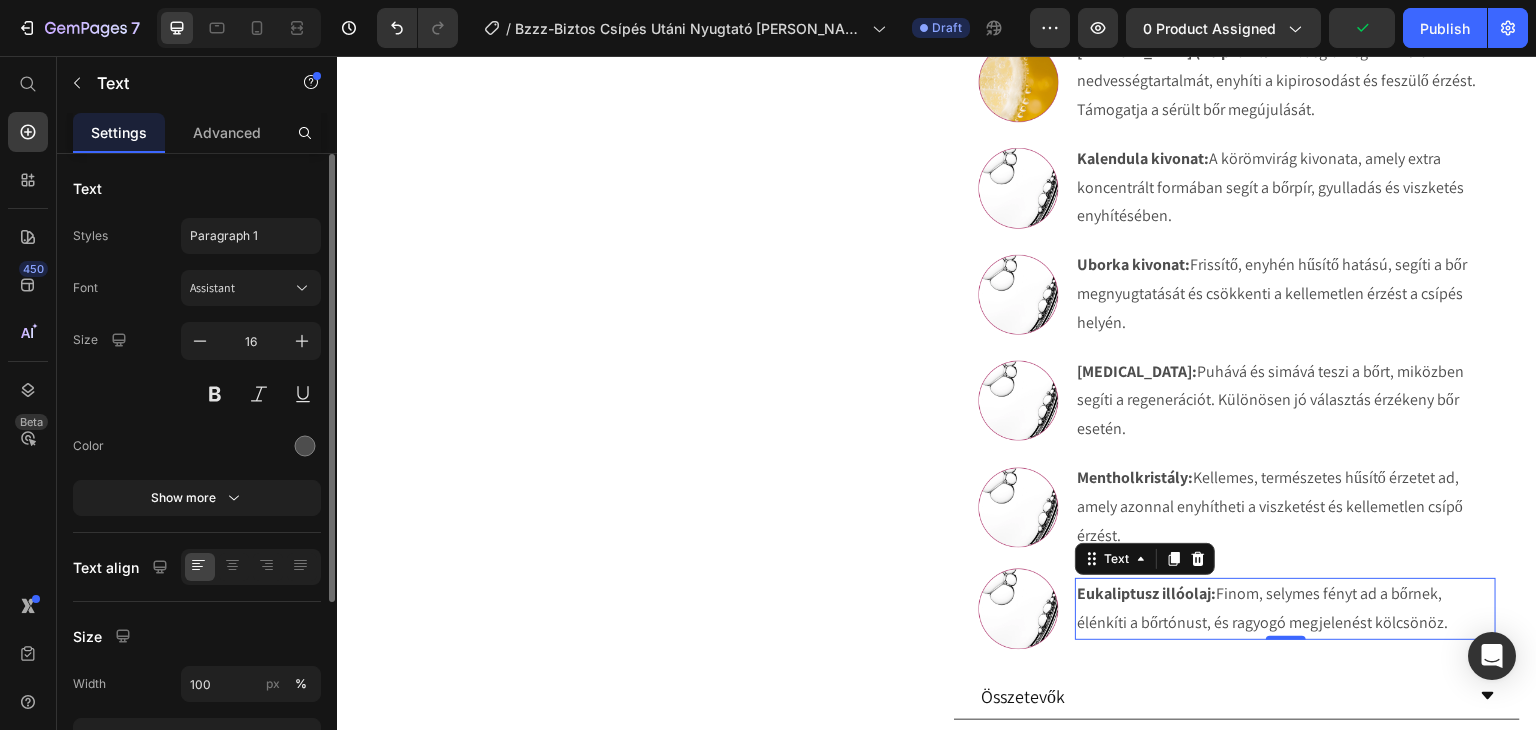 click on "Eukaliptusz illóolaj:   Finom, selymes fényt ad a bőrnek, élénkíti a bőrtónust, és ragyogó megjelenést kölcsönöz." at bounding box center (1285, 609) 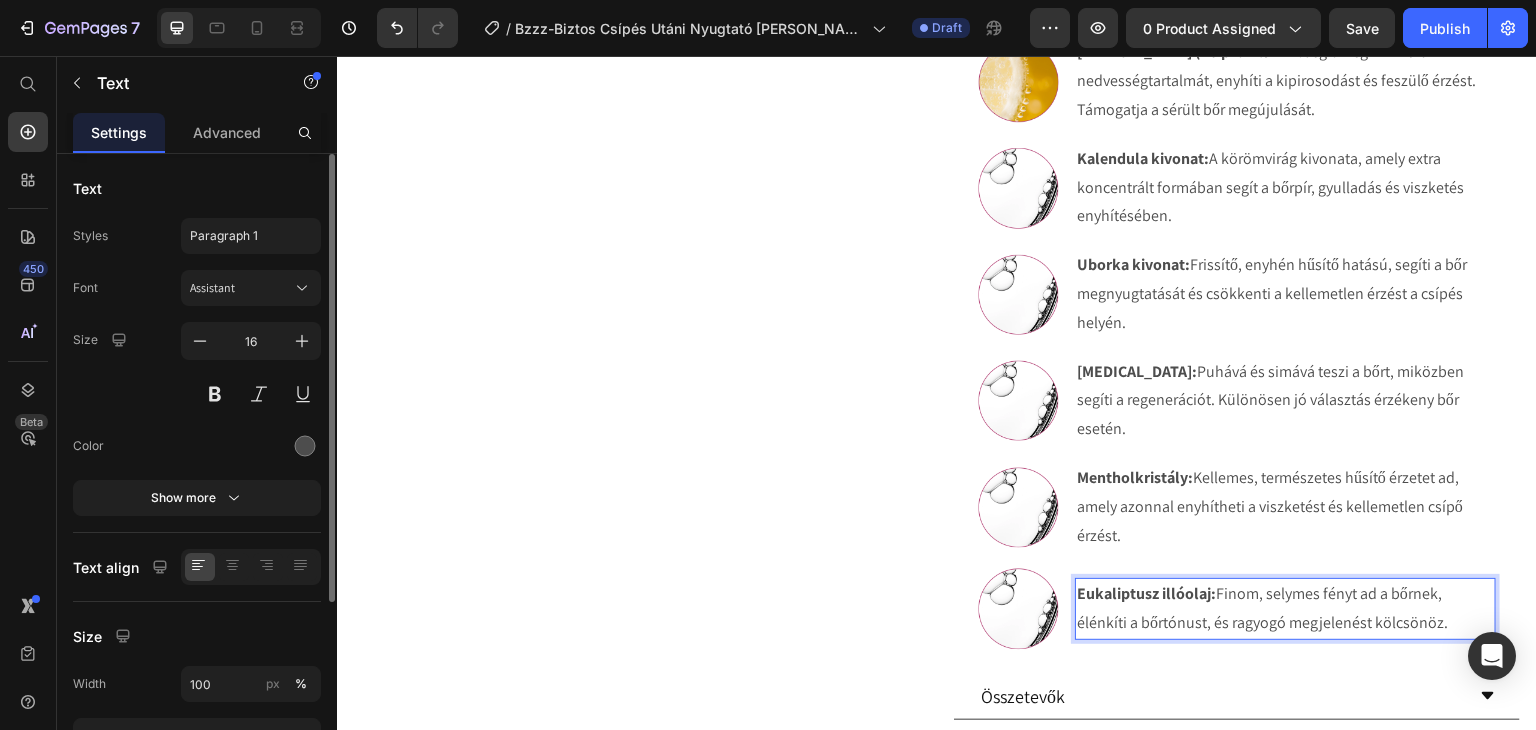 drag, startPoint x: 1454, startPoint y: 611, endPoint x: 1215, endPoint y: 581, distance: 240.87549 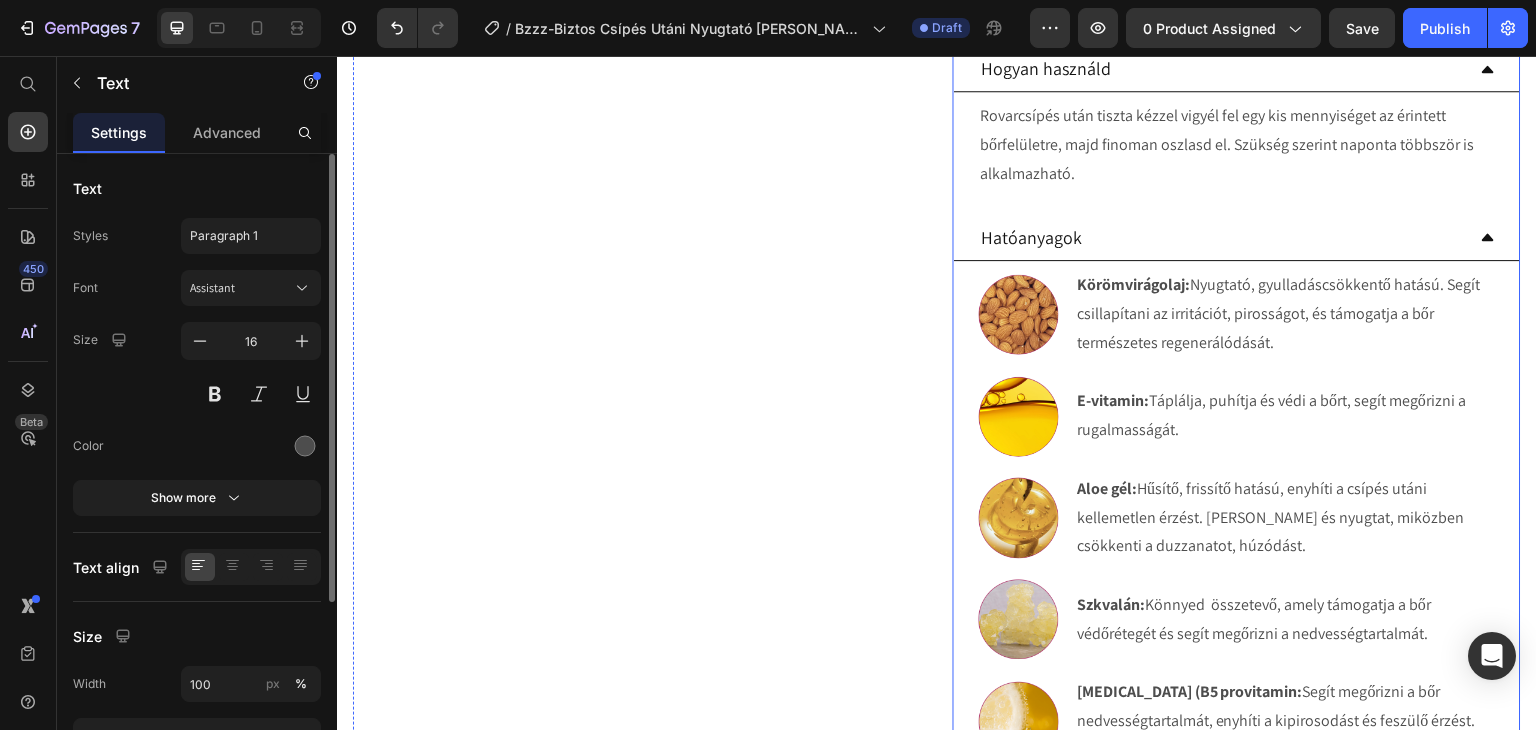 scroll, scrollTop: 952, scrollLeft: 0, axis: vertical 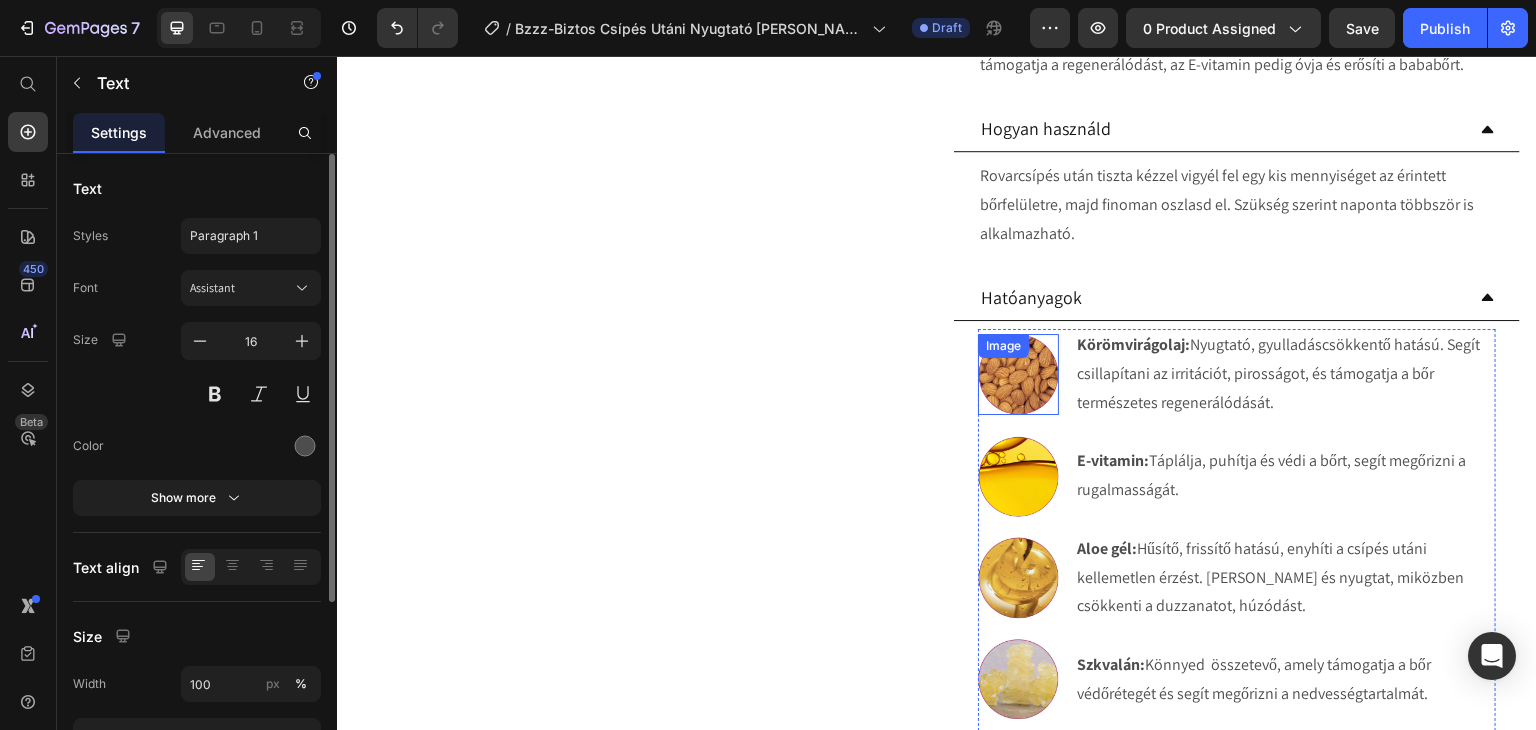 click on "Image" at bounding box center (1018, 374) 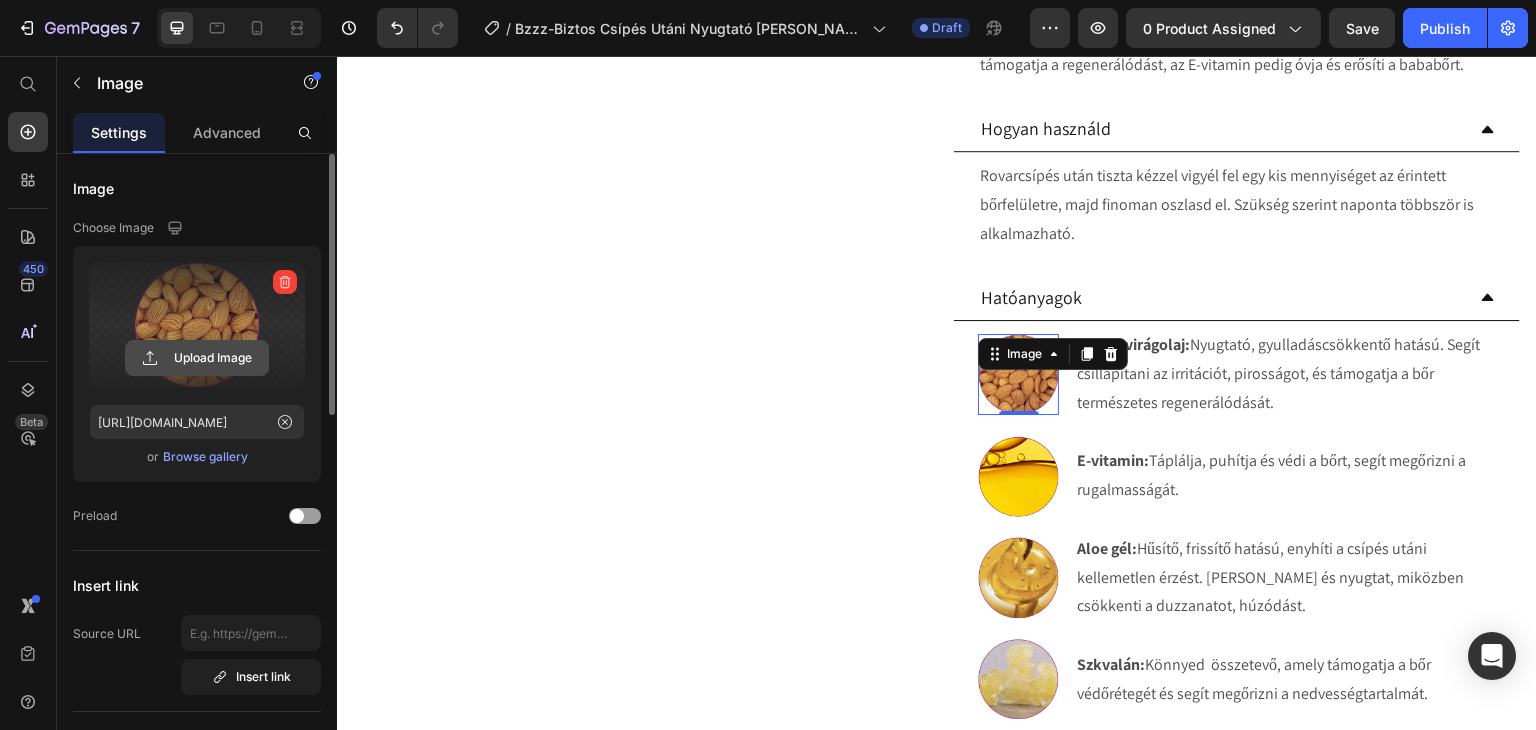 click 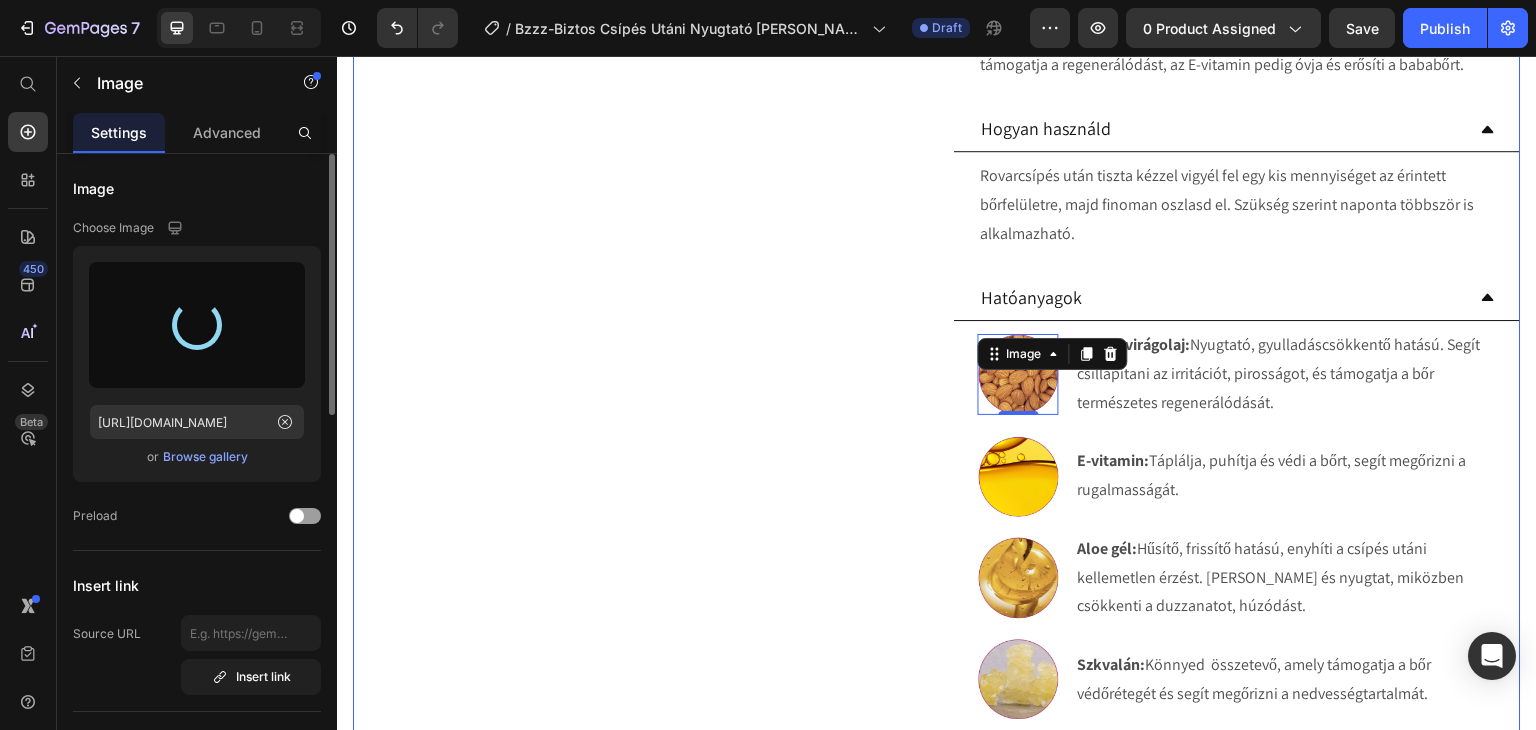 type on "https://cdn.shopify.com/s/files/1/0270/9628/5265/files/gempages_463917519317632081-bfaf365f-1ae5-4301-9906-a42844aadbe0.webp" 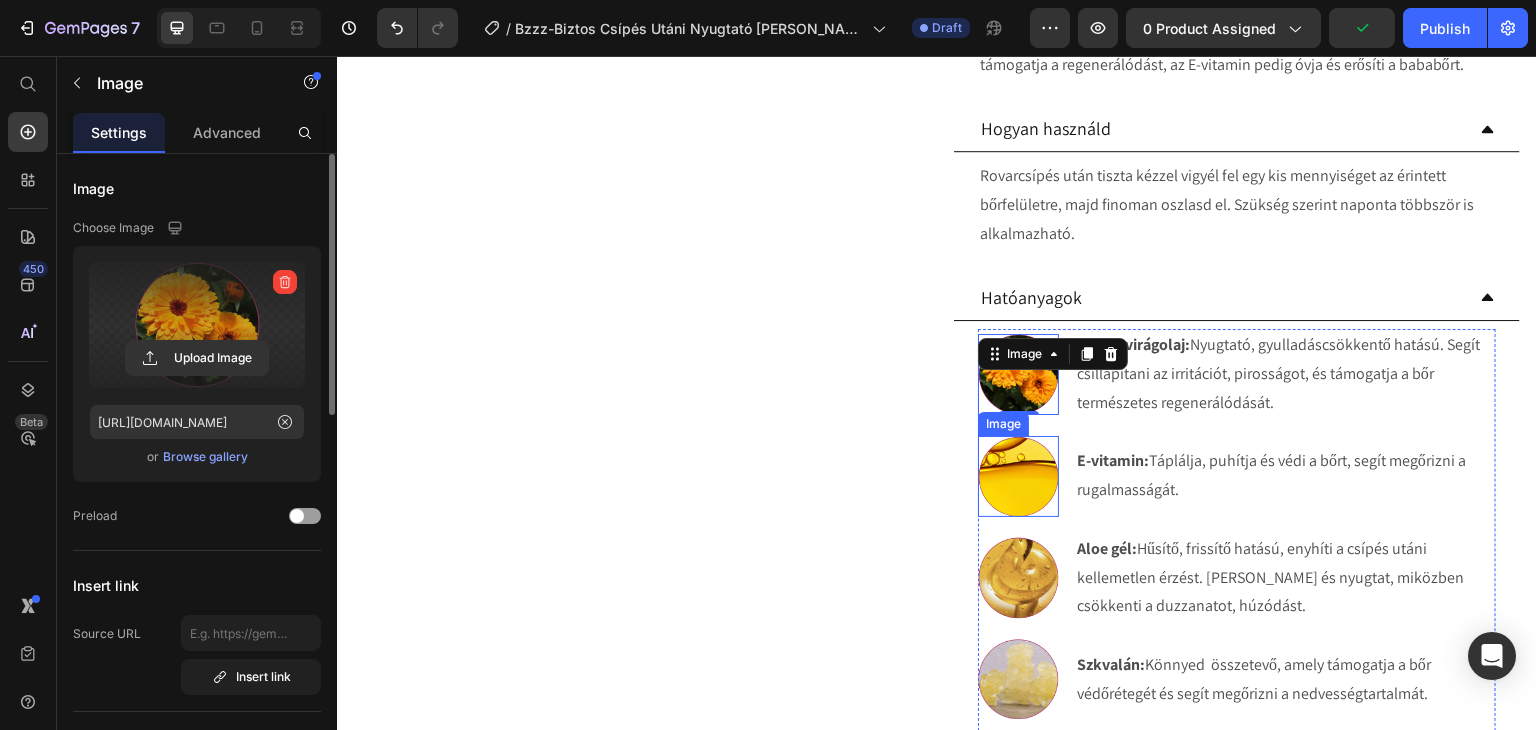 click at bounding box center [1018, 476] 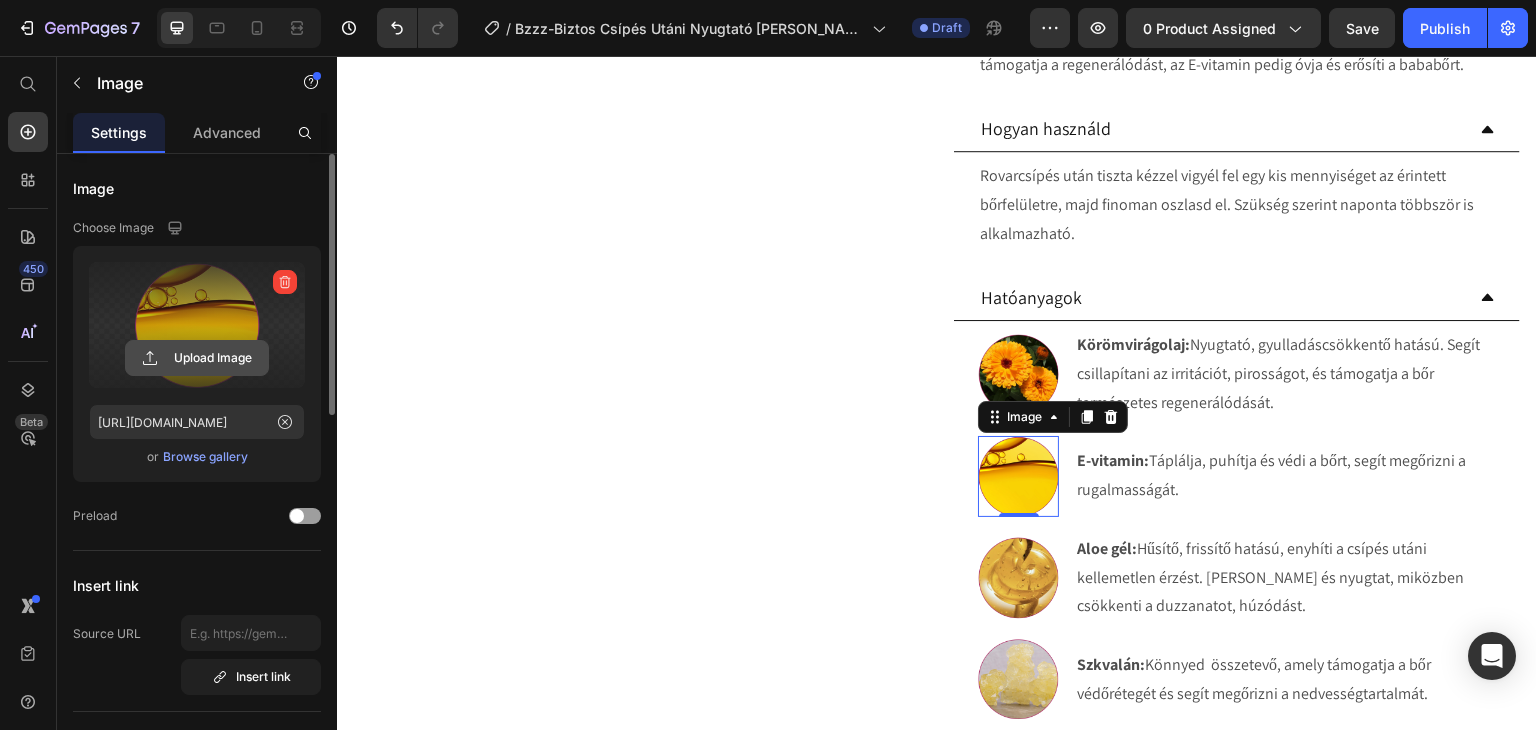 click 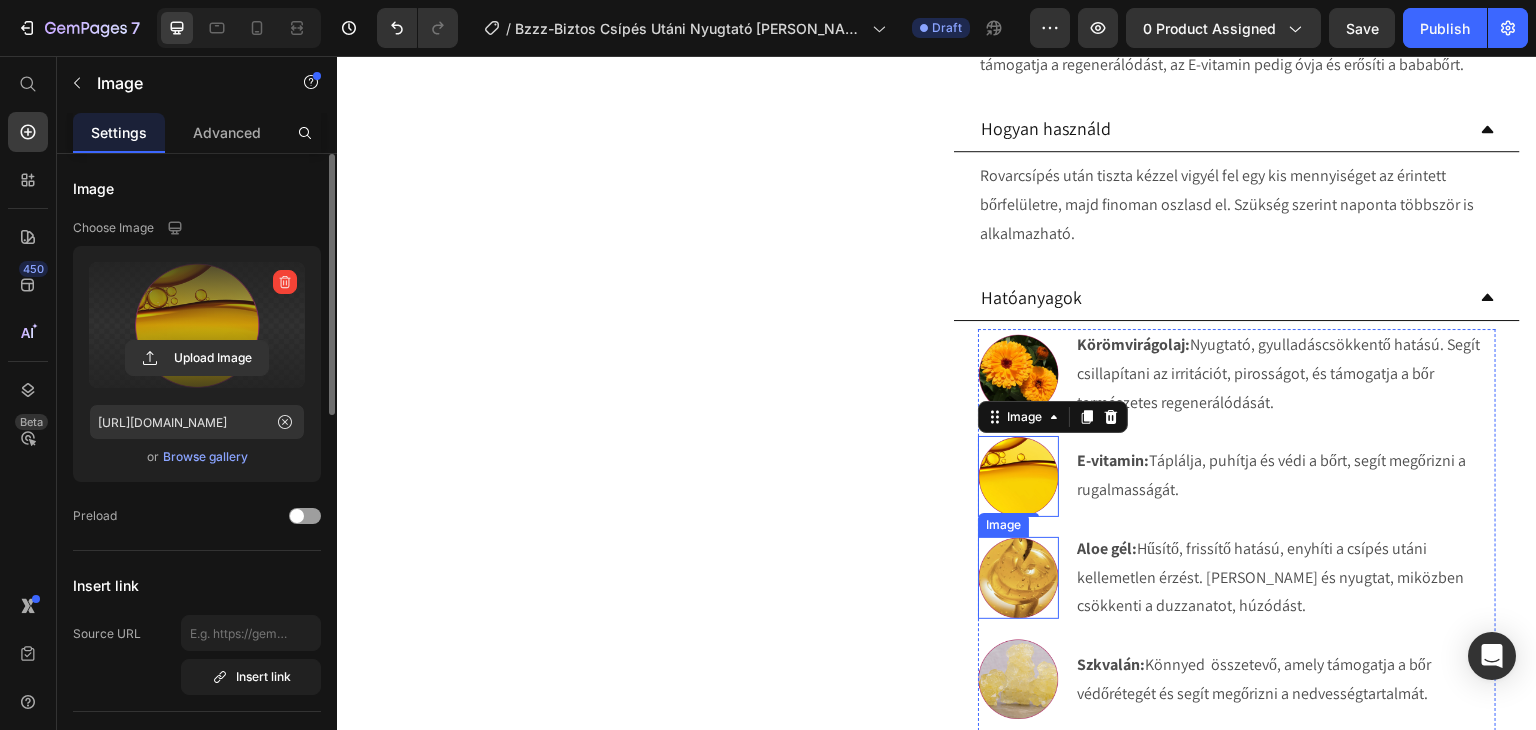 click at bounding box center [1018, 577] 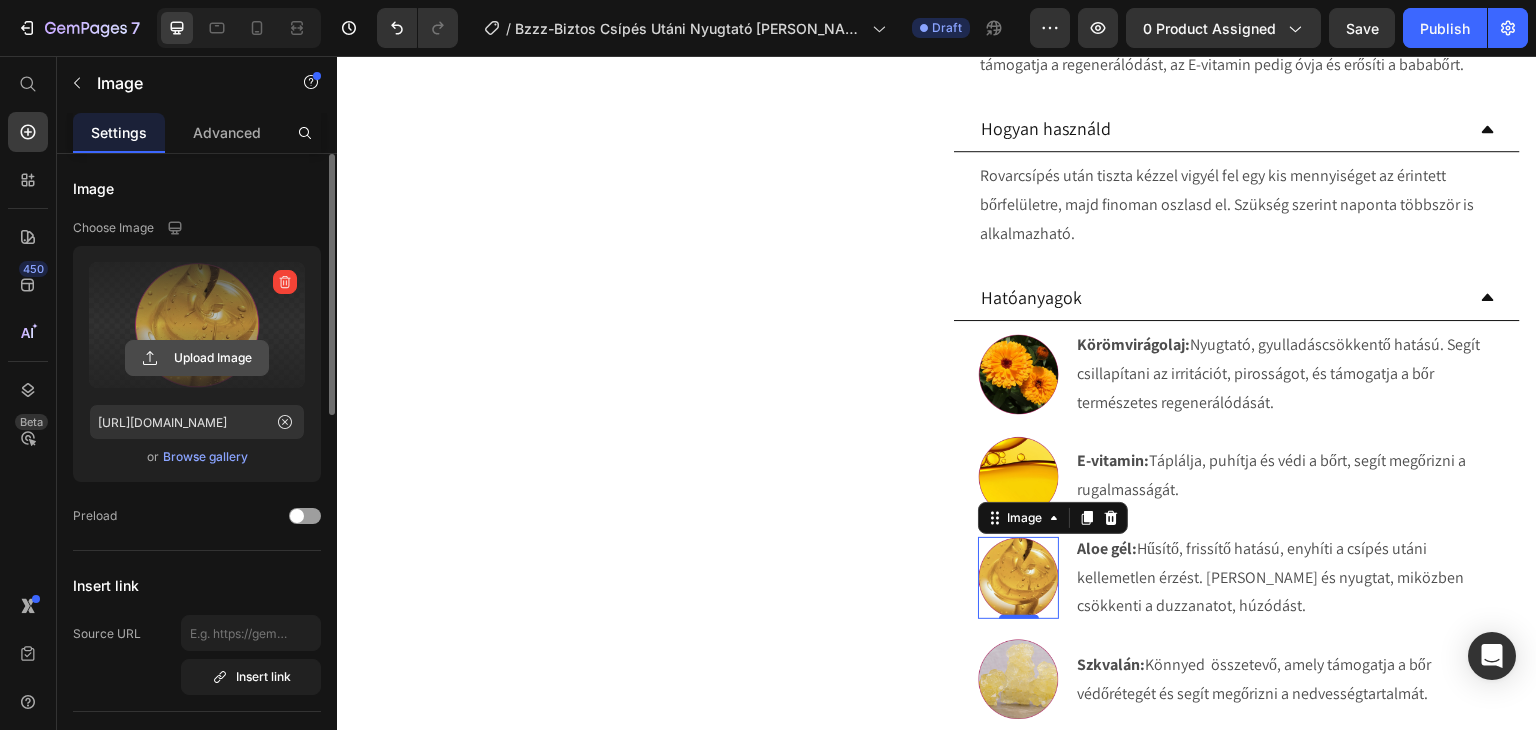 click 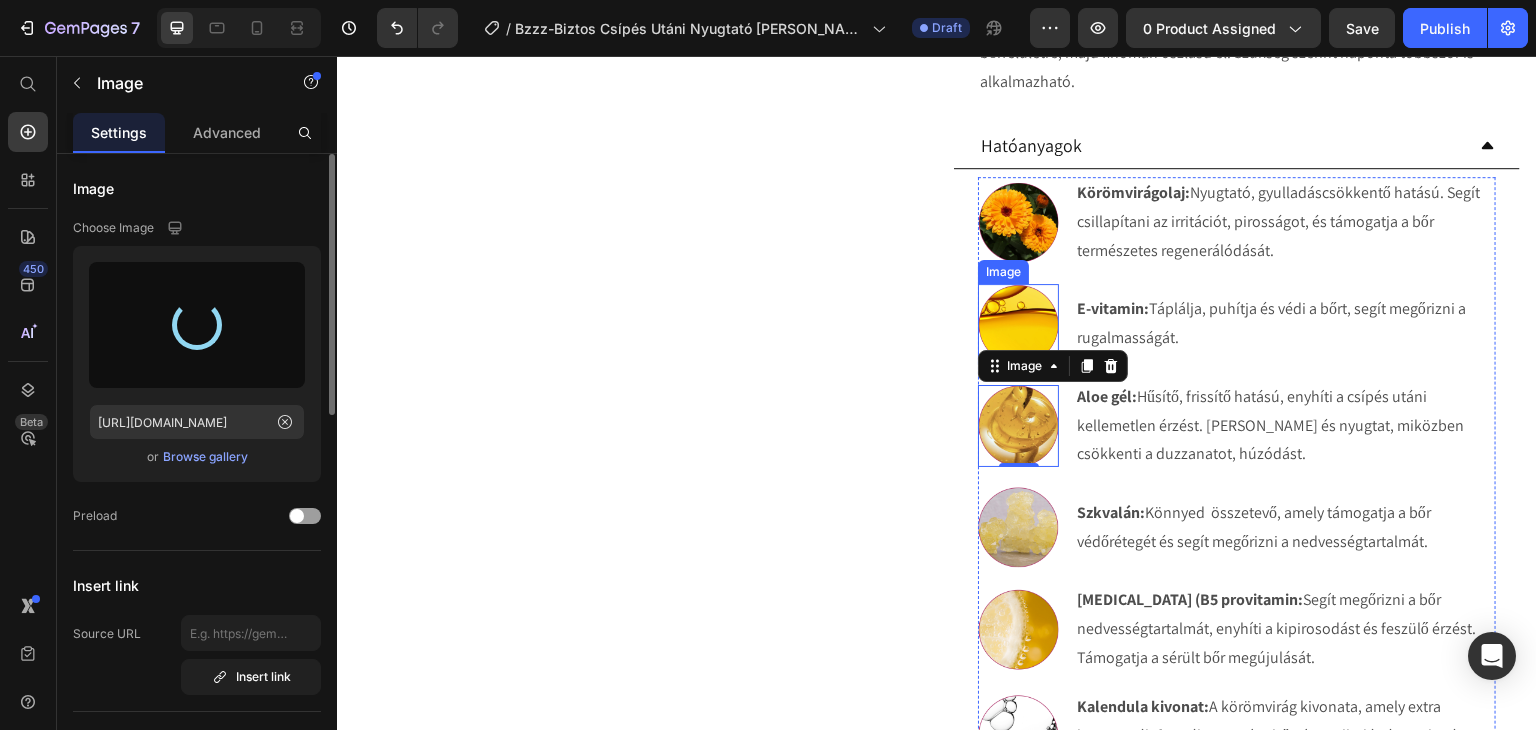 scroll, scrollTop: 1152, scrollLeft: 0, axis: vertical 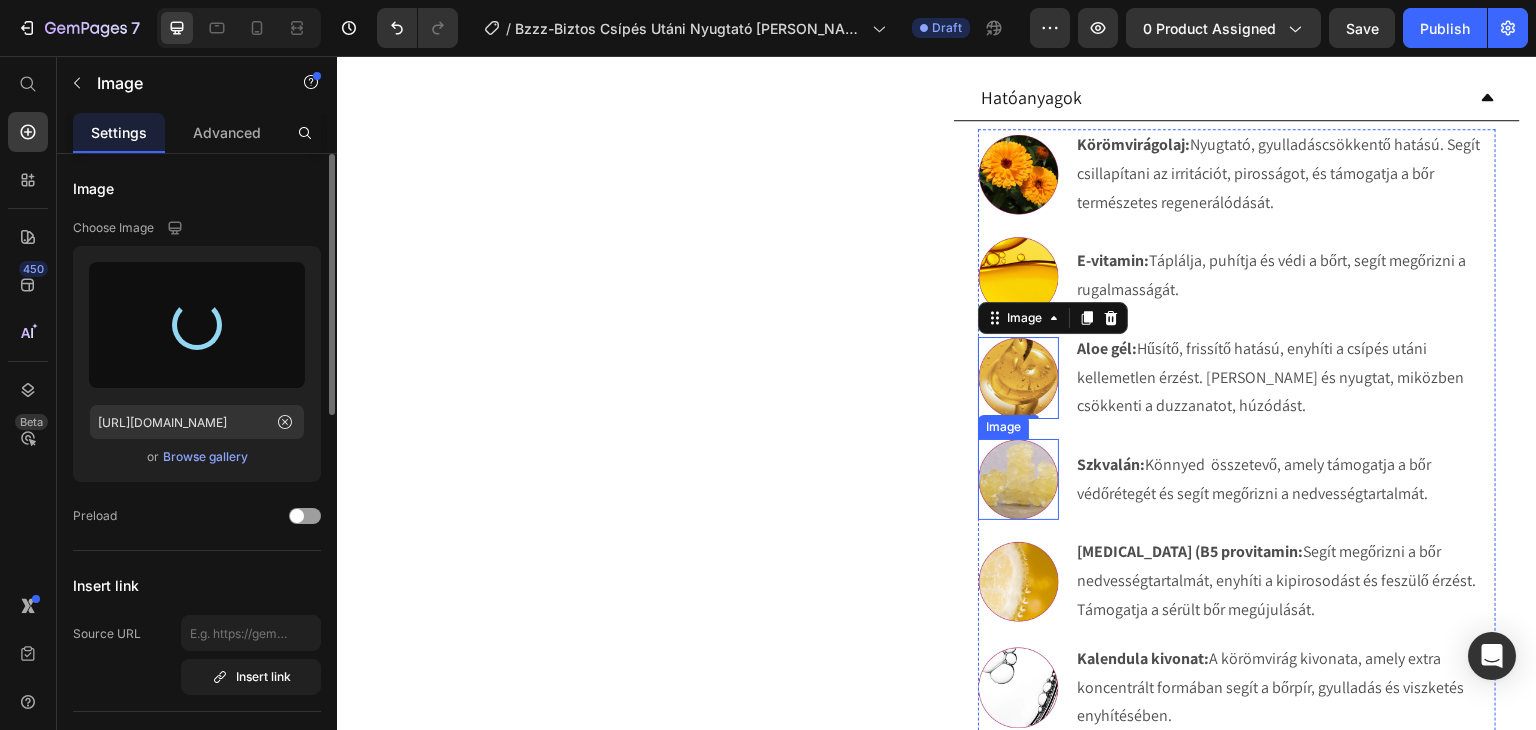 type on "[URL][DOMAIN_NAME]" 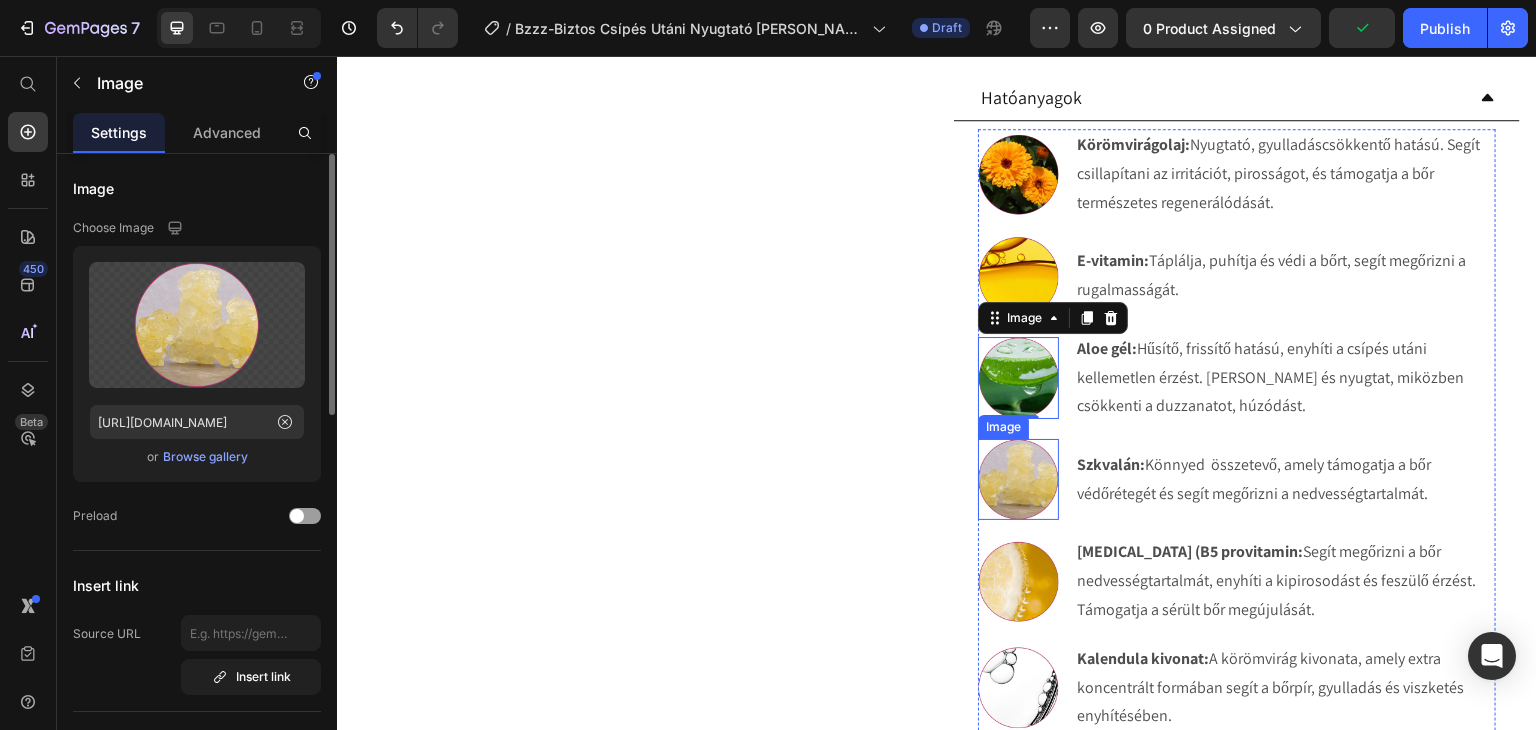 click at bounding box center (1018, 479) 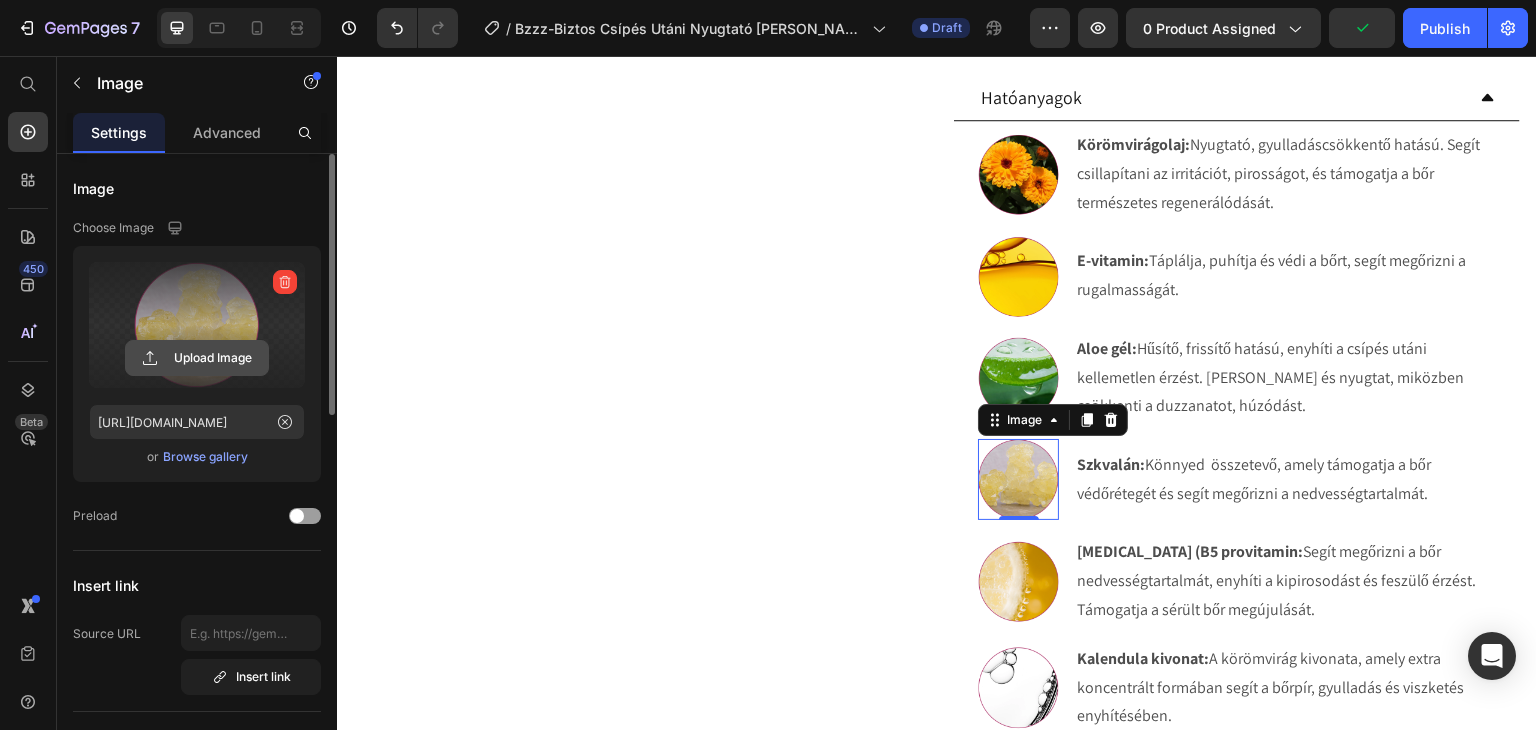 click 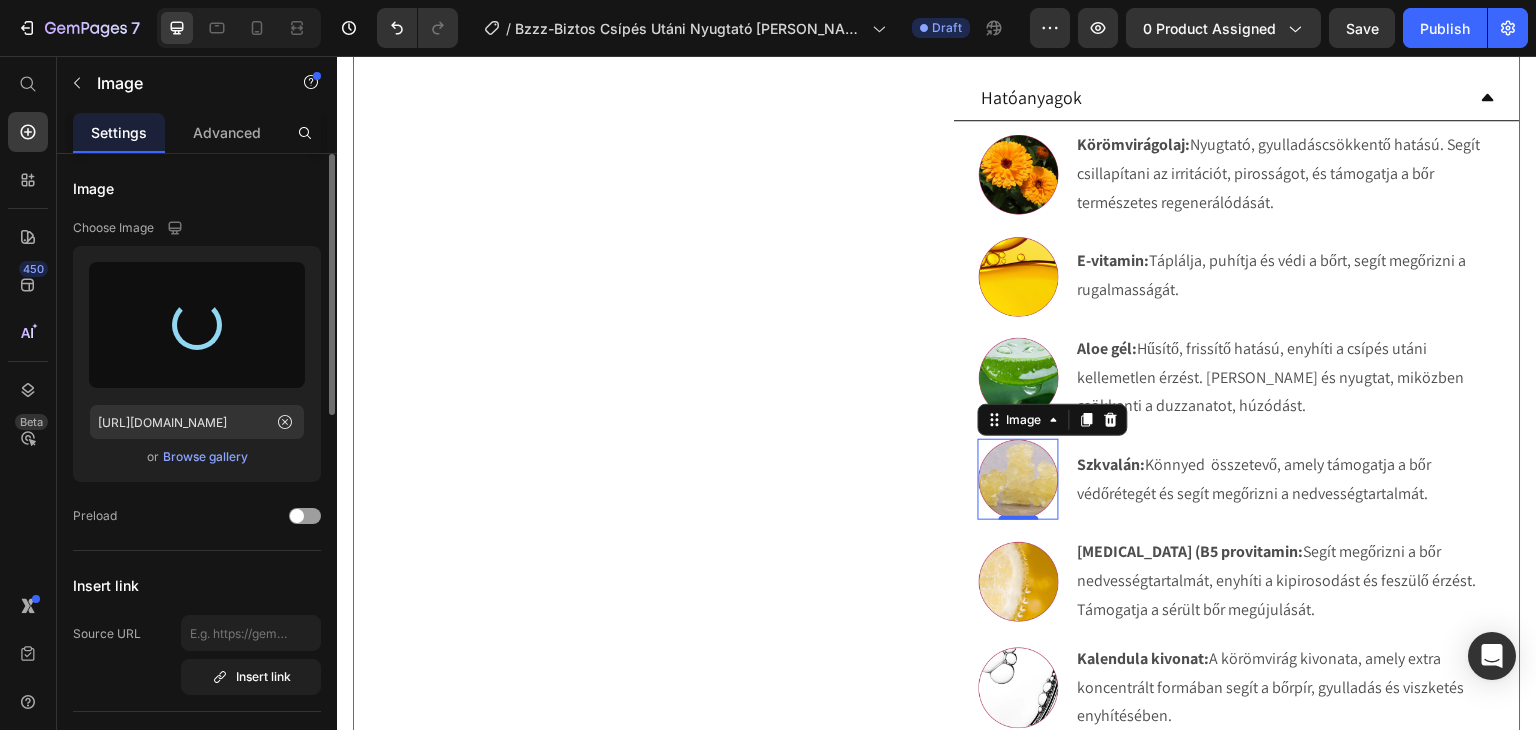 type on "[URL][DOMAIN_NAME]" 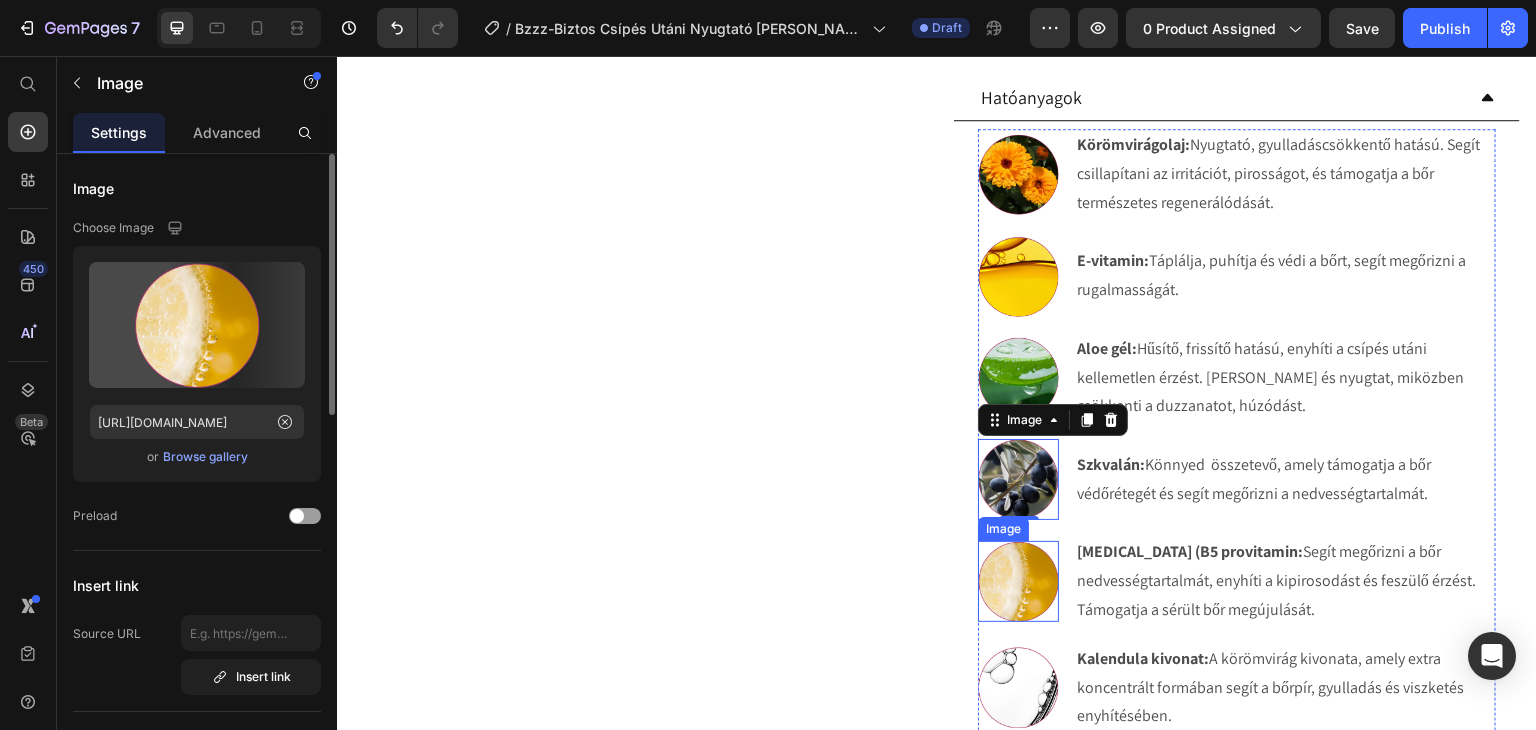 click at bounding box center [1018, 581] 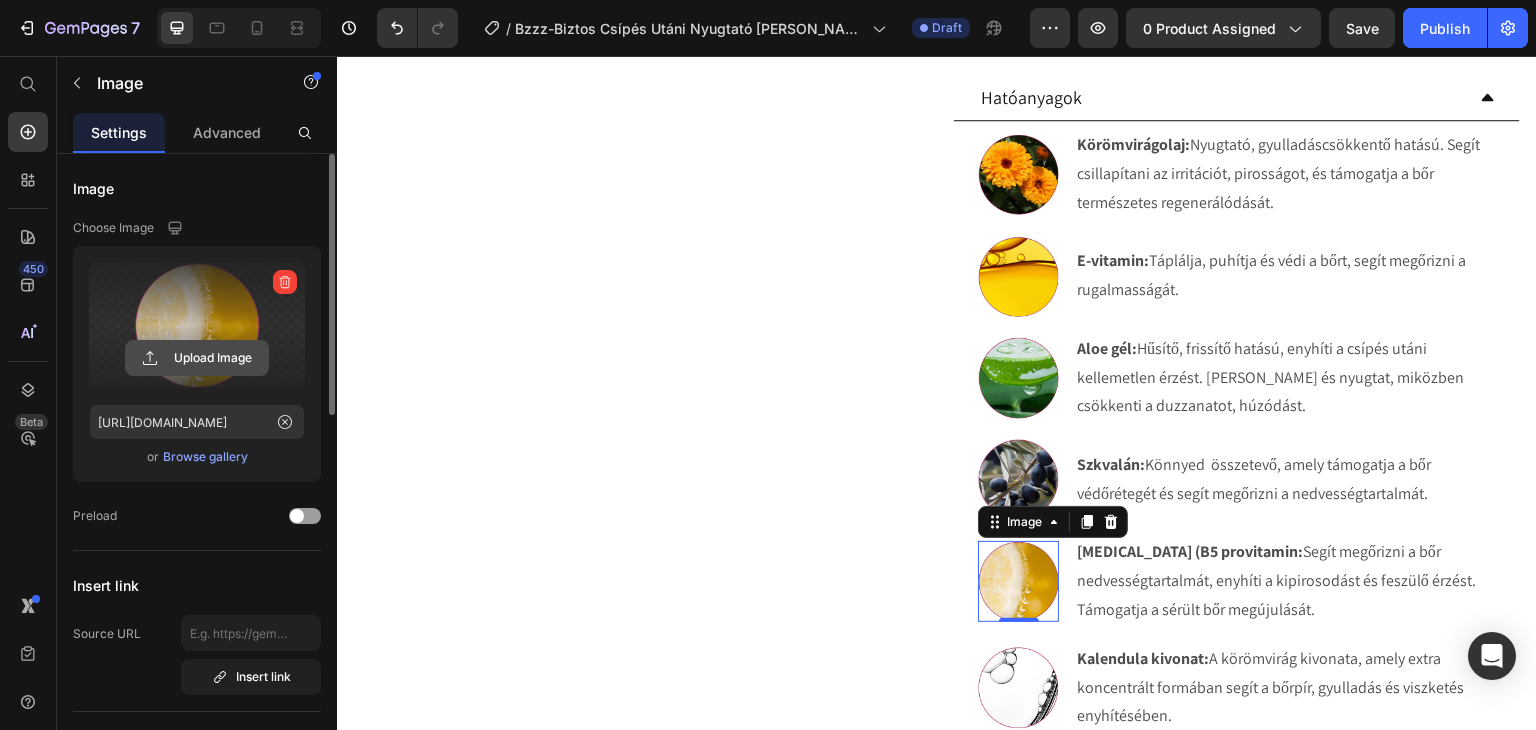 click 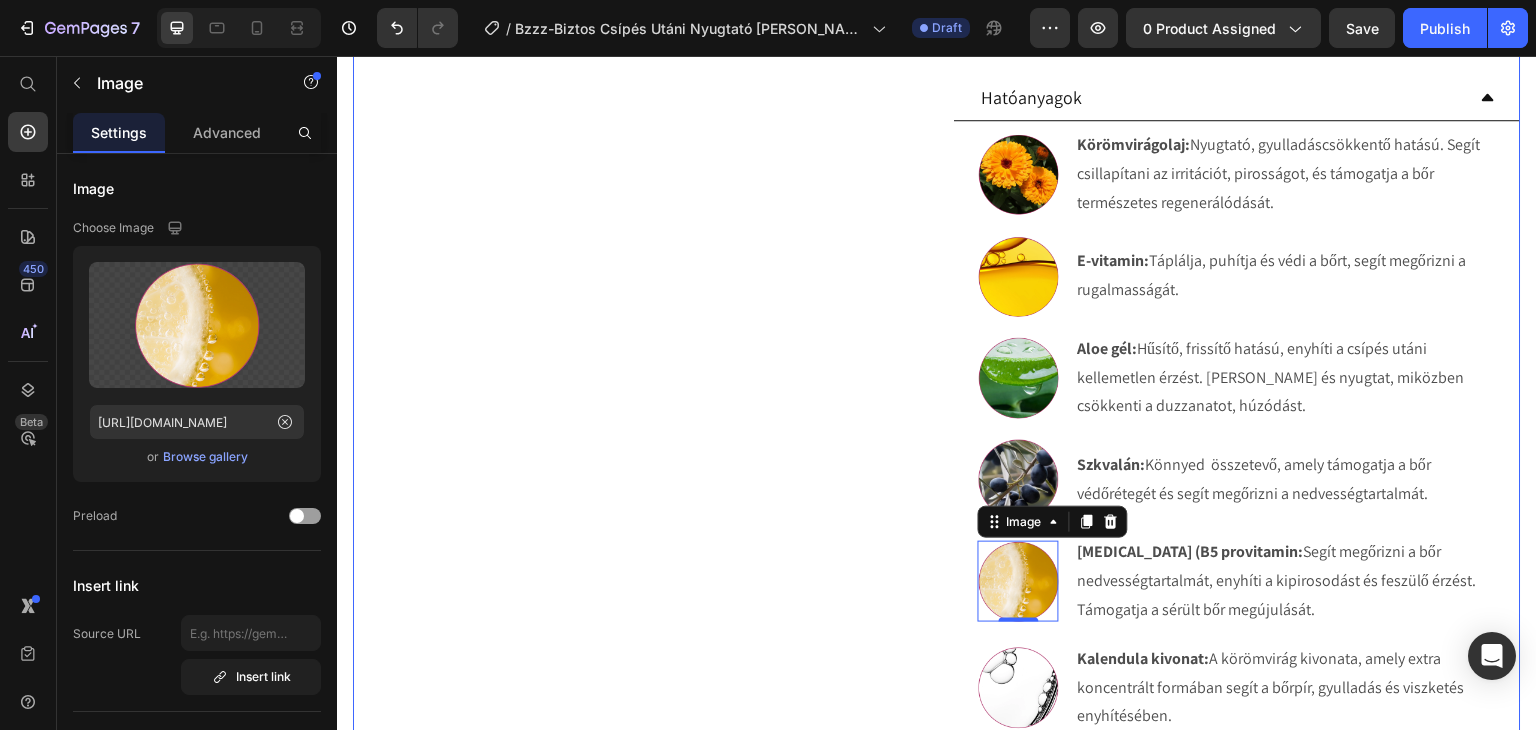 type on "[URL][DOMAIN_NAME]" 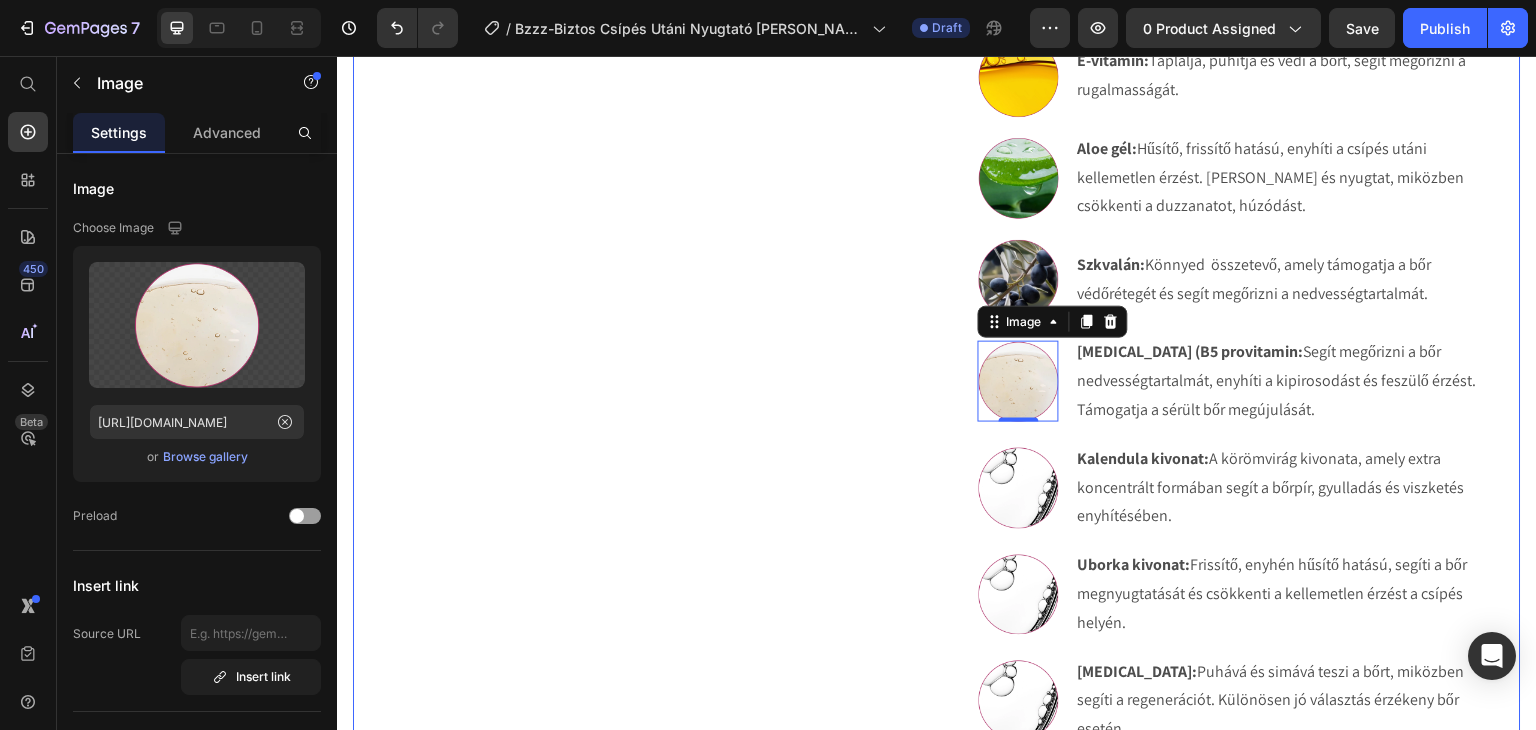 scroll, scrollTop: 1452, scrollLeft: 0, axis: vertical 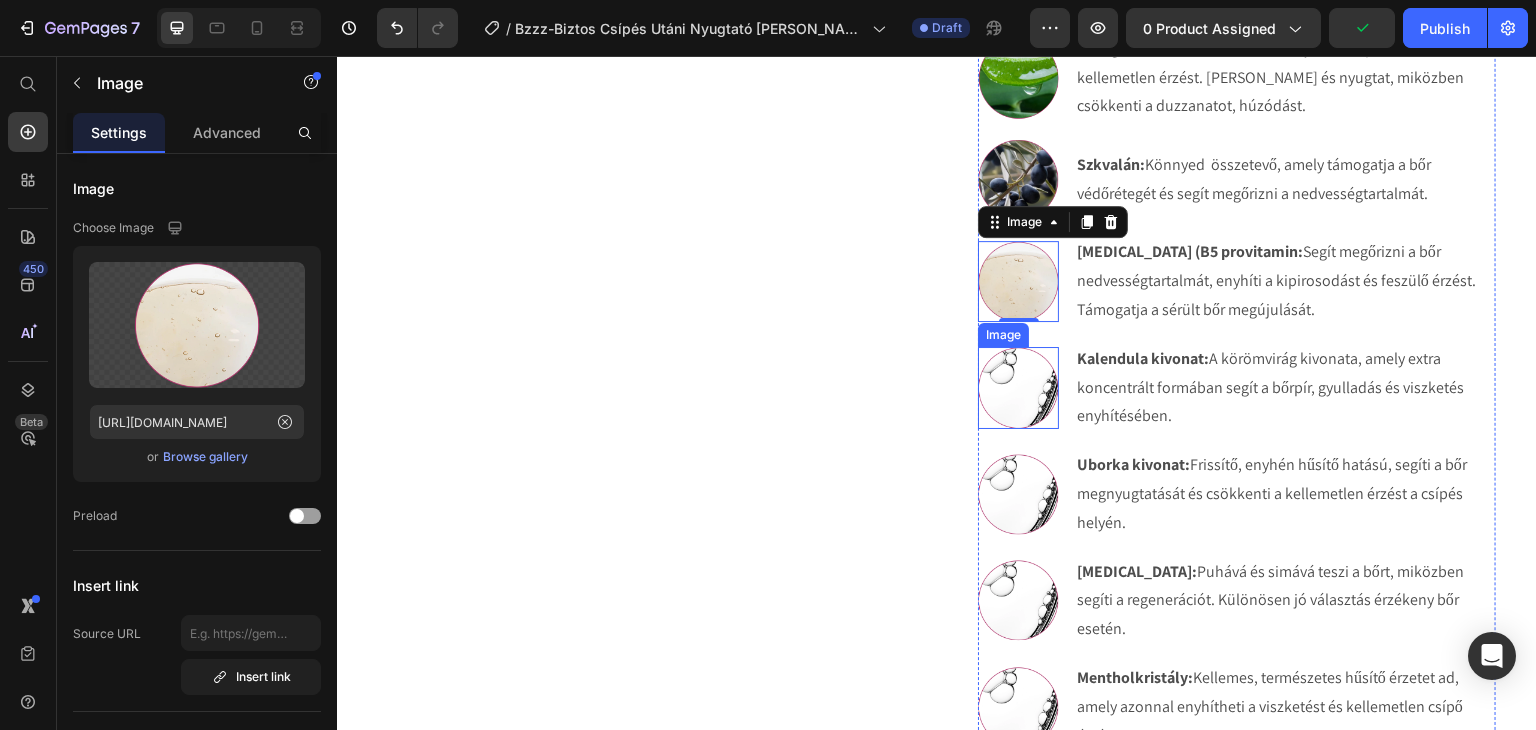 click at bounding box center (1018, 387) 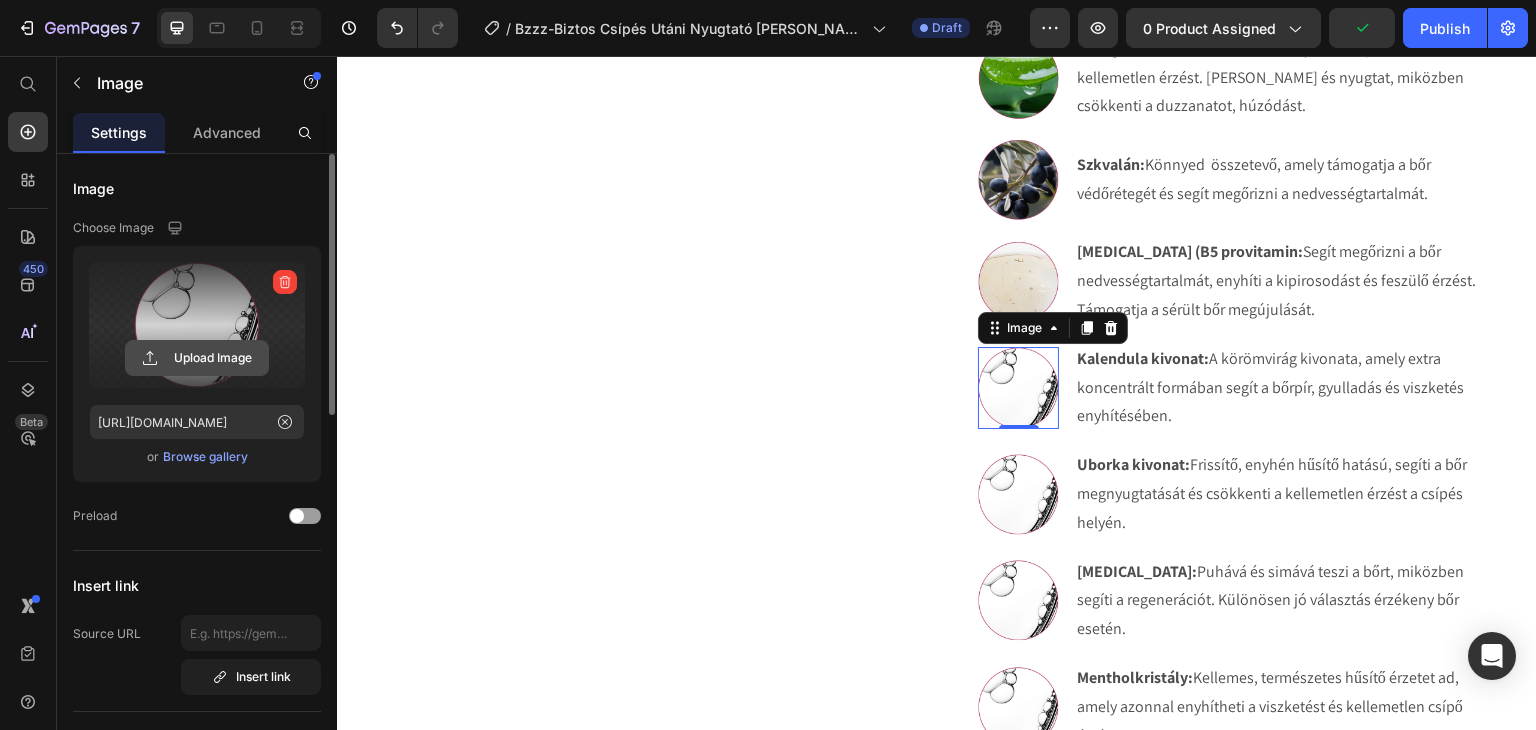 click 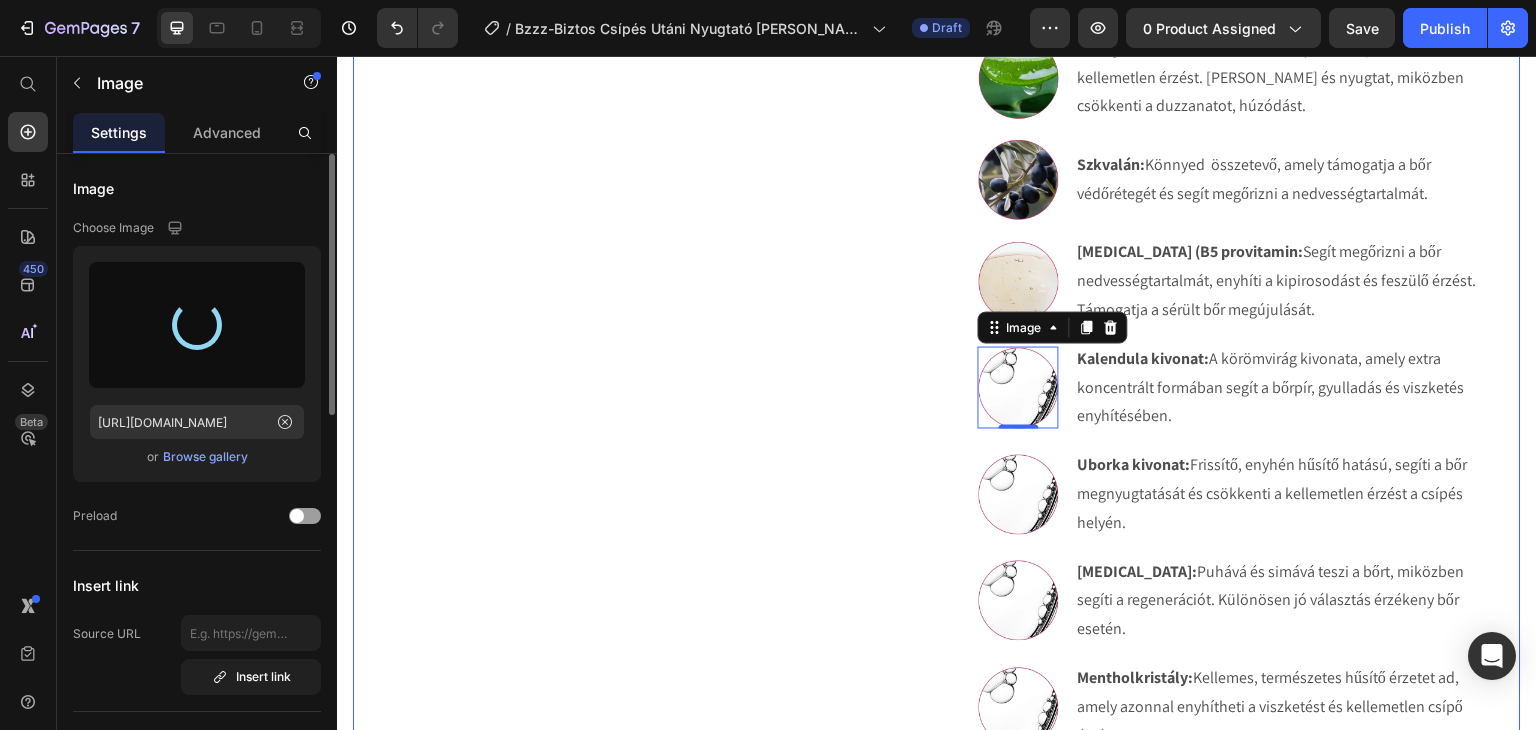 type on "[URL][DOMAIN_NAME]" 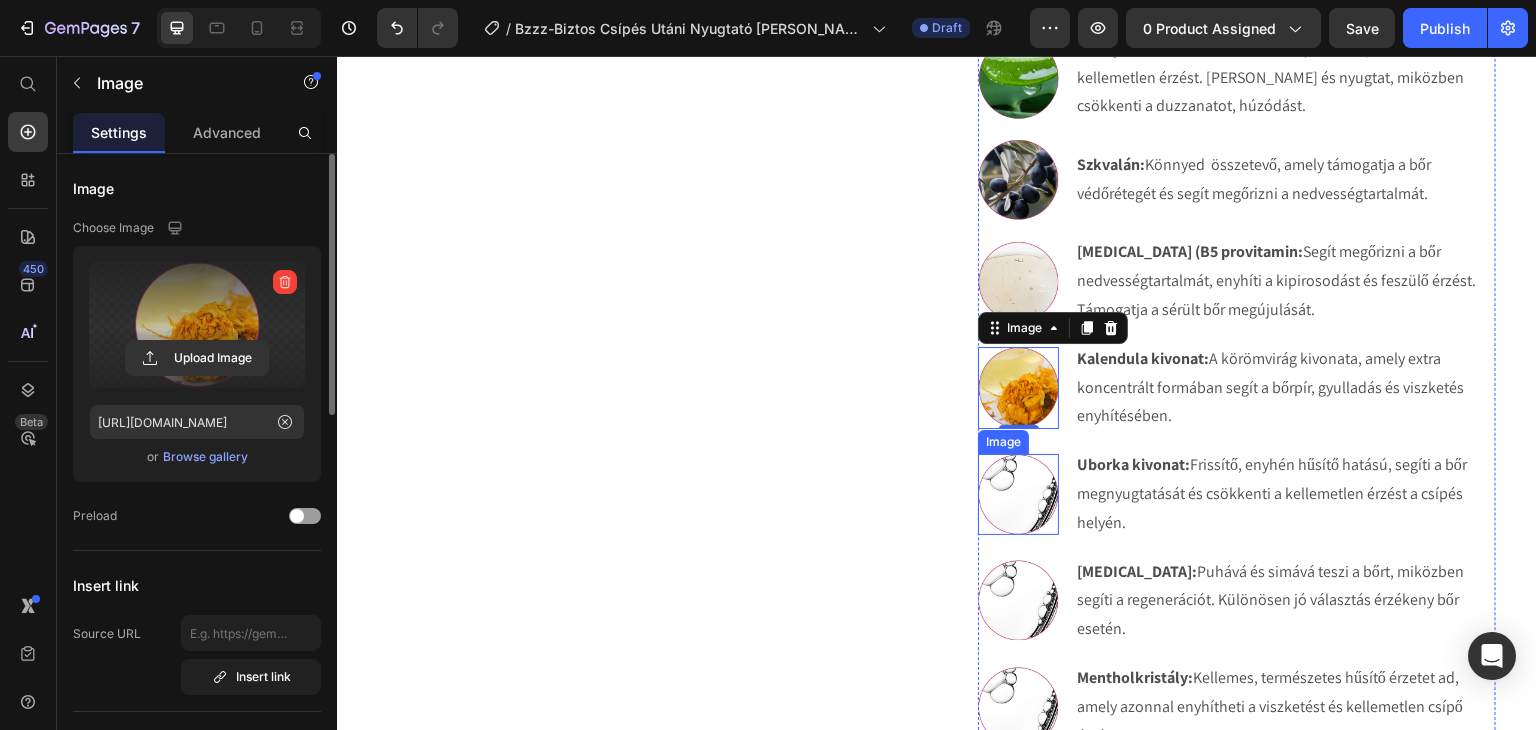 click at bounding box center [1018, 494] 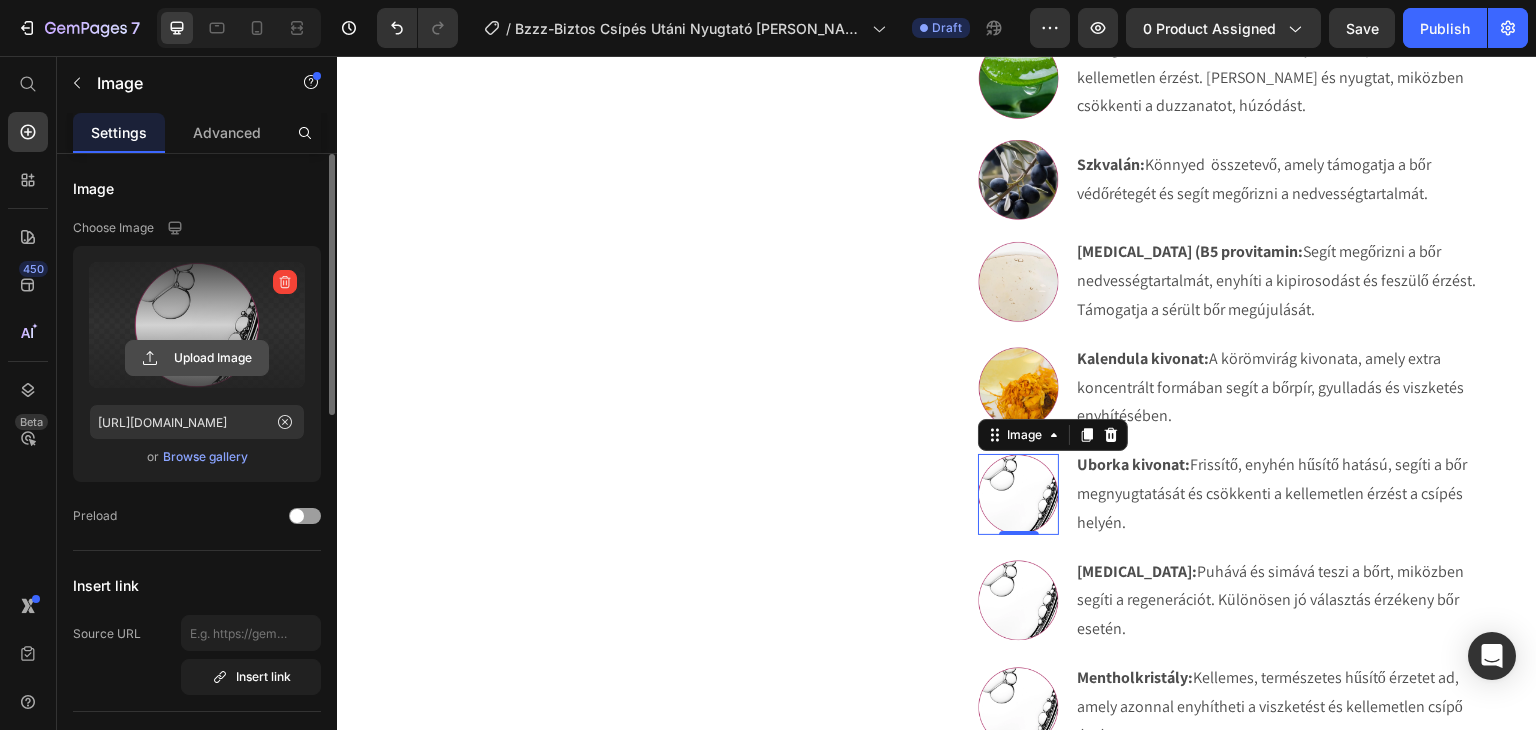 click 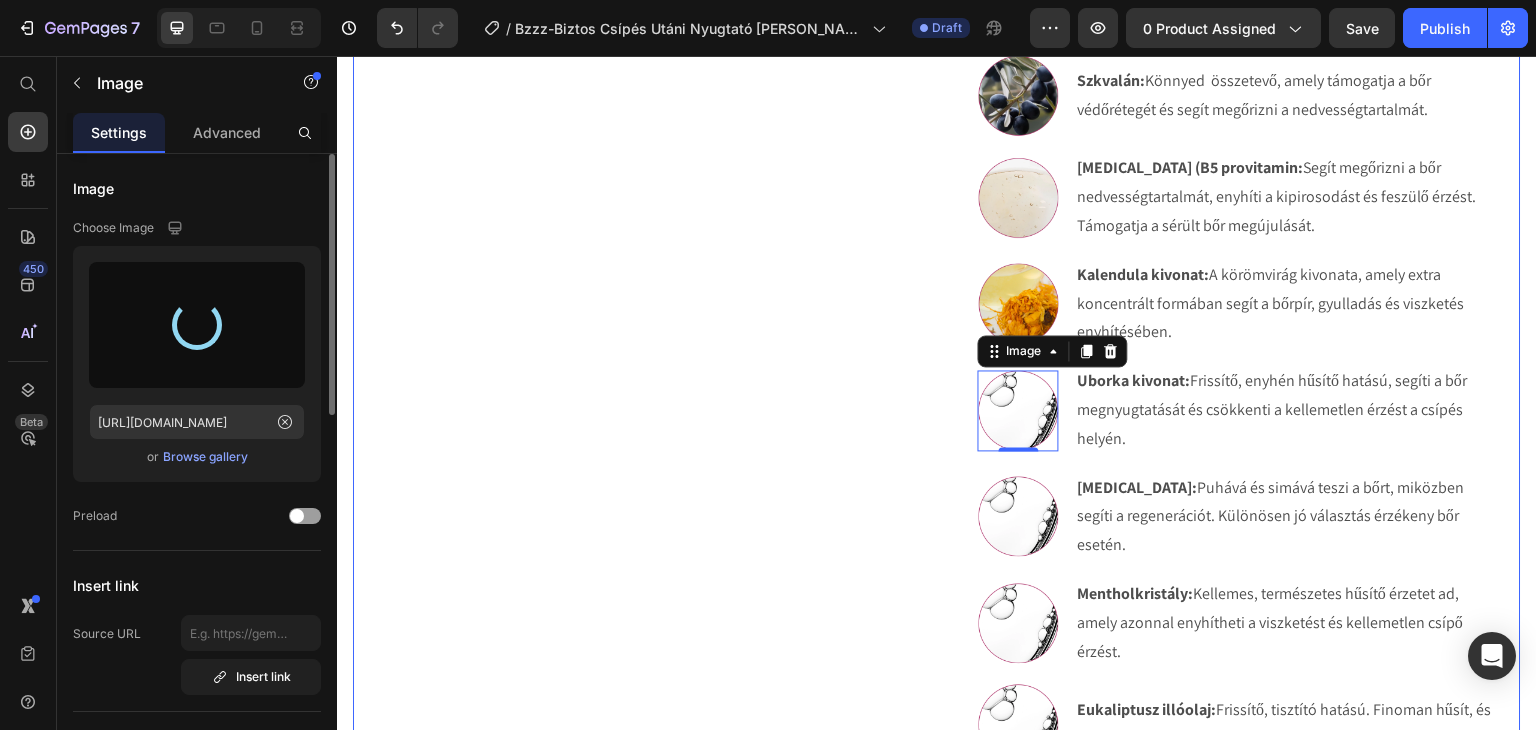 scroll, scrollTop: 1652, scrollLeft: 0, axis: vertical 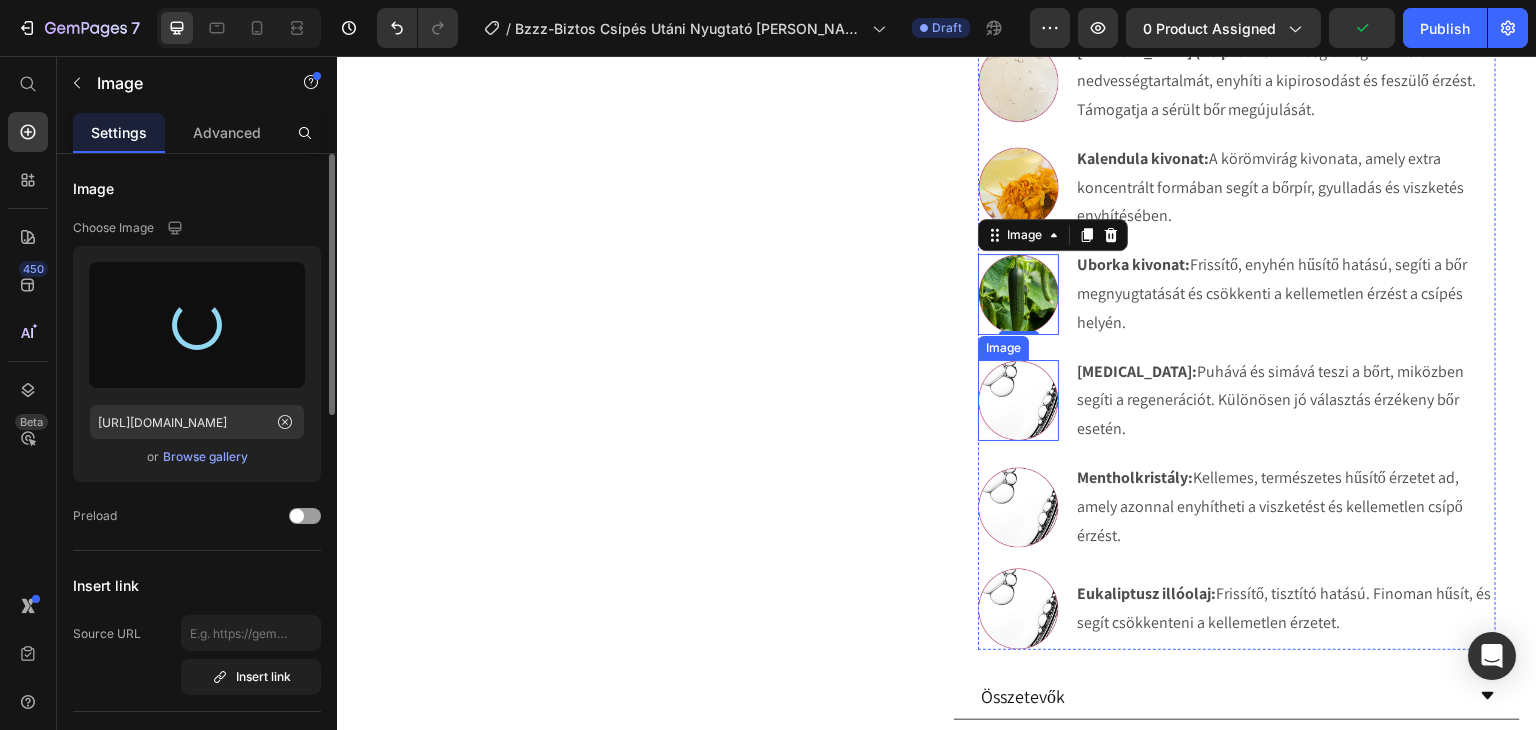 type on "[URL][DOMAIN_NAME]" 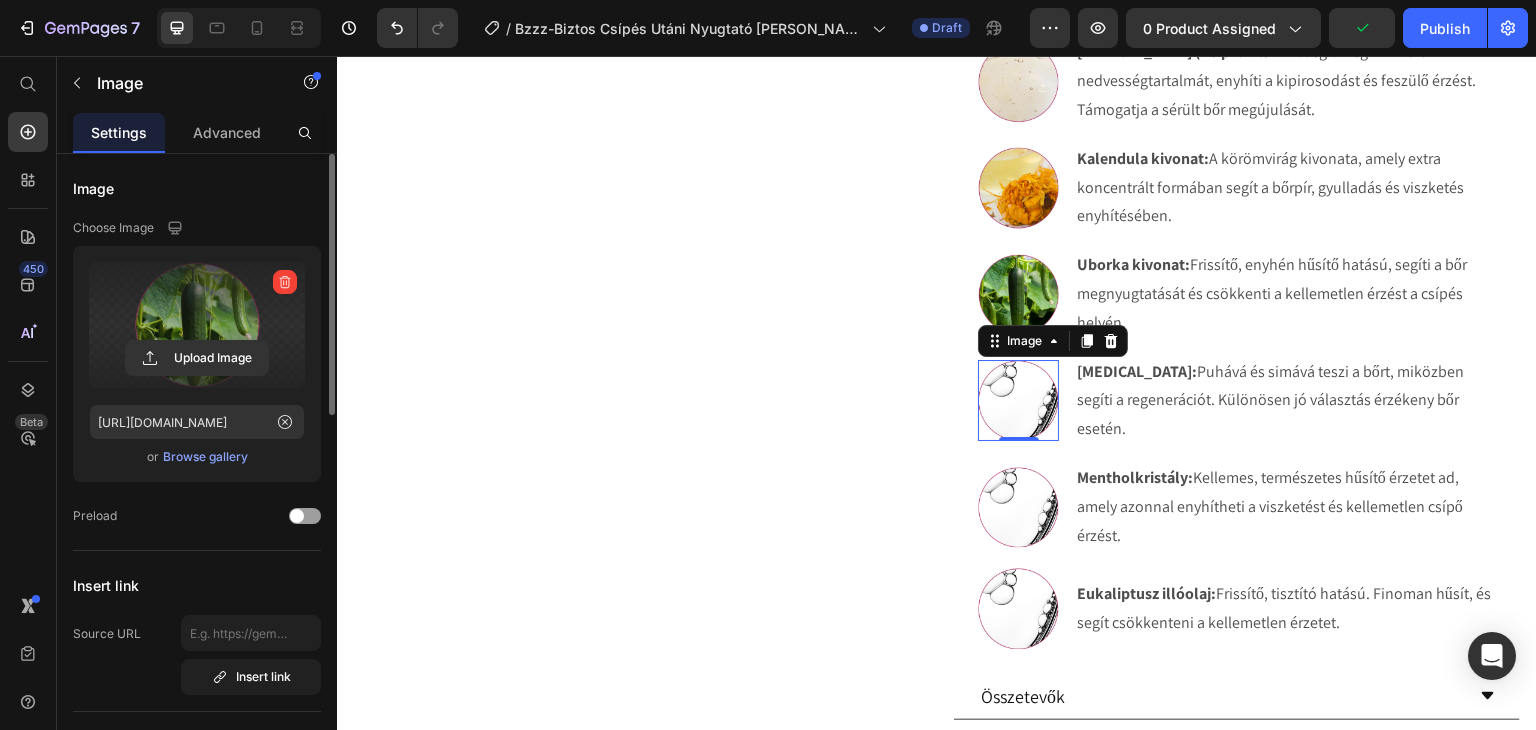 click at bounding box center [1018, 400] 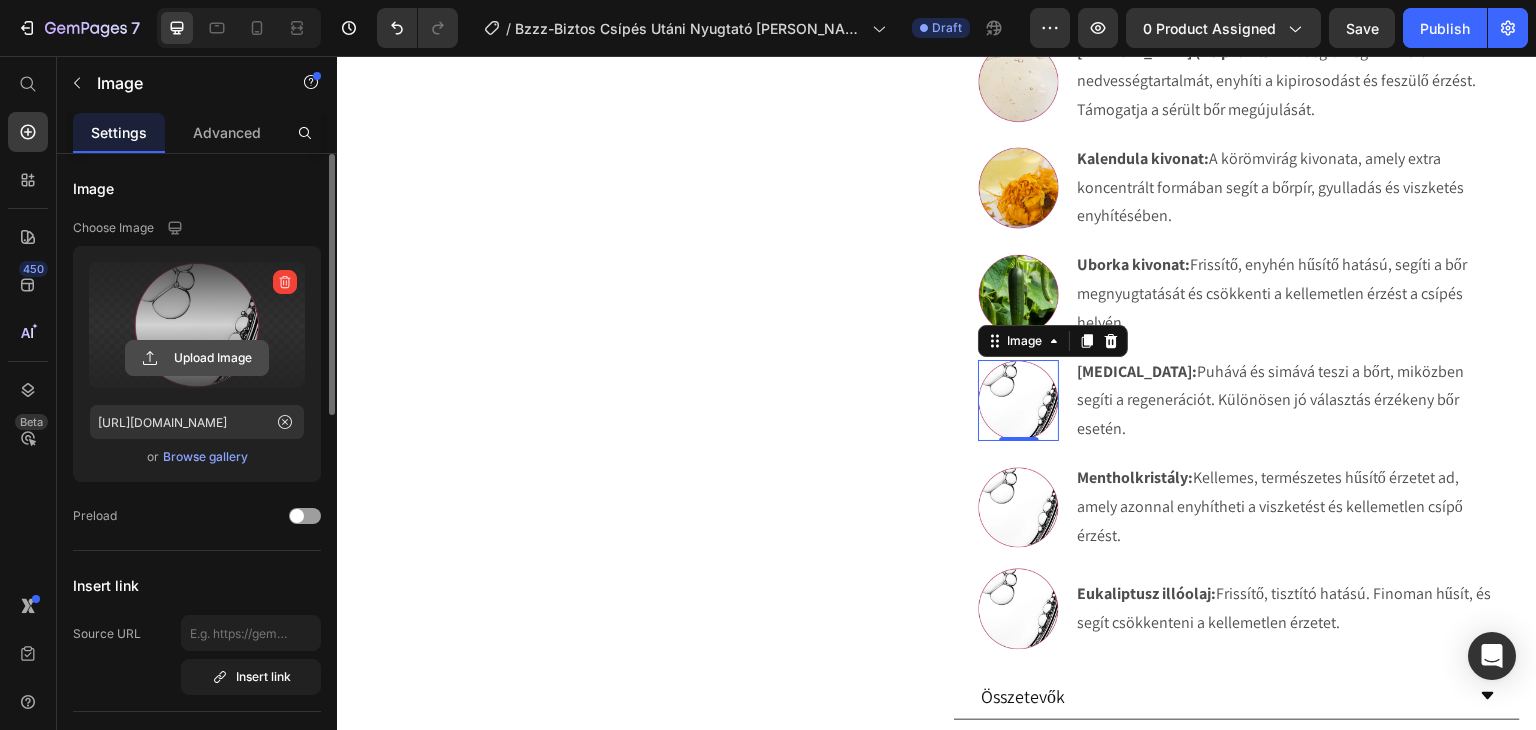 click 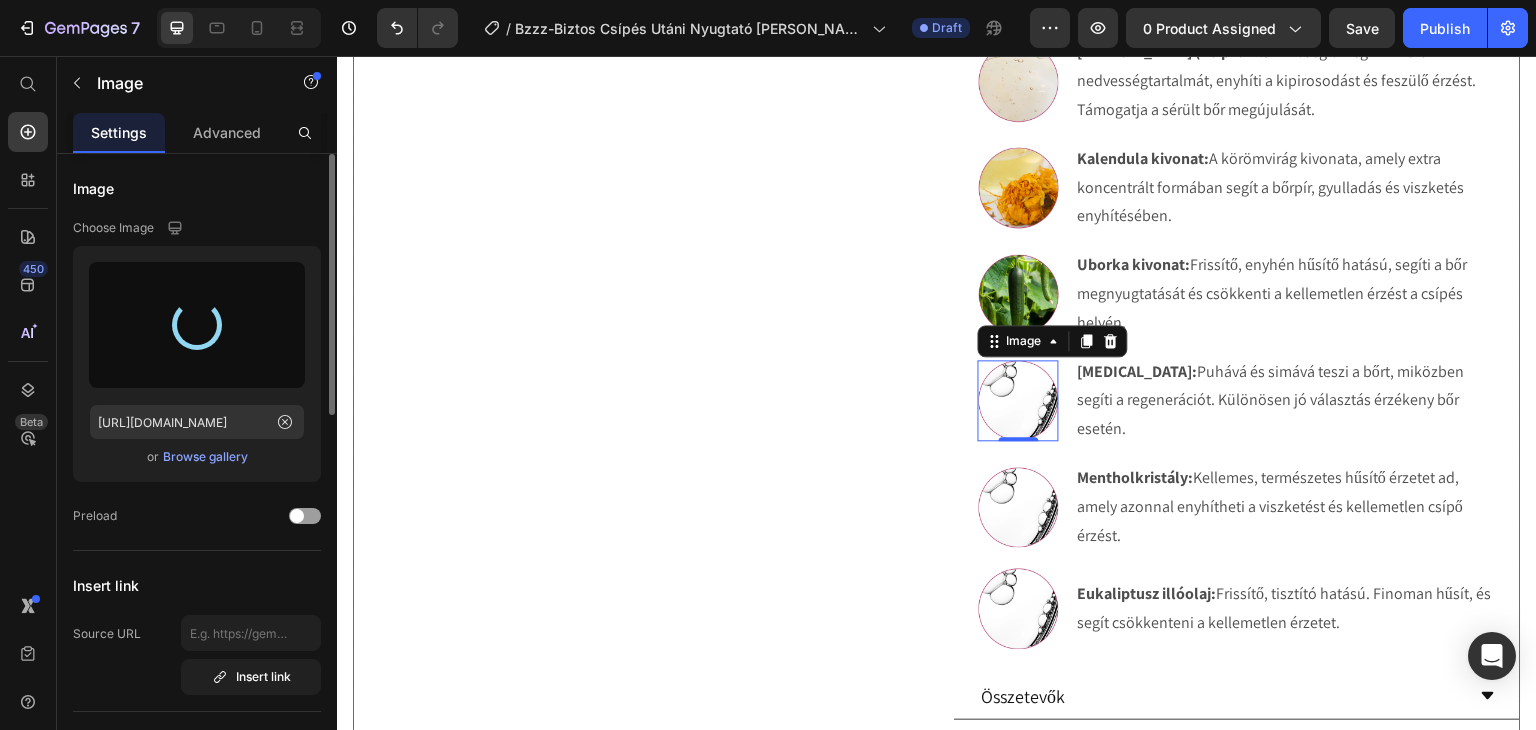 type on "[URL][DOMAIN_NAME]" 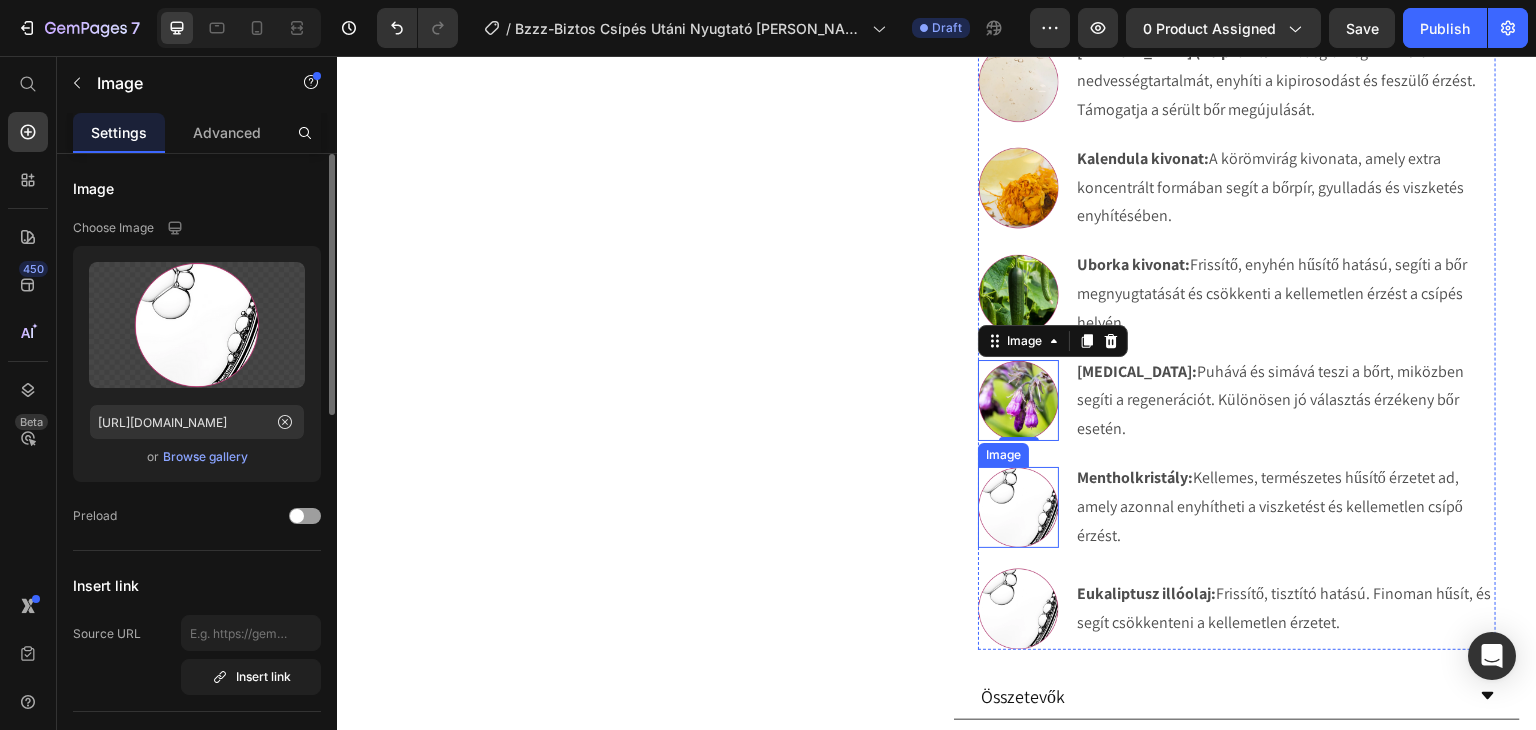 click at bounding box center (1018, 507) 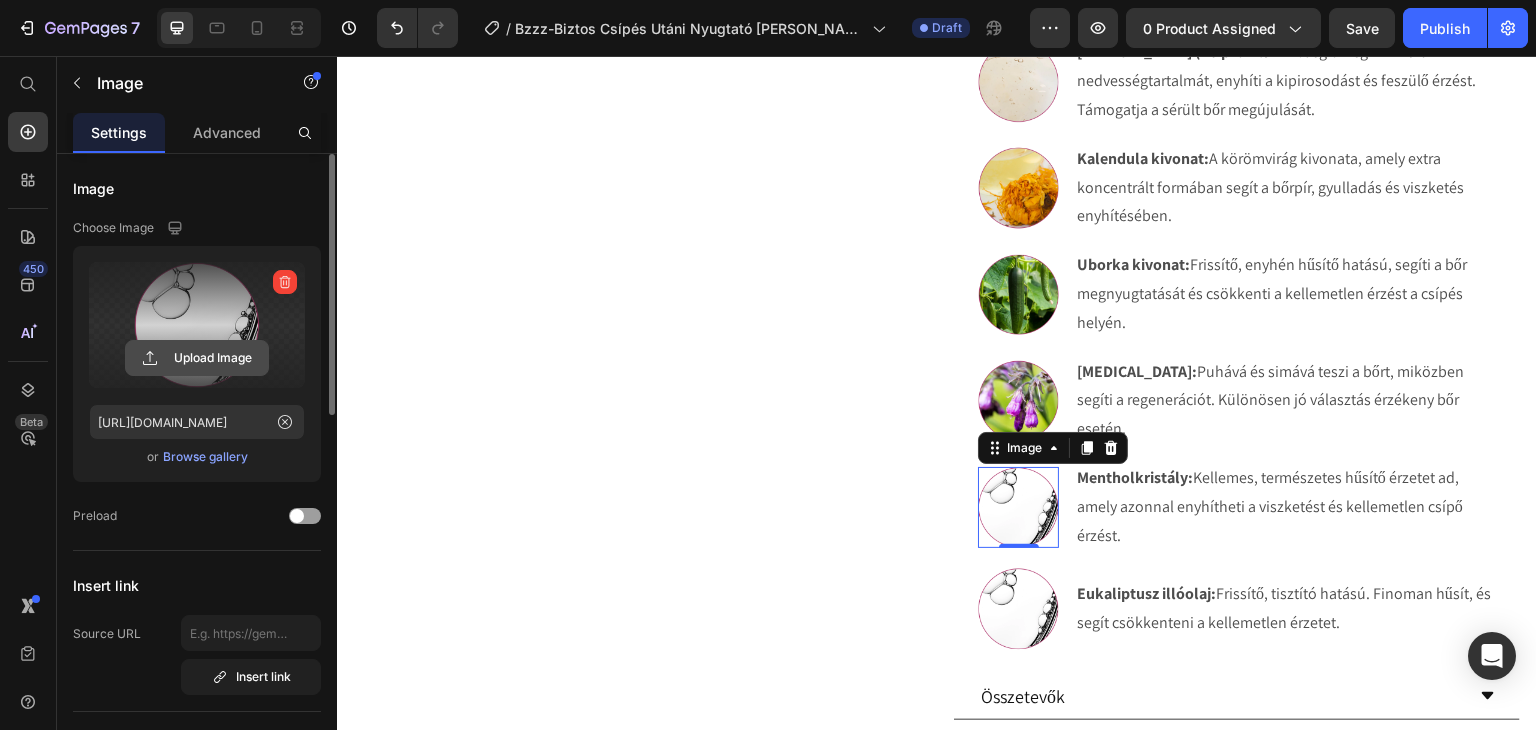 click 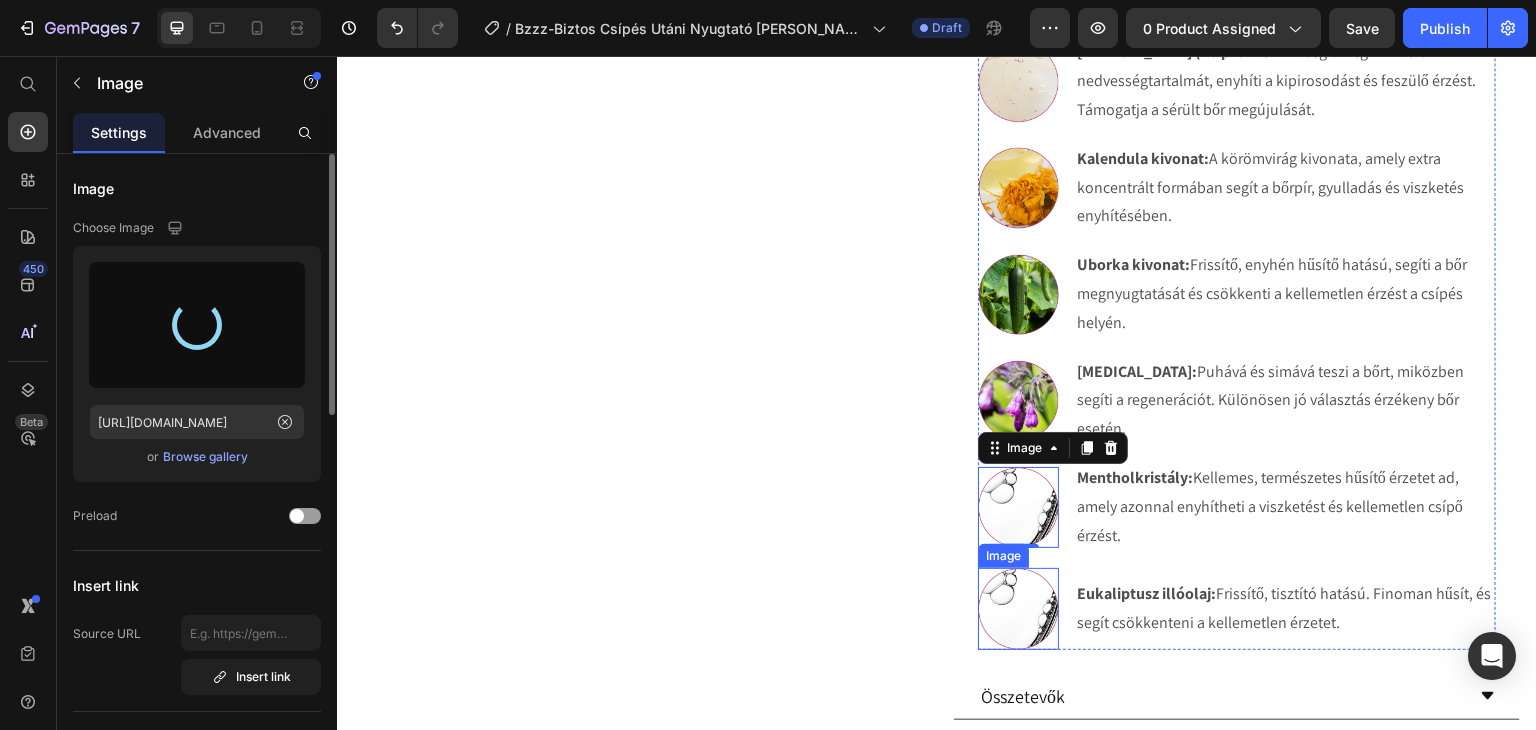 type on "[URL][DOMAIN_NAME]" 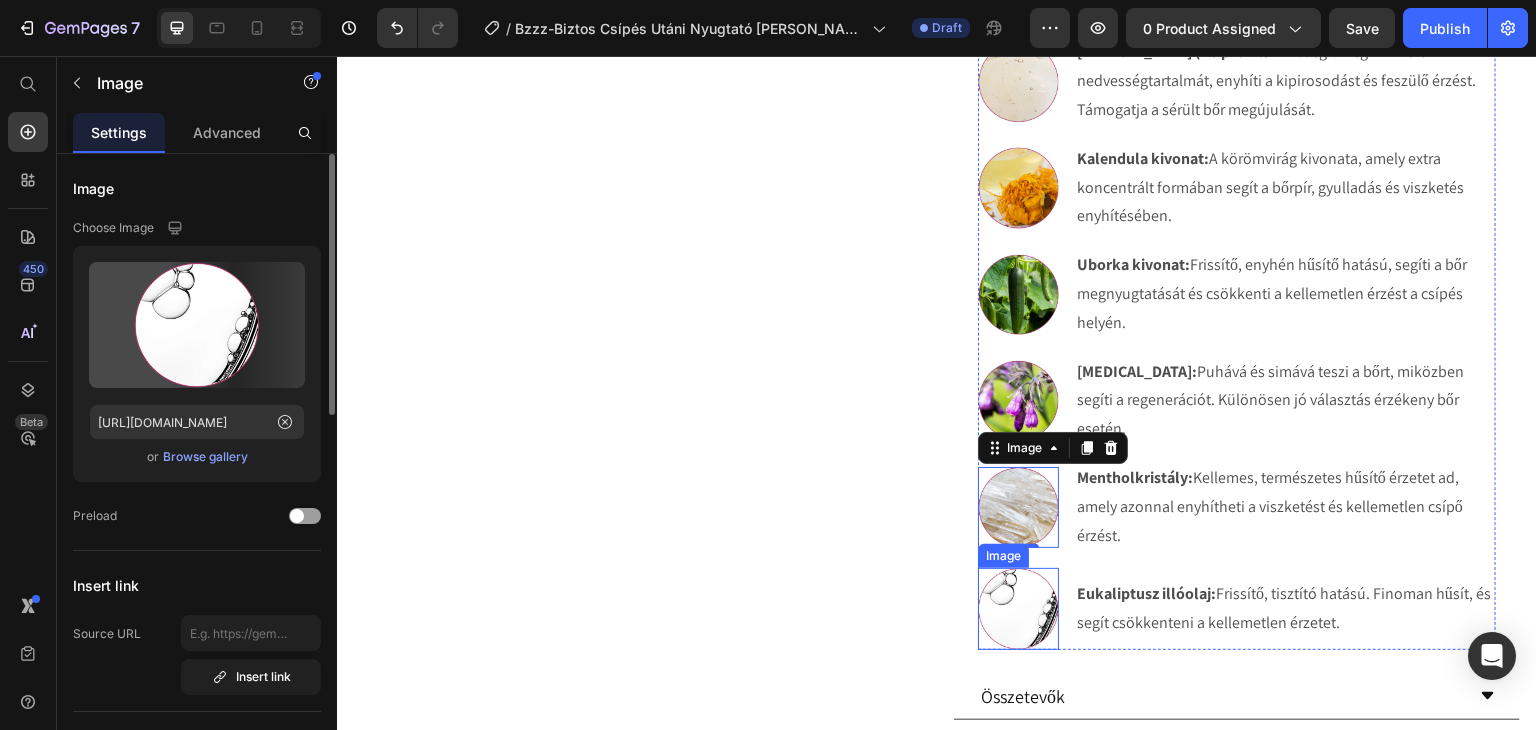 click at bounding box center (1018, 608) 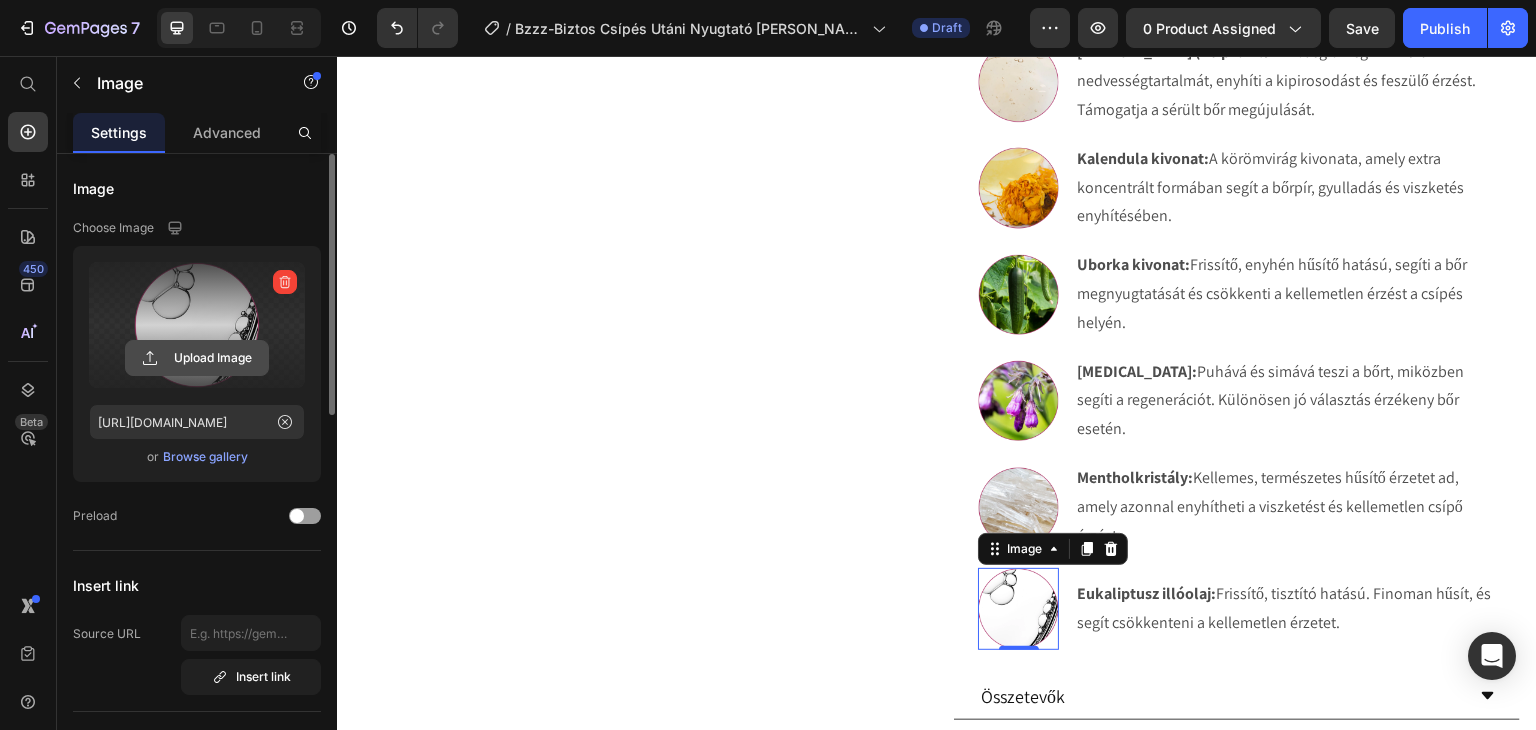 click 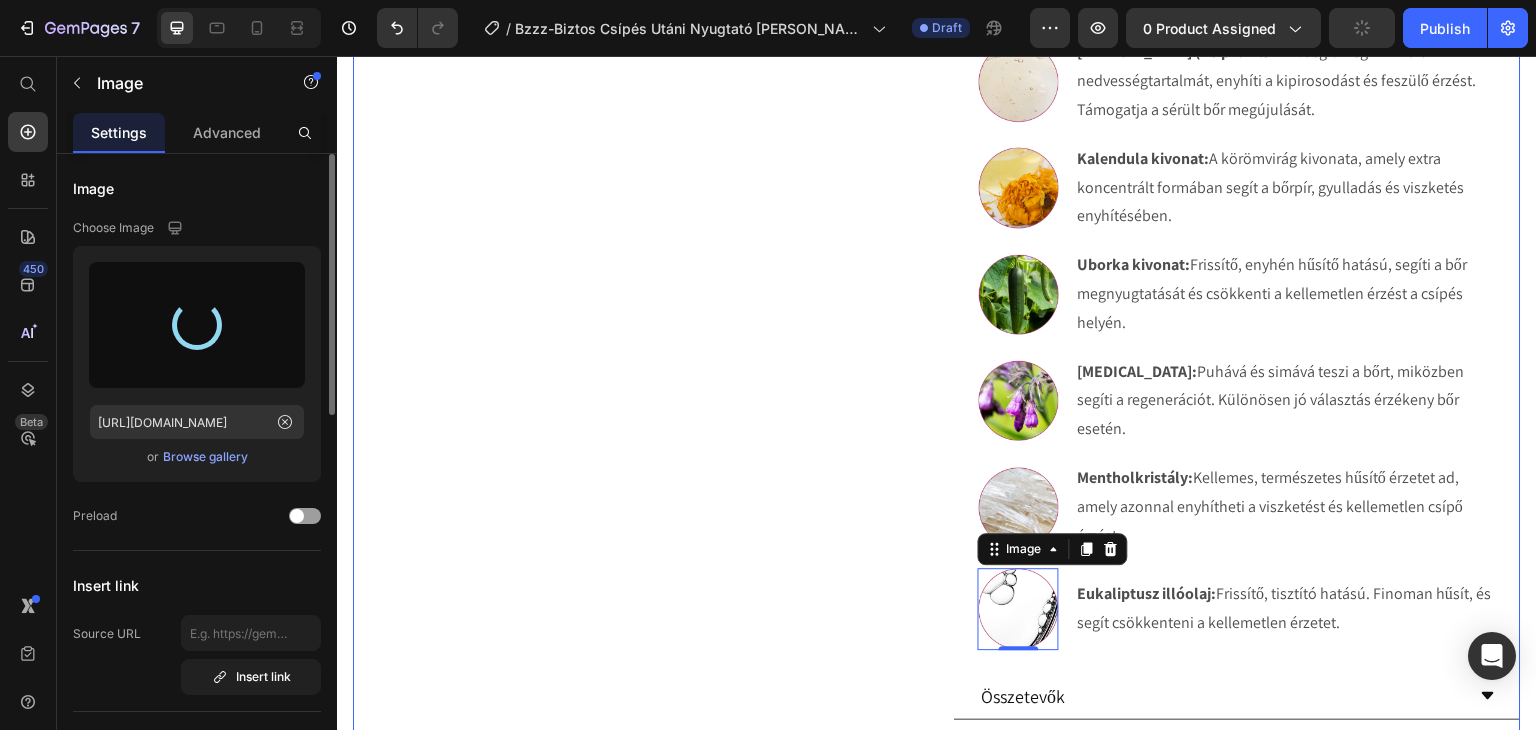 type on "https://cdn.shopify.com/s/files/1/0270/9628/5265/files/gempages_463917519317632081-48b5c06c-da85-4299-aa42-69871db7af29.webp" 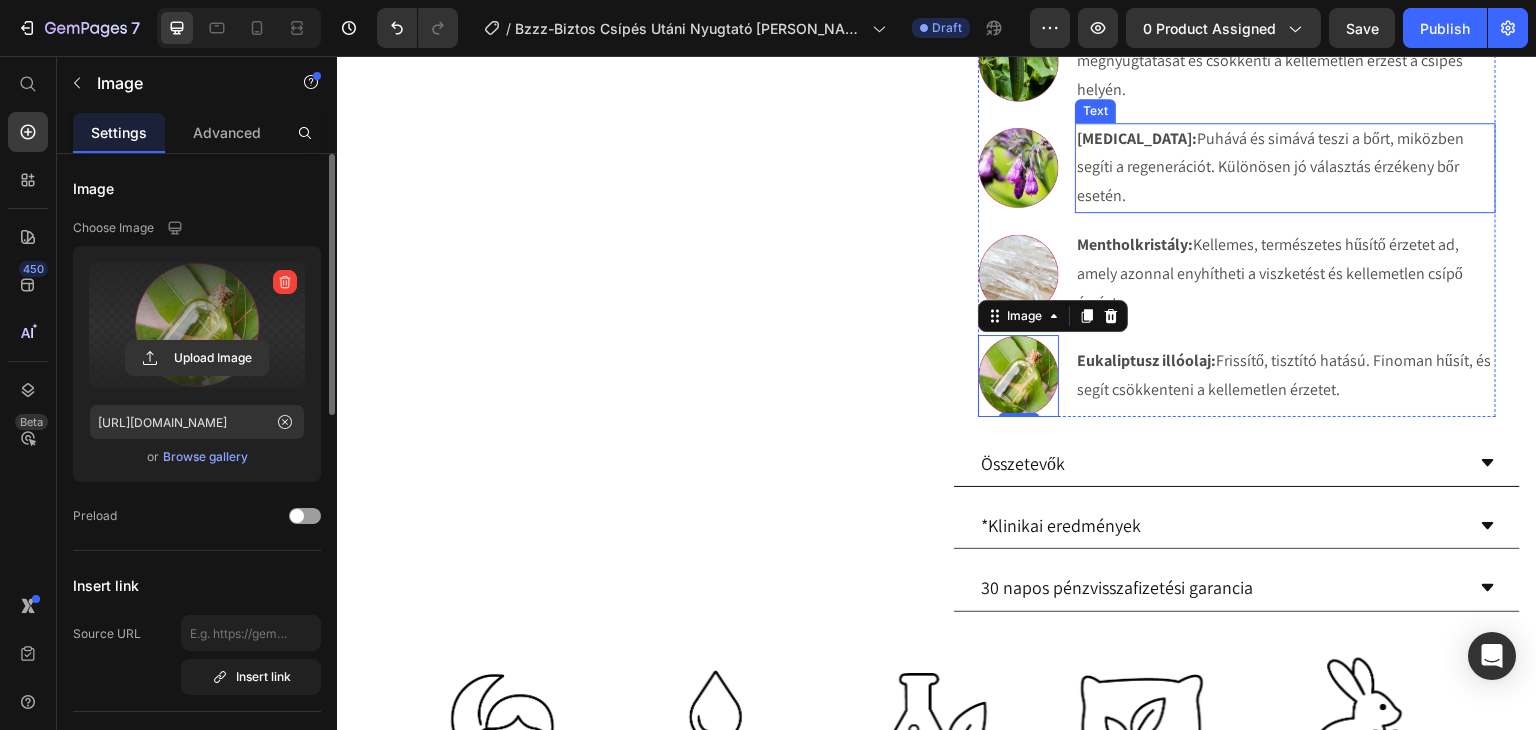 scroll, scrollTop: 1952, scrollLeft: 0, axis: vertical 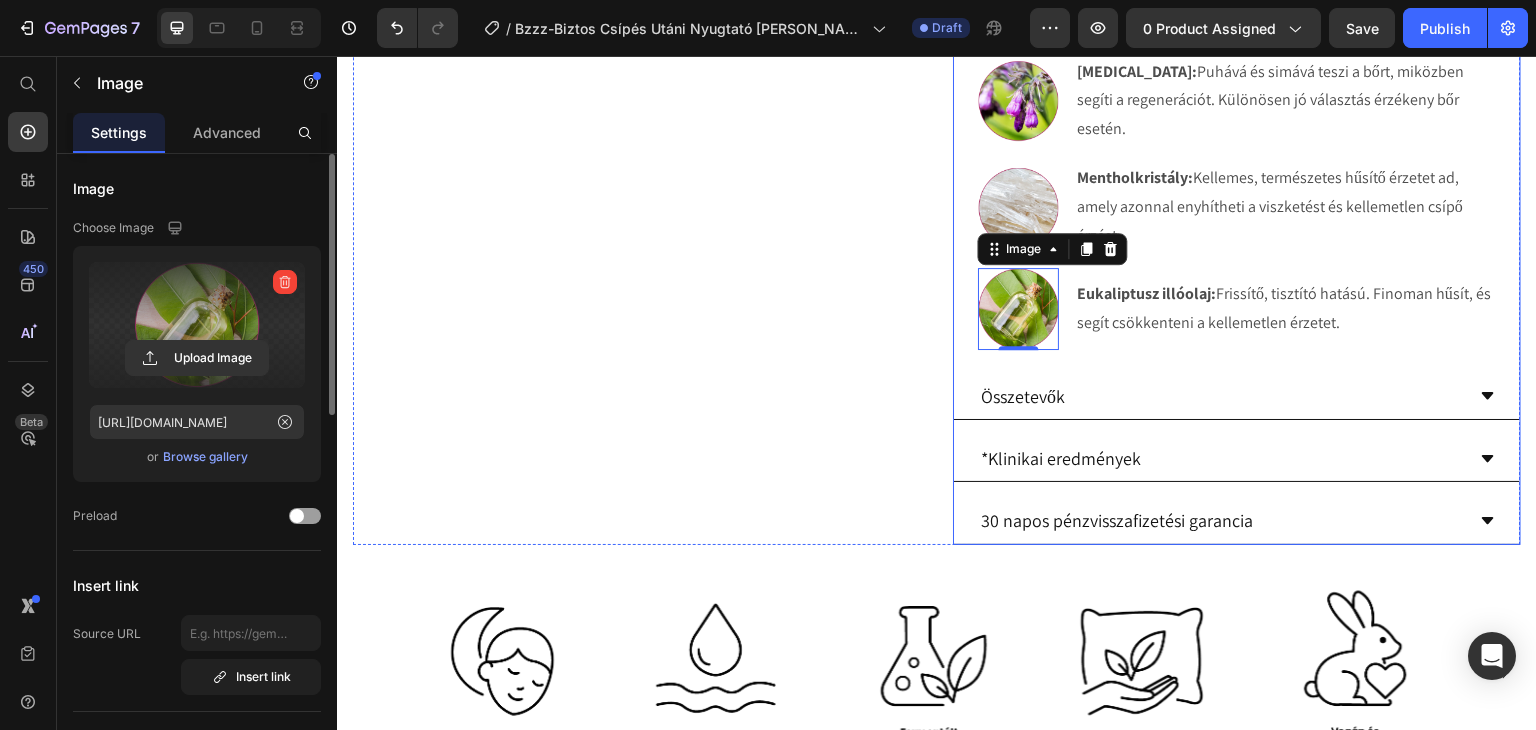 click on "Összetevők" at bounding box center [1221, 396] 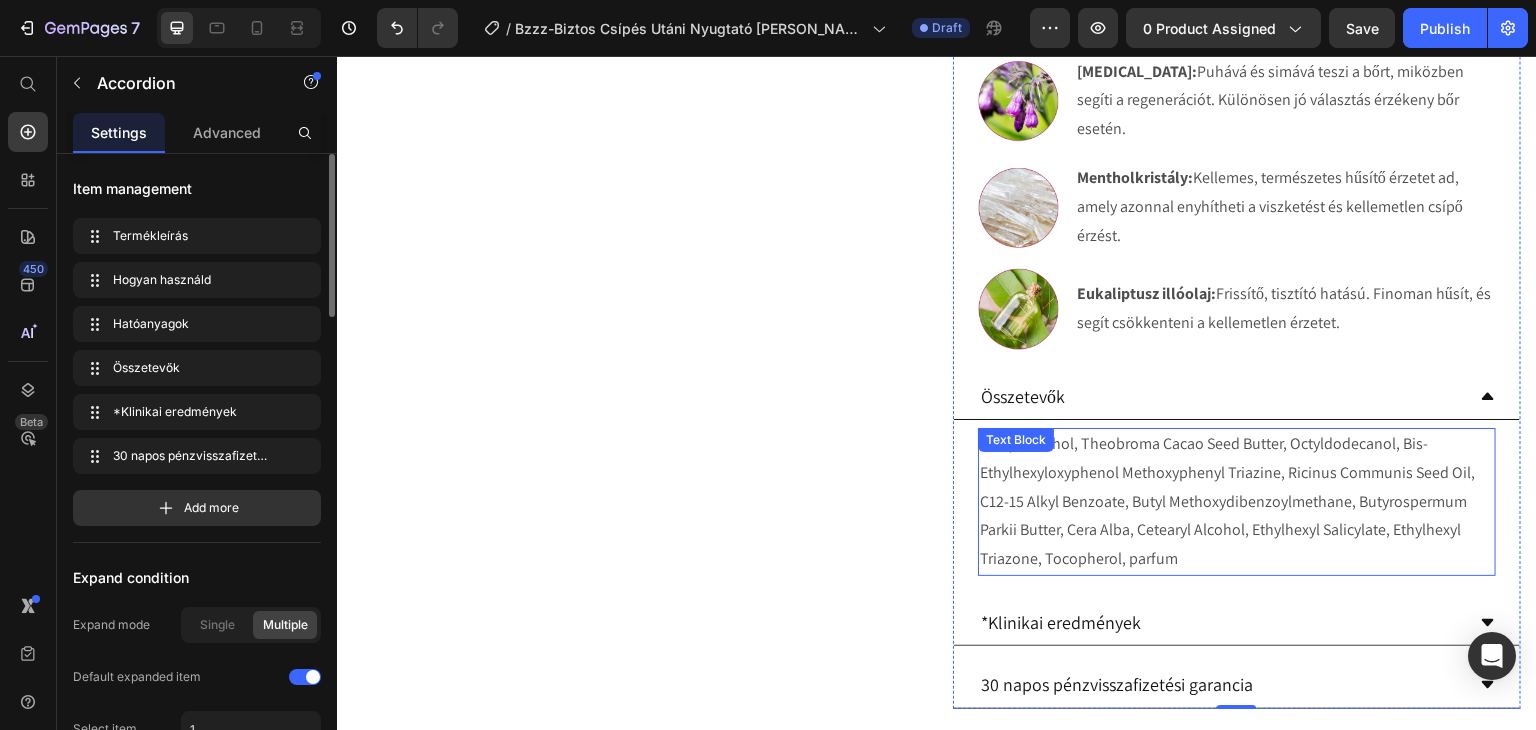 click on "Acetyl Alcohol, Theobroma Cacao Seed Butter, Octyldodecanol, Bis-Ethylhexyloxyphenol Methoxyphenyl Triazine, Ricinus Communis Seed Oil, C12-15 Alkyl Benzoate, Butyl Methoxydibenzoylmethane, Butyrospermum Parkii Butter, Cera Alba, Cetearyl Alcohol, Ethylhexyl Salicylate, Ethylhexyl Triazone, Tocopherol, parfum" at bounding box center (1237, 502) 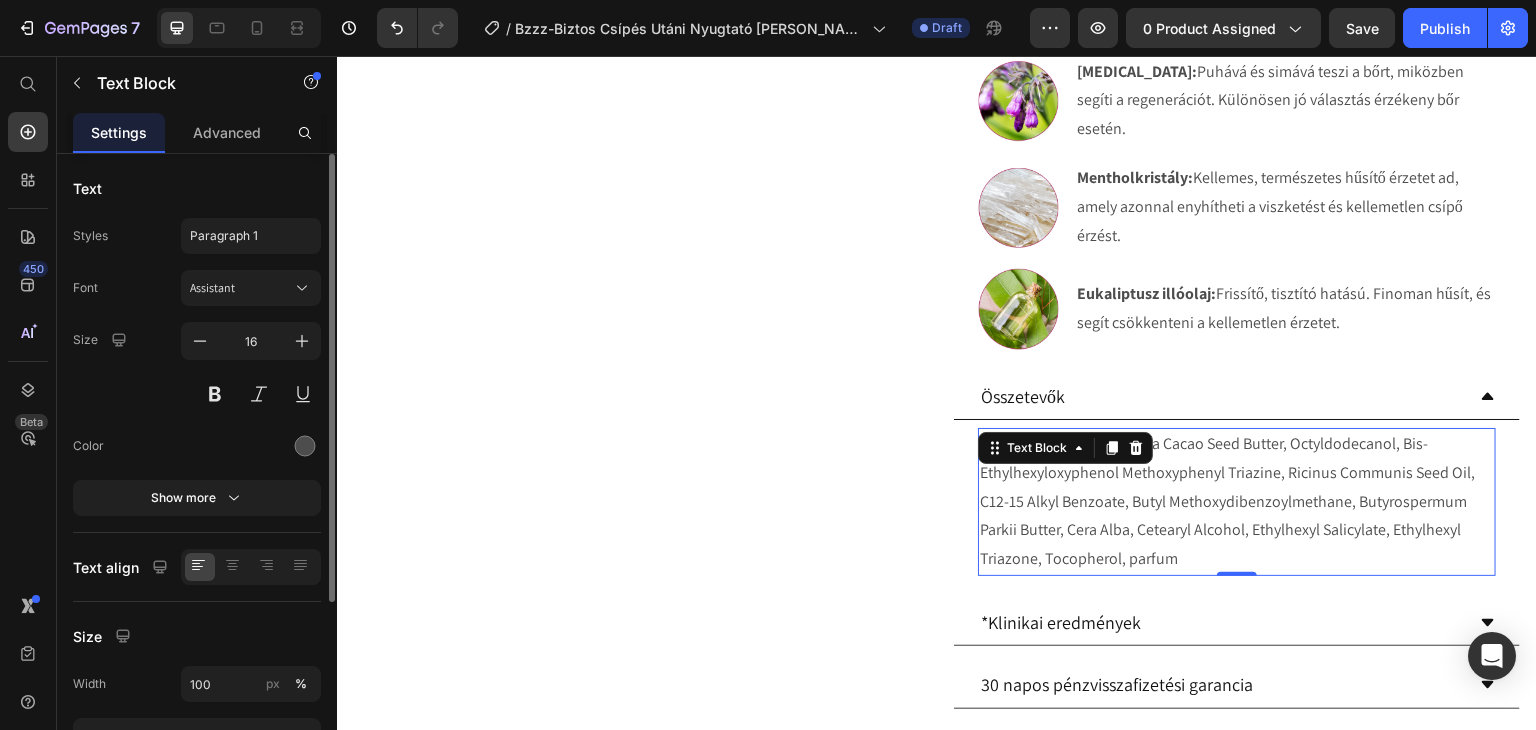 click on "Acetyl Alcohol, Theobroma Cacao Seed Butter, Octyldodecanol, Bis-Ethylhexyloxyphenol Methoxyphenyl Triazine, Ricinus Communis Seed Oil, C12-15 Alkyl Benzoate, Butyl Methoxydibenzoylmethane, Butyrospermum Parkii Butter, Cera Alba, Cetearyl Alcohol, Ethylhexyl Salicylate, Ethylhexyl Triazone, Tocopherol, parfum" at bounding box center (1237, 502) 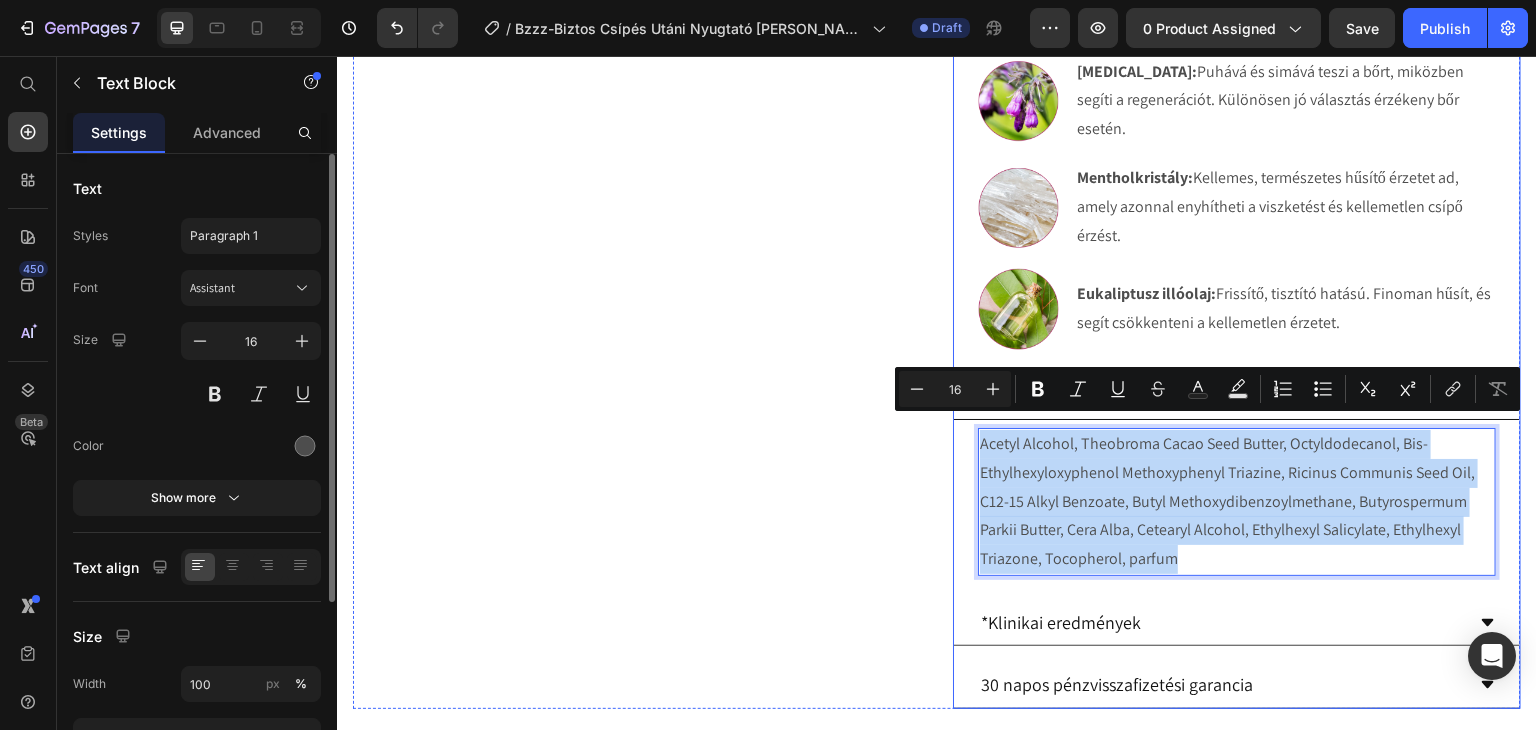 drag, startPoint x: 1187, startPoint y: 542, endPoint x: 964, endPoint y: 436, distance: 246.91092 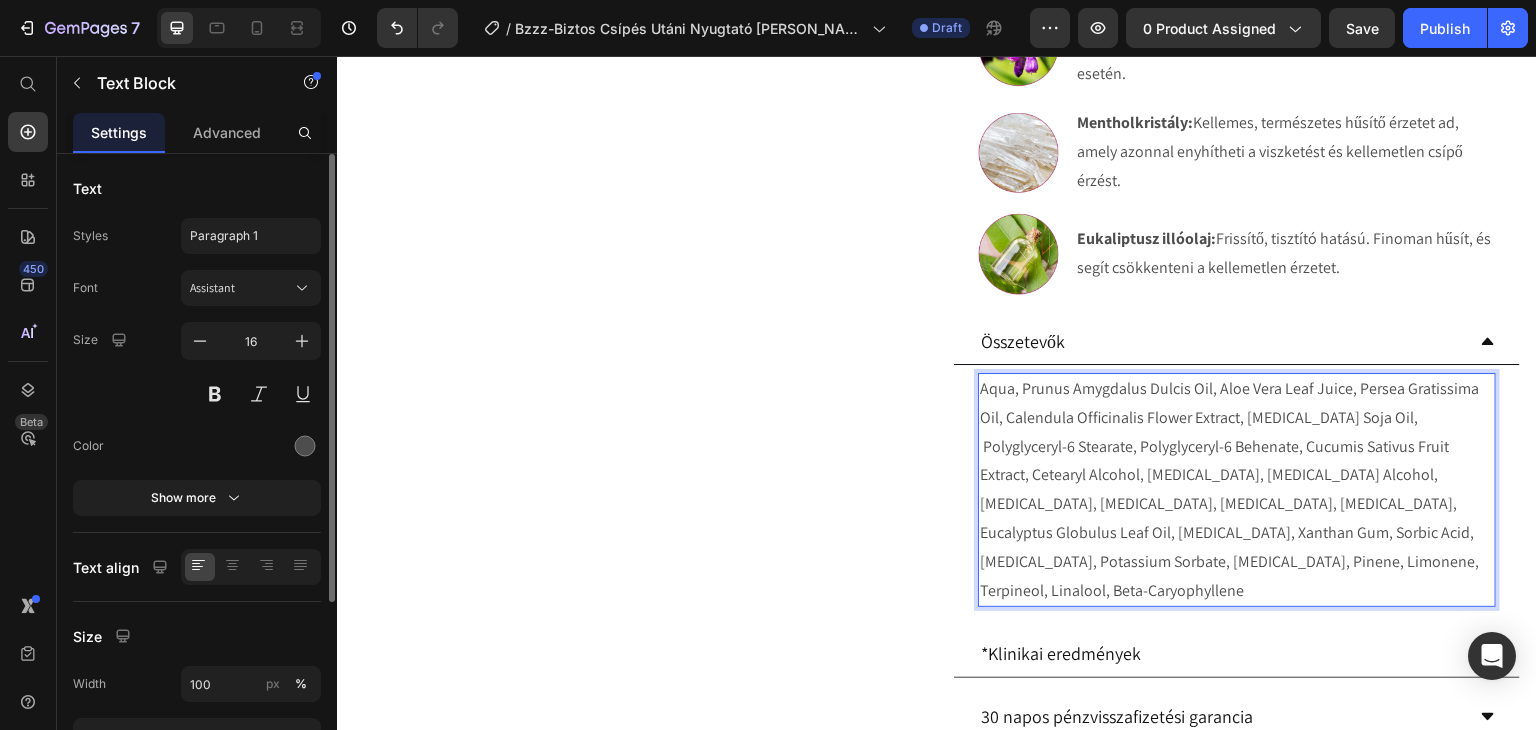 scroll, scrollTop: 2052, scrollLeft: 0, axis: vertical 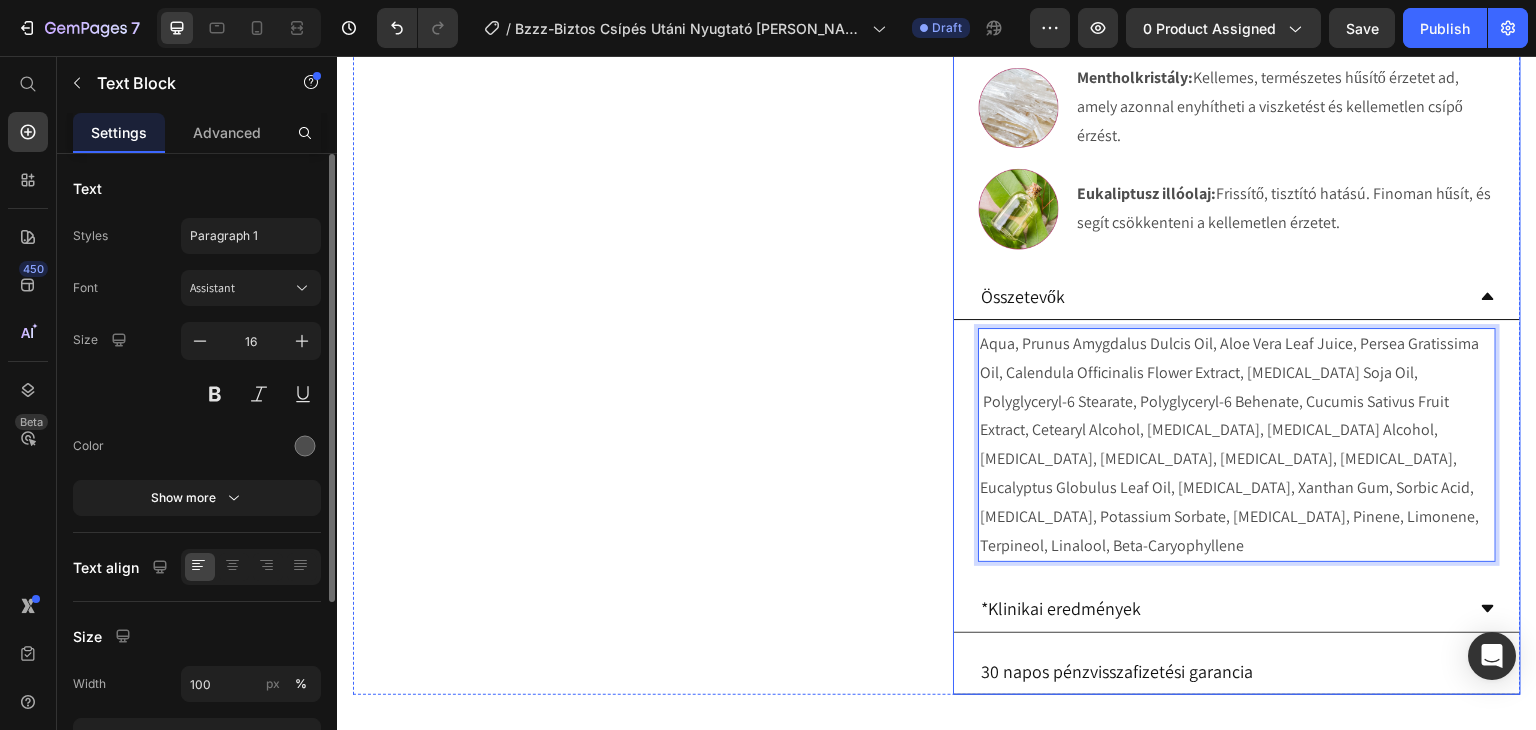 click on "30 napos pénzvisszafizetési garancia" at bounding box center (1221, 671) 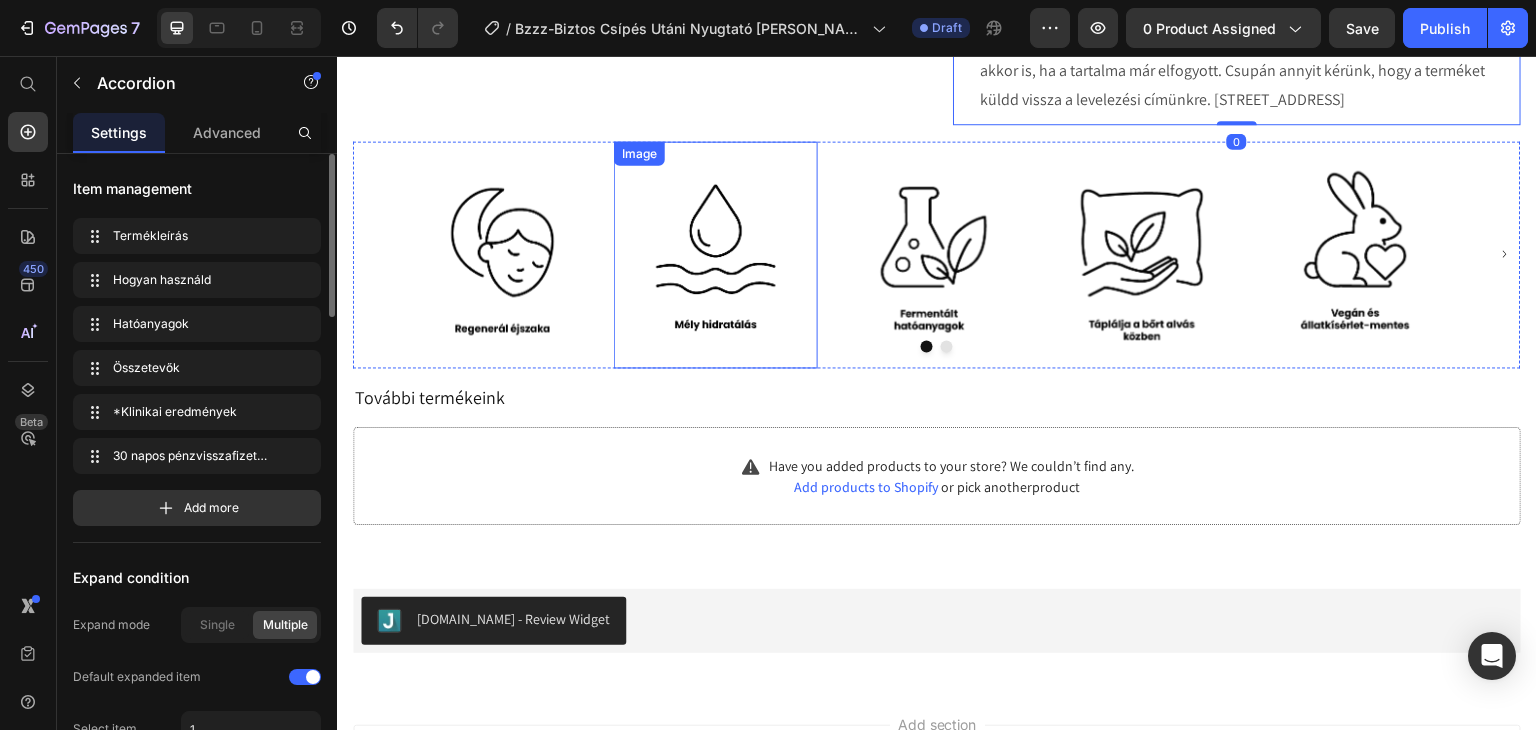 scroll, scrollTop: 2852, scrollLeft: 0, axis: vertical 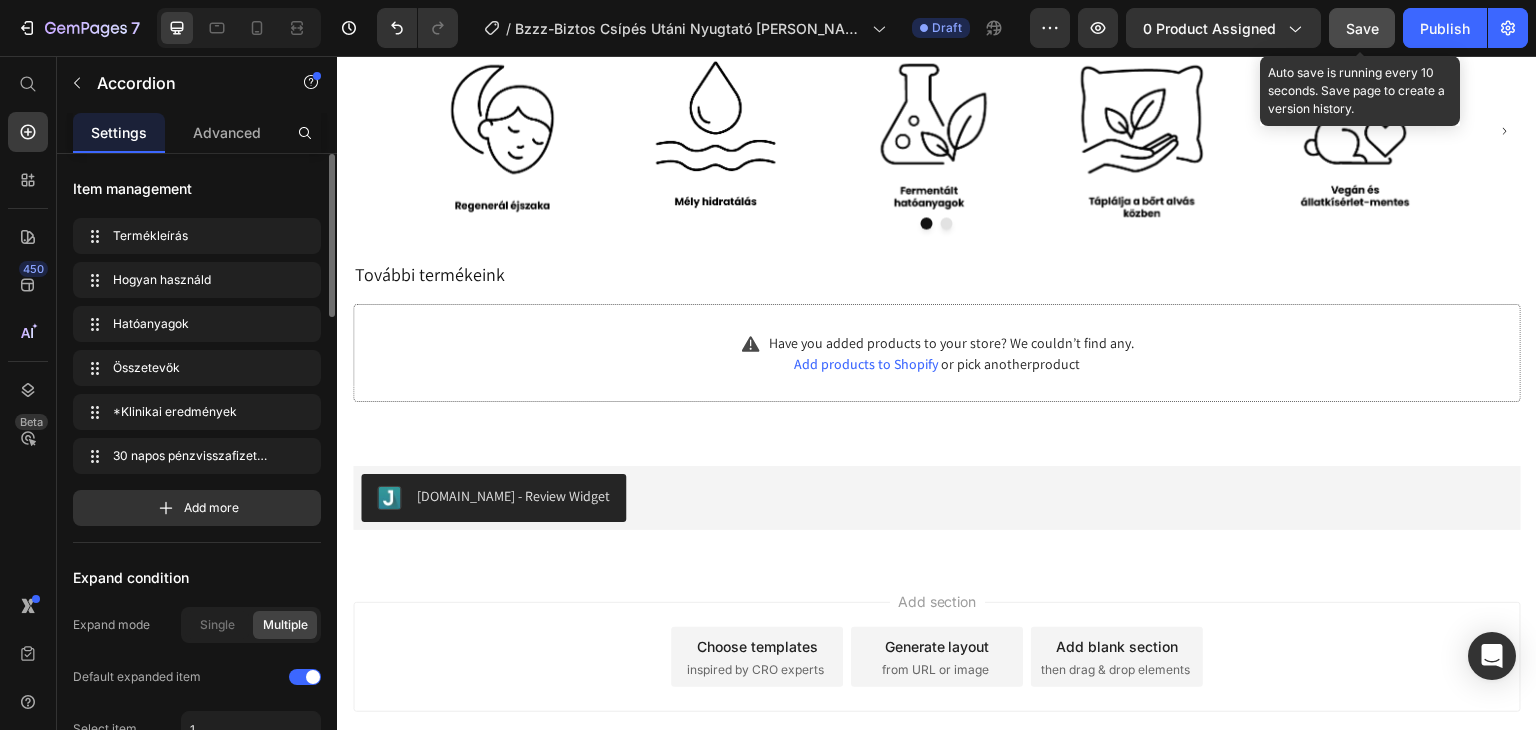 click on "Save" 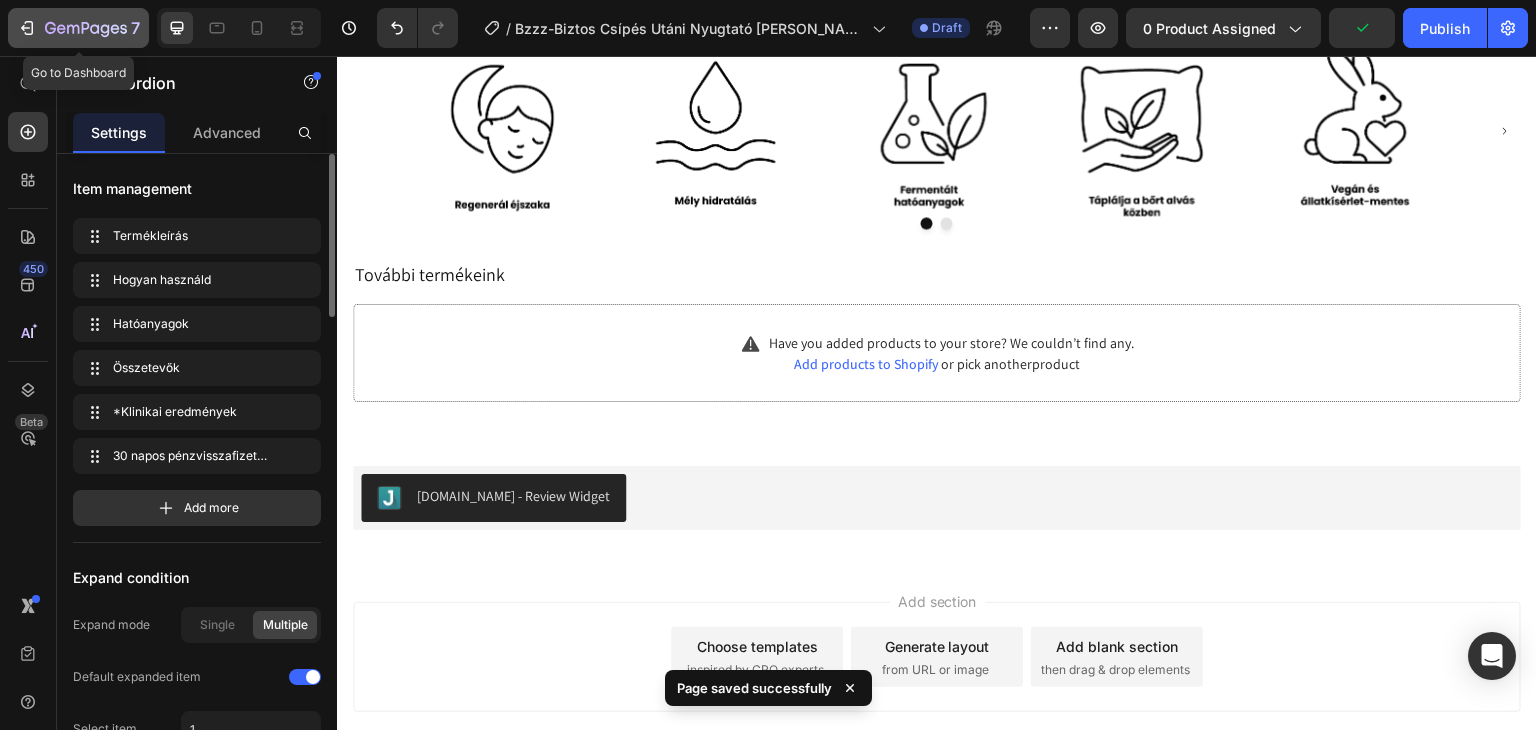 click on "7" 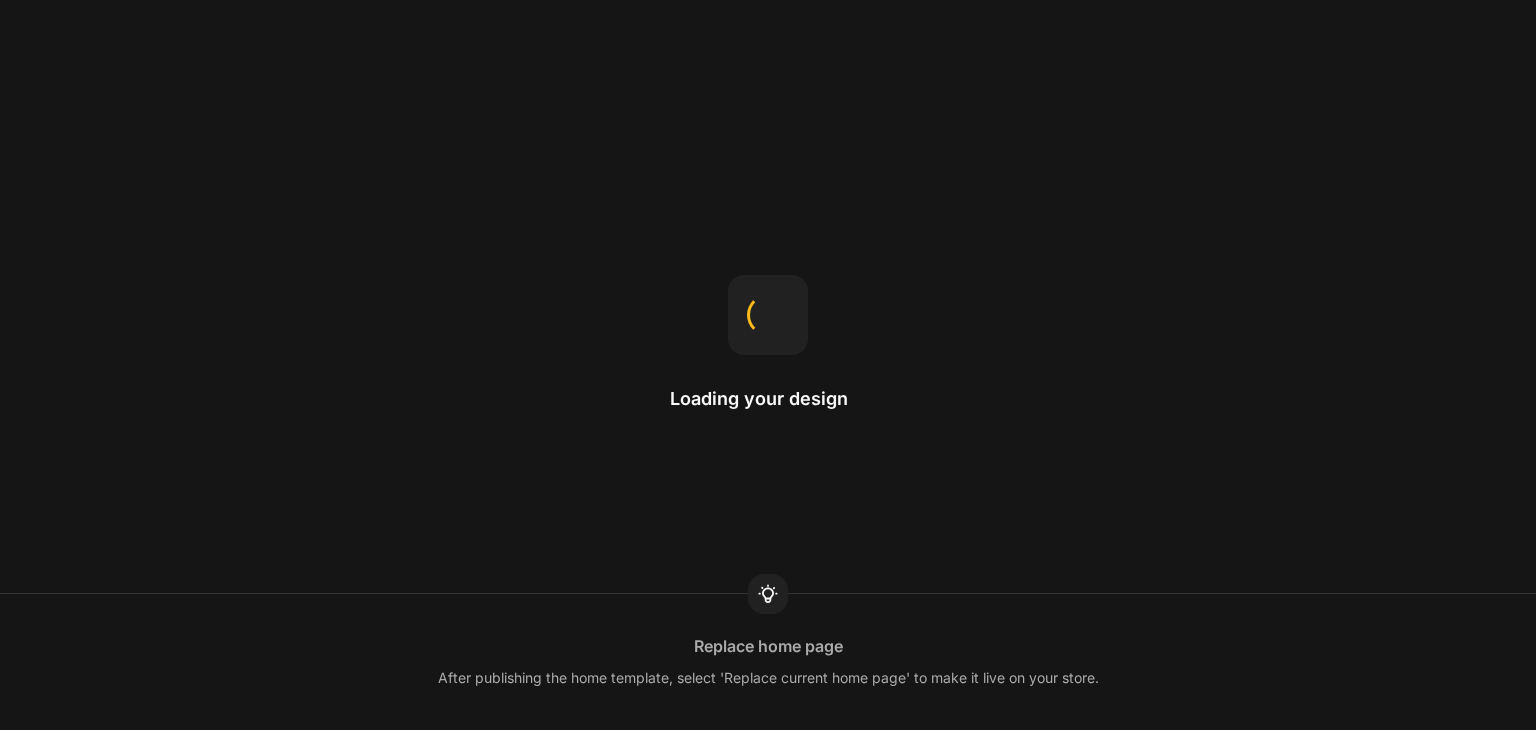 scroll, scrollTop: 0, scrollLeft: 0, axis: both 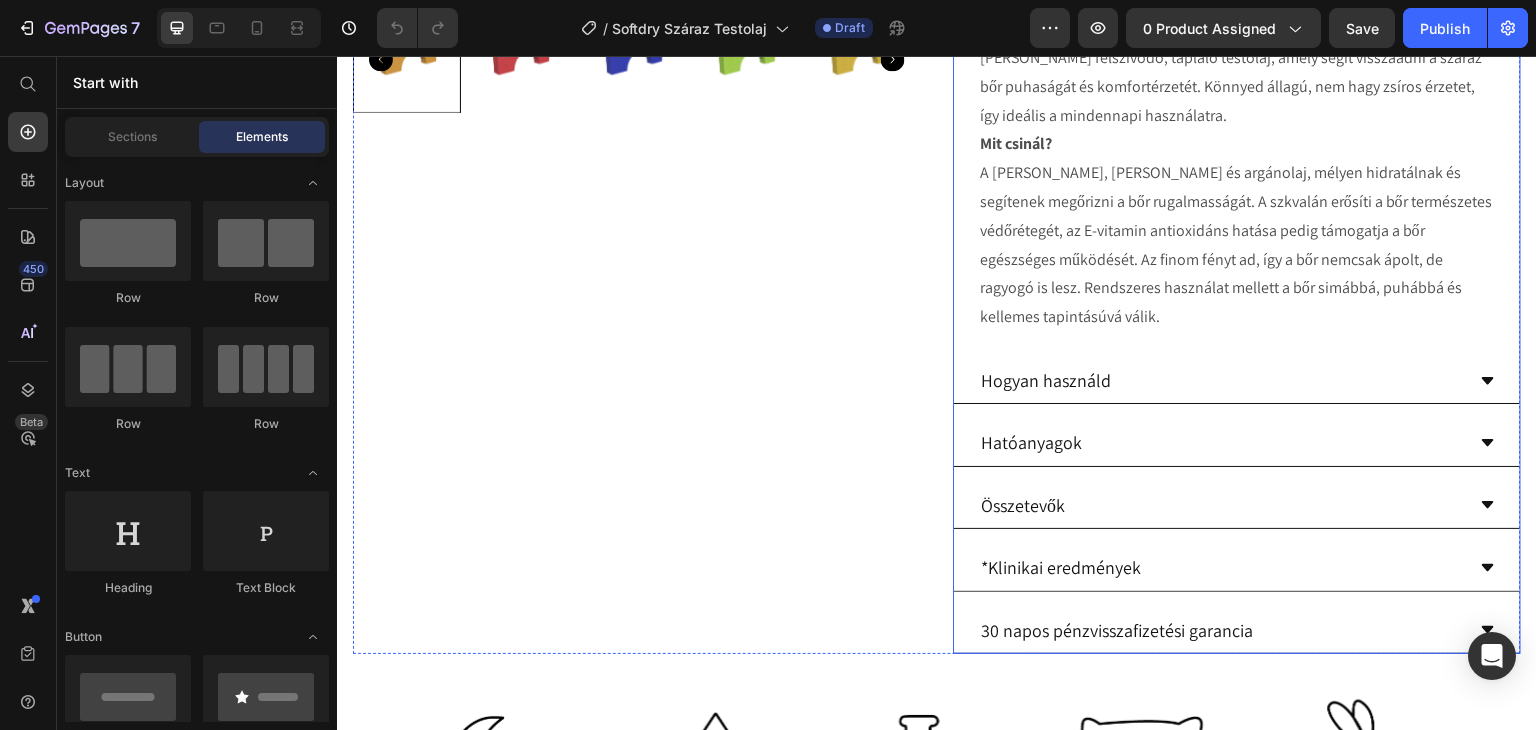 click on "Hatóanyagok" at bounding box center (1221, 442) 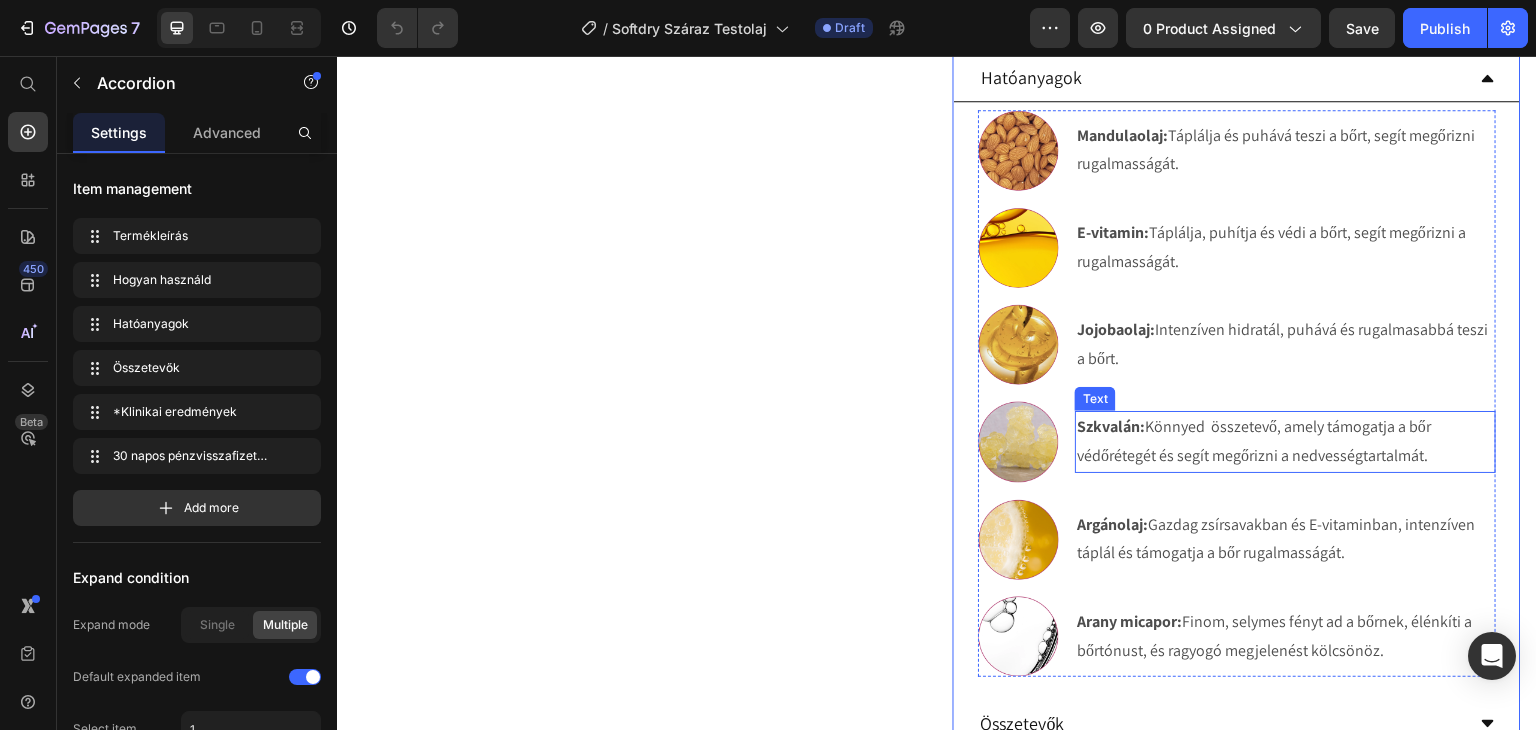 scroll, scrollTop: 1100, scrollLeft: 0, axis: vertical 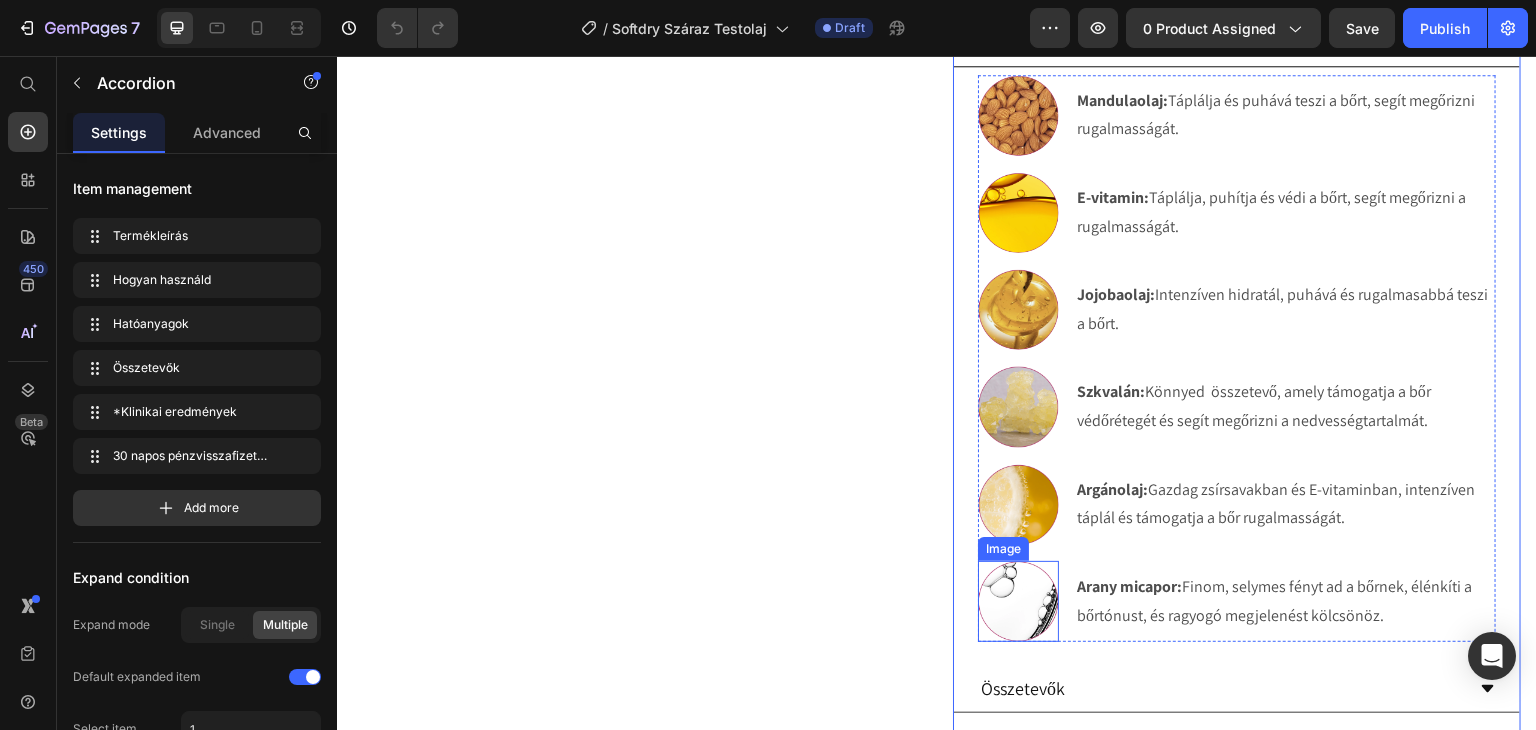 click at bounding box center (1018, 601) 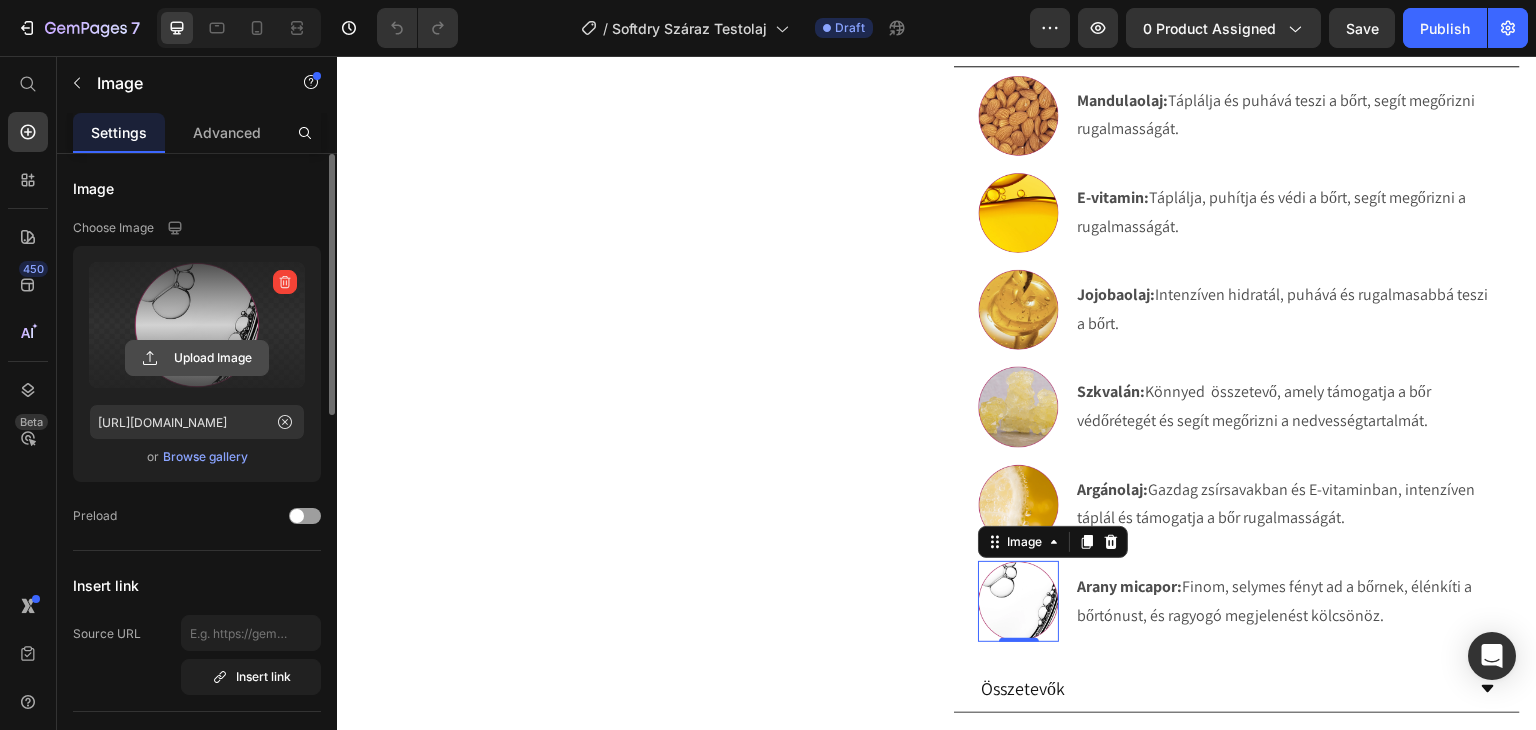 click 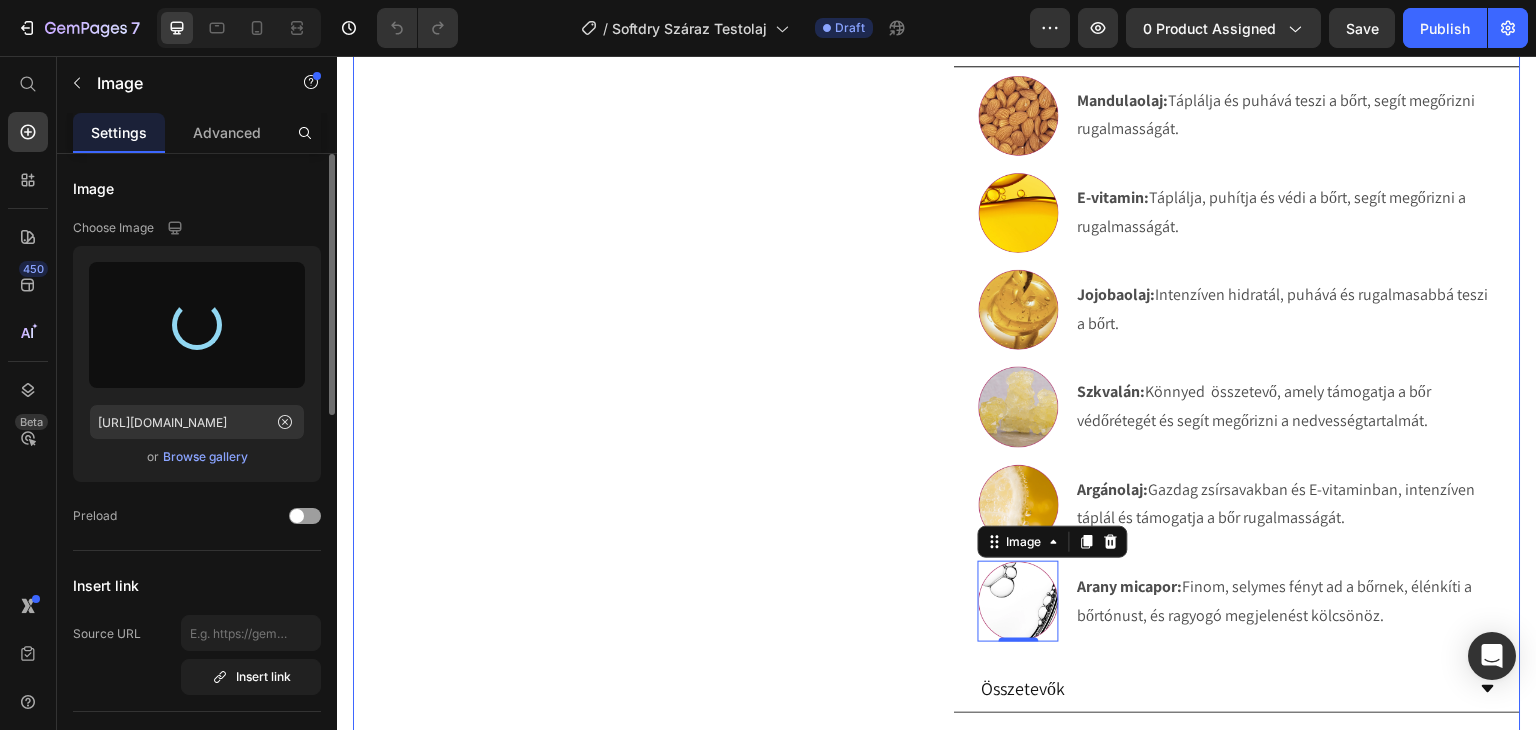 type on "https://cdn.shopify.com/s/files/1/0270/9628/5265/files/gempages_463917519317632081-a09e3d61-5dc5-44fc-8939-76c2c93cd8ad.webp" 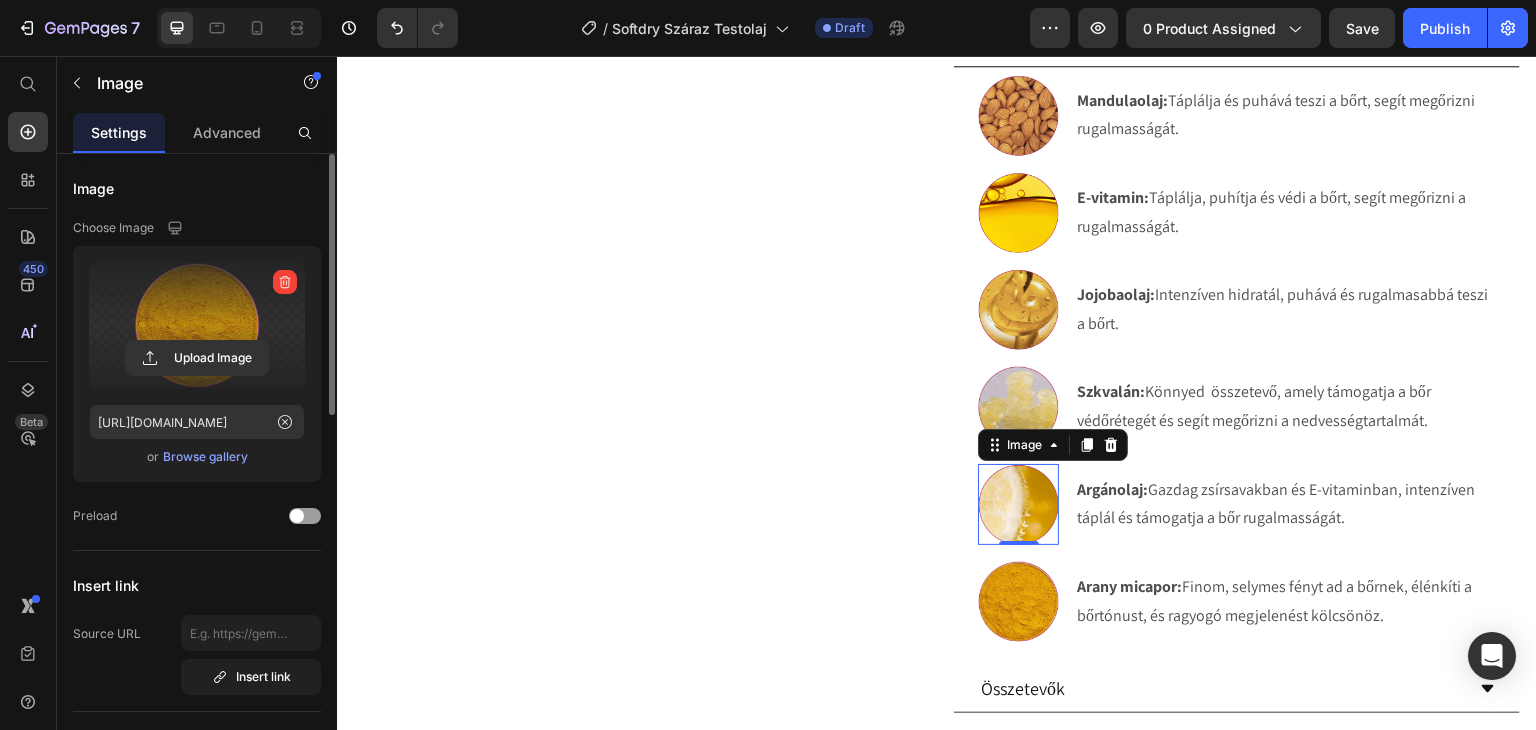 click at bounding box center (1018, 504) 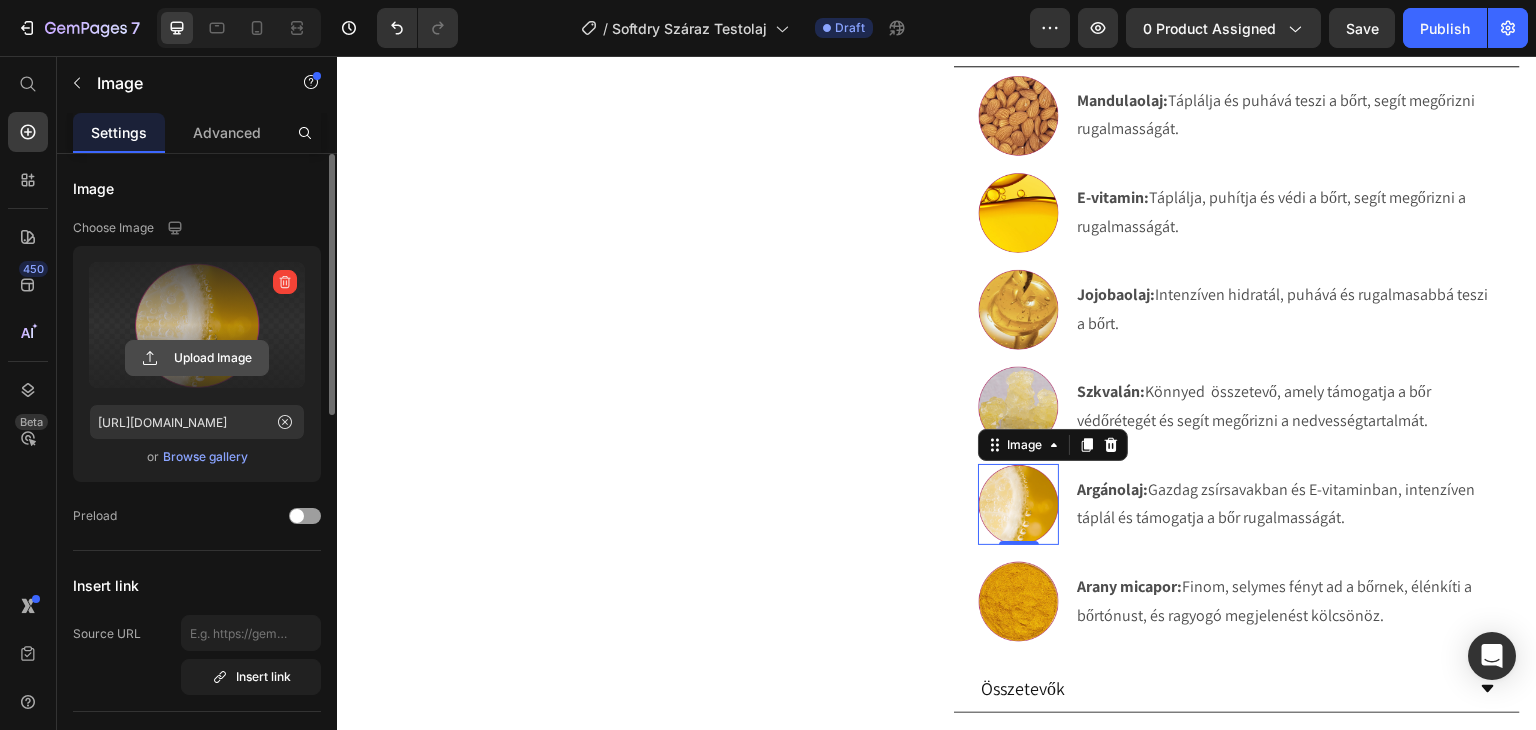 click 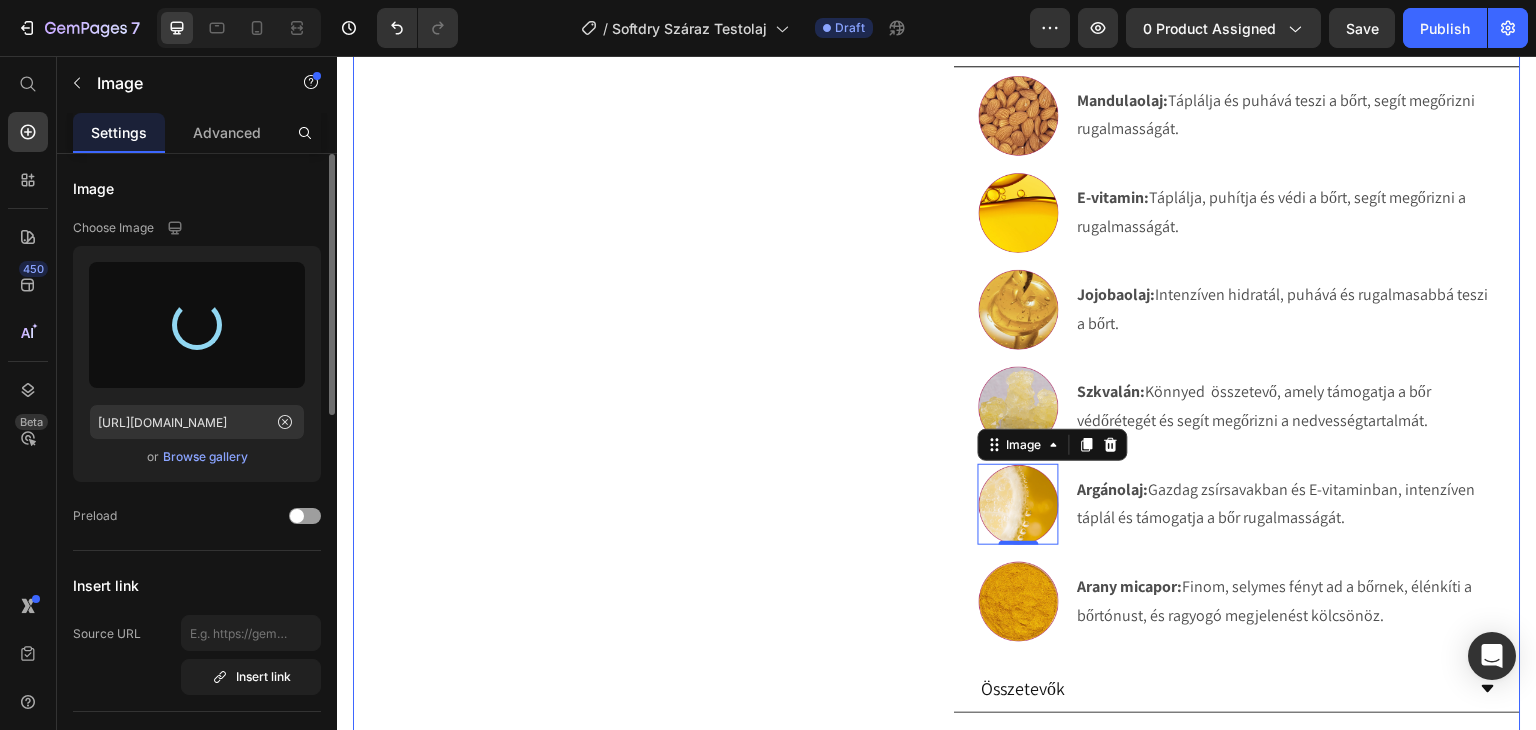 type on "https://cdn.shopify.com/s/files/1/0270/9628/5265/files/gempages_463917519317632081-47609d53-2858-47db-b6c4-fe1d84cbf41e.webp" 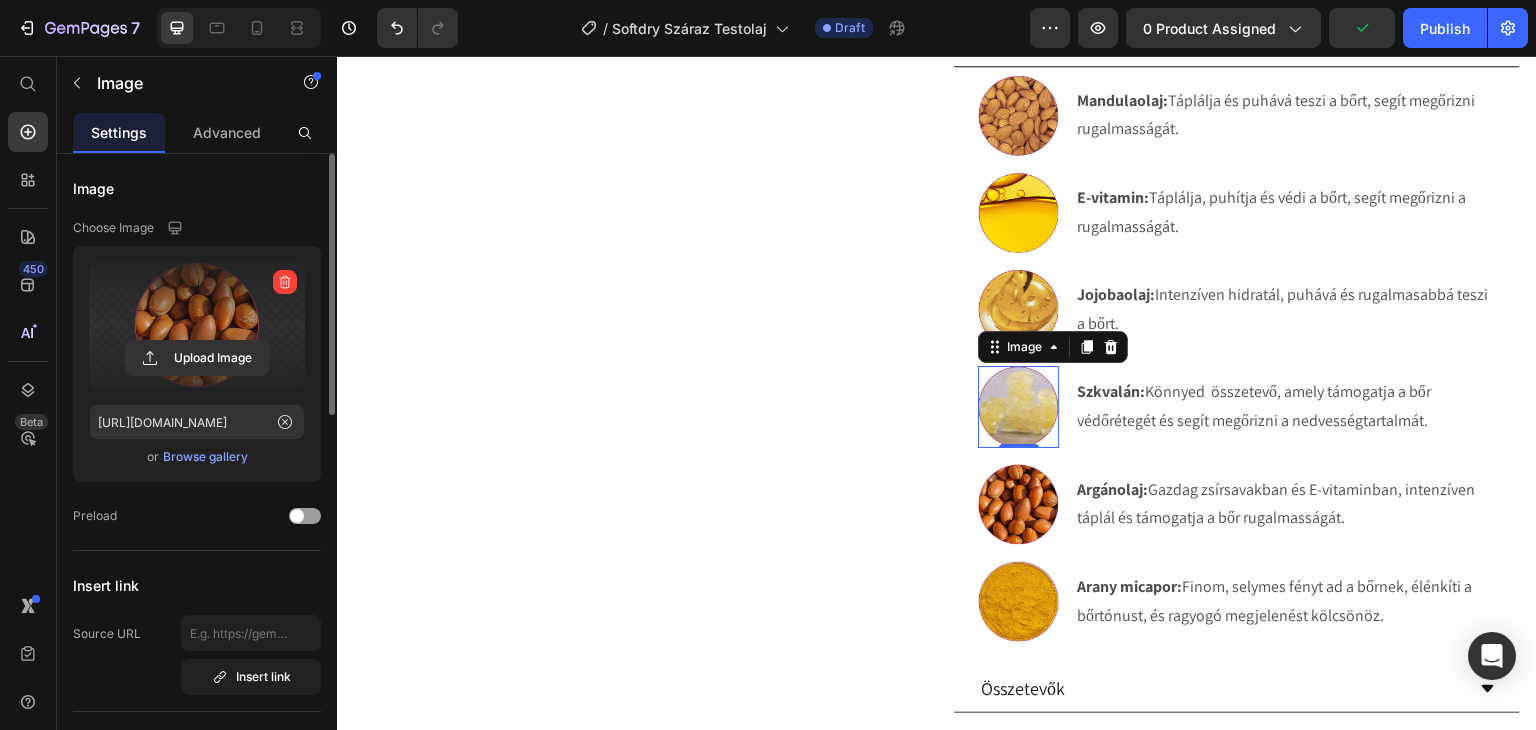 click at bounding box center (1018, 406) 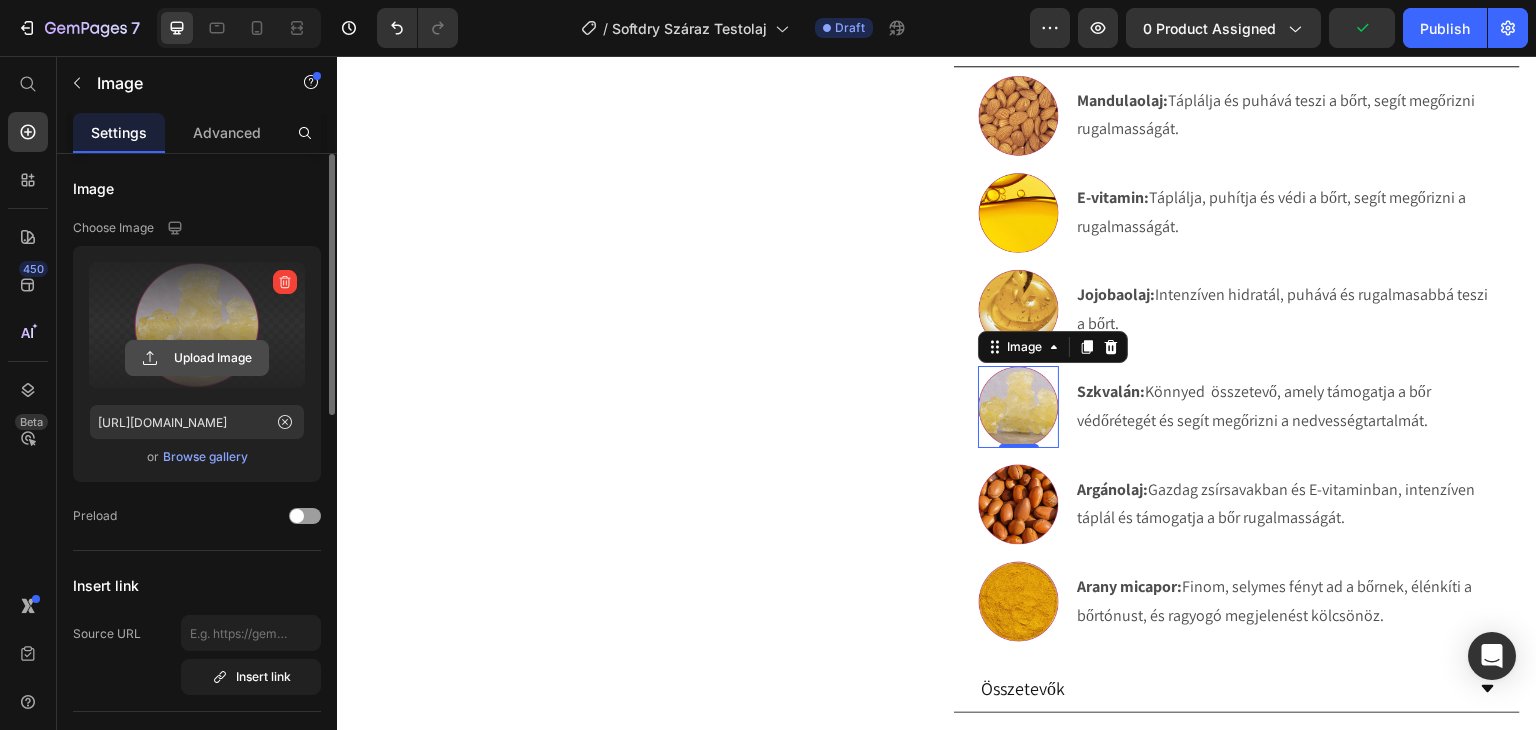 click 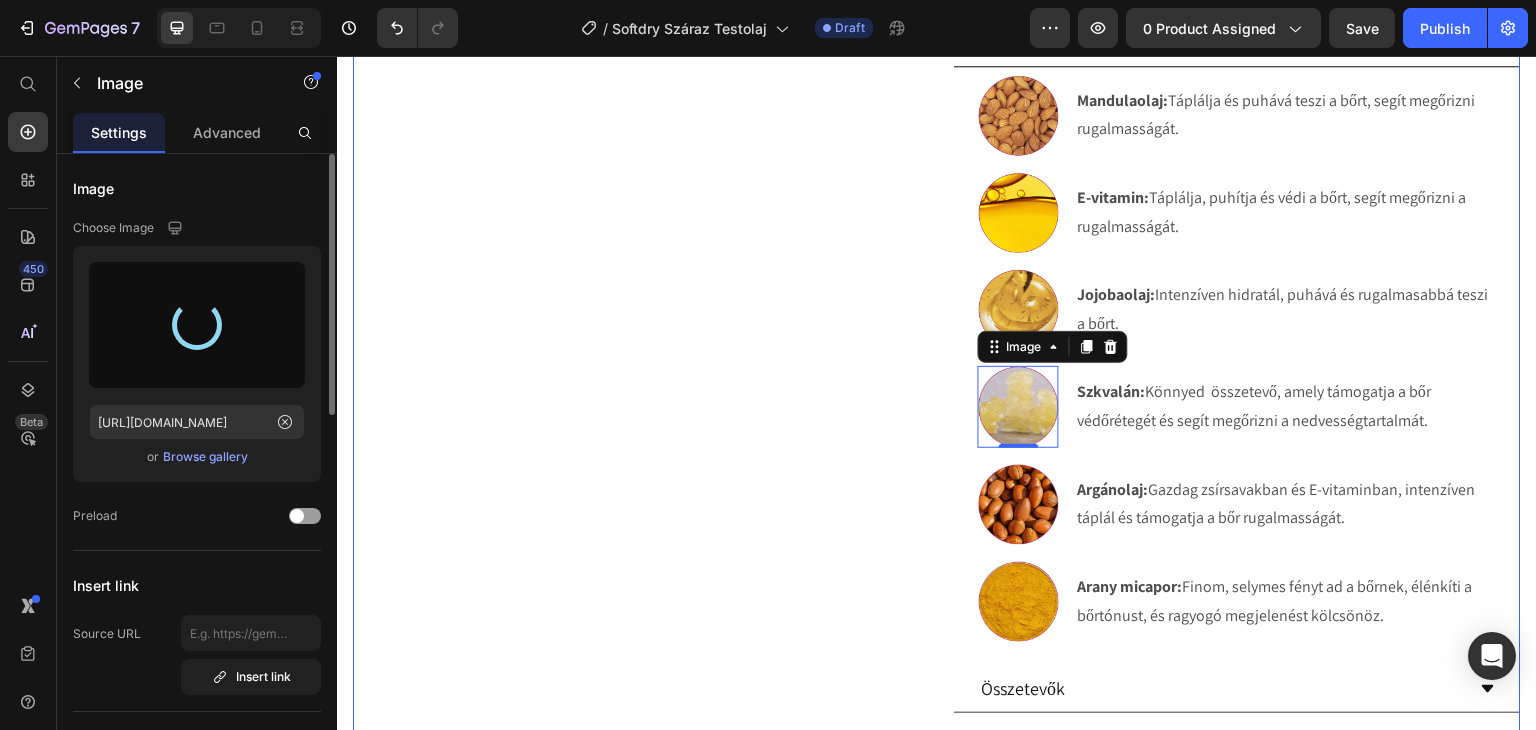type on "https://cdn.shopify.com/s/files/1/0270/9628/5265/files/gempages_463917519317632081-3e0ddd70-d93f-4bc6-8fe7-4ef14cbd9d76.webp" 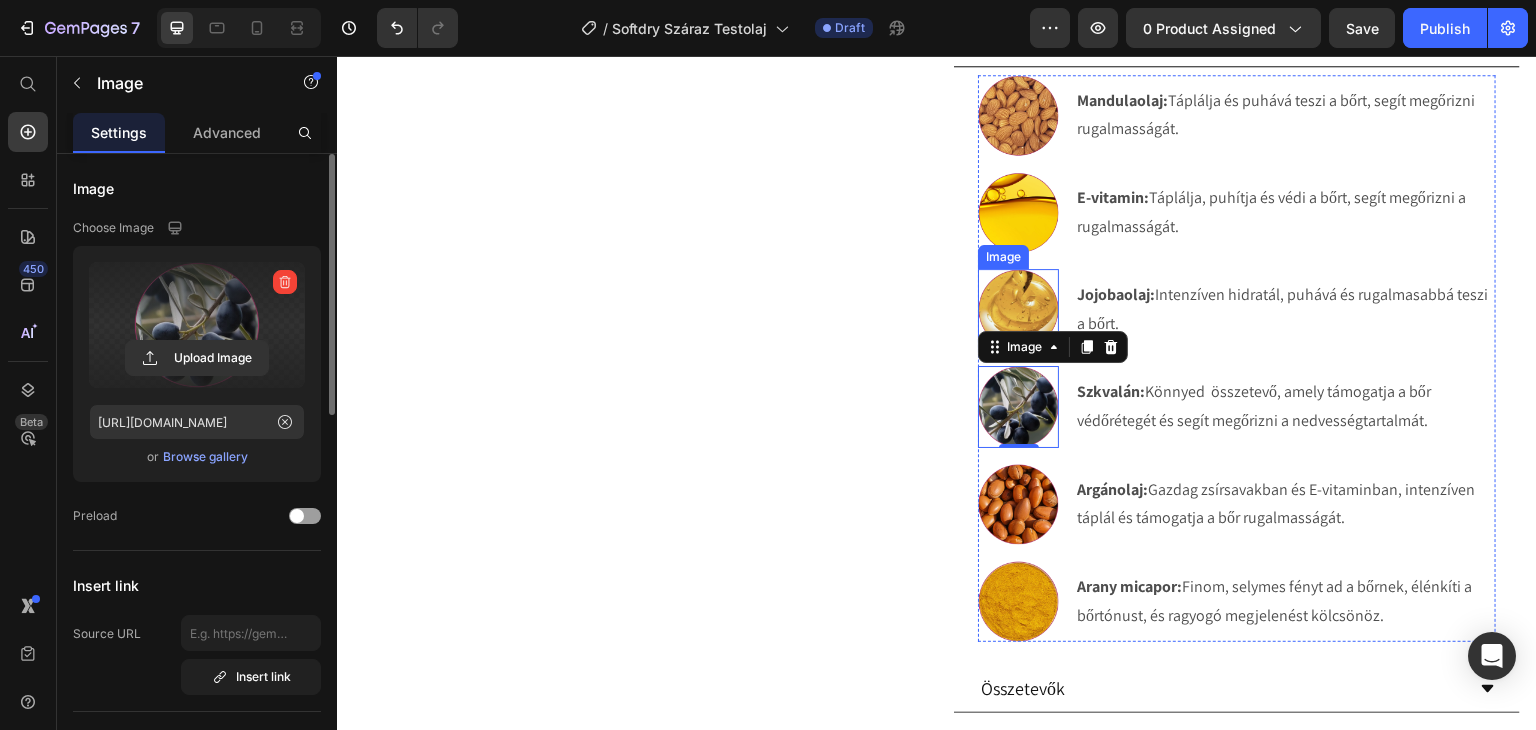 click at bounding box center [1018, 309] 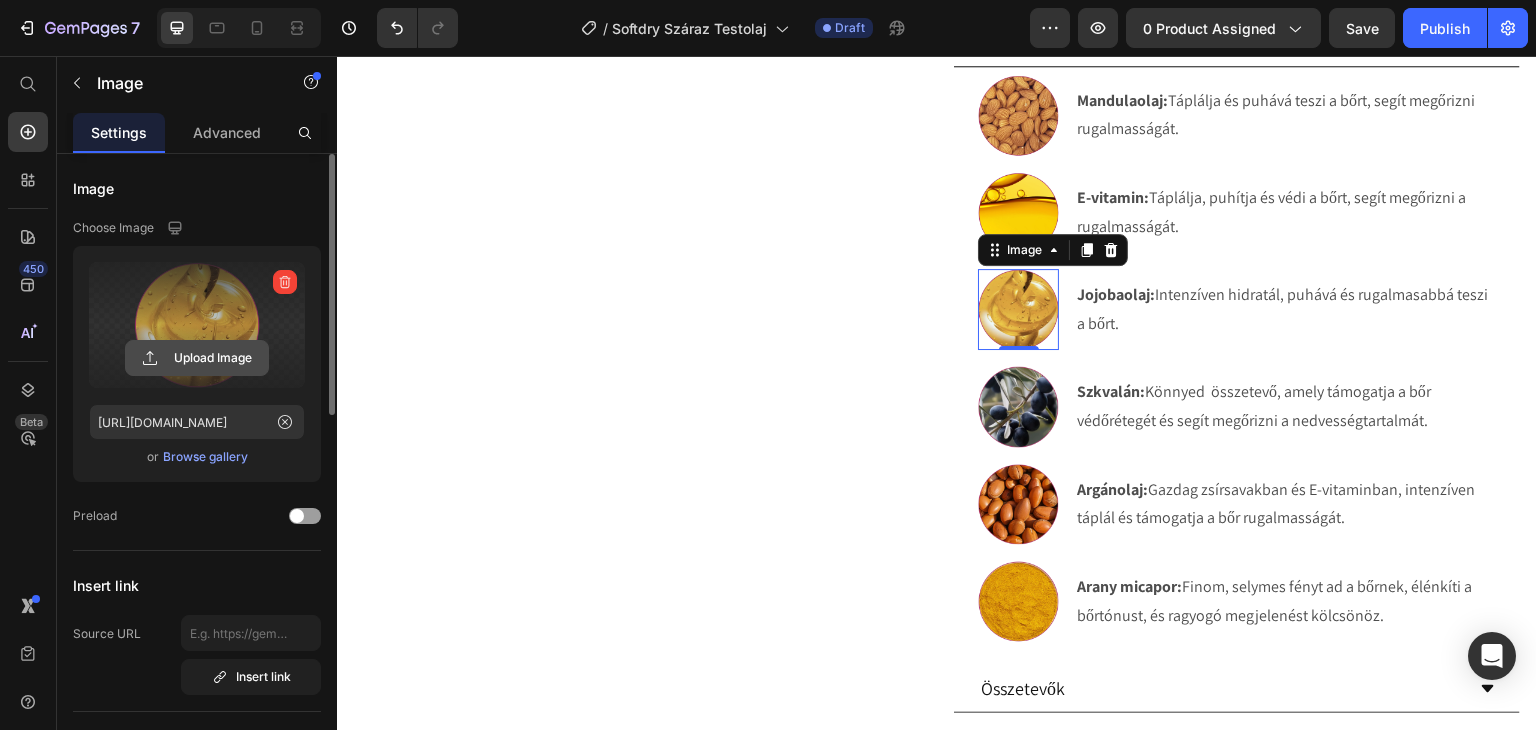 click 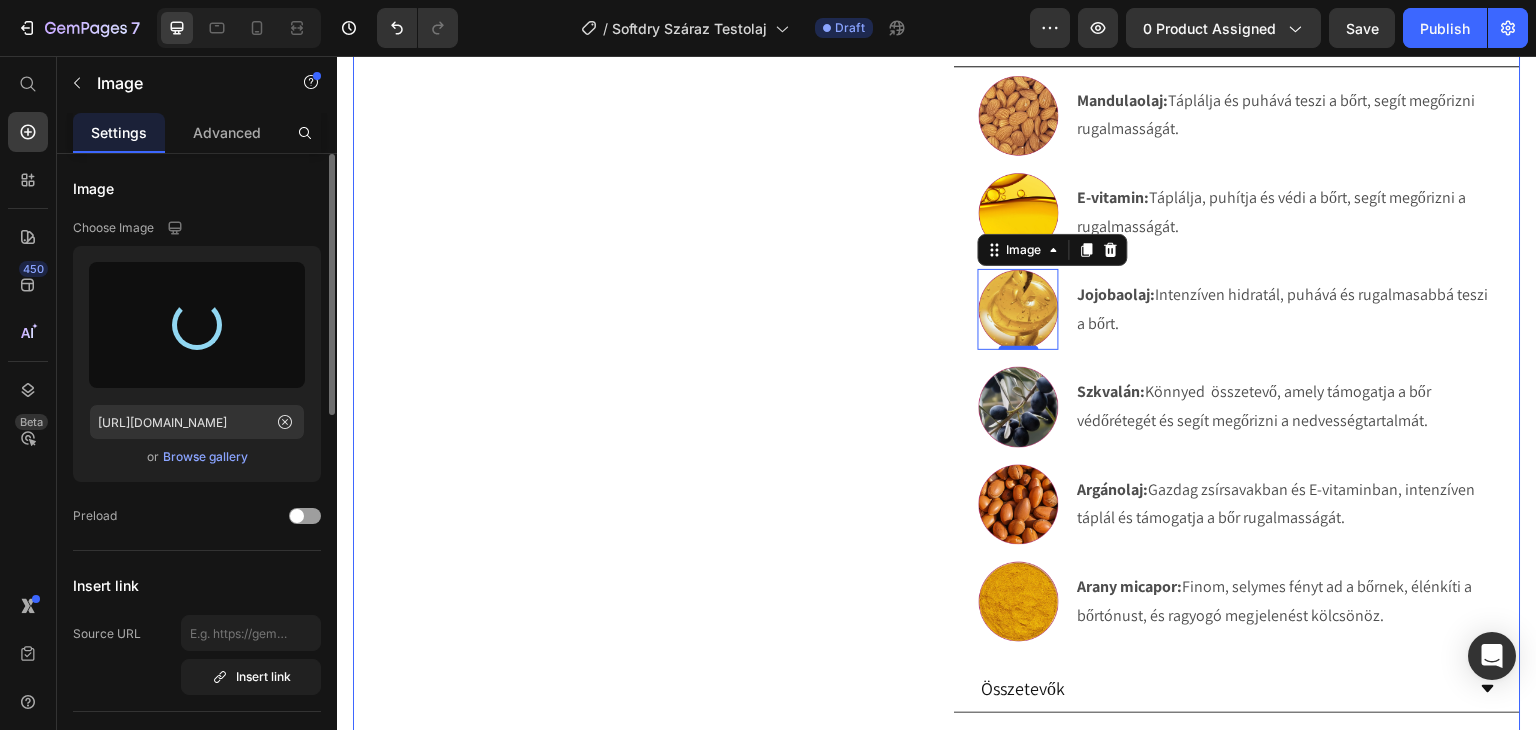 type on "https://cdn.shopify.com/s/files/1/0270/9628/5265/files/gempages_463917519317632081-c6a05f2b-385c-4083-9067-0f1032d7f91c.webp" 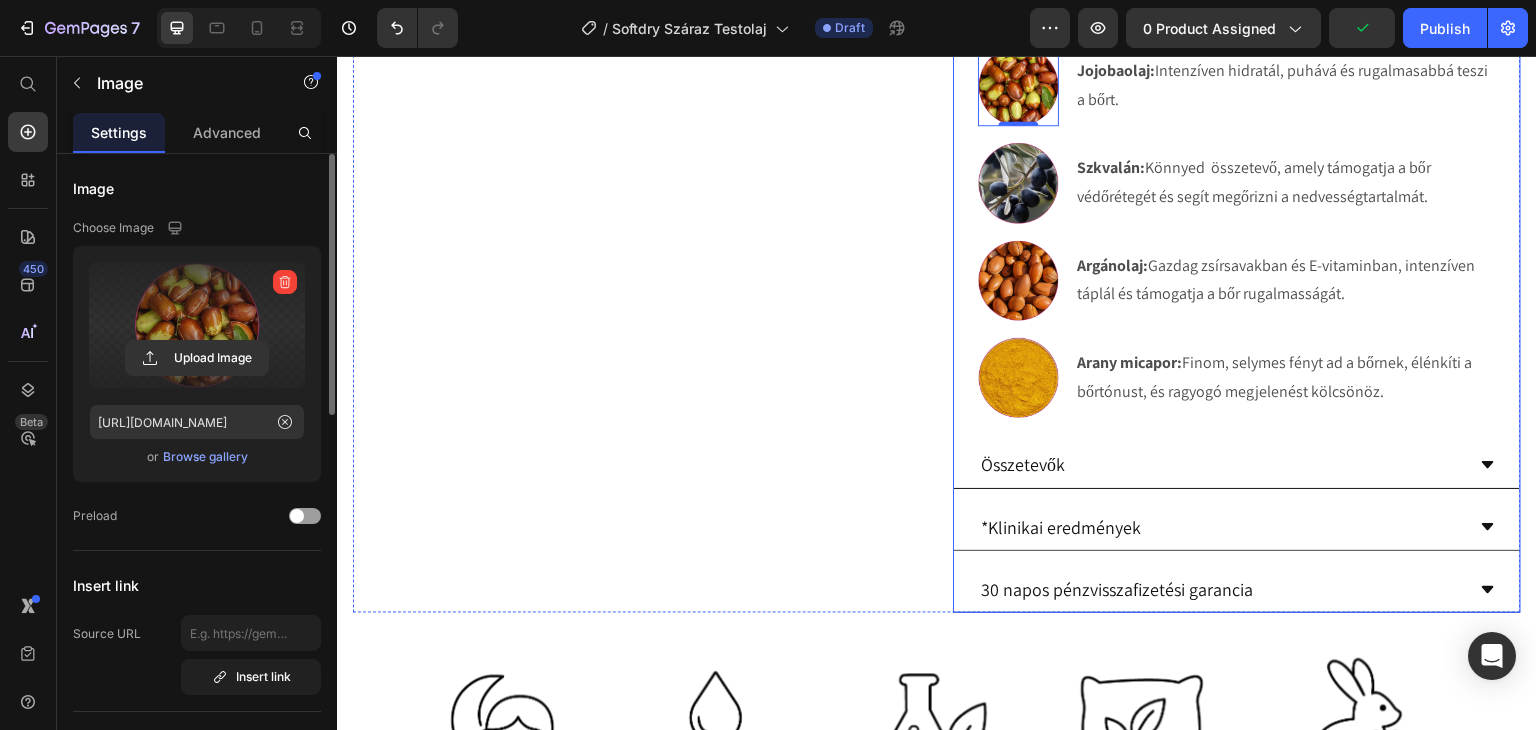 scroll, scrollTop: 1500, scrollLeft: 0, axis: vertical 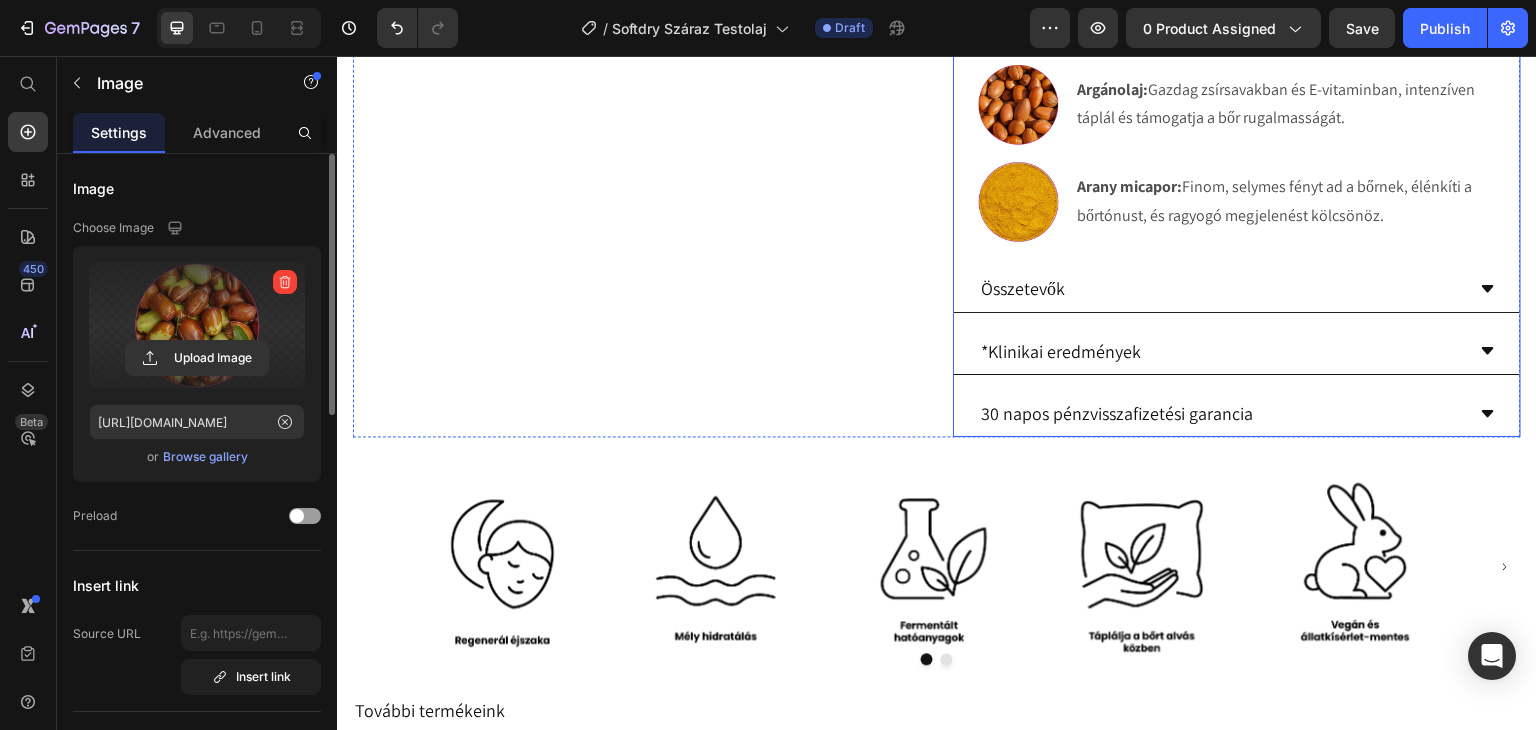 click on "*Klinikai eredmények" at bounding box center (1221, 351) 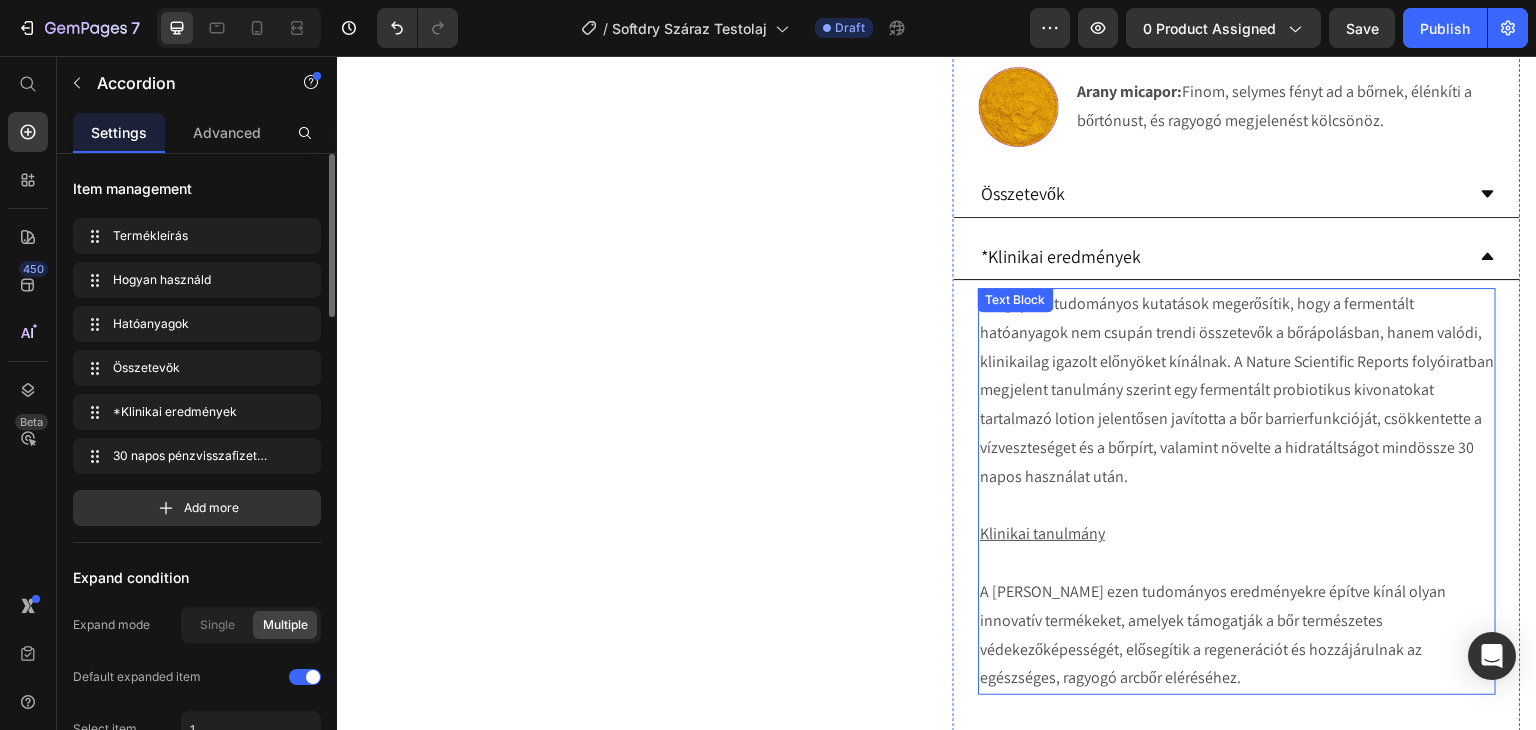 scroll, scrollTop: 1500, scrollLeft: 0, axis: vertical 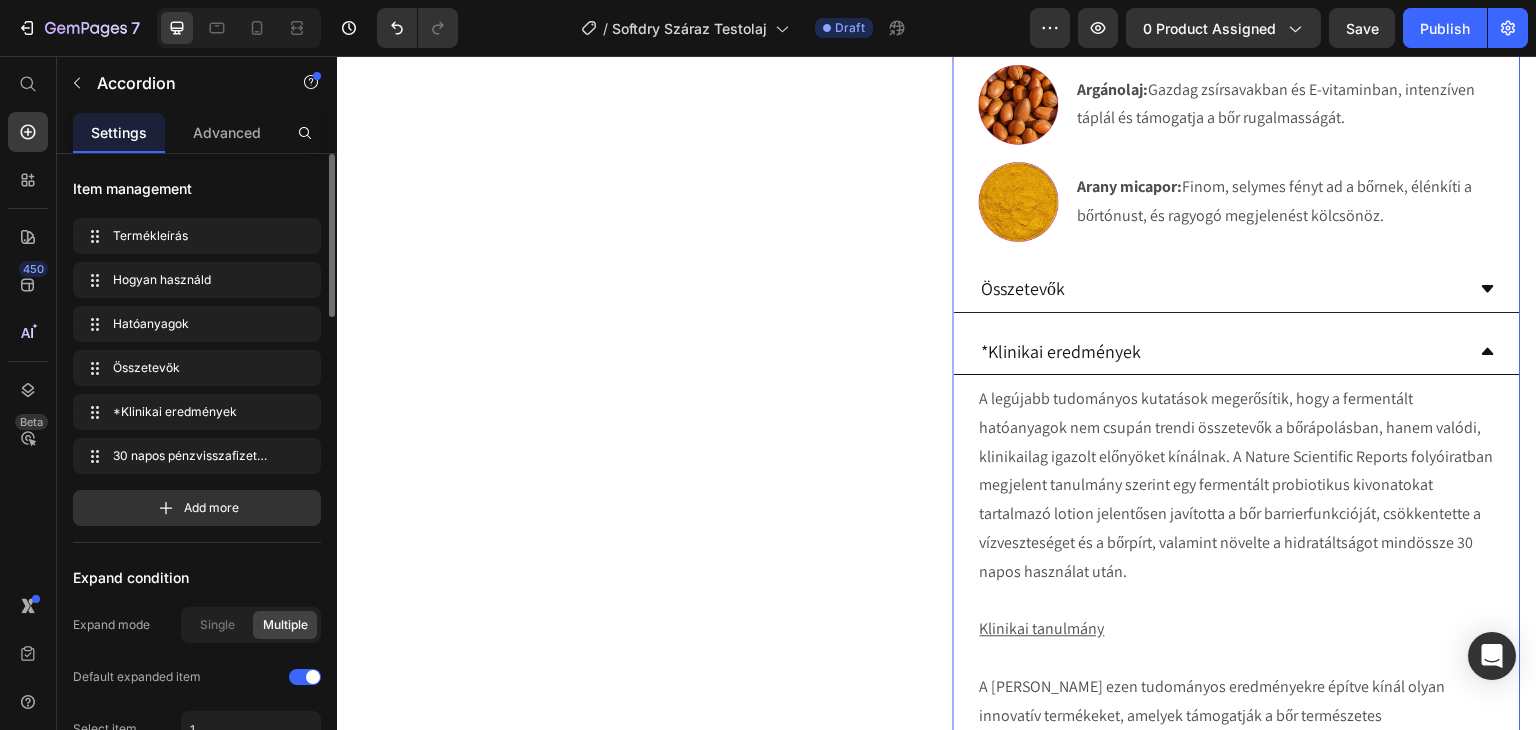 click on "*Klinikai eredmények" at bounding box center (1221, 351) 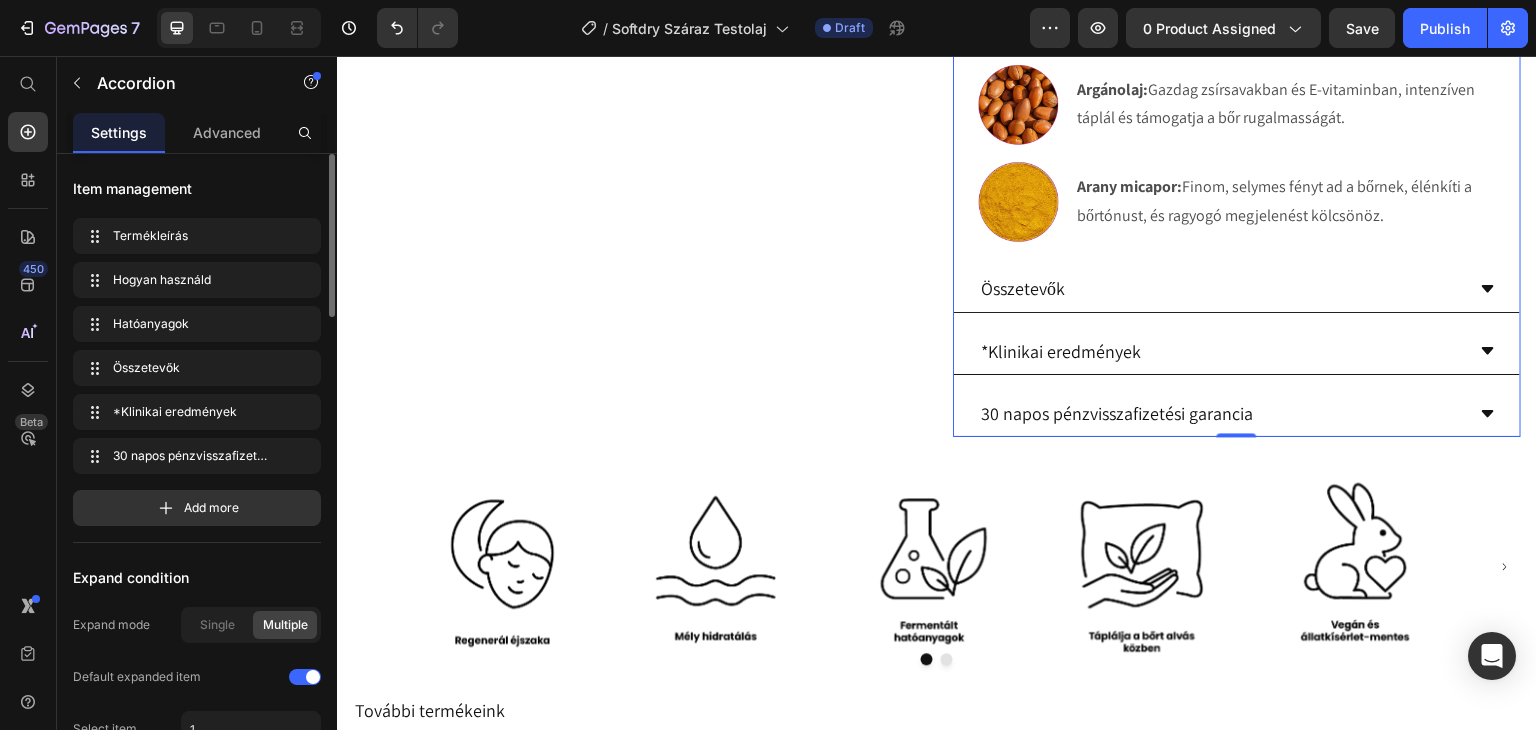 click on "Összetevők" at bounding box center [1221, 288] 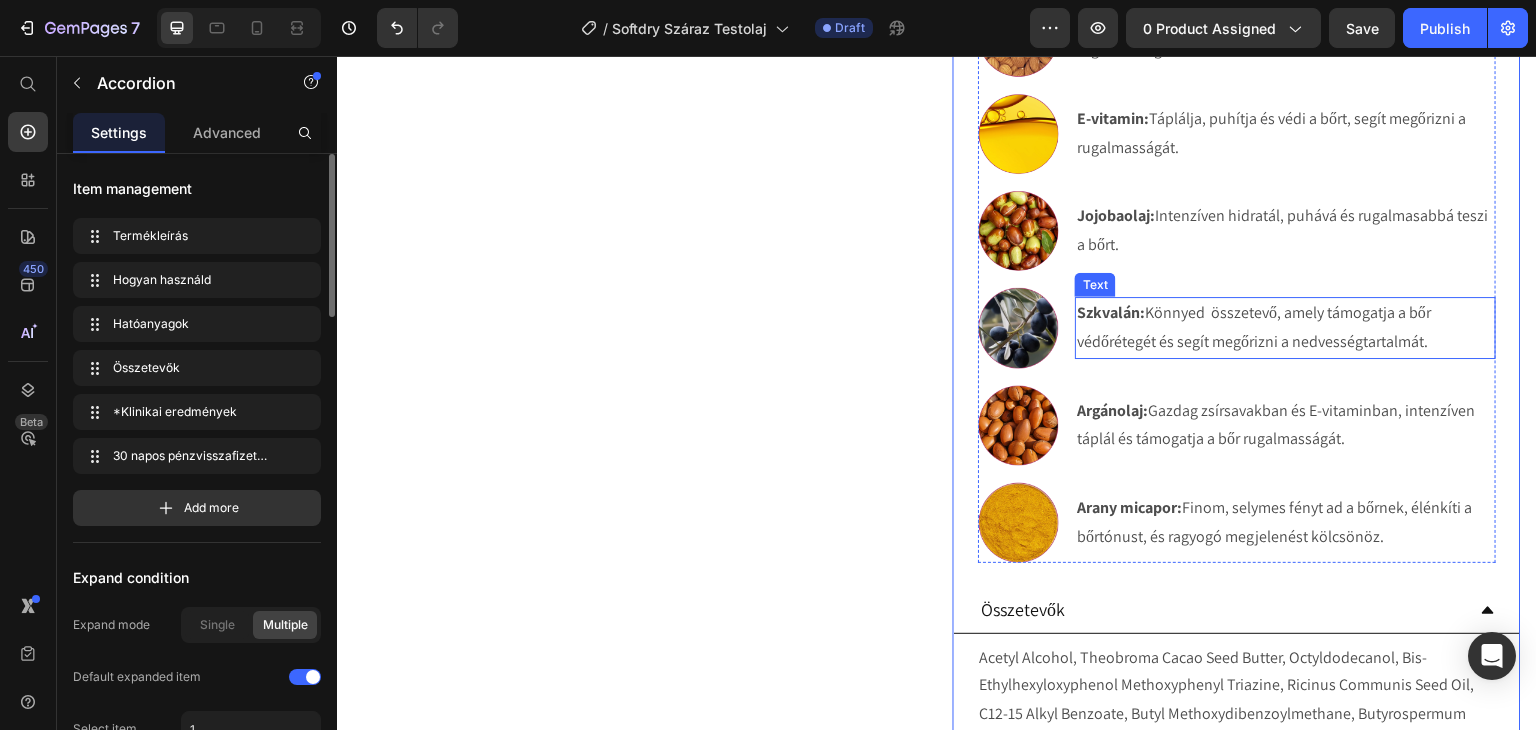 scroll, scrollTop: 900, scrollLeft: 0, axis: vertical 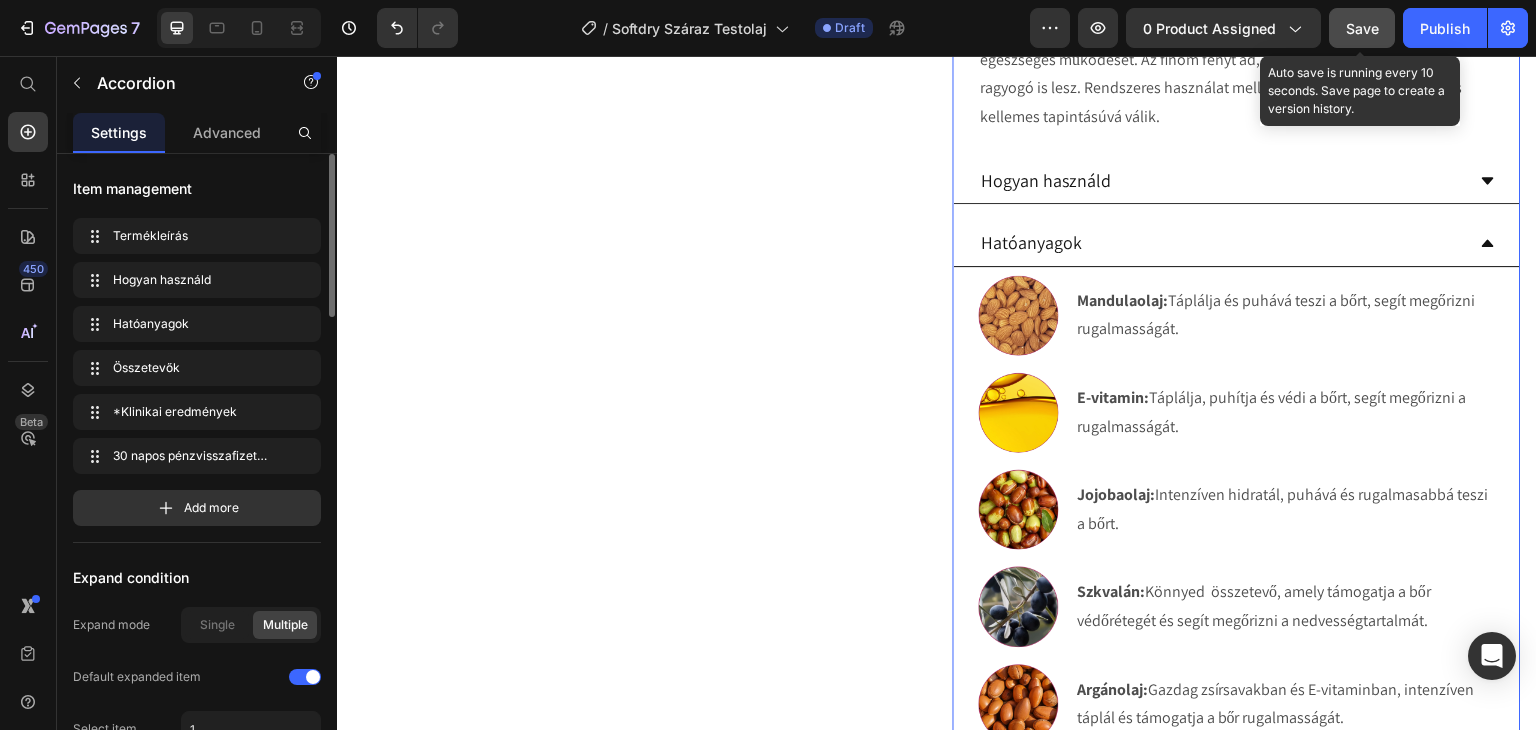click on "Save" 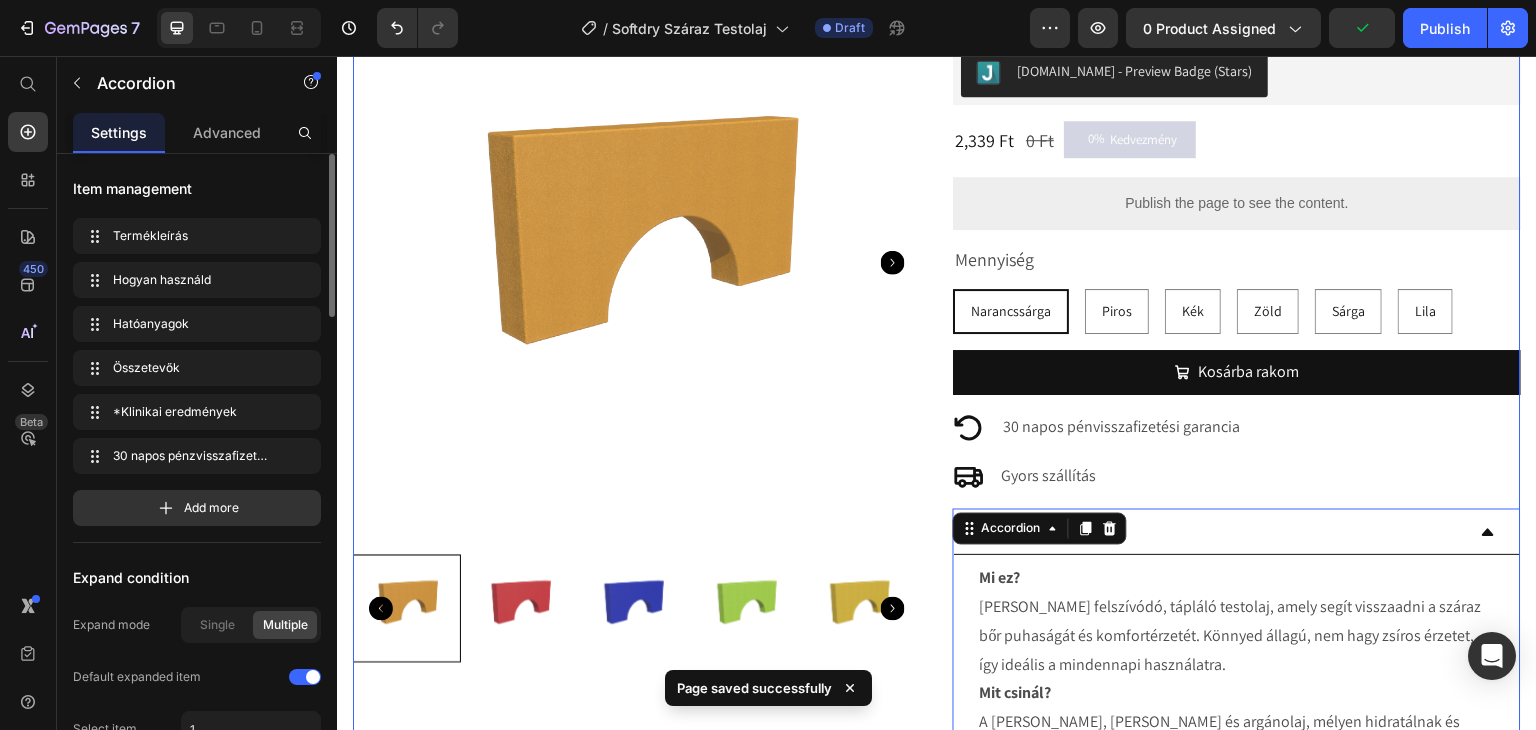 scroll, scrollTop: 100, scrollLeft: 0, axis: vertical 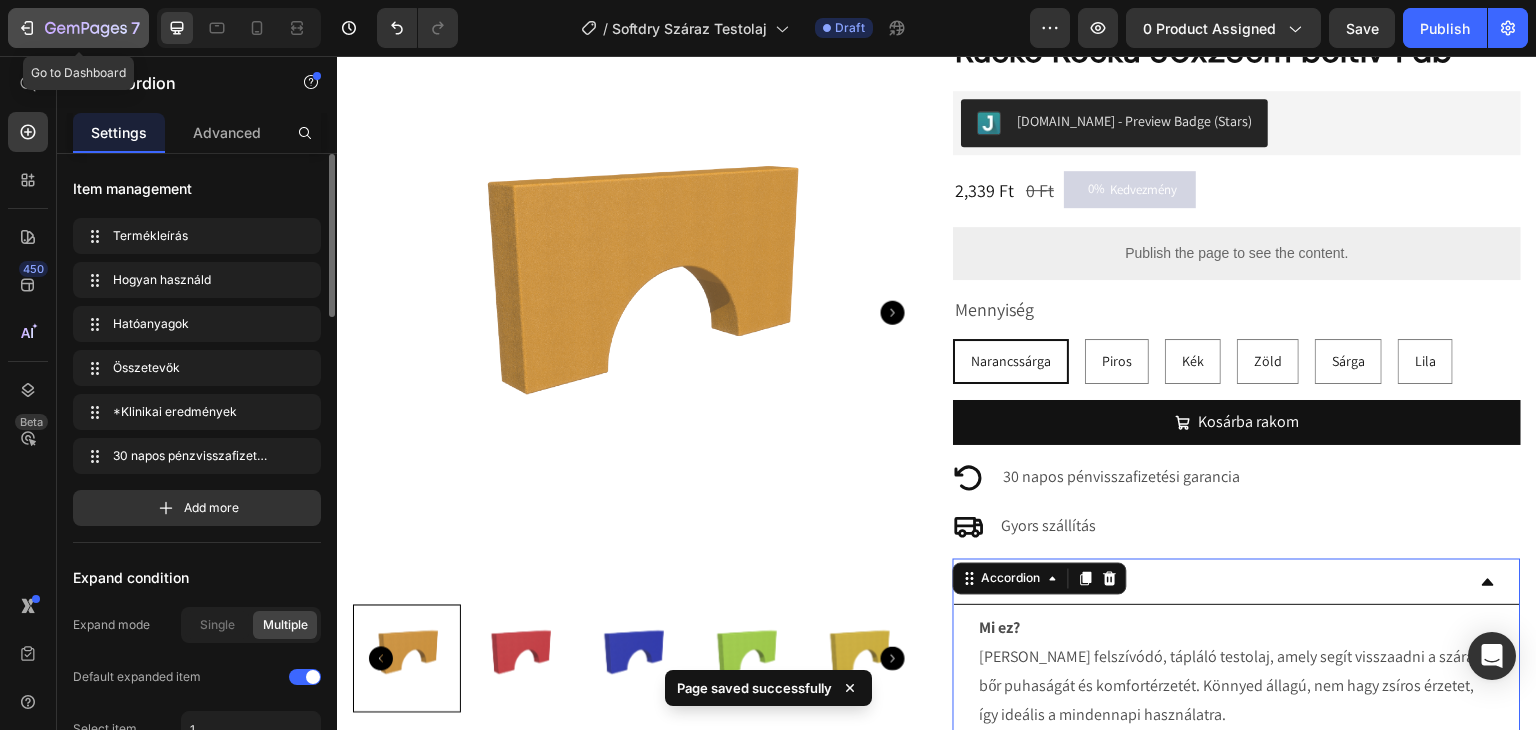 click 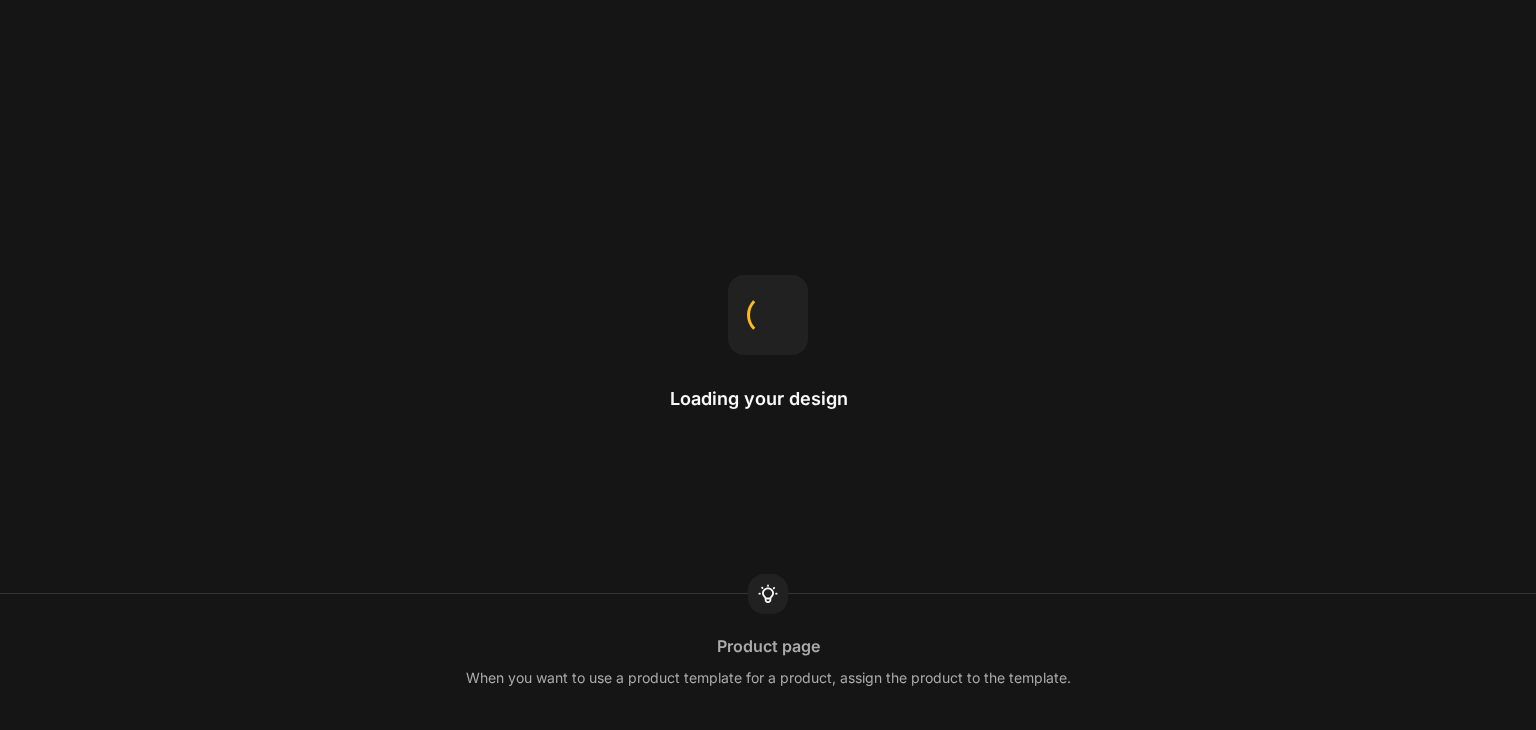scroll, scrollTop: 0, scrollLeft: 0, axis: both 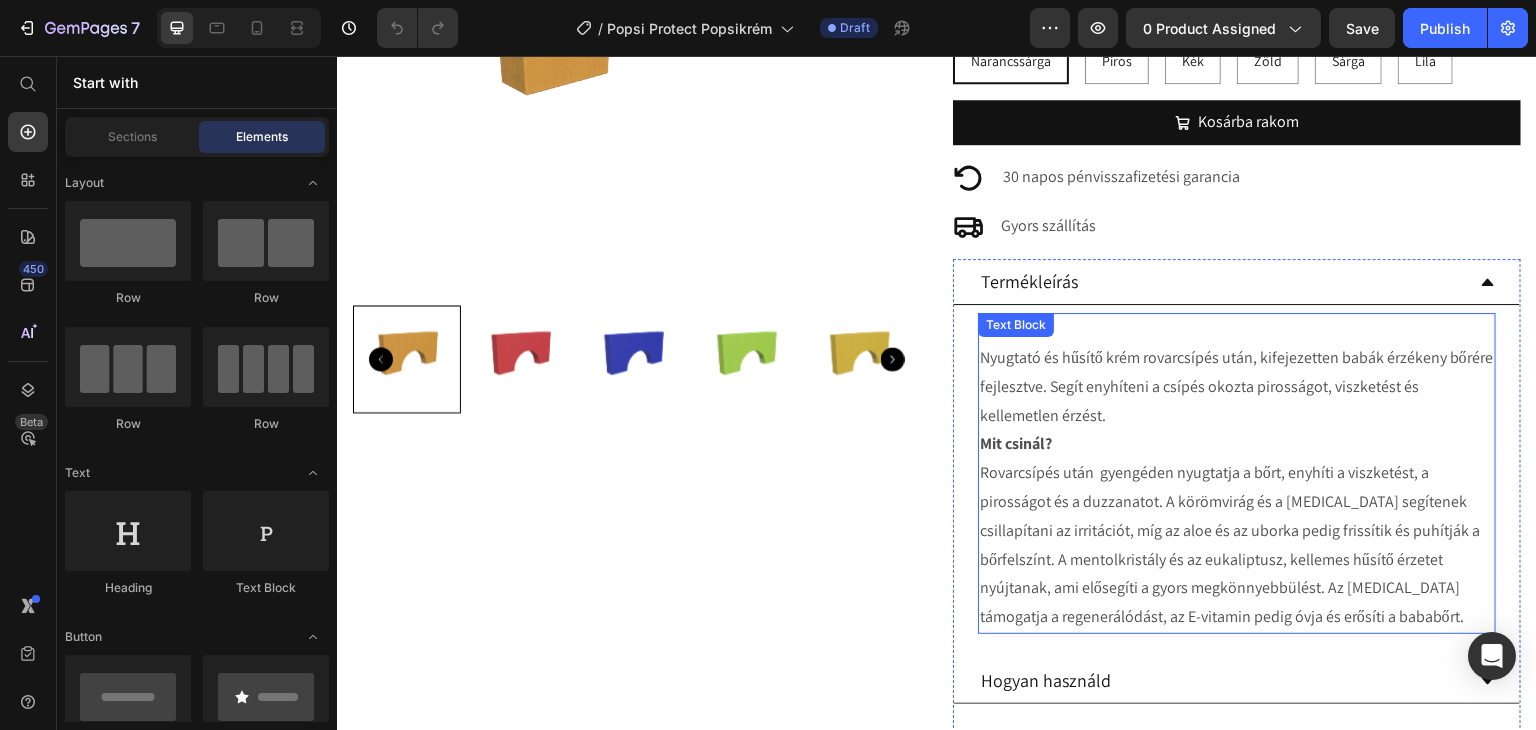 click on "Mi ez? Nyugtató és hűsítő krém rovarcsípés után, kifejezetten babák érzékeny bőrére fejlesztve. Segít enyhíteni a csípés okozta pirosságot, viszketést és kellemetlen érzést." at bounding box center [1237, 372] 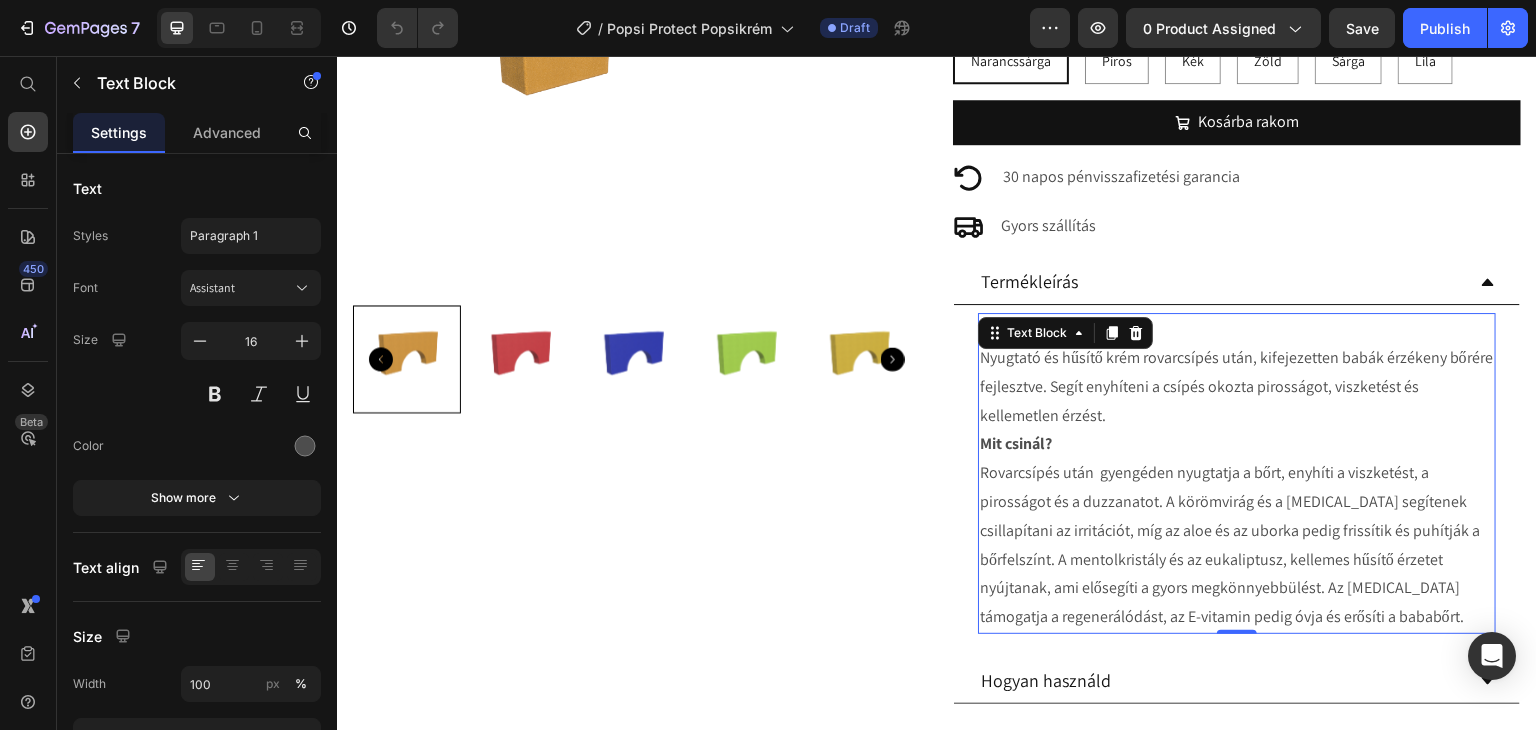 click on "Mi ez? Nyugtató és hűsítő krém rovarcsípés után, kifejezetten babák érzékeny bőrére fejlesztve. Segít enyhíteni a csípés okozta pirosságot, viszketést és kellemetlen érzést." at bounding box center (1237, 372) 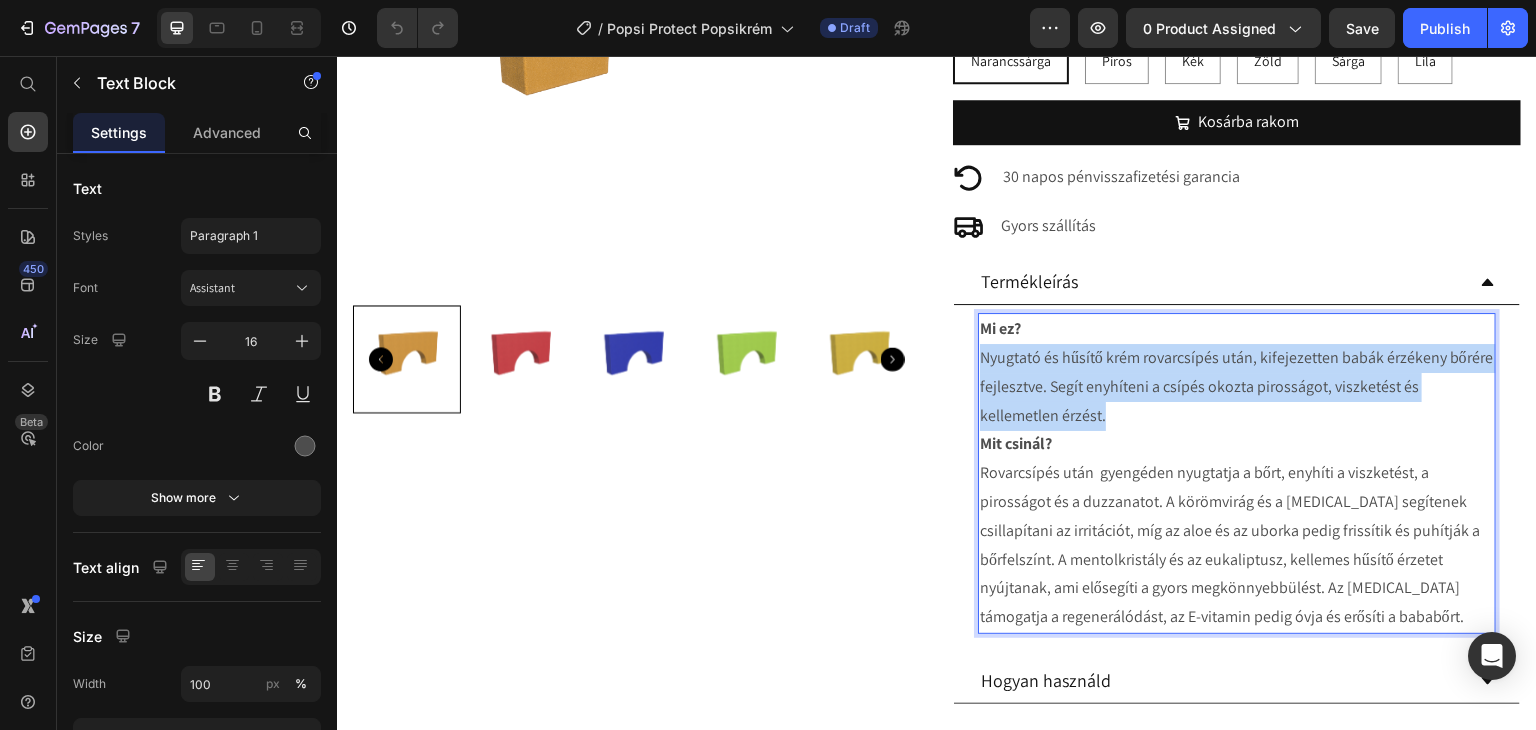 drag, startPoint x: 1122, startPoint y: 415, endPoint x: 972, endPoint y: 362, distance: 159.08803 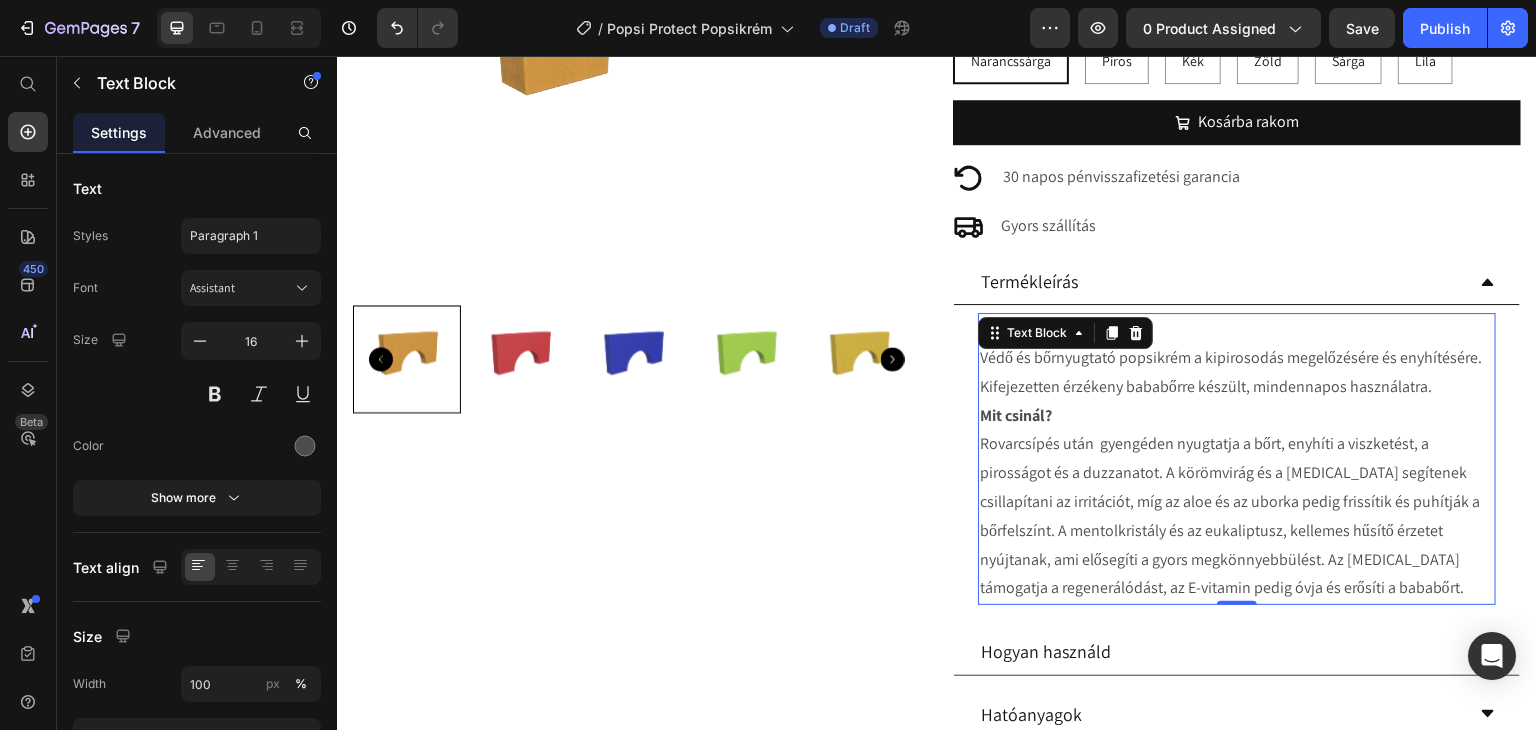 click on "Mit csinál? Rovarcsípés után  gyengéden nyugtatja a bőrt, enyhíti a viszketést, a pirosságot és a duzzanatot. A körömvirág és a [MEDICAL_DATA] segítenek csillapítani az irritációt, míg az aloe és az uborka pedig frissítik és puhítják a bőrfelszínt. A mentolkristály és az eukaliptusz, kellemes hűsítő érzetet nyújtanak, ami elősegíti a gyors megkönnyebbülést. Az [MEDICAL_DATA] támogatja a regenerálódást, az E-vitamin pedig óvja és erősíti a bababőrt." at bounding box center [1237, 503] 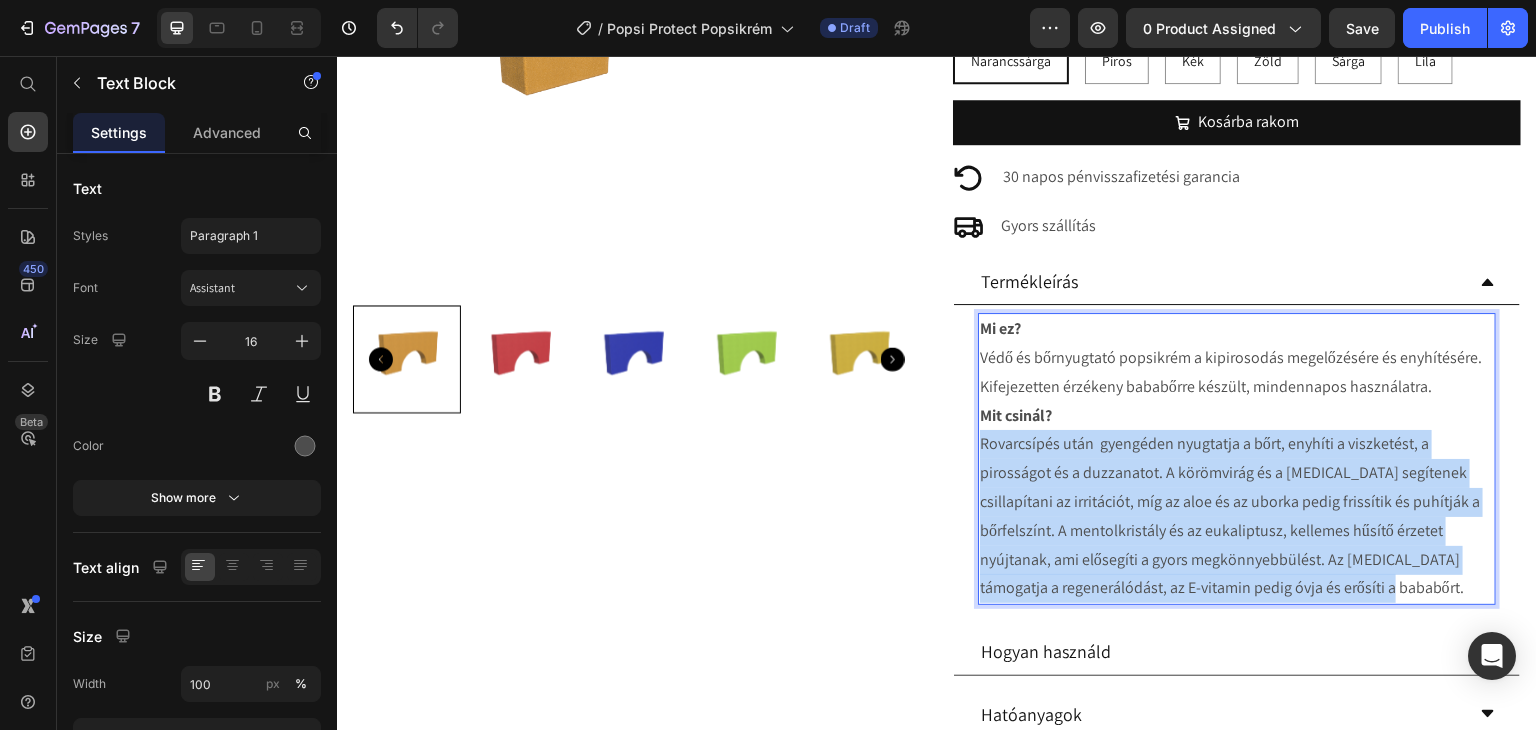 drag, startPoint x: 1376, startPoint y: 587, endPoint x: 973, endPoint y: 451, distance: 425.32928 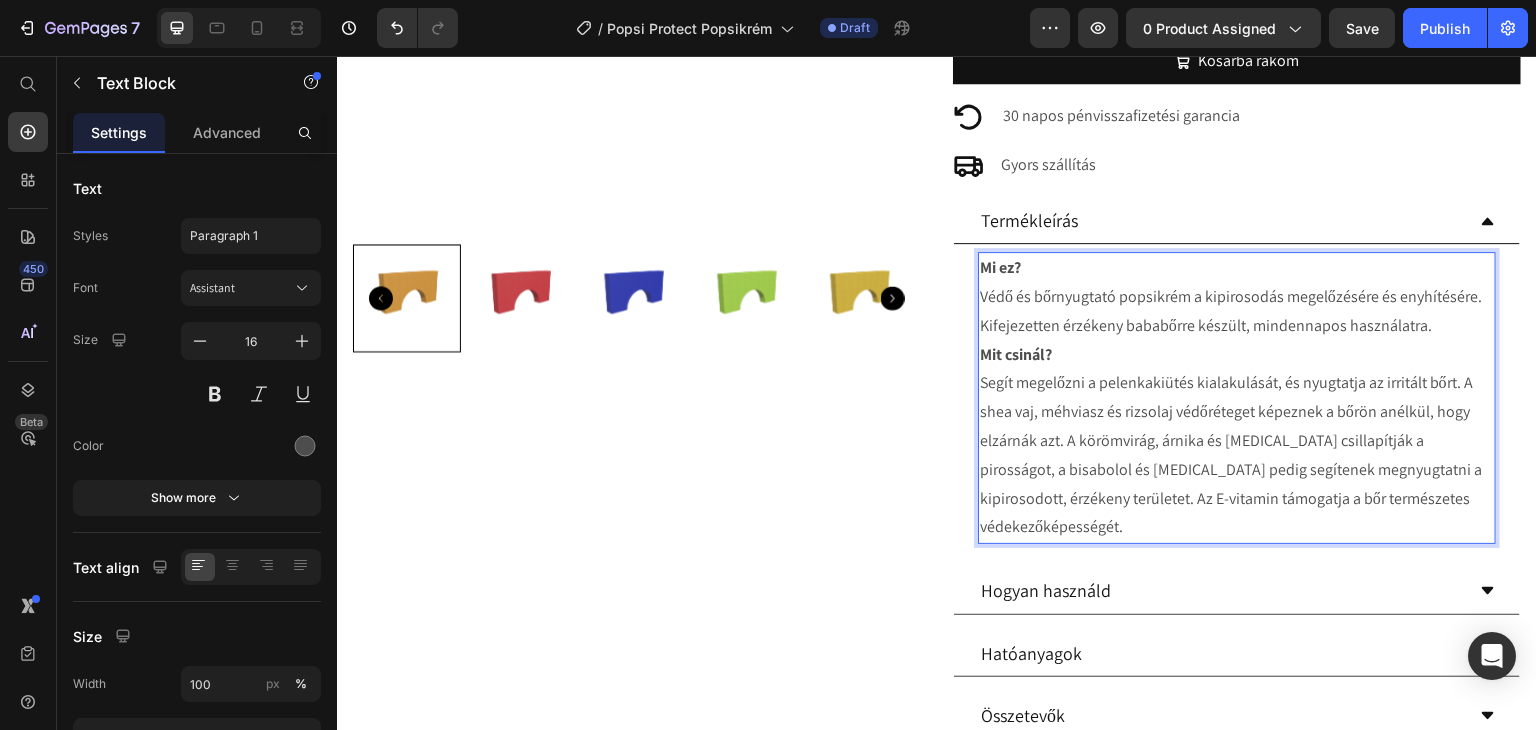 scroll, scrollTop: 600, scrollLeft: 0, axis: vertical 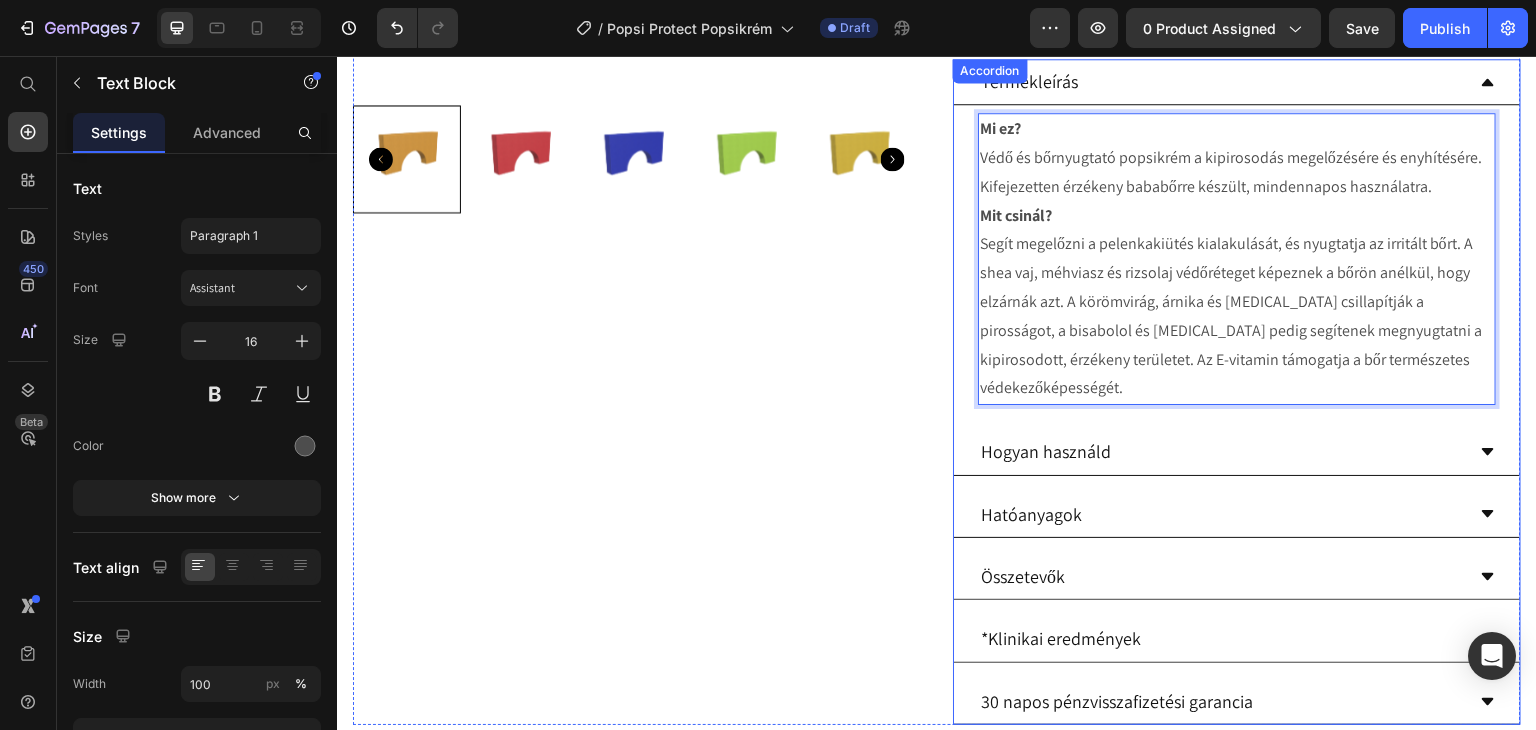 click on "Hogyan használd" at bounding box center [1221, 451] 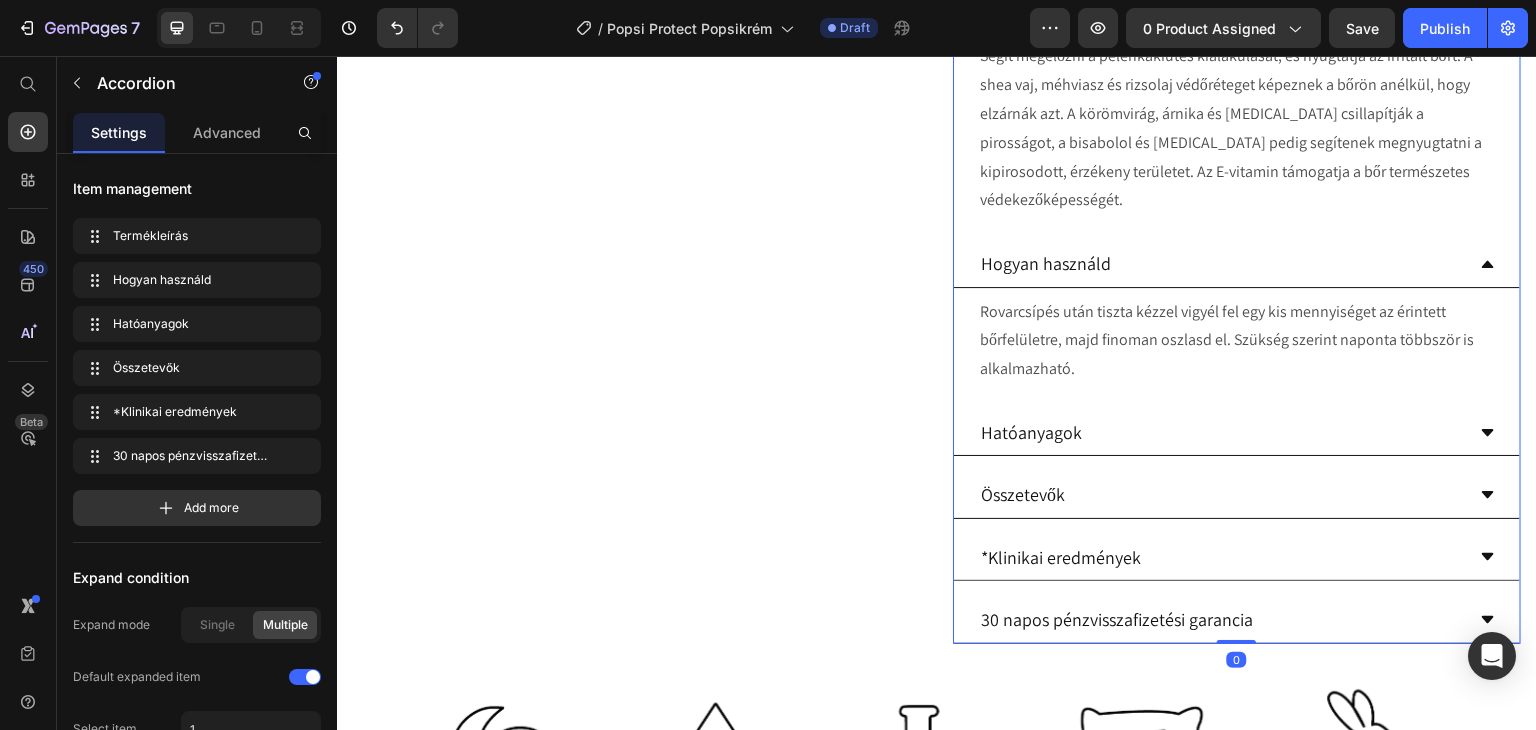 scroll, scrollTop: 800, scrollLeft: 0, axis: vertical 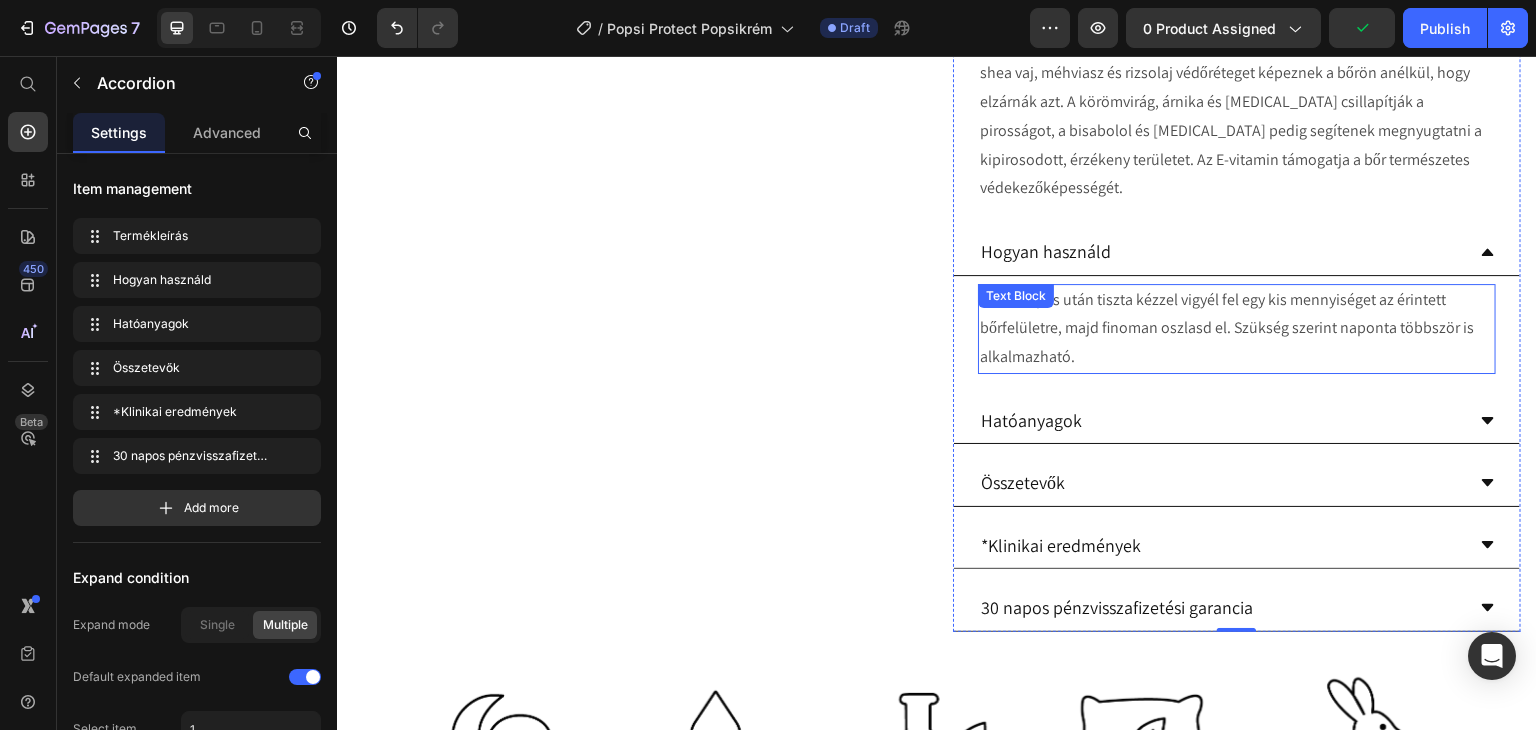 click on "Rovarcsípés után tiszta kézzel vigyél fel egy kis mennyiséget az érintett bőrfelületre, majd finoman oszlasd el. Szükség szerint naponta többször is alkalmazható." at bounding box center (1237, 329) 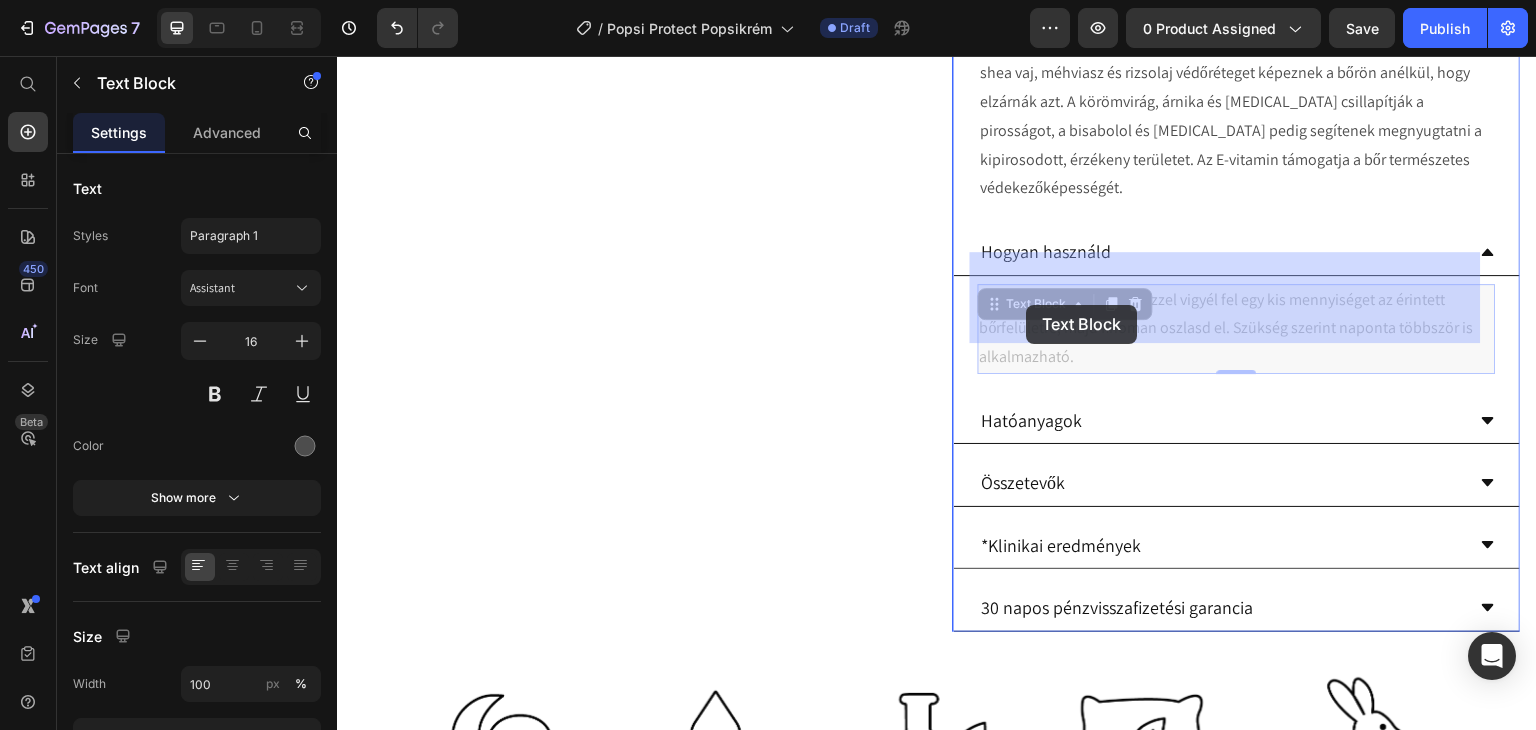 drag, startPoint x: 1094, startPoint y: 326, endPoint x: 1027, endPoint y: 305, distance: 70.21396 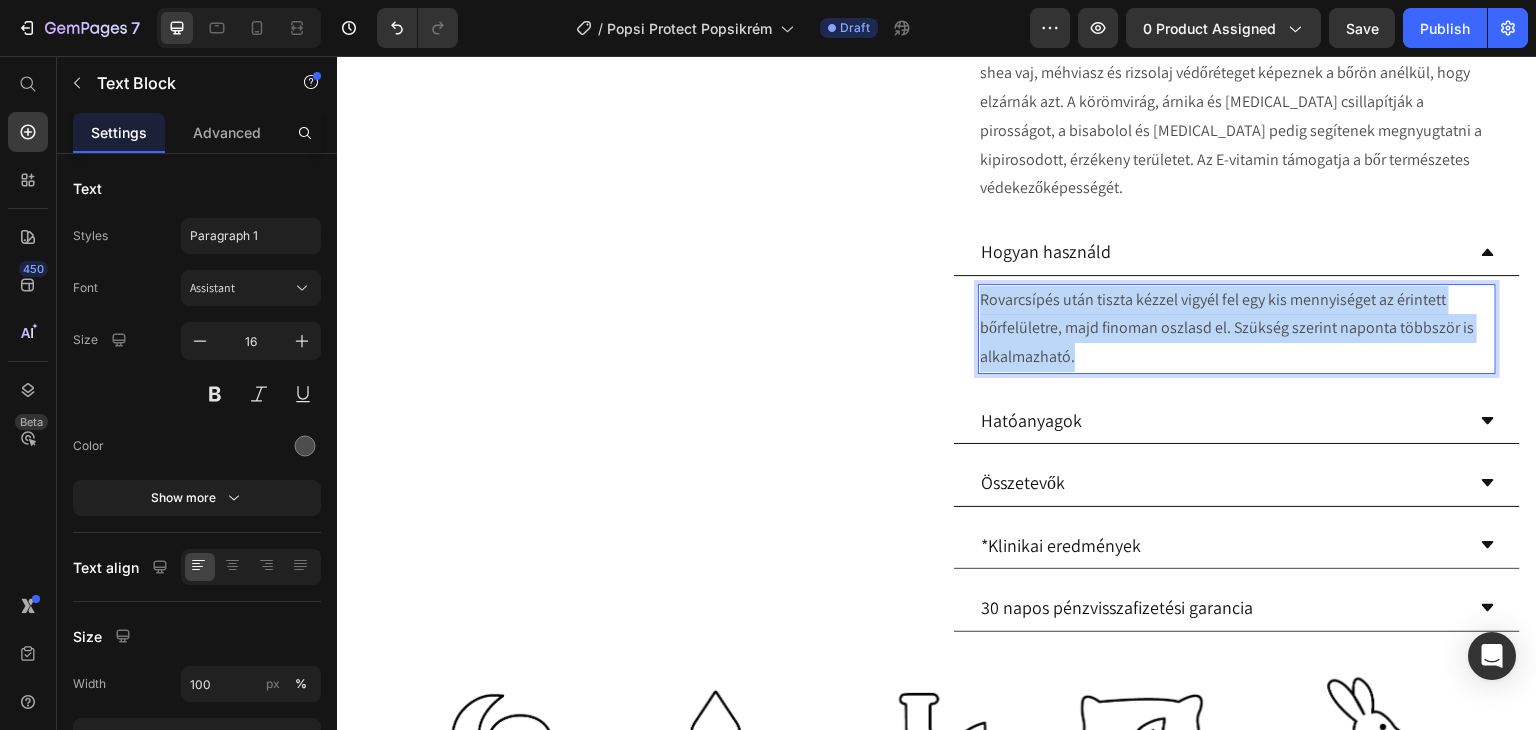 drag, startPoint x: 1069, startPoint y: 324, endPoint x: 974, endPoint y: 272, distance: 108.30051 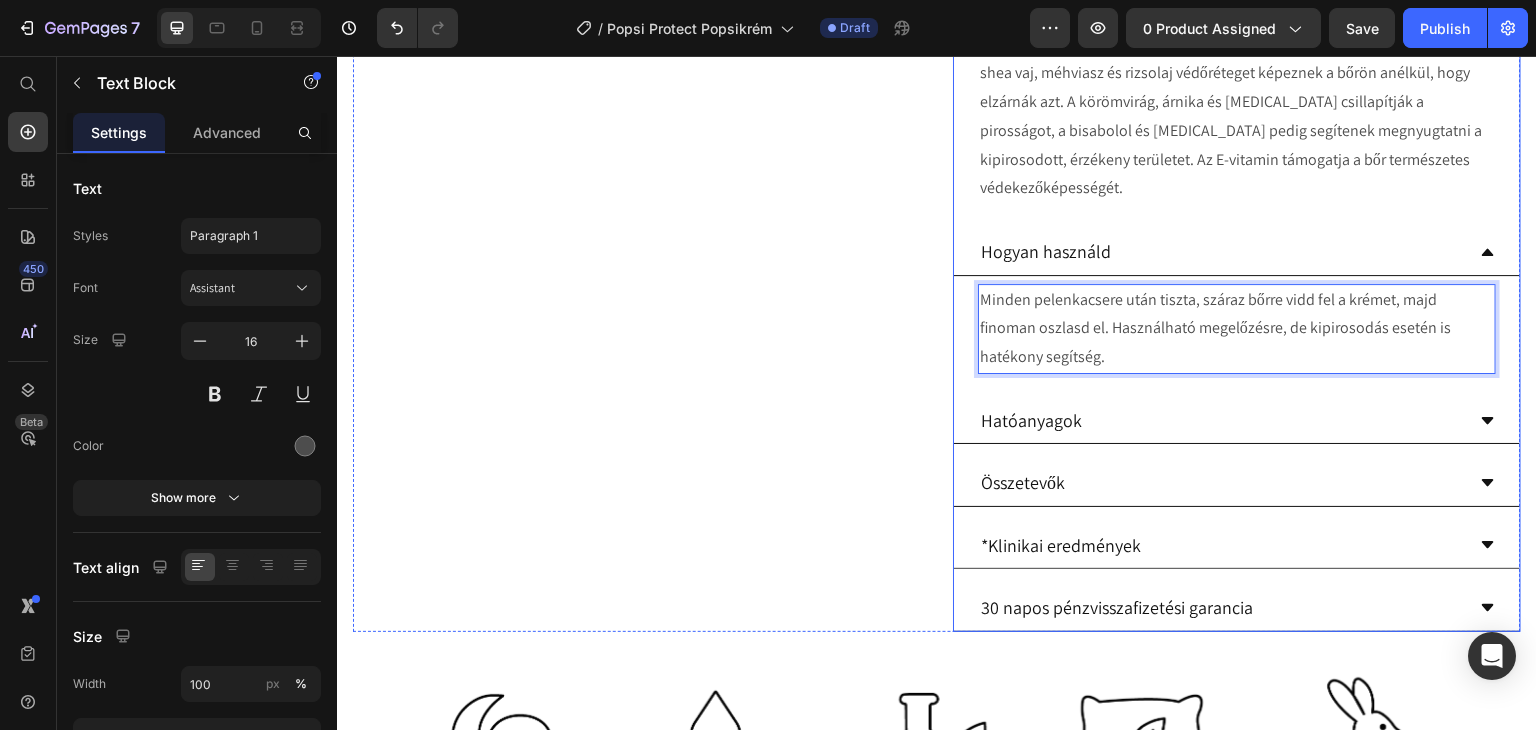 click on "Hatóanyagok" at bounding box center [1221, 420] 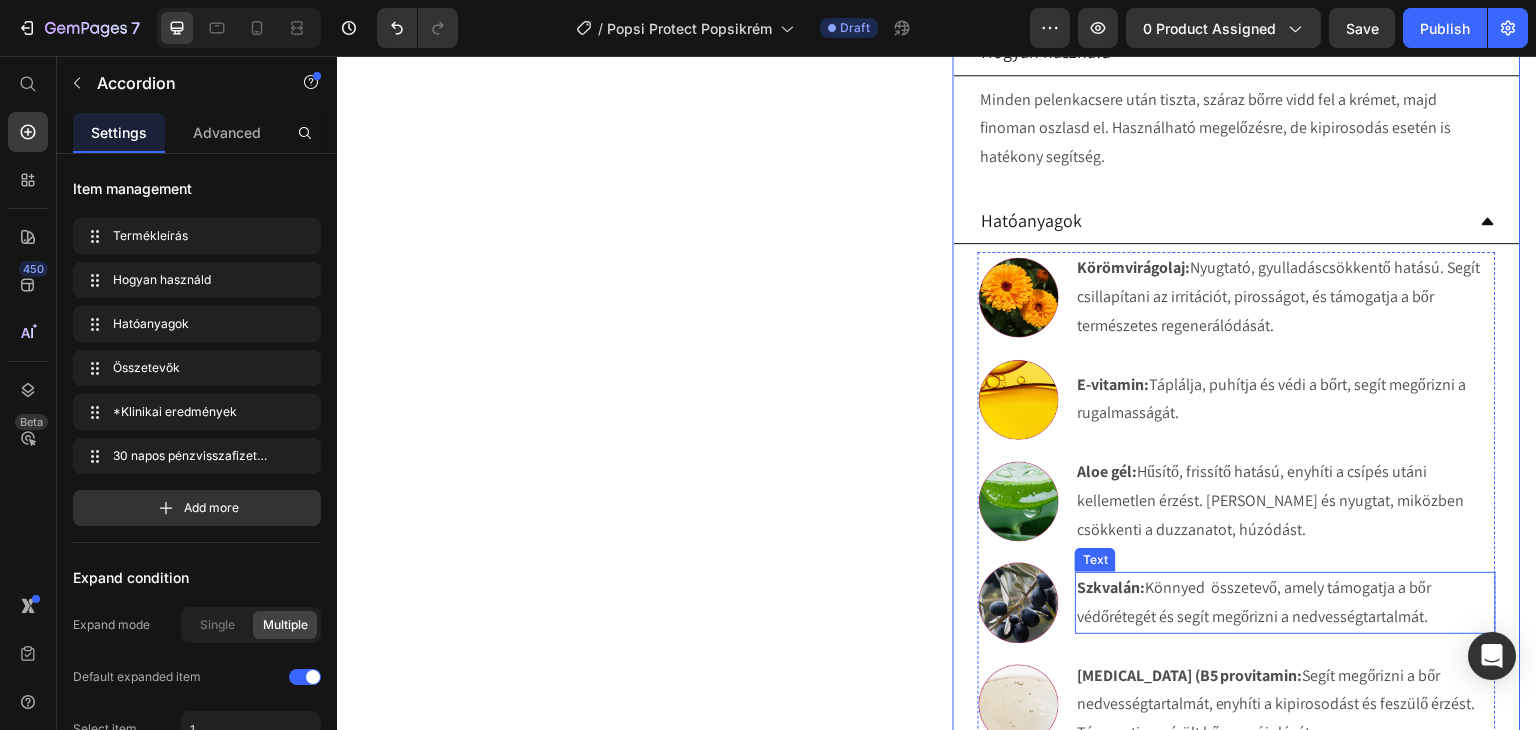 scroll, scrollTop: 1000, scrollLeft: 0, axis: vertical 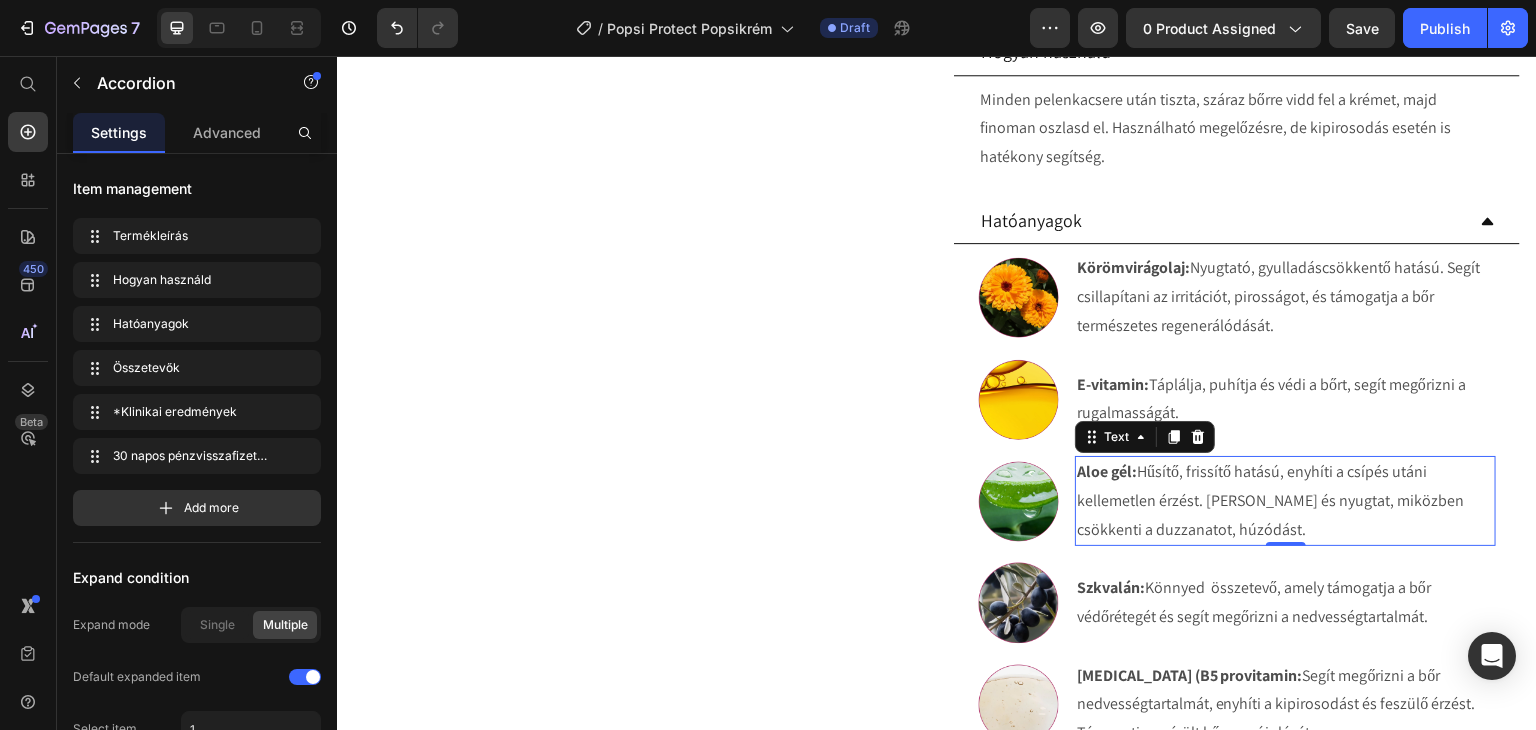 click on "Aloe gél:" at bounding box center [1107, 471] 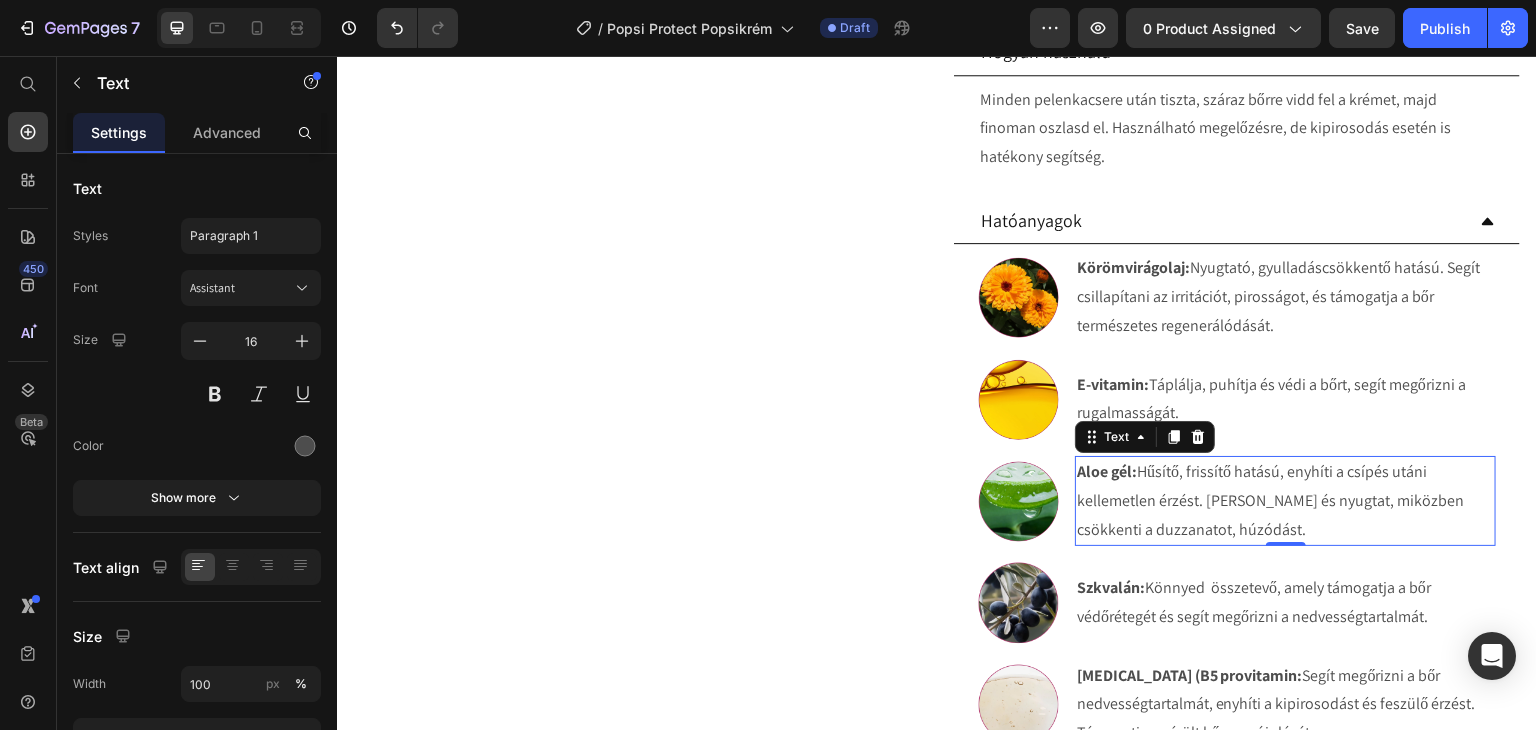 click on "Aloe gél:" at bounding box center [1107, 471] 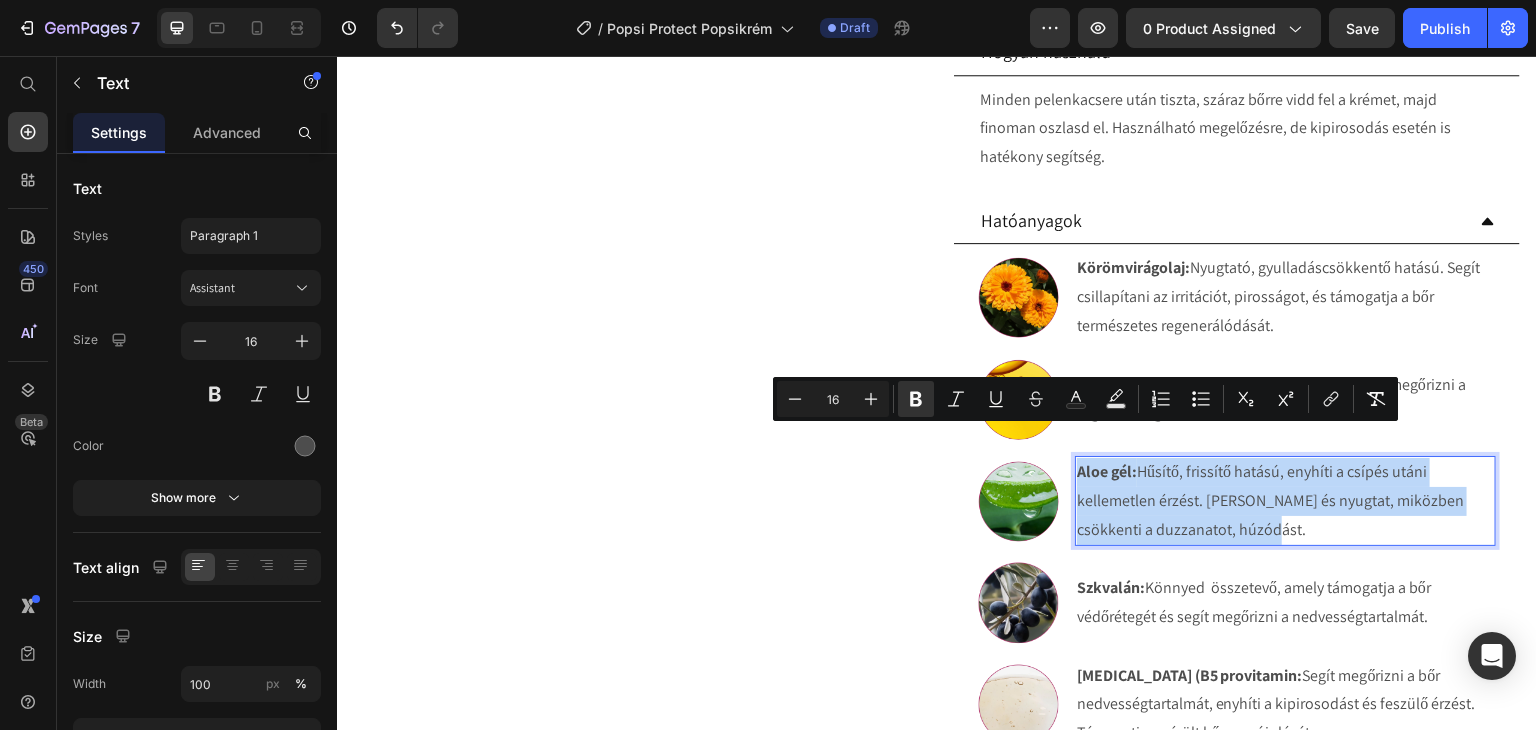 click on "Aloe gél:" at bounding box center [1107, 471] 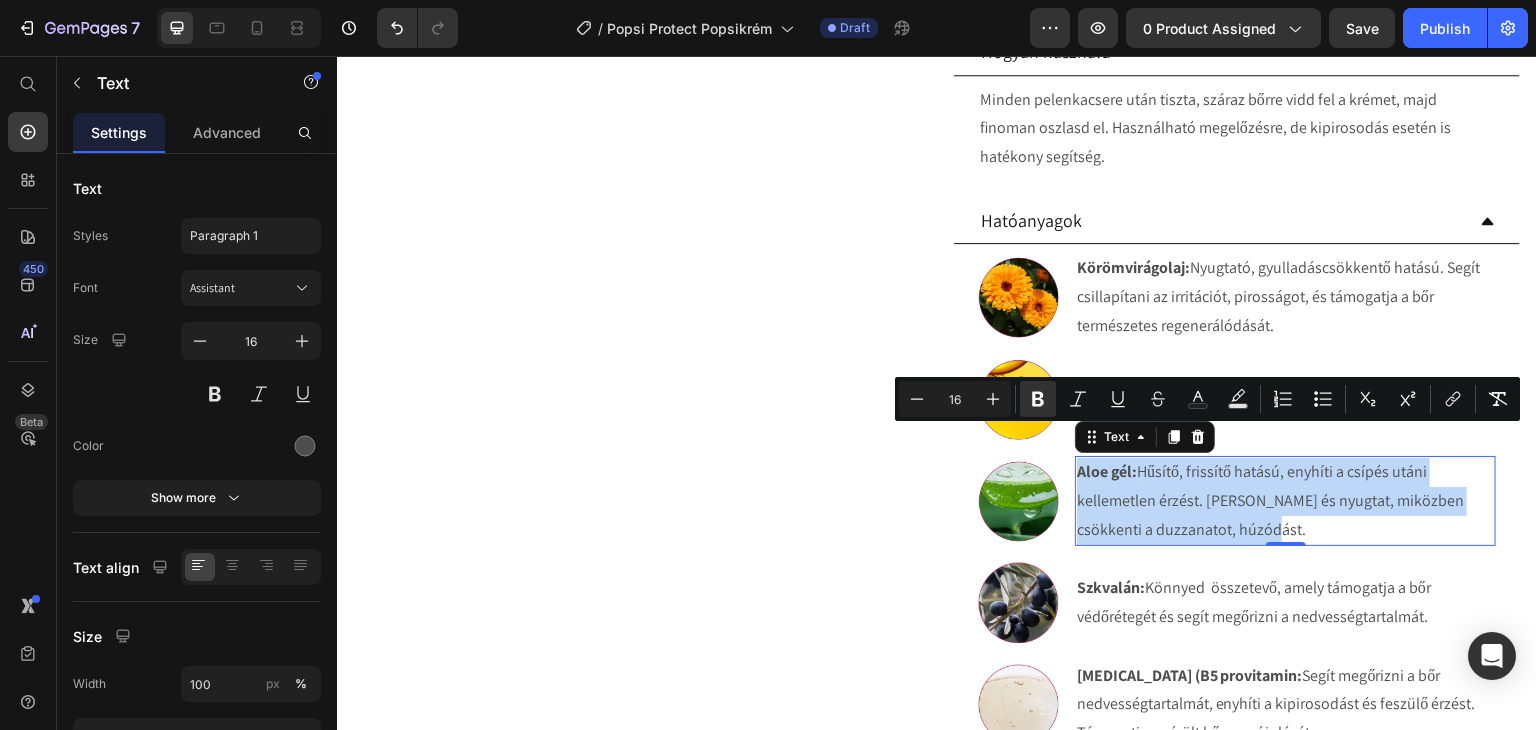 click on "Aloe gél:" at bounding box center [1107, 471] 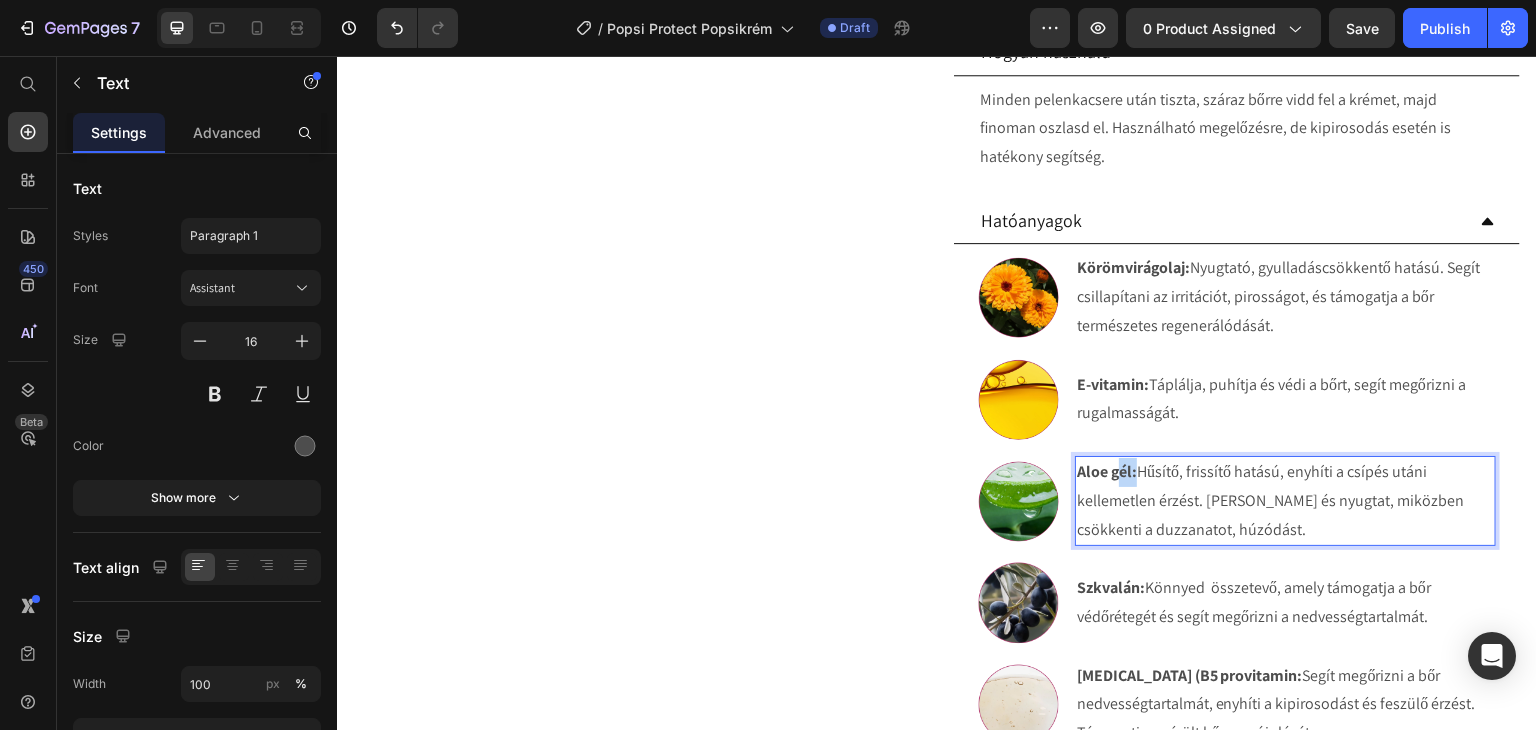 drag, startPoint x: 1127, startPoint y: 443, endPoint x: 1113, endPoint y: 443, distance: 14 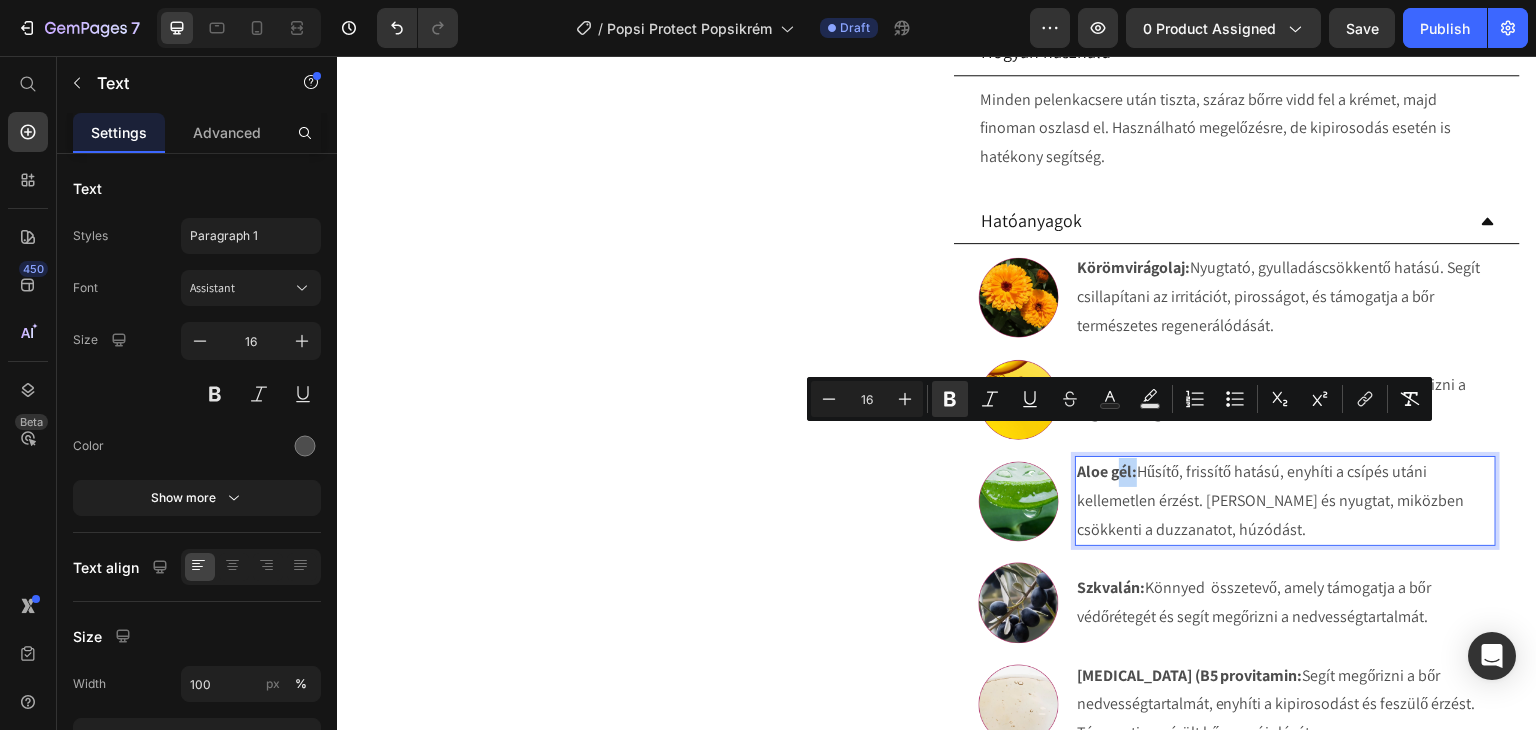 click on "Aloe gél:" at bounding box center (1107, 471) 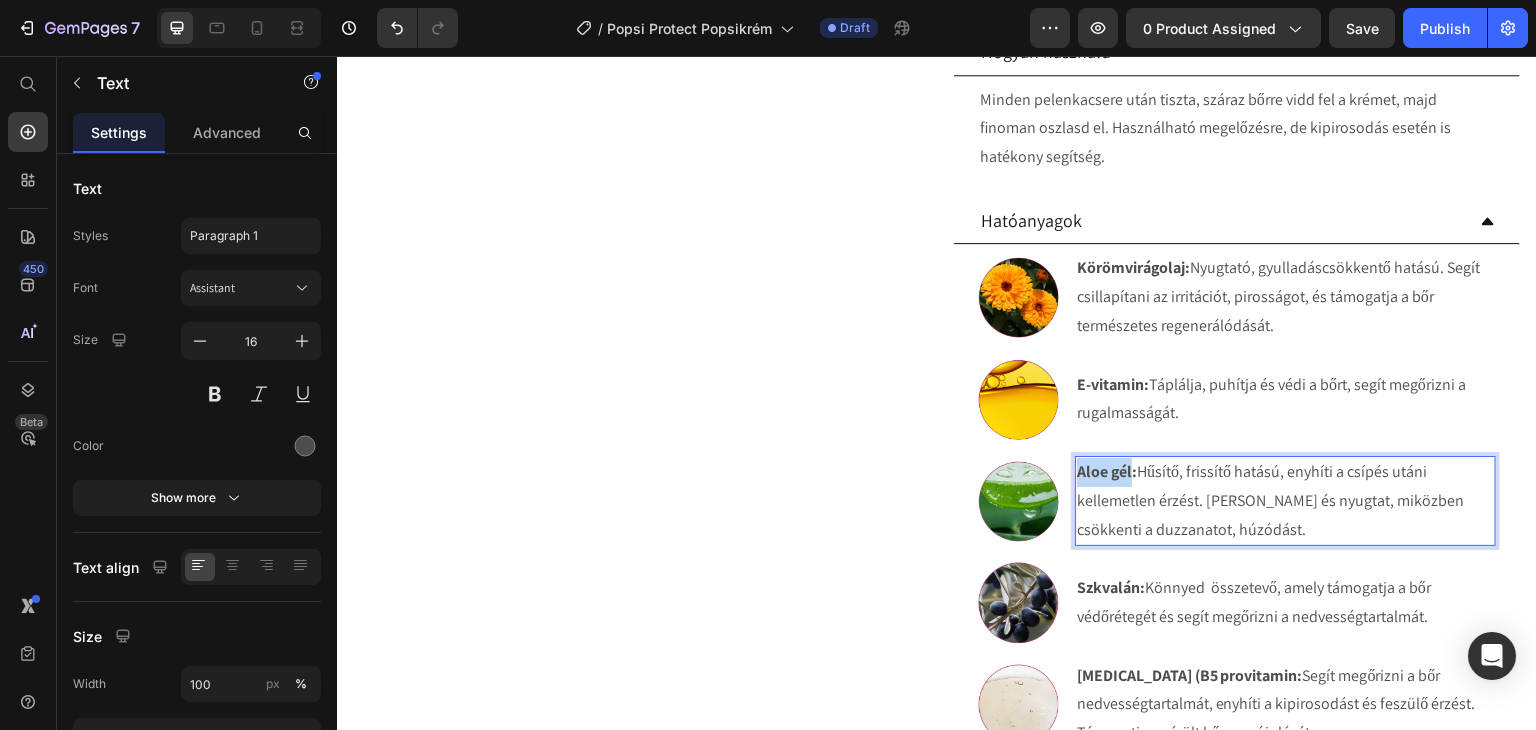 drag, startPoint x: 1123, startPoint y: 443, endPoint x: 1070, endPoint y: 445, distance: 53.037724 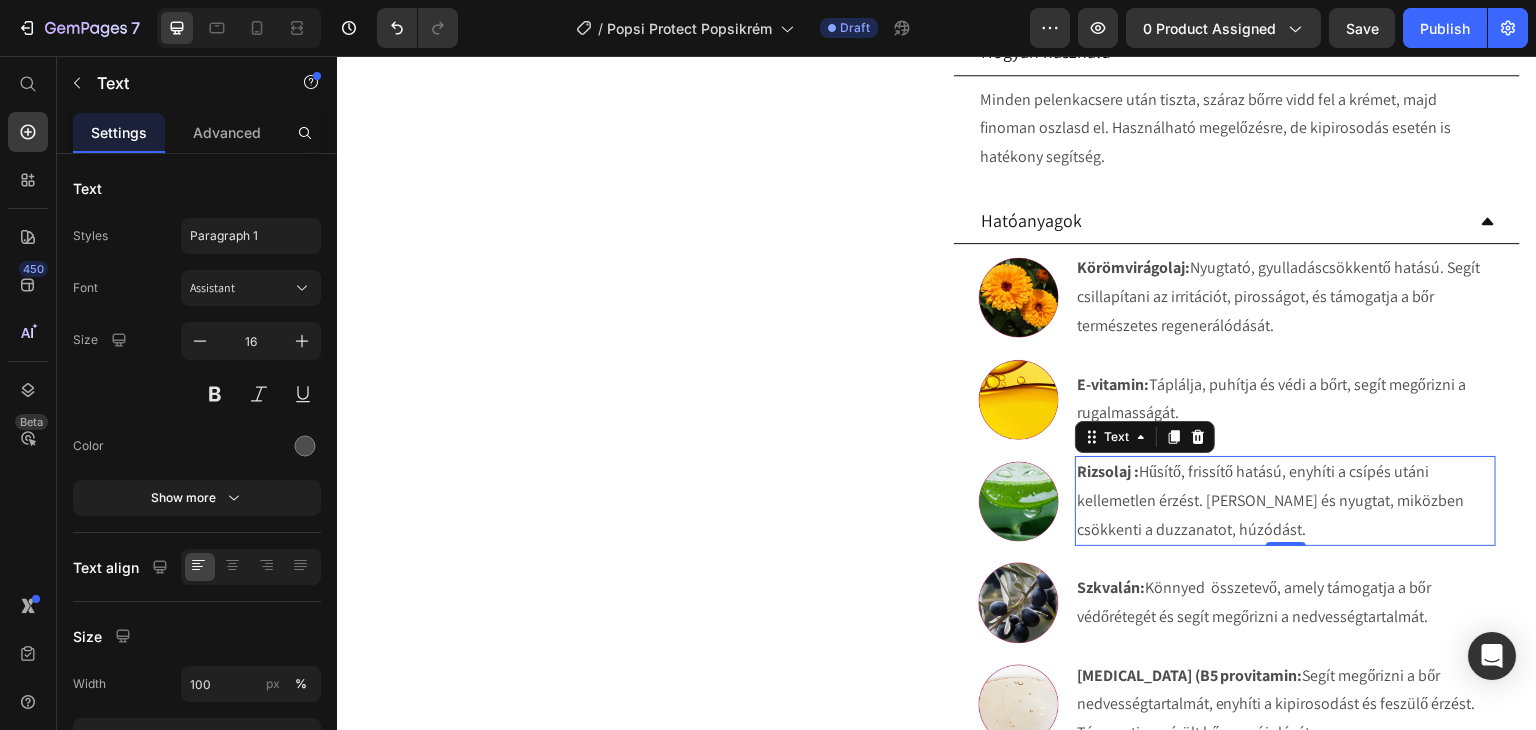 click on "Rizsolaj :  Hűsítő, frissítő hatású, enyhíti a csípés utáni kellemetlen érzést. Hidratál és nyugtat, miközben csökkenti a duzzanatot, húzódást." at bounding box center [1285, 501] 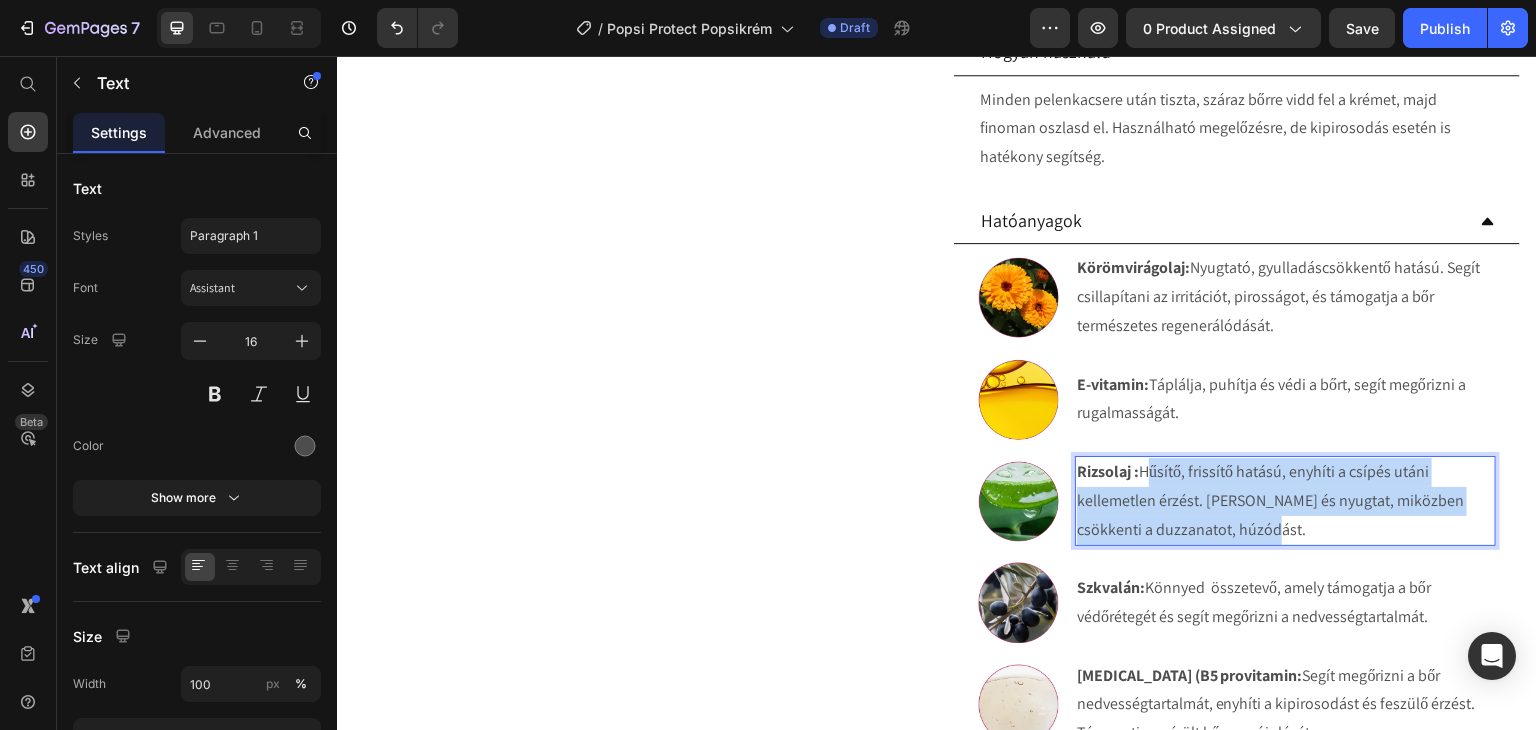 drag, startPoint x: 1225, startPoint y: 490, endPoint x: 1135, endPoint y: 444, distance: 101.07423 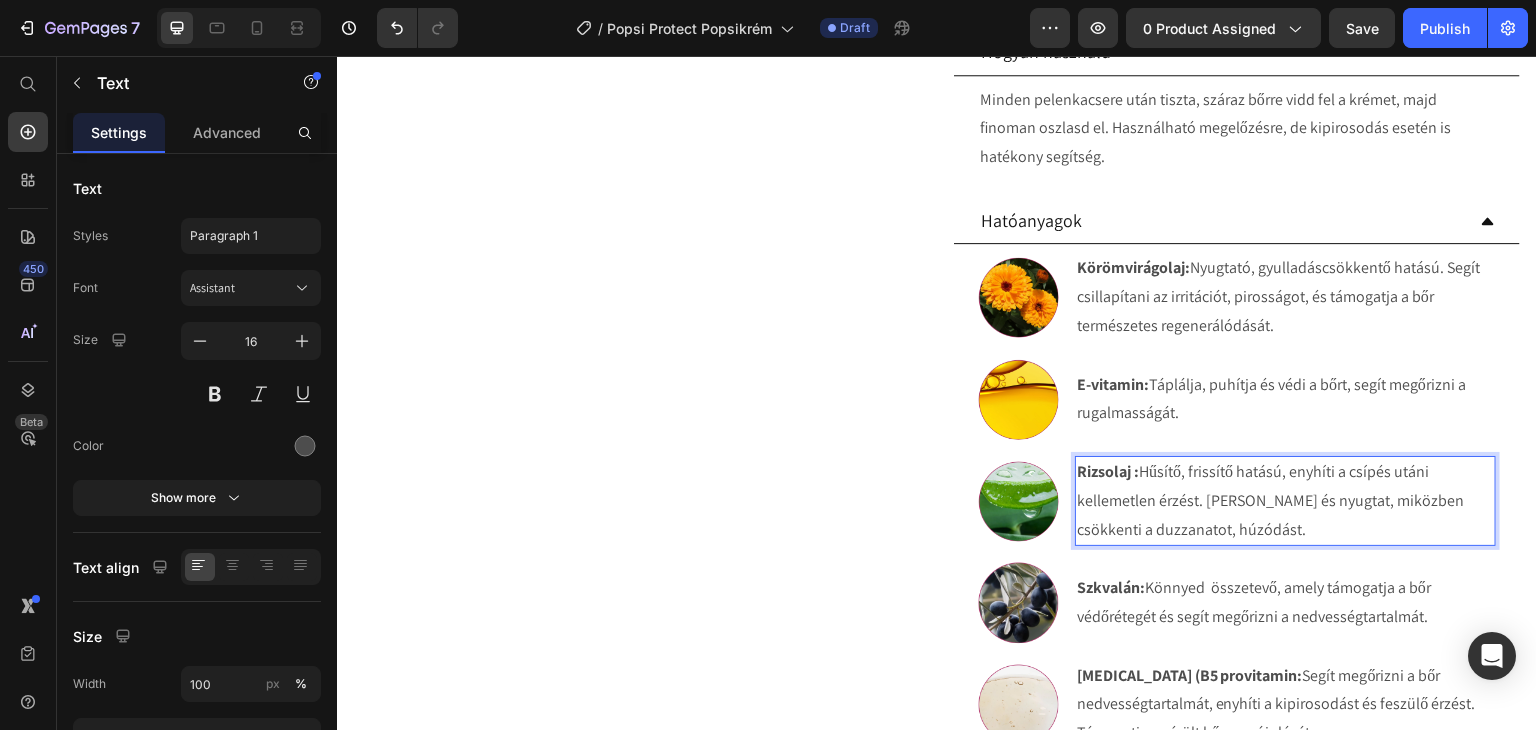 scroll, scrollTop: 1009, scrollLeft: 0, axis: vertical 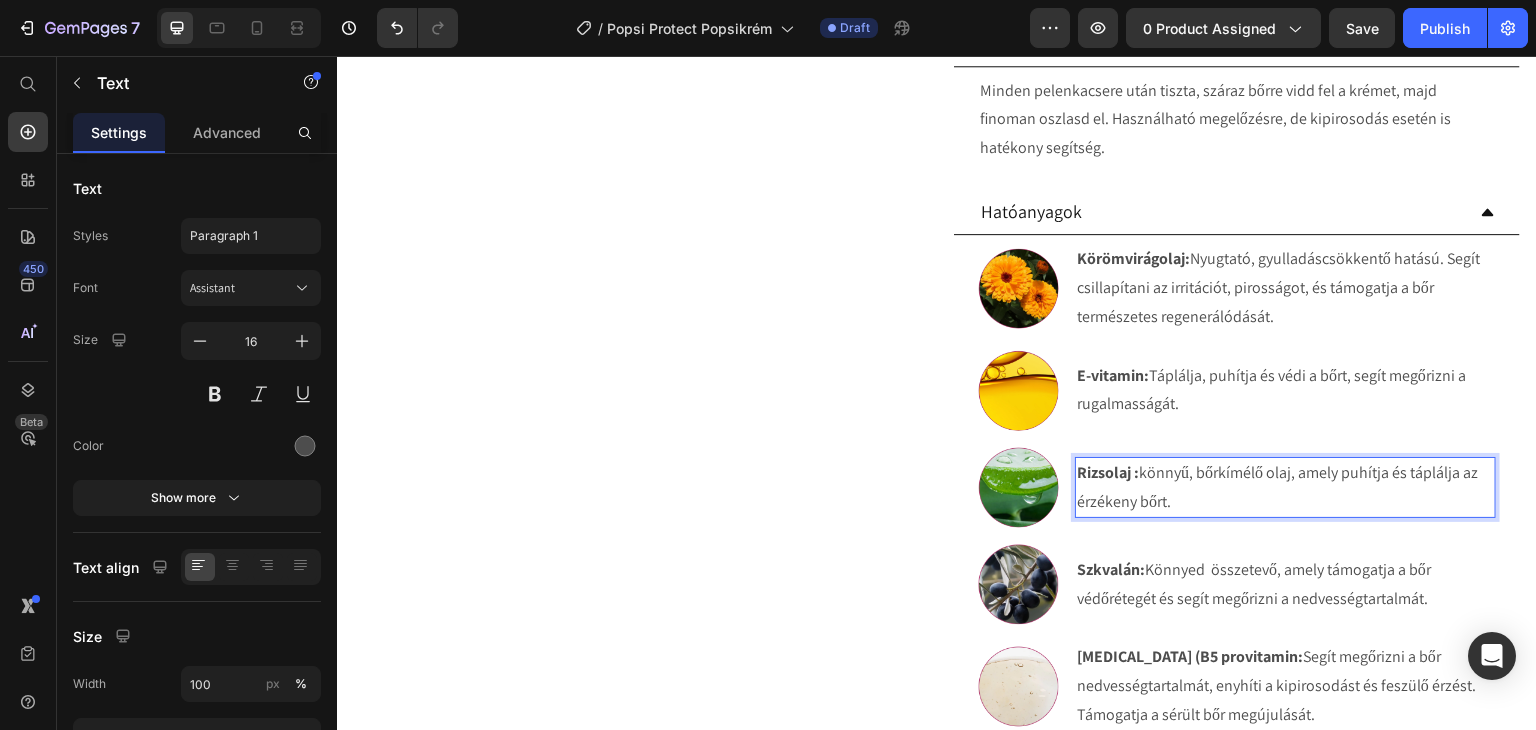 click on "Rizsolaj :  könnyű, bőrkímélő olaj, amely puhítja és táplálja az érzékeny bőrt." at bounding box center [1285, 488] 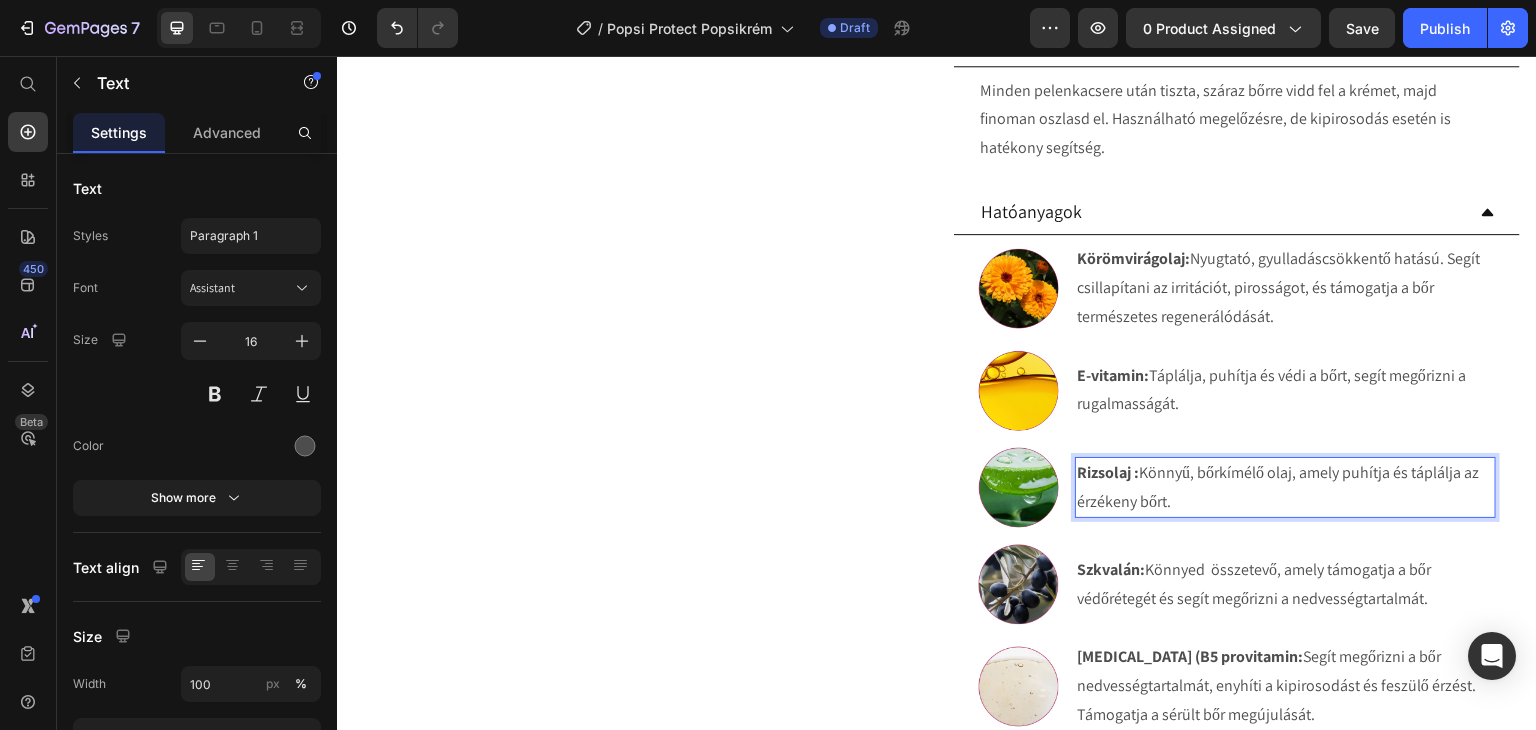 scroll, scrollTop: 1109, scrollLeft: 0, axis: vertical 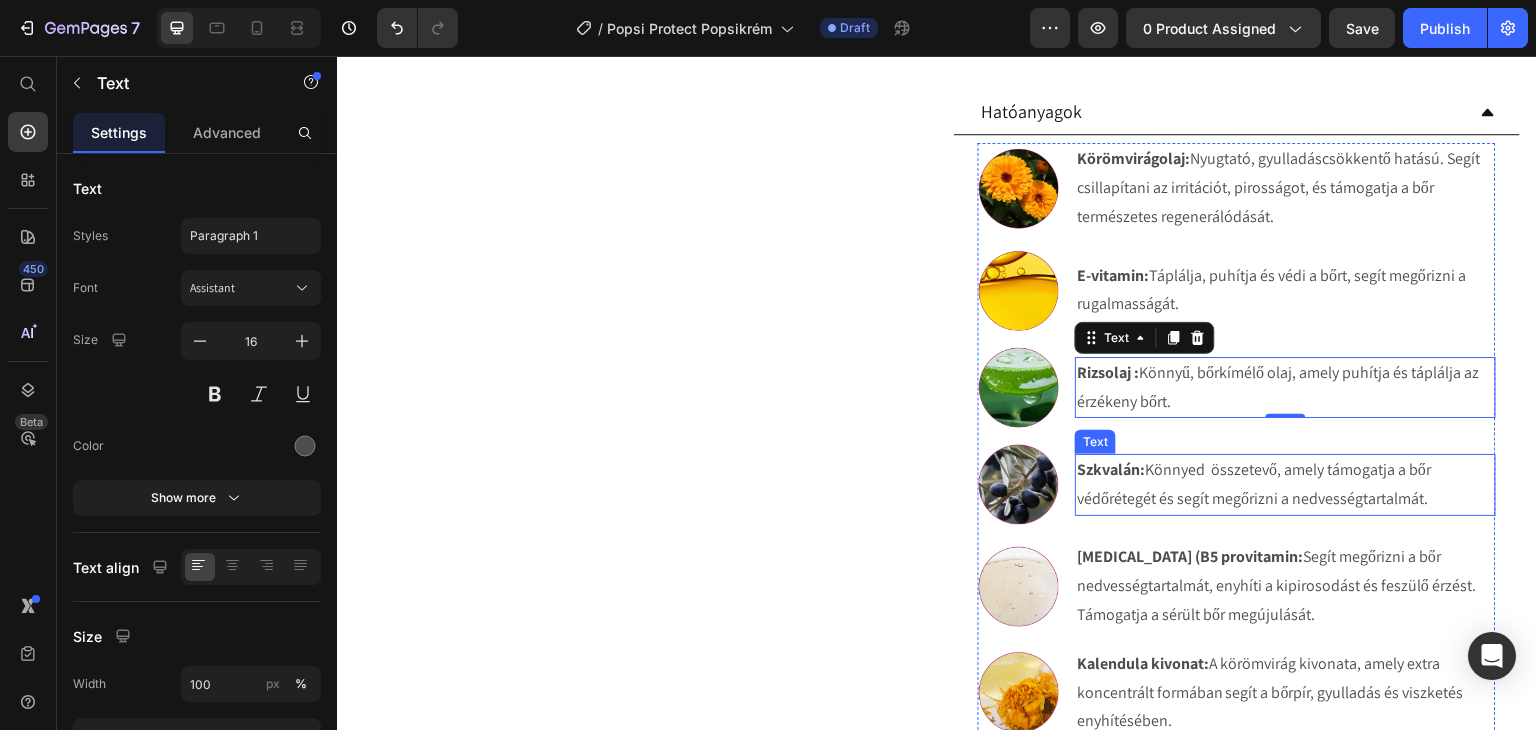 click on "Szkvalán:" at bounding box center [1111, 469] 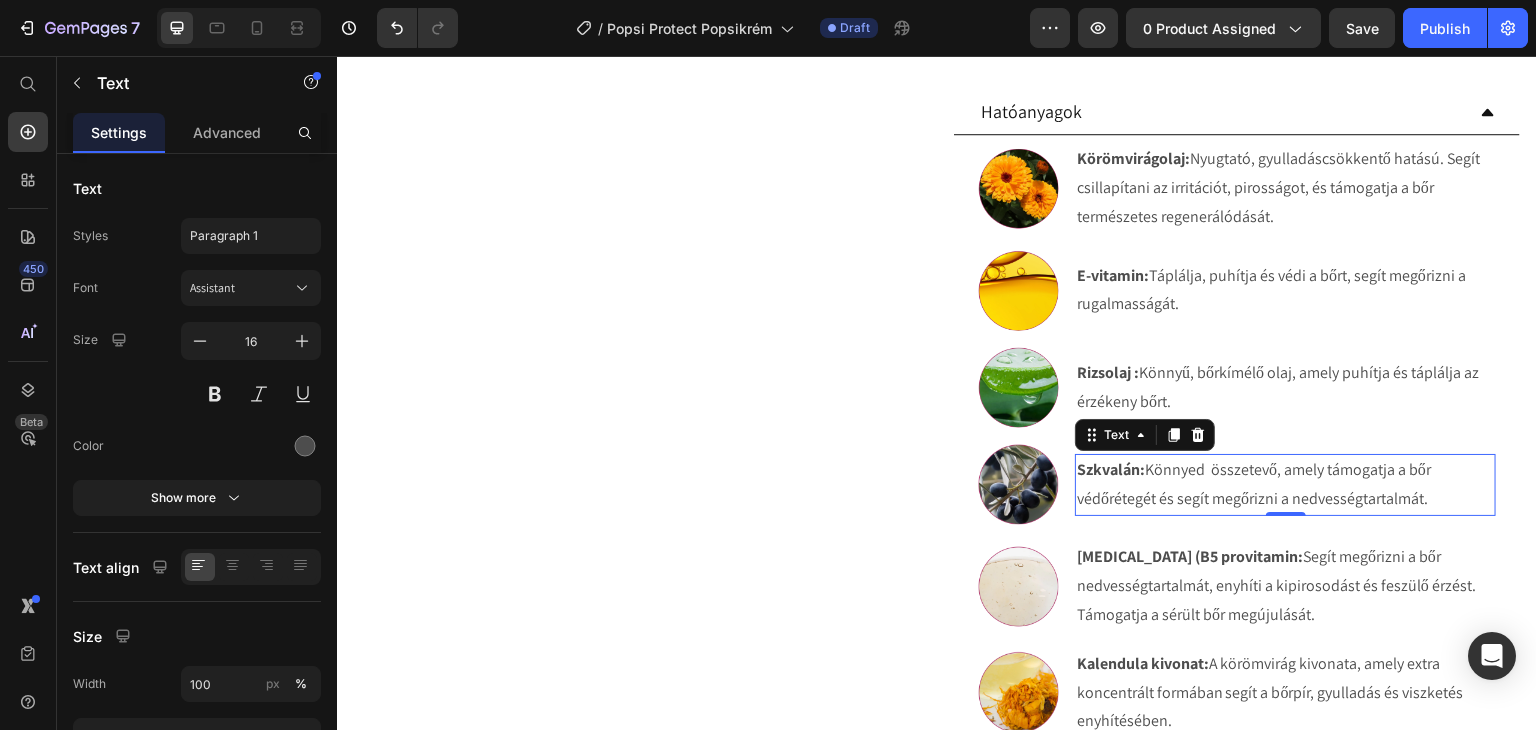 click on "Szkvalán:" at bounding box center (1111, 469) 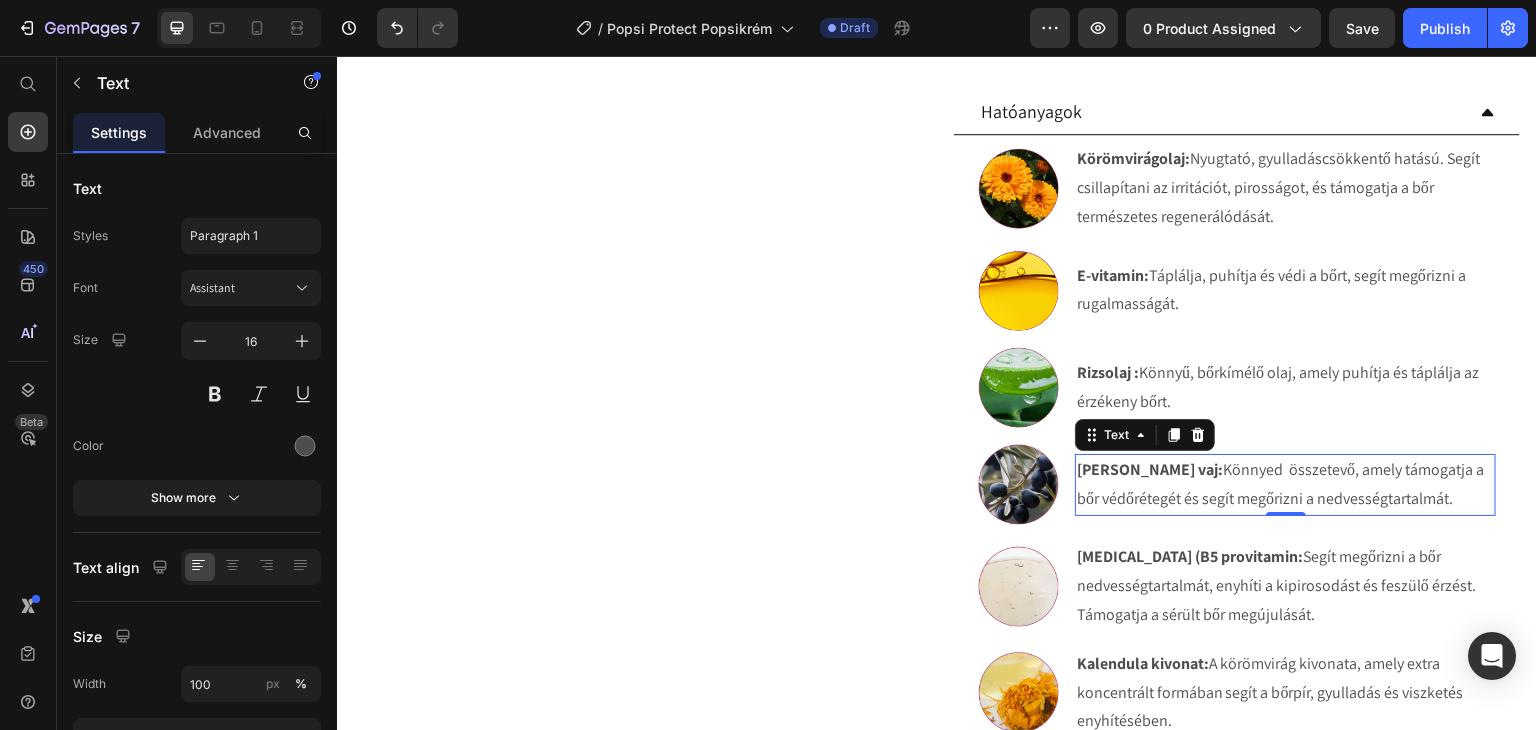 click on "Shea vaj:   Könnyed  összetevő, amely támogatja a bőr védőrétegét és segít megőrizni a nedvességtartalmát." at bounding box center [1285, 485] 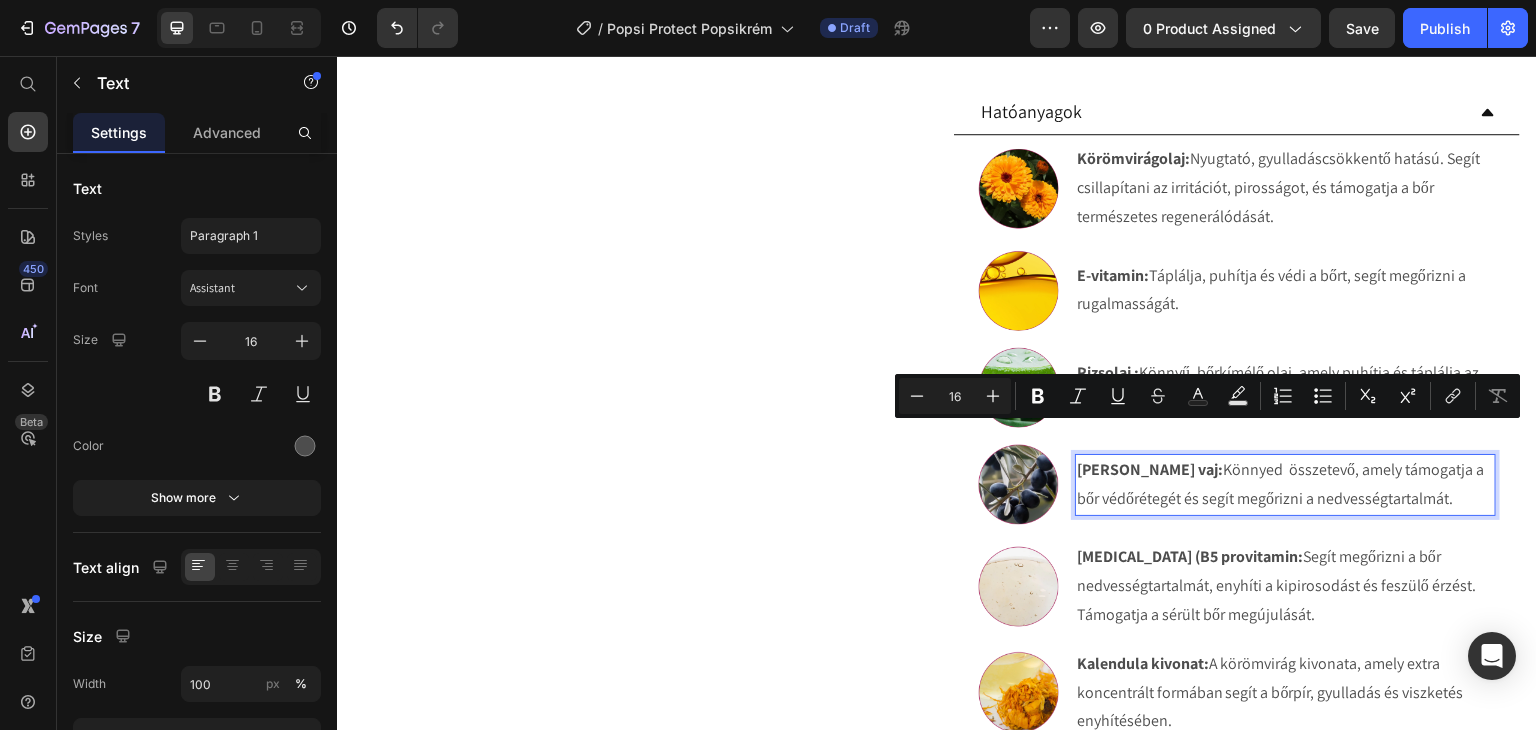 drag, startPoint x: 1424, startPoint y: 468, endPoint x: 1127, endPoint y: 458, distance: 297.1683 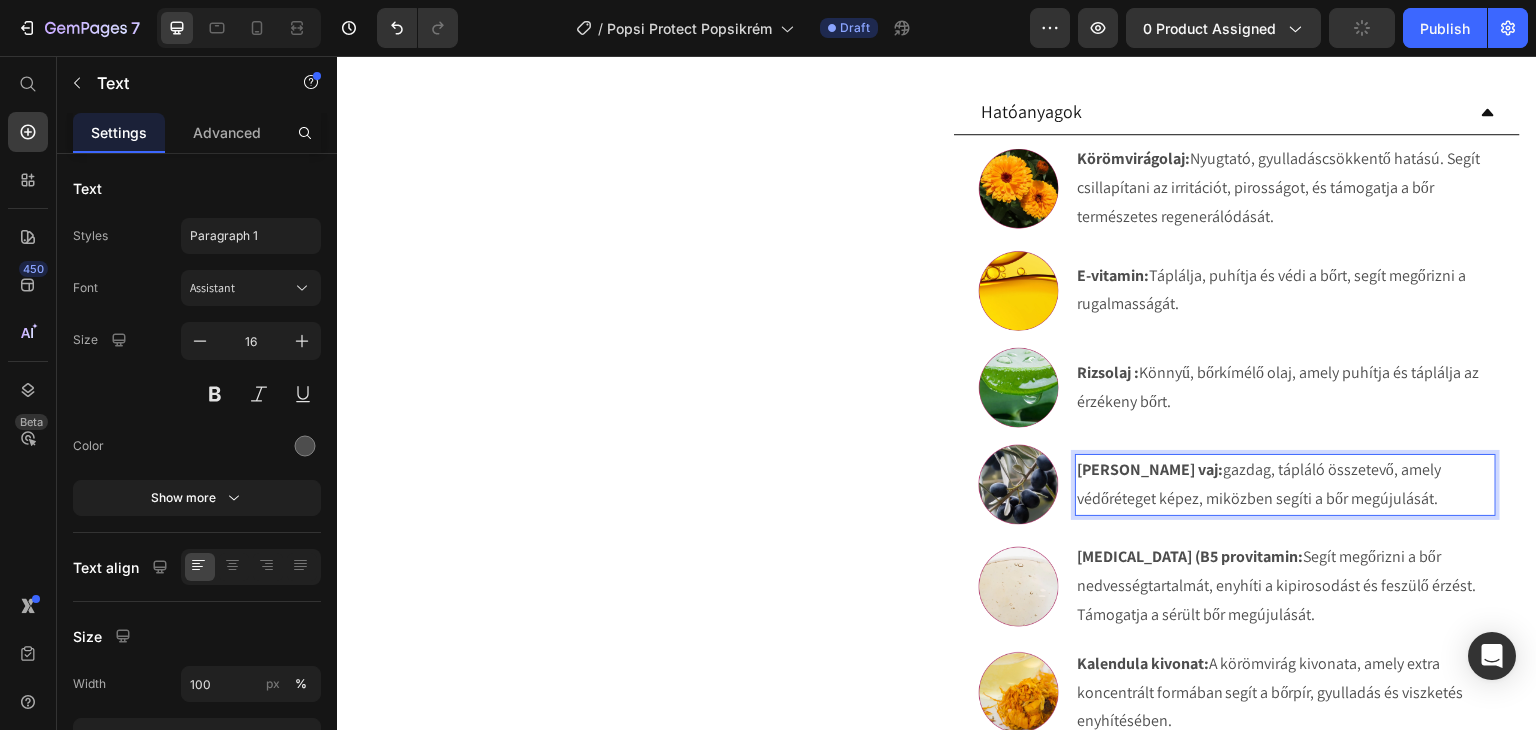 click on "Shea vaj:  gazdag, tápláló összetevő, amely védőréteget képez, miközben segíti a bőr megújulását." at bounding box center (1285, 485) 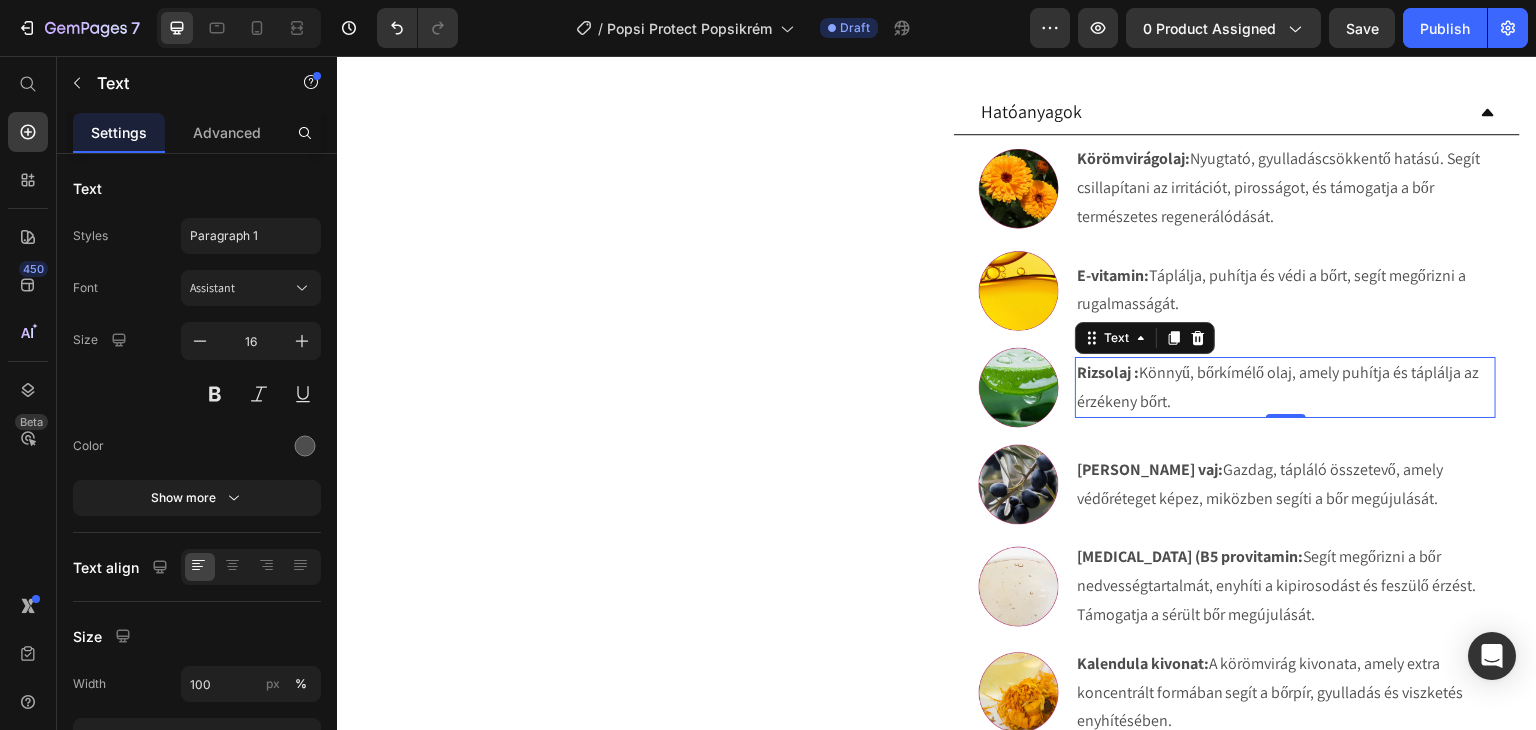 click on "Rizsolaj :  Könnyű, bőrkímélő olaj, amely puhítja és táplálja az érzékeny bőrt." at bounding box center (1285, 388) 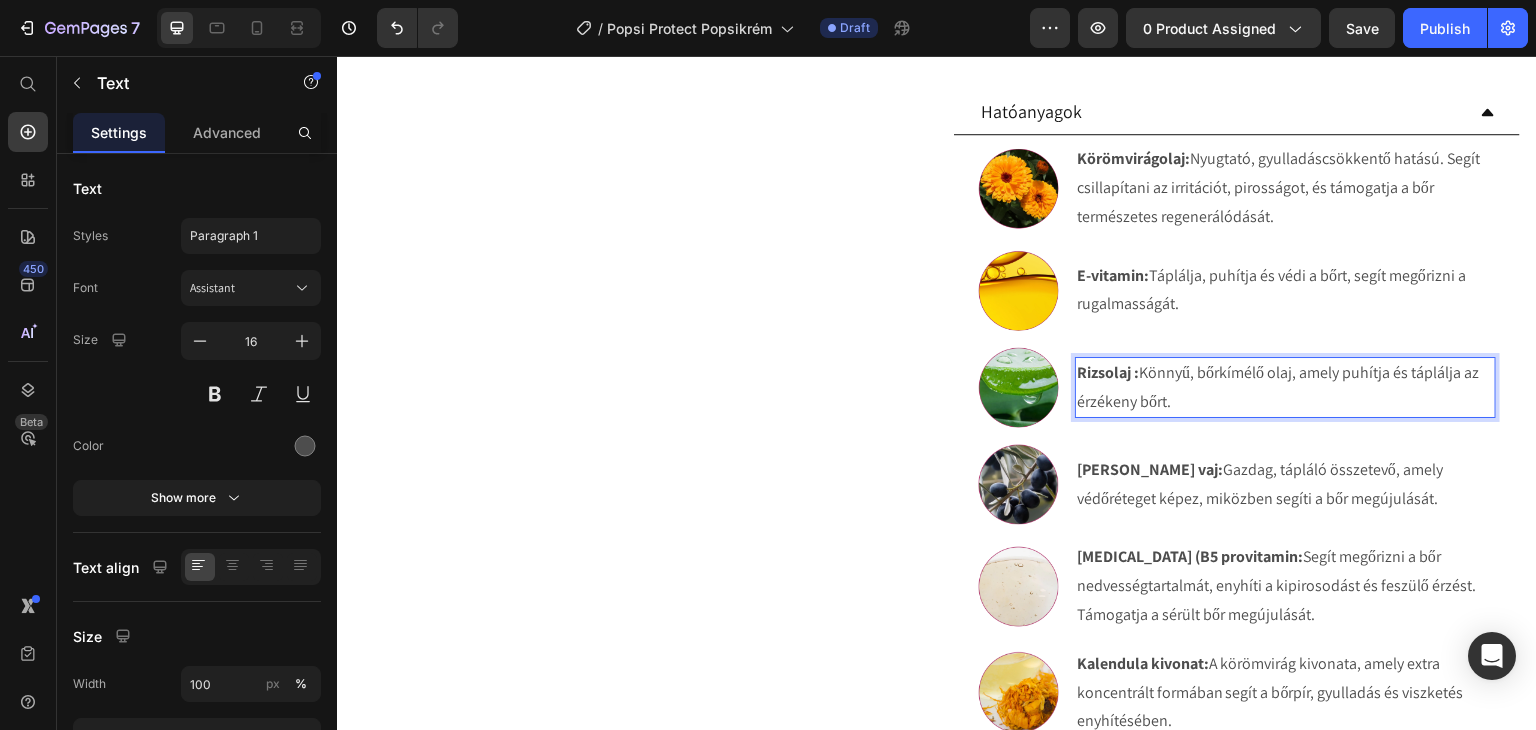 click on "Rizsolaj :" at bounding box center (1108, 372) 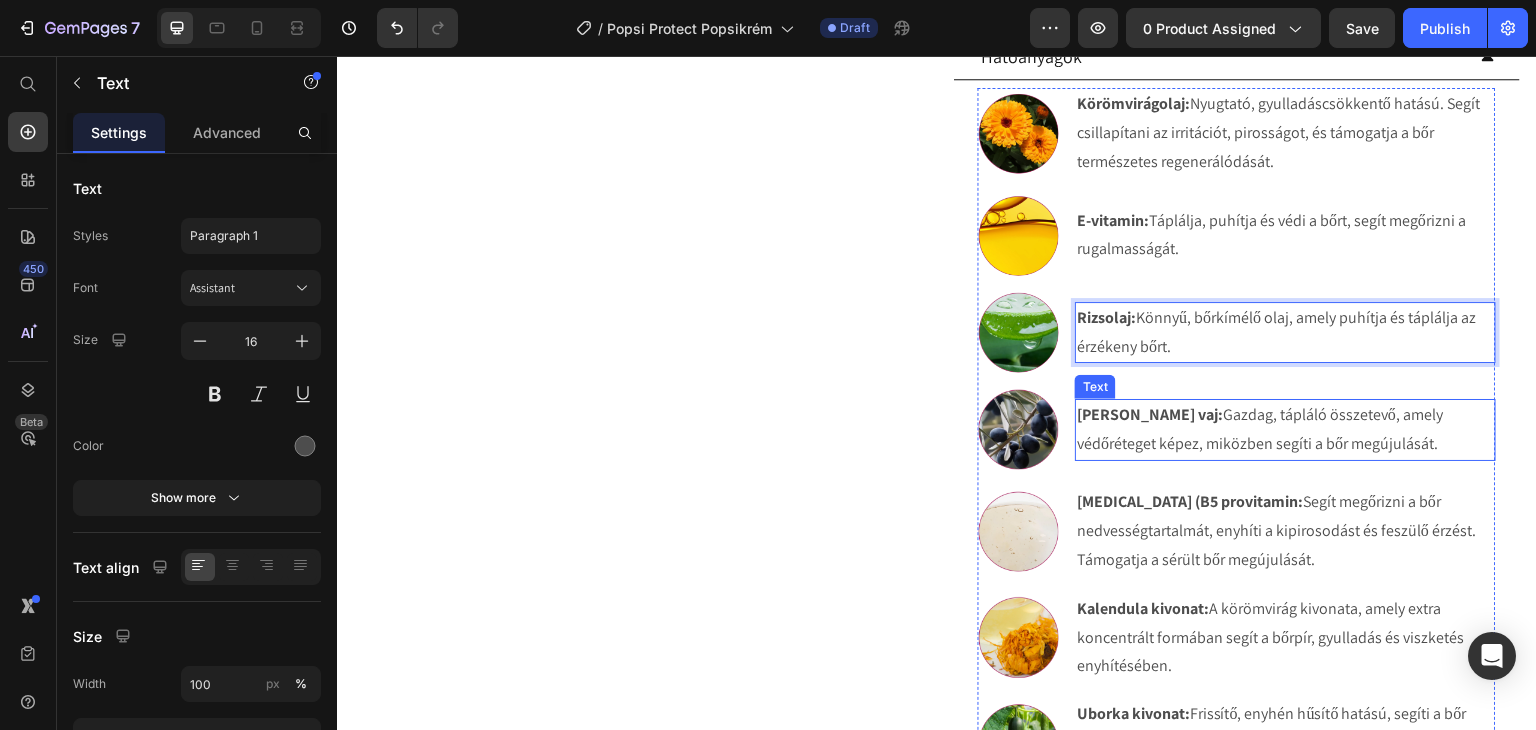 scroll, scrollTop: 1209, scrollLeft: 0, axis: vertical 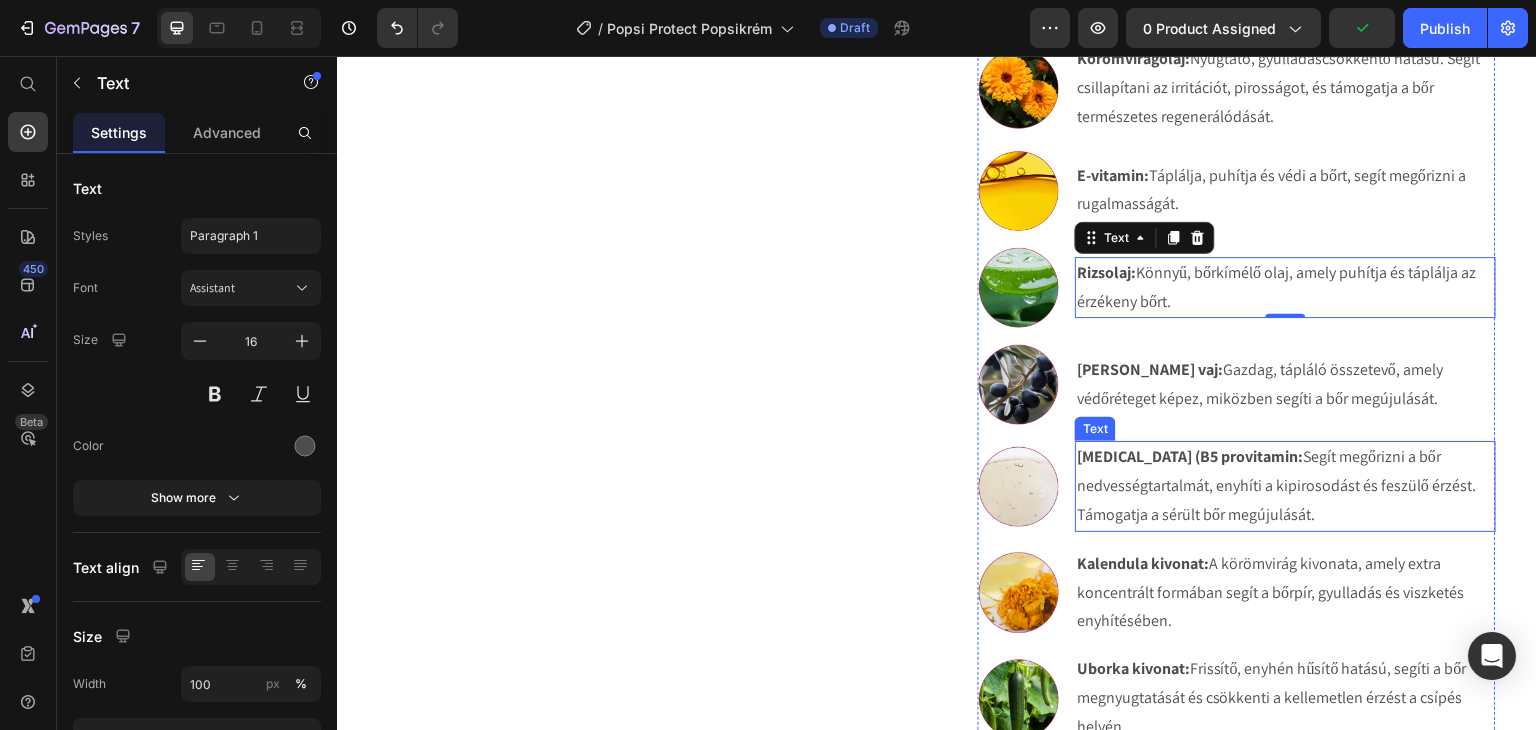 click on "Panthenol (B5 provitamin:" at bounding box center (1190, 456) 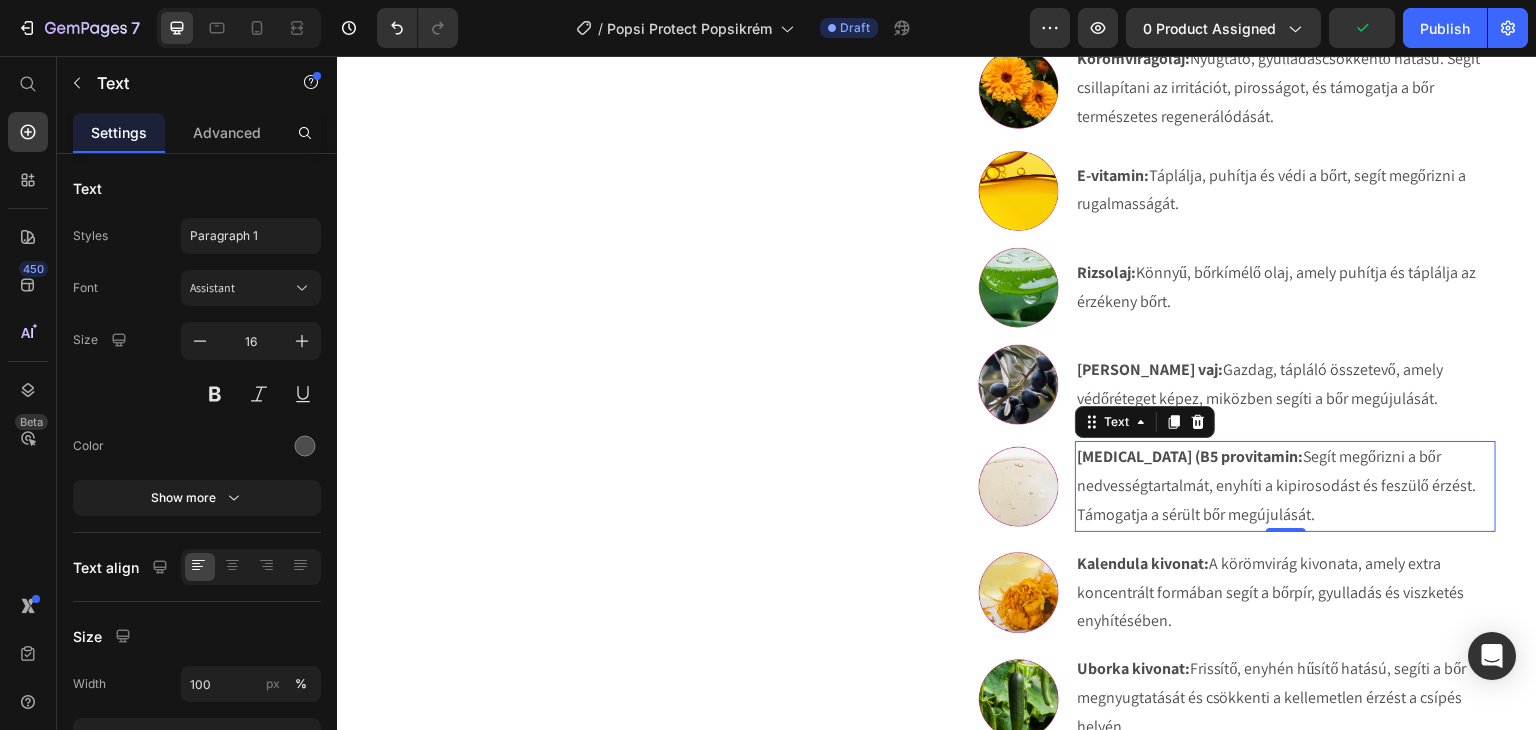 click on "Panthenol (B5 provitamin:" at bounding box center (1190, 456) 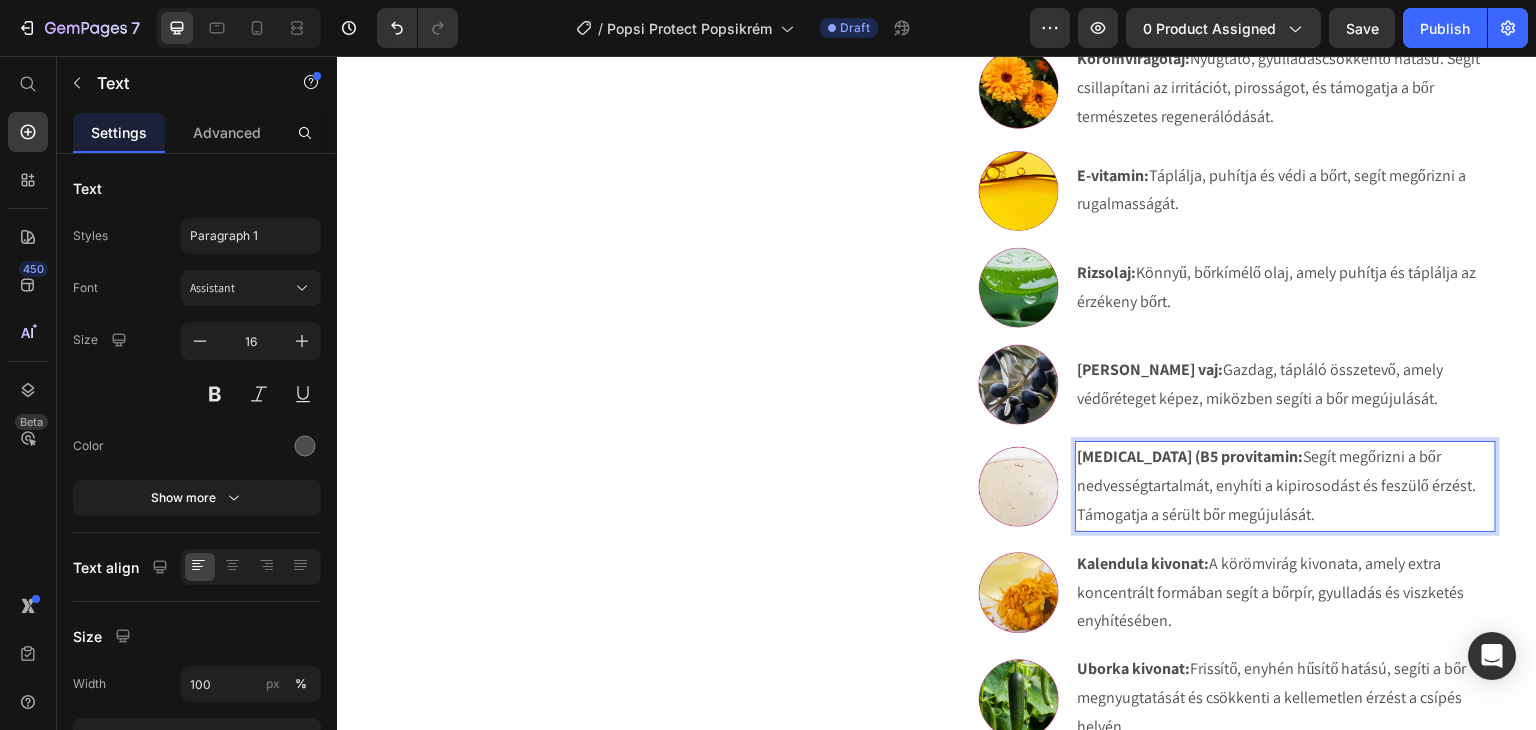 drag, startPoint x: 1251, startPoint y: 429, endPoint x: 1178, endPoint y: 430, distance: 73.00685 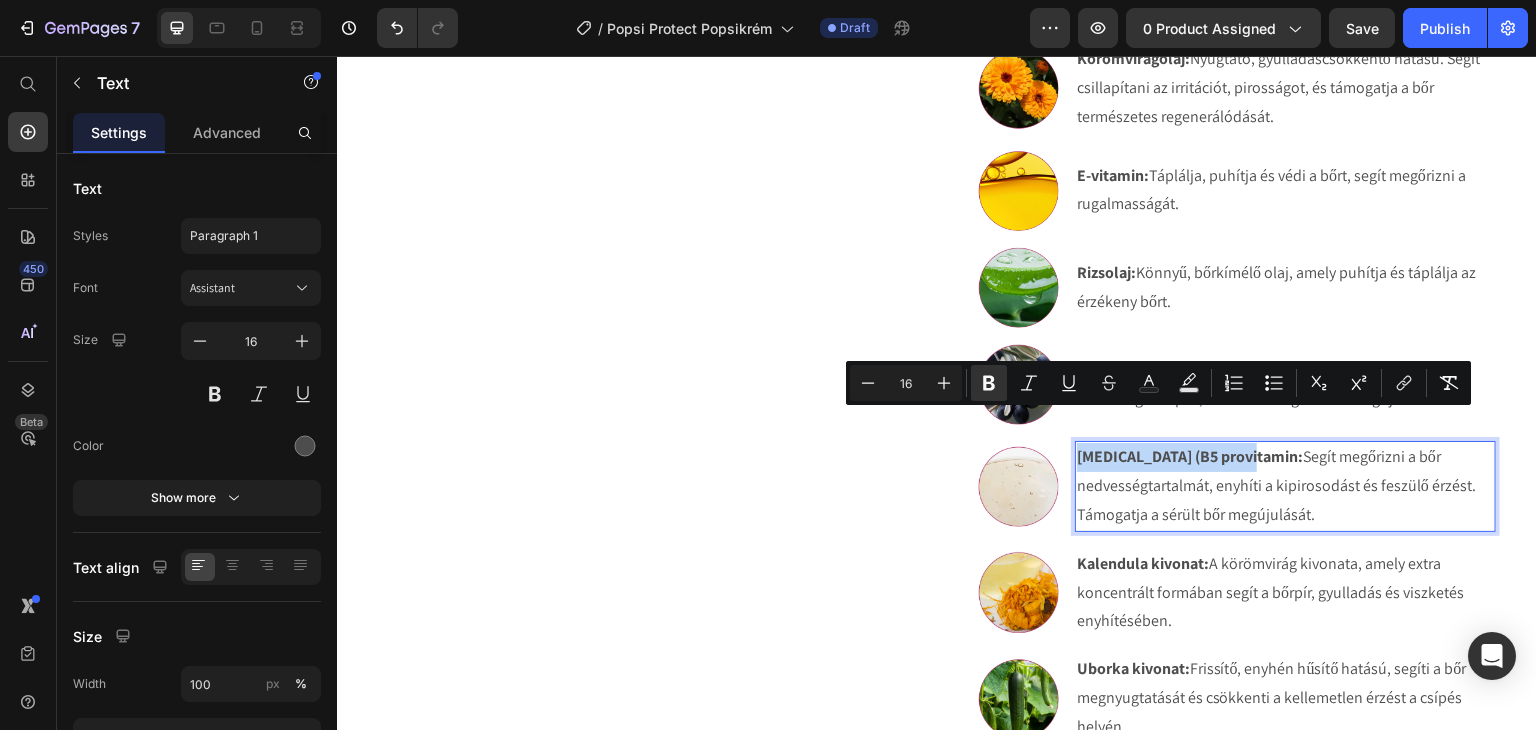 drag, startPoint x: 1248, startPoint y: 426, endPoint x: 1072, endPoint y: 433, distance: 176.13914 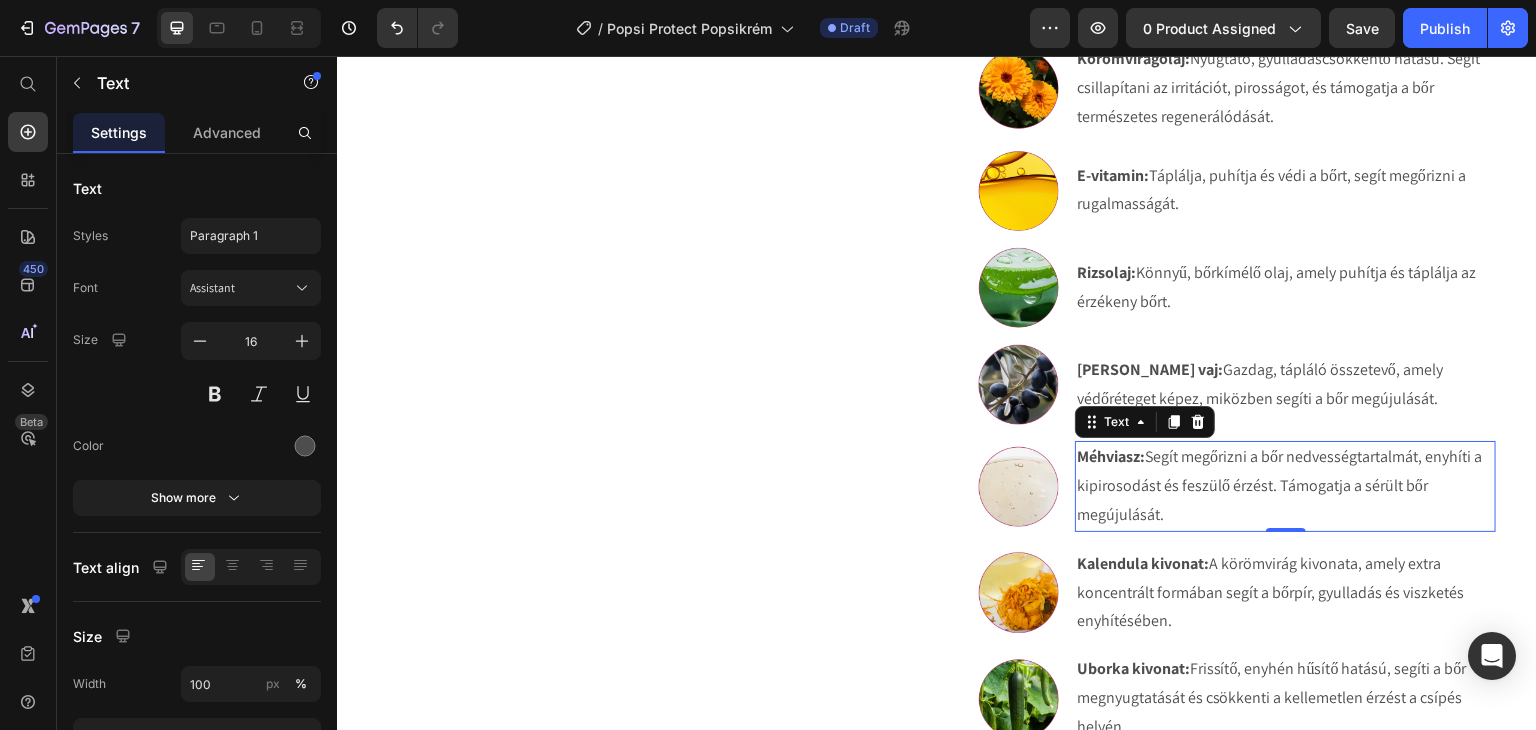click on "Méhviasz:  Segít megőrizni a bőr nedvességtartalmát, enyhíti a kipirosodást és feszülő érzést. Támogatja a sérült bőr megújulását." at bounding box center [1285, 486] 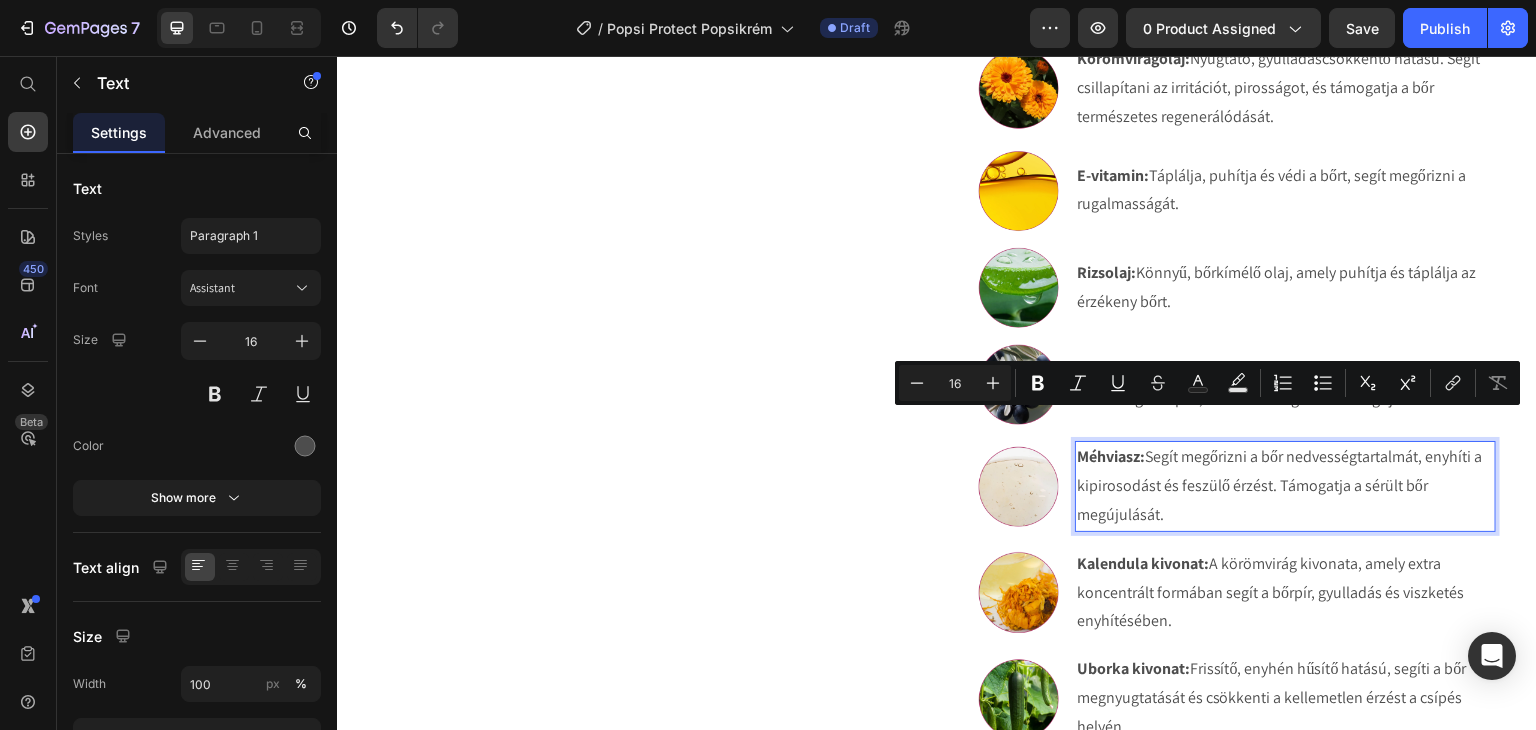 drag, startPoint x: 1164, startPoint y: 483, endPoint x: 1142, endPoint y: 429, distance: 58.30952 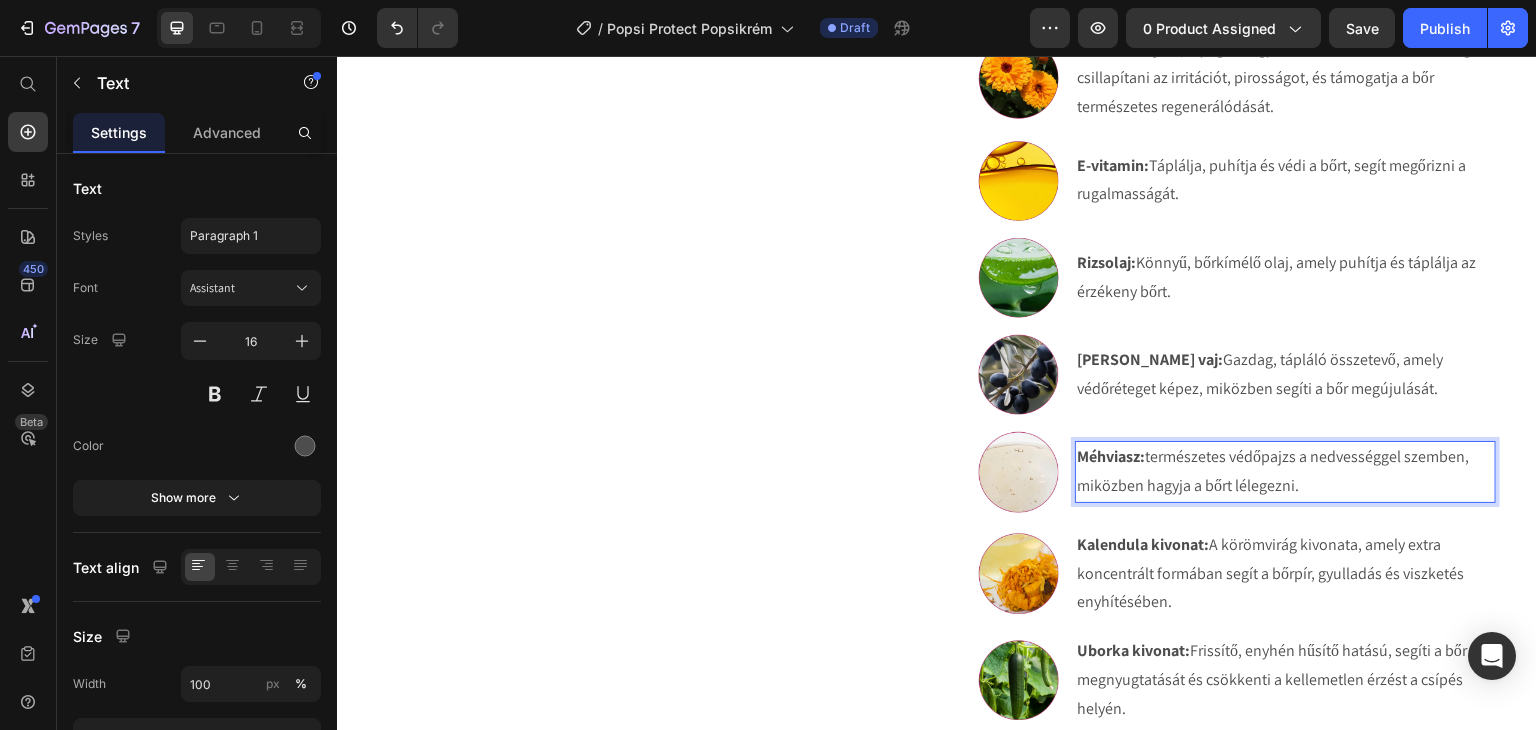 click on "Méhviasz:  természetes védőpajzs a nedvességgel szemben, miközben hagyja a bőrt lélegezni." at bounding box center [1285, 472] 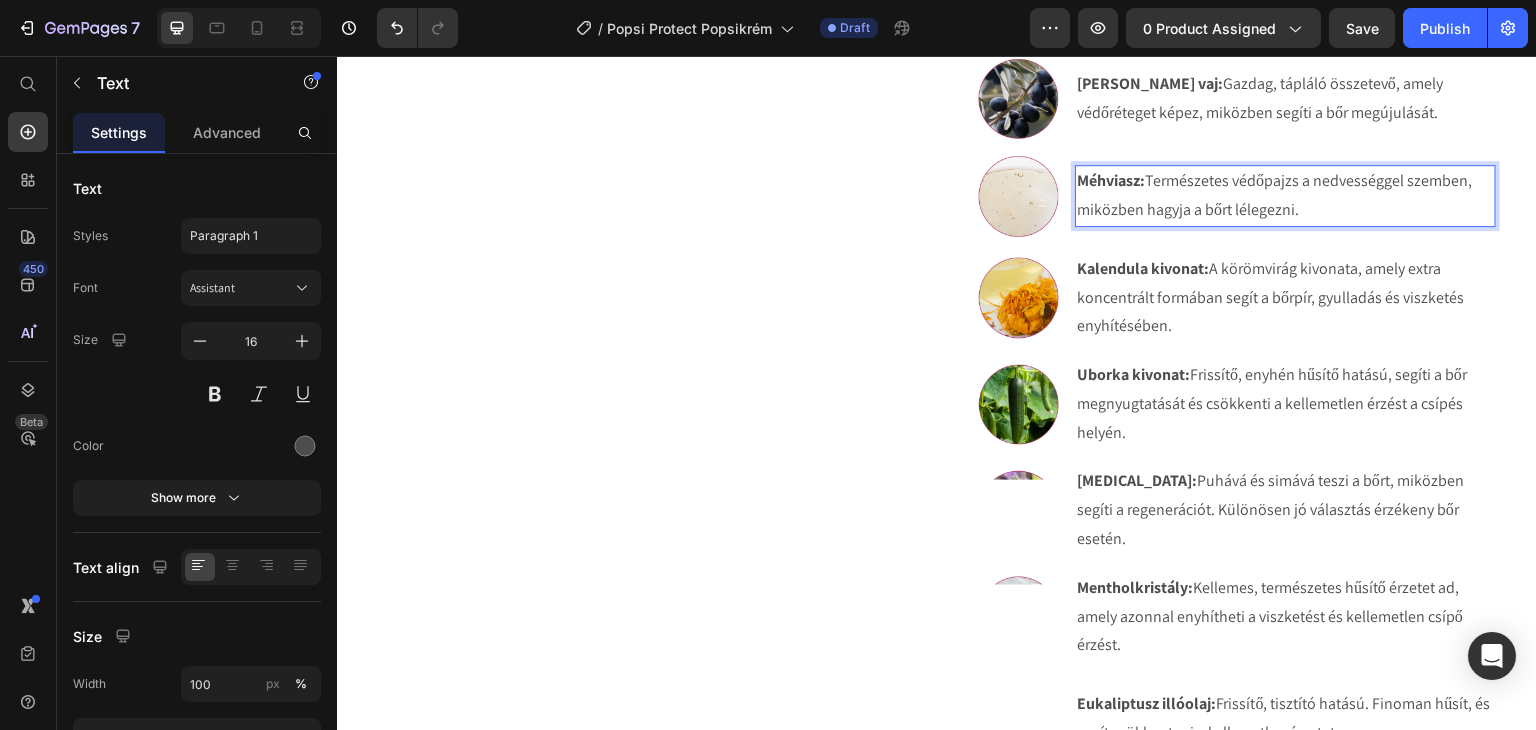 scroll, scrollTop: 1519, scrollLeft: 0, axis: vertical 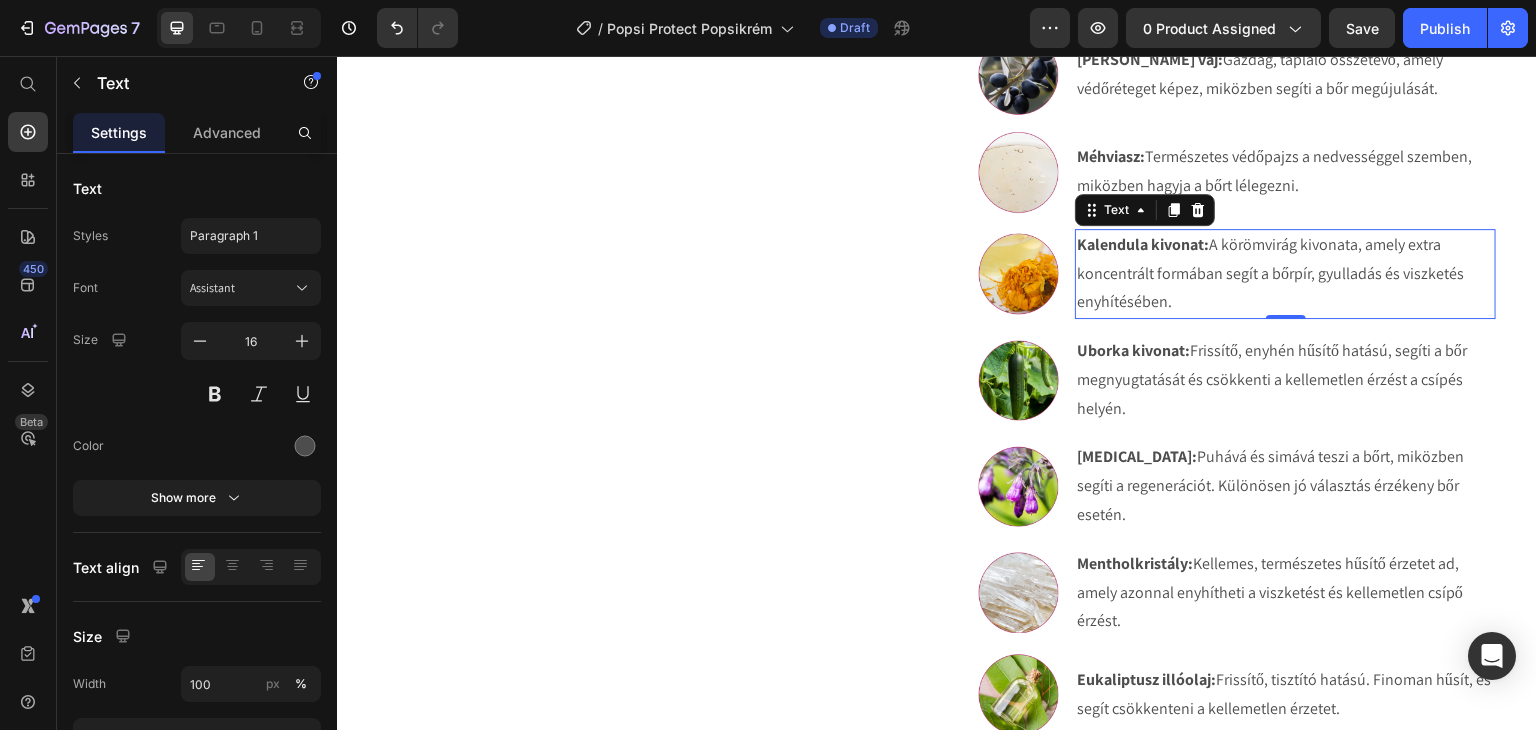 click on "Kalendula kivonat:" at bounding box center [1143, 244] 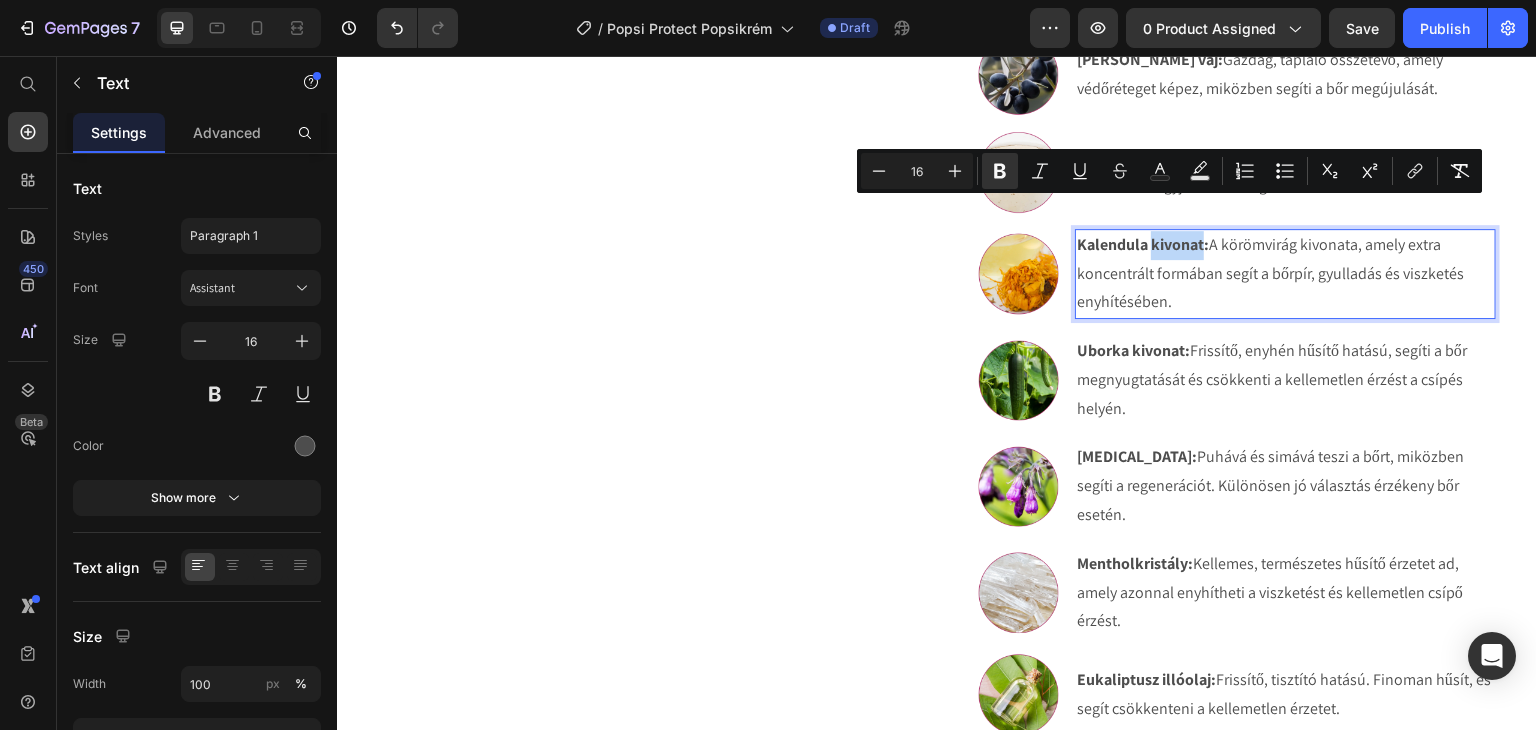 click on "Kalendula kivonat:" at bounding box center (1143, 244) 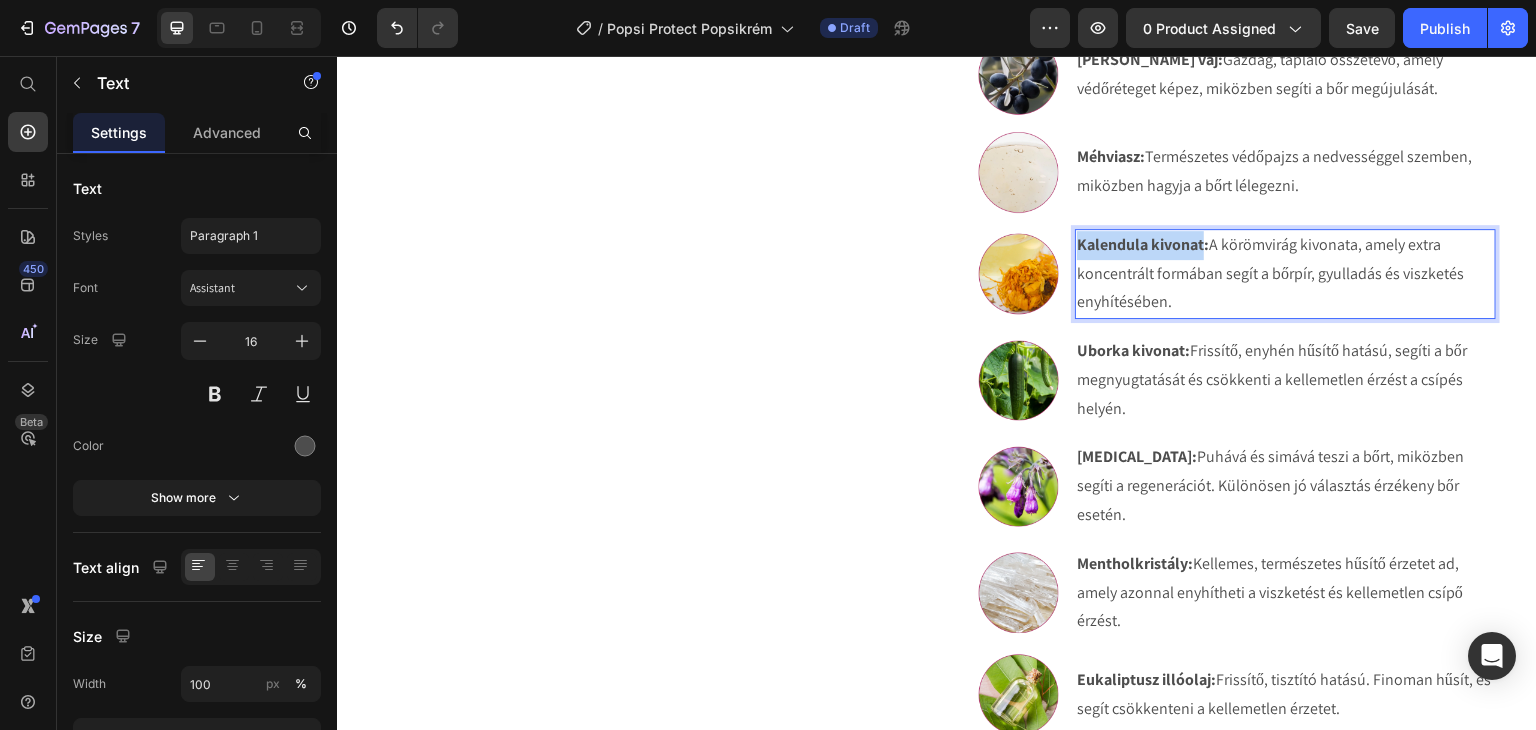drag, startPoint x: 1195, startPoint y: 211, endPoint x: 1067, endPoint y: 220, distance: 128.31601 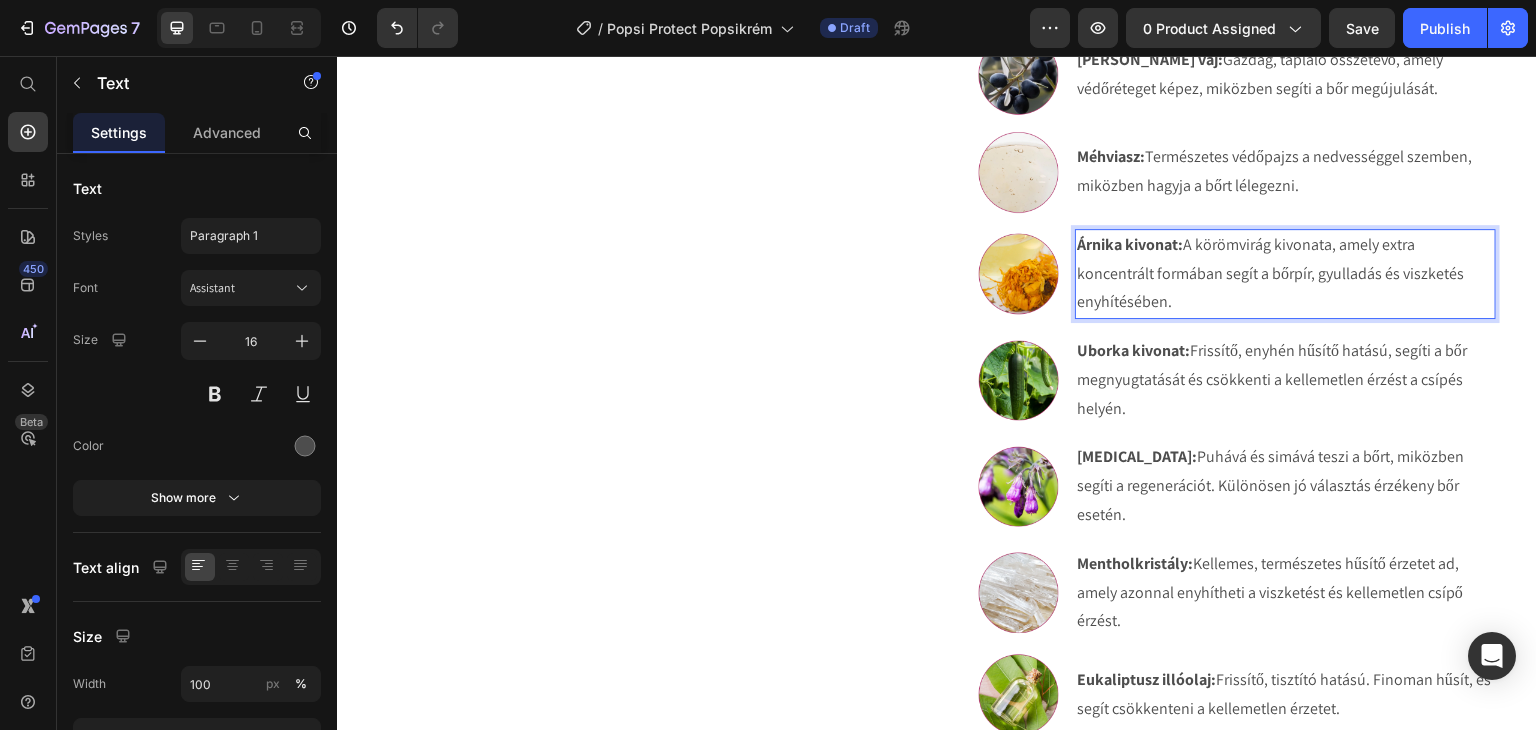 drag, startPoint x: 1202, startPoint y: 270, endPoint x: 1181, endPoint y: 231, distance: 44.294468 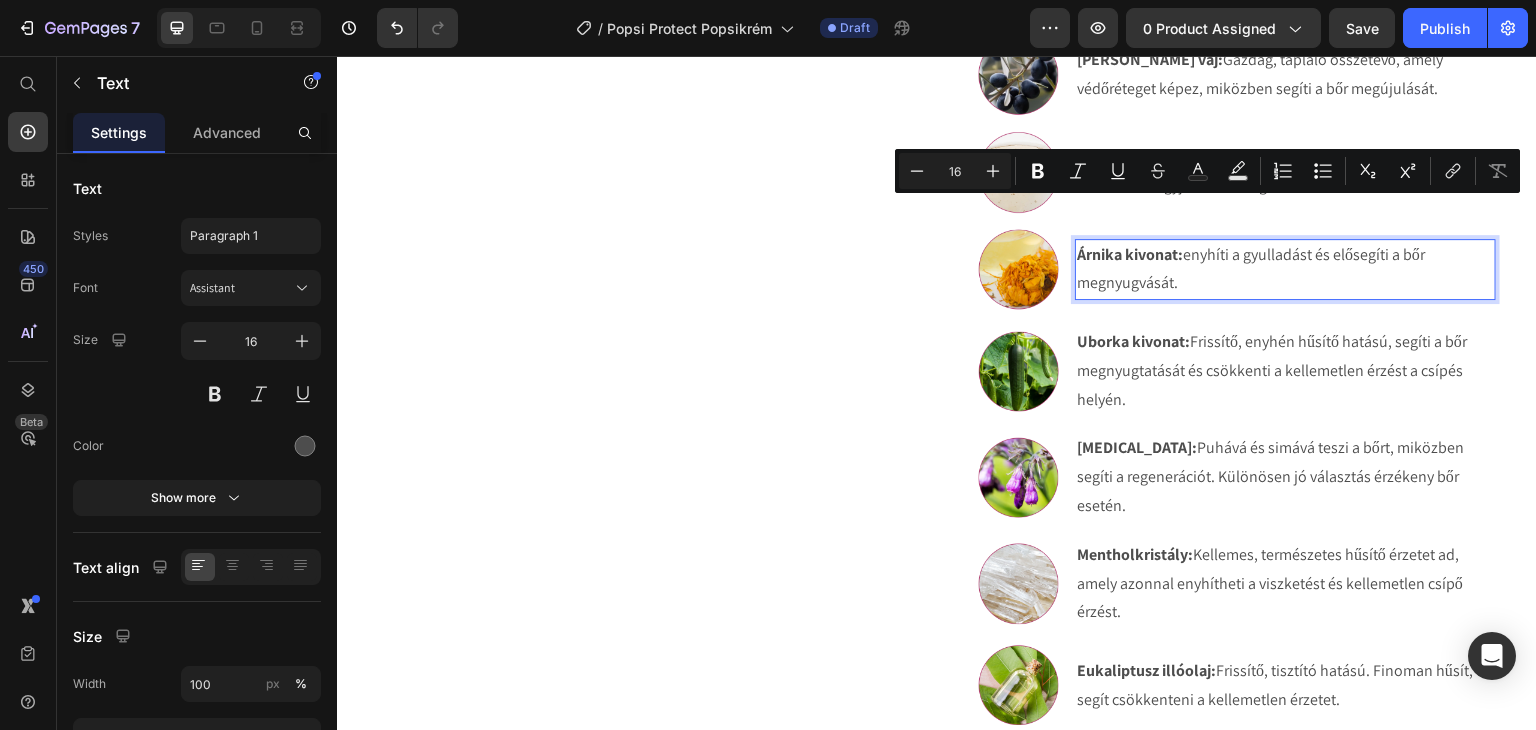 scroll, scrollTop: 1528, scrollLeft: 0, axis: vertical 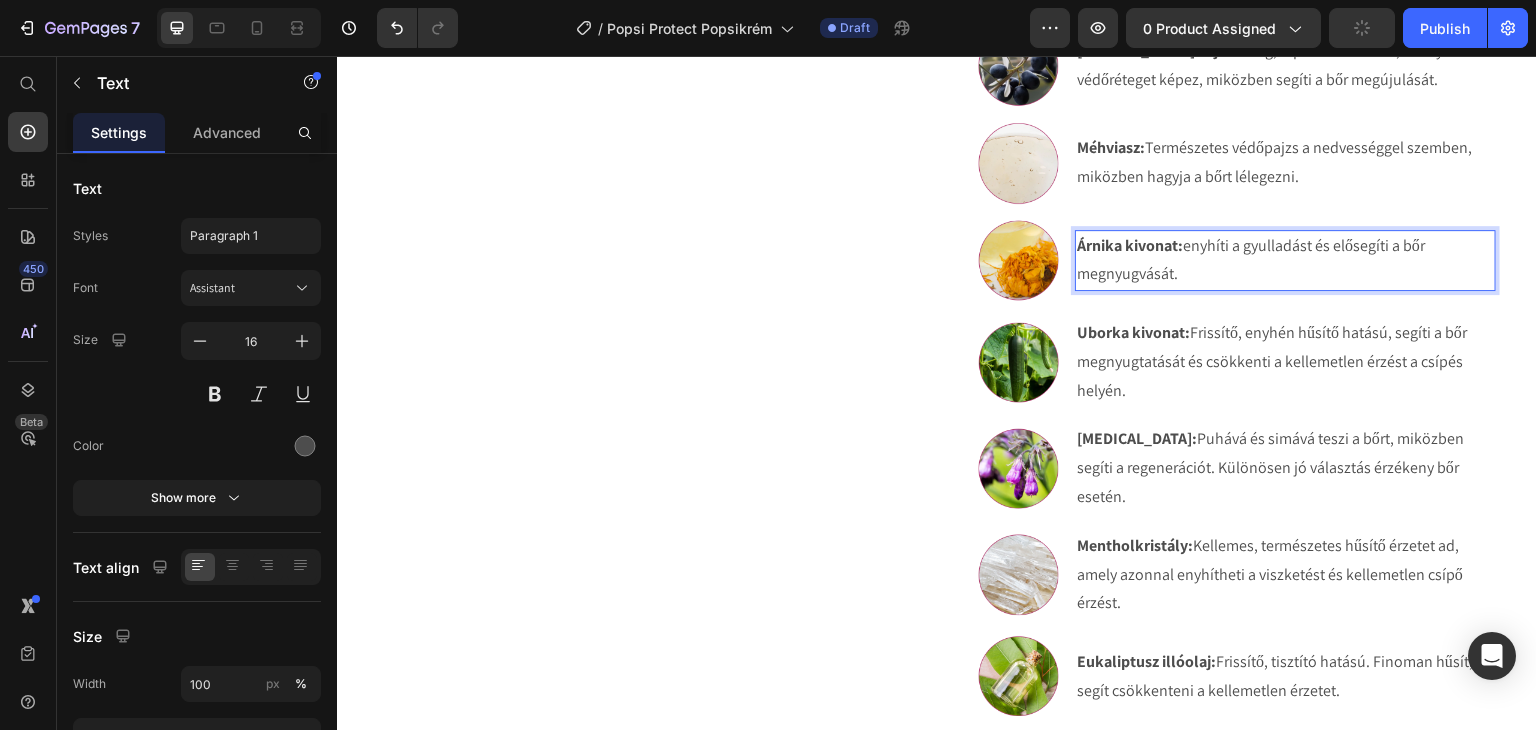 click on "Árnika kivonat:   enyhíti a gyulladást és elősegíti a bőr megnyugvását." at bounding box center (1285, 261) 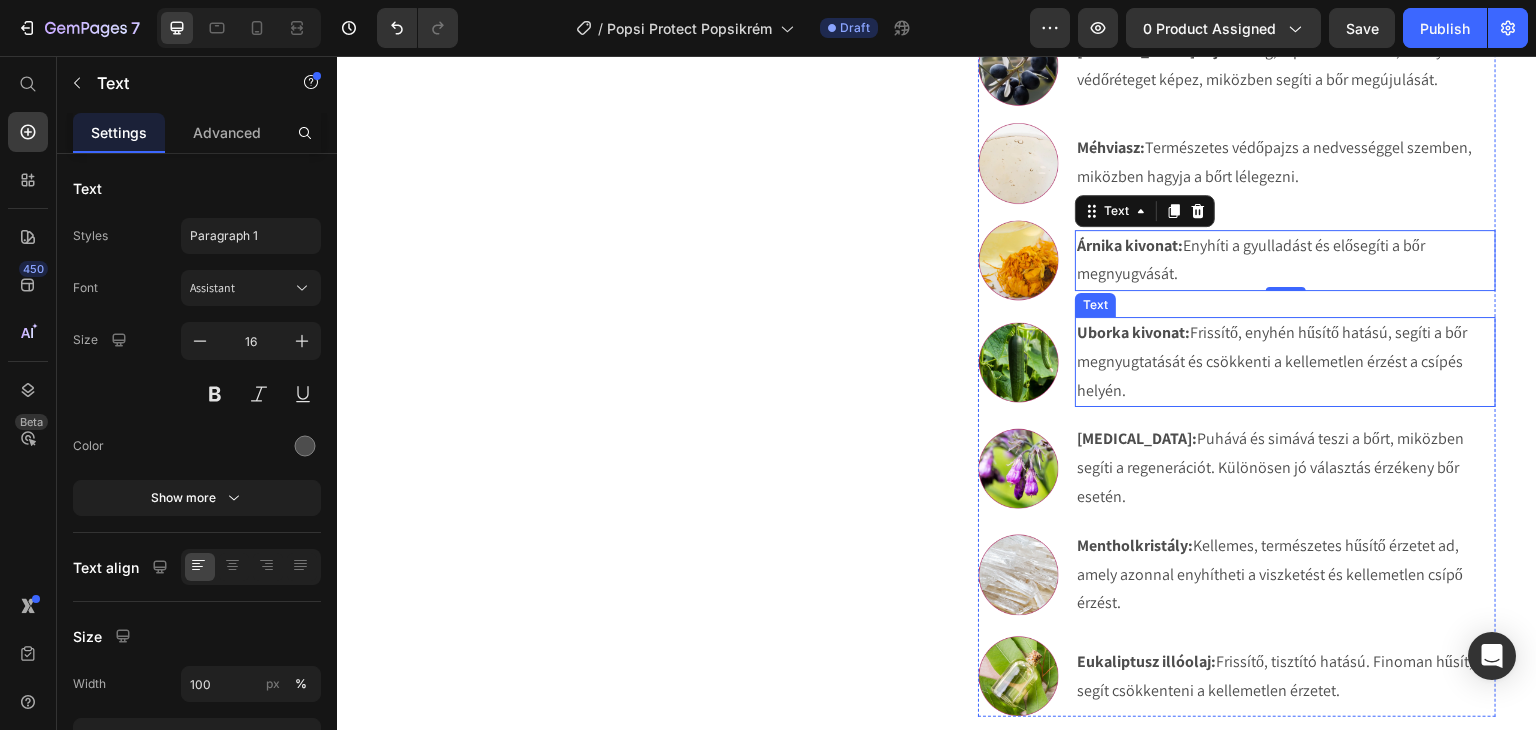 click on "Uborka kivonat:" at bounding box center (1133, 332) 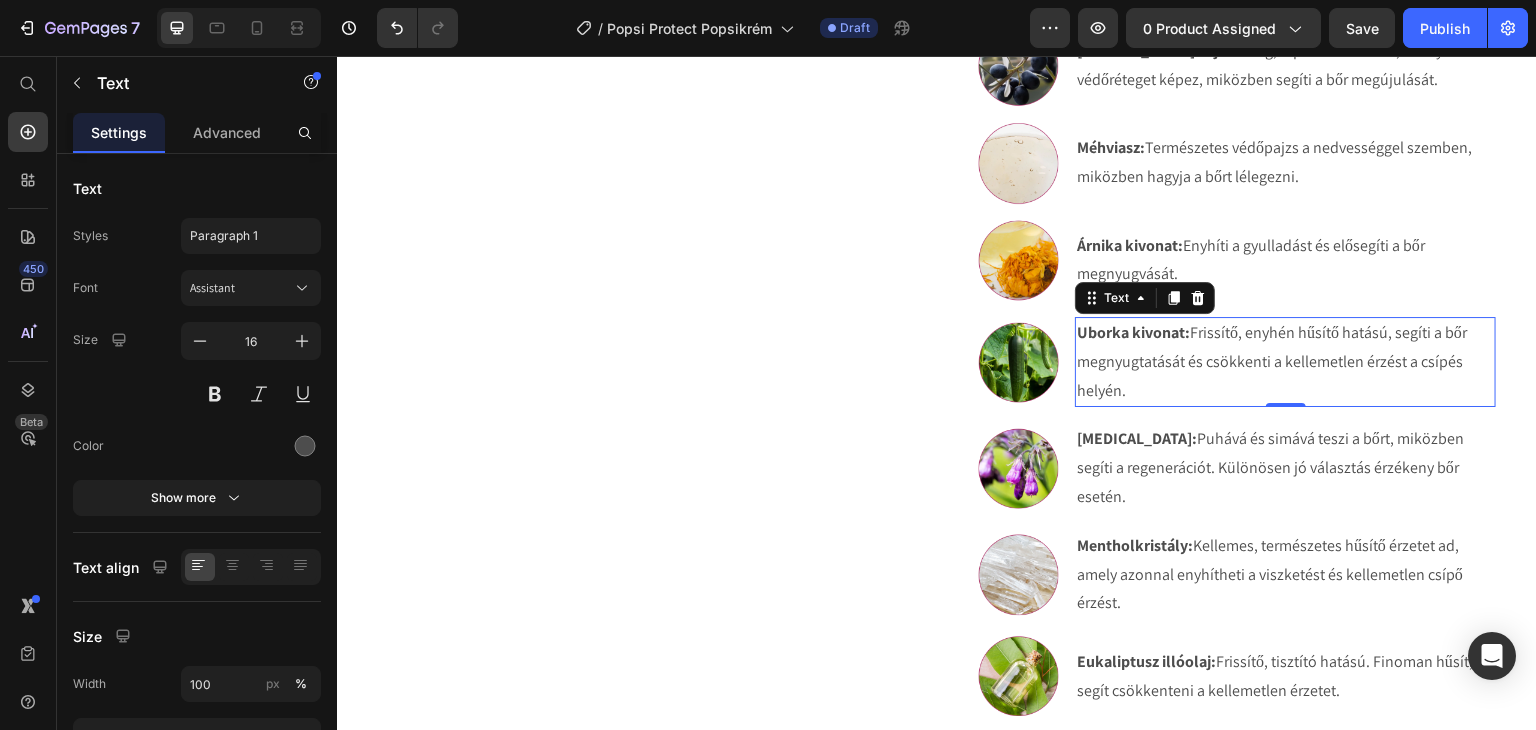 click on "Uborka kivonat:" at bounding box center (1133, 332) 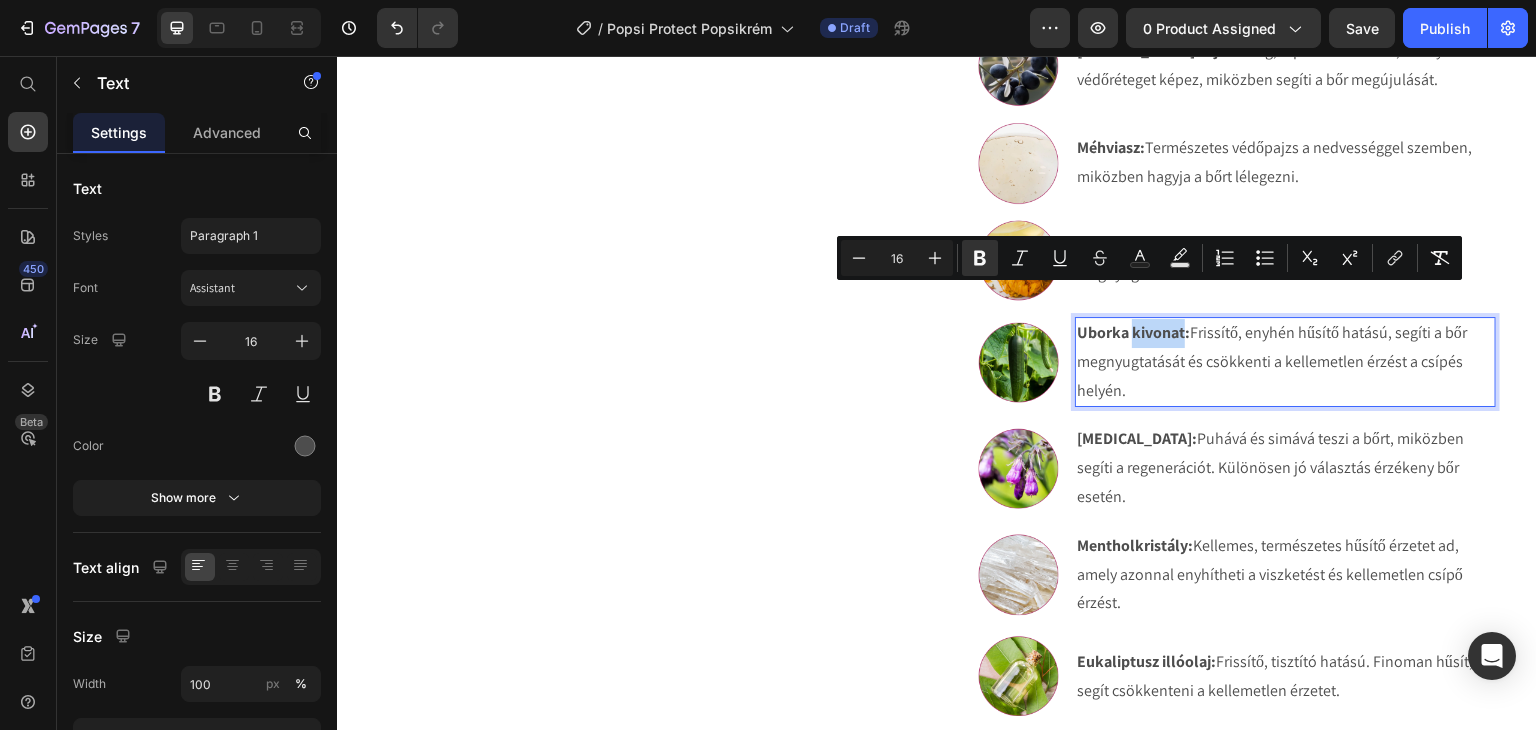 click on "Uborka kivonat:" at bounding box center (1133, 332) 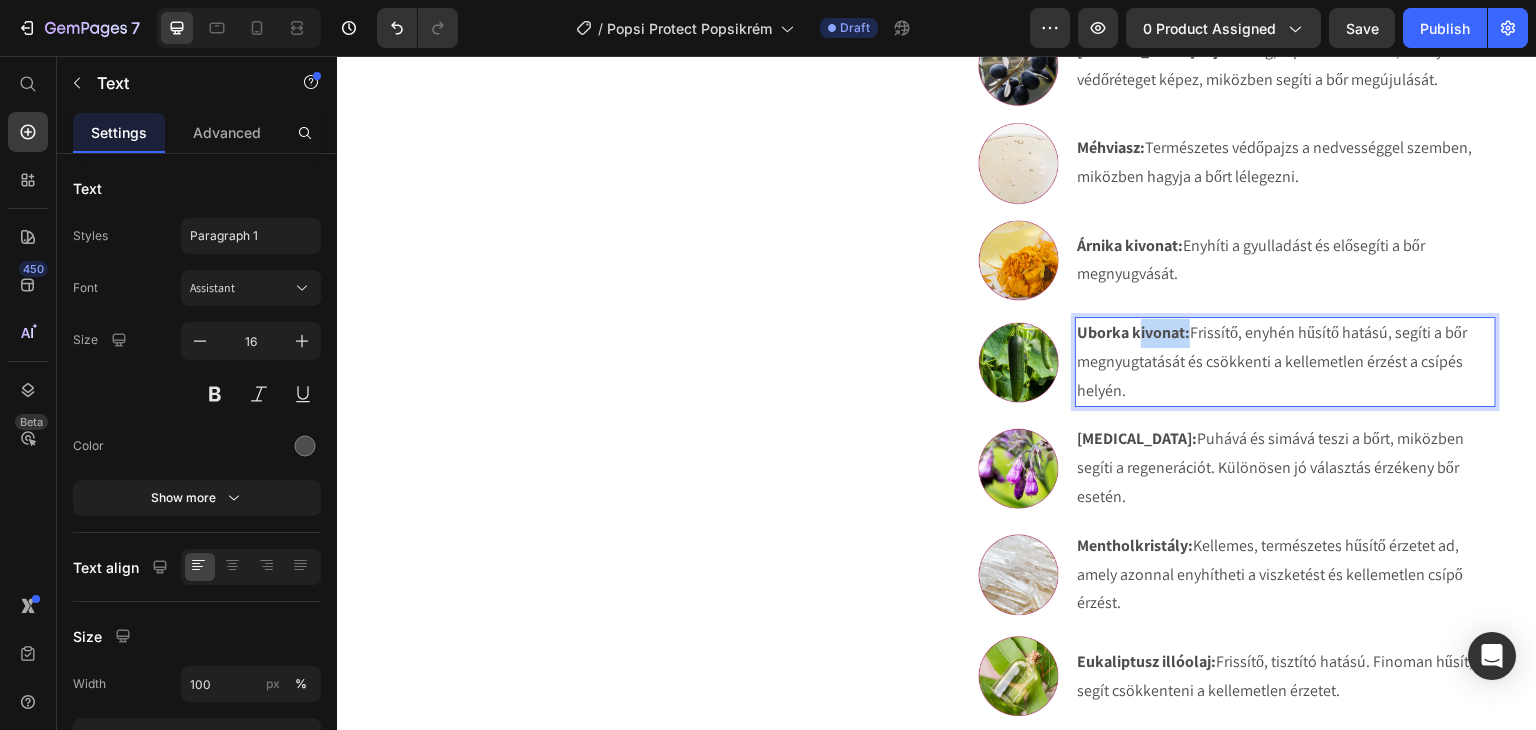 drag, startPoint x: 1181, startPoint y: 301, endPoint x: 1143, endPoint y: 307, distance: 38.470768 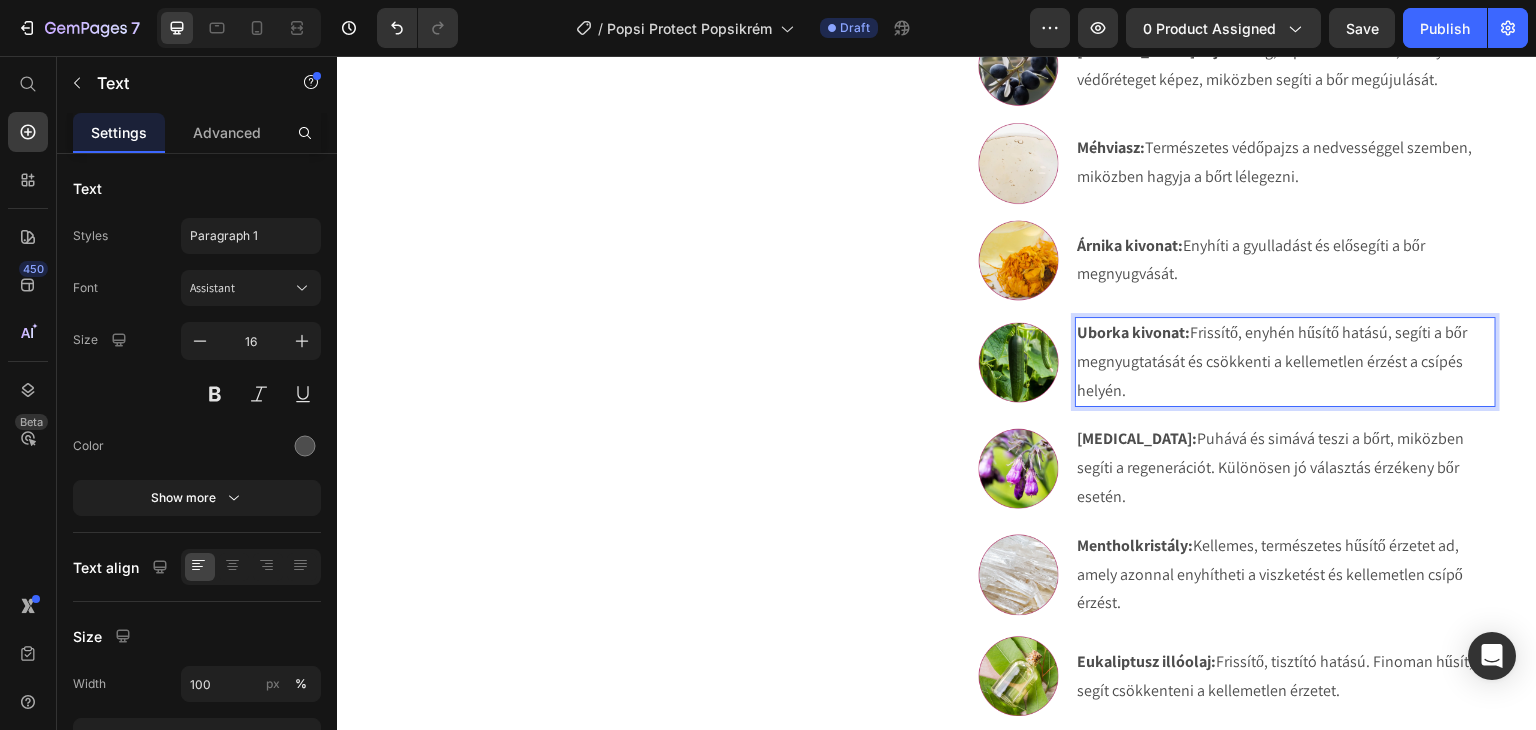 drag, startPoint x: 1204, startPoint y: 306, endPoint x: 1177, endPoint y: 304, distance: 27.073973 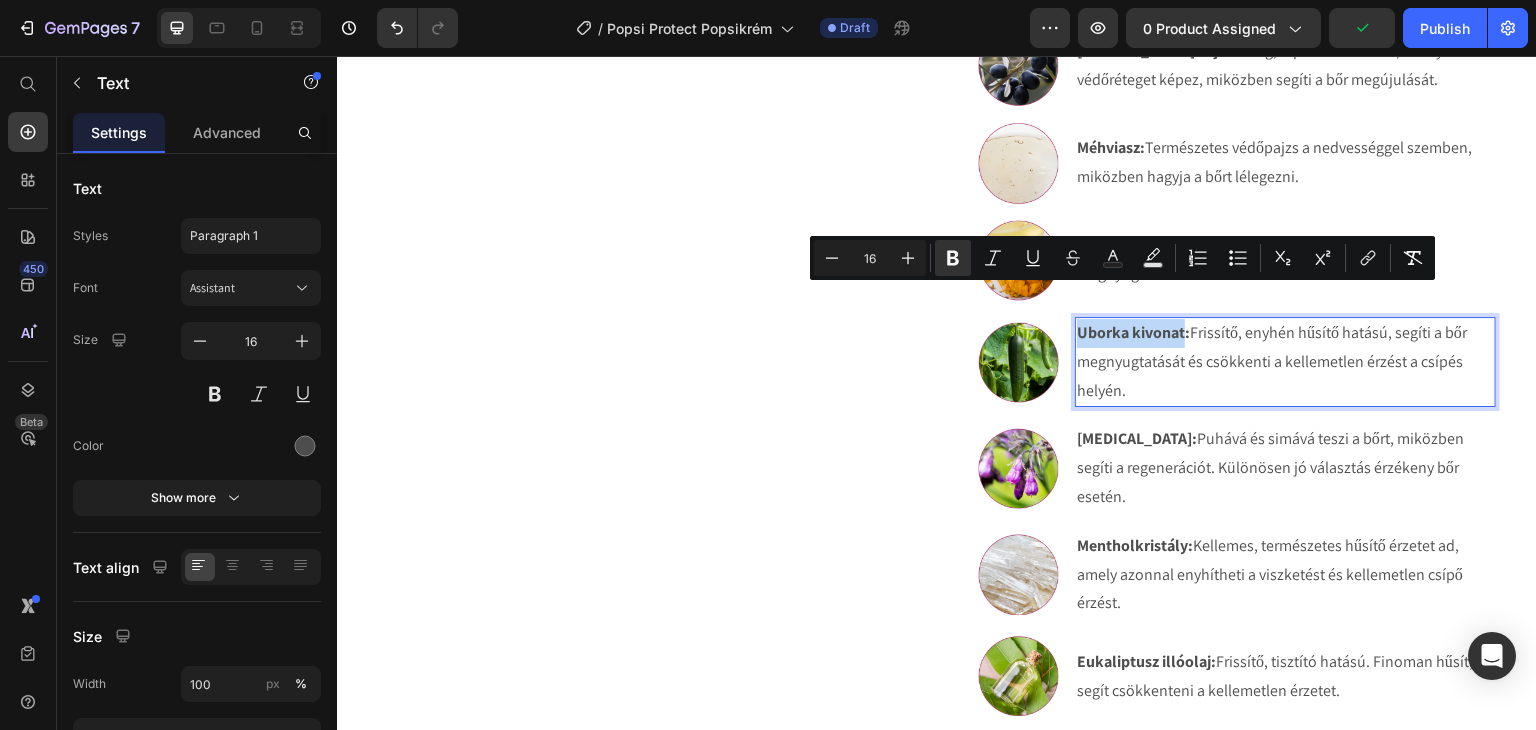 drag, startPoint x: 1176, startPoint y: 301, endPoint x: 1055, endPoint y: 316, distance: 121.92621 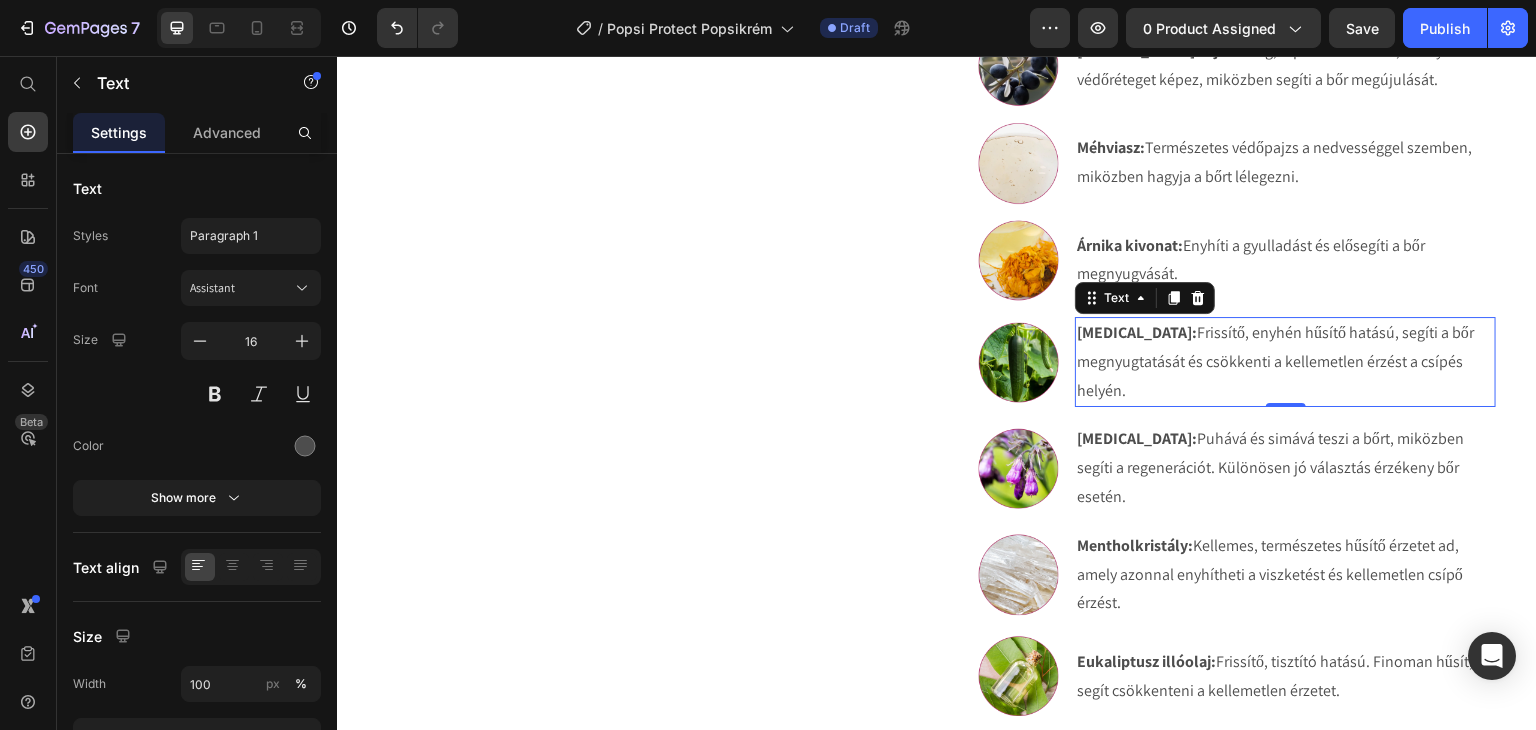click on "Panthenol:   Frissítő, enyhén hűsítő hatású, segíti a bőr megnyugtatását és csökkenti a kellemetlen érzést a csípés helyén." at bounding box center (1285, 362) 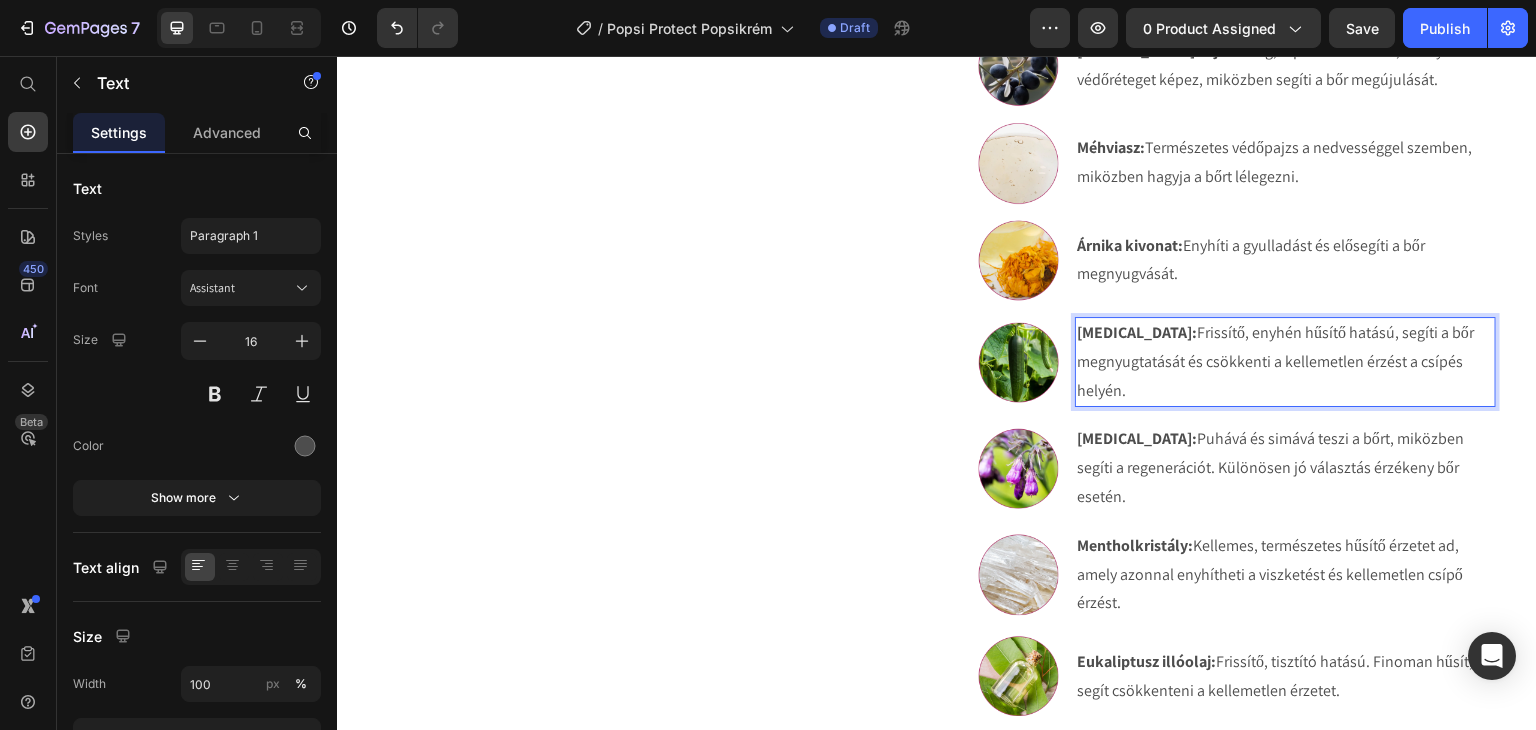 drag, startPoint x: 1131, startPoint y: 362, endPoint x: 1155, endPoint y: 297, distance: 69.289246 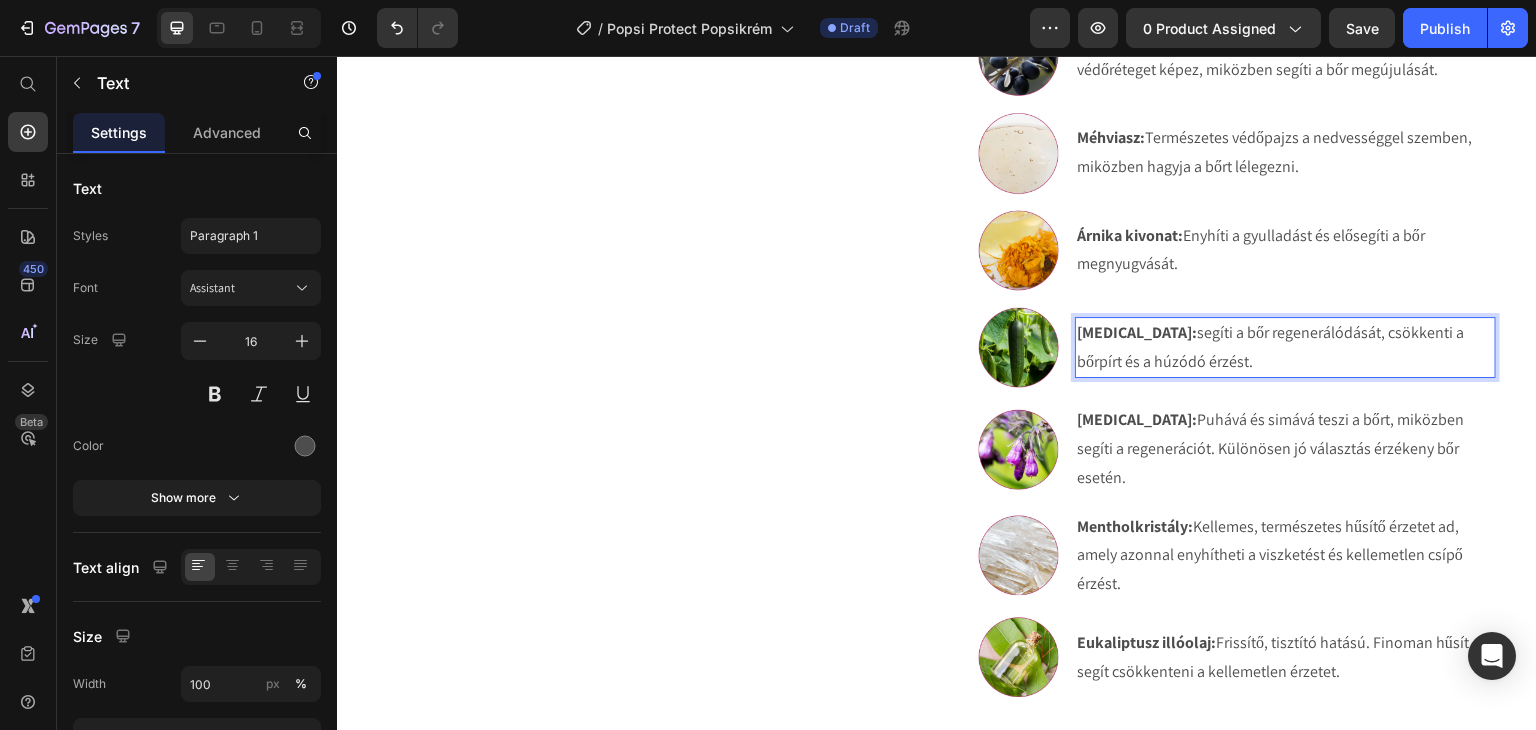 click on "Panthenol:    segíti a bőr regenerálódását, csökkenti a bőrpírt és a húzódó érzést." at bounding box center (1285, 348) 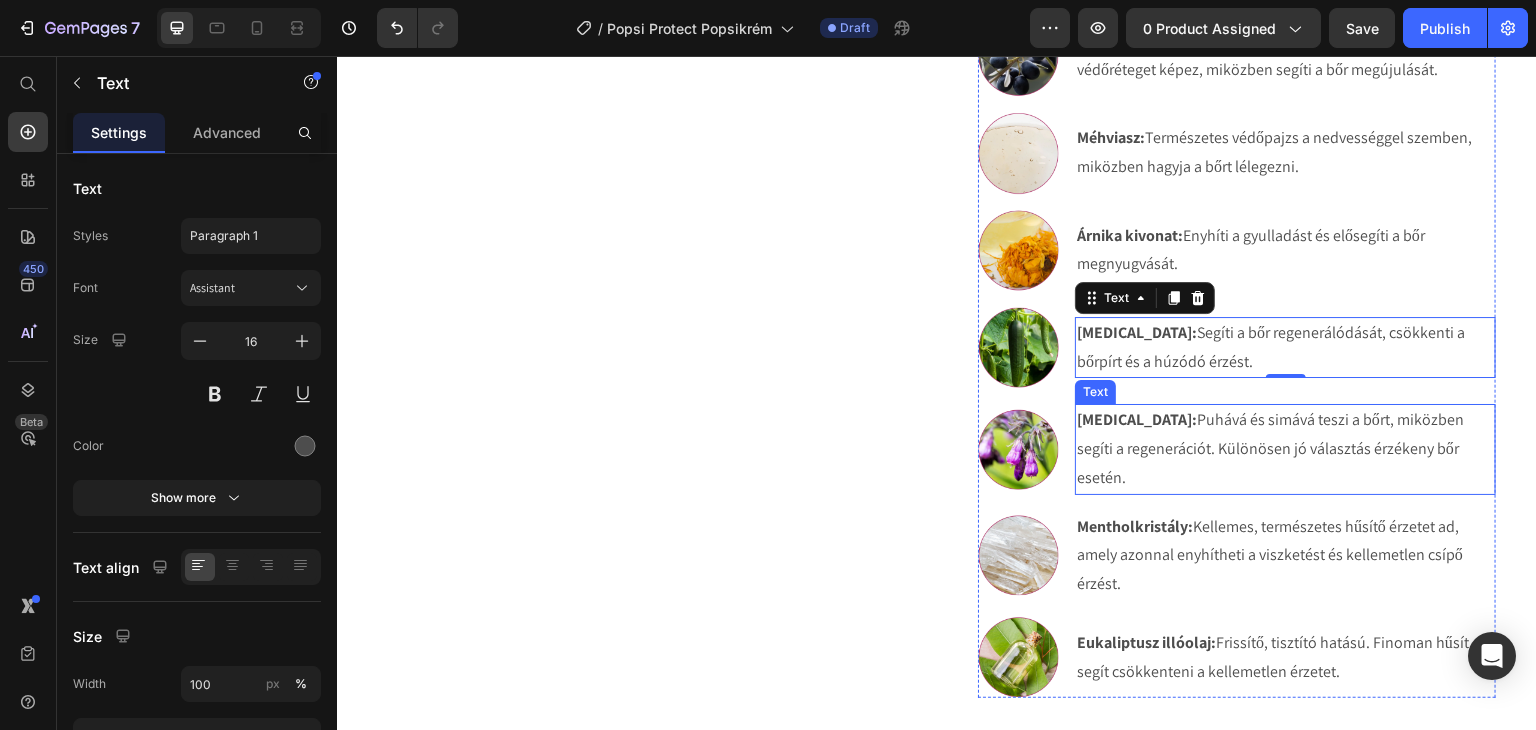 click on "[MEDICAL_DATA]:" at bounding box center [1137, 419] 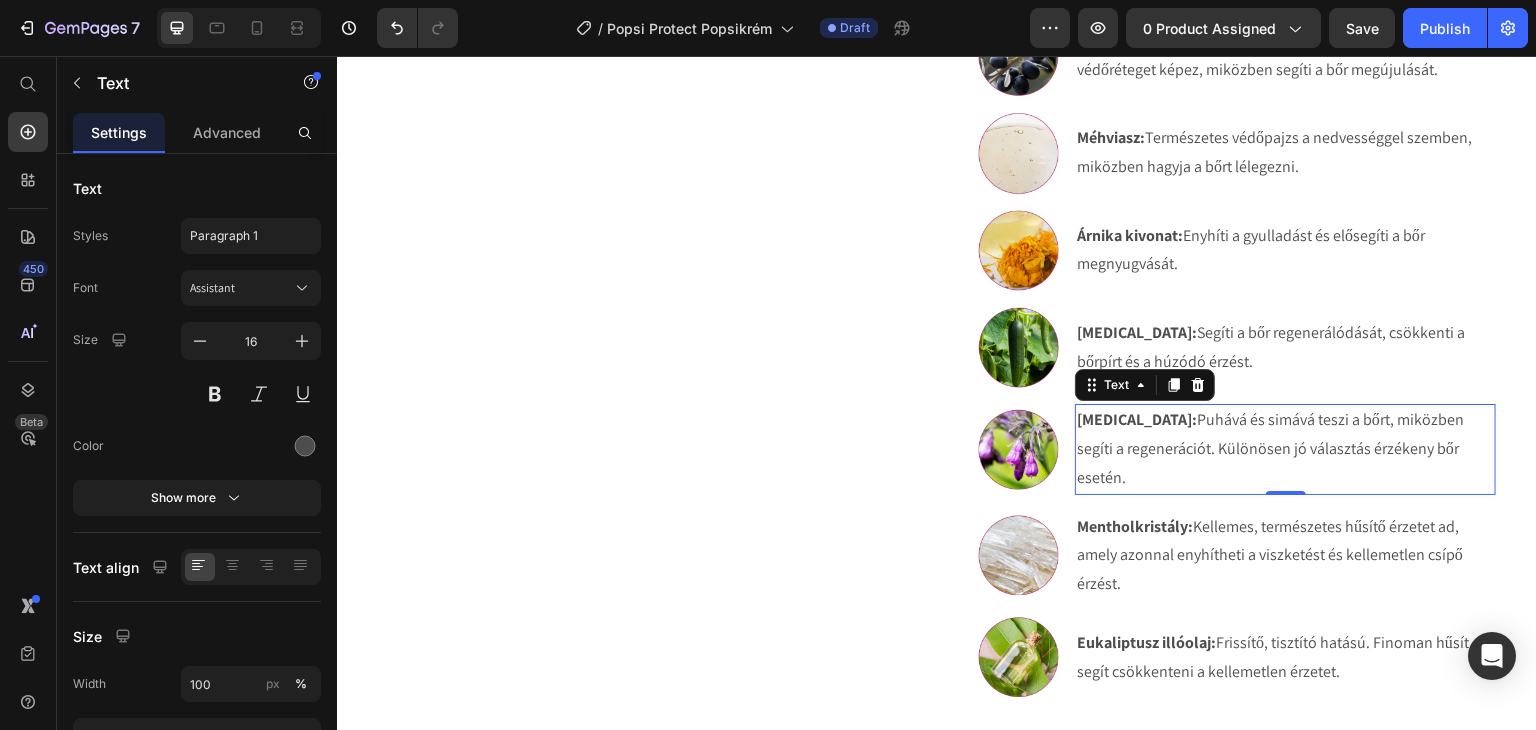 click on "[MEDICAL_DATA]:" at bounding box center (1137, 419) 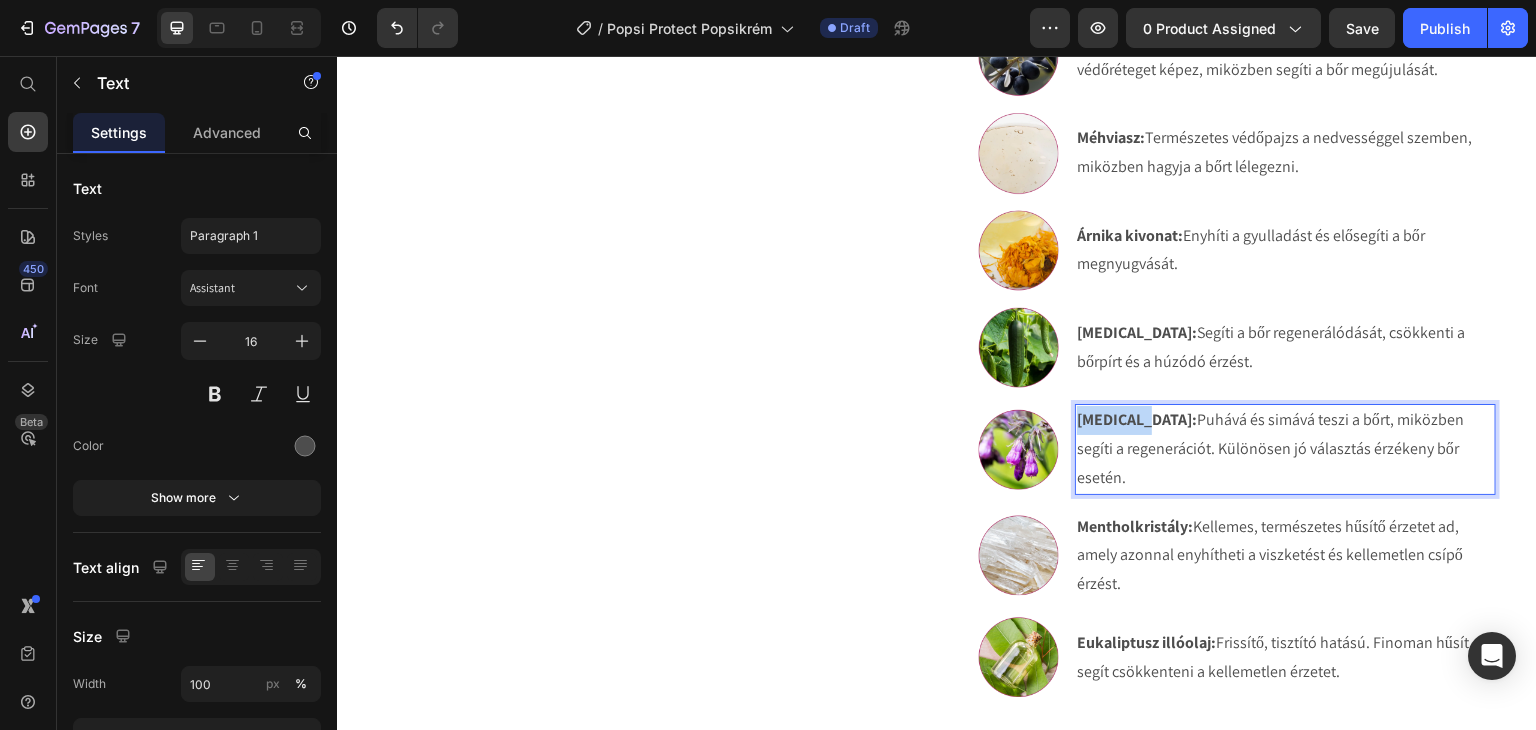 click on "[MEDICAL_DATA]:" at bounding box center [1137, 419] 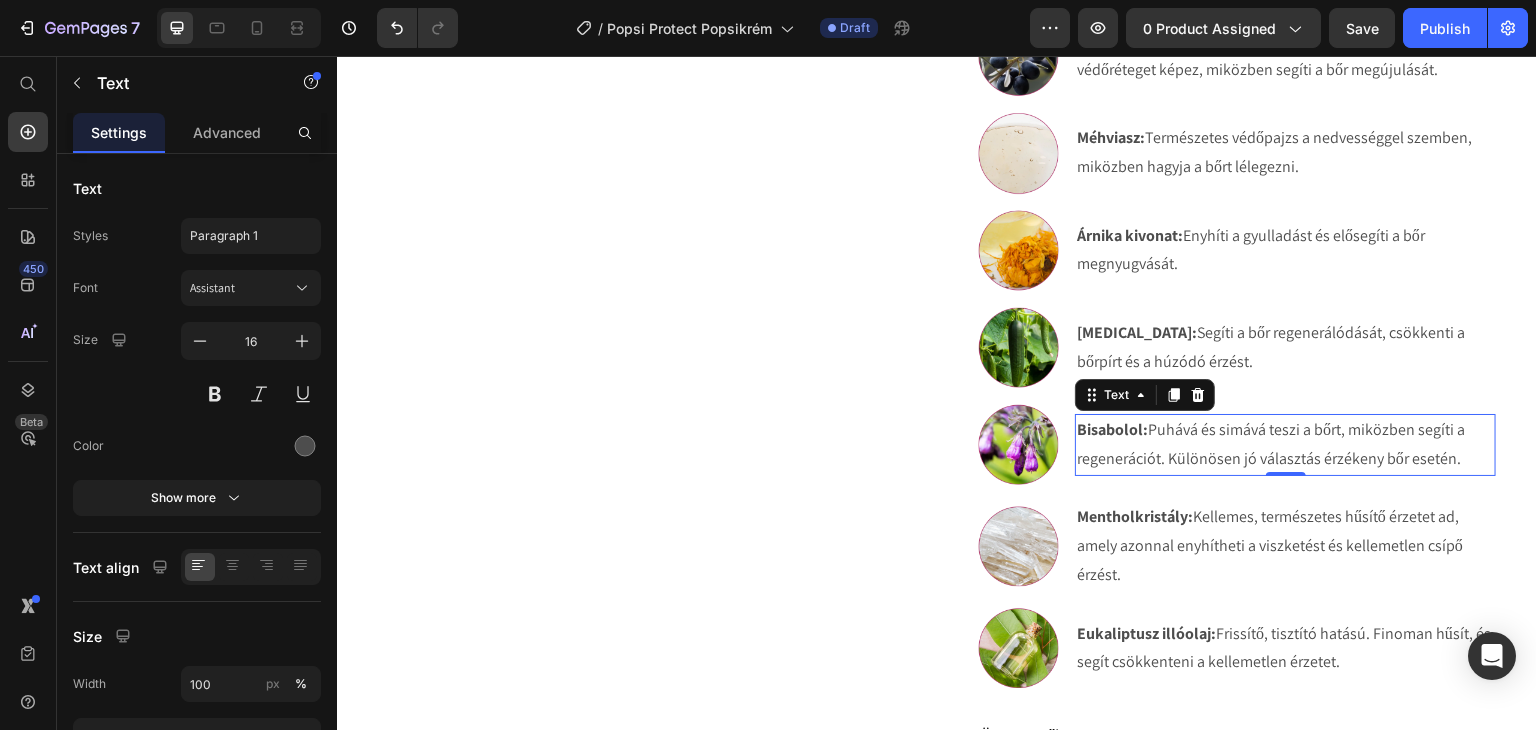 click on "Bisabolol:   Puhává és simává teszi a bőrt, miközben segíti a regenerációt. Különösen jó választás érzékeny bőr esetén." at bounding box center [1285, 445] 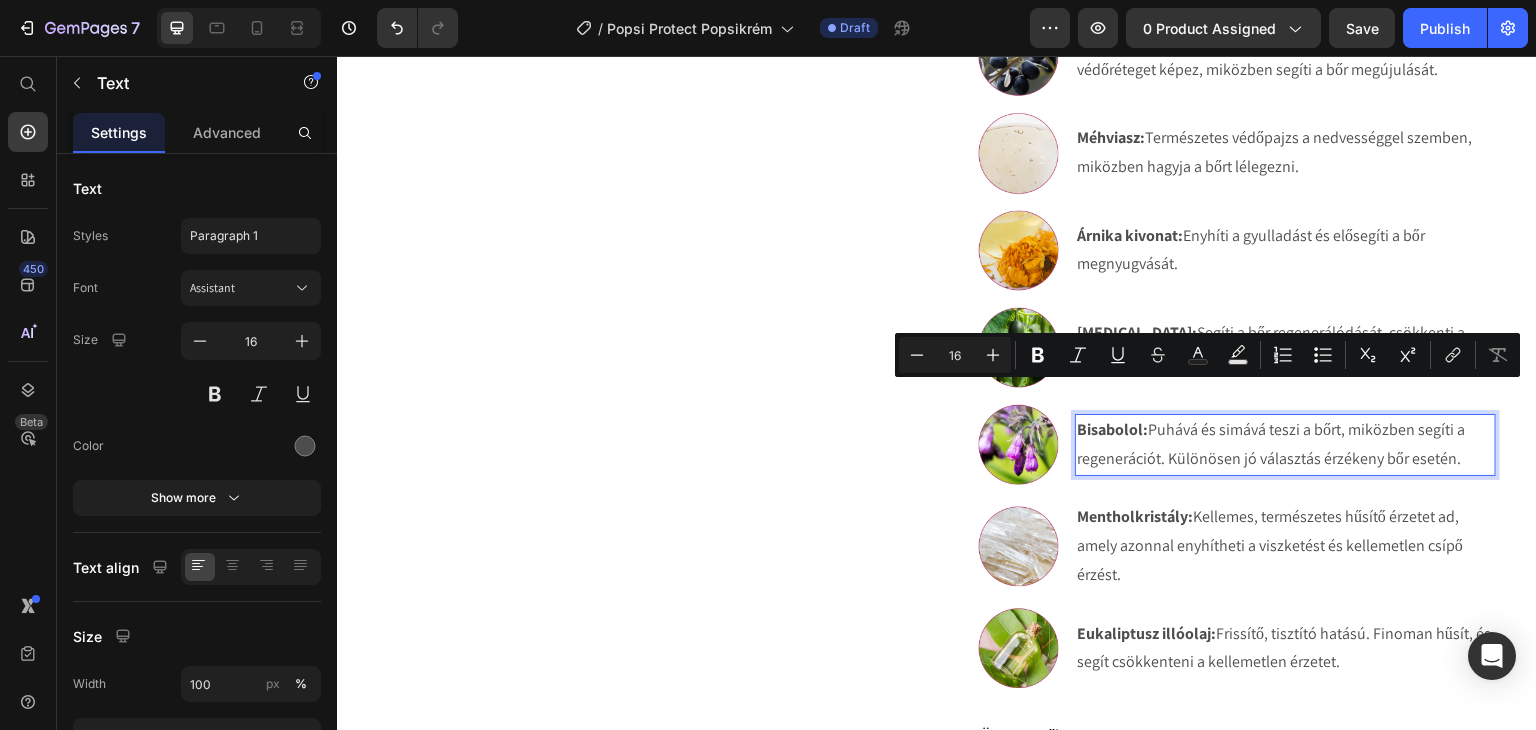 drag, startPoint x: 1456, startPoint y: 426, endPoint x: 1144, endPoint y: 402, distance: 312.92172 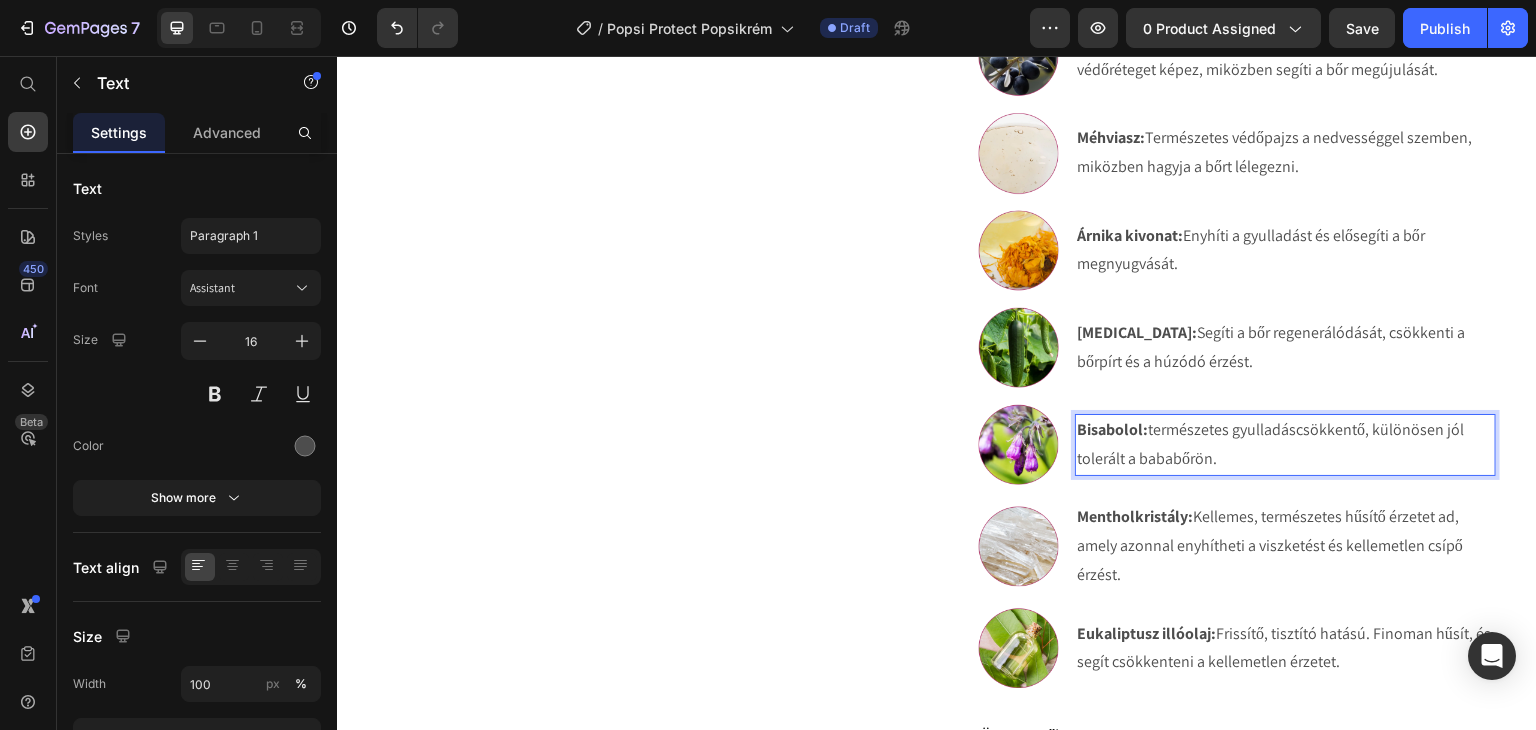 click on "Bisabolol:   természetes gyulladáscsökkentő, különösen jól tolerált a bababőrön." at bounding box center [1285, 445] 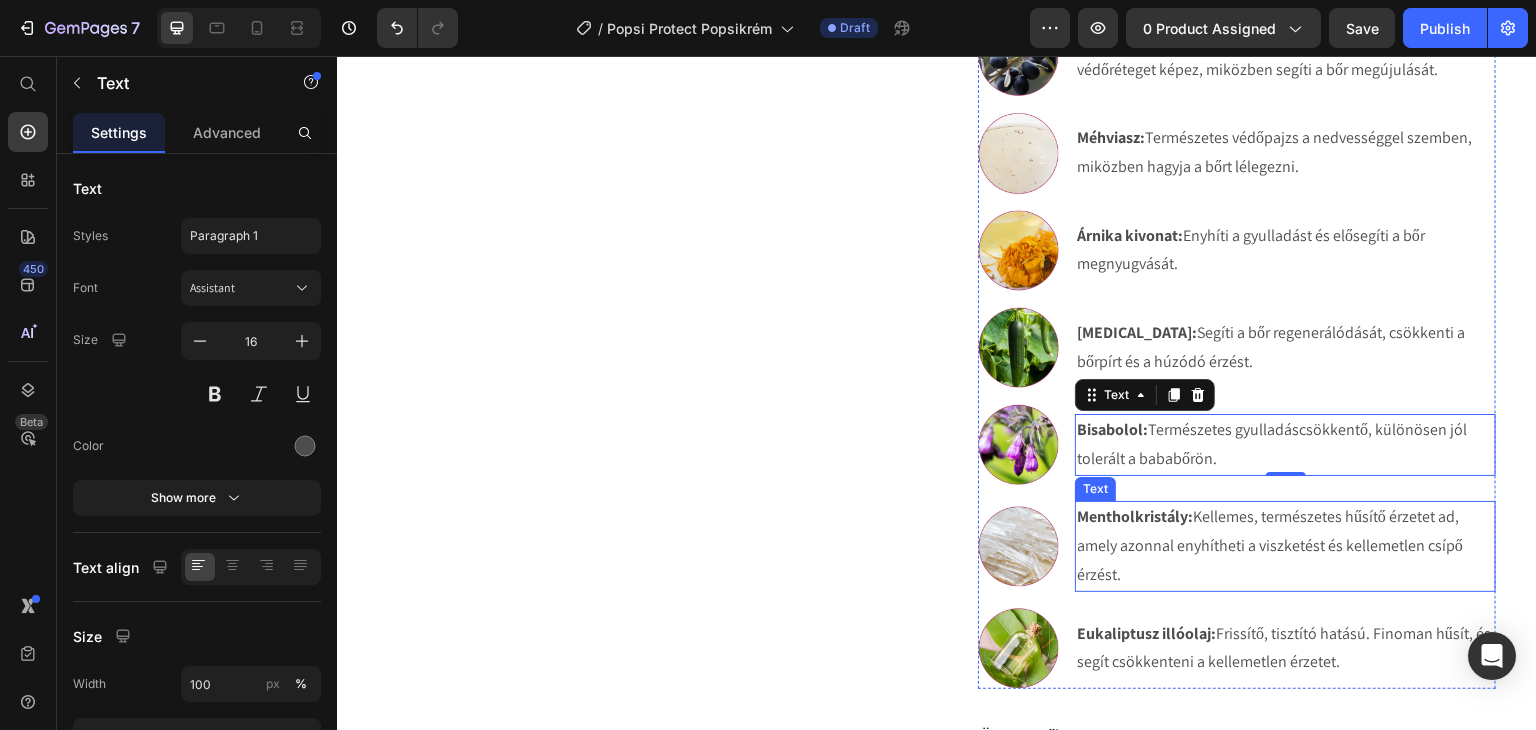 click on "Mentholkristály:" at bounding box center [1135, 516] 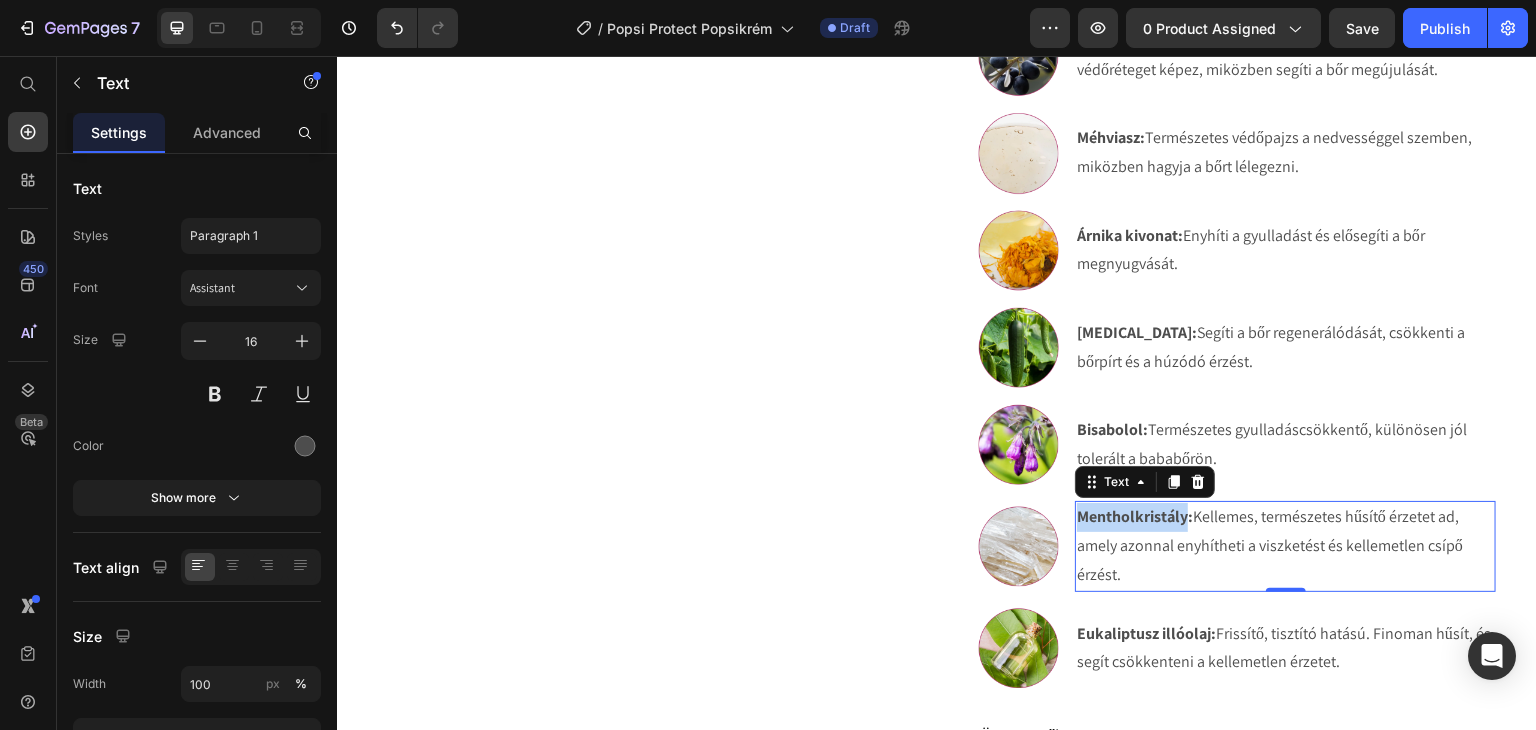 click on "Mentholkristály:" at bounding box center [1135, 516] 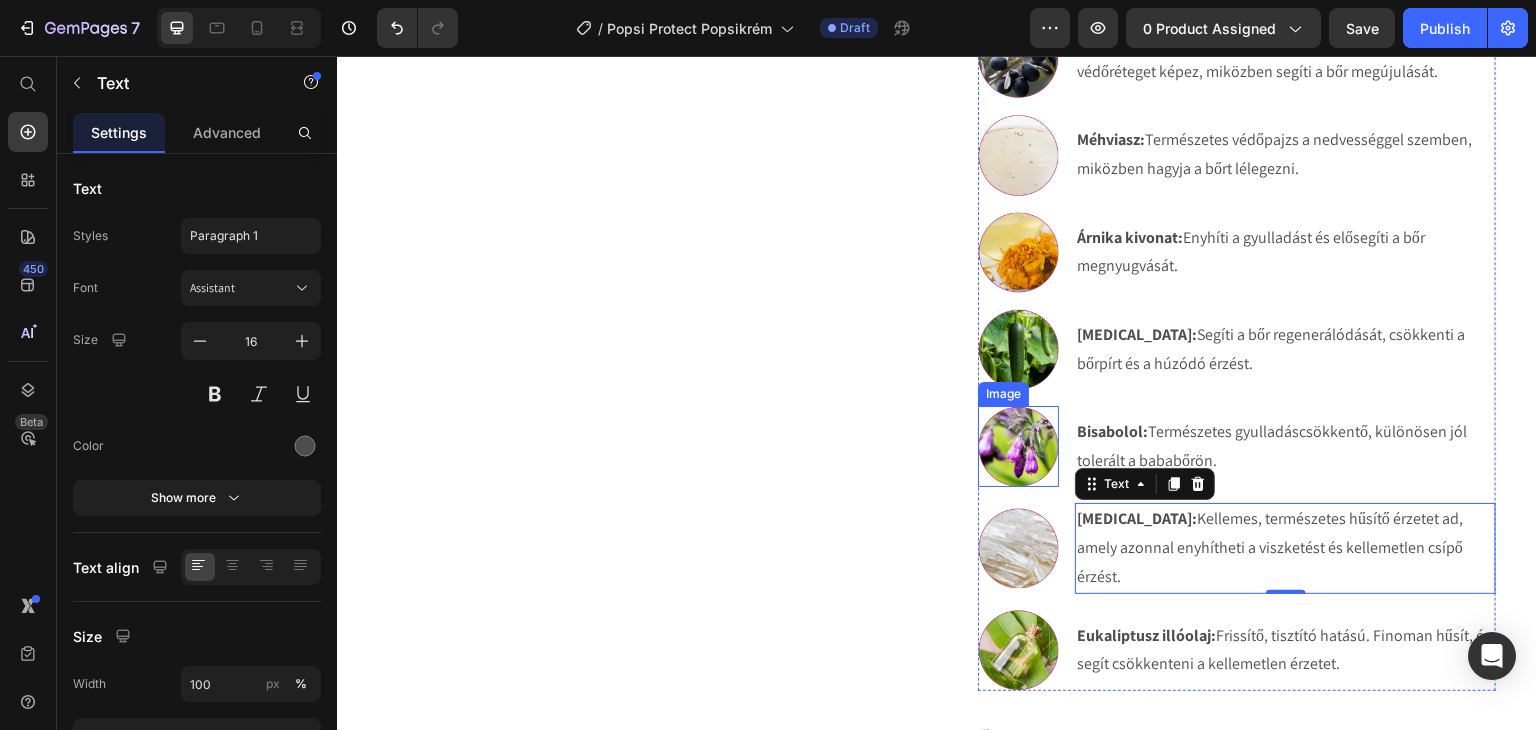 scroll, scrollTop: 1548, scrollLeft: 0, axis: vertical 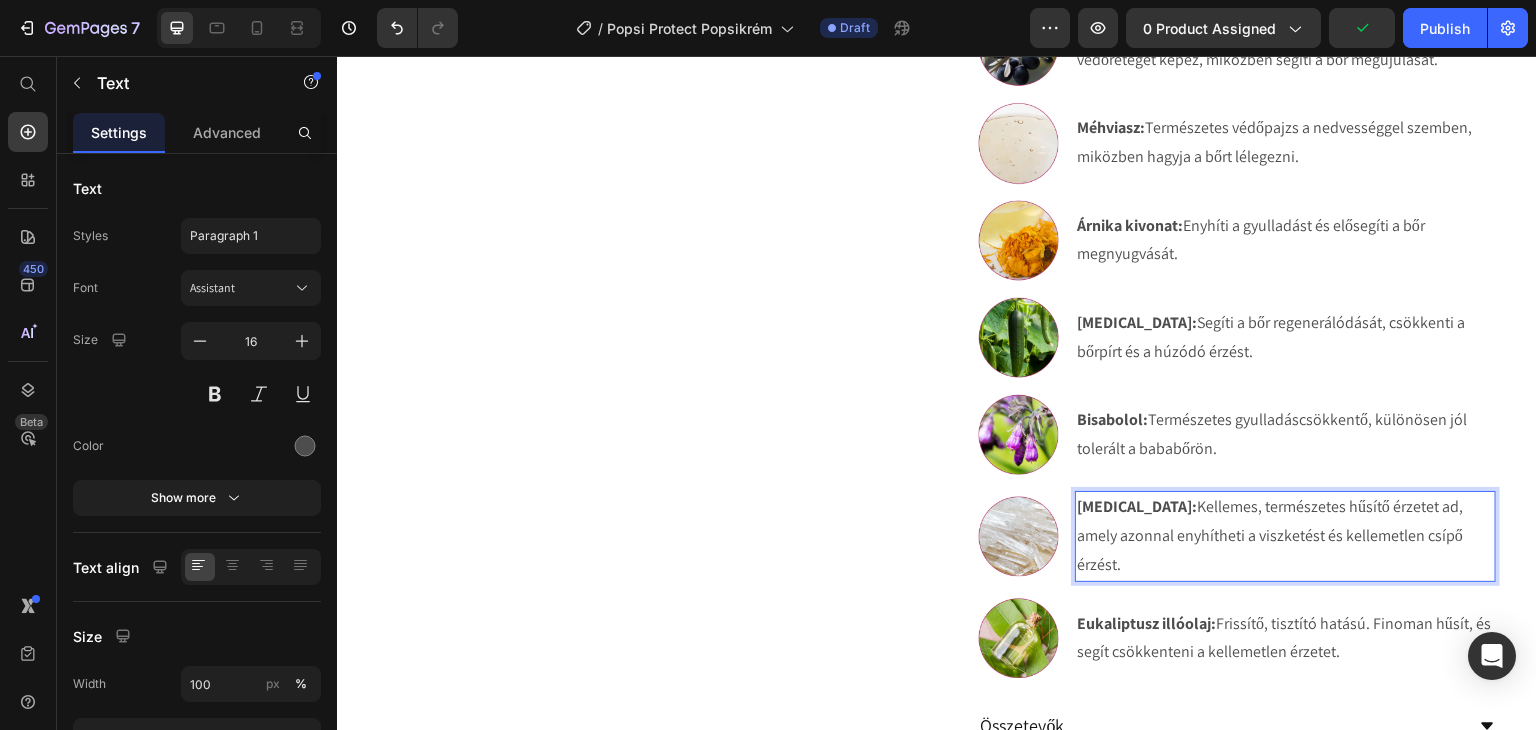 drag, startPoint x: 1459, startPoint y: 516, endPoint x: 1144, endPoint y: 490, distance: 316.0712 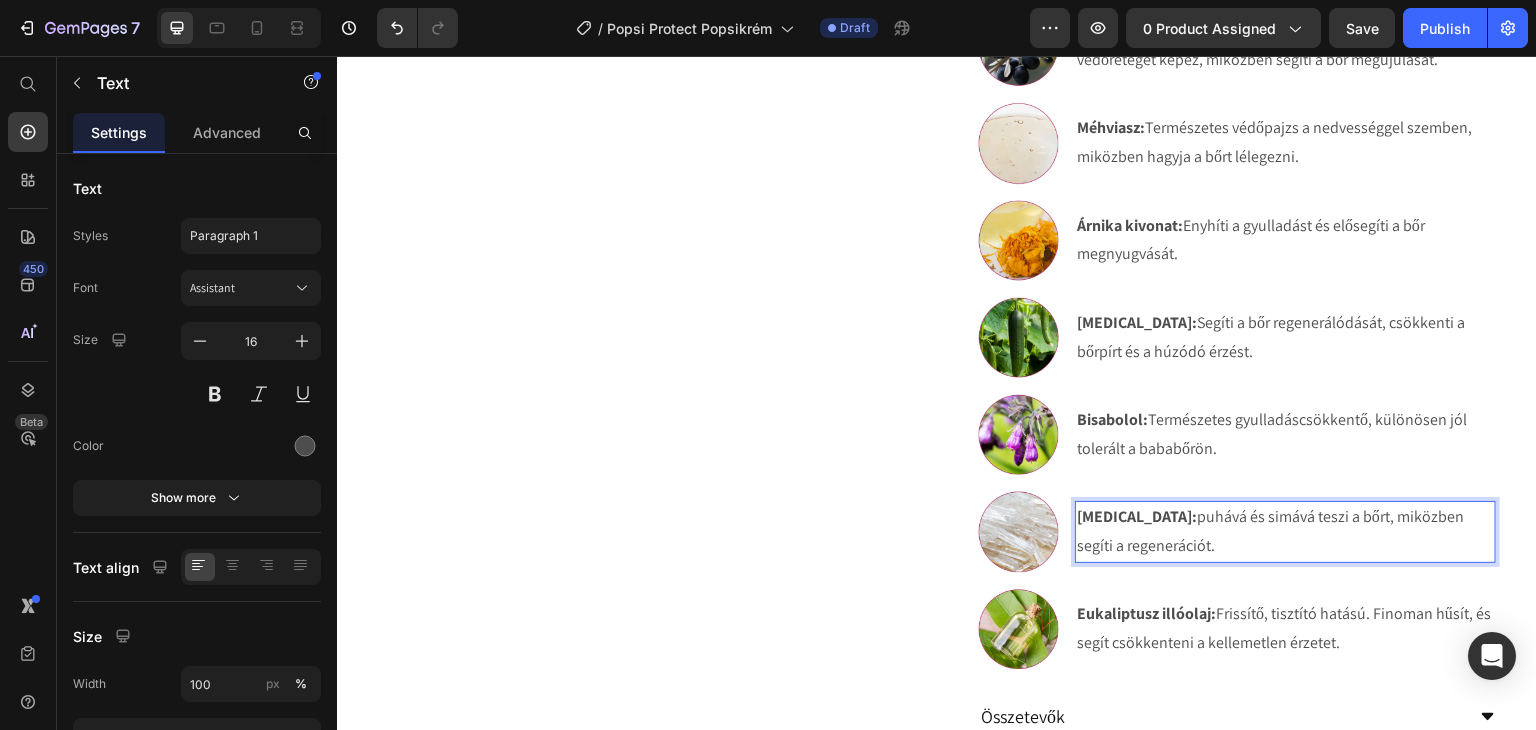 click on "Allantoin:  puhává és simává teszi a bőrt, miközben segíti a regenerációt." at bounding box center [1285, 532] 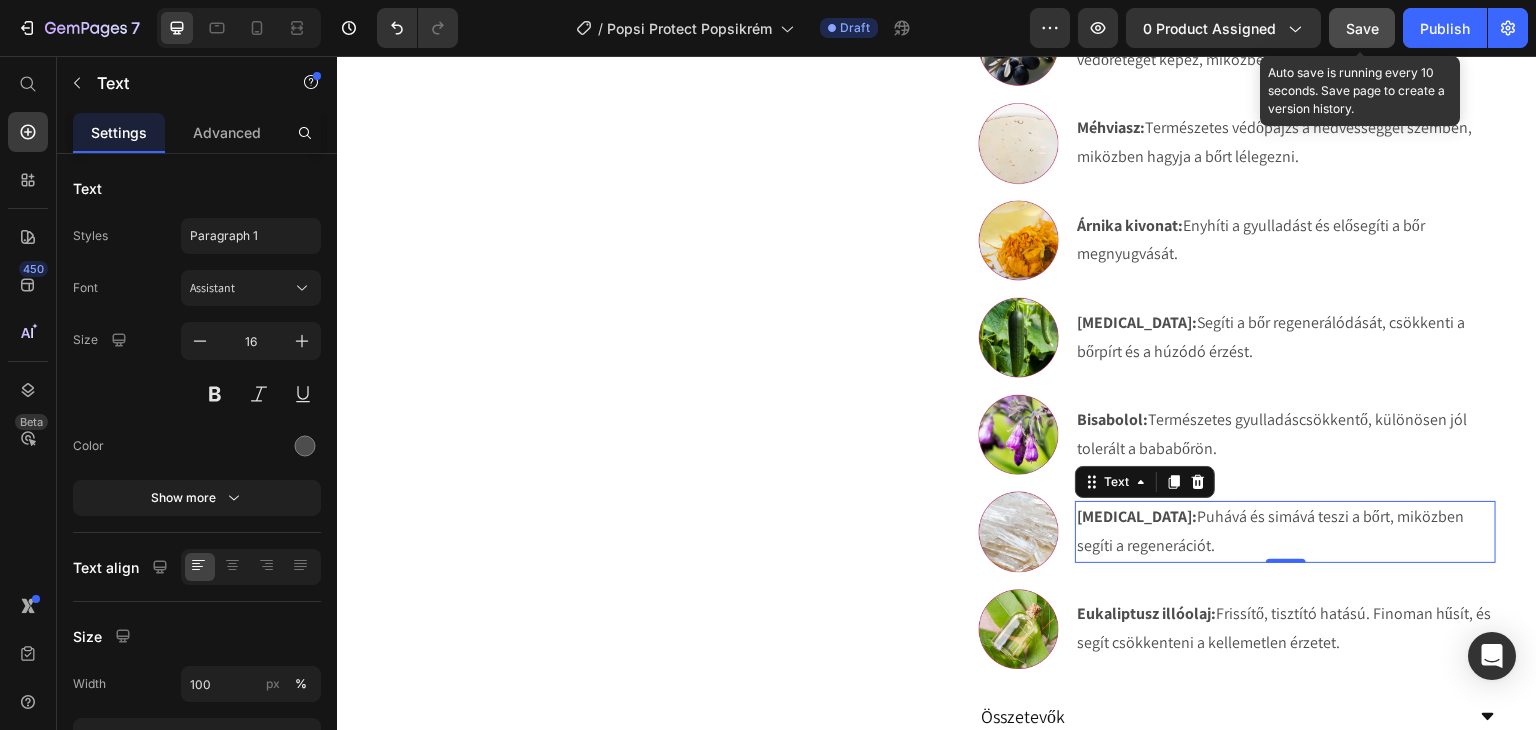 drag, startPoint x: 78, startPoint y: 37, endPoint x: 1379, endPoint y: 29, distance: 1301.0245 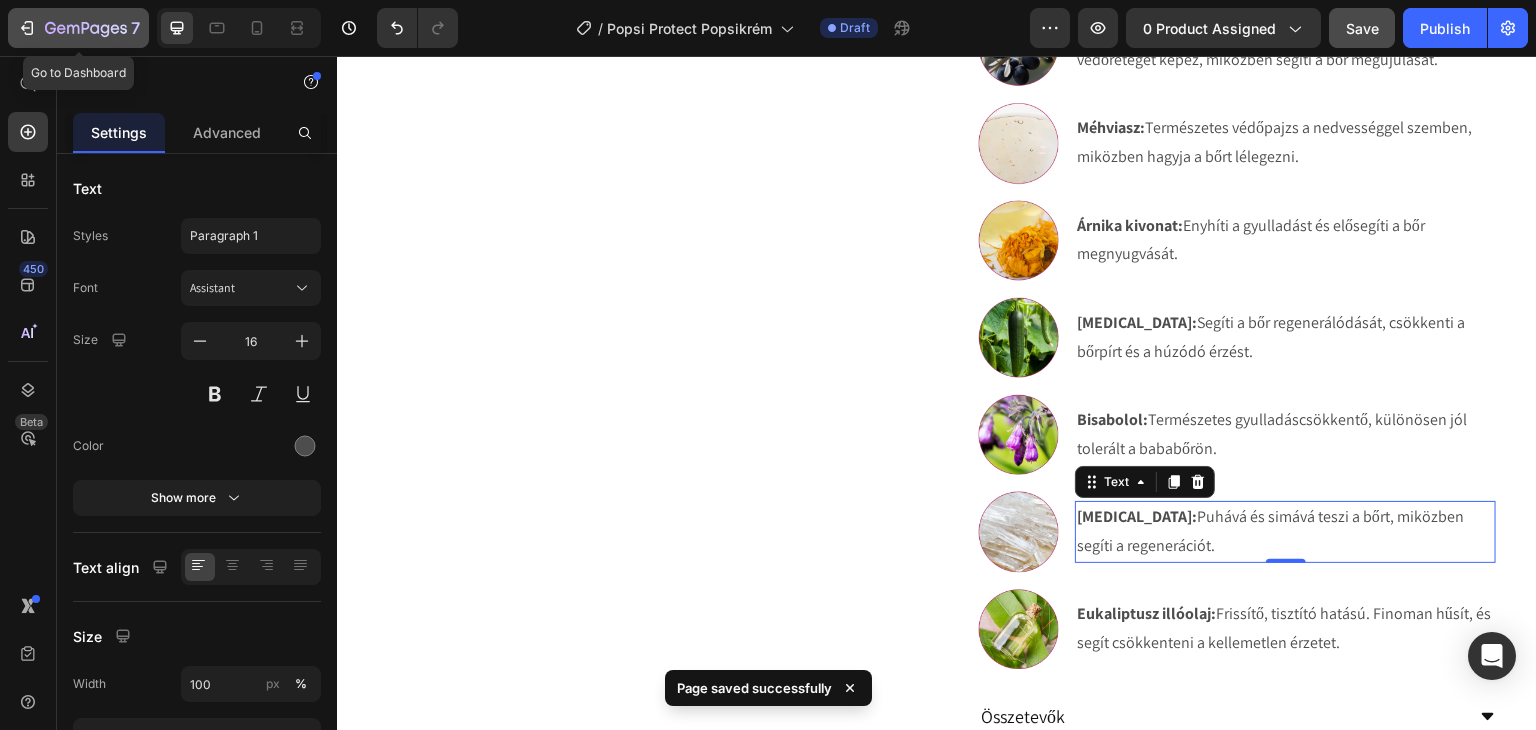 drag, startPoint x: 8, startPoint y: 27, endPoint x: 19, endPoint y: 13, distance: 17.804493 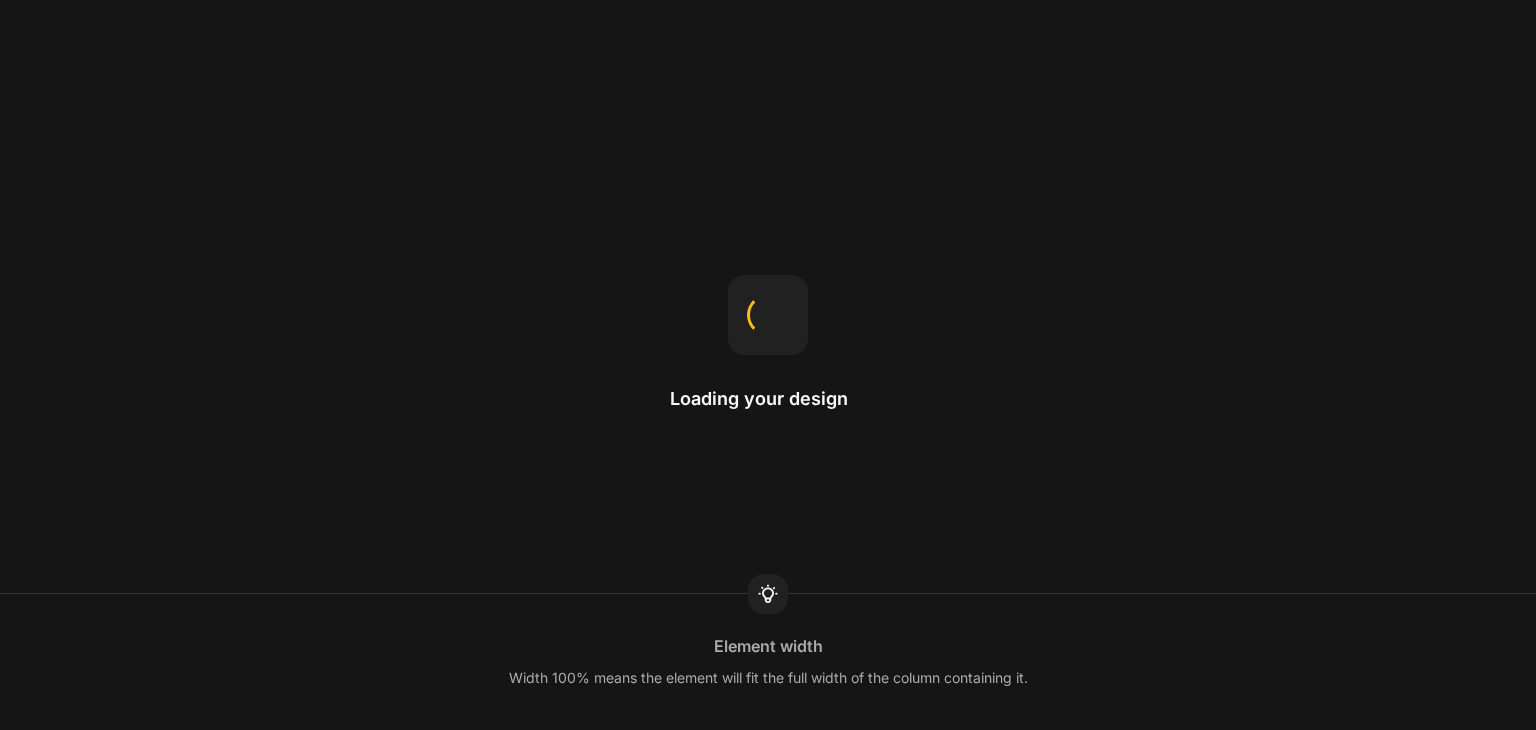 scroll, scrollTop: 0, scrollLeft: 0, axis: both 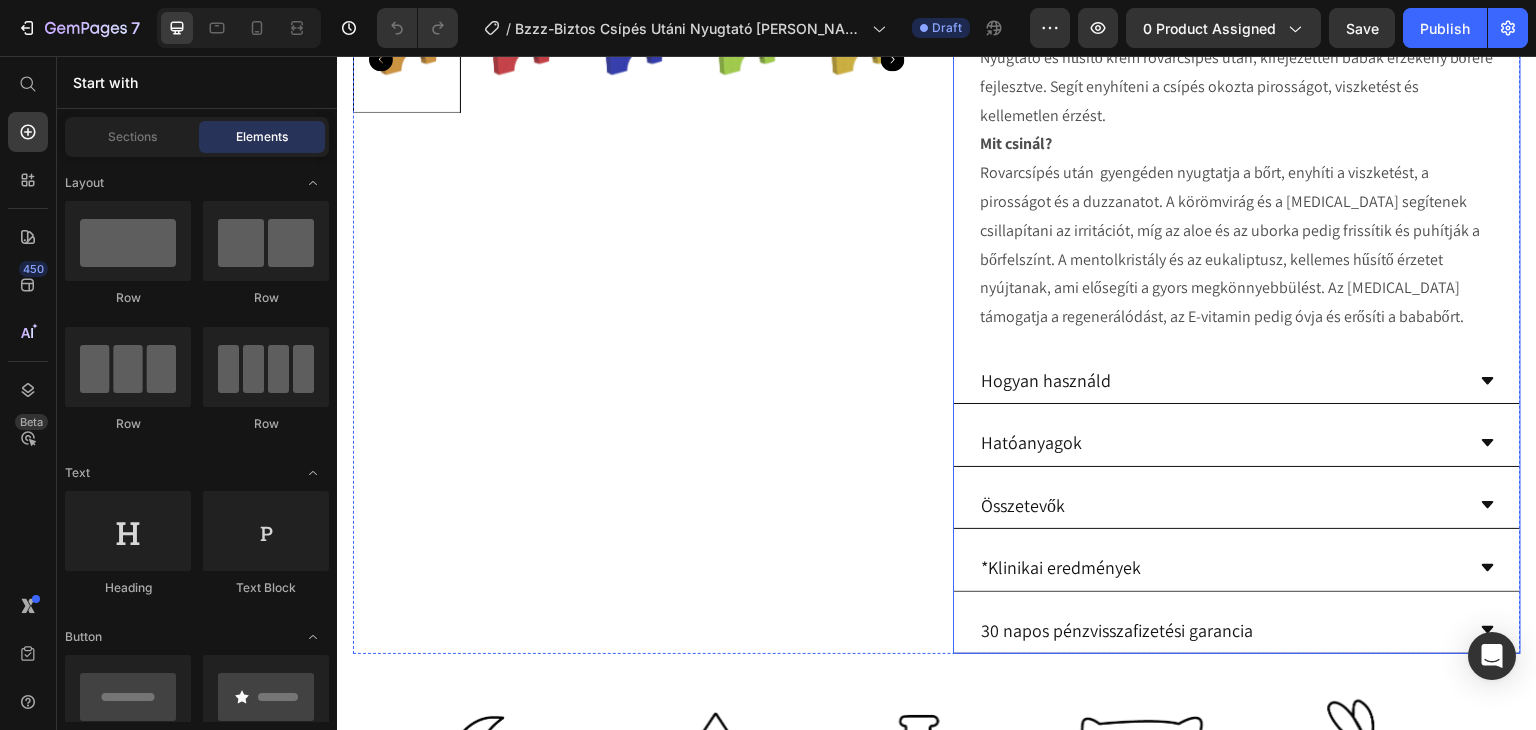 click on "Hatóanyagok" at bounding box center [1221, 442] 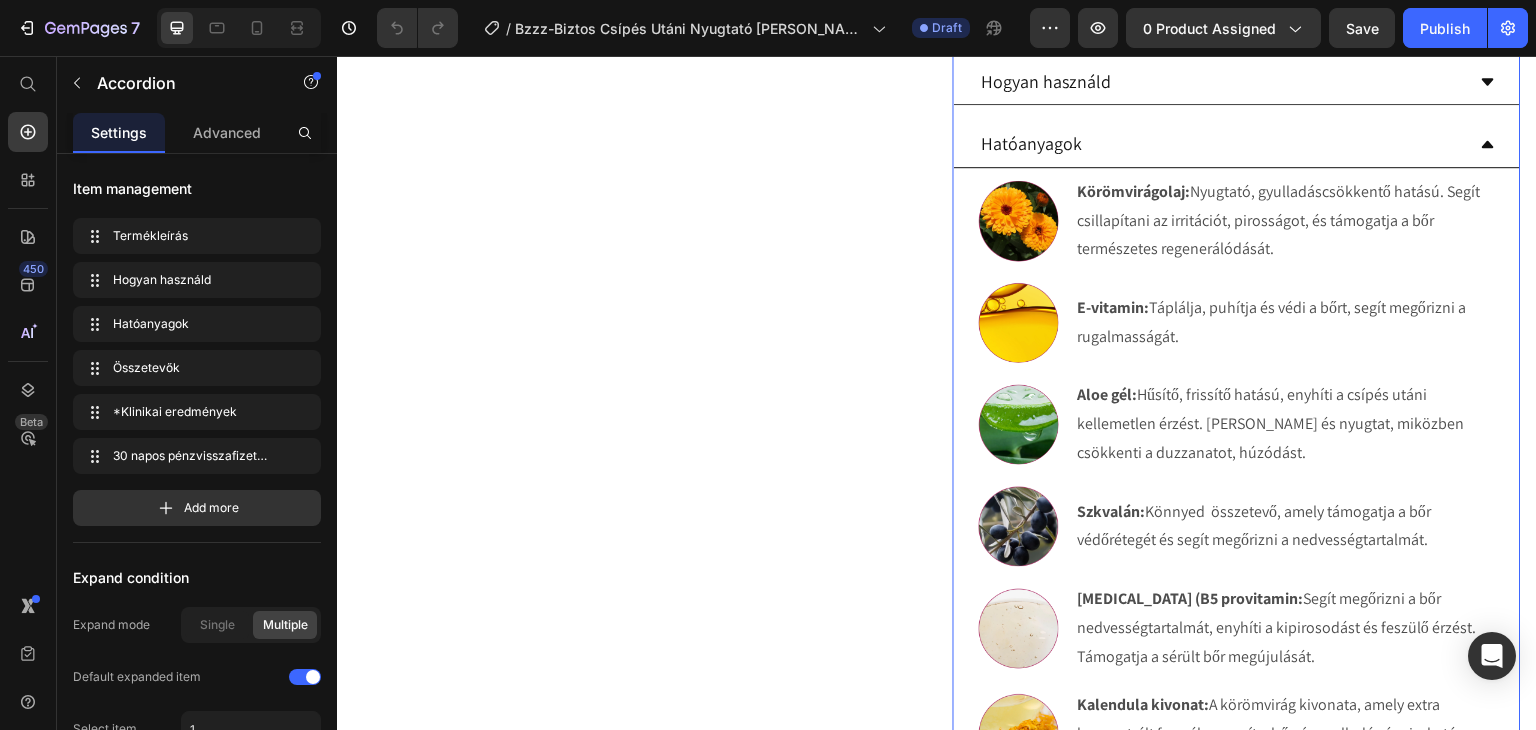 scroll, scrollTop: 1000, scrollLeft: 0, axis: vertical 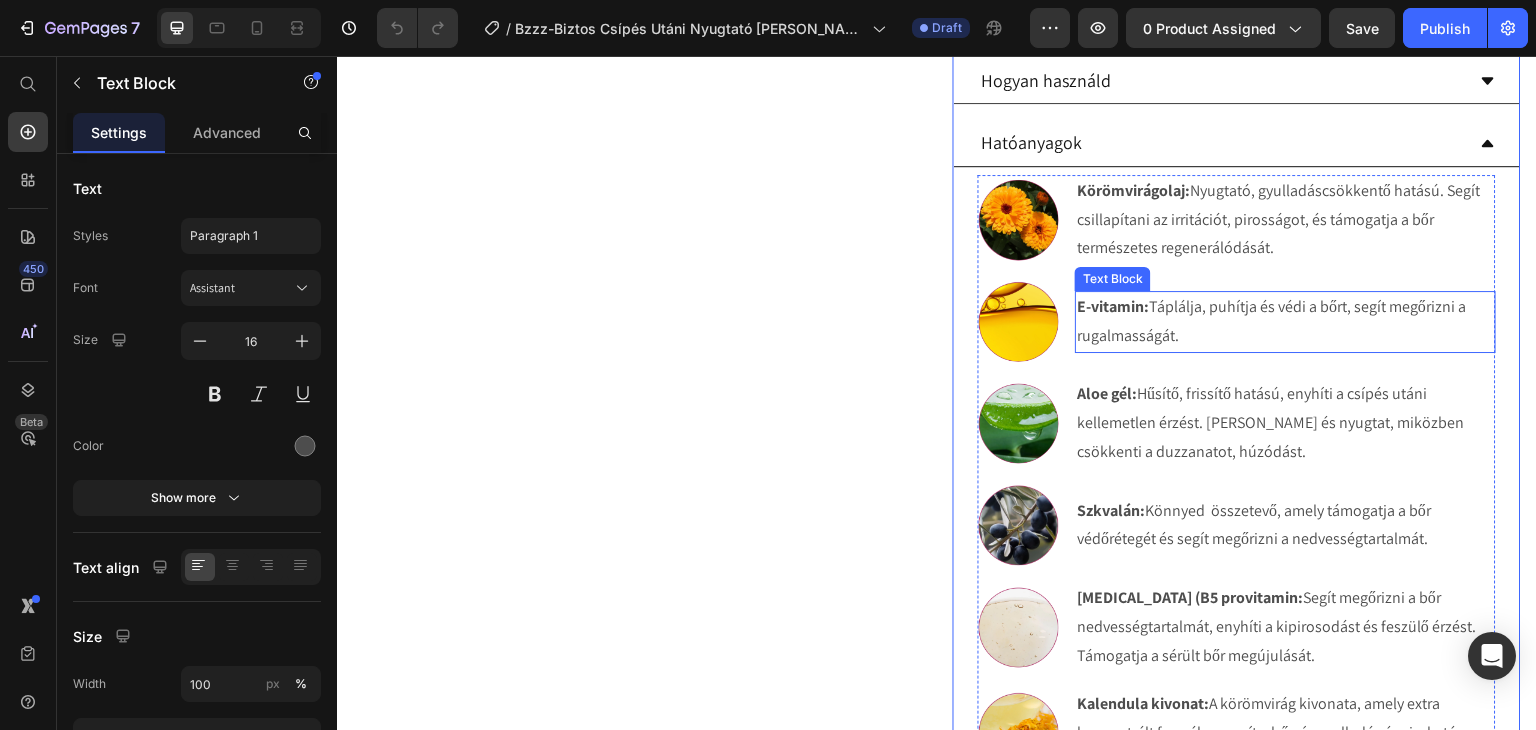 click on "E-vitamin:   Táplálja, puhítja és védi a bőrt, segít megőrizni a rugalmasságát." at bounding box center (1285, 322) 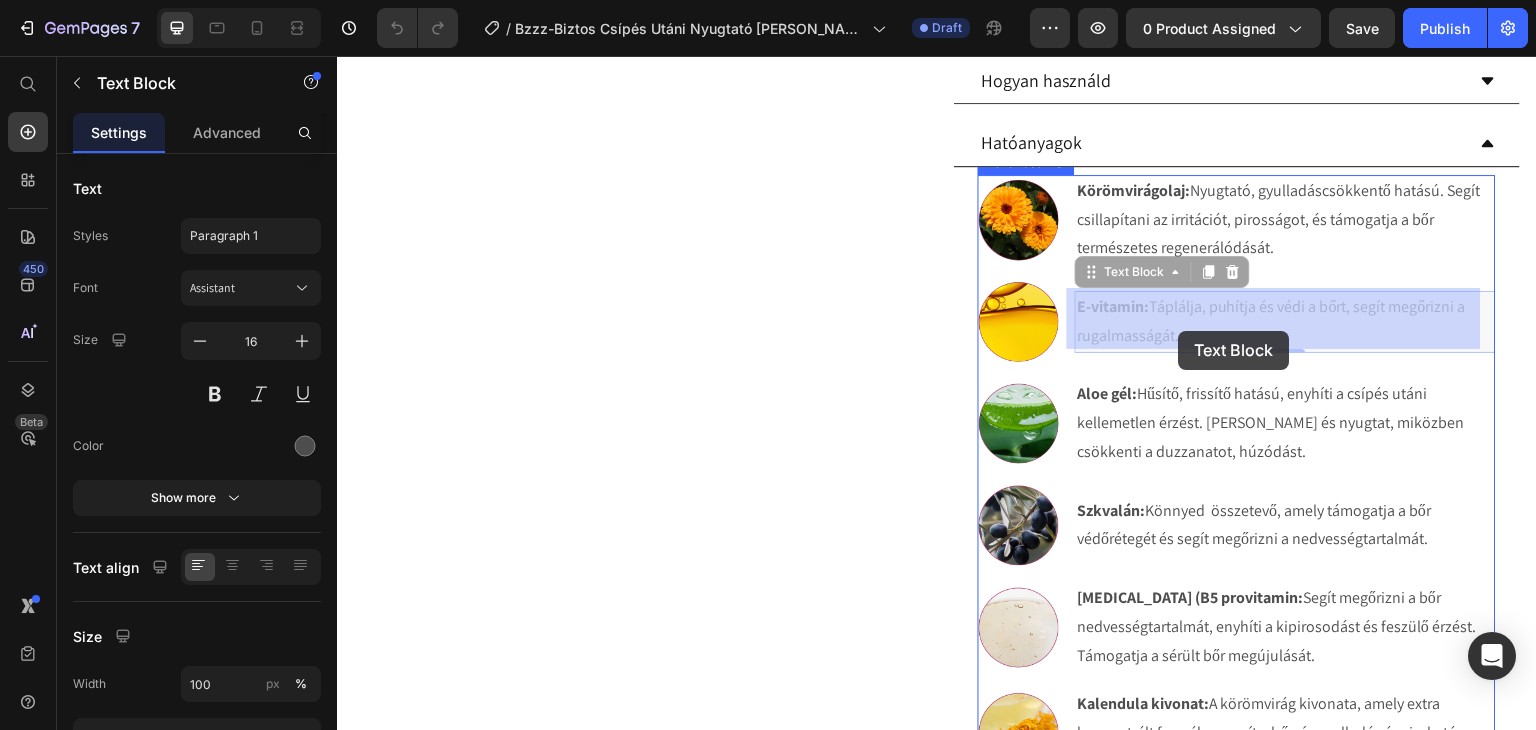 scroll, scrollTop: 990, scrollLeft: 0, axis: vertical 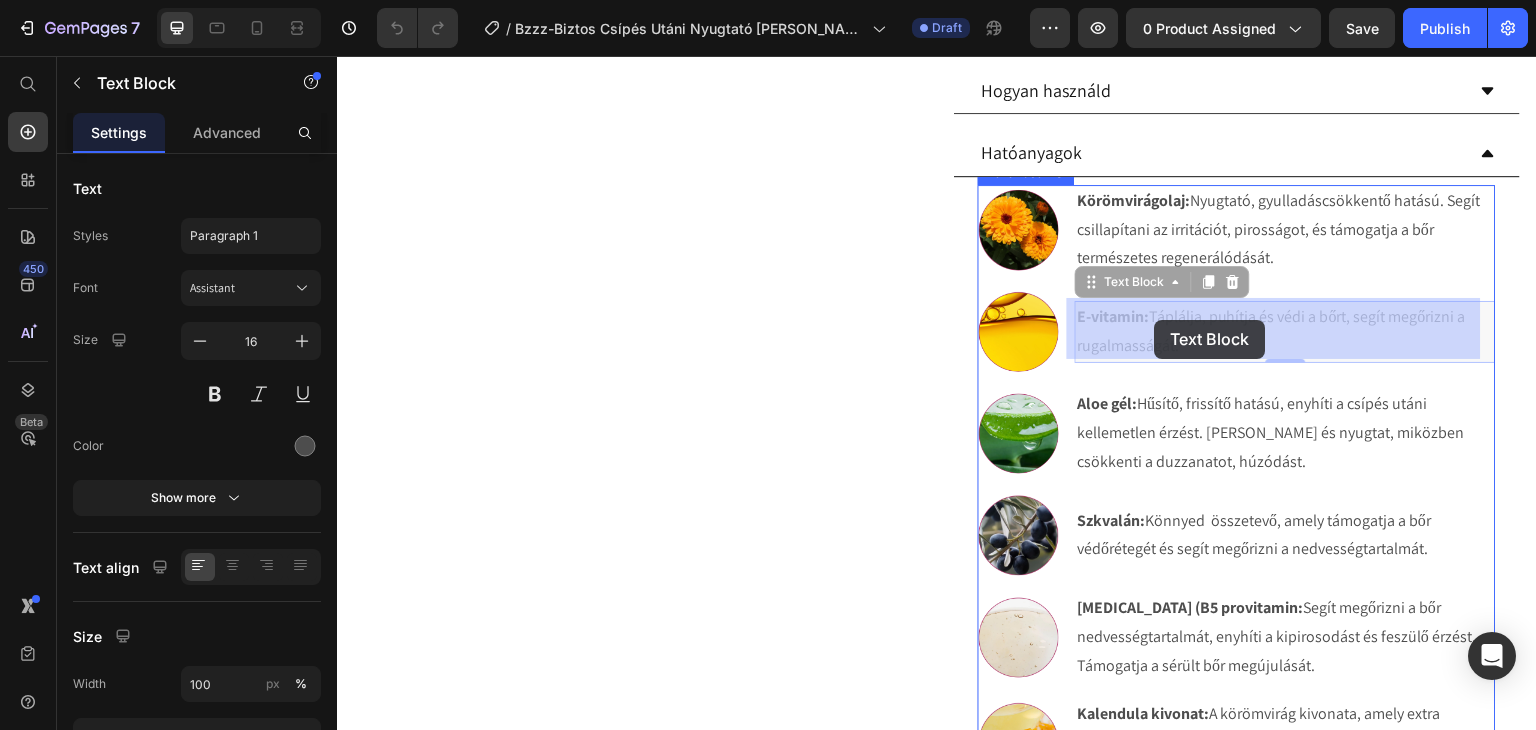 drag, startPoint x: 1191, startPoint y: 336, endPoint x: 1159, endPoint y: 324, distance: 34.176014 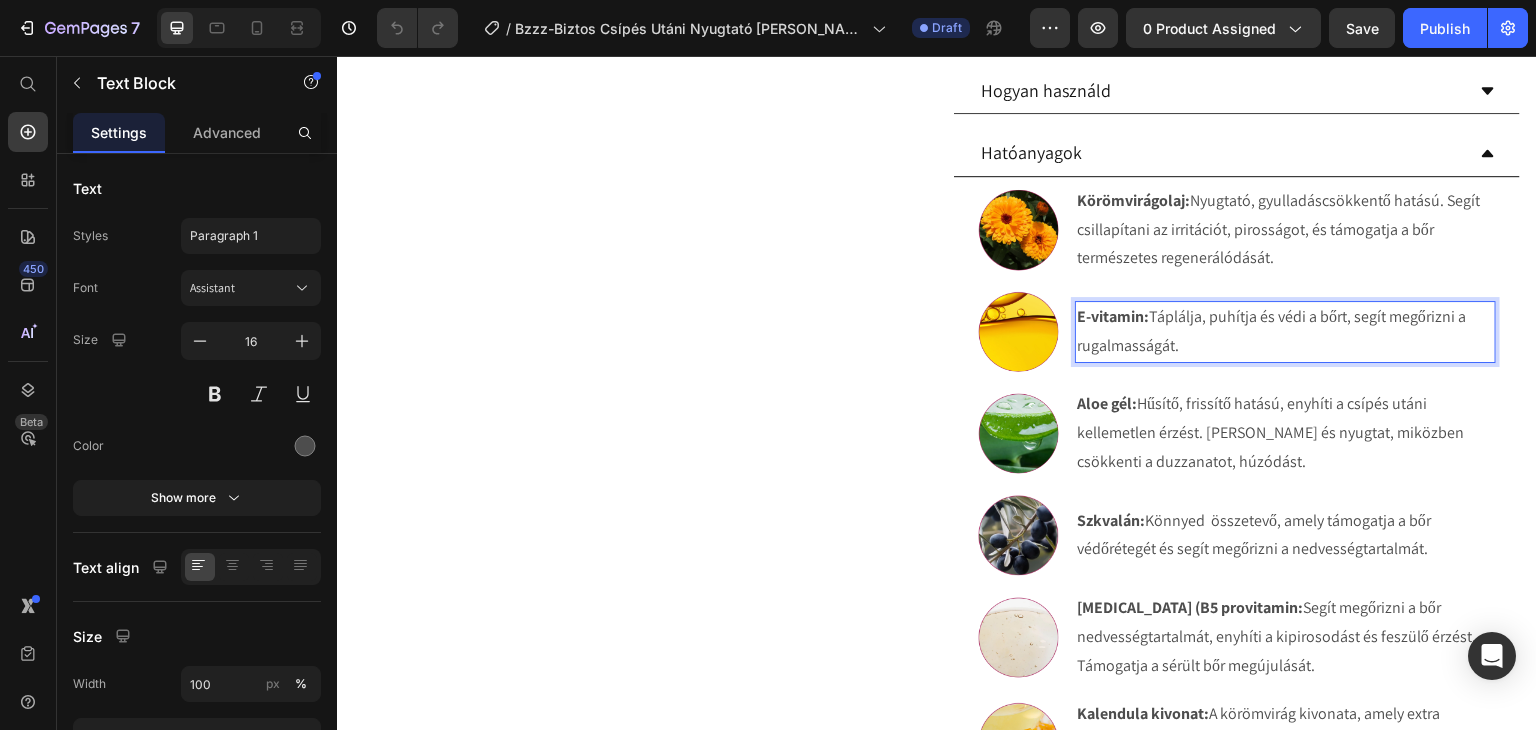 drag, startPoint x: 1176, startPoint y: 337, endPoint x: 1149, endPoint y: 317, distance: 33.600594 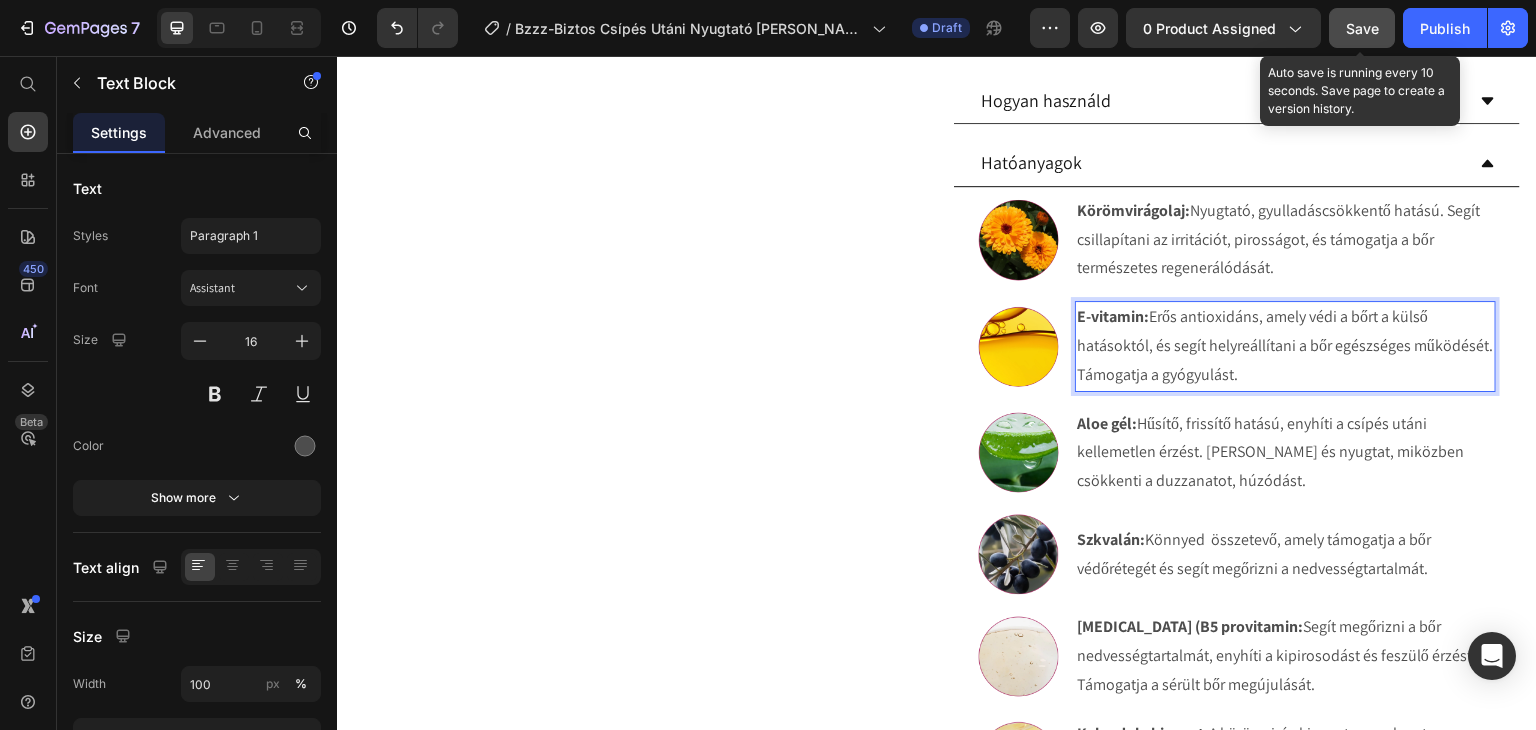 click on "Save" 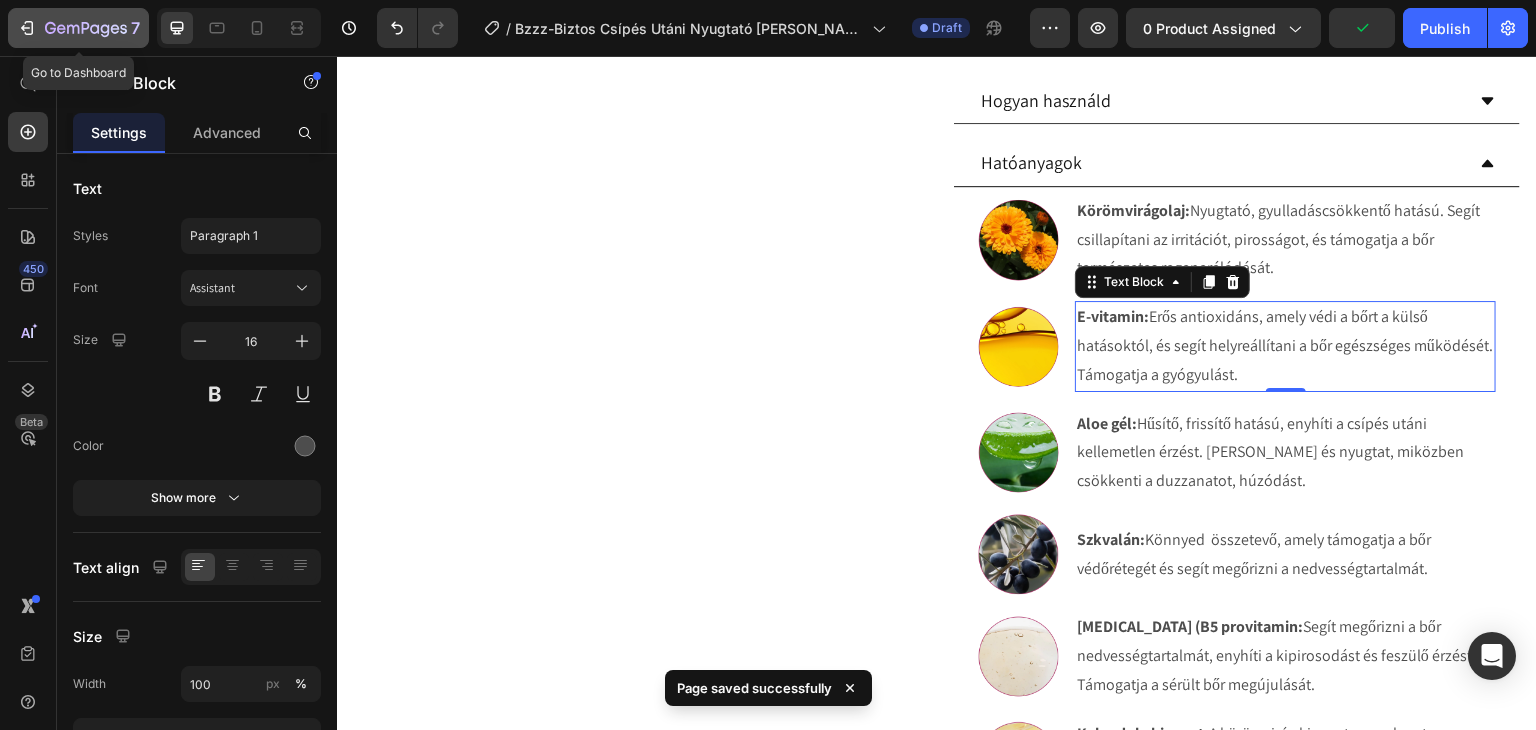 click 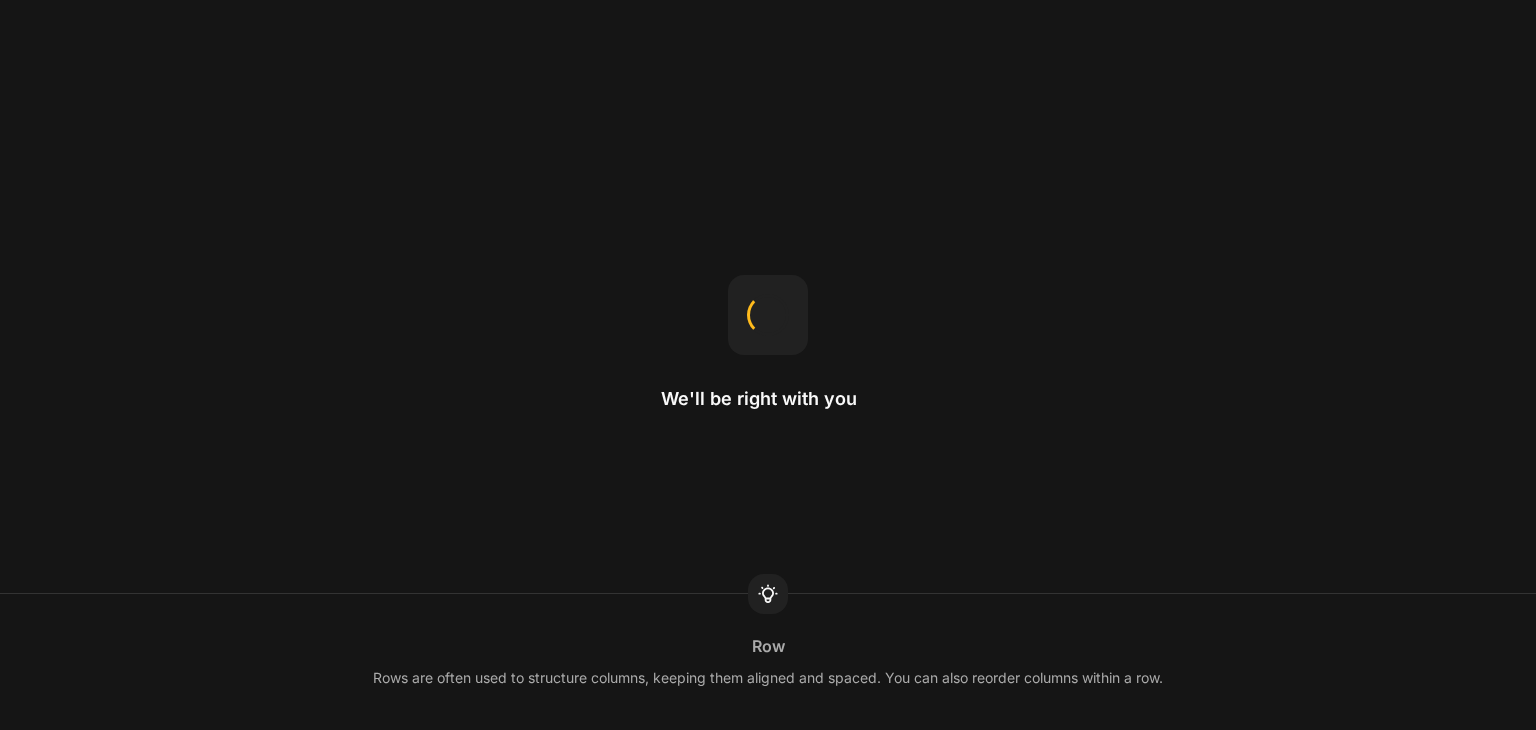scroll, scrollTop: 0, scrollLeft: 0, axis: both 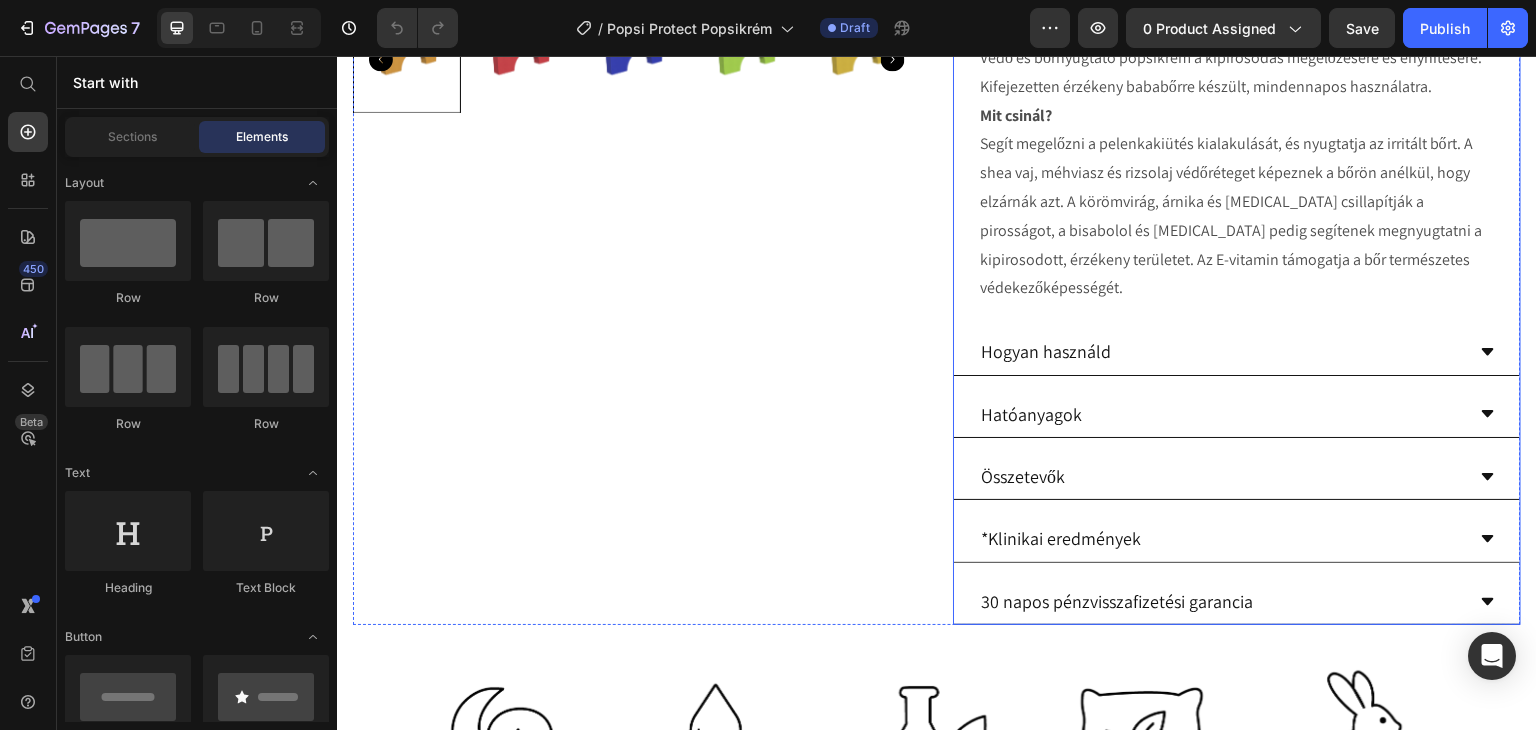 click on "*Klinikai eredmények" at bounding box center (1237, 539) 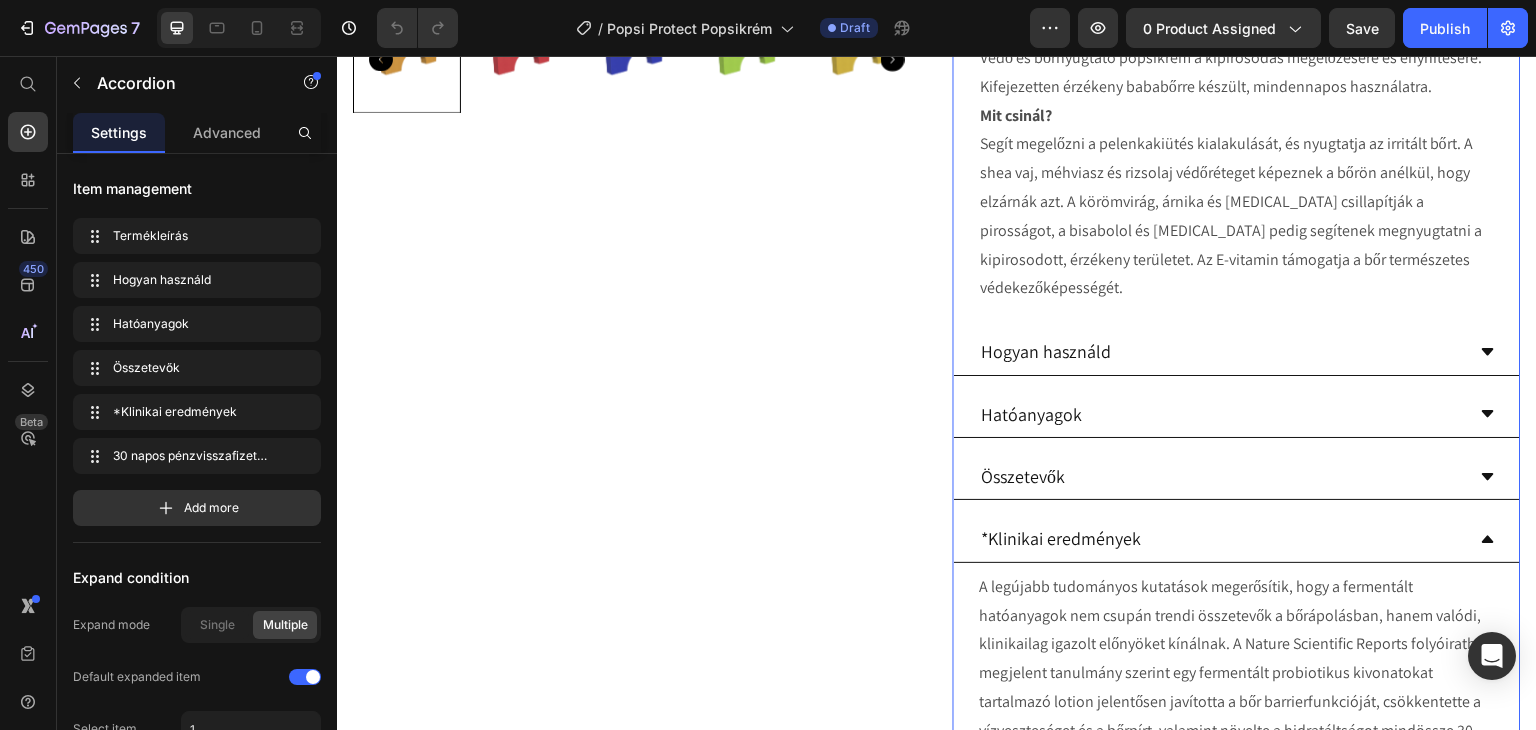 click on "Összetevők" at bounding box center [1221, 476] 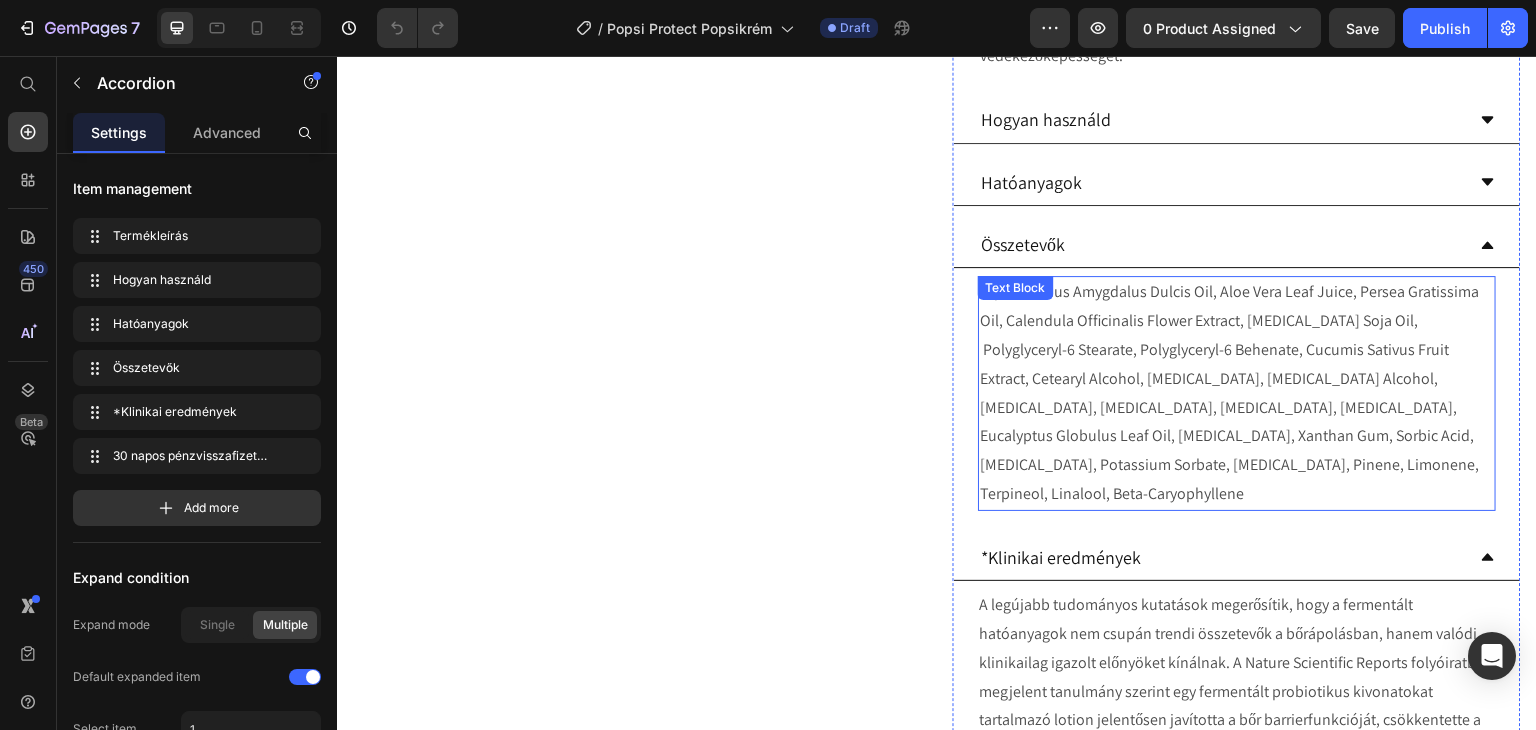 scroll, scrollTop: 800, scrollLeft: 0, axis: vertical 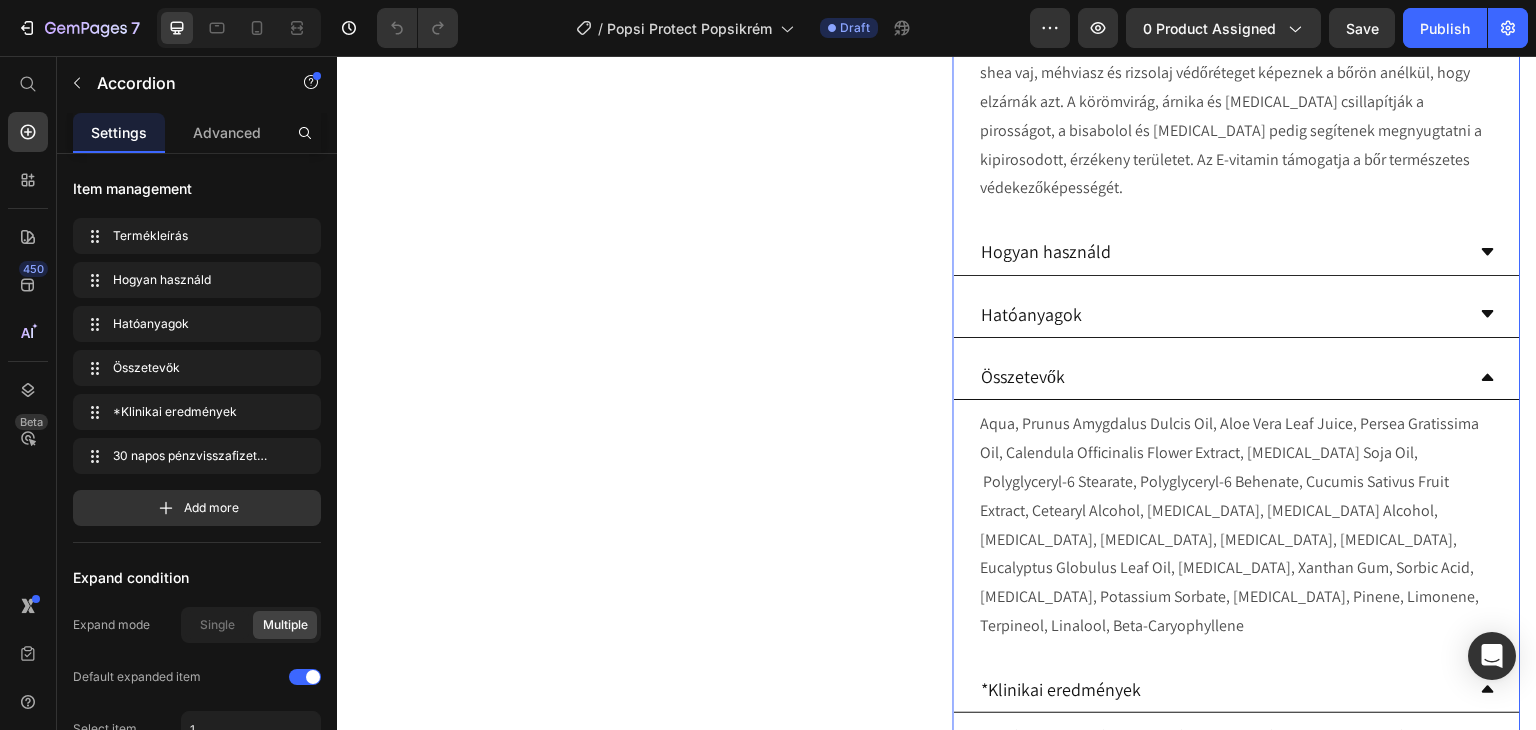 click on "Hogyan használd" at bounding box center (1221, 251) 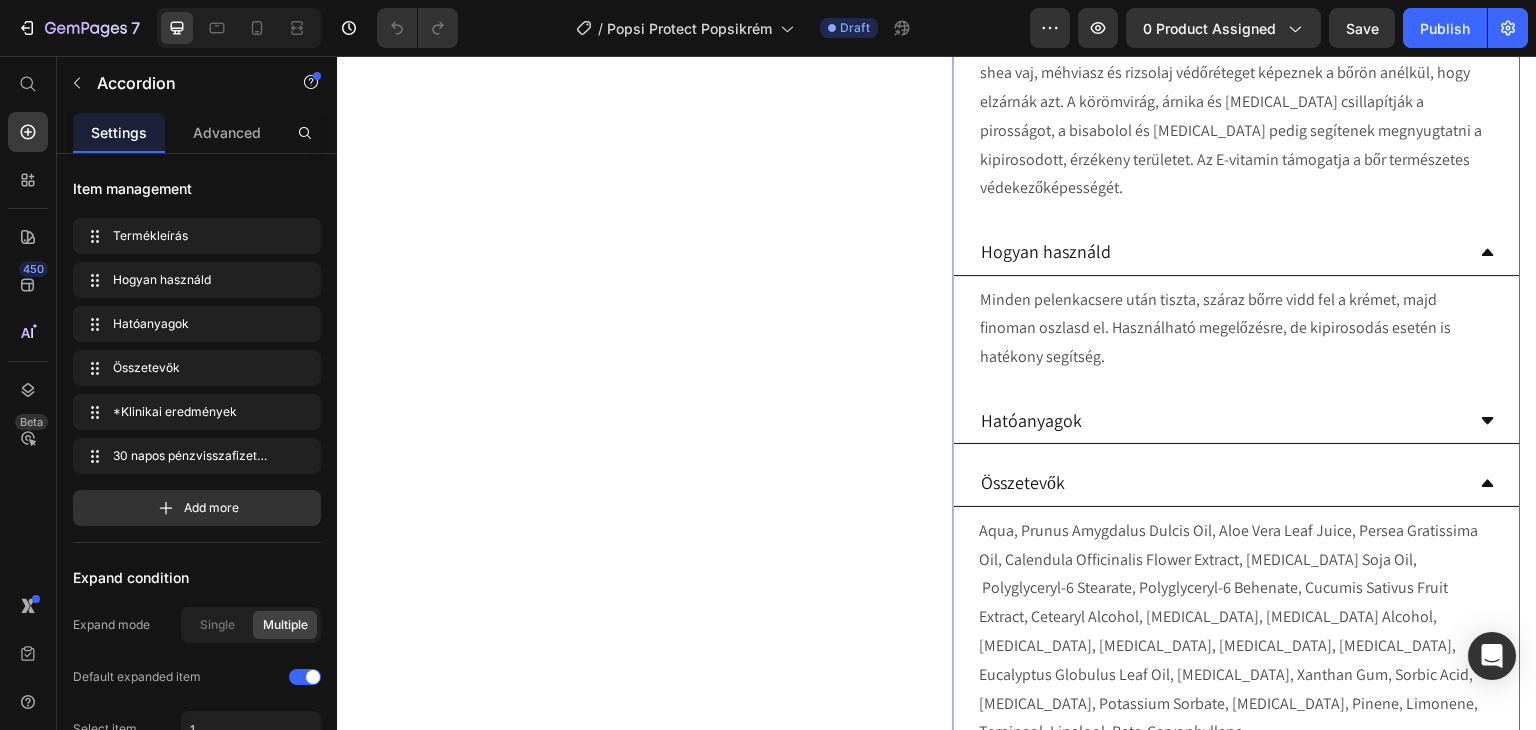 click on "Hogyan használd" at bounding box center [1221, 251] 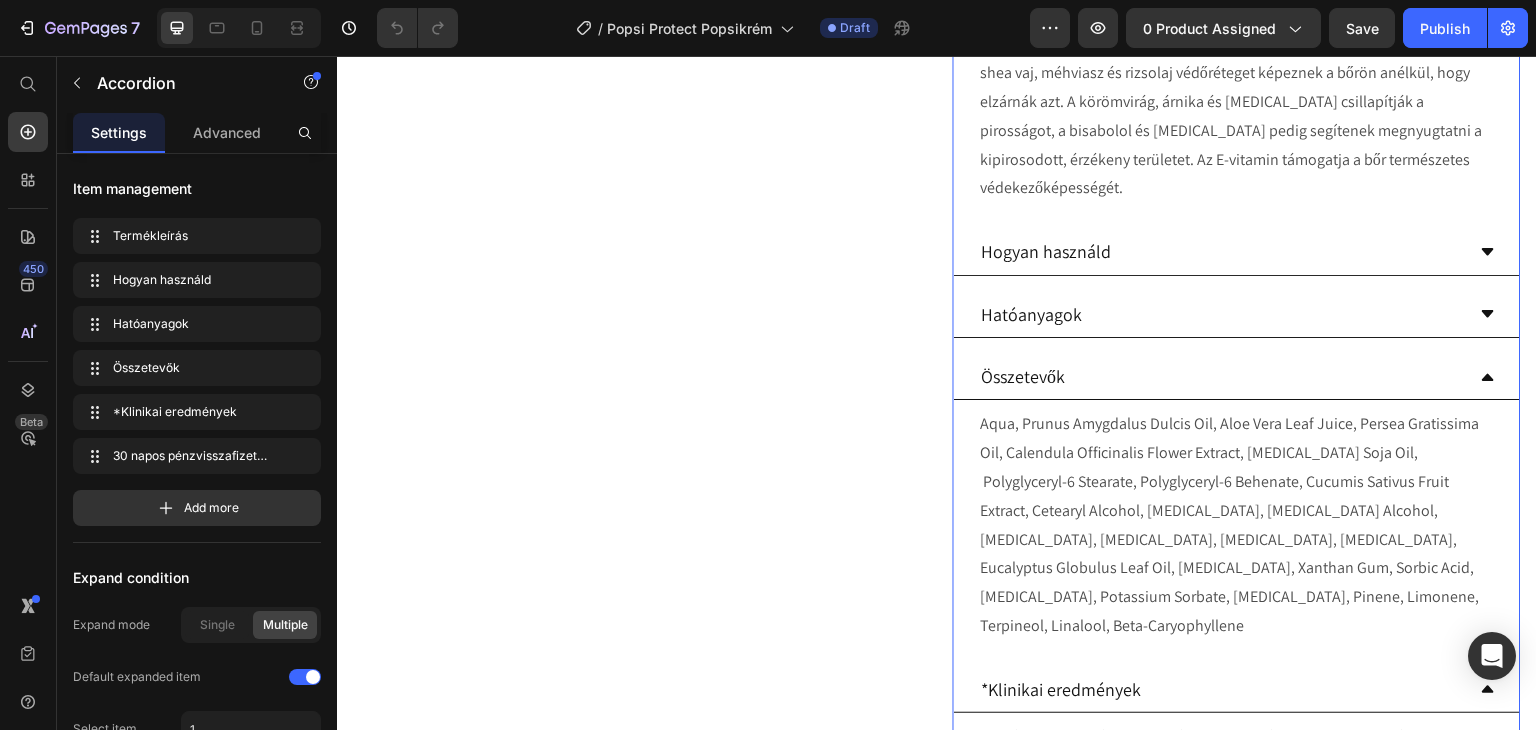 click on "Hatóanyagok" at bounding box center (1221, 314) 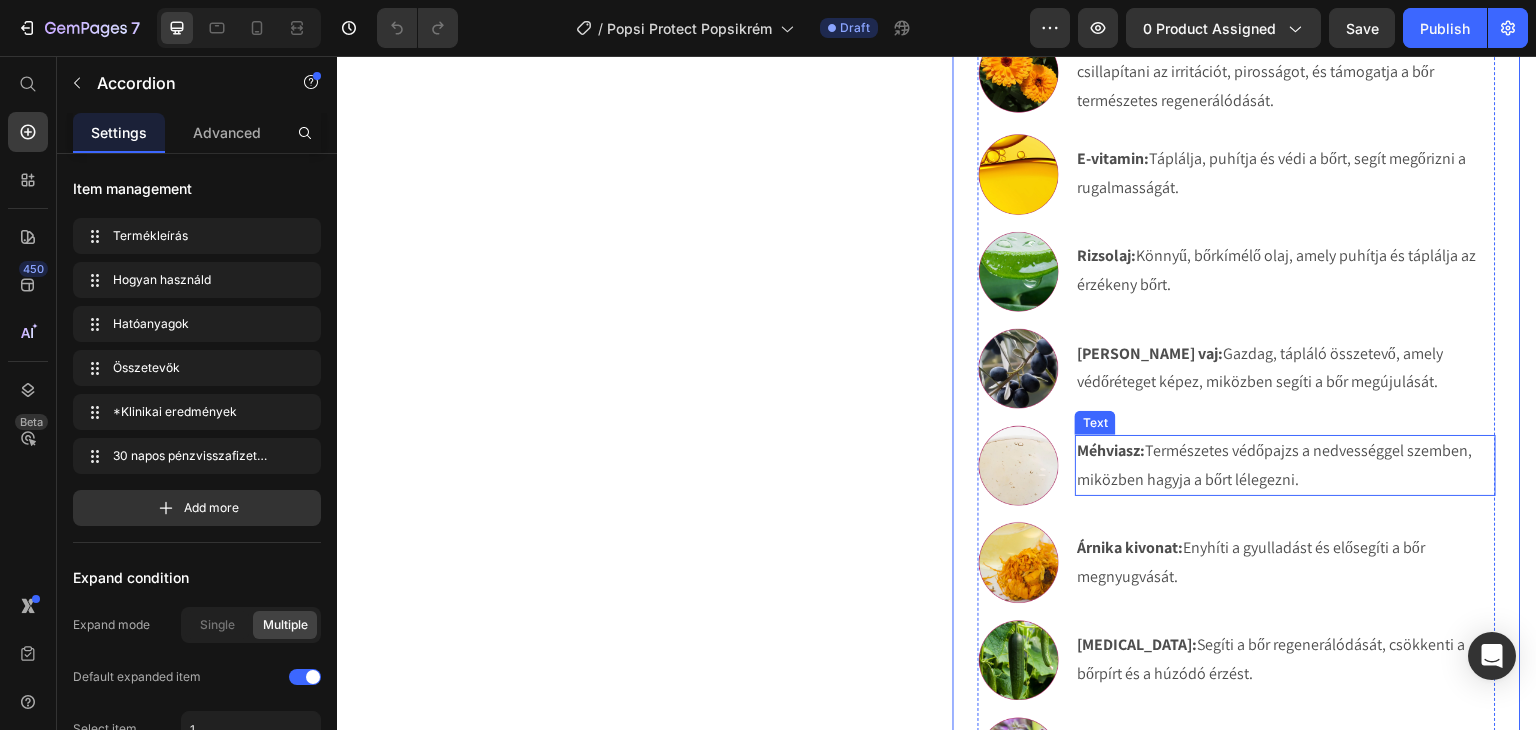 scroll, scrollTop: 1000, scrollLeft: 0, axis: vertical 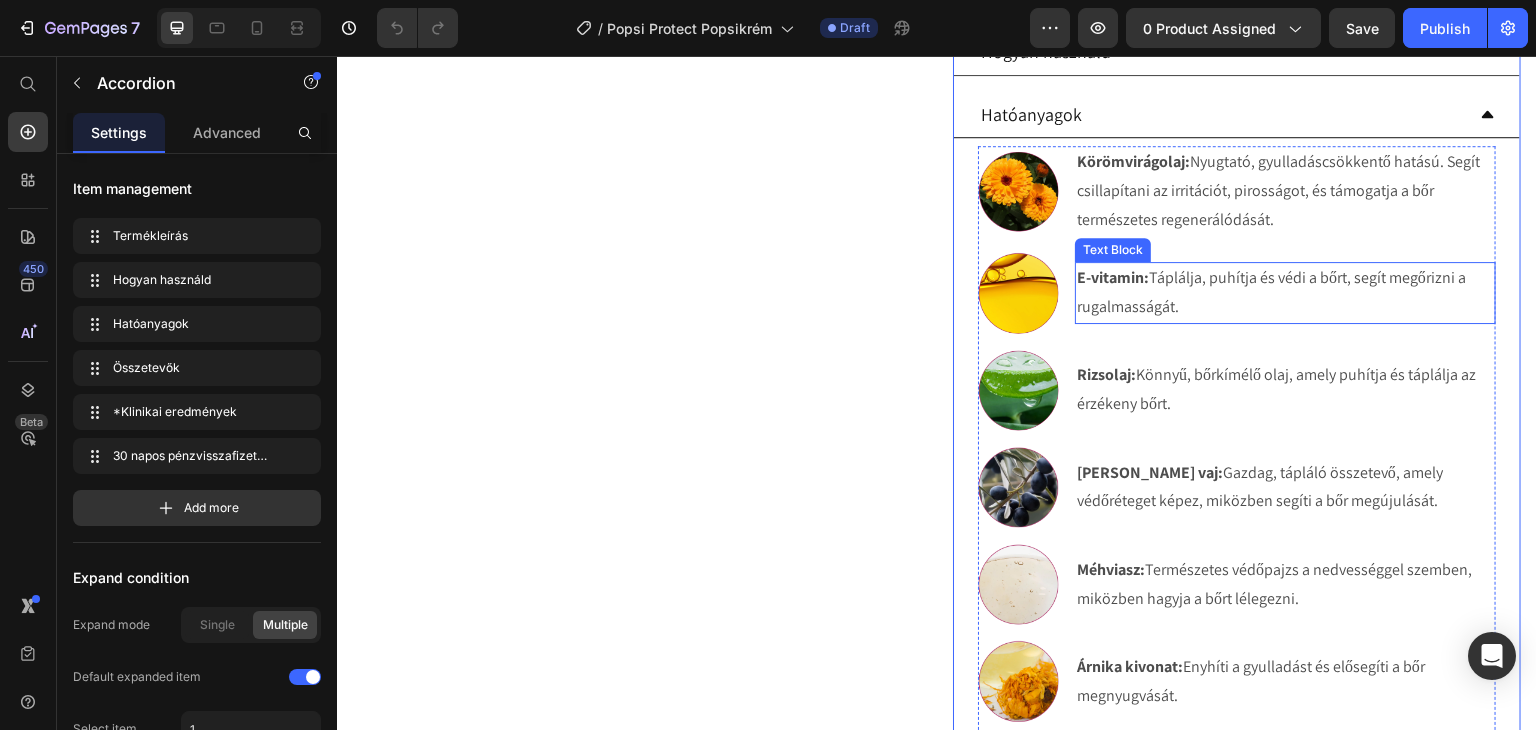 click on "E-vitamin:   Táplálja, puhítja és védi a bőrt, segít megőrizni a rugalmasságát." at bounding box center [1285, 293] 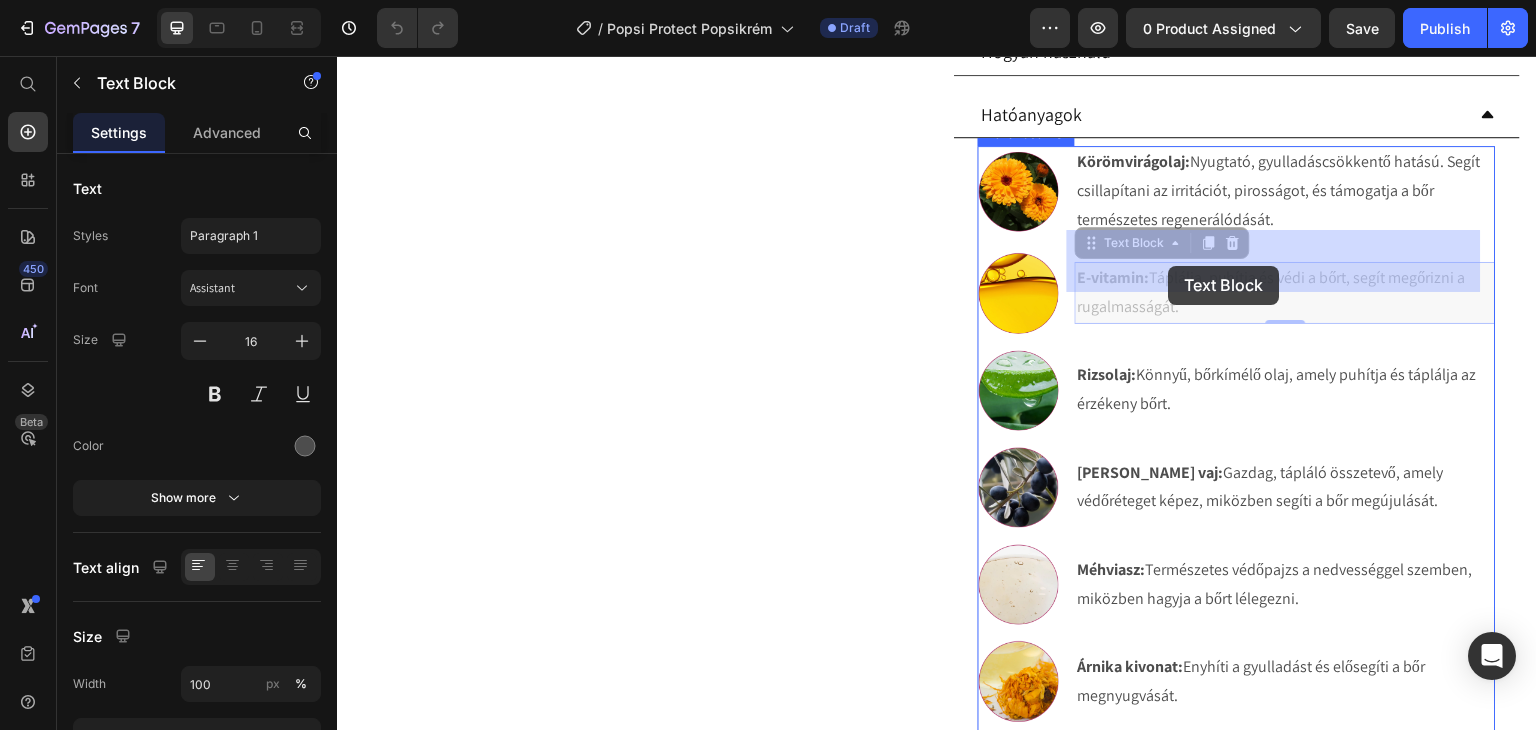 scroll, scrollTop: 990, scrollLeft: 0, axis: vertical 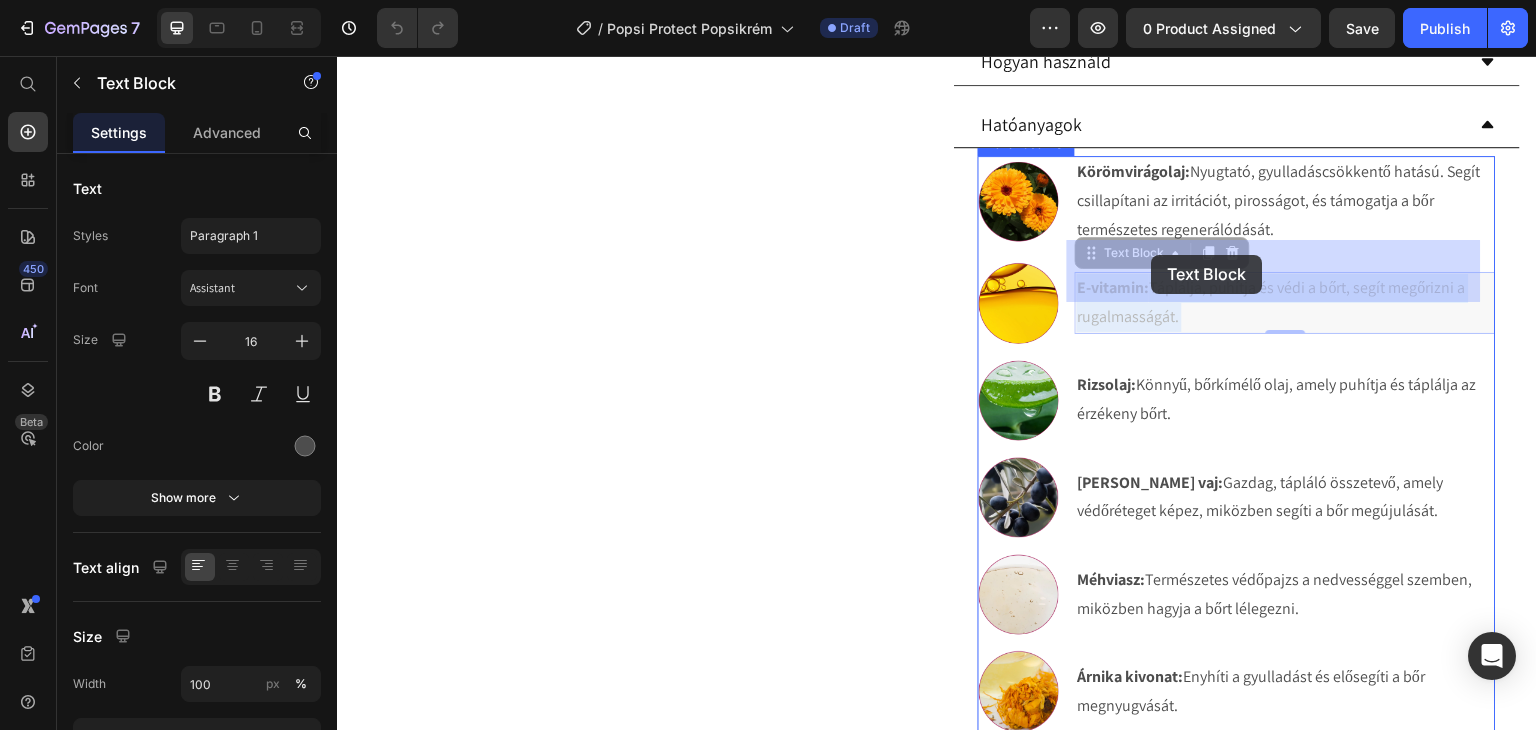 drag, startPoint x: 1175, startPoint y: 278, endPoint x: 1152, endPoint y: 255, distance: 32.526913 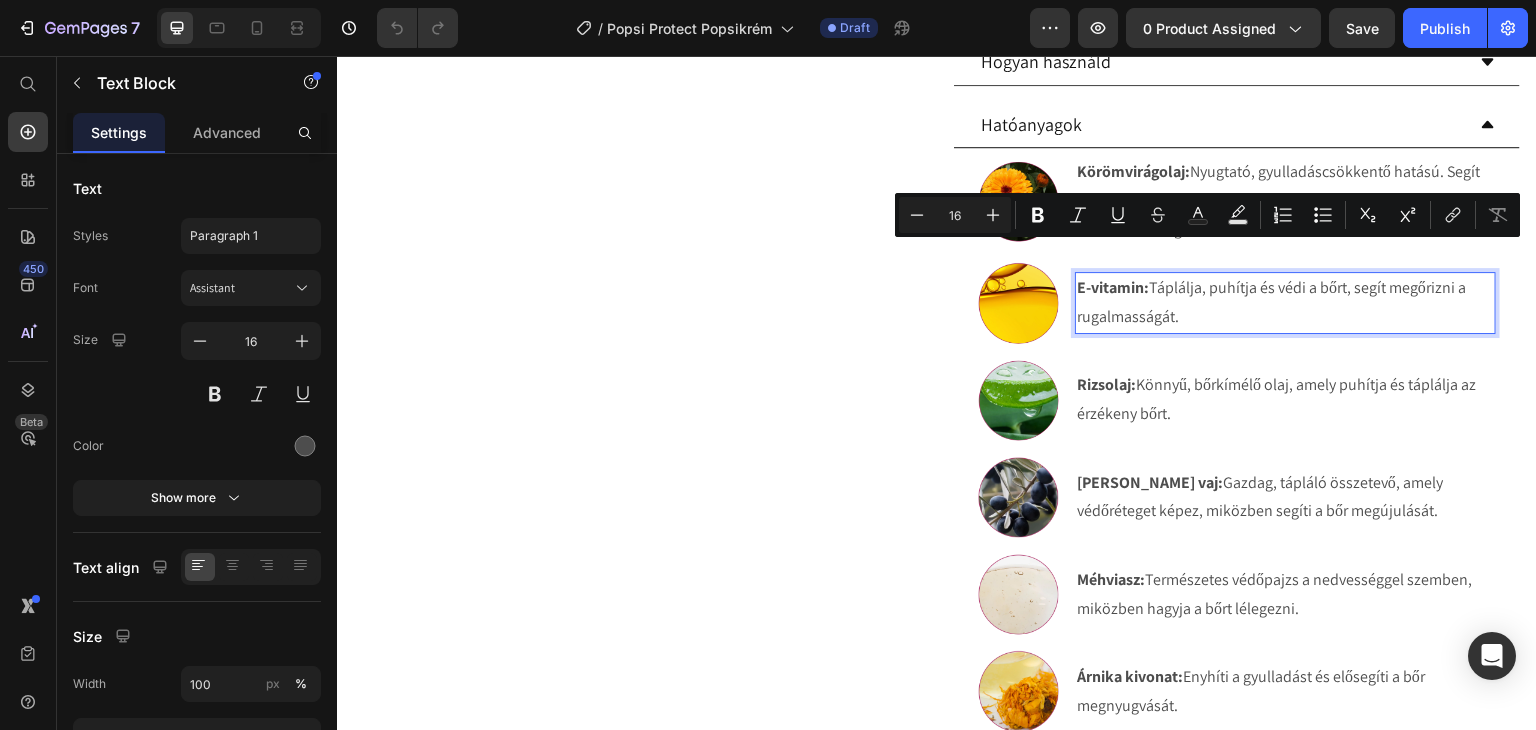 drag, startPoint x: 1182, startPoint y: 286, endPoint x: 1150, endPoint y: 262, distance: 40 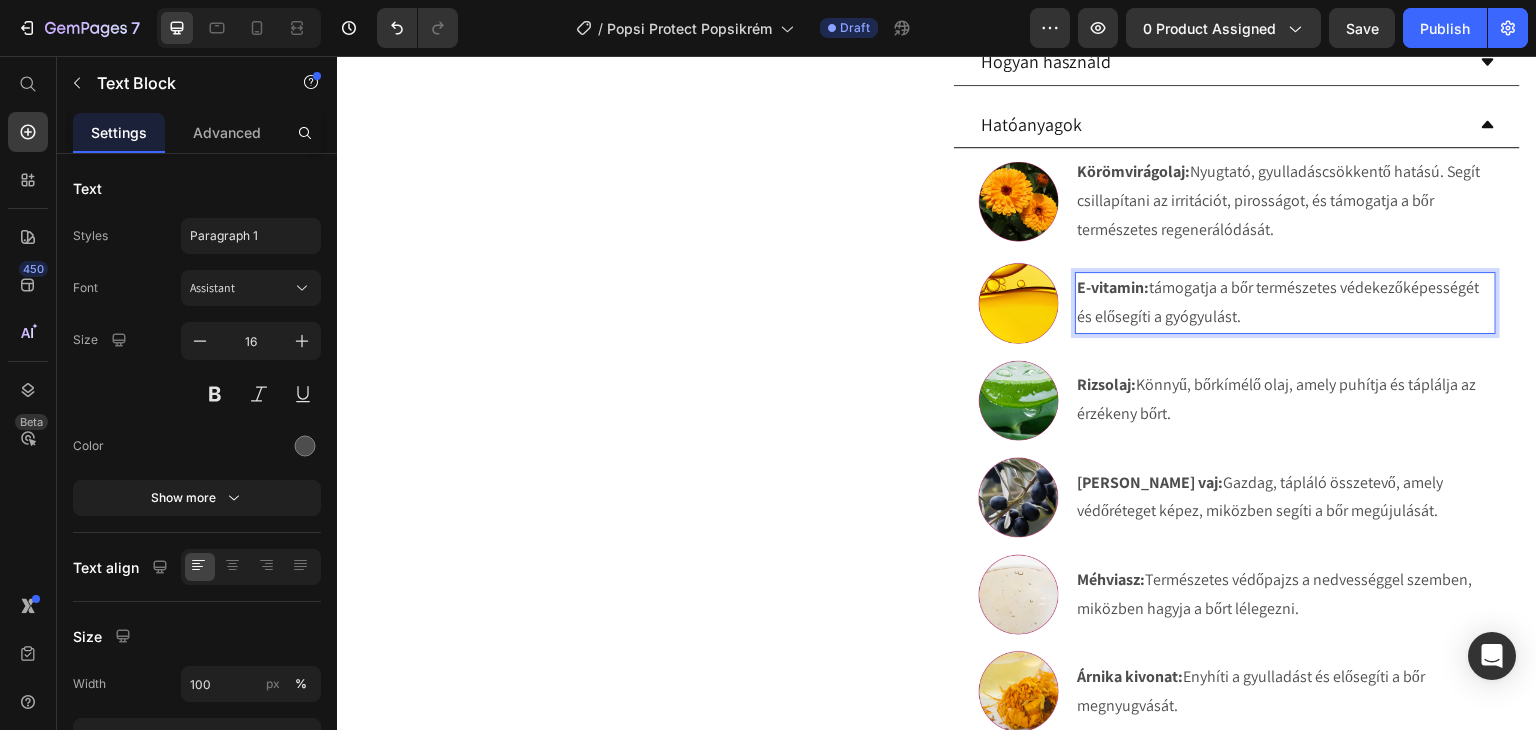 click on "E-vitamin:    támogatja a bőr természetes védekezőképességét és elősegíti a gyógyulást." at bounding box center (1285, 303) 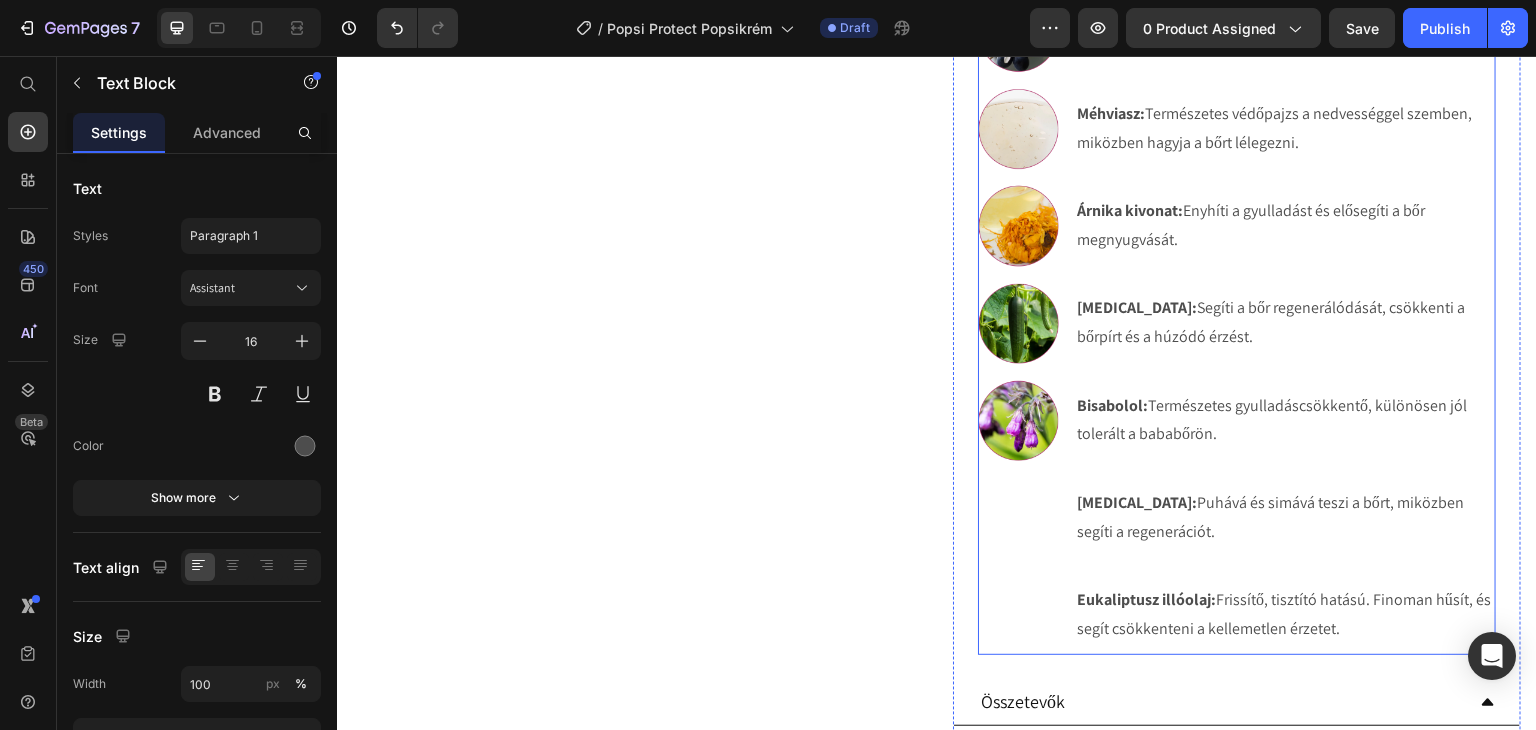scroll, scrollTop: 1490, scrollLeft: 0, axis: vertical 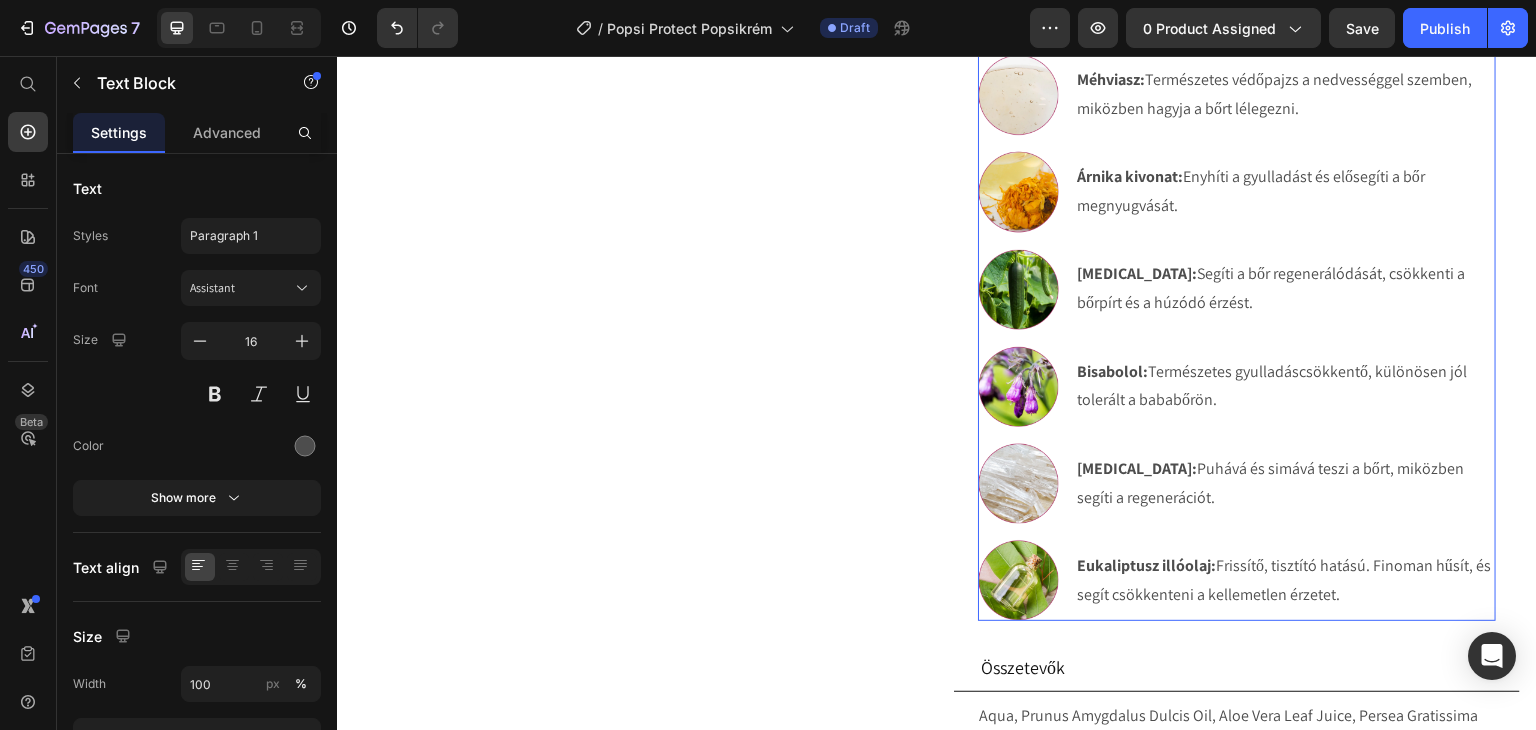 click on "Image Körömvirágolaj:  Nyugtató, gyulladáscsökkentő hatású. Segít csillapítani az irritációt, pirosságot, és támogatja a bőr természetes regenerálódását. Text Block Image E-vitamin:   Támogatja a bőr természetes védekezőképességét és elősegíti a gyógyulást. Text Block Image Rizsolaj:  Könnyű, bőrkímélő olaj, amely puhítja és táplálja az érzékeny bőrt. Text Image Shea vaj:  Gazdag, tápláló összetevő, amely védőréteget képez, miközben segíti a bőr megújulását. Text Image Méhviasz:  Természetes védőpajzs a nedvességgel szemben, miközben hagyja a bőrt lélegezni. Text Image Árnika kivonat:  Enyhíti a gyulladást és elősegíti a bőr megnyugvását. Text Image Panthenol:   Segíti a bőr regenerálódását, csökkenti a bőrpírt és a húzódó érzést. Text Image Bisabolol:   Természetes gyulladáscsökkentő, különösen jól tolerált a bababőrön. Text Image Allantoin: Text Image Eukaliptusz illóolaj: Text" at bounding box center [1237, 139] 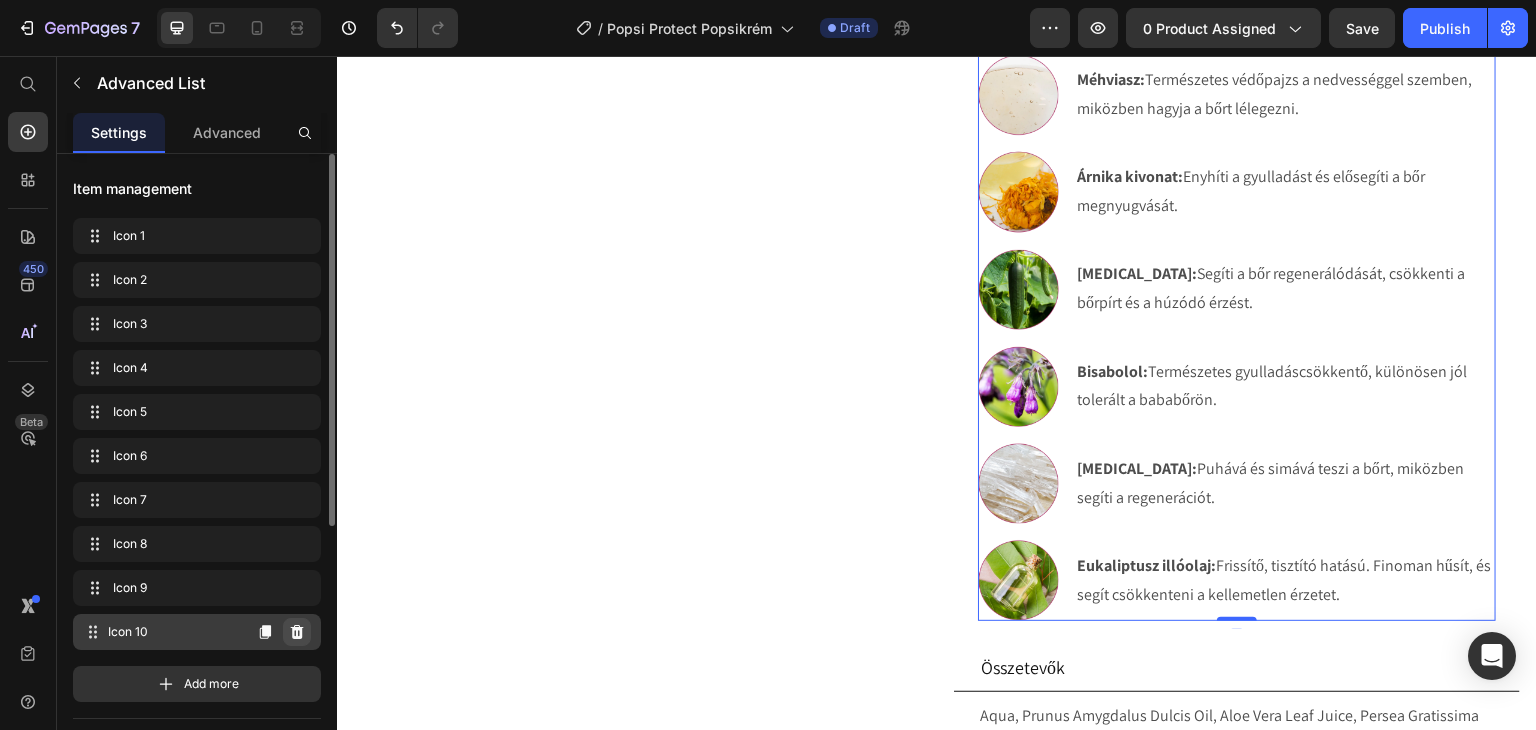 click 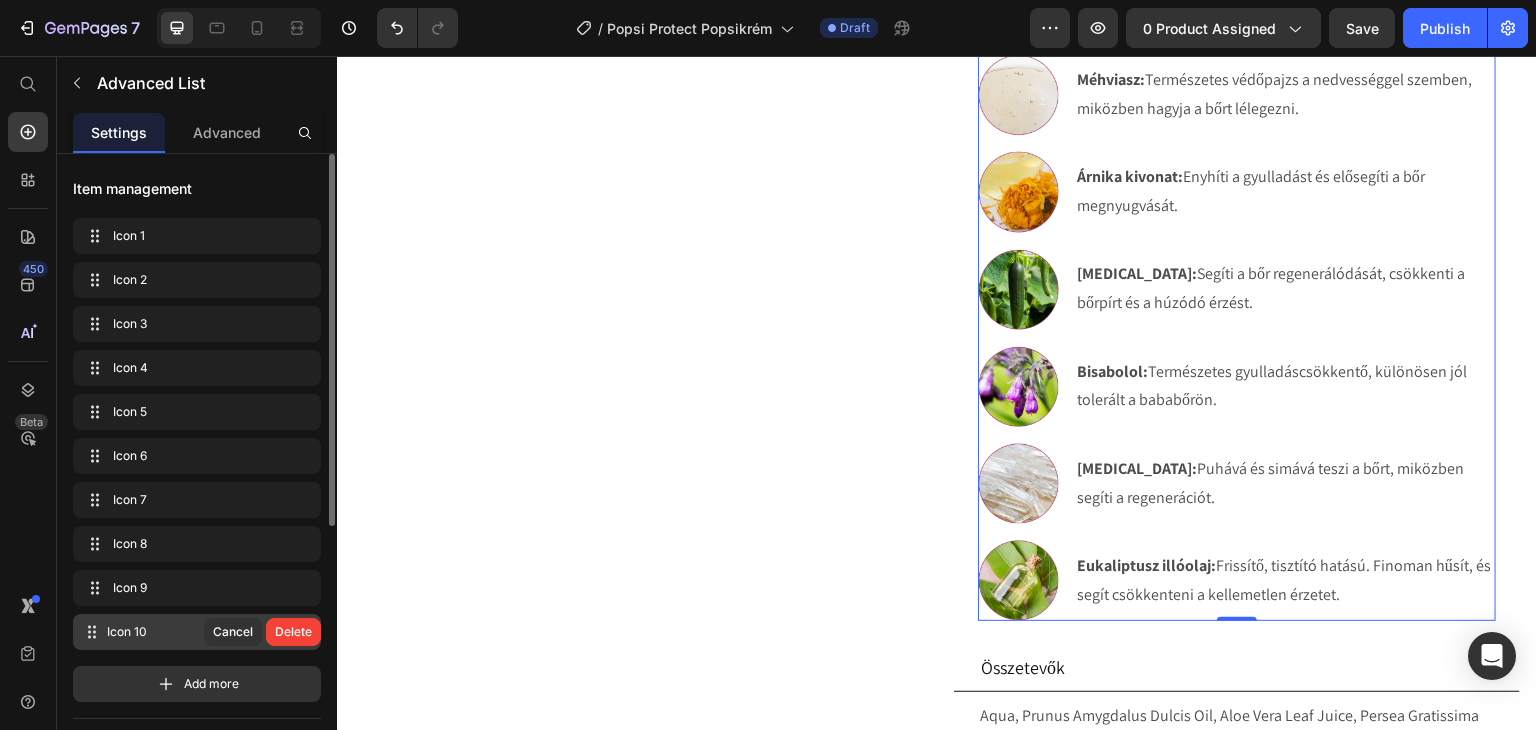 click on "Delete" at bounding box center [293, 632] 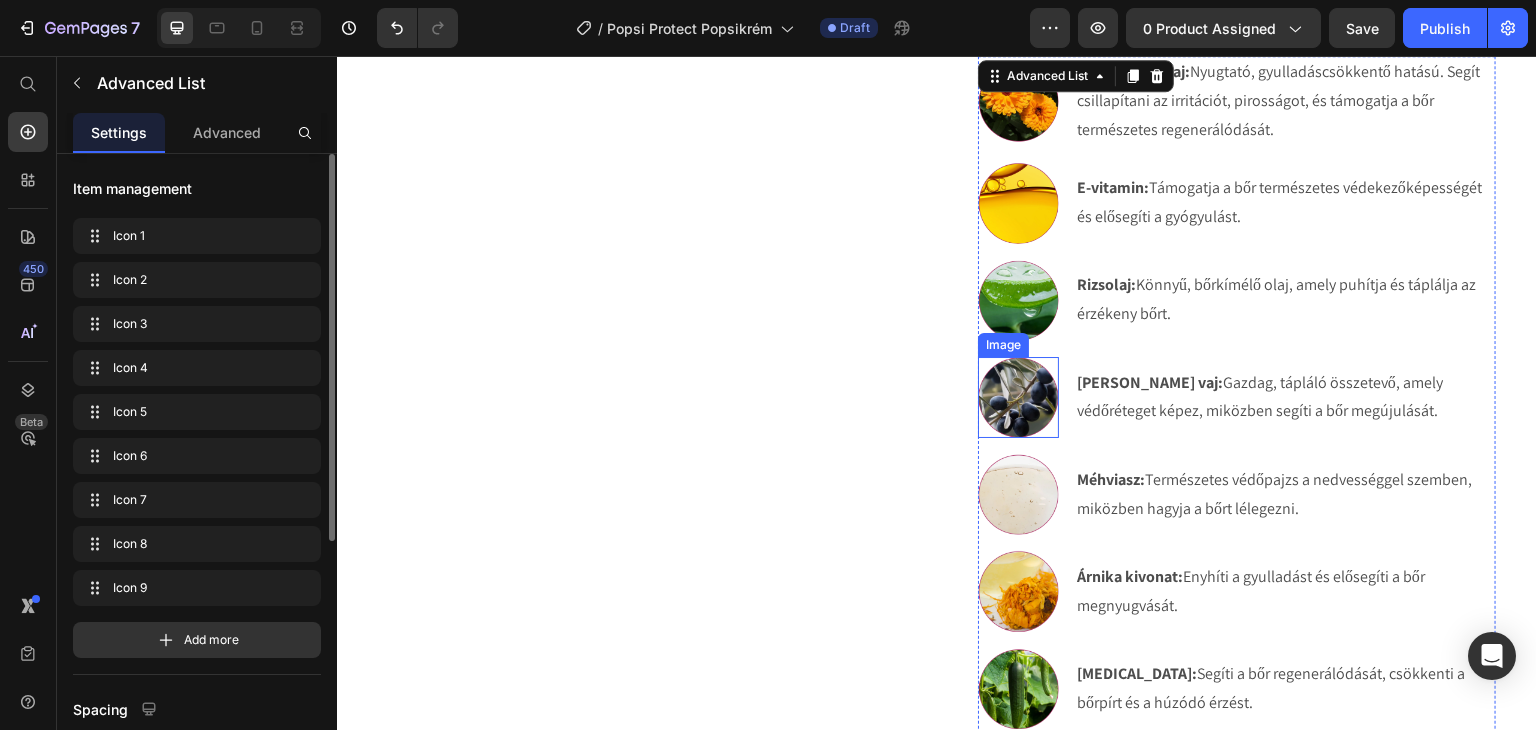 scroll, scrollTop: 790, scrollLeft: 0, axis: vertical 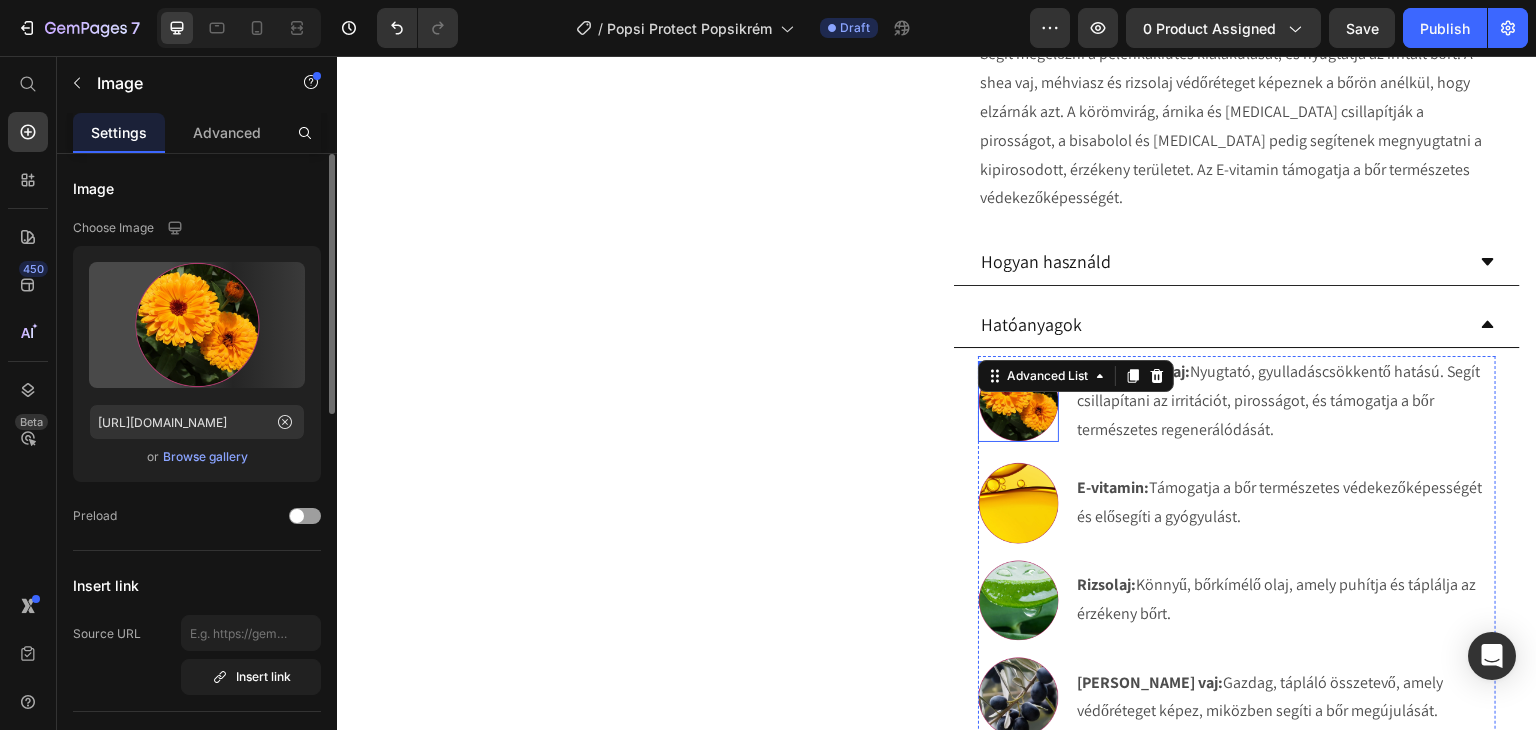click at bounding box center (1018, 401) 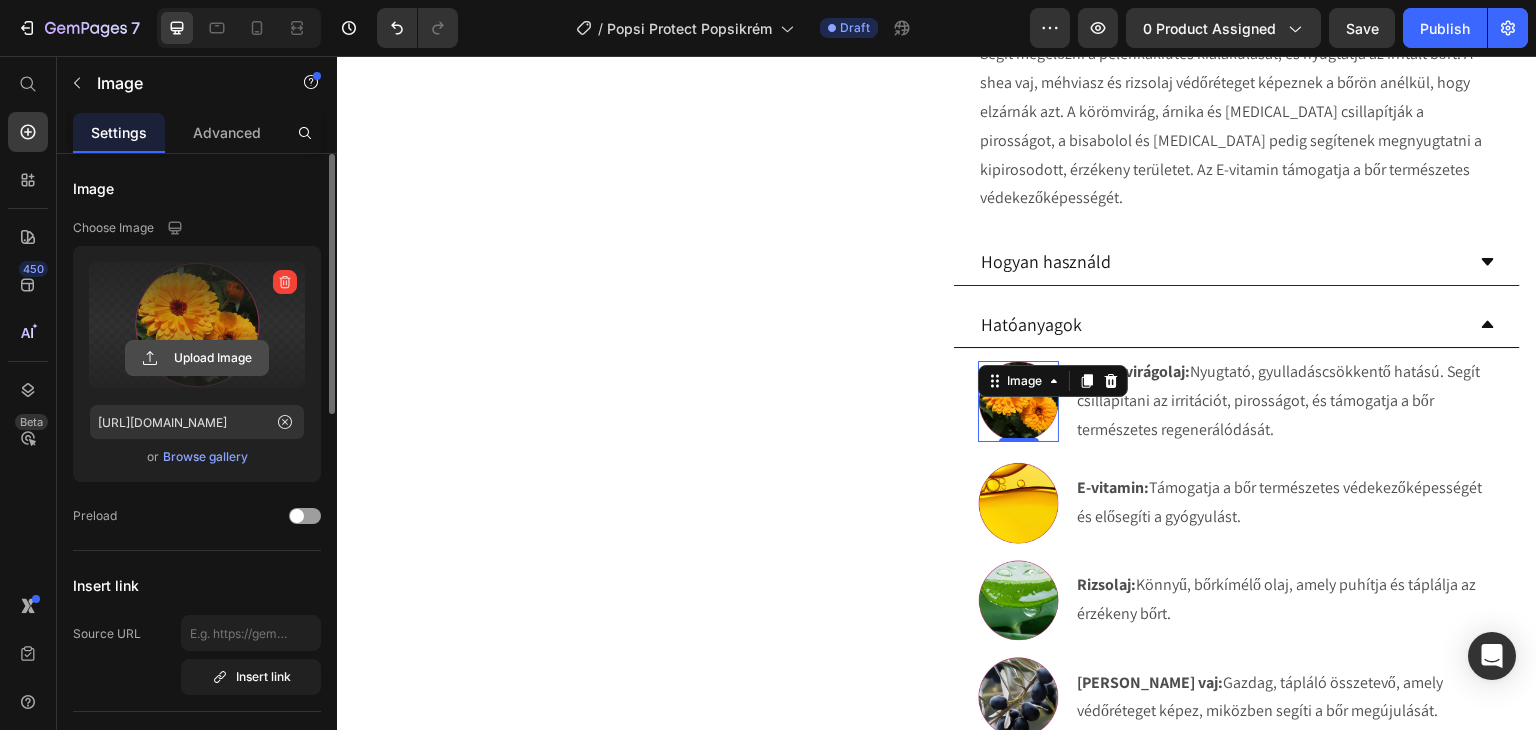 click 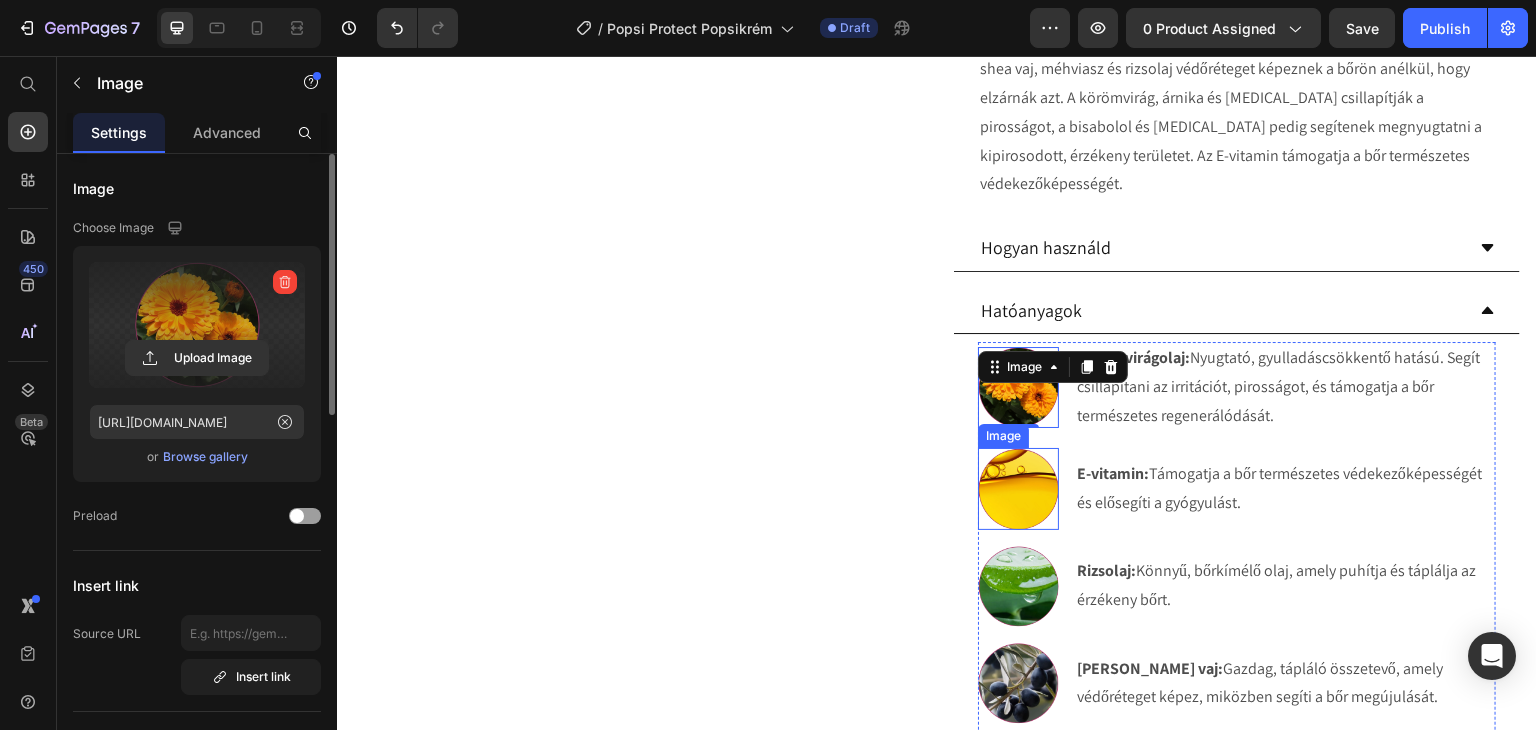 scroll, scrollTop: 890, scrollLeft: 0, axis: vertical 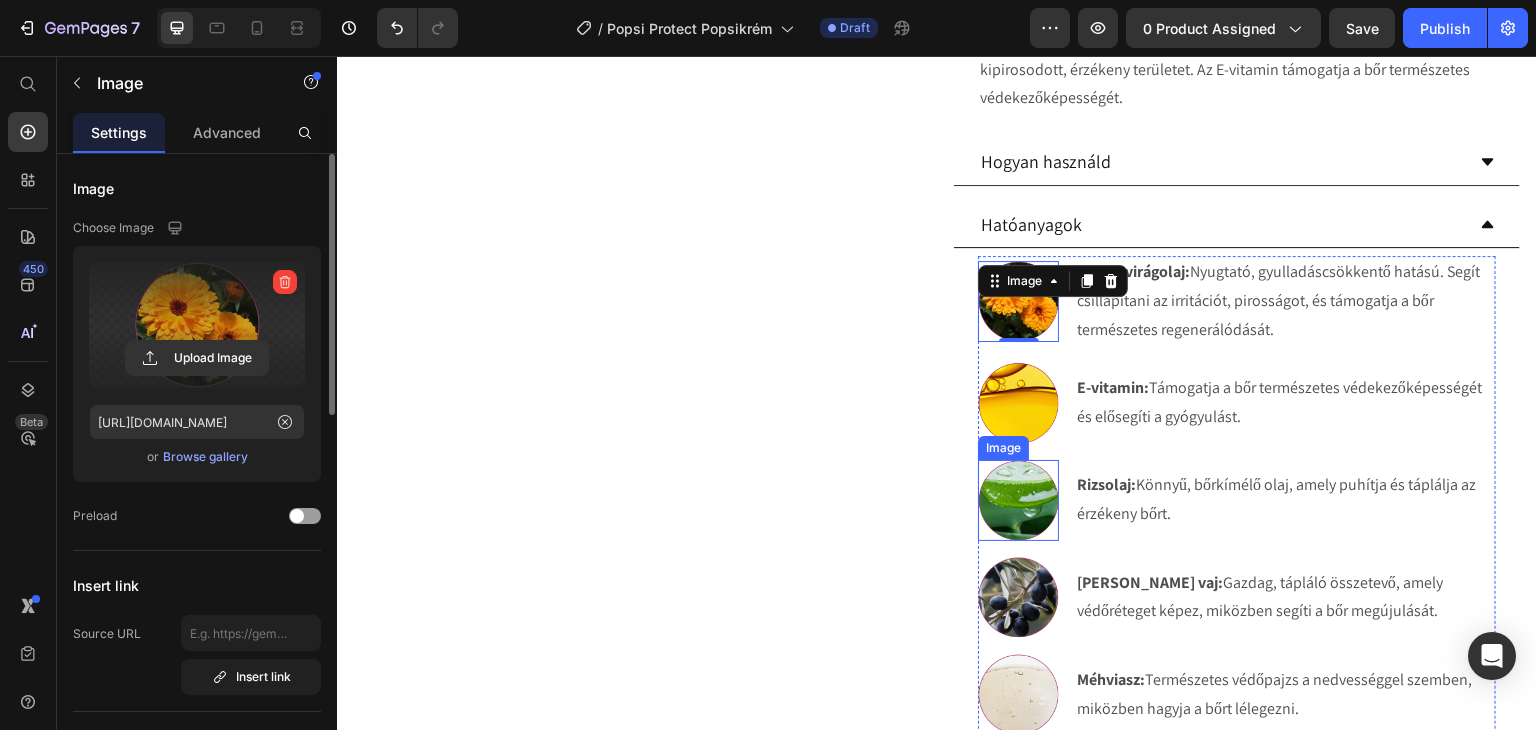 click at bounding box center (1018, 500) 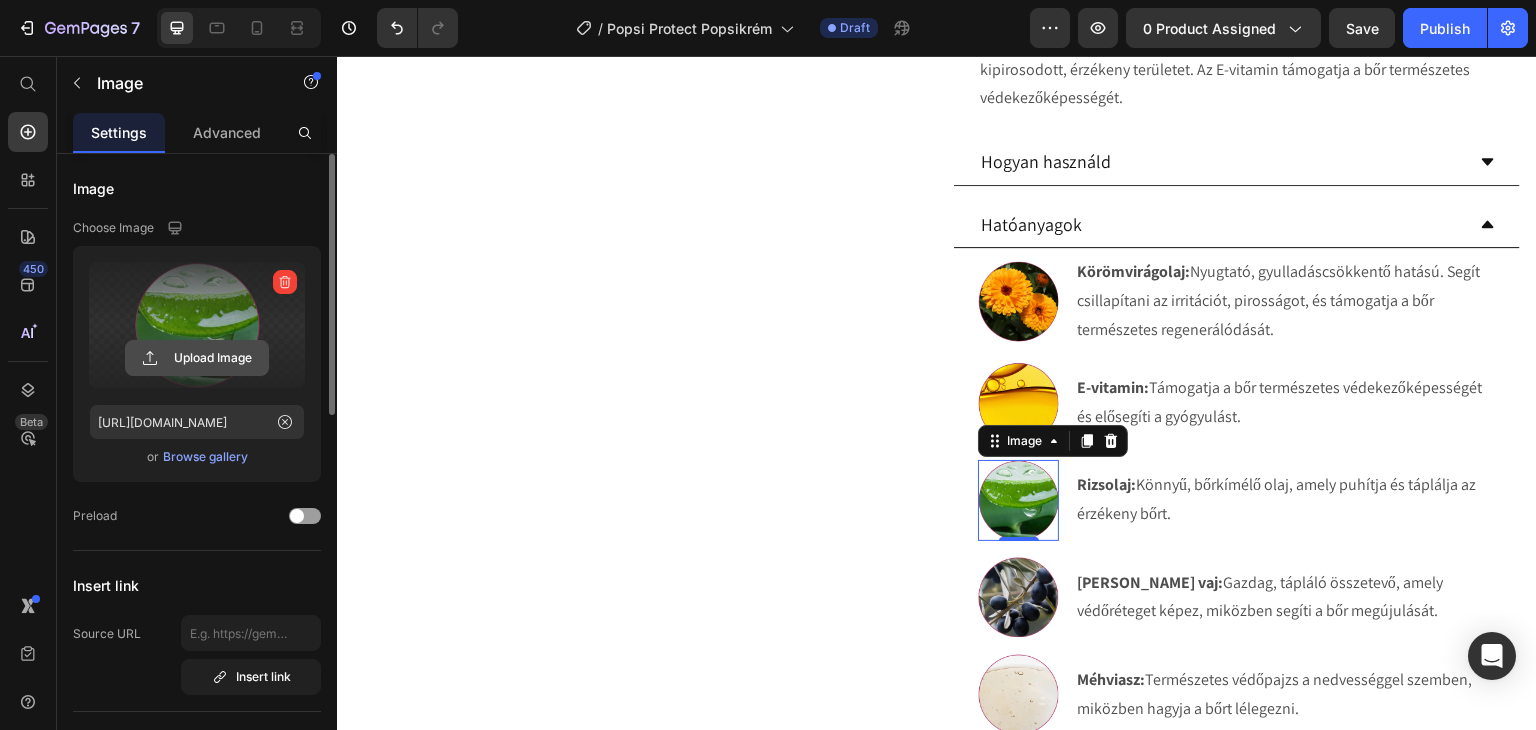 click 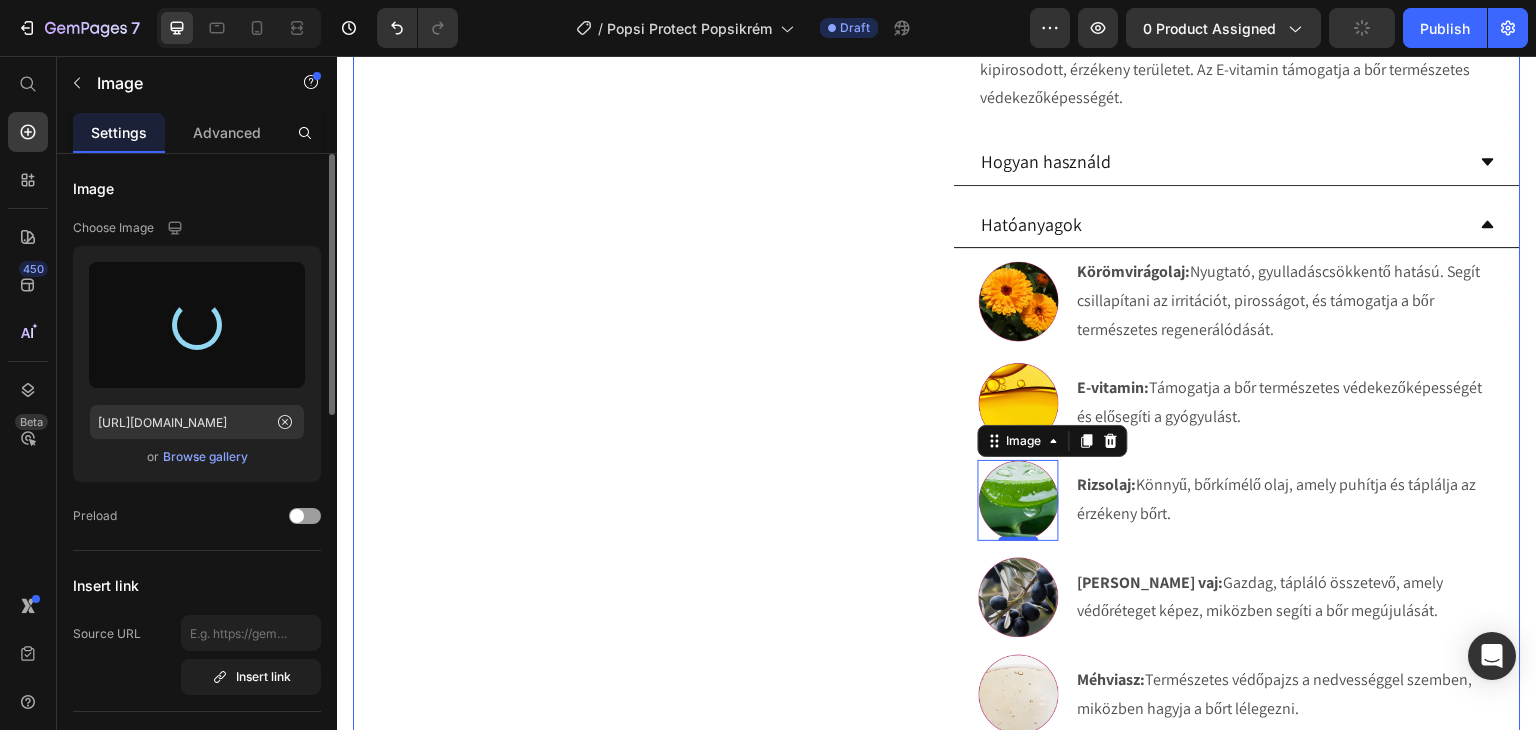 type on "[URL][DOMAIN_NAME]" 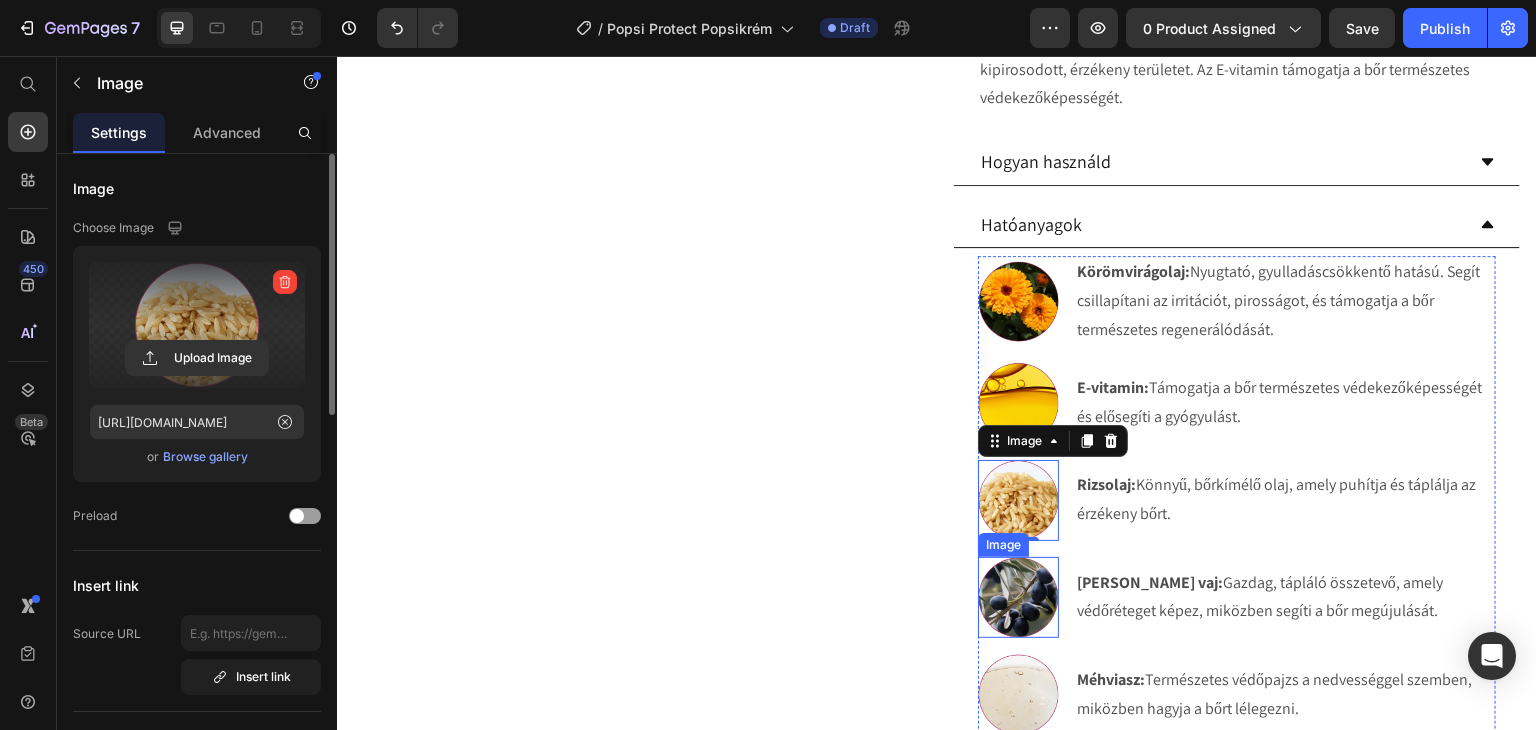 click at bounding box center [1018, 597] 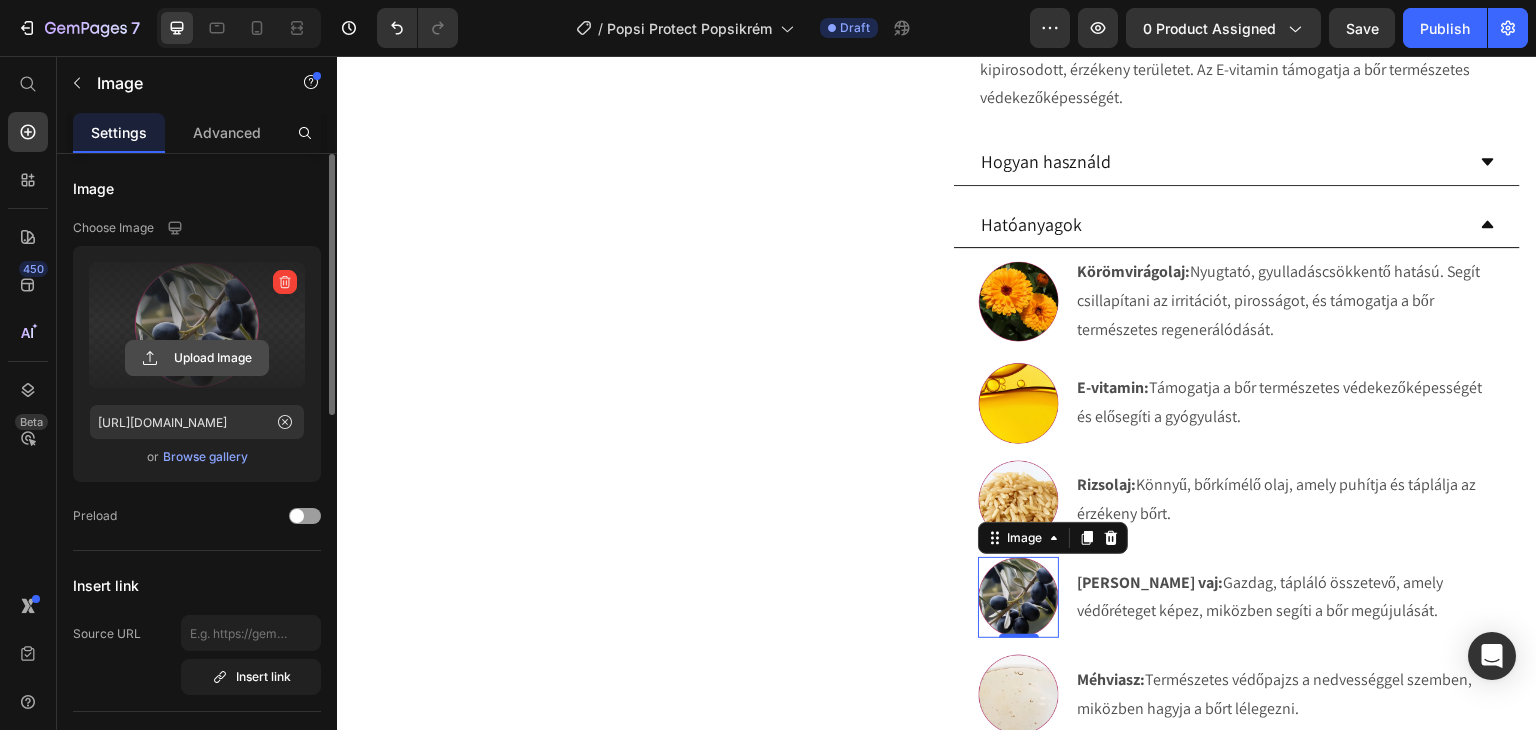 click 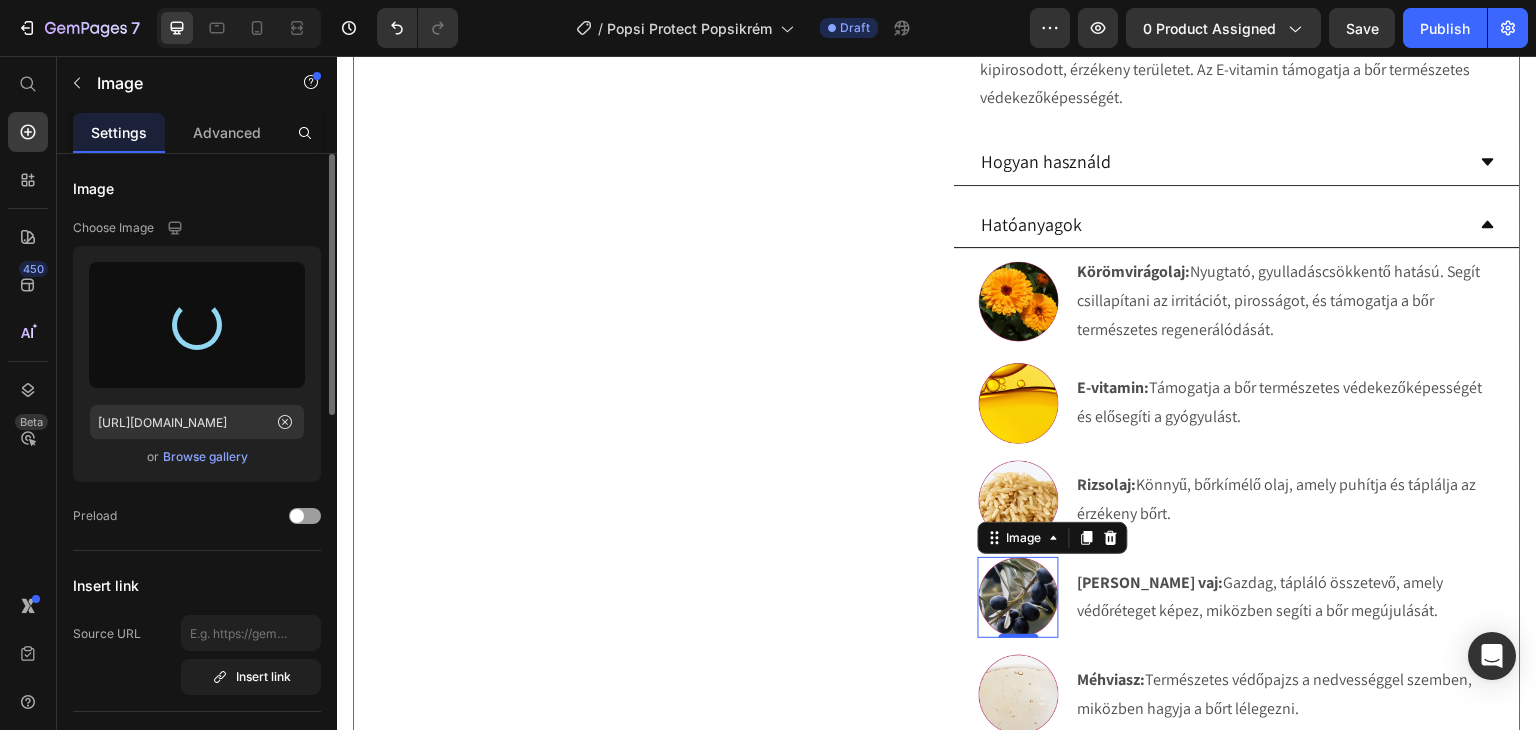 type on "[URL][DOMAIN_NAME]" 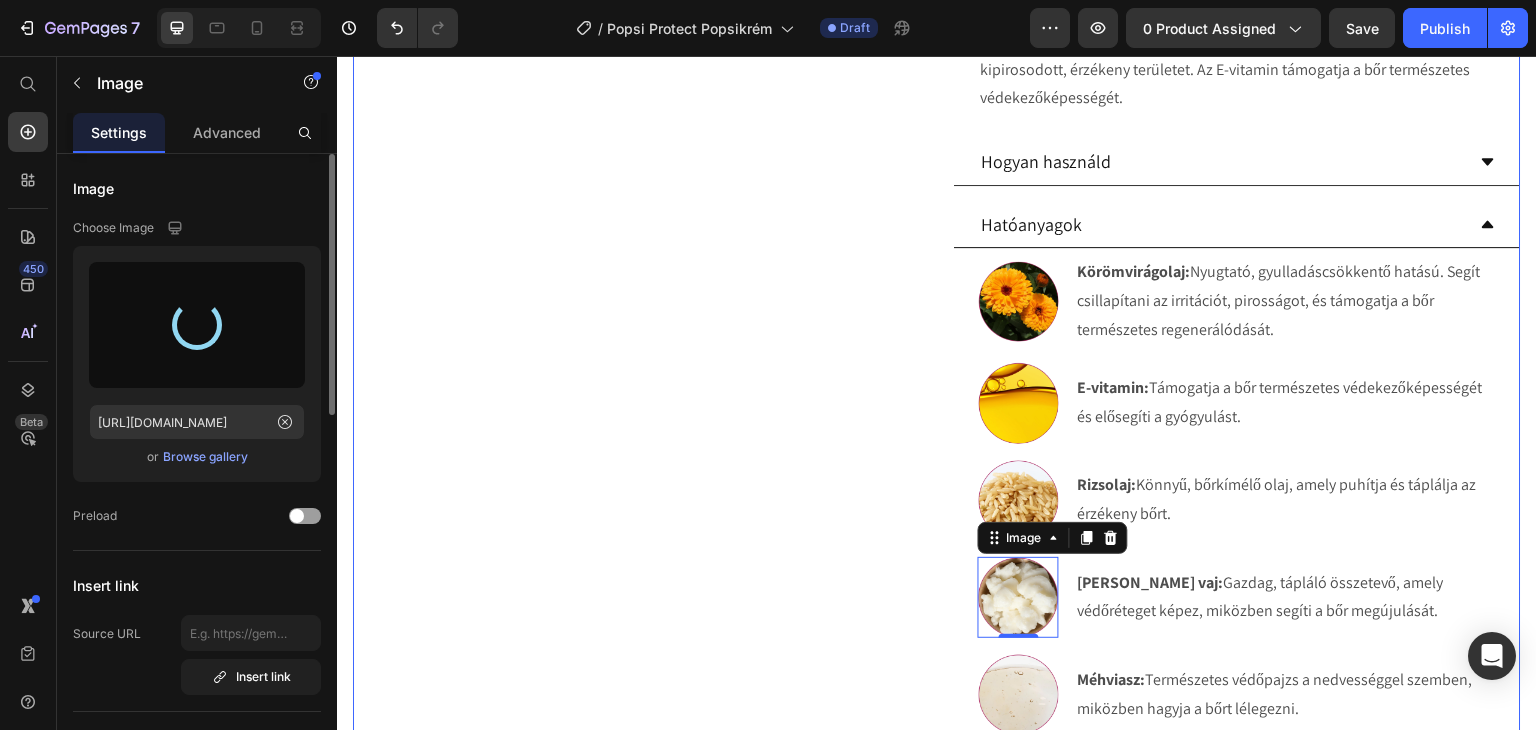 scroll, scrollTop: 1090, scrollLeft: 0, axis: vertical 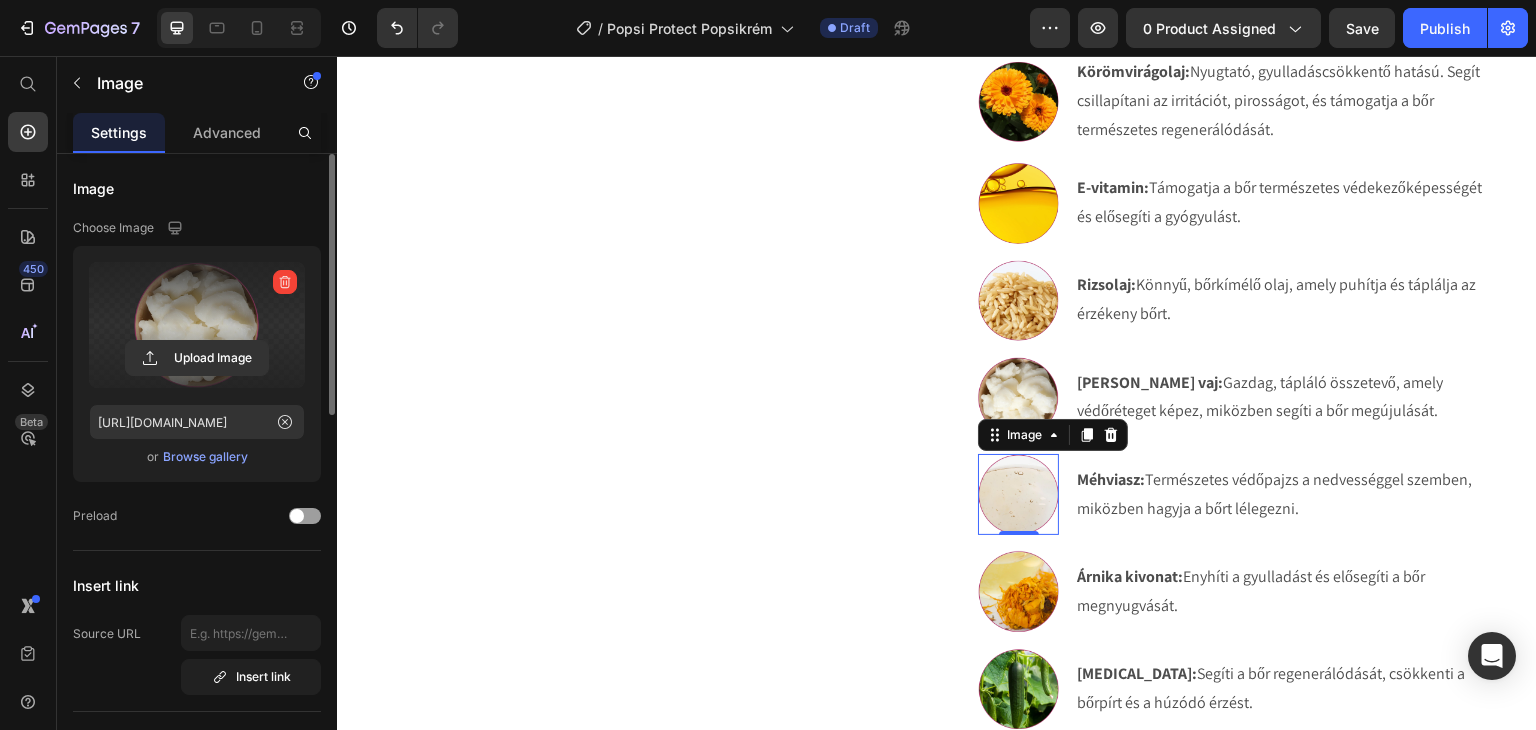 click at bounding box center (1018, 494) 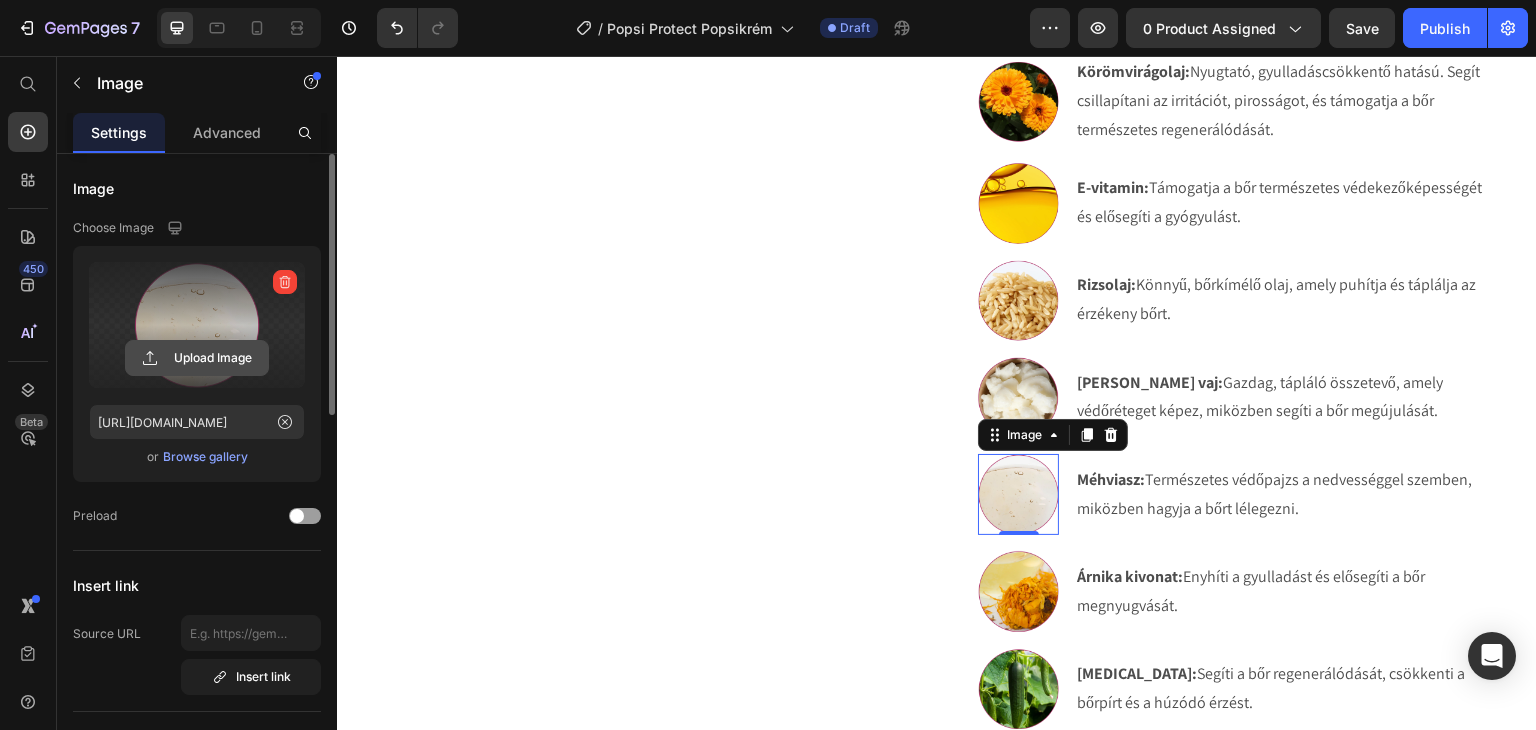 click 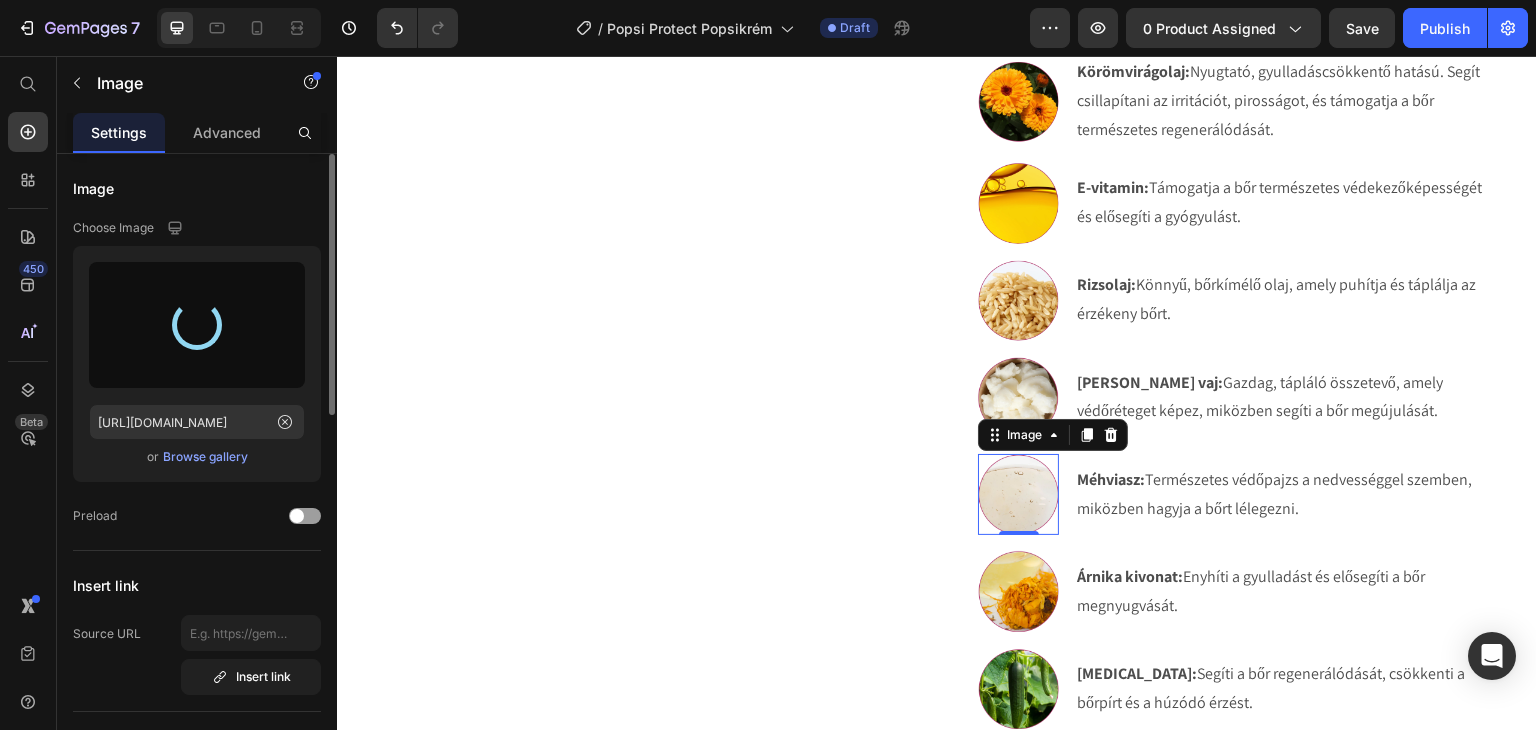 type on "https://cdn.shopify.com/s/files/1/0270/9628/5265/files/gempages_463917519317632081-bd12ec17-ac22-4d2e-98ed-1eda86cf1db7.webp" 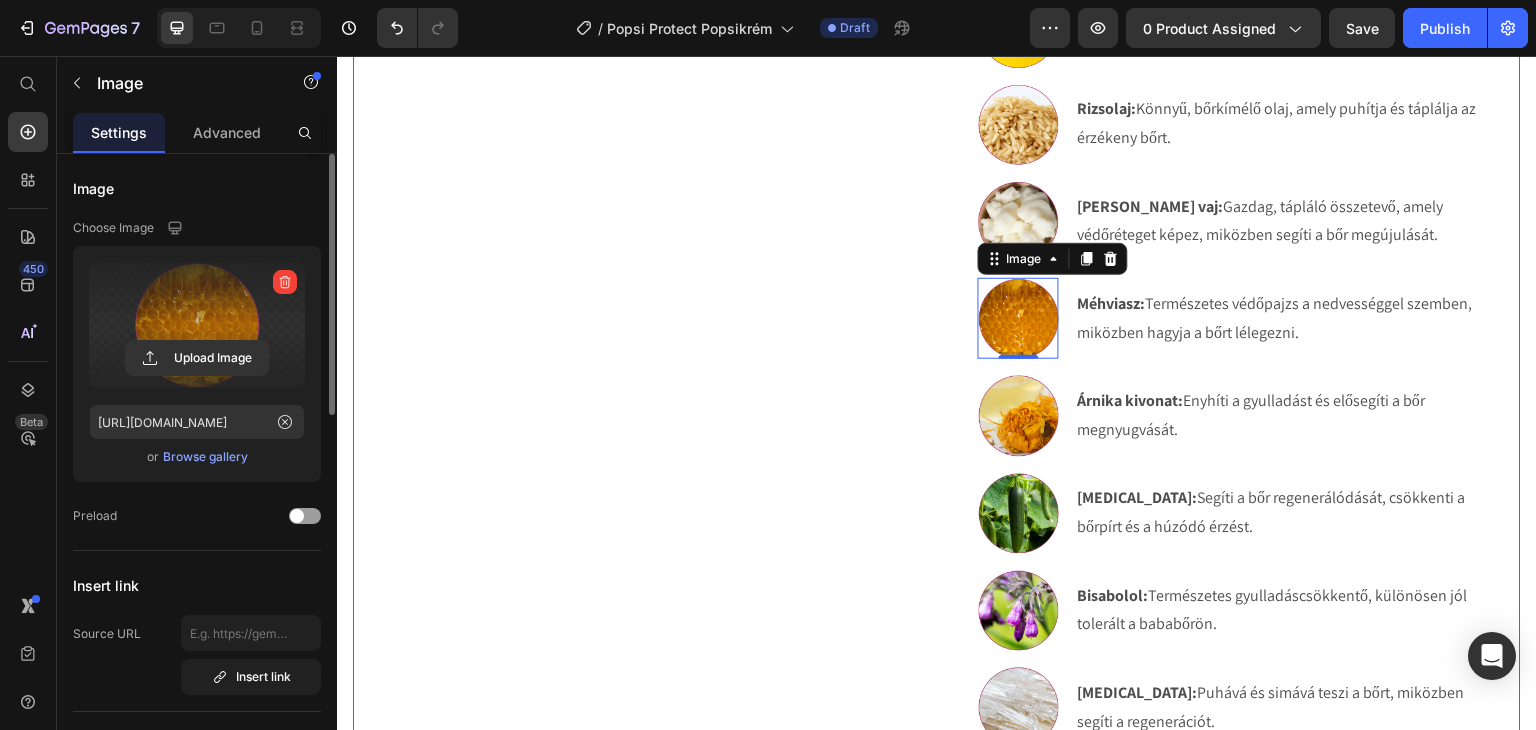 scroll, scrollTop: 1290, scrollLeft: 0, axis: vertical 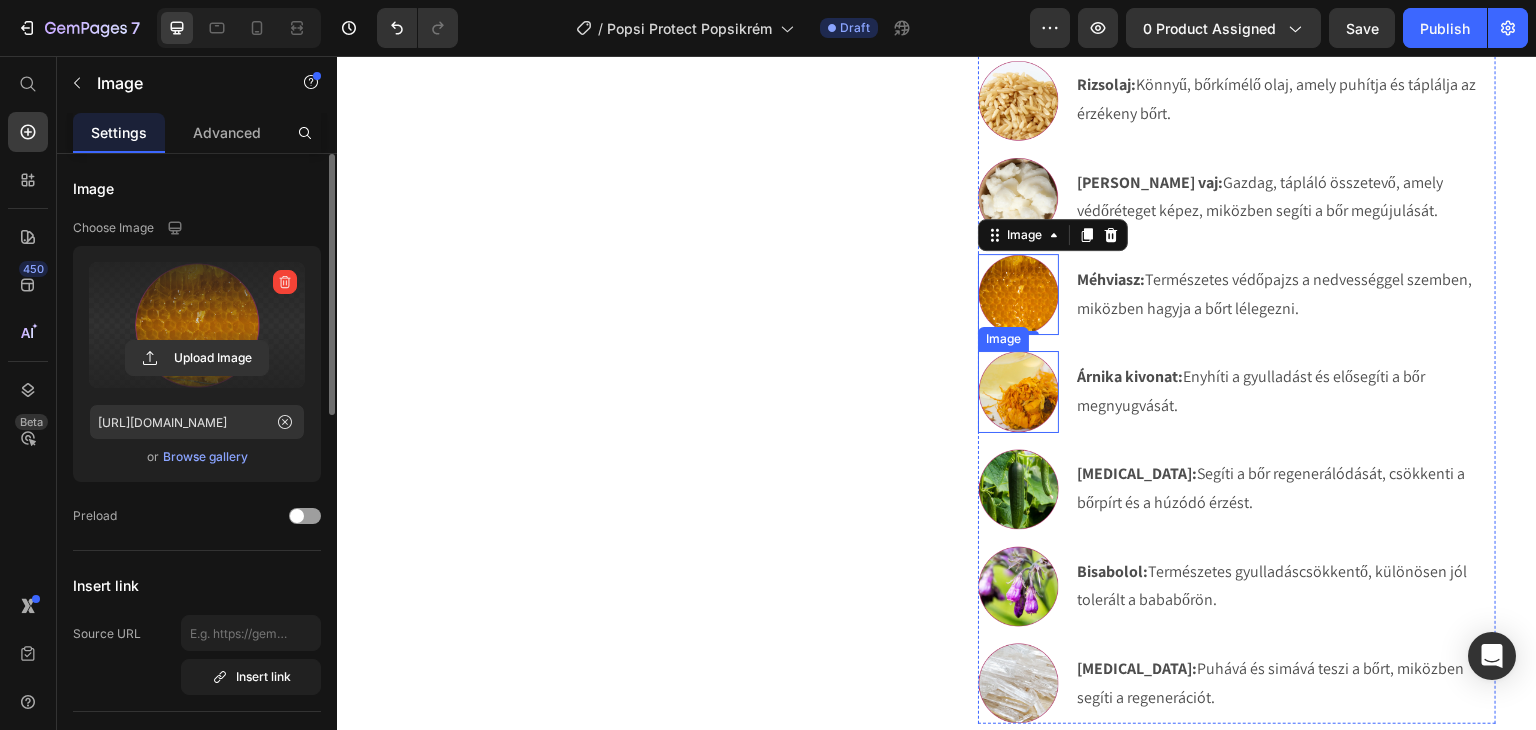 click at bounding box center [1018, 391] 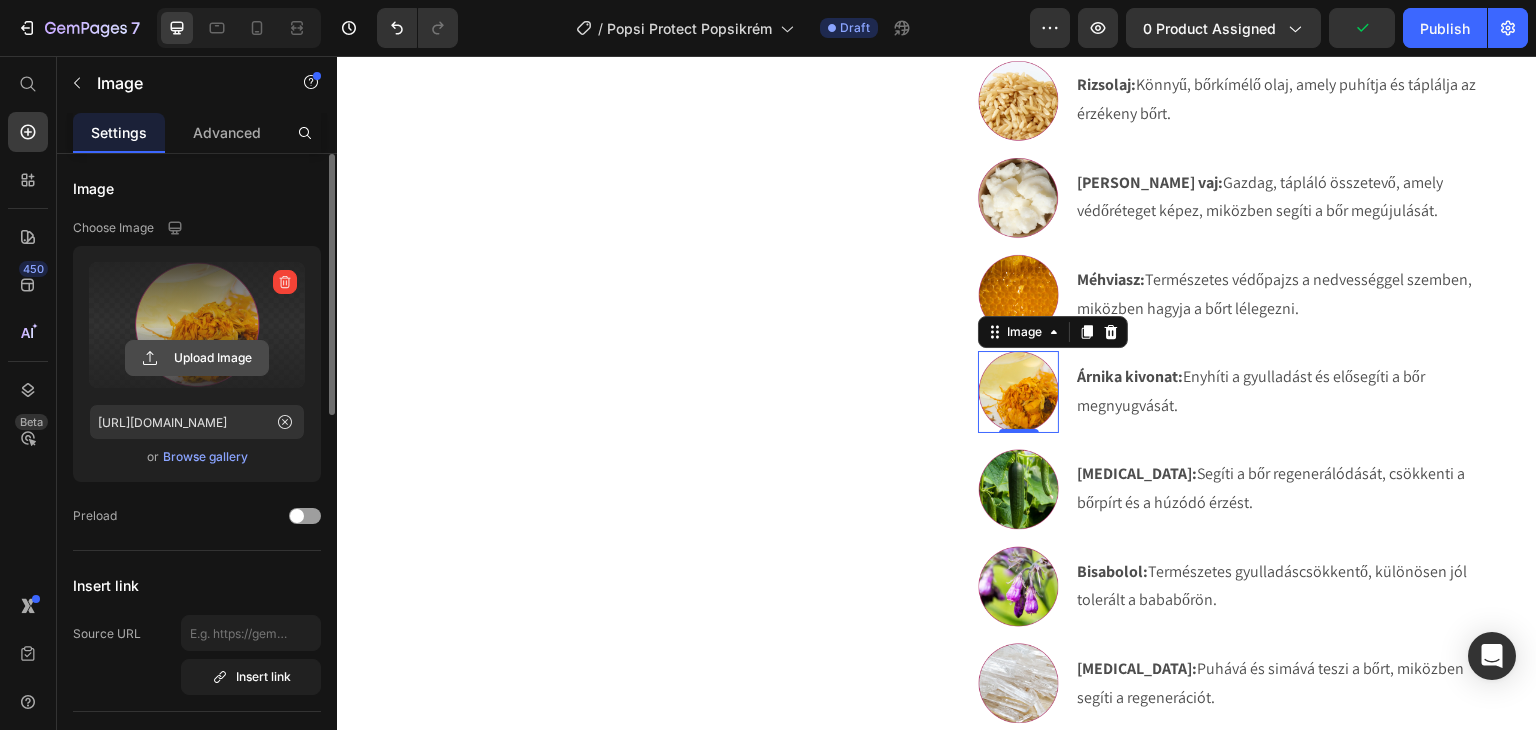 click 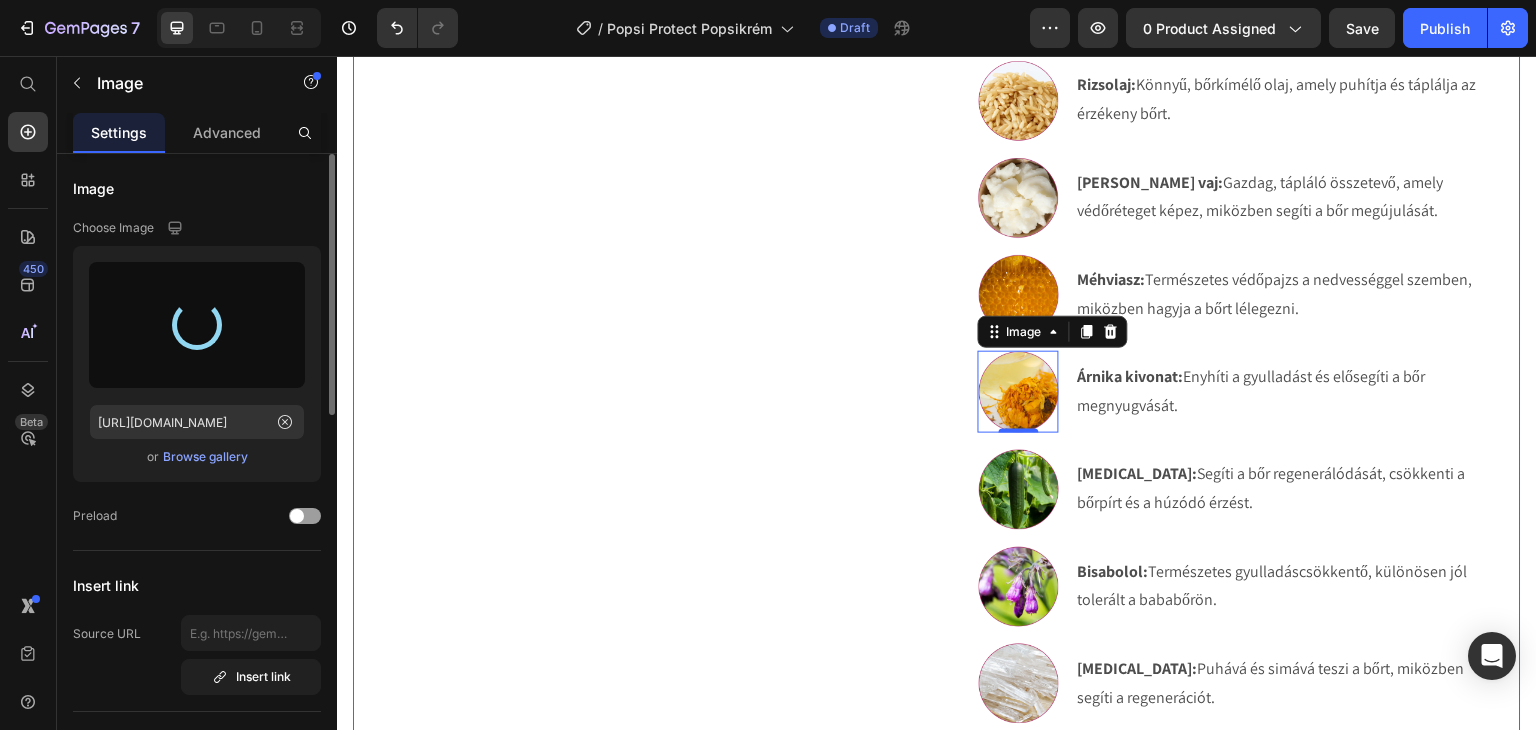 type on "https://cdn.shopify.com/s/files/1/0270/9628/5265/files/gempages_463917519317632081-35021f59-b0a8-4438-8263-5d02e4949d28.webp" 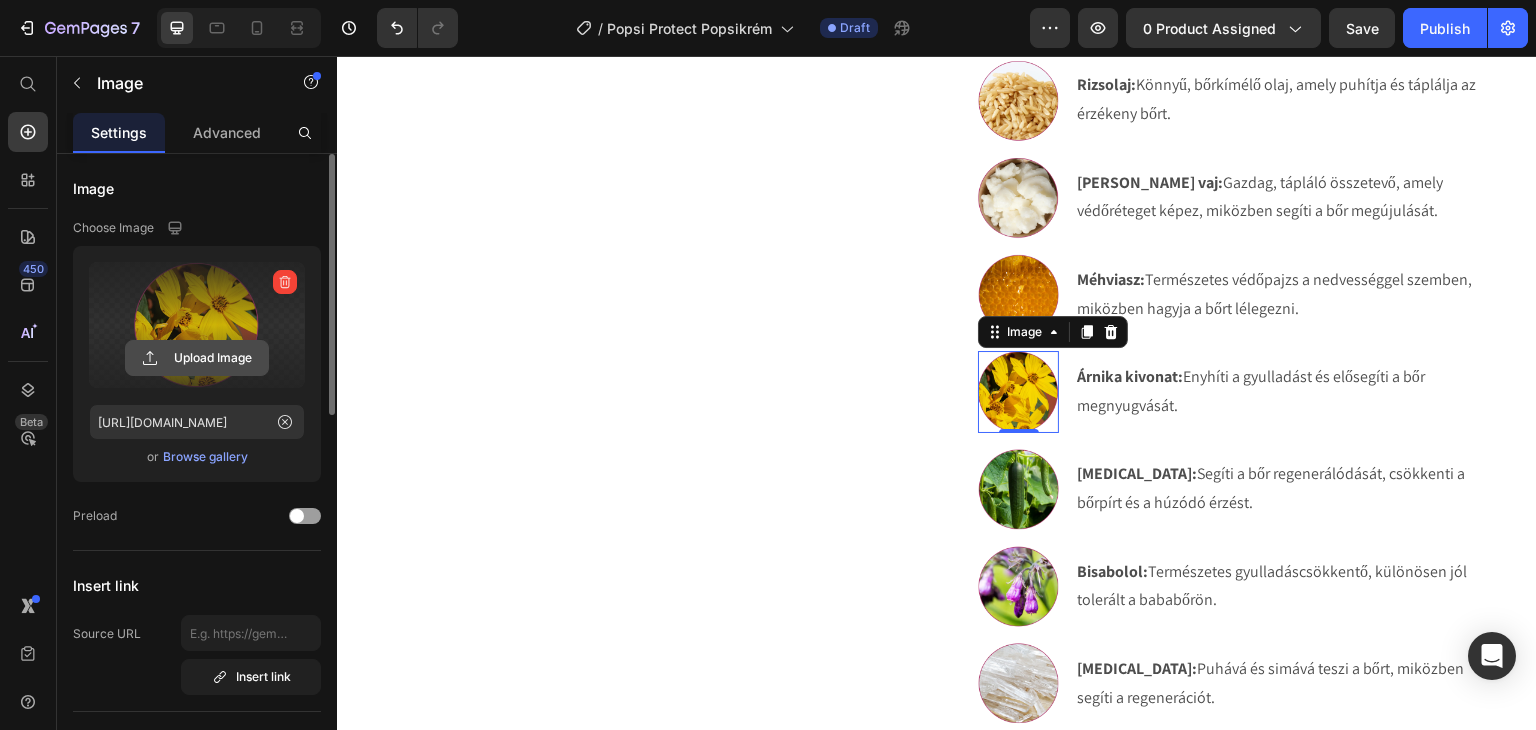click 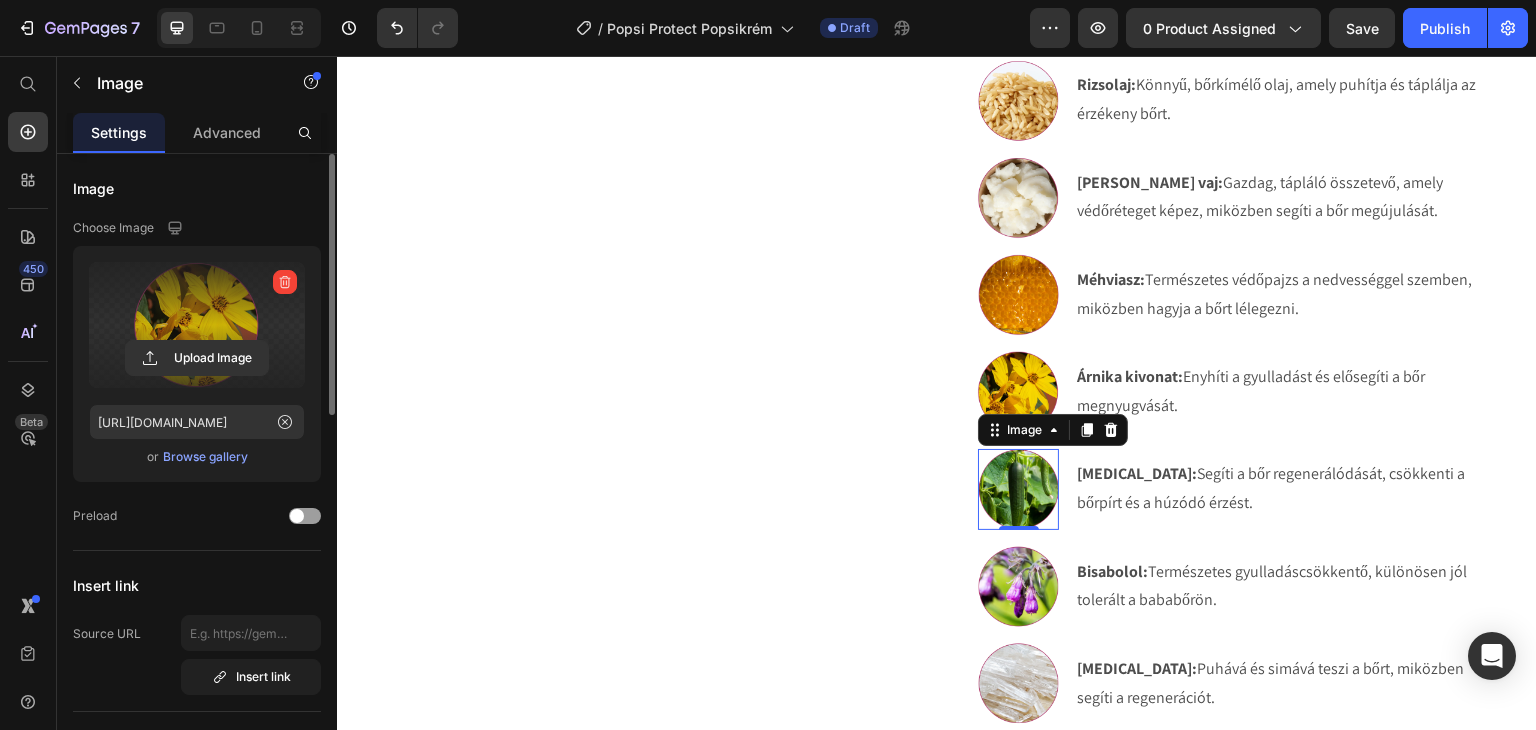 click at bounding box center [1018, 489] 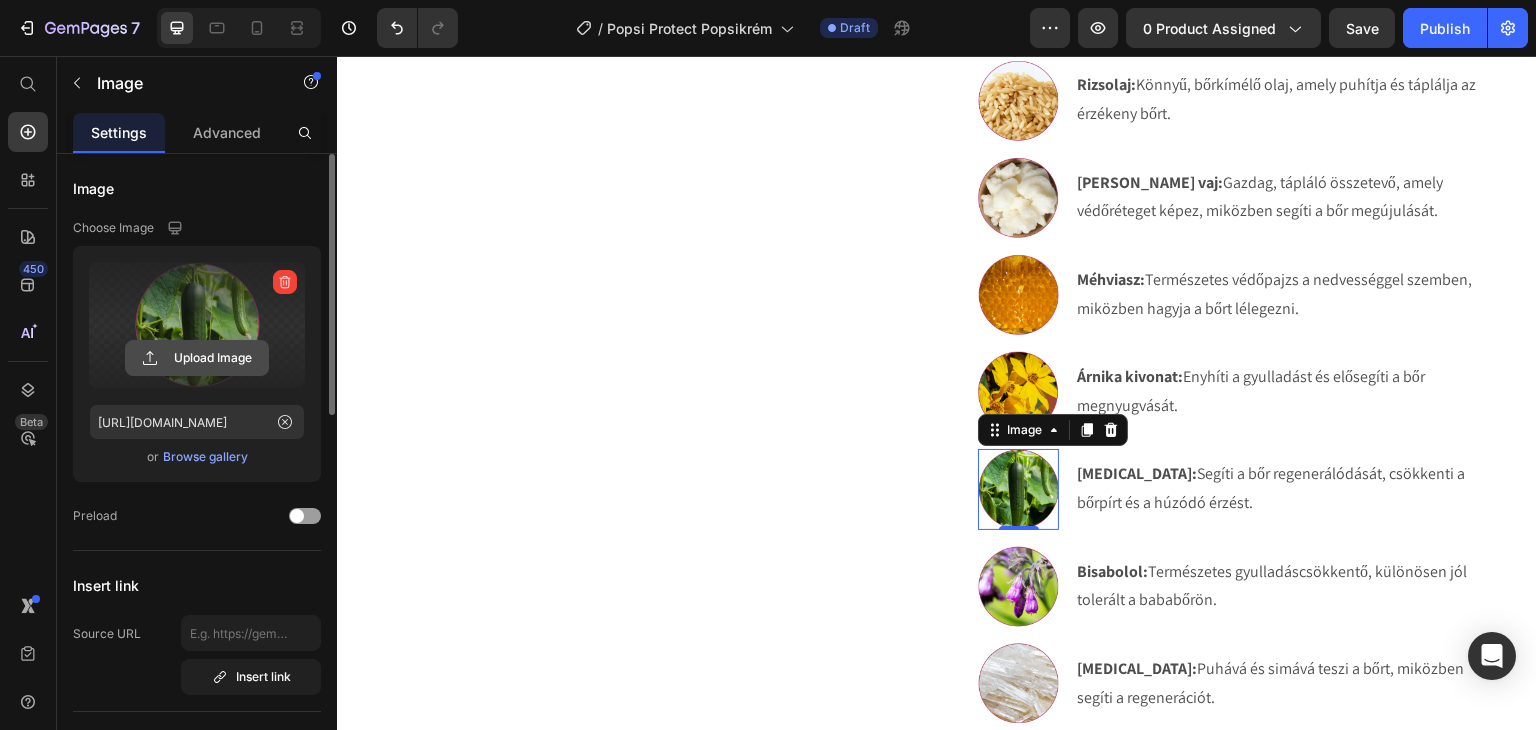 click 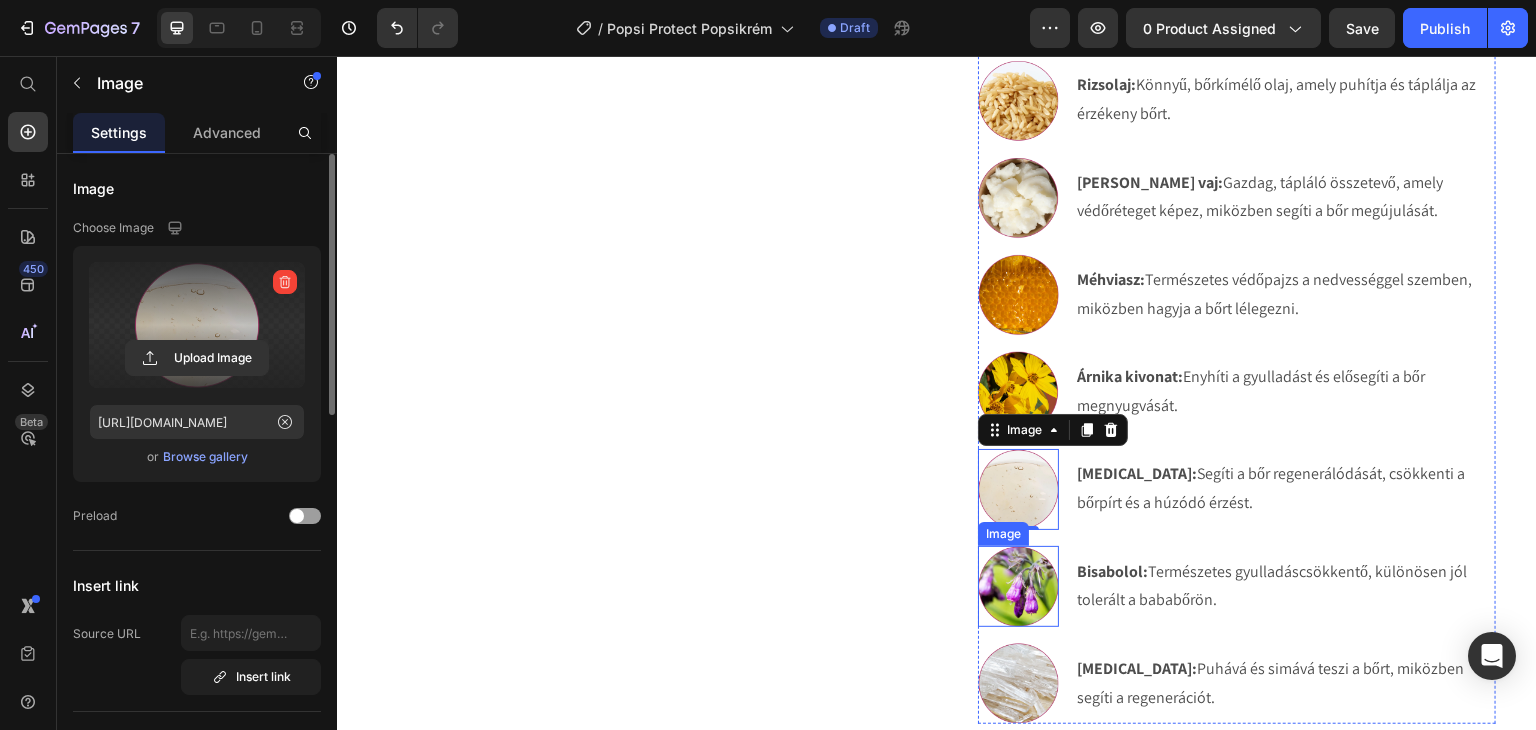 click at bounding box center [1018, 586] 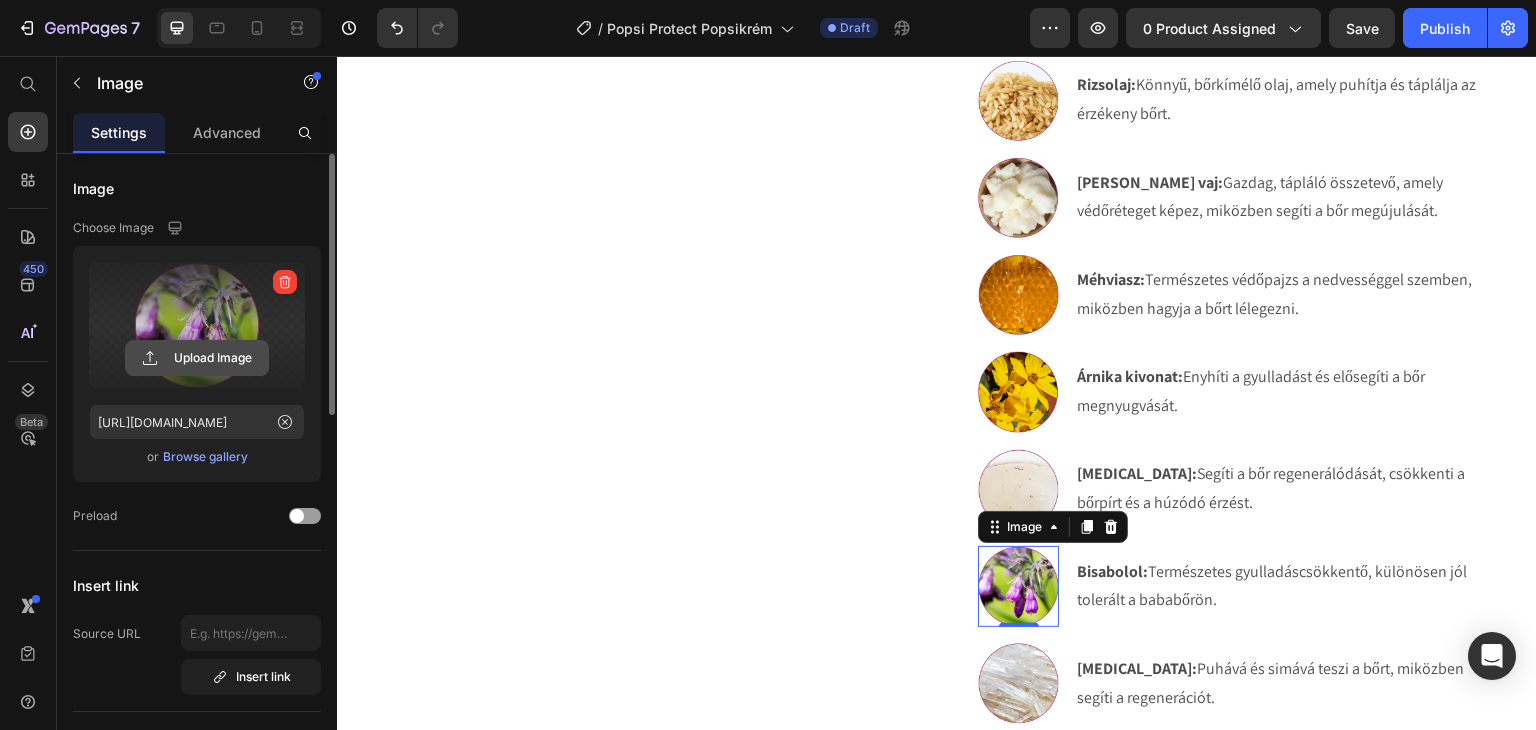 click 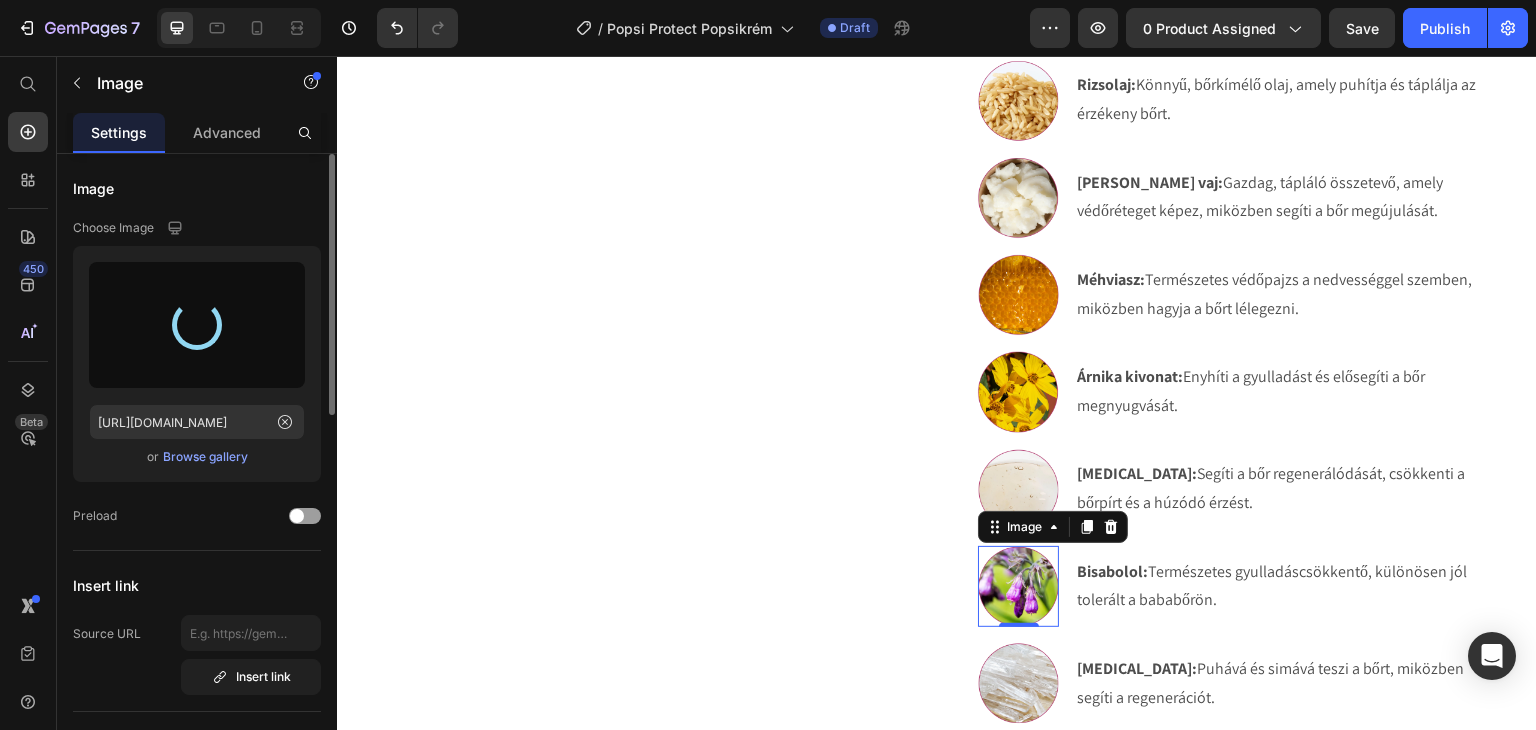 type on "https://cdn.shopify.com/s/files/1/0270/9628/5265/files/gempages_463917519317632081-177edd84-08e9-4639-bb35-bab22bea4a55.webp" 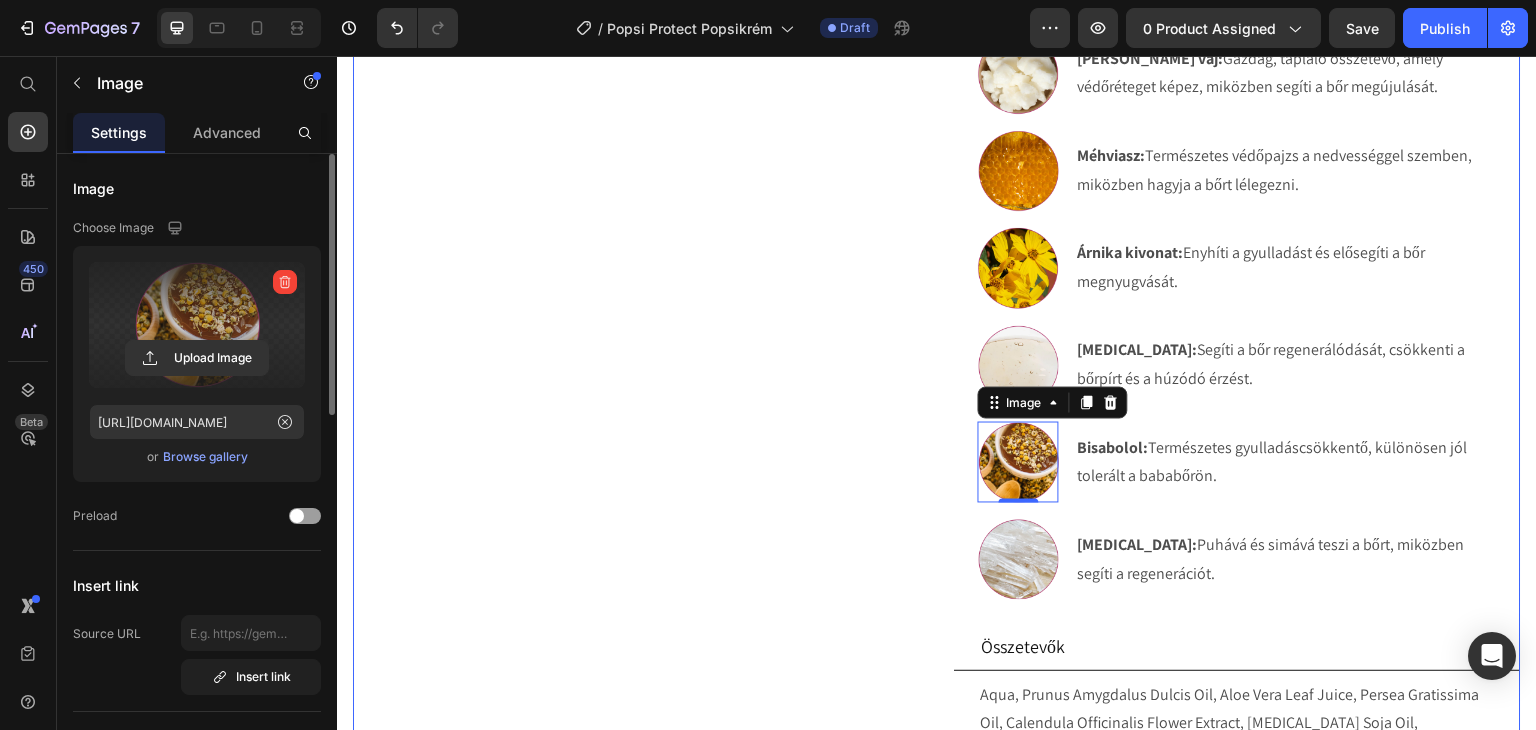 scroll, scrollTop: 1490, scrollLeft: 0, axis: vertical 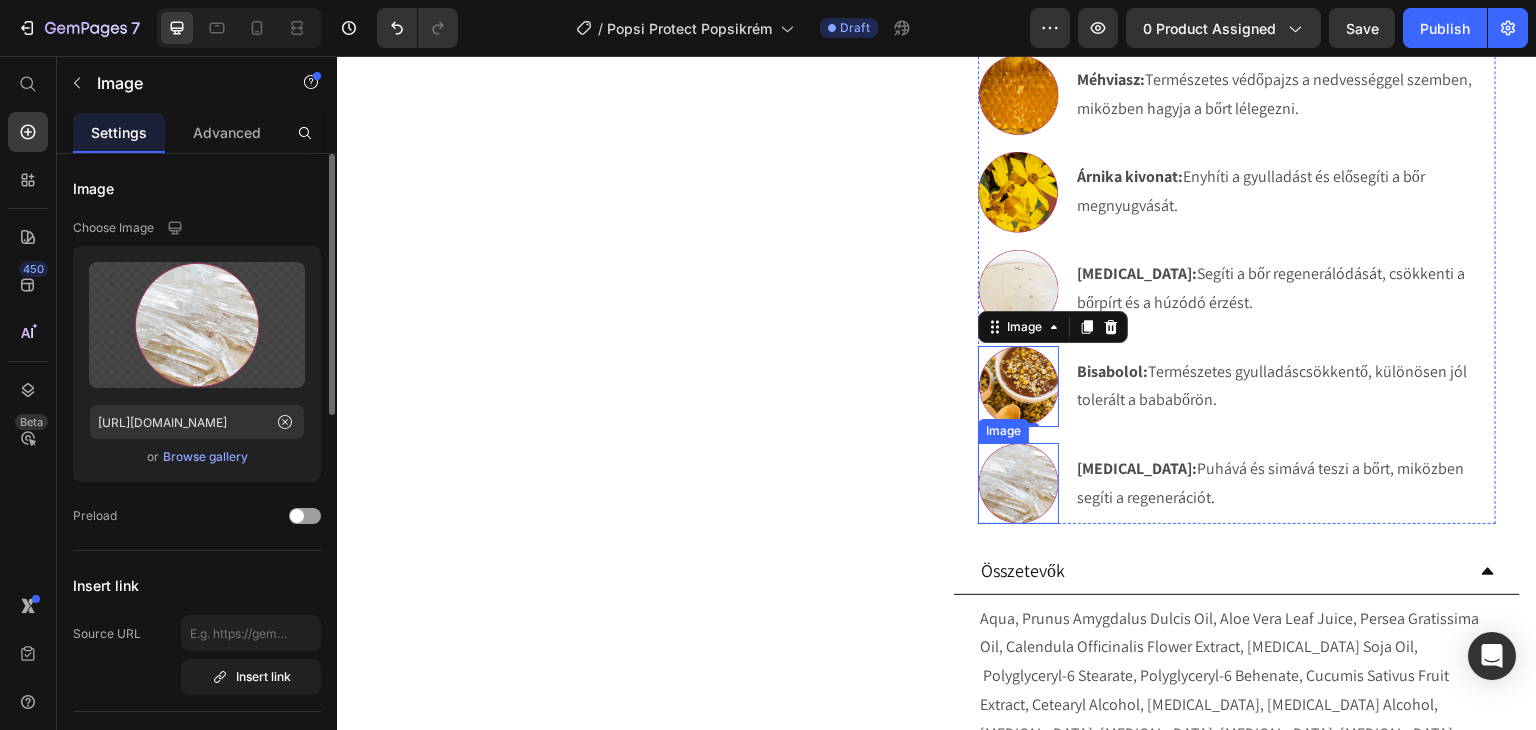 click at bounding box center [1018, 483] 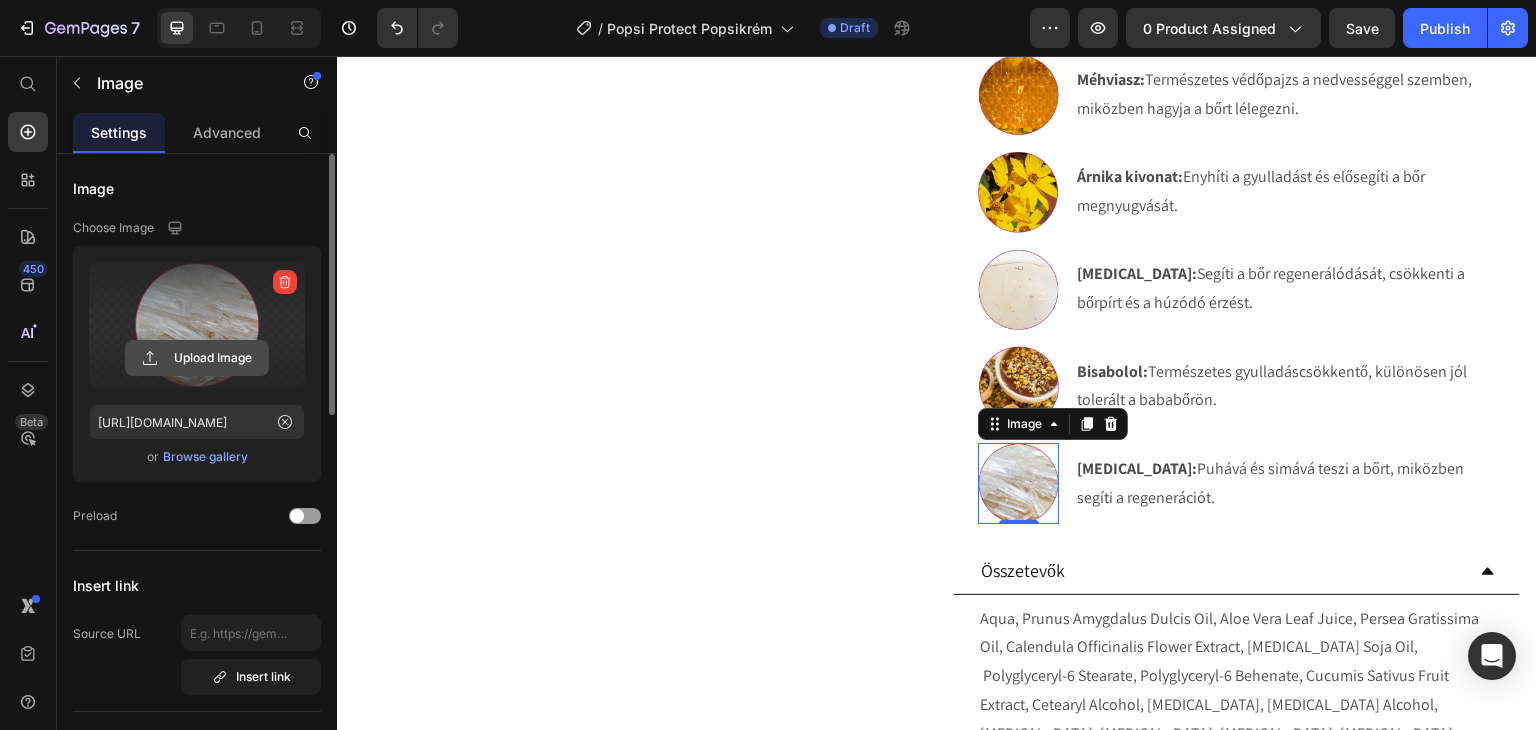 click 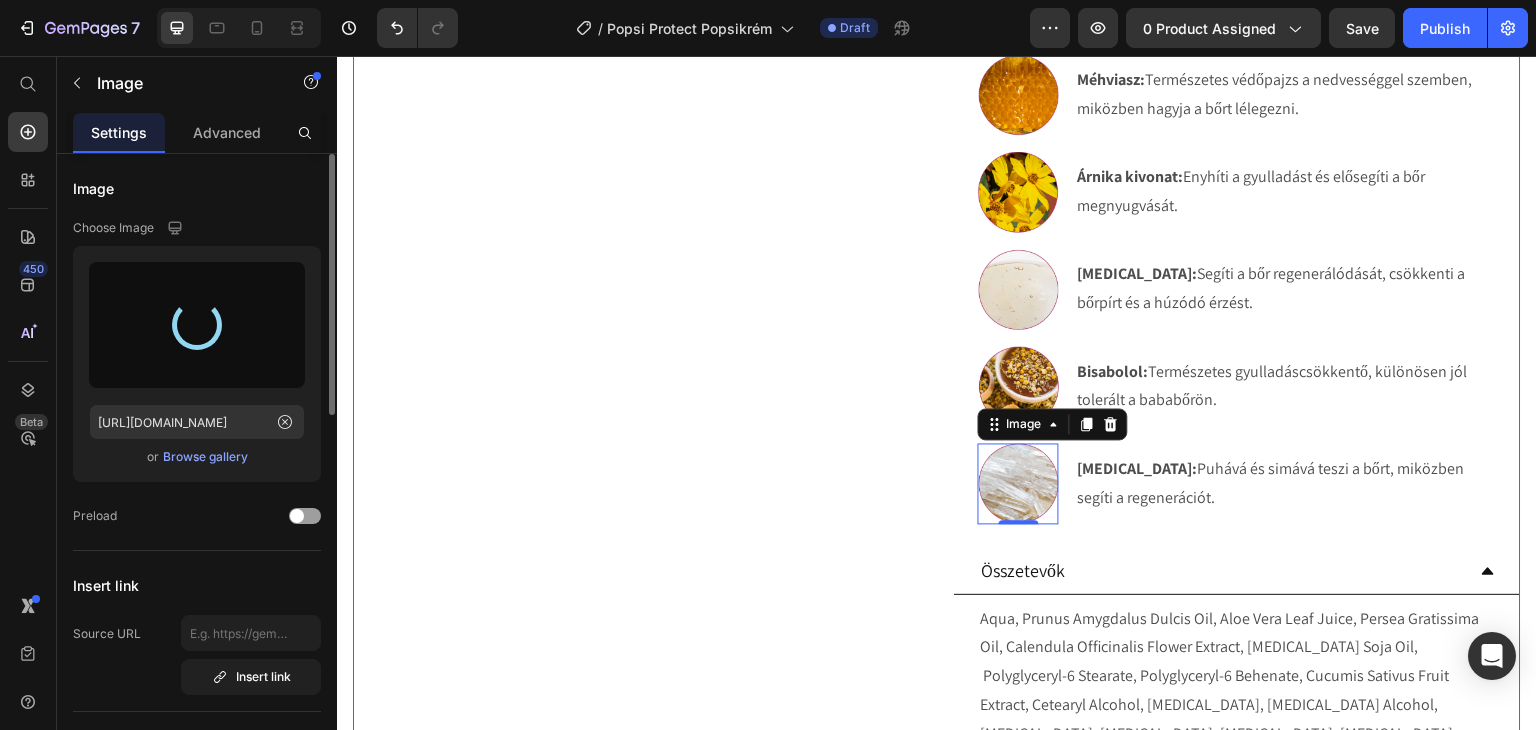 type on "https://cdn.shopify.com/s/files/1/0270/9628/5265/files/gempages_463917519317632081-531c7bad-e532-48e9-8c23-d551c3300768.webp" 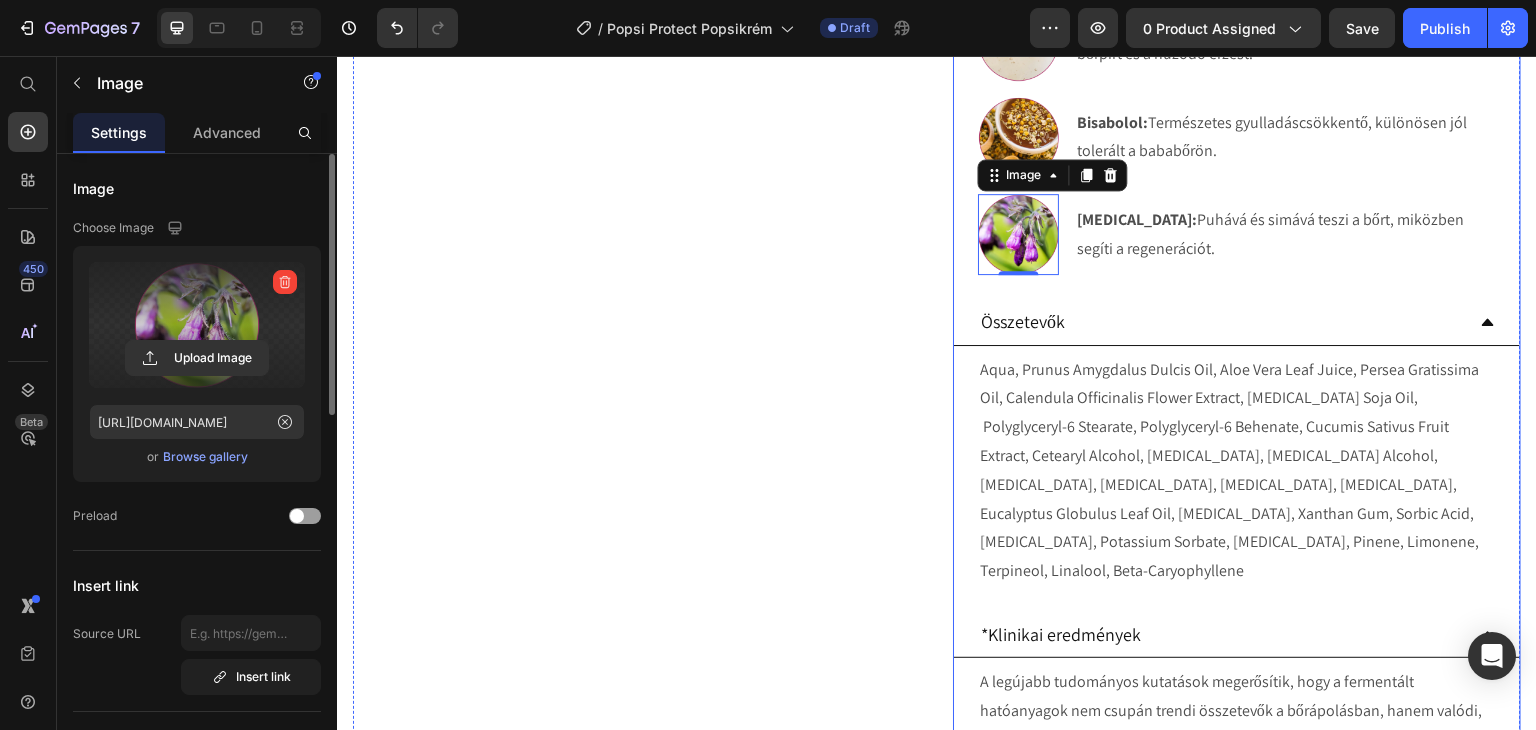 scroll, scrollTop: 1890, scrollLeft: 0, axis: vertical 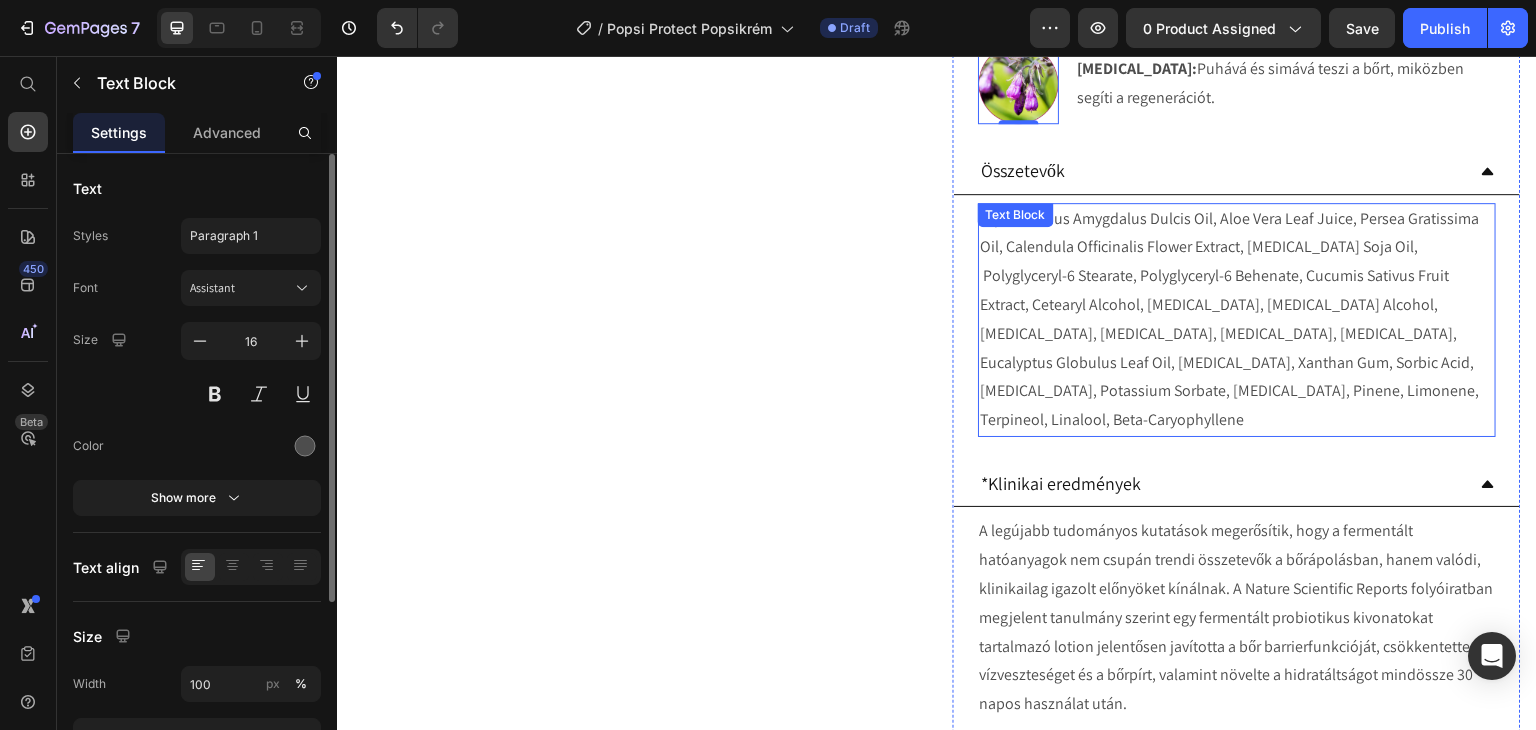 click on "Aqua, Prunus Amygdalus Dulcis Oil, Aloe Vera Leaf Juice, Persea Gratissima Oil, Calendula Officinalis Flower Extract, Glycine Soja Oil,  Polyglyceryl-6 Stearate, Polyglyceryl-6 Behenate, Cucumis Sativus Fruit Extract, Cetearyl Alcohol, Panthenol, Benzyl Alcohol, Tocopherol, Allantoin, Menthol, Lactic Acid, Eucalyptus Globulus Leaf Oil, Salicylic Acid, Xanthan Gum, Sorbic Acid, Sodium Benzoate, Potassium Sorbate, Citric Acid, Pinene, Limonene, Terpineol, Linalool, Beta-Caryophyllene" at bounding box center (1237, 320) 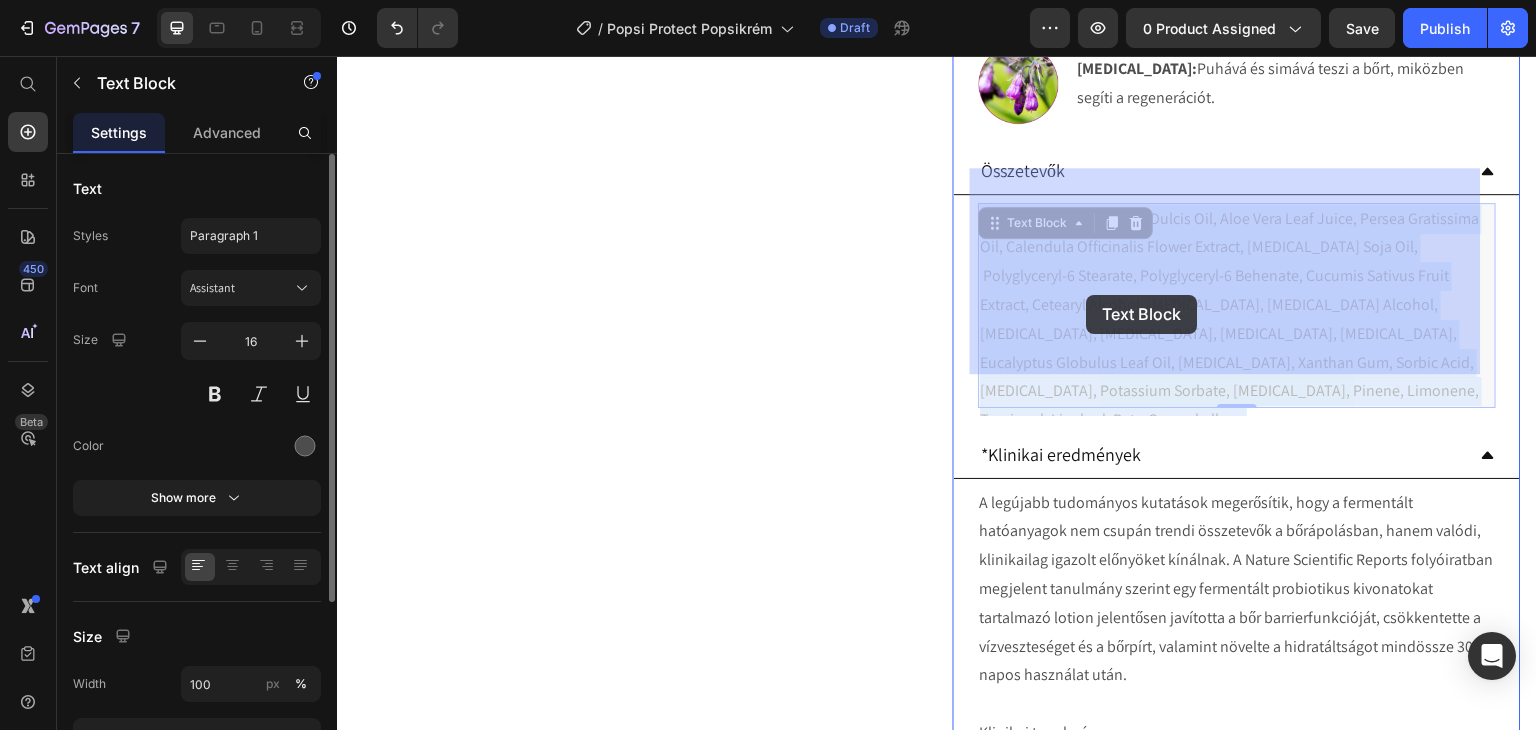 drag, startPoint x: 1263, startPoint y: 355, endPoint x: 1087, endPoint y: 295, distance: 185.94623 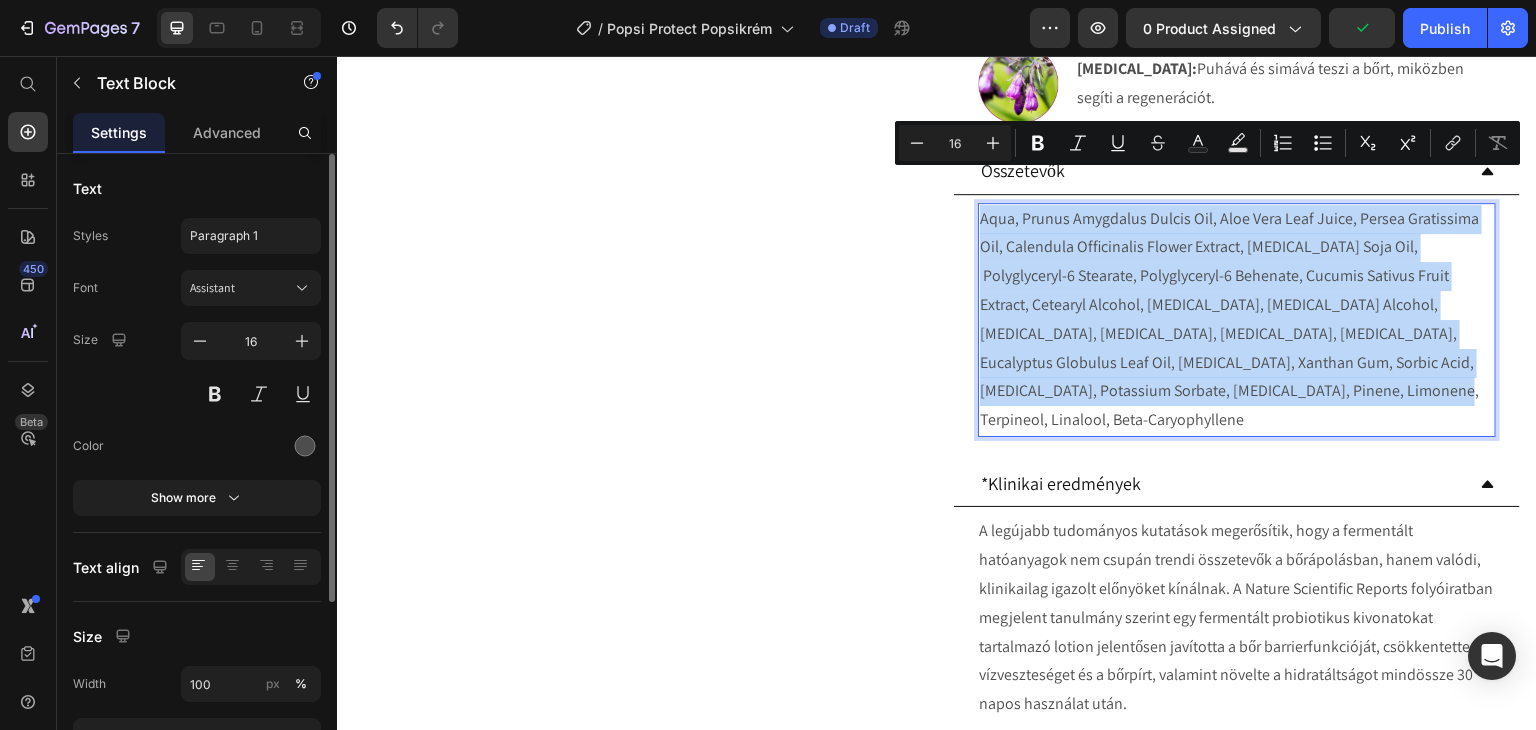 drag, startPoint x: 1170, startPoint y: 318, endPoint x: 974, endPoint y: 195, distance: 231.39792 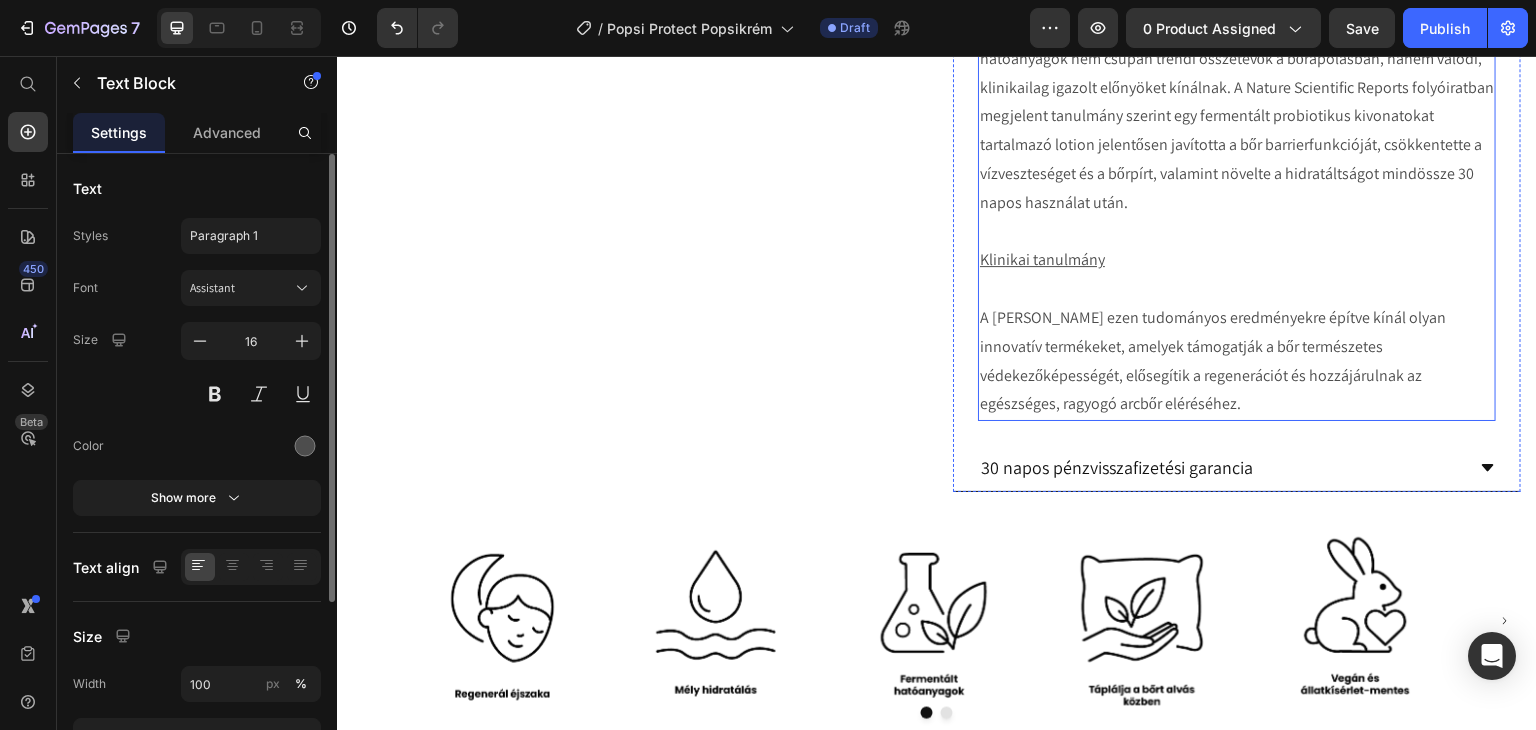 scroll, scrollTop: 2390, scrollLeft: 0, axis: vertical 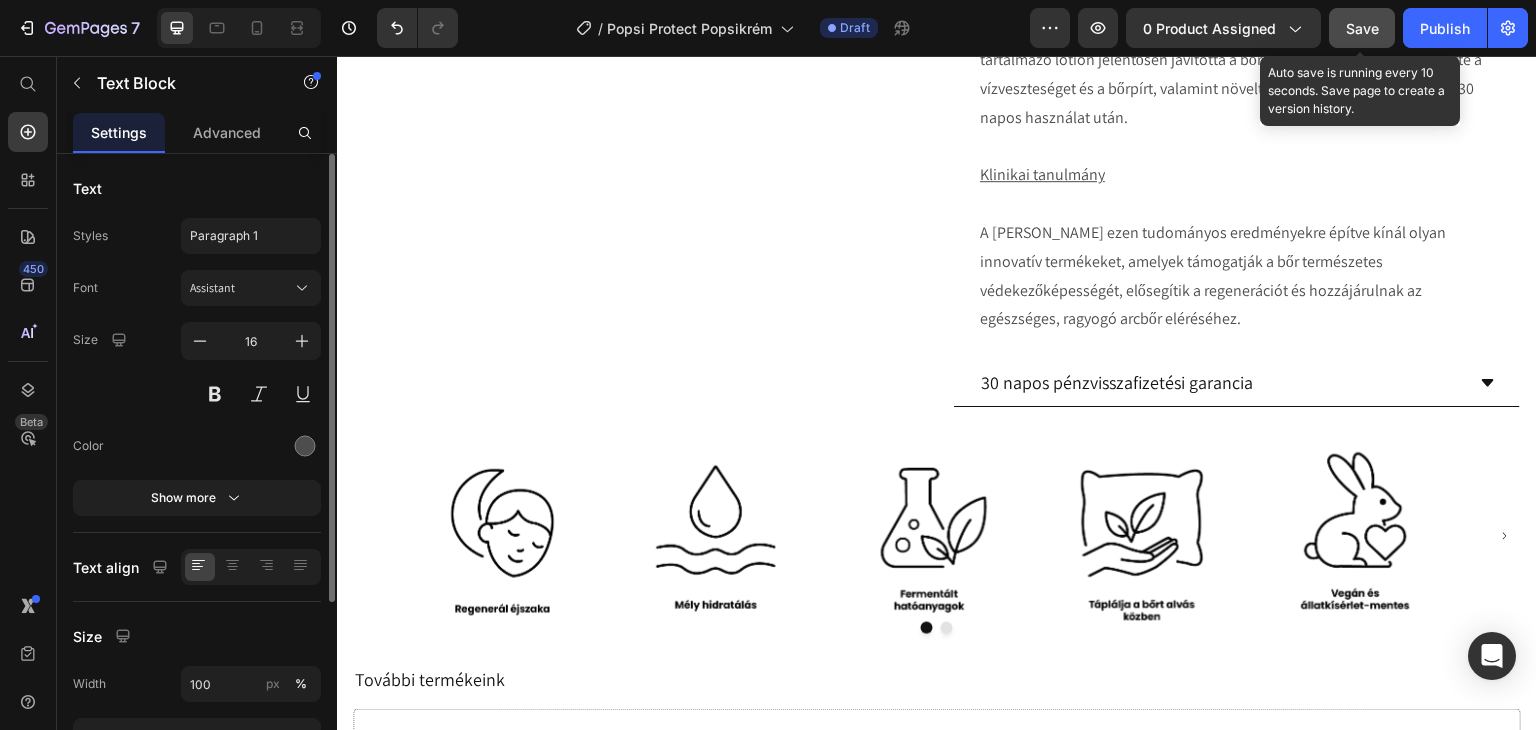 click on "Save" 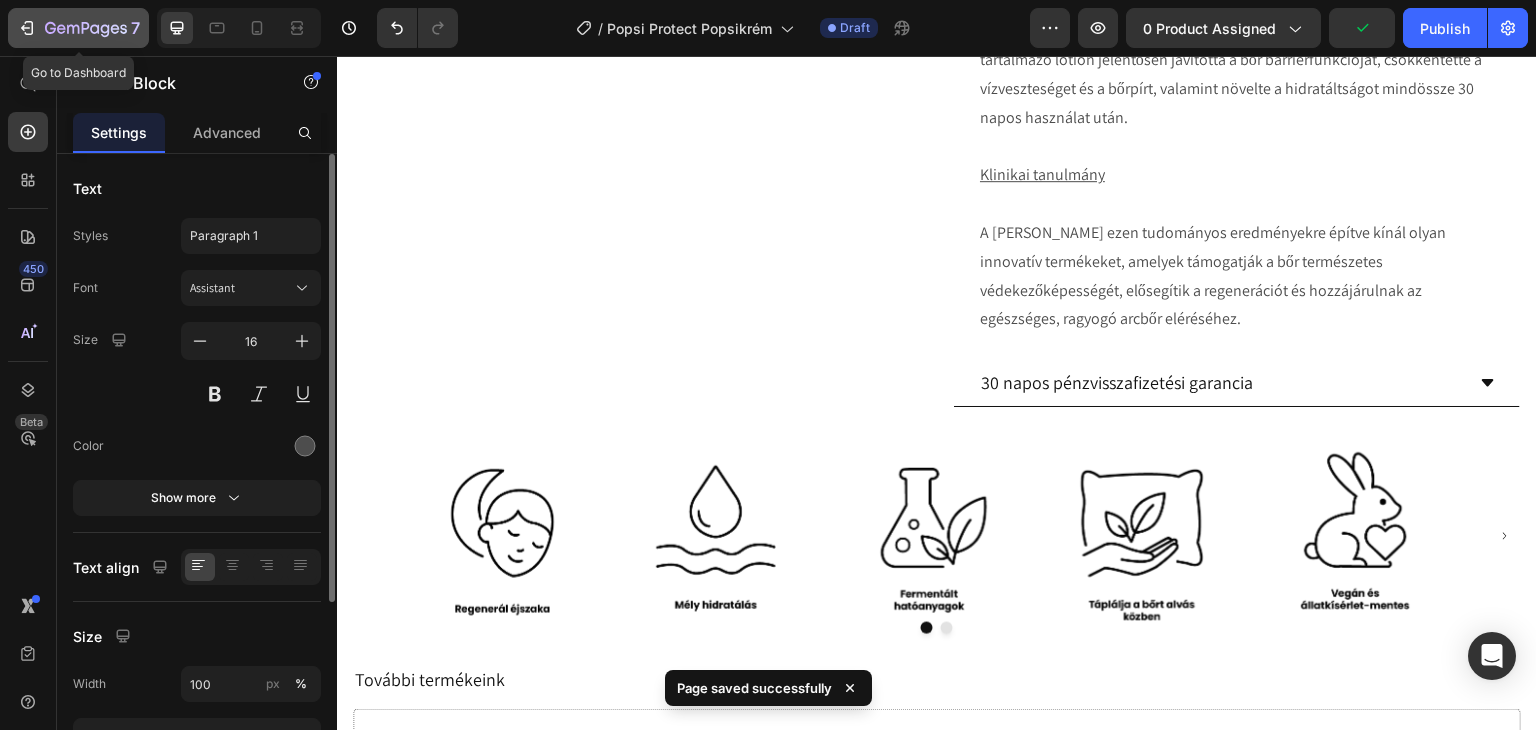 click on "7" at bounding box center [135, 28] 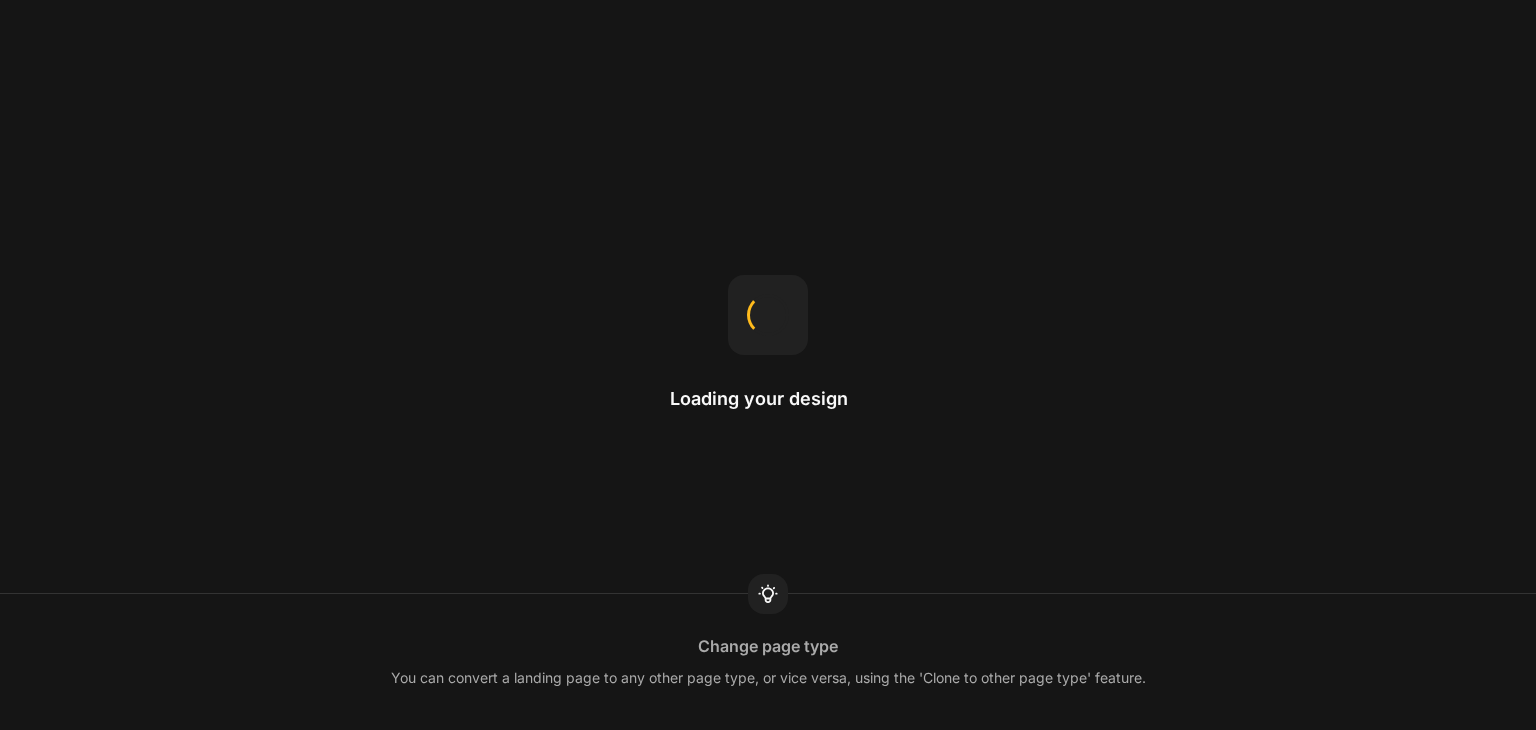 scroll, scrollTop: 0, scrollLeft: 0, axis: both 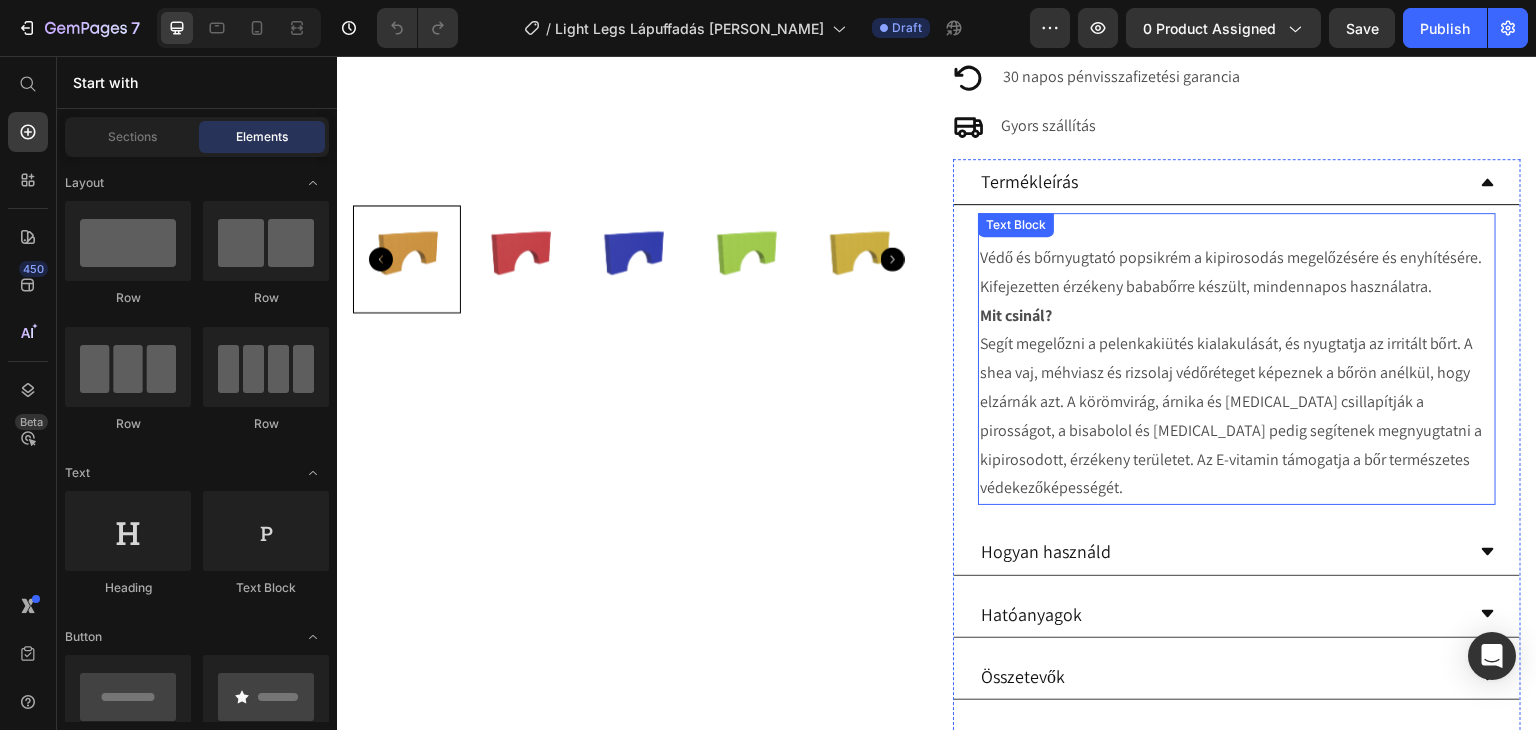 click on "Mi ez? Védő és bőrnyugtató popsikrém a kipirosodás megelőzésére és enyhítésére. Kifejezetten érzékeny bababőrre készült, mindennapos használatra." at bounding box center (1237, 258) 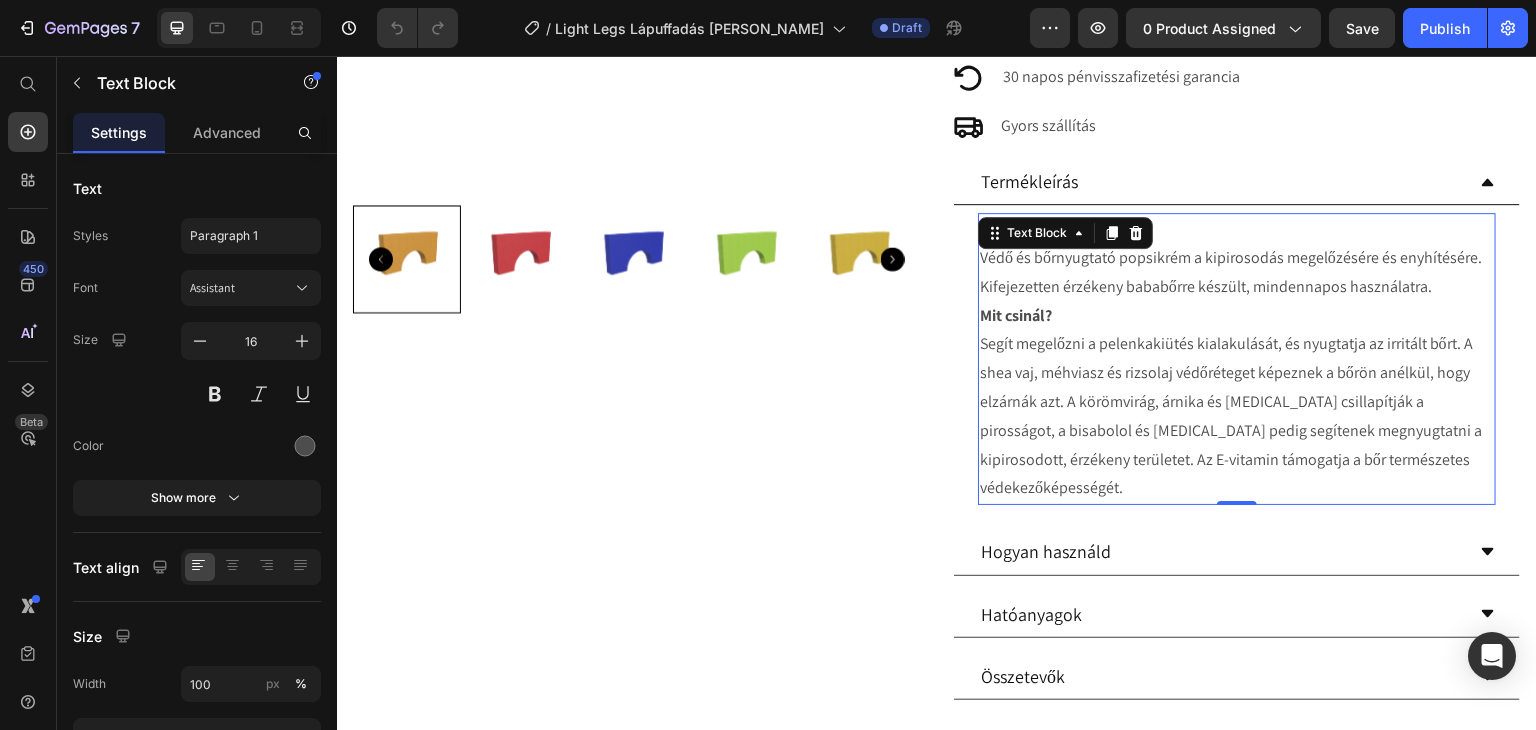 click on "Mi ez? Védő és bőrnyugtató popsikrém a kipirosodás megelőzésére és enyhítésére. Kifejezetten érzékeny bababőrre készült, mindennapos használatra." at bounding box center [1237, 258] 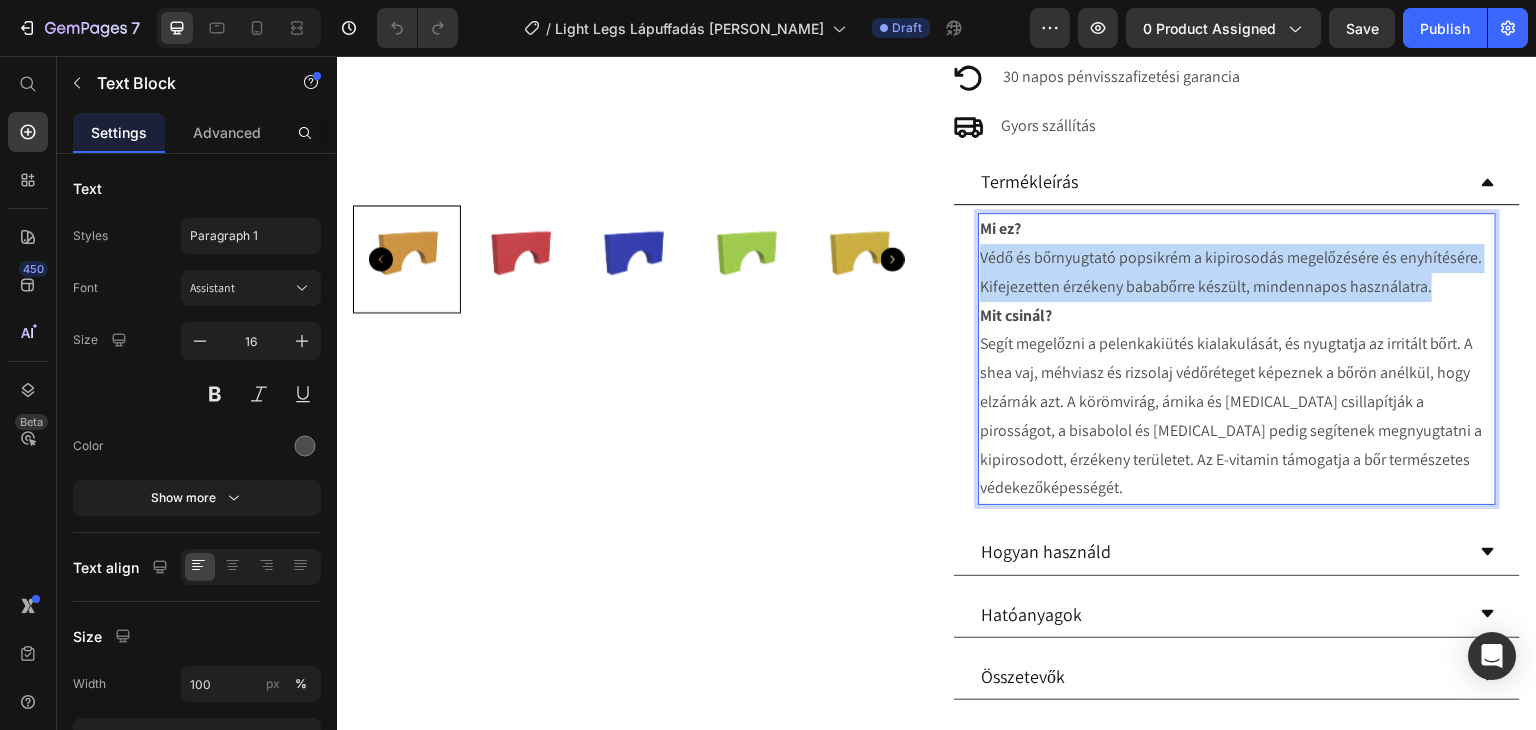 drag, startPoint x: 1427, startPoint y: 281, endPoint x: 969, endPoint y: 264, distance: 458.3154 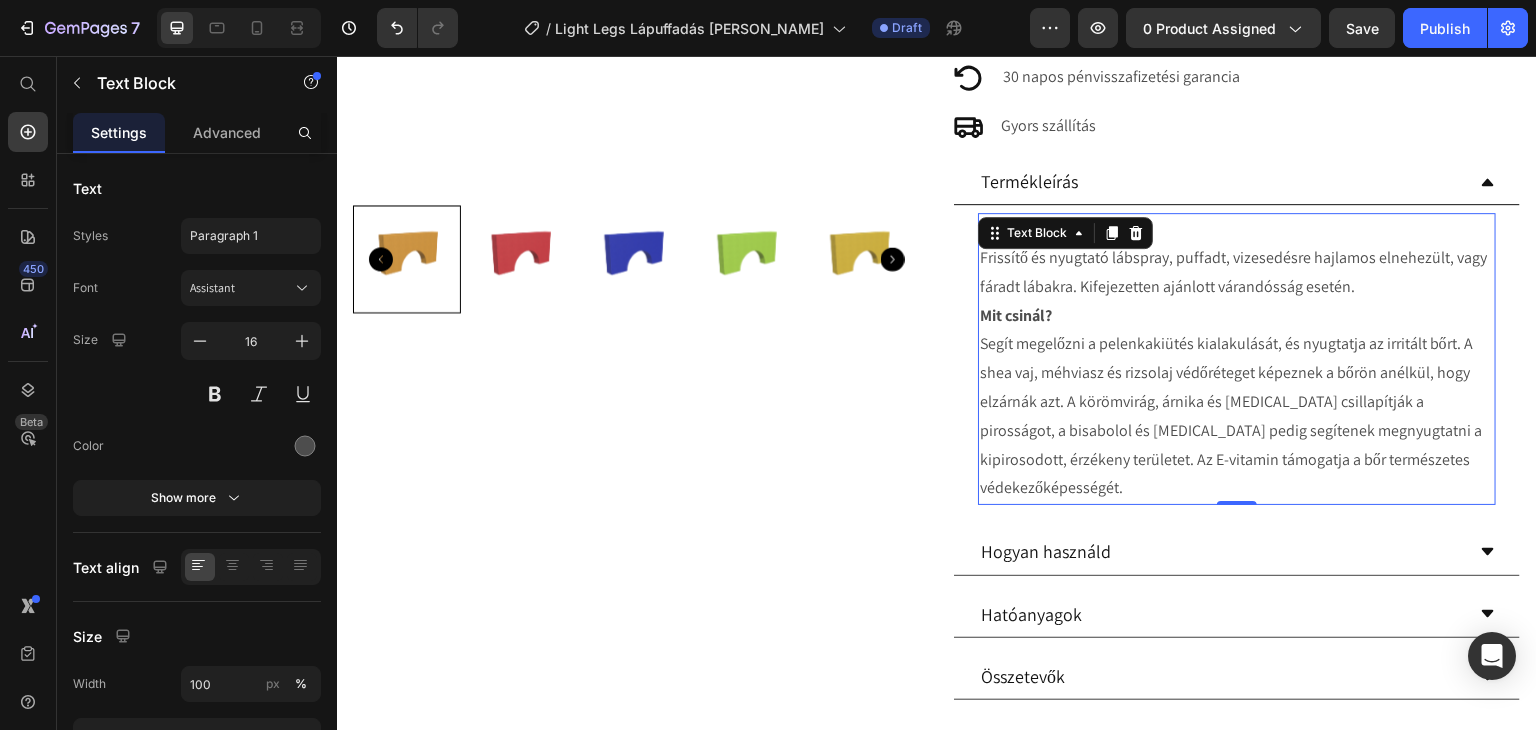 click on "Mit csinál? Segít megelőzni a pelenkakiütés kialakulását, és nyugtatja az irritált bőrt. A shea vaj, méhviasz és rizsolaj védőréteget képeznek a bőrön anélkül, hogy elzárnák azt. A körömvirág, árnika és [MEDICAL_DATA] csillapítják a pirosságot, a bisabolol és [MEDICAL_DATA] pedig segítenek megnyugtatni a kipirosodott, érzékeny területet. Az E-vitamin támogatja a bőr természetes védekezőképességét." at bounding box center (1237, 403) 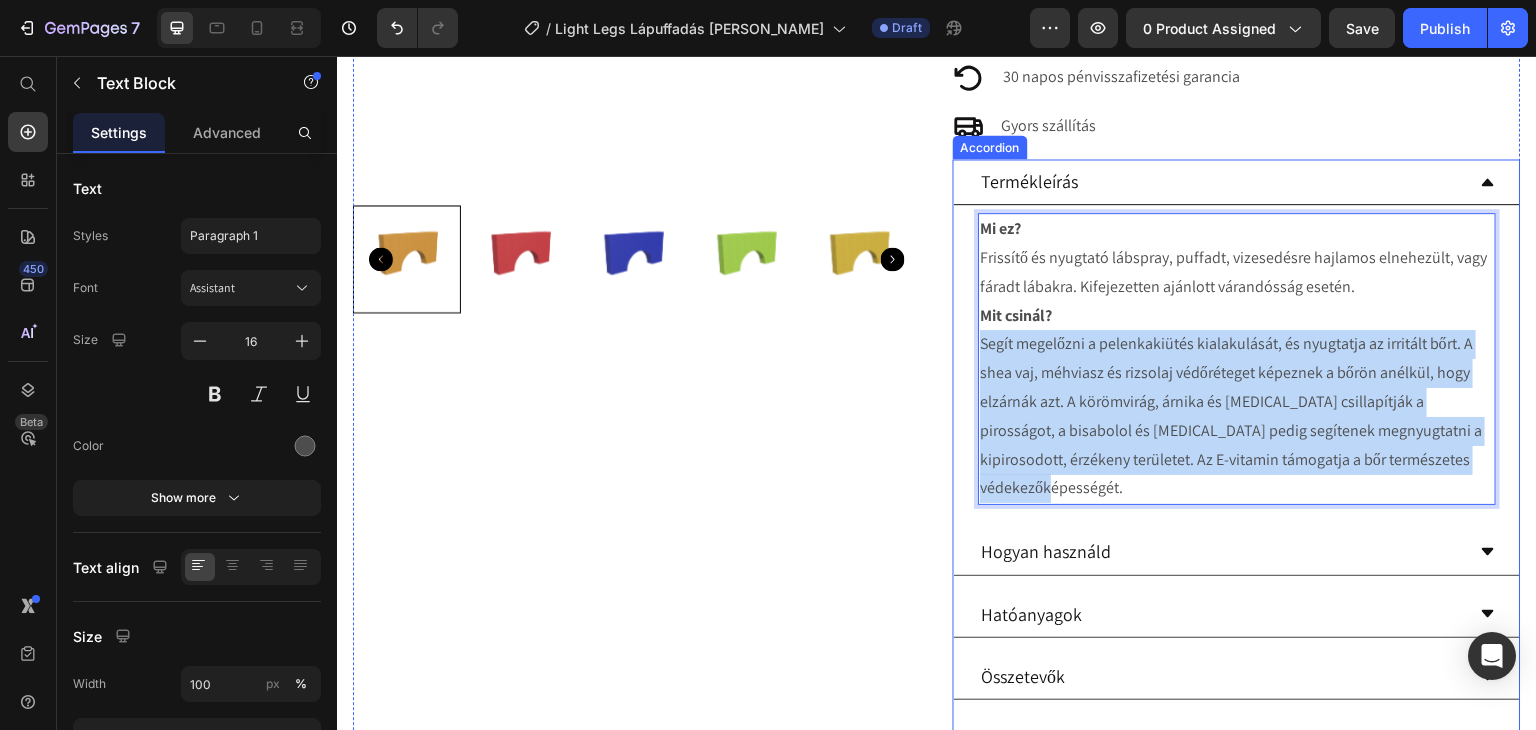 drag, startPoint x: 1460, startPoint y: 459, endPoint x: 969, endPoint y: 341, distance: 504.9802 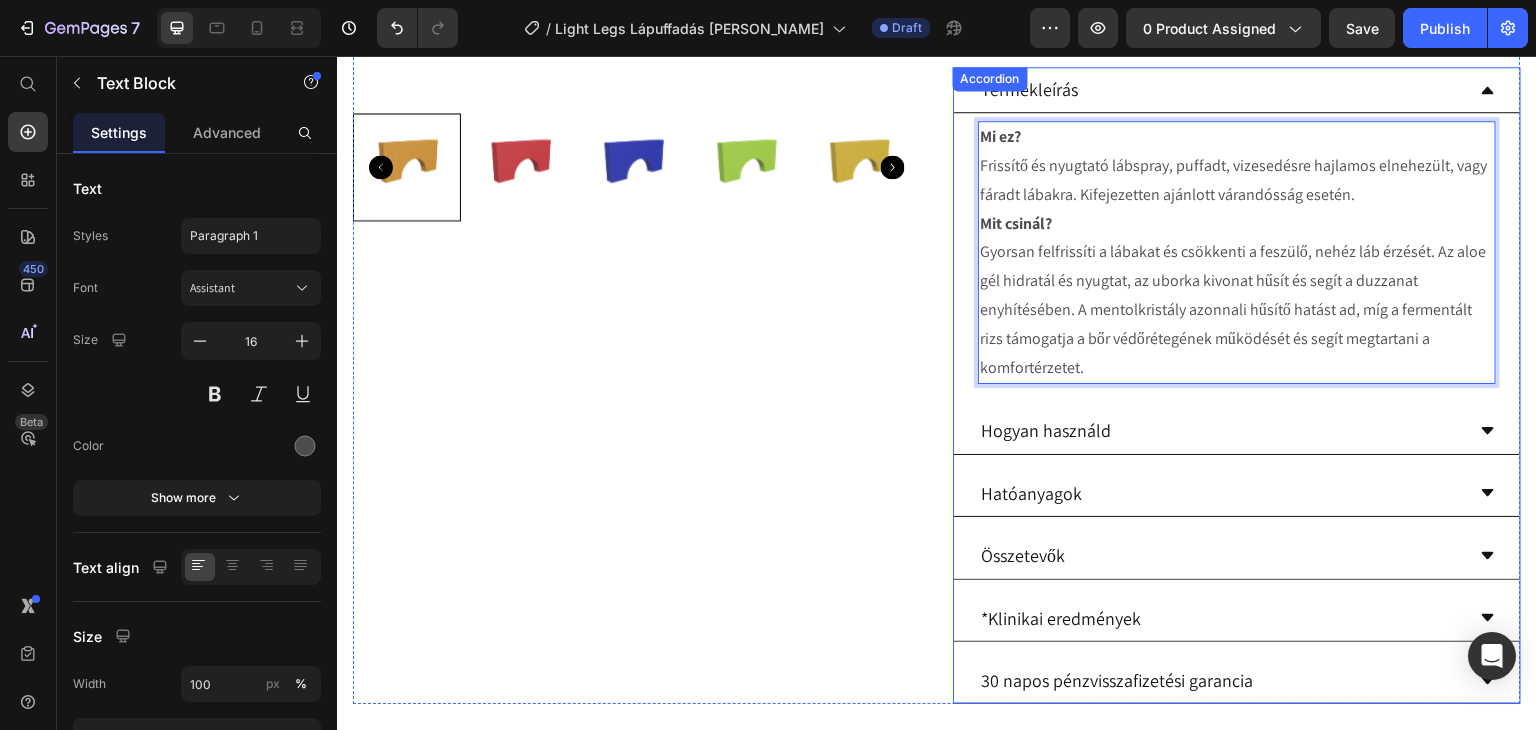 scroll, scrollTop: 700, scrollLeft: 0, axis: vertical 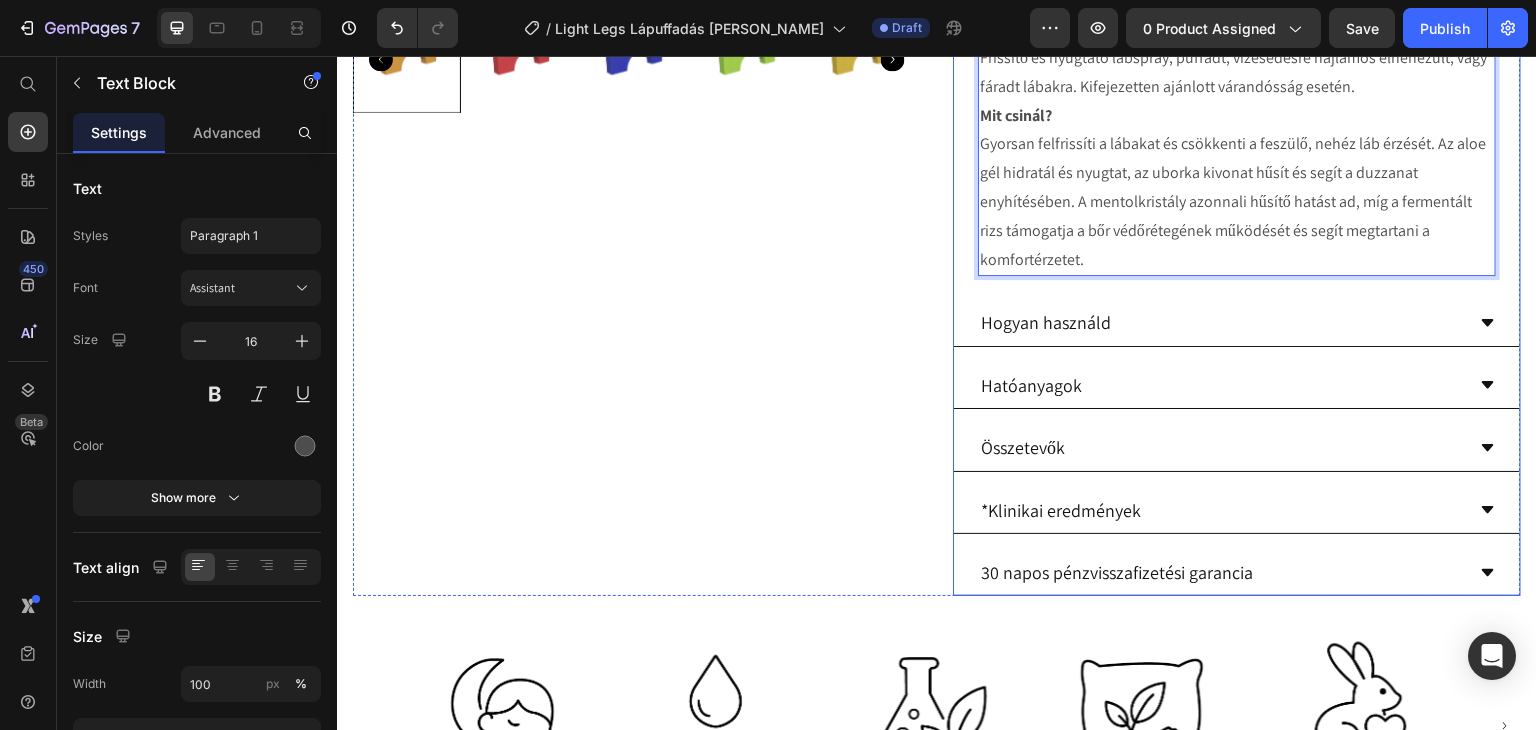 click on "Hogyan használd" at bounding box center [1221, 322] 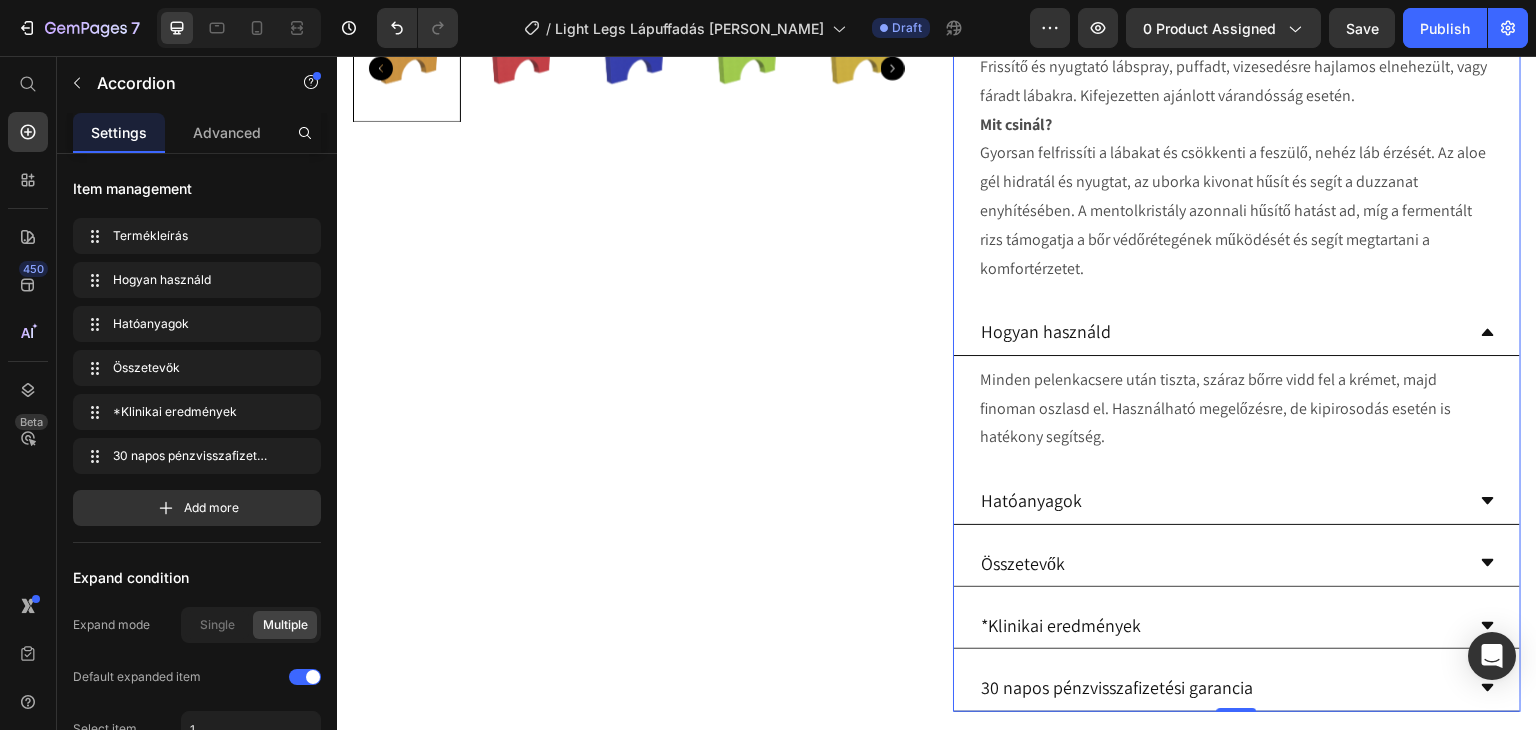 scroll, scrollTop: 800, scrollLeft: 0, axis: vertical 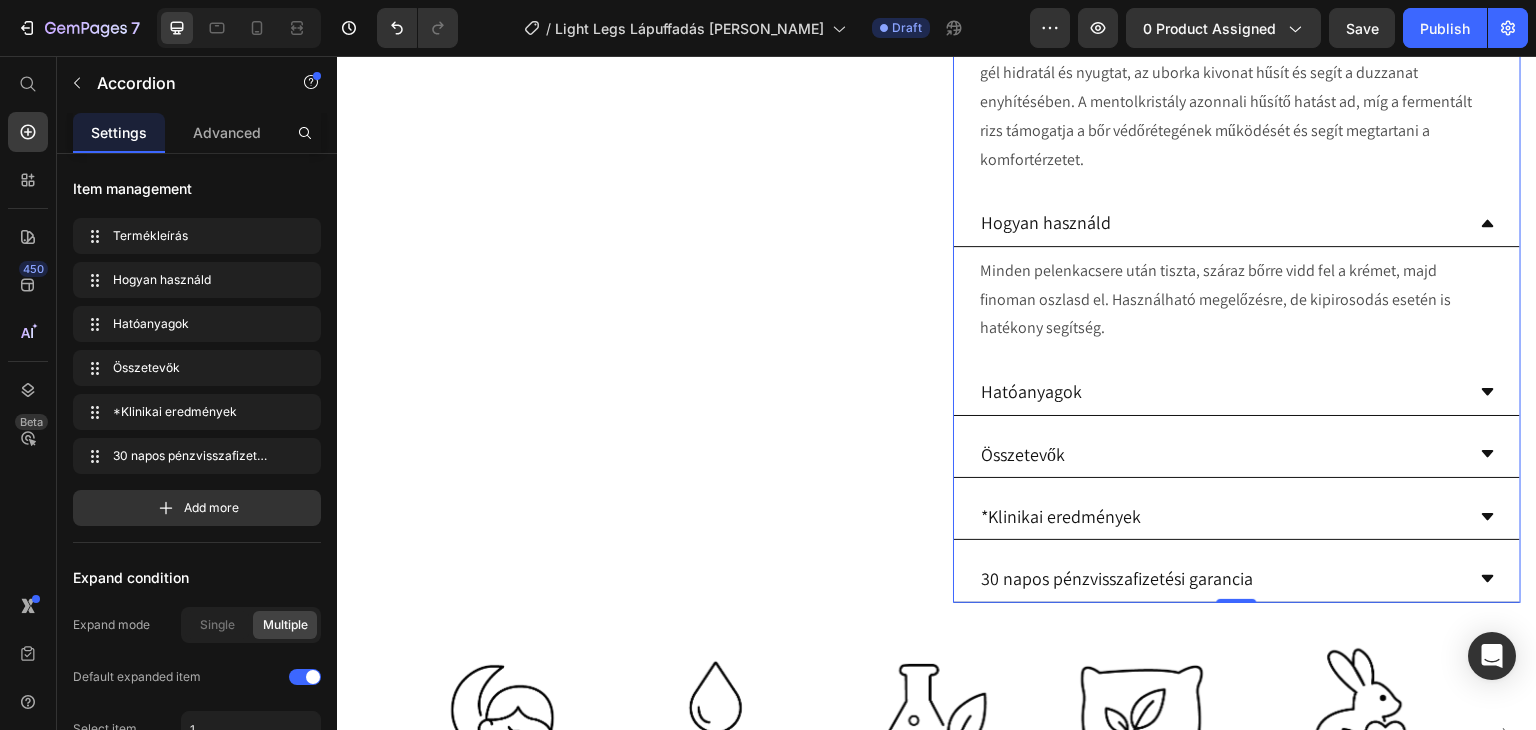 click on "Hatóanyagok" at bounding box center (1221, 391) 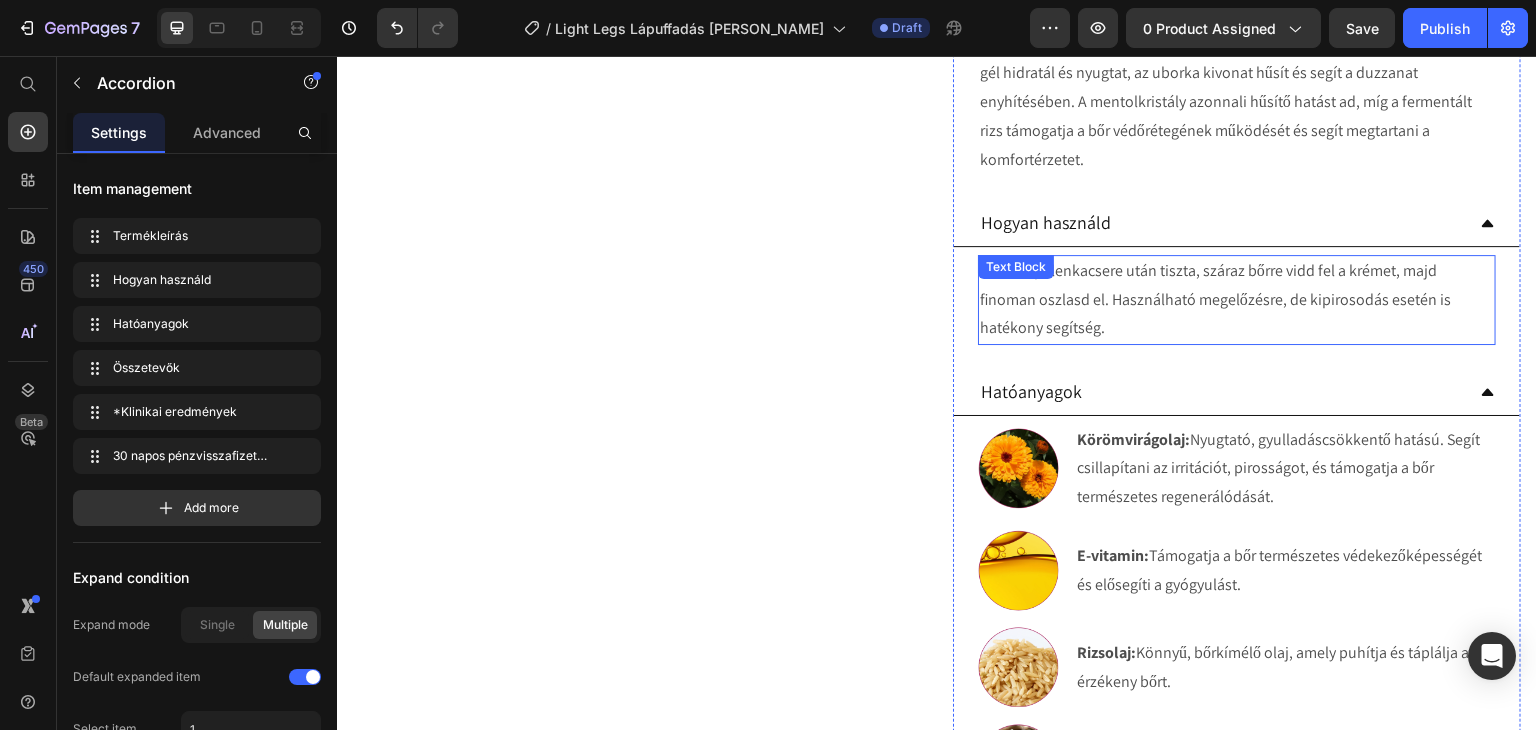 click on "Minden pelenkacsere után tiszta, száraz bőrre vidd fel a krémet, majd finoman oszlasd el. Használható megelőzésre, de kipirosodás esetén is hatékony segítség." at bounding box center [1237, 300] 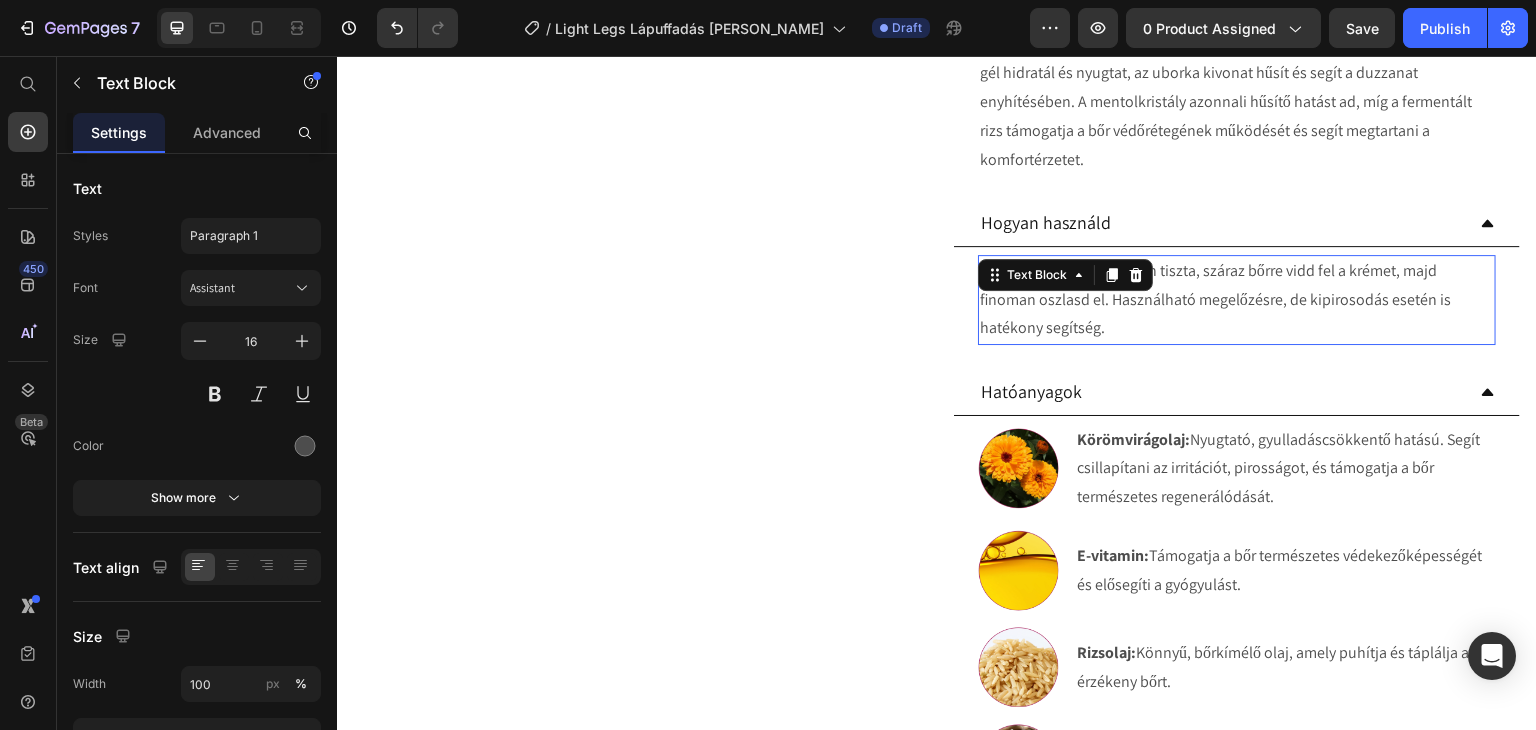 click on "Minden pelenkacsere után tiszta, száraz bőrre vidd fel a krémet, majd finoman oszlasd el. Használható megelőzésre, de kipirosodás esetén is hatékony segítség." at bounding box center [1237, 300] 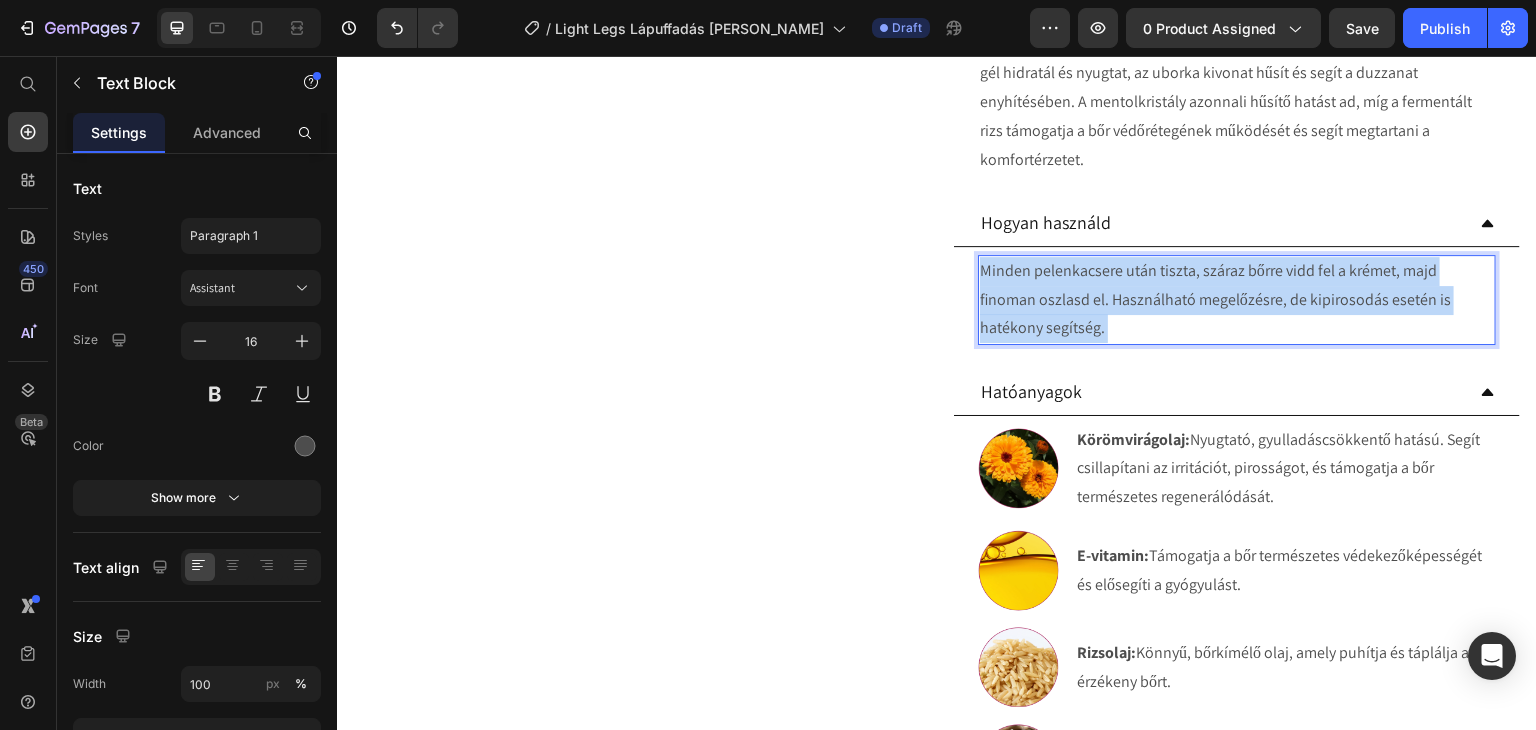drag, startPoint x: 1106, startPoint y: 319, endPoint x: 1002, endPoint y: 276, distance: 112.53888 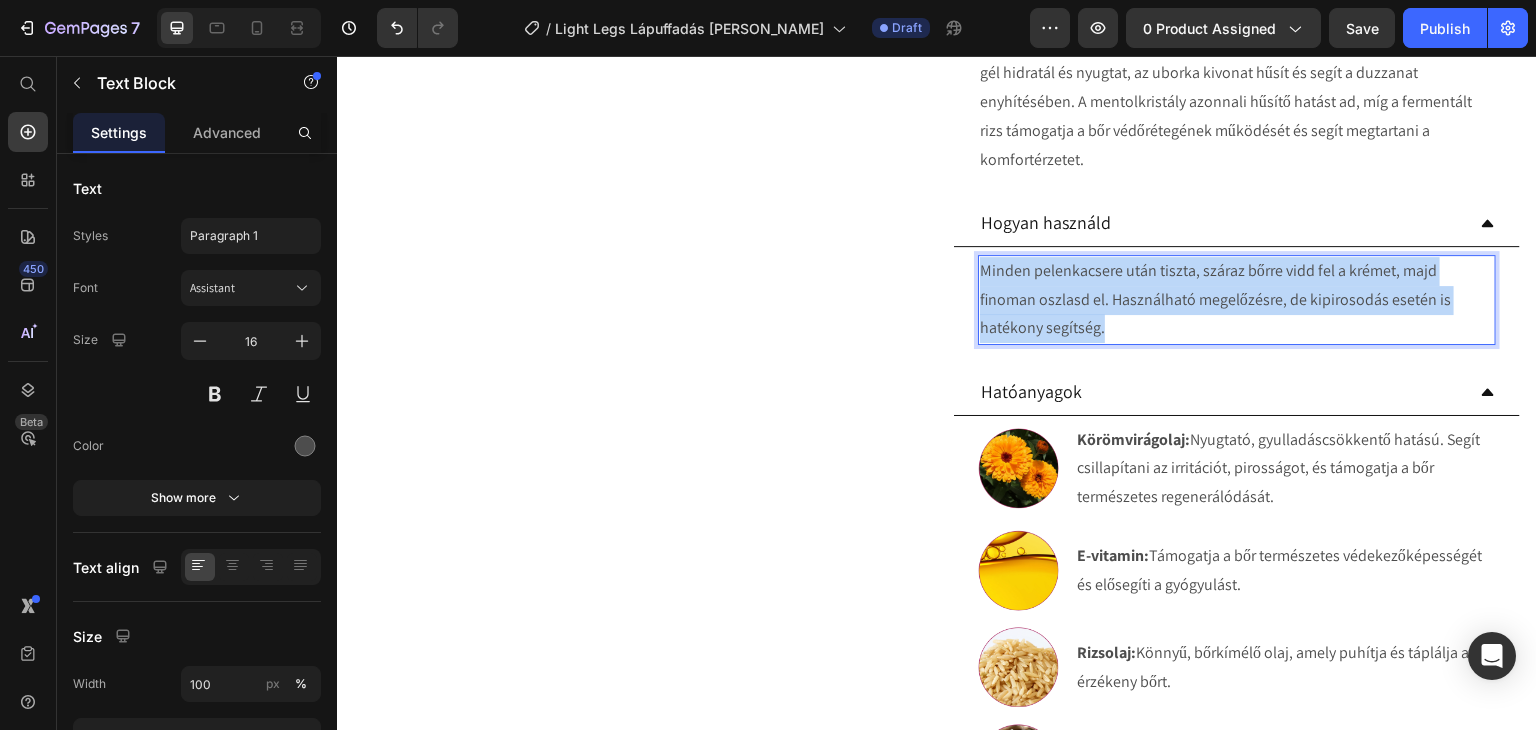 drag, startPoint x: 974, startPoint y: 270, endPoint x: 1119, endPoint y: 321, distance: 153.70752 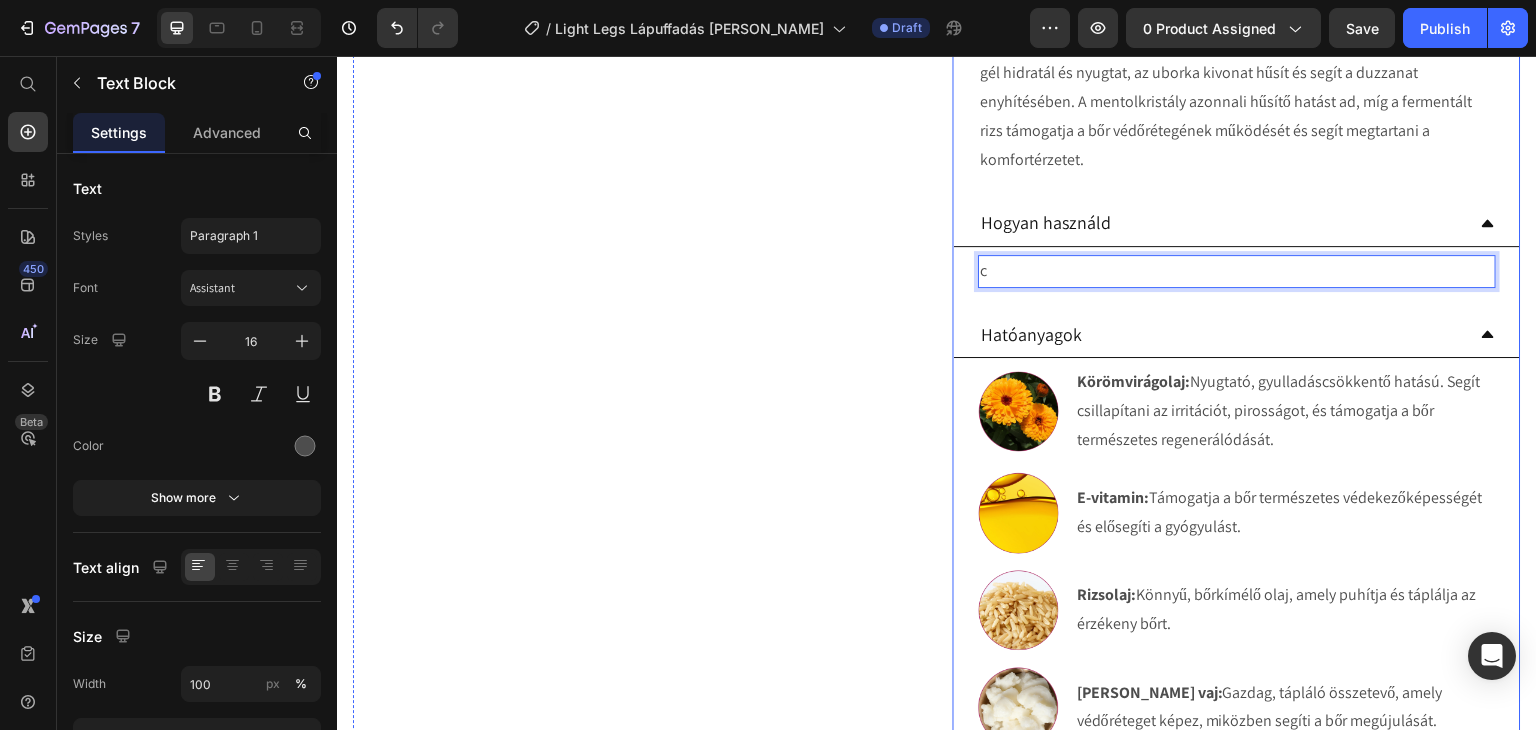 click on "Hatóanyagok" at bounding box center (1237, 335) 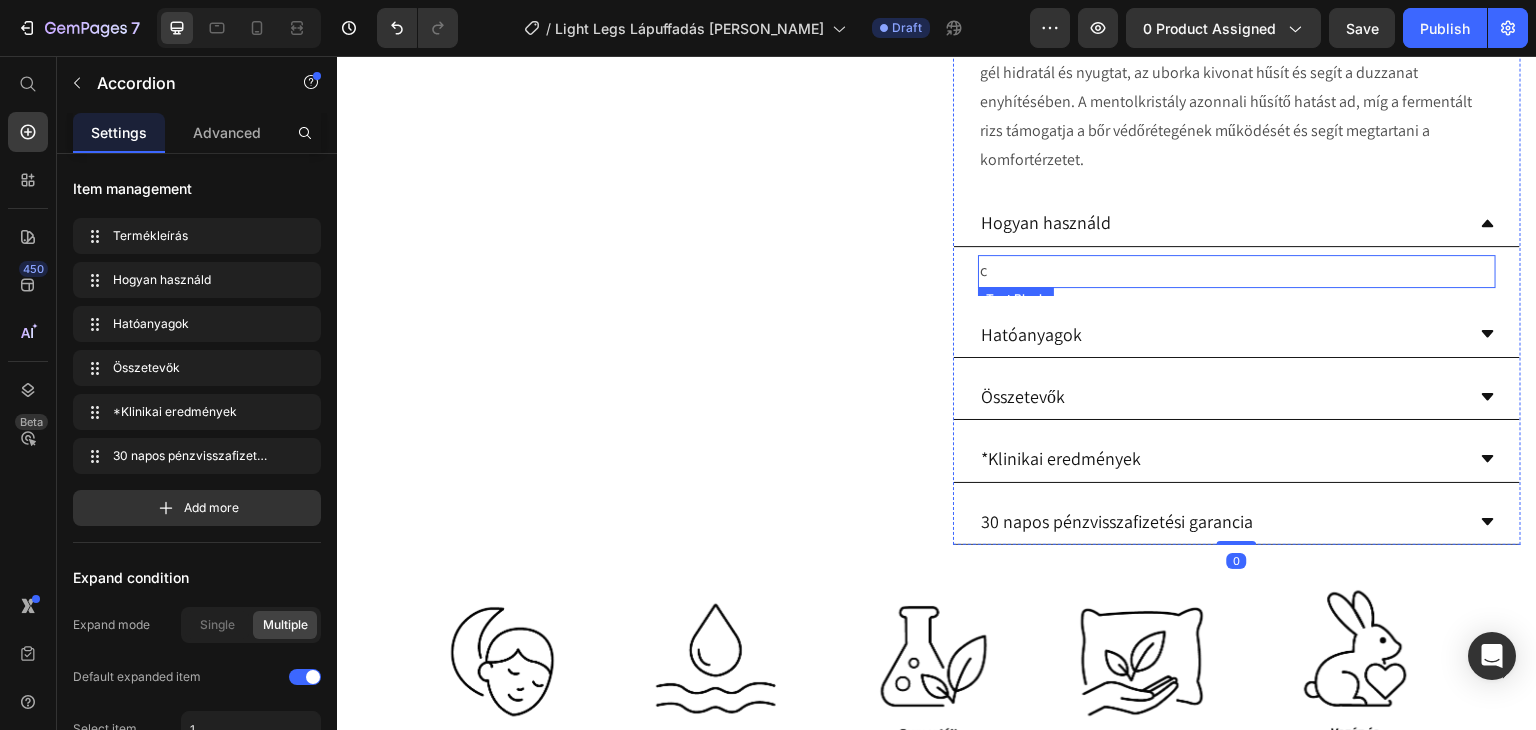 click on "c" at bounding box center (1237, 271) 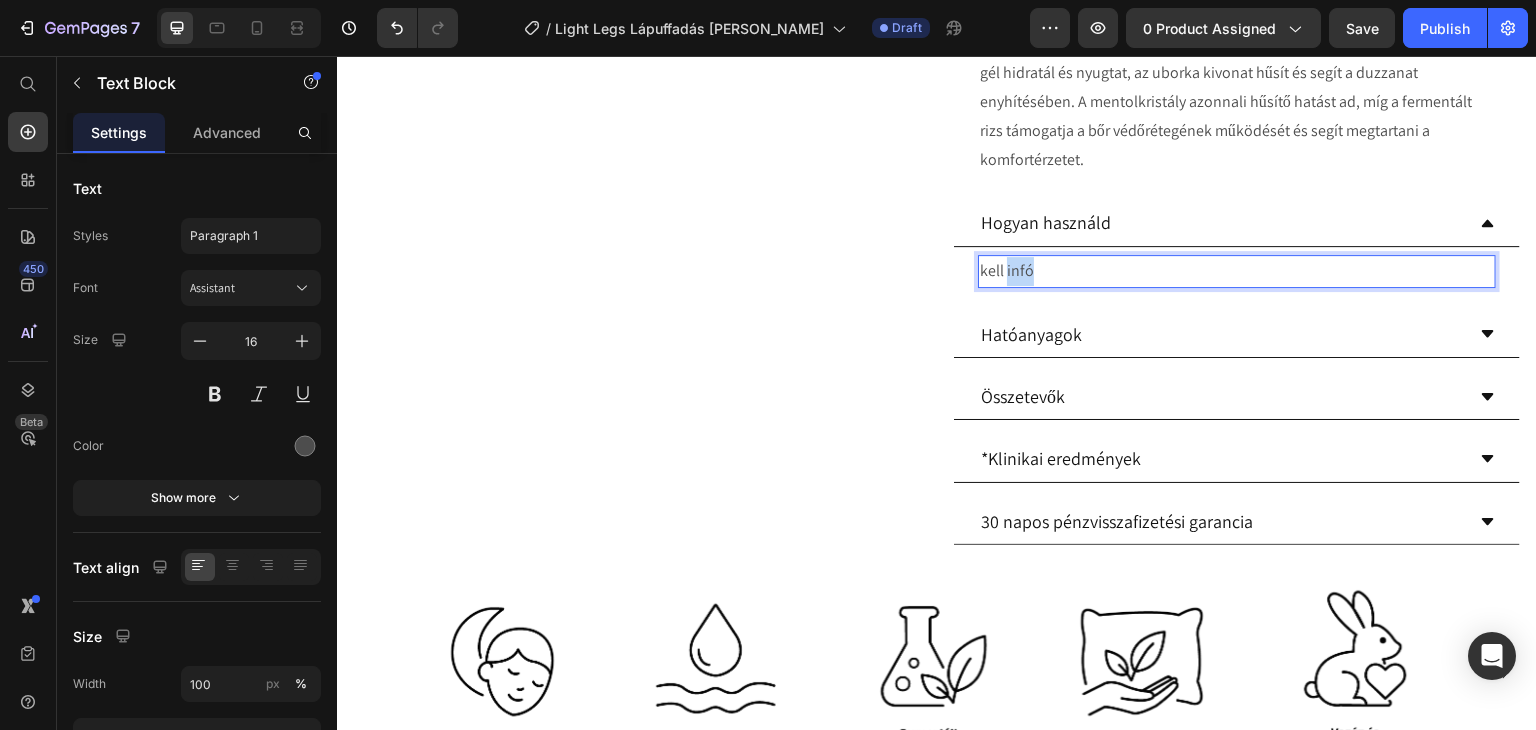 drag, startPoint x: 1038, startPoint y: 271, endPoint x: 998, endPoint y: 279, distance: 40.792156 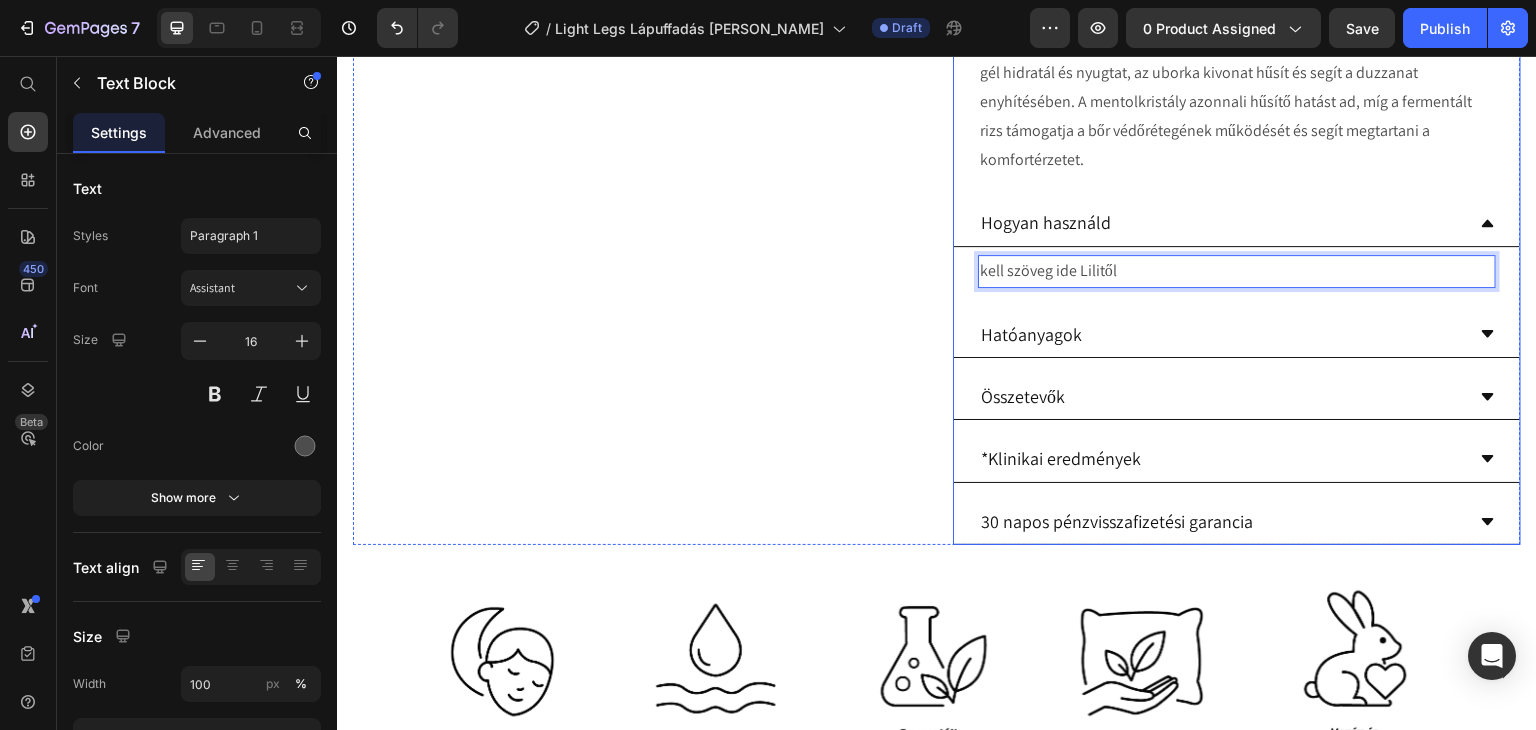 click on "kell szöveg ide [PERSON_NAME] Text Block   0" at bounding box center (1237, 271) 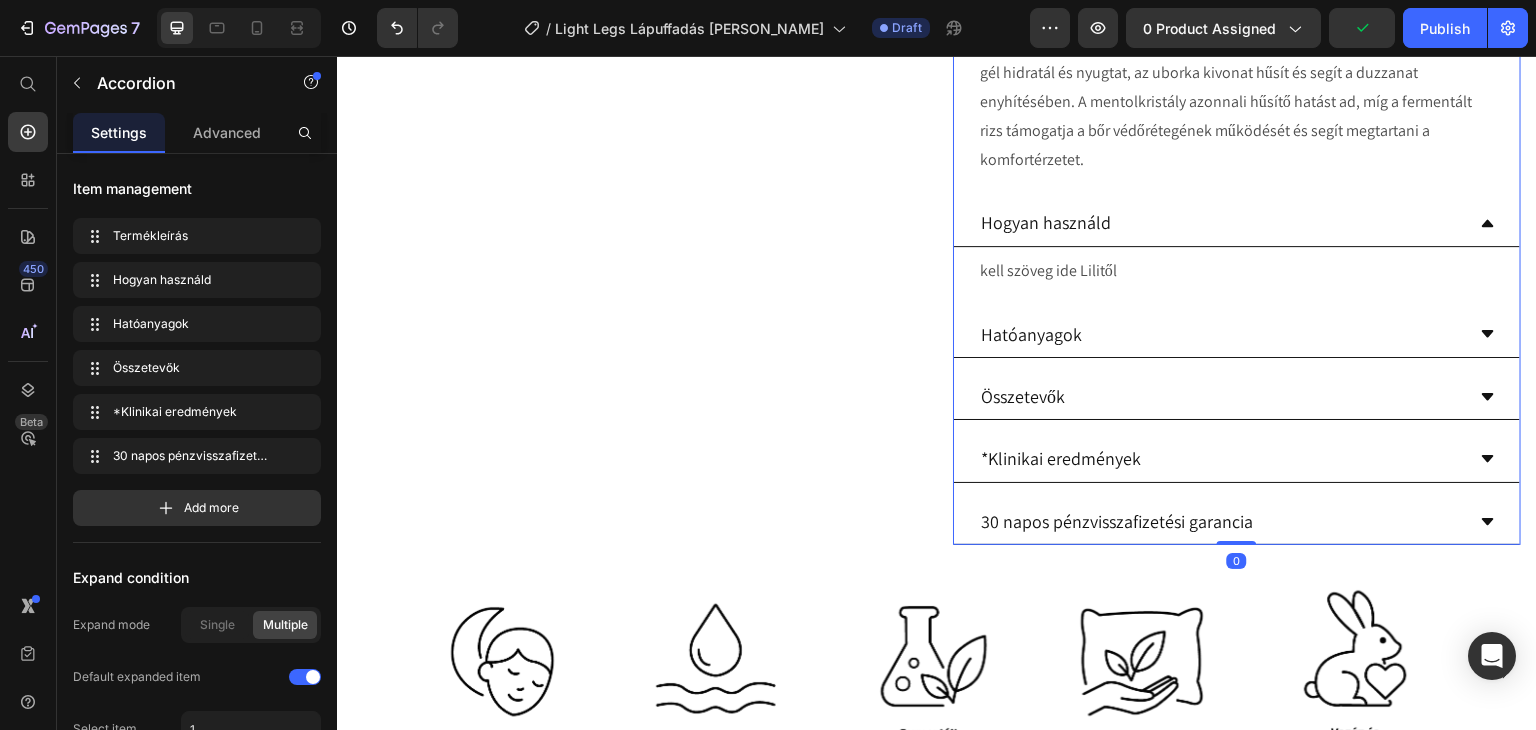 click on "Hatóanyagok" at bounding box center [1221, 334] 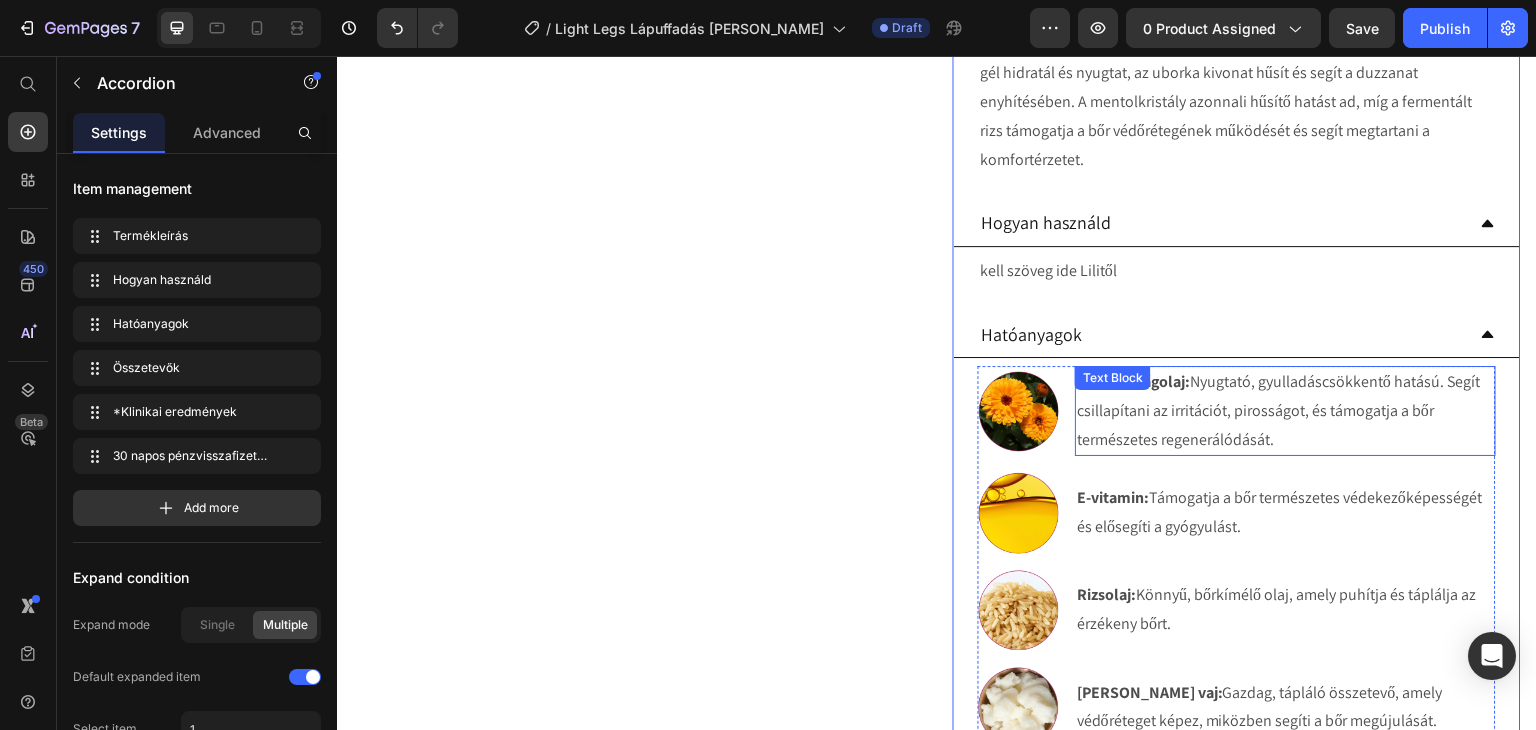 click on "Körömvirágolaj:  Nyugtató, gyulladáscsökkentő hatású. Segít csillapítani az irritációt, pirosságot, és támogatja a bőr természetes regenerálódását. Text Block" at bounding box center (1285, 411) 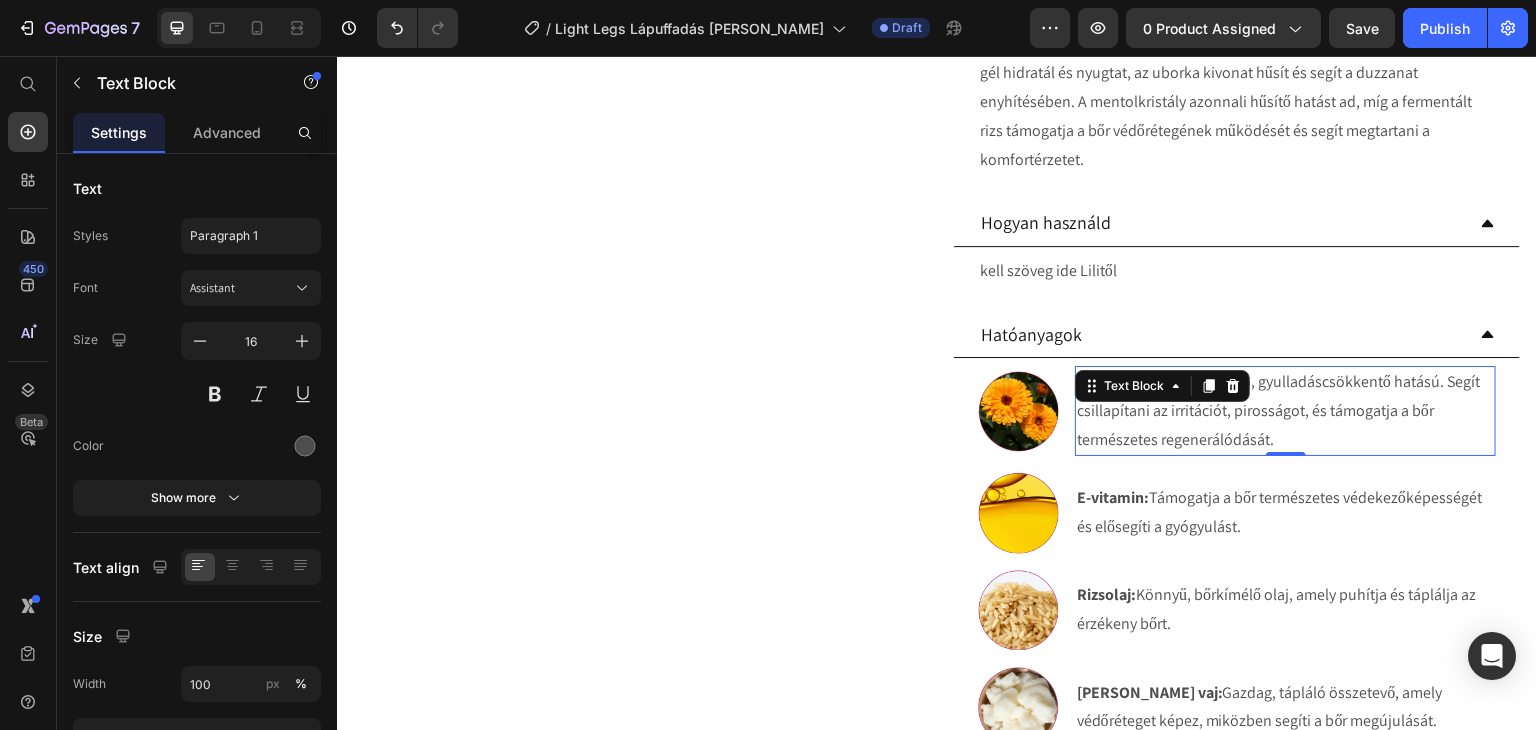 click on "Körömvirágolaj:  Nyugtató, gyulladáscsökkentő hatású. Segít csillapítani az irritációt, pirosságot, és támogatja a bőr természetes regenerálódását." at bounding box center (1285, 411) 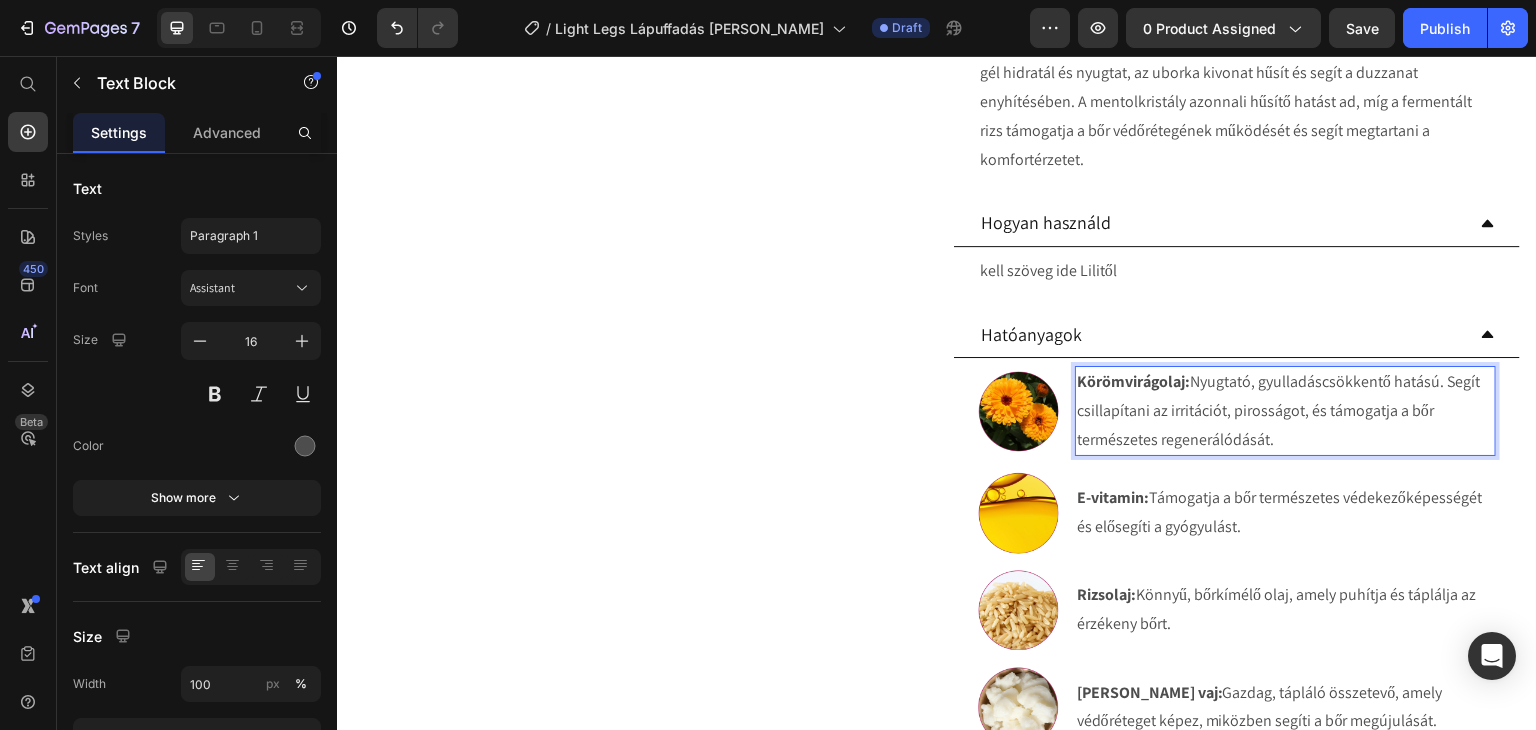 click on "Körömvirágolaj:" at bounding box center (1133, 381) 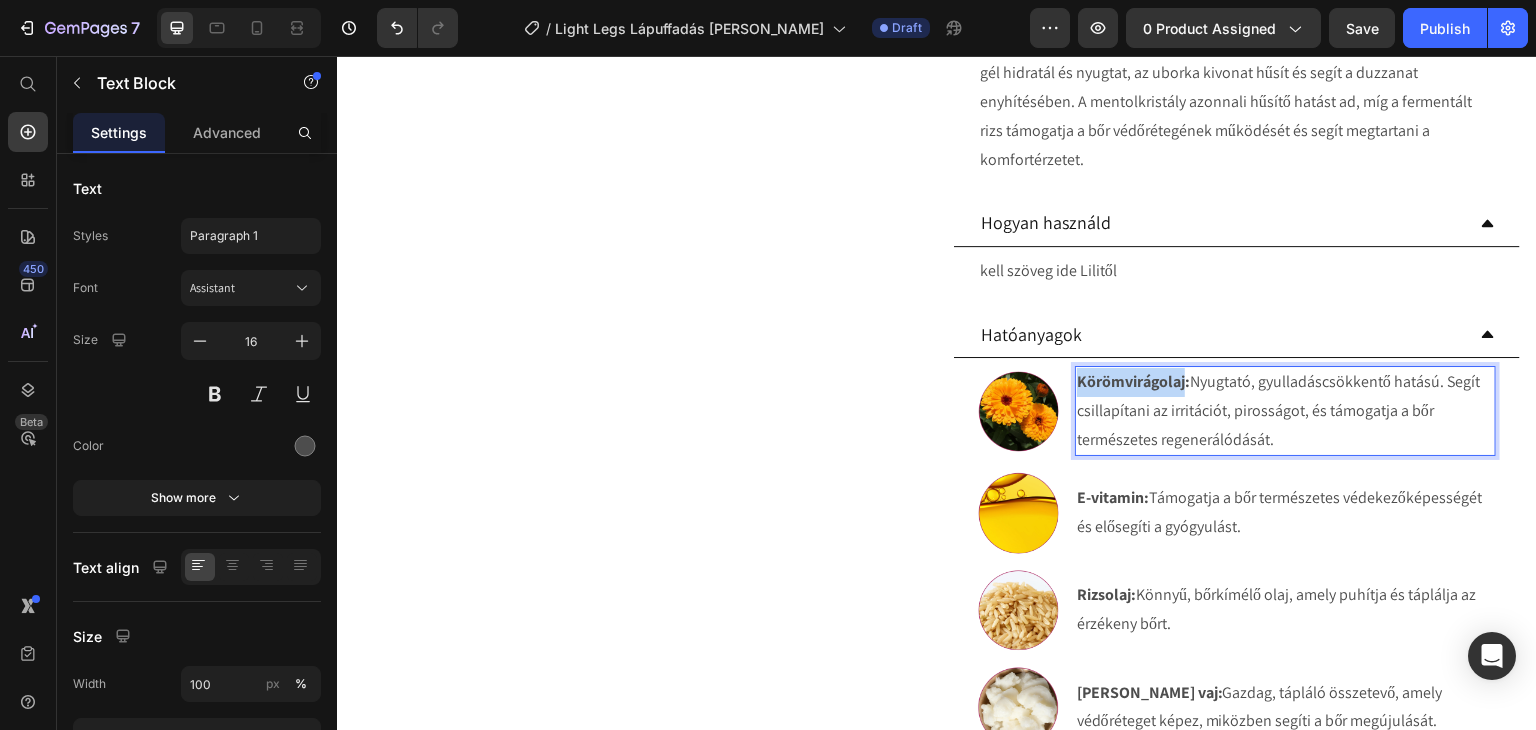 click on "Körömvirágolaj:" at bounding box center (1133, 381) 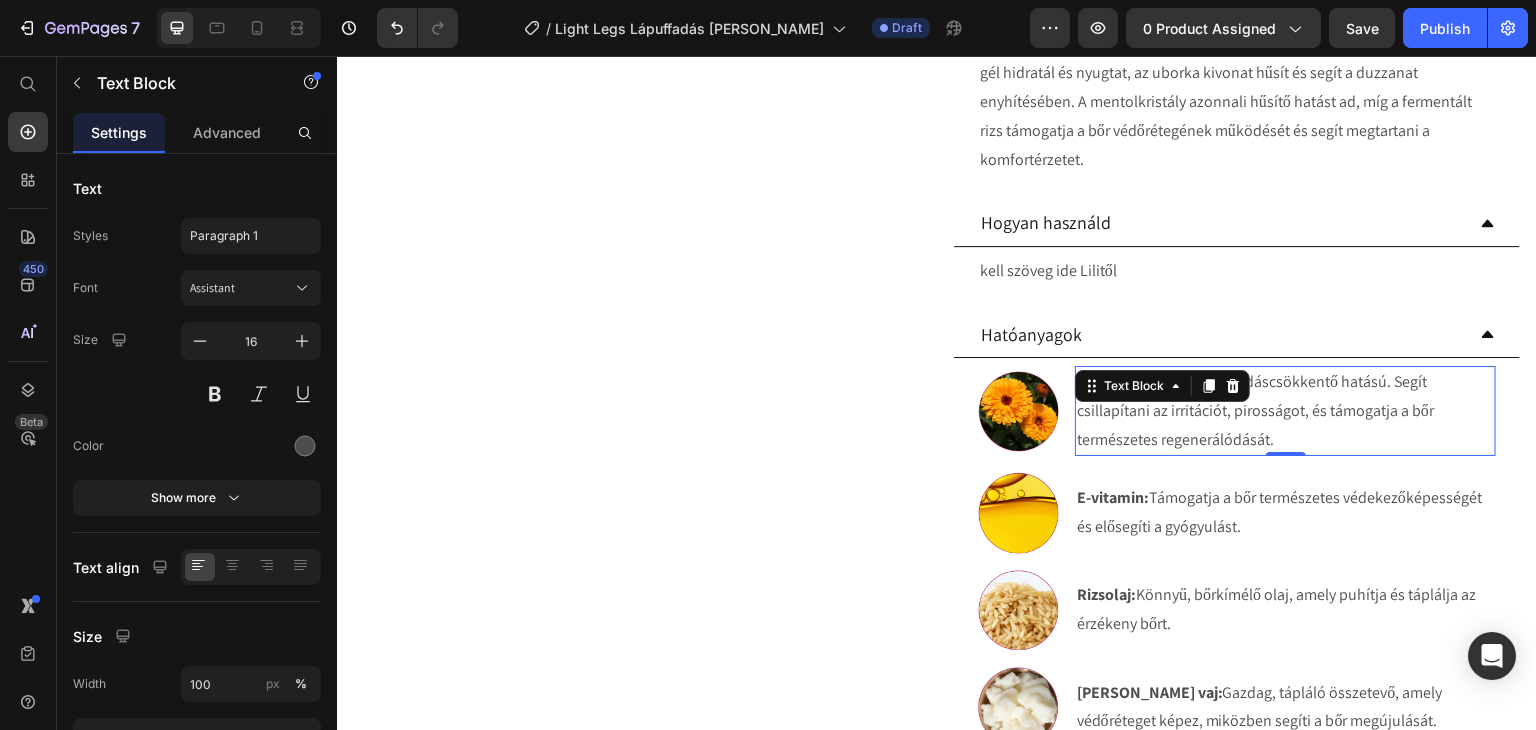 click on "Aloe gél:  Nyugtató, gyulladáscsökkentő hatású. Segít csillapítani az irritációt, pirosságot, és támogatja a bőr természetes regenerálódását." at bounding box center [1285, 411] 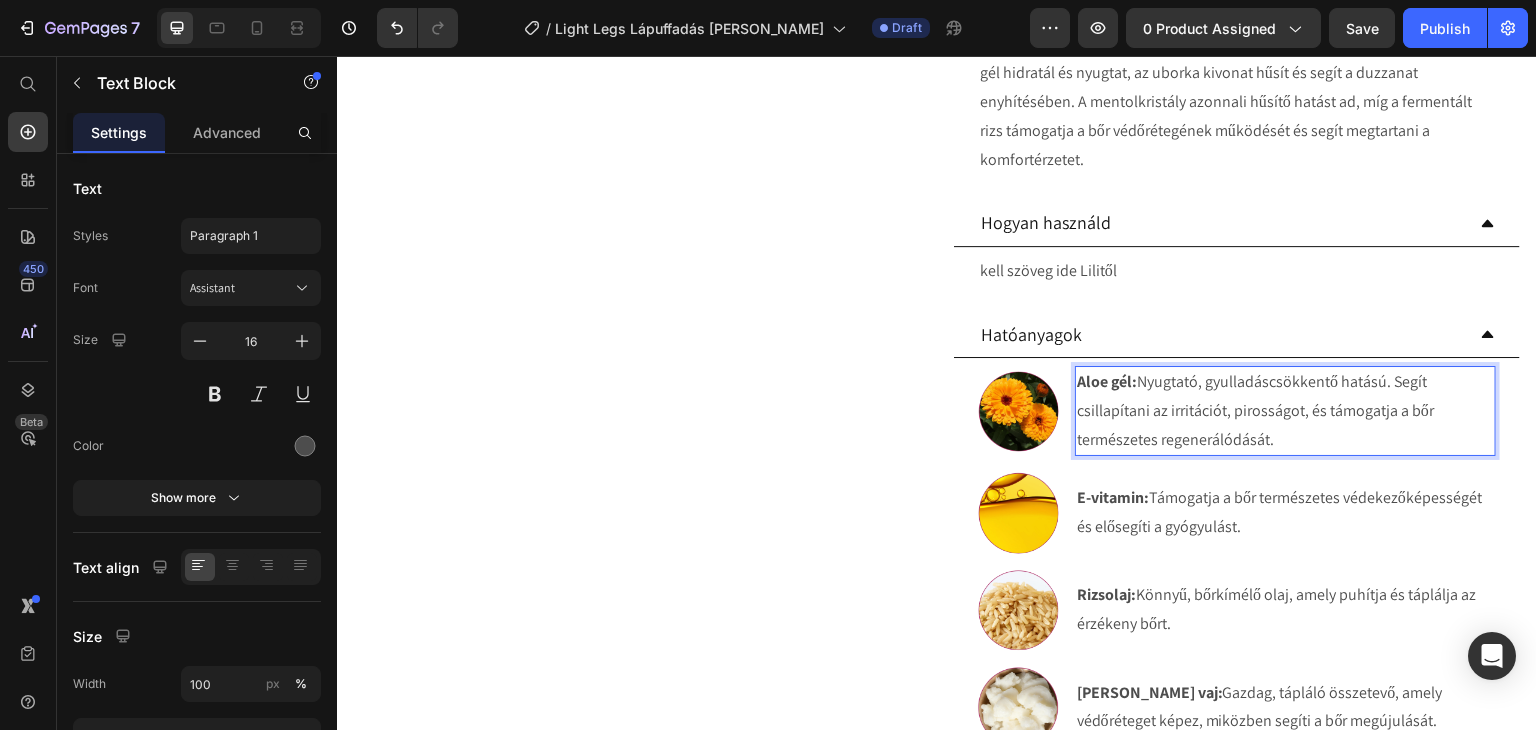 drag, startPoint x: 1275, startPoint y: 436, endPoint x: 1134, endPoint y: 385, distance: 149.93999 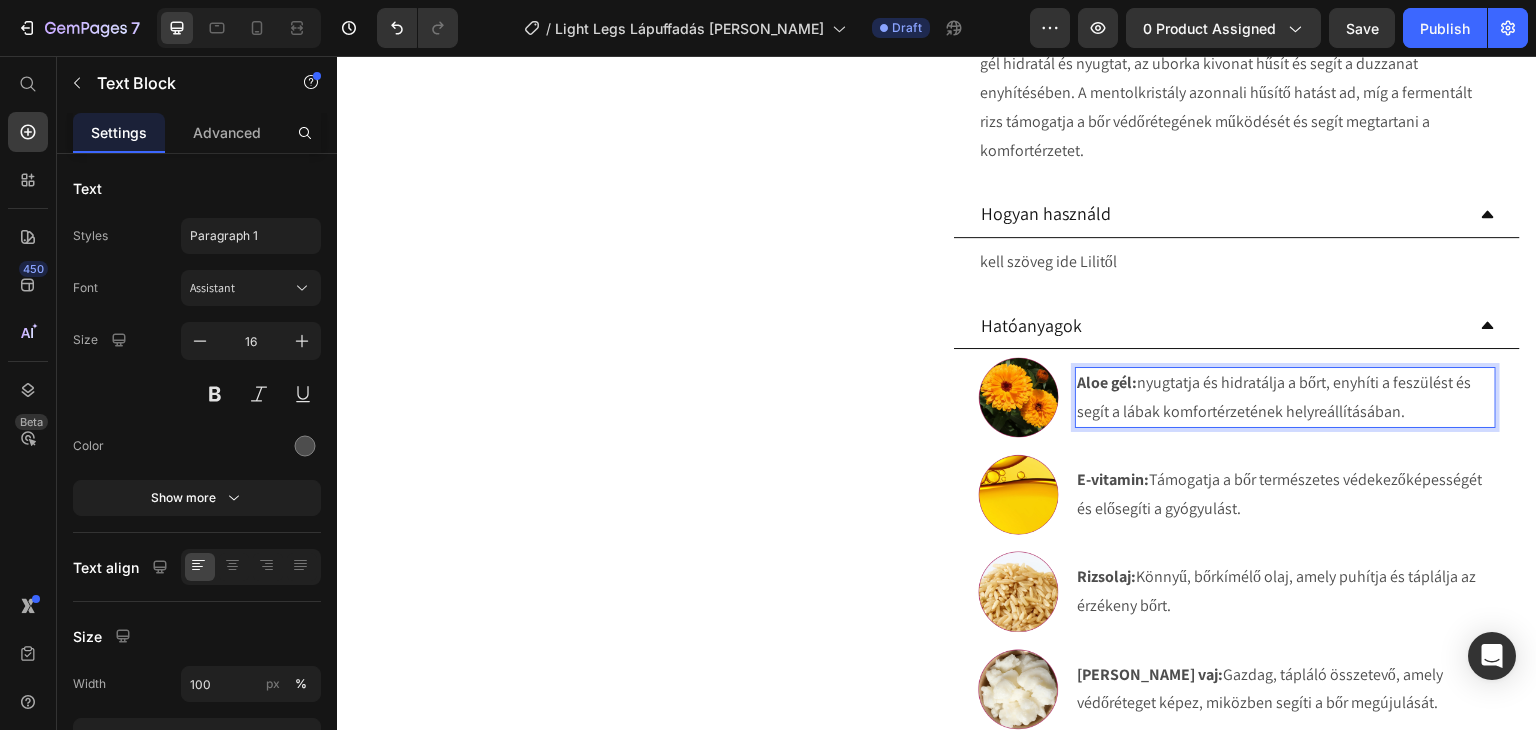 click on "Aloe gél:   nyugtatja és hidratálja a bőrt, enyhíti a feszülést és segít a lábak komfortérzetének helyreállításában." at bounding box center [1285, 398] 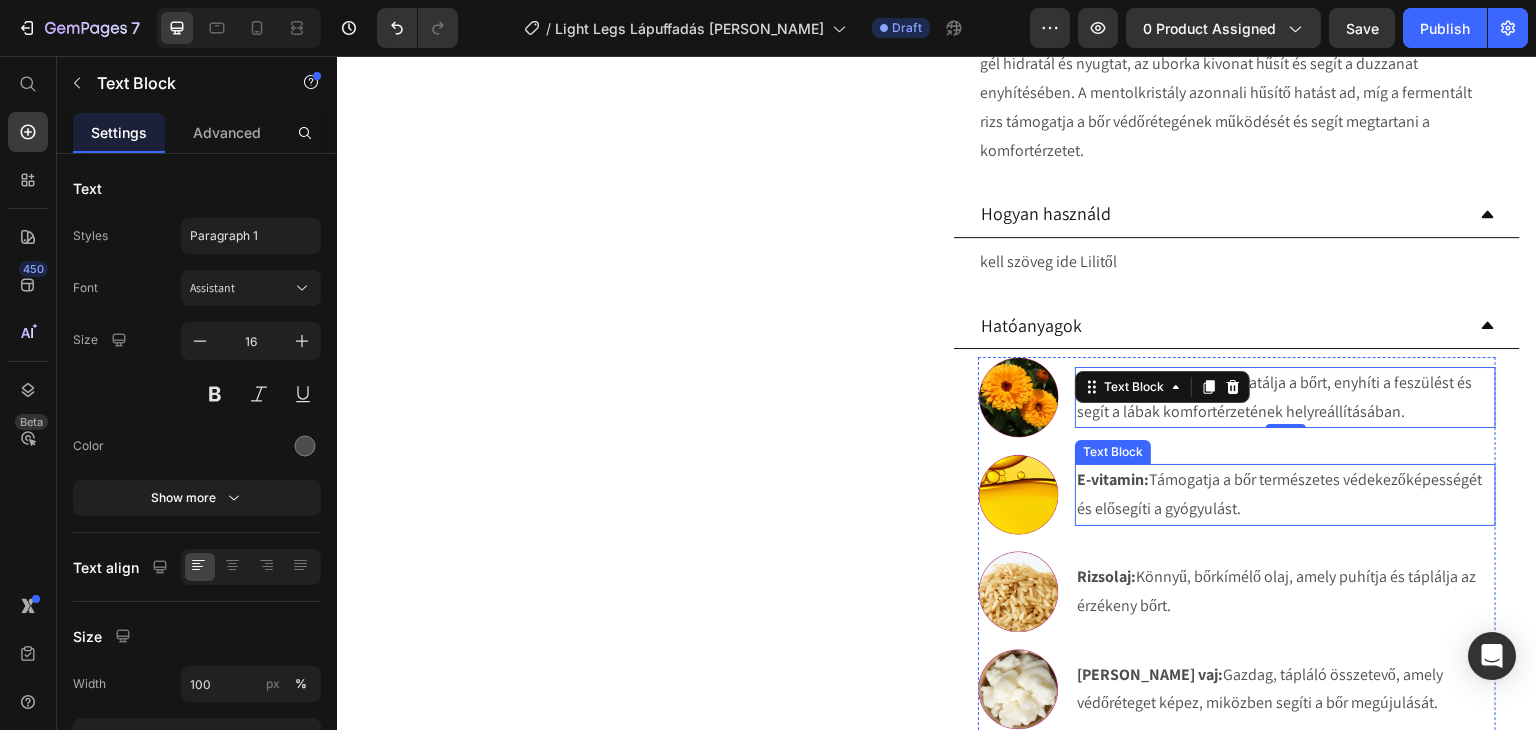 click on "E-vitamin:" at bounding box center (1113, 479) 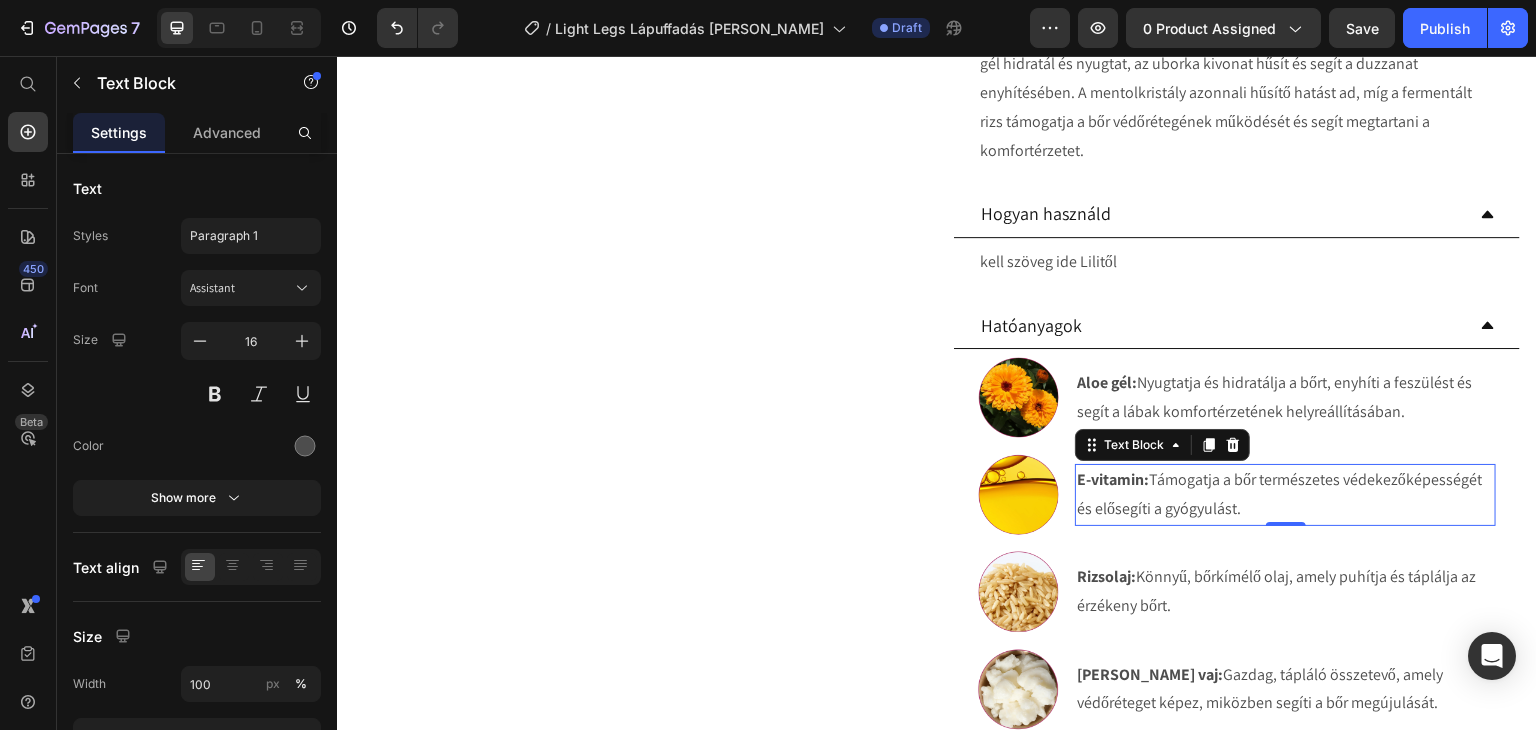 click on "E-vitamin:" at bounding box center (1113, 479) 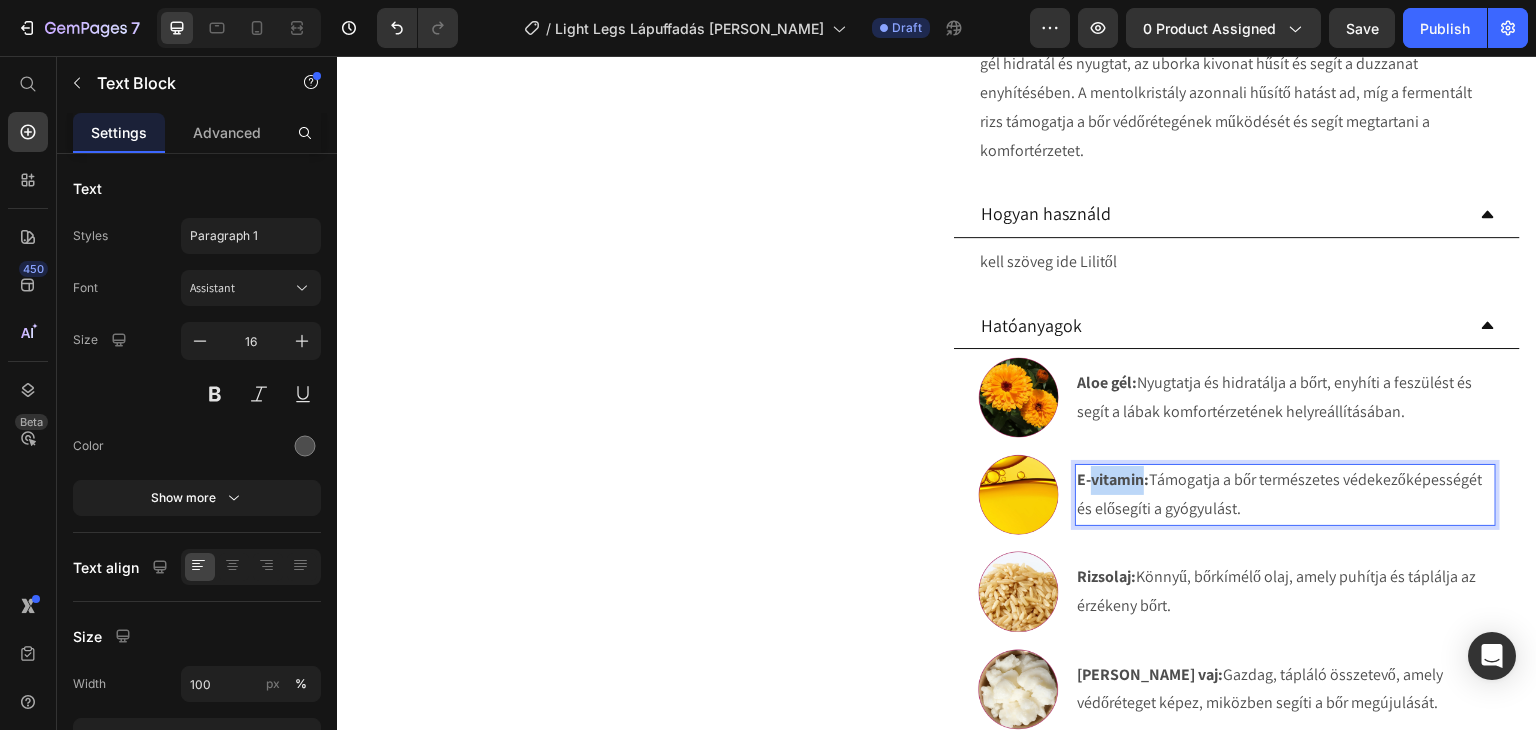 click on "E-vitamin:" at bounding box center [1113, 479] 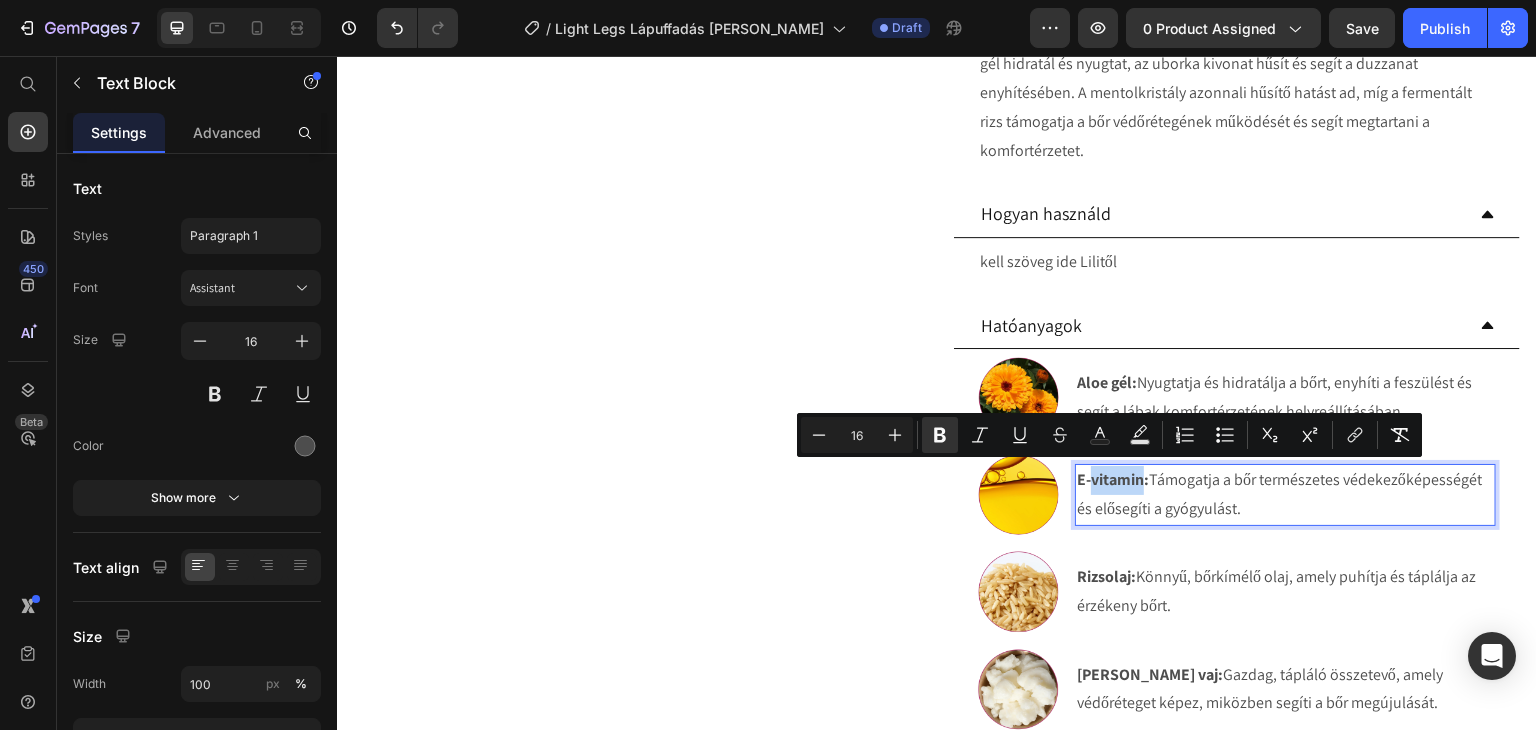 click on "E-vitamin:" at bounding box center (1113, 479) 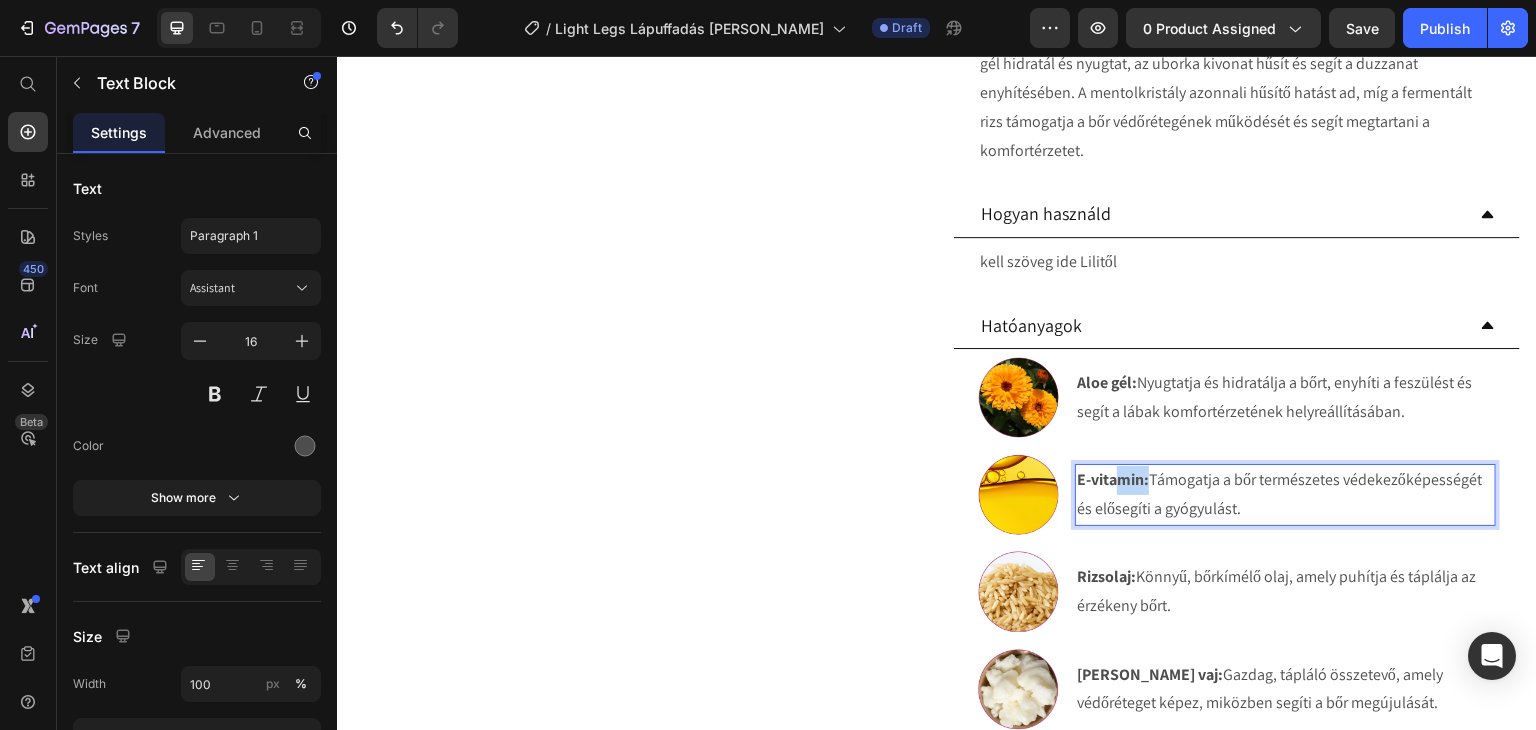 drag, startPoint x: 1139, startPoint y: 478, endPoint x: 1111, endPoint y: 481, distance: 28.160255 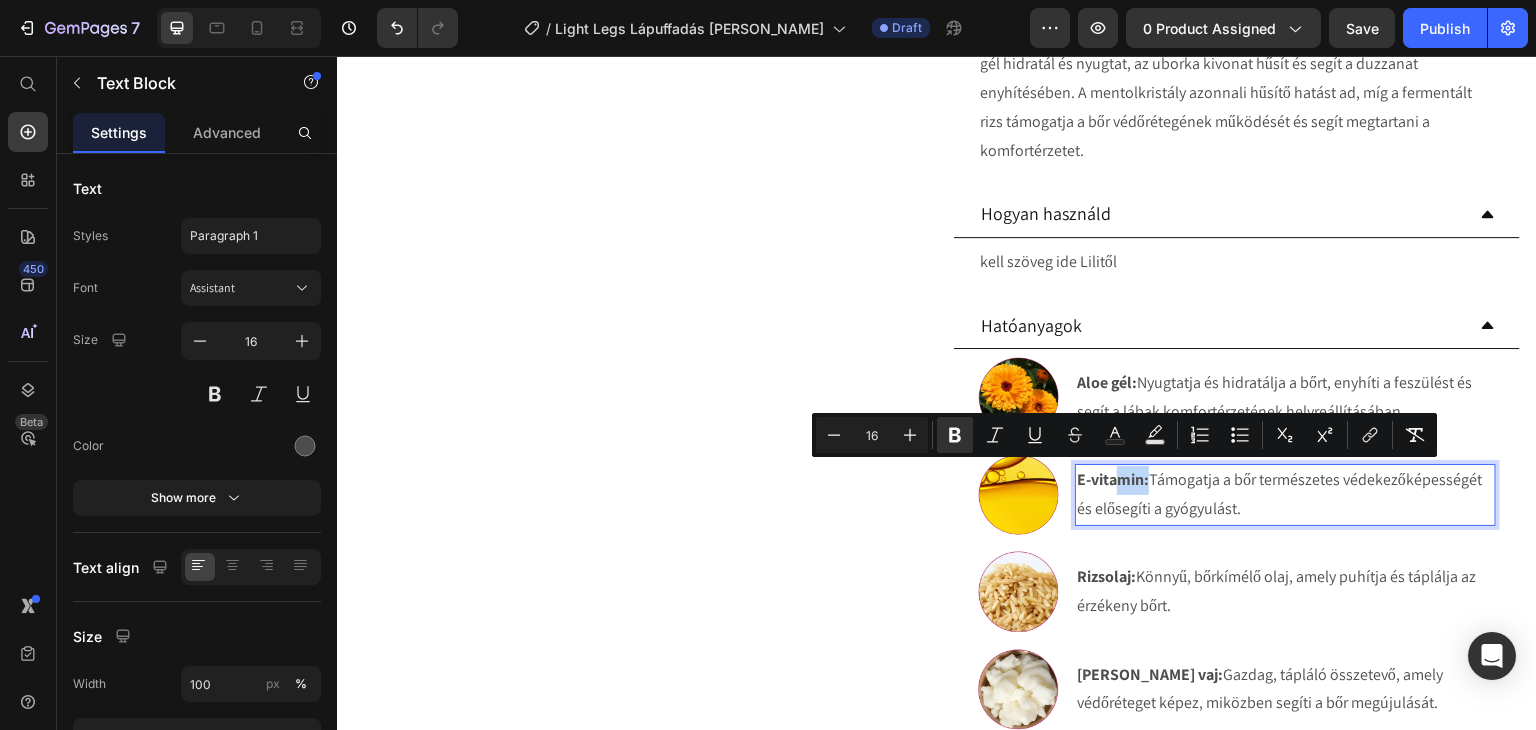 click on "E-vitamin:" at bounding box center (1113, 479) 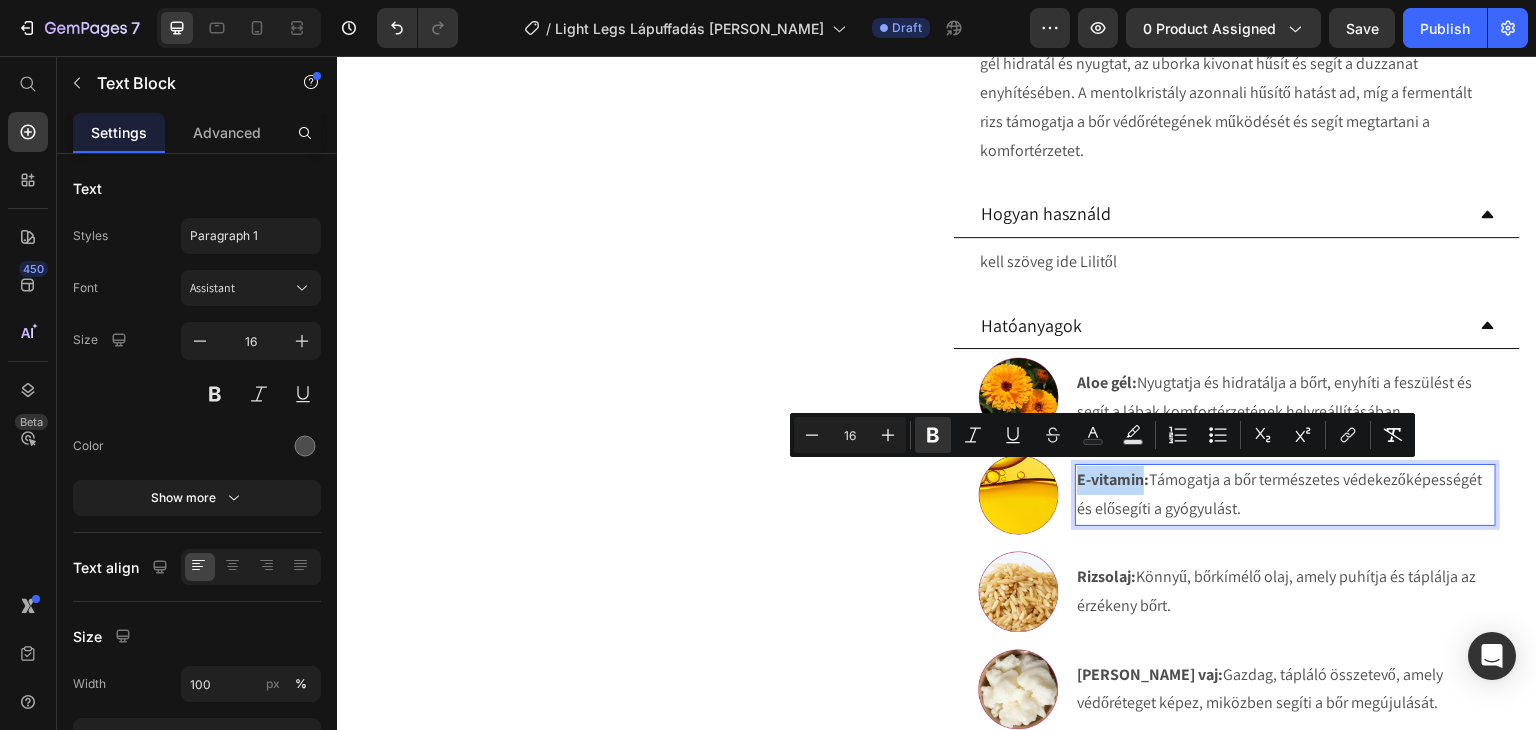drag, startPoint x: 1136, startPoint y: 480, endPoint x: 1071, endPoint y: 476, distance: 65.12296 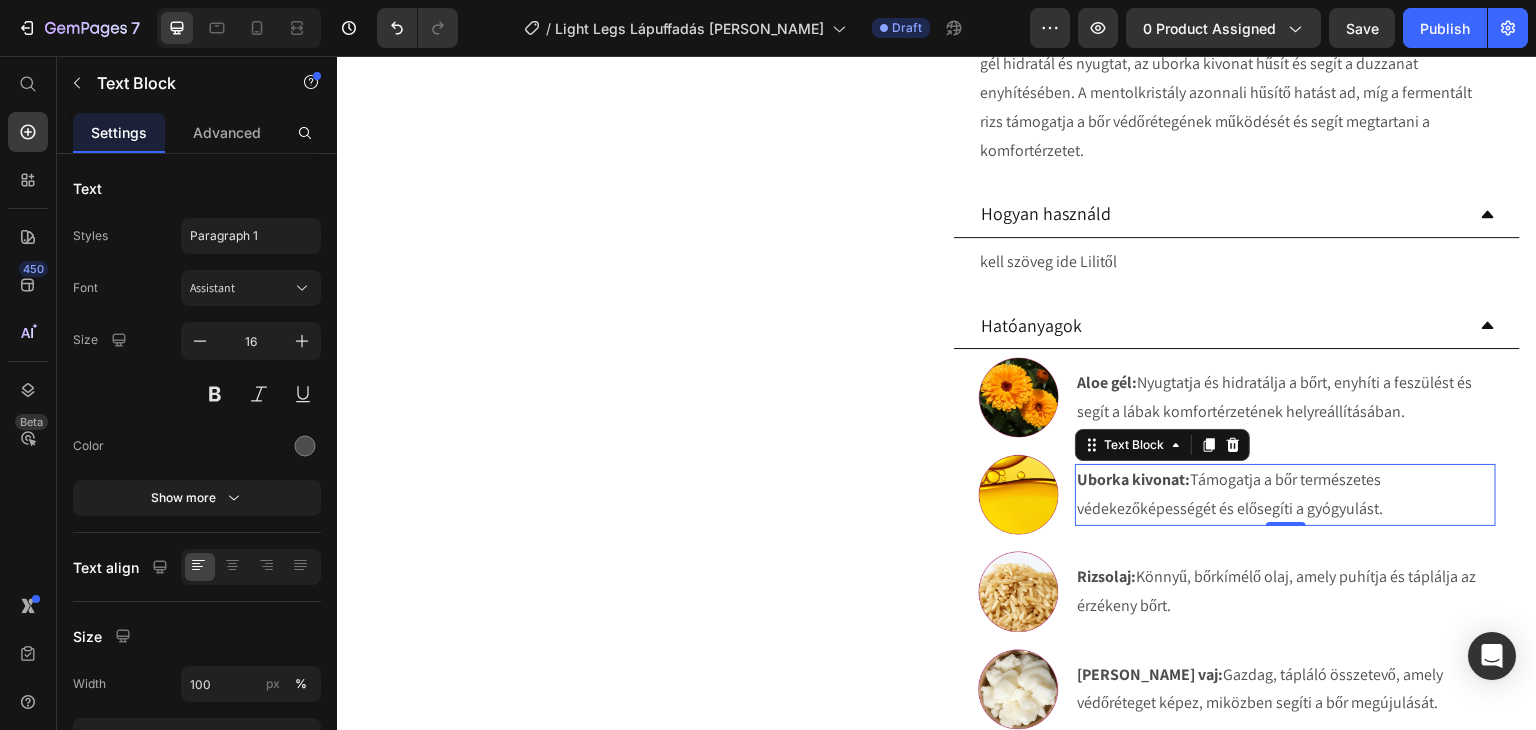 click on "Uborka kivonat:   Támogatja a bőr természetes védekezőképességét és elősegíti a gyógyulást." at bounding box center [1285, 495] 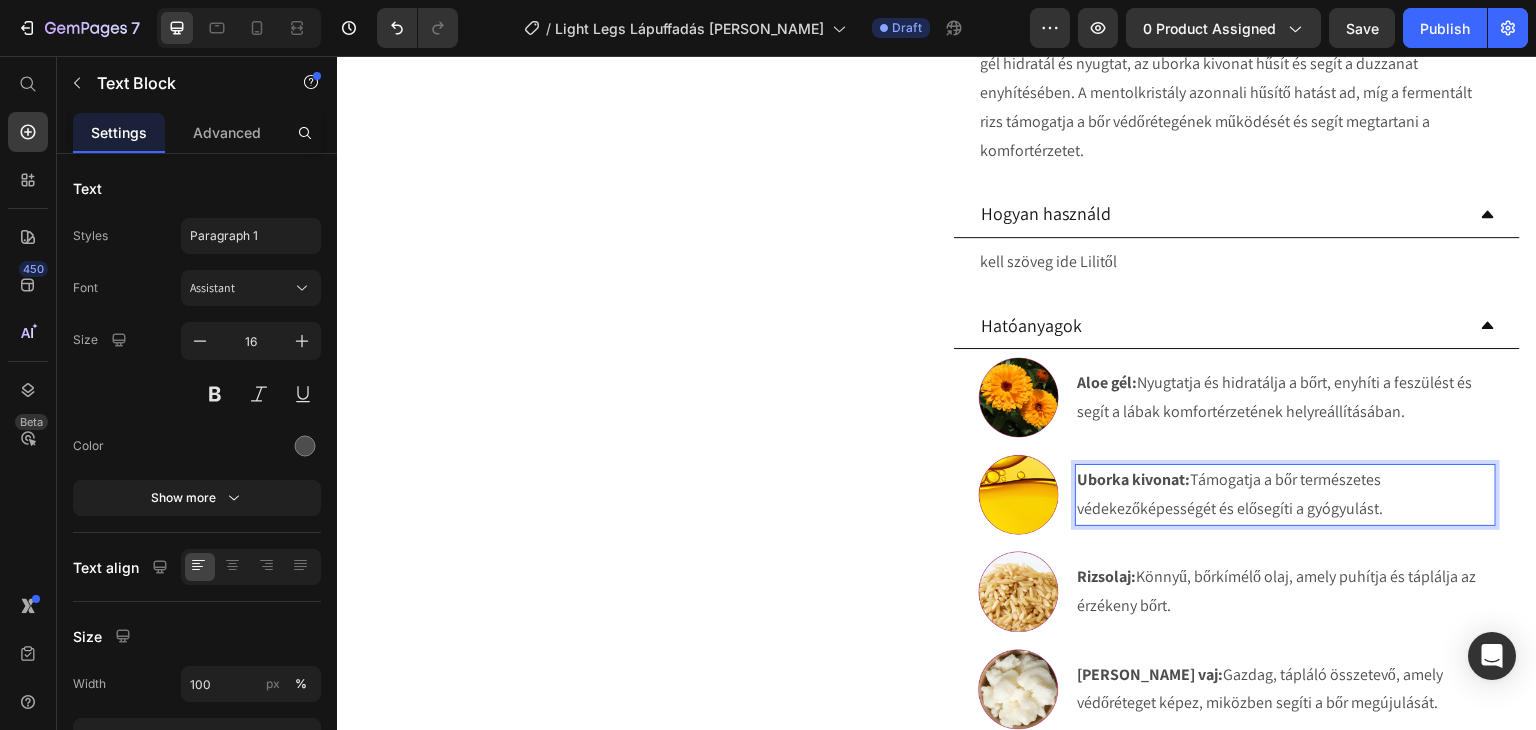 drag, startPoint x: 1372, startPoint y: 497, endPoint x: 1191, endPoint y: 485, distance: 181.39735 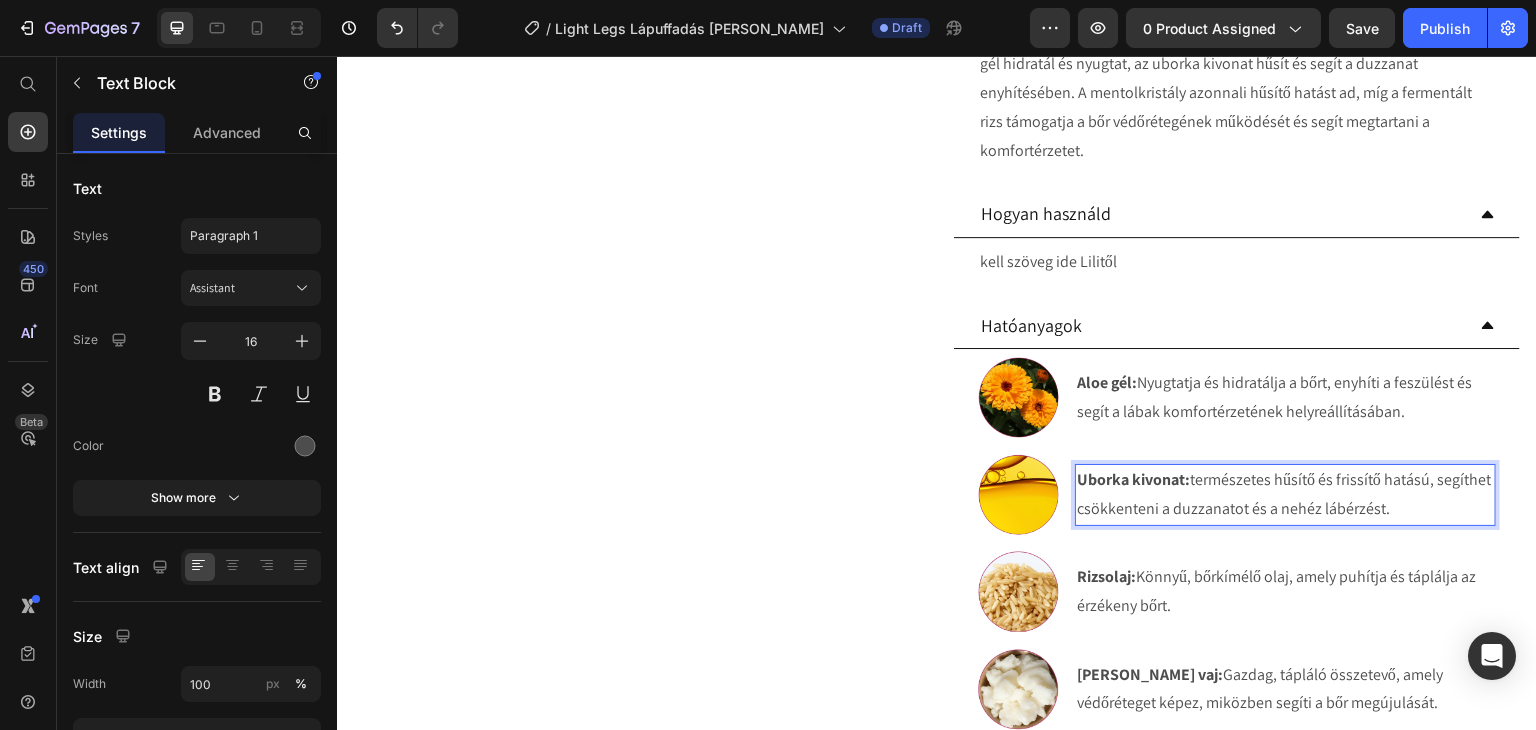 click on "Uborka kivonat:    természetes hűsítő és frissítő hatású, segíthet csökkenteni a duzzanatot és a nehéz lábérzést." at bounding box center (1285, 495) 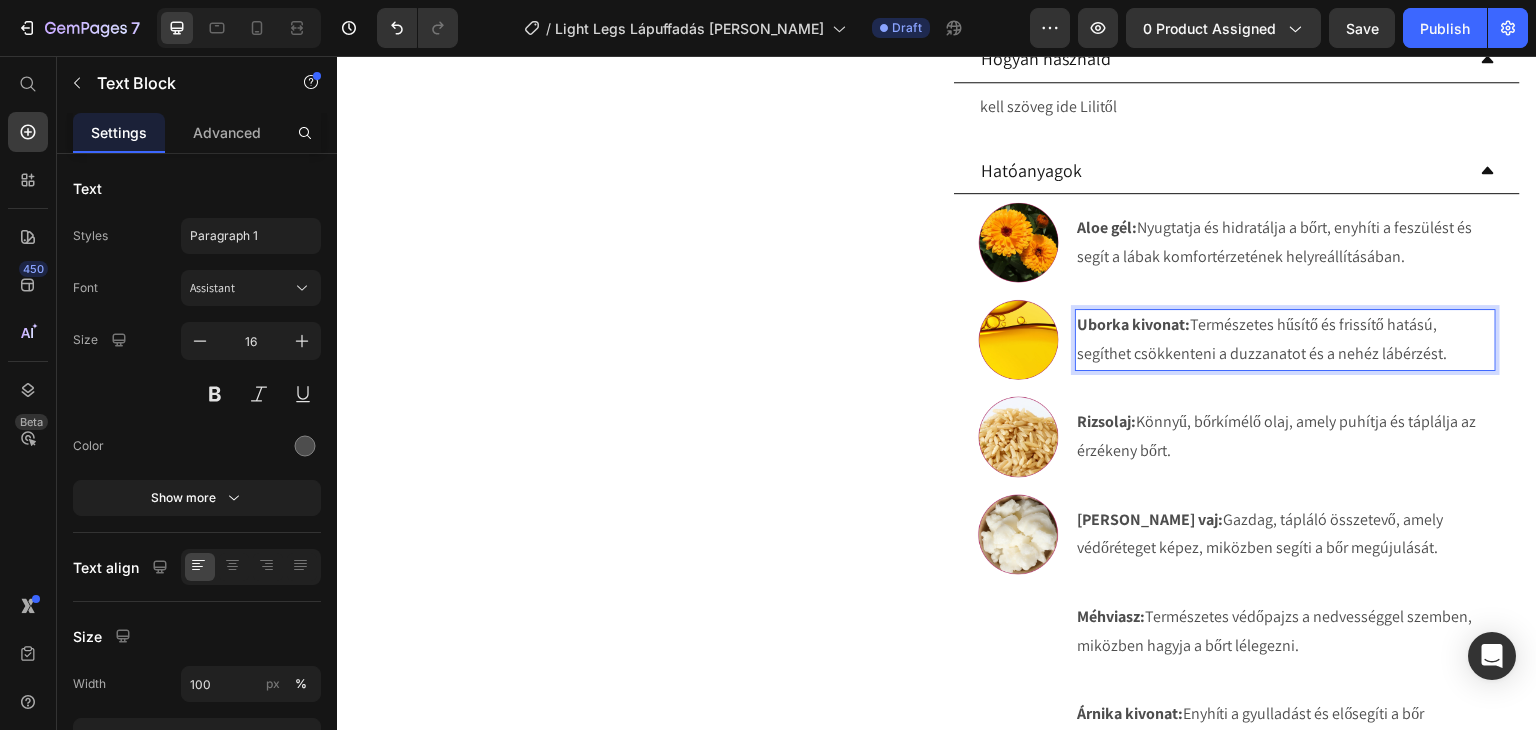 scroll, scrollTop: 1009, scrollLeft: 0, axis: vertical 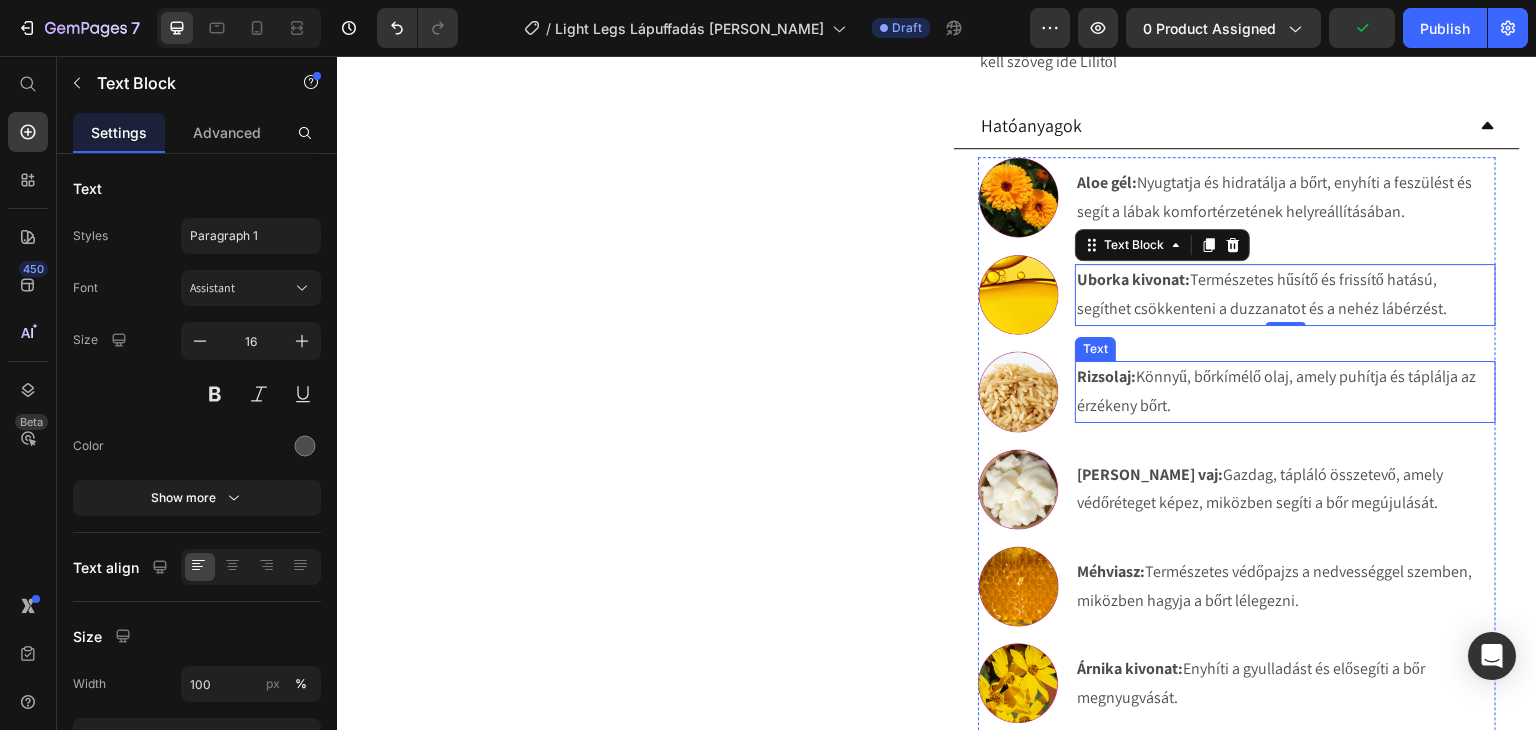 click on "Rizsolaj:" at bounding box center (1106, 376) 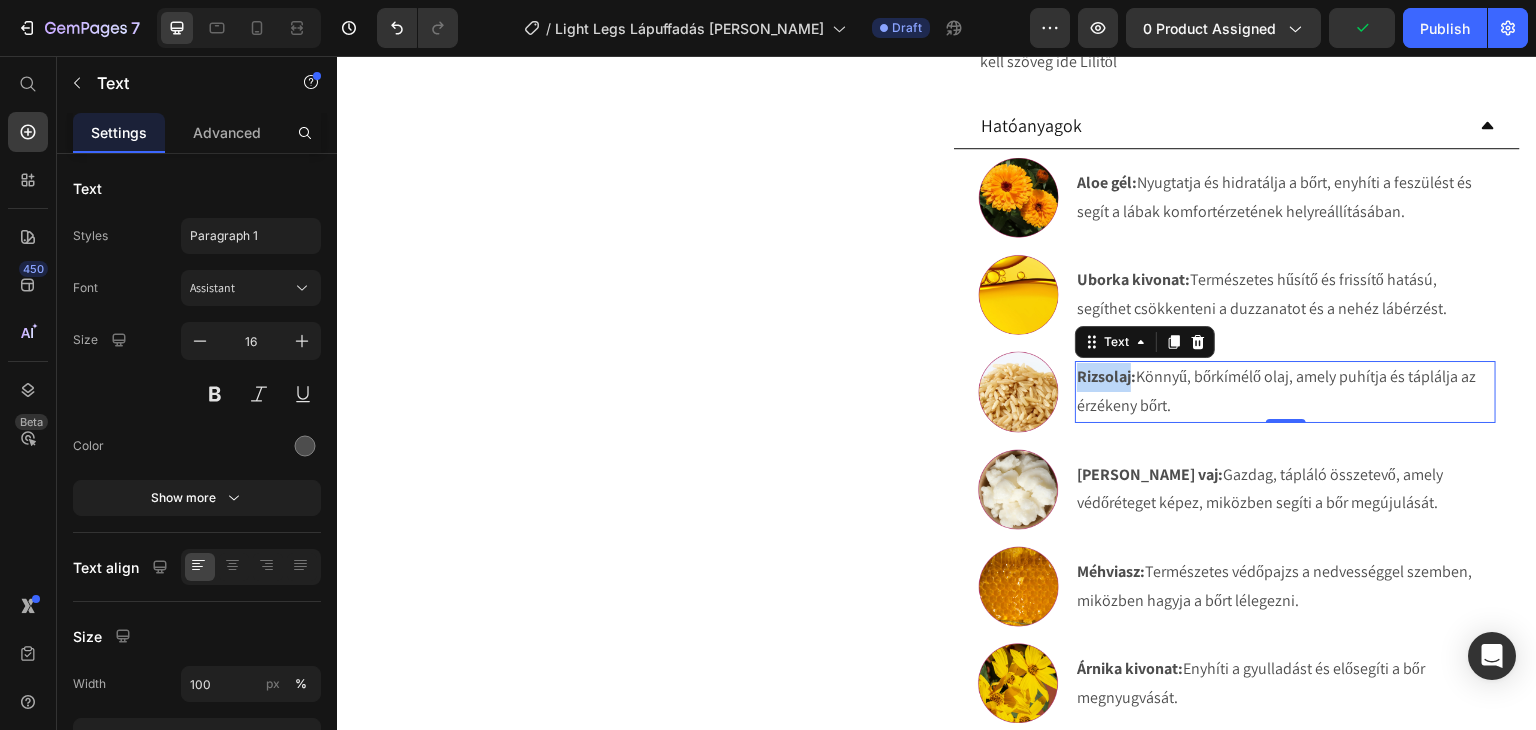 click on "Rizsolaj:" at bounding box center (1106, 376) 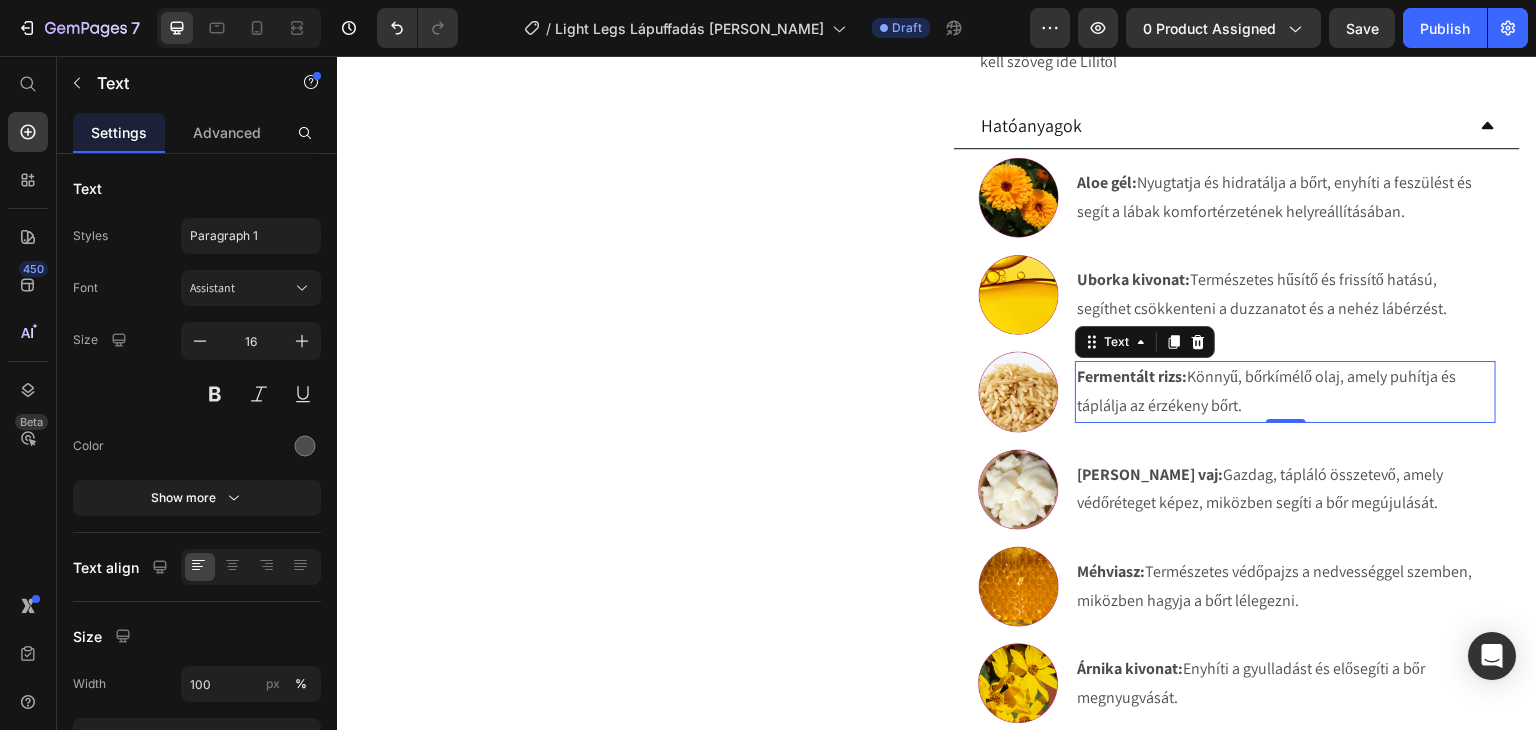 click on "Fermentált rizs:  Könnyű, bőrkímélő olaj, amely puhítja és táplálja az érzékeny bőrt." at bounding box center [1285, 392] 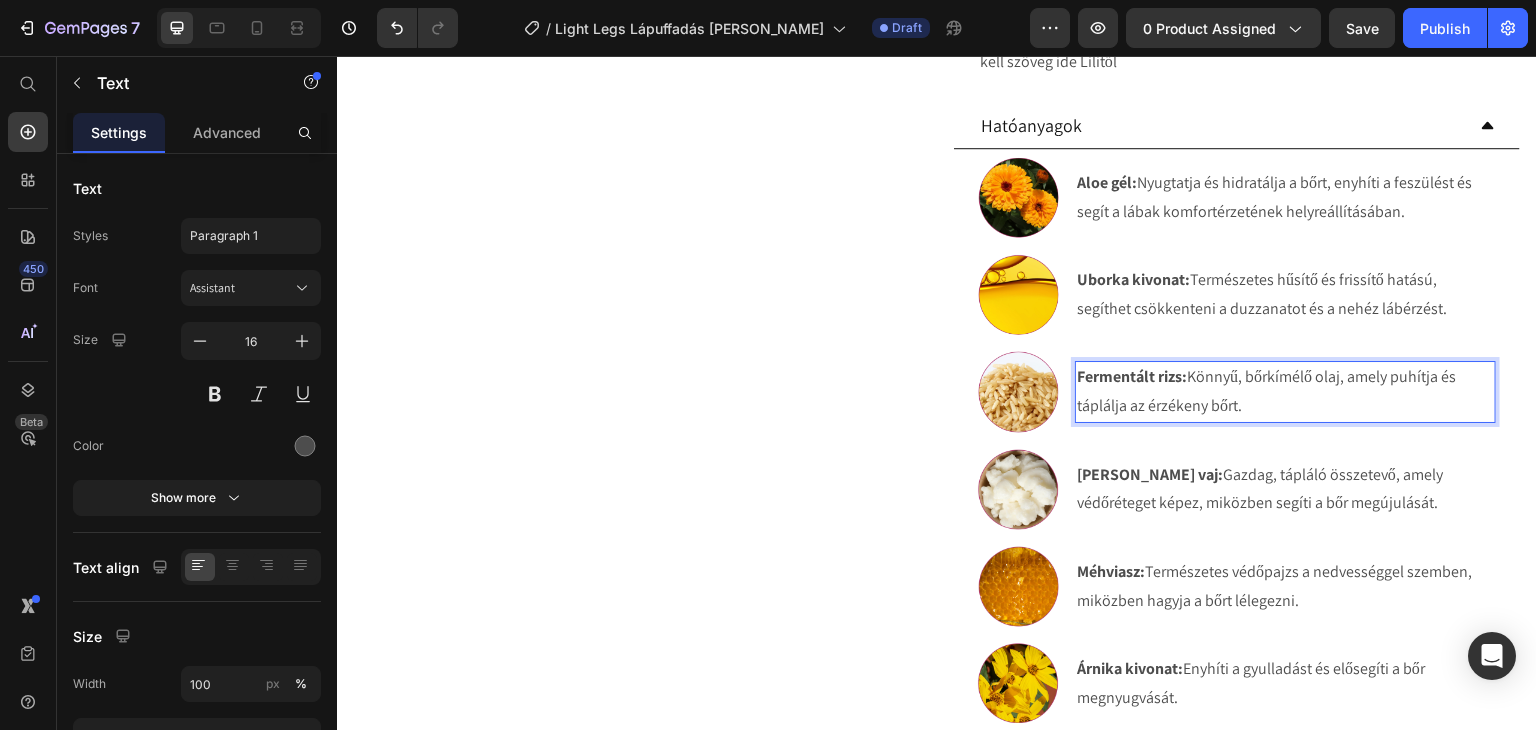 drag, startPoint x: 1247, startPoint y: 399, endPoint x: 1187, endPoint y: 379, distance: 63.245552 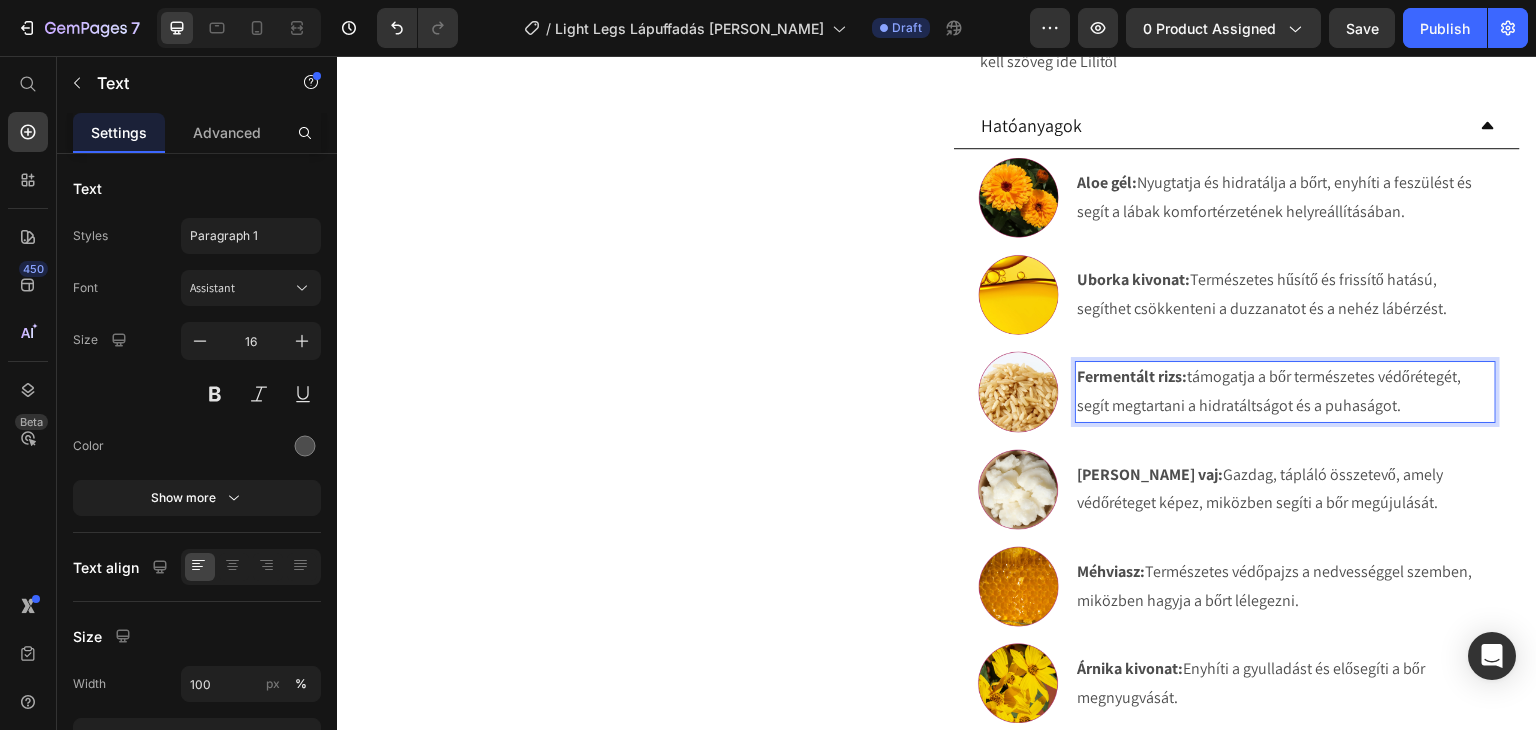 click on "Fermentált rizs:  támogatja a bőr természetes védőrétegét, segít megtartani a hidratáltságot és a puhaságot." at bounding box center [1285, 392] 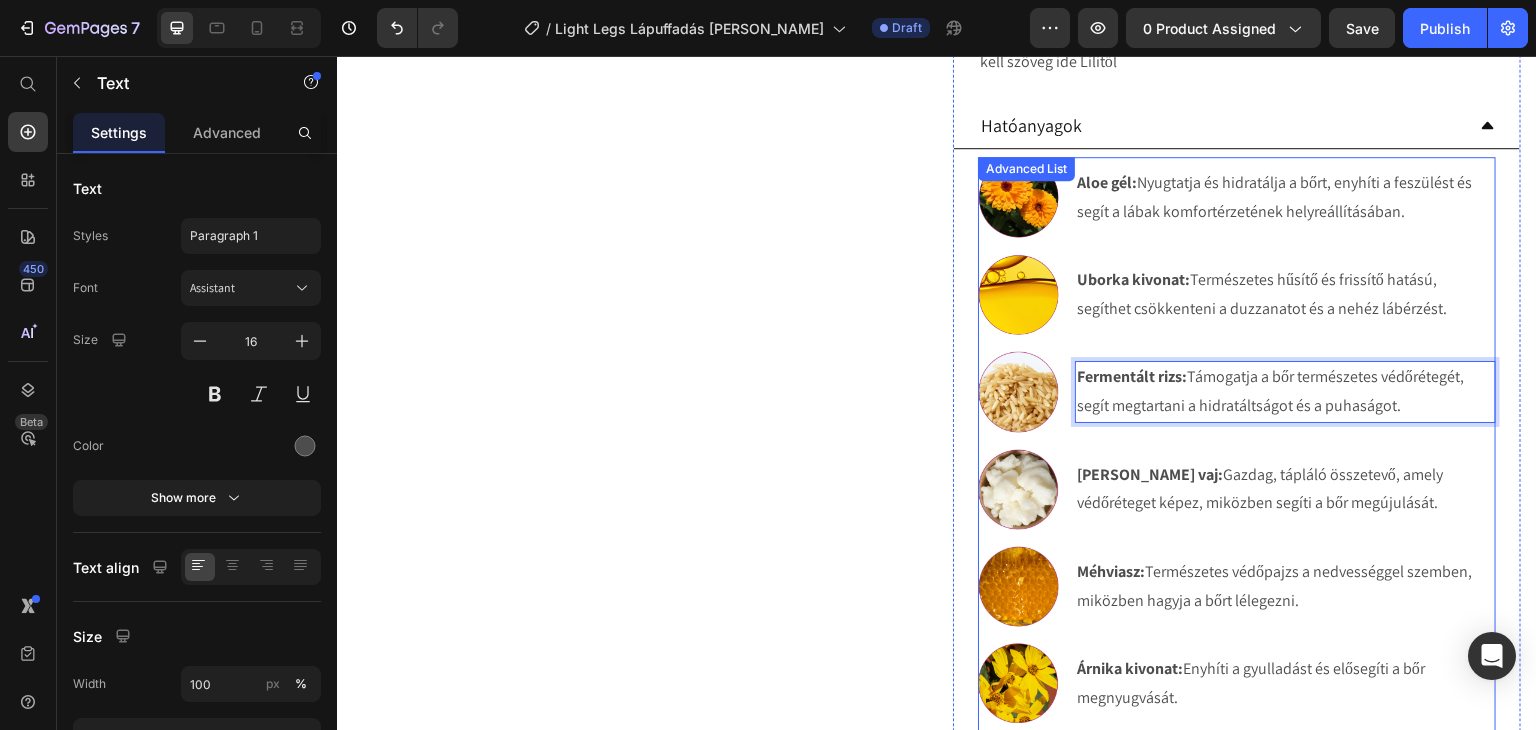scroll, scrollTop: 1109, scrollLeft: 0, axis: vertical 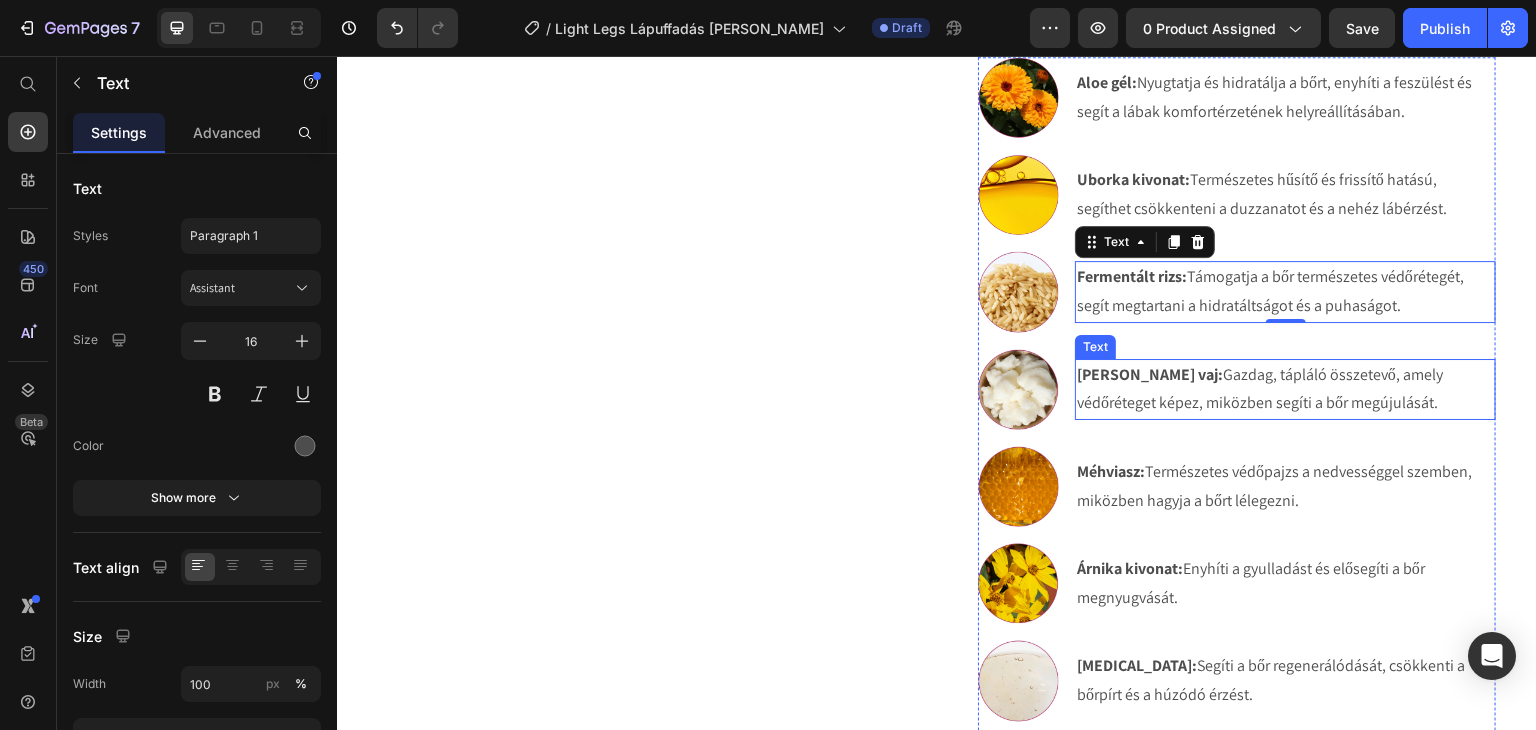 click on "[PERSON_NAME] vaj:  Gazdag, tápláló összetevő, amely védőréteget képez, miközben segíti a bőr megújulását." at bounding box center (1285, 390) 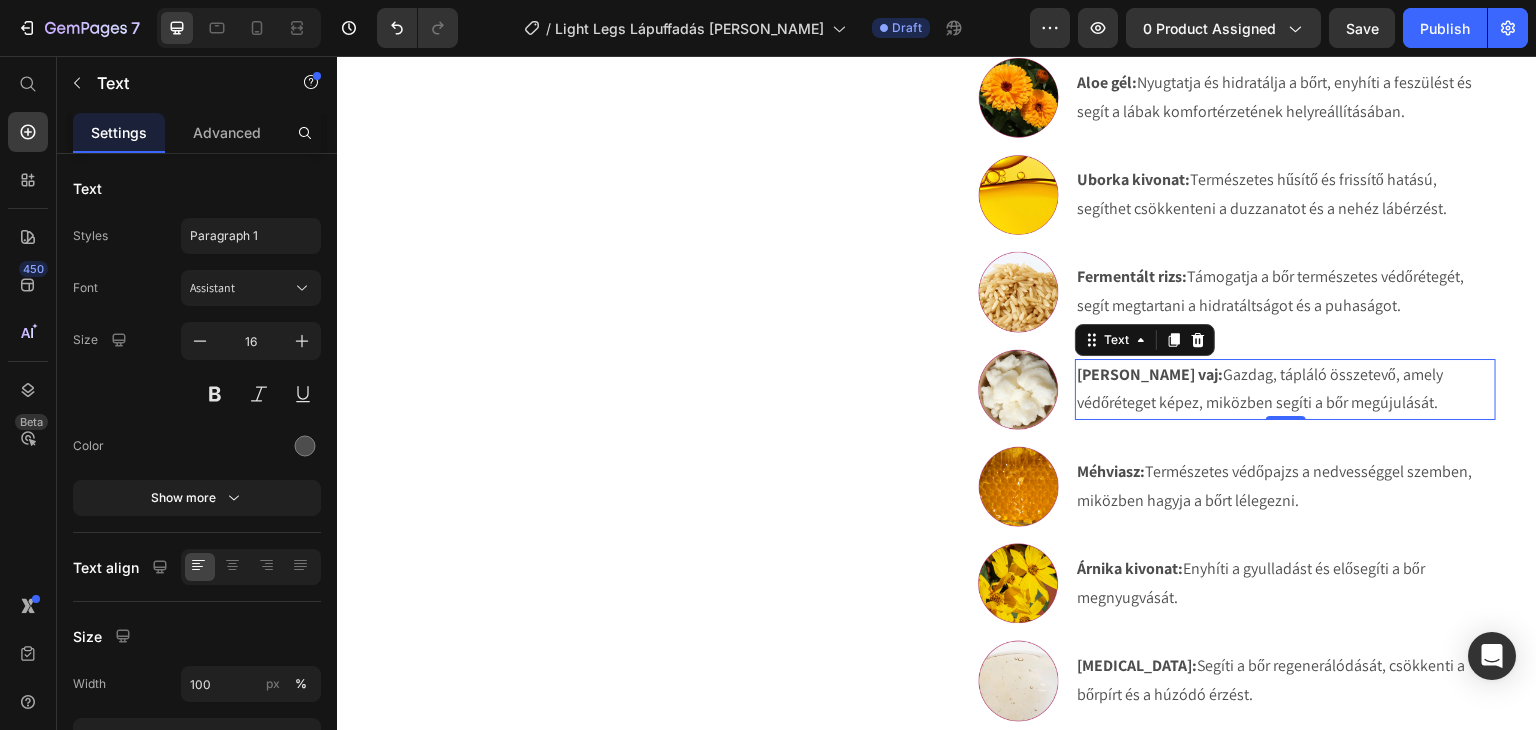 click on "[PERSON_NAME] vaj:  Gazdag, tápláló összetevő, amely védőréteget képez, miközben segíti a bőr megújulását." at bounding box center [1285, 390] 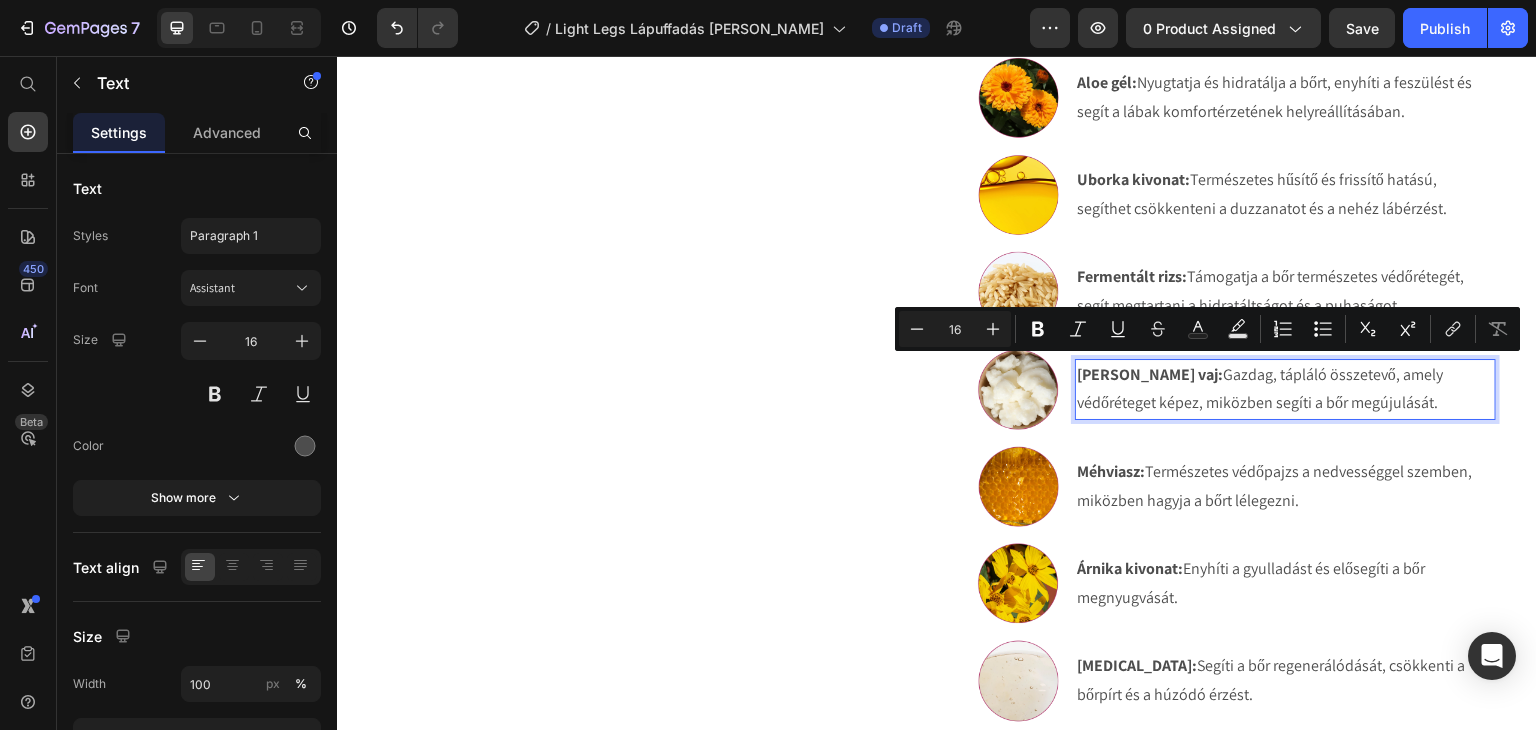 drag, startPoint x: 1360, startPoint y: 399, endPoint x: 1136, endPoint y: 373, distance: 225.50388 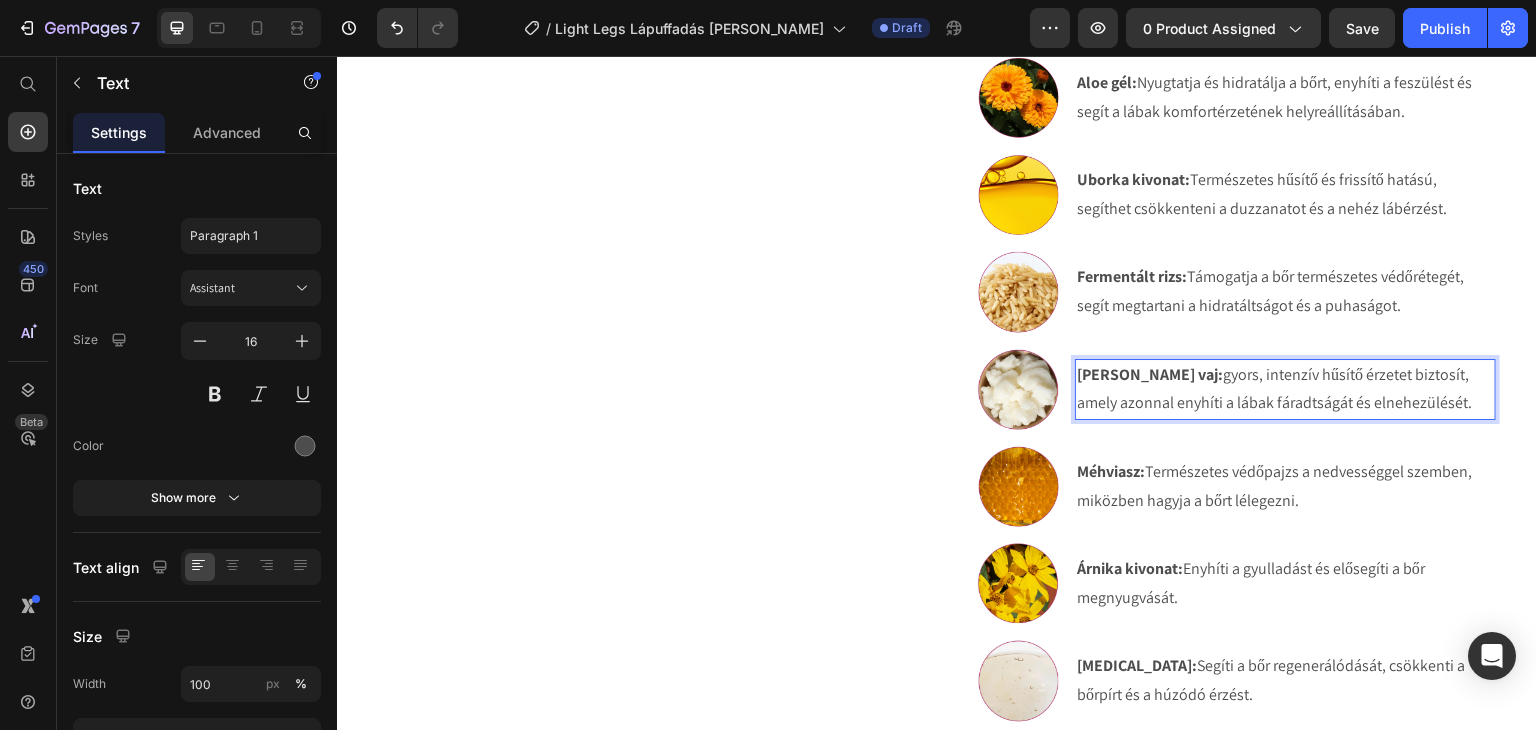 click on "Shea vaj:  gyors, intenzív hűsítő érzetet biztosít, amely azonnal enyhíti a lábak fáradtságát és elnehezülését." at bounding box center (1285, 390) 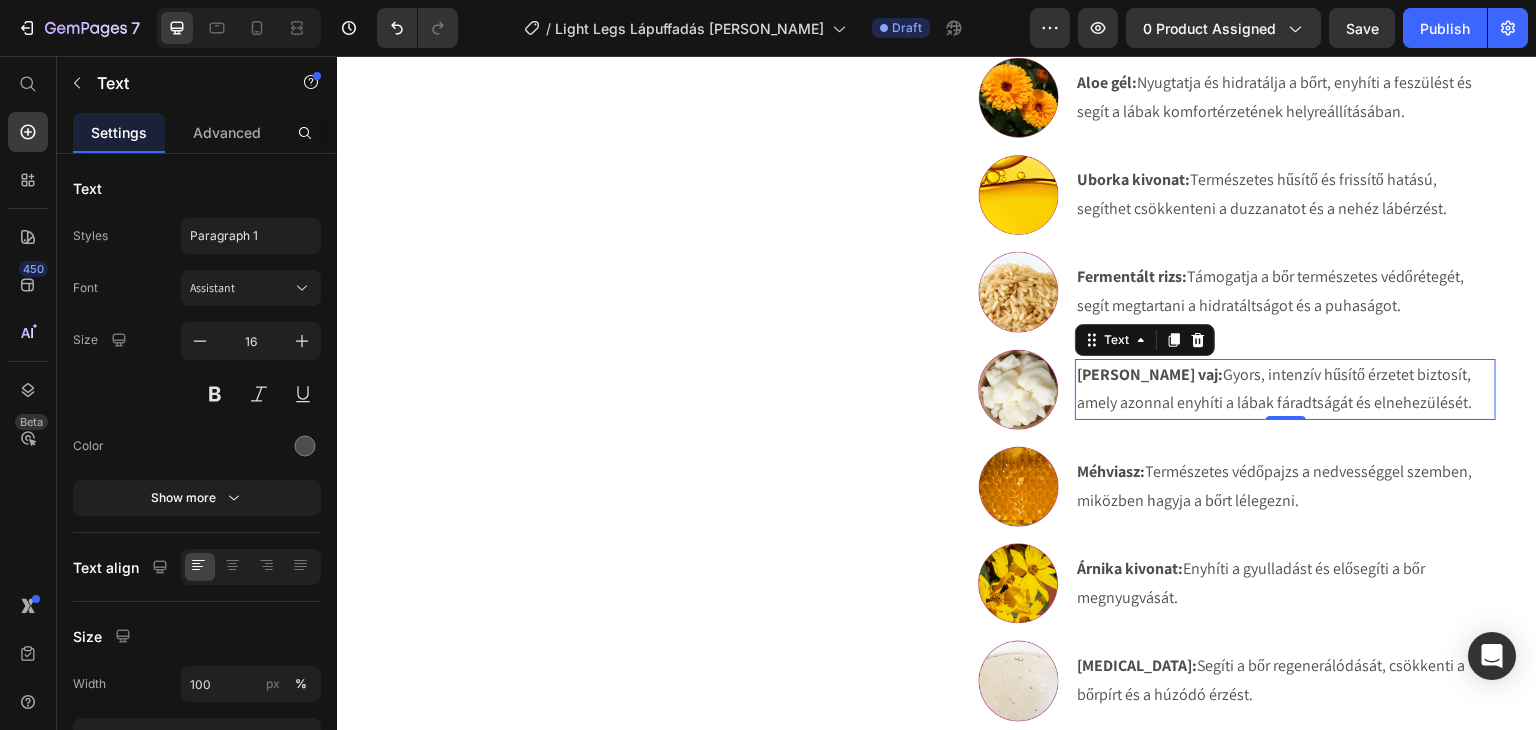 click on "[PERSON_NAME] vaj:" at bounding box center (1150, 374) 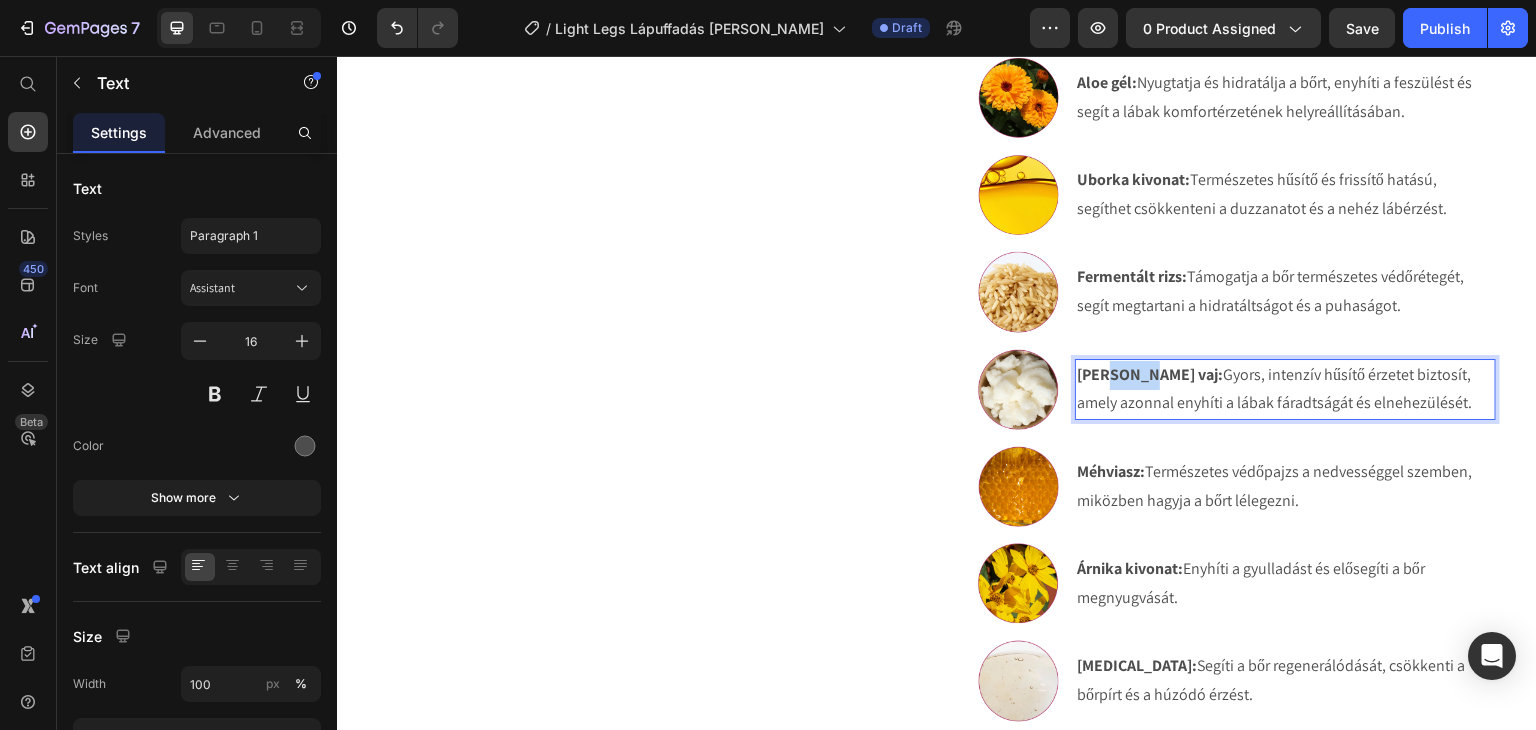 drag, startPoint x: 1130, startPoint y: 373, endPoint x: 1103, endPoint y: 372, distance: 27.018513 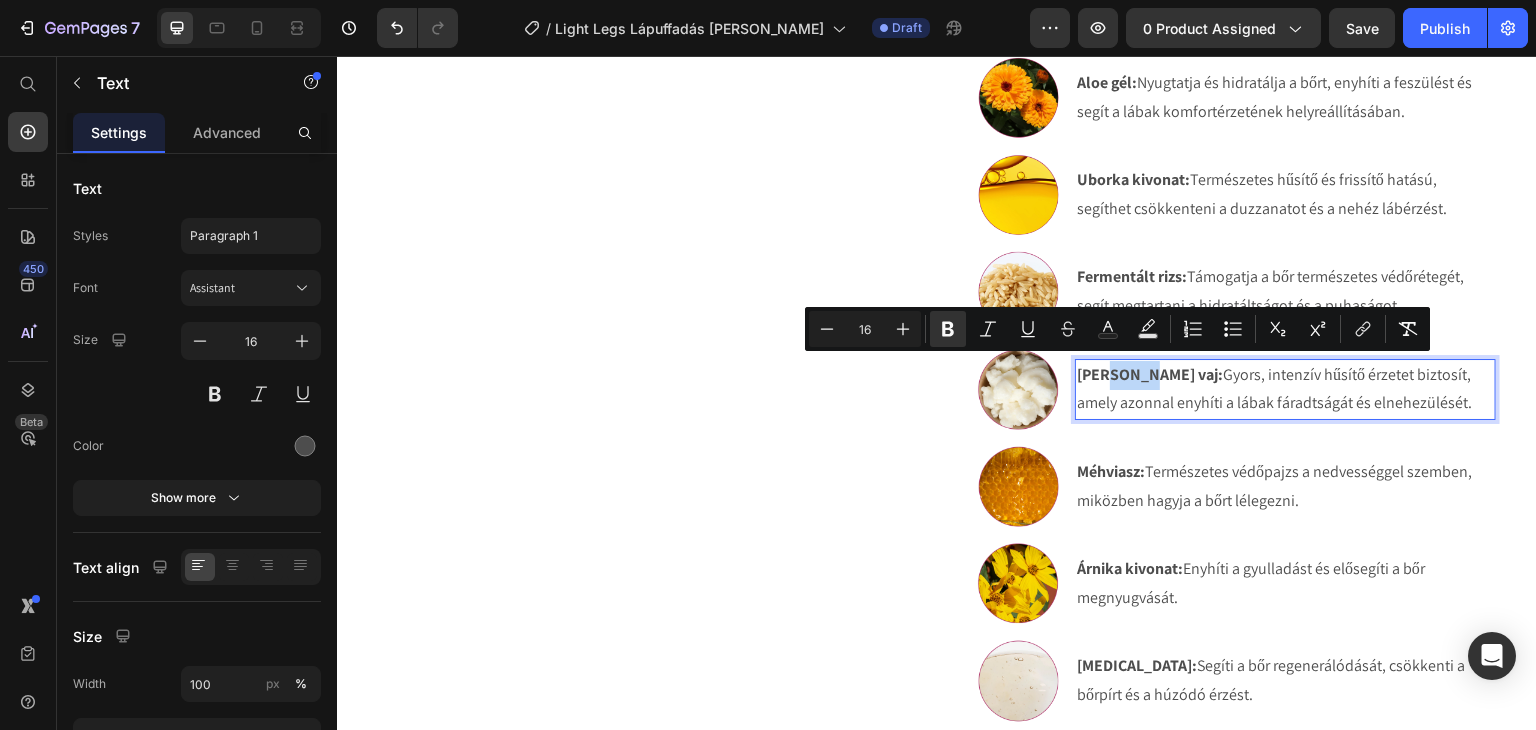 click on "[PERSON_NAME] vaj:" at bounding box center (1150, 374) 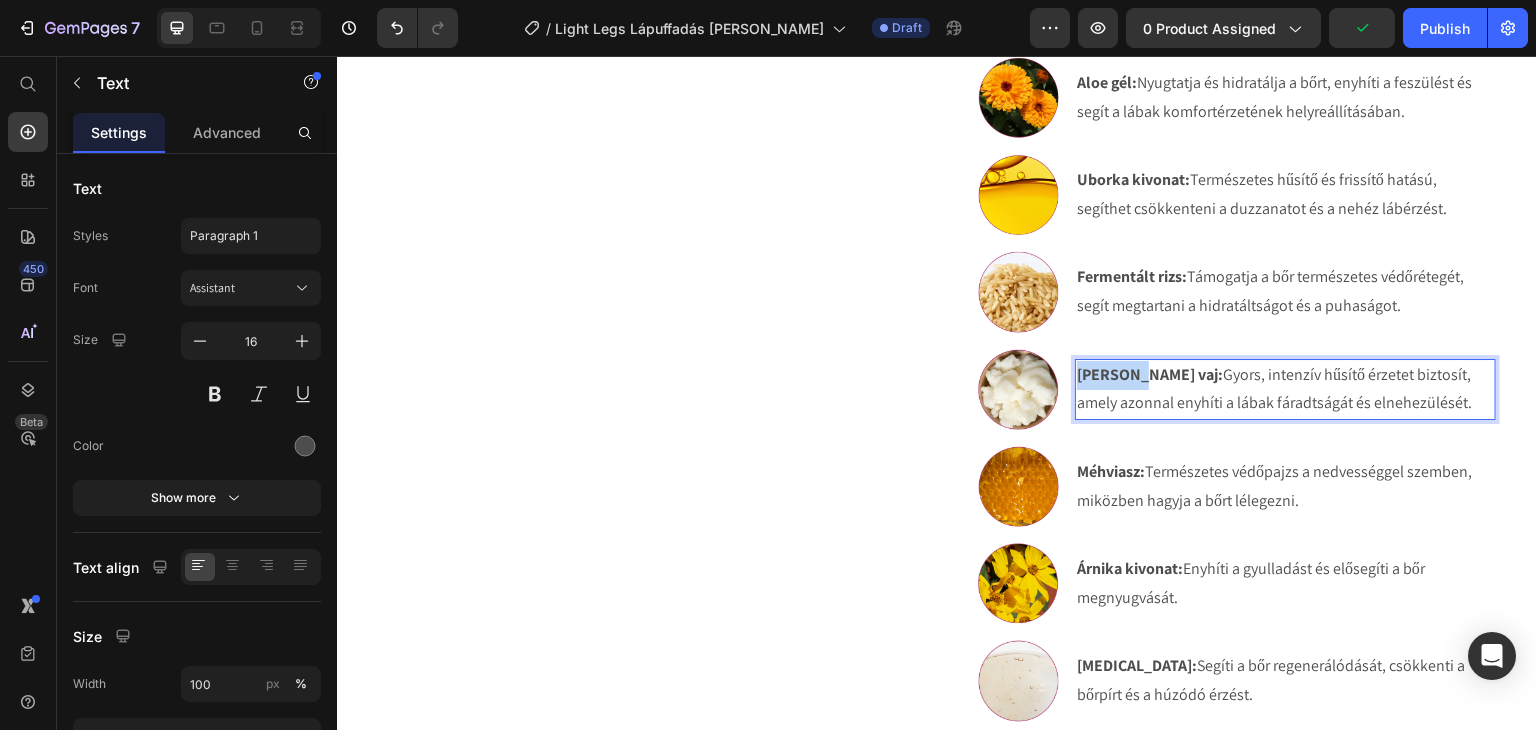 drag, startPoint x: 1127, startPoint y: 374, endPoint x: 1068, endPoint y: 374, distance: 59 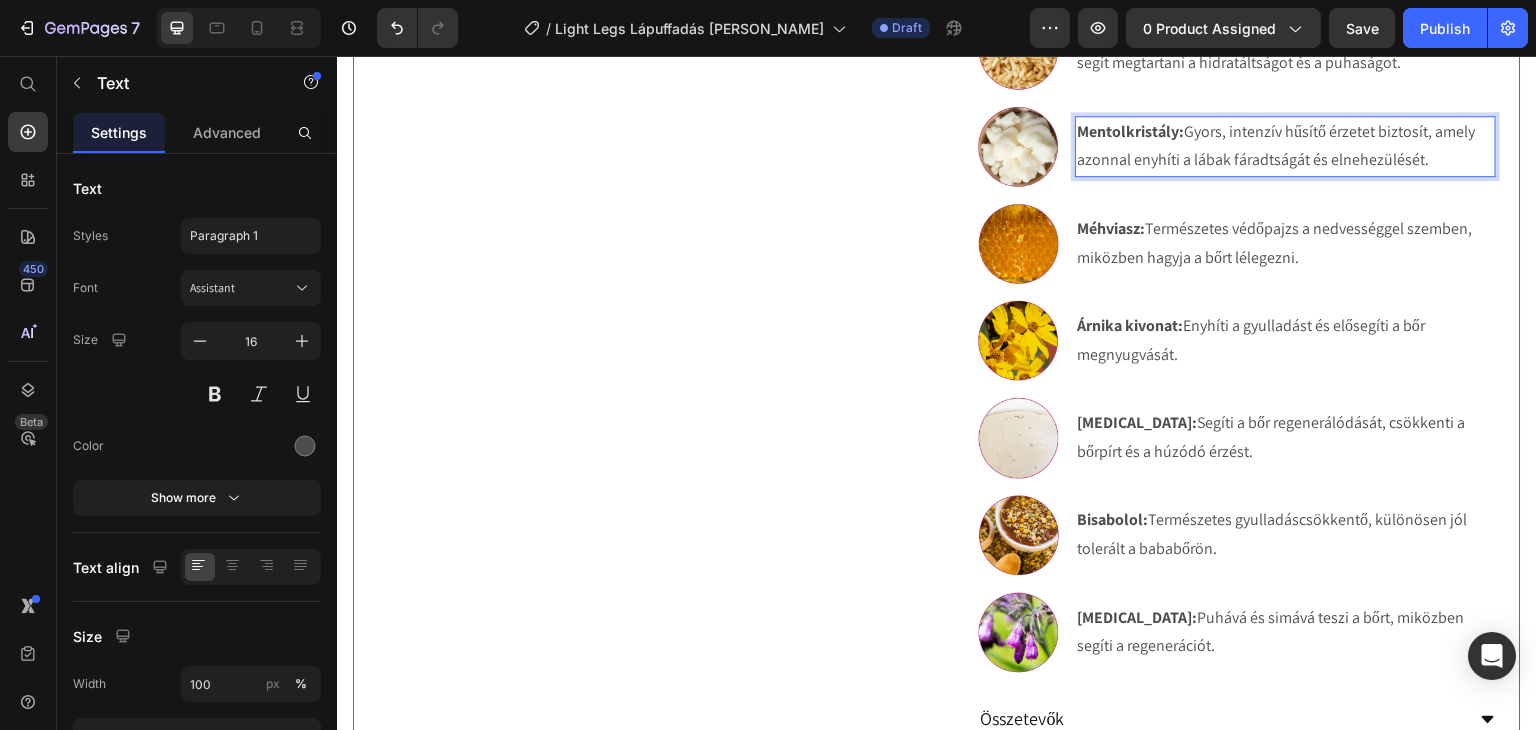 scroll, scrollTop: 1309, scrollLeft: 0, axis: vertical 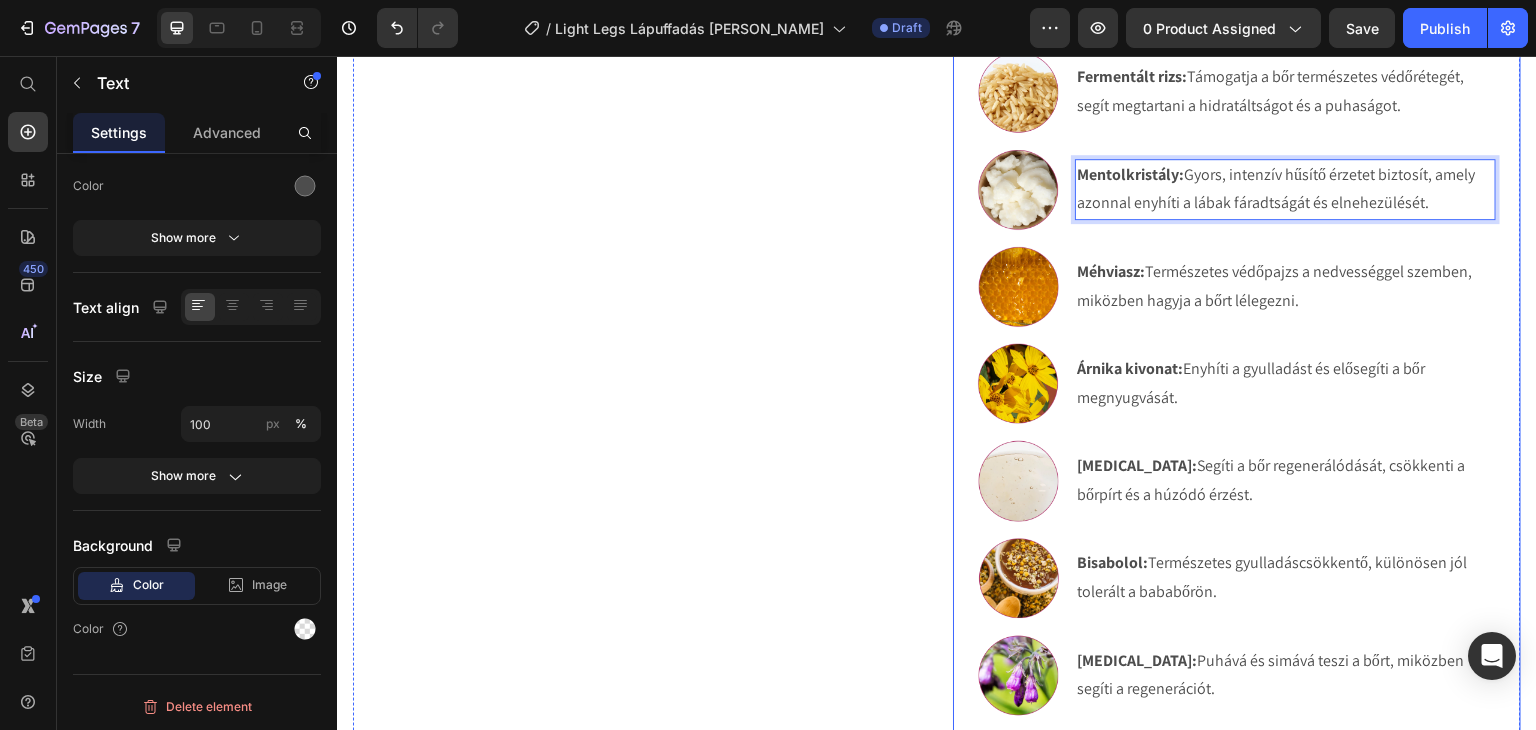 click on "Image Aloe gél:   Nyugtatja és hidratálja a bőrt, enyhíti a feszülést és segít a lábak komfortérzetének helyreállításában. Text Block Image Uborka kivonat:   Természetes hűsítő és frissítő hatású, segíthet csökkenteni a duzzanatot és a nehéz lábérzést. Text Block Image Fermentált rizs:  Támogatja a bőr természetes védőrétegét, segít megtartani a hidratáltságot és a puhaságot. Text Image Mentolkristály:  Gyors, intenzív hűsítő érzetet biztosít, amely azonnal enyhíti a lábak fáradtságát és elnehezülését. Text   0 Image Méhviasz:  Természetes védőpajzs a nedvességgel szemben, miközben hagyja a bőrt lélegezni. Text Image Árnika kivonat:  Enyhíti a gyulladást és elősegíti a bőr megnyugvását. Text Image [MEDICAL_DATA]:   Segíti a bőr regenerálódását, csökkenti a bőrpírt és a húzódó érzést. Text Image Bisabolol:   Természetes gyulladáscsökkentő, különösen jól tolerált a bababőrön. Text Image [MEDICAL_DATA]: Text" at bounding box center (1237, 286) 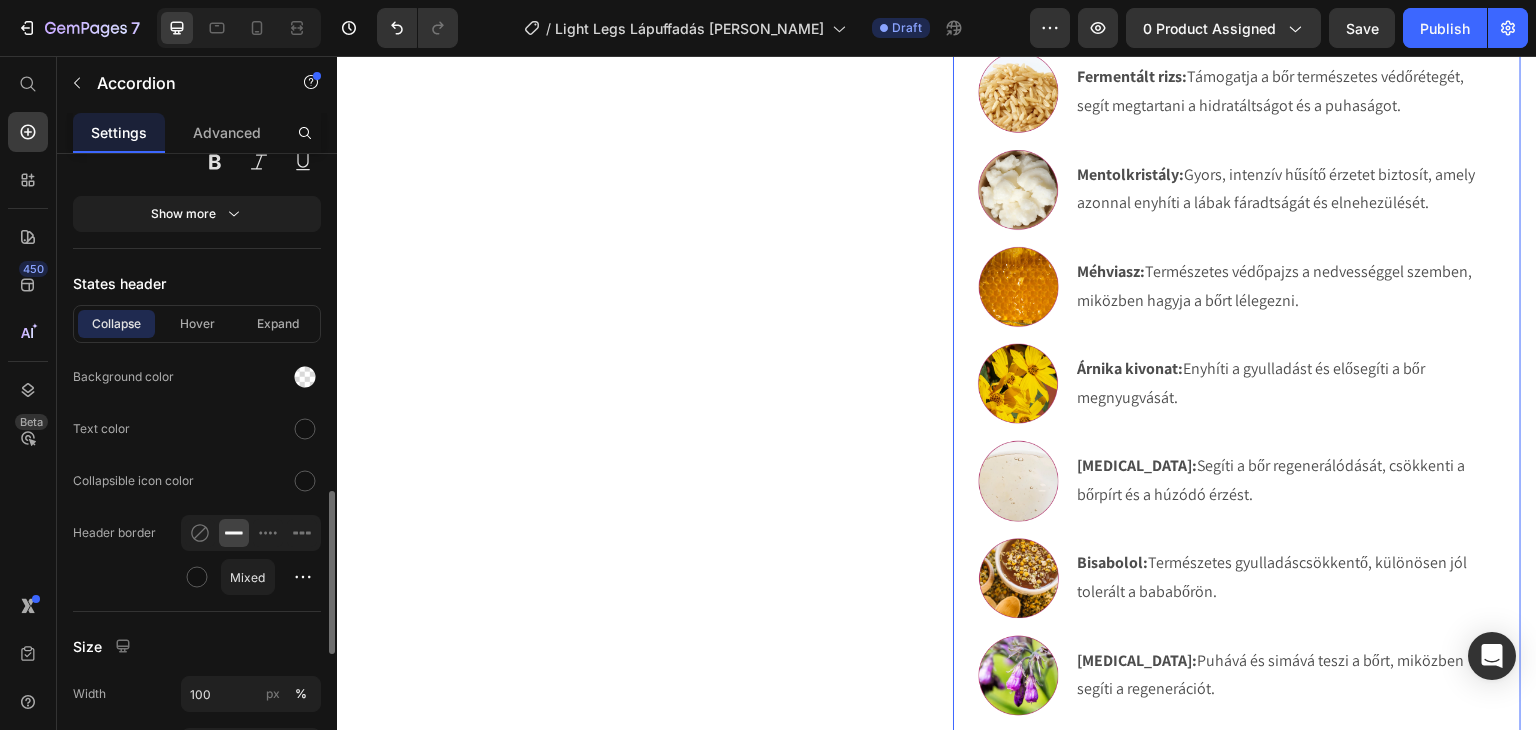 scroll, scrollTop: 1700, scrollLeft: 0, axis: vertical 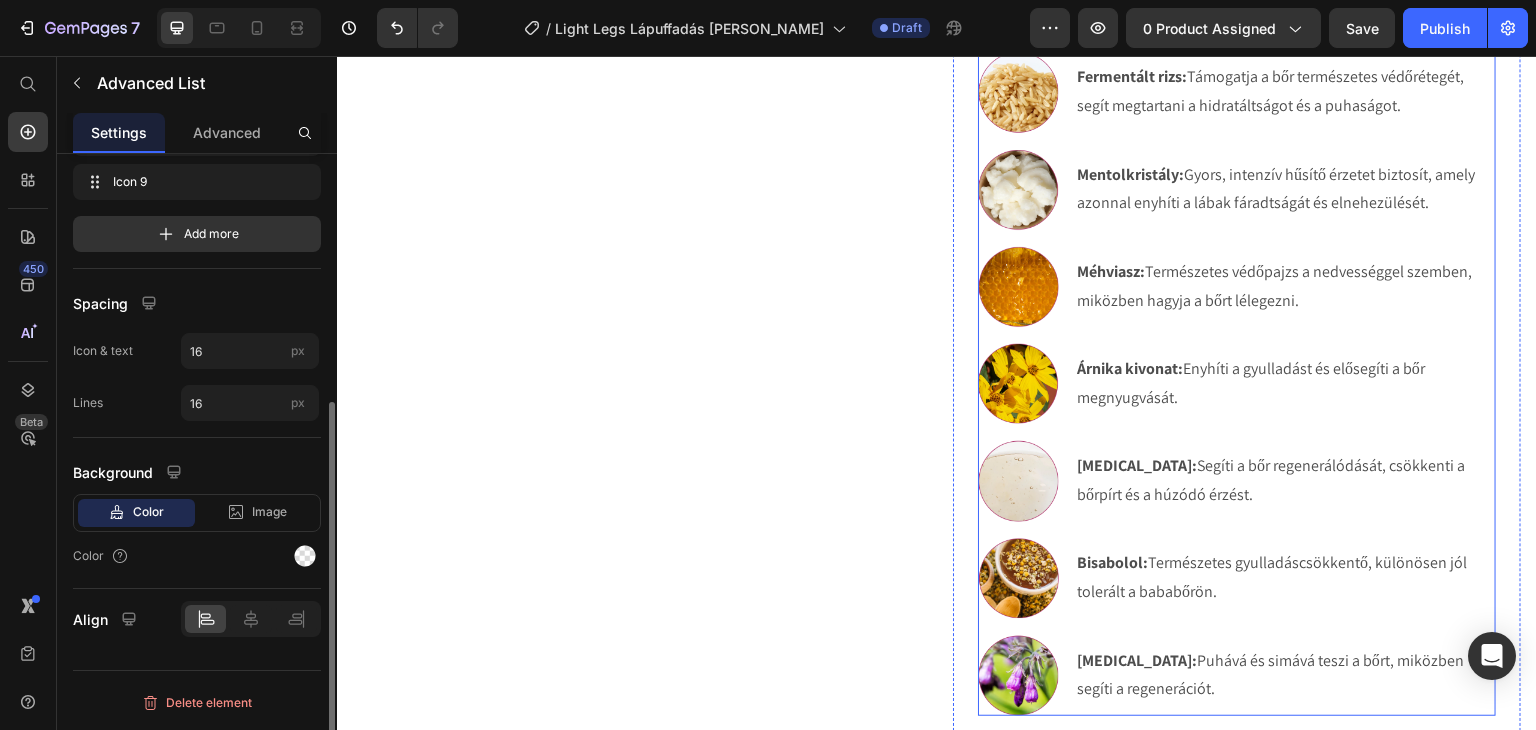 click on "Image Aloe gél:   Nyugtatja és hidratálja a bőrt, enyhíti a feszülést és segít a lábak komfortérzetének helyreállításában. Text Block Image Uborka kivonat:   Természetes hűsítő és frissítő hatású, segíthet csökkenteni a duzzanatot és a nehéz lábérzést. Text Block Image Fermentált rizs:  Támogatja a bőr természetes védőrétegét, segít megtartani a hidratáltságot és a puhaságot. Text Image Mentolkristály:  Gyors, intenzív hűsítő érzetet biztosít, amely azonnal enyhíti a lábak fáradtságát és elnehezülését. Text Image Méhviasz:  Természetes védőpajzs a nedvességgel szemben, miközben hagyja a bőrt lélegezni. Text Image Árnika kivonat:  Enyhíti a gyulladást és elősegíti a bőr megnyugvását. Text Image [MEDICAL_DATA]:   Segíti a bőr regenerálódását, csökkenti a bőrpírt és a húzódó érzést. Text Image Bisabolol:   Természetes gyulladáscsökkentő, különösen jól tolerált a bababőrön. Text Image [MEDICAL_DATA]: Text" at bounding box center (1237, 286) 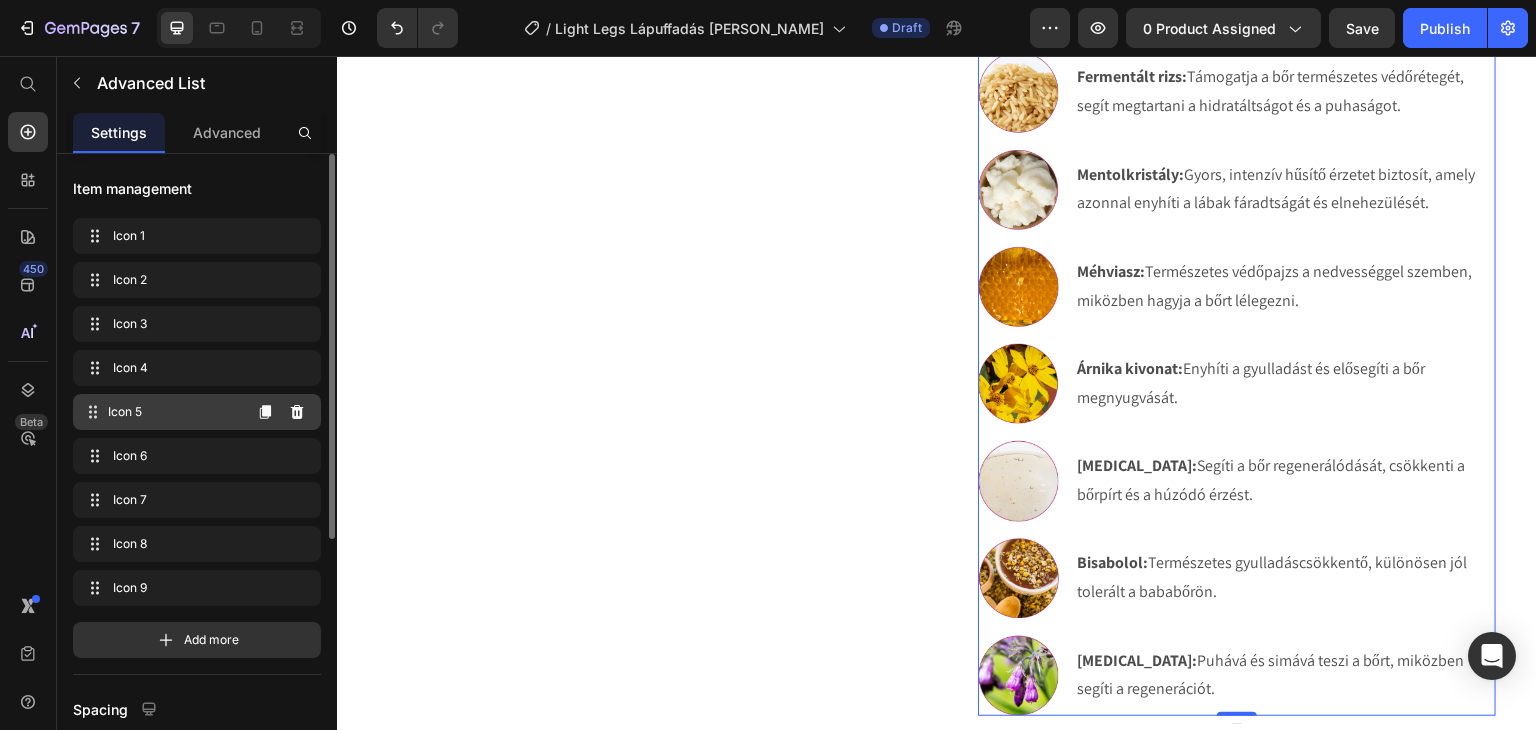 scroll, scrollTop: 200, scrollLeft: 0, axis: vertical 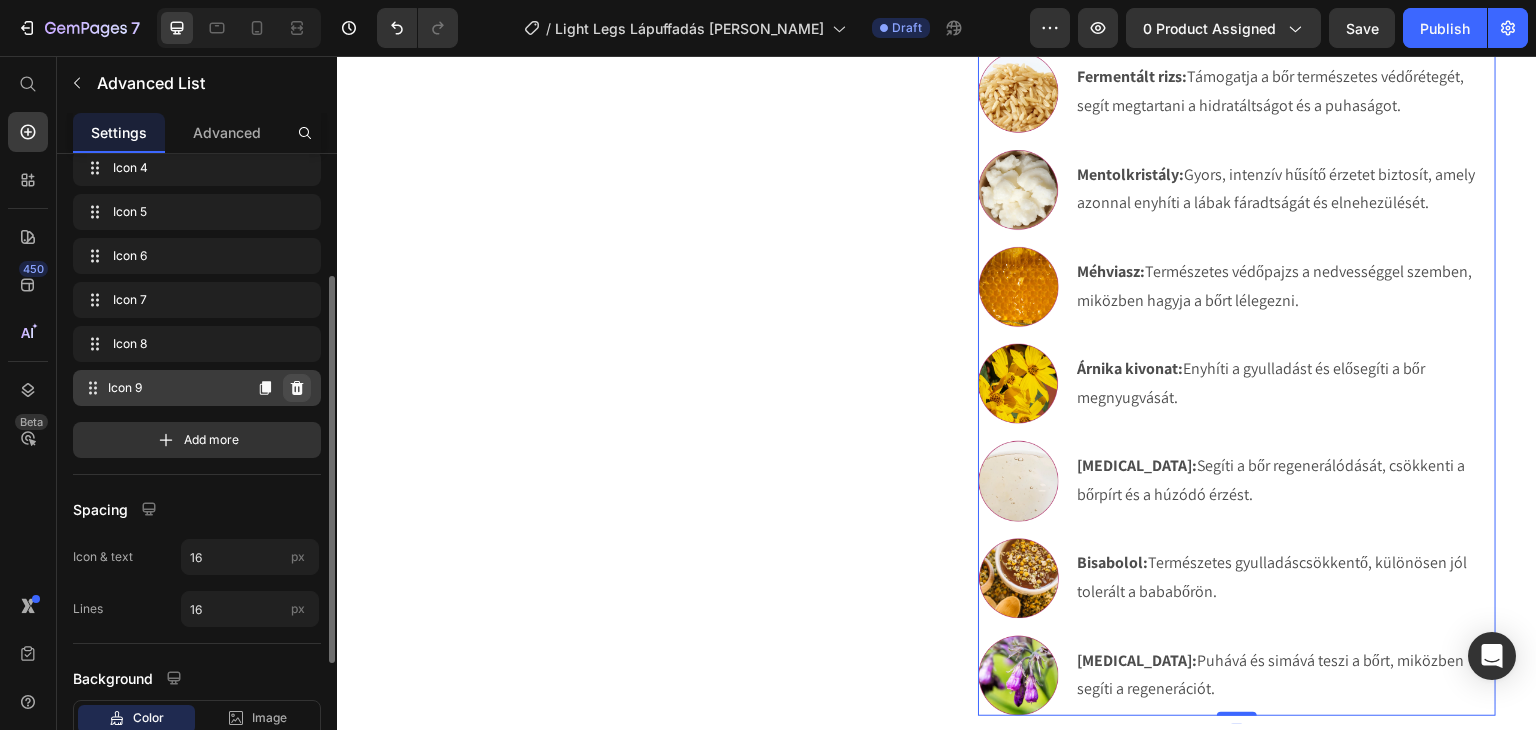 click 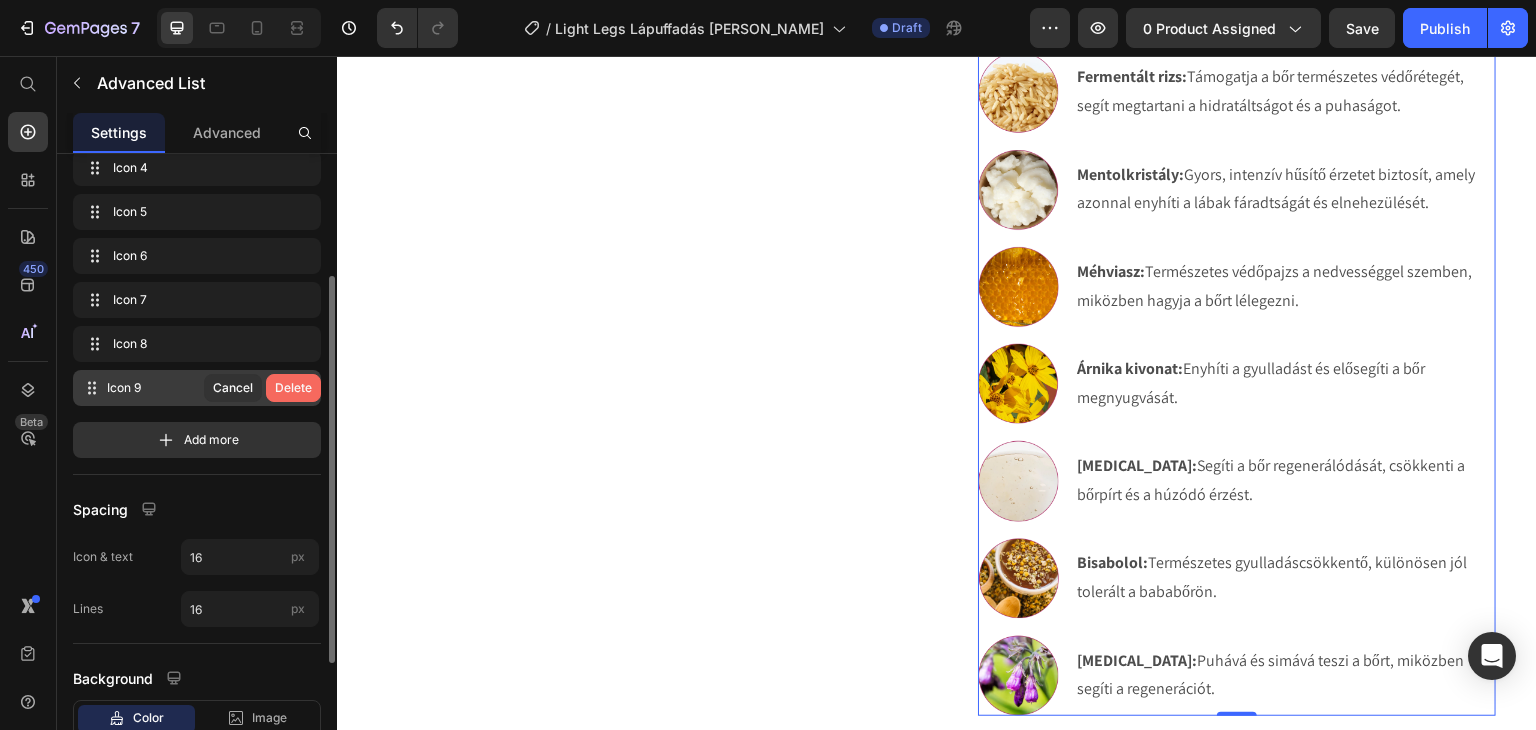 click on "Delete" at bounding box center (293, 388) 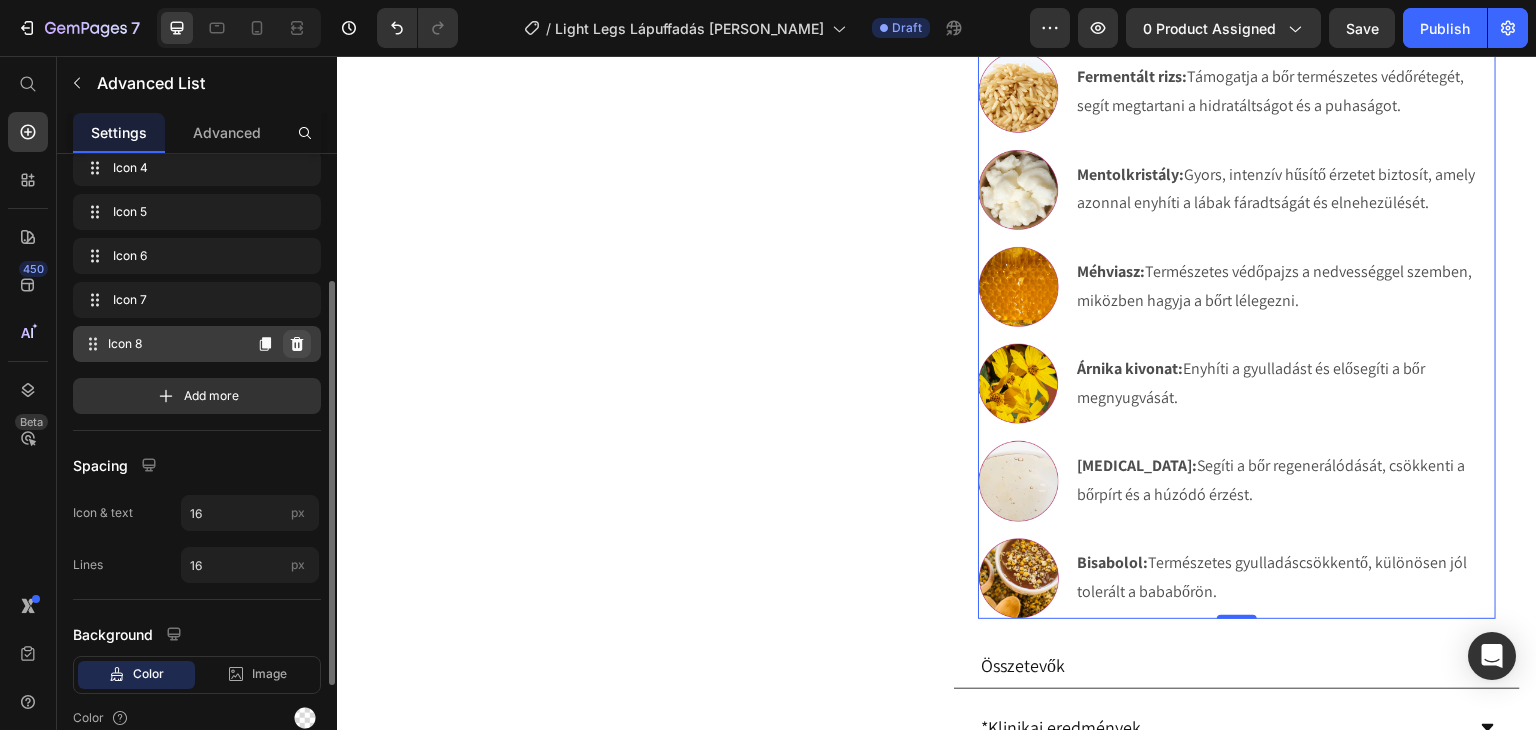click 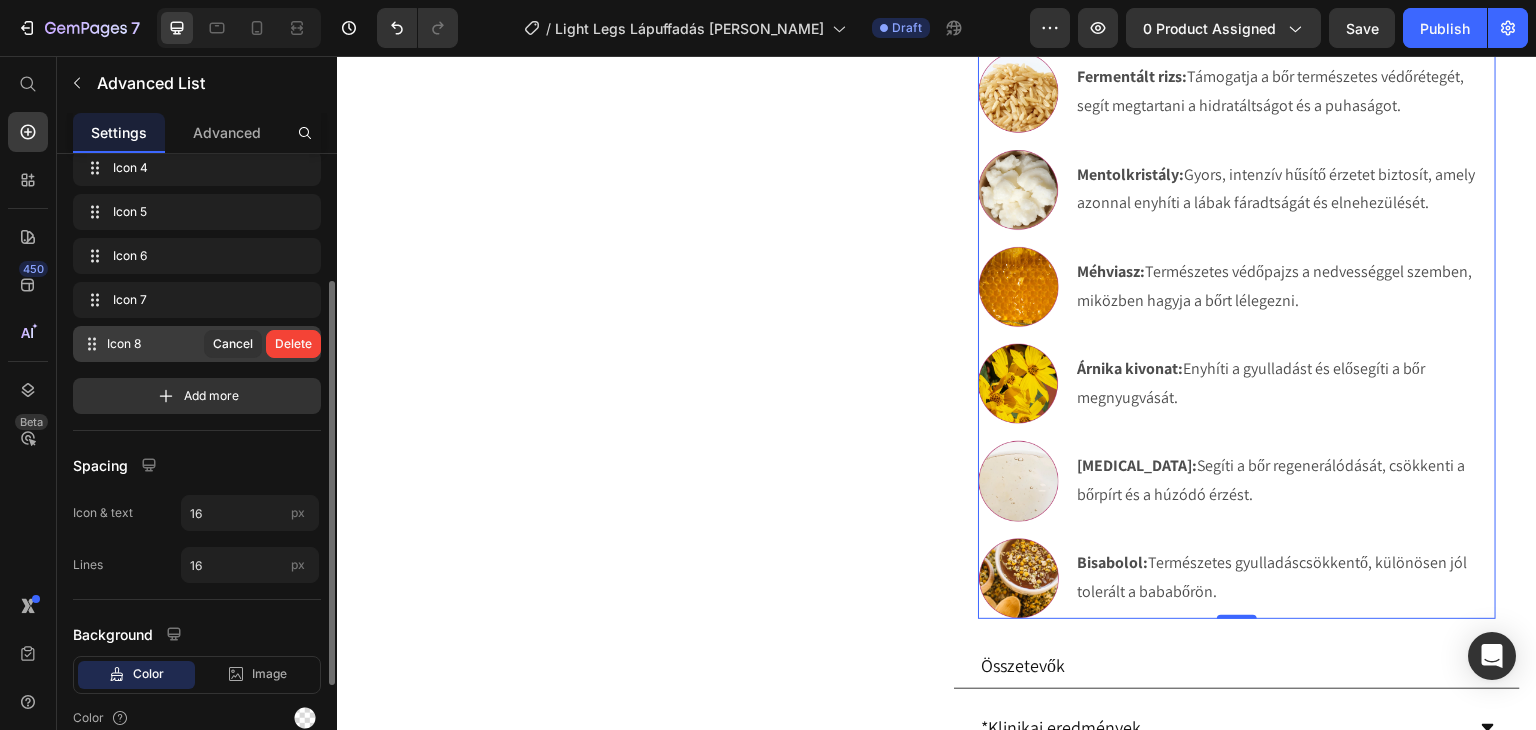 click on "Delete" at bounding box center [293, 344] 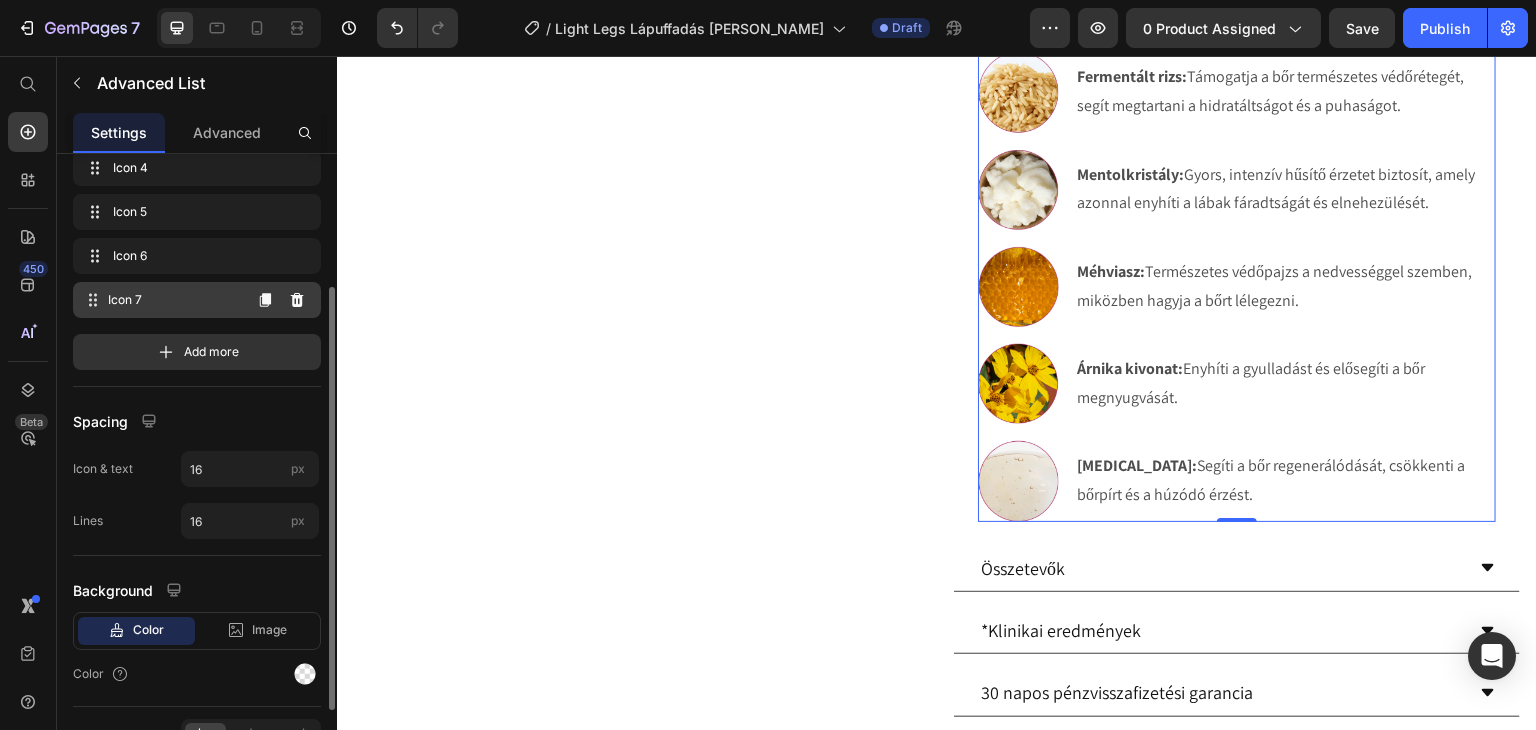 click 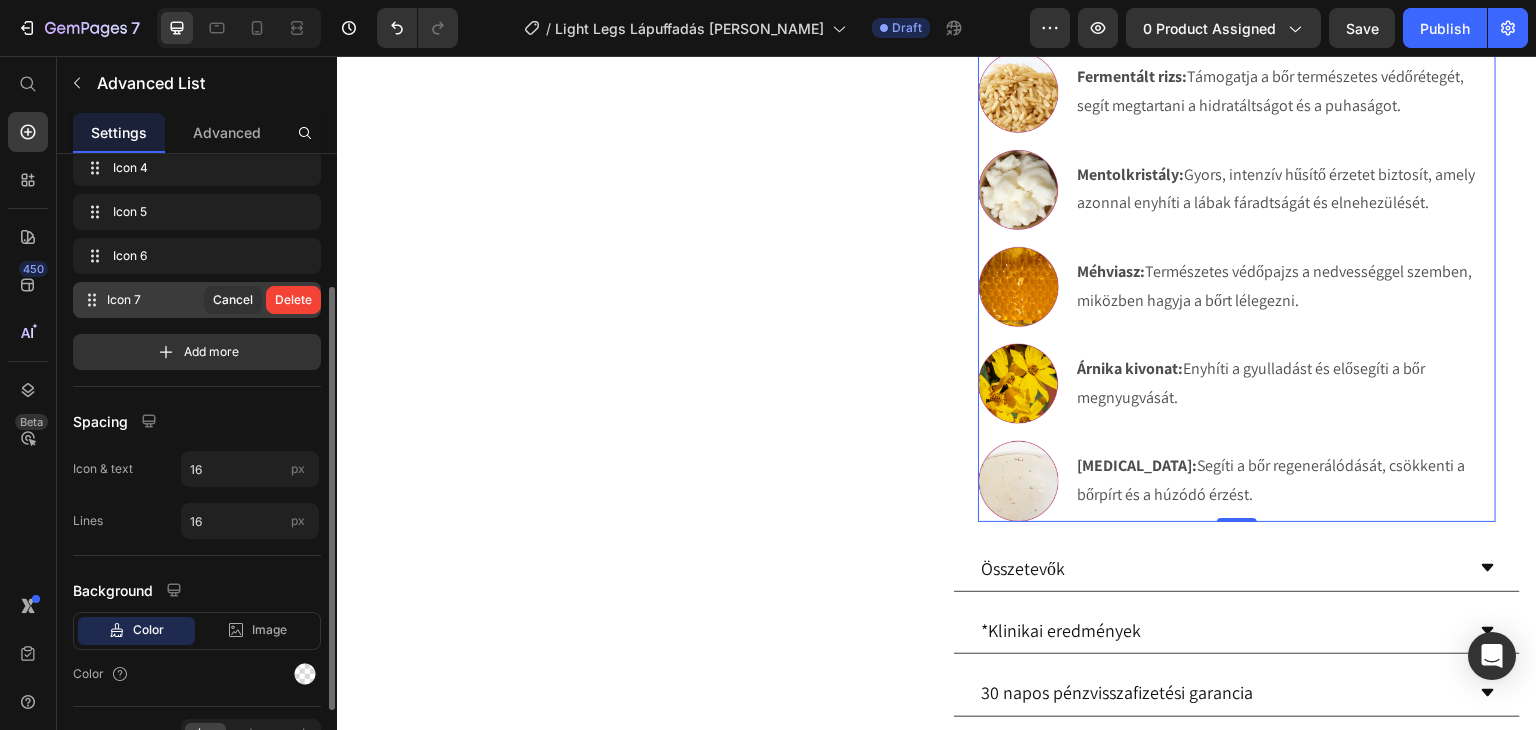 click on "Delete" at bounding box center (293, 300) 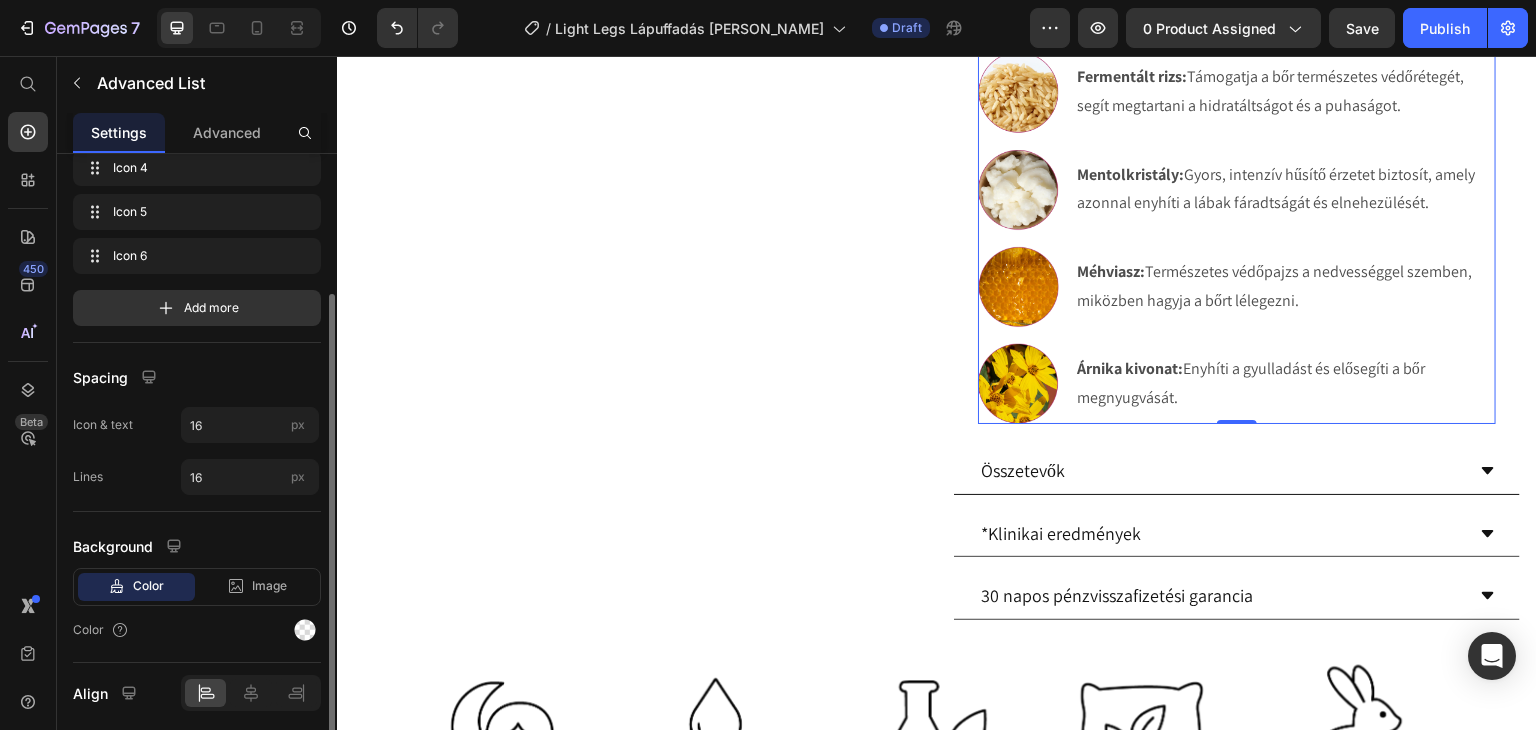 click on "Add more" at bounding box center (197, 308) 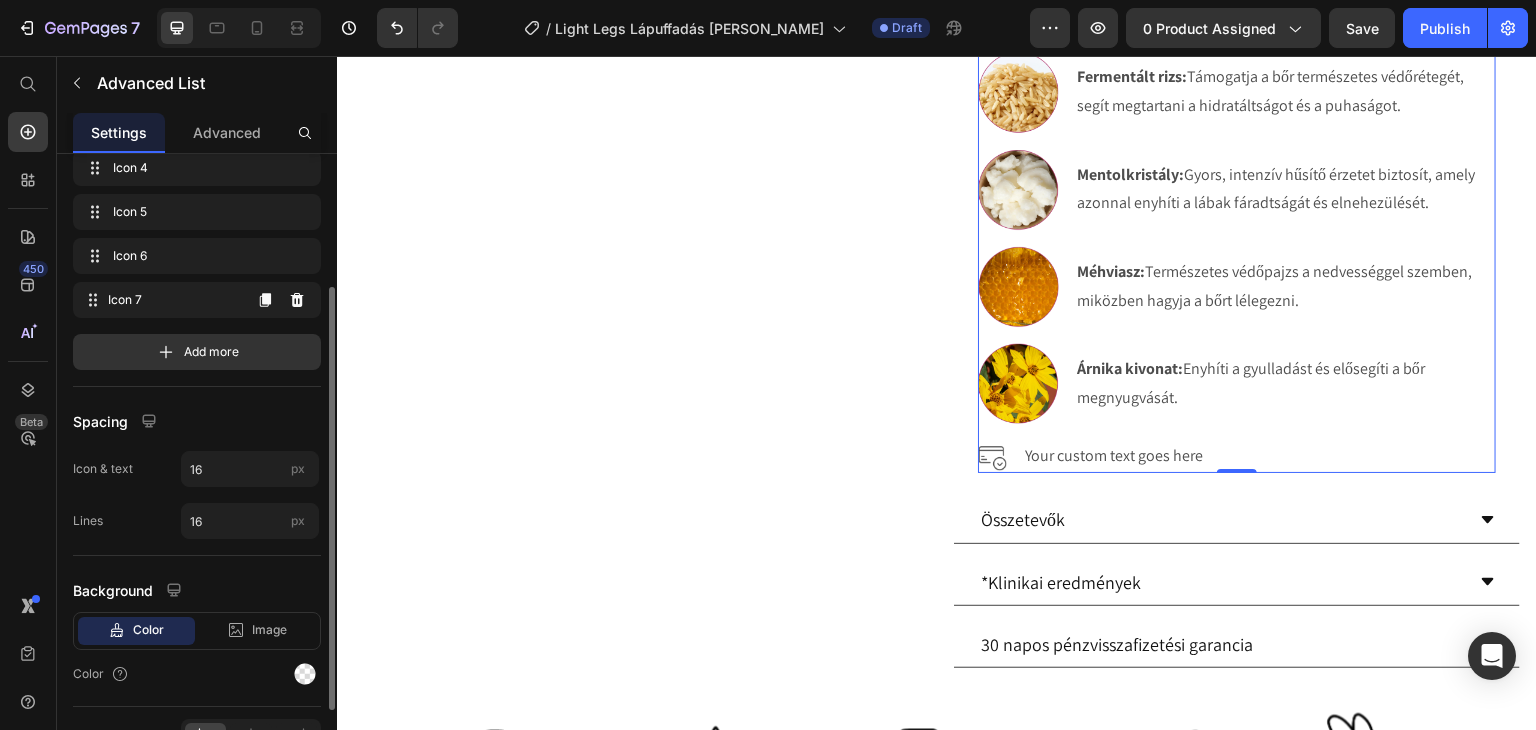 click 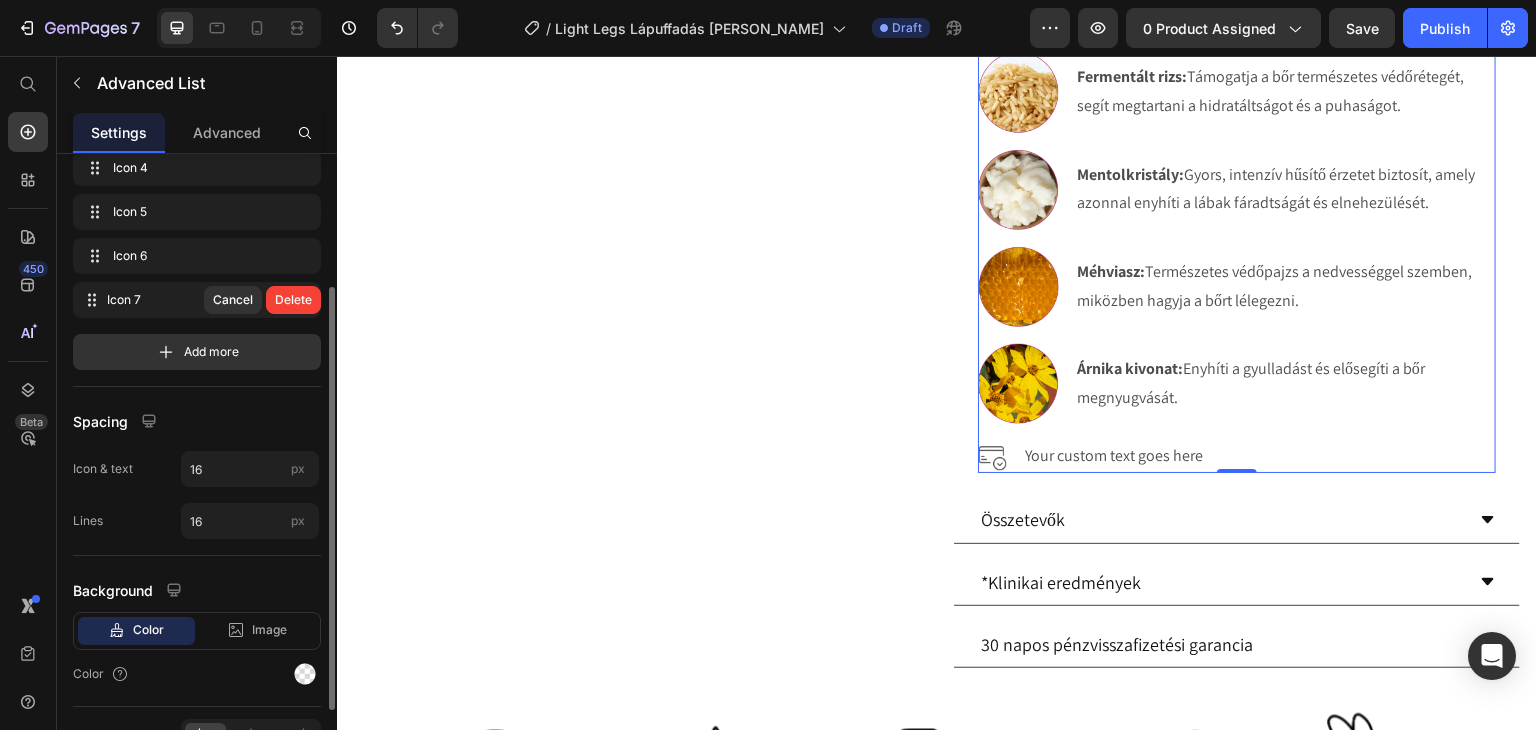 click on "Delete" at bounding box center (293, 300) 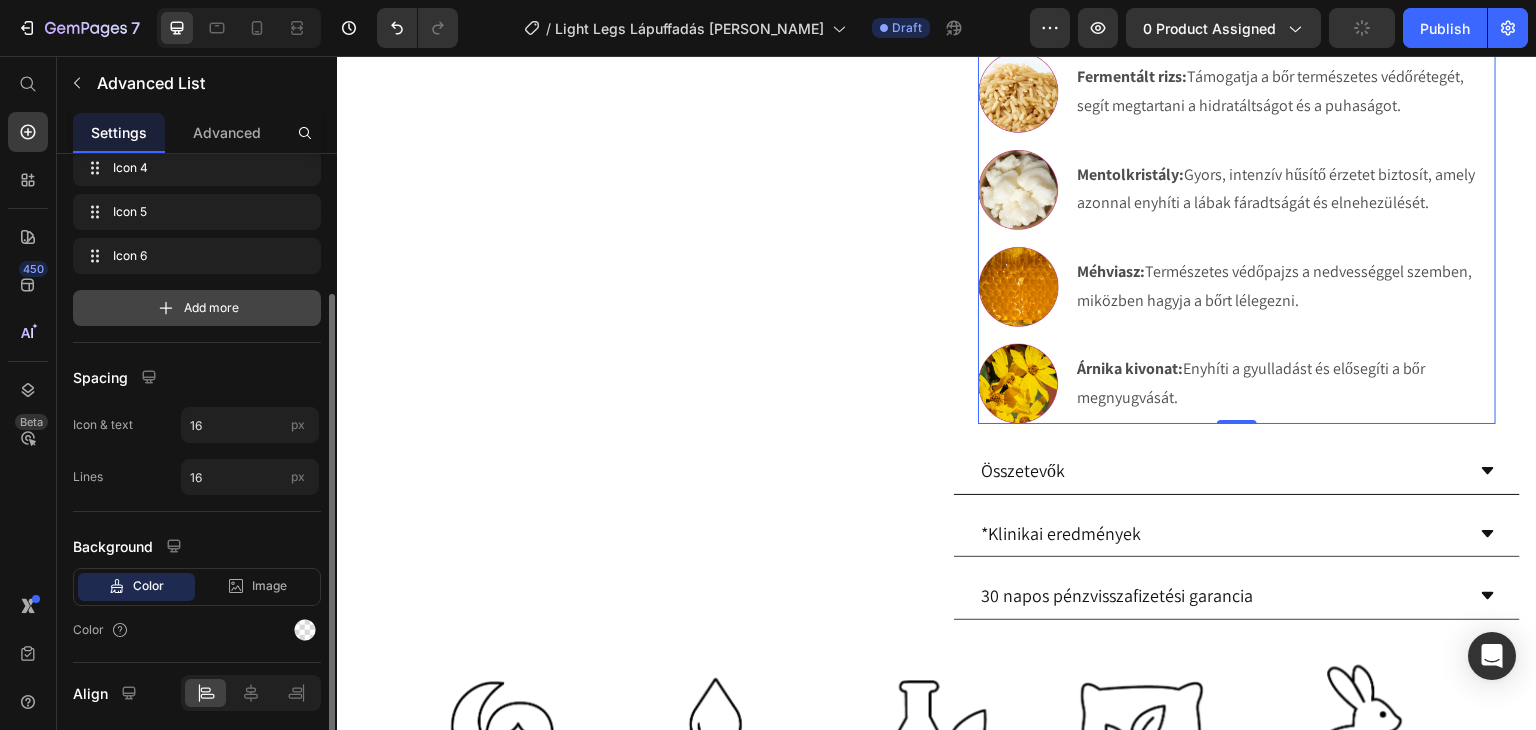 scroll, scrollTop: 100, scrollLeft: 0, axis: vertical 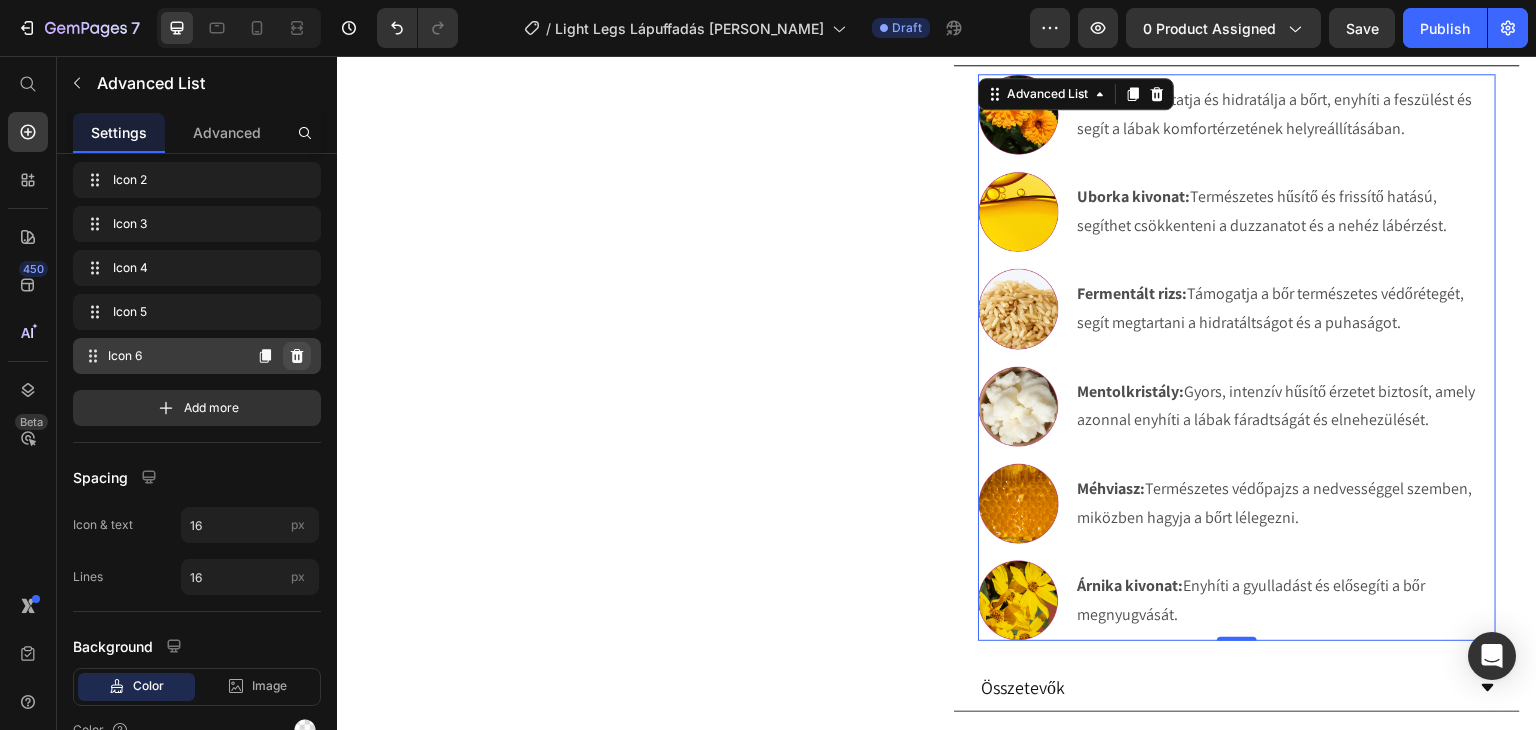 click 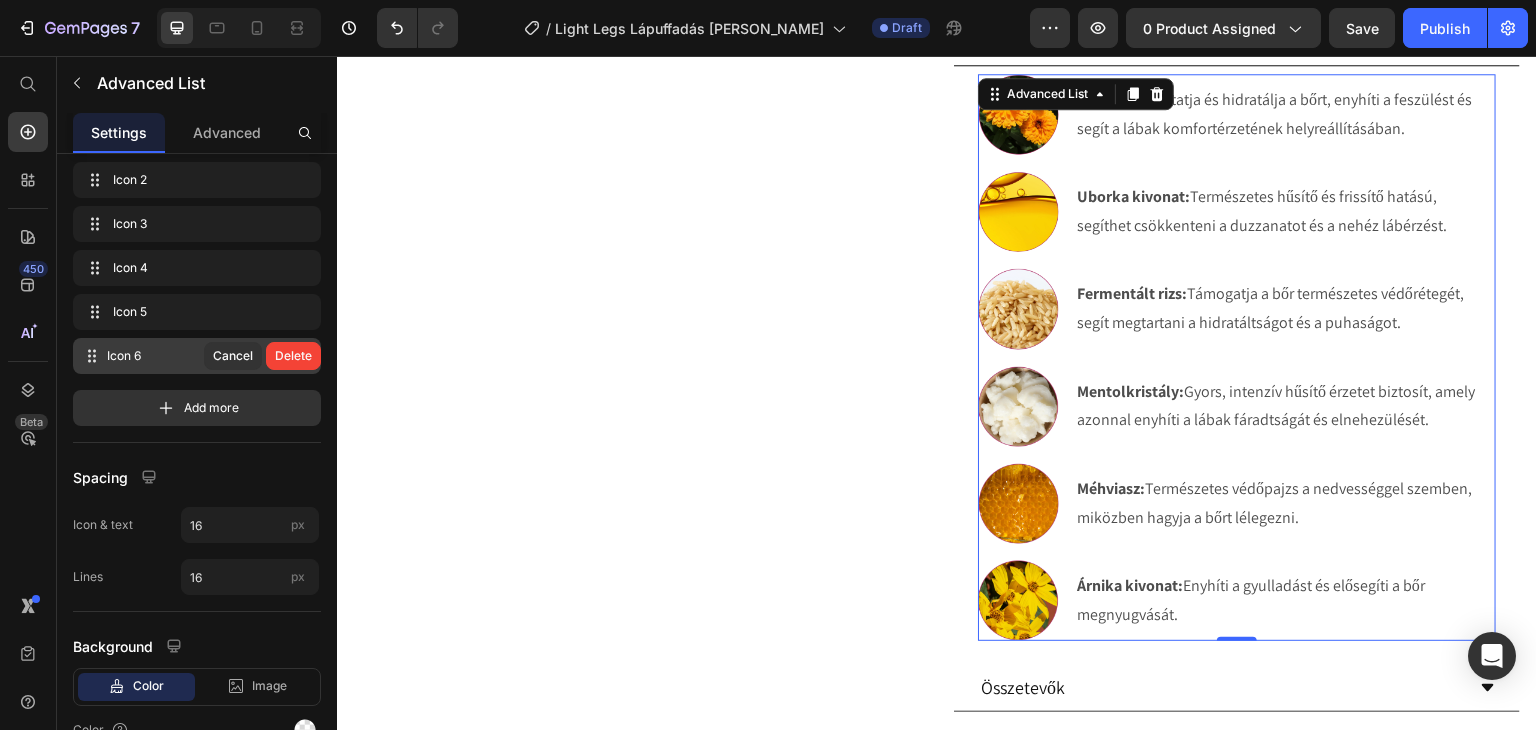 click on "Delete" at bounding box center (293, 356) 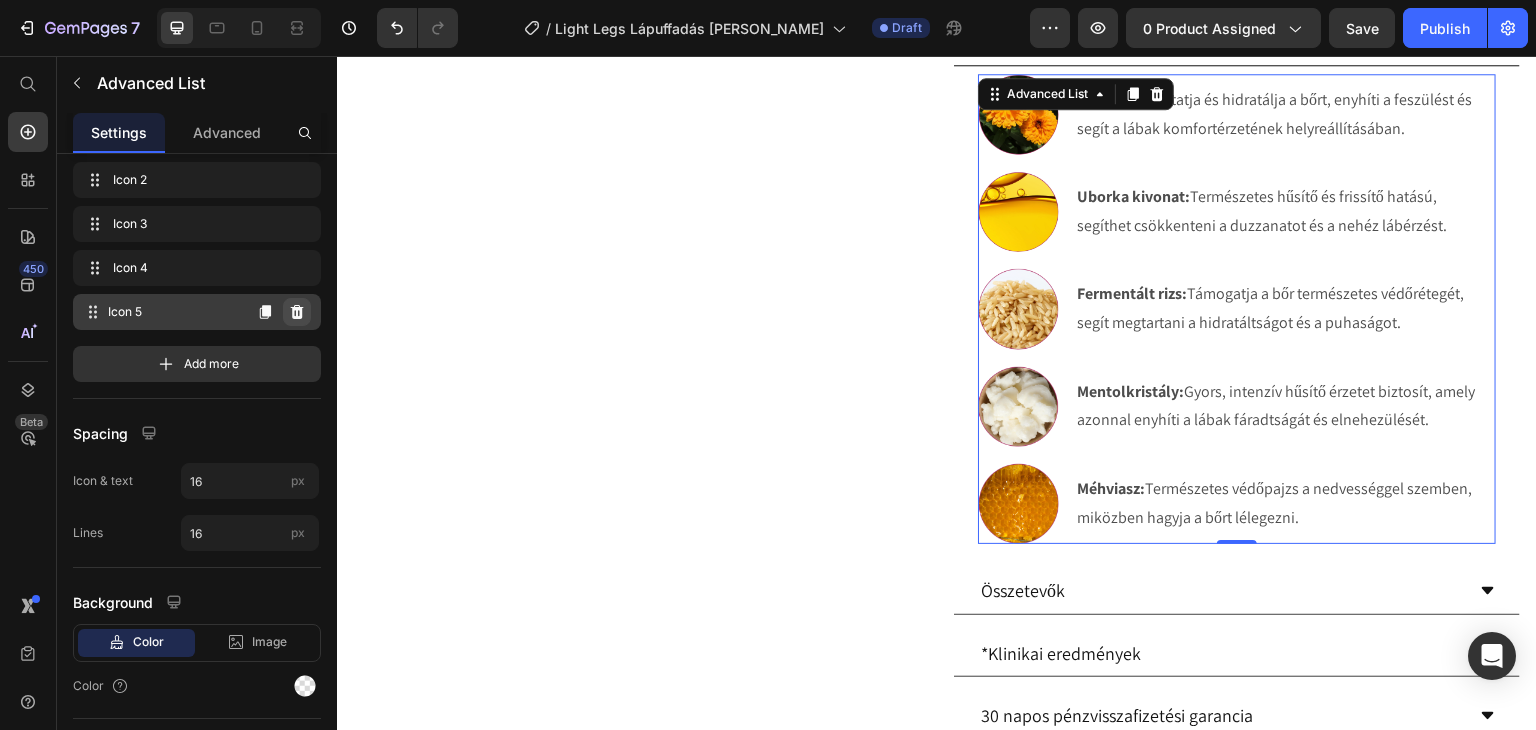 click 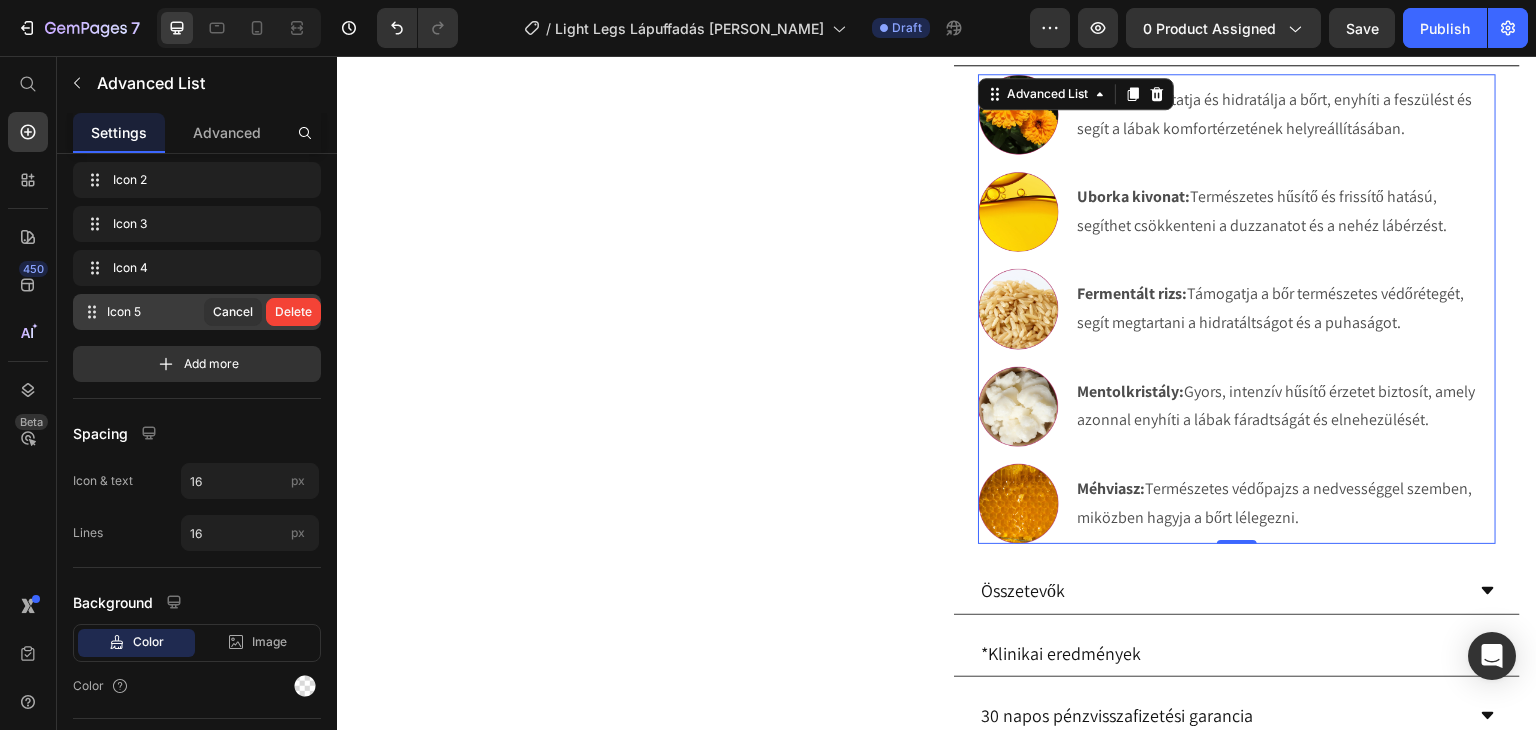 click on "Delete" at bounding box center (293, 312) 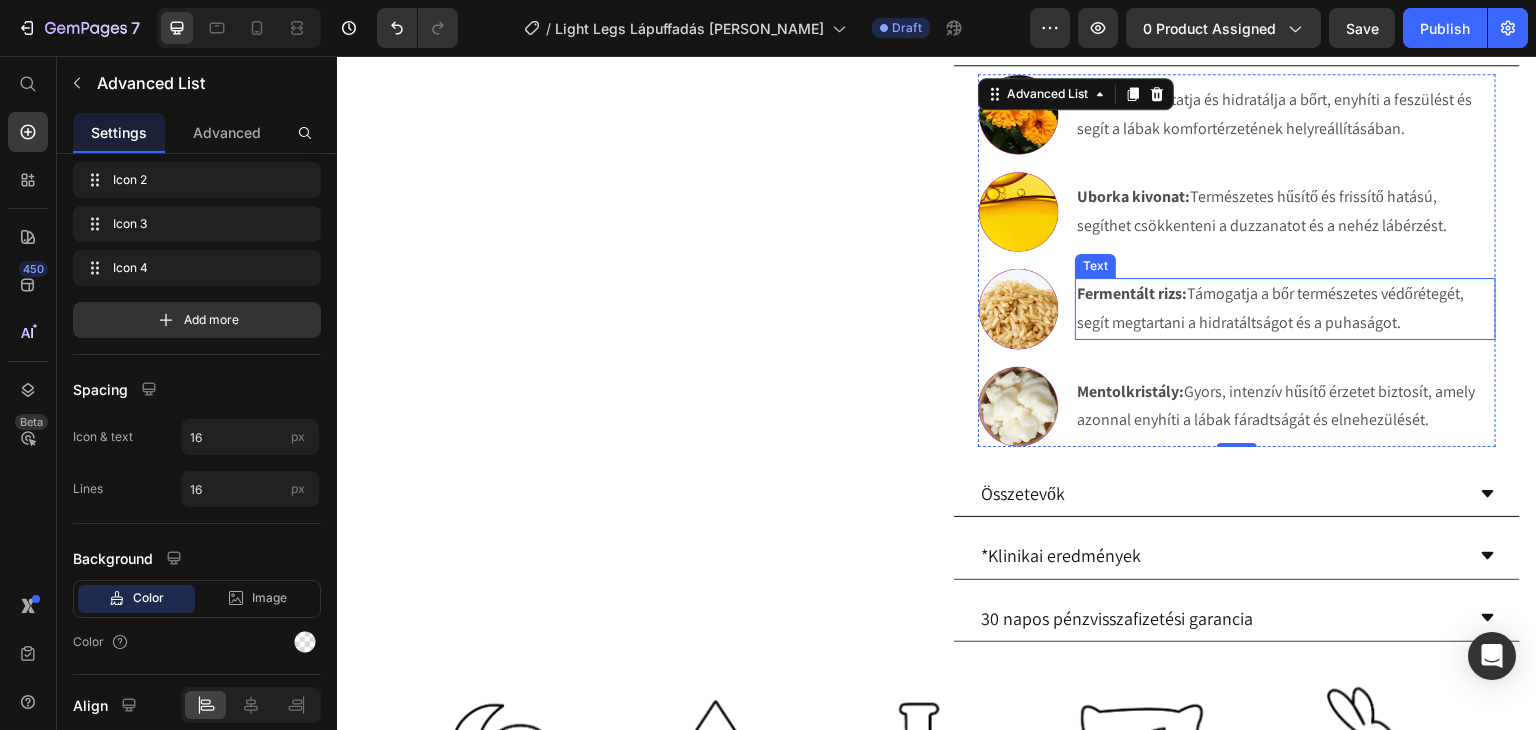 scroll, scrollTop: 892, scrollLeft: 0, axis: vertical 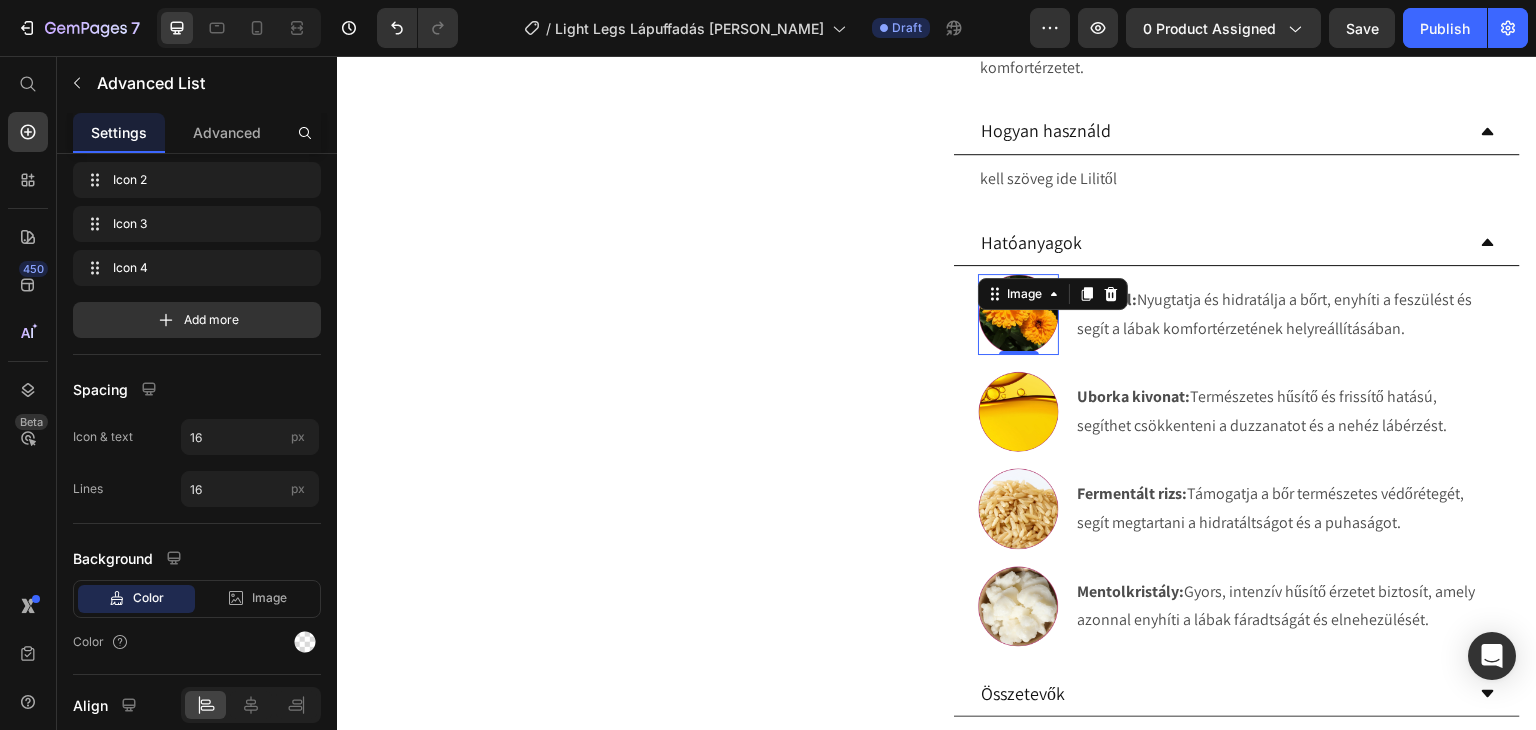 click at bounding box center [1018, 314] 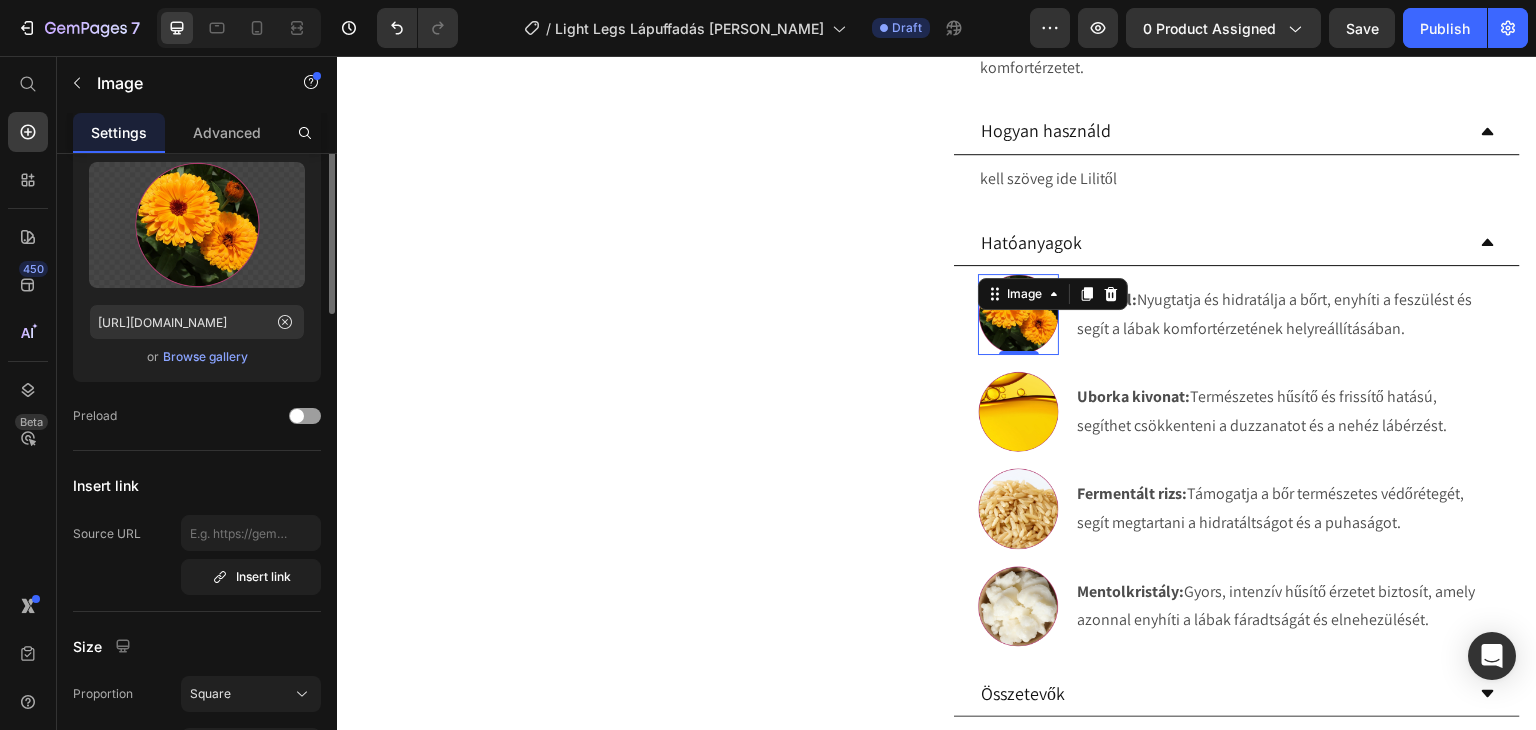 scroll, scrollTop: 0, scrollLeft: 0, axis: both 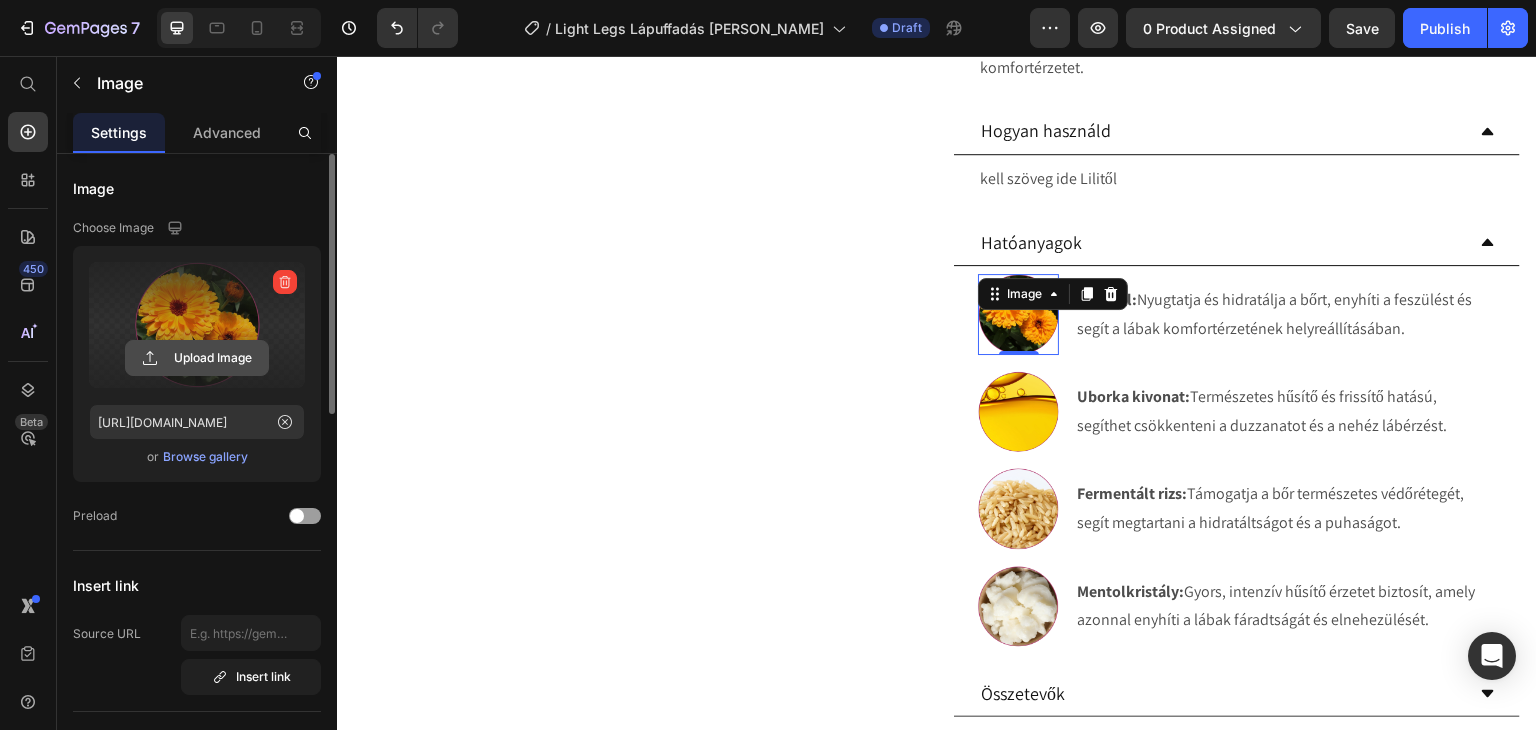 click 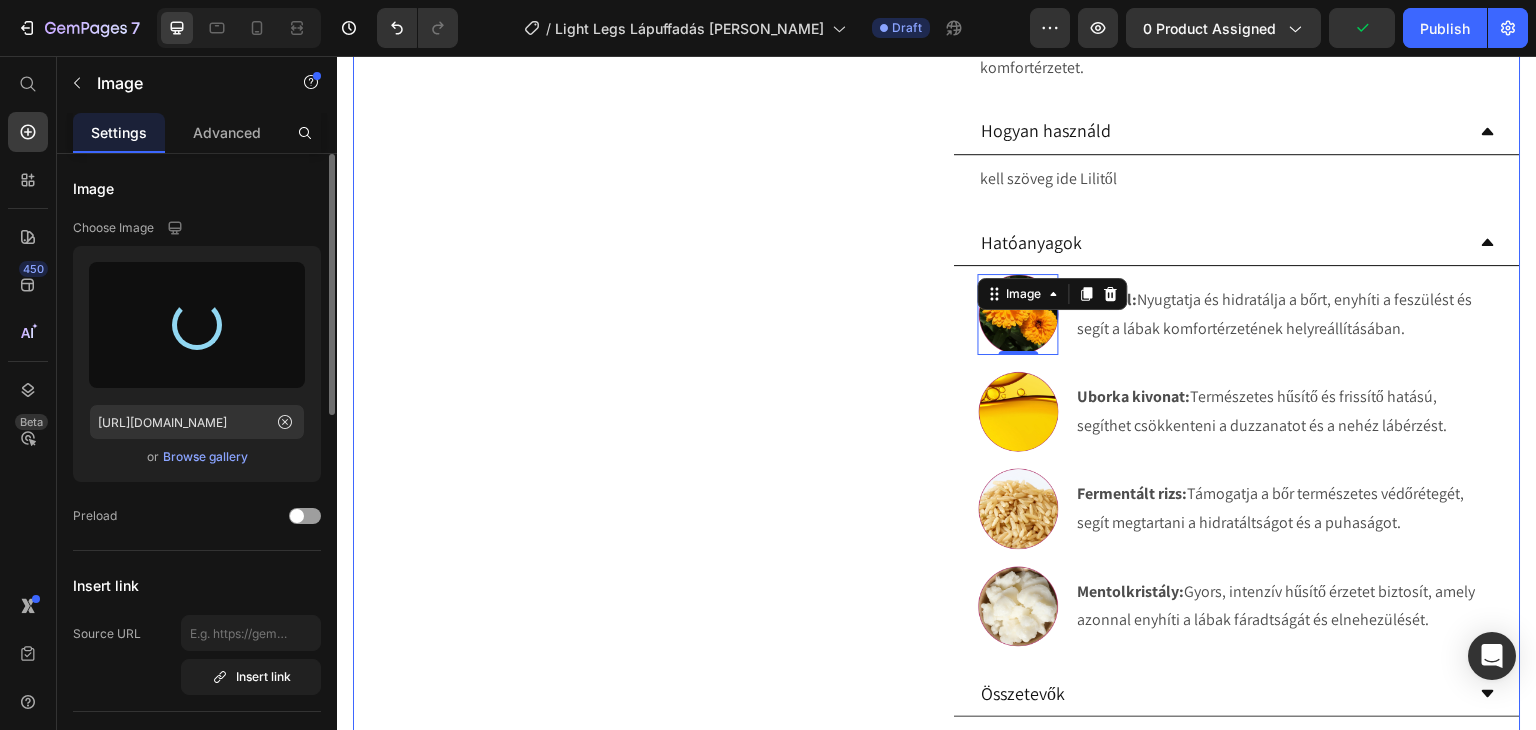 type on "[URL][DOMAIN_NAME]" 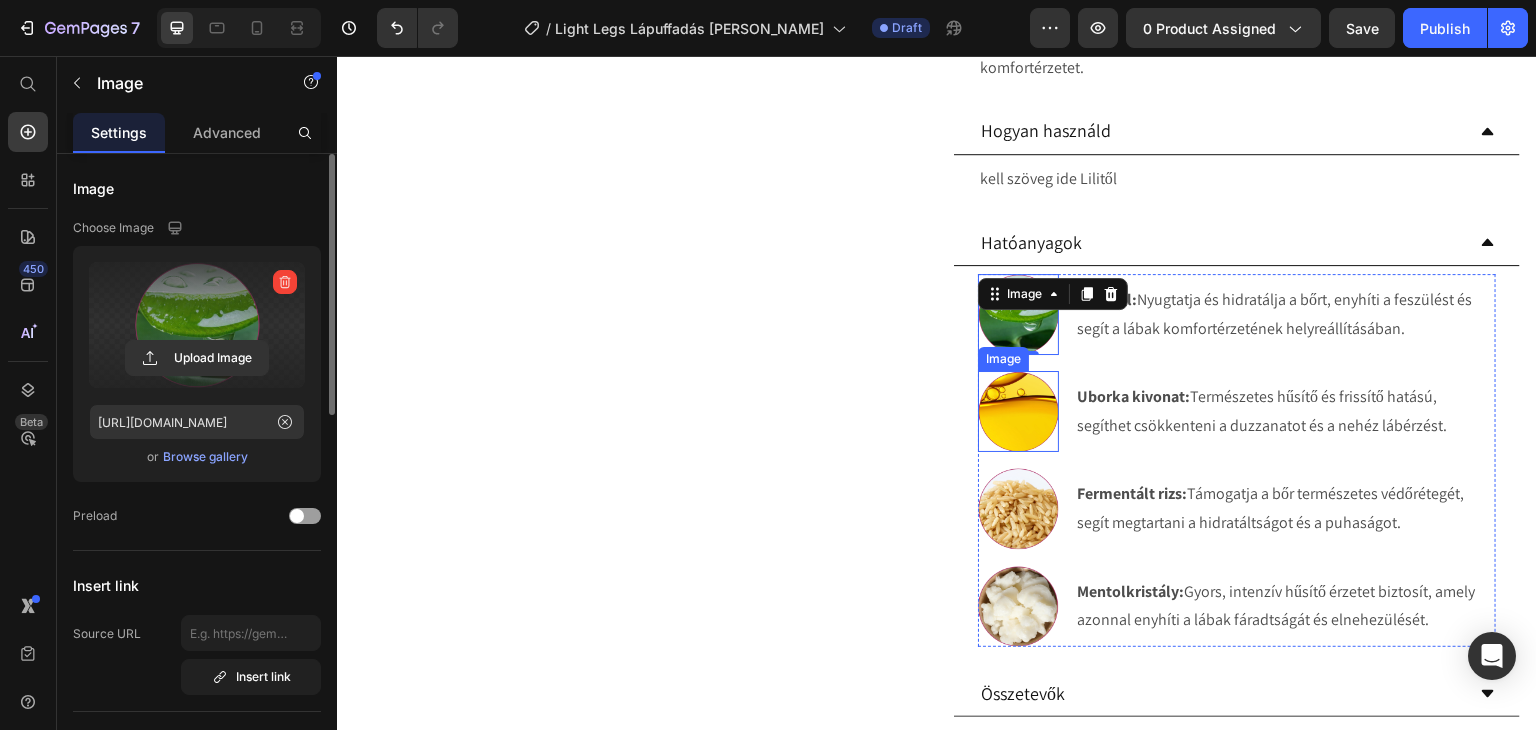 click at bounding box center [1018, 411] 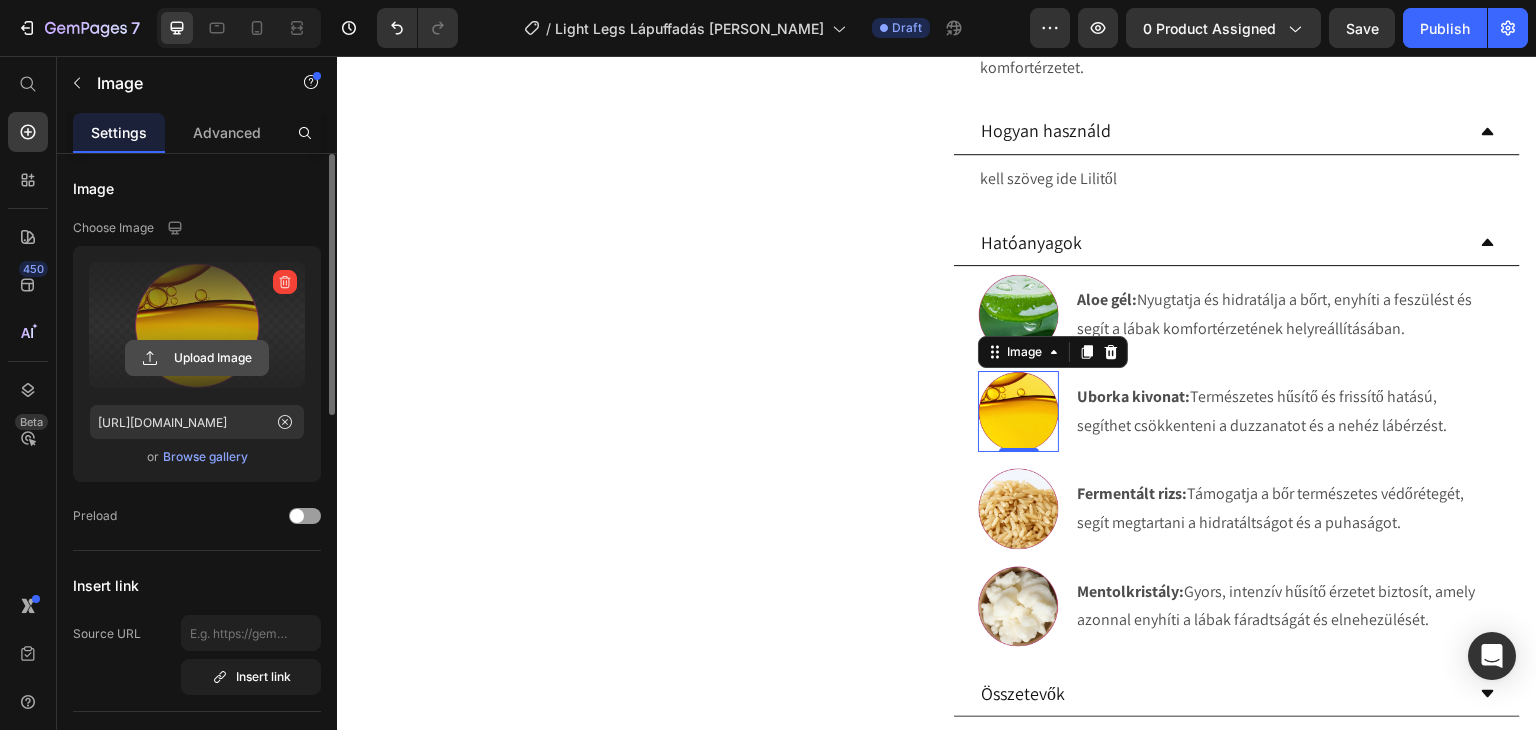 click 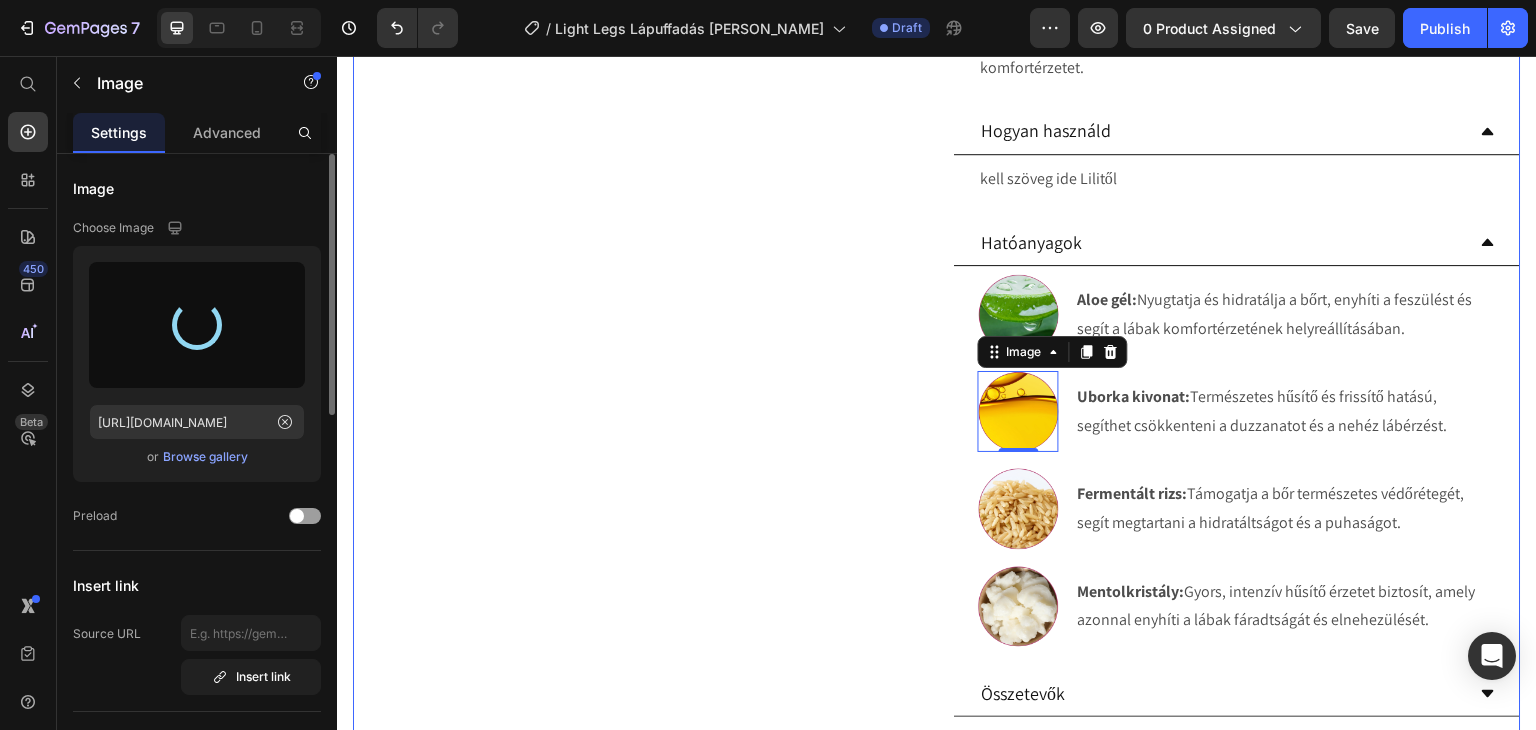 type on "[URL][DOMAIN_NAME]" 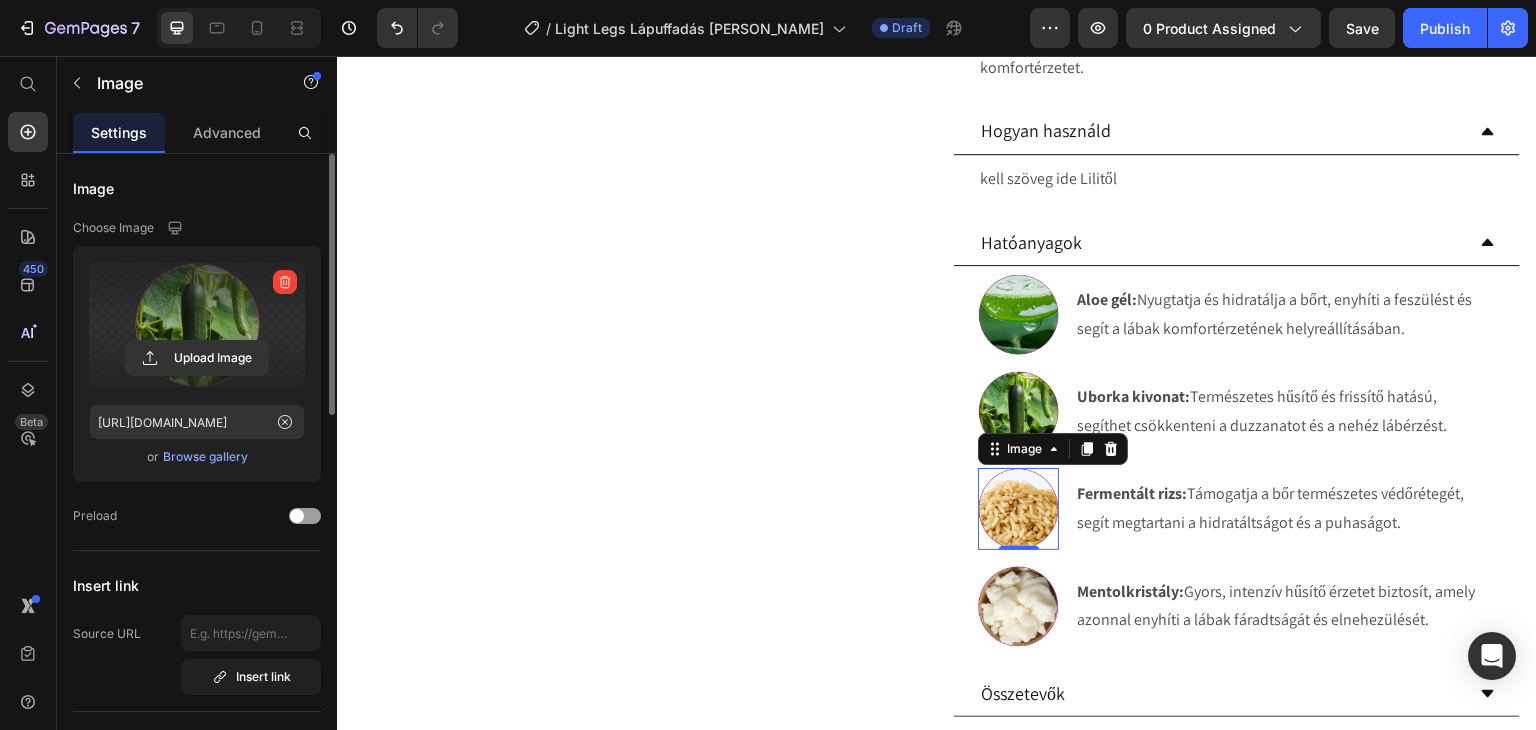 click at bounding box center (1018, 508) 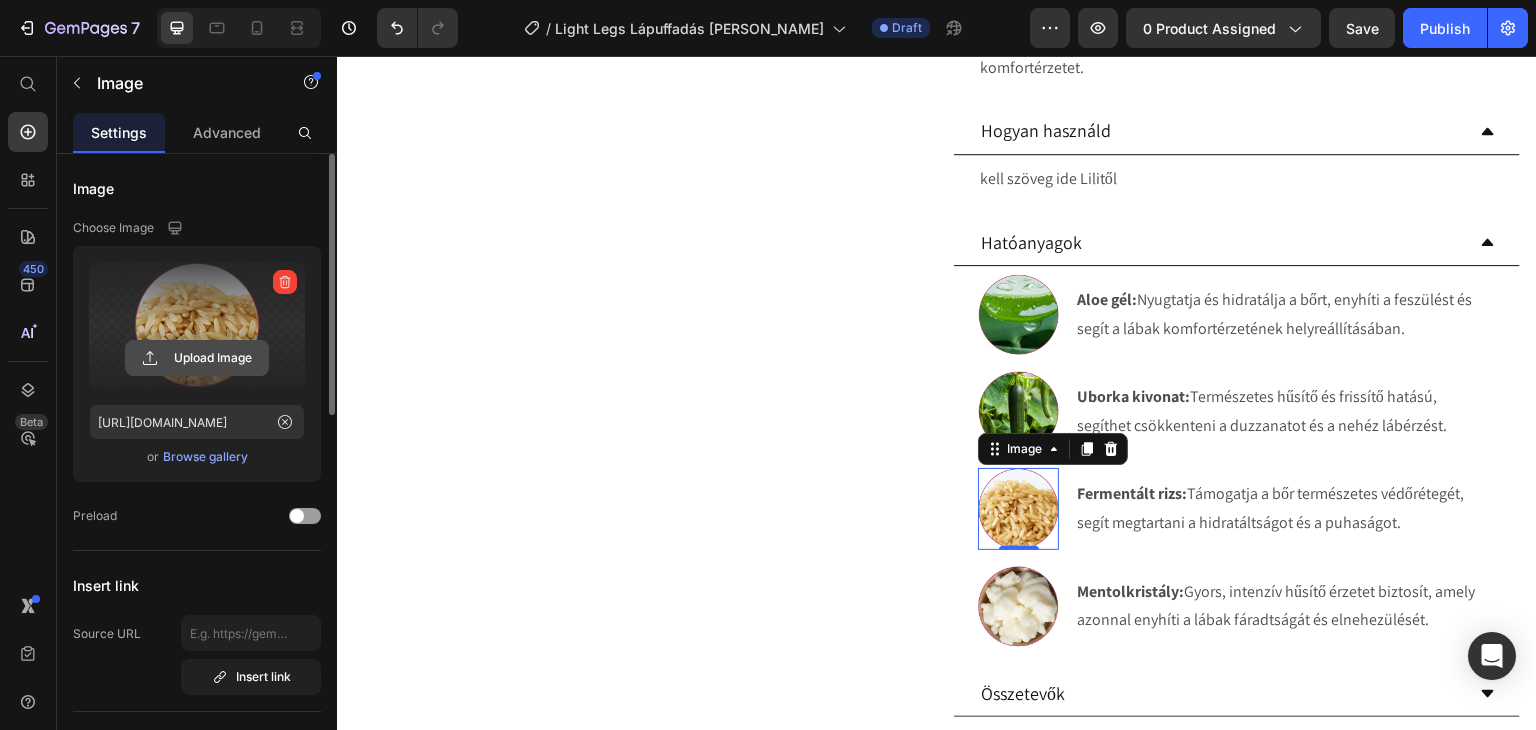 click 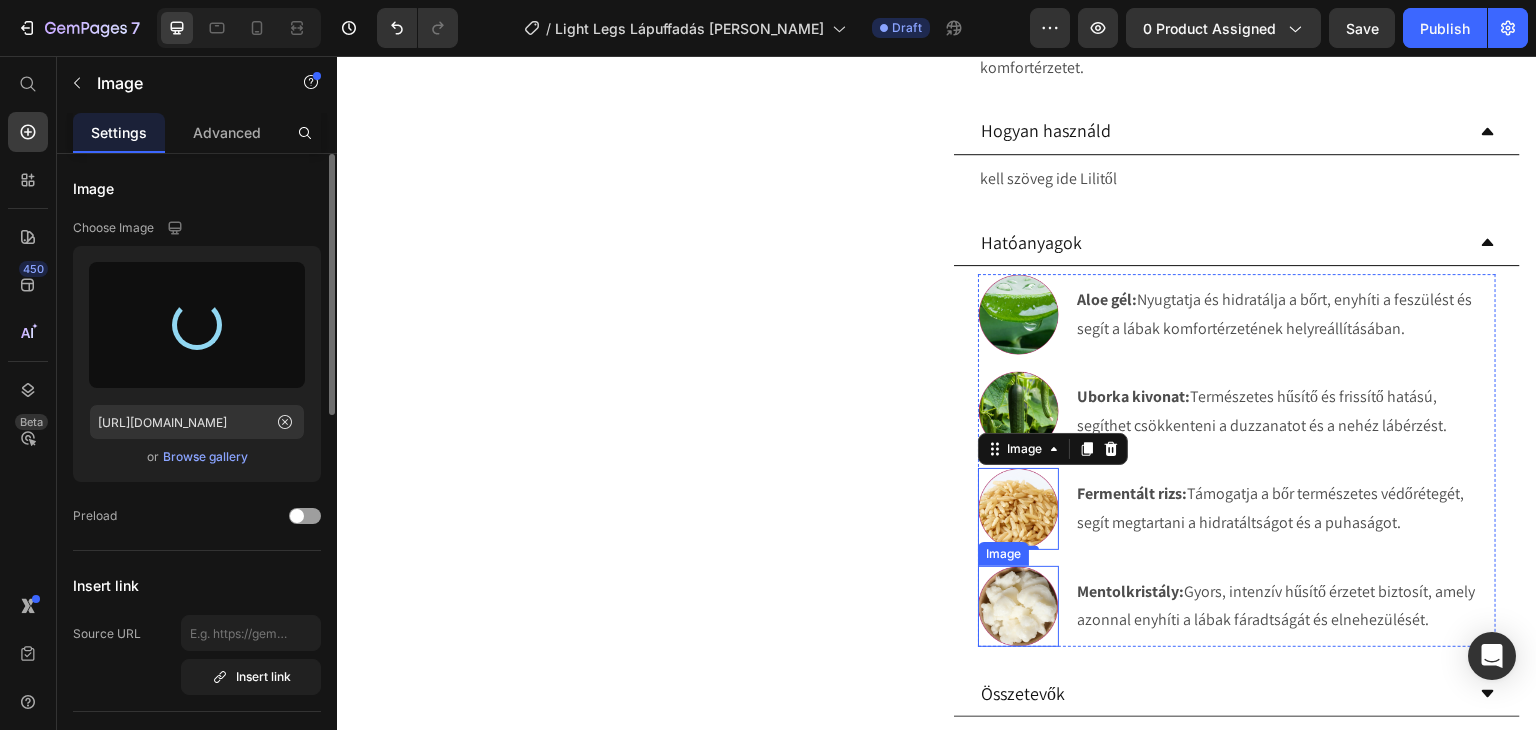 type on "[URL][DOMAIN_NAME]" 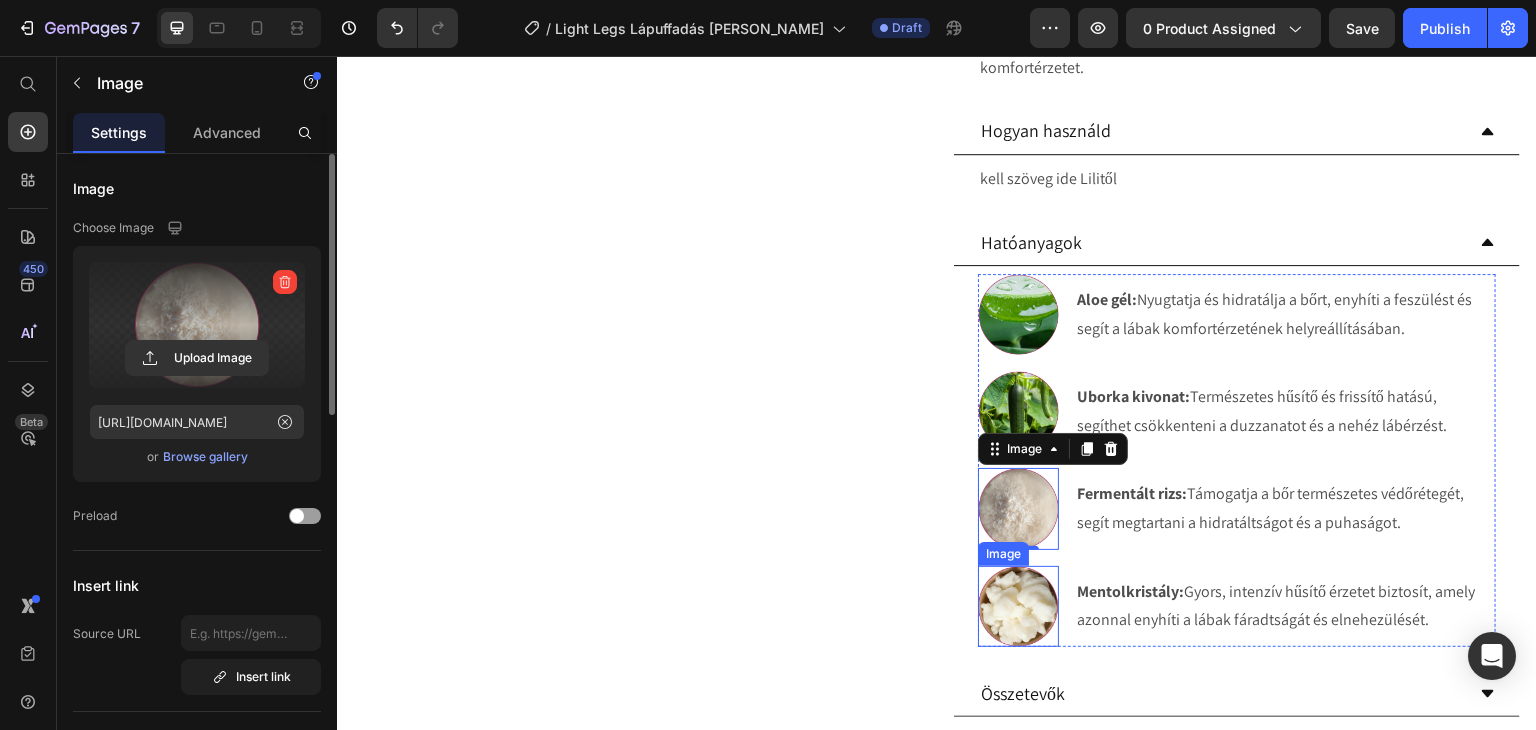 click at bounding box center [1018, 606] 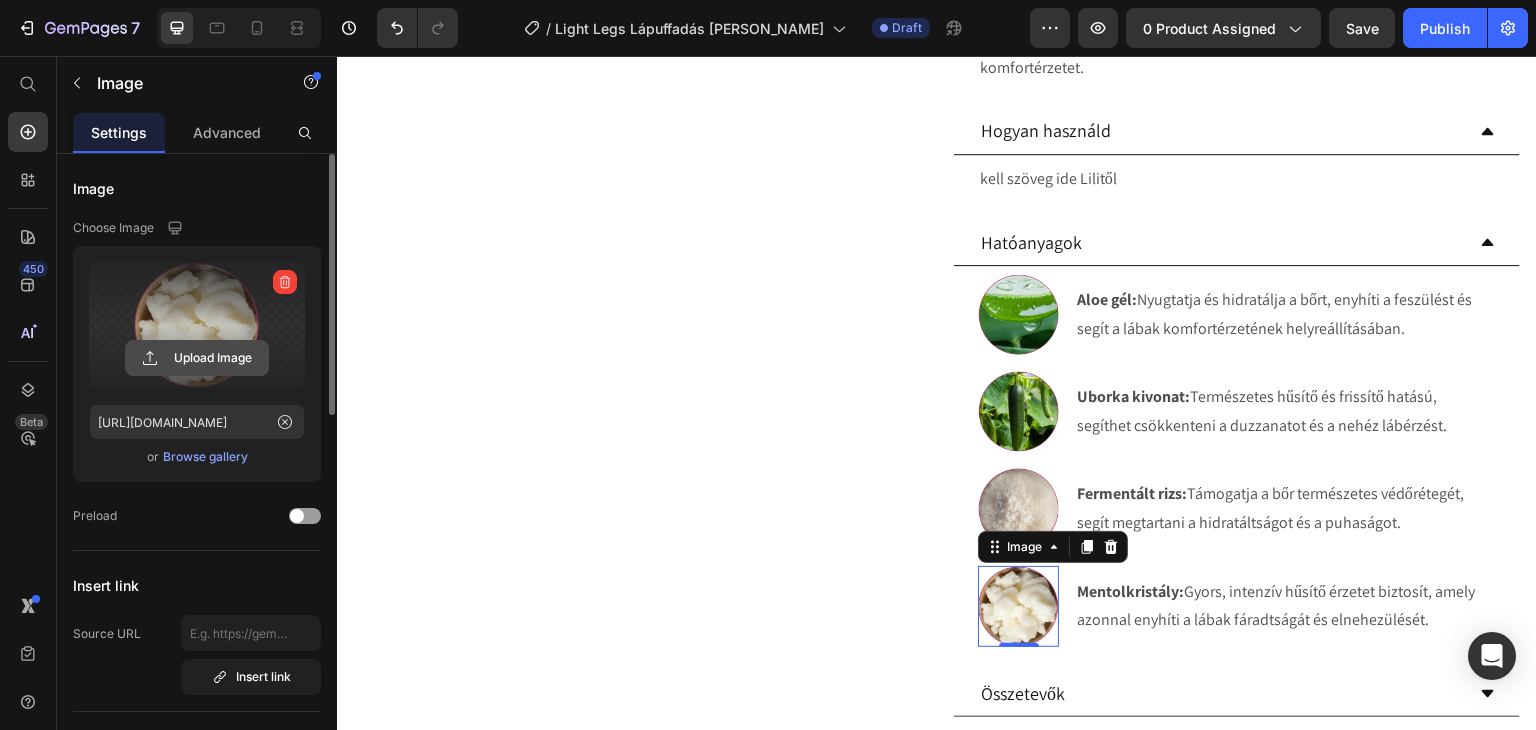 click 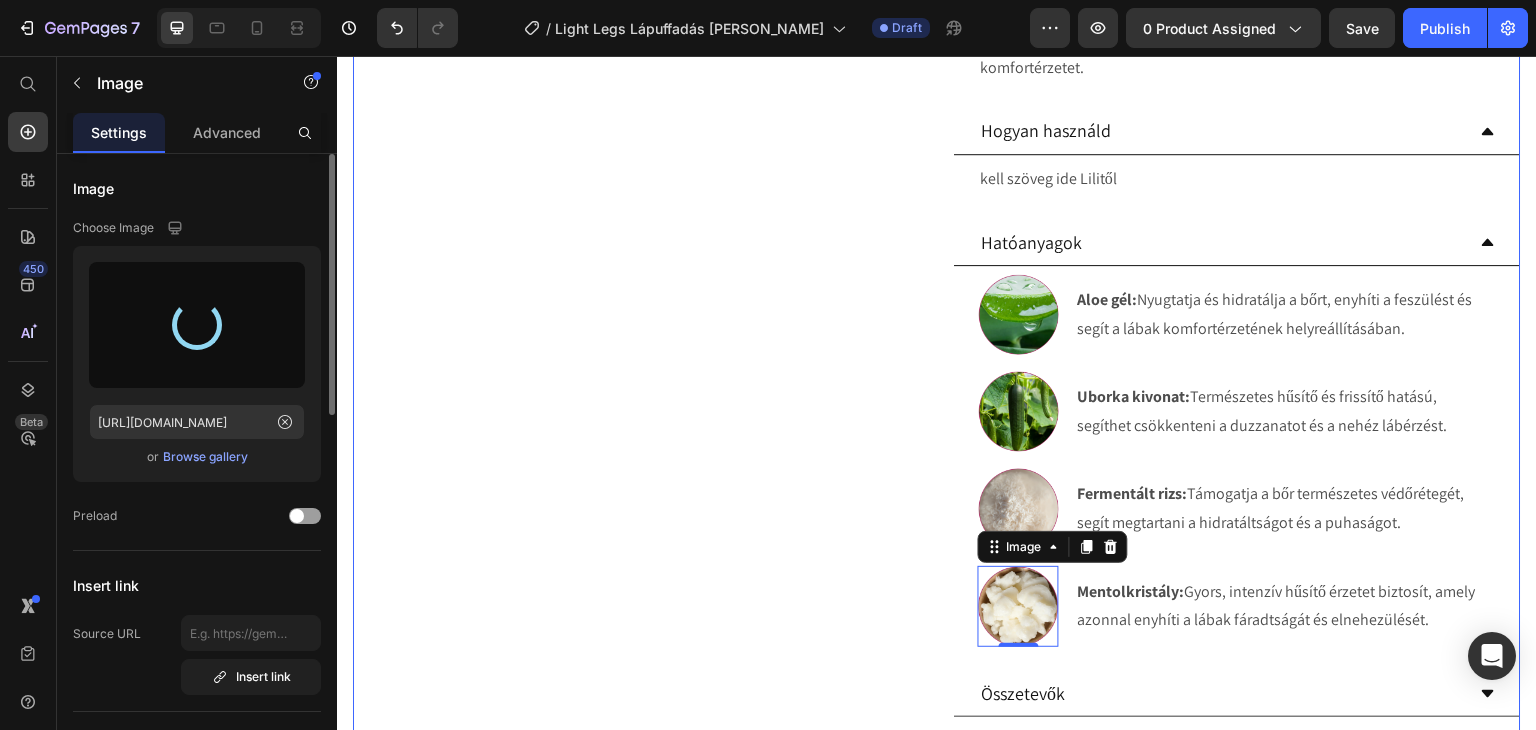 type on "[URL][DOMAIN_NAME]" 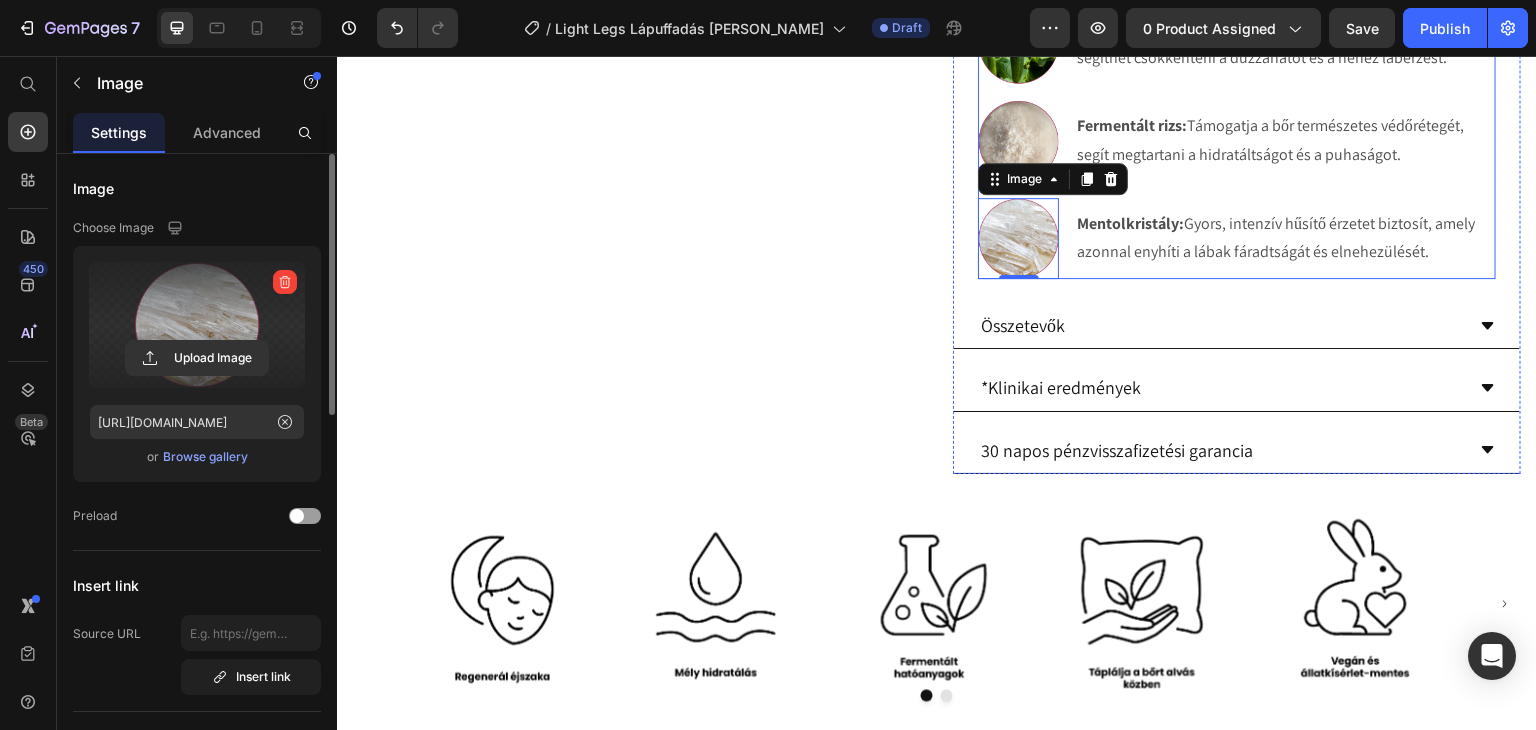 scroll, scrollTop: 1392, scrollLeft: 0, axis: vertical 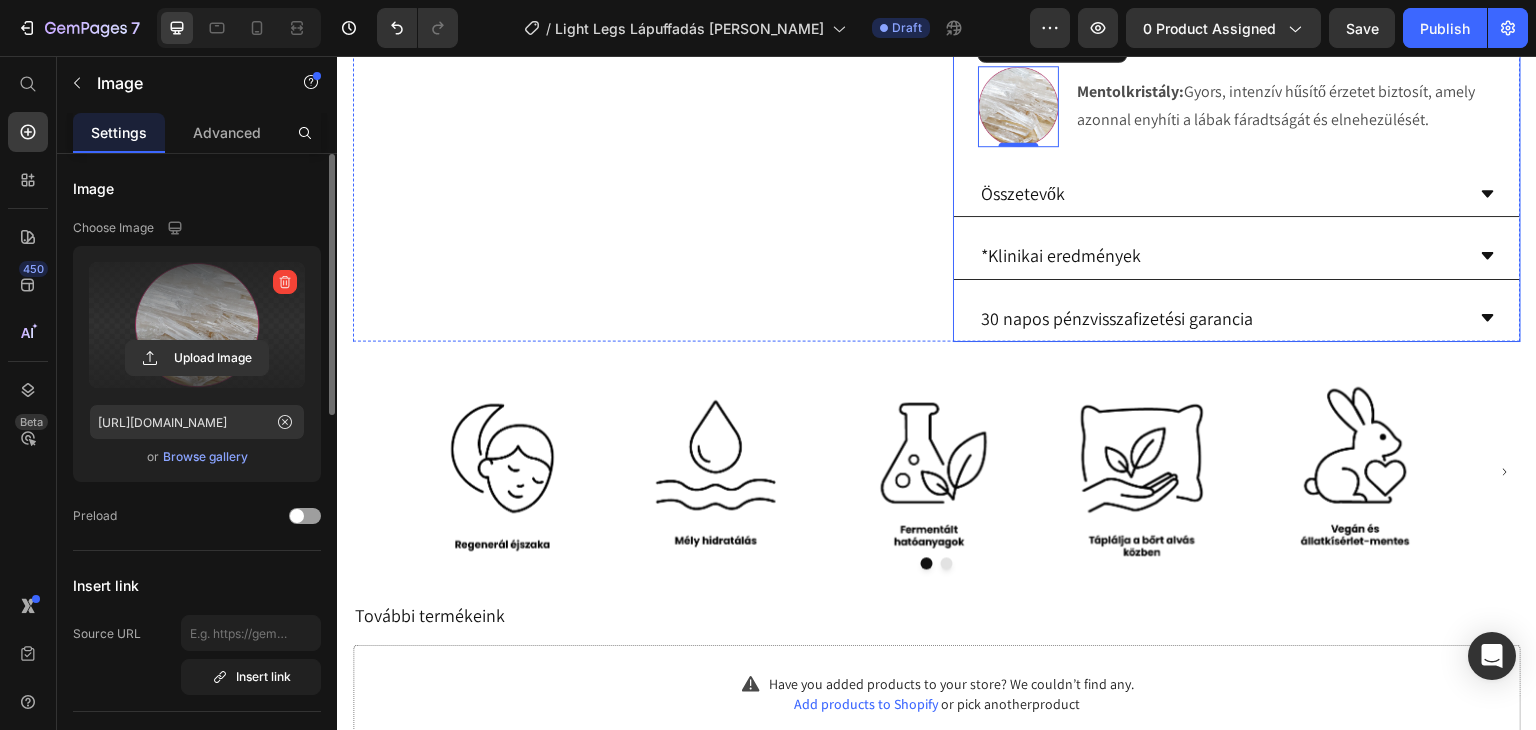 click on "Összetevők" at bounding box center [1221, 193] 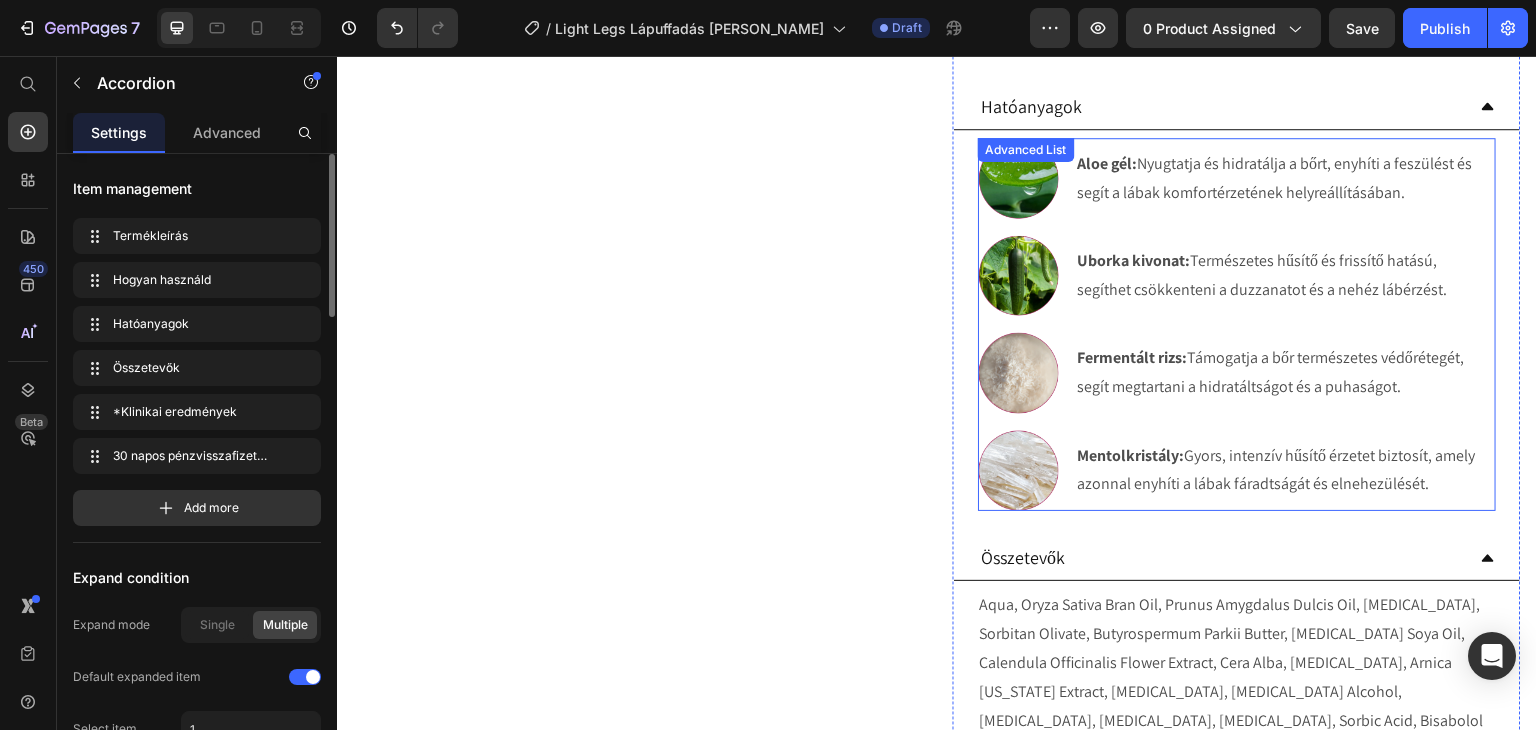 scroll, scrollTop: 1292, scrollLeft: 0, axis: vertical 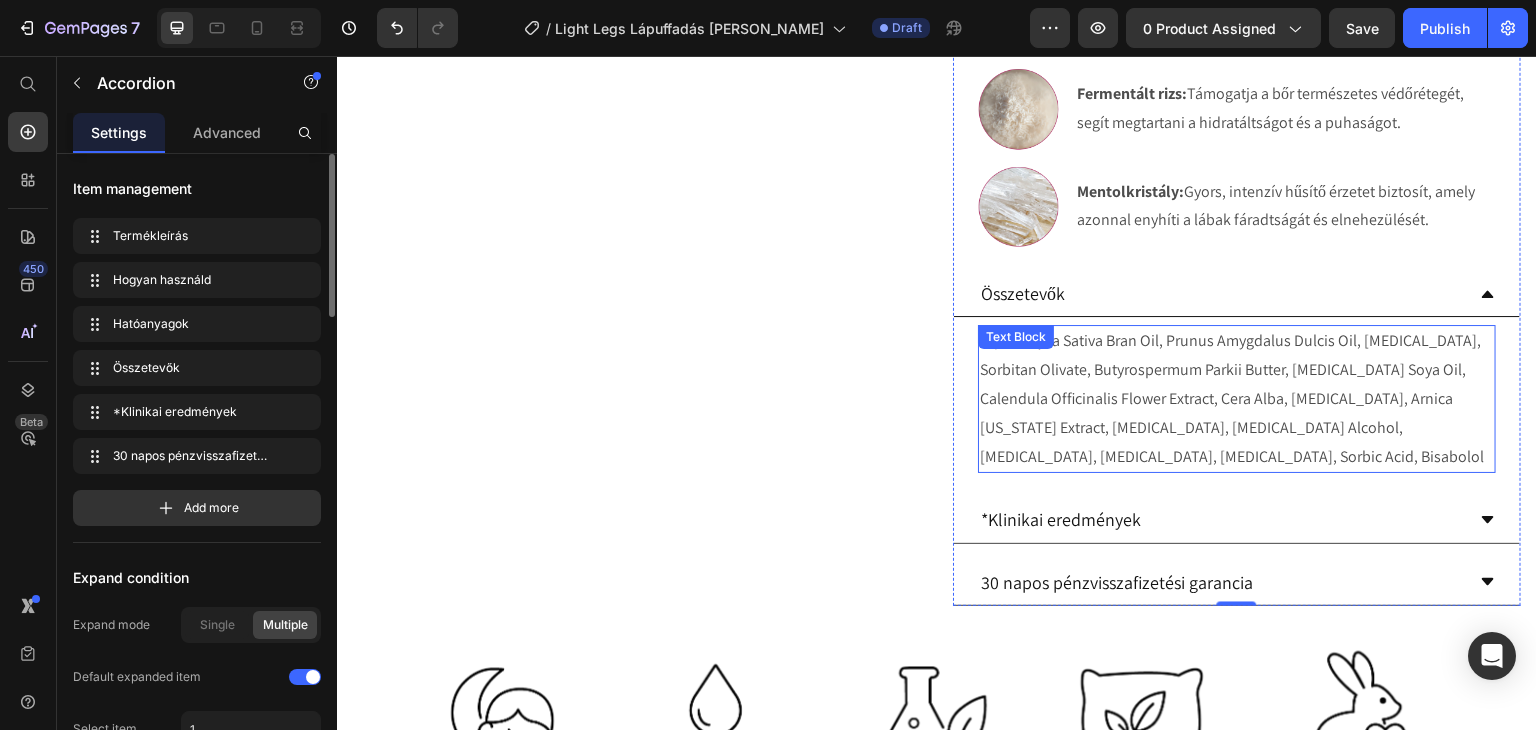 click on "Aqua, Oryza Sativa Bran Oil, Prunus Amygdalus Dulcis Oil, [MEDICAL_DATA], Sorbitan Olivate, Butyrospermum Parkii Butter, [MEDICAL_DATA] Soya Oil, Calendula Officinalis Flower Extract, Cera Alba, [MEDICAL_DATA], Arnica [US_STATE] Extract, [MEDICAL_DATA], [MEDICAL_DATA] Alcohol, [MEDICAL_DATA], [MEDICAL_DATA], [MEDICAL_DATA], Sorbic Acid, Bisabolol" at bounding box center (1237, 399) 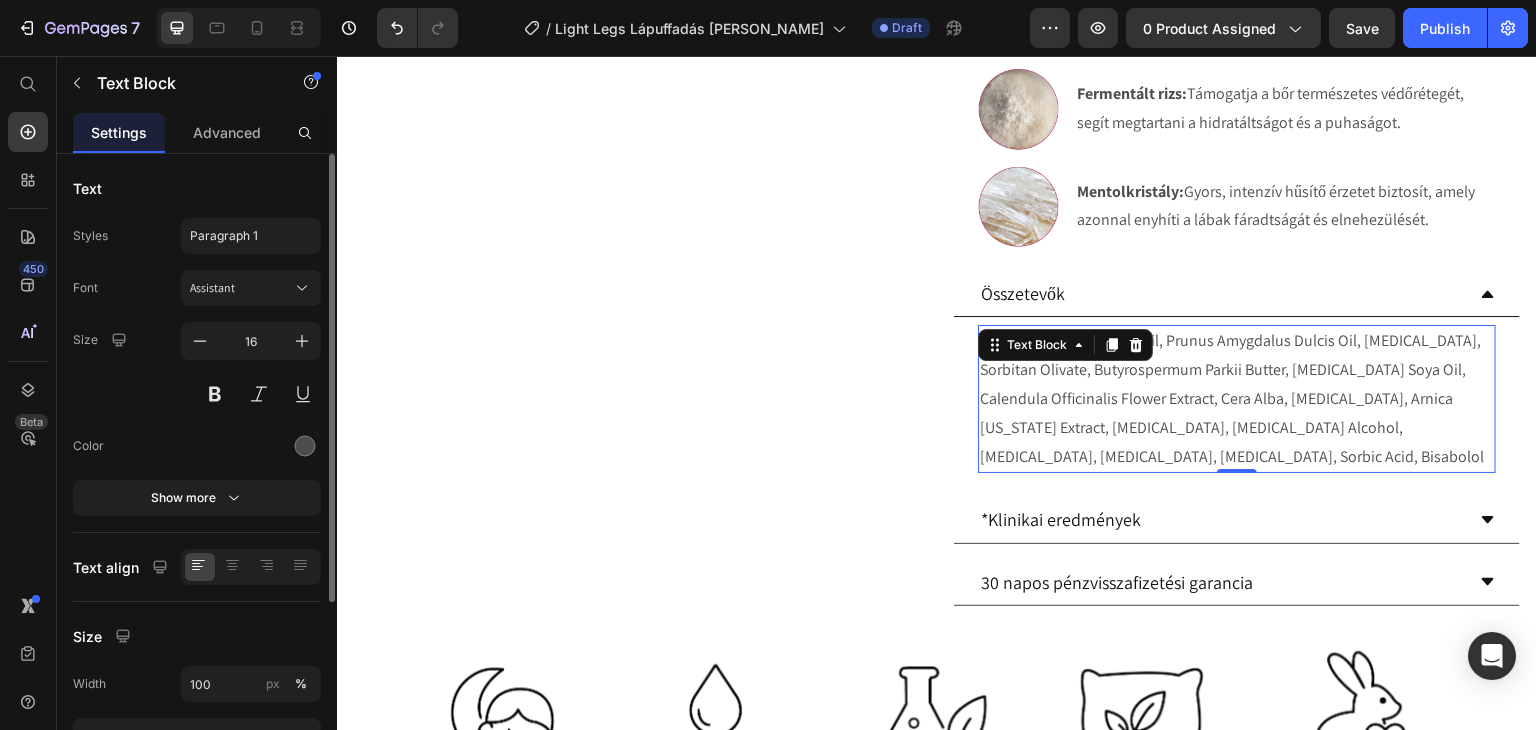 click on "Aqua, Oryza Sativa Bran Oil, Prunus Amygdalus Dulcis Oil, [MEDICAL_DATA], Sorbitan Olivate, Butyrospermum Parkii Butter, [MEDICAL_DATA] Soya Oil, Calendula Officinalis Flower Extract, Cera Alba, [MEDICAL_DATA], Arnica [US_STATE] Extract, [MEDICAL_DATA], [MEDICAL_DATA] Alcohol, [MEDICAL_DATA], [MEDICAL_DATA], [MEDICAL_DATA], Sorbic Acid, Bisabolol" at bounding box center (1237, 399) 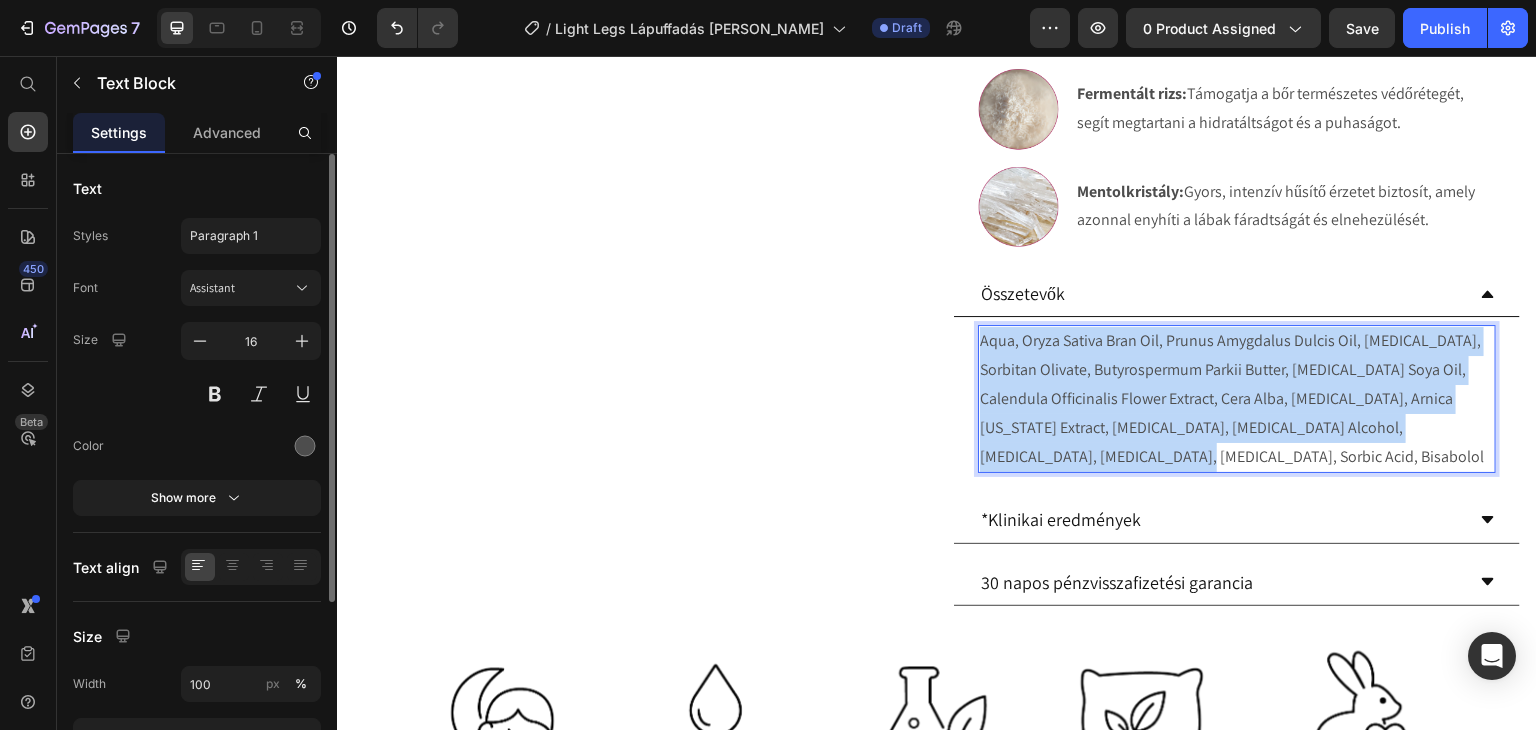 drag, startPoint x: 1048, startPoint y: 450, endPoint x: 976, endPoint y: 342, distance: 129.79985 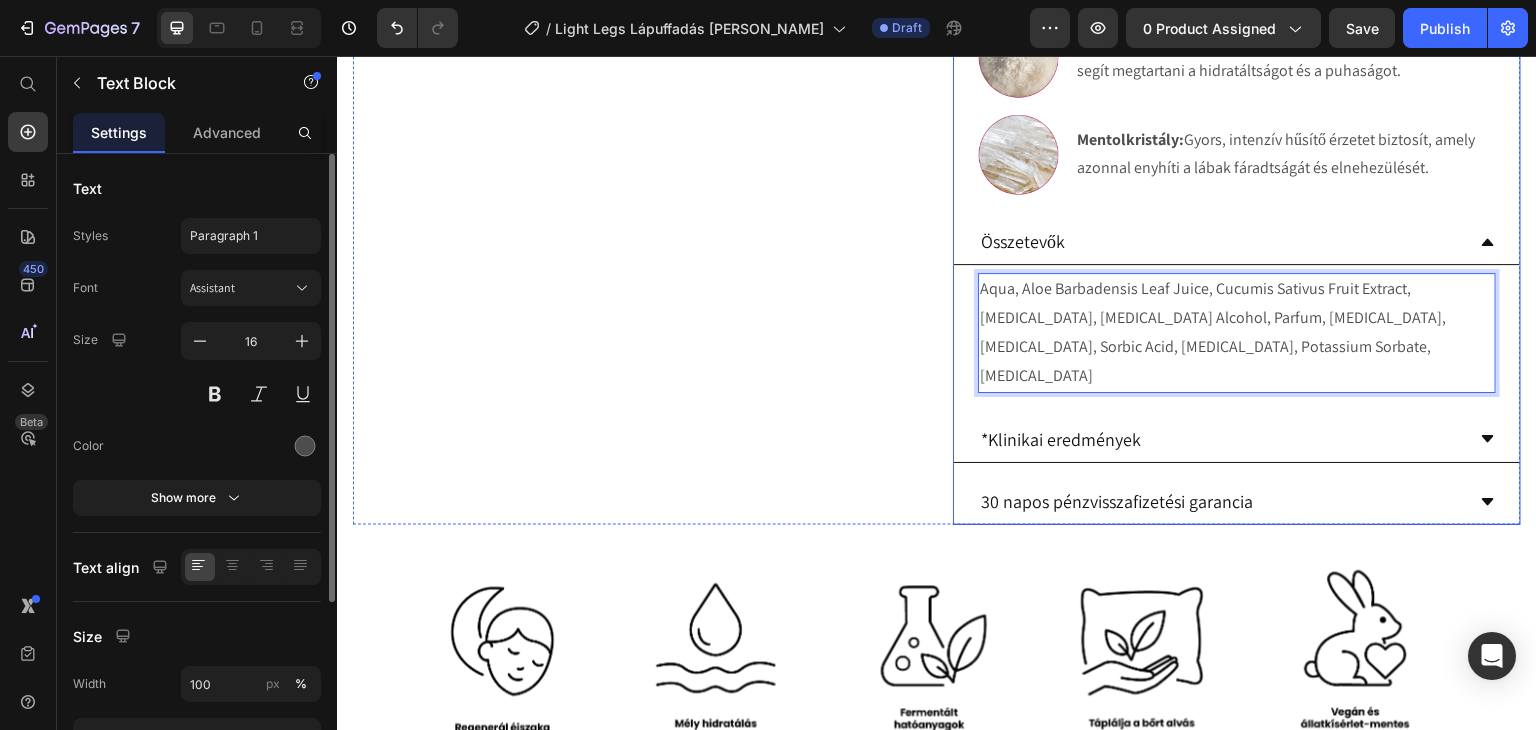 scroll, scrollTop: 1392, scrollLeft: 0, axis: vertical 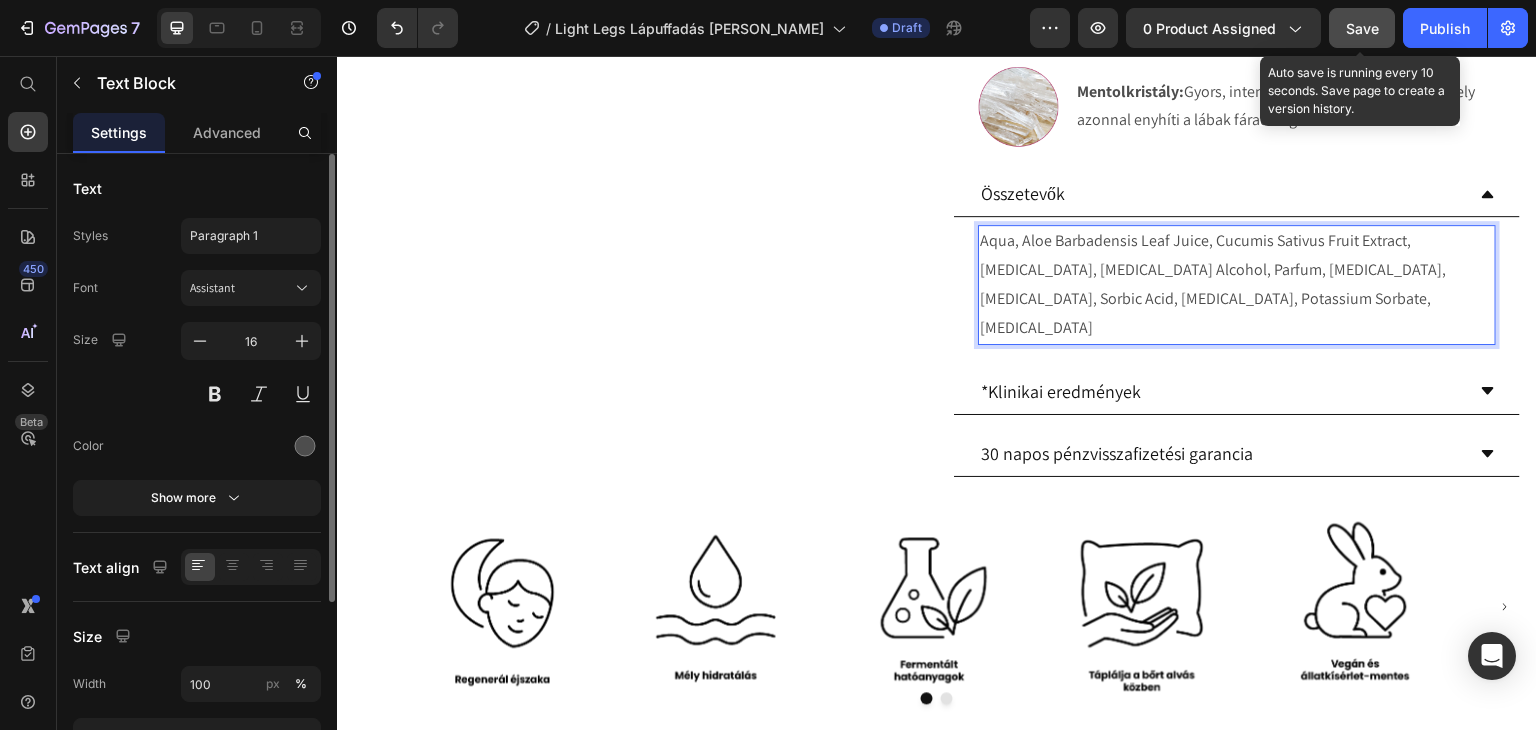 click on "Save" 